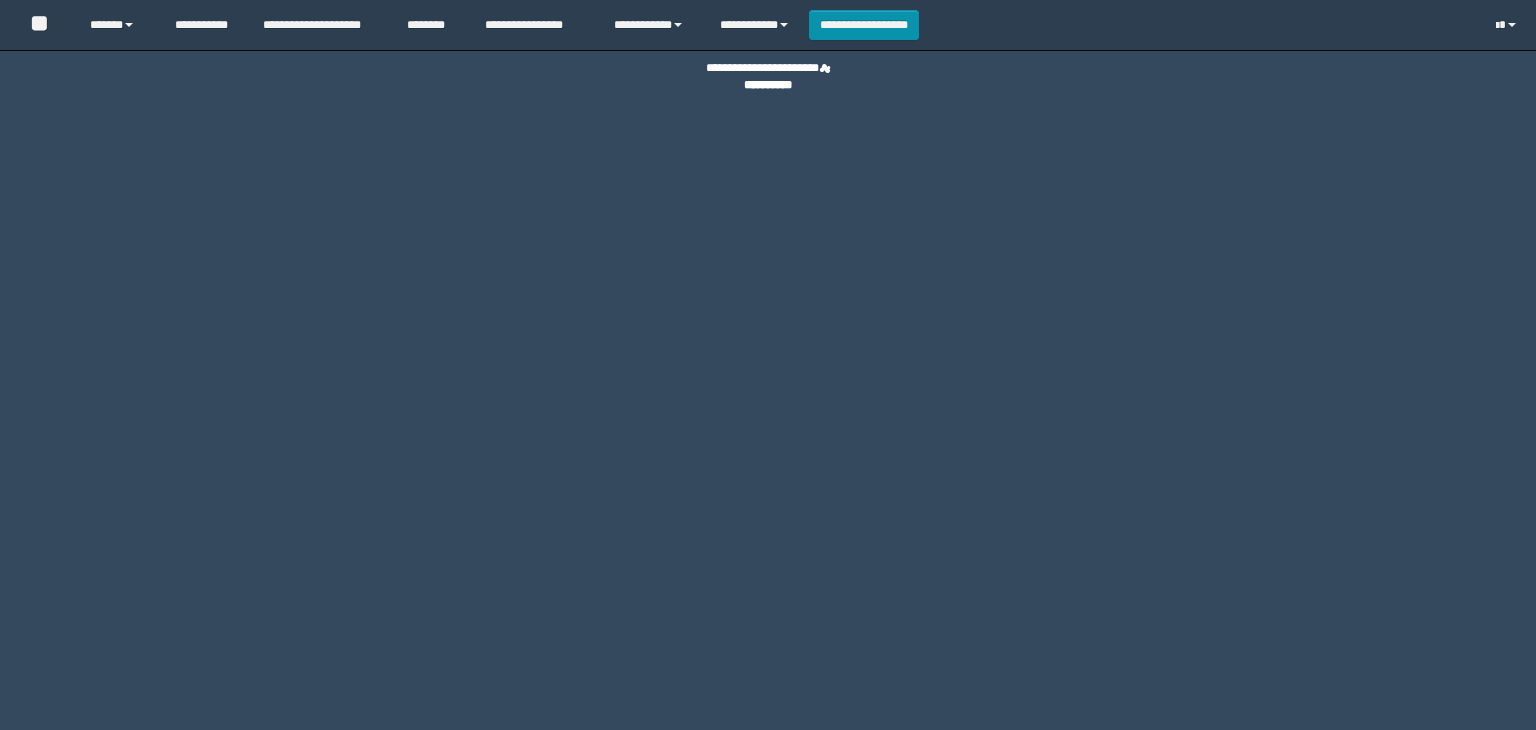 scroll, scrollTop: 0, scrollLeft: 0, axis: both 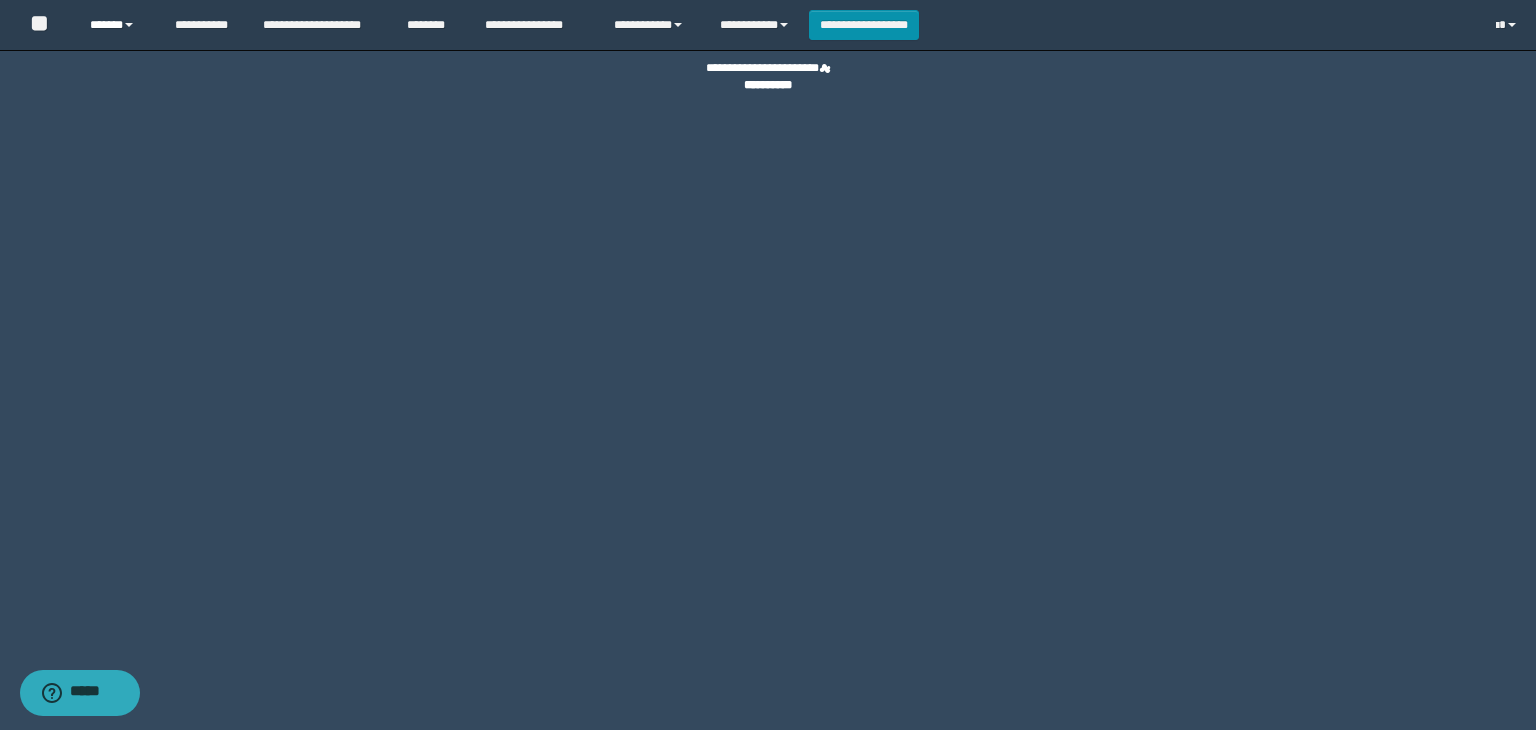 click on "******" at bounding box center [117, 25] 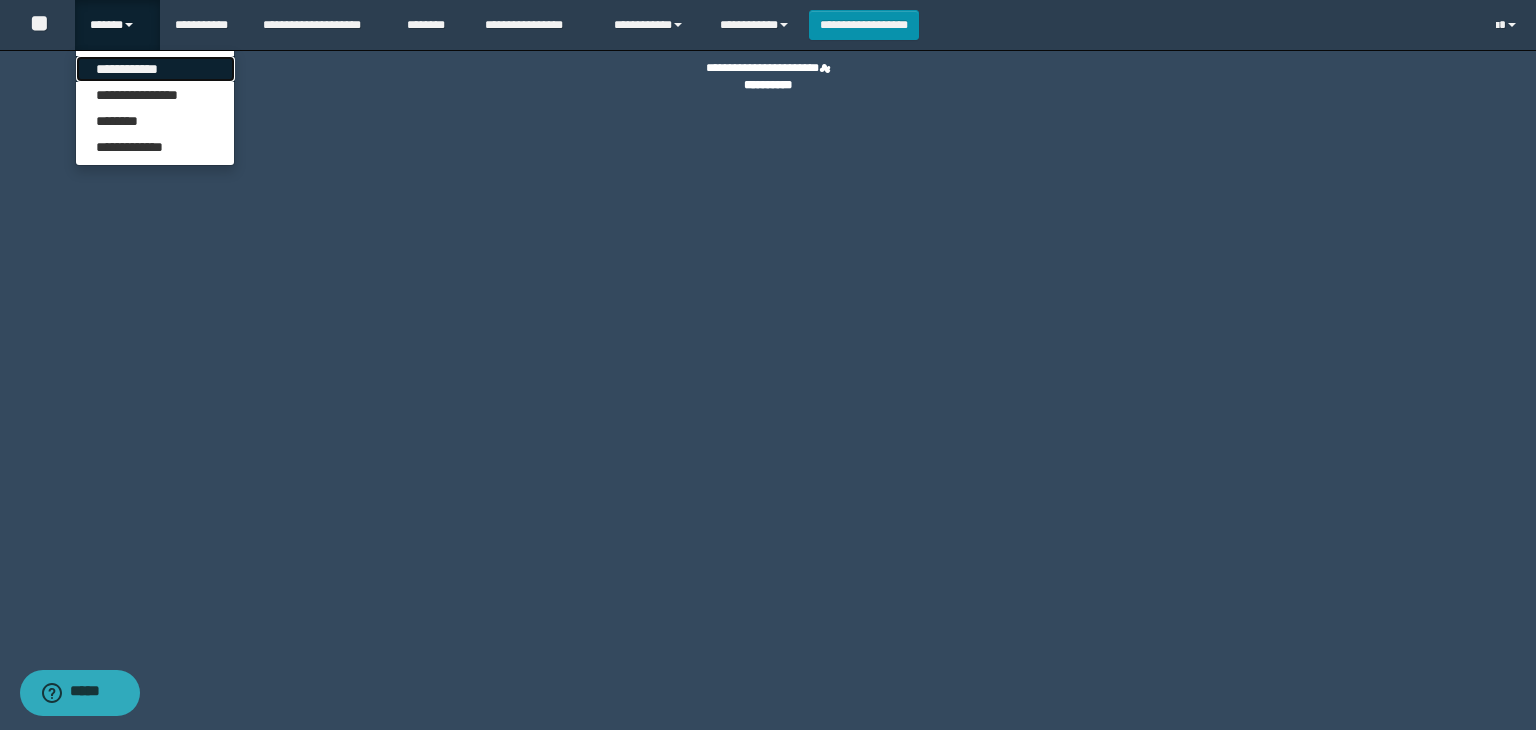 click on "**********" at bounding box center [155, 69] 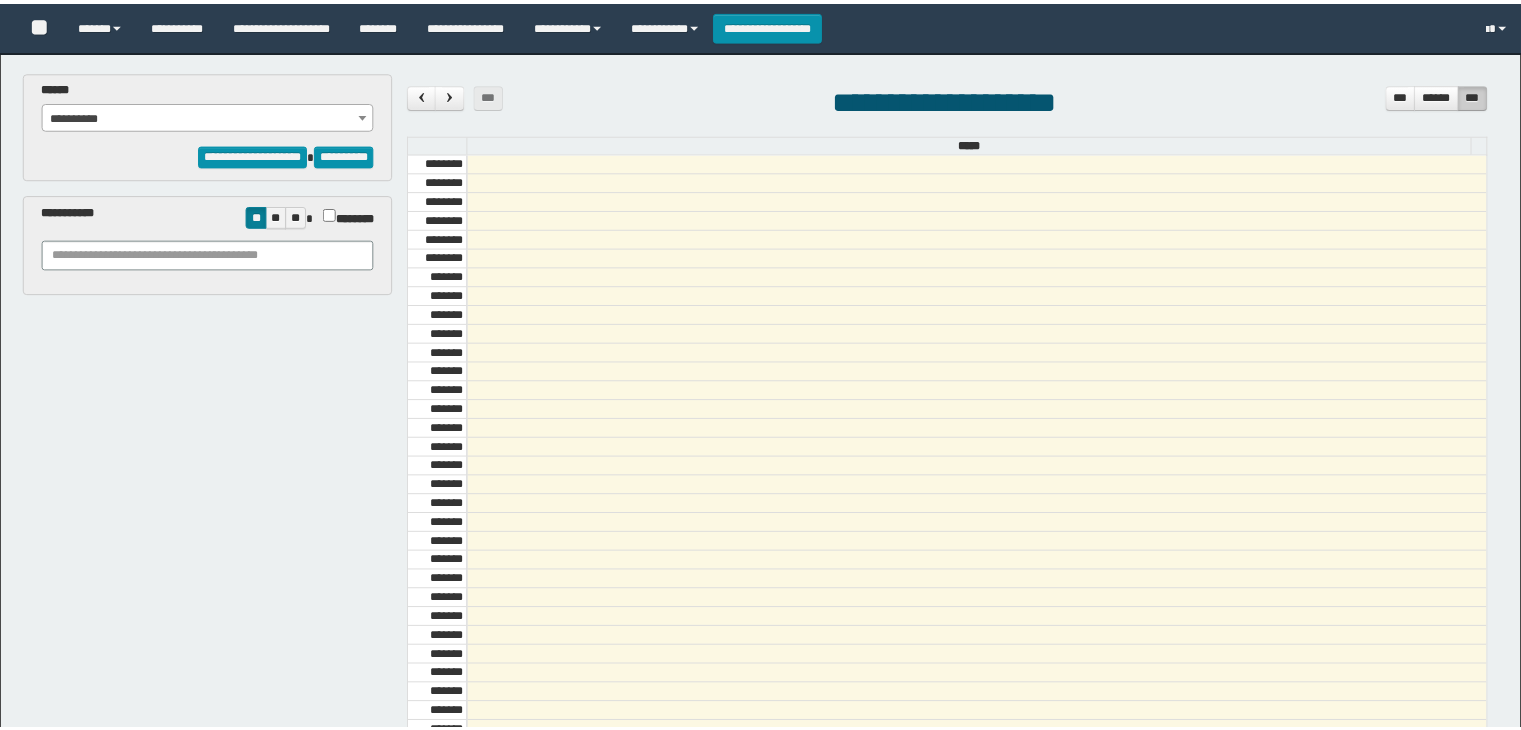 scroll, scrollTop: 0, scrollLeft: 0, axis: both 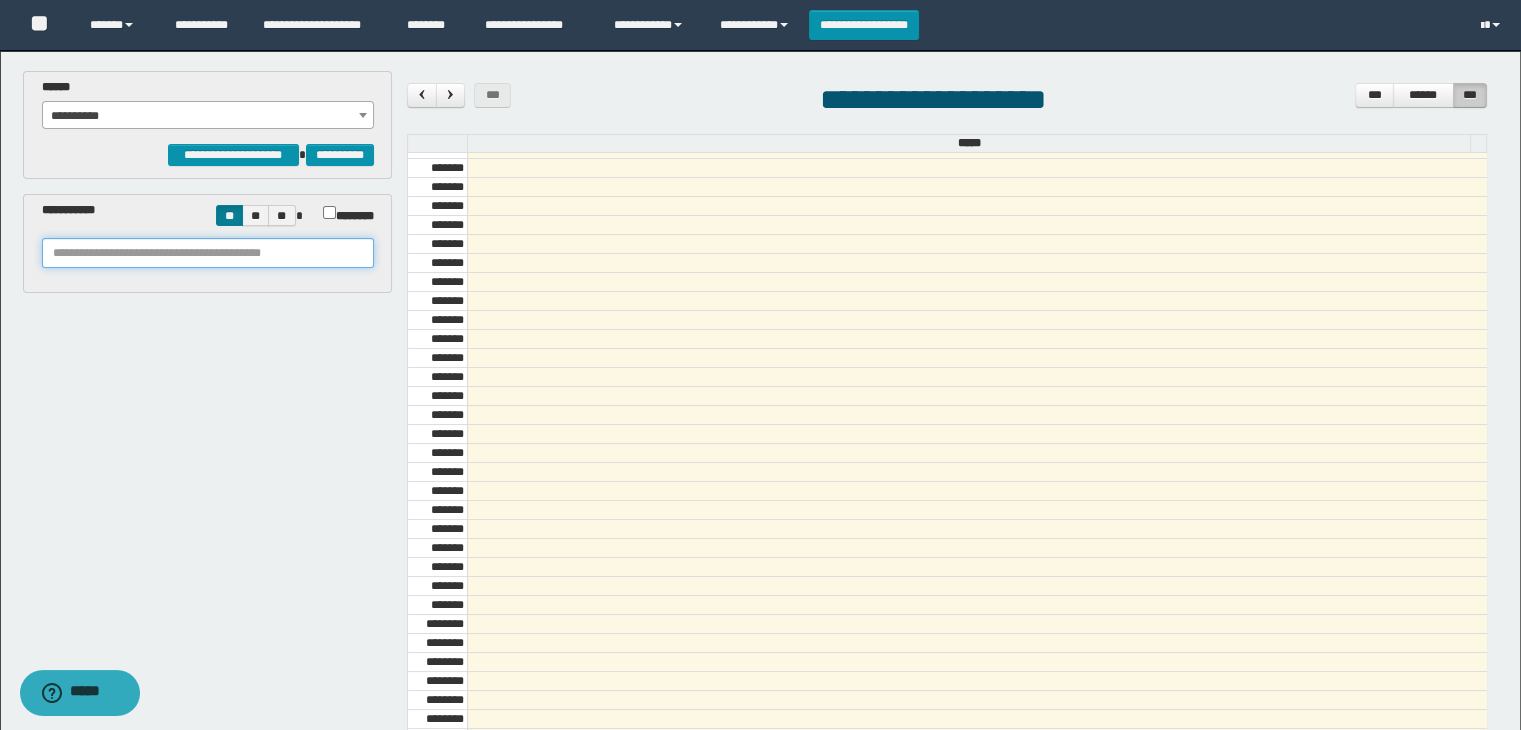 click at bounding box center [208, 253] 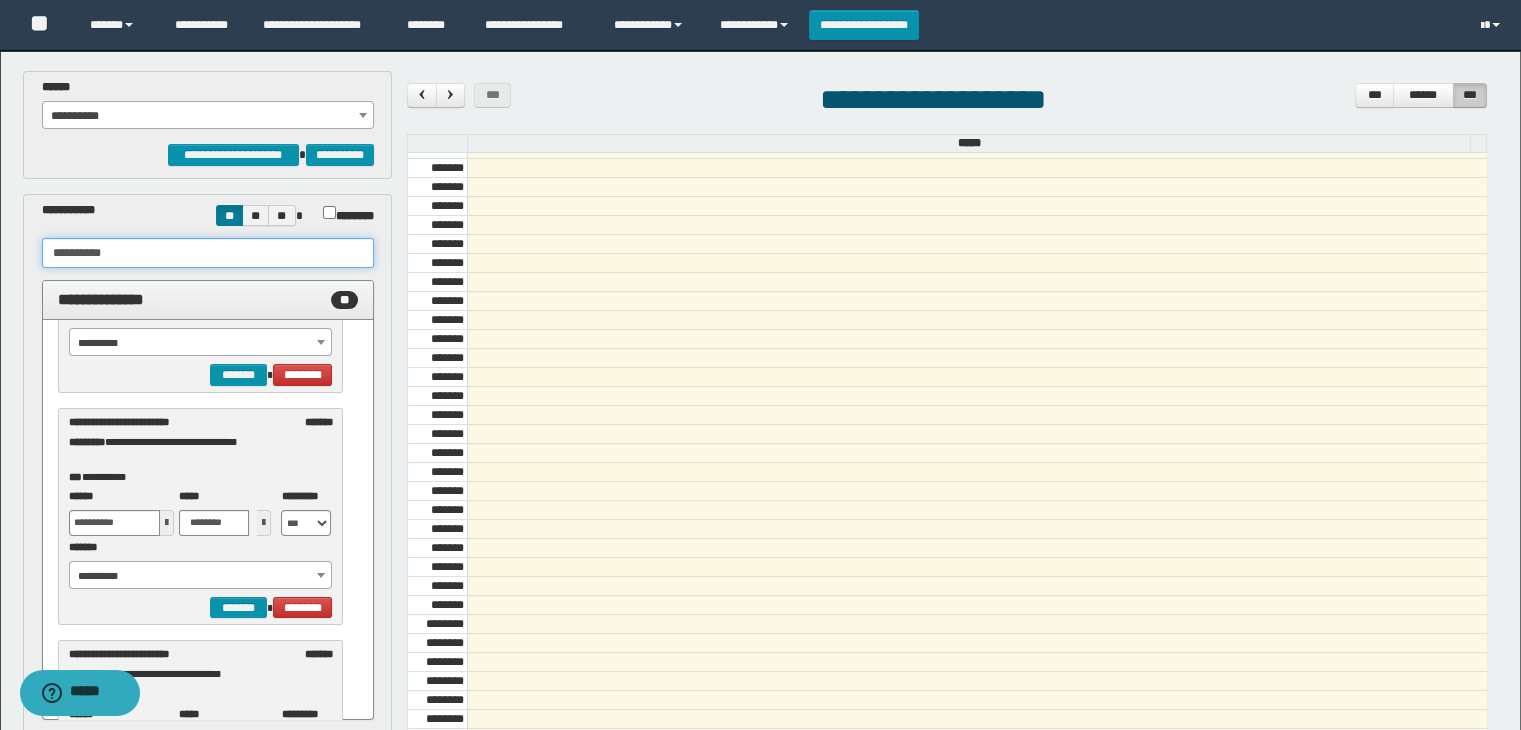 scroll, scrollTop: 800, scrollLeft: 0, axis: vertical 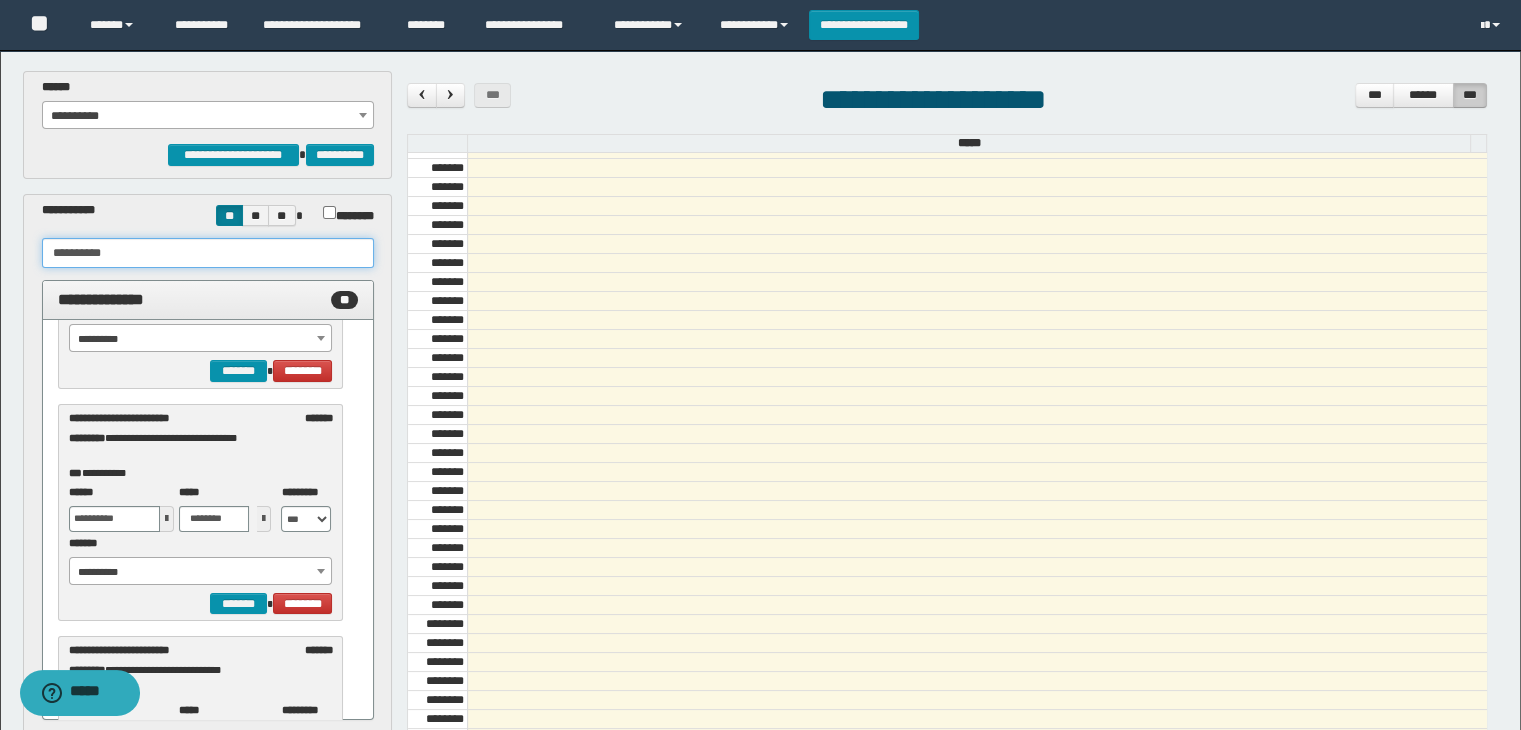 type on "**********" 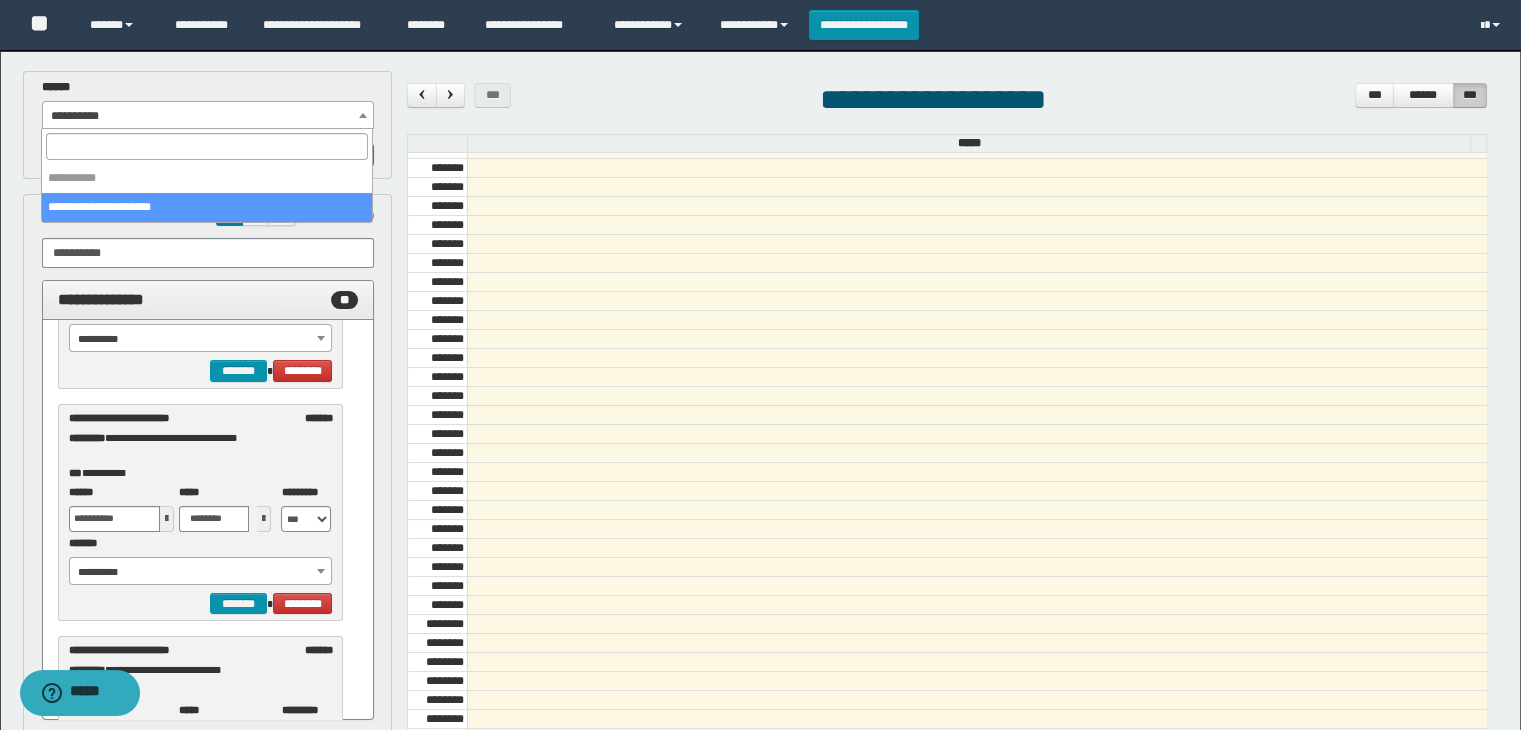 click on "**********" at bounding box center [208, 116] 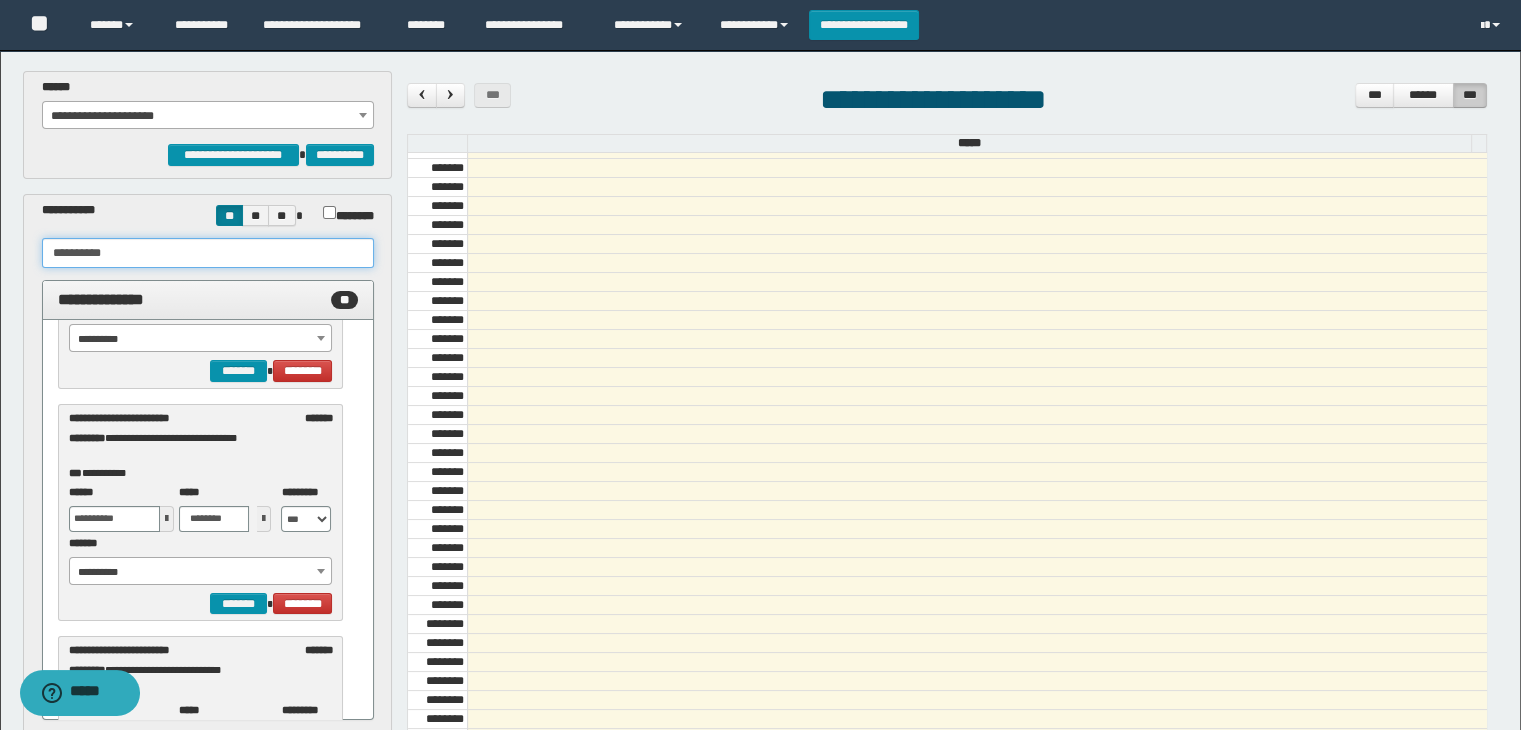 click on "**********" at bounding box center [208, 253] 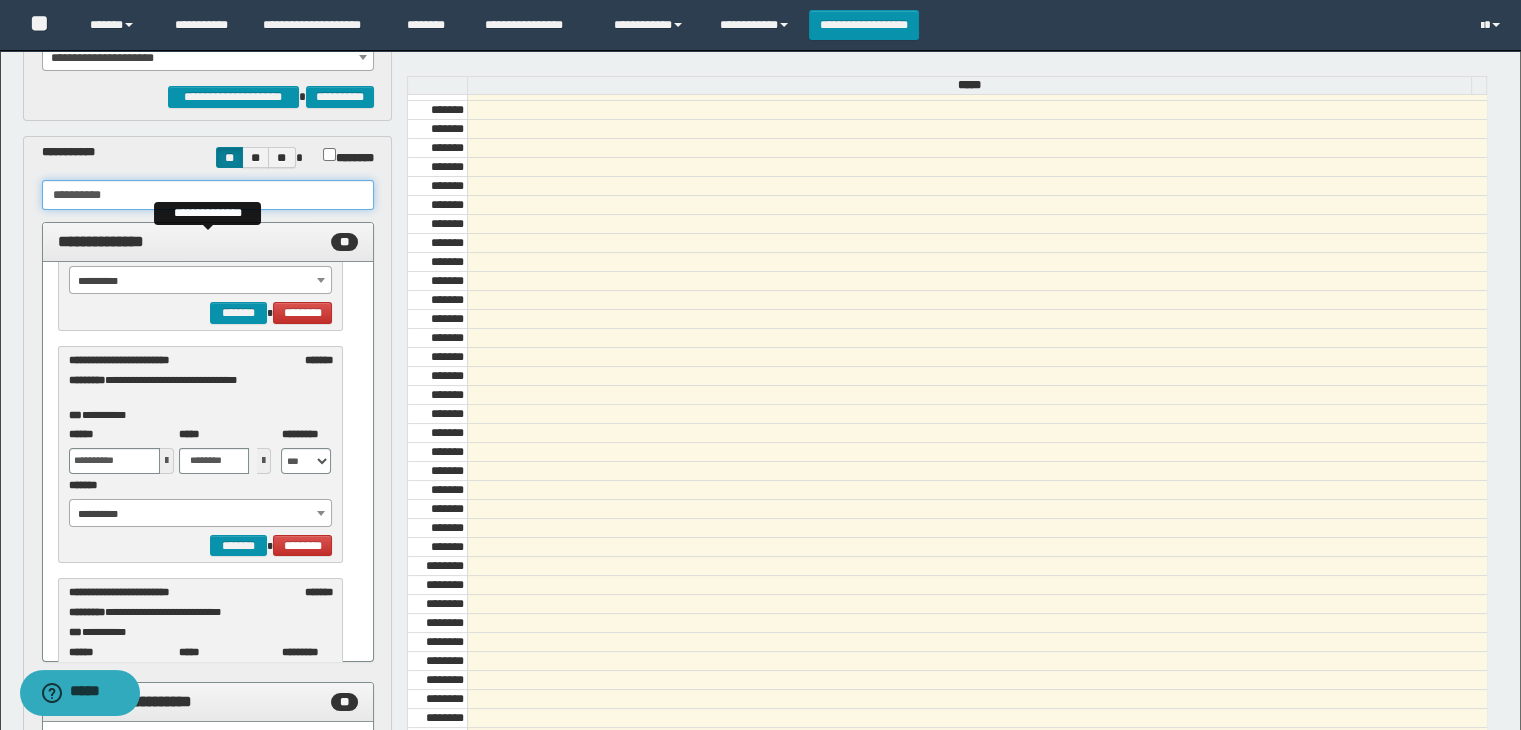 scroll, scrollTop: 300, scrollLeft: 0, axis: vertical 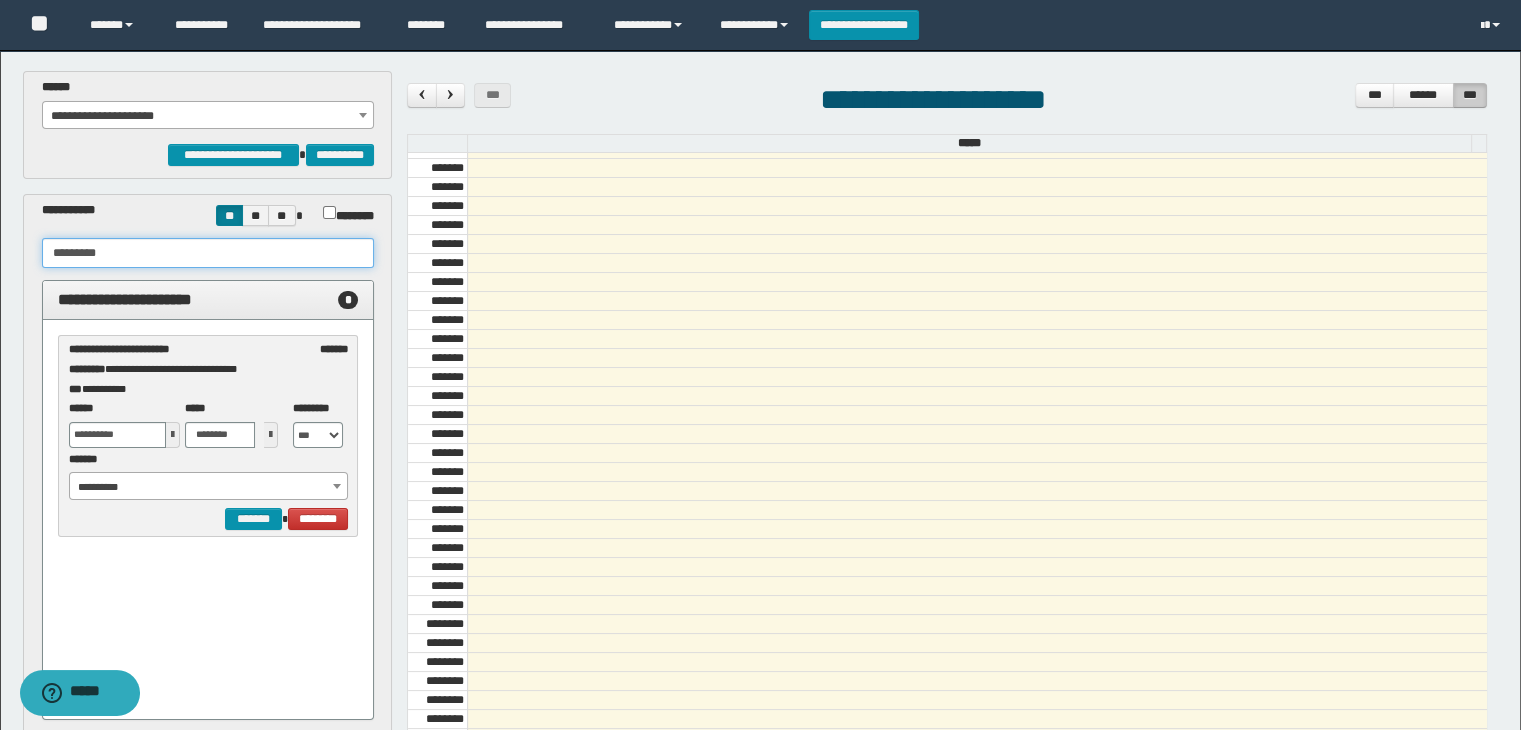 type on "*********" 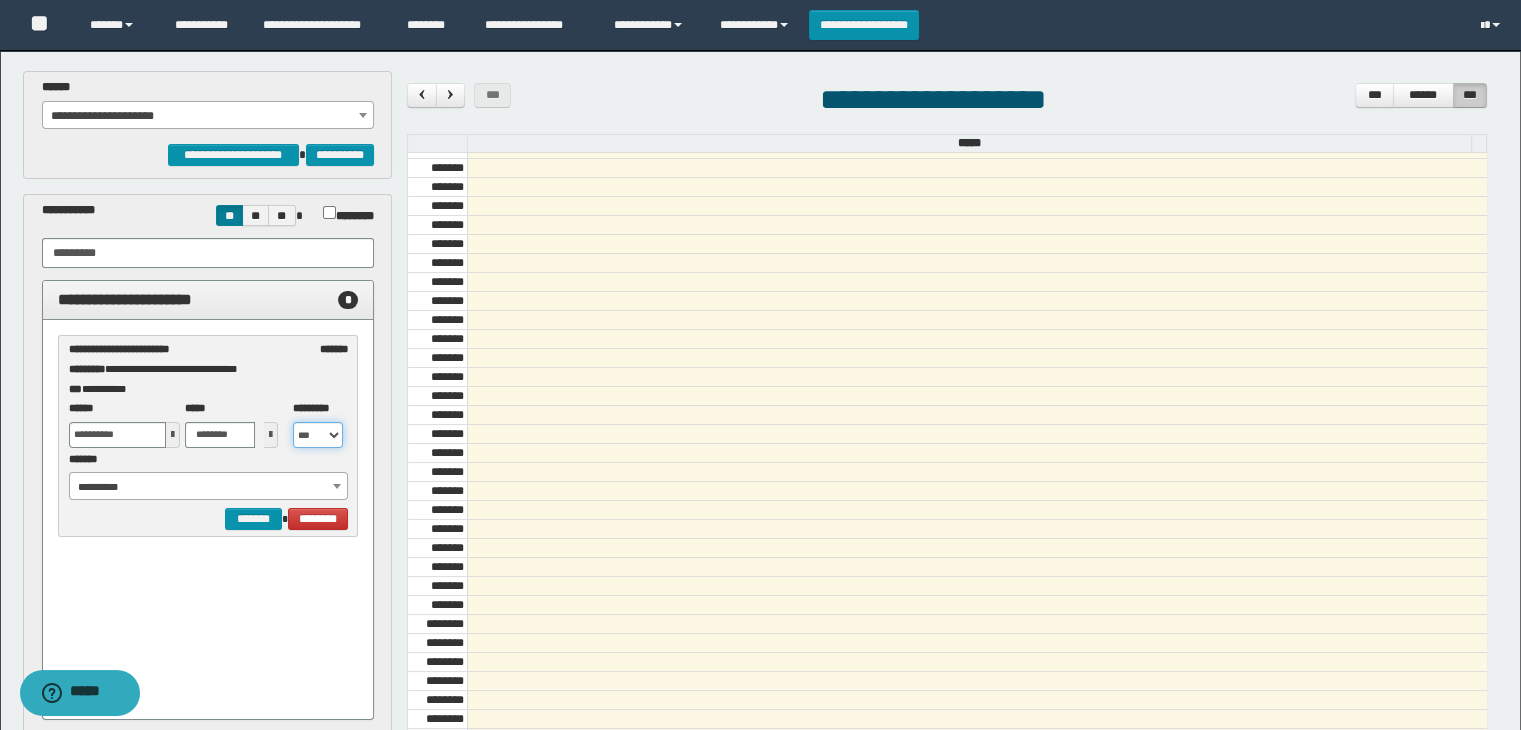 click on "**
***
***
***
***
***" at bounding box center (318, 435) 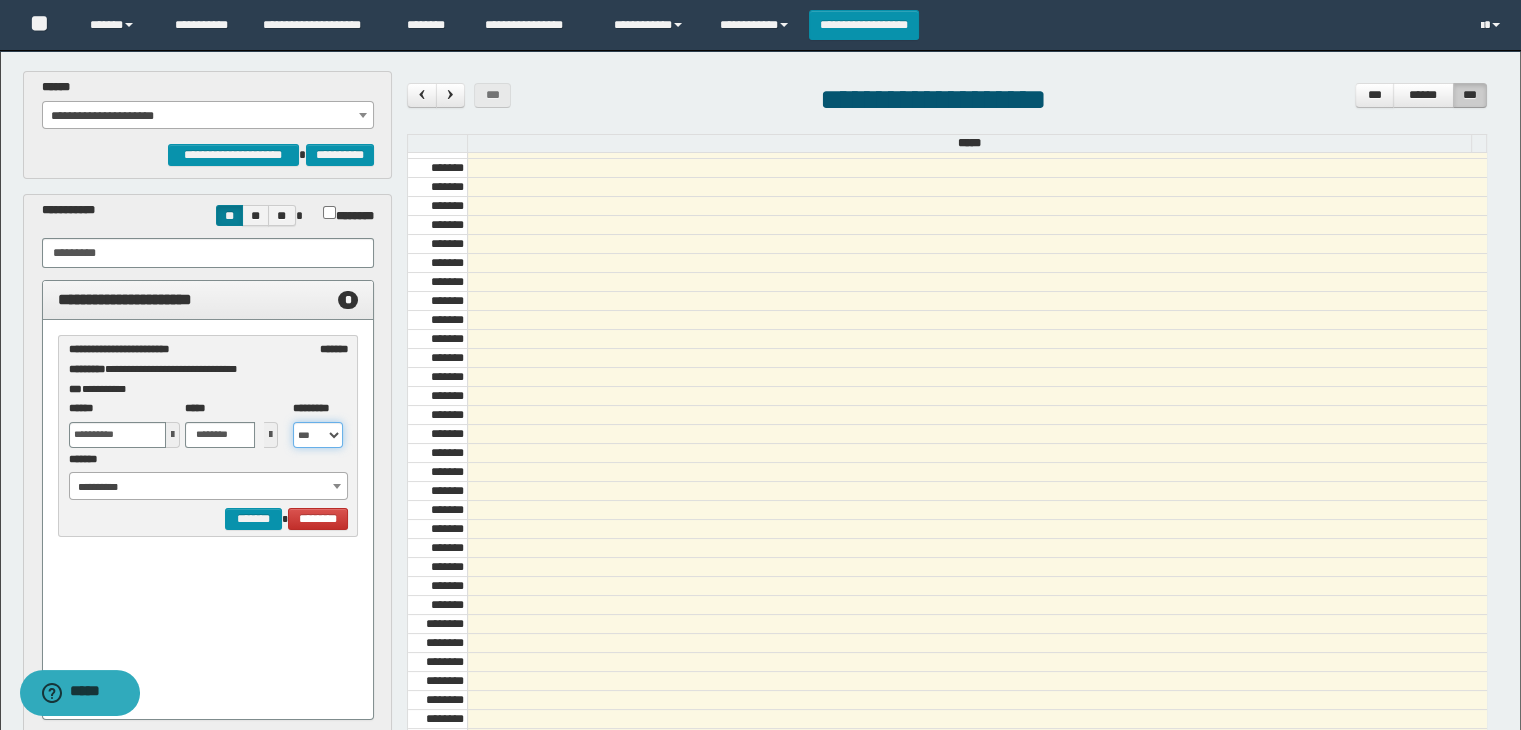 select on "**" 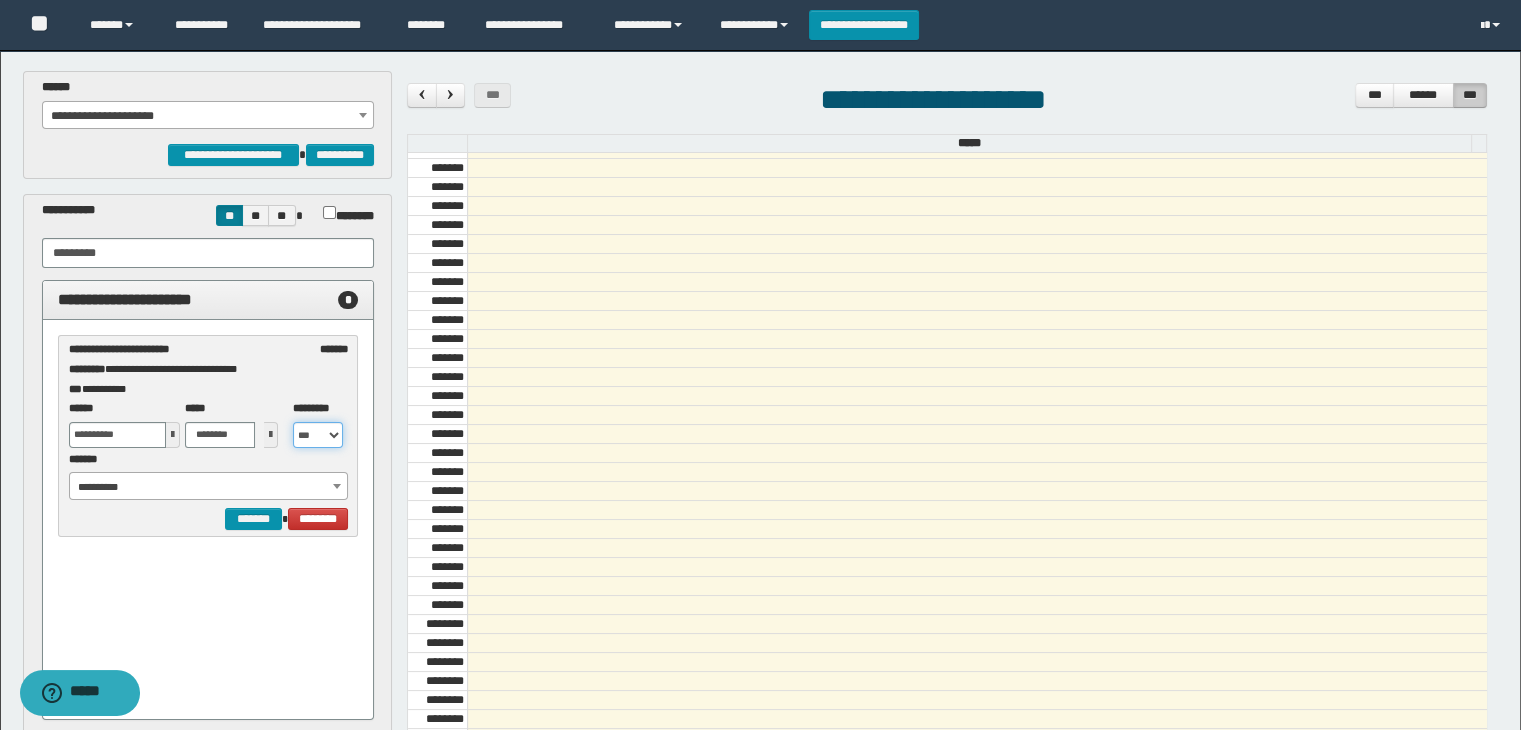 click on "**
***
***
***
***
***" at bounding box center [318, 435] 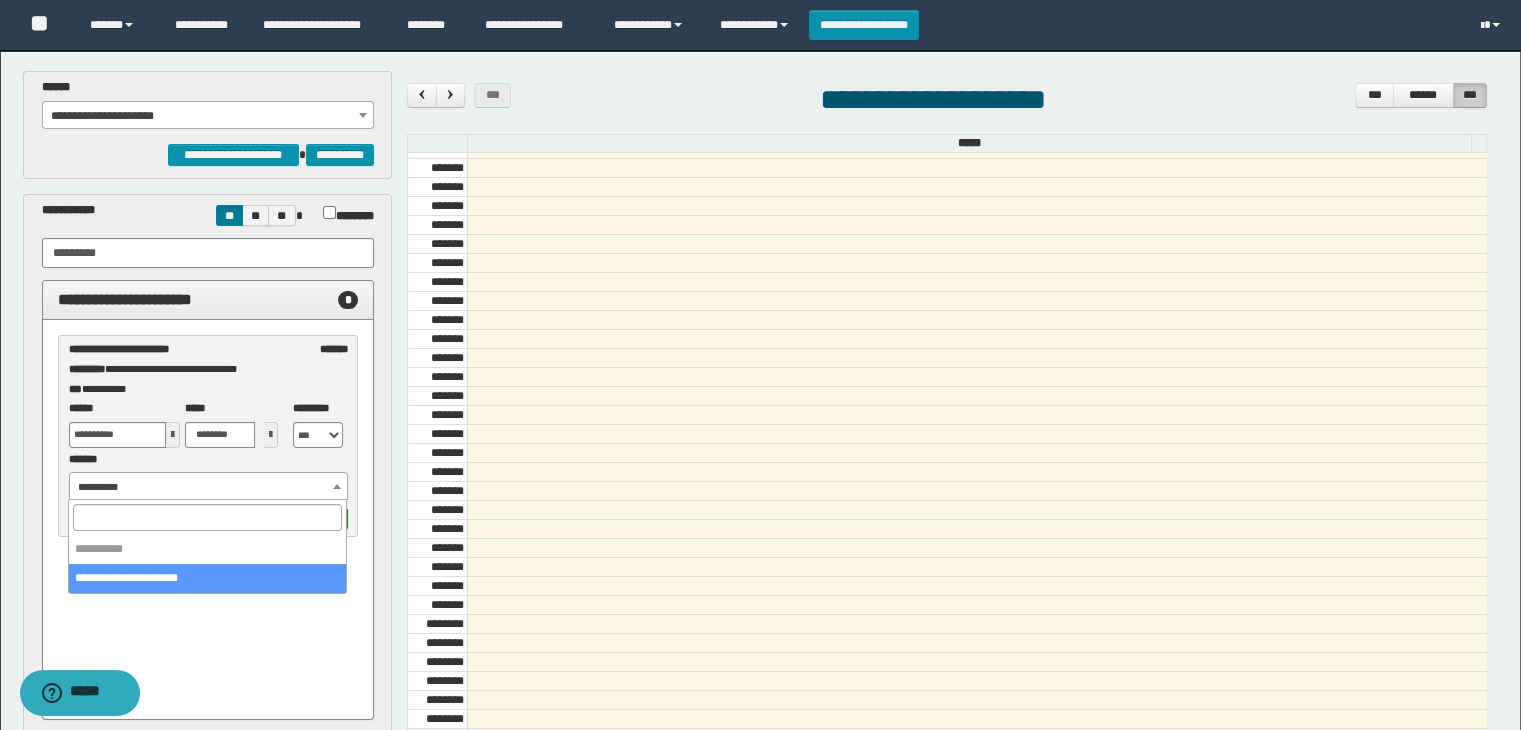 select on "******" 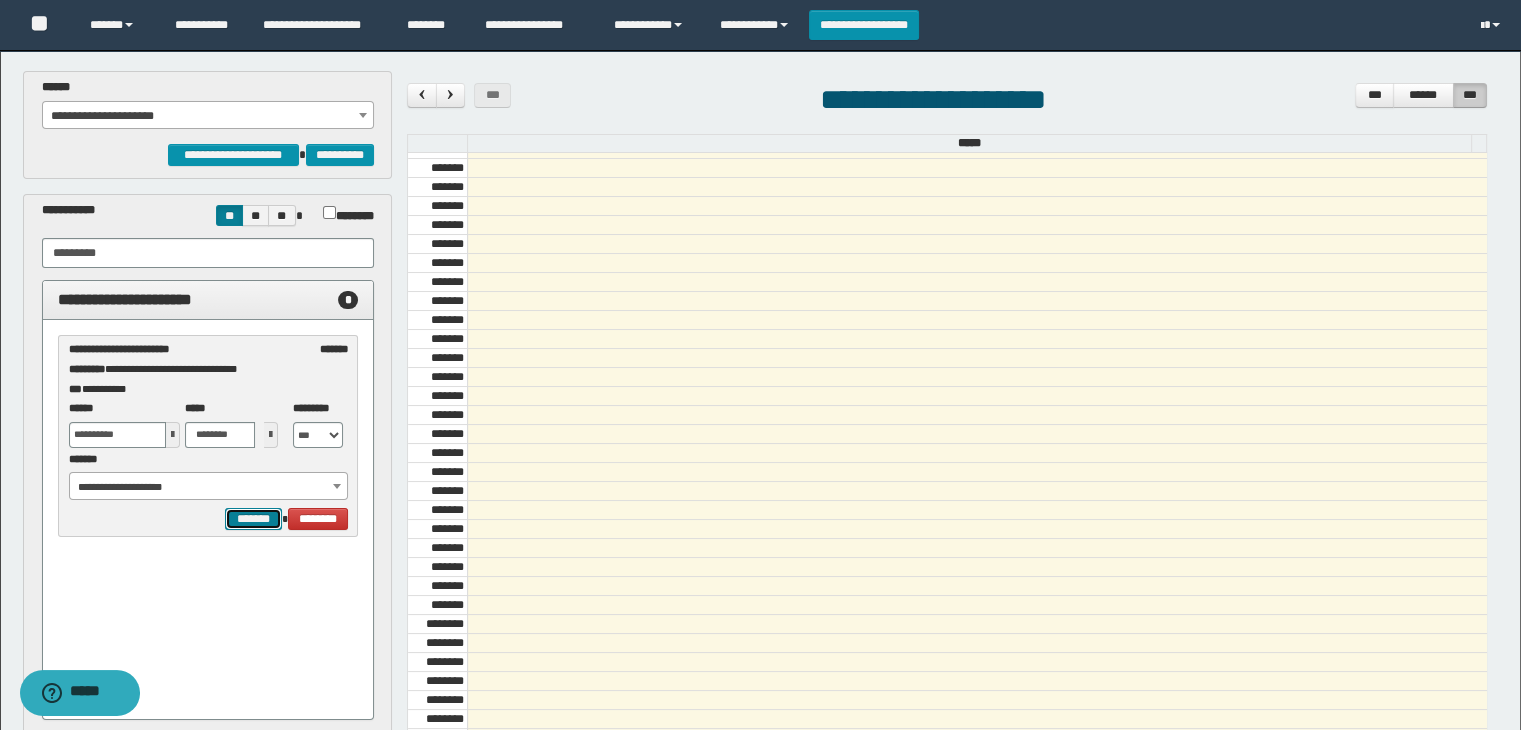 click on "*******" at bounding box center (253, 519) 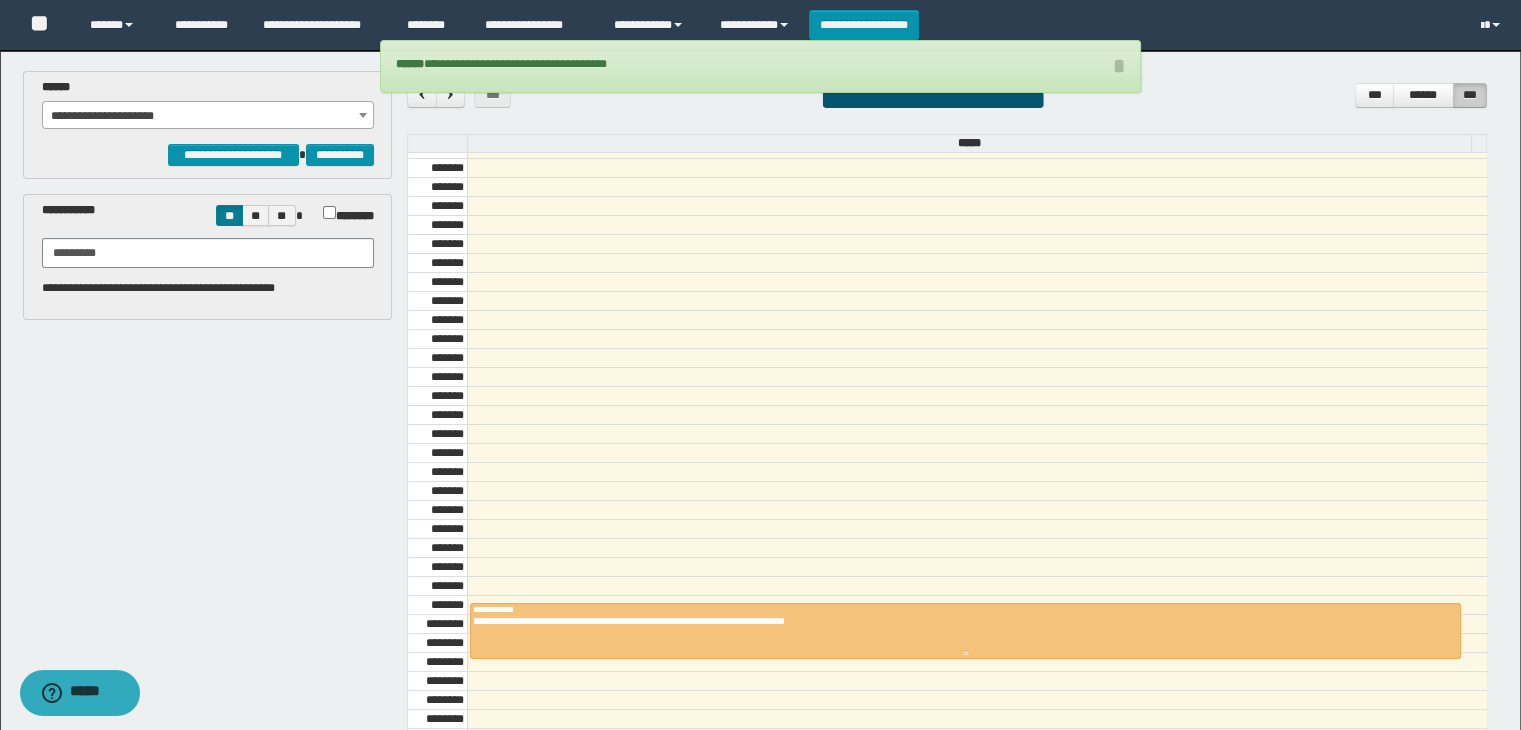 click at bounding box center [965, 631] 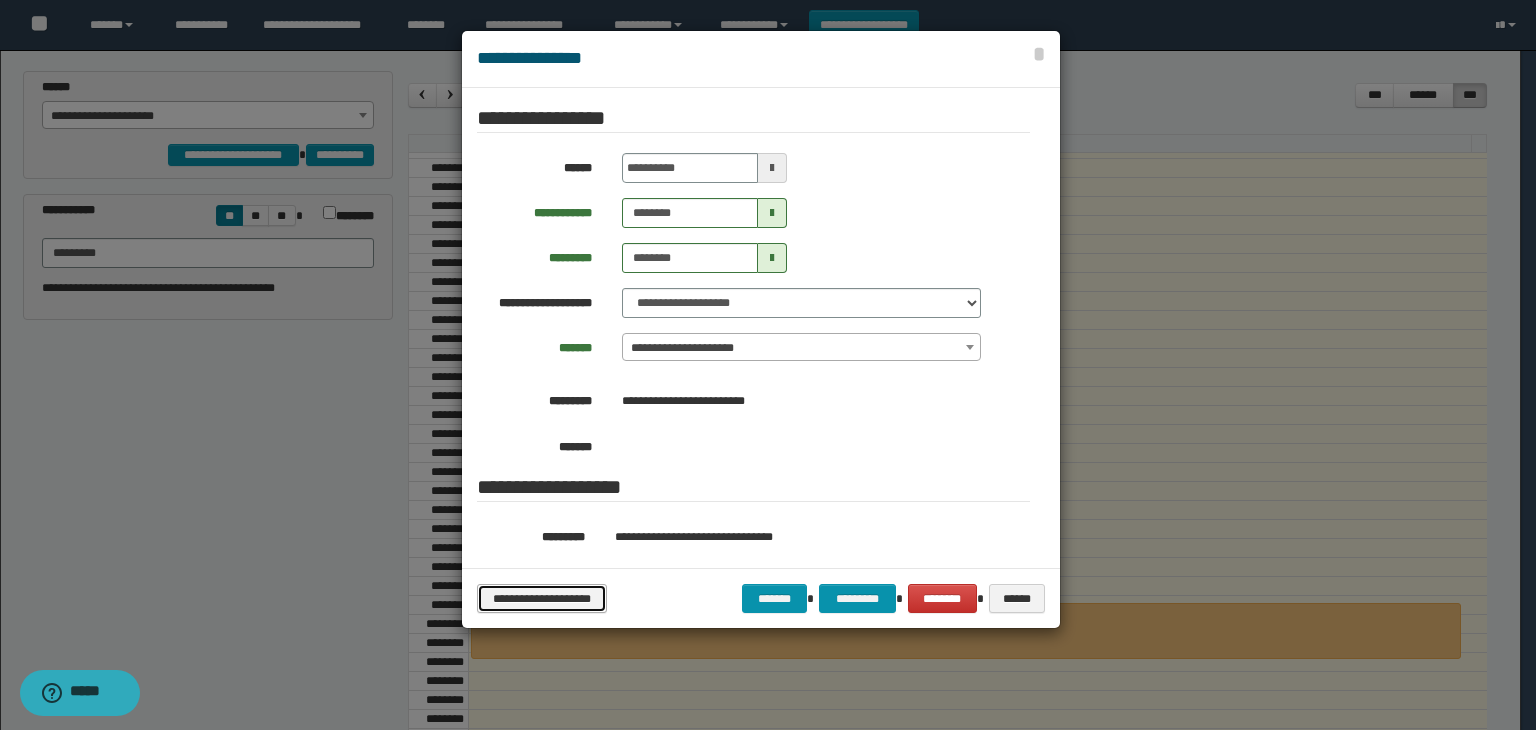 click on "**********" at bounding box center (542, 599) 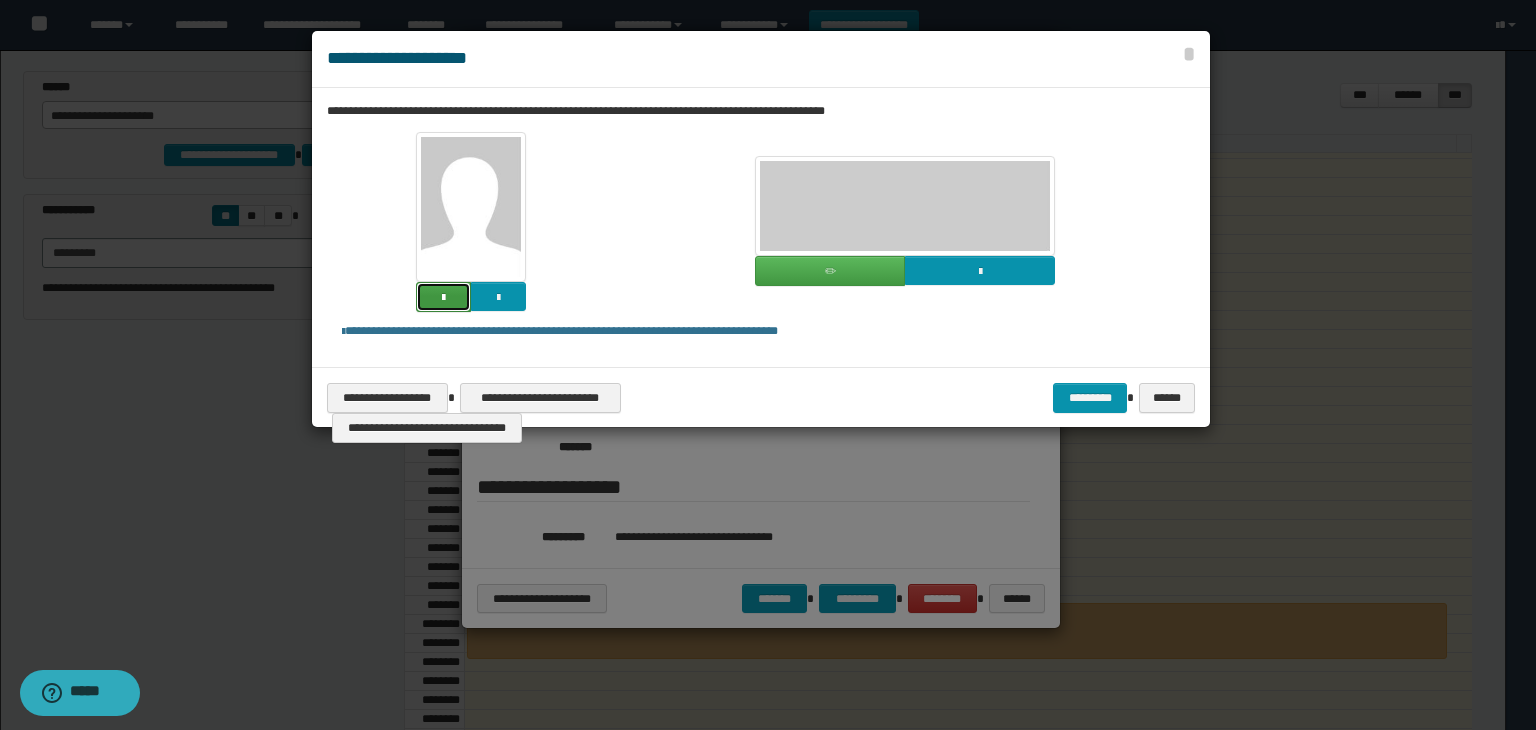 click at bounding box center (443, 297) 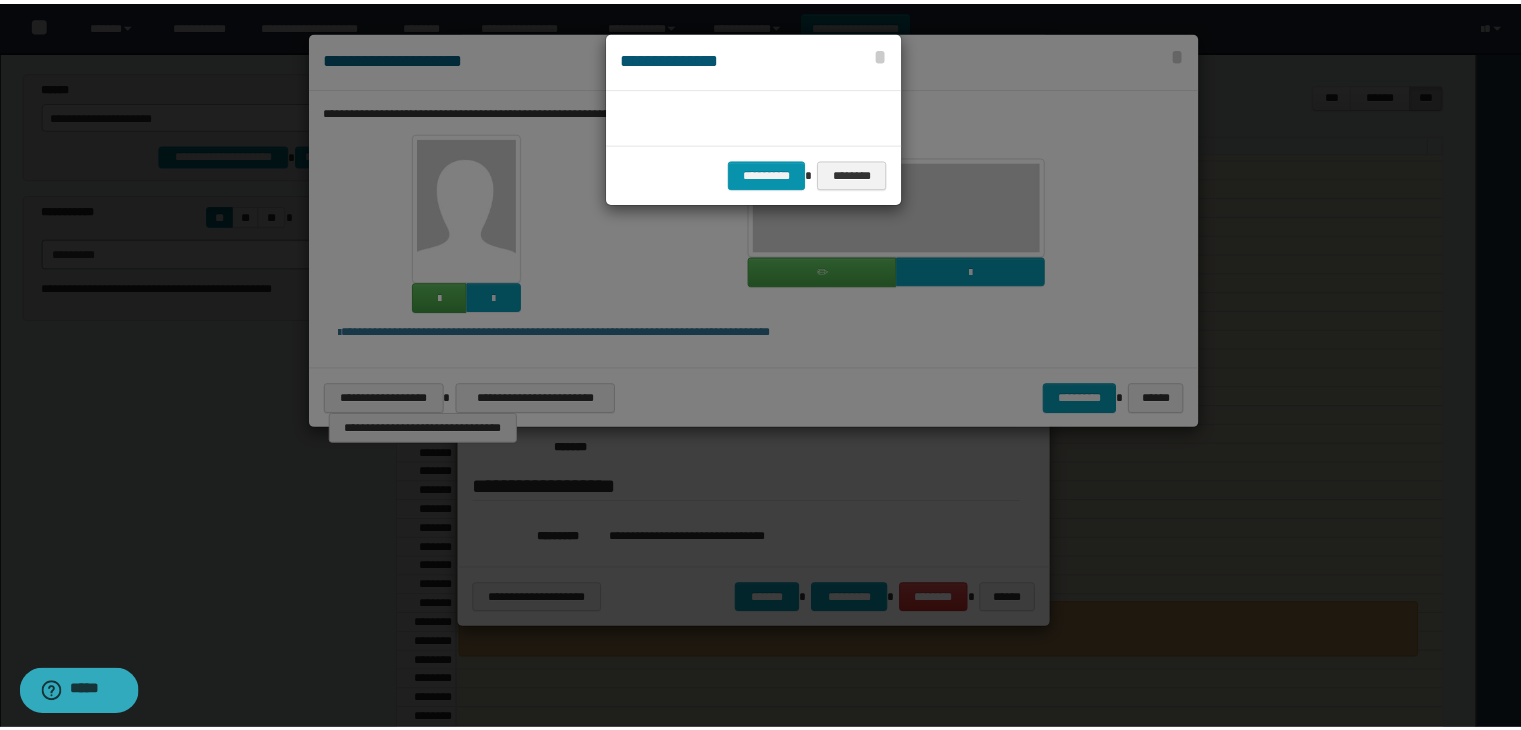 scroll, scrollTop: 44, scrollLeft: 104, axis: both 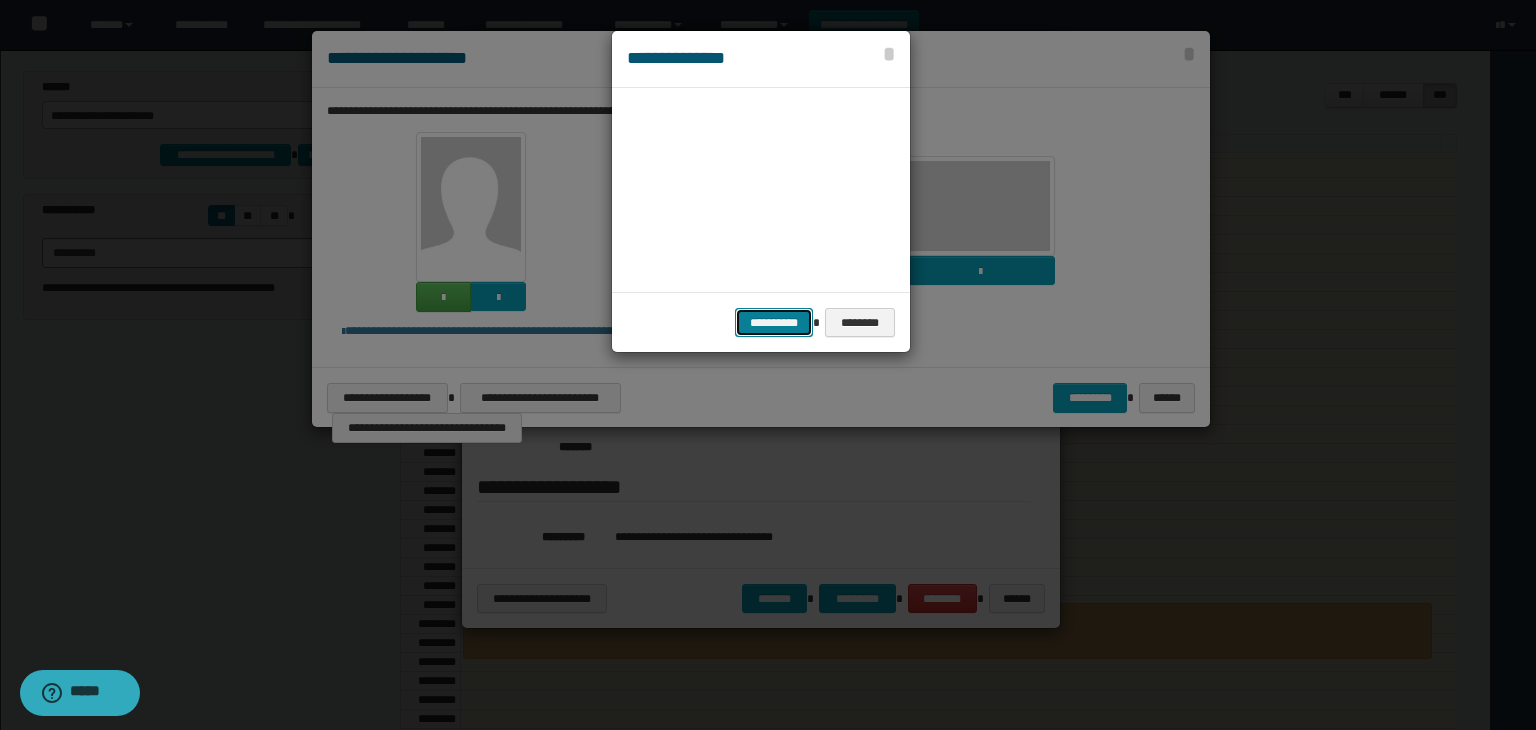 click on "**********" at bounding box center (774, 323) 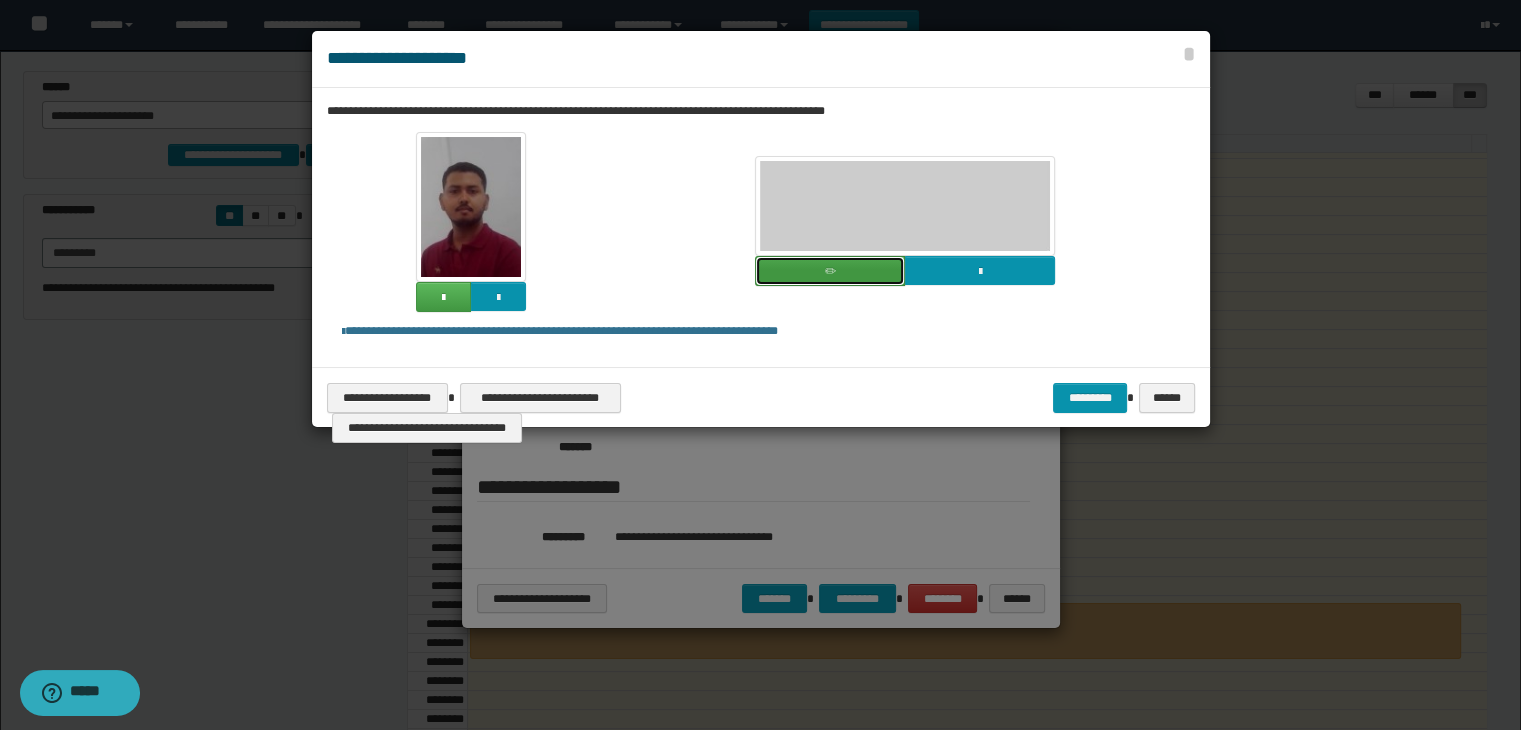 click at bounding box center (830, 271) 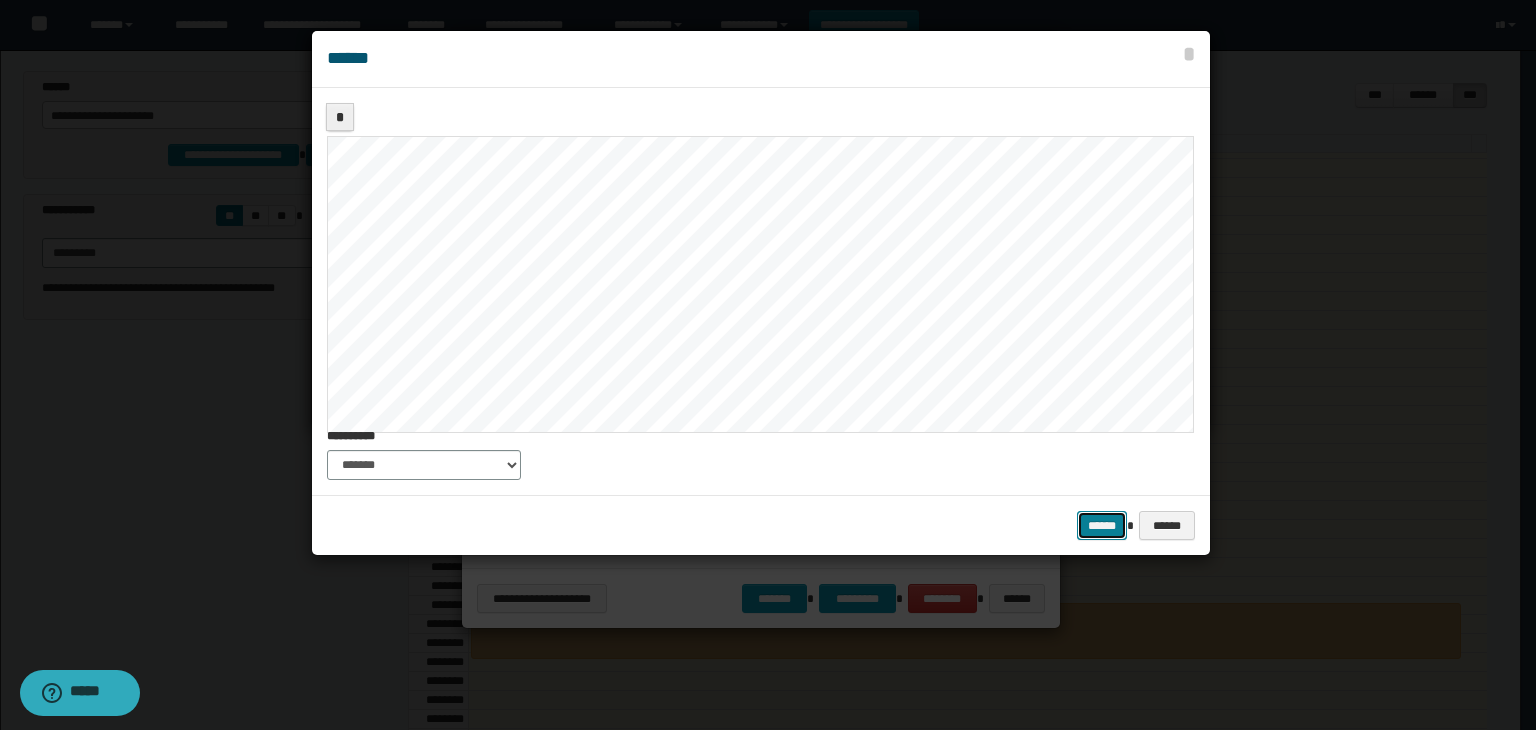 drag, startPoint x: 1105, startPoint y: 520, endPoint x: 1065, endPoint y: 521, distance: 40.012497 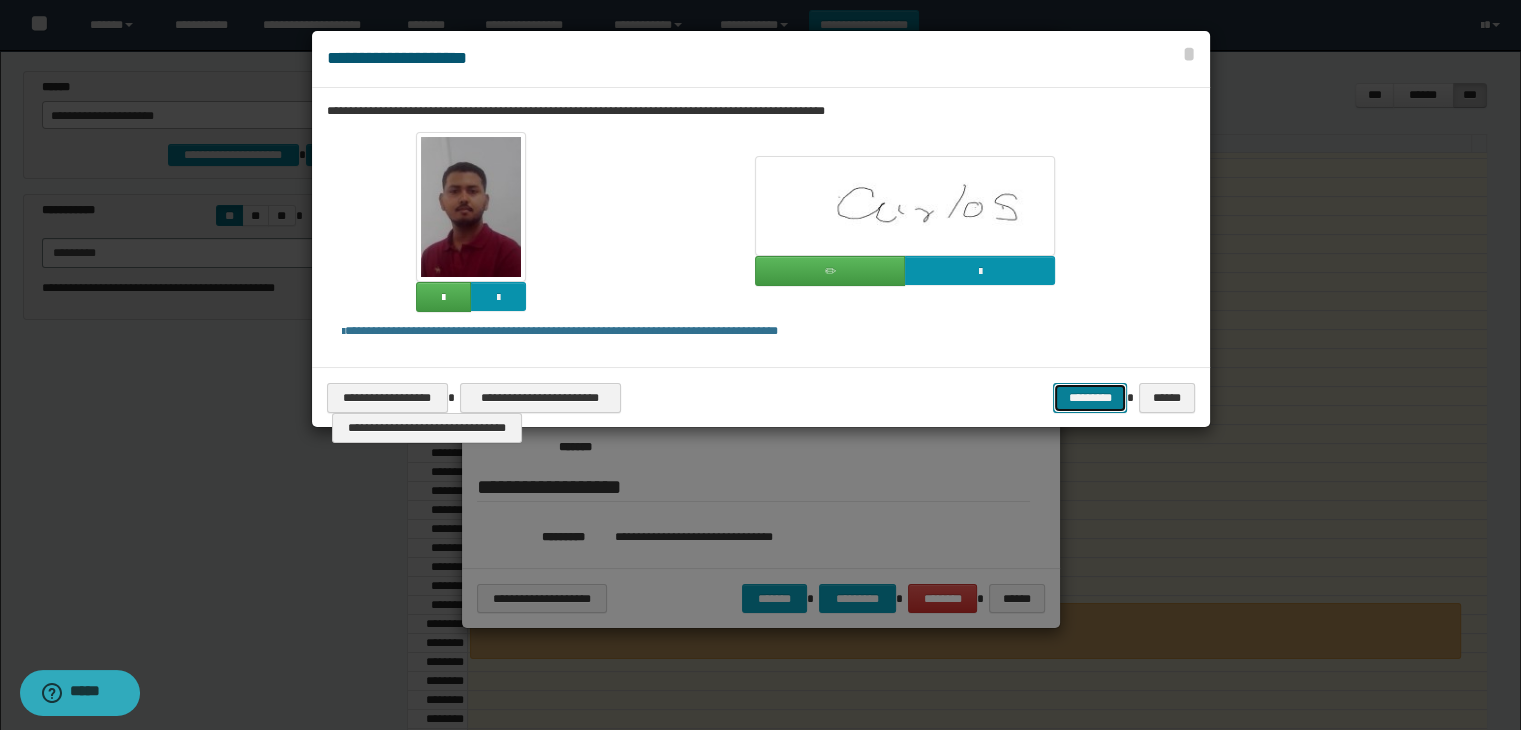 click on "*********" at bounding box center (1090, 398) 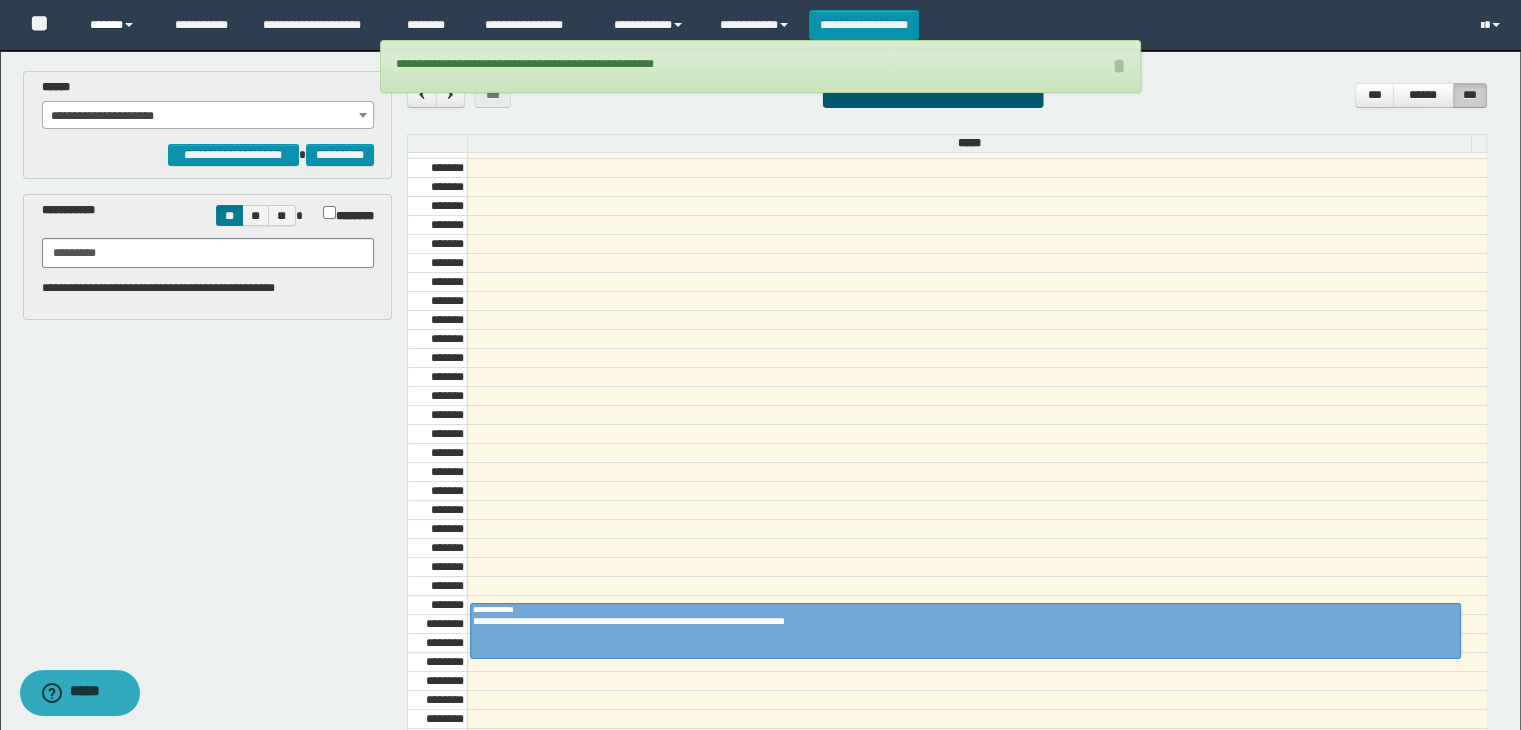 click on "******" at bounding box center [117, 25] 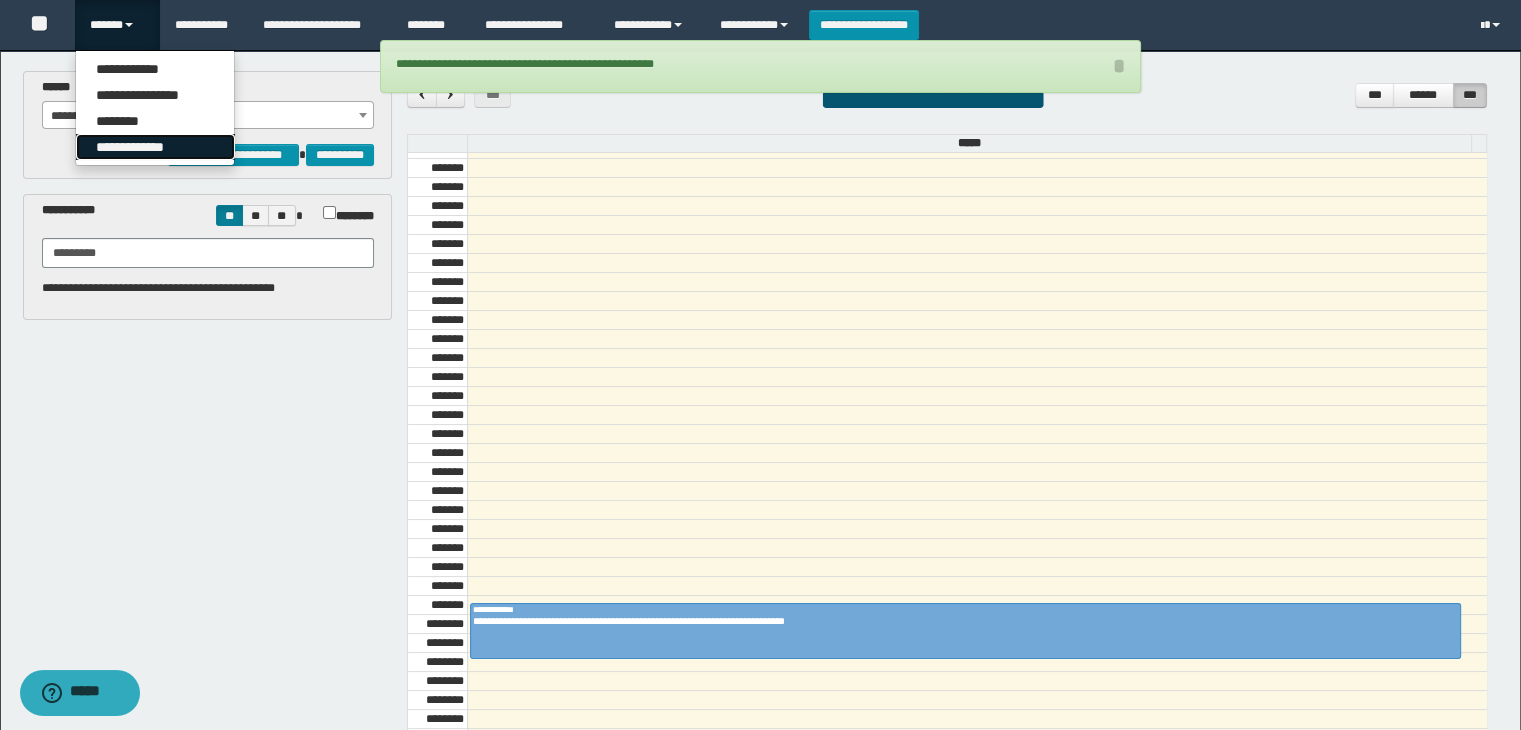 click on "**********" at bounding box center [155, 147] 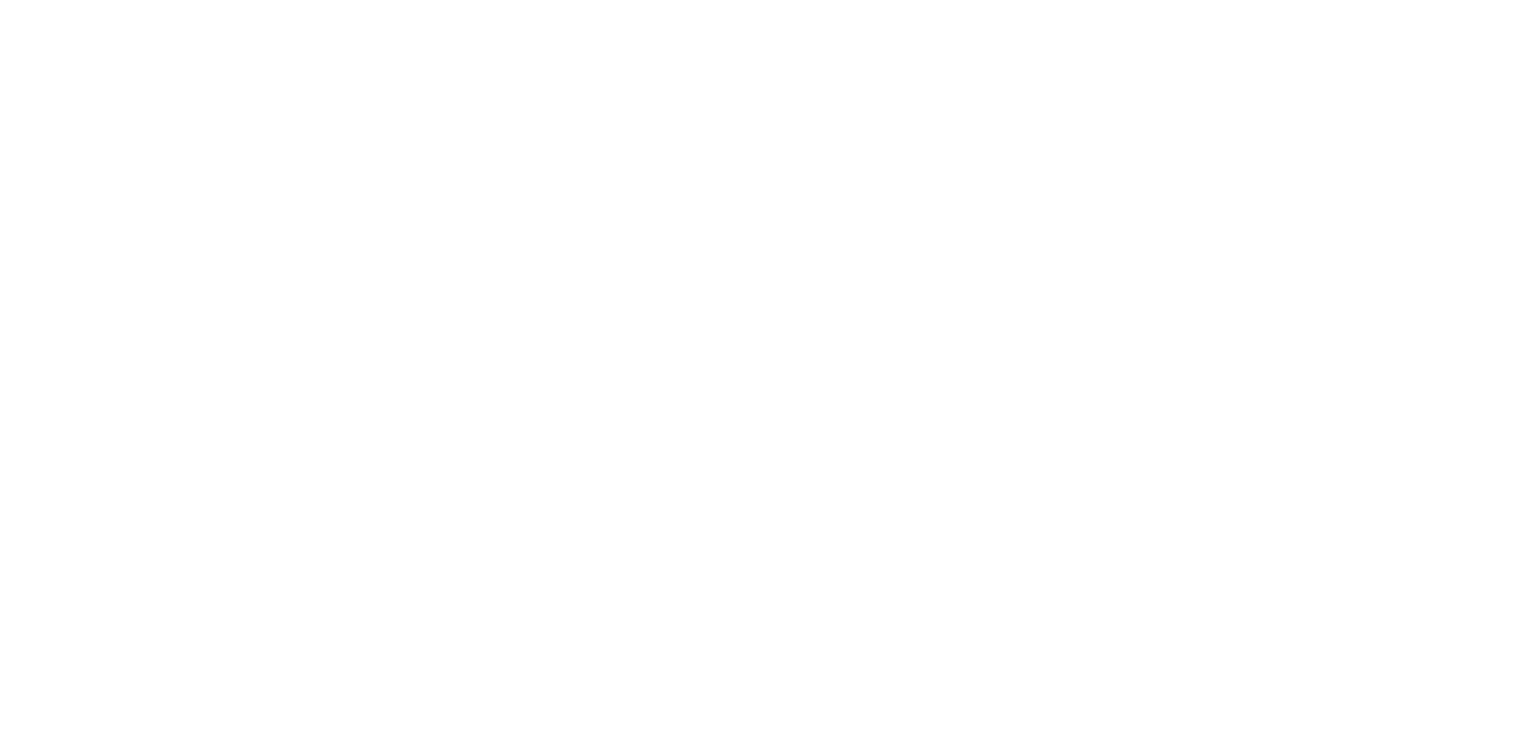 type on "**********" 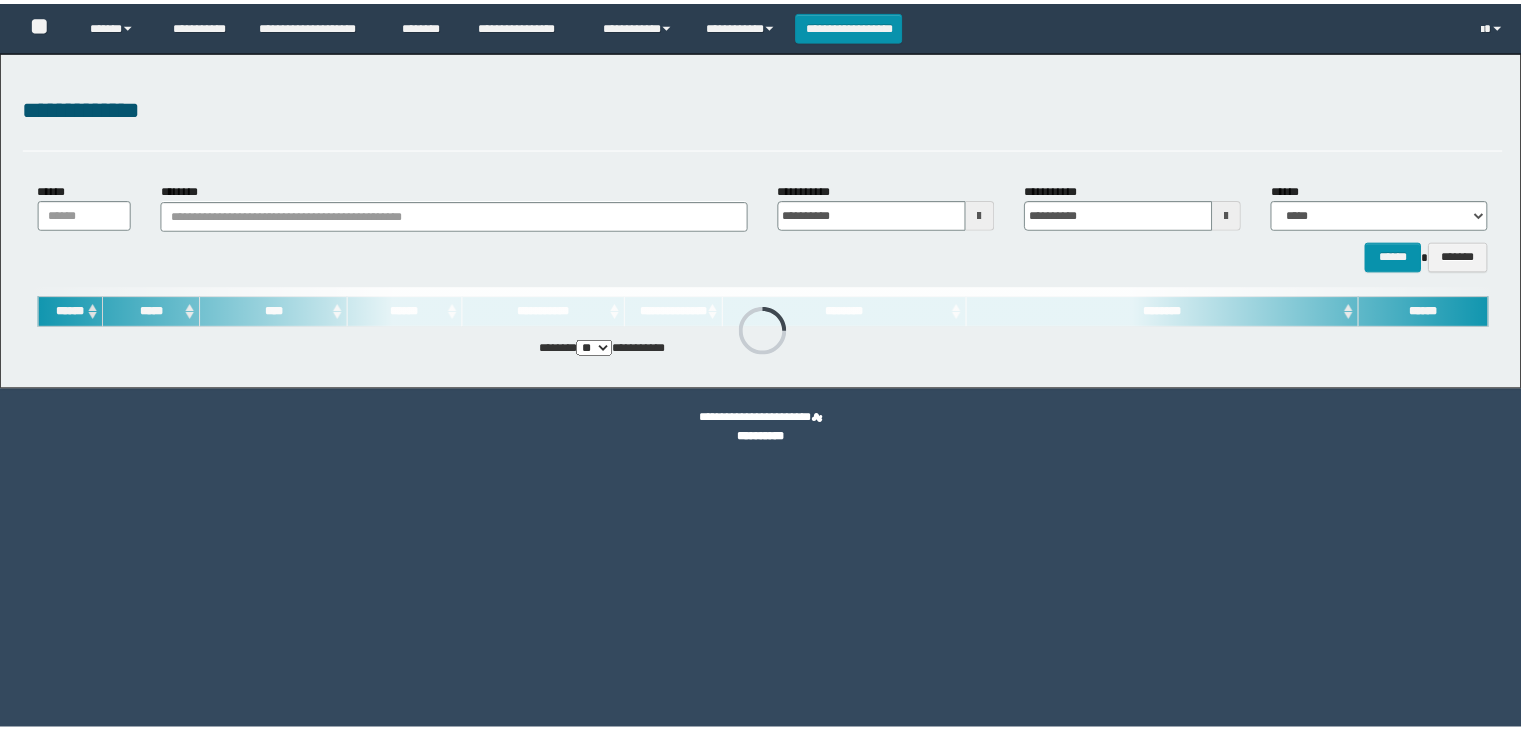 scroll, scrollTop: 0, scrollLeft: 0, axis: both 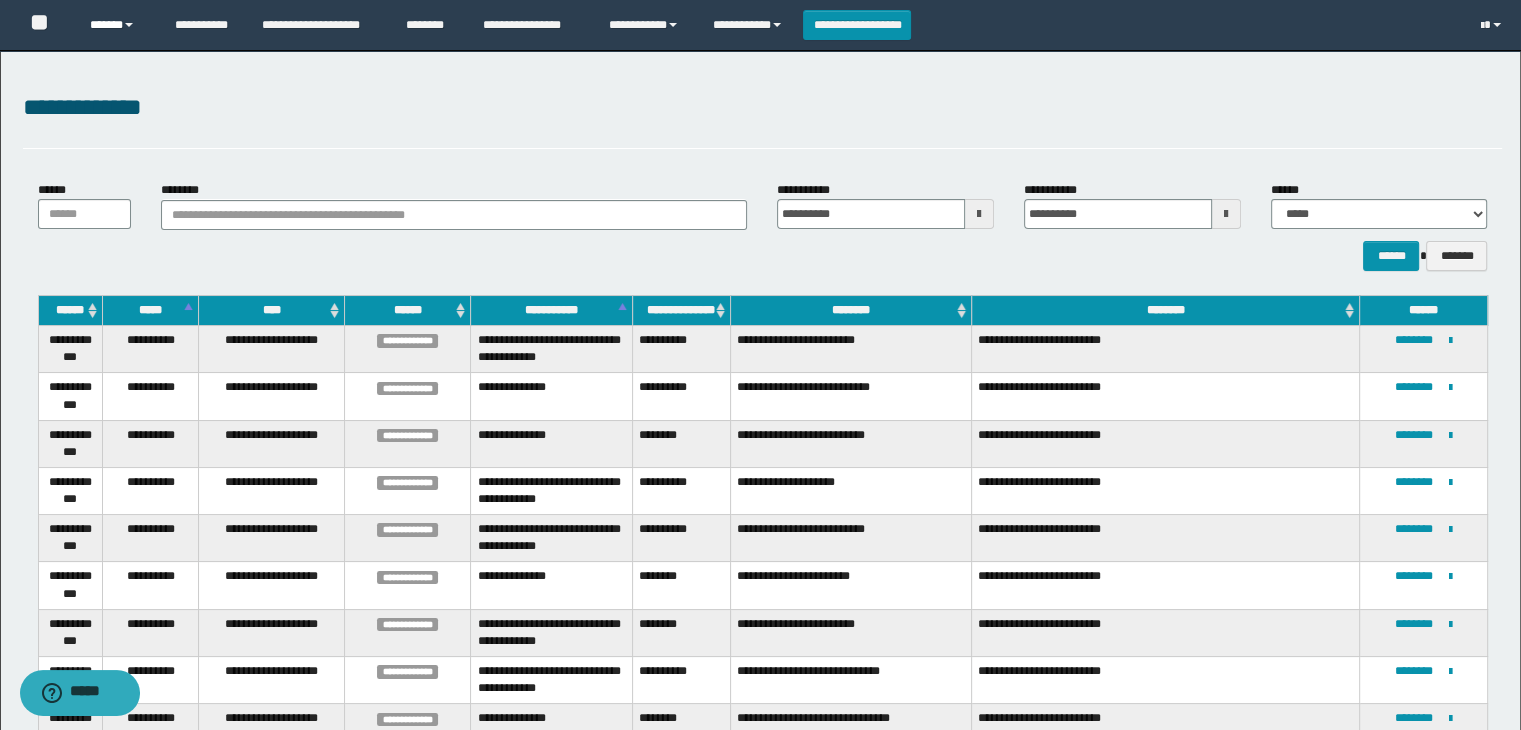 click at bounding box center [129, 25] 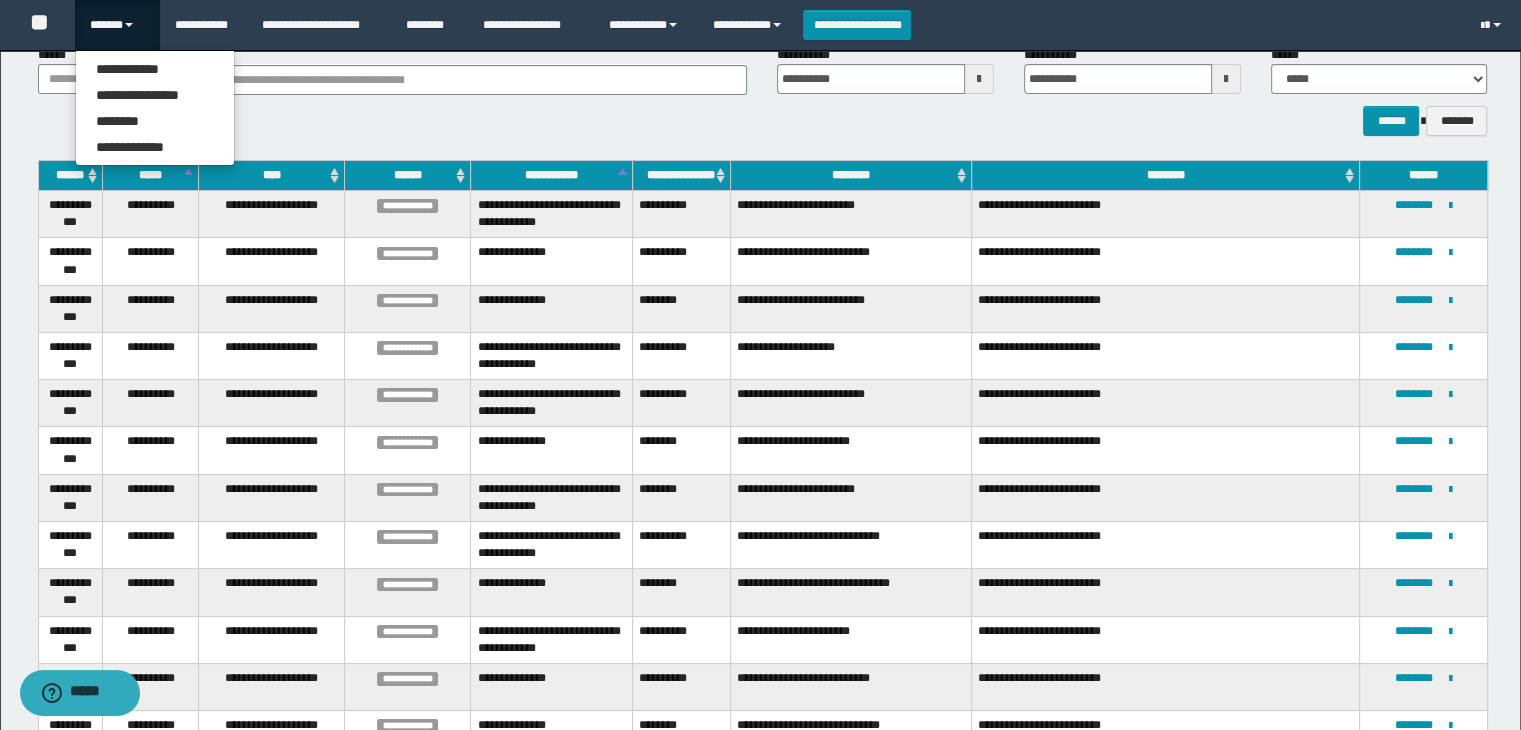 scroll, scrollTop: 411, scrollLeft: 0, axis: vertical 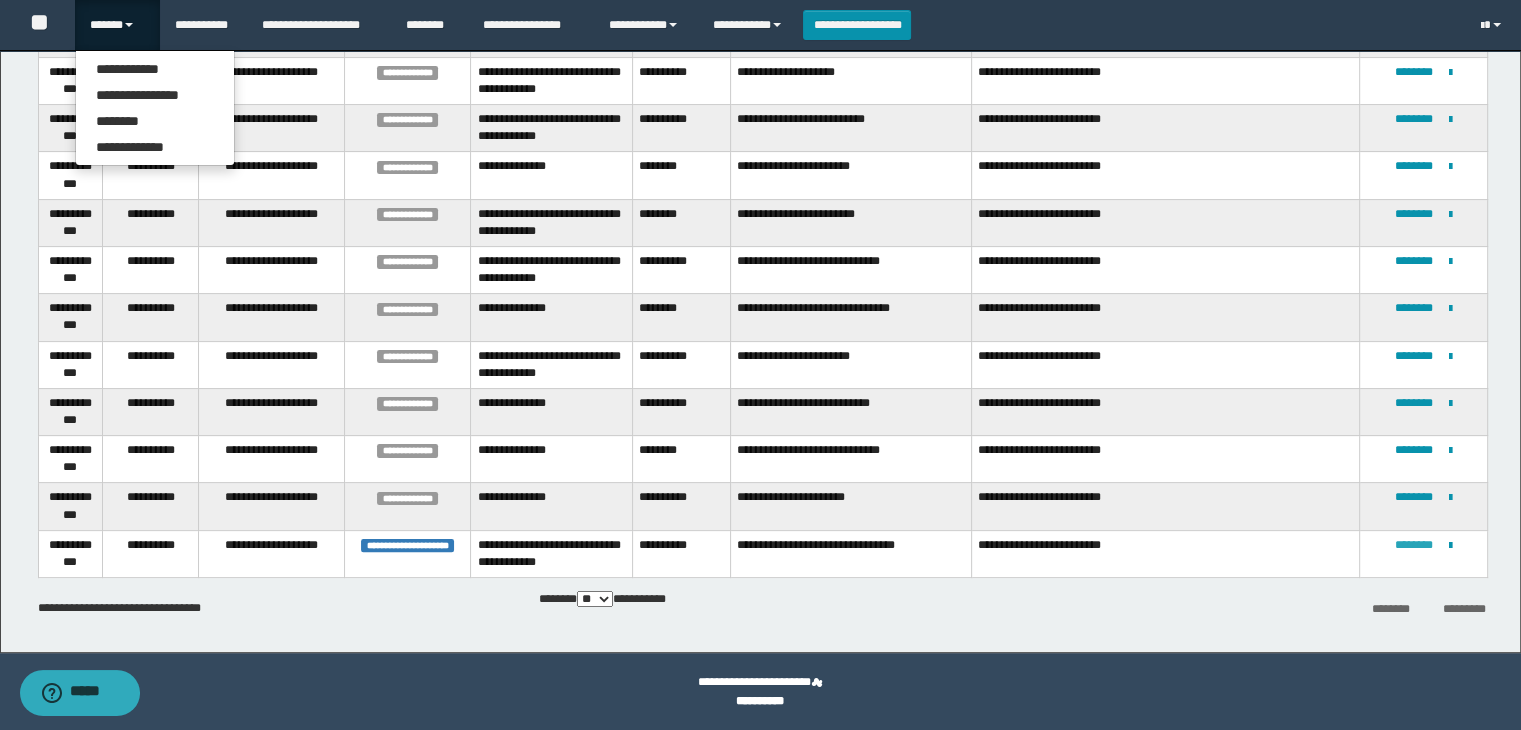 click on "********" at bounding box center [1414, 545] 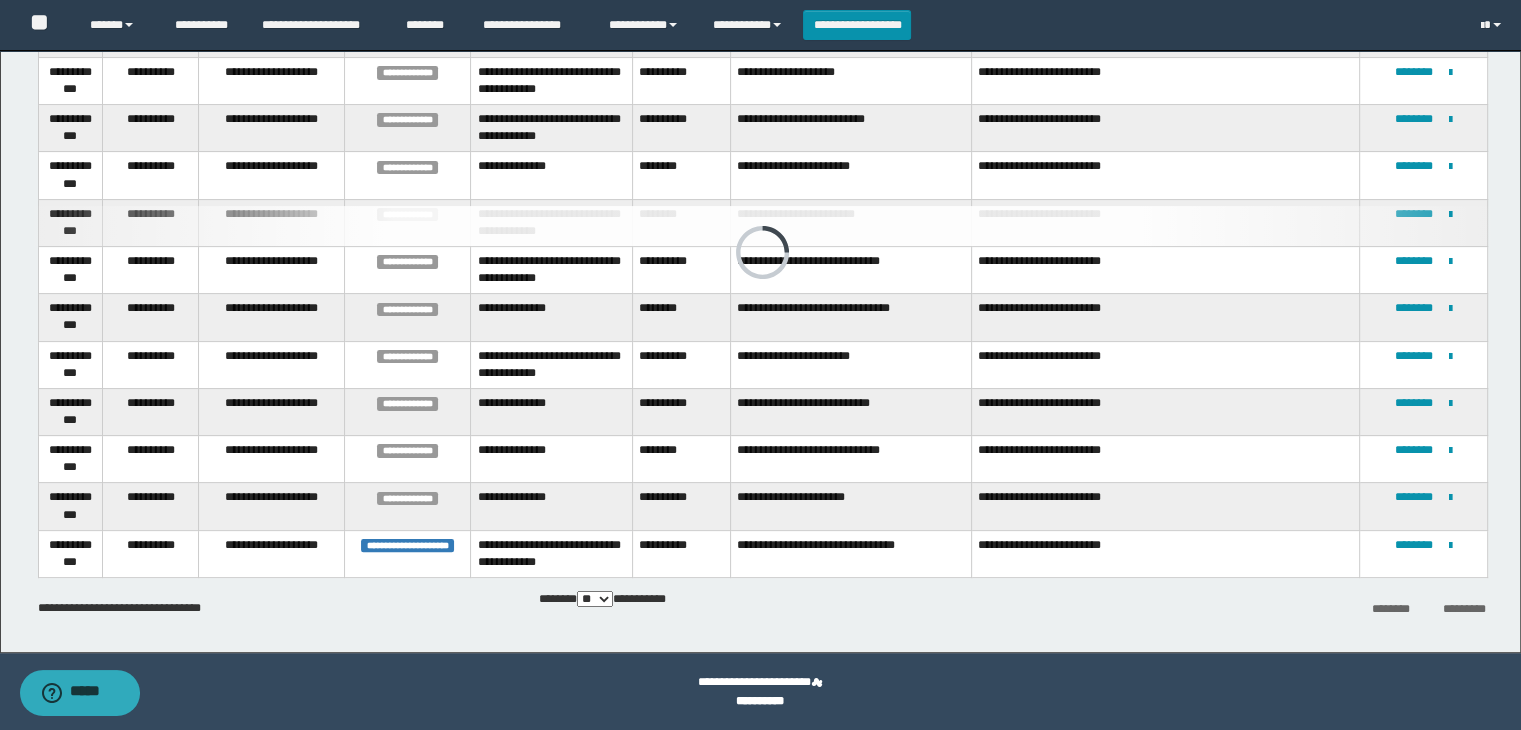 scroll, scrollTop: 0, scrollLeft: 0, axis: both 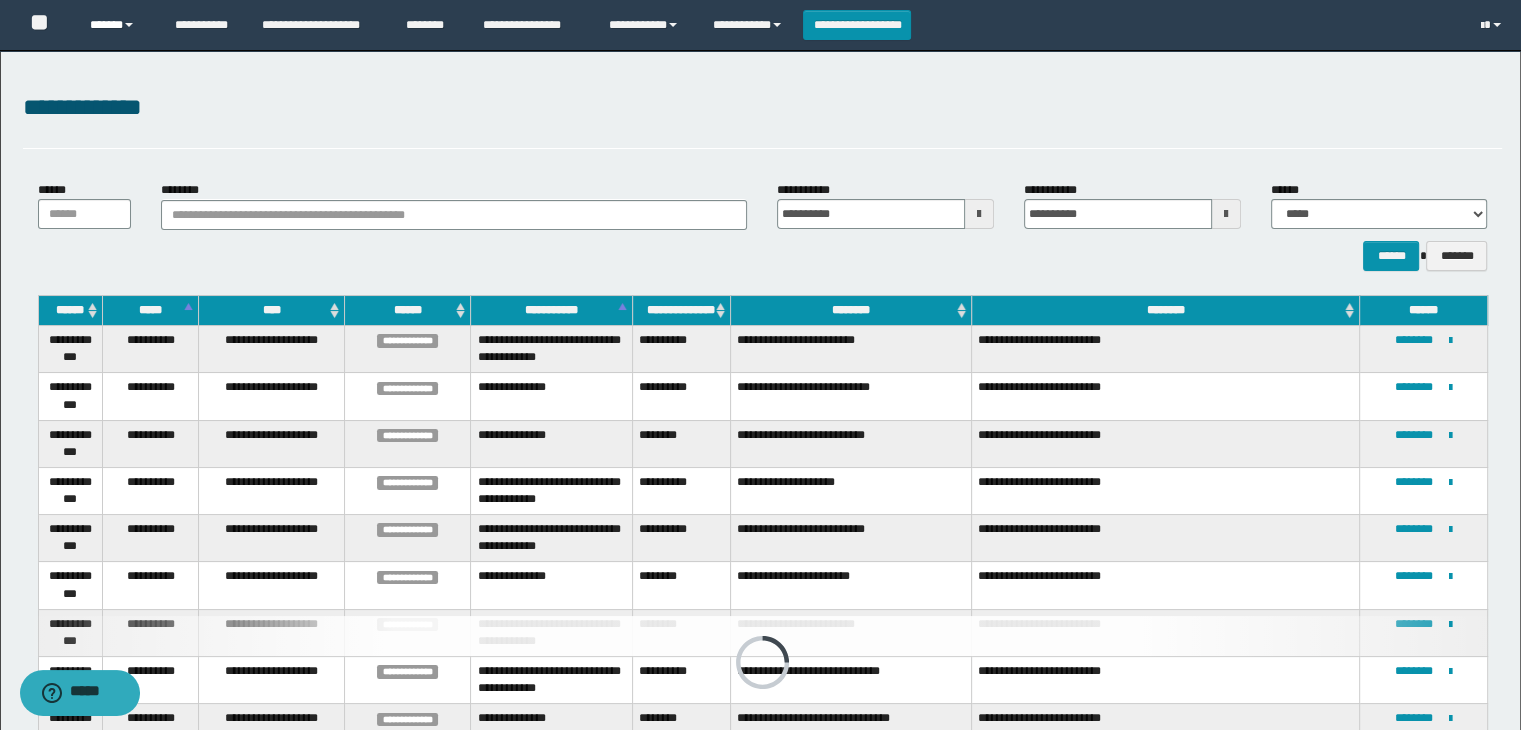 click on "******" at bounding box center [117, 25] 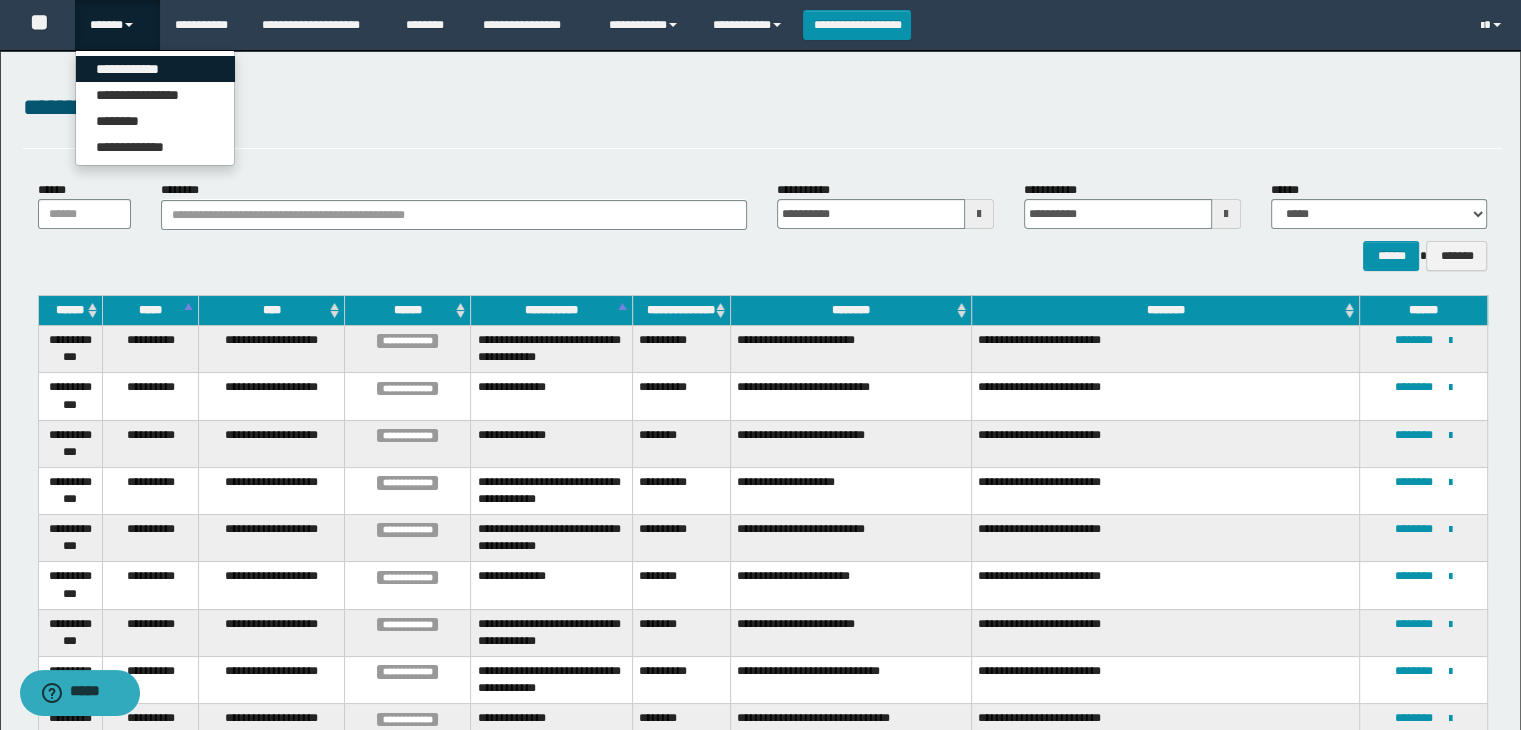 click on "**********" at bounding box center (155, 69) 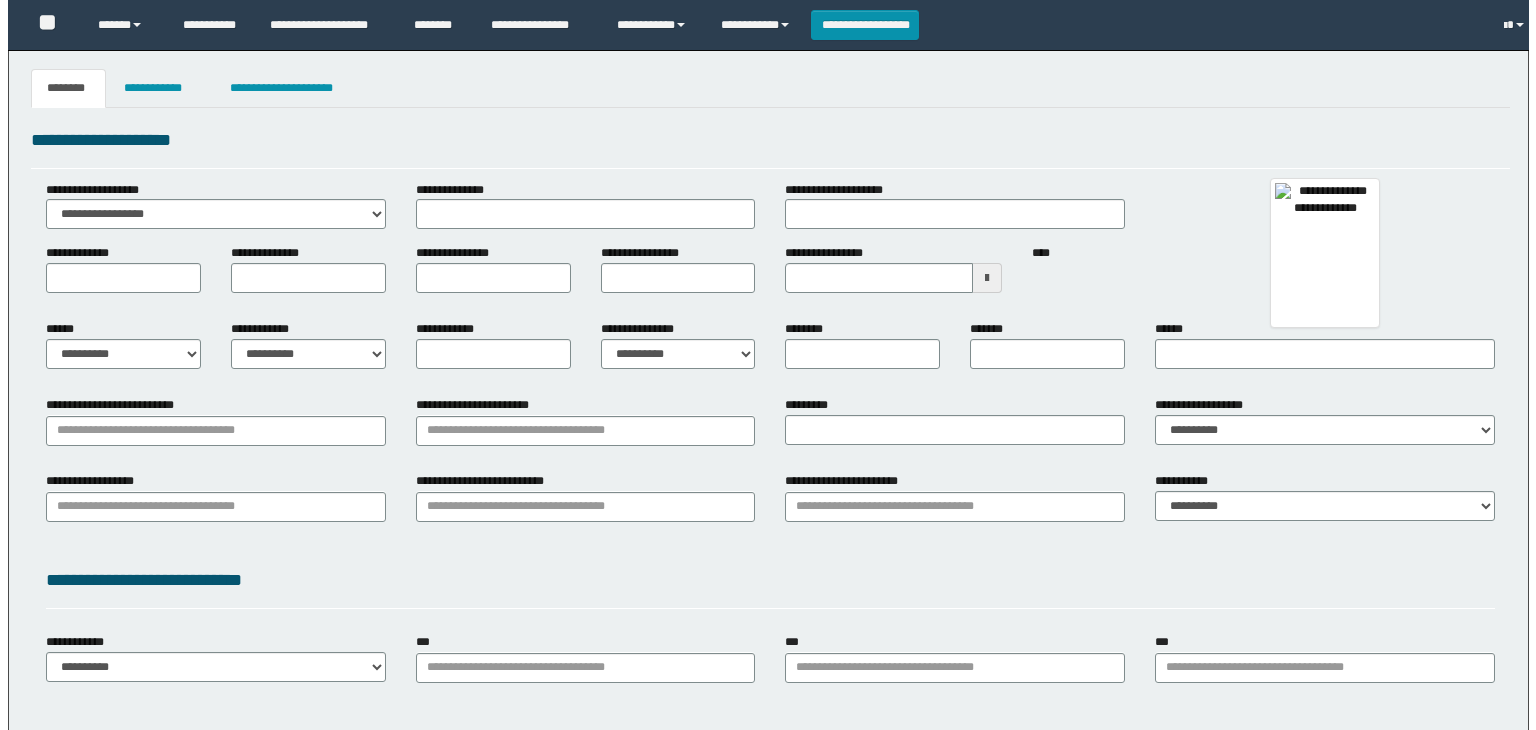 scroll, scrollTop: 0, scrollLeft: 0, axis: both 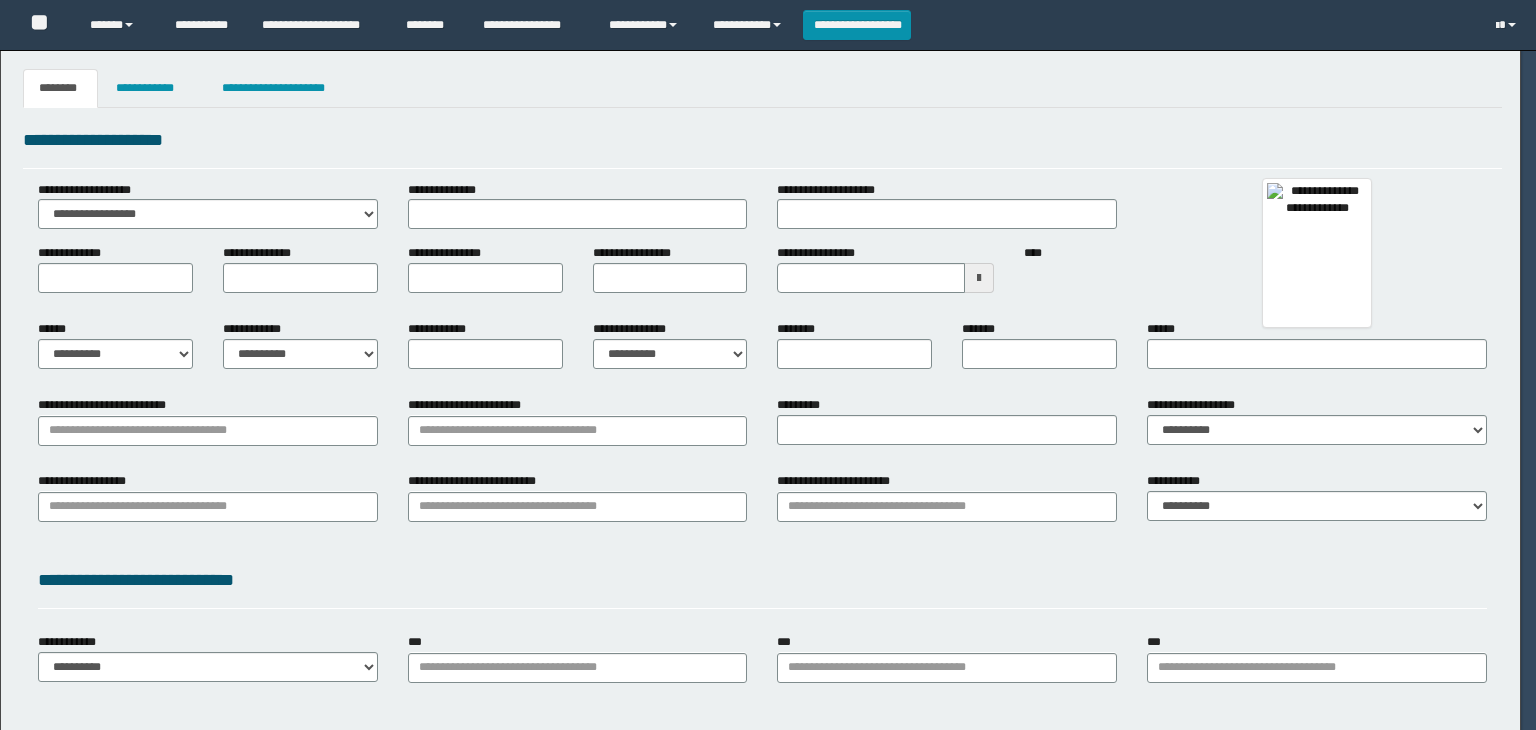type on "******" 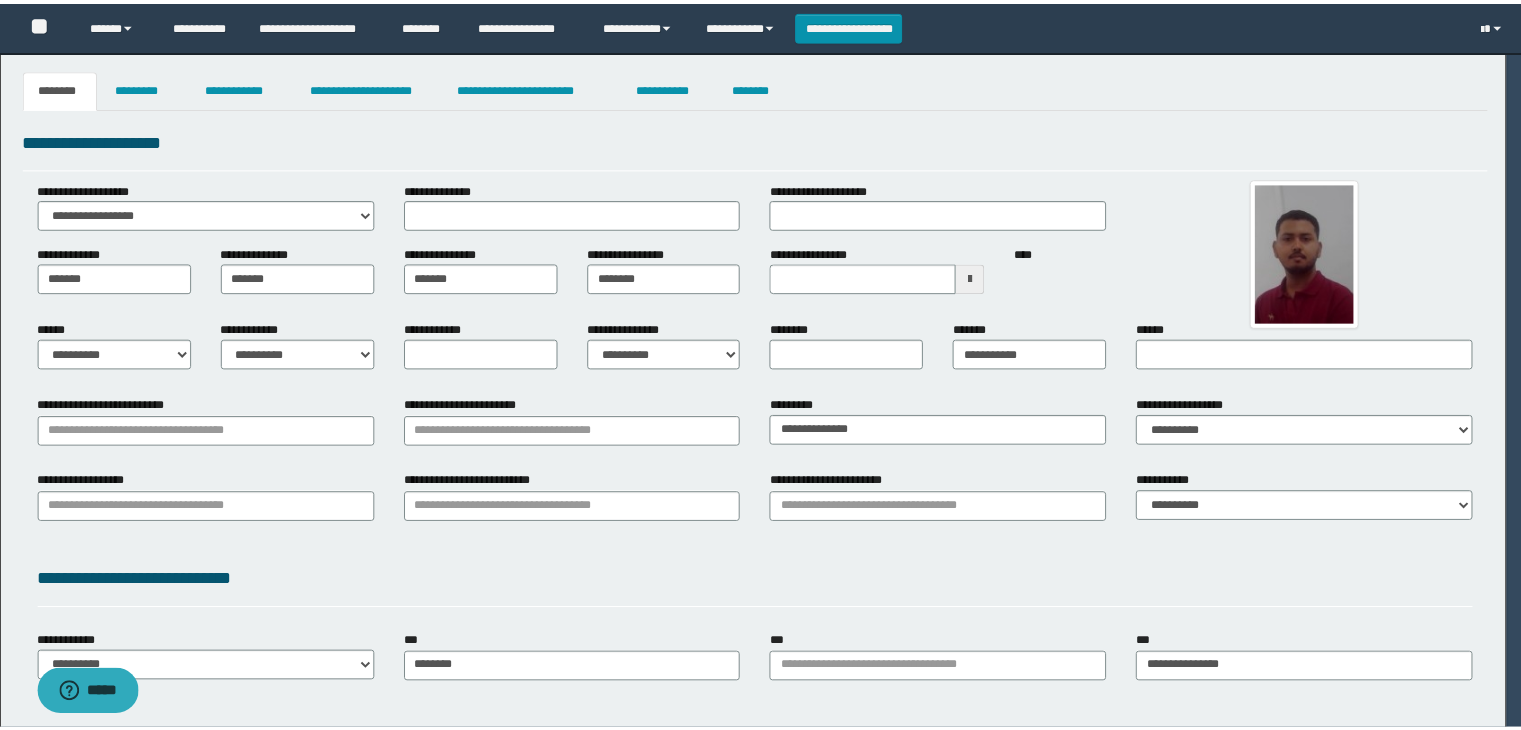 scroll, scrollTop: 0, scrollLeft: 0, axis: both 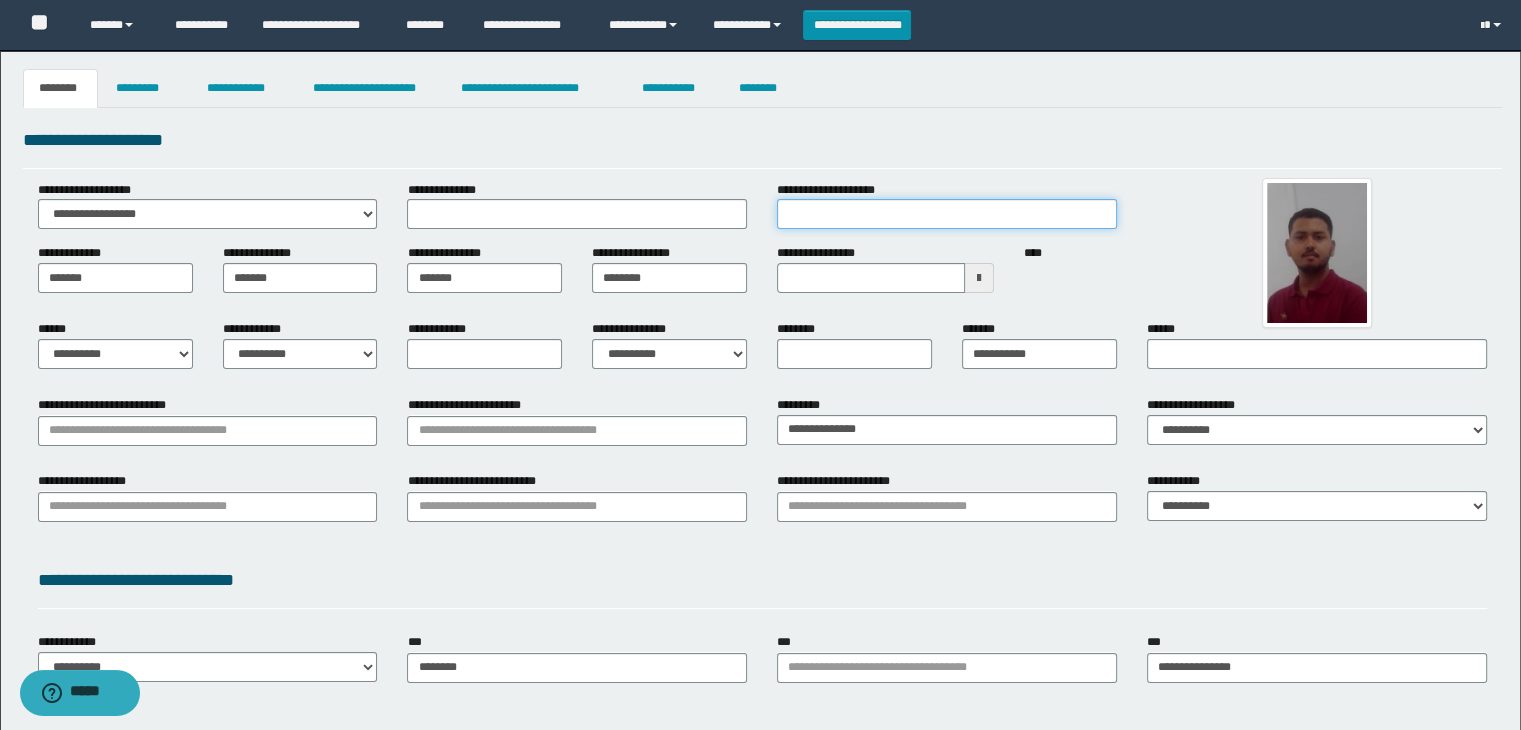 click on "**********" at bounding box center (947, 214) 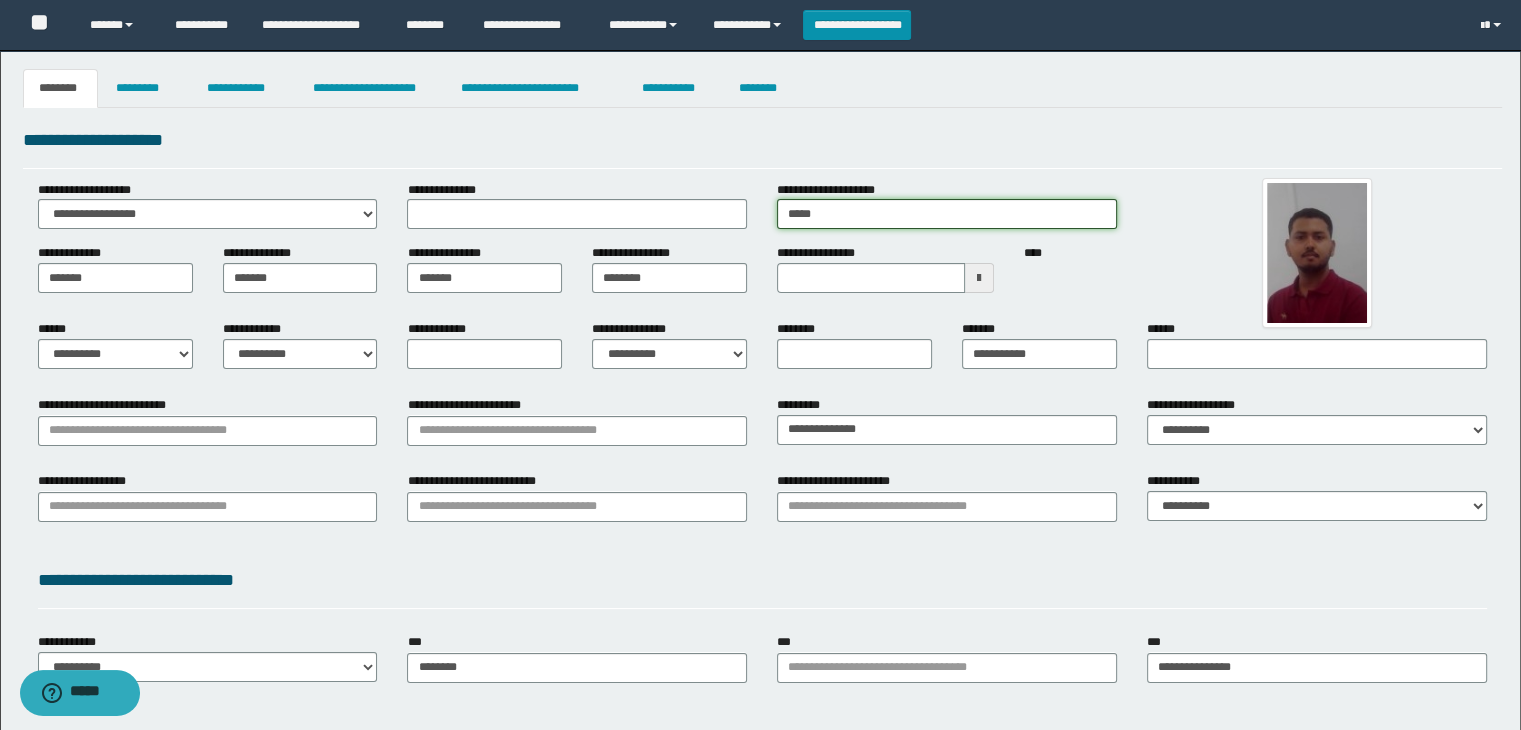 type on "*********" 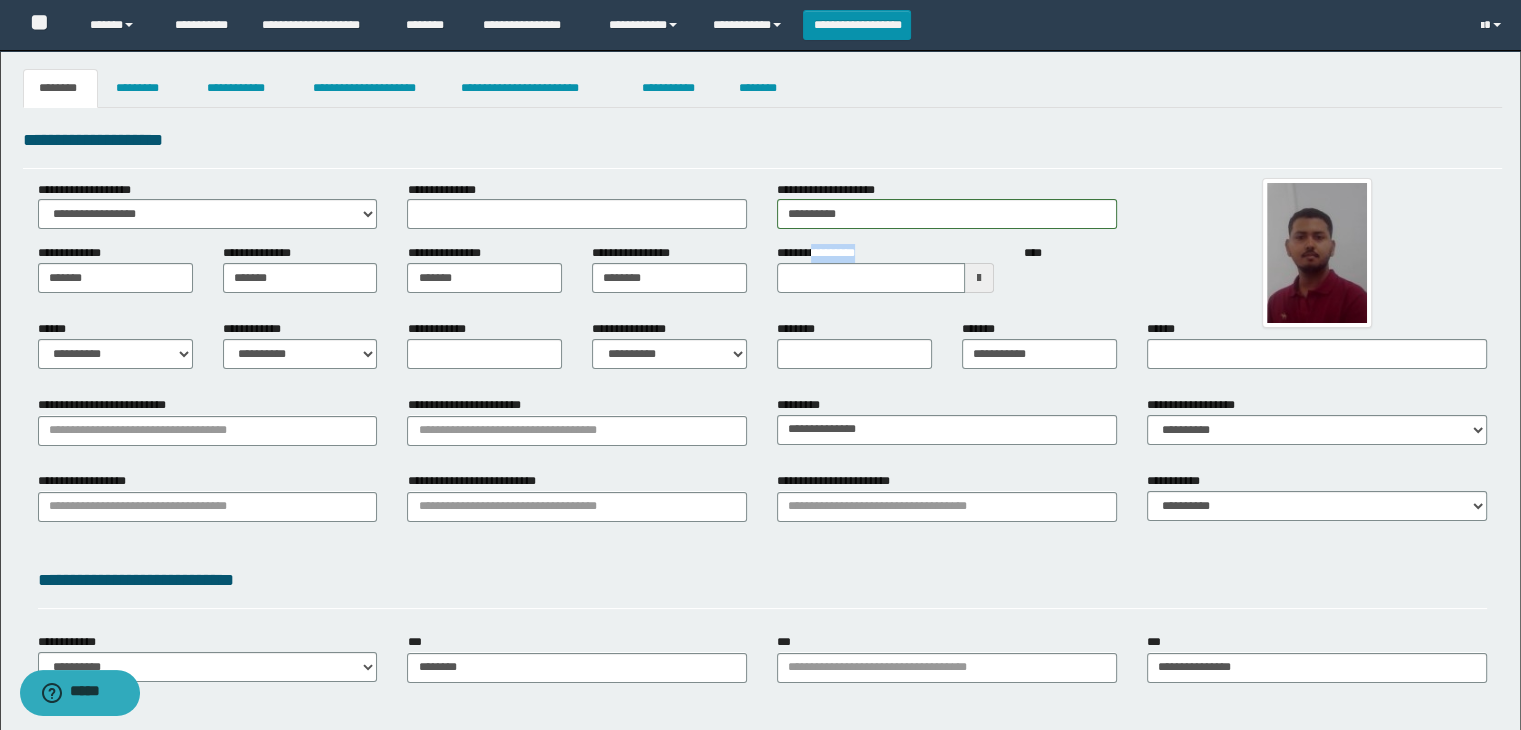 click on "**********" at bounding box center (885, 268) 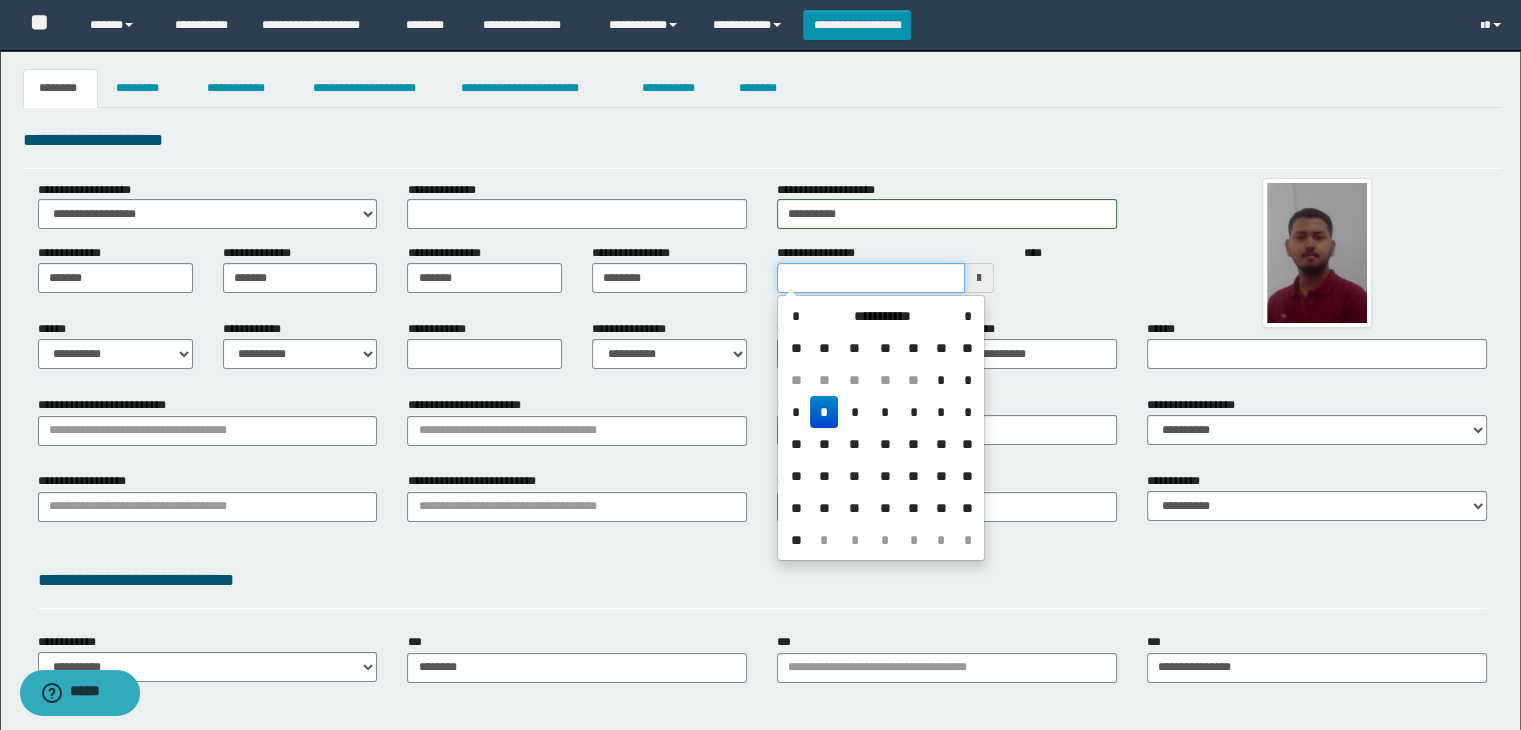 click on "**********" at bounding box center (871, 278) 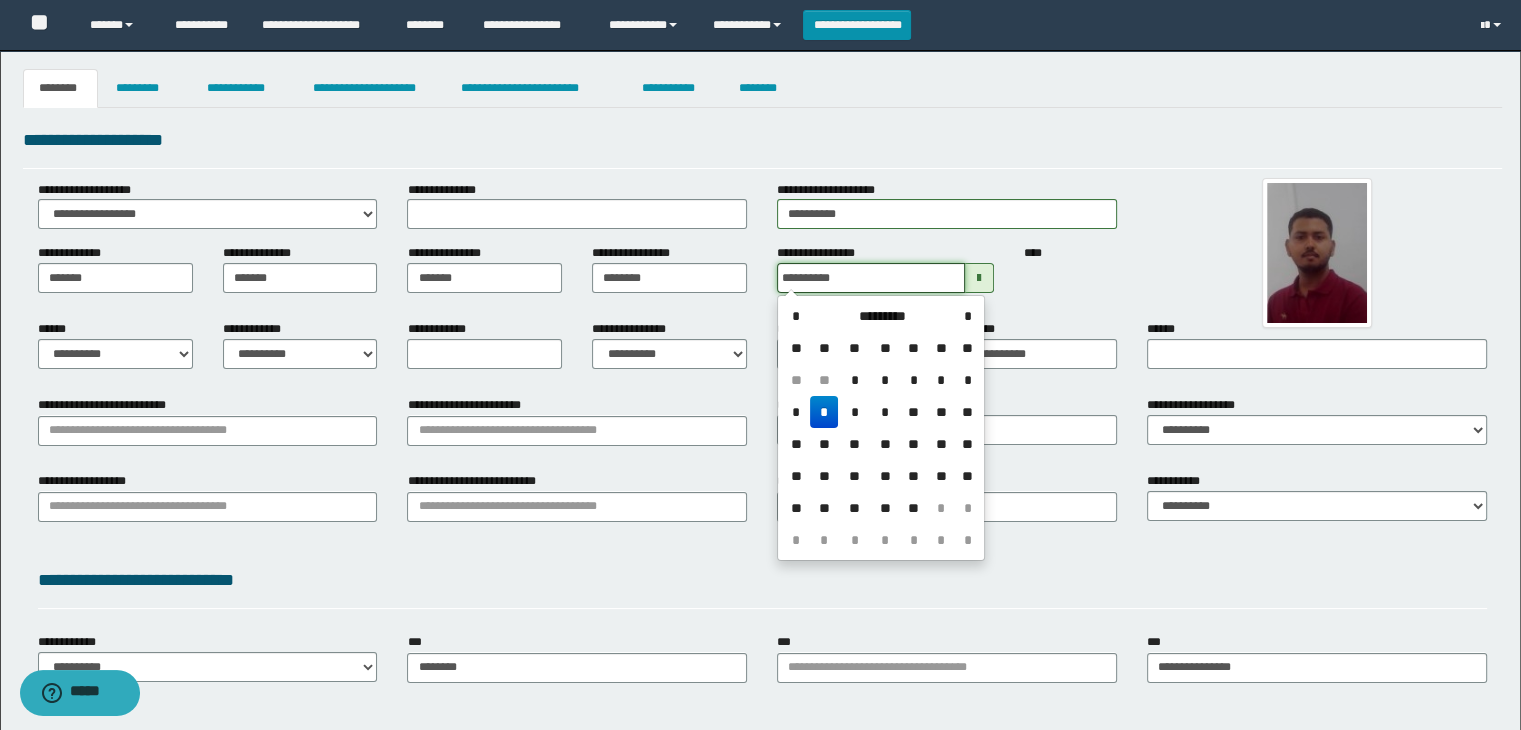 type on "**********" 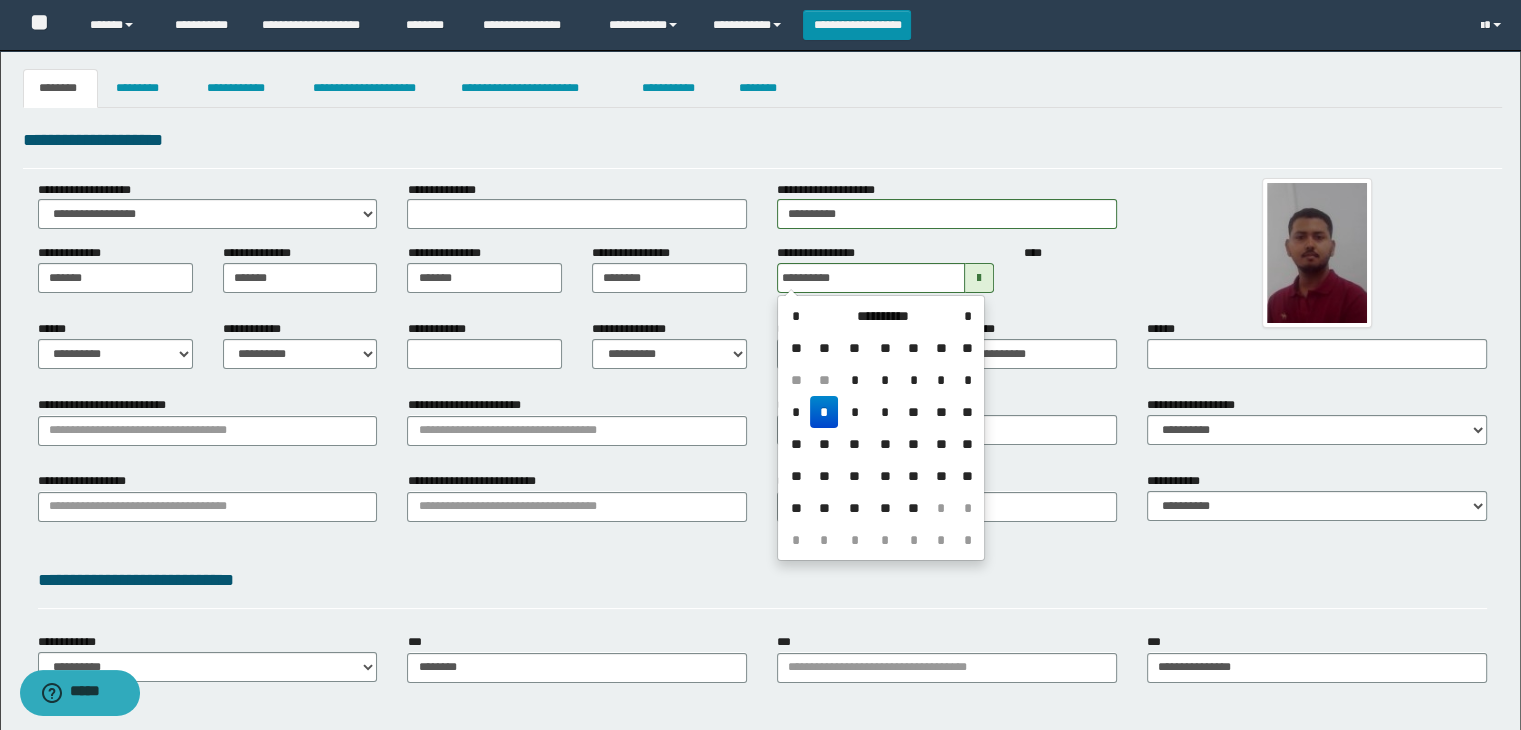 click on "**********" at bounding box center (947, 276) 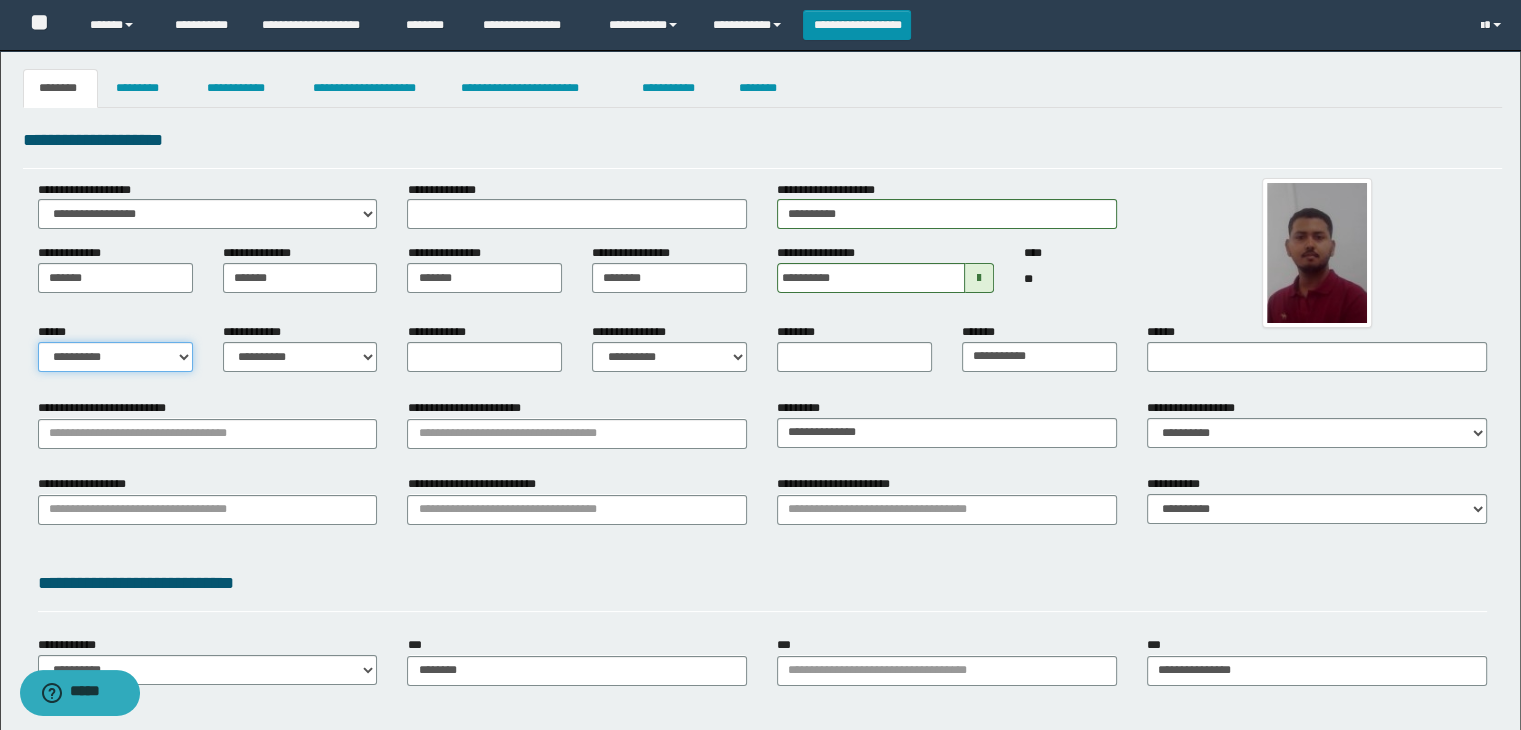 click on "**********" at bounding box center [115, 357] 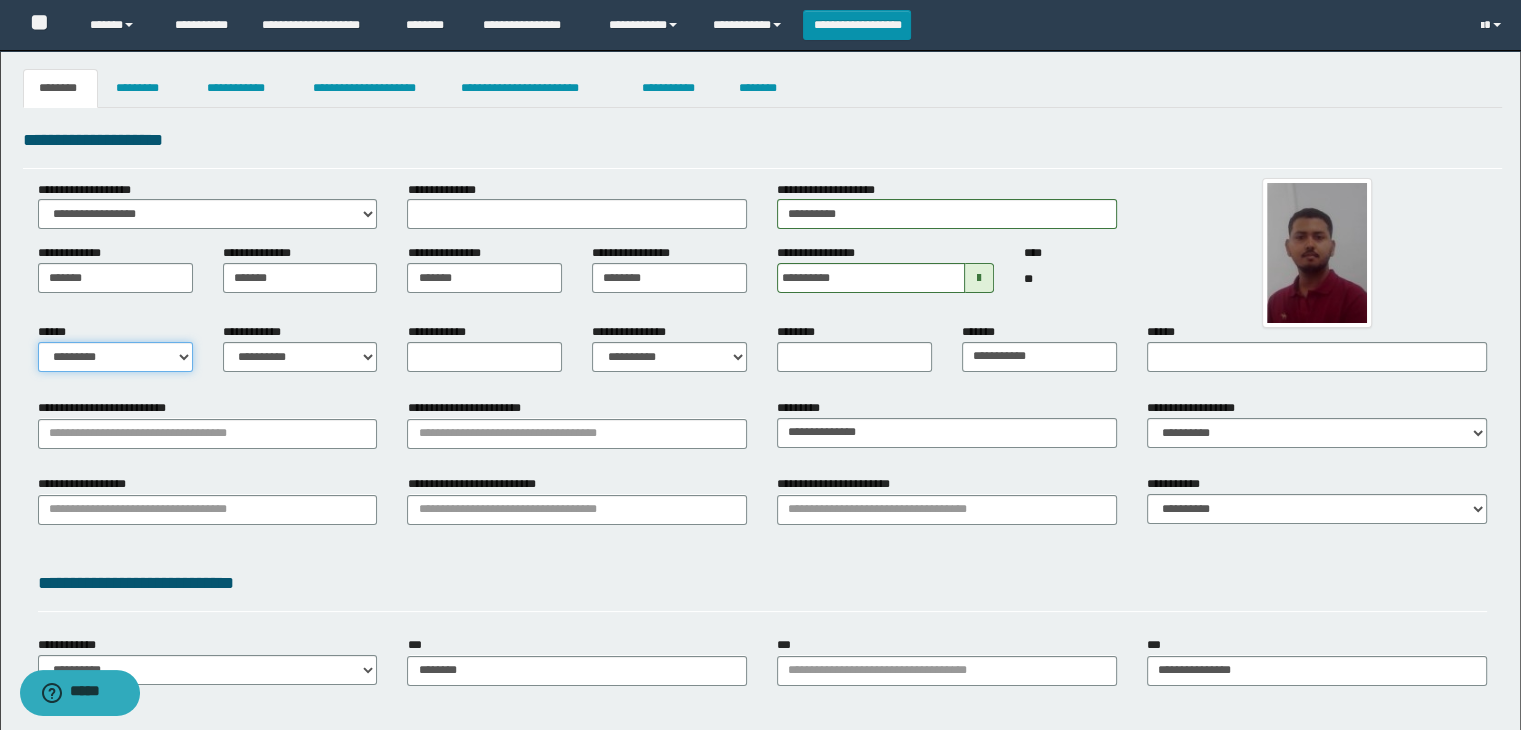 click on "**********" at bounding box center (115, 357) 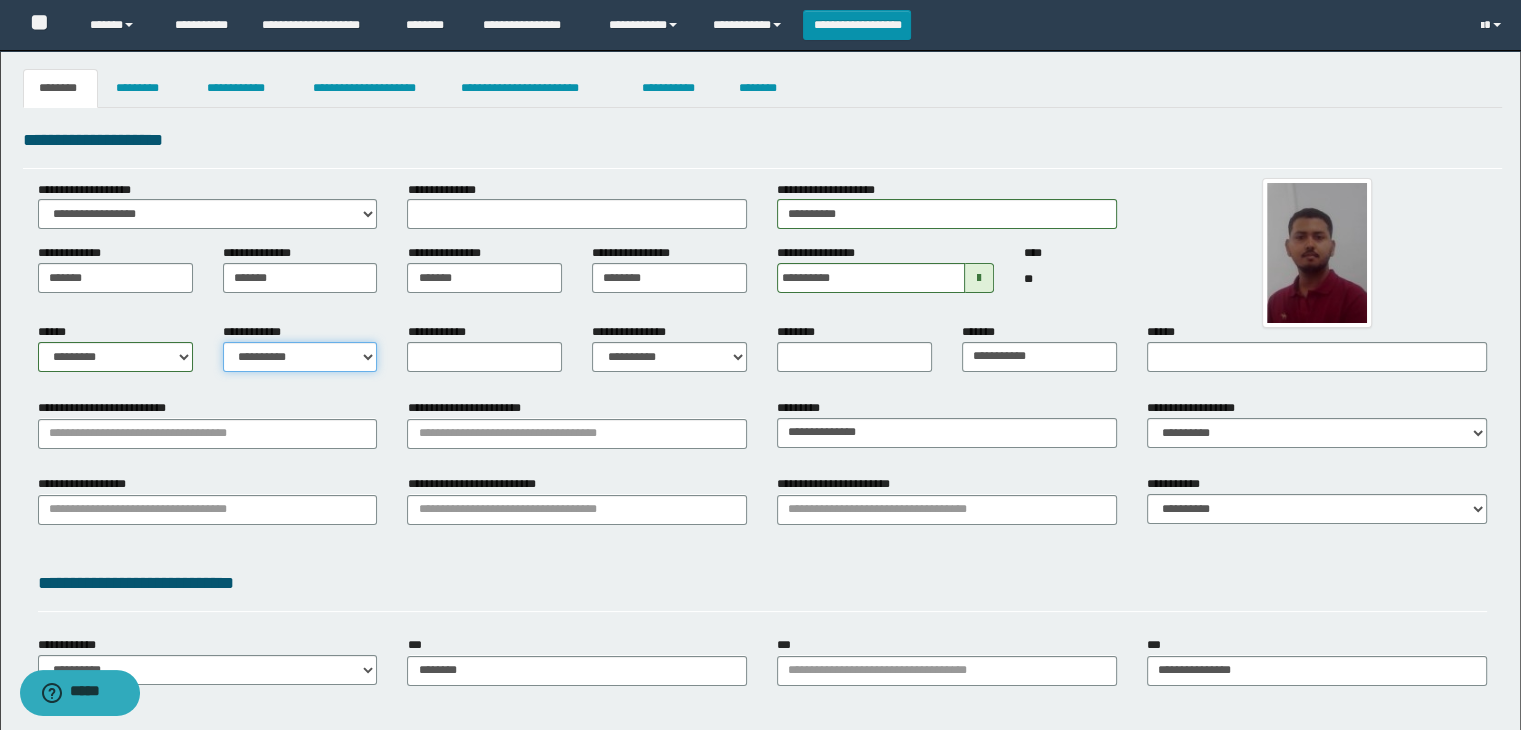 click on "**********" at bounding box center (300, 357) 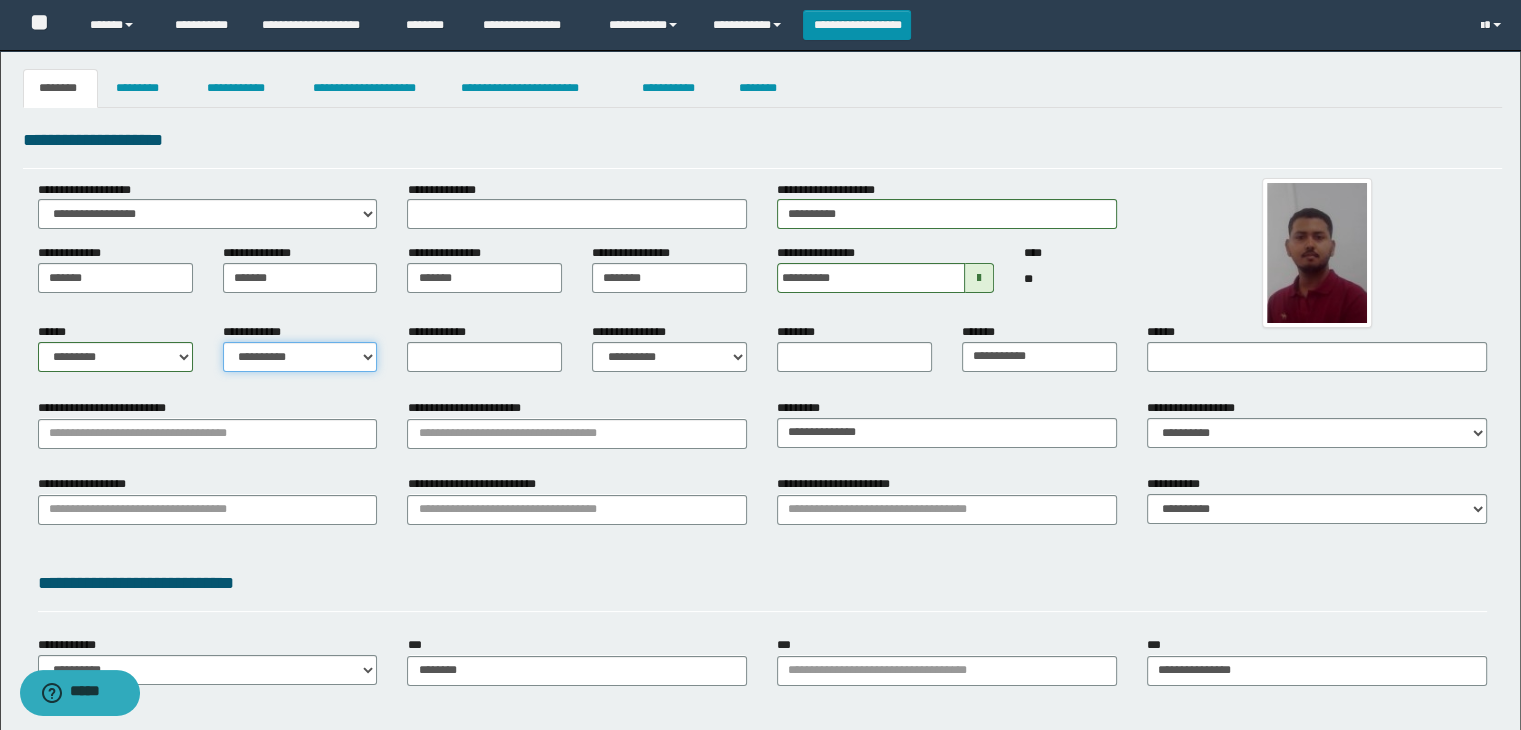 select on "*" 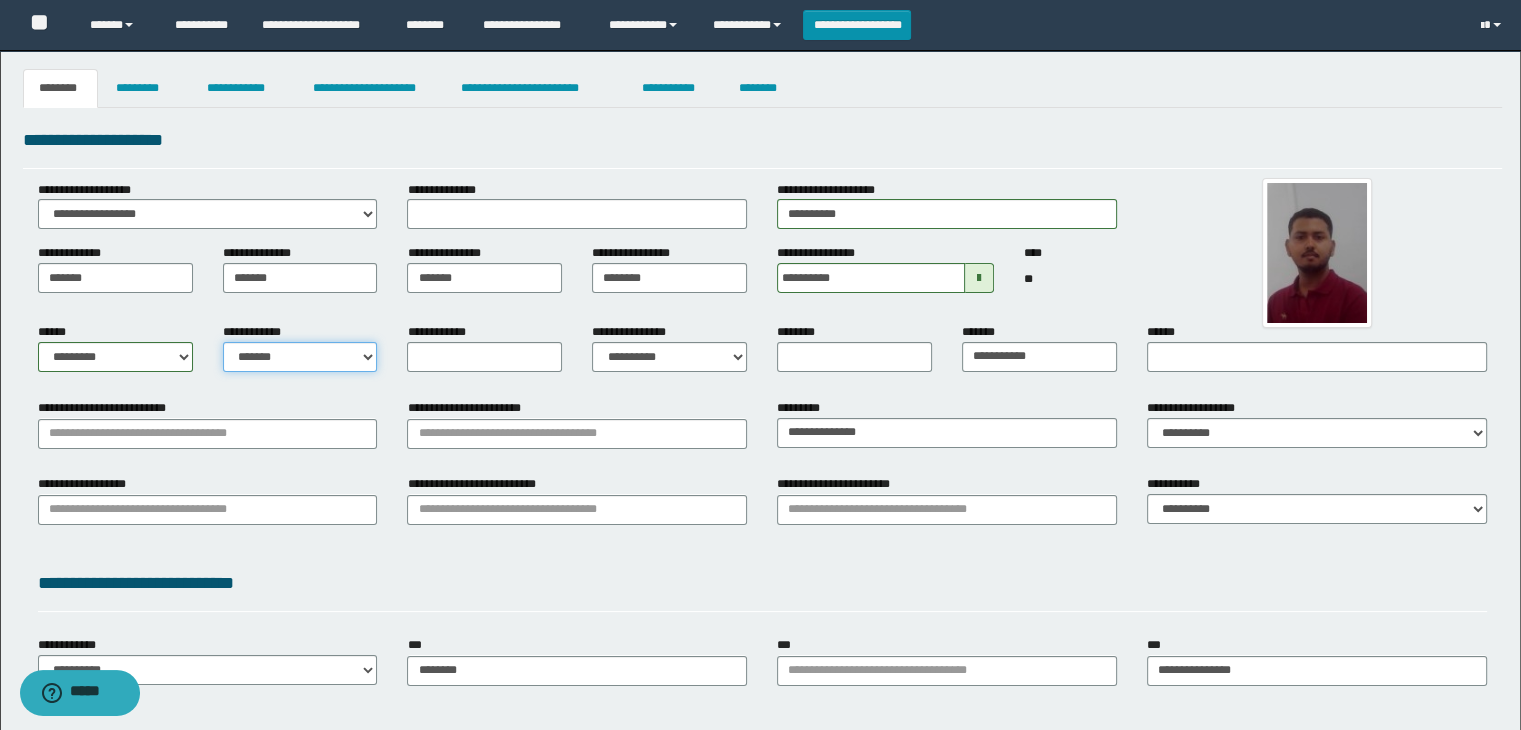 click on "**********" at bounding box center (300, 357) 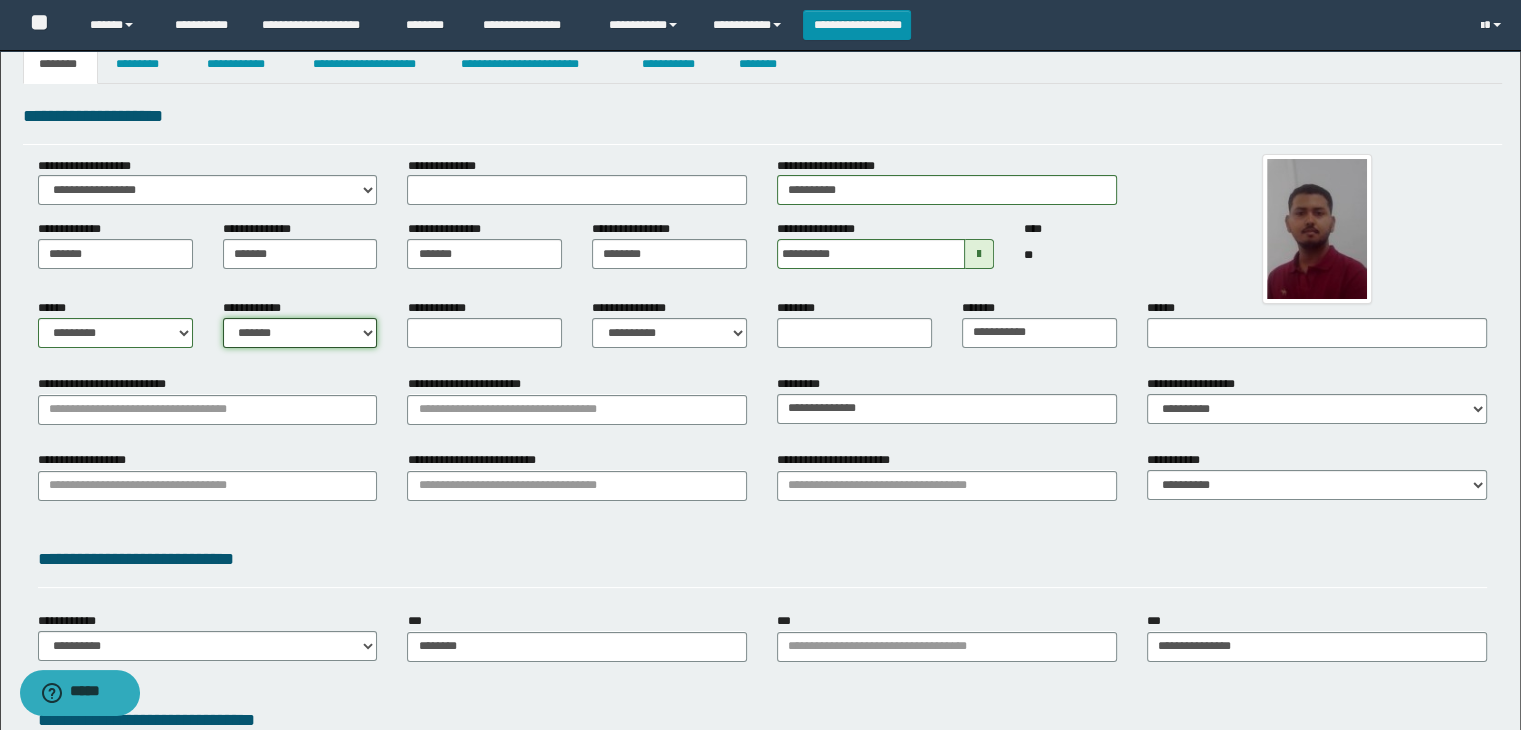 scroll, scrollTop: 0, scrollLeft: 0, axis: both 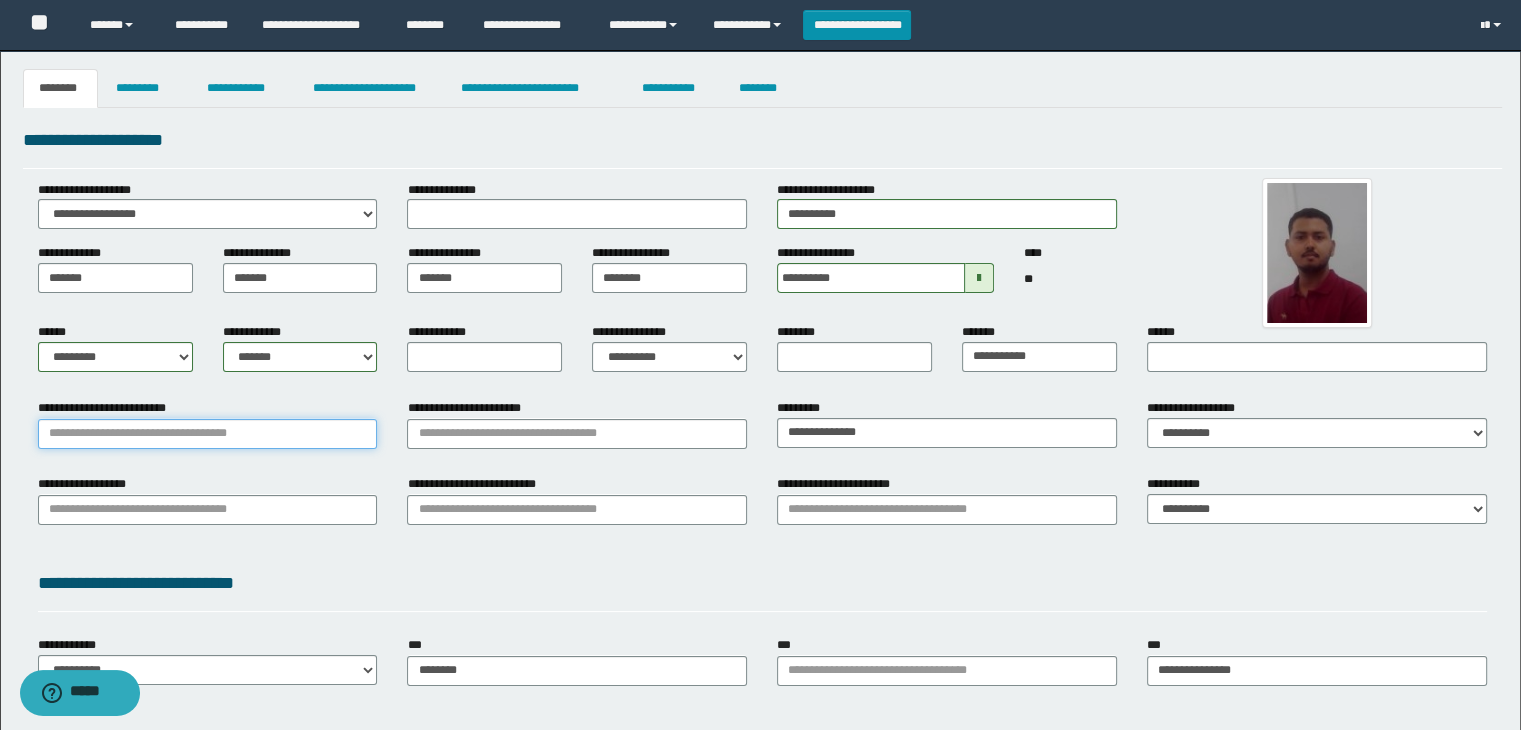 click on "**********" at bounding box center (208, 434) 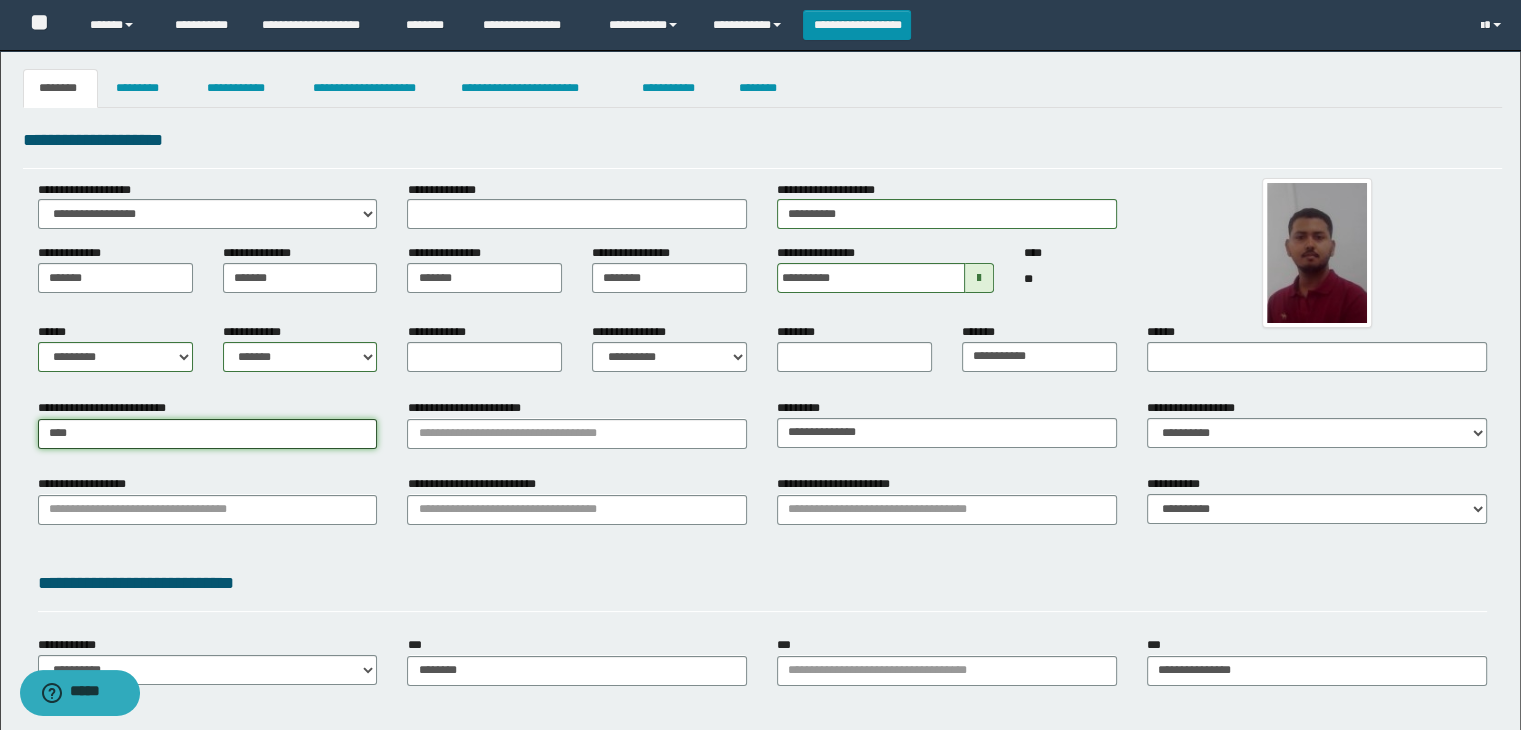 type on "*****" 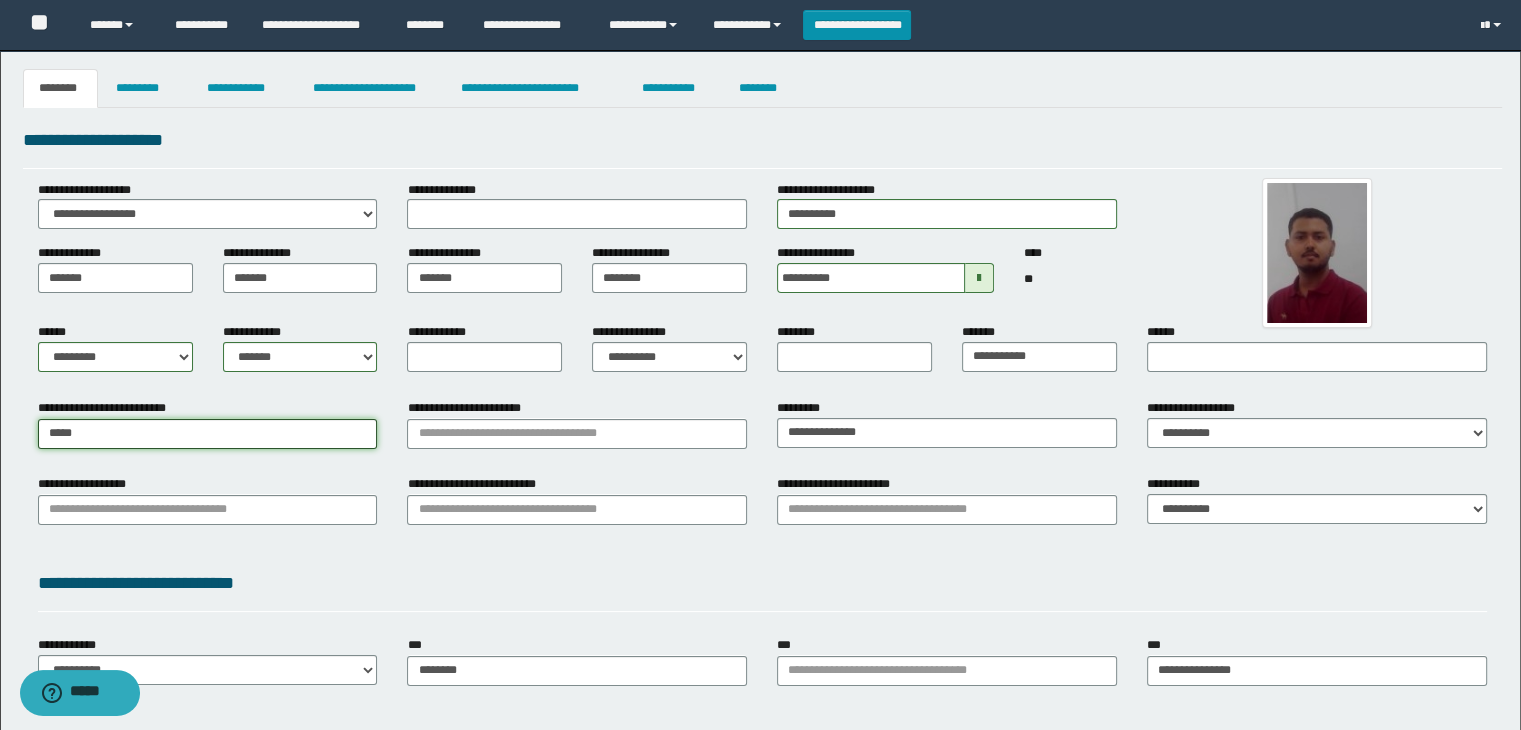 type on "*****" 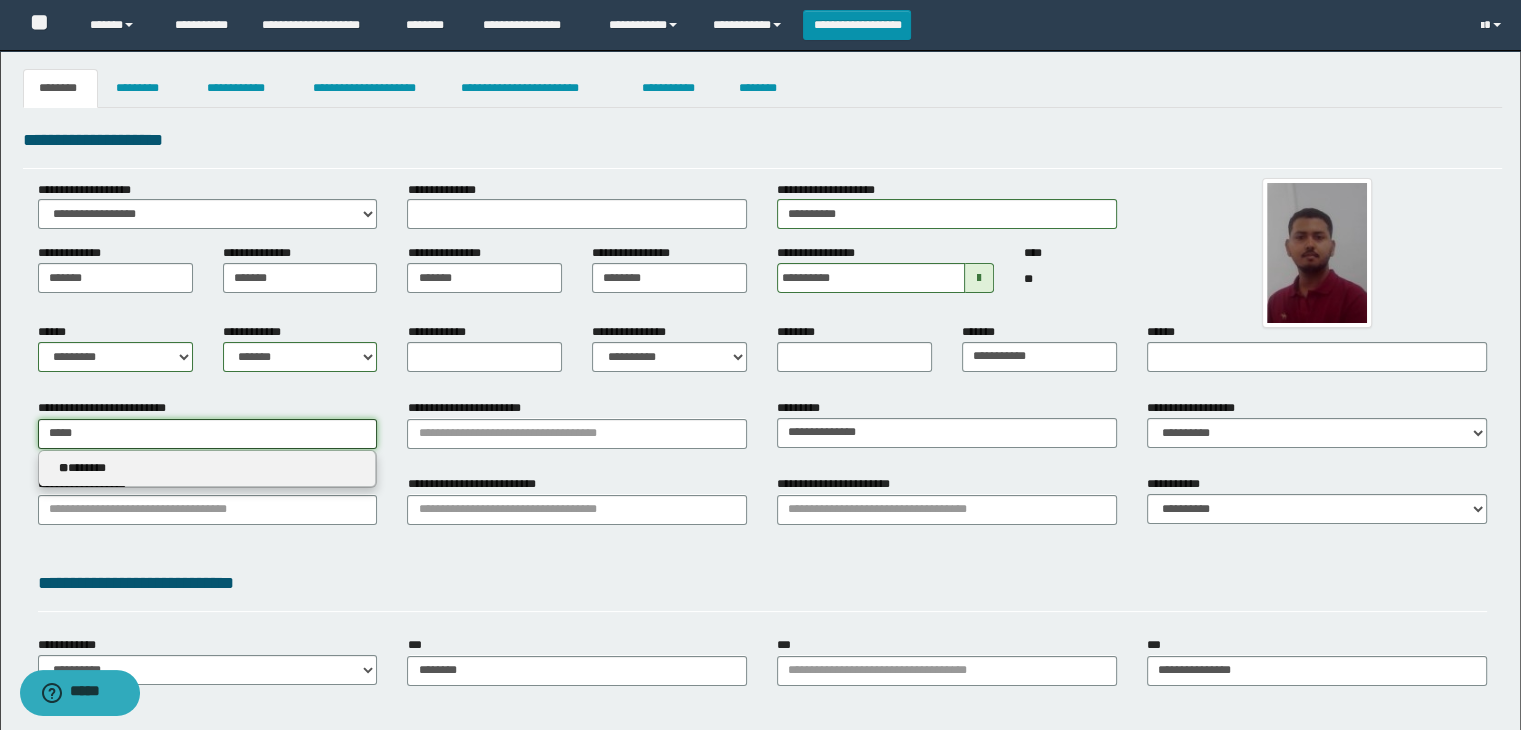 type on "*****" 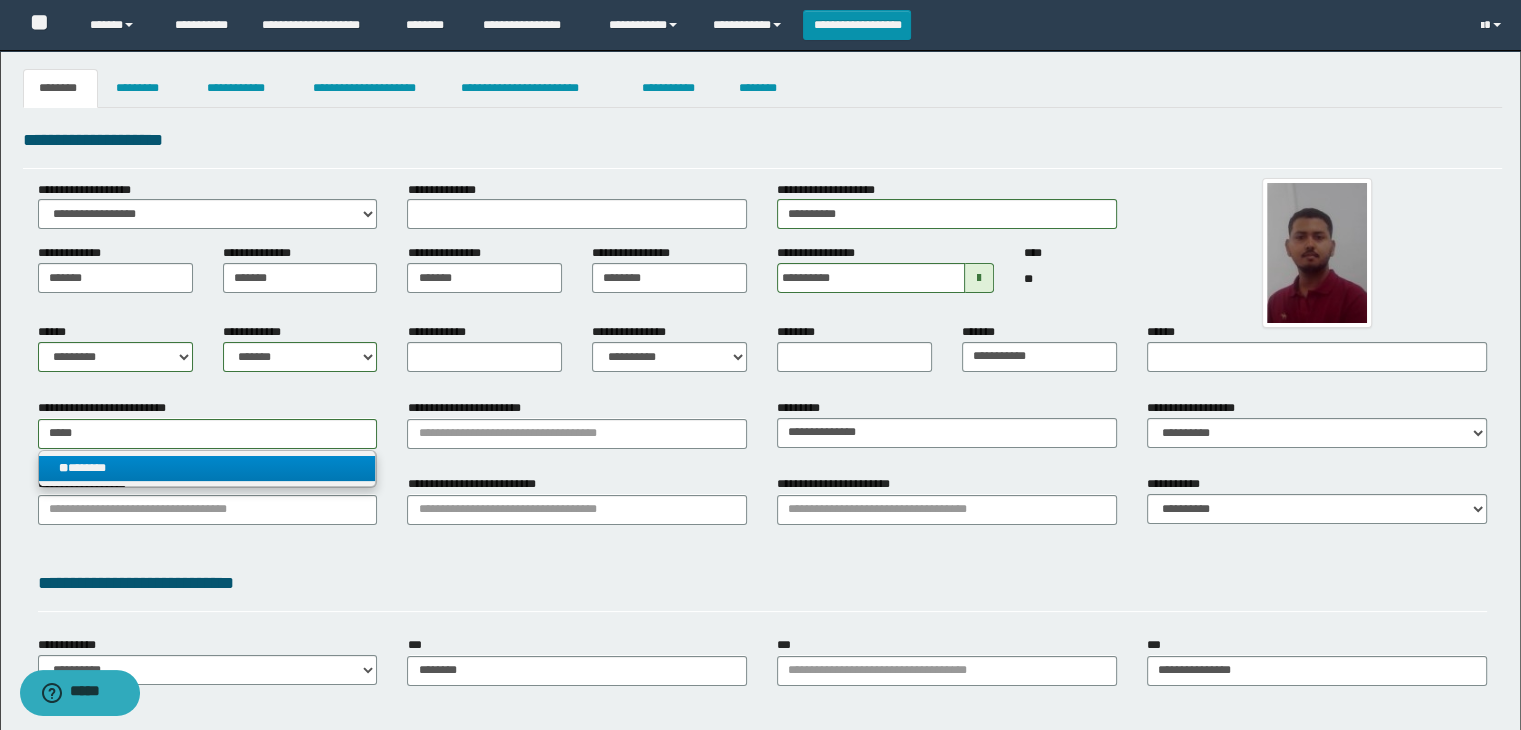 click on "** *******" at bounding box center (208, 469) 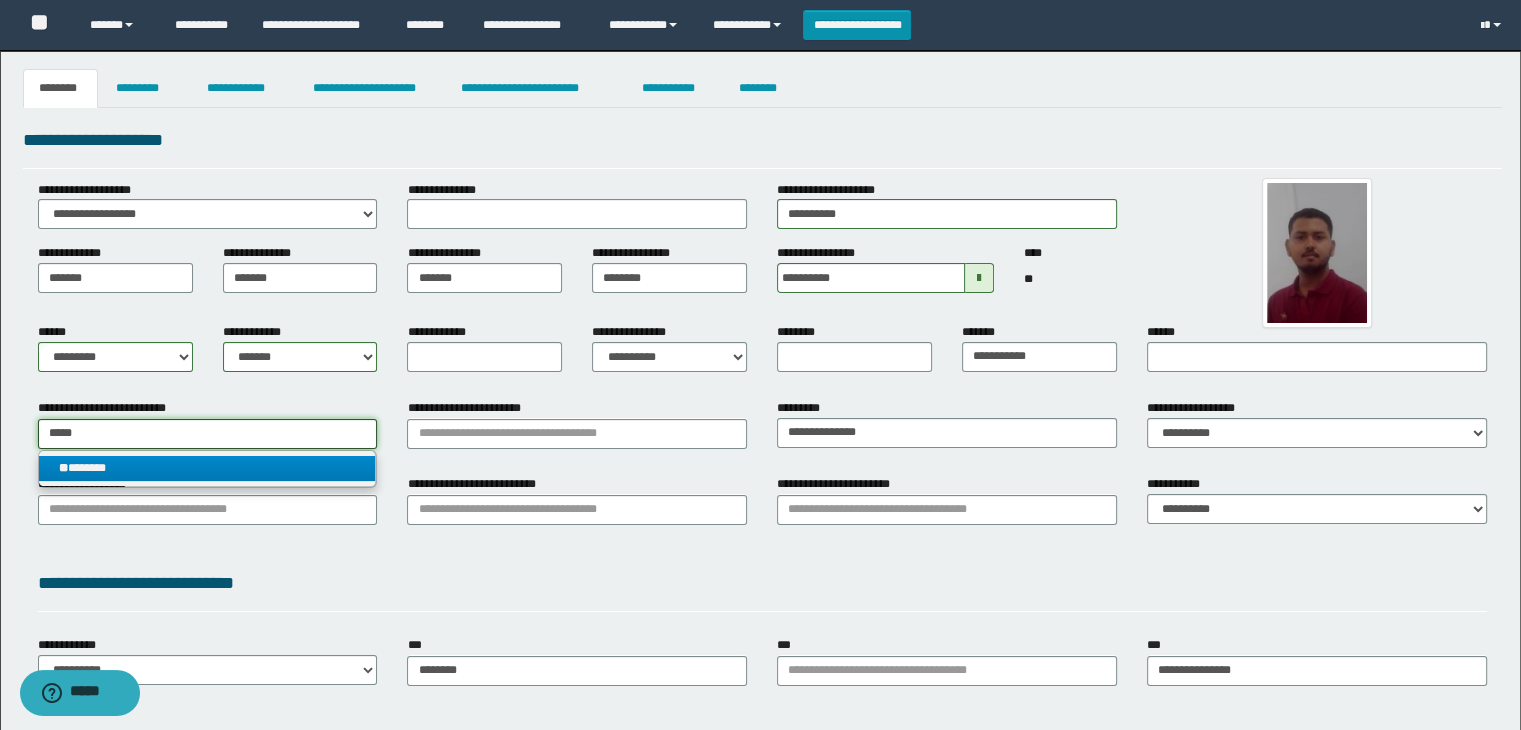 type 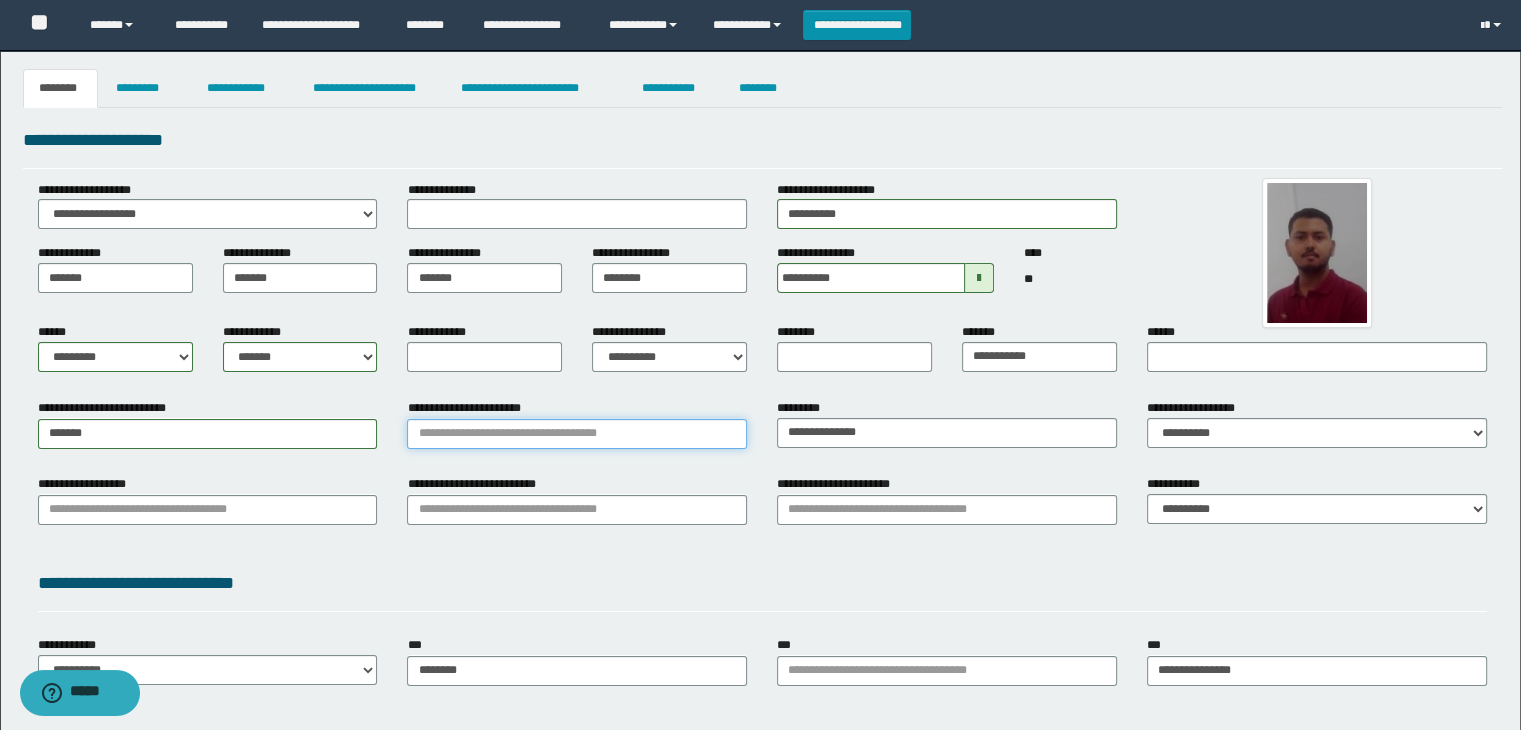 click on "**********" at bounding box center (577, 434) 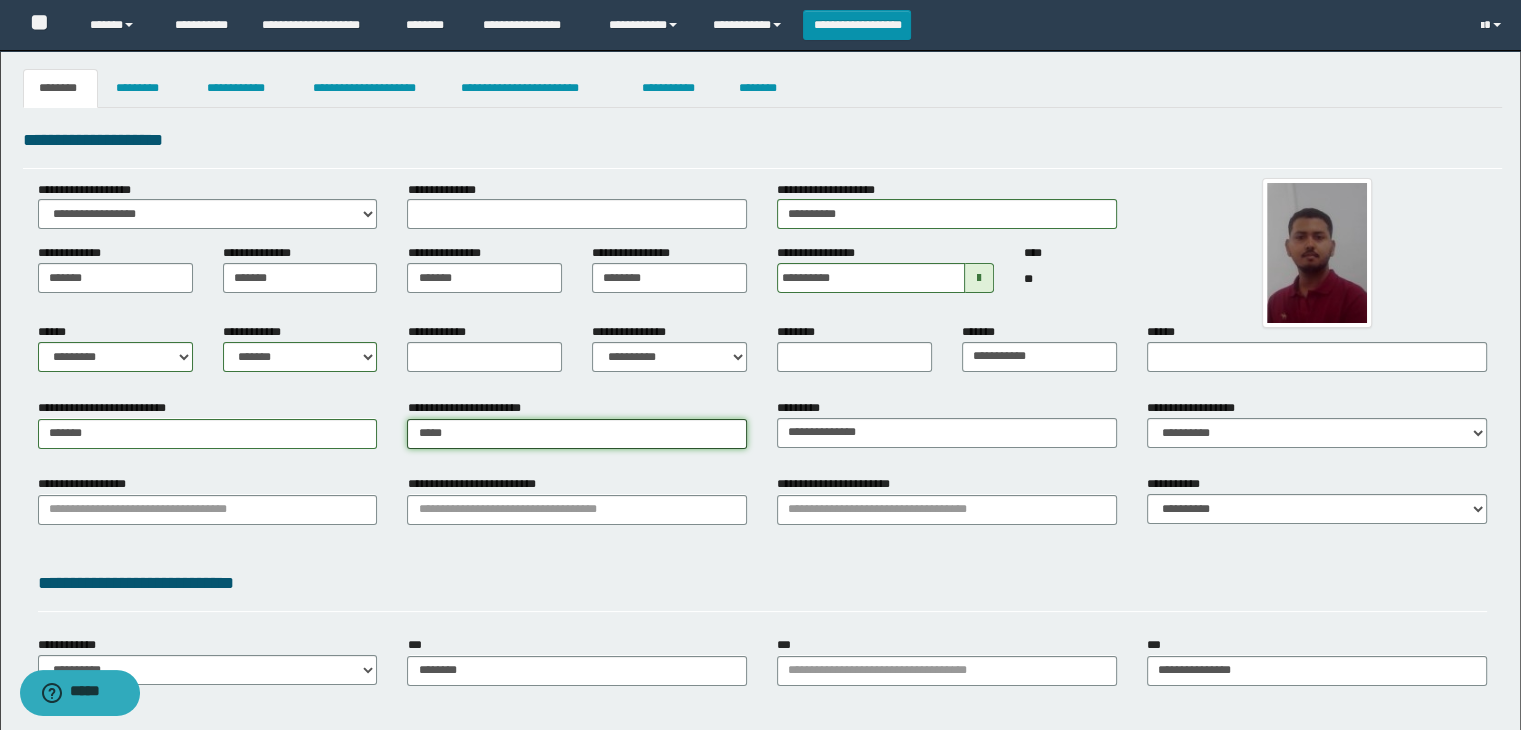 type on "******" 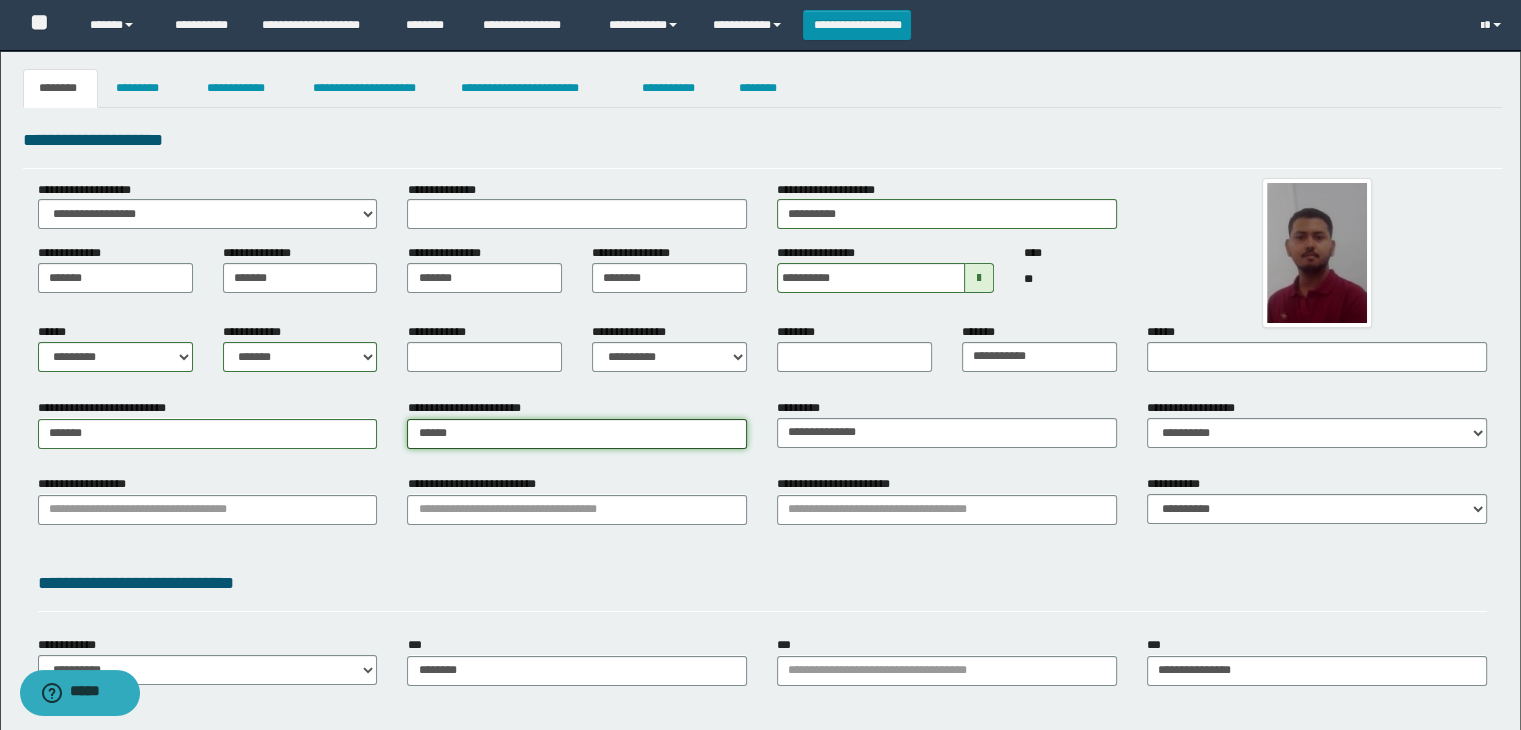 type on "**********" 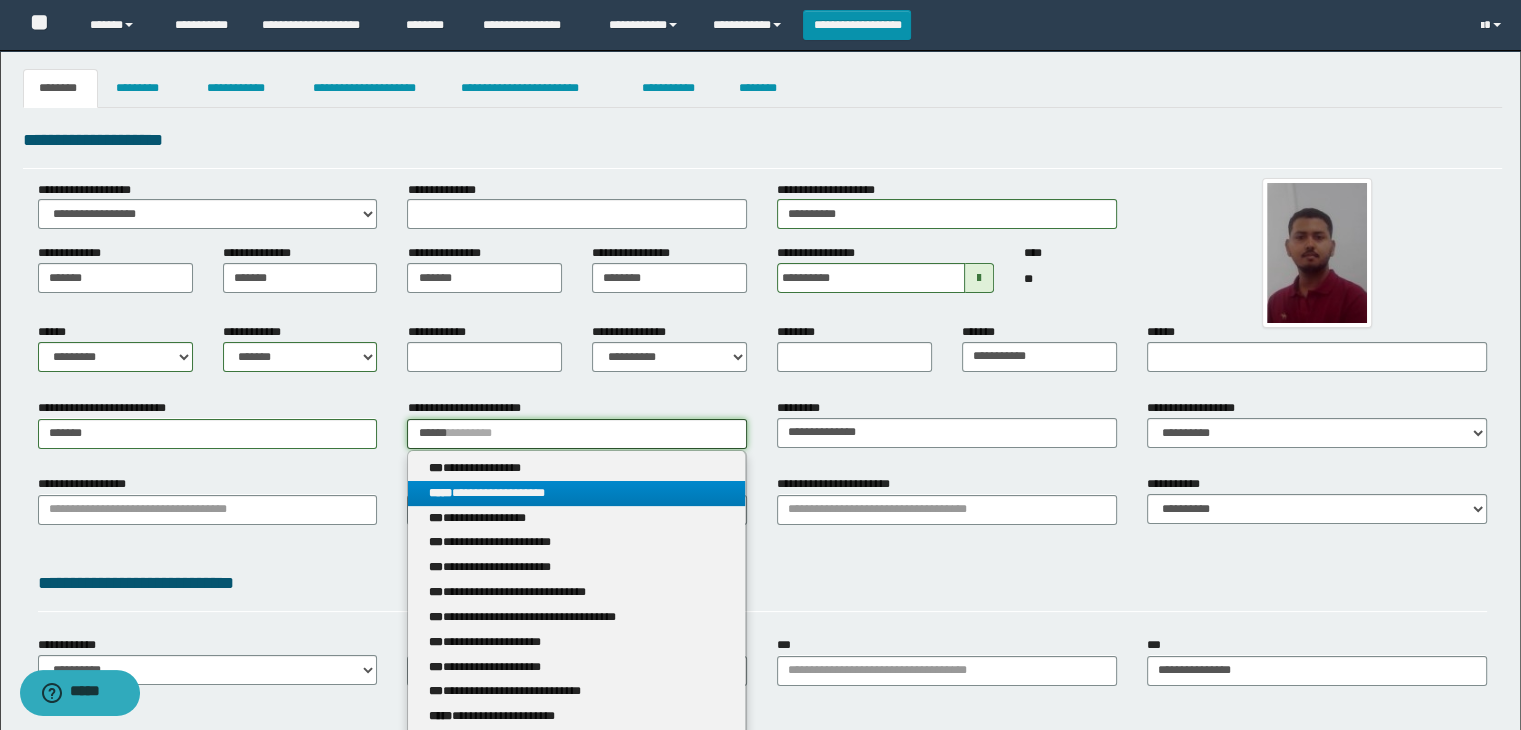 type on "******" 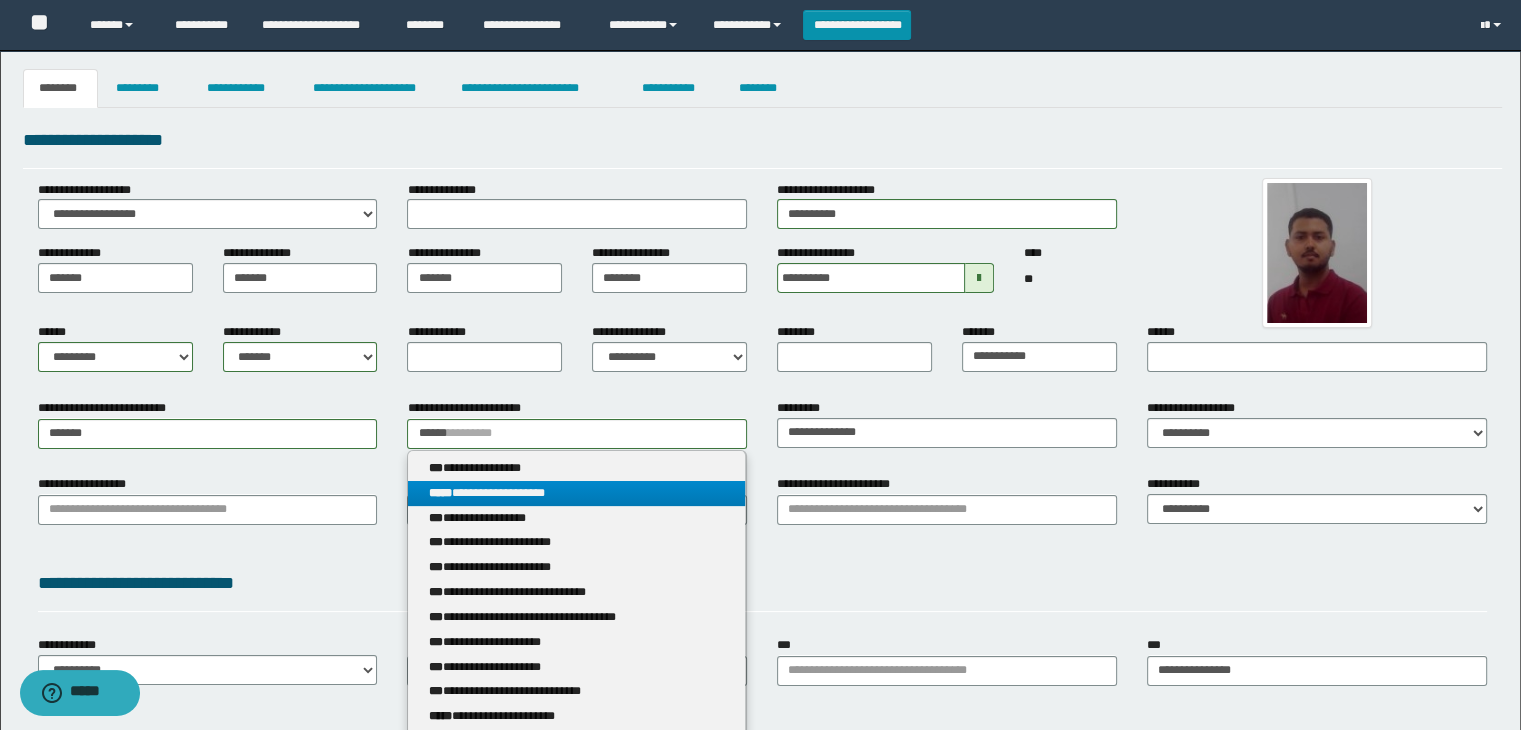 click on "**********" at bounding box center [577, 493] 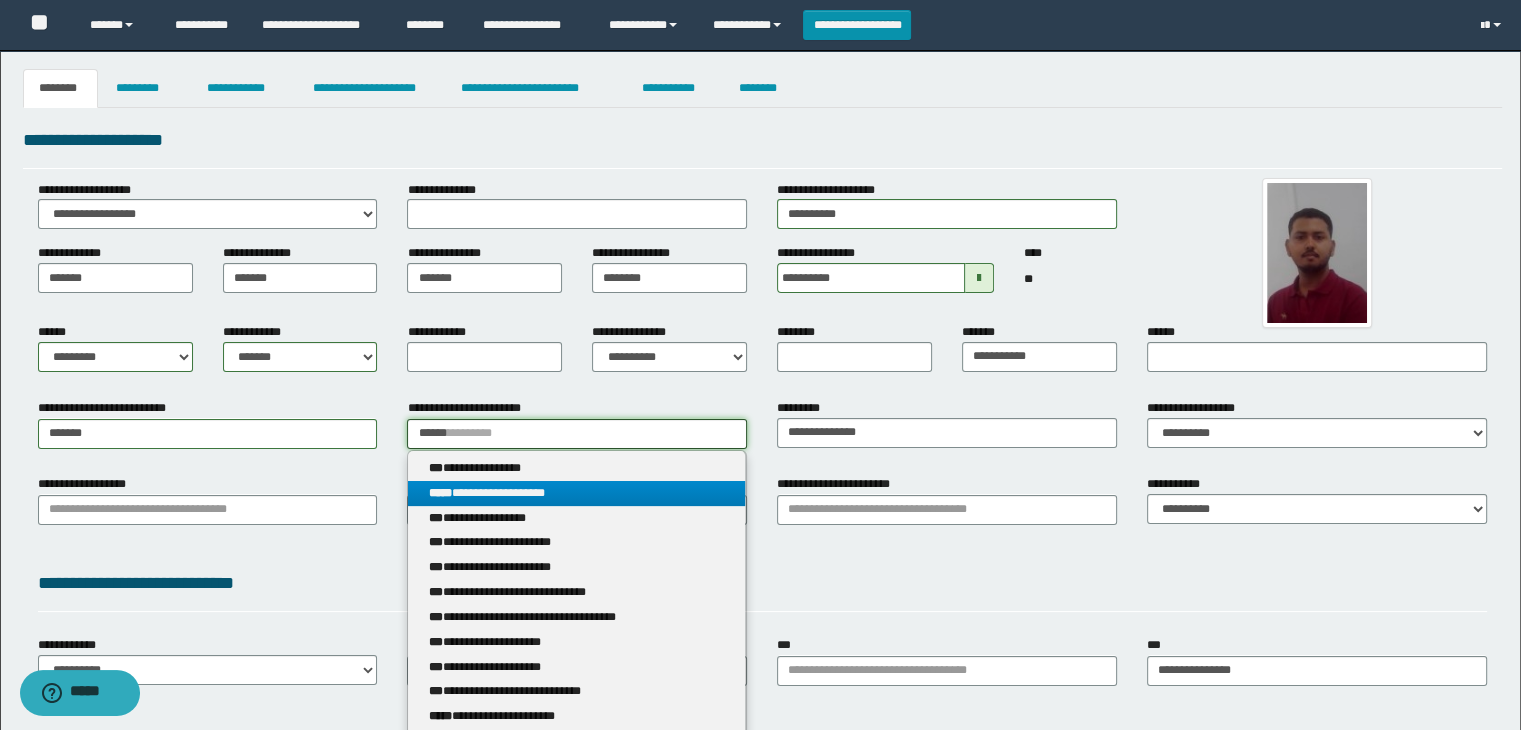 type 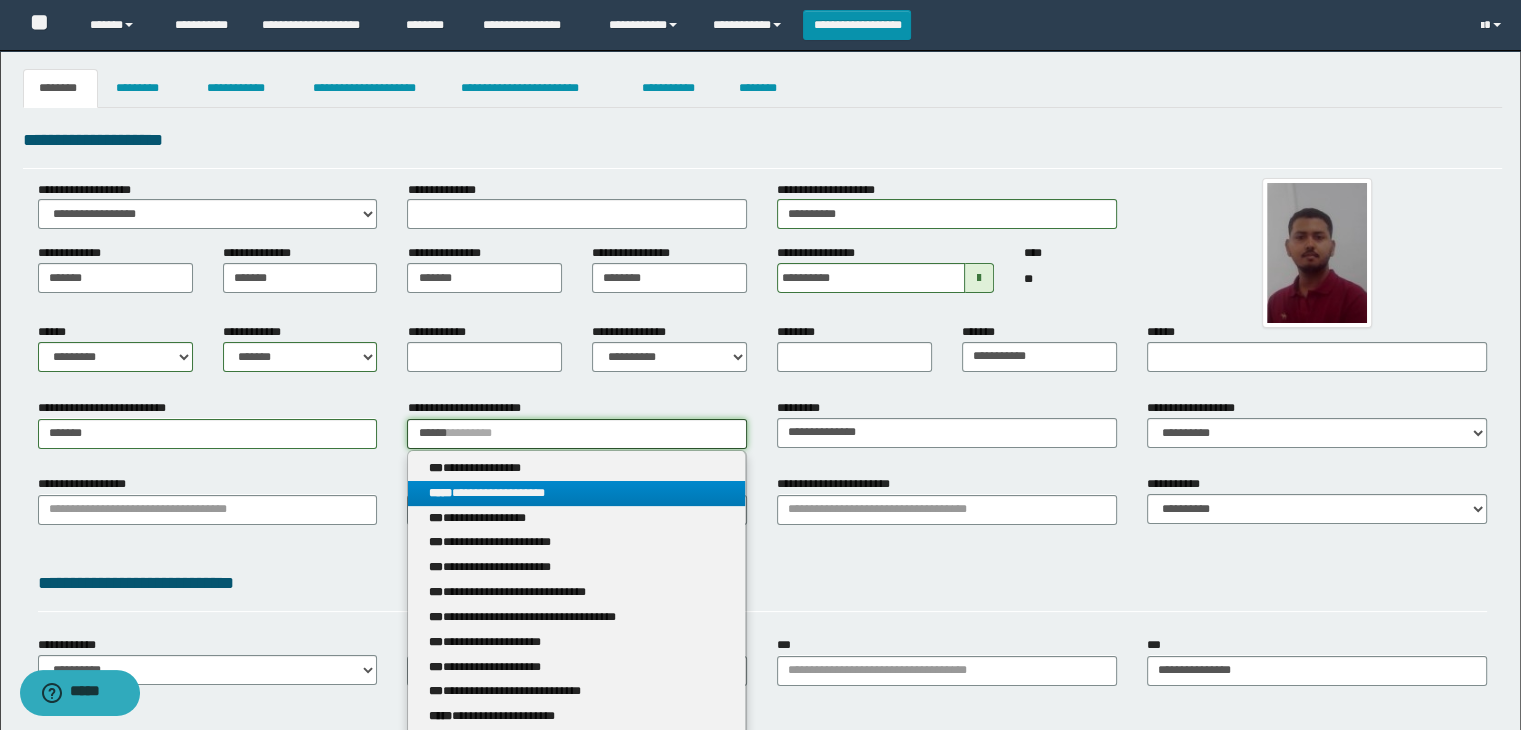 type on "**********" 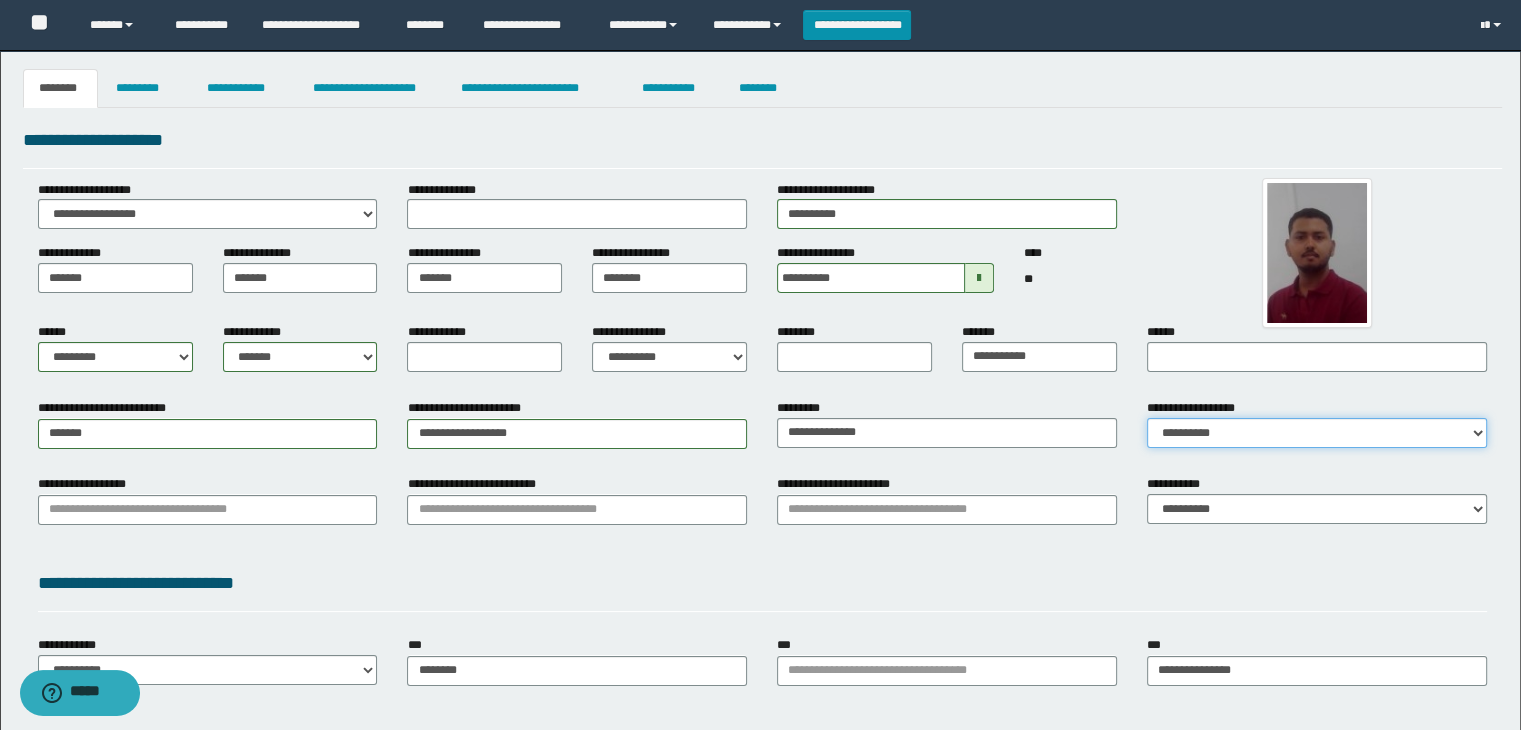 click on "**********" at bounding box center [1317, 433] 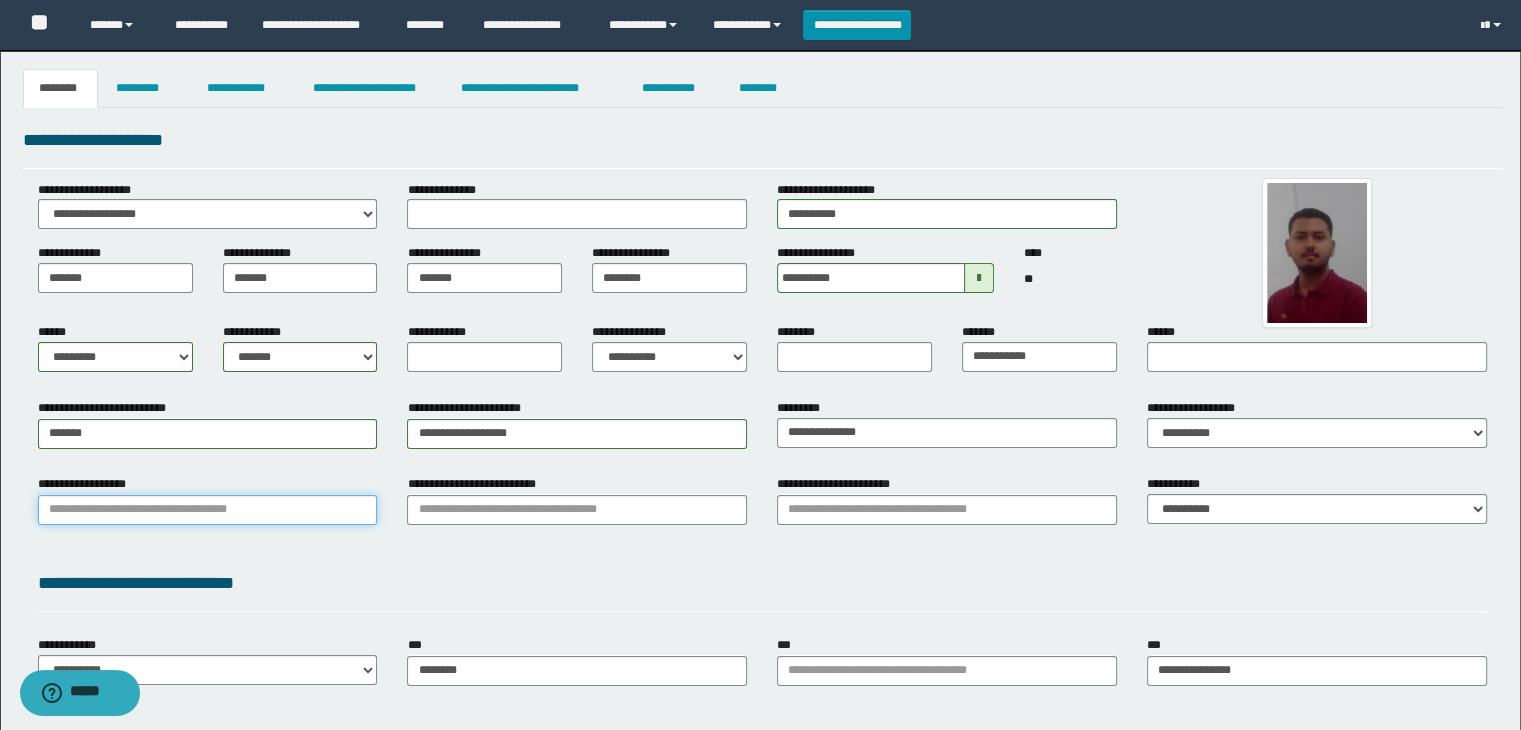 click on "**********" at bounding box center (208, 510) 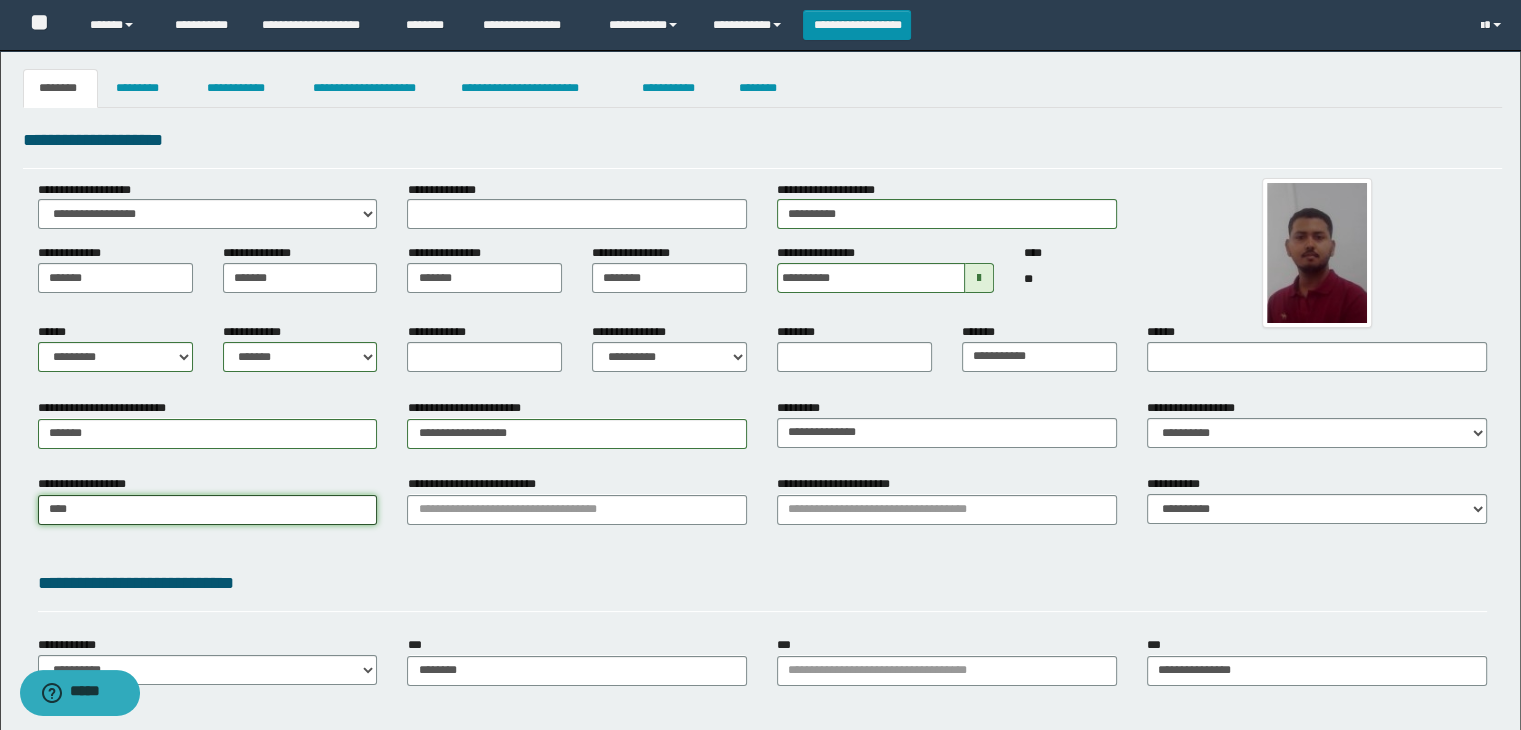 type on "*****" 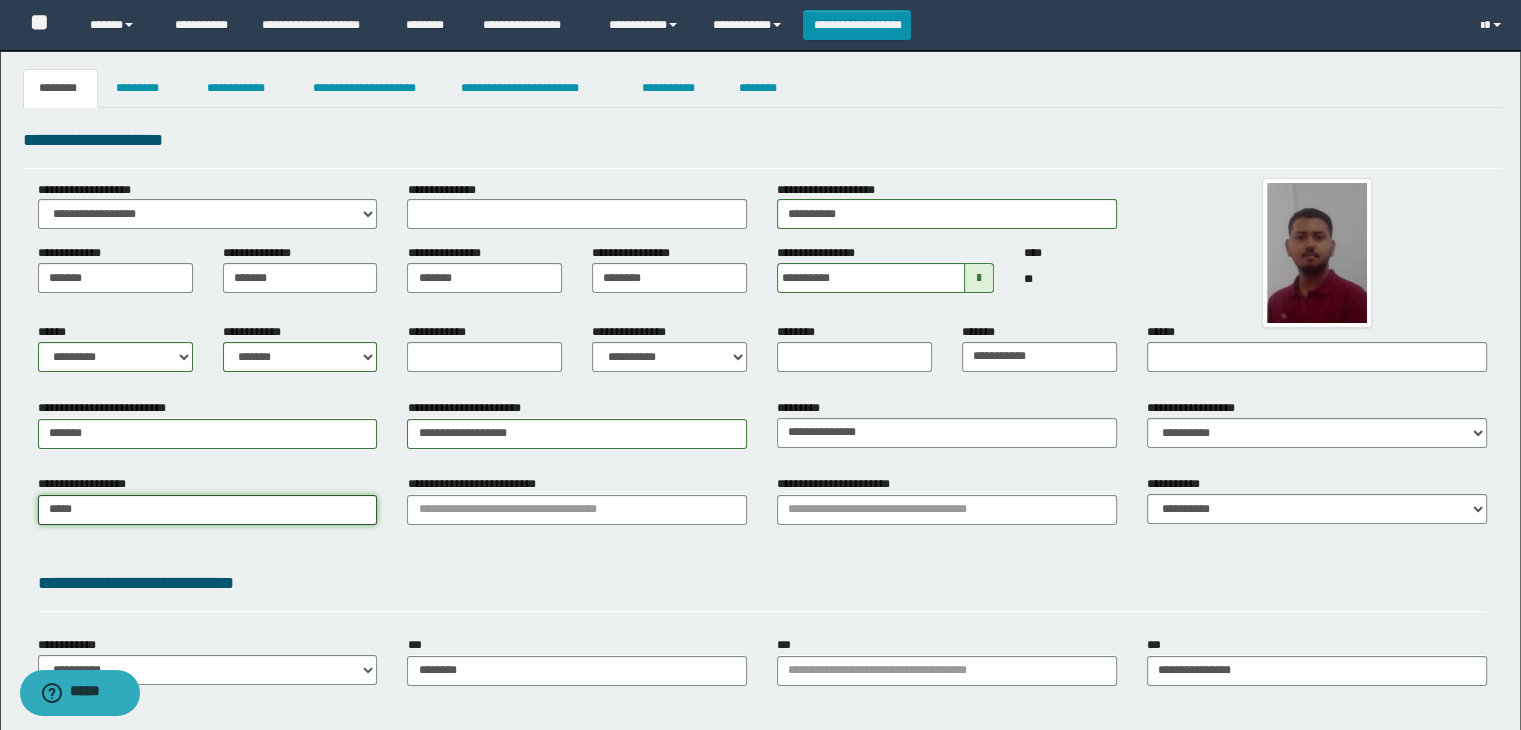 type on "********" 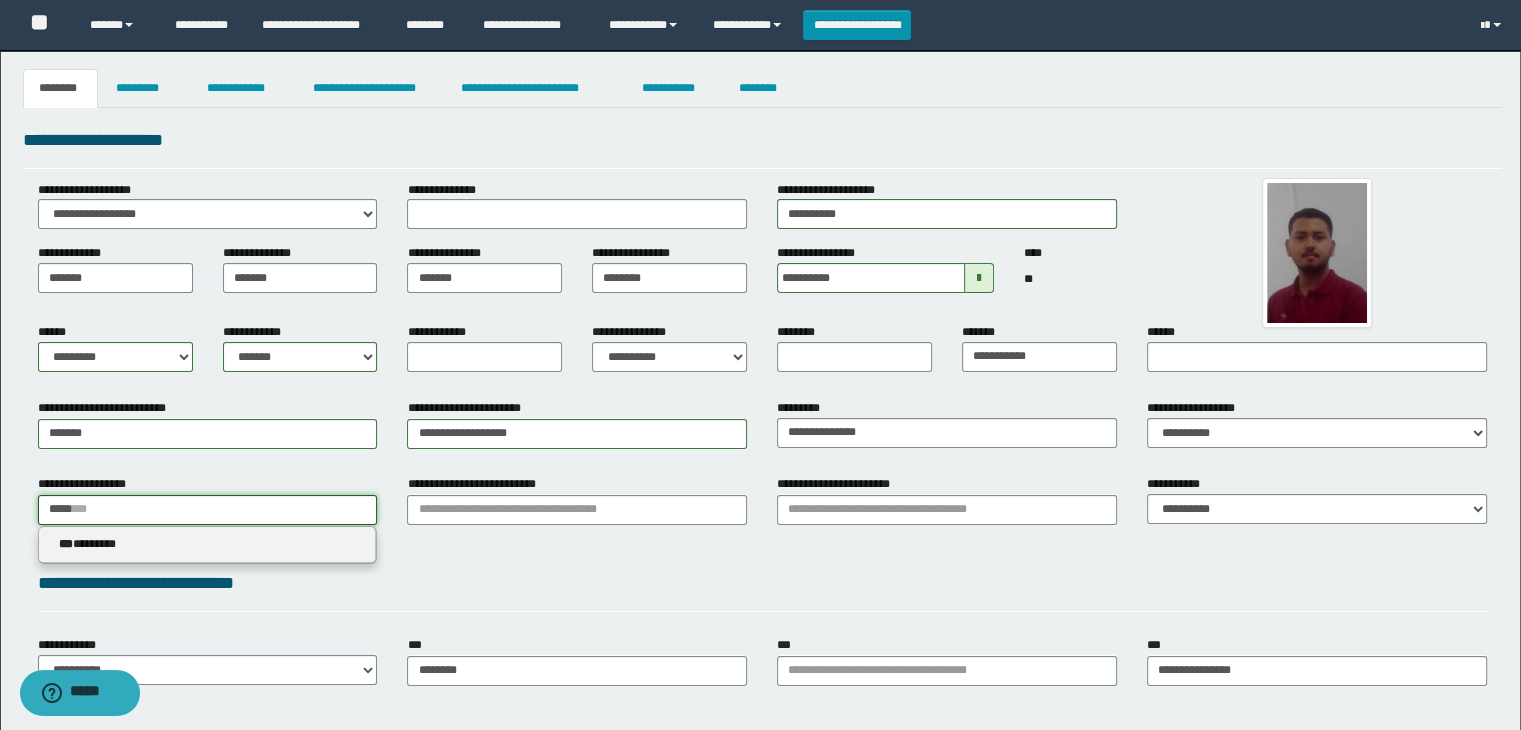 type on "*****" 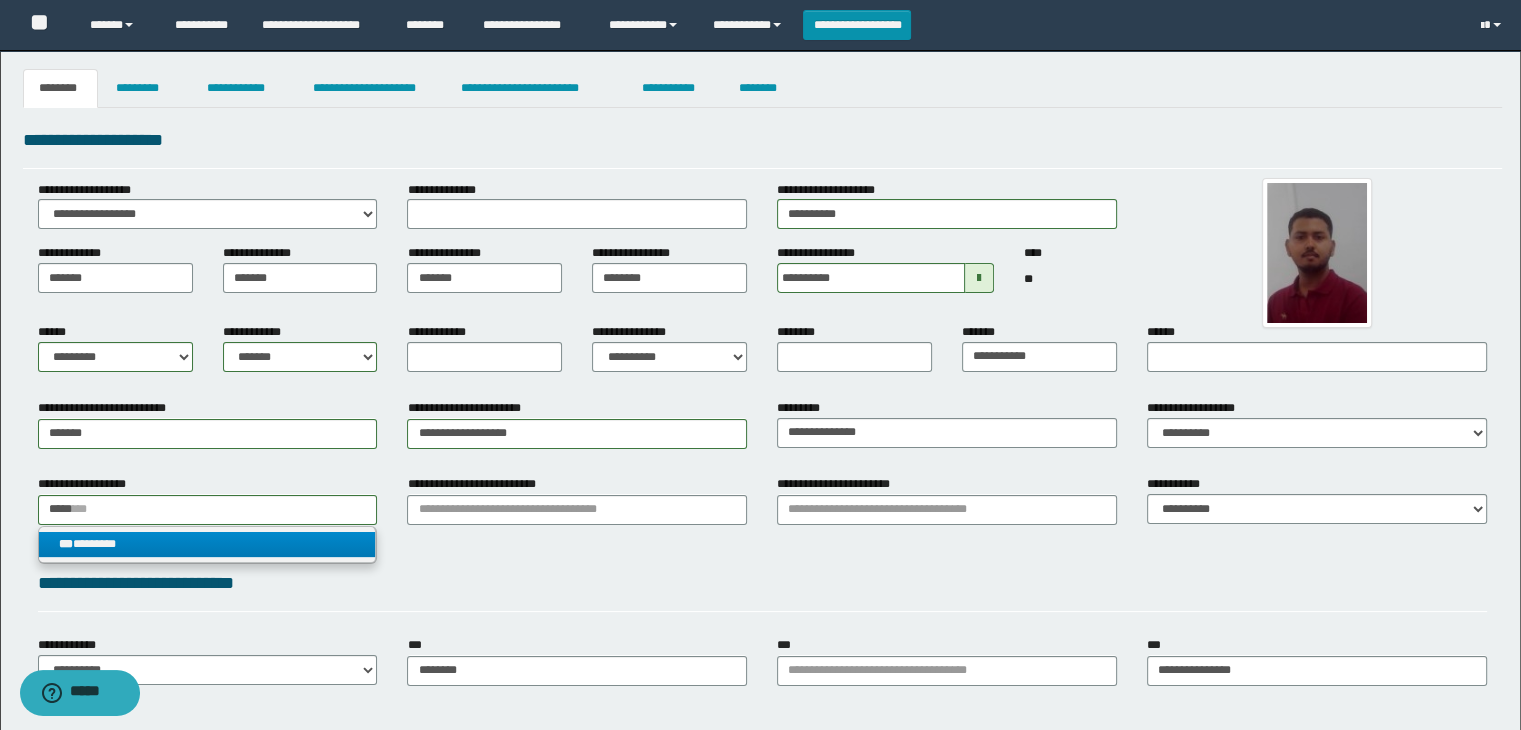 click on "*** ********" at bounding box center (208, 544) 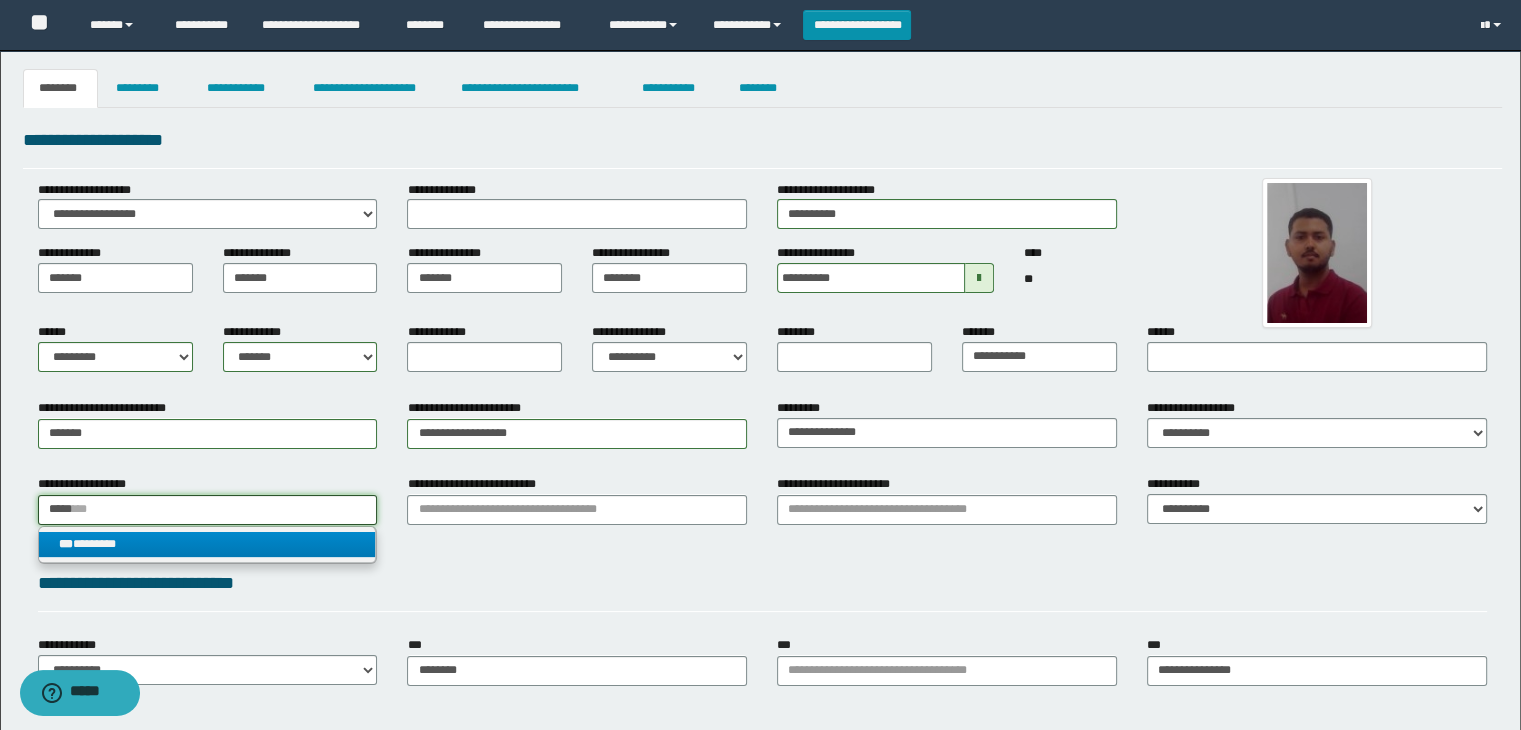type 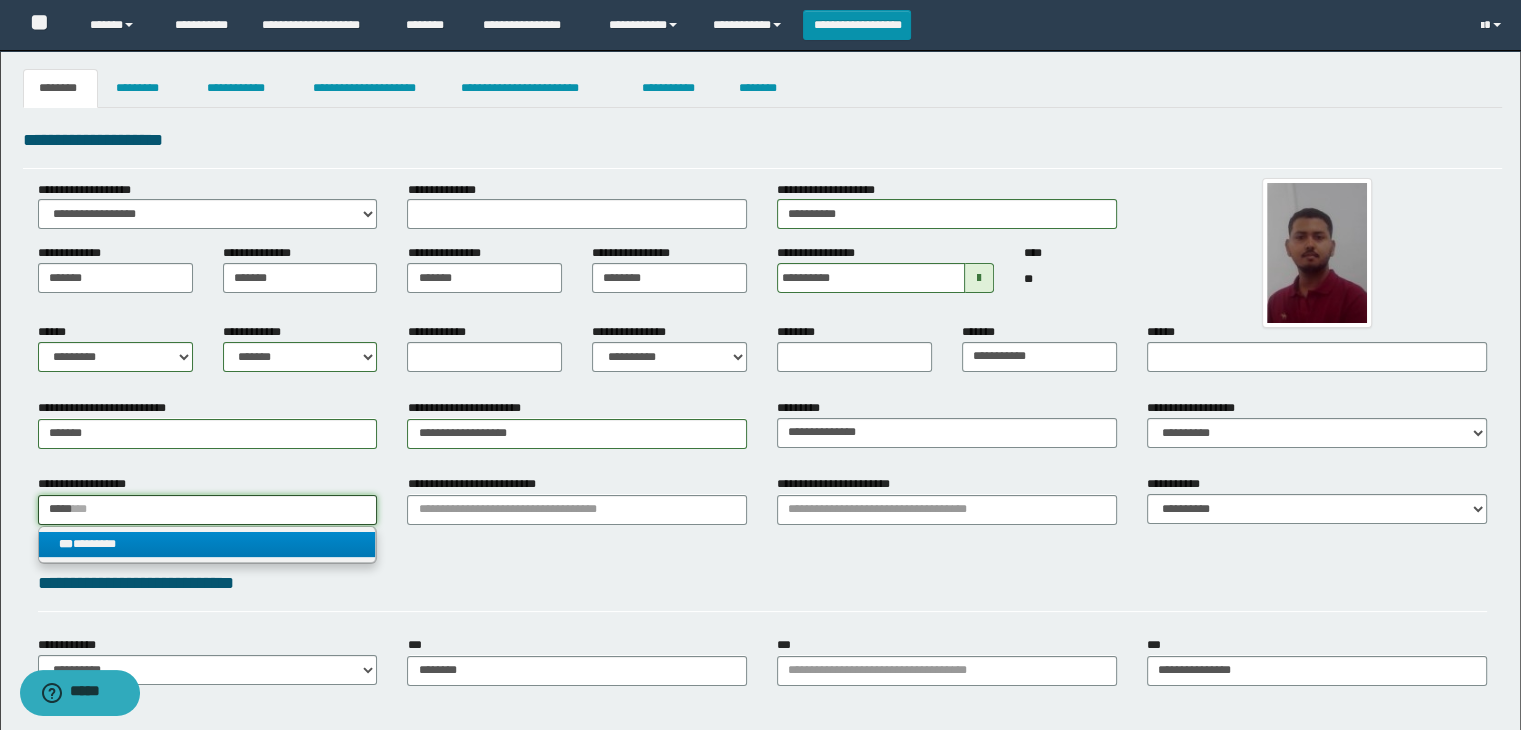 type on "********" 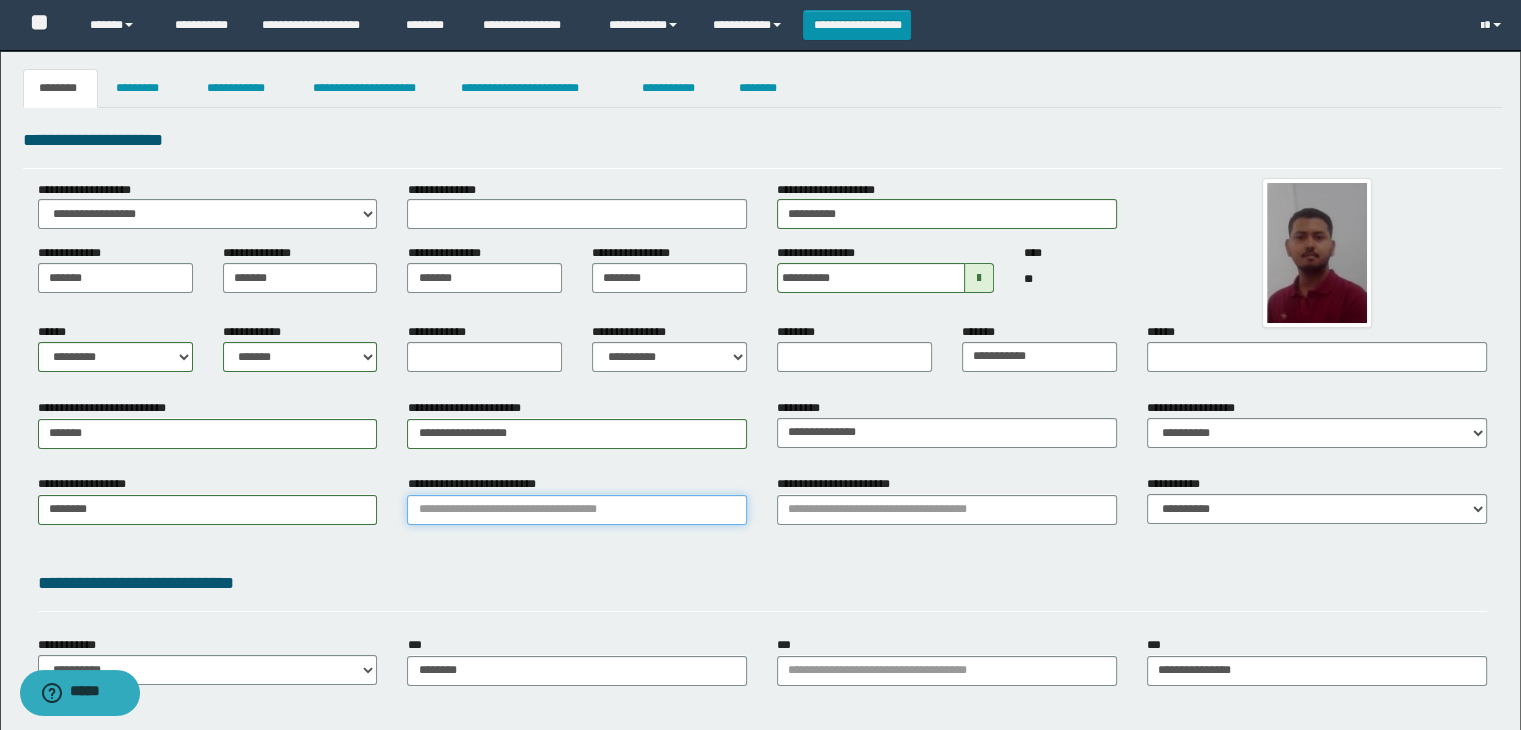 click on "**********" at bounding box center [577, 510] 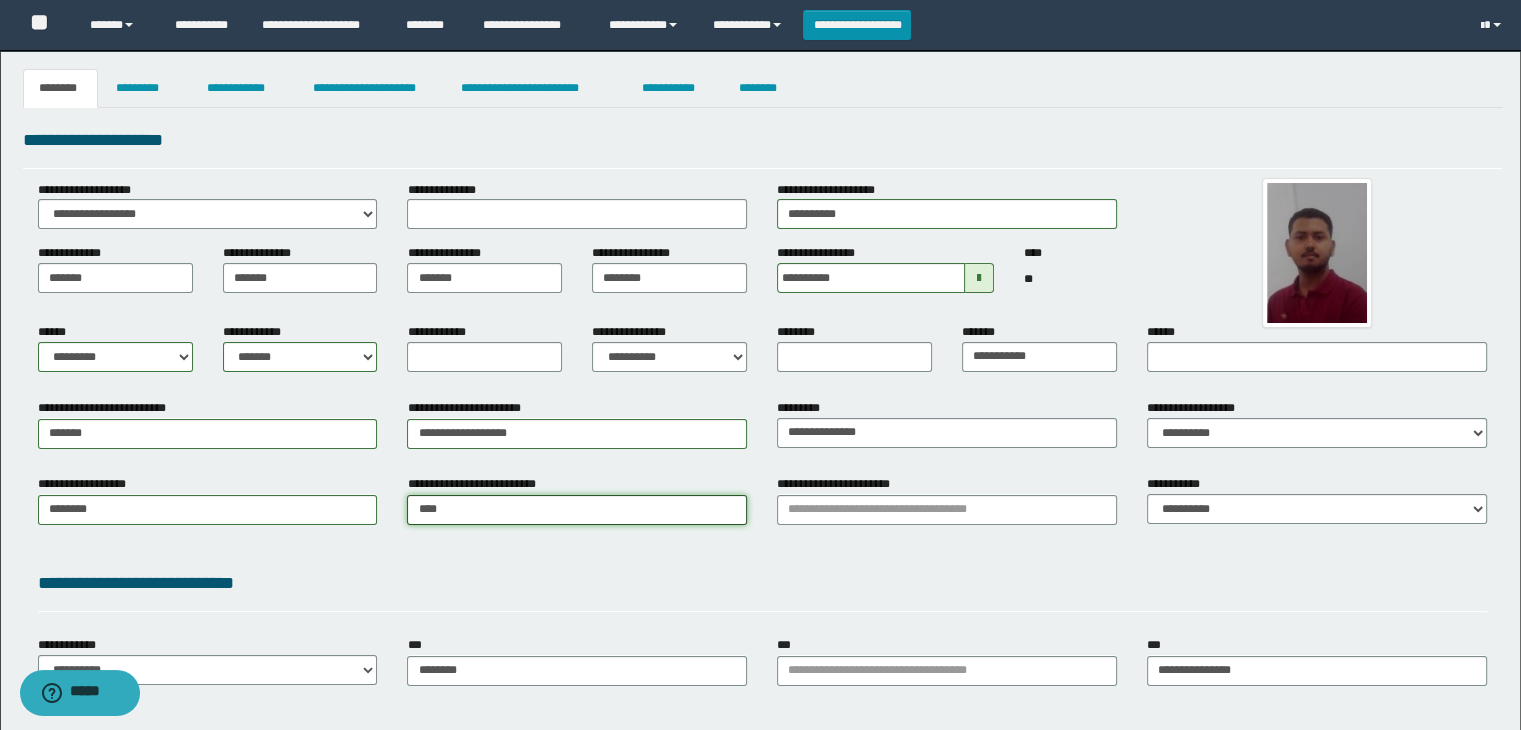 type on "*****" 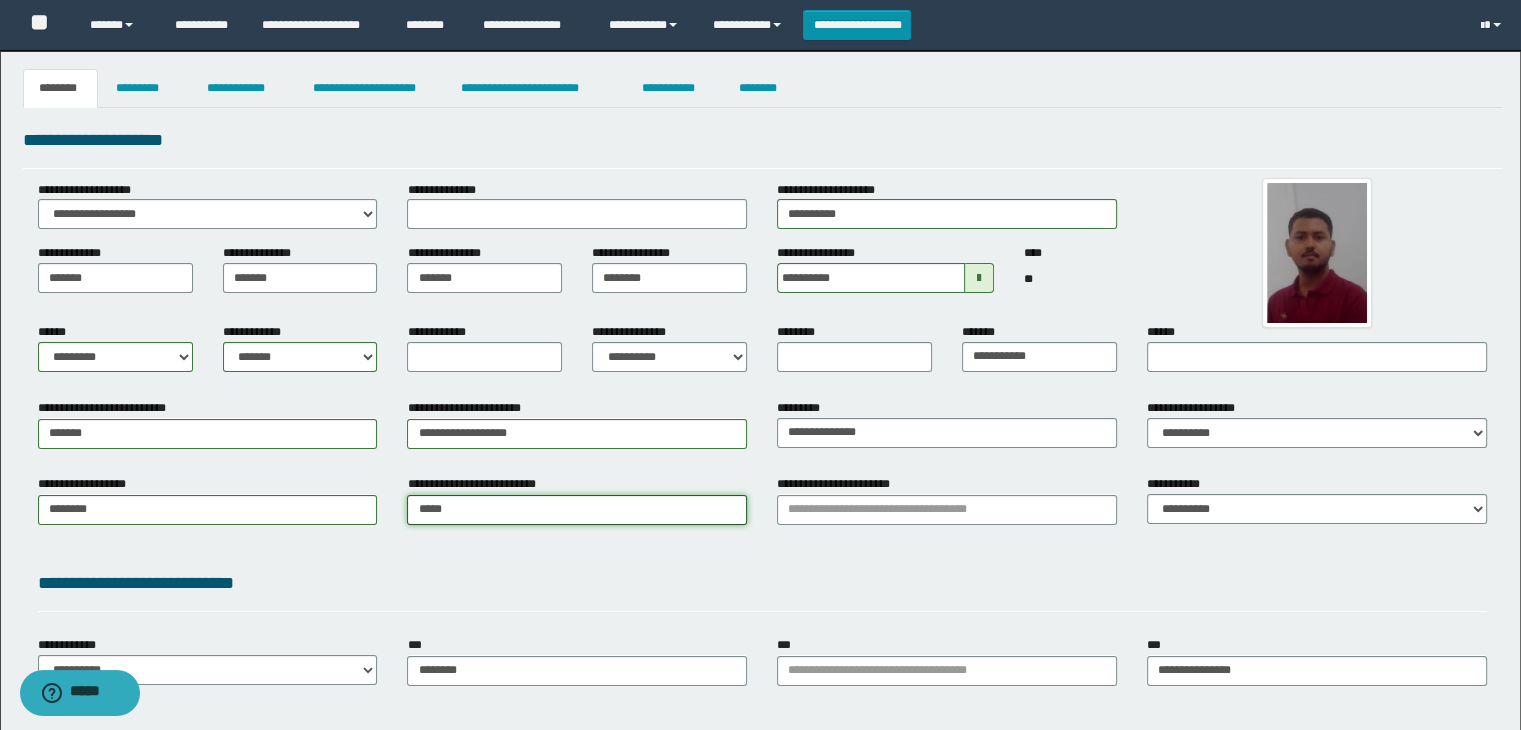 type on "*****" 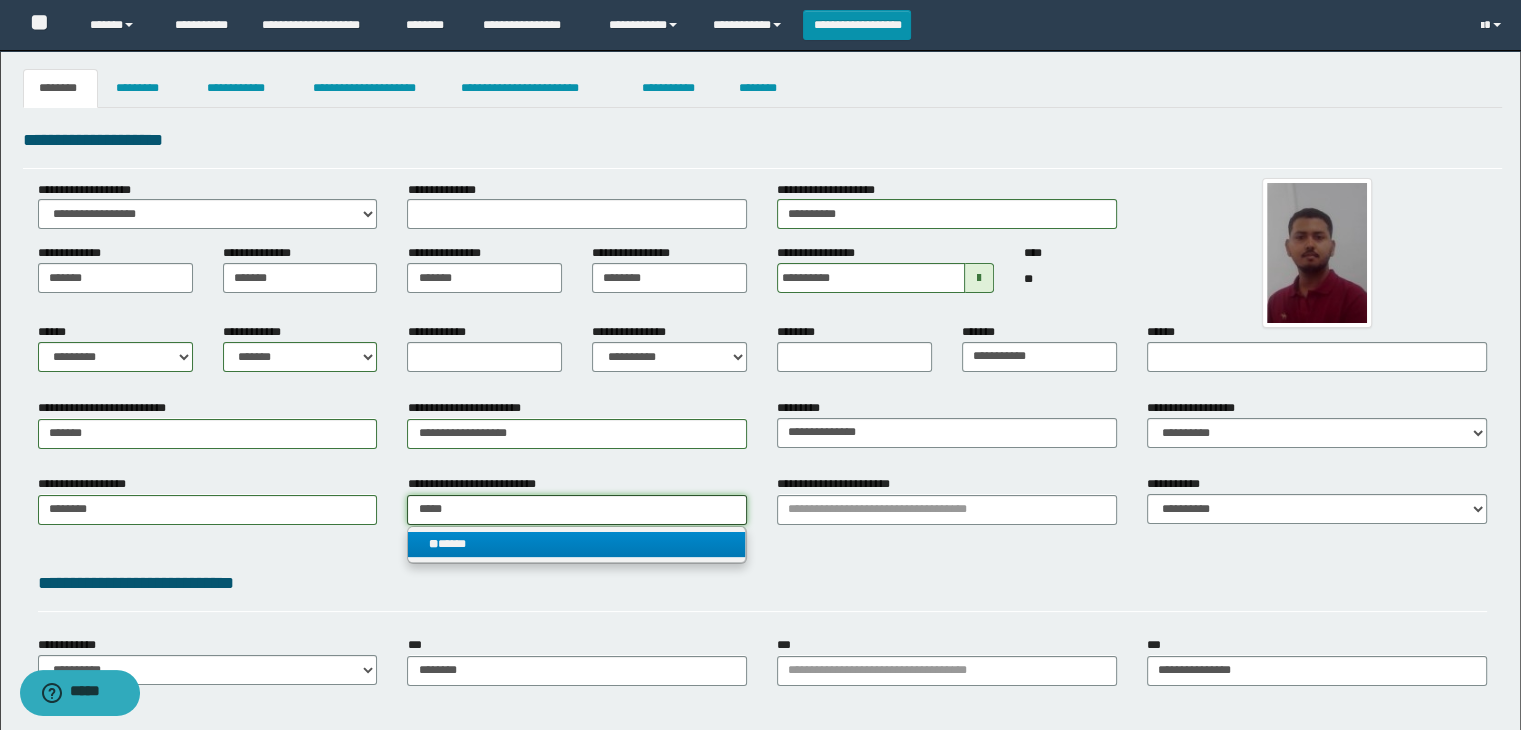 type on "*****" 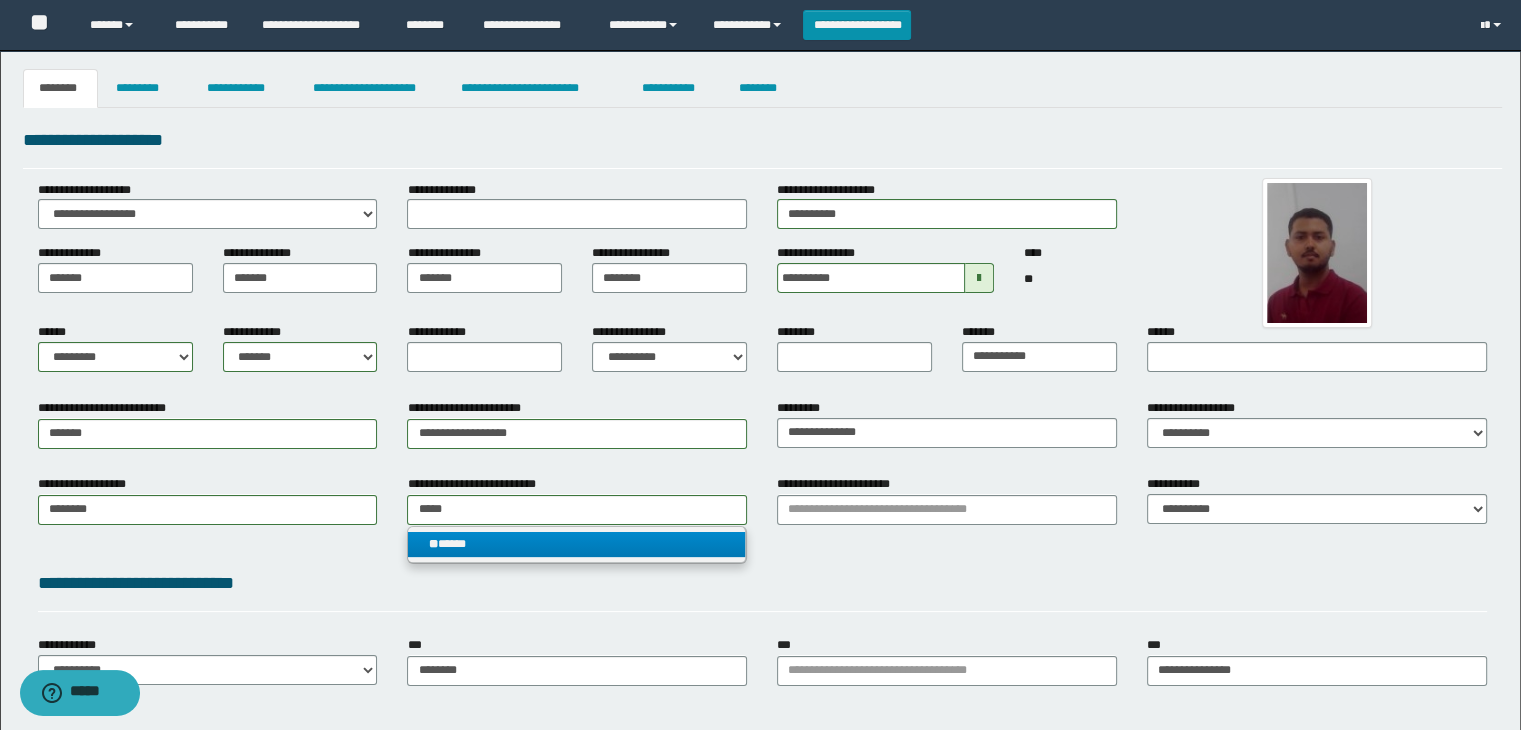 click on "** *****" at bounding box center [577, 544] 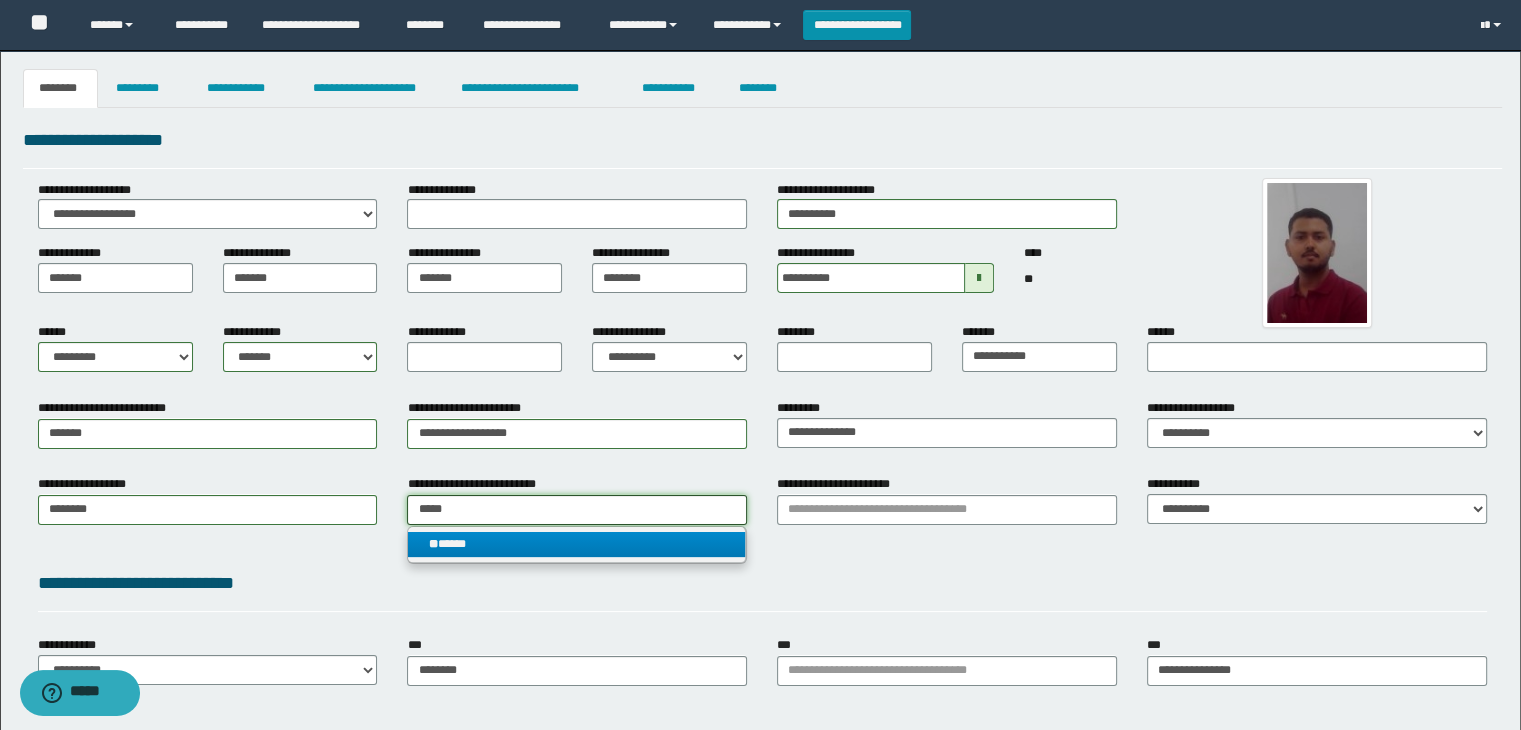 type 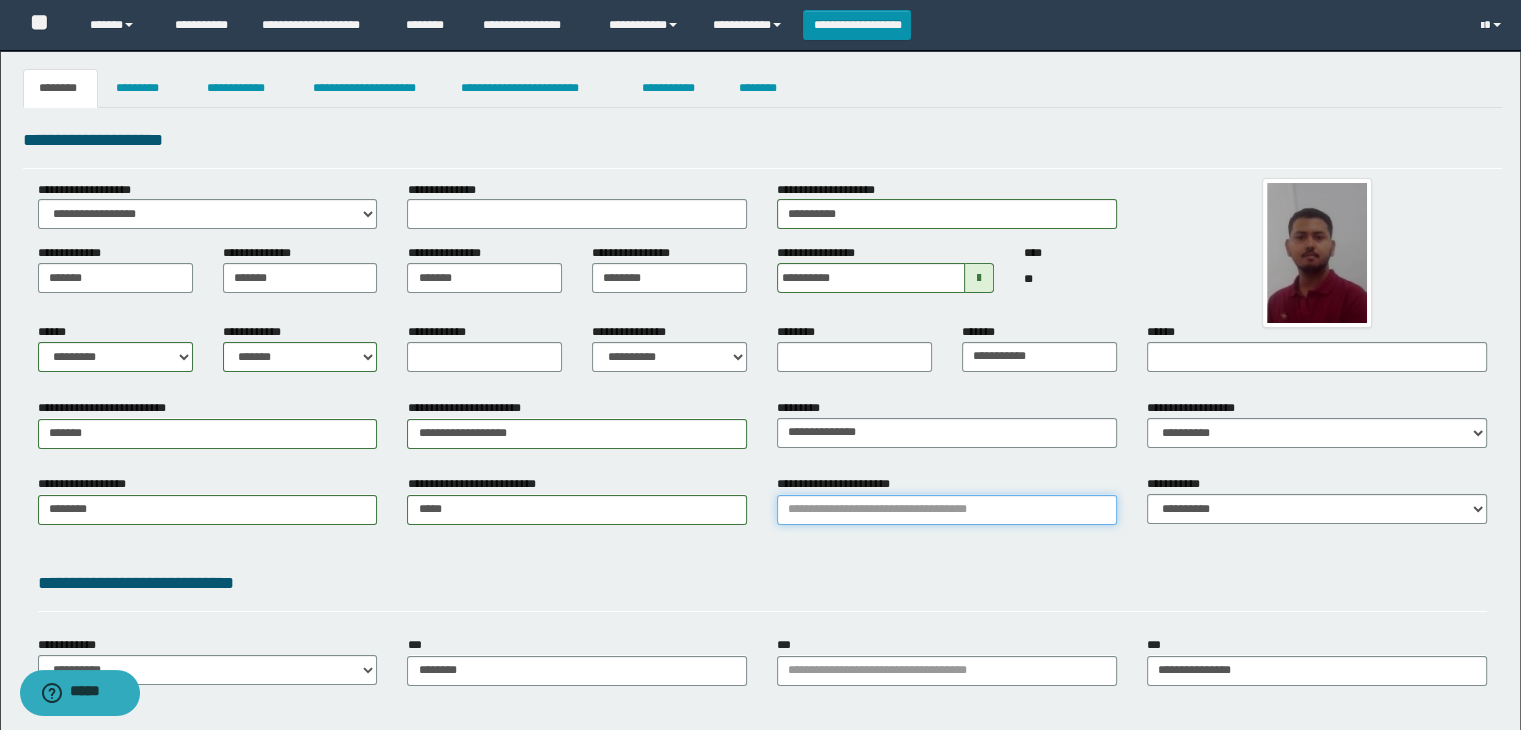 click on "**********" at bounding box center [947, 510] 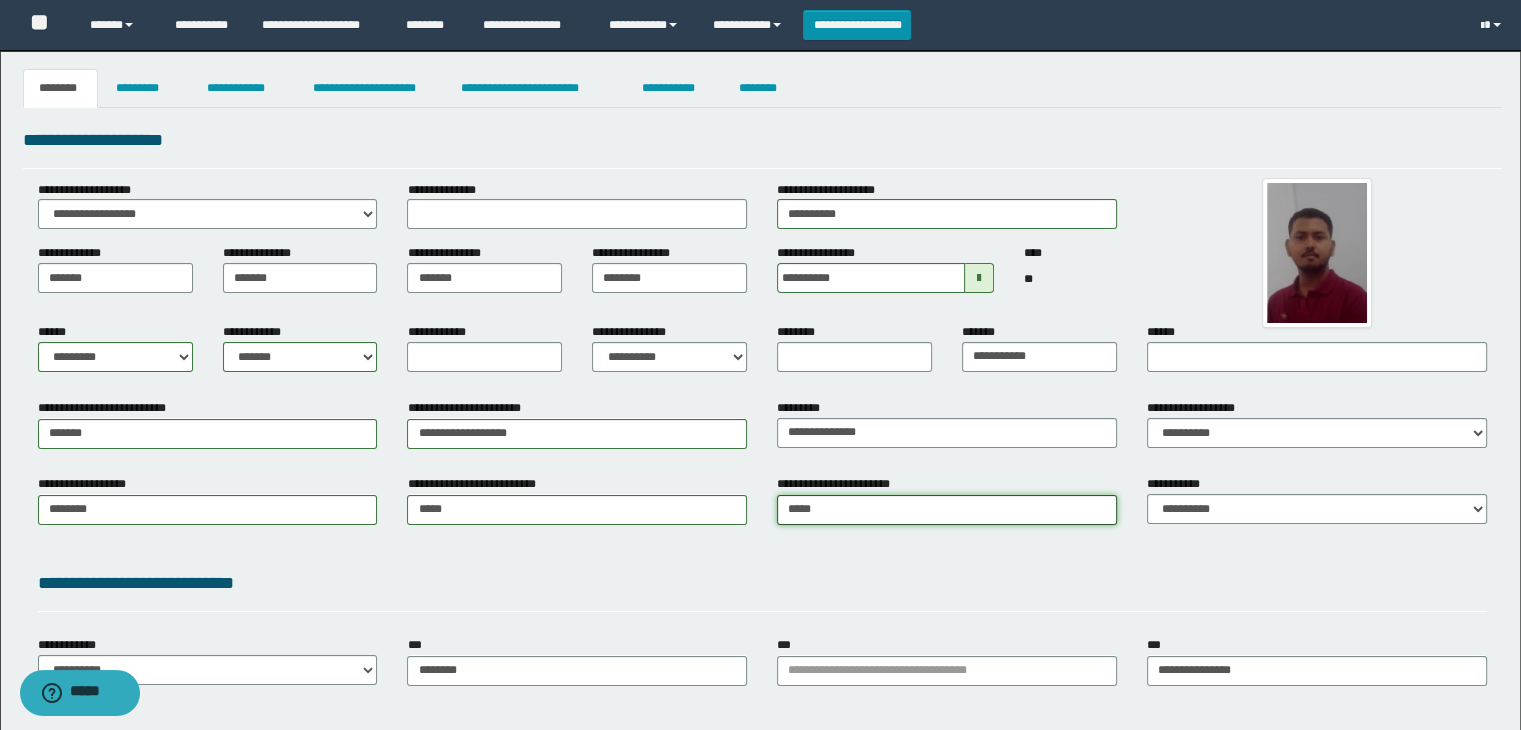 type on "******" 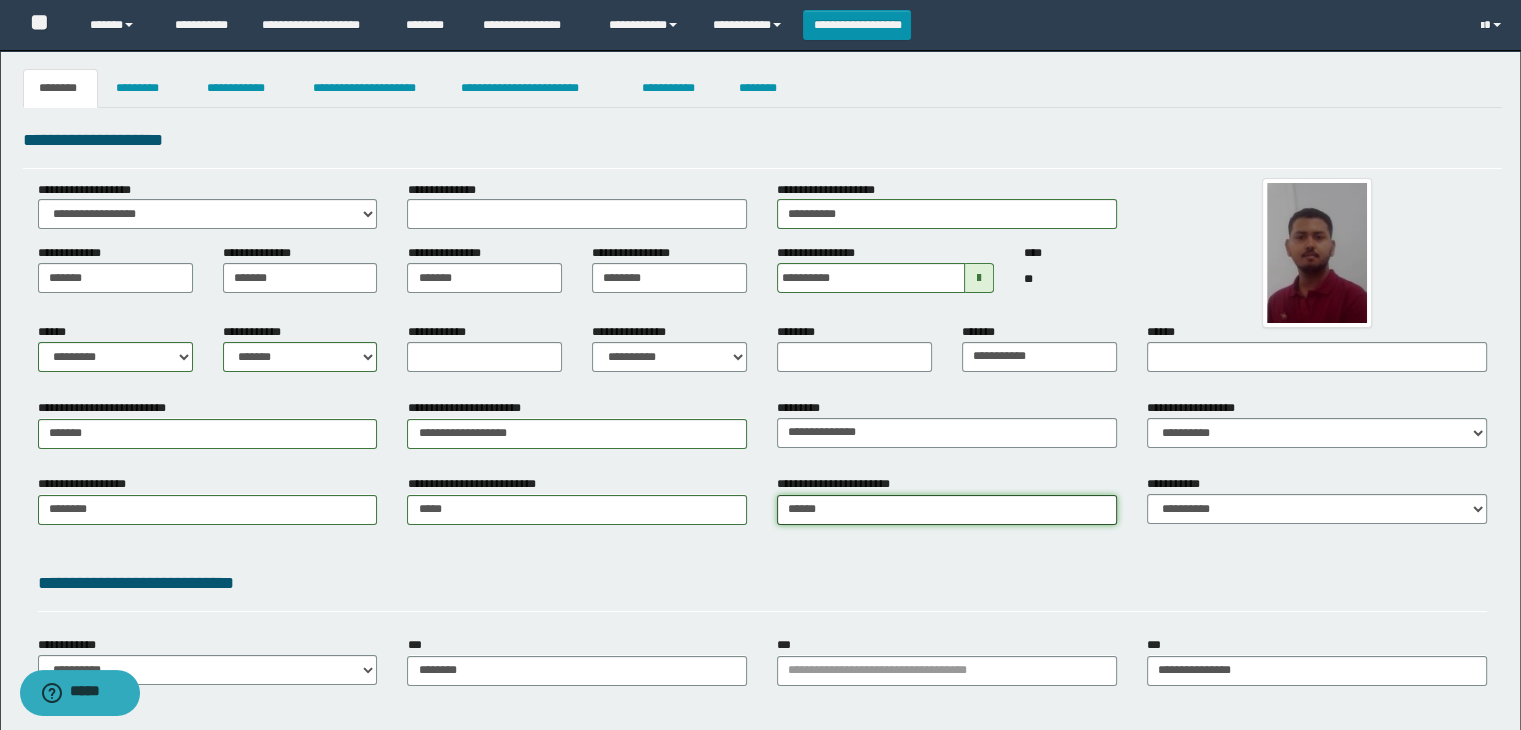 type on "**********" 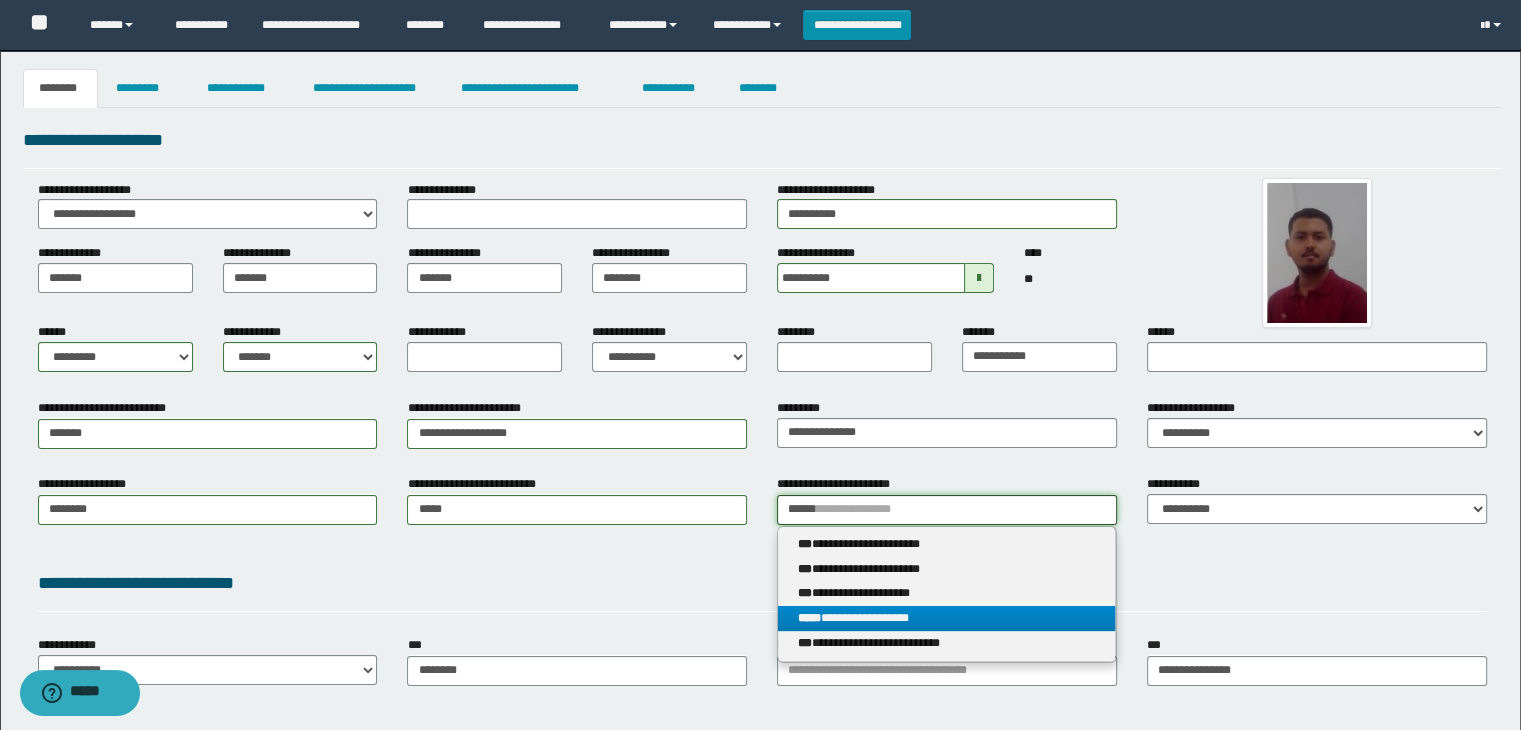 type on "******" 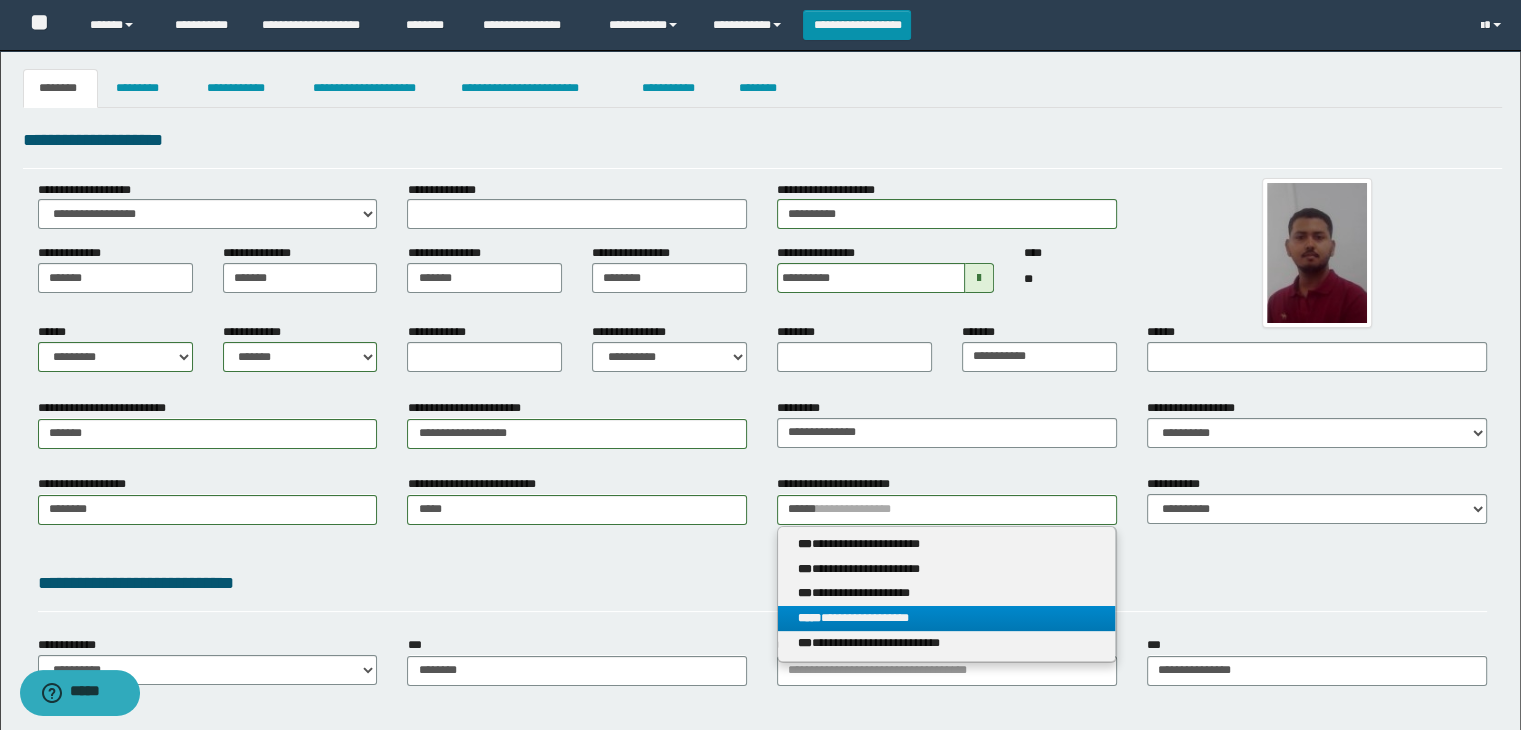 click on "**********" at bounding box center [947, 618] 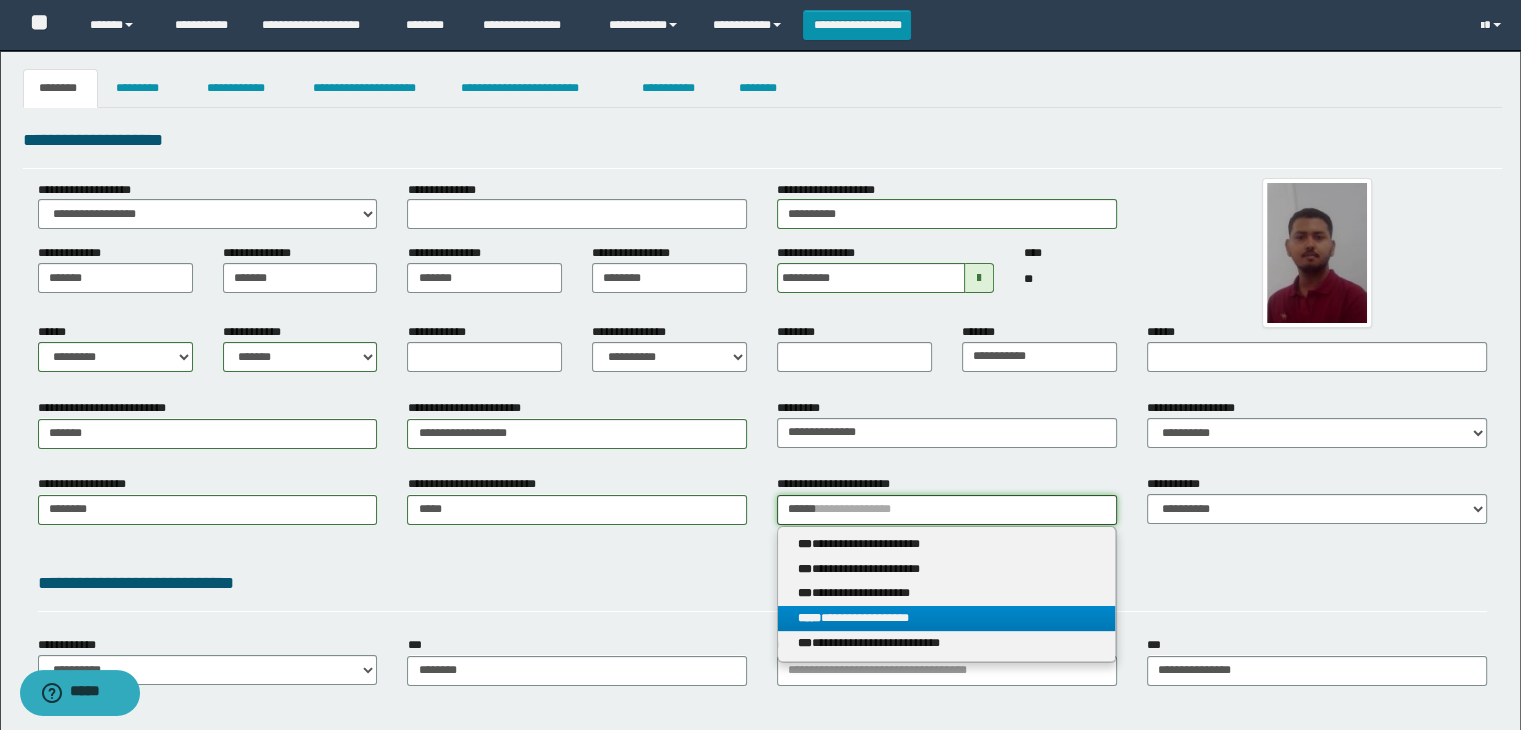 type 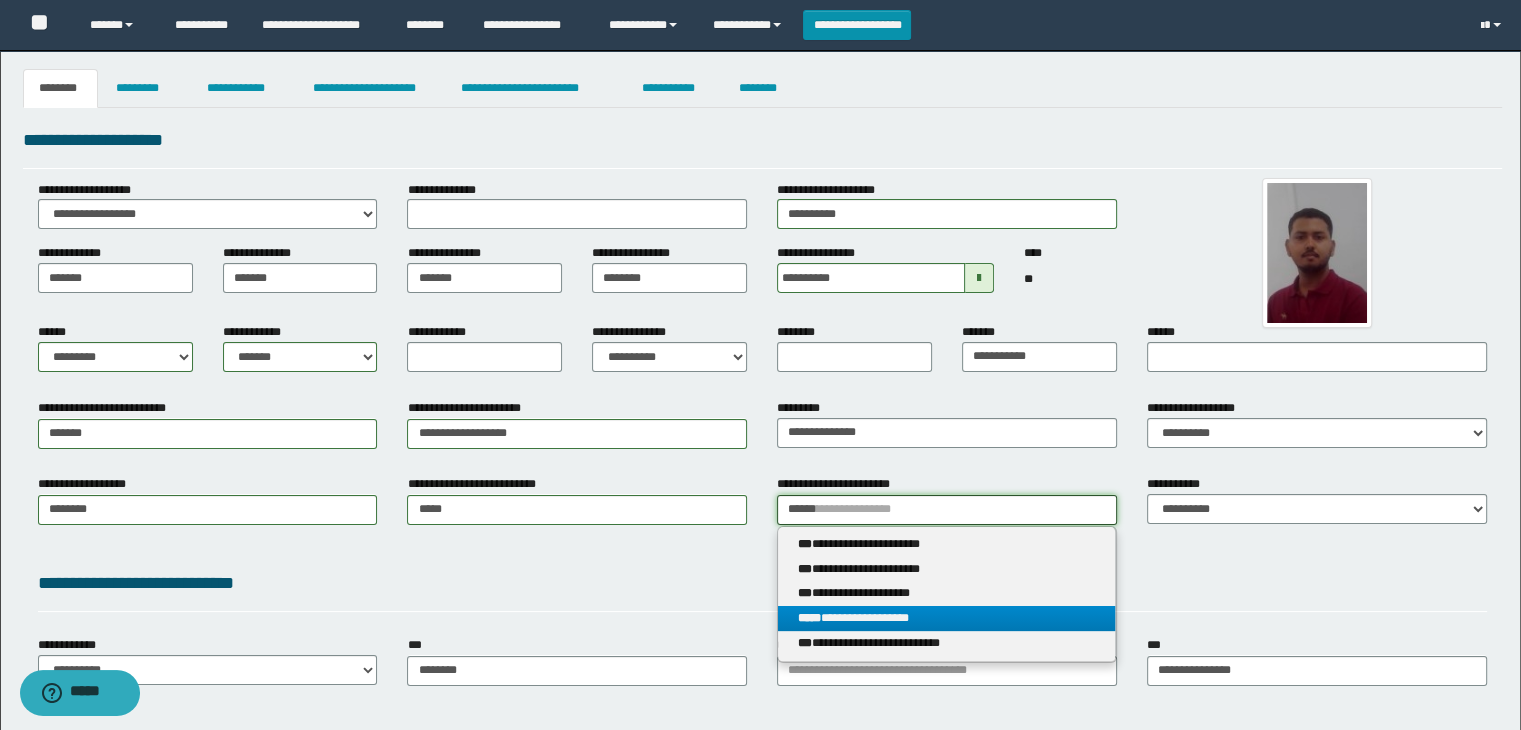 type on "**********" 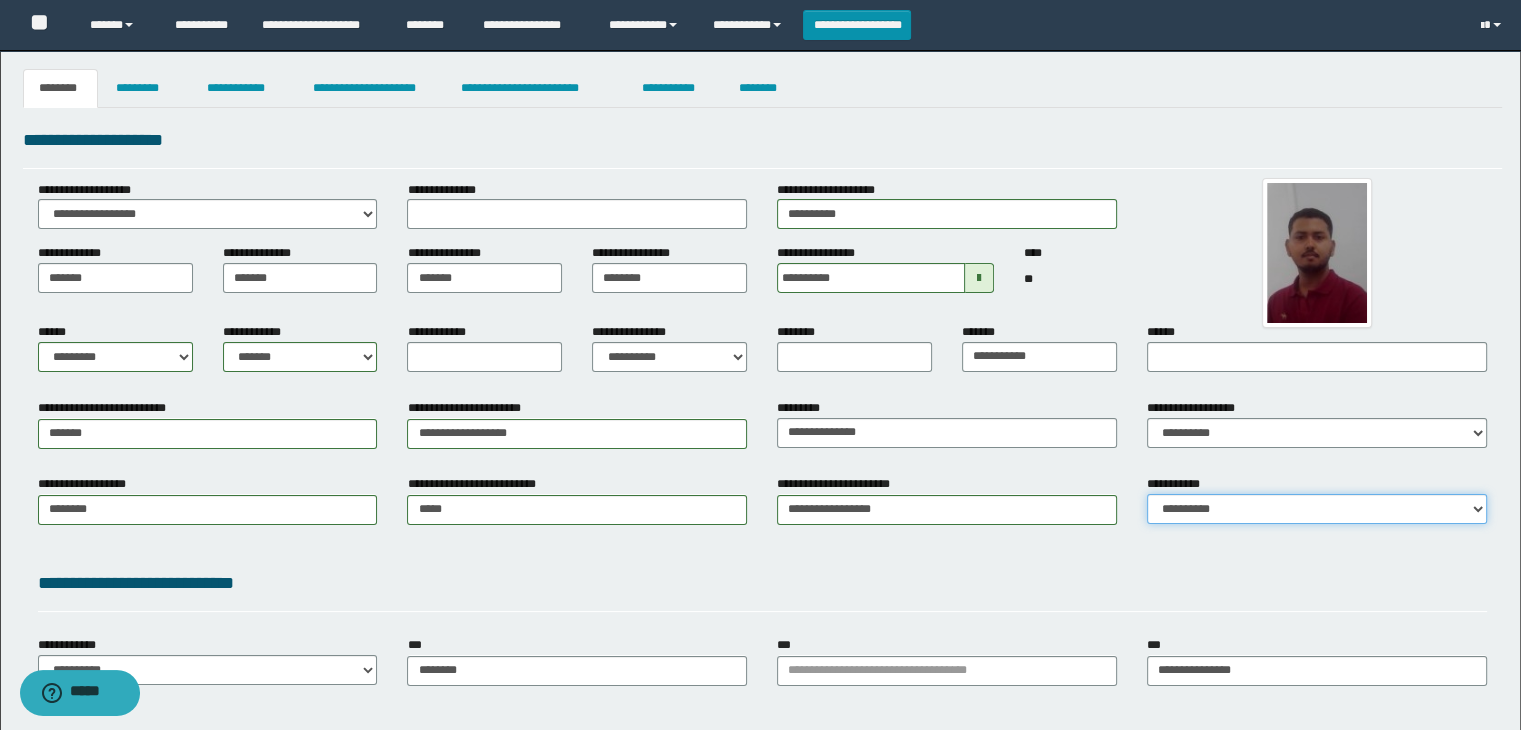 click on "**********" at bounding box center (1317, 509) 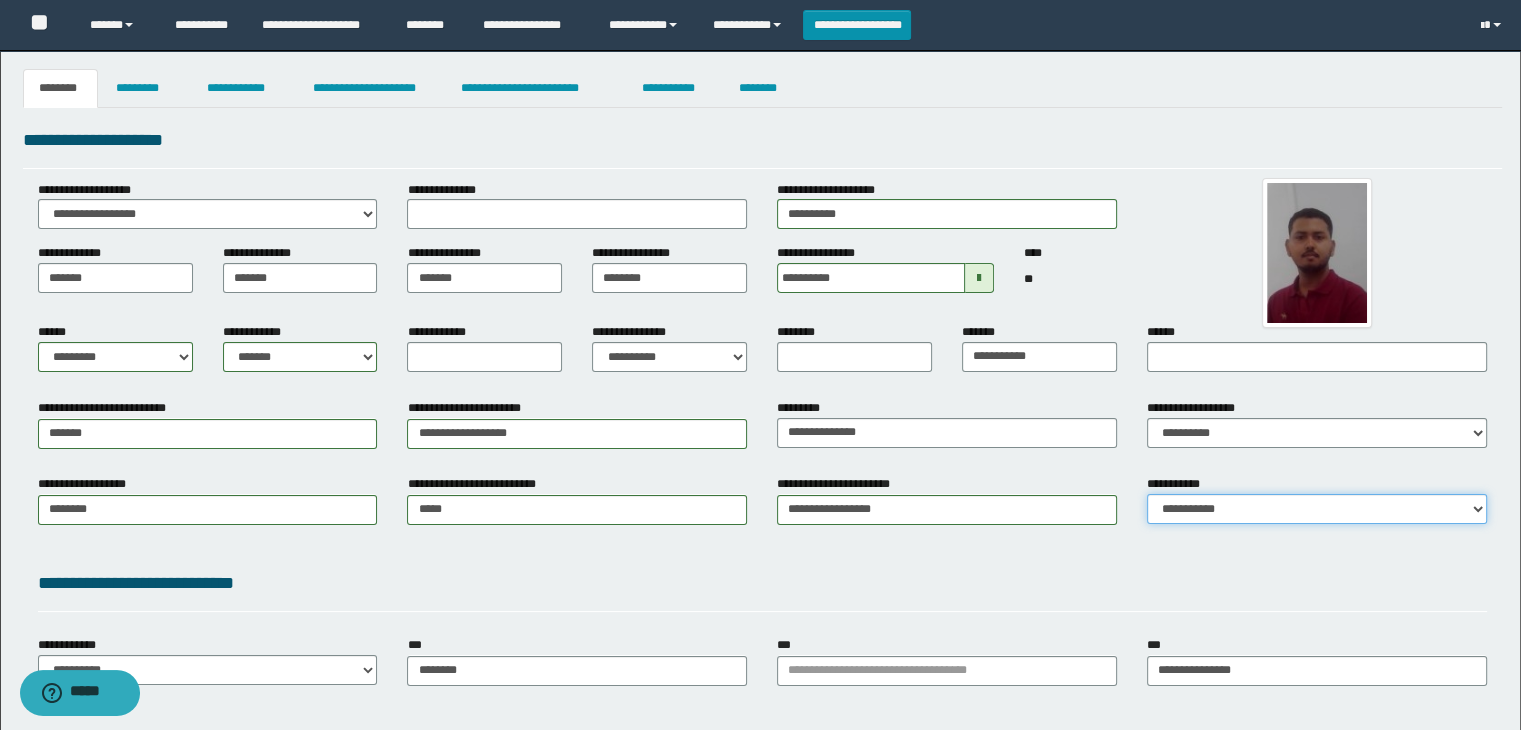 click on "**********" at bounding box center (1317, 509) 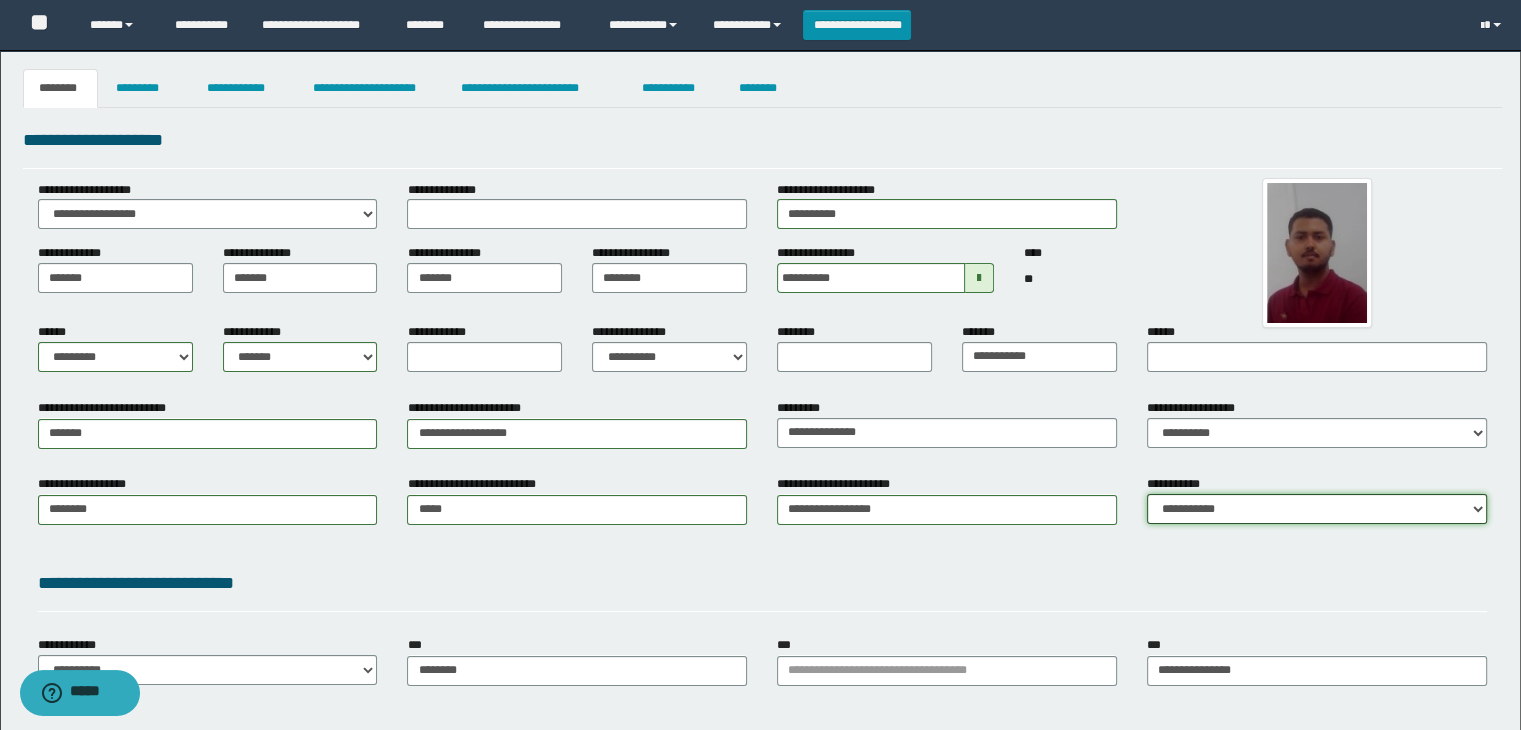 click on "**********" at bounding box center (1317, 509) 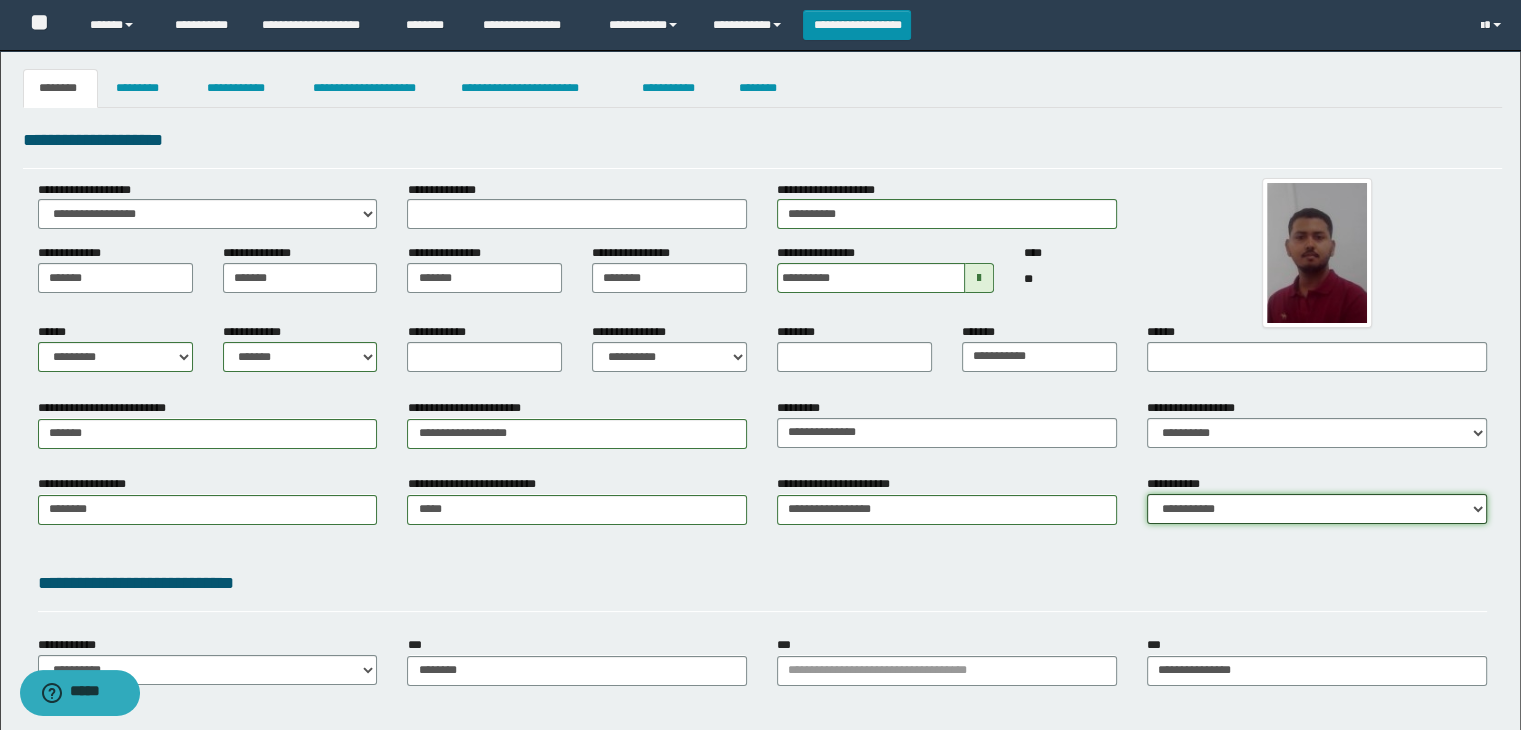select on "*" 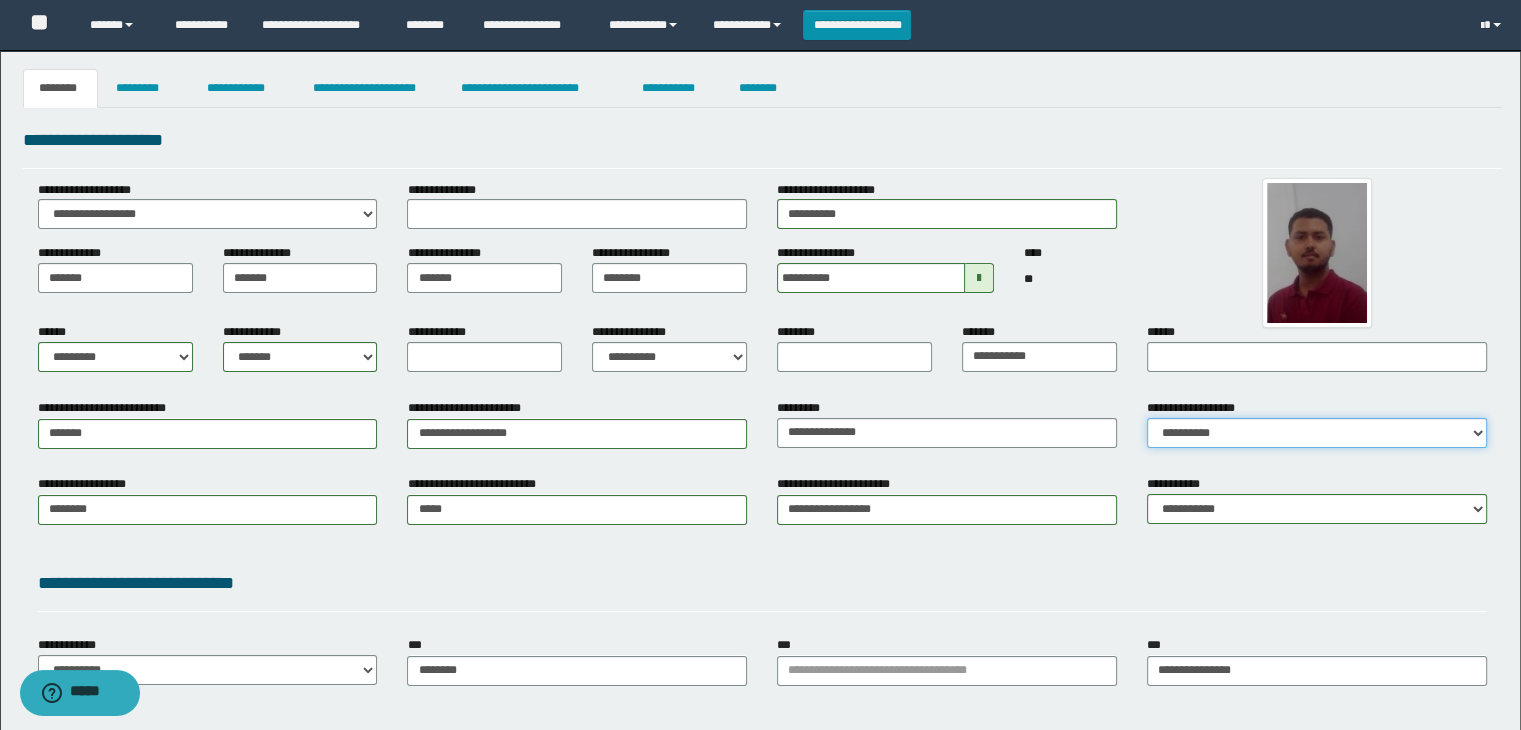 drag, startPoint x: 1202, startPoint y: 419, endPoint x: 1200, endPoint y: 432, distance: 13.152946 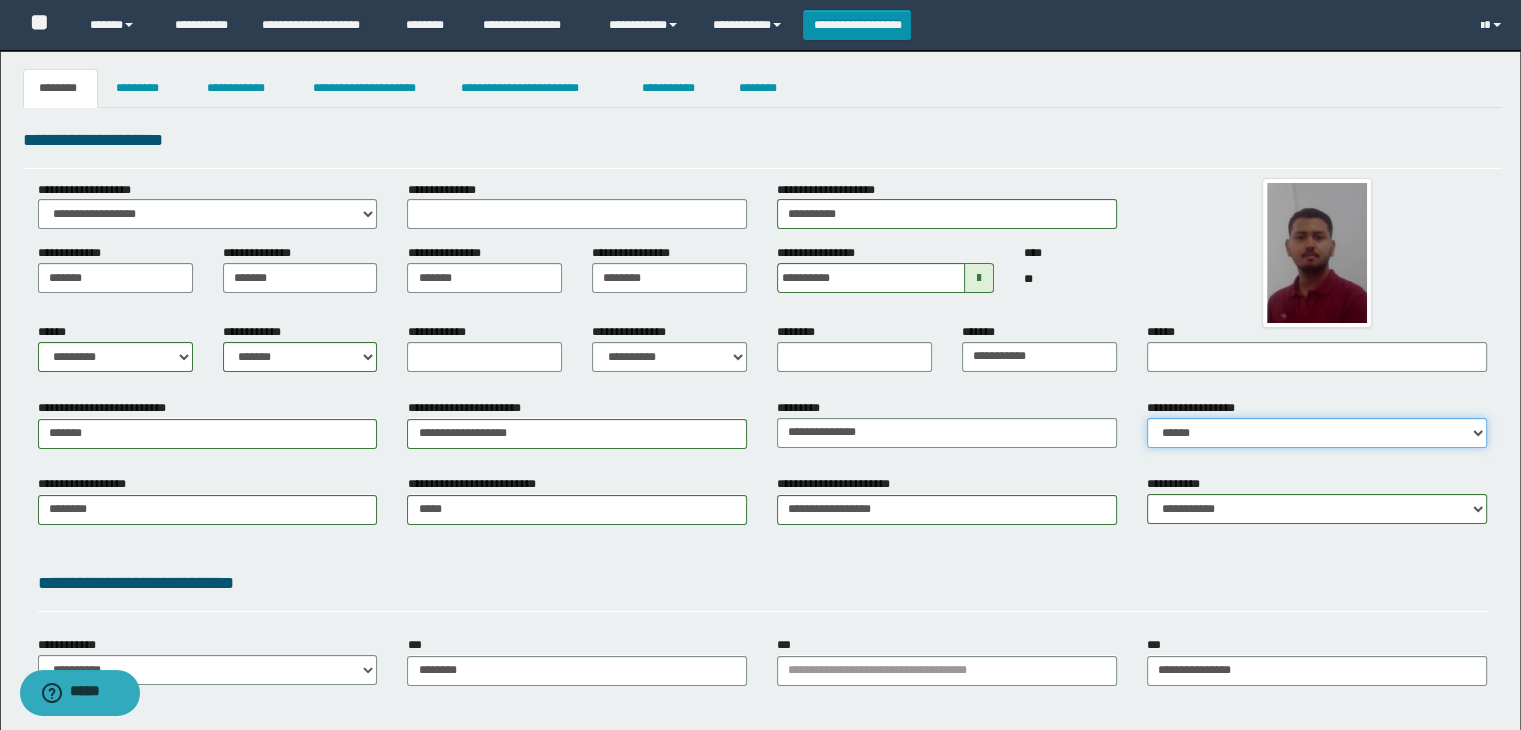 click on "**********" at bounding box center (1317, 433) 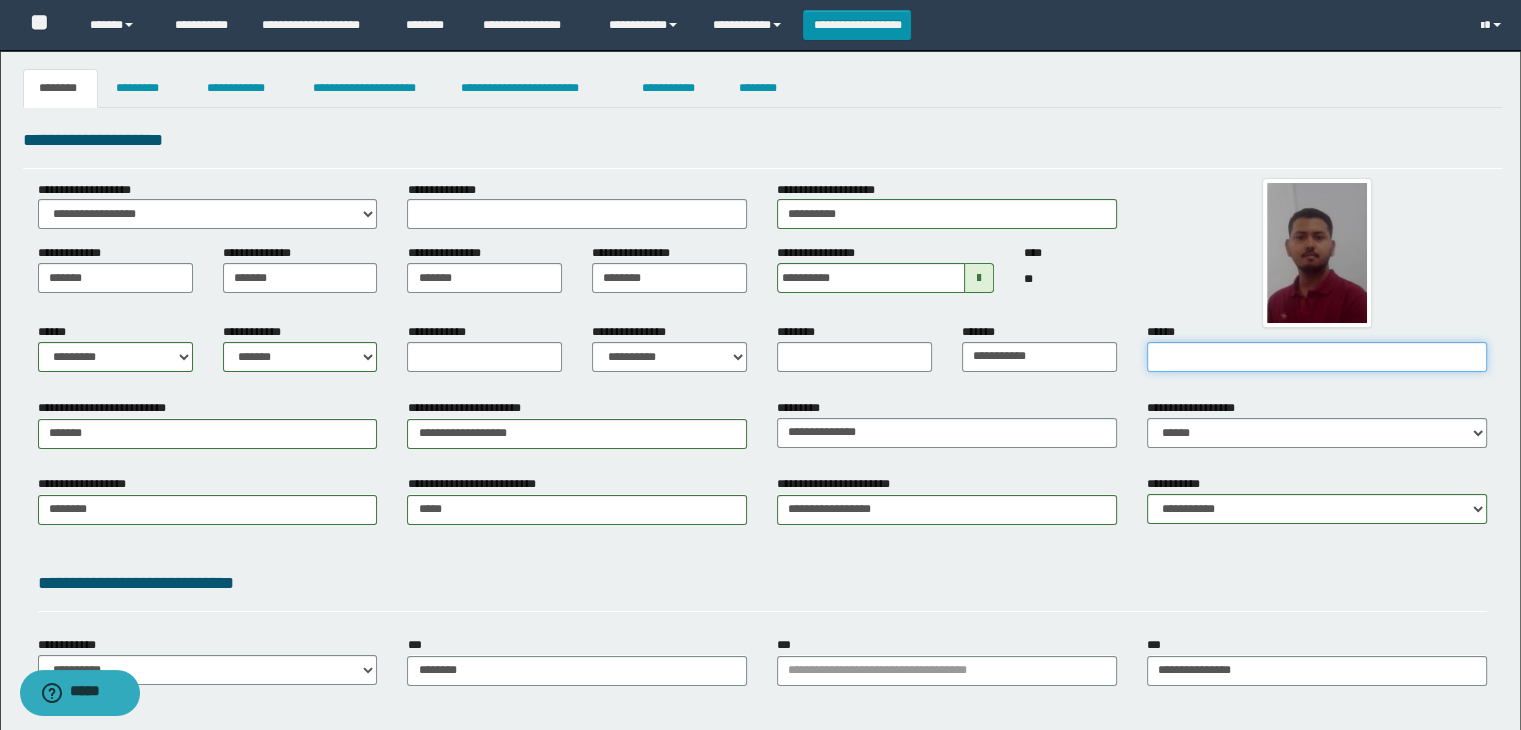 click on "******" at bounding box center (1317, 357) 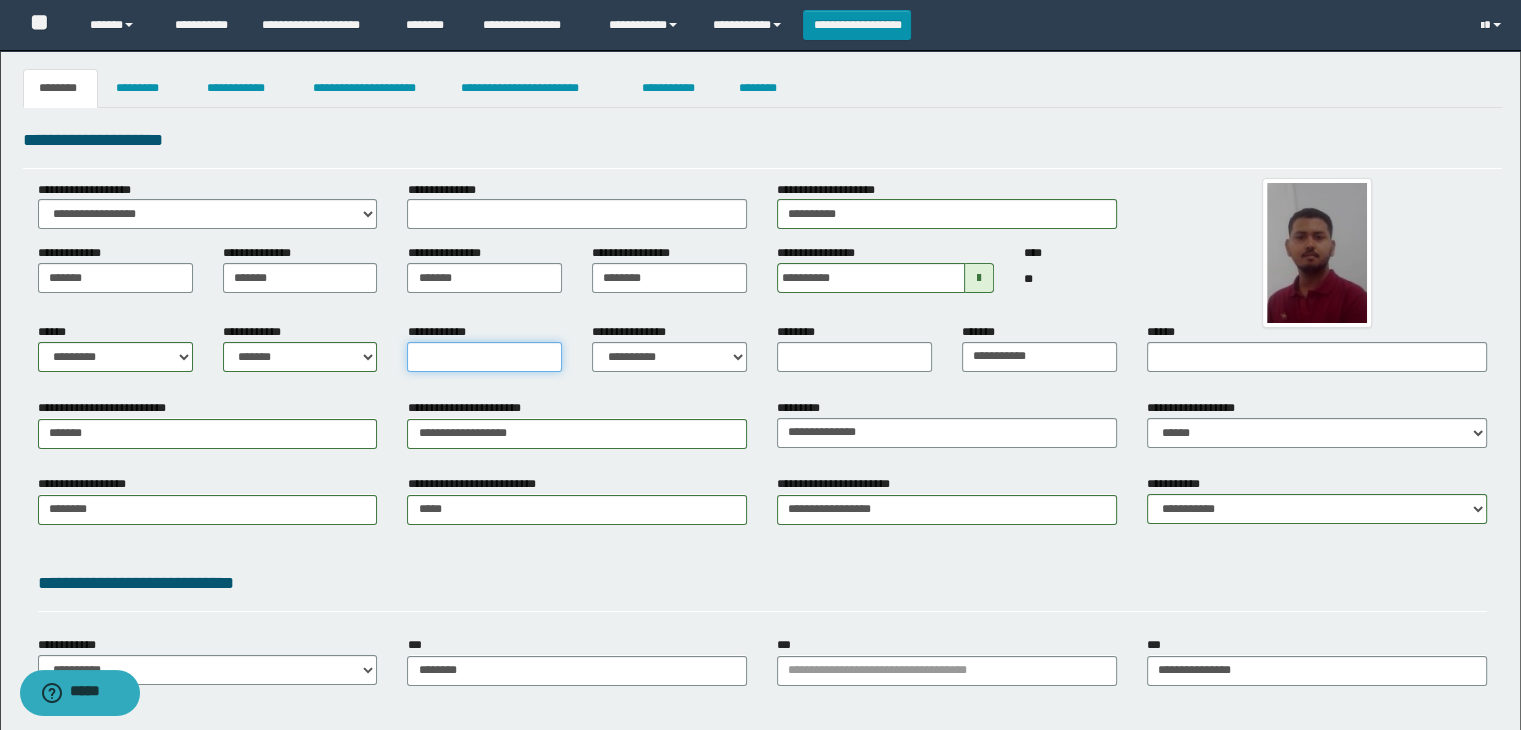 drag, startPoint x: 478, startPoint y: 361, endPoint x: 472, endPoint y: 372, distance: 12.529964 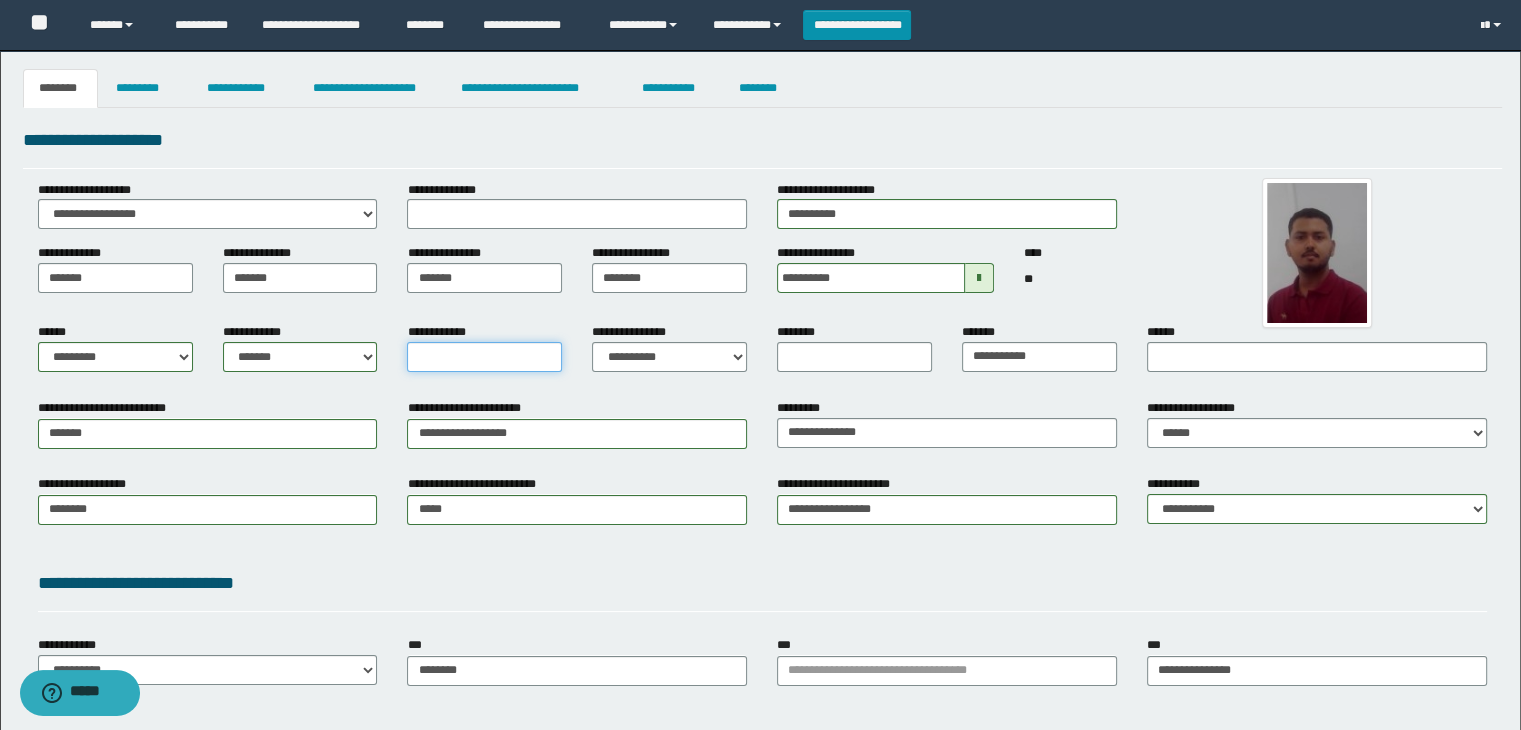 type on "*" 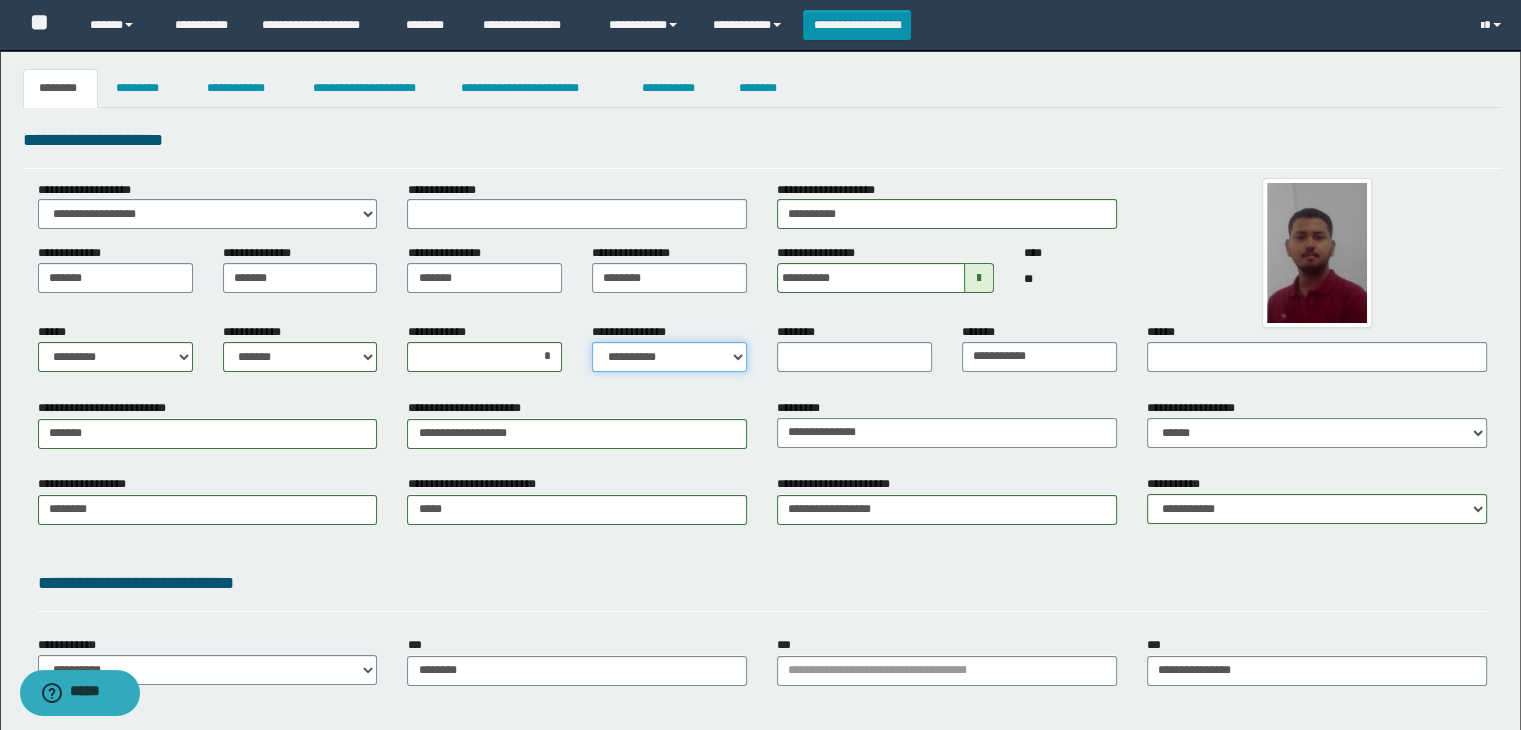 click on "**********" at bounding box center (669, 357) 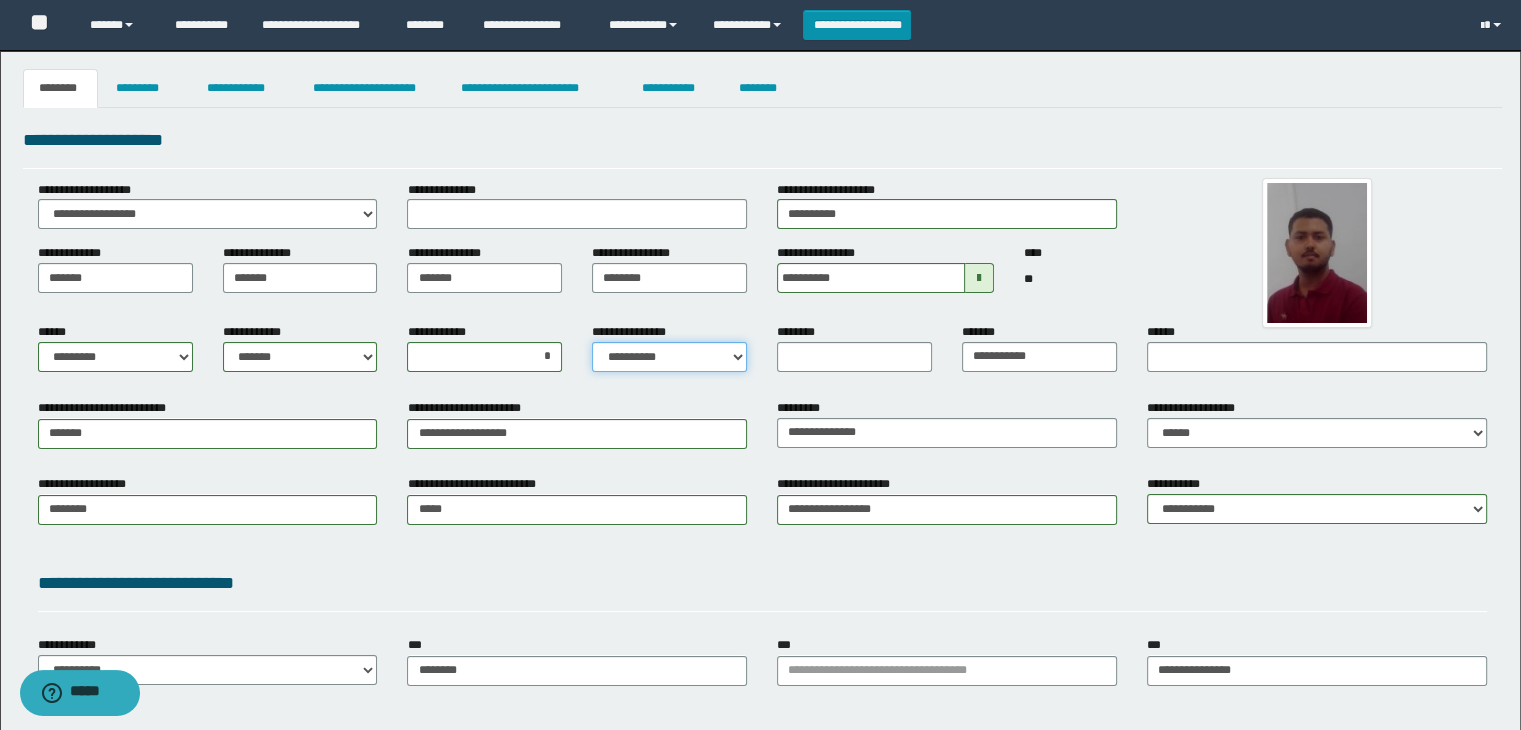 select on "*" 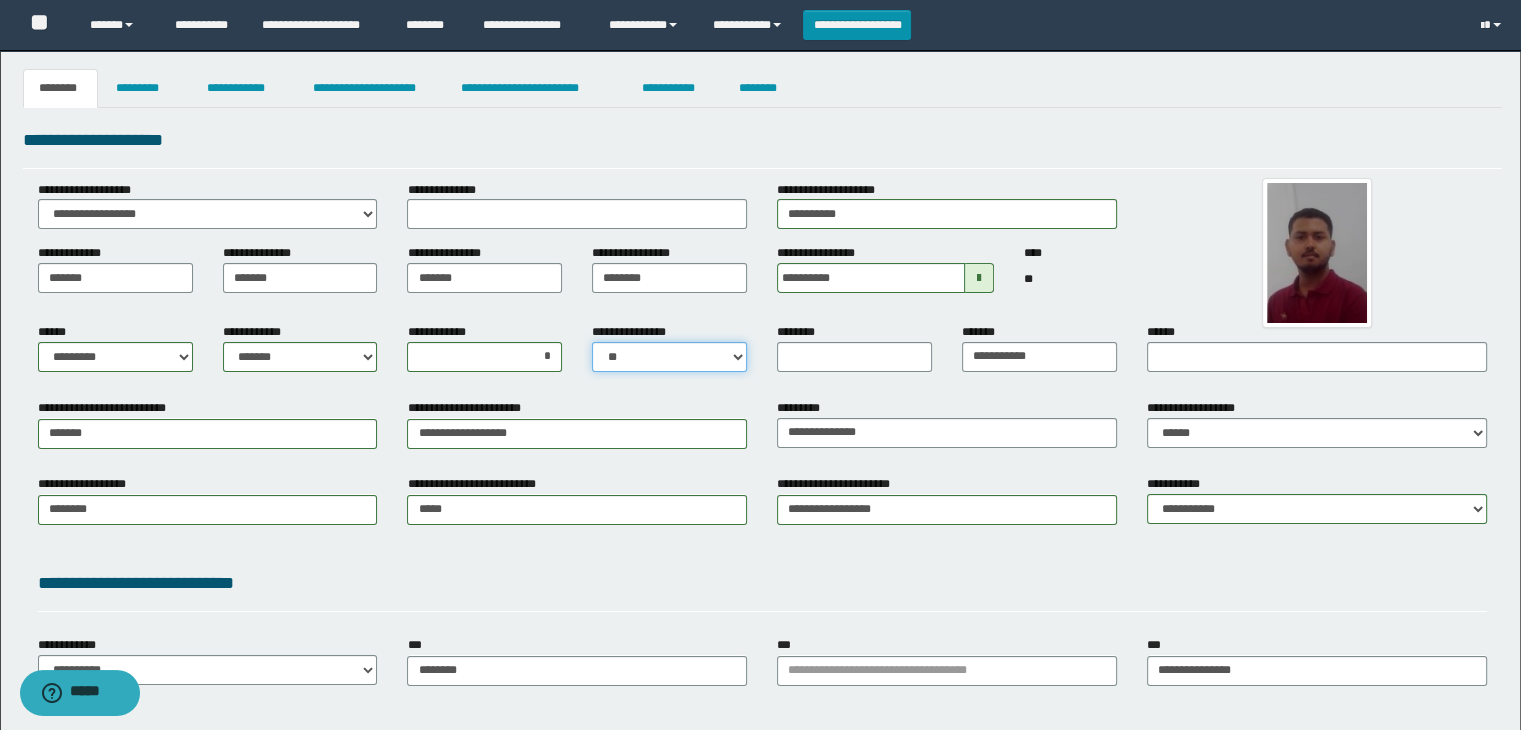 click on "**********" at bounding box center (669, 357) 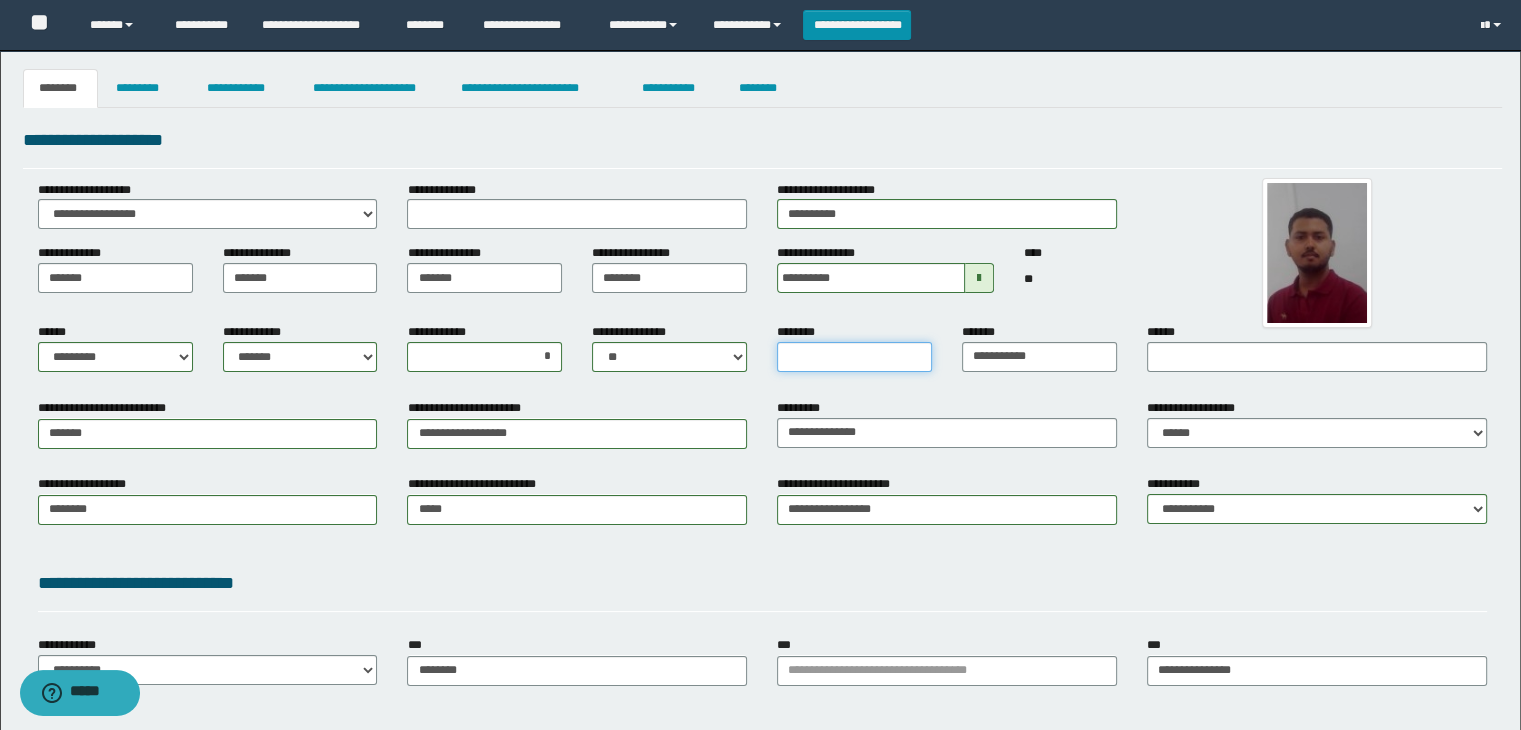 drag, startPoint x: 855, startPoint y: 364, endPoint x: 1007, endPoint y: 363, distance: 152.0033 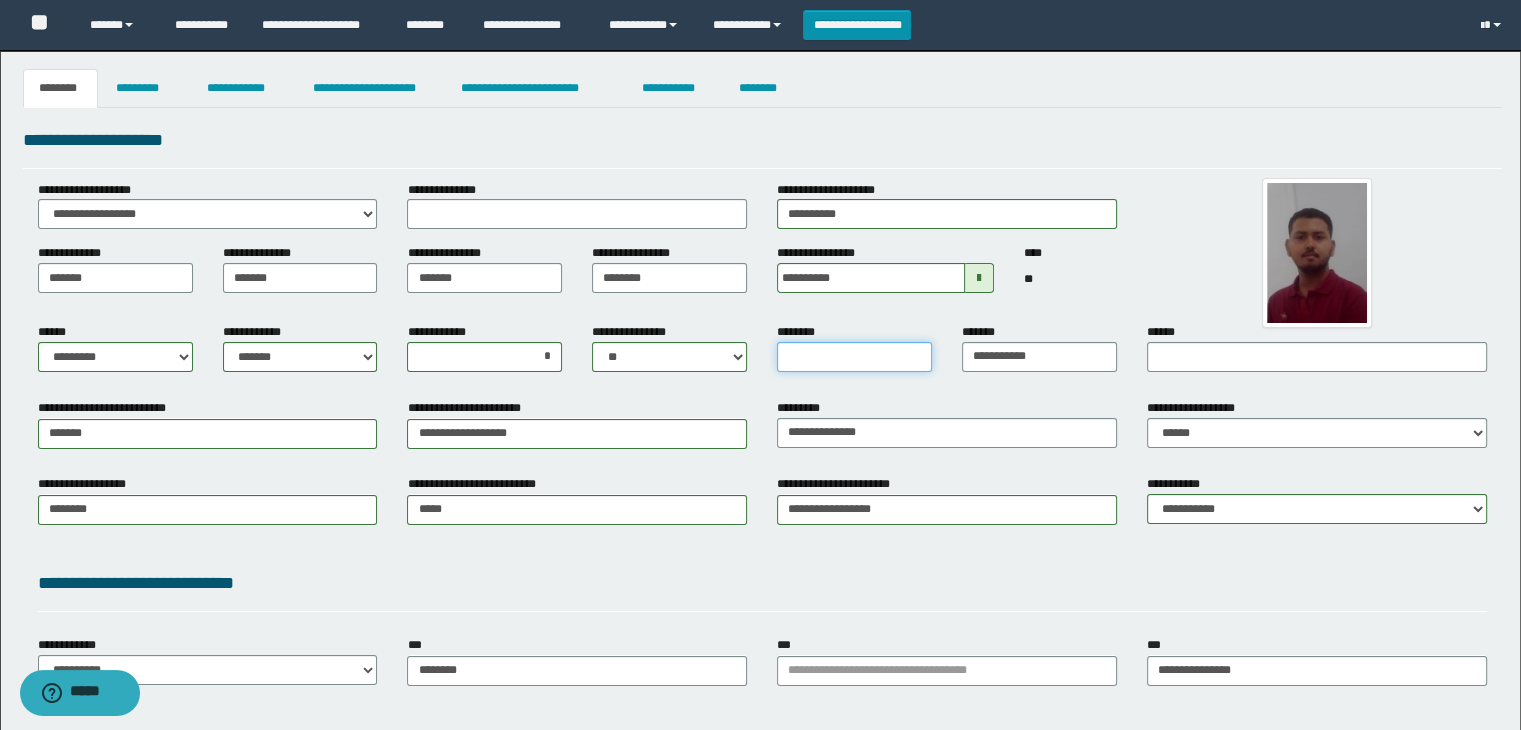 click on "********" at bounding box center [854, 357] 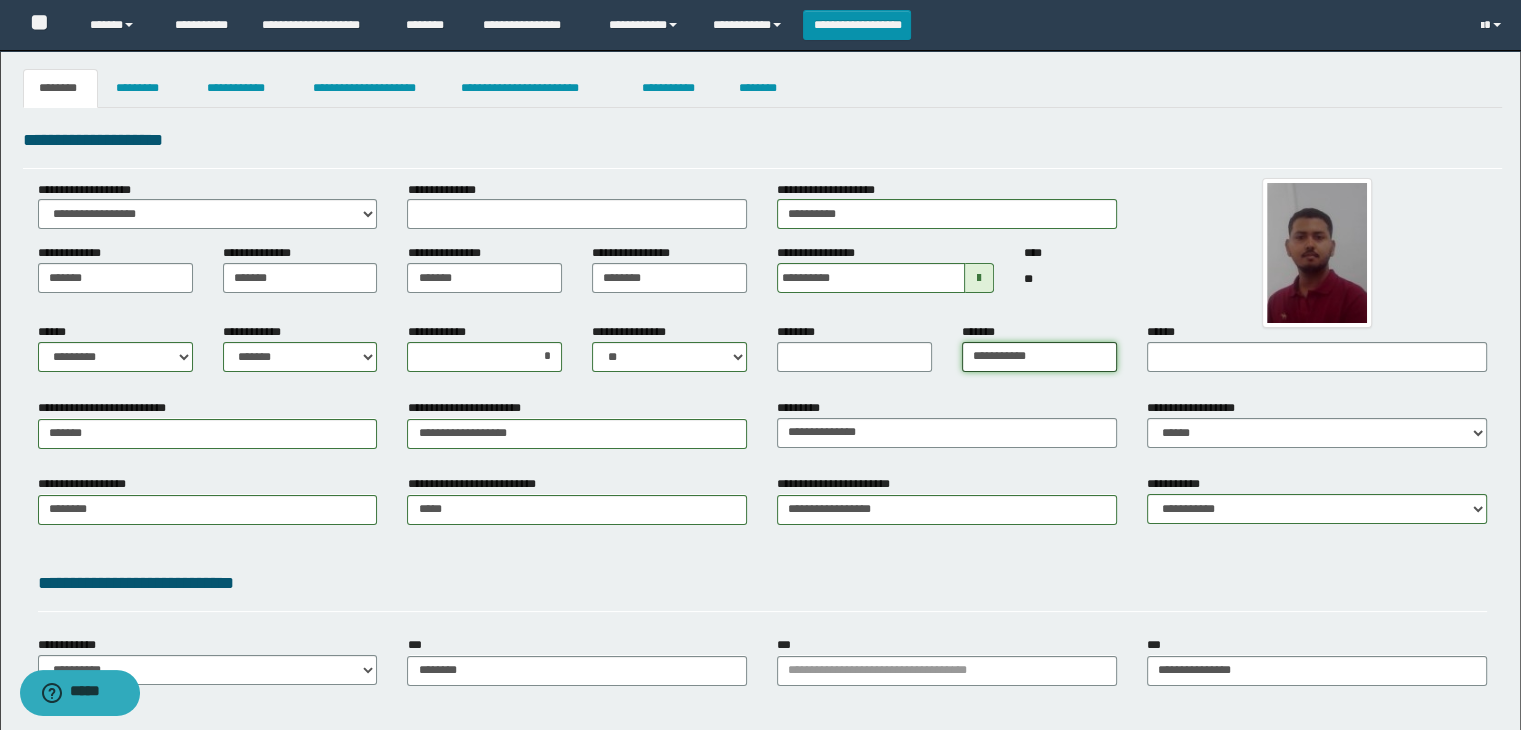 drag, startPoint x: 1056, startPoint y: 360, endPoint x: 731, endPoint y: 345, distance: 325.34598 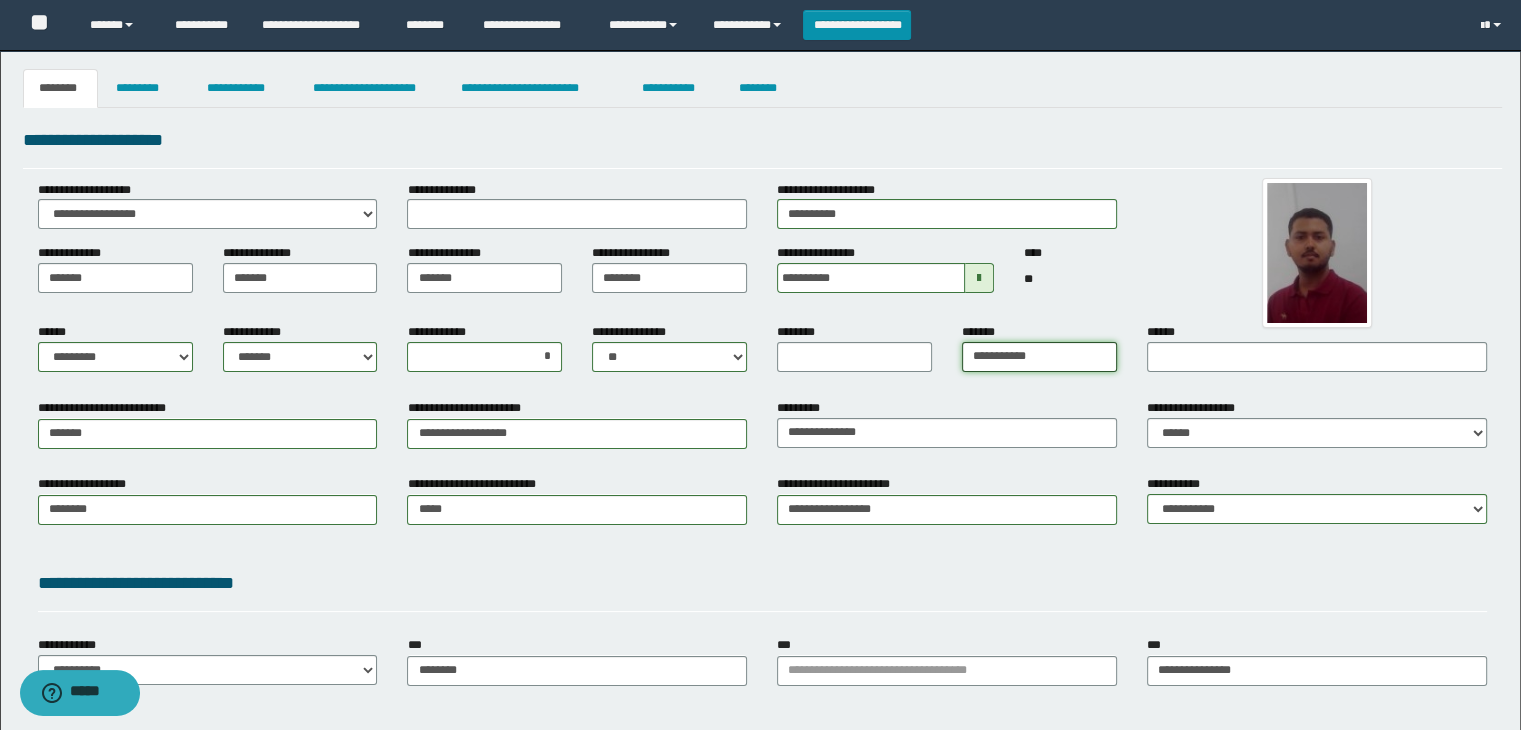 click on "**********" at bounding box center [763, 355] 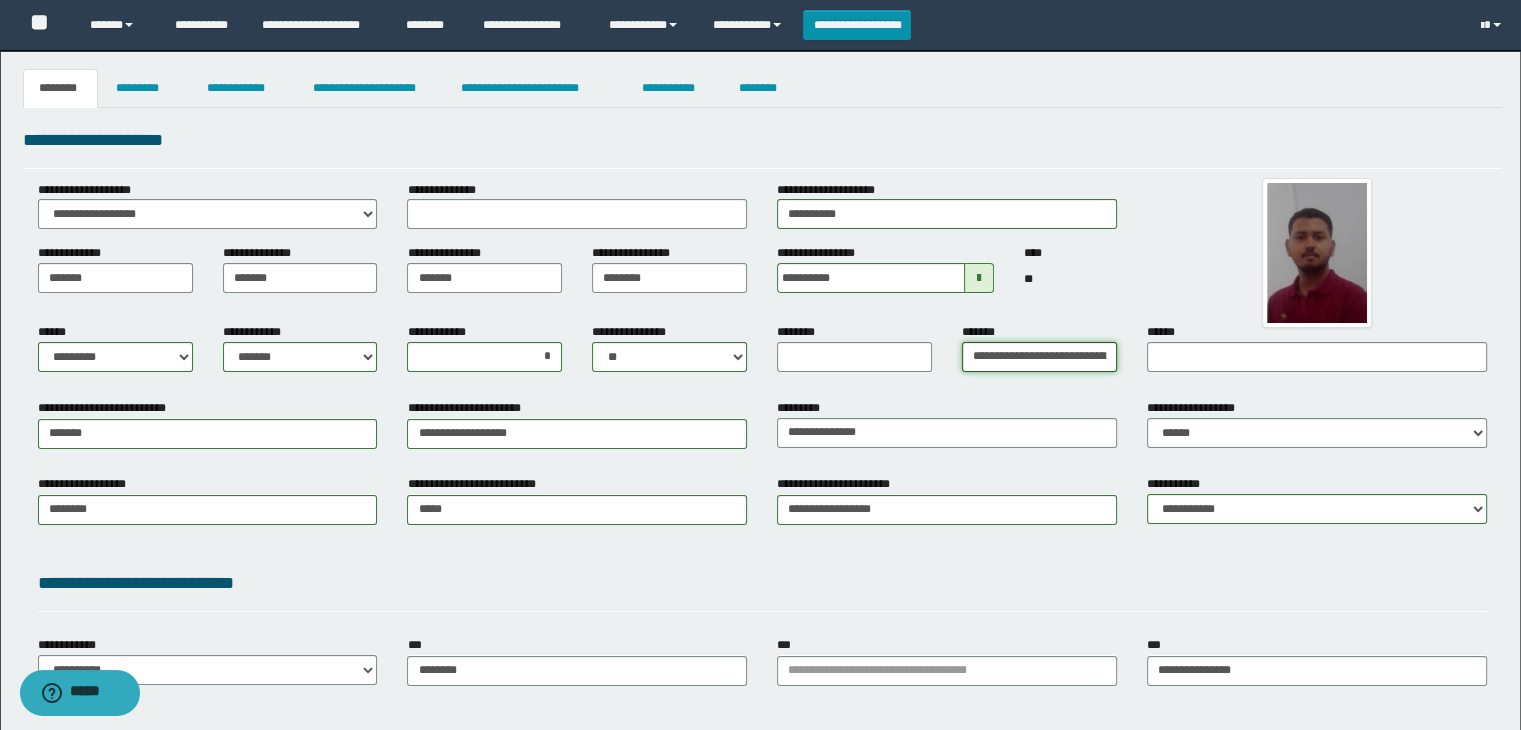 scroll, scrollTop: 0, scrollLeft: 69, axis: horizontal 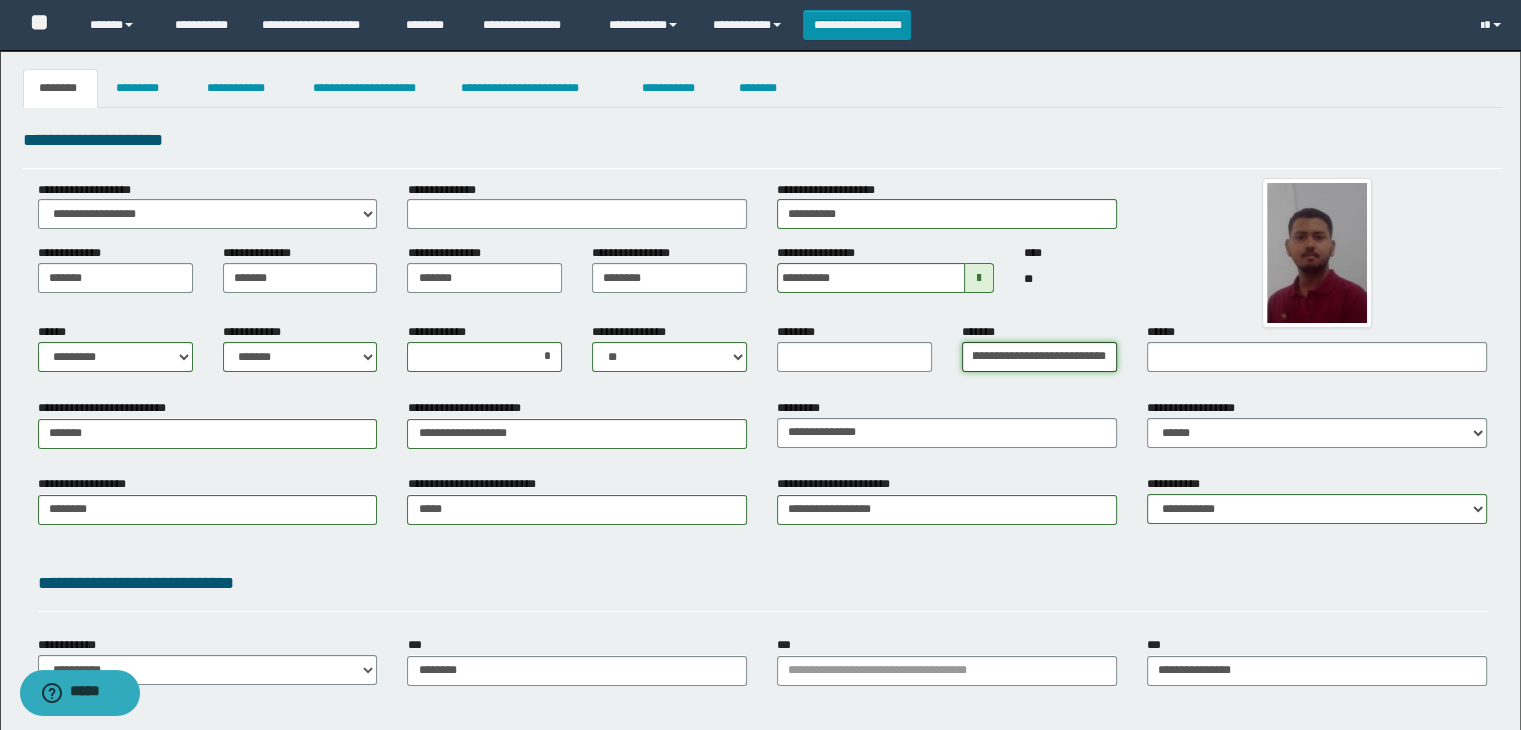 click on "**********" at bounding box center (1039, 357) 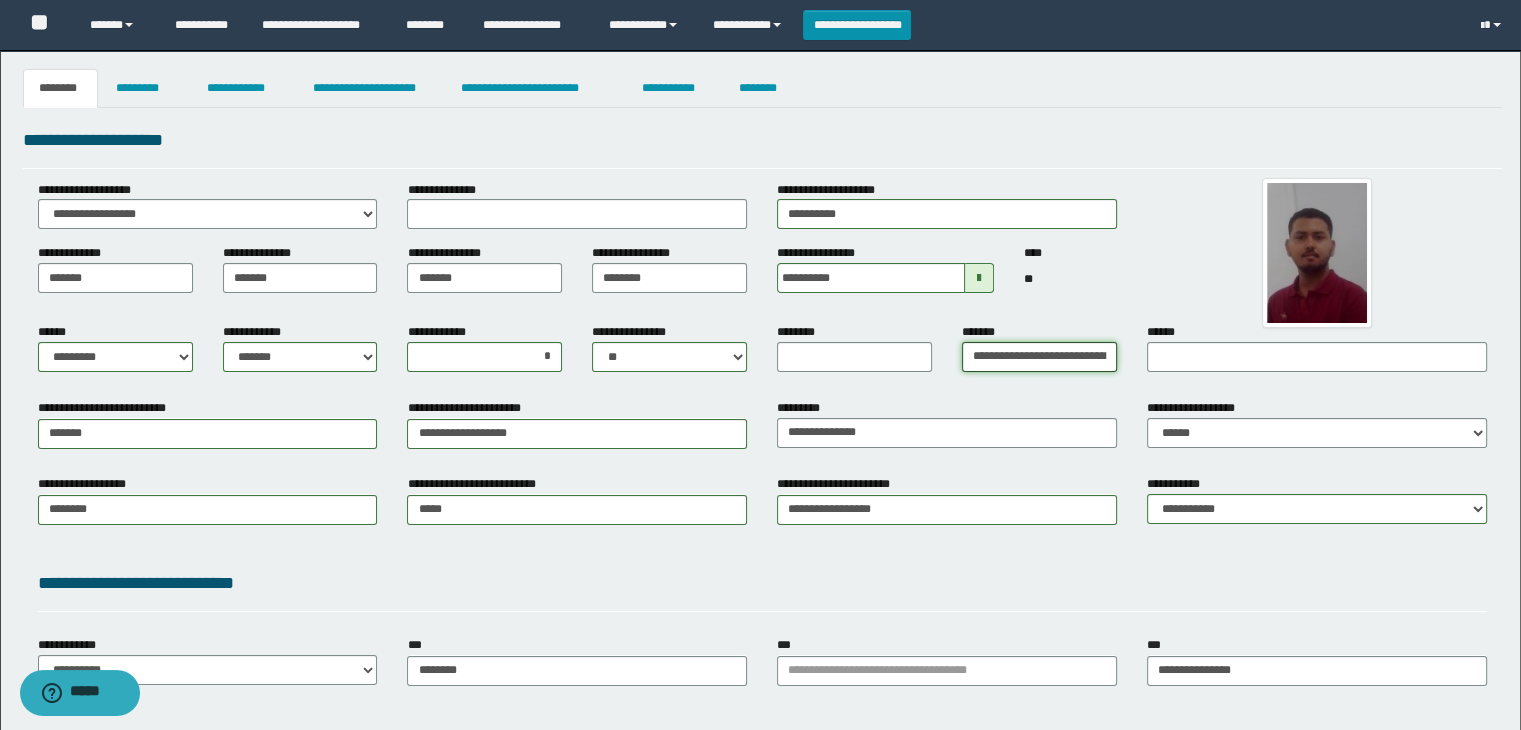 drag, startPoint x: 1112, startPoint y: 361, endPoint x: 772, endPoint y: 369, distance: 340.09412 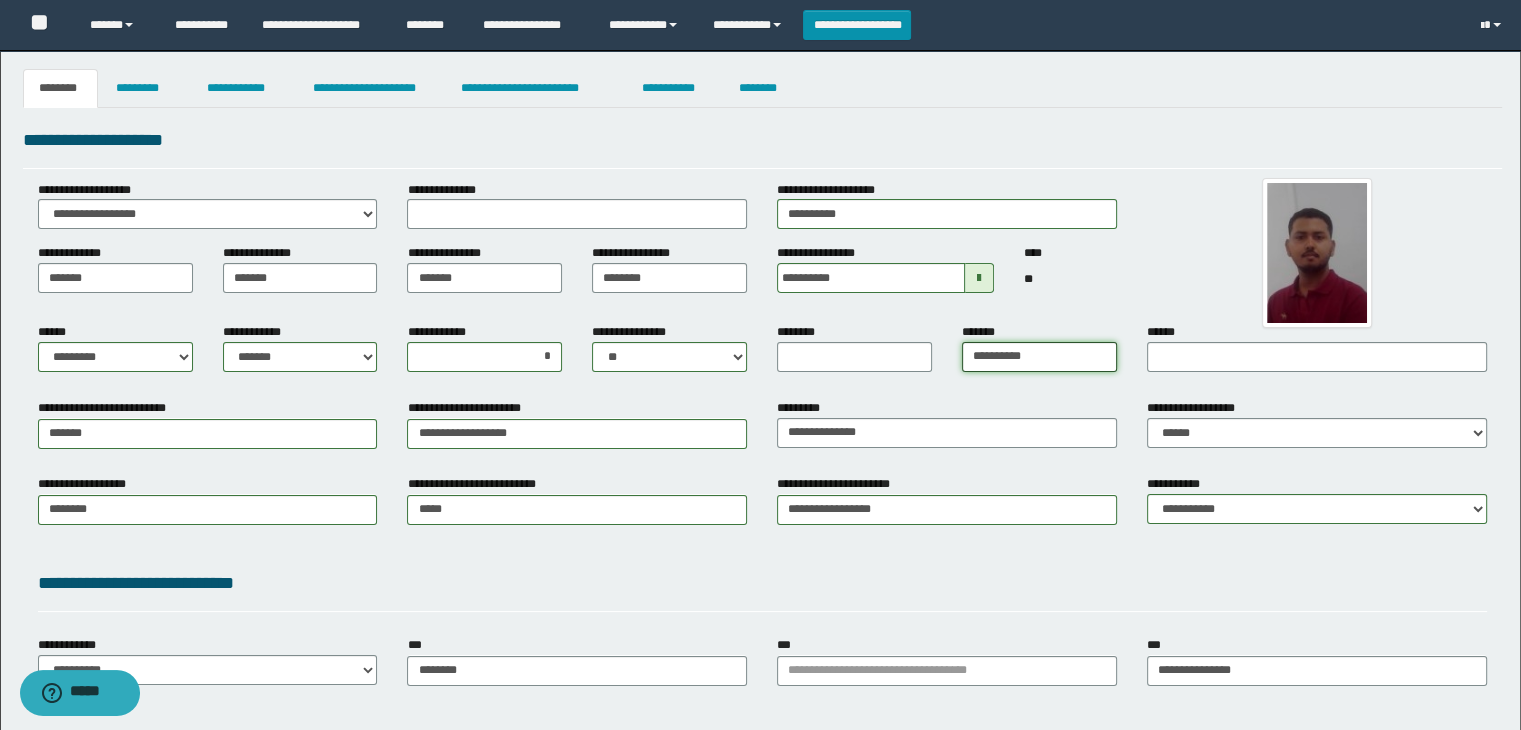 drag, startPoint x: 1050, startPoint y: 369, endPoint x: 636, endPoint y: 365, distance: 414.01932 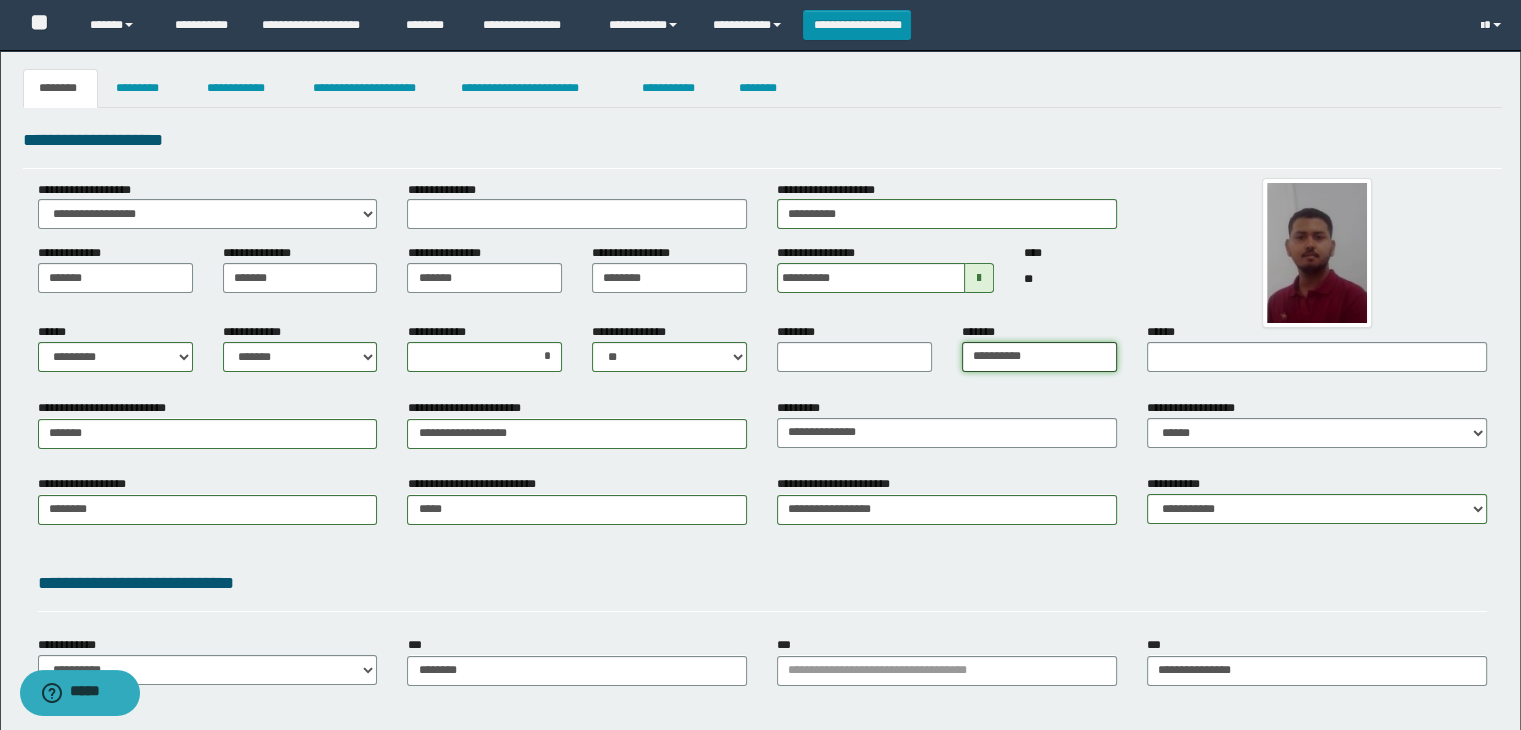 click on "**********" at bounding box center [763, 355] 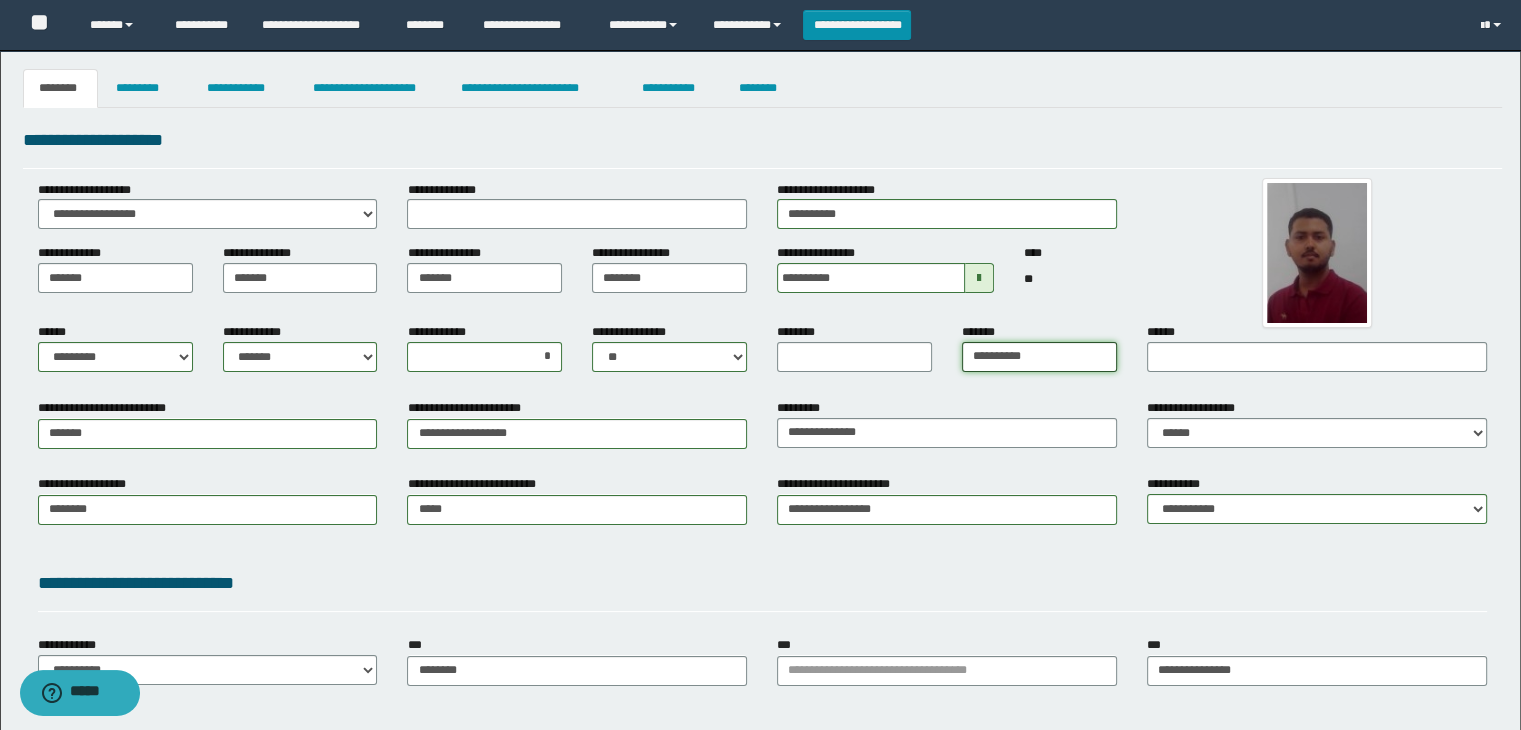 type on "**********" 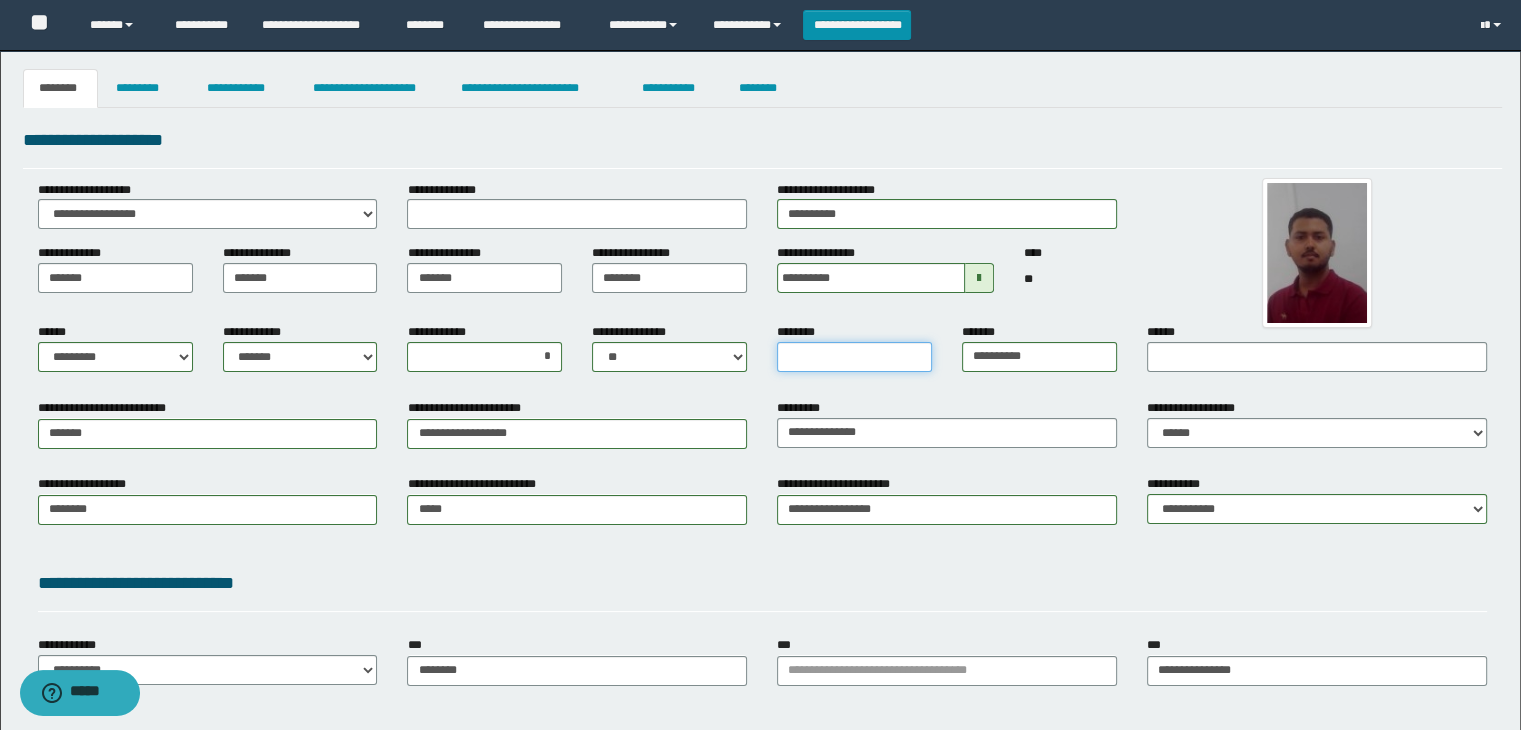 drag, startPoint x: 864, startPoint y: 357, endPoint x: 875, endPoint y: 364, distance: 13.038404 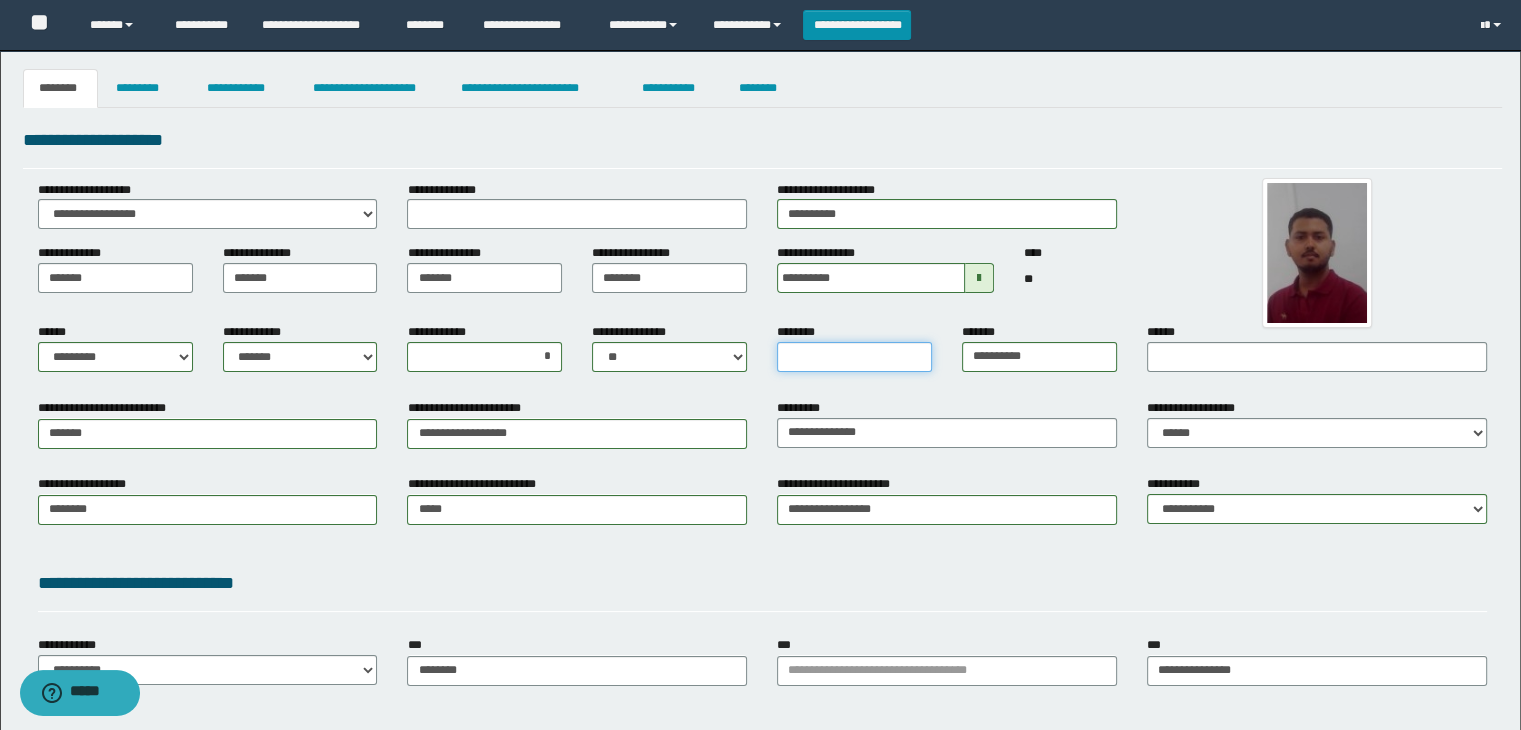 click on "********" at bounding box center [854, 357] 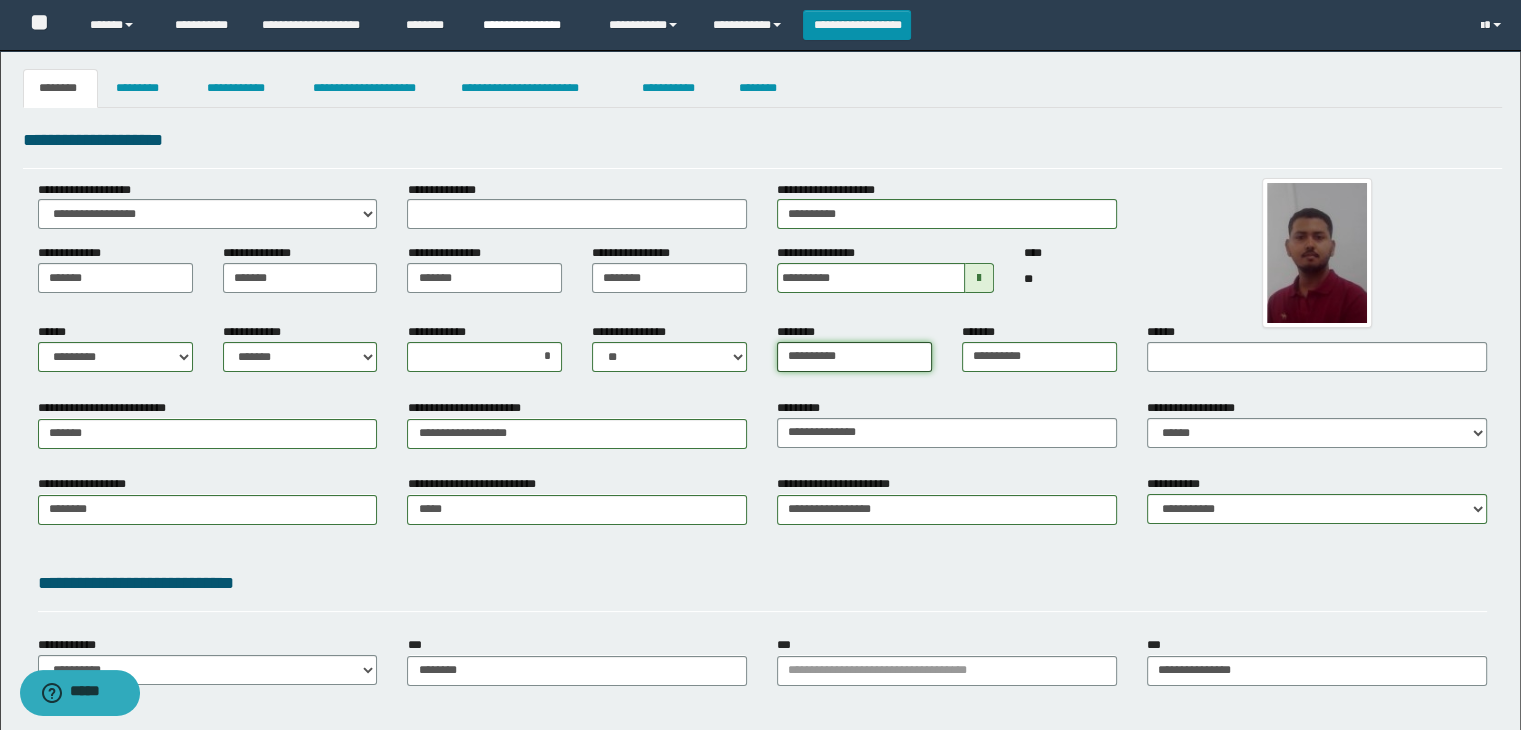 type on "**********" 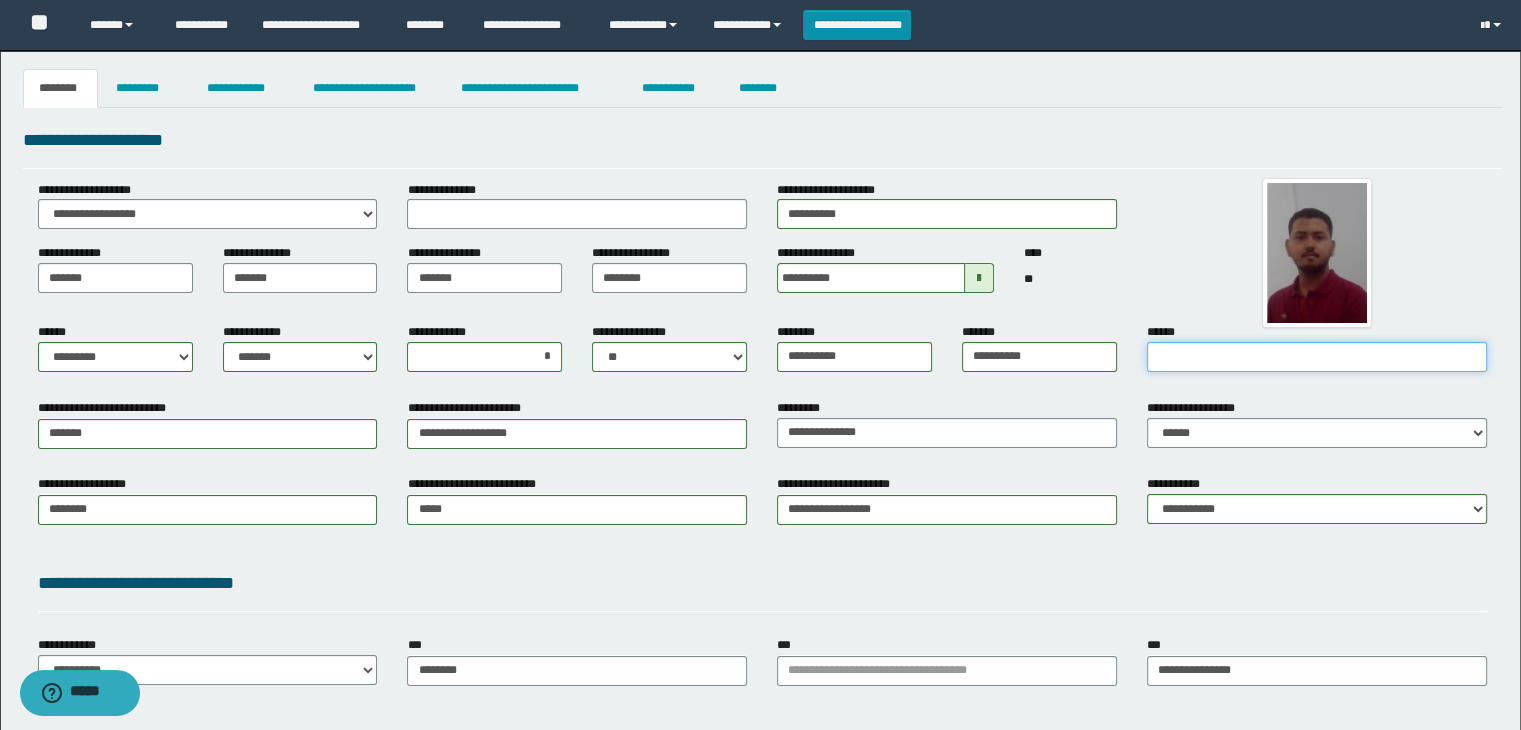 paste on "**********" 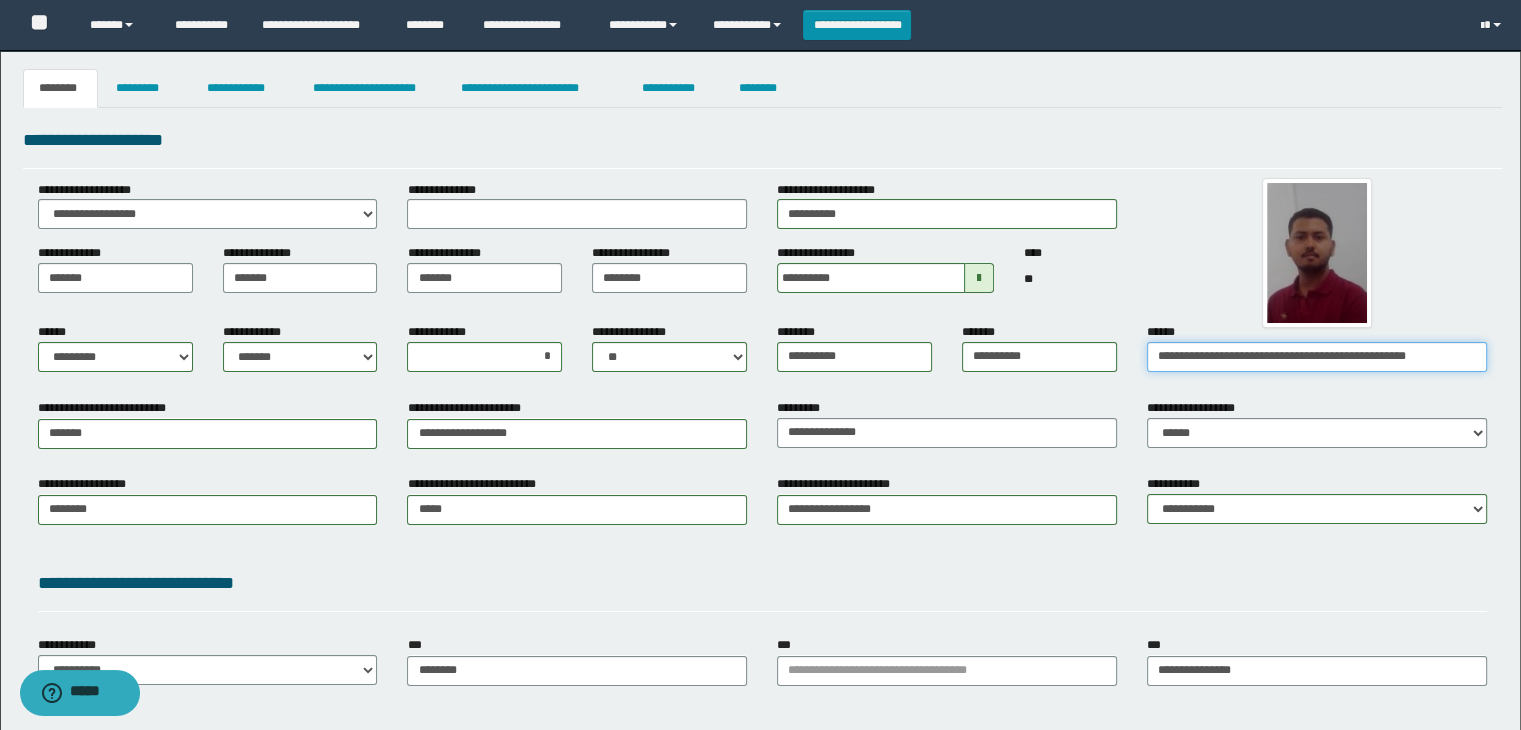drag, startPoint x: 1285, startPoint y: 357, endPoint x: 1094, endPoint y: 360, distance: 191.02356 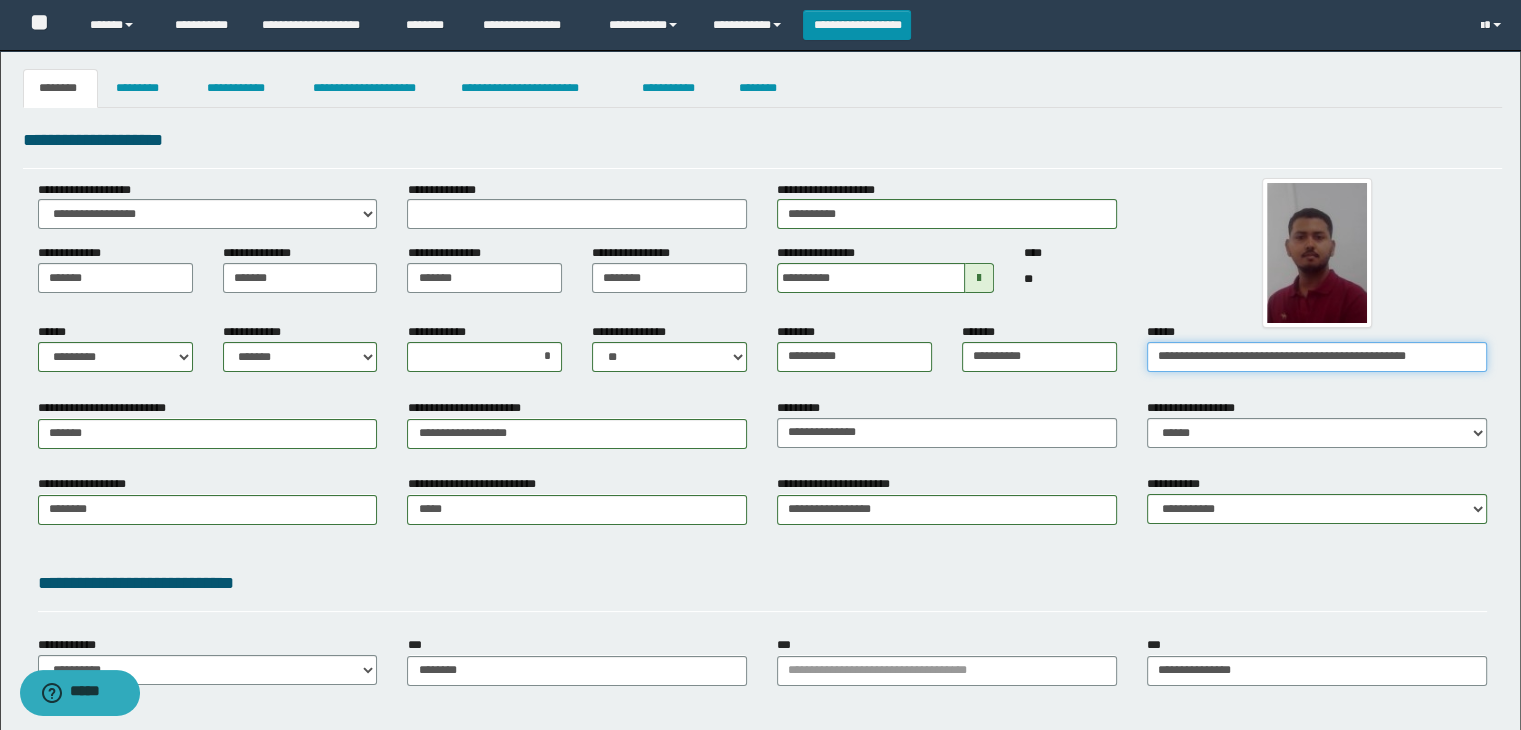 click on "**********" at bounding box center [763, 355] 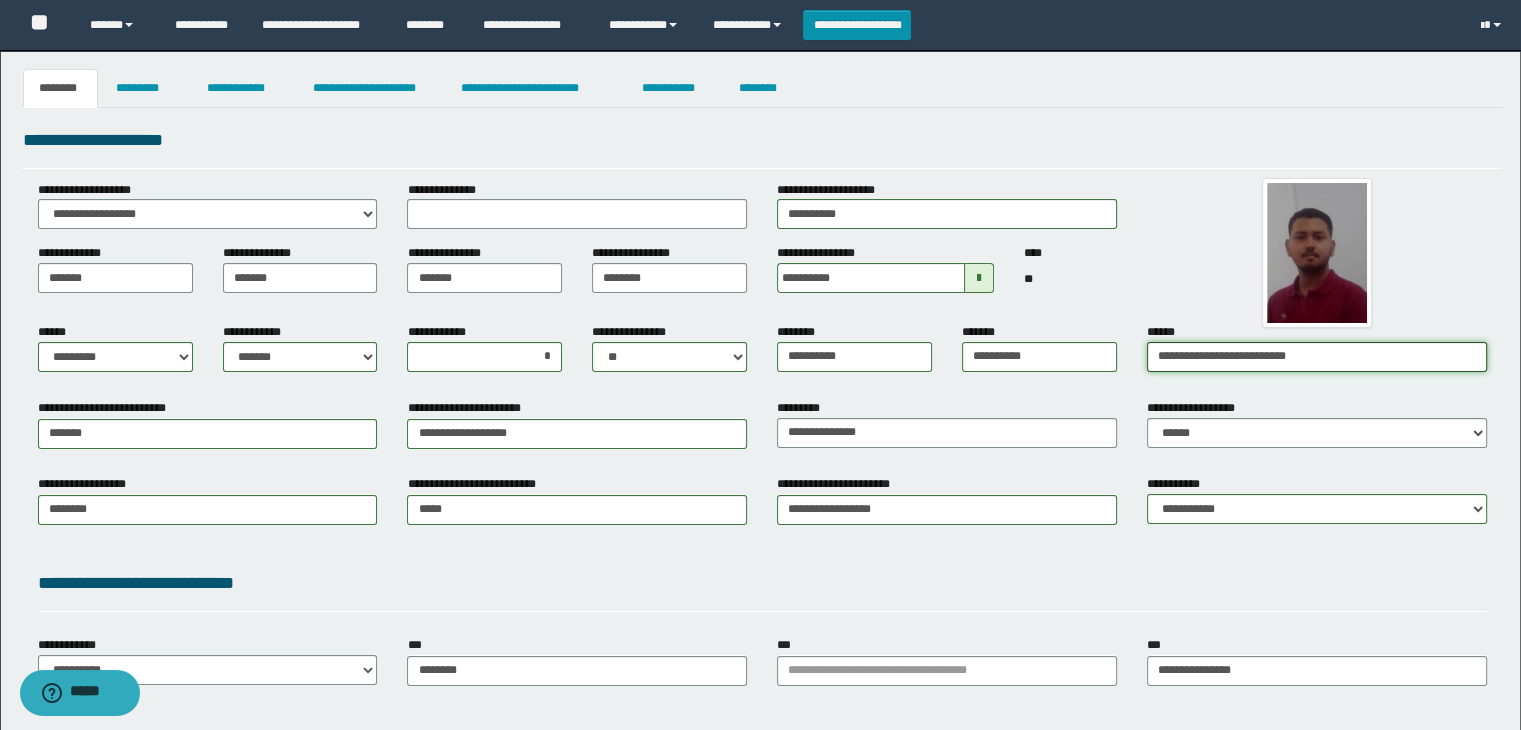 click on "**********" at bounding box center (1317, 357) 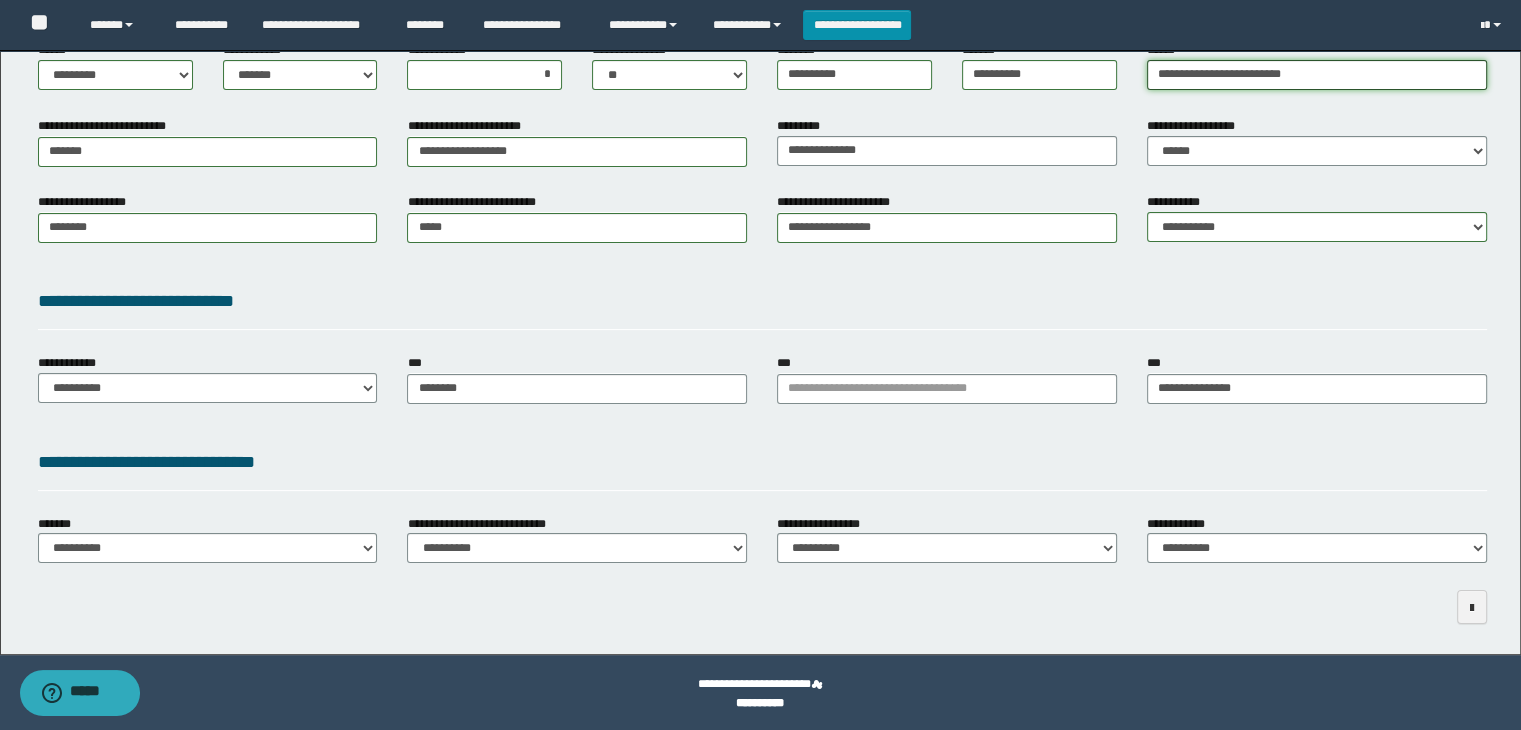 scroll, scrollTop: 284, scrollLeft: 0, axis: vertical 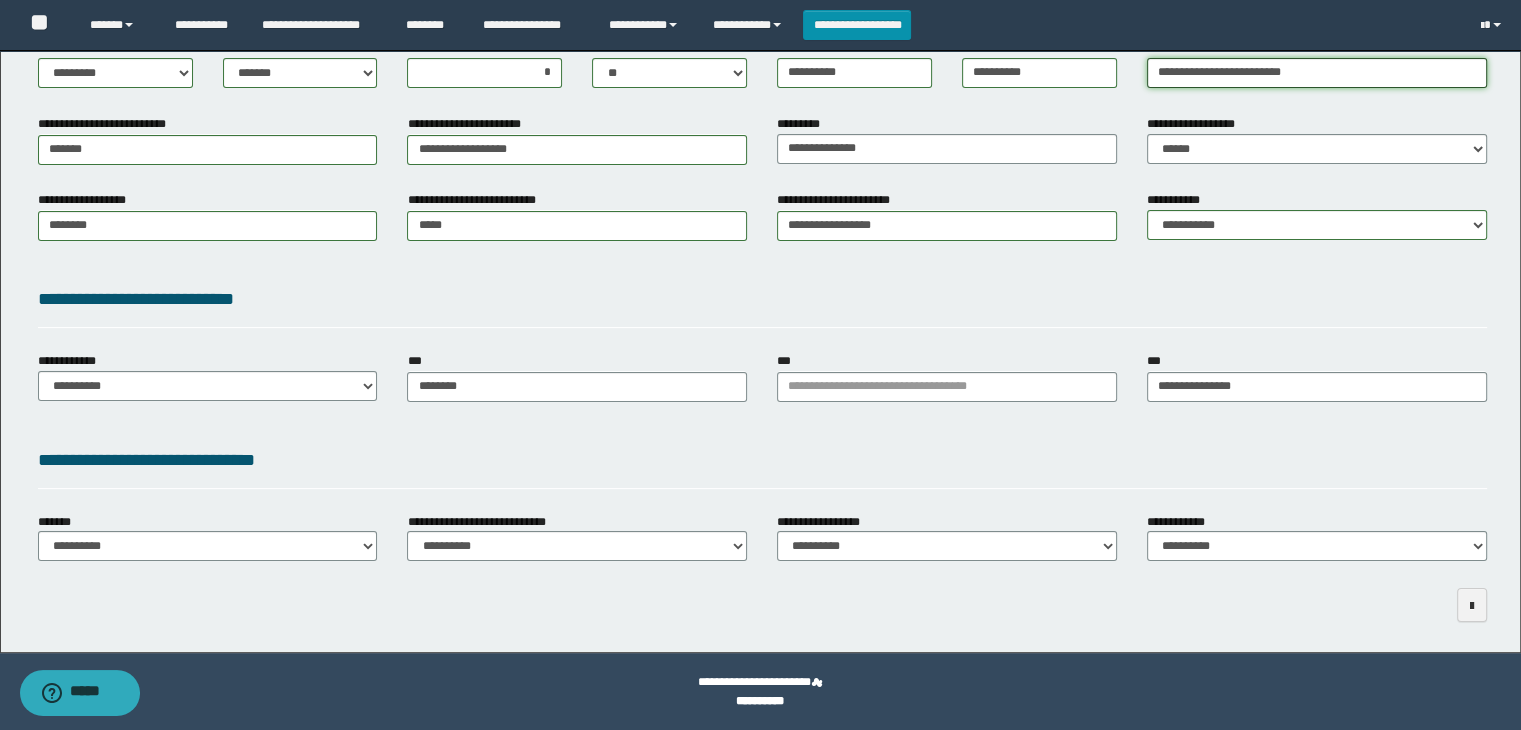 type on "**********" 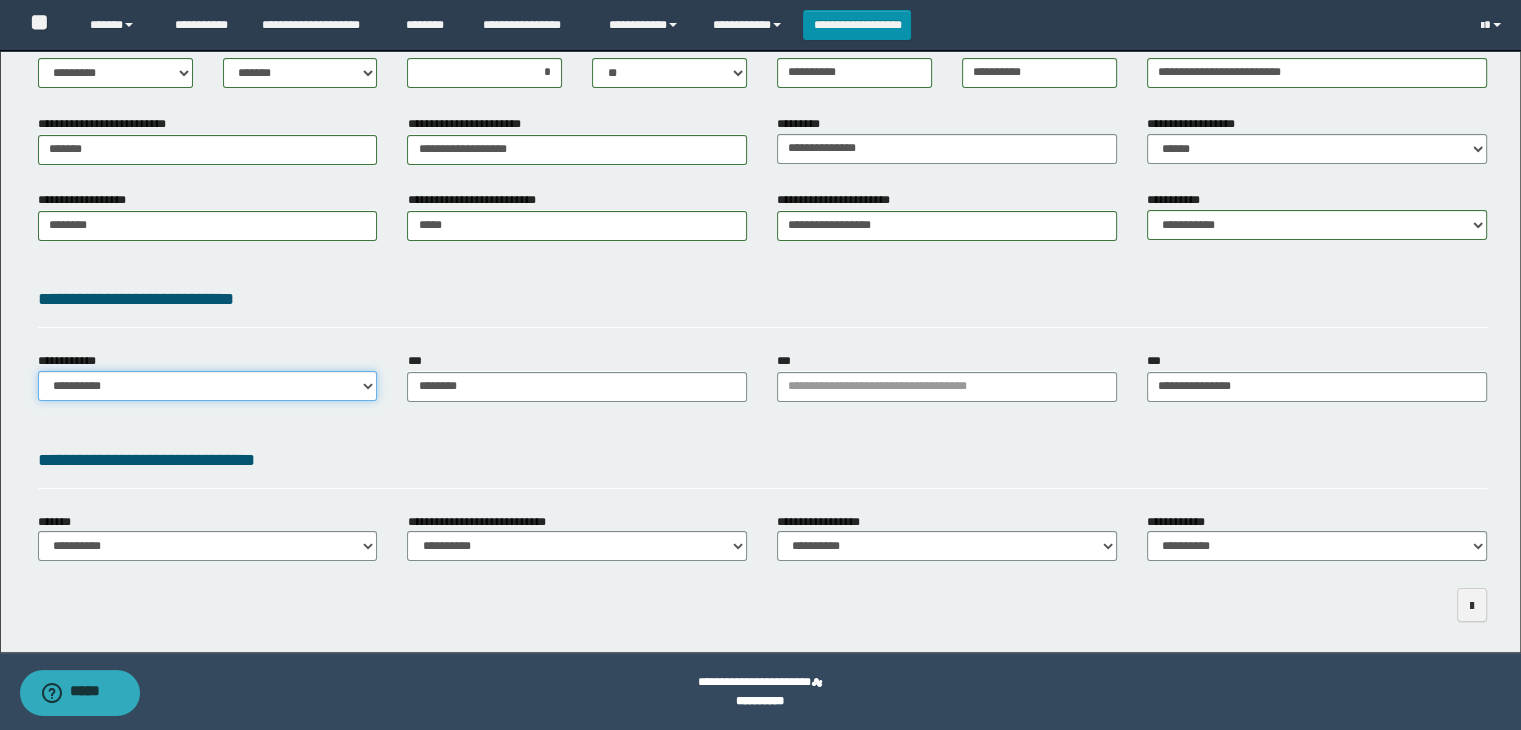 drag, startPoint x: 260, startPoint y: 369, endPoint x: 228, endPoint y: 383, distance: 34.928497 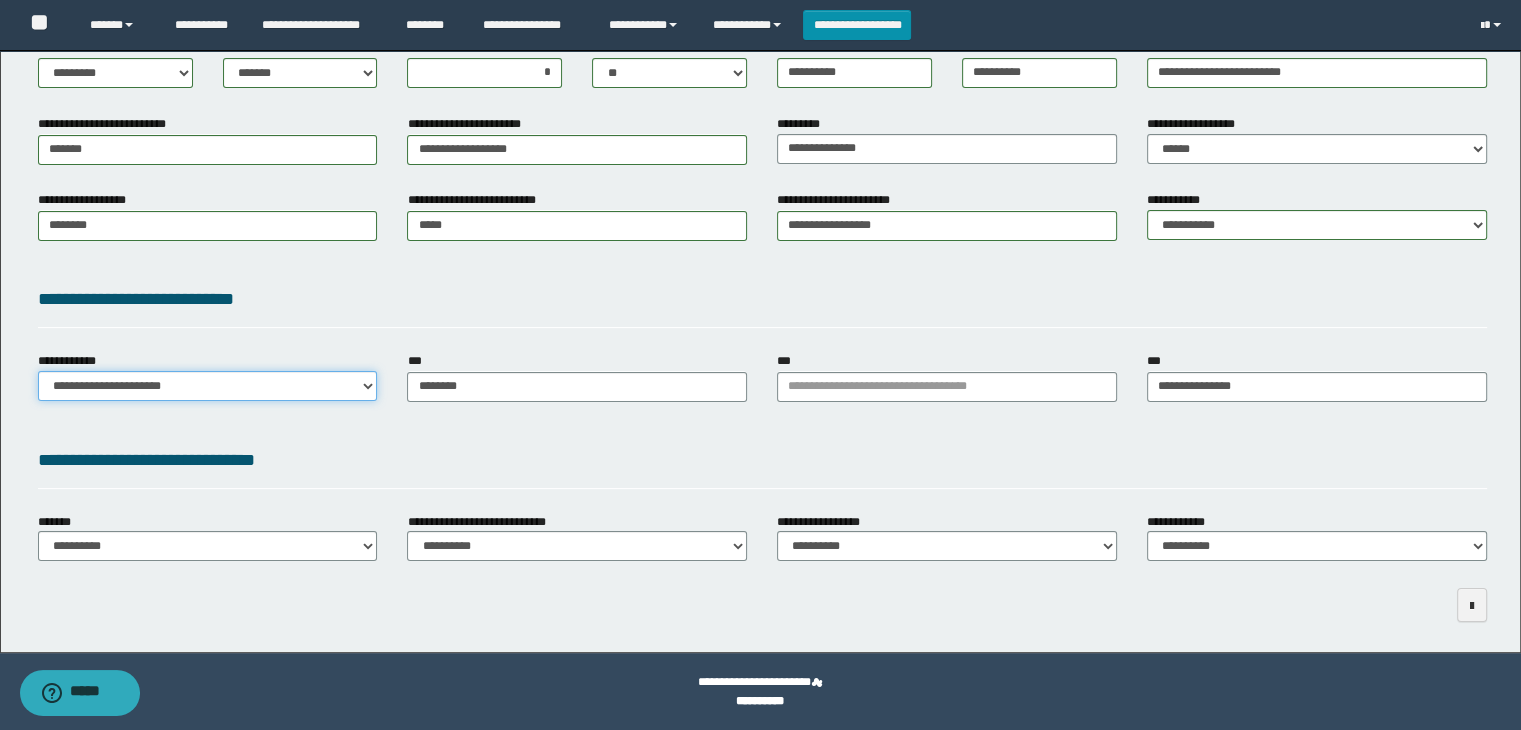 click on "**********" at bounding box center [208, 386] 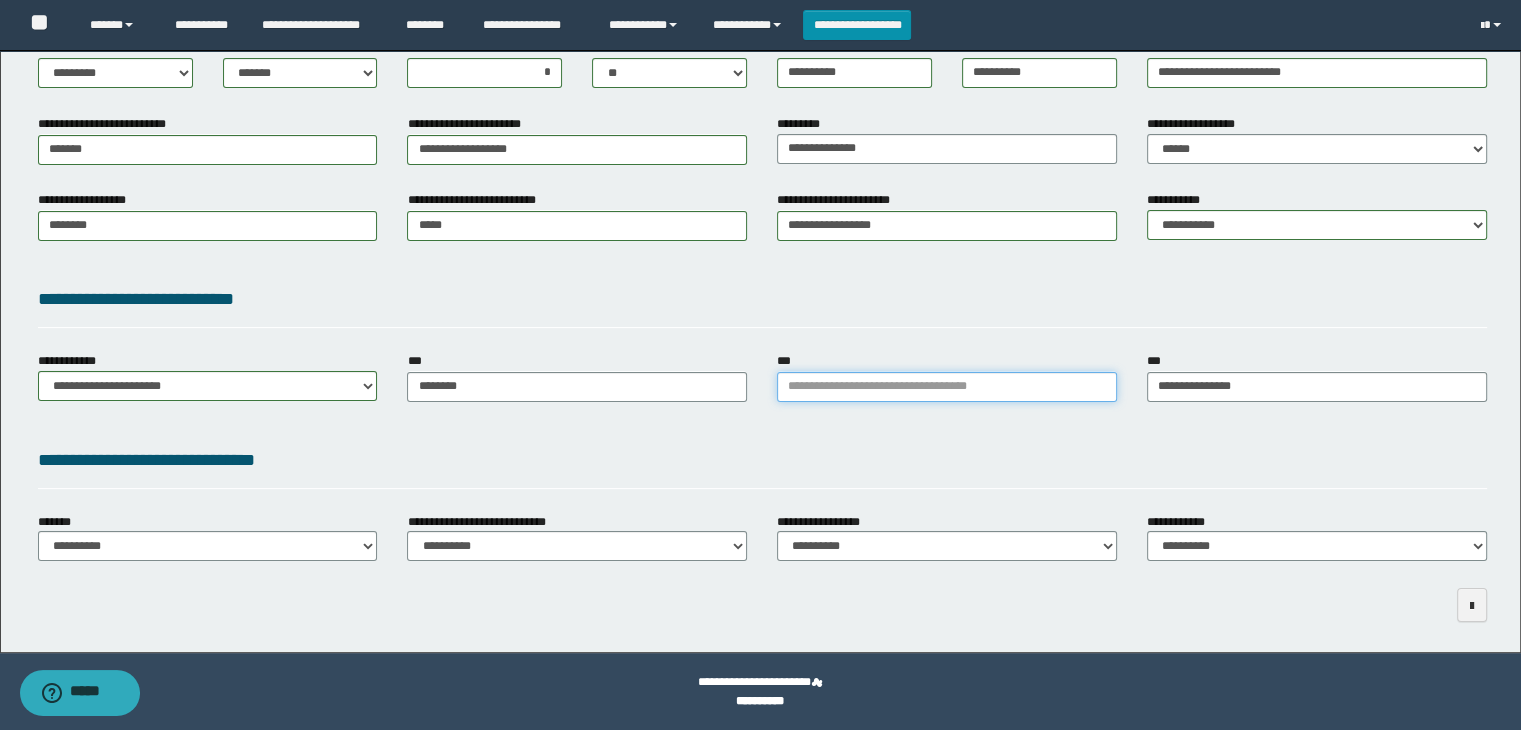 click on "***" at bounding box center (947, 387) 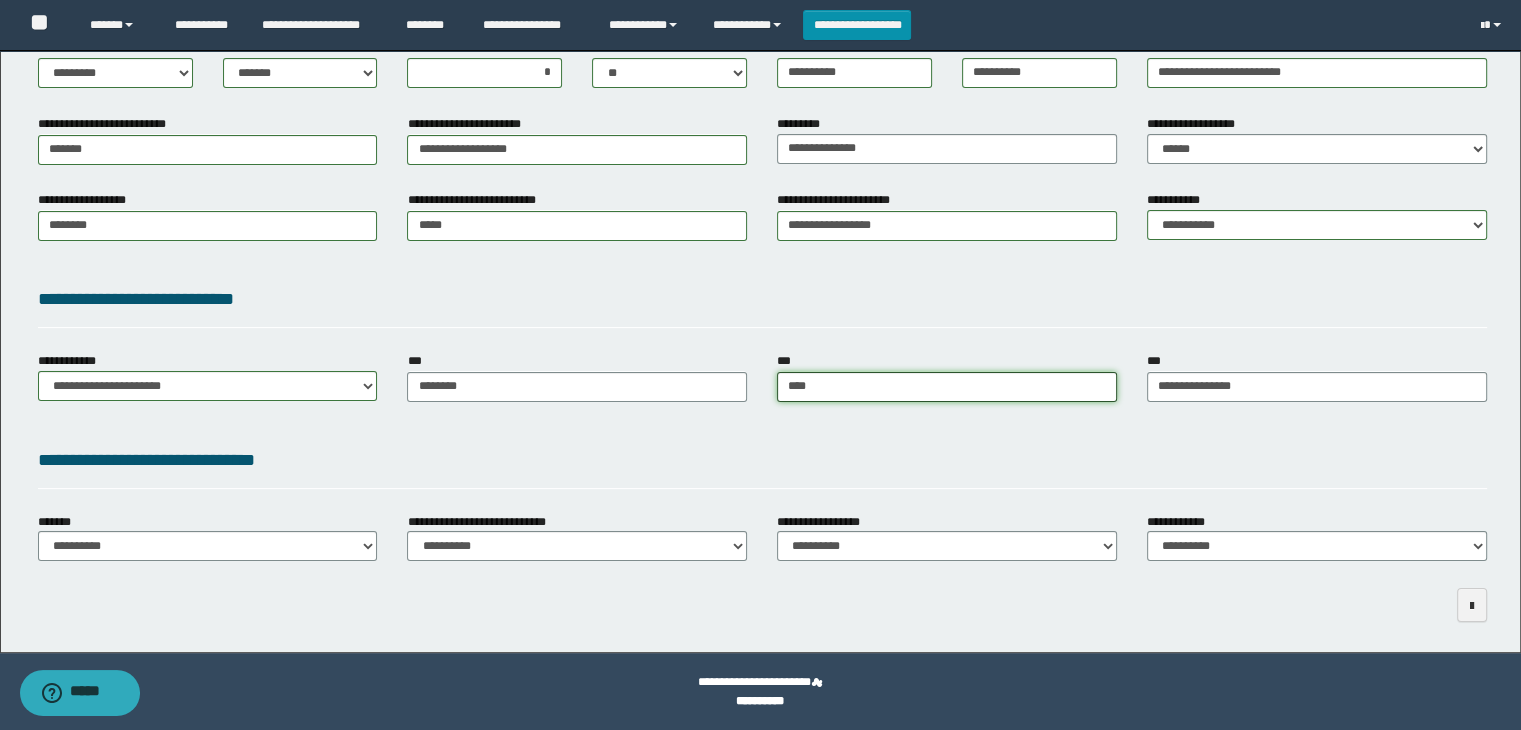 type on "*****" 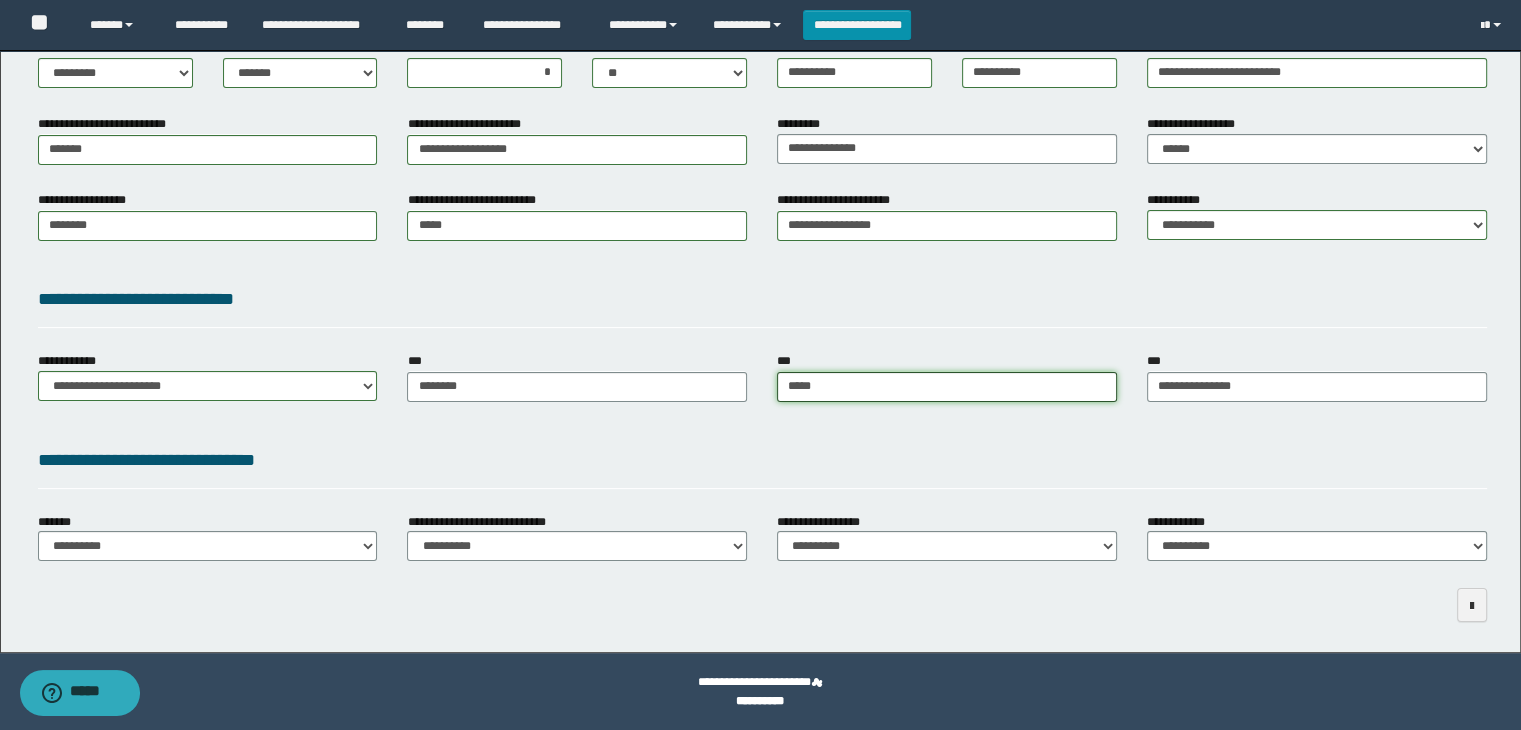 type on "**********" 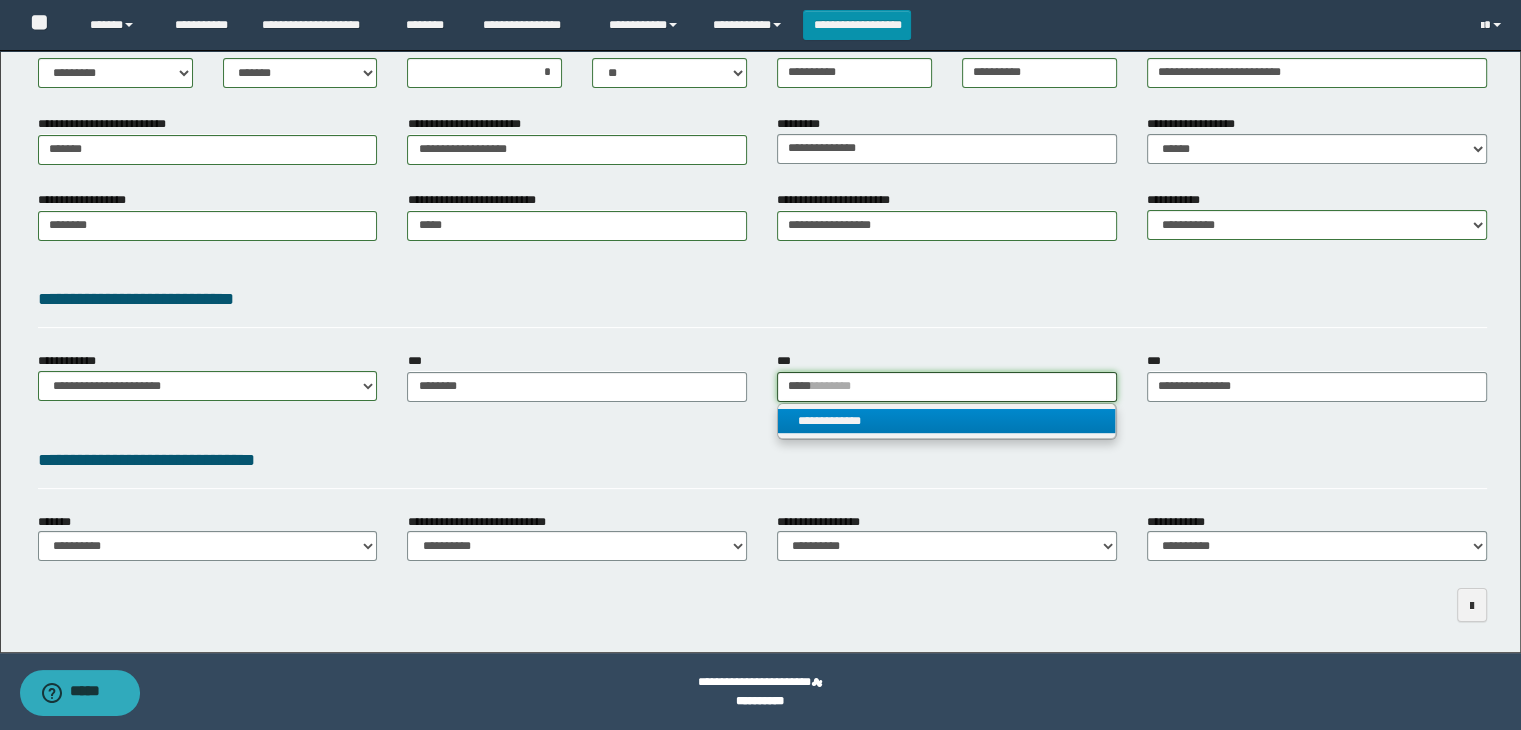 type on "*****" 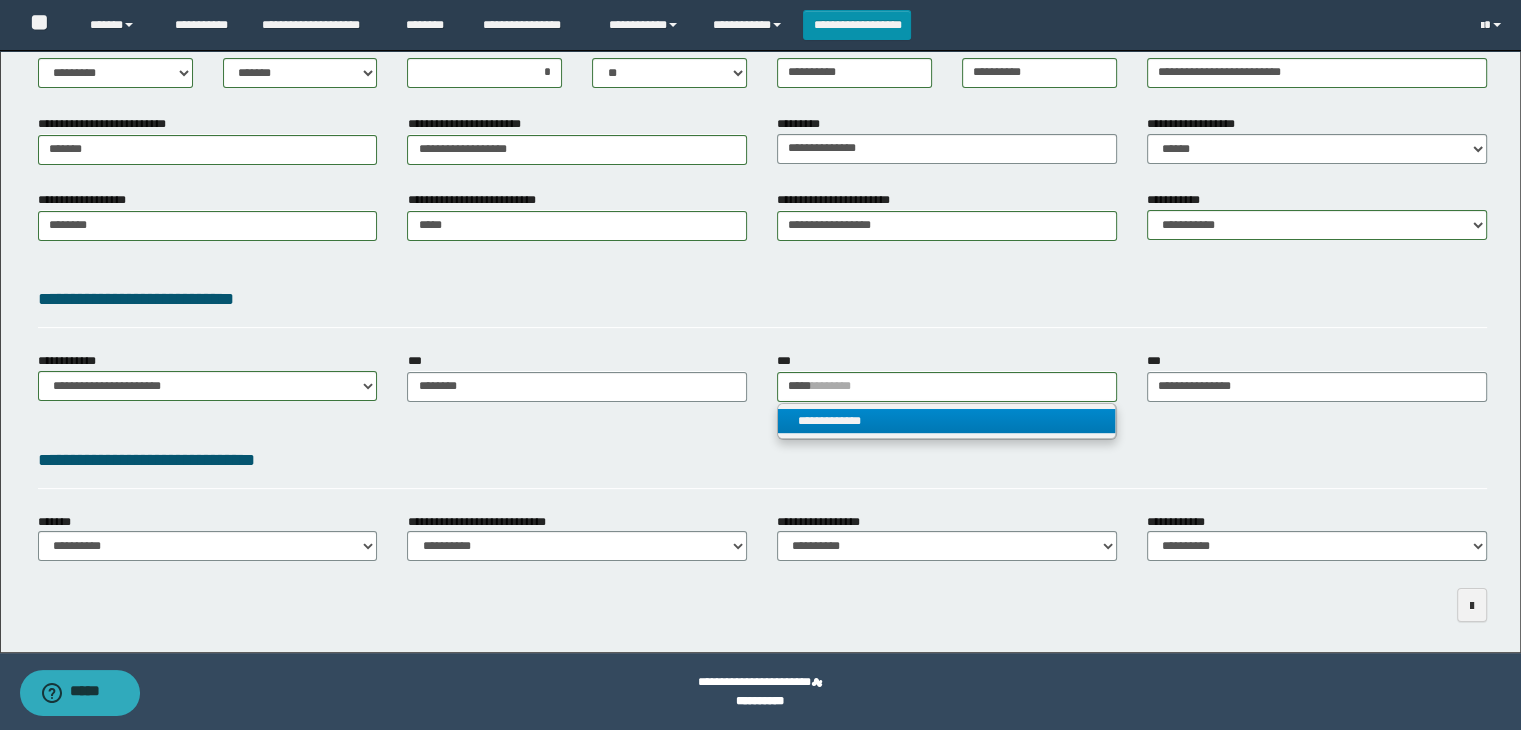 click on "**********" at bounding box center [947, 421] 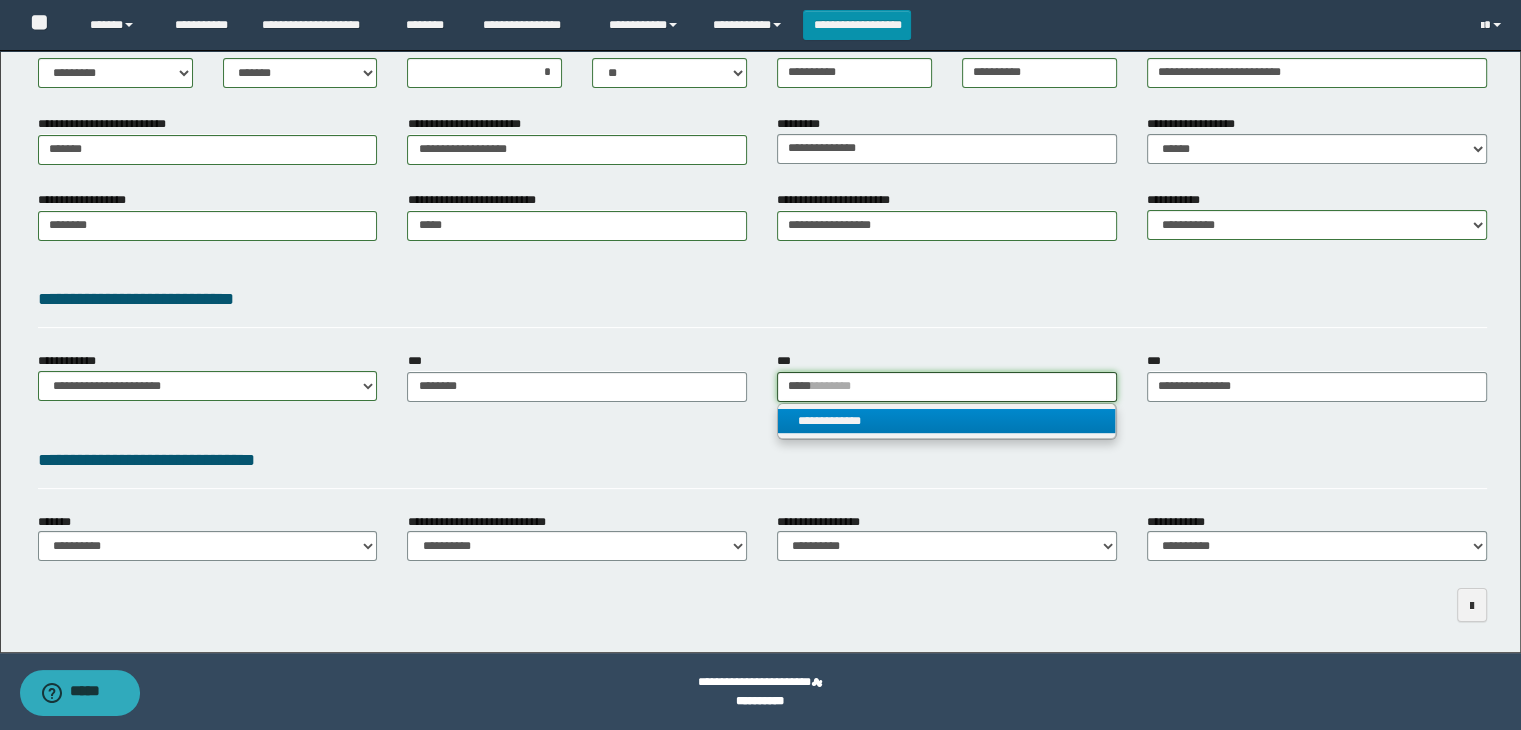 type 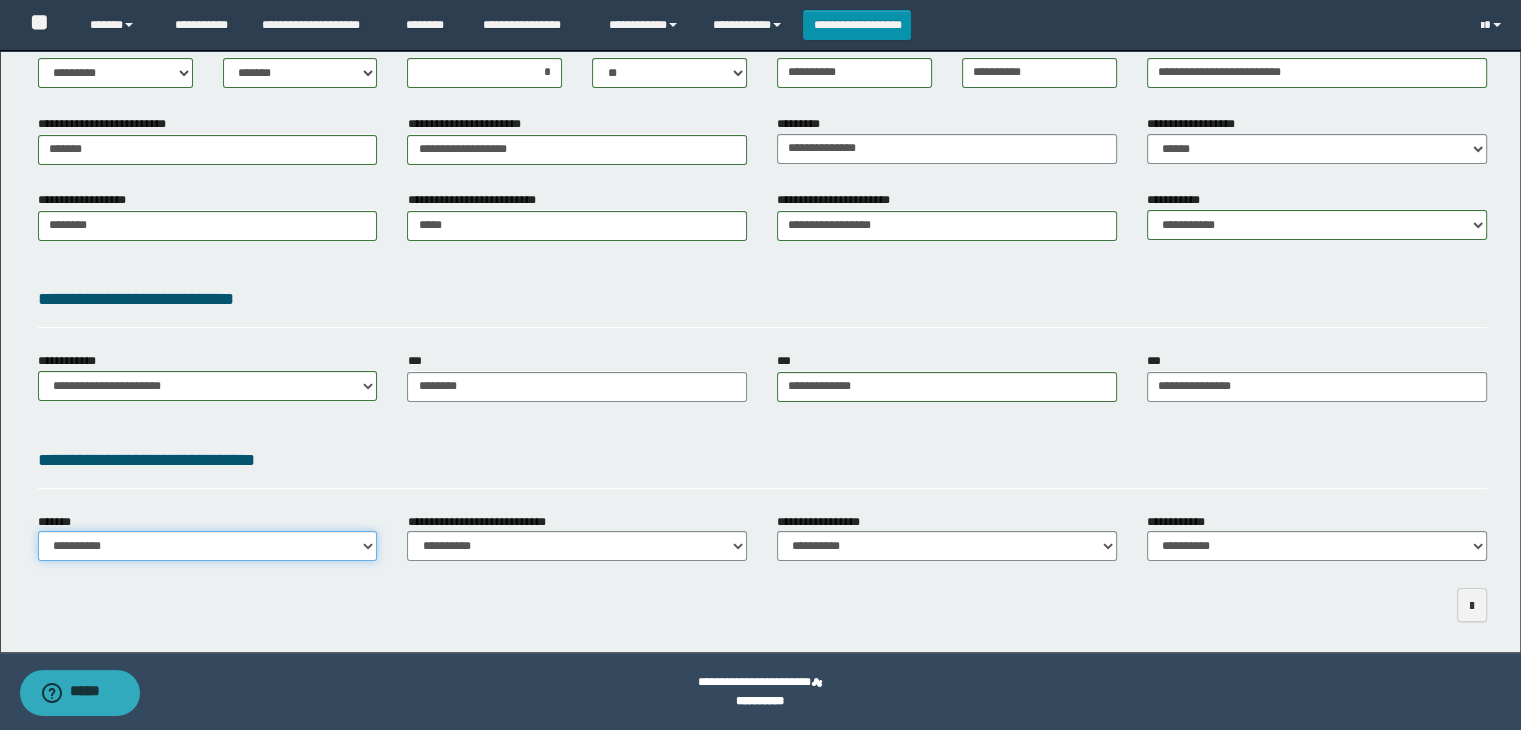 click on "**********" at bounding box center (208, 546) 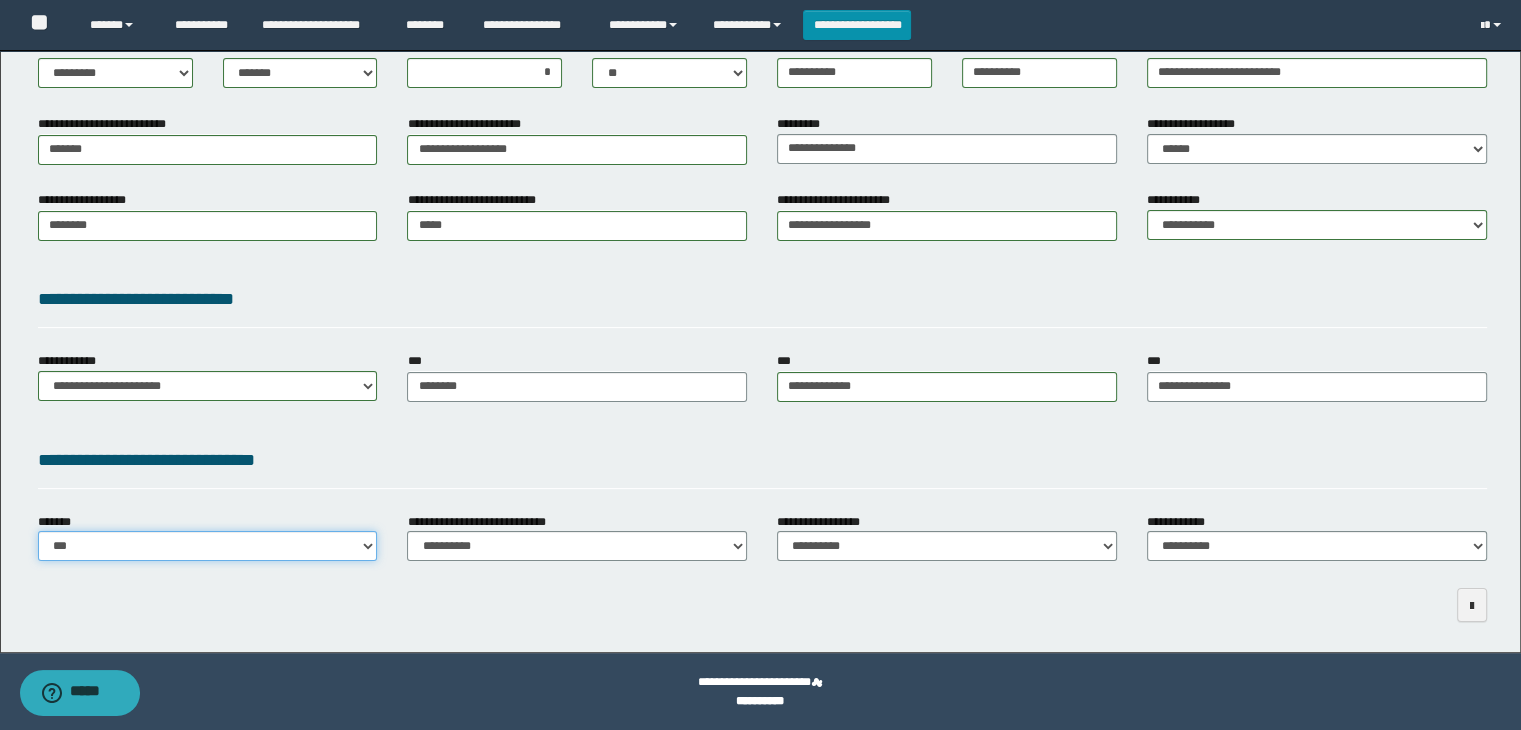 click on "**********" at bounding box center (208, 546) 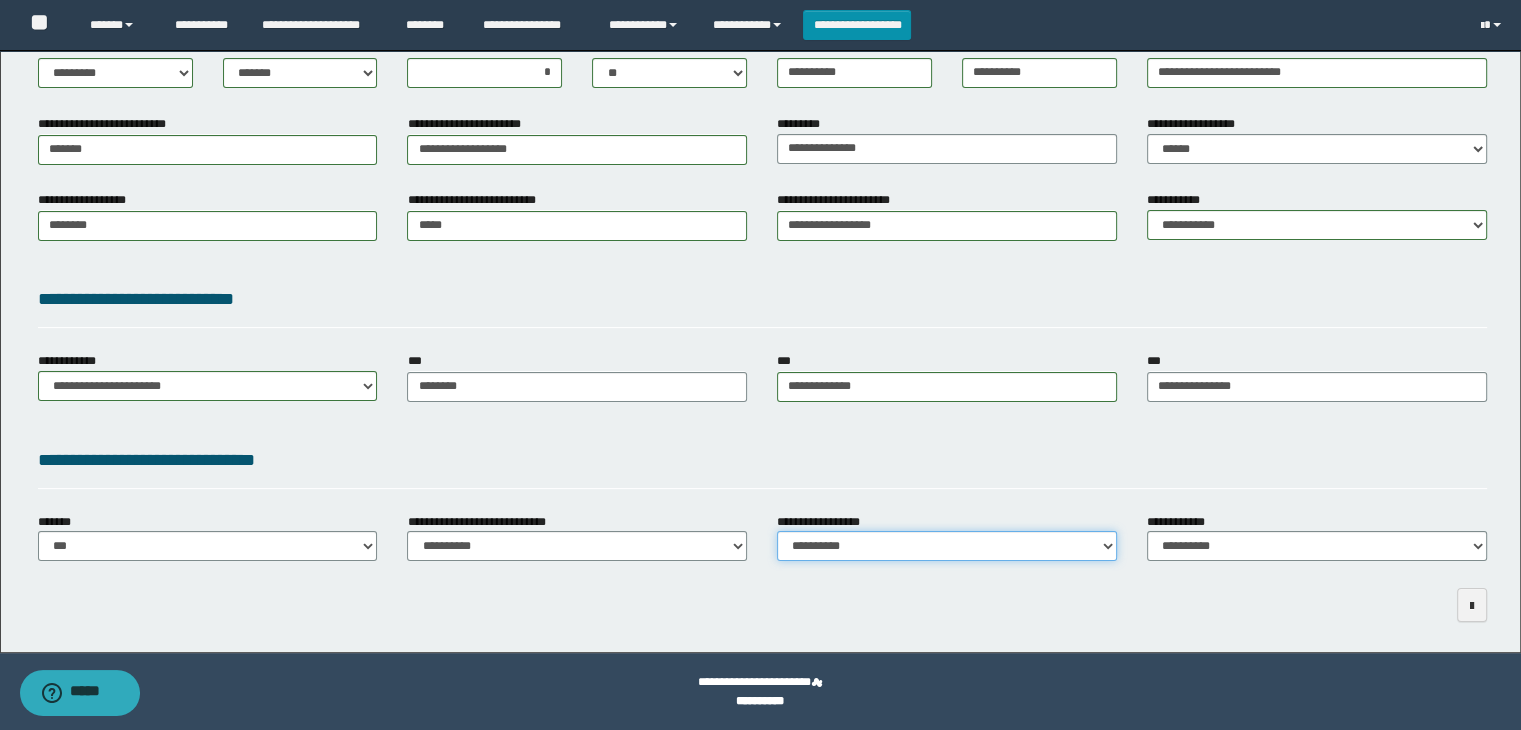 click on "**********" at bounding box center [947, 546] 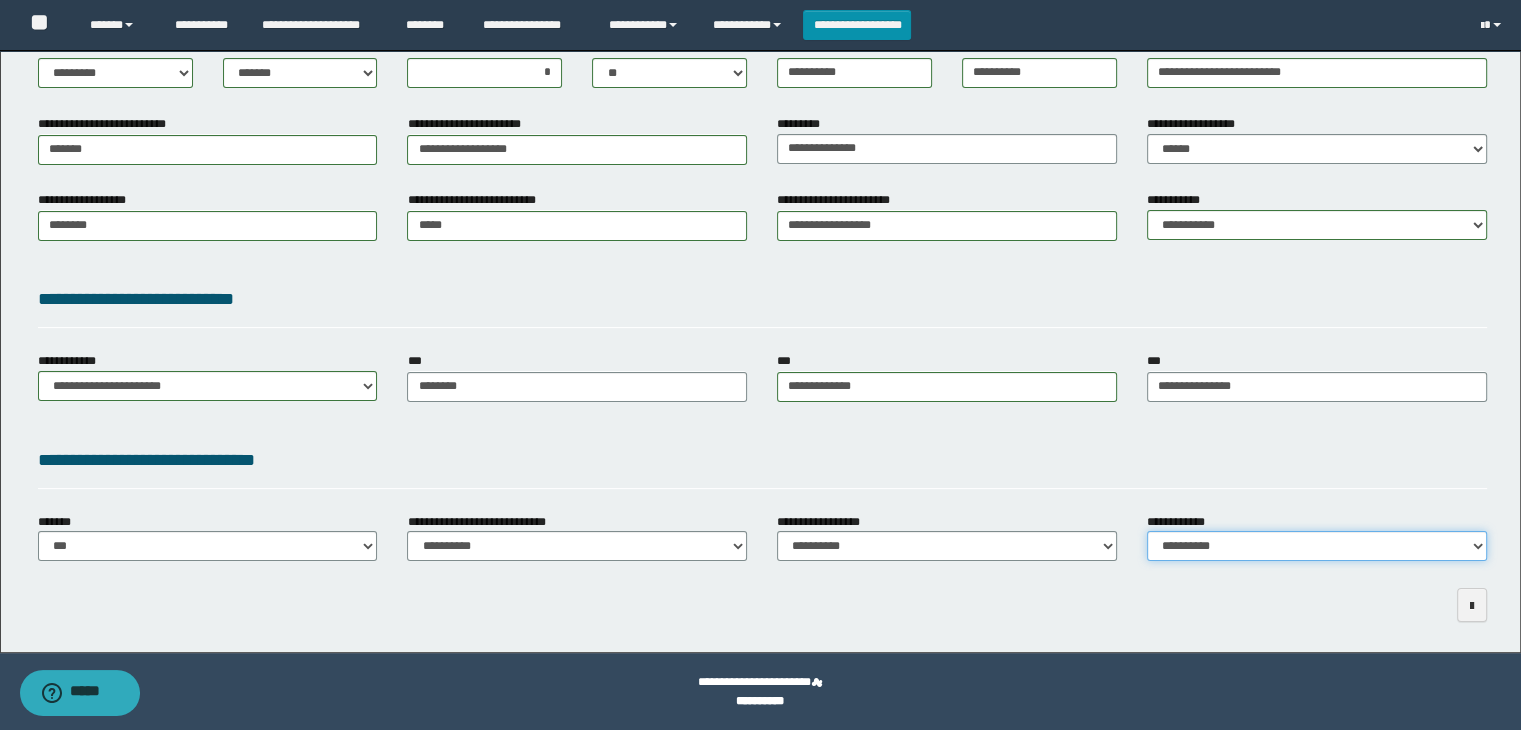 click on "**********" at bounding box center (1317, 546) 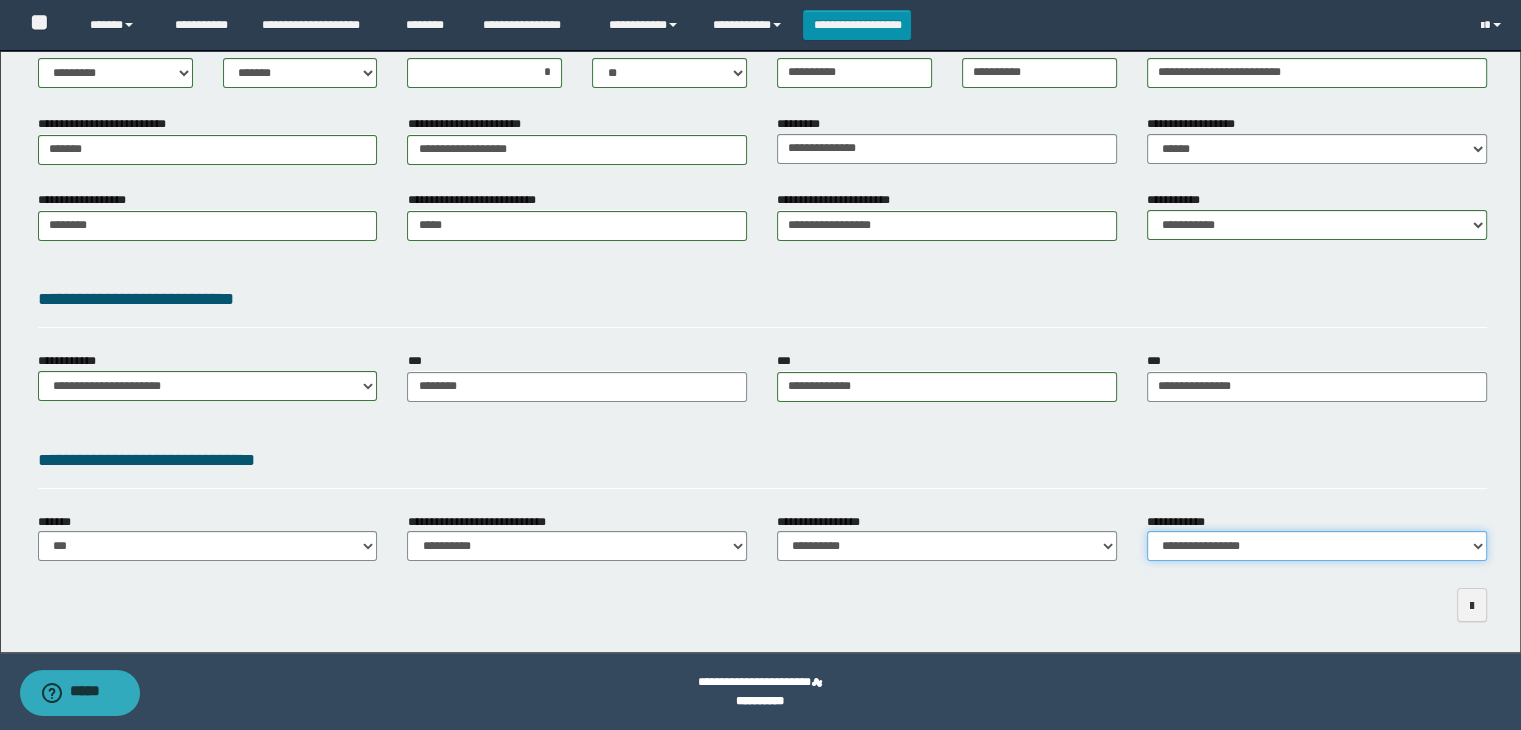 click on "**********" at bounding box center (1317, 546) 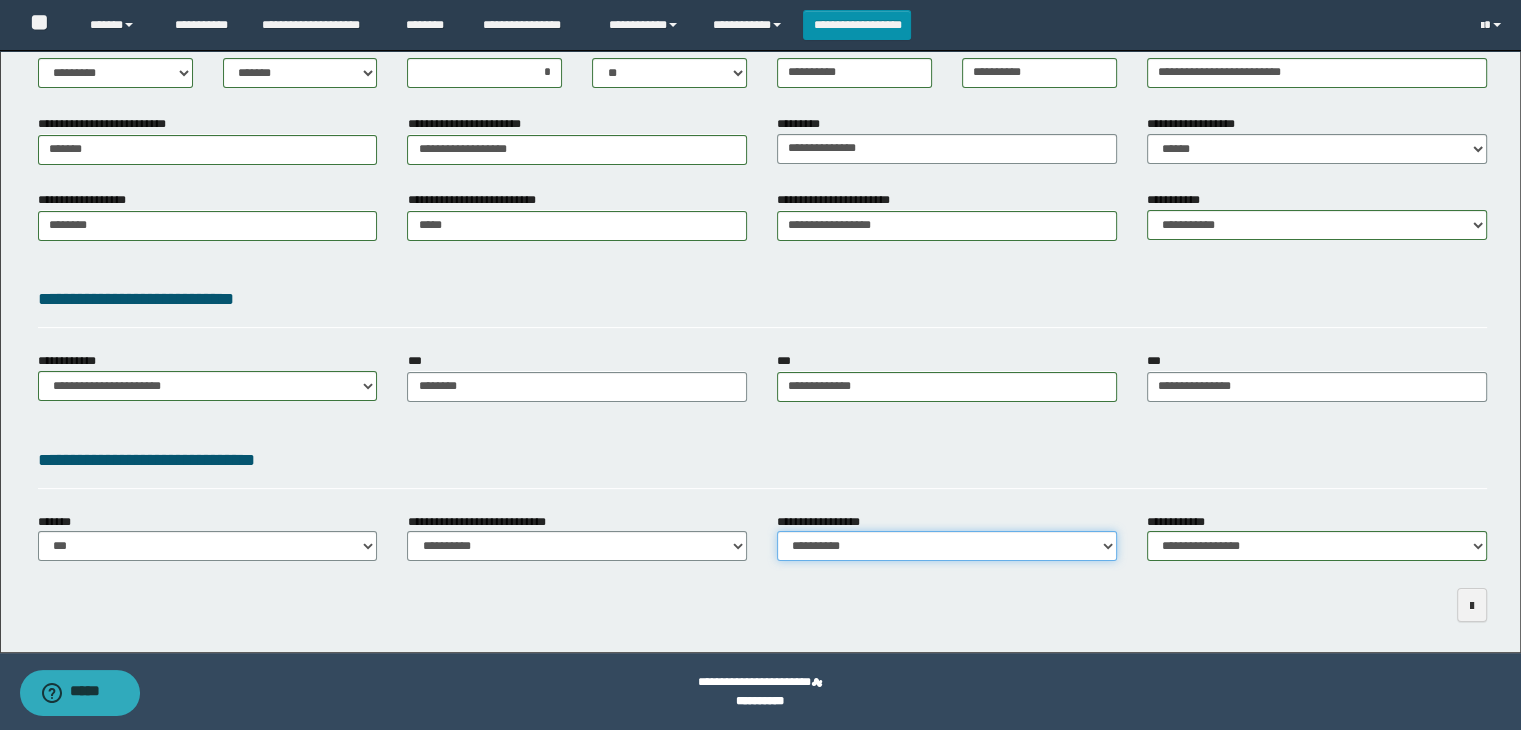 click on "**********" at bounding box center (947, 546) 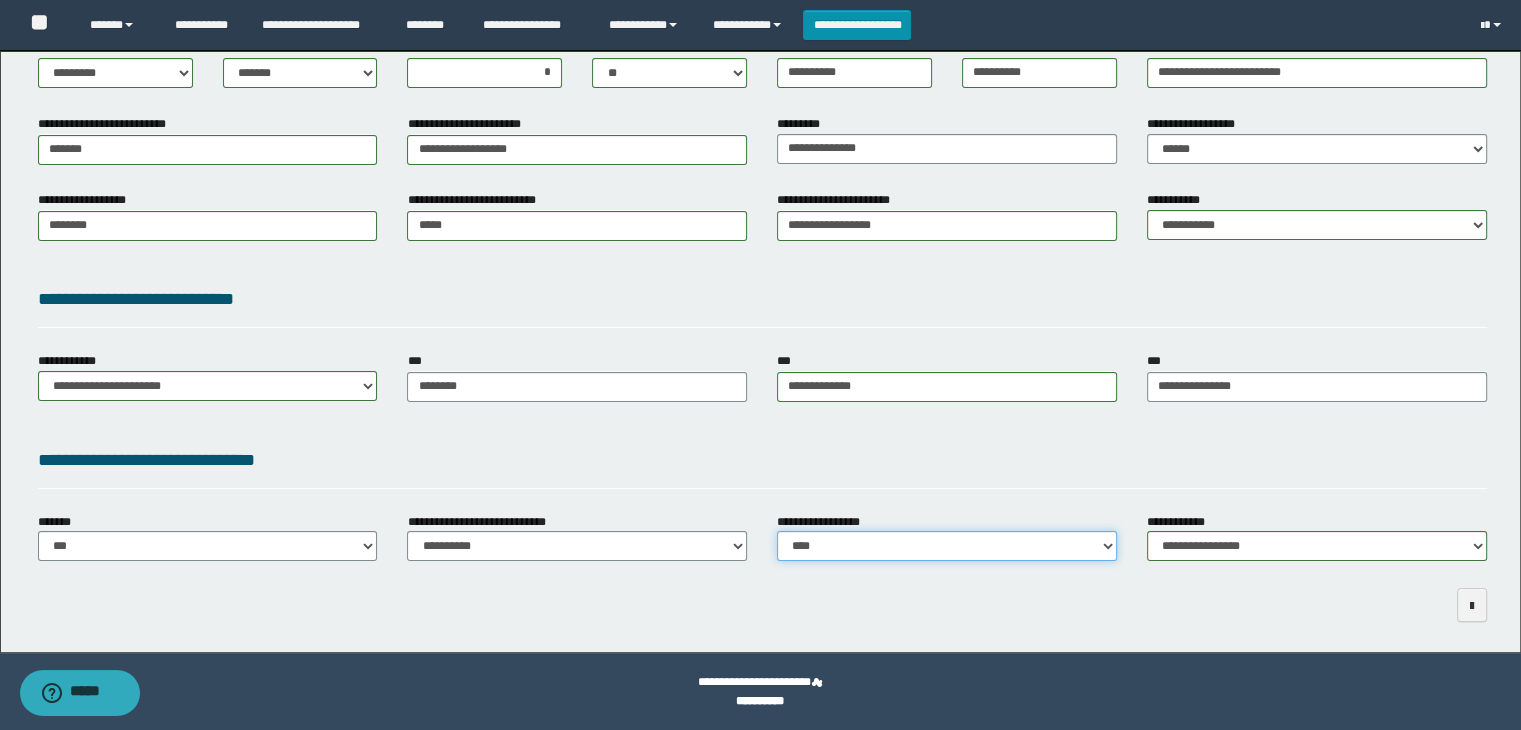 click on "**********" at bounding box center (947, 546) 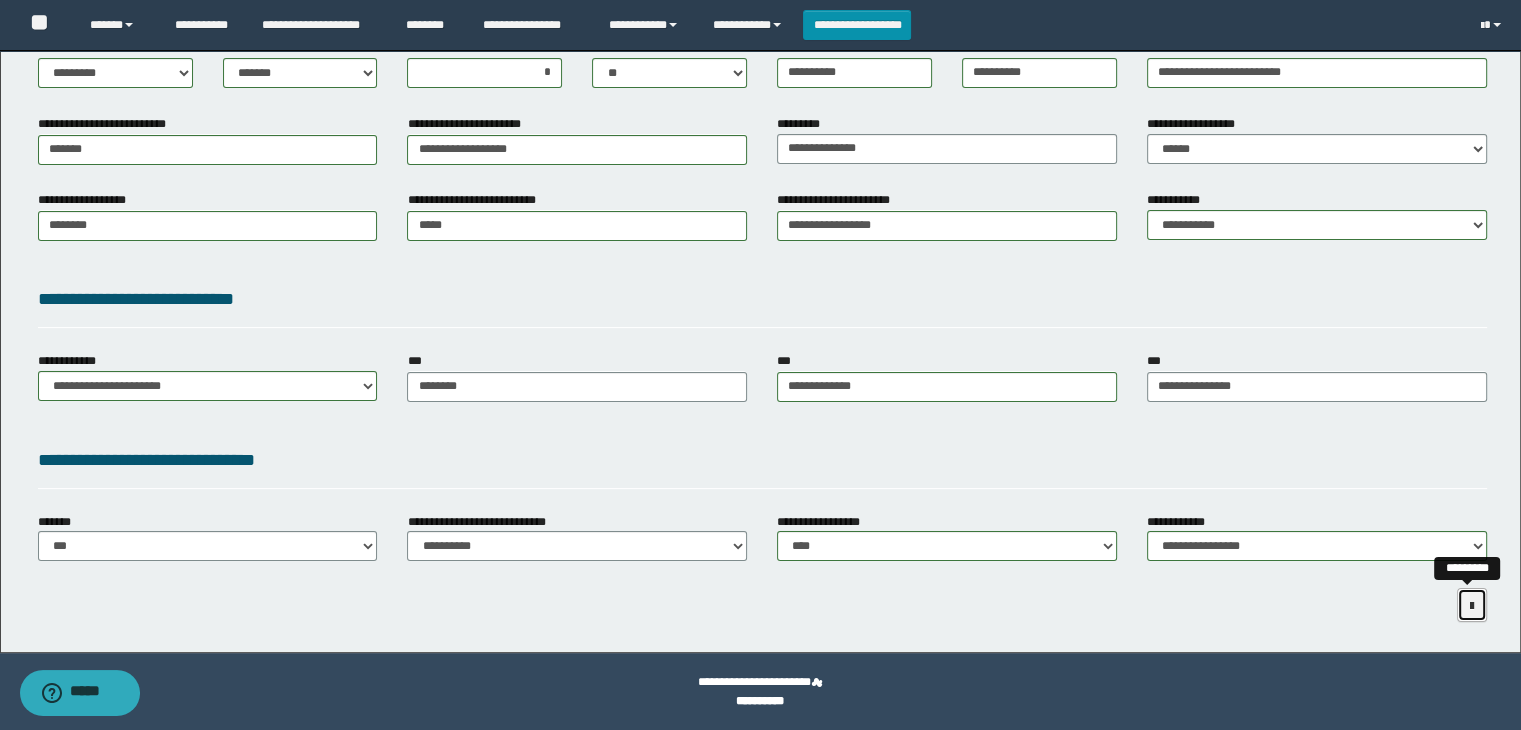 click at bounding box center (1472, 605) 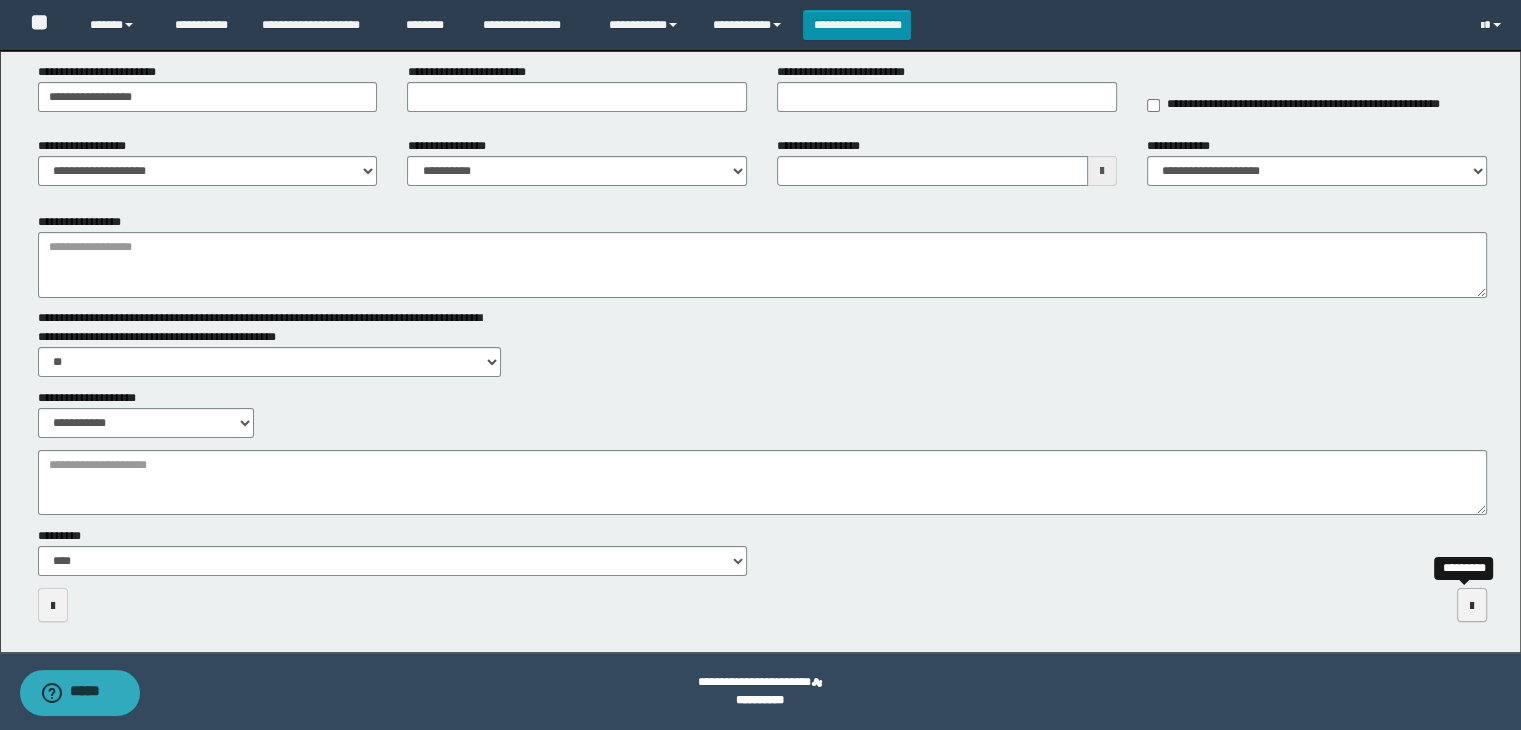 scroll, scrollTop: 178, scrollLeft: 0, axis: vertical 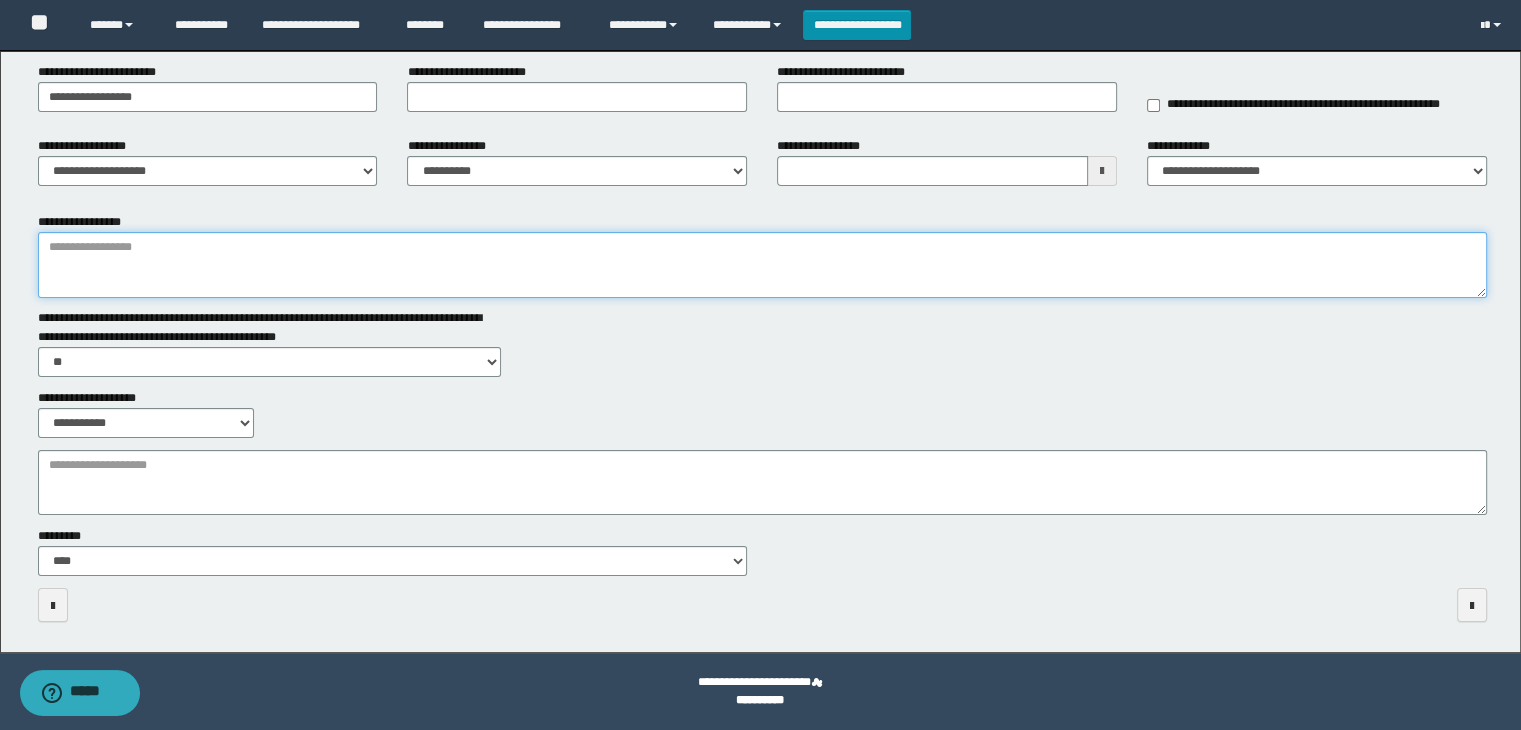 click on "**********" at bounding box center [763, 265] 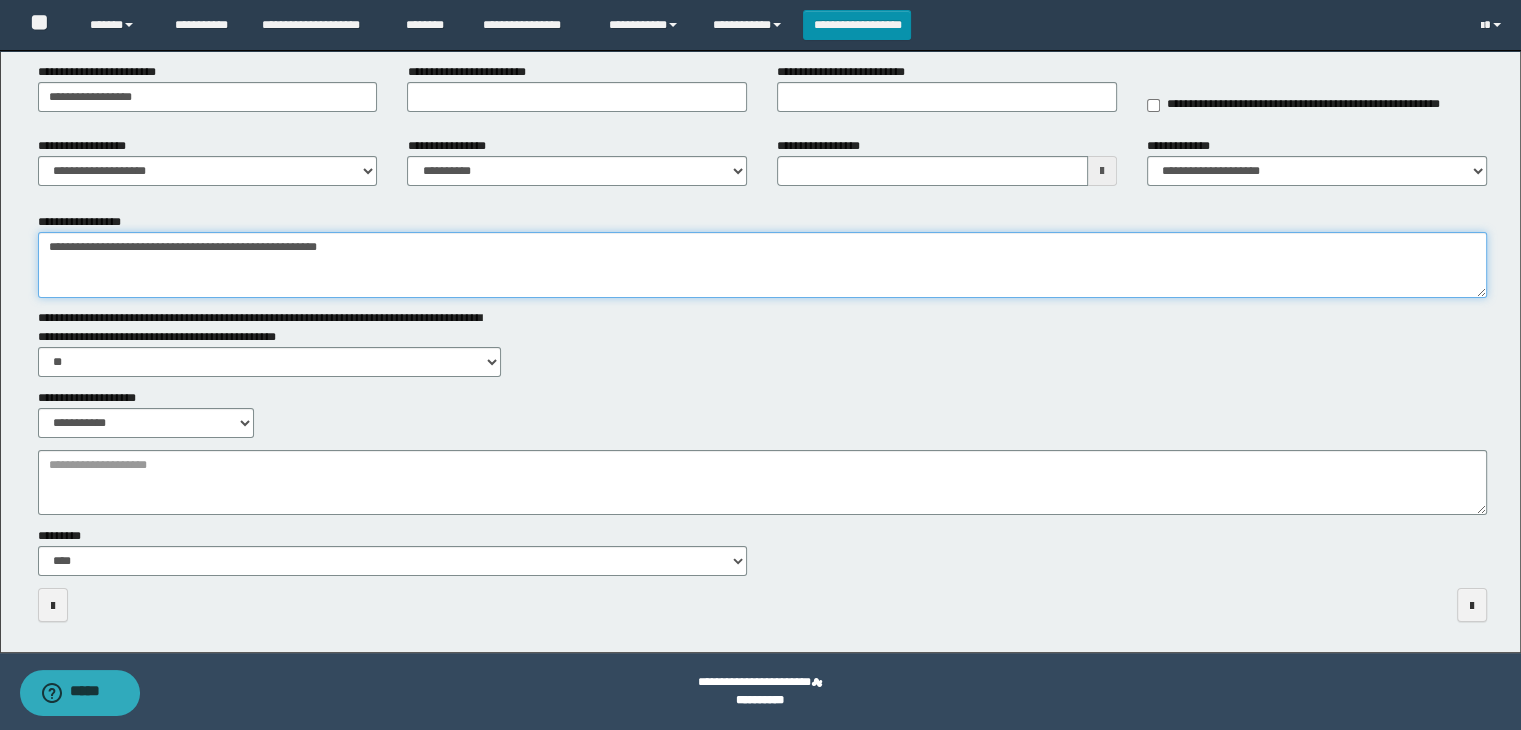 type on "**********" 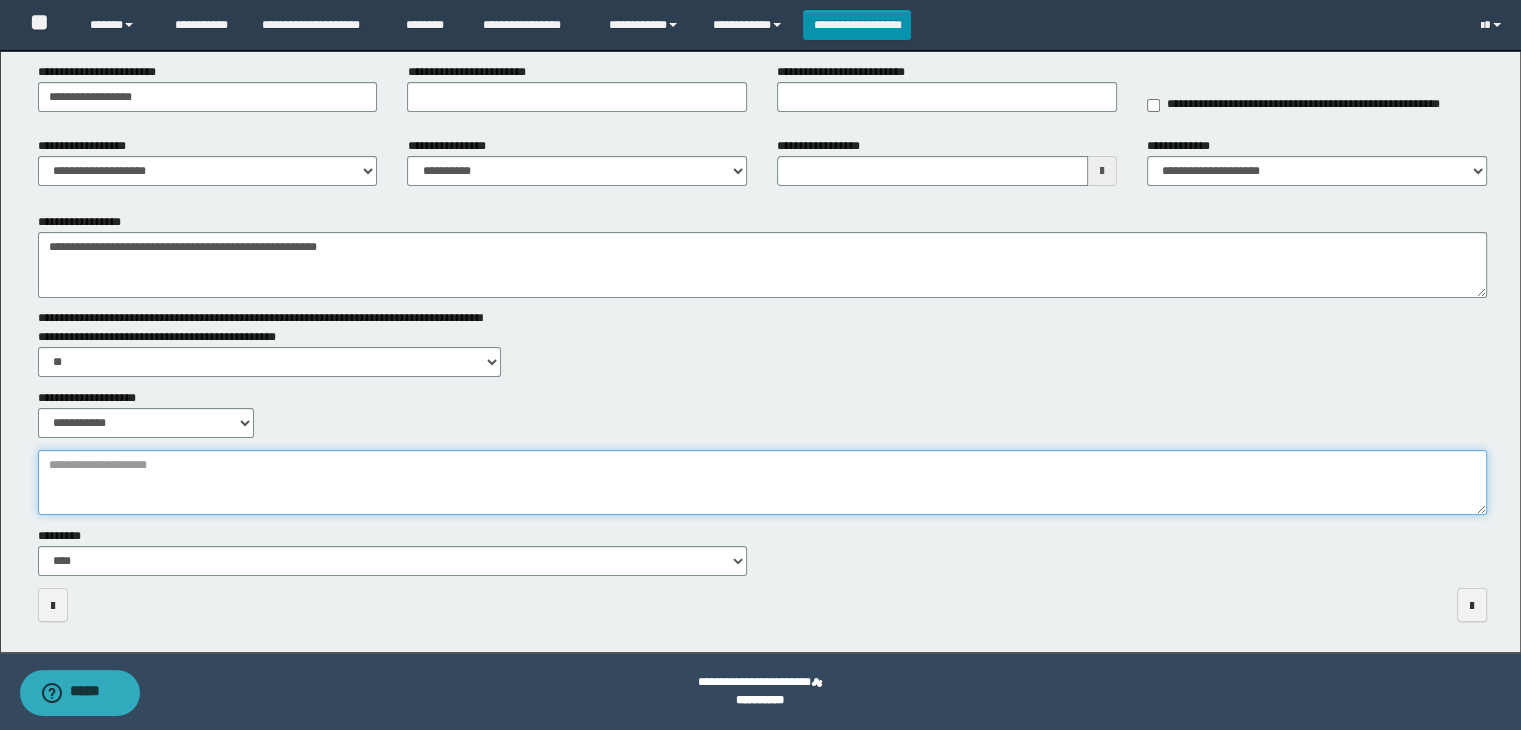 click on "**********" at bounding box center [763, 483] 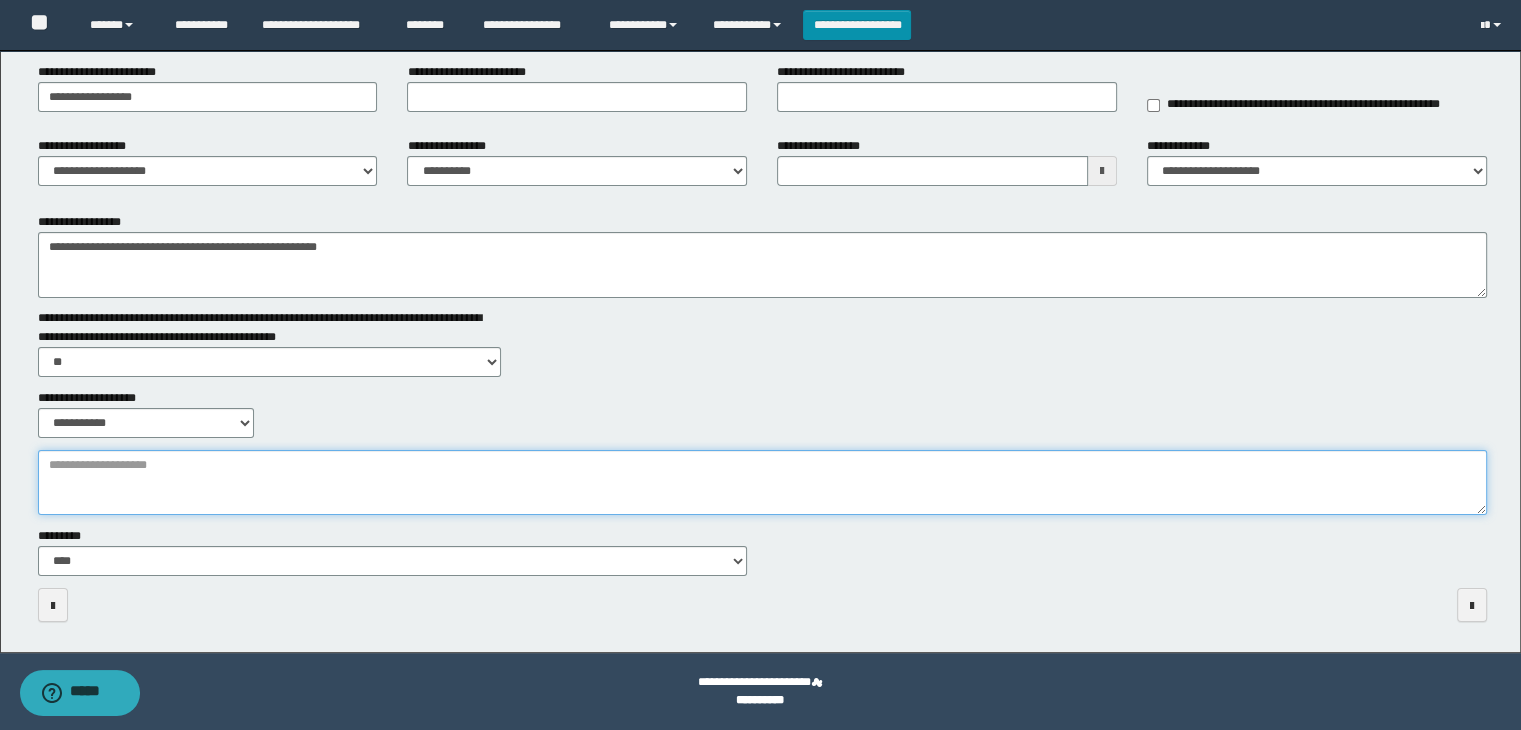 click on "**********" at bounding box center (763, 483) 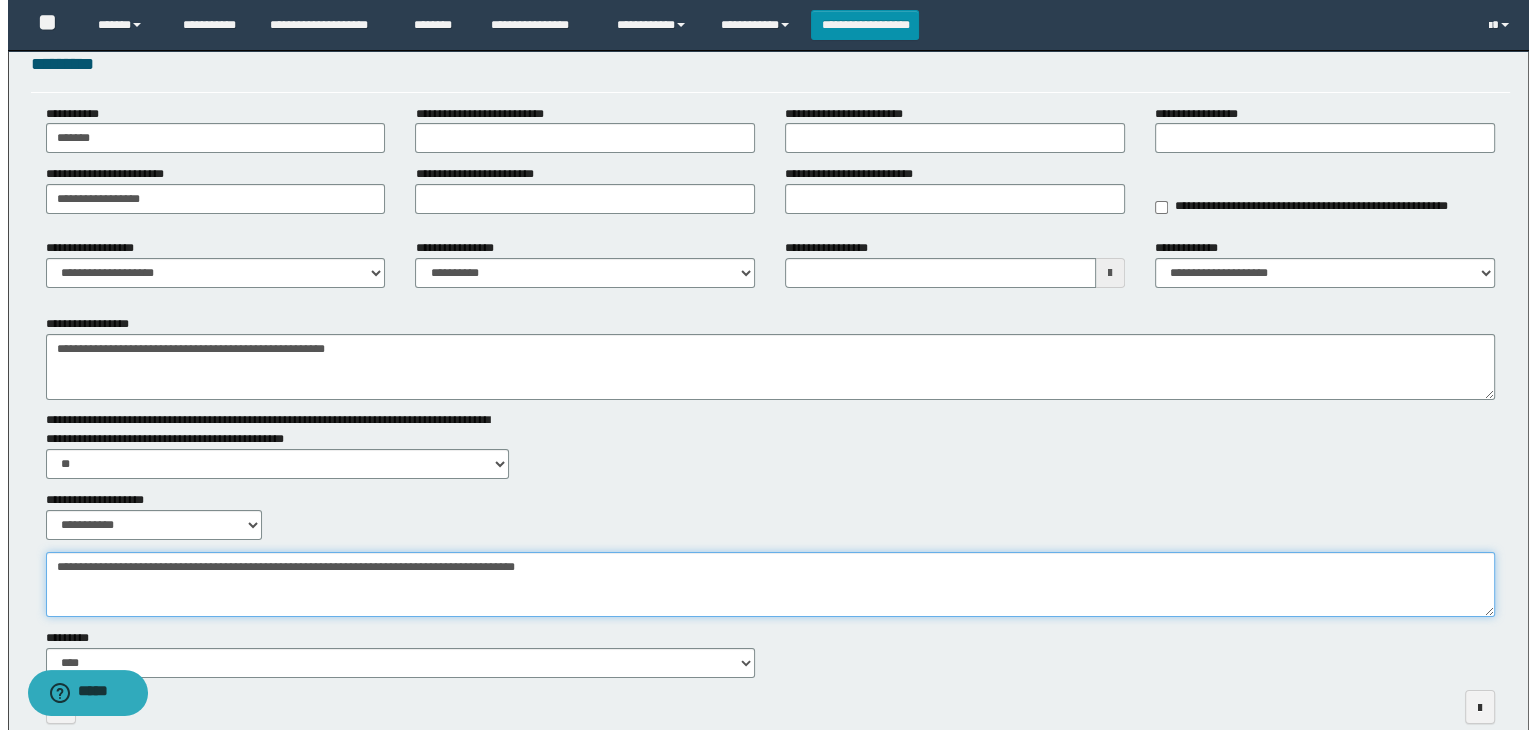 scroll, scrollTop: 0, scrollLeft: 0, axis: both 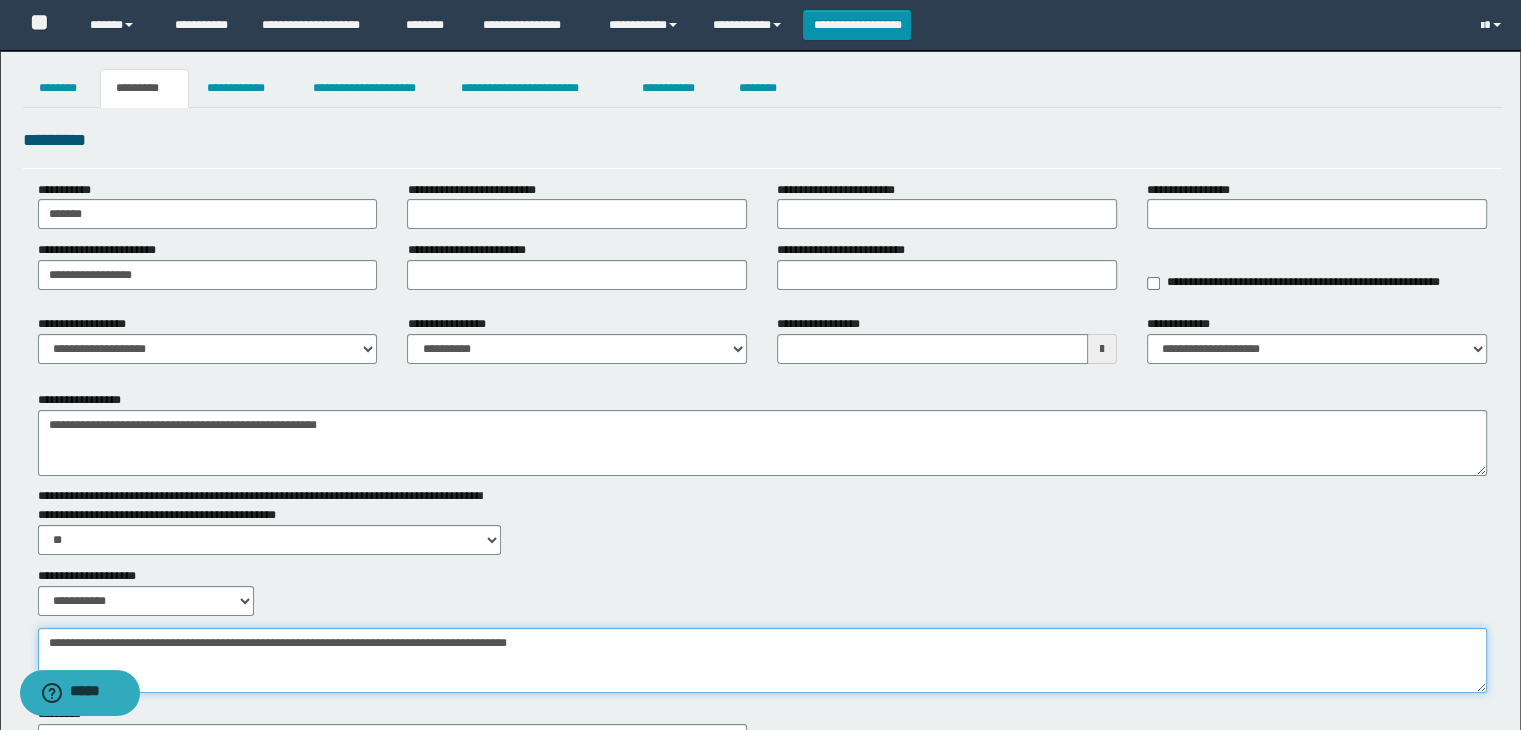 type on "**********" 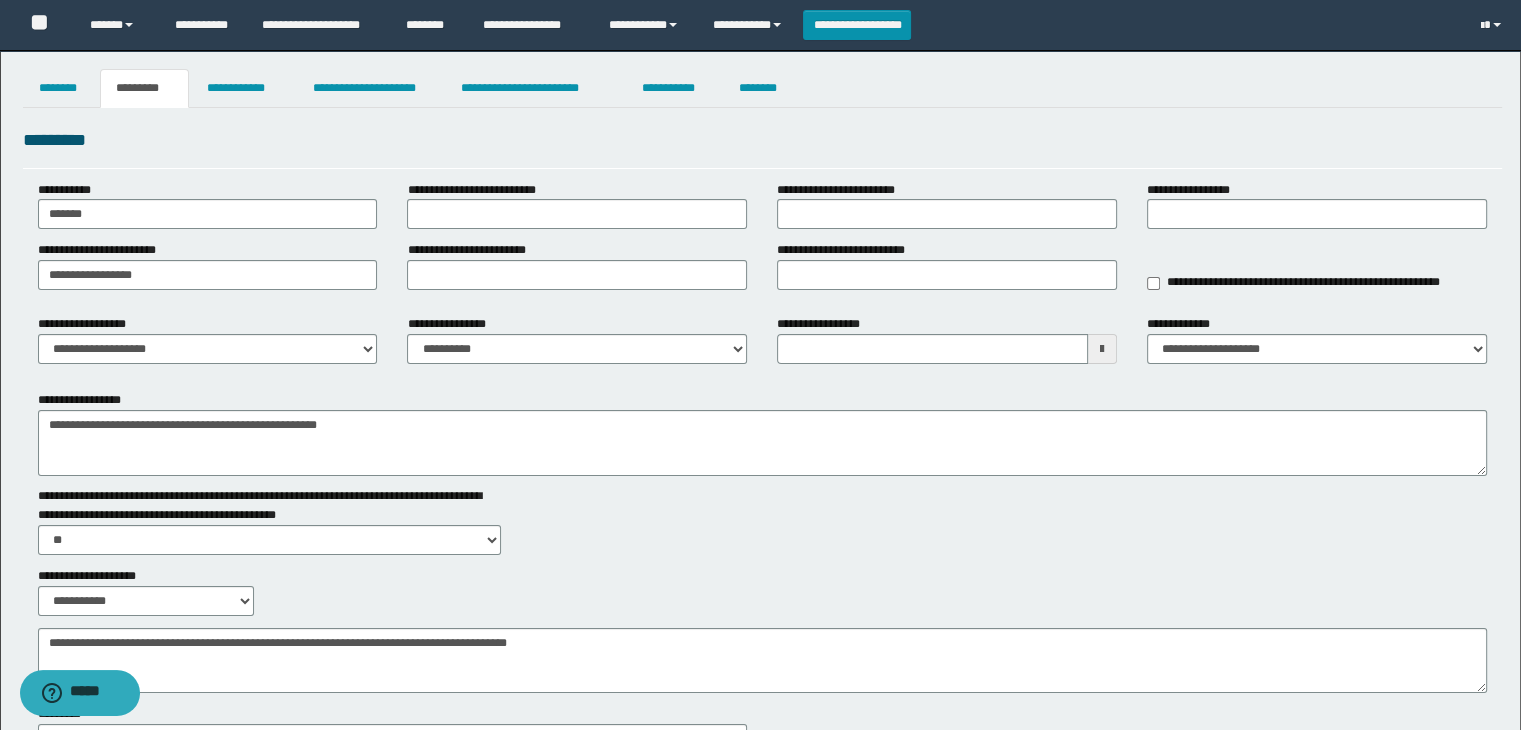 click on "**********" at bounding box center (763, 347) 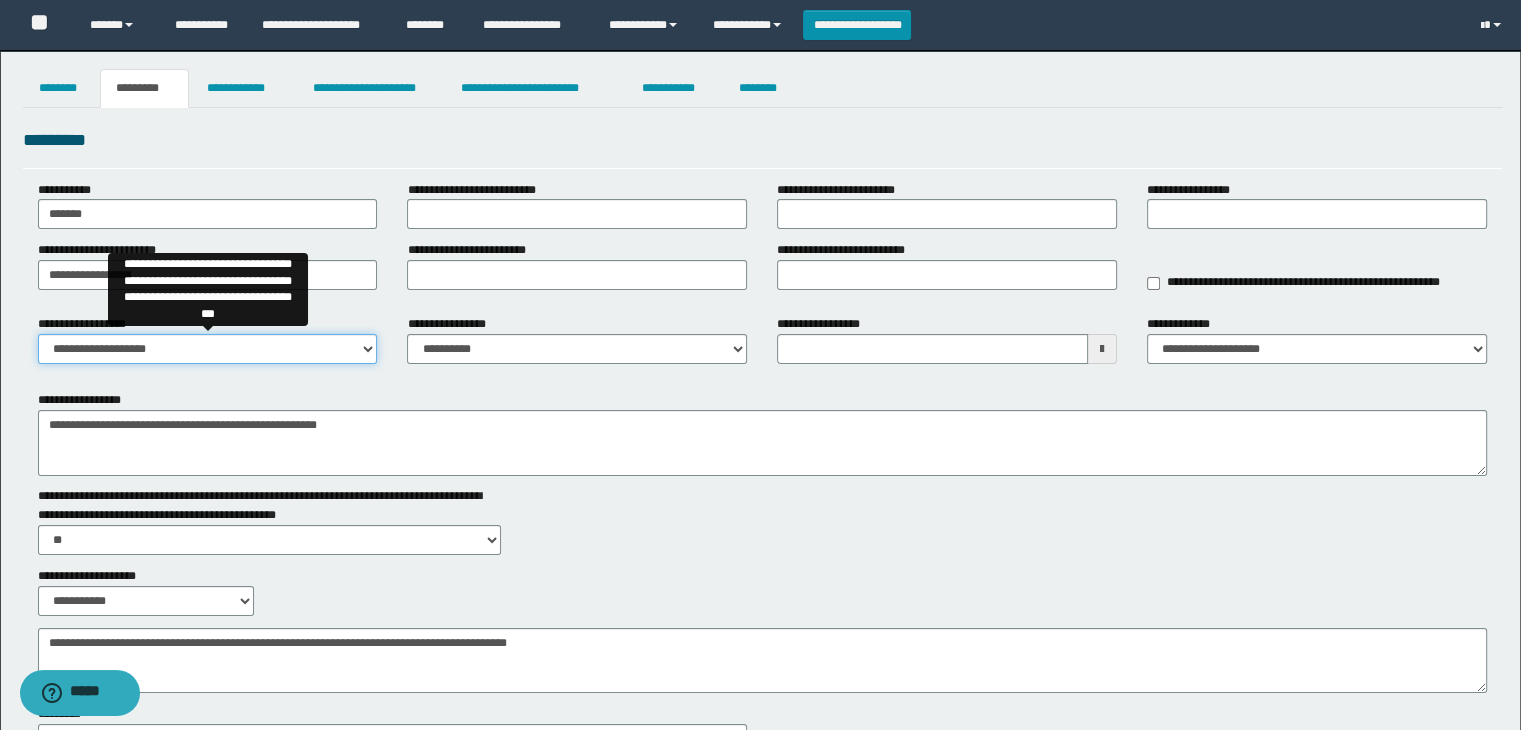 click on "**********" at bounding box center [208, 349] 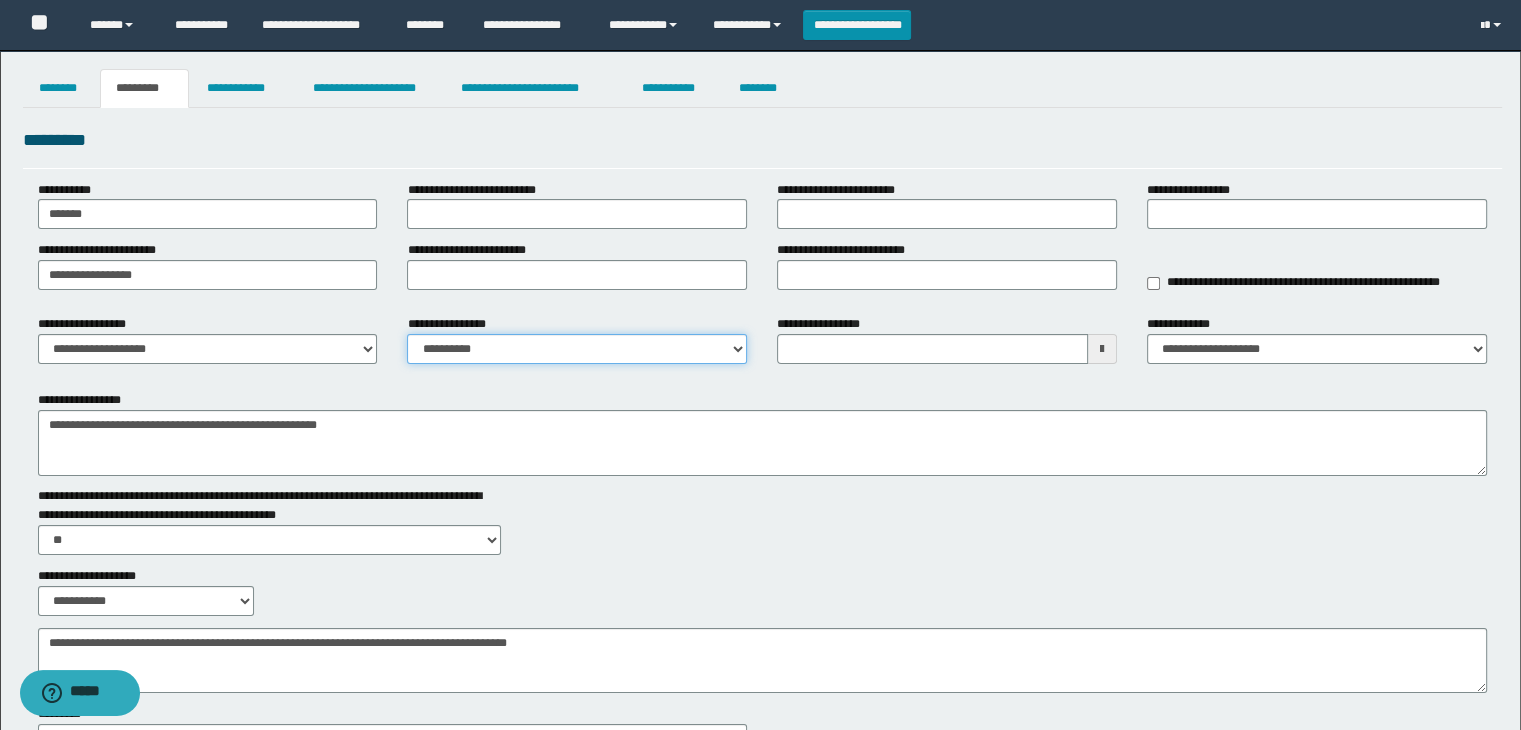 click on "**********" at bounding box center [577, 349] 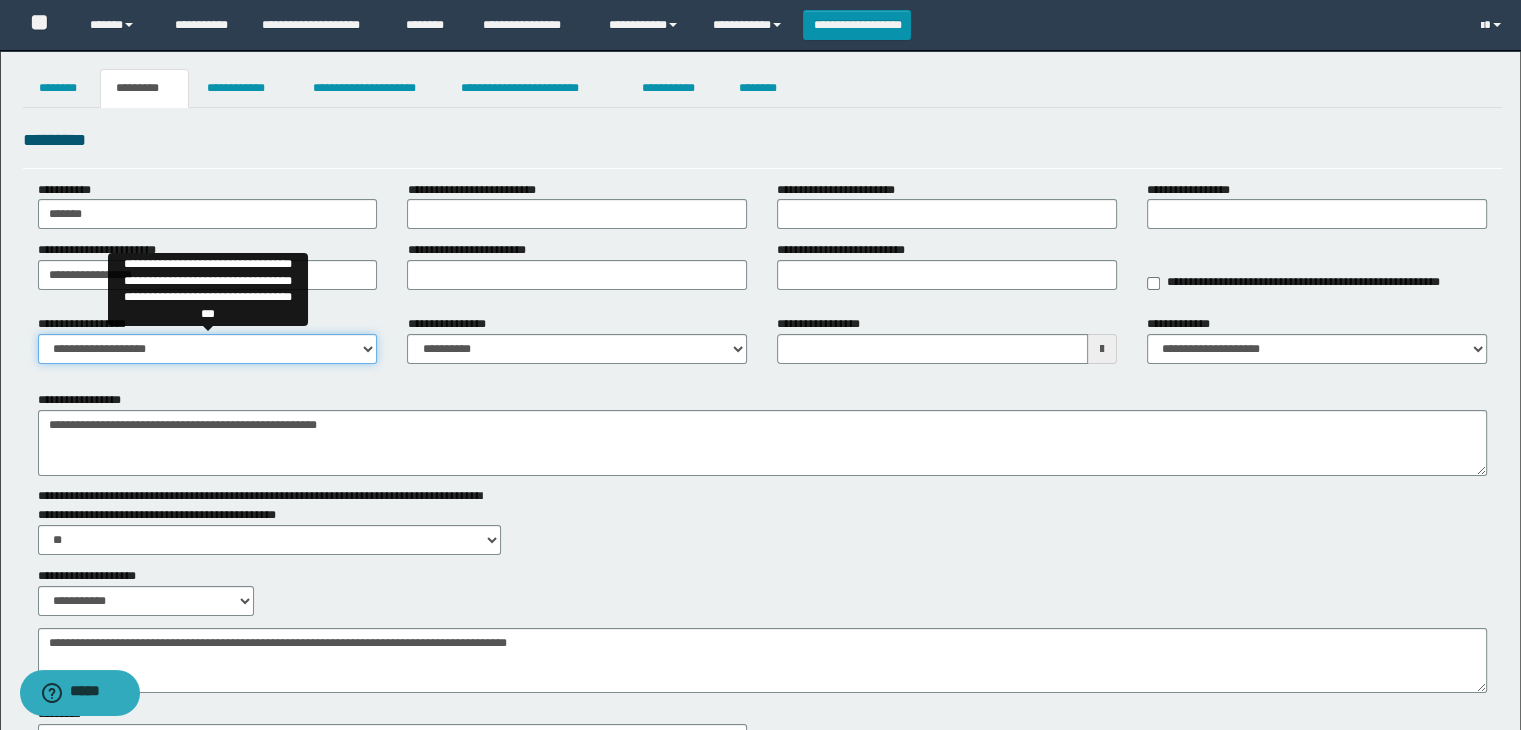 click on "**********" at bounding box center (208, 349) 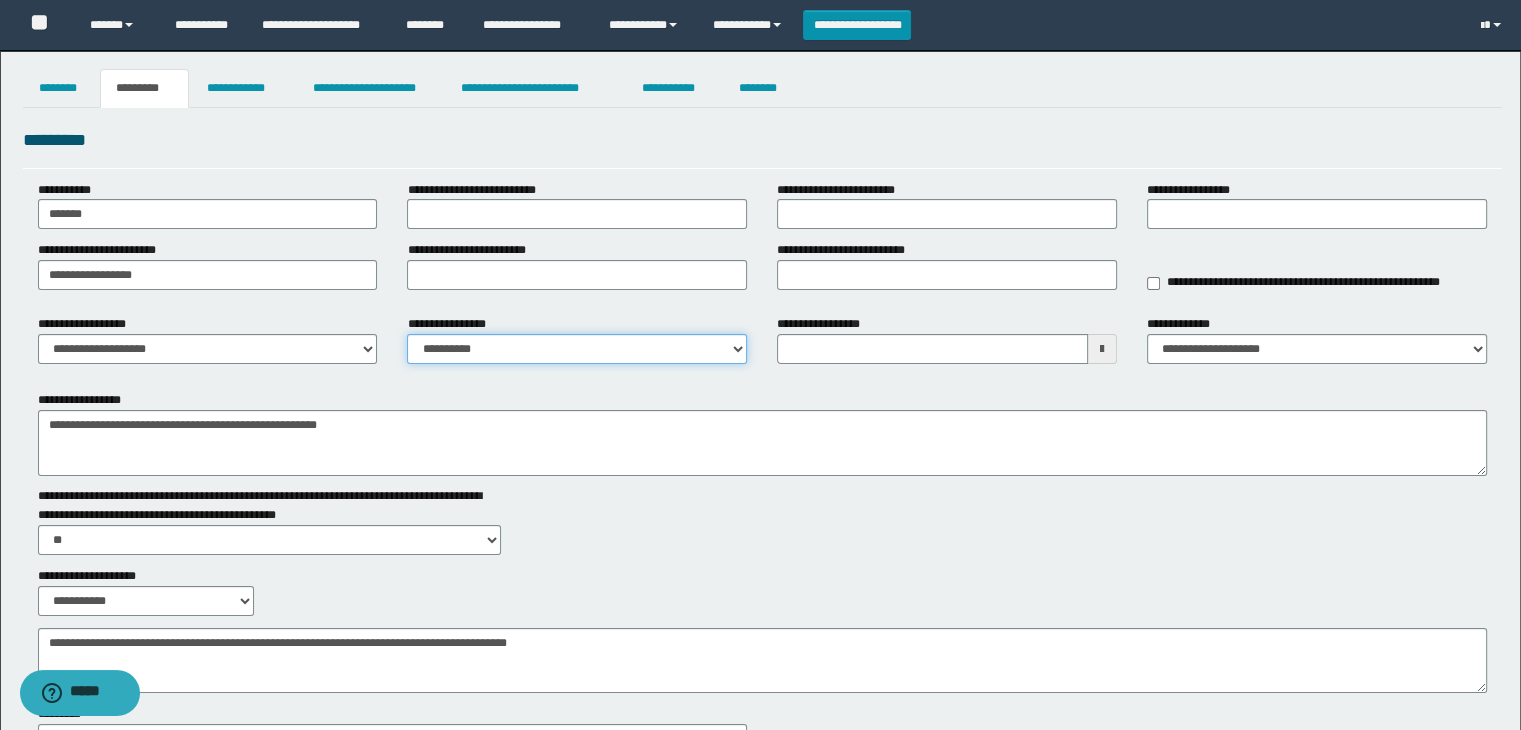 click on "**********" at bounding box center (577, 349) 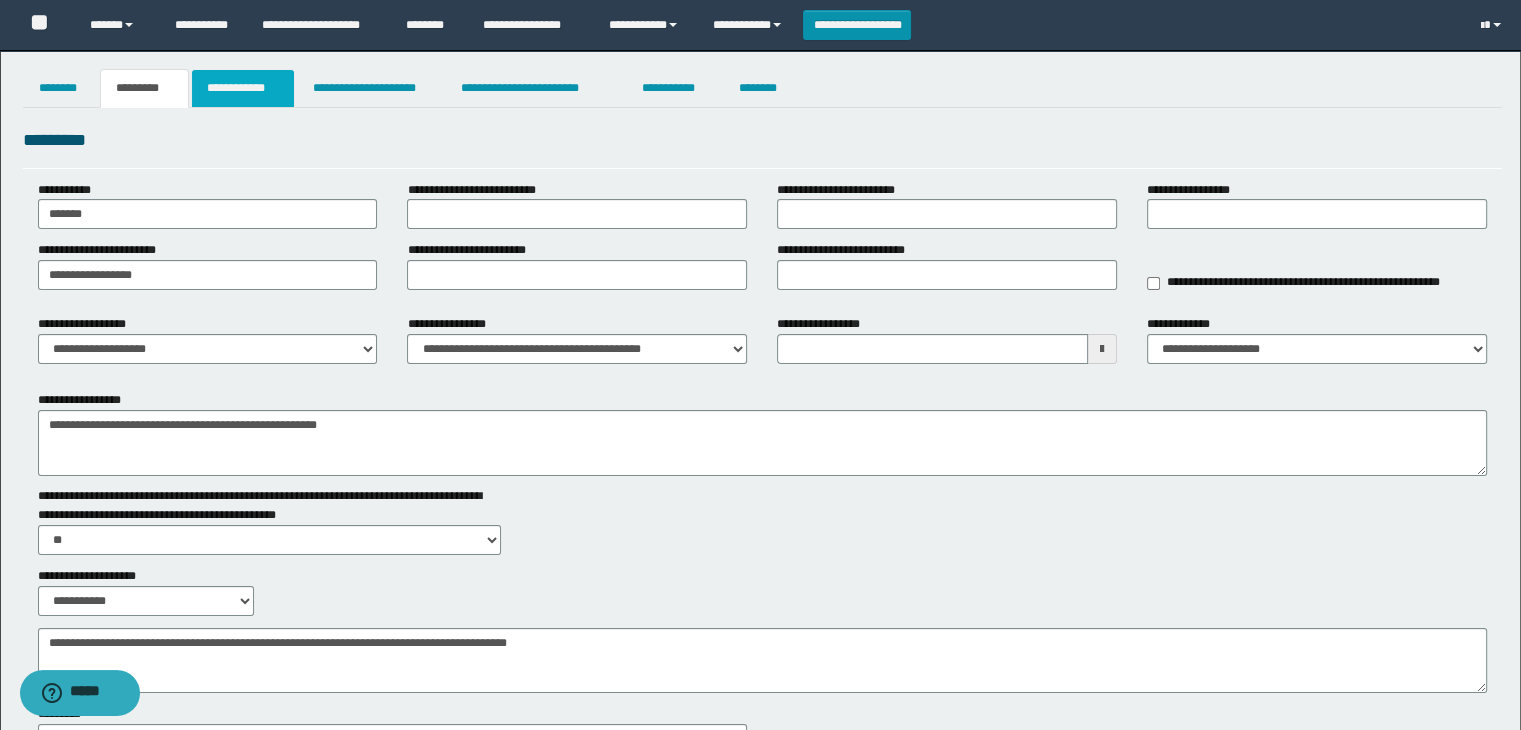 click on "**********" at bounding box center [243, 88] 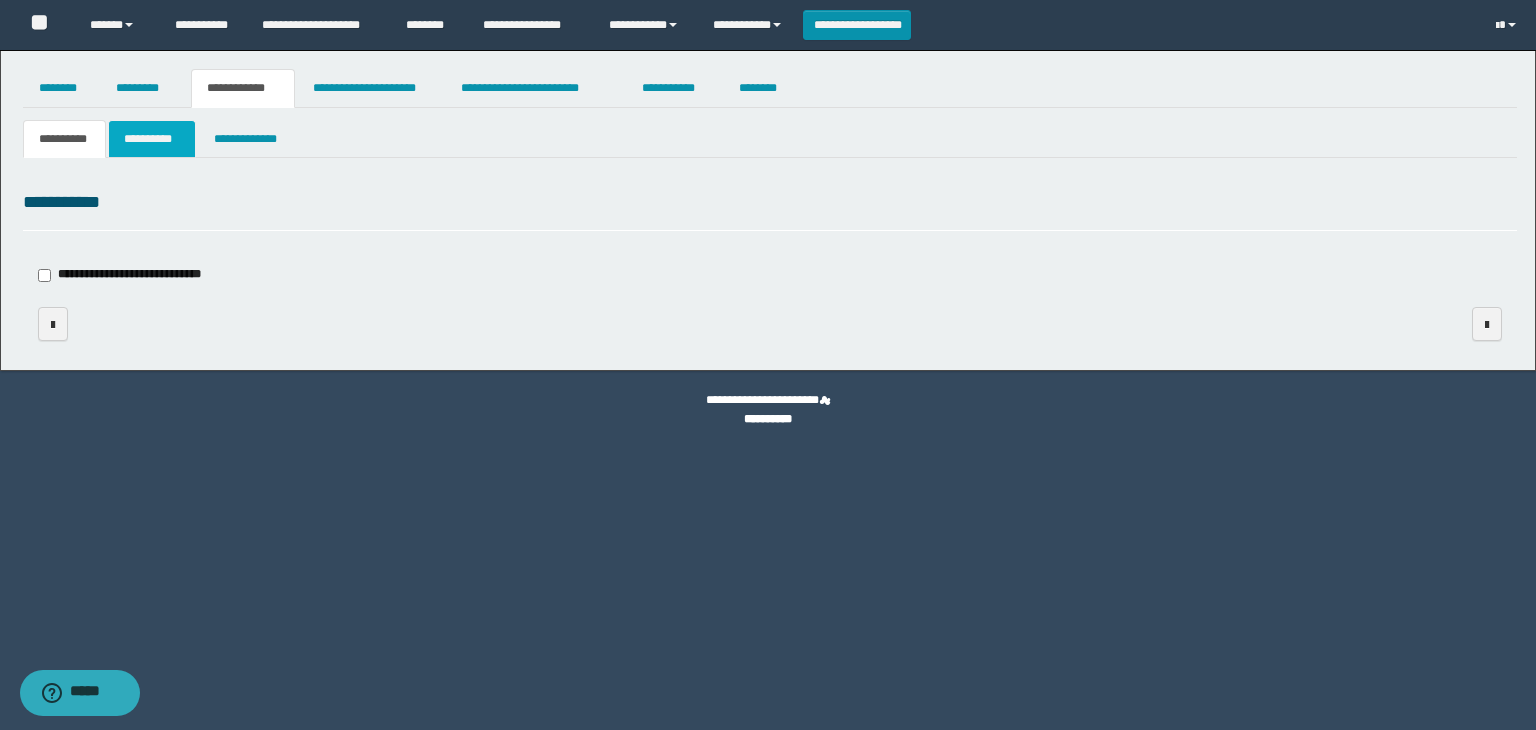 click on "**********" at bounding box center (152, 139) 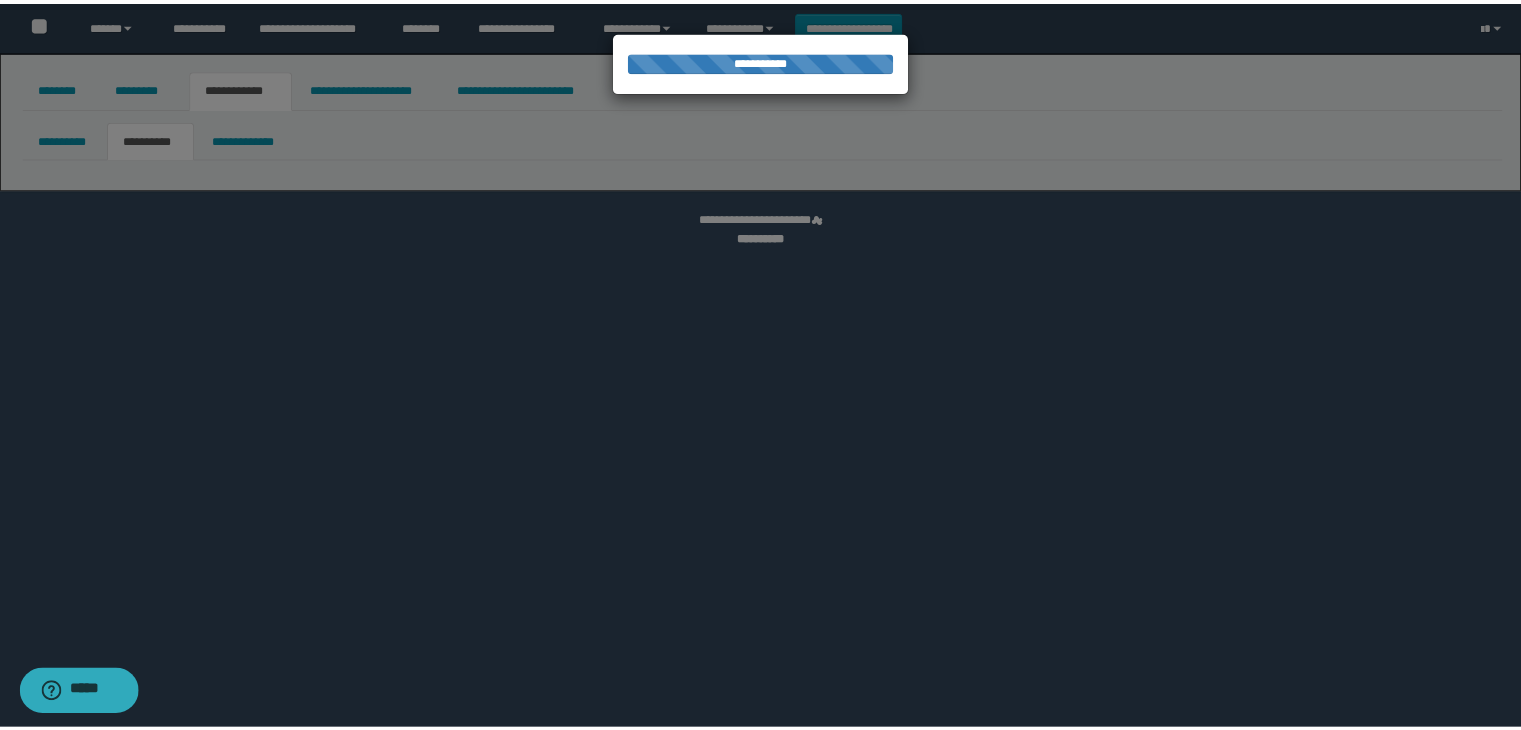 scroll, scrollTop: 0, scrollLeft: 0, axis: both 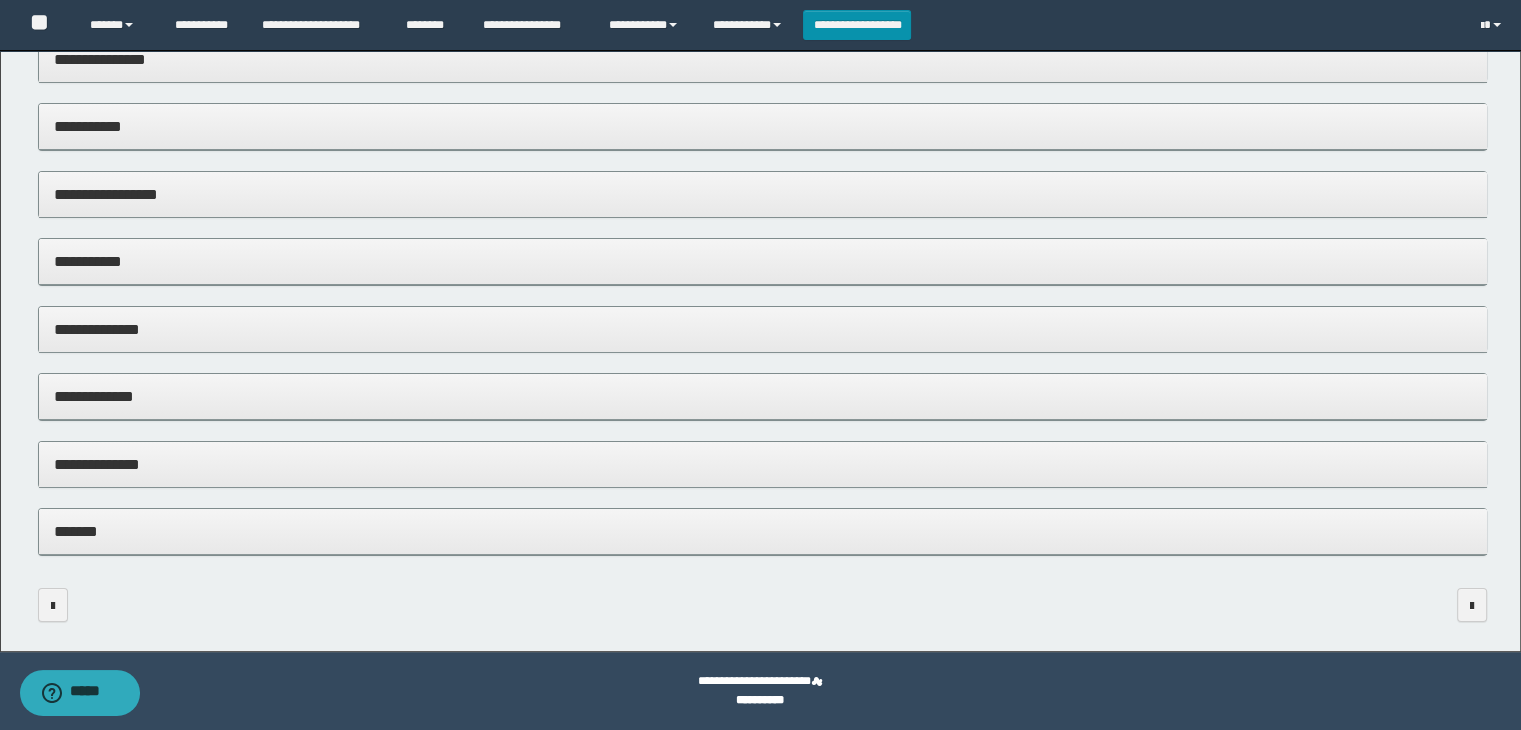 click on "*******" at bounding box center [763, 531] 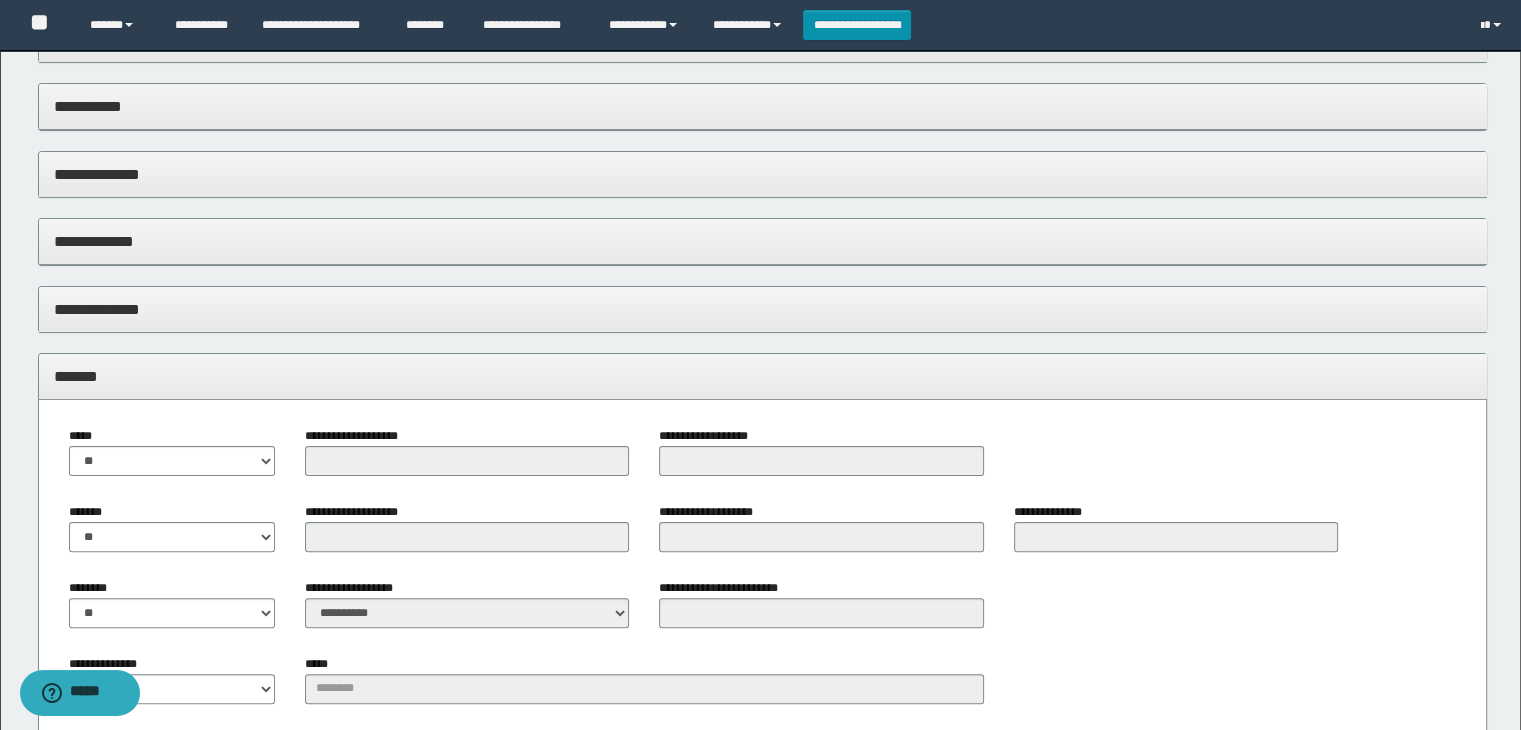 scroll, scrollTop: 666, scrollLeft: 0, axis: vertical 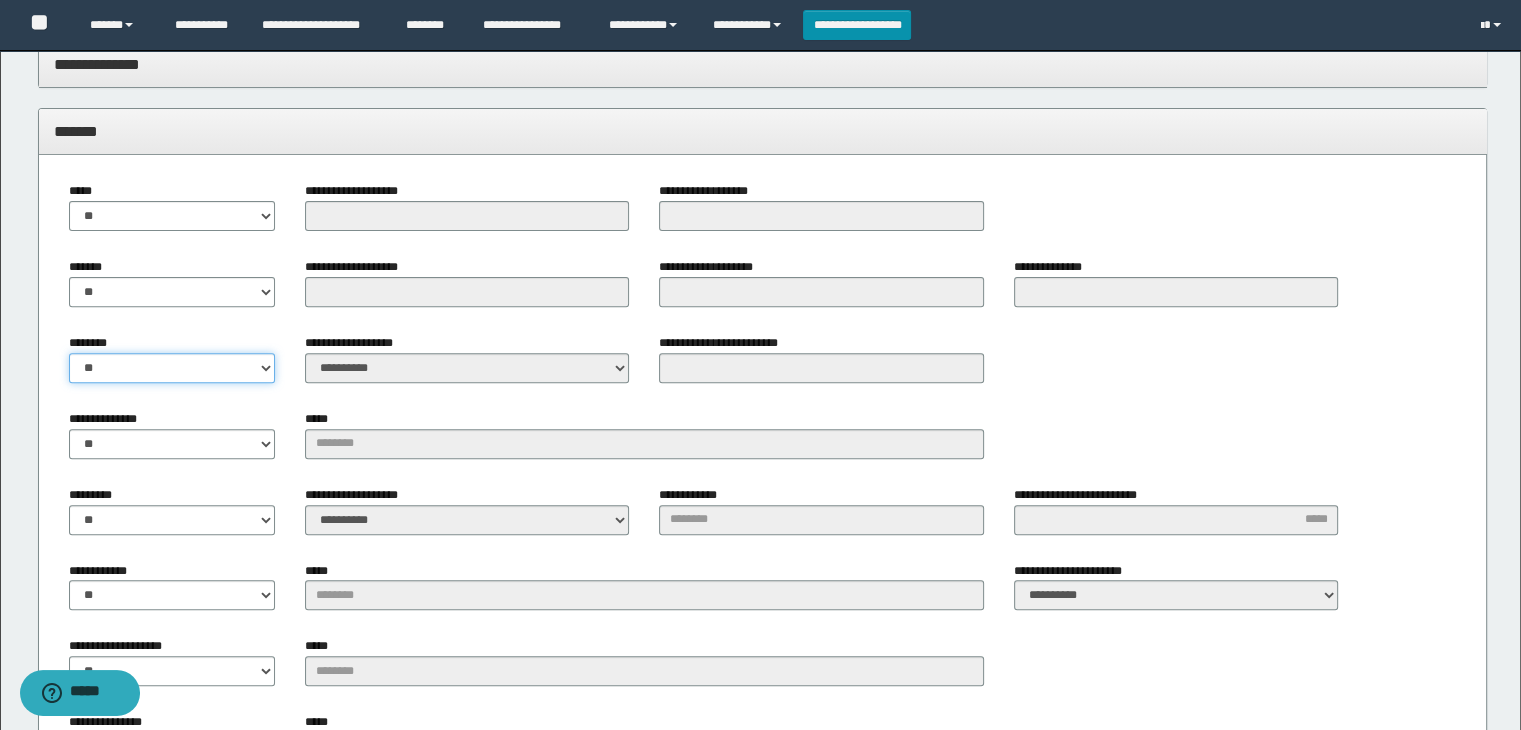 drag, startPoint x: 201, startPoint y: 368, endPoint x: 198, endPoint y: 380, distance: 12.369317 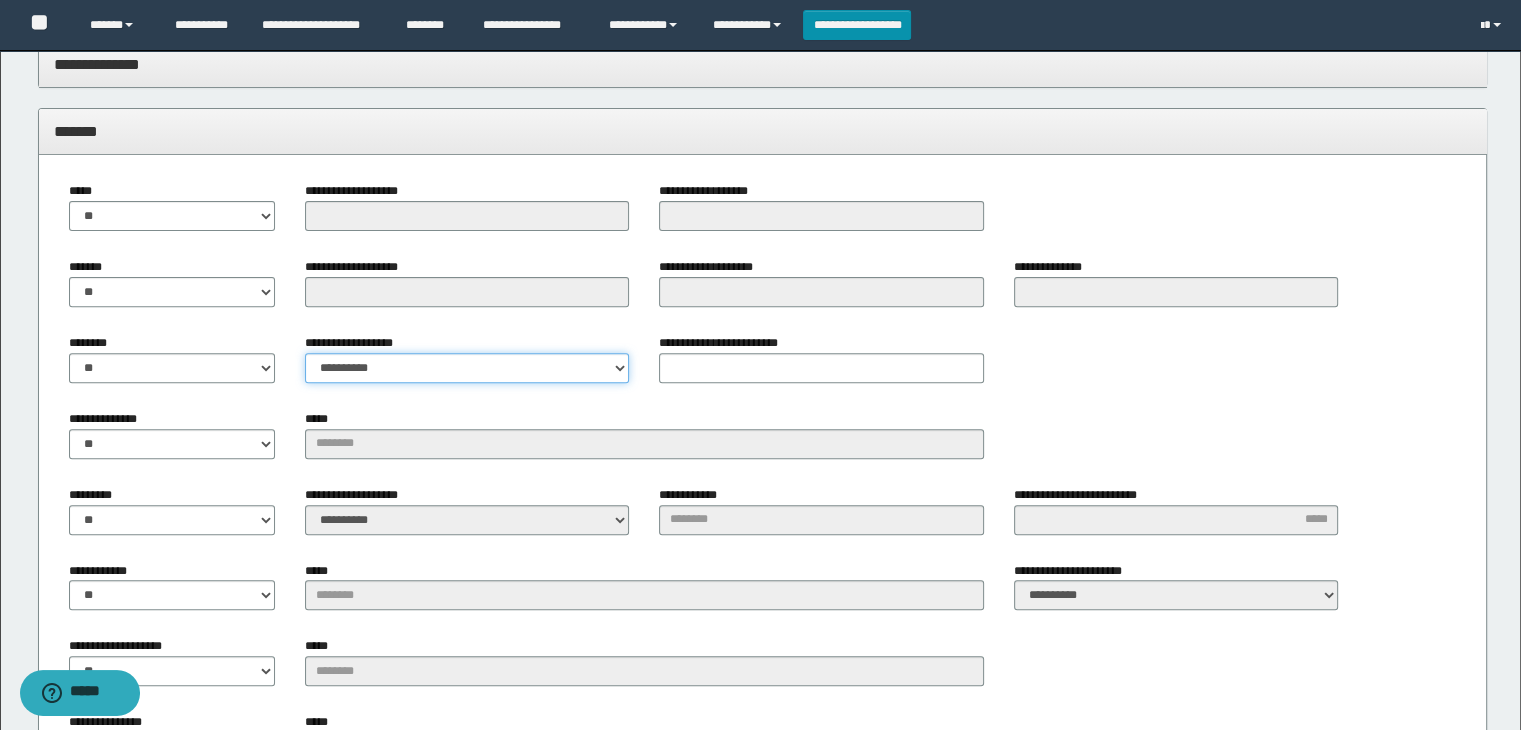 click on "**********" at bounding box center (467, 368) 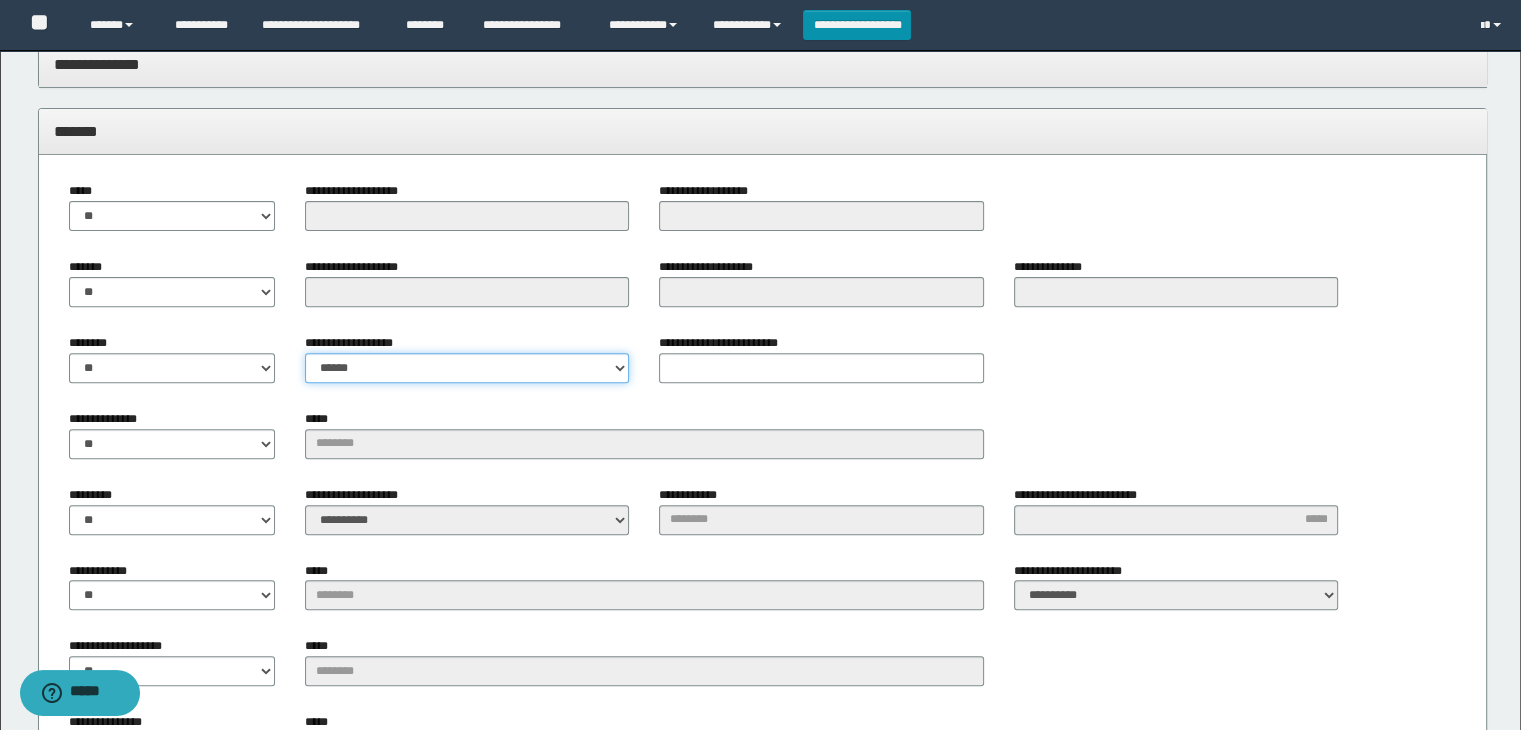 click on "**********" at bounding box center (467, 368) 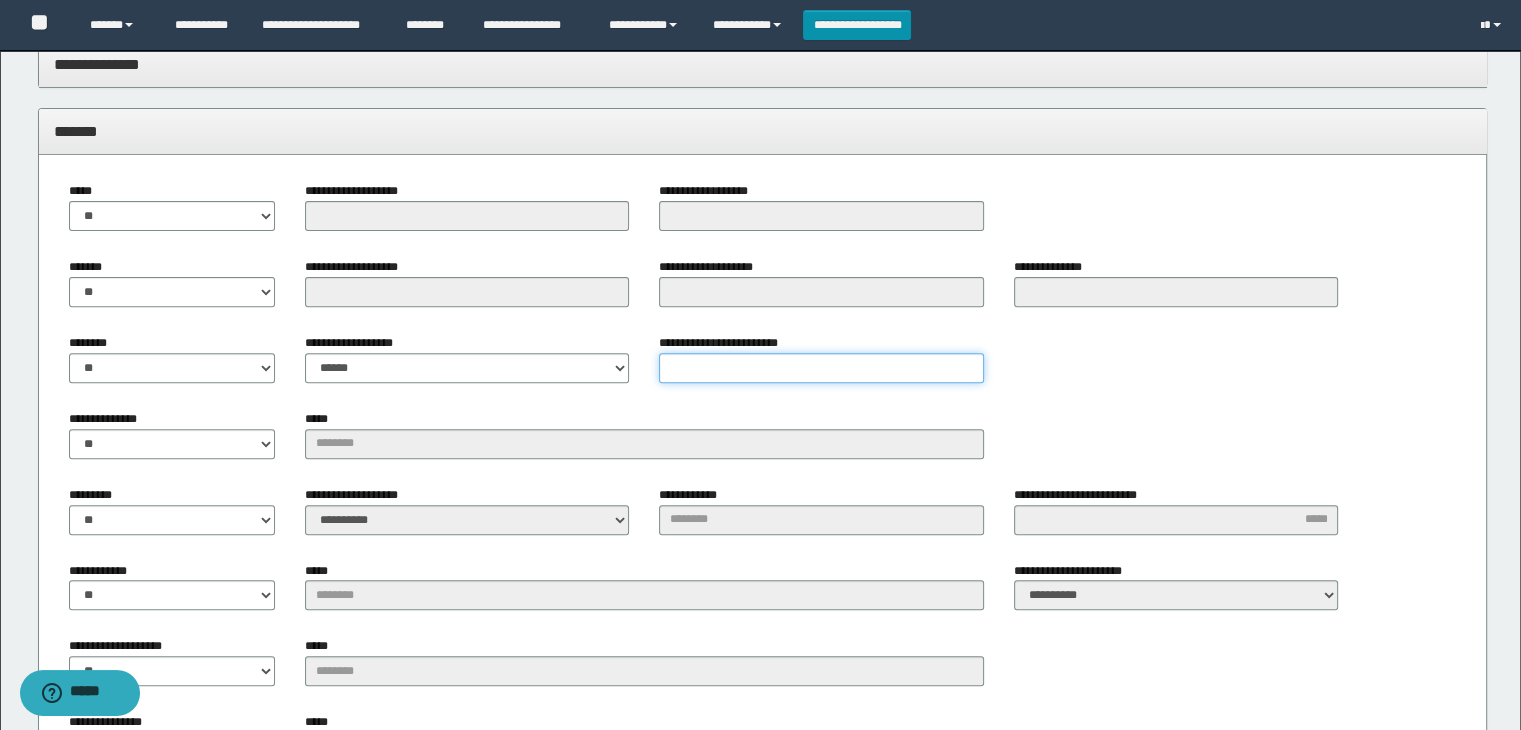 click on "**********" at bounding box center [821, 368] 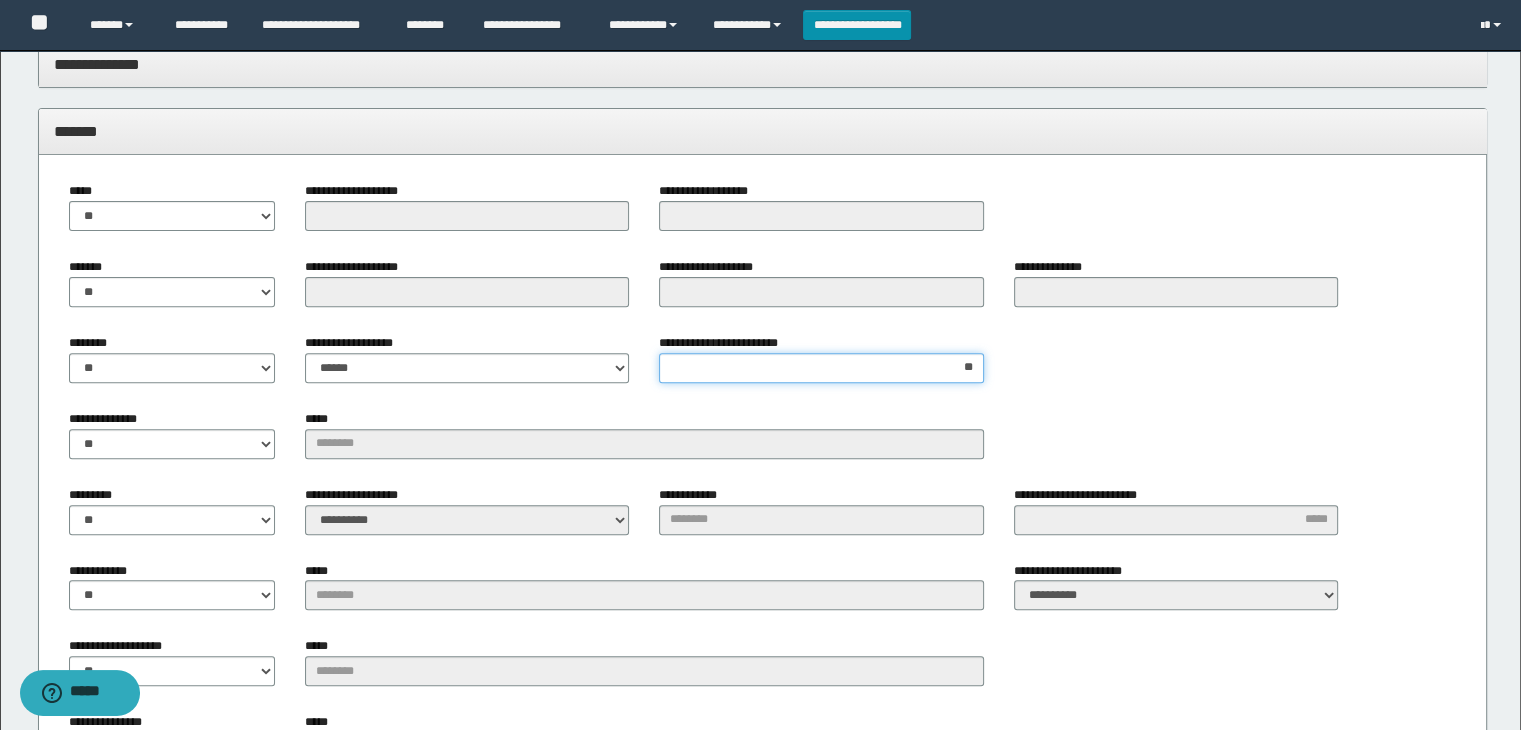 type on "*" 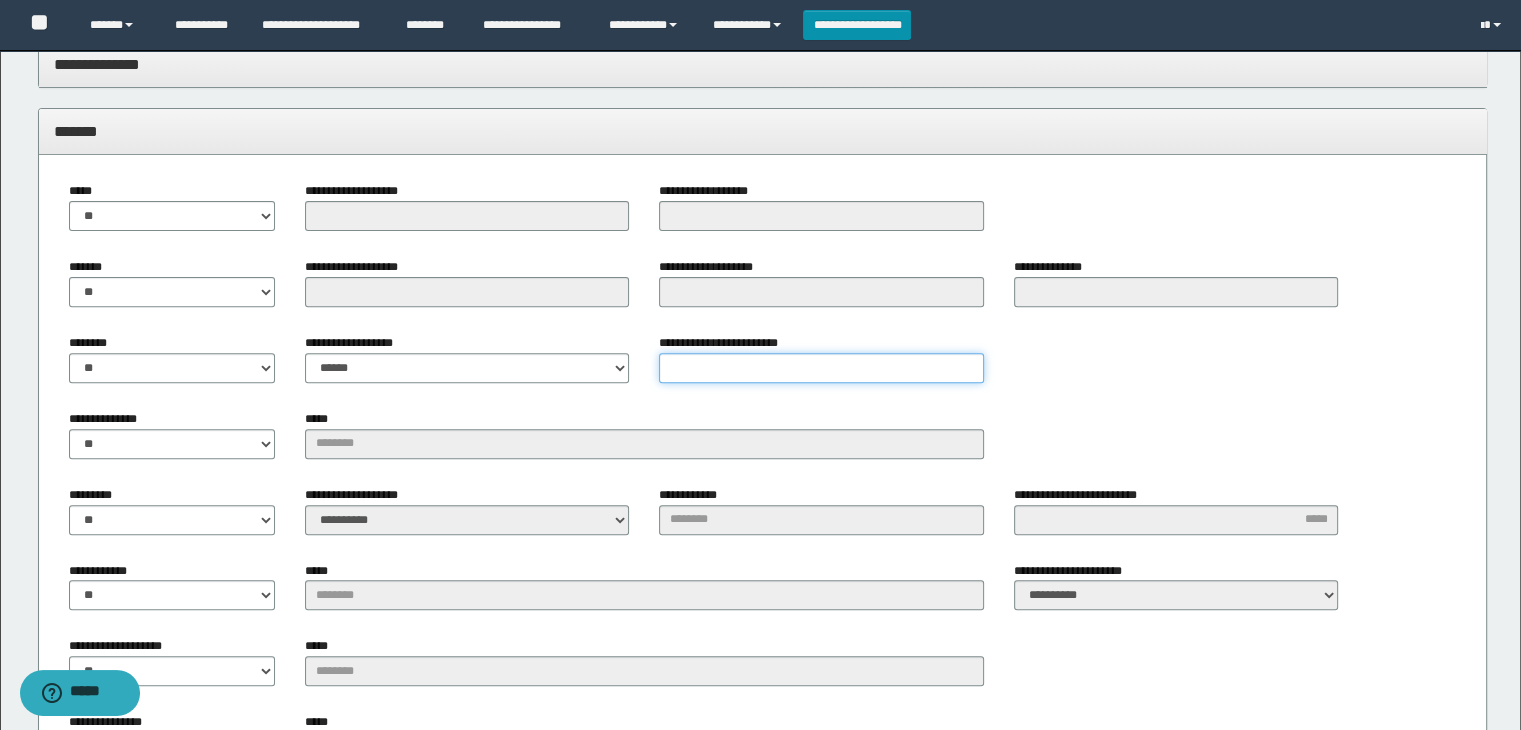 type on "*" 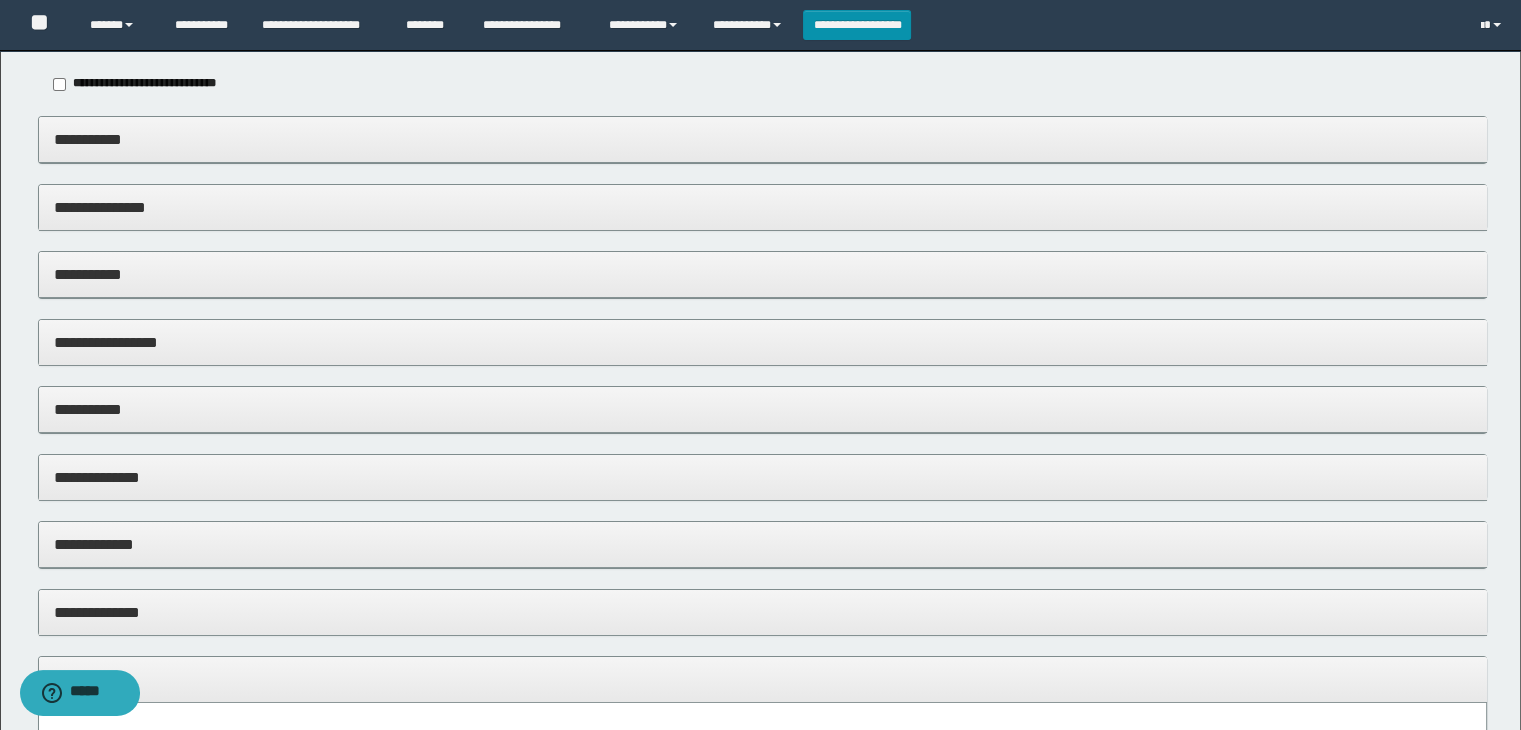 scroll, scrollTop: 0, scrollLeft: 0, axis: both 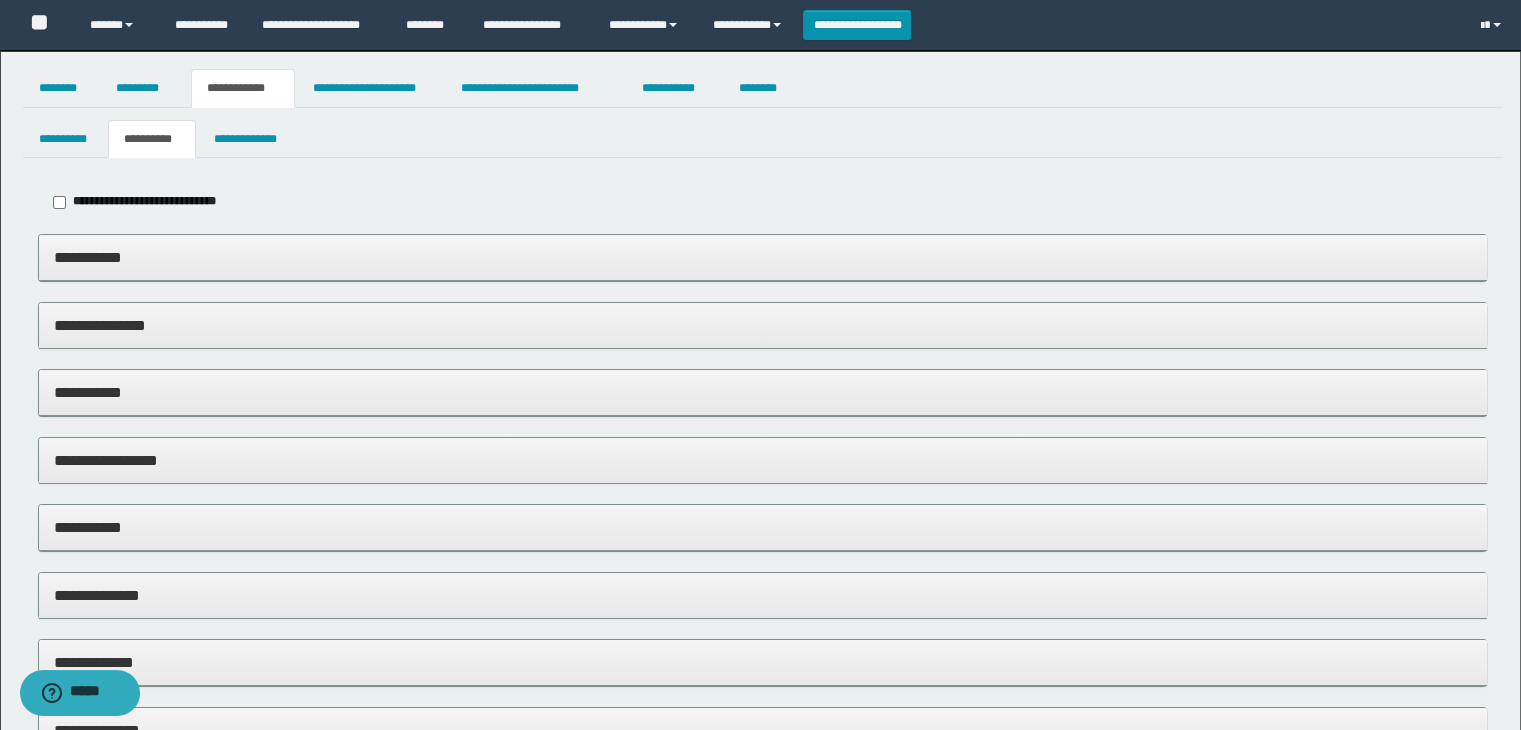 click on "**********" at bounding box center [763, 257] 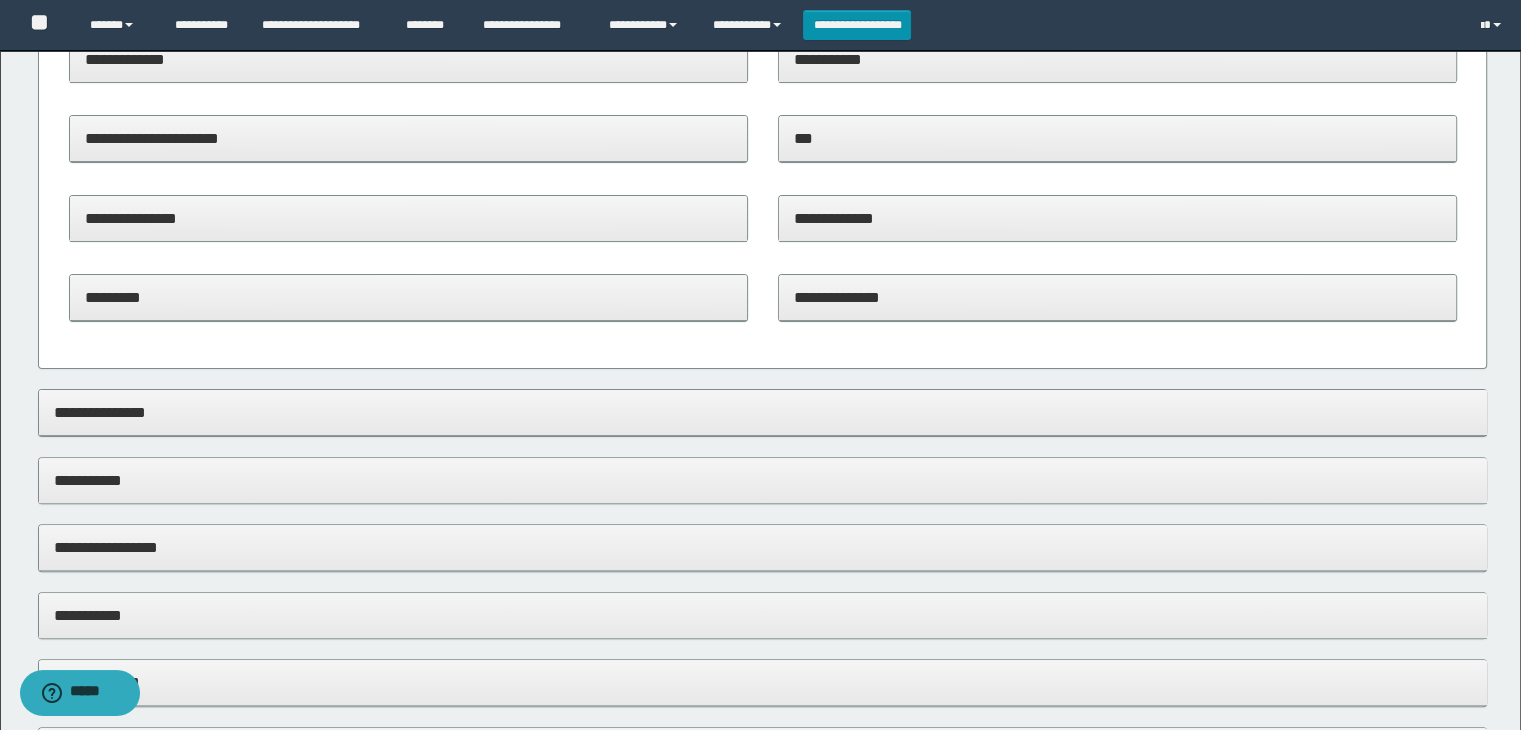 scroll, scrollTop: 500, scrollLeft: 0, axis: vertical 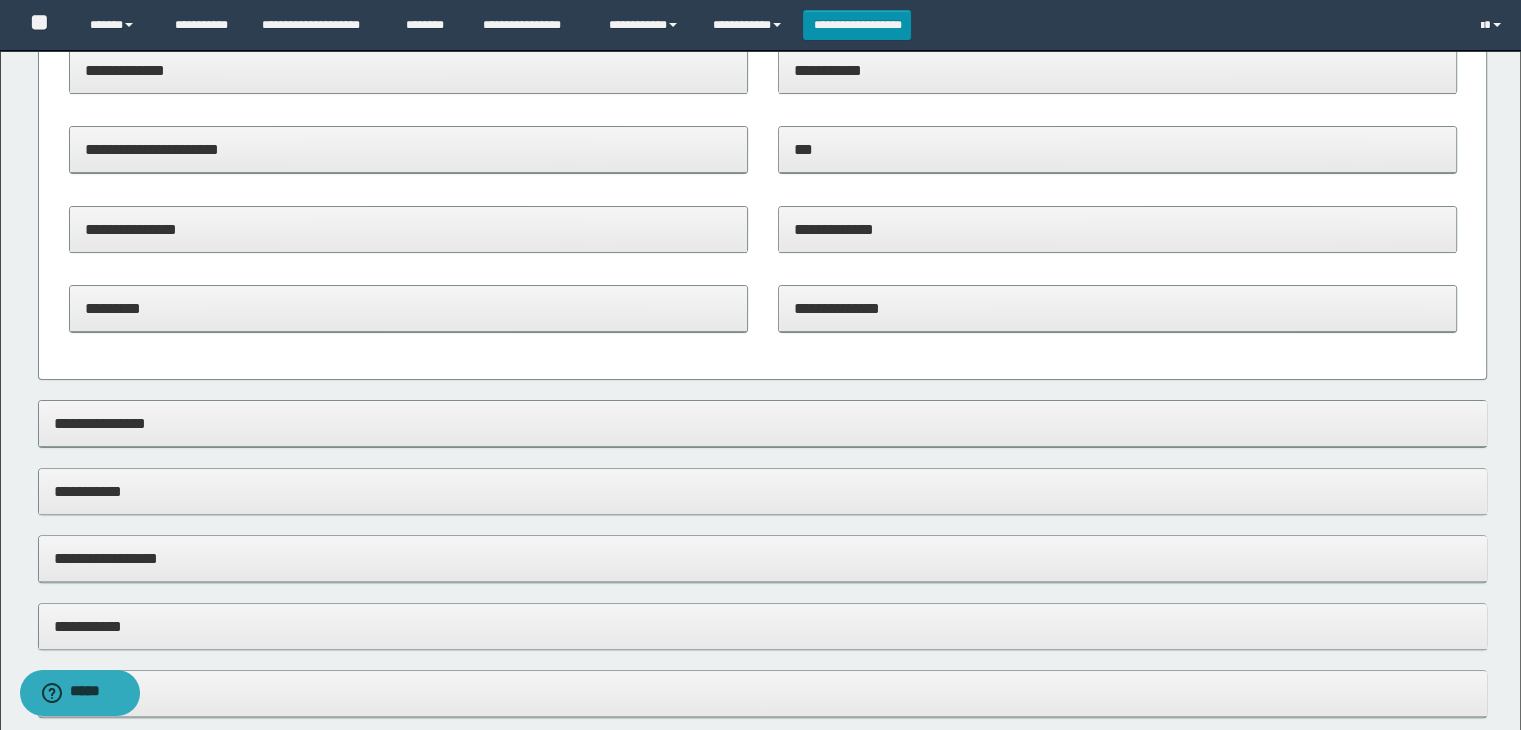 click on "**********" at bounding box center [1117, 308] 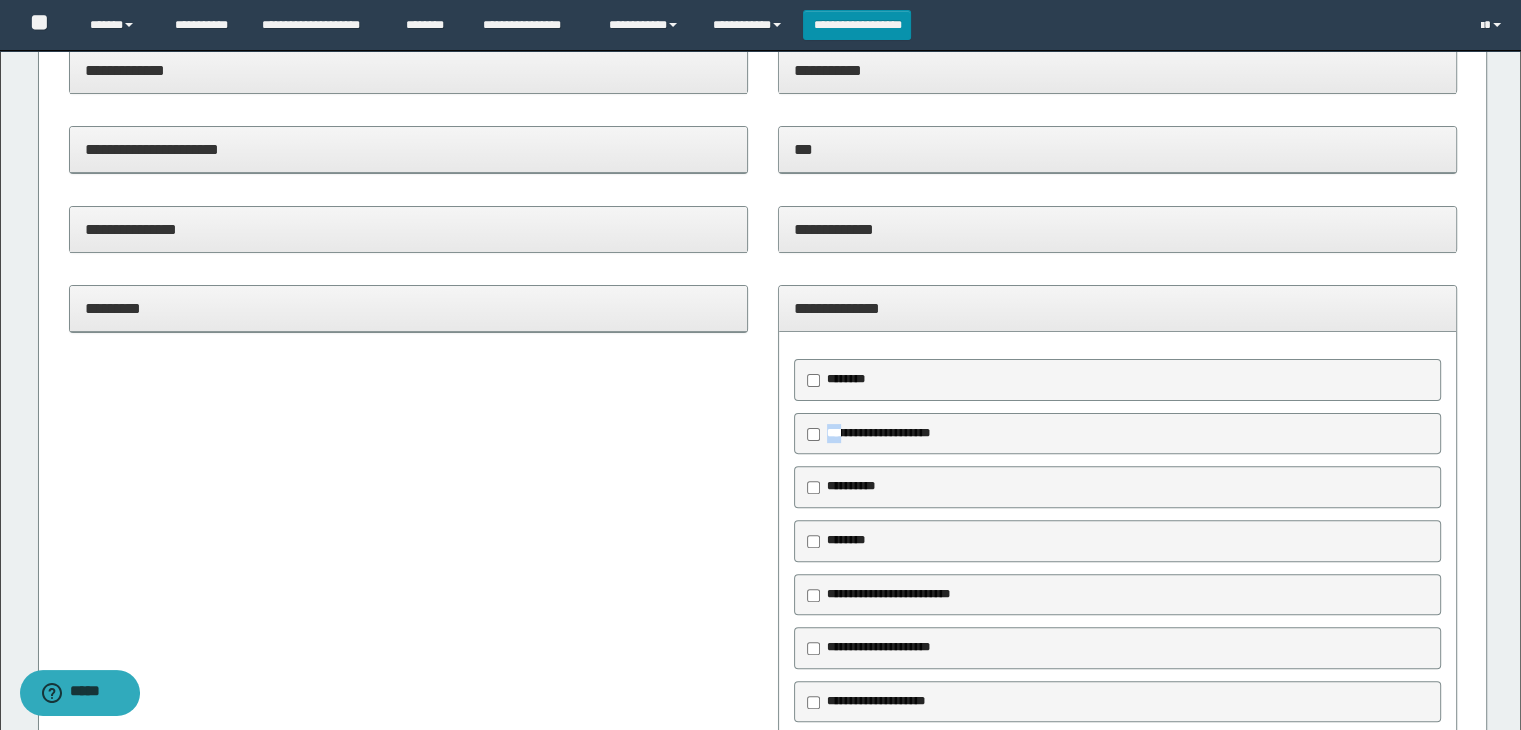 click on "**********" at bounding box center [877, 434] 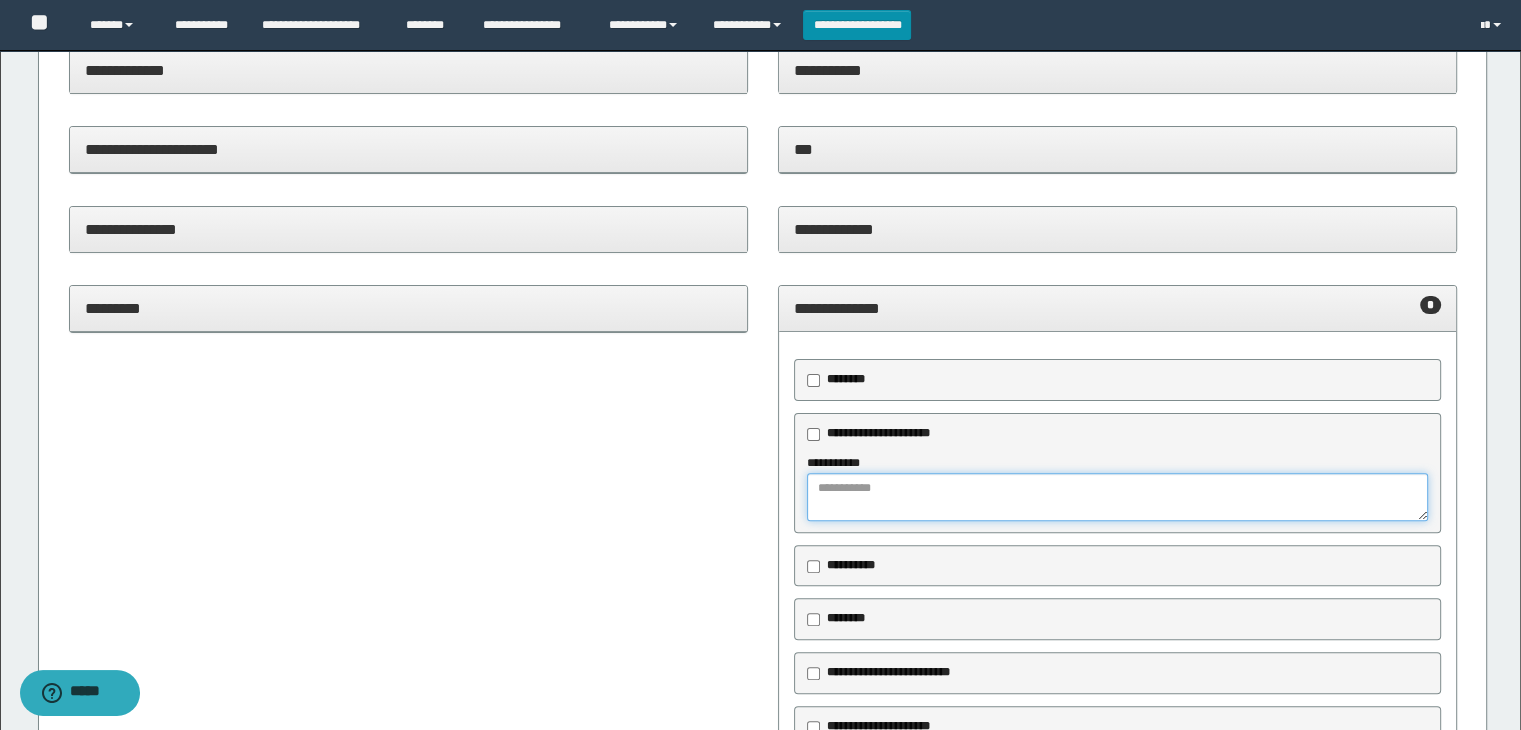 click at bounding box center [1118, 497] 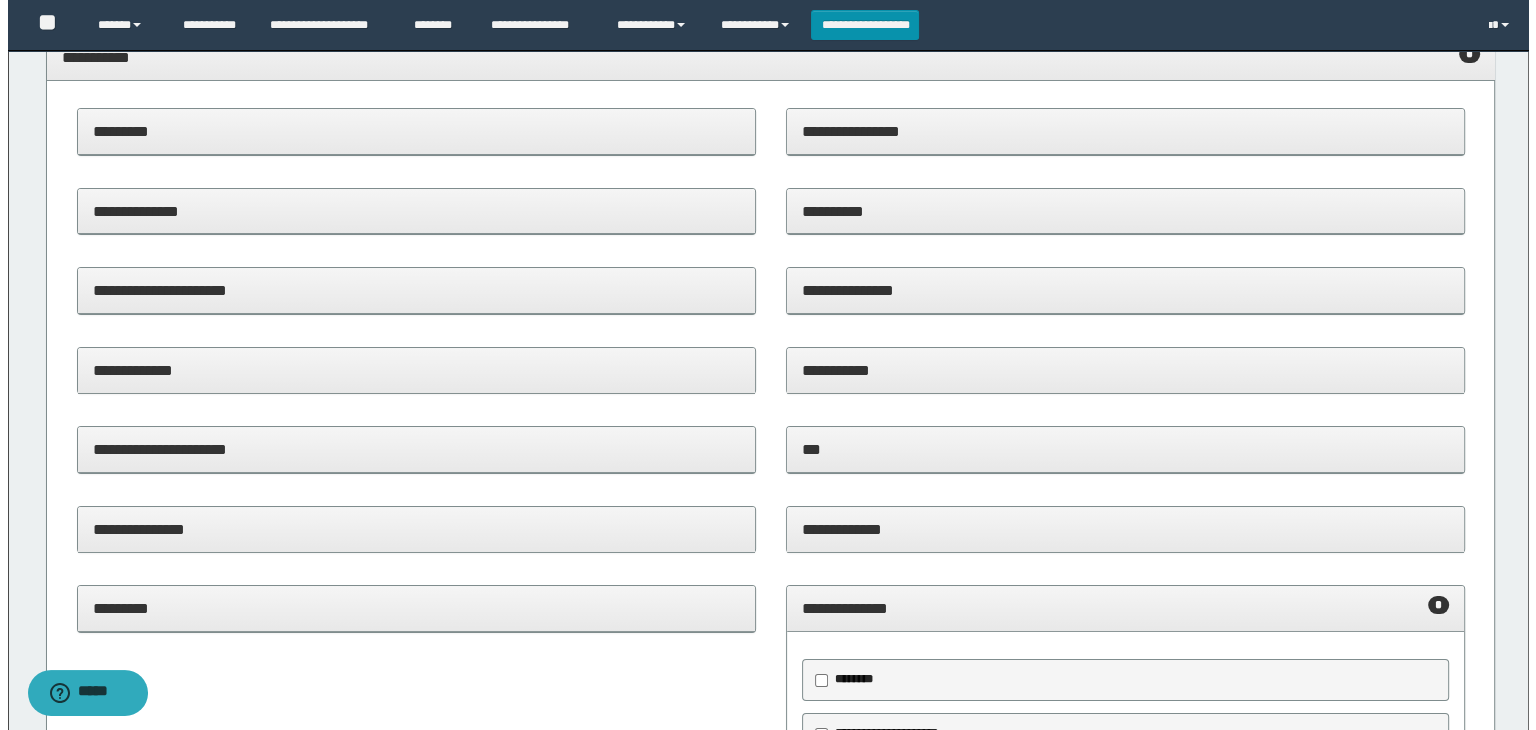 scroll, scrollTop: 0, scrollLeft: 0, axis: both 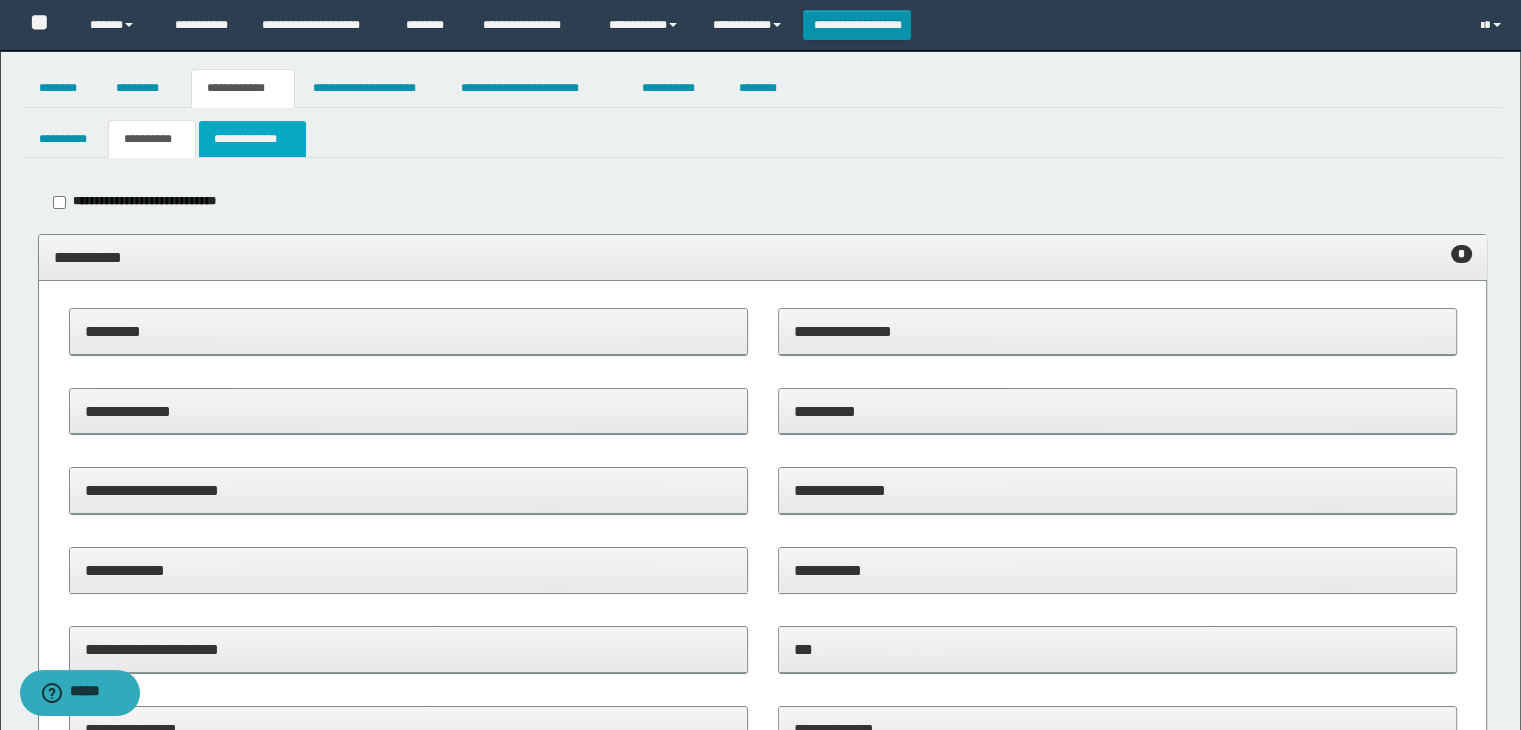 type on "**********" 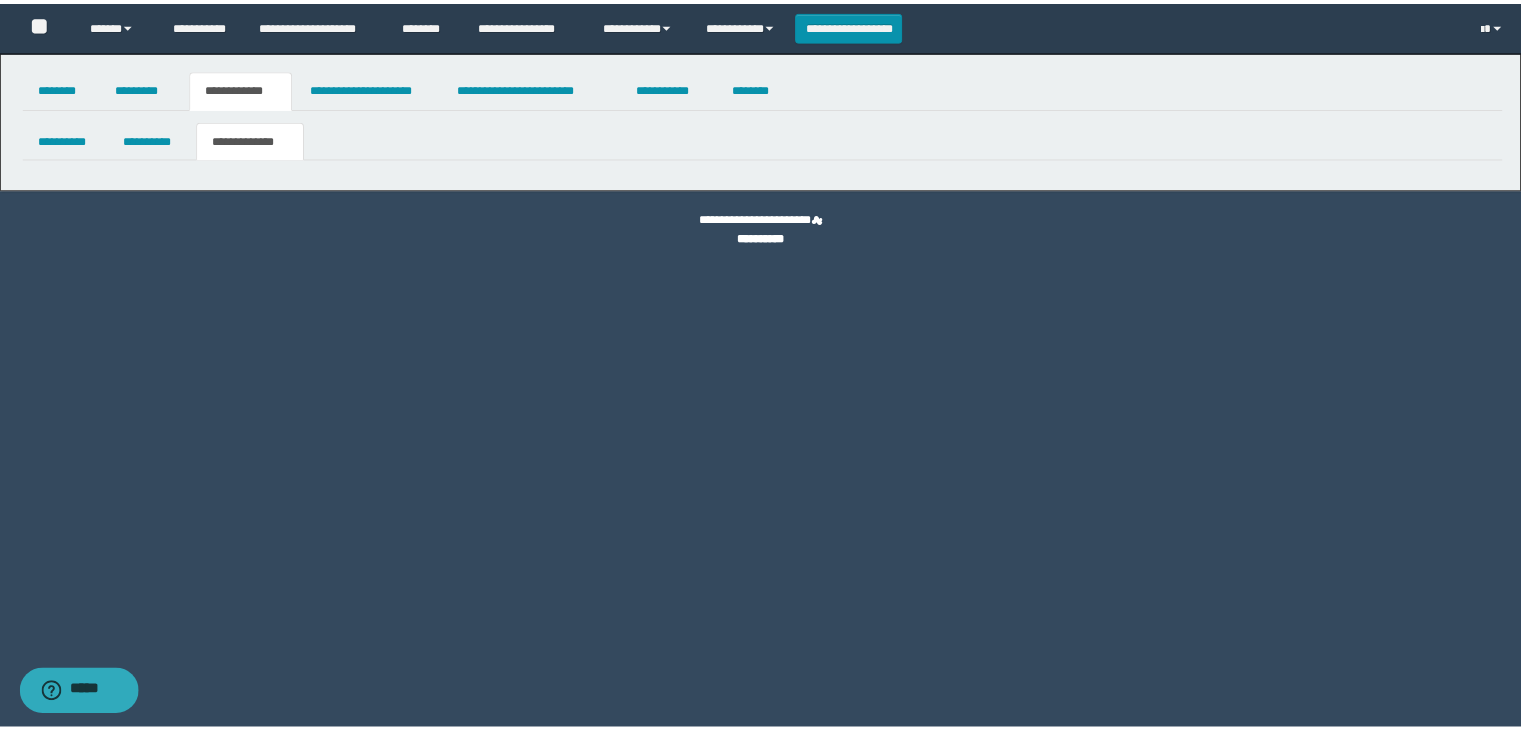 scroll, scrollTop: 0, scrollLeft: 0, axis: both 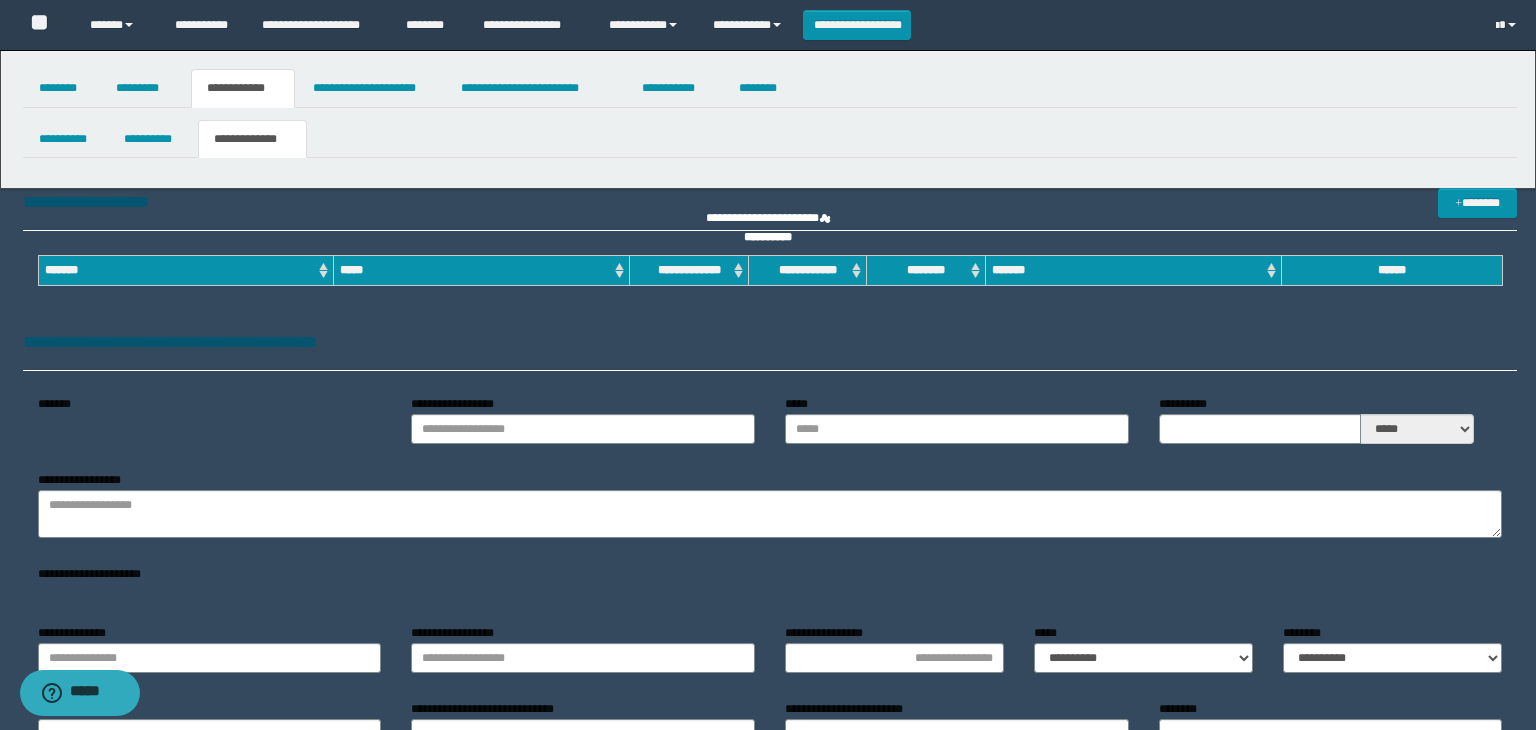 type on "**********" 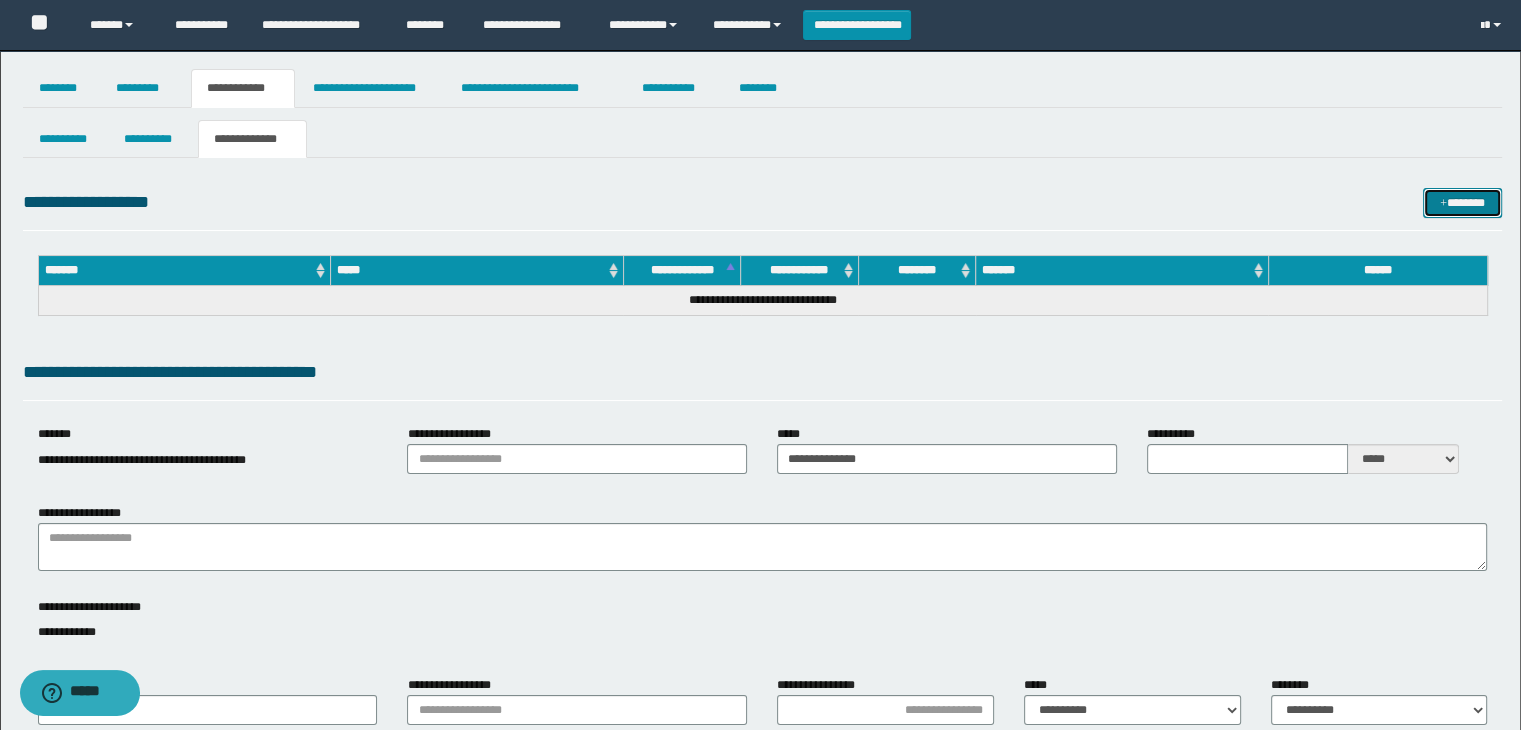 click at bounding box center (1443, 204) 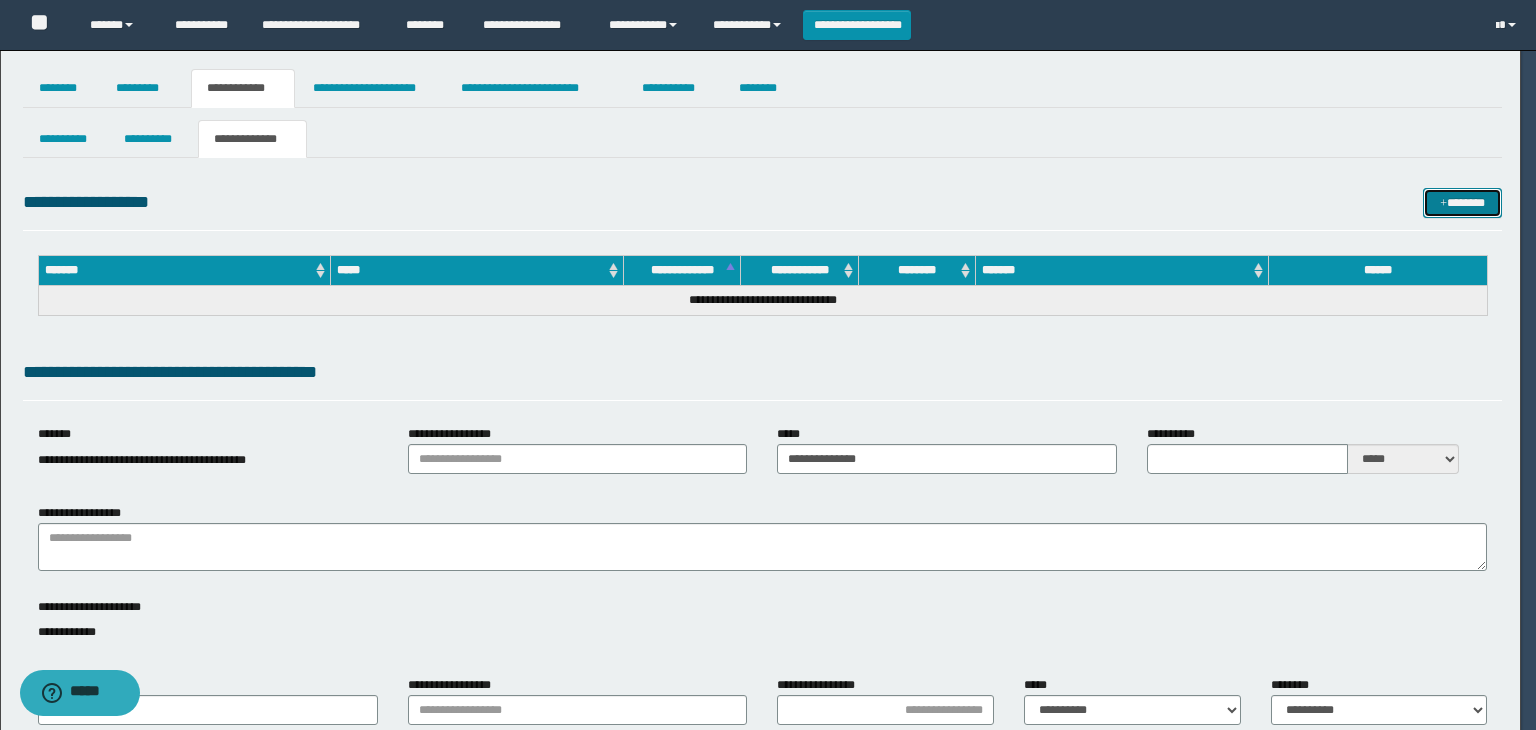 type 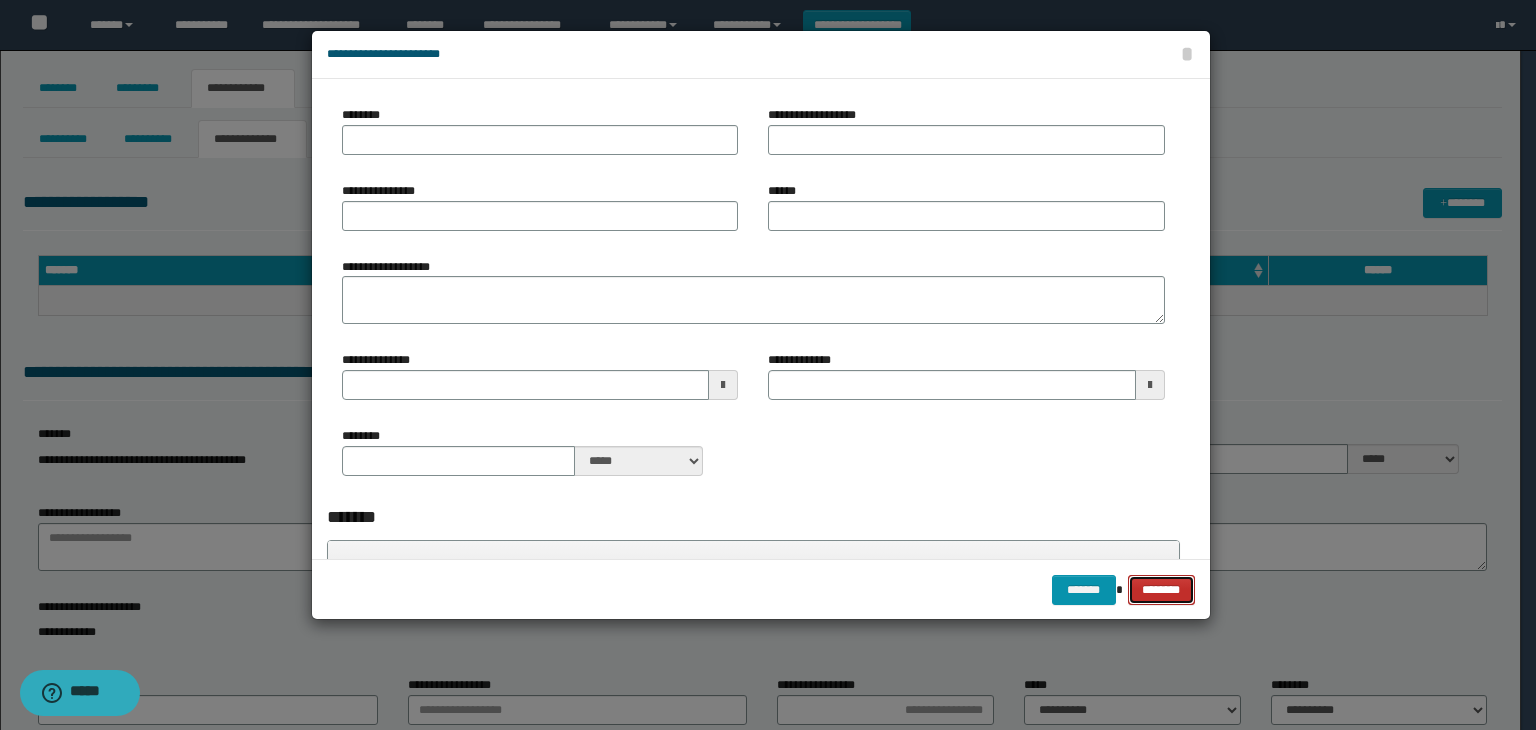 click on "********" at bounding box center (1161, 590) 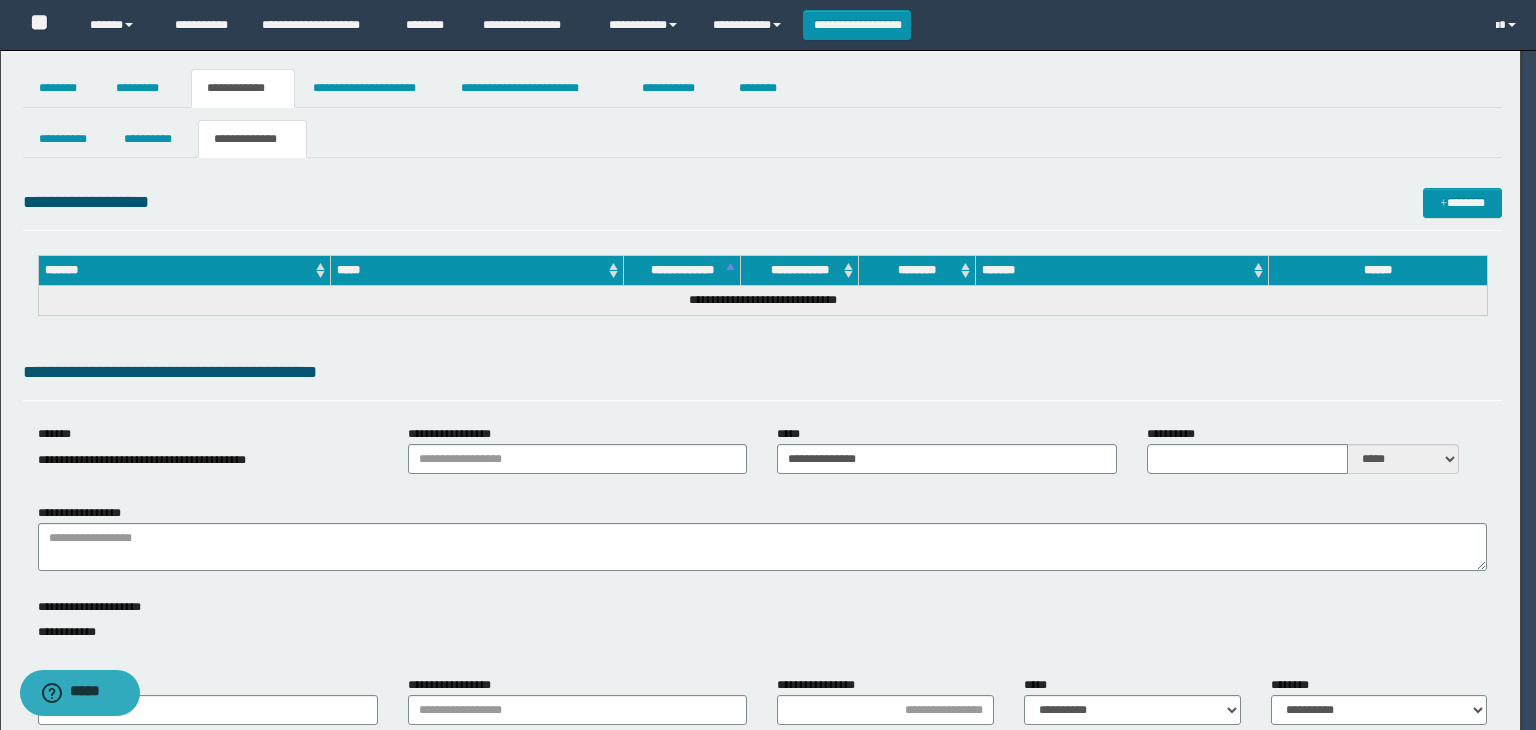 type 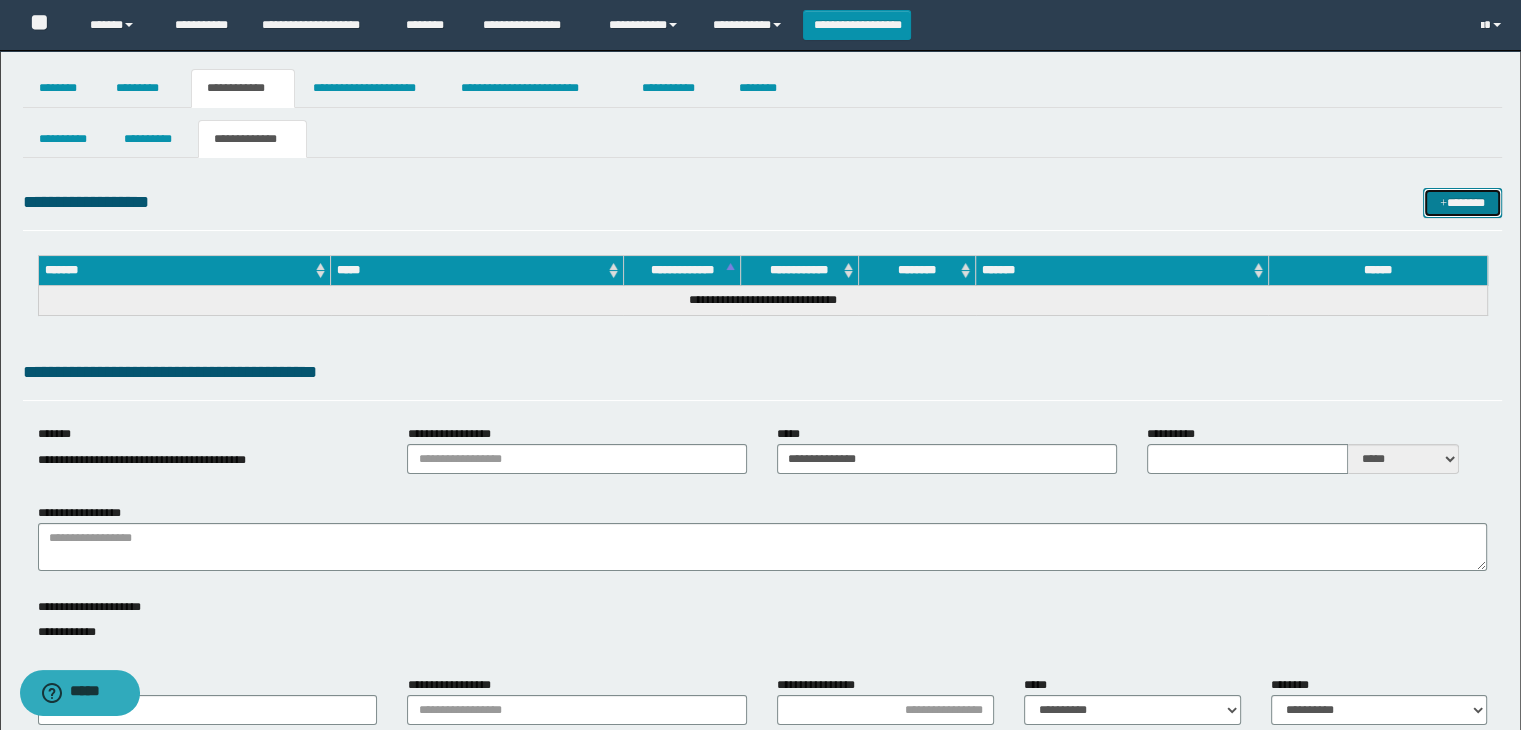 click on "*******" at bounding box center (1462, 203) 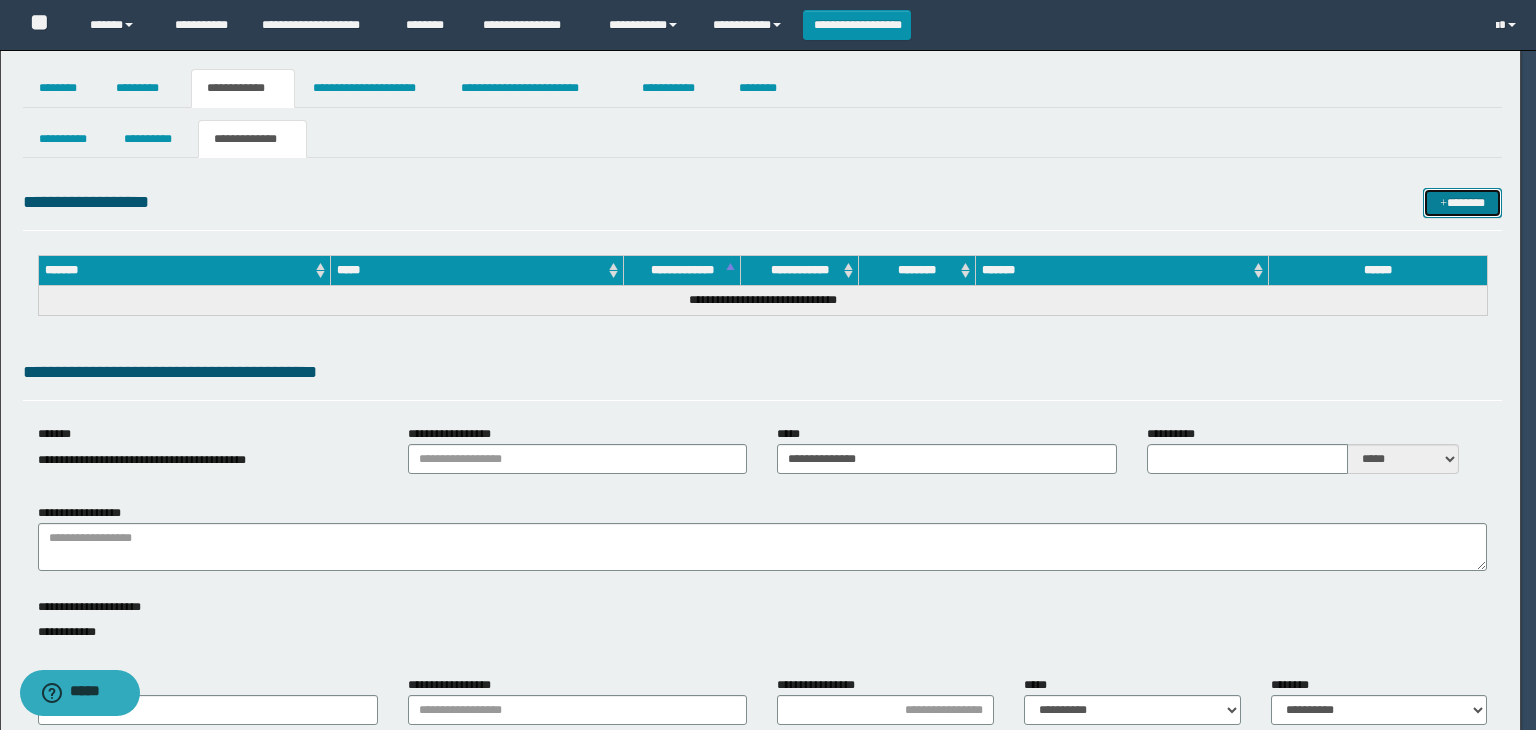 type 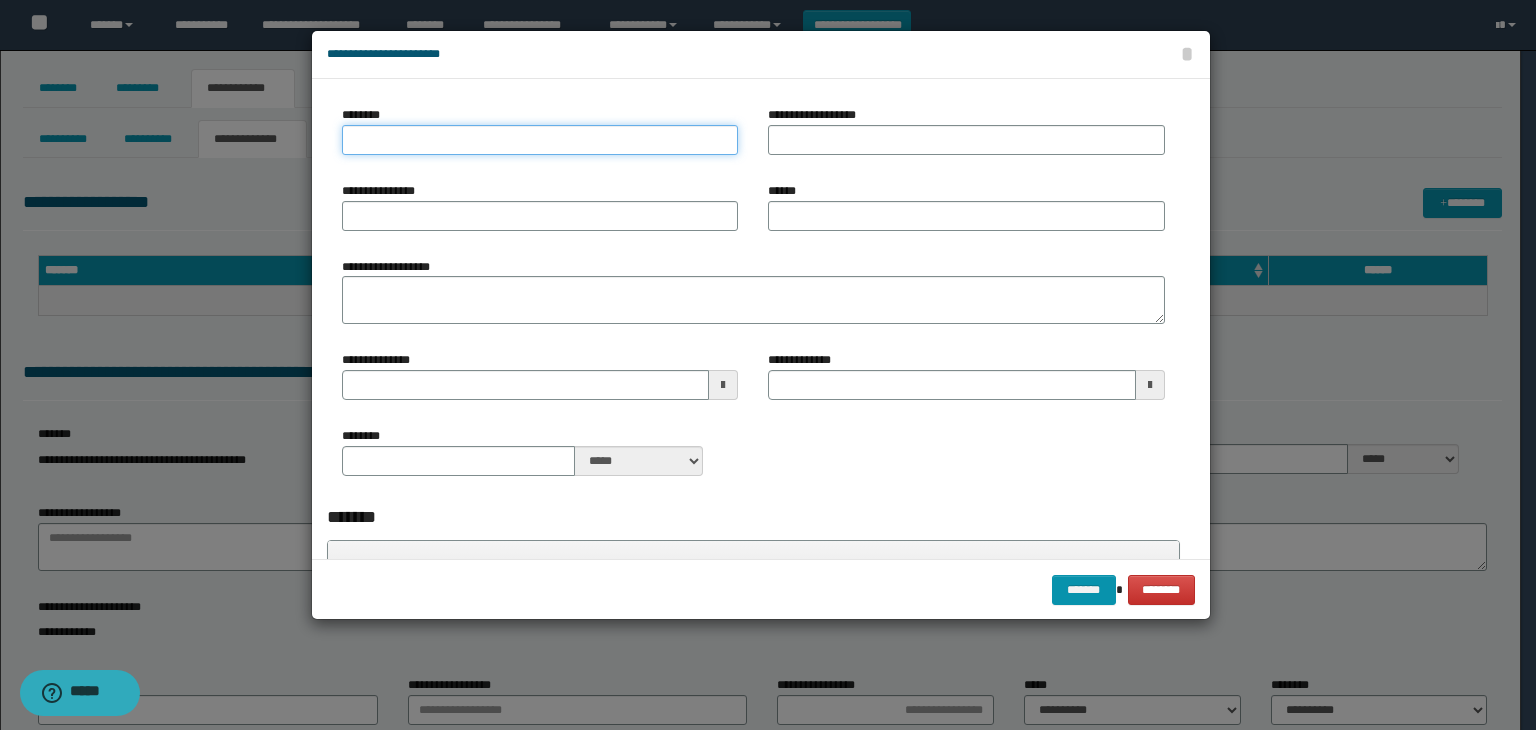 click on "********" at bounding box center (540, 140) 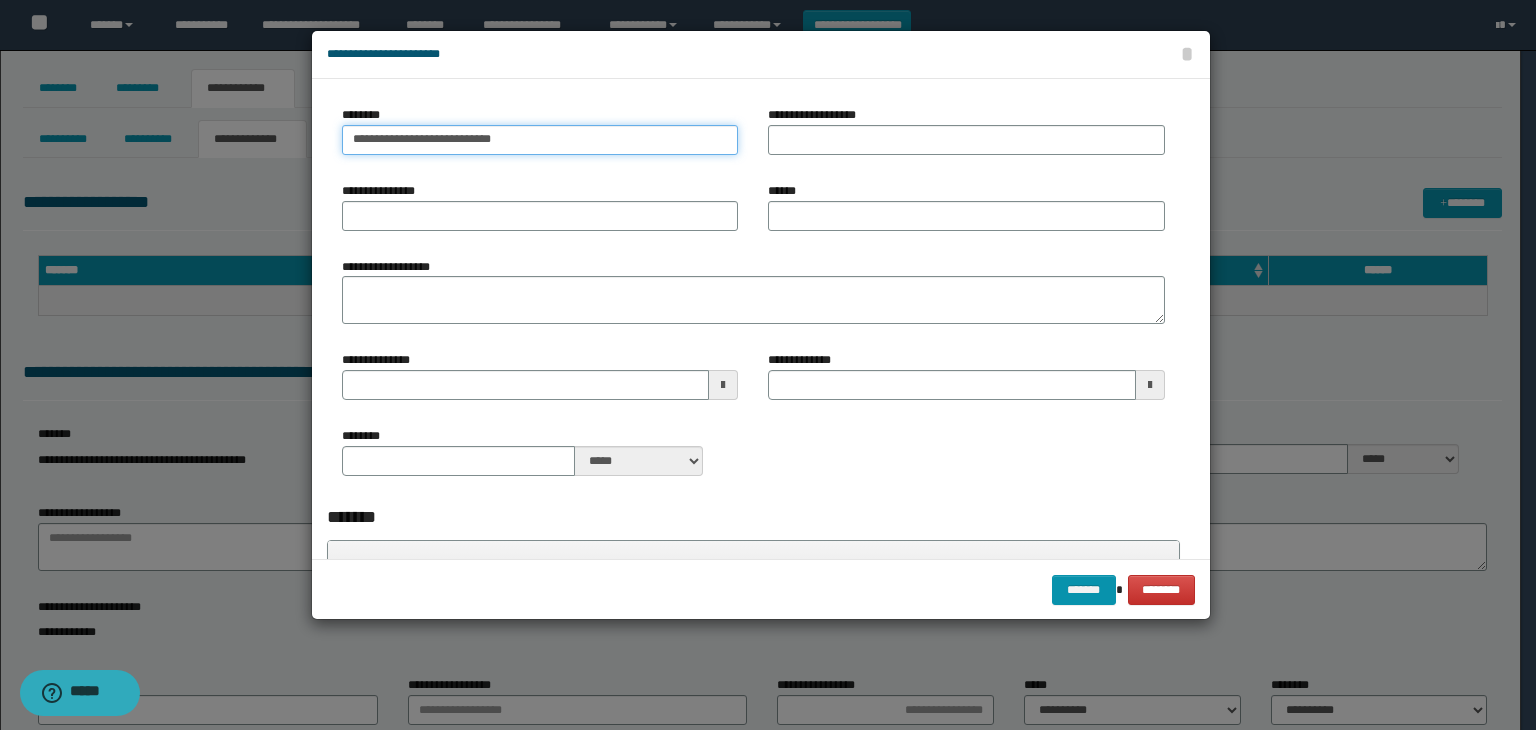 type on "**********" 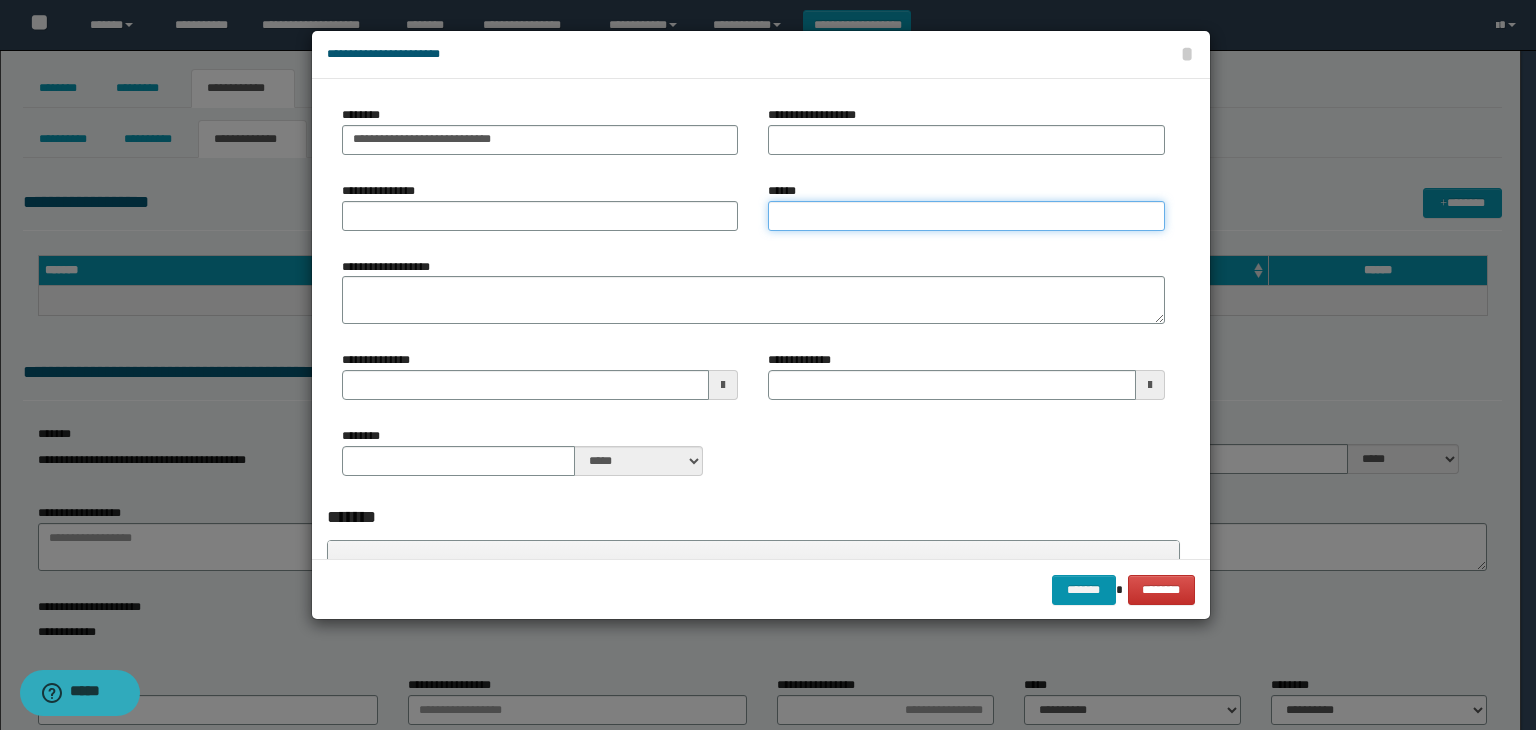 click on "******" at bounding box center (966, 216) 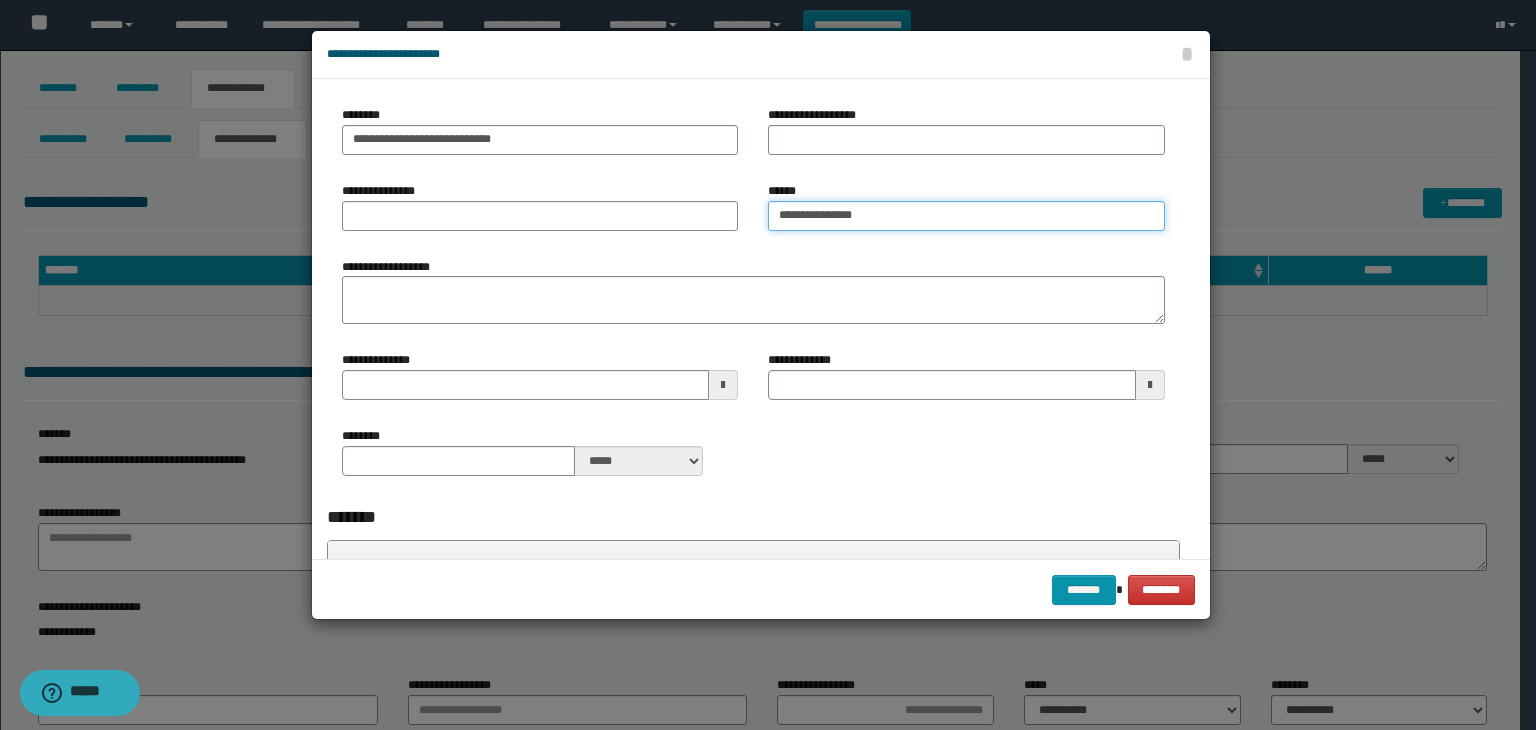 type on "**********" 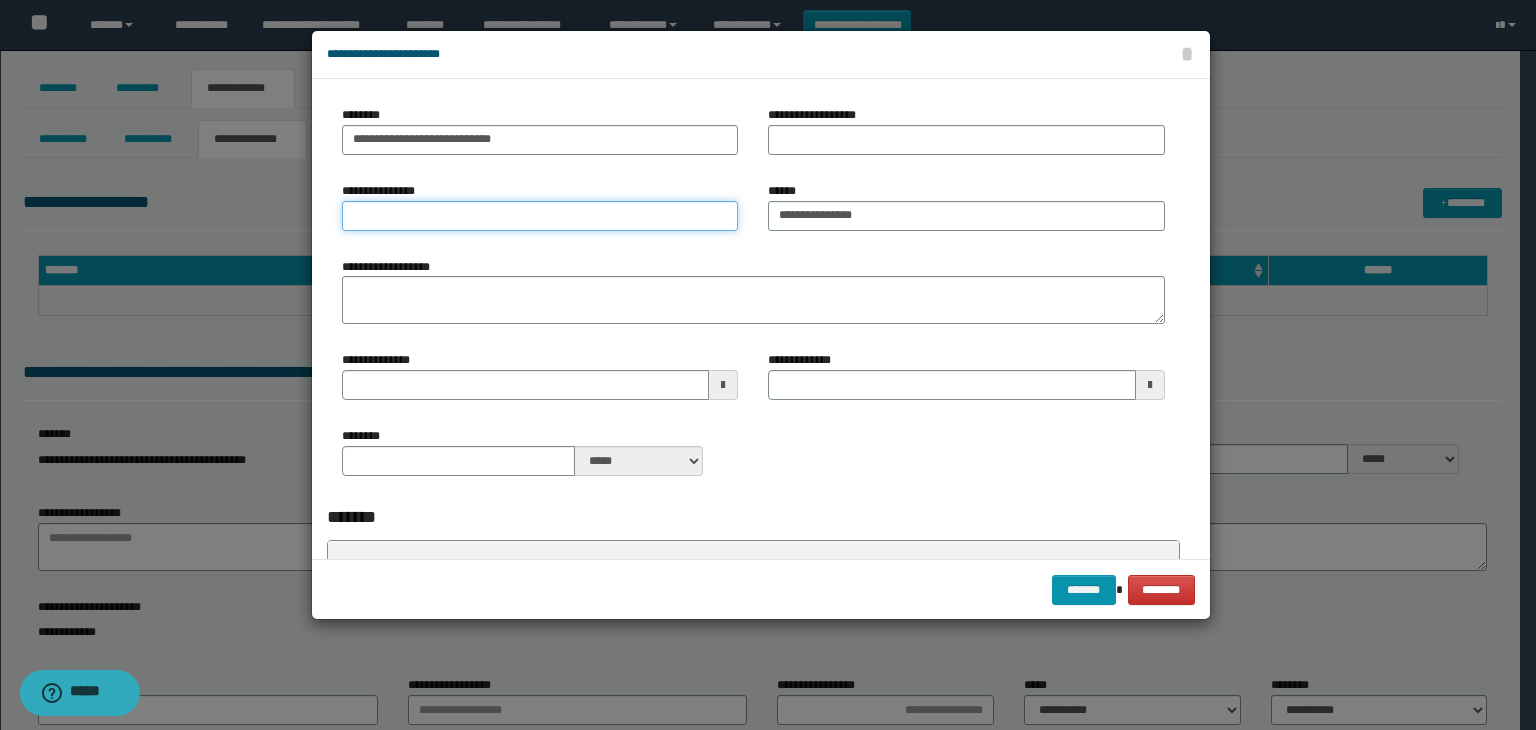 click on "**********" at bounding box center [540, 216] 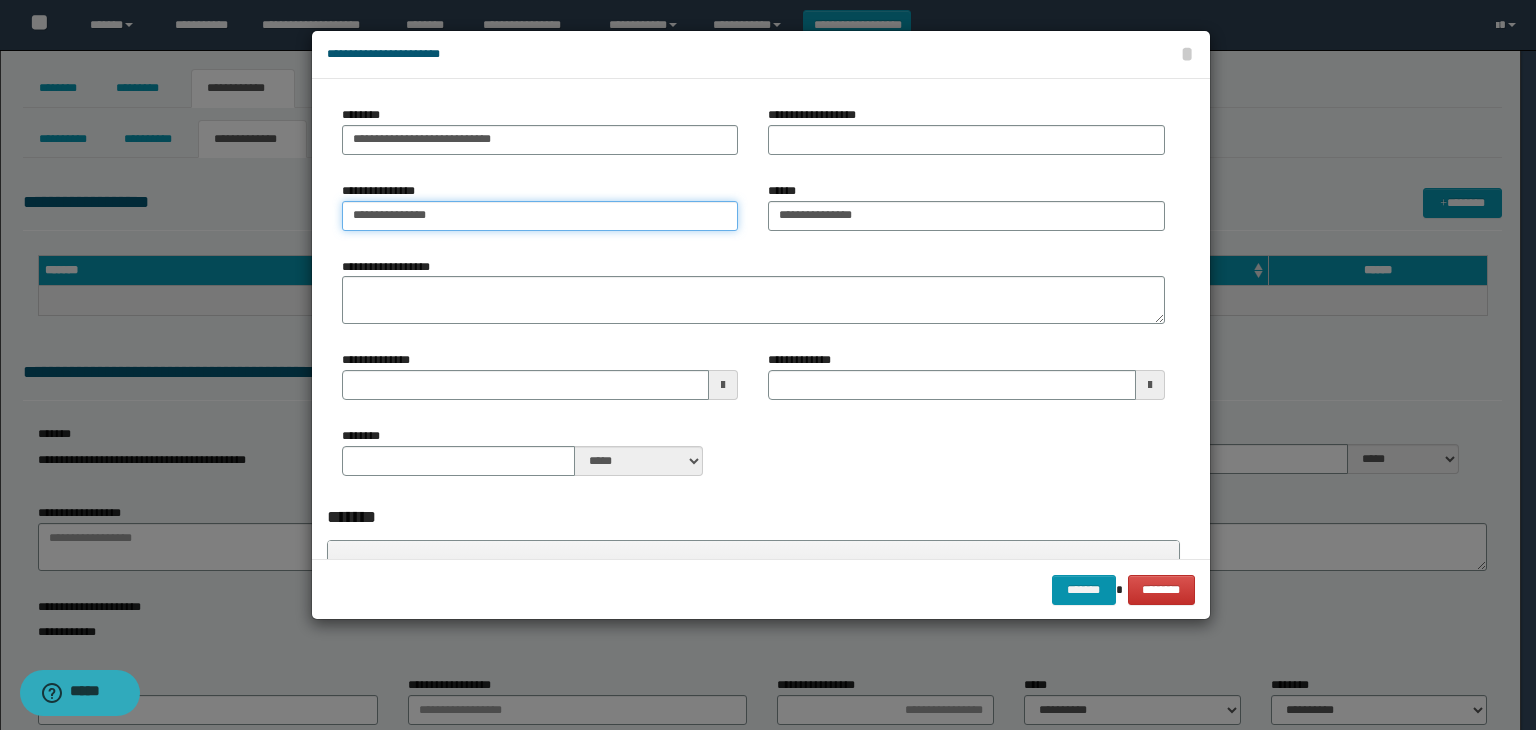 type on "**********" 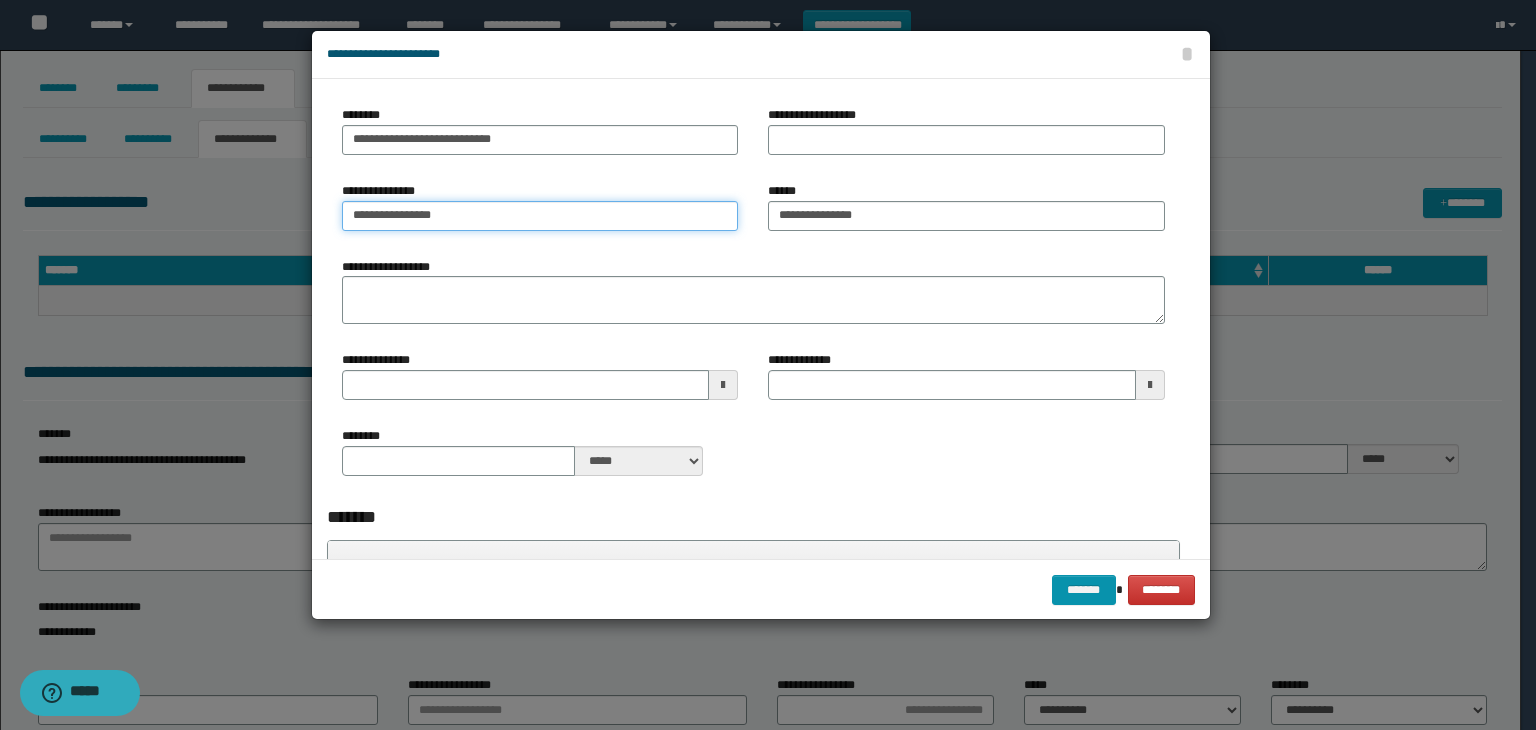 type 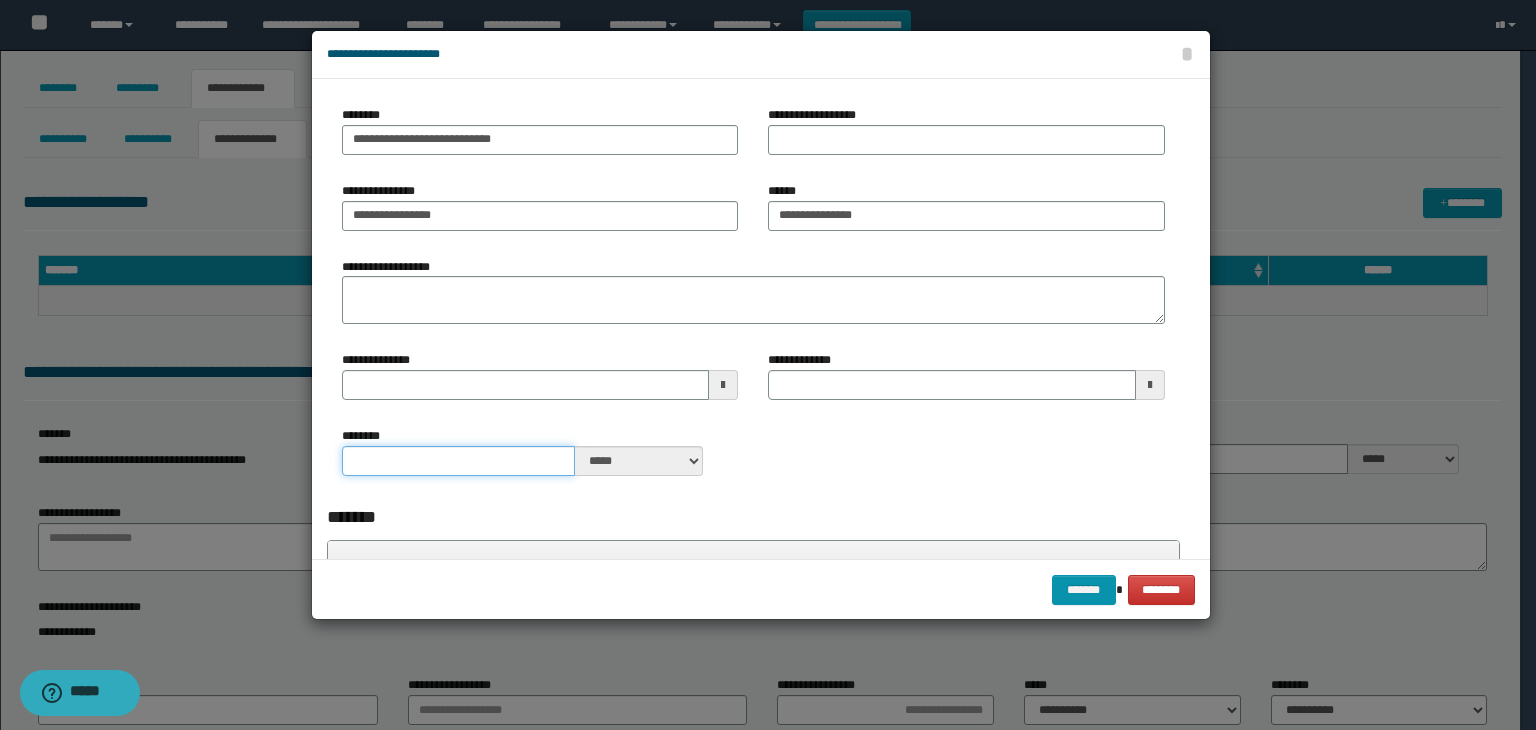 click on "********" at bounding box center (459, 461) 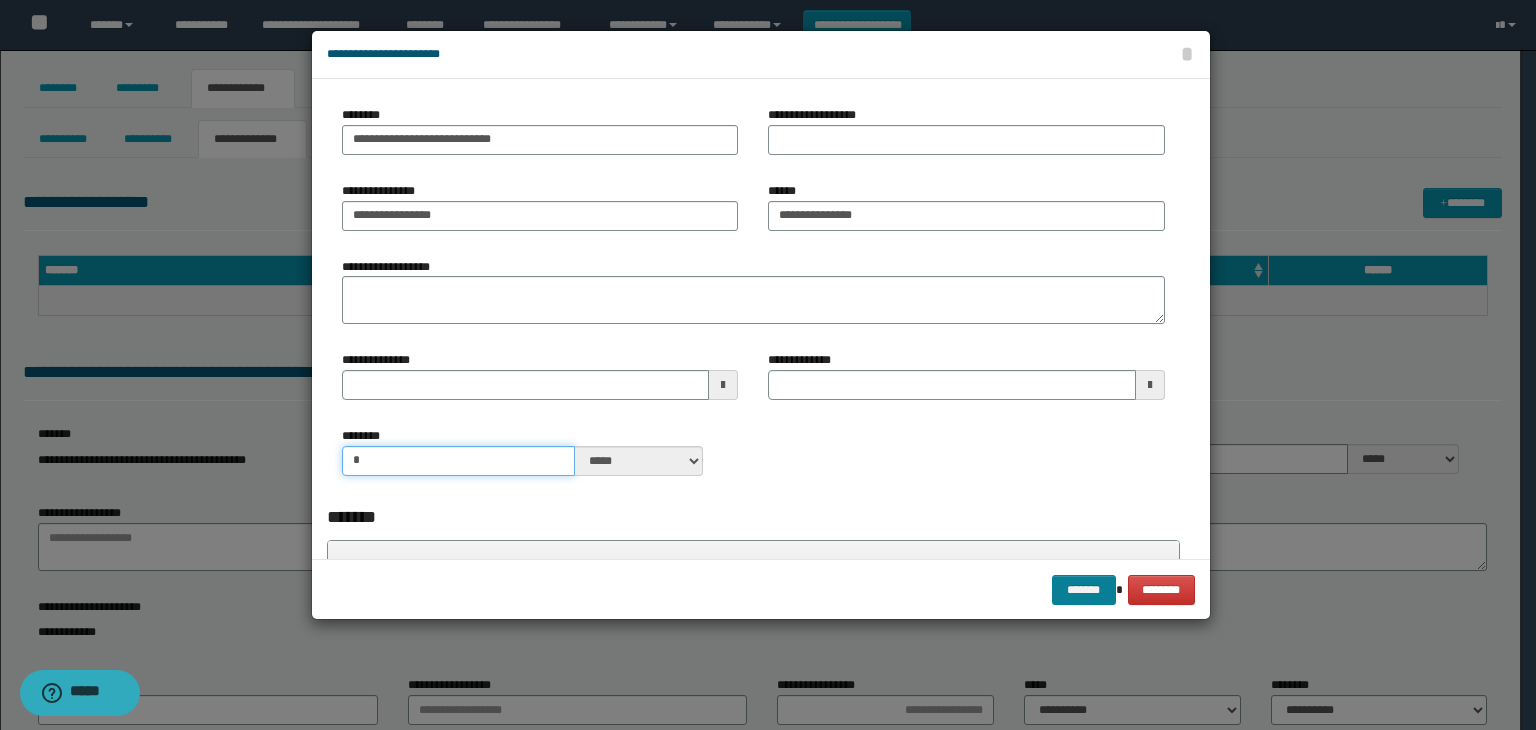 type on "*" 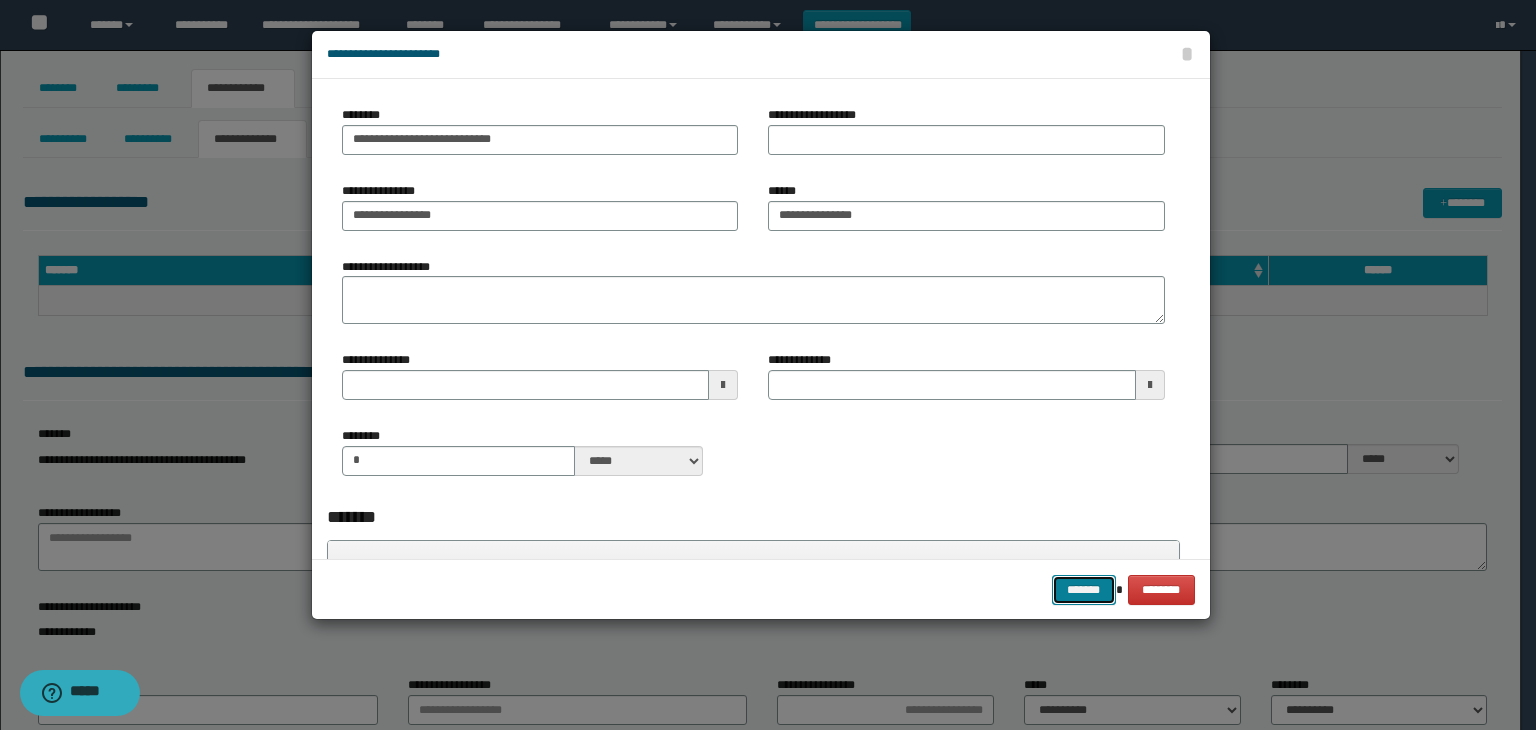 click on "*******" at bounding box center [1084, 590] 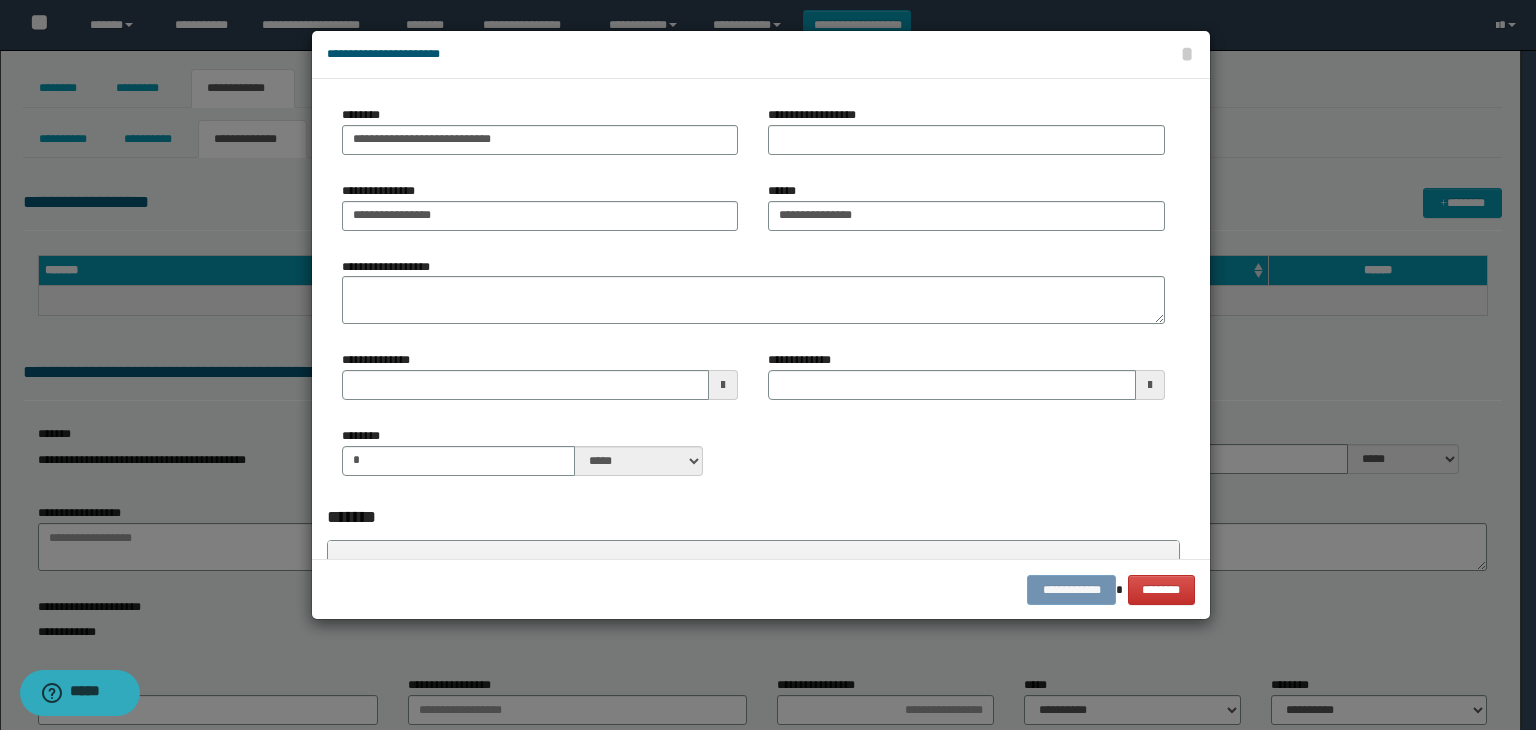 type 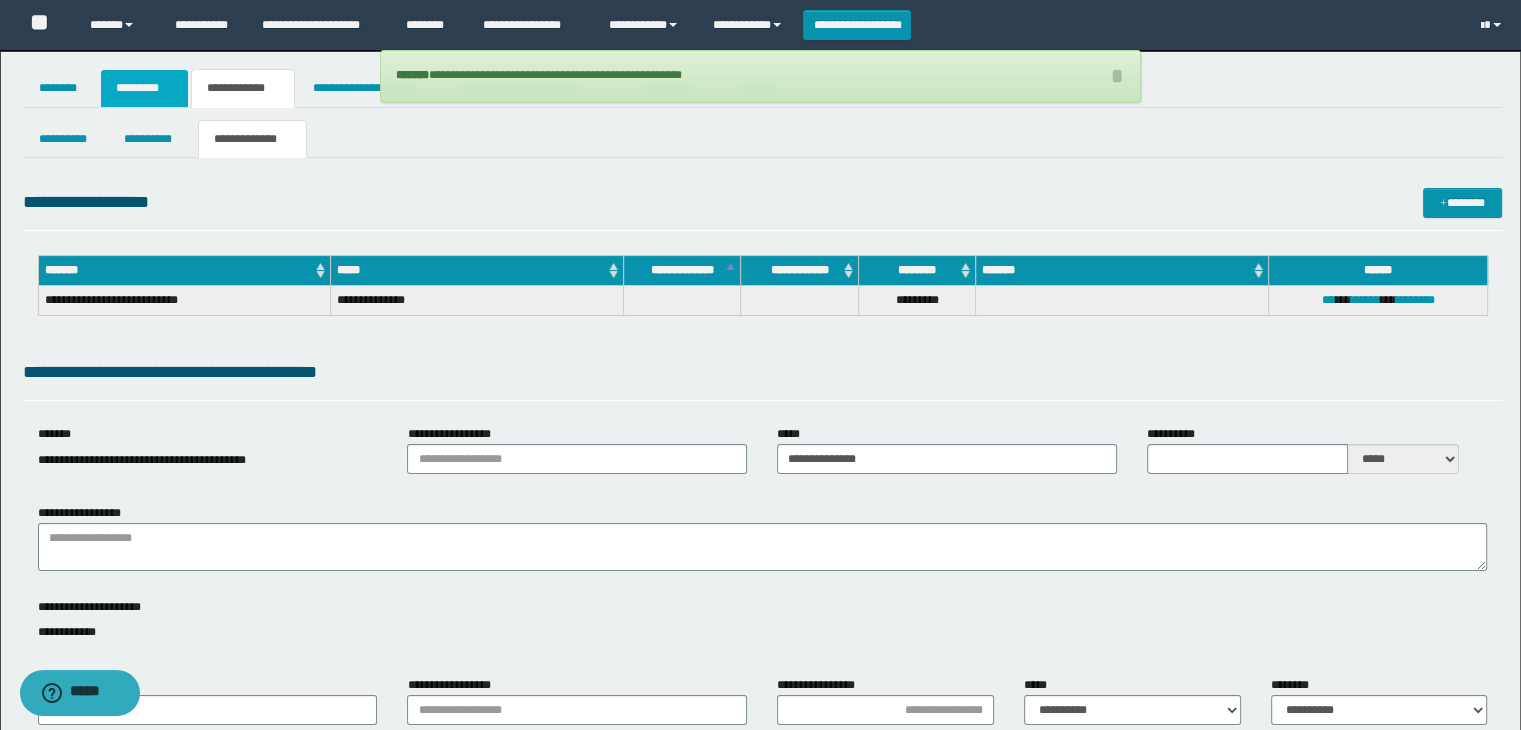 click on "*********" at bounding box center (144, 88) 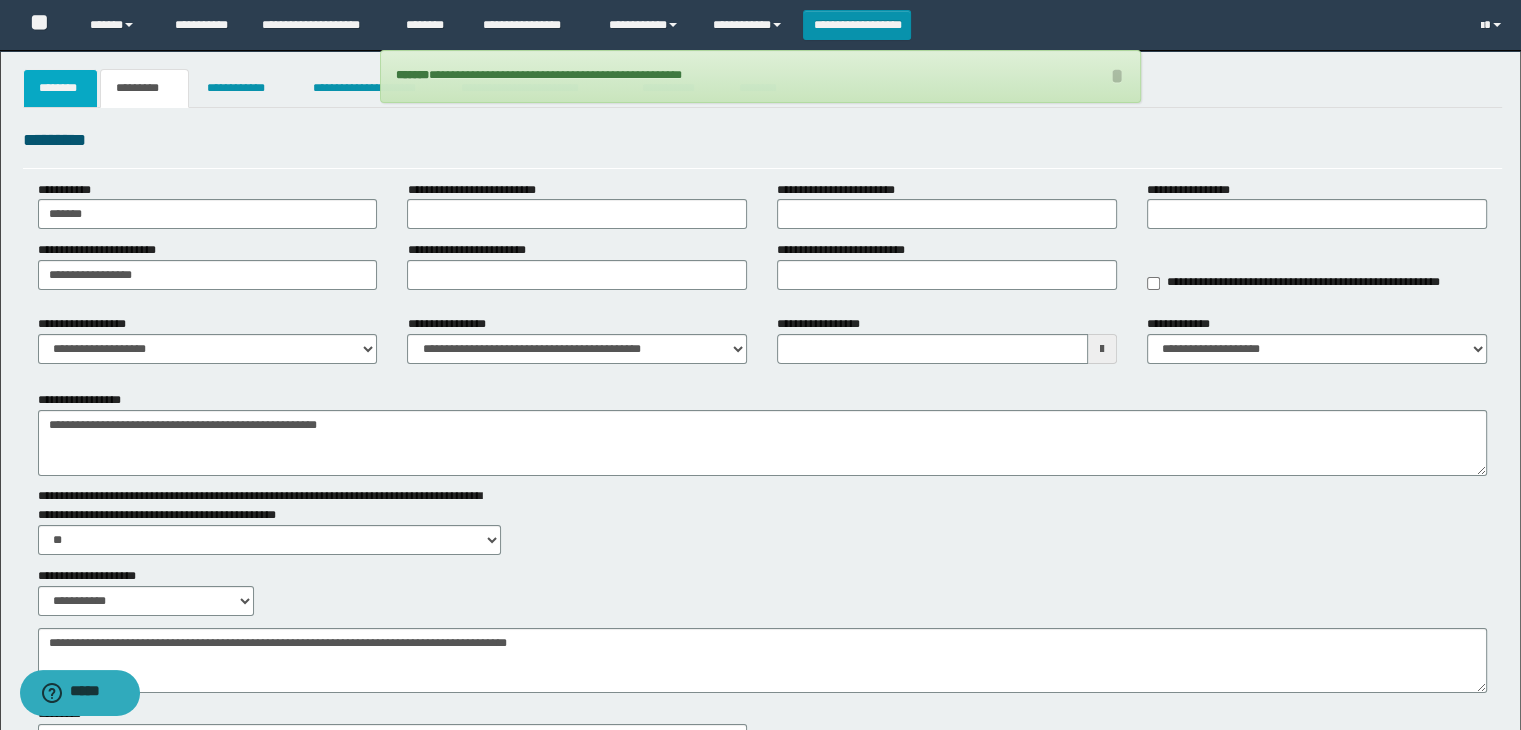 click on "********" at bounding box center (61, 88) 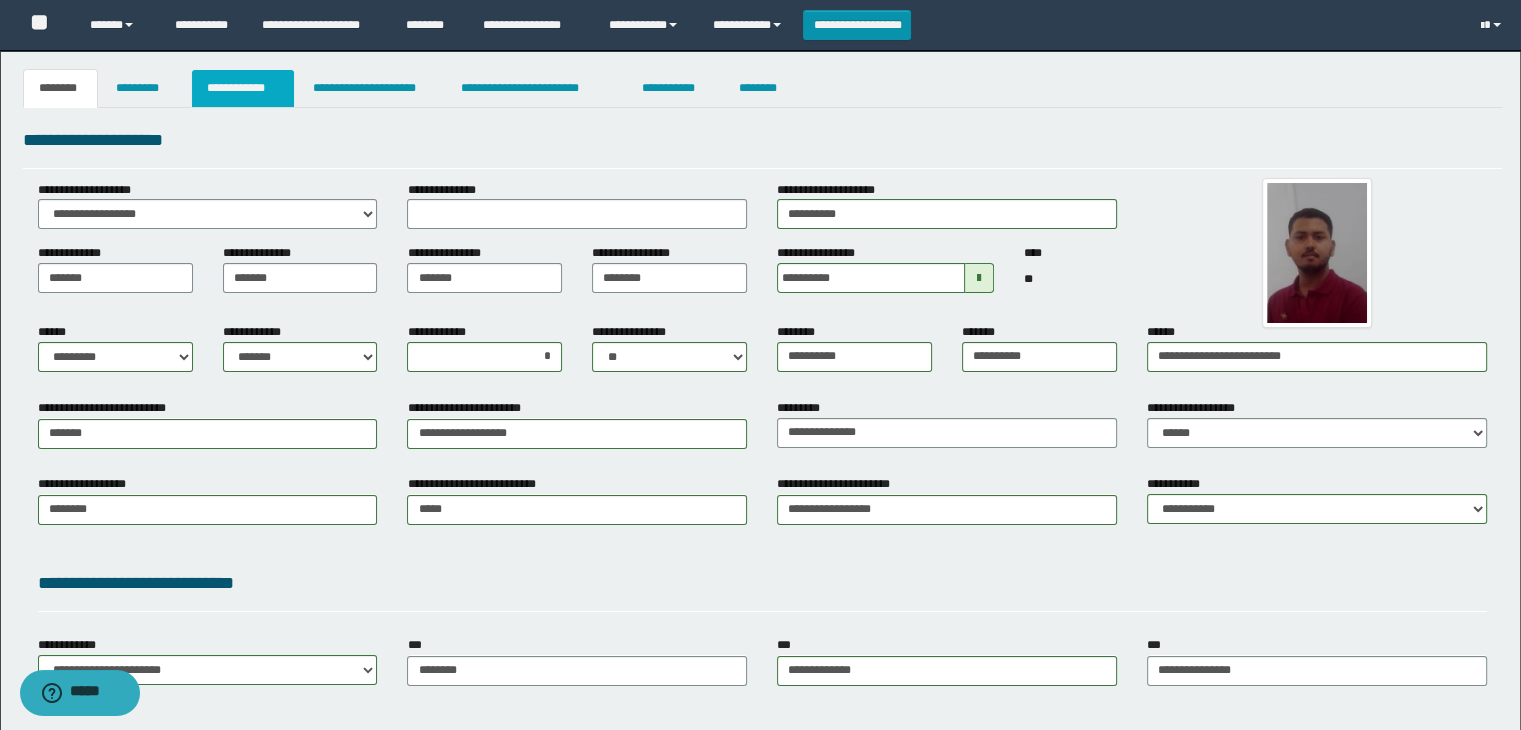 click on "**********" at bounding box center (243, 88) 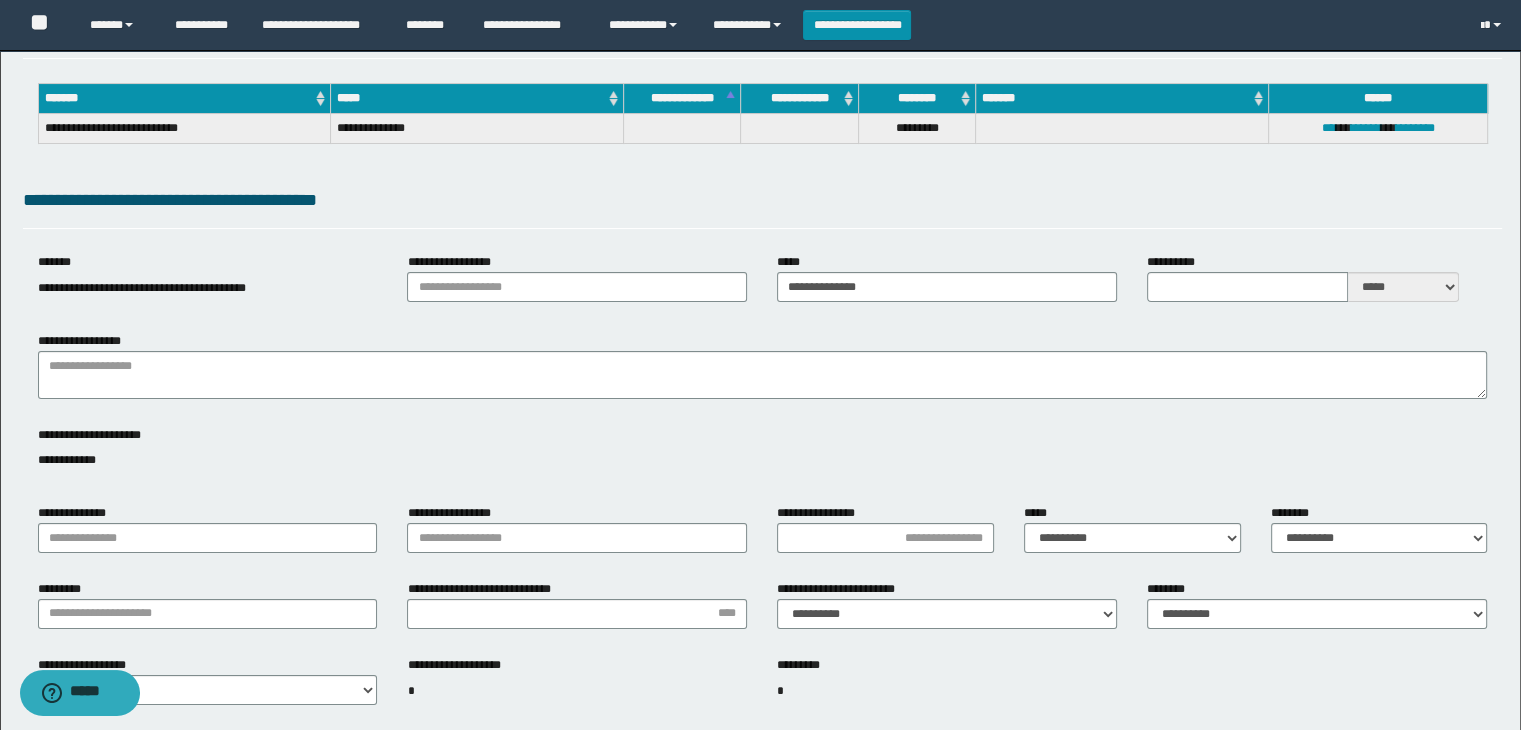 scroll, scrollTop: 0, scrollLeft: 0, axis: both 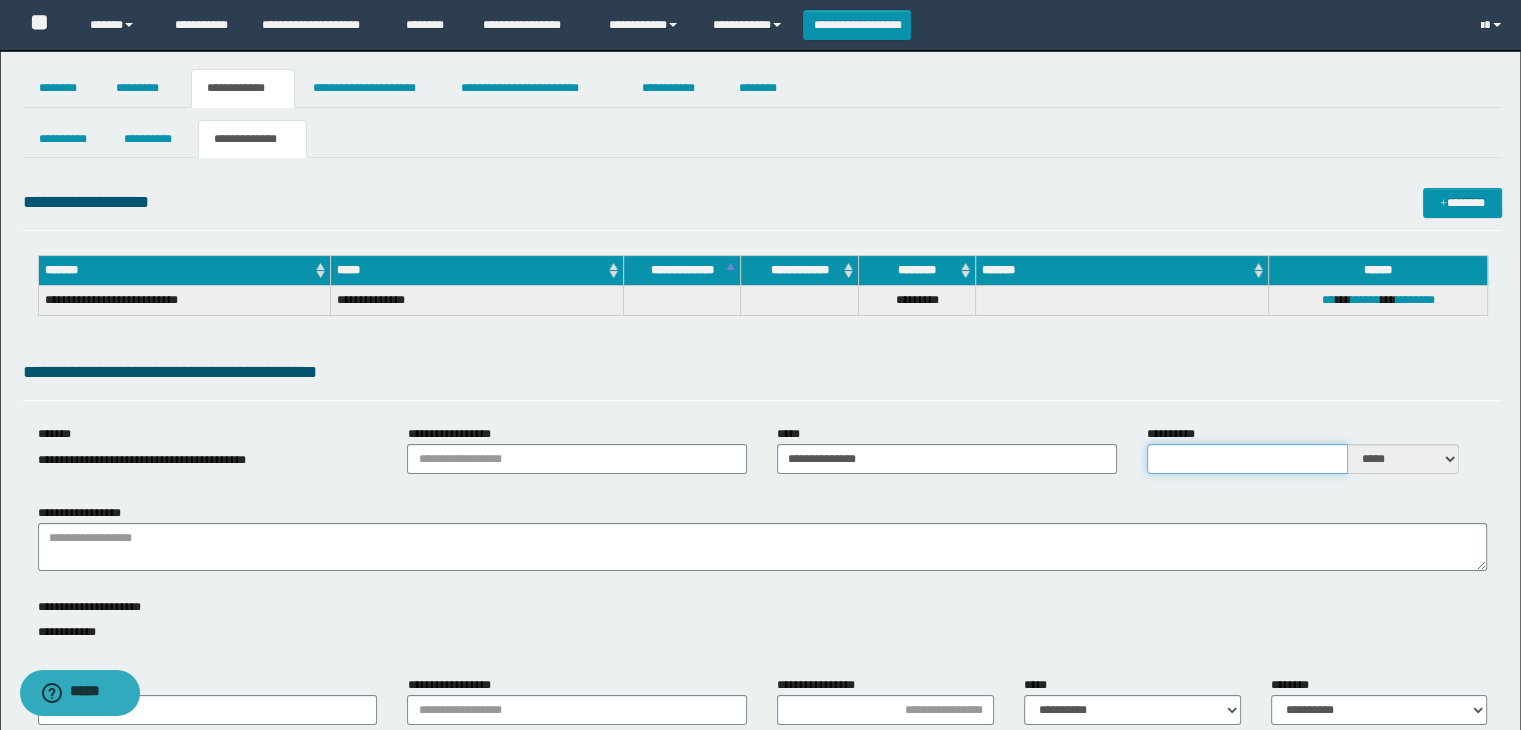 click on "**********" at bounding box center [1247, 459] 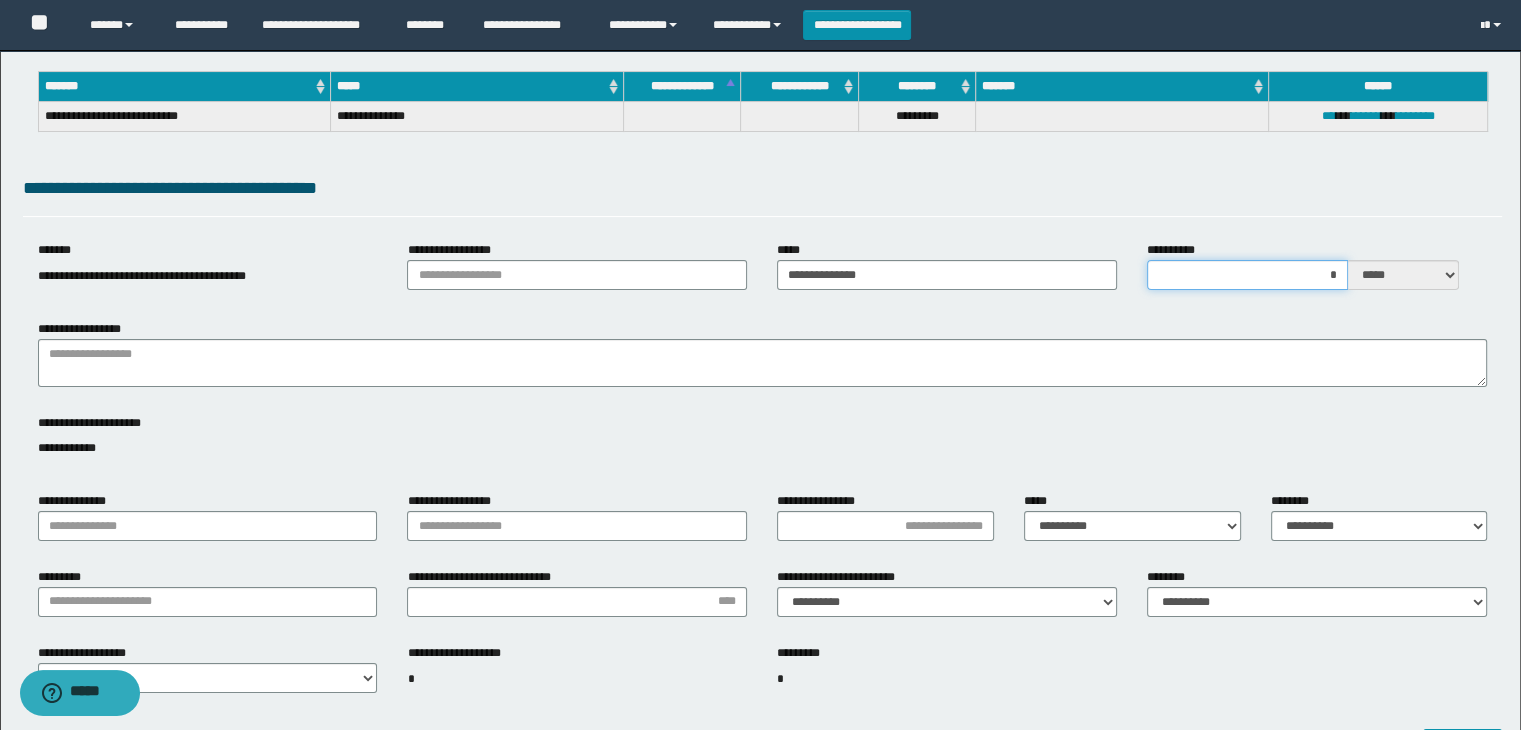 scroll, scrollTop: 300, scrollLeft: 0, axis: vertical 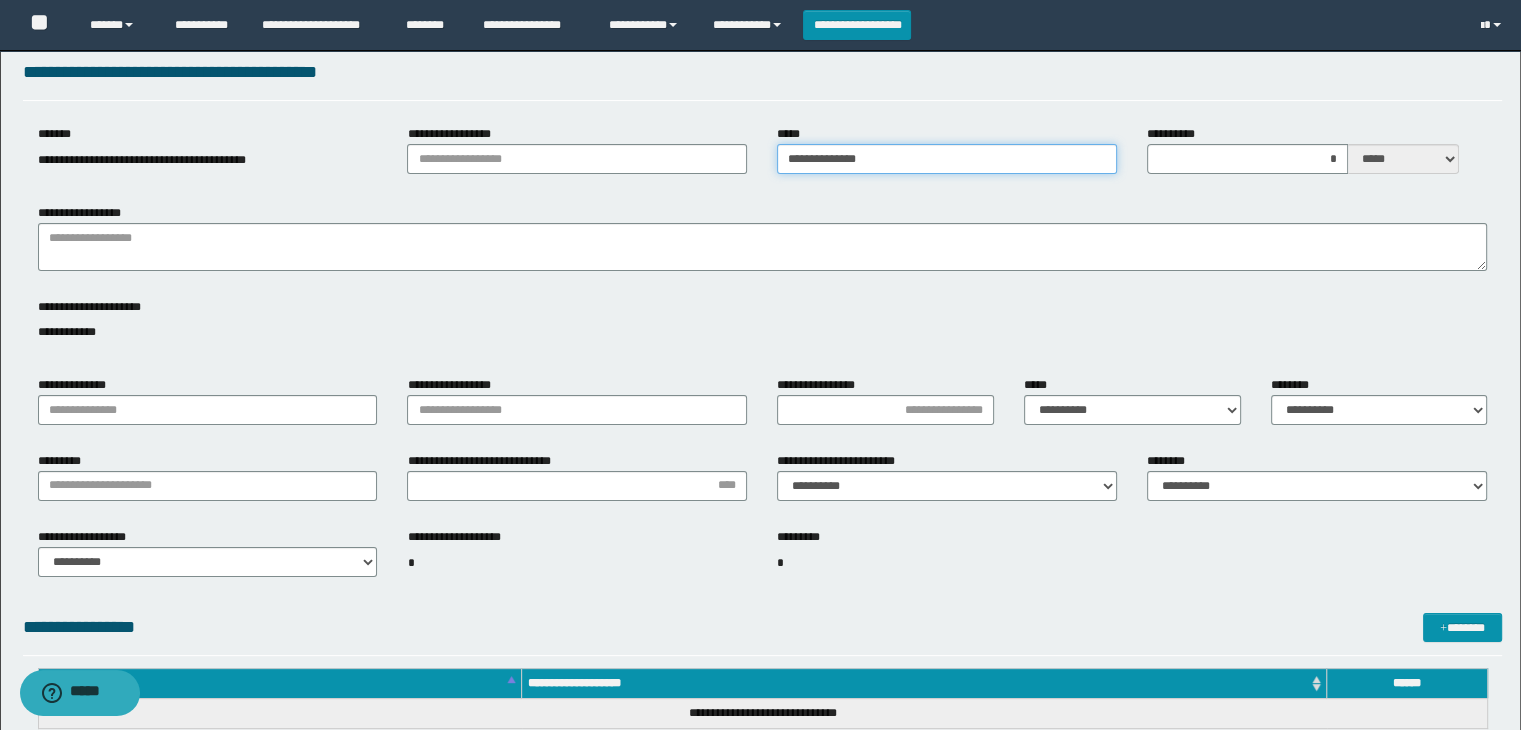 click on "**********" at bounding box center [947, 159] 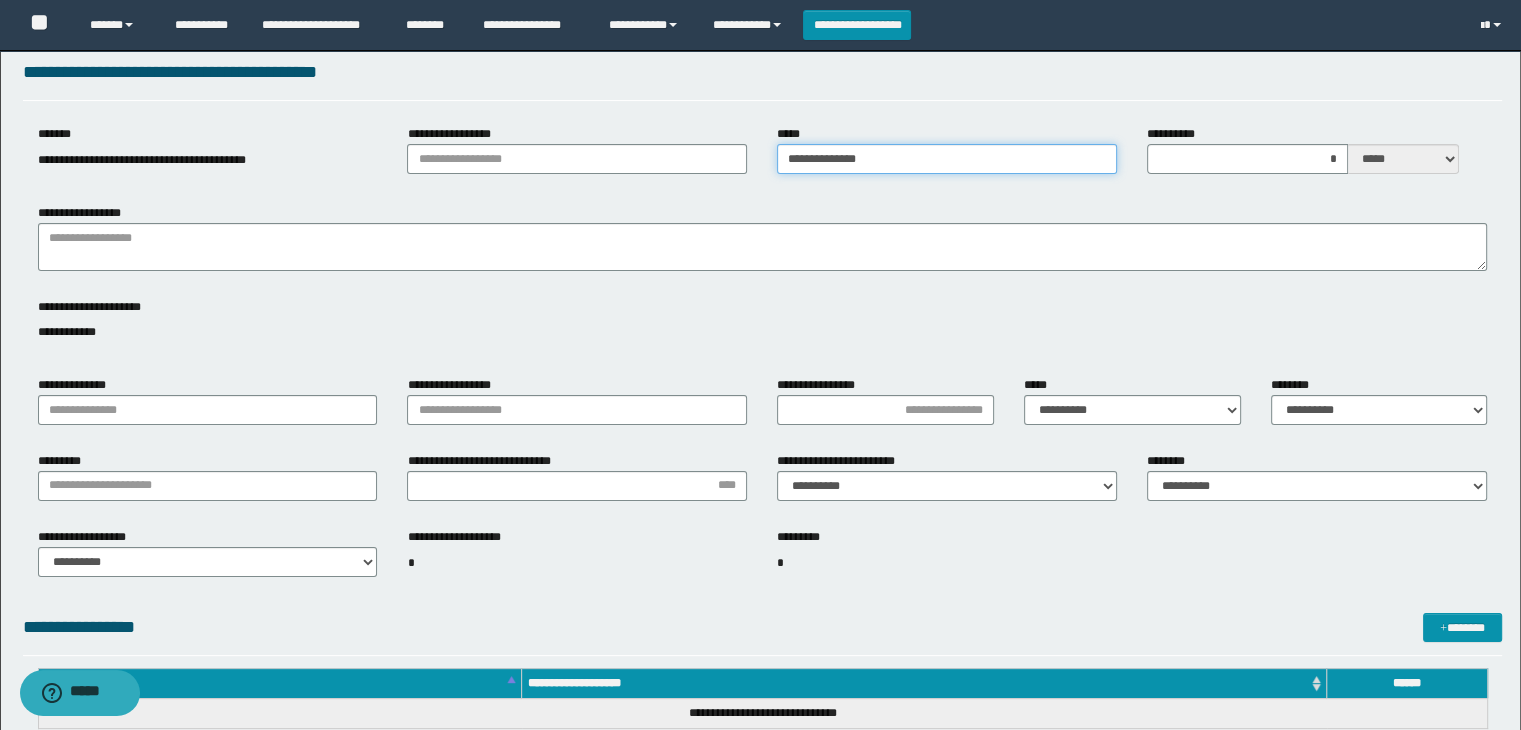 type on "**********" 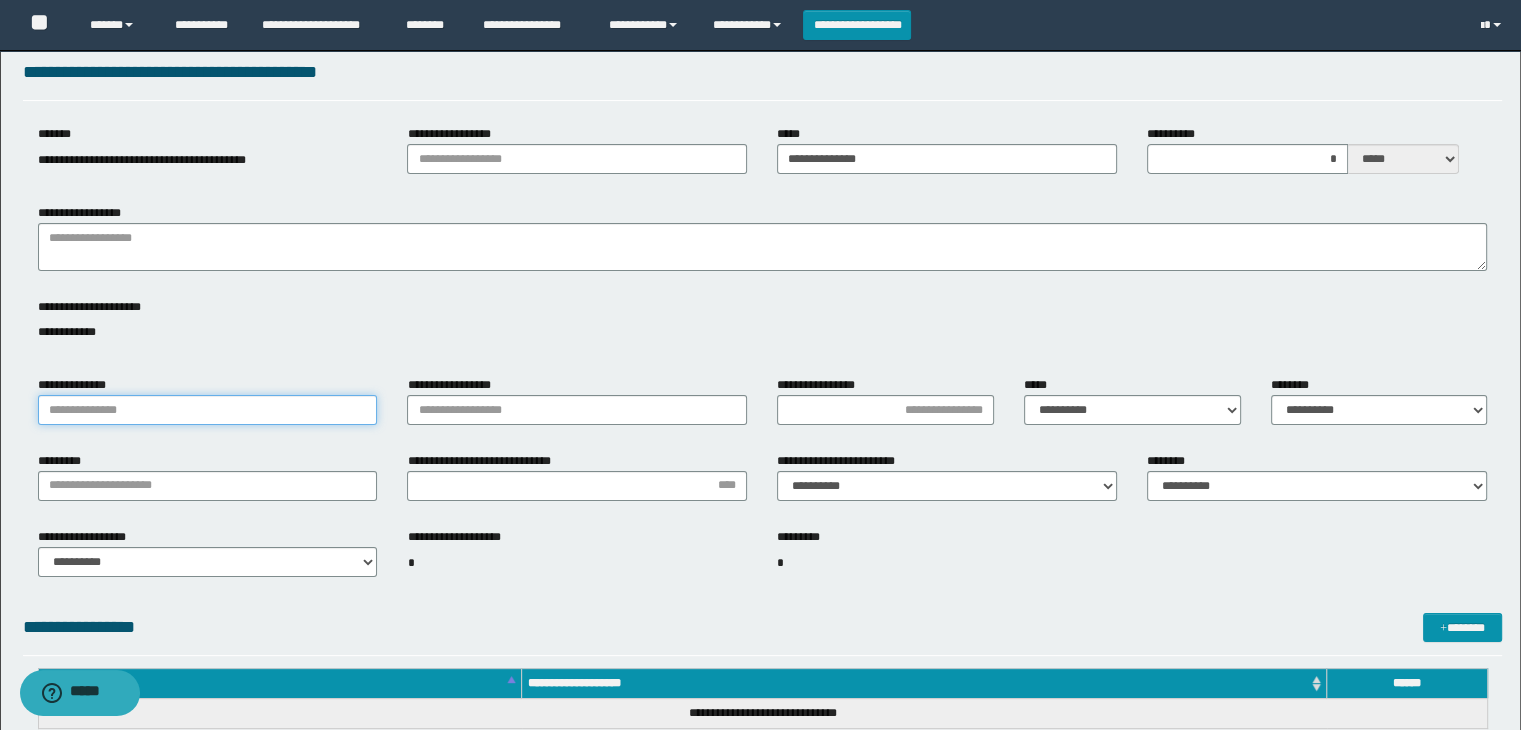 click on "**********" at bounding box center [208, 410] 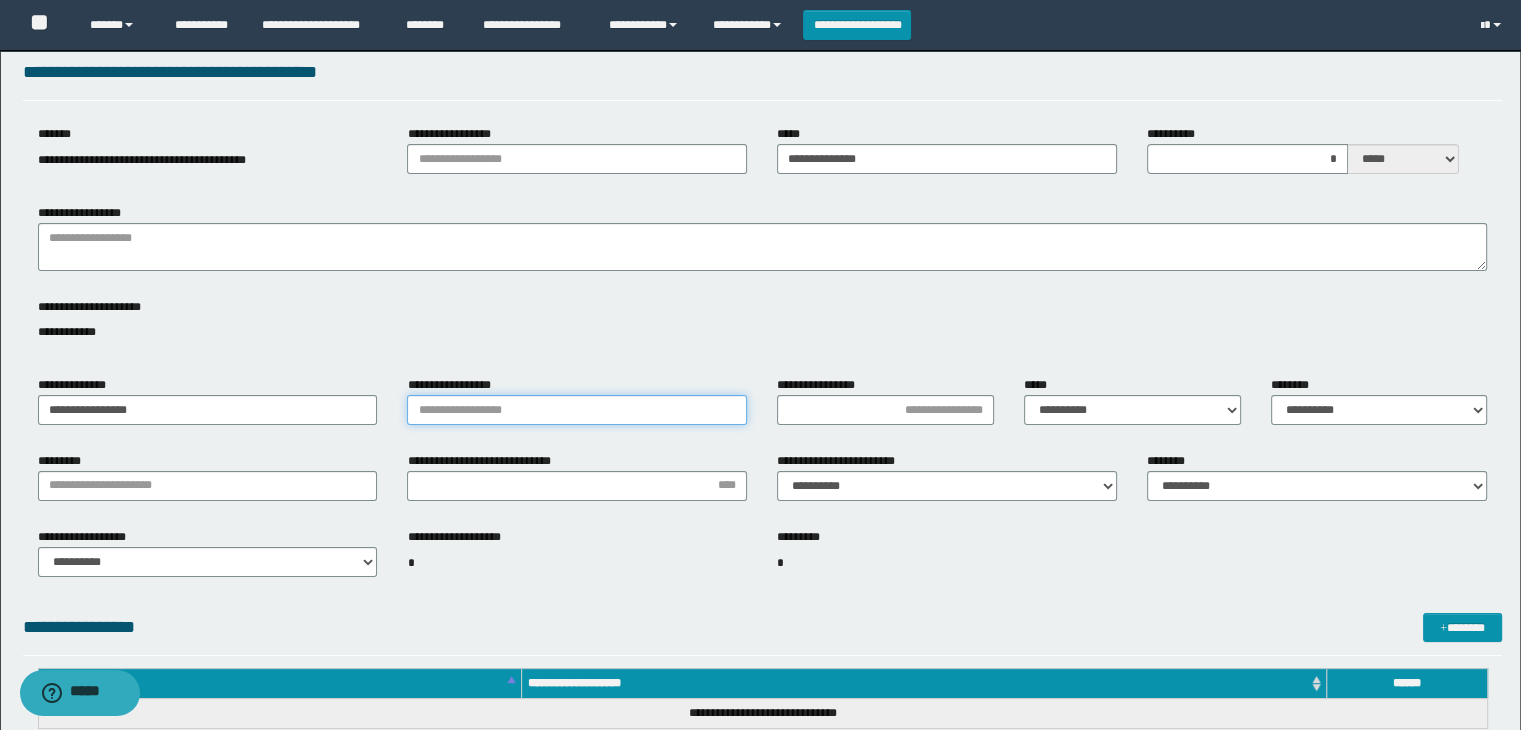 click on "**********" at bounding box center [577, 410] 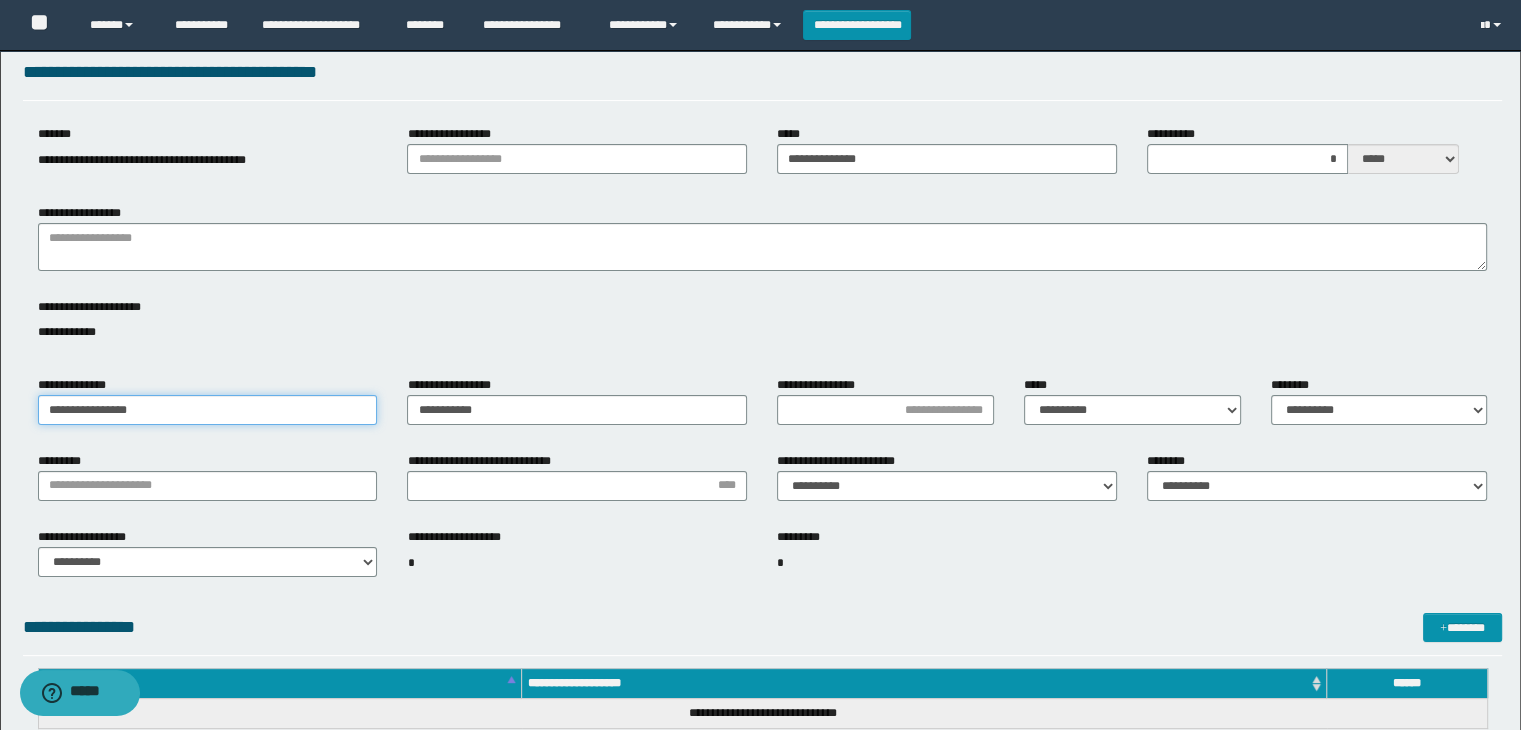 click on "**********" at bounding box center [208, 410] 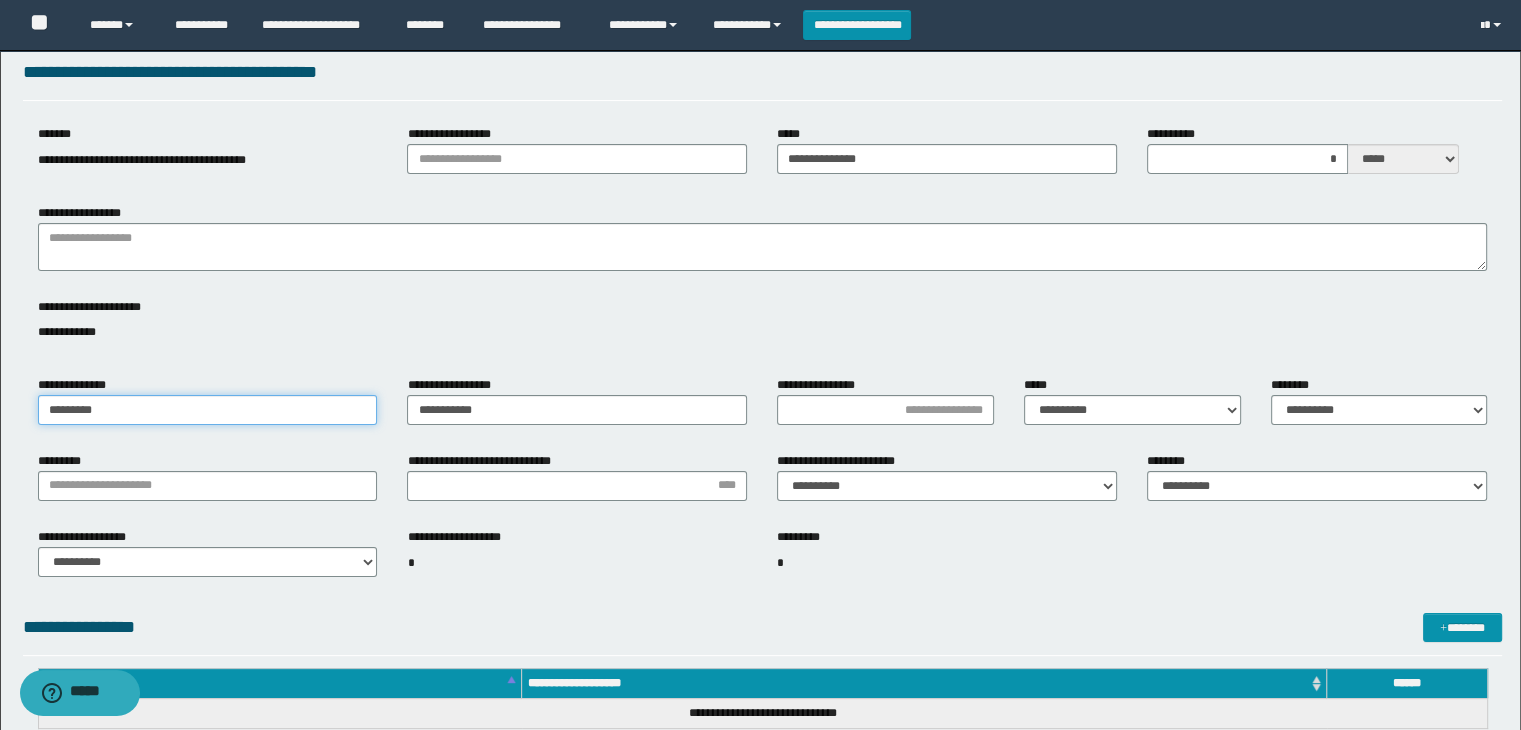 type on "*********" 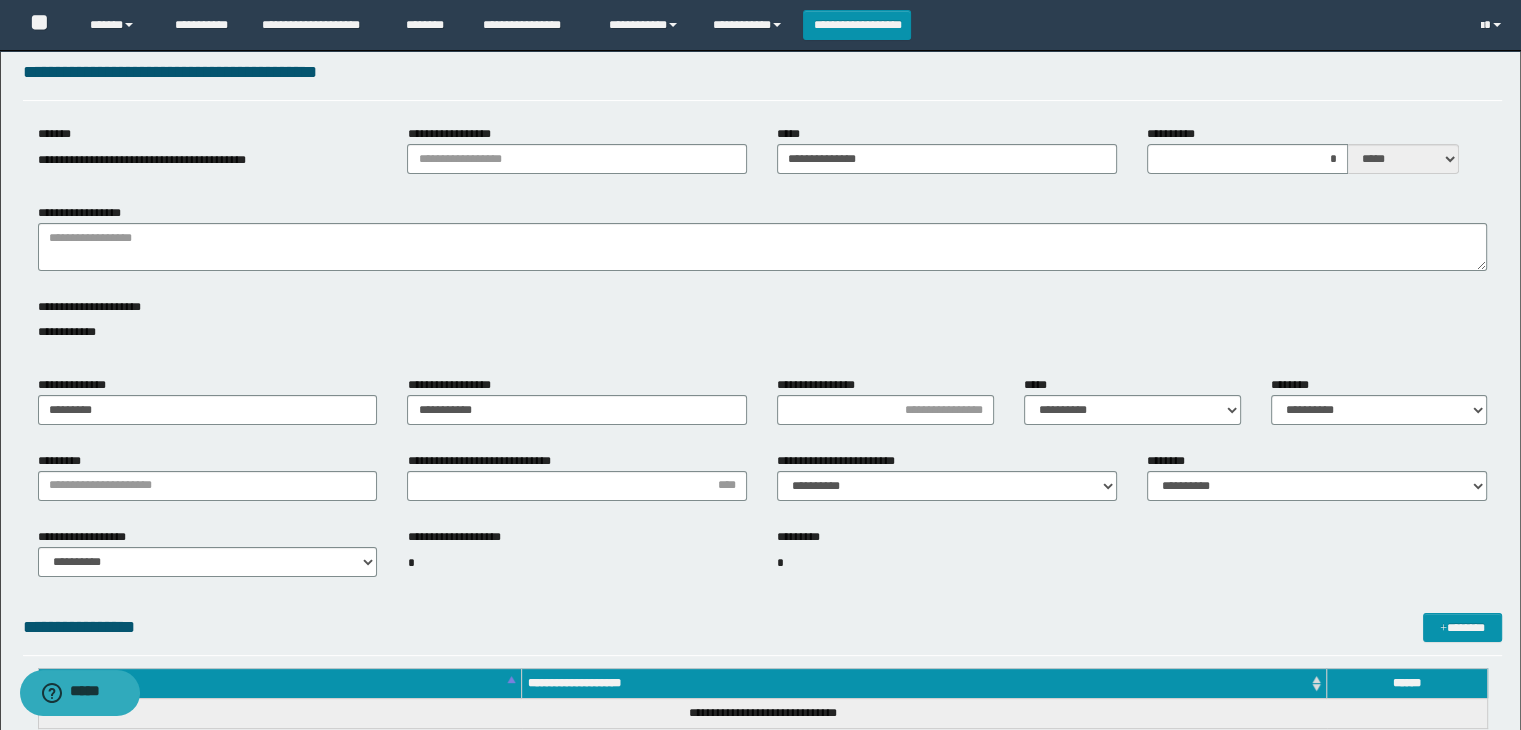 click on "**********" at bounding box center (885, 408) 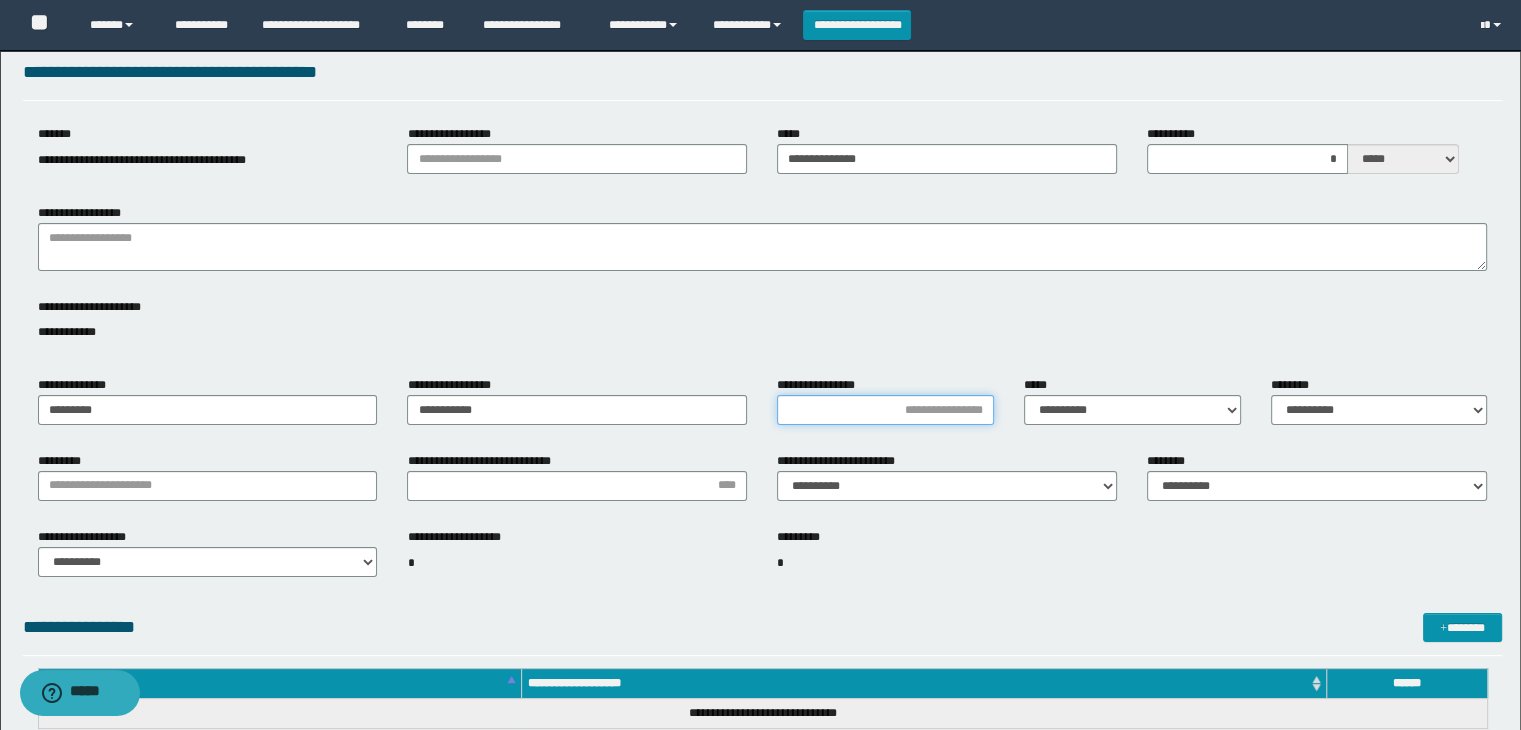 click on "**********" at bounding box center (885, 410) 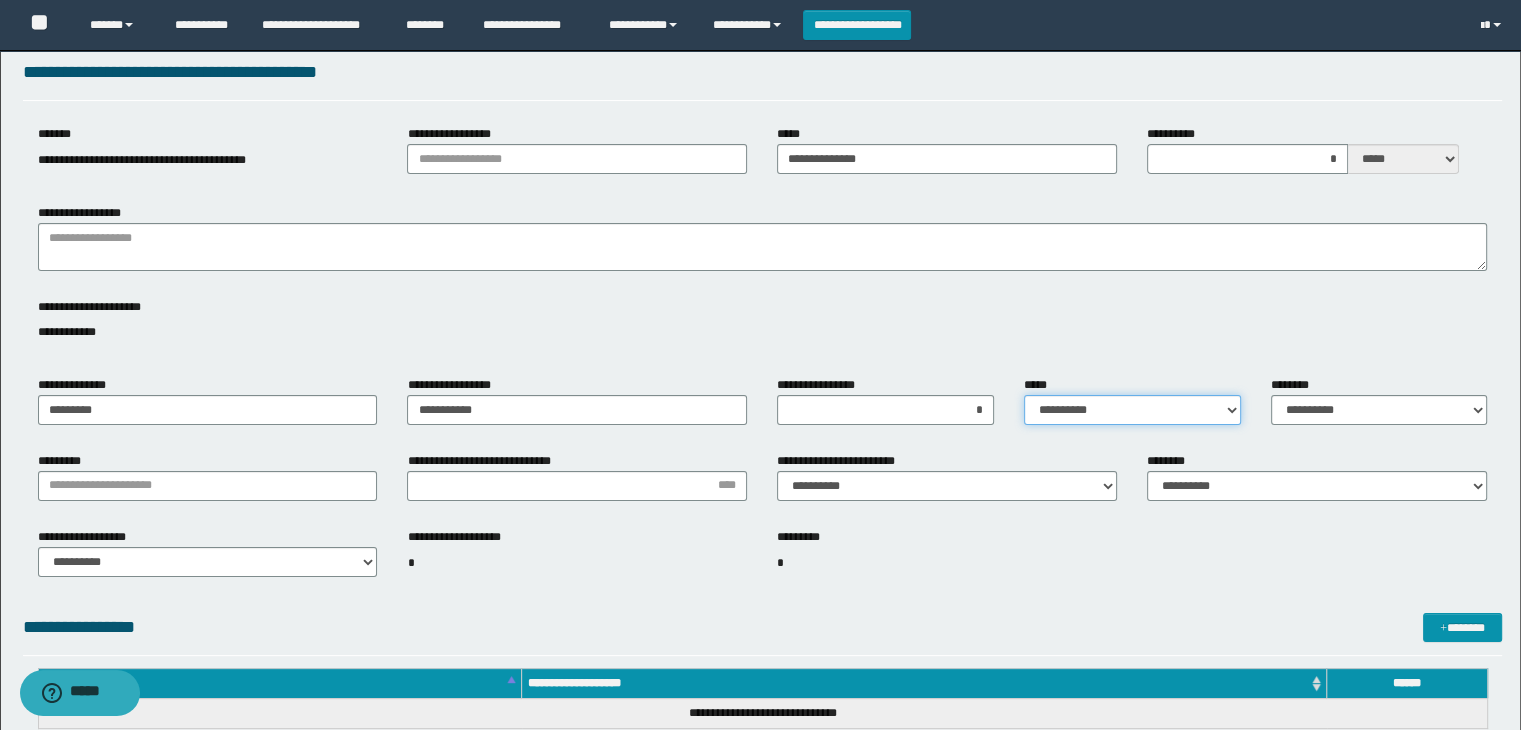 click on "**********" at bounding box center (1132, 410) 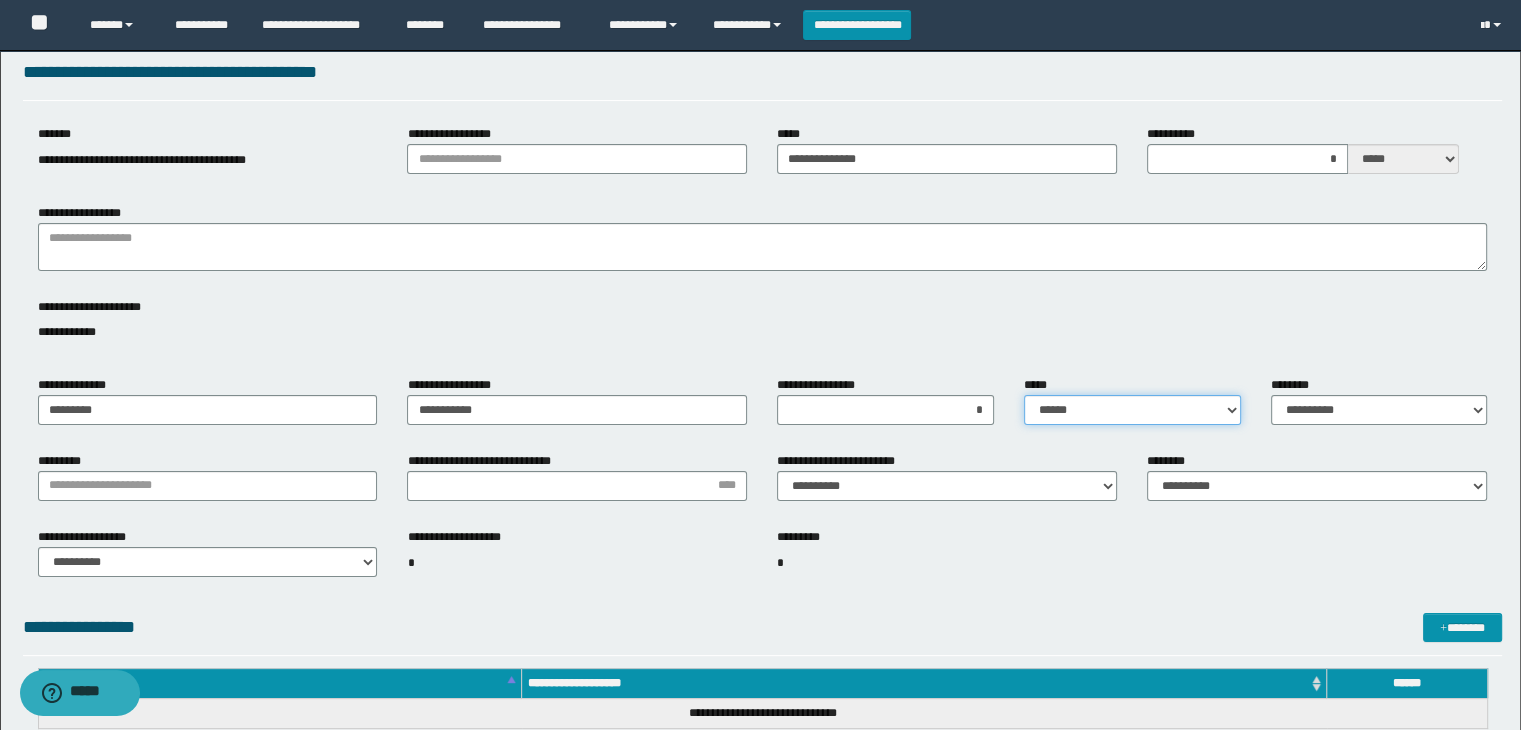click on "**********" at bounding box center [1132, 410] 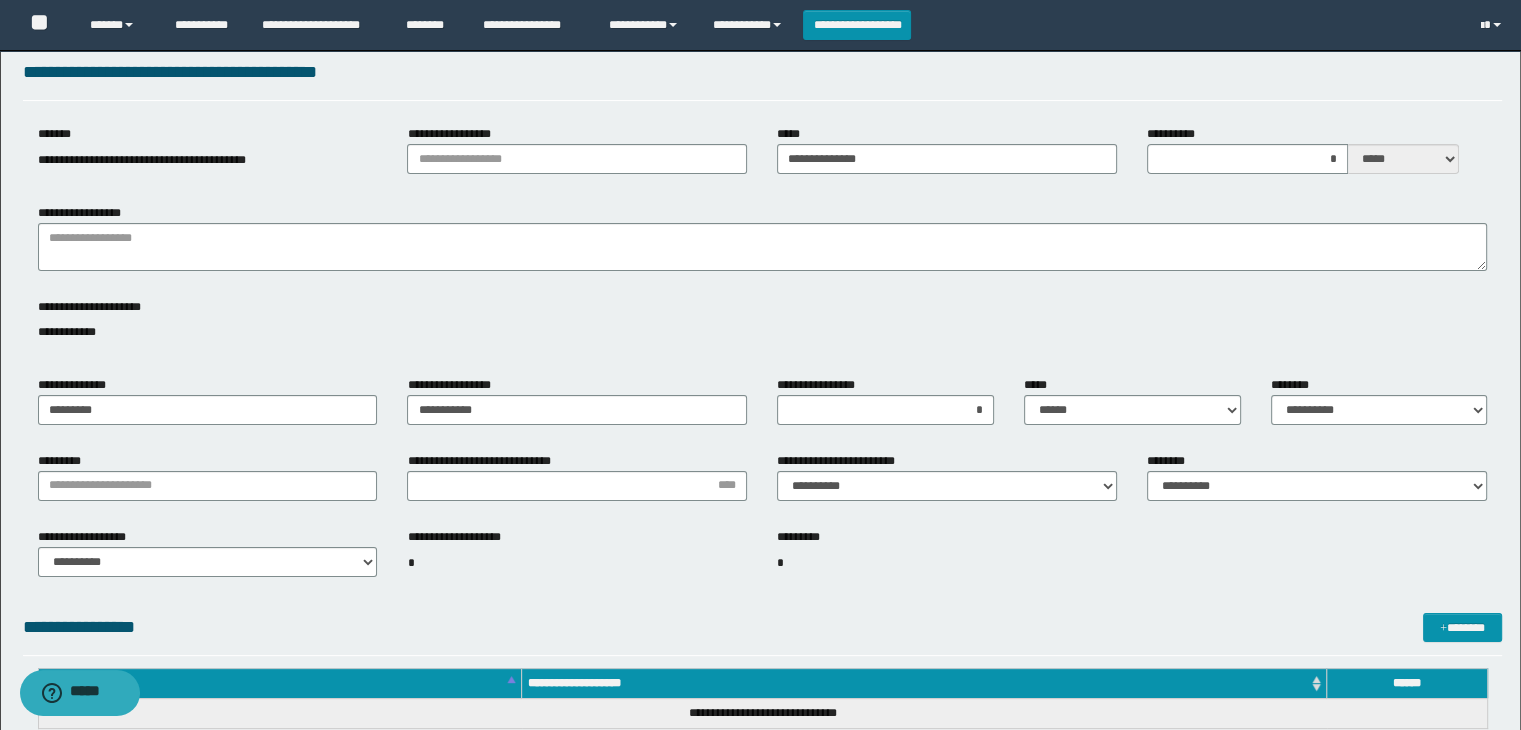 click on "**********" at bounding box center [1379, 400] 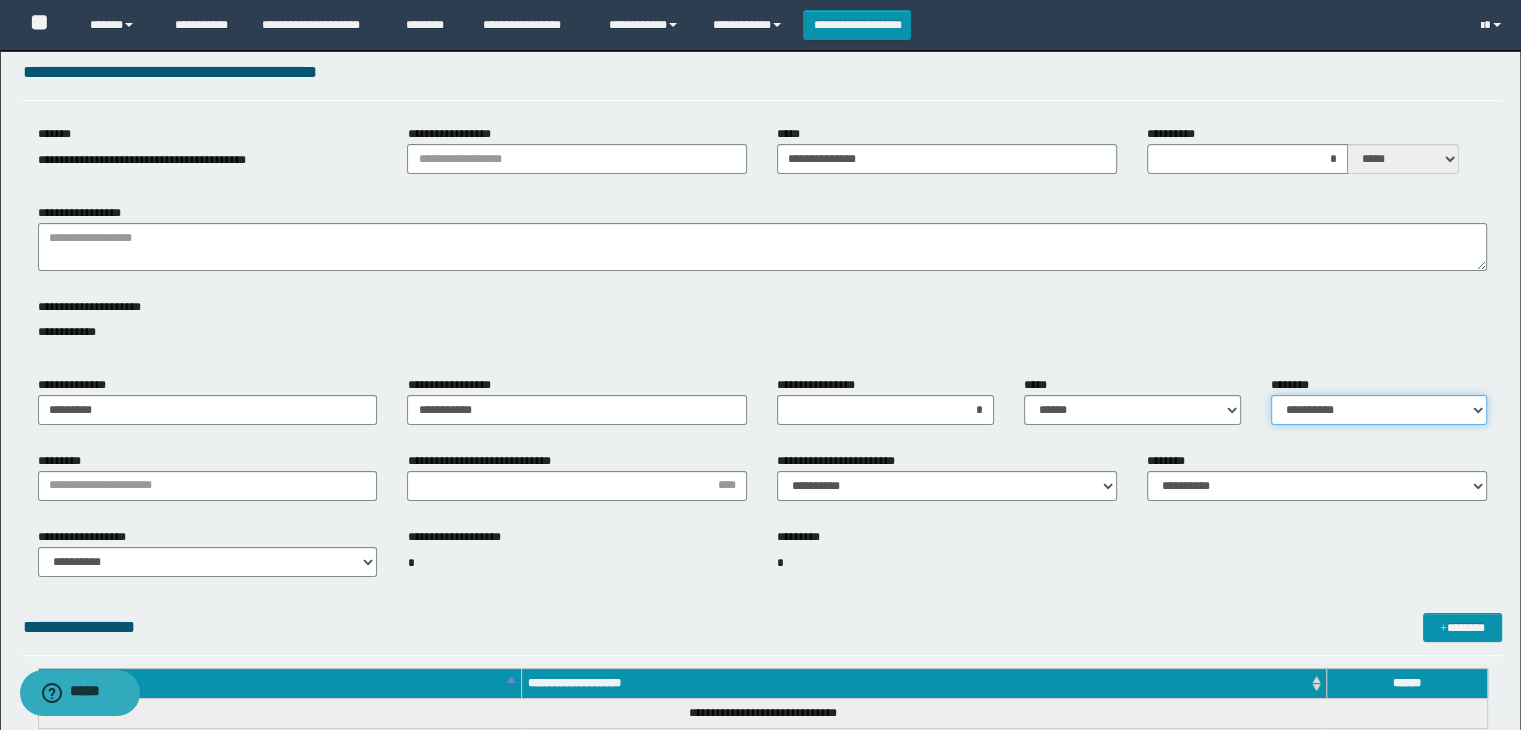click on "**********" at bounding box center (1379, 410) 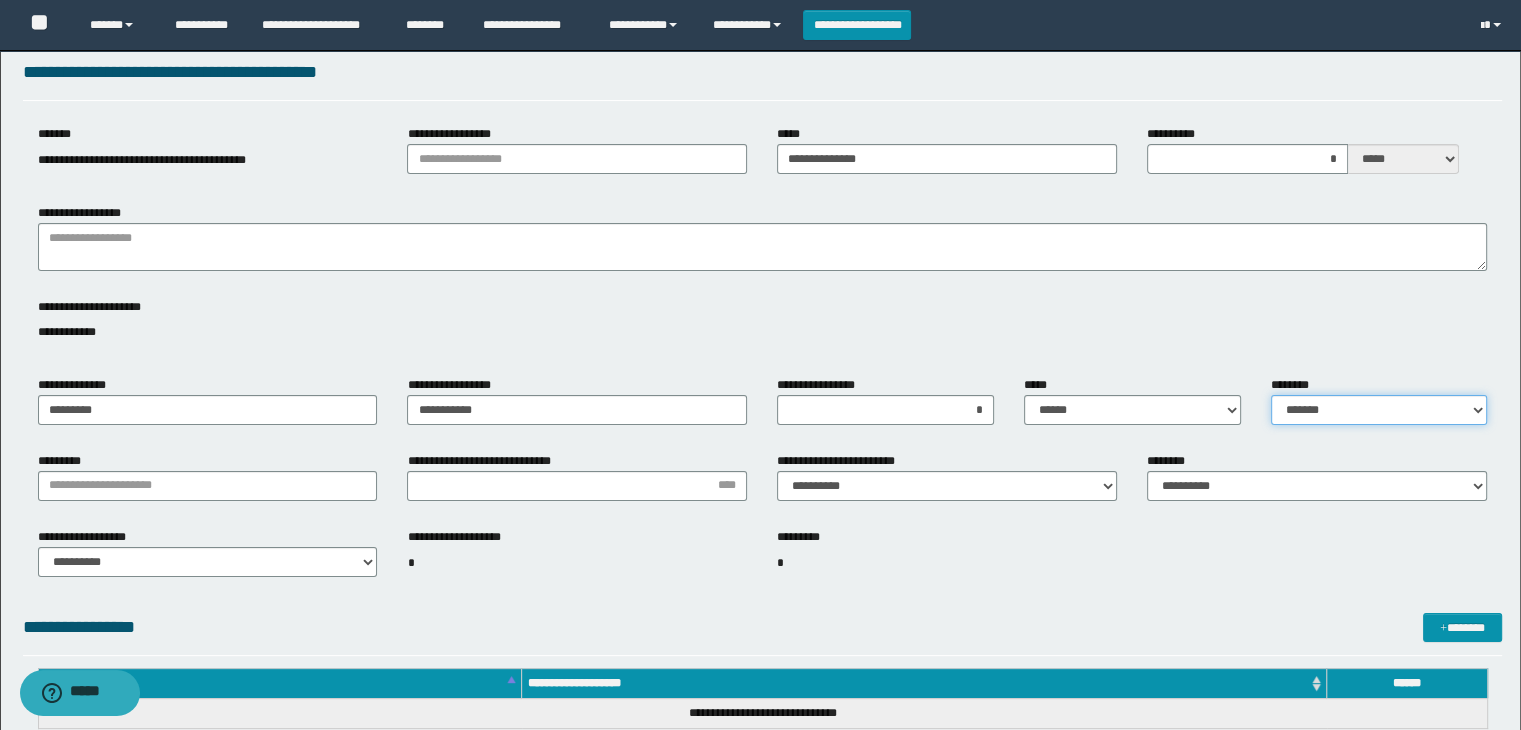 click on "**********" at bounding box center [1379, 410] 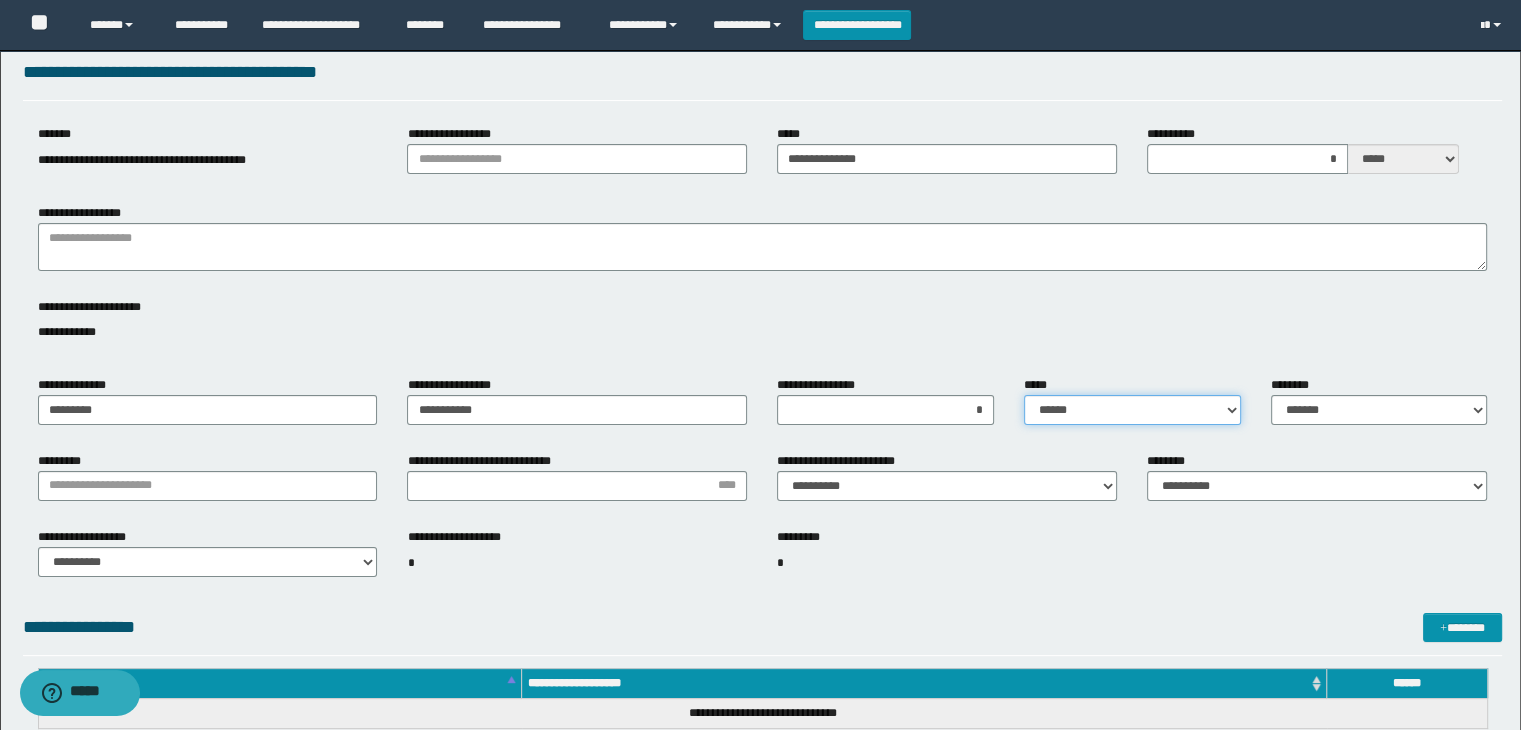 click on "**********" at bounding box center [1132, 410] 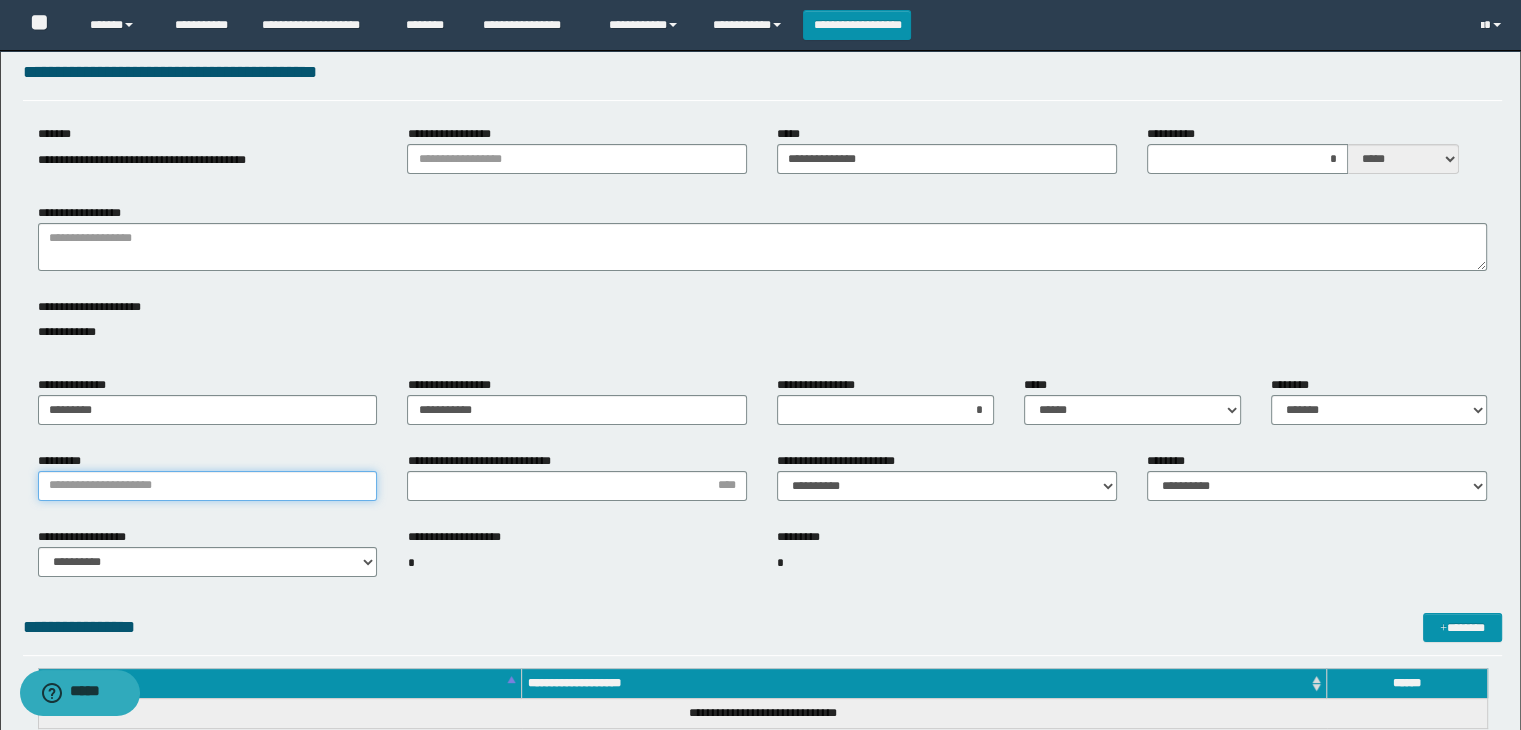 click on "*********" at bounding box center [208, 486] 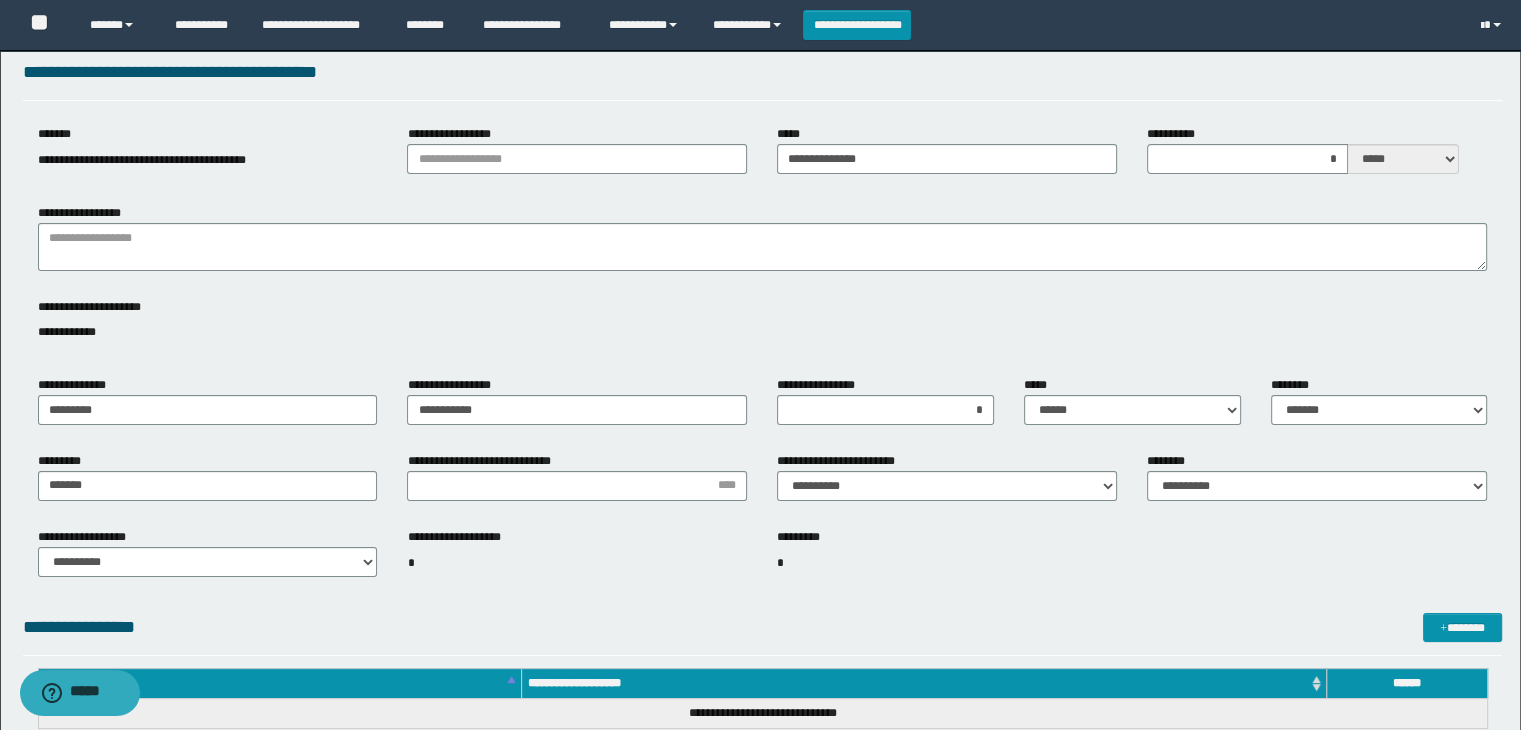 drag, startPoint x: 1380, startPoint y: 387, endPoint x: 1372, endPoint y: 400, distance: 15.264338 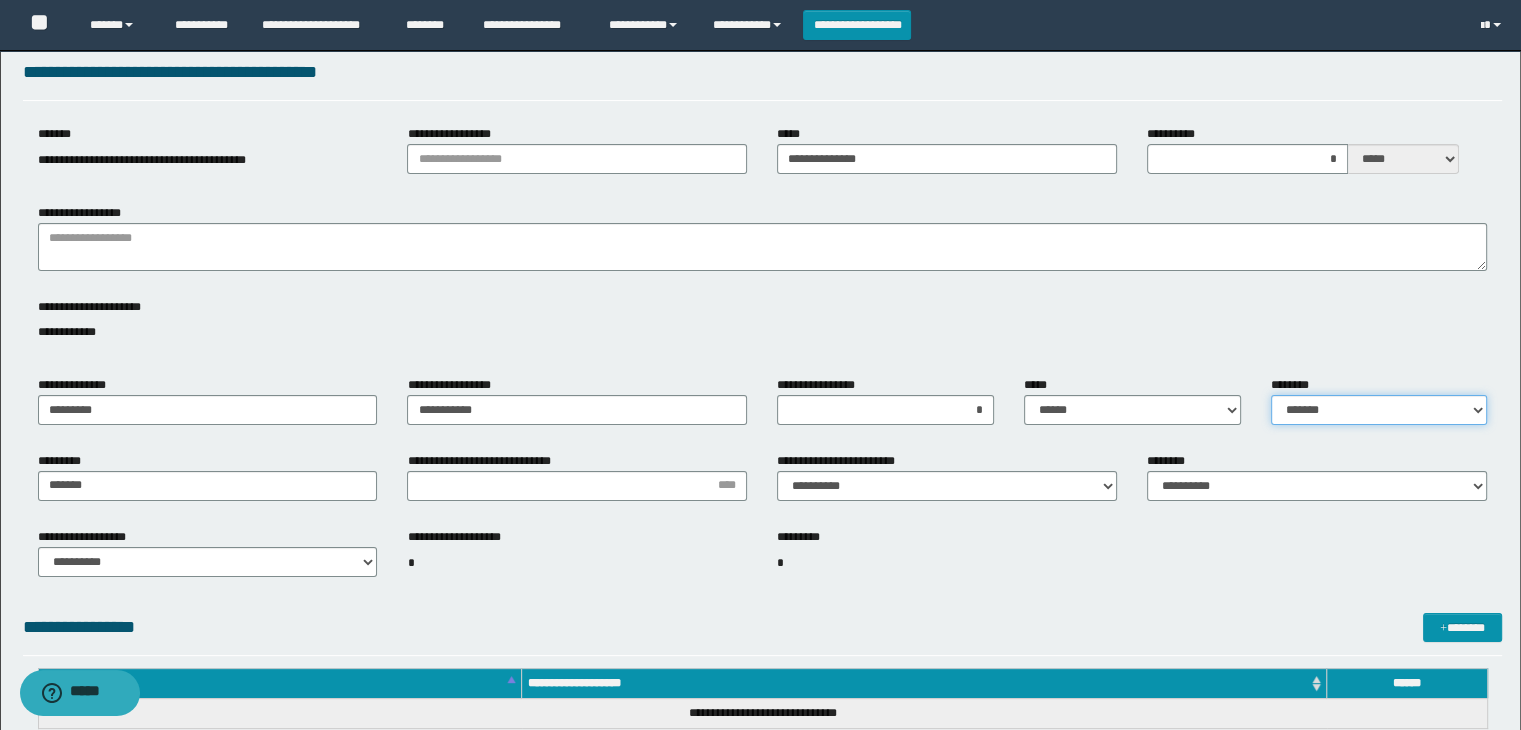 drag, startPoint x: 1371, startPoint y: 401, endPoint x: 1361, endPoint y: 425, distance: 26 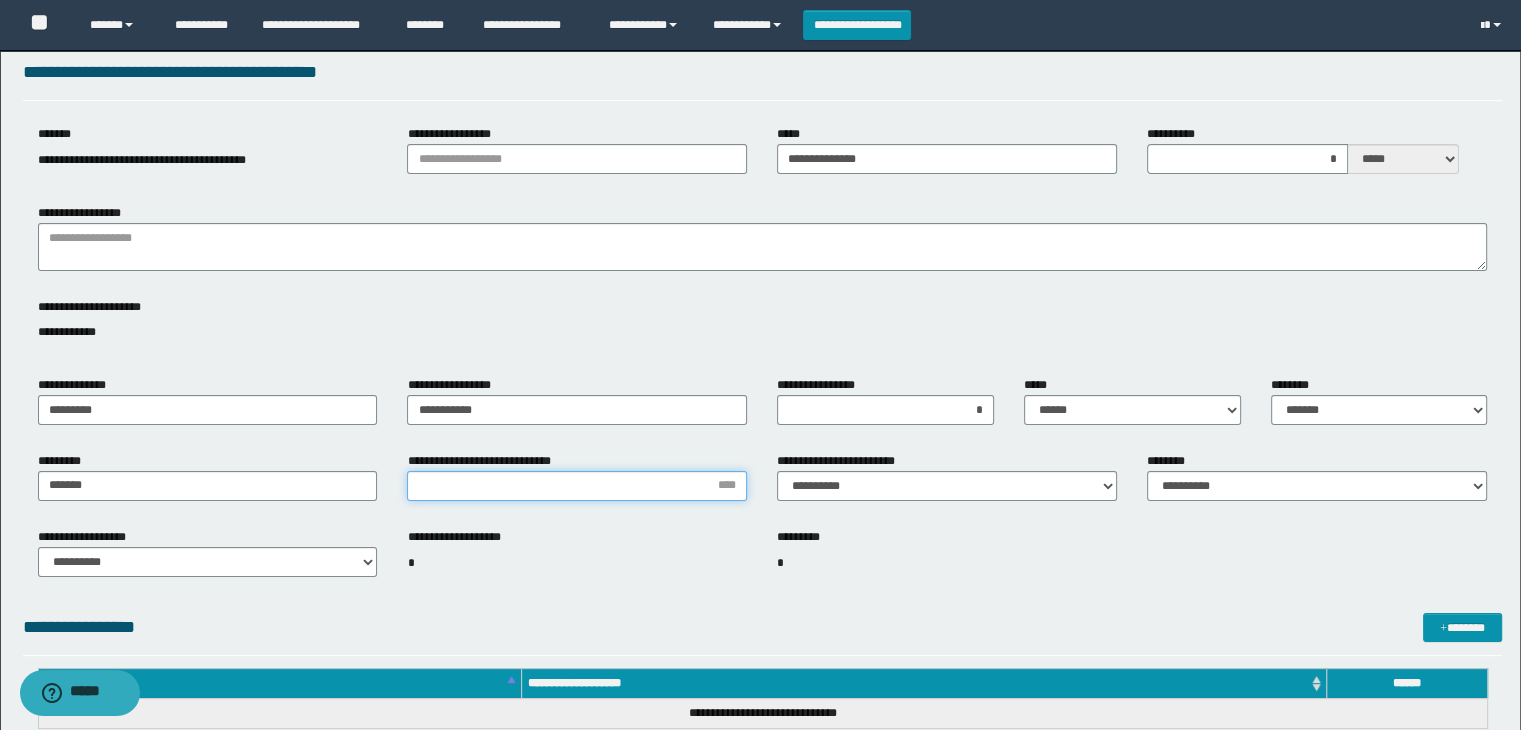 click on "**********" at bounding box center [577, 486] 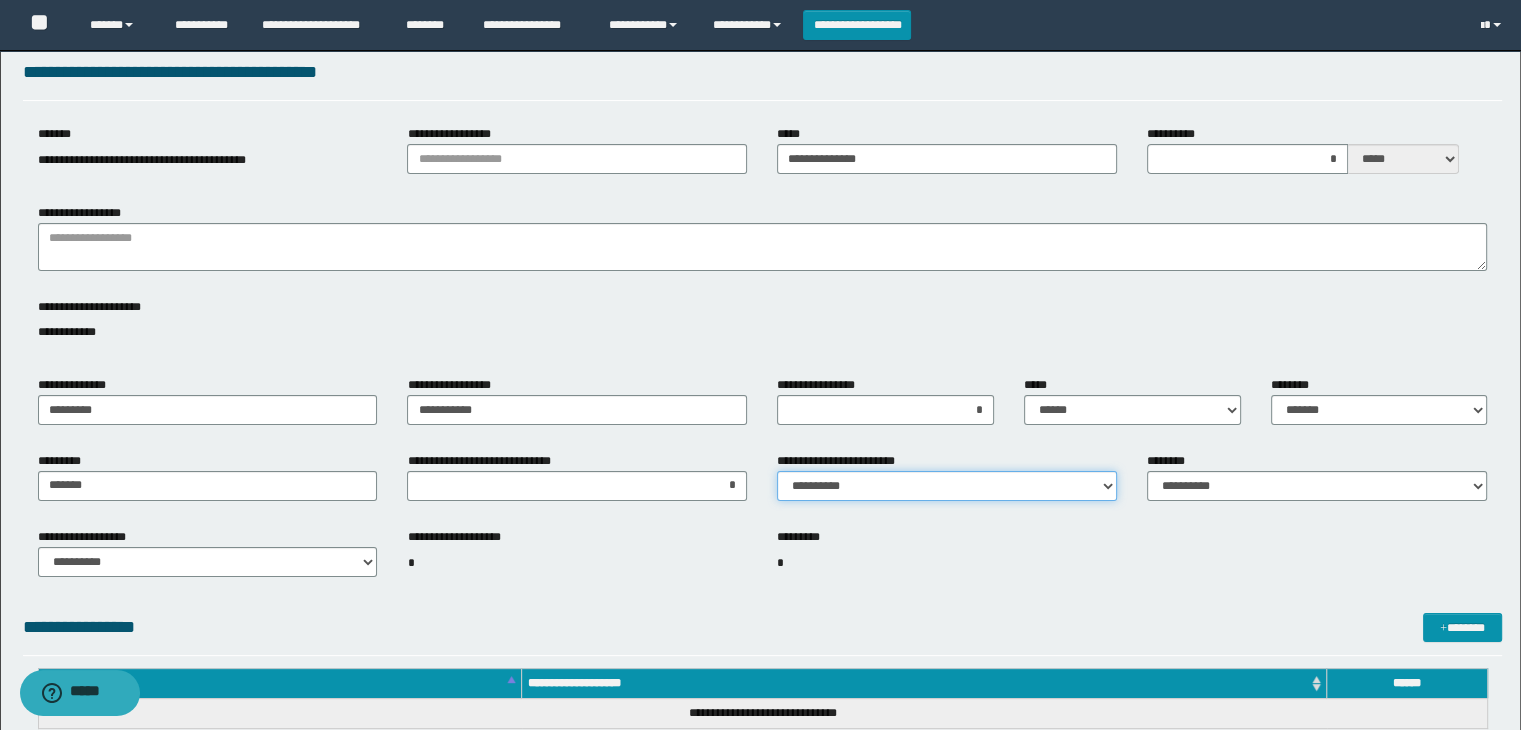 click on "**********" at bounding box center (947, 486) 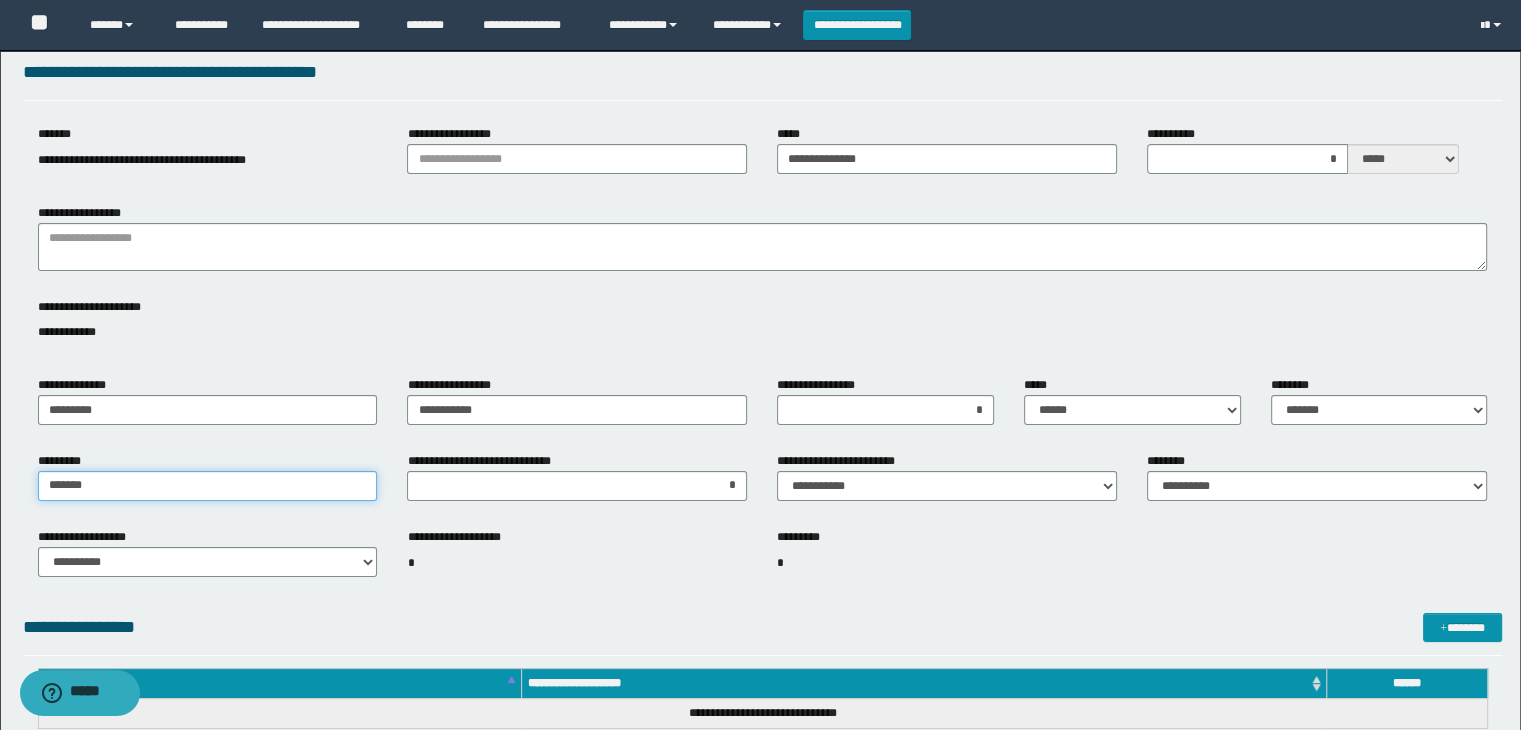 click on "*******" at bounding box center (208, 486) 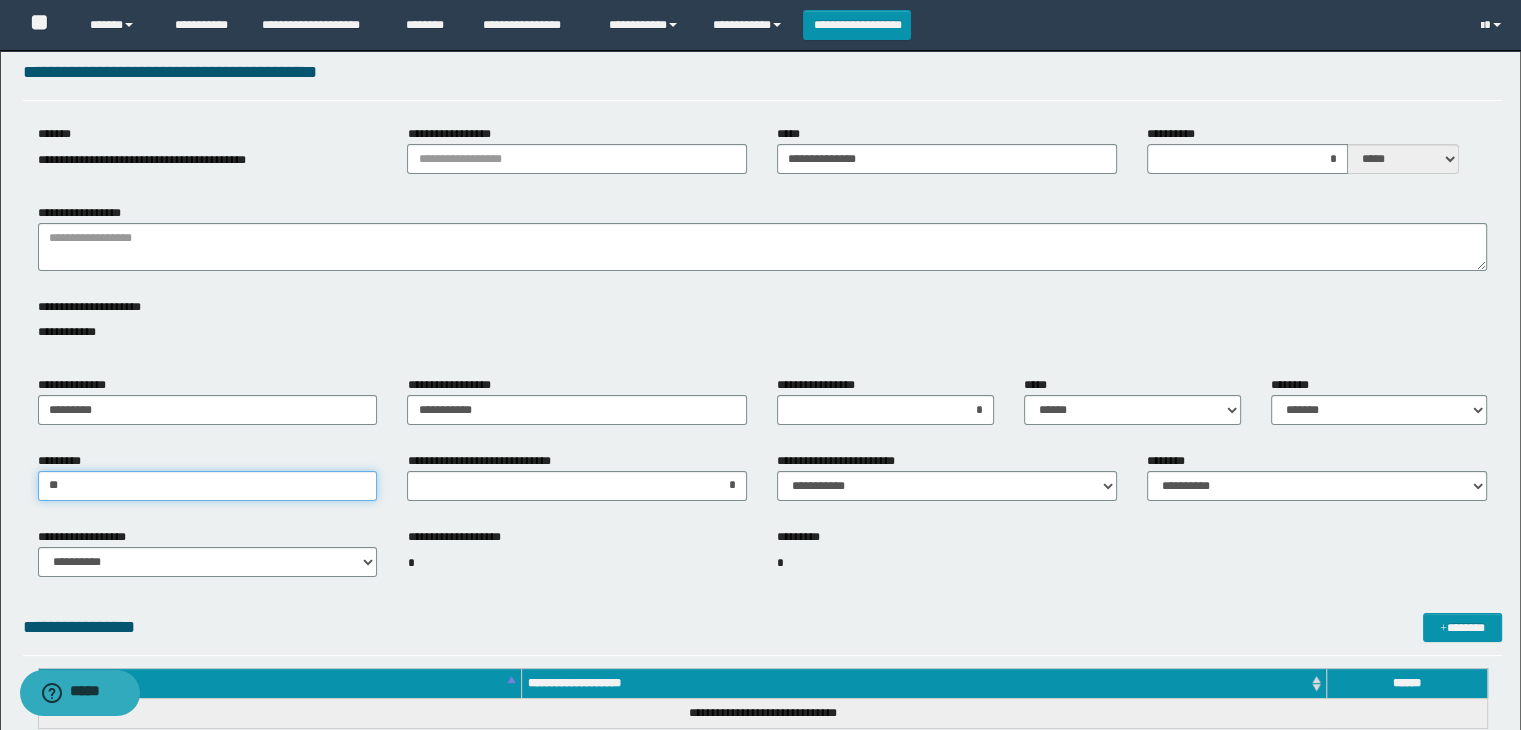 type on "**********" 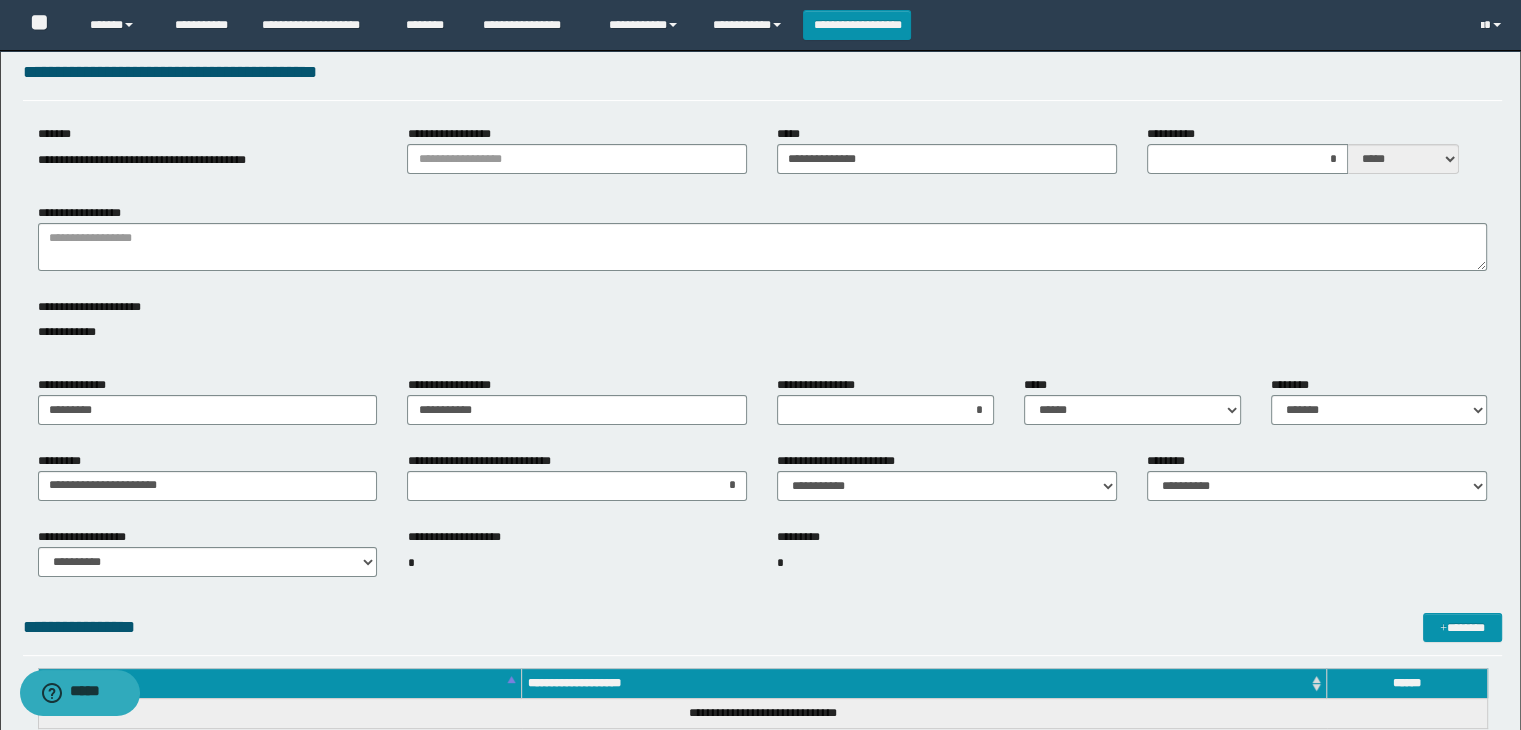 click on "**********" at bounding box center (947, 484) 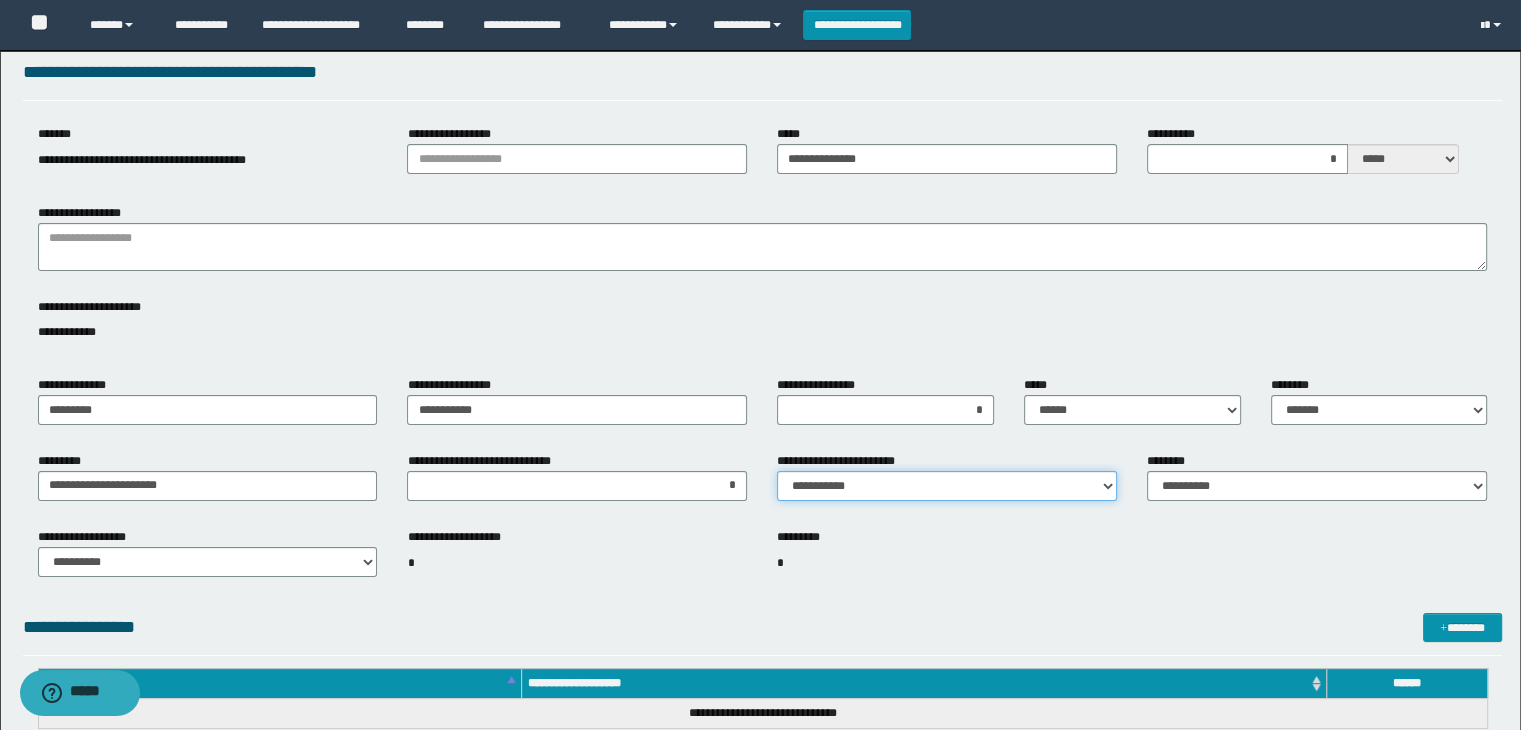 click on "**********" at bounding box center (947, 486) 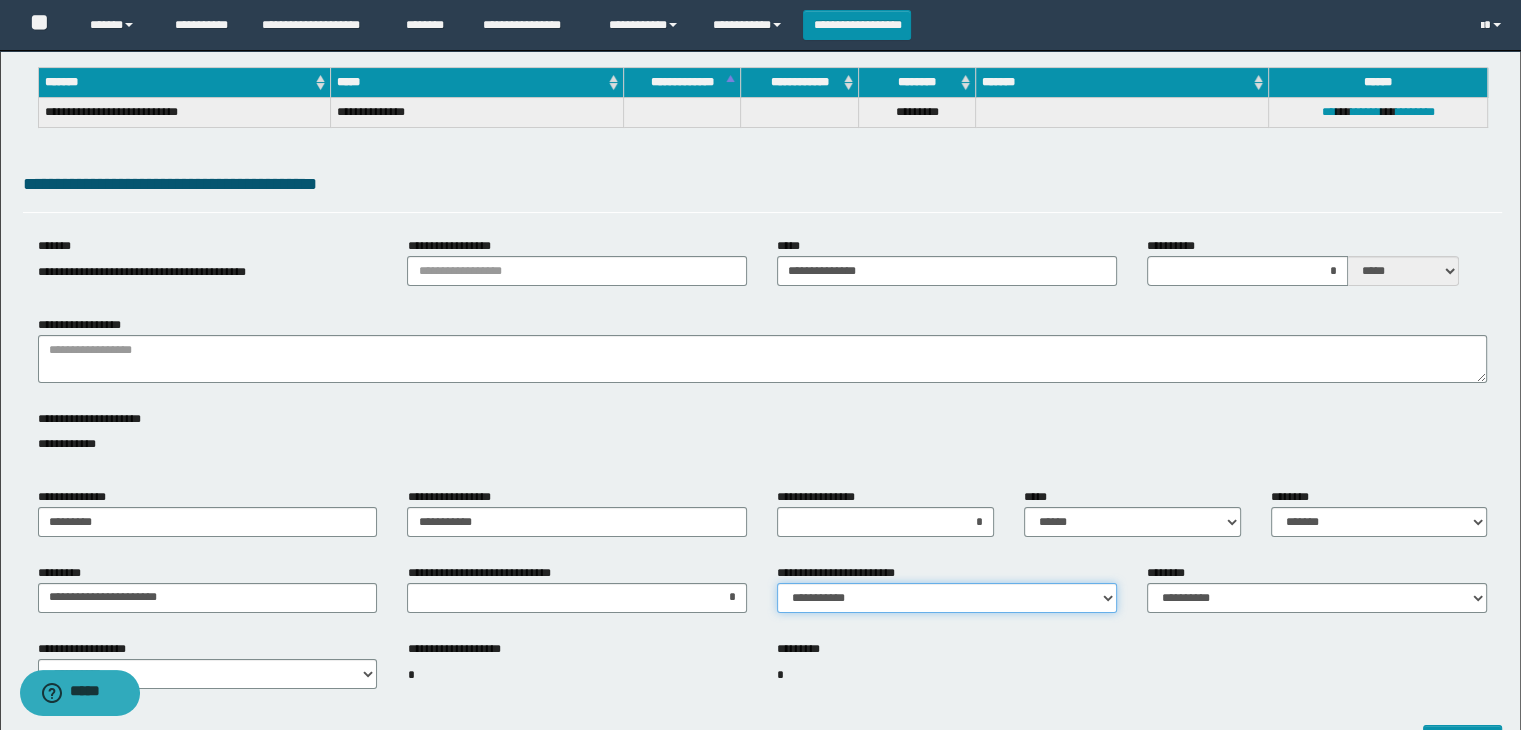 scroll, scrollTop: 0, scrollLeft: 0, axis: both 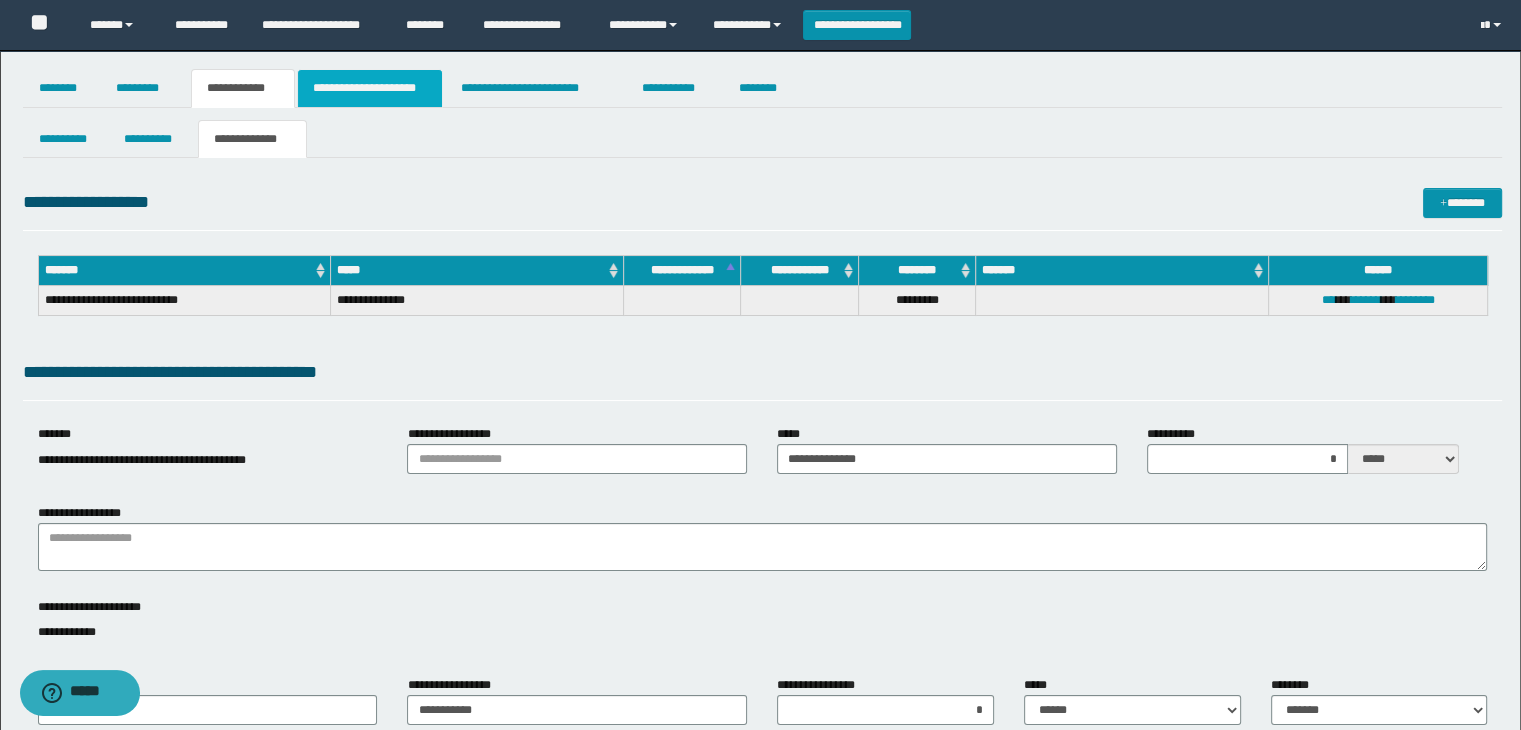 click on "**********" at bounding box center (370, 88) 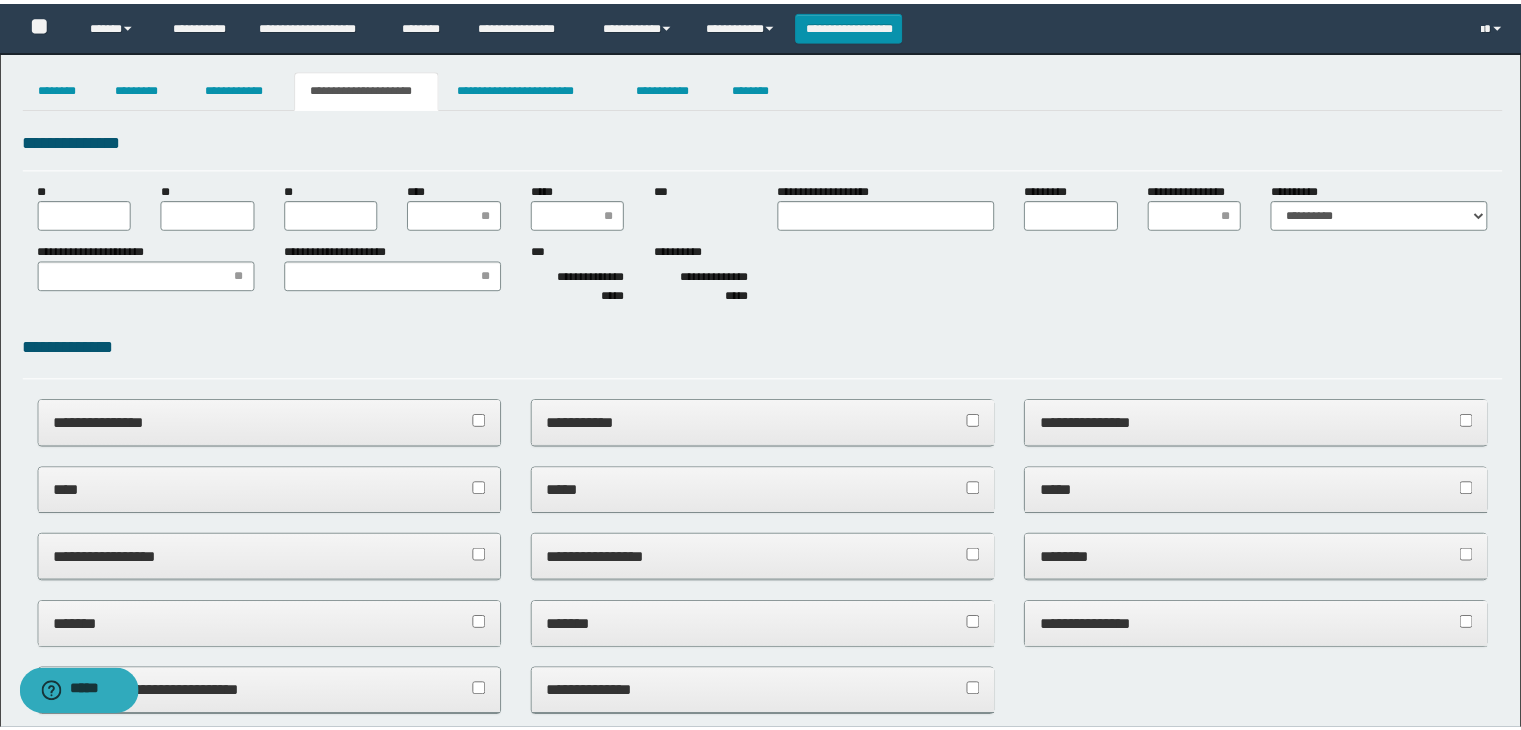 scroll, scrollTop: 0, scrollLeft: 0, axis: both 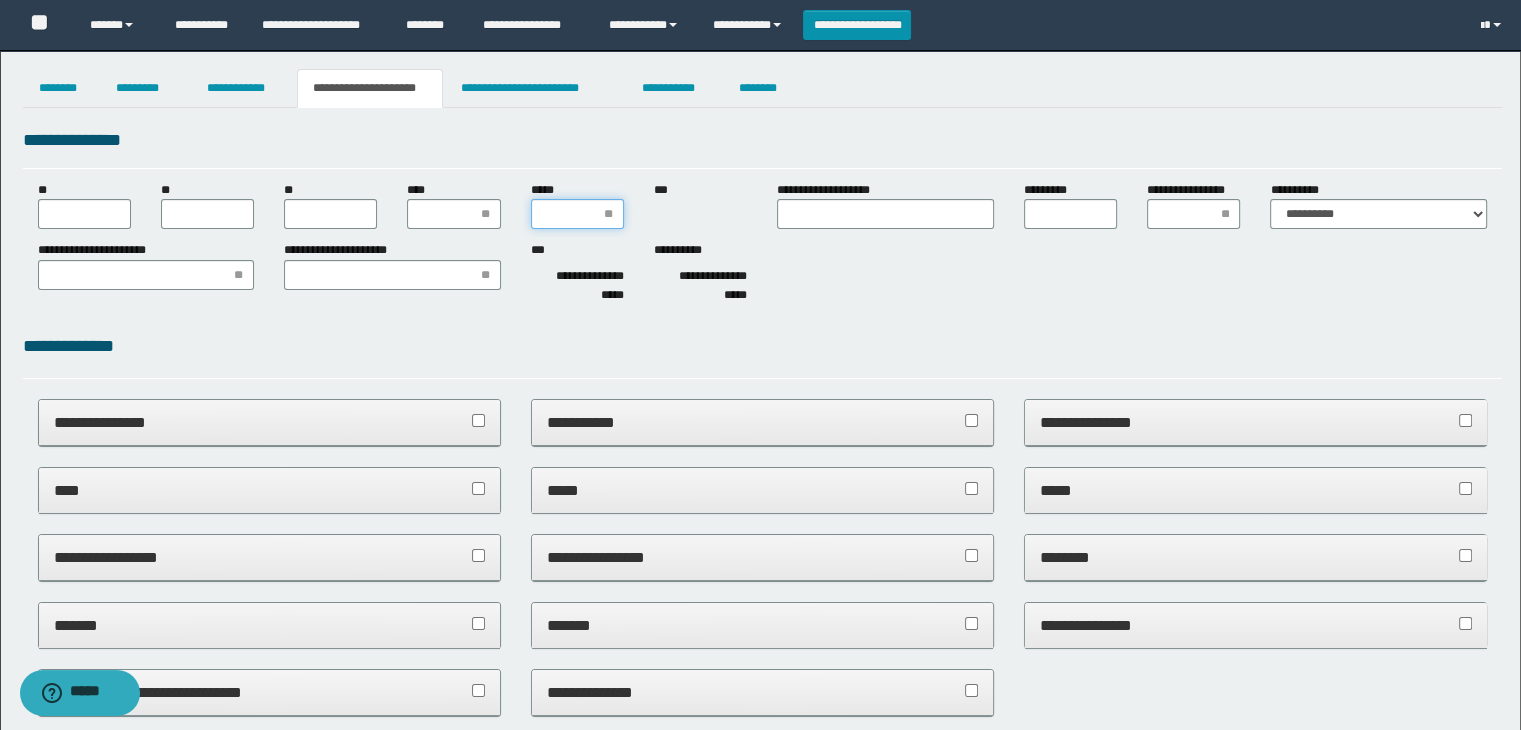 click on "*****" at bounding box center (577, 214) 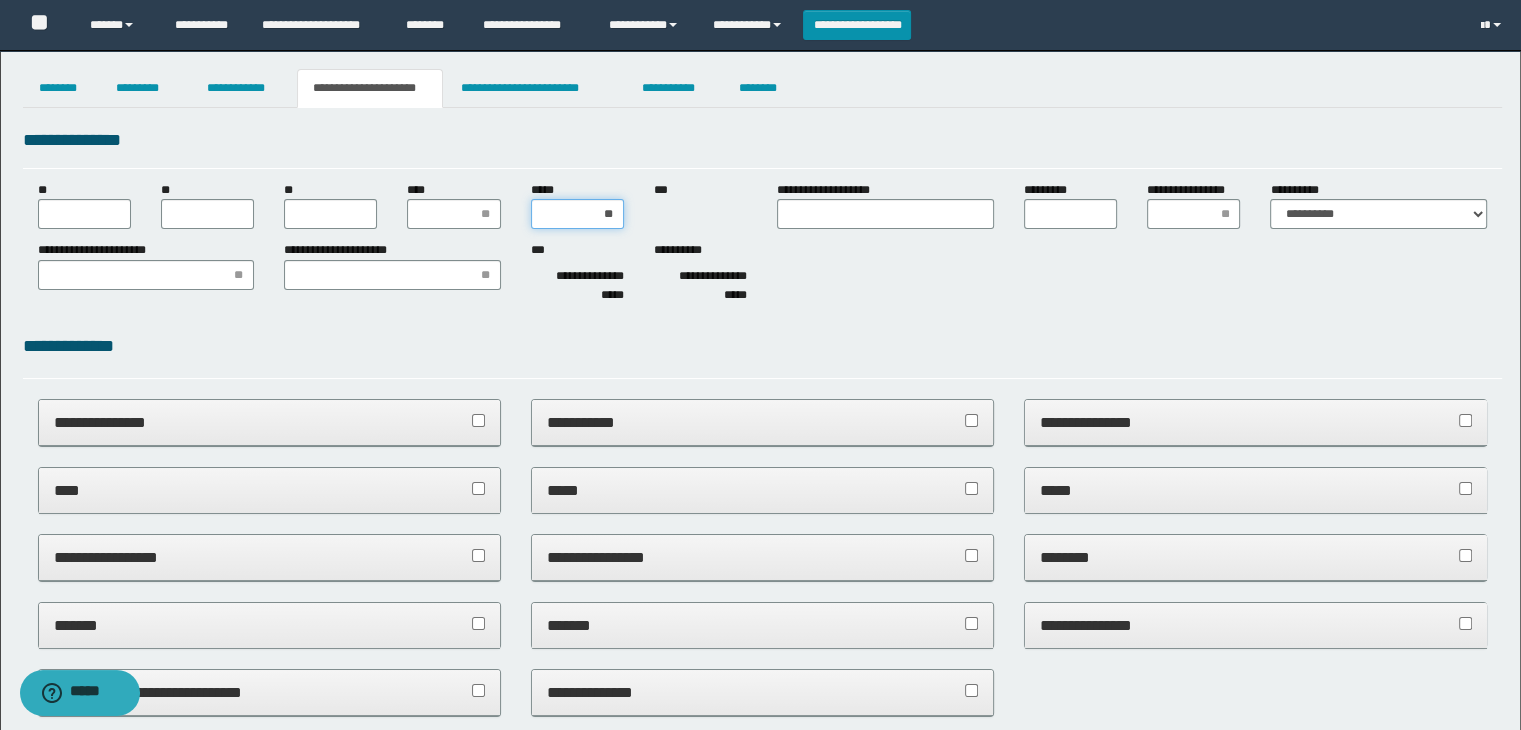 type on "***" 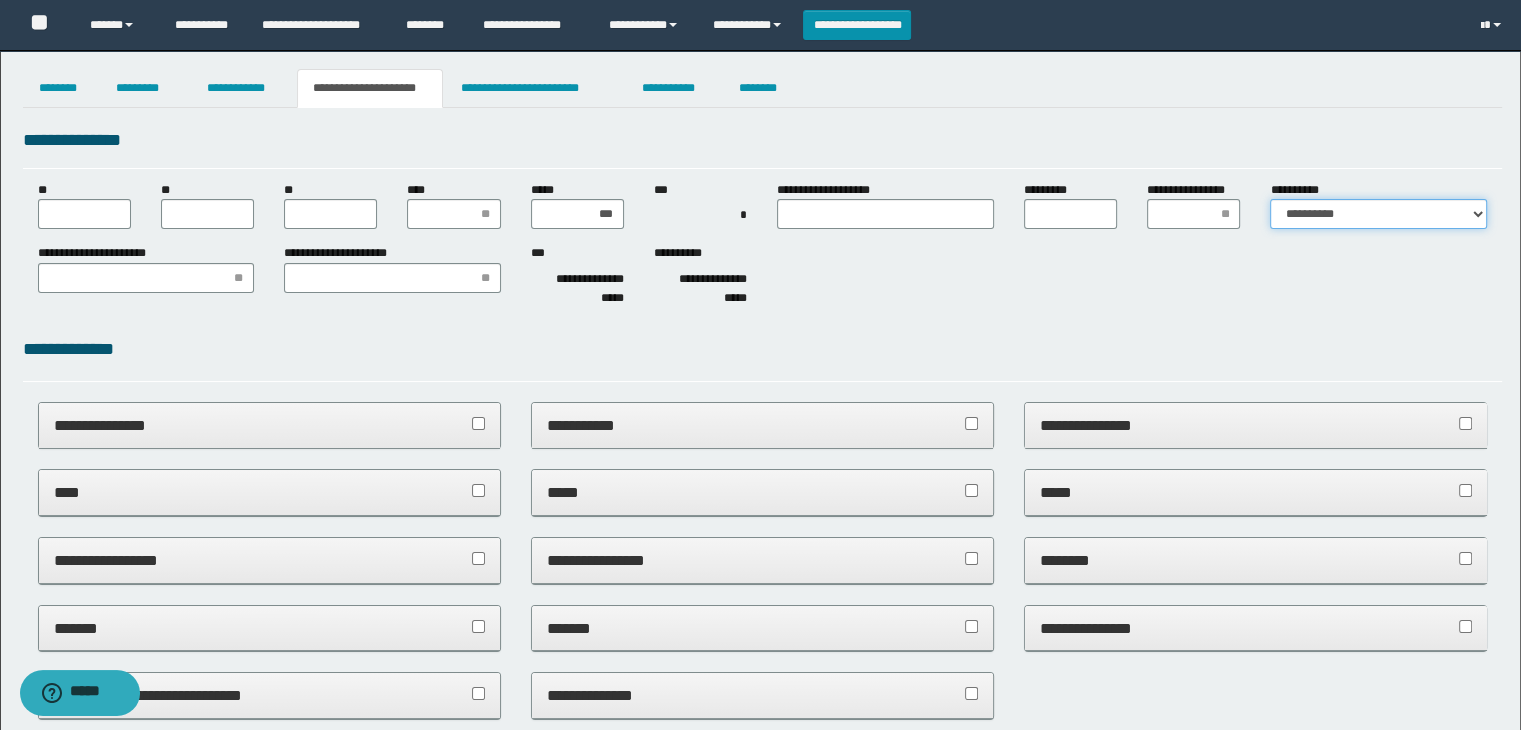 drag, startPoint x: 1343, startPoint y: 205, endPoint x: 1332, endPoint y: 226, distance: 23.70654 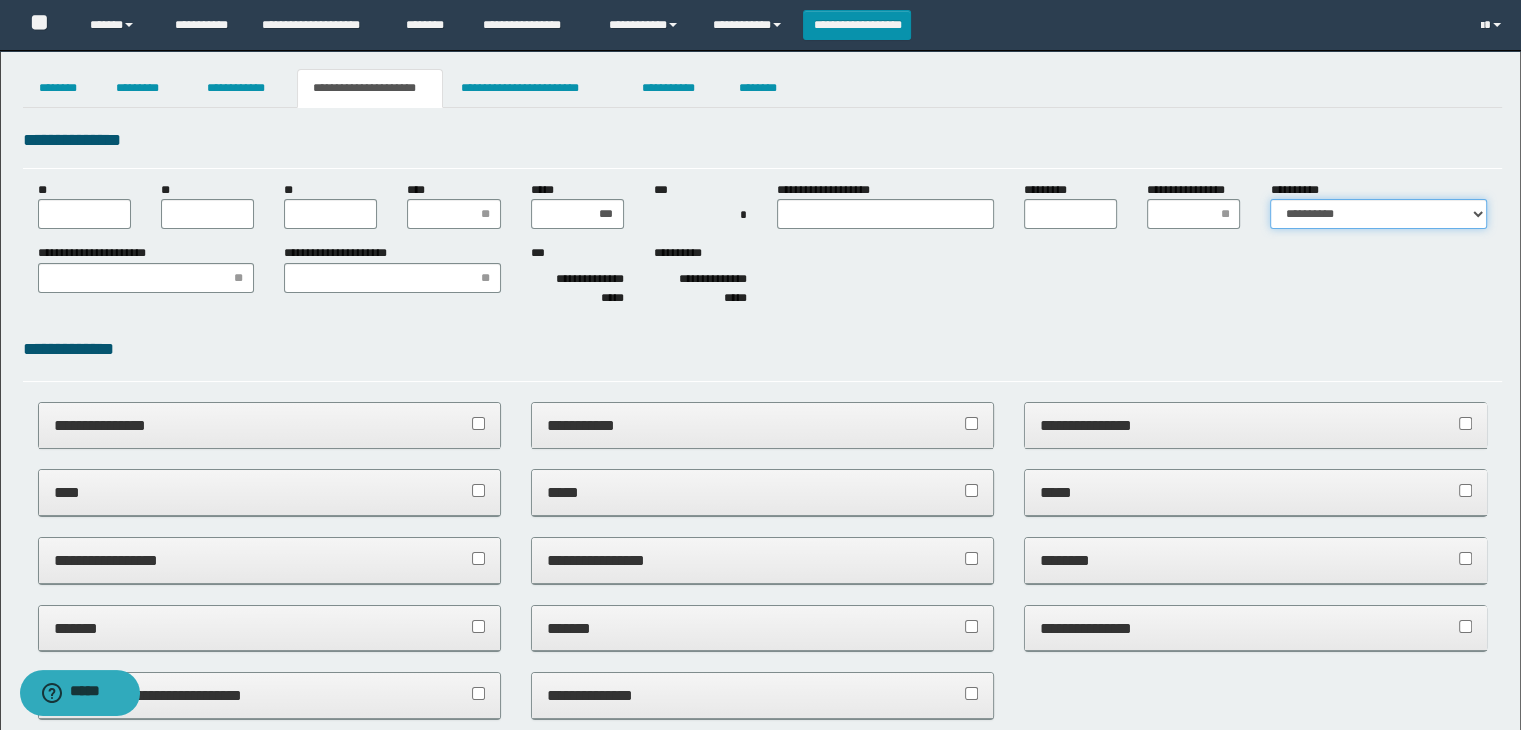 select on "*" 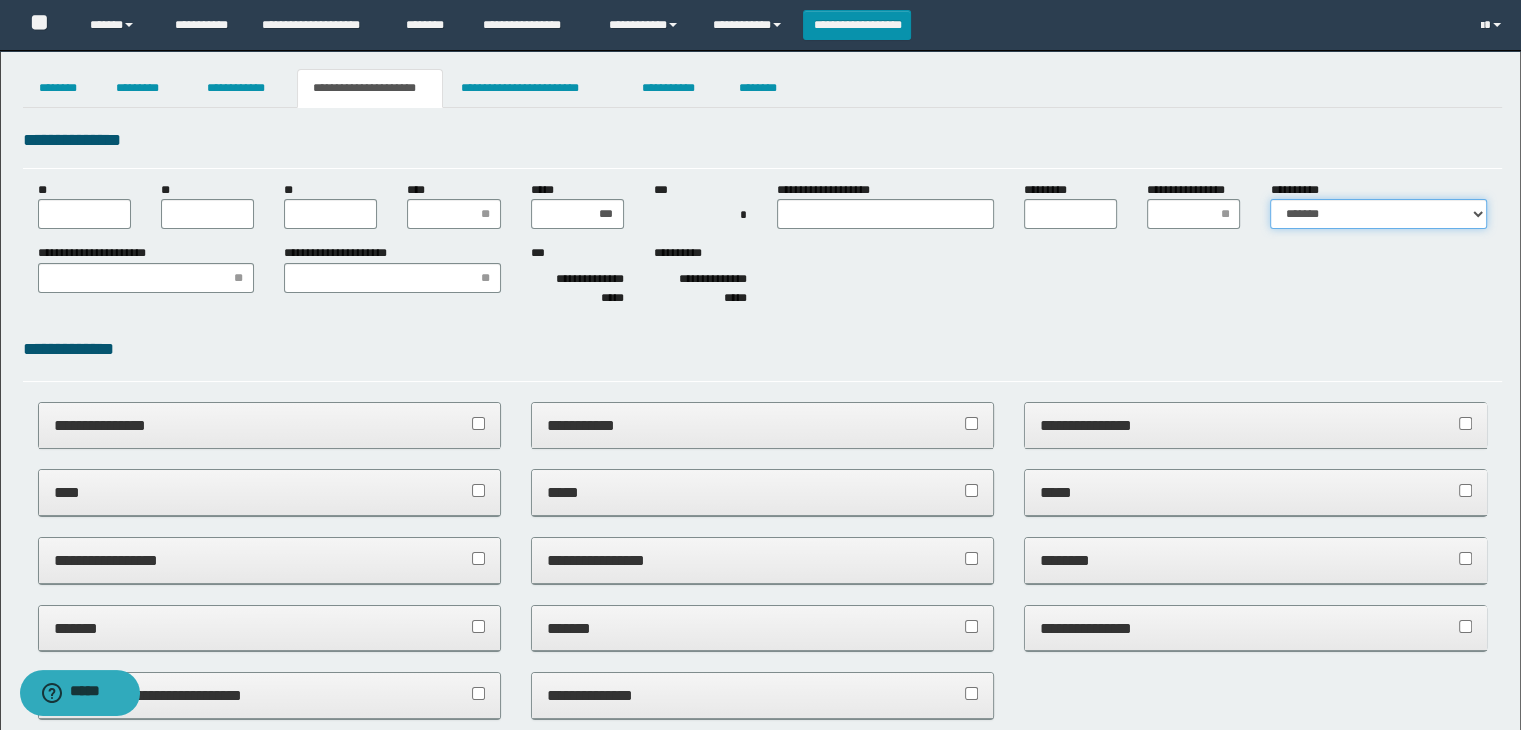click on "**********" at bounding box center (1378, 214) 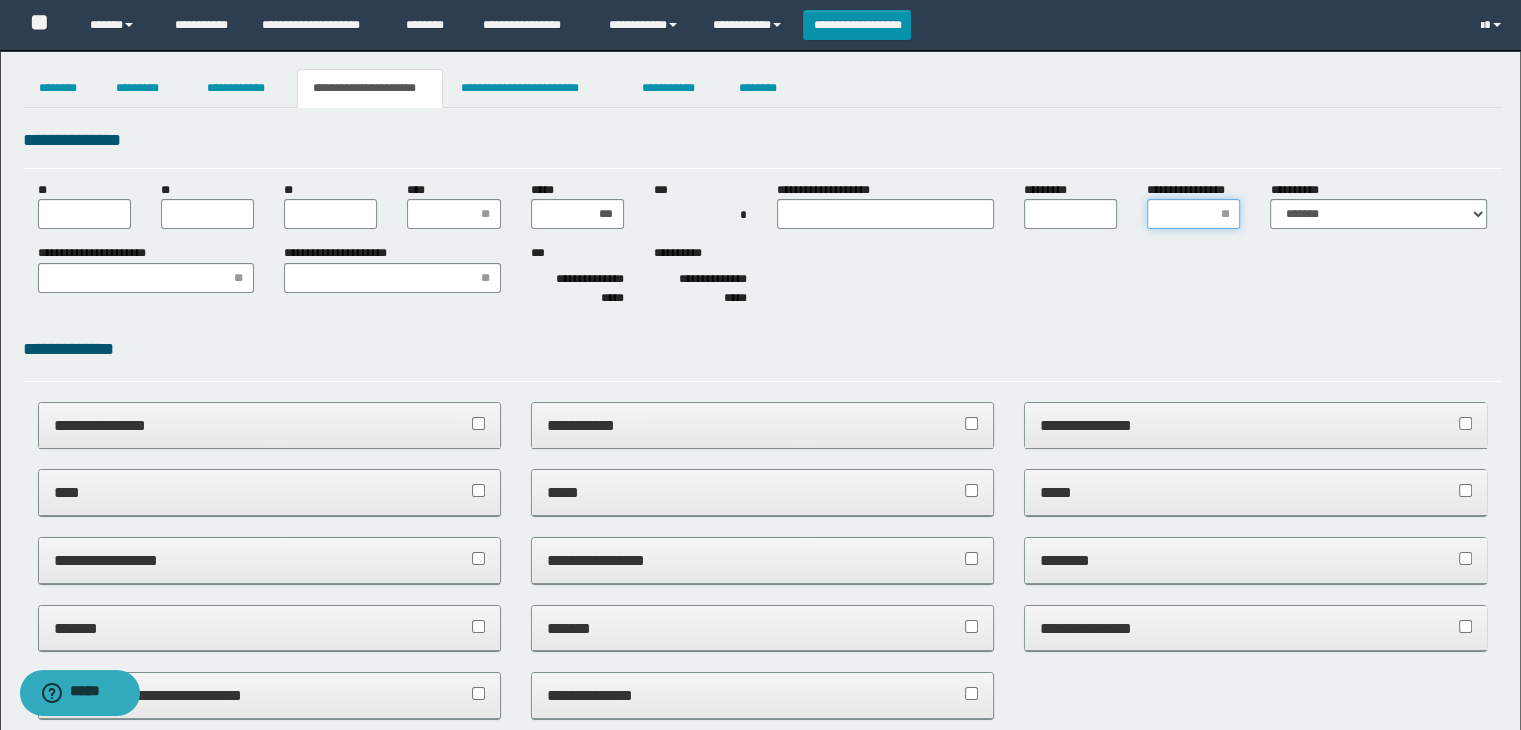 click on "**********" at bounding box center (1193, 214) 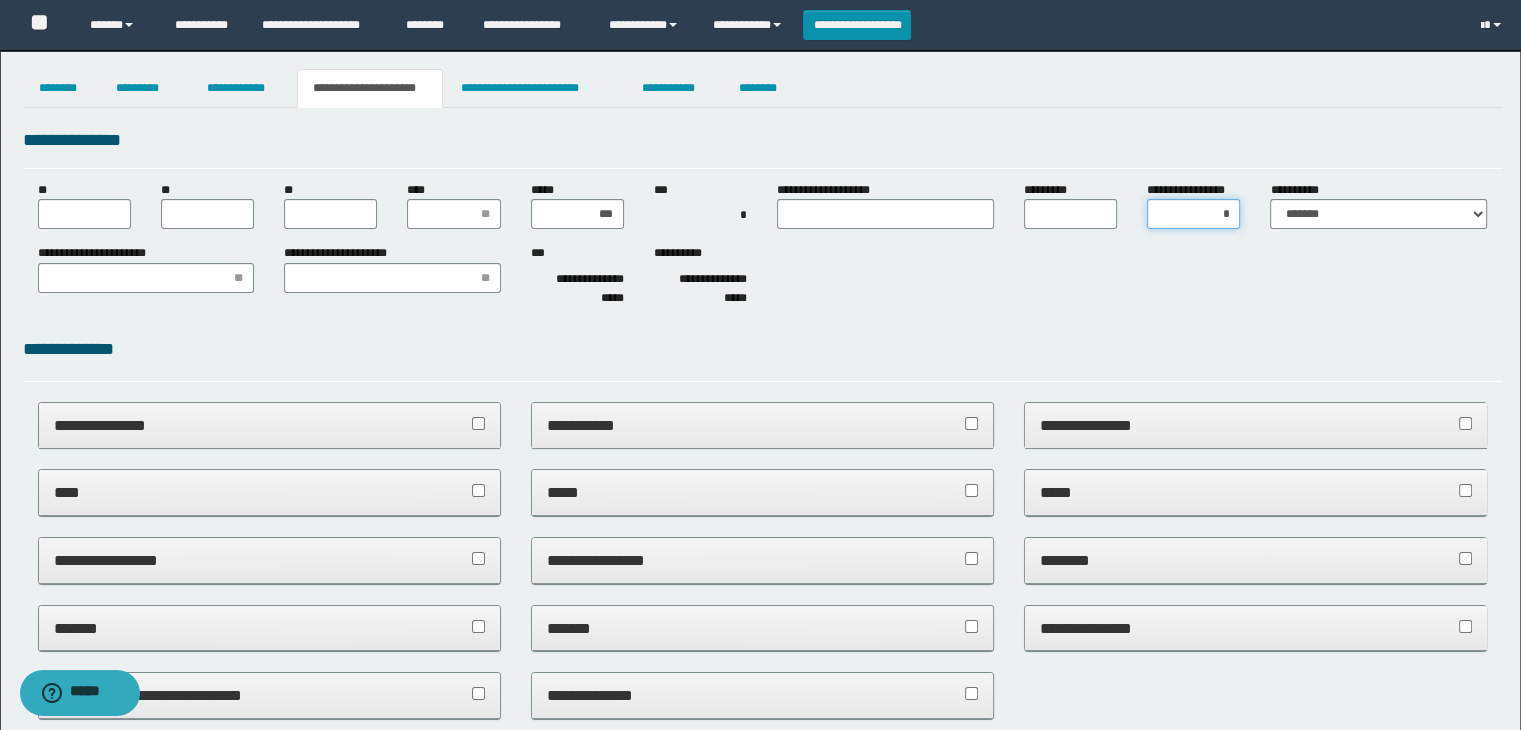 type on "**" 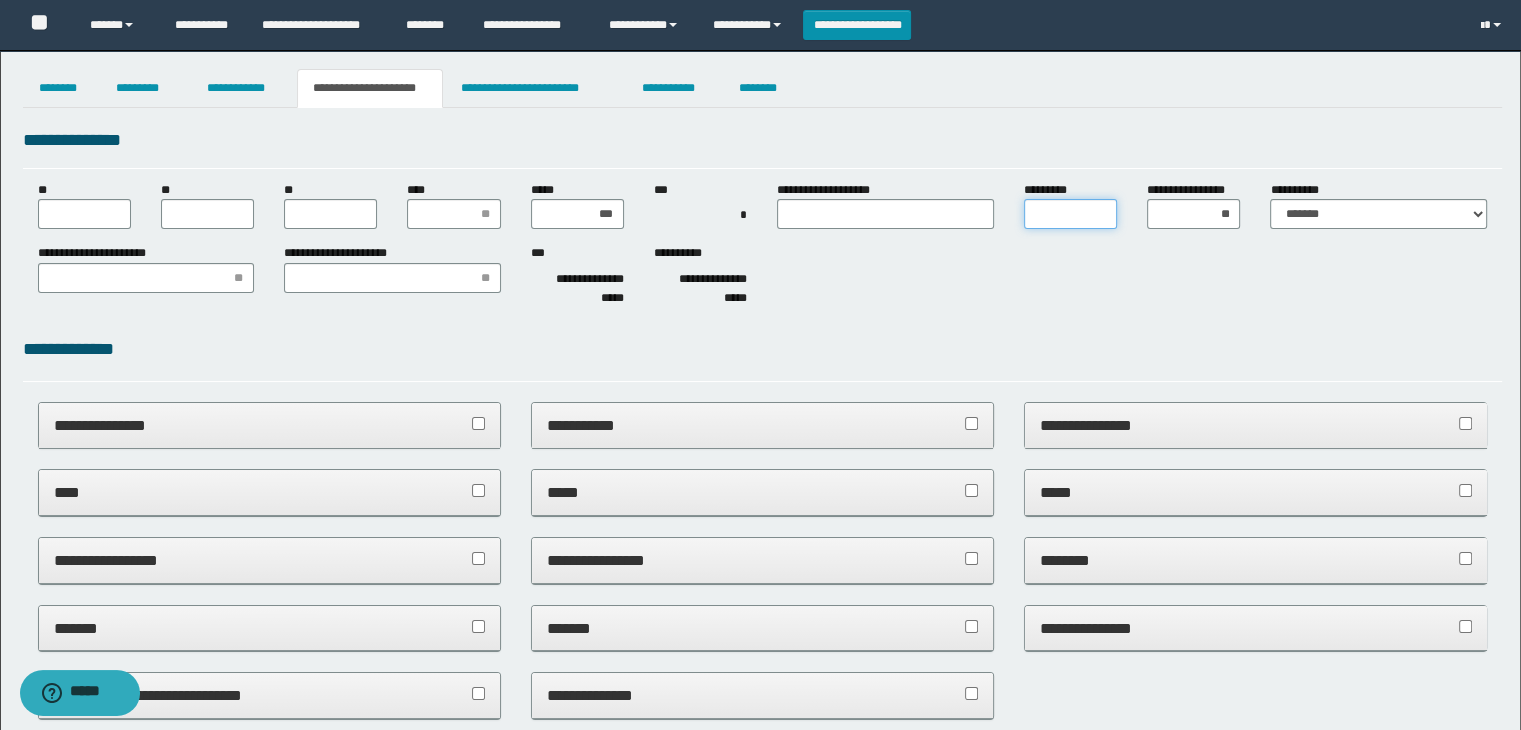 click on "*********" at bounding box center (1070, 214) 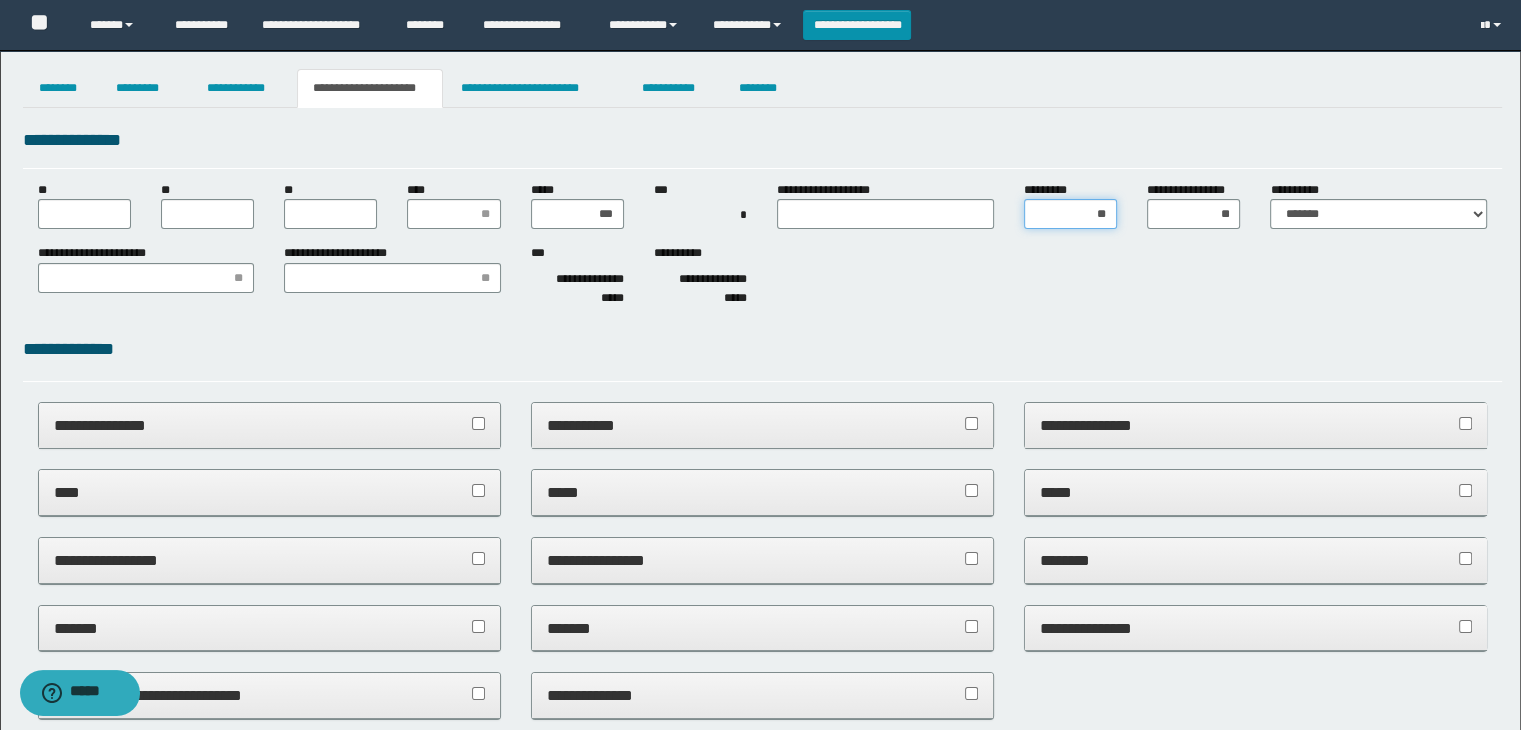 type on "***" 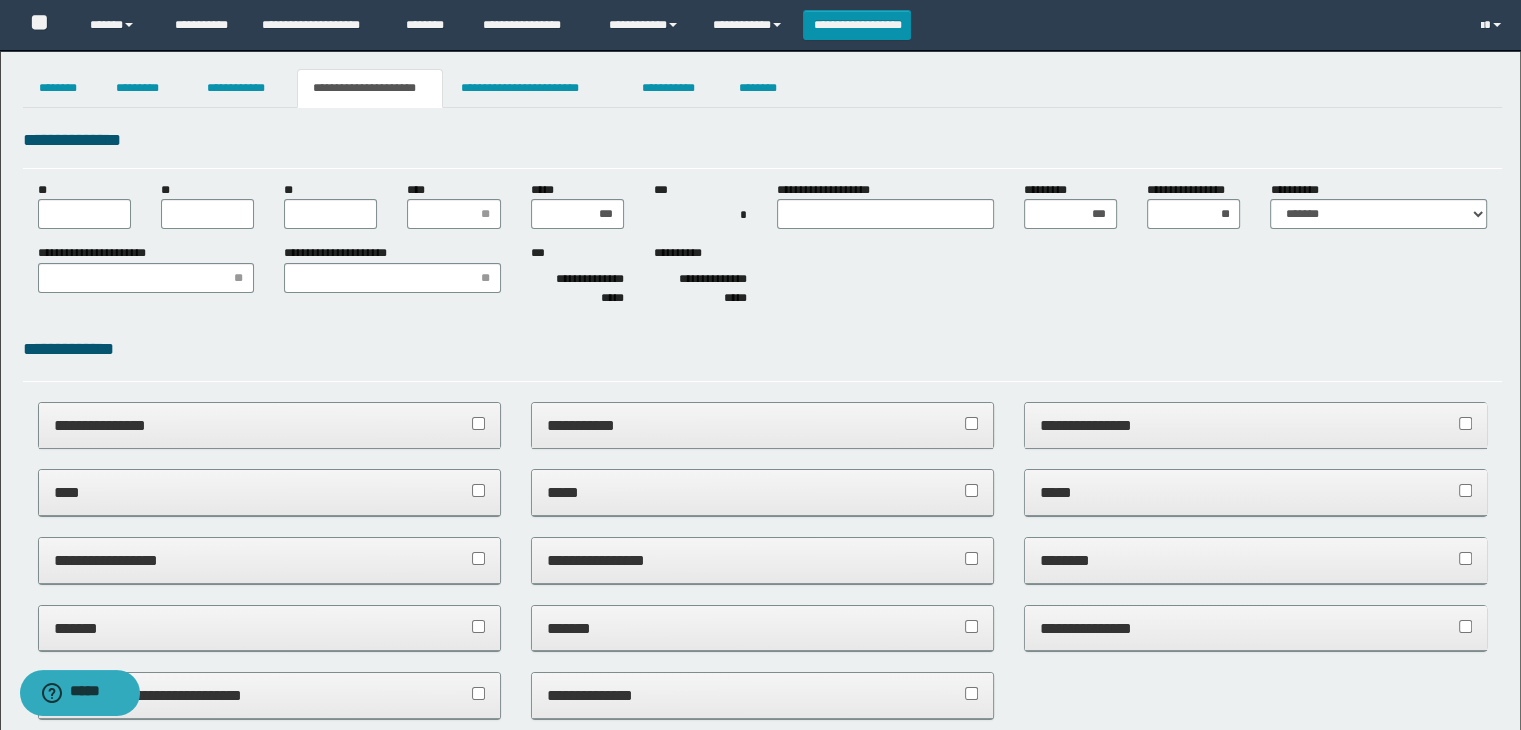 click on "**********" at bounding box center (1256, 629) 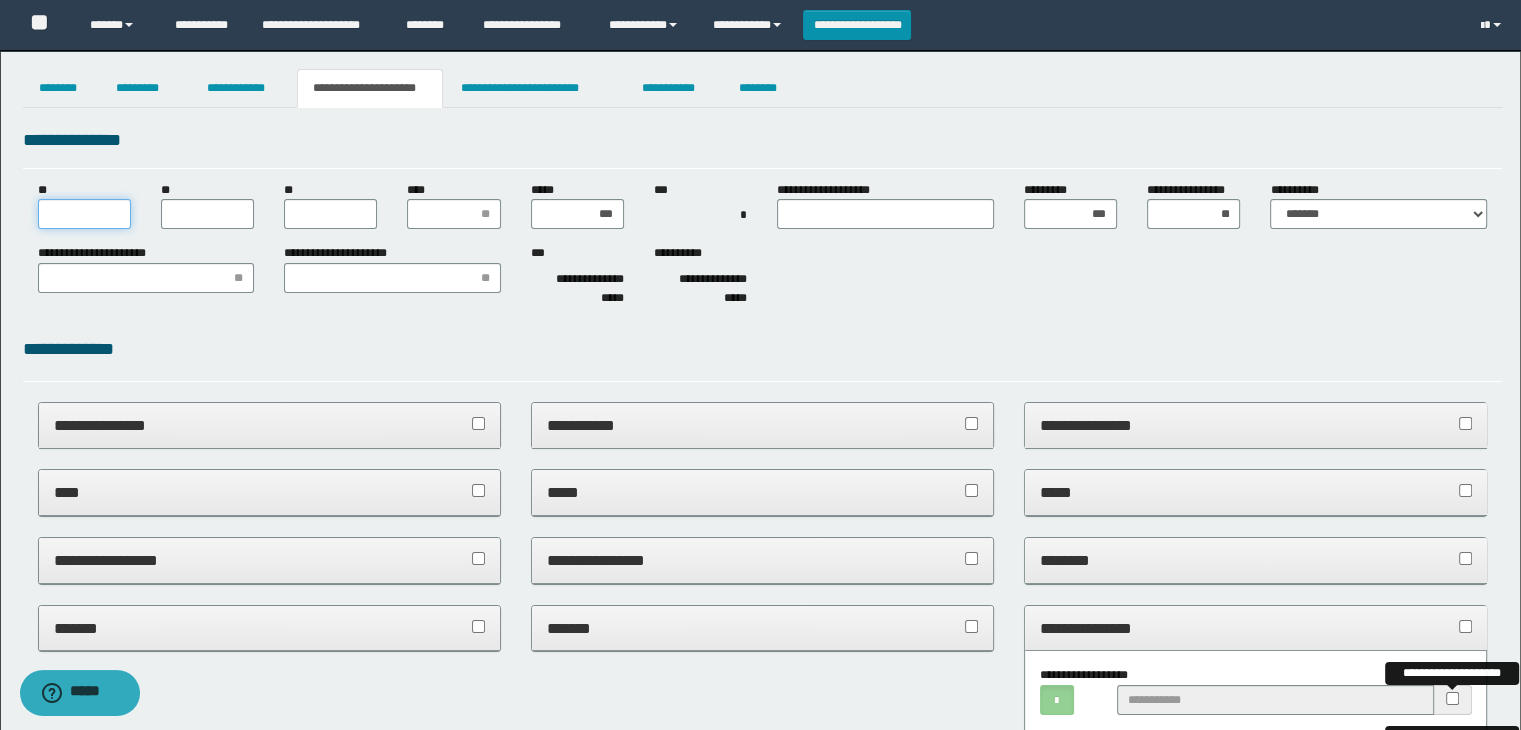click on "**" at bounding box center (84, 214) 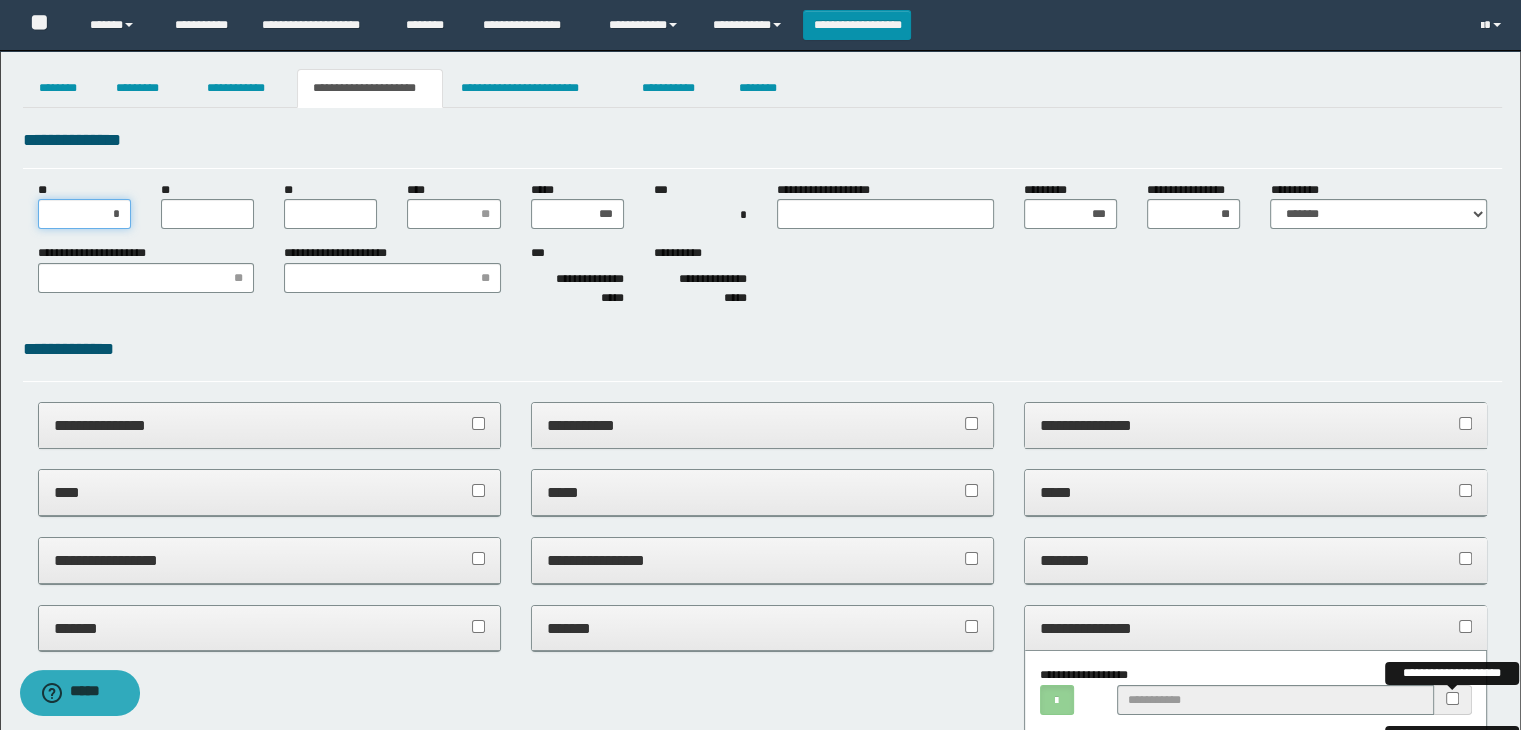 type on "**" 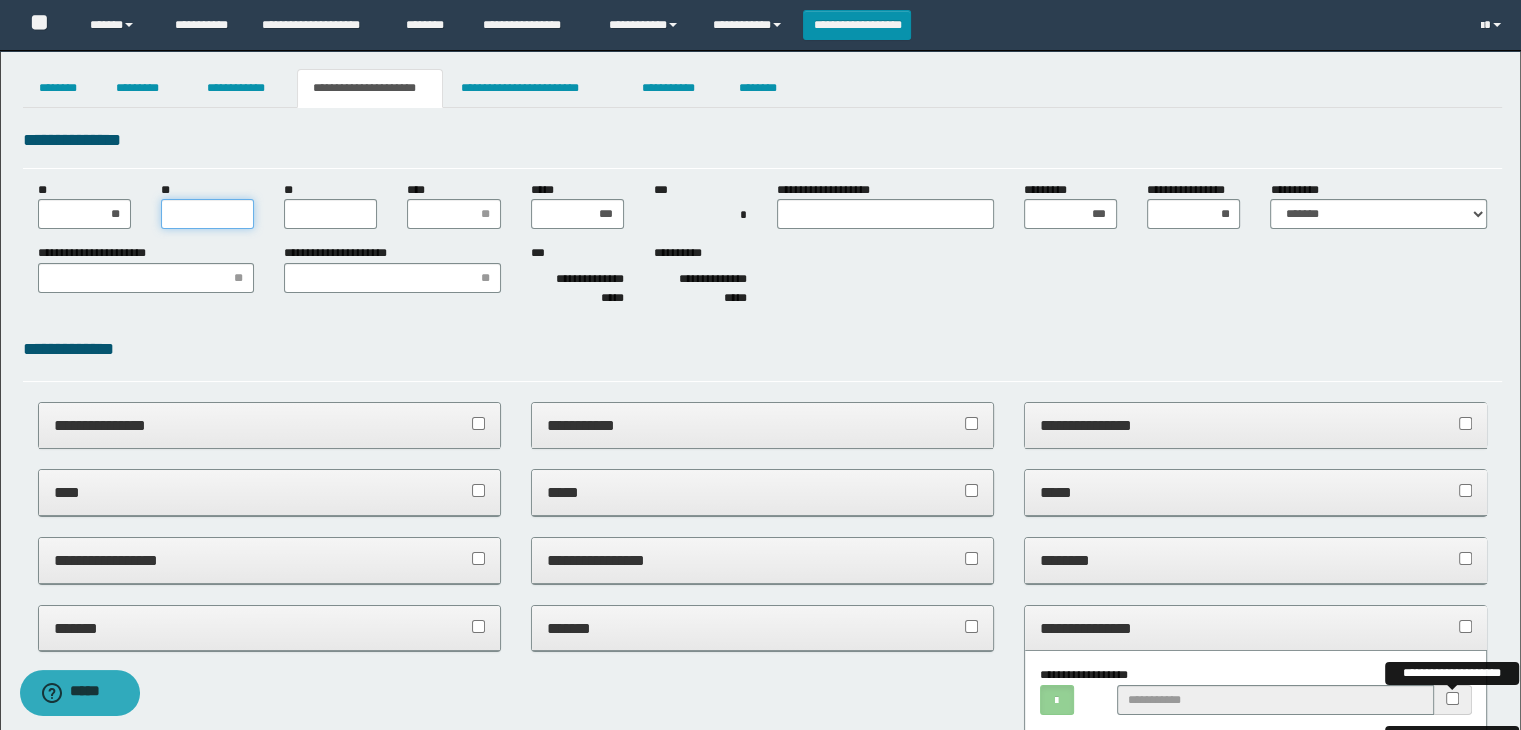 click on "**" at bounding box center [207, 214] 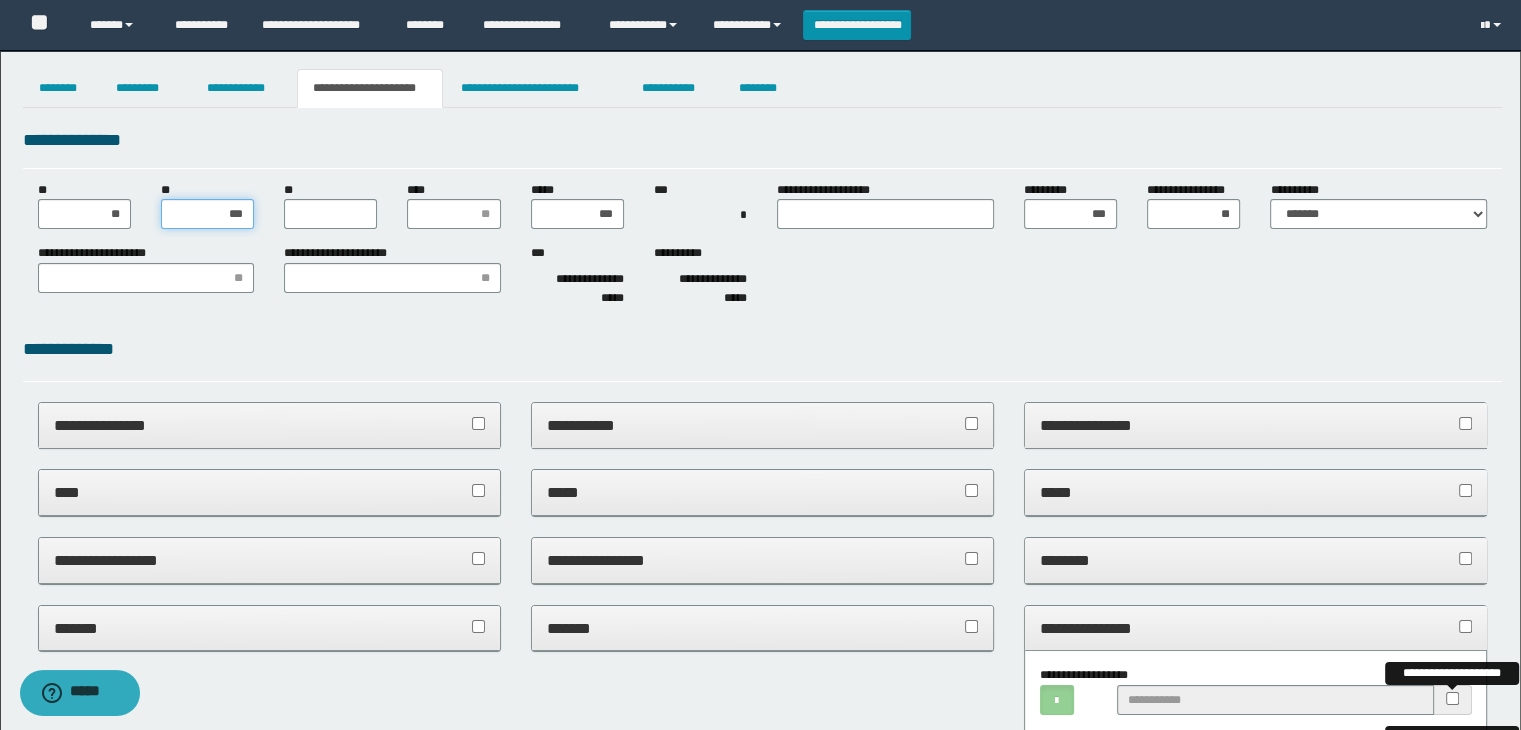 type on "**" 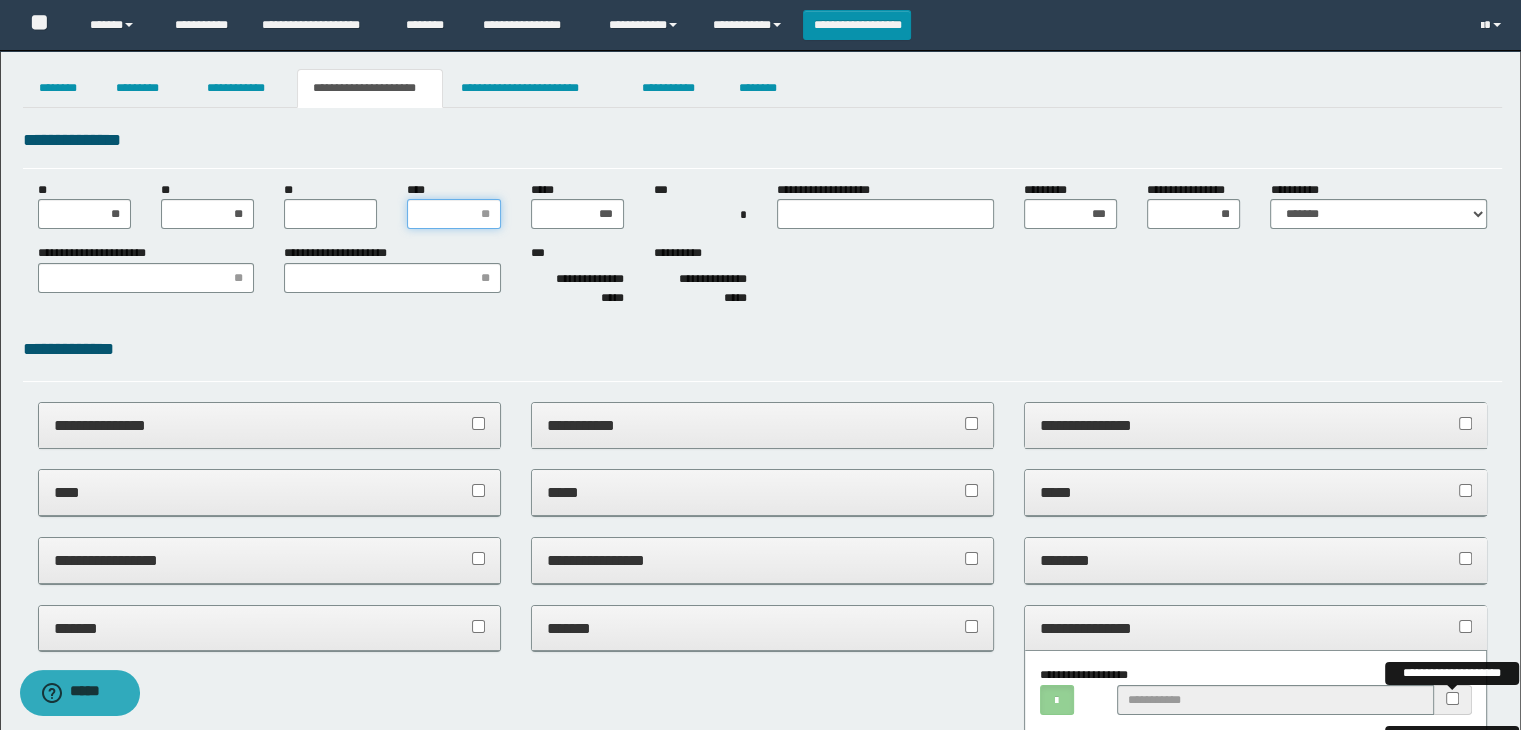 click on "****" at bounding box center (453, 214) 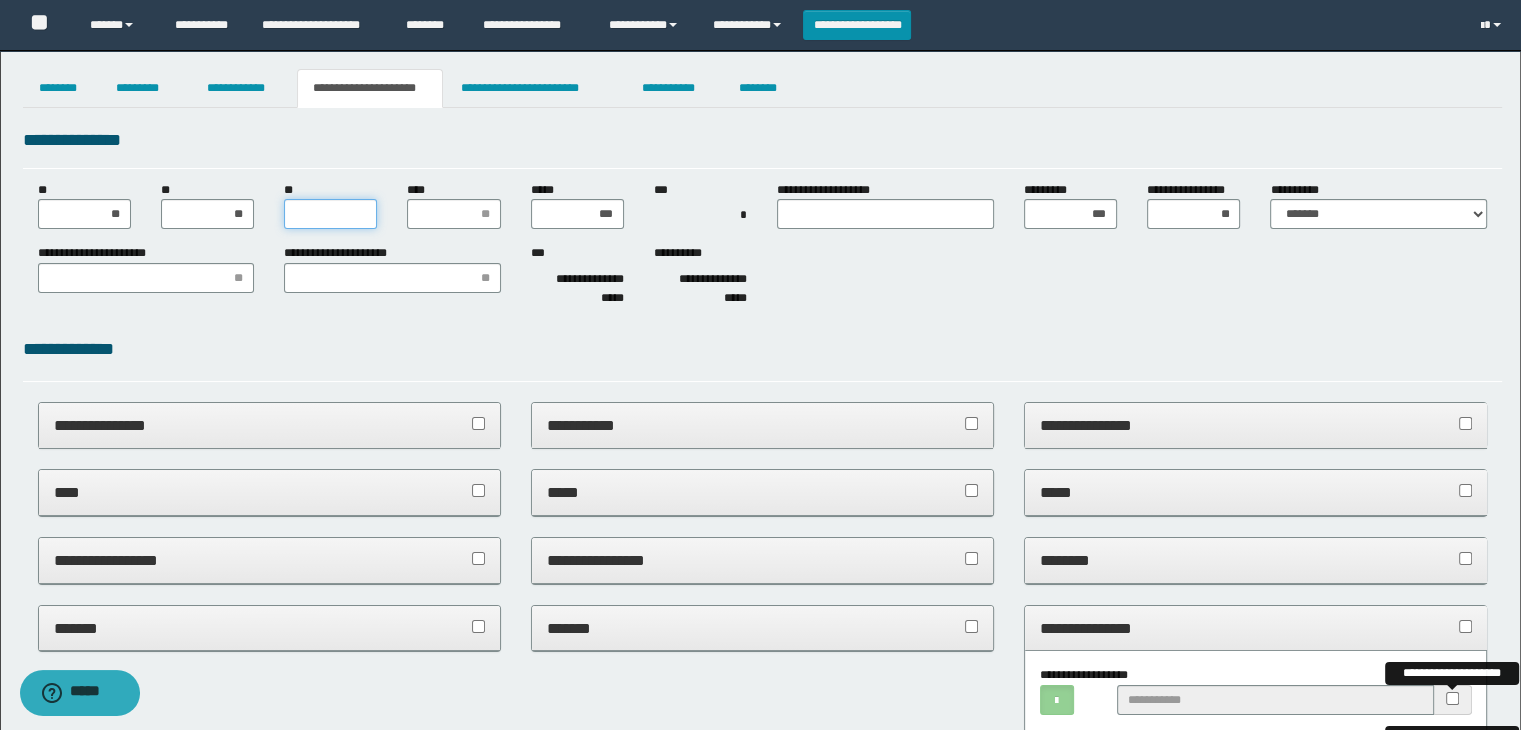 click on "**" at bounding box center [330, 214] 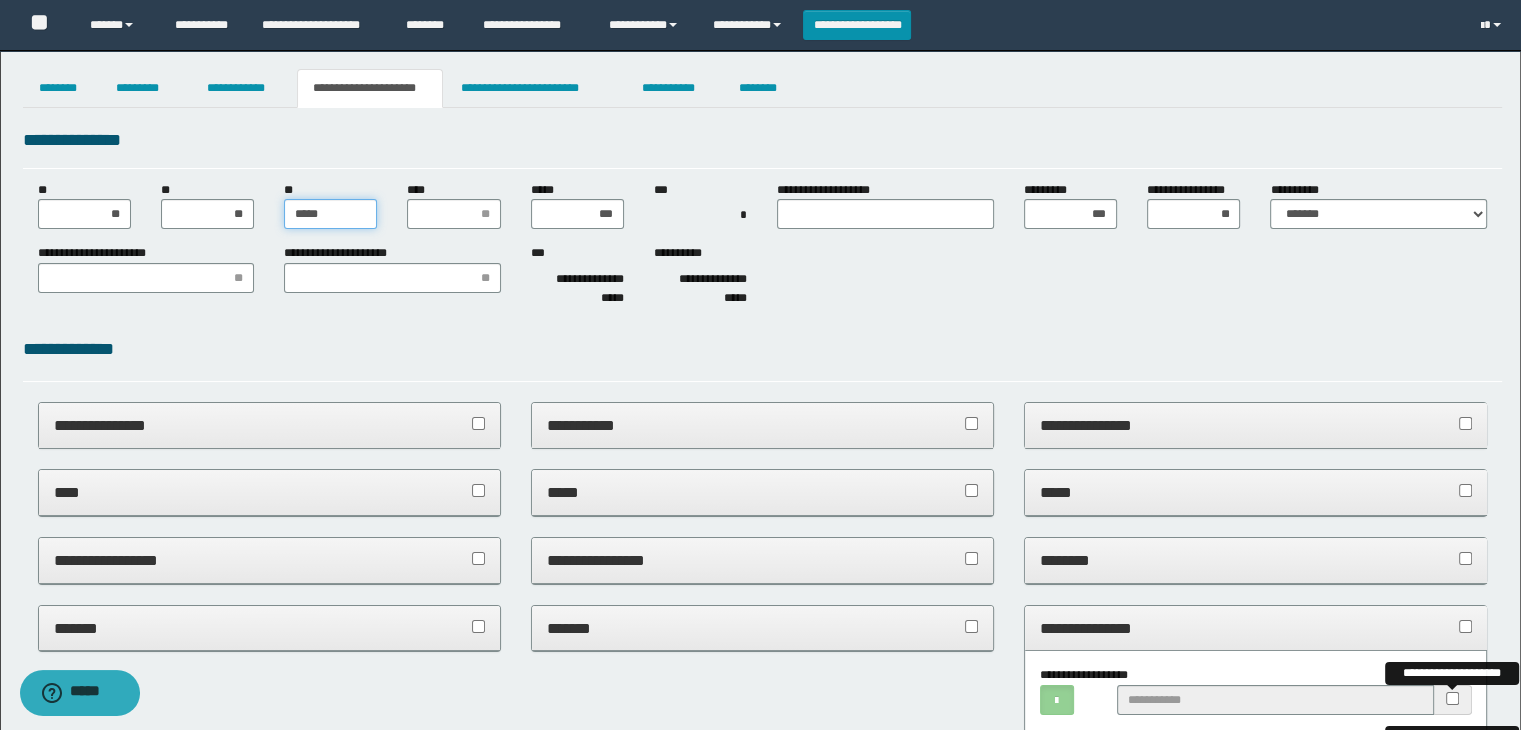 type on "******" 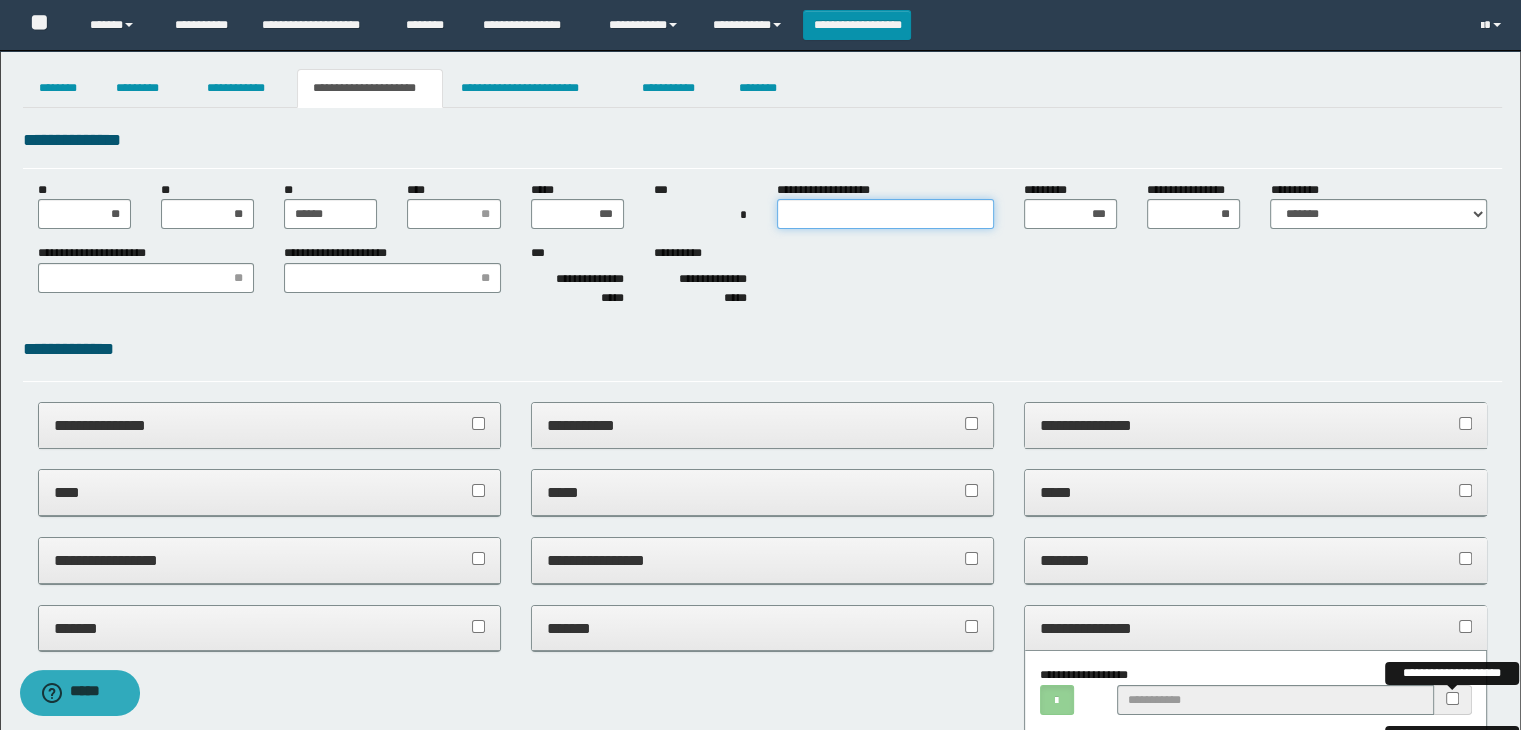 click on "**********" at bounding box center (885, 214) 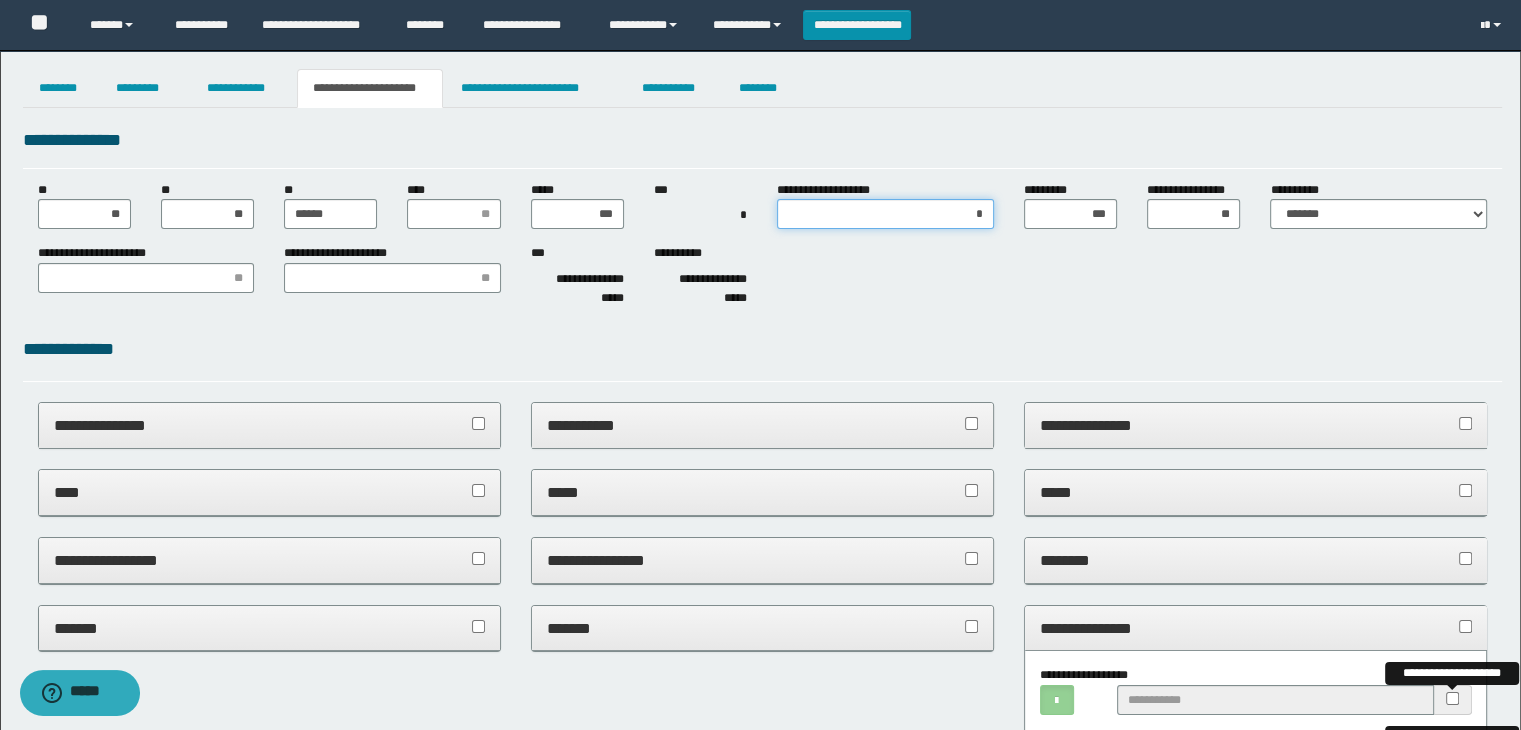 type on "**" 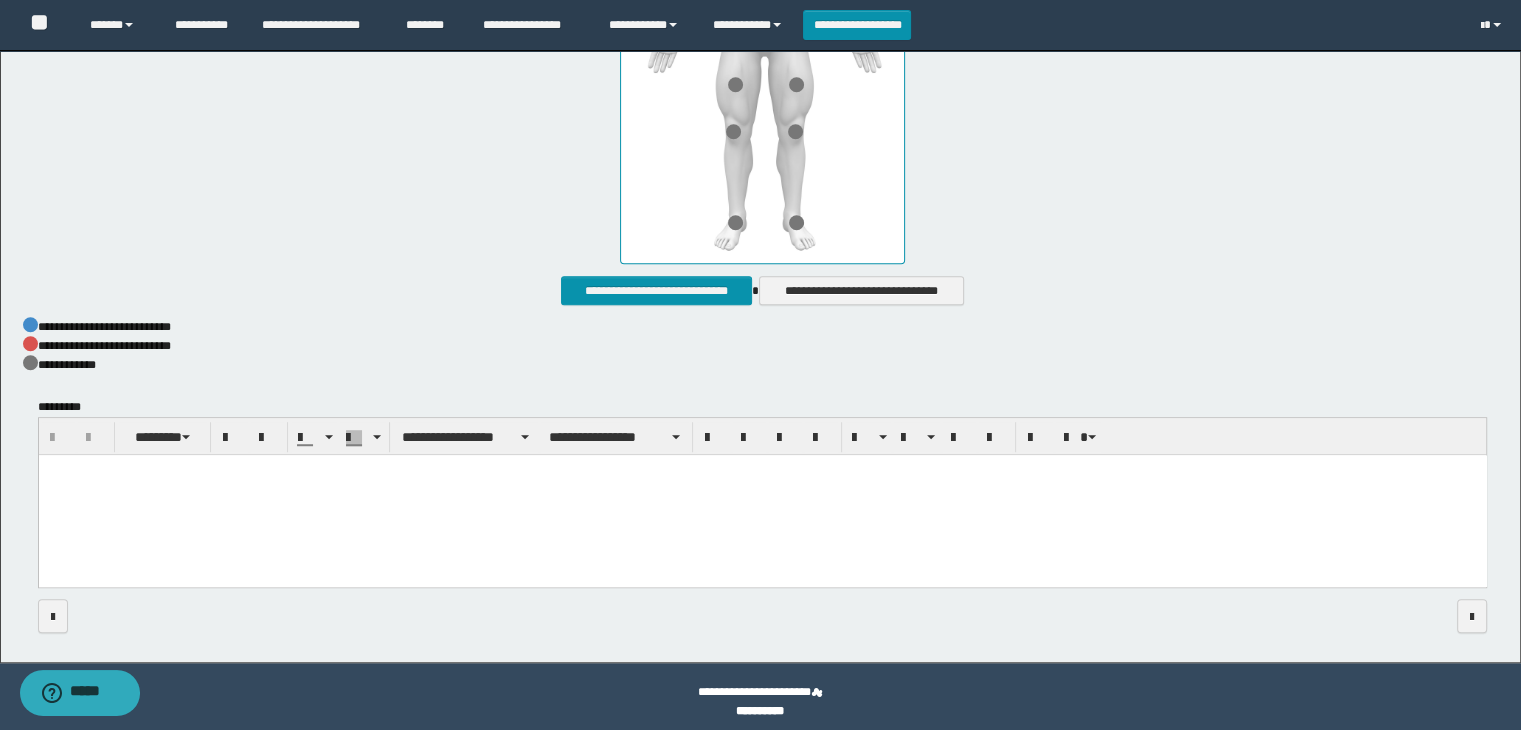 scroll, scrollTop: 1311, scrollLeft: 0, axis: vertical 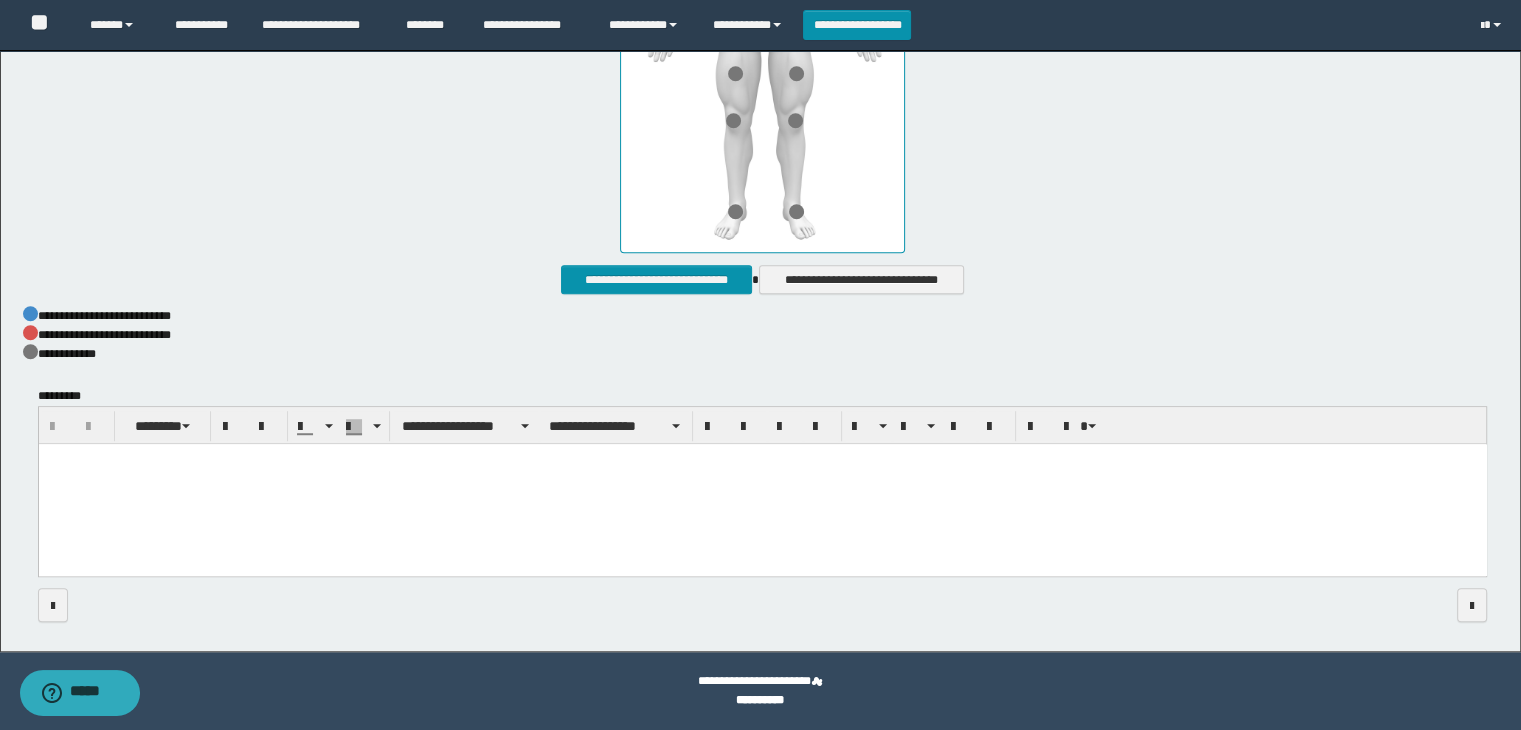 click at bounding box center (762, 484) 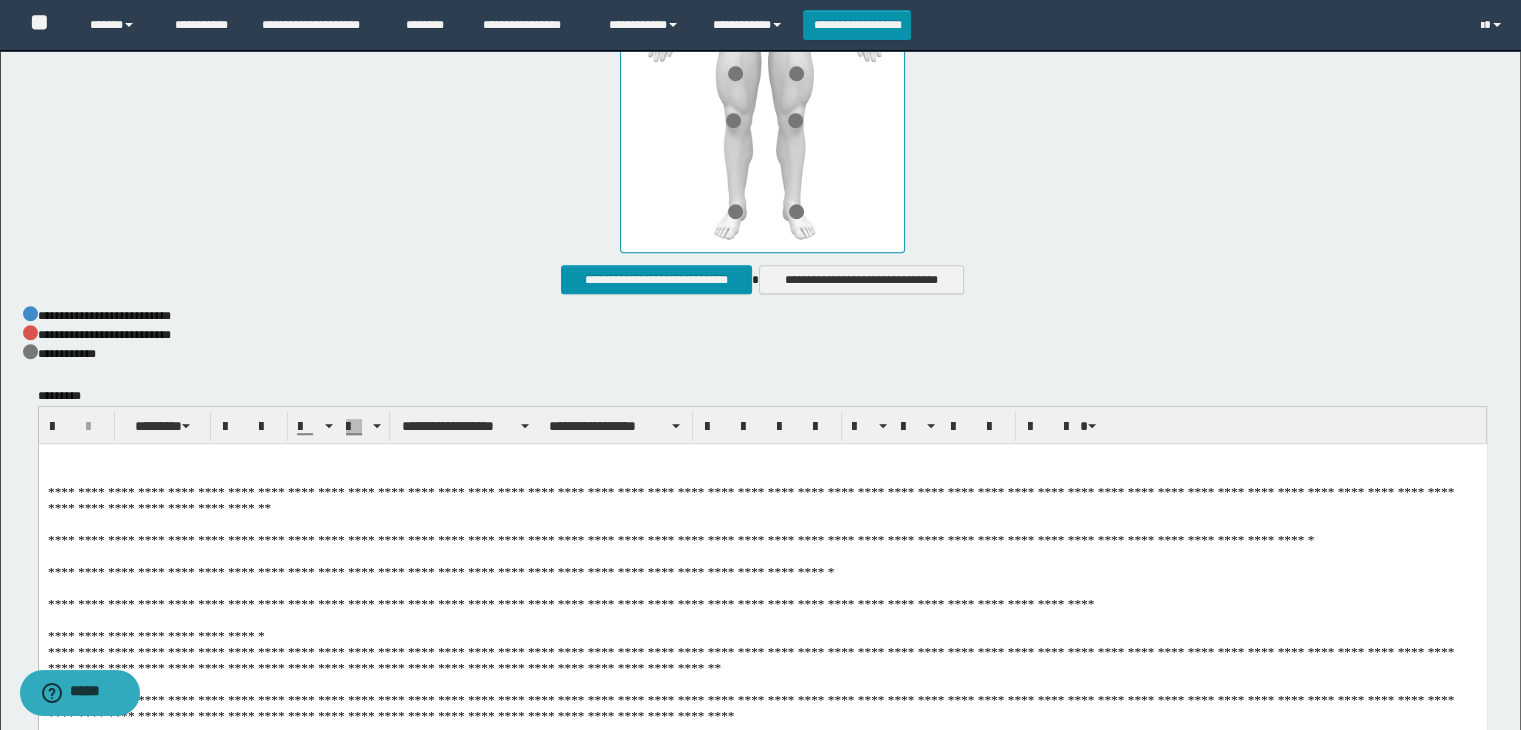 click on "**********" at bounding box center (762, 660) 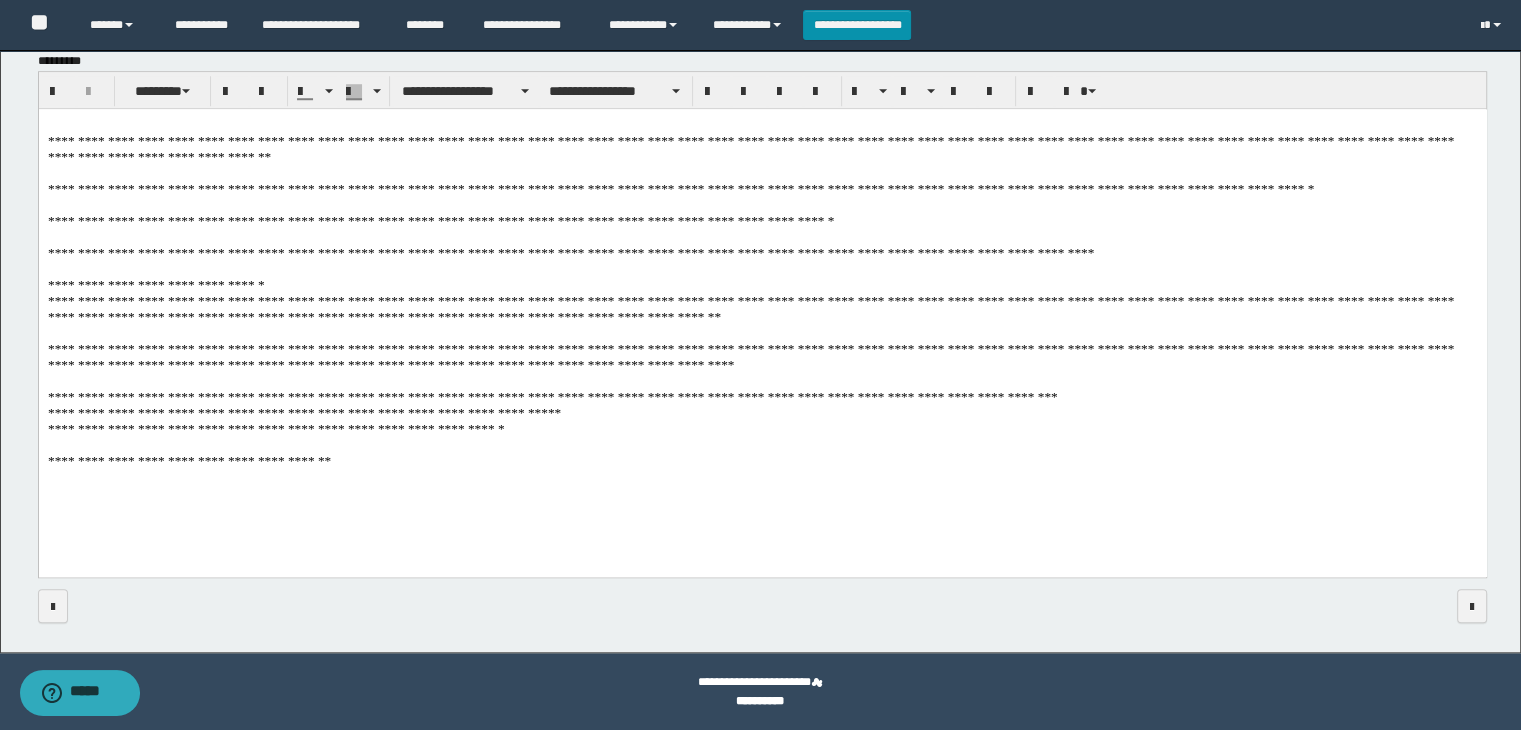 scroll, scrollTop: 1647, scrollLeft: 0, axis: vertical 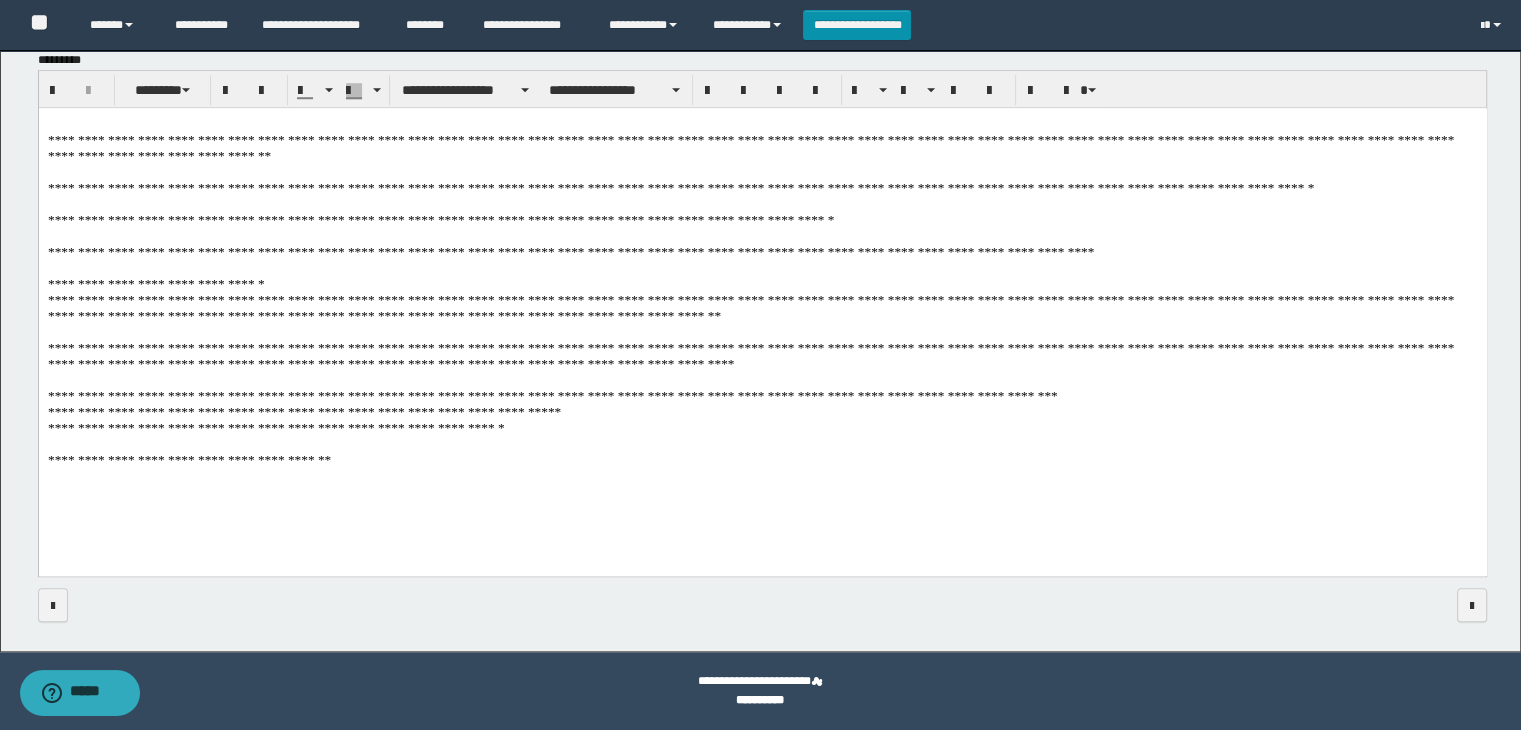 click on "**********" at bounding box center (762, 316) 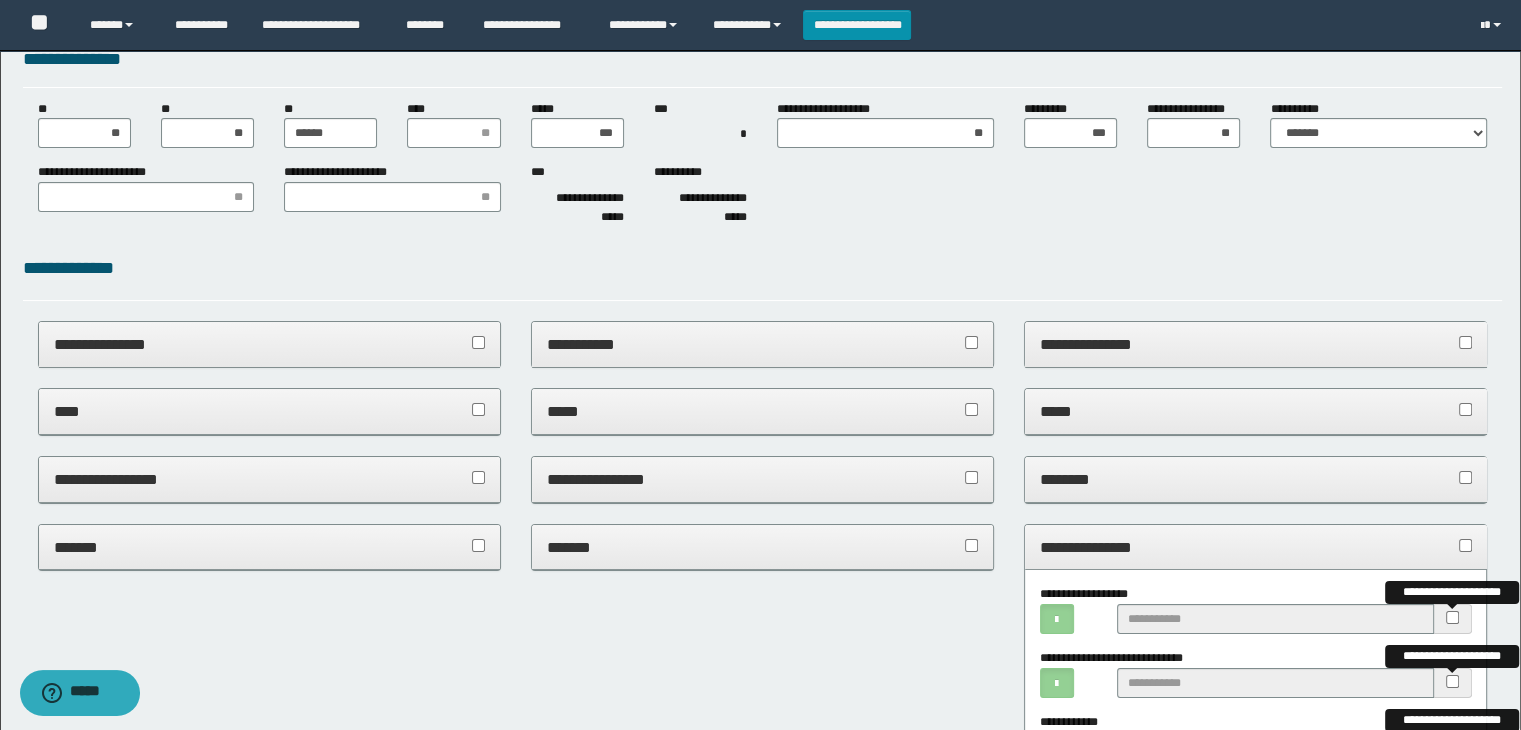scroll, scrollTop: 47, scrollLeft: 0, axis: vertical 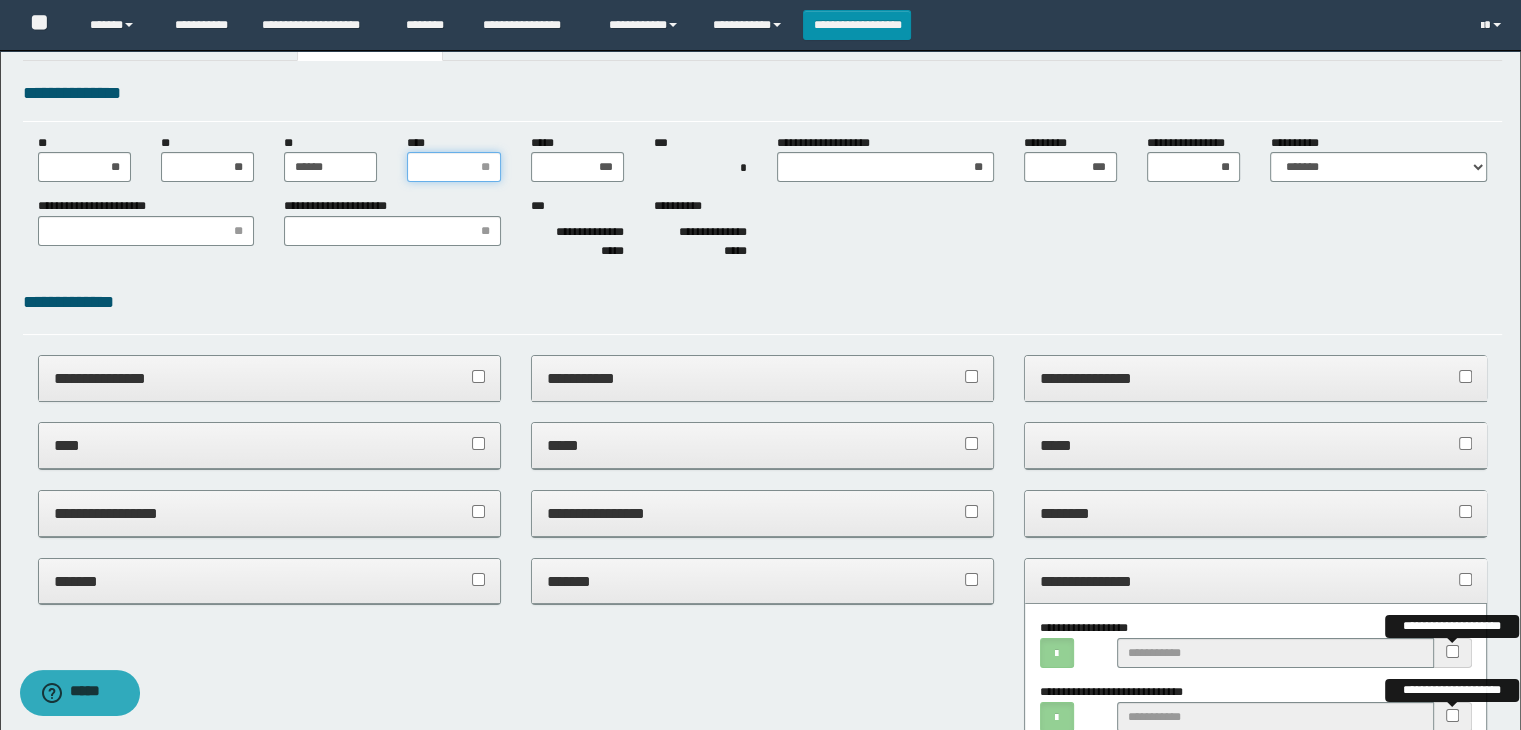 click on "****" at bounding box center (453, 167) 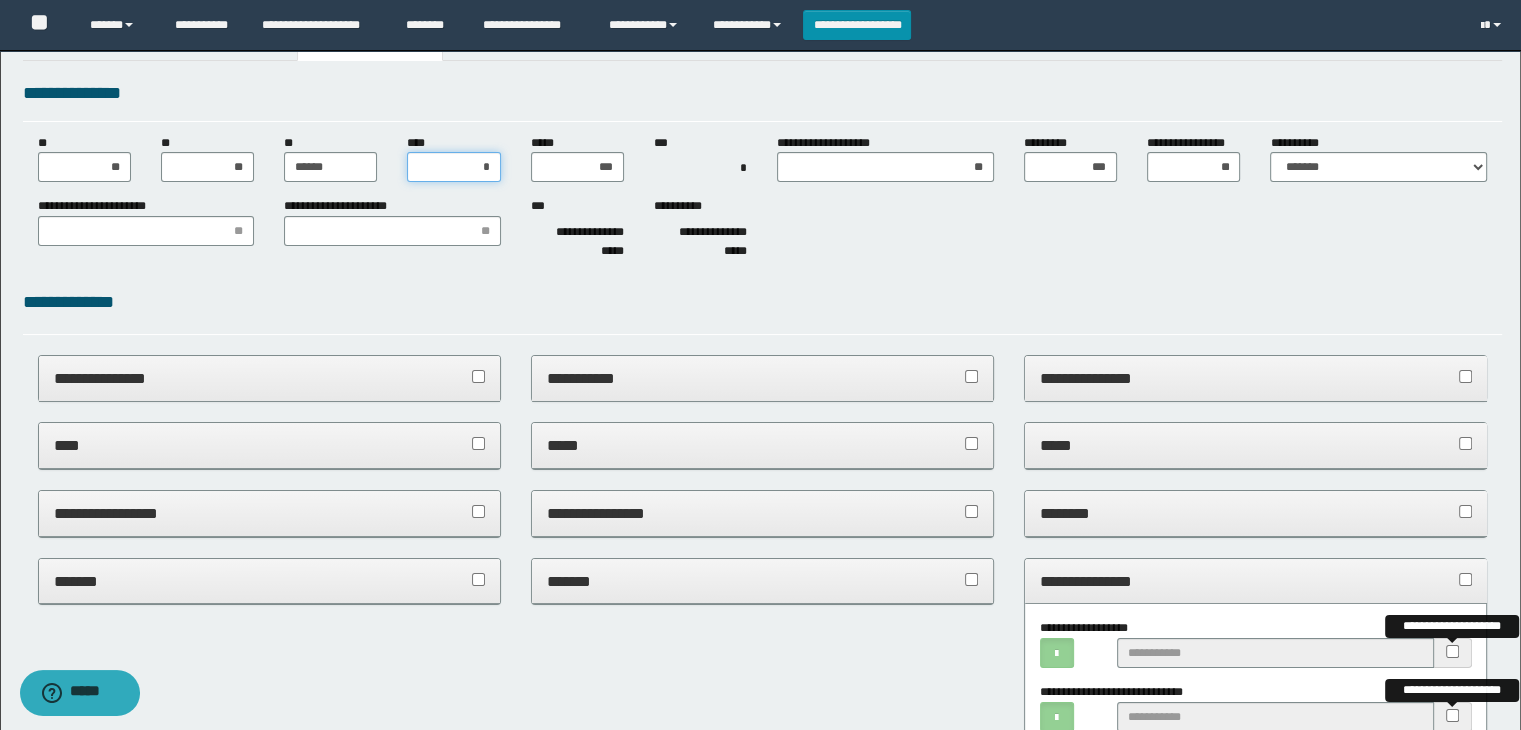 type on "**" 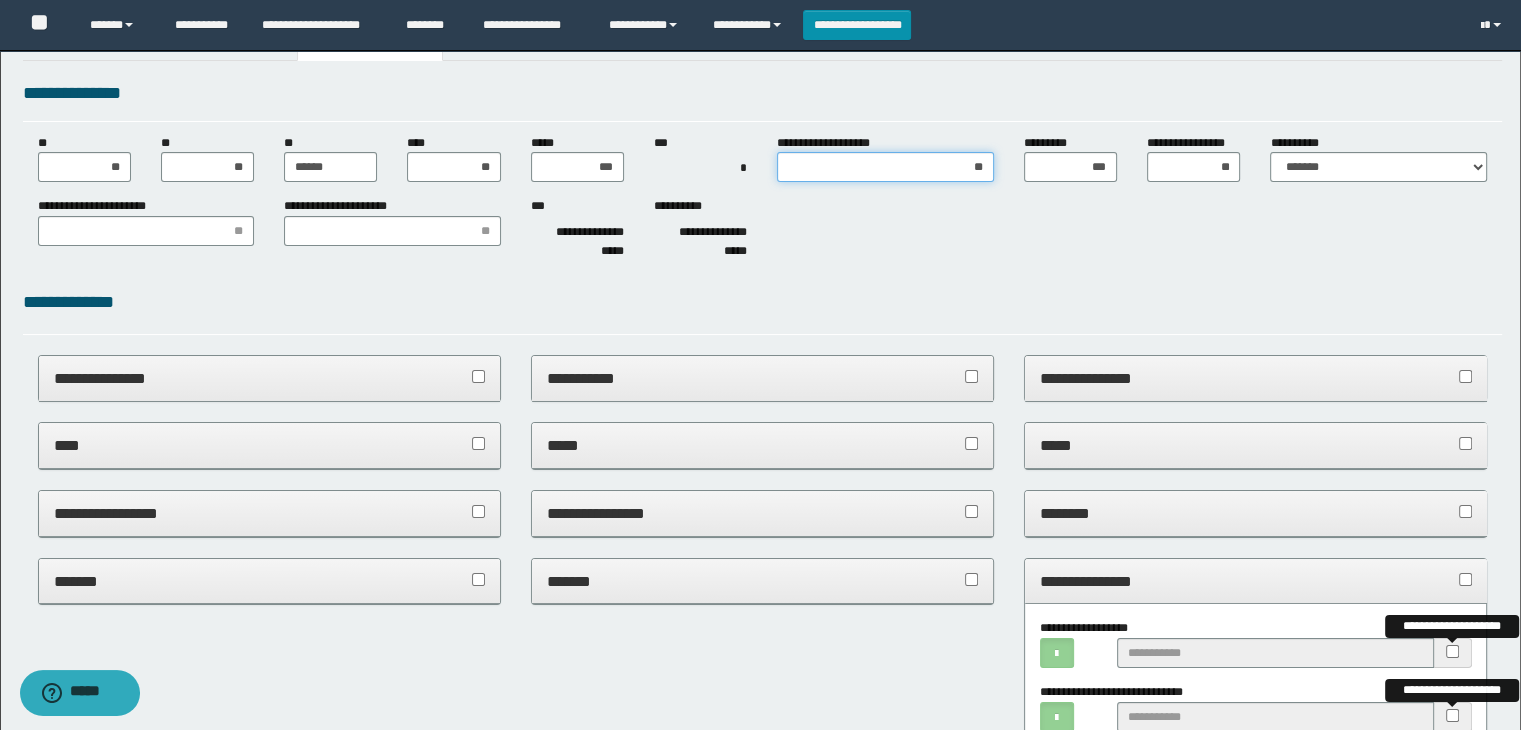 click on "**" at bounding box center [885, 167] 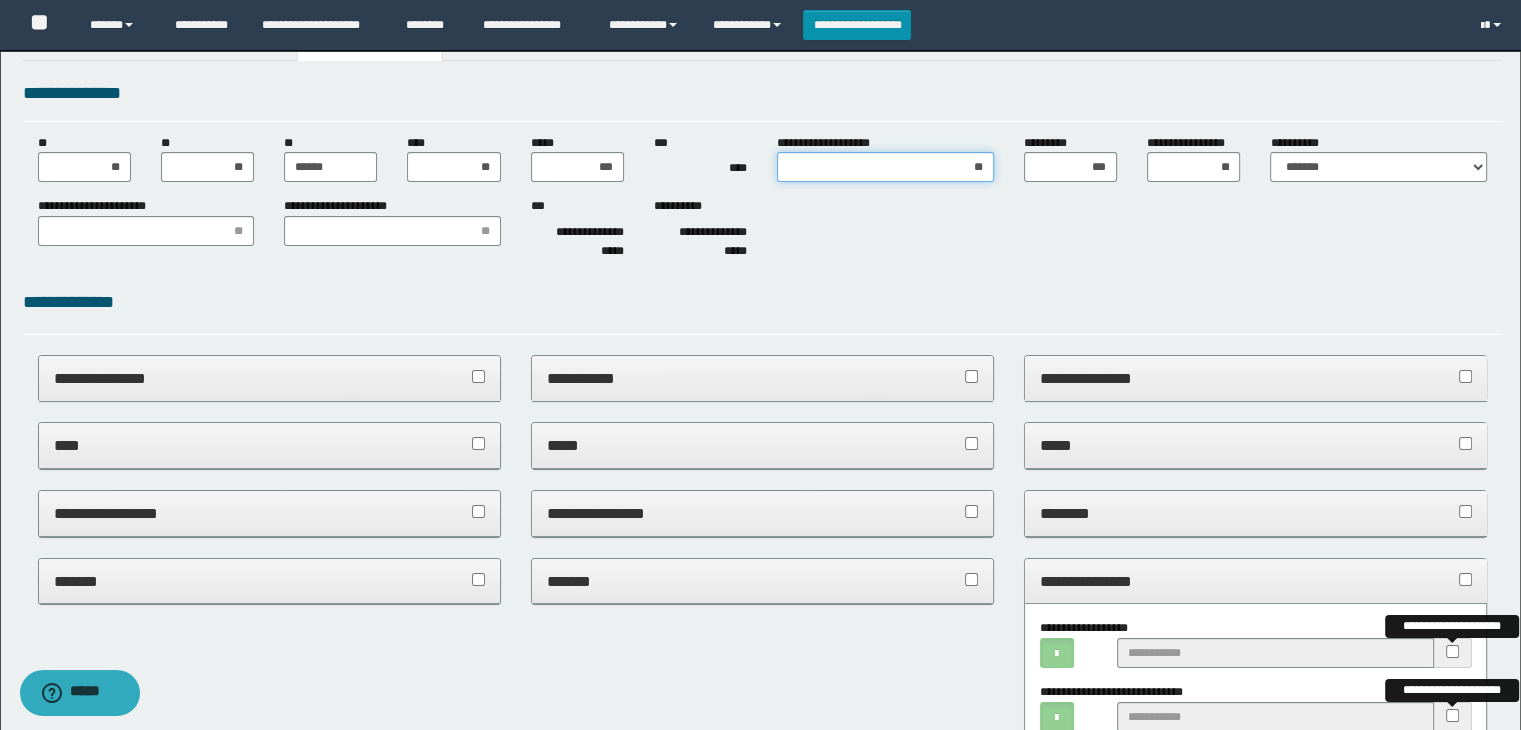 type on "*" 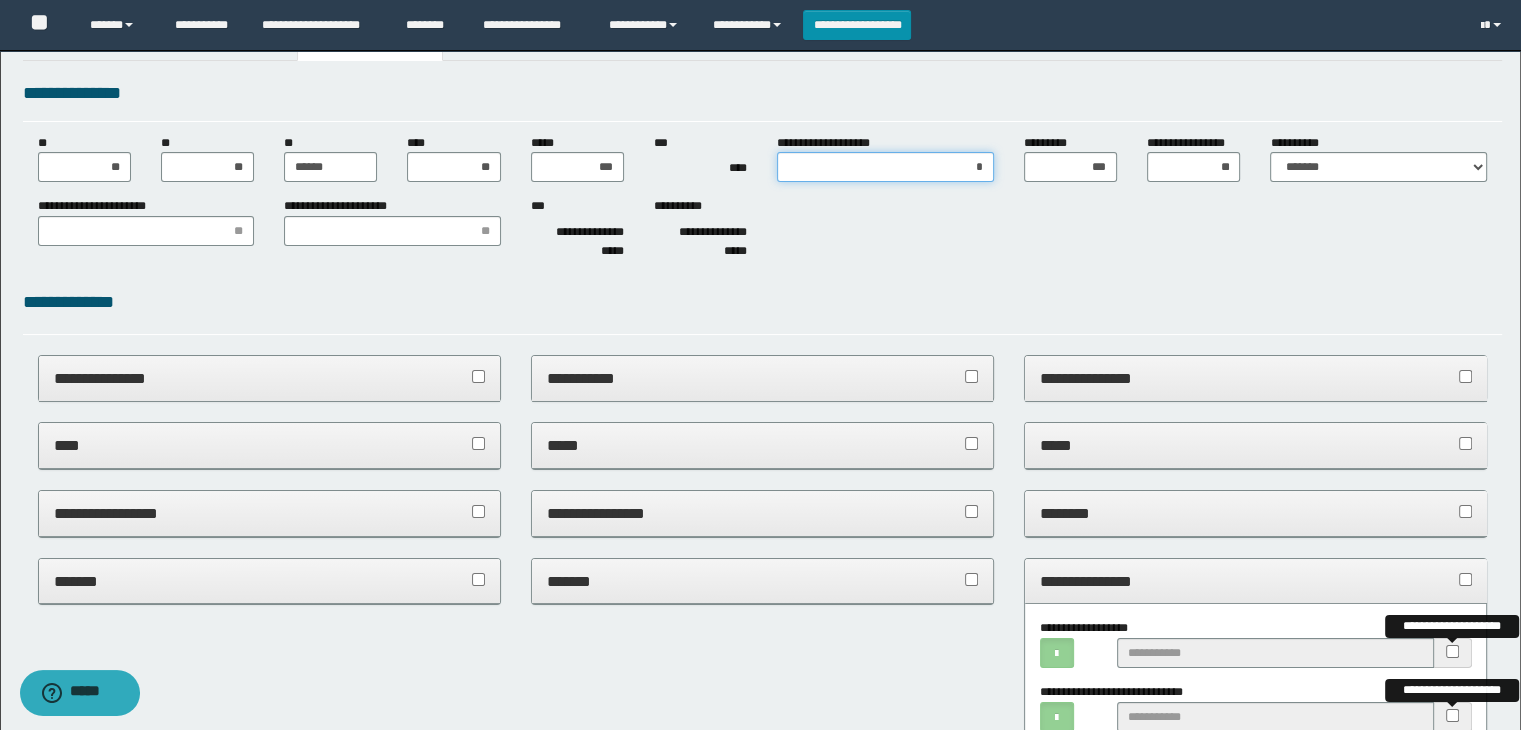 type on "**" 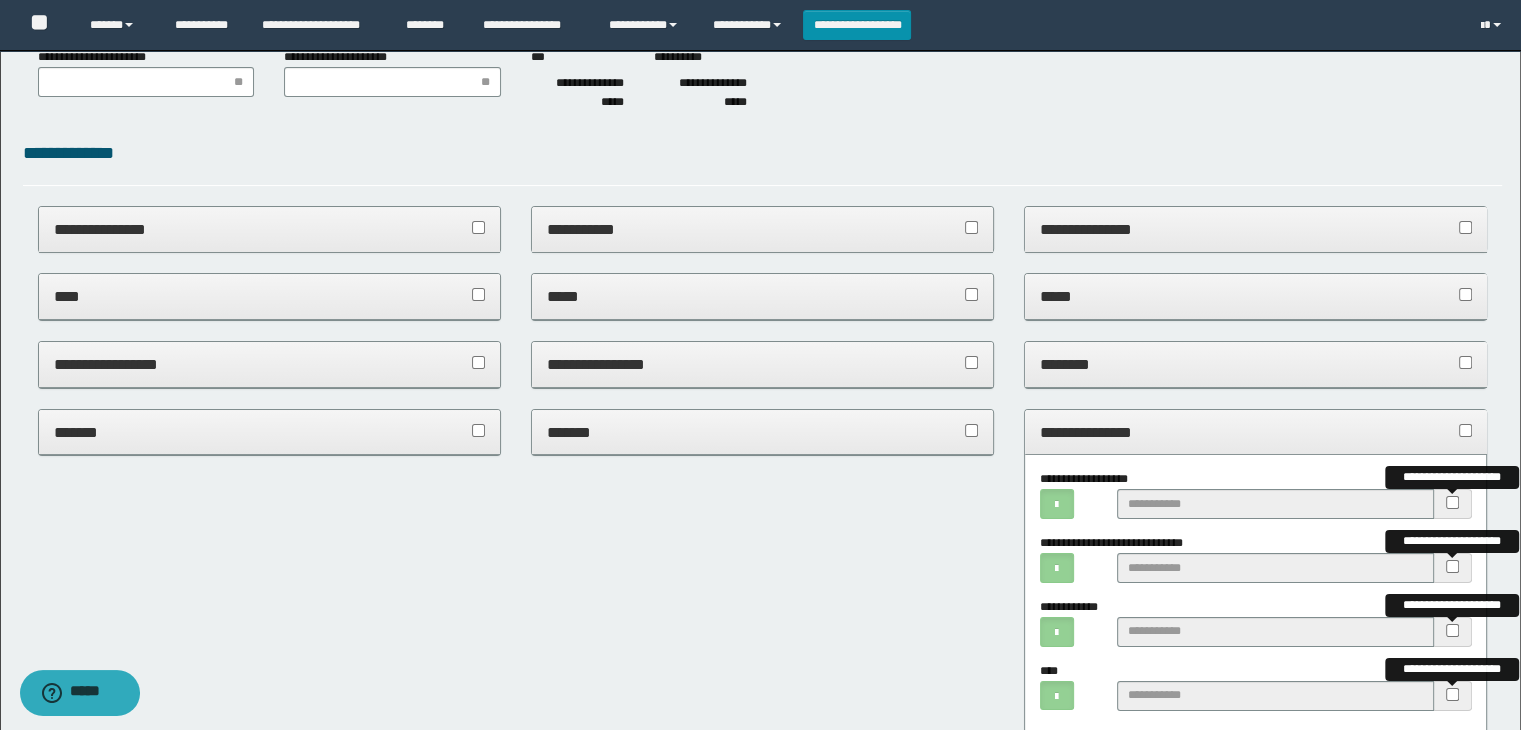 scroll, scrollTop: 0, scrollLeft: 0, axis: both 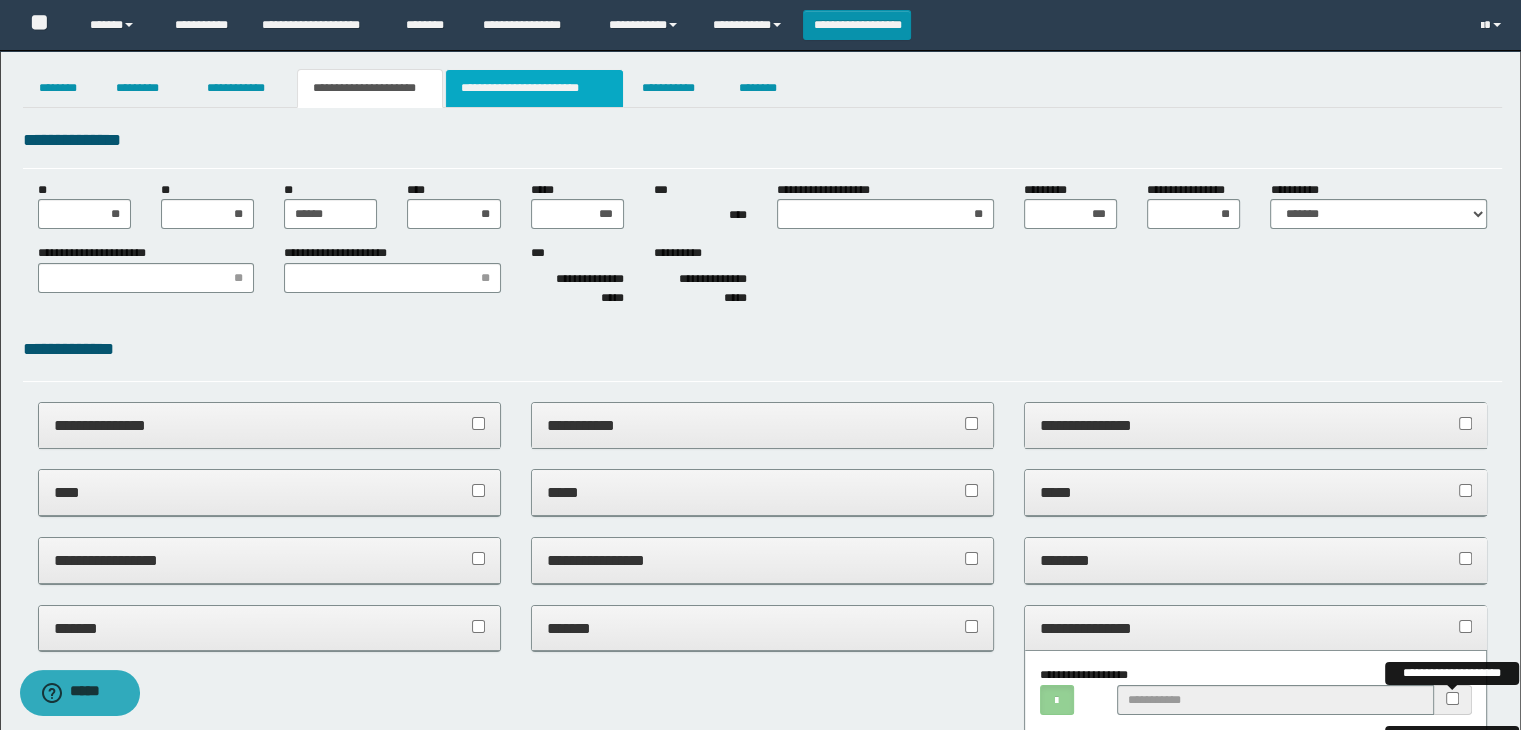 click on "**********" at bounding box center (534, 88) 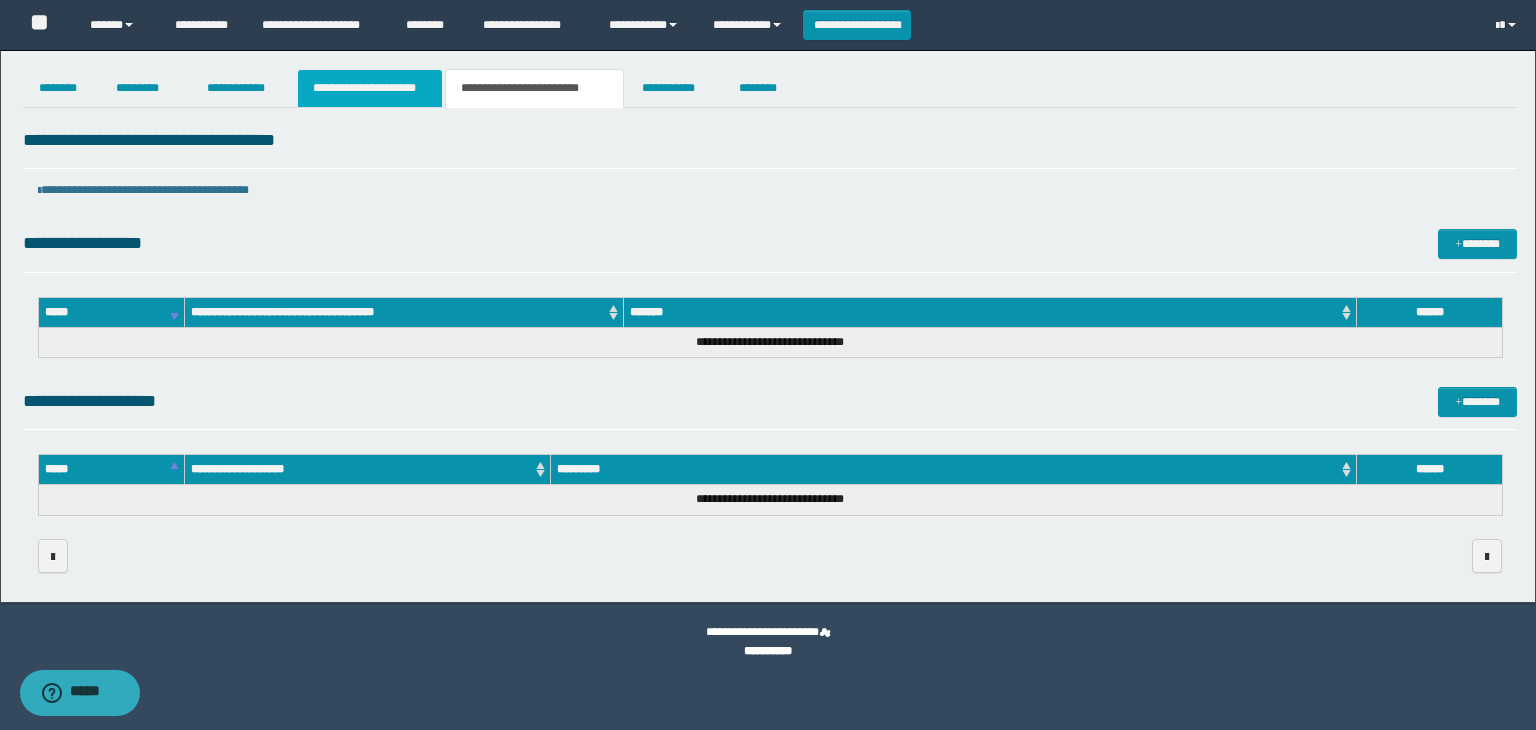 click on "**********" at bounding box center [370, 88] 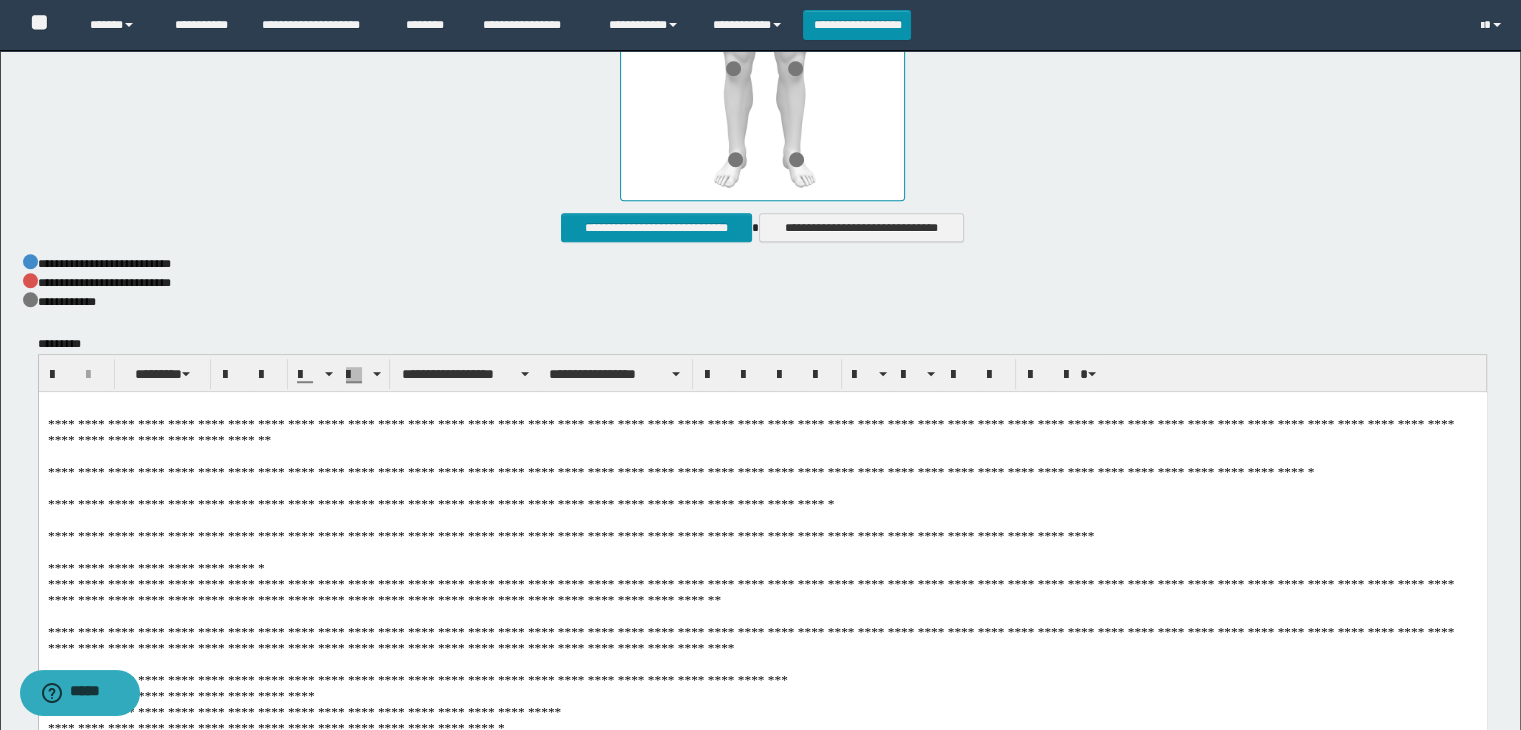 scroll, scrollTop: 1463, scrollLeft: 0, axis: vertical 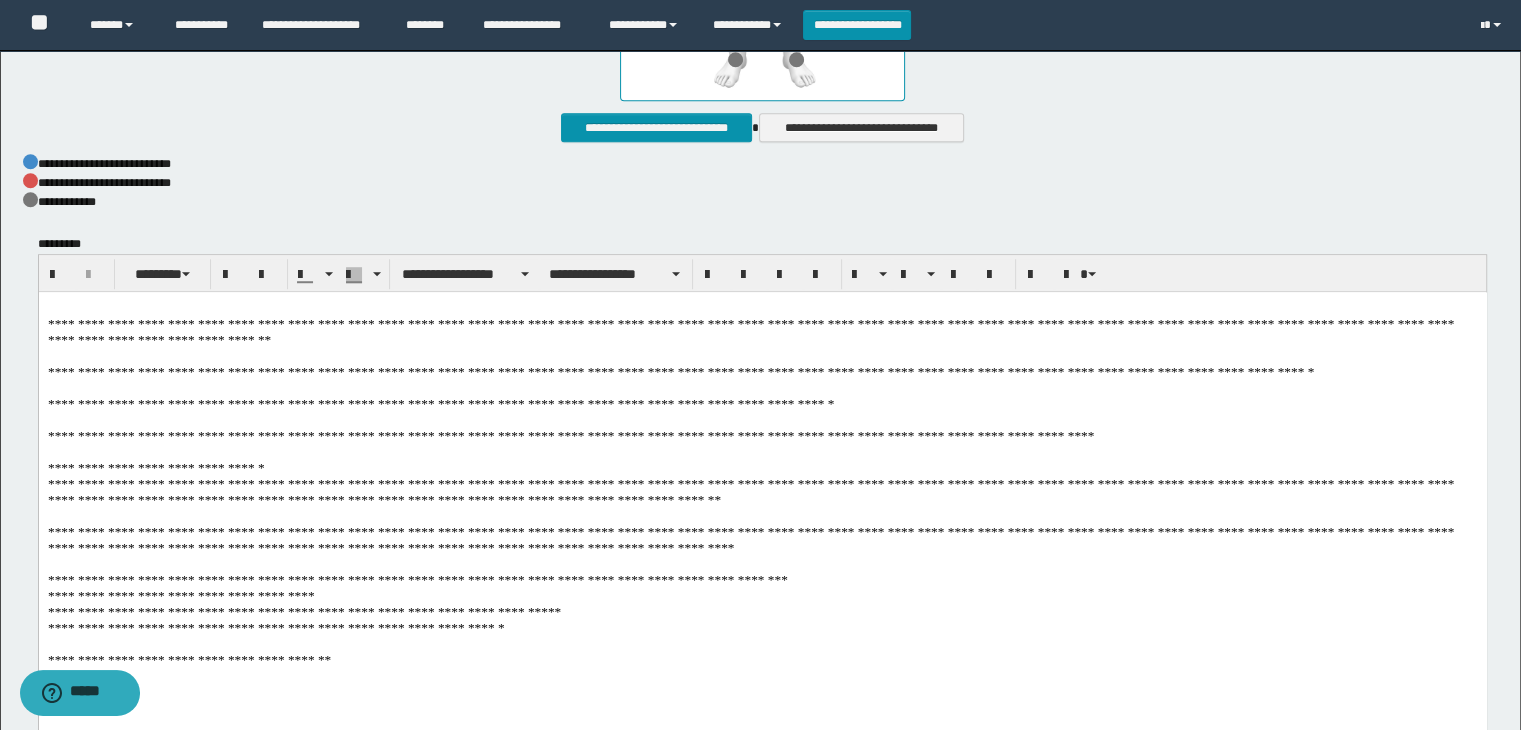 click on "**********" at bounding box center (762, 508) 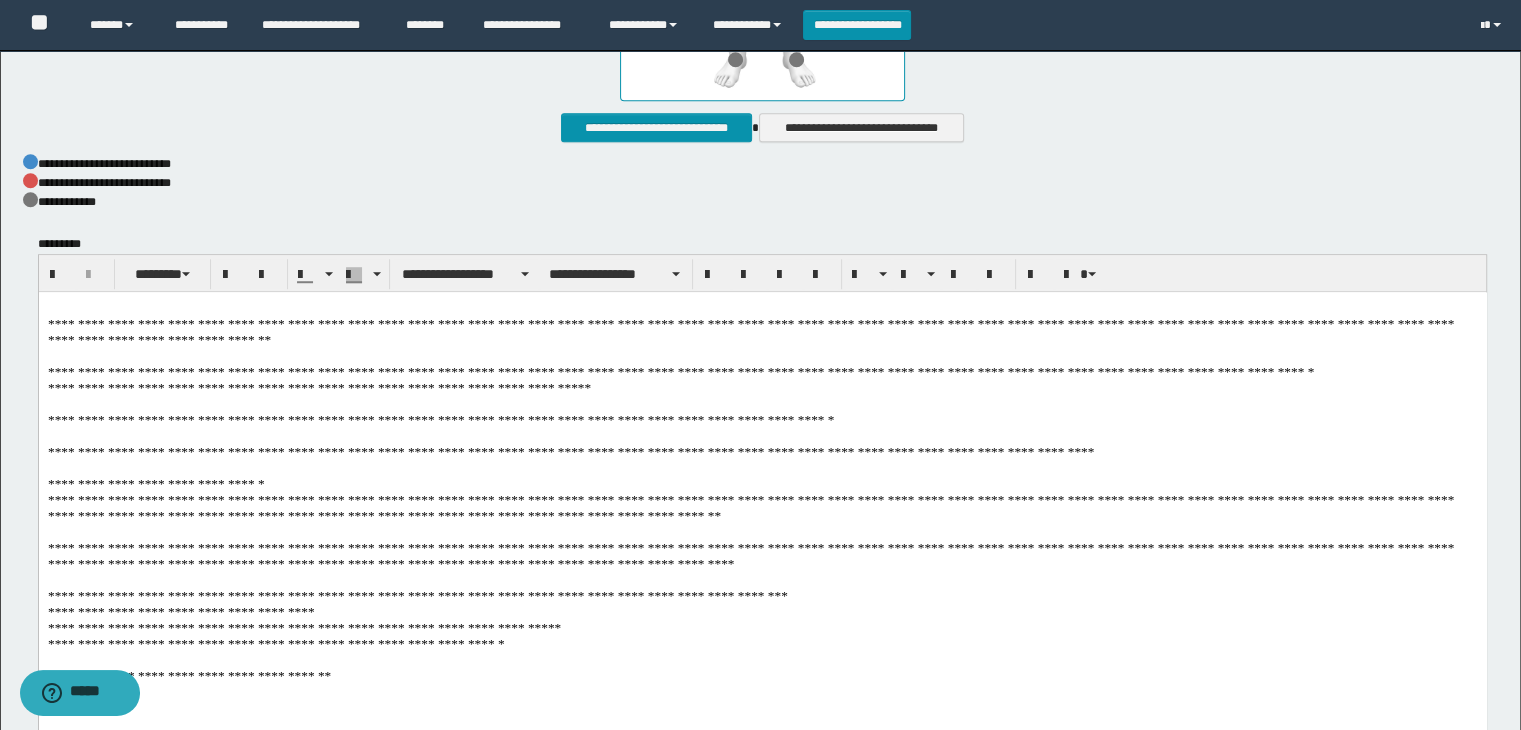 drag, startPoint x: 217, startPoint y: 391, endPoint x: 211, endPoint y: 406, distance: 16.155495 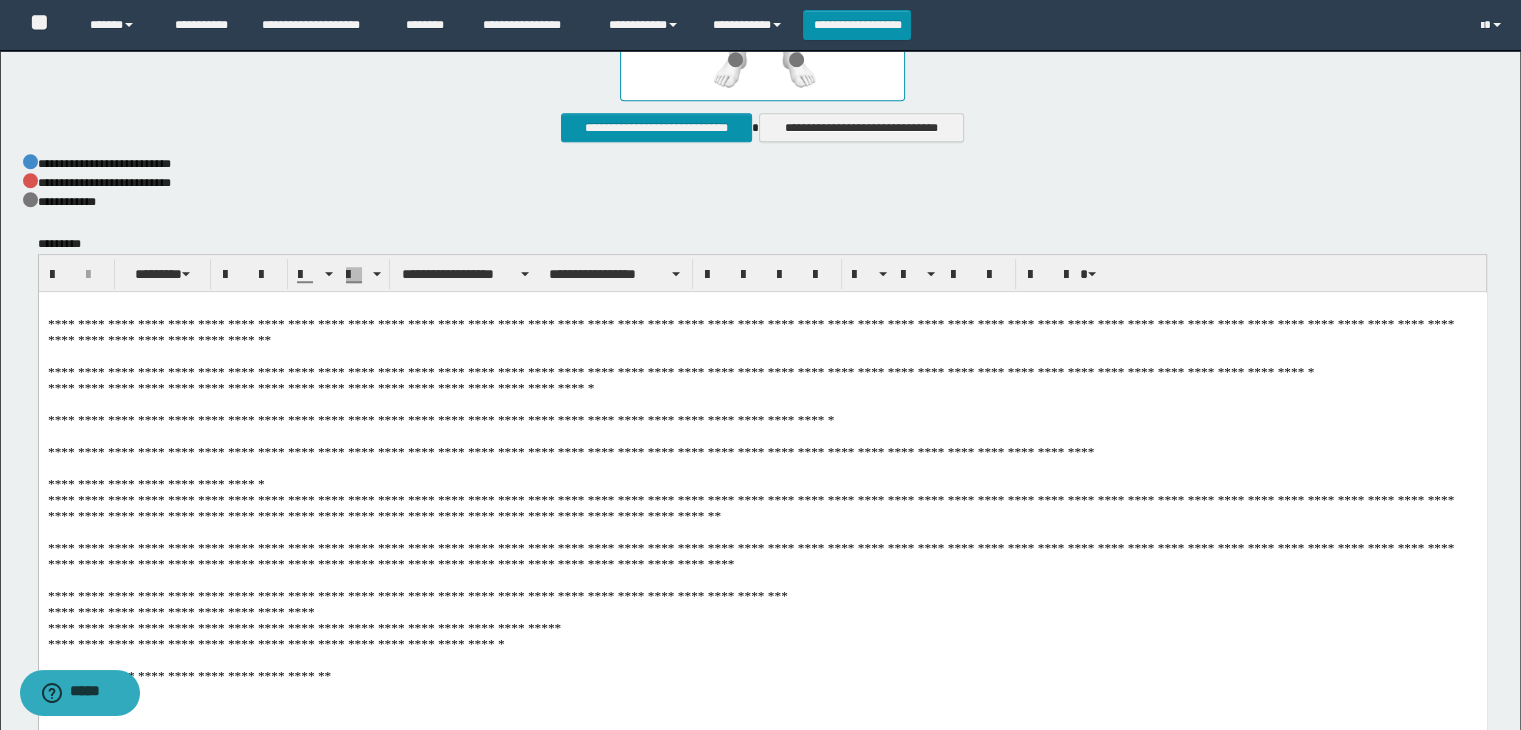 click on "**********" at bounding box center (762, 516) 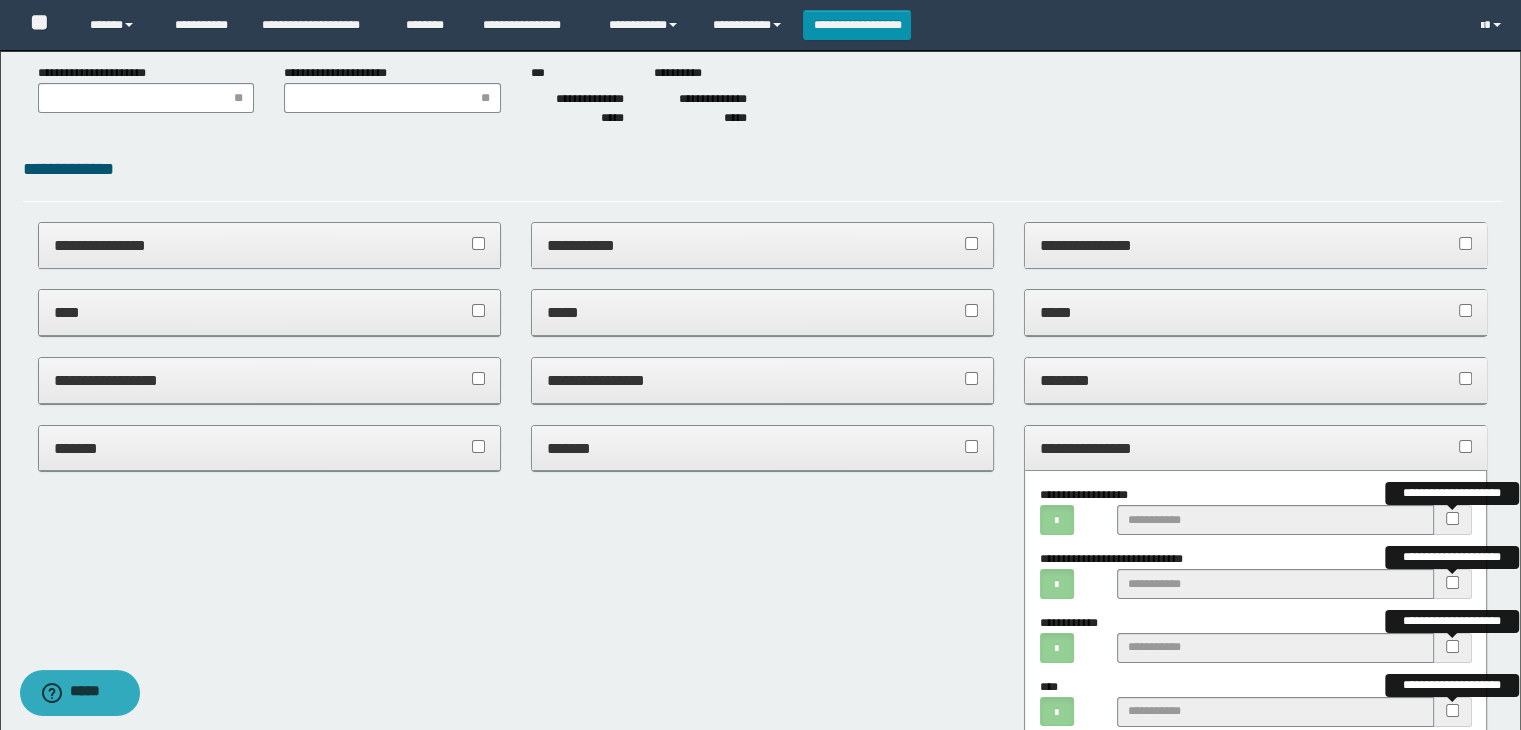 scroll, scrollTop: 0, scrollLeft: 0, axis: both 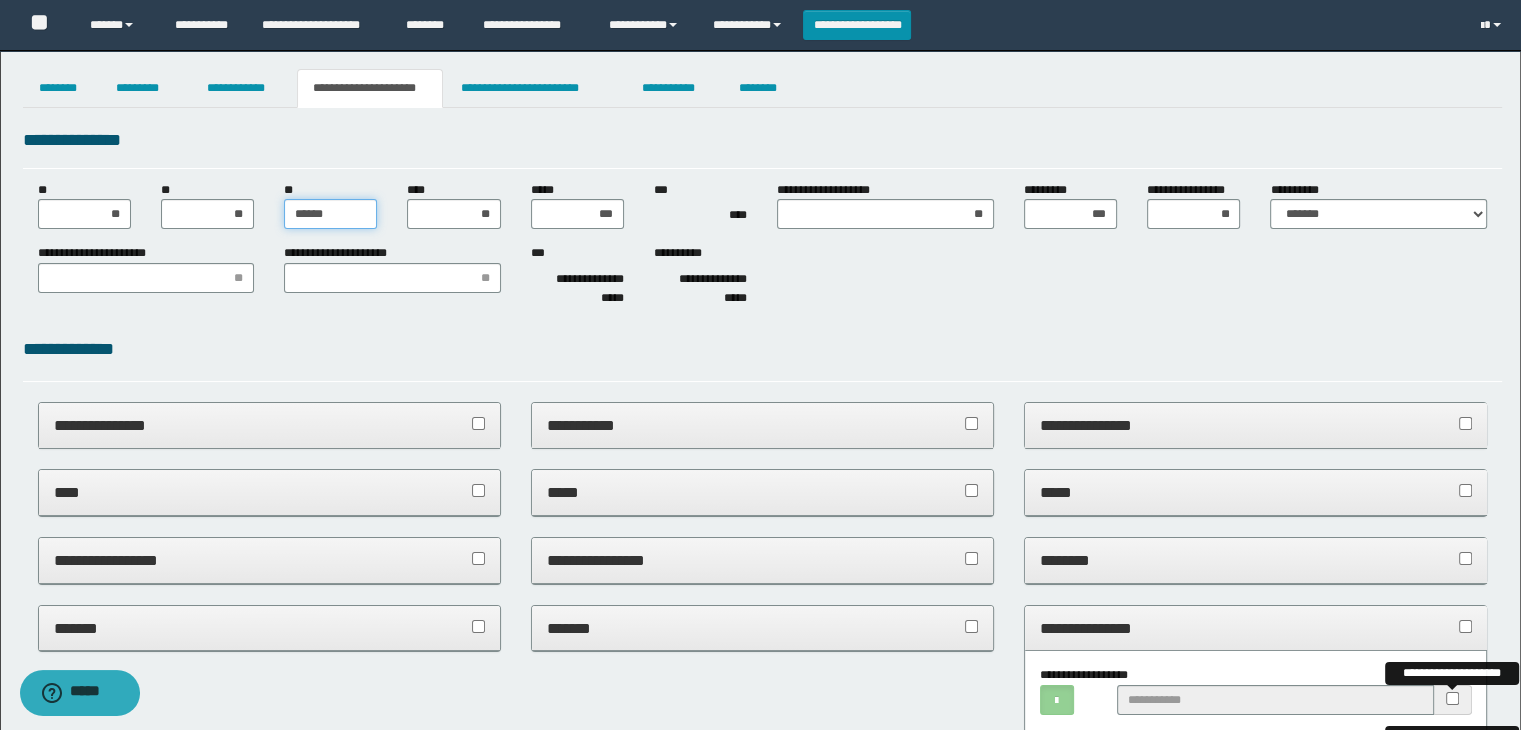 drag, startPoint x: 328, startPoint y: 211, endPoint x: 105, endPoint y: 204, distance: 223.10983 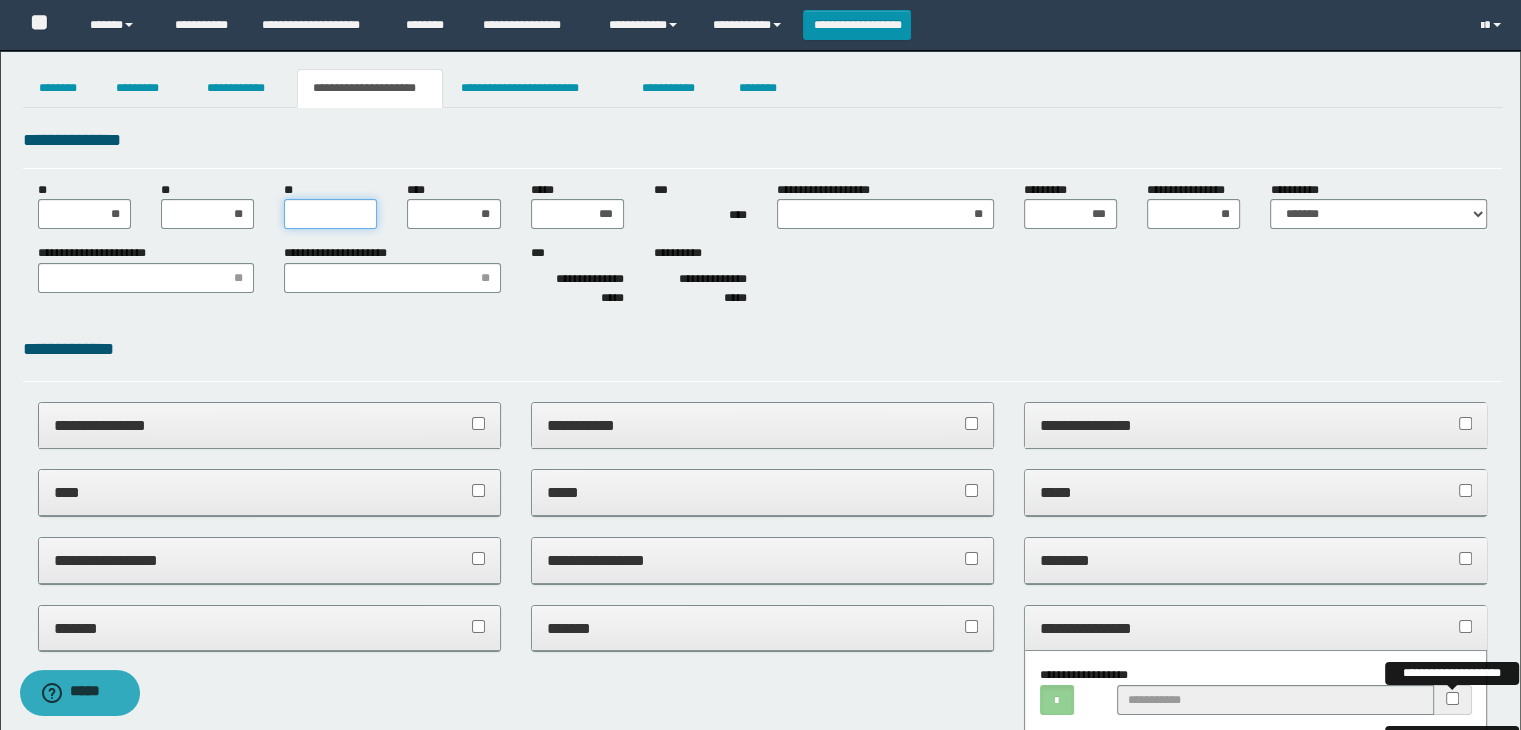 type on "***" 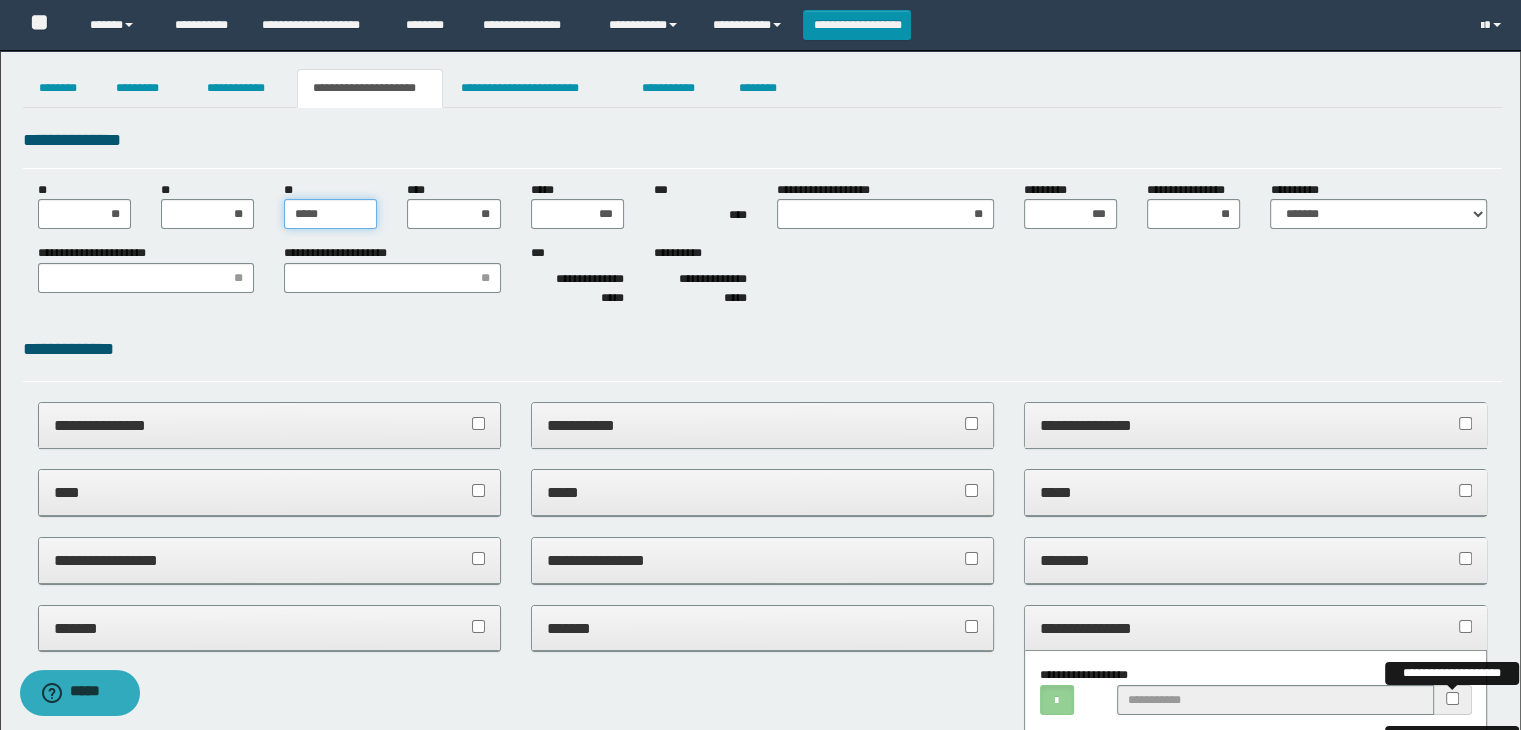 type on "******" 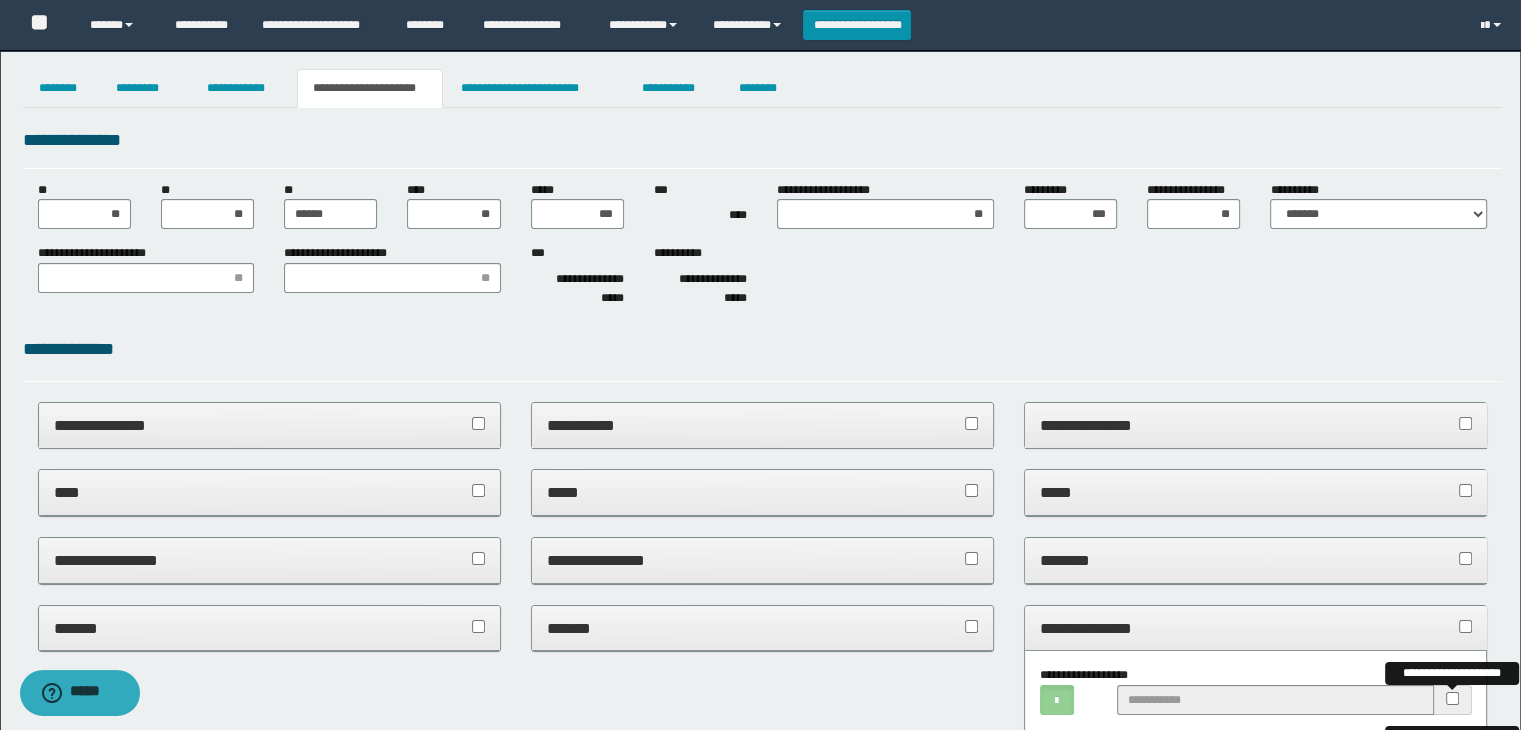 click on "**********" at bounding box center (763, 279) 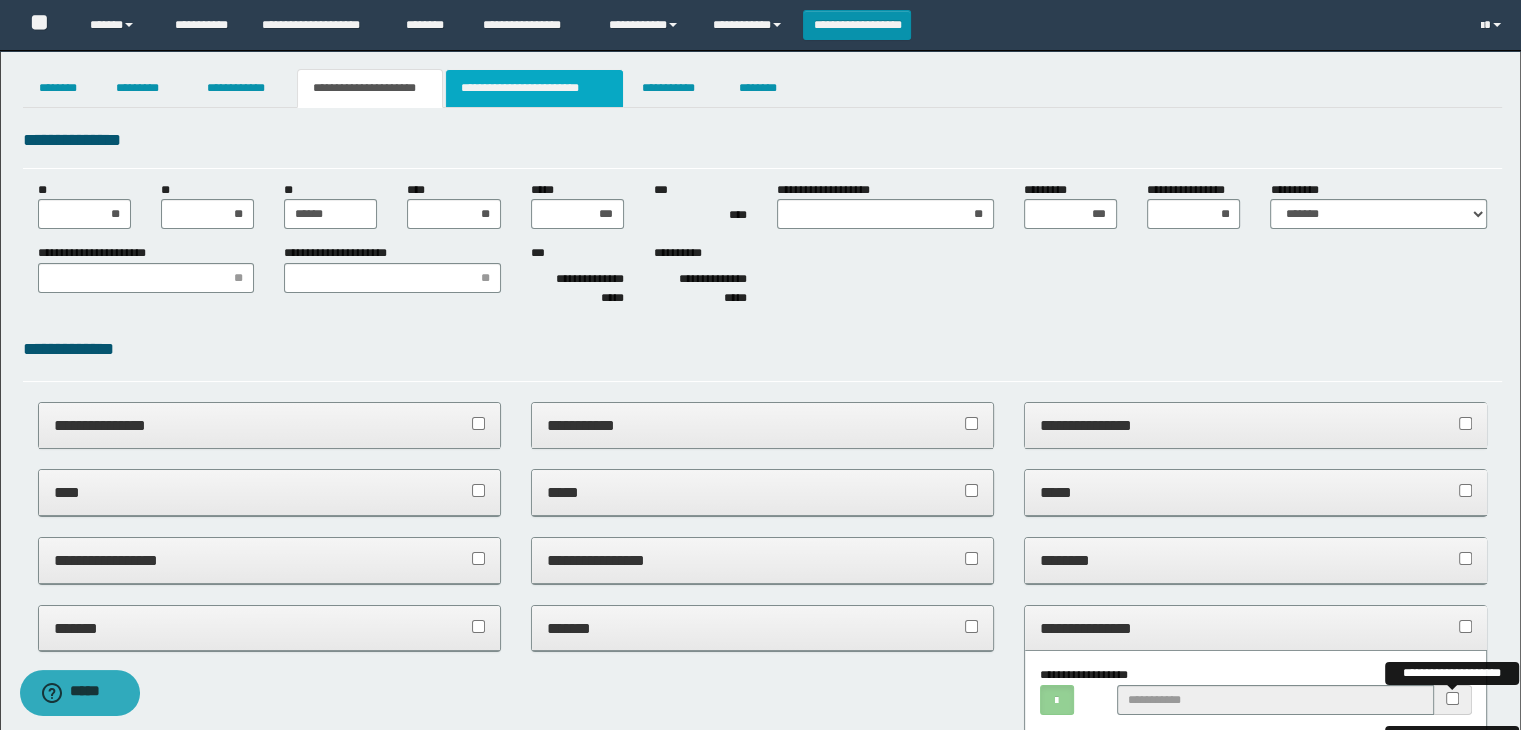 click on "**********" at bounding box center [534, 88] 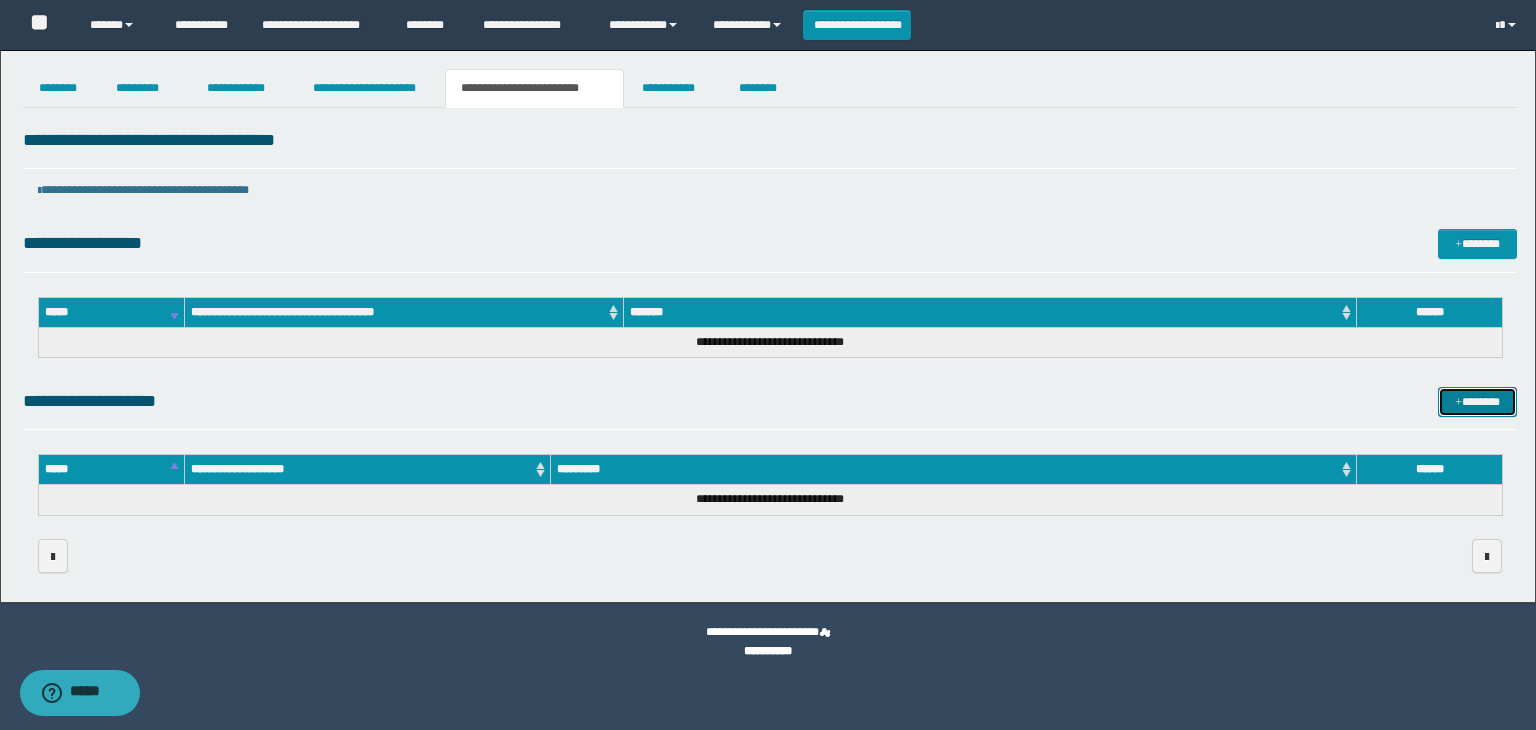 click on "*******" at bounding box center (1477, 402) 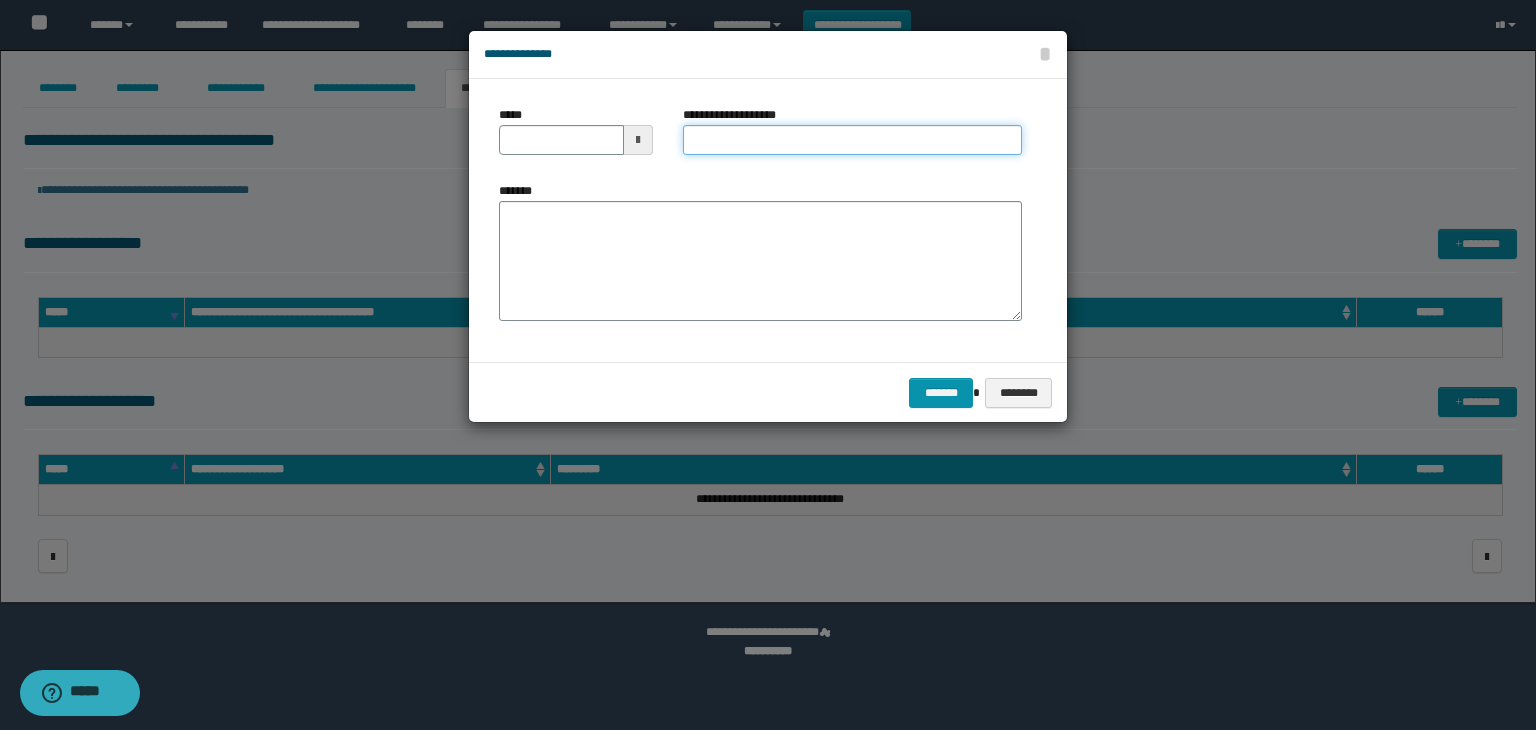 drag, startPoint x: 694, startPoint y: 135, endPoint x: 703, endPoint y: 144, distance: 12.727922 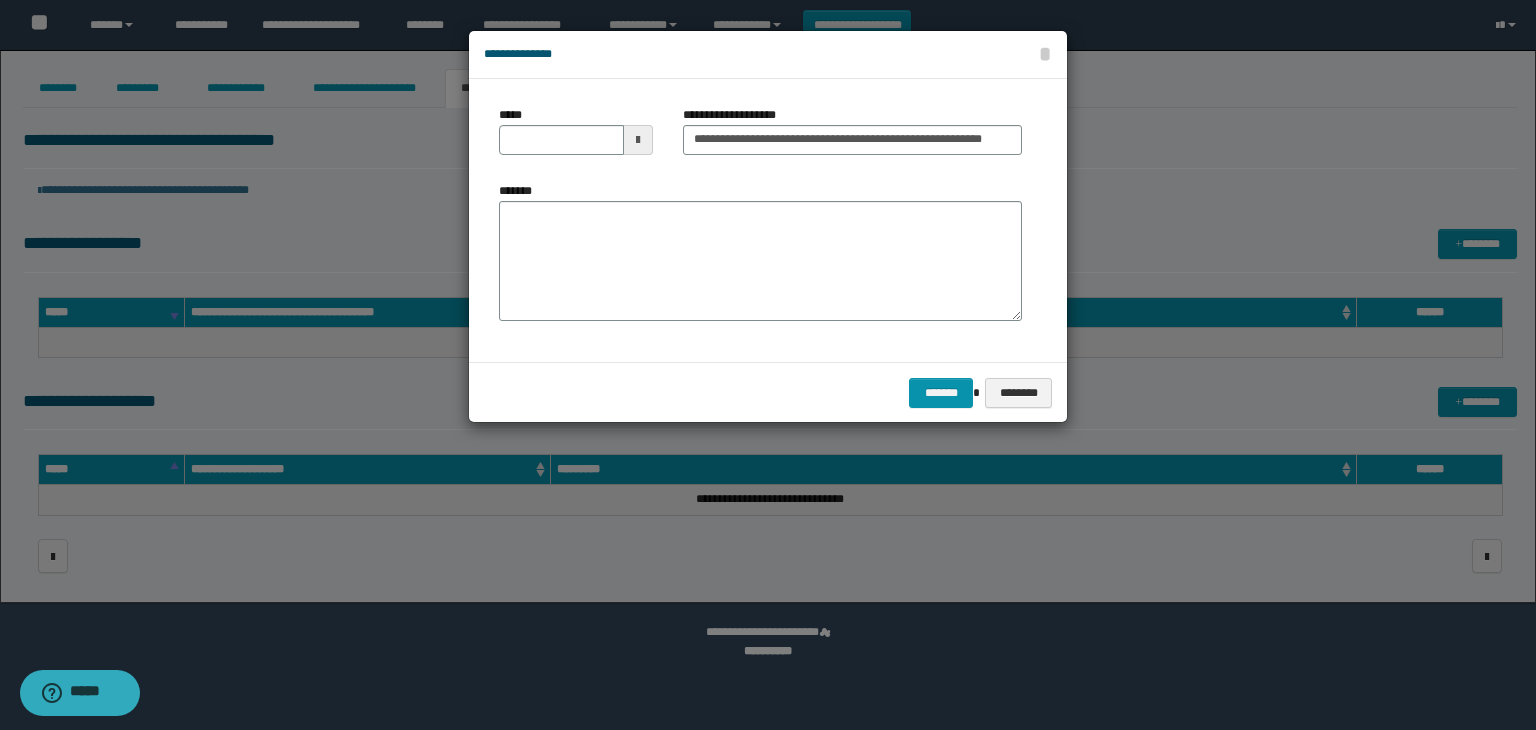 drag, startPoint x: 626, startPoint y: 126, endPoint x: 627, endPoint y: 148, distance: 22.022715 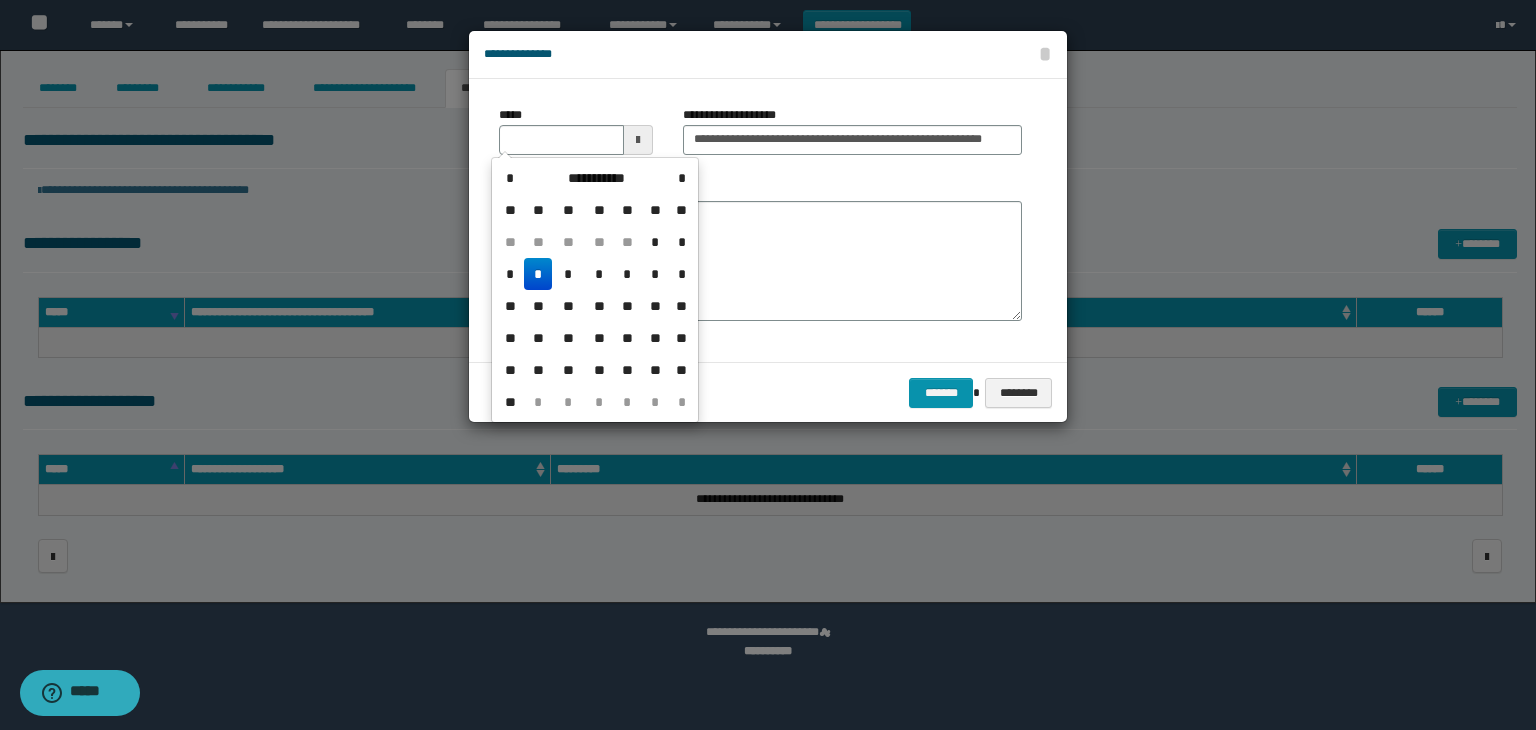 drag, startPoint x: 535, startPoint y: 269, endPoint x: 731, endPoint y: 329, distance: 204.97804 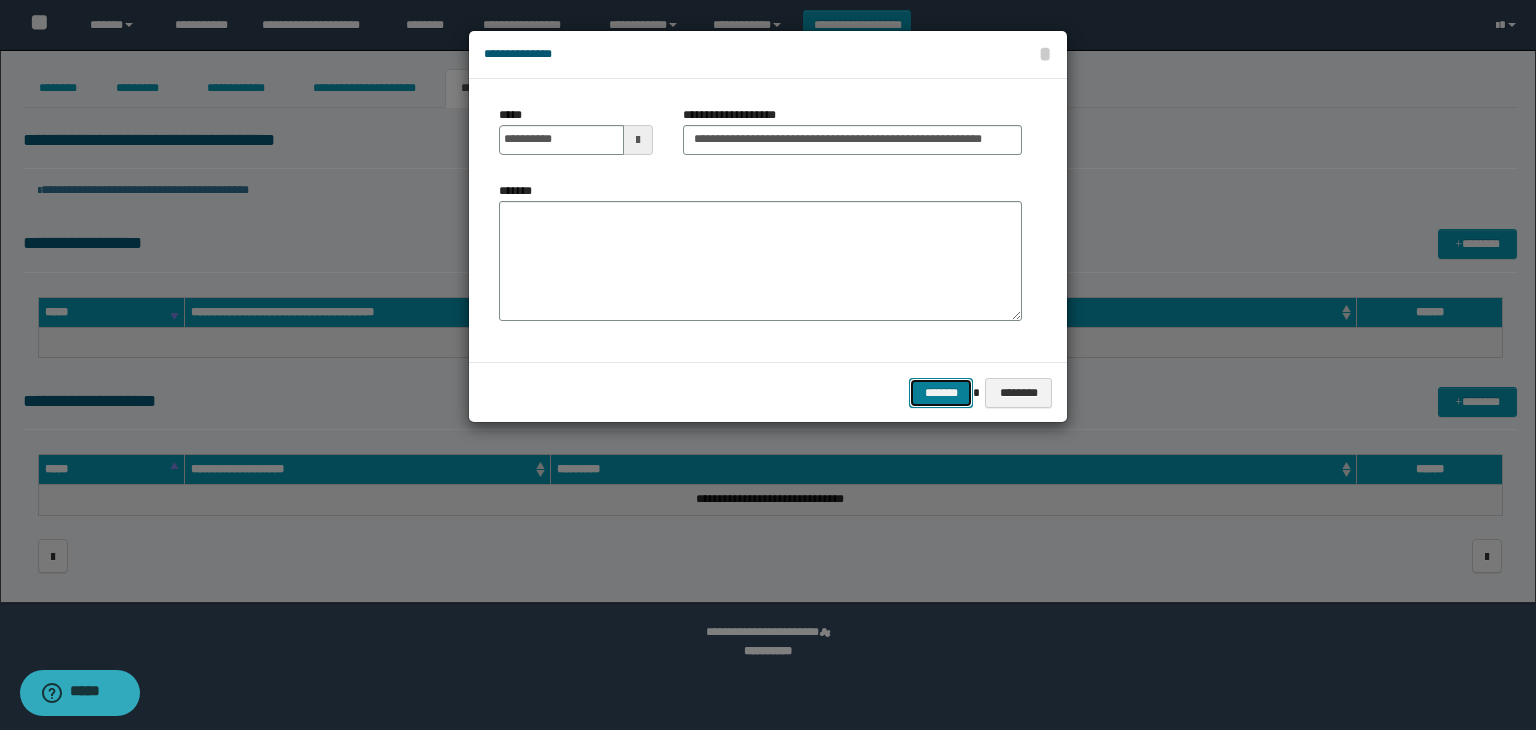 click on "*******" at bounding box center [941, 393] 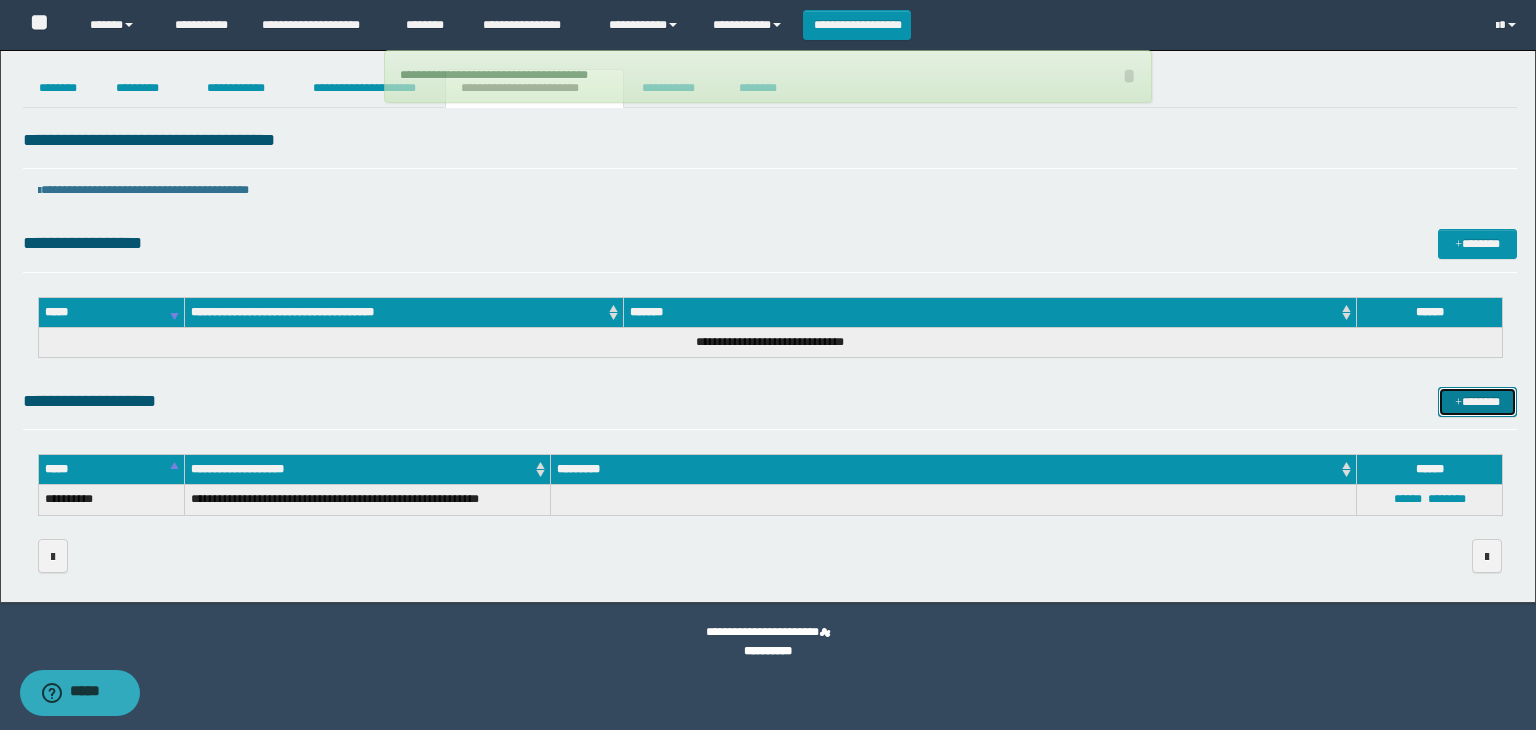 type 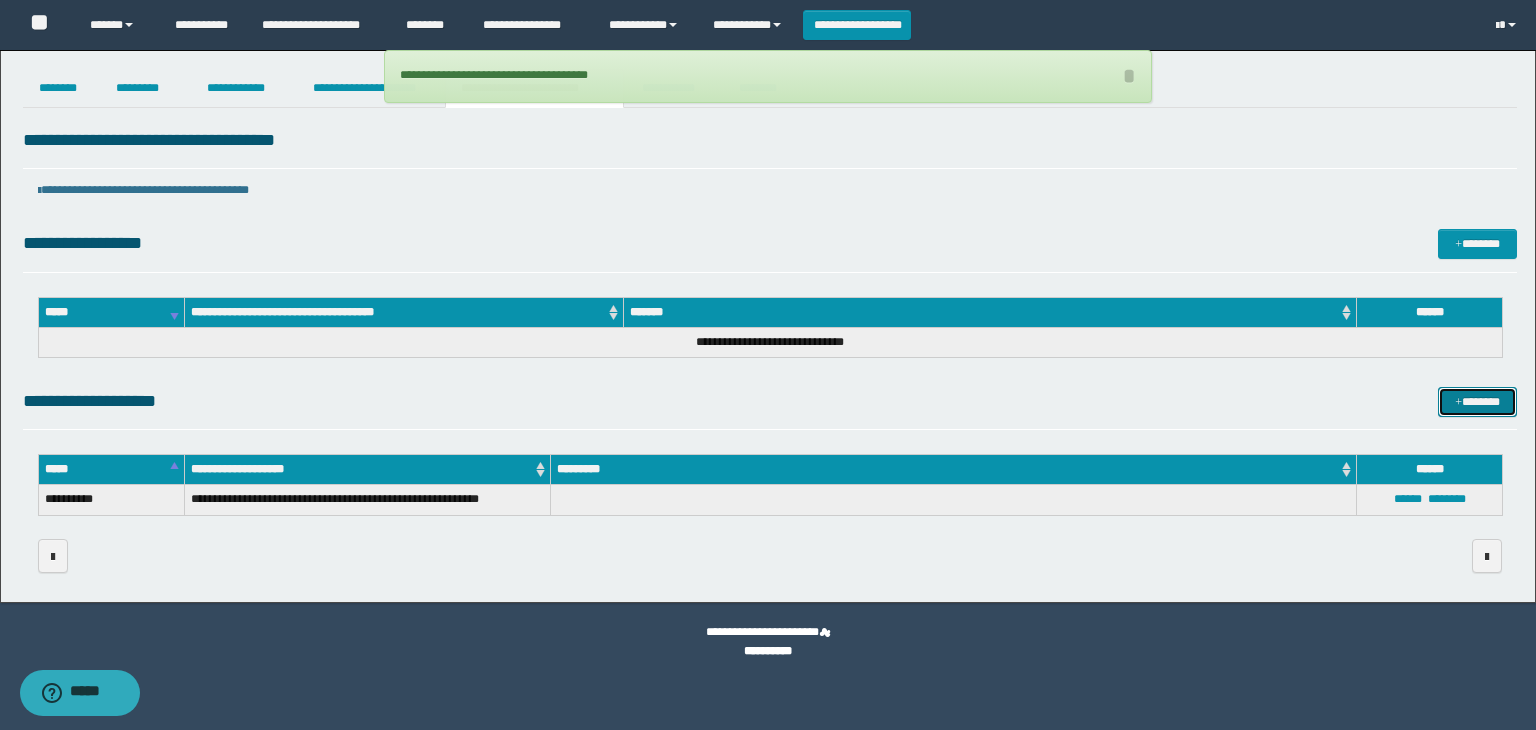 click on "*******" at bounding box center (1477, 402) 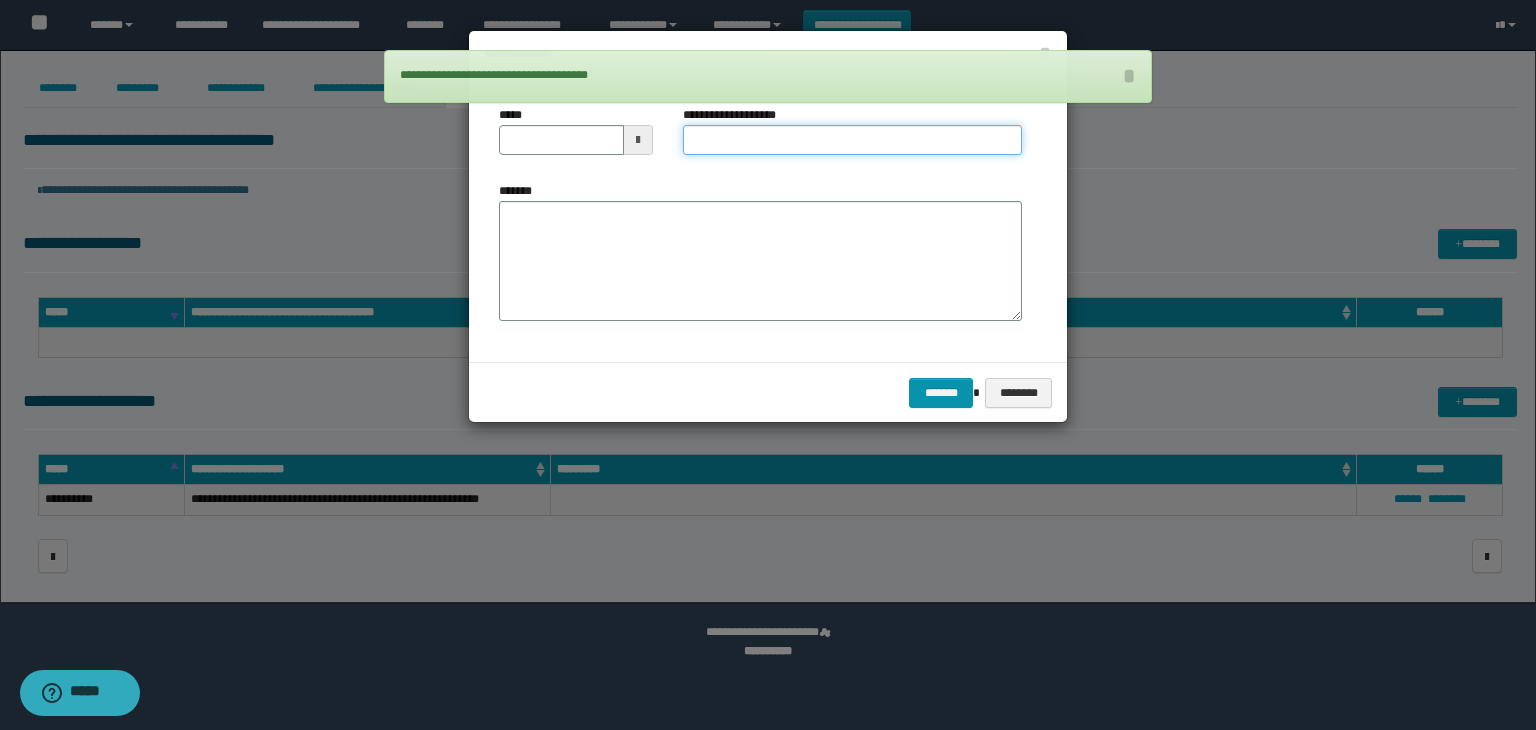 click on "**********" at bounding box center (852, 140) 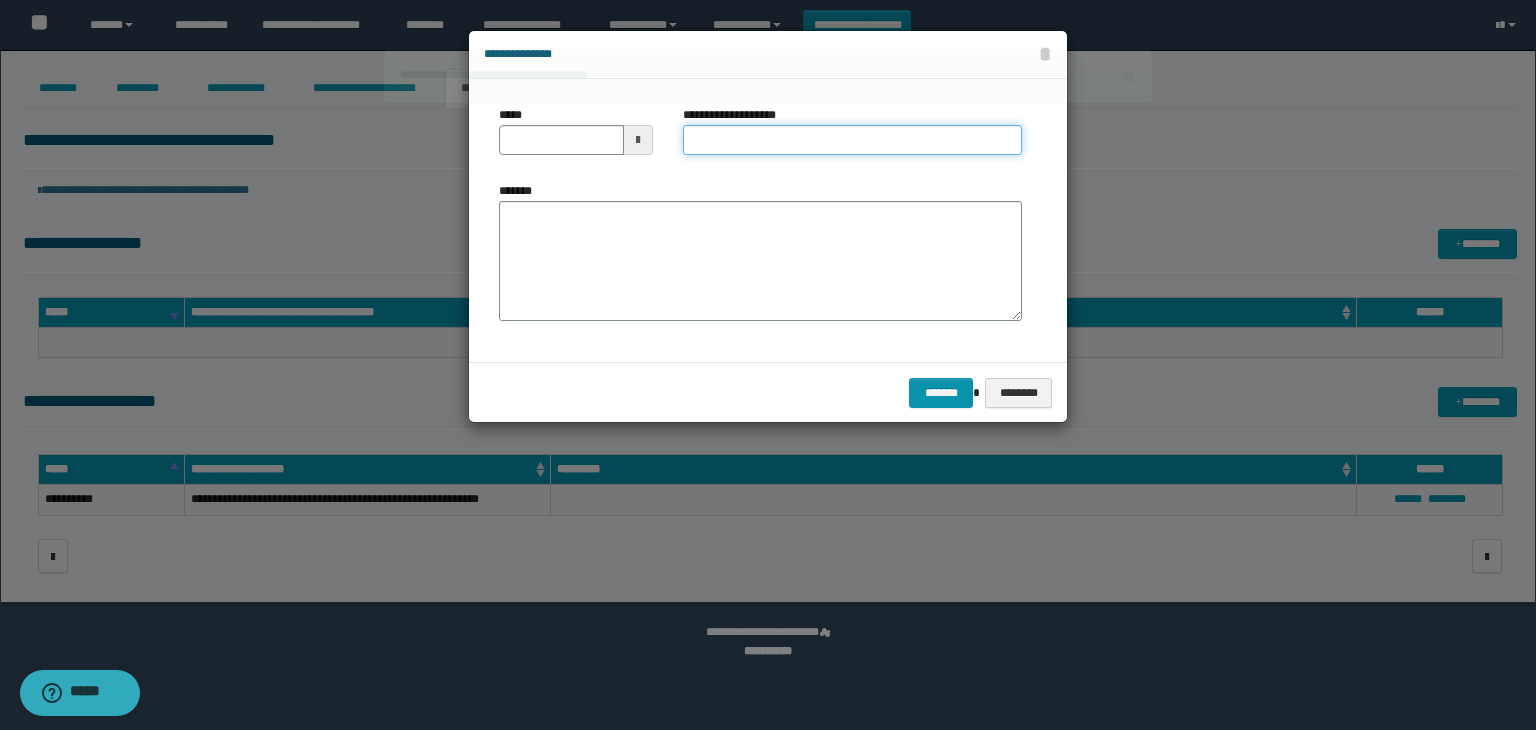 type on "**********" 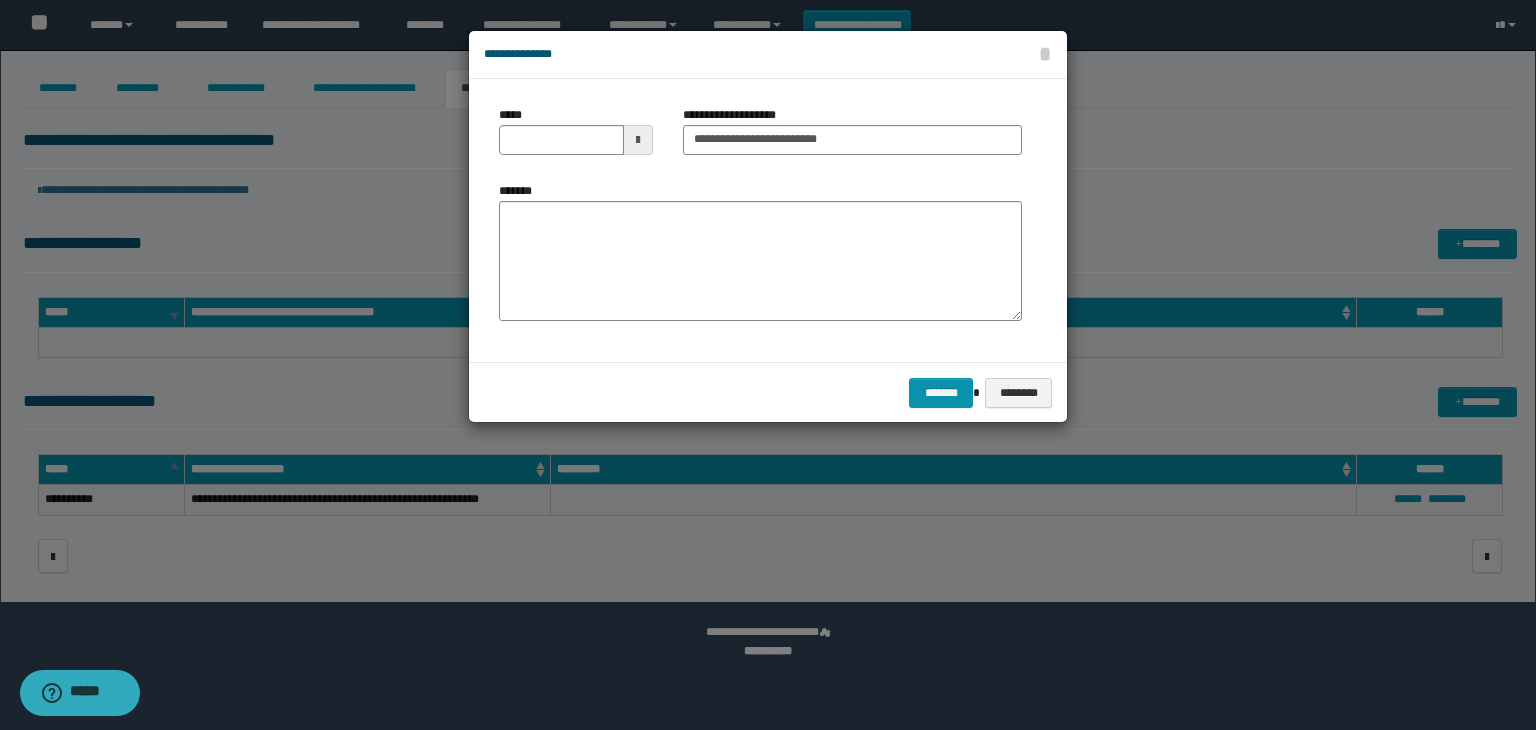click at bounding box center (638, 140) 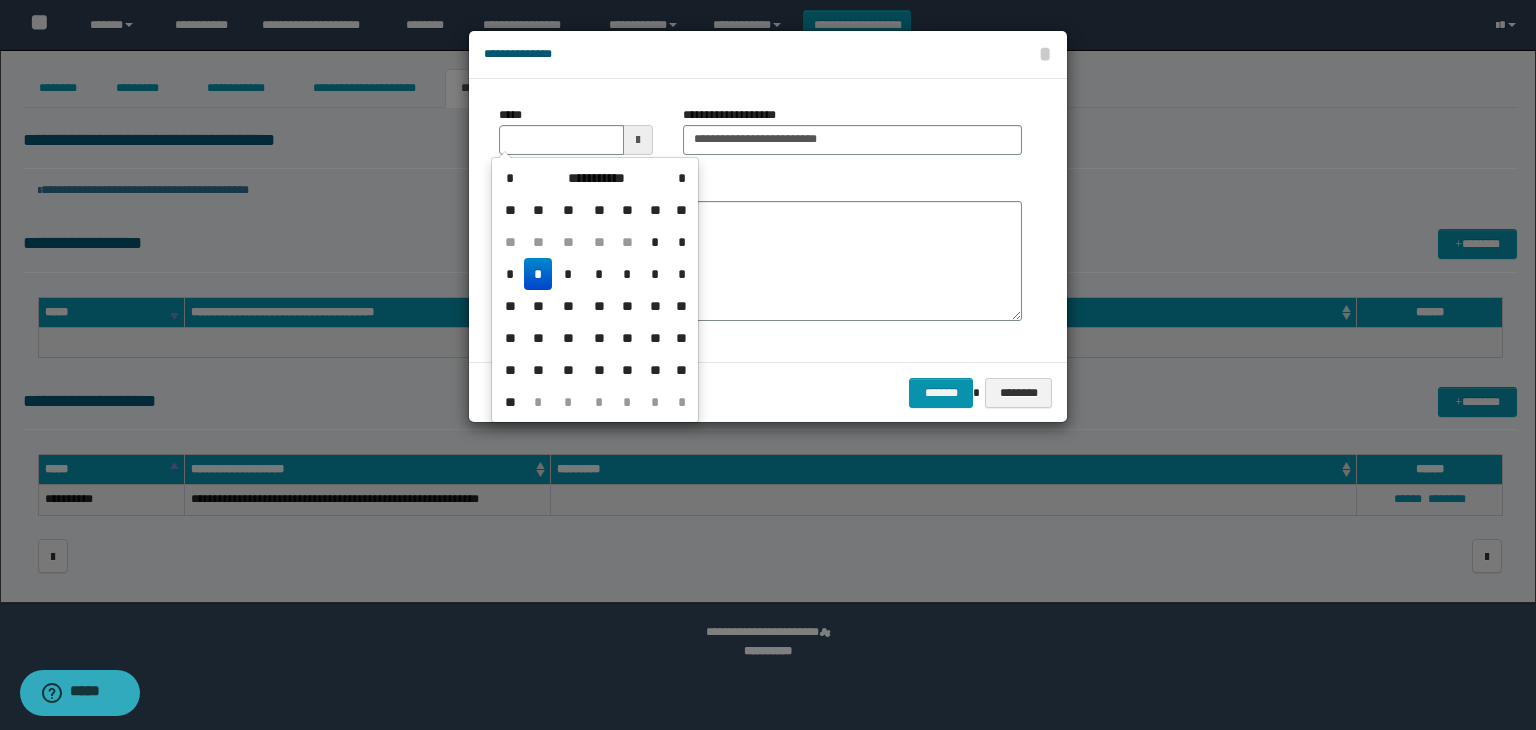 click on "*" at bounding box center [538, 274] 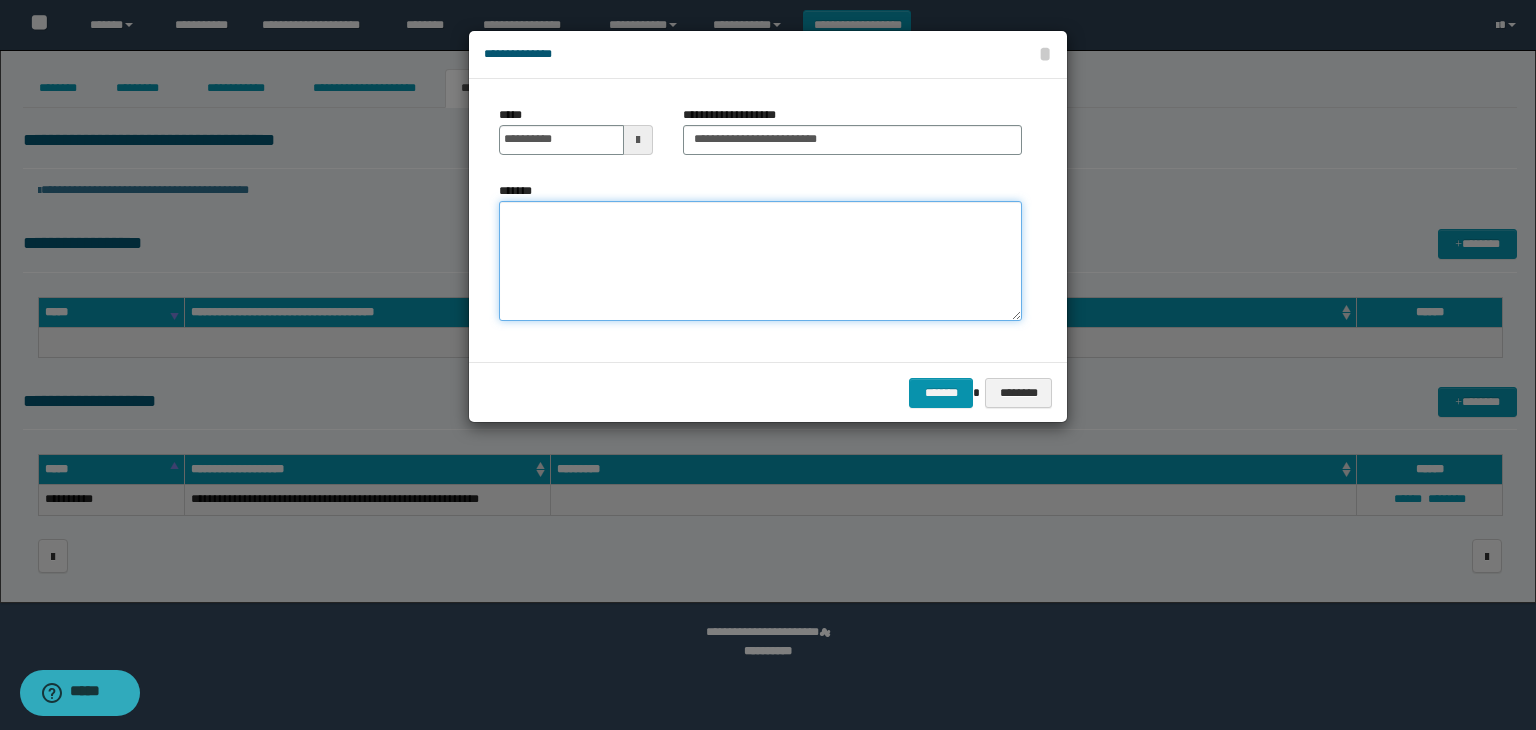 click on "*******" at bounding box center (760, 261) 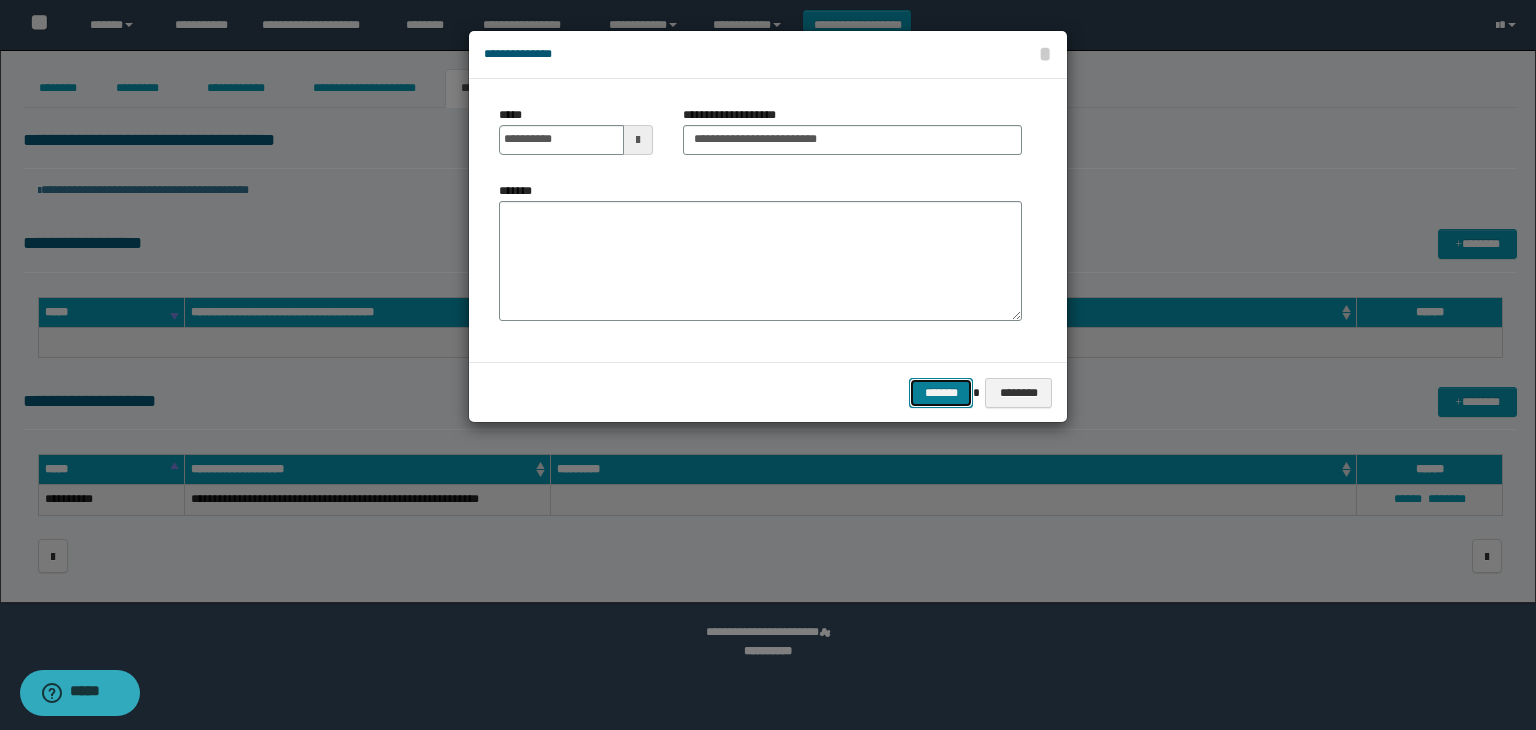 click on "*******" at bounding box center (941, 393) 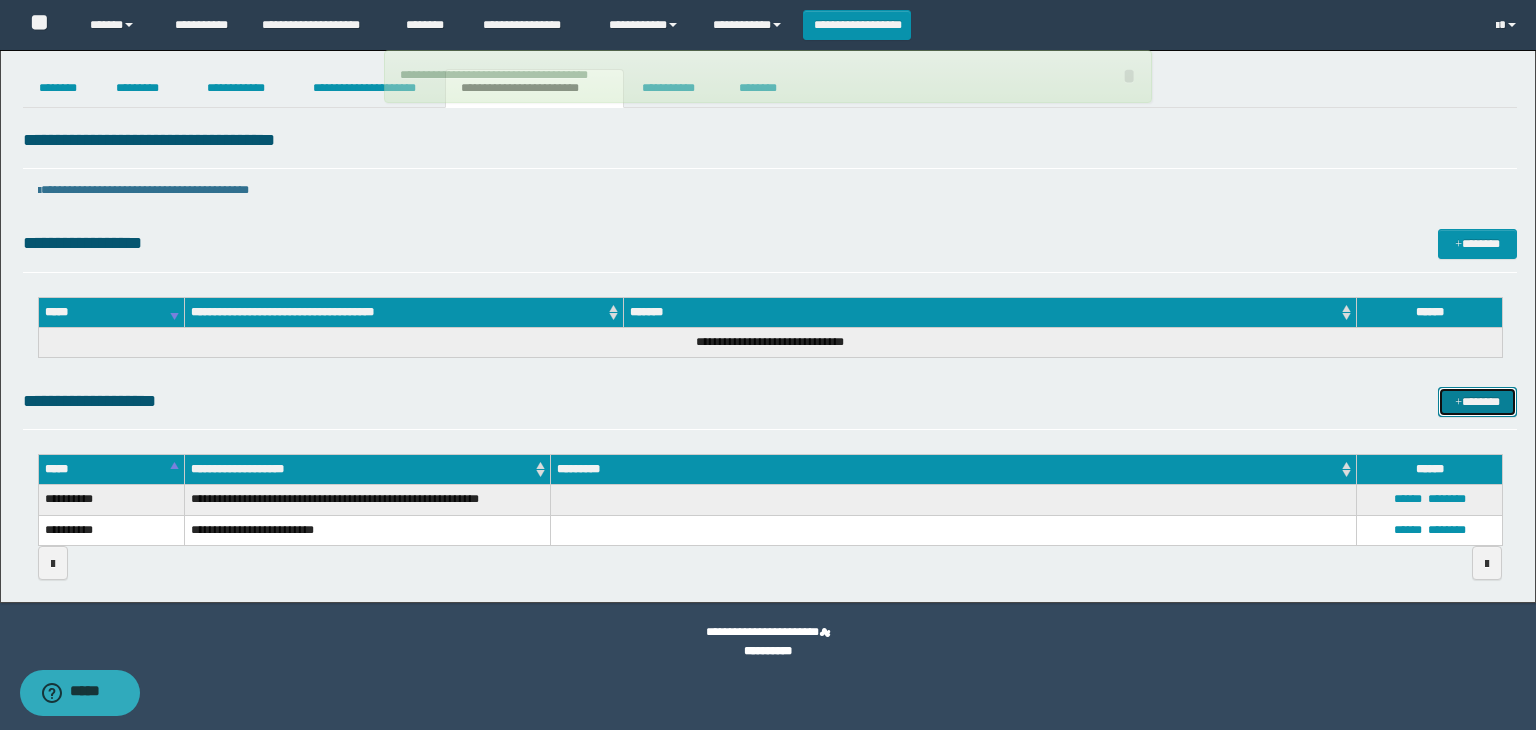 type 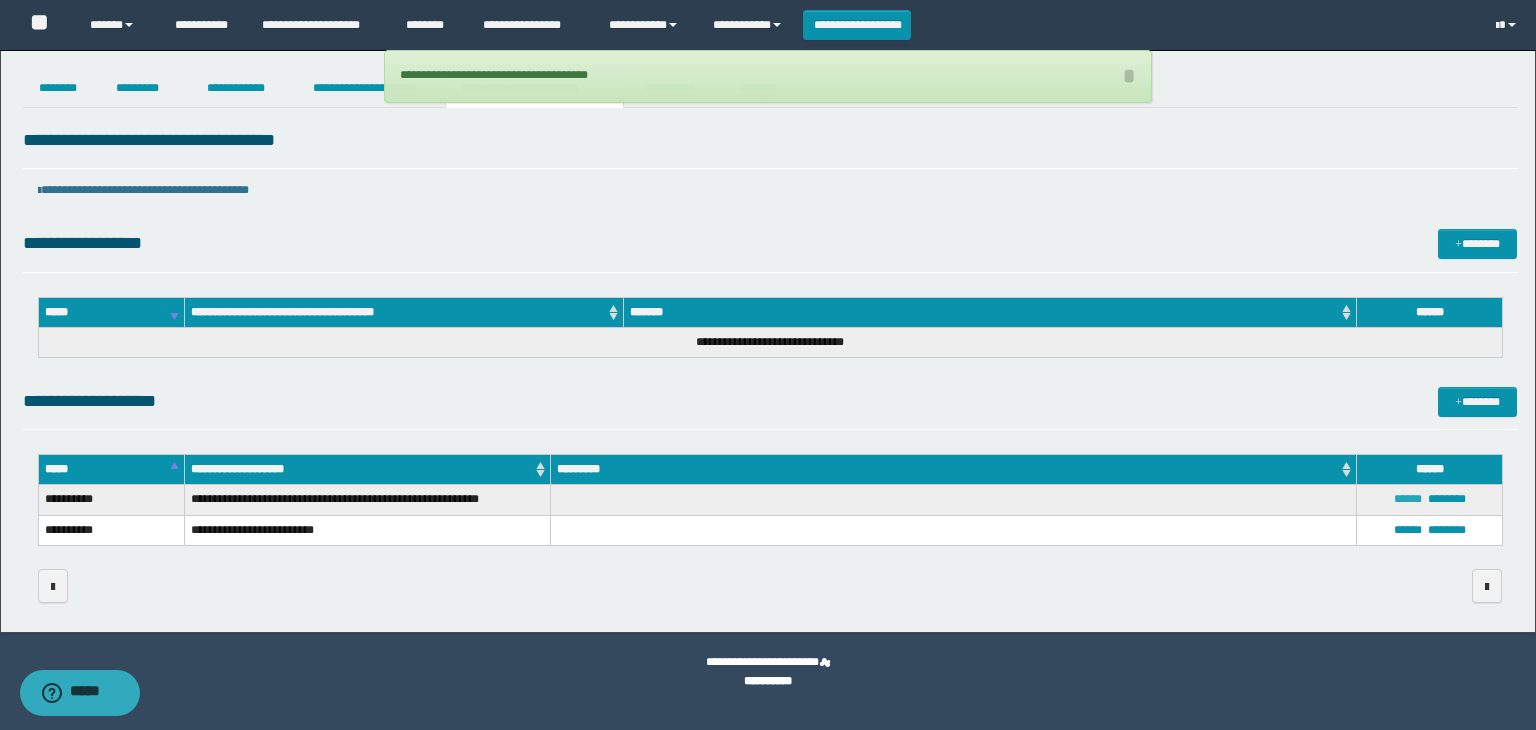 click on "******" at bounding box center (1408, 499) 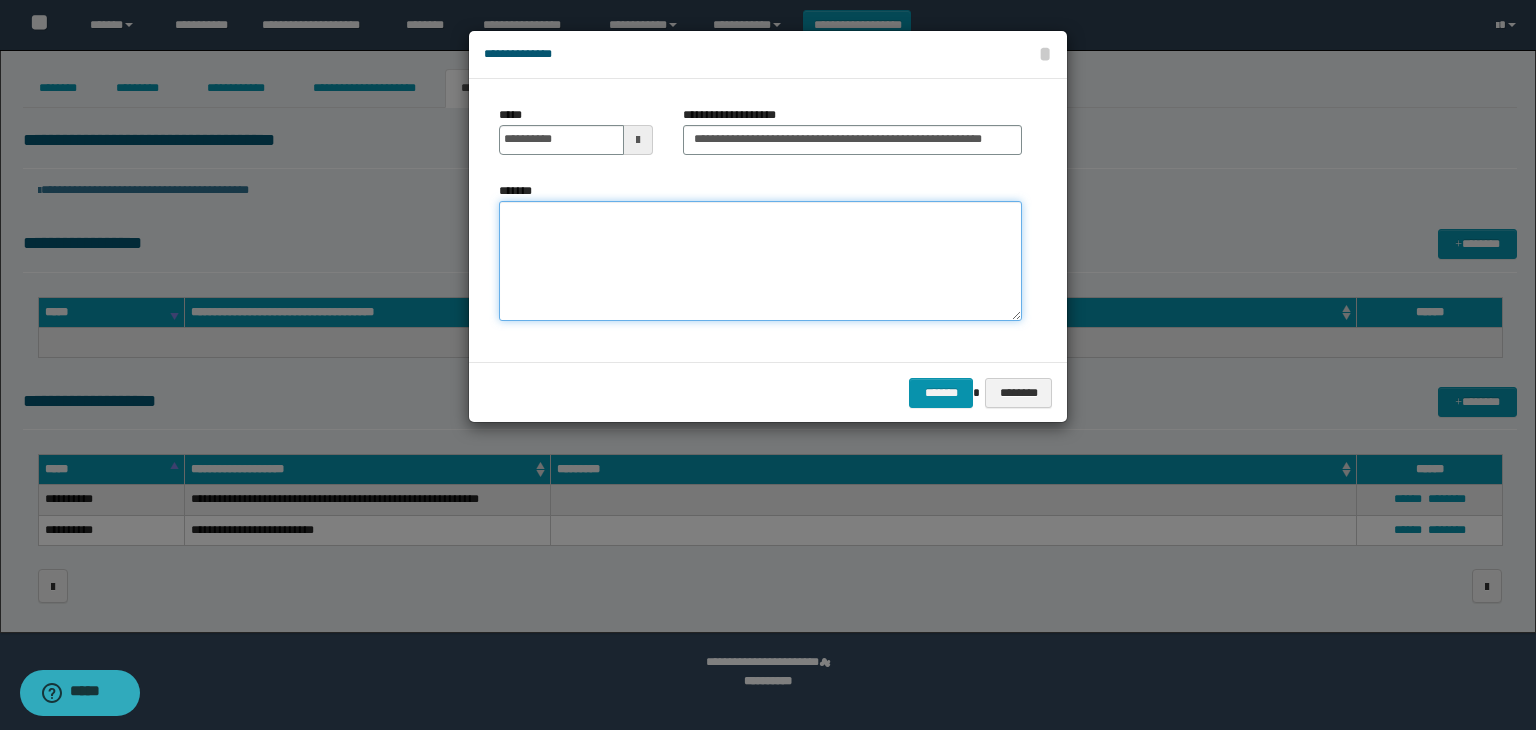 paste on "**********" 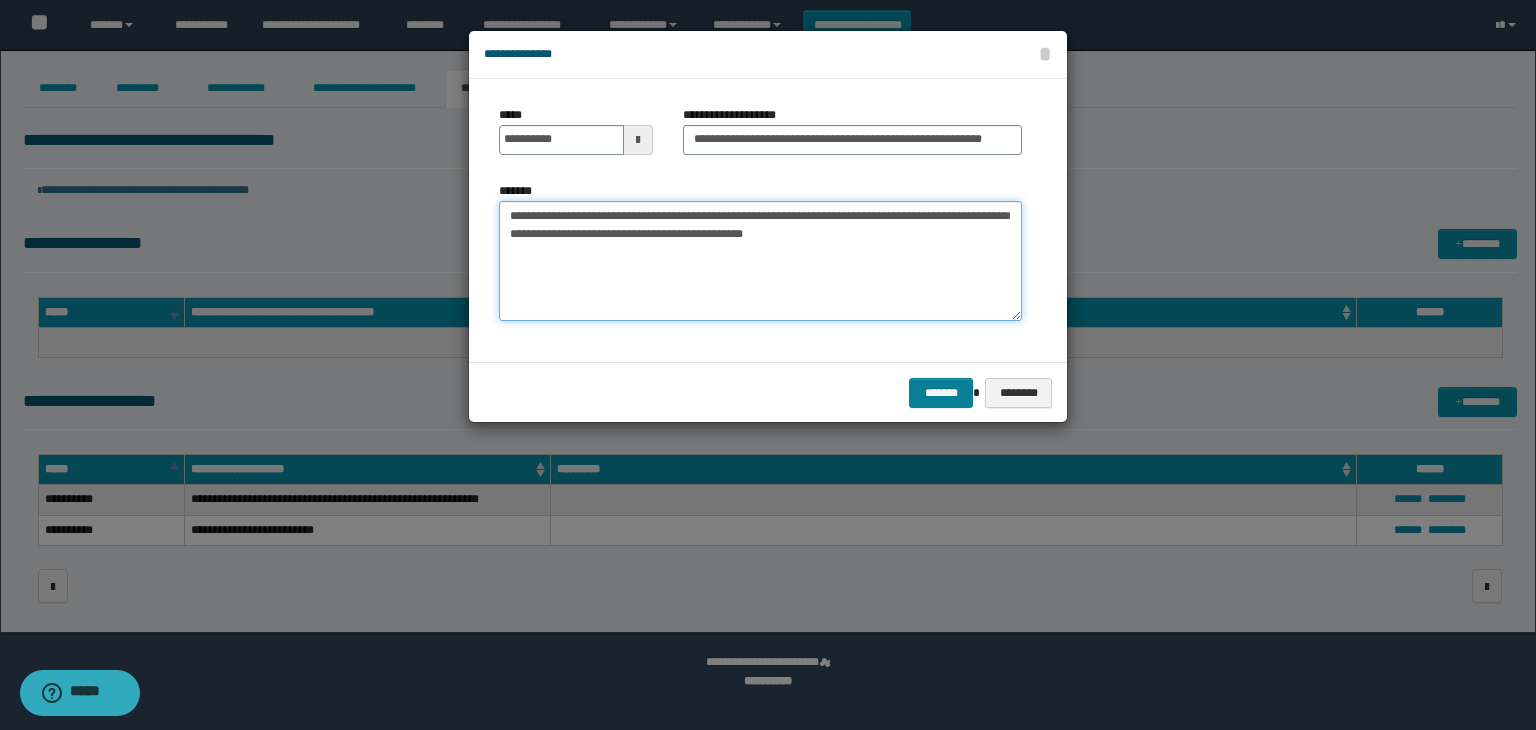 type on "**********" 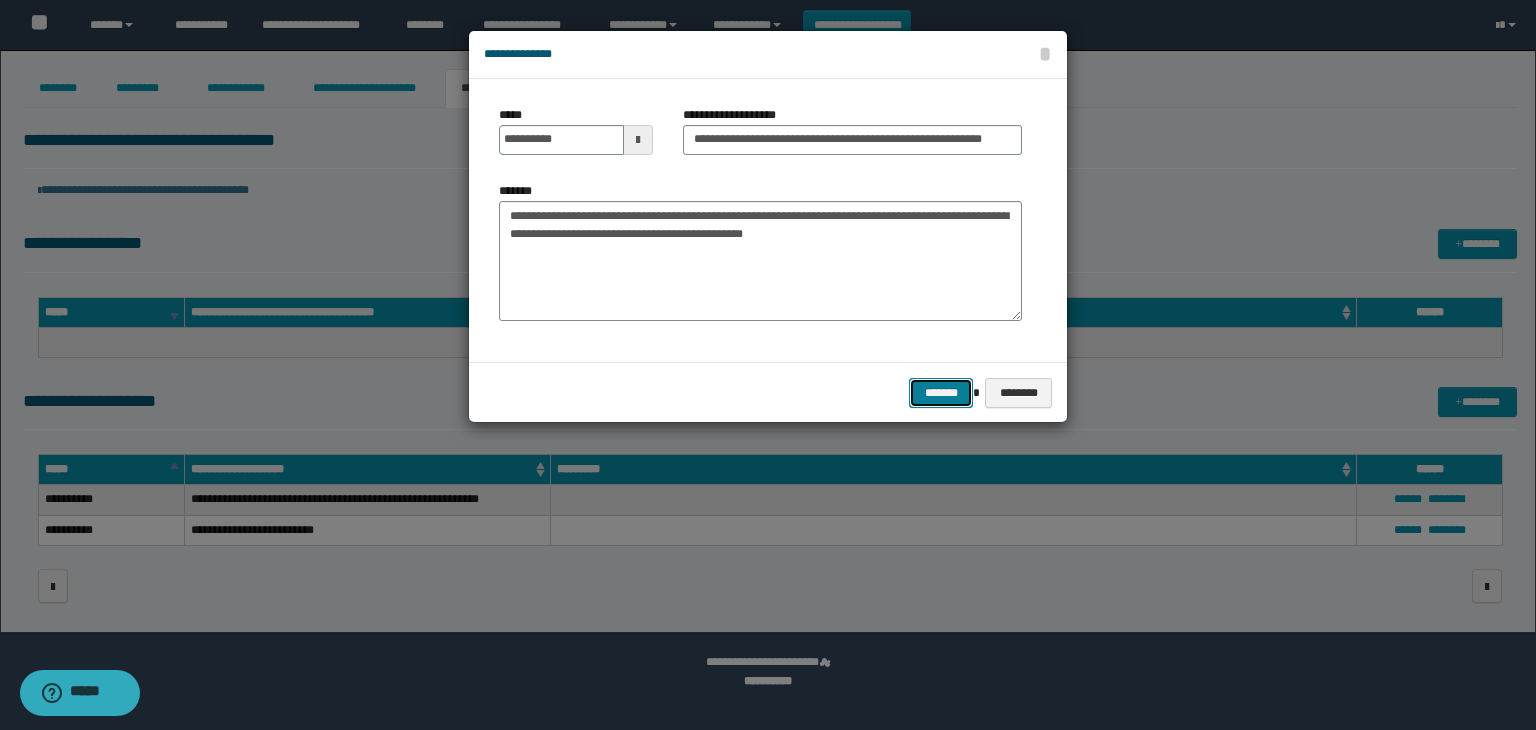 click on "*******" at bounding box center [941, 393] 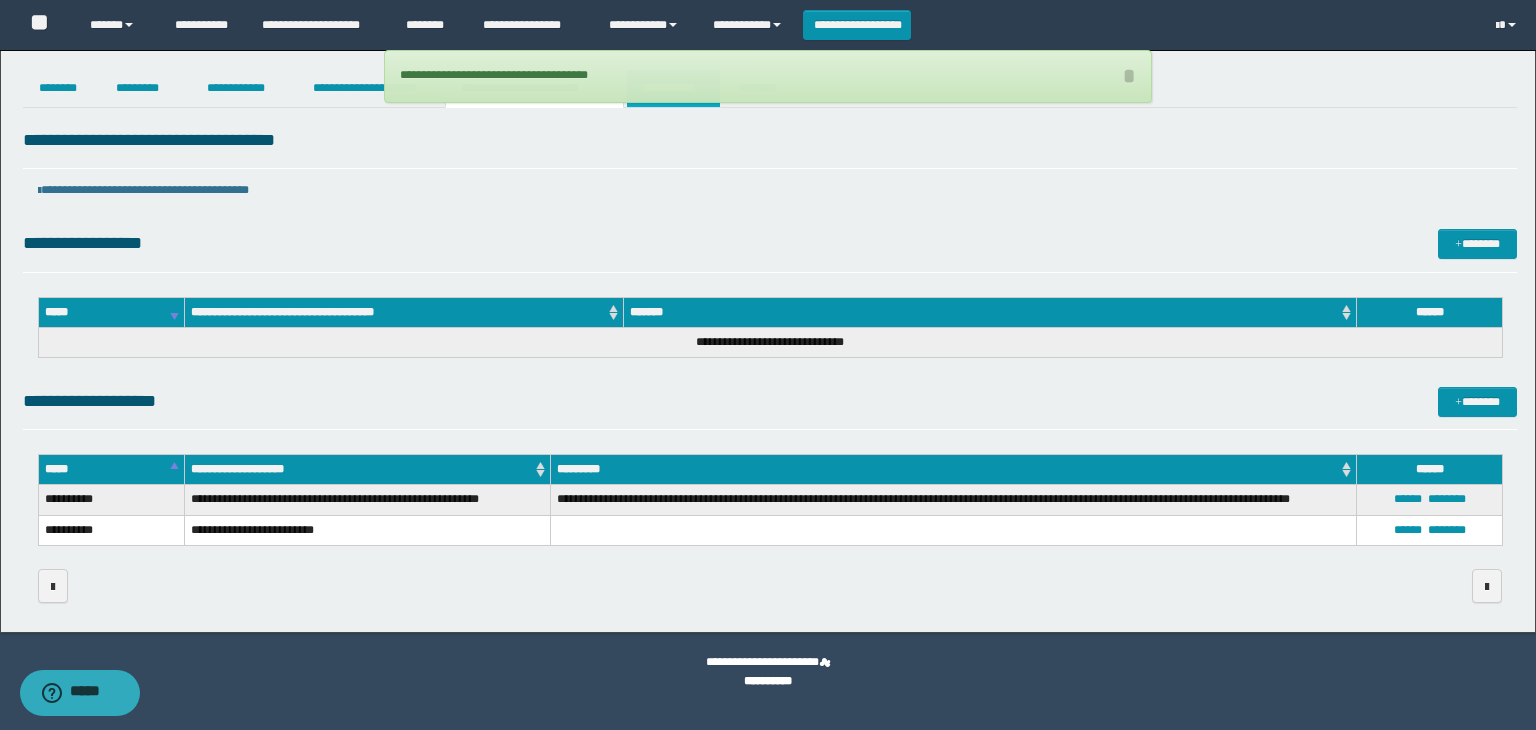click on "**********" at bounding box center [673, 88] 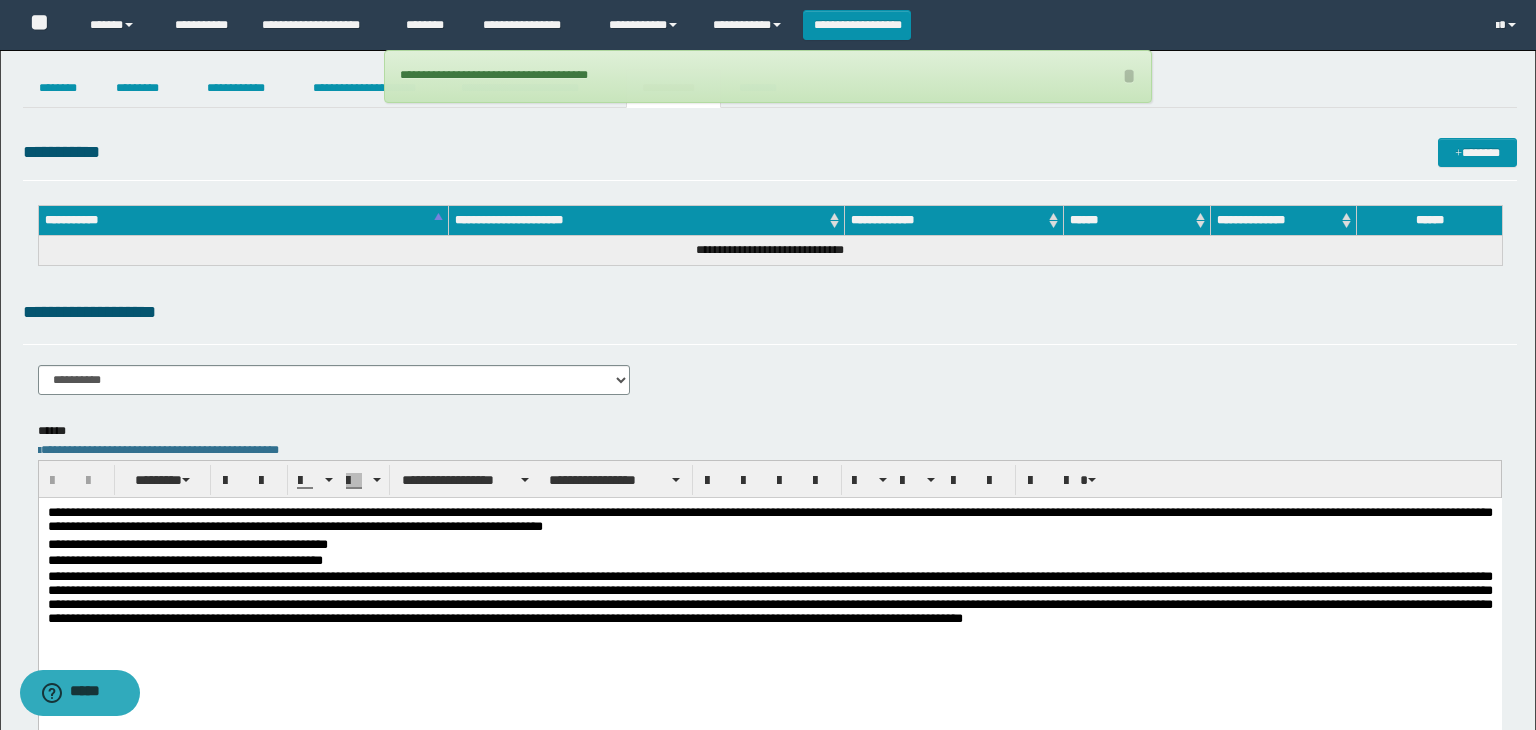 scroll, scrollTop: 0, scrollLeft: 0, axis: both 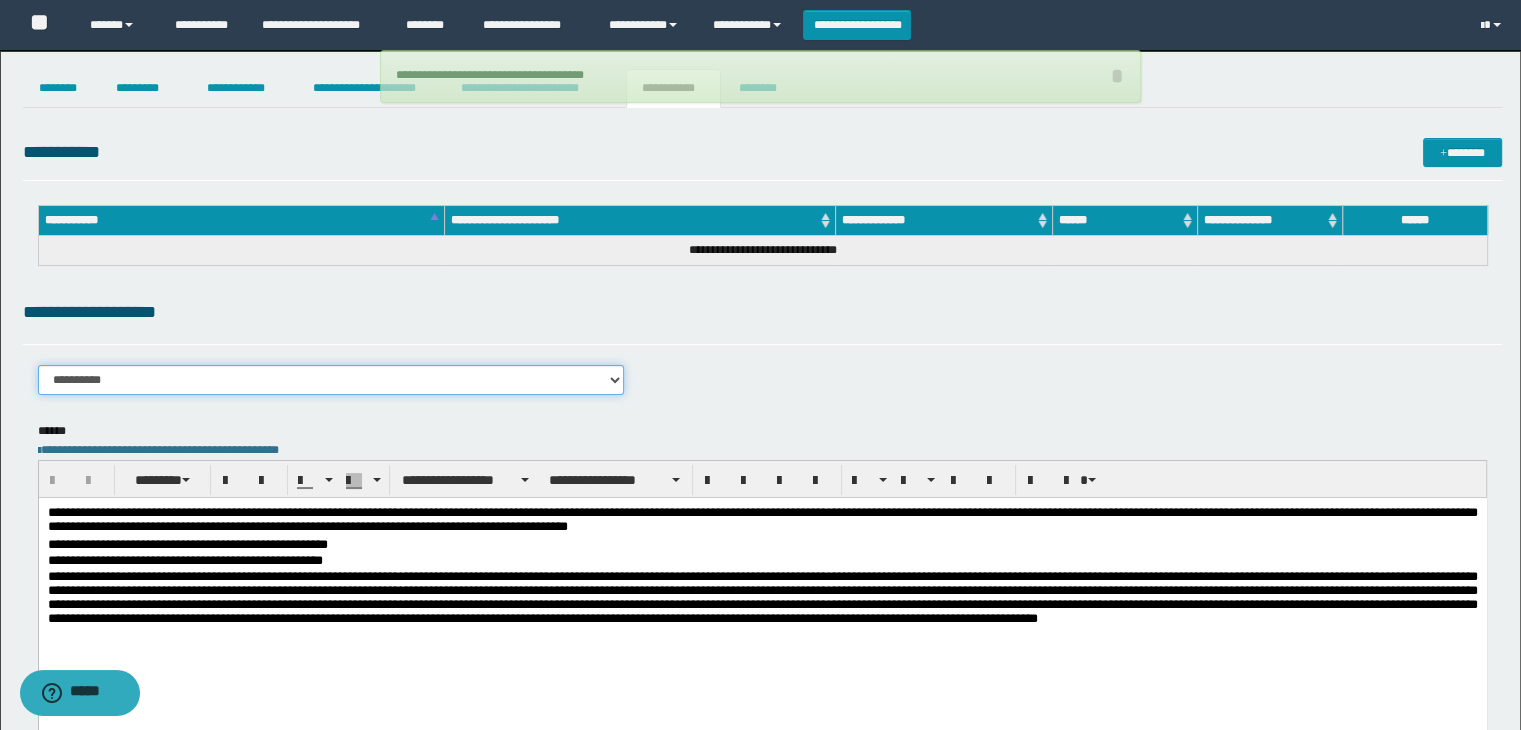 click on "**********" at bounding box center [331, 380] 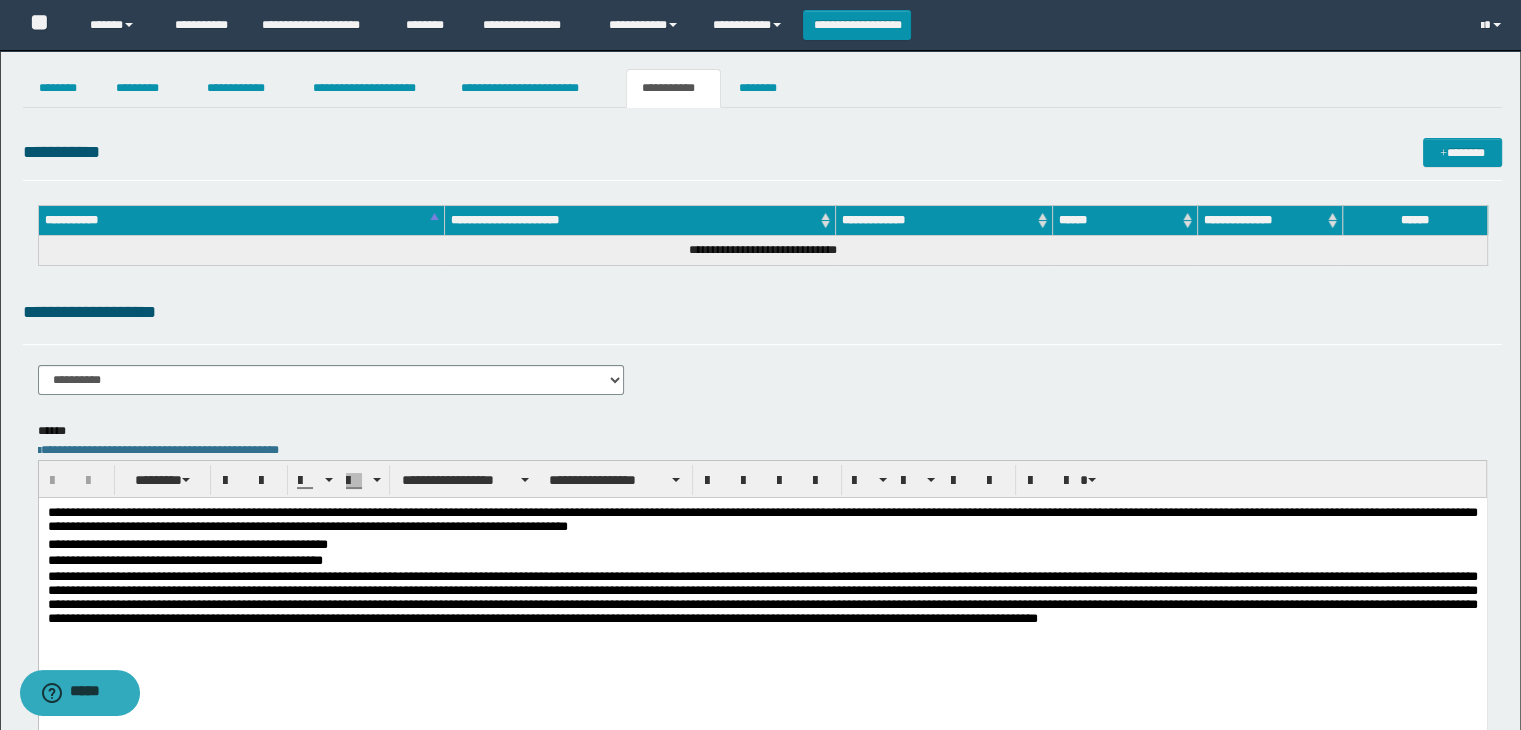 click on "**********" at bounding box center (763, 152) 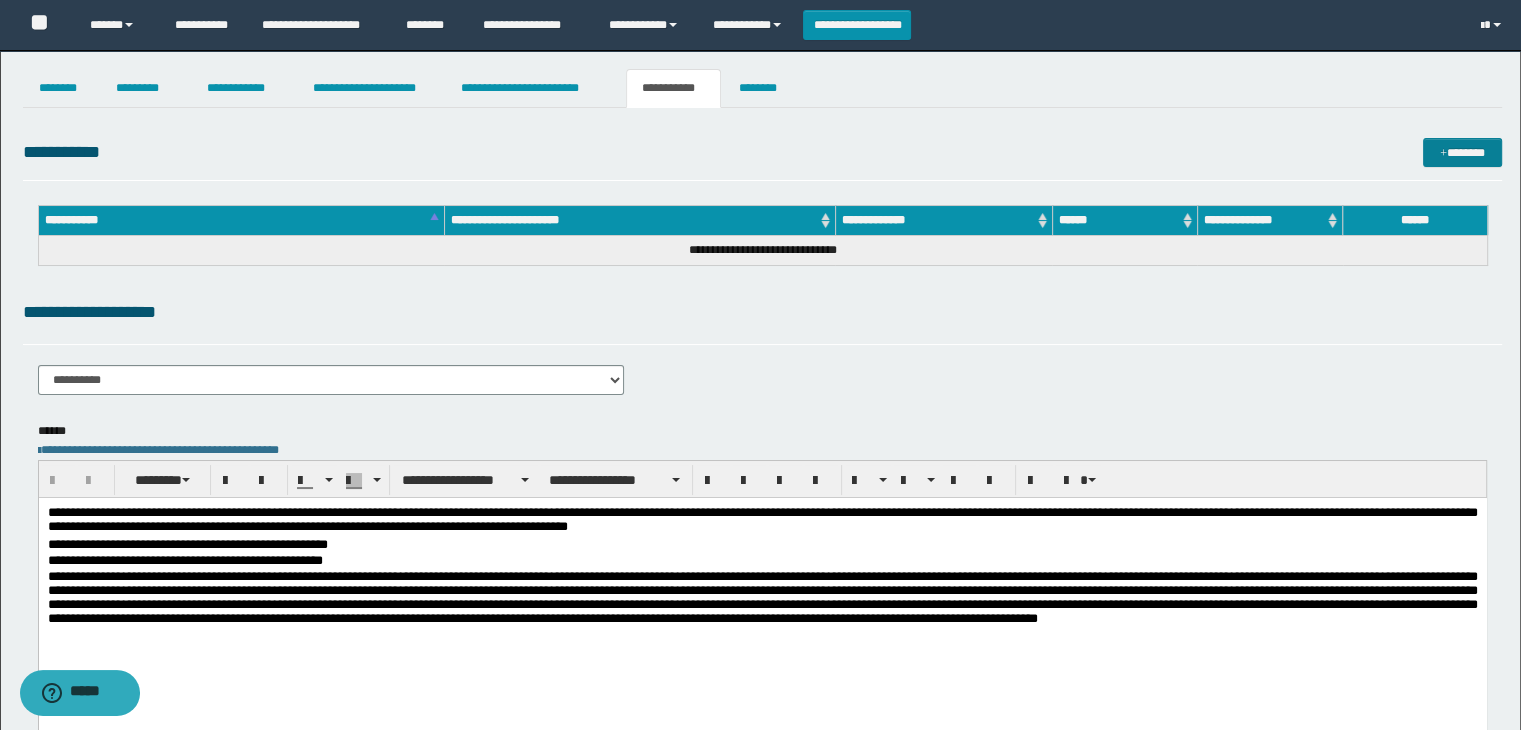 click on "**********" at bounding box center [763, 156] 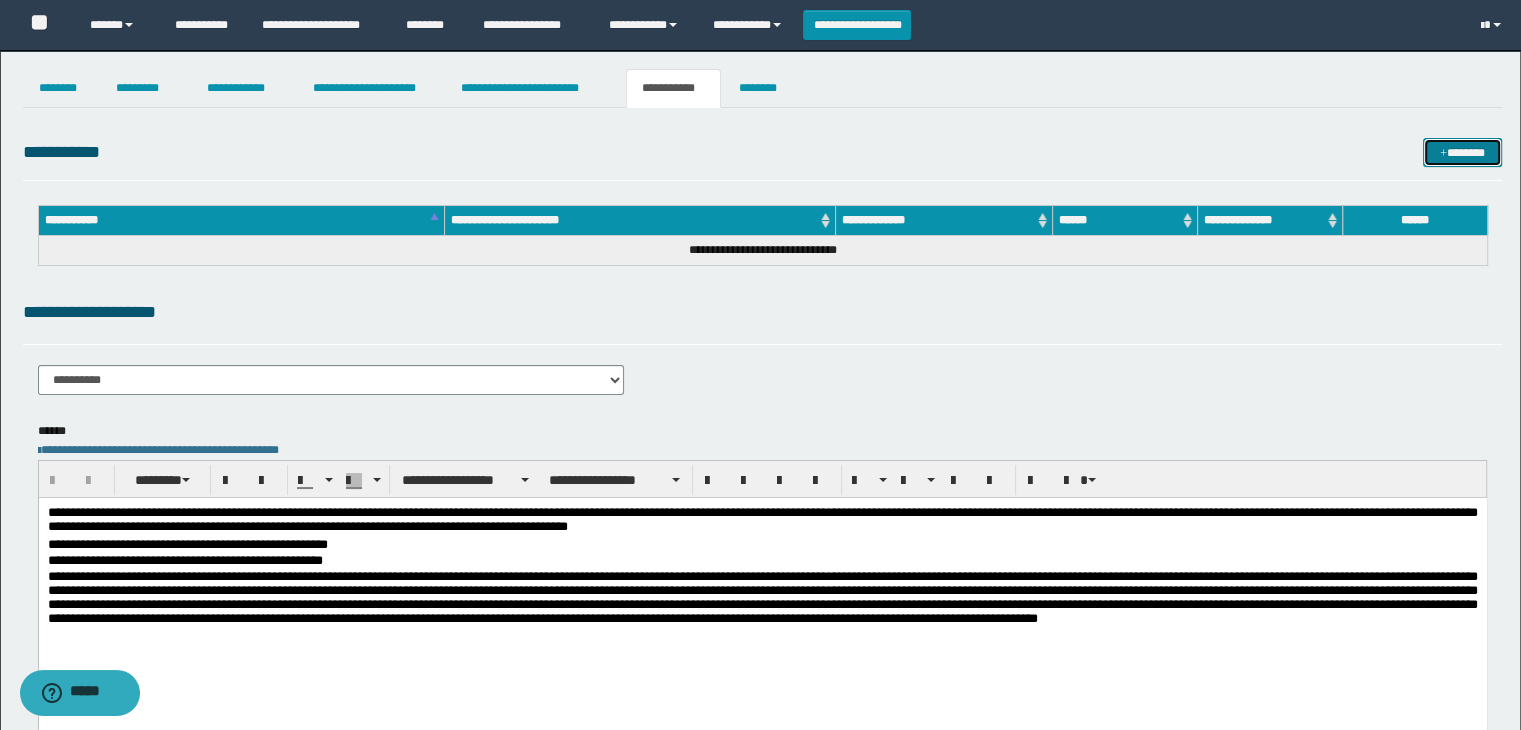 click on "*******" at bounding box center [1462, 153] 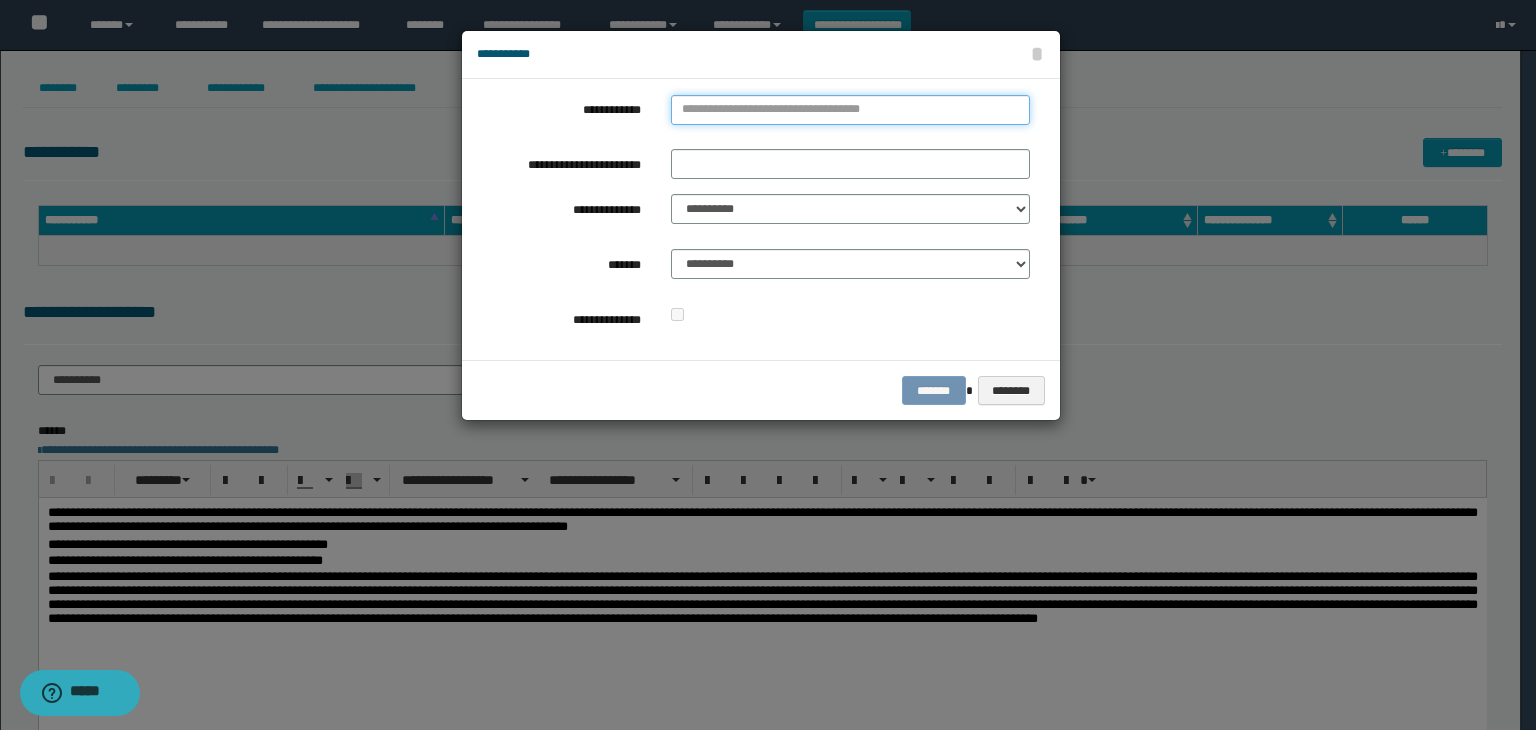 click on "**********" at bounding box center (850, 110) 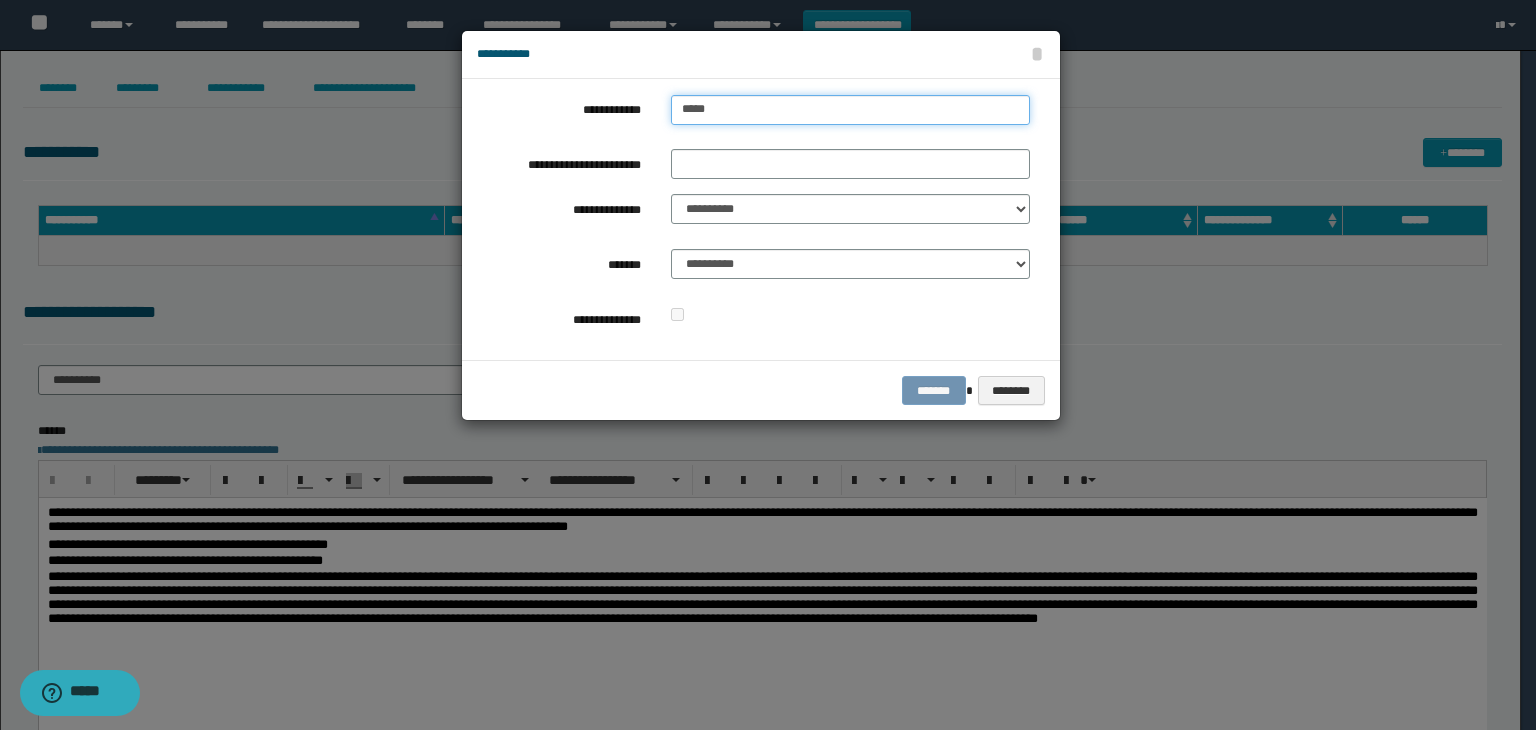 type on "******" 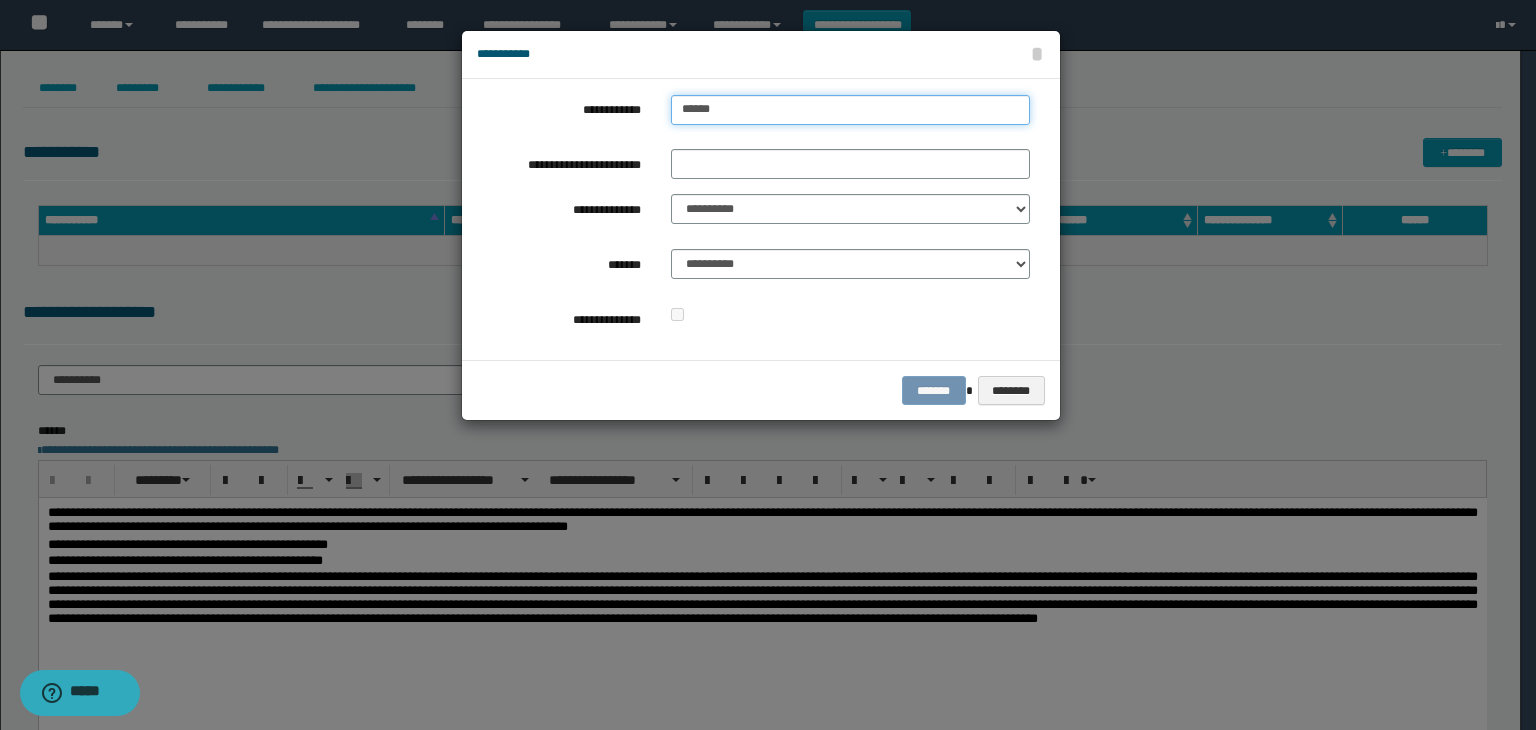 type on "******" 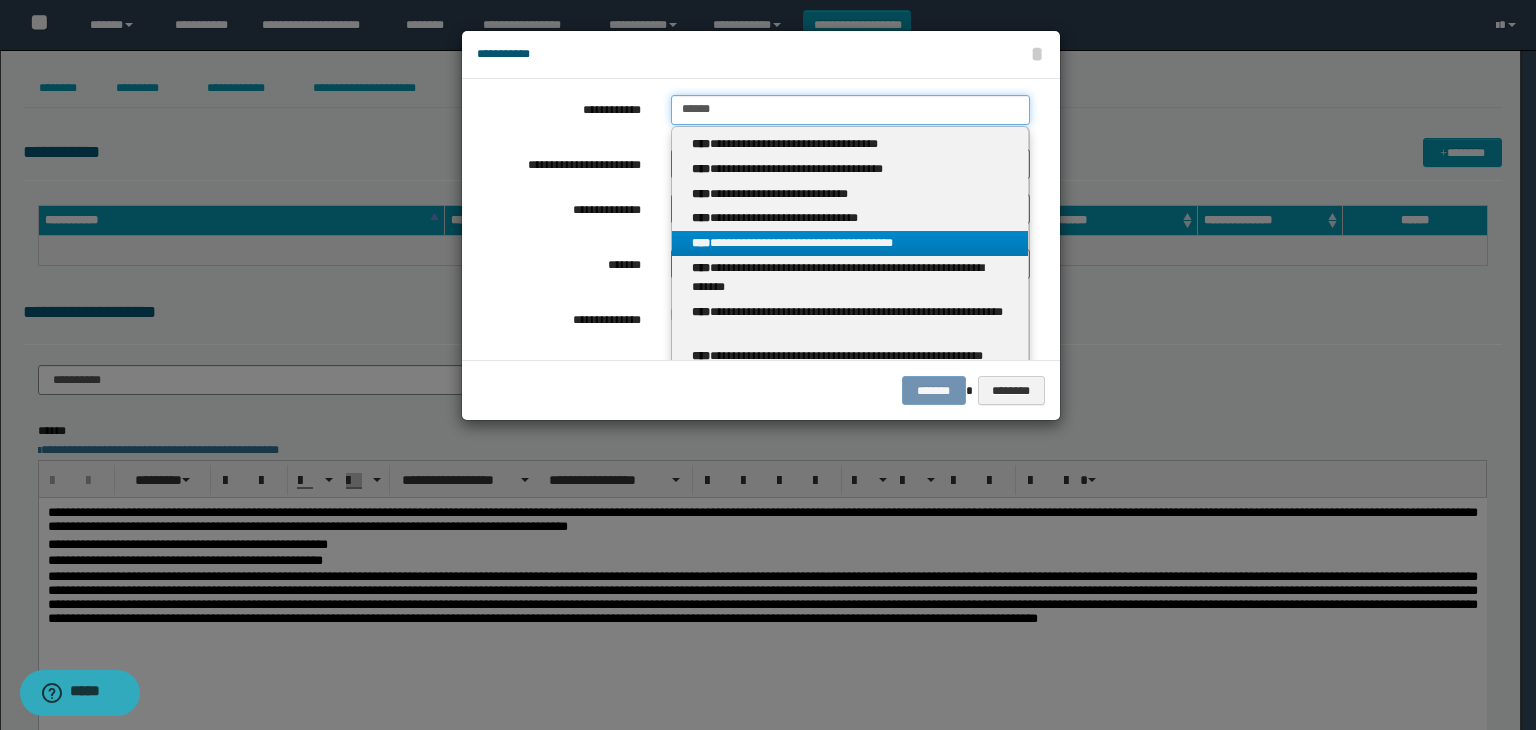 type on "******" 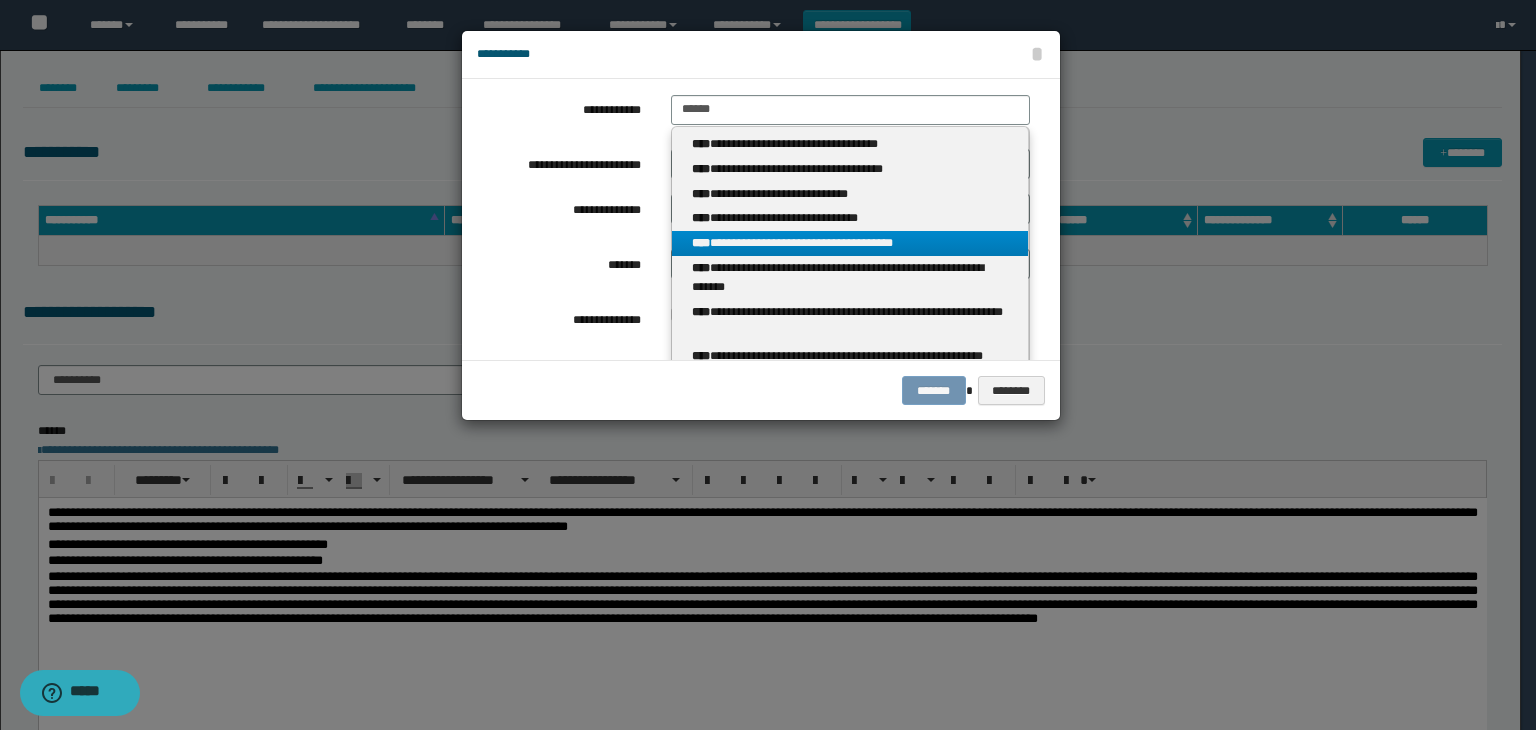 click on "**********" at bounding box center (850, 243) 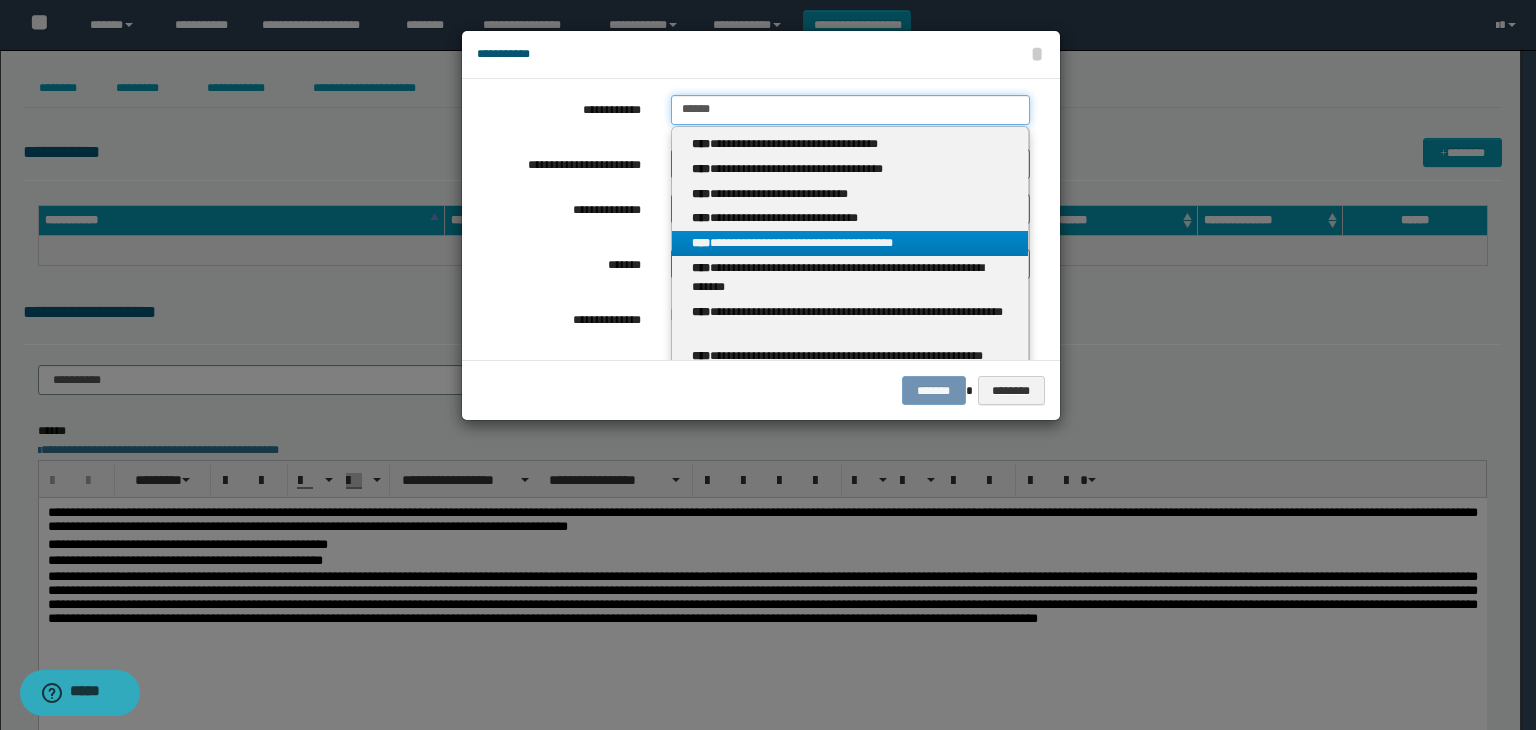 type 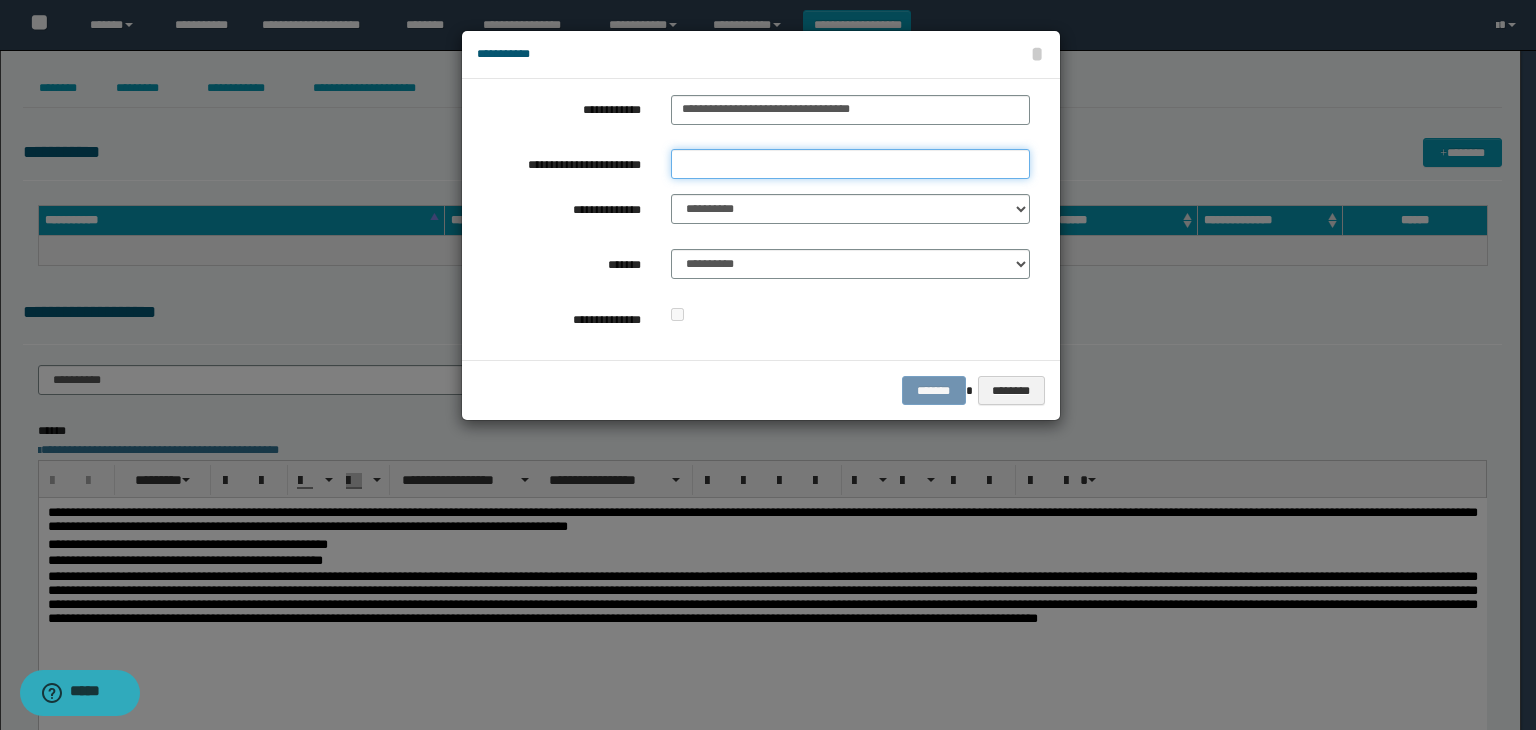 click on "**********" at bounding box center [850, 164] 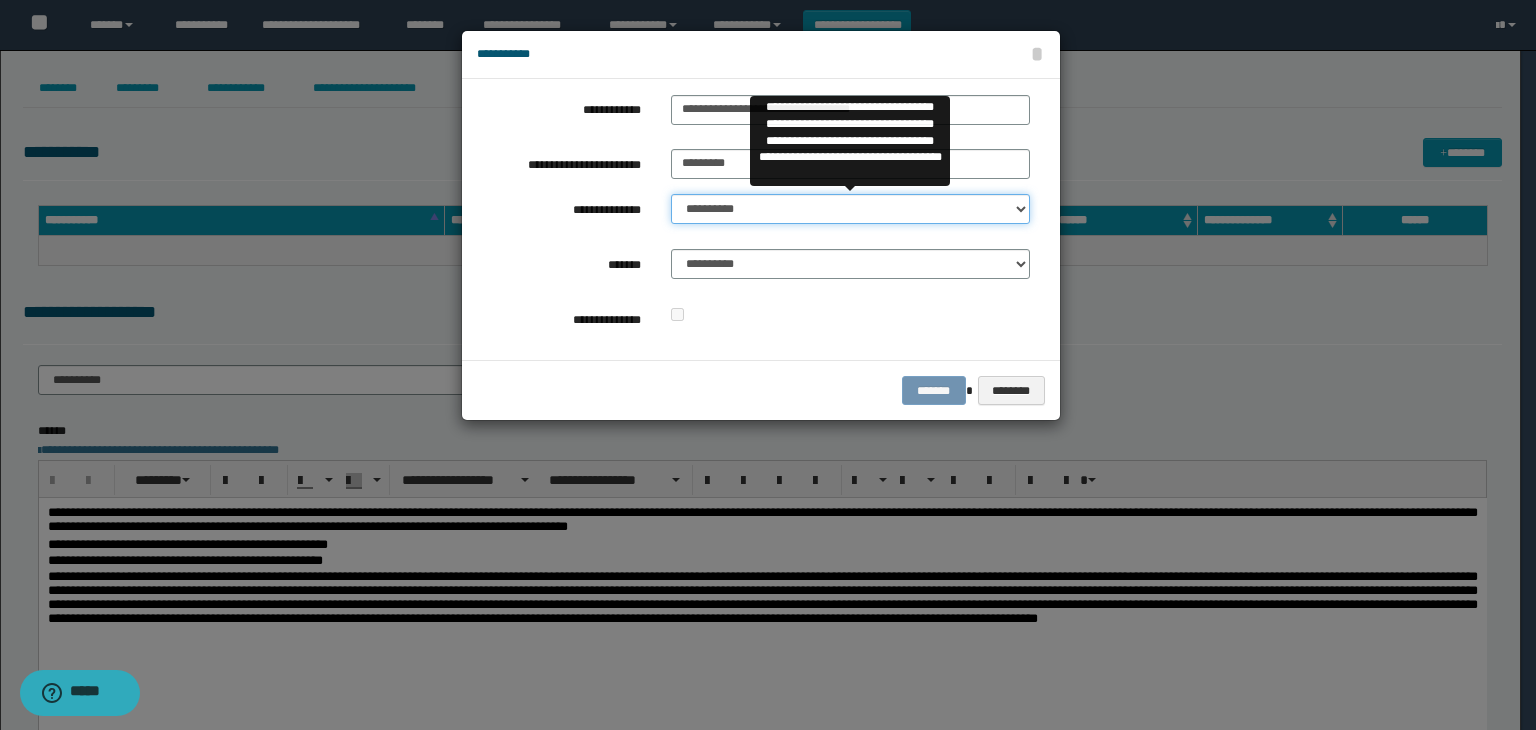 click on "**********" at bounding box center [850, 209] 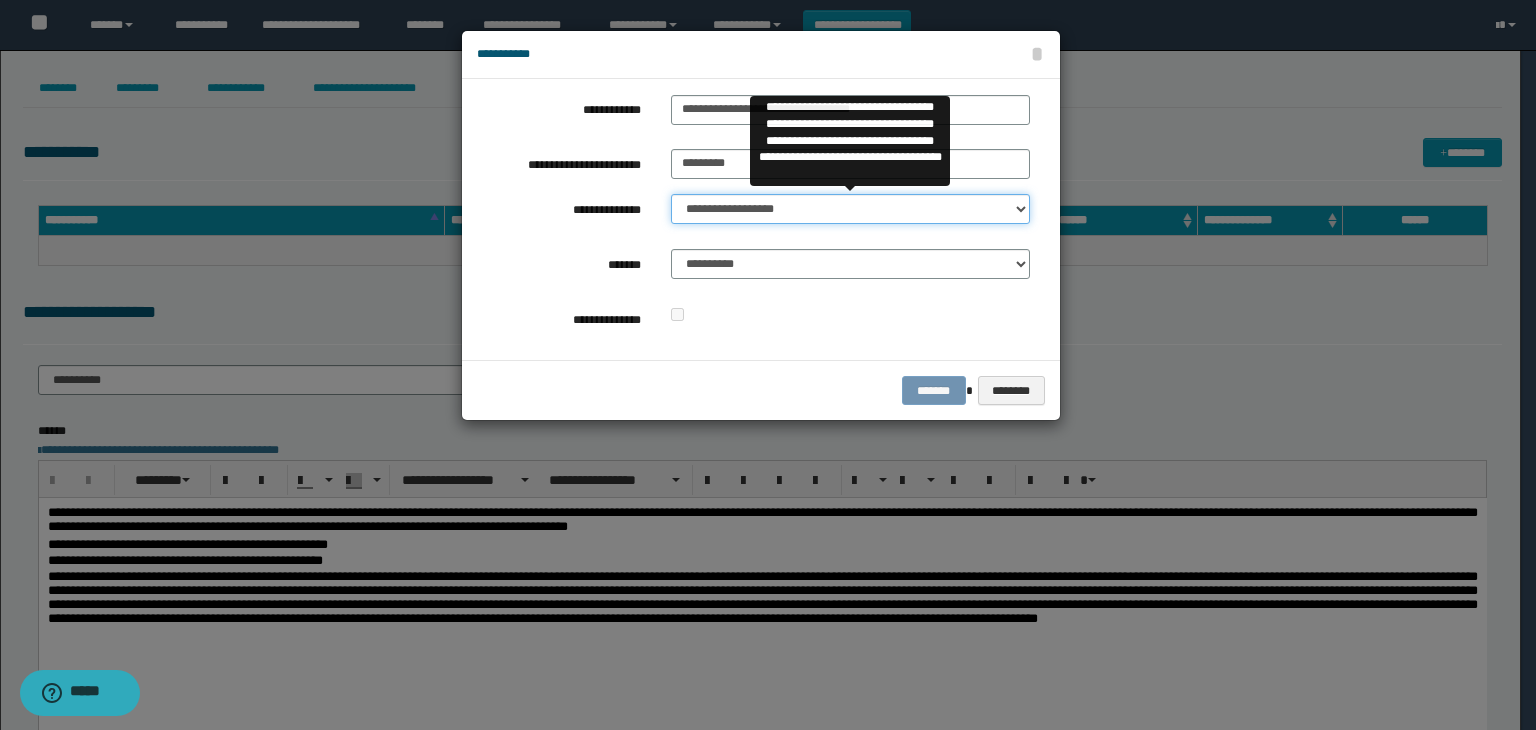 click on "**********" at bounding box center [850, 209] 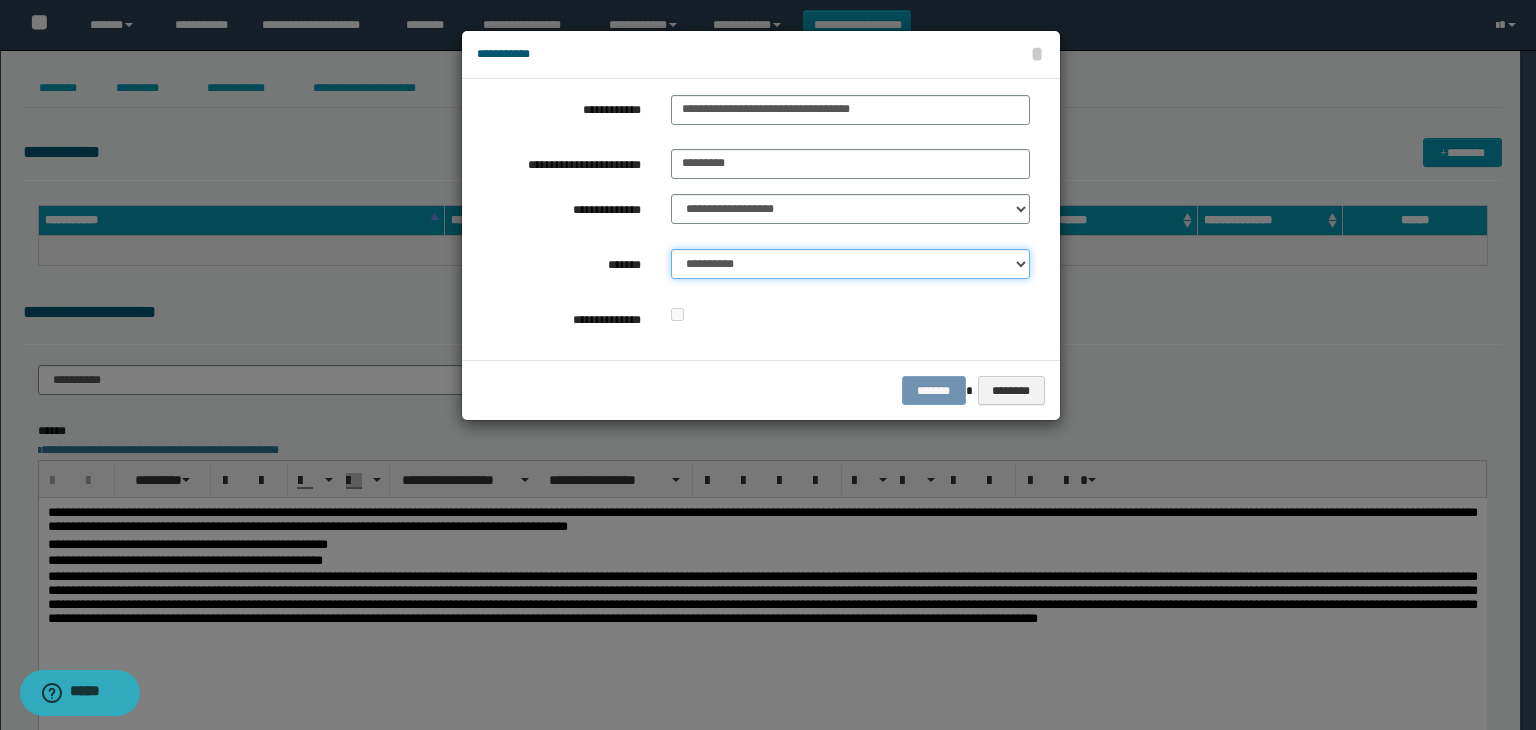 click on "**********" at bounding box center [850, 264] 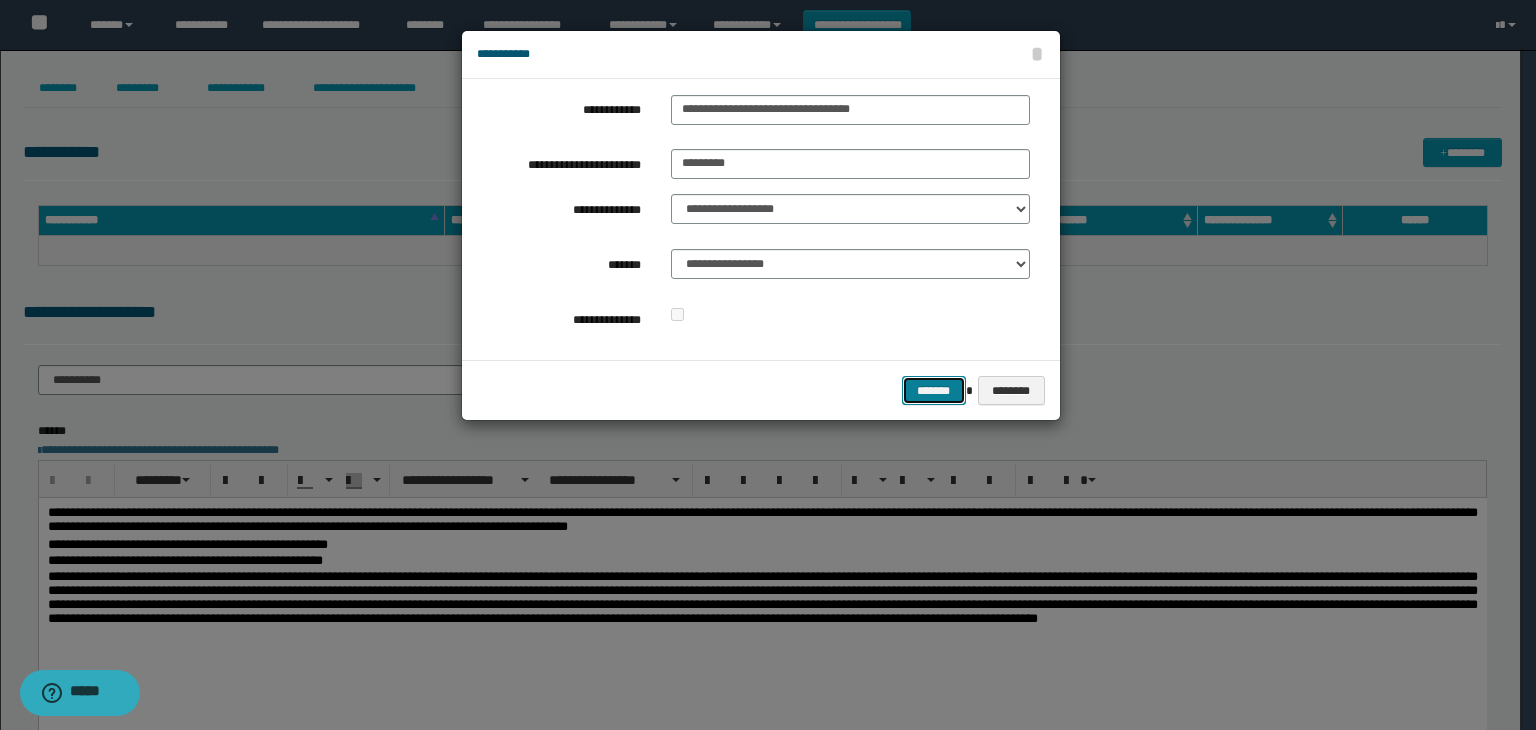 click on "*******" at bounding box center [934, 391] 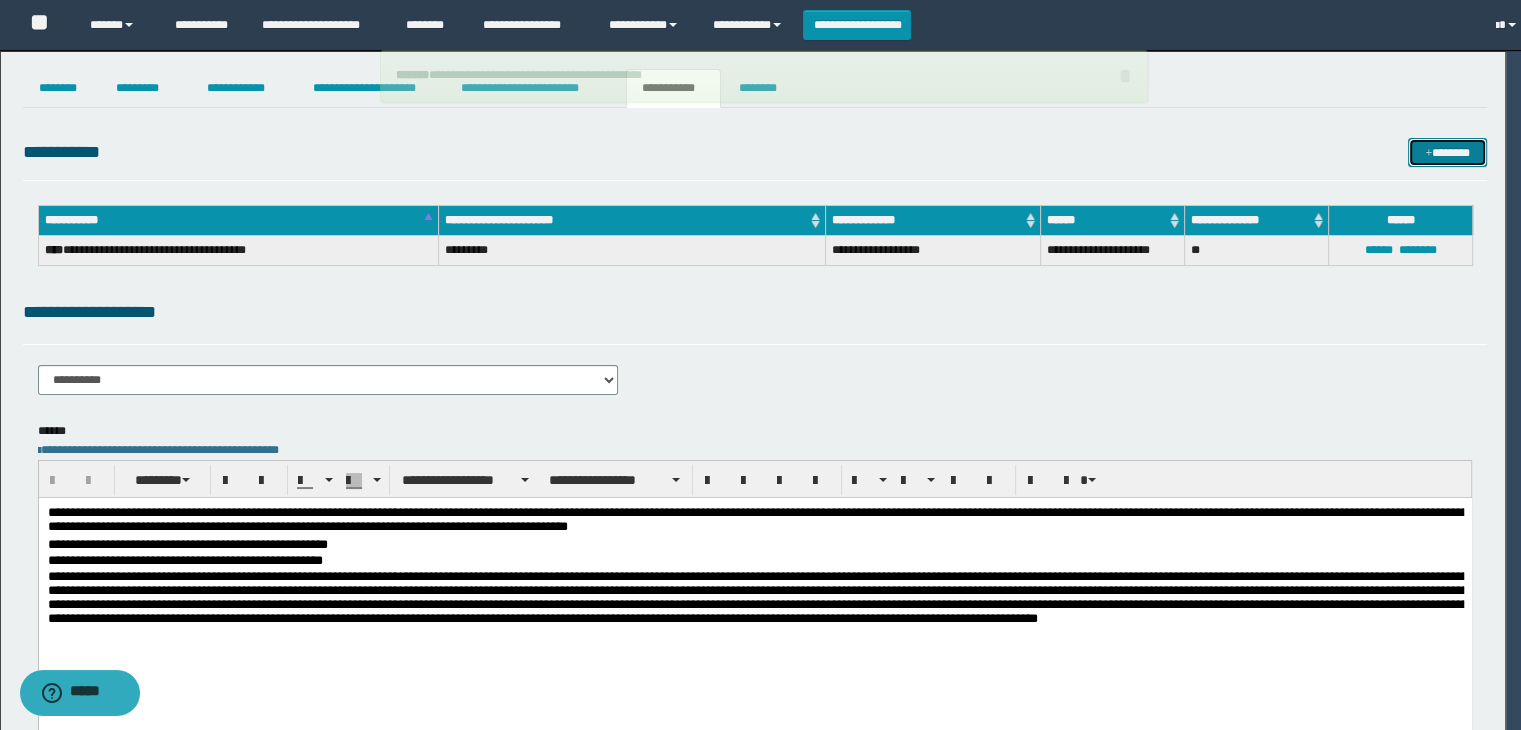 type 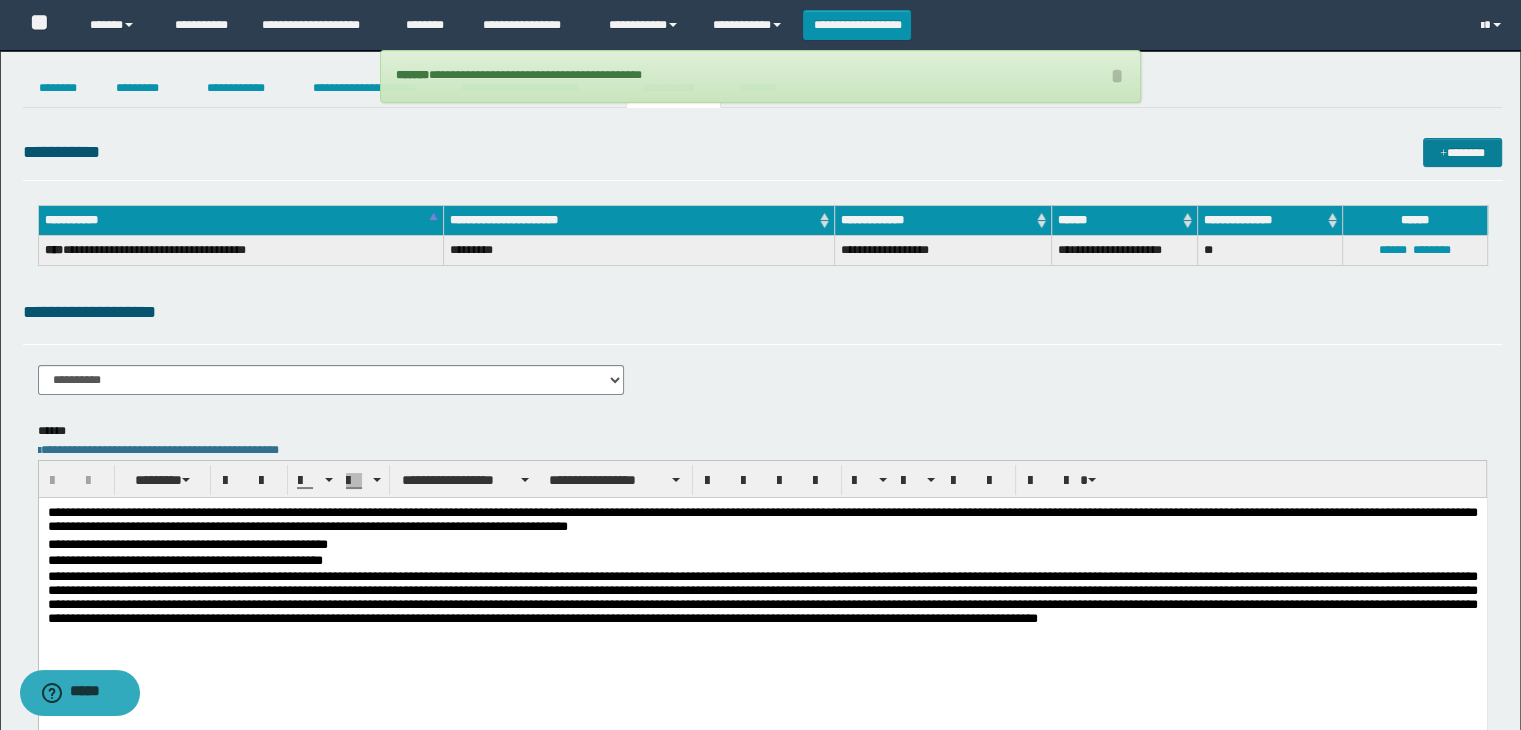 drag, startPoint x: 1494, startPoint y: 132, endPoint x: 1476, endPoint y: 145, distance: 22.203604 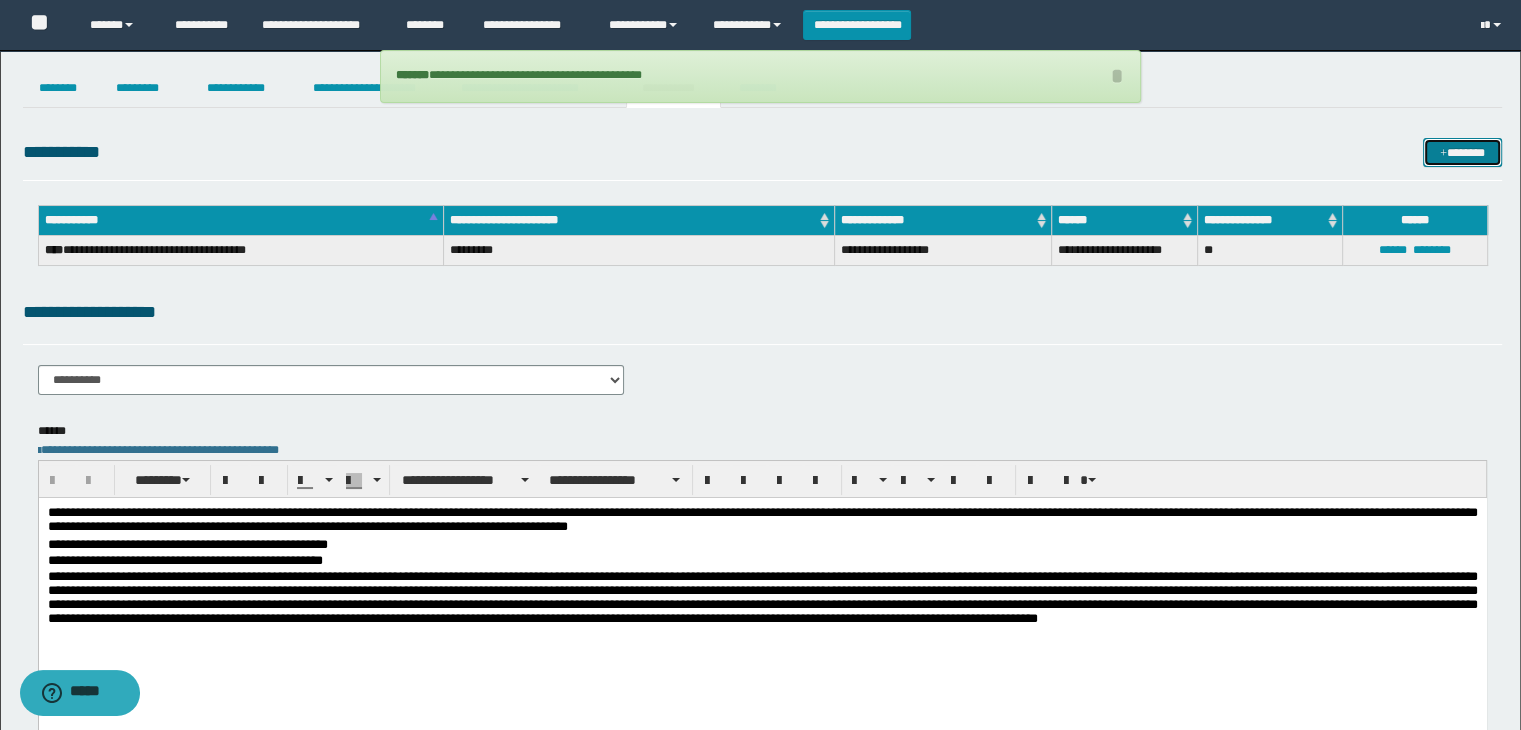 click on "*******" at bounding box center [1462, 153] 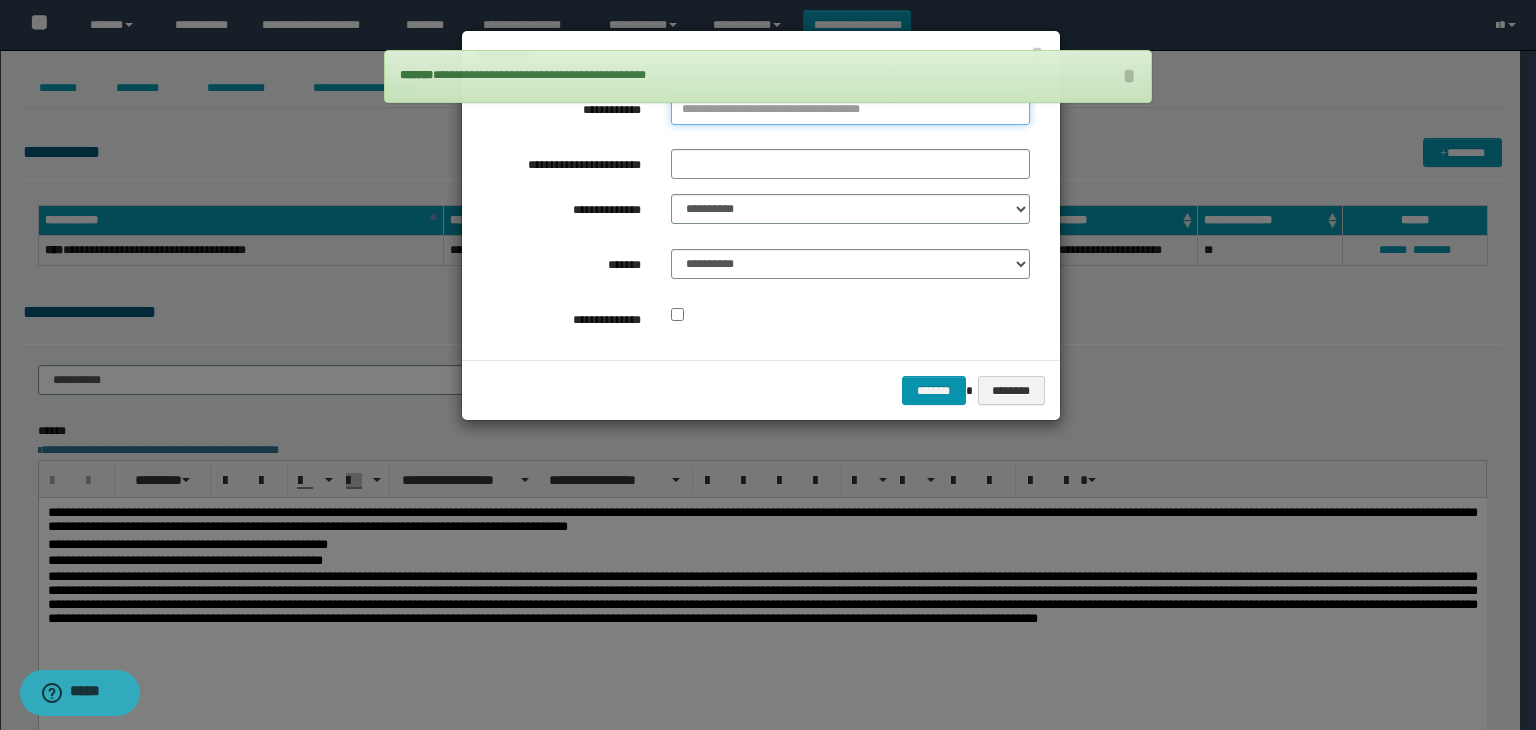 type on "**********" 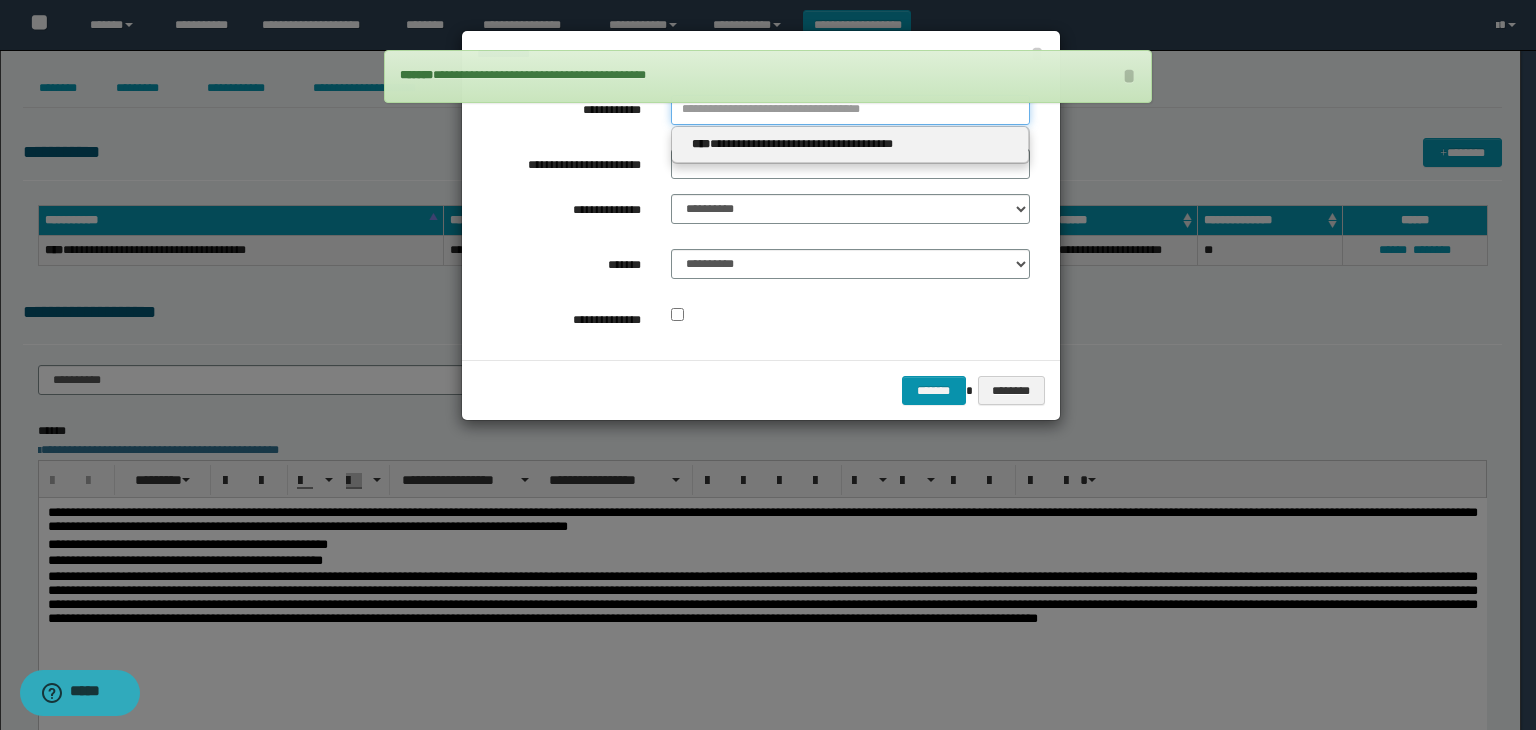 click on "**********" at bounding box center (850, 110) 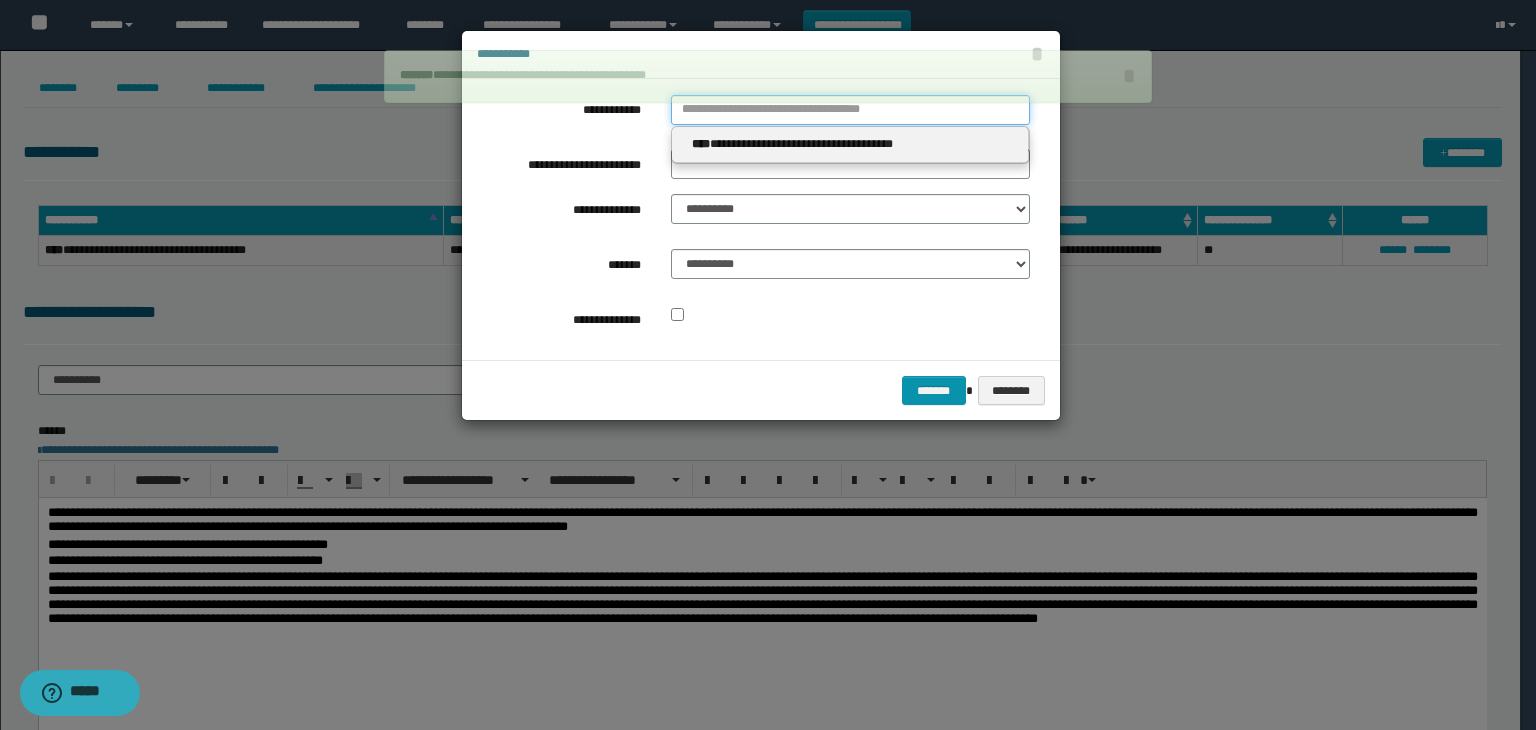 type 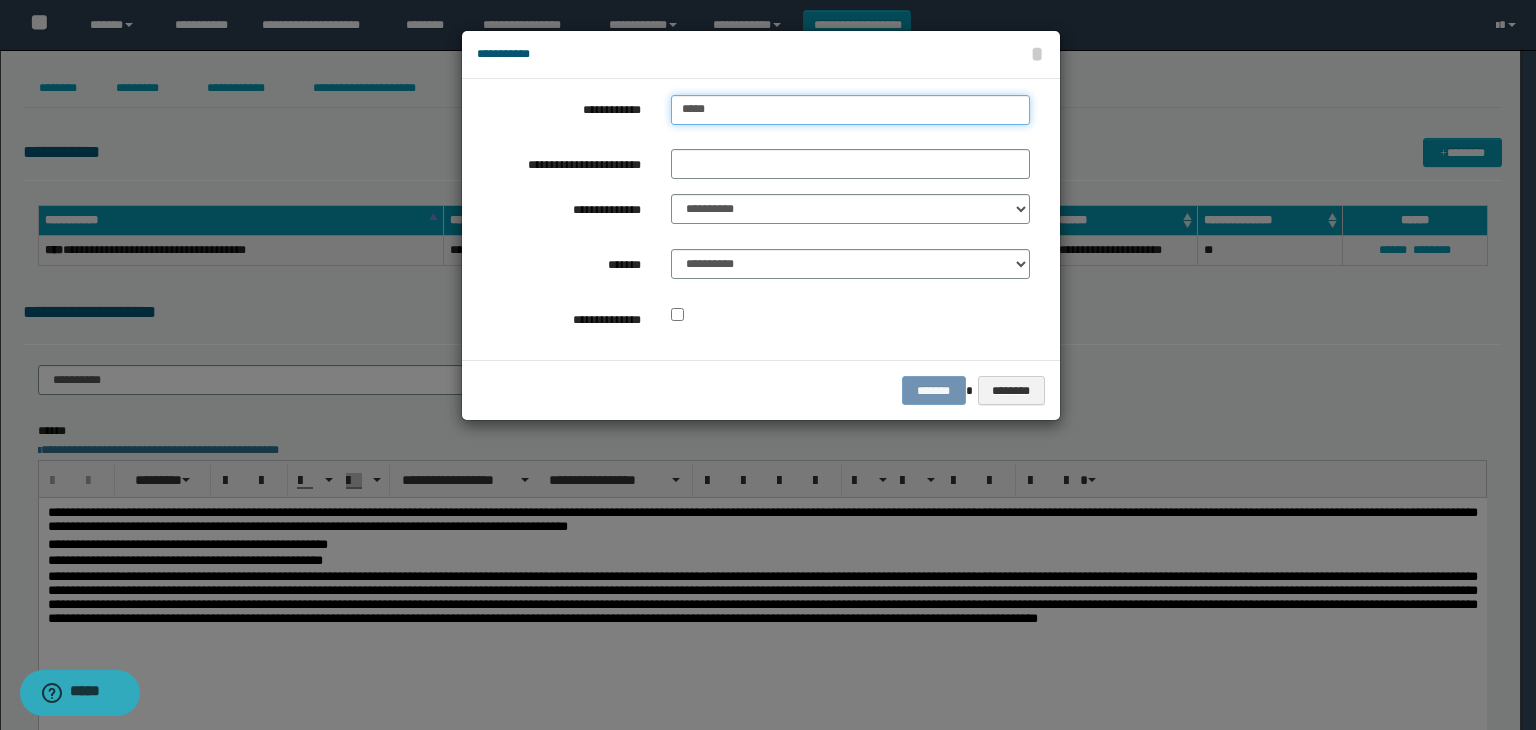 type on "******" 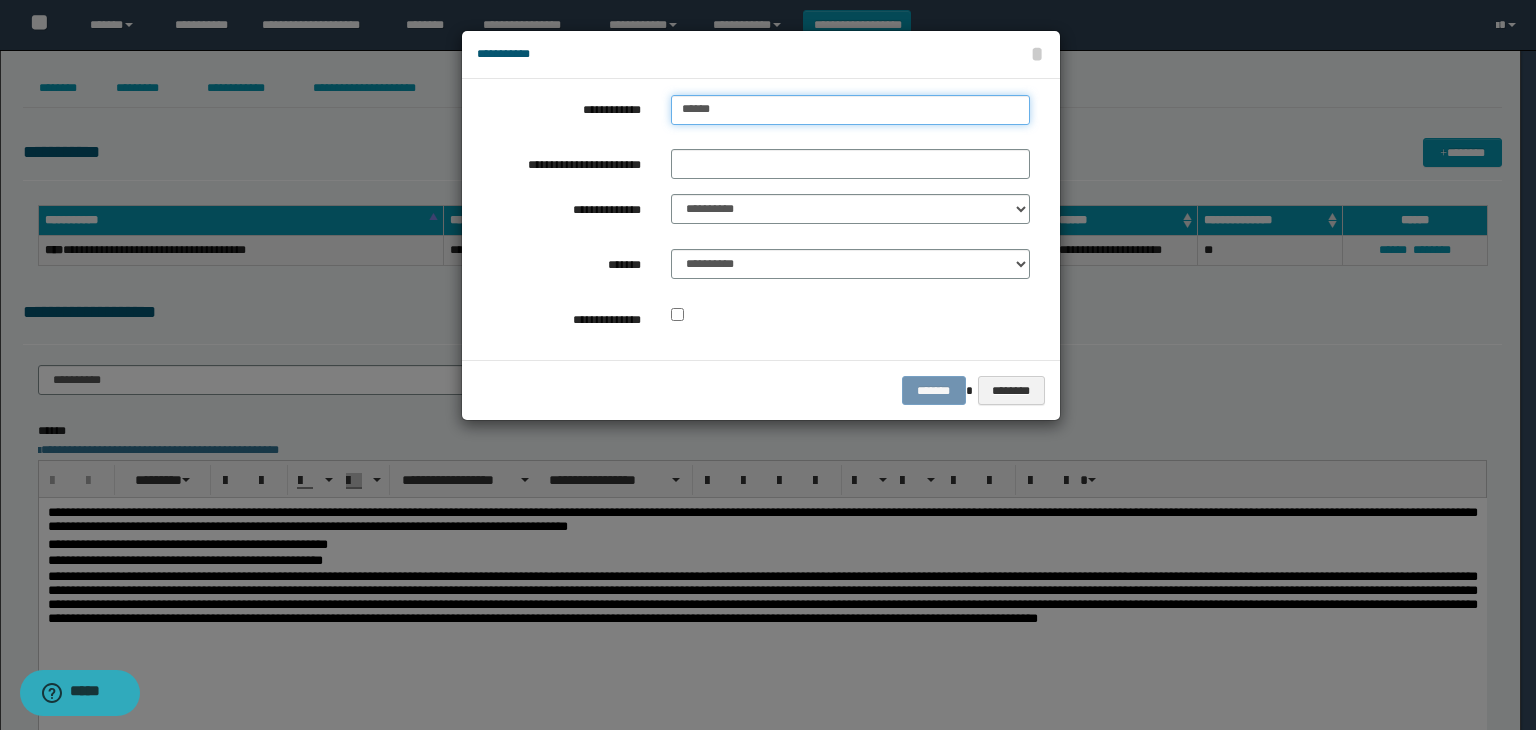 type on "**********" 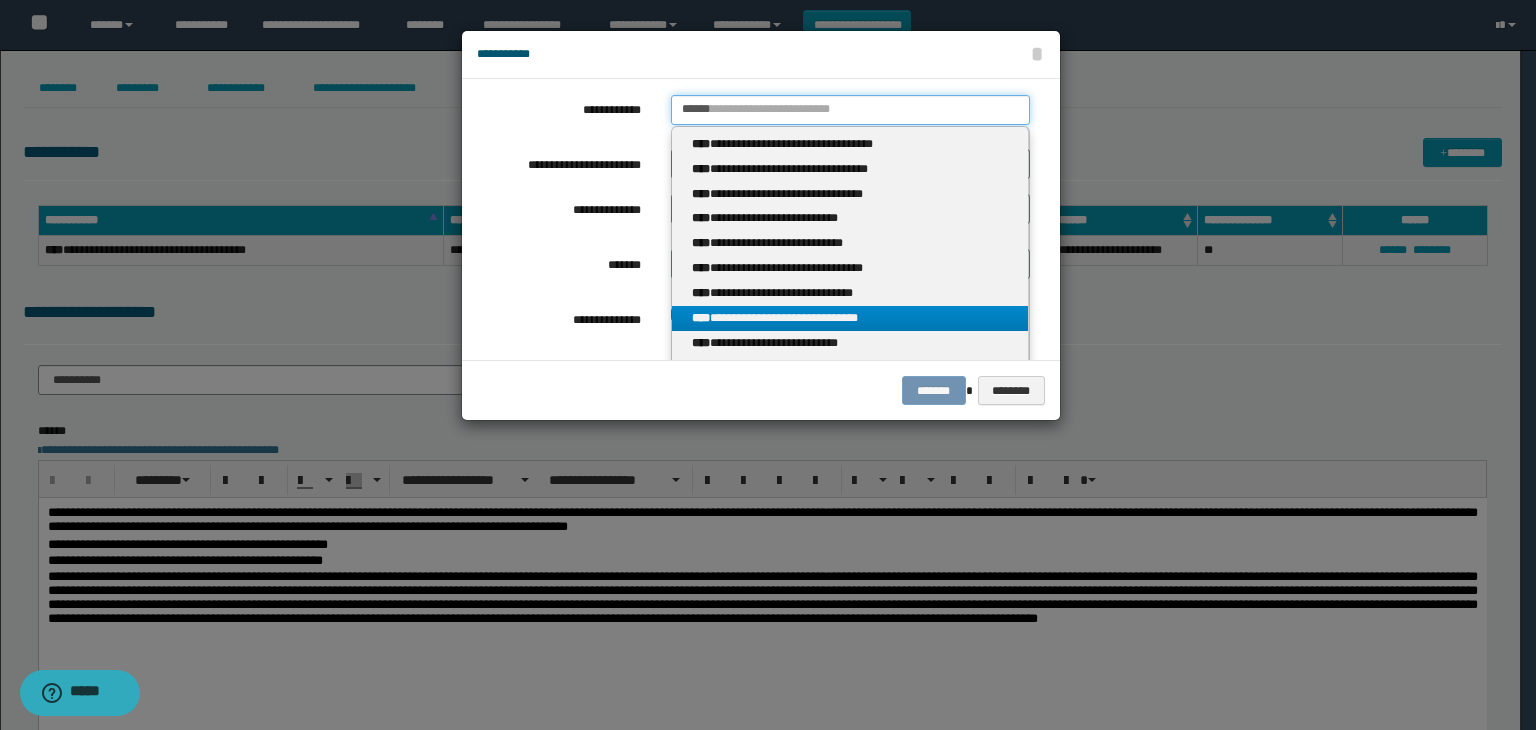 type on "******" 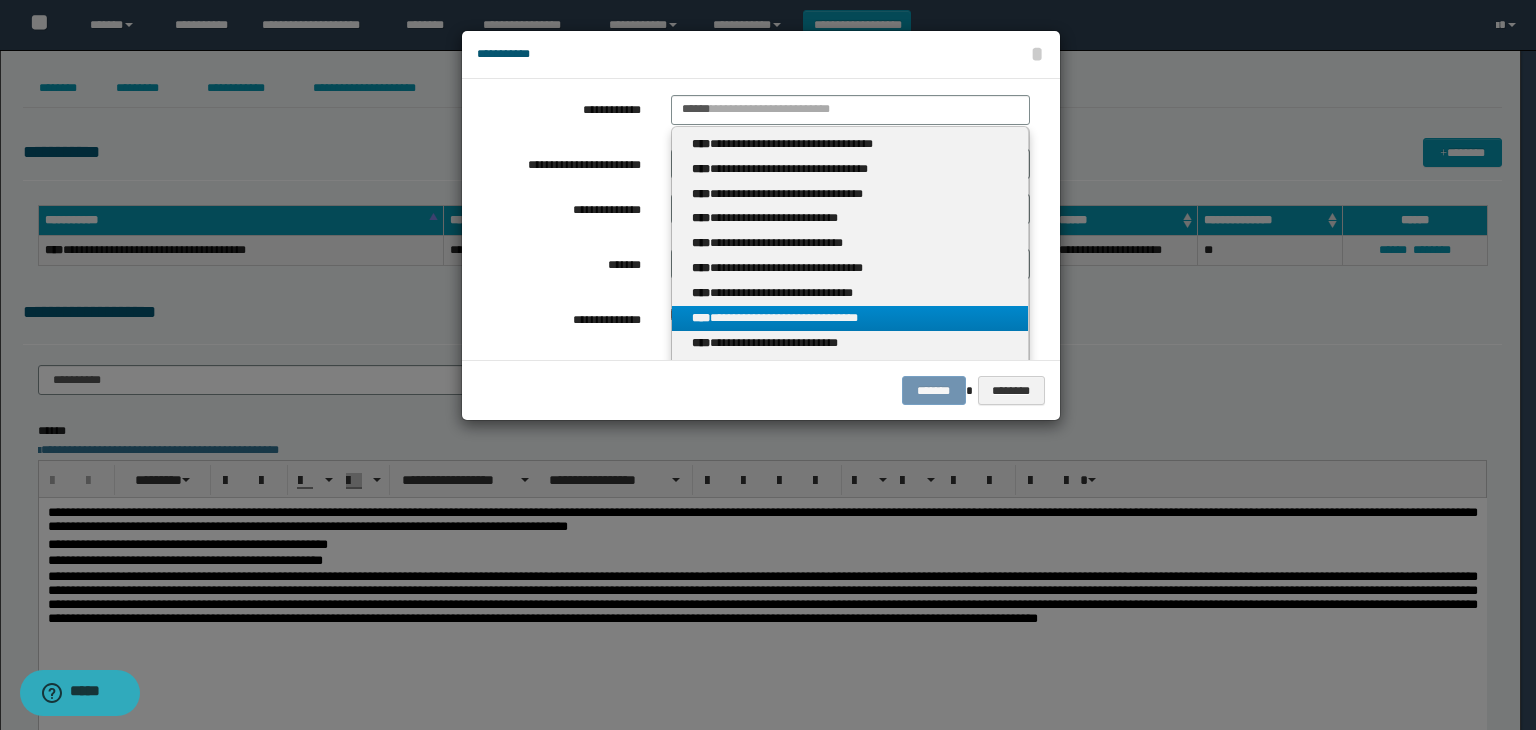 click on "**********" at bounding box center [850, 318] 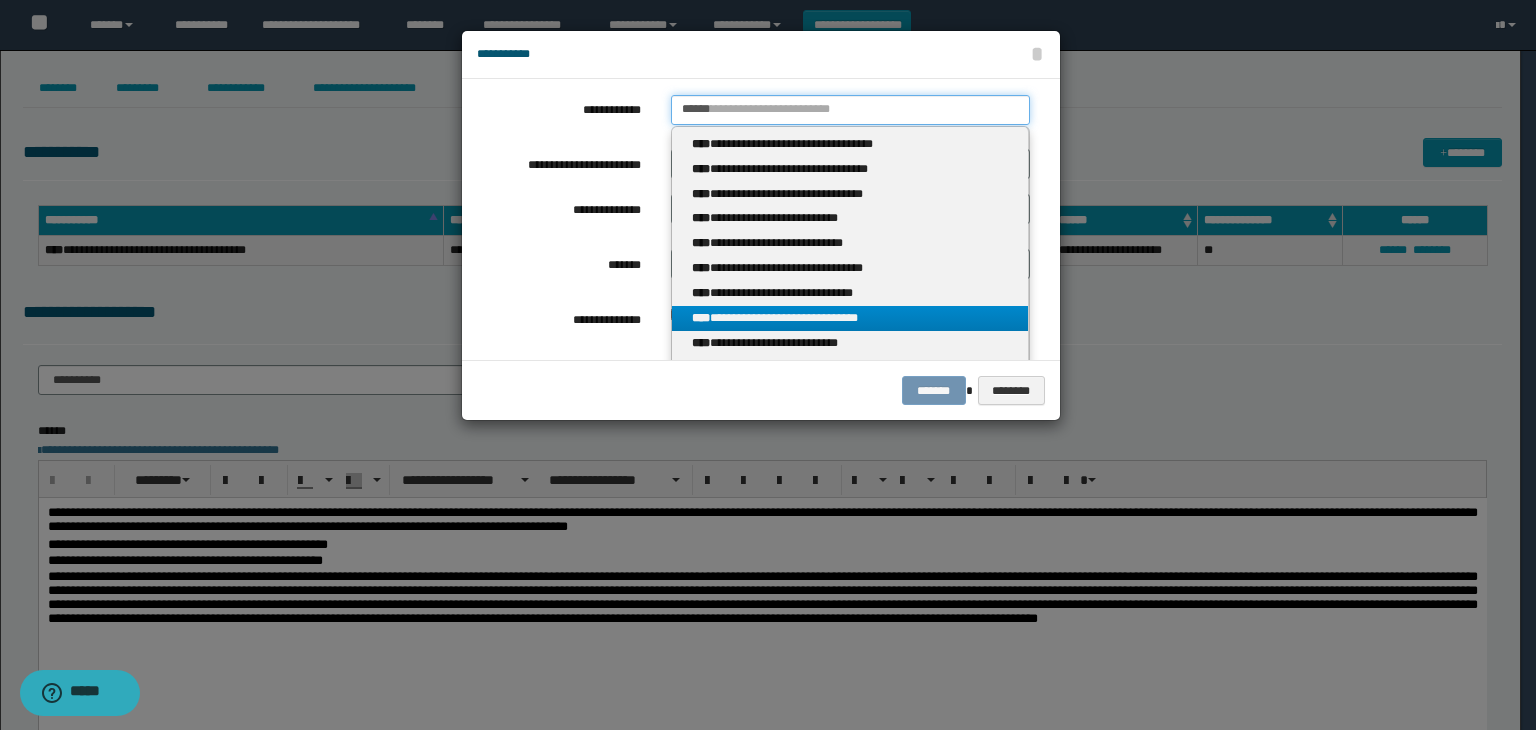 type 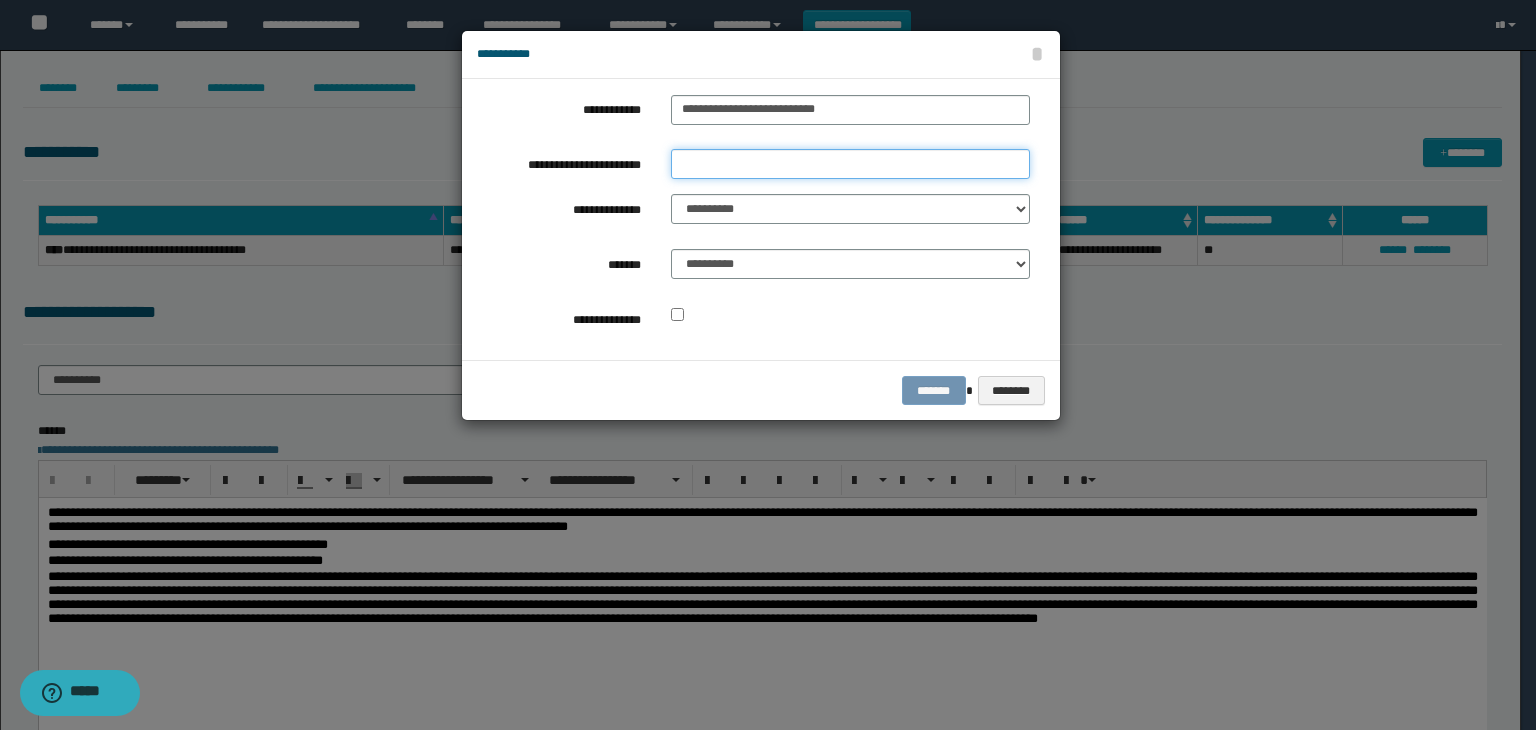 click on "**********" at bounding box center (850, 164) 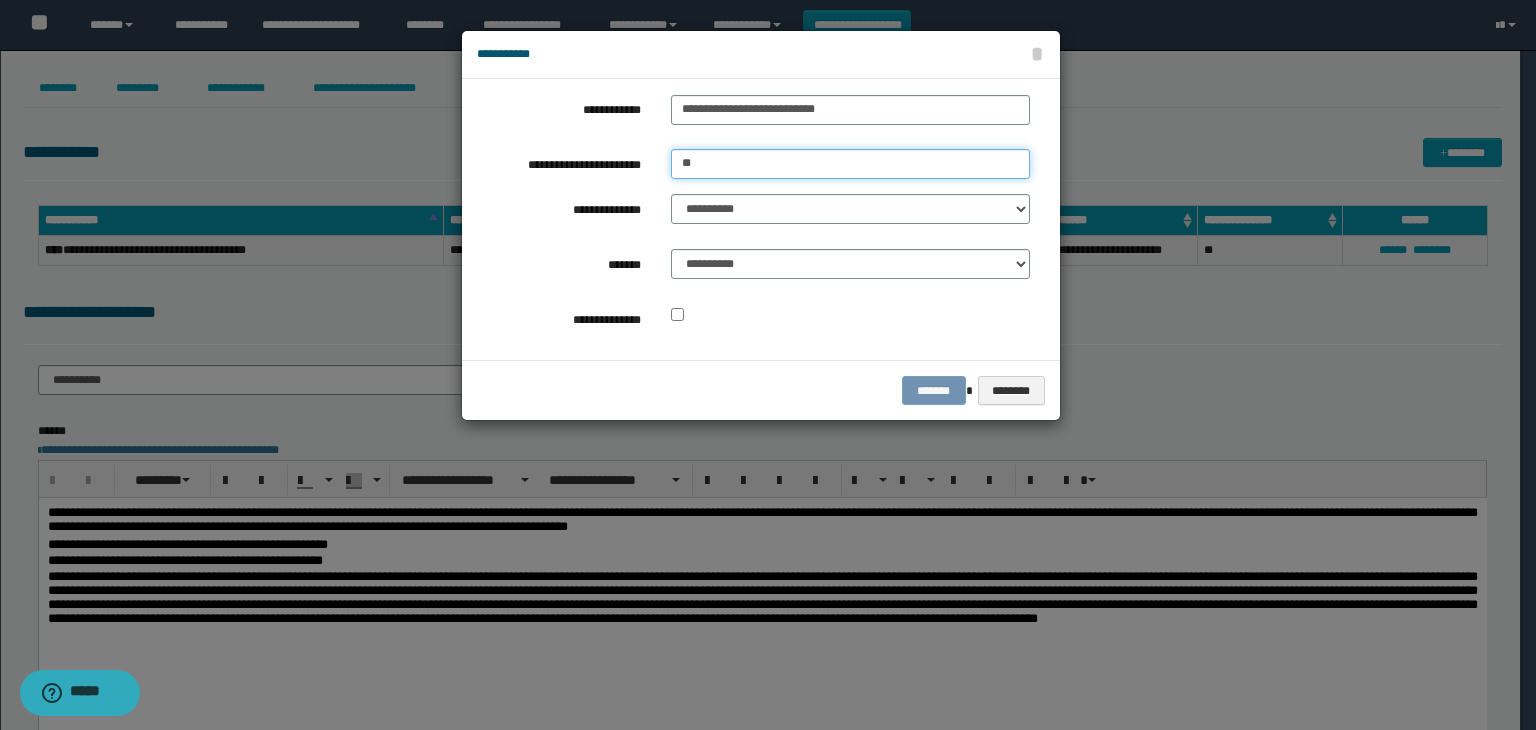 type on "*" 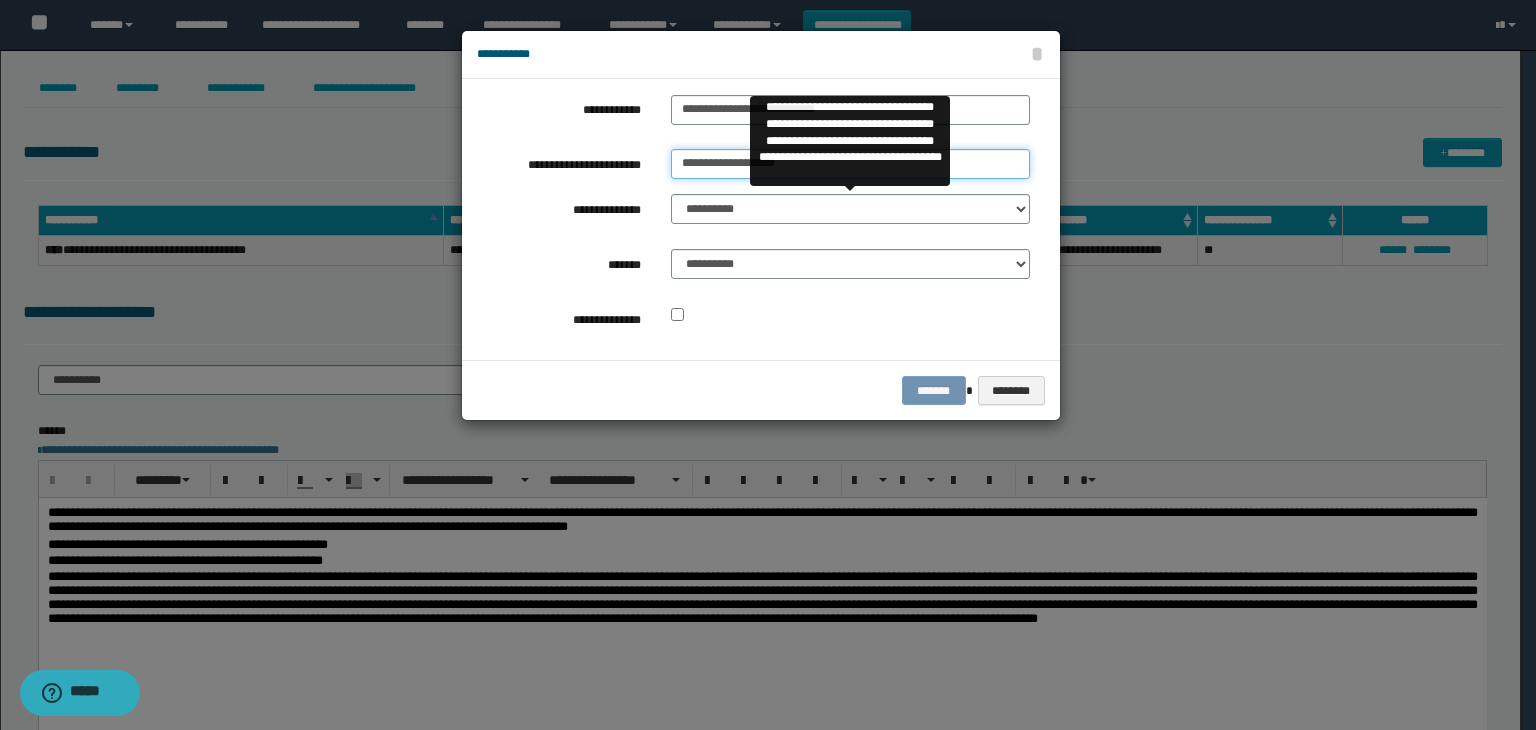 type on "**********" 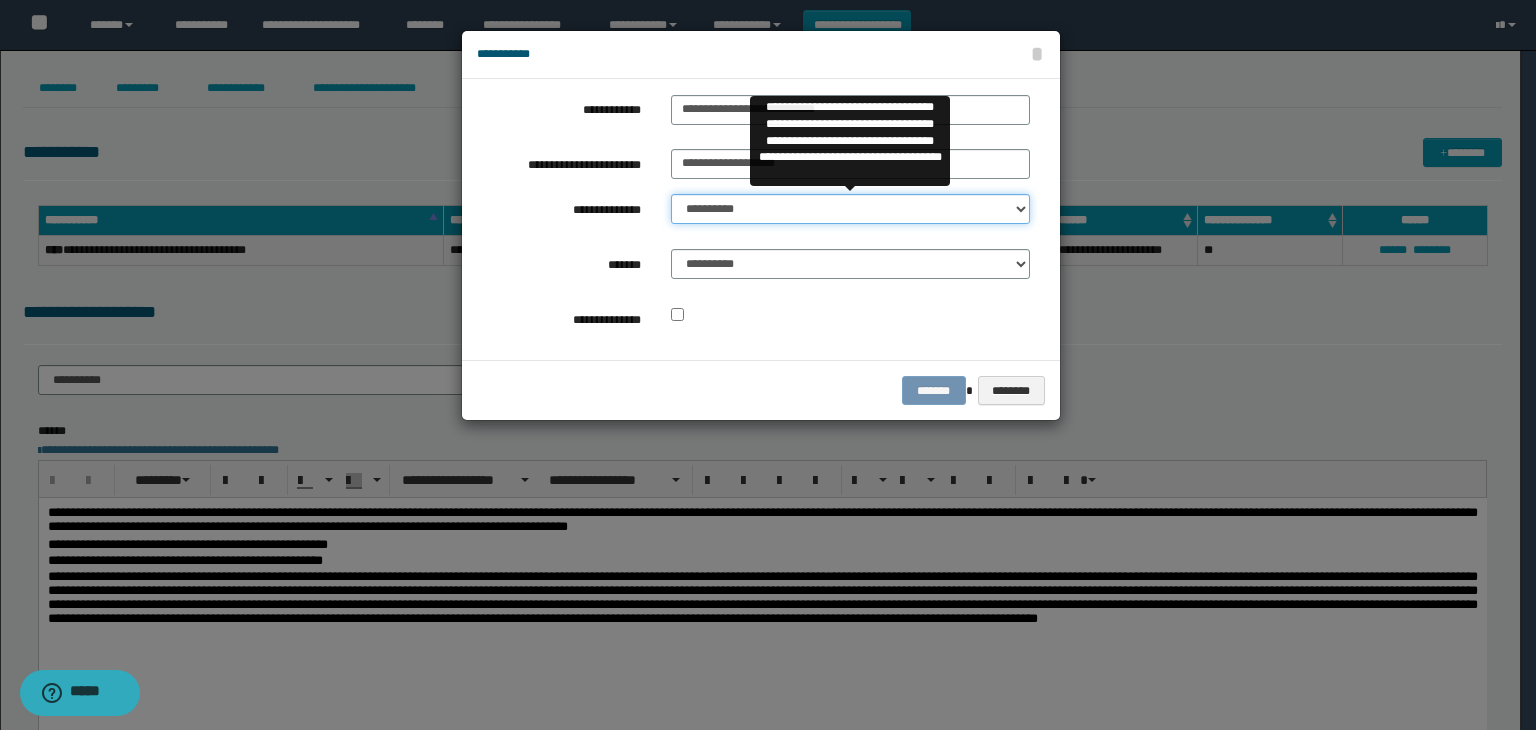 click on "**********" at bounding box center [850, 209] 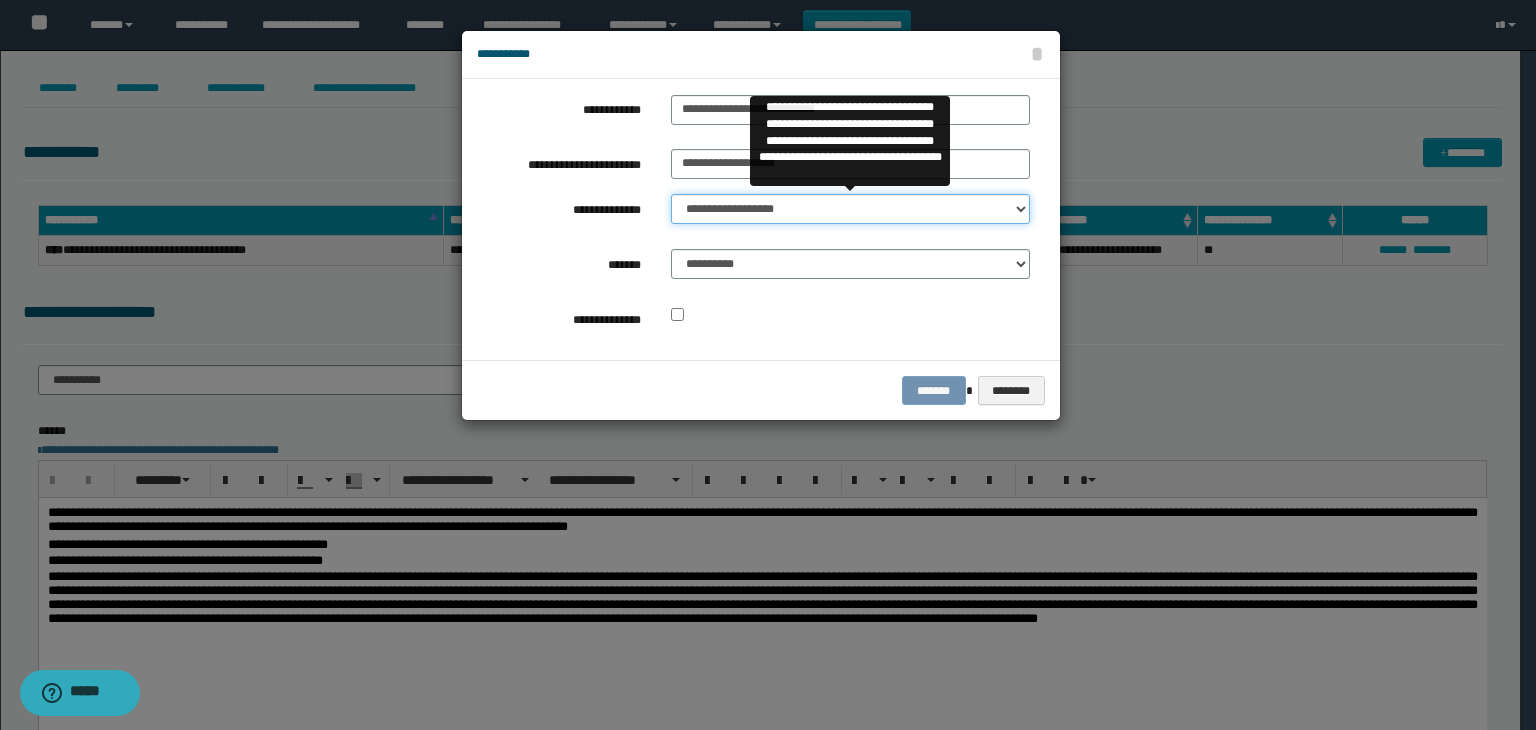 click on "**********" at bounding box center (850, 209) 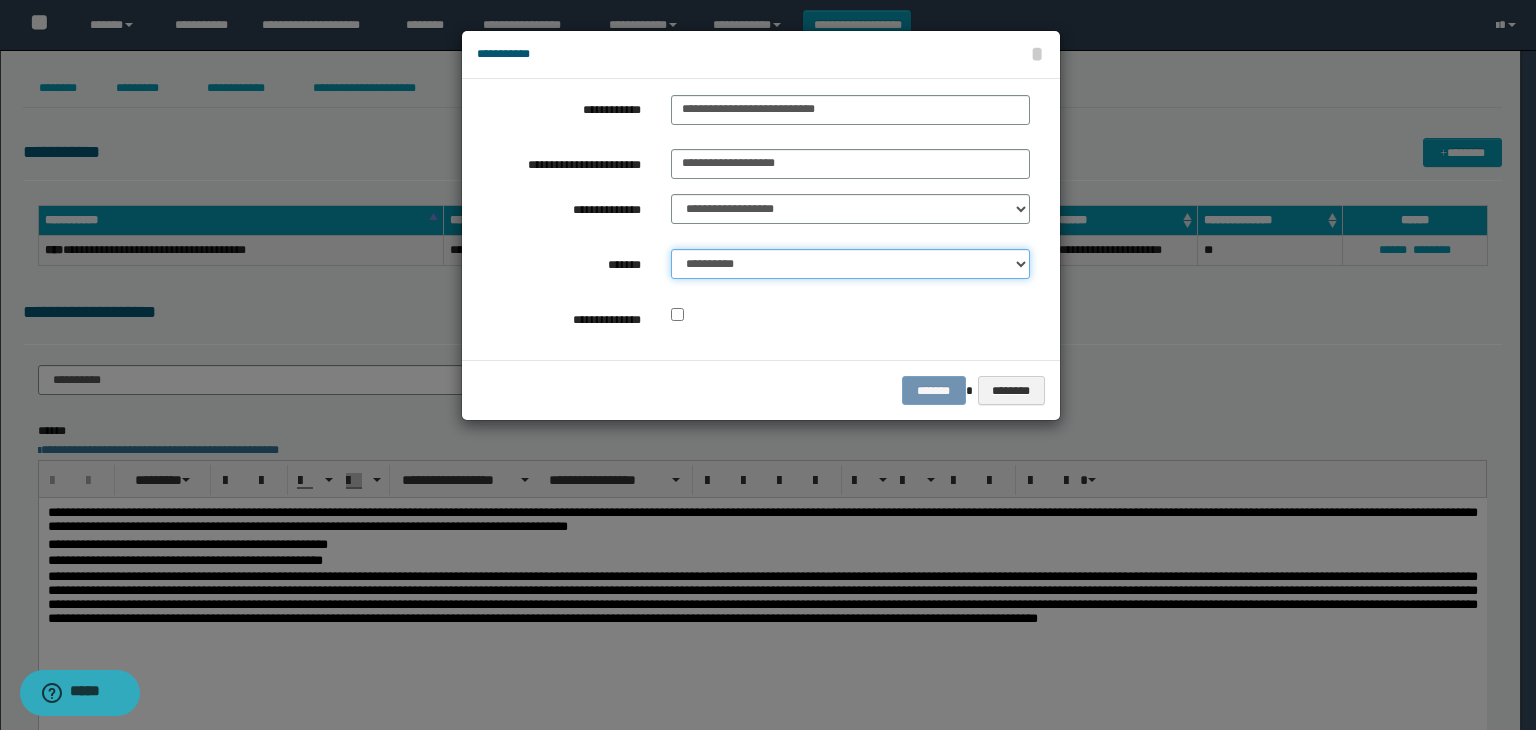 drag, startPoint x: 760, startPoint y: 265, endPoint x: 756, endPoint y: 277, distance: 12.649111 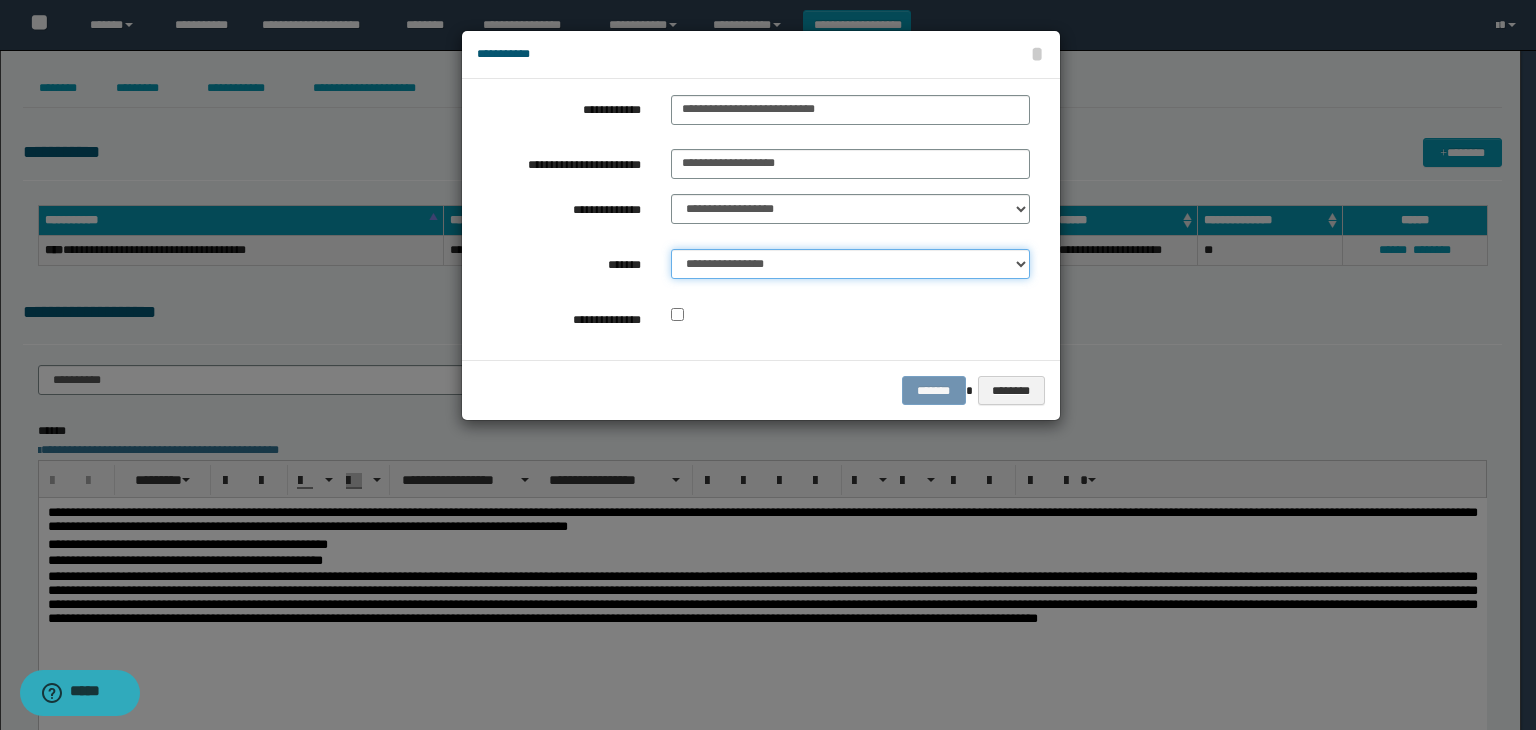 click on "**********" at bounding box center [850, 264] 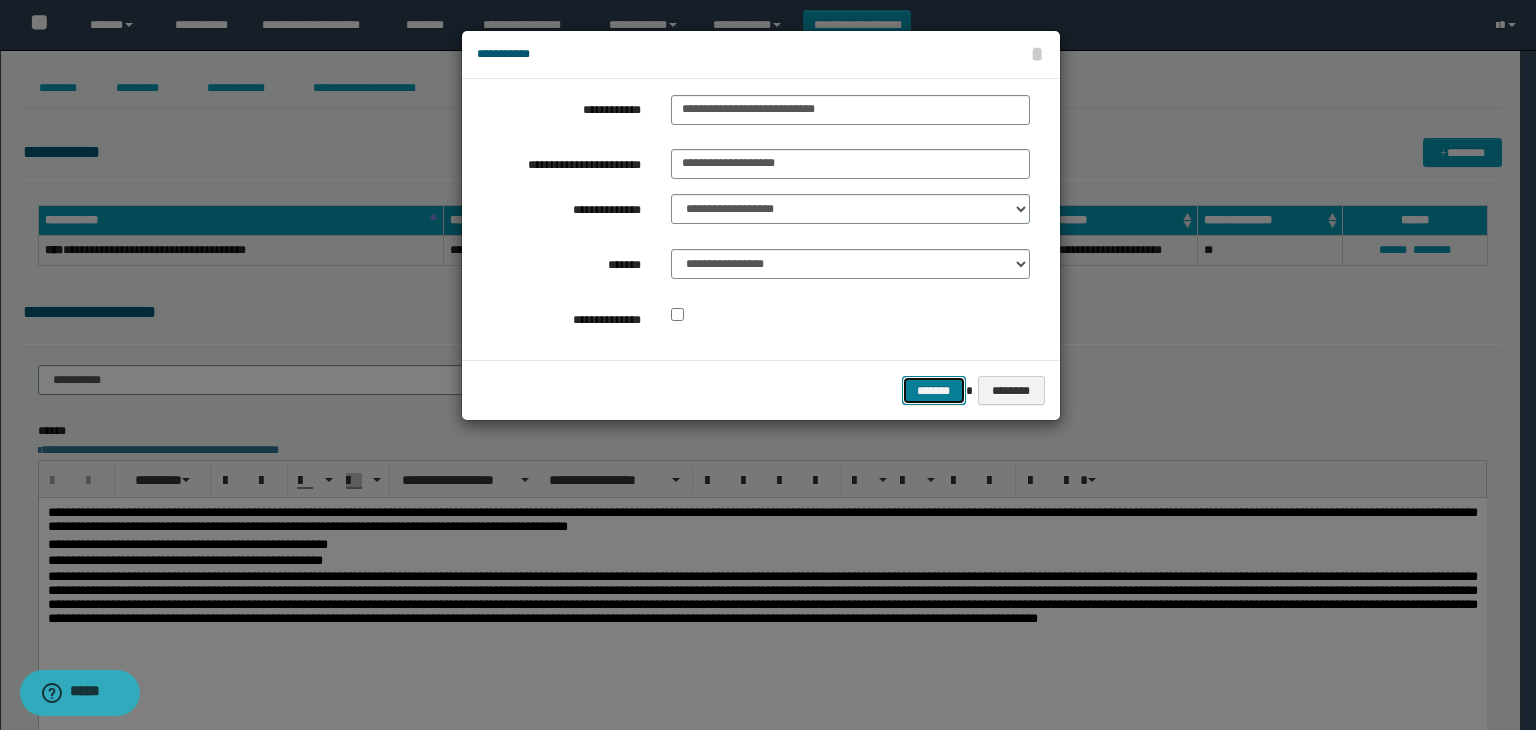 click on "*******" at bounding box center (934, 391) 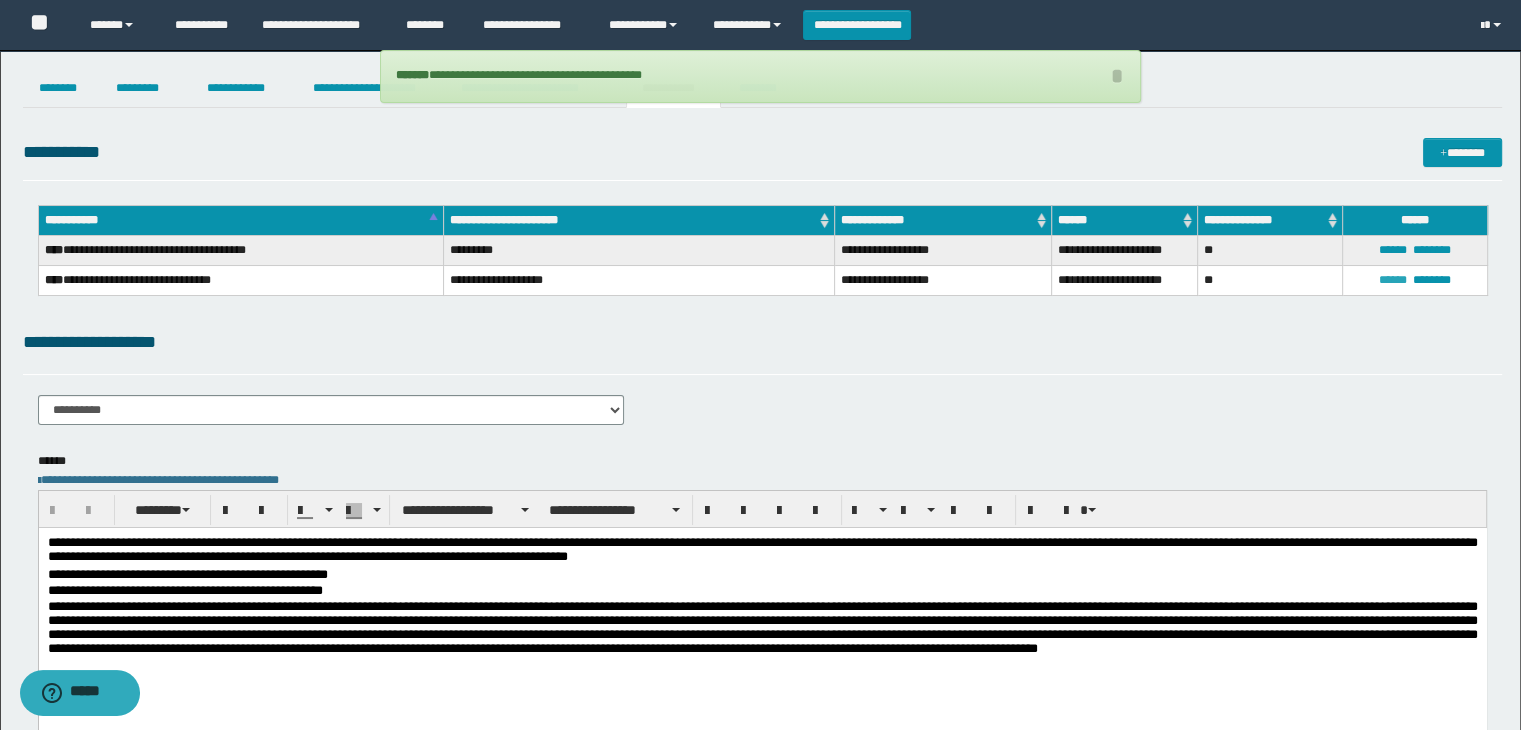 click on "******" at bounding box center (1393, 280) 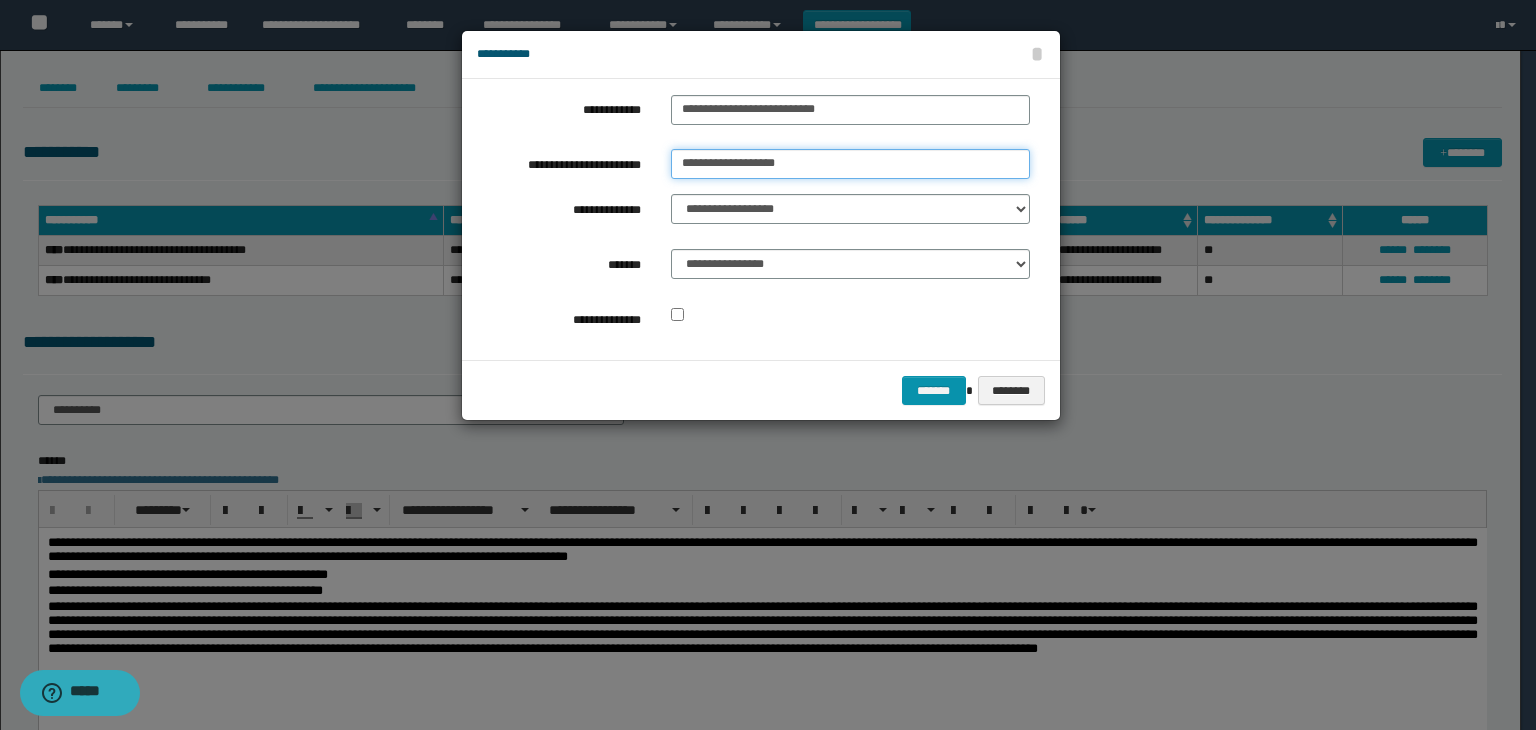 click on "**********" at bounding box center (850, 164) 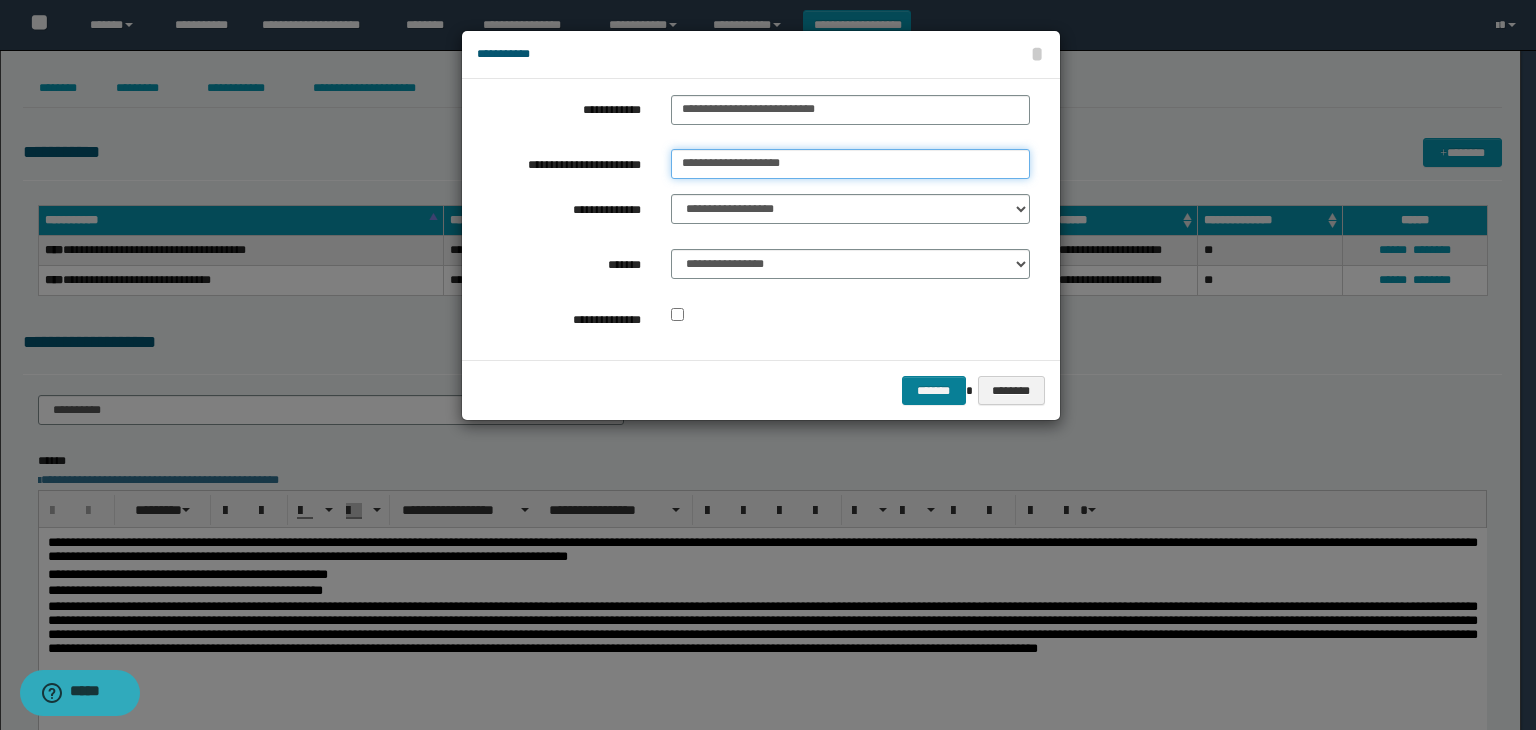 type on "**********" 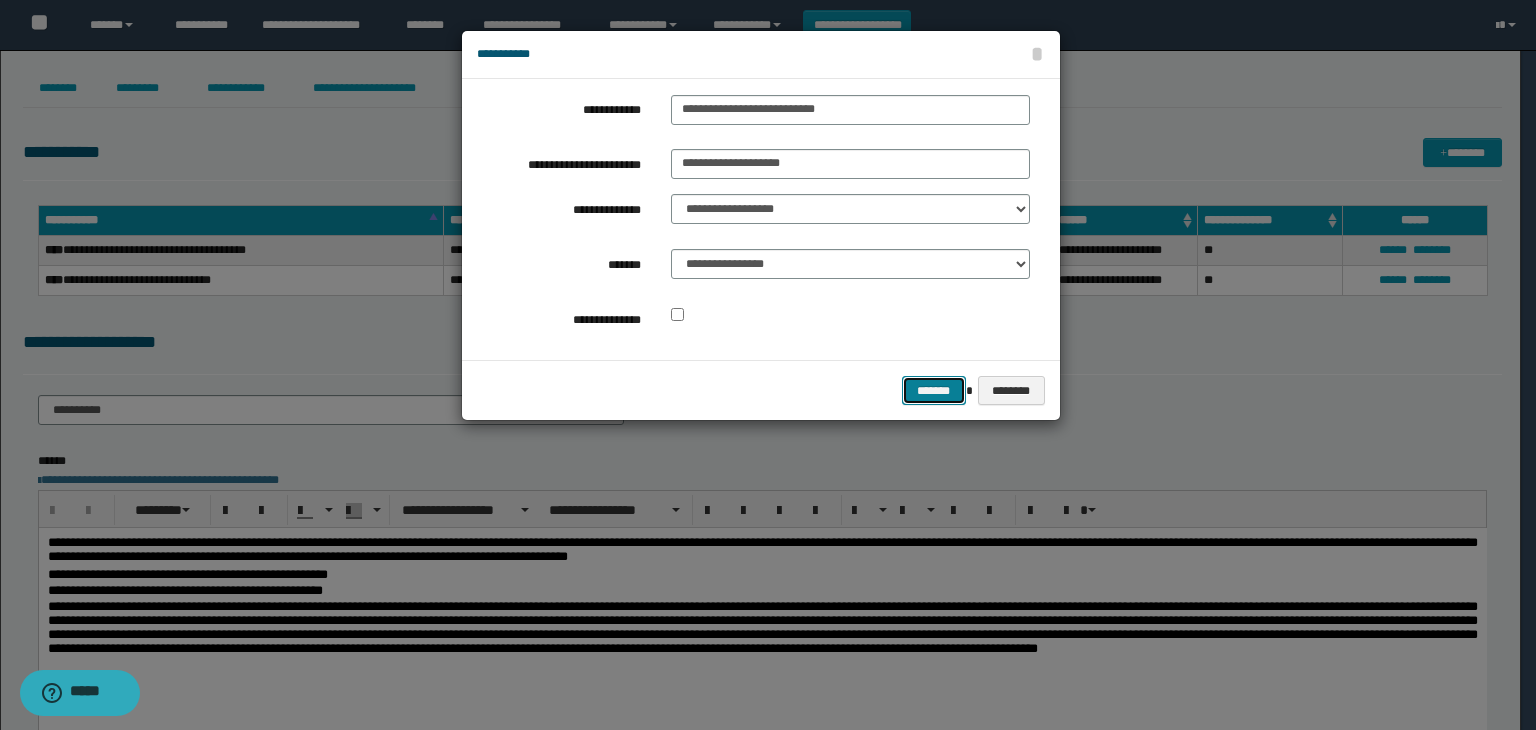 click on "*******" at bounding box center [934, 391] 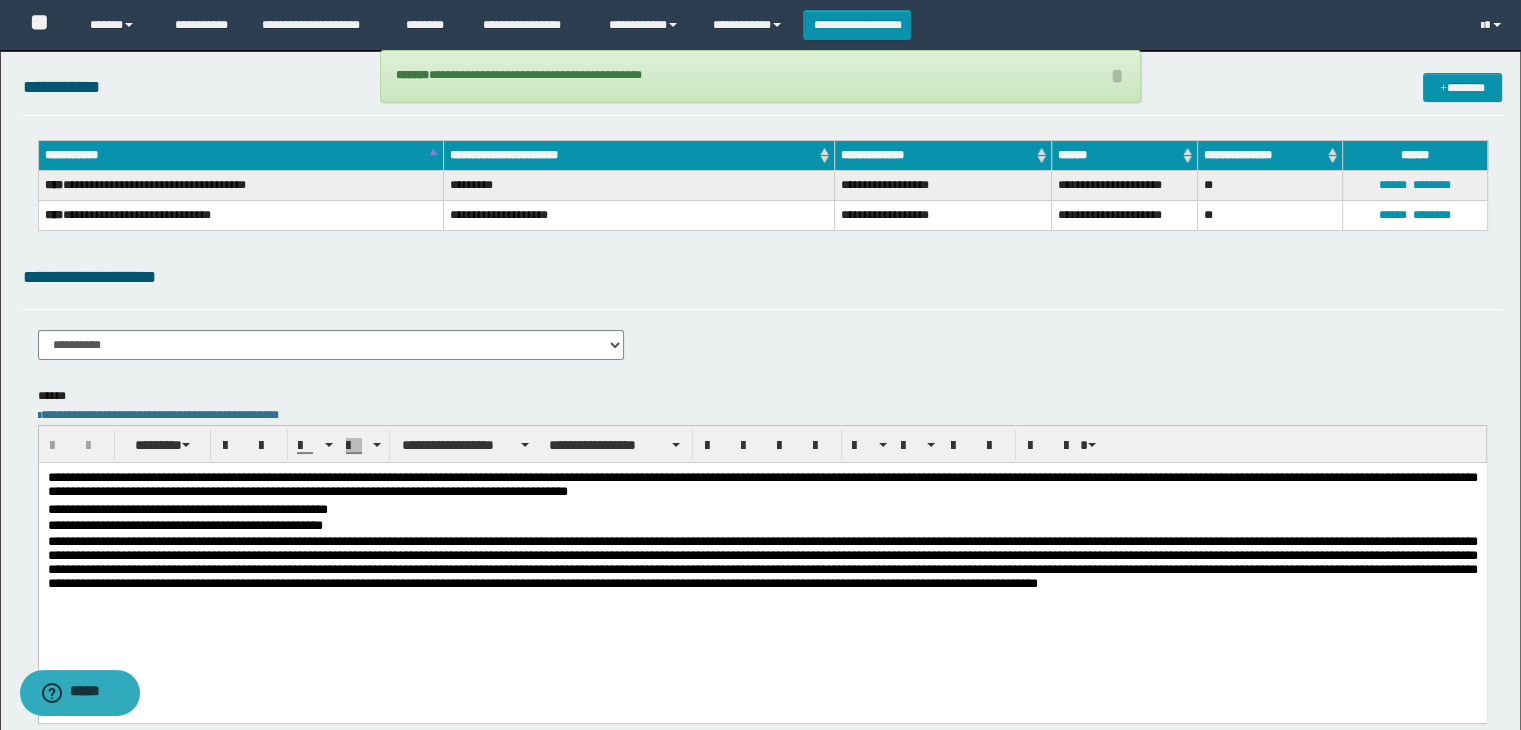 scroll, scrollTop: 100, scrollLeft: 0, axis: vertical 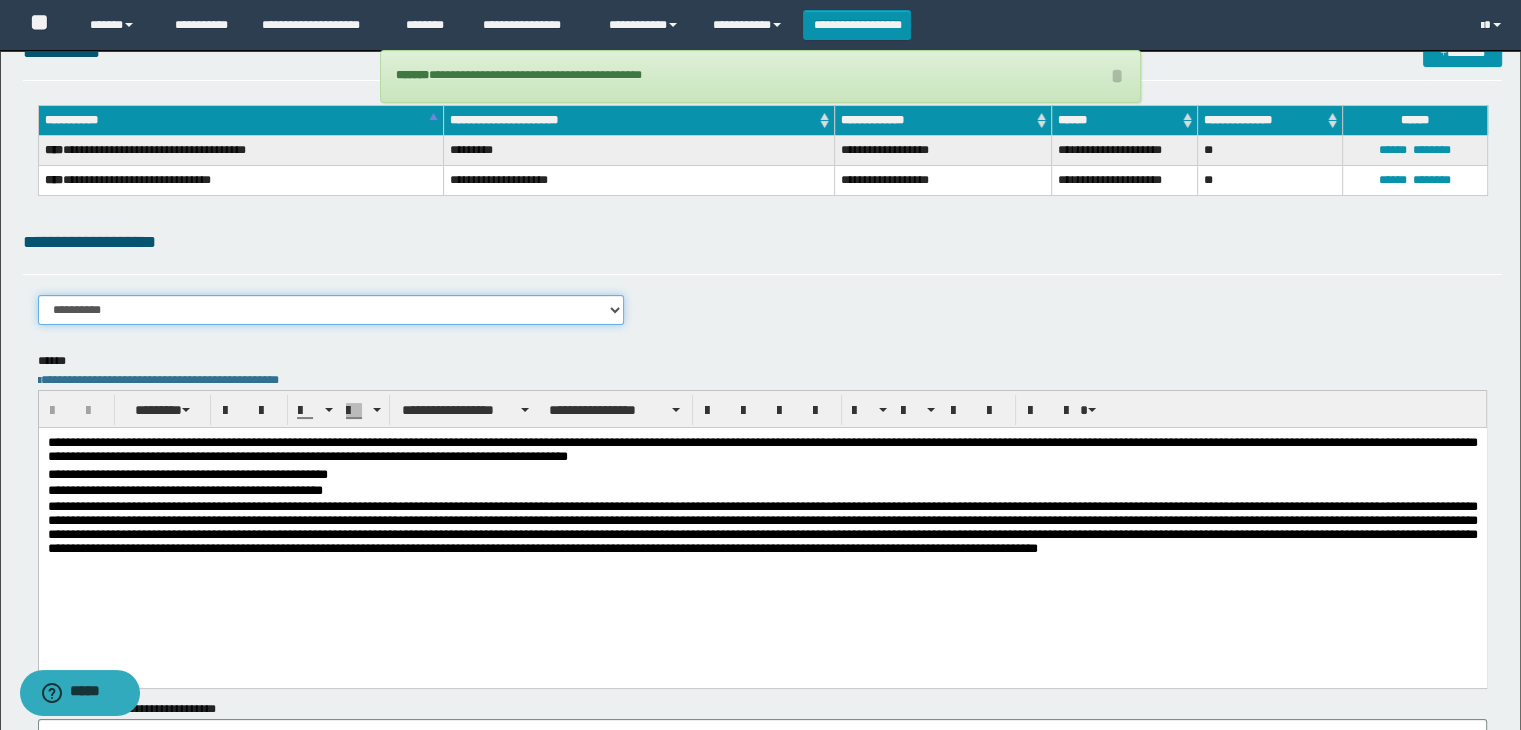 click on "**********" at bounding box center [331, 310] 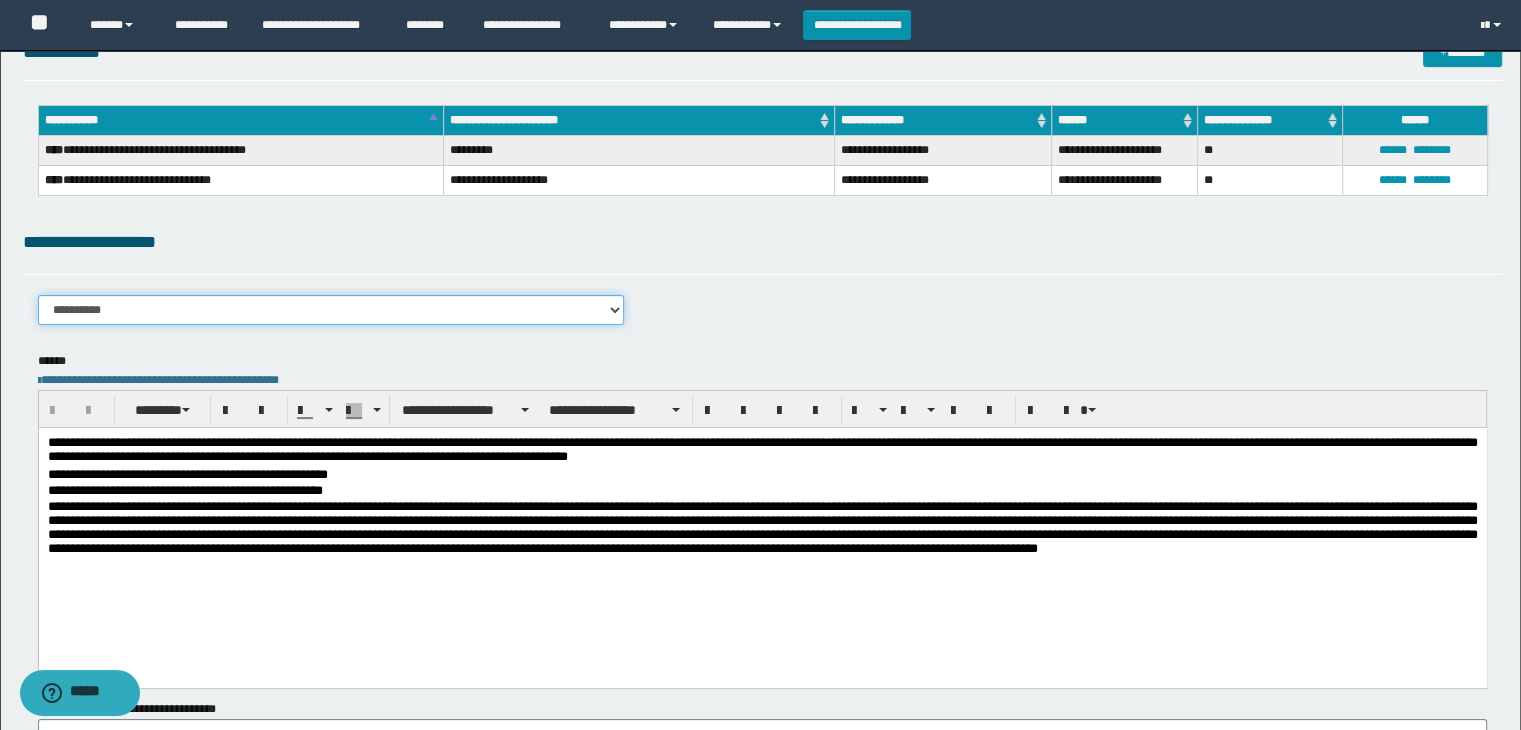 select on "****" 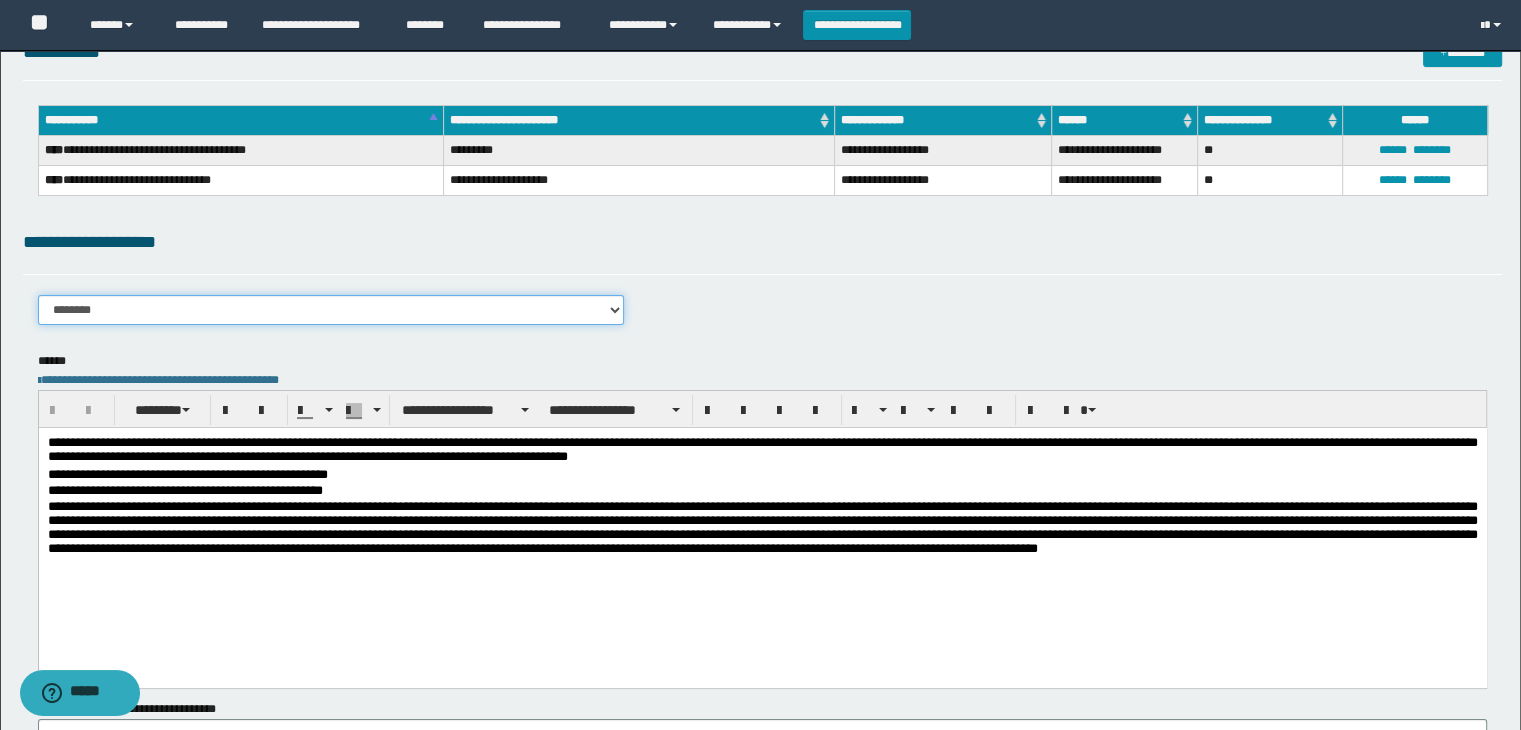 click on "**********" at bounding box center (331, 310) 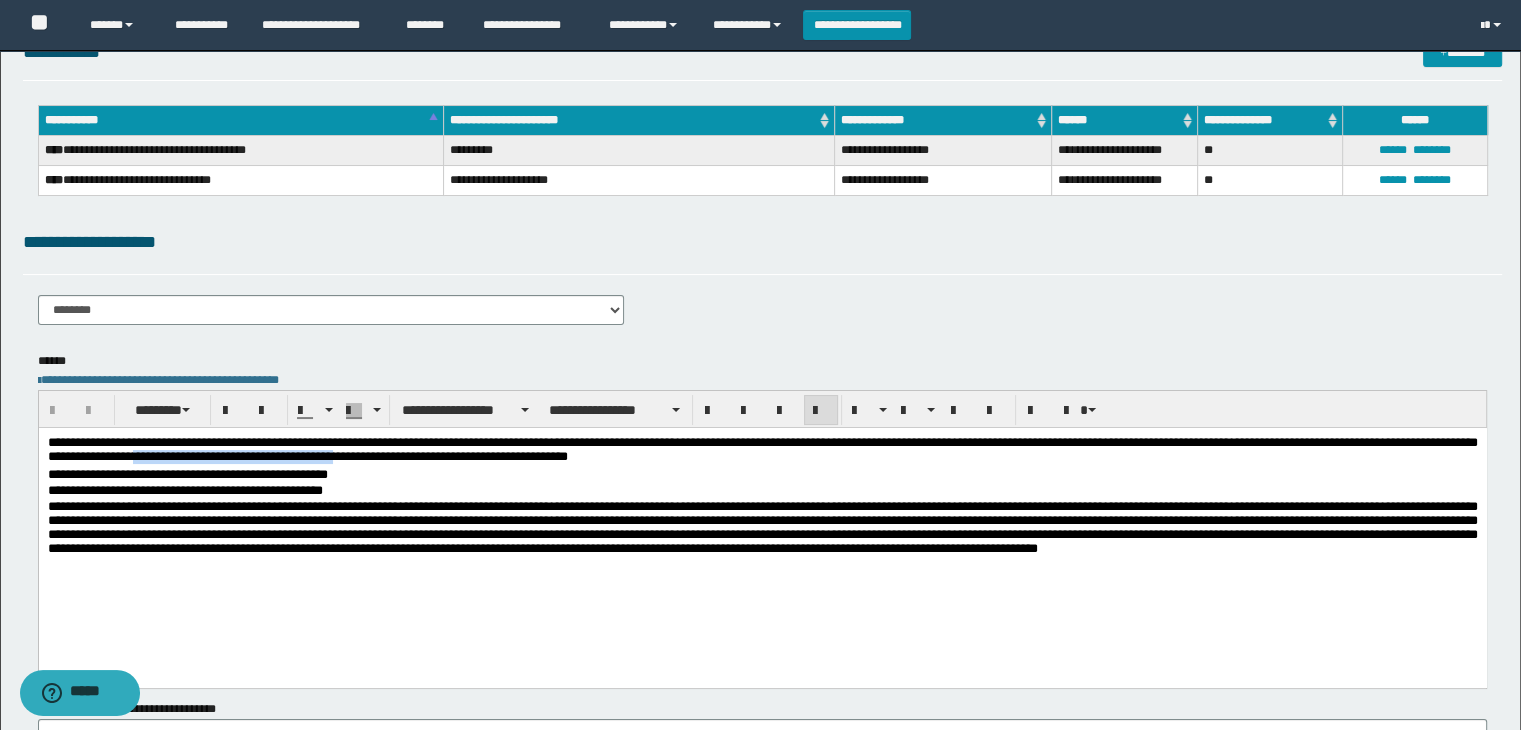 drag, startPoint x: 503, startPoint y: 460, endPoint x: 287, endPoint y: 458, distance: 216.00926 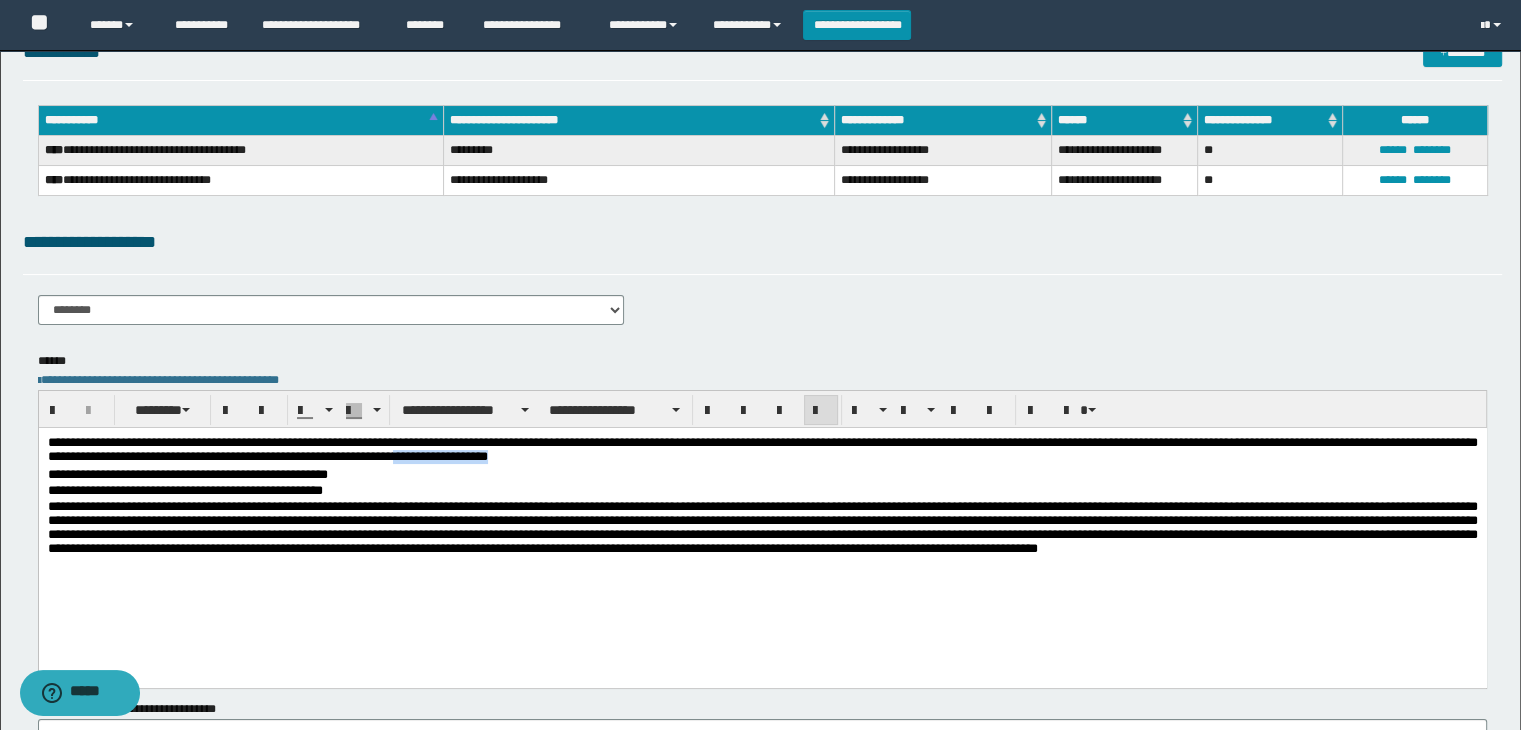 drag, startPoint x: 739, startPoint y: 457, endPoint x: 623, endPoint y: 459, distance: 116.01724 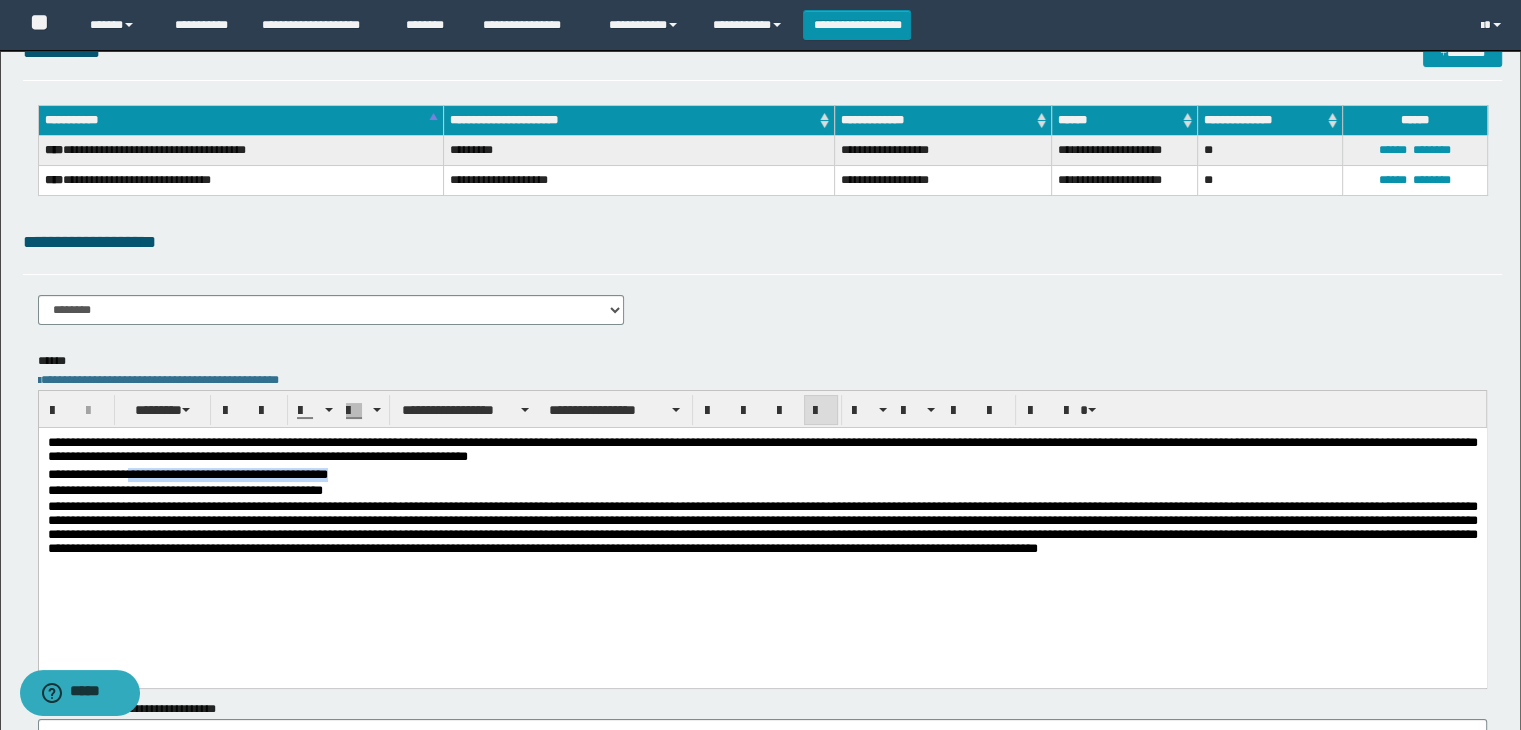 drag, startPoint x: 135, startPoint y: 473, endPoint x: 385, endPoint y: 479, distance: 250.07199 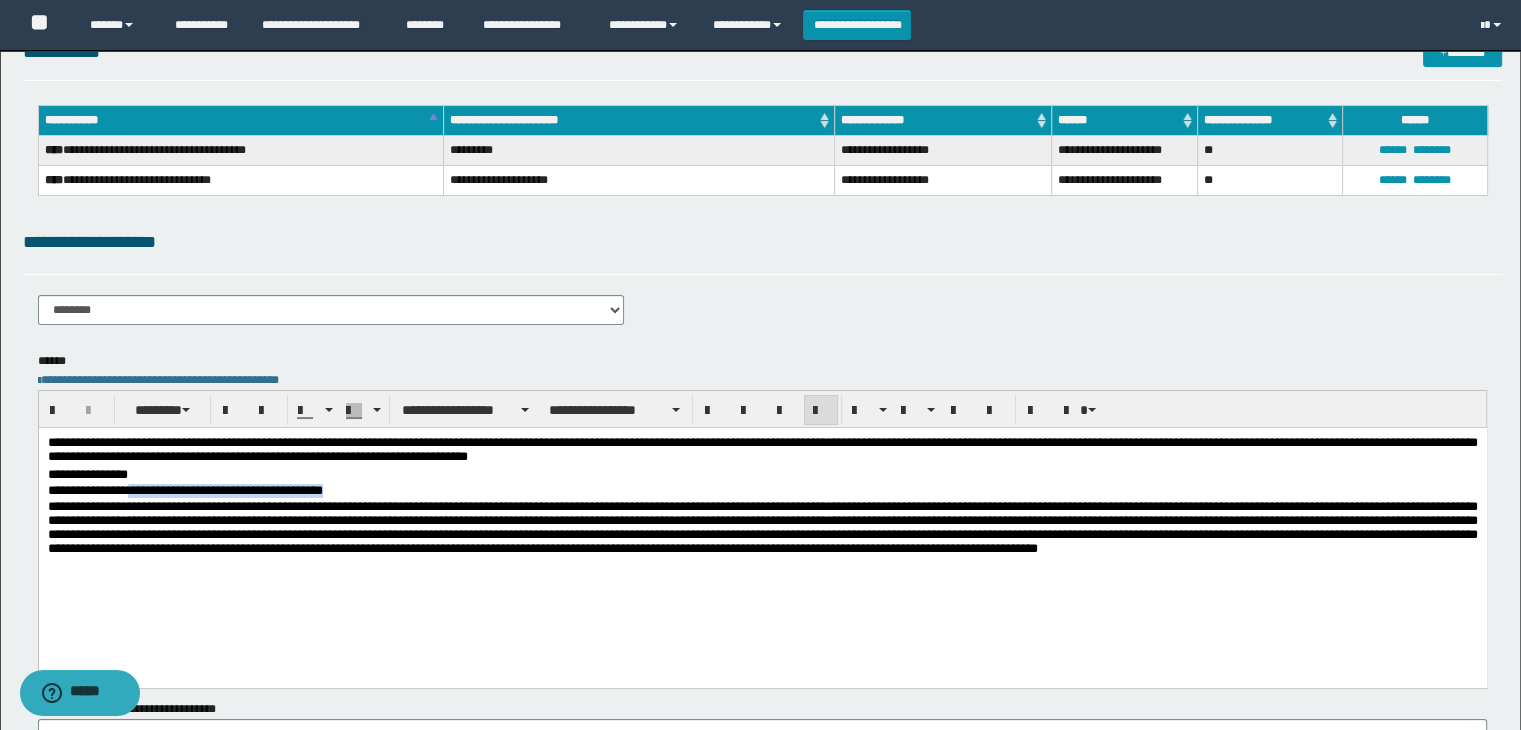 drag, startPoint x: 149, startPoint y: 490, endPoint x: 374, endPoint y: 490, distance: 225 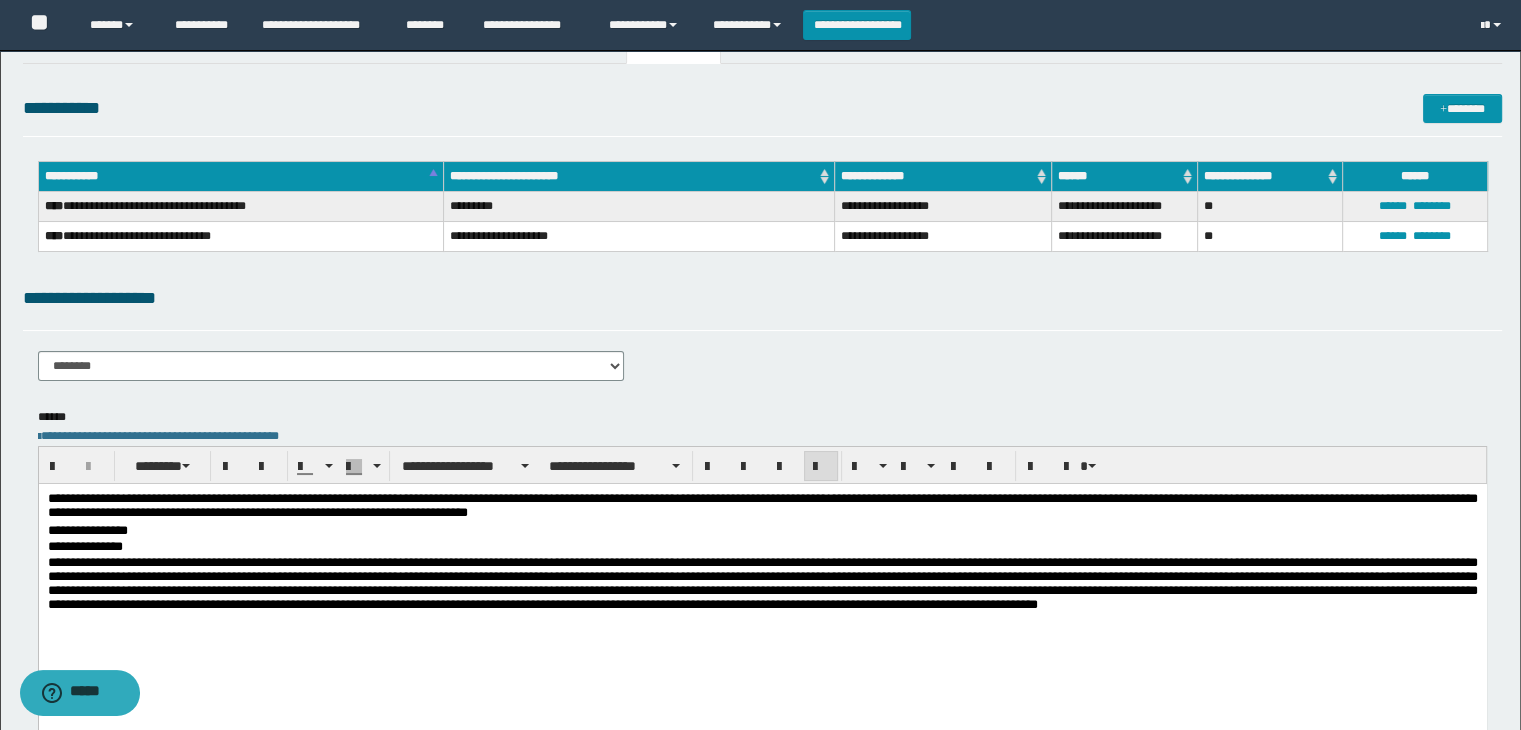 scroll, scrollTop: 0, scrollLeft: 0, axis: both 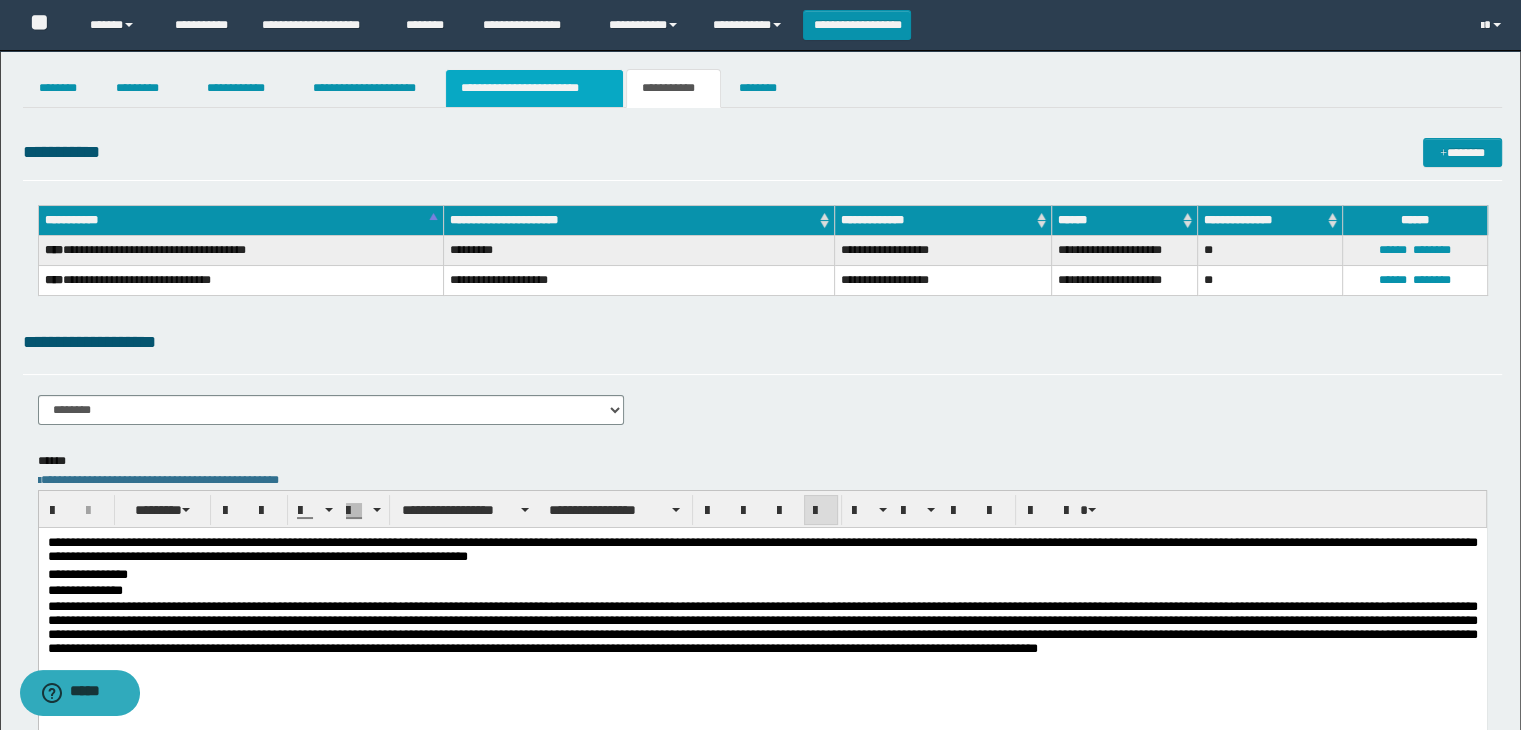click on "**********" at bounding box center (534, 88) 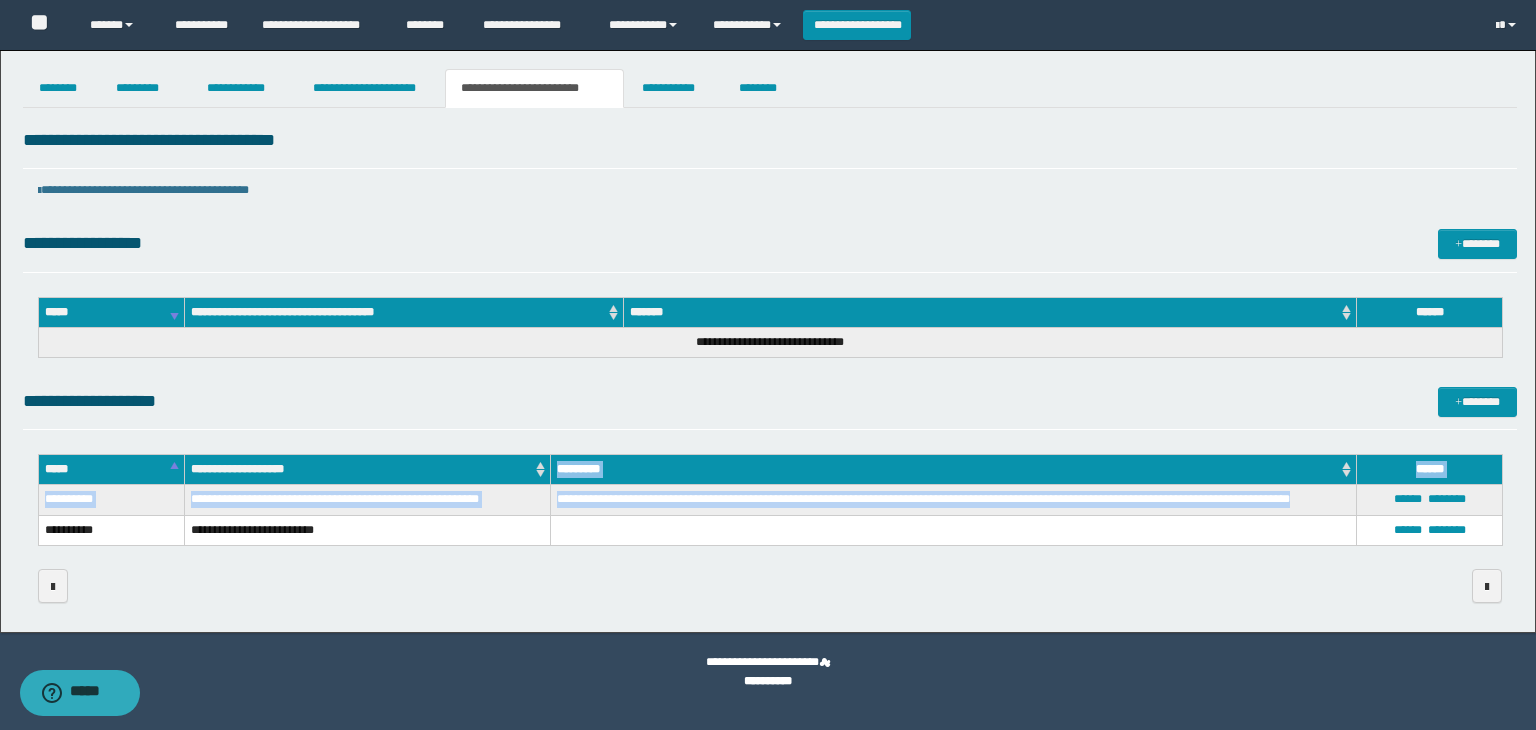 drag, startPoint x: 1340, startPoint y: 494, endPoint x: 472, endPoint y: 481, distance: 868.09735 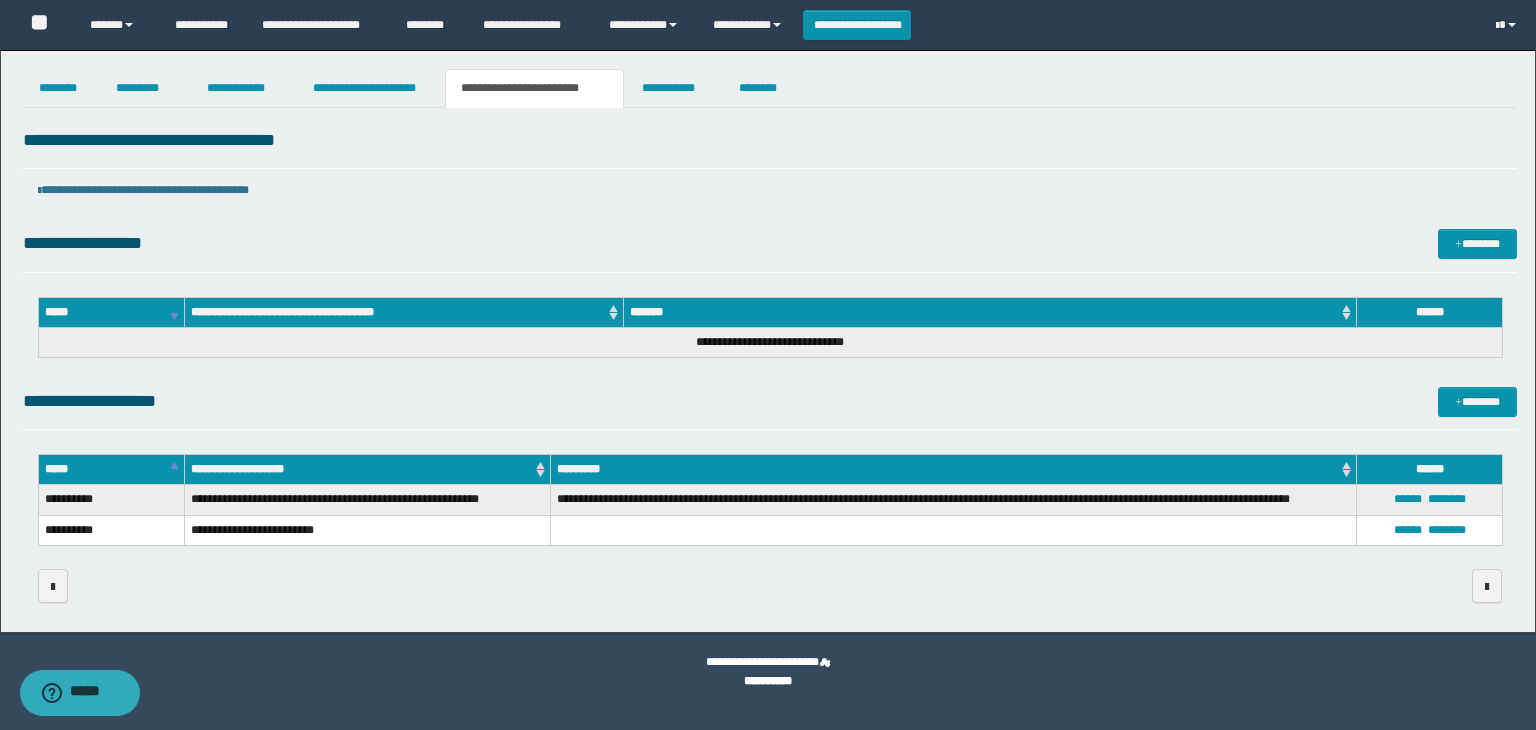 click at bounding box center [954, 530] 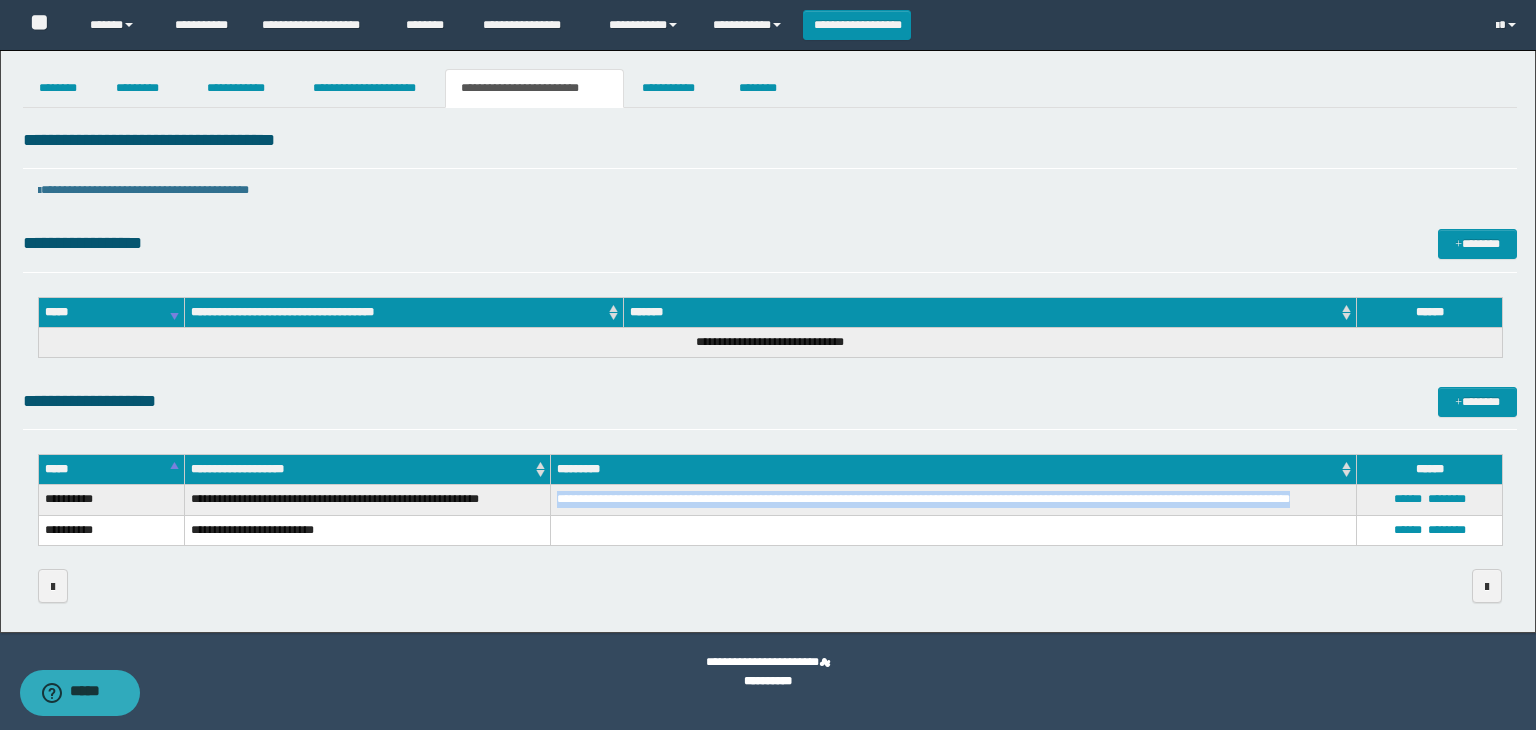 drag, startPoint x: 1331, startPoint y: 493, endPoint x: 560, endPoint y: 494, distance: 771.0007 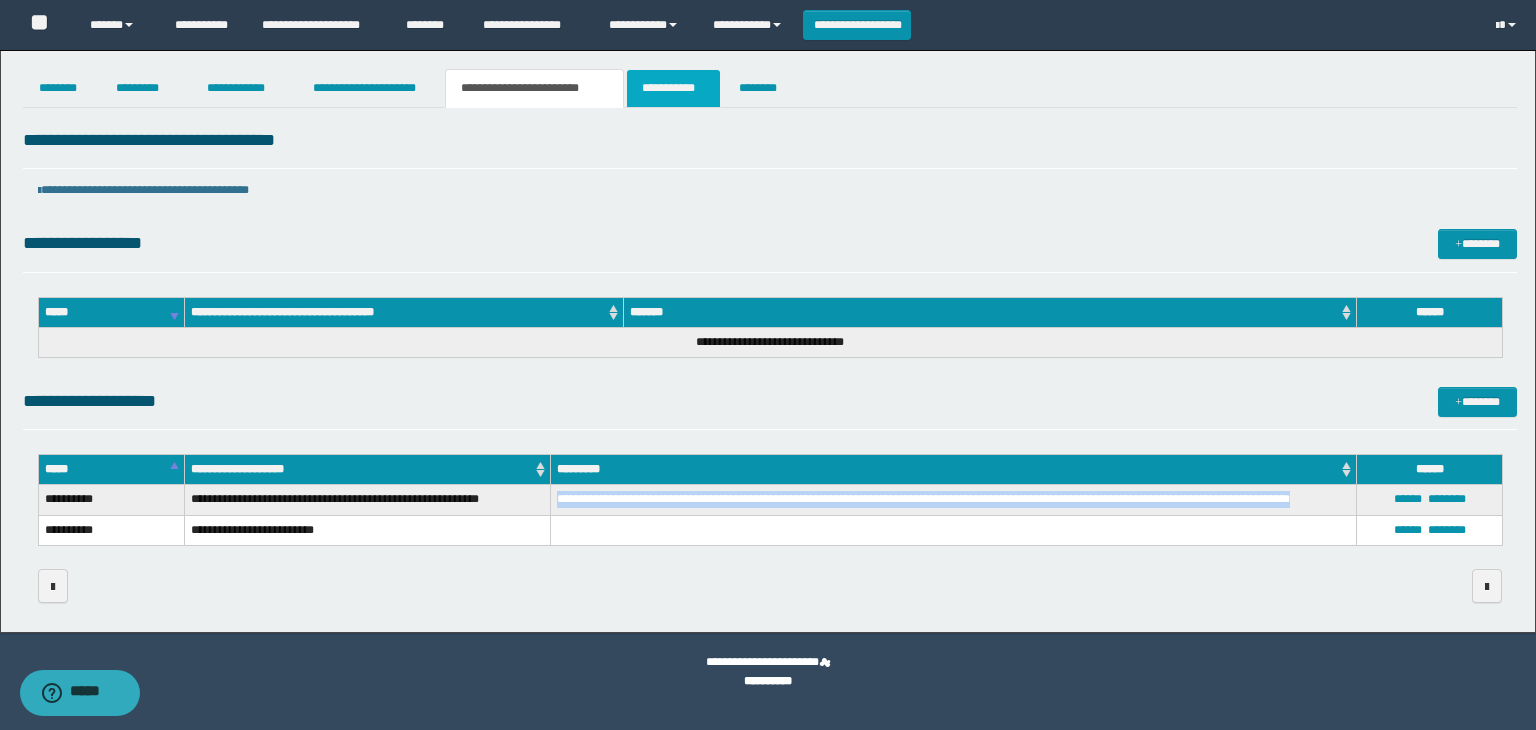 click on "**********" at bounding box center (673, 88) 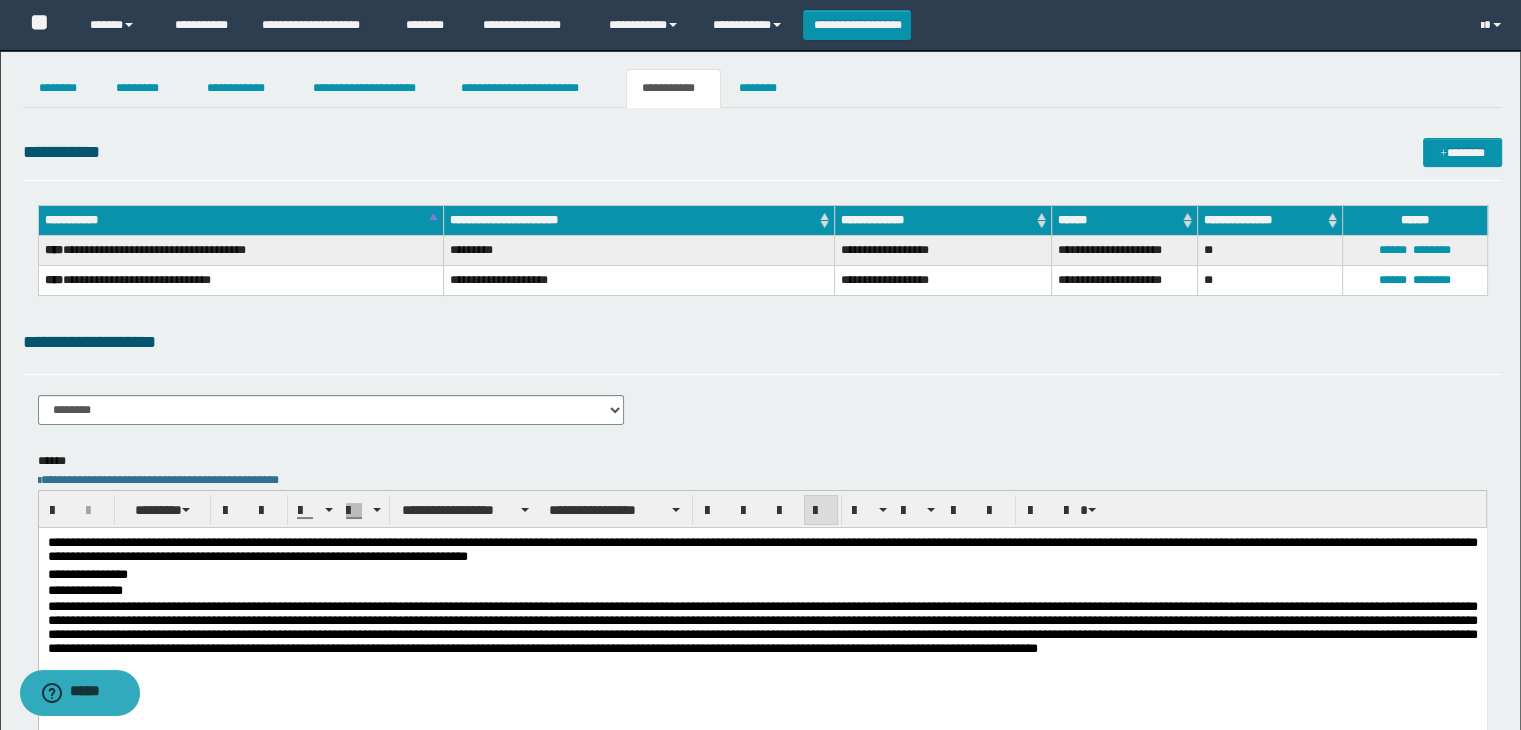 drag, startPoint x: 143, startPoint y: 573, endPoint x: 187, endPoint y: 571, distance: 44.04543 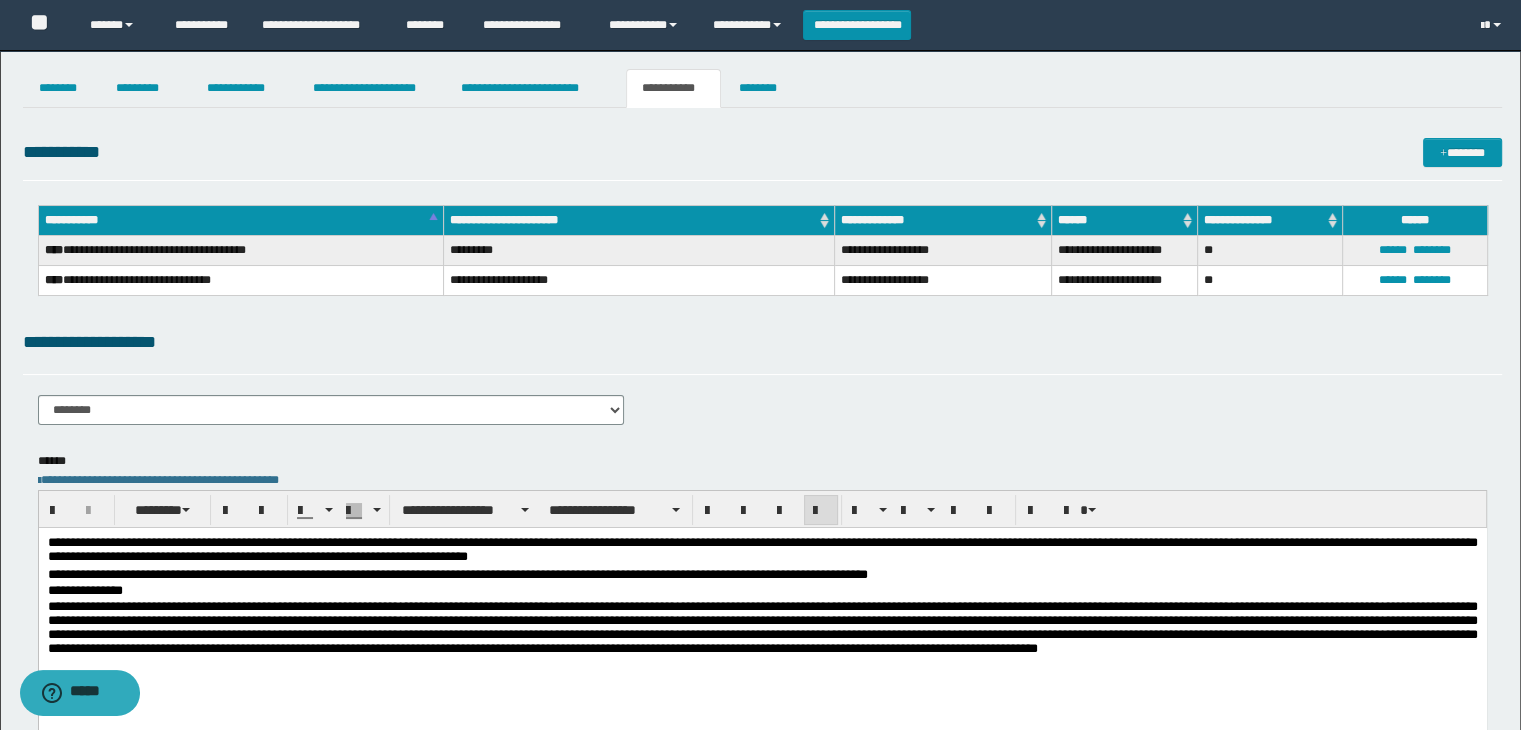 click on "**********" at bounding box center (762, 591) 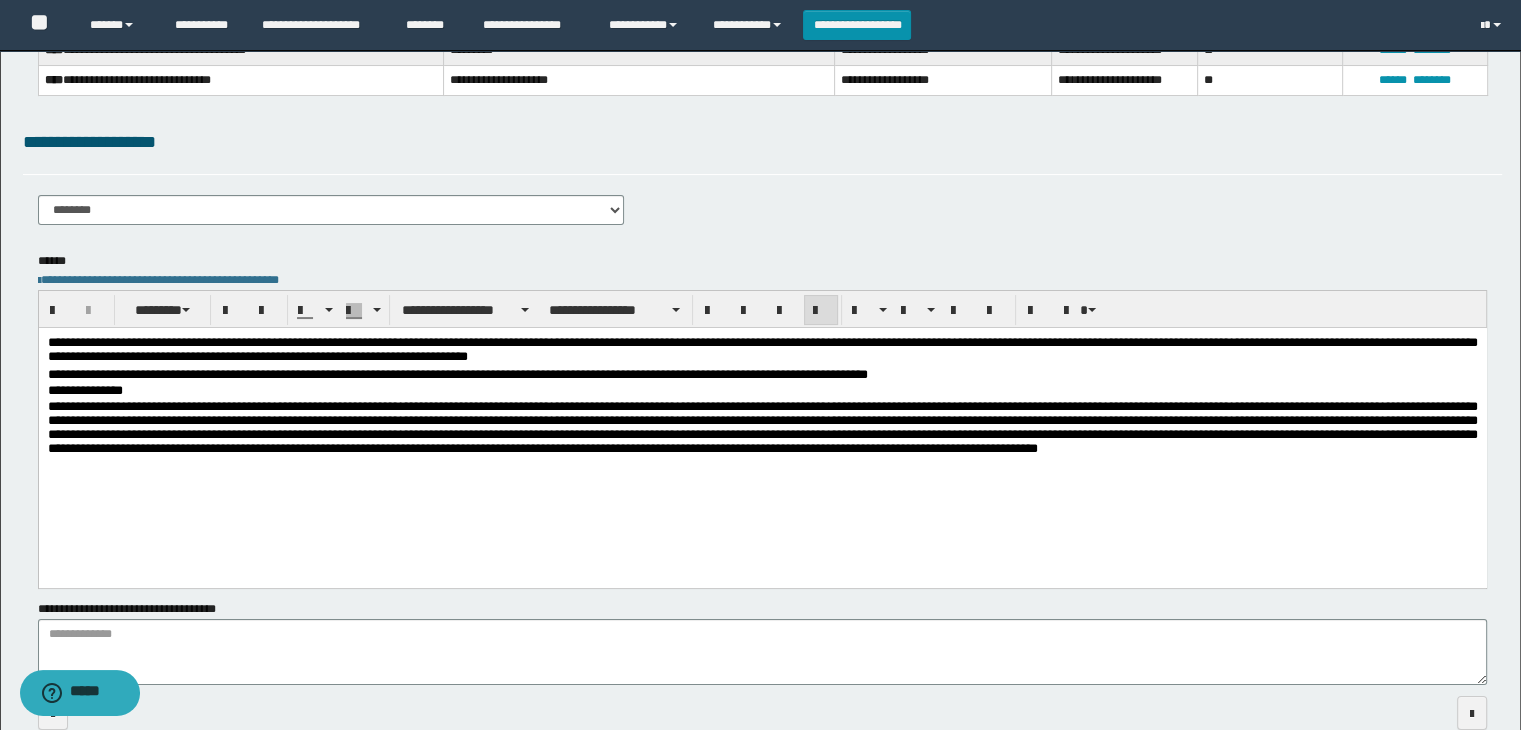 click on "**********" at bounding box center (763, 325) 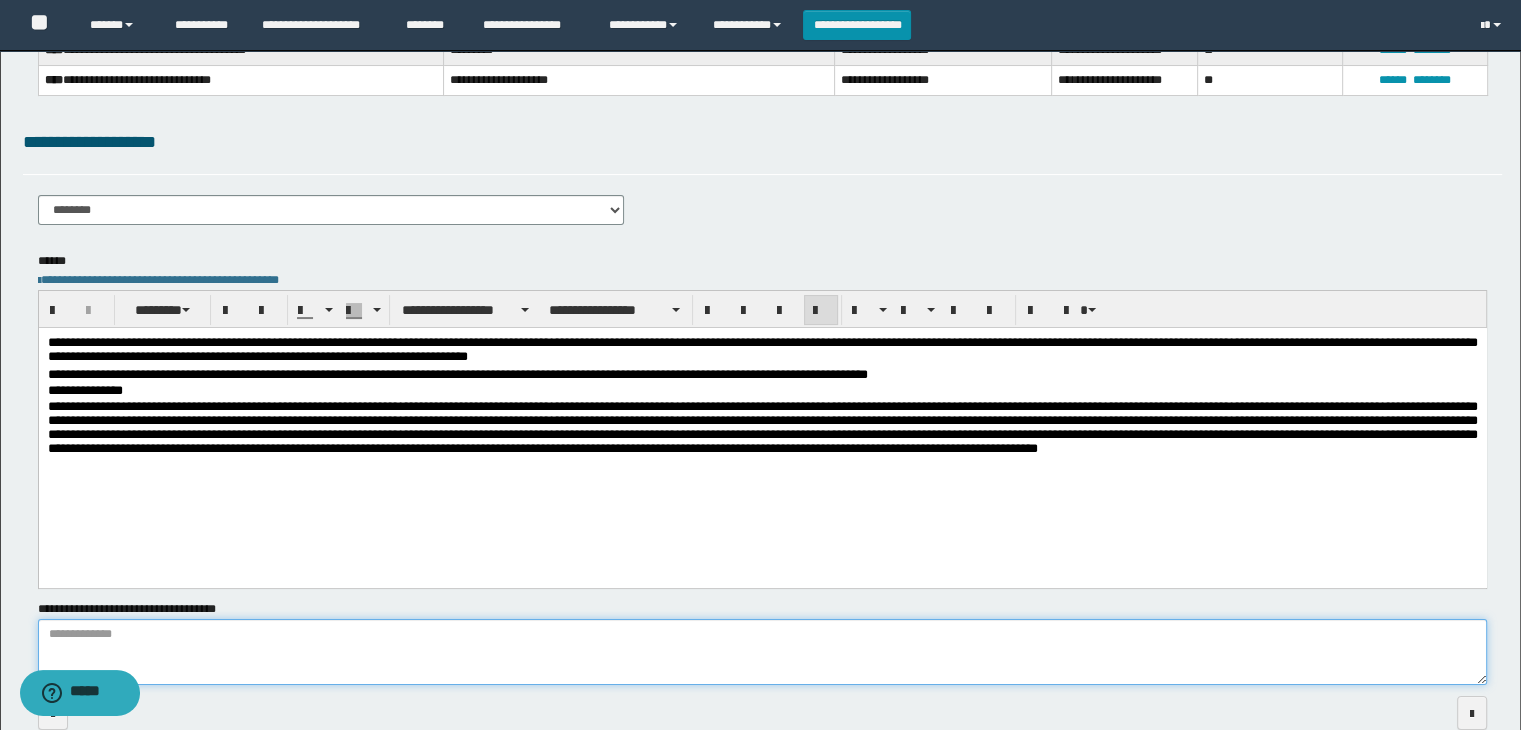 click on "**********" at bounding box center (763, 652) 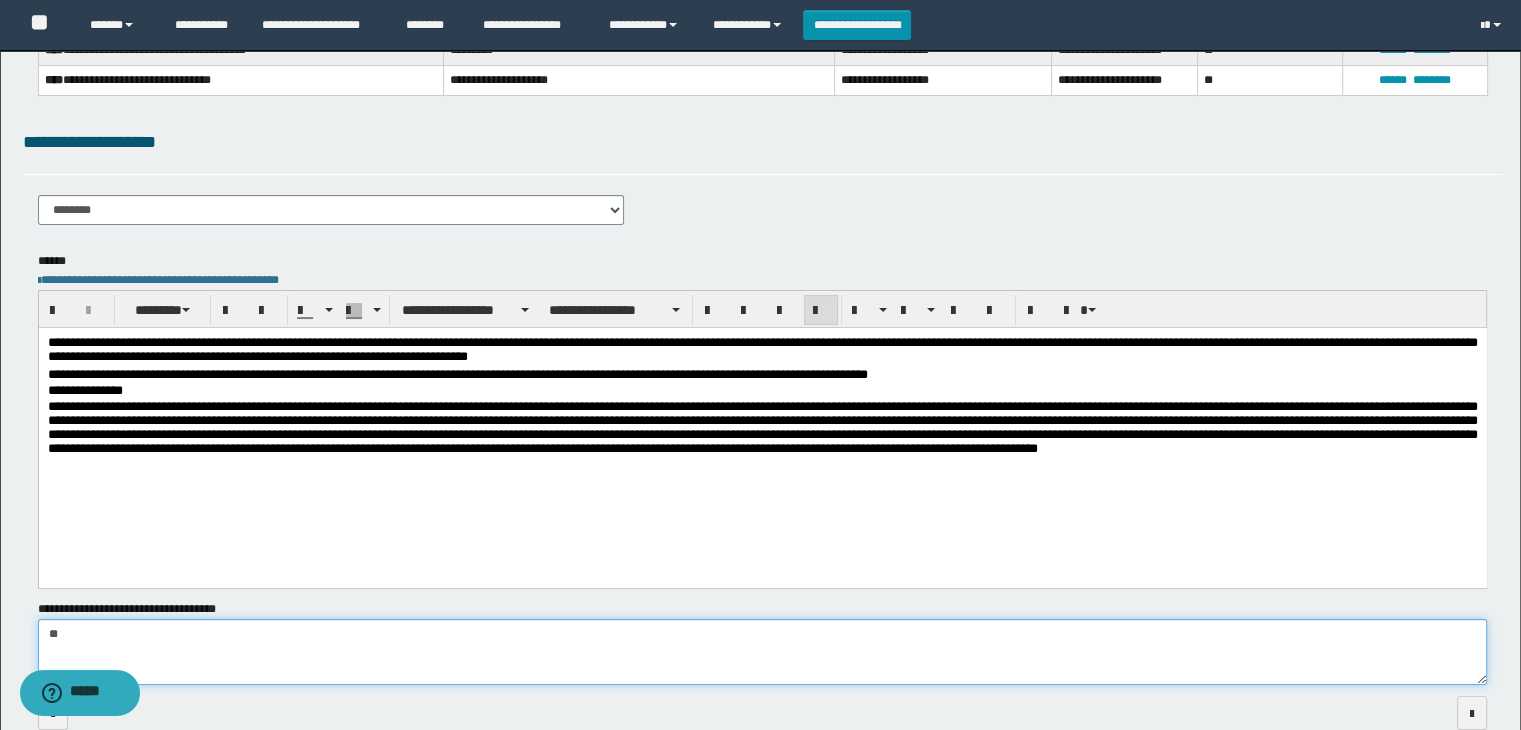 type on "*" 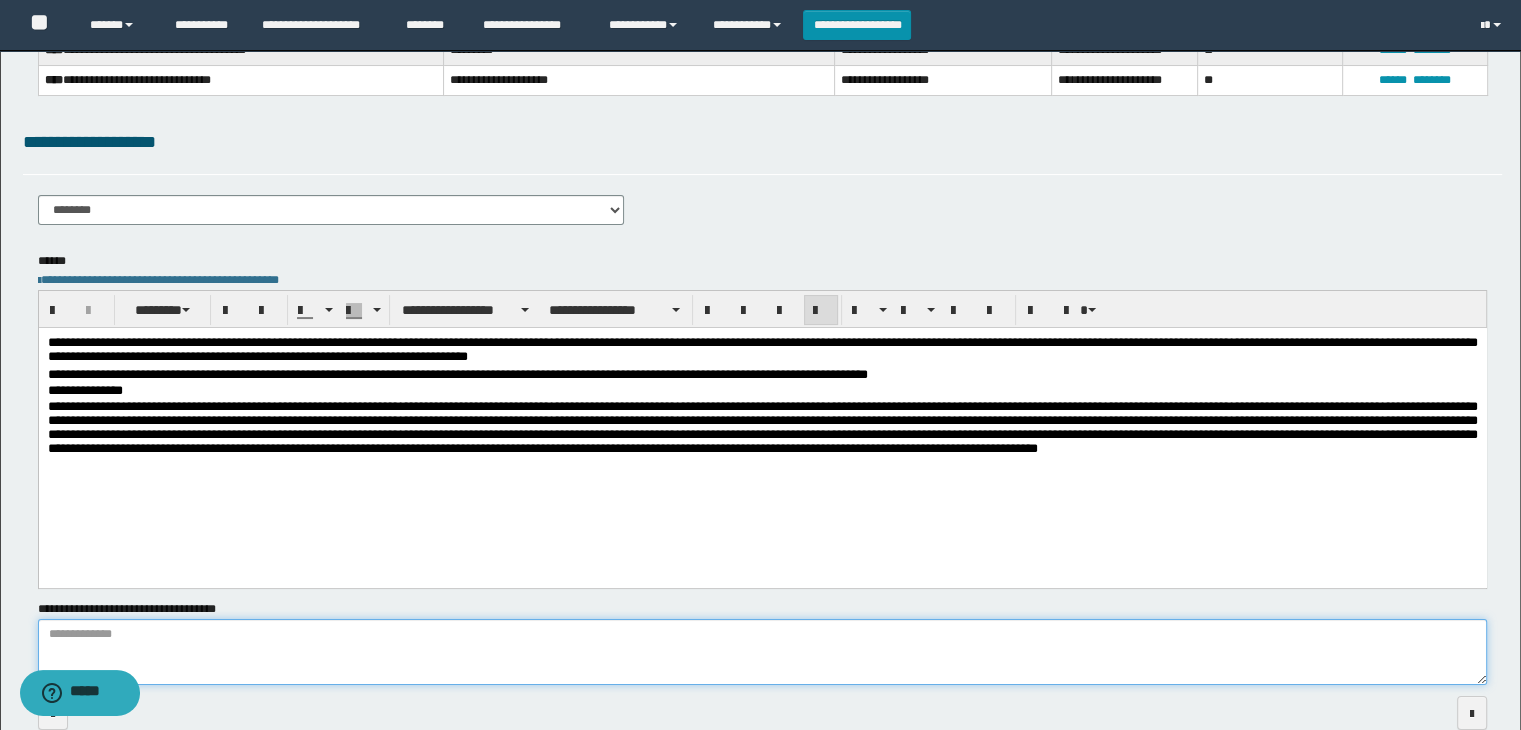 type on "*" 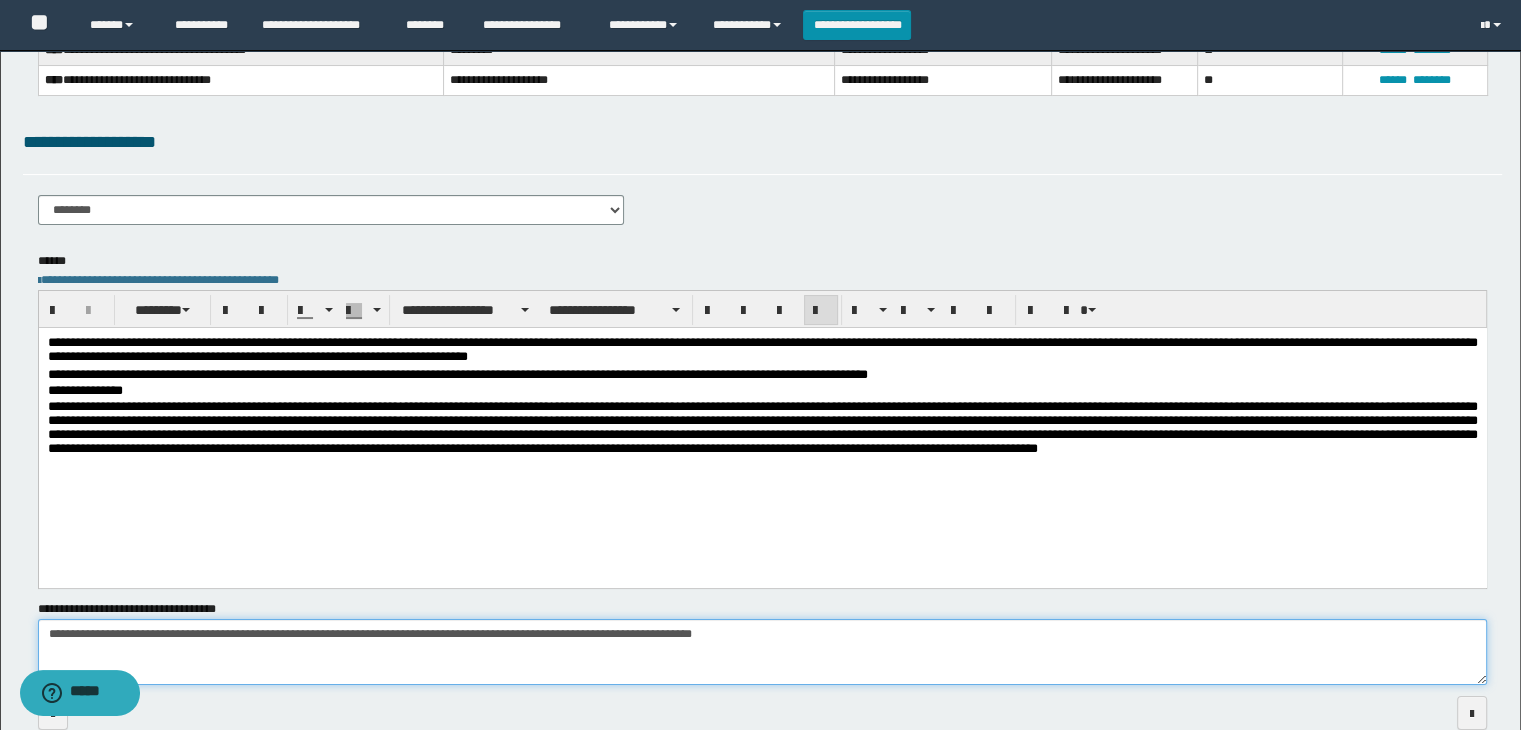 click on "**********" at bounding box center (763, 652) 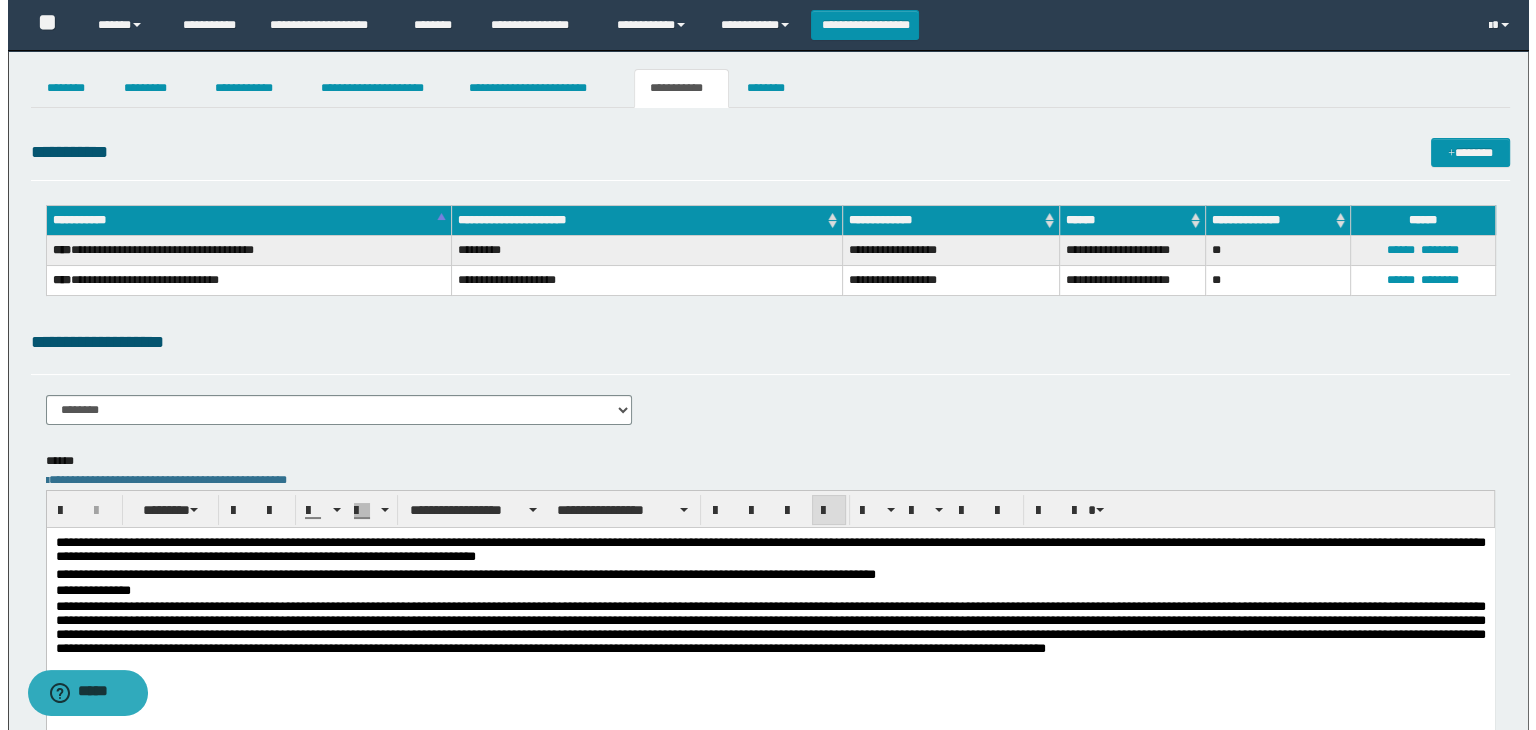 scroll, scrollTop: 0, scrollLeft: 0, axis: both 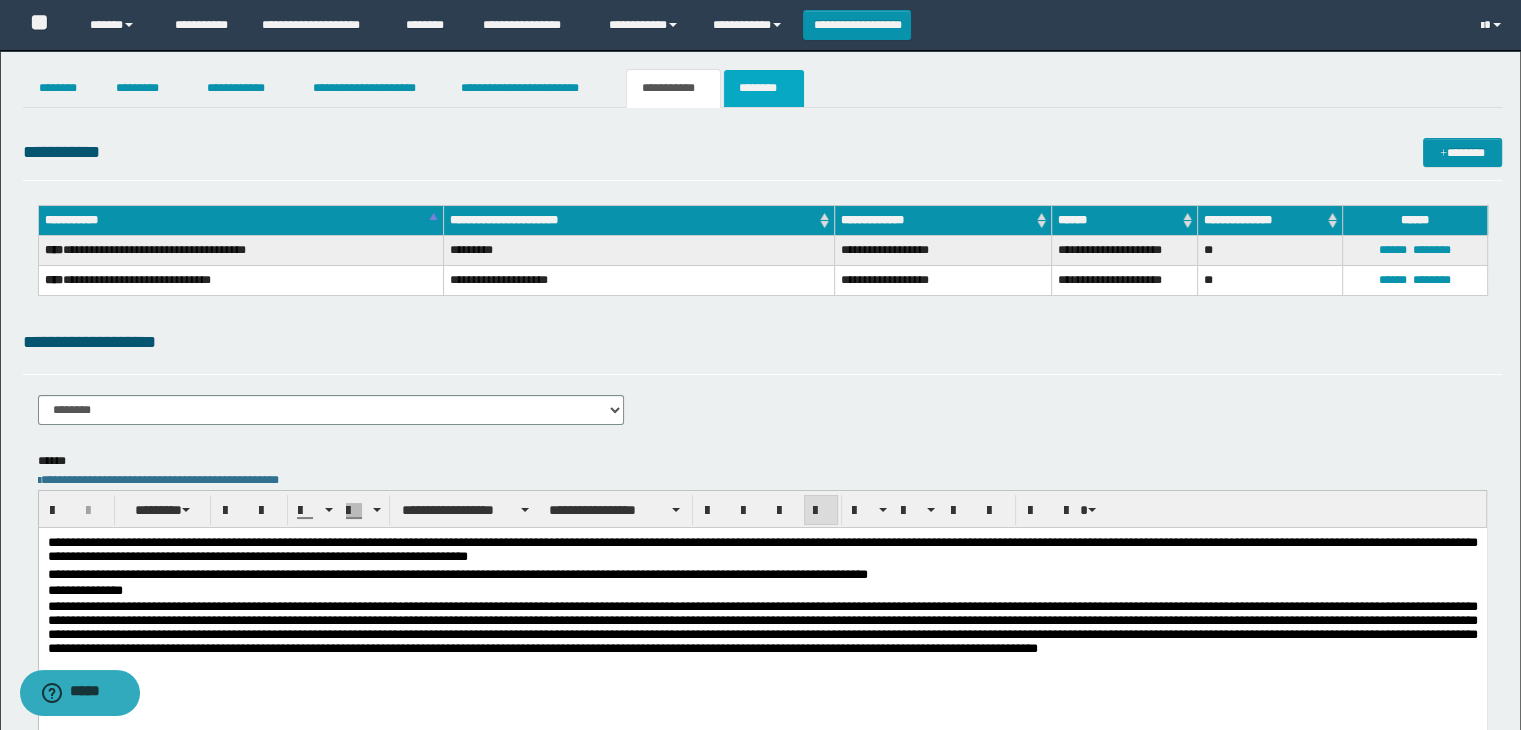 type on "**********" 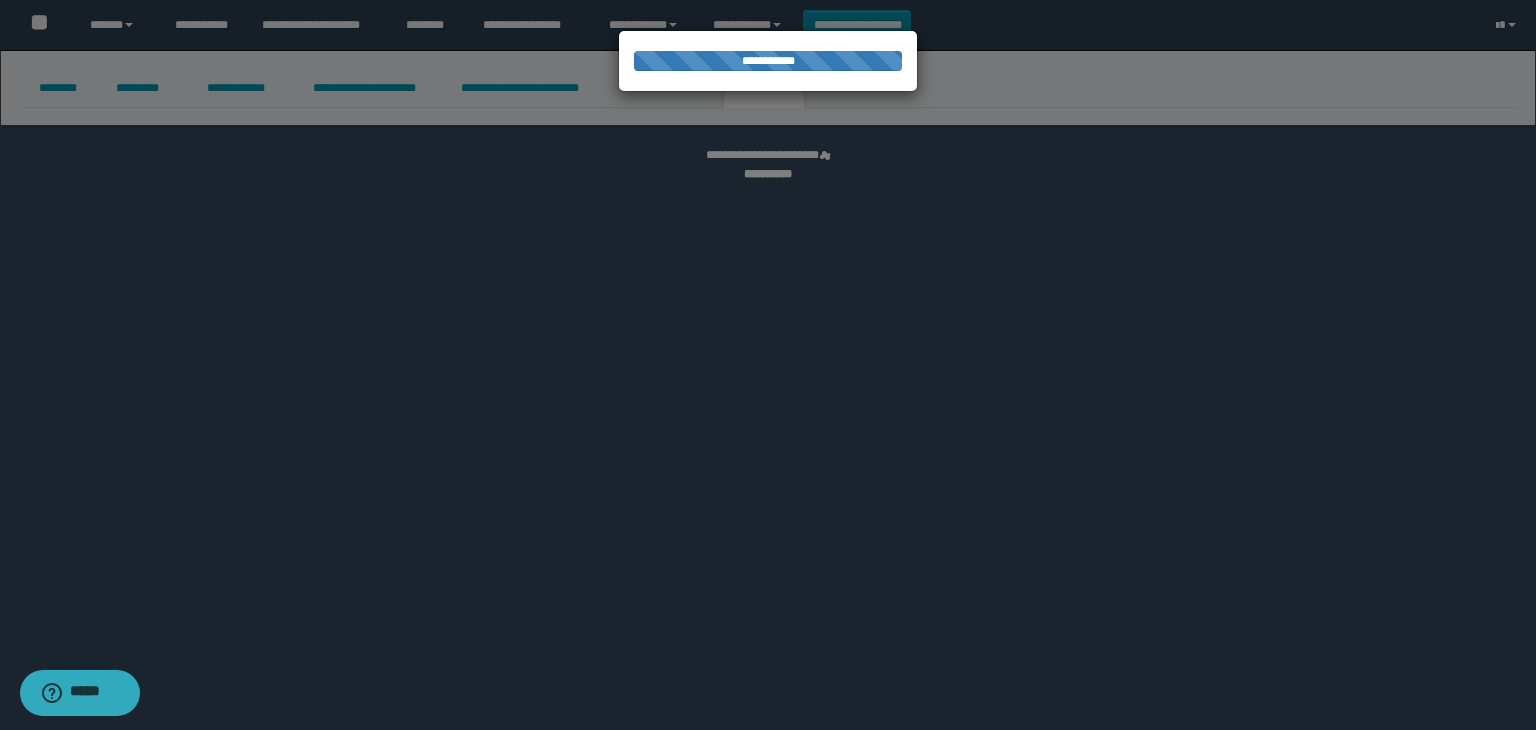 select 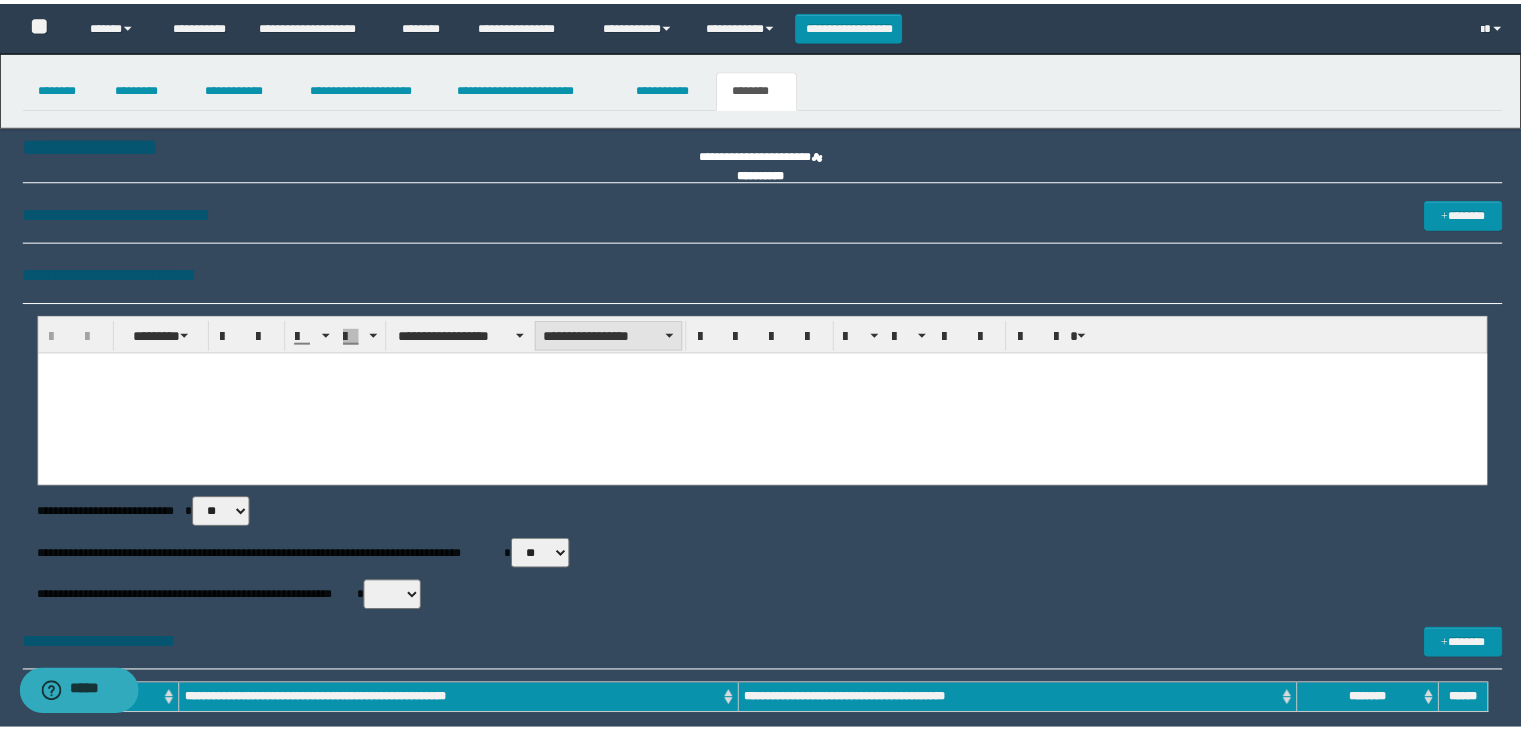scroll, scrollTop: 0, scrollLeft: 0, axis: both 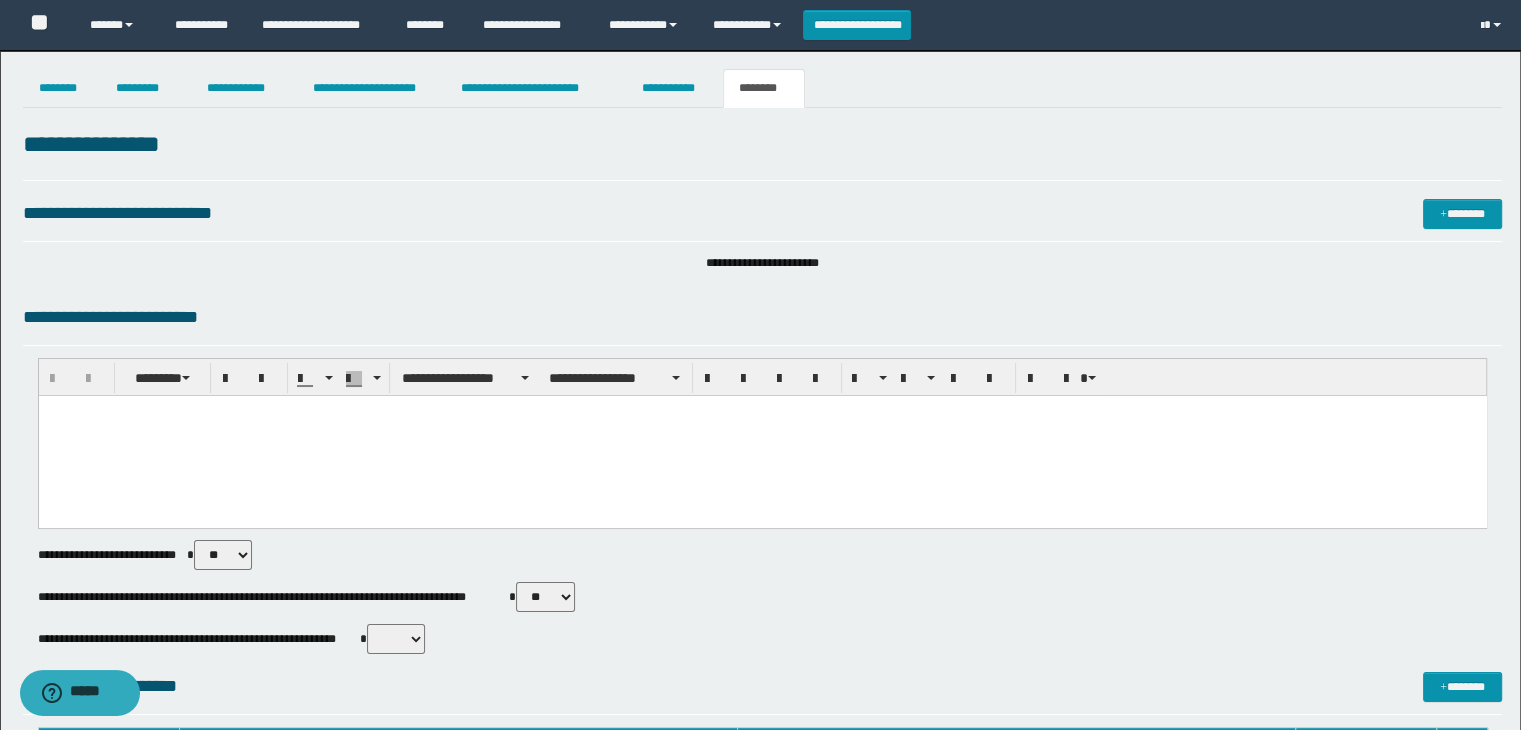 drag, startPoint x: 563, startPoint y: 583, endPoint x: 556, endPoint y: 605, distance: 23.086792 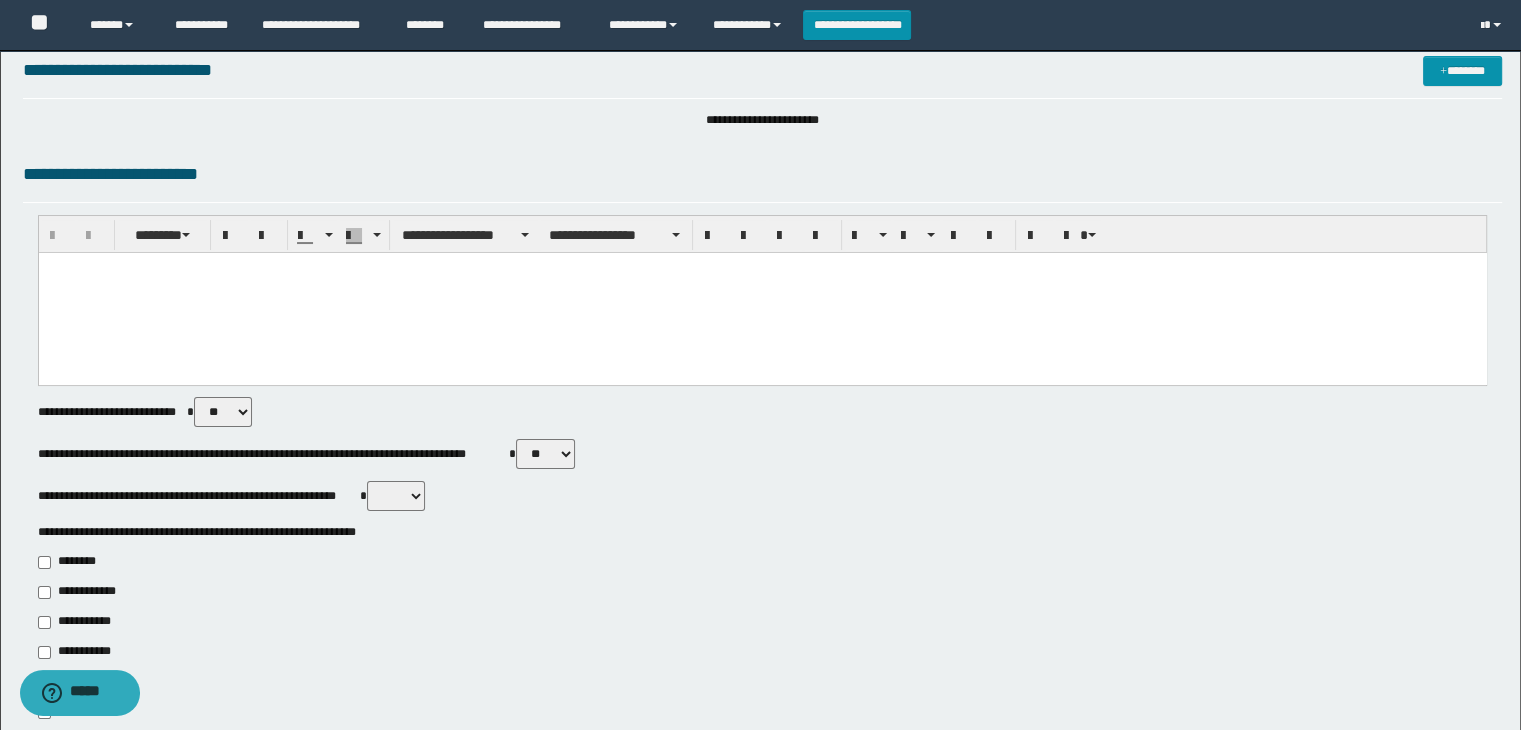 scroll, scrollTop: 400, scrollLeft: 0, axis: vertical 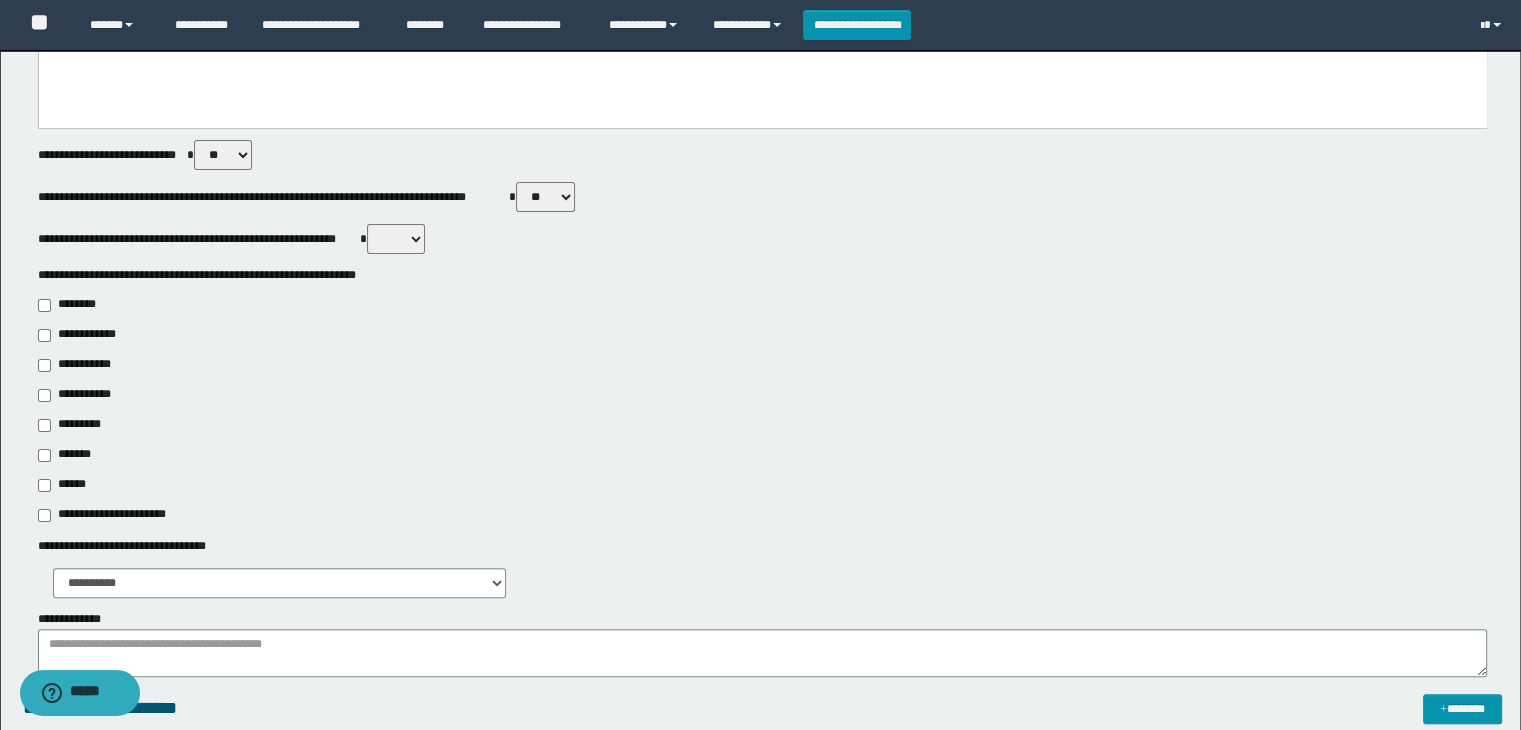 drag, startPoint x: 401, startPoint y: 218, endPoint x: 402, endPoint y: 237, distance: 19.026299 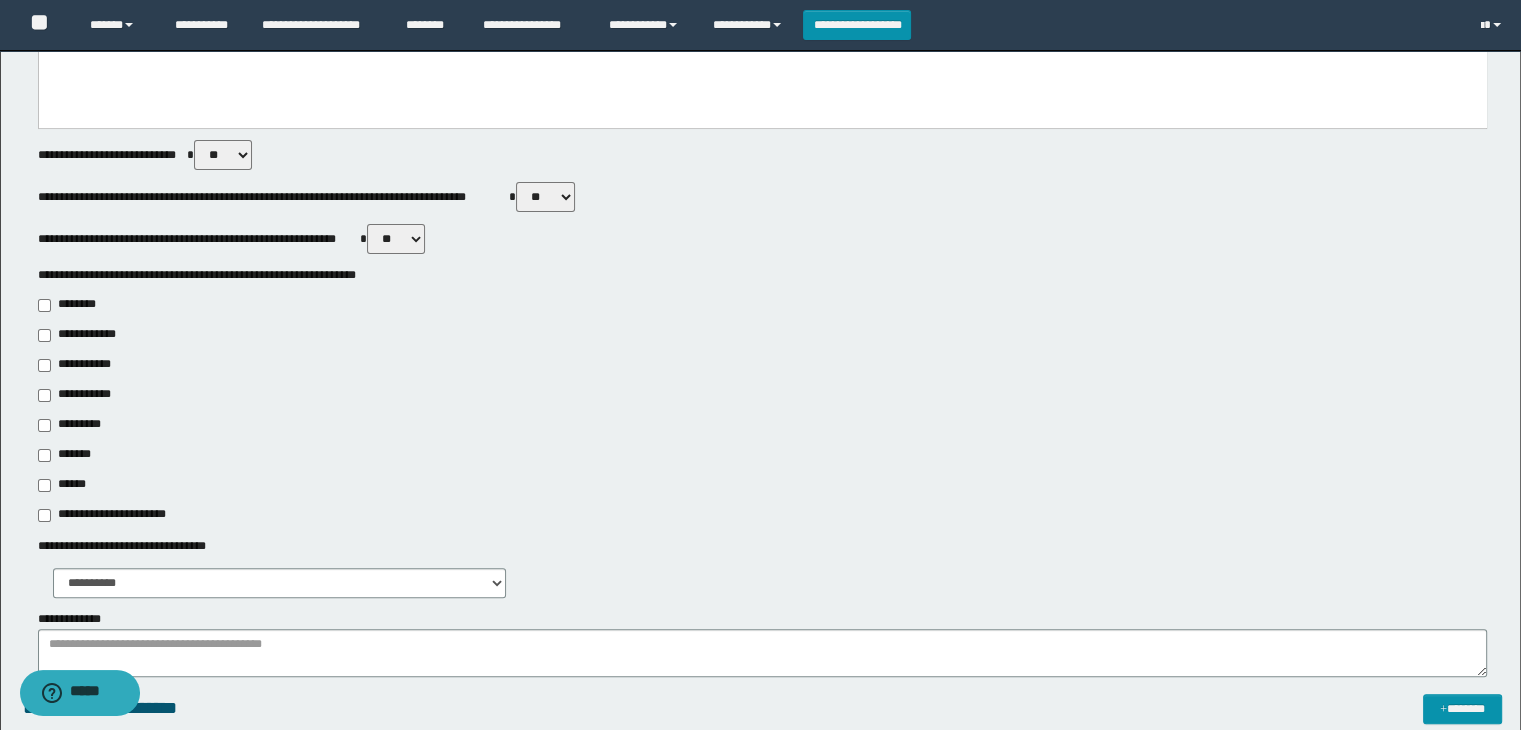 click on "**
**" at bounding box center [396, 239] 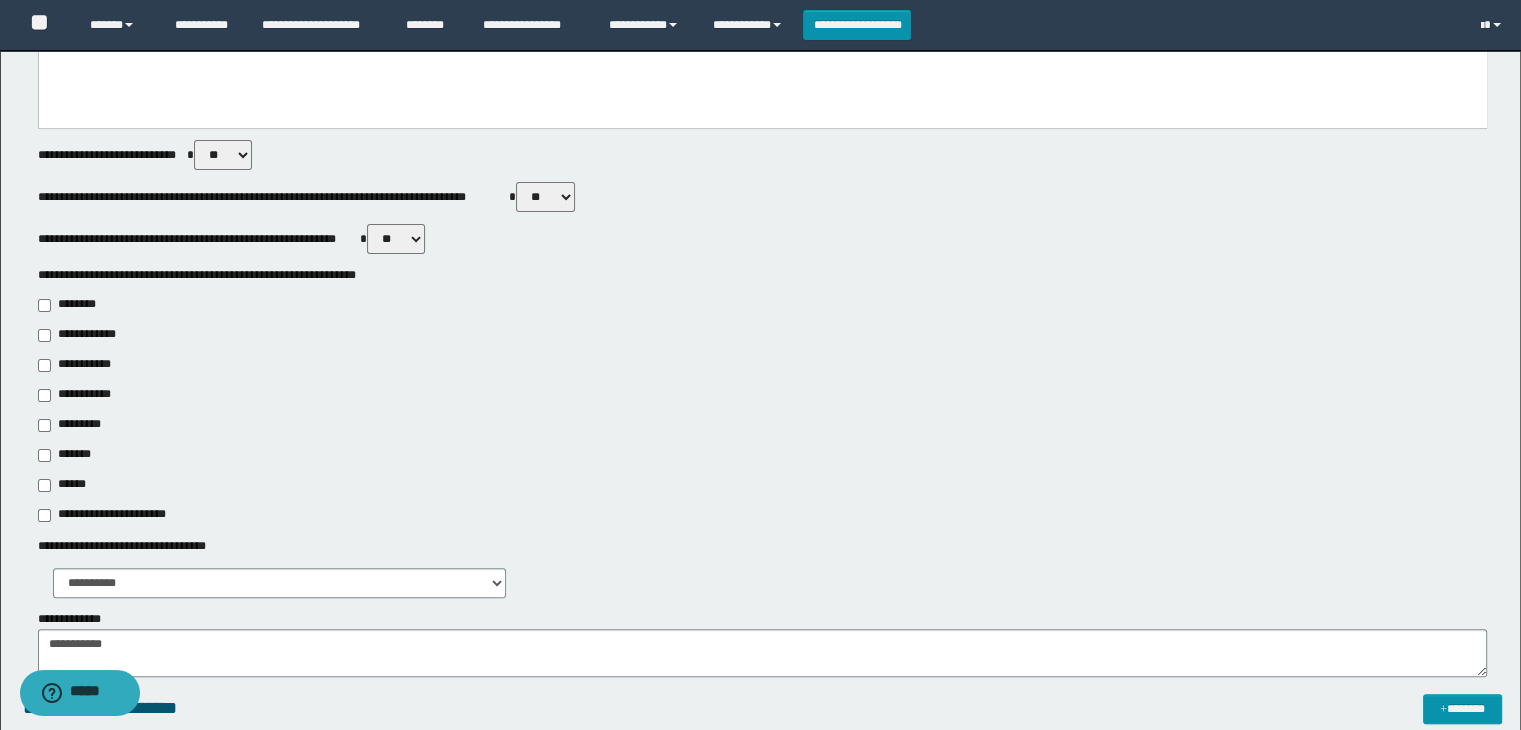 drag, startPoint x: 68, startPoint y: 419, endPoint x: 67, endPoint y: 443, distance: 24.020824 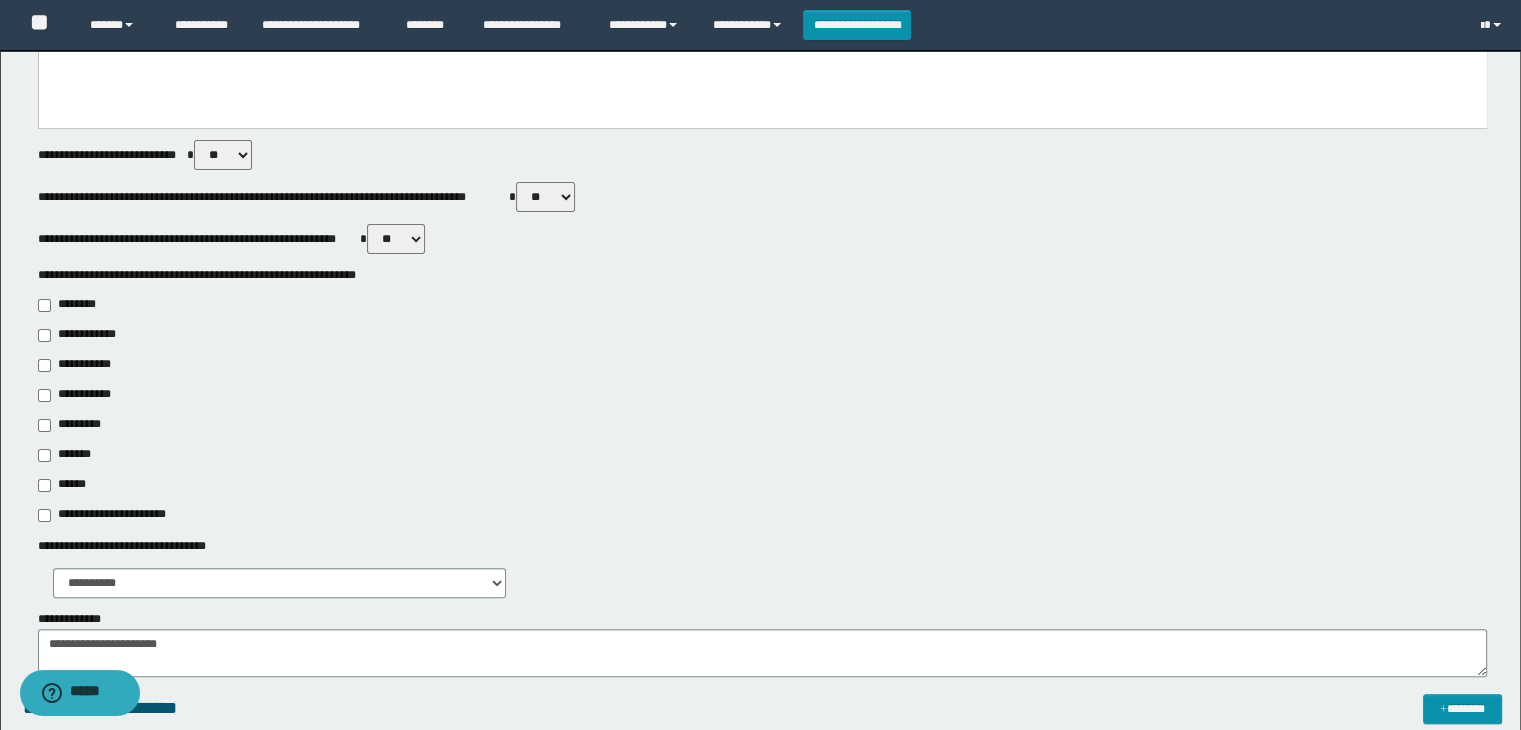 drag, startPoint x: 72, startPoint y: 478, endPoint x: 99, endPoint y: 521, distance: 50.77401 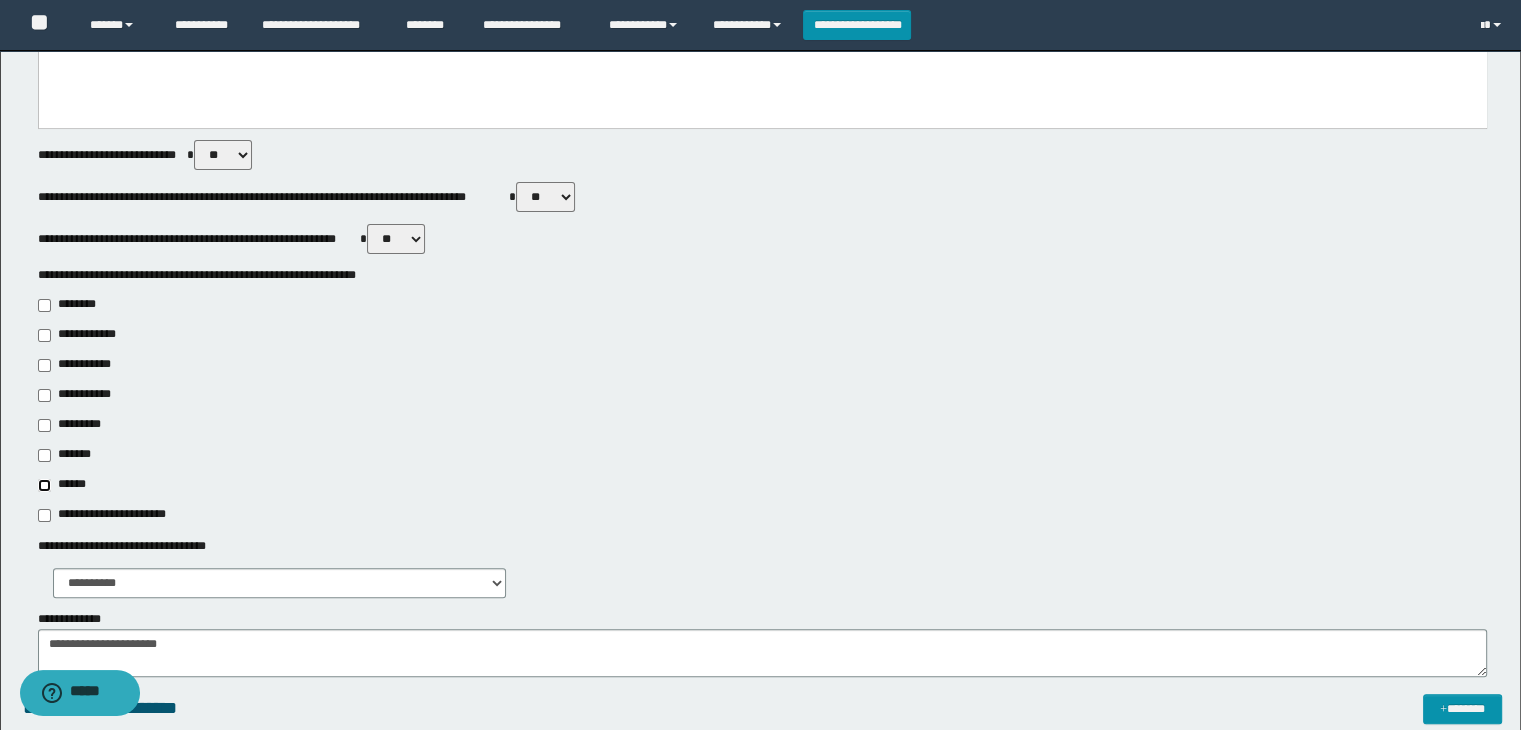 type on "**********" 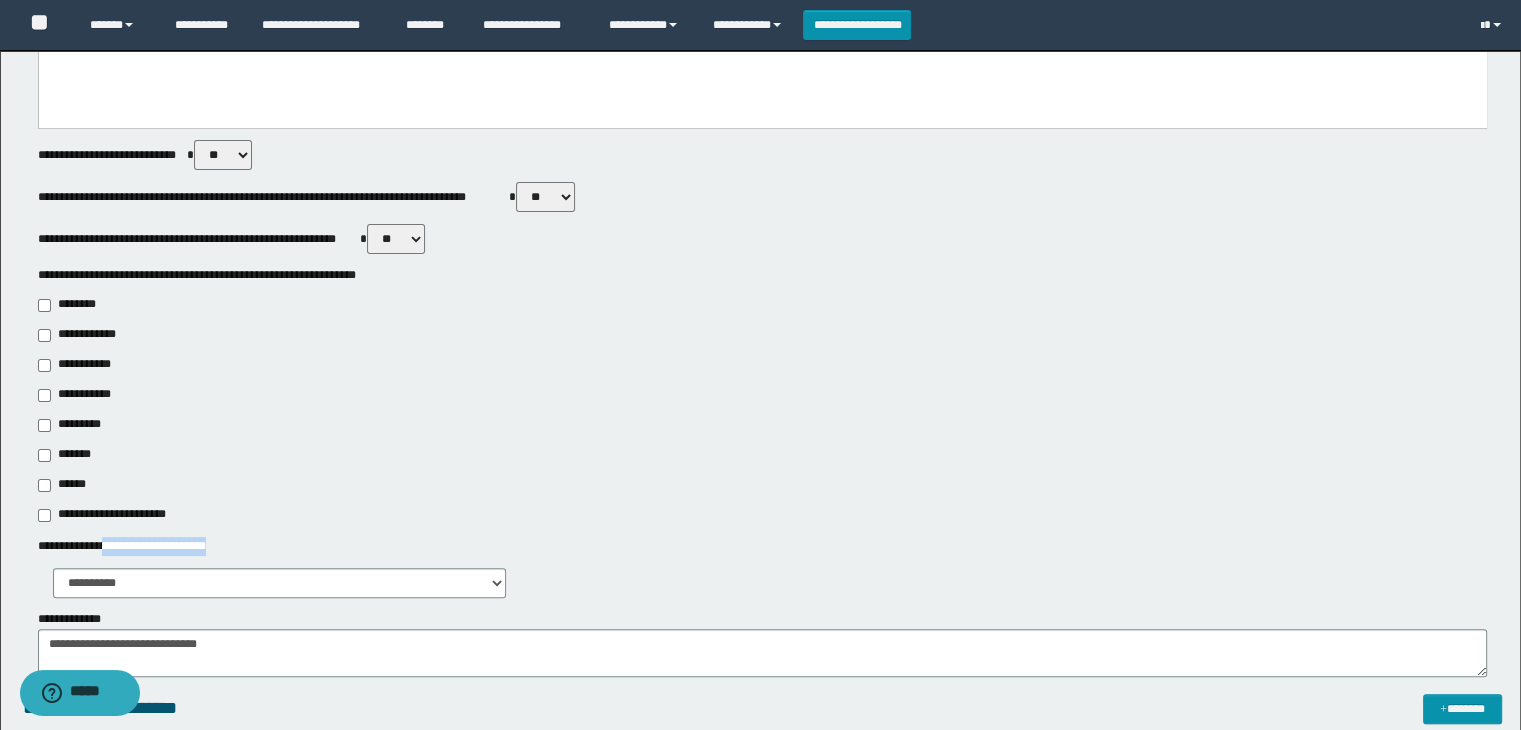 drag, startPoint x: 116, startPoint y: 549, endPoint x: 120, endPoint y: 569, distance: 20.396078 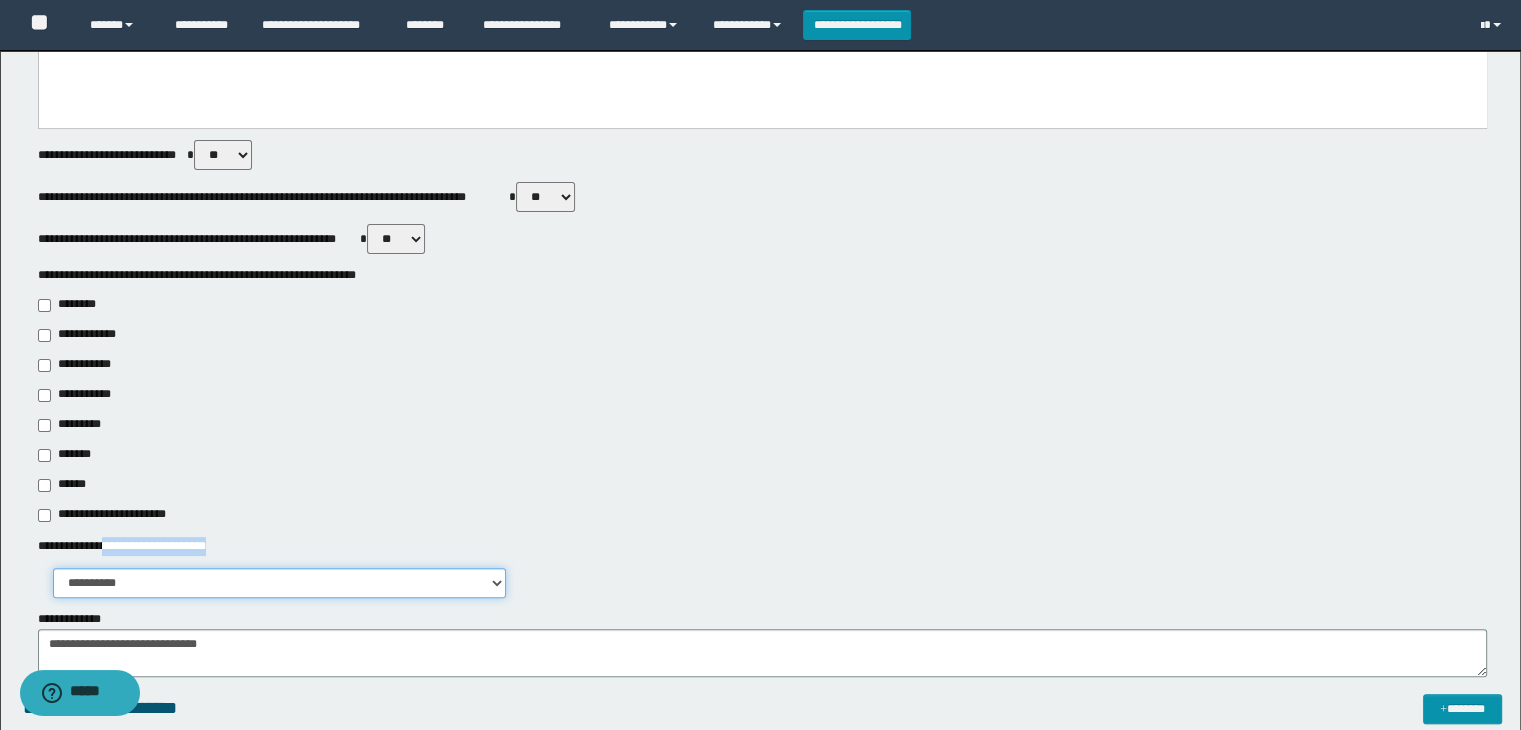 drag, startPoint x: 120, startPoint y: 577, endPoint x: 120, endPoint y: 592, distance: 15 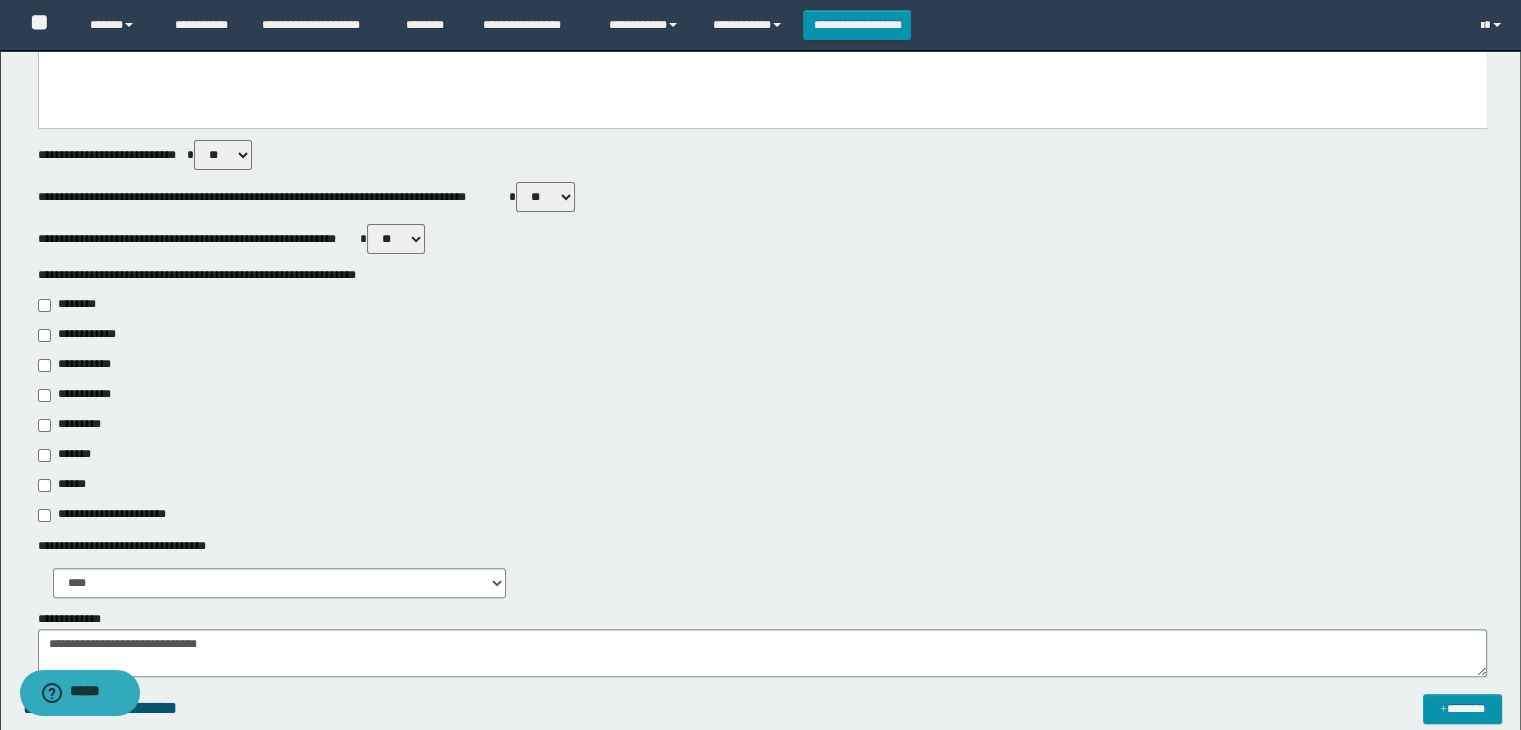 click on "******" at bounding box center [763, 485] 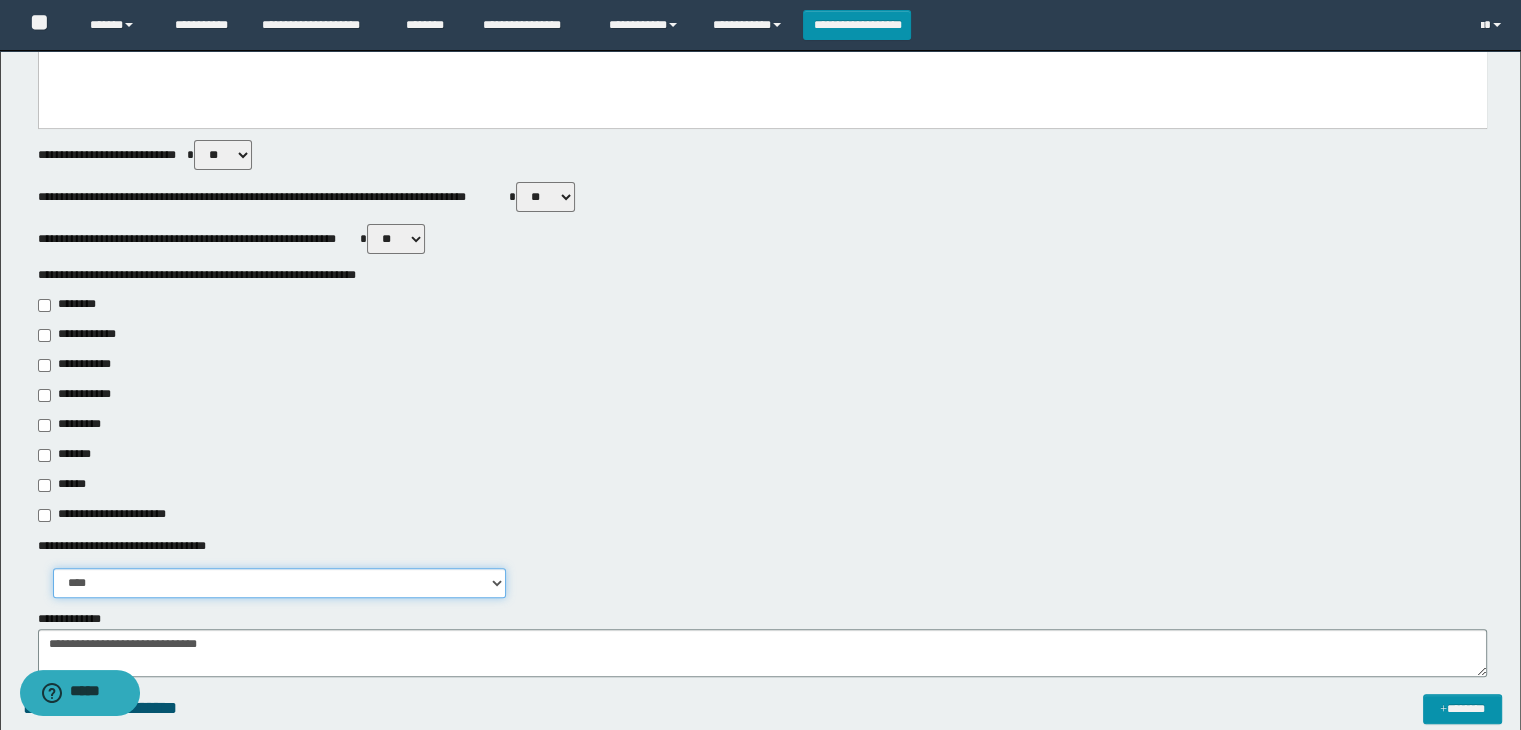 click on "**********" at bounding box center [279, 583] 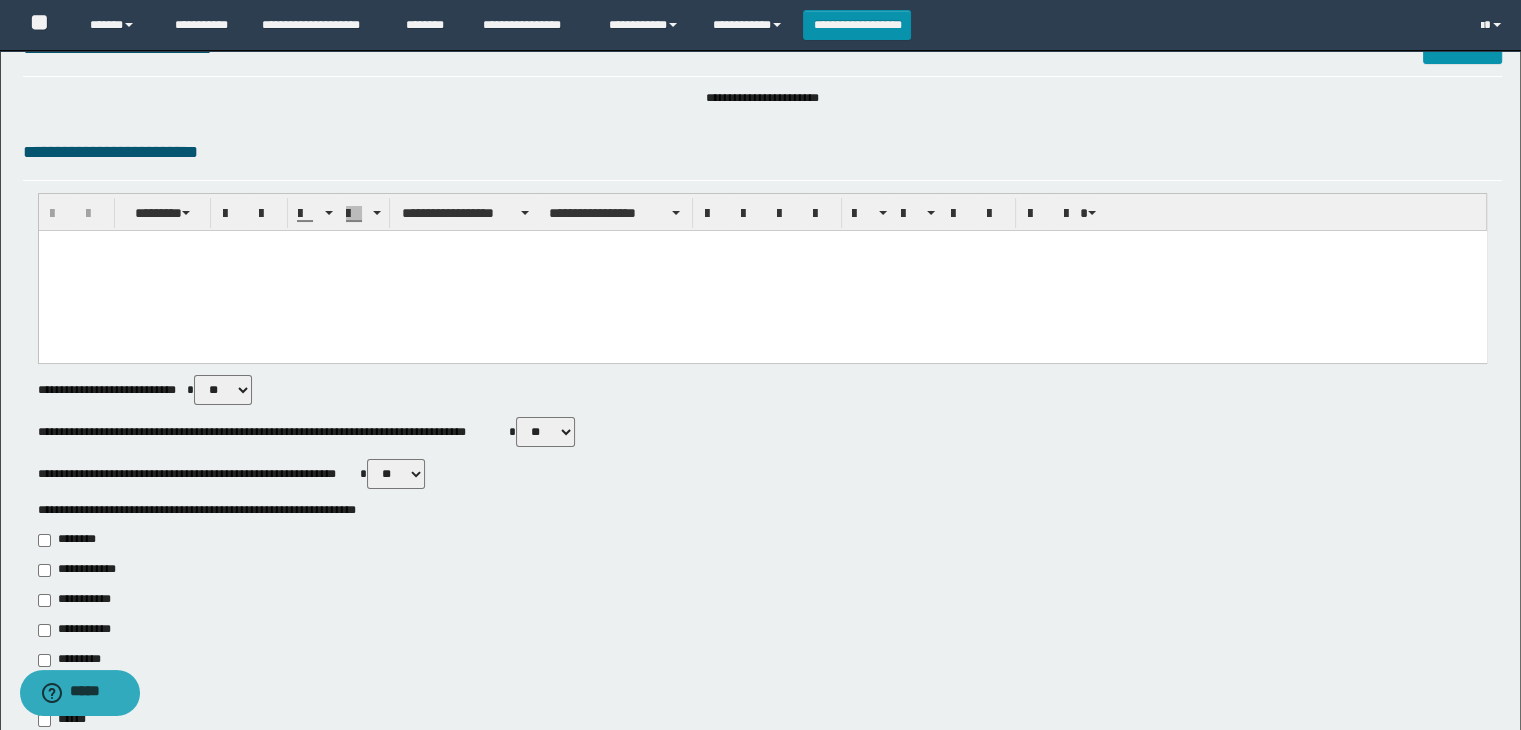 scroll, scrollTop: 0, scrollLeft: 0, axis: both 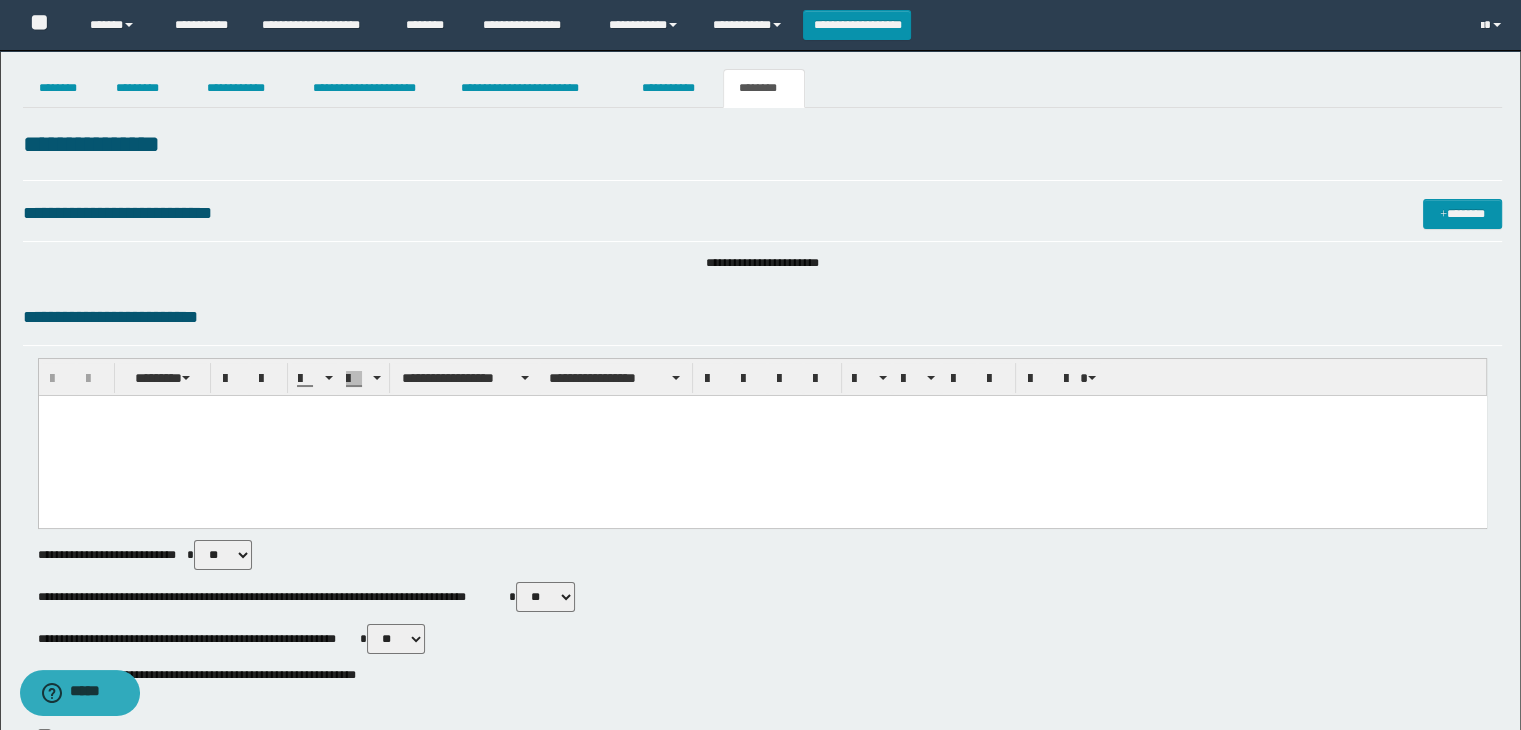 click at bounding box center [762, 436] 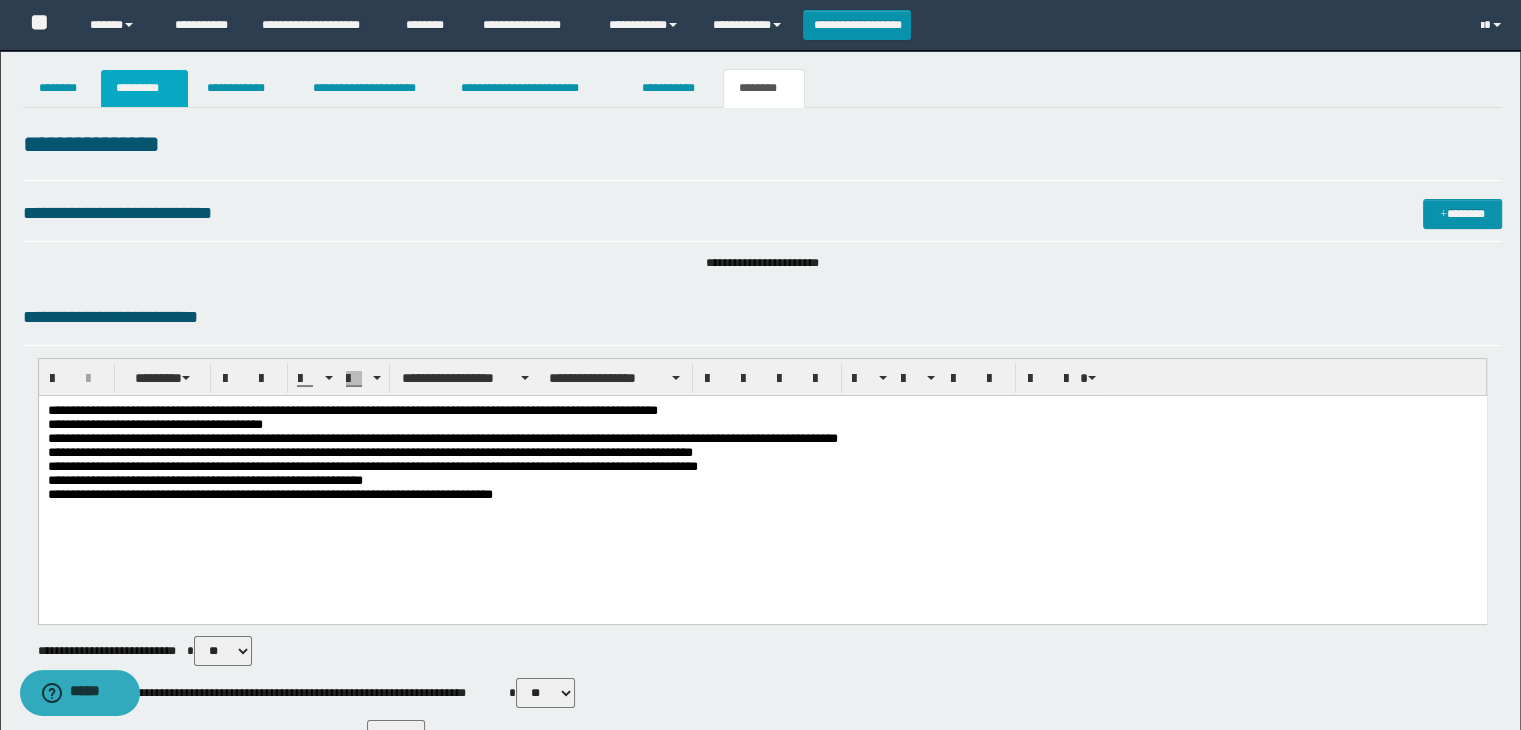 click on "*********" at bounding box center (144, 88) 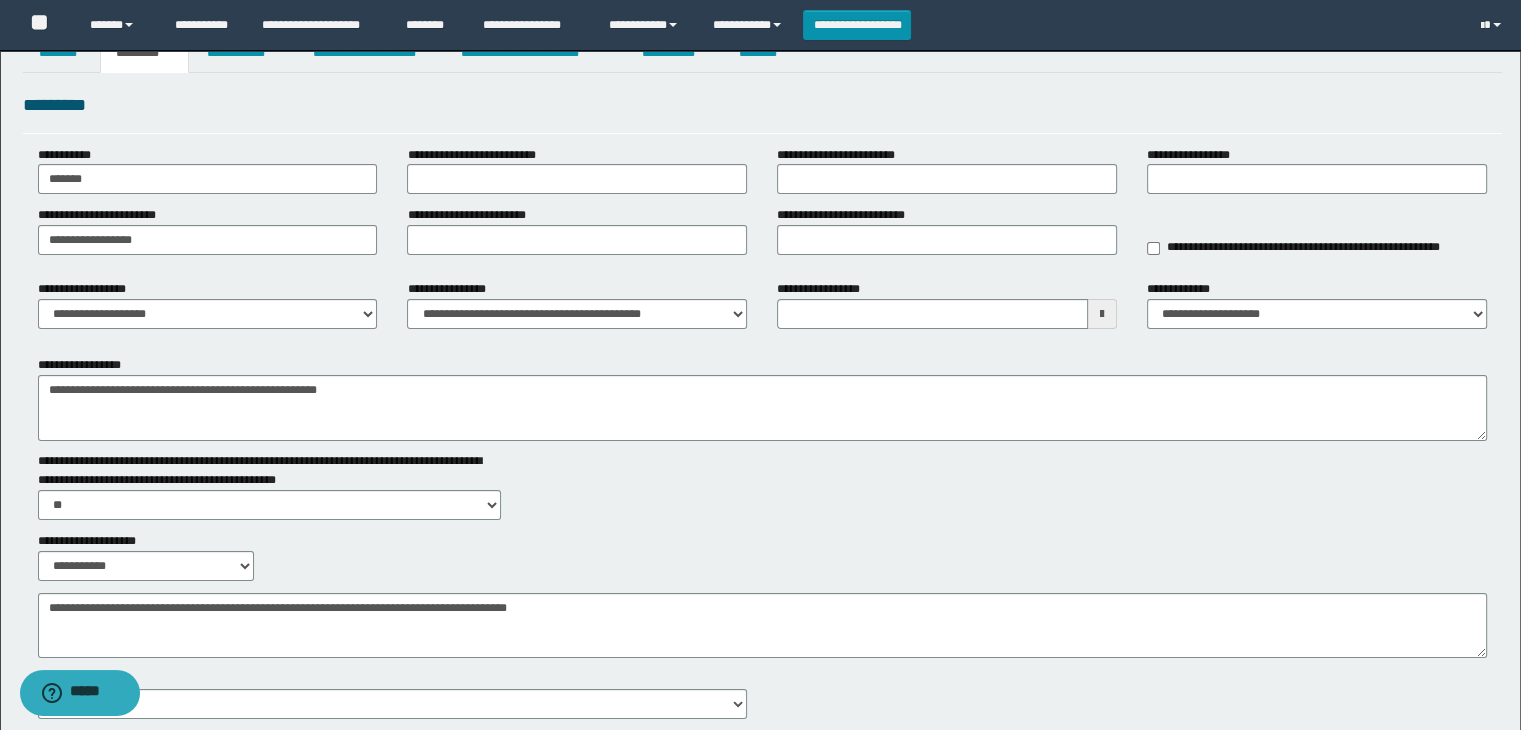 scroll, scrollTop: 0, scrollLeft: 0, axis: both 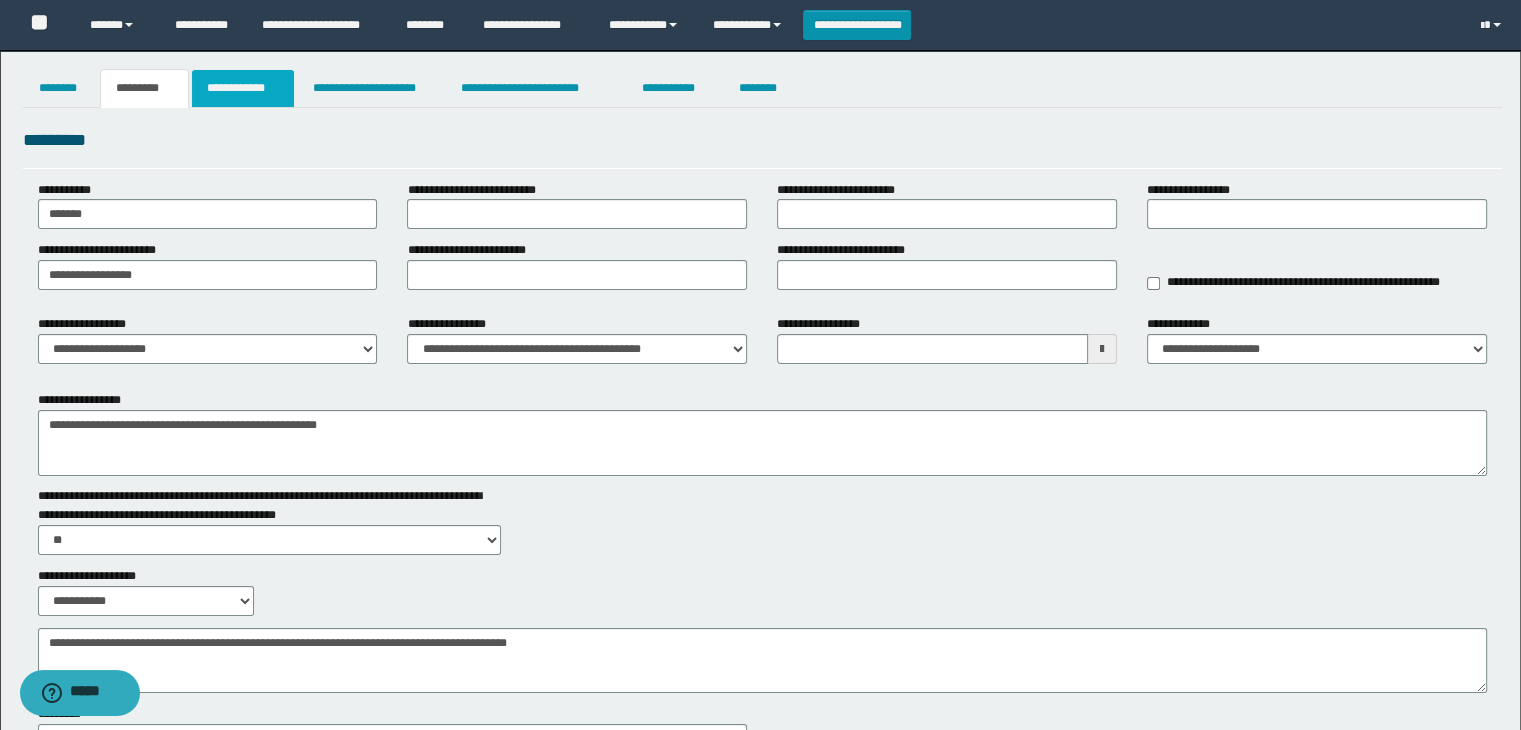drag, startPoint x: 248, startPoint y: 73, endPoint x: 251, endPoint y: 94, distance: 21.213203 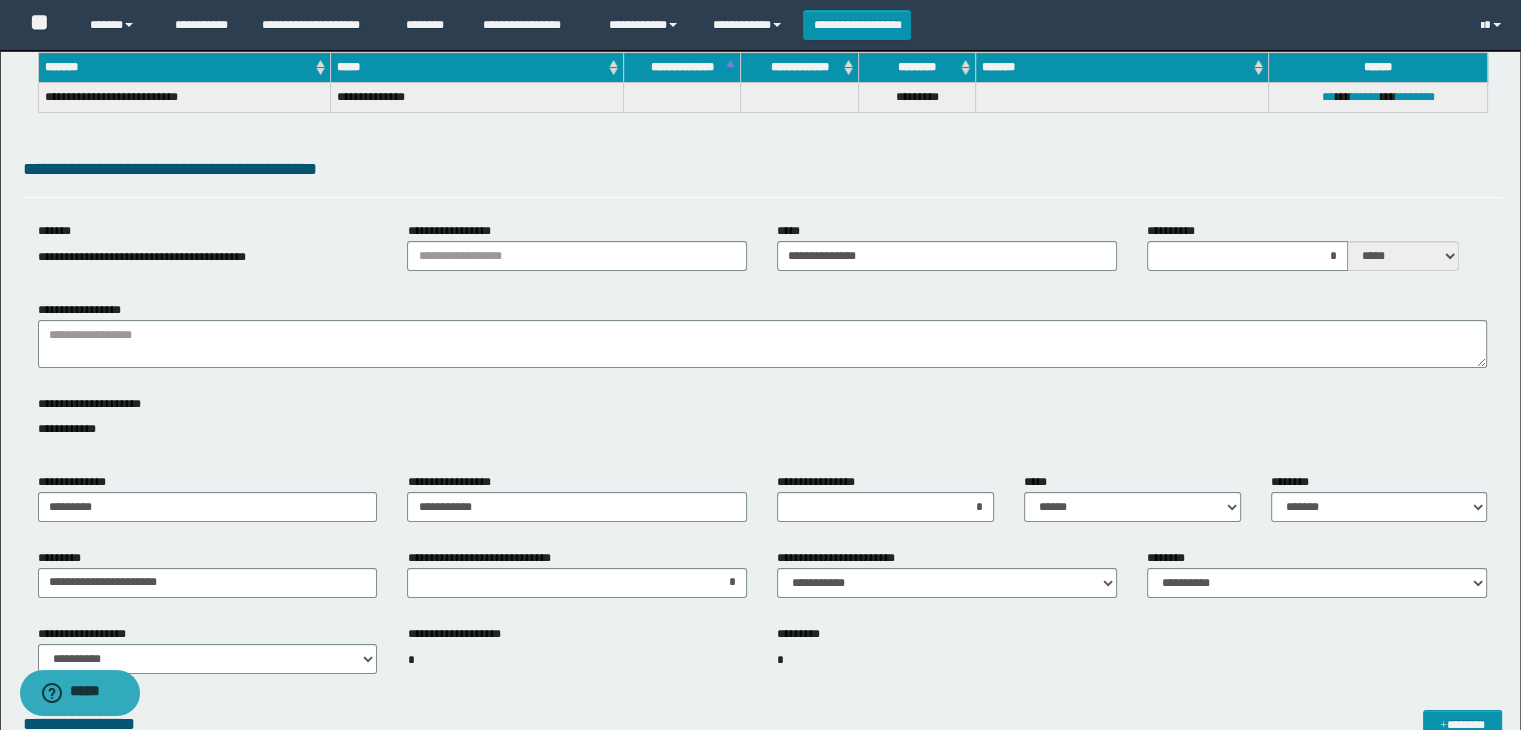 scroll, scrollTop: 0, scrollLeft: 0, axis: both 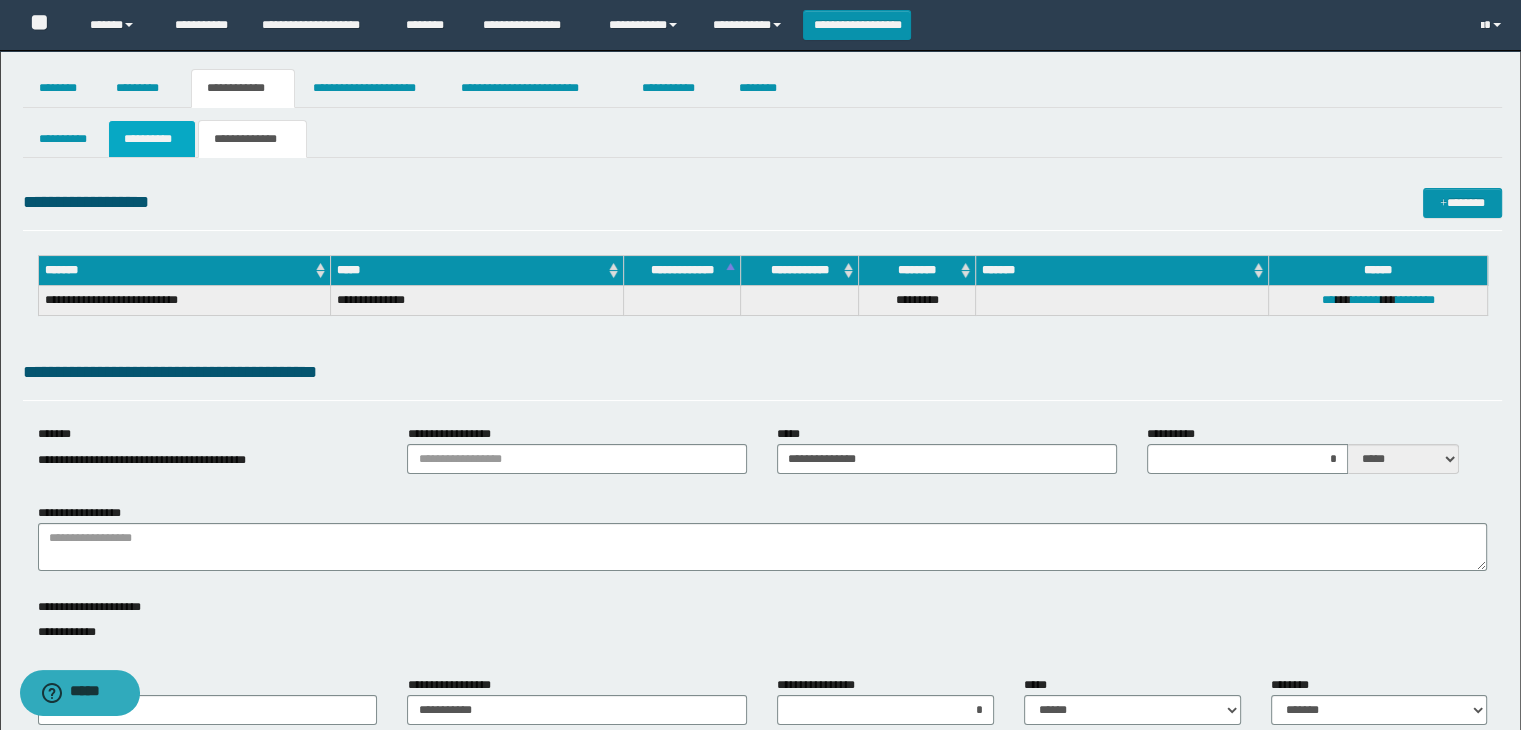 click on "**********" at bounding box center [152, 139] 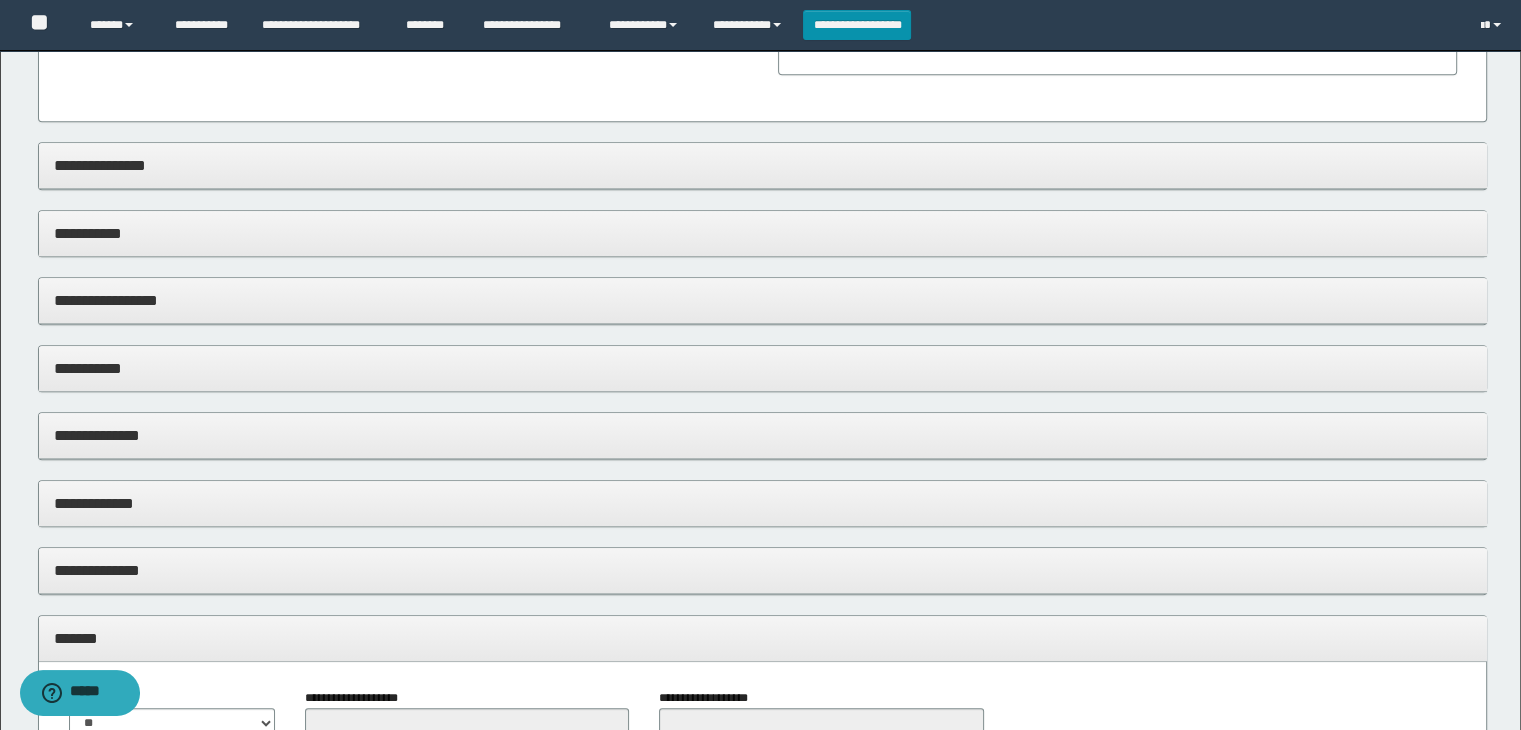 scroll, scrollTop: 1600, scrollLeft: 0, axis: vertical 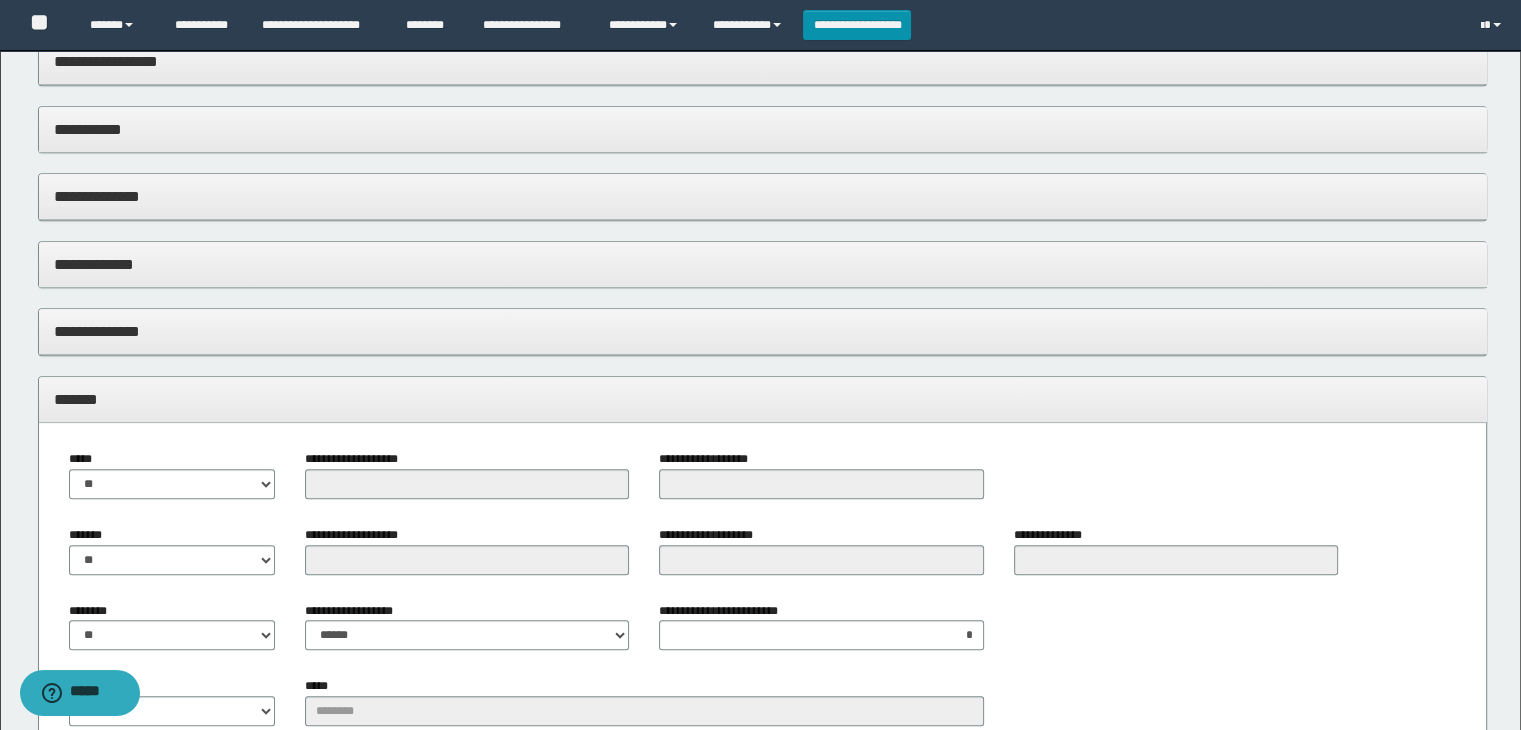 click on "**********" at bounding box center [763, 331] 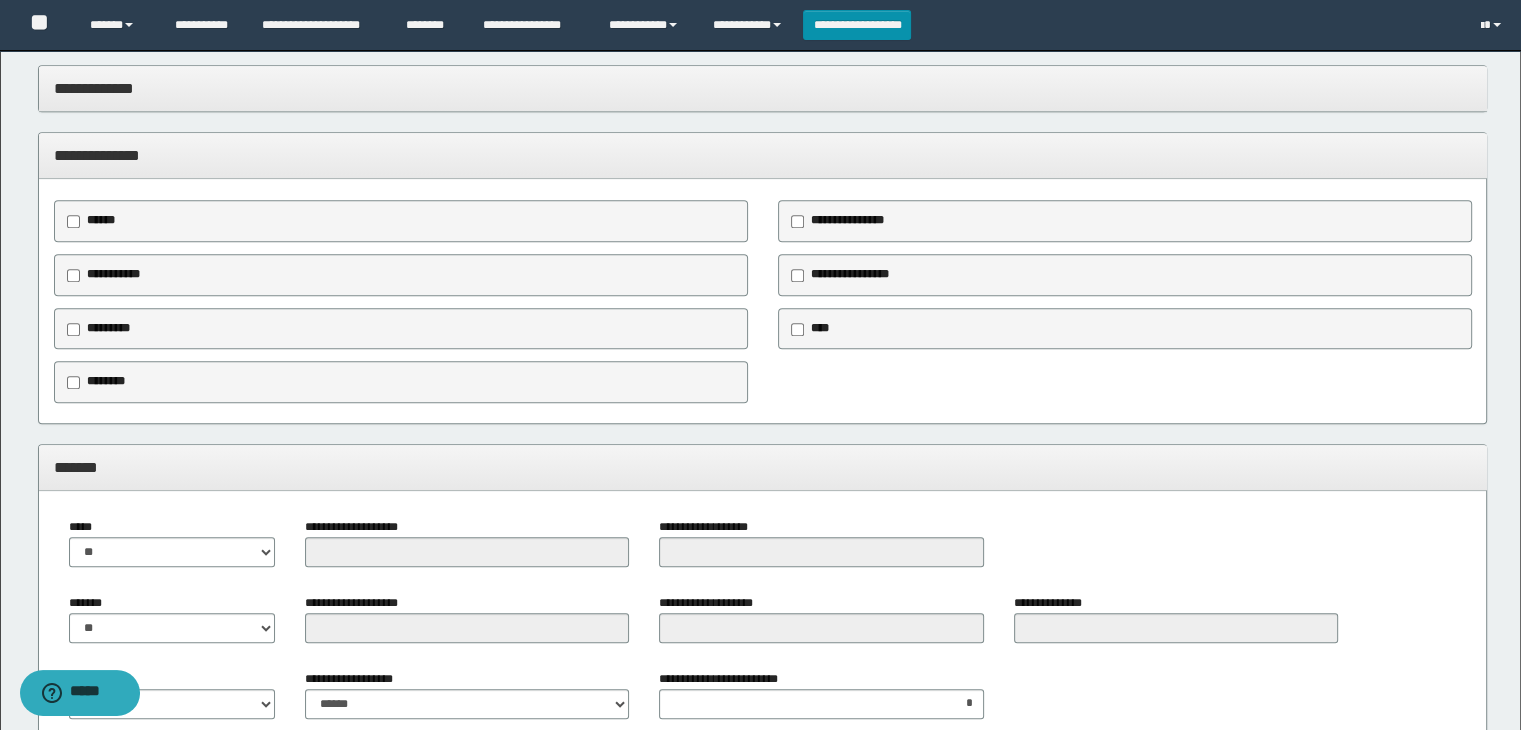 scroll, scrollTop: 1900, scrollLeft: 0, axis: vertical 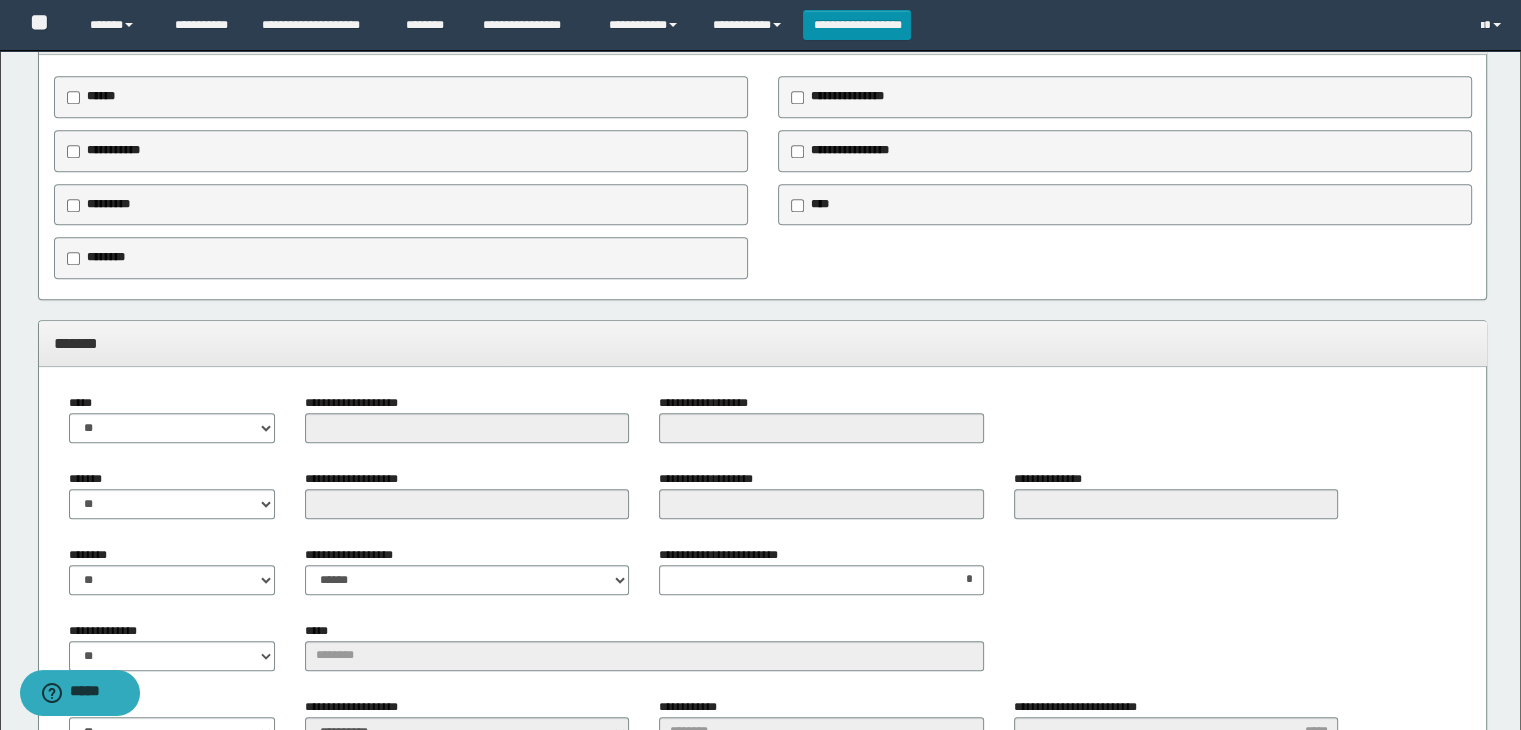 click on "******" at bounding box center (401, 97) 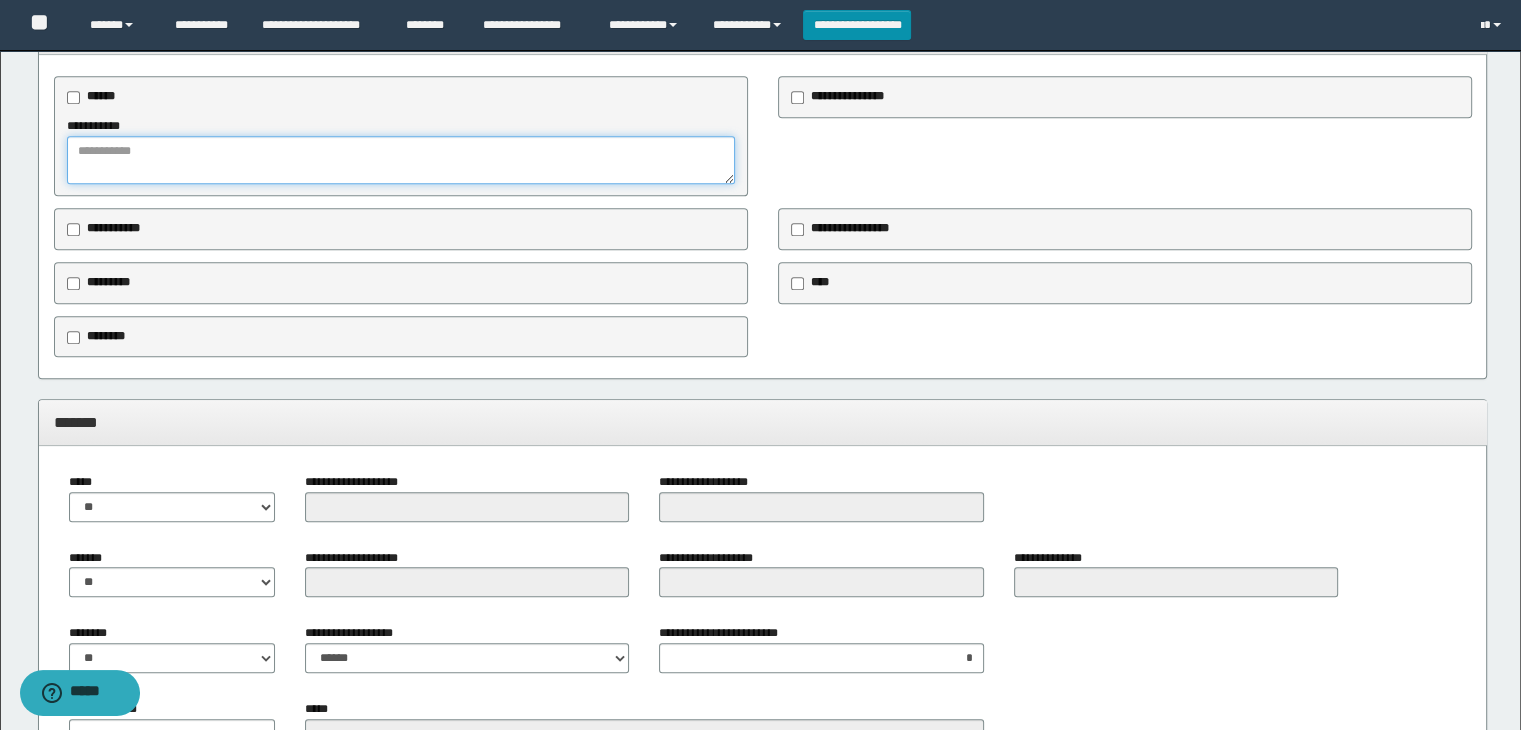 click at bounding box center (401, 160) 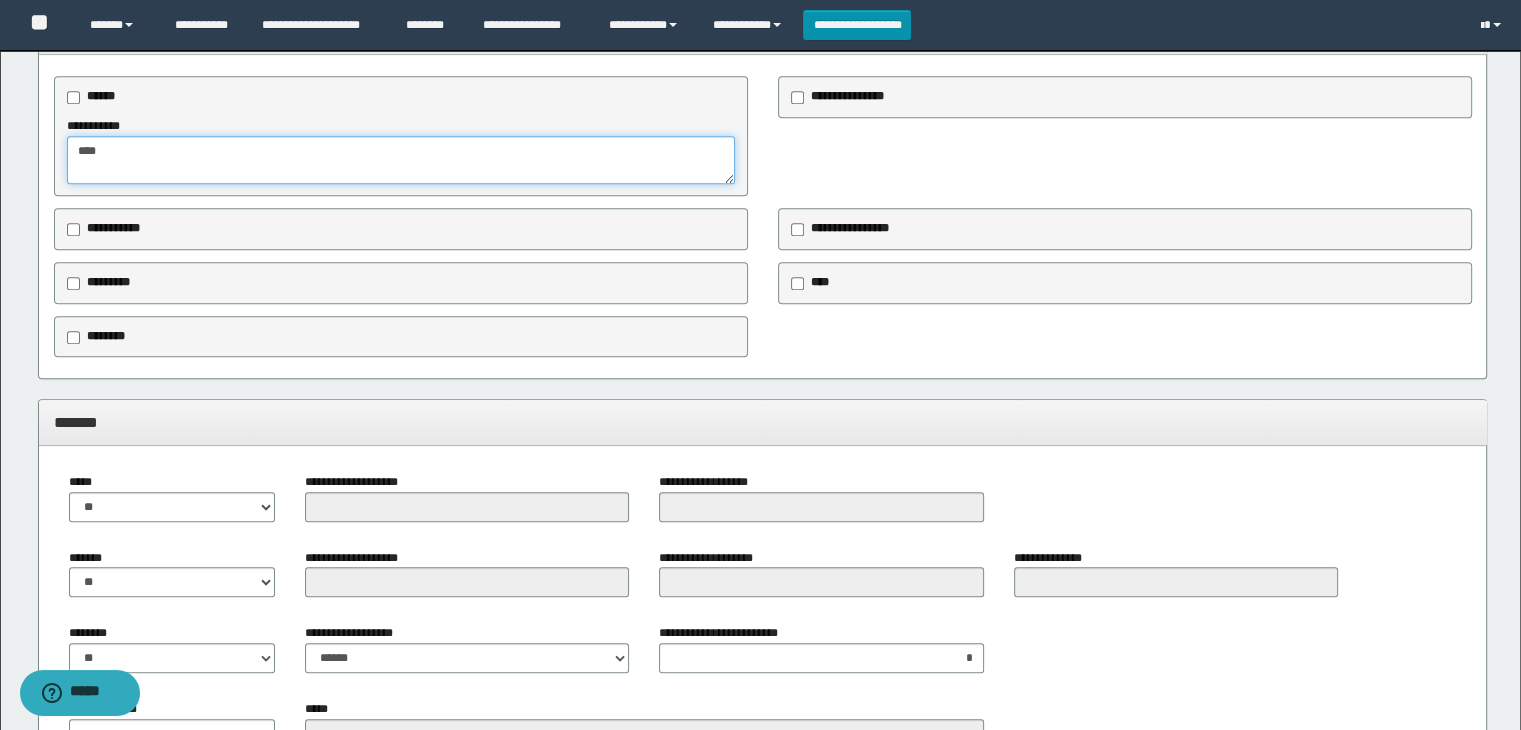 type on "****" 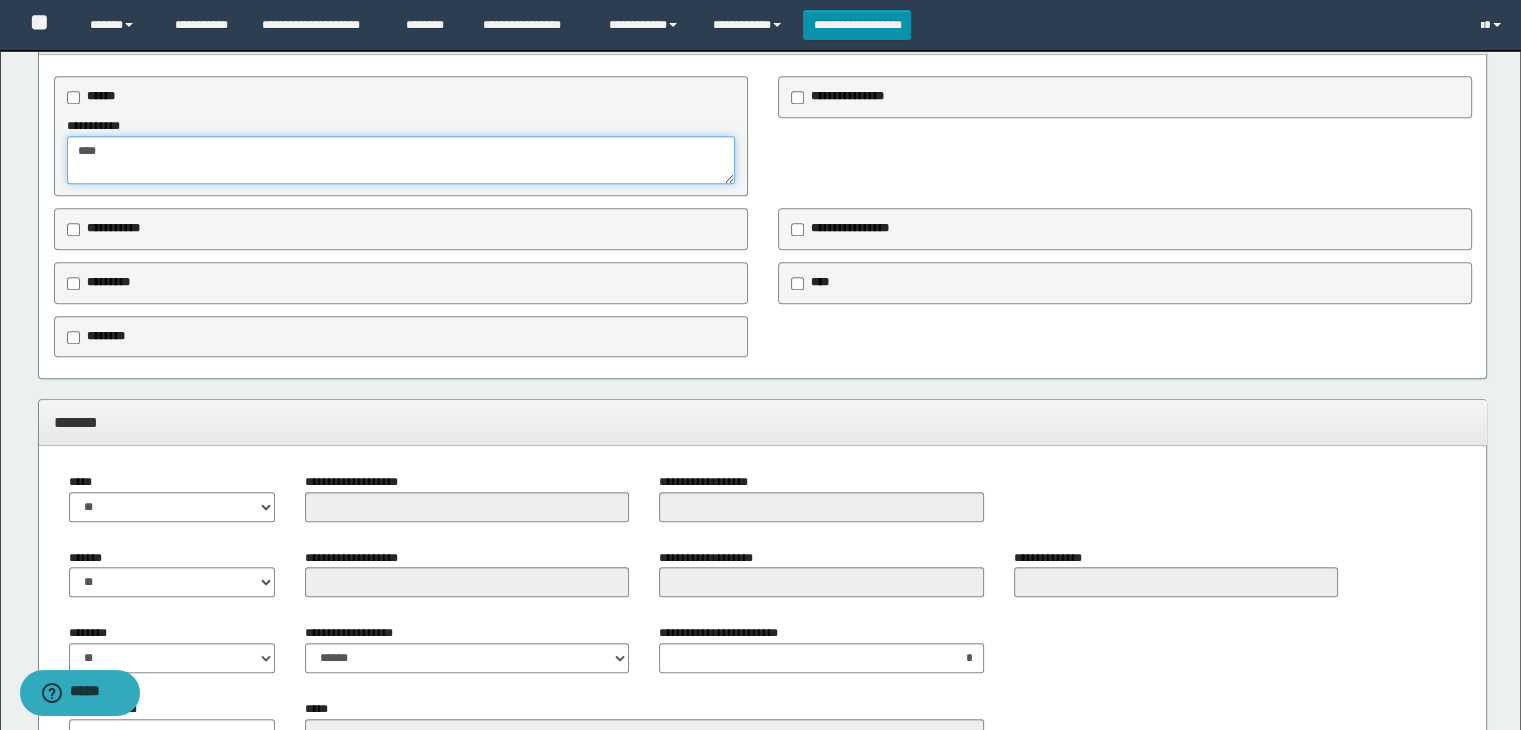 drag, startPoint x: 149, startPoint y: 155, endPoint x: 0, endPoint y: 146, distance: 149.27156 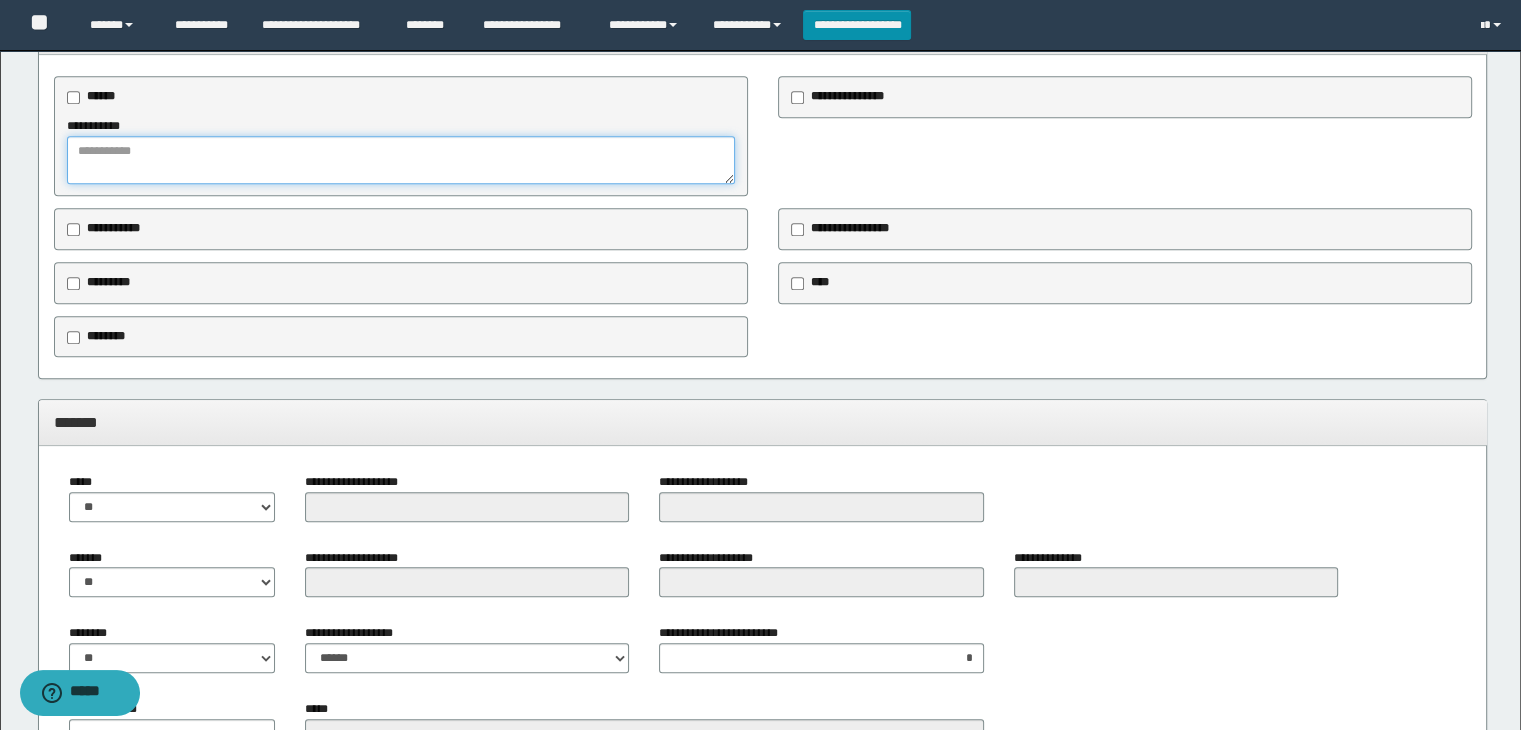 type 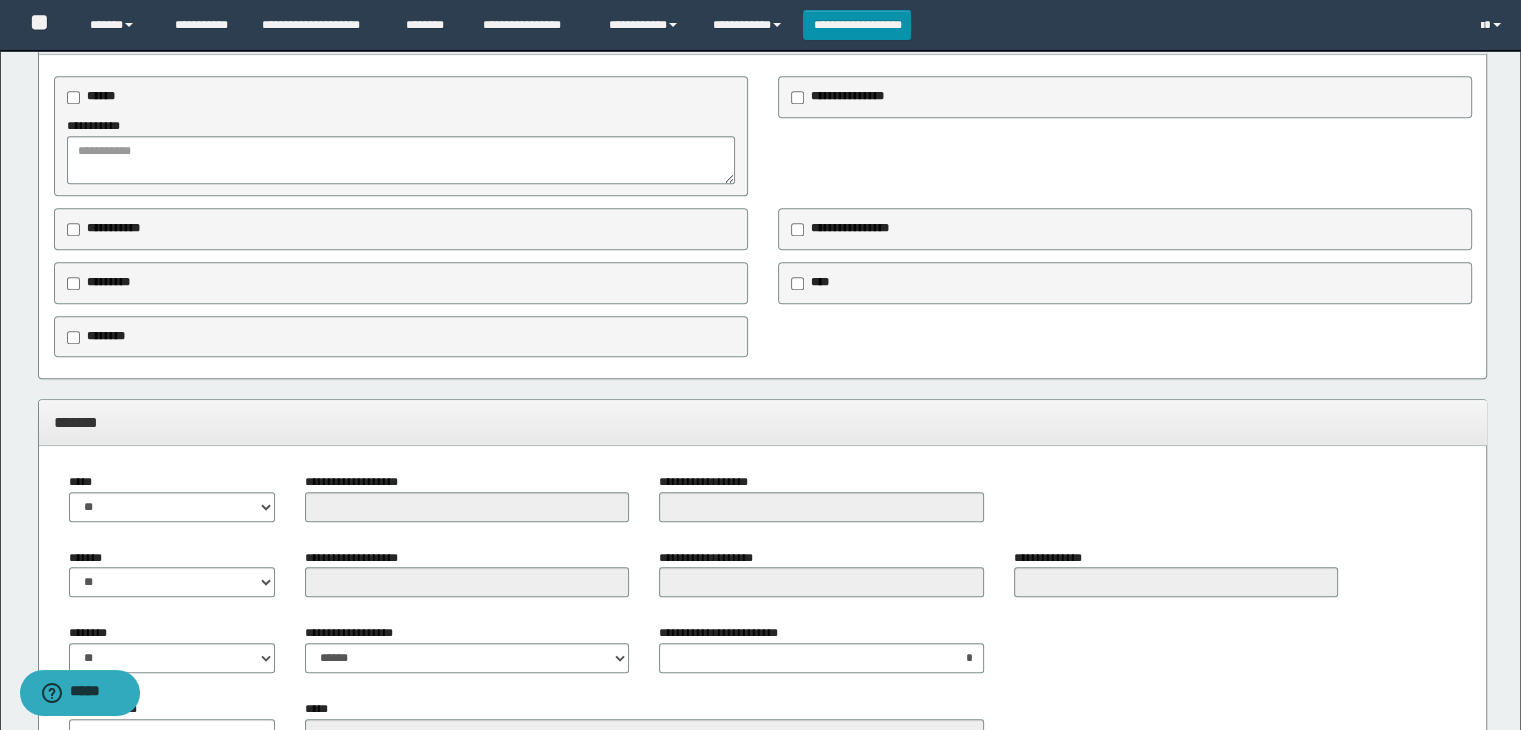 click on "**********" at bounding box center (760, -330) 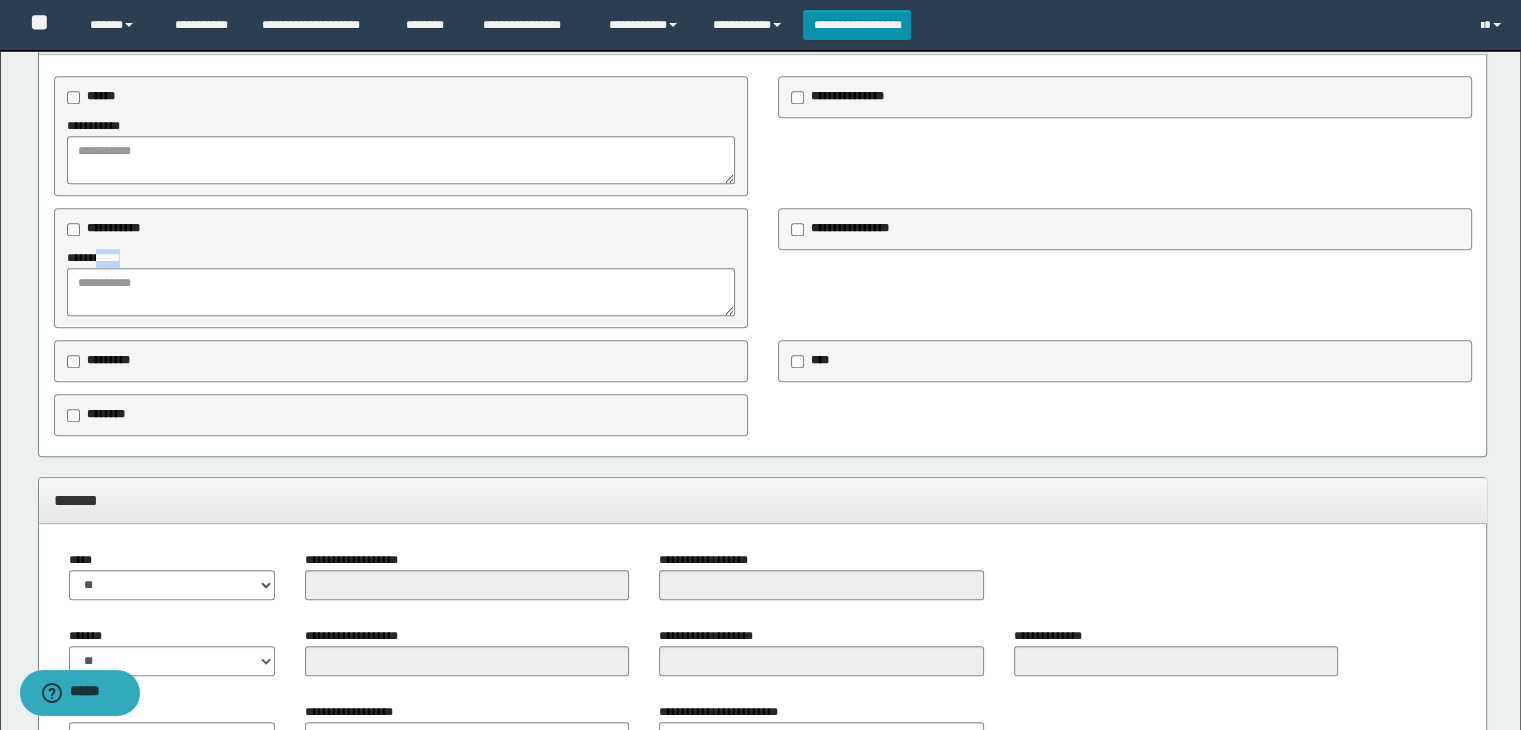 drag, startPoint x: 98, startPoint y: 266, endPoint x: 100, endPoint y: 284, distance: 18.110771 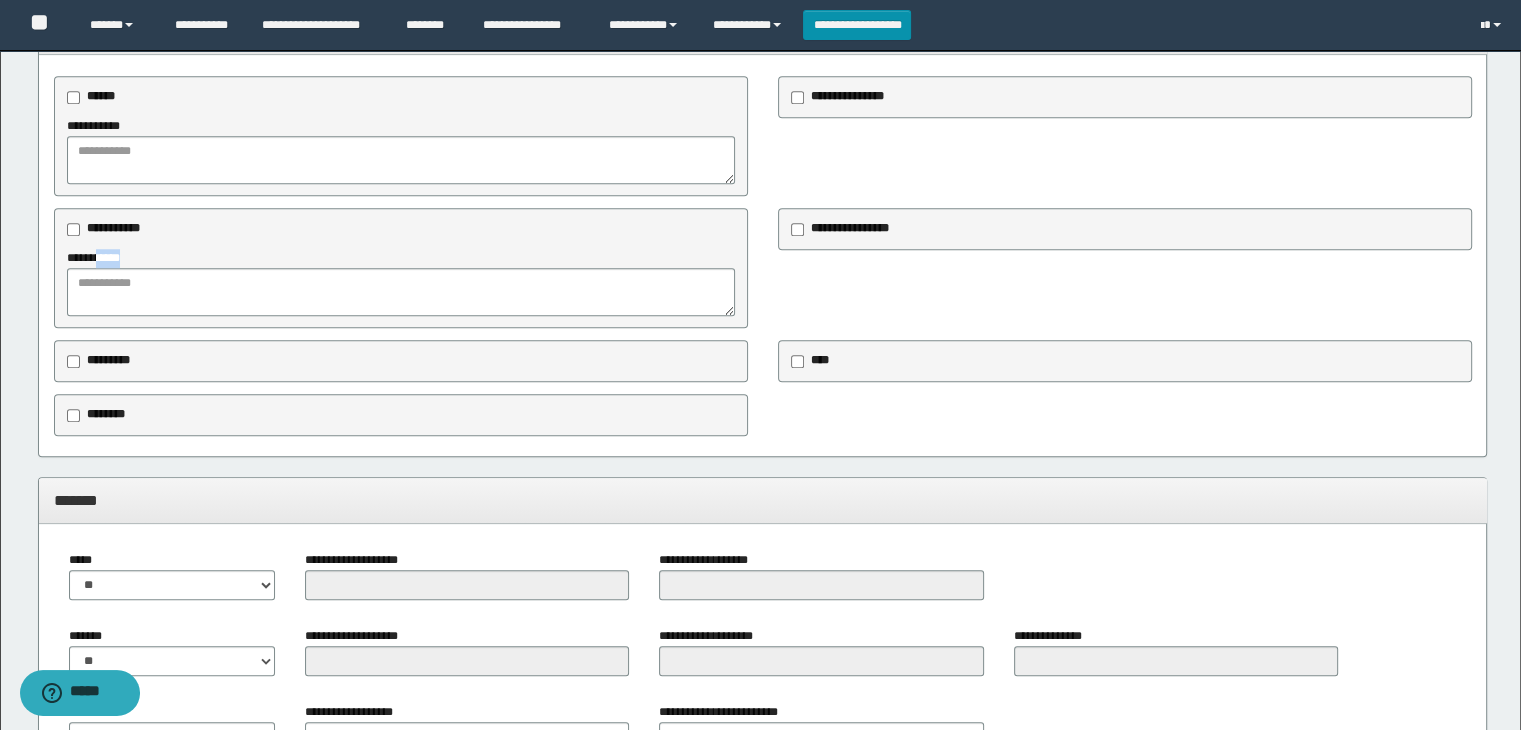 click on "**********" at bounding box center [401, 282] 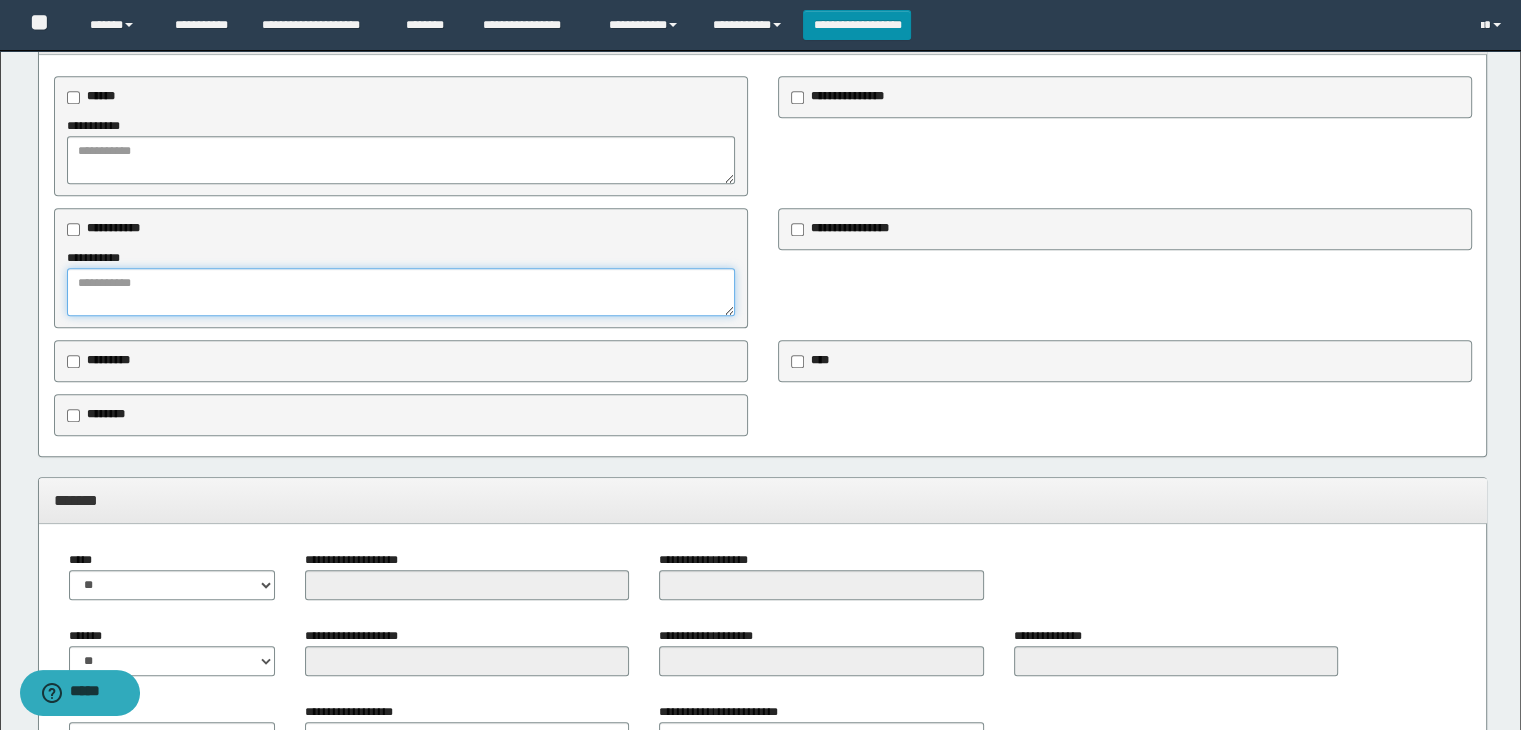 click at bounding box center [401, 292] 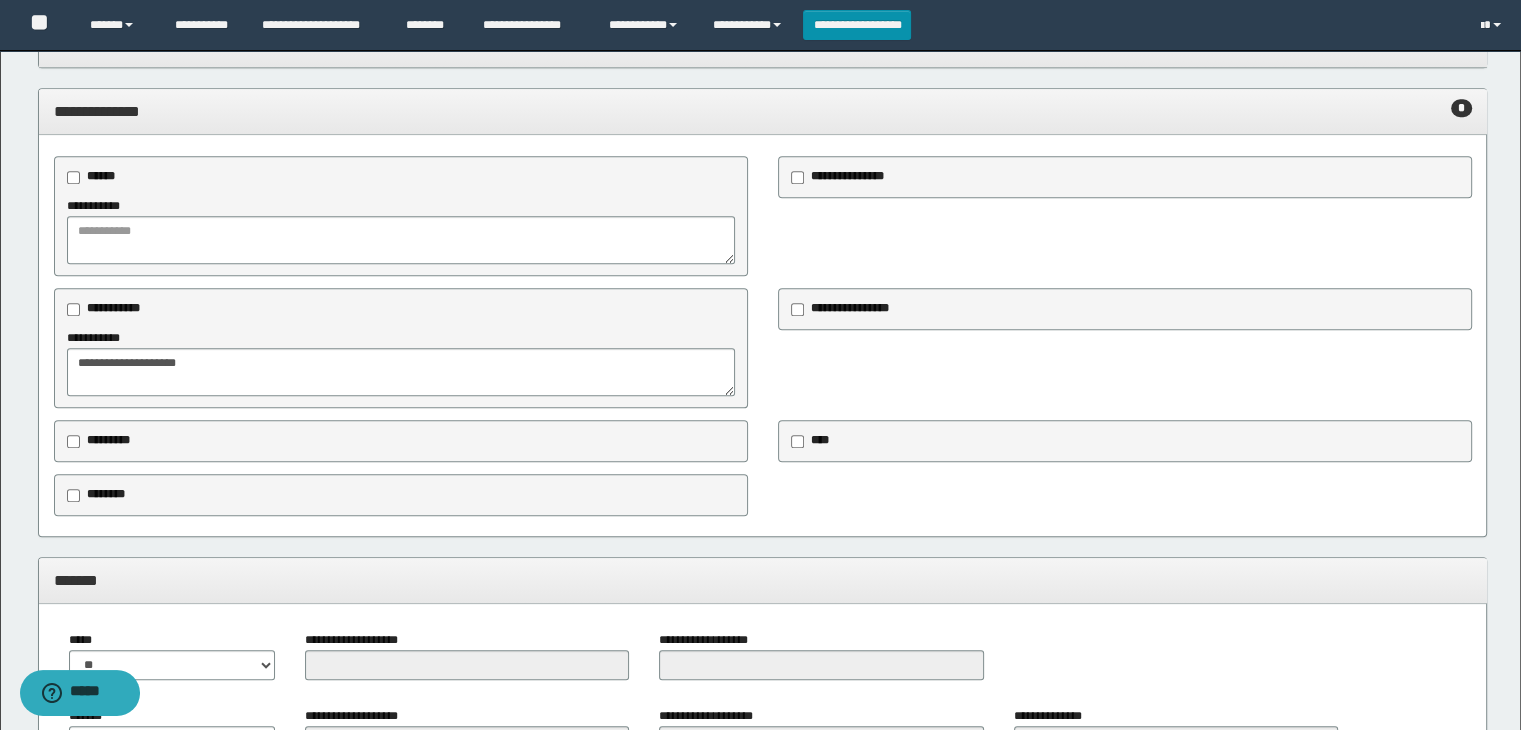 scroll, scrollTop: 1817, scrollLeft: 0, axis: vertical 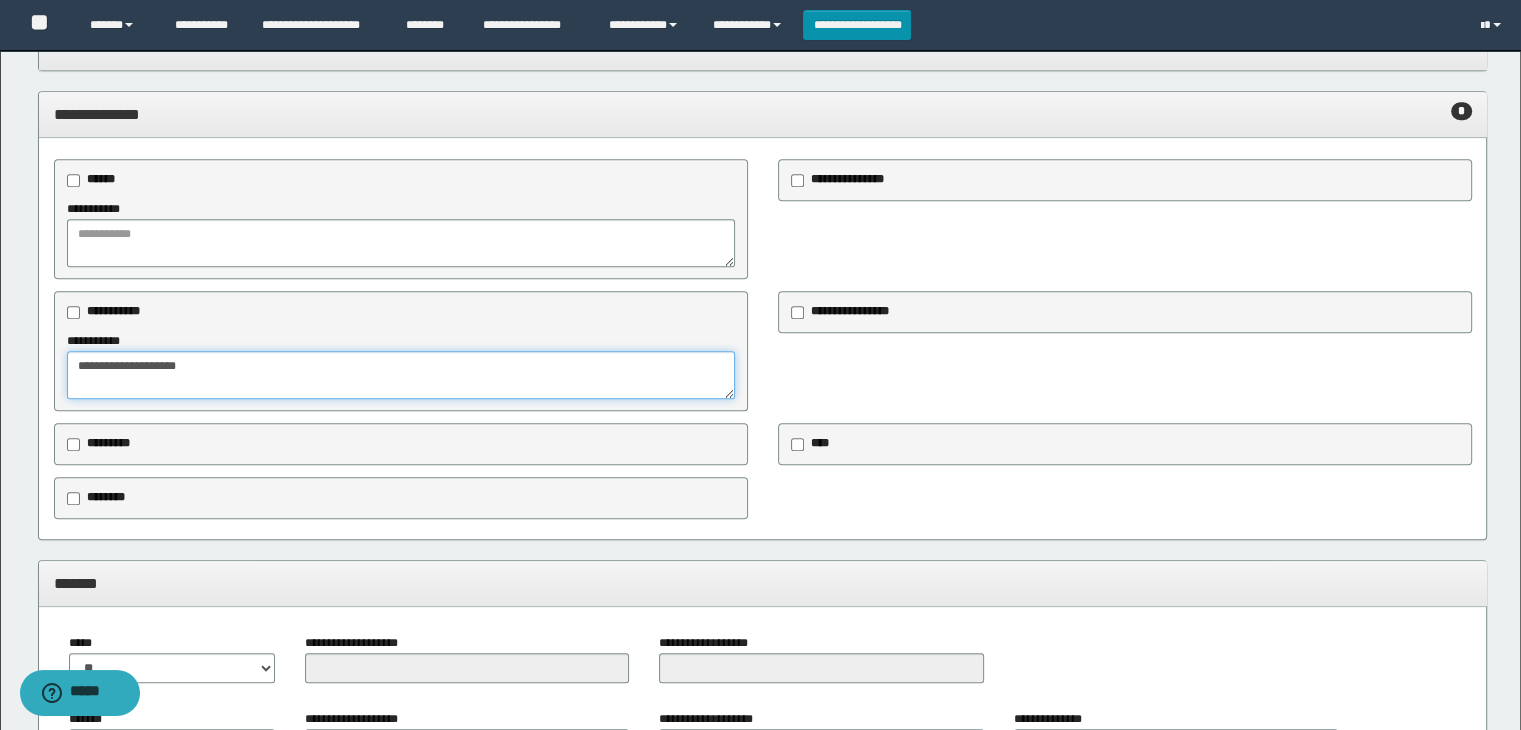 drag, startPoint x: 212, startPoint y: 391, endPoint x: 212, endPoint y: 373, distance: 18 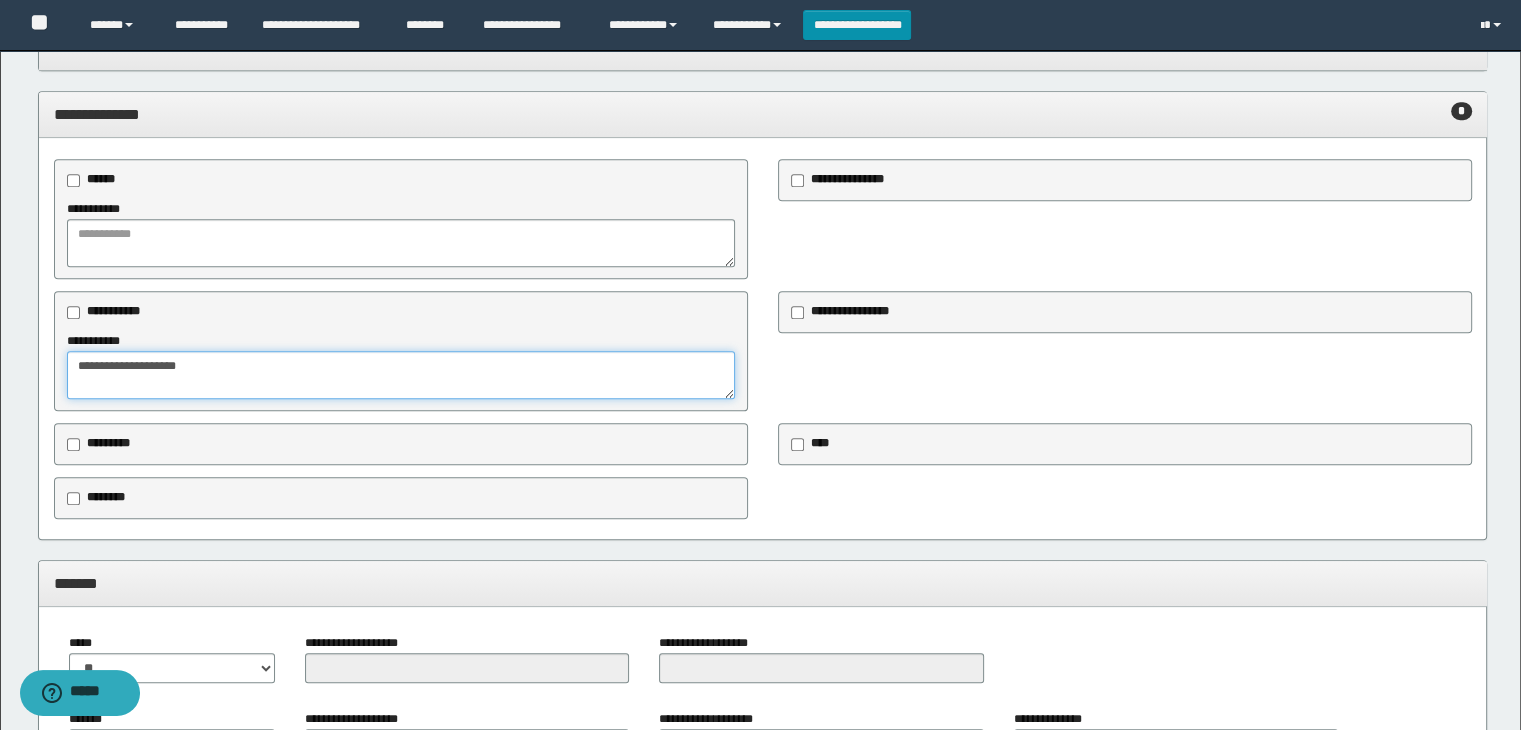 click on "**********" at bounding box center [401, 375] 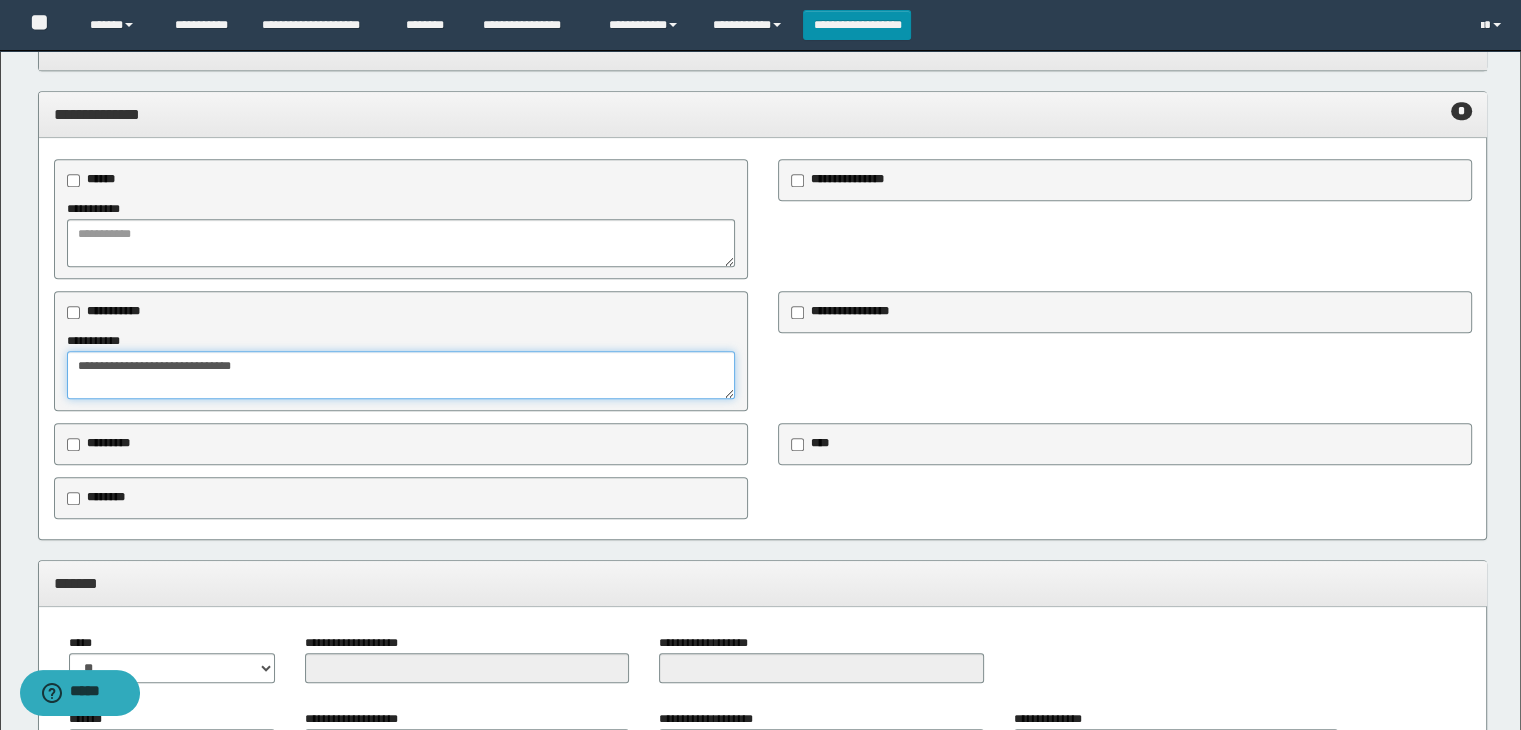 type on "**********" 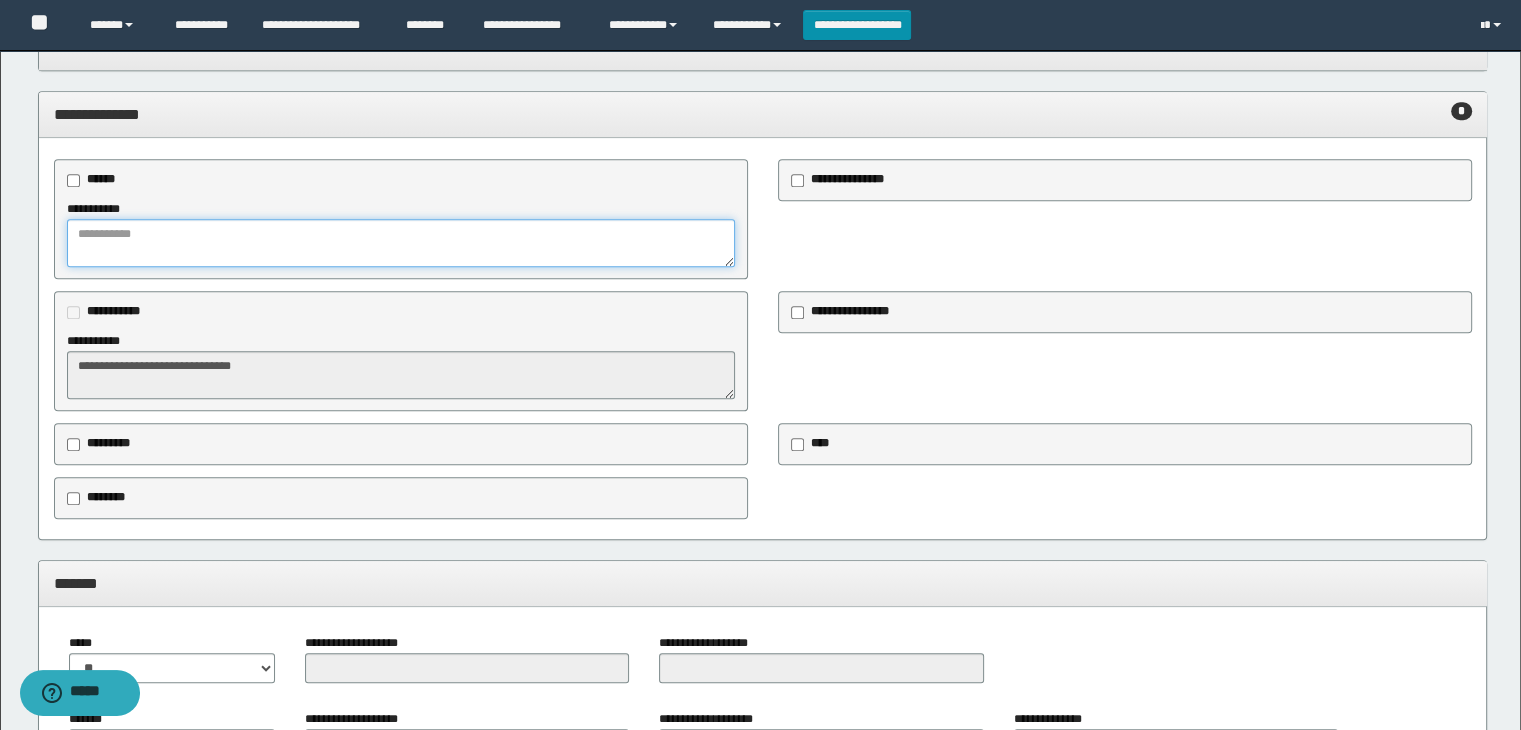 click at bounding box center [401, 243] 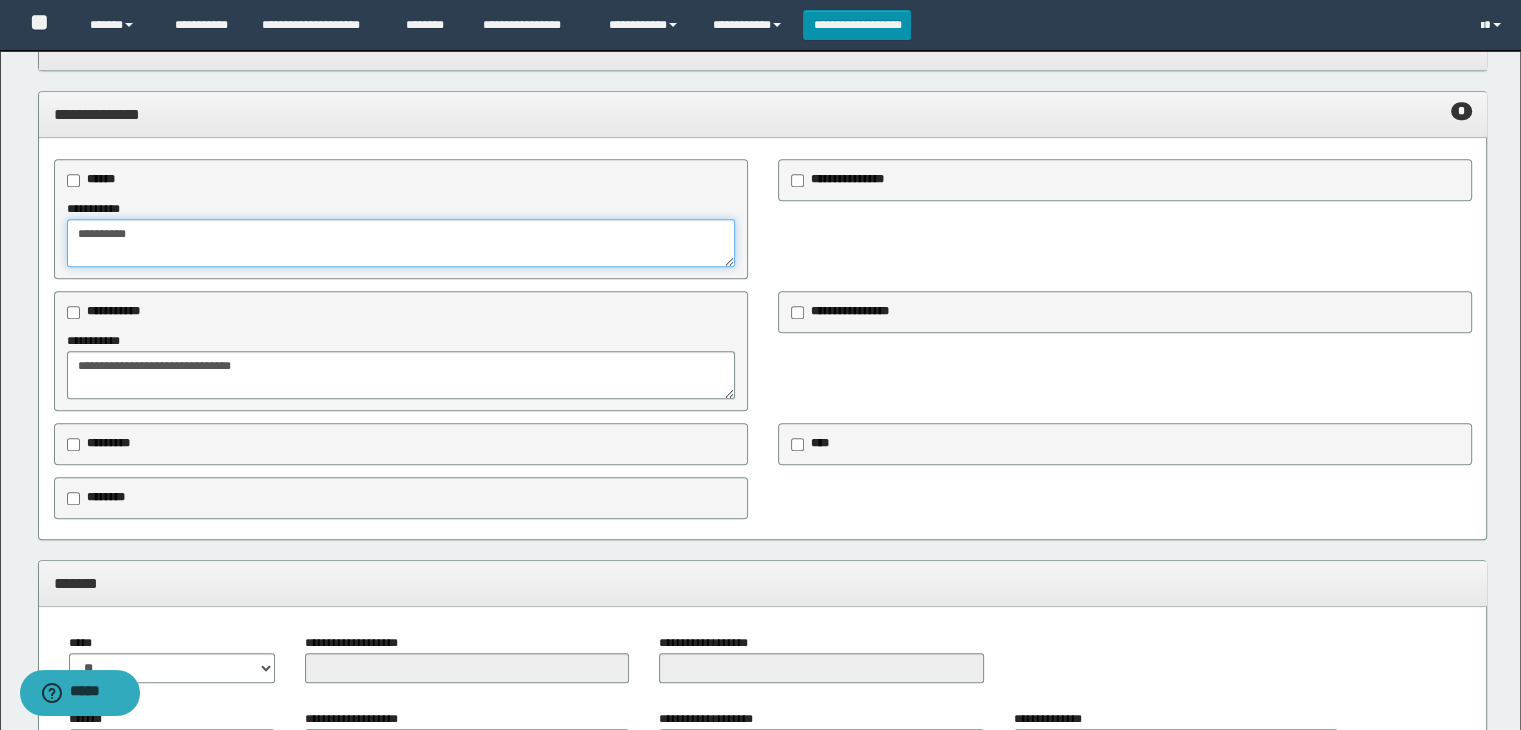 click on "**********" at bounding box center [401, 243] 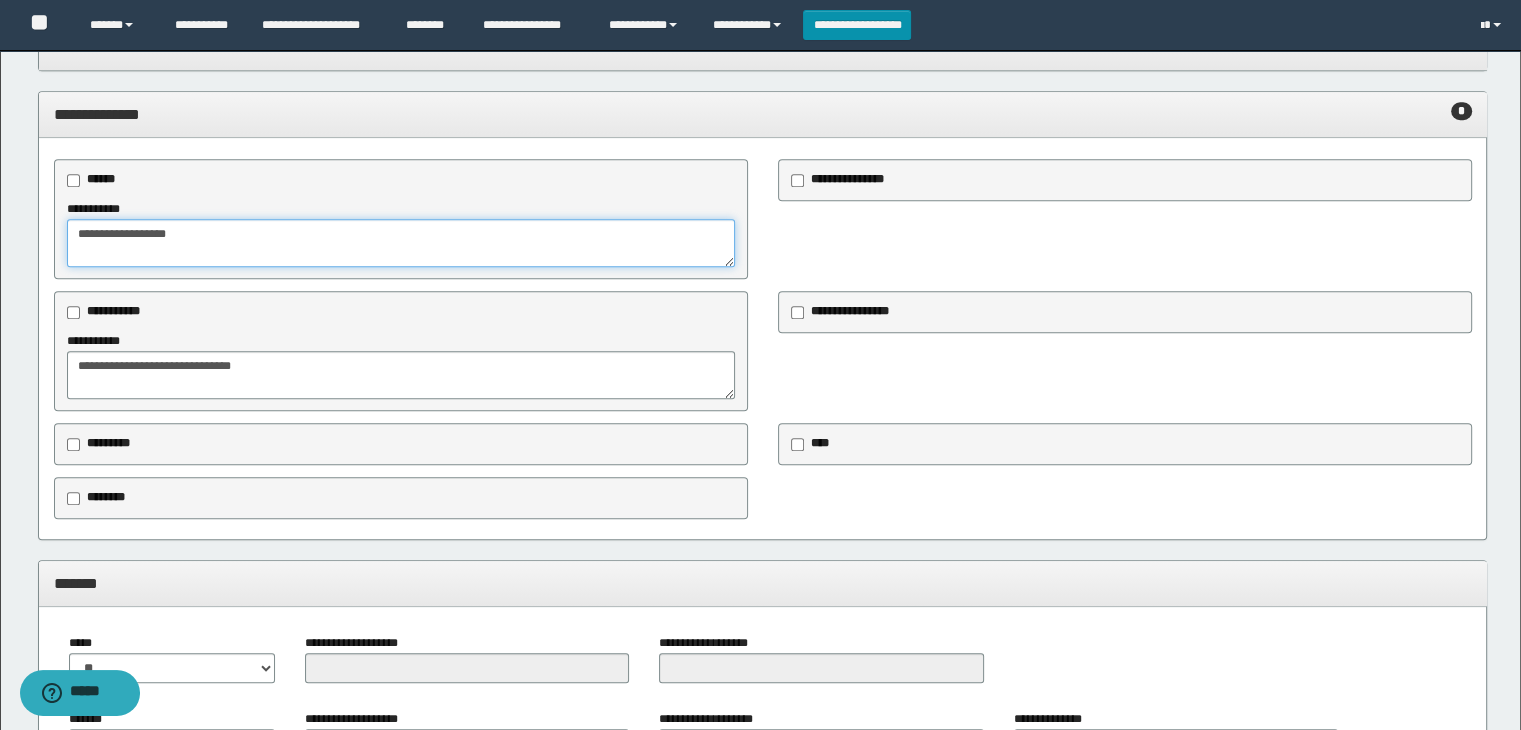 type on "**********" 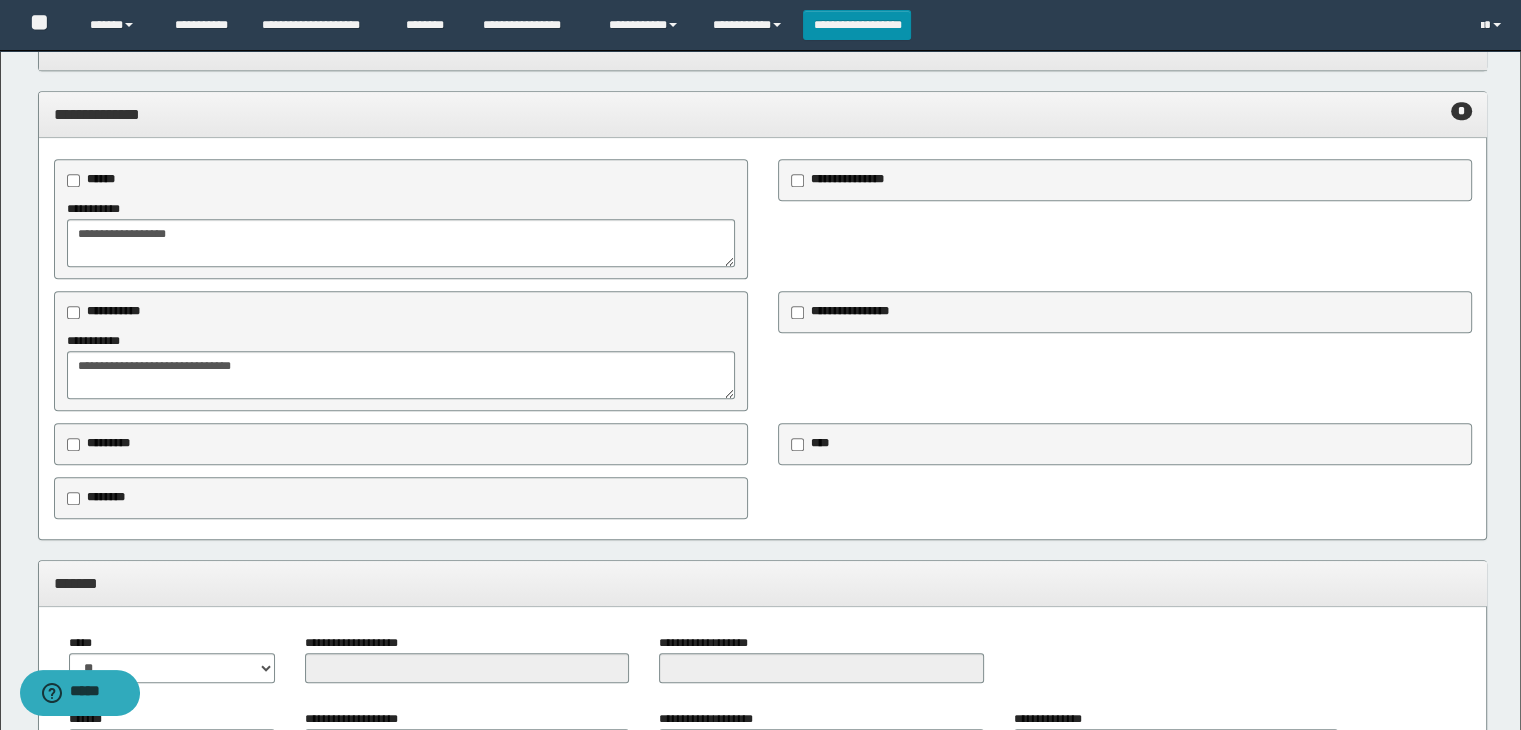 click on "********" at bounding box center [106, 497] 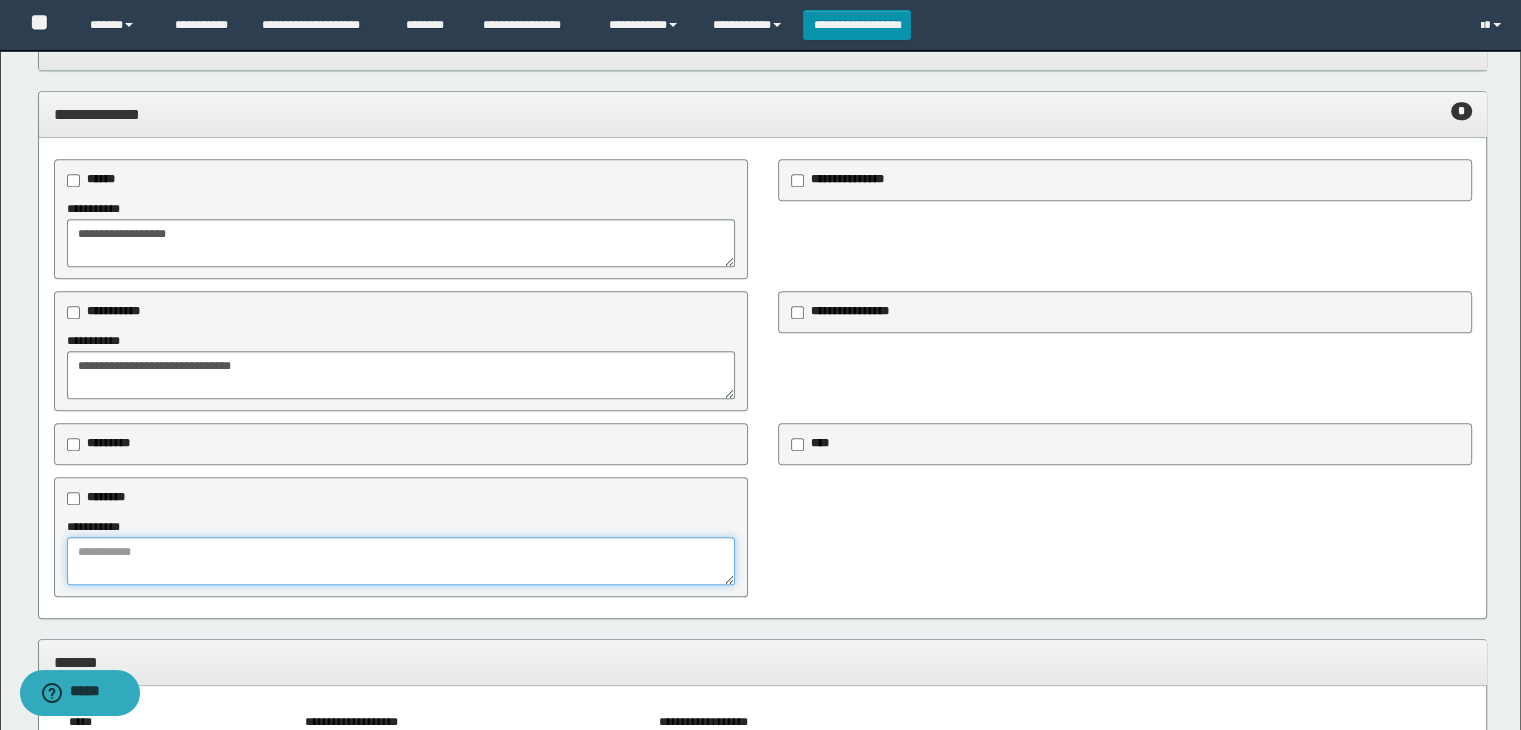 click at bounding box center [401, 561] 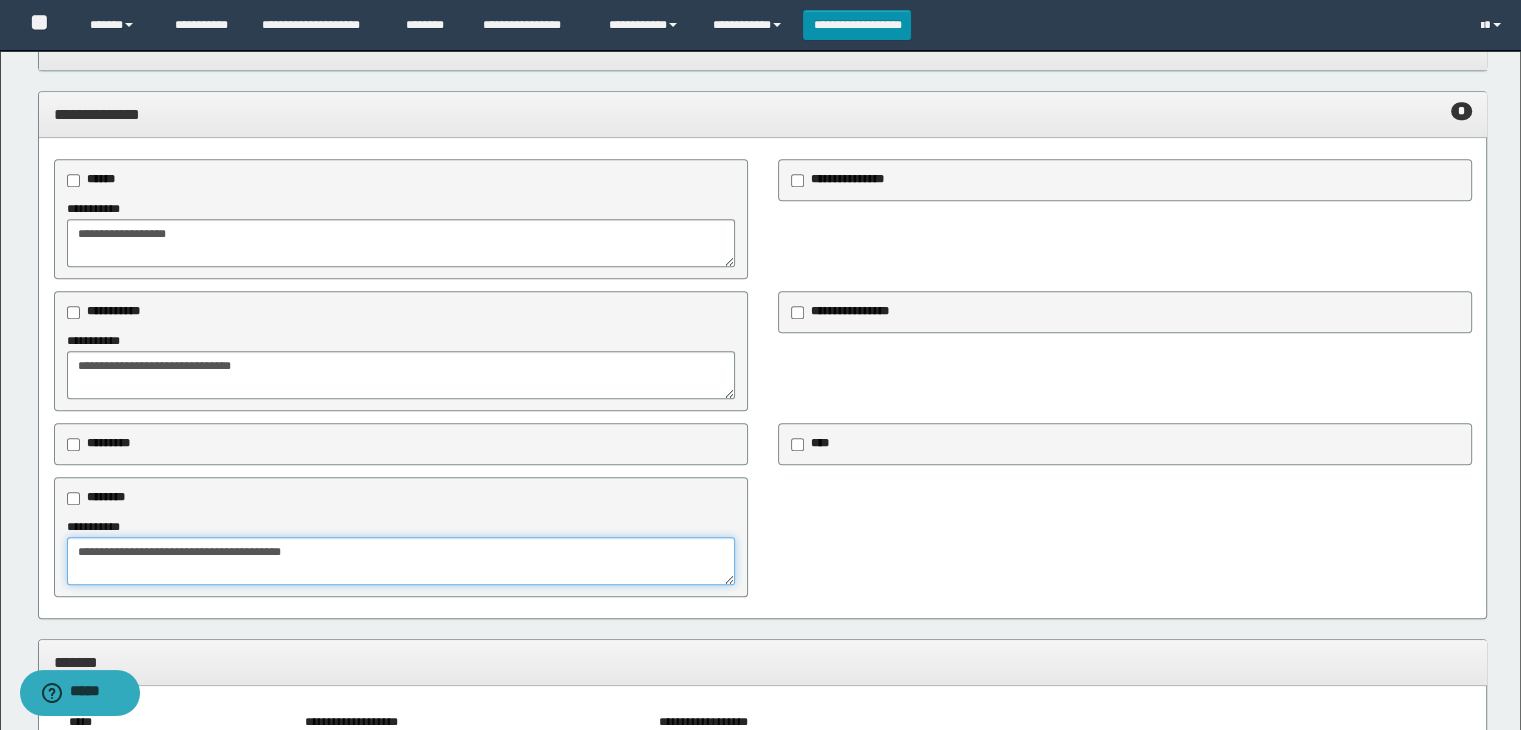 click on "**********" at bounding box center [401, 561] 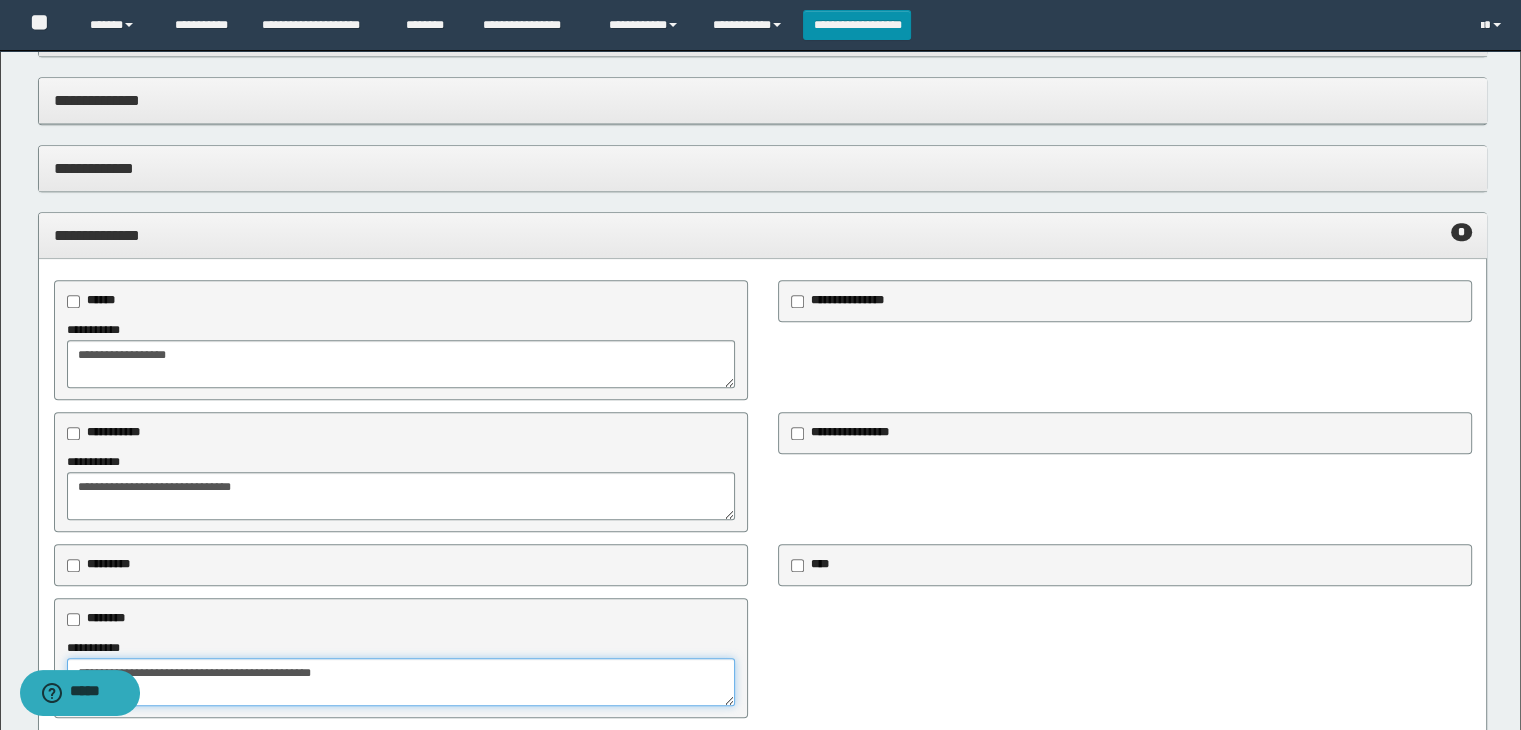 scroll, scrollTop: 1417, scrollLeft: 0, axis: vertical 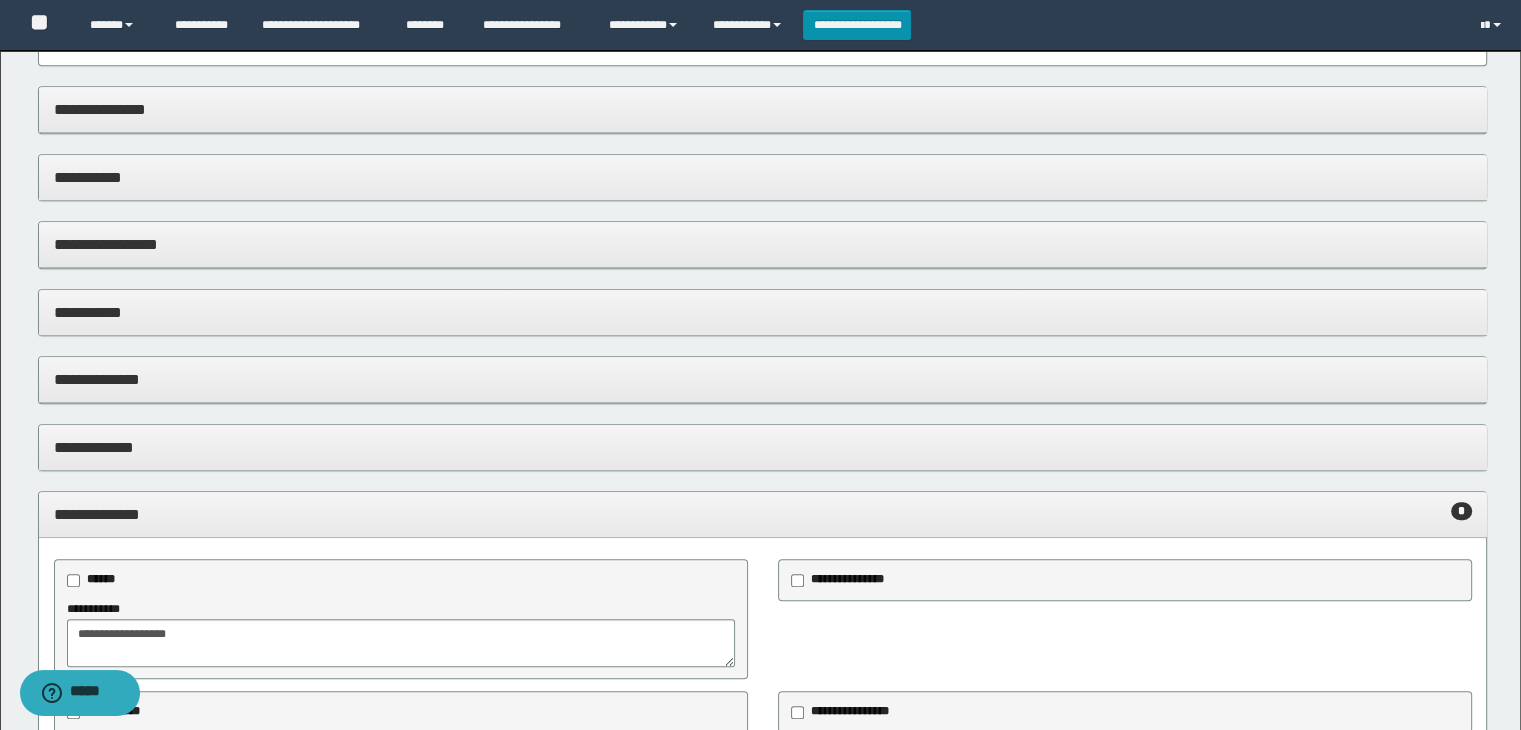 type on "**********" 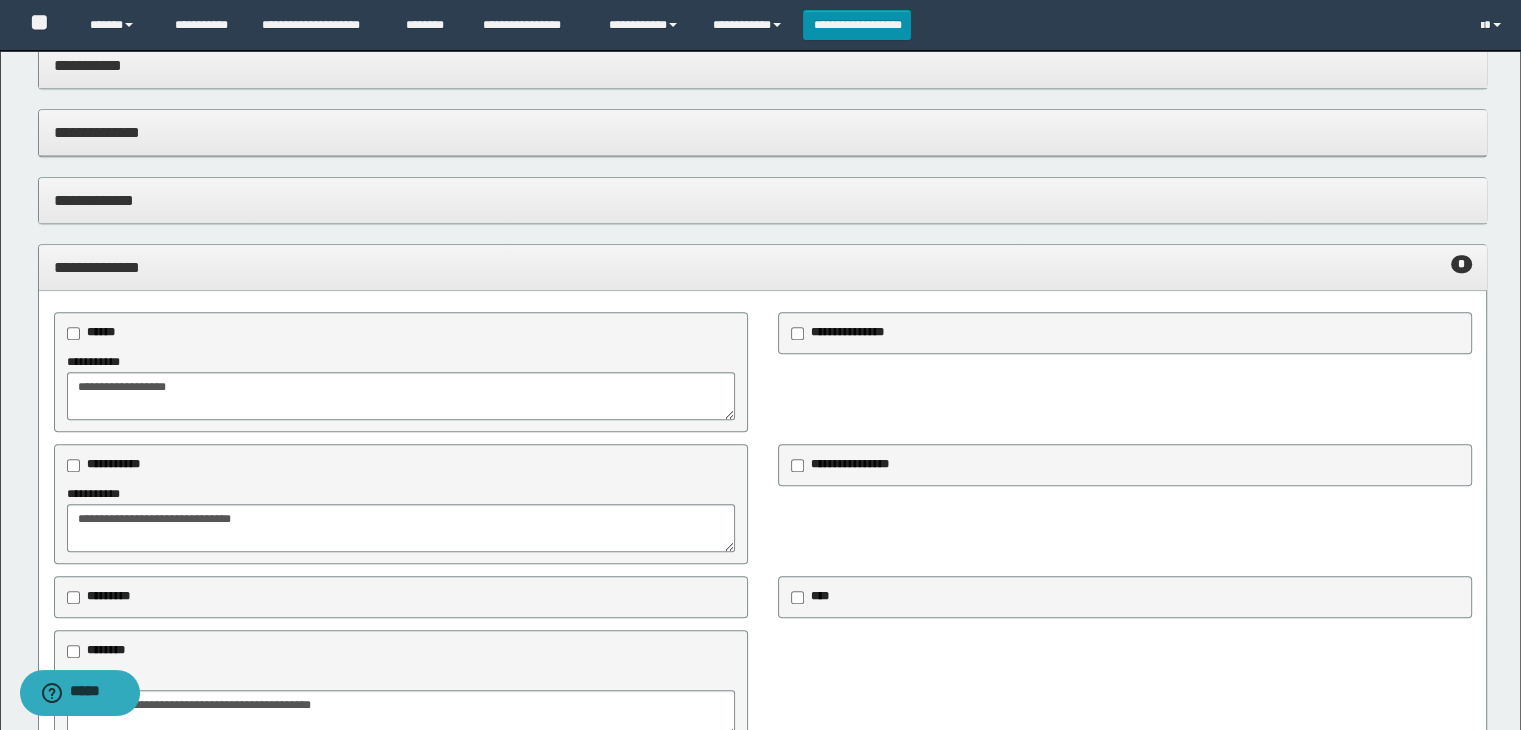 scroll, scrollTop: 1817, scrollLeft: 0, axis: vertical 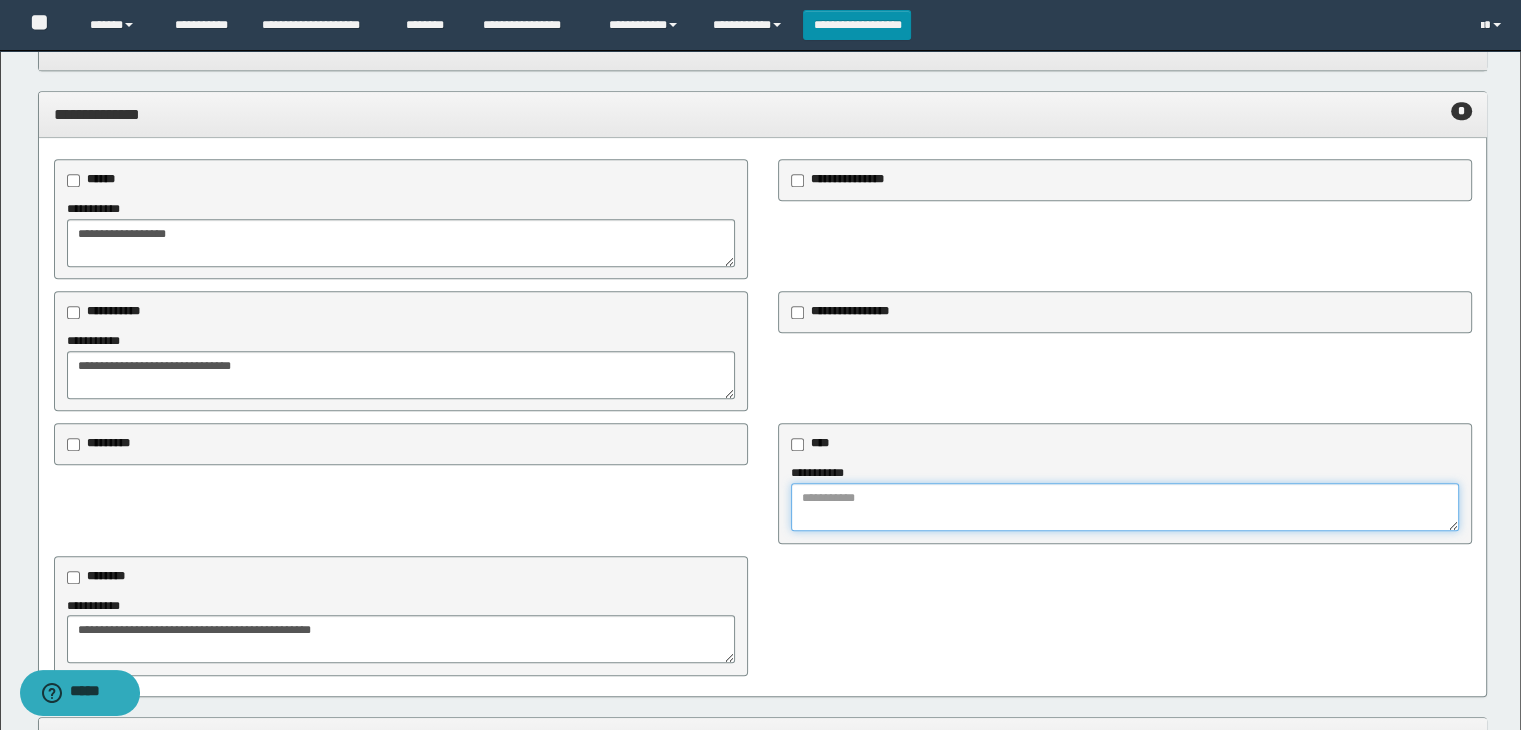 click at bounding box center [1125, 507] 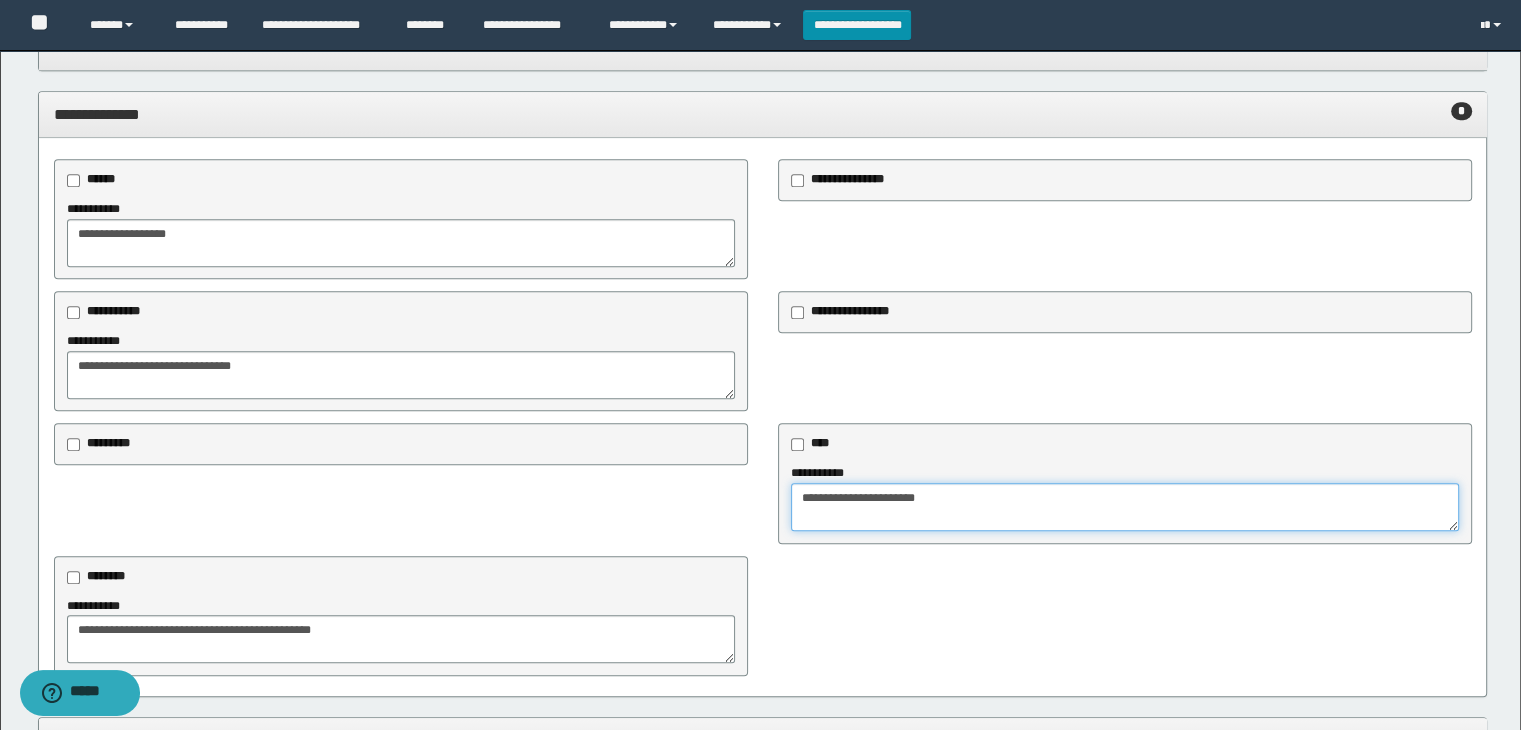 click on "**********" at bounding box center (1125, 507) 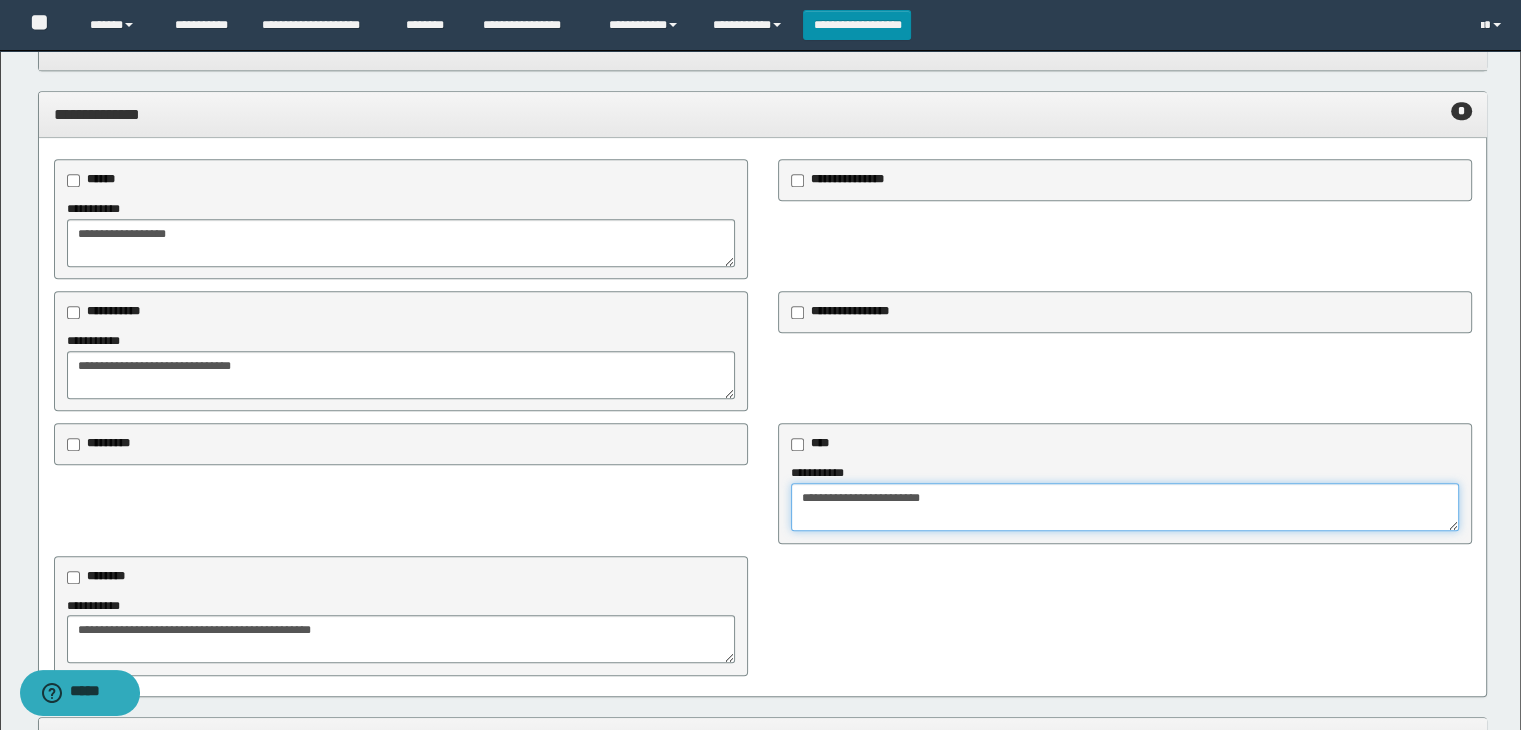 type on "**********" 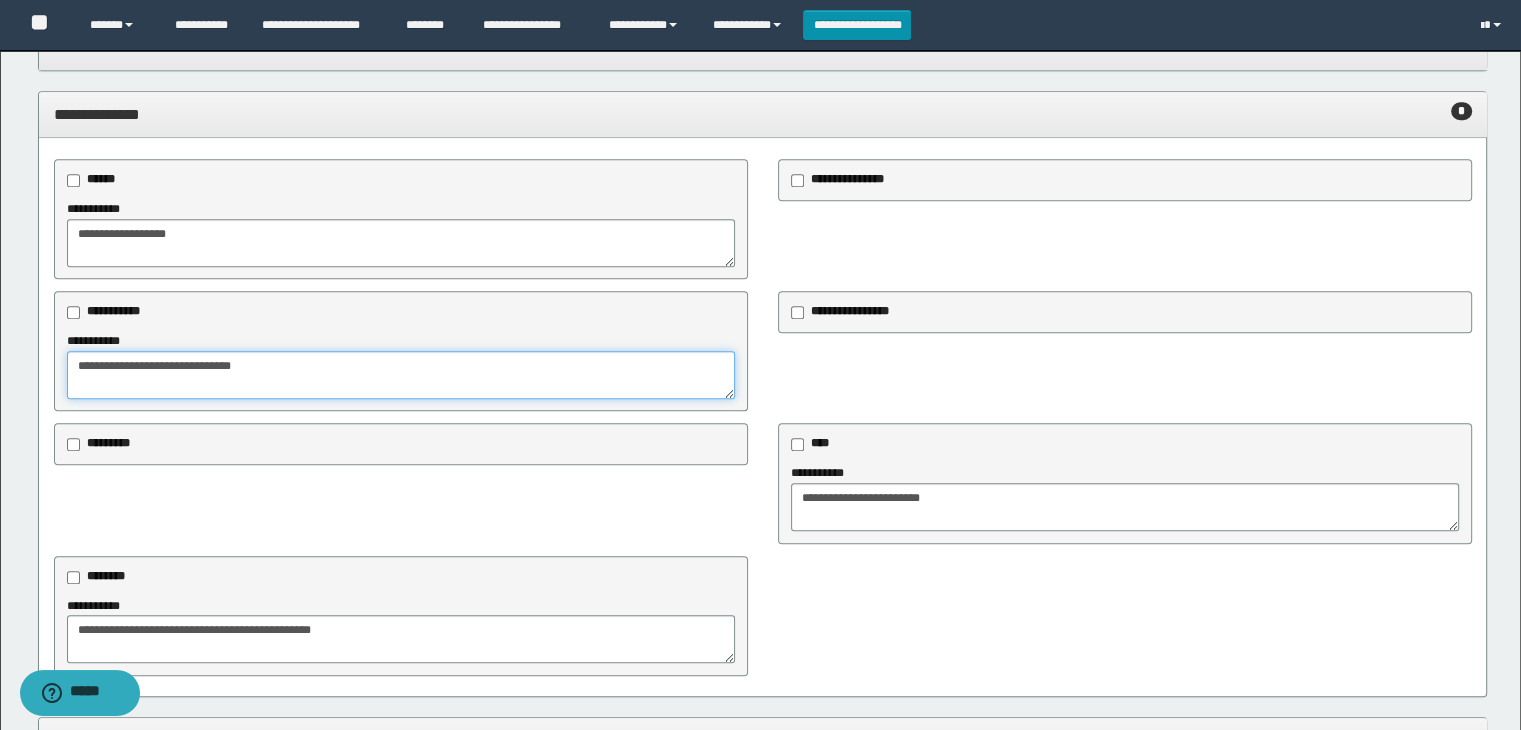 click on "**********" at bounding box center (401, 375) 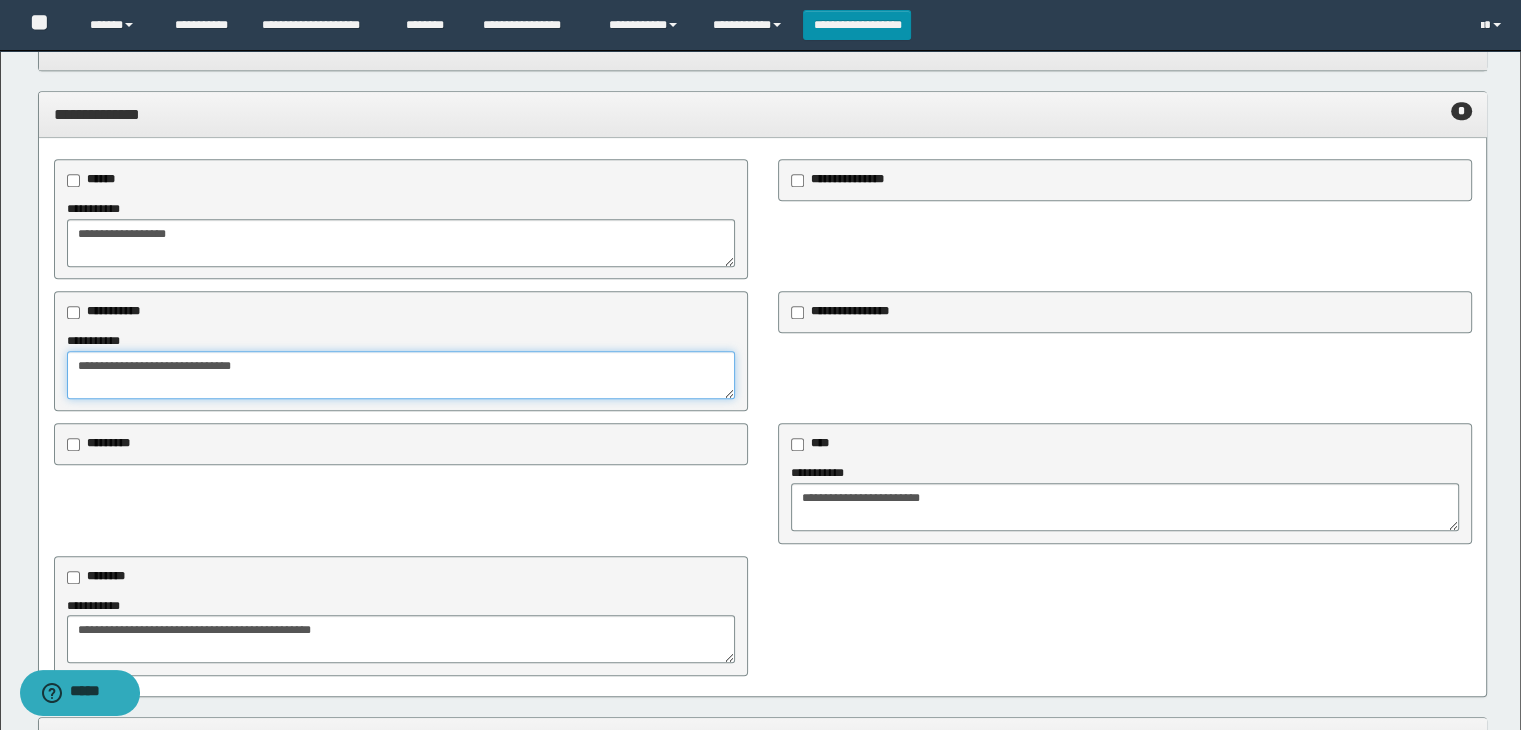 click on "**********" at bounding box center [401, 375] 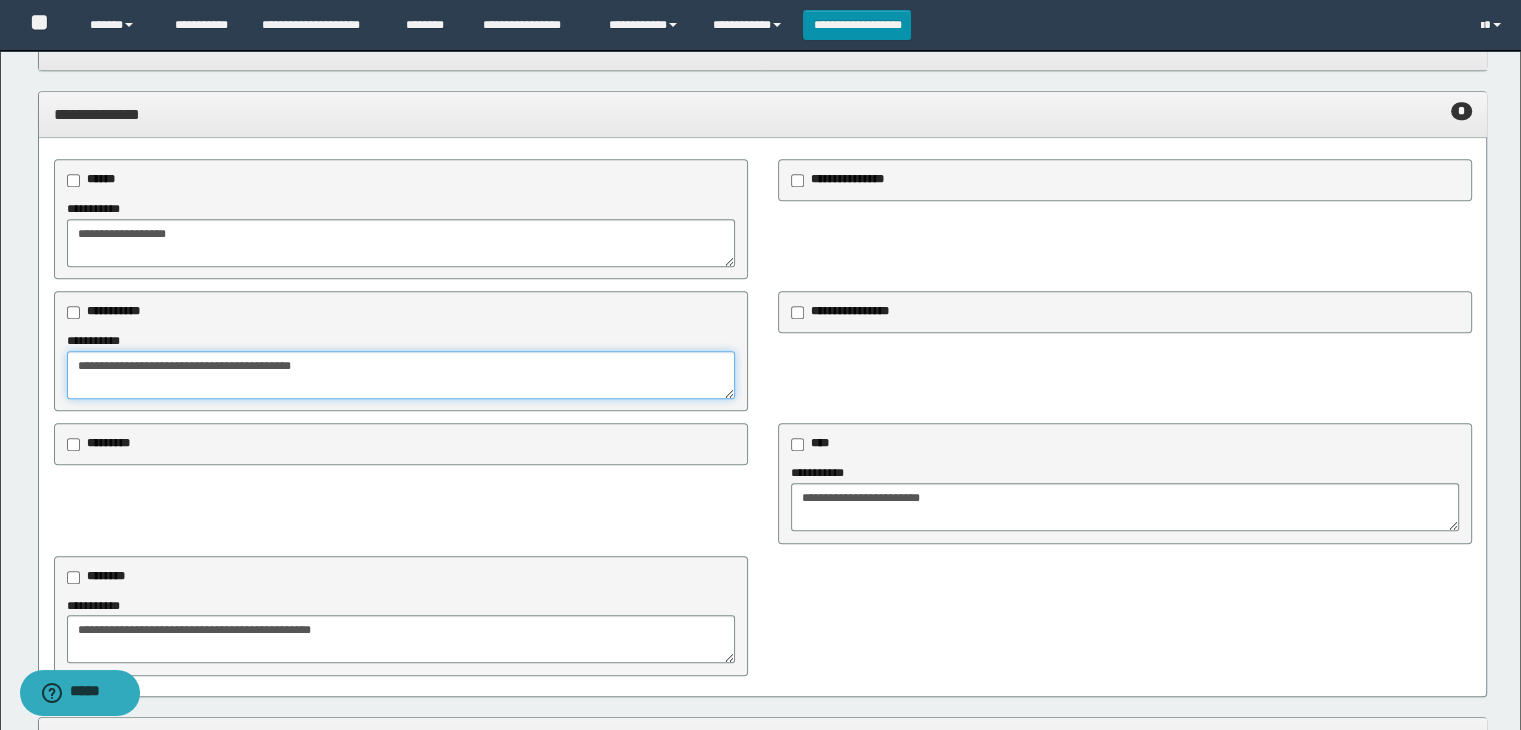 type on "**********" 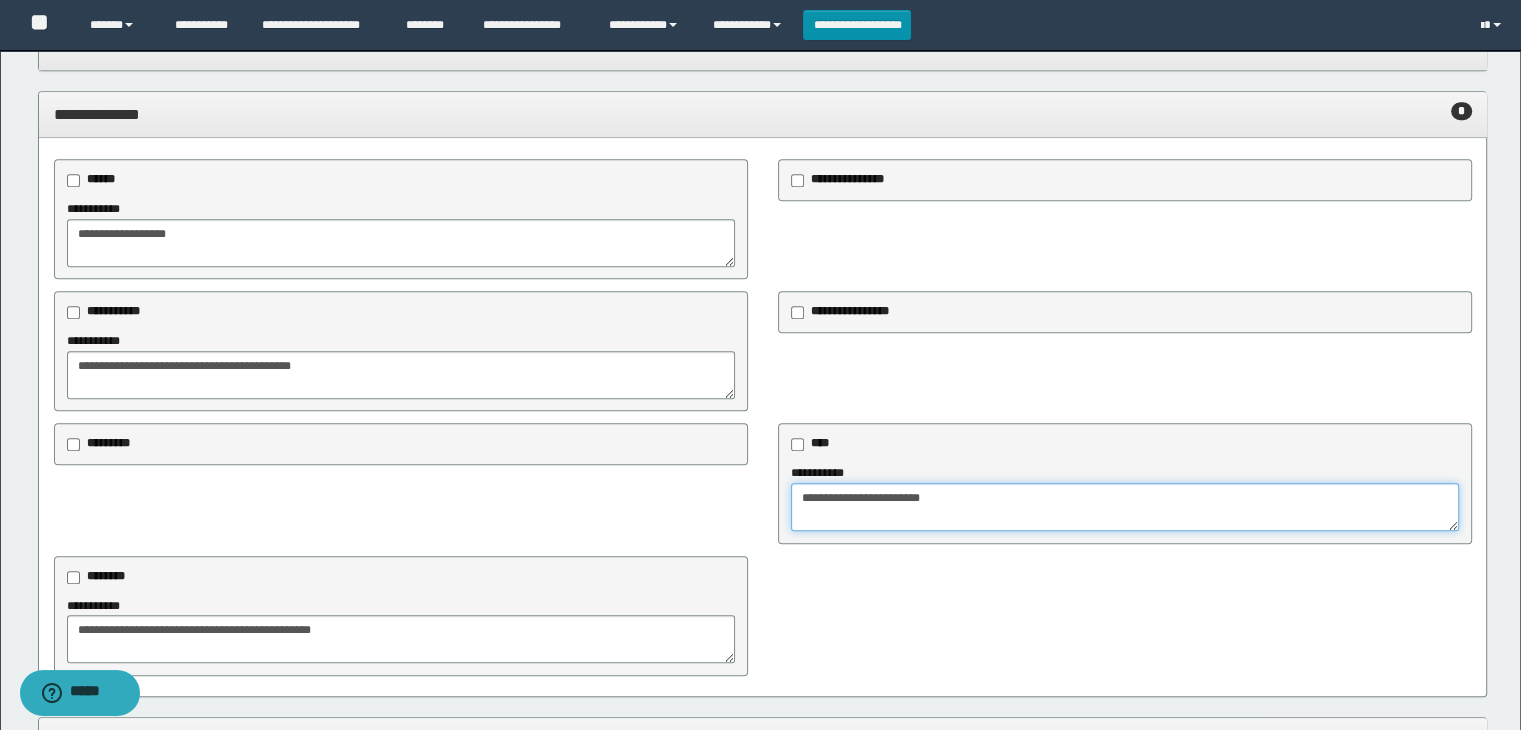click on "**********" at bounding box center (1125, 507) 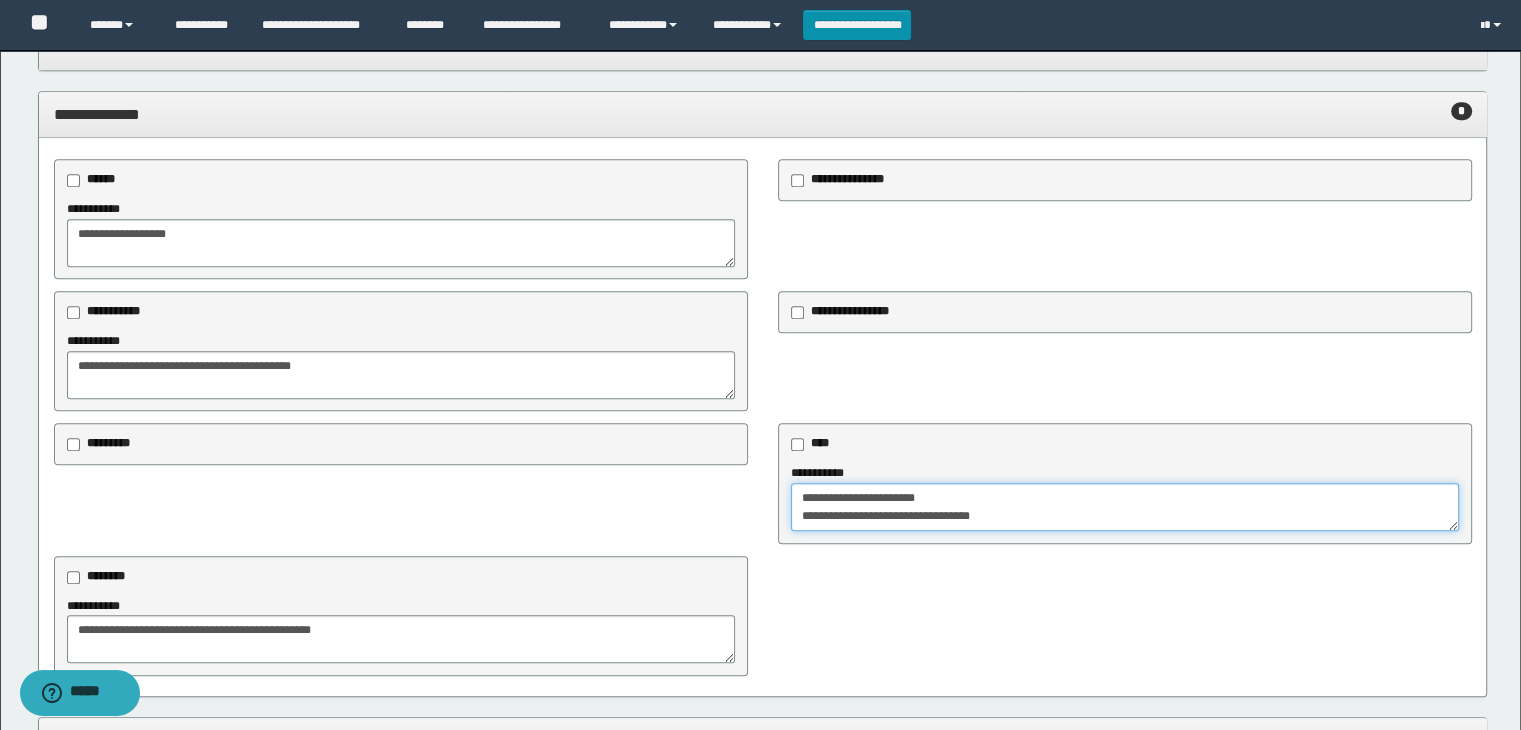 click on "**********" at bounding box center [1125, 507] 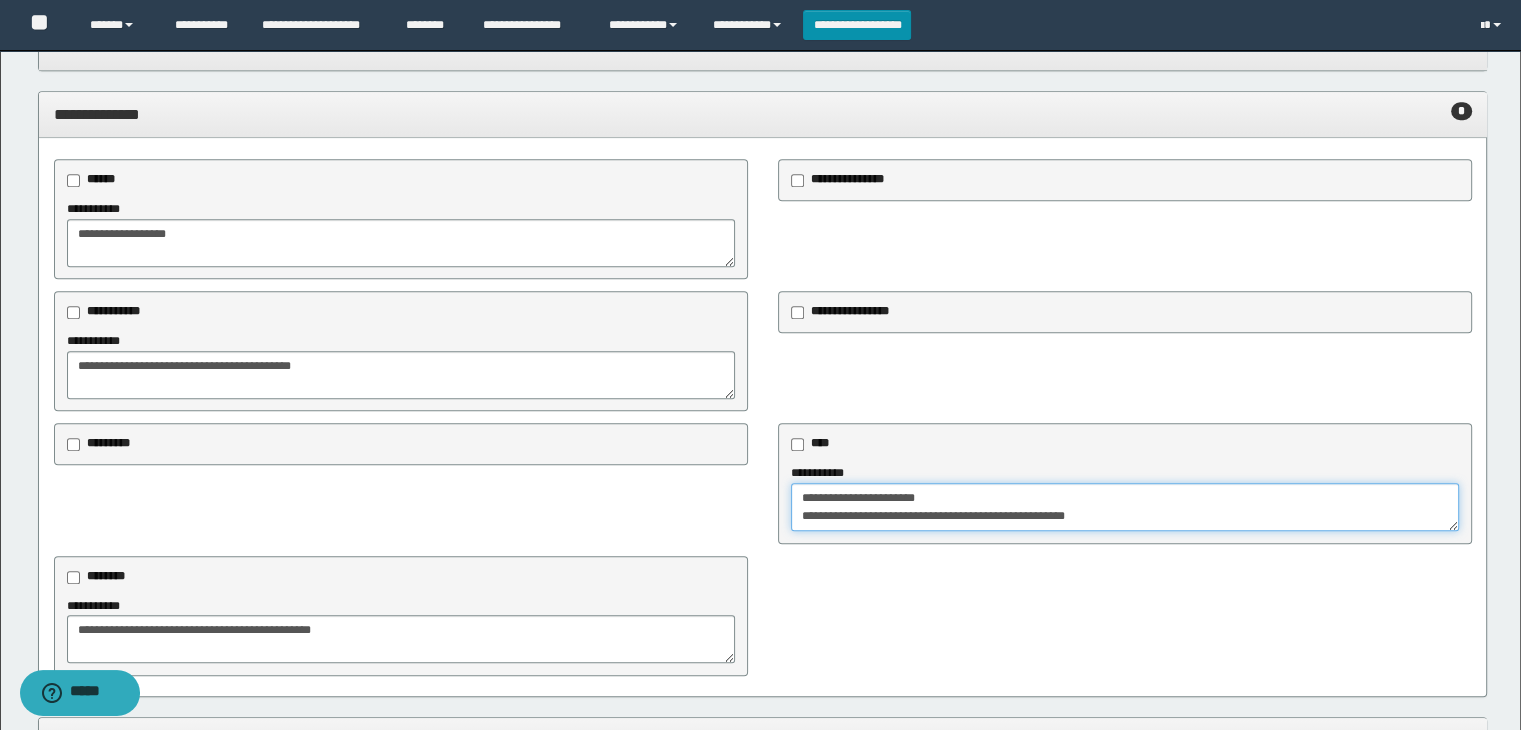 drag, startPoint x: 984, startPoint y: 509, endPoint x: 999, endPoint y: 517, distance: 17 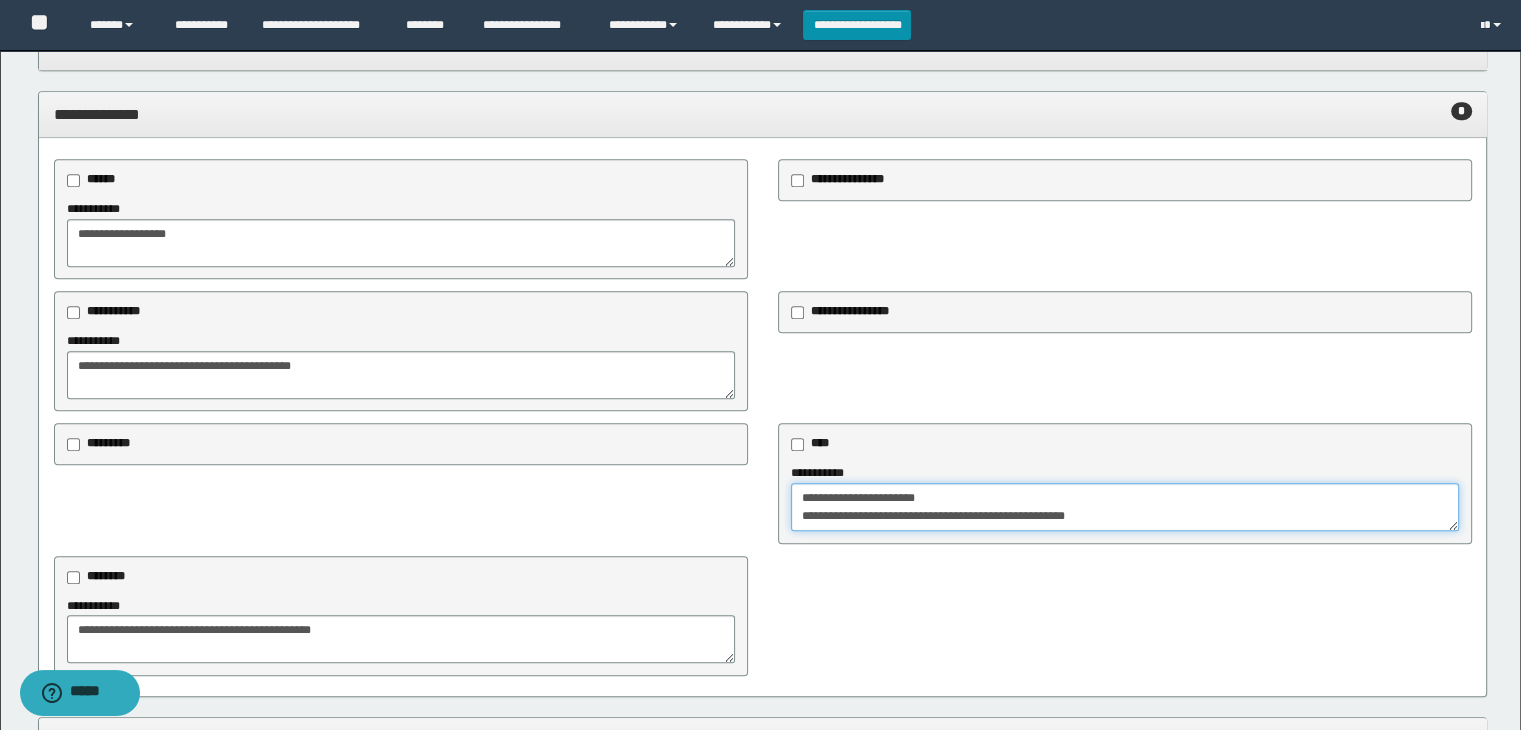 type on "**********" 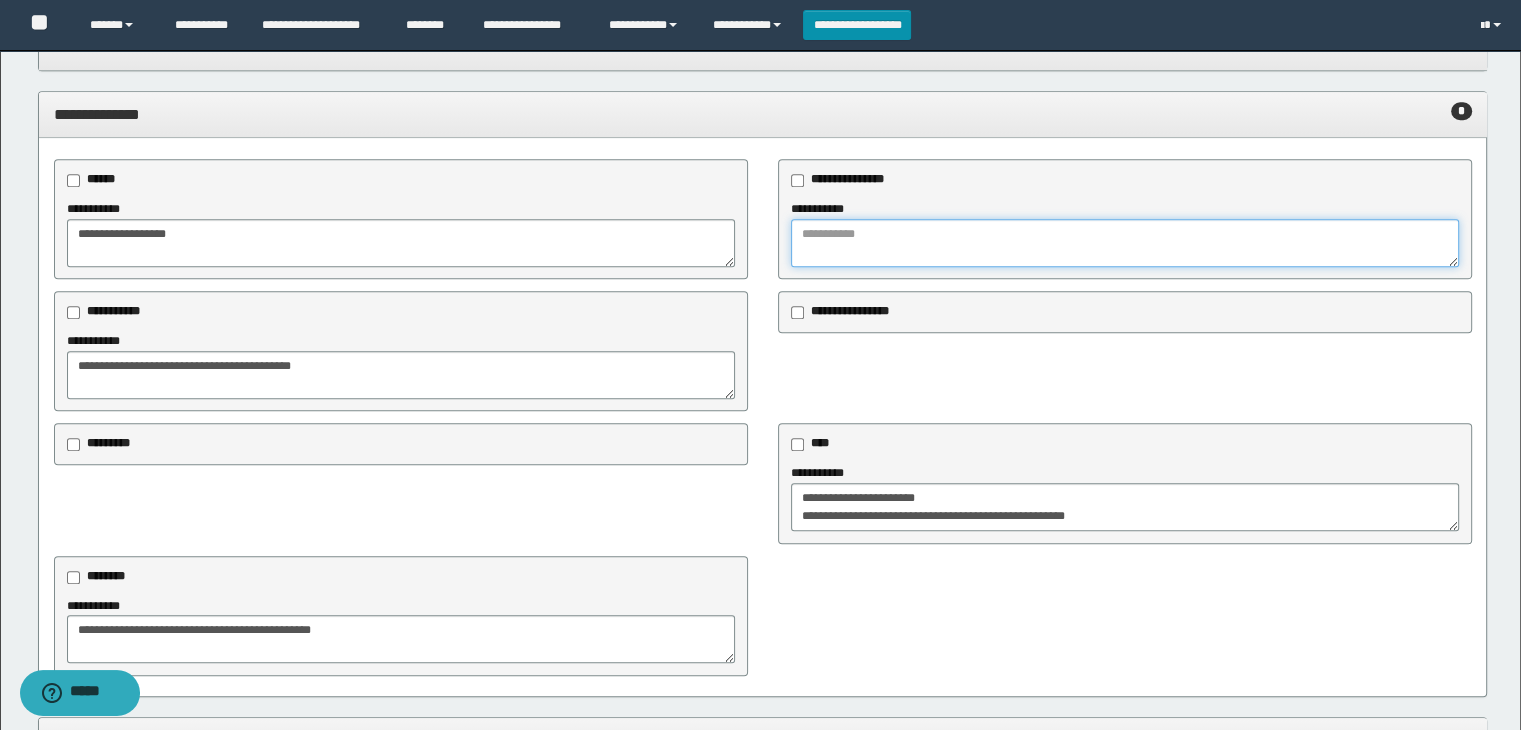 click at bounding box center [1125, 243] 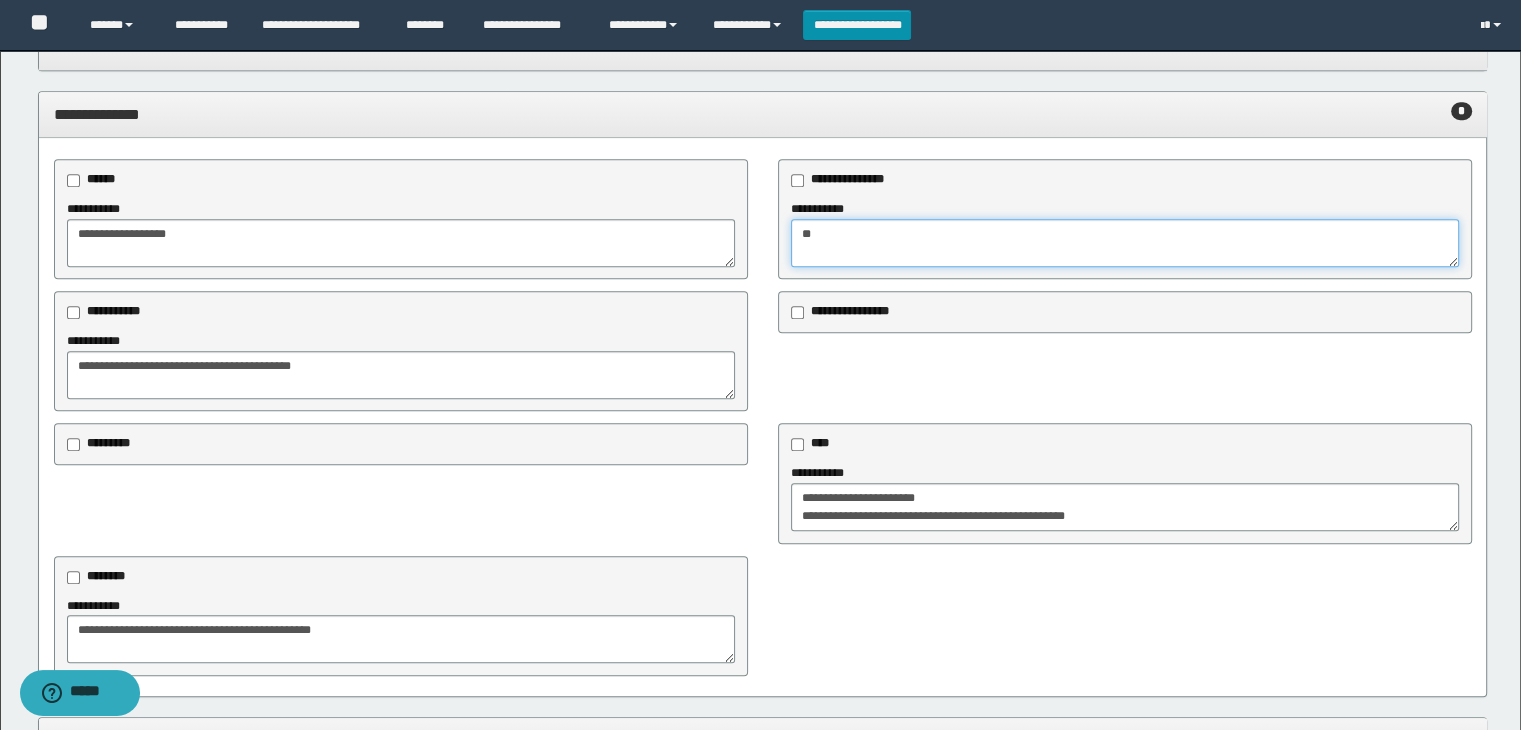 click on "**" at bounding box center [1125, 243] 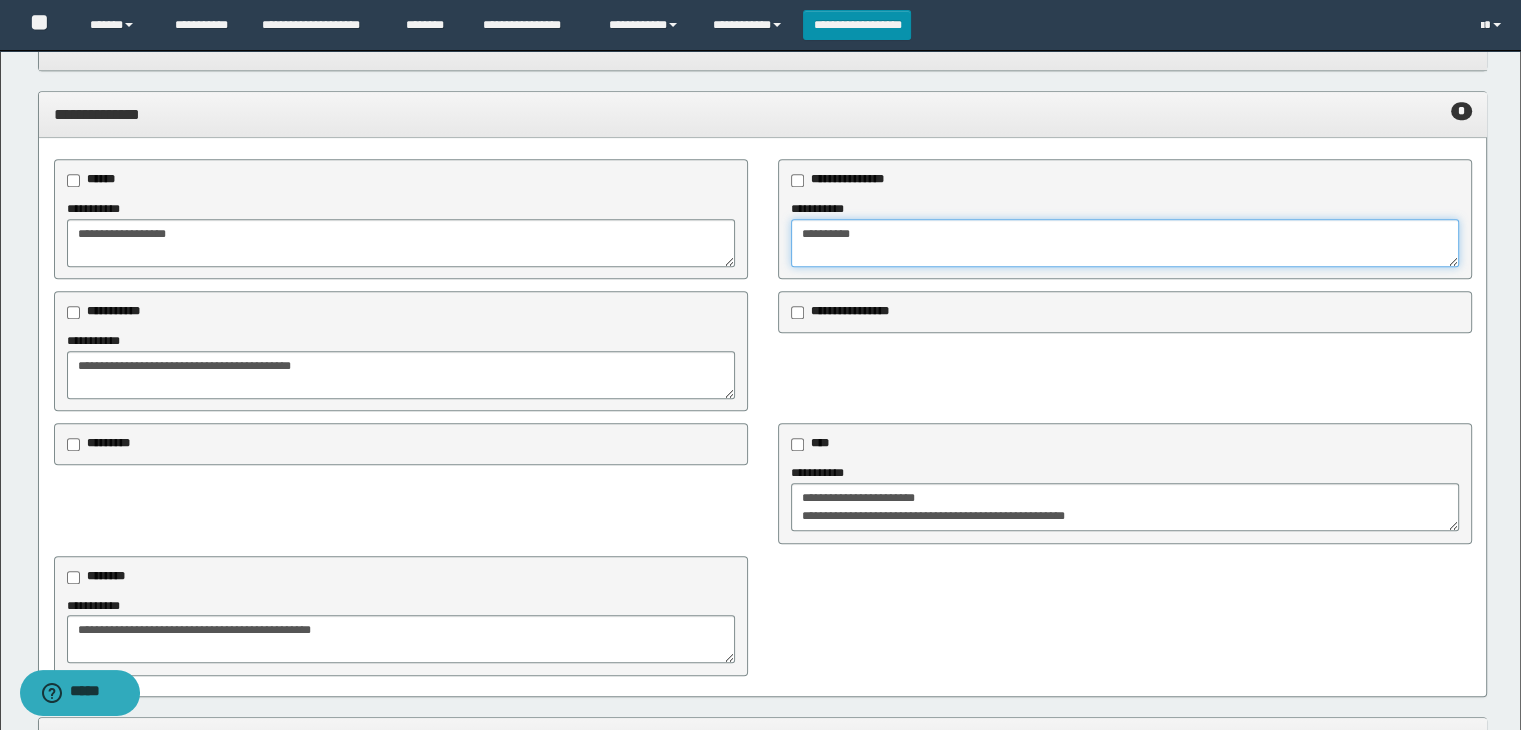 type on "**********" 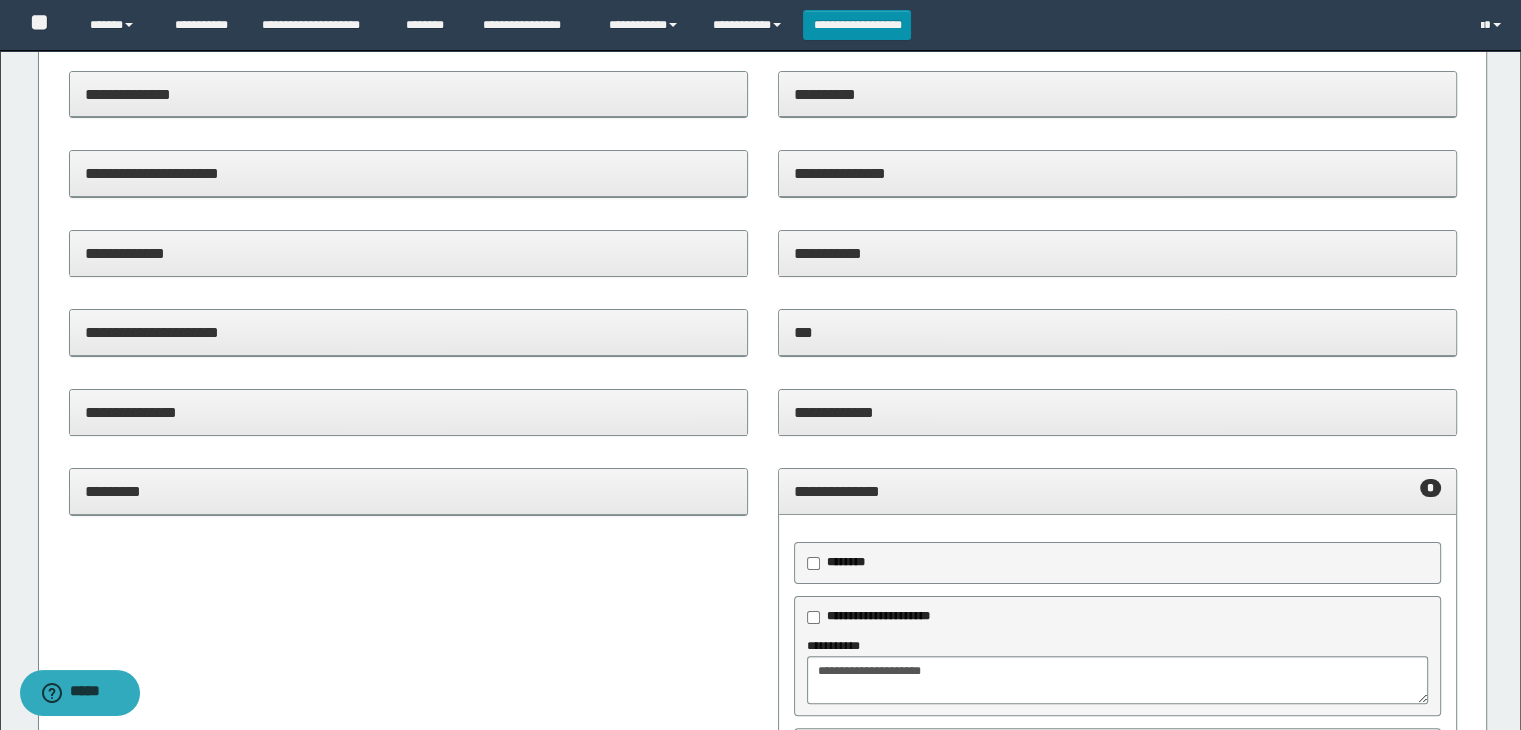 scroll, scrollTop: 0, scrollLeft: 0, axis: both 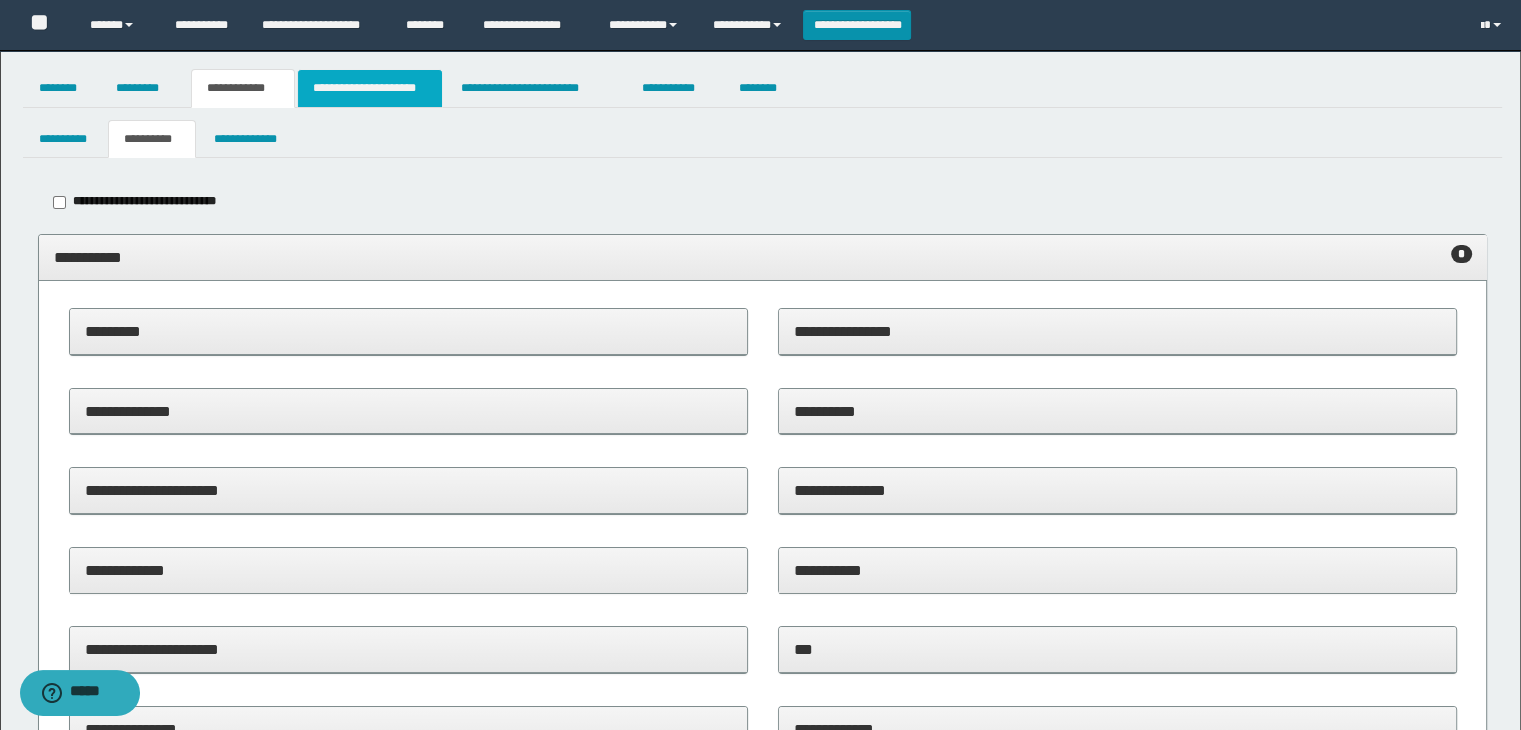 click on "**********" at bounding box center [370, 88] 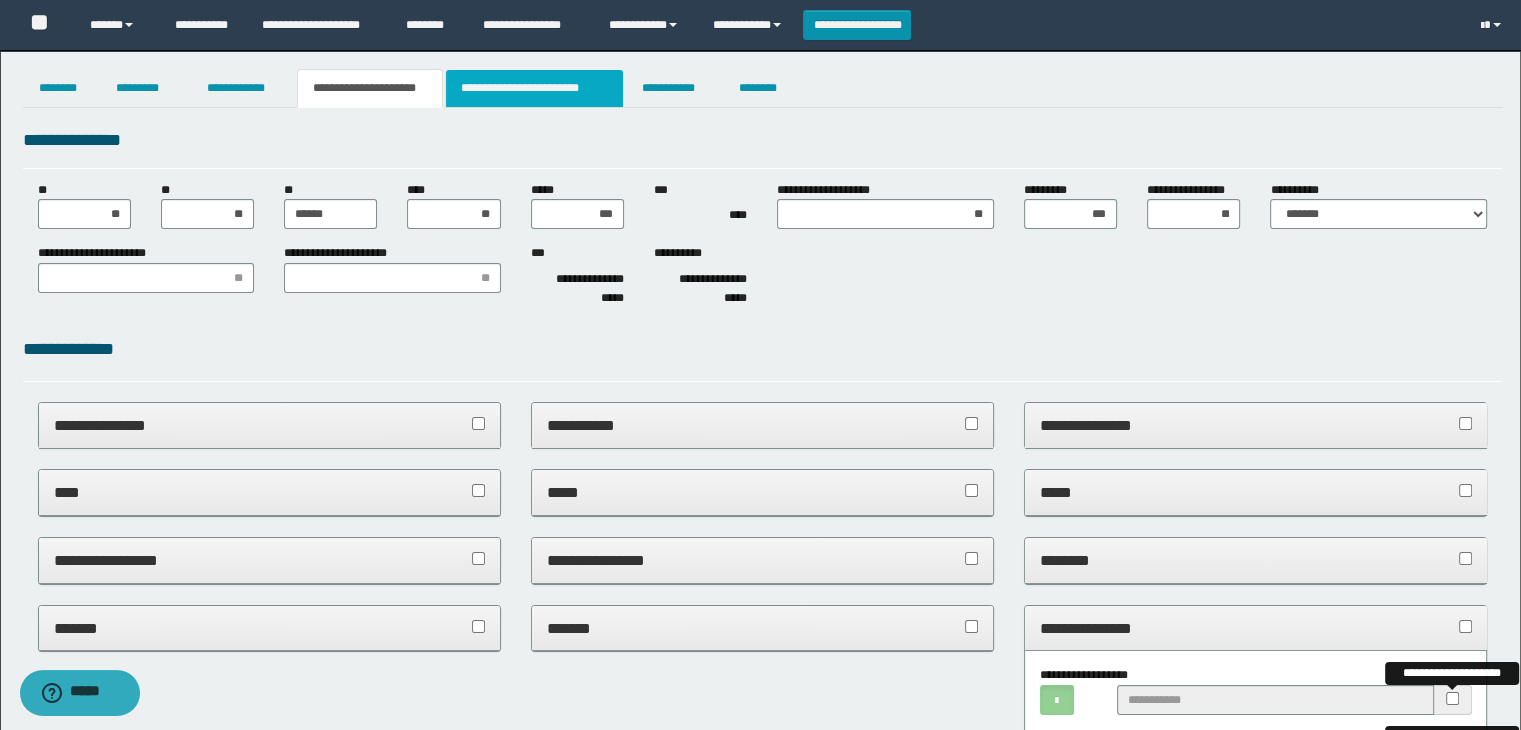 click on "**********" at bounding box center (534, 88) 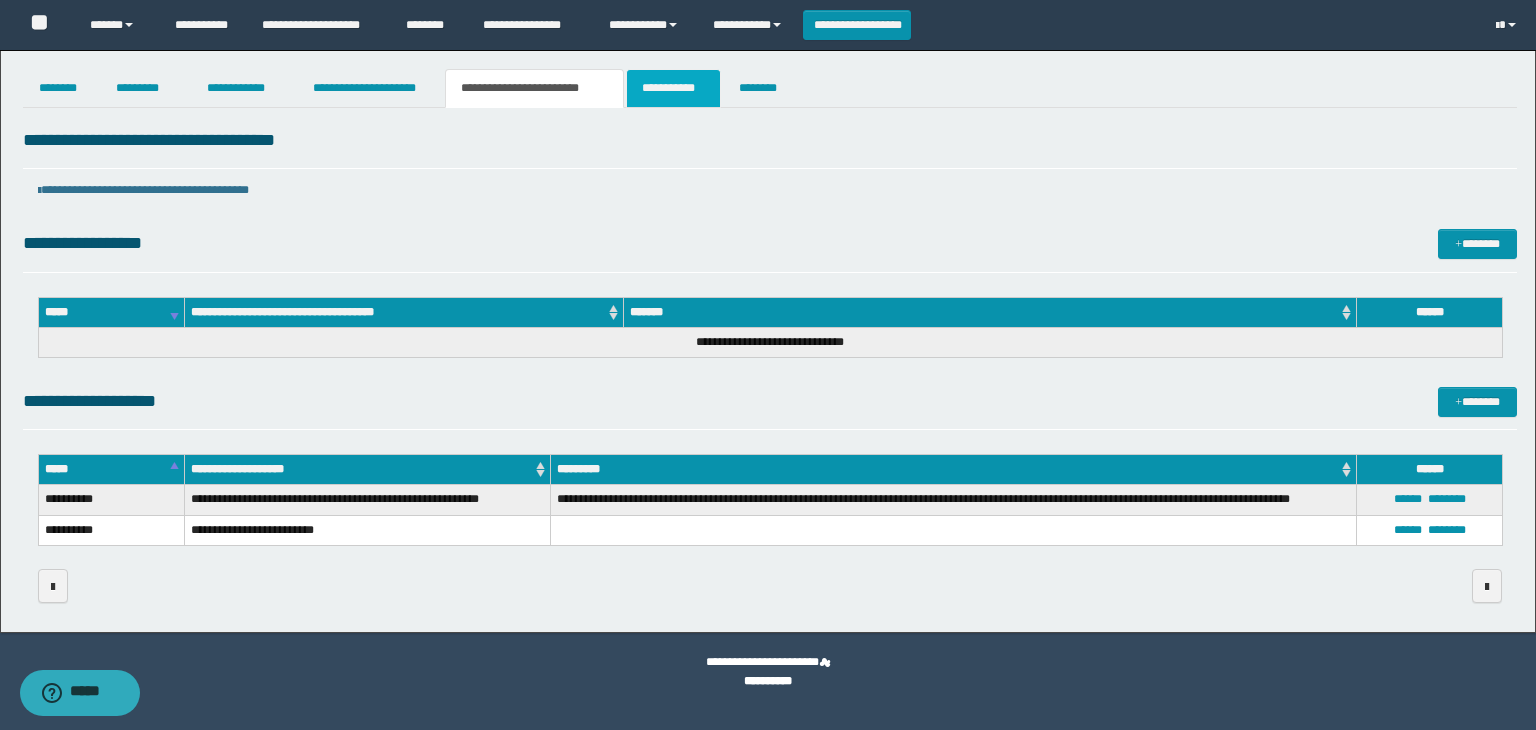 click on "**********" at bounding box center (673, 88) 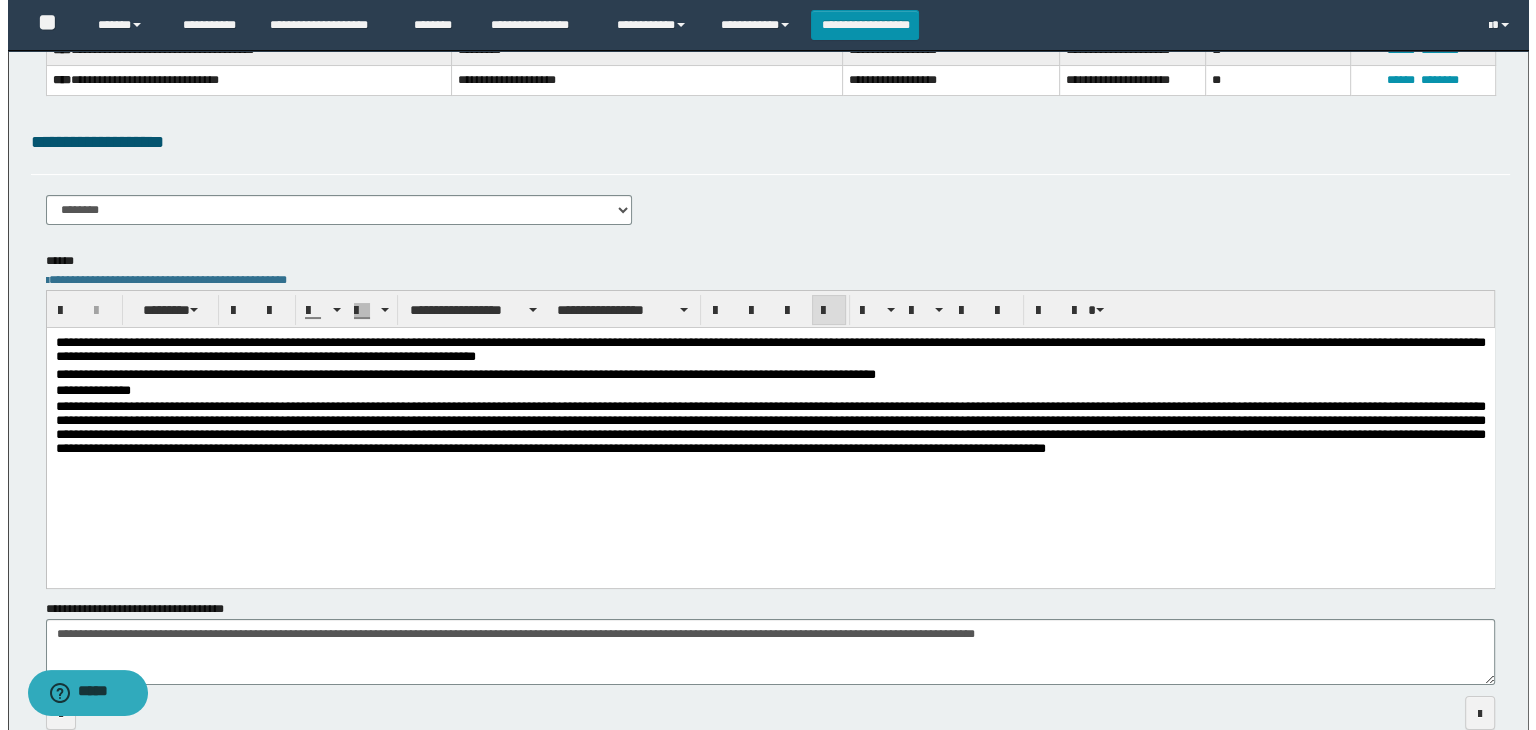 scroll, scrollTop: 0, scrollLeft: 0, axis: both 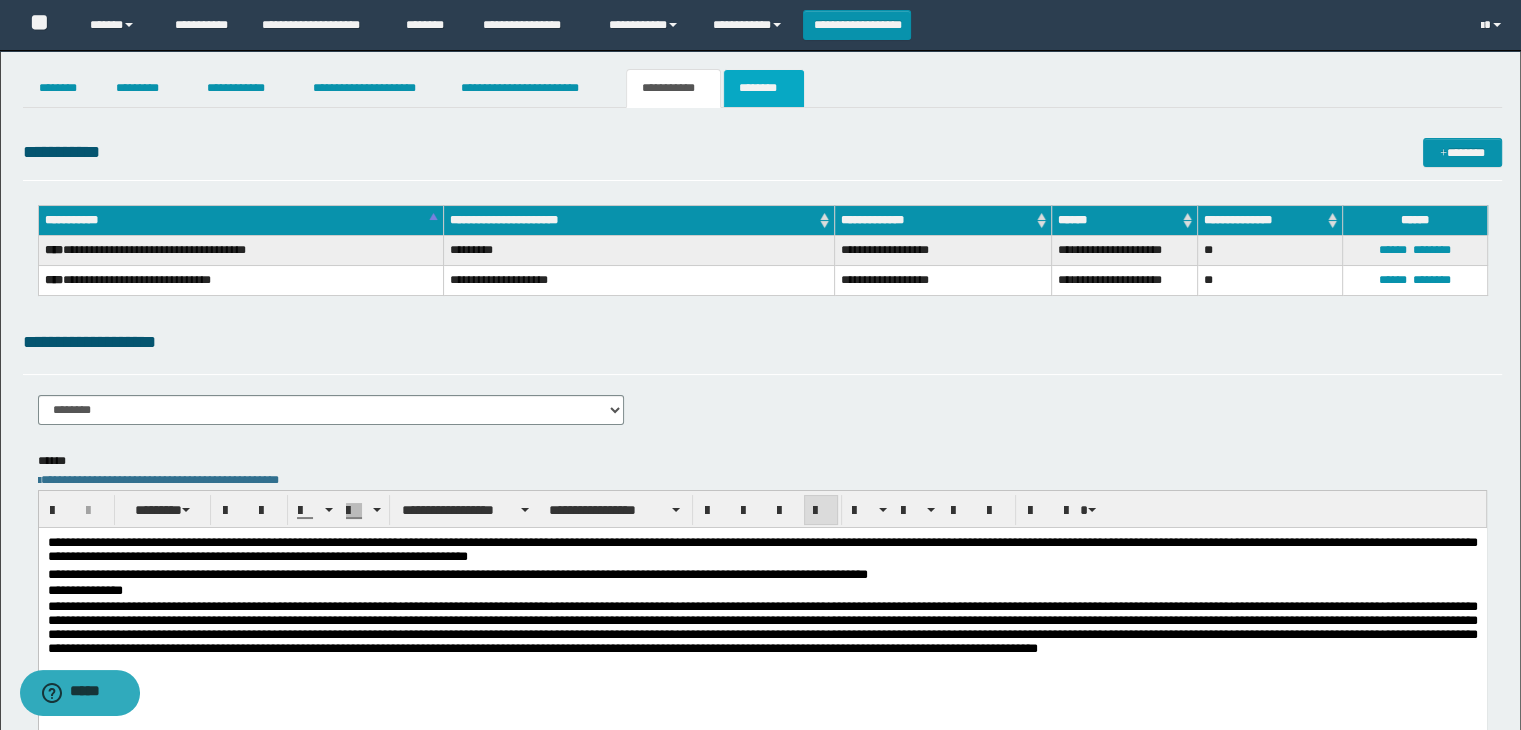 click on "********" at bounding box center [764, 88] 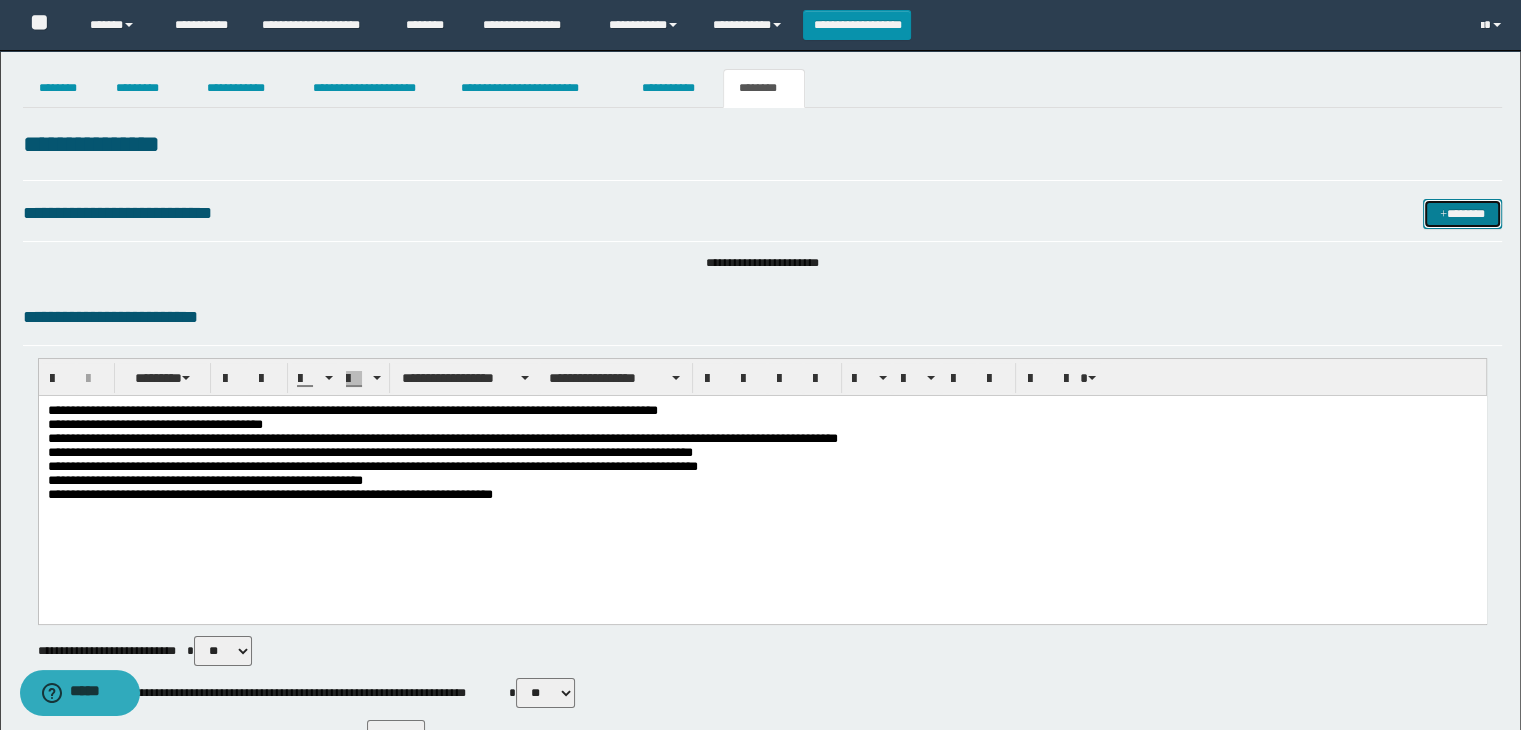 click on "*******" at bounding box center [1462, 214] 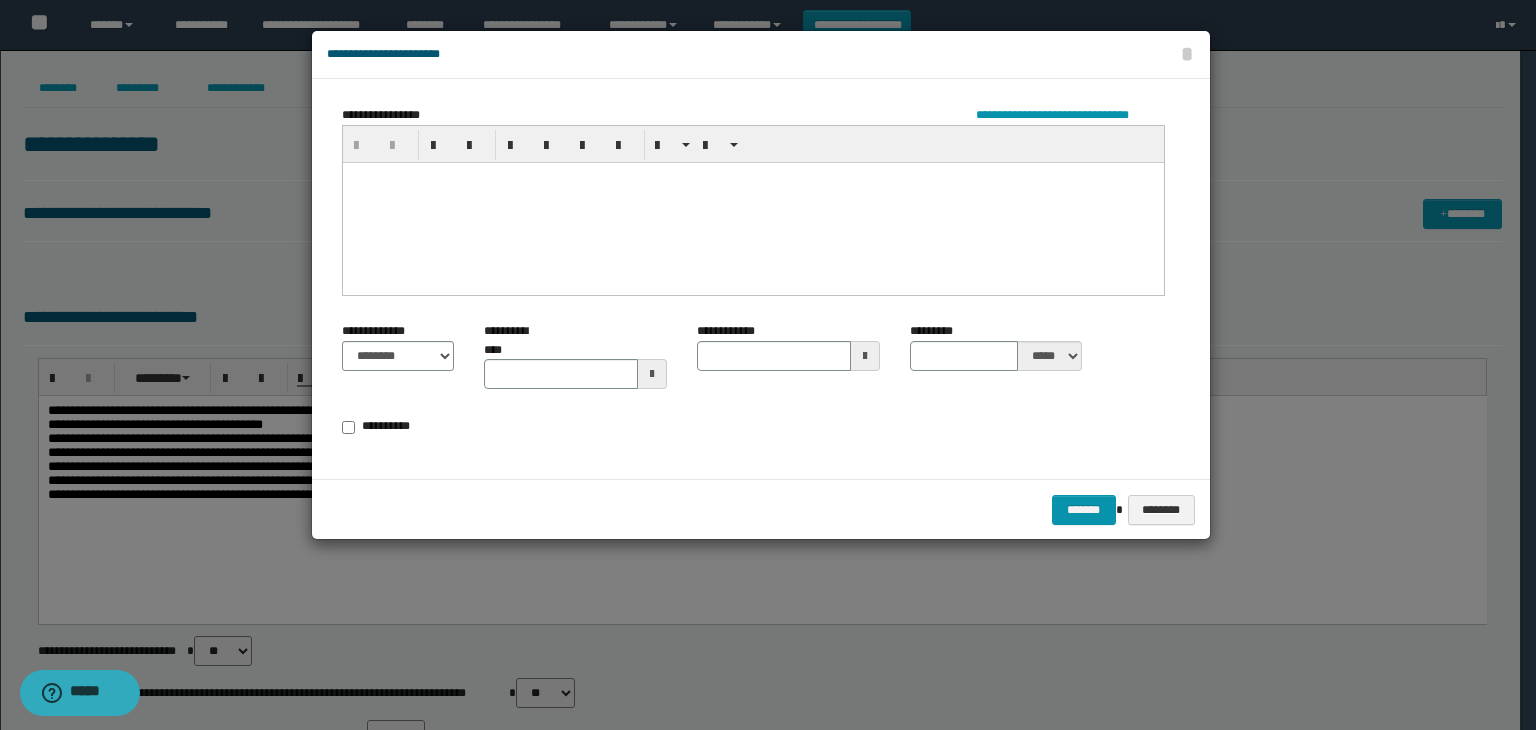 click at bounding box center (752, 202) 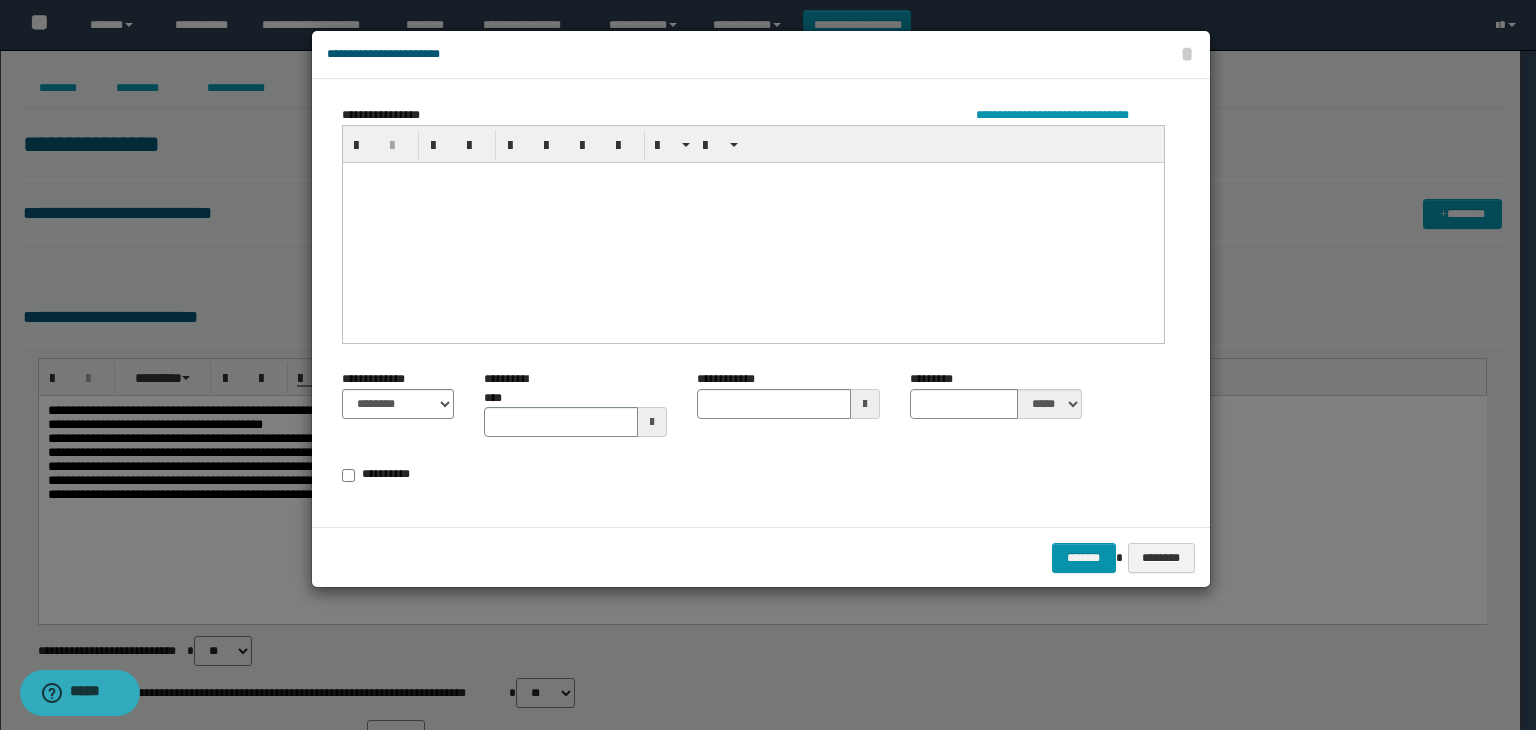 type 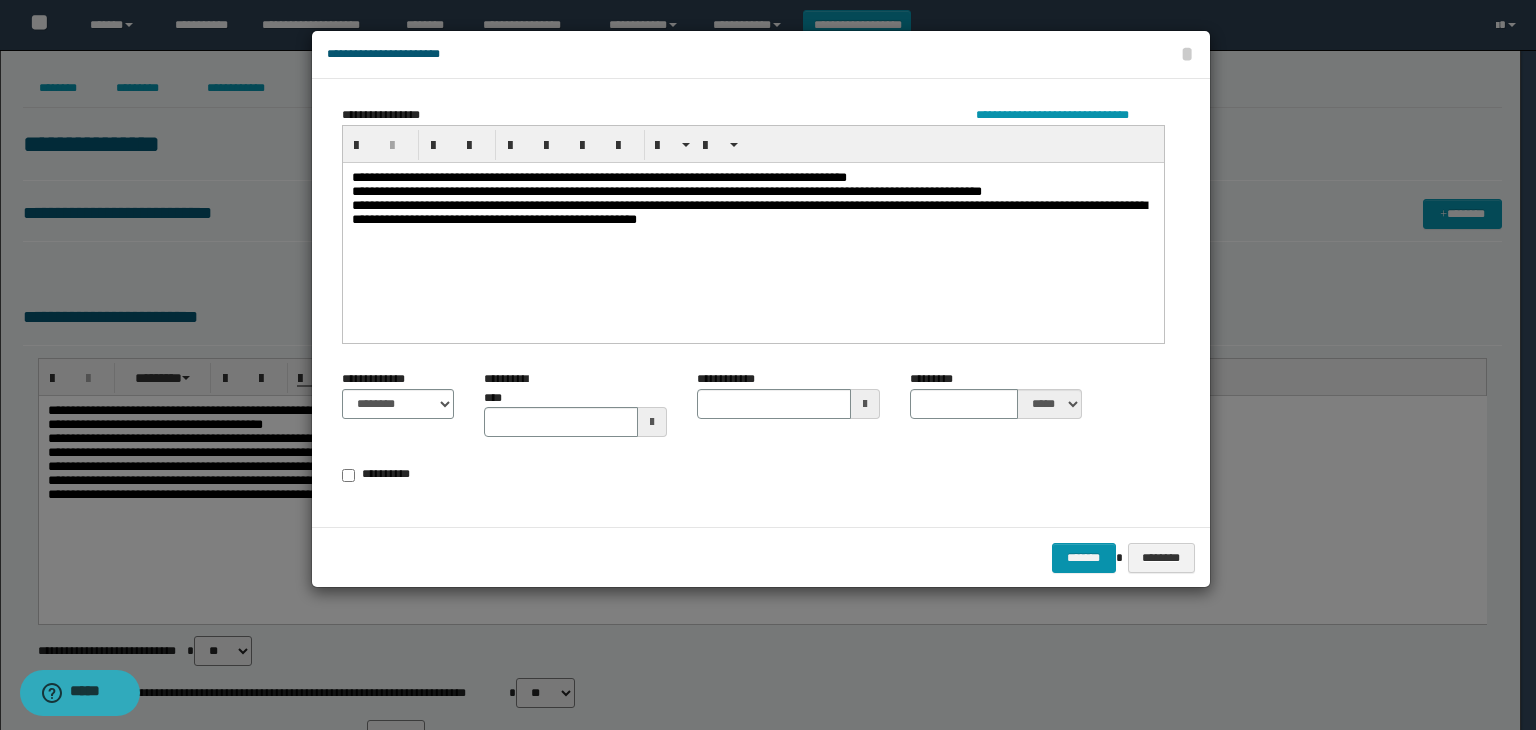 click on "**********" at bounding box center (753, 202) 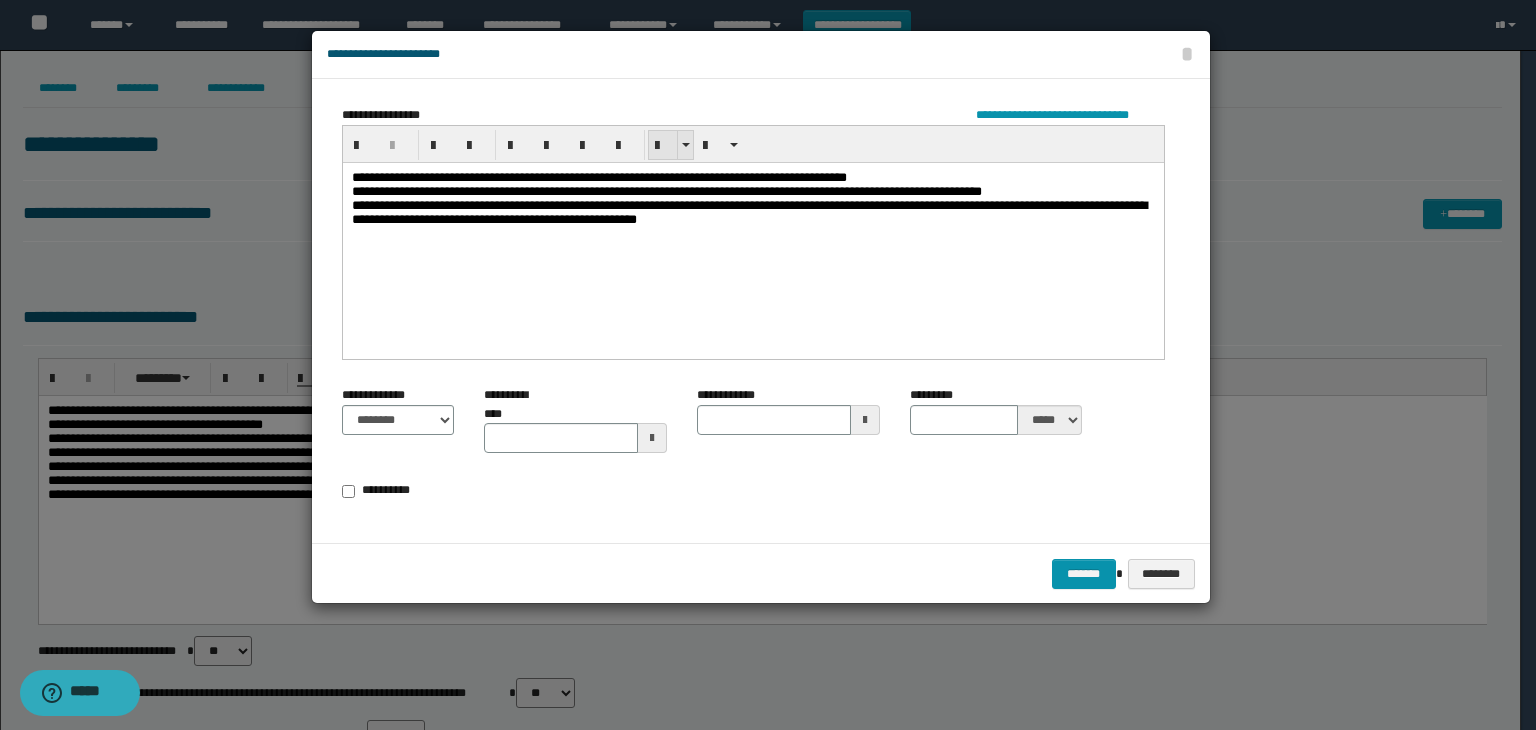 click at bounding box center (663, 146) 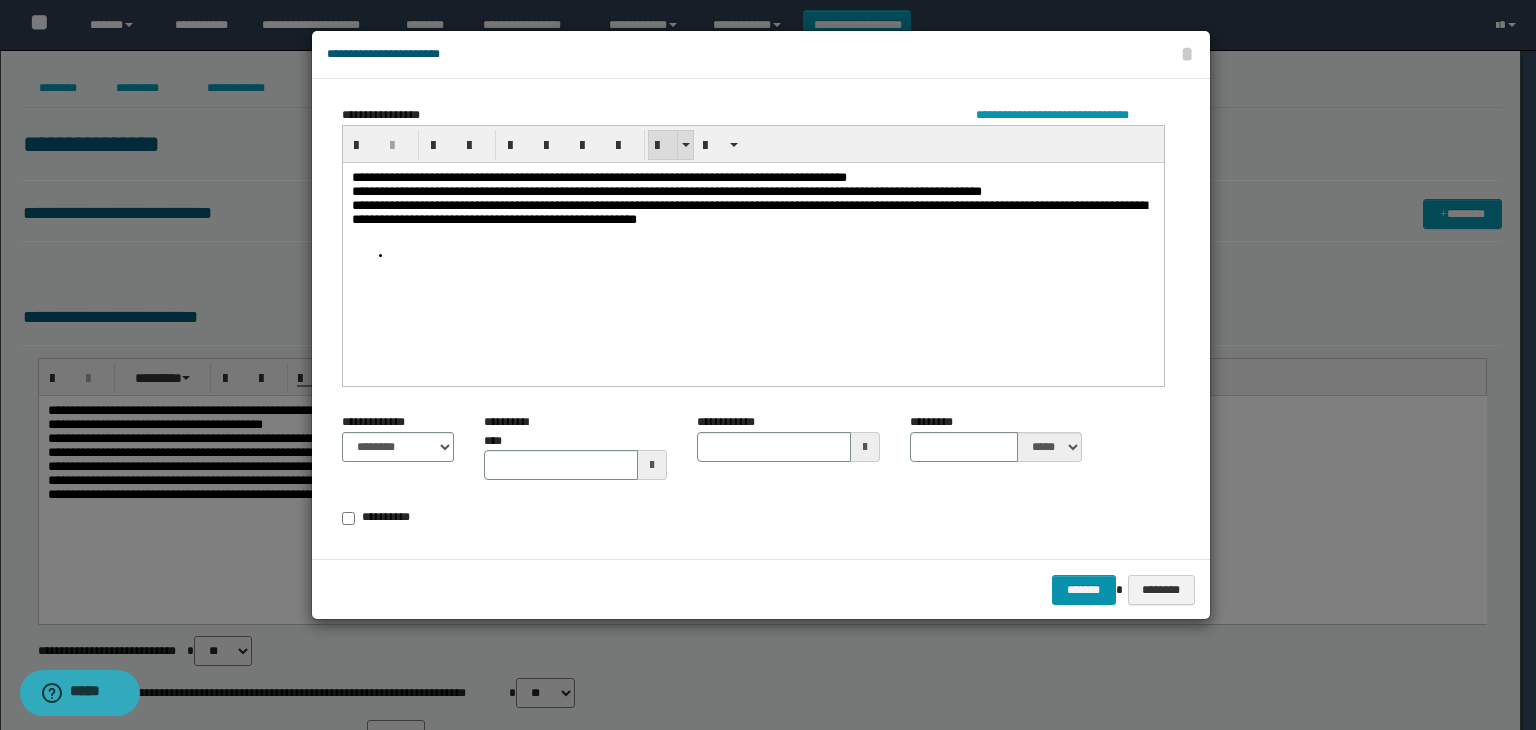 click at bounding box center [663, 146] 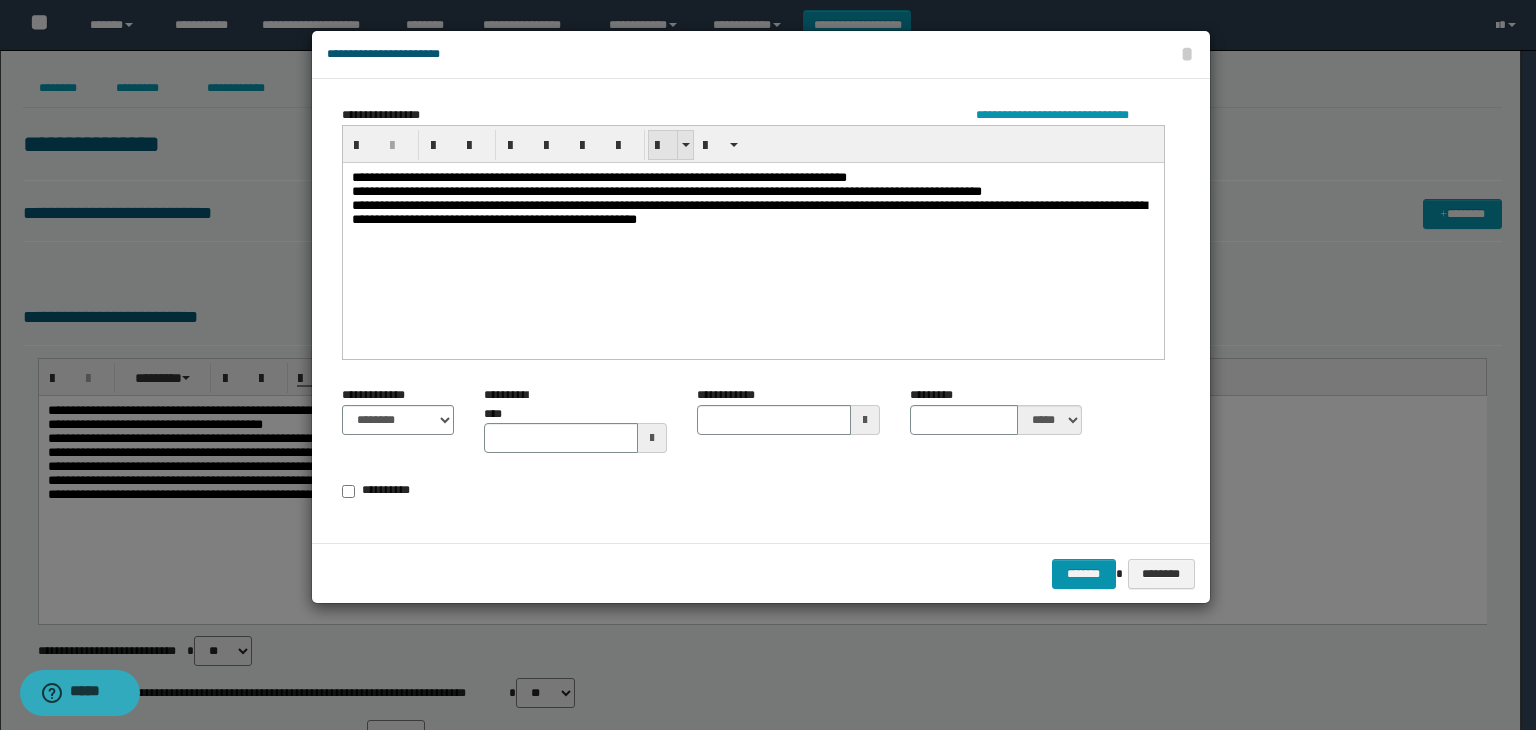 click at bounding box center [663, 146] 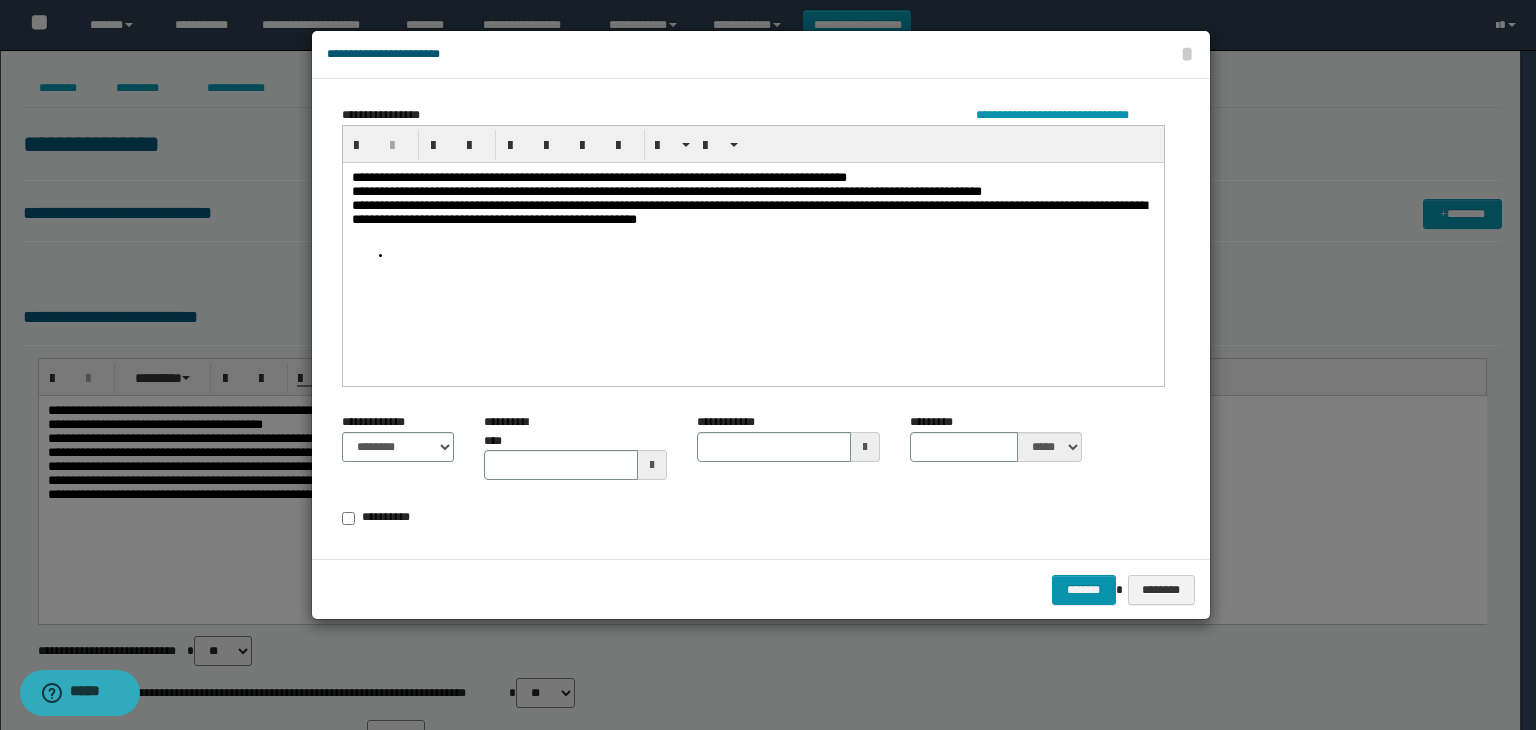 click on "**********" at bounding box center [753, 202] 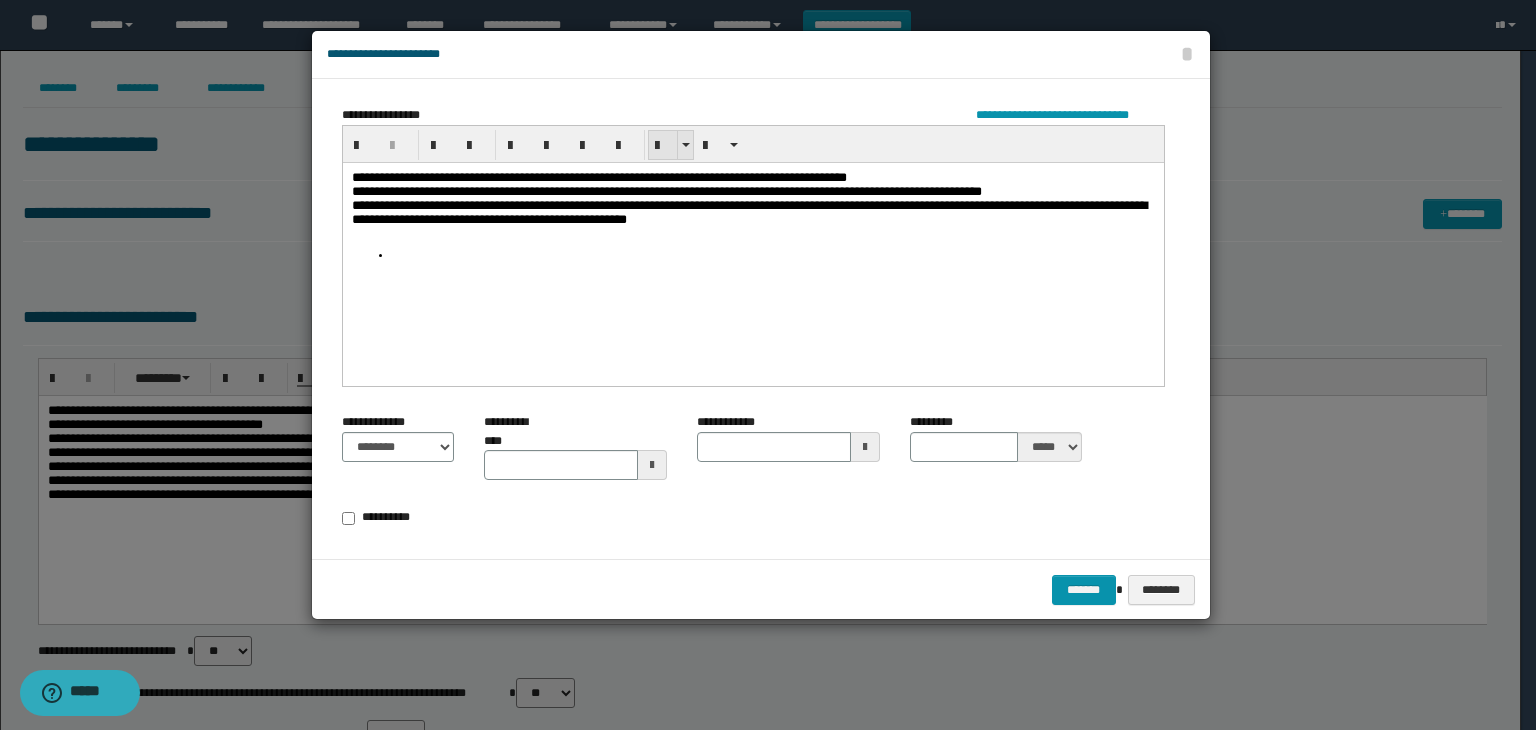 click at bounding box center (663, 146) 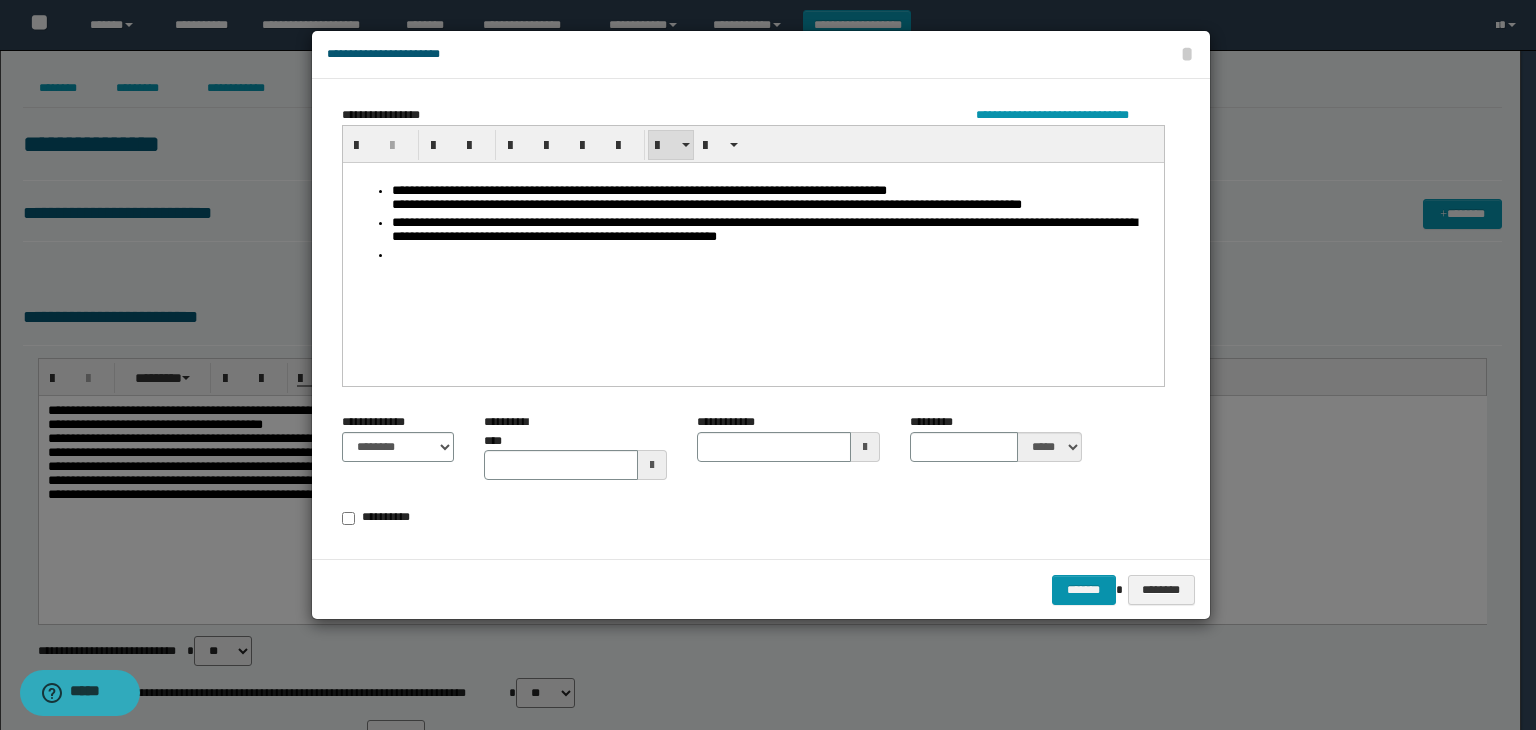 click on "**********" at bounding box center (773, 199) 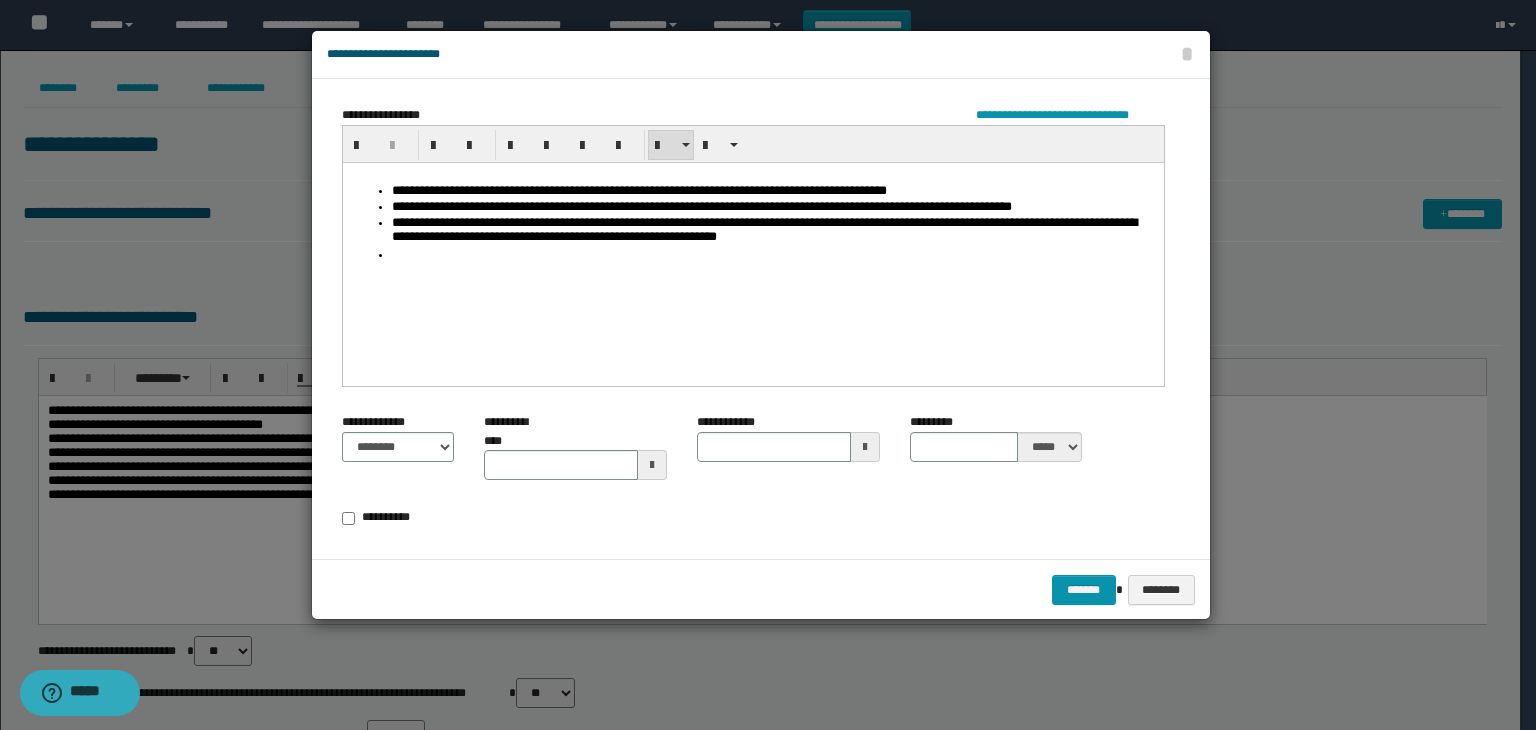 click on "**********" at bounding box center [773, 191] 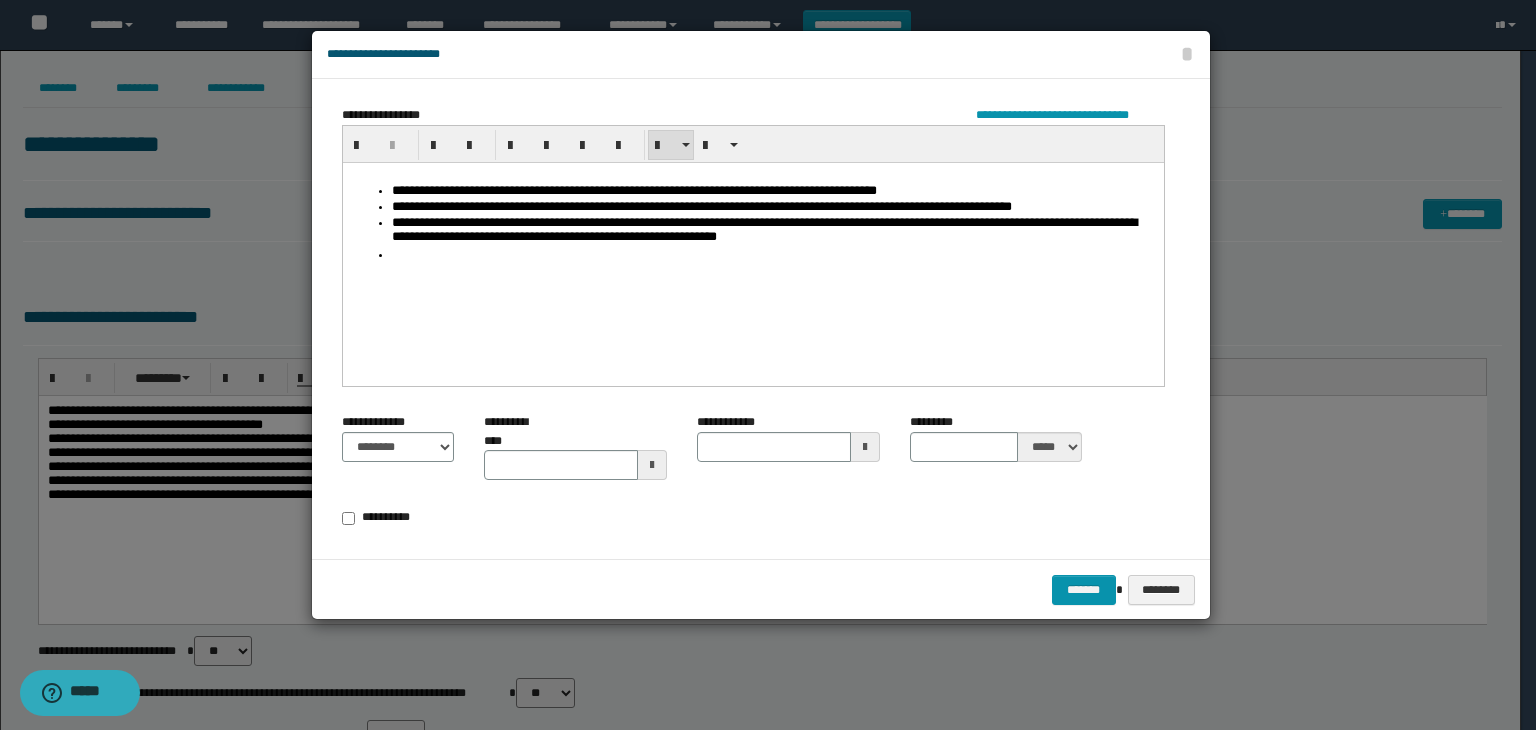 click on "**********" at bounding box center [752, 247] 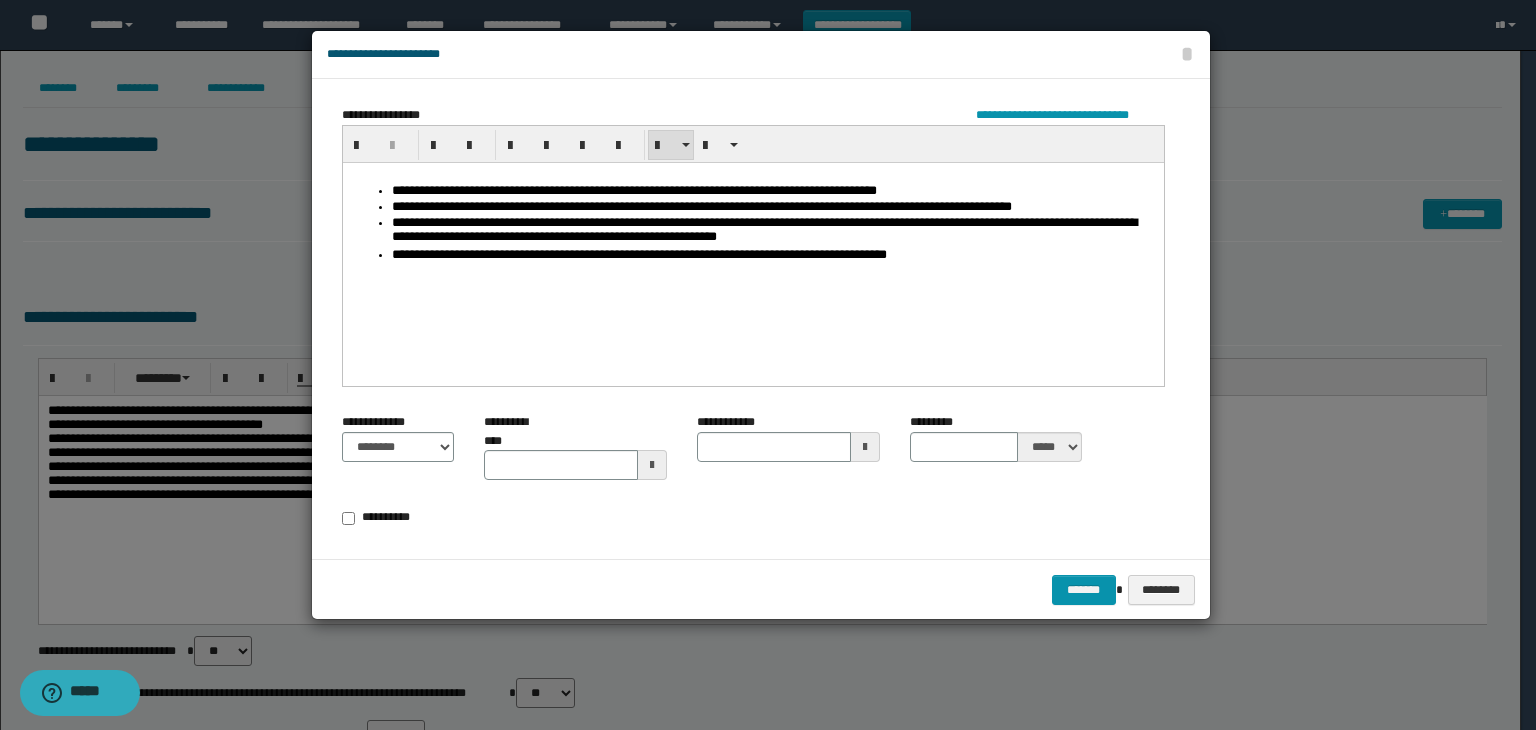 click on "**********" at bounding box center [773, 255] 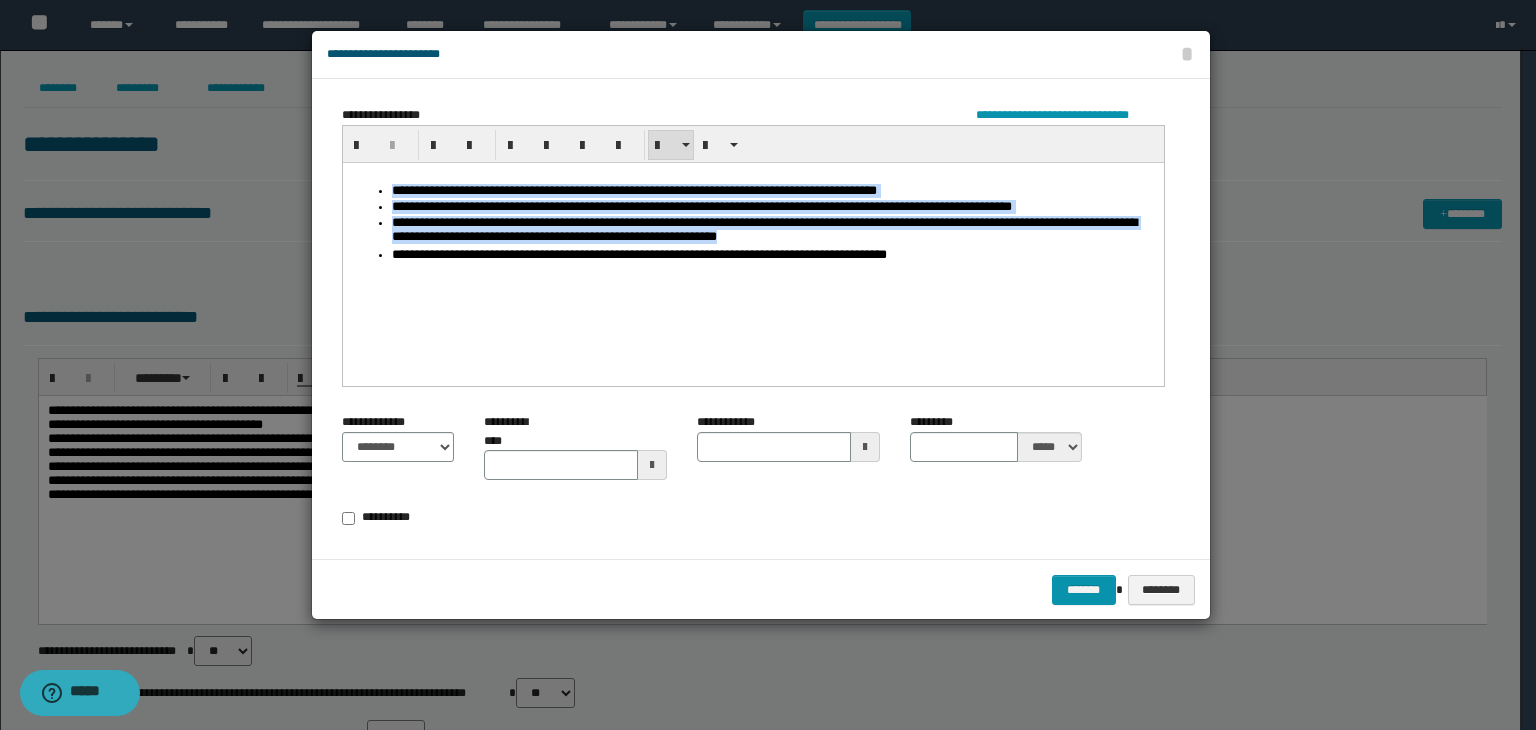 drag, startPoint x: 819, startPoint y: 240, endPoint x: 358, endPoint y: 175, distance: 465.55988 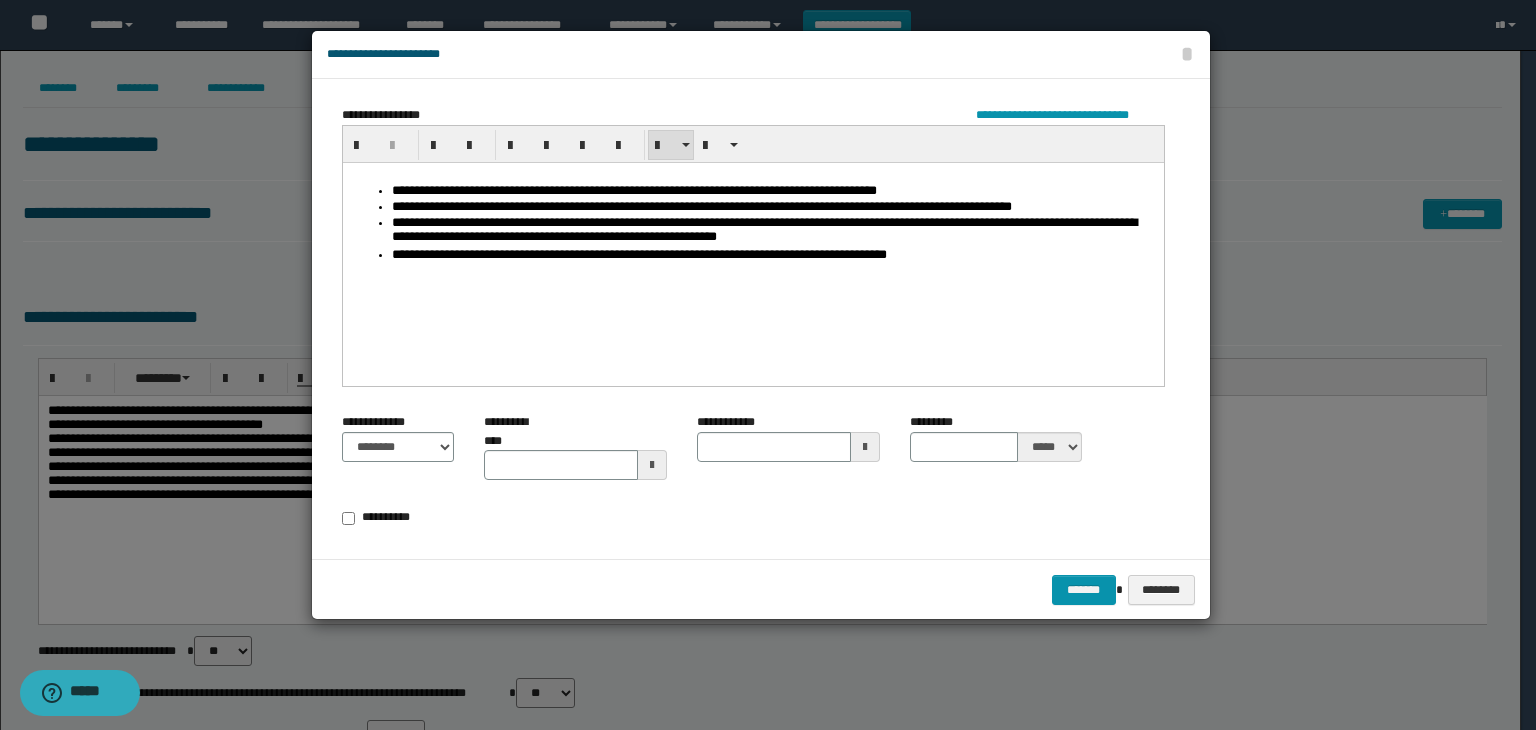 drag, startPoint x: 985, startPoint y: 270, endPoint x: 974, endPoint y: 254, distance: 19.416489 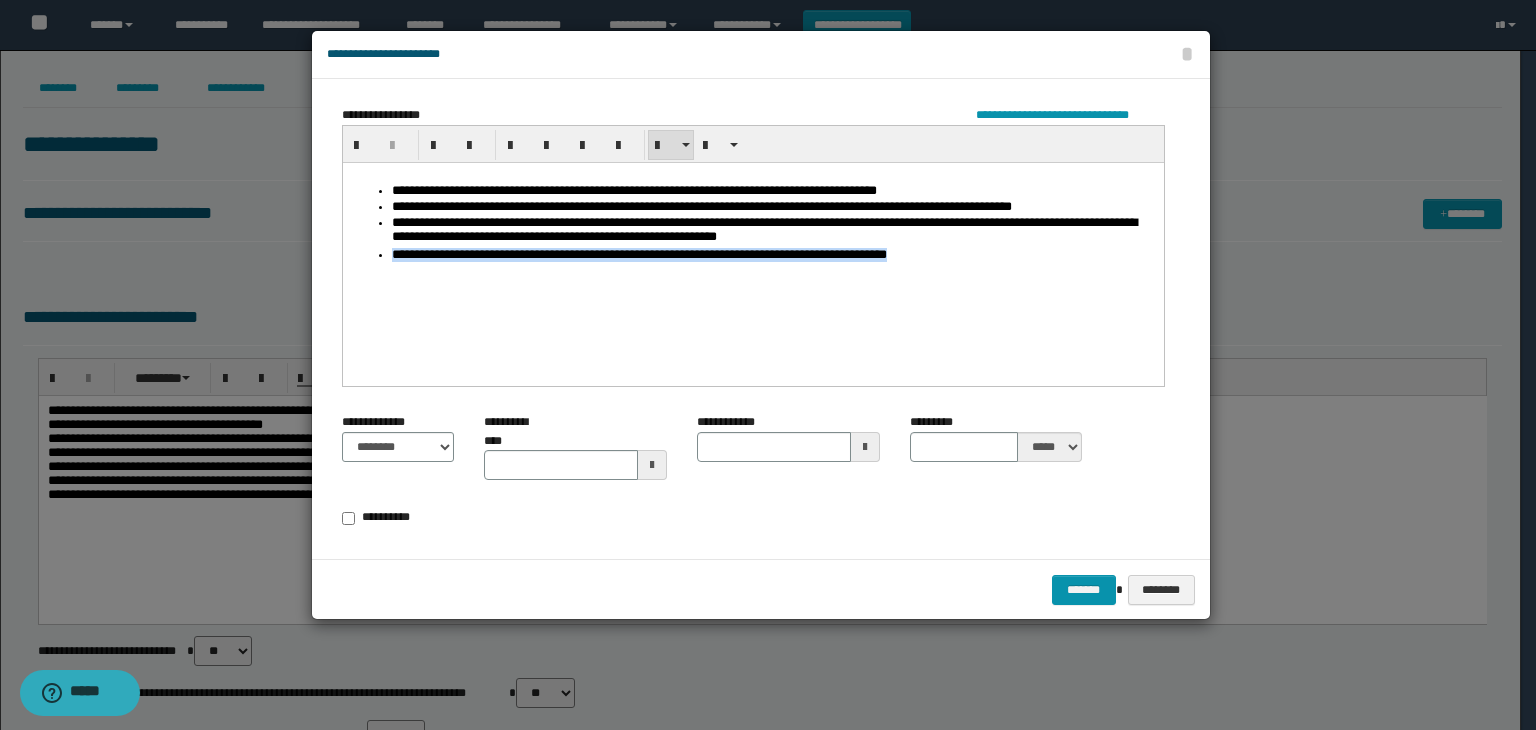drag, startPoint x: 977, startPoint y: 251, endPoint x: 376, endPoint y: 255, distance: 601.0133 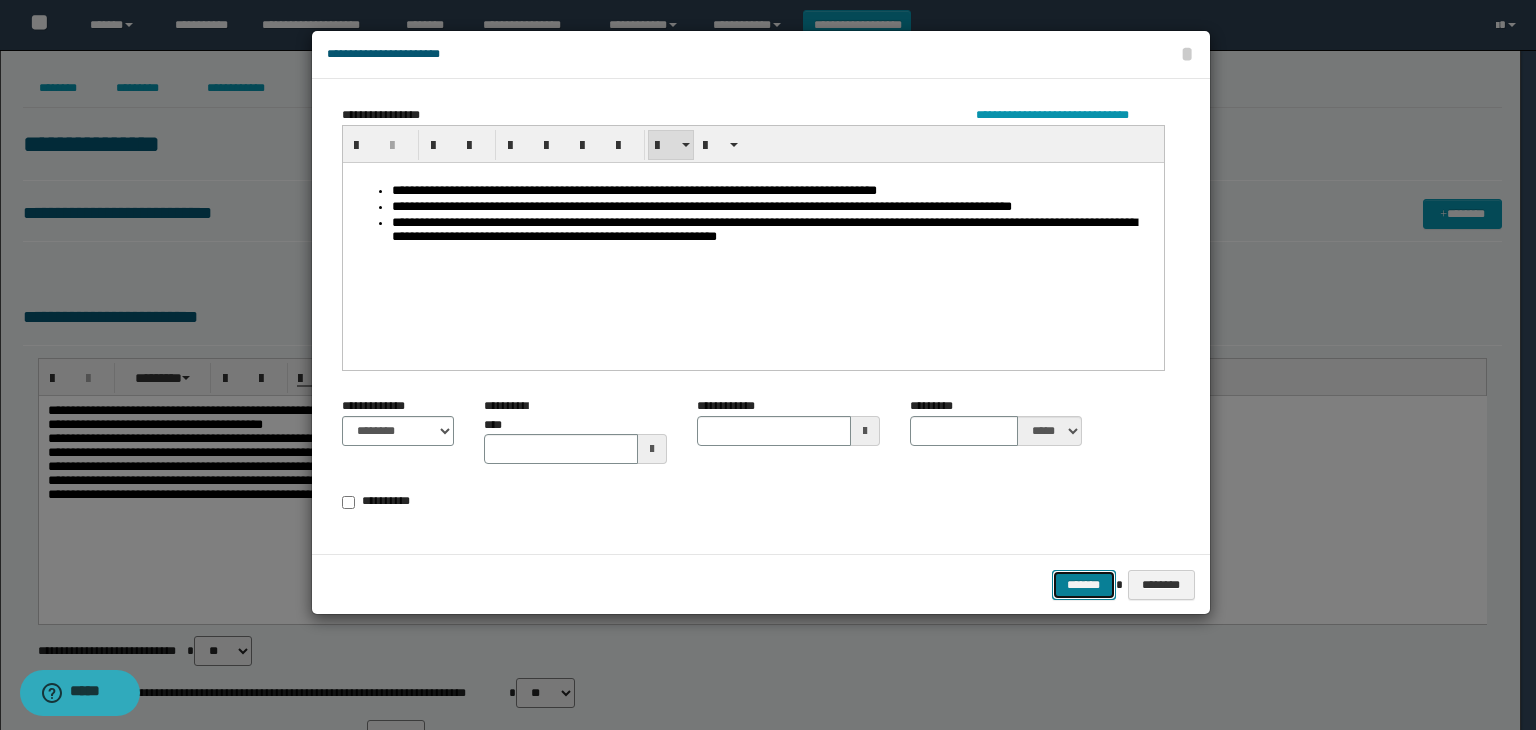 click on "*******" at bounding box center (1084, 585) 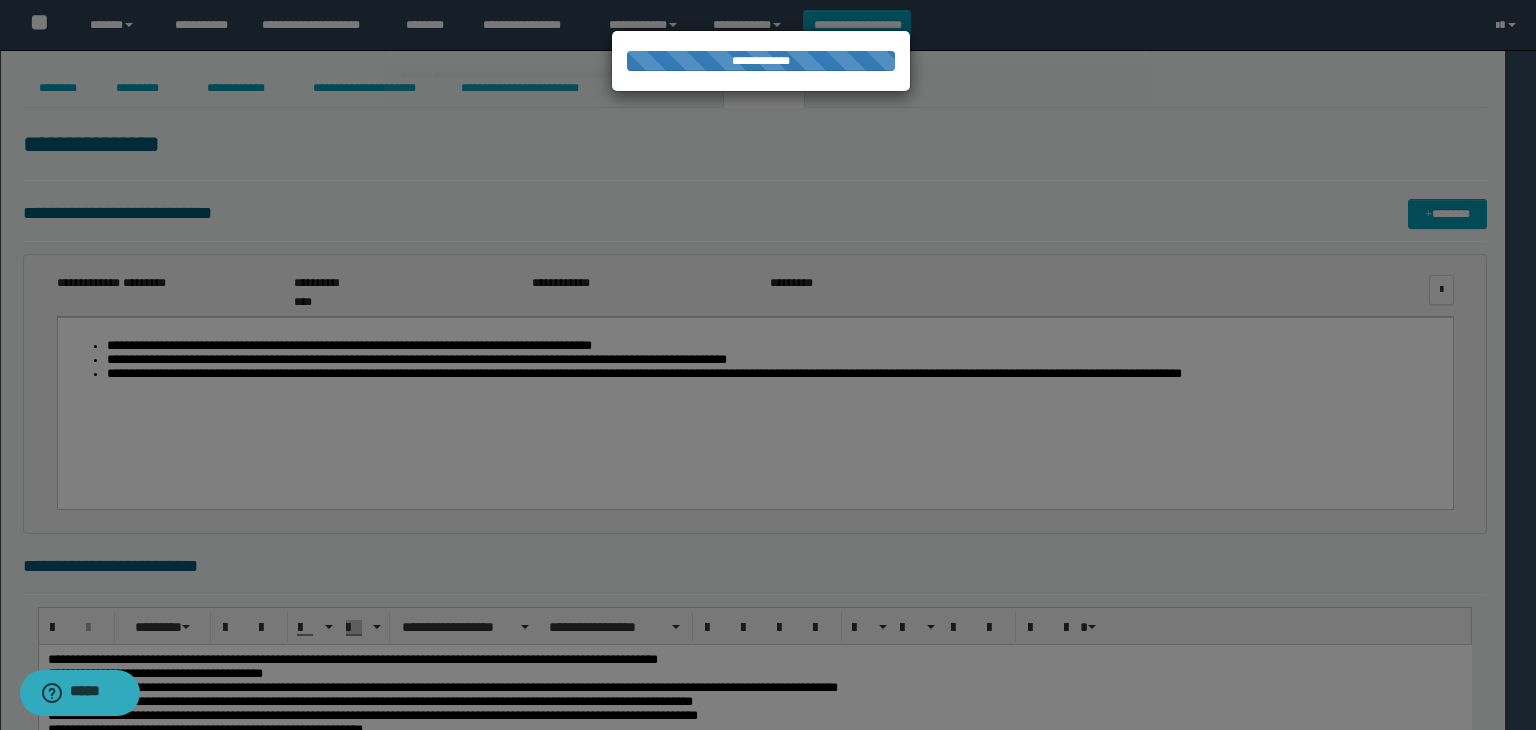 scroll, scrollTop: 0, scrollLeft: 0, axis: both 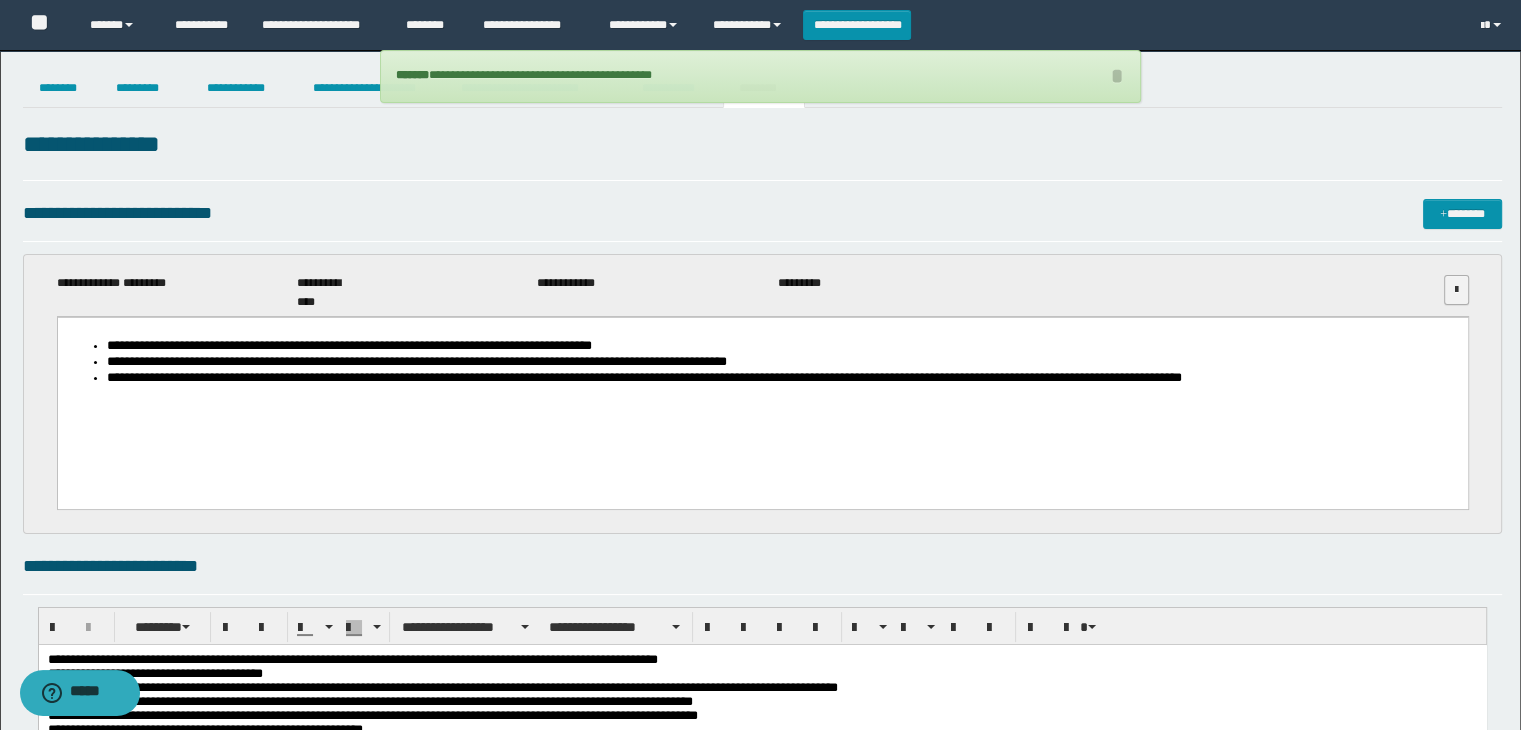 click at bounding box center (1456, 290) 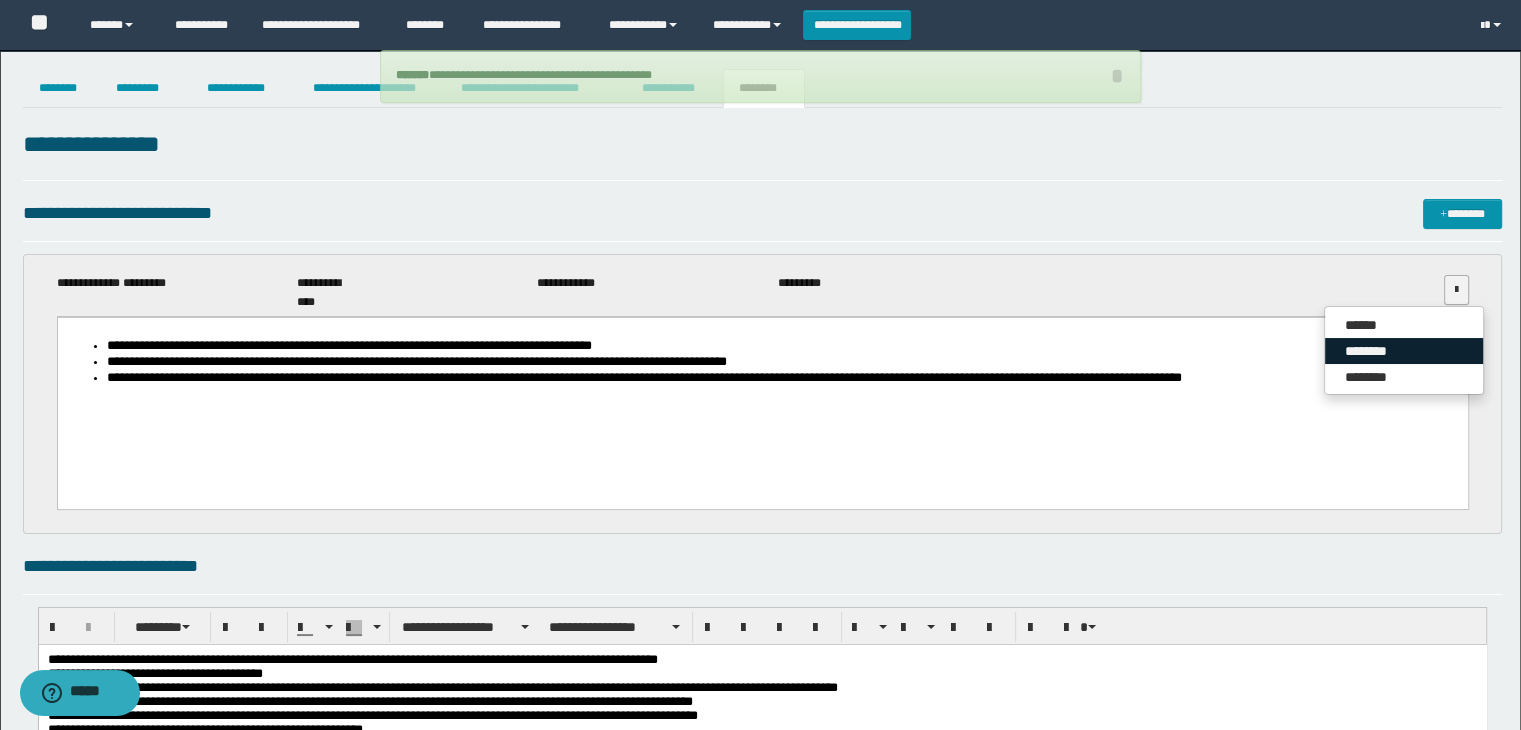 click on "********" at bounding box center (1404, 351) 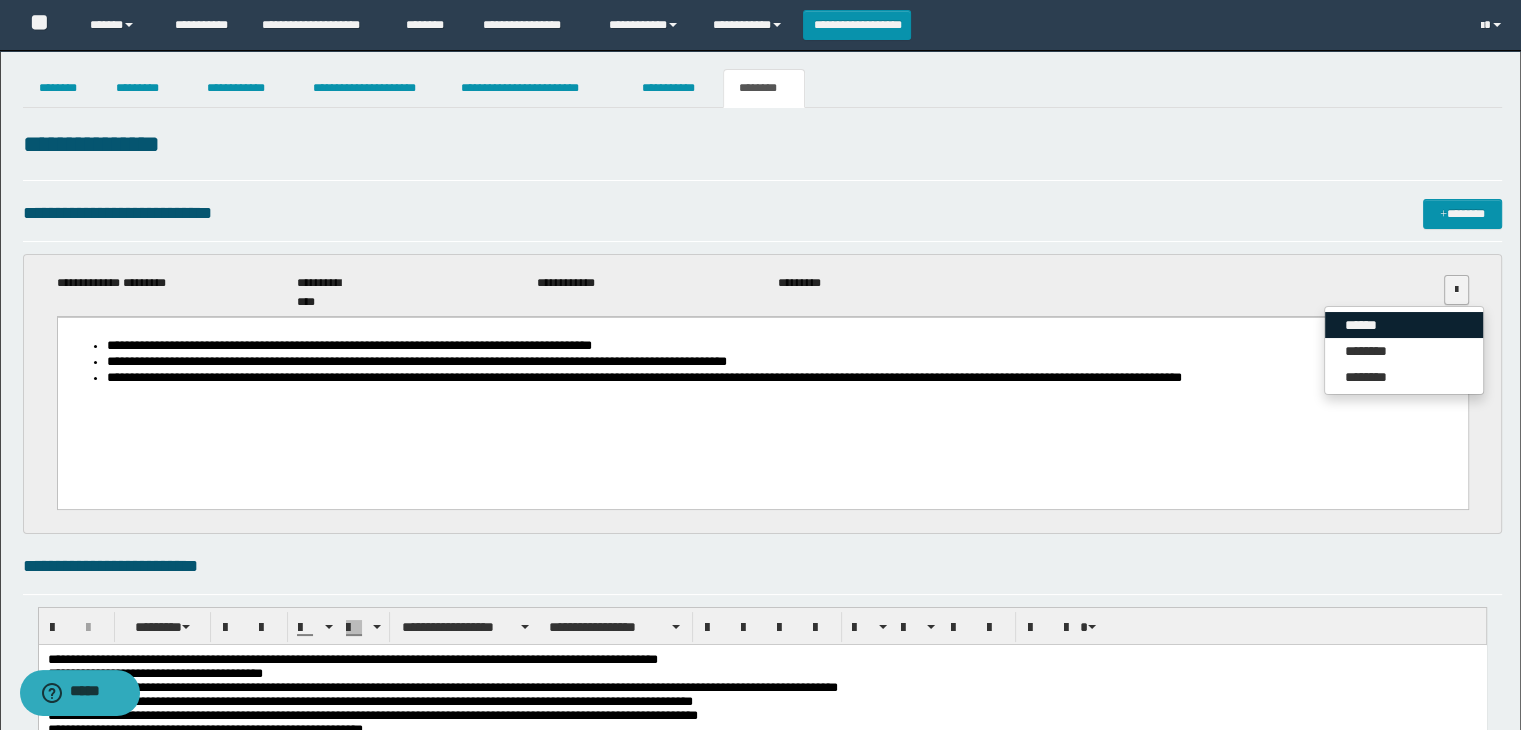 click on "******" at bounding box center [1404, 325] 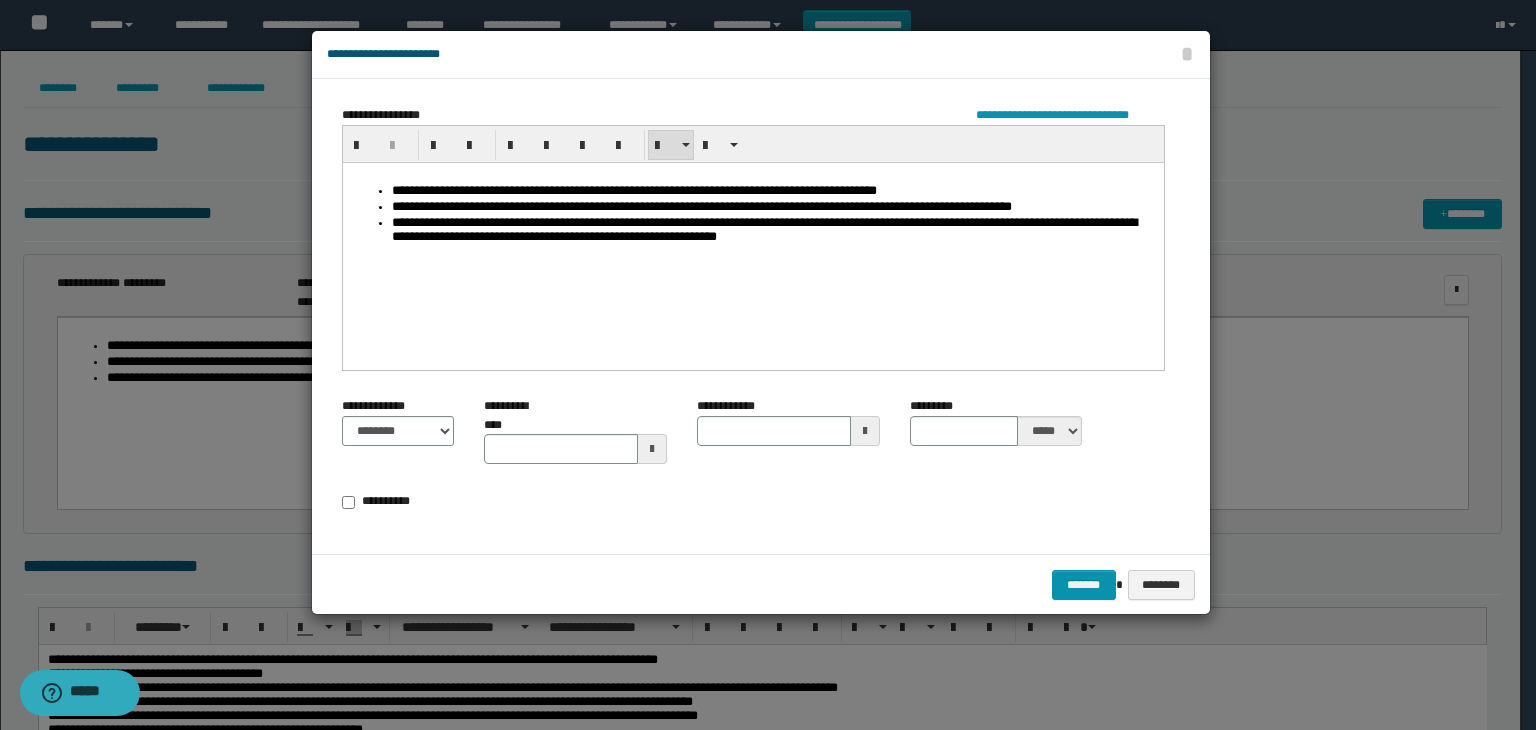 drag, startPoint x: 1091, startPoint y: 211, endPoint x: 1111, endPoint y: 215, distance: 20.396078 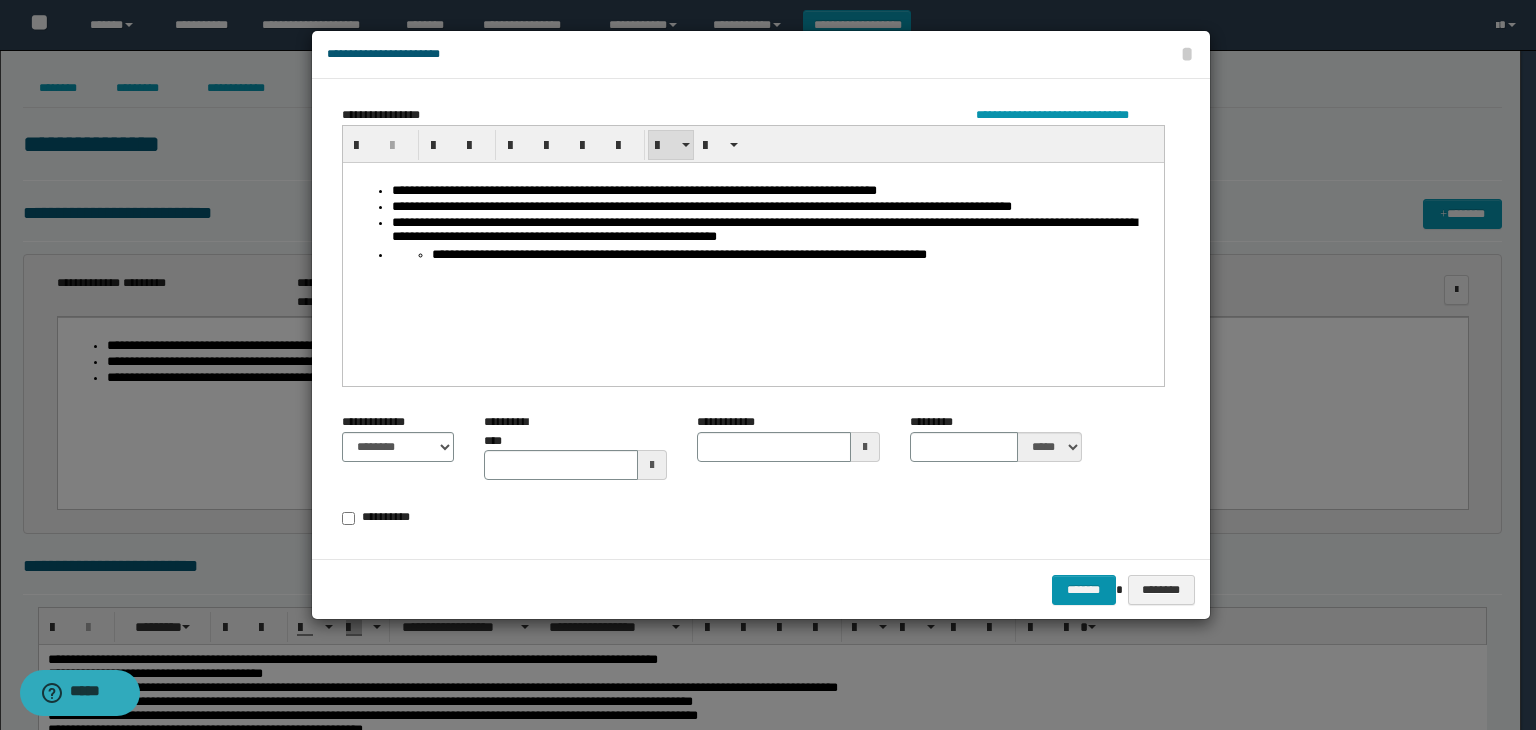 click on "**********" at bounding box center [793, 255] 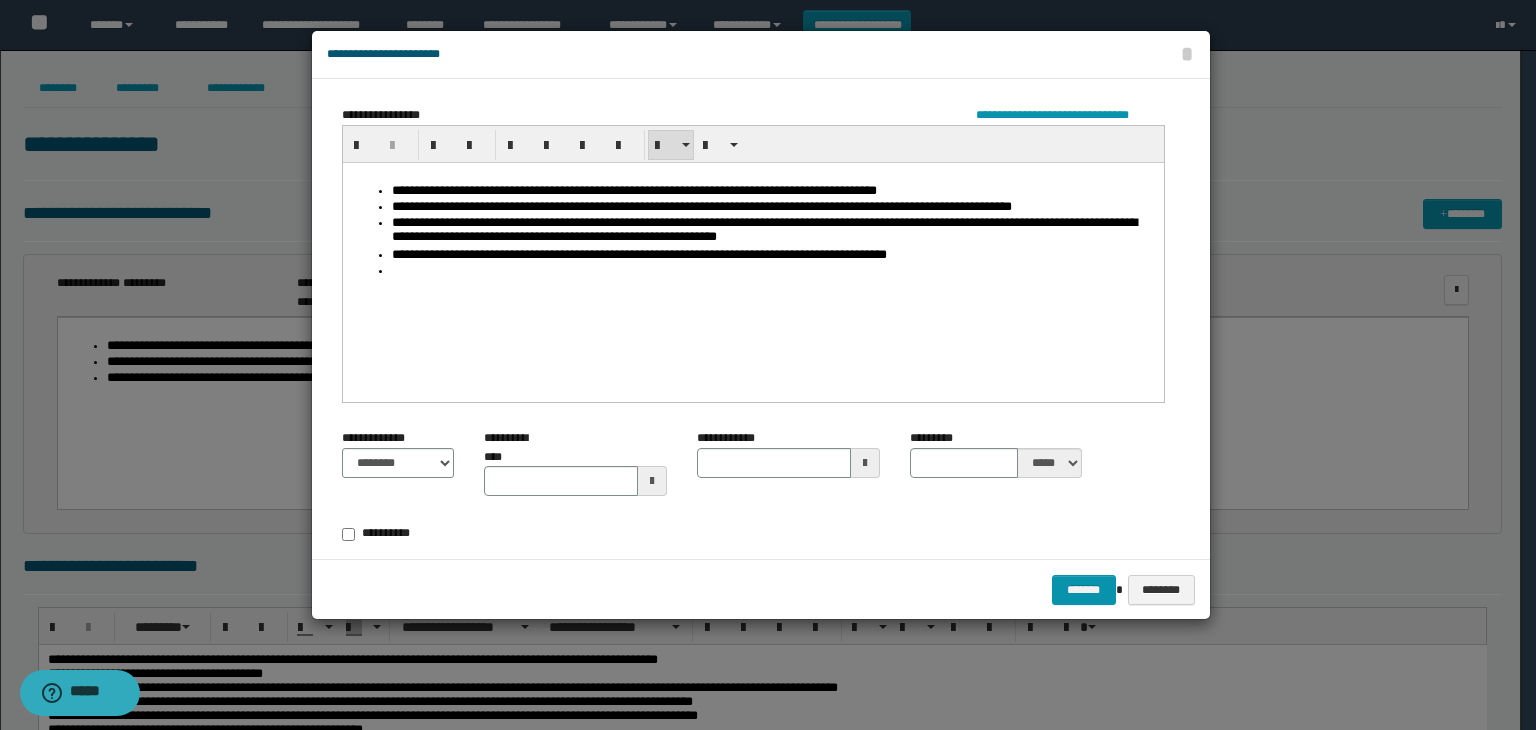 click on "**********" at bounding box center [752, 255] 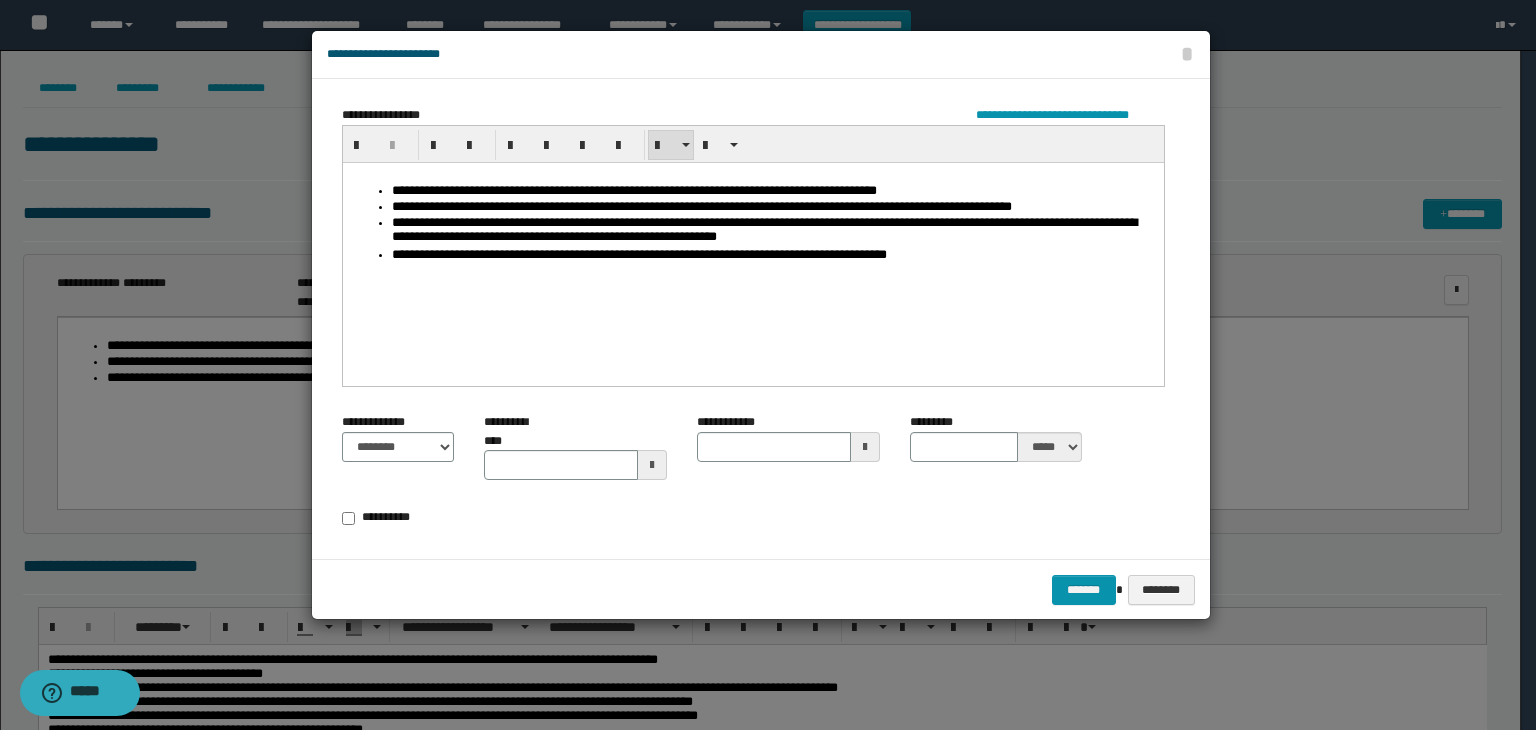 type 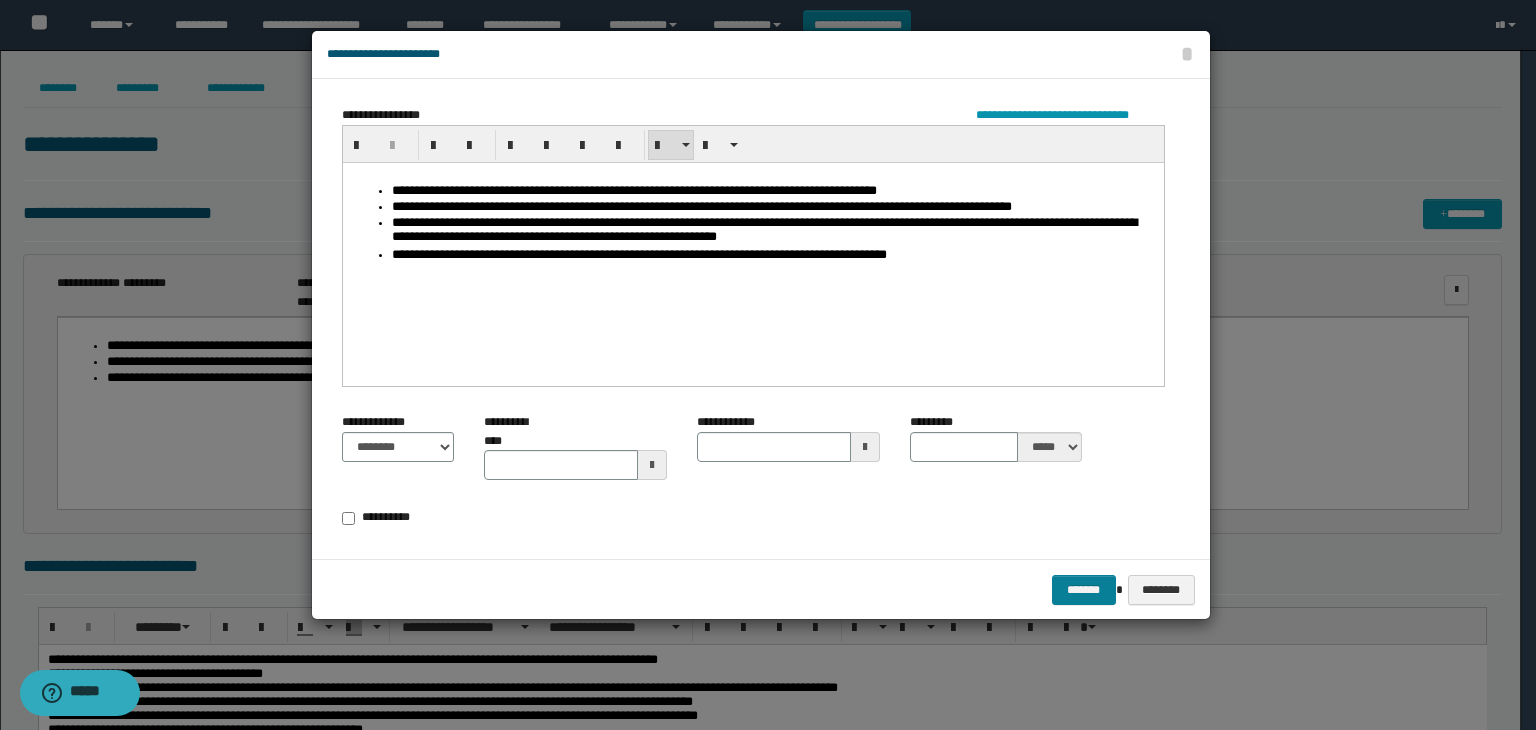 click on "*******" at bounding box center [1084, 590] 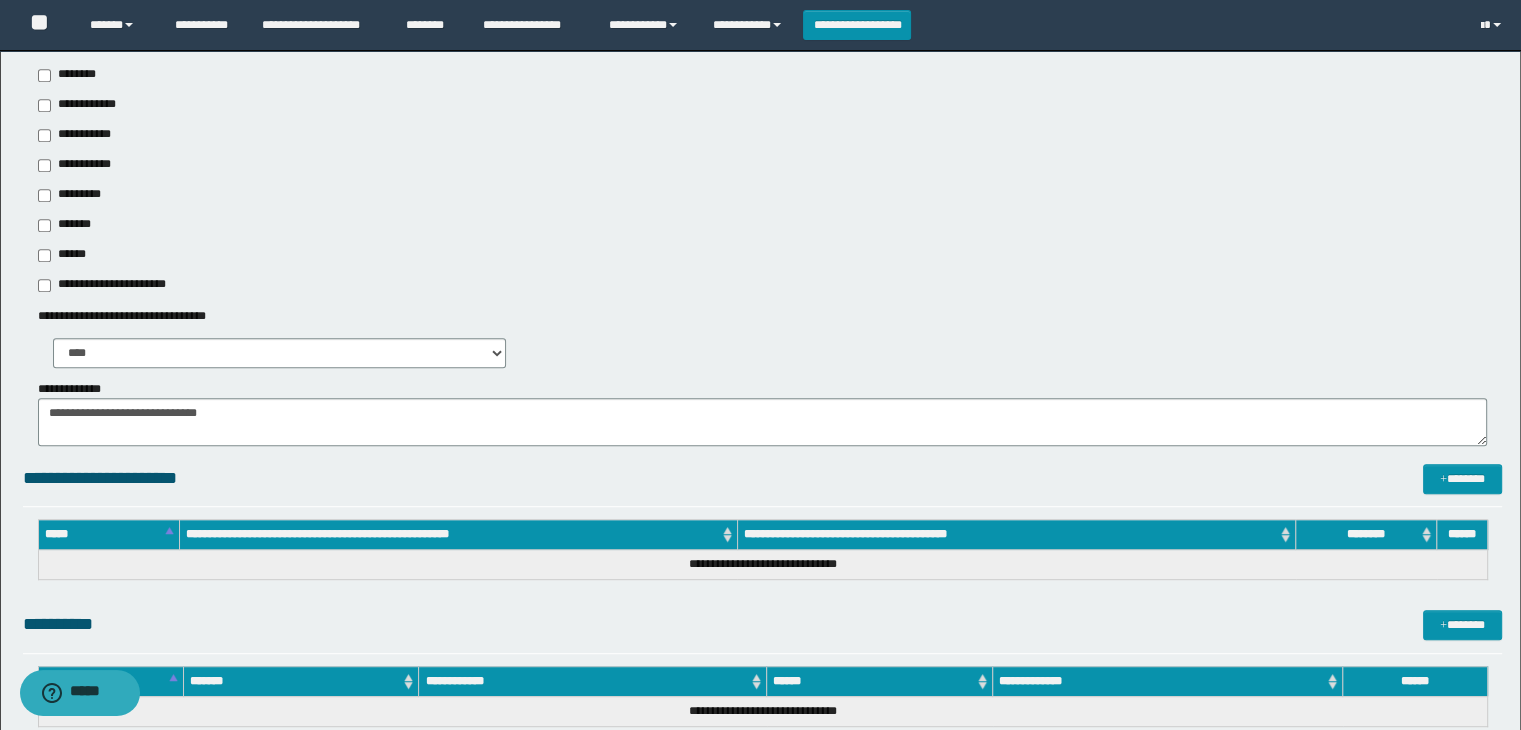 scroll, scrollTop: 1100, scrollLeft: 0, axis: vertical 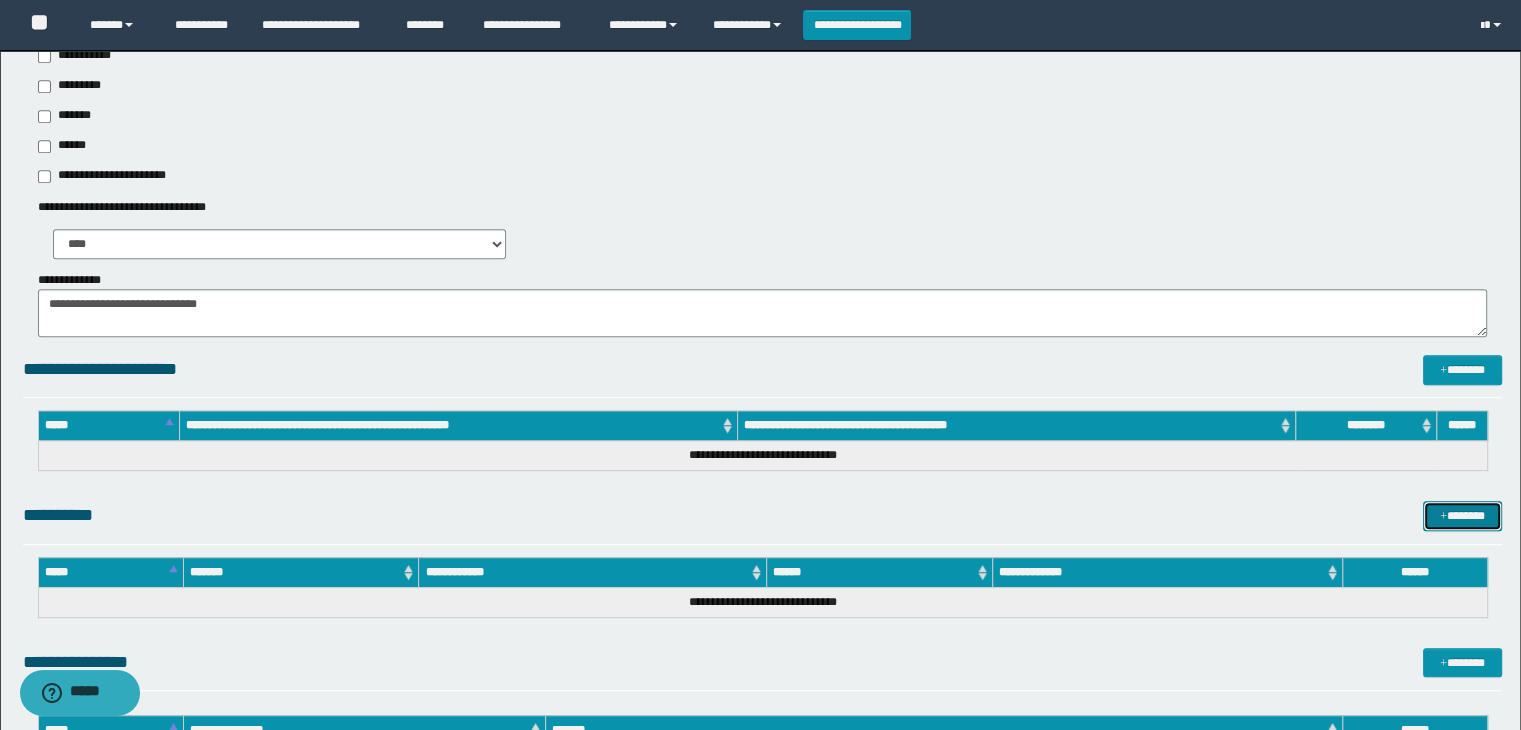 click on "*******" at bounding box center [1462, 516] 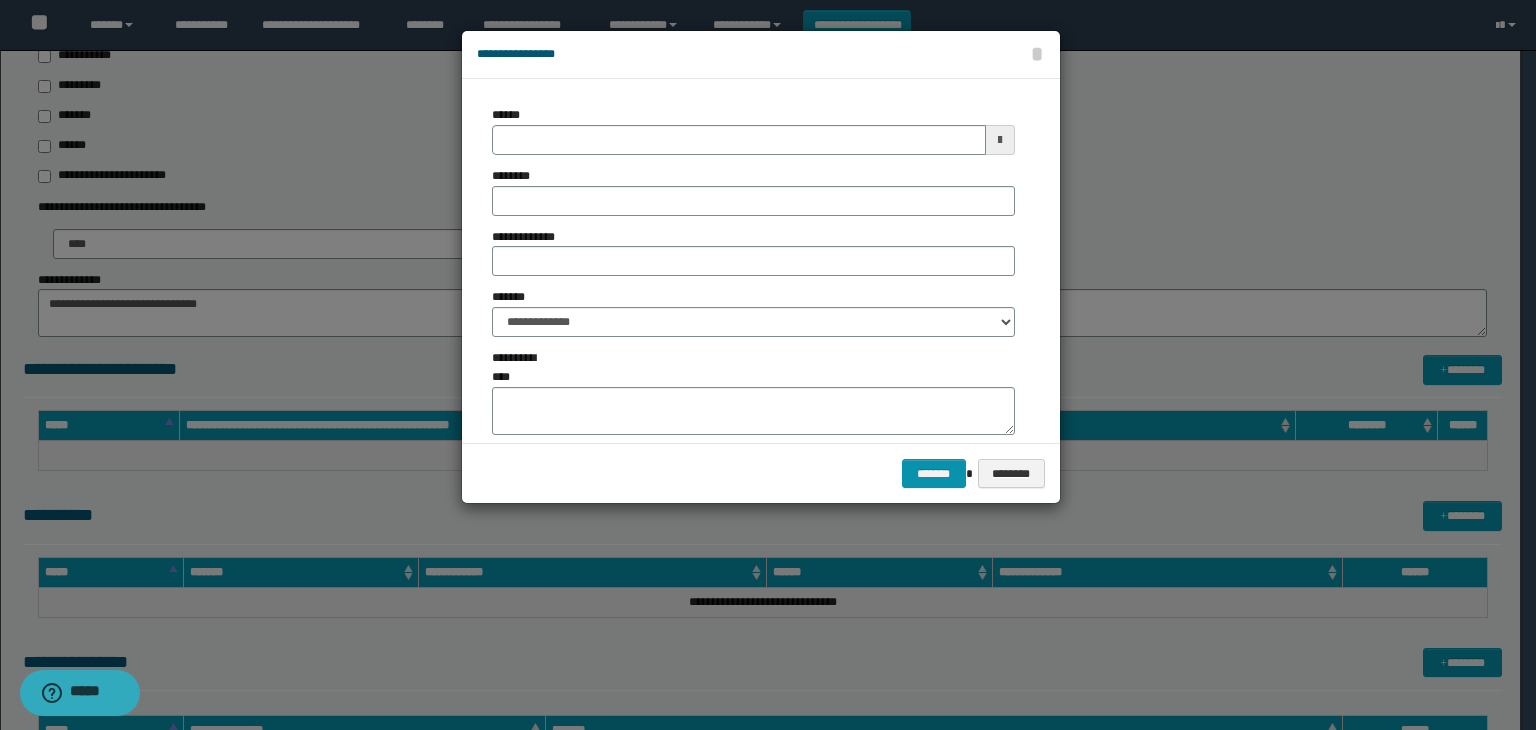 type on "**********" 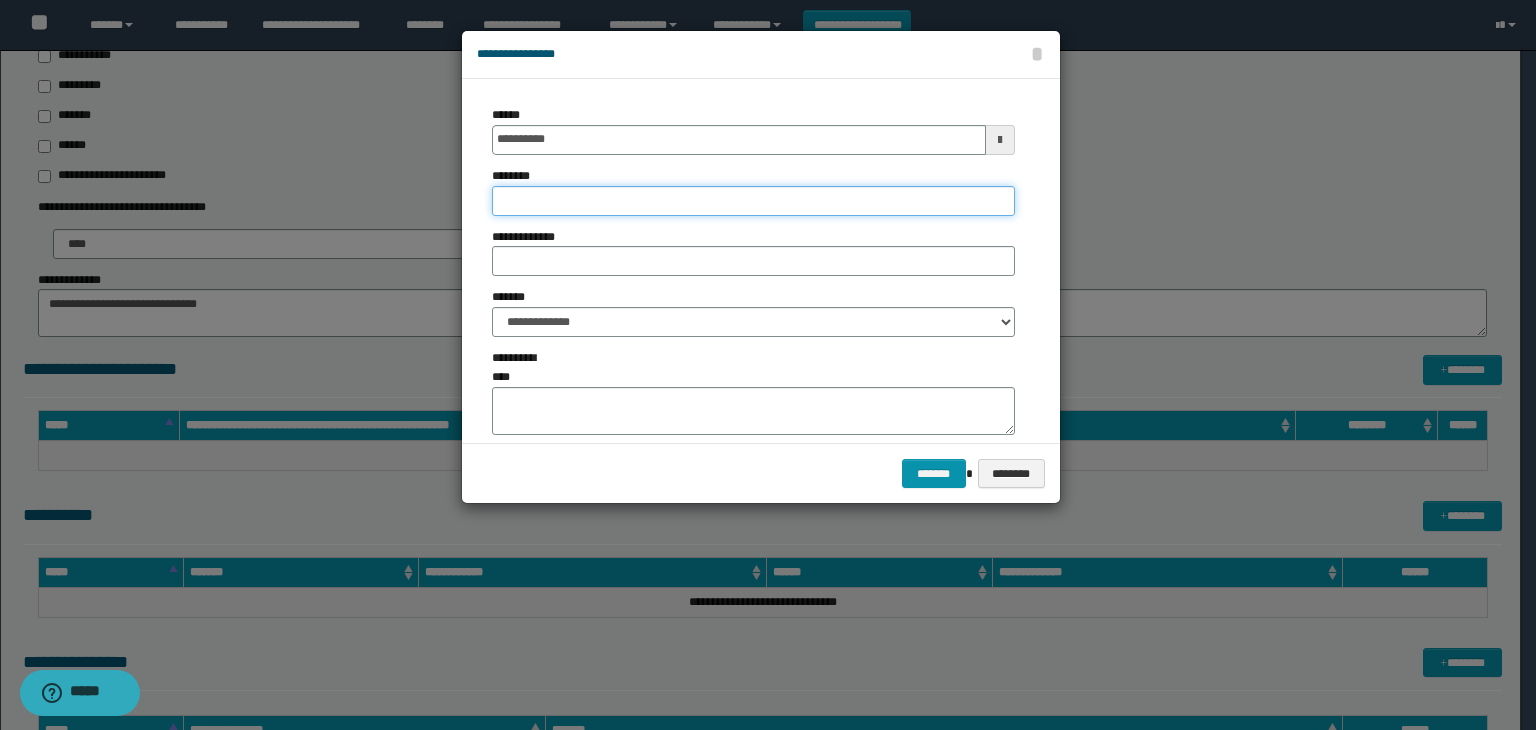 click on "********" at bounding box center [753, 201] 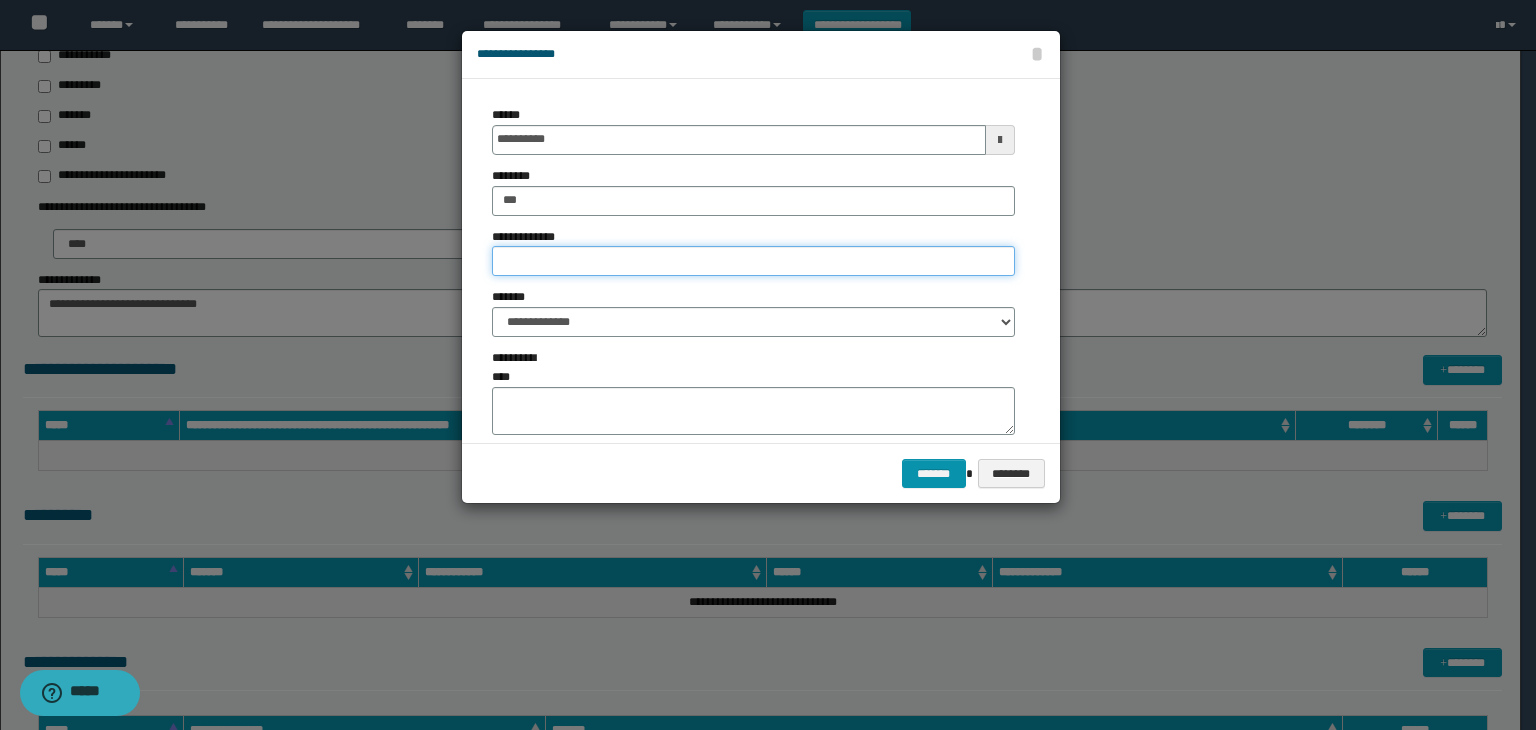click on "**********" at bounding box center [753, 261] 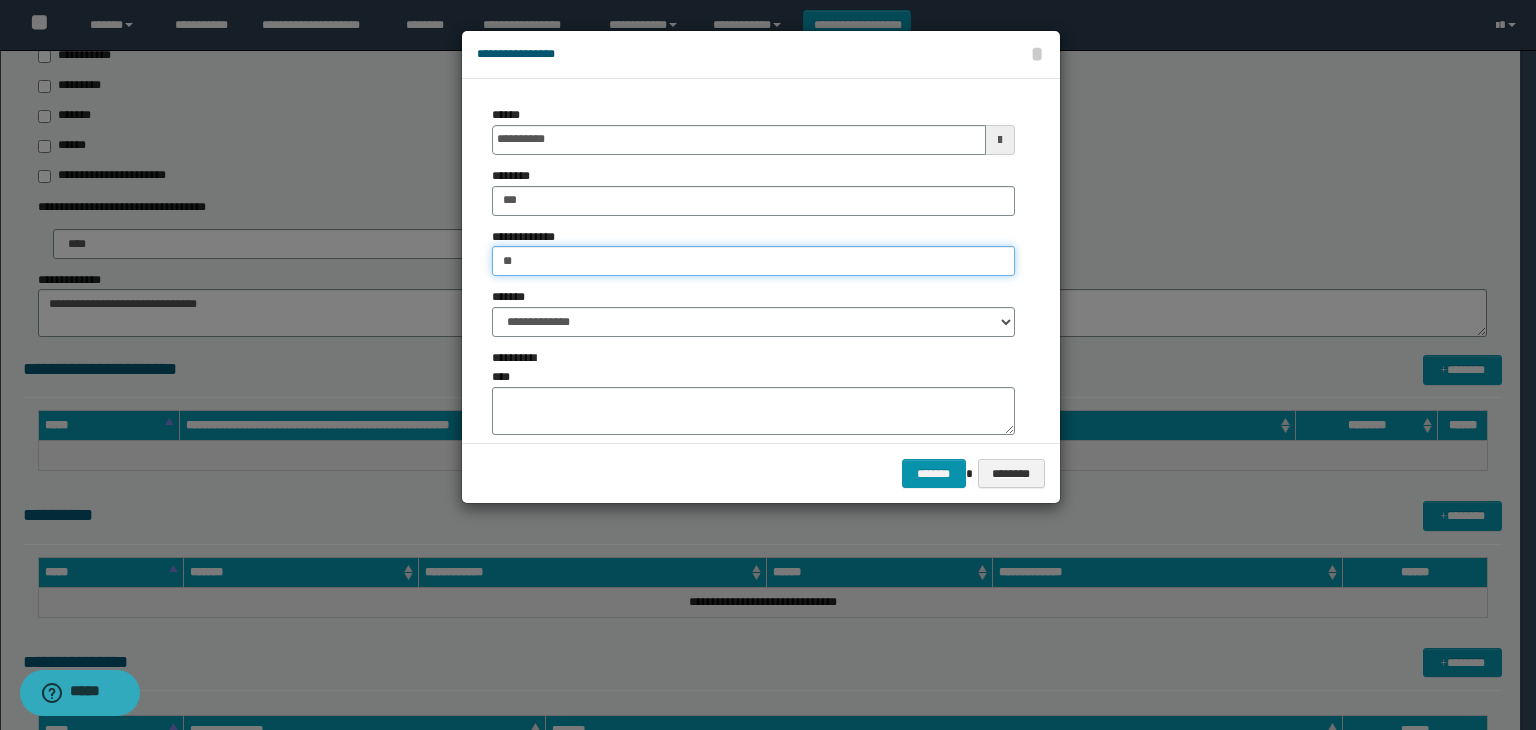 type on "*" 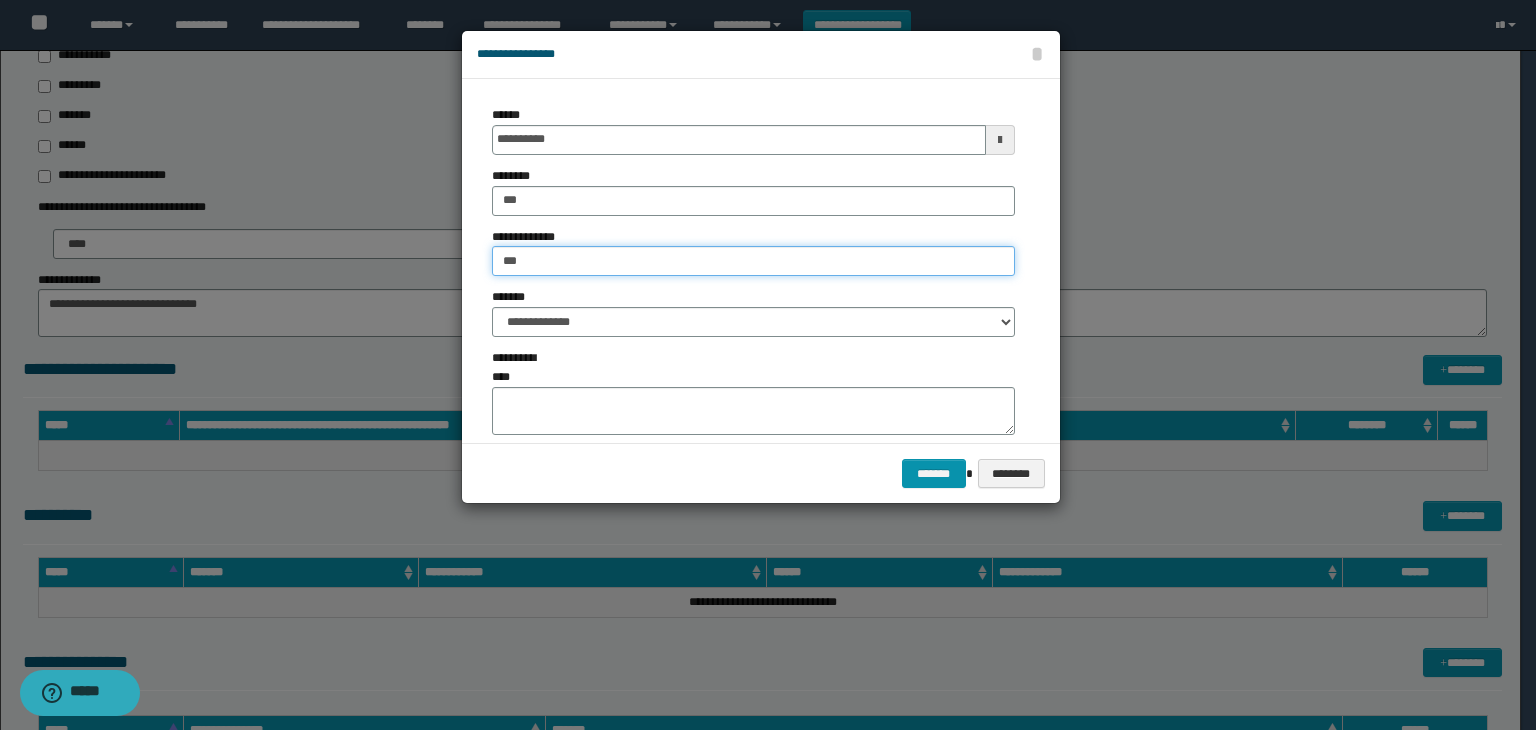type on "*********" 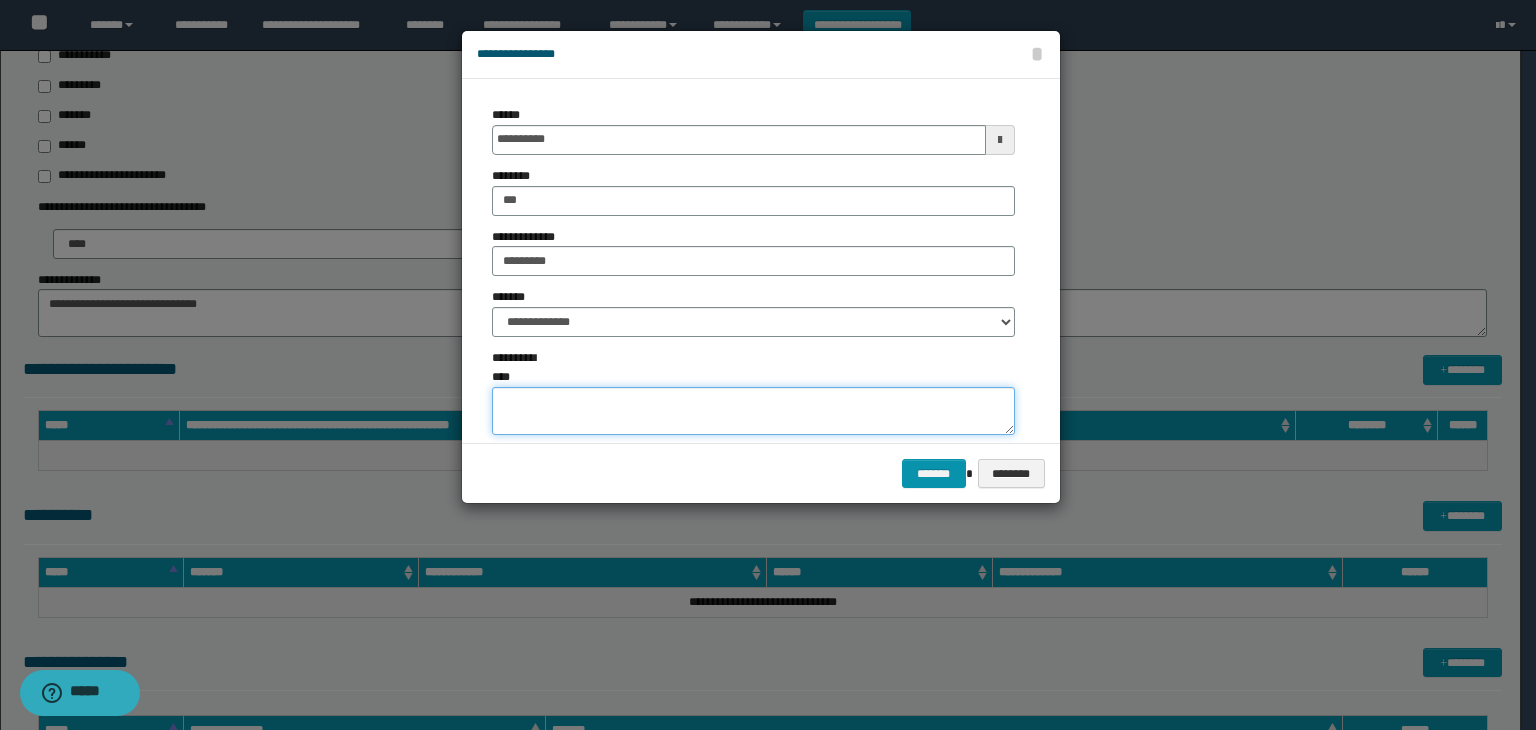 click on "**********" at bounding box center [753, 411] 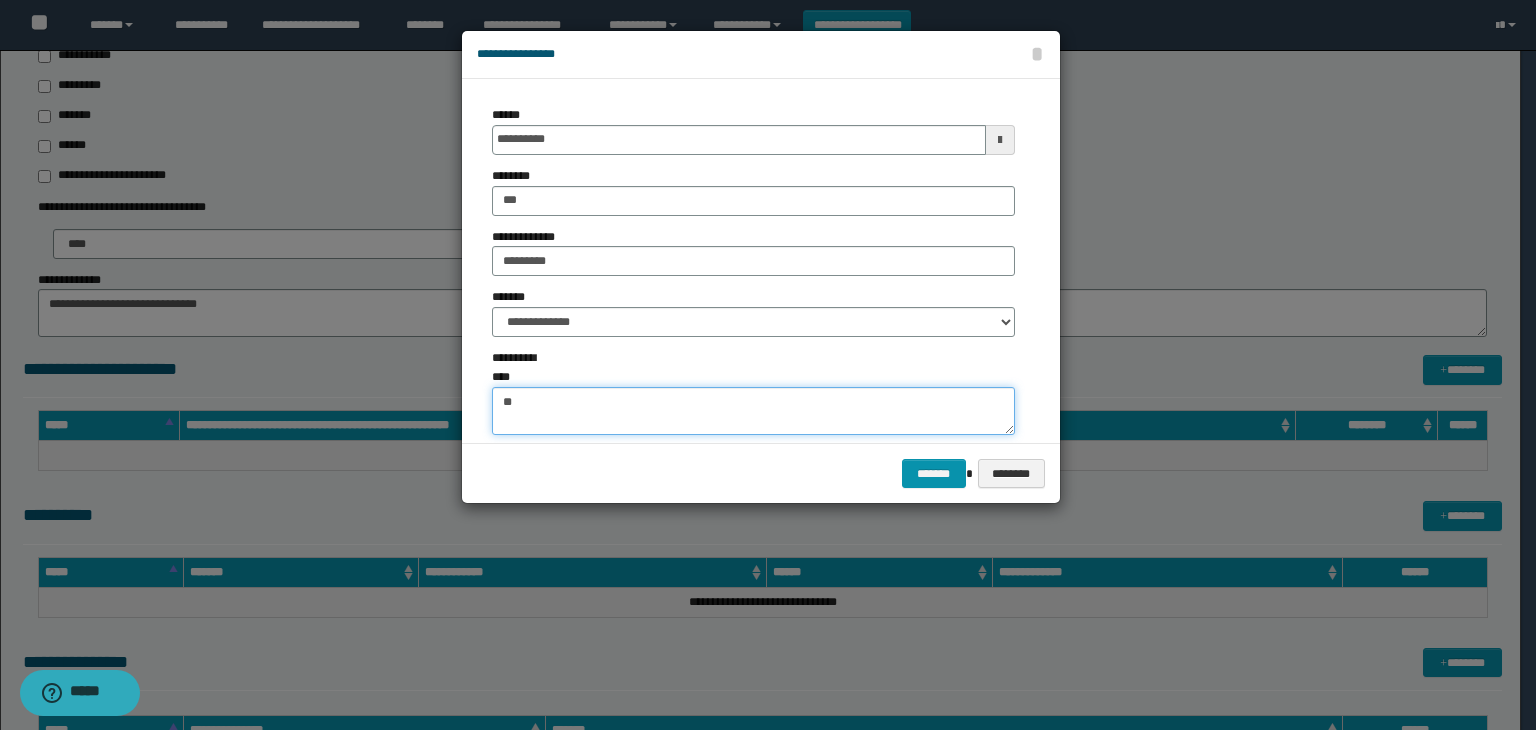 type on "*" 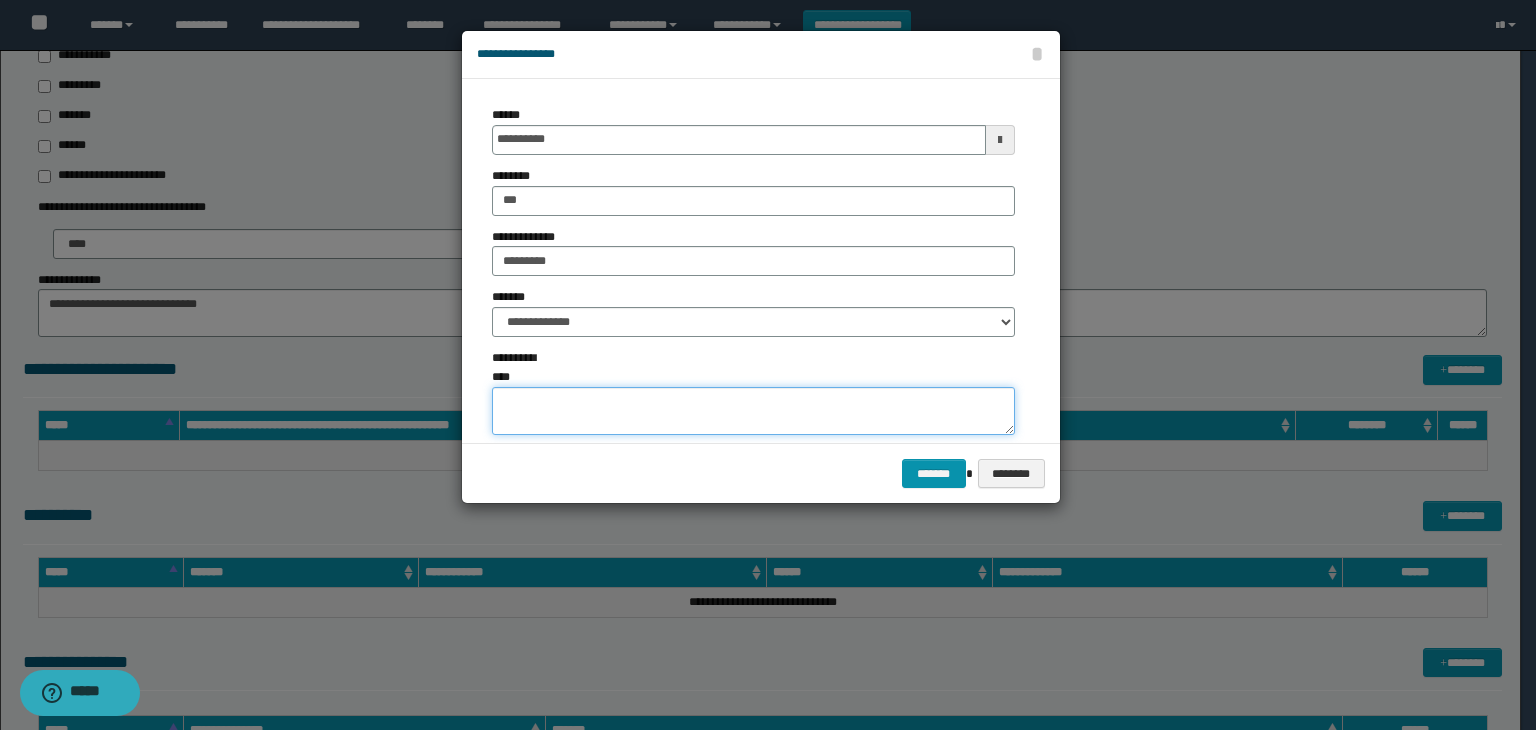 type on "*" 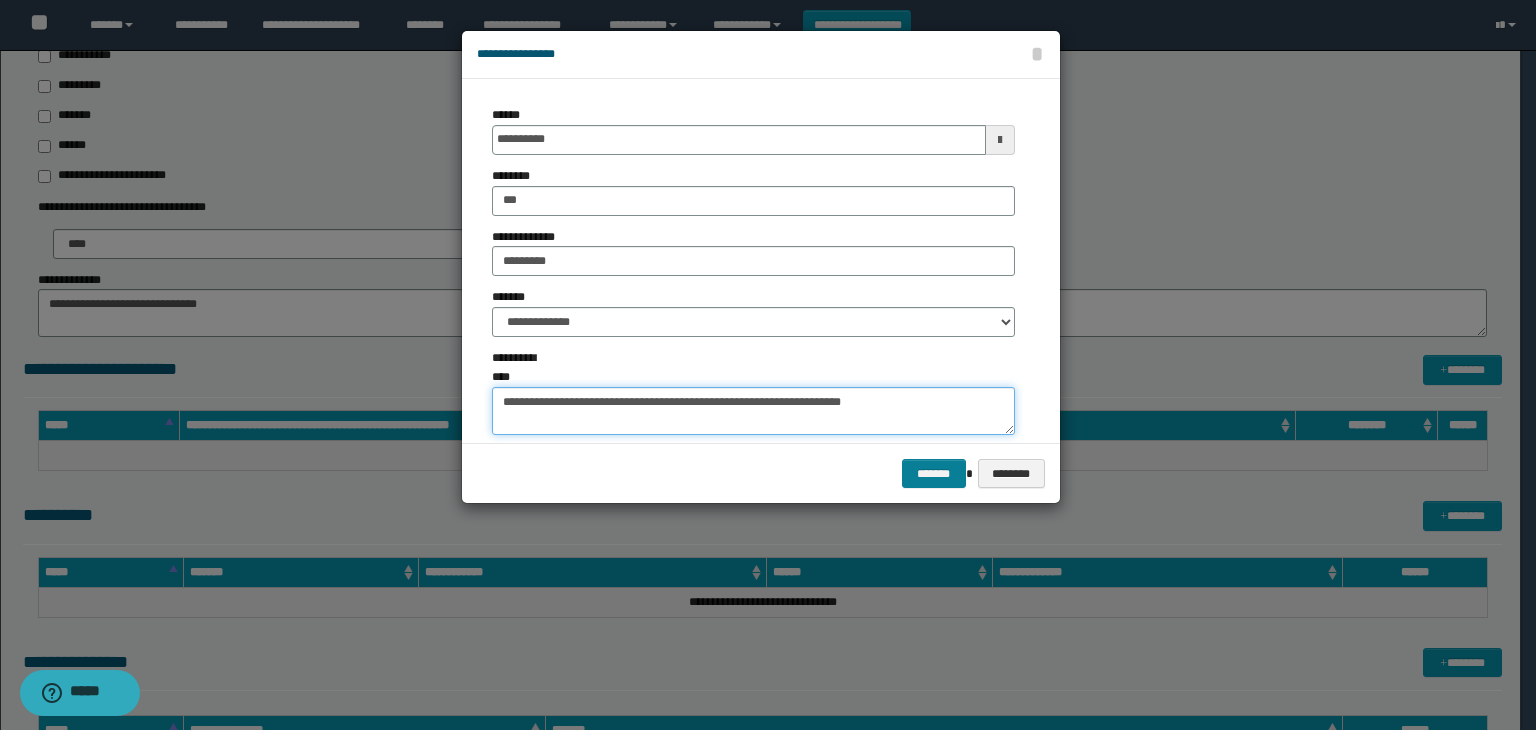 type on "**********" 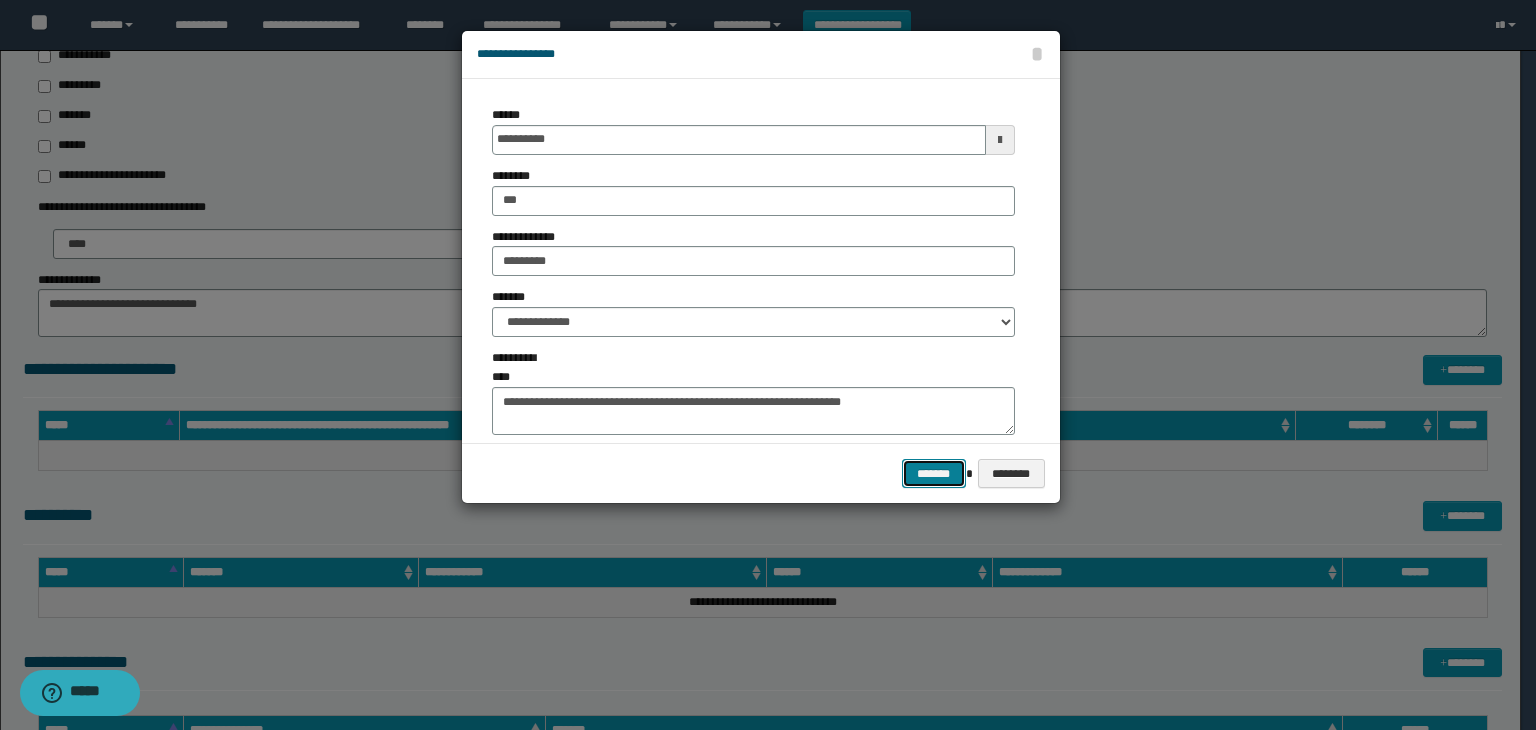 click on "*******" at bounding box center (934, 474) 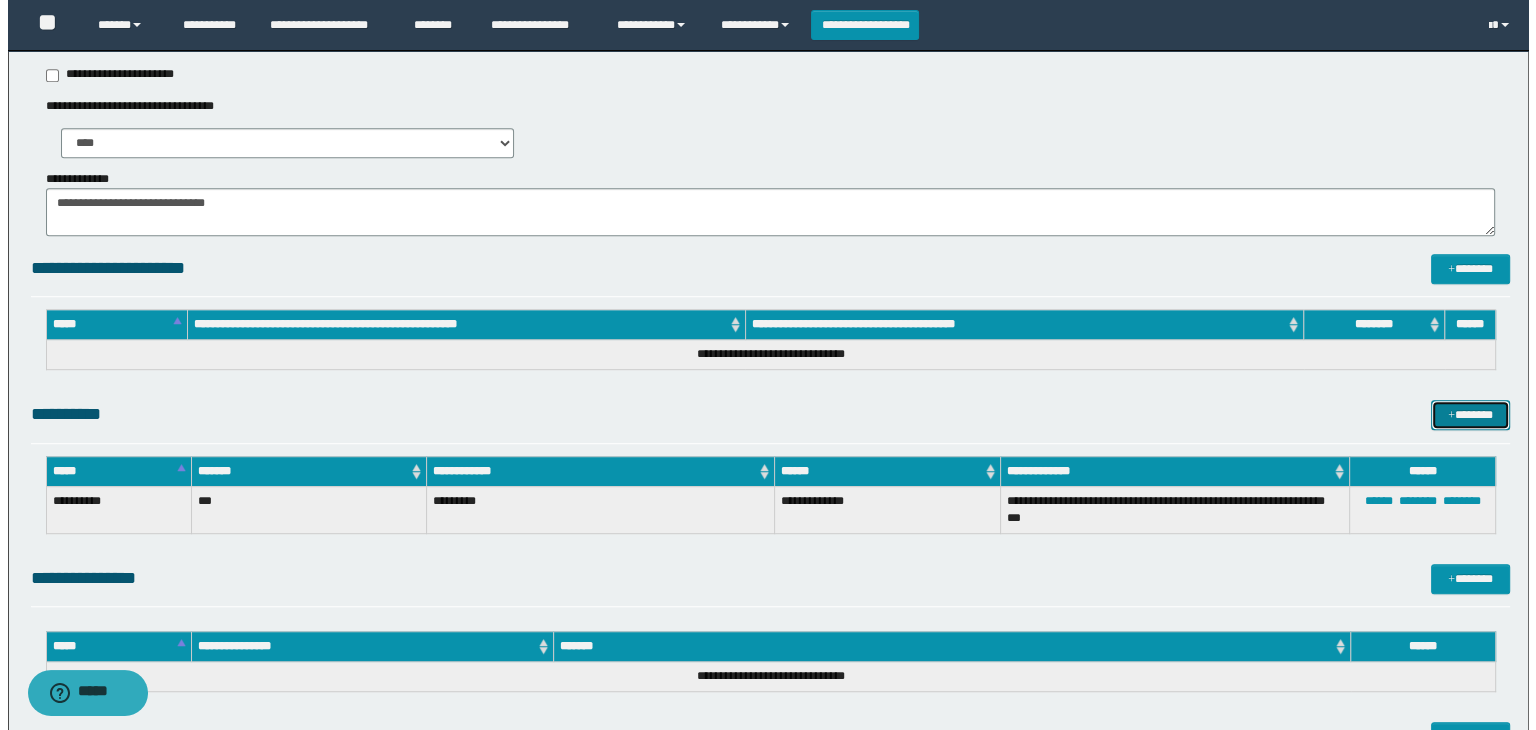 scroll, scrollTop: 1588, scrollLeft: 0, axis: vertical 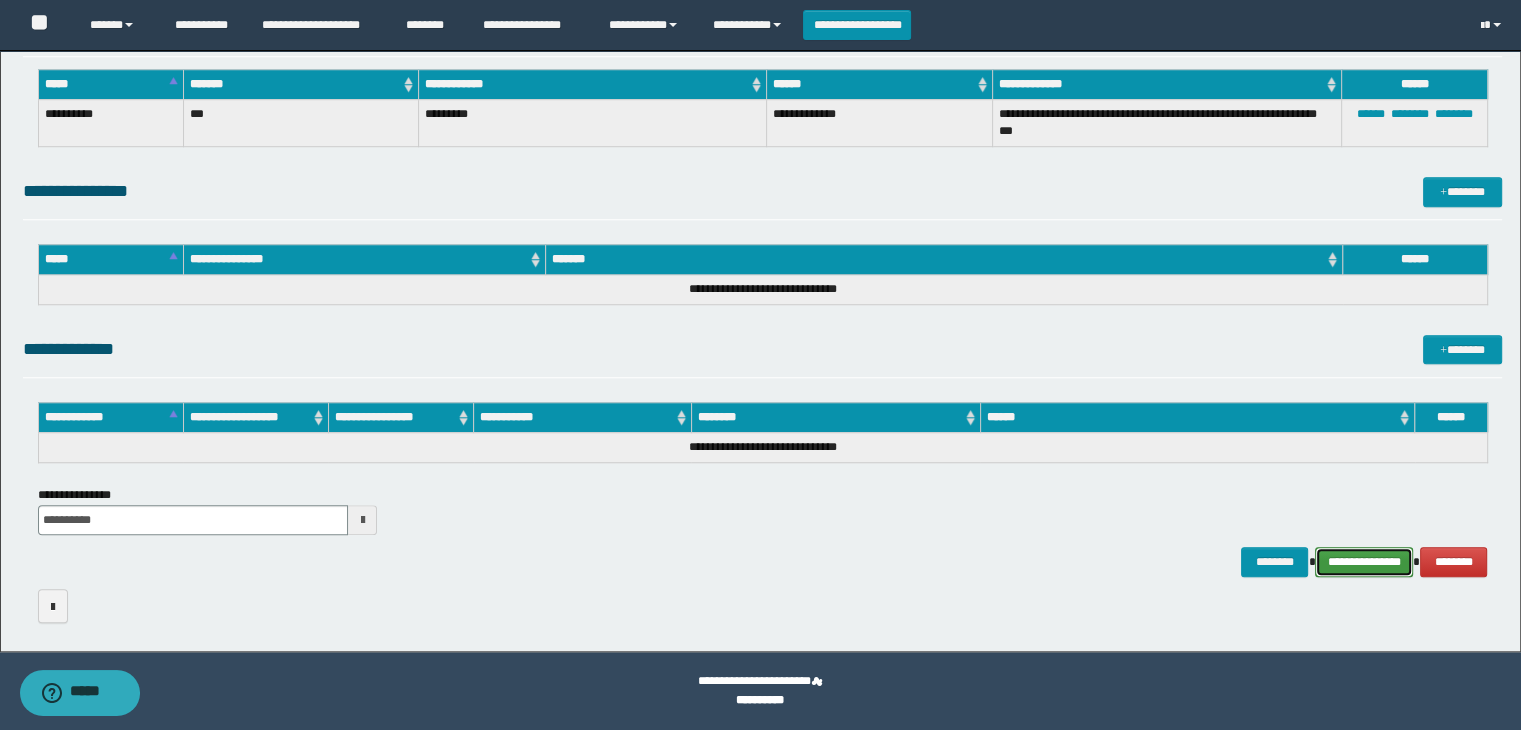 click on "**********" at bounding box center [1364, 562] 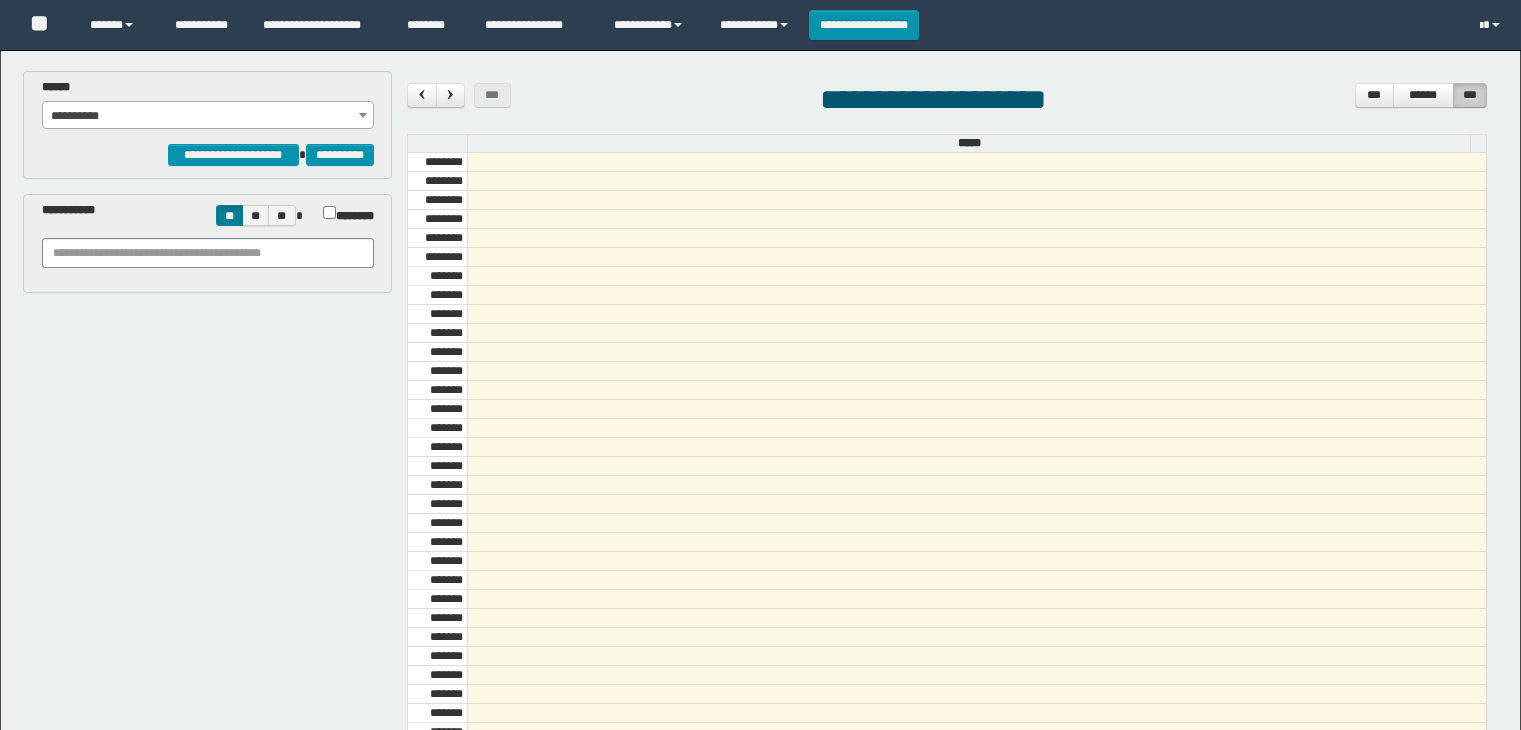 scroll, scrollTop: 0, scrollLeft: 0, axis: both 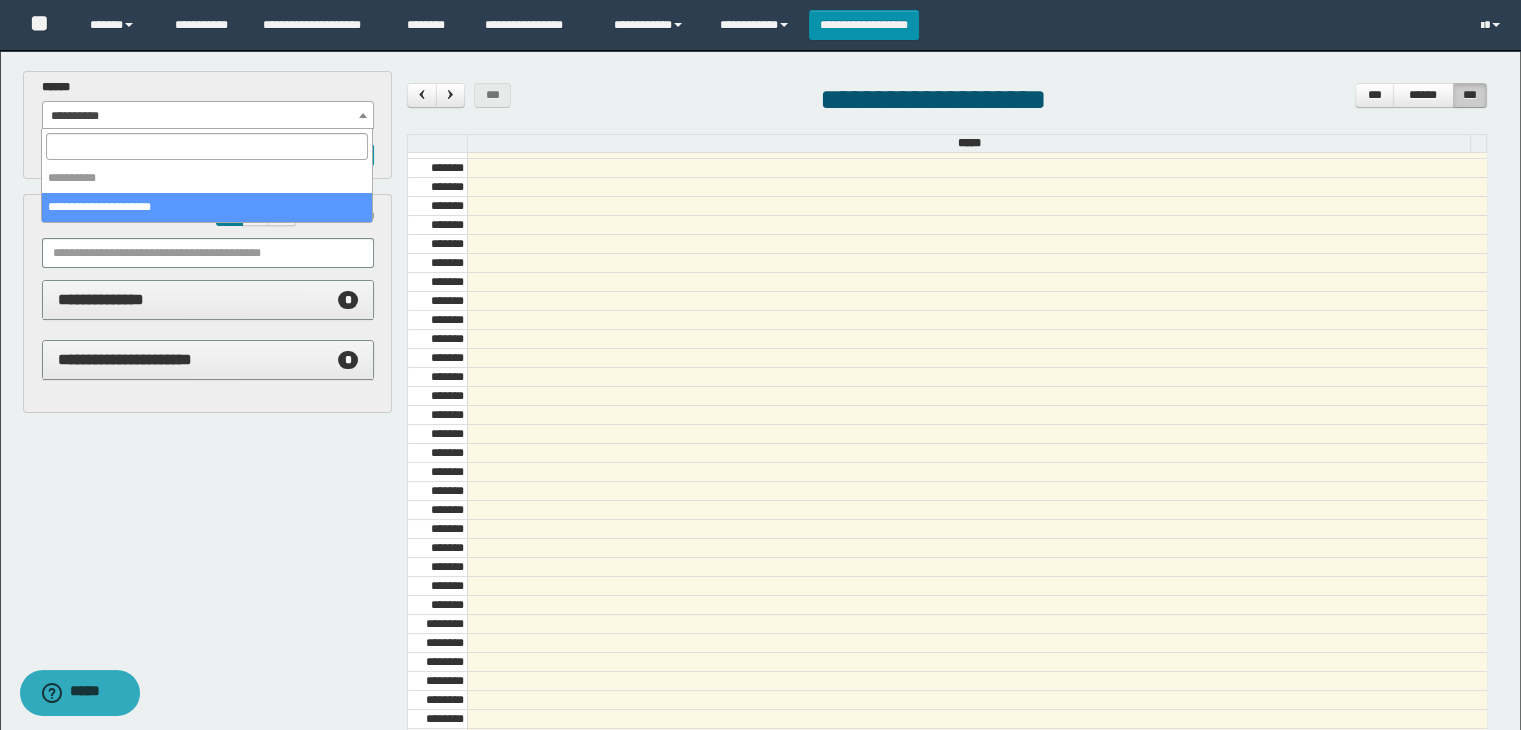 click on "**********" at bounding box center [208, 116] 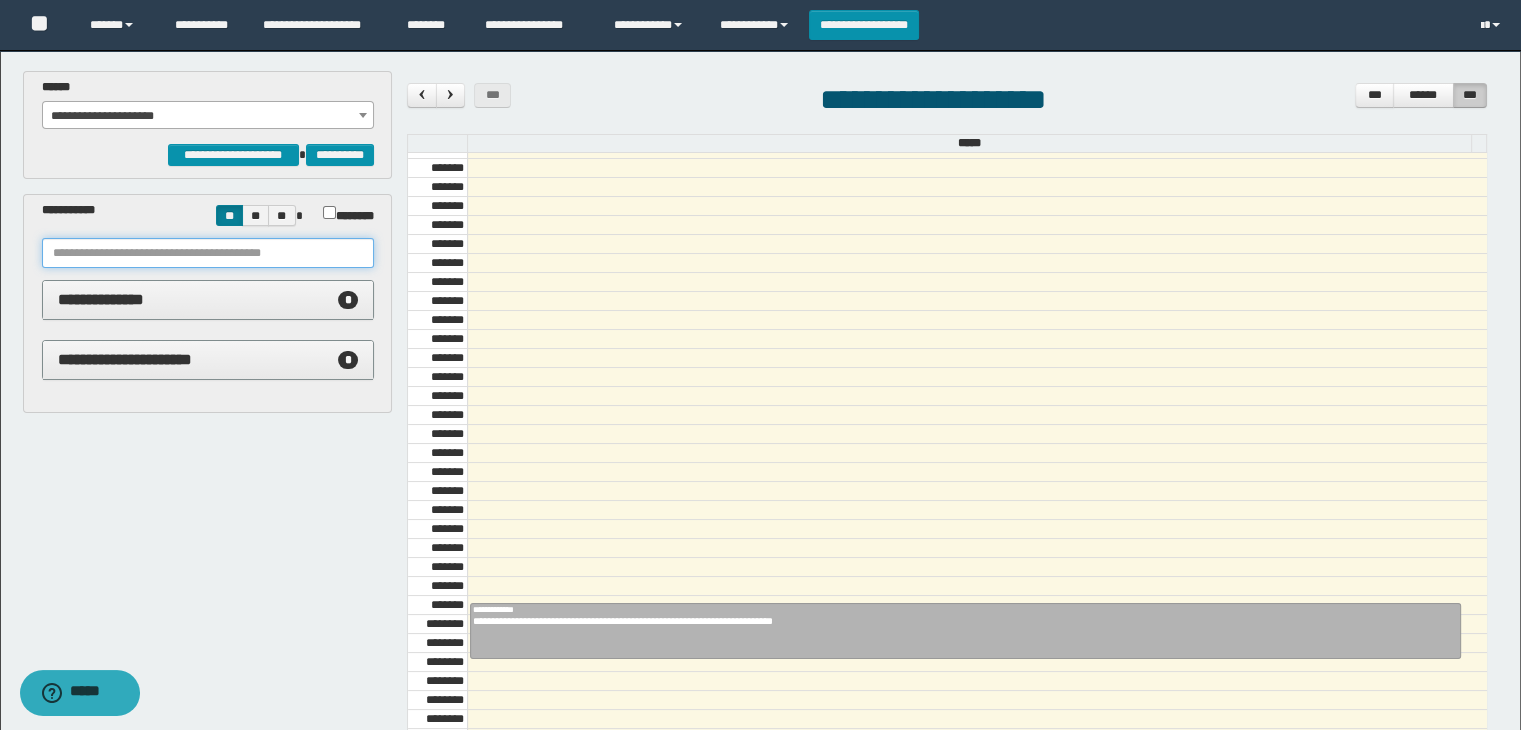 click at bounding box center [208, 253] 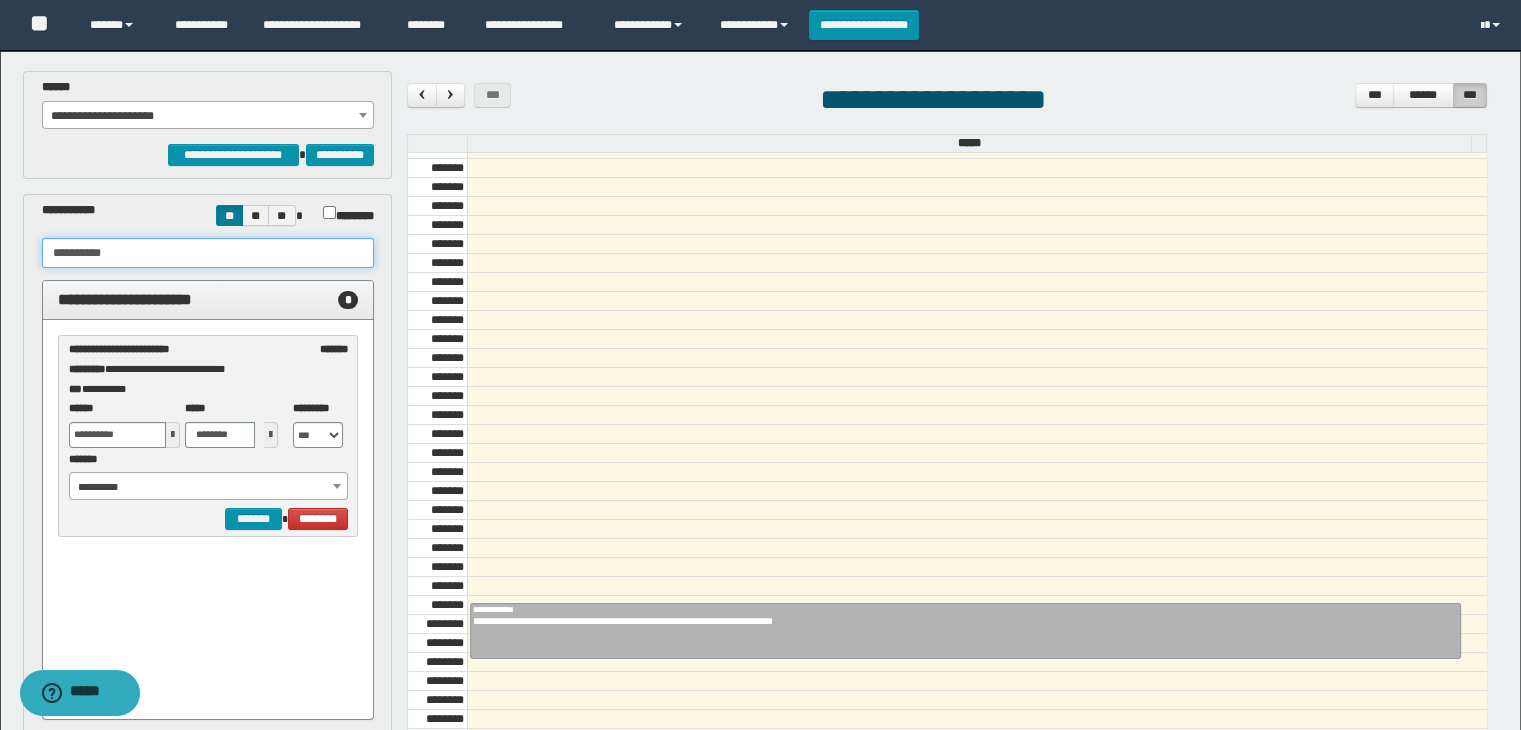 type on "**********" 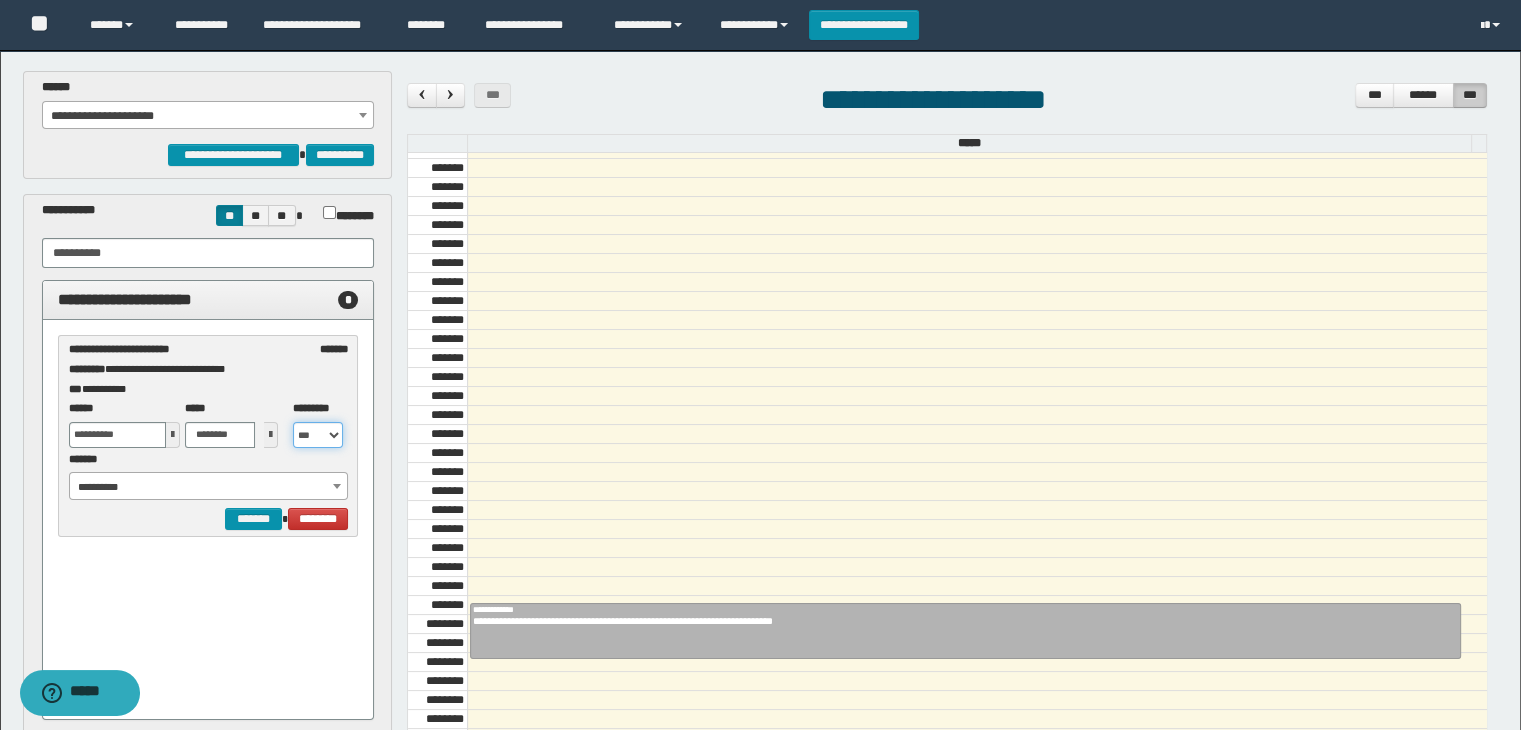 click on "**
***
***
***
***
***" at bounding box center (318, 435) 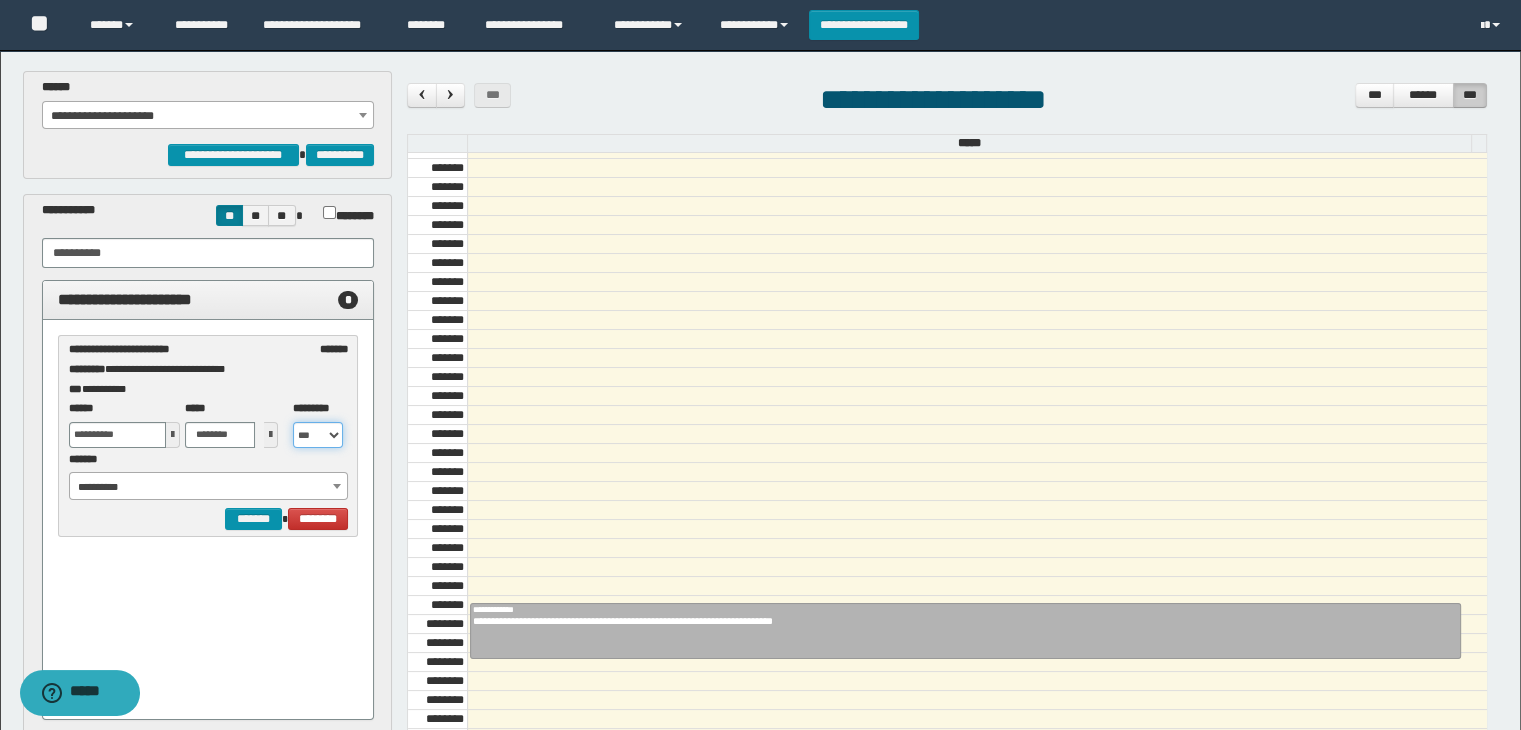 select on "**" 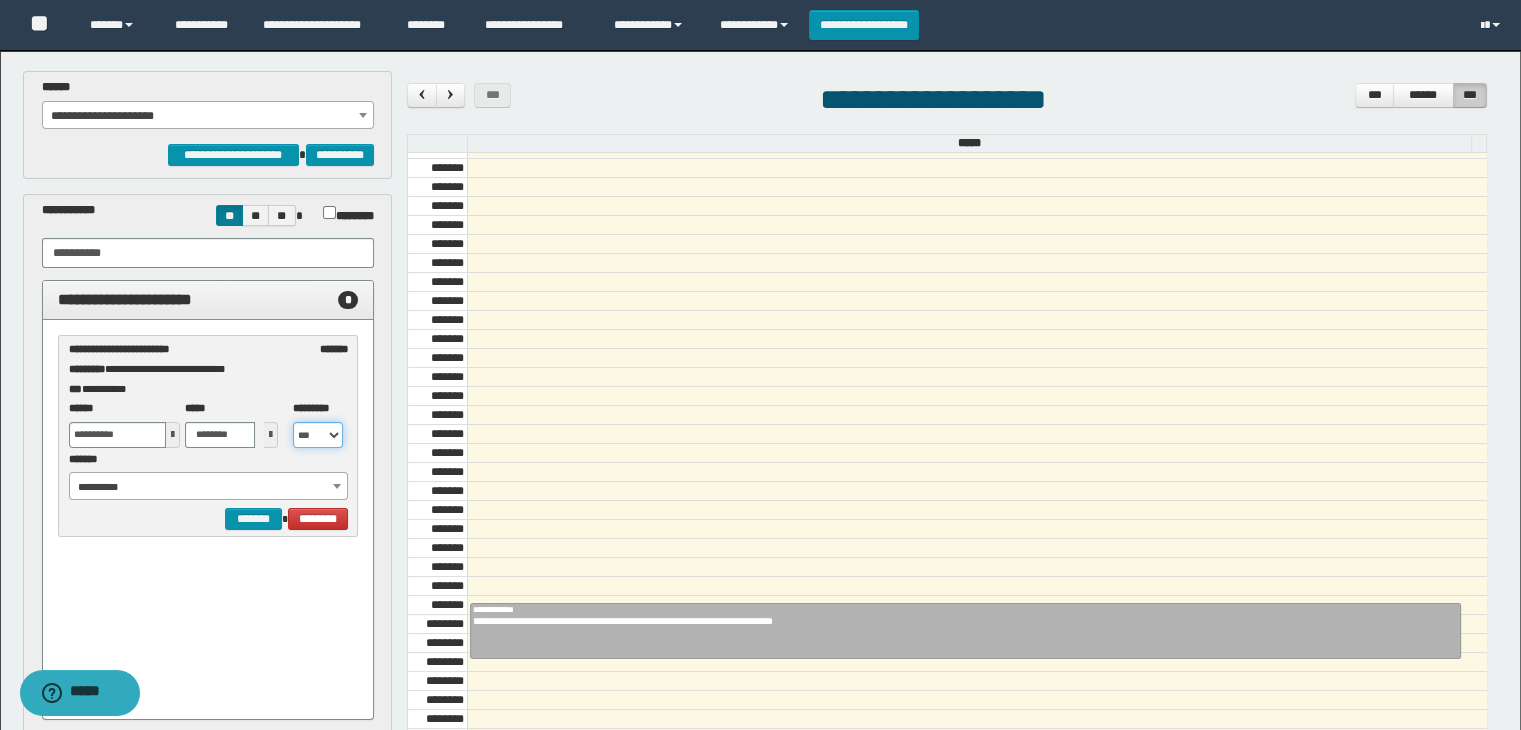 click on "**
***
***
***
***
***" at bounding box center (318, 435) 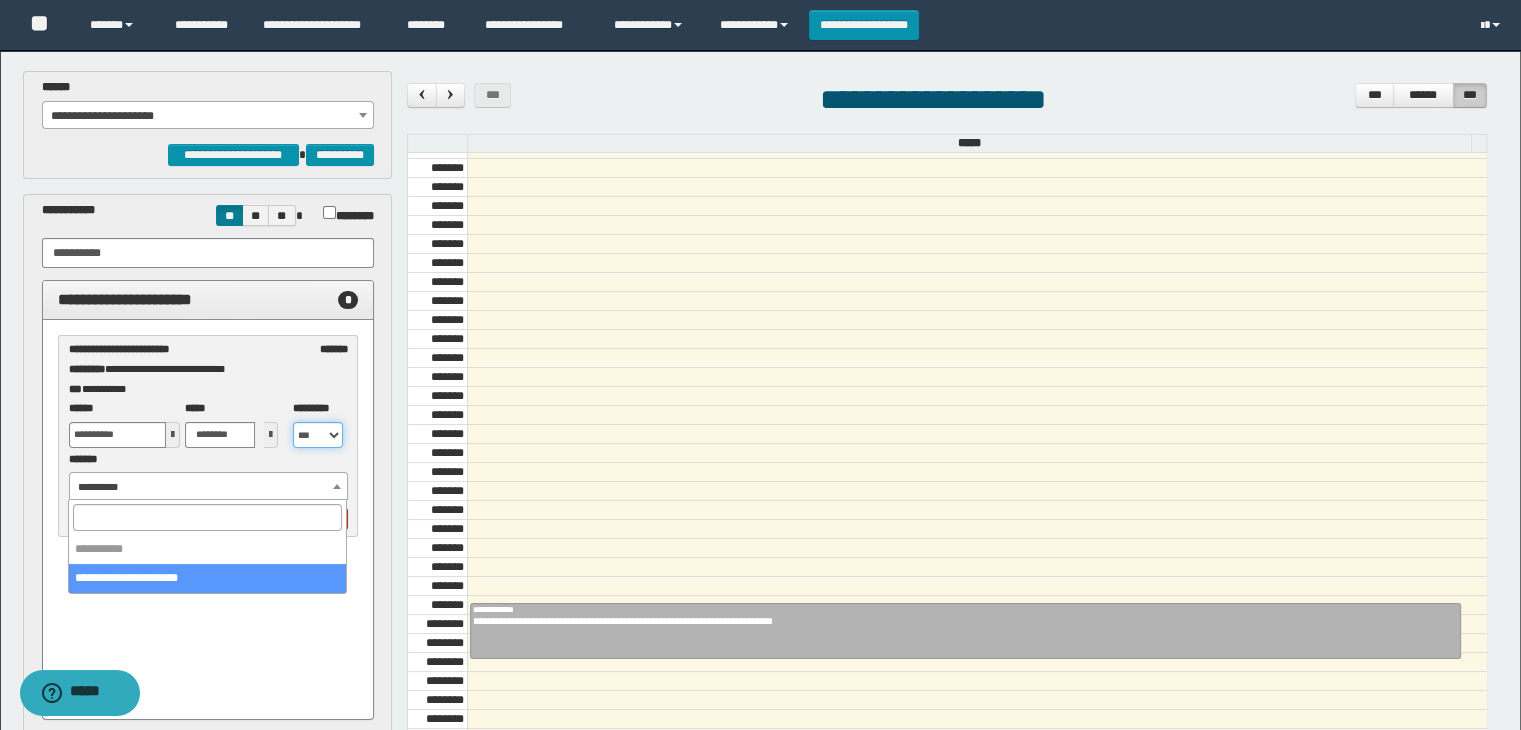 click on "**********" at bounding box center [209, 487] 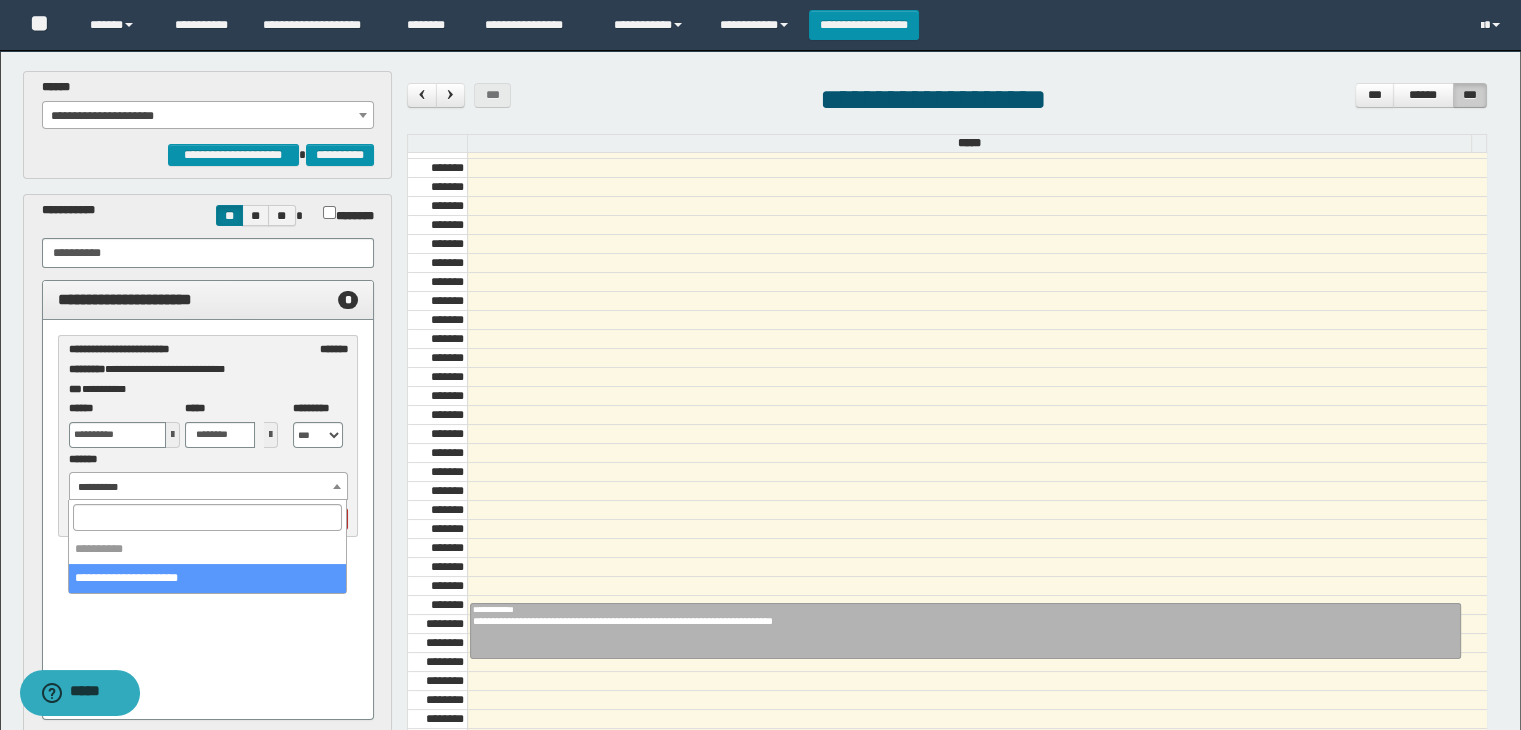 select on "******" 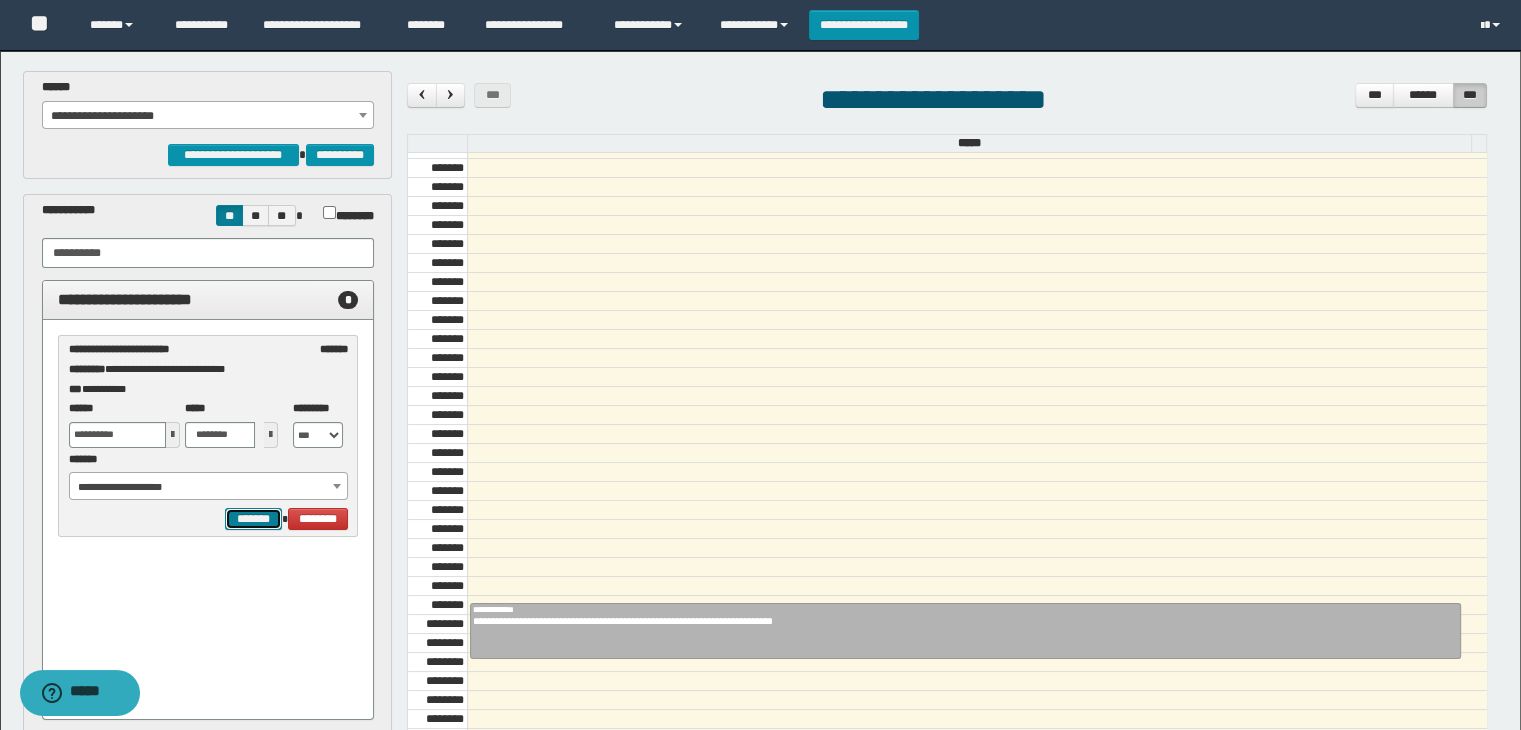 click on "*******" at bounding box center [253, 519] 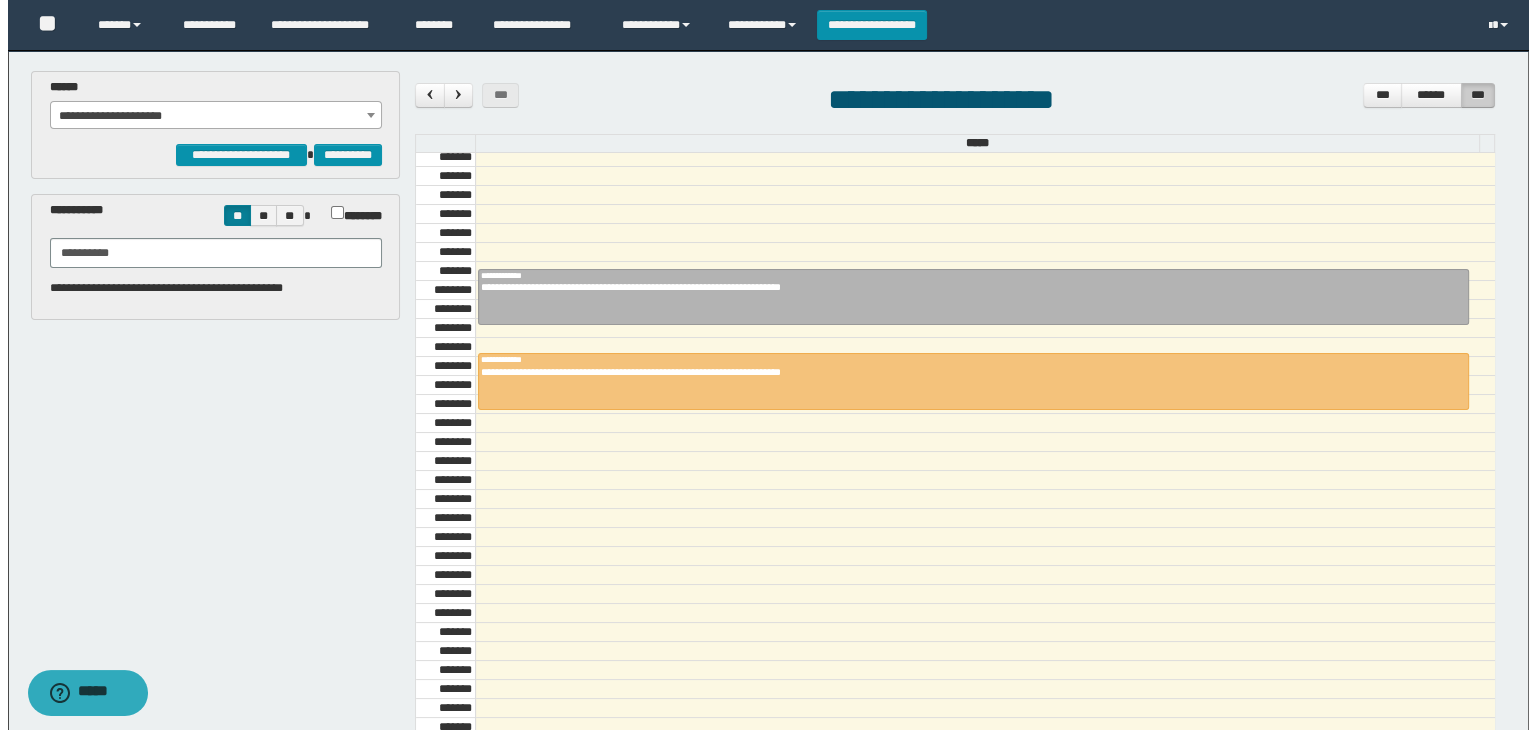 scroll, scrollTop: 878, scrollLeft: 0, axis: vertical 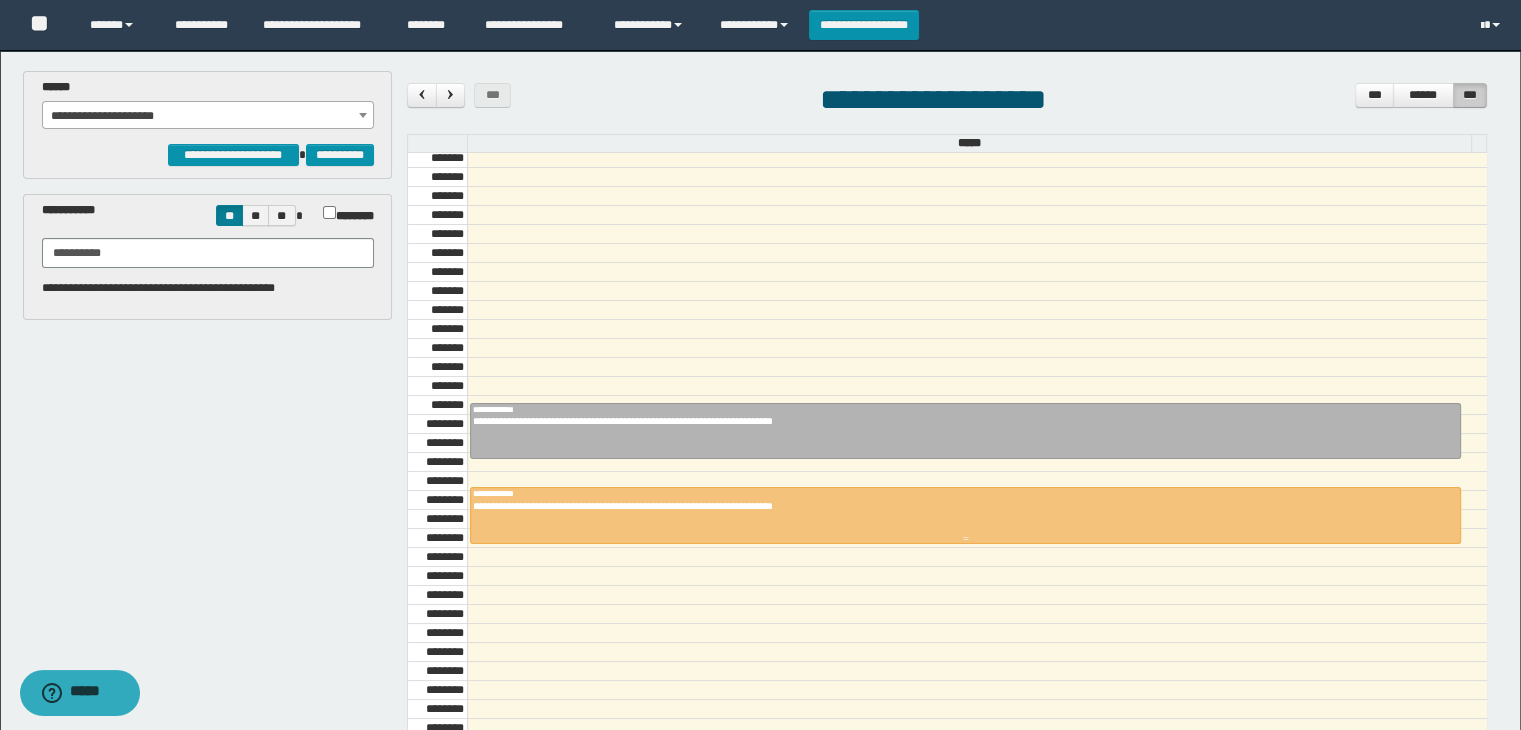 click at bounding box center (965, 515) 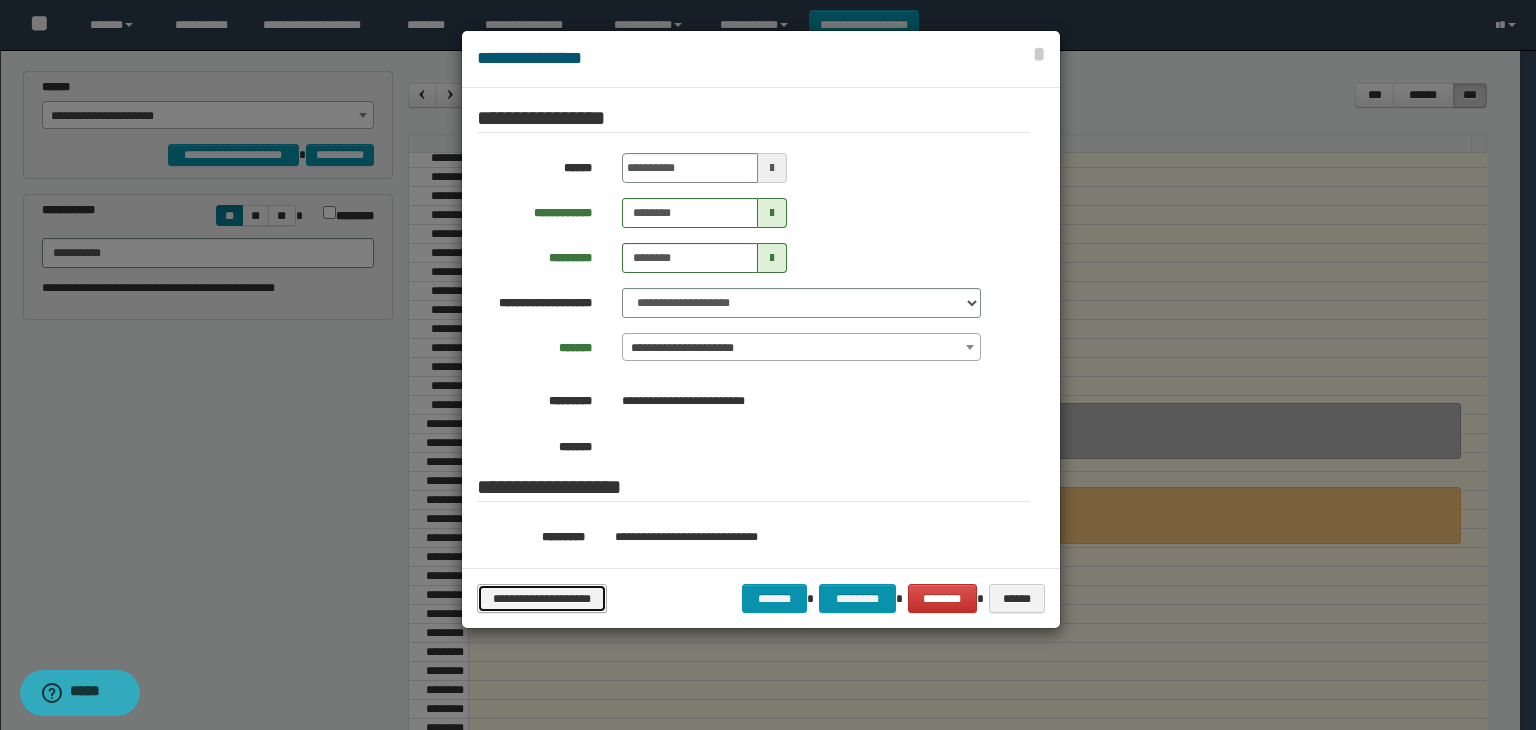 click on "**********" at bounding box center (542, 599) 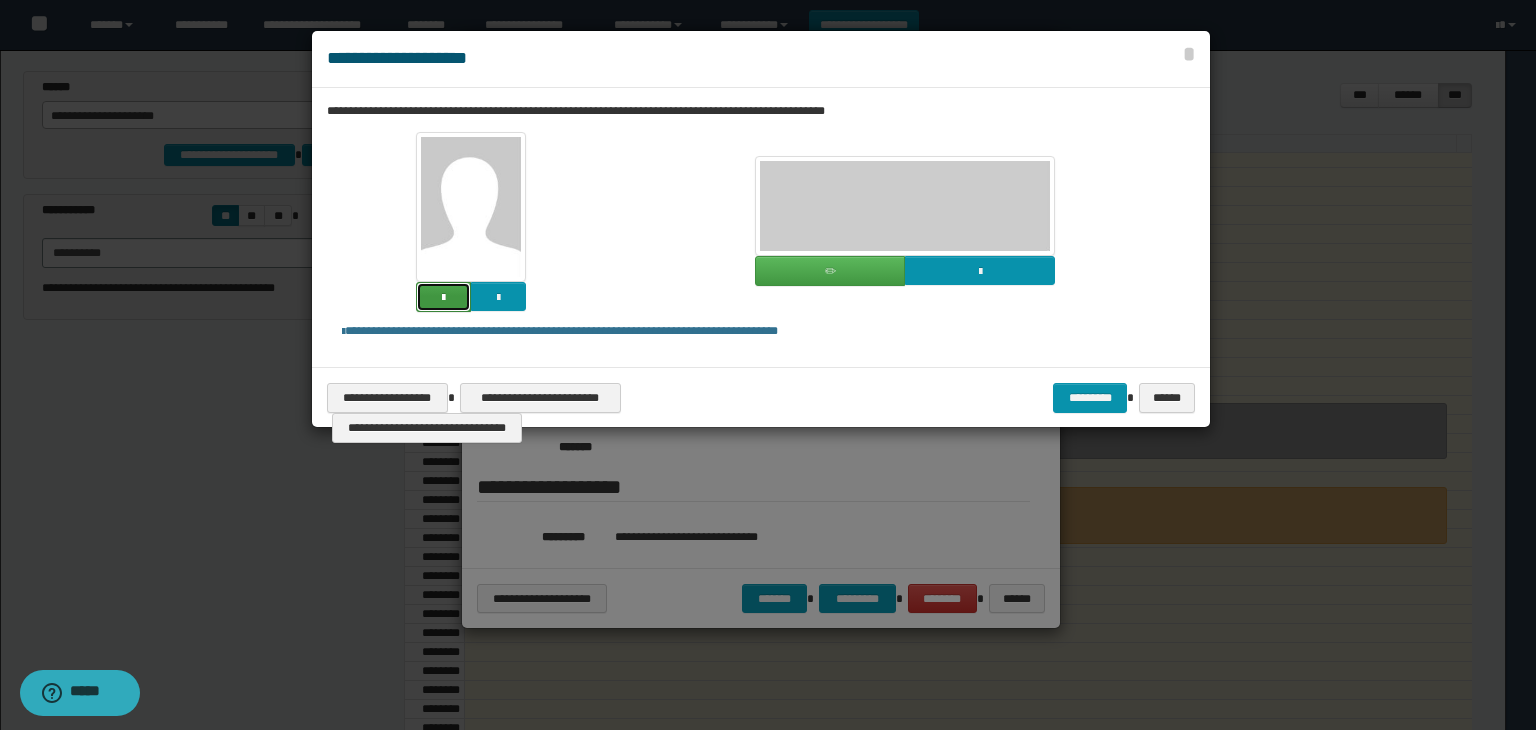 click at bounding box center (443, 298) 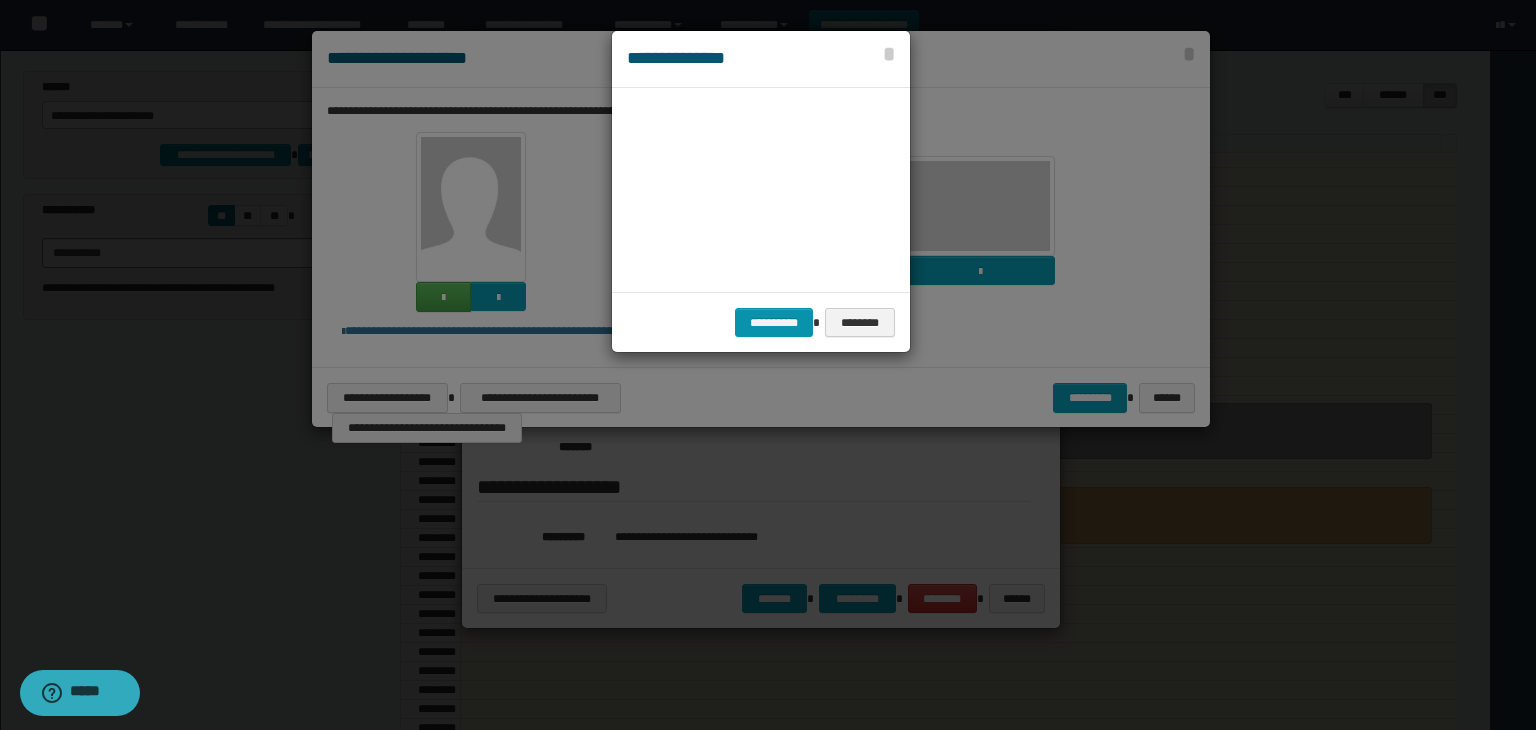 scroll, scrollTop: 44, scrollLeft: 104, axis: both 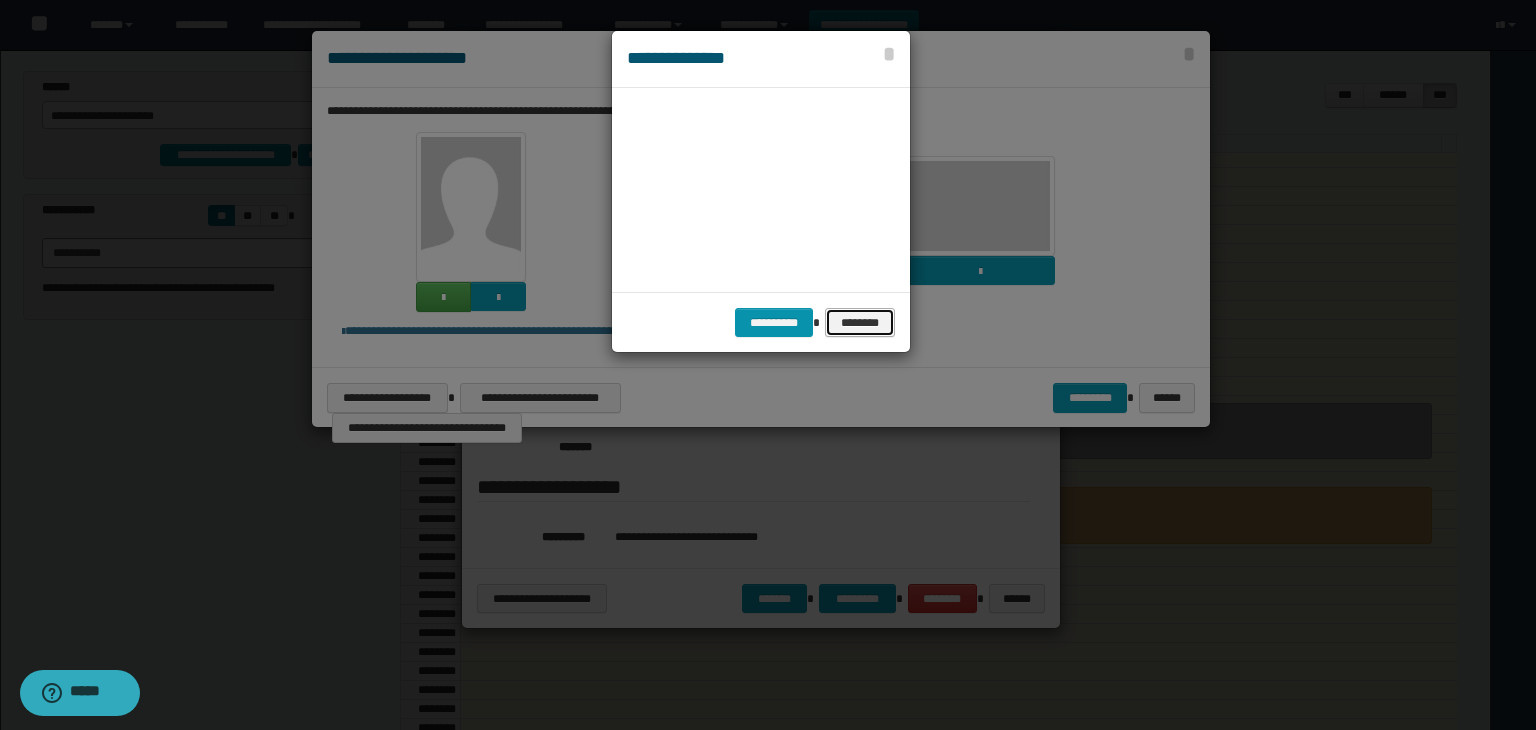 click on "********" at bounding box center (860, 323) 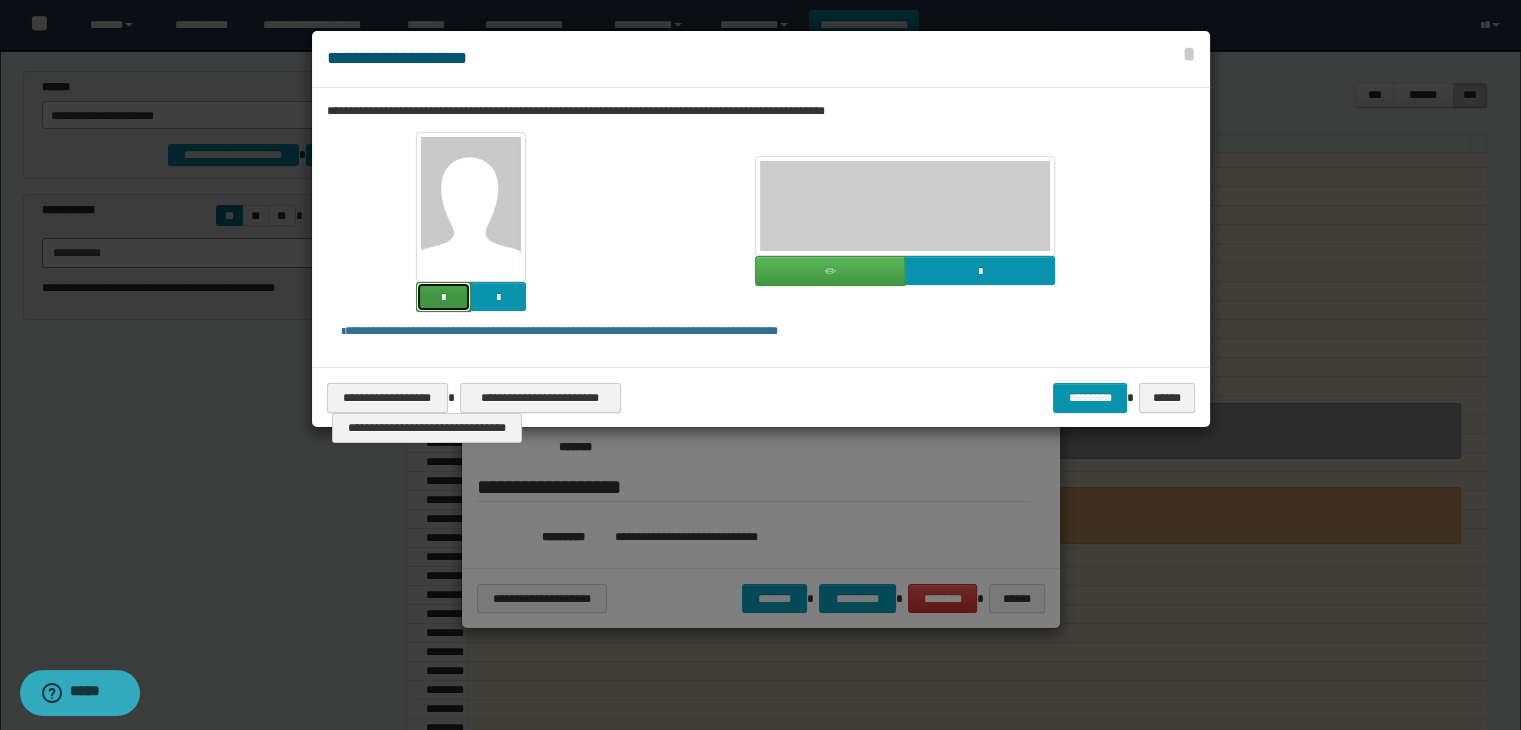 click at bounding box center (443, 298) 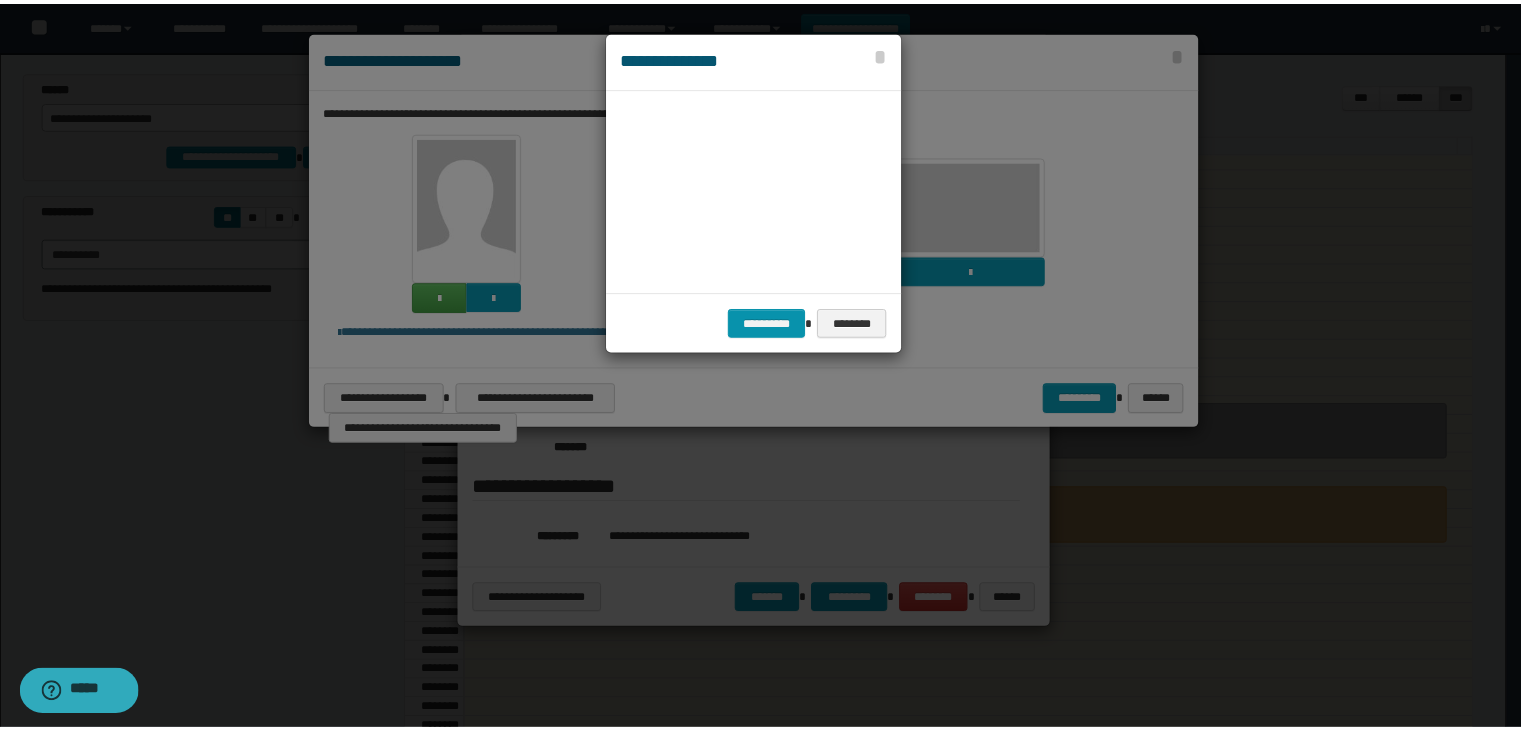 scroll, scrollTop: 44, scrollLeft: 104, axis: both 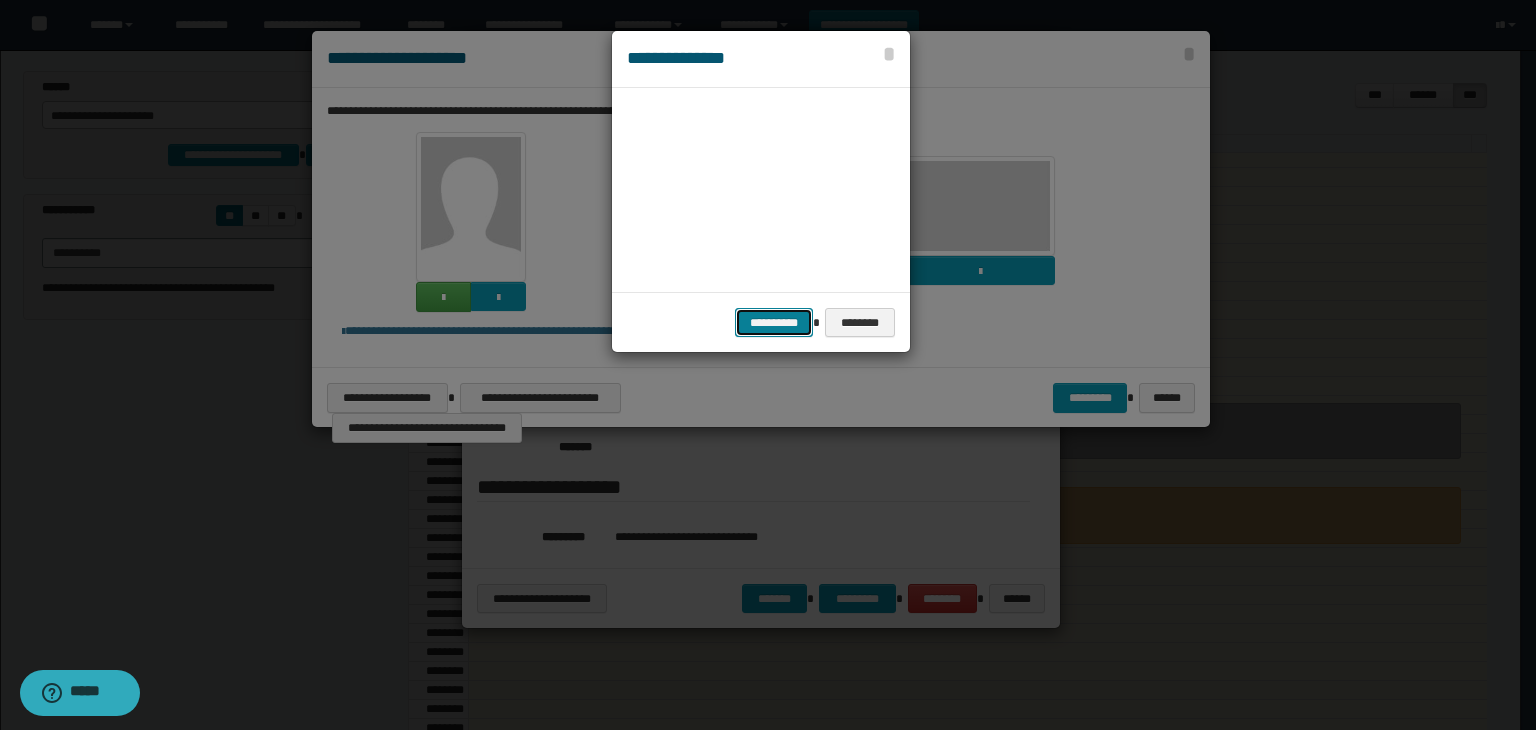click on "**********" at bounding box center (774, 323) 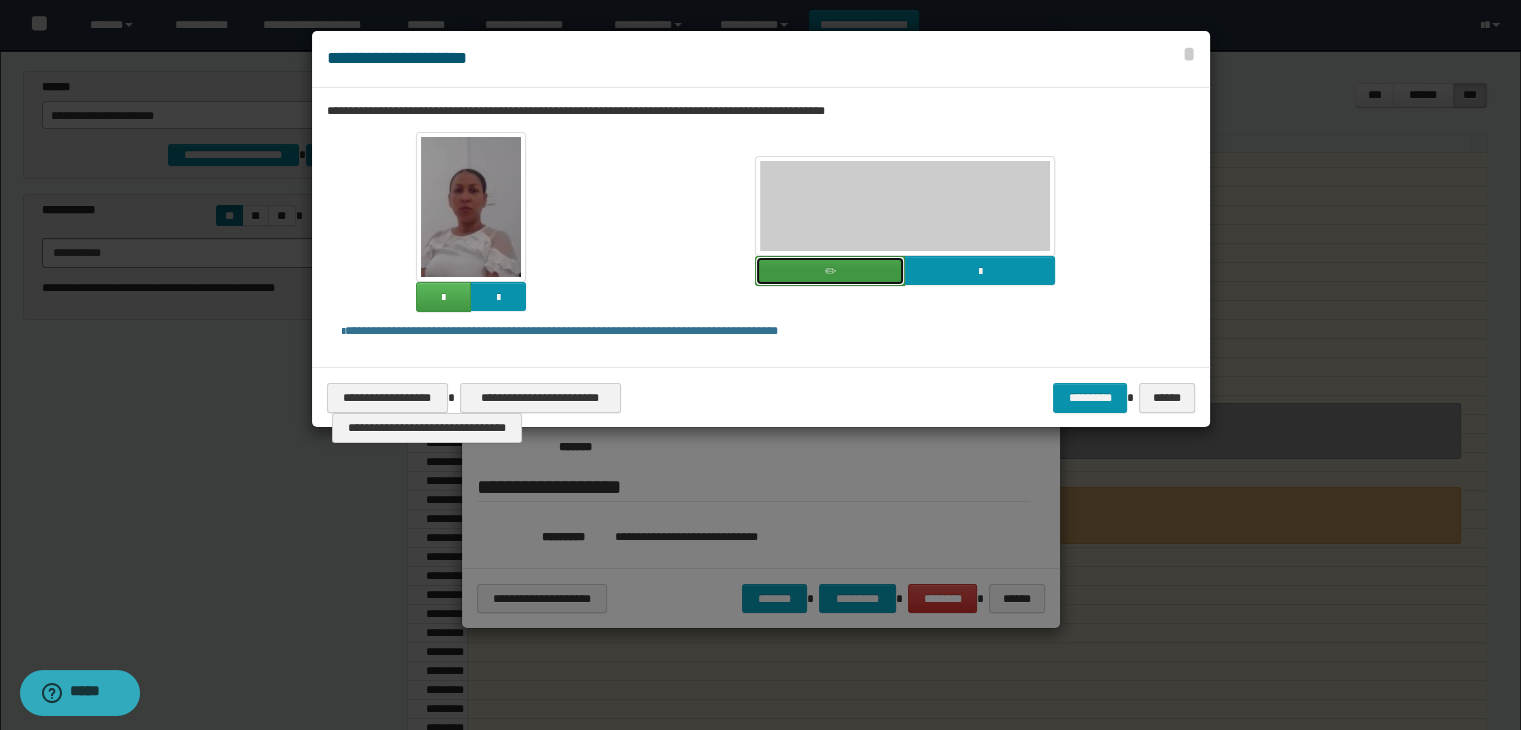 drag, startPoint x: 834, startPoint y: 265, endPoint x: 820, endPoint y: 291, distance: 29.529646 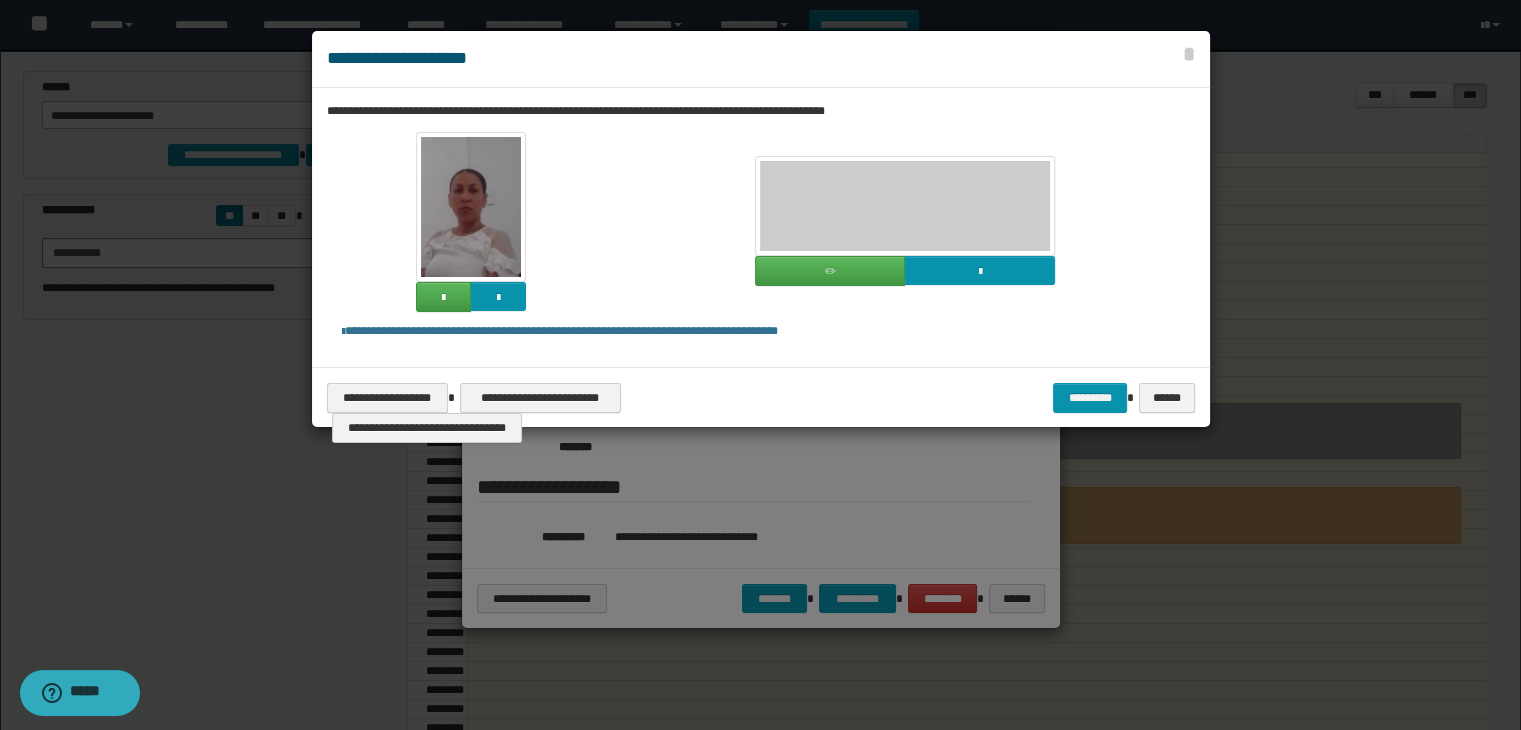click at bounding box center [905, 209] 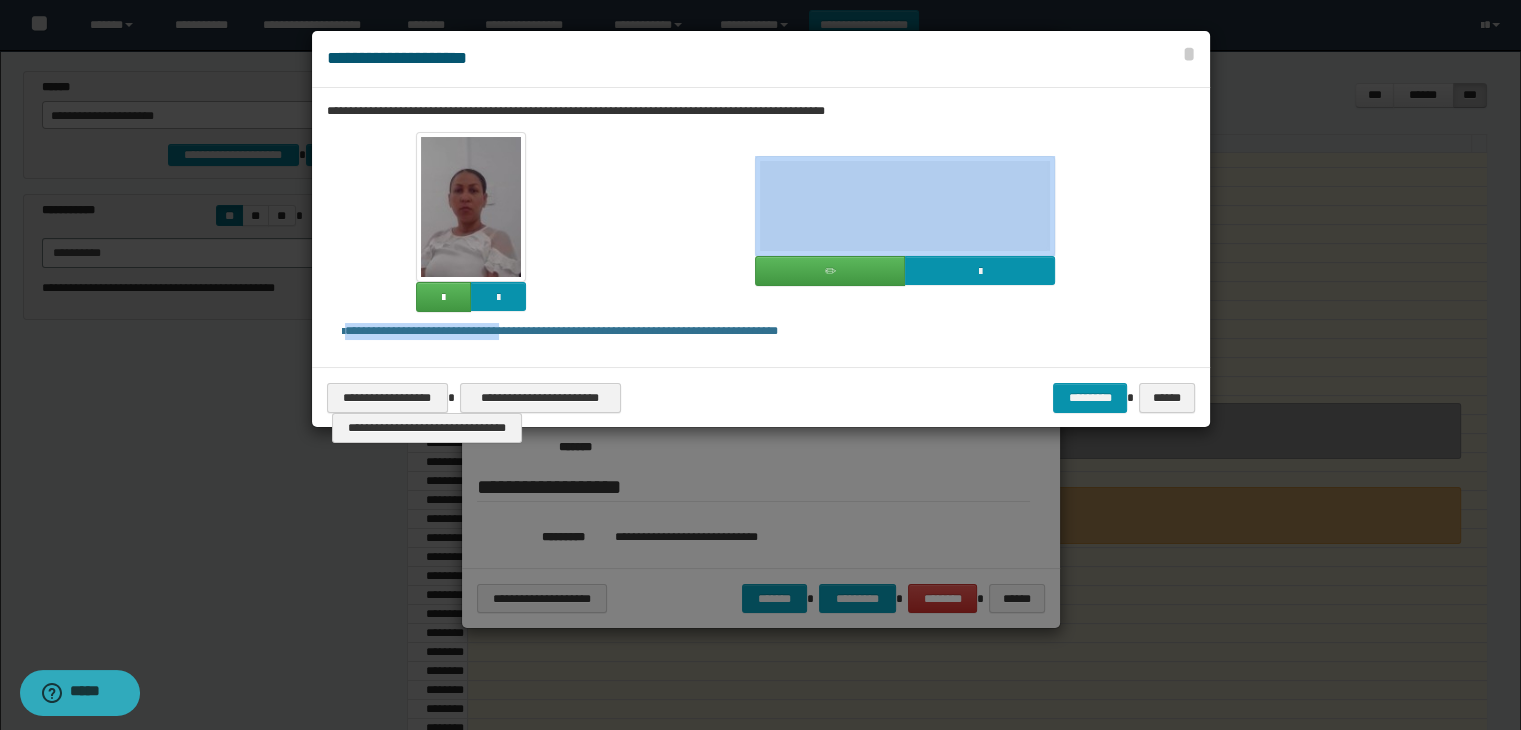 drag, startPoint x: 533, startPoint y: 301, endPoint x: 506, endPoint y: 334, distance: 42.638012 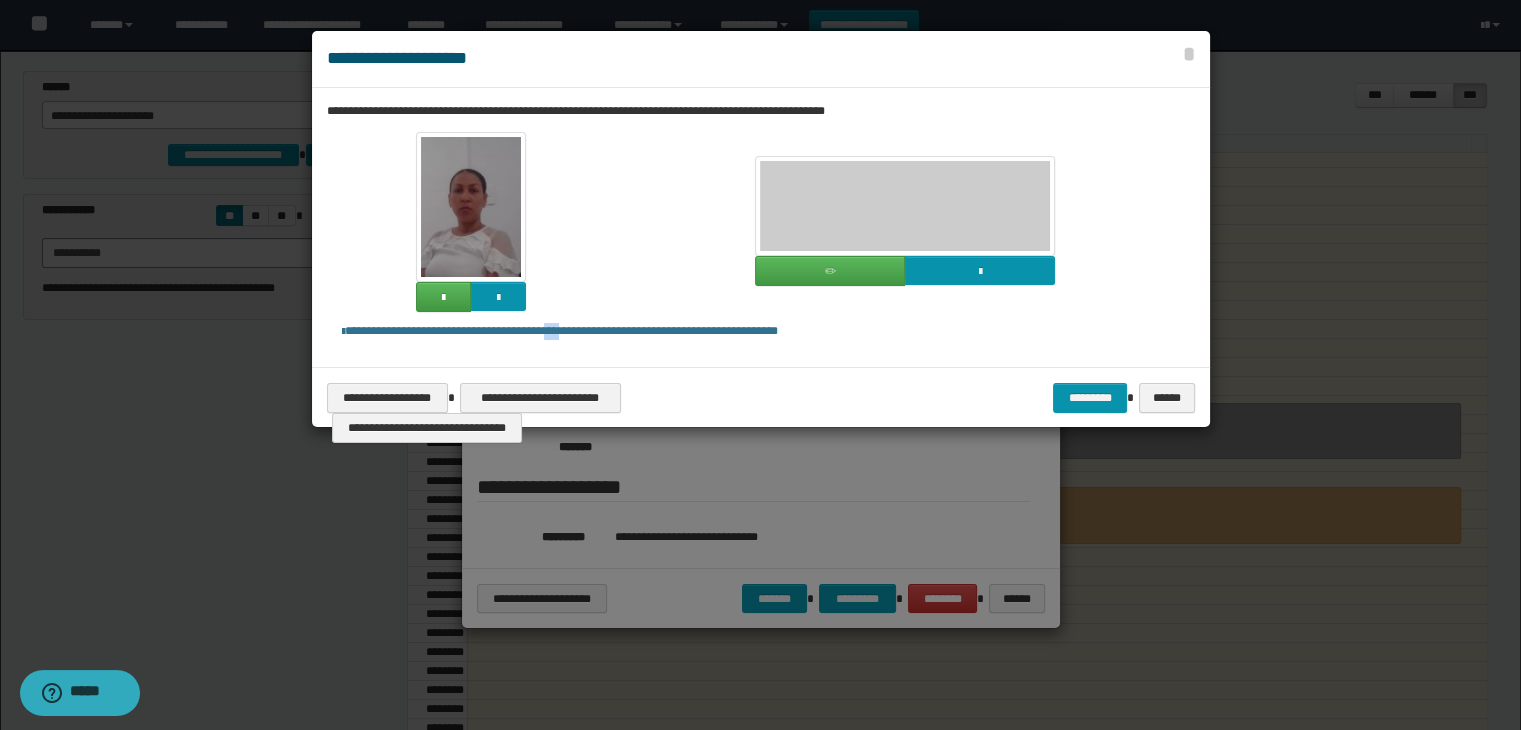 click on "**********" at bounding box center (761, 222) 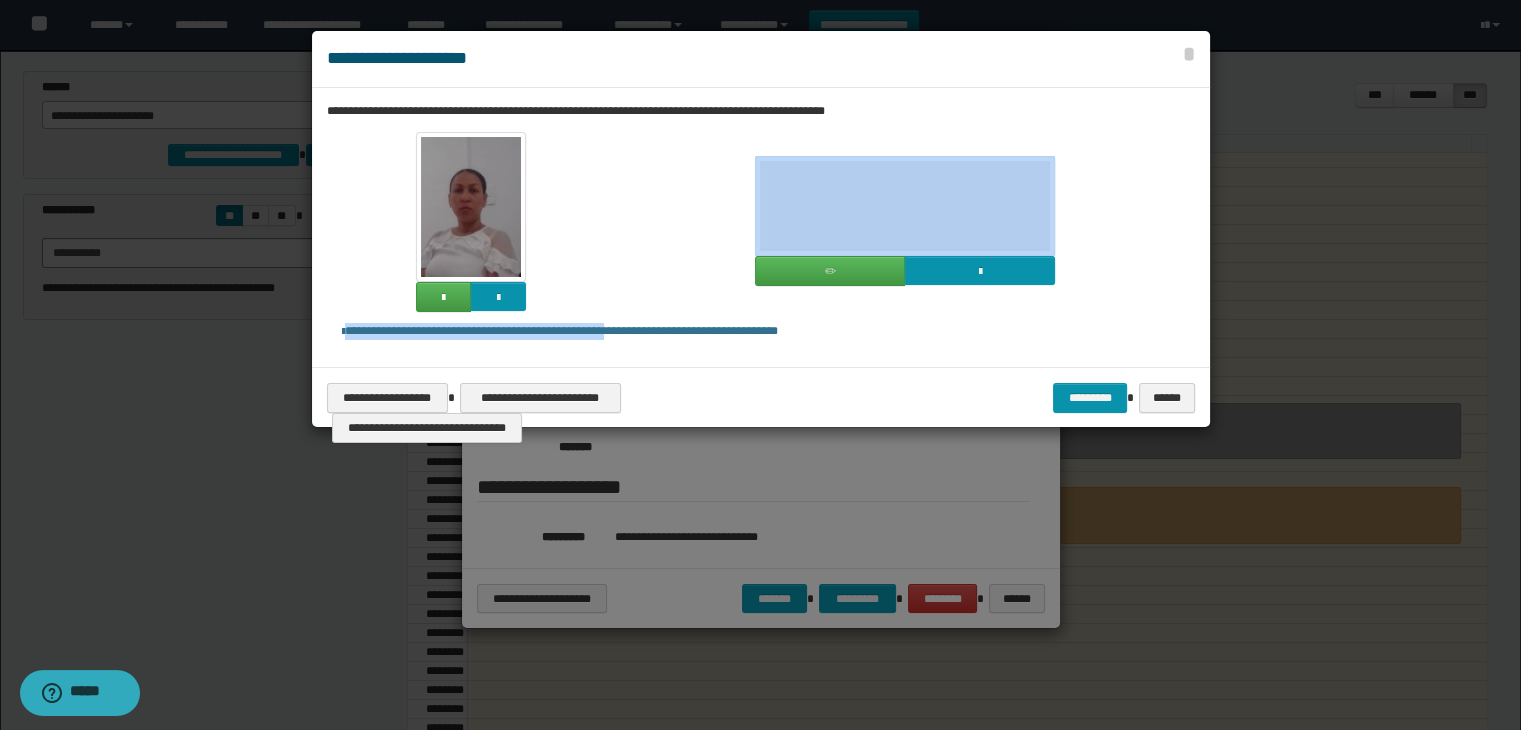 drag, startPoint x: 593, startPoint y: 301, endPoint x: 630, endPoint y: 336, distance: 50.931328 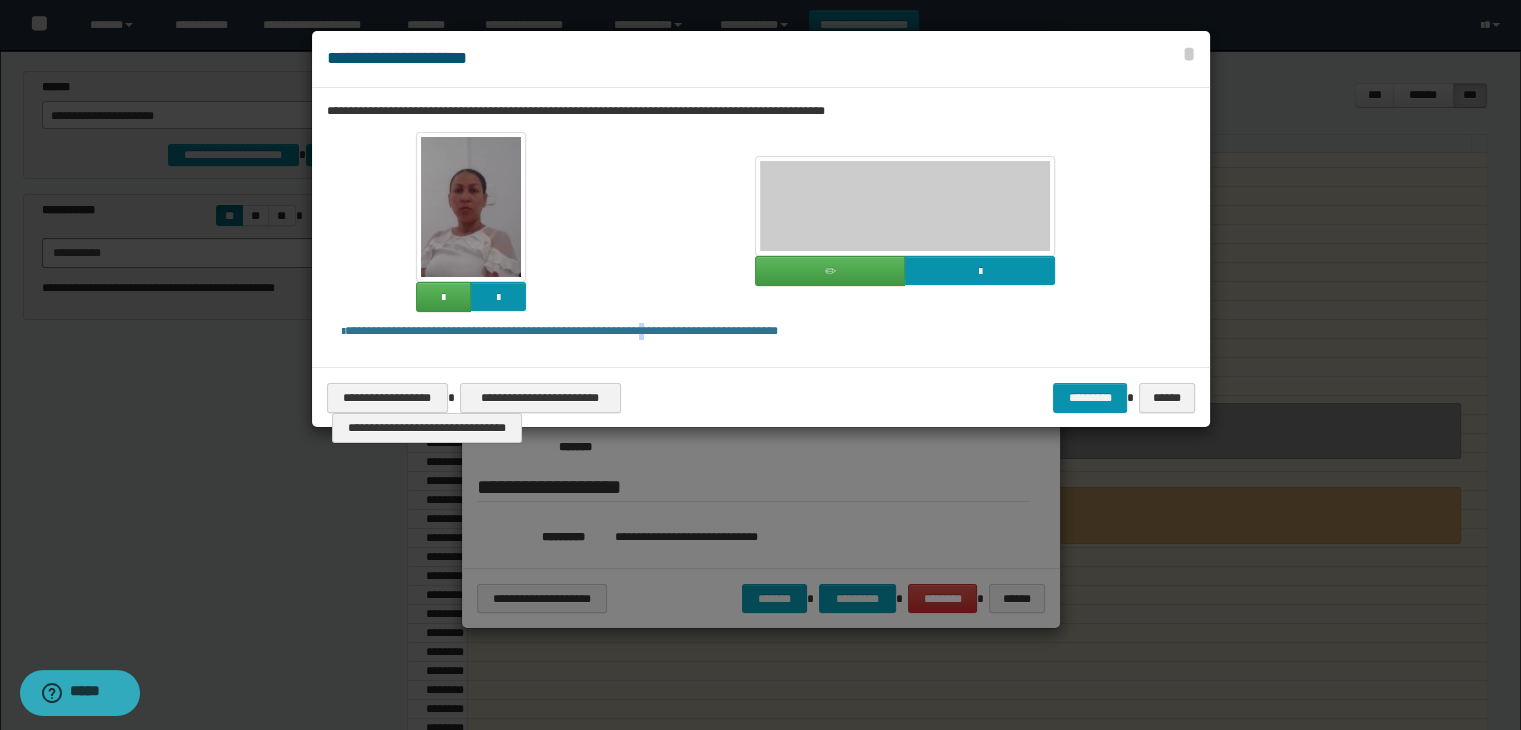 drag, startPoint x: 664, startPoint y: 314, endPoint x: 679, endPoint y: 337, distance: 27.45906 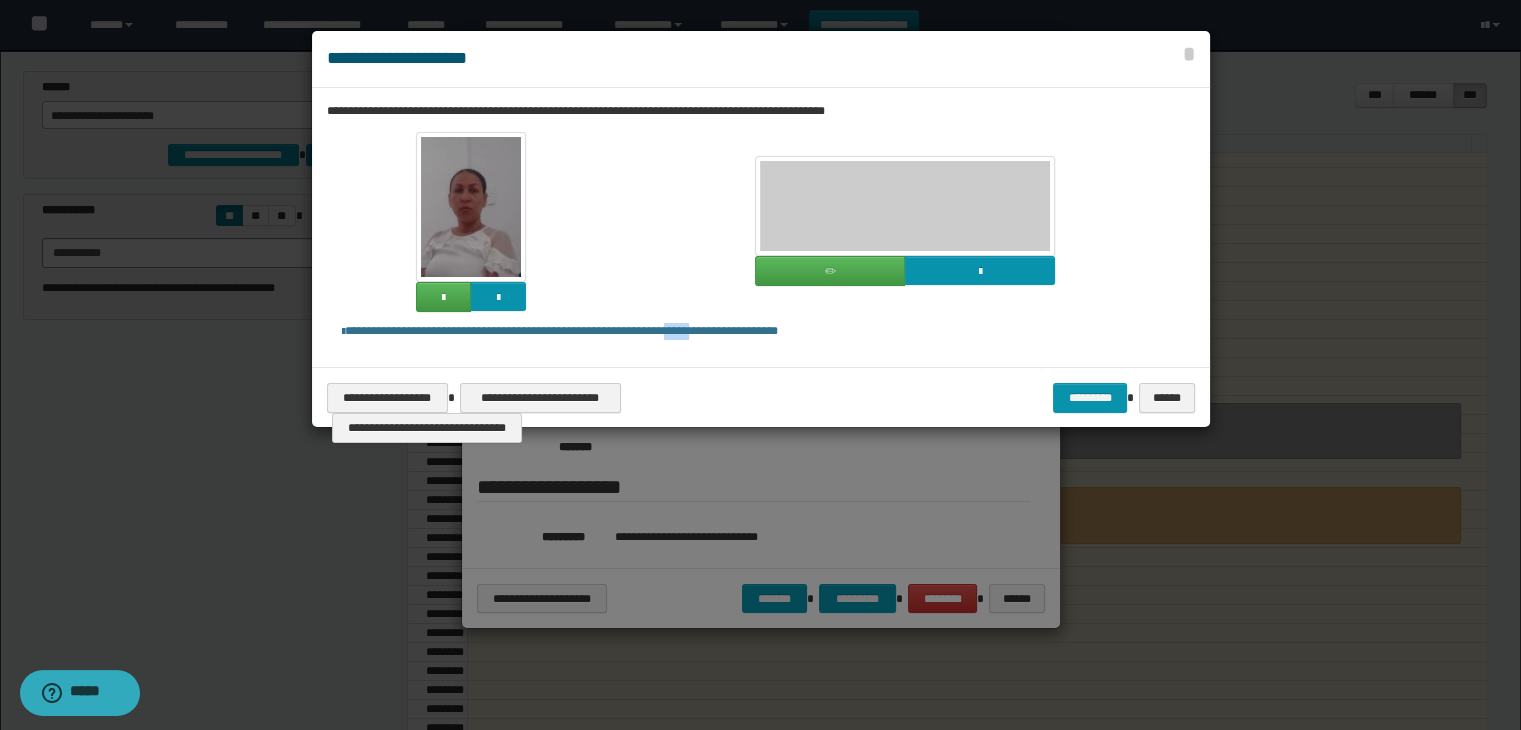 drag, startPoint x: 695, startPoint y: 318, endPoint x: 729, endPoint y: 331, distance: 36.40055 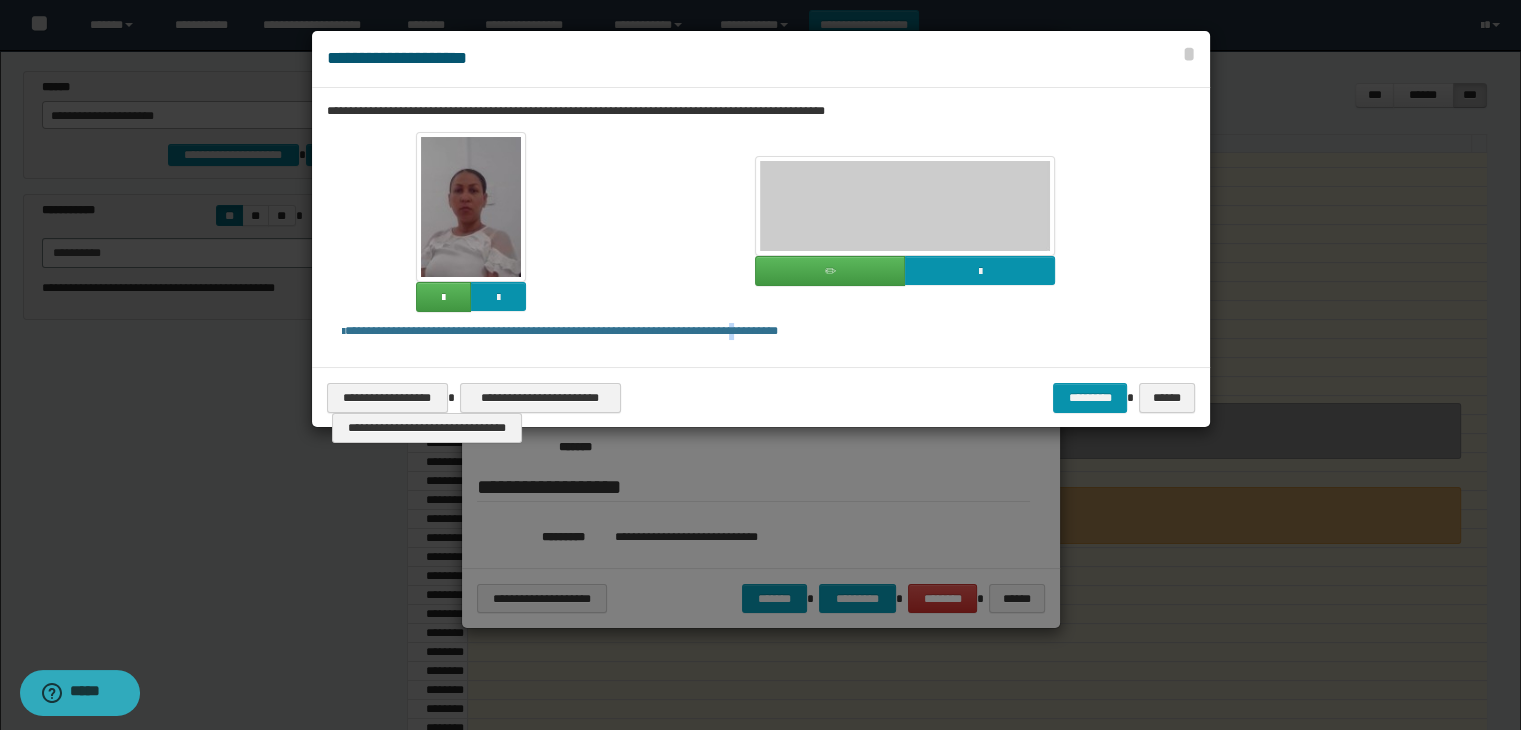 drag, startPoint x: 772, startPoint y: 318, endPoint x: 780, endPoint y: 333, distance: 17 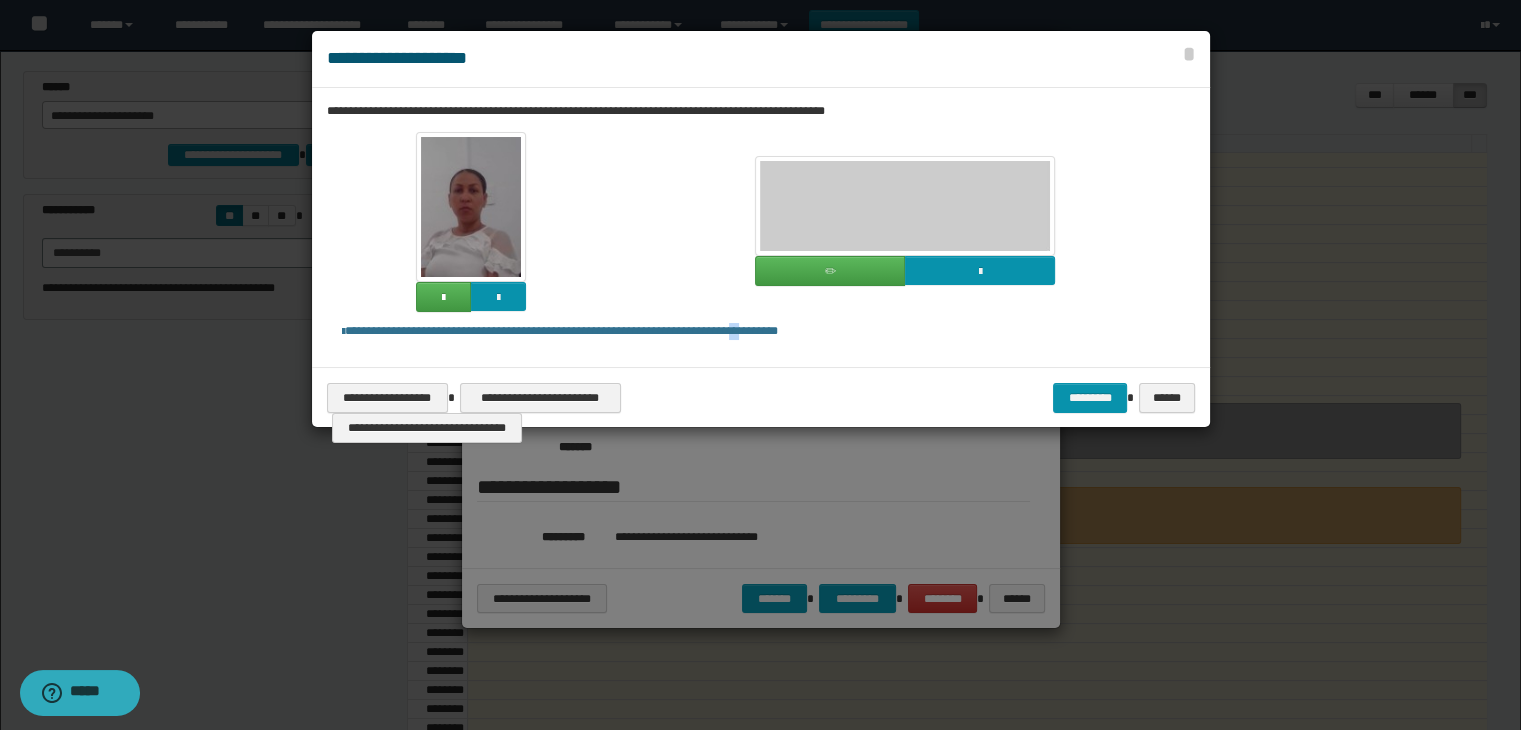 click at bounding box center [905, 206] 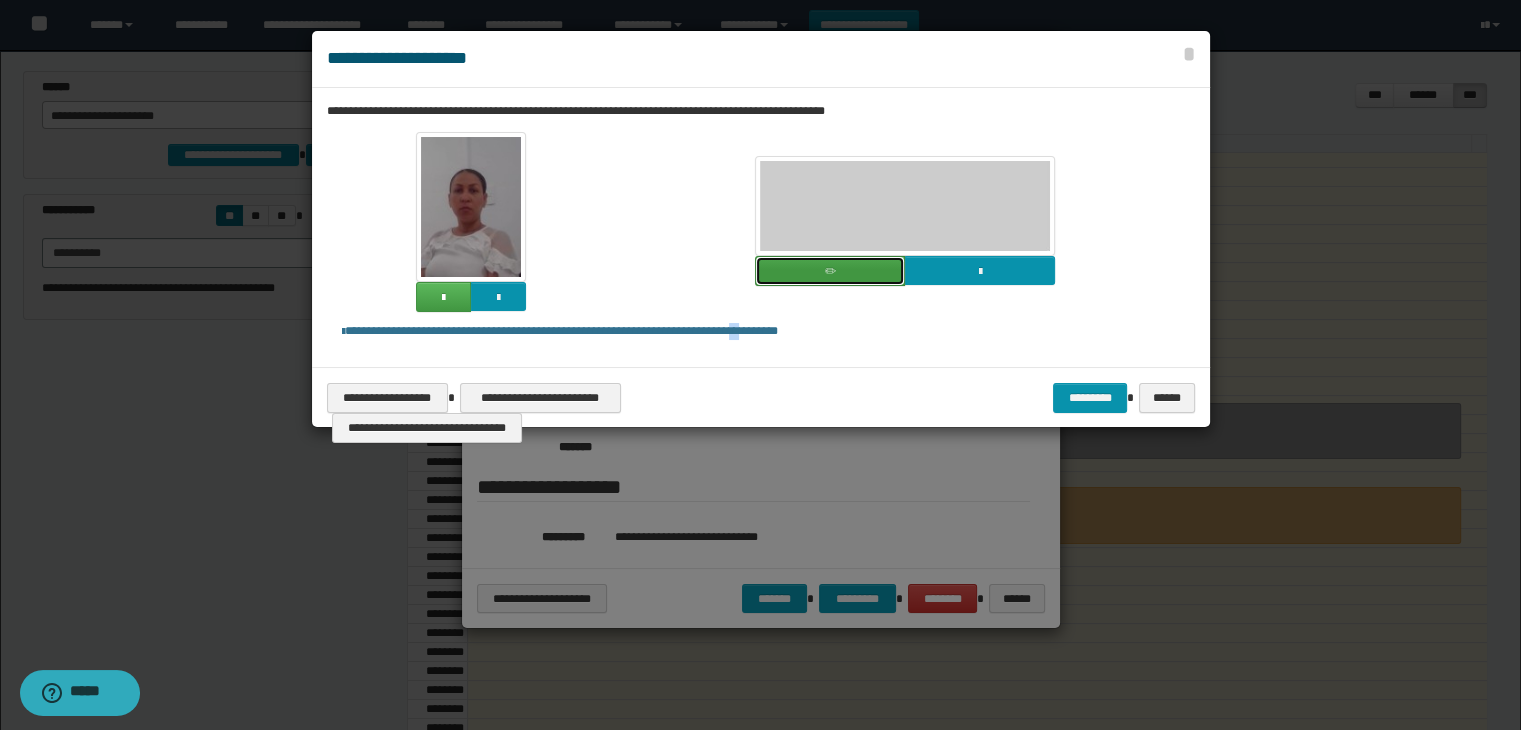 click at bounding box center [830, 271] 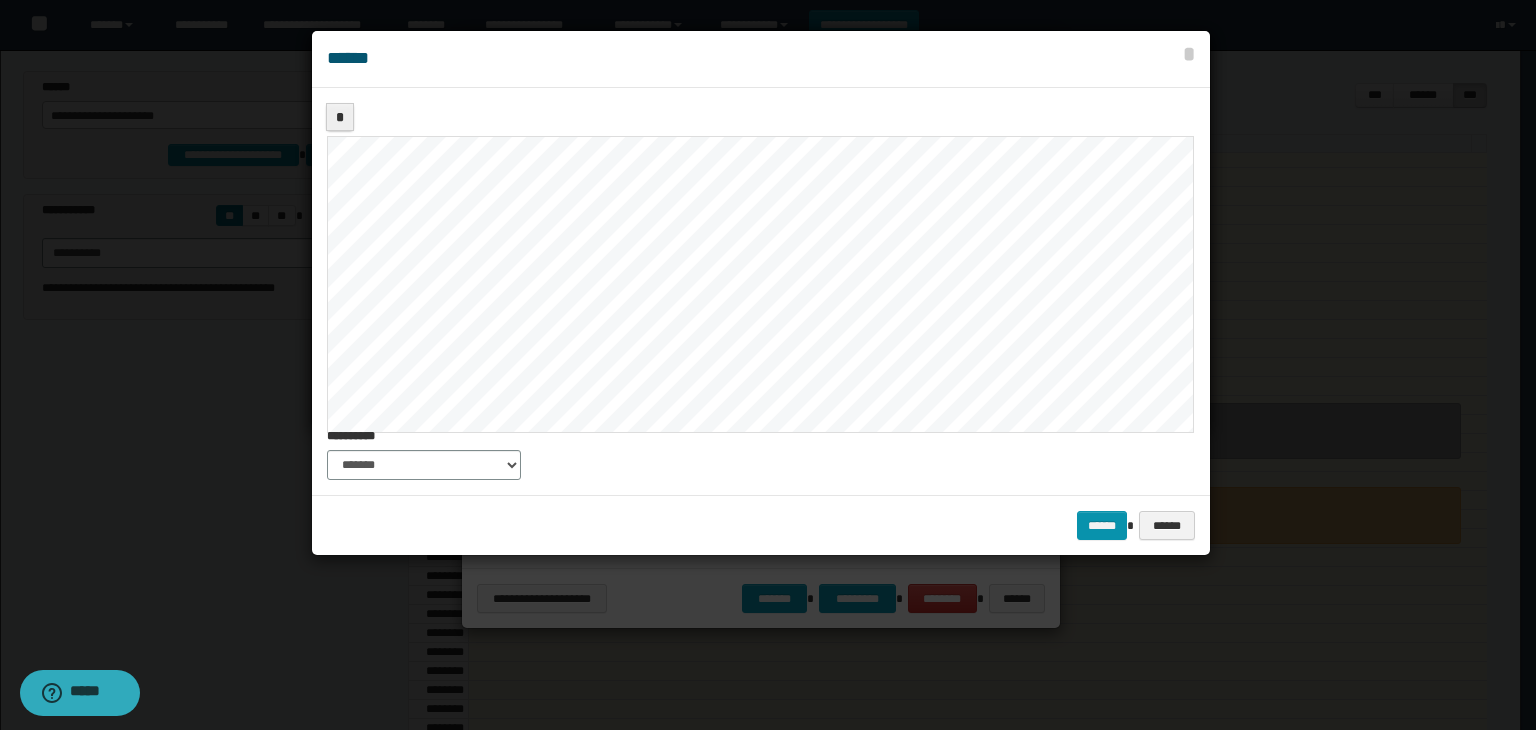 drag, startPoint x: 1237, startPoint y: 312, endPoint x: 1236, endPoint y: 346, distance: 34.0147 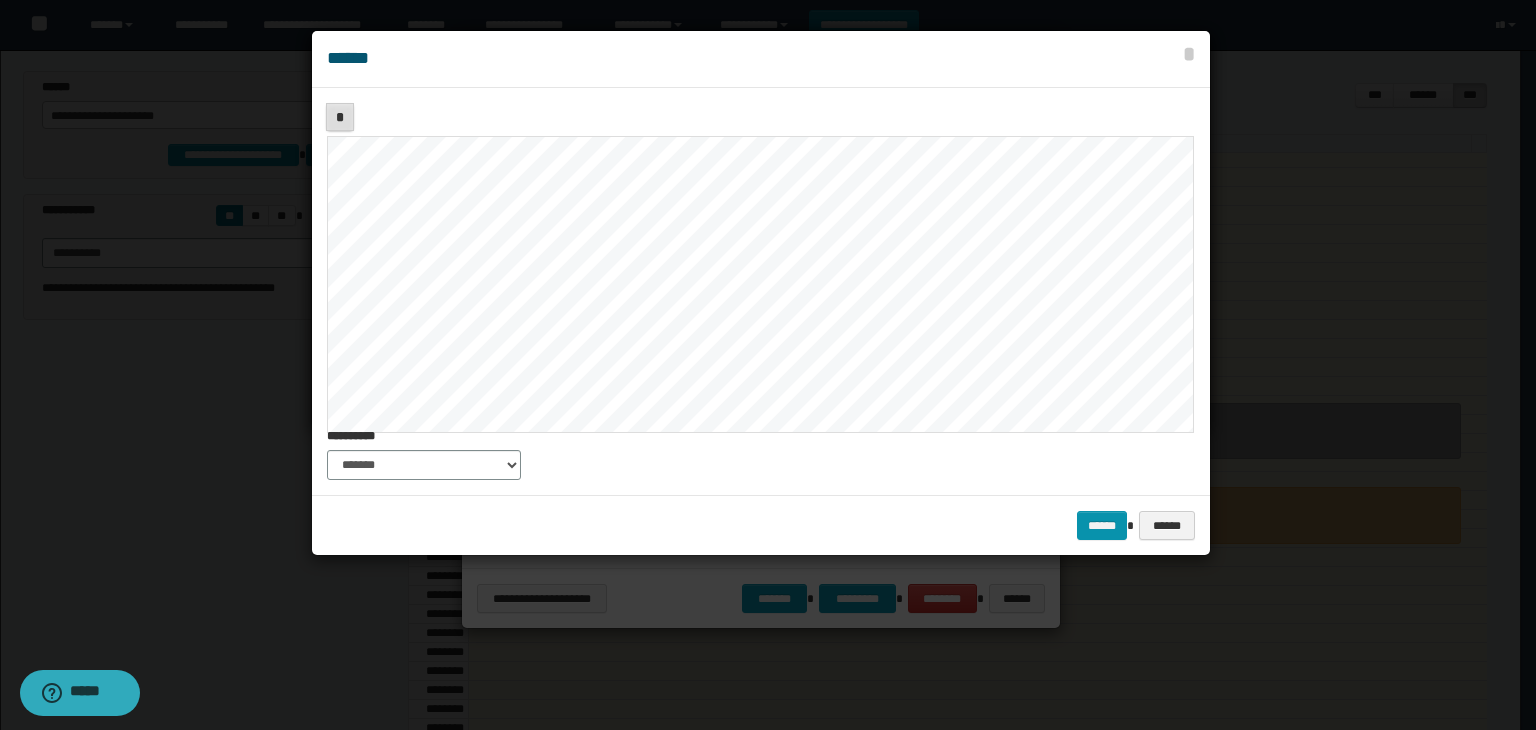 click on "*" at bounding box center [340, 117] 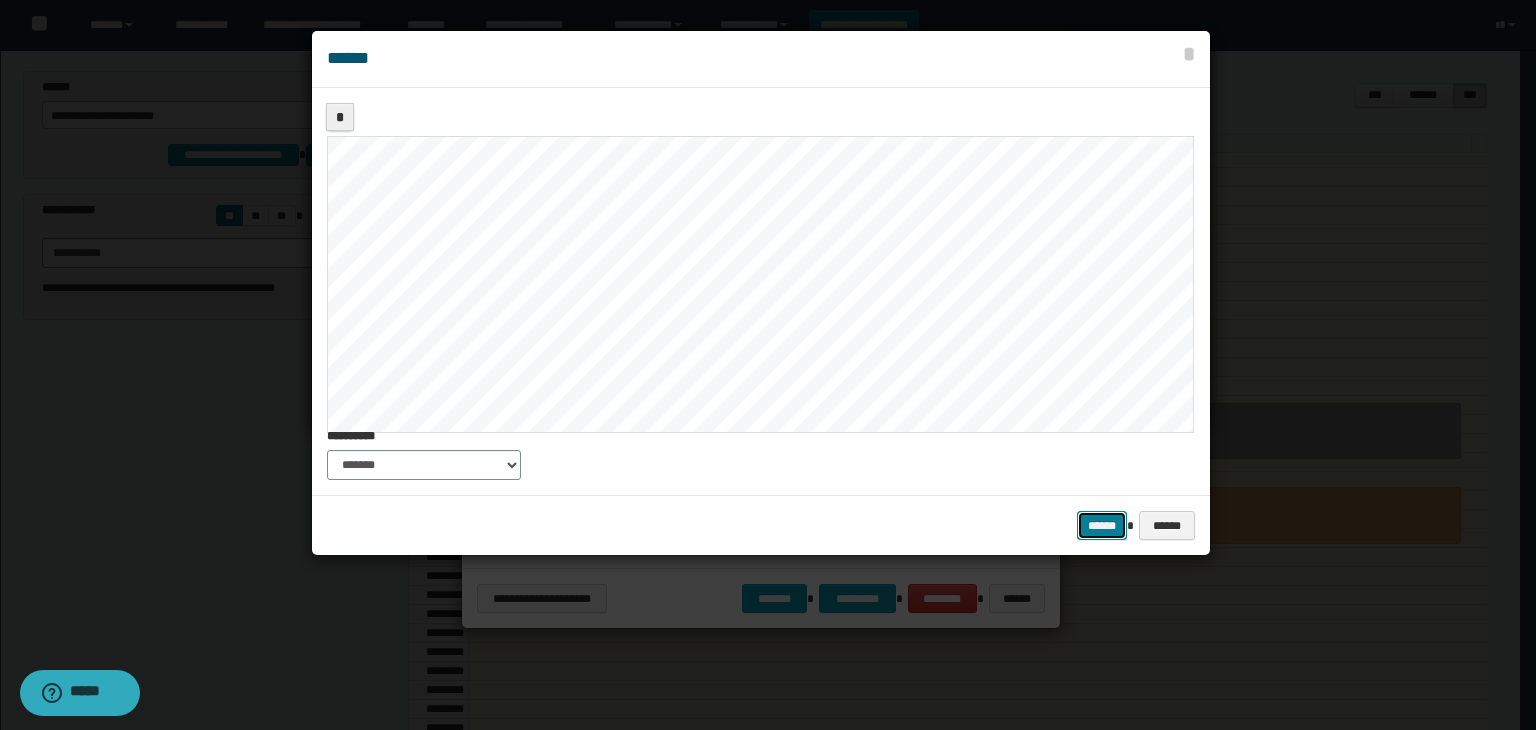 click on "******" at bounding box center (1102, 526) 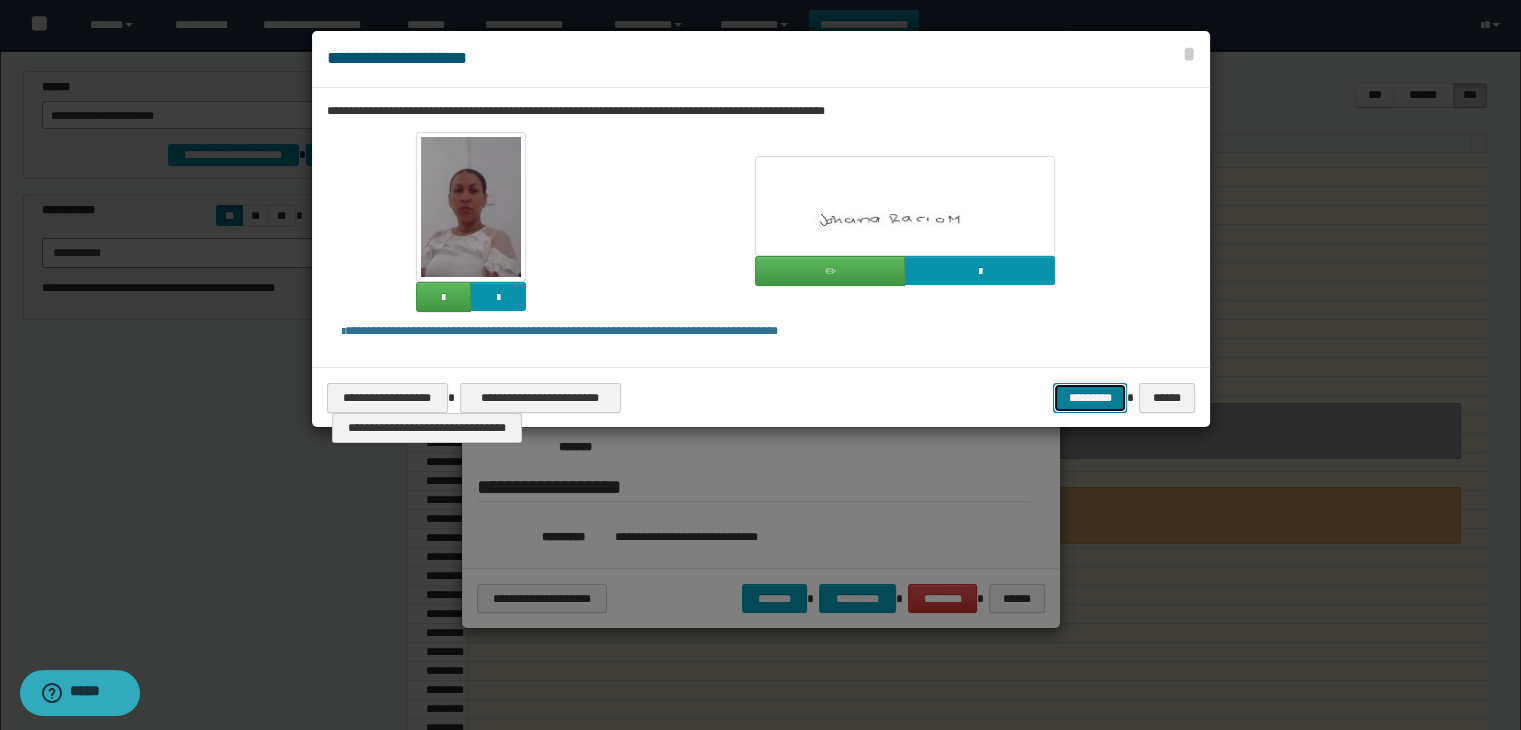 click on "*********" at bounding box center (1090, 398) 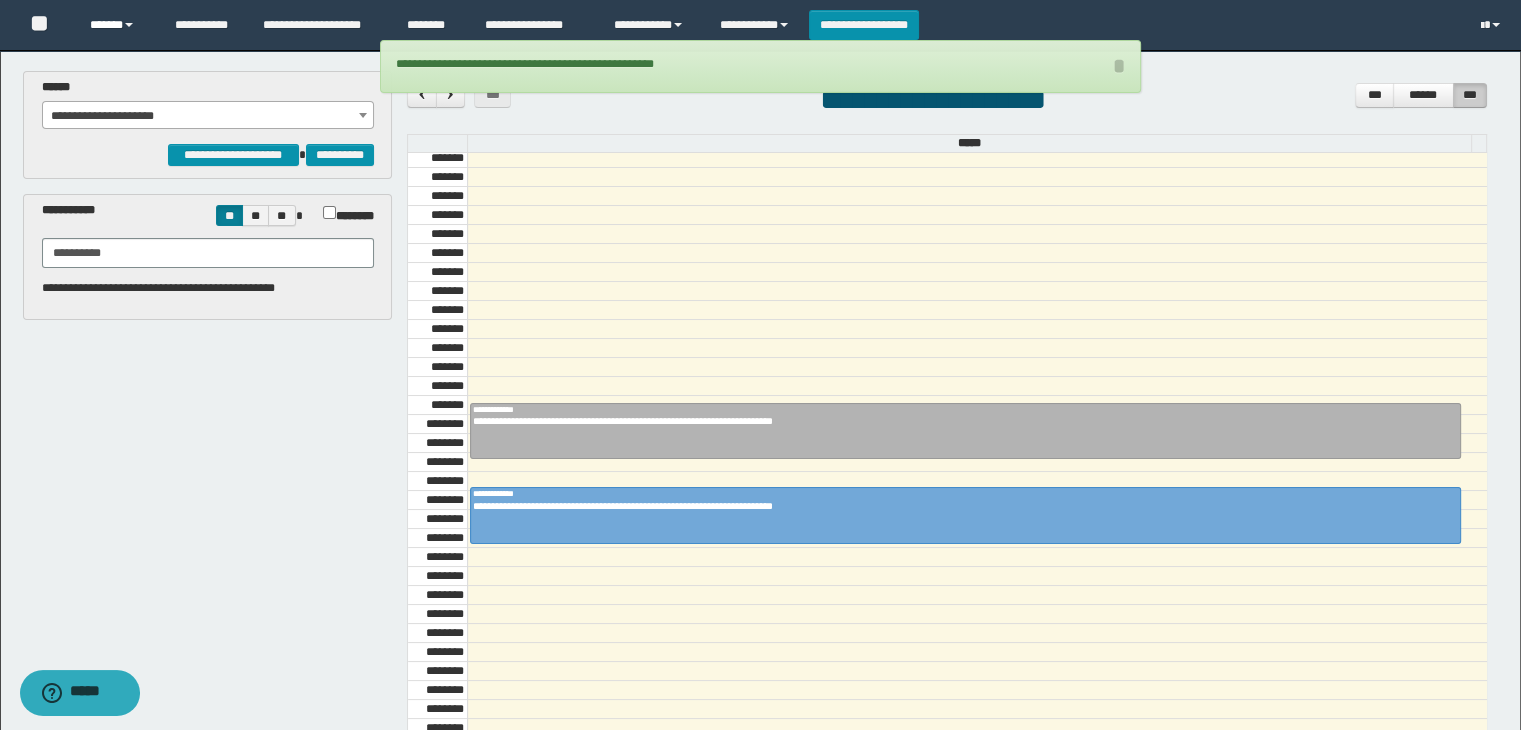 click on "******" at bounding box center [117, 25] 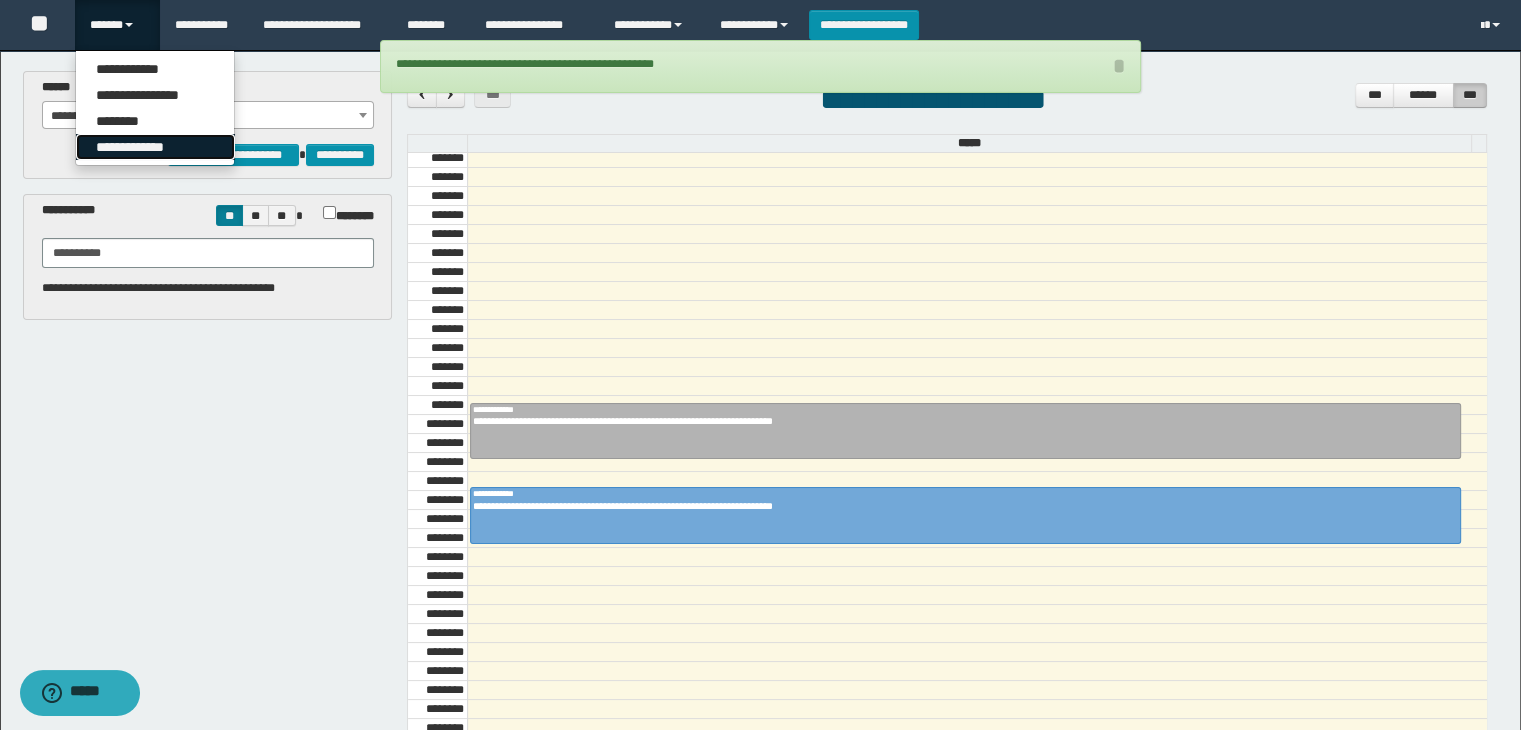 click on "**********" at bounding box center [155, 147] 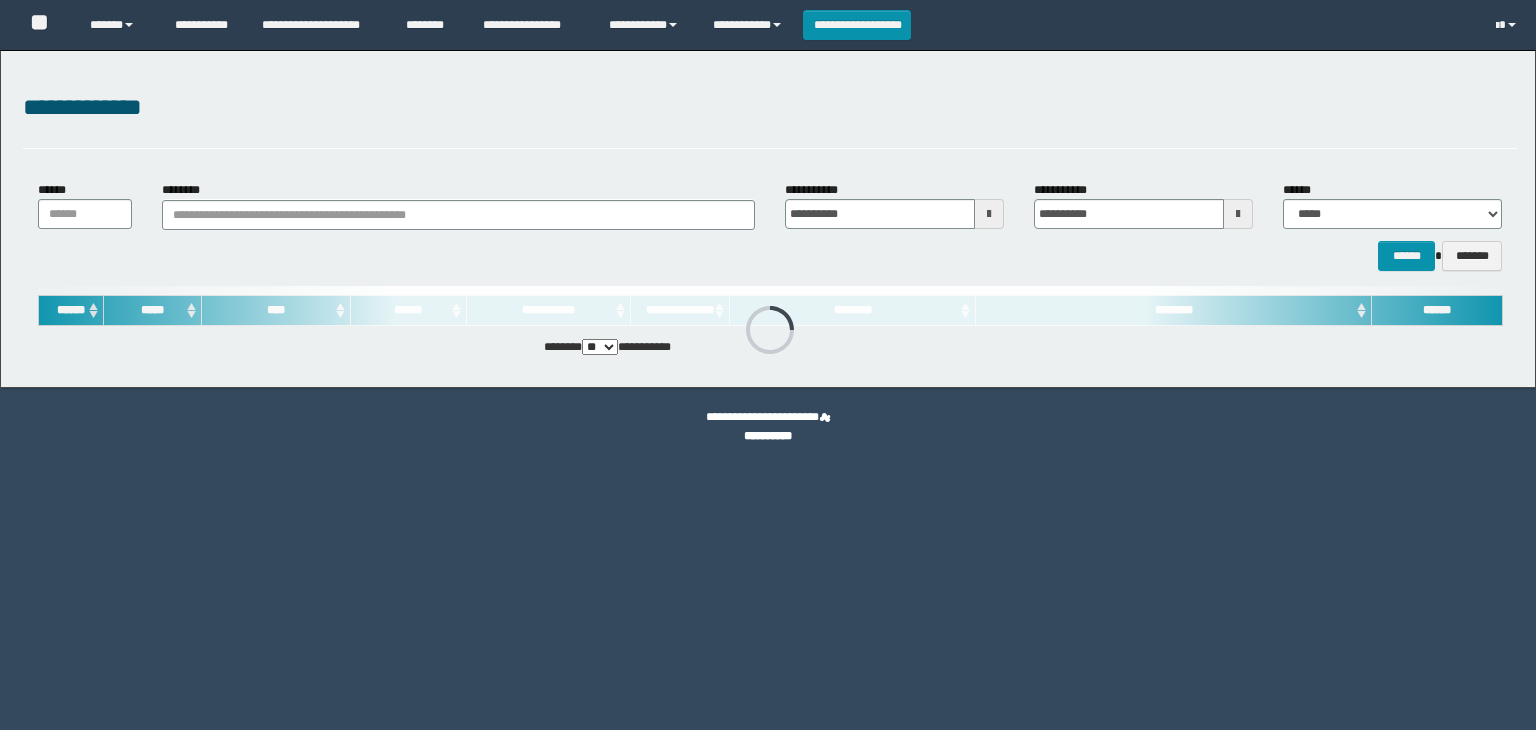 scroll, scrollTop: 0, scrollLeft: 0, axis: both 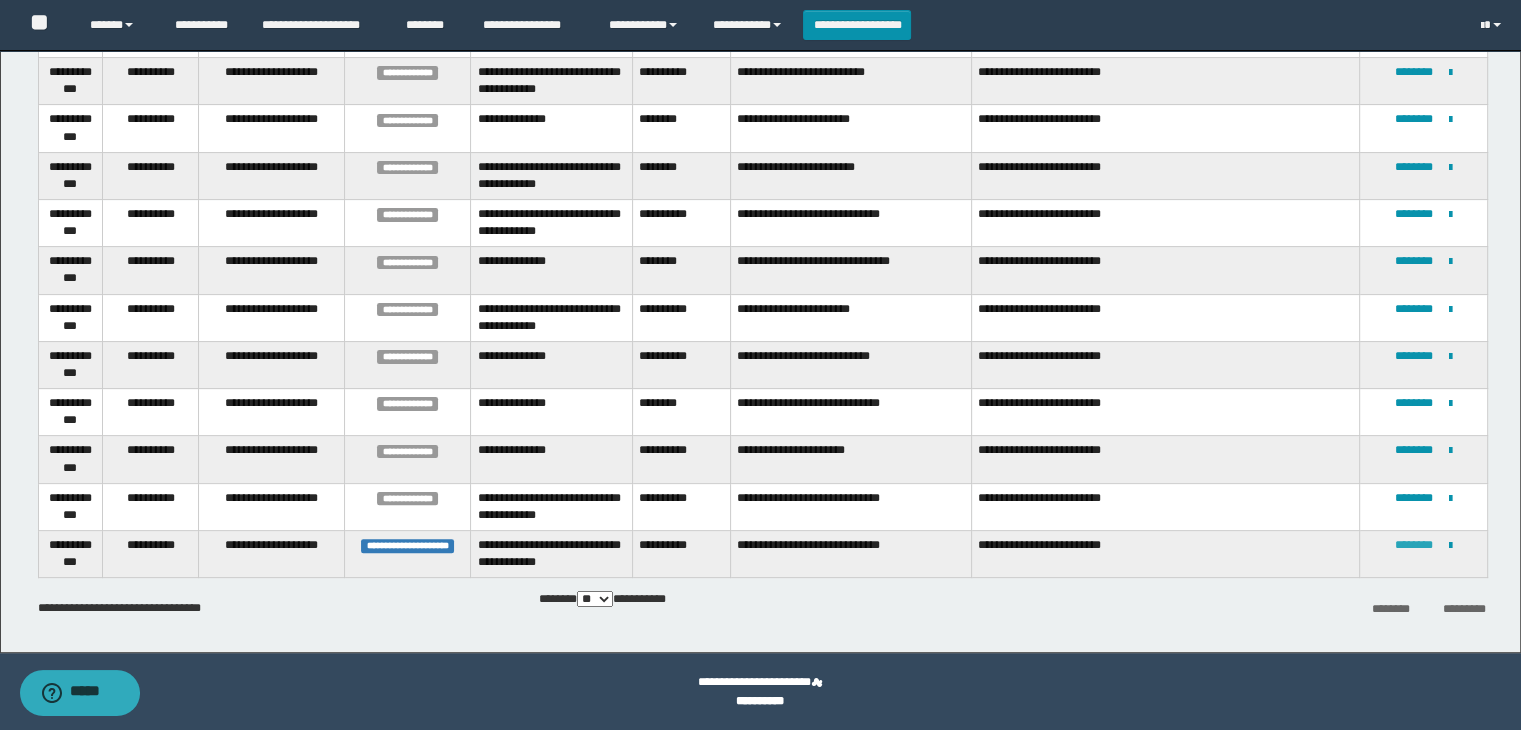 click on "********" at bounding box center (1414, 545) 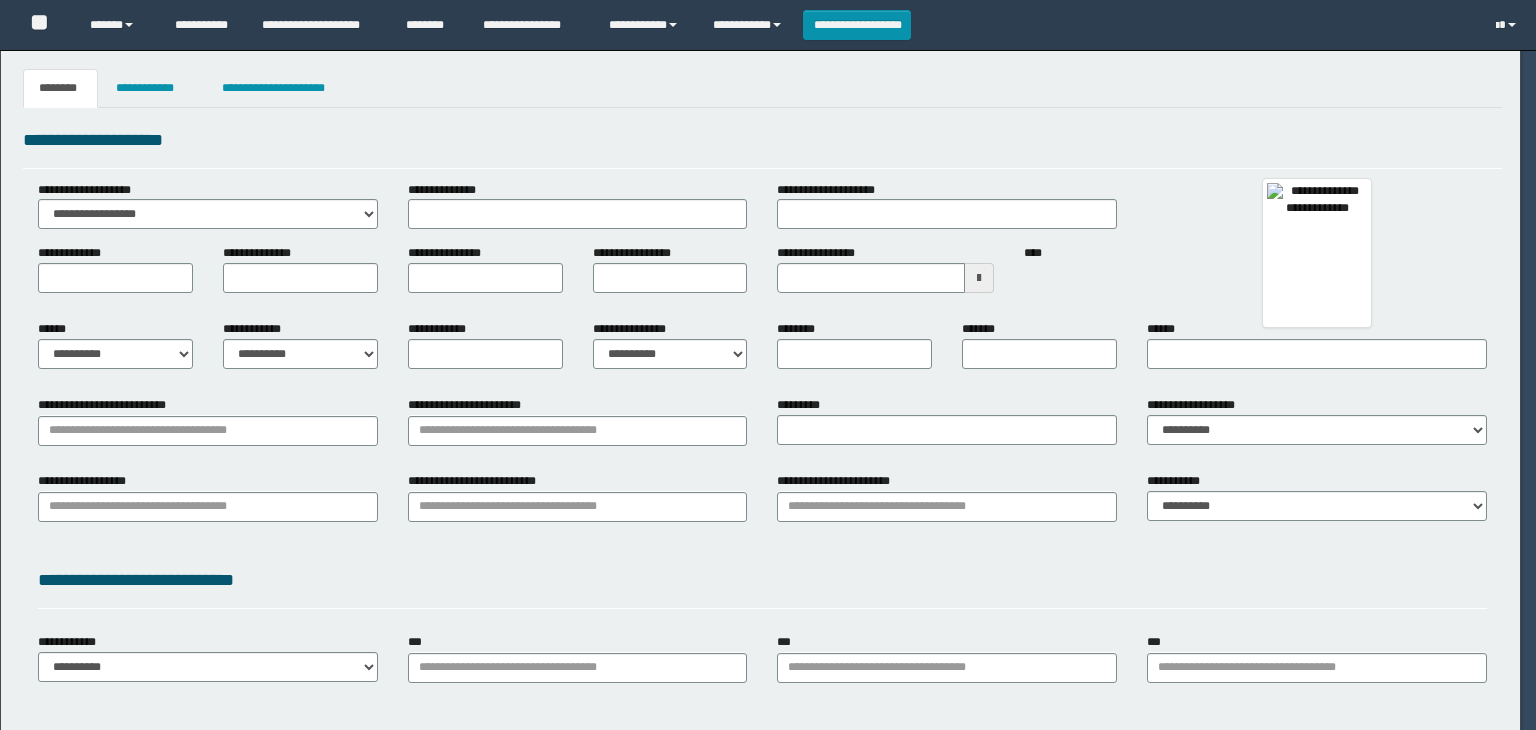 scroll, scrollTop: 0, scrollLeft: 0, axis: both 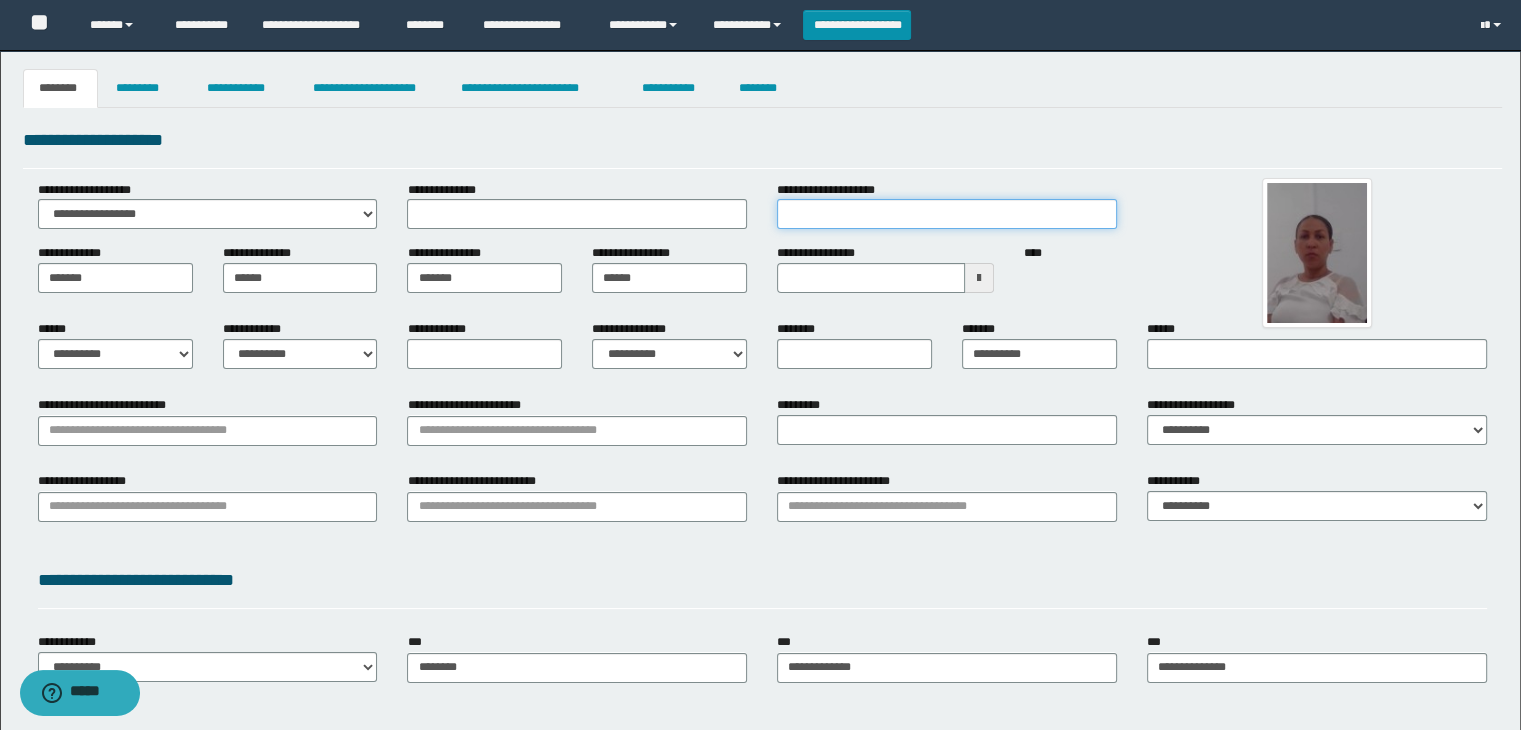 click on "**********" at bounding box center [947, 214] 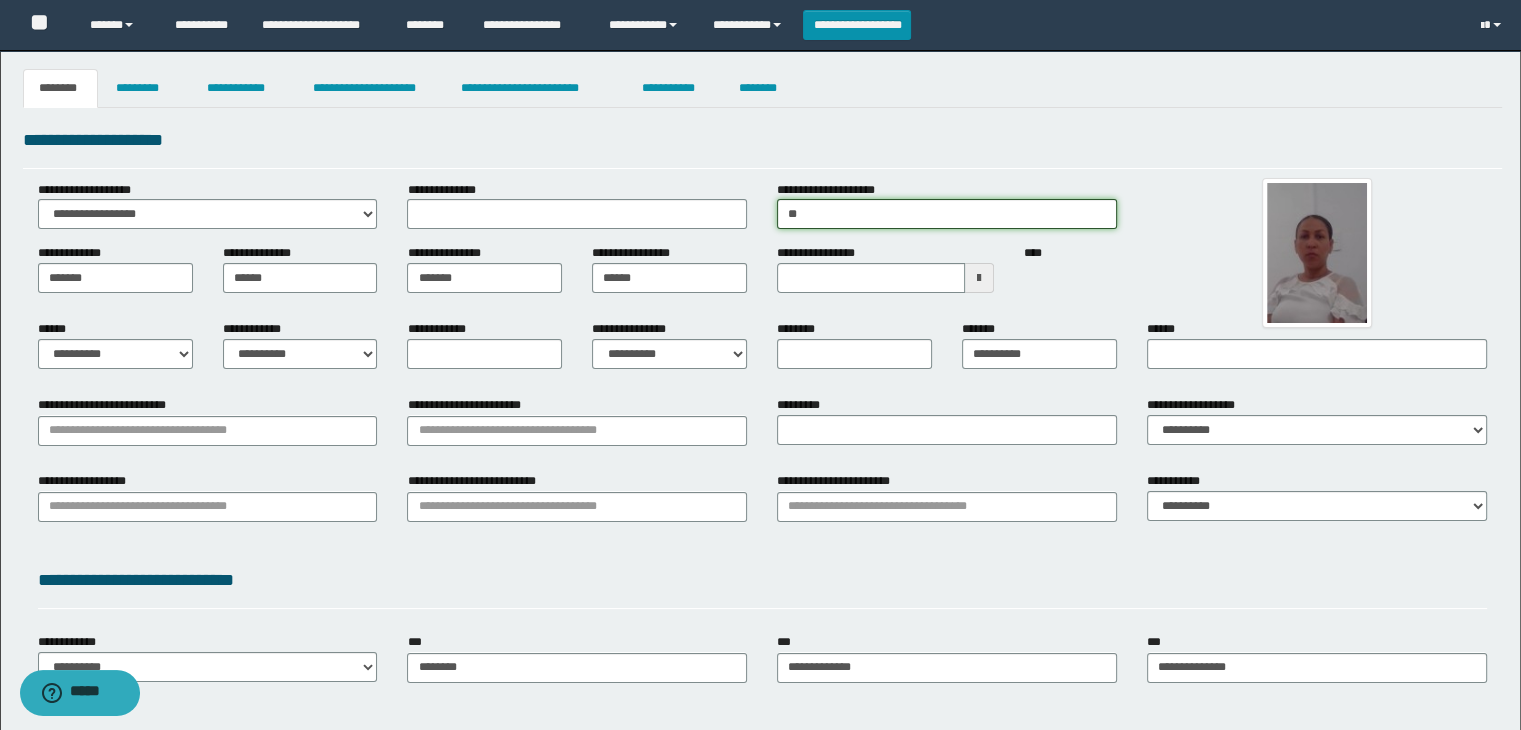 type on "*" 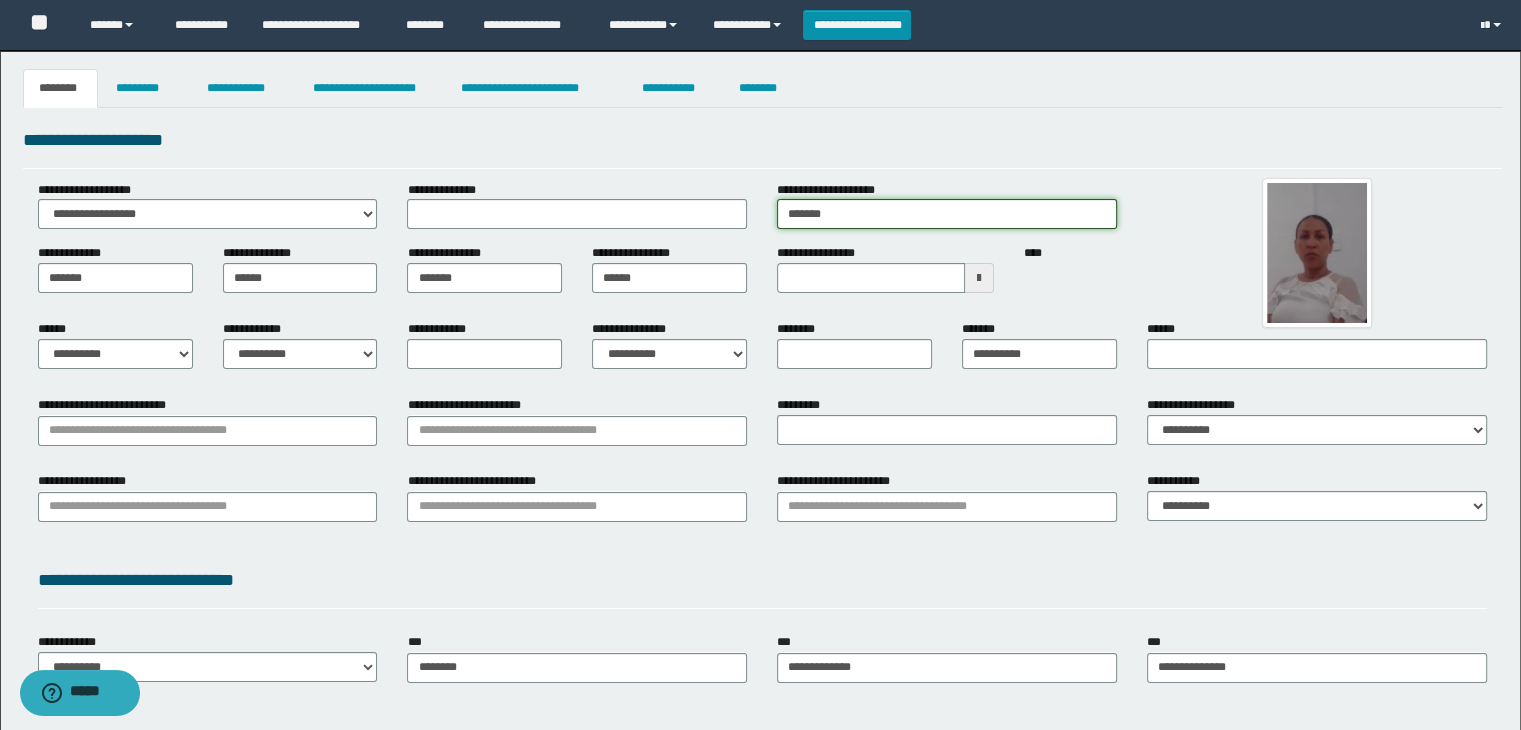 type on "**********" 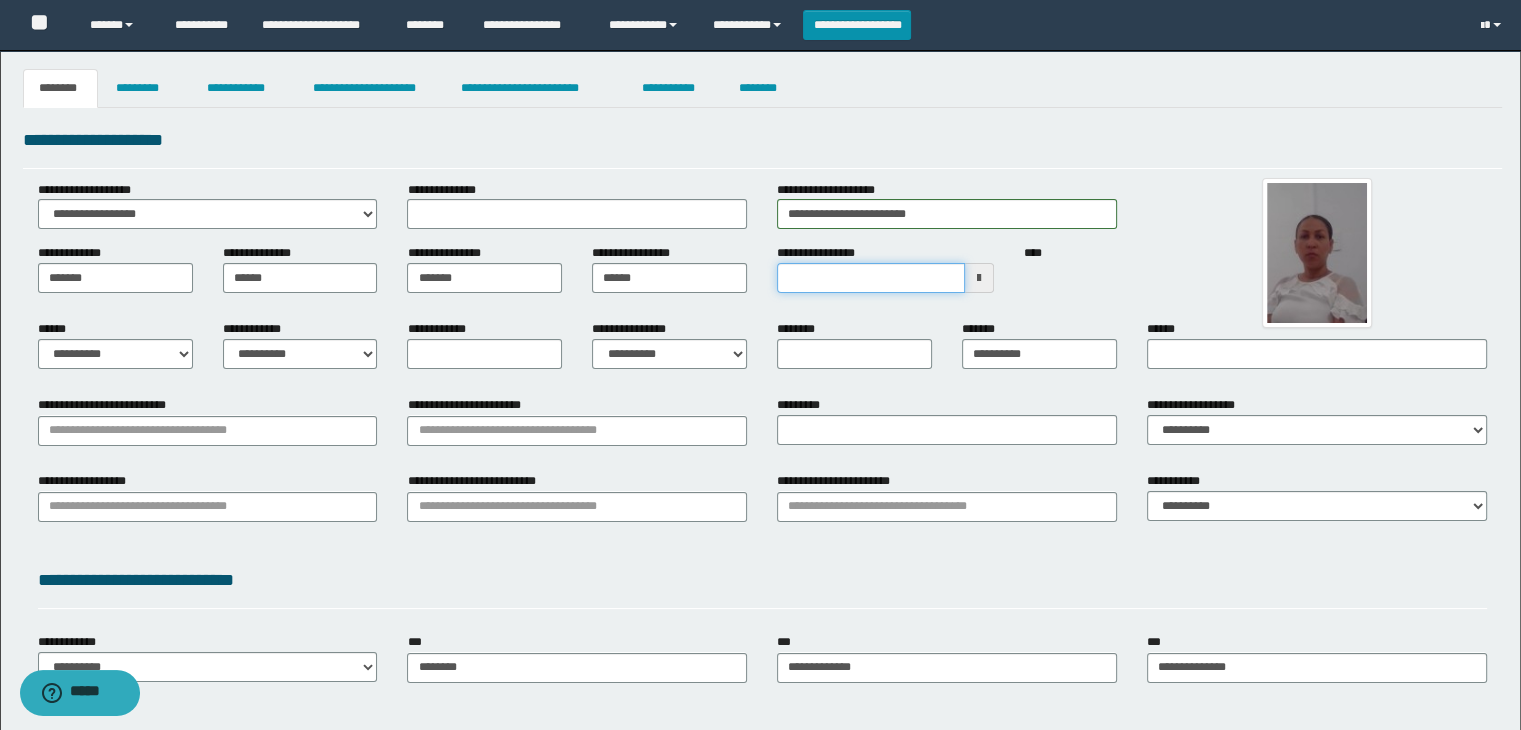 click on "**********" at bounding box center (871, 278) 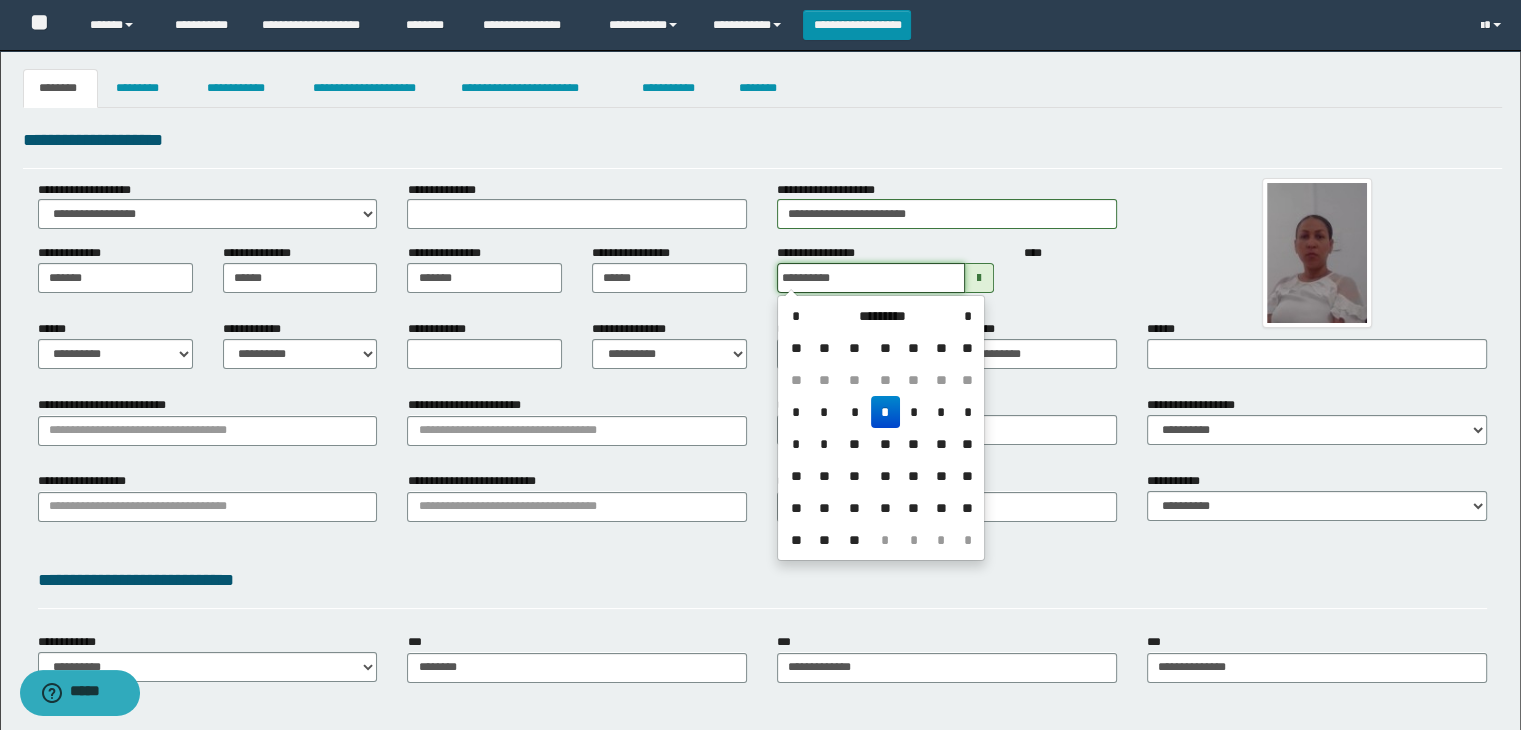 type on "**********" 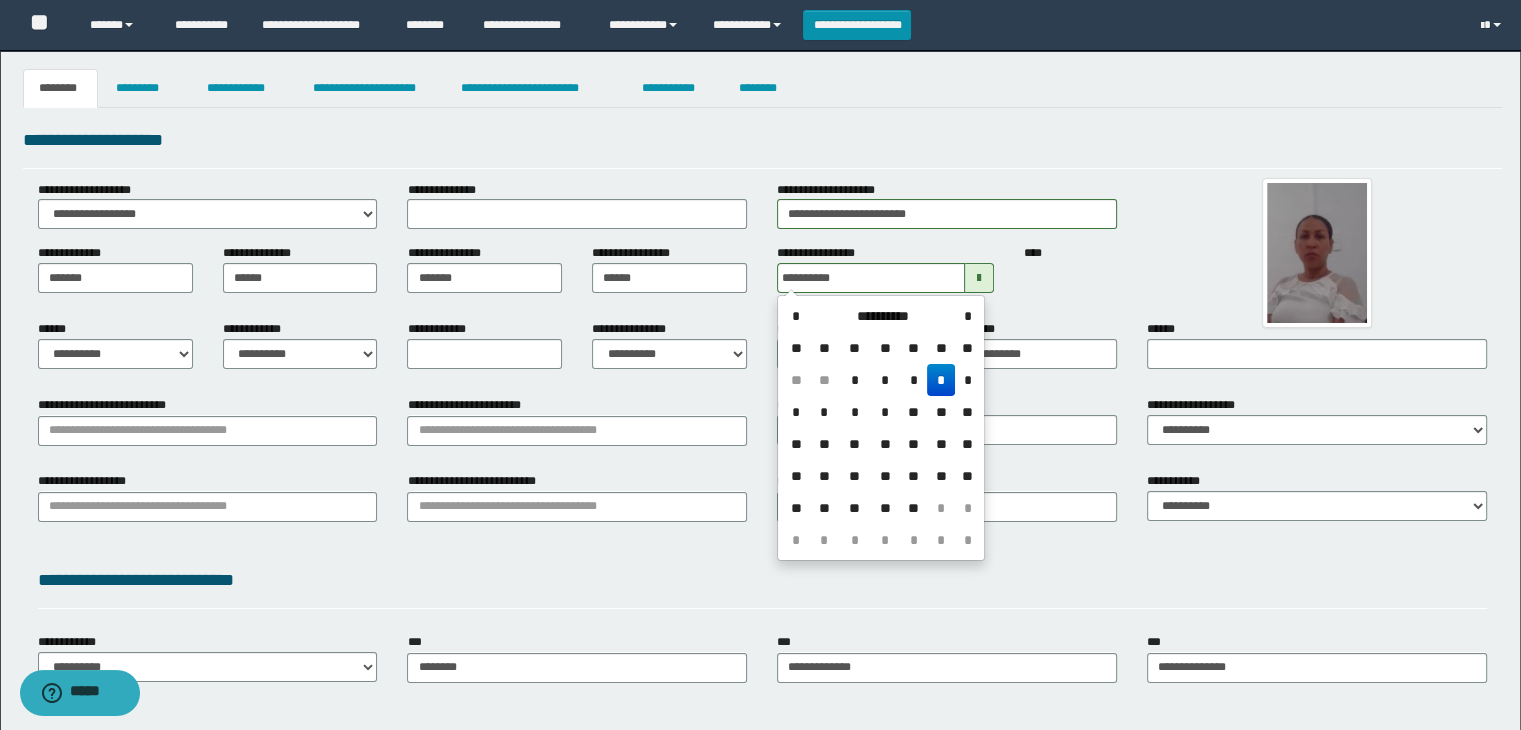 click on "*" at bounding box center (941, 380) 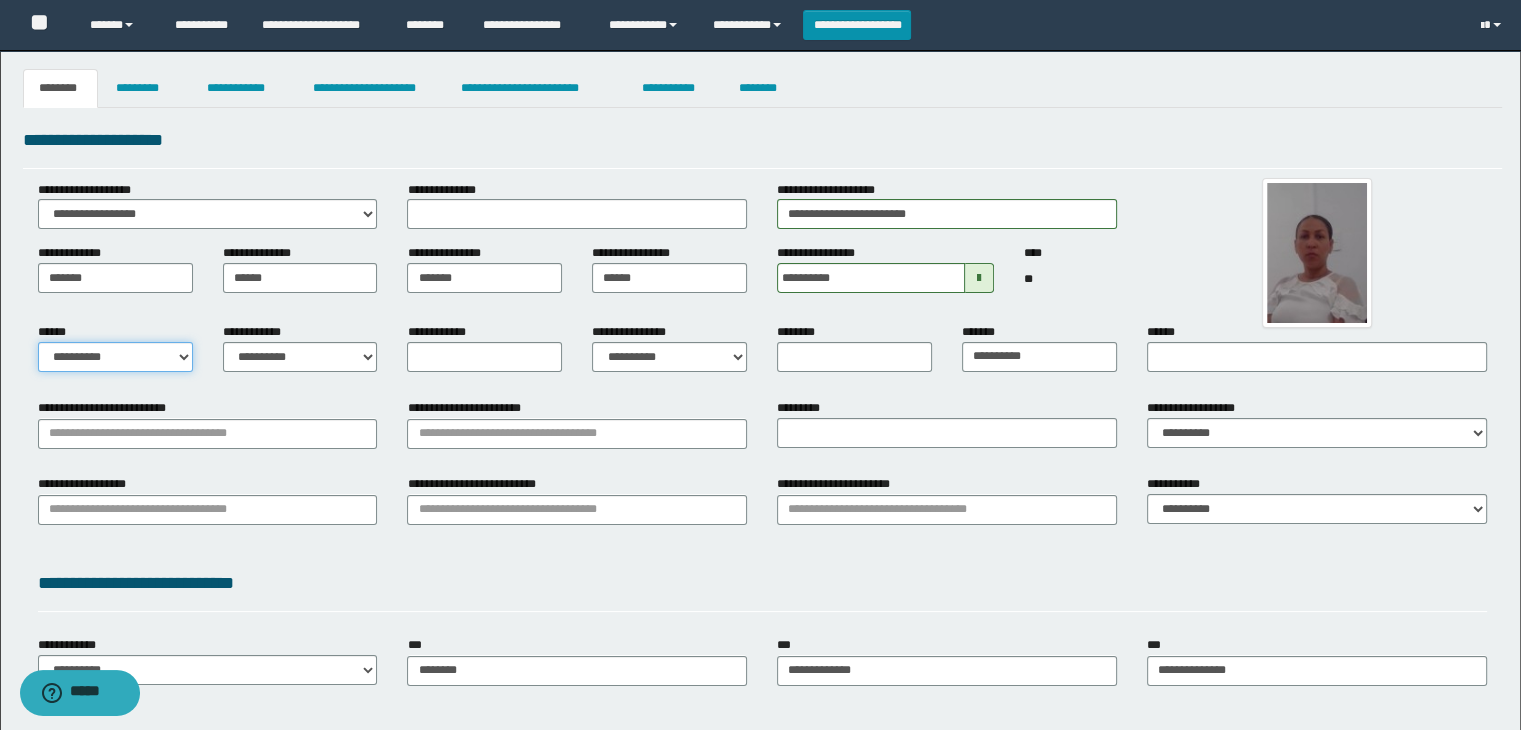 click on "**********" at bounding box center [115, 357] 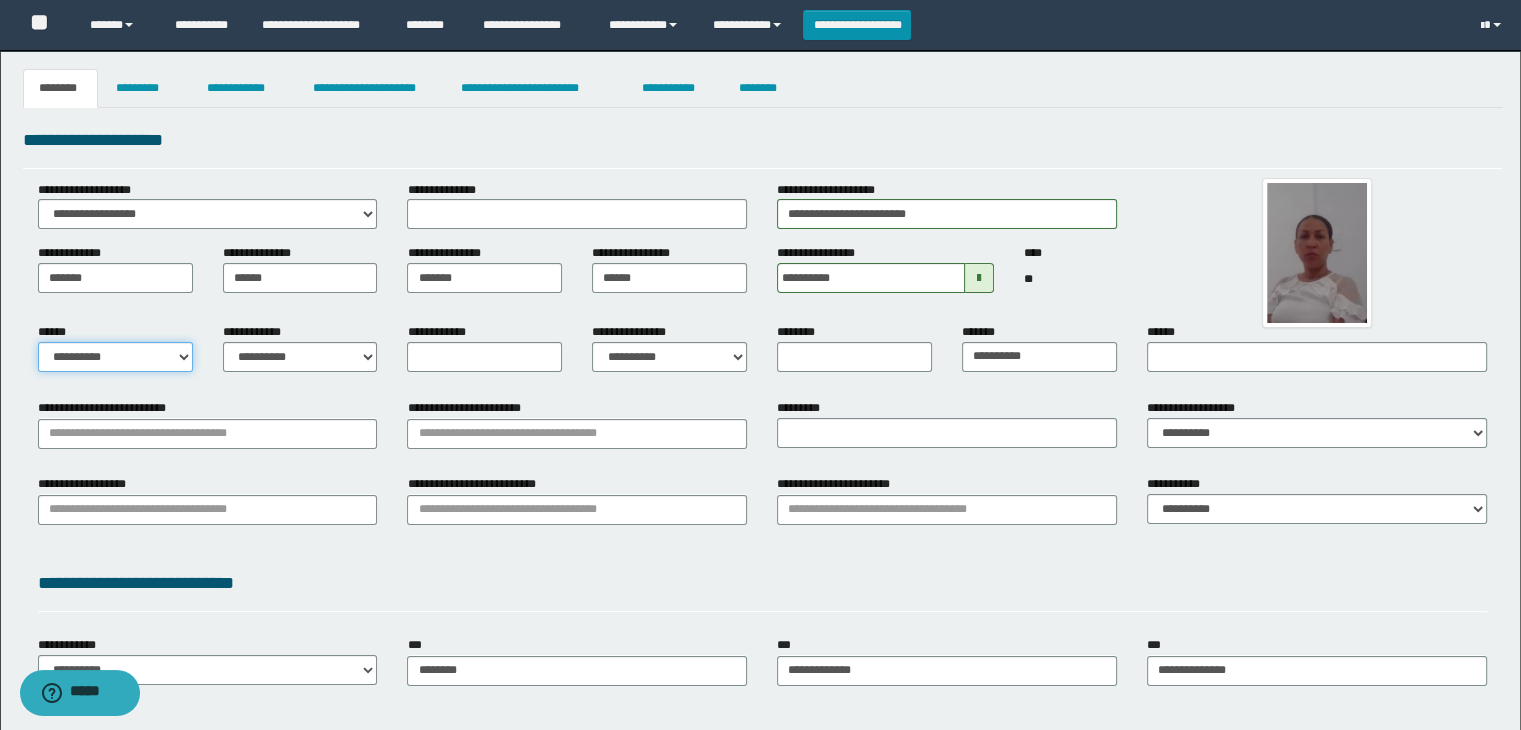 select on "*" 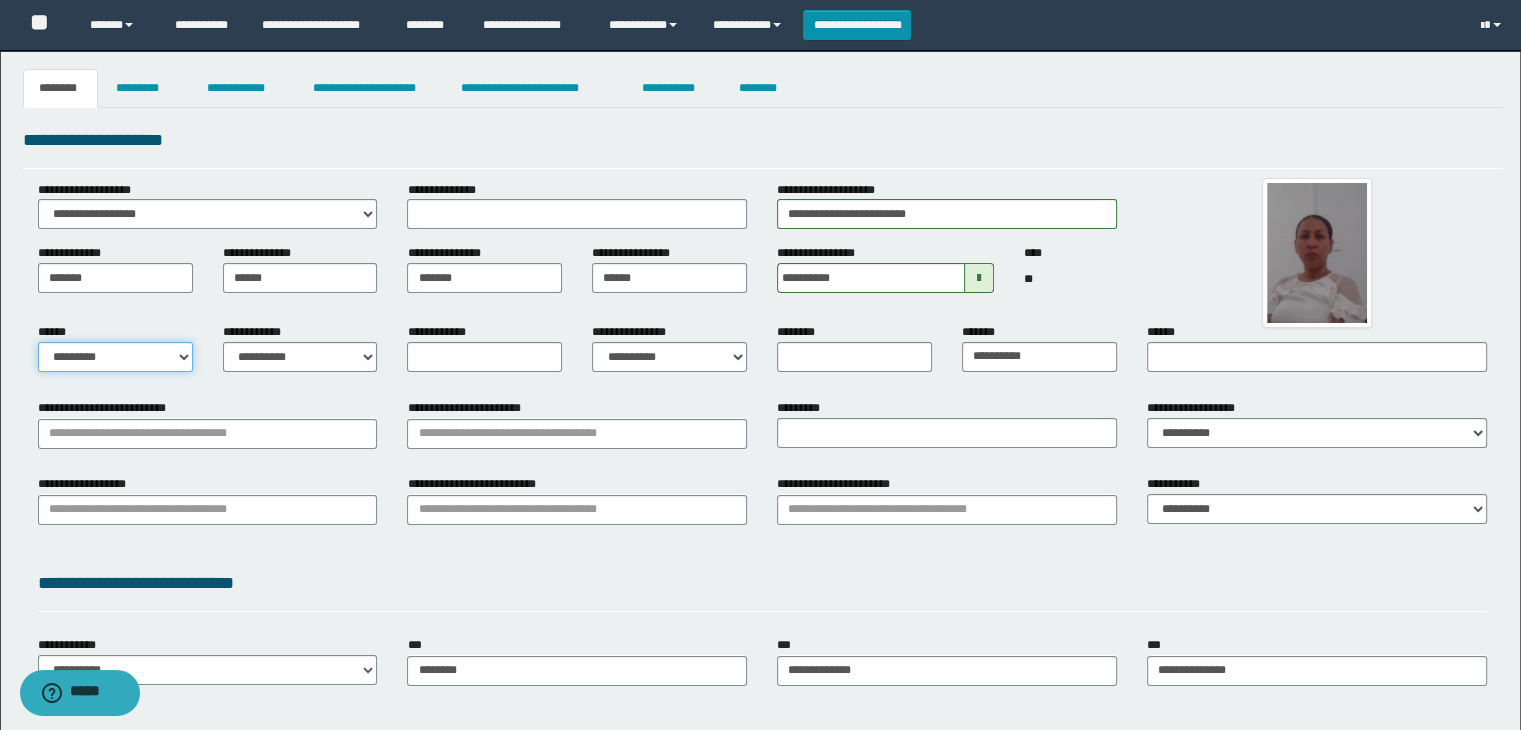 click on "**********" at bounding box center (115, 357) 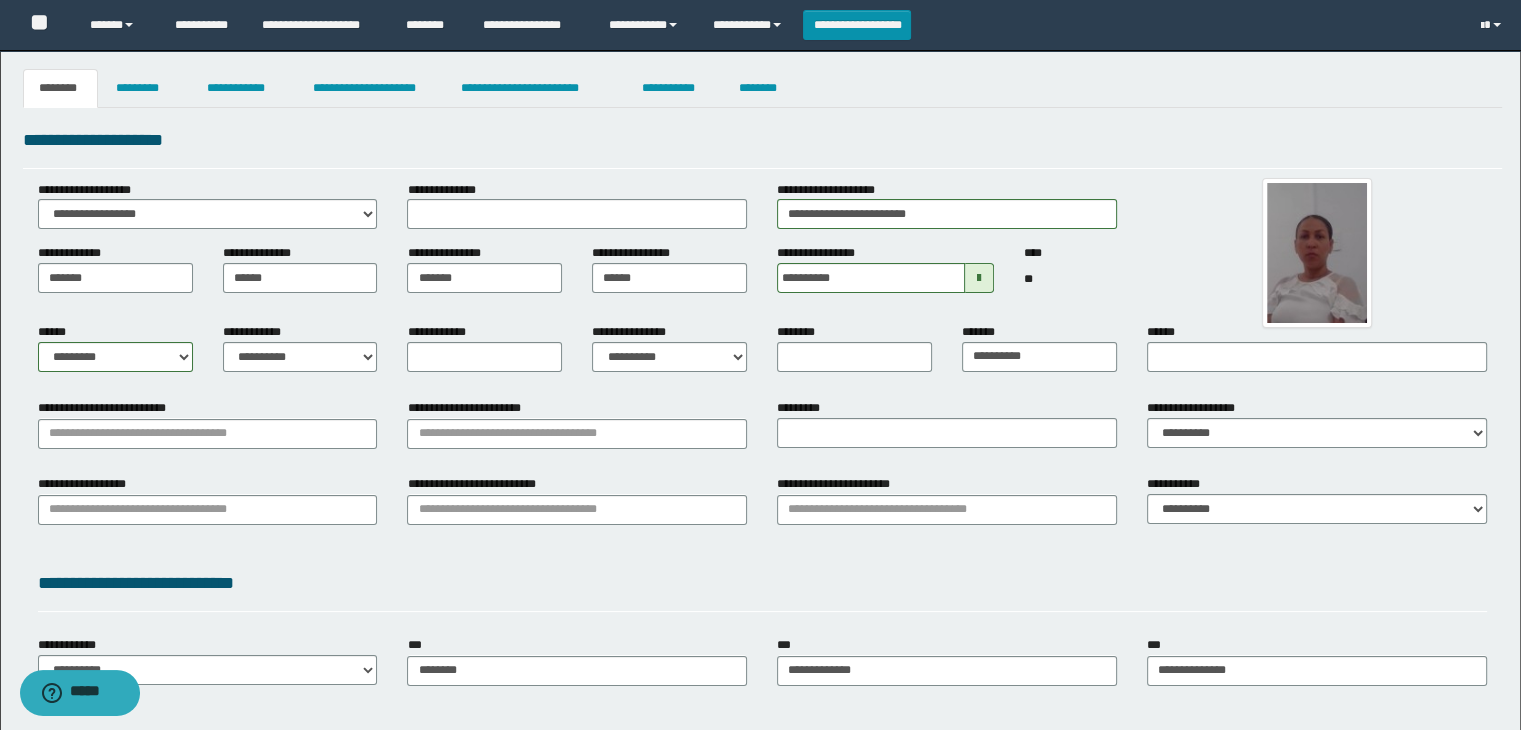 click on "**********" at bounding box center (300, 347) 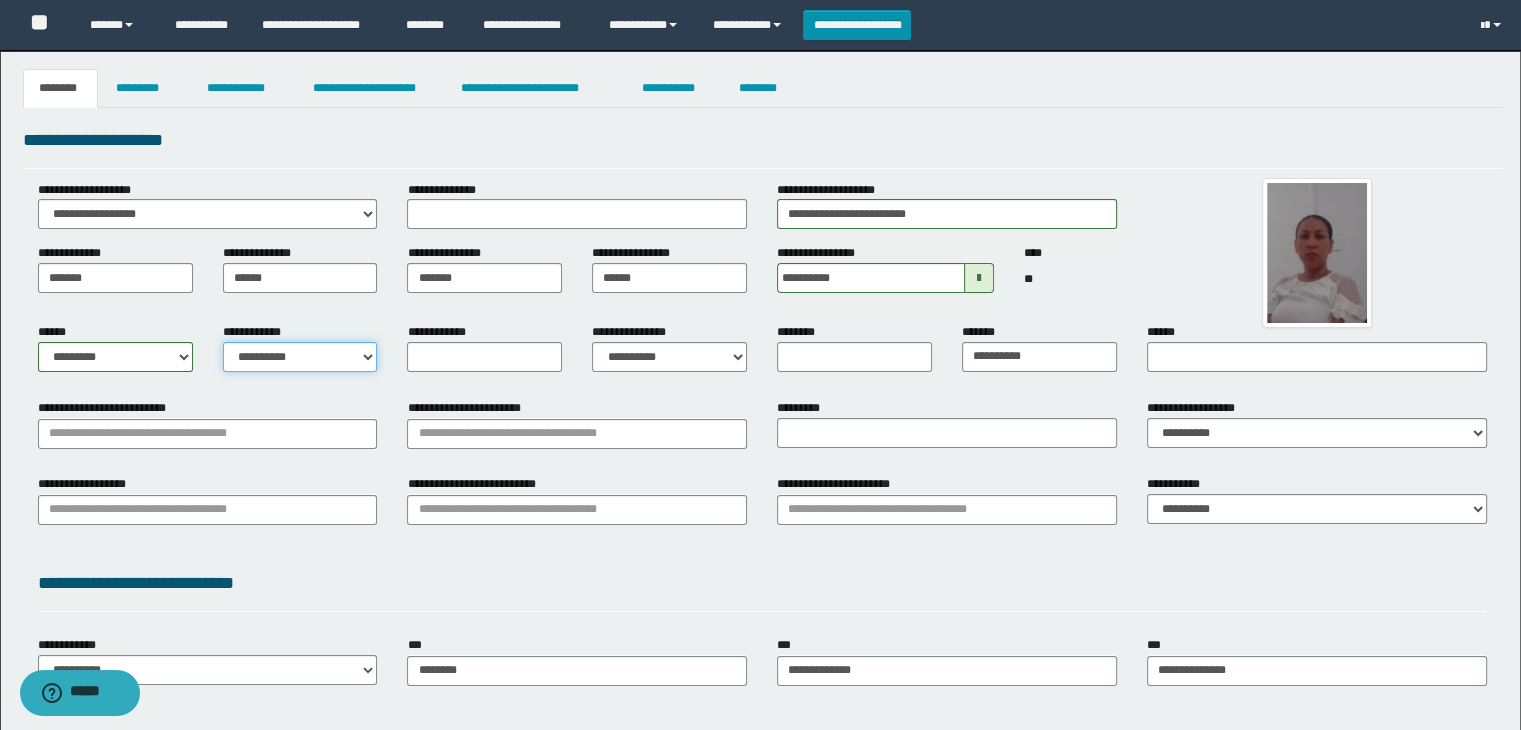 click on "**********" at bounding box center [300, 357] 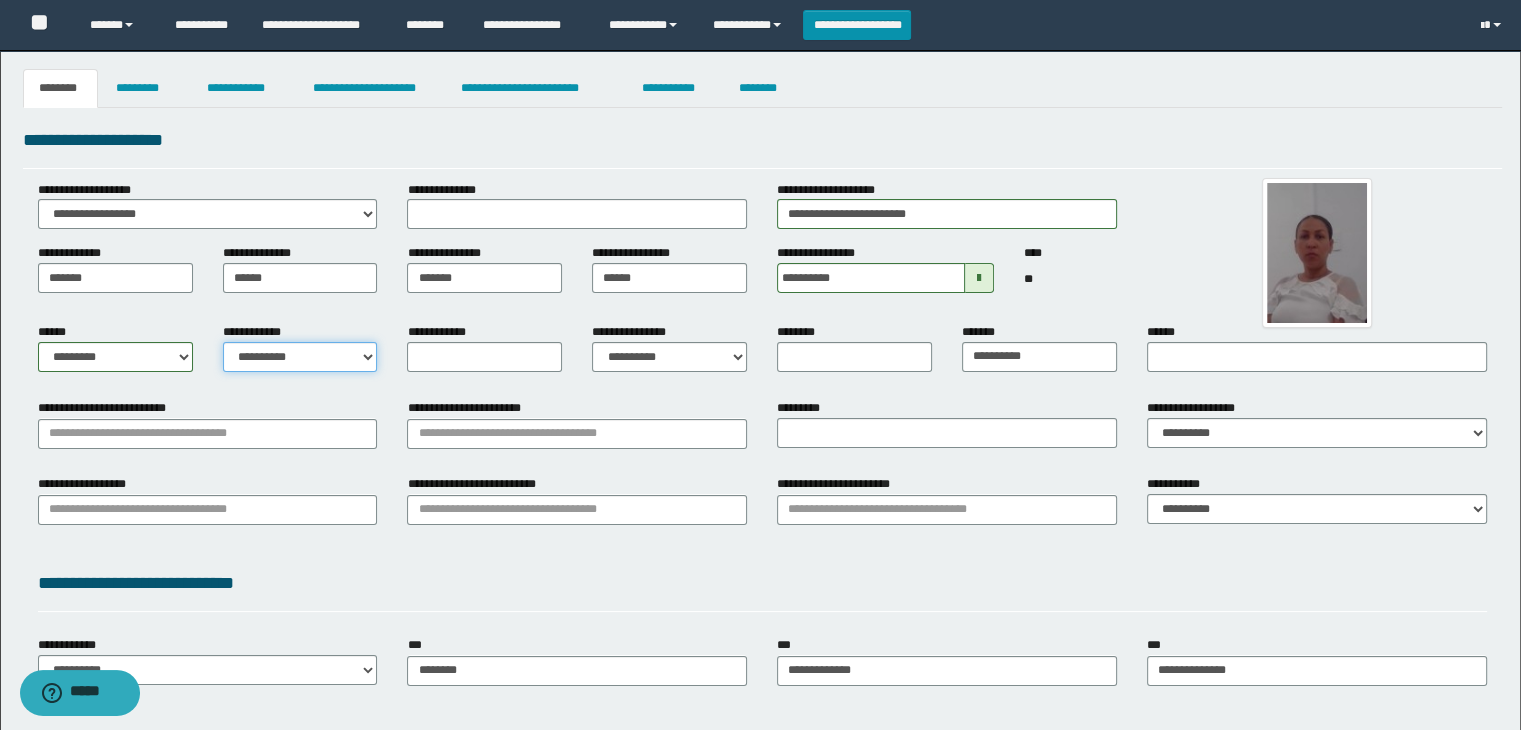 select on "*" 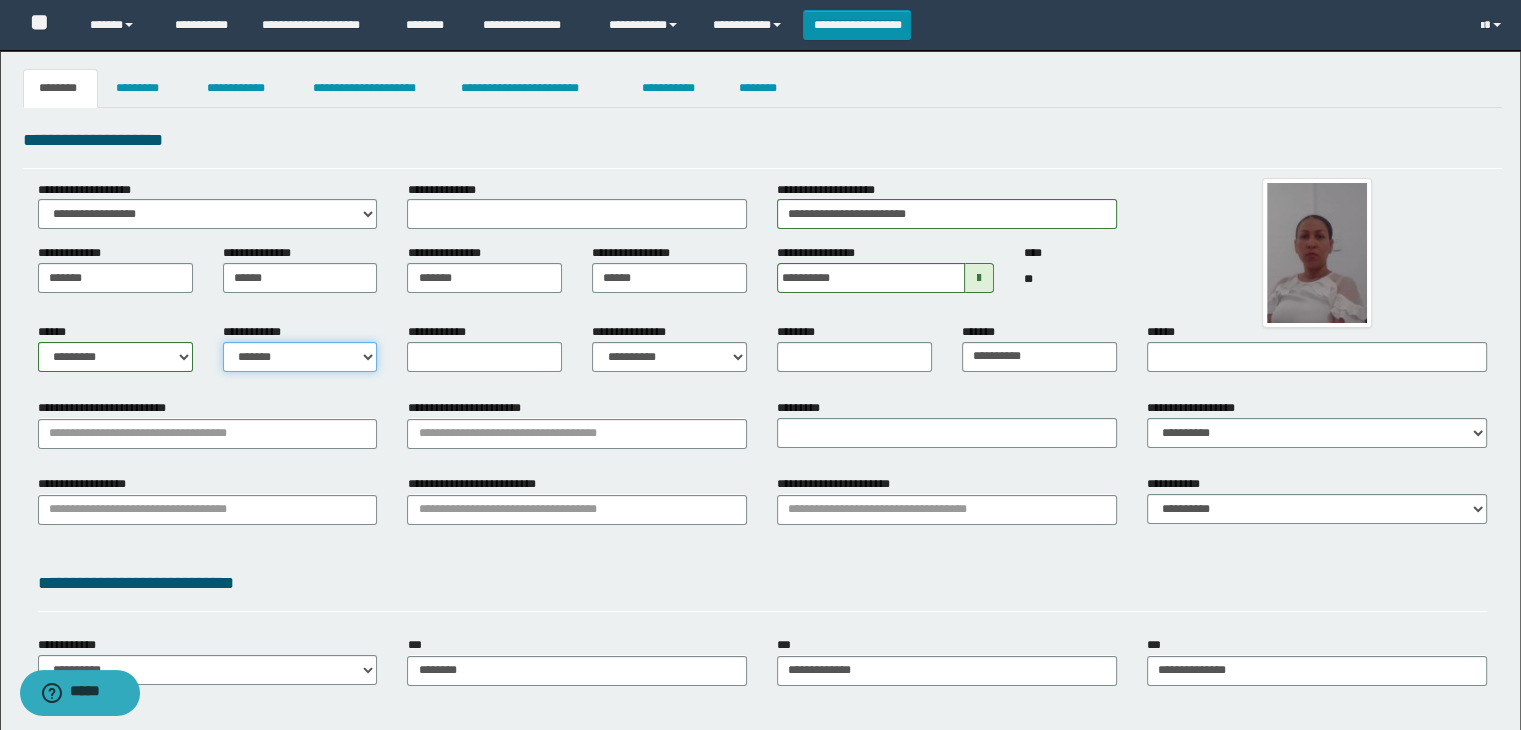 click on "**********" at bounding box center [300, 357] 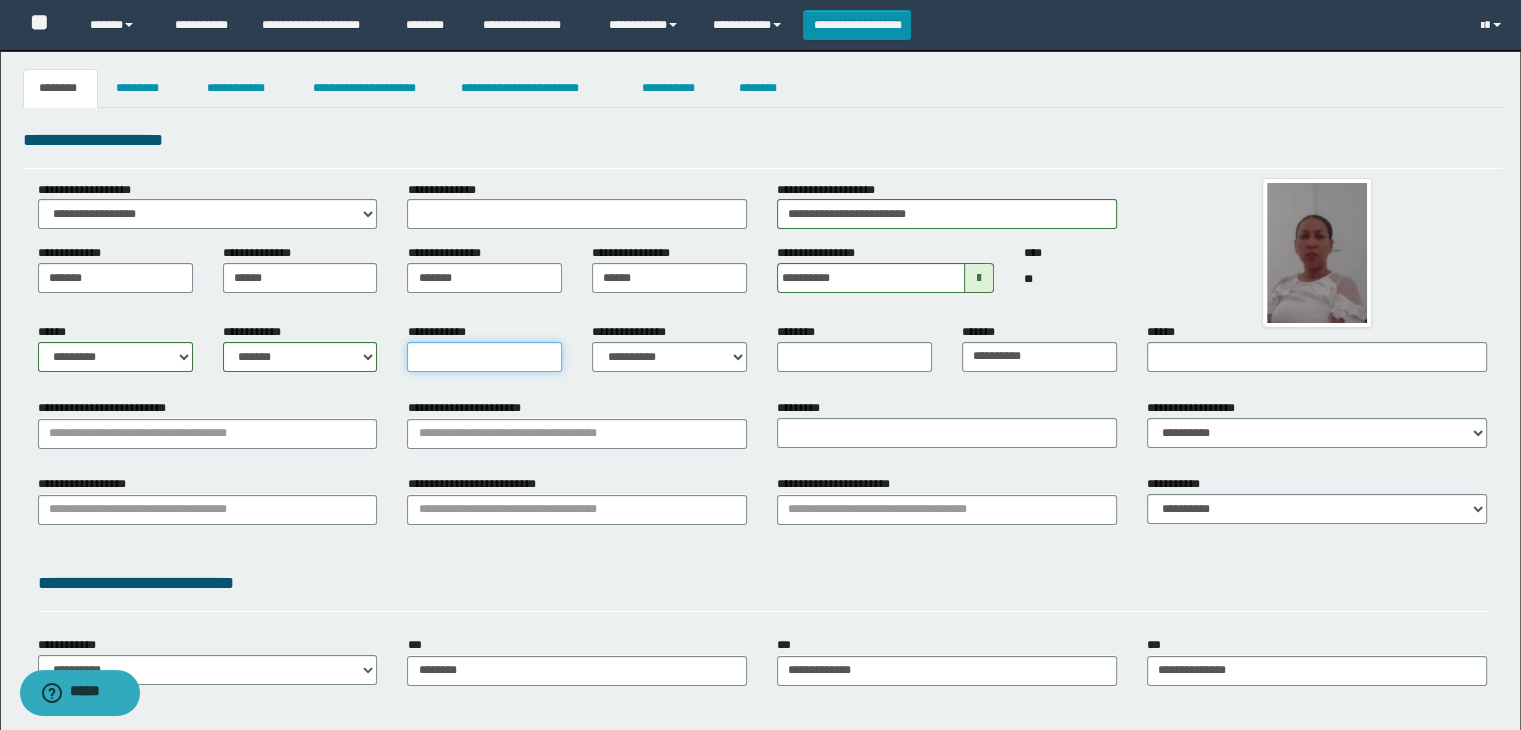 click on "**********" at bounding box center (484, 357) 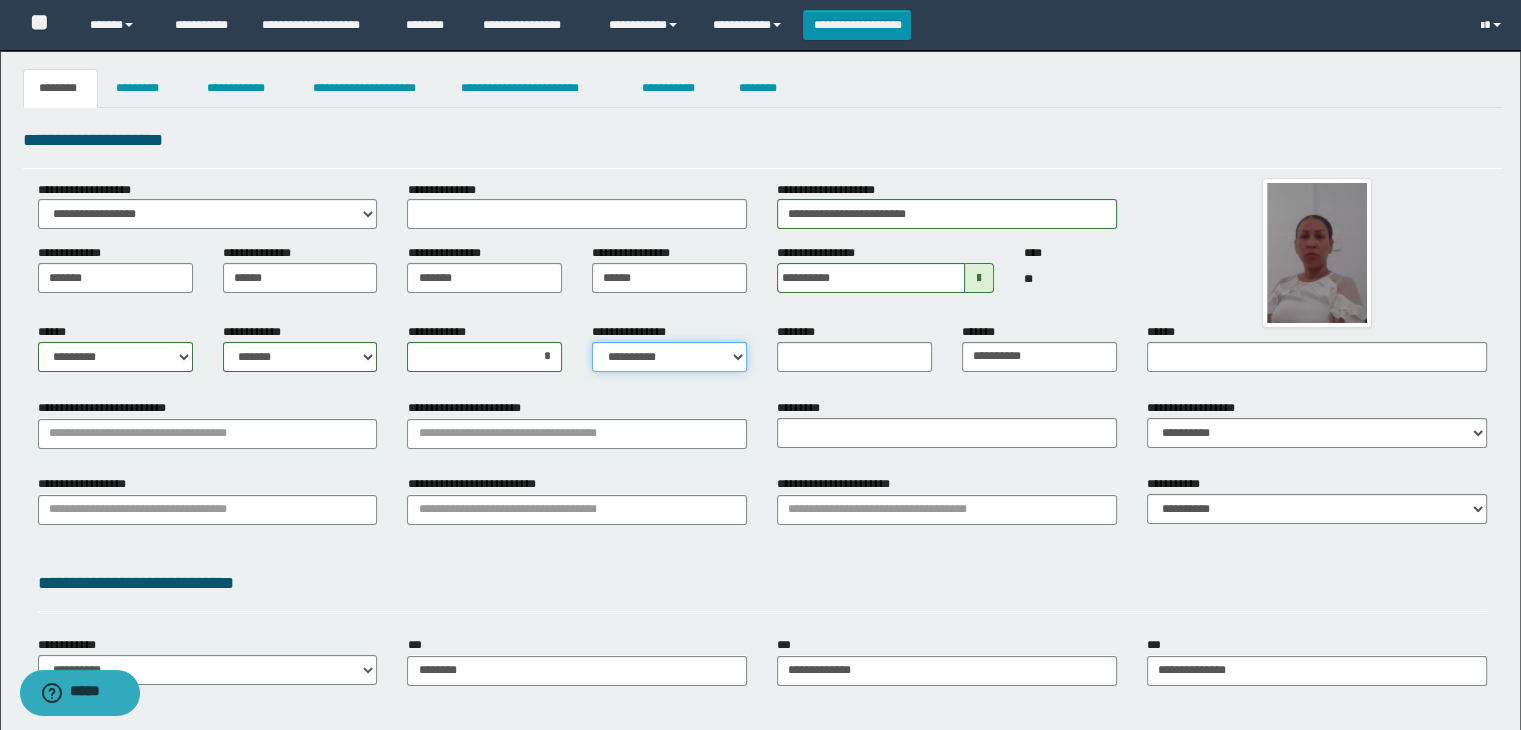 click on "**********" at bounding box center (669, 357) 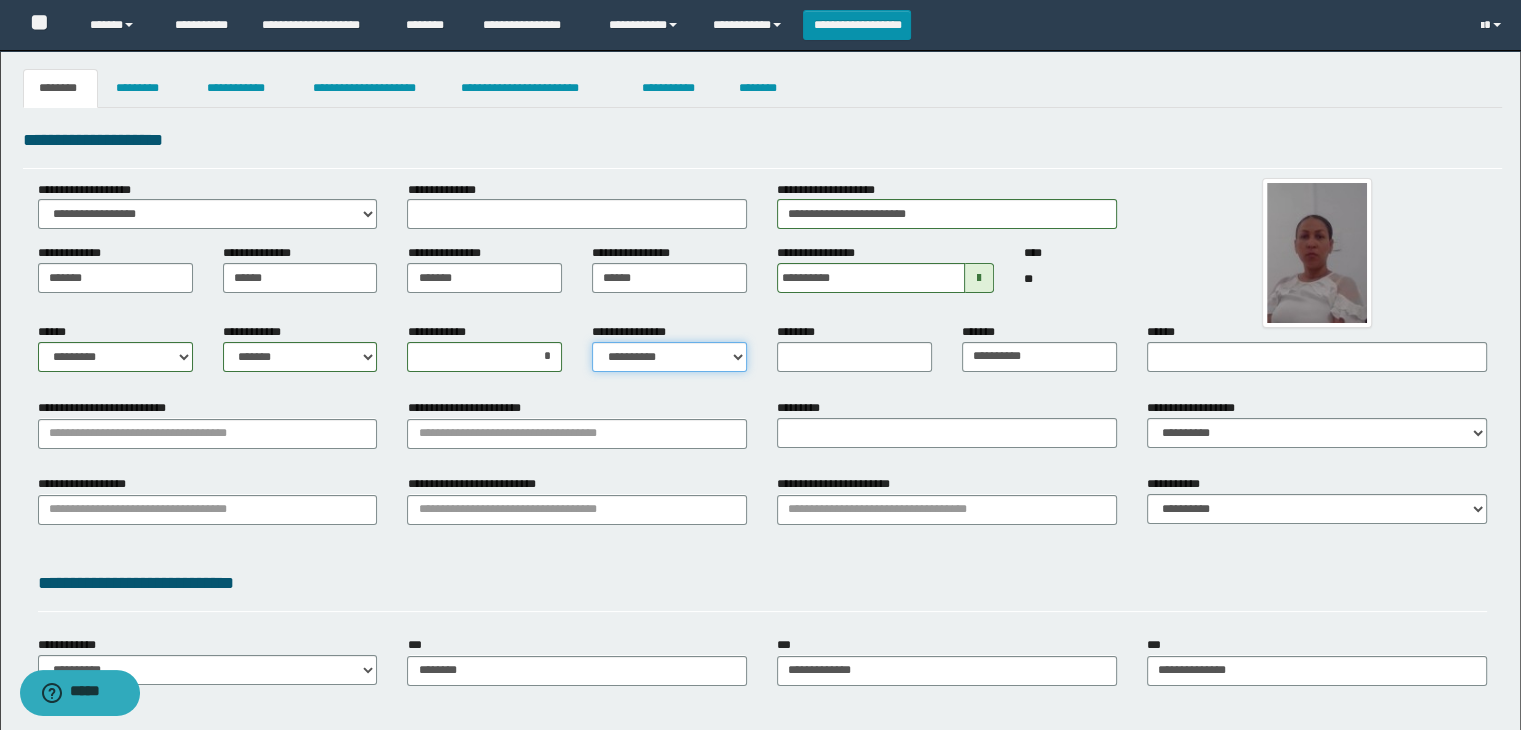 select on "*" 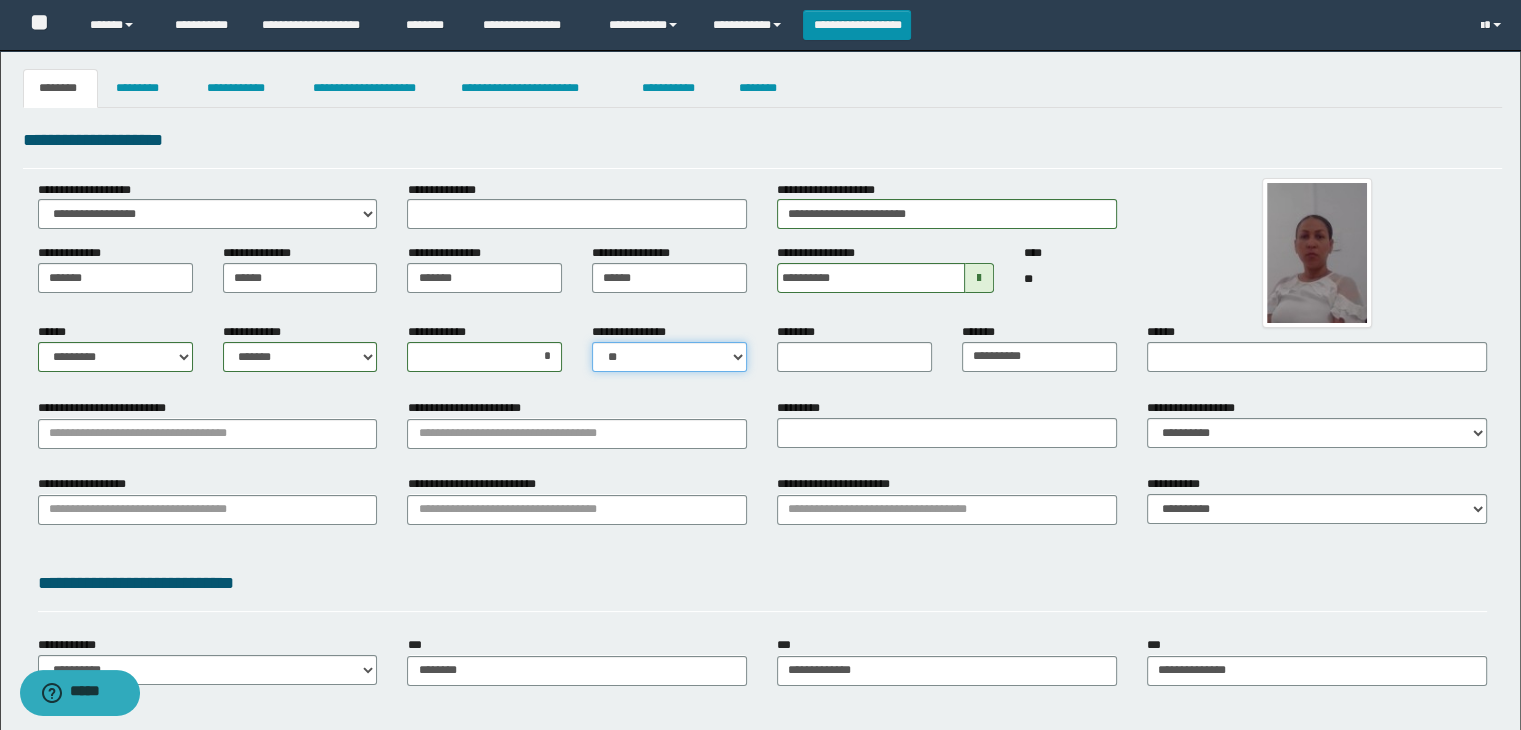 click on "**********" at bounding box center (669, 357) 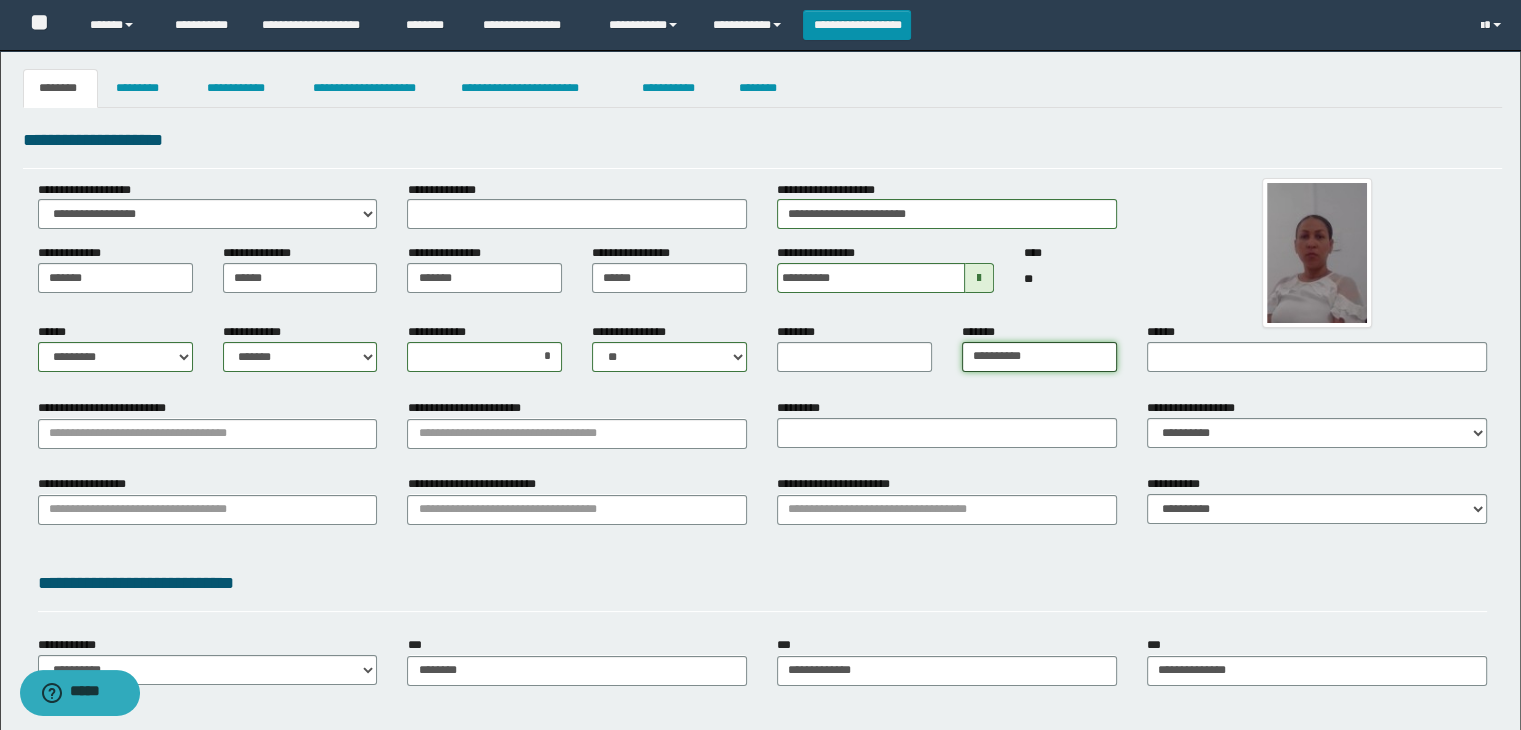 drag, startPoint x: 1063, startPoint y: 351, endPoint x: 612, endPoint y: 371, distance: 451.44324 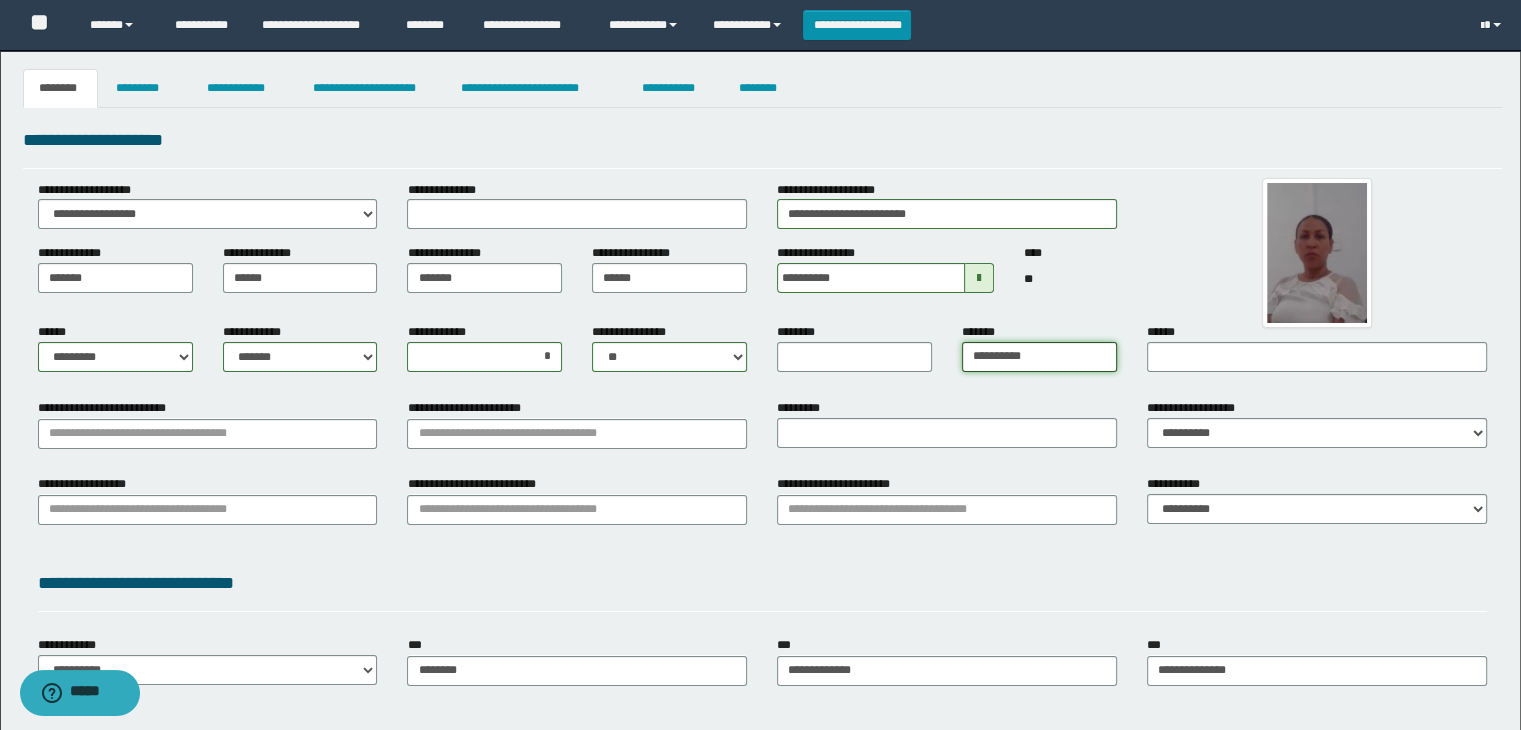click on "**********" at bounding box center [763, 355] 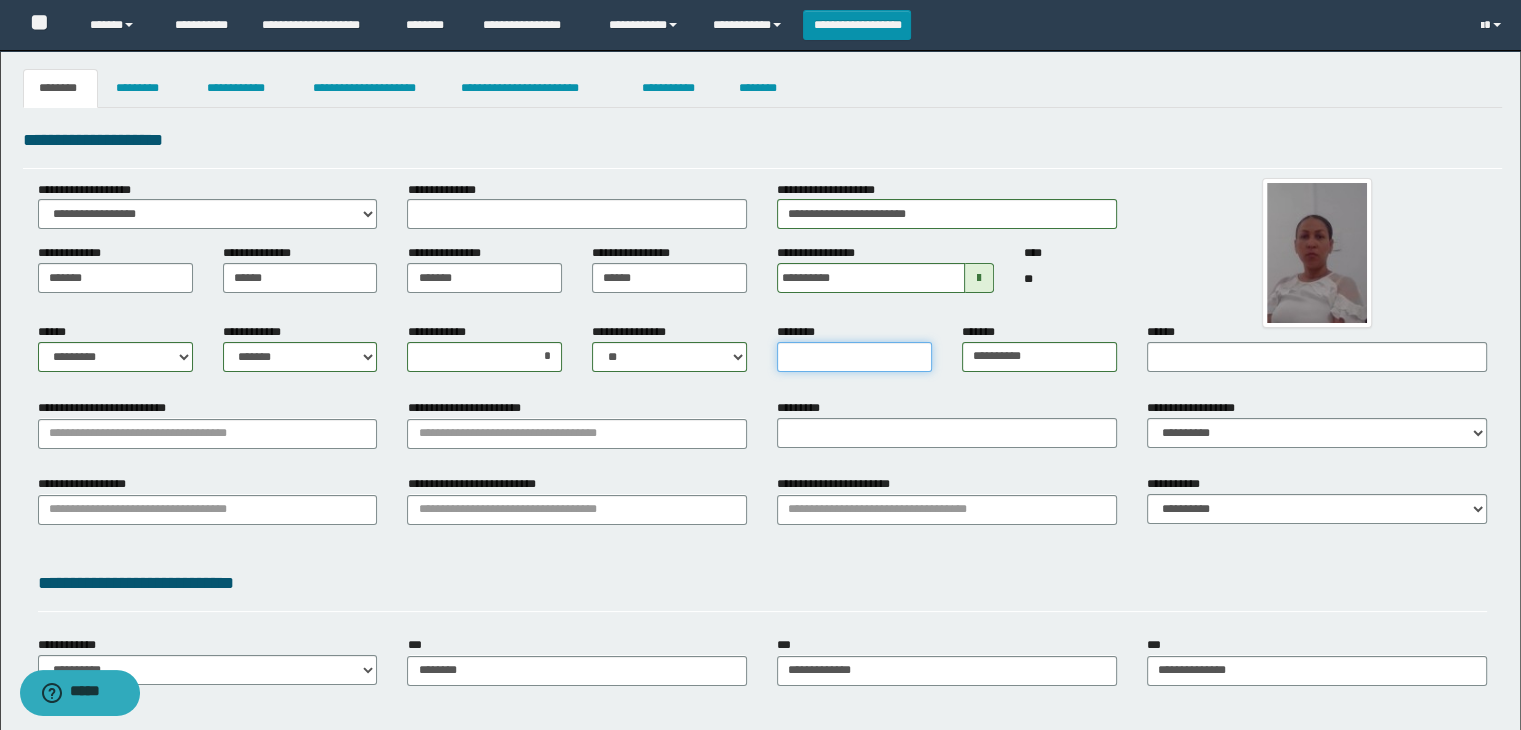click on "********" at bounding box center [854, 357] 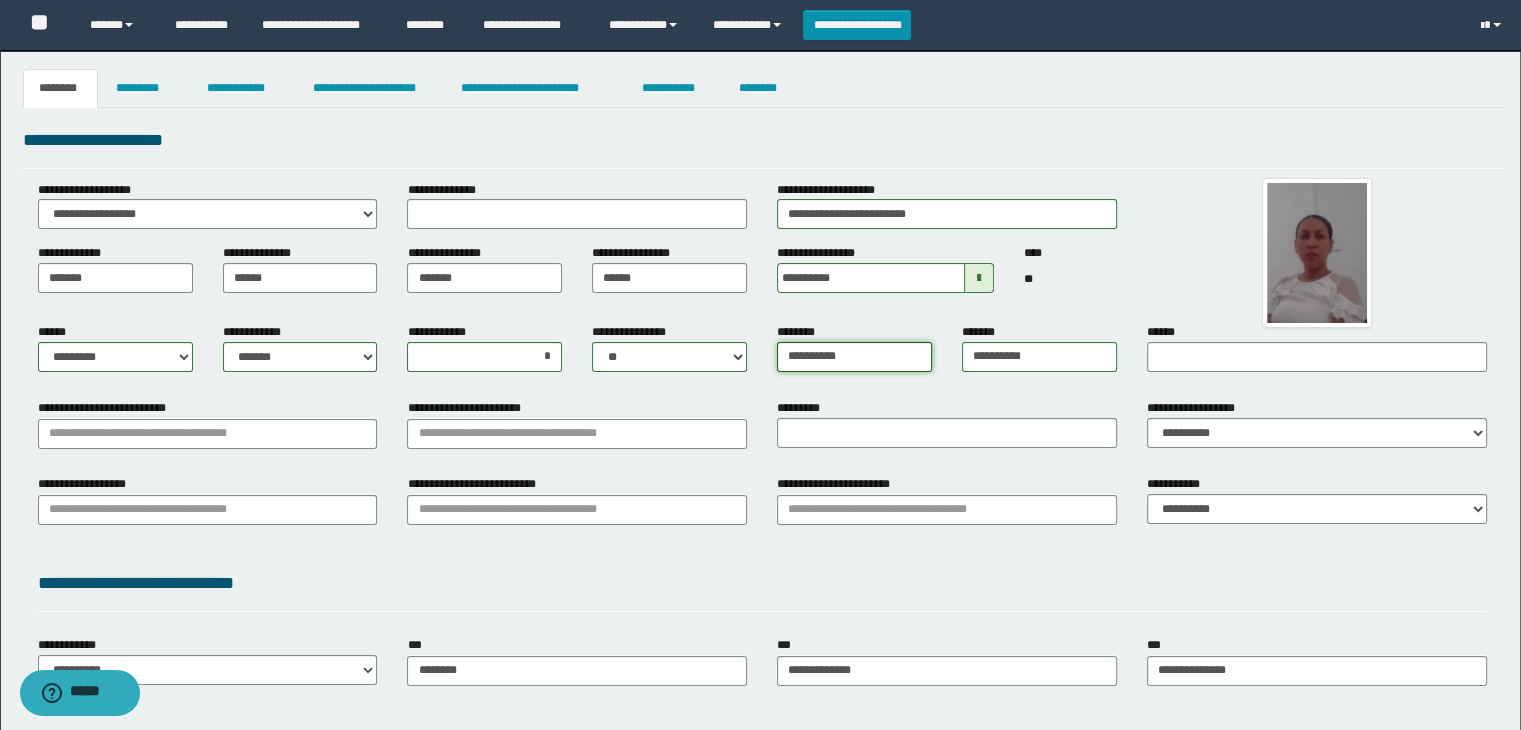 type on "**********" 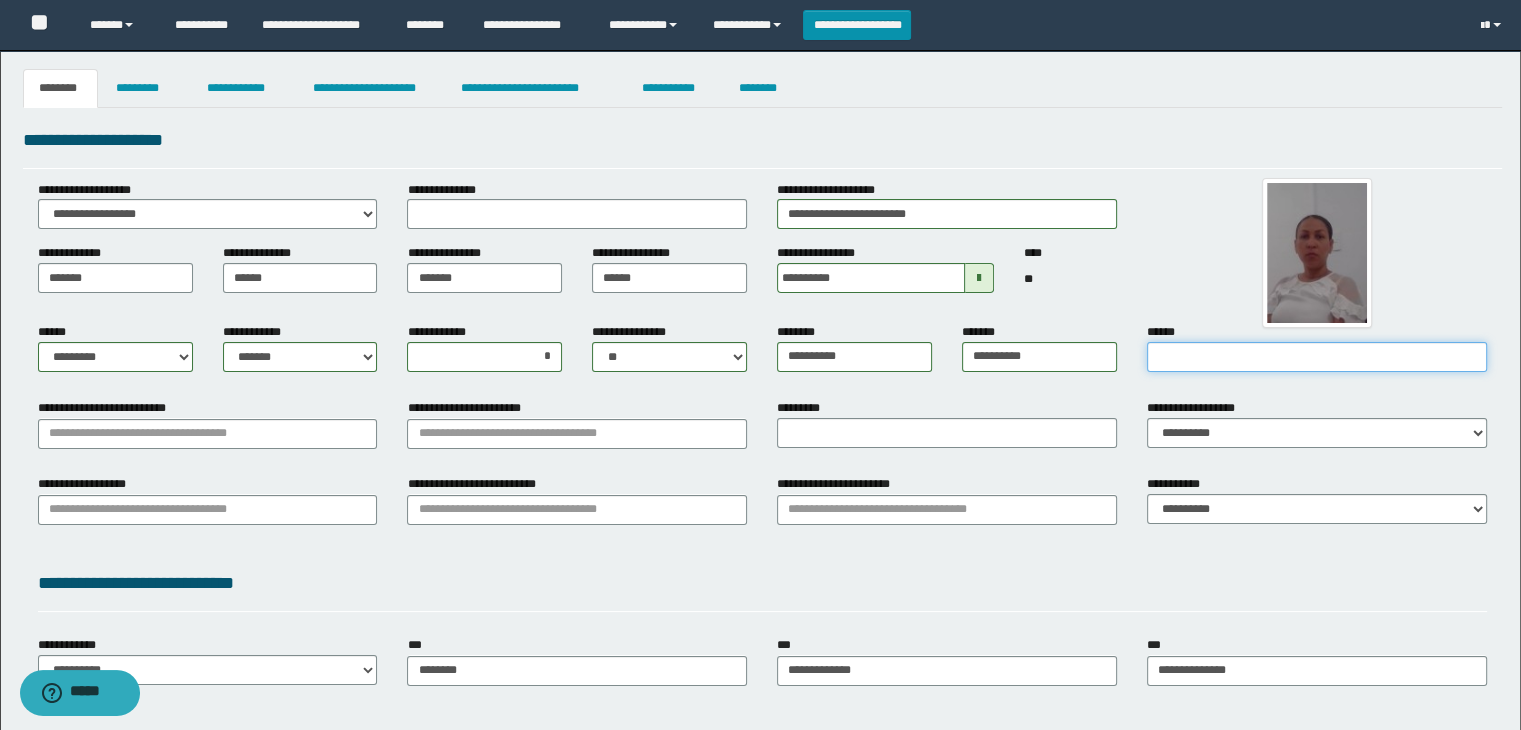 paste on "**********" 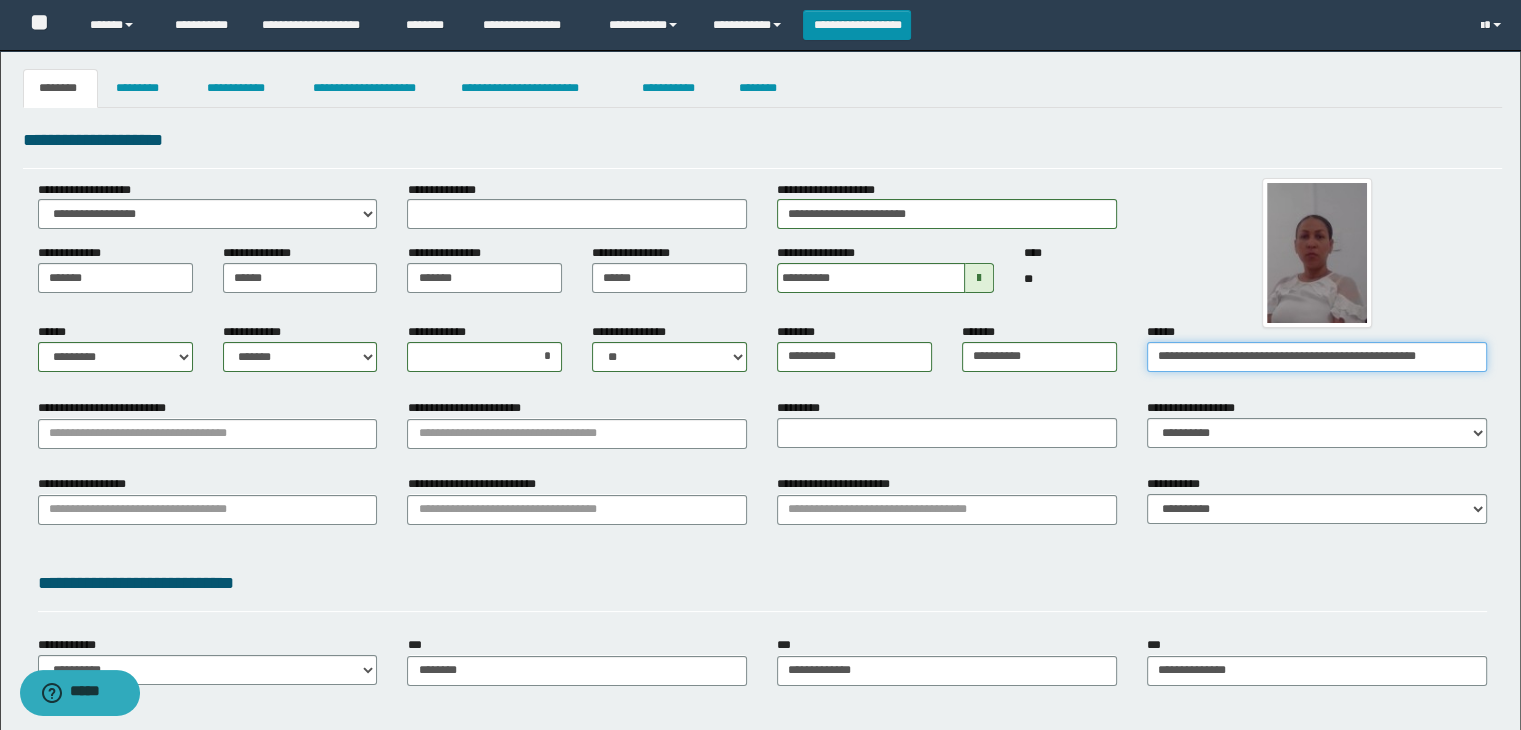 drag, startPoint x: 1316, startPoint y: 357, endPoint x: 1157, endPoint y: 357, distance: 159 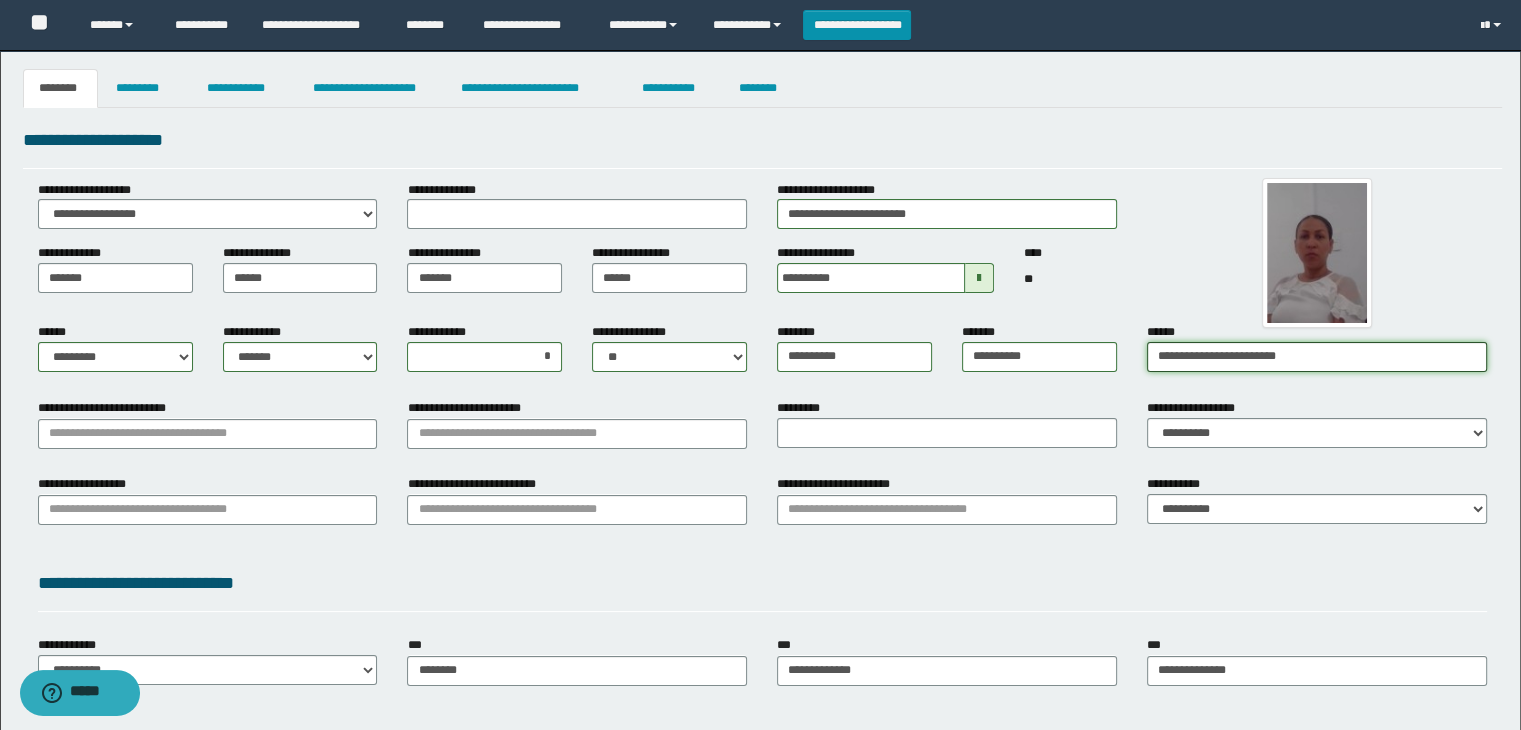 click on "**********" at bounding box center (1317, 357) 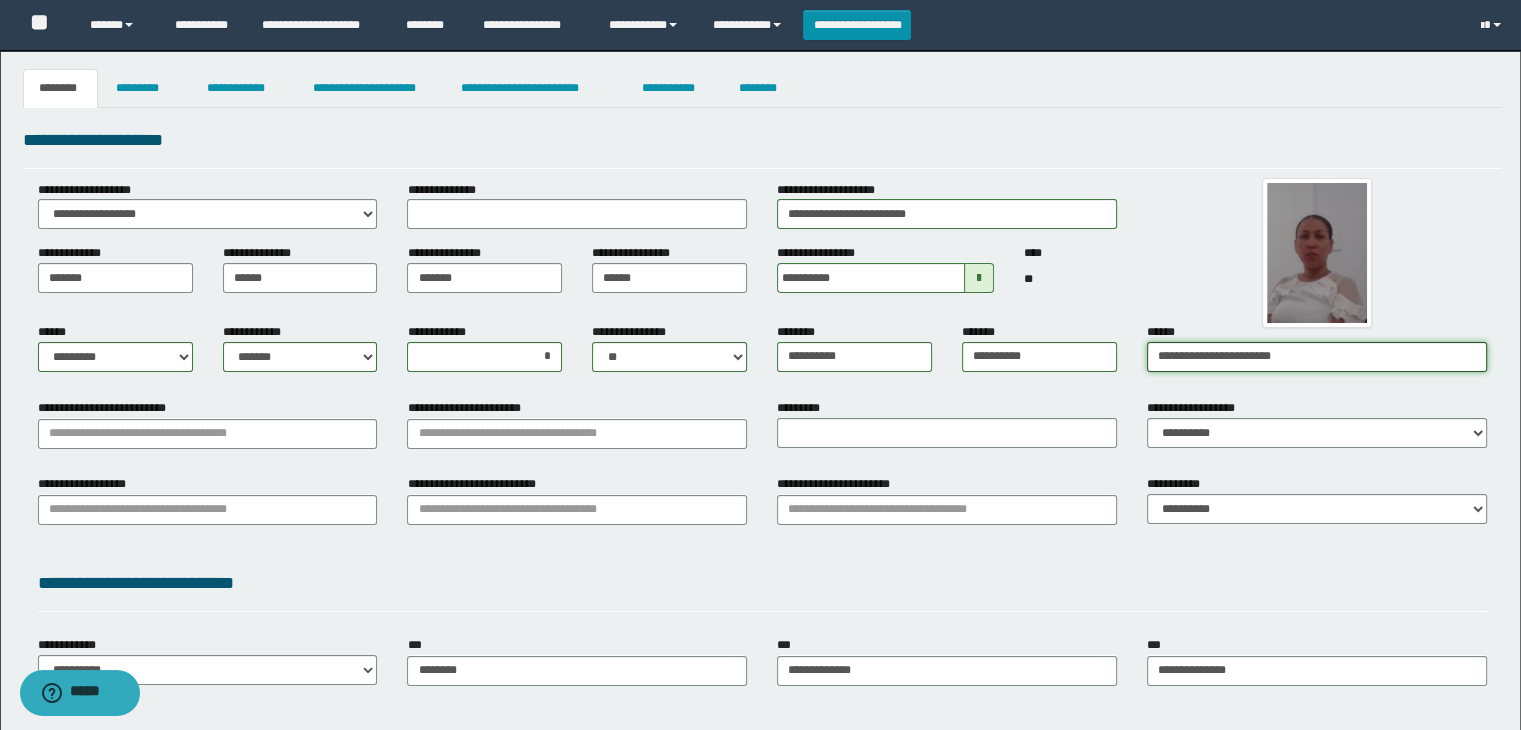 type on "**********" 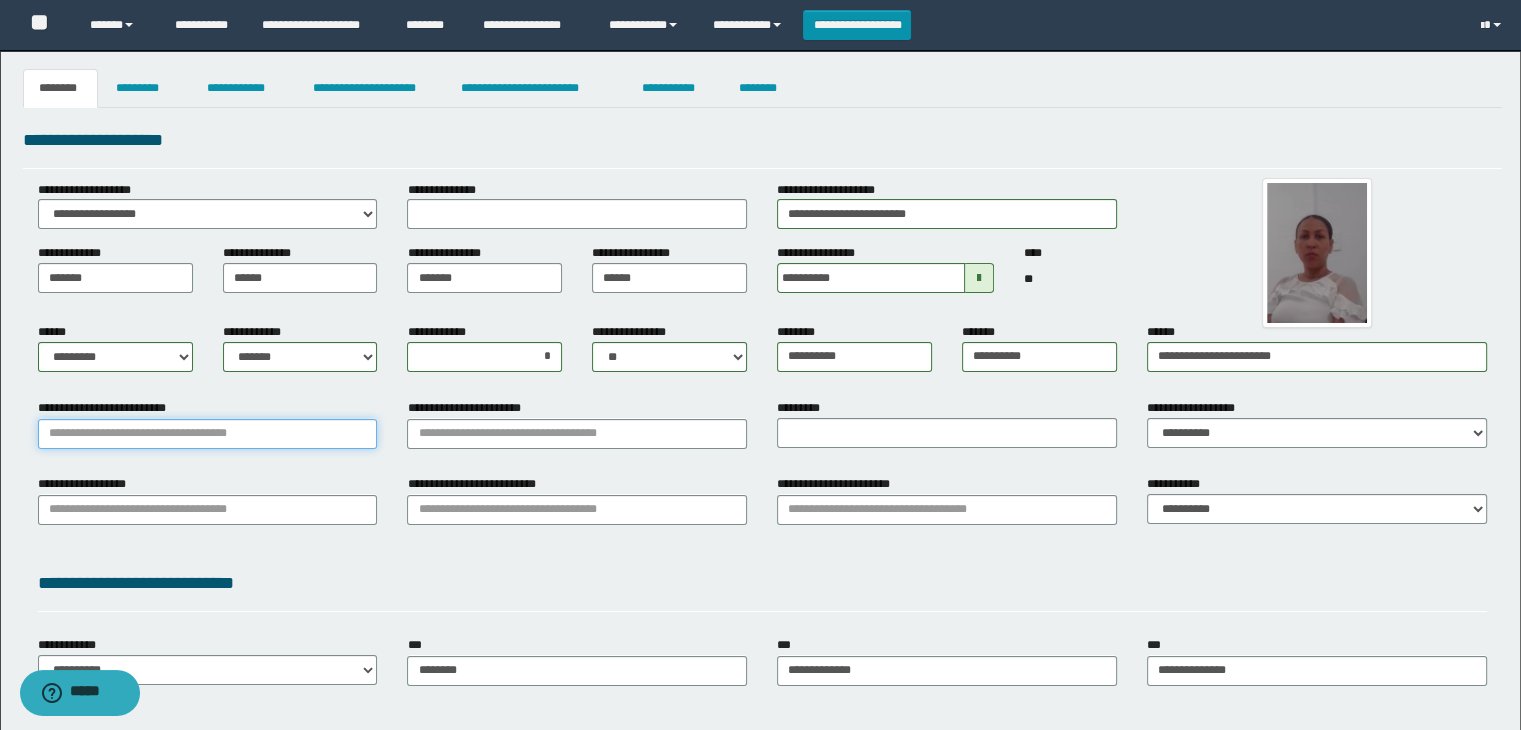 click on "**********" at bounding box center [208, 434] 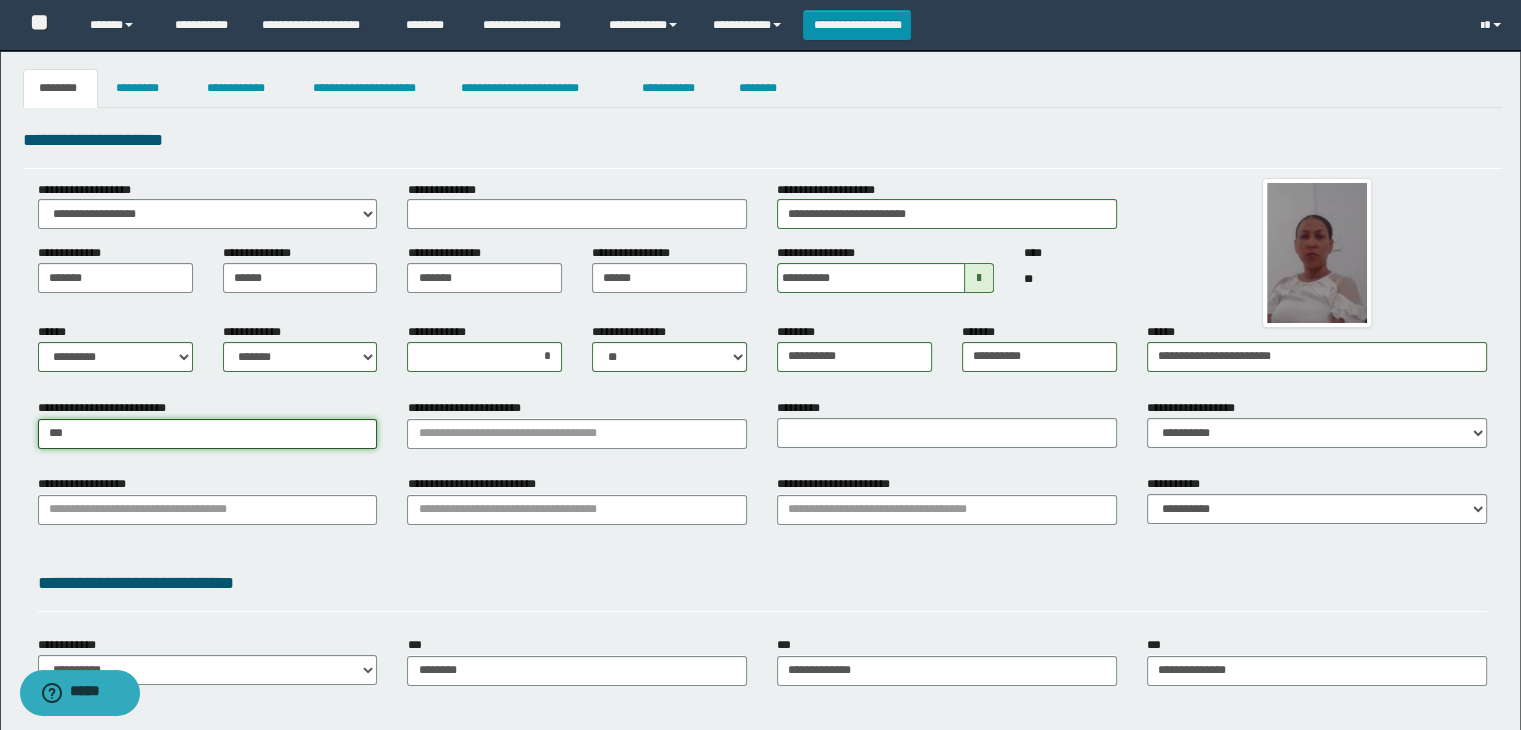 type on "****" 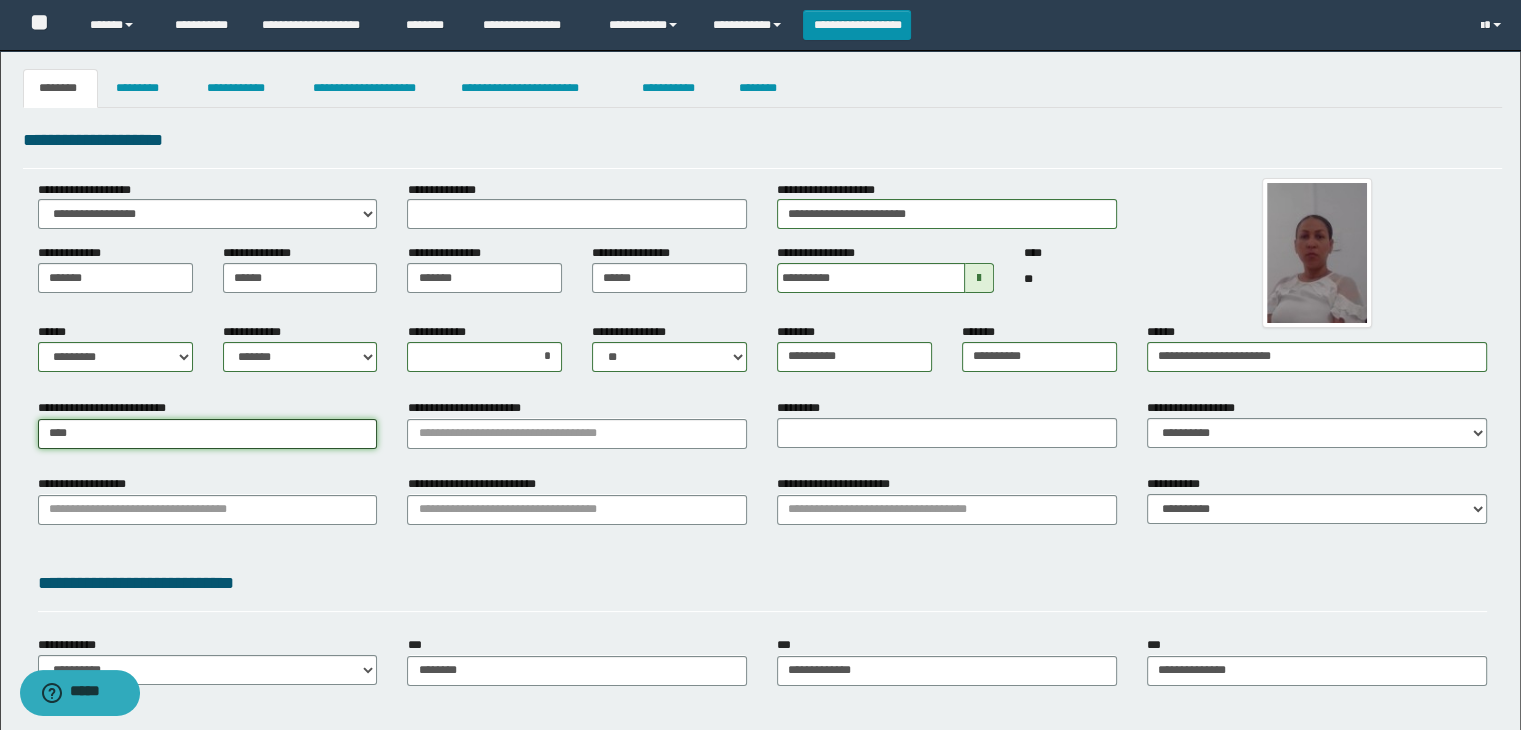 type on "****" 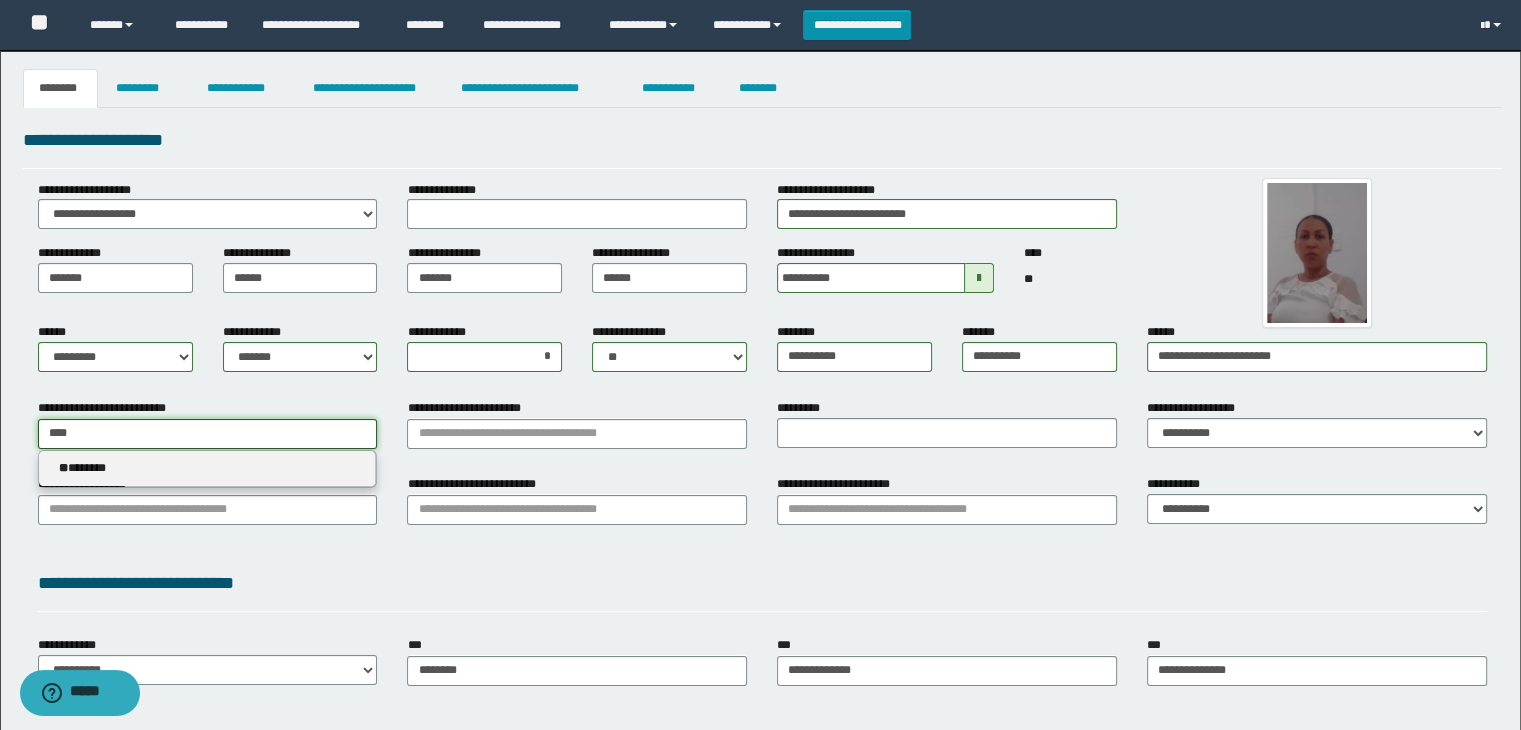 type 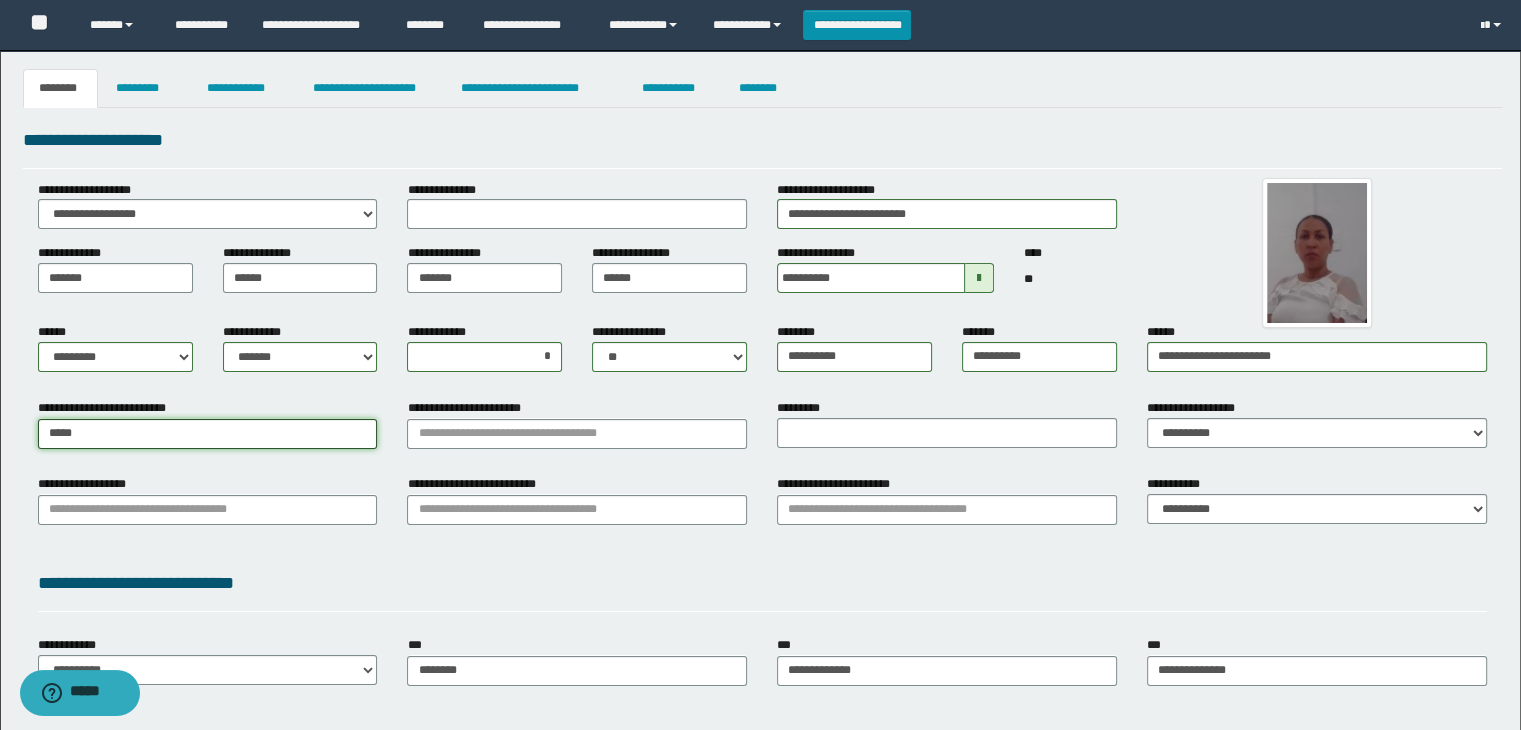 type on "*****" 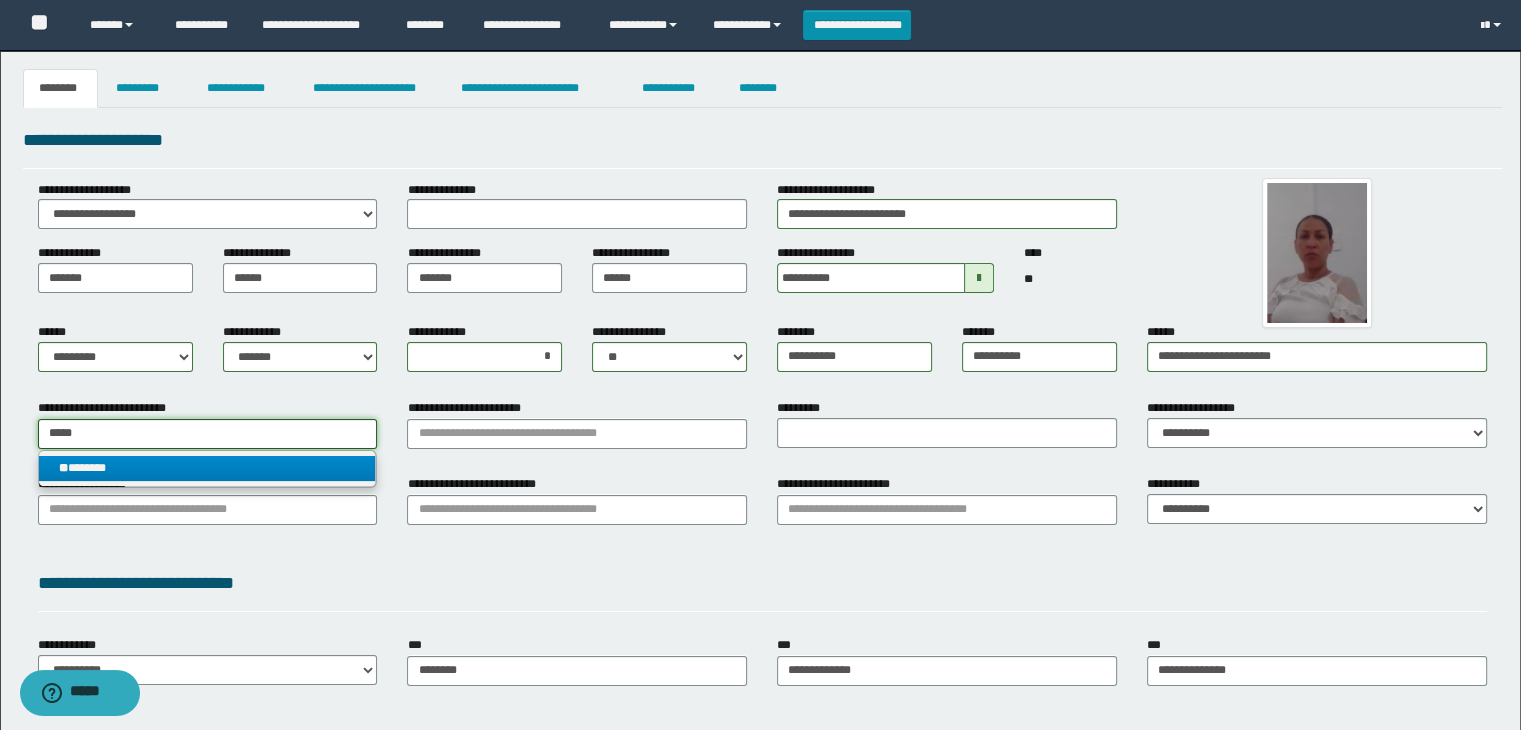 type on "*****" 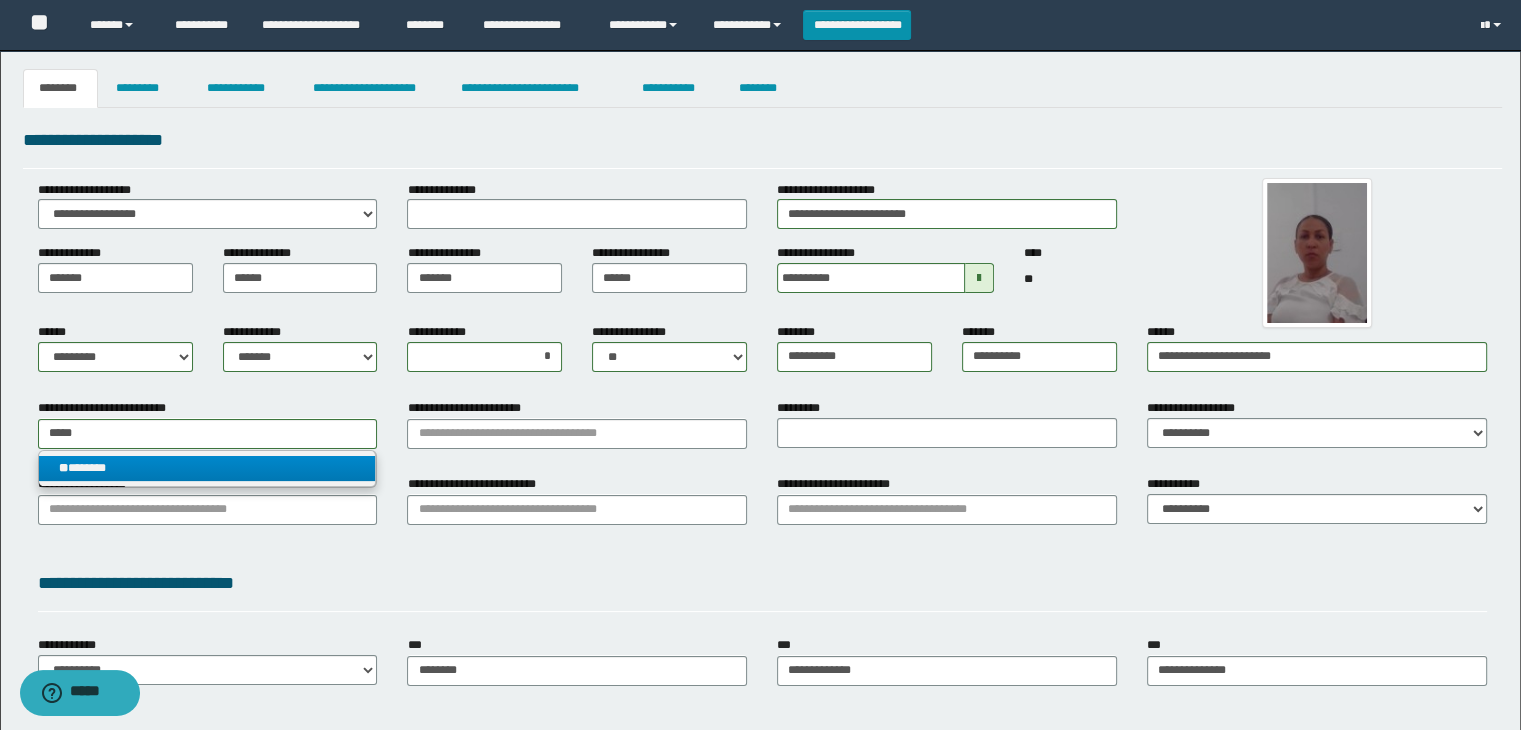 click on "** *******" at bounding box center [208, 468] 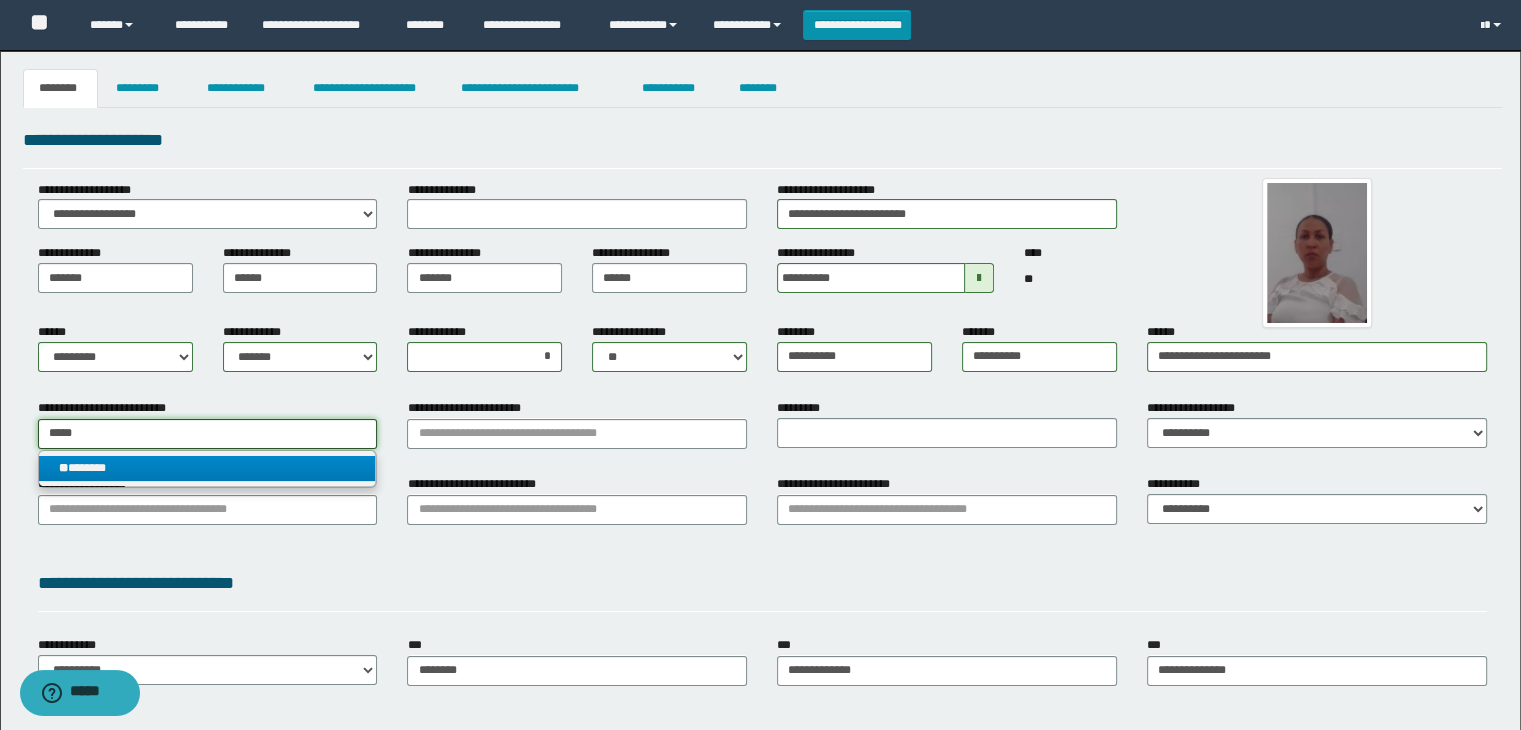 type 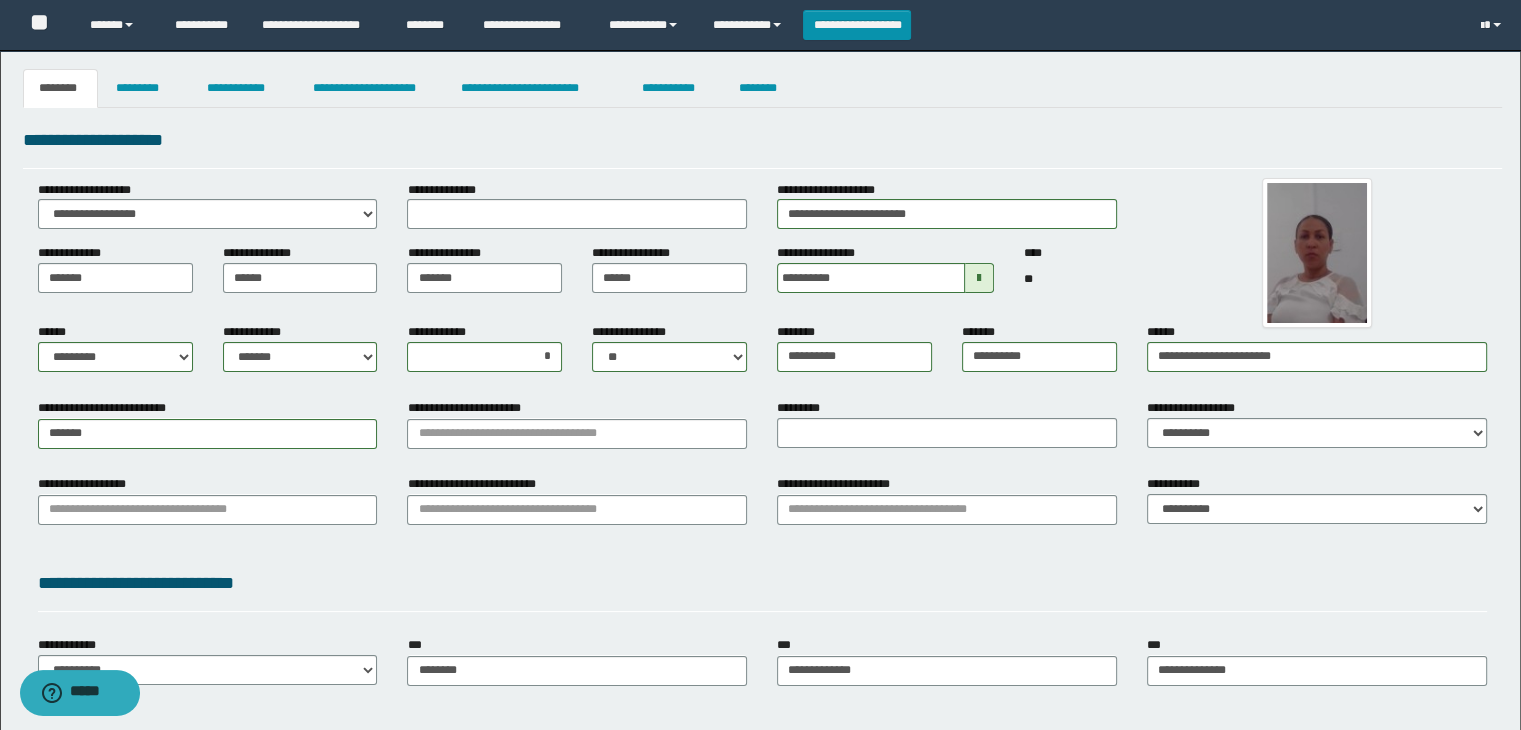 drag, startPoint x: 453, startPoint y: 451, endPoint x: 455, endPoint y: 426, distance: 25.079872 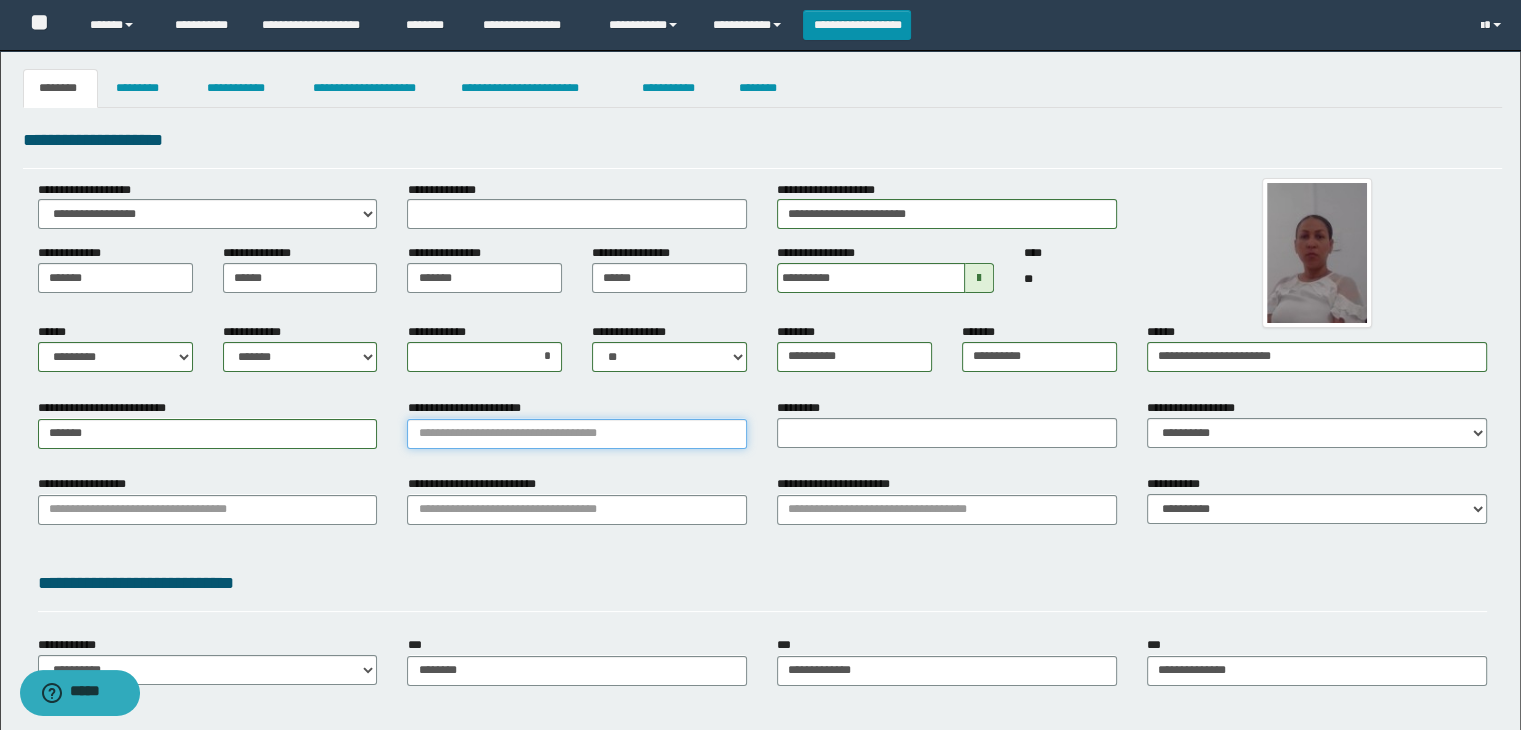 click on "**********" at bounding box center (577, 434) 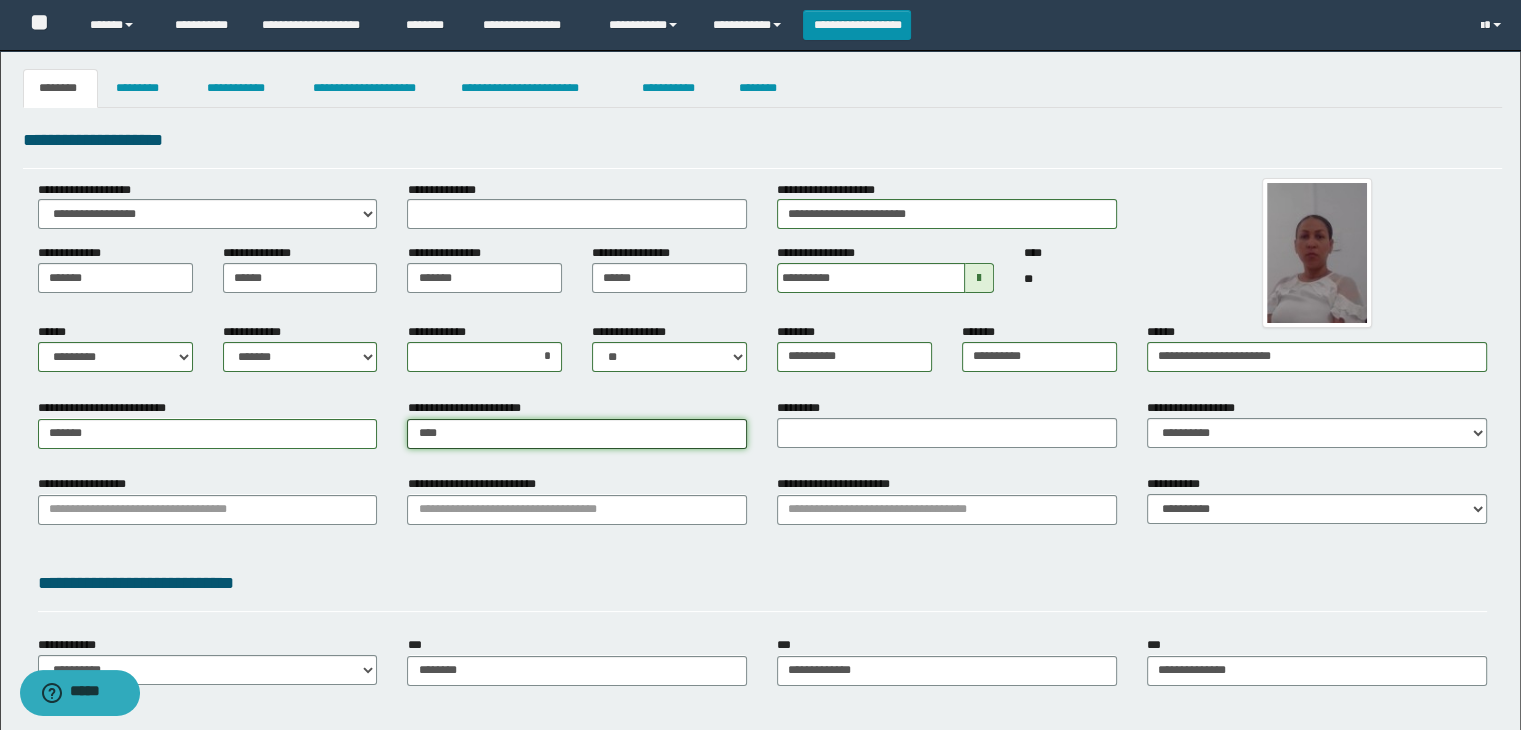 type on "*****" 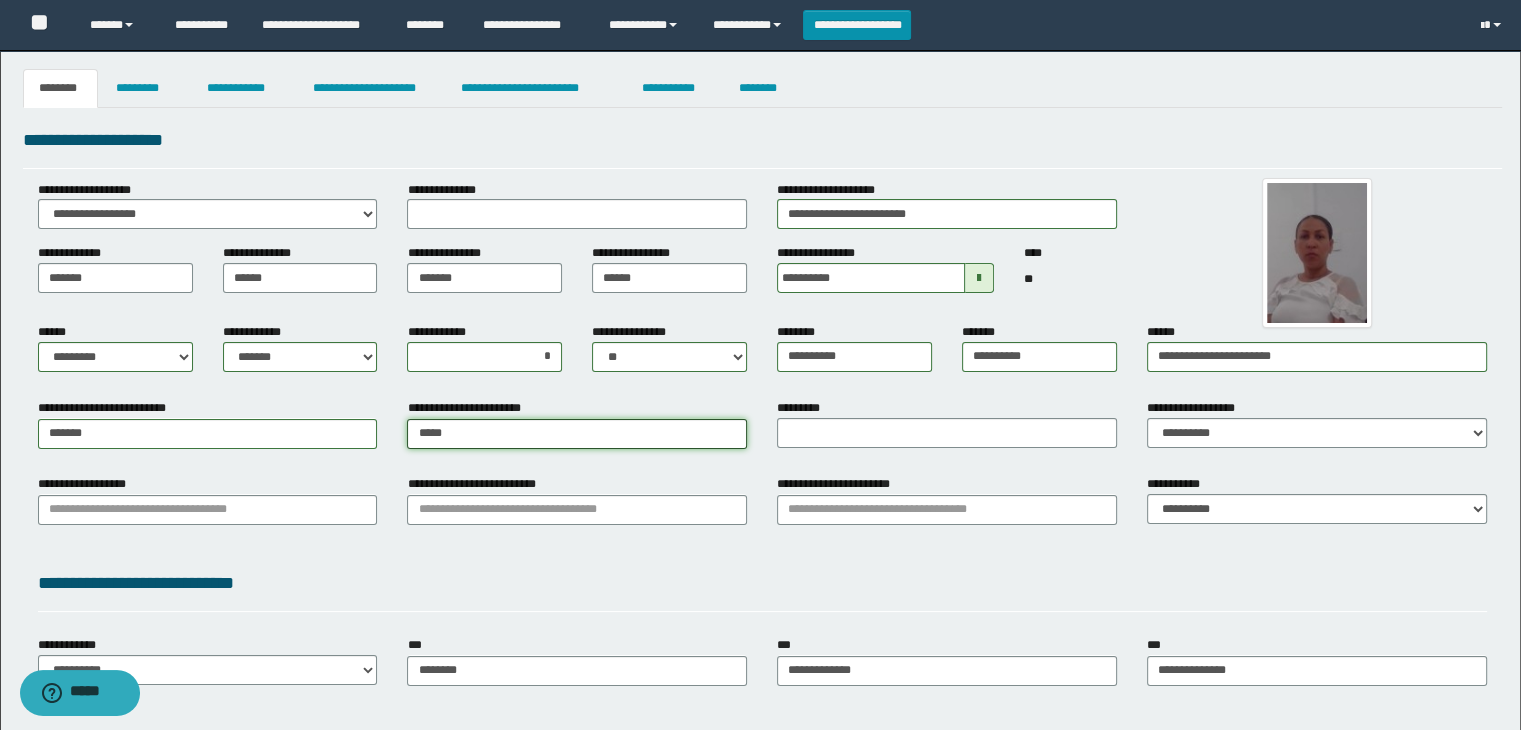 type on "*****" 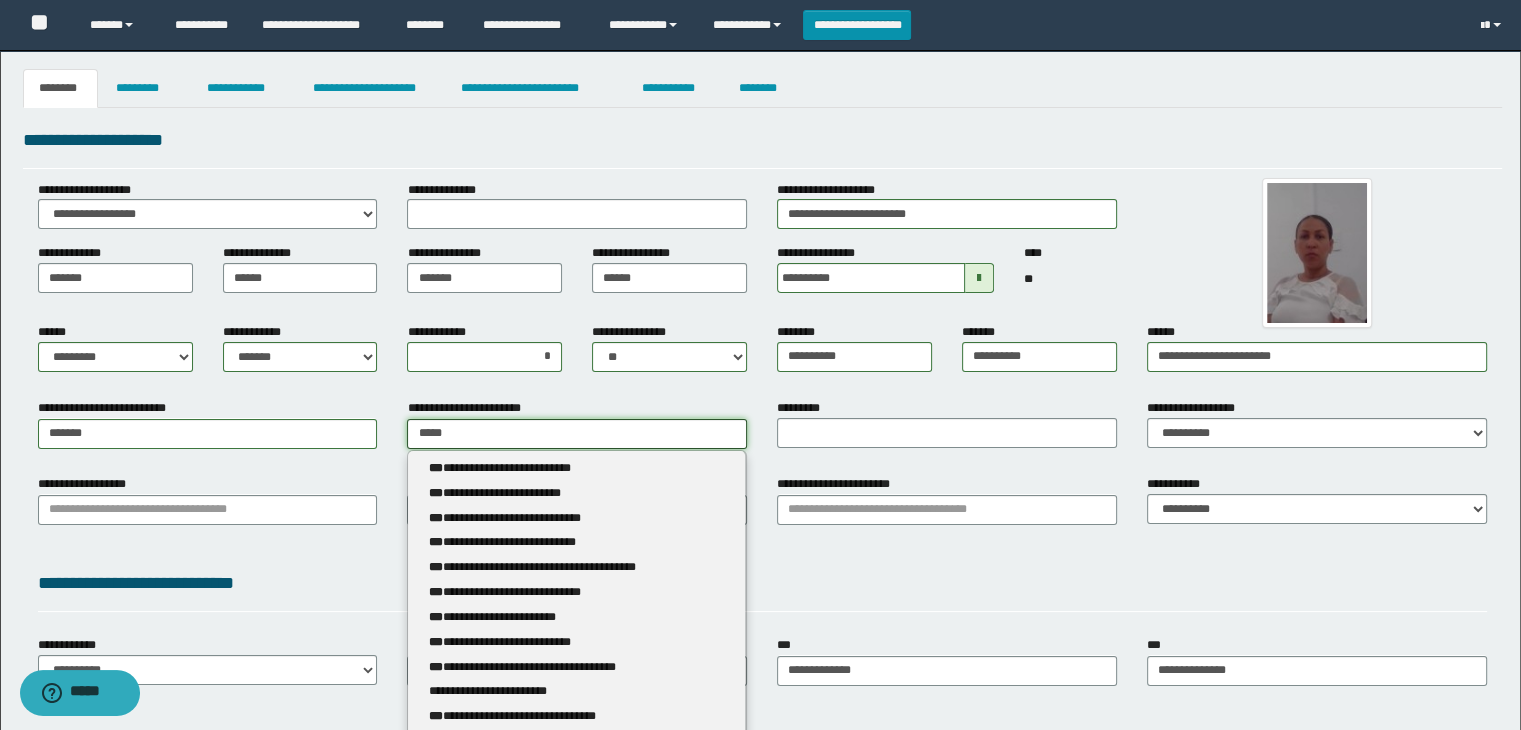 type 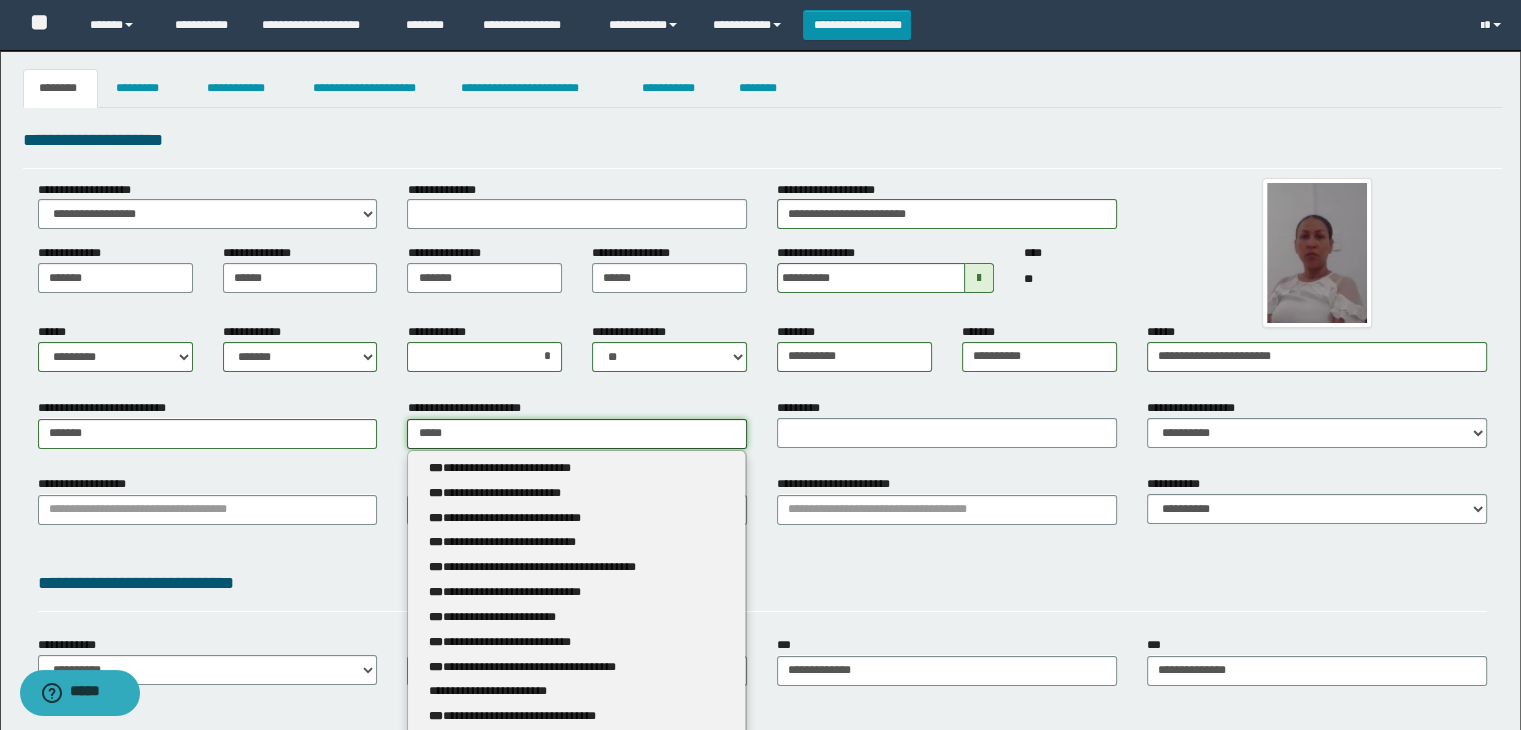 type on "******" 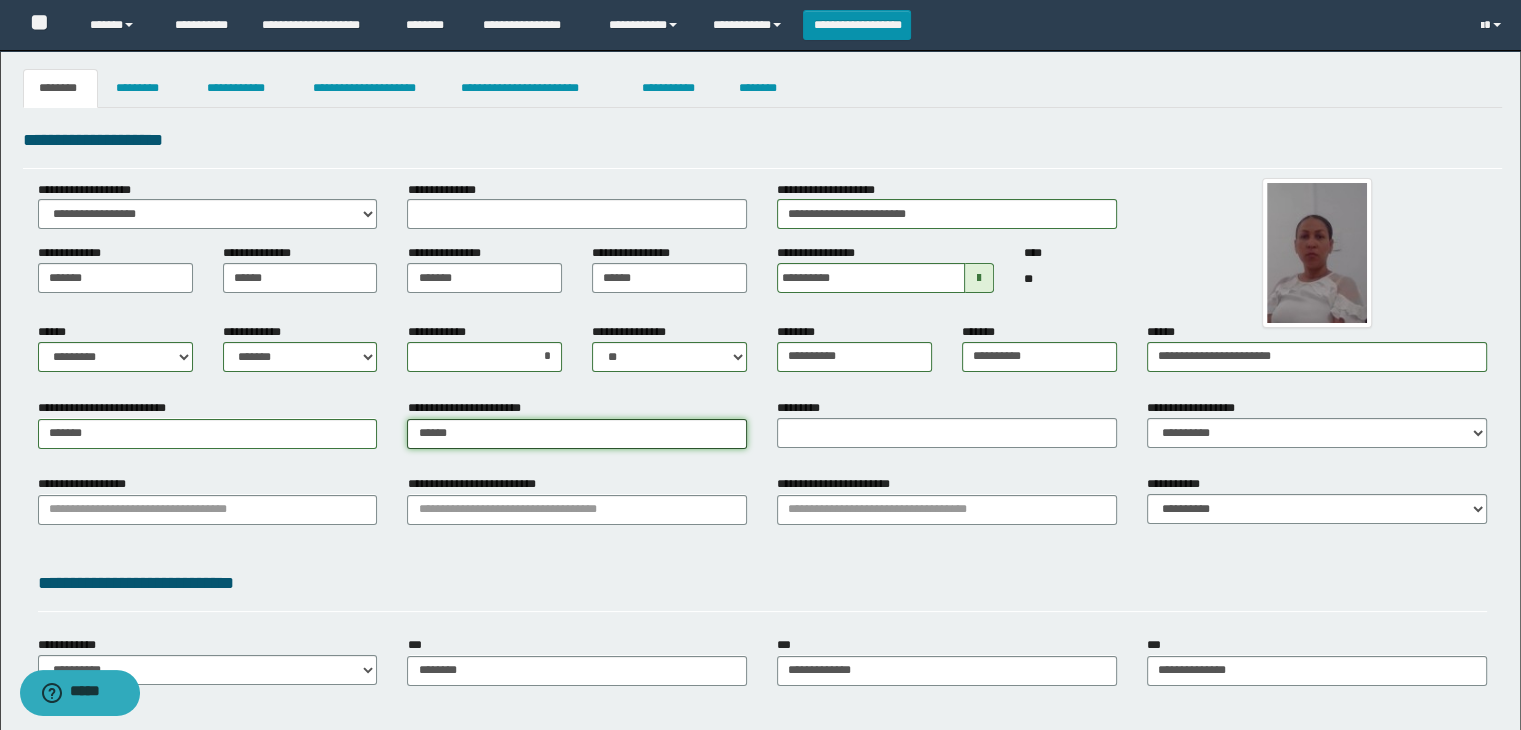 type on "**********" 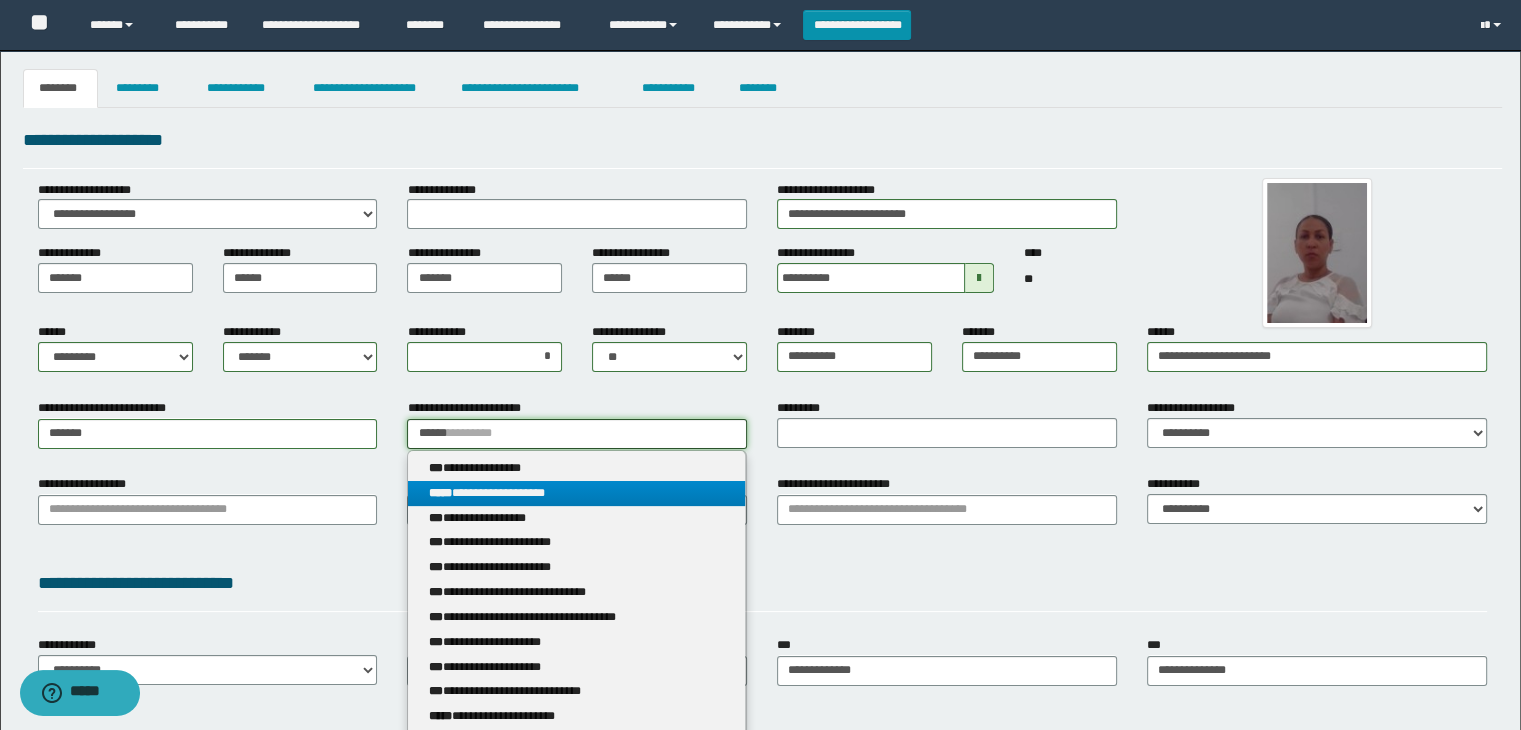 type on "******" 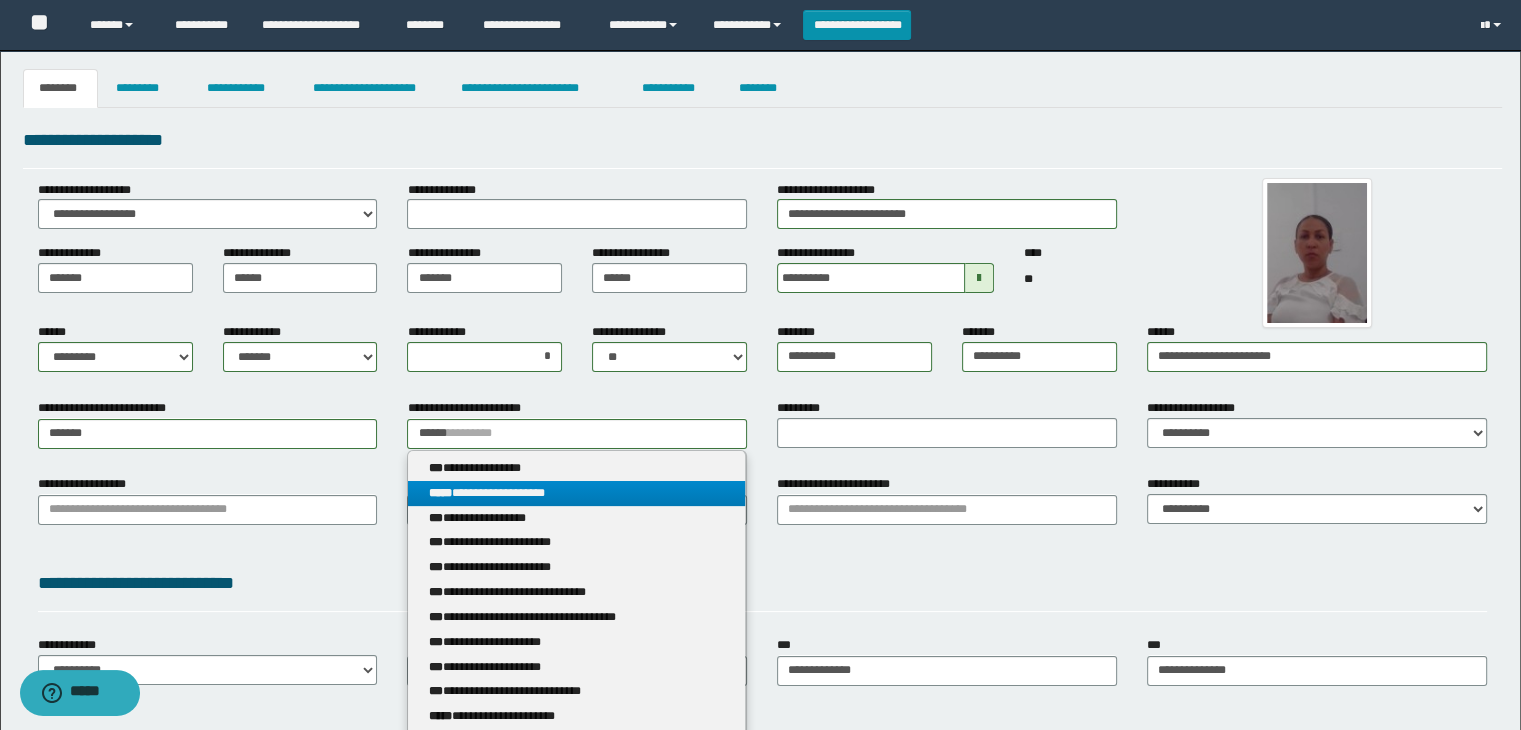 click on "**********" at bounding box center [577, 493] 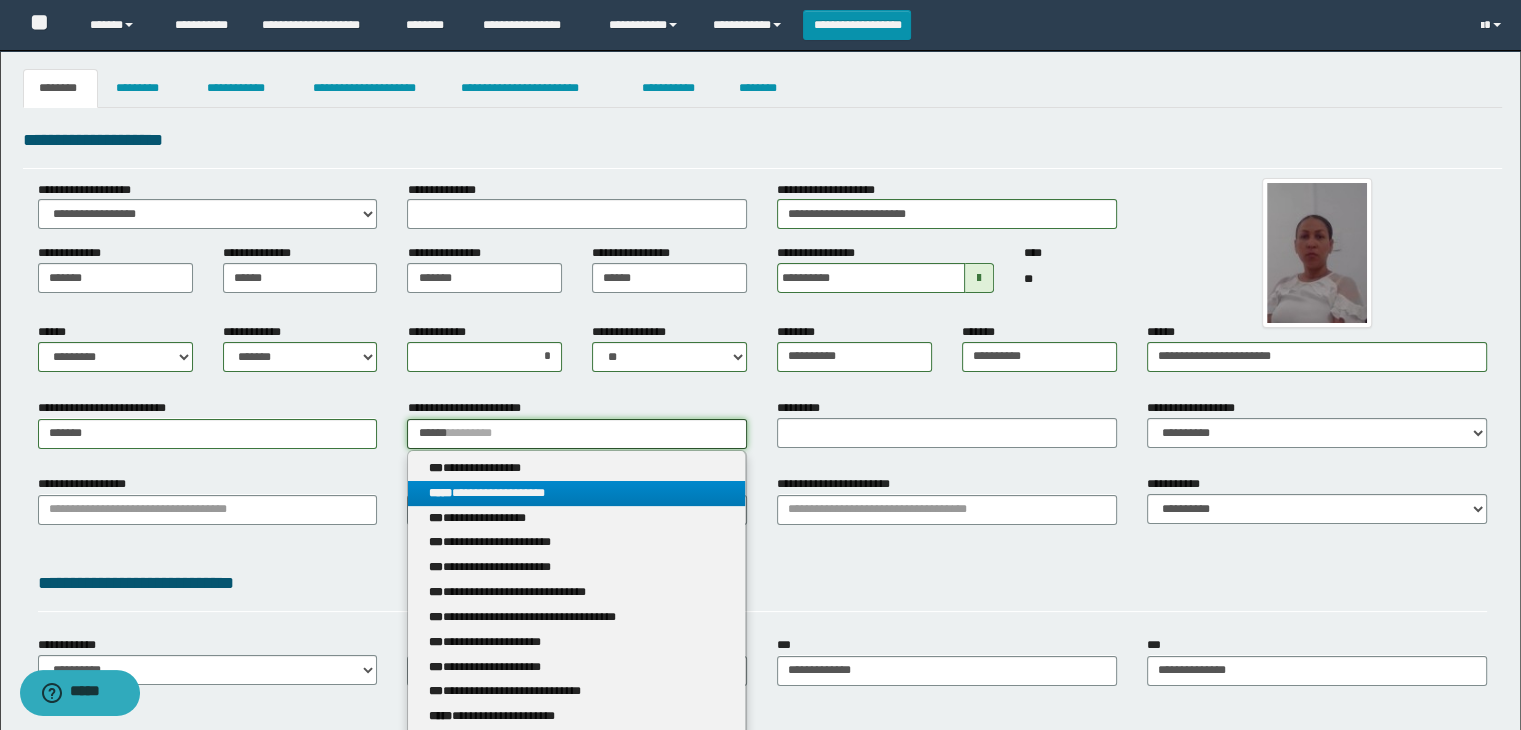 type 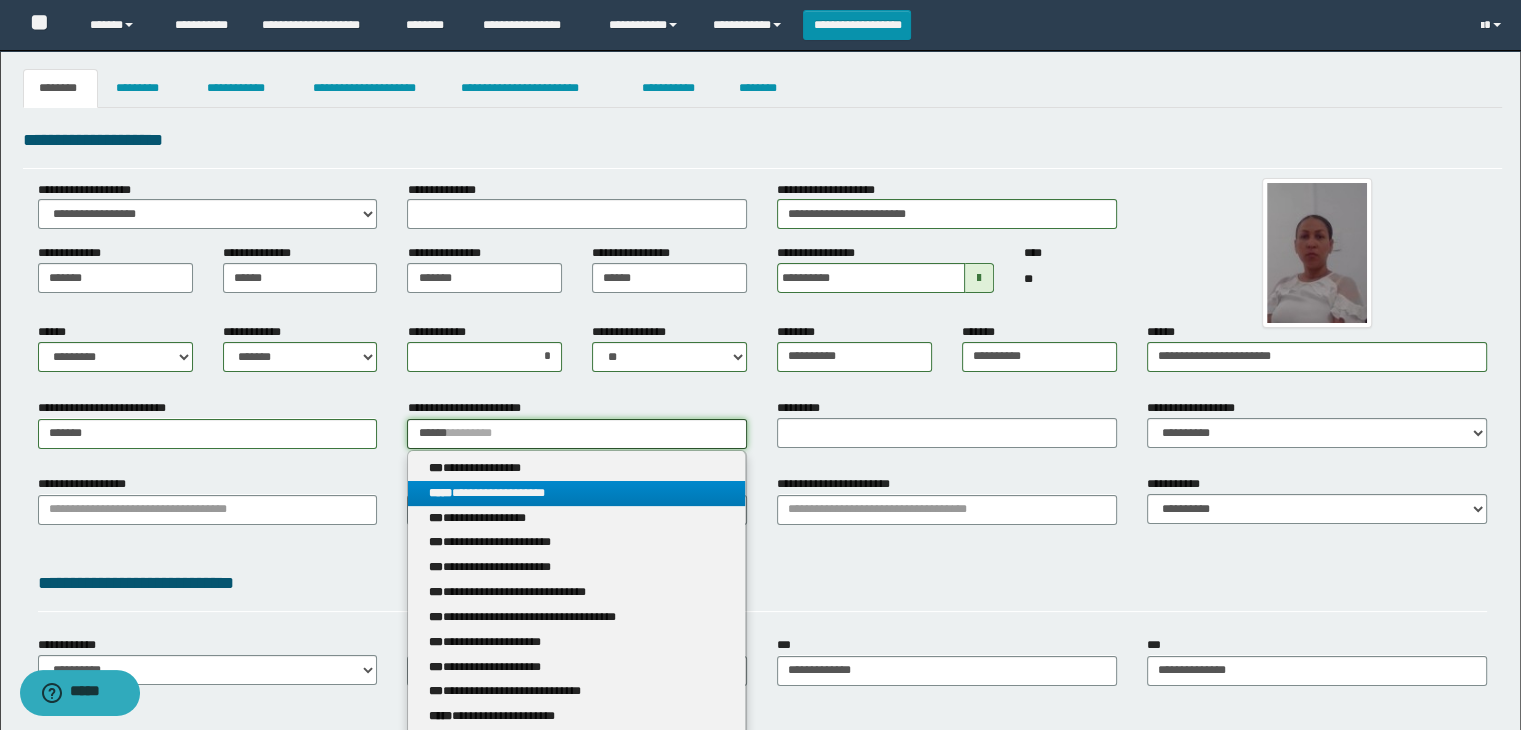 type on "**********" 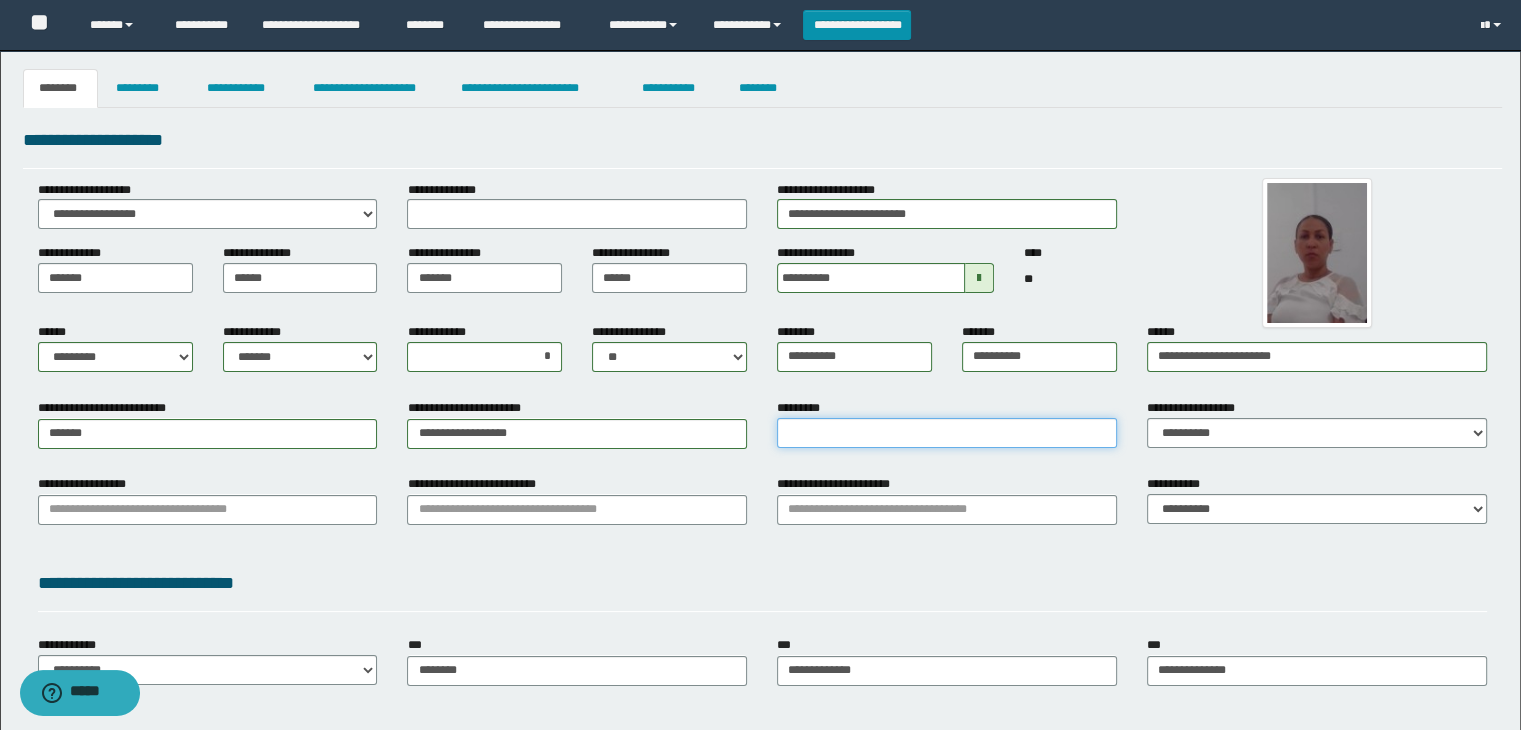 click on "*********" at bounding box center (947, 433) 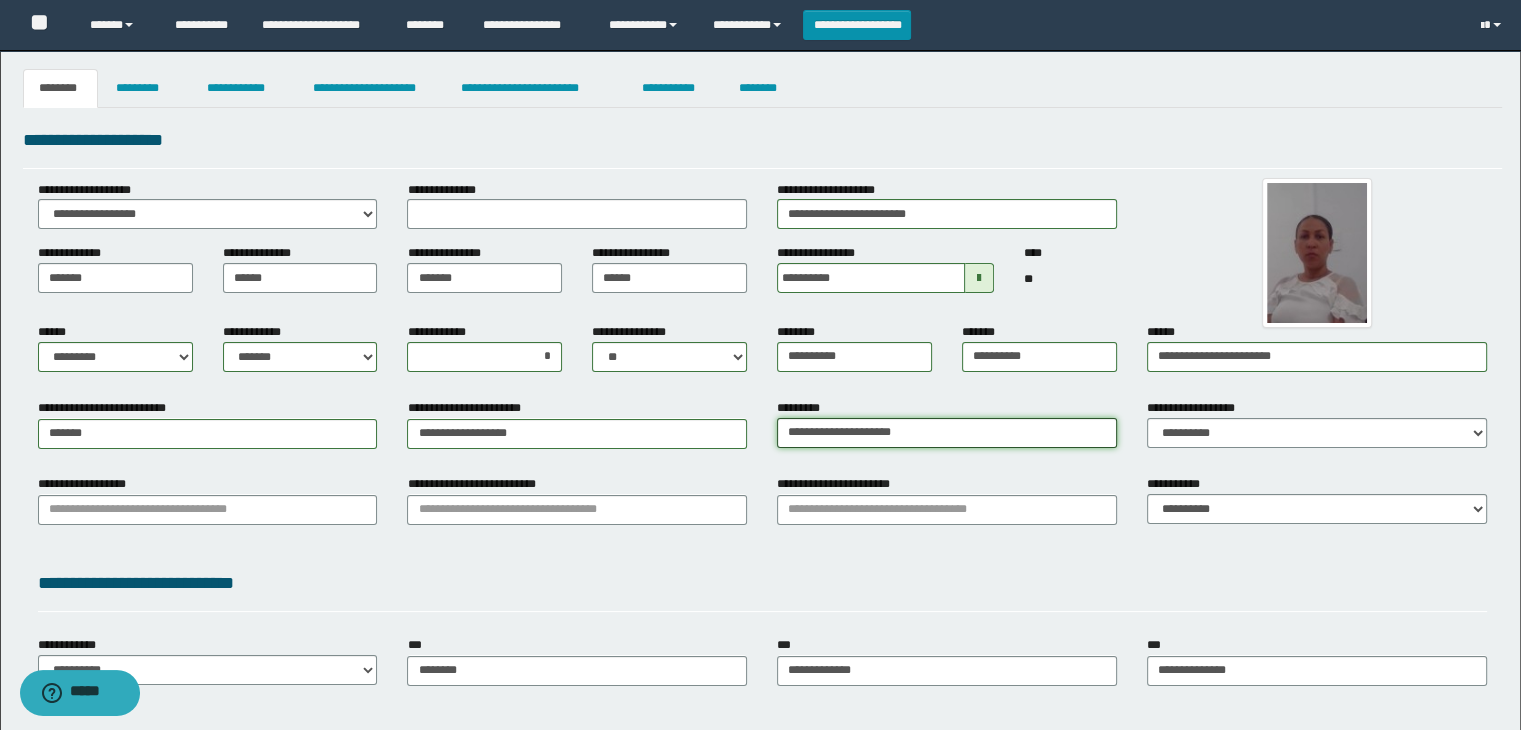 type on "**********" 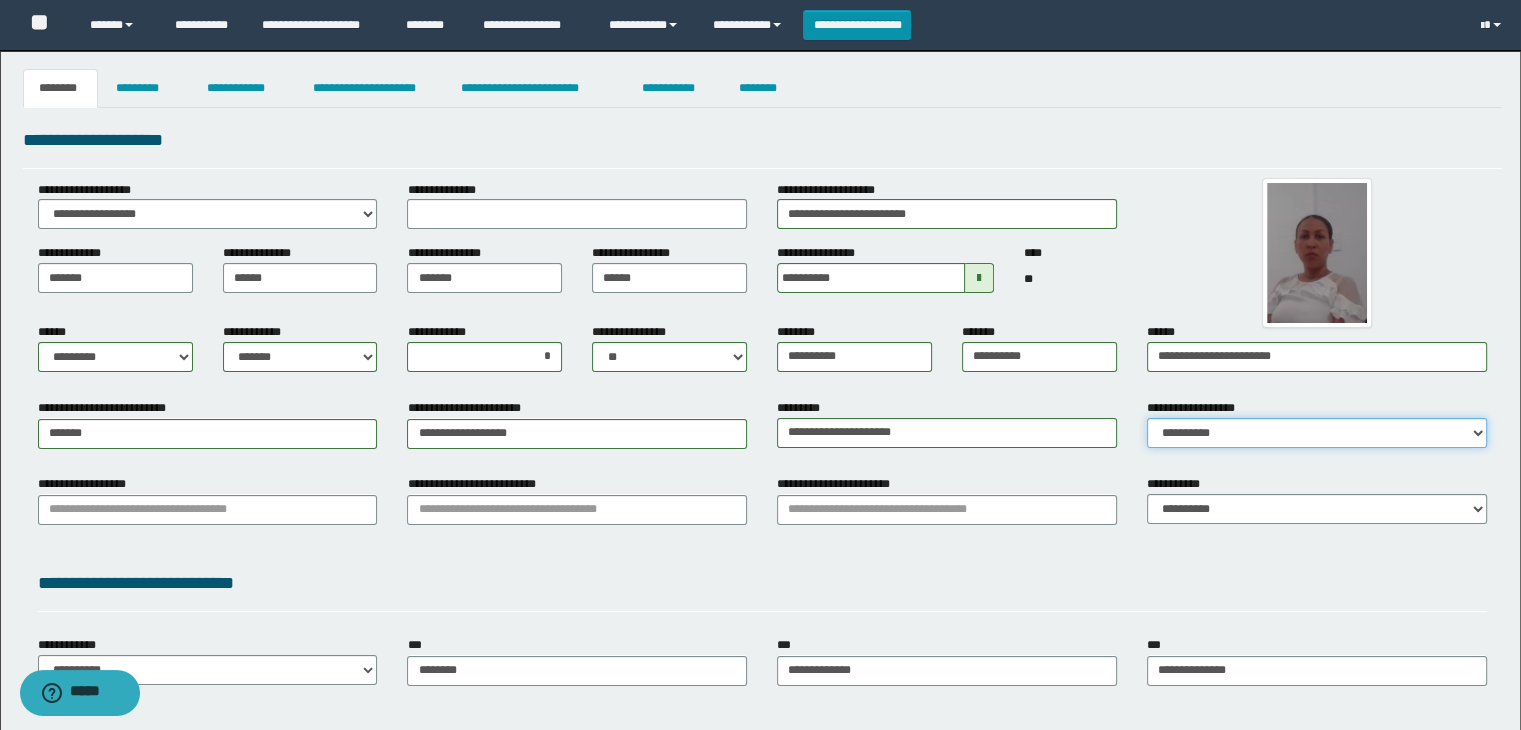 click on "**********" at bounding box center (1317, 433) 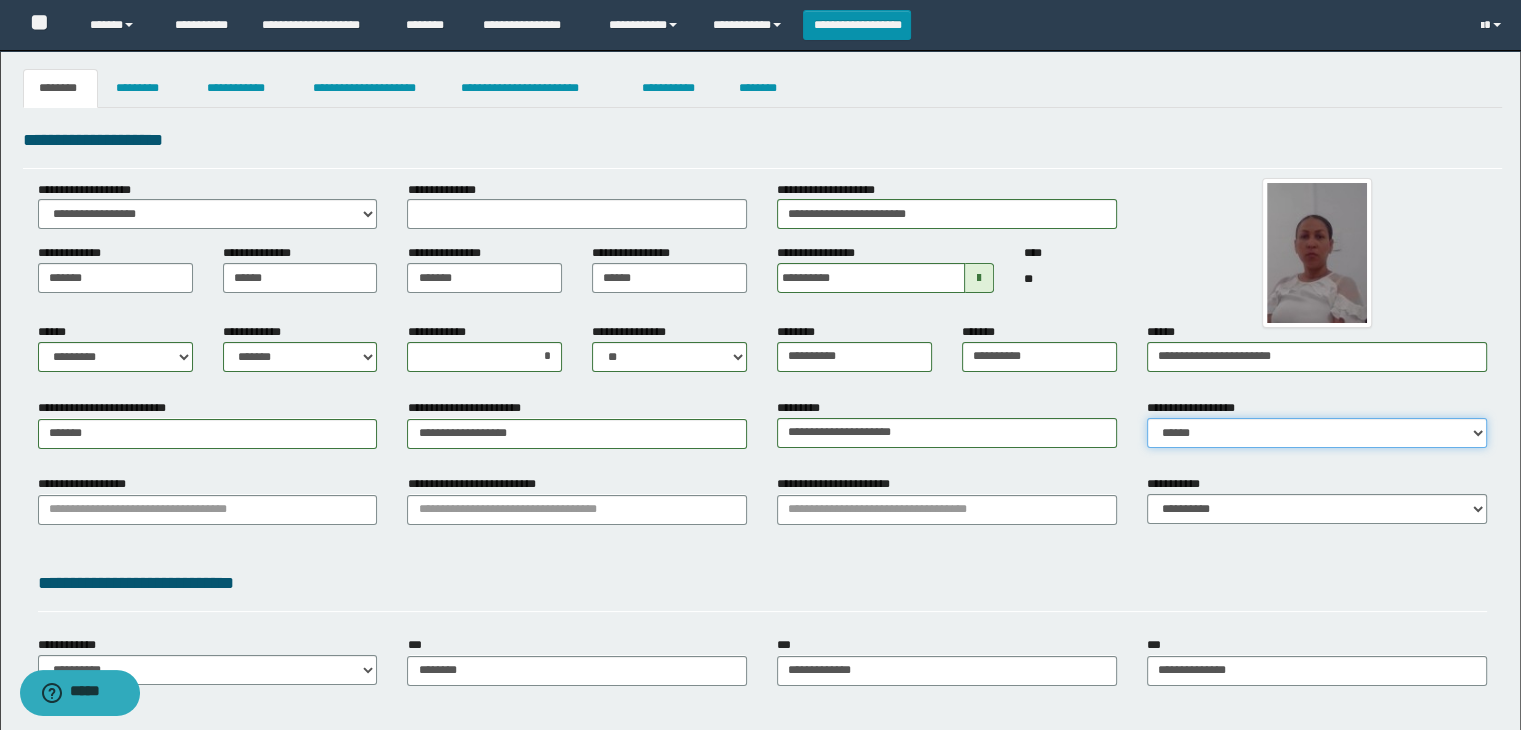 click on "**********" at bounding box center (1317, 433) 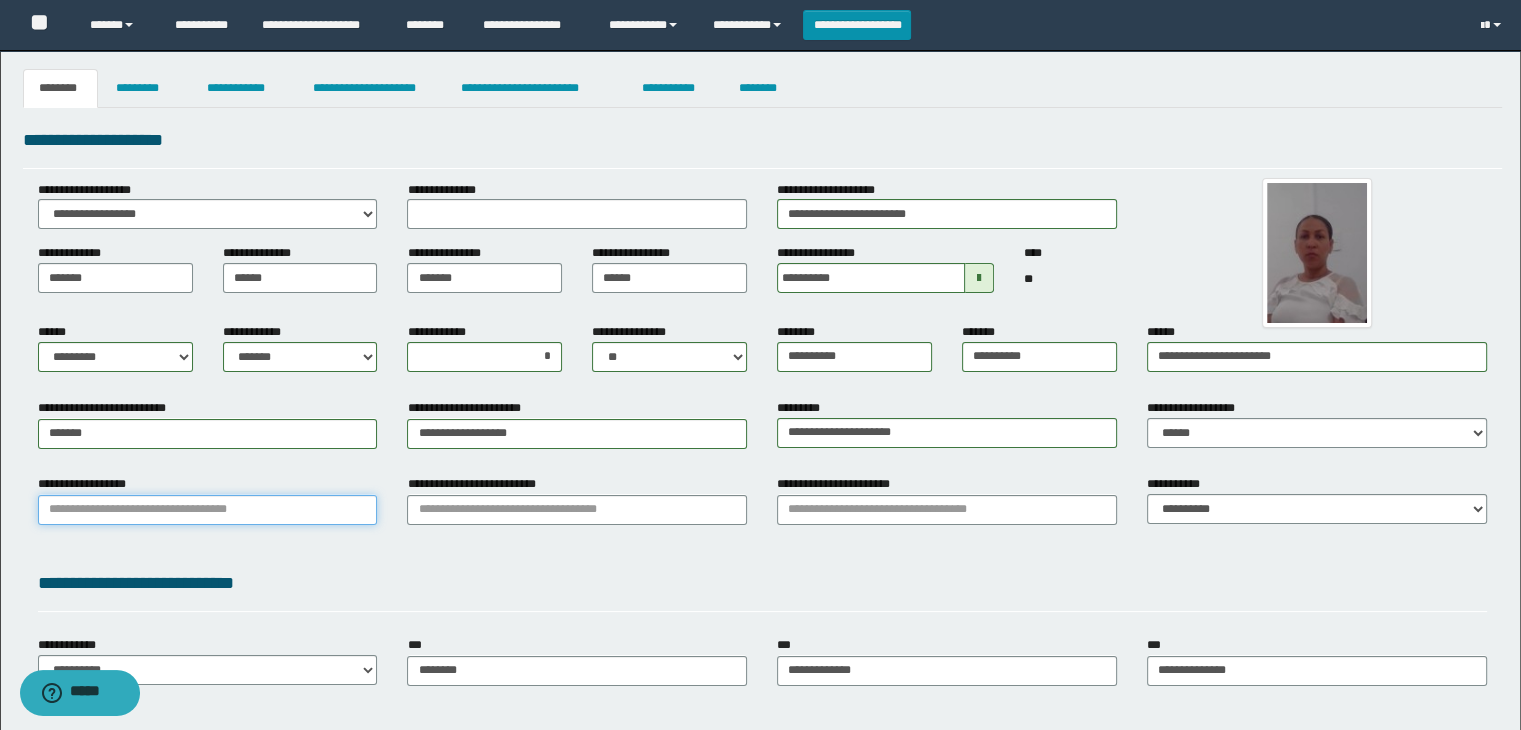 click on "**********" at bounding box center [208, 510] 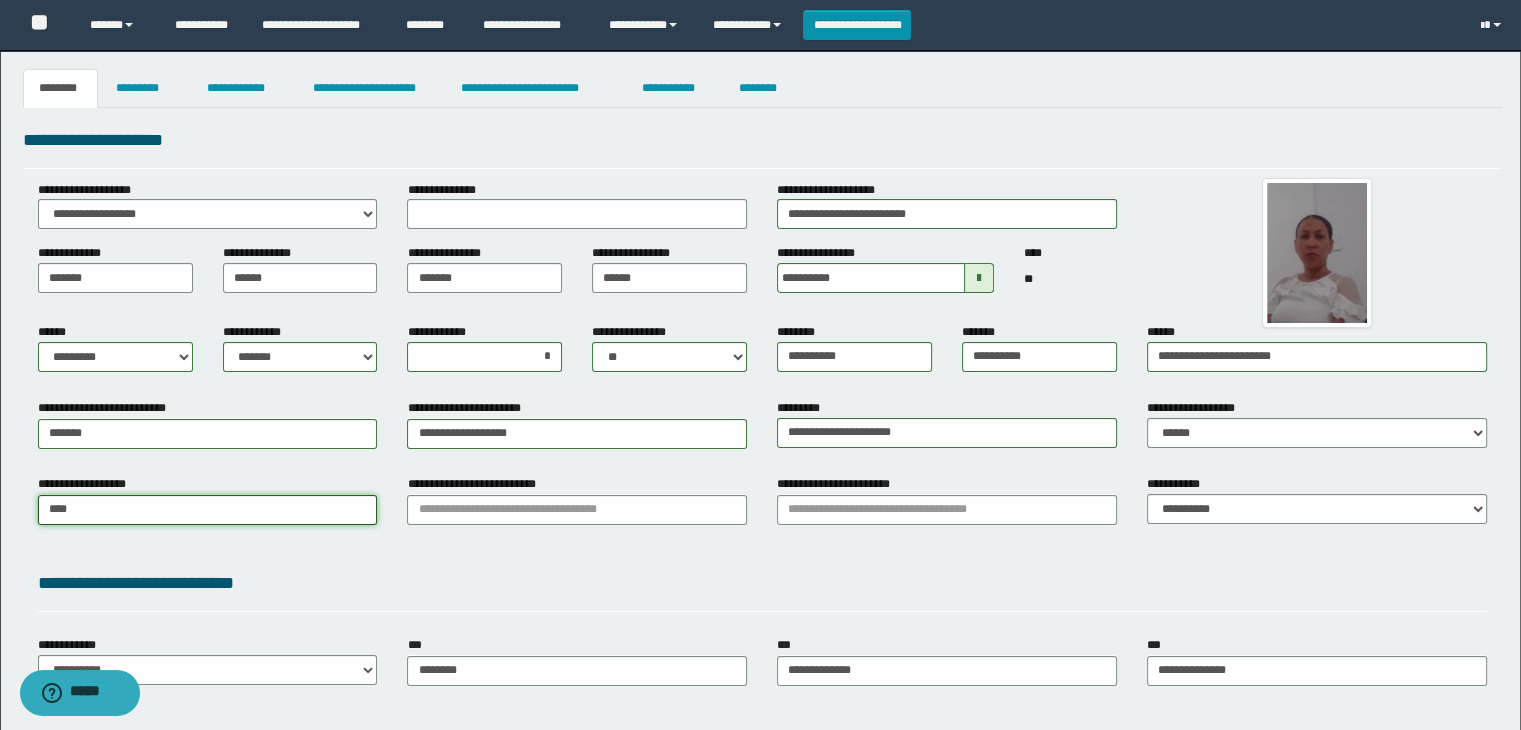 type on "*****" 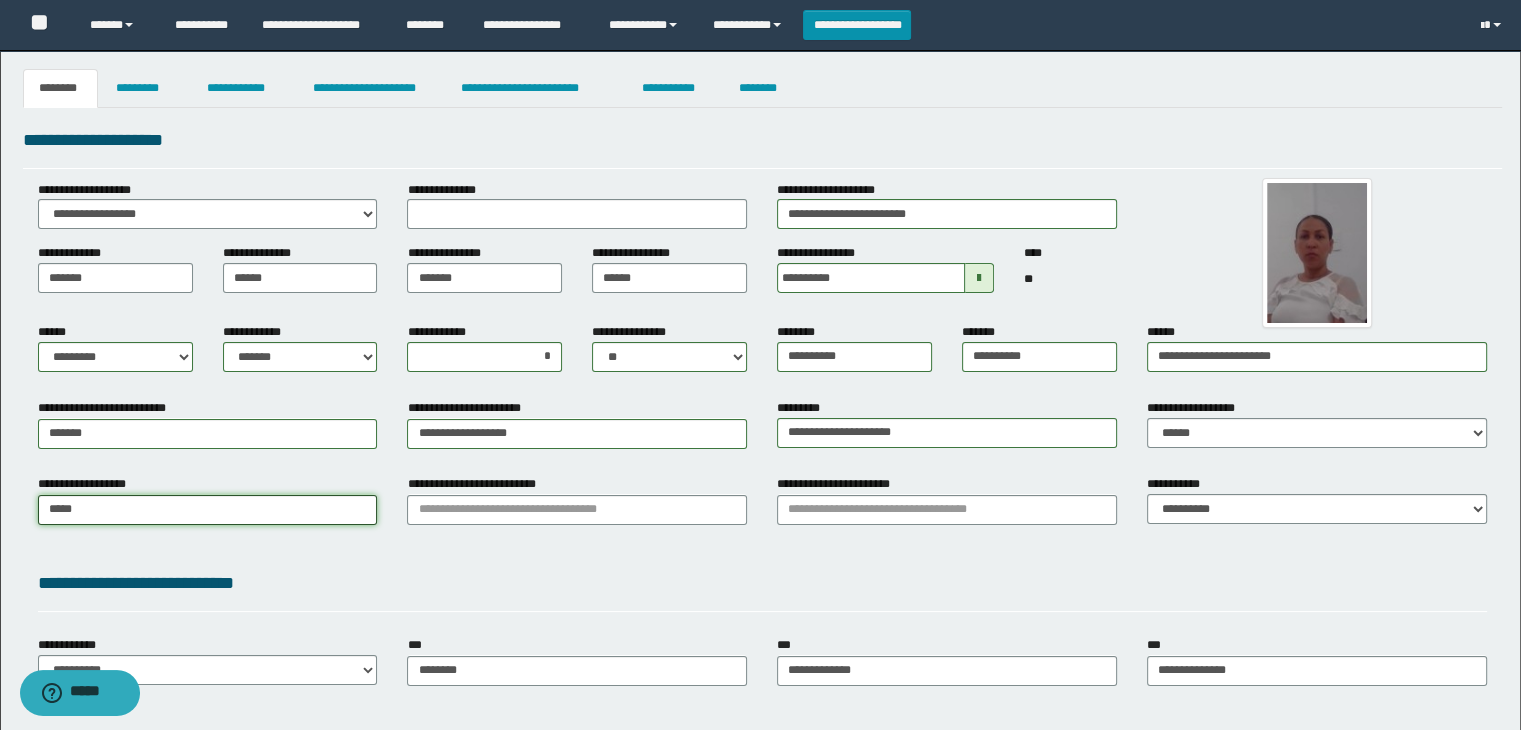 type on "********" 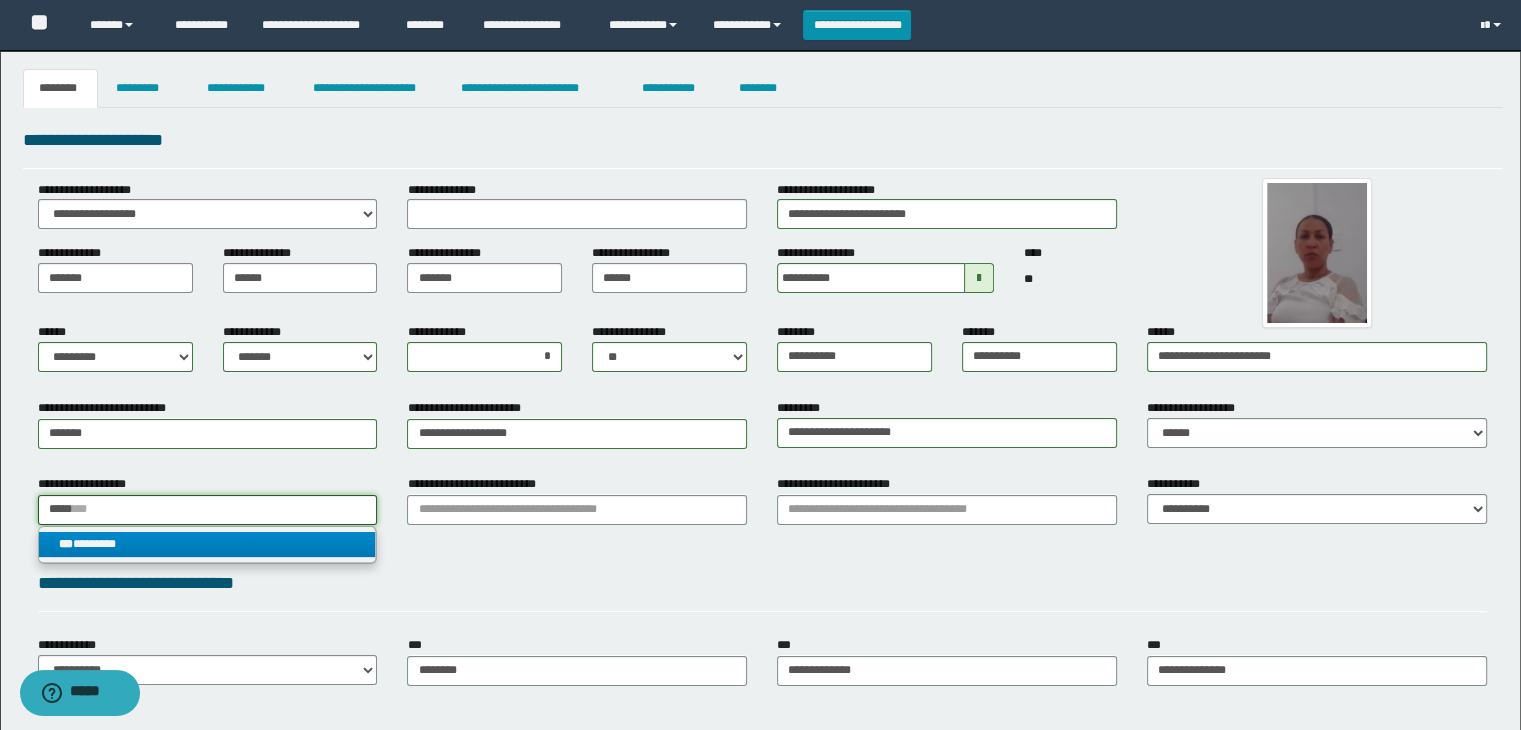 type on "*****" 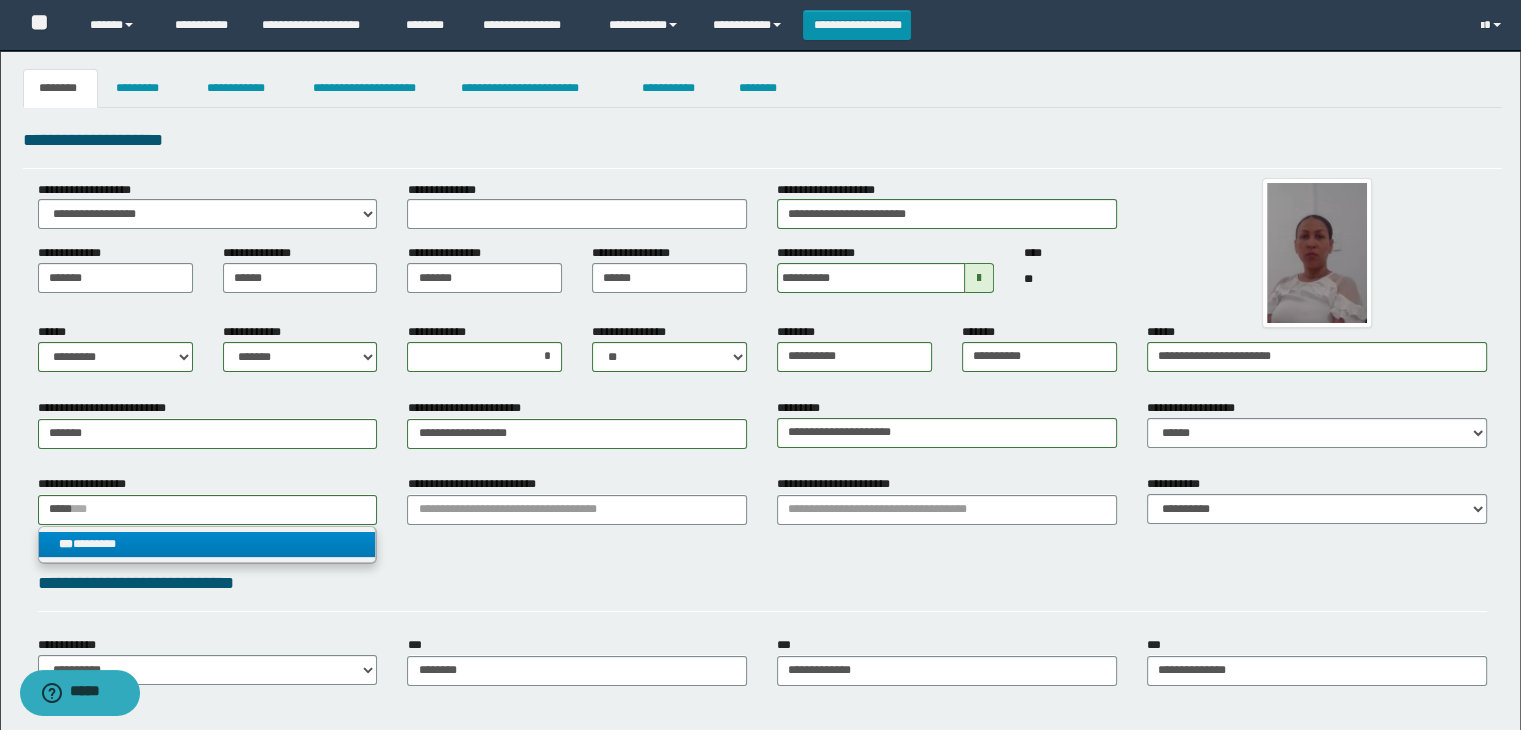 click on "*** ********" at bounding box center [208, 544] 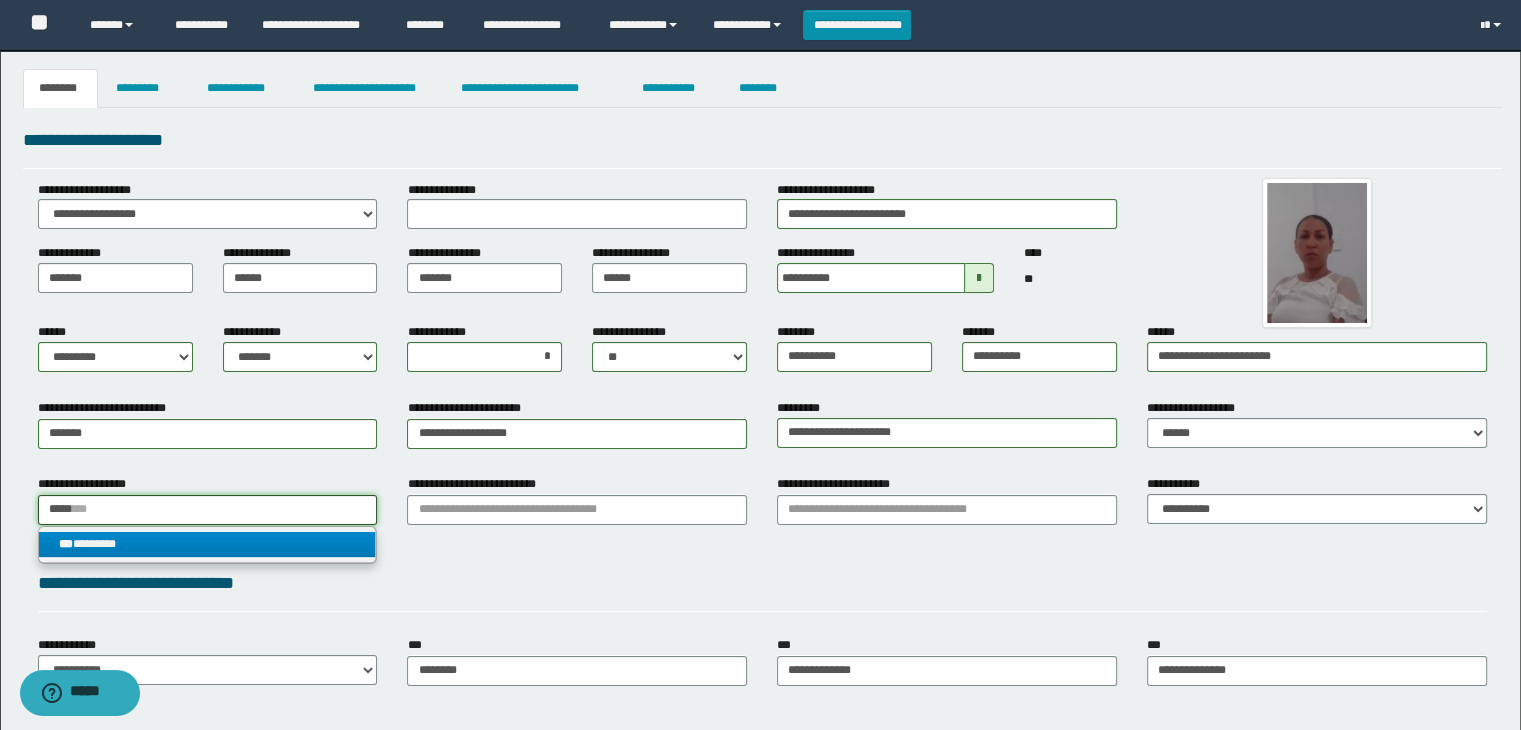type 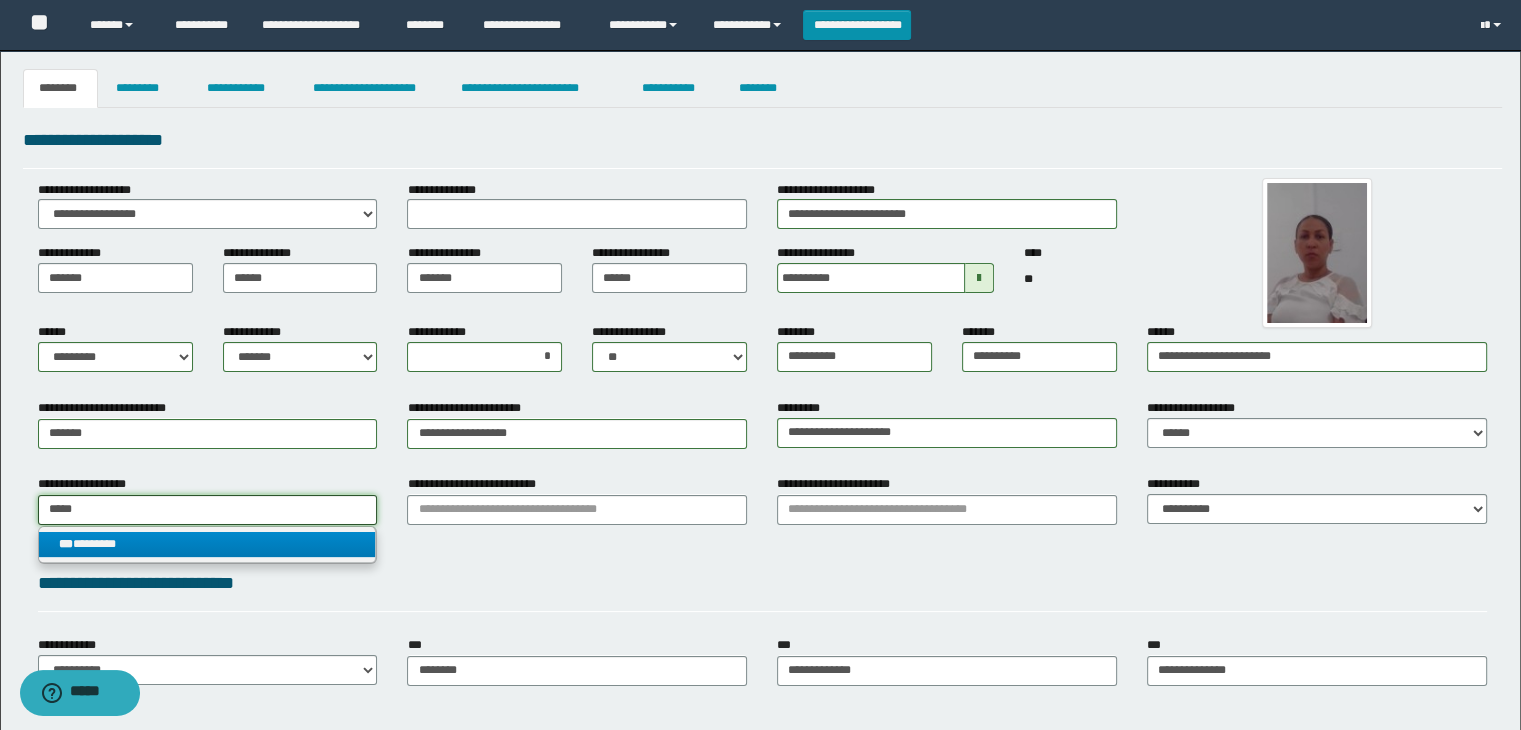 type on "********" 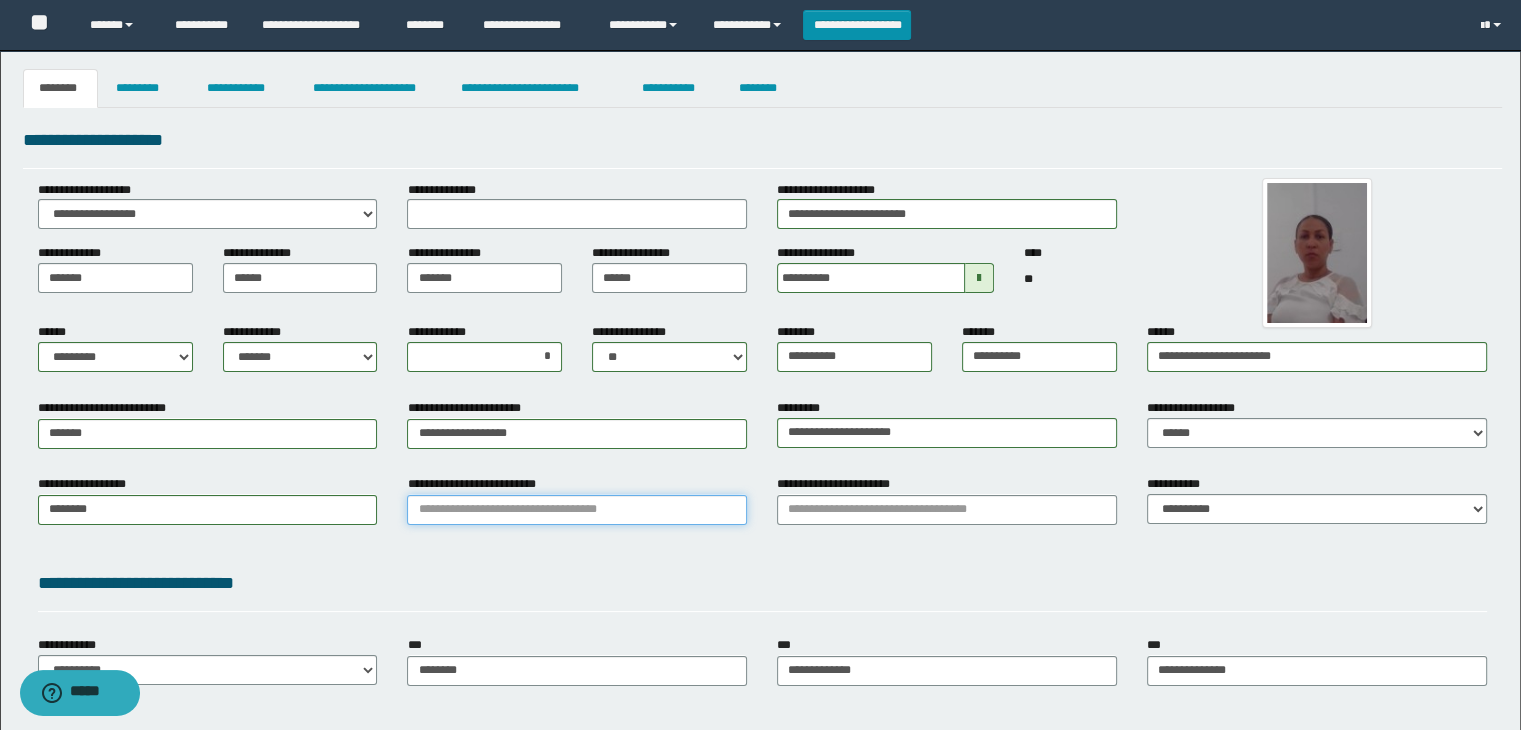 click on "**********" at bounding box center [577, 510] 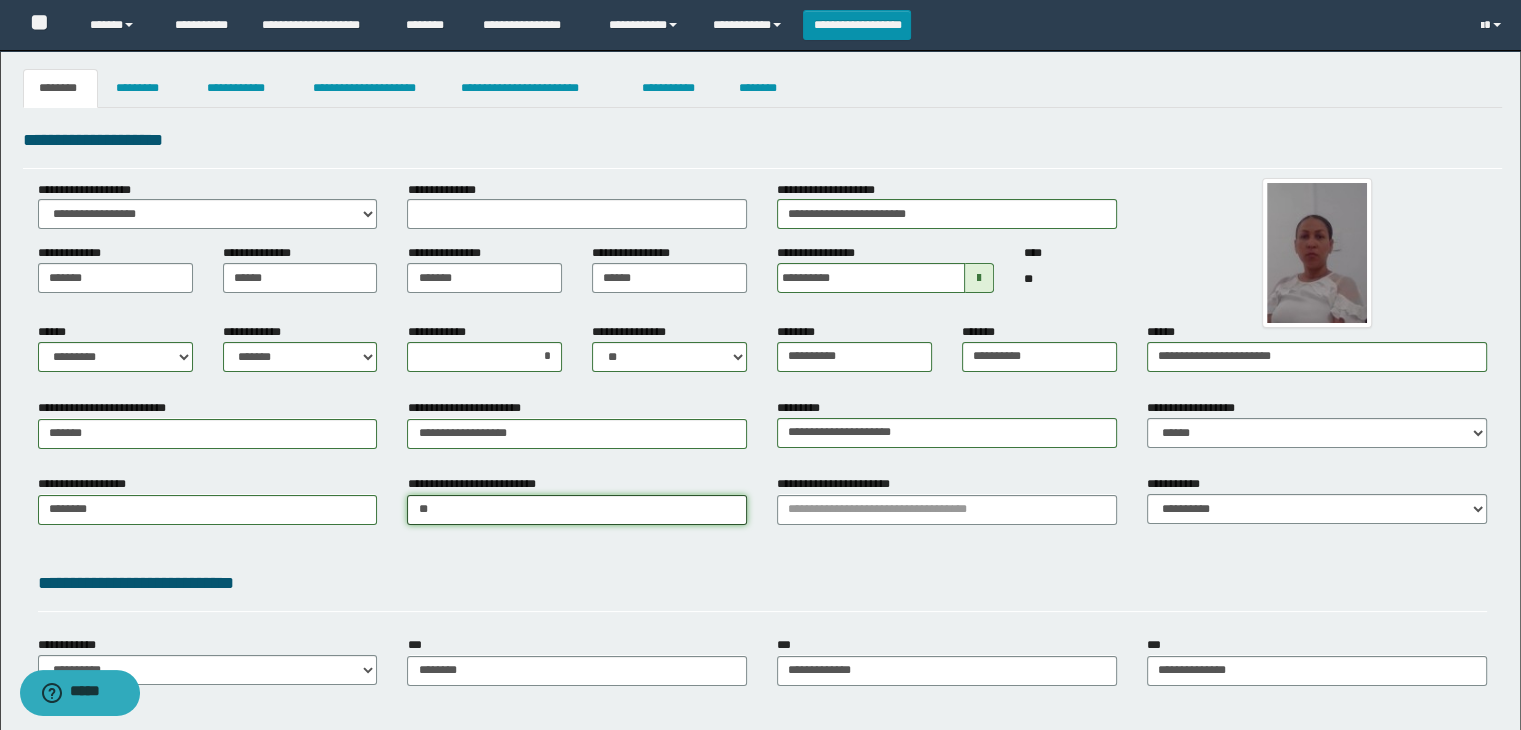 type on "***" 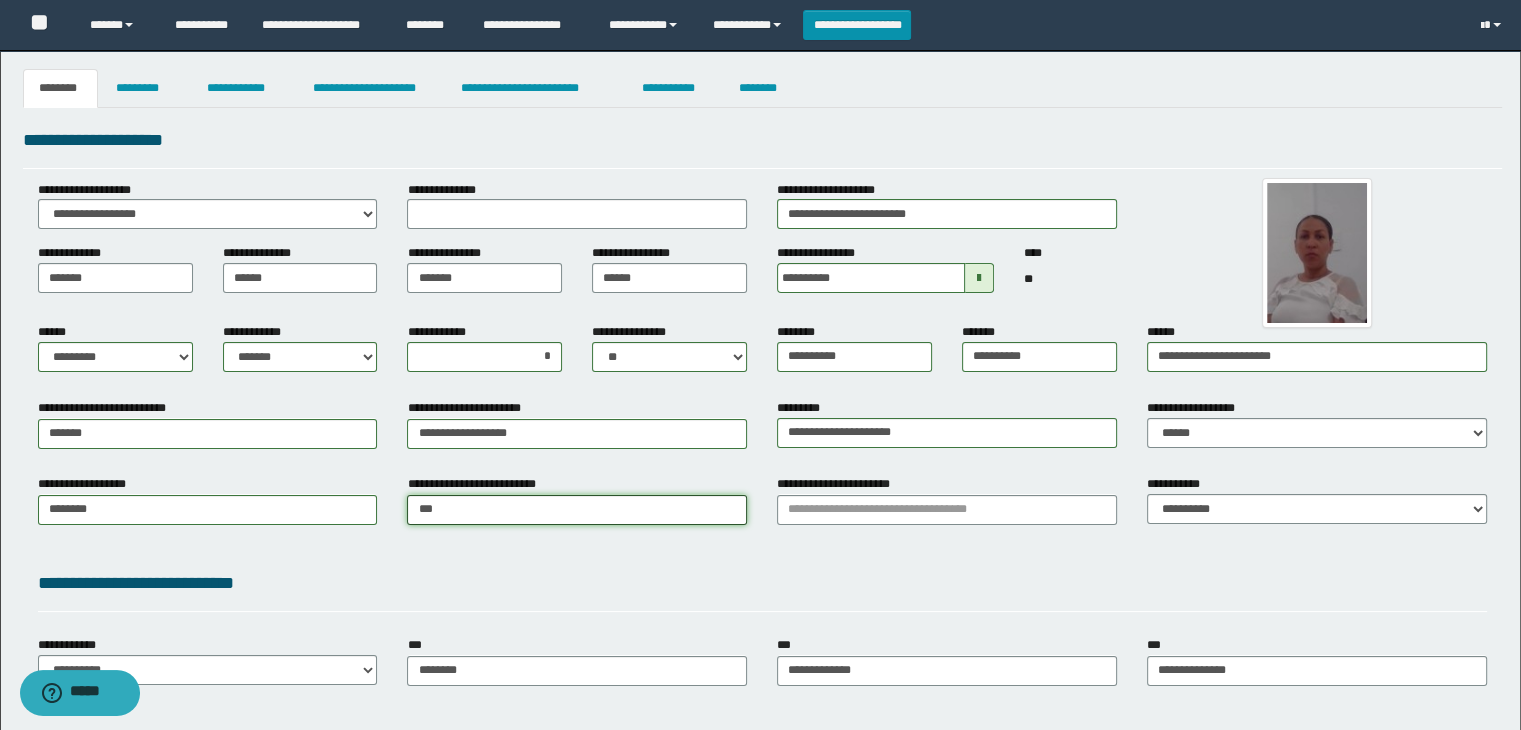 type on "***" 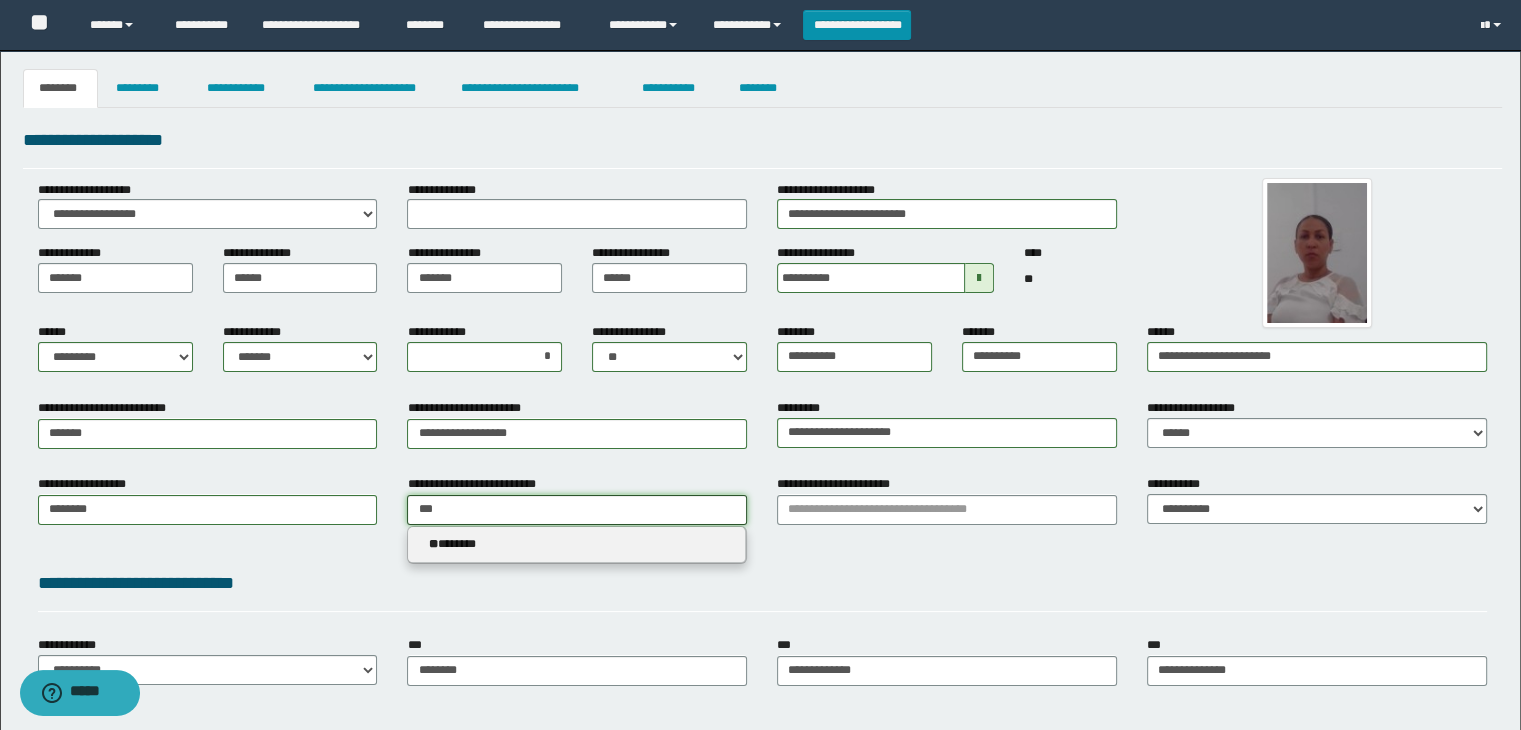 type 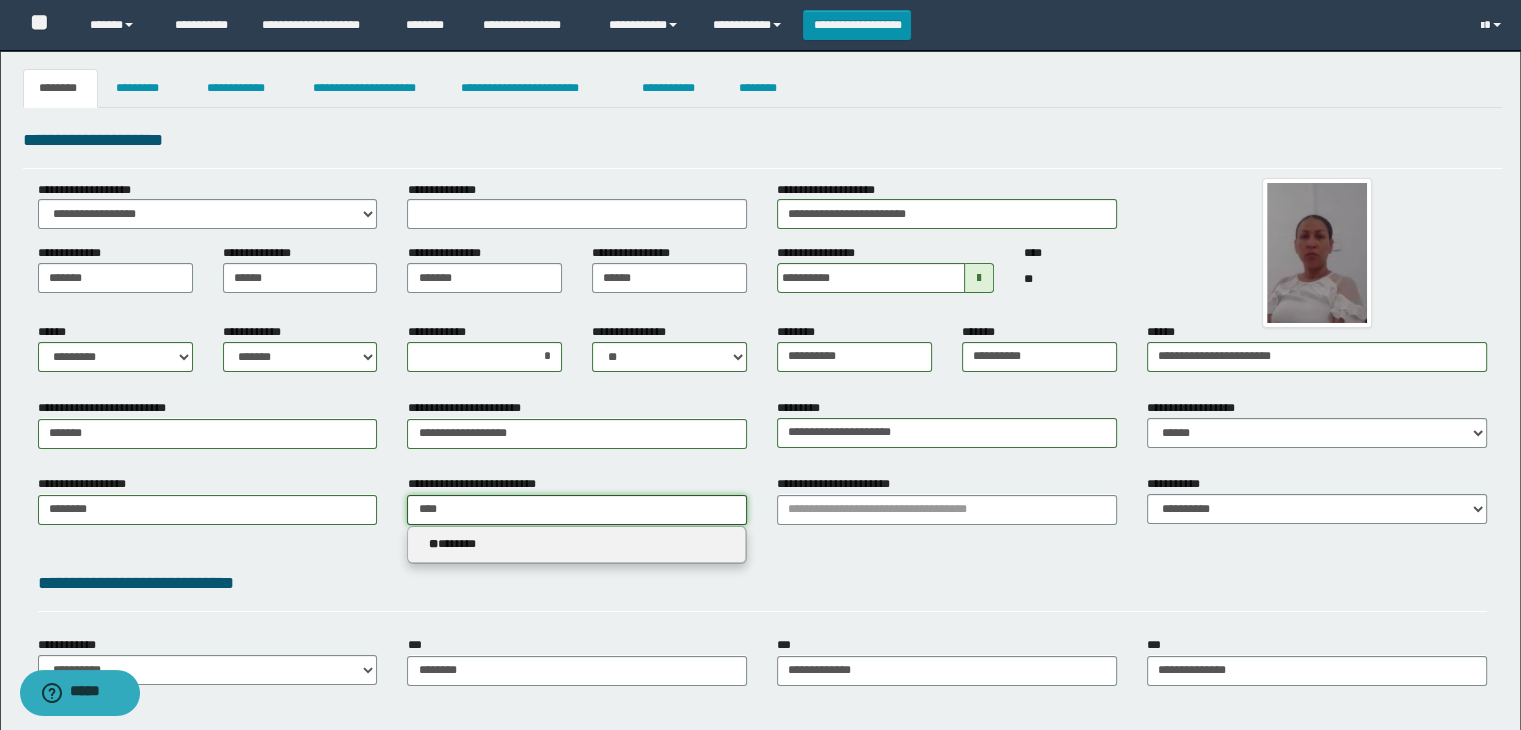 type on "****" 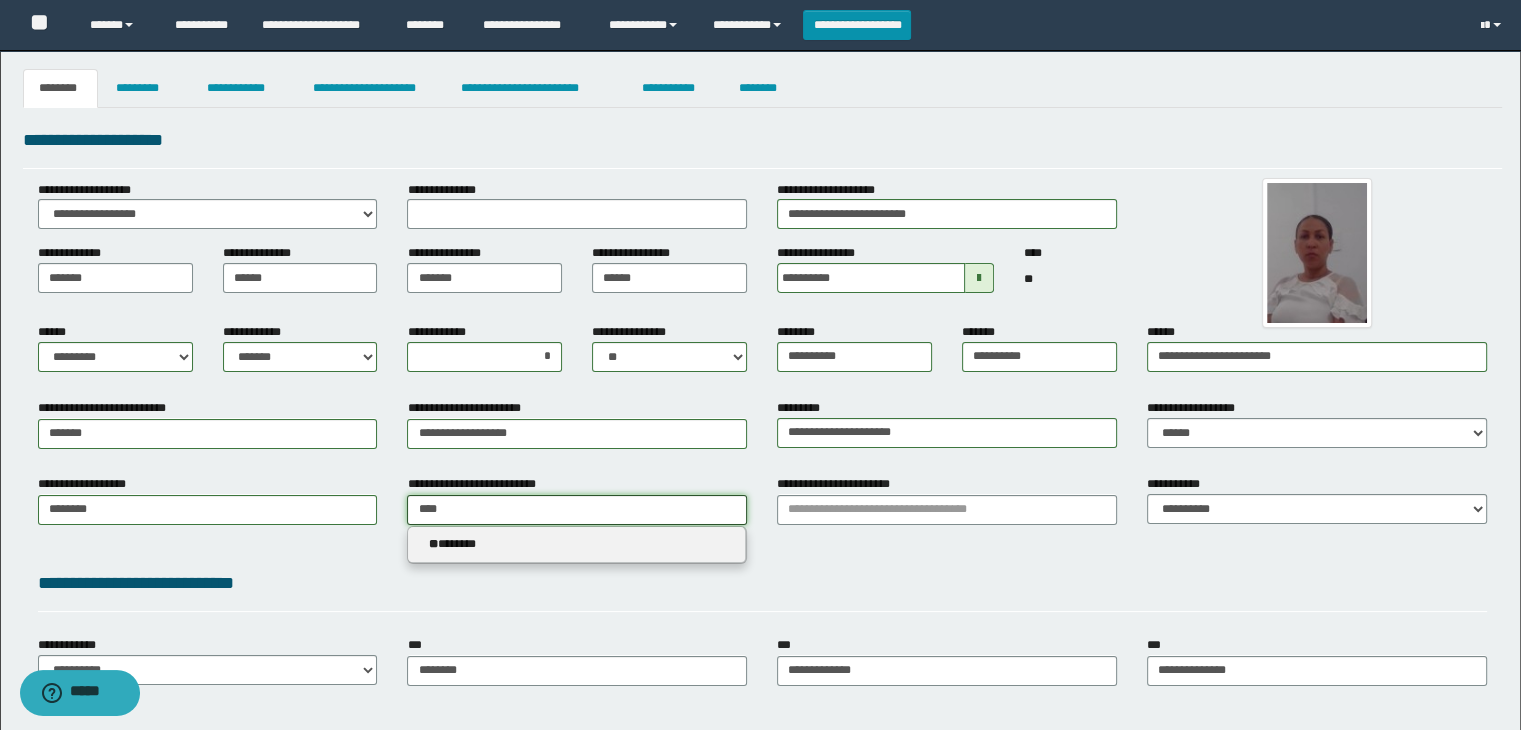 type 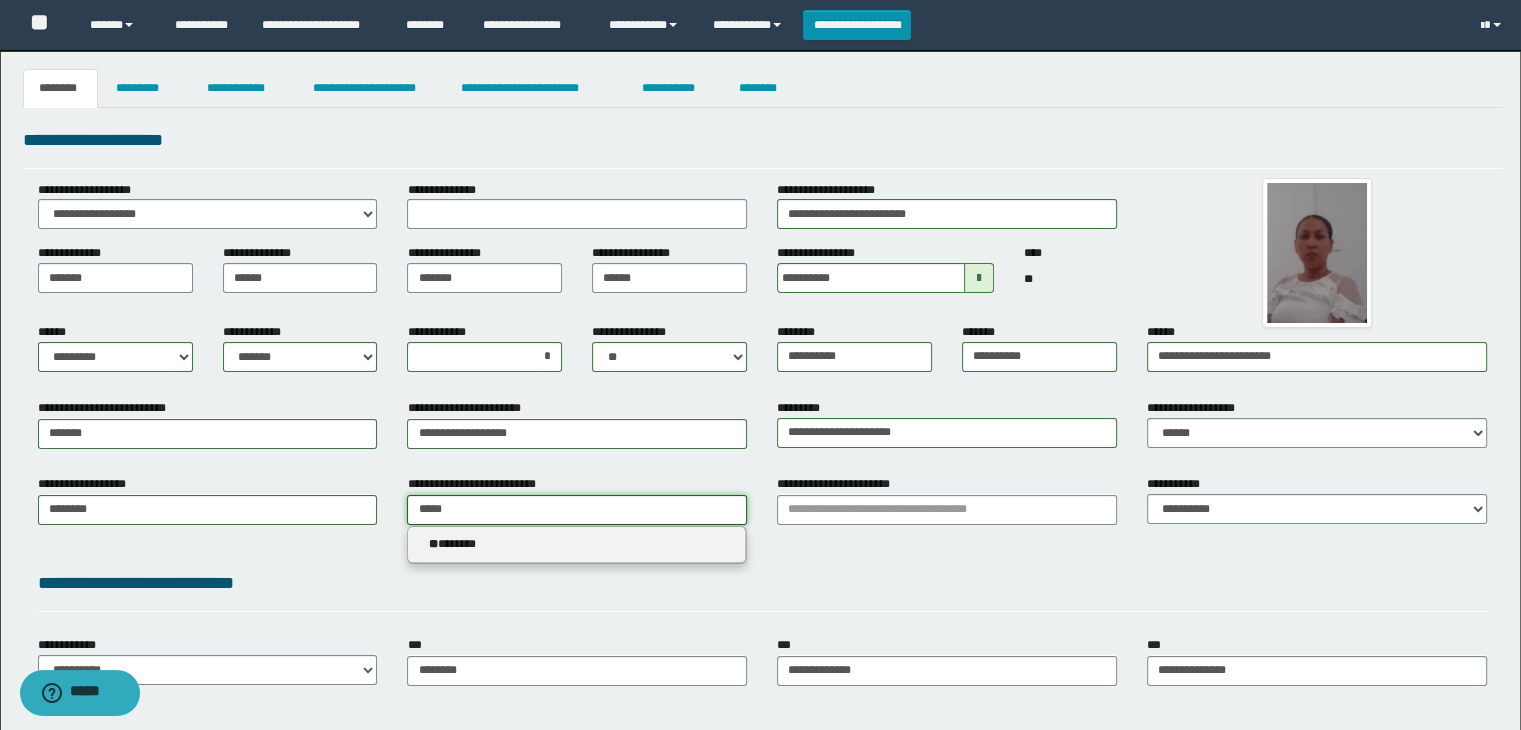 type on "*****" 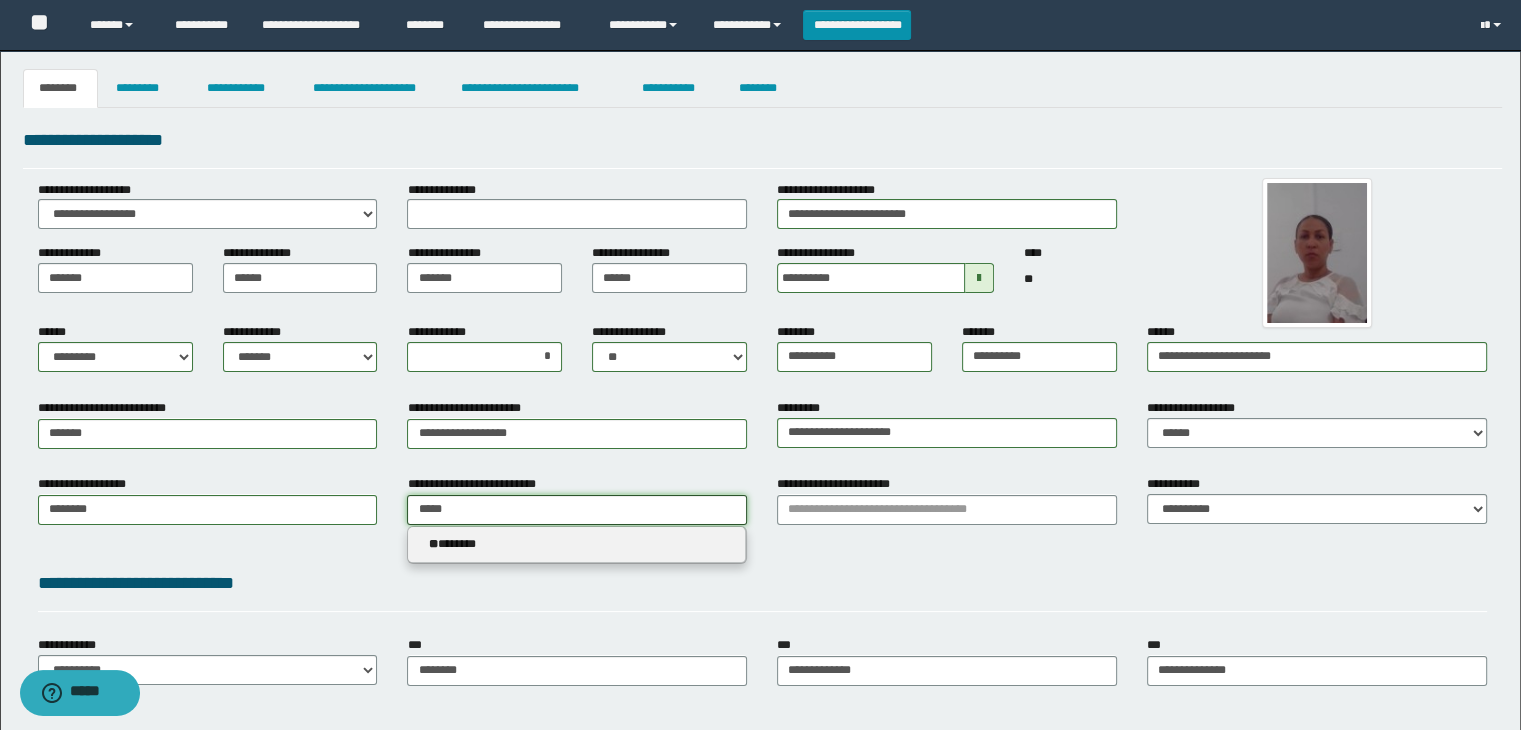 type on "*****" 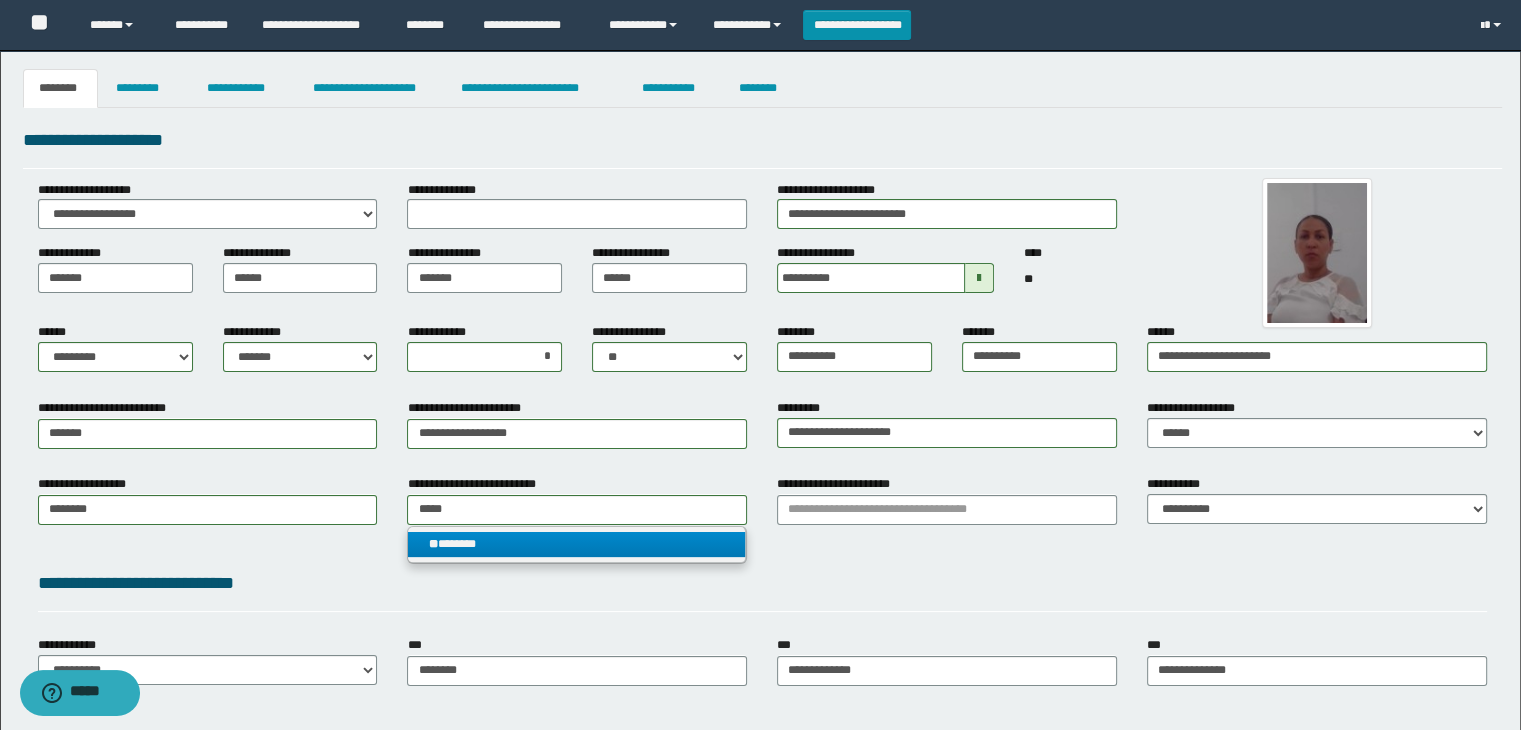 drag, startPoint x: 540, startPoint y: 540, endPoint x: 796, endPoint y: 546, distance: 256.0703 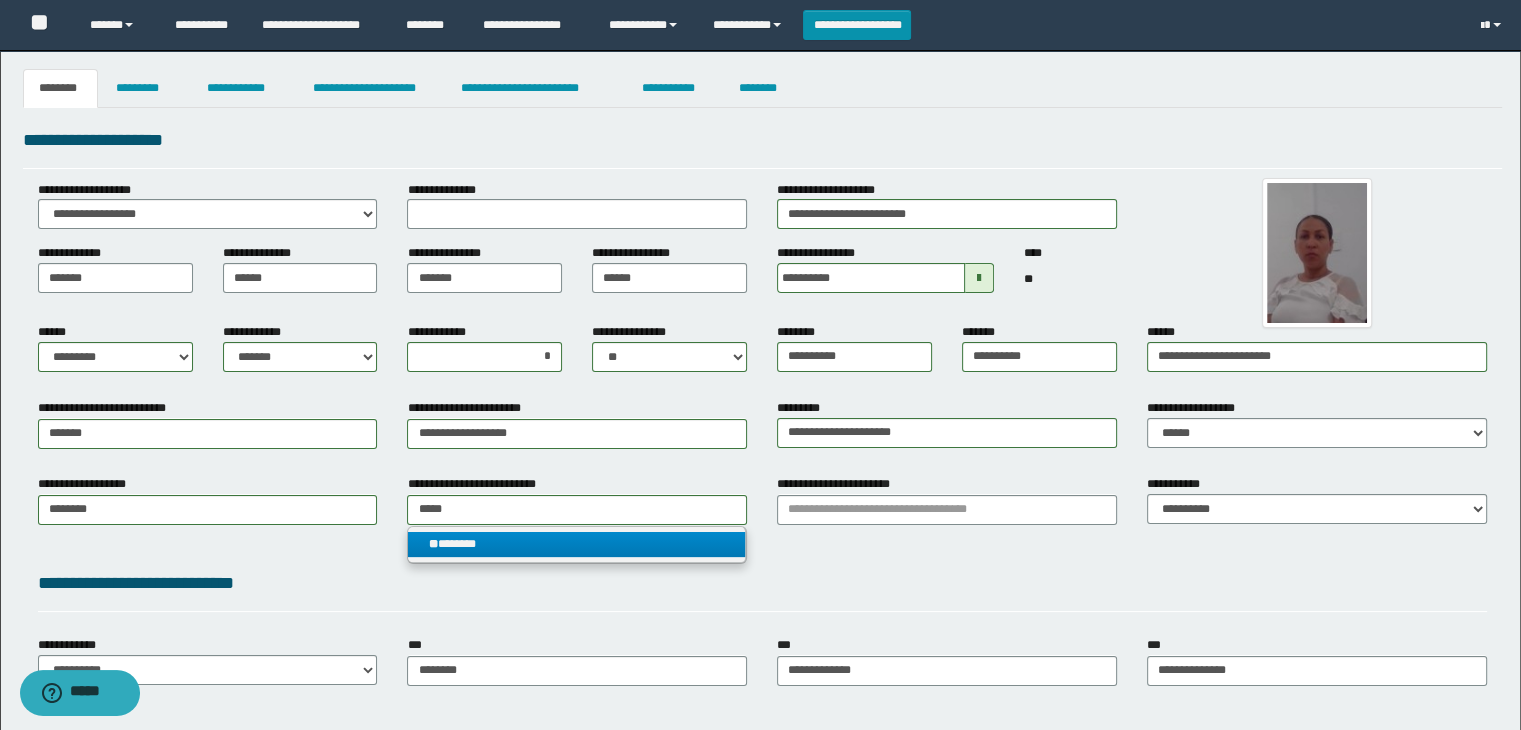 click on "** *******" at bounding box center [577, 544] 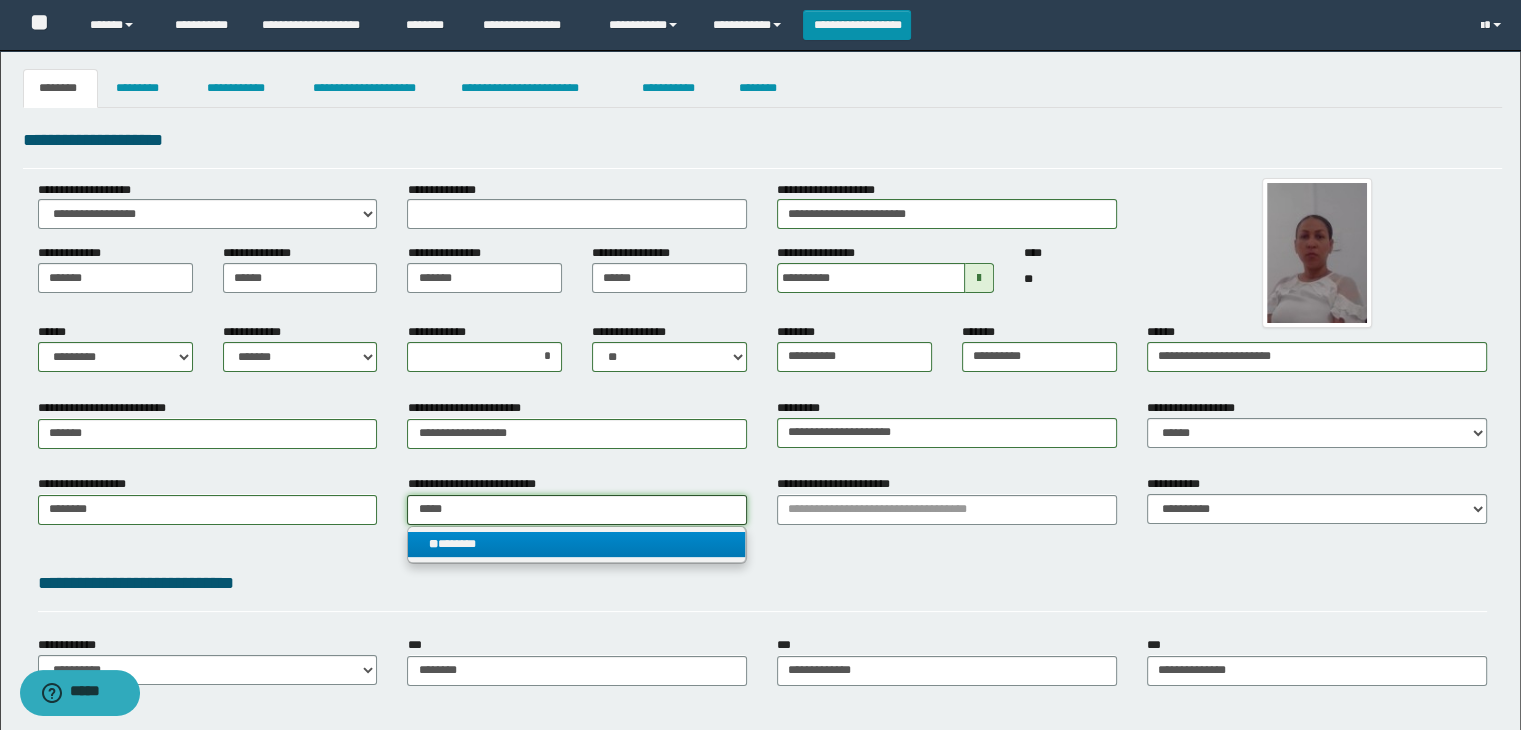 type 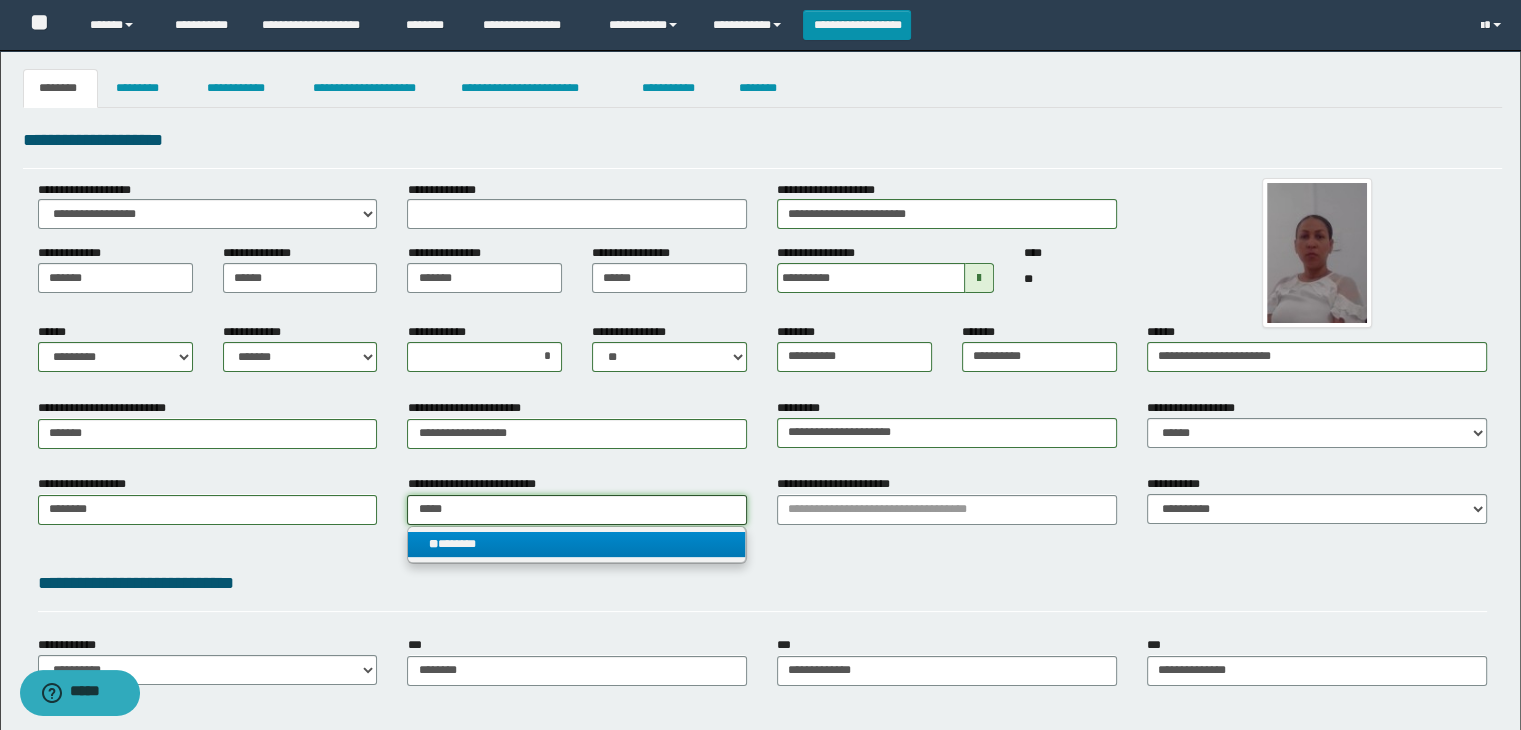 type on "*******" 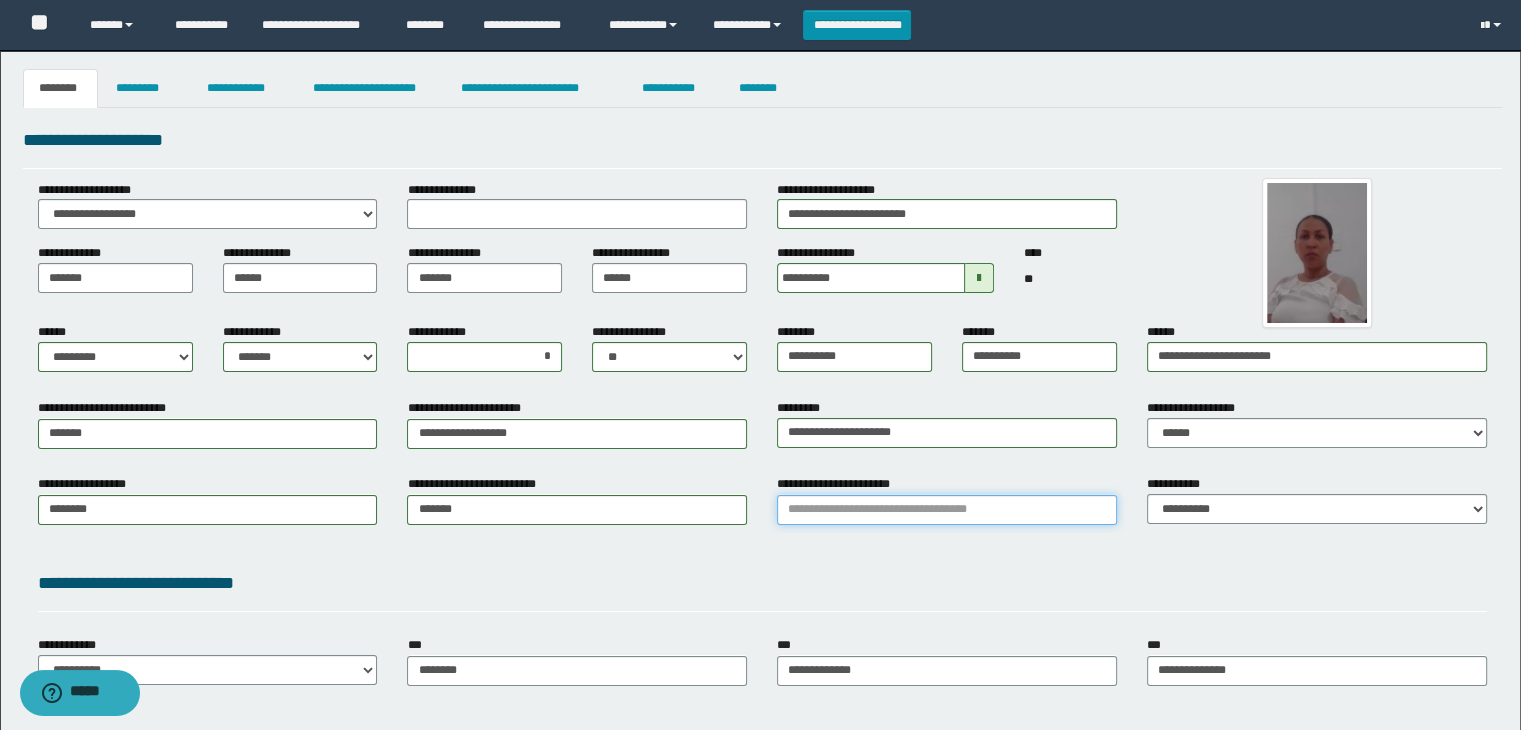 click on "**********" at bounding box center (947, 510) 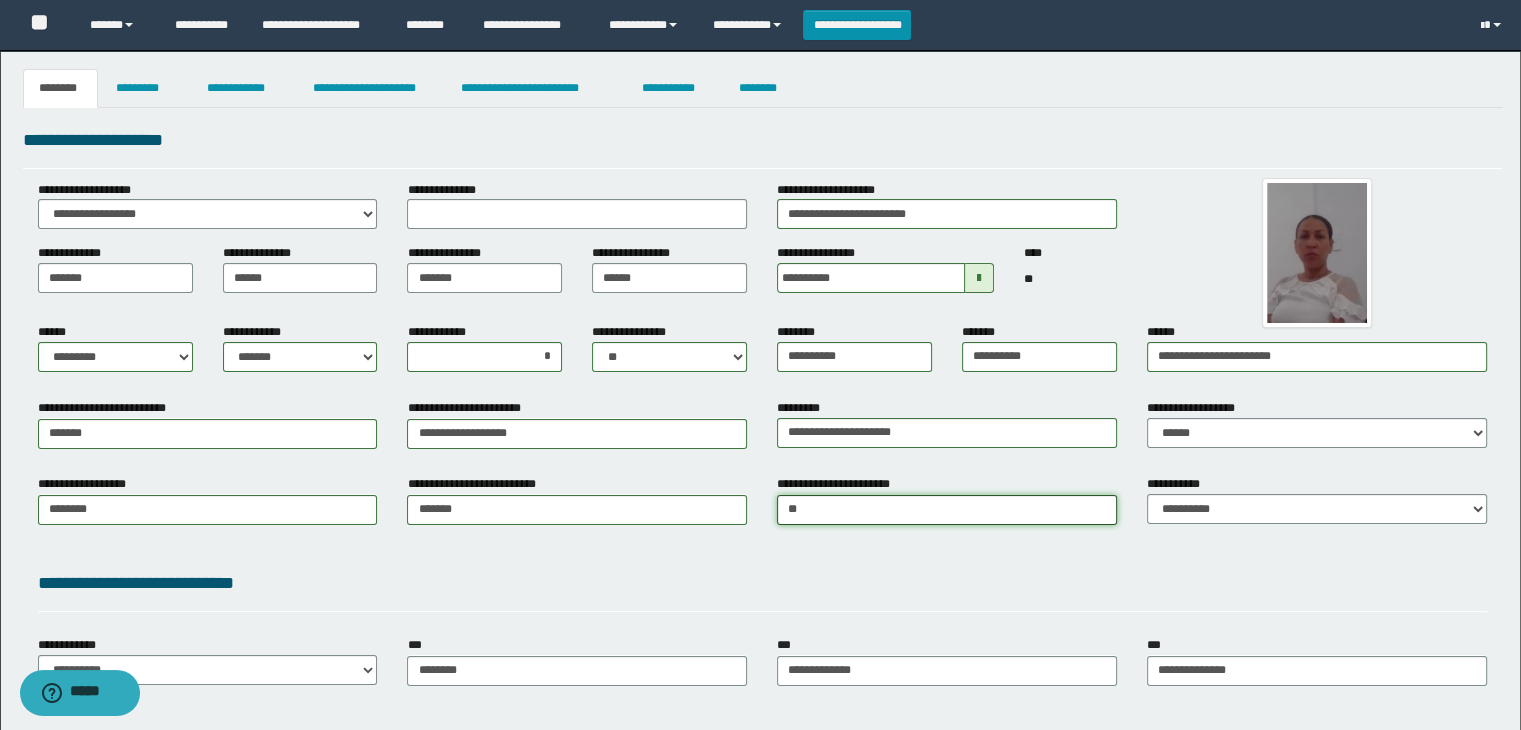 type on "***" 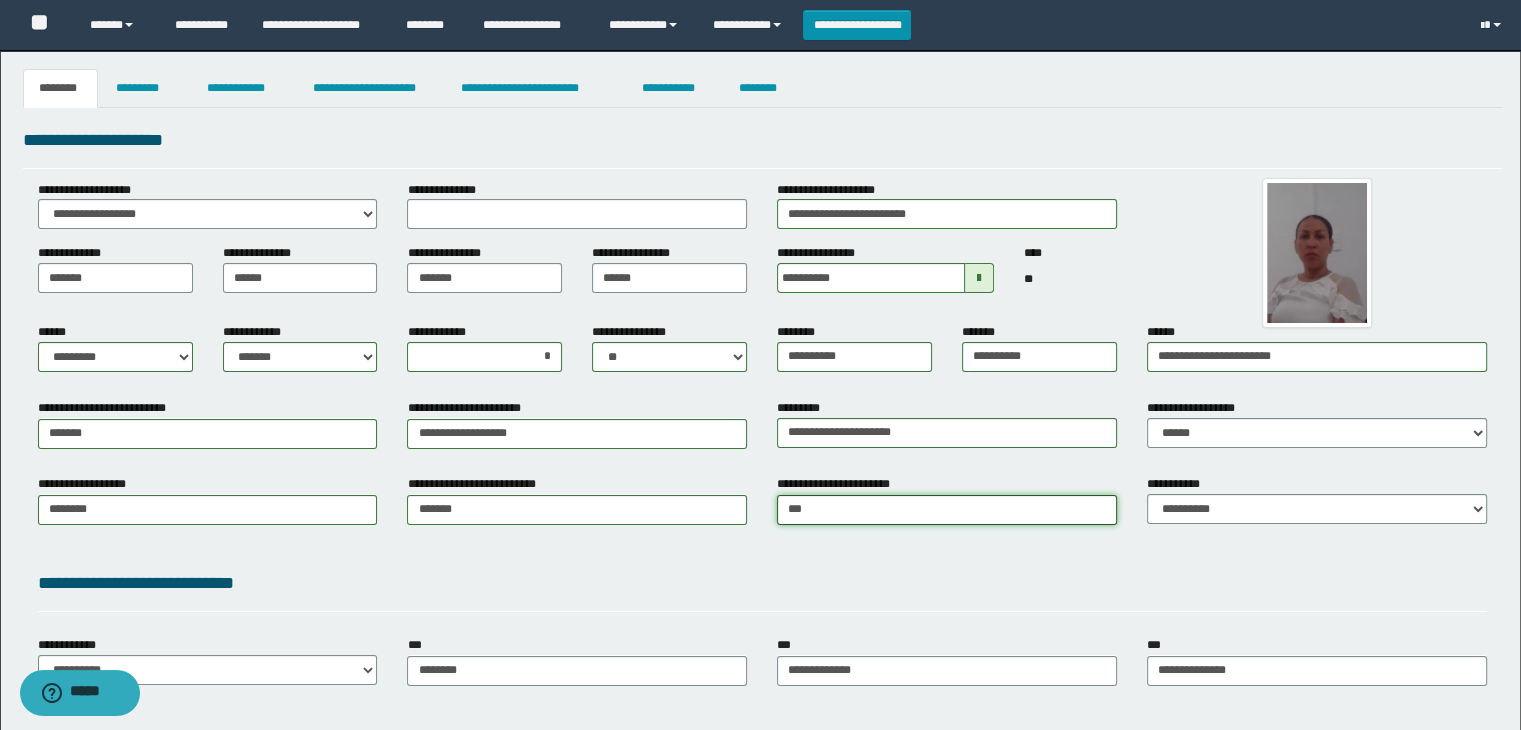 type on "***" 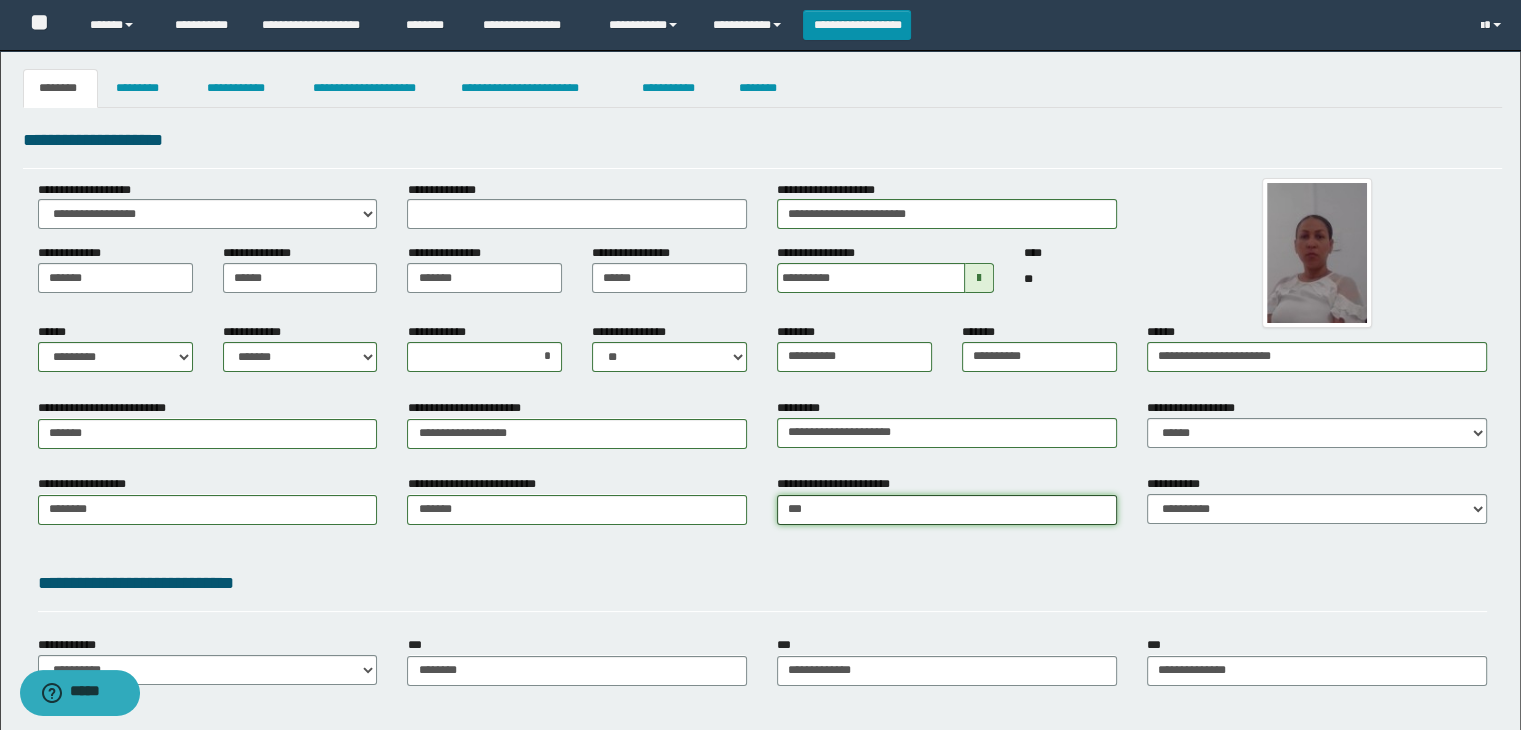 type 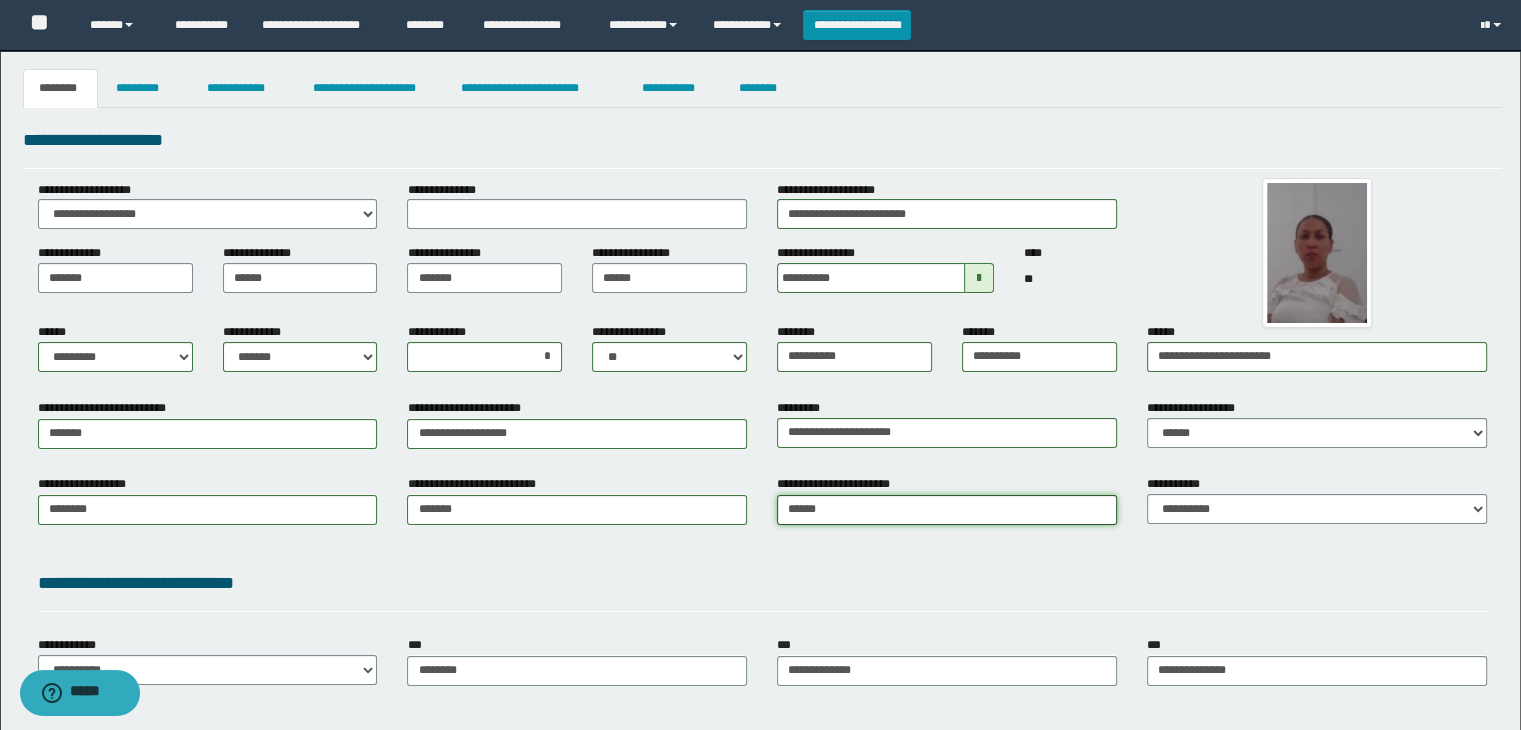 type on "*******" 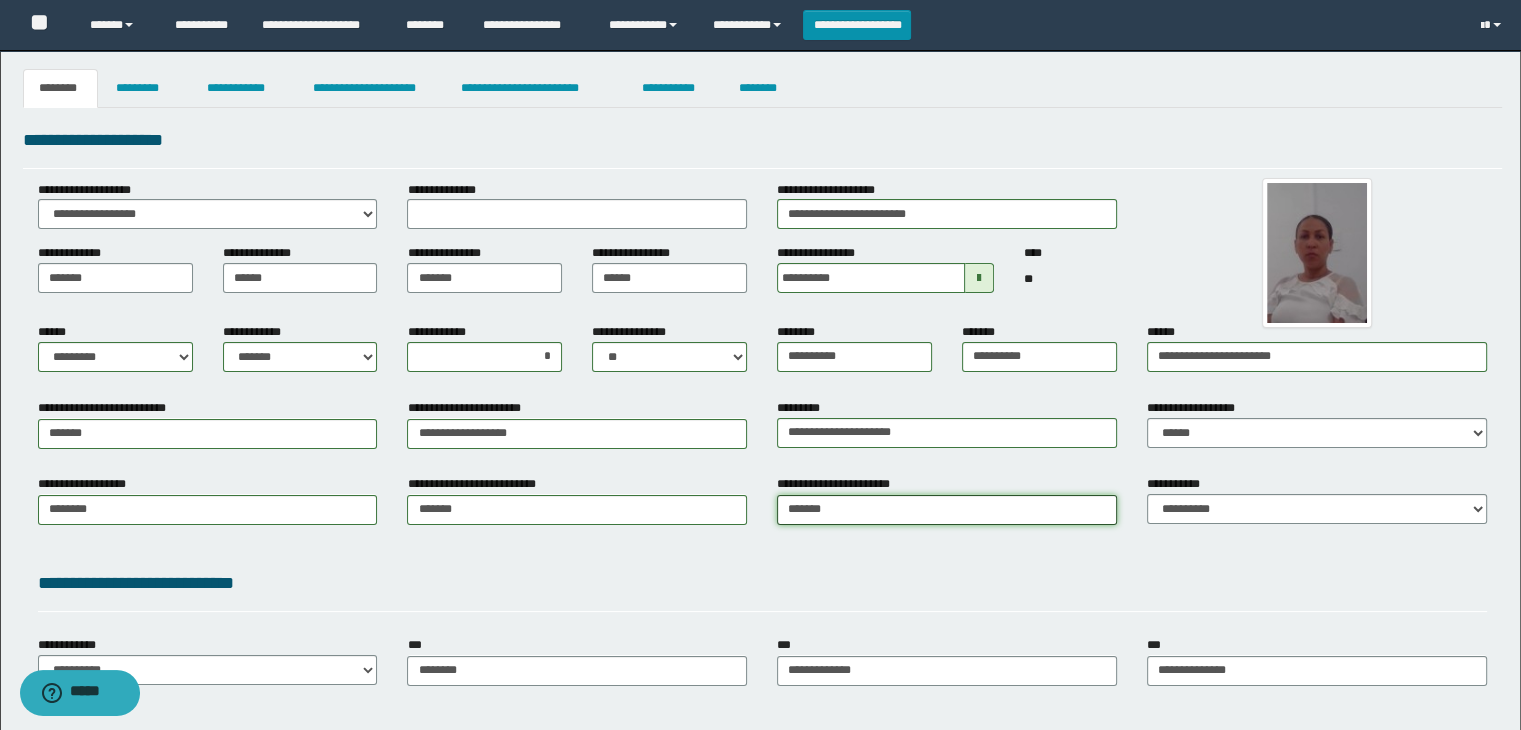 type on "*******" 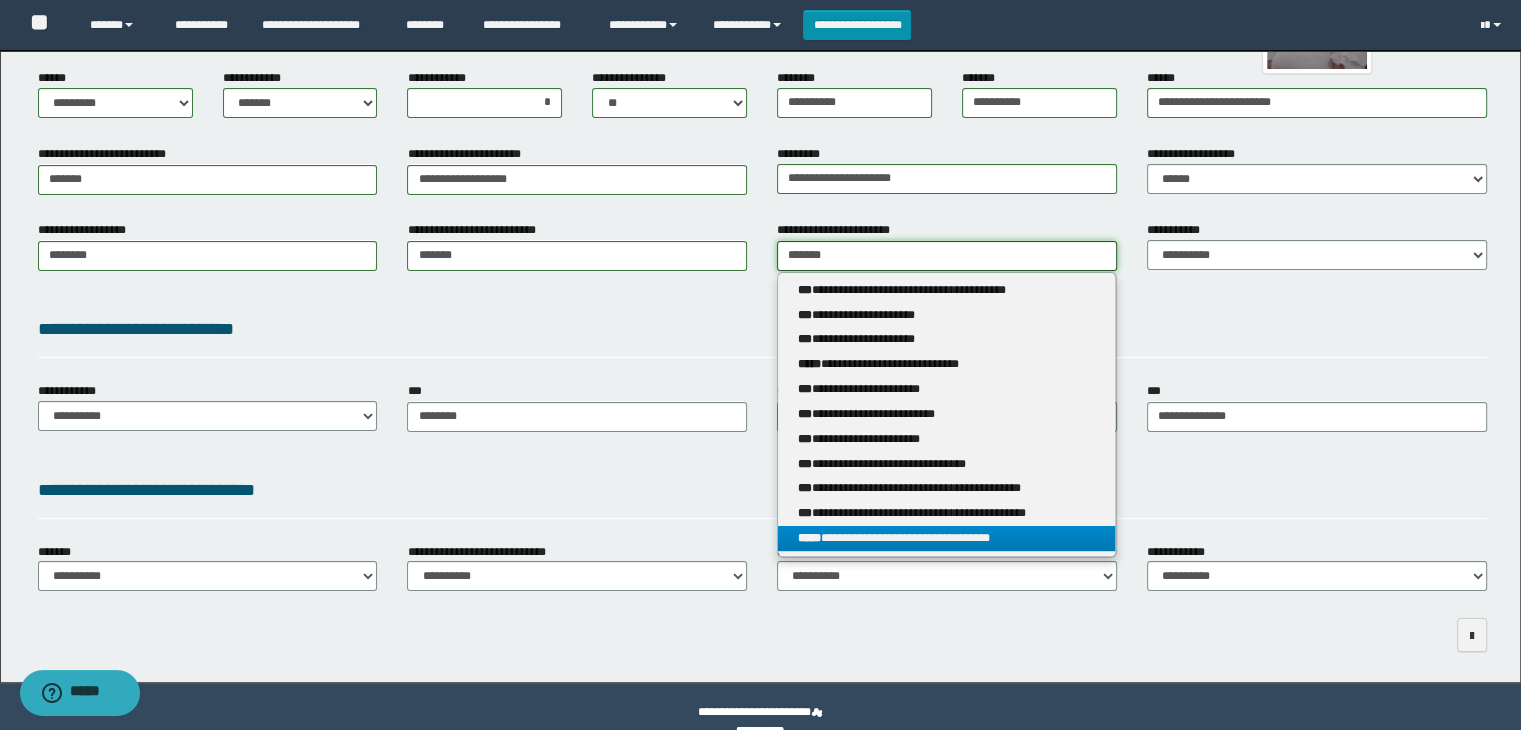 scroll, scrollTop: 284, scrollLeft: 0, axis: vertical 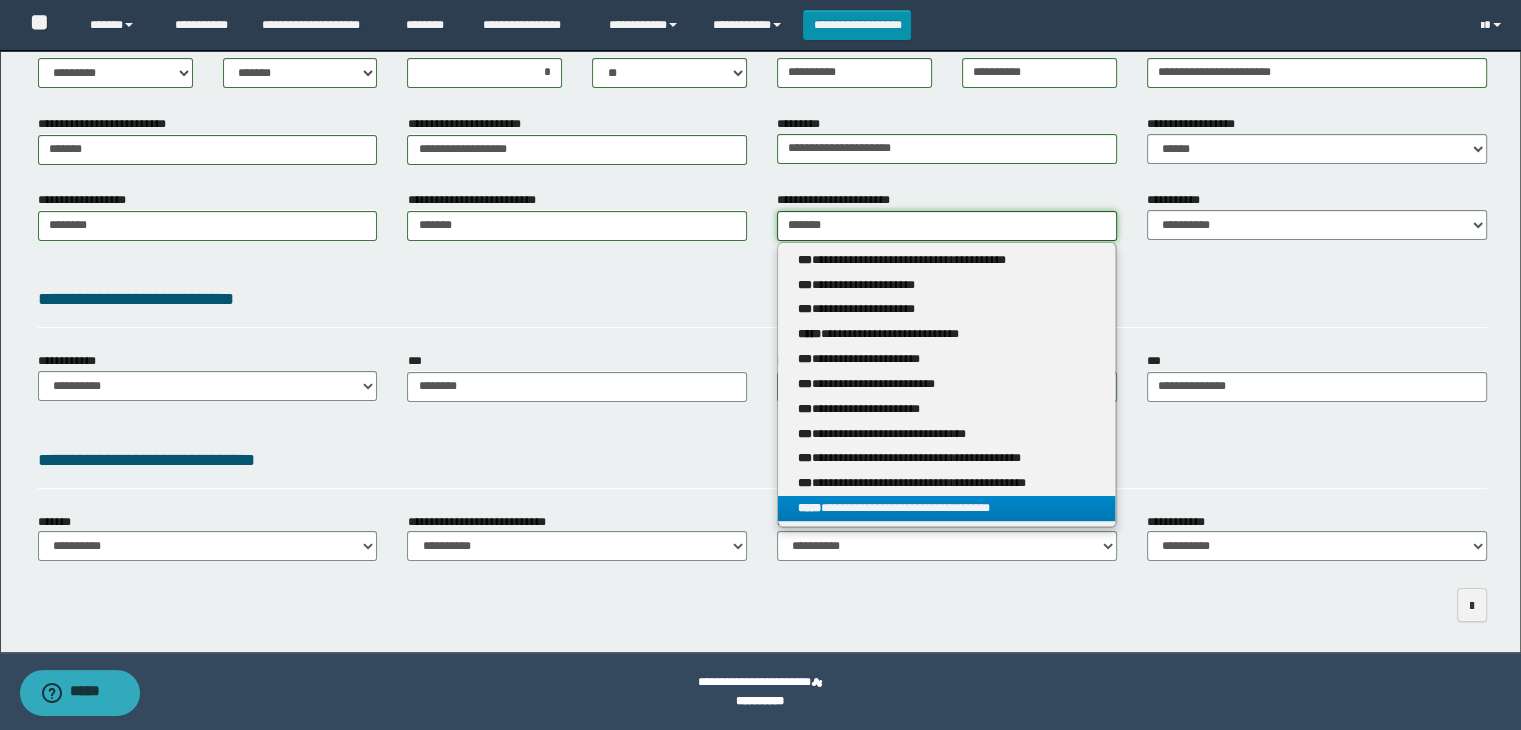 type on "*******" 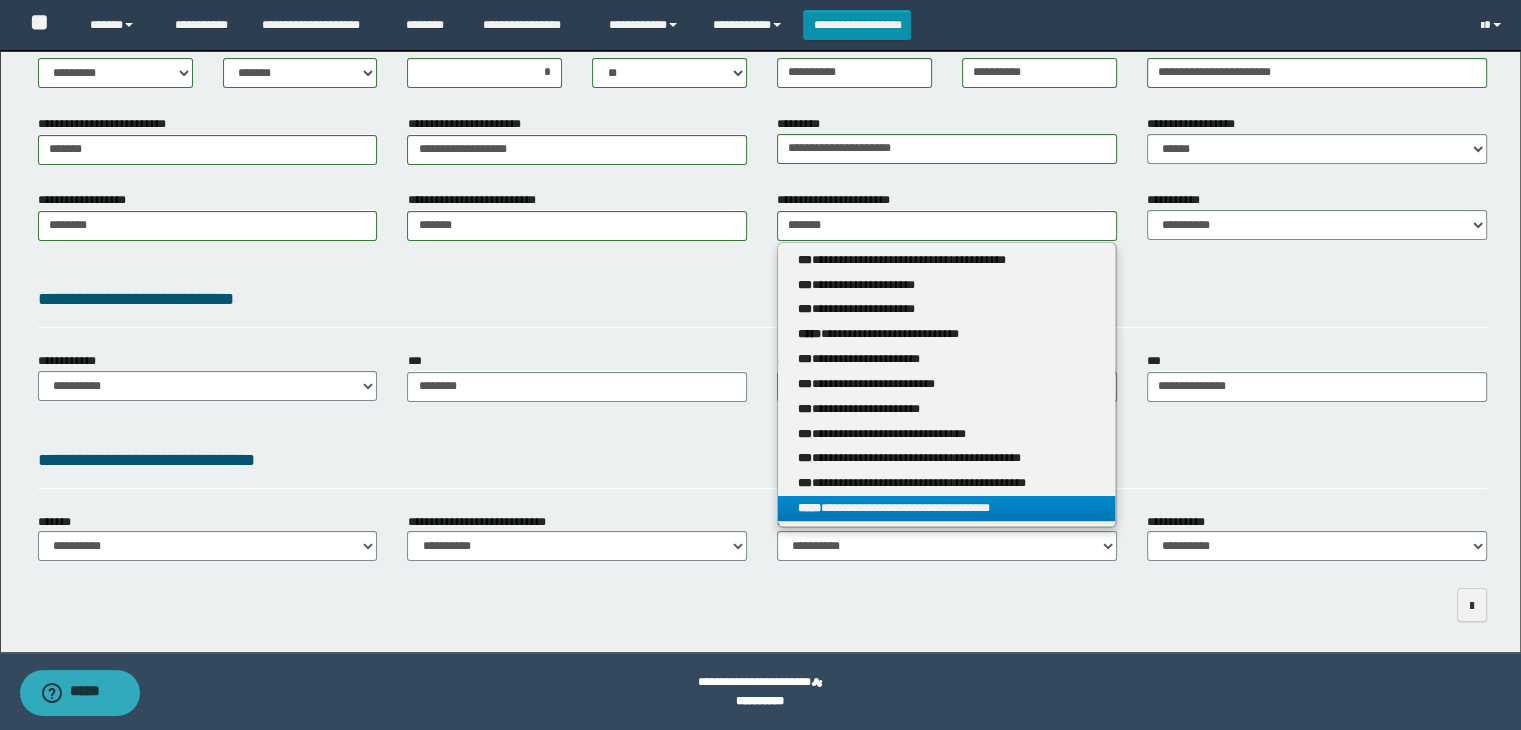 click on "**********" at bounding box center (947, 508) 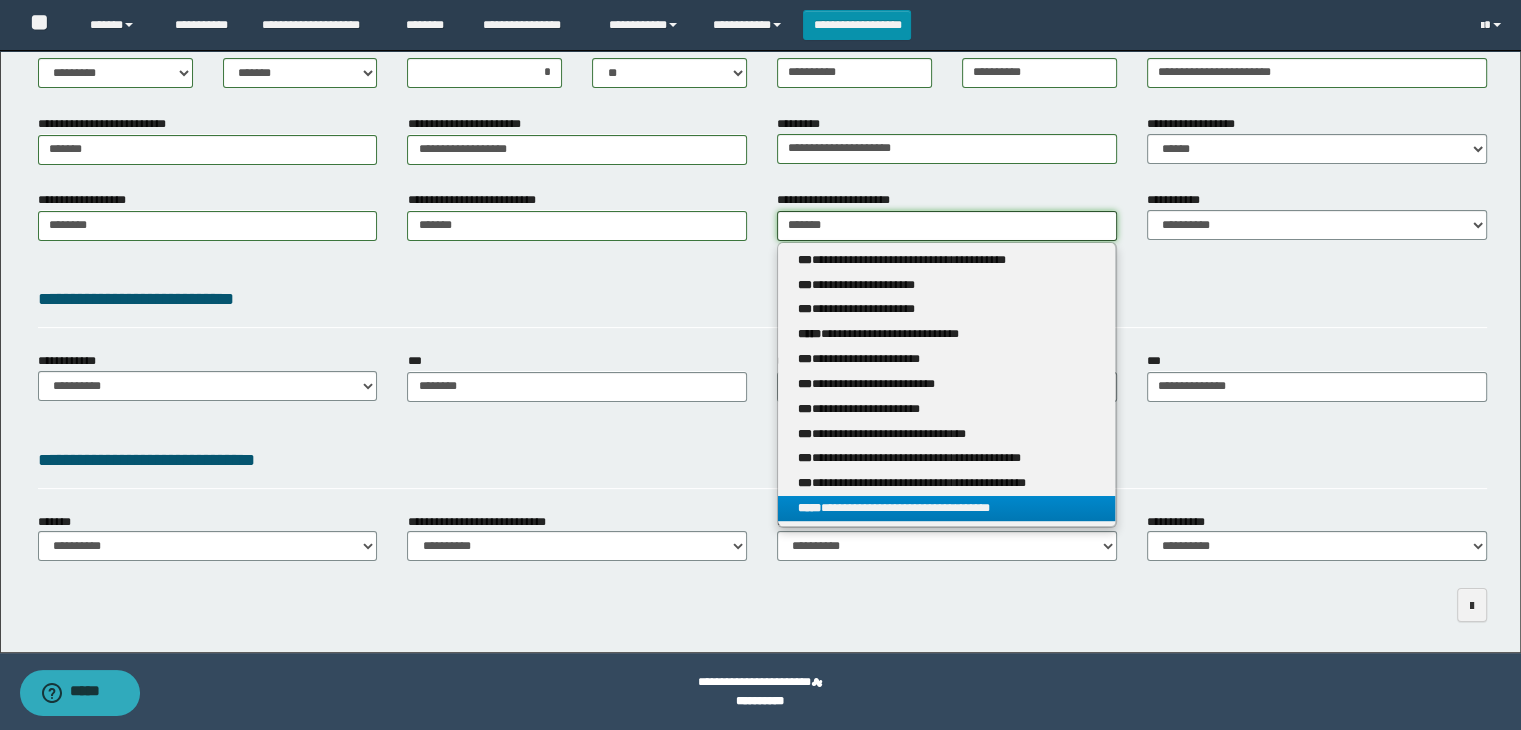 type 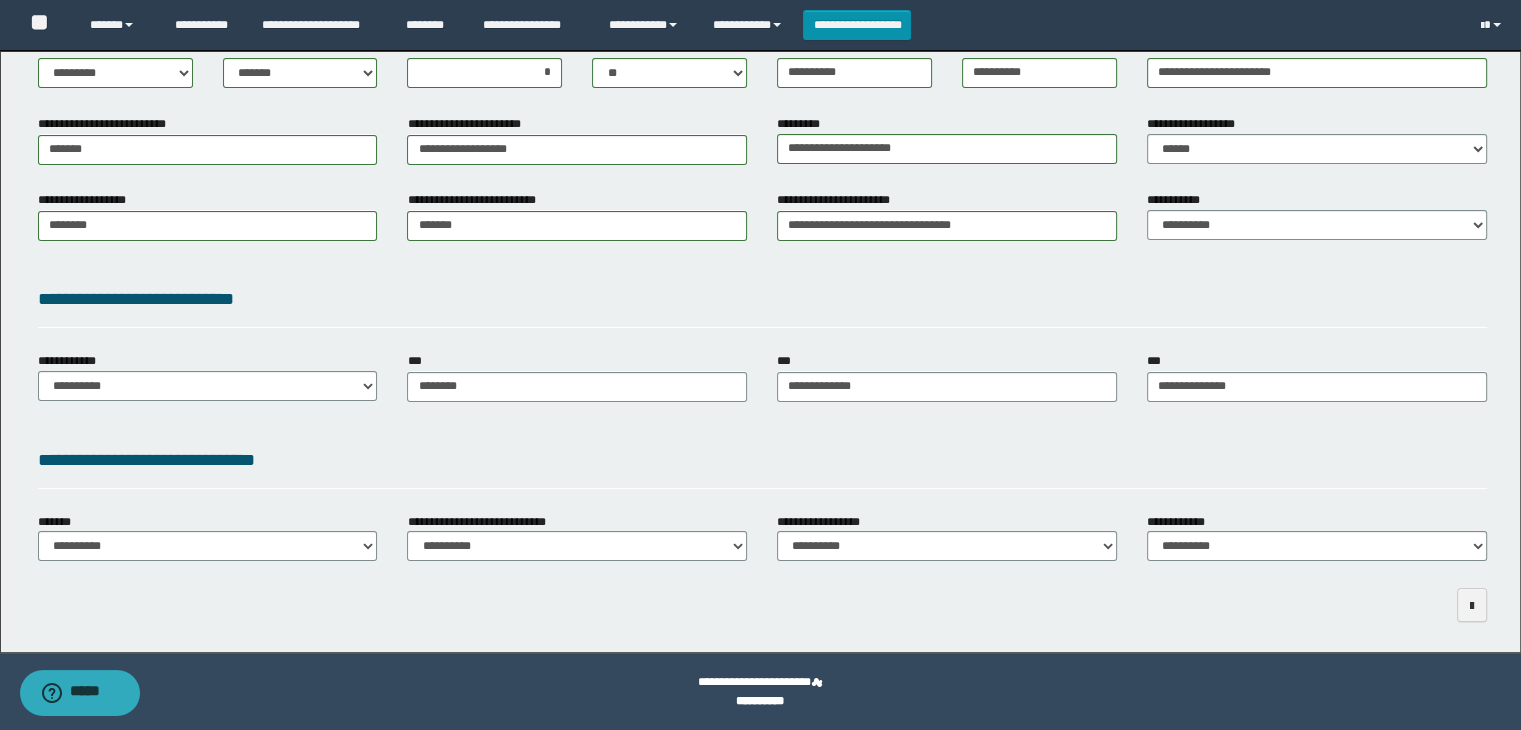 drag, startPoint x: 1309, startPoint y: 205, endPoint x: 1299, endPoint y: 219, distance: 17.20465 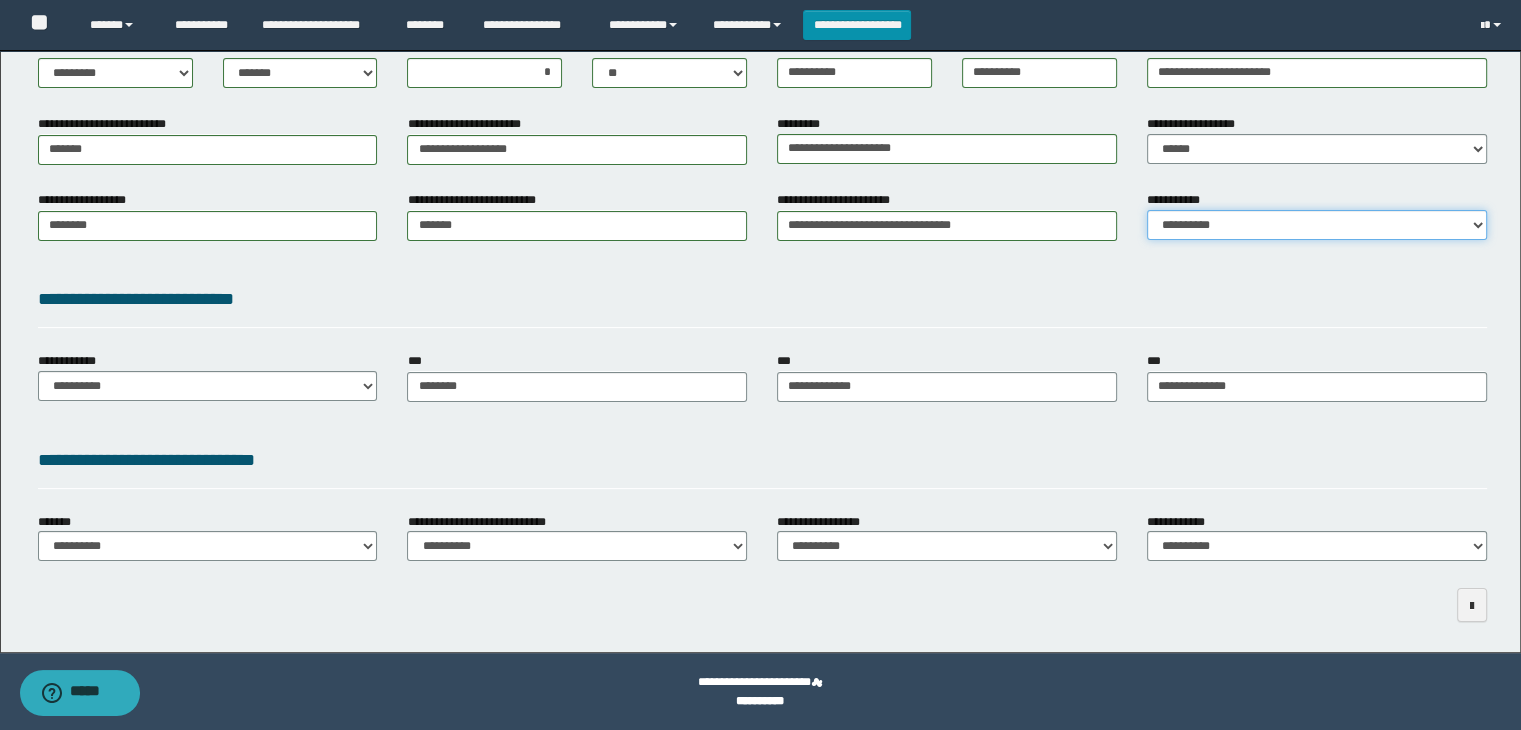 drag, startPoint x: 1296, startPoint y: 223, endPoint x: 1276, endPoint y: 237, distance: 24.41311 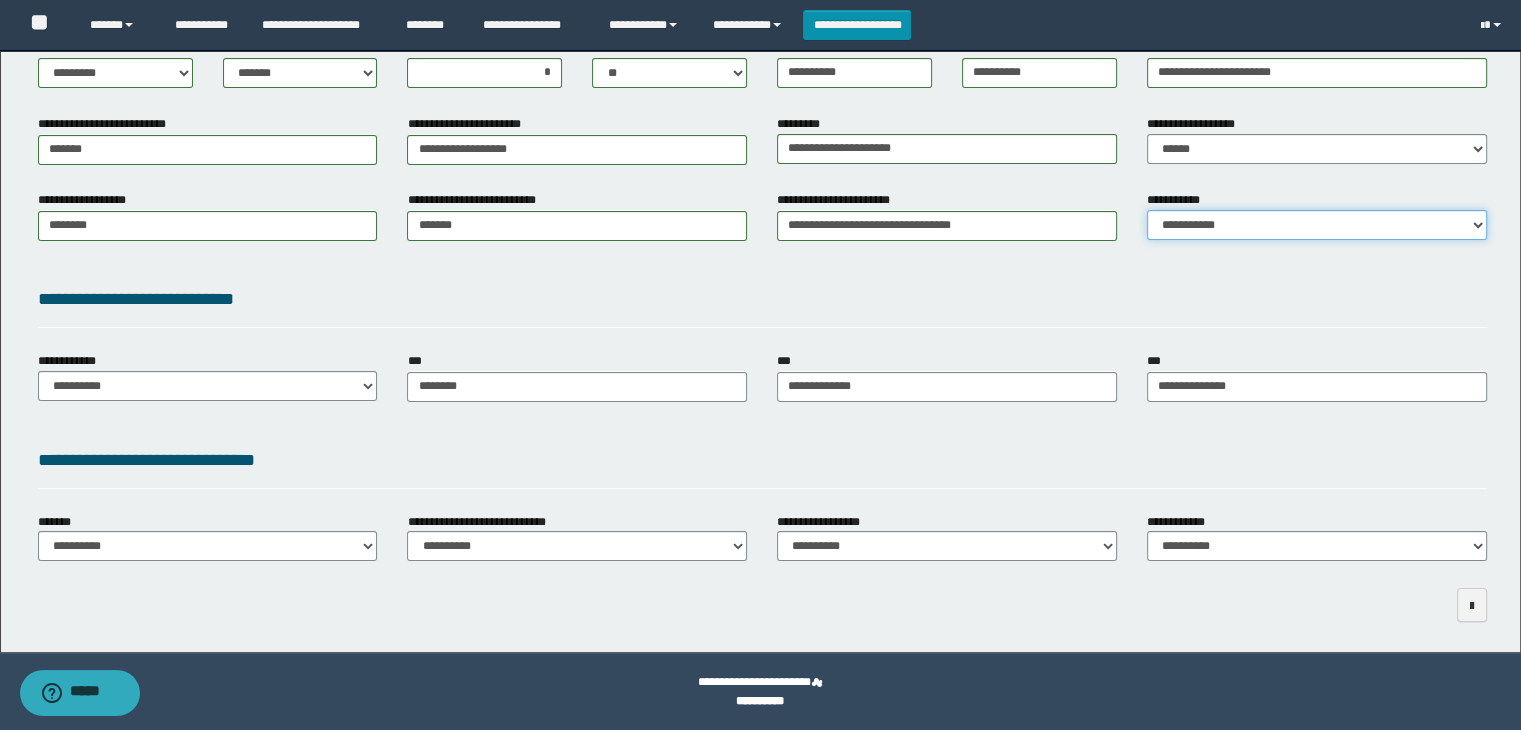 click on "**********" at bounding box center (1317, 225) 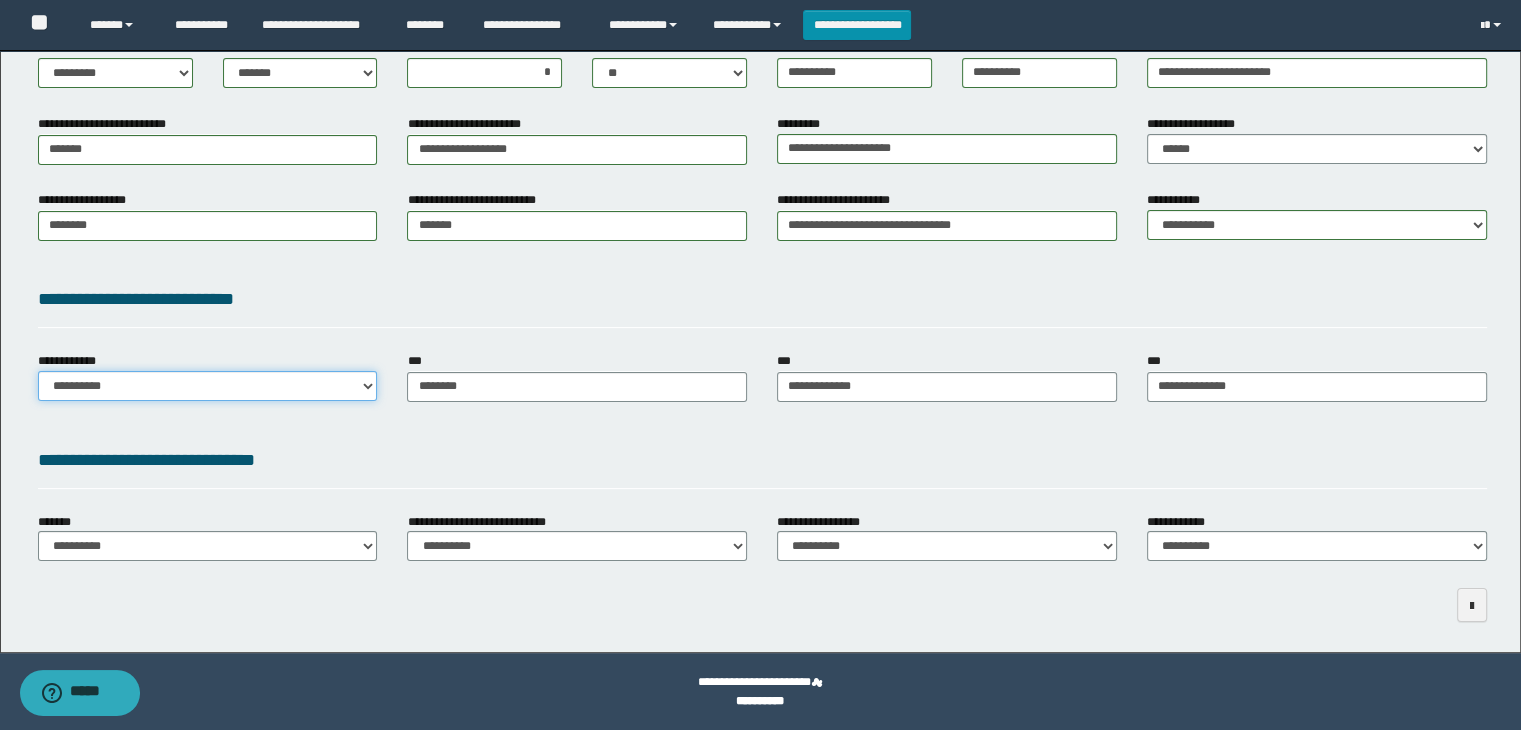 click on "**********" at bounding box center [208, 386] 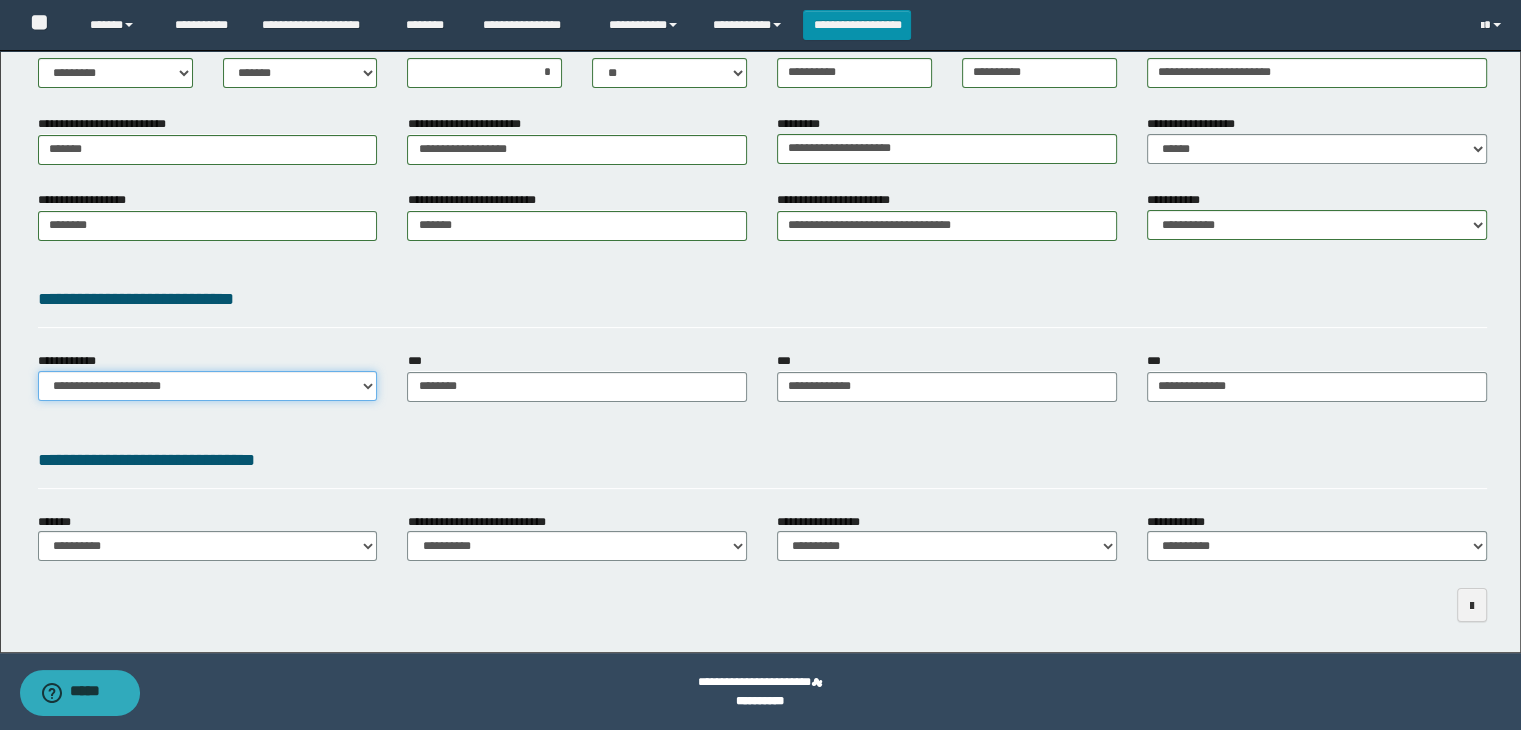 click on "**********" at bounding box center [208, 386] 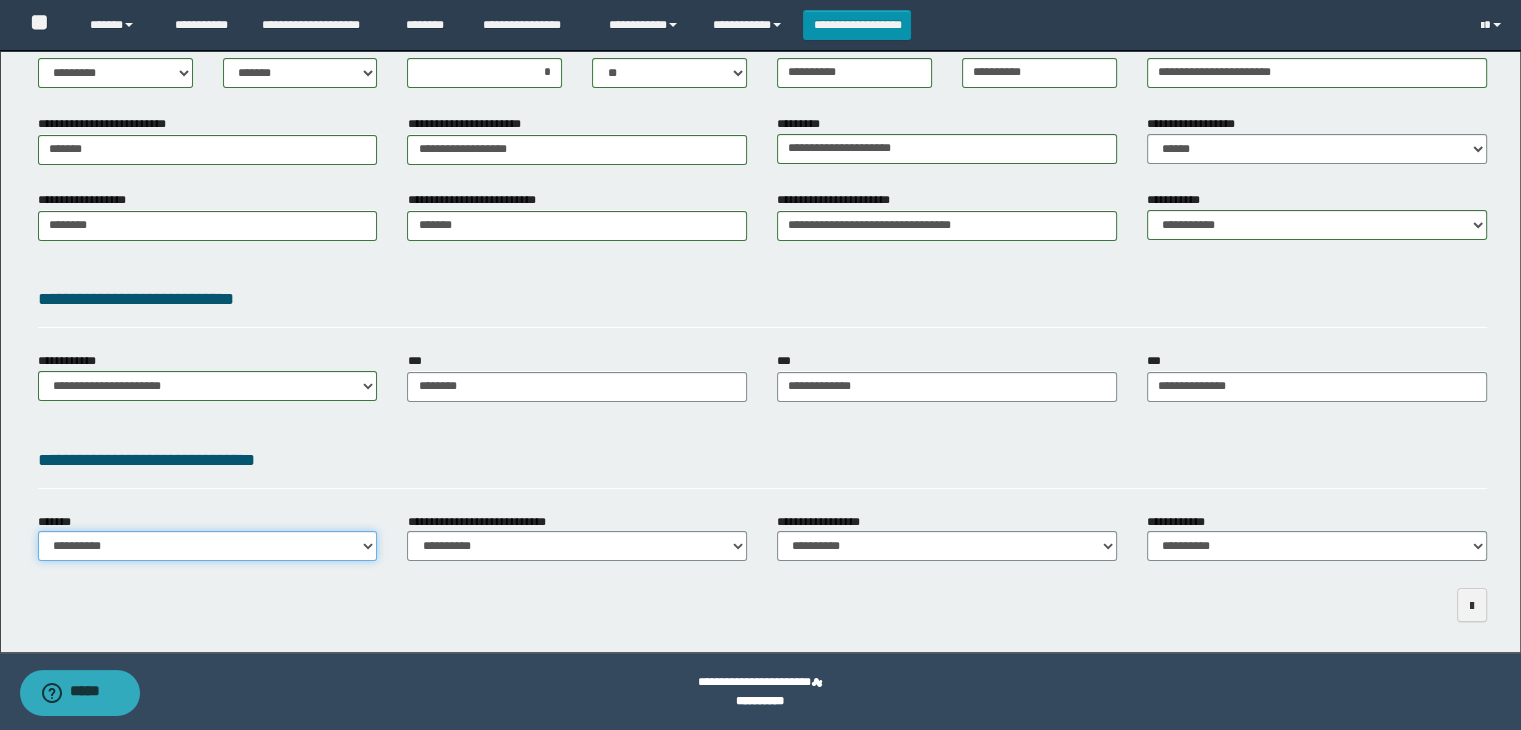 click on "**********" at bounding box center (208, 546) 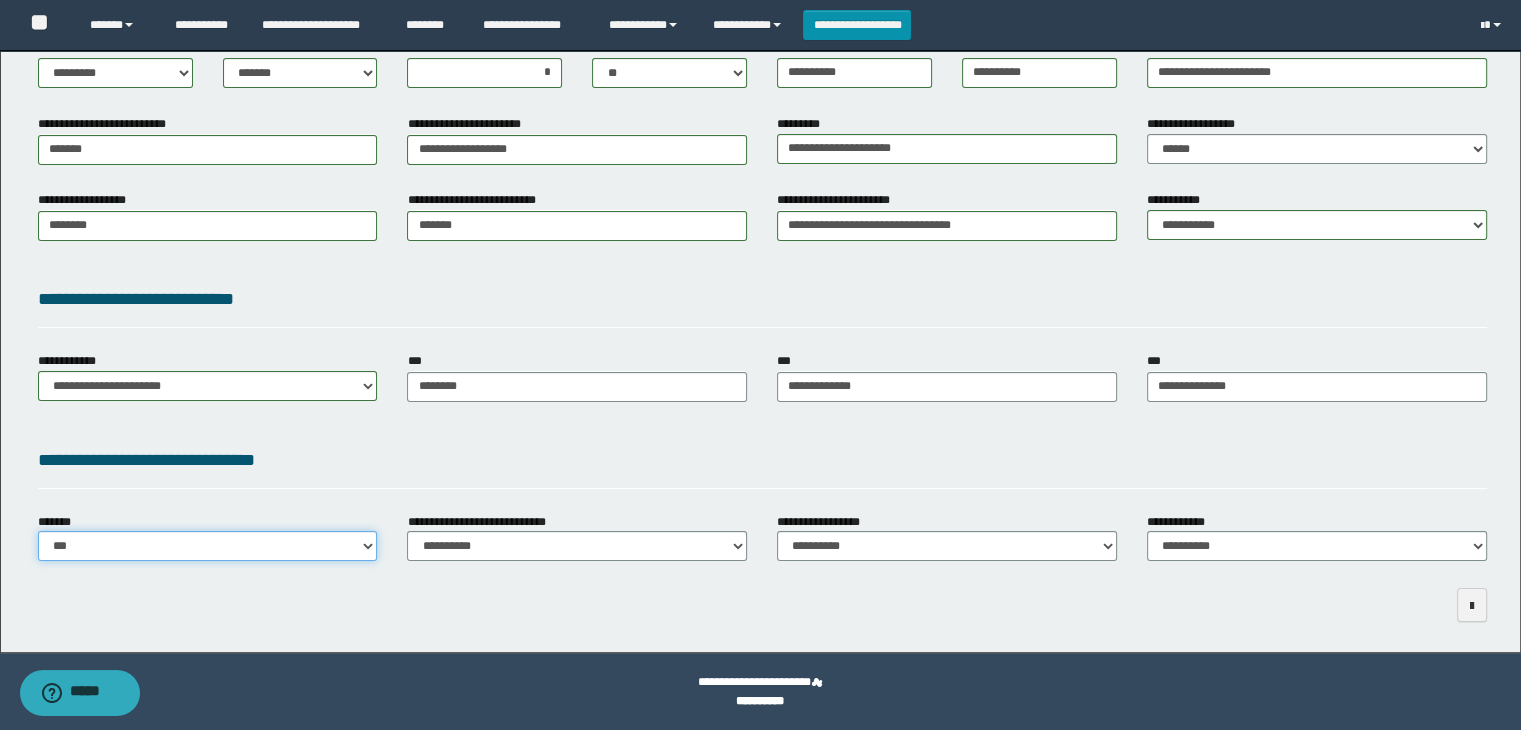click on "**********" at bounding box center [208, 546] 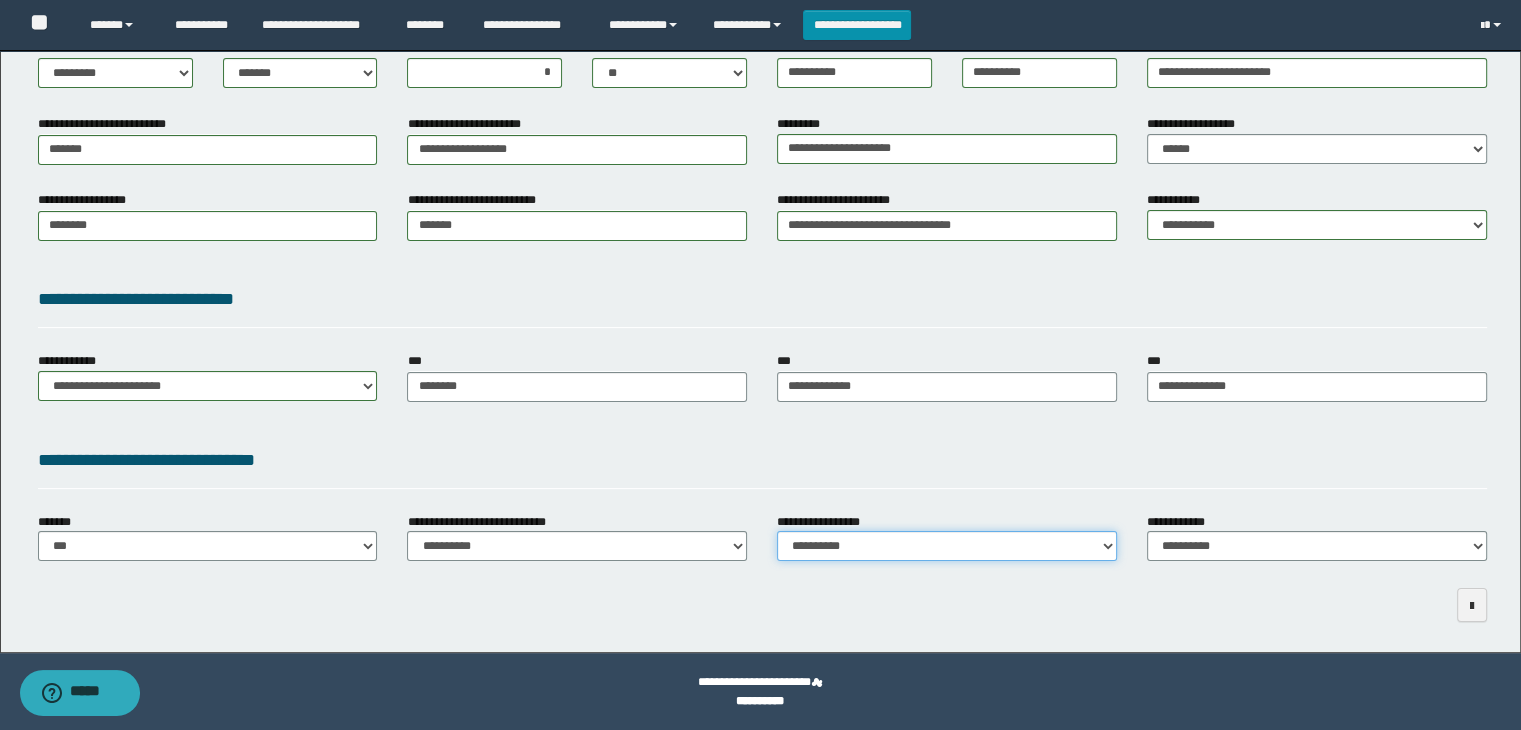 click on "**********" at bounding box center (947, 546) 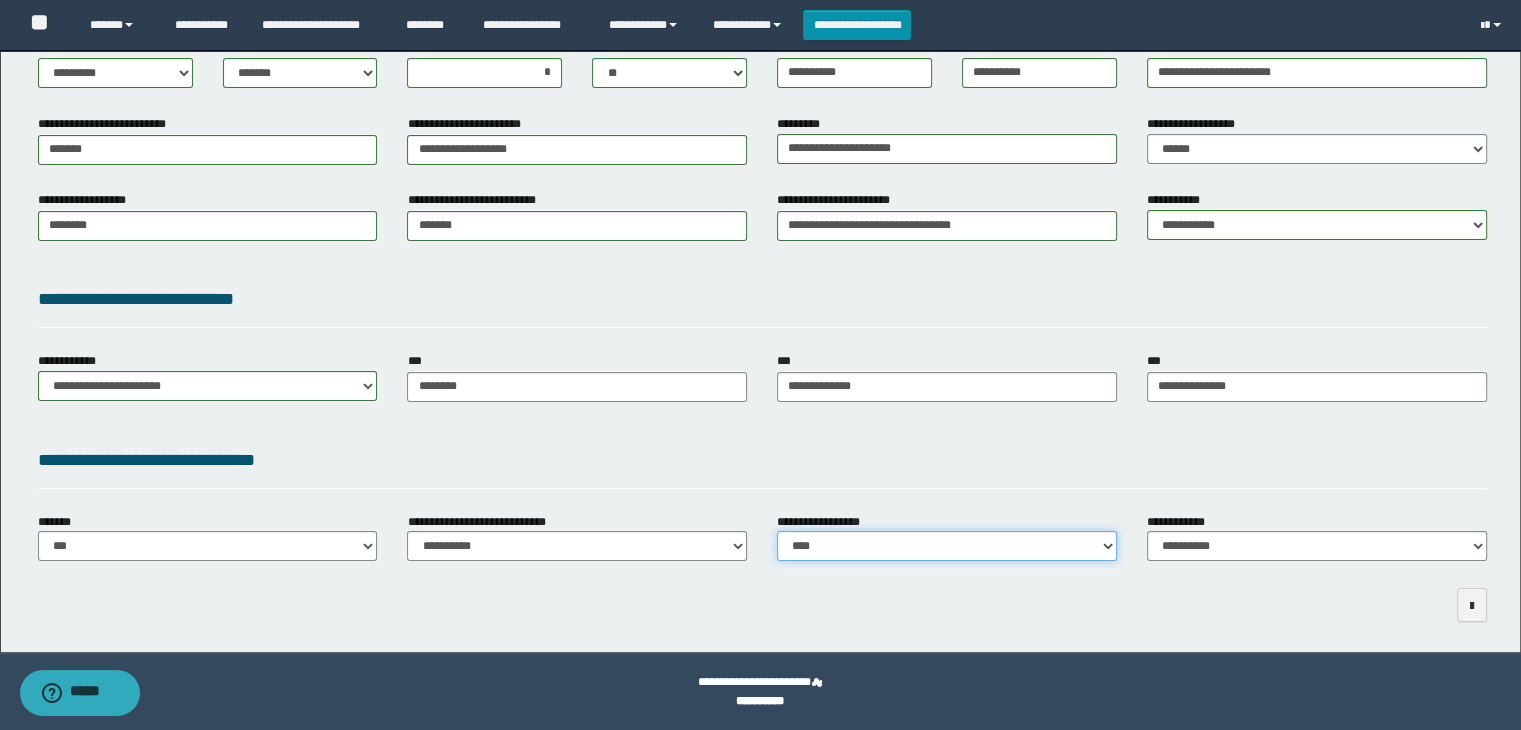 click on "**********" at bounding box center (947, 546) 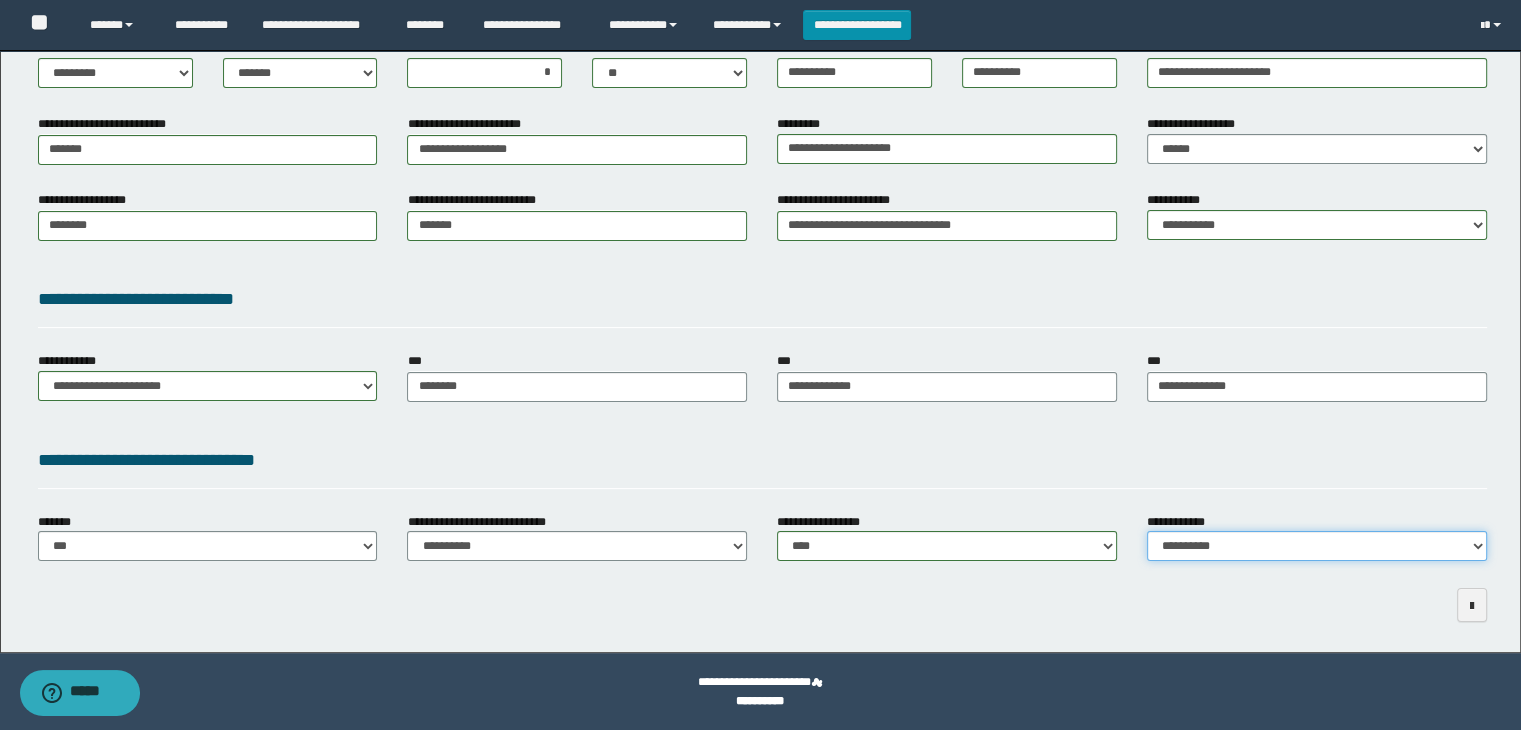 click on "**********" at bounding box center [1317, 546] 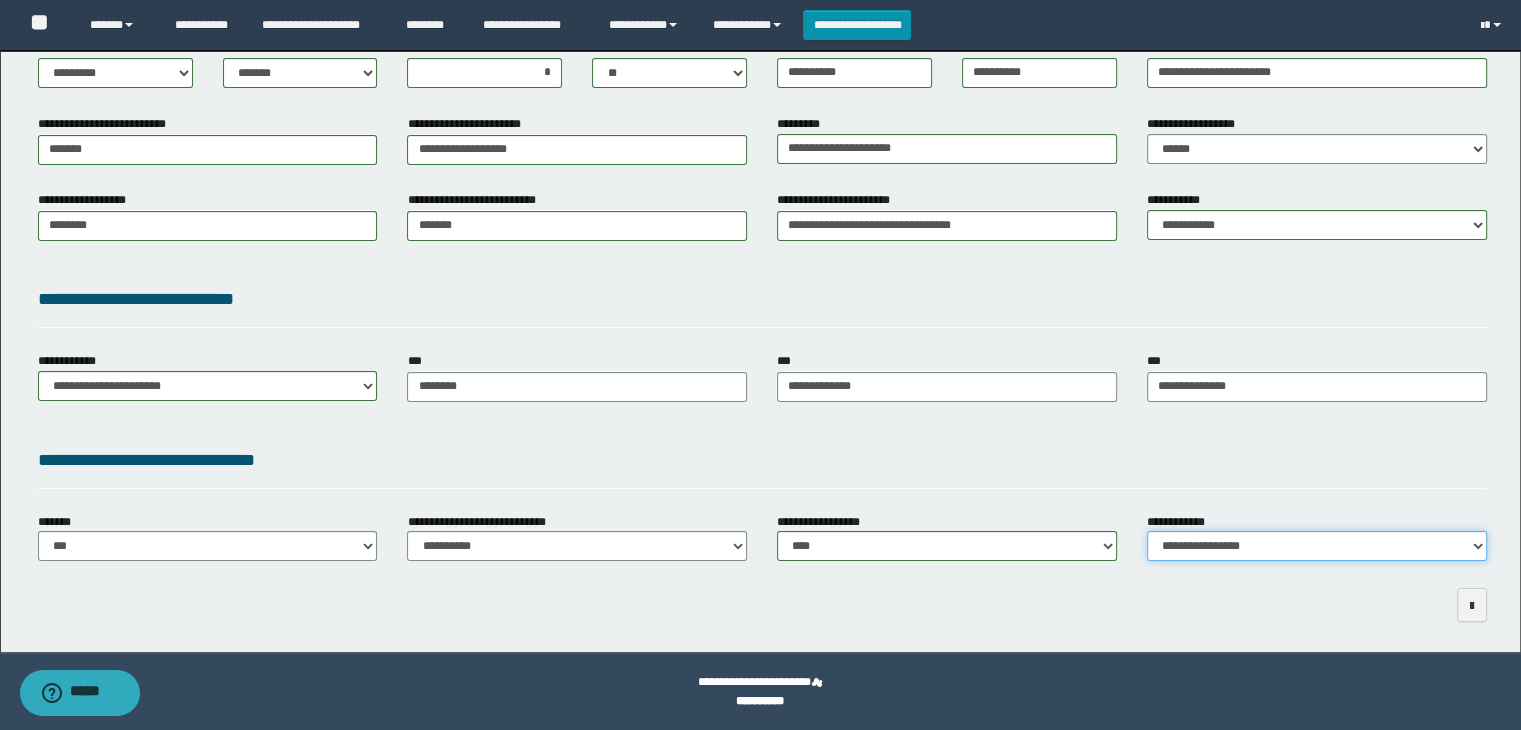 click on "**********" at bounding box center [1317, 546] 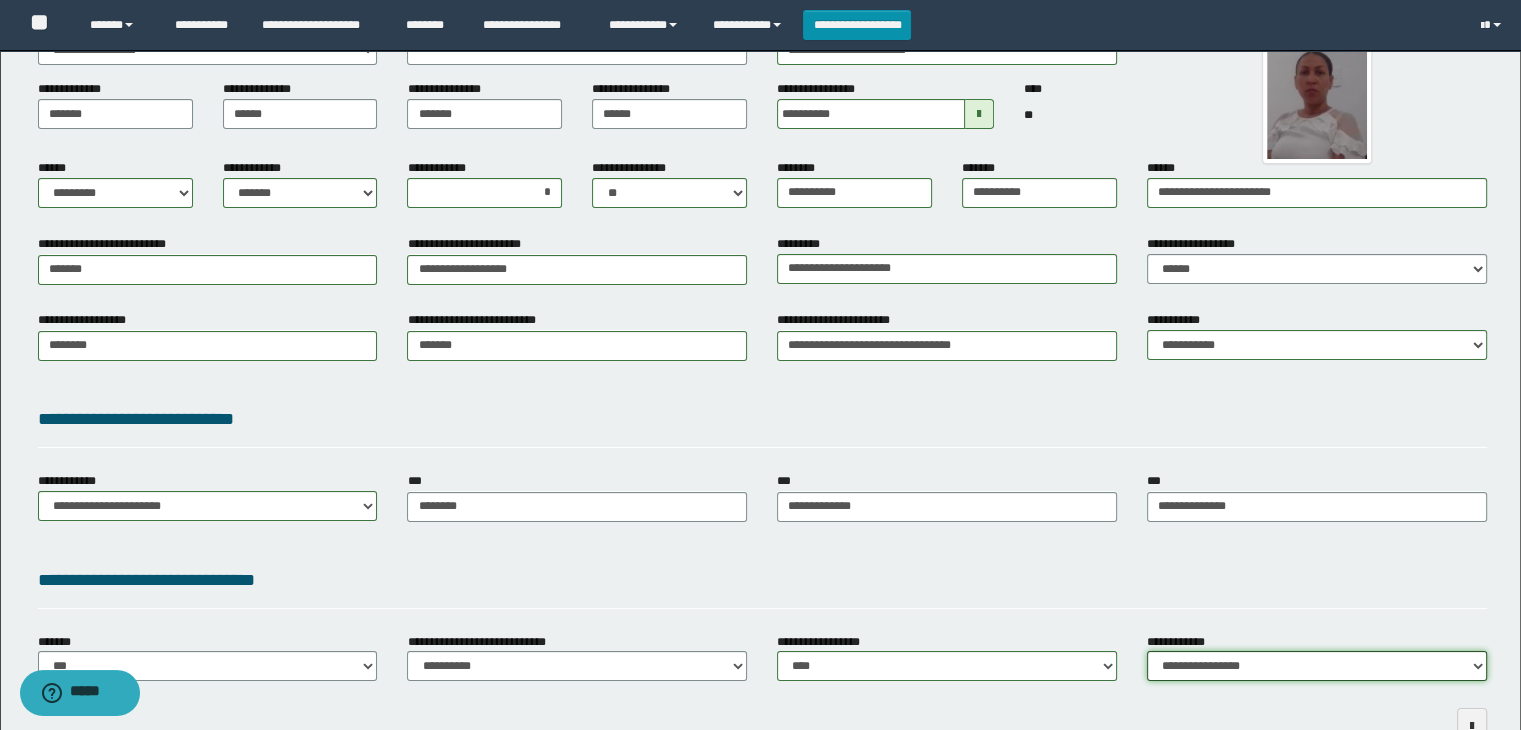 scroll, scrollTop: 0, scrollLeft: 0, axis: both 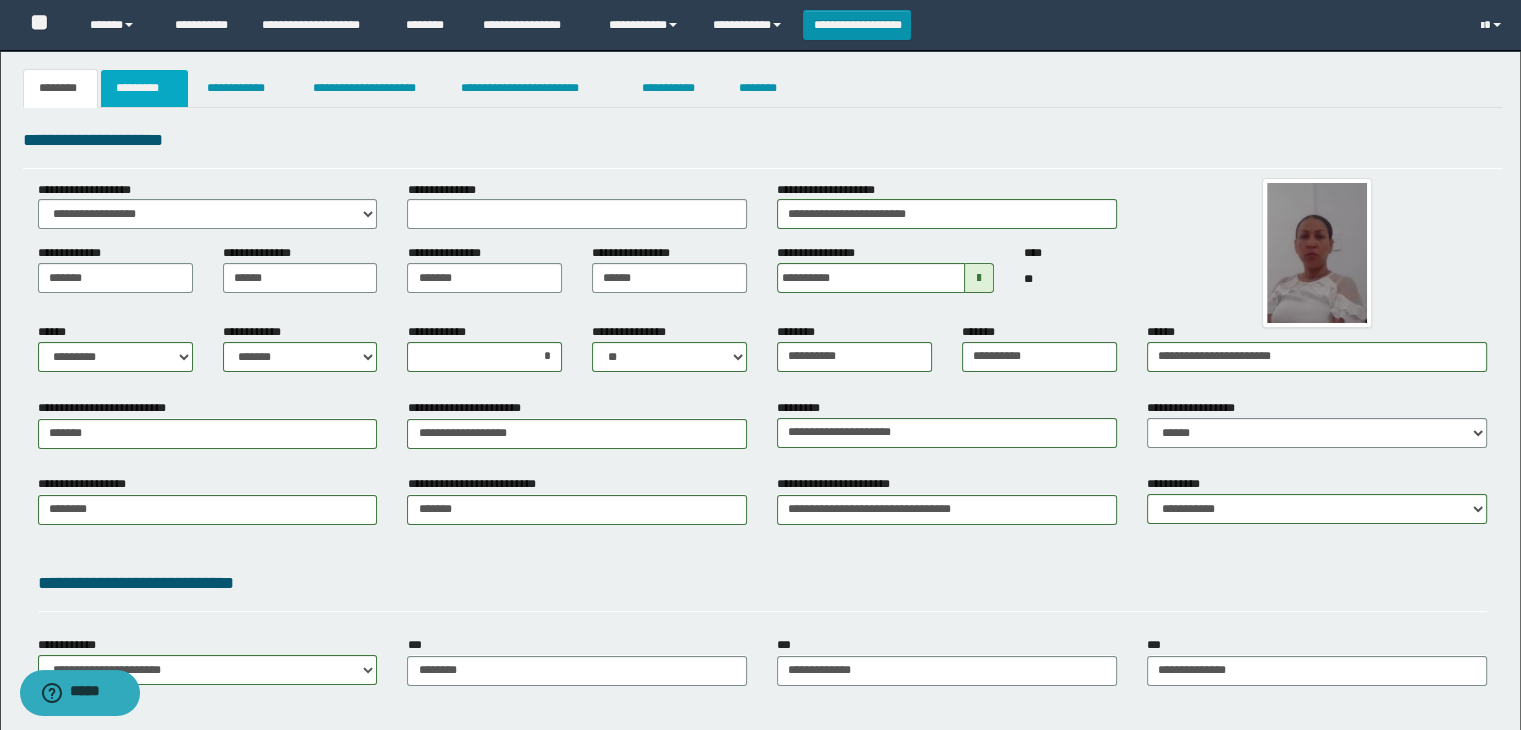 click on "*********" at bounding box center [144, 88] 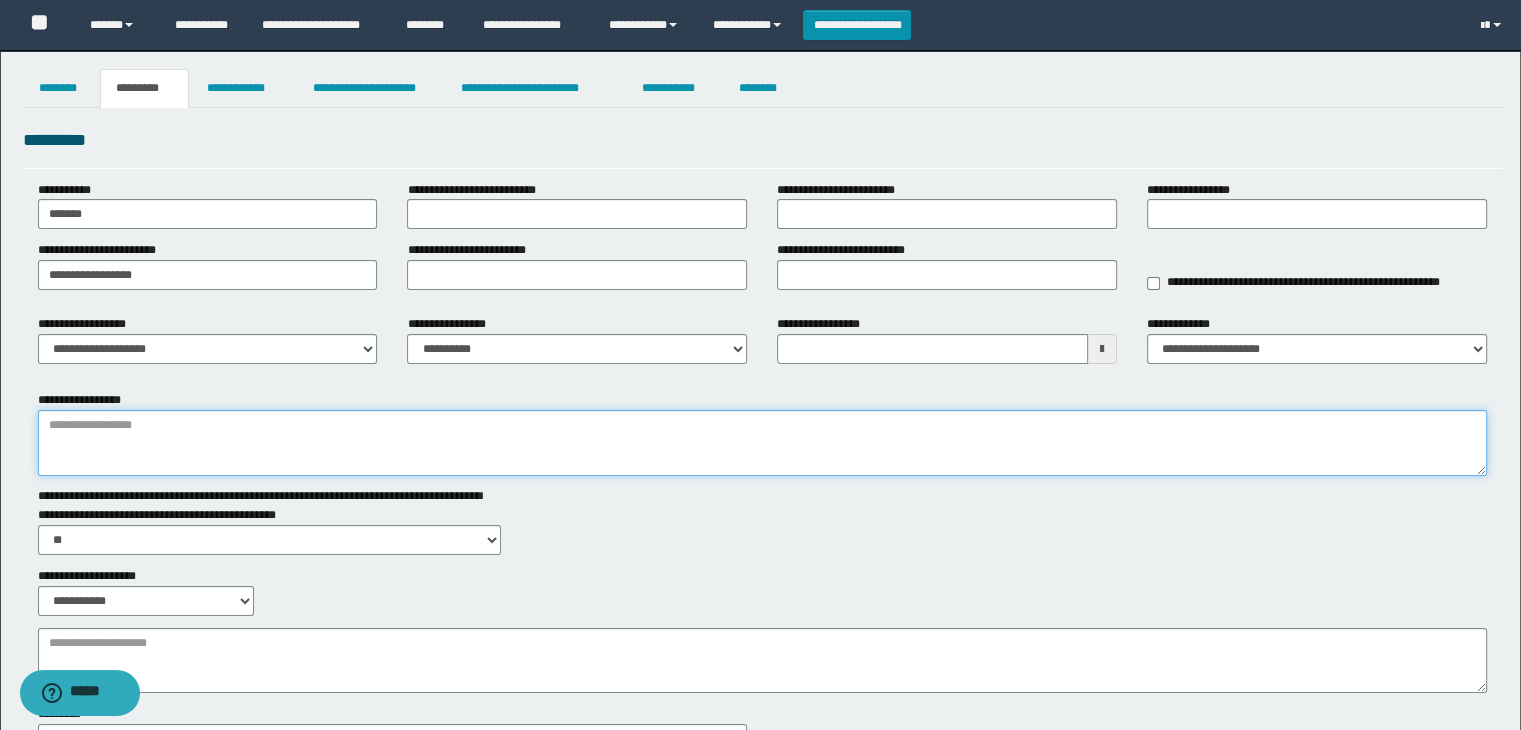 click on "**********" at bounding box center [763, 443] 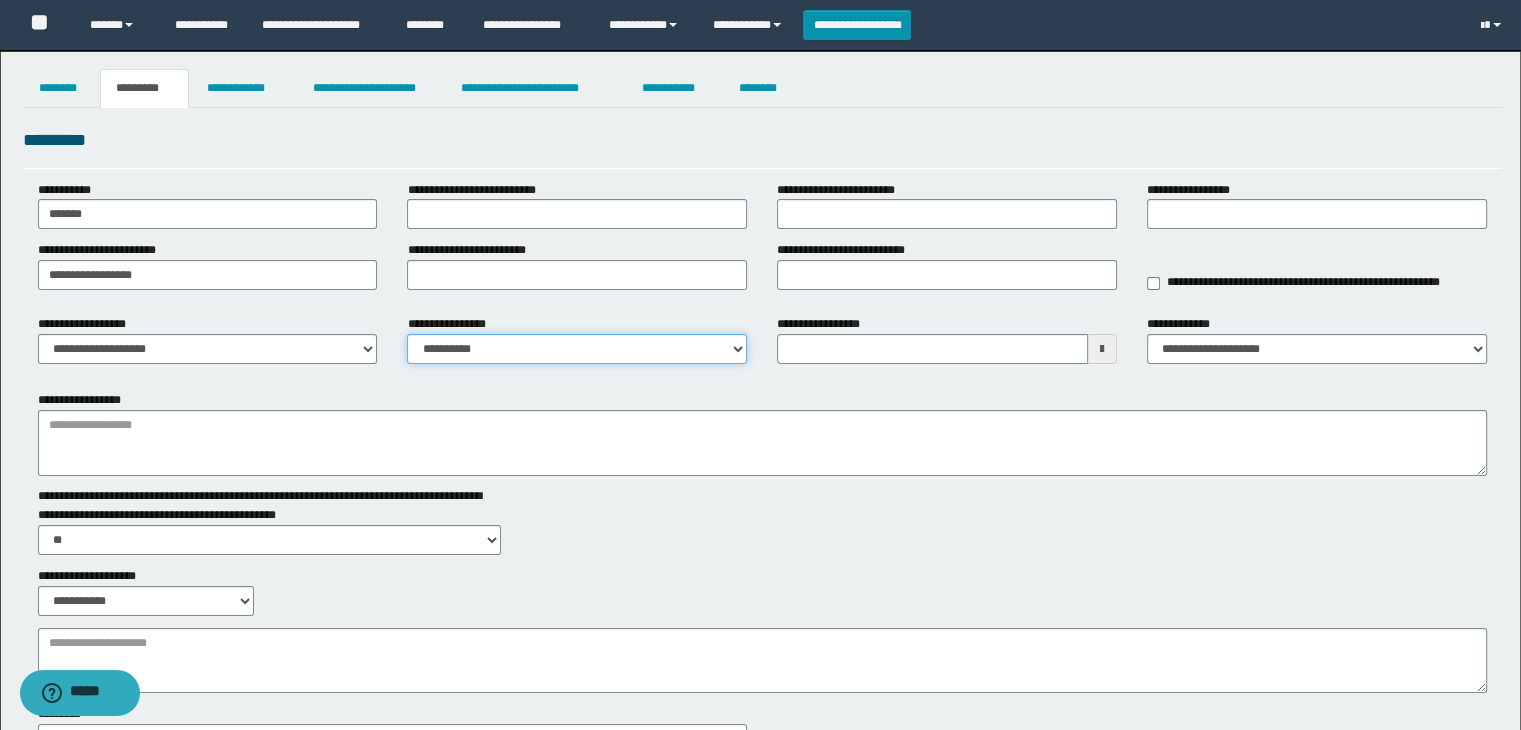 drag, startPoint x: 492, startPoint y: 346, endPoint x: 493, endPoint y: 361, distance: 15.033297 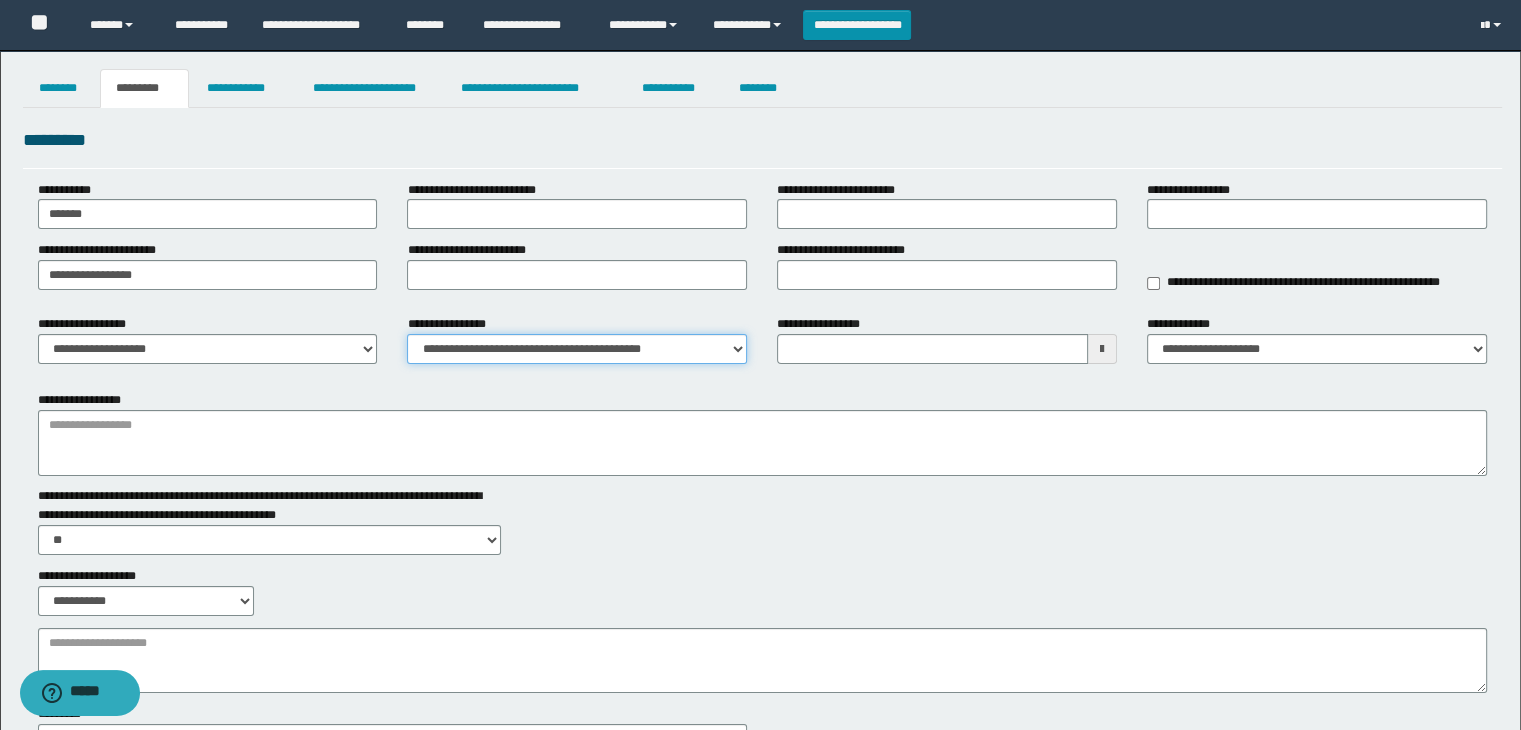 click on "**********" at bounding box center (577, 349) 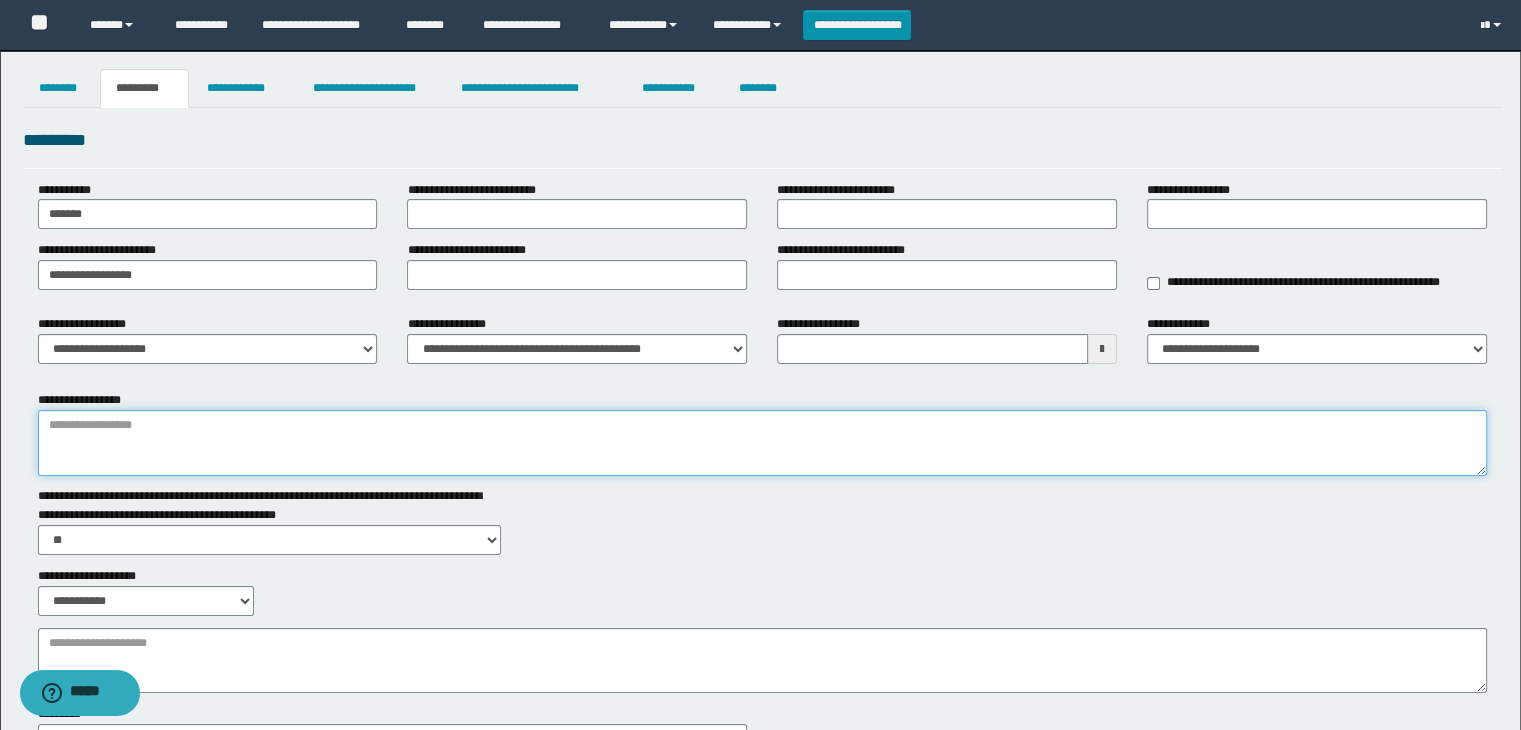 drag, startPoint x: 222, startPoint y: 447, endPoint x: 184, endPoint y: 520, distance: 82.29824 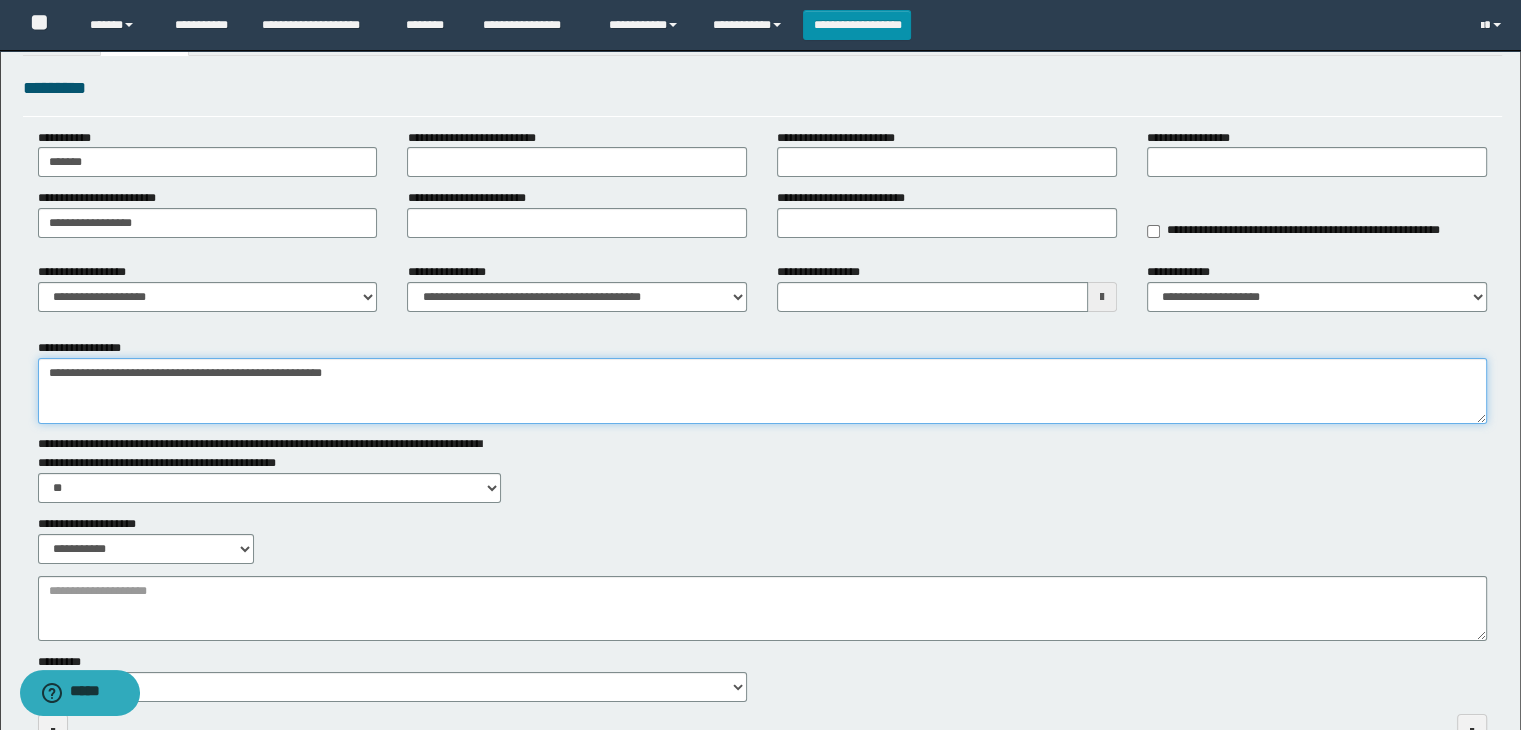 scroll, scrollTop: 100, scrollLeft: 0, axis: vertical 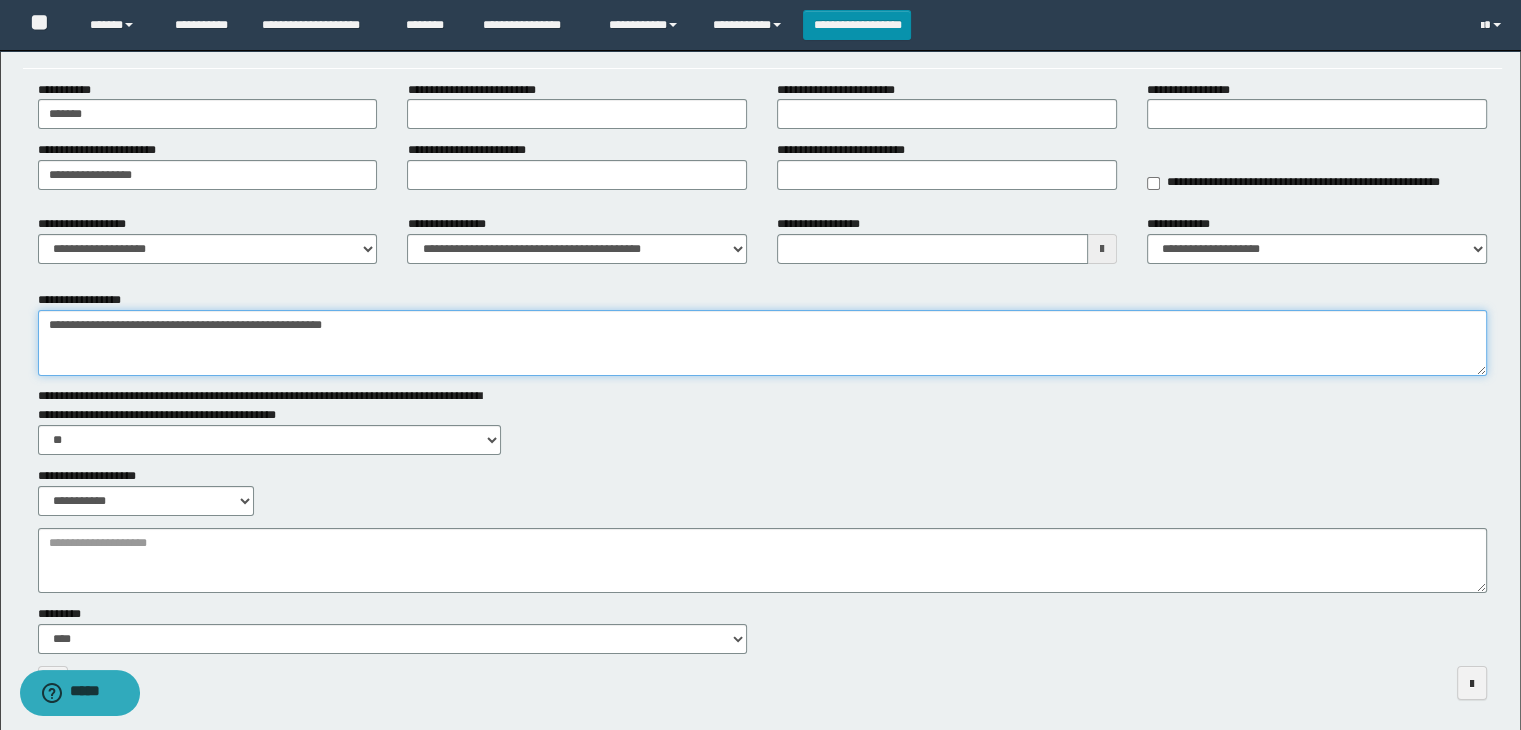 type on "**********" 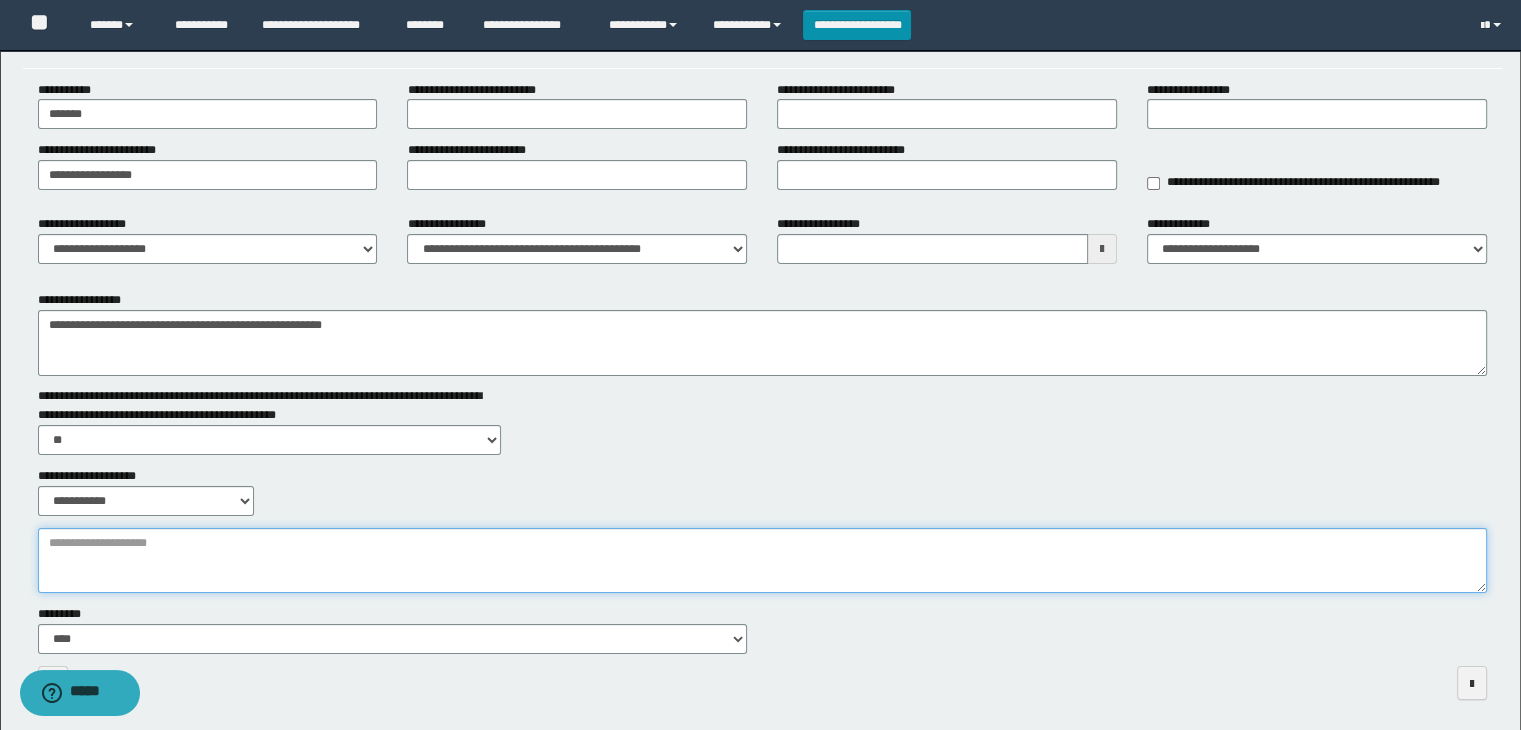 click on "**********" at bounding box center [763, 561] 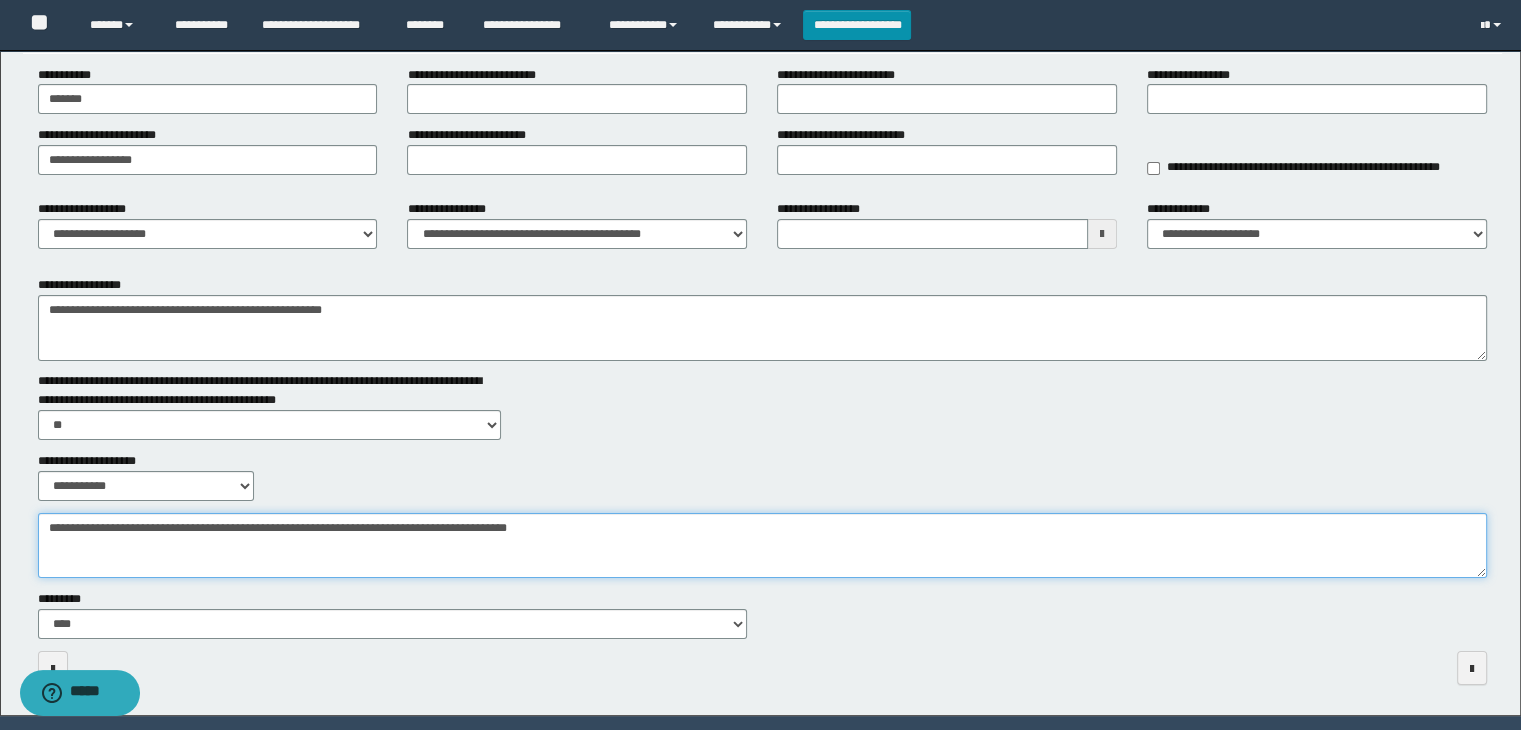 scroll, scrollTop: 0, scrollLeft: 0, axis: both 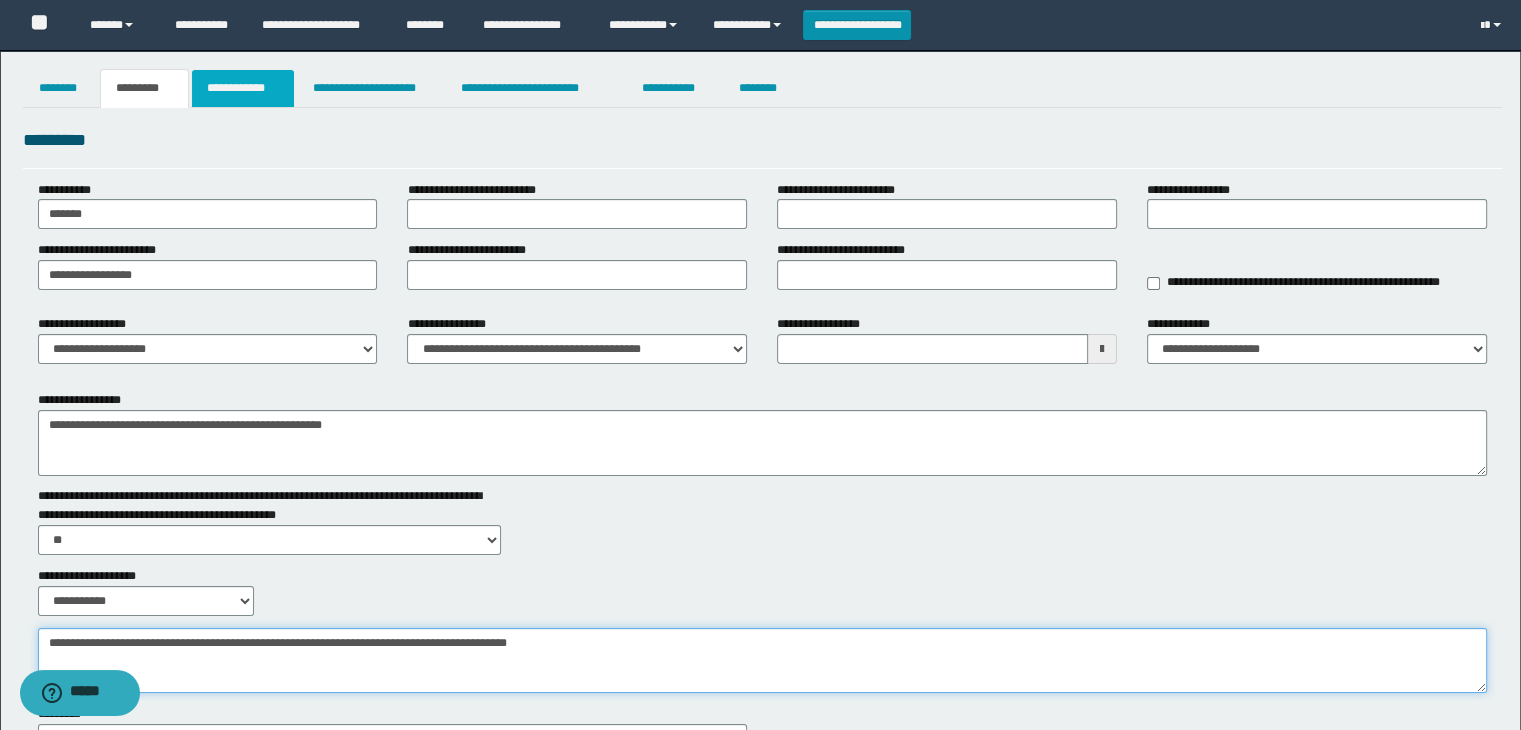 type on "**********" 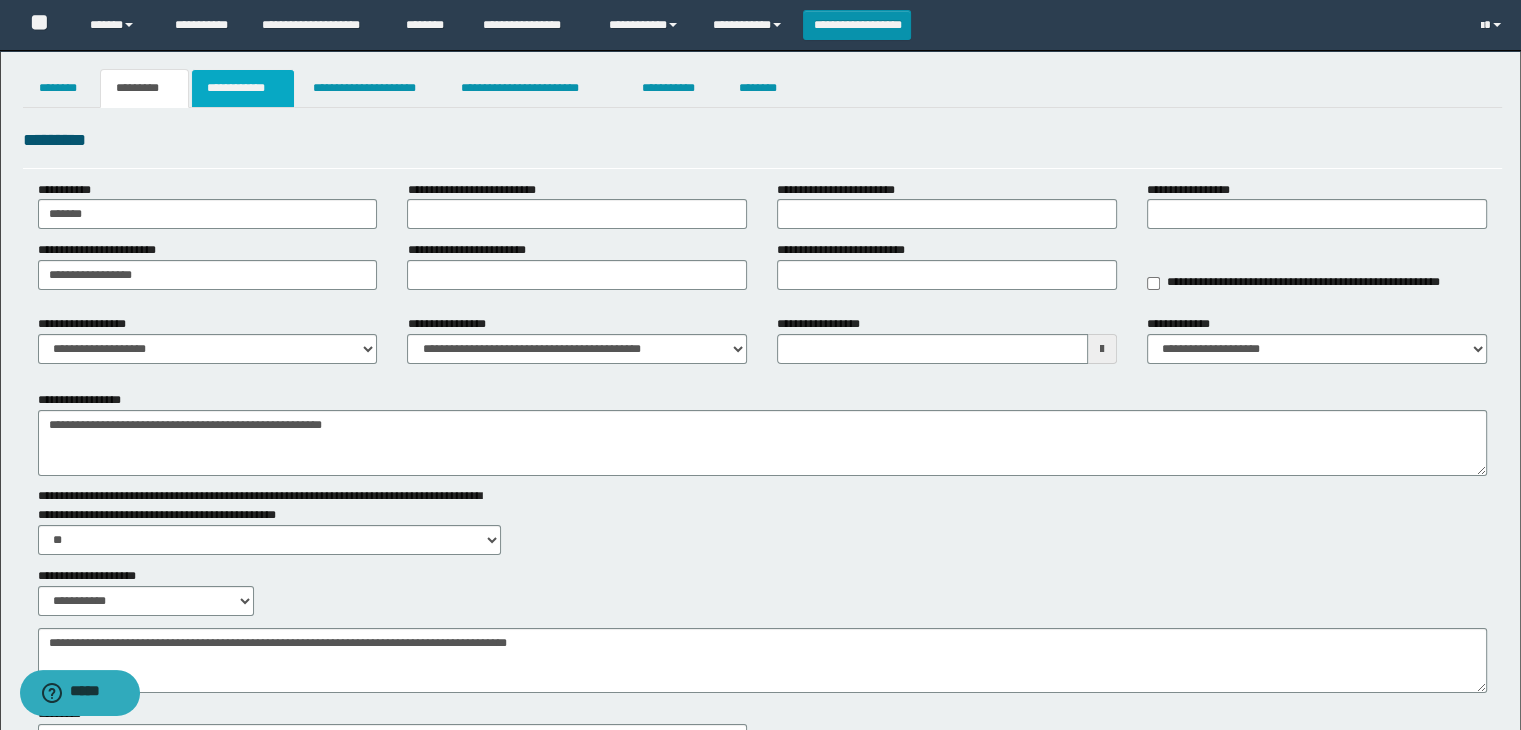 click on "**********" at bounding box center [243, 88] 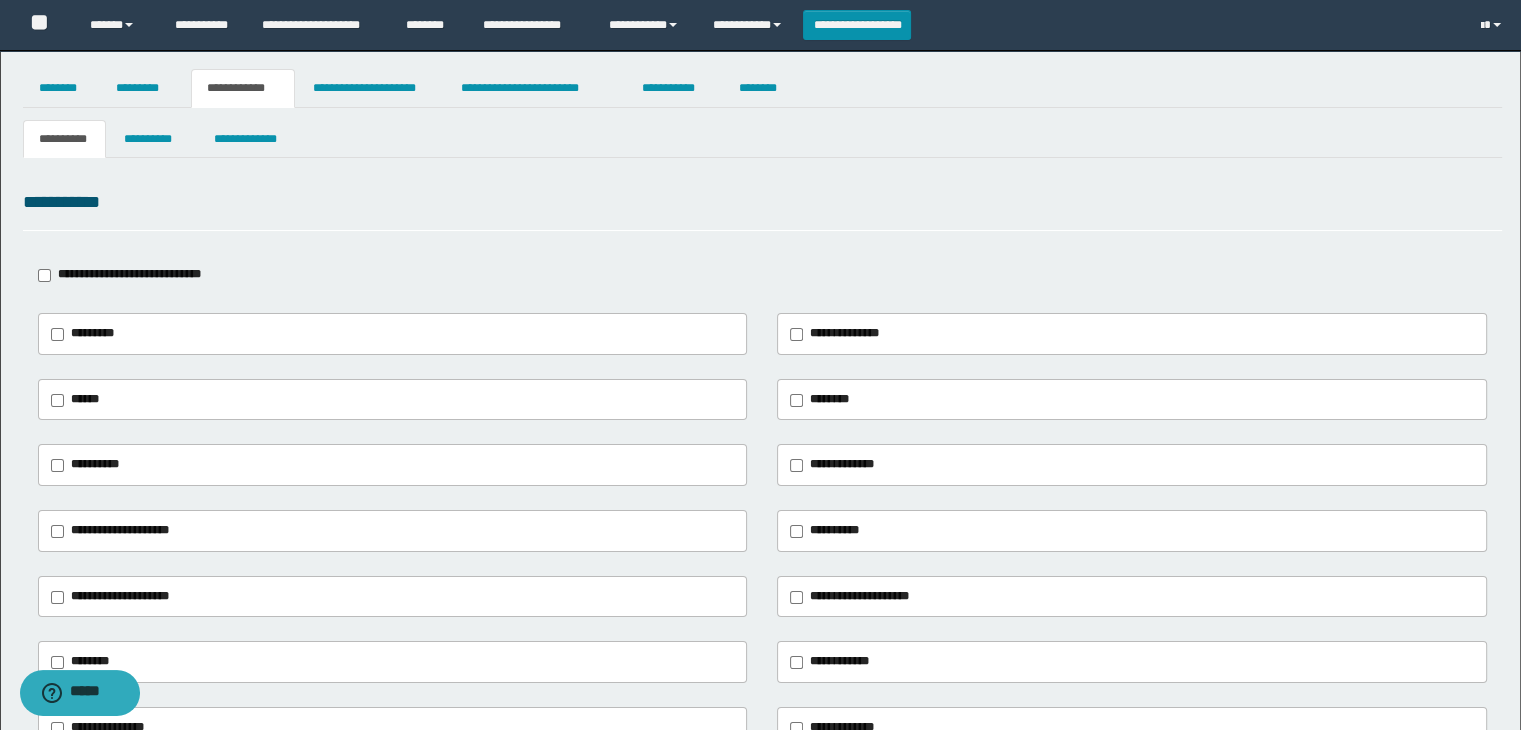 click on "**********" at bounding box center [133, 275] 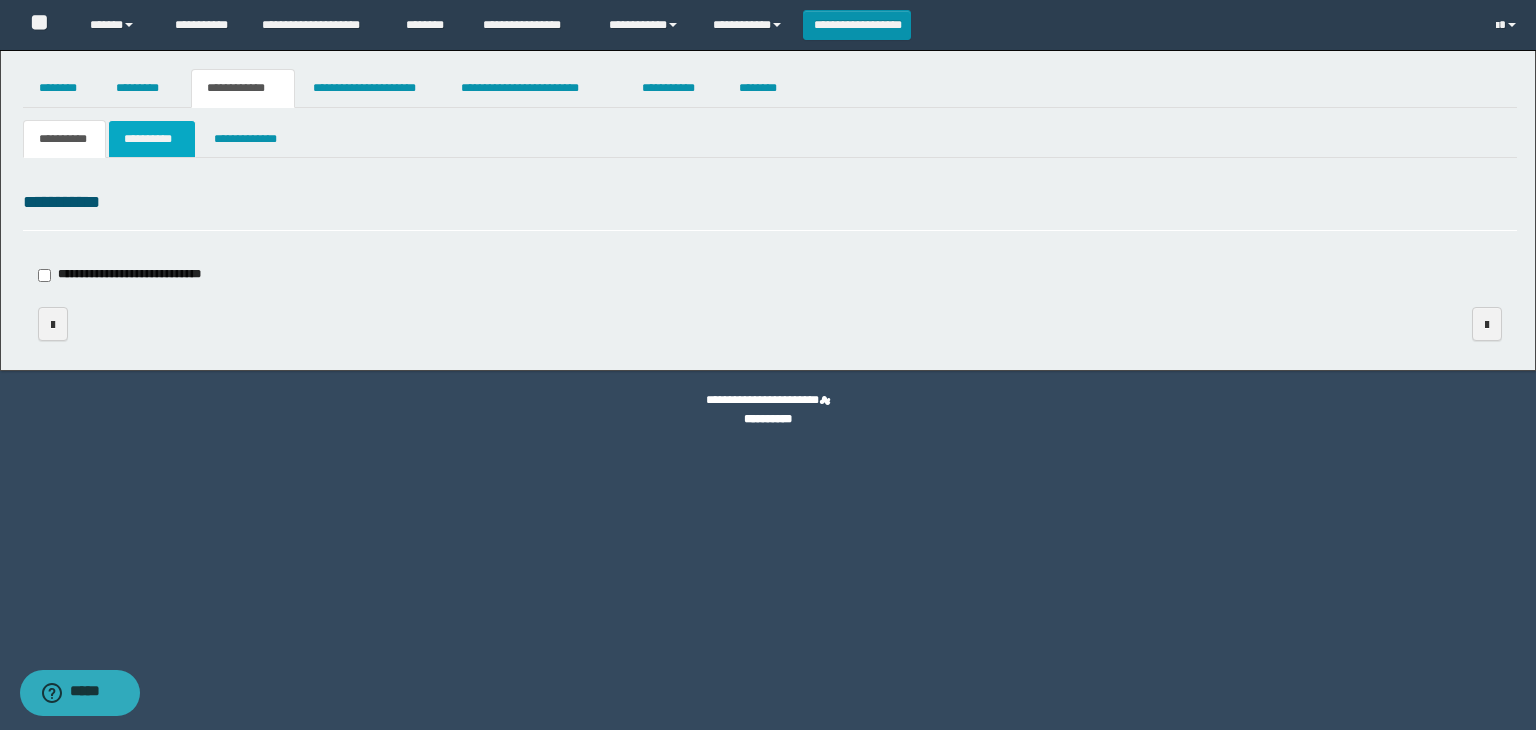 click on "**********" at bounding box center [152, 139] 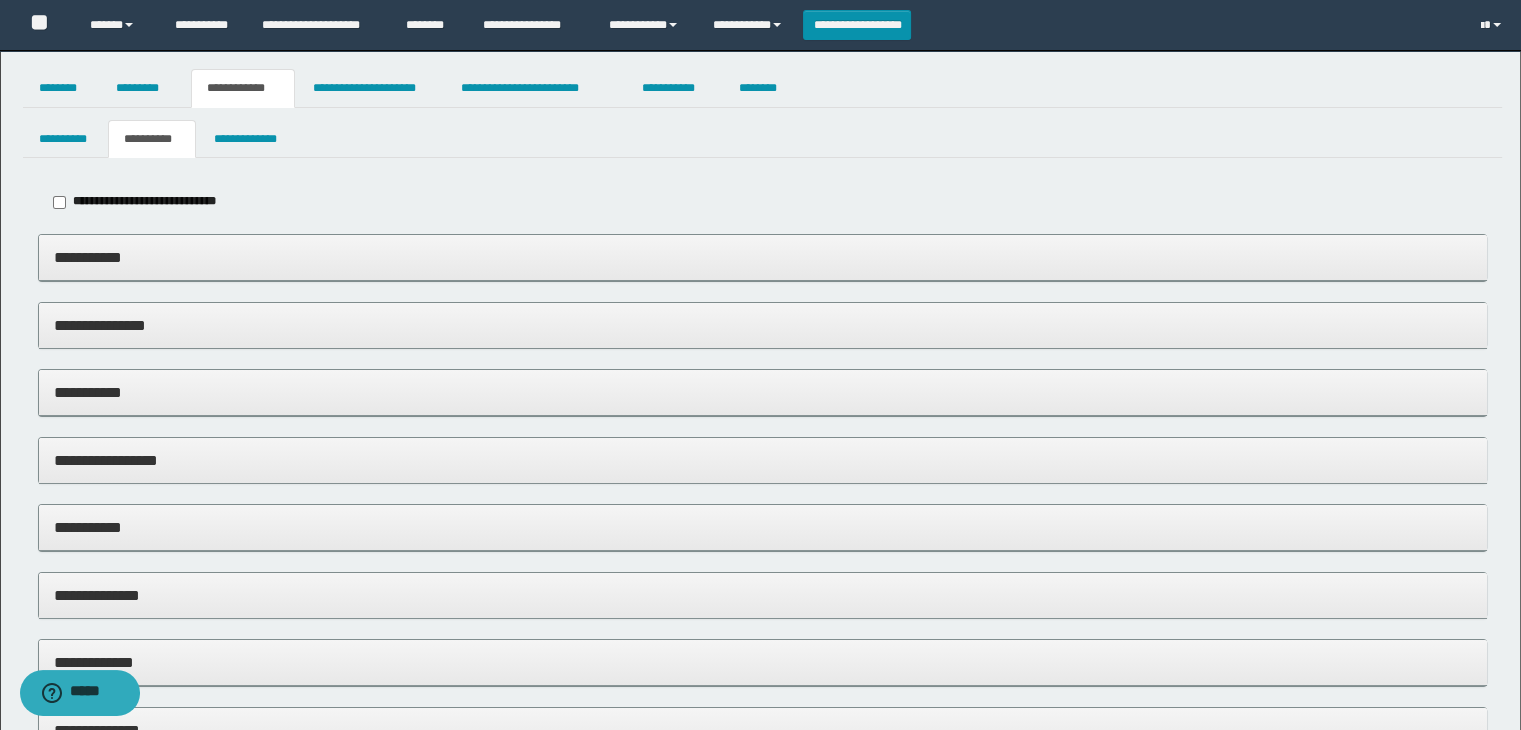 scroll, scrollTop: 300, scrollLeft: 0, axis: vertical 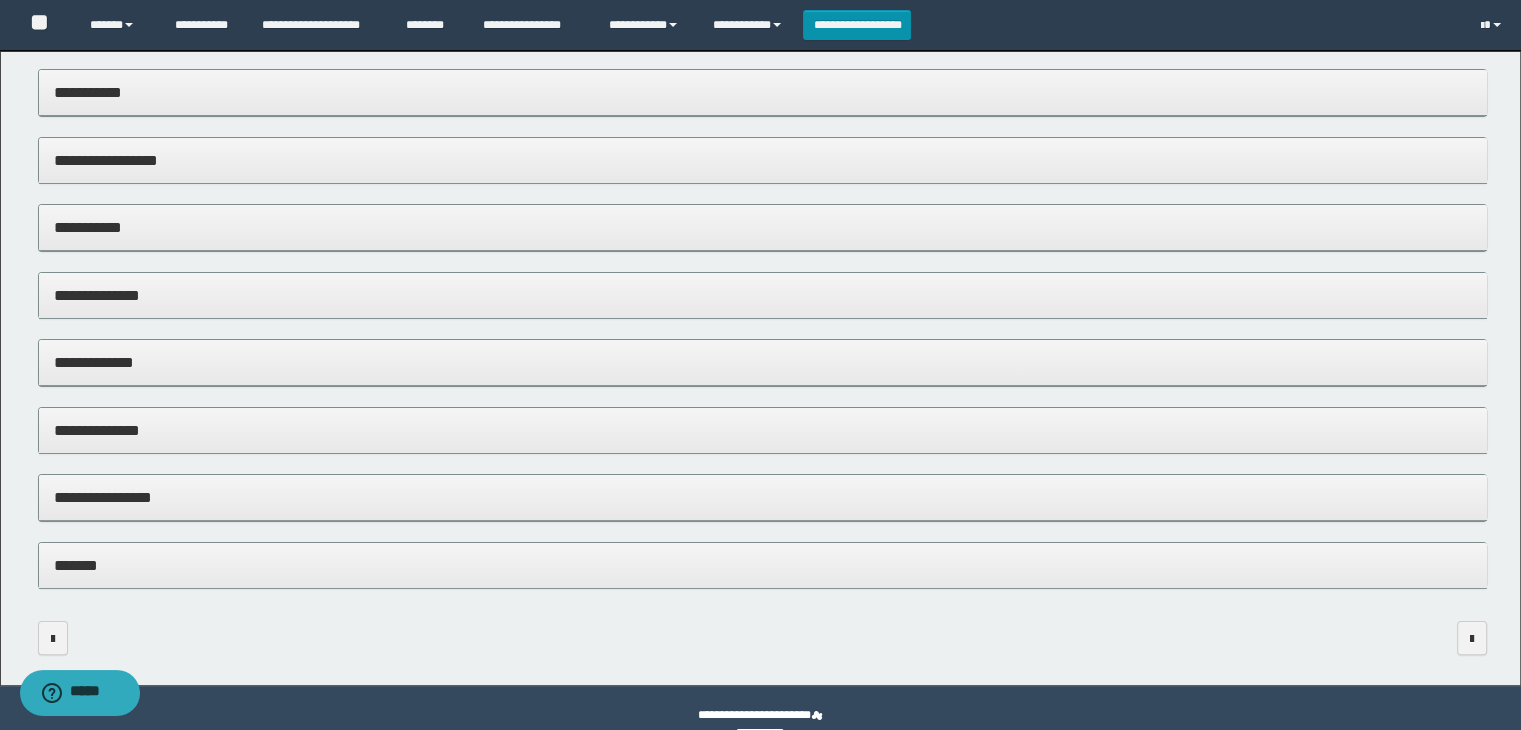 click on "**********" at bounding box center (763, 93) 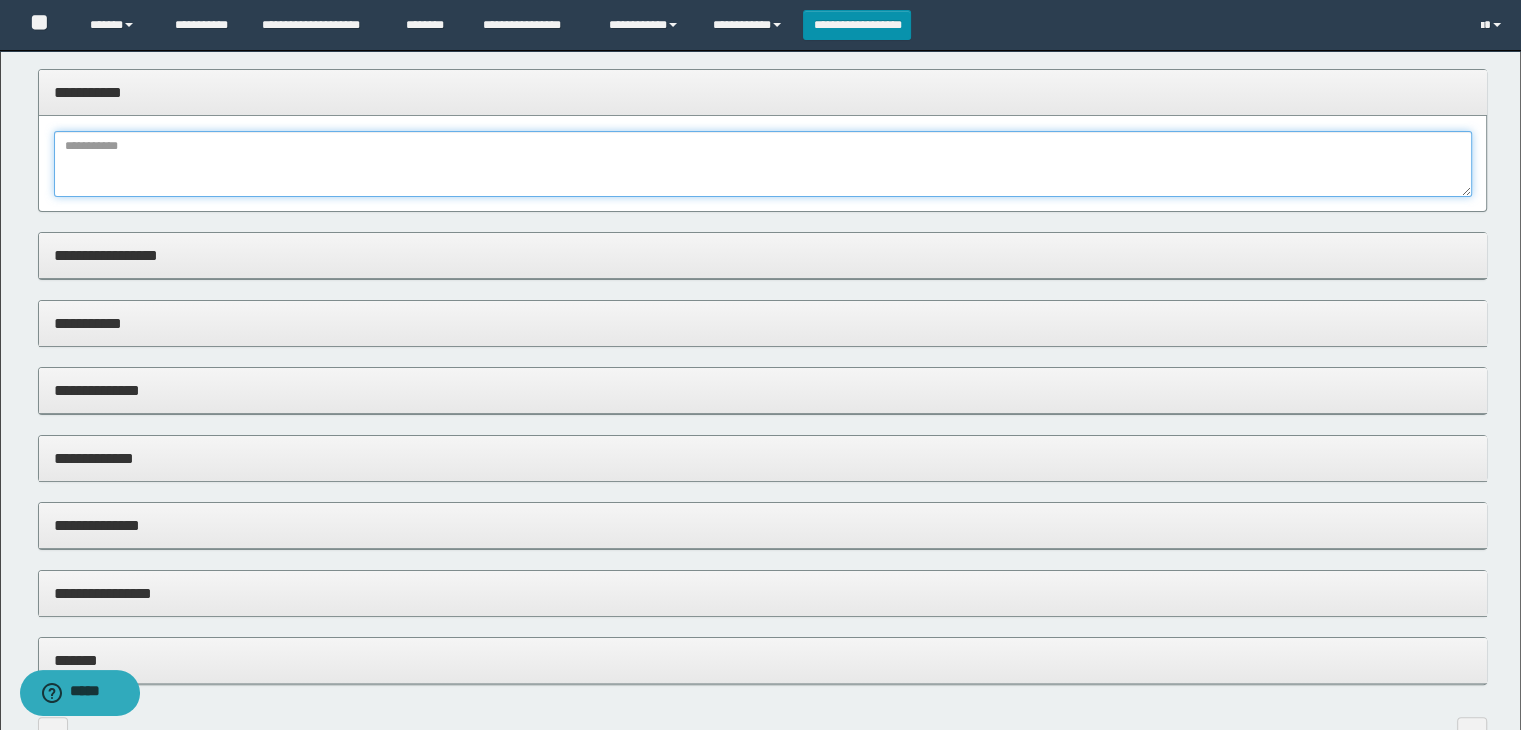 click at bounding box center [763, 164] 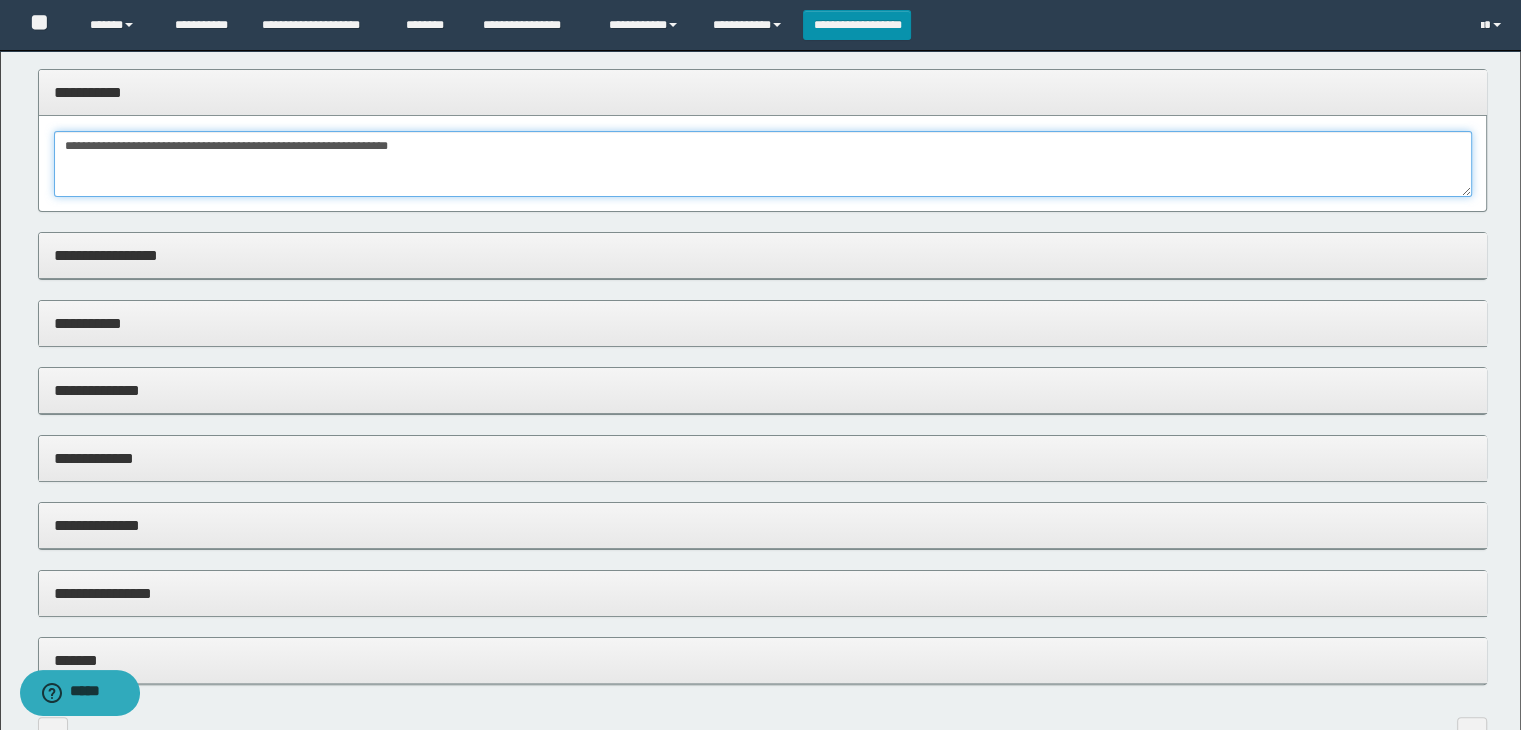 click on "**********" at bounding box center (763, 164) 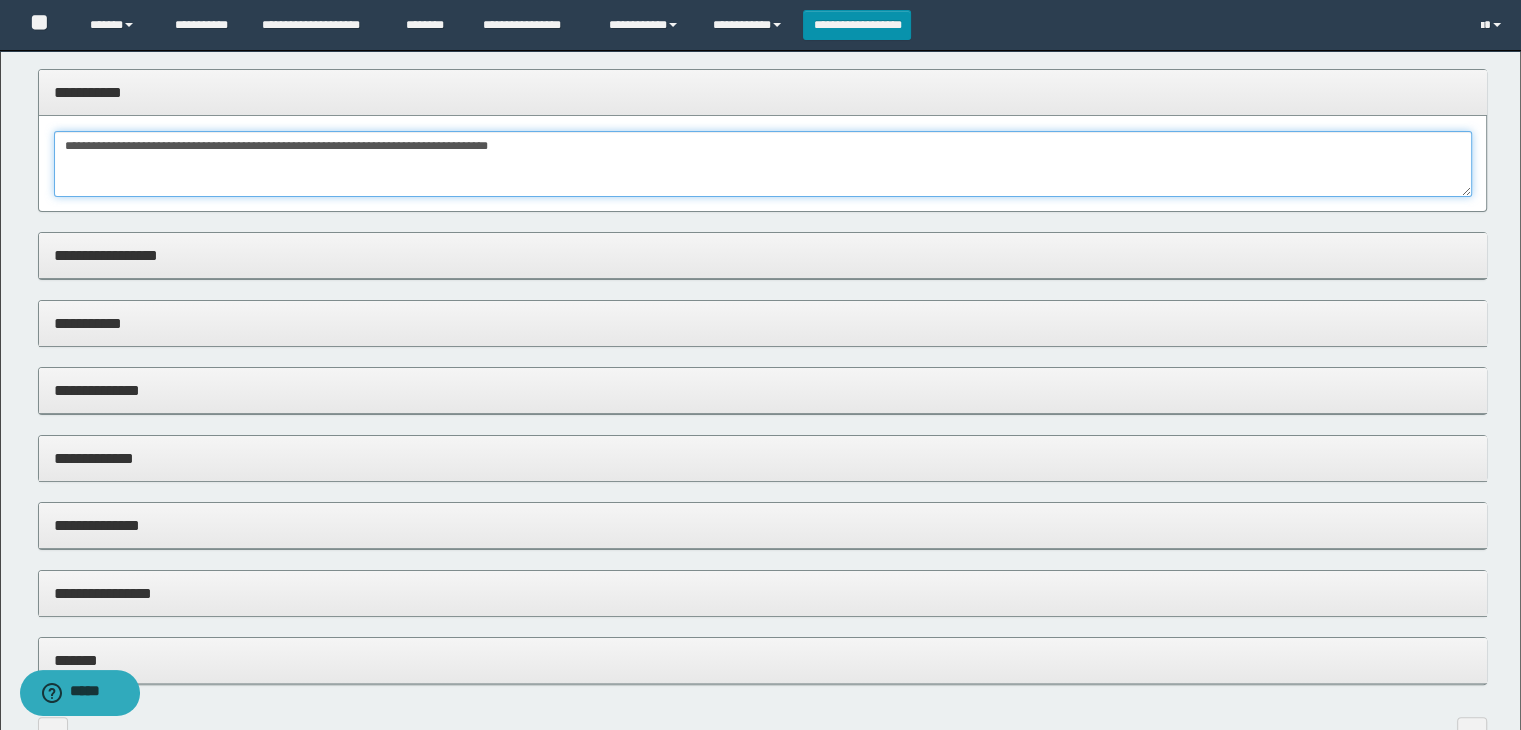 click on "**********" at bounding box center [763, 164] 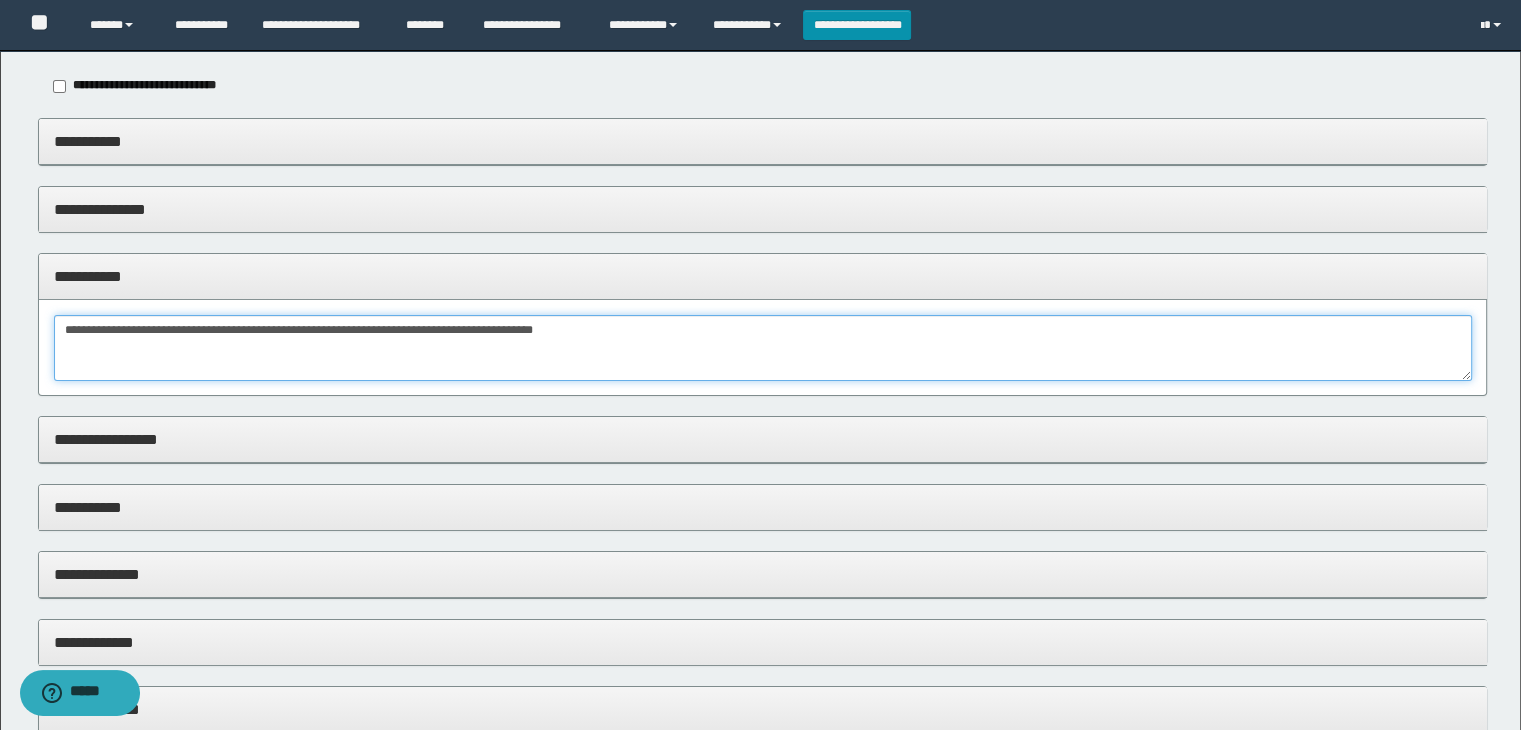 scroll, scrollTop: 0, scrollLeft: 0, axis: both 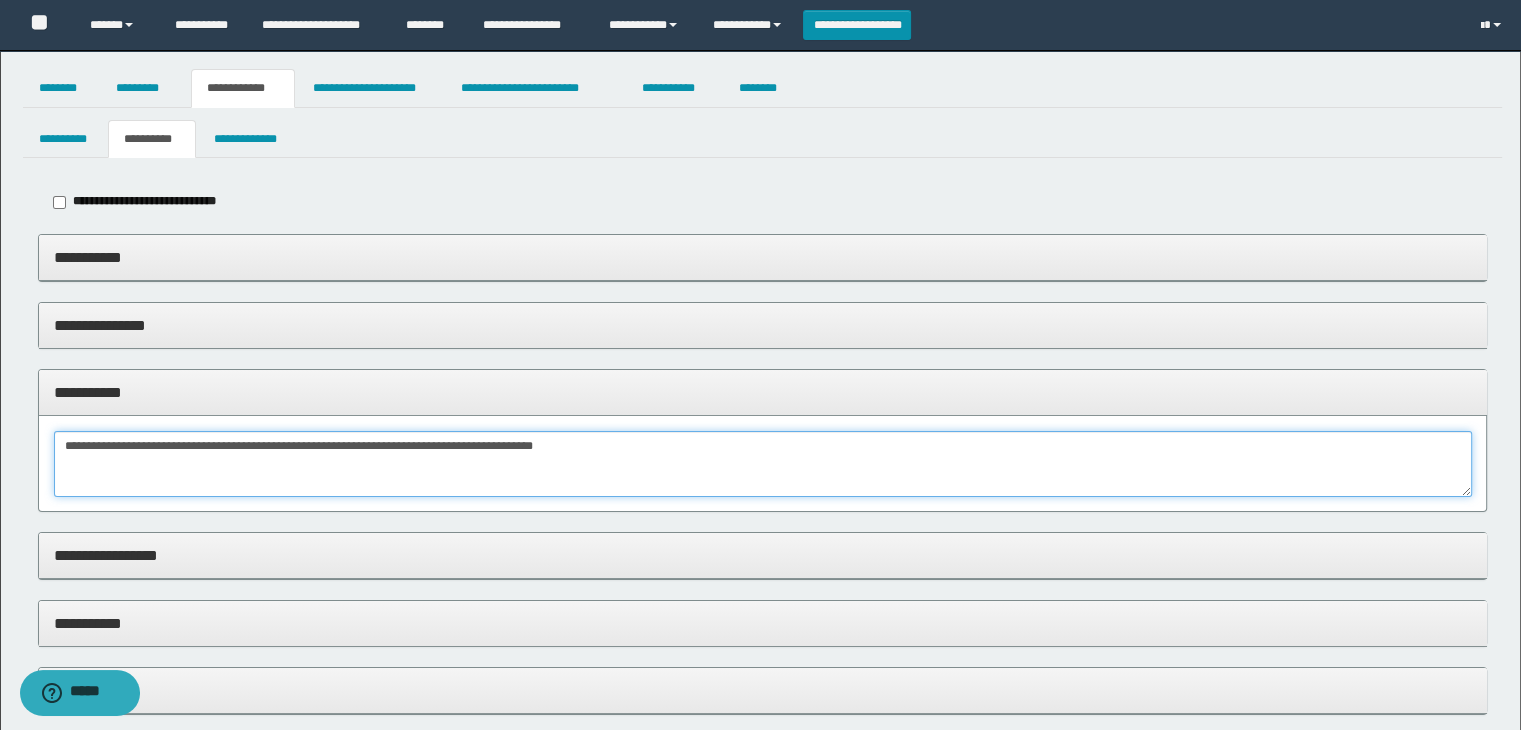 type on "**********" 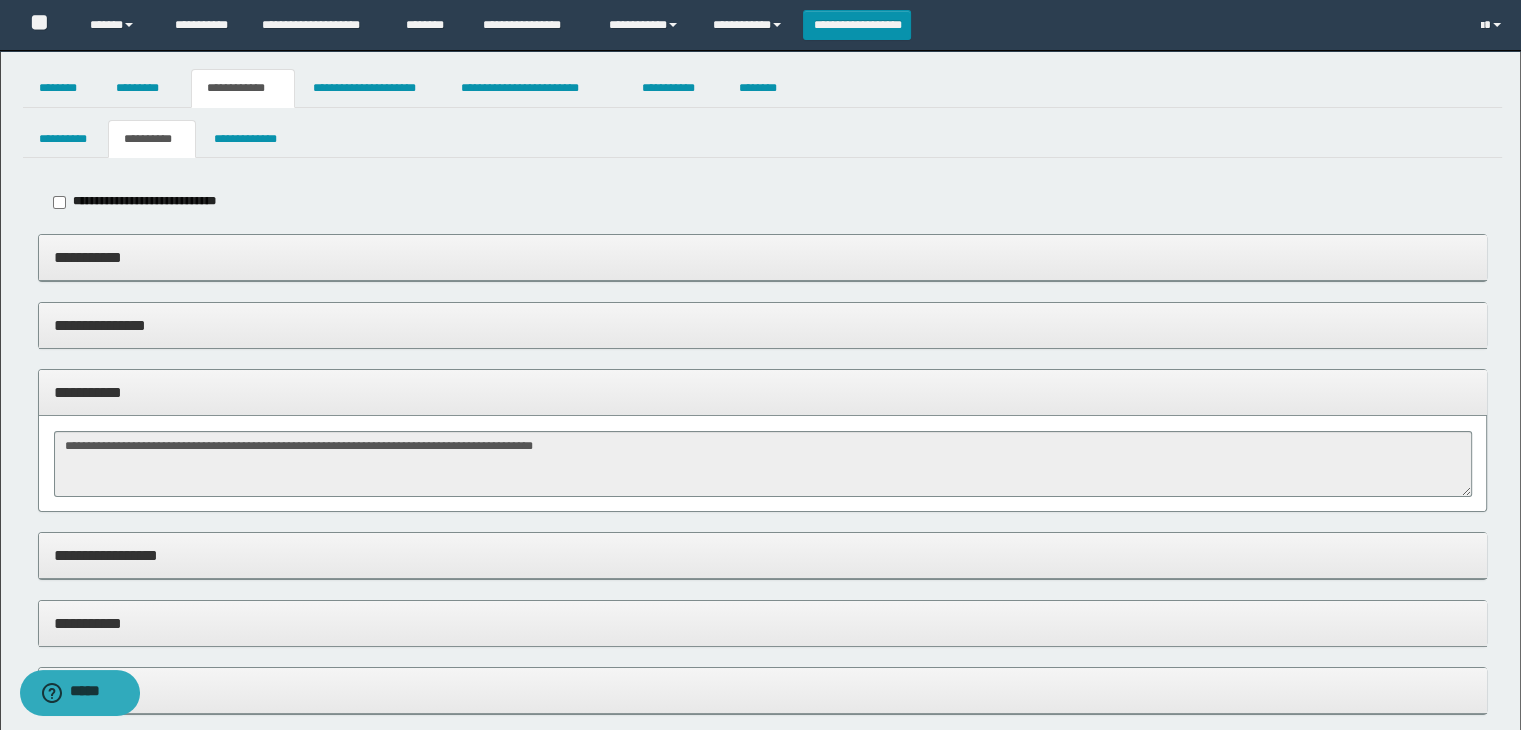 click on "**********" at bounding box center [763, 257] 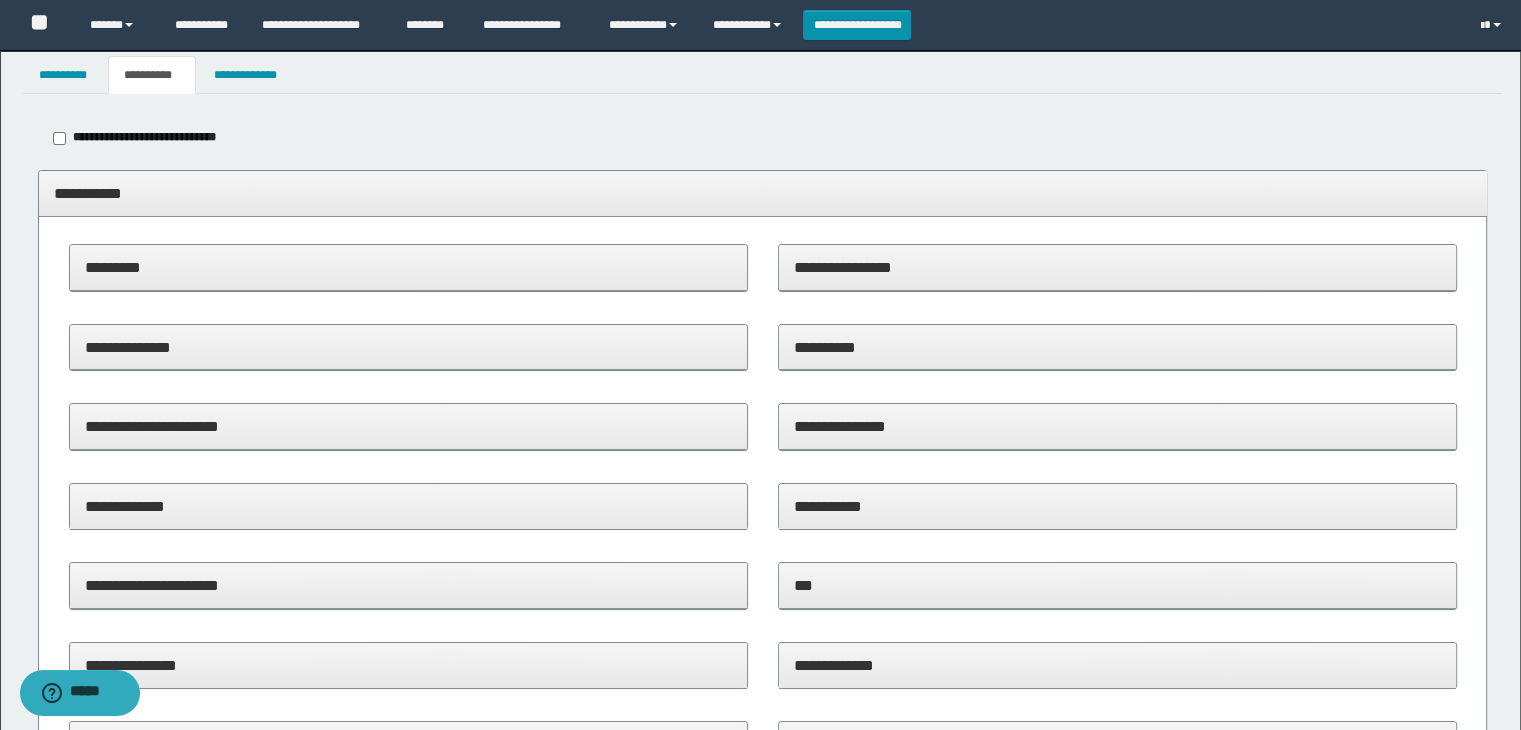 scroll, scrollTop: 200, scrollLeft: 0, axis: vertical 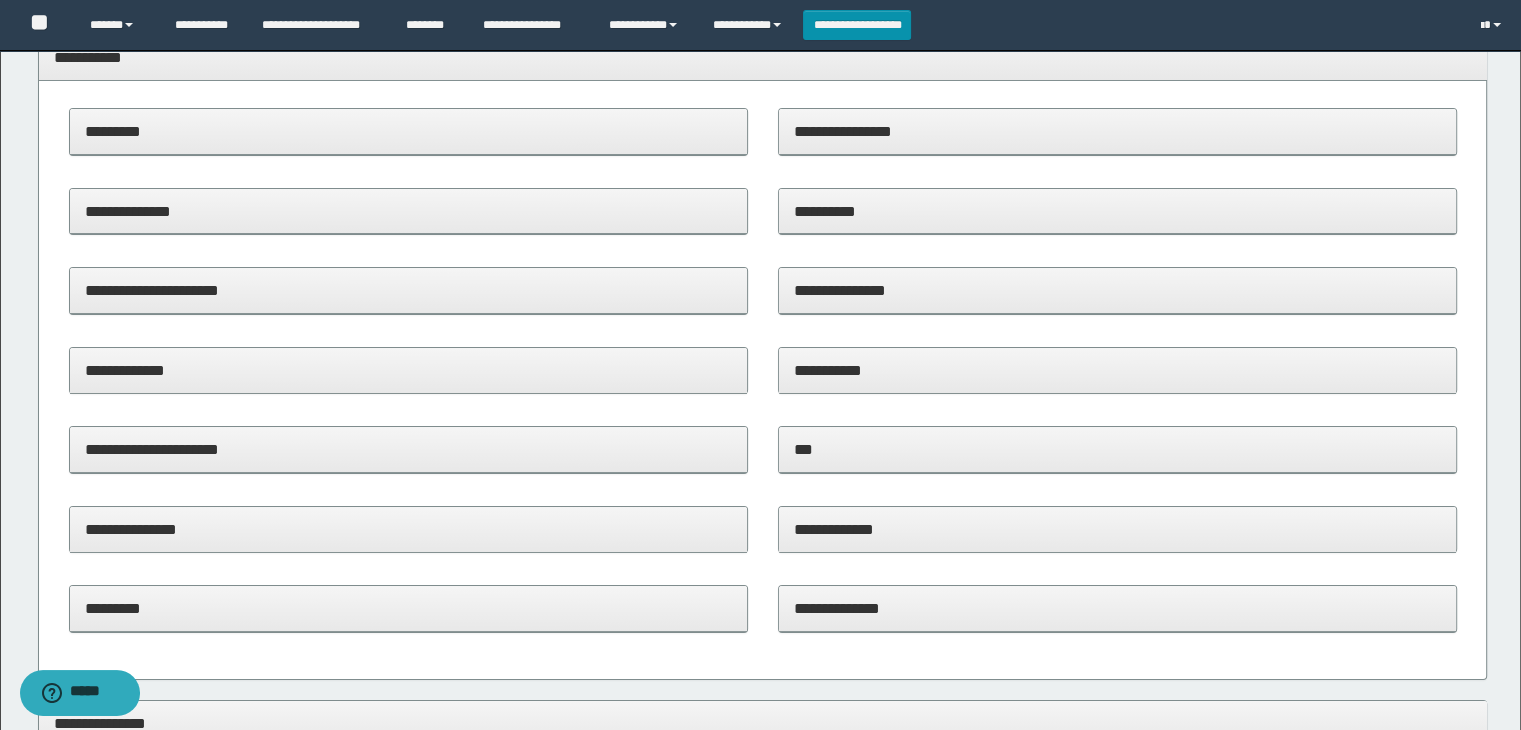click on "**********" at bounding box center [408, 290] 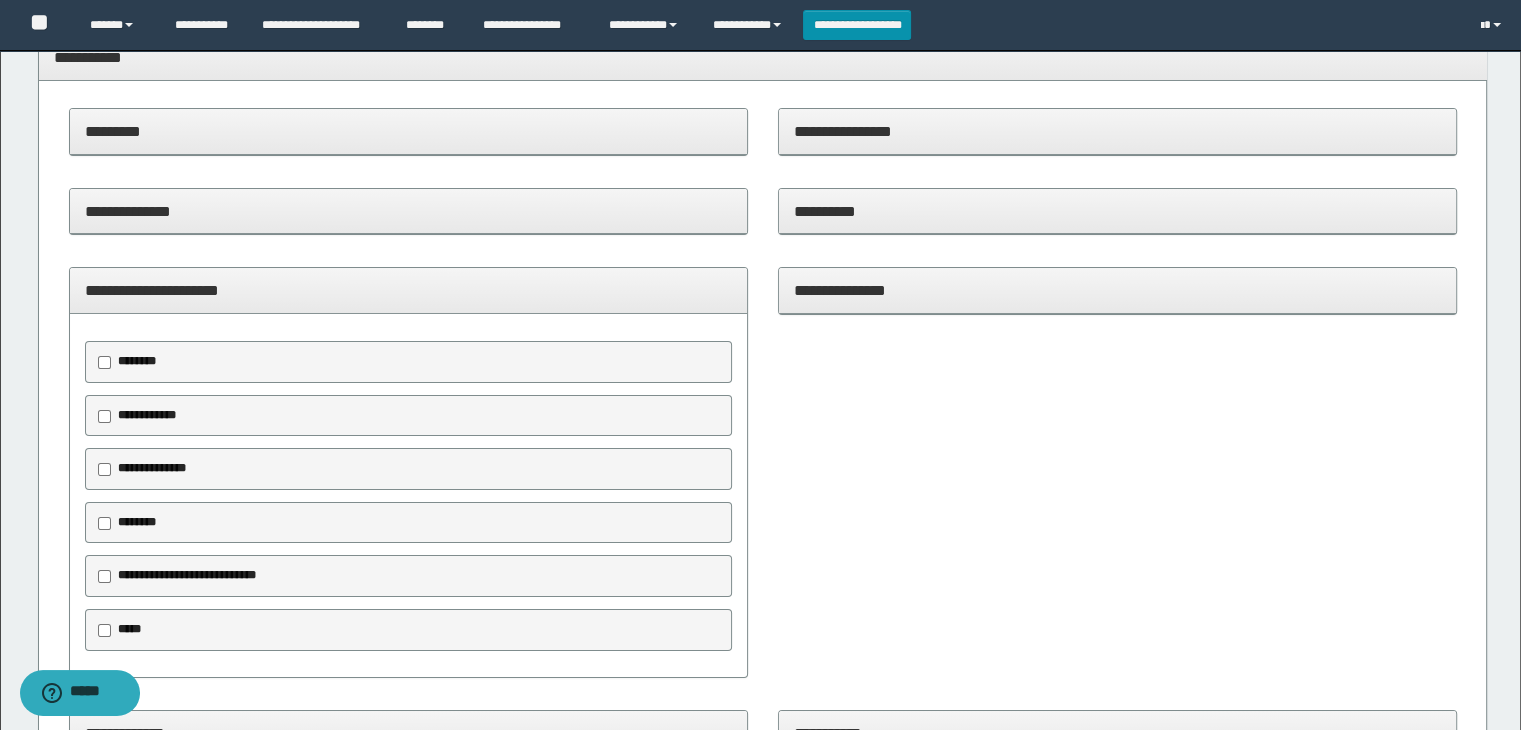 click on "**********" at bounding box center (152, 468) 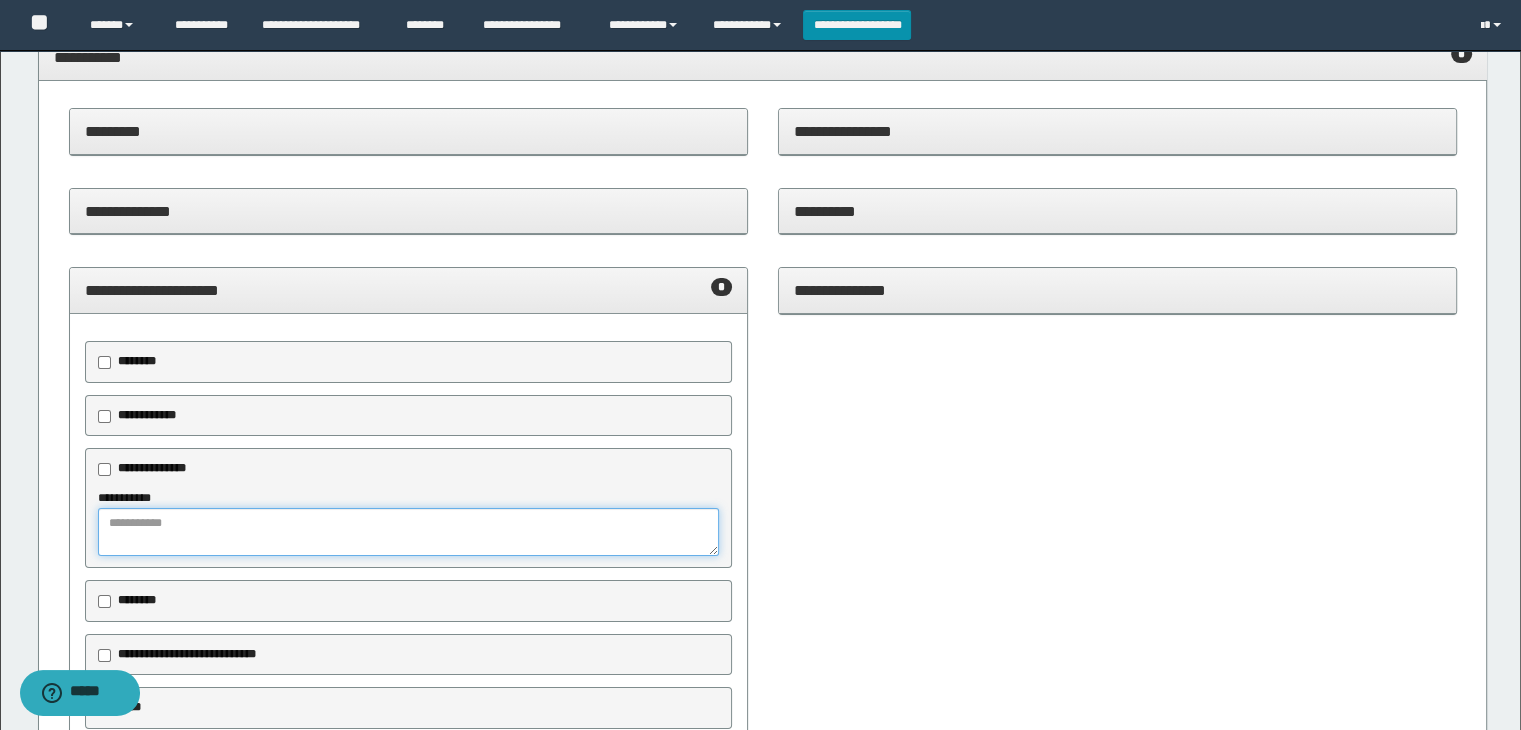 click at bounding box center (409, 532) 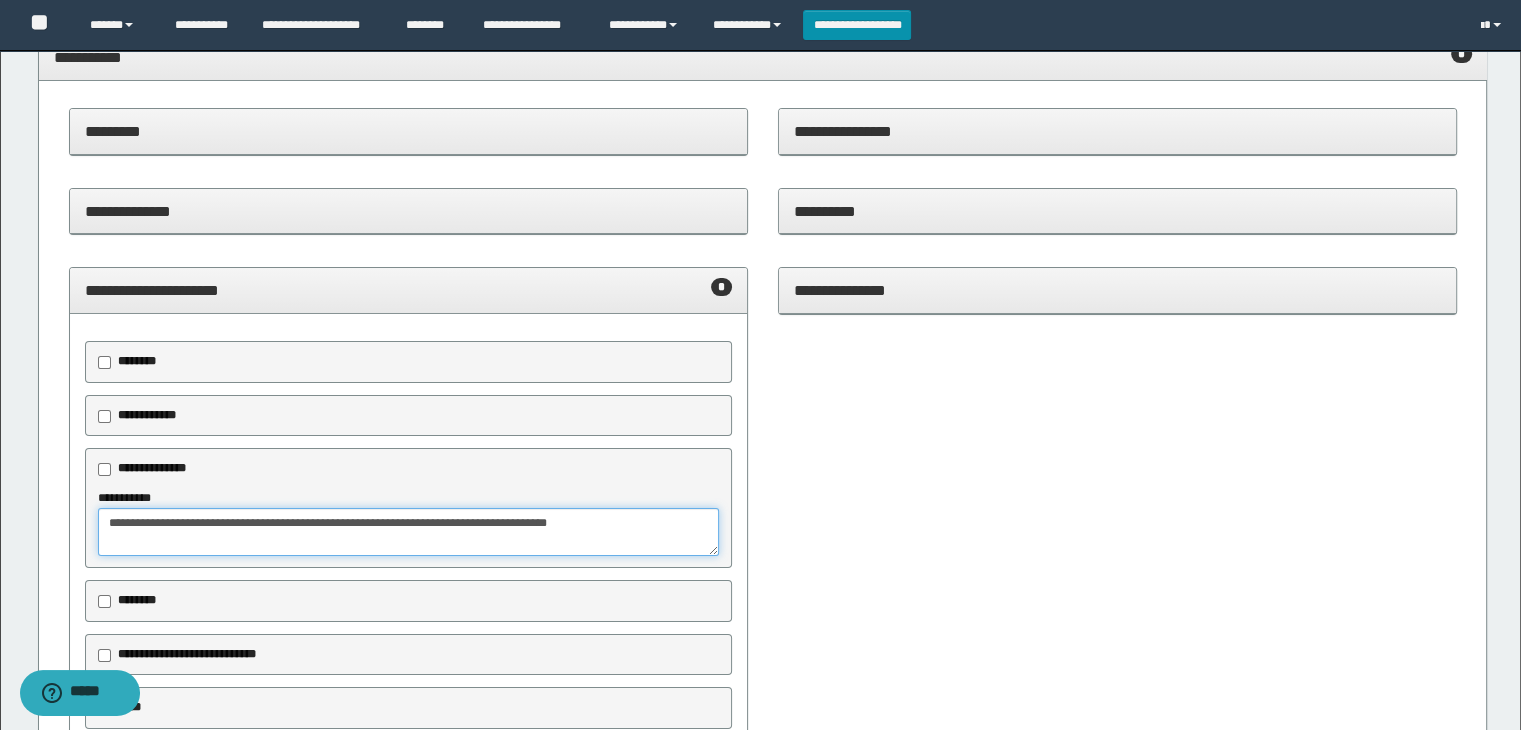 click on "**********" at bounding box center [409, 532] 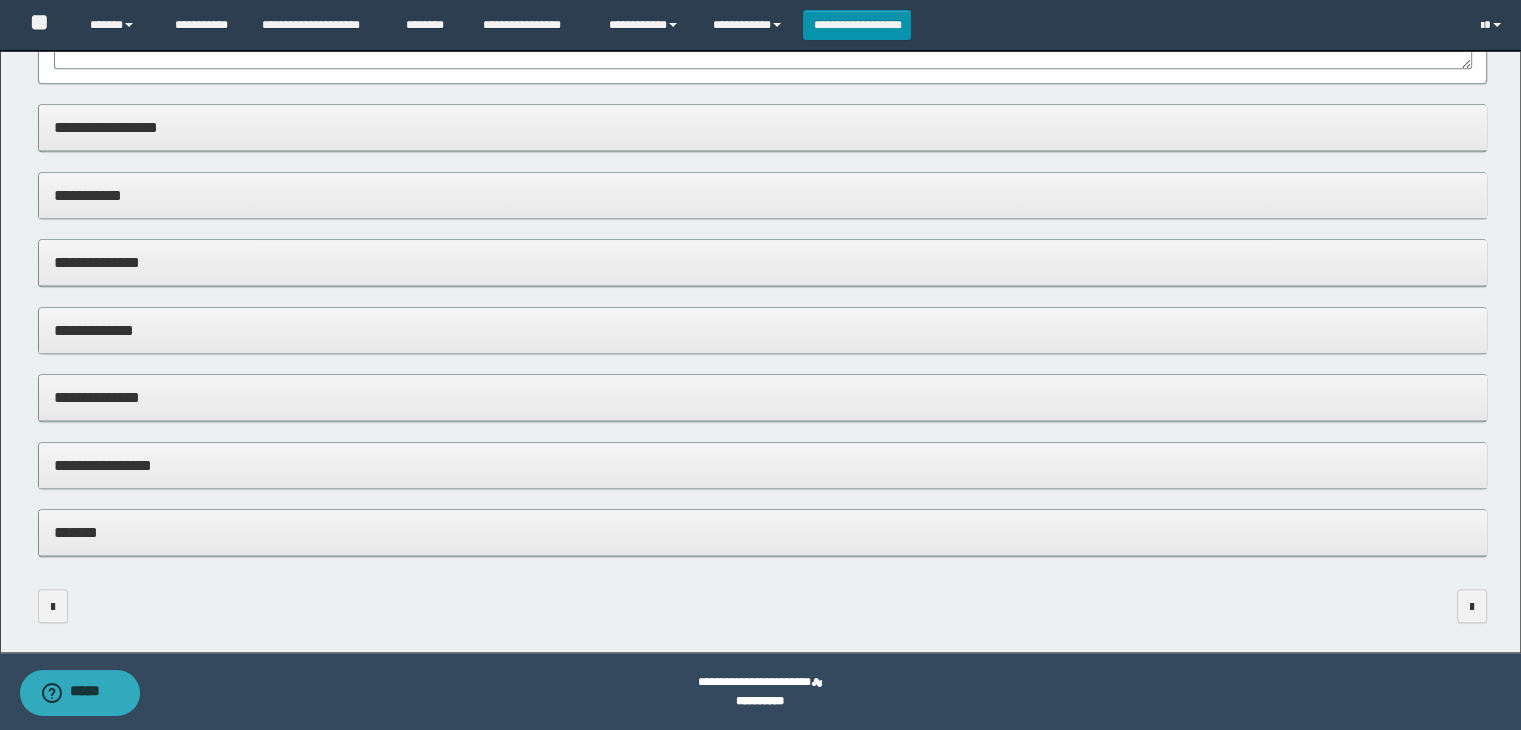 scroll, scrollTop: 1470, scrollLeft: 0, axis: vertical 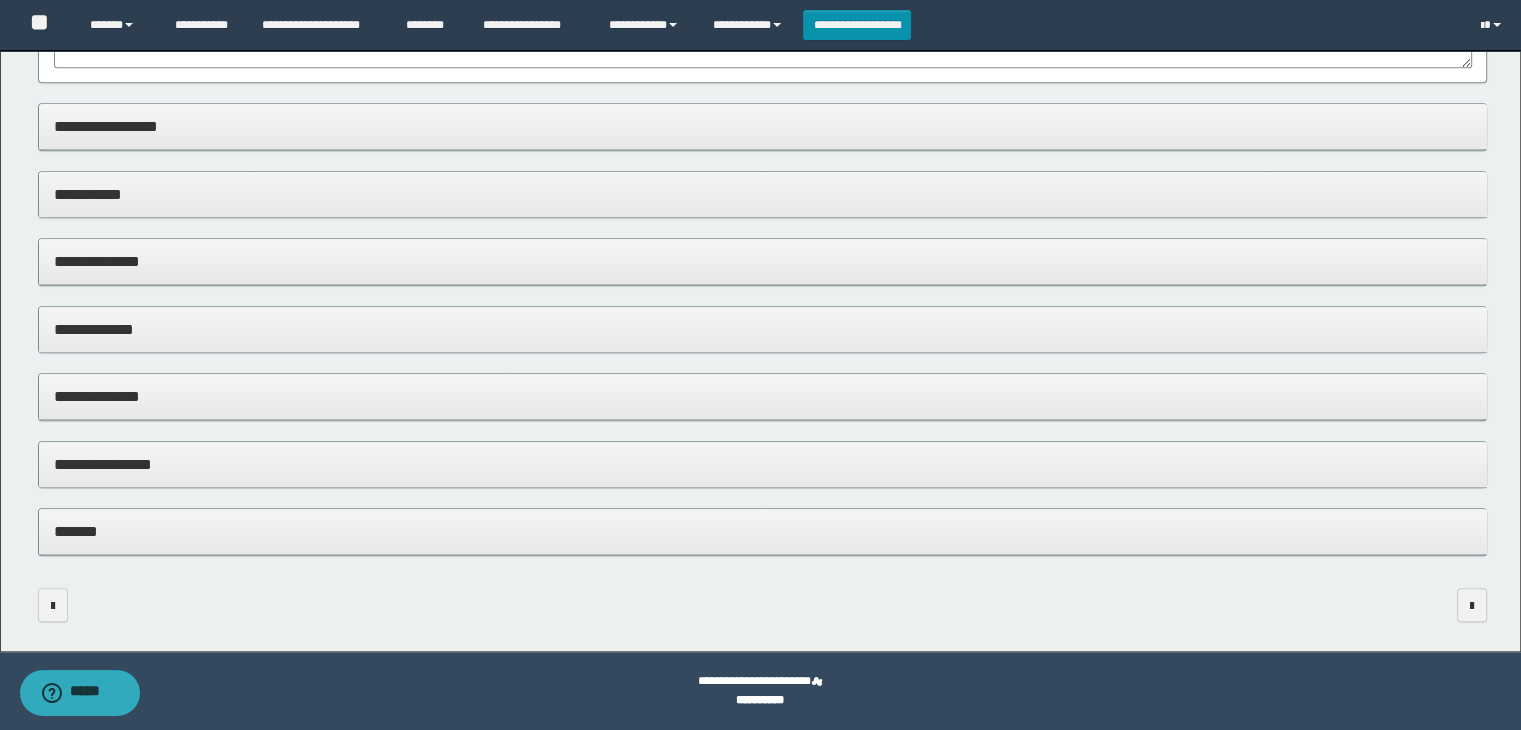 type on "**********" 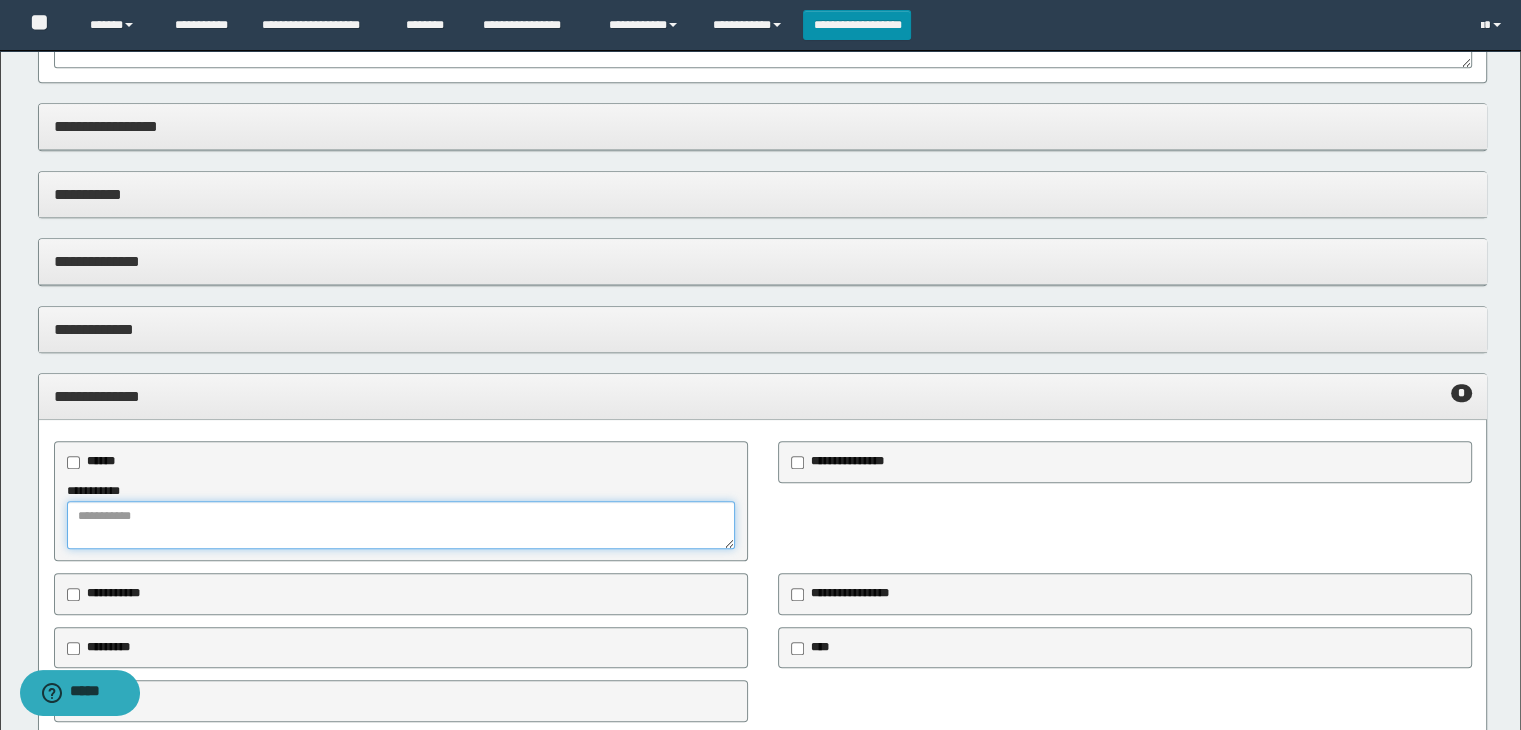 click at bounding box center [401, 525] 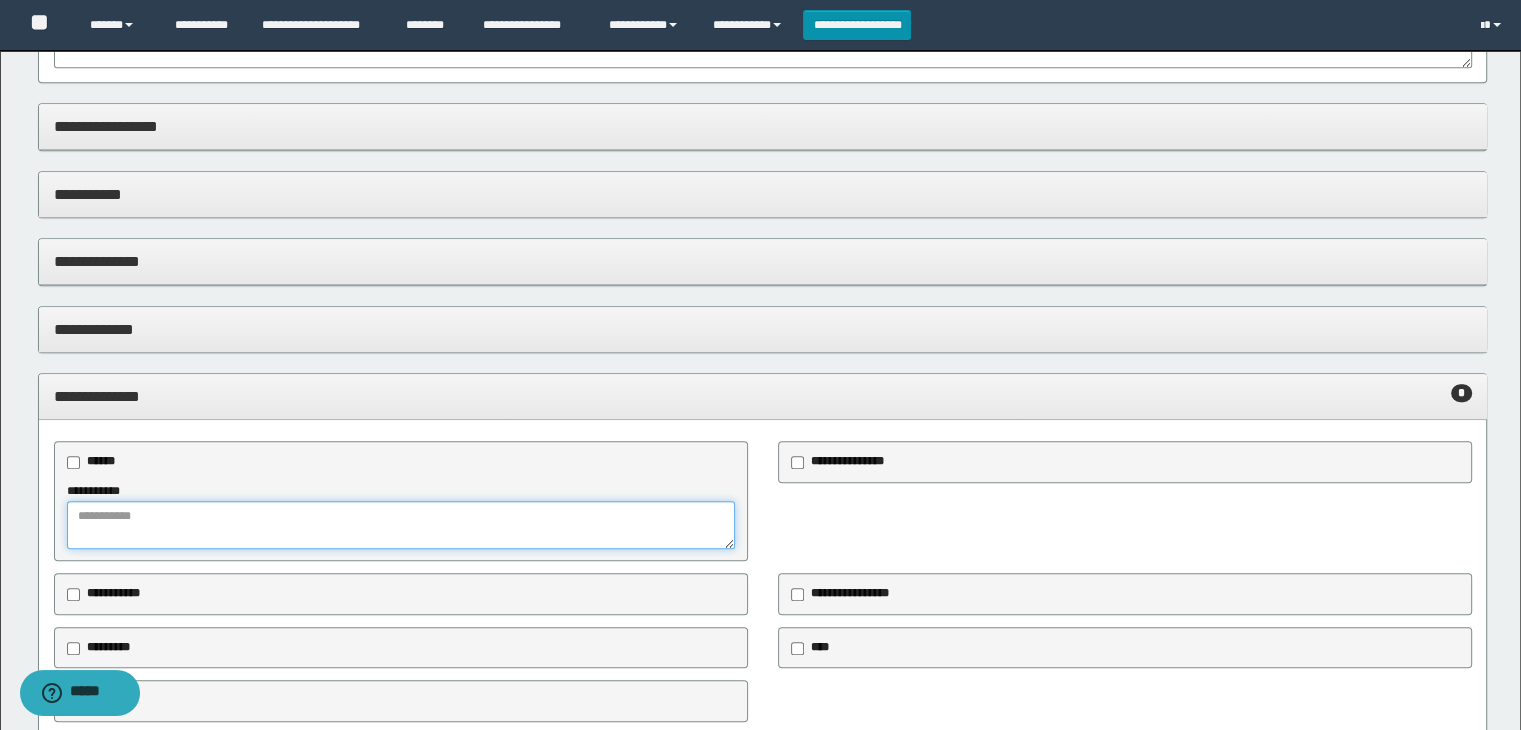 type on "*" 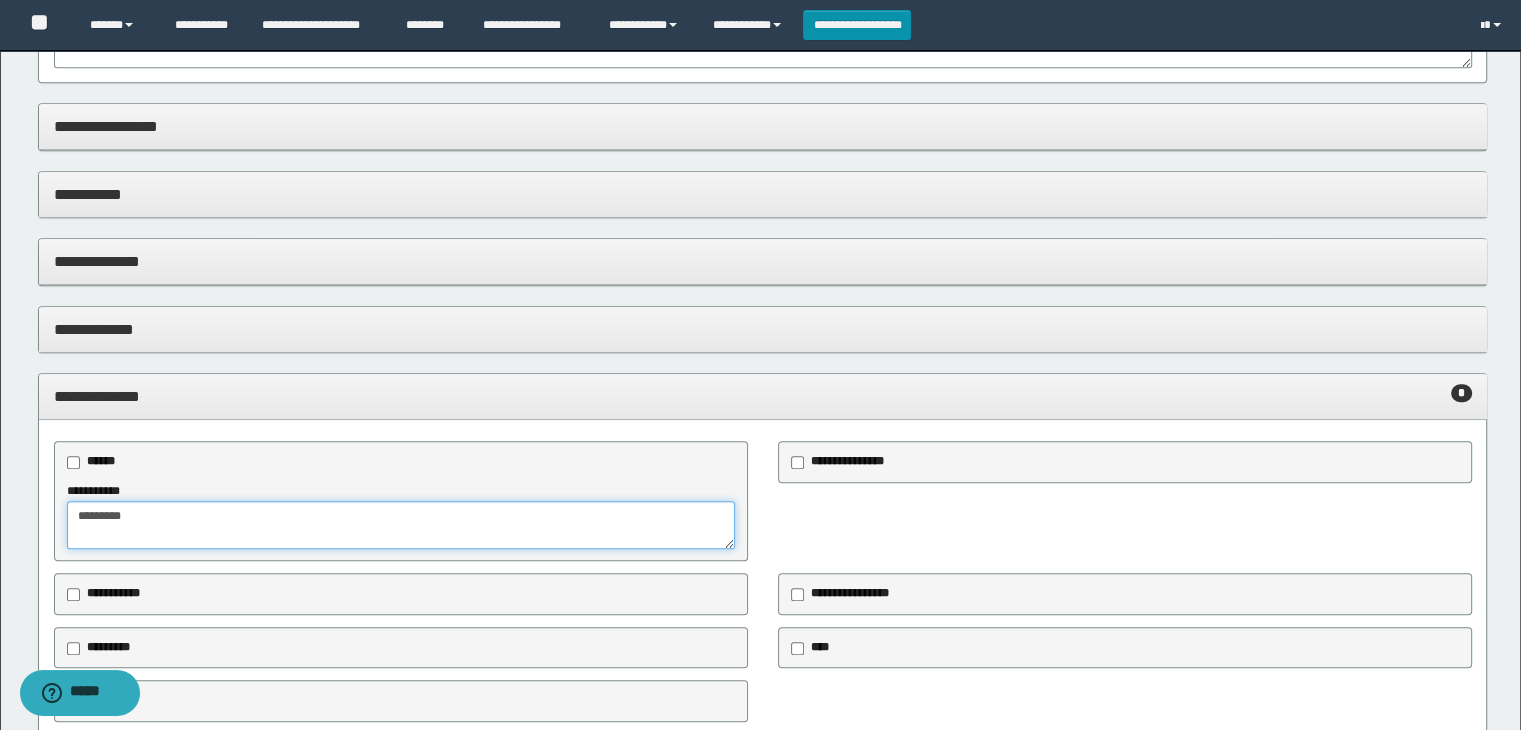 click on "********" at bounding box center [401, 525] 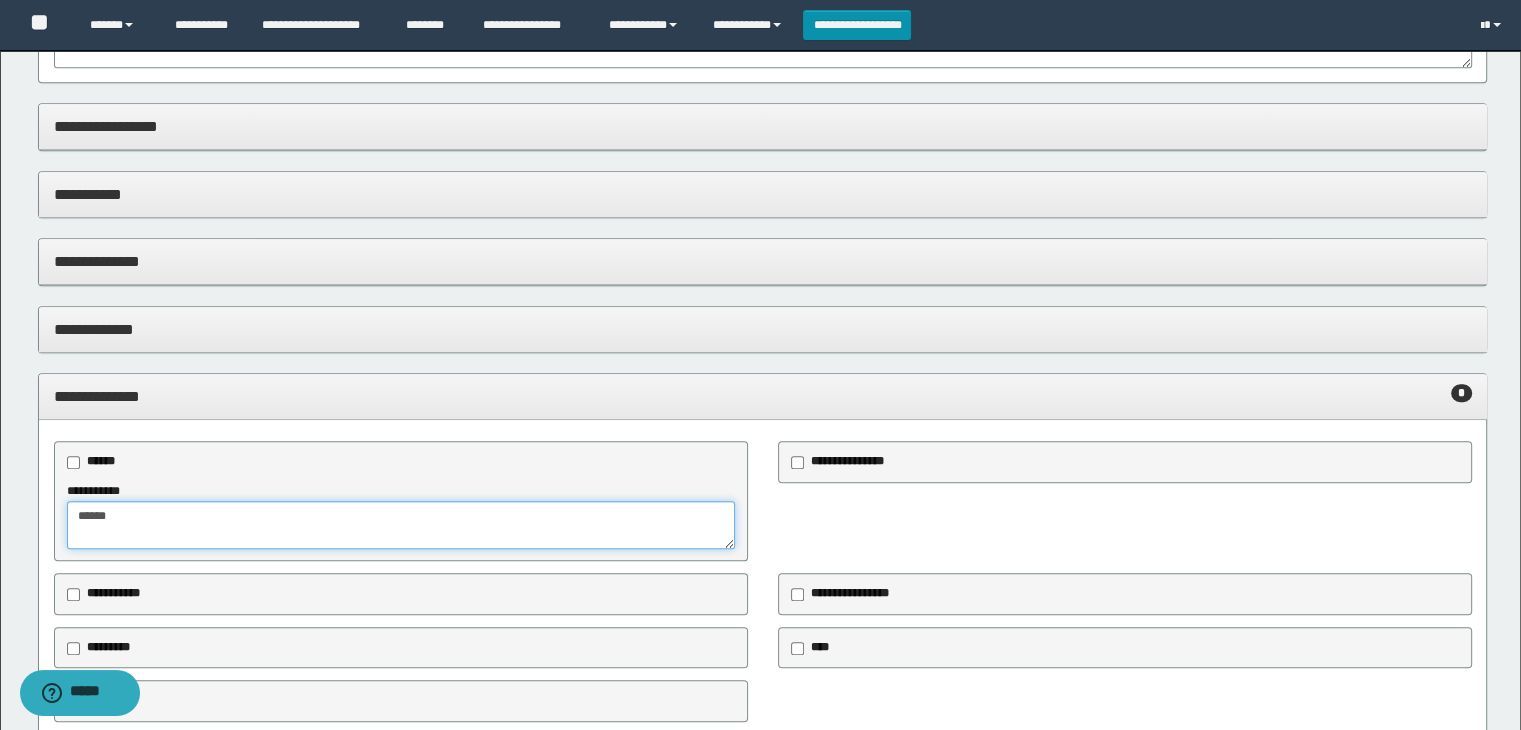 click on "******" at bounding box center (401, 525) 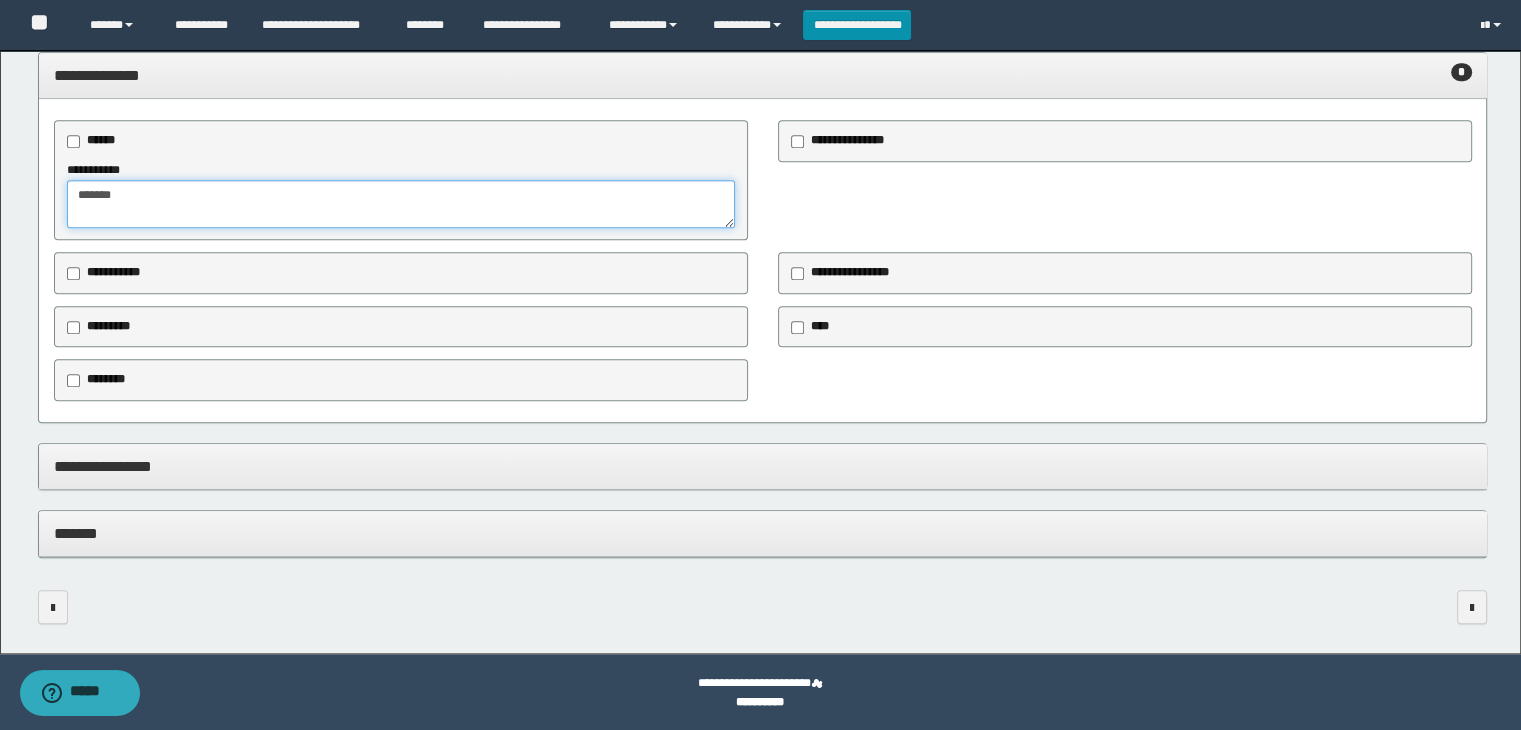 scroll, scrollTop: 1792, scrollLeft: 0, axis: vertical 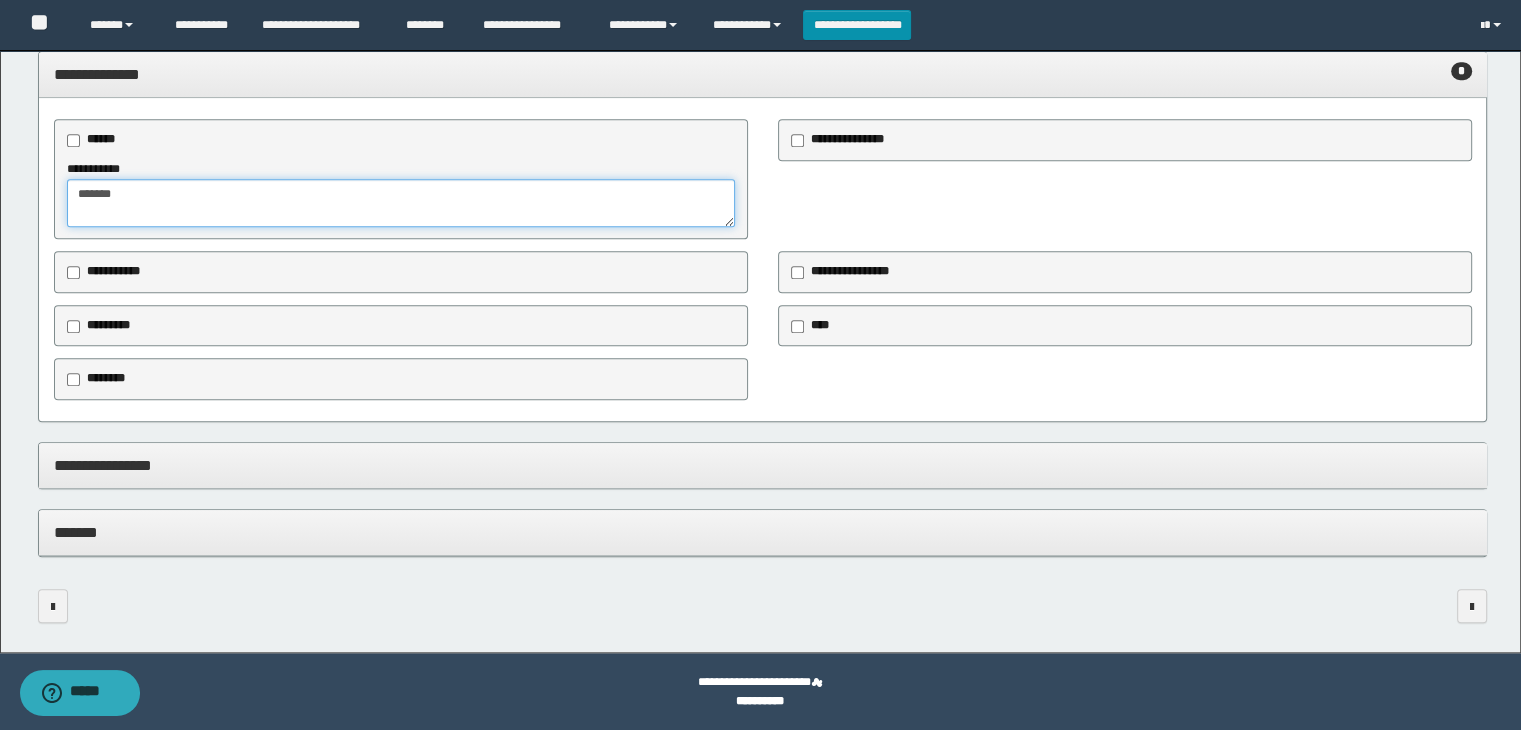type on "*******" 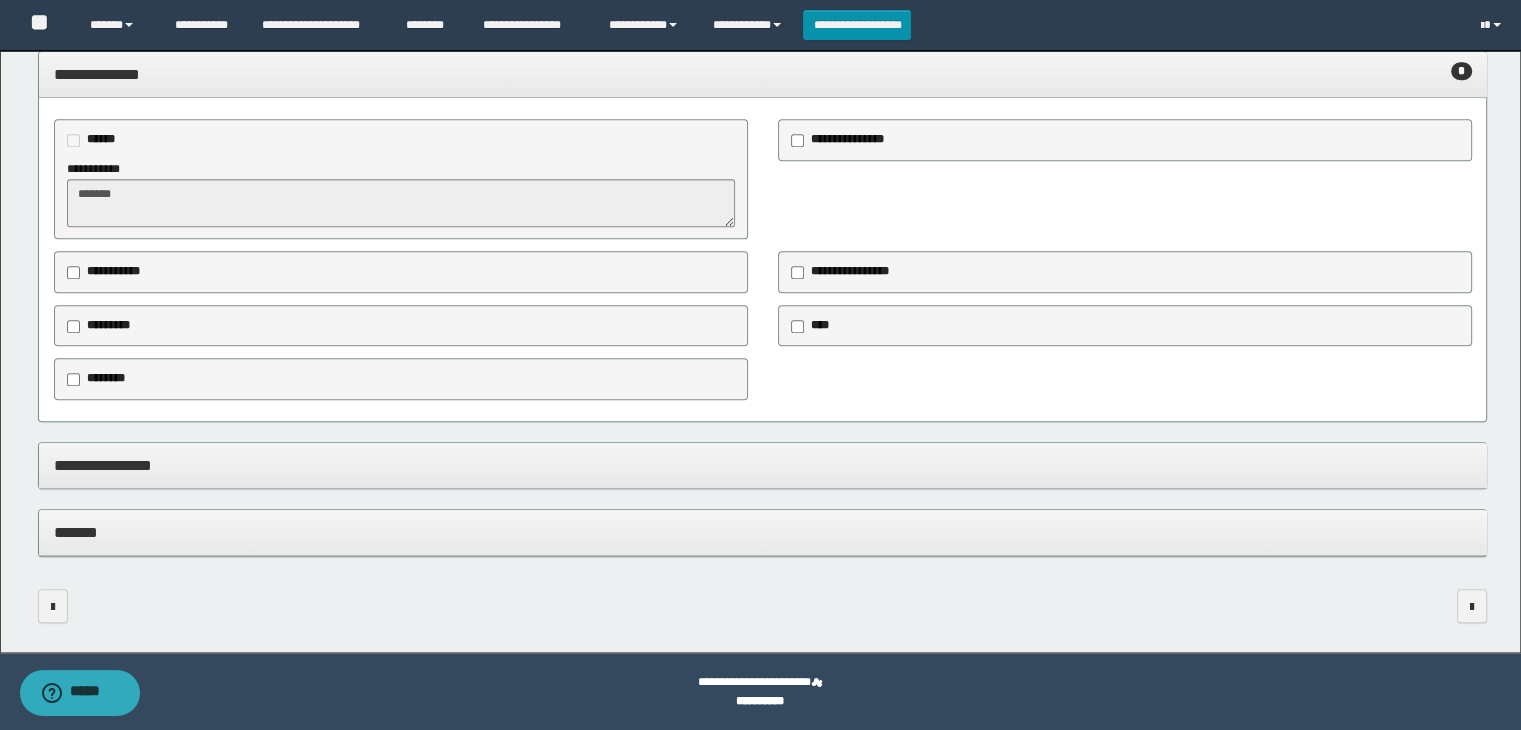 click on "**********" at bounding box center (113, 271) 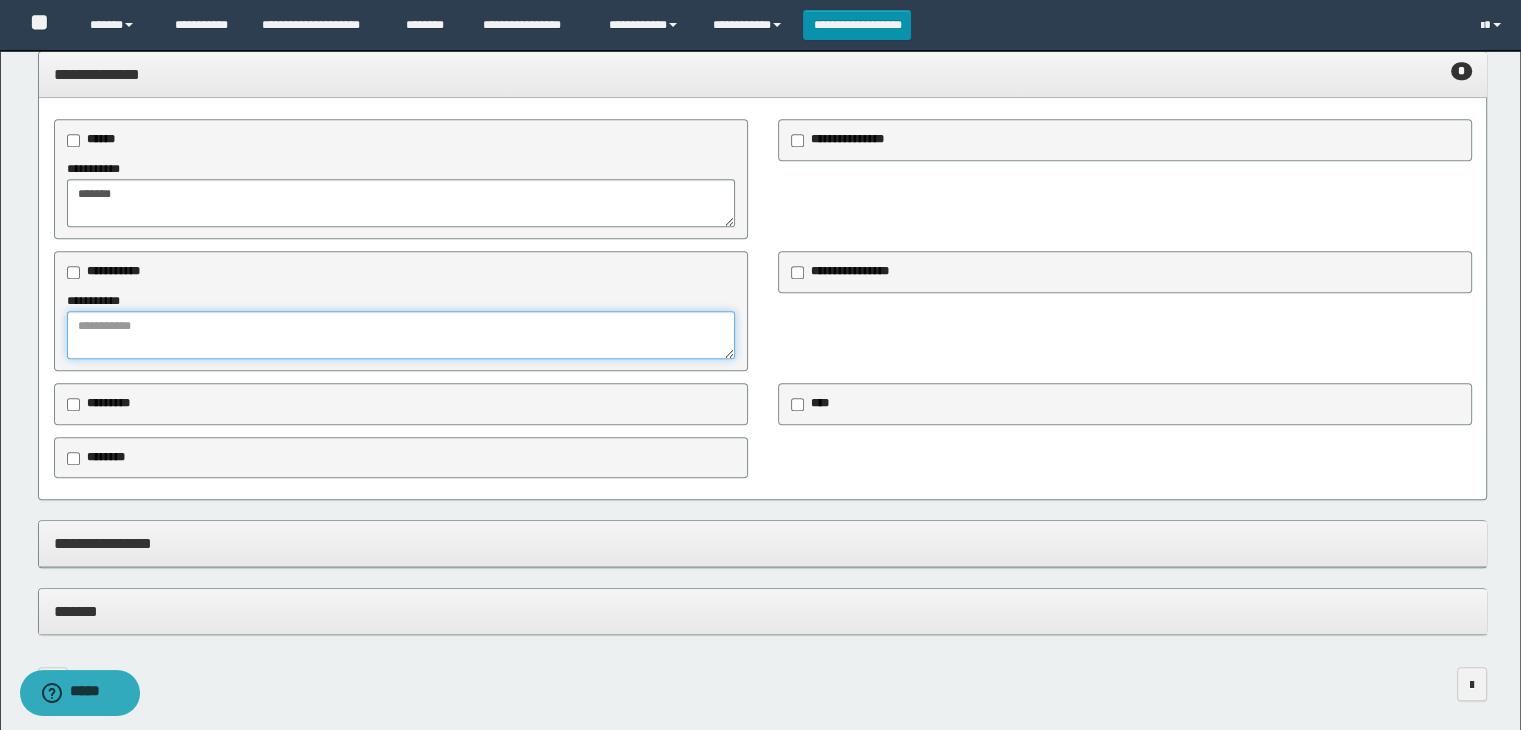 click at bounding box center (401, 335) 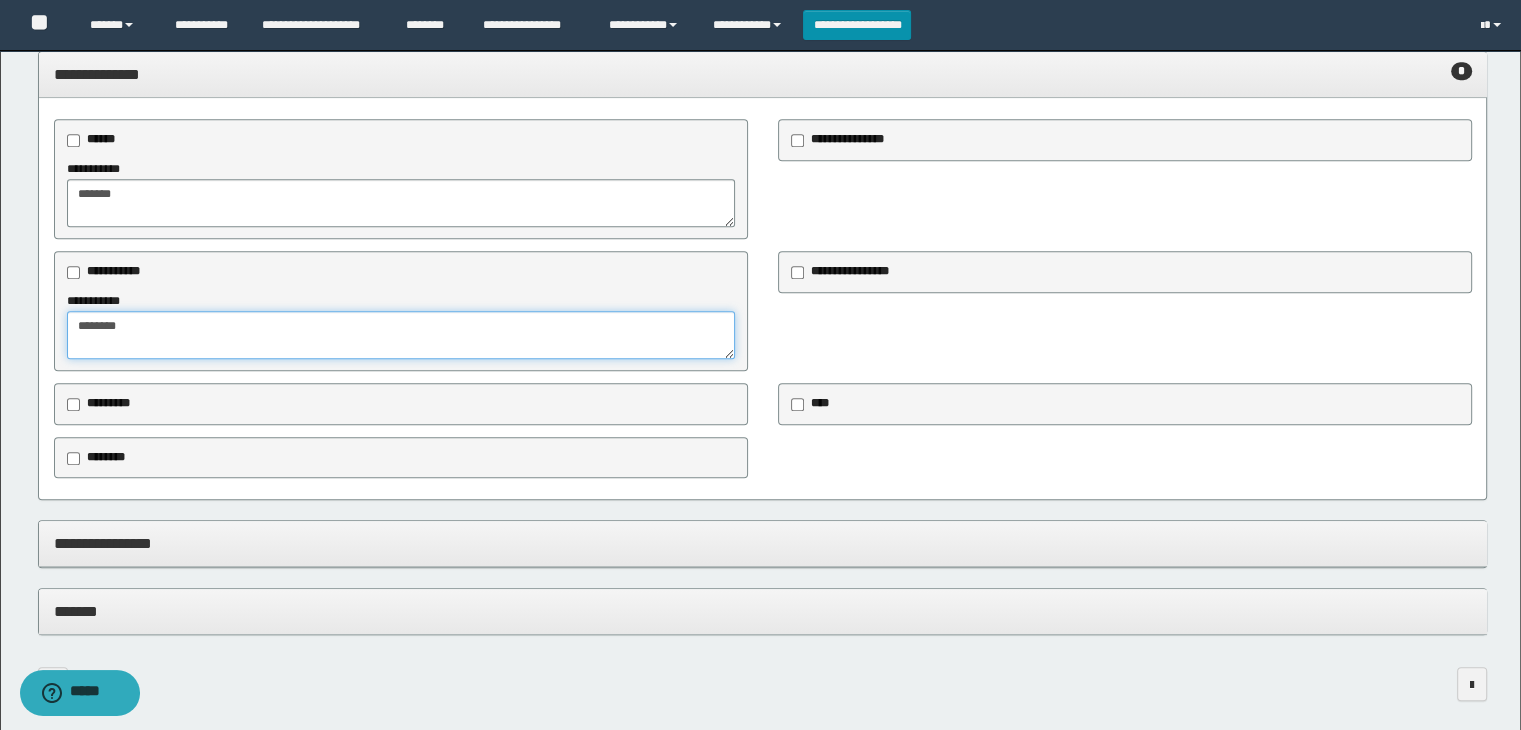 type on "*******" 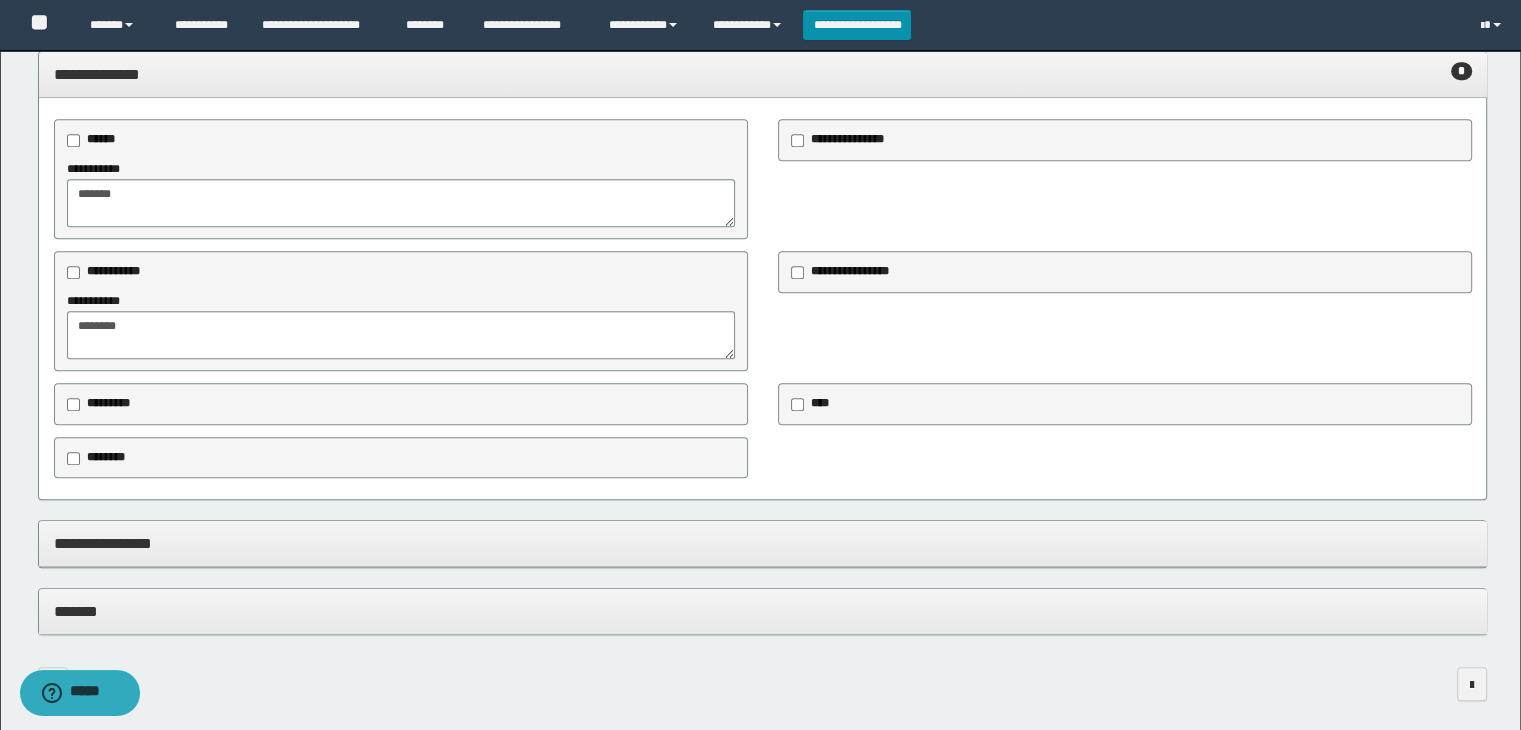 click on "********" at bounding box center (105, 458) 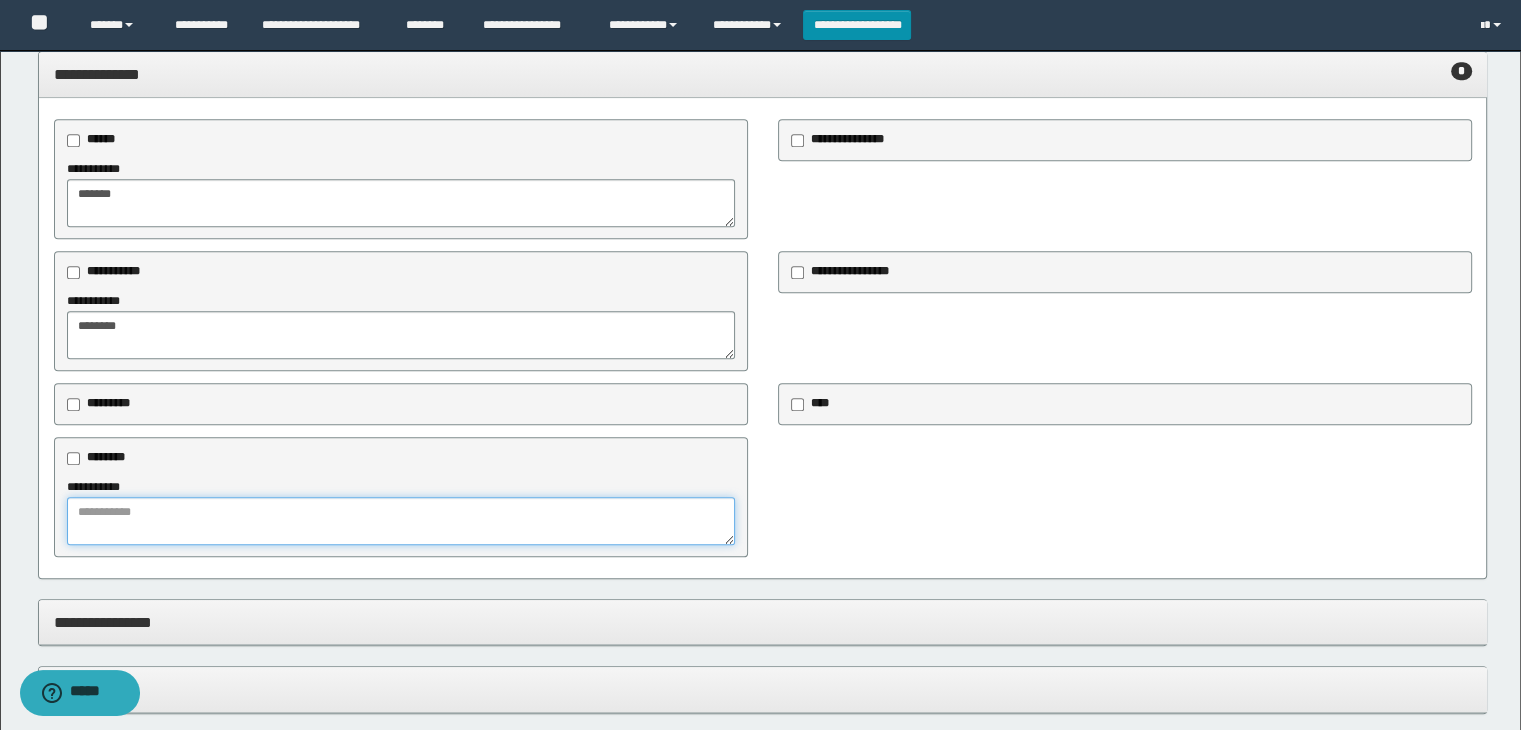 click at bounding box center (401, 521) 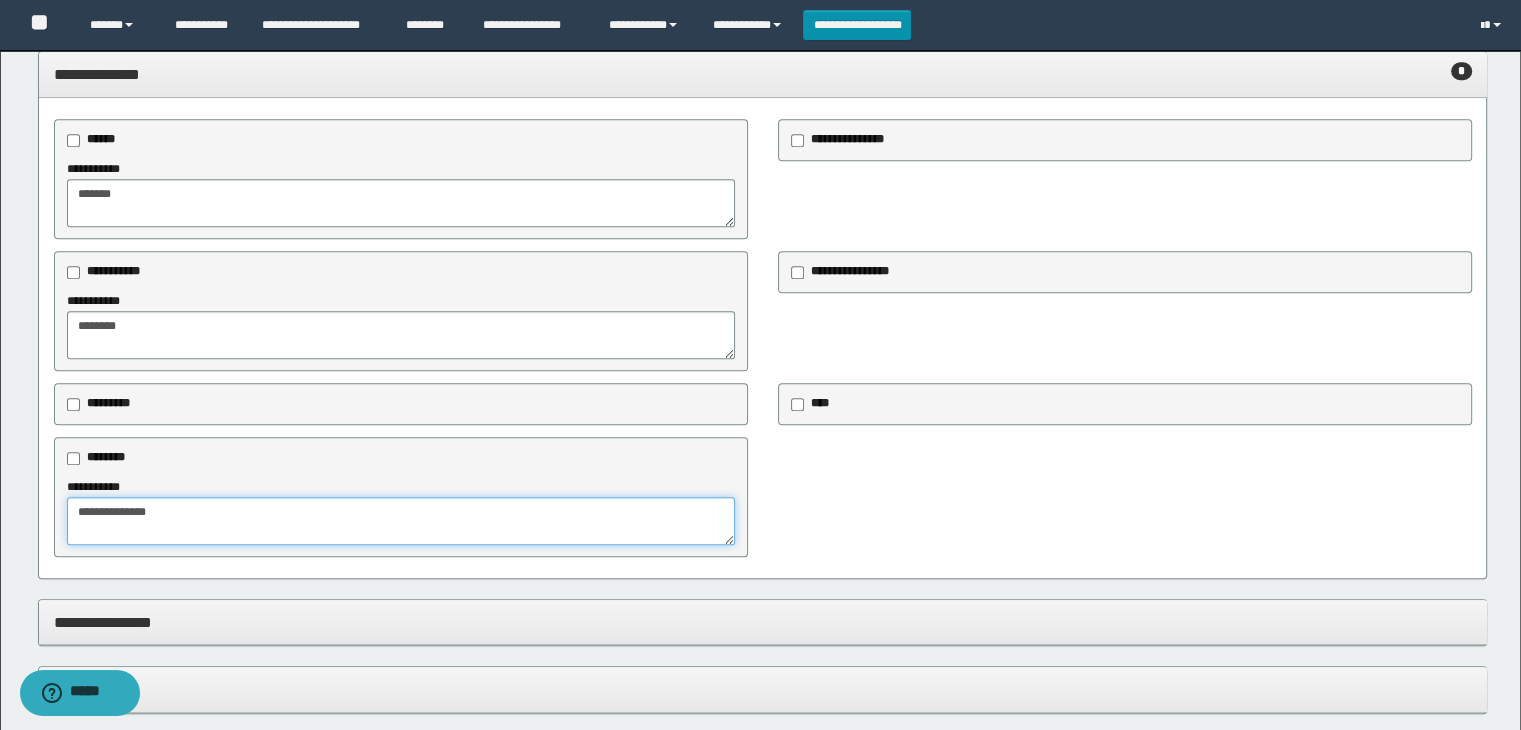 click on "**********" at bounding box center (401, 521) 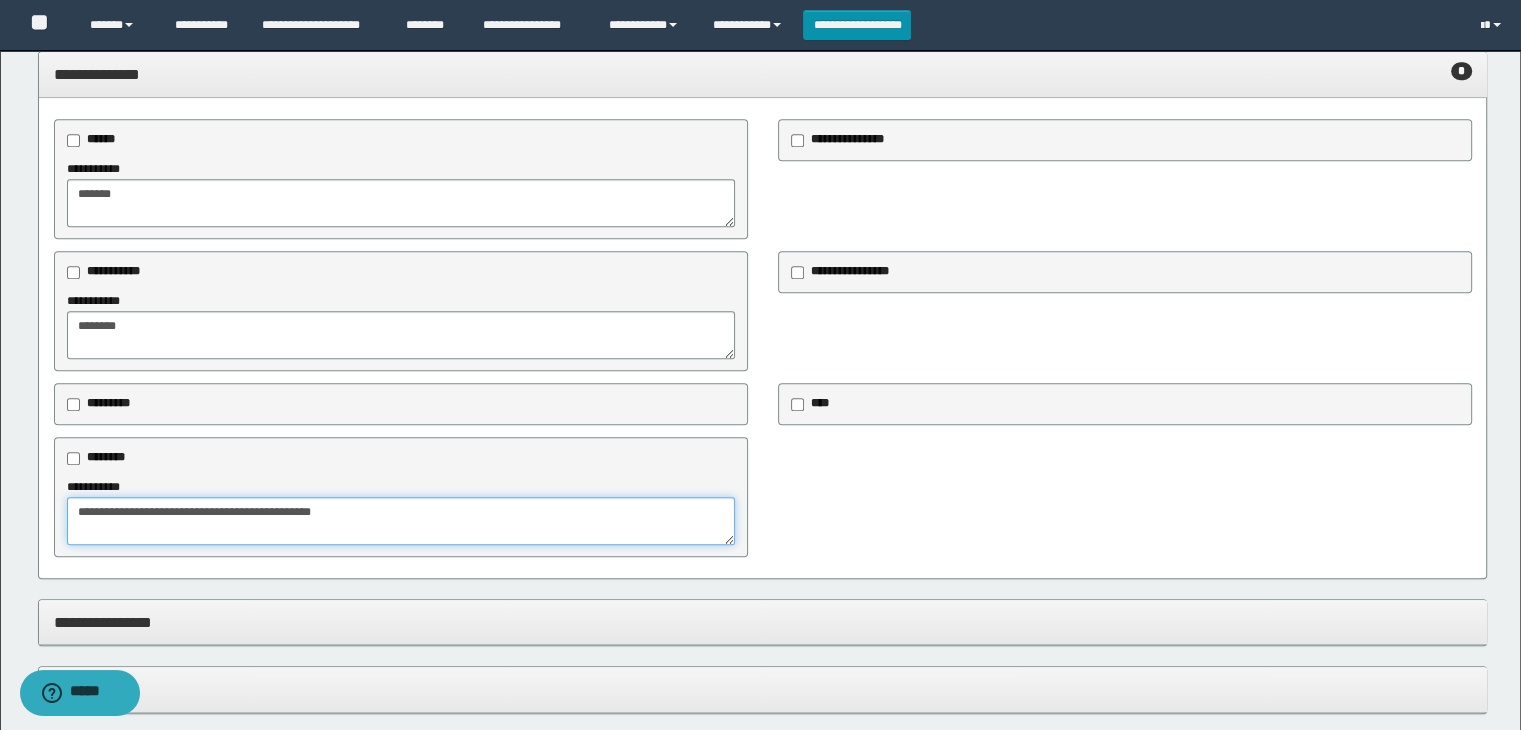 type on "**********" 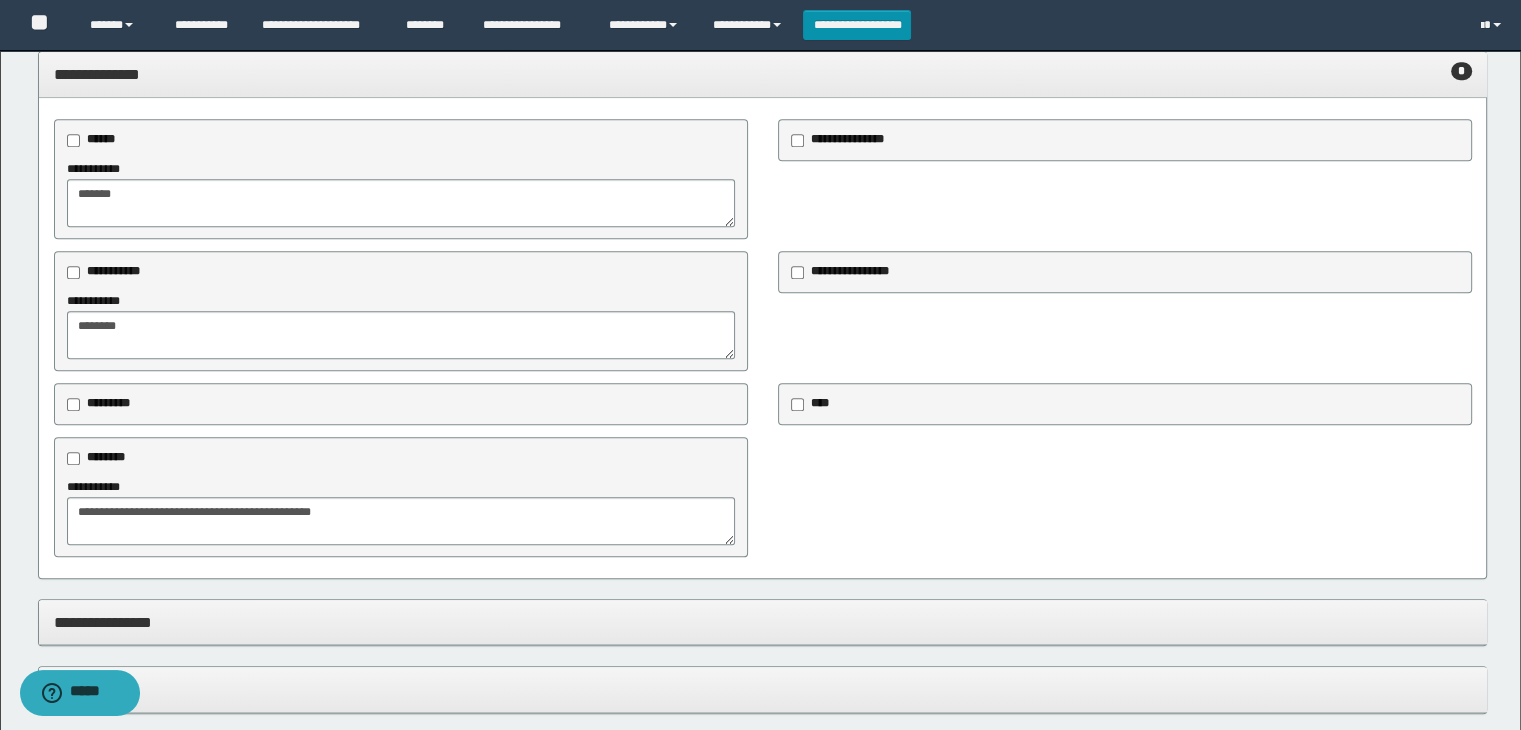 click on "****" at bounding box center [813, 404] 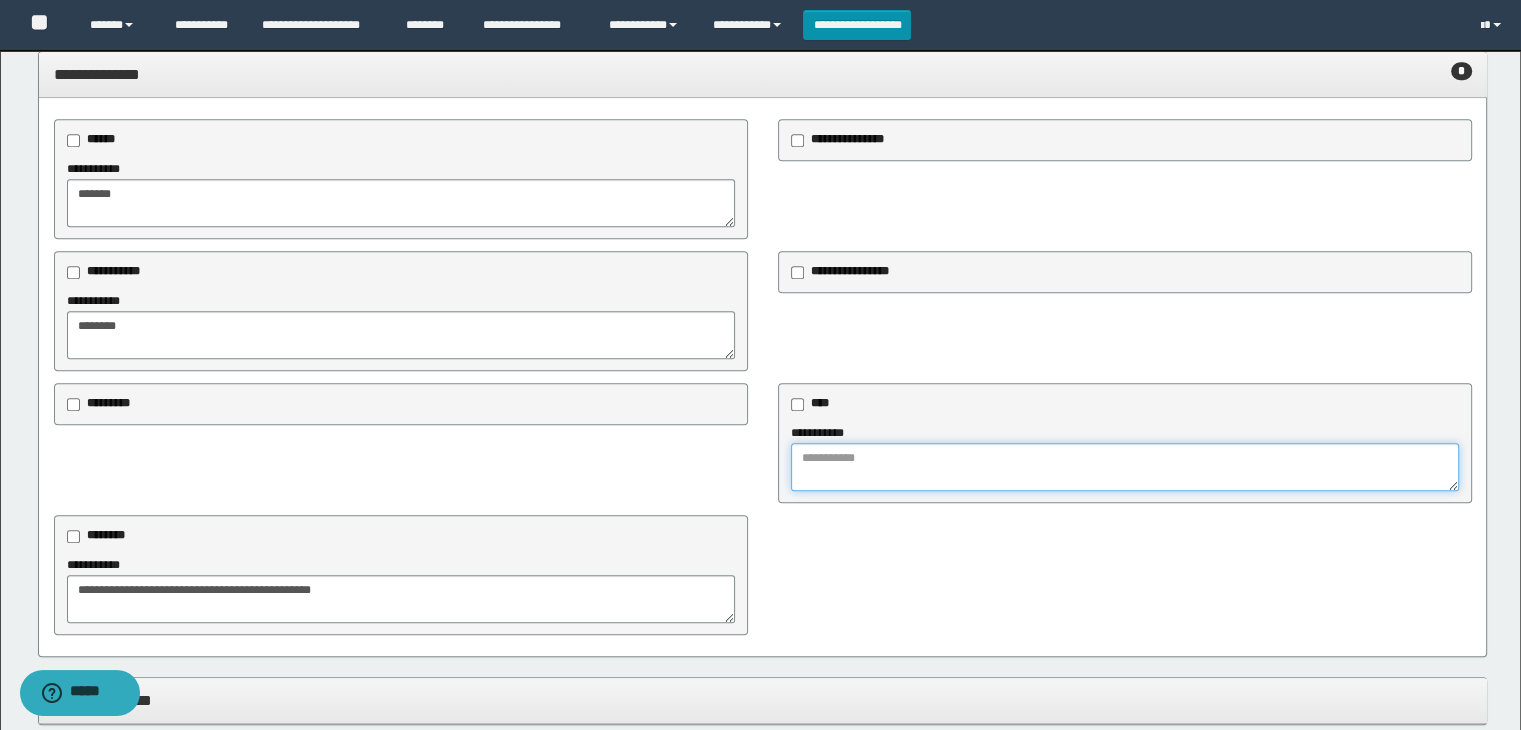 click at bounding box center (1125, 467) 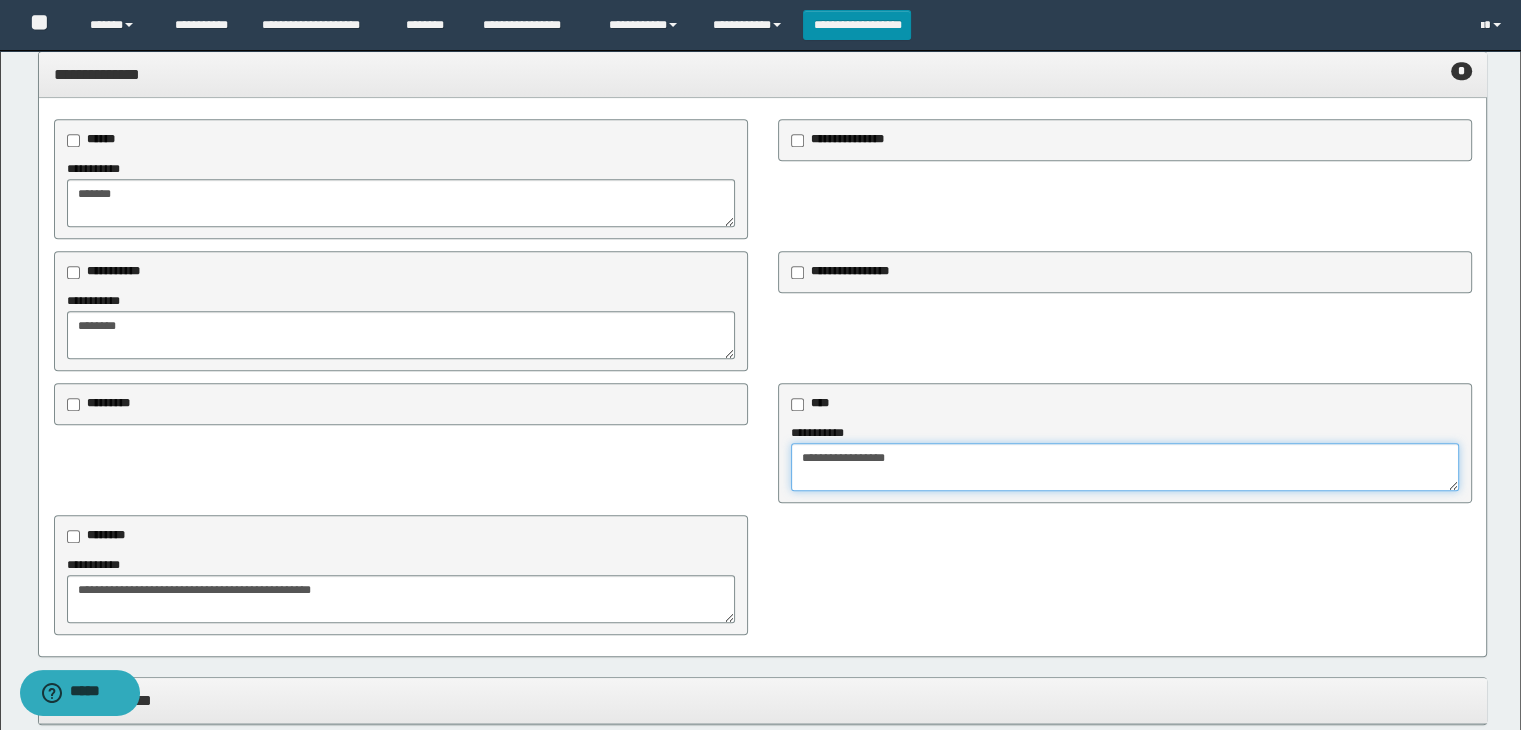 click on "**********" at bounding box center (1125, 467) 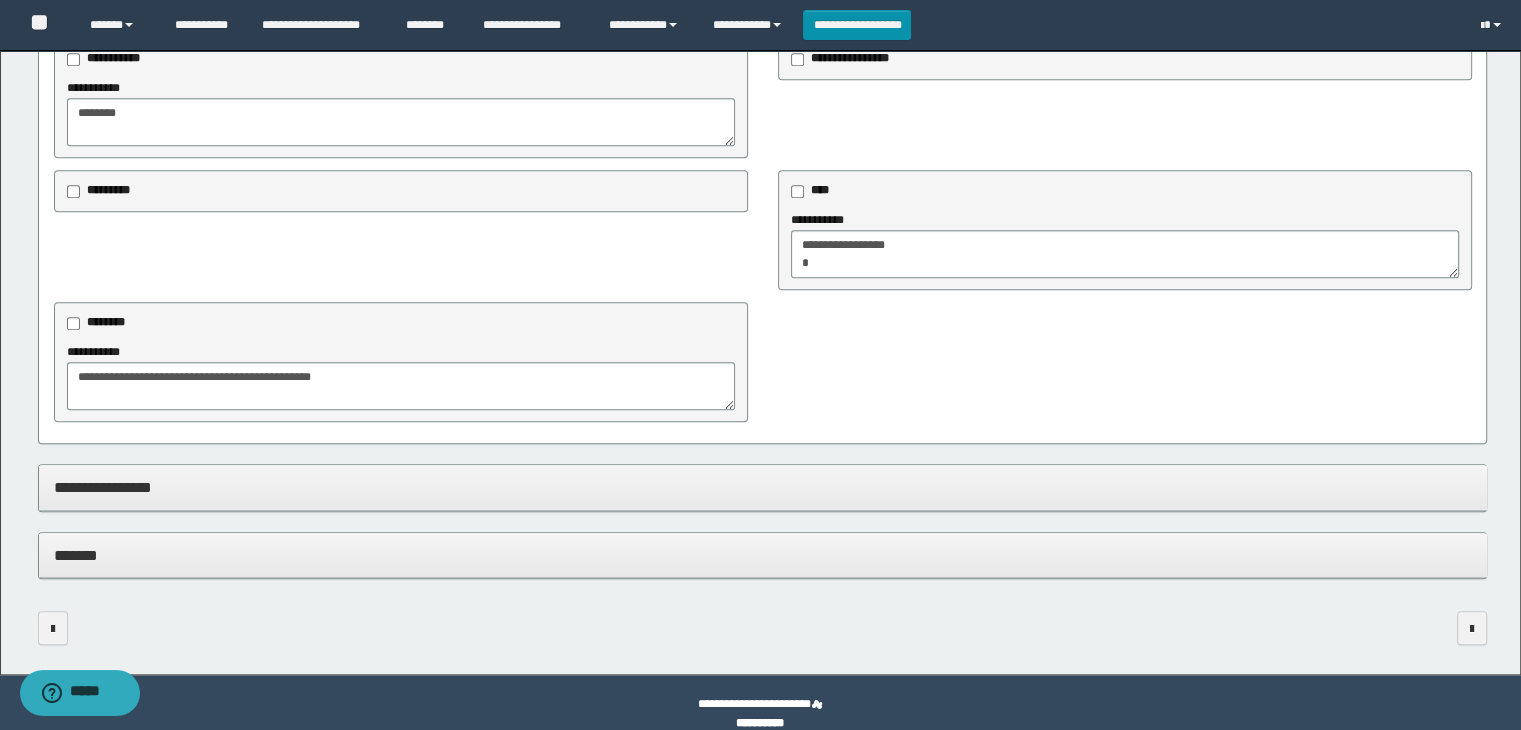 scroll, scrollTop: 2028, scrollLeft: 0, axis: vertical 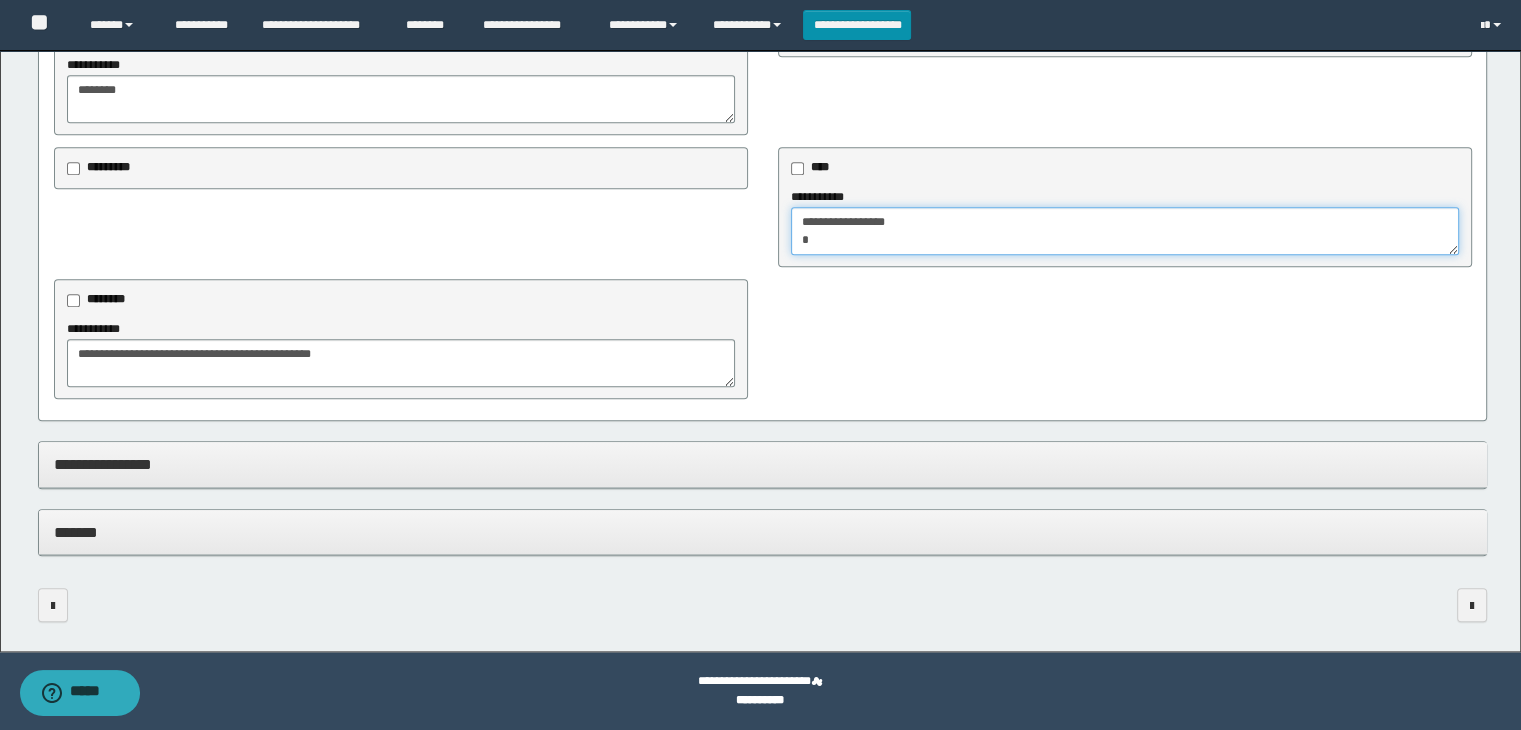 drag, startPoint x: 812, startPoint y: 242, endPoint x: 825, endPoint y: 259, distance: 21.400934 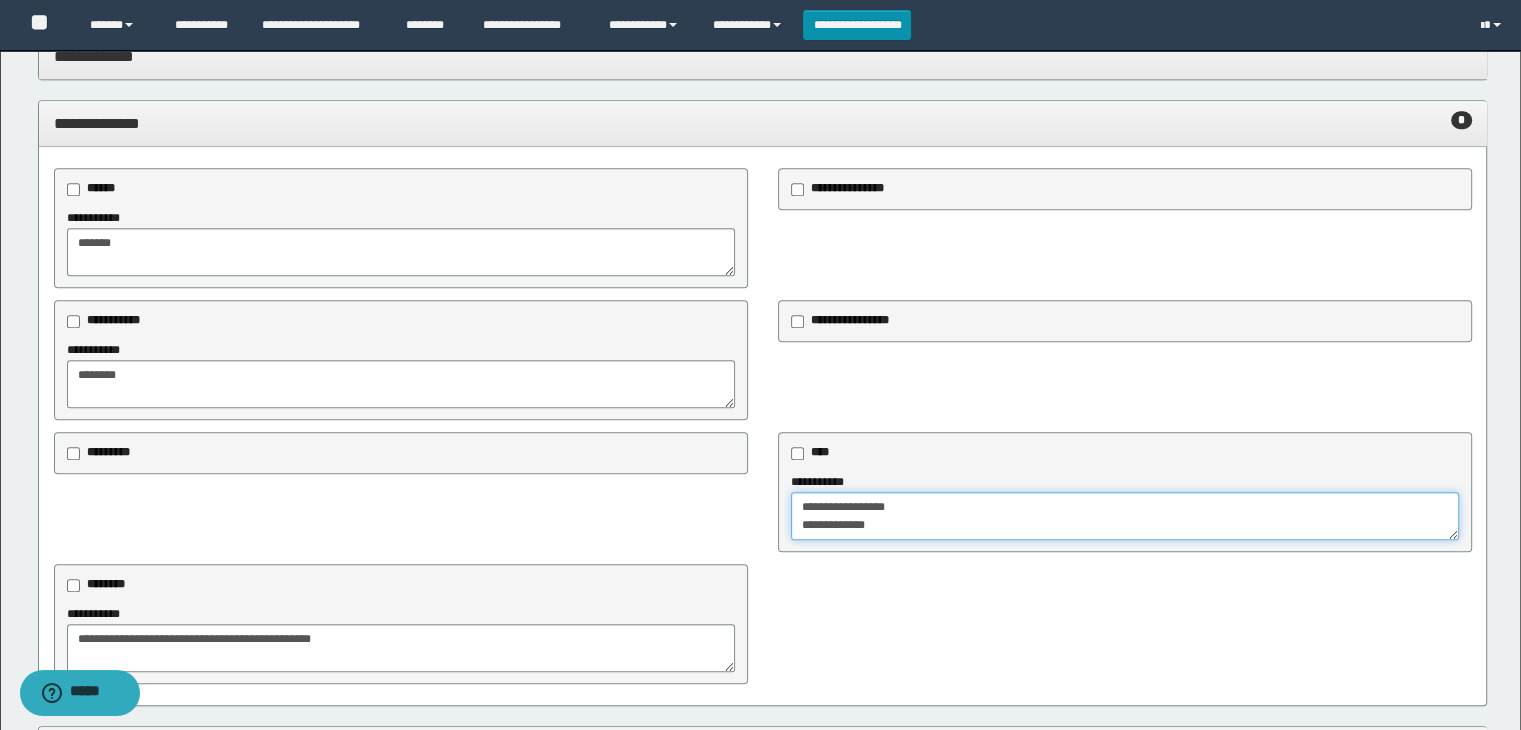 scroll, scrollTop: 1528, scrollLeft: 0, axis: vertical 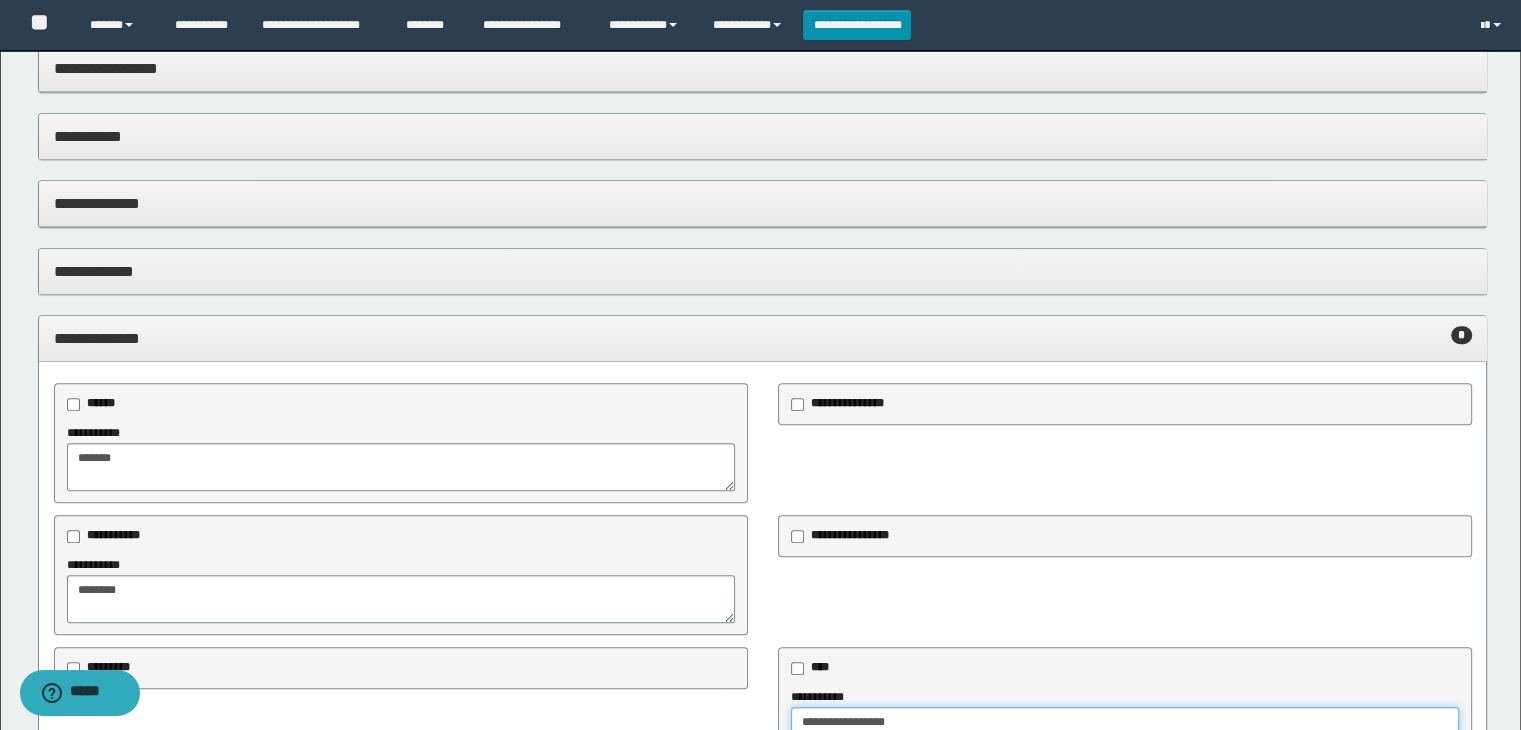 type on "**********" 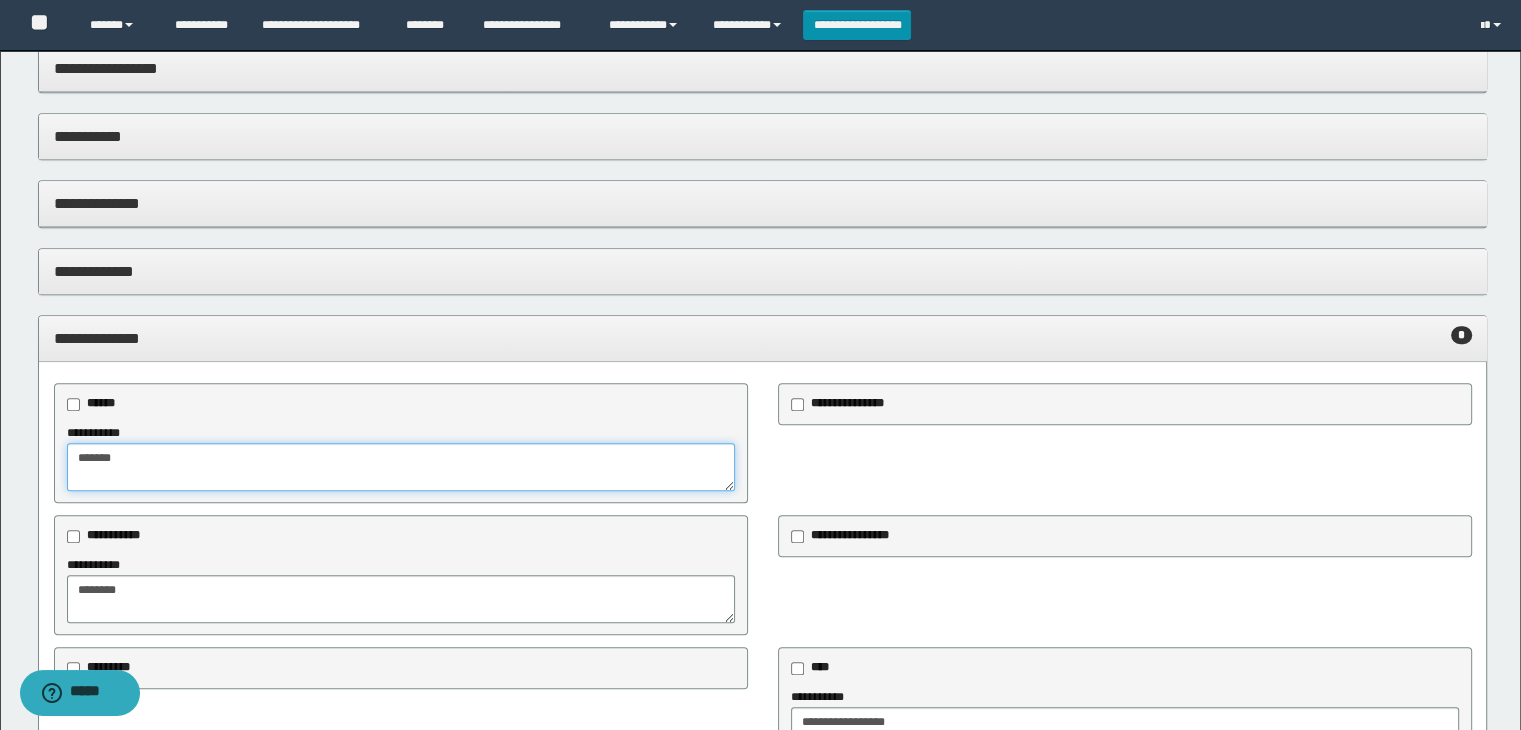 click on "*******" at bounding box center [401, 467] 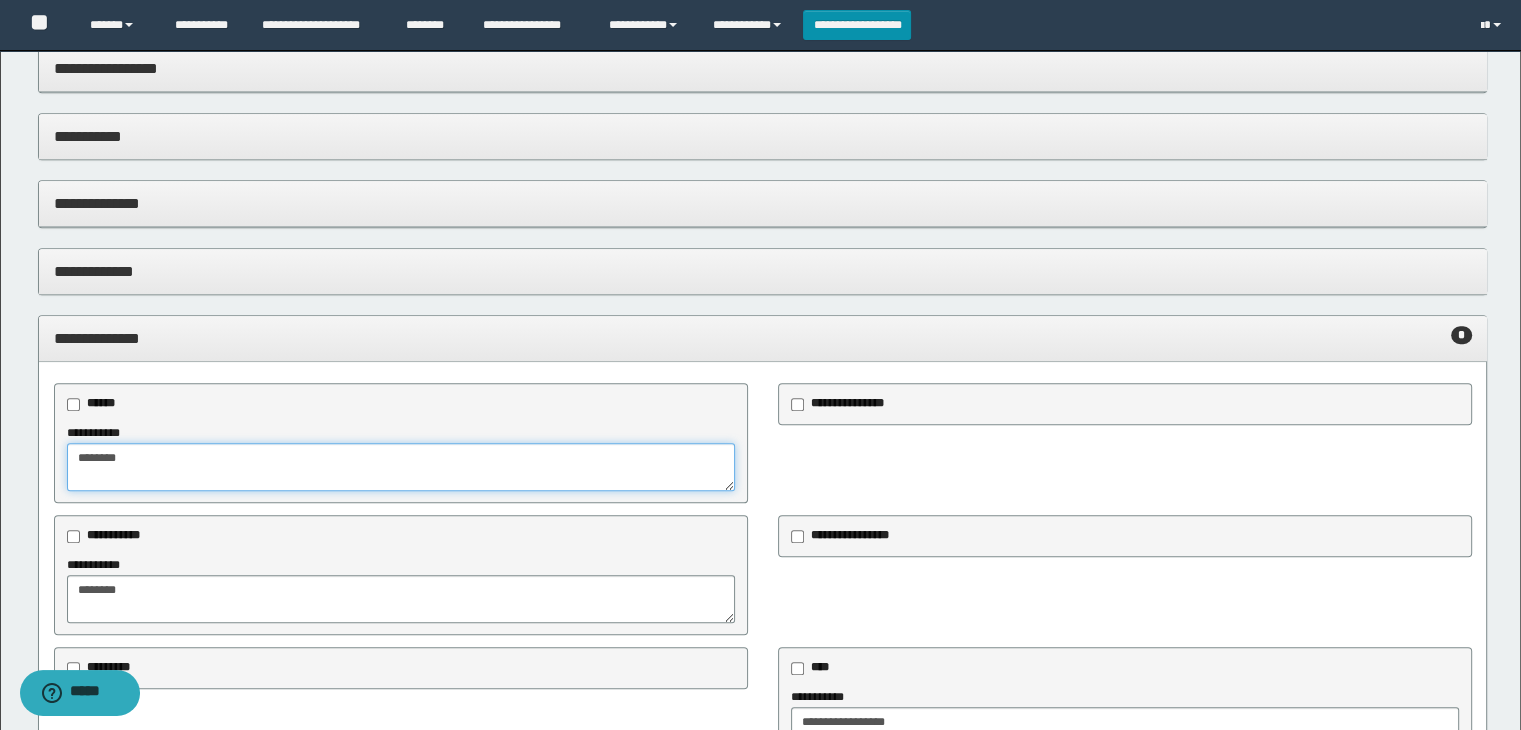 click on "*******" at bounding box center (401, 467) 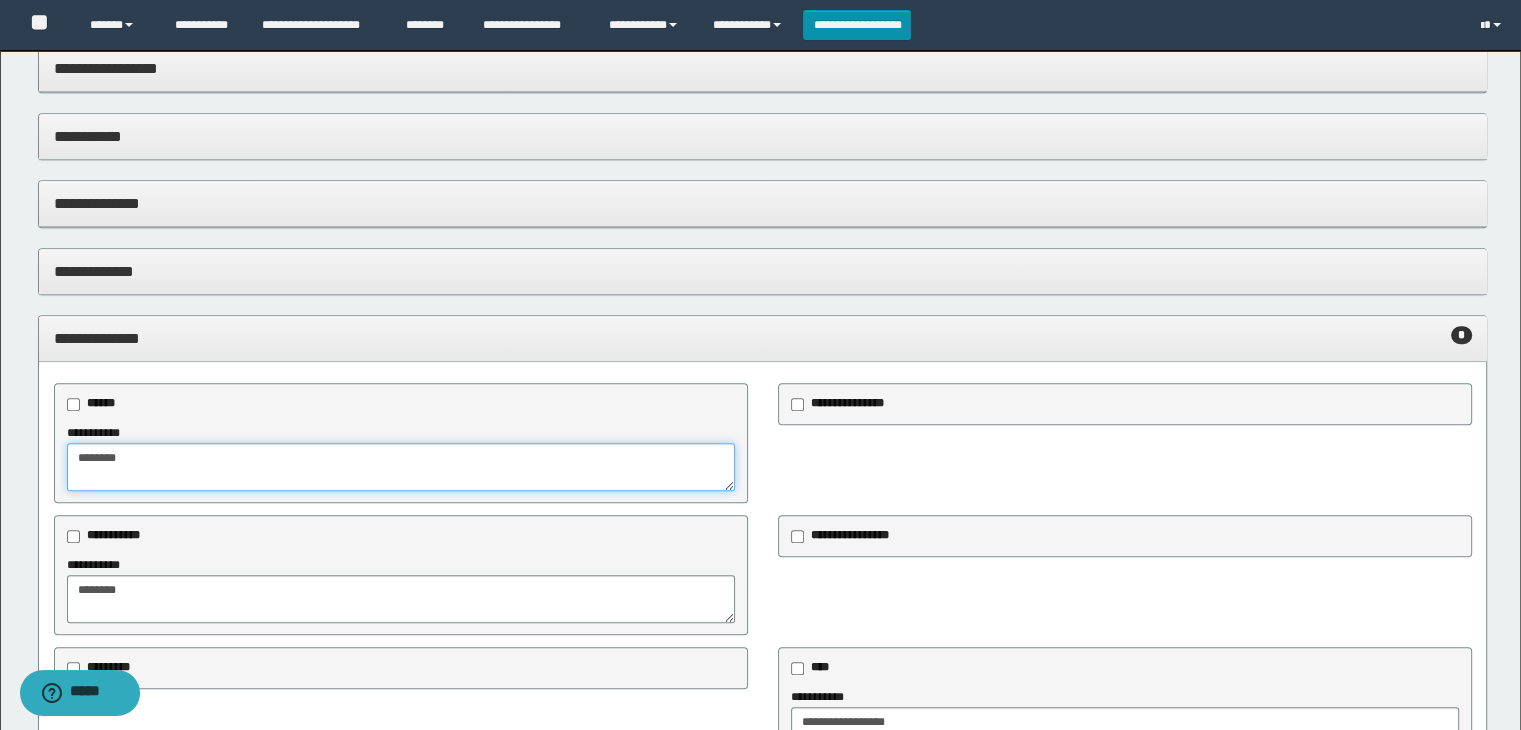 click on "*******" at bounding box center [401, 467] 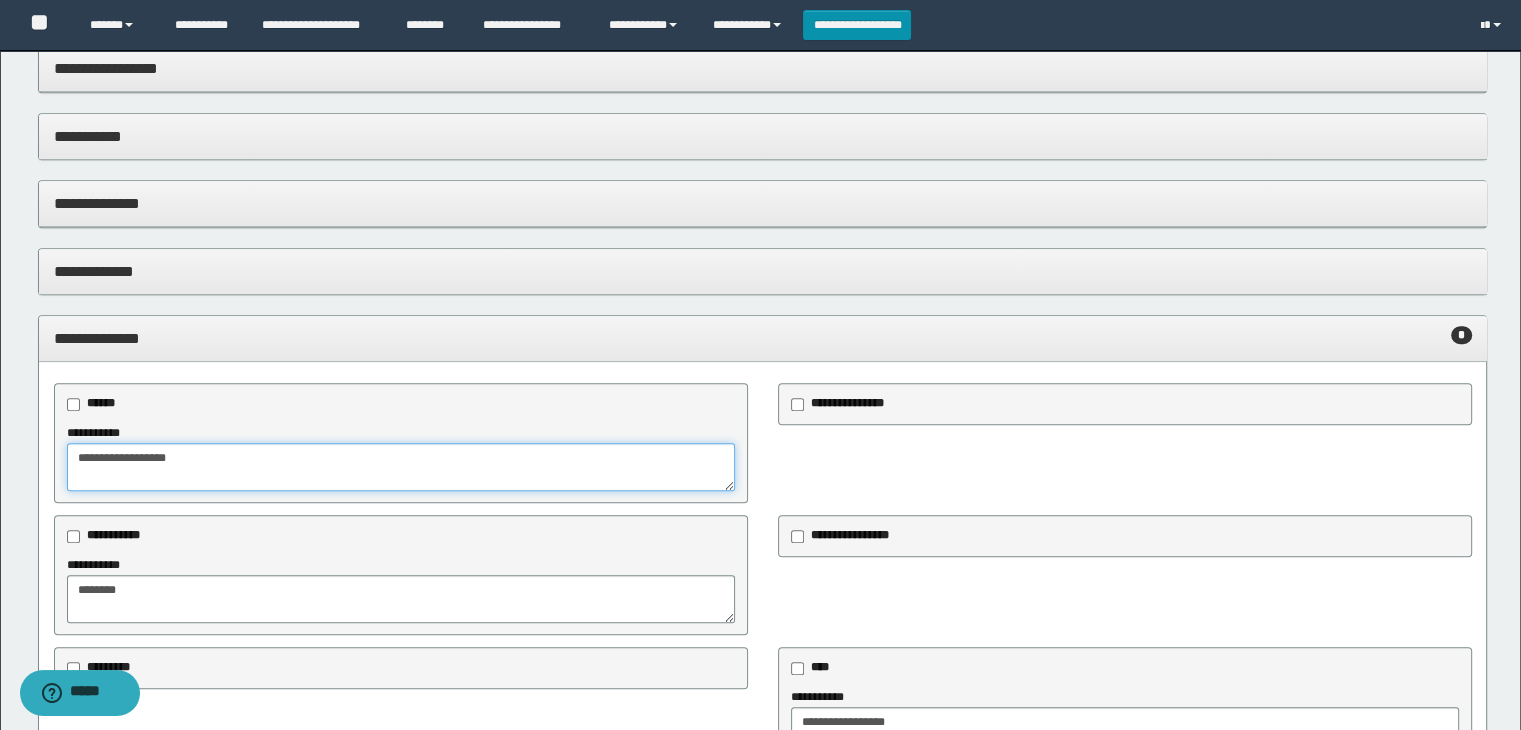 type on "**********" 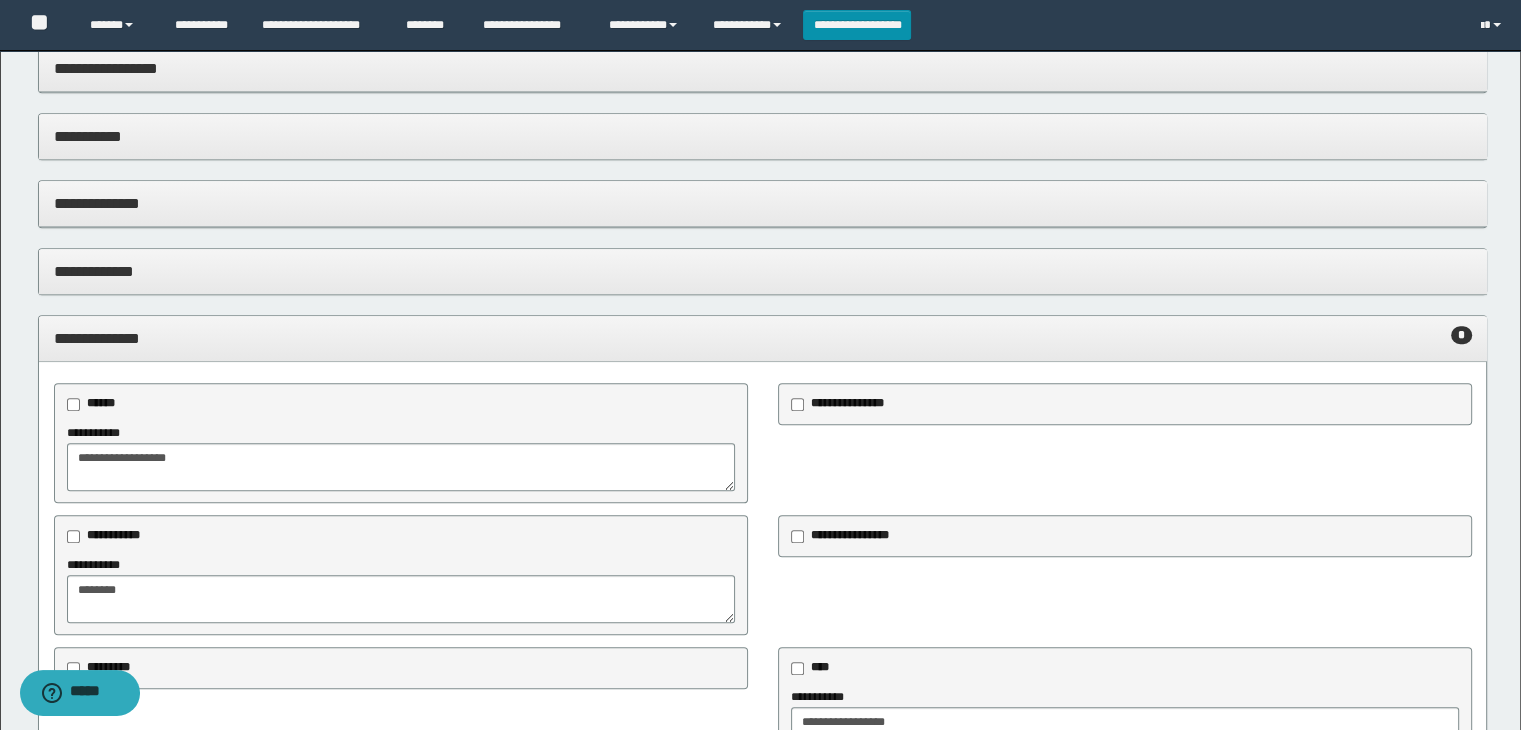 scroll, scrollTop: 1728, scrollLeft: 0, axis: vertical 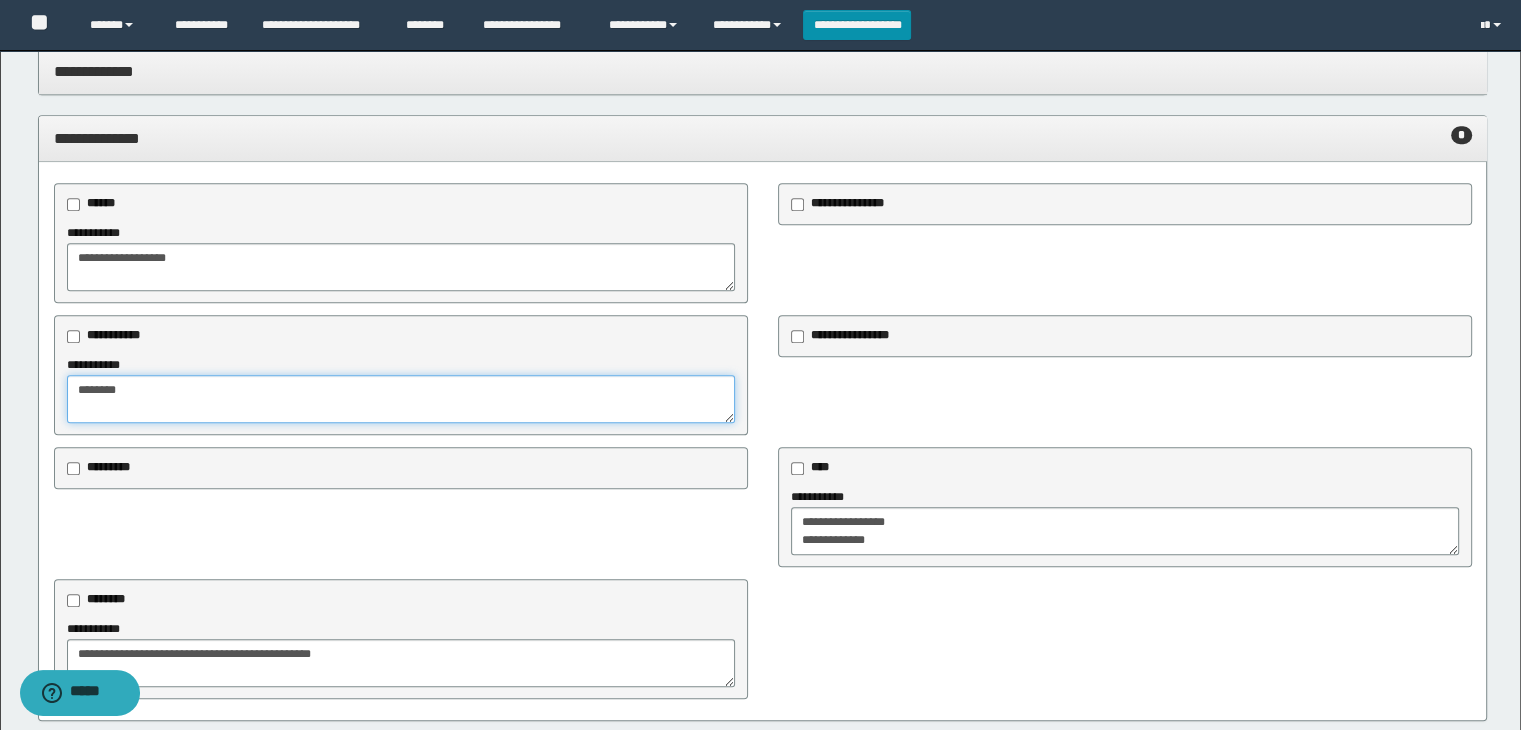 click on "*******" at bounding box center [401, 399] 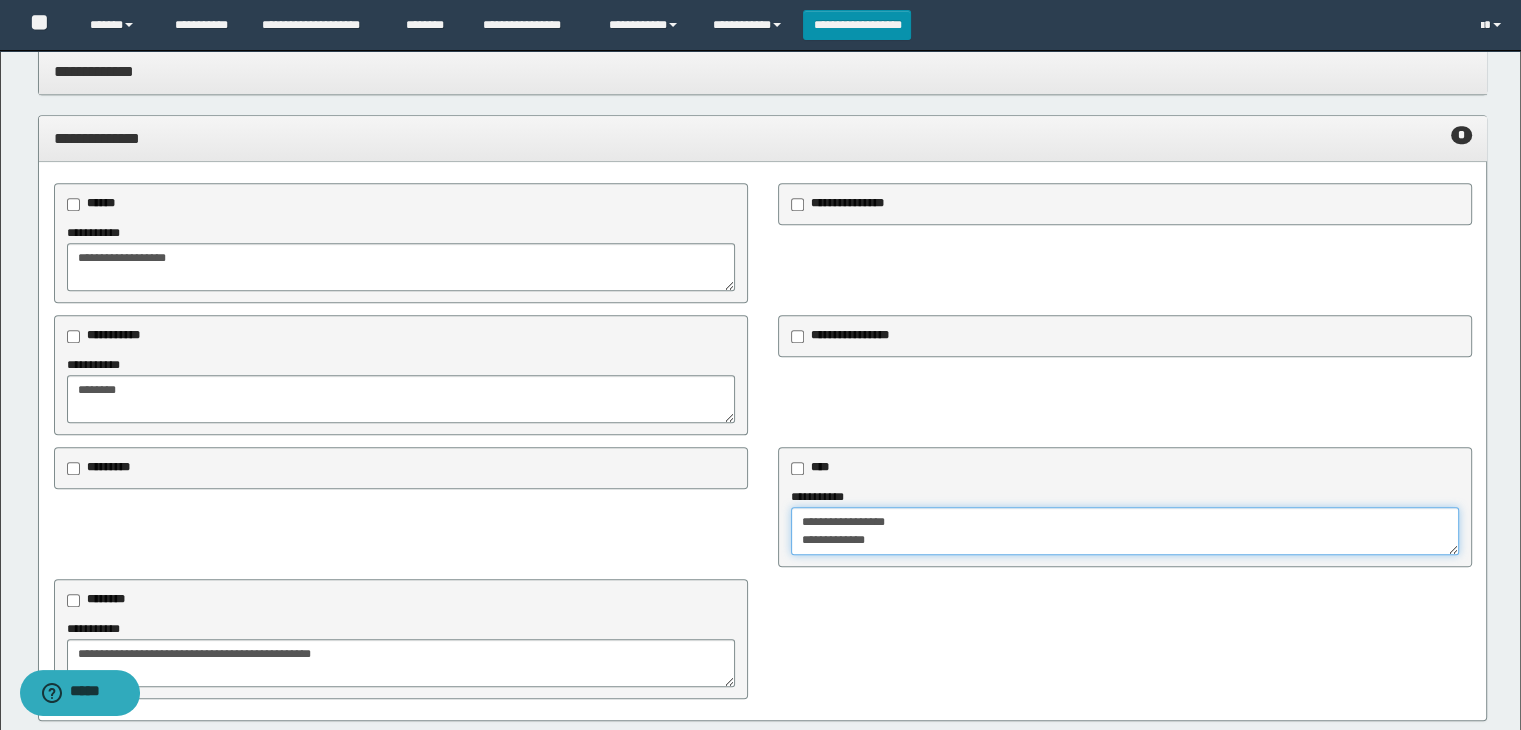 click on "**********" at bounding box center (1125, 531) 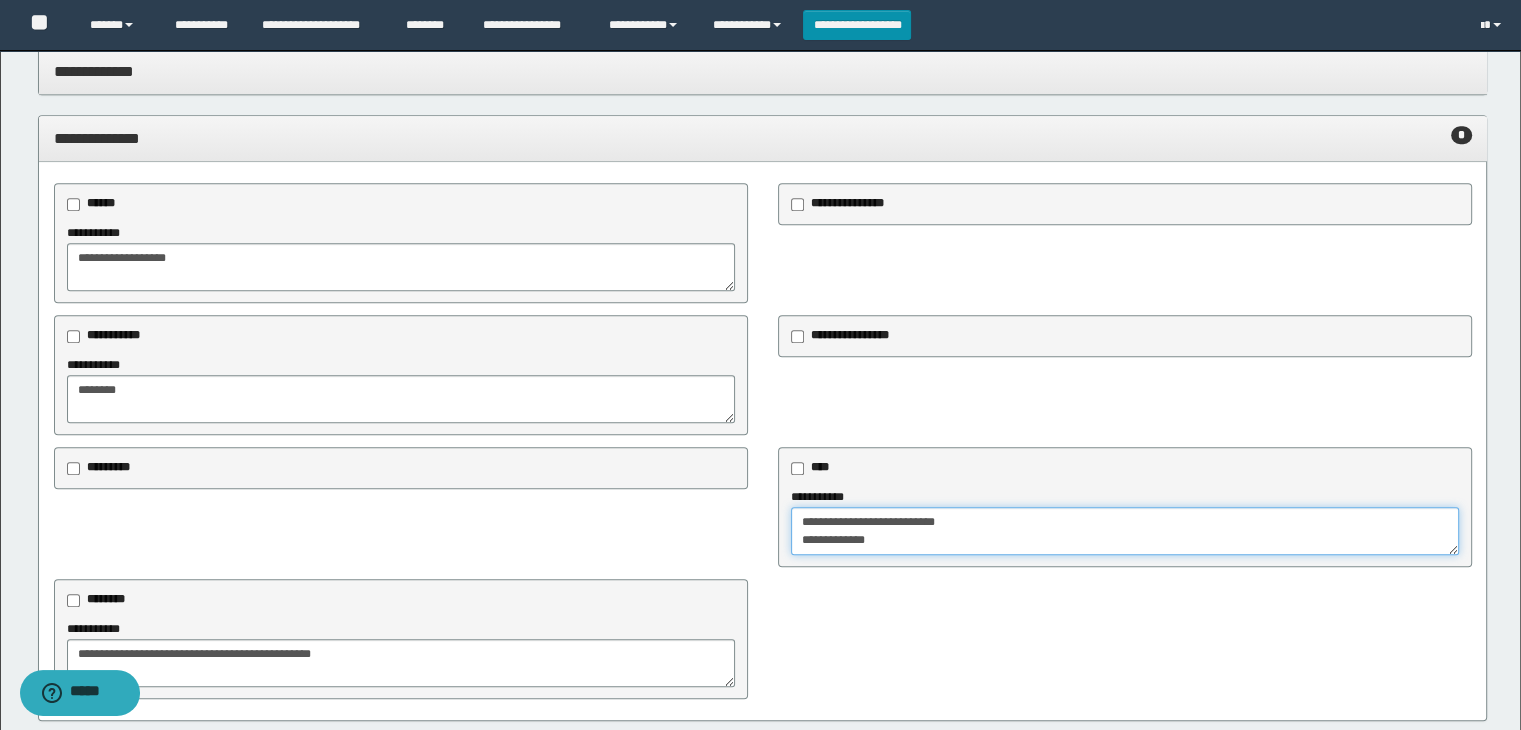 click on "**********" at bounding box center (1125, 531) 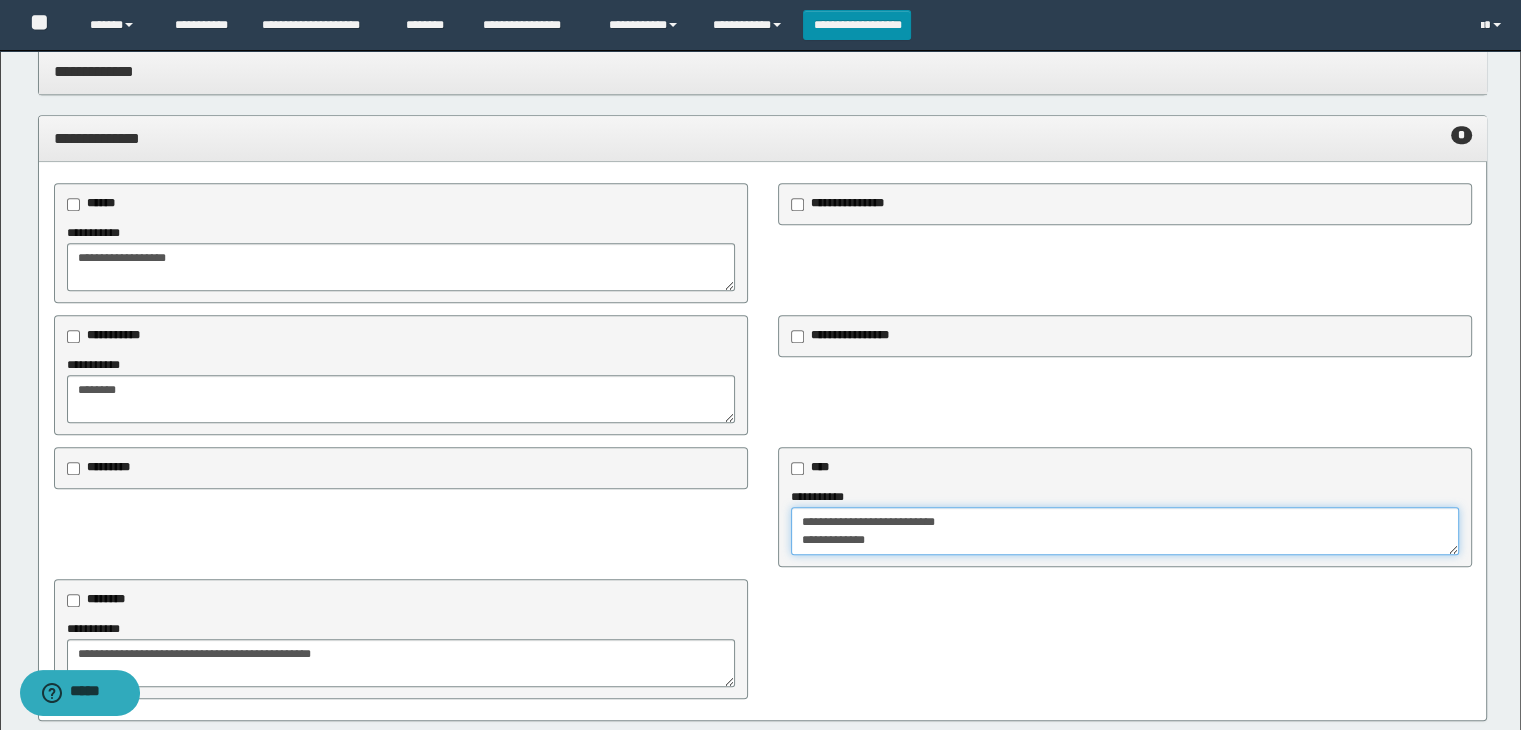 click on "**********" at bounding box center (1125, 531) 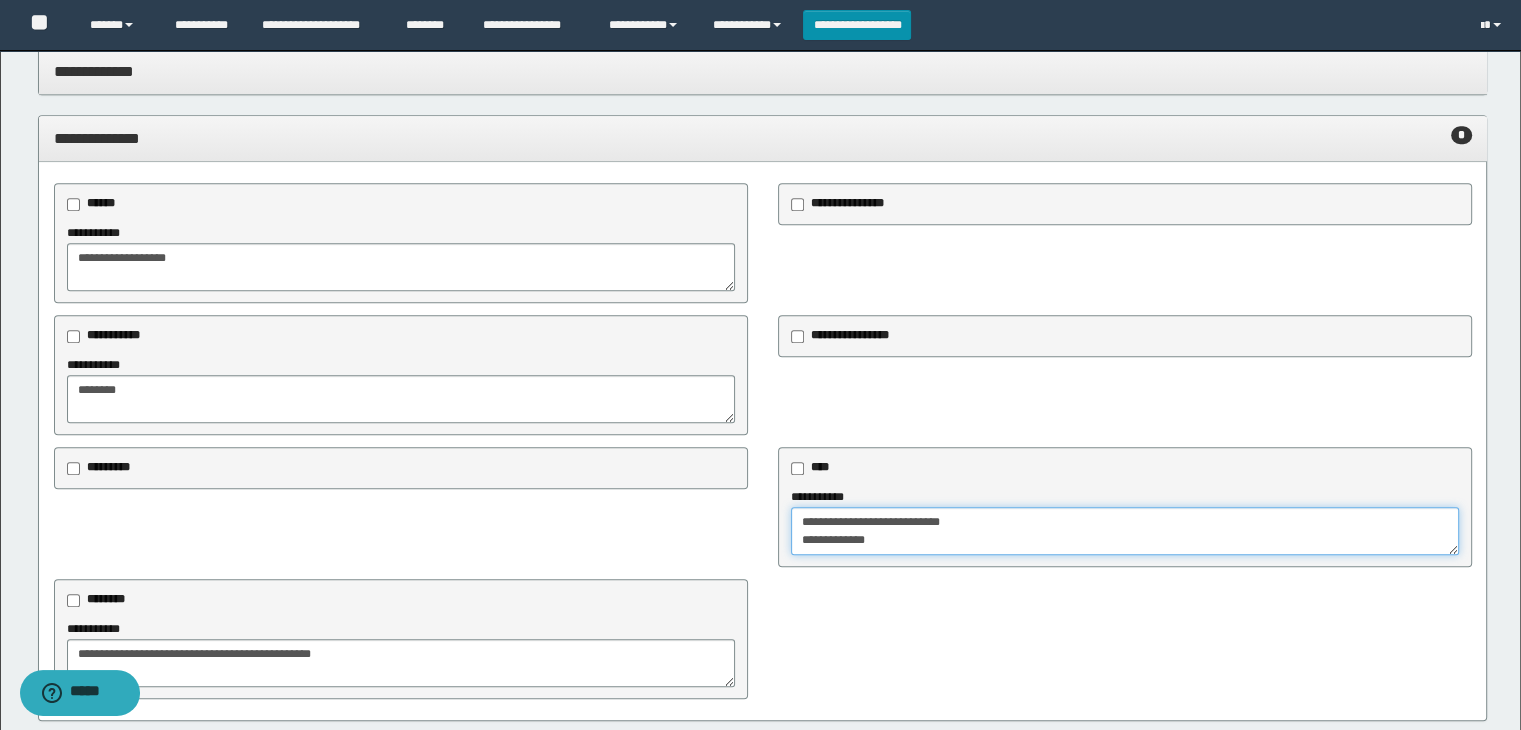 type on "**********" 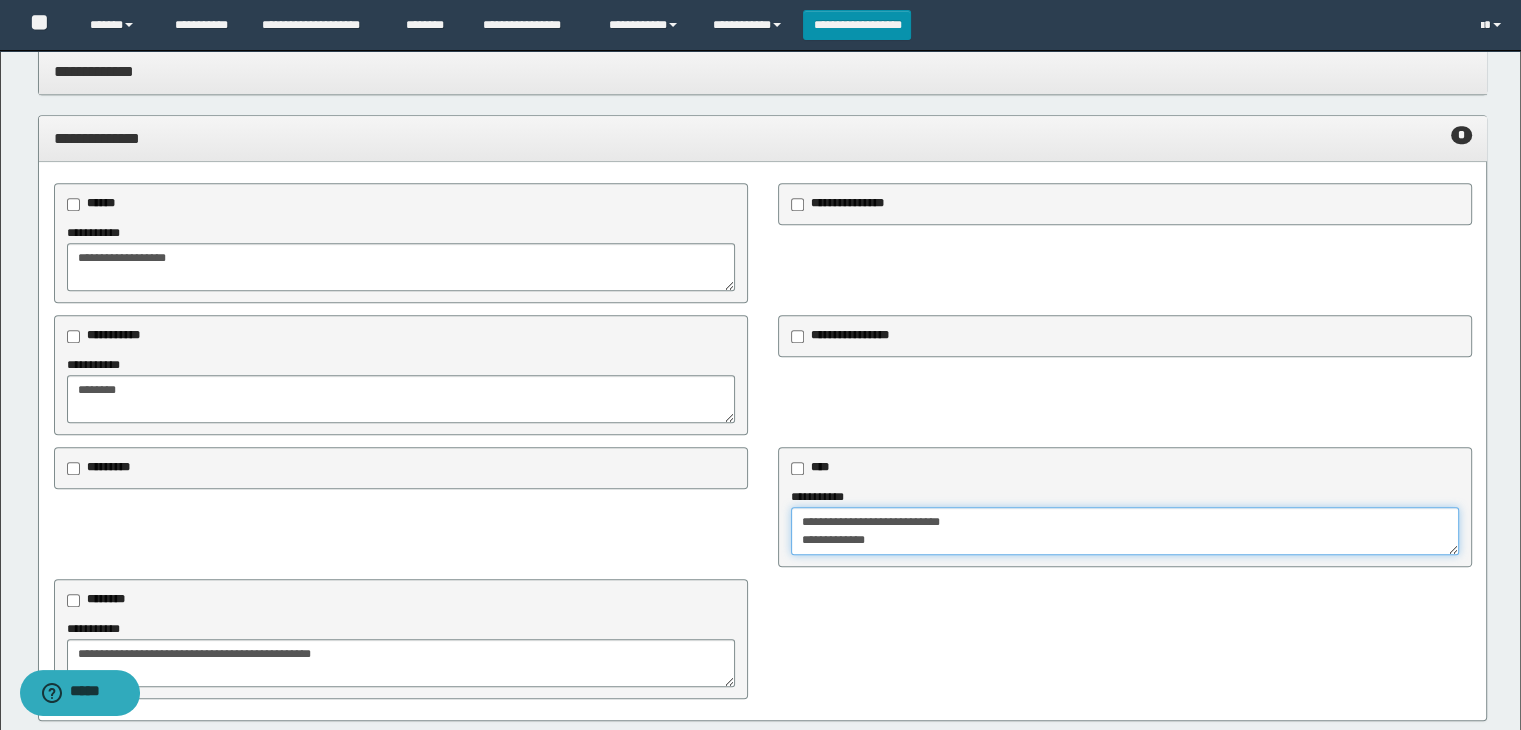 drag, startPoint x: 996, startPoint y: 511, endPoint x: 902, endPoint y: 514, distance: 94.04786 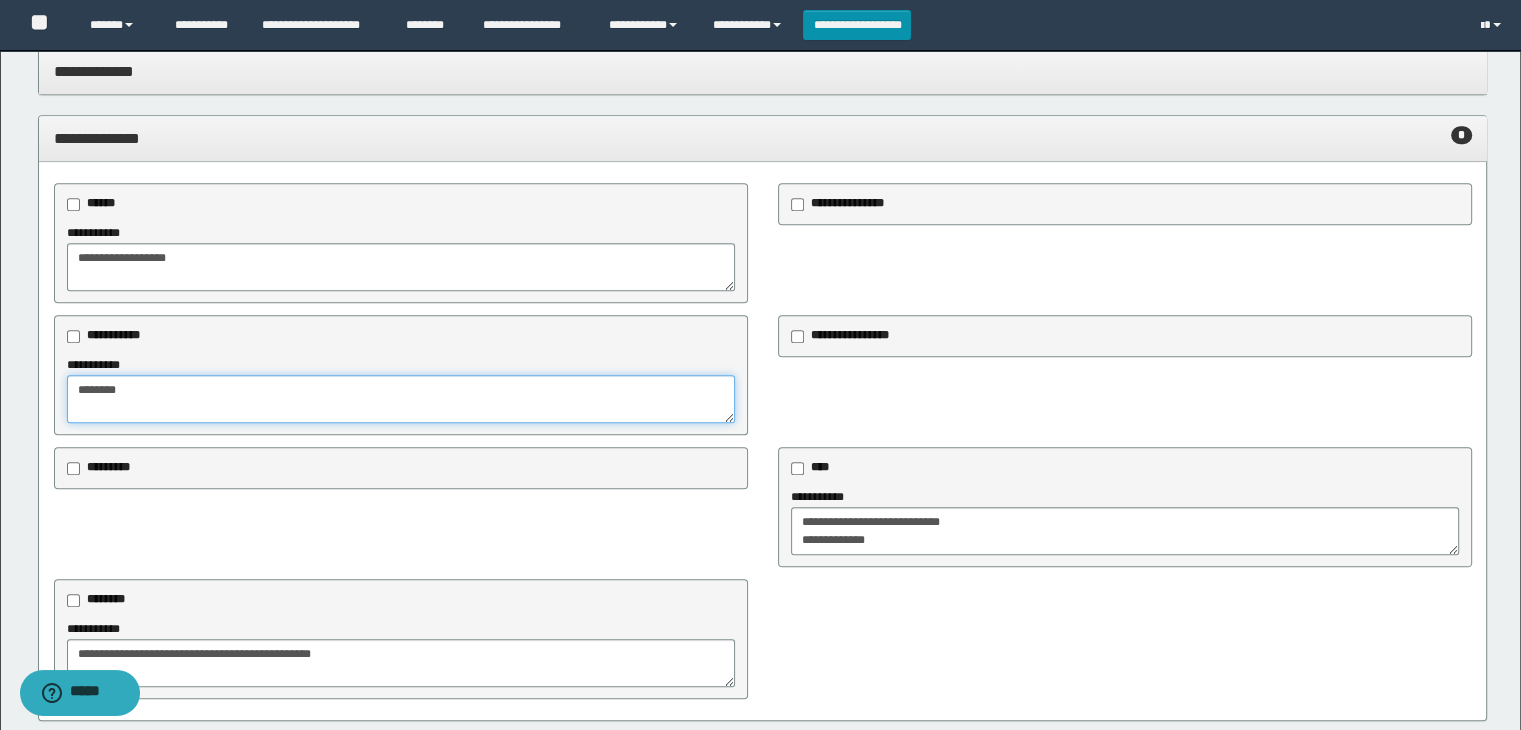 click on "*******" at bounding box center (401, 399) 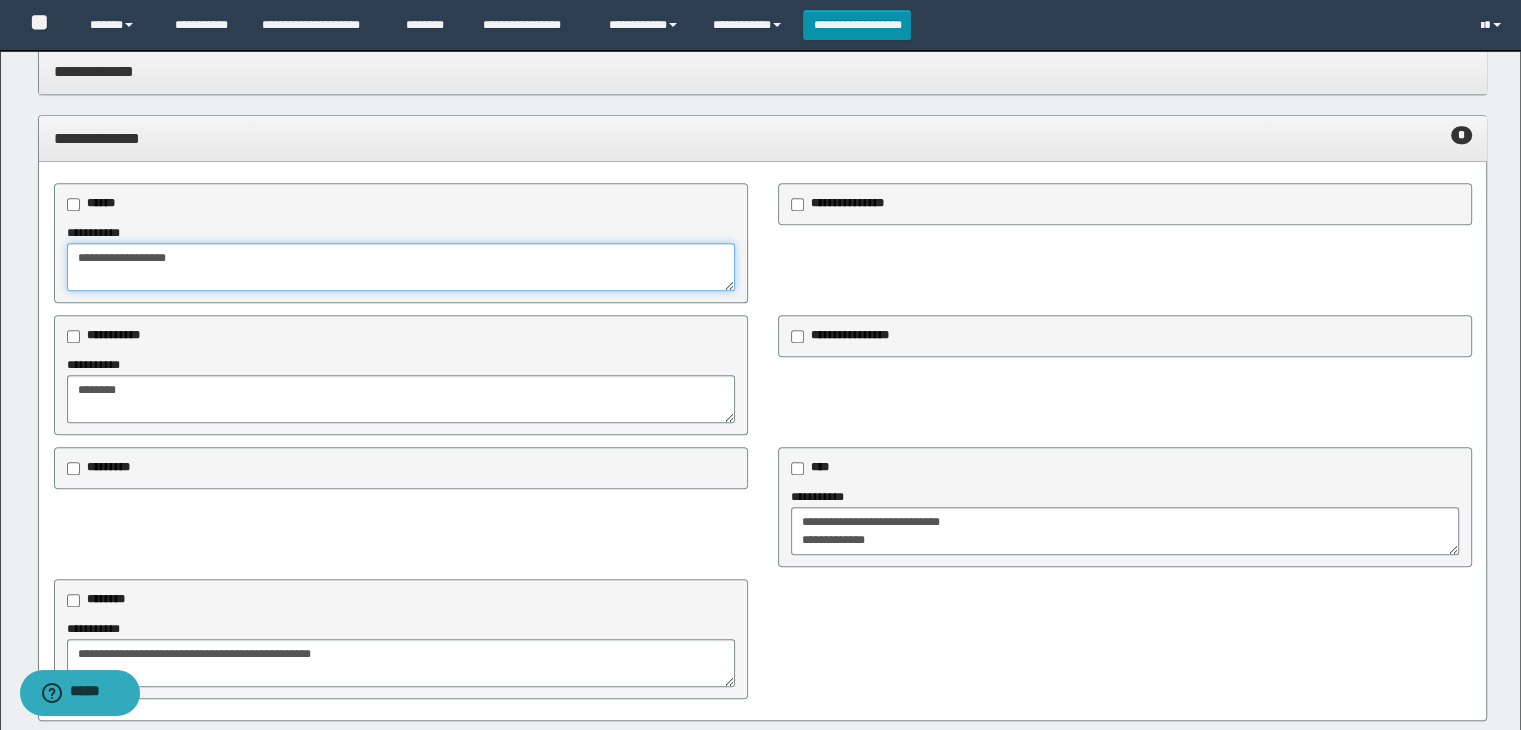 click on "**********" at bounding box center [401, 267] 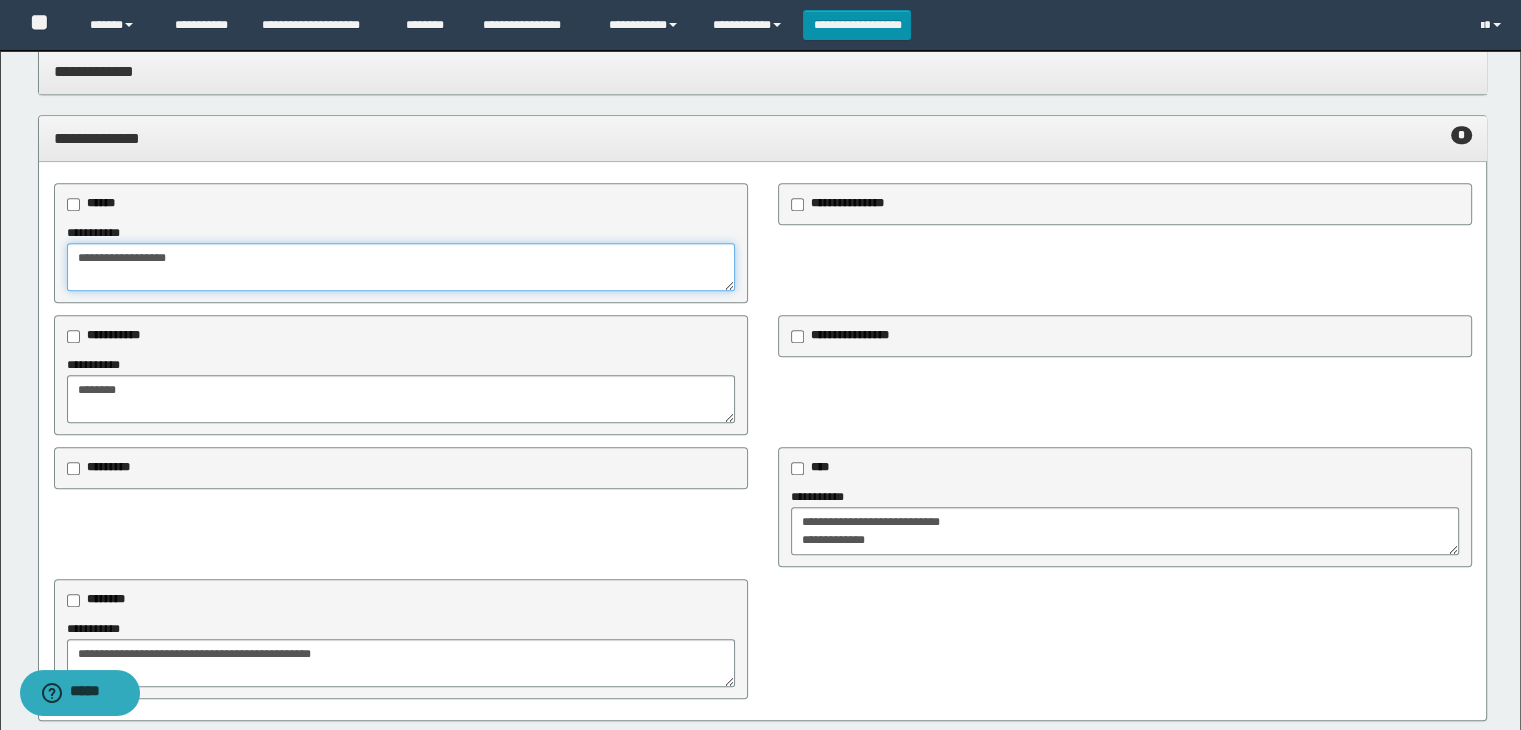 click on "**********" at bounding box center [401, 267] 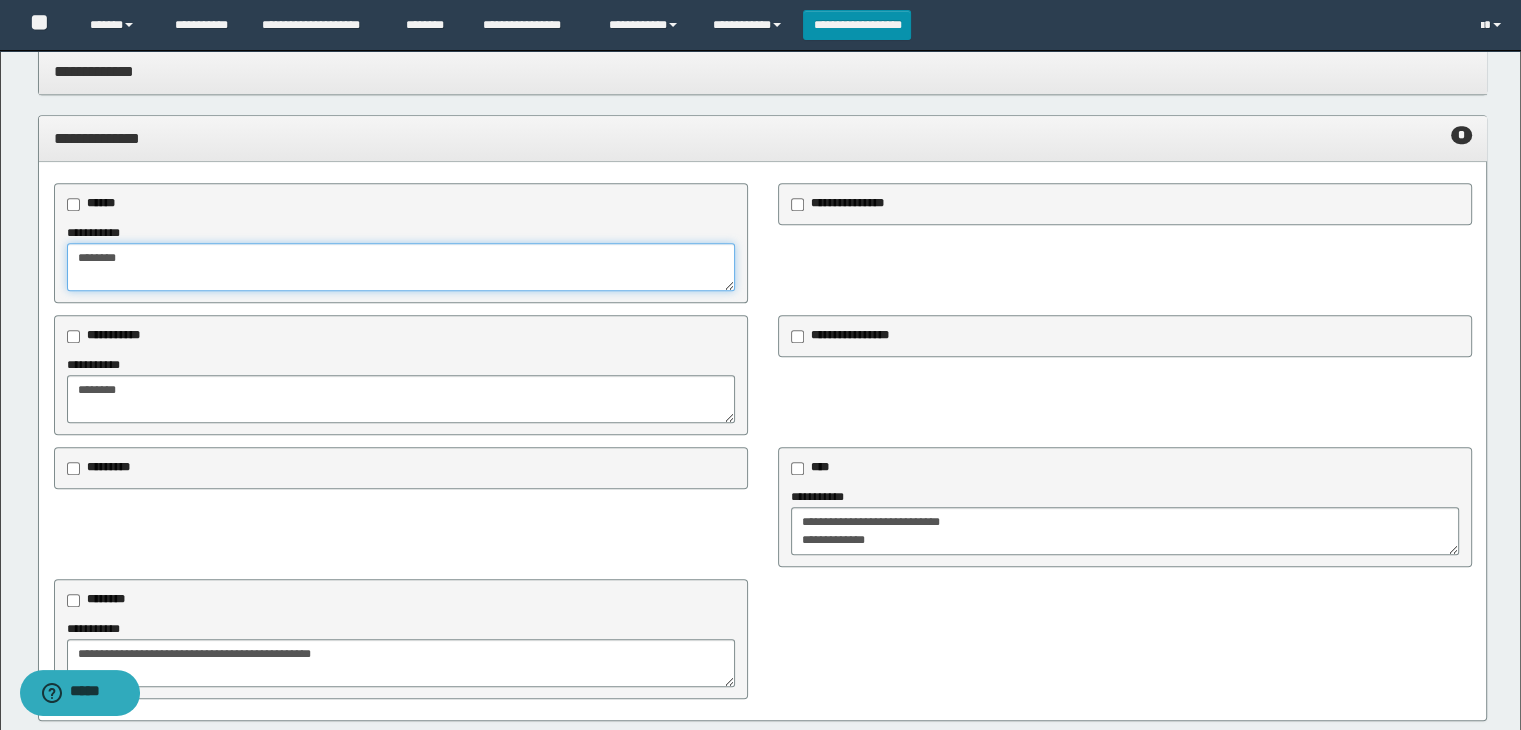 click on "*******" at bounding box center (401, 267) 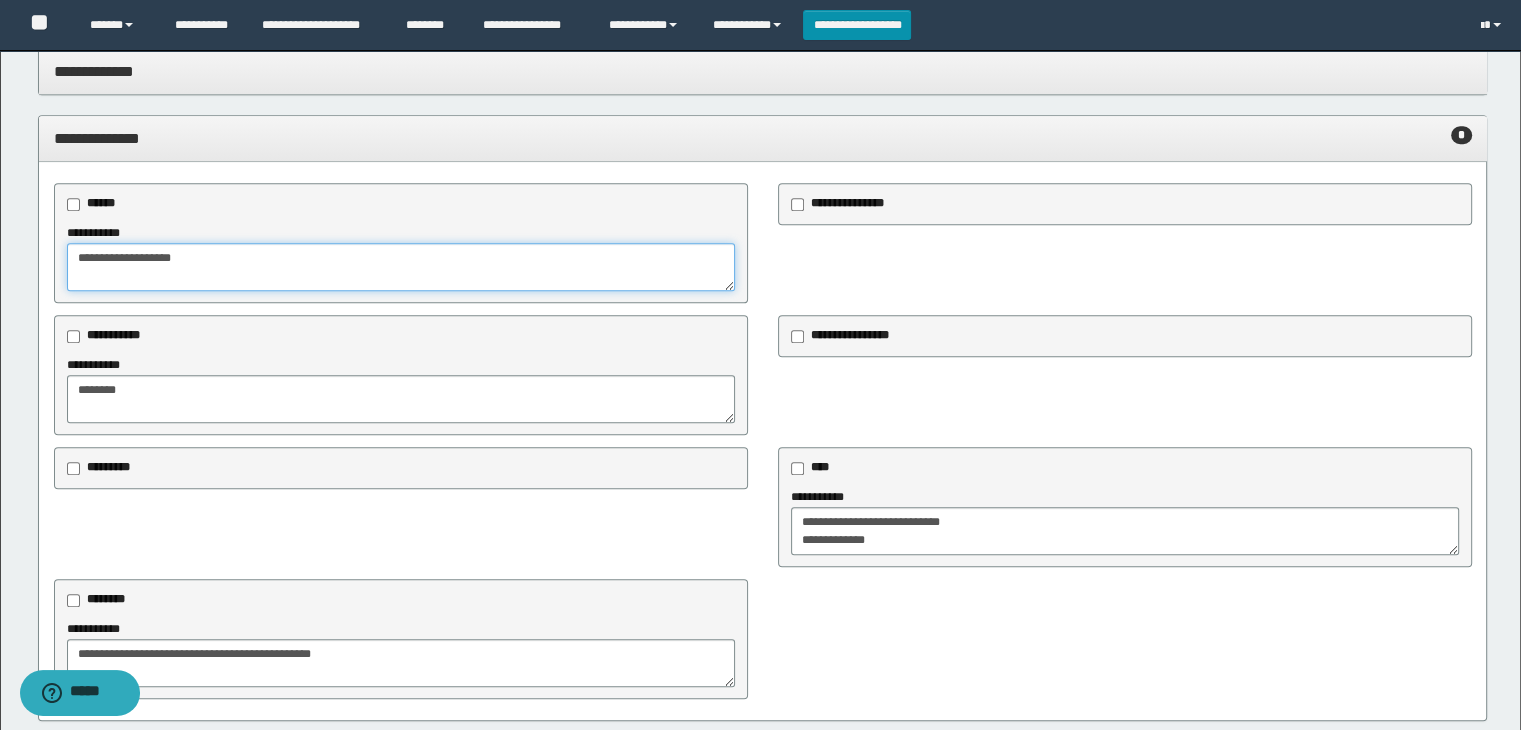 click on "**********" at bounding box center (401, 267) 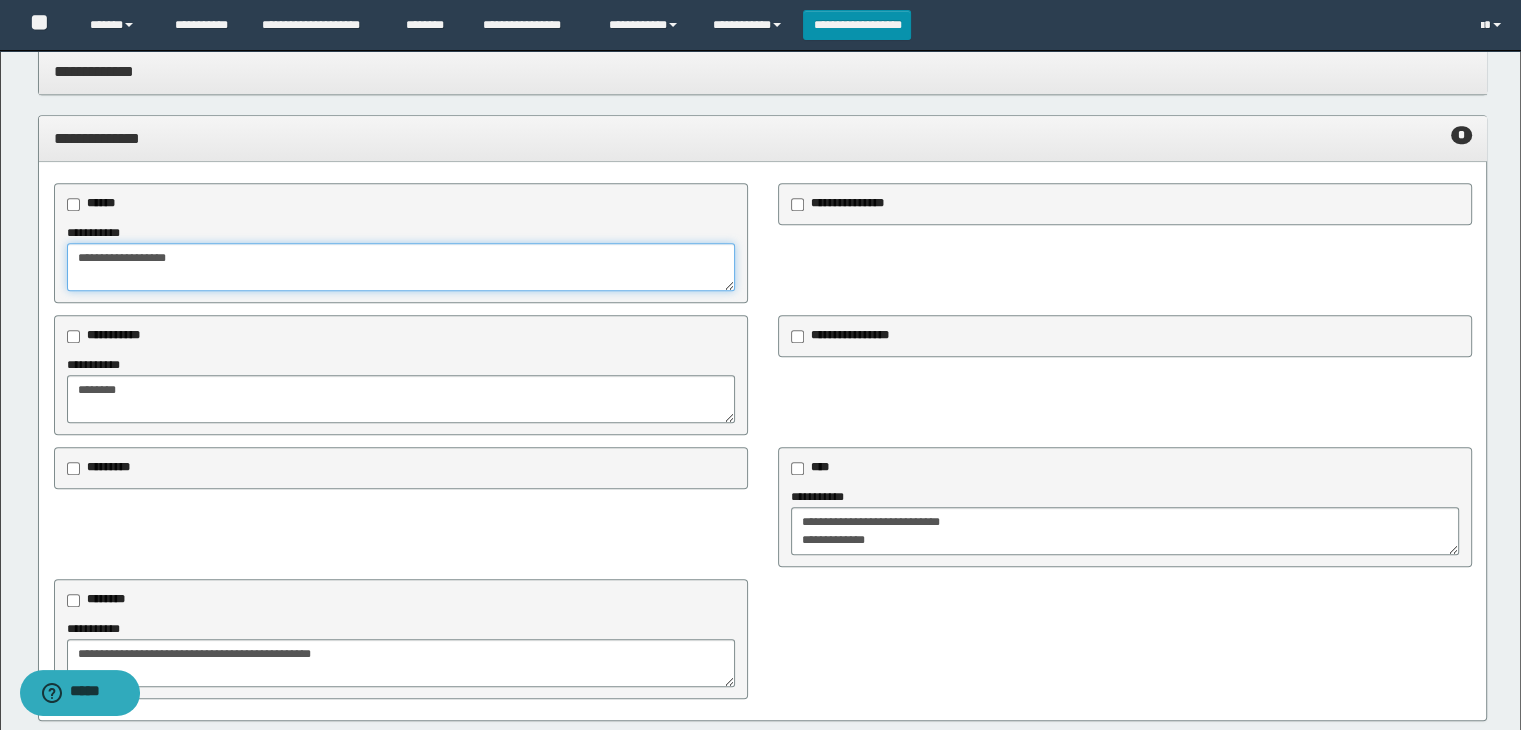 type on "**********" 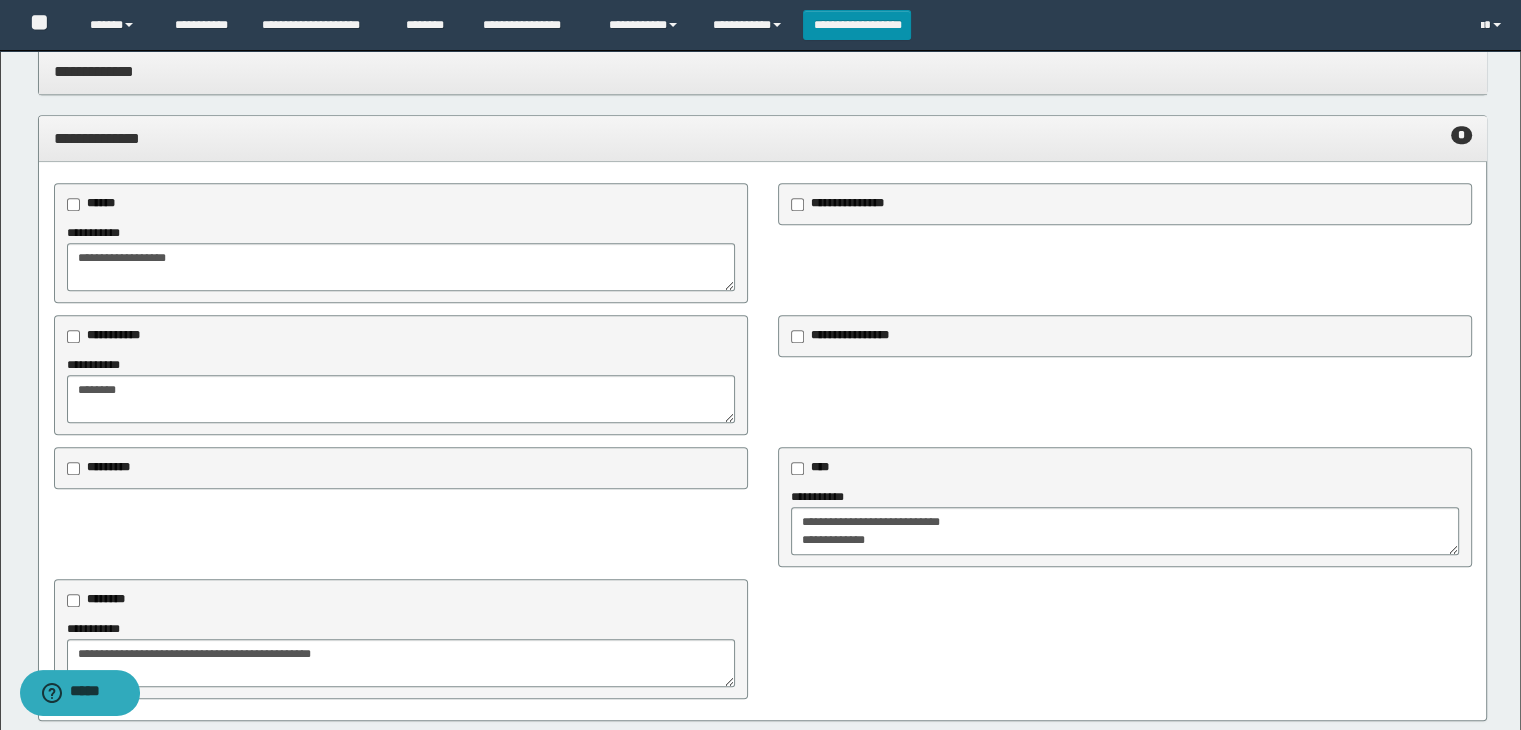 click on "**********" at bounding box center (401, 257) 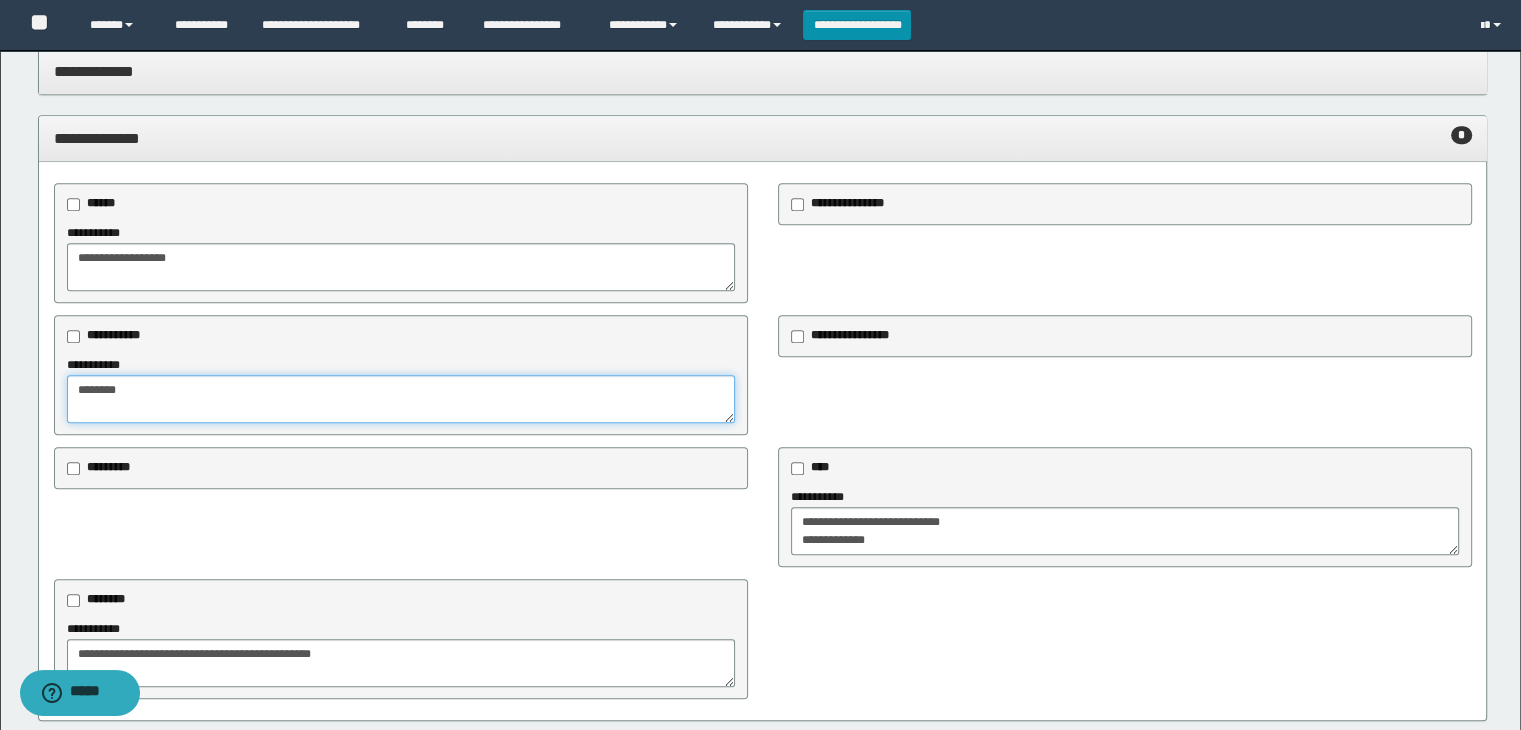 click on "*******" at bounding box center (401, 399) 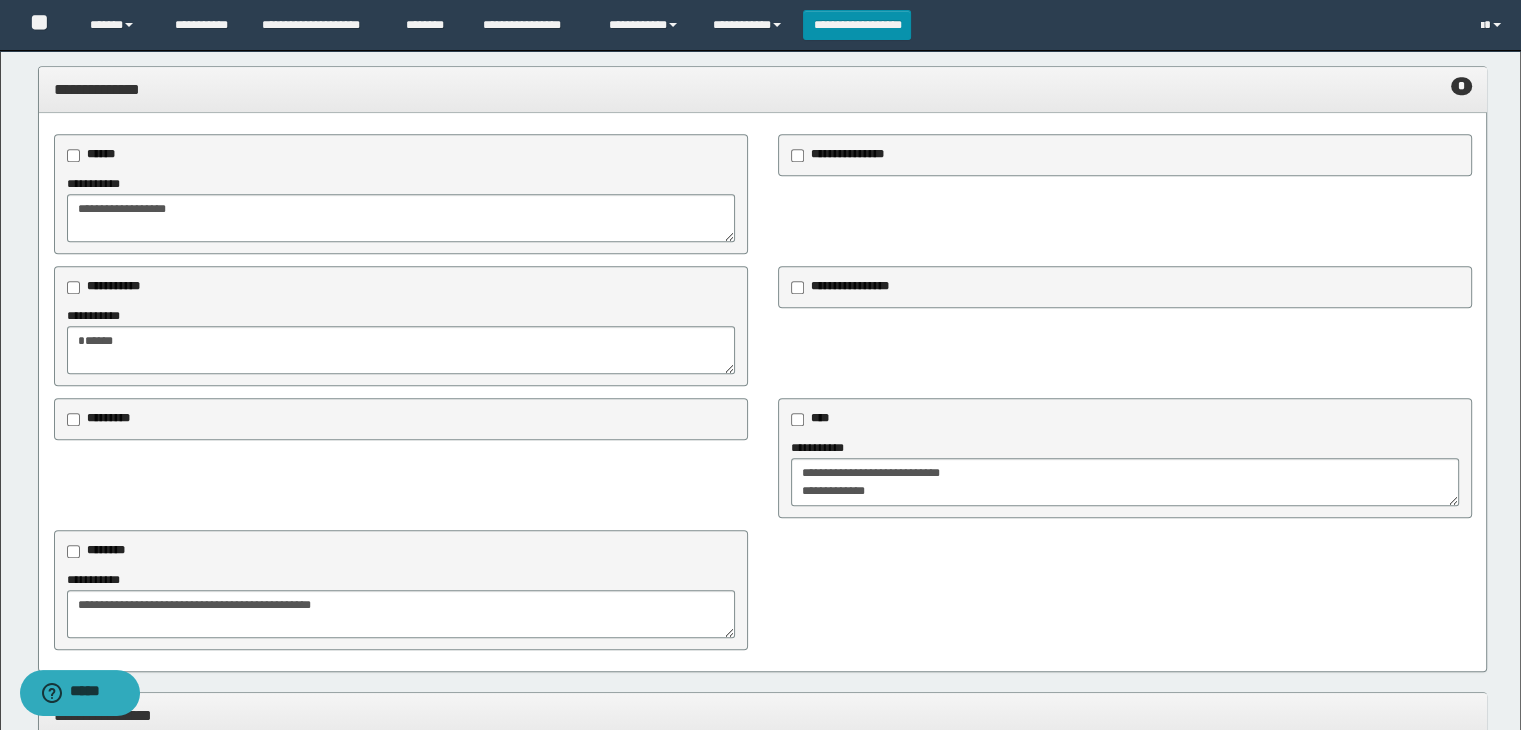scroll, scrollTop: 1528, scrollLeft: 0, axis: vertical 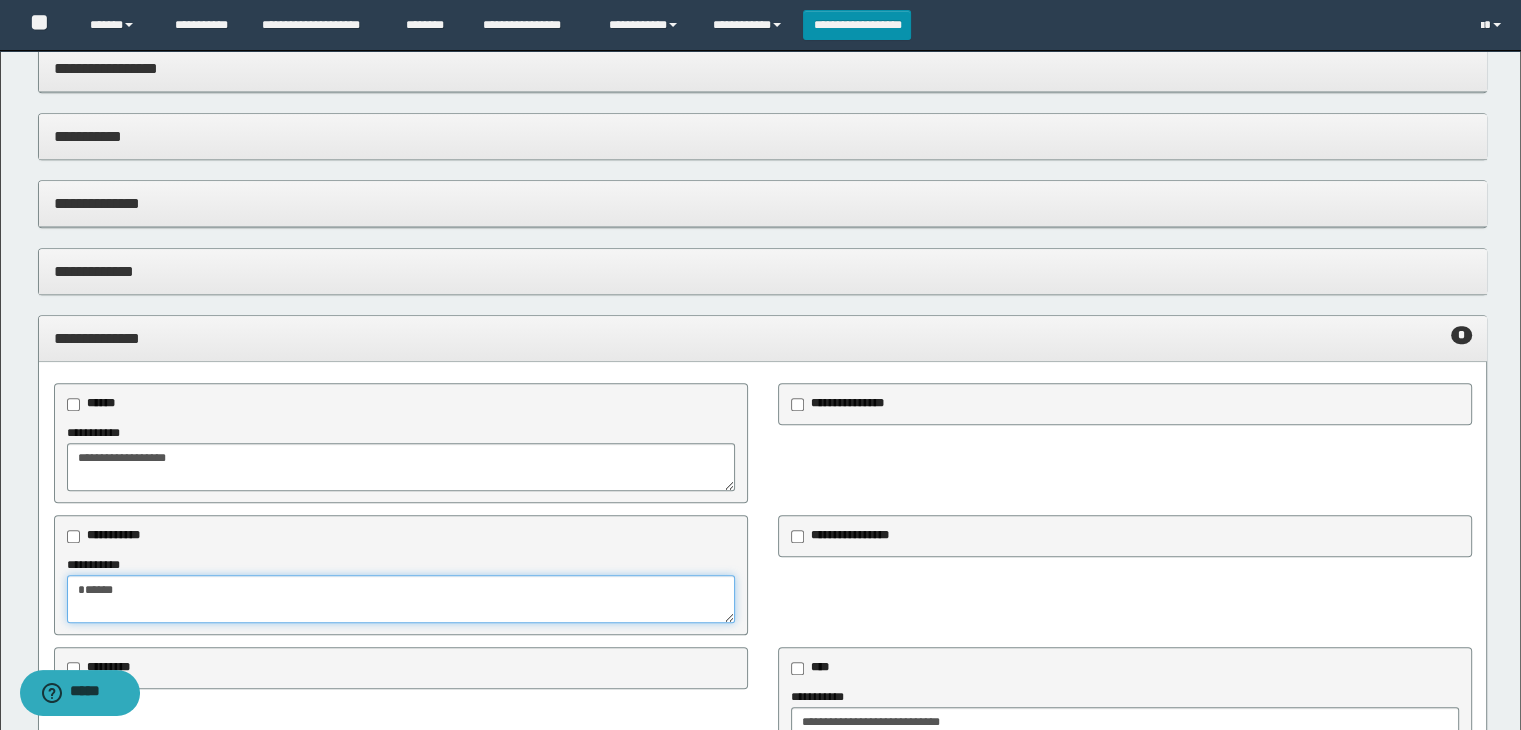 click on "*****" at bounding box center [401, 599] 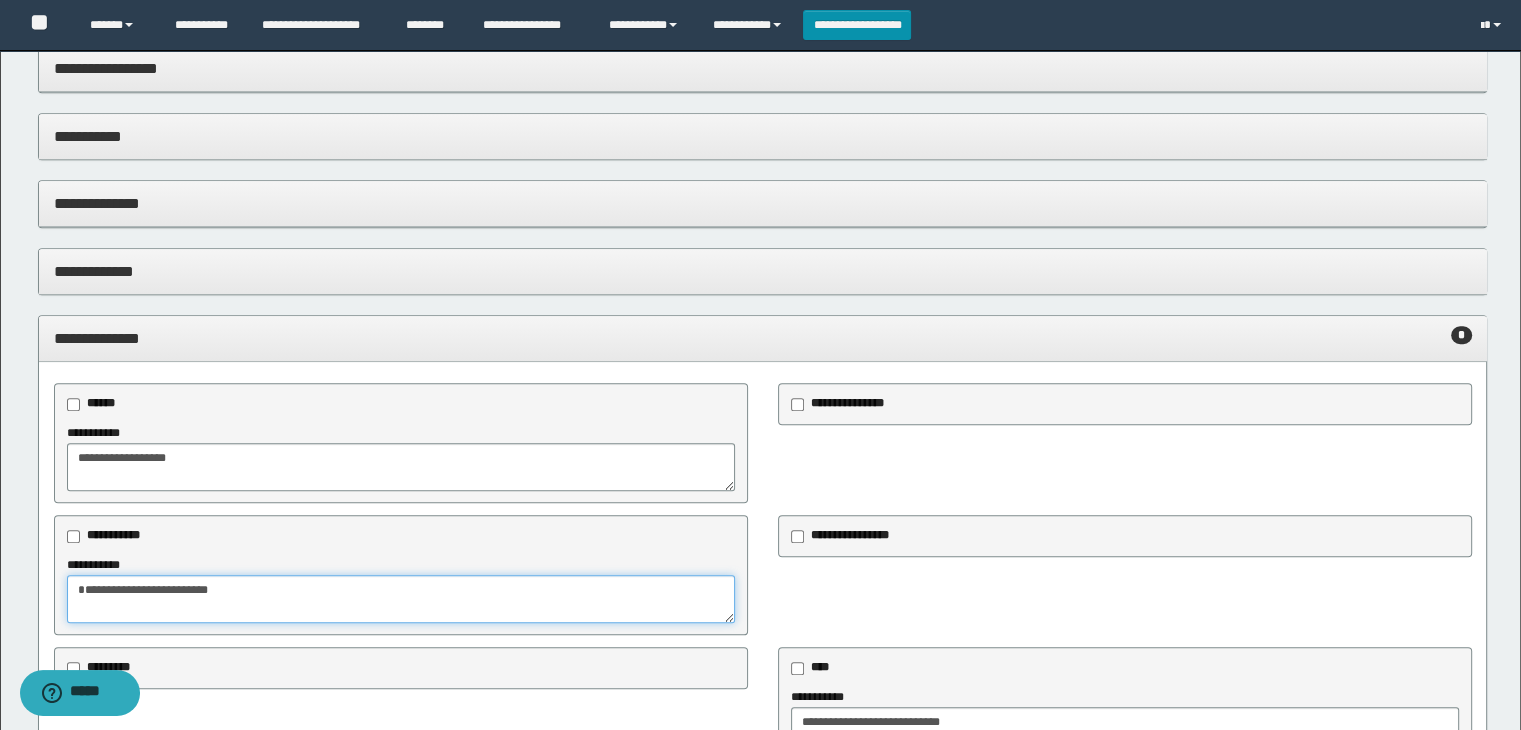 click on "**********" at bounding box center (401, 599) 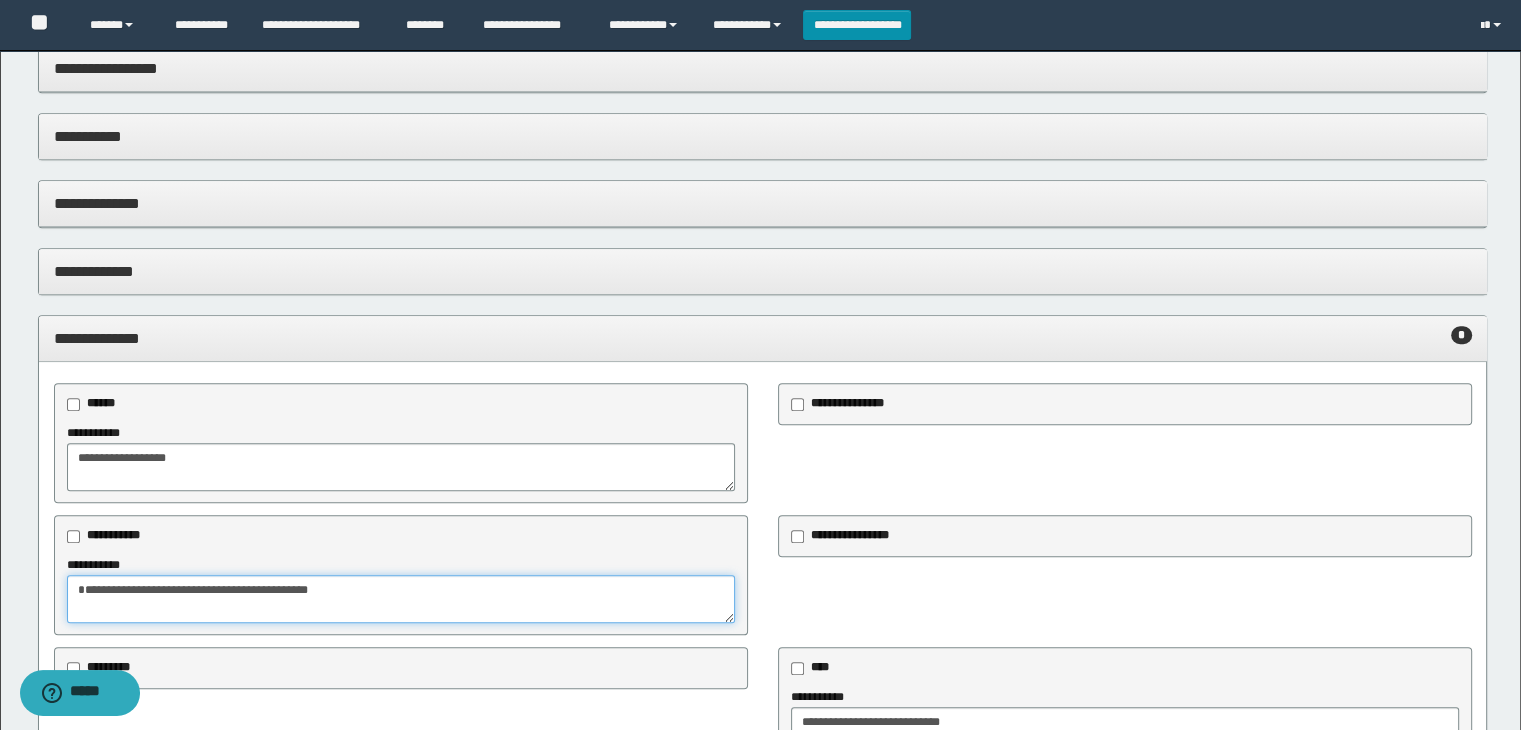 drag, startPoint x: 398, startPoint y: 587, endPoint x: 309, endPoint y: 589, distance: 89.02247 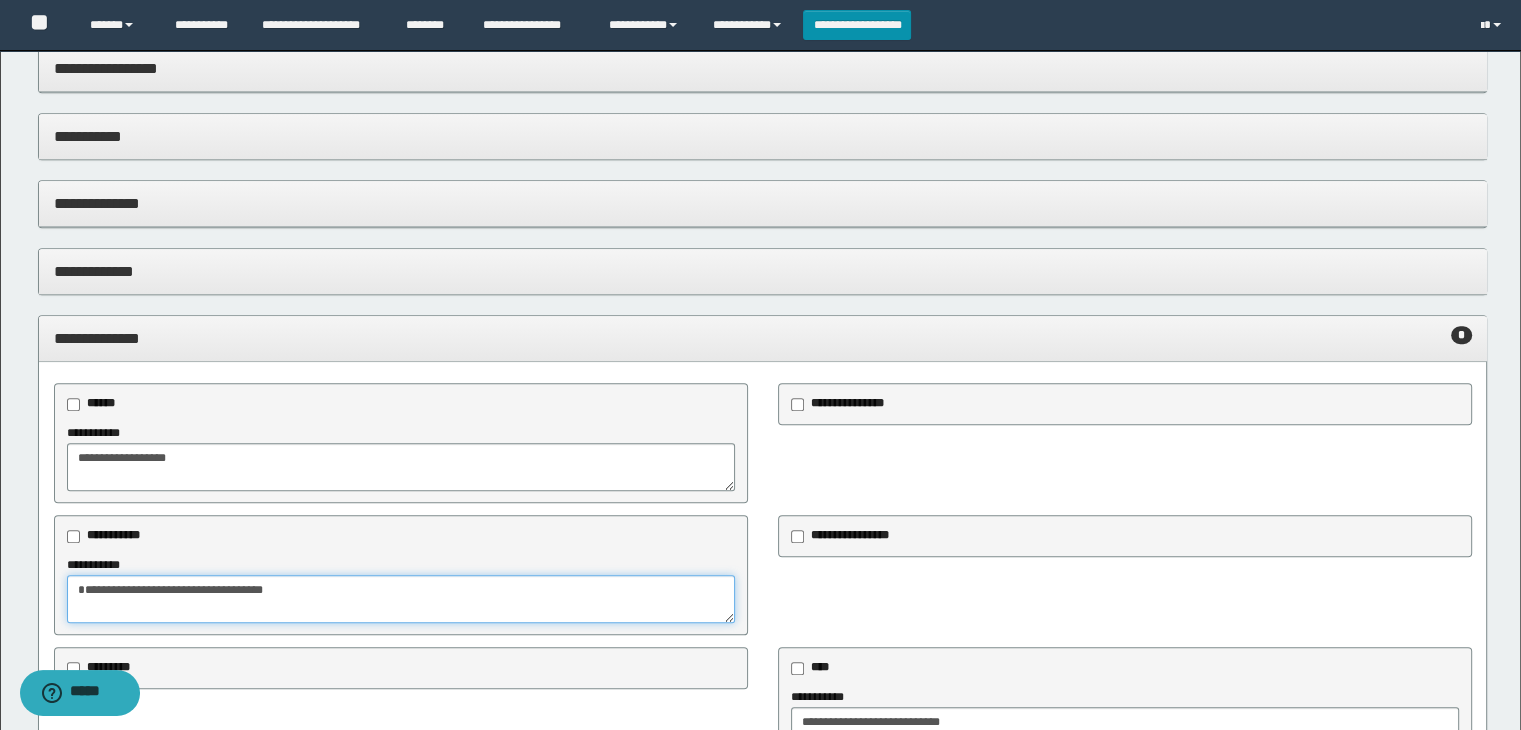 click on "**********" at bounding box center (401, 599) 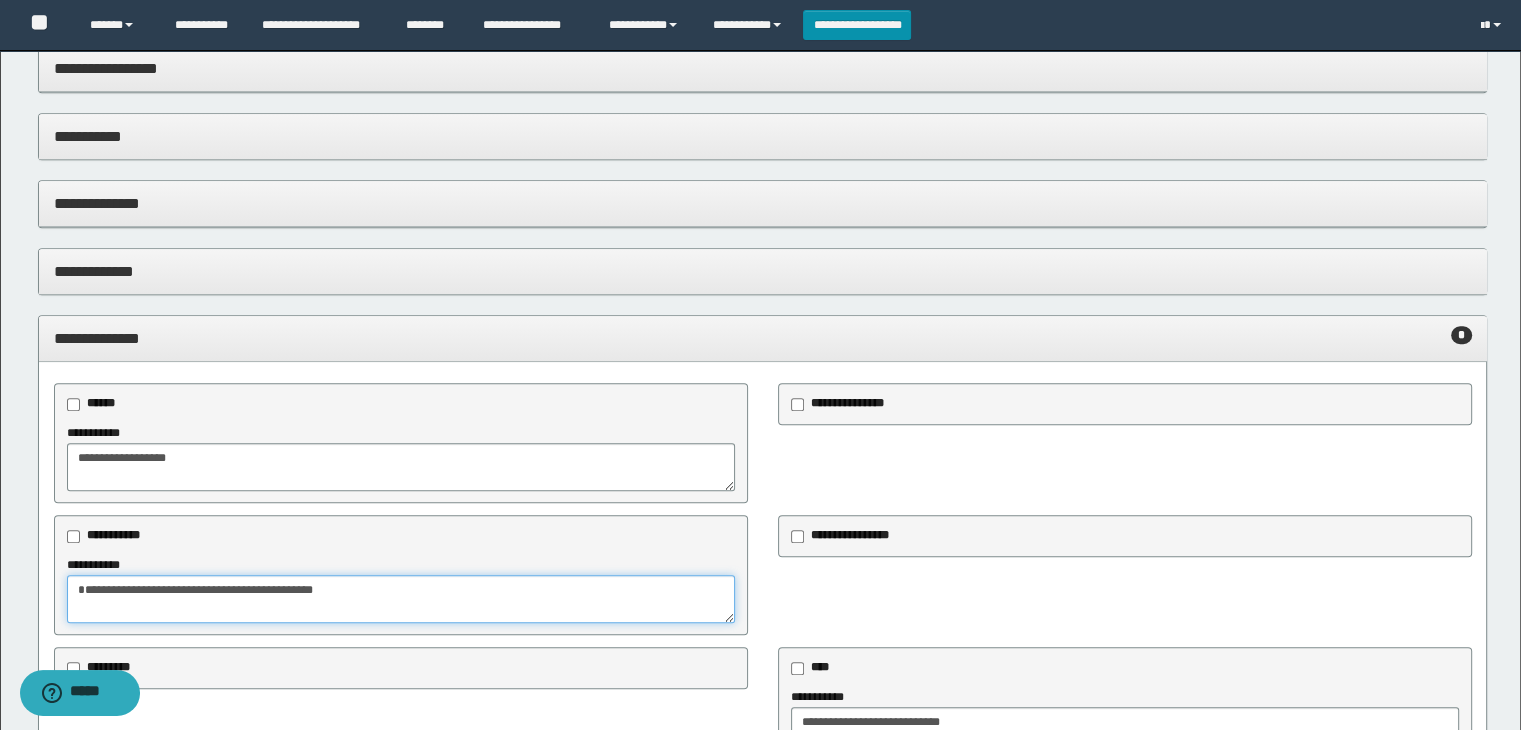 type on "**********" 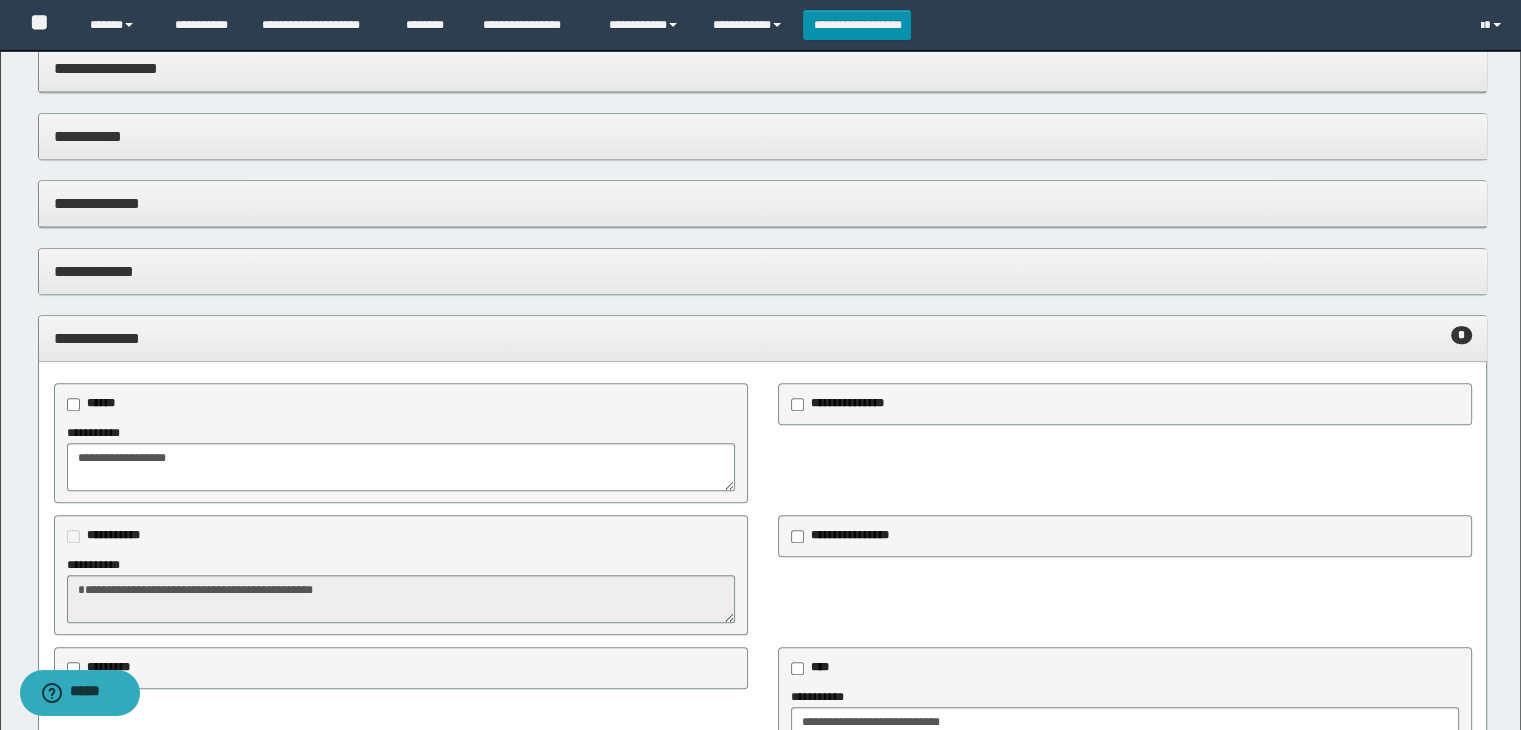 click on "**********" at bounding box center (763, 443) 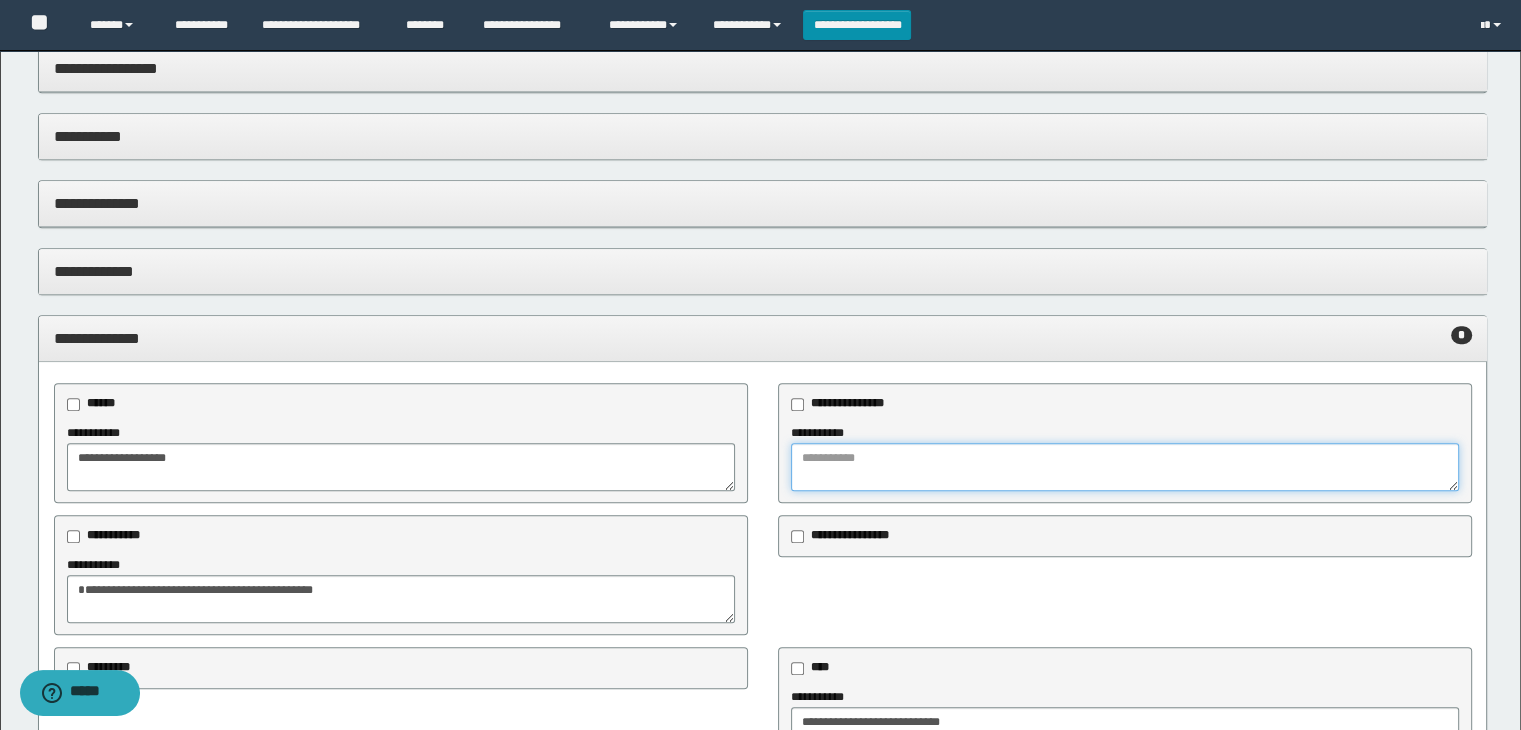 click at bounding box center [1125, 467] 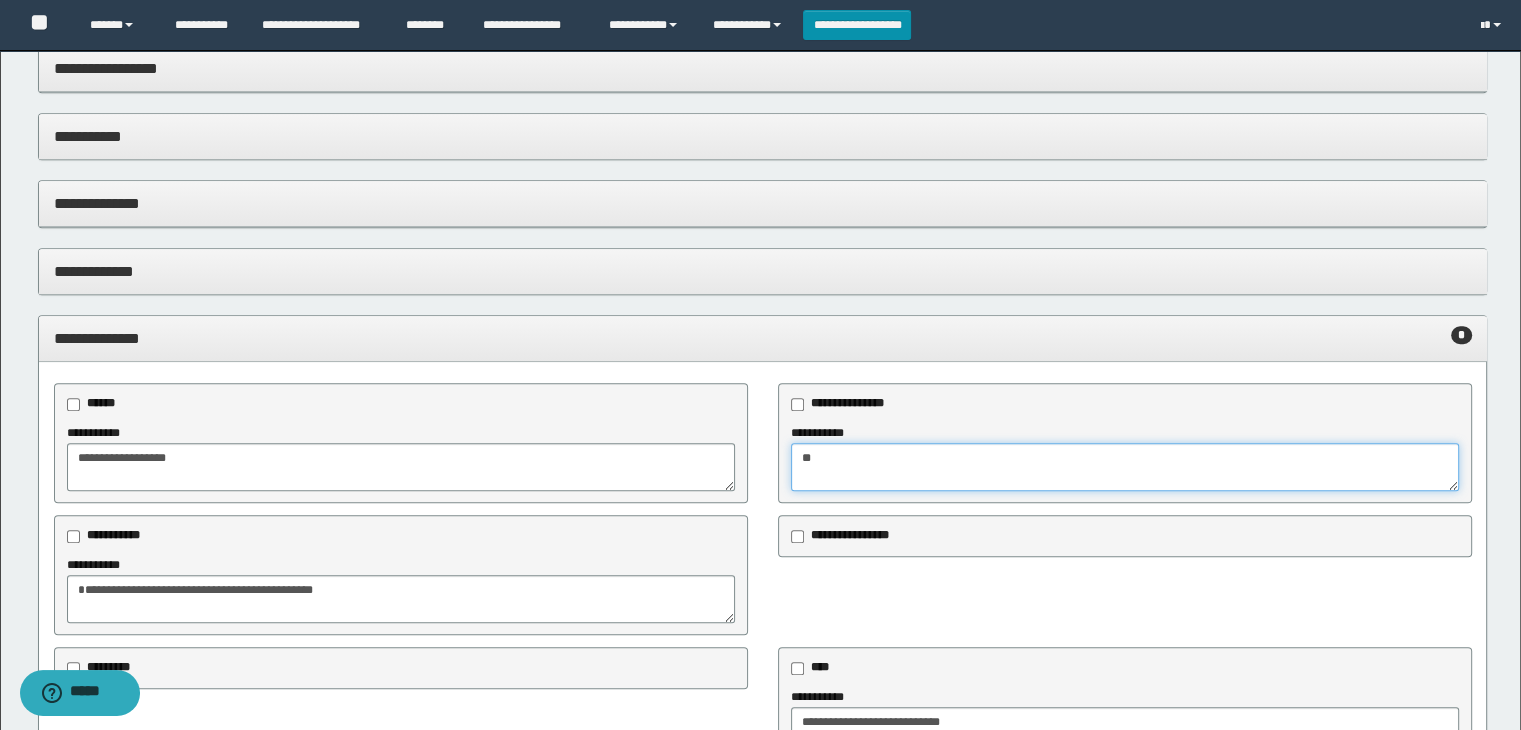 click on "**" at bounding box center [1125, 467] 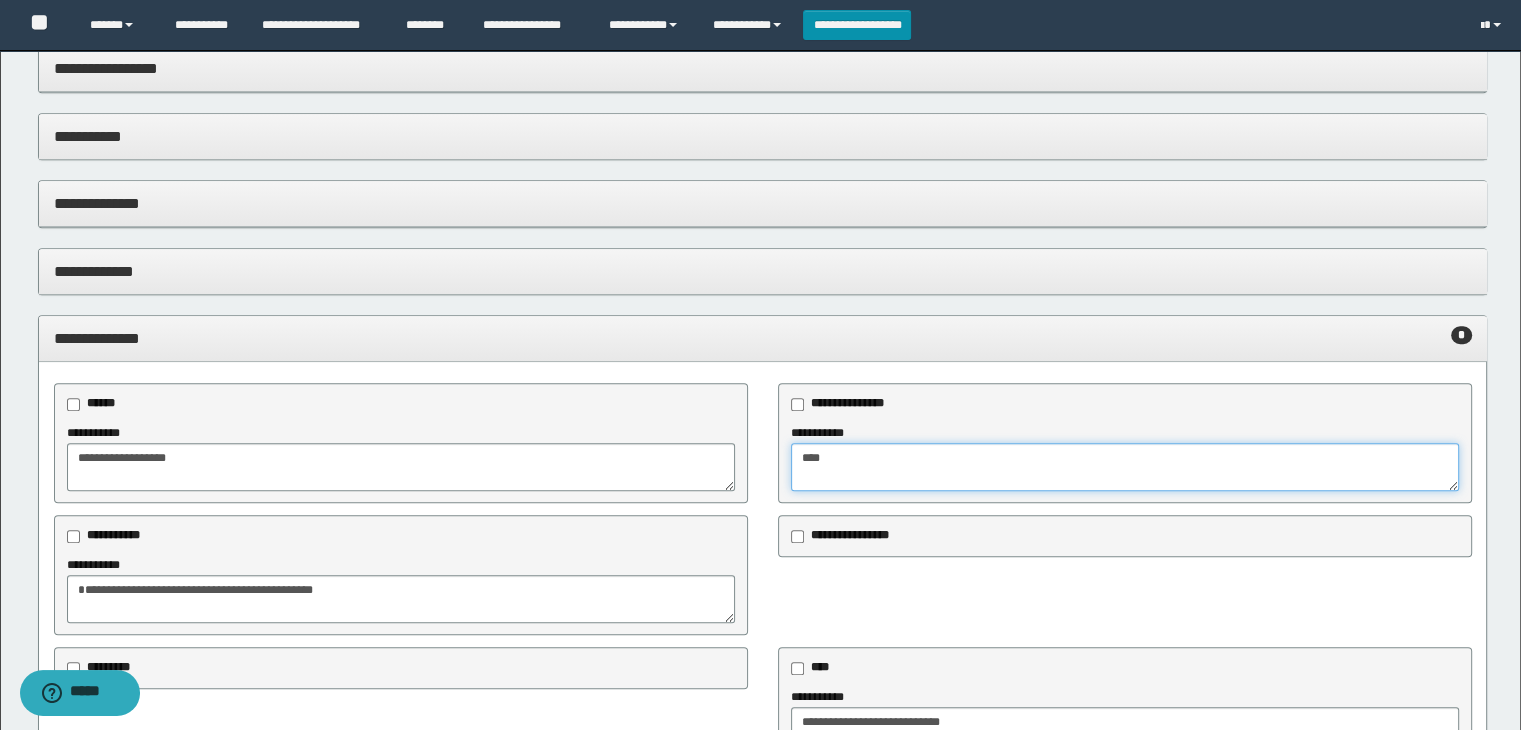 type on "****" 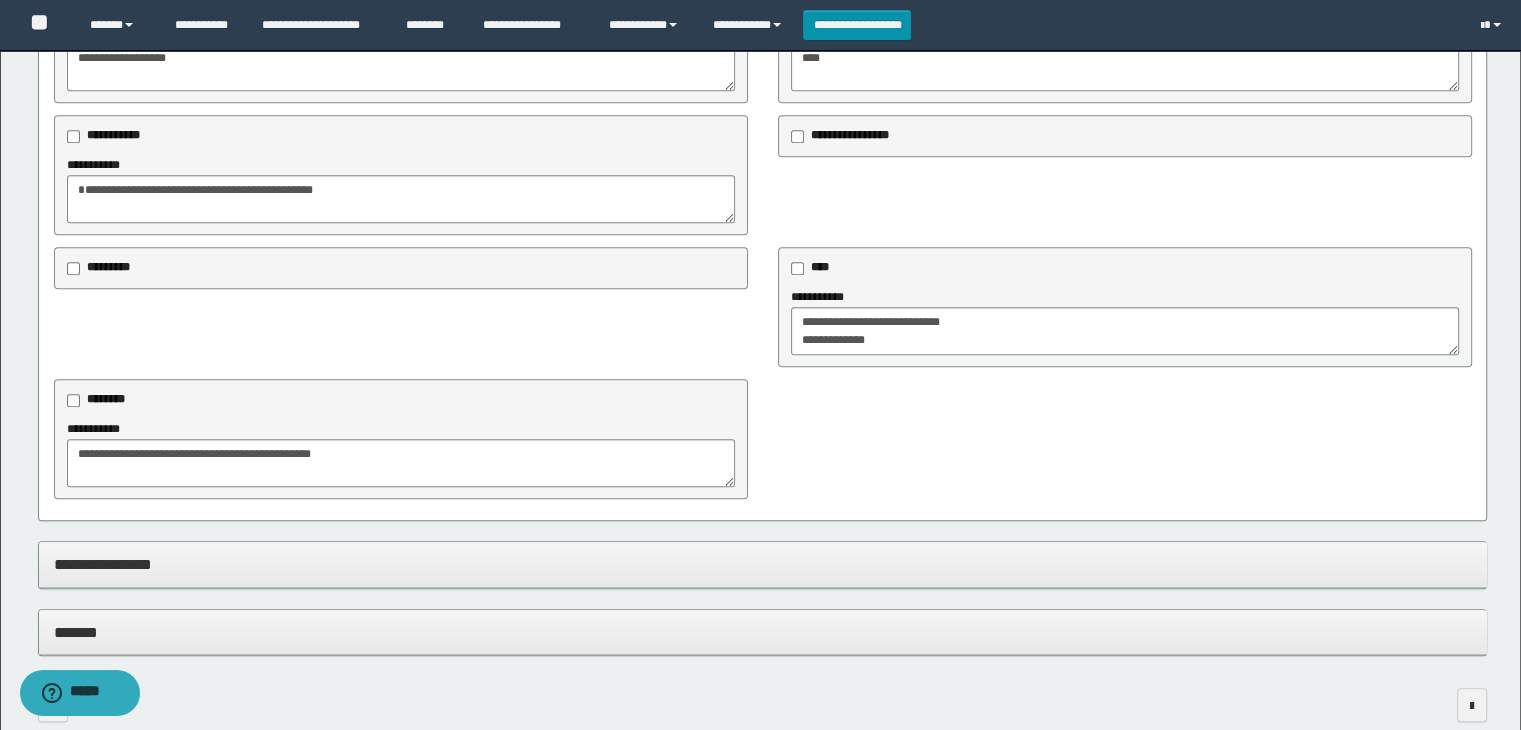 scroll, scrollTop: 2028, scrollLeft: 0, axis: vertical 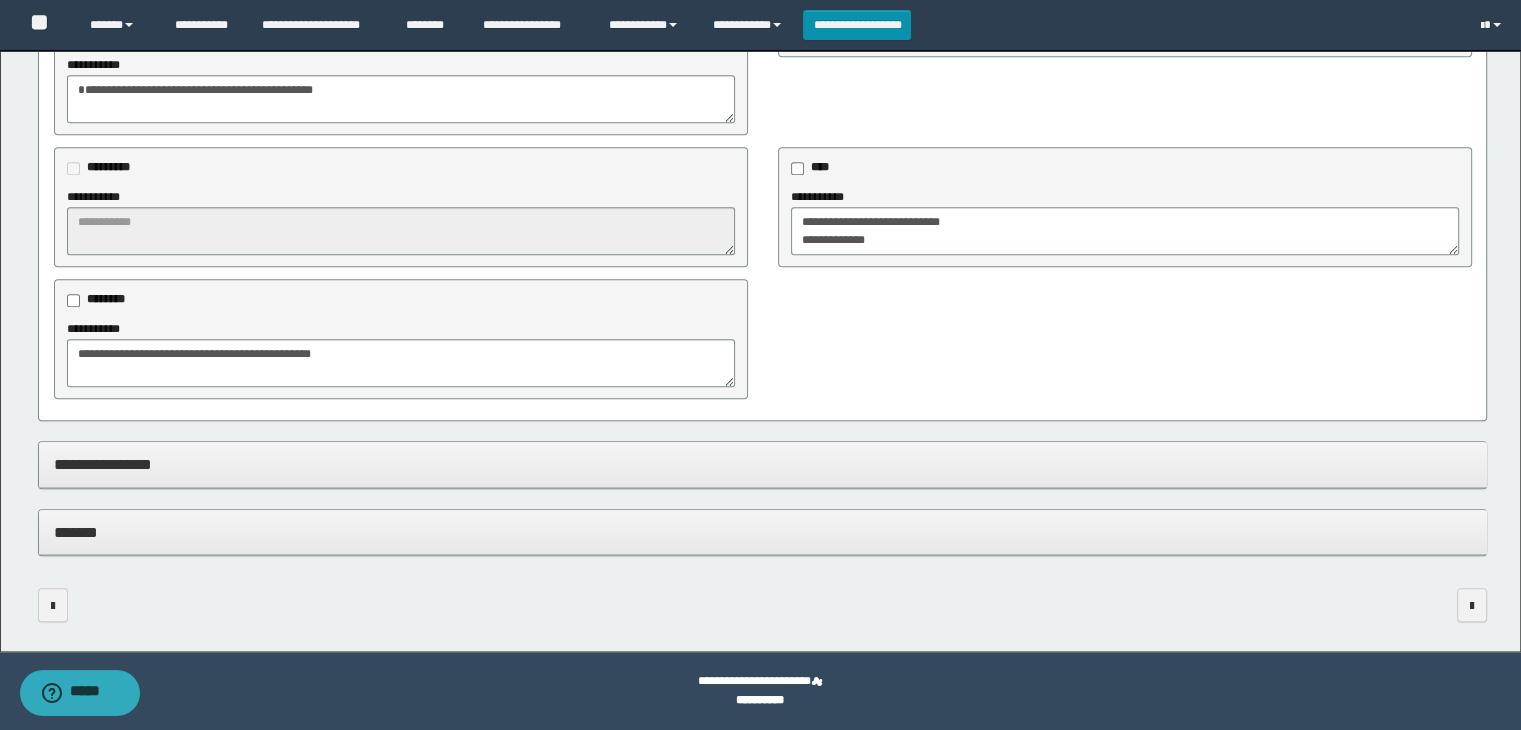 click on "**********" at bounding box center [401, 207] 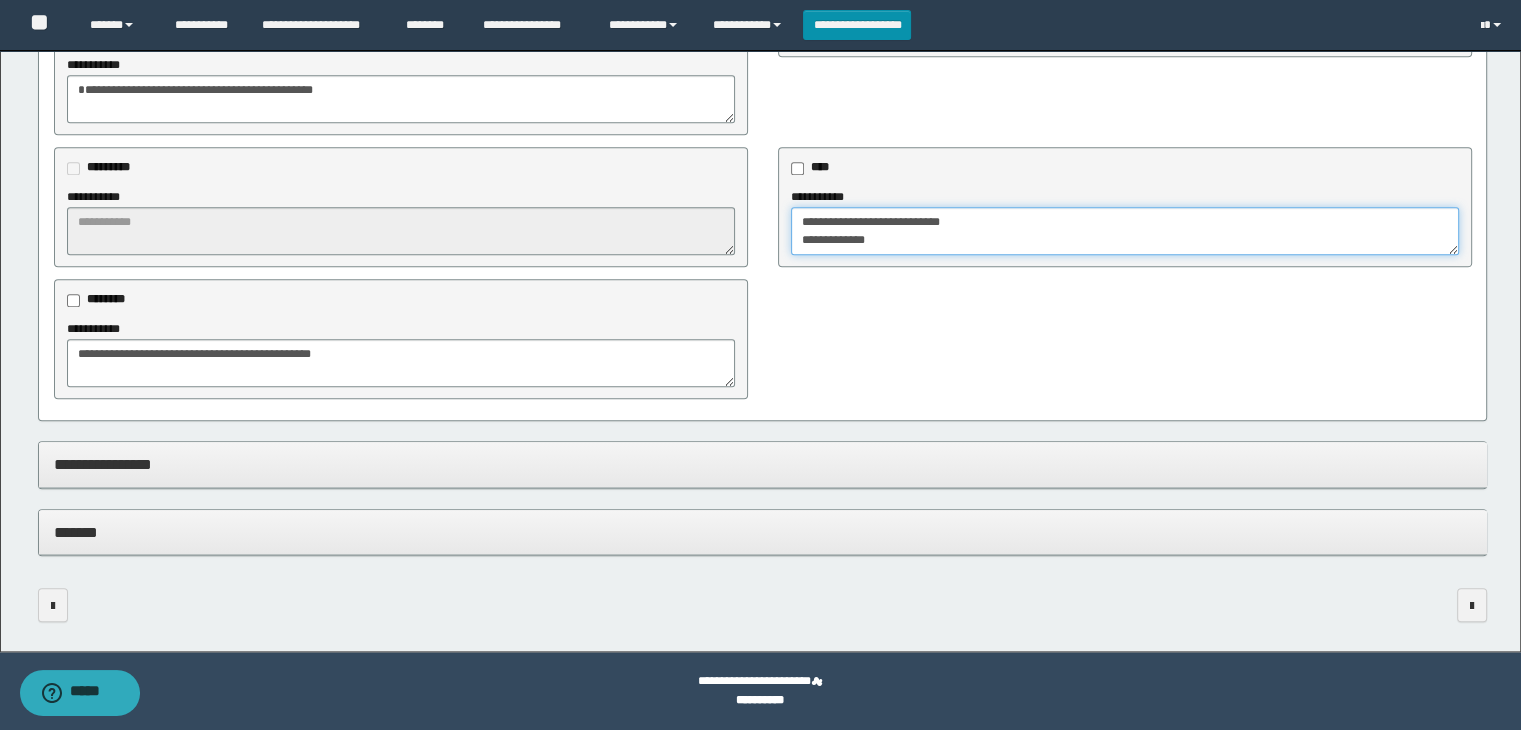 click on "**********" at bounding box center (1125, 231) 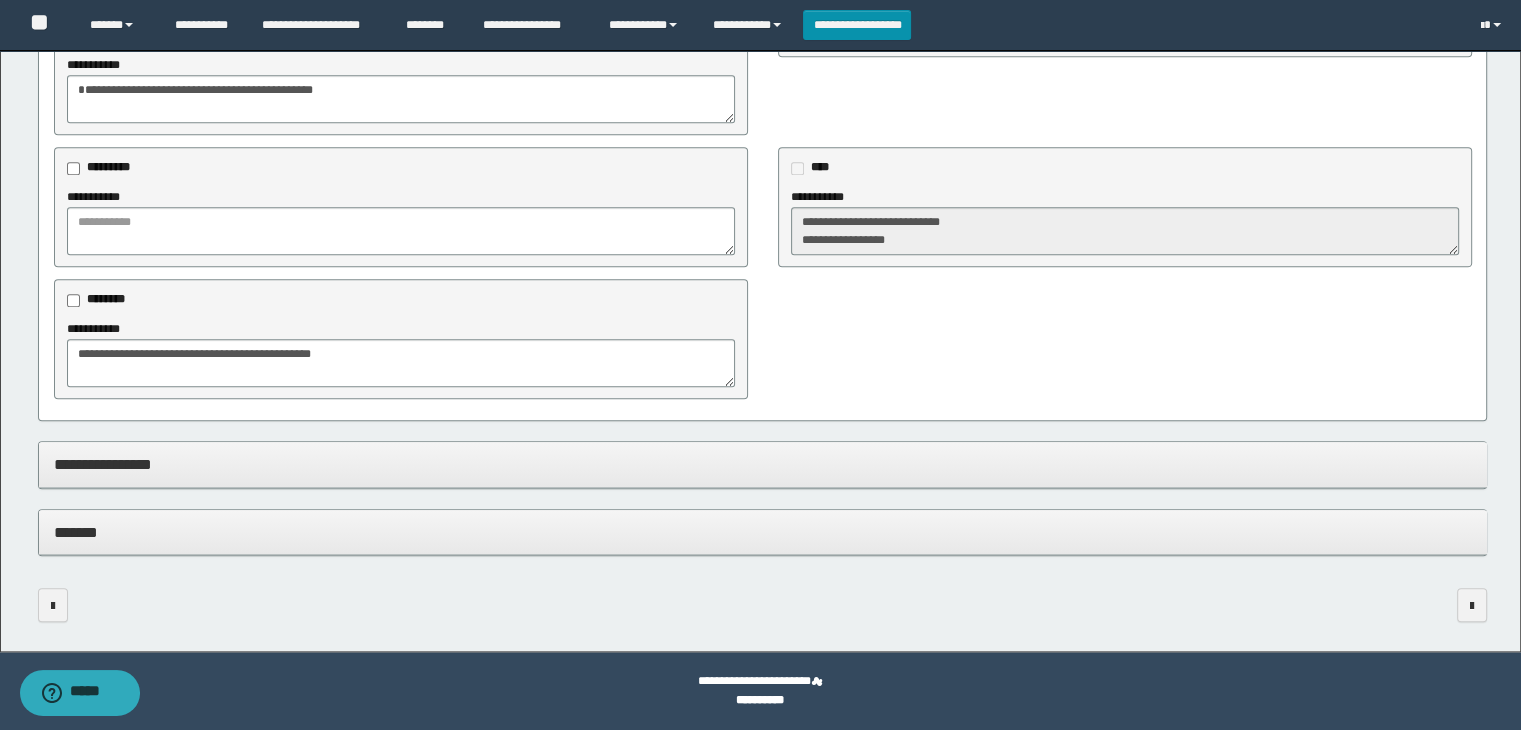 click on "**********" at bounding box center (1125, 231) 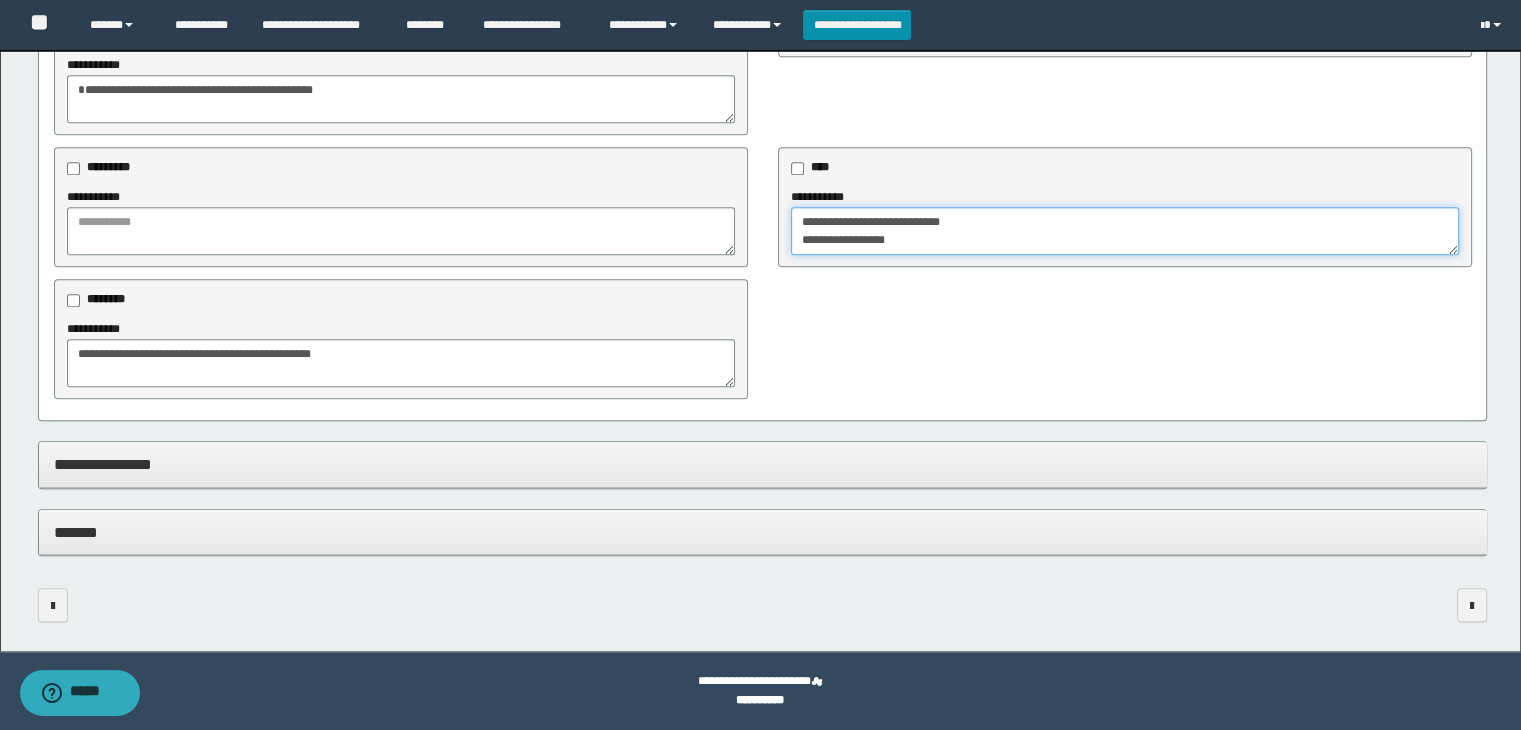 click on "**********" at bounding box center [1125, 231] 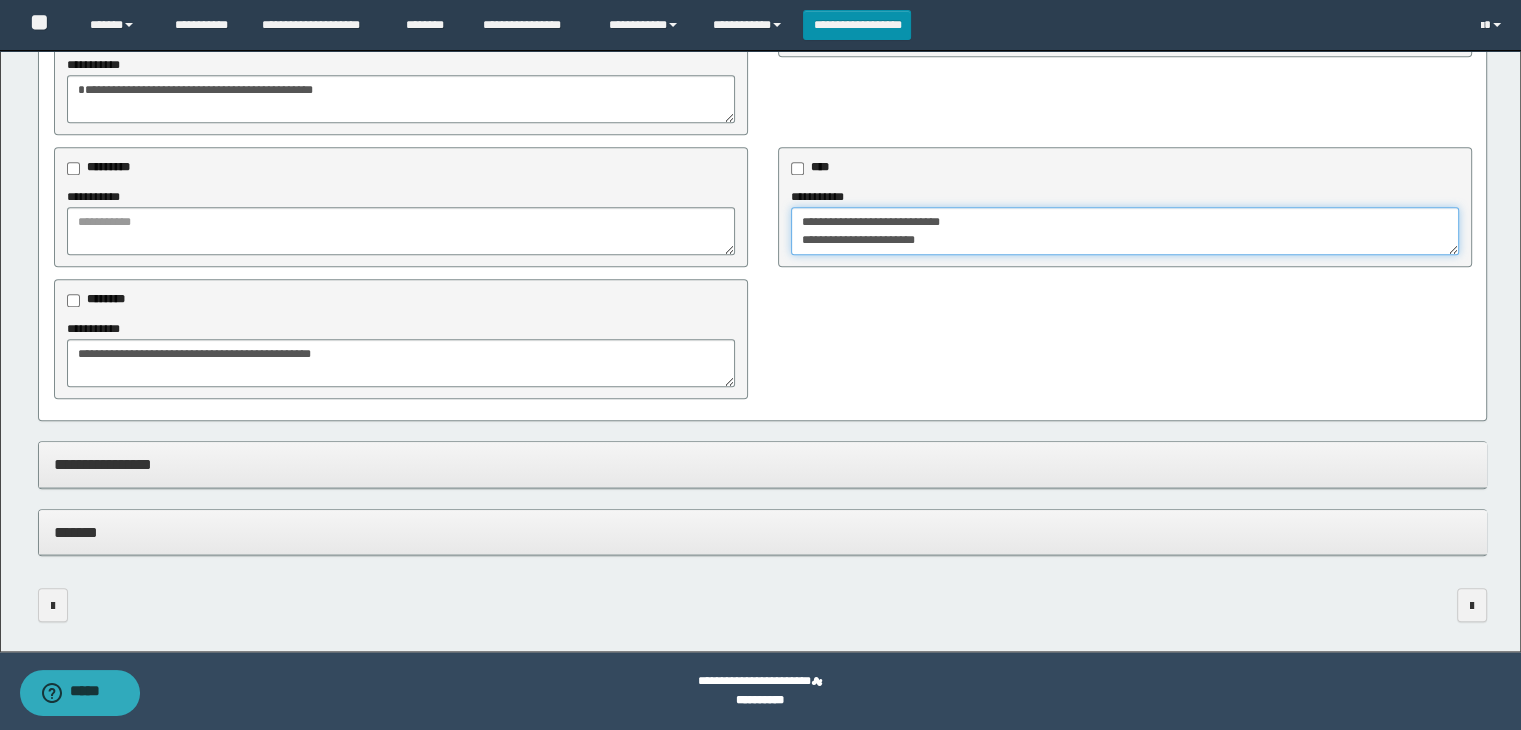 type on "**********" 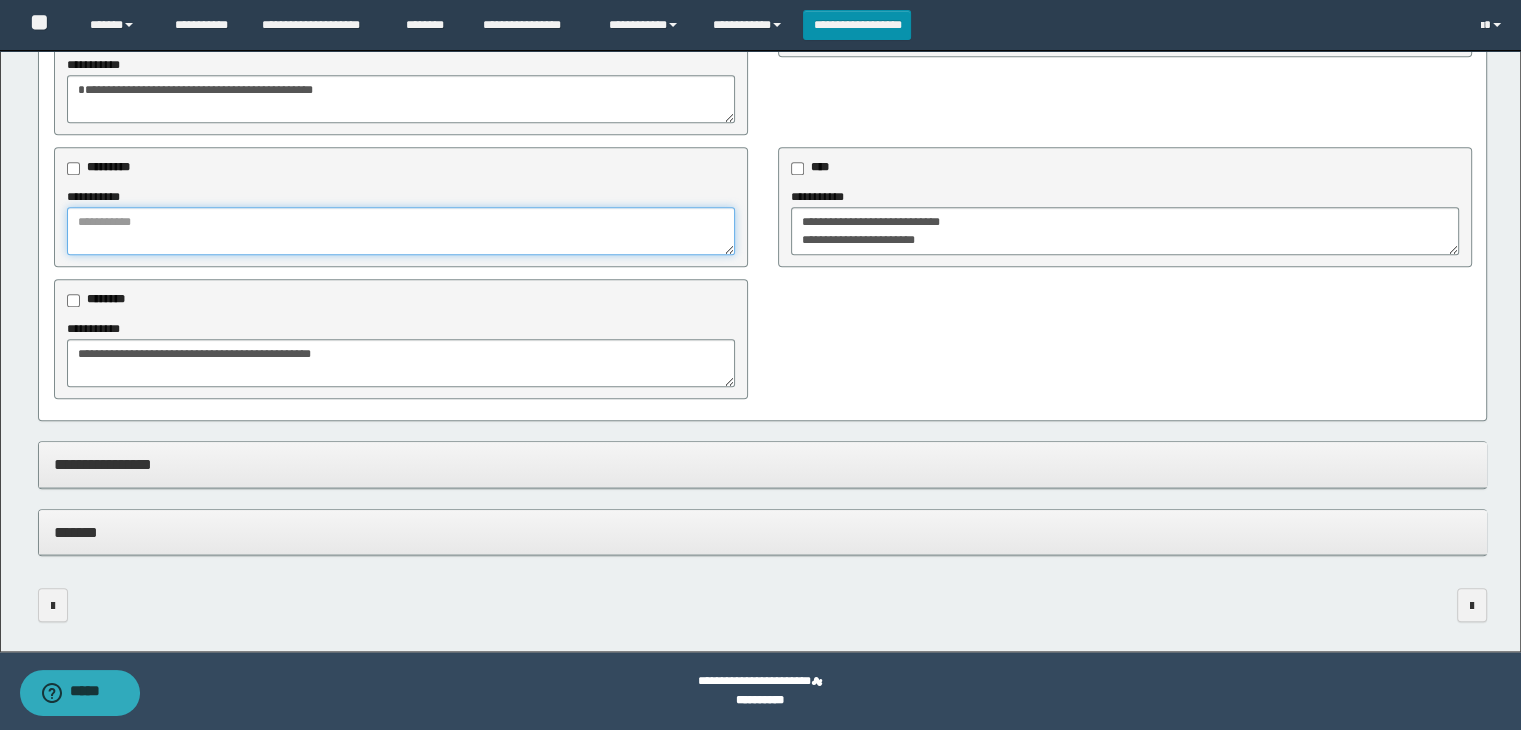 click at bounding box center [401, 231] 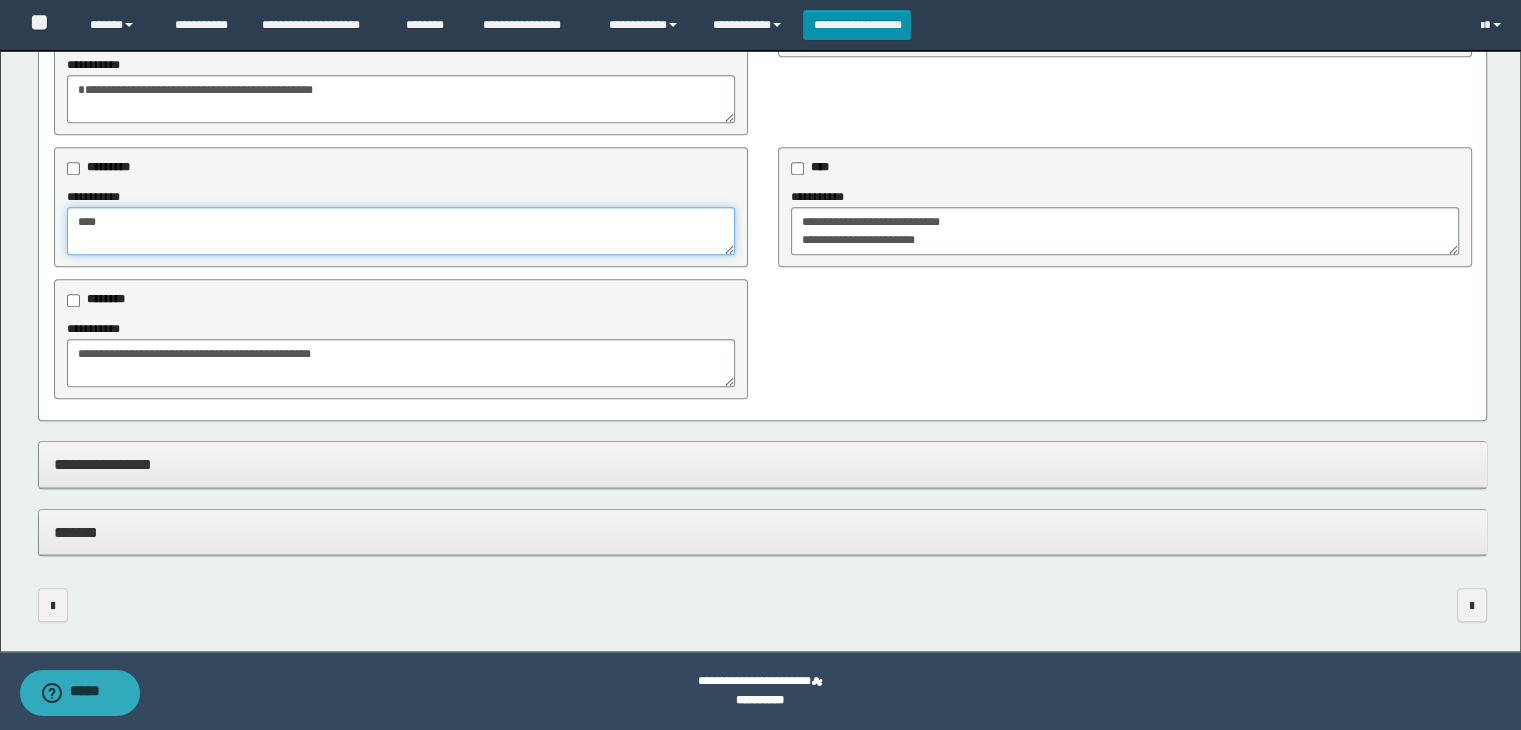 type on "****" 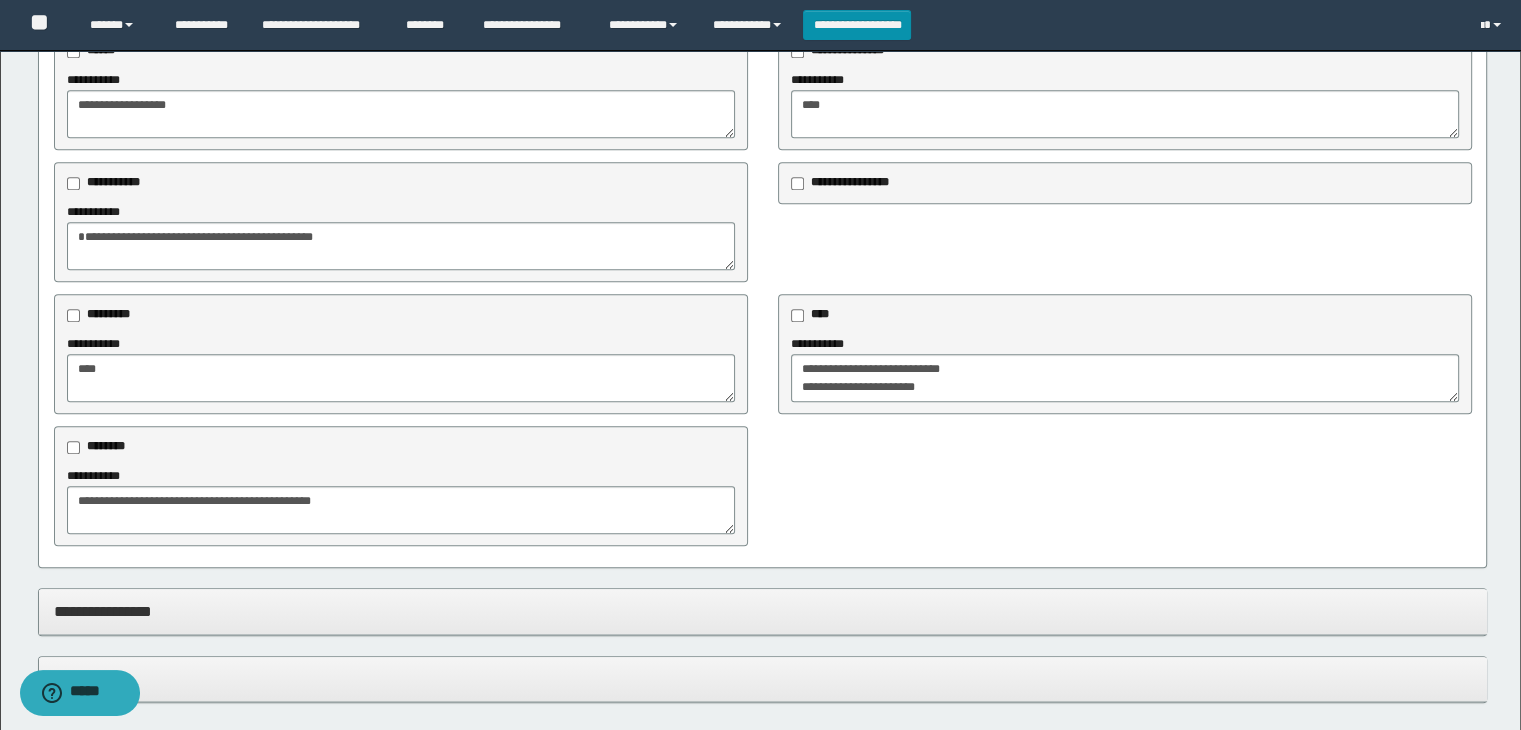 scroll, scrollTop: 1728, scrollLeft: 0, axis: vertical 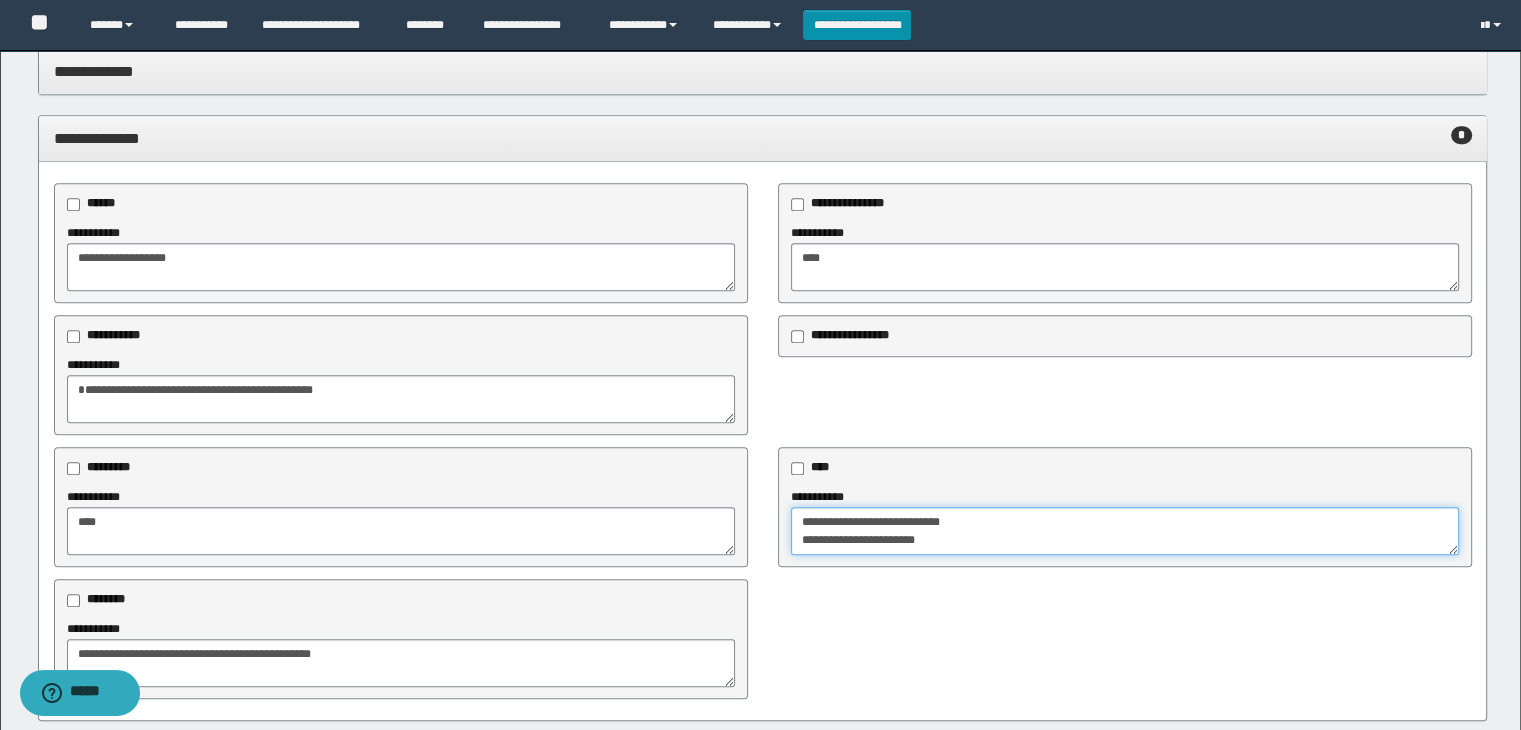 click on "**********" at bounding box center [1125, 531] 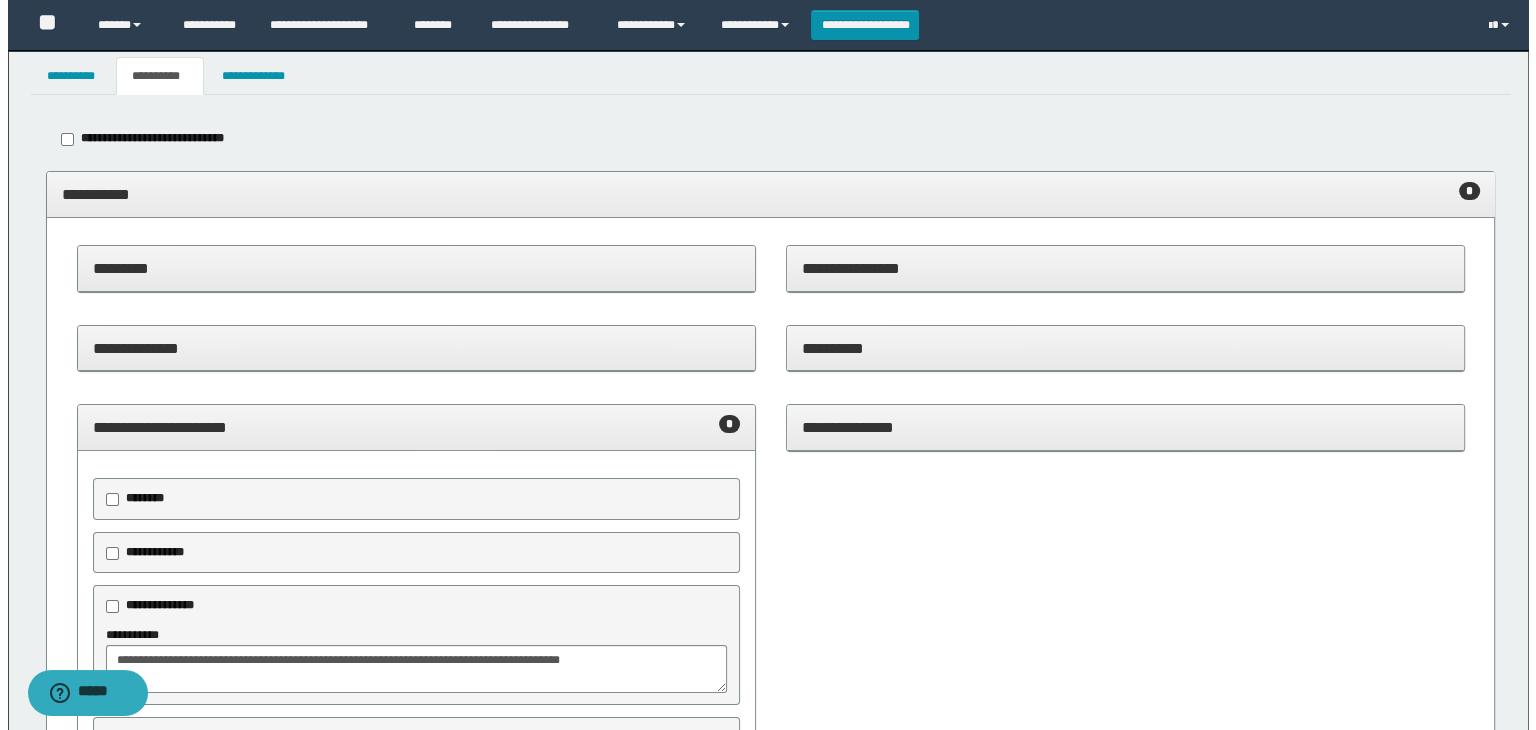 scroll, scrollTop: 0, scrollLeft: 0, axis: both 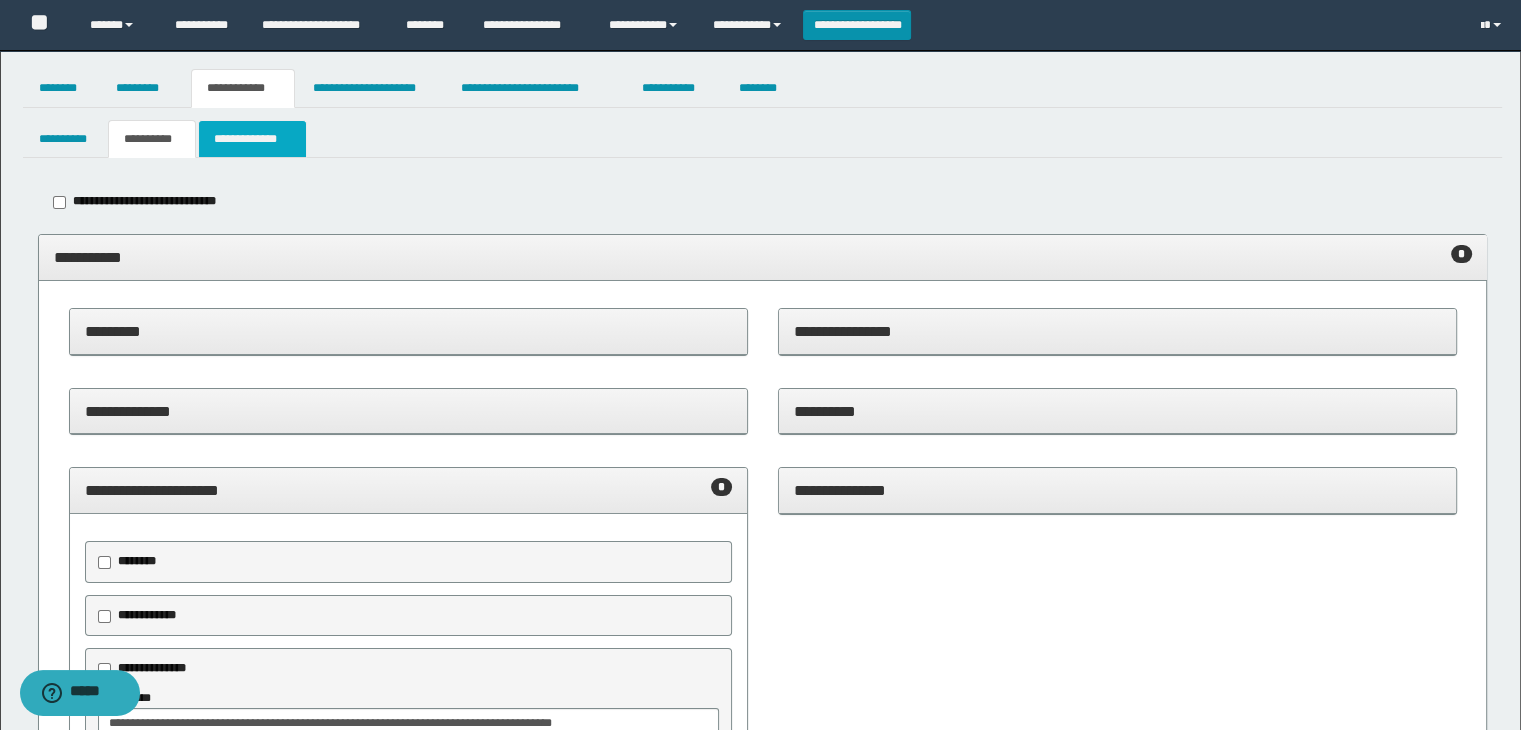 click on "**********" at bounding box center [252, 139] 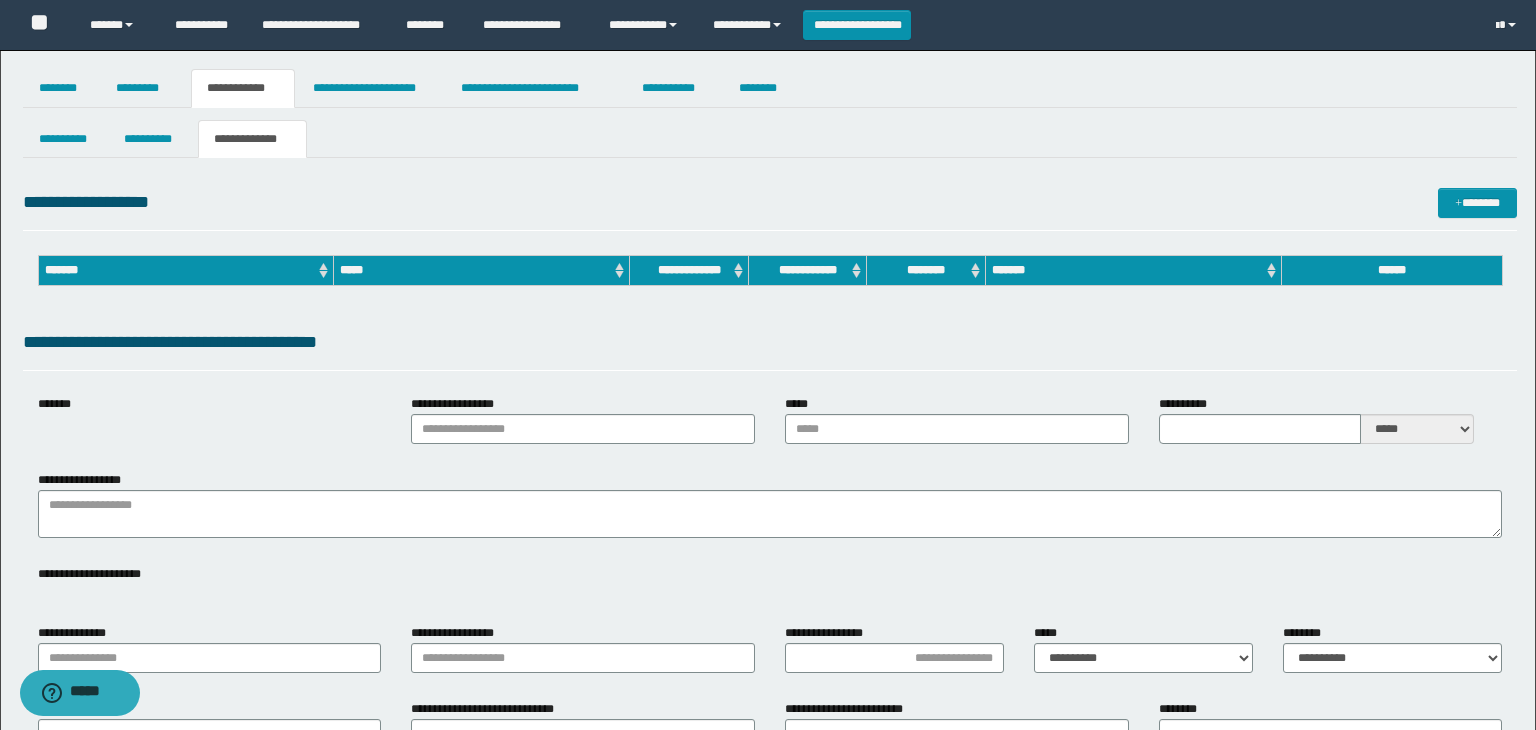type on "**********" 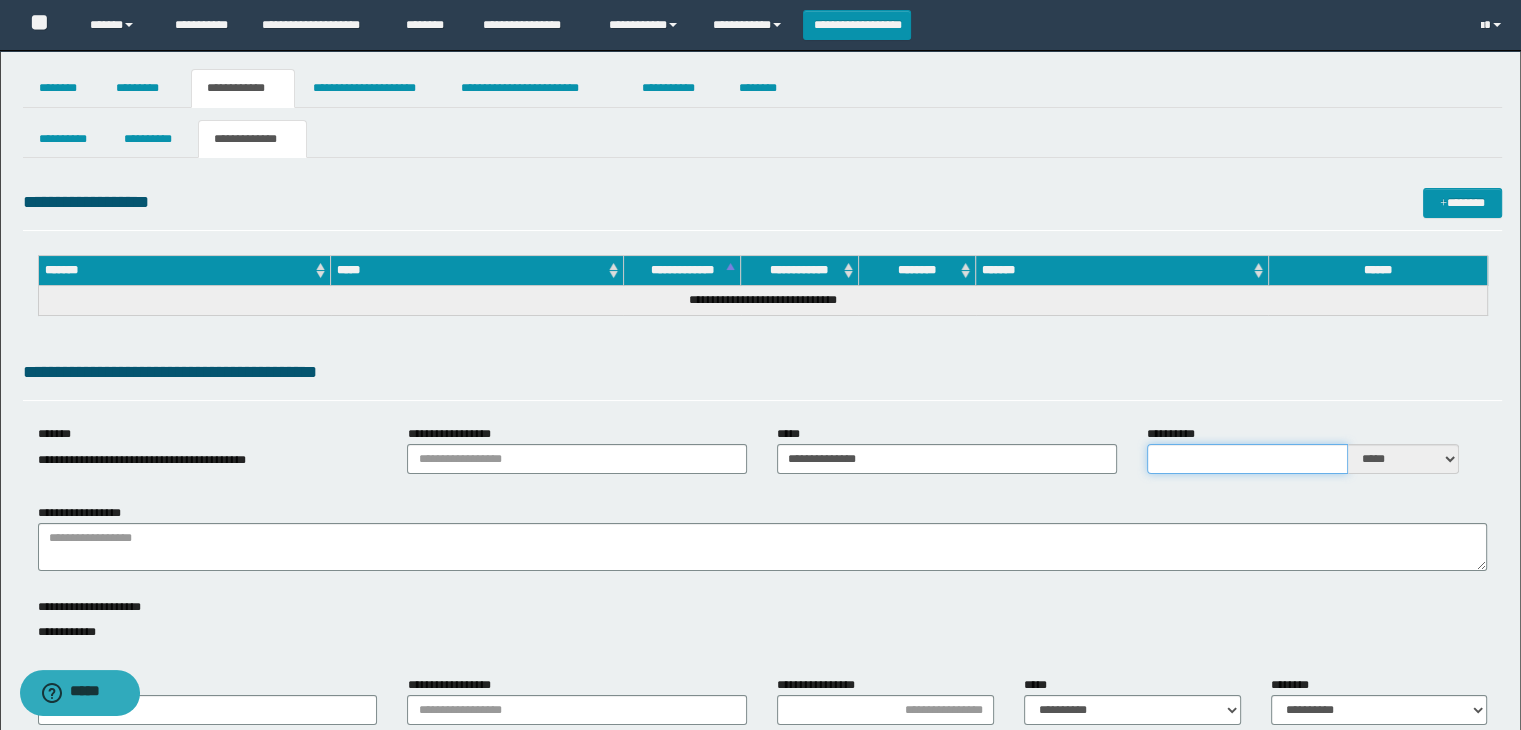 click on "**********" at bounding box center (1247, 459) 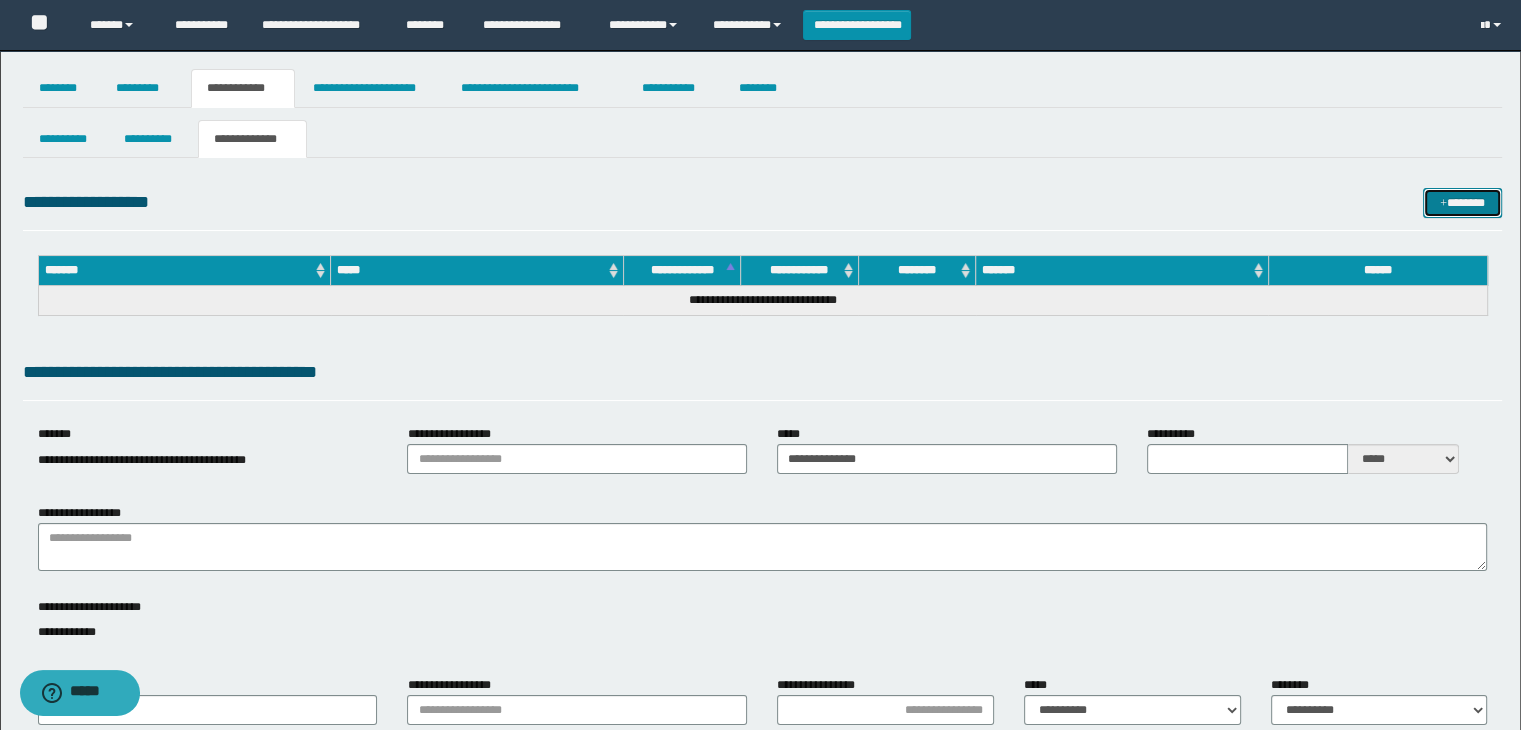 click on "*******" at bounding box center [1462, 203] 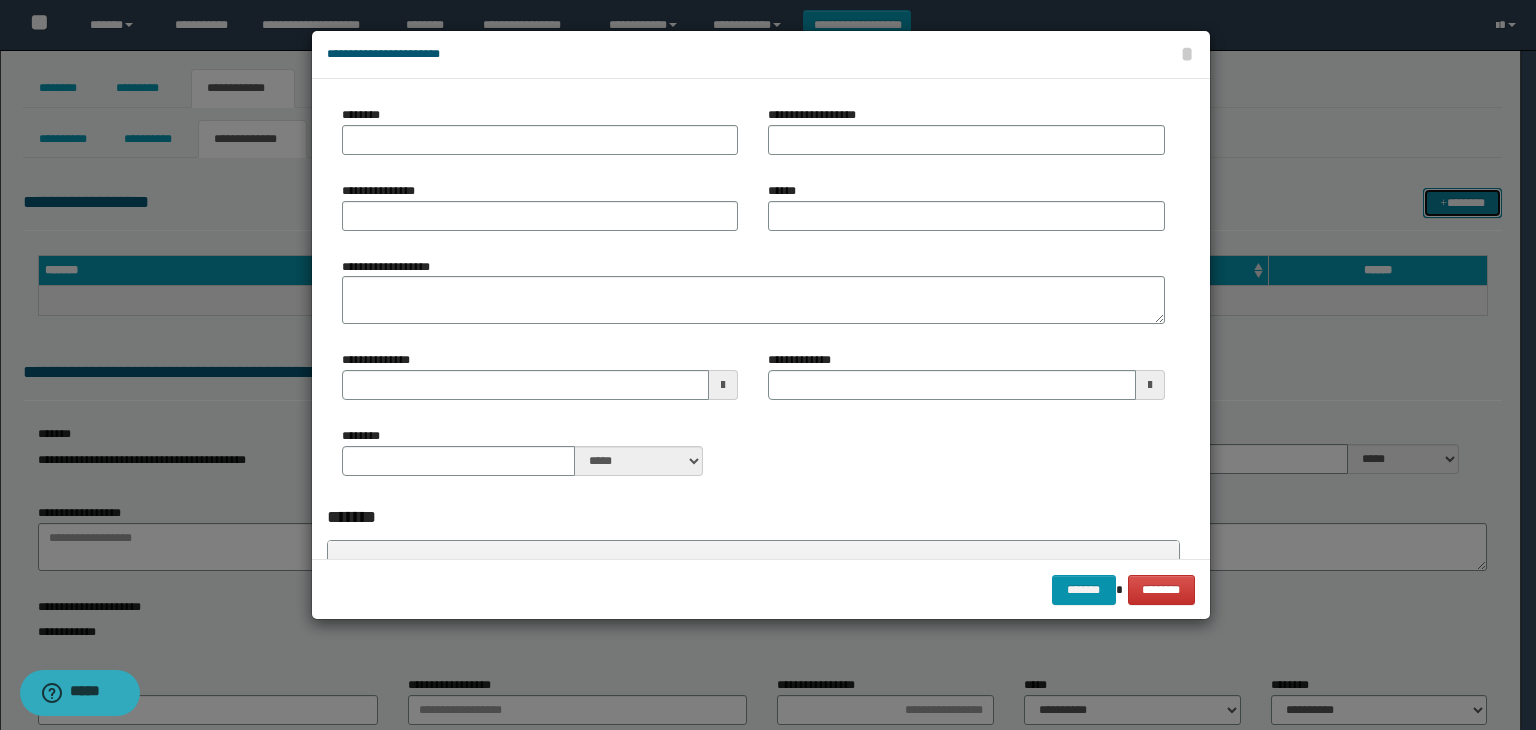 type 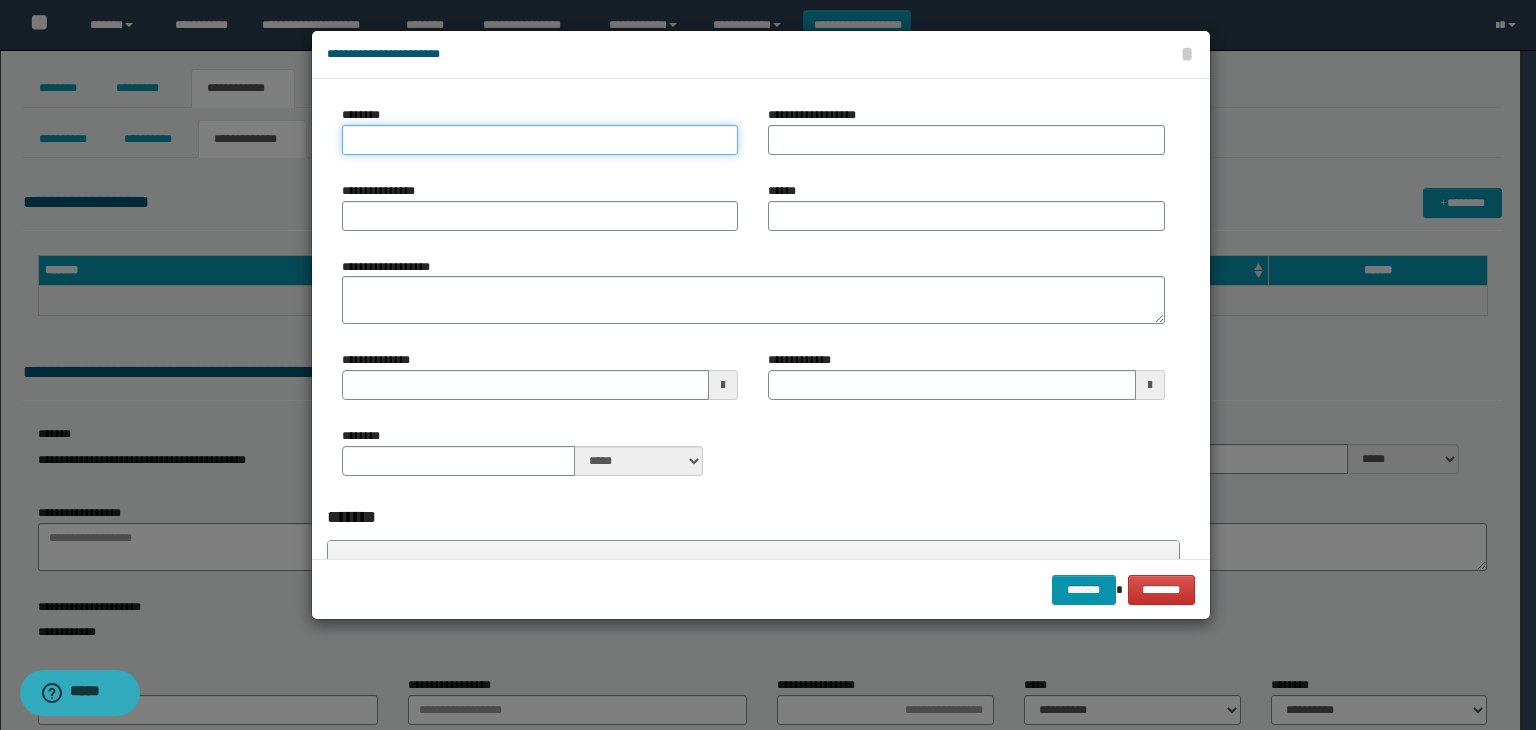 click on "********" at bounding box center [540, 140] 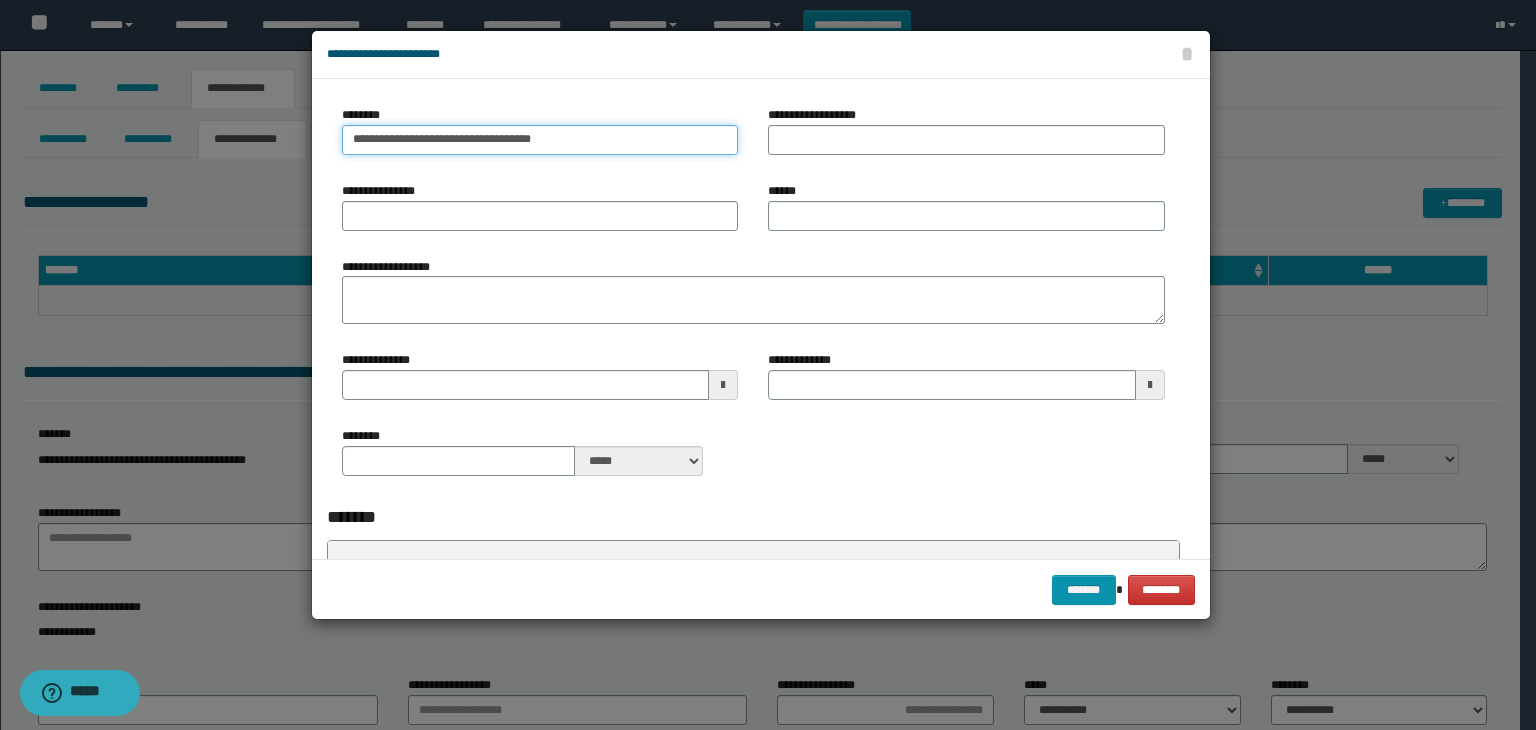 type on "**********" 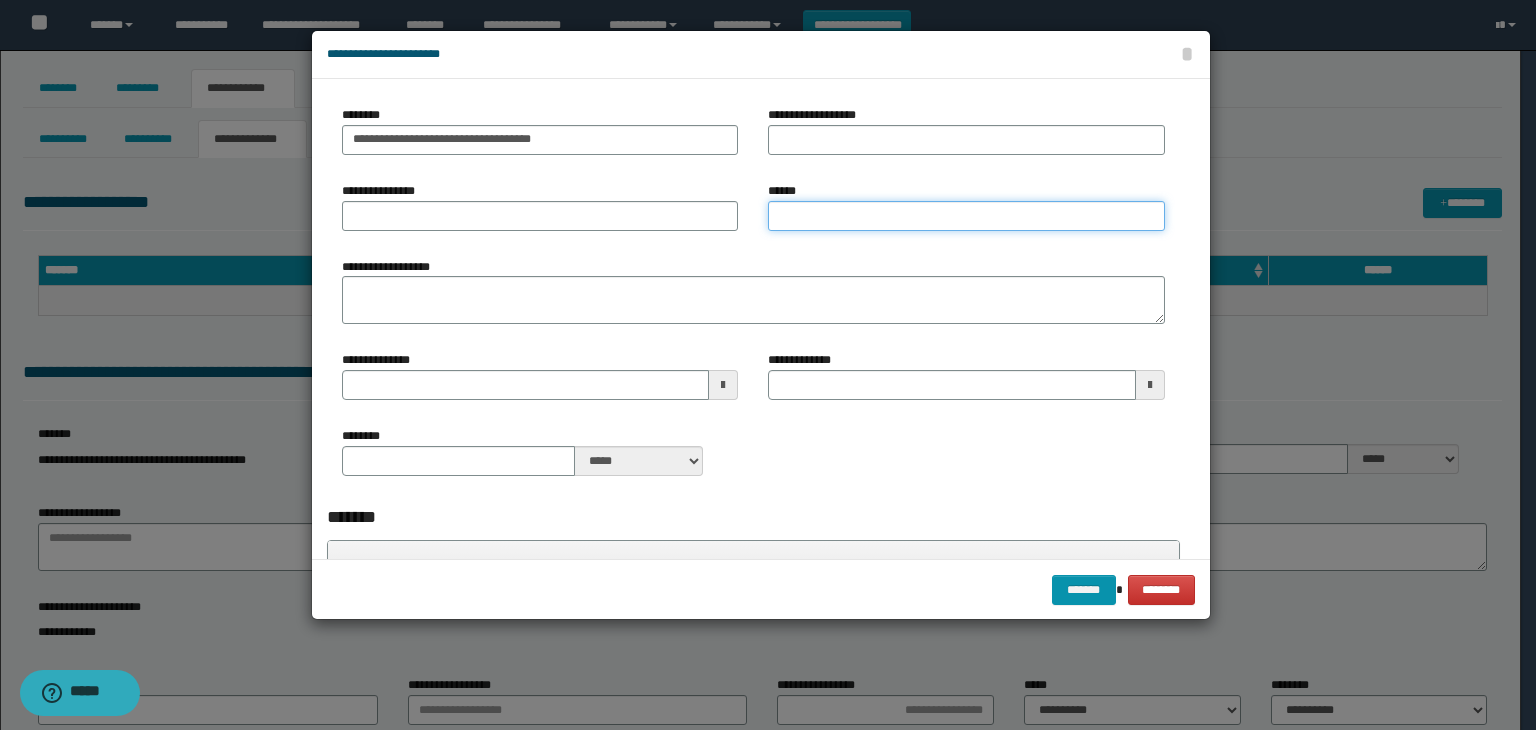click on "******" at bounding box center (966, 216) 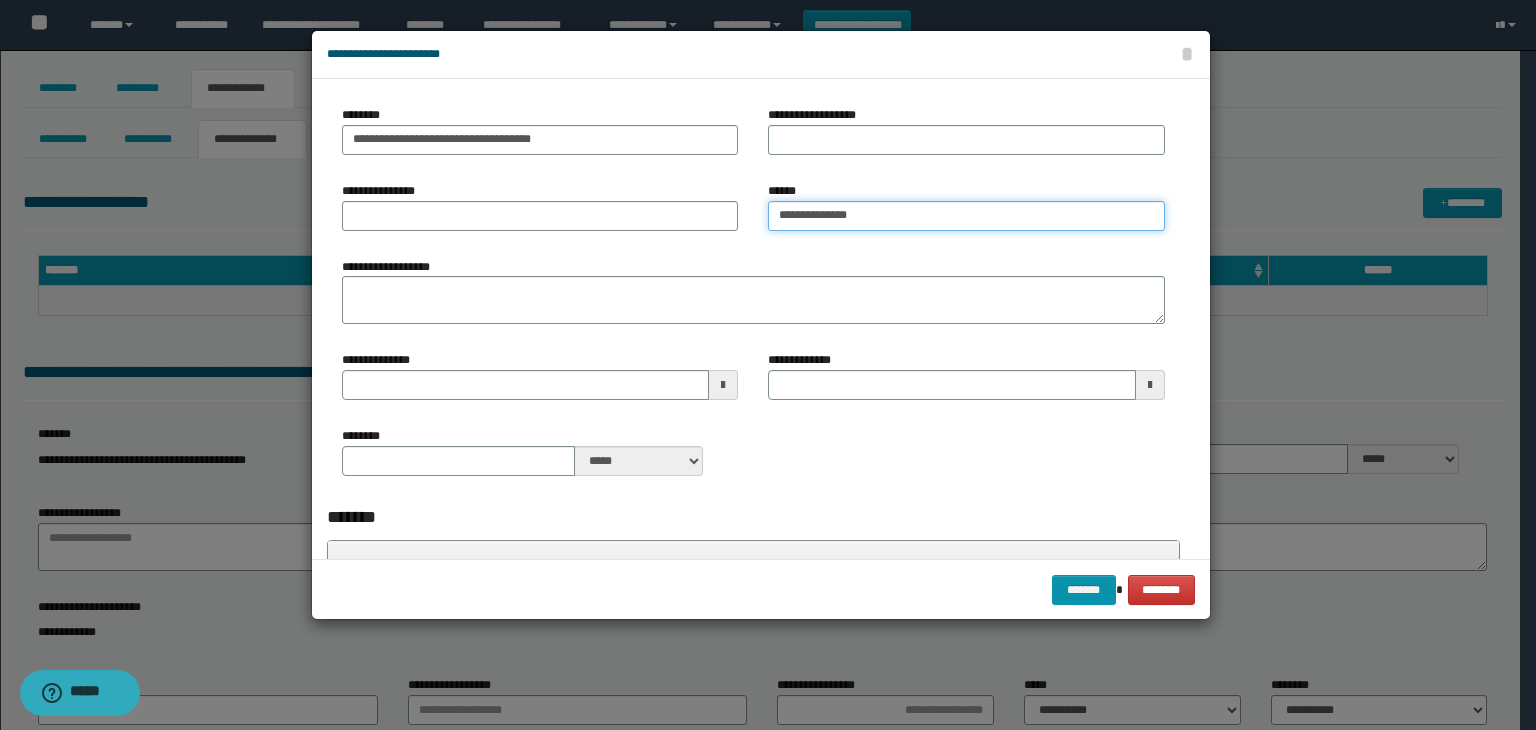 type on "**********" 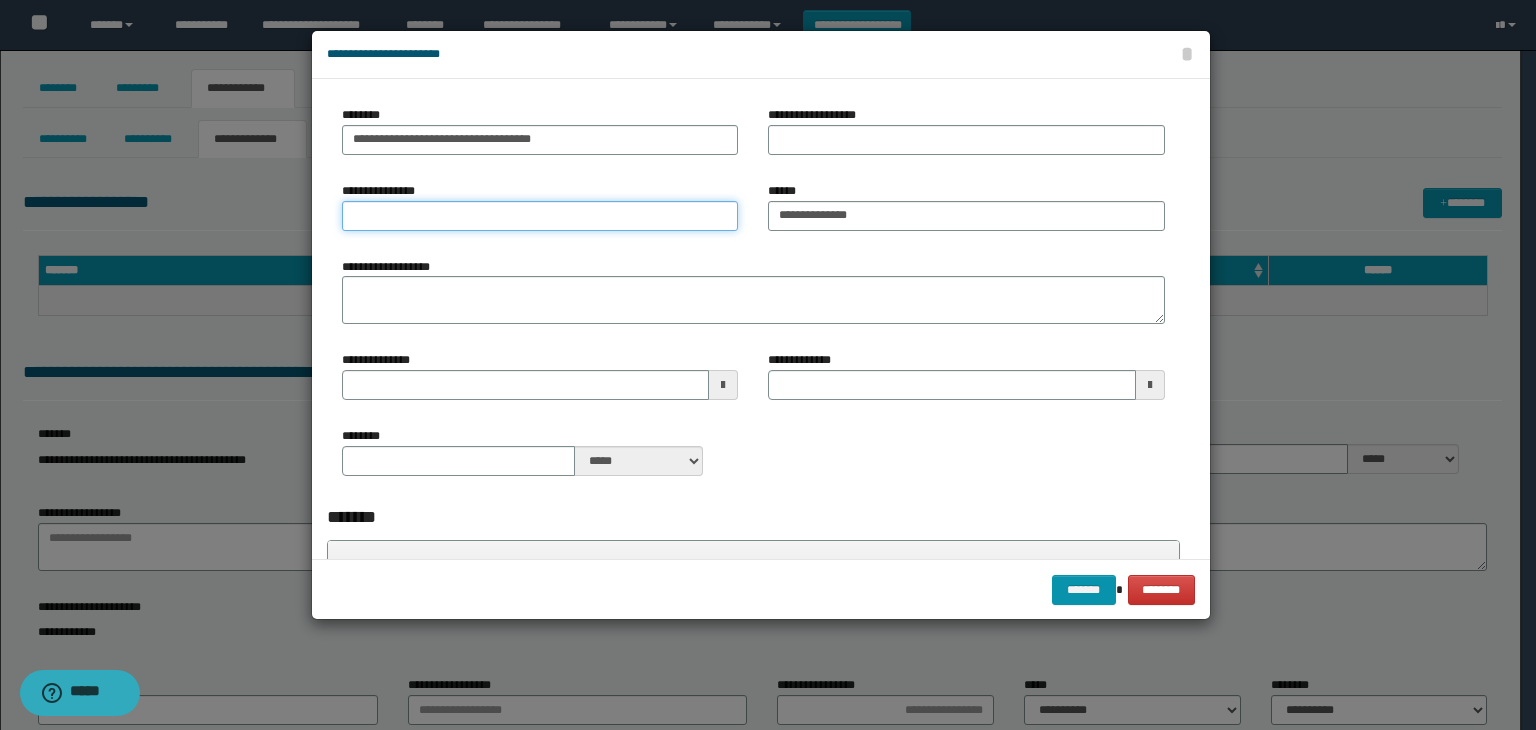 click on "**********" at bounding box center (540, 216) 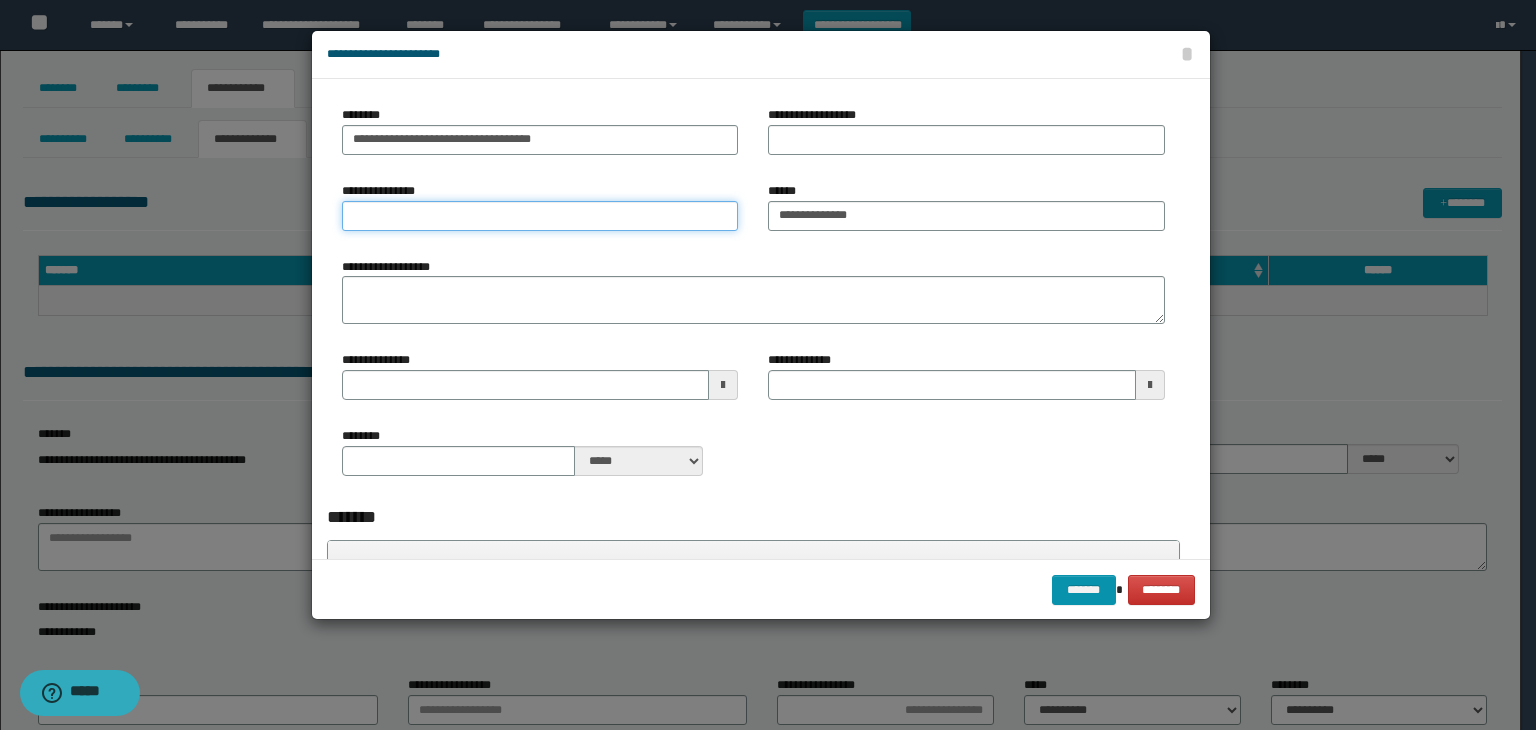 click on "**********" at bounding box center [540, 216] 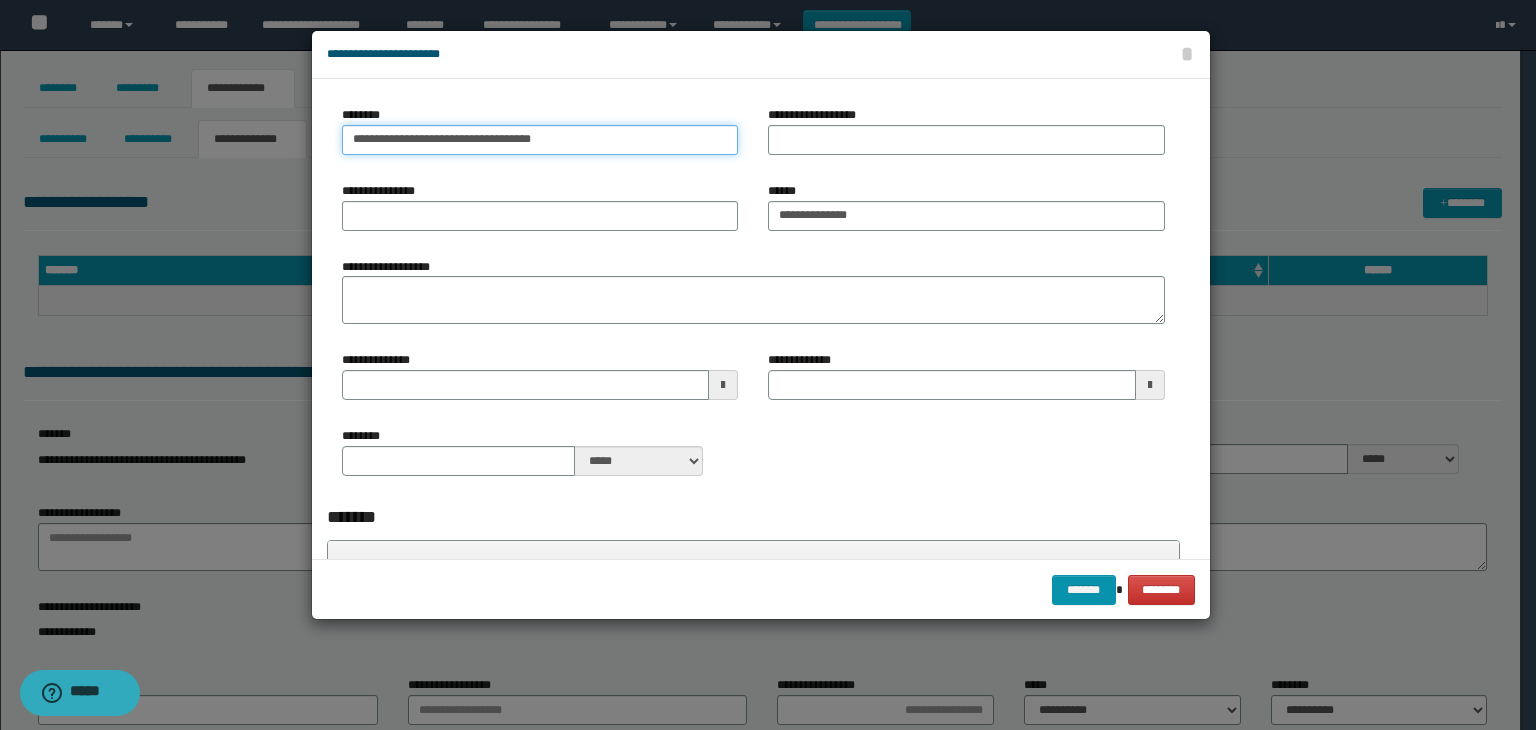 drag, startPoint x: 596, startPoint y: 141, endPoint x: 396, endPoint y: 127, distance: 200.4894 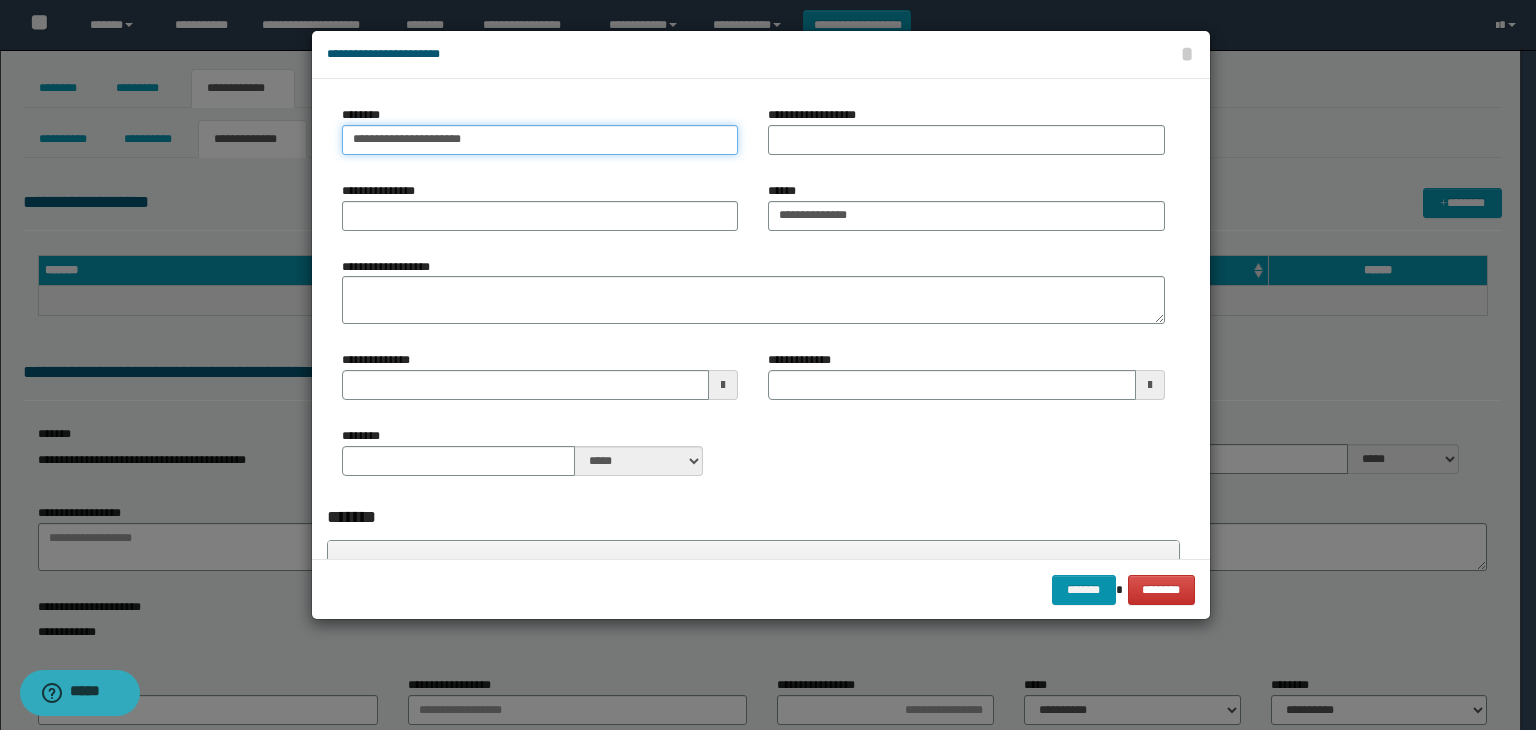 type on "**********" 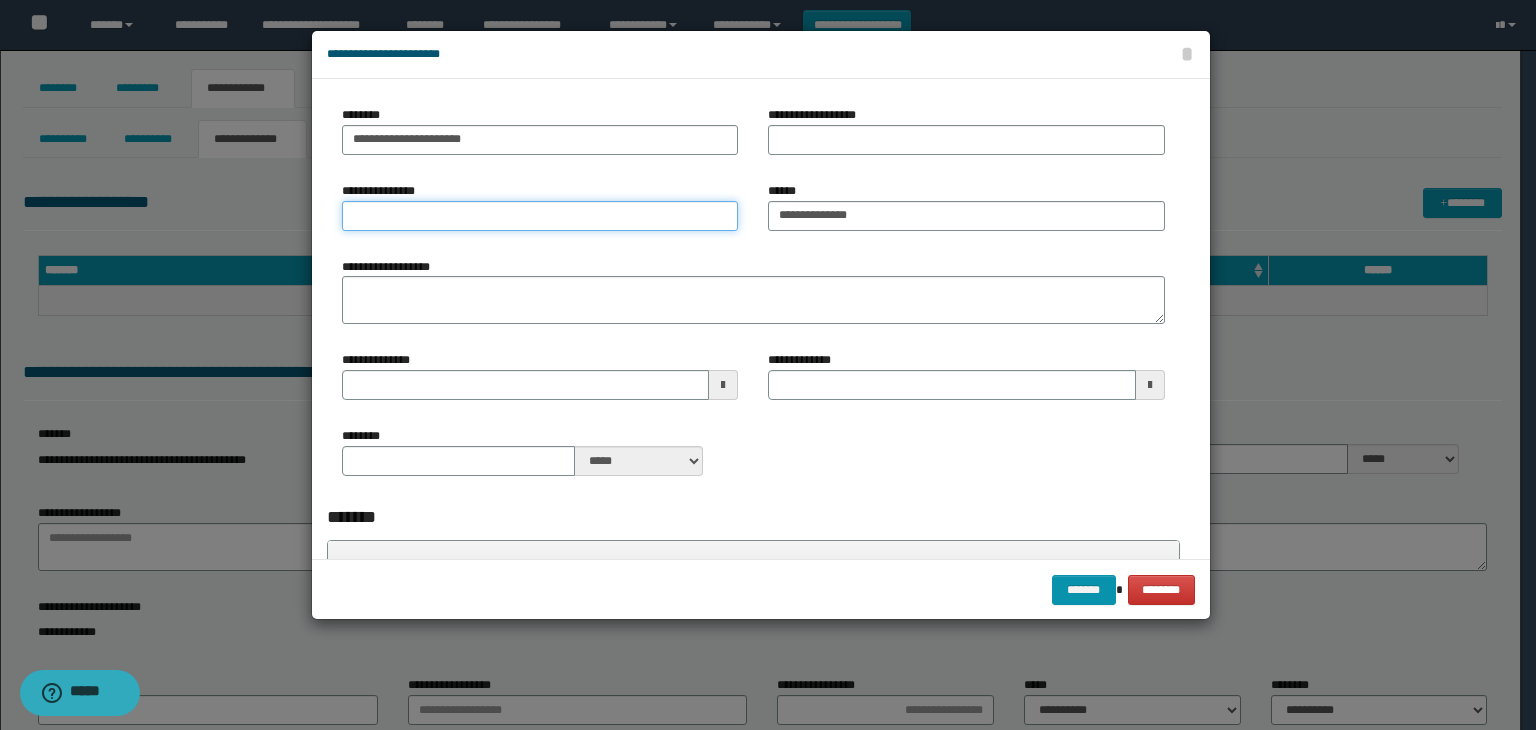 click on "**********" at bounding box center (540, 216) 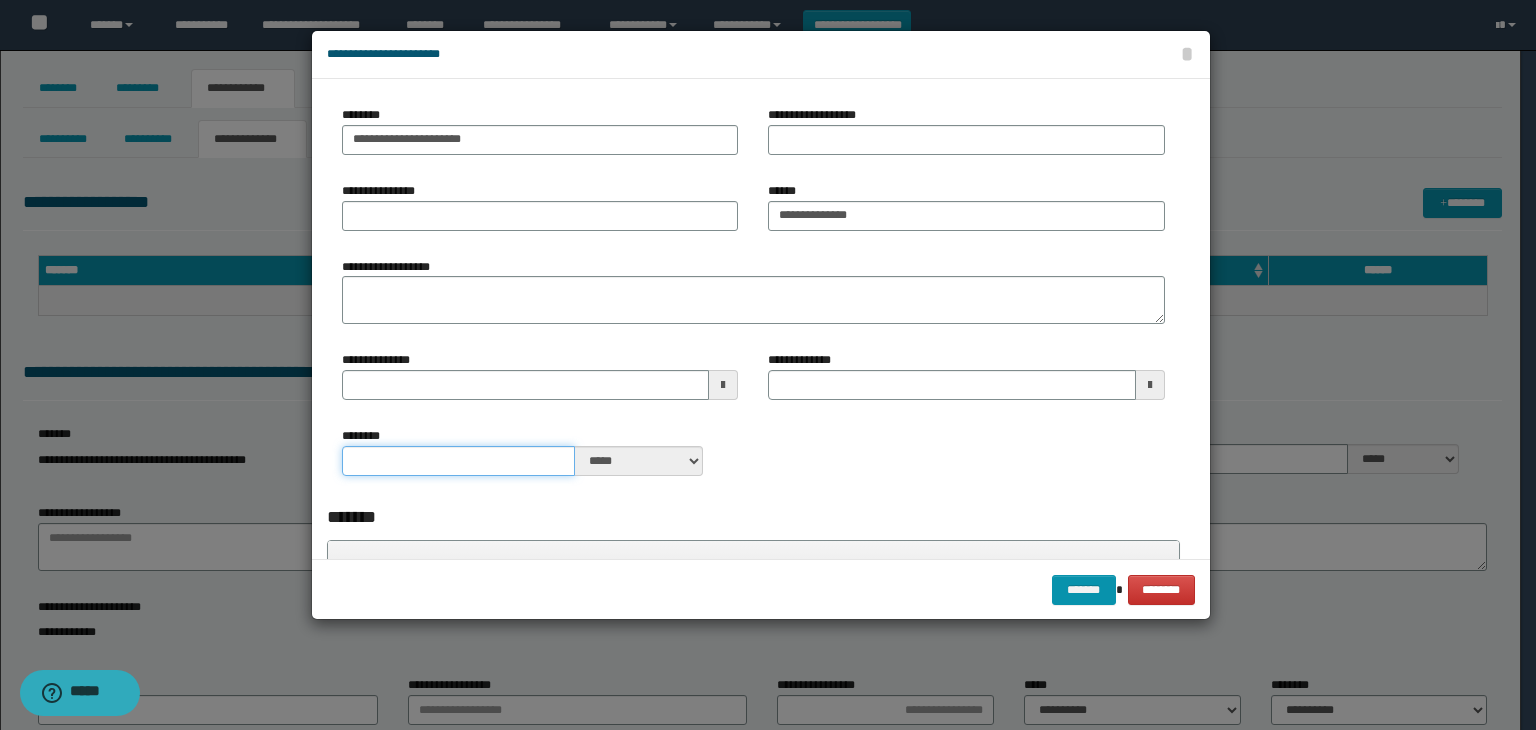 click on "********" at bounding box center (459, 461) 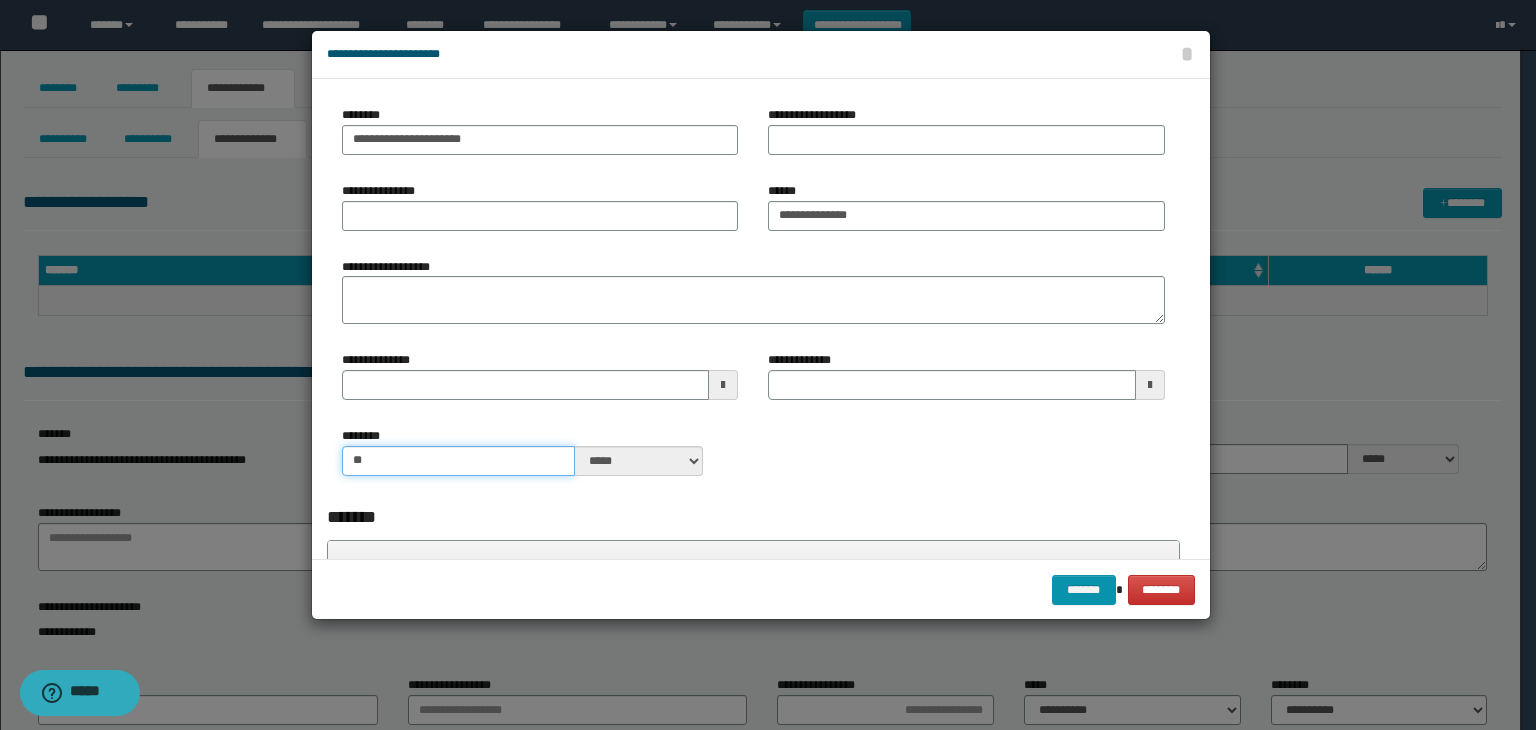 type on "**" 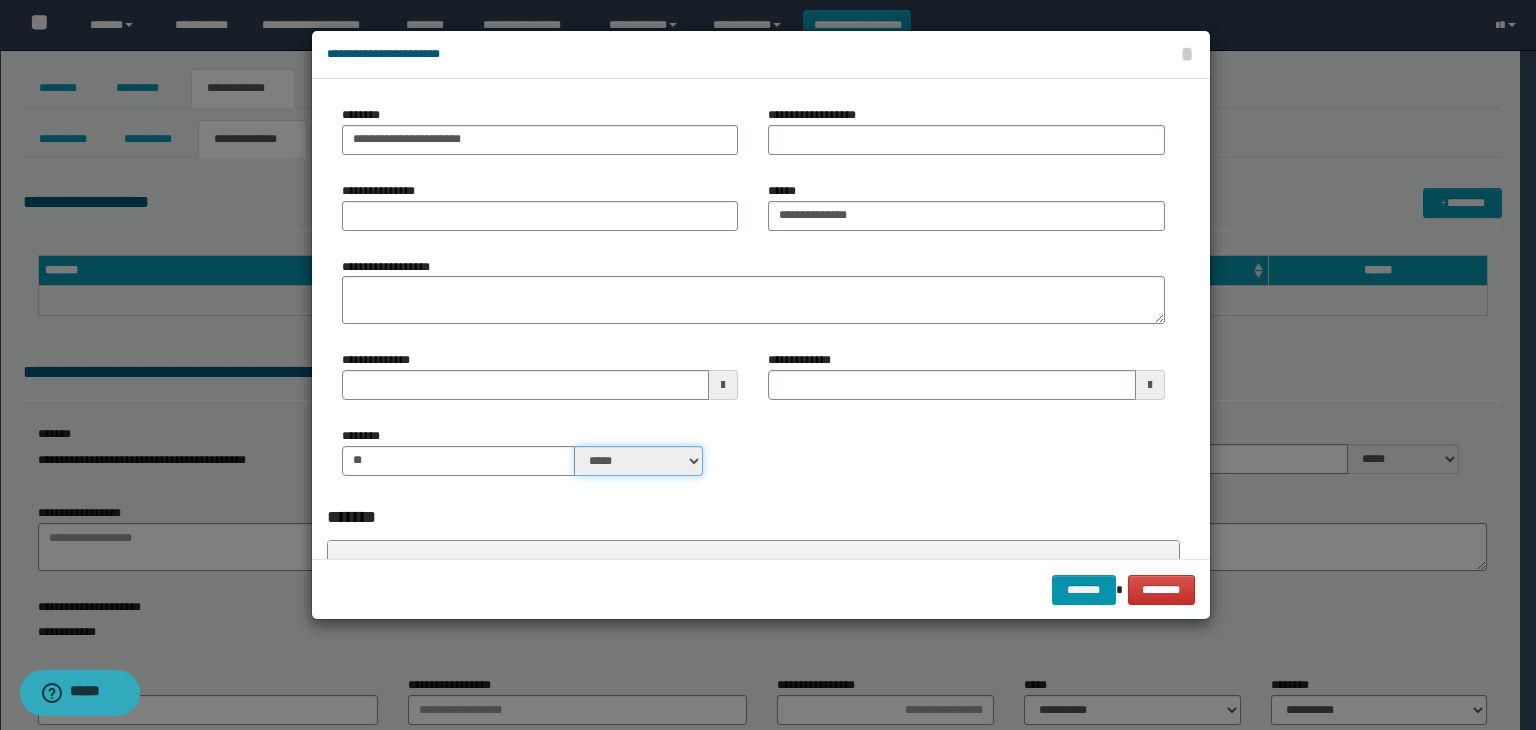 click on "*****
****" at bounding box center [639, 461] 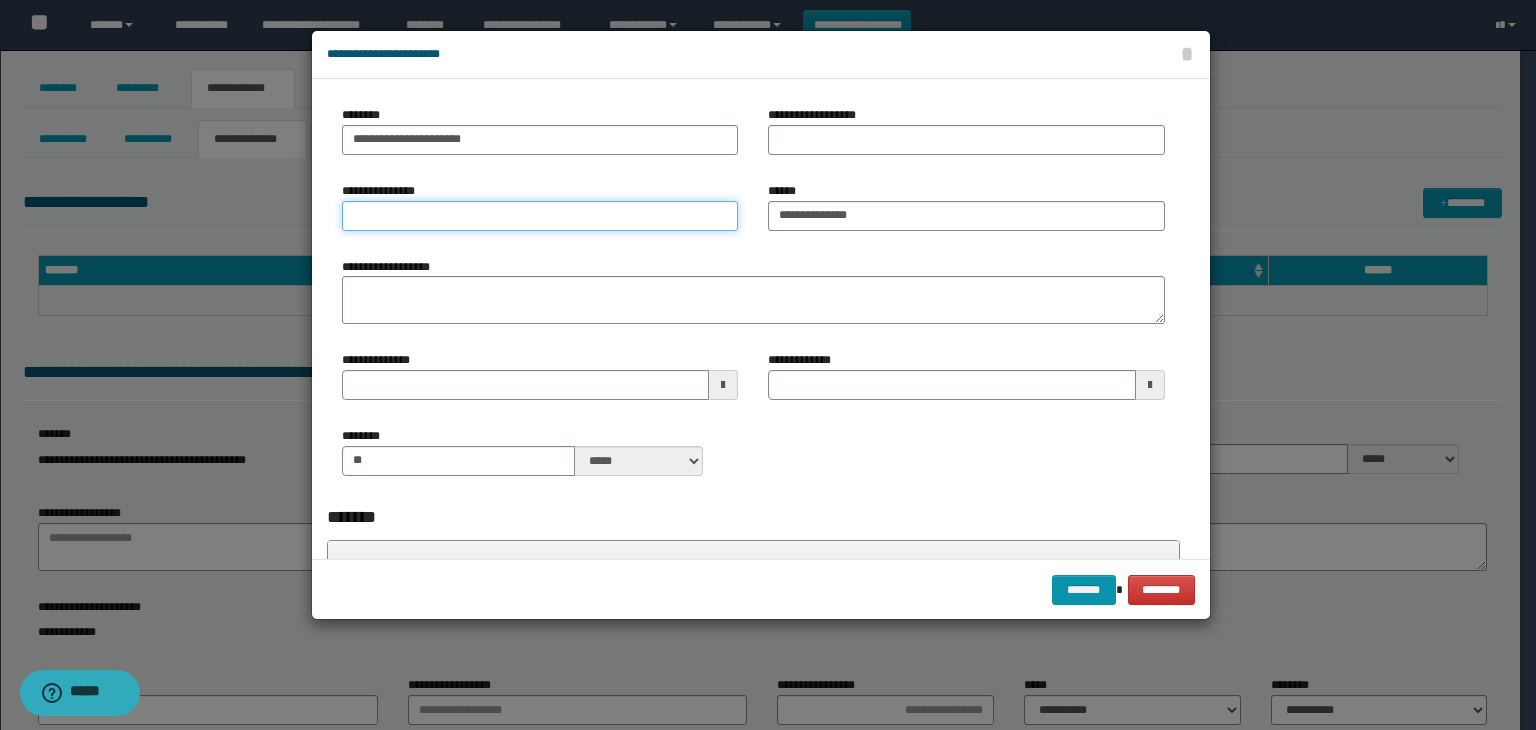 click on "**********" at bounding box center [540, 216] 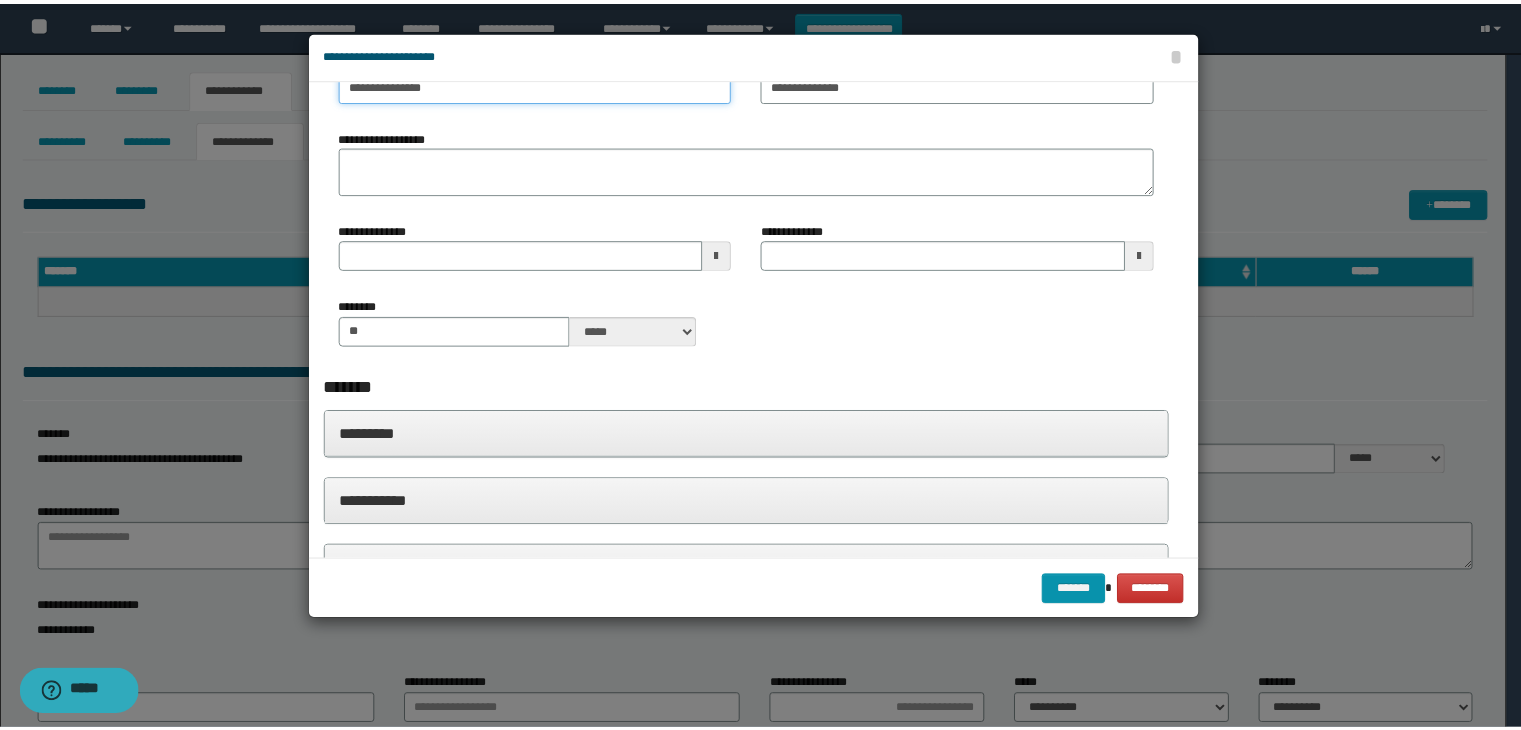 scroll, scrollTop: 300, scrollLeft: 0, axis: vertical 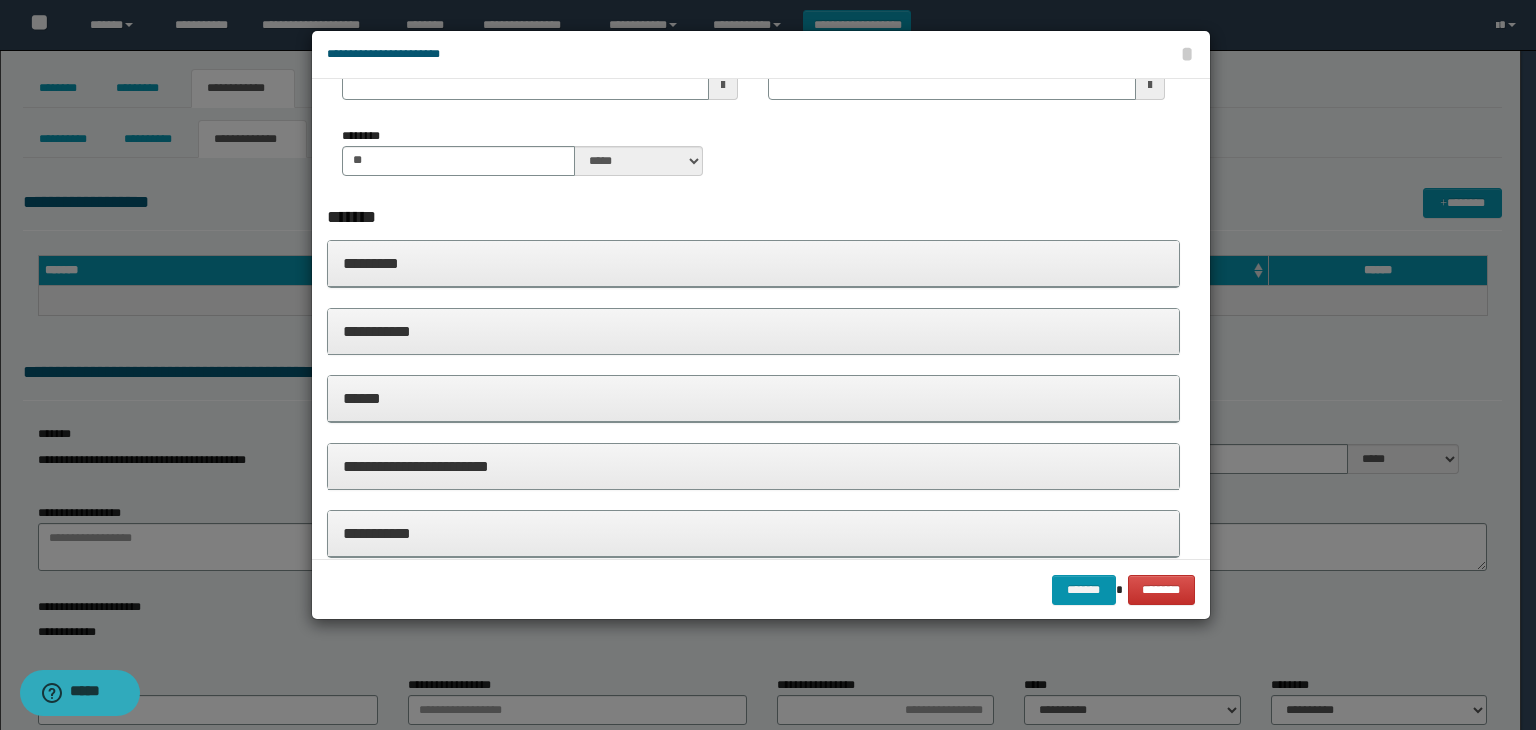 type on "**********" 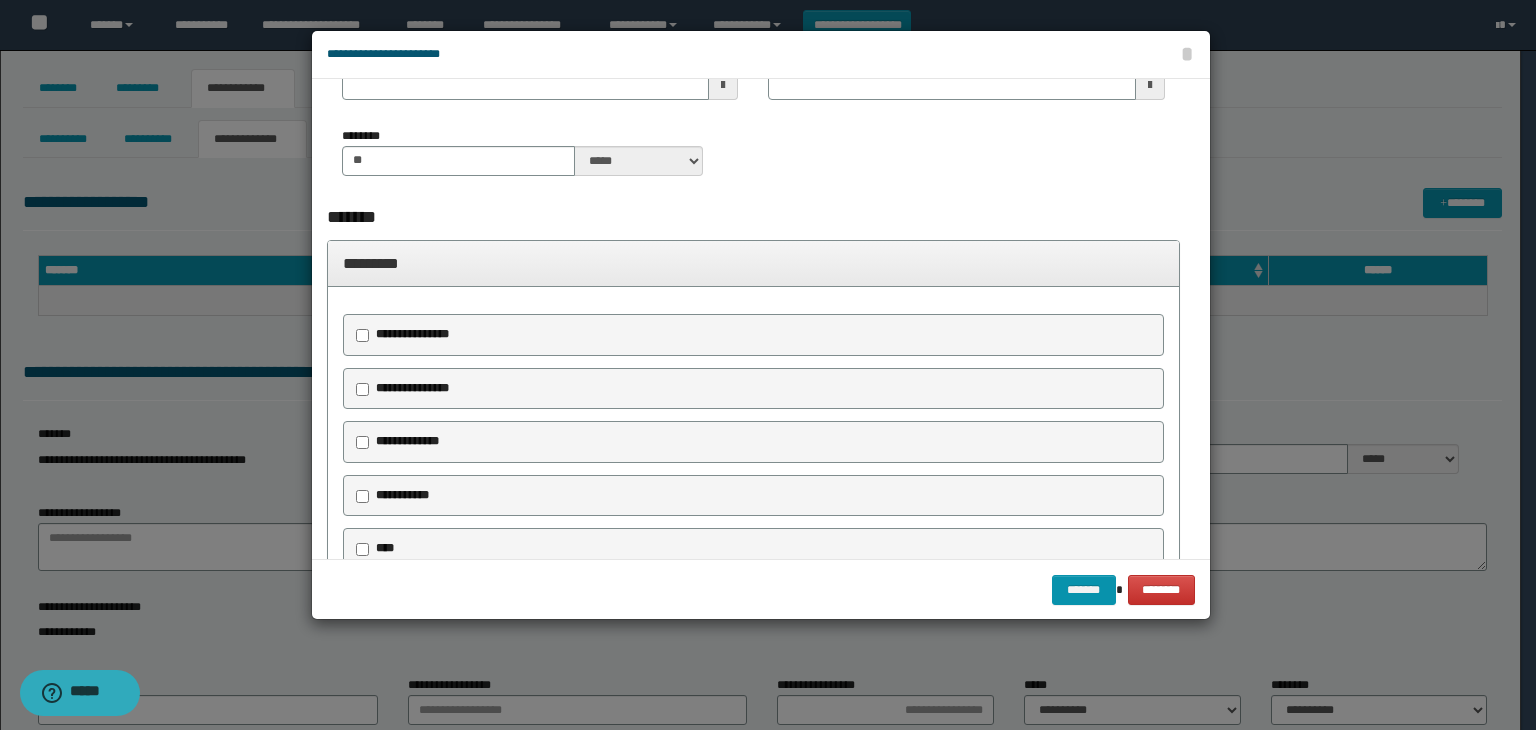 click on "**********" at bounding box center [415, 389] 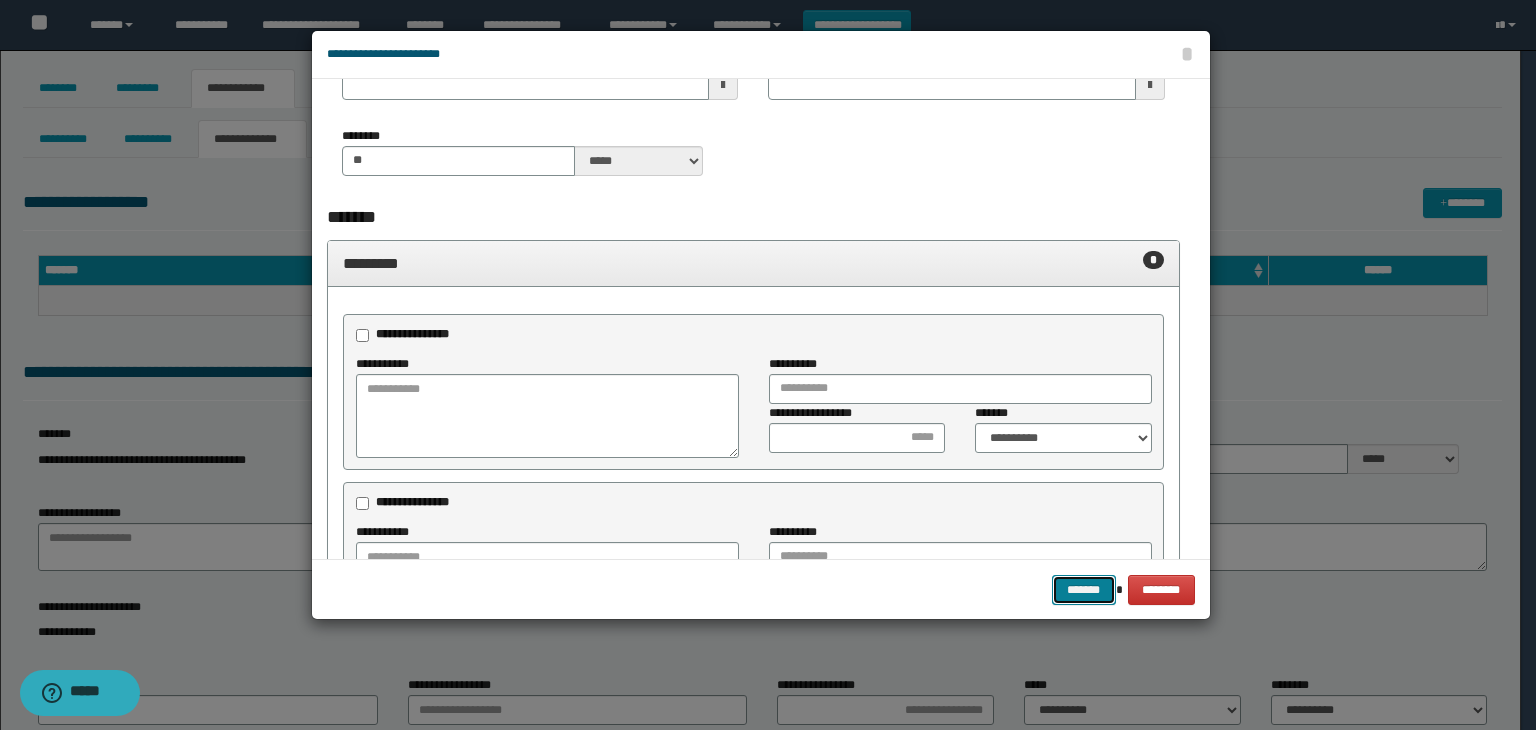 click on "*******" at bounding box center [1084, 590] 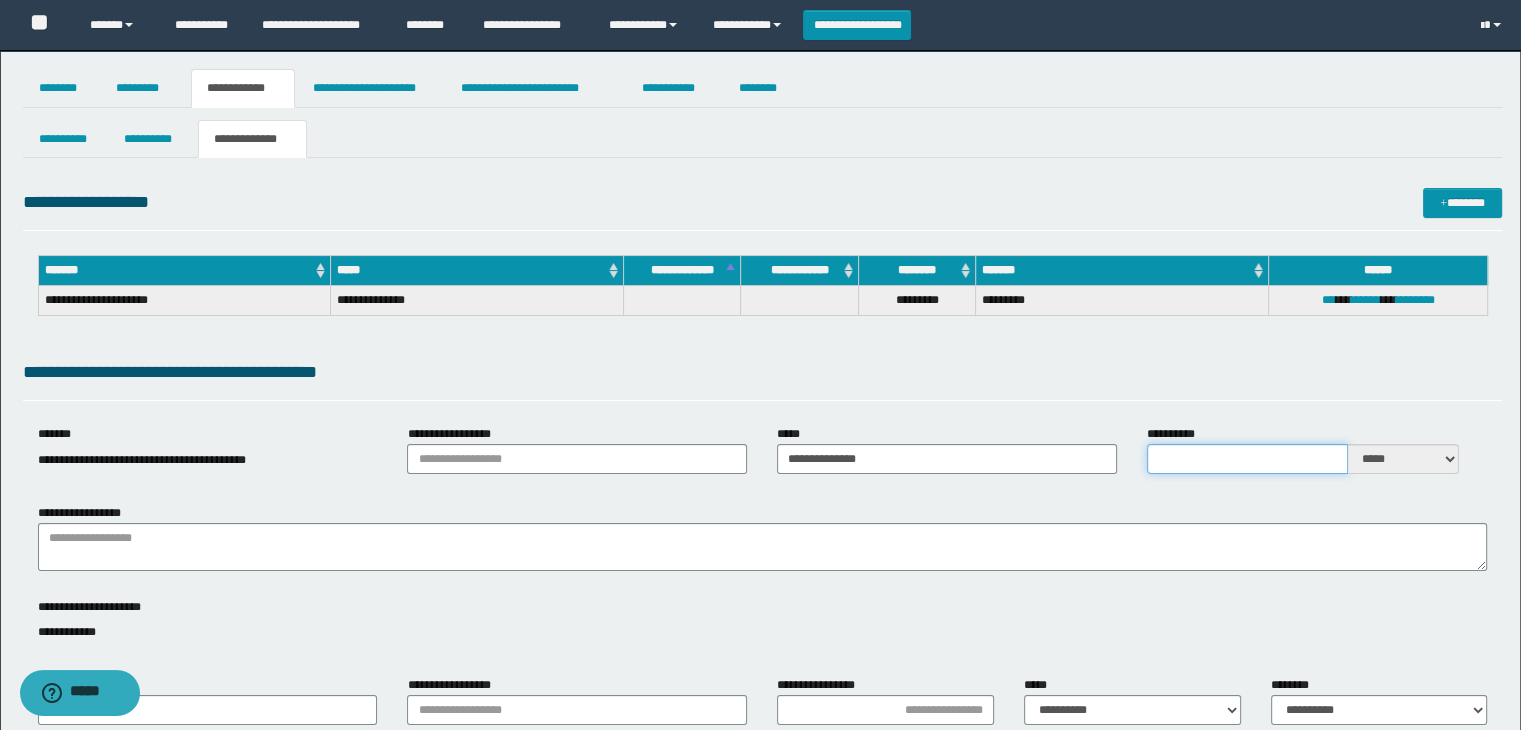 click on "**********" at bounding box center [1247, 459] 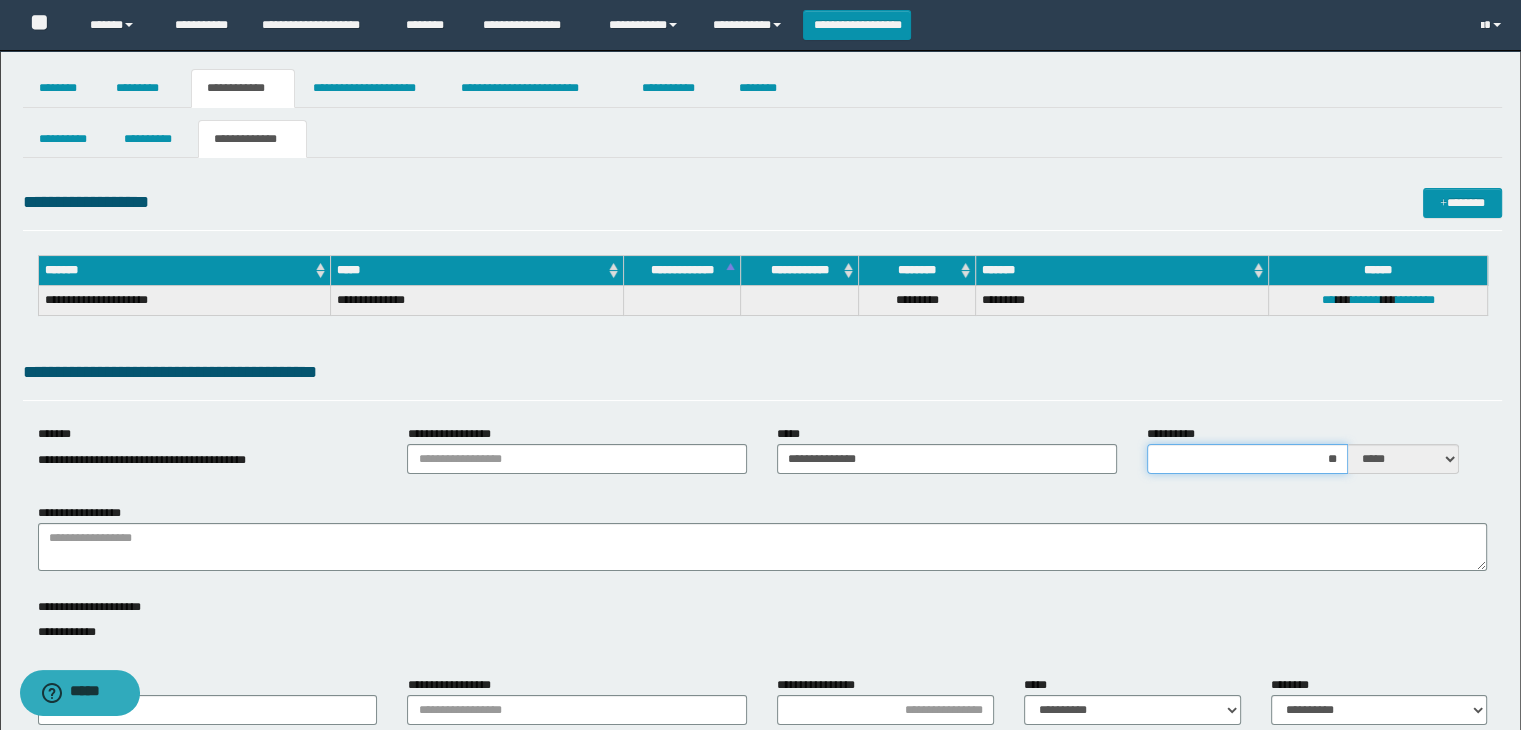 type on "*" 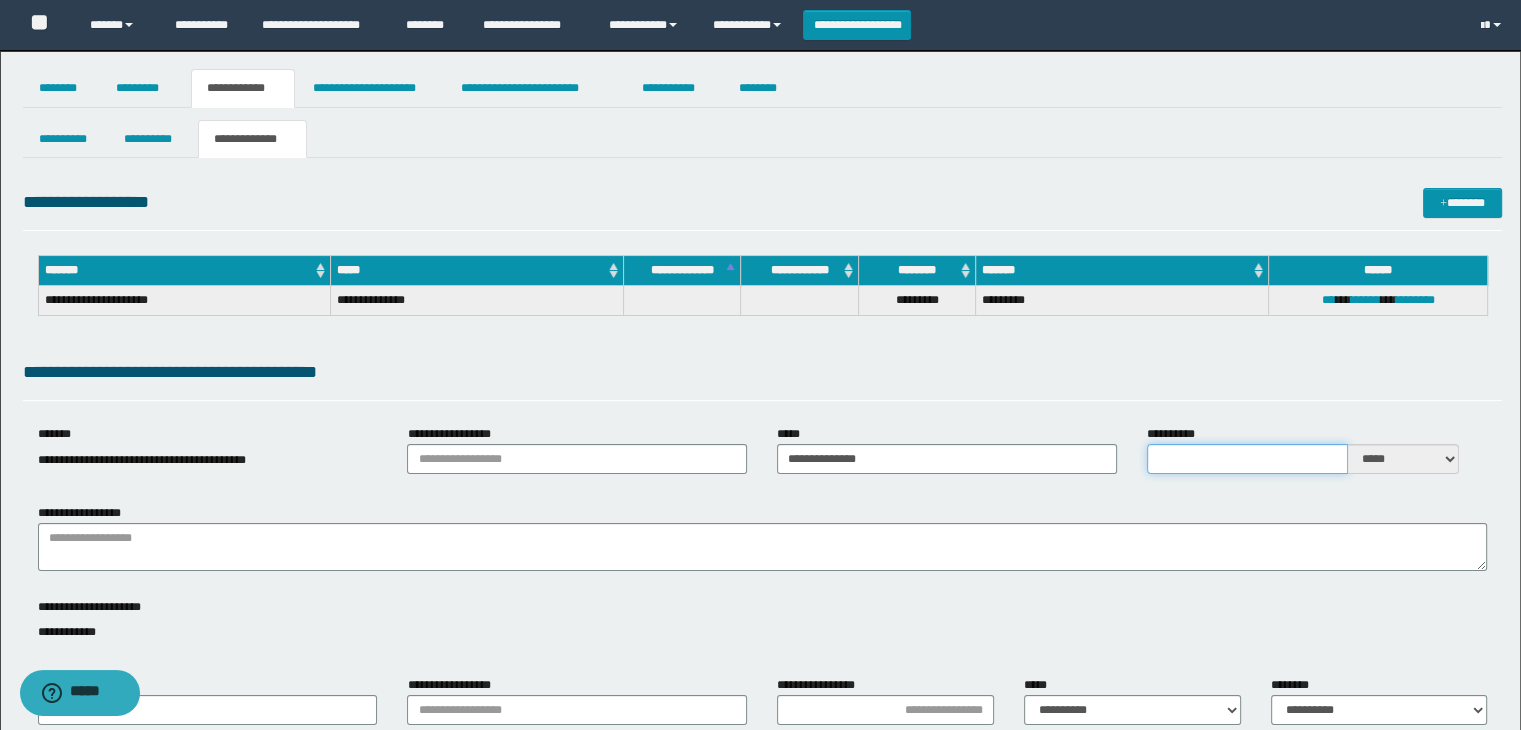 type on "*" 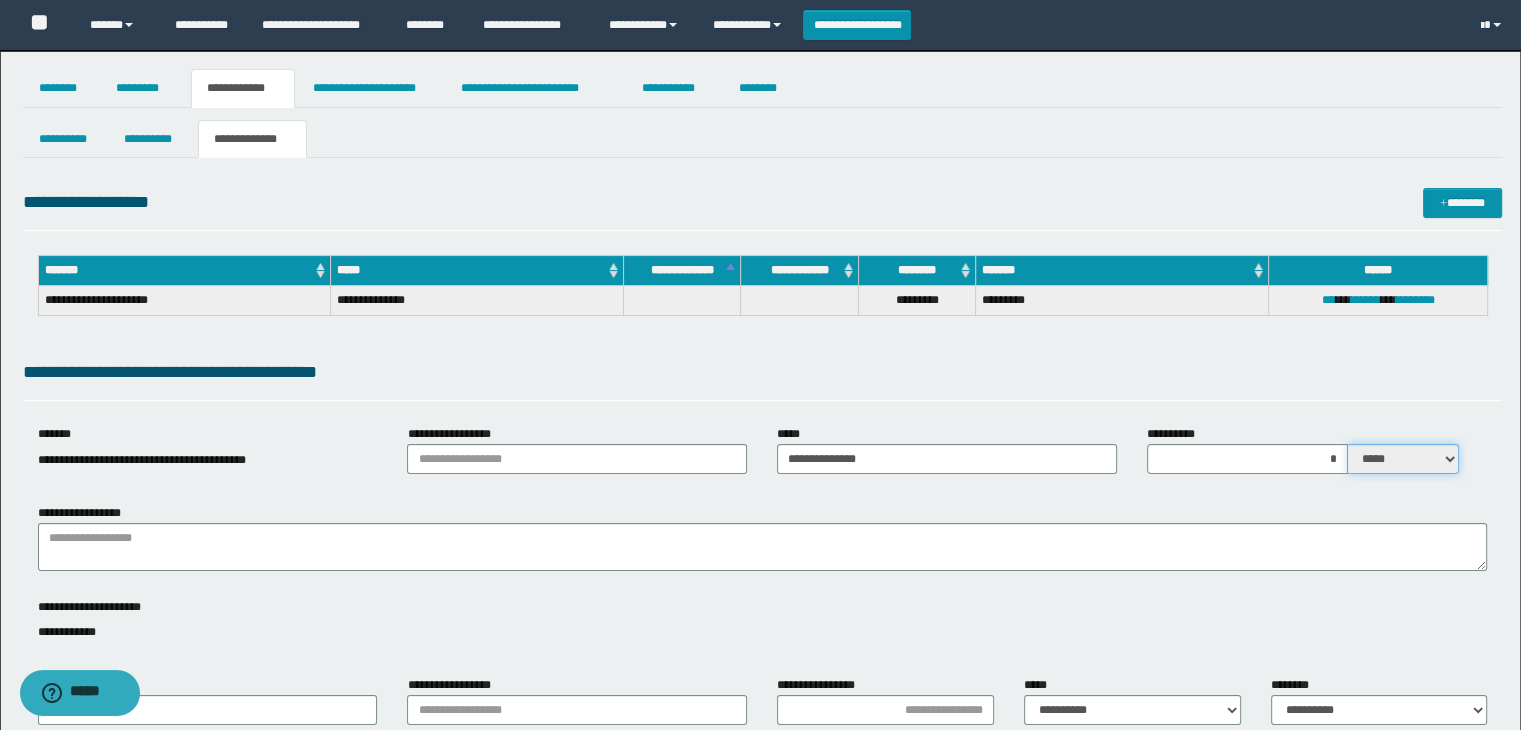 click on "*****
****" at bounding box center [1403, 459] 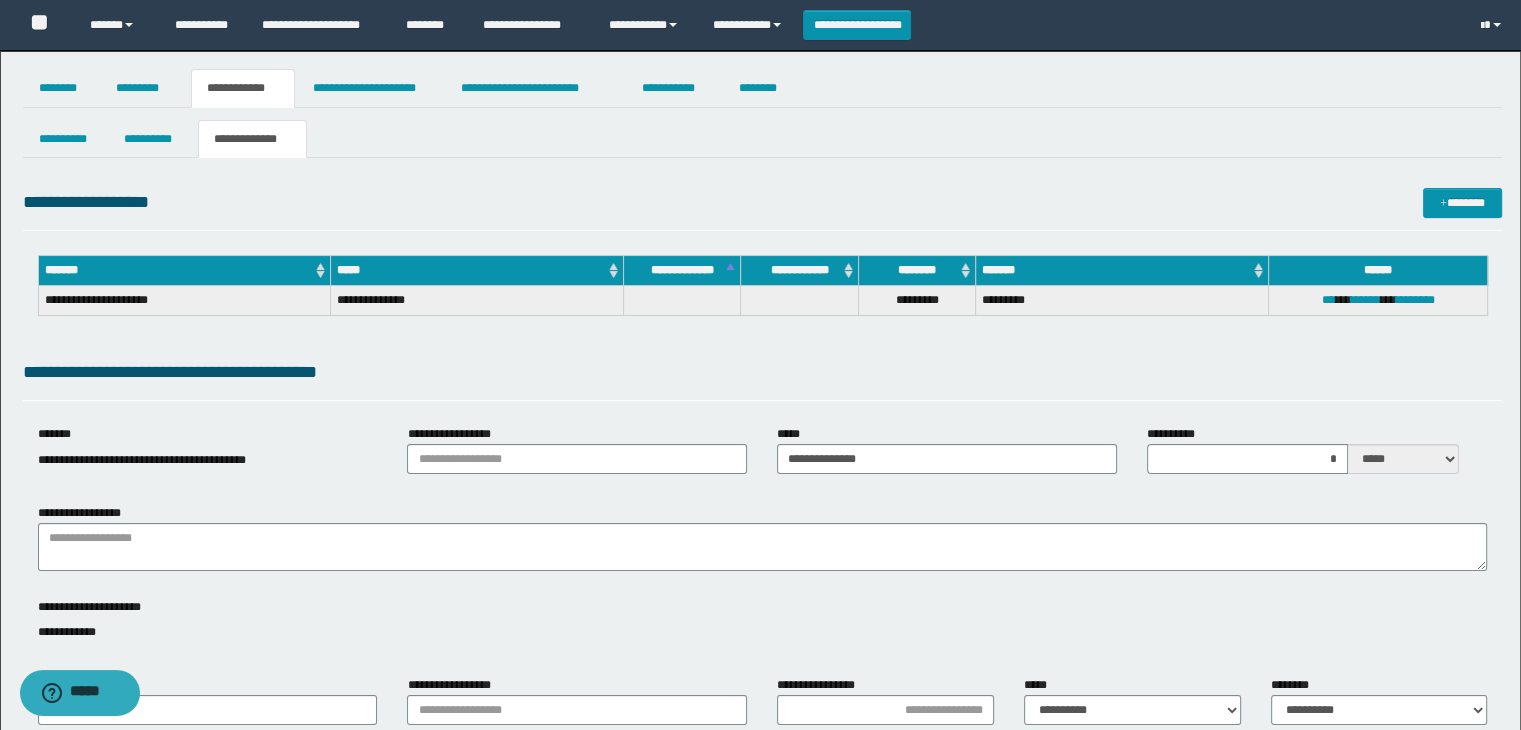 click on "**********" at bounding box center [763, 888] 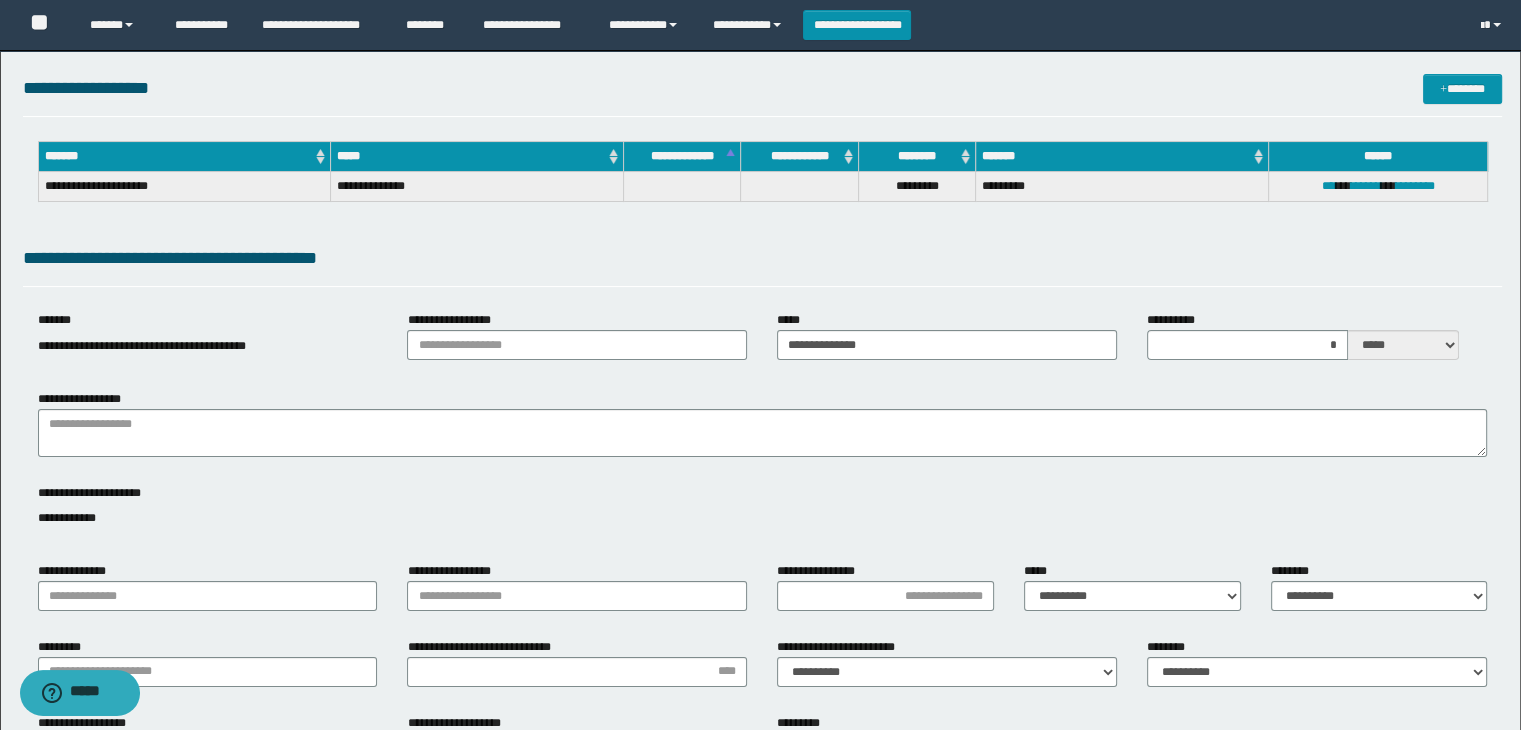 scroll, scrollTop: 200, scrollLeft: 0, axis: vertical 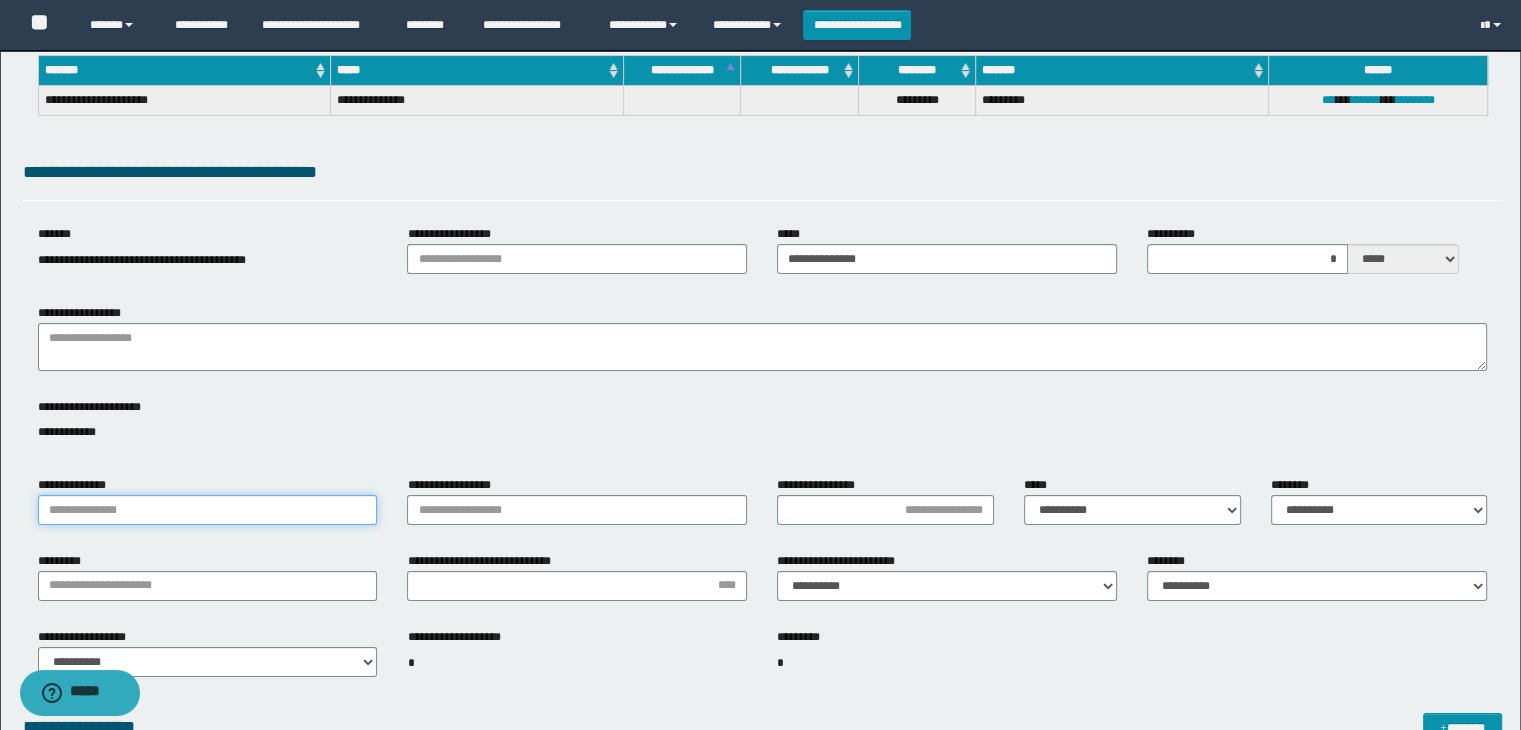 click on "**********" at bounding box center [208, 510] 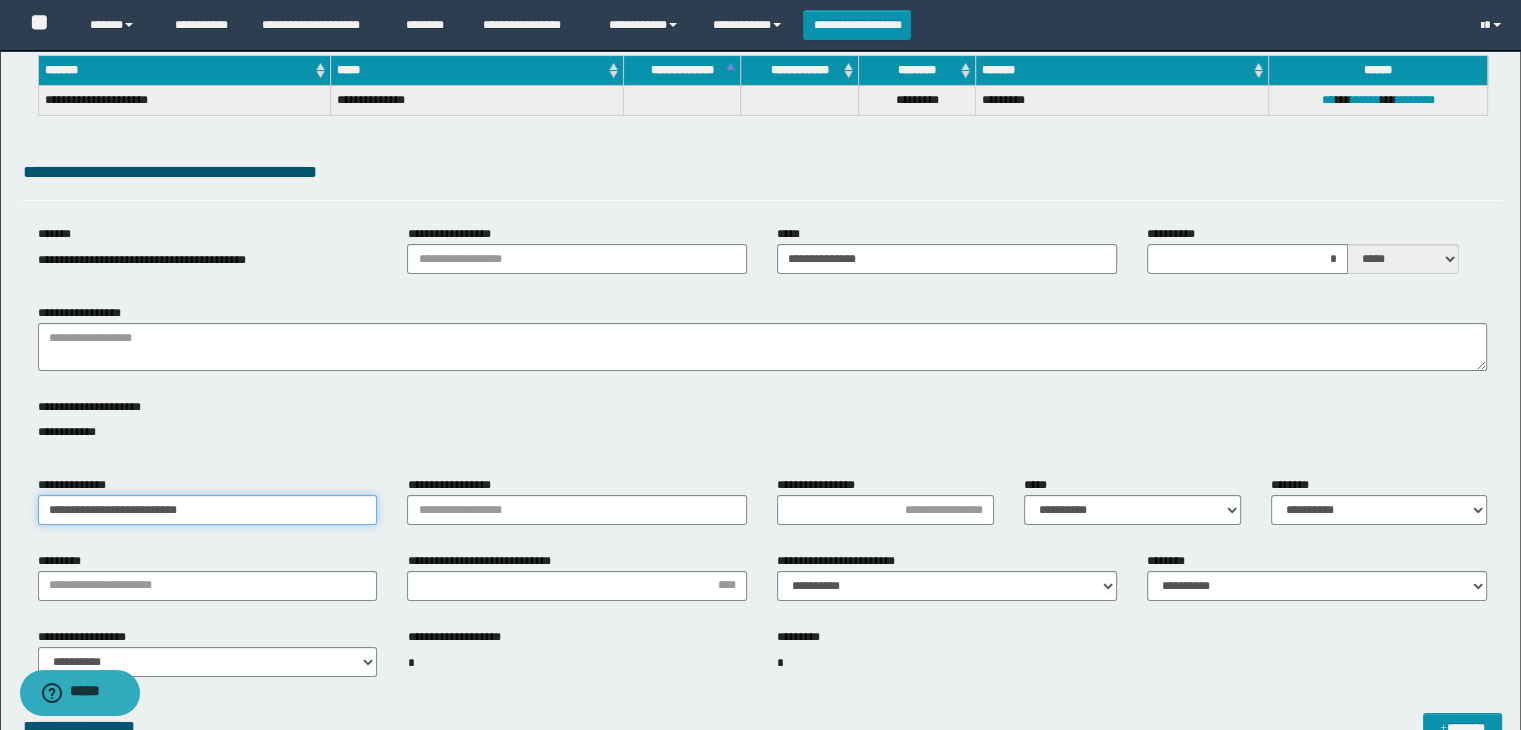 type on "**********" 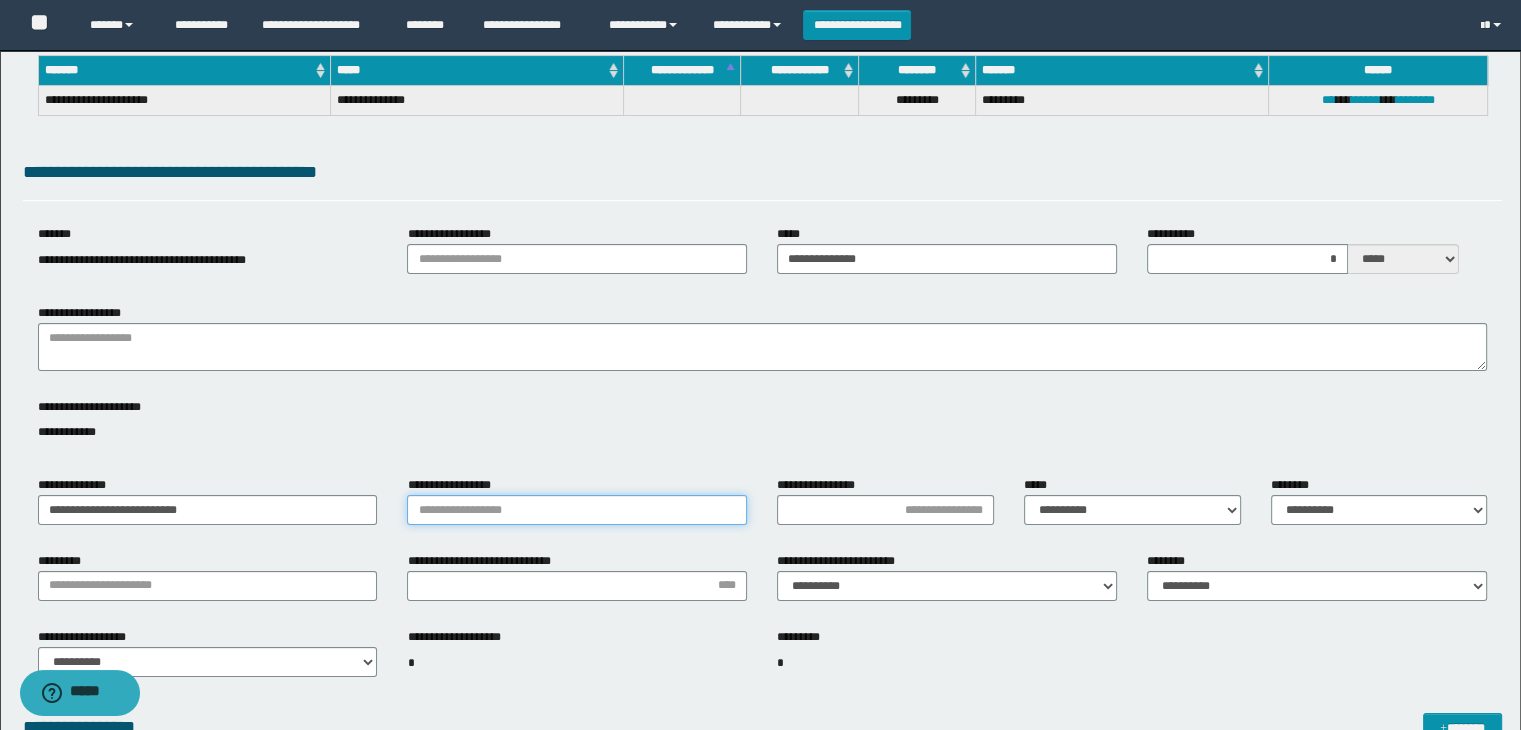 click on "**********" at bounding box center [577, 510] 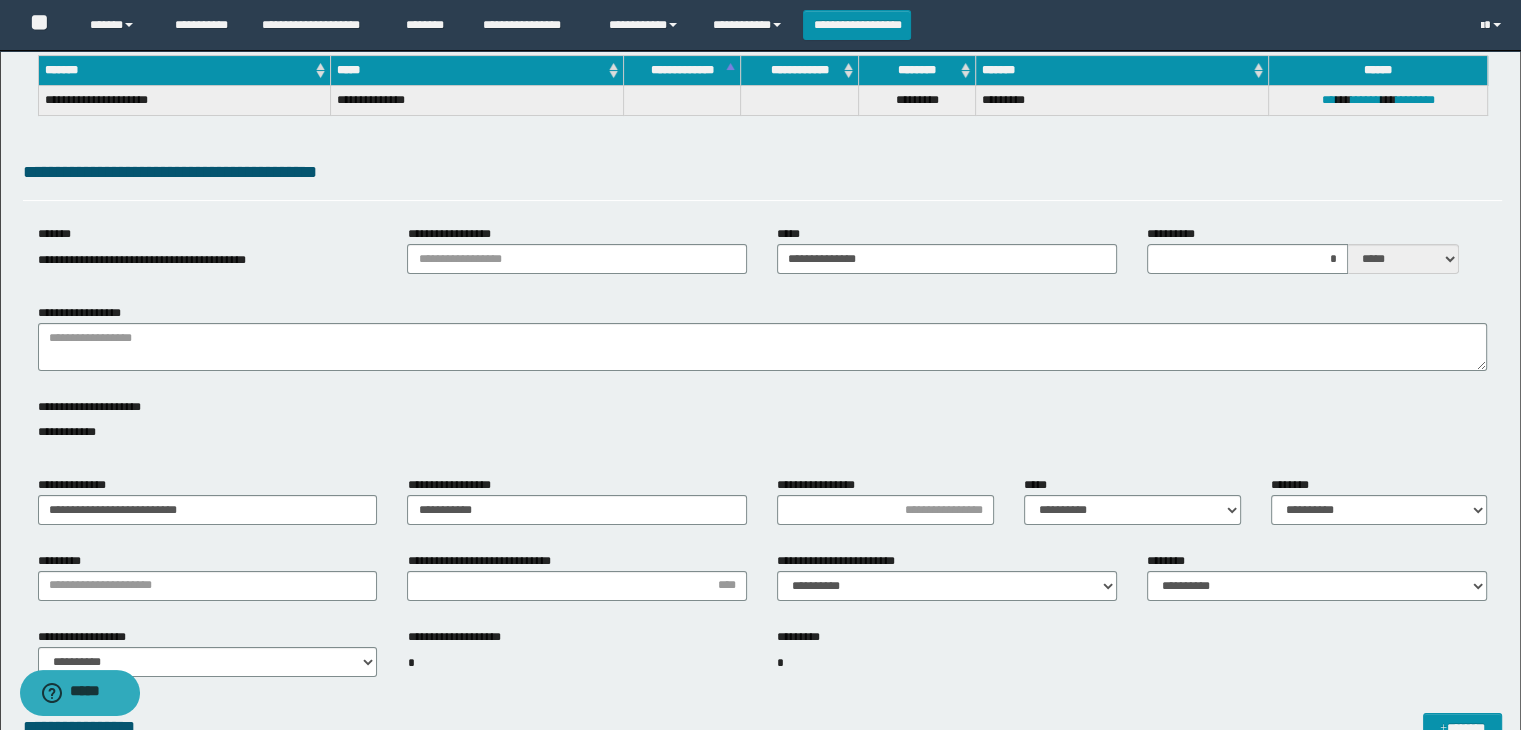 drag, startPoint x: 638, startPoint y: 585, endPoint x: 564, endPoint y: 557, distance: 79.12016 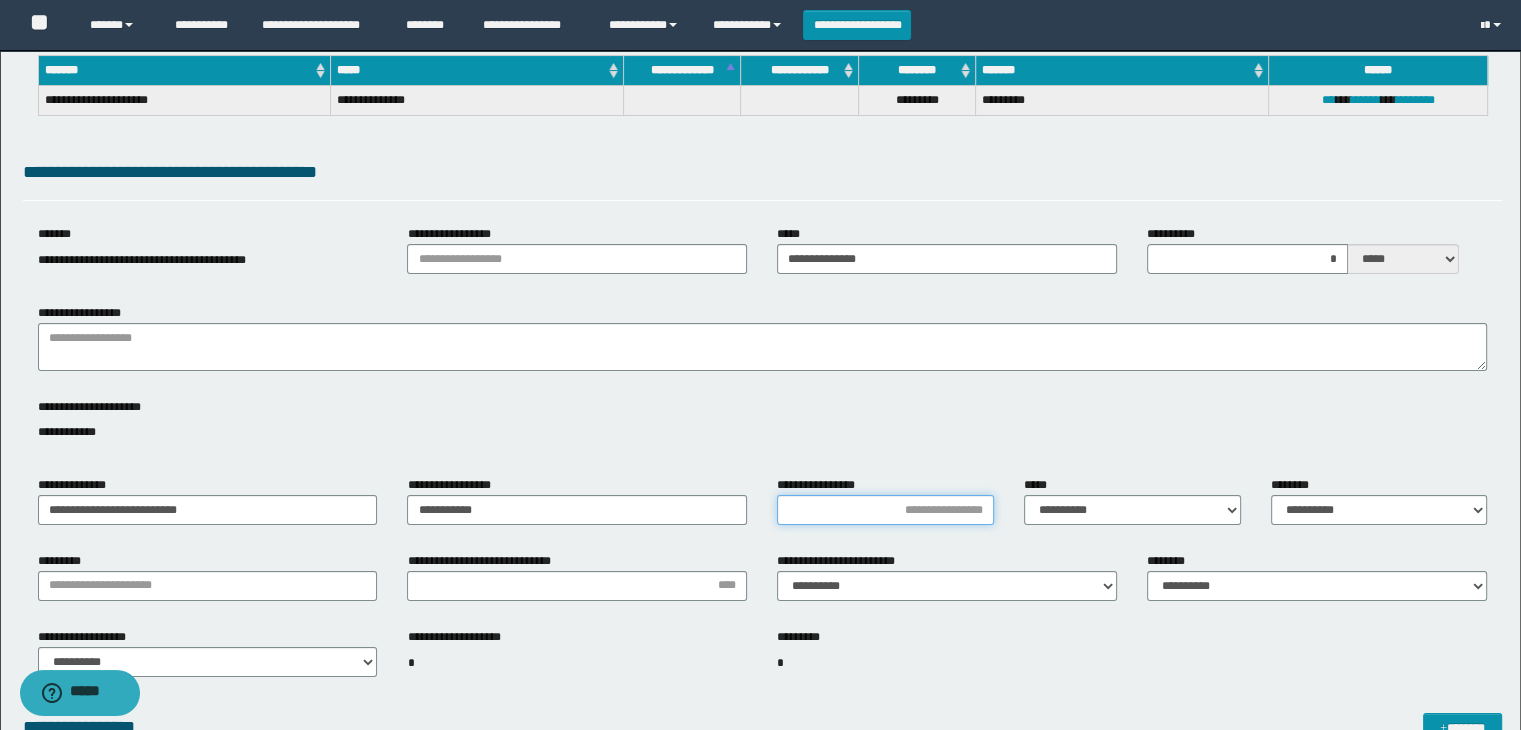 click on "**********" at bounding box center [885, 510] 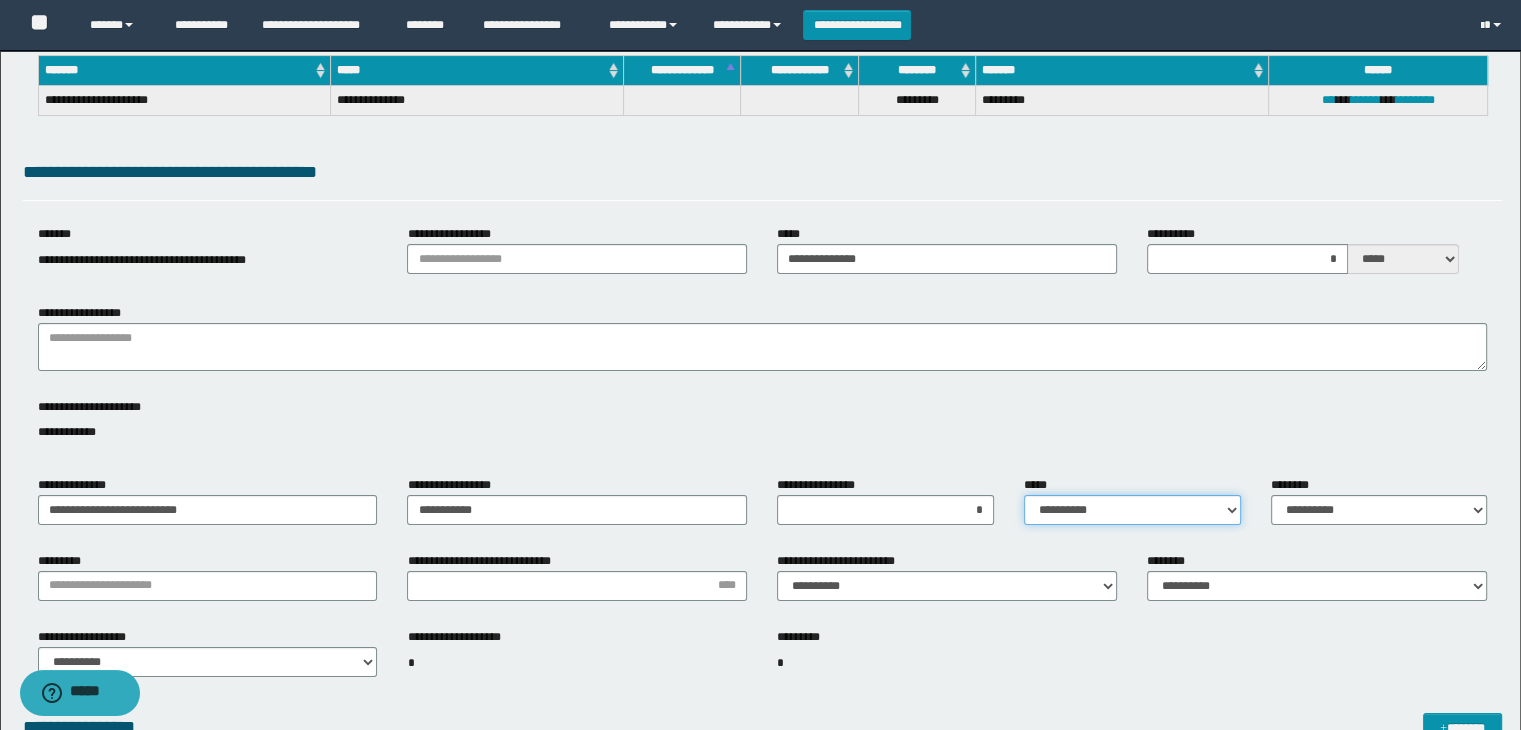 click on "**********" at bounding box center (1132, 510) 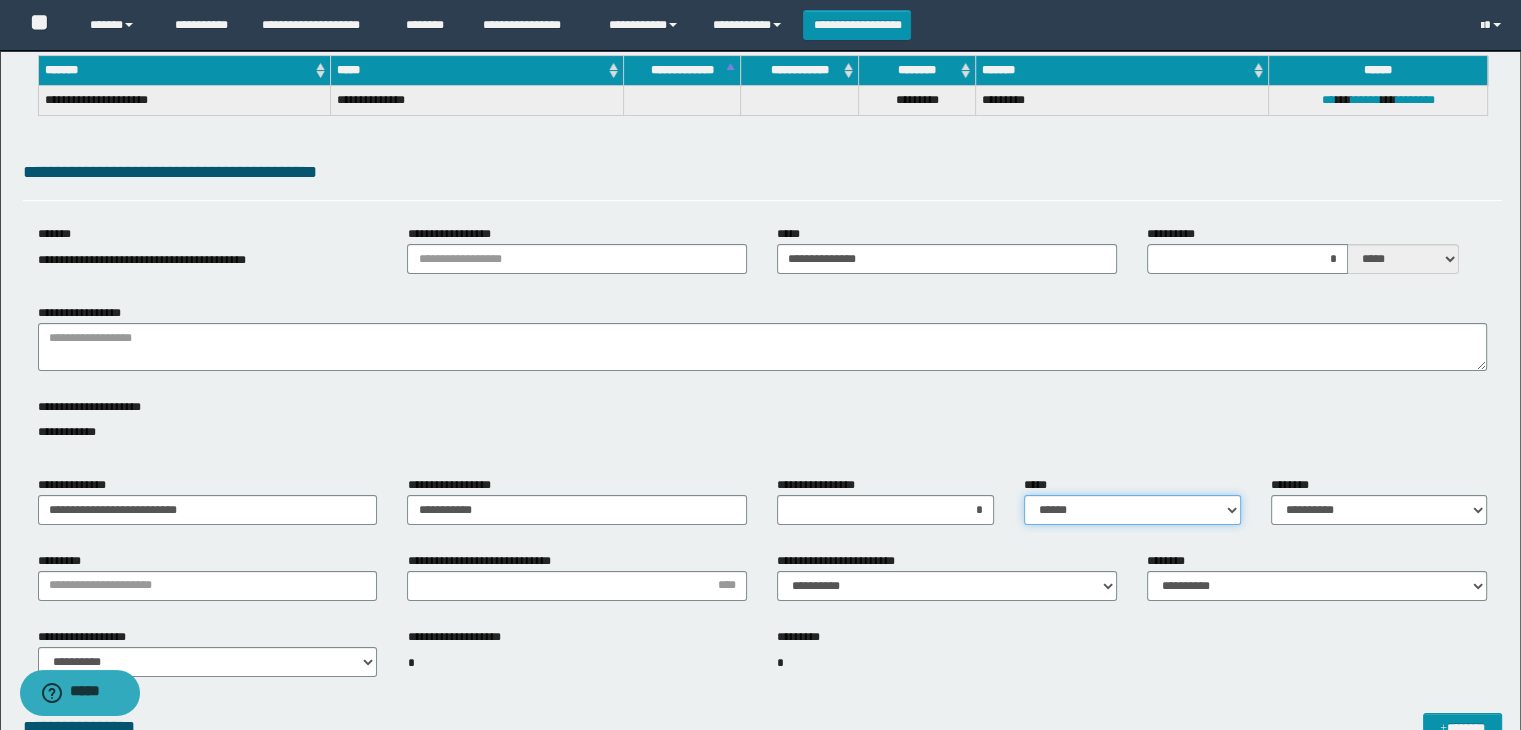 click on "**********" at bounding box center [1132, 510] 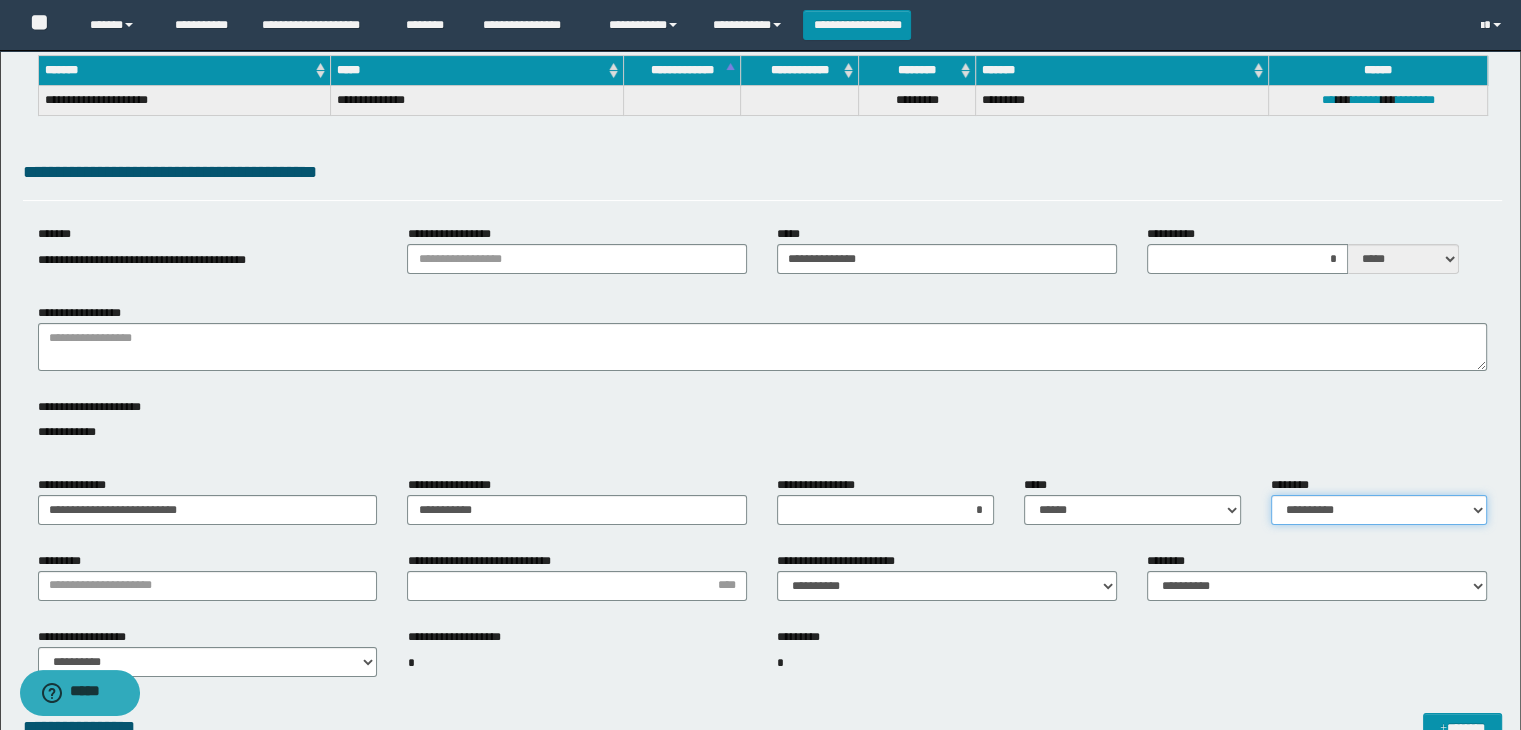 click on "**********" at bounding box center [1379, 510] 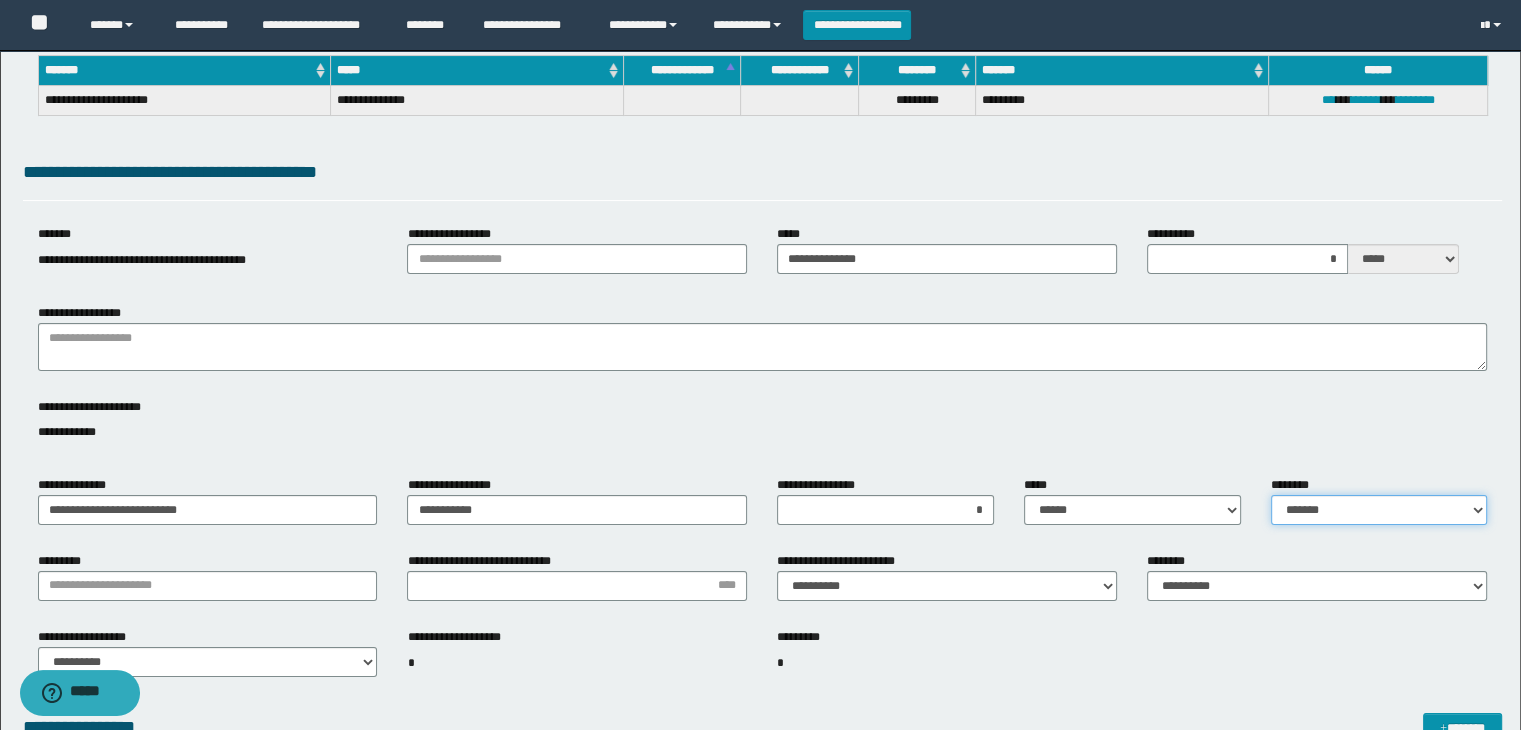 click on "**********" at bounding box center (1379, 510) 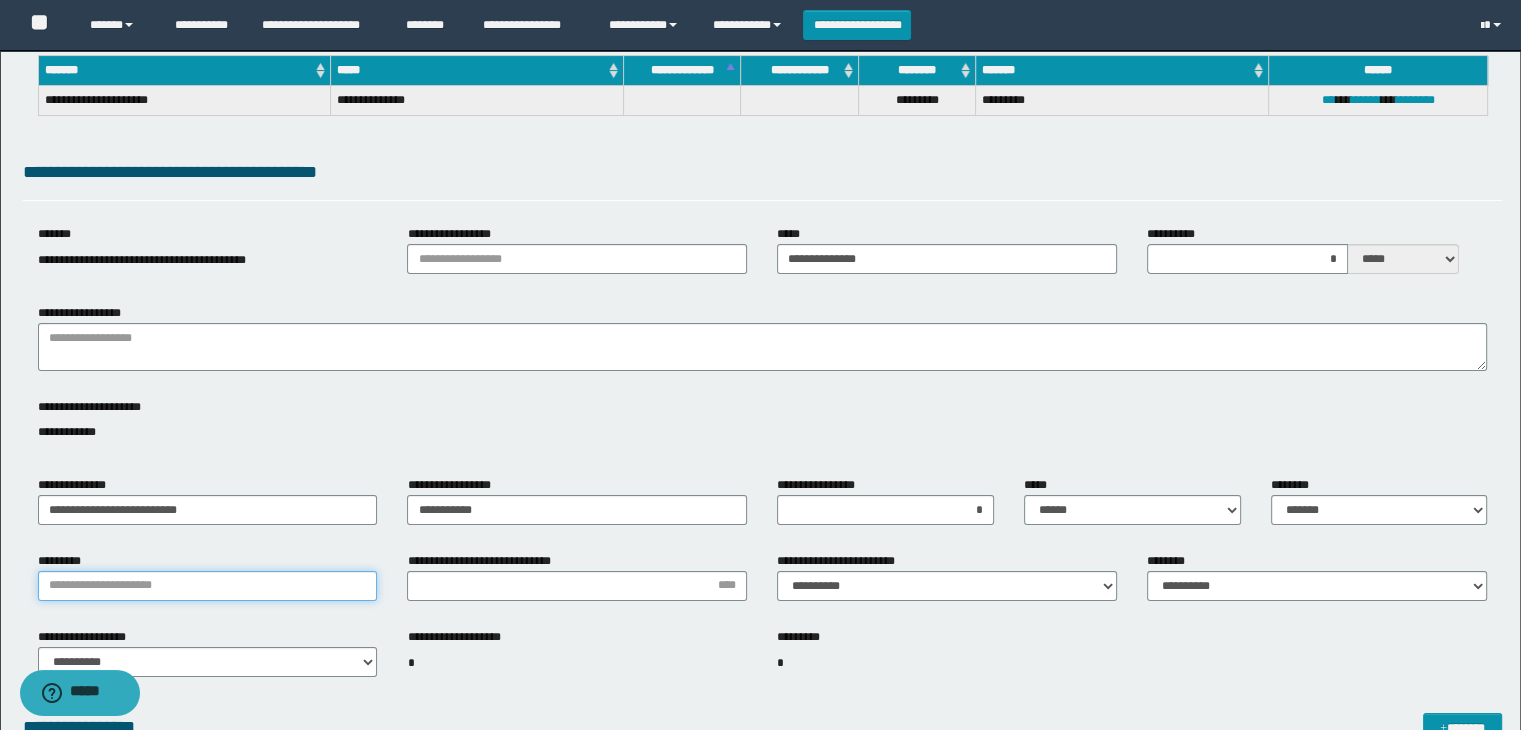 click on "*********" at bounding box center (208, 586) 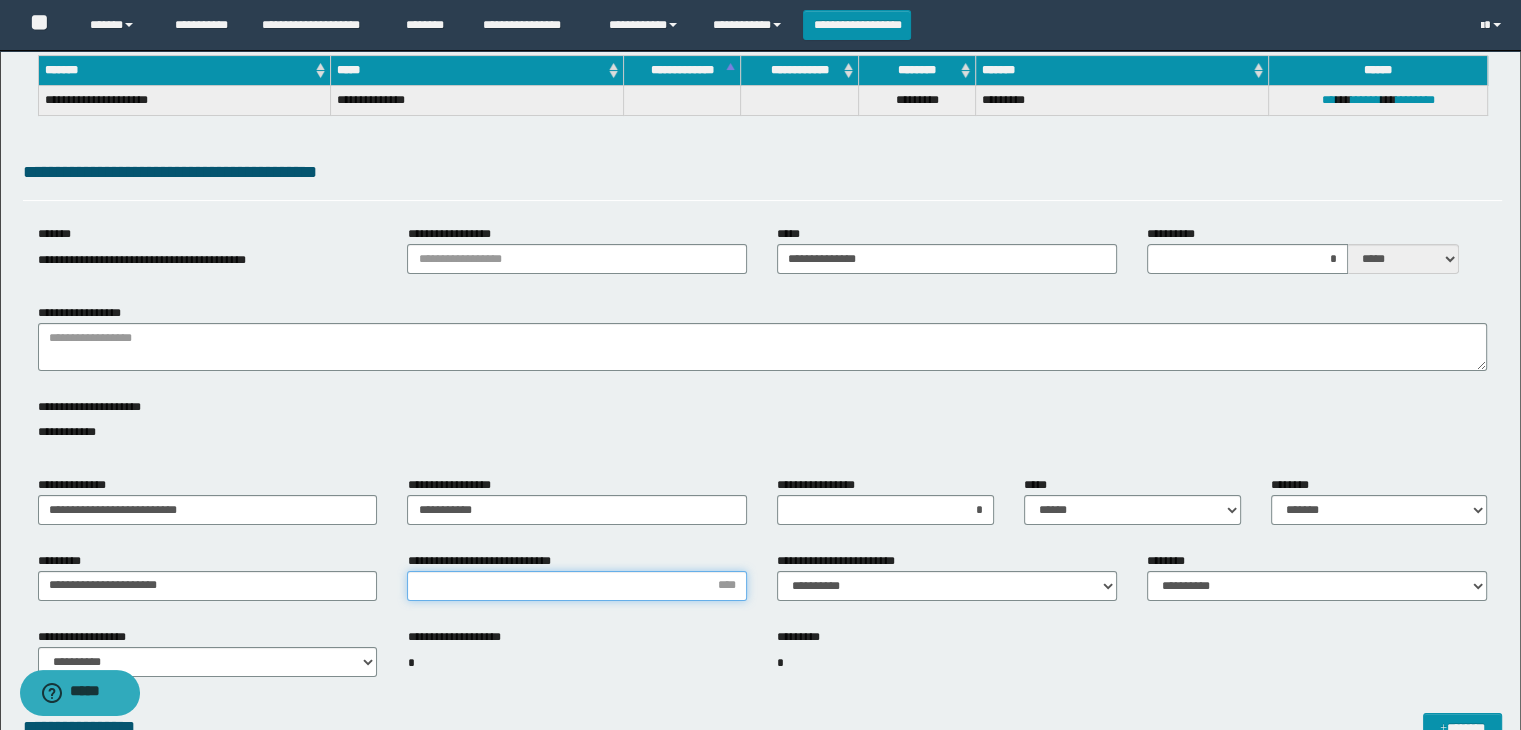 click on "**********" at bounding box center (577, 586) 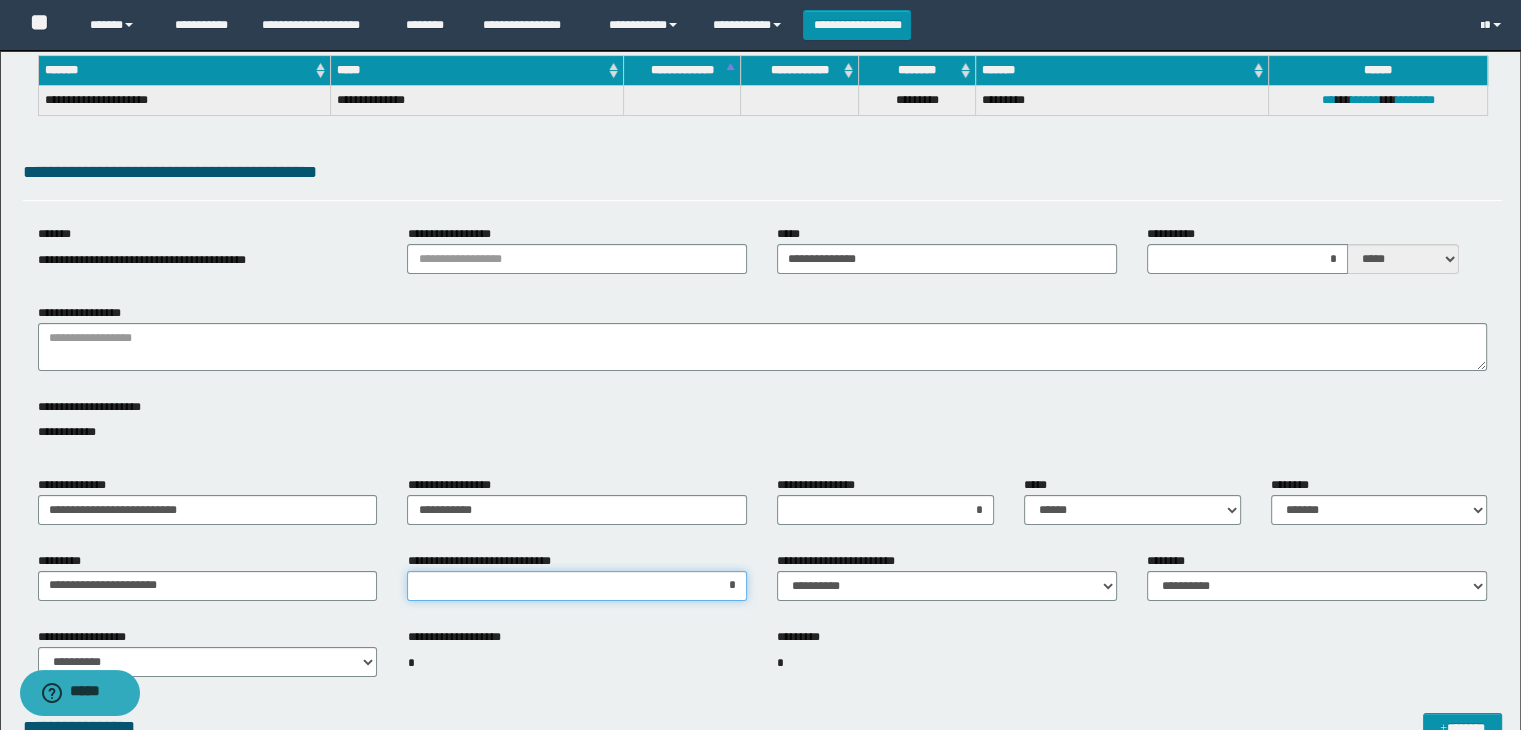 type on "**" 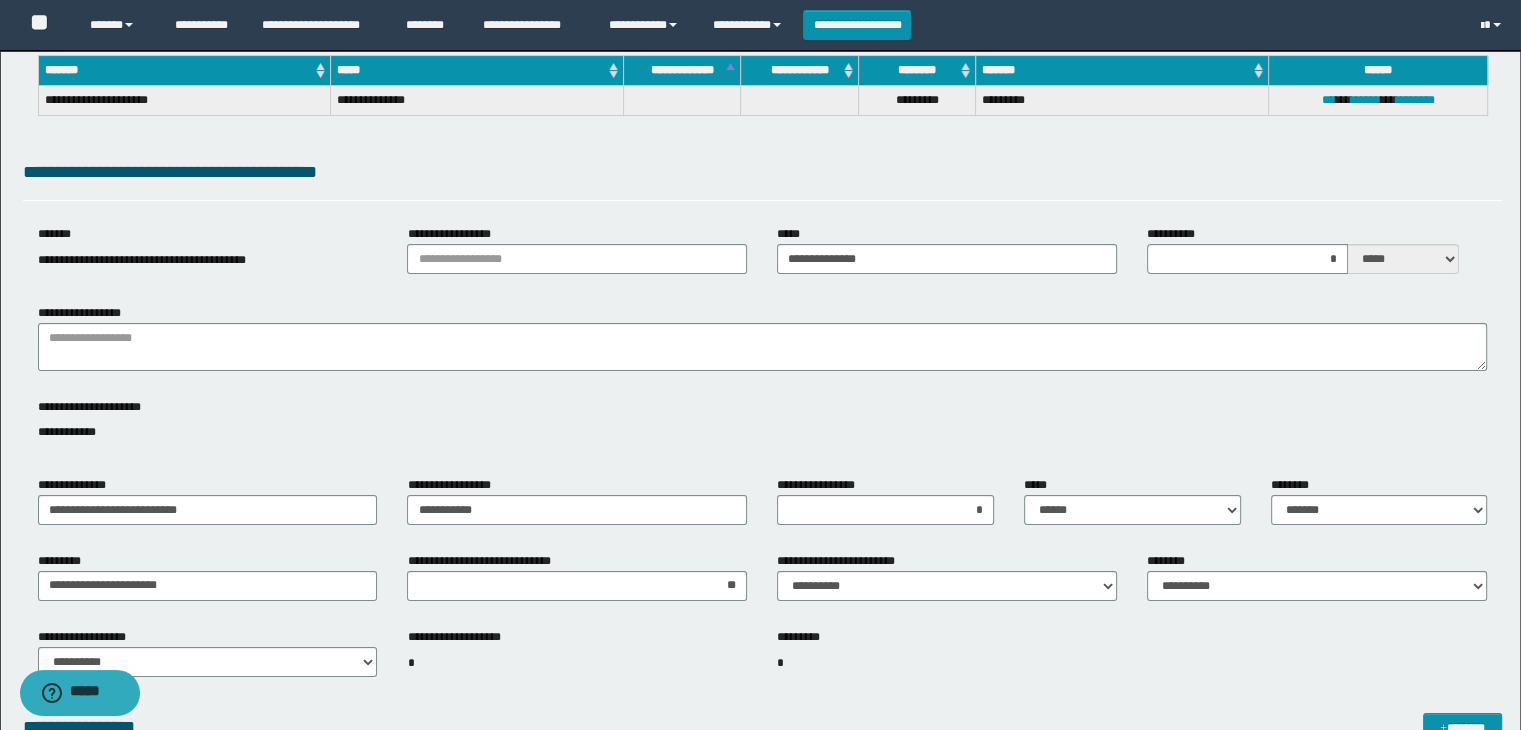 click on "**********" at bounding box center (947, 584) 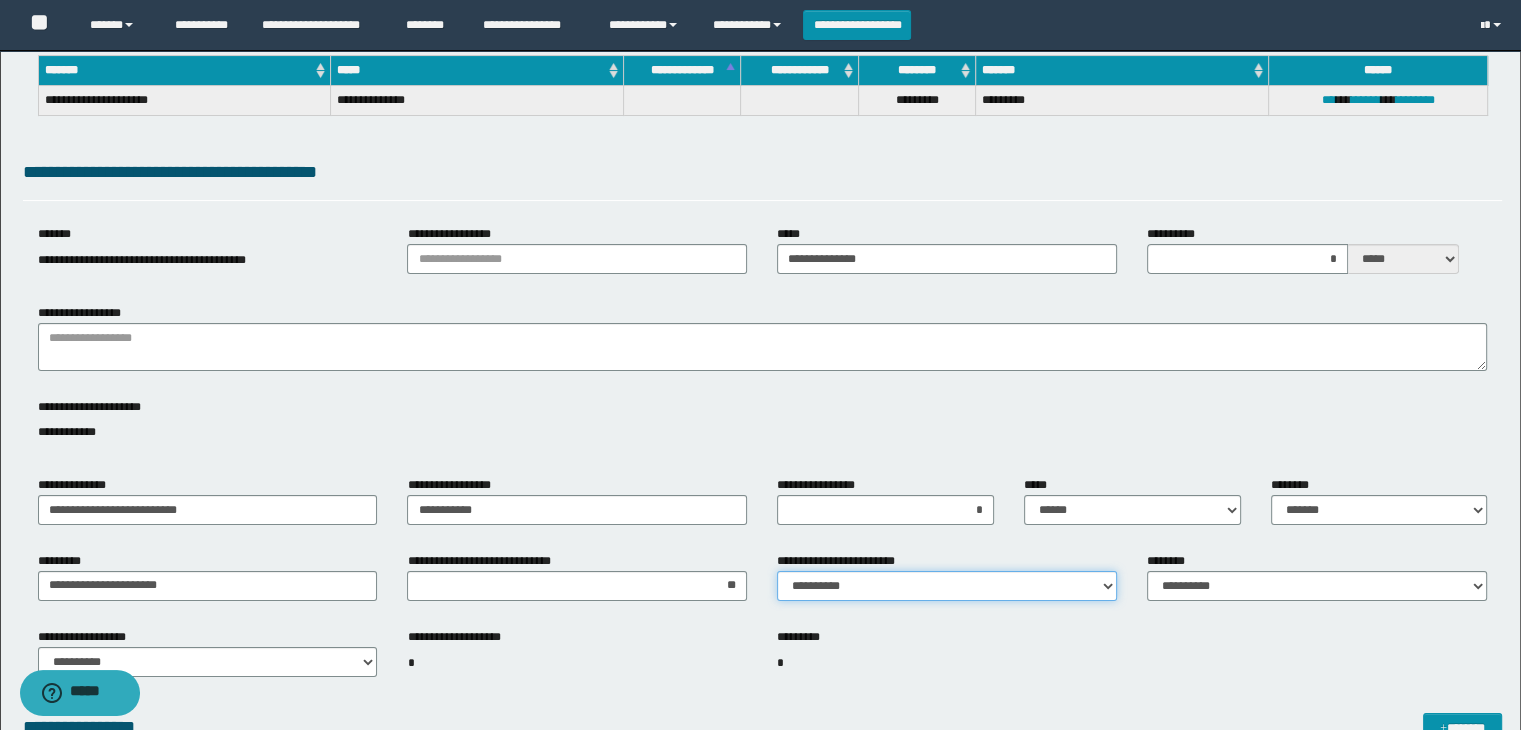 click on "**********" at bounding box center (947, 586) 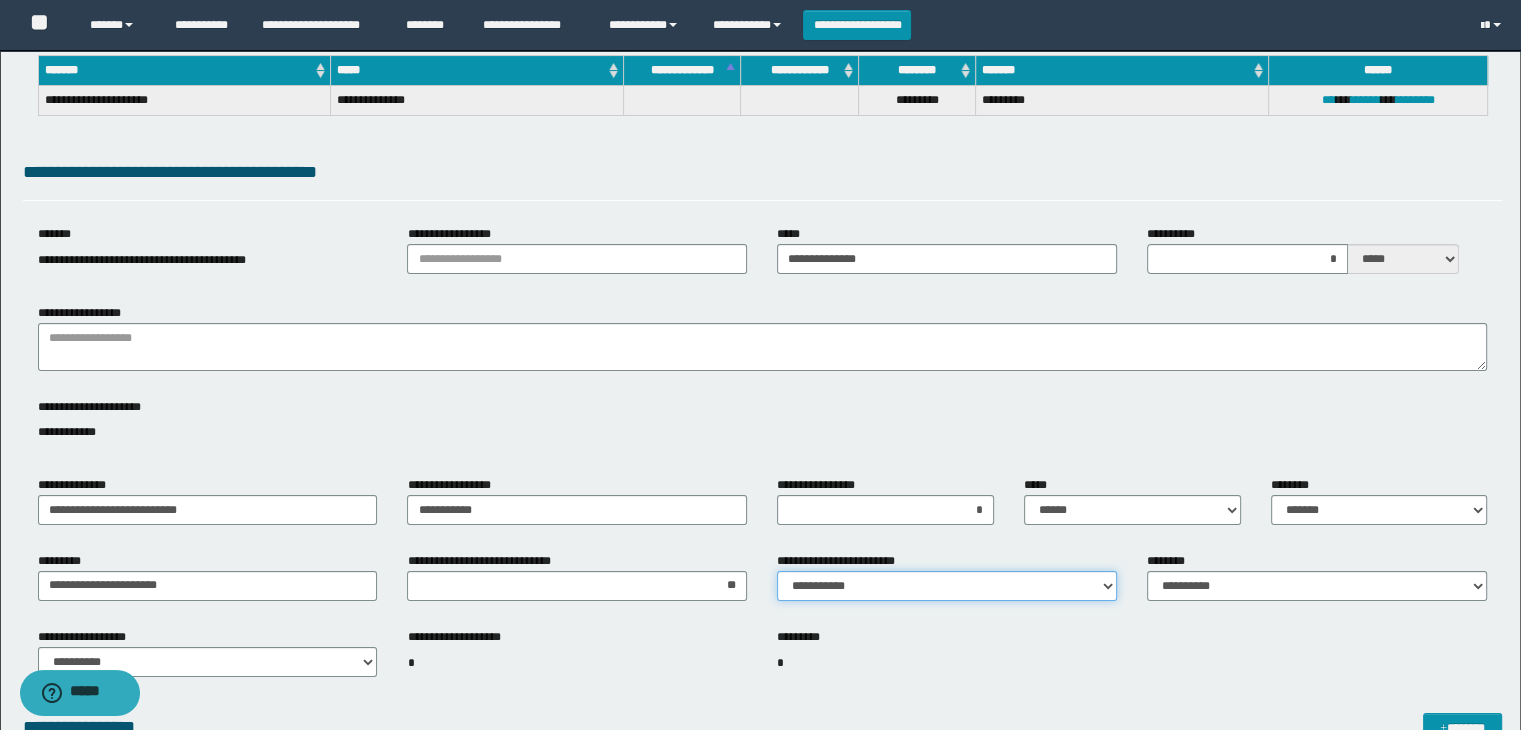 click on "**********" at bounding box center [947, 586] 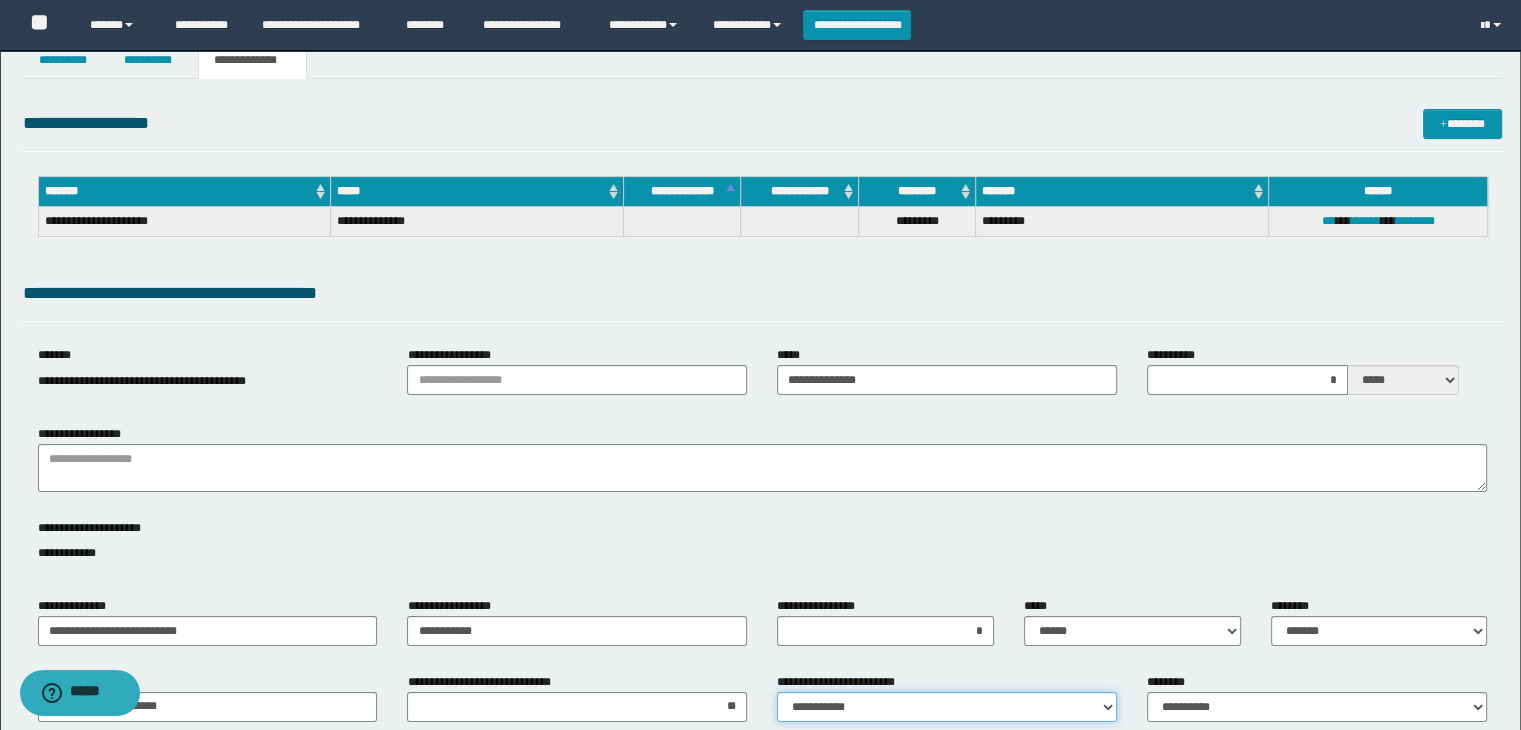 scroll, scrollTop: 0, scrollLeft: 0, axis: both 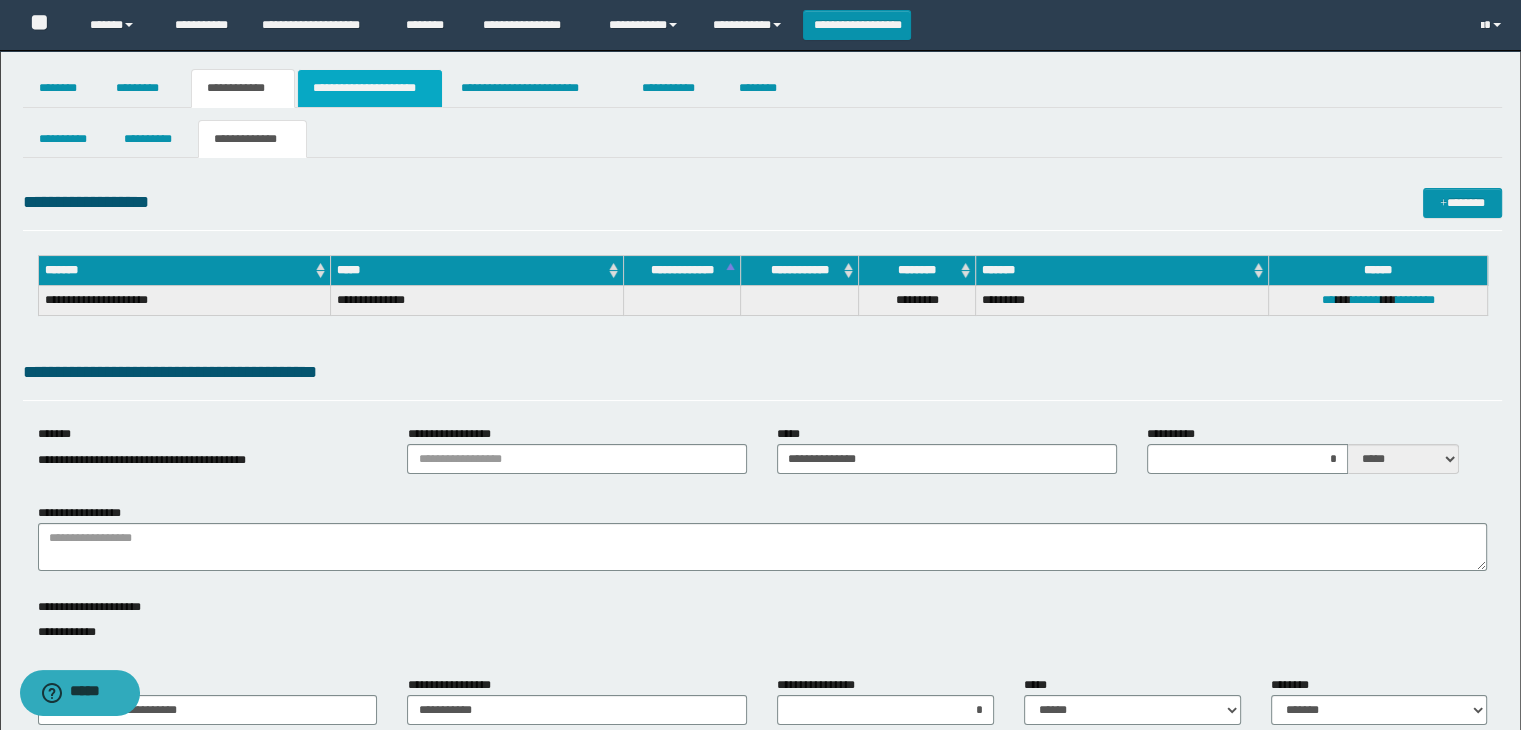click on "**********" at bounding box center (370, 88) 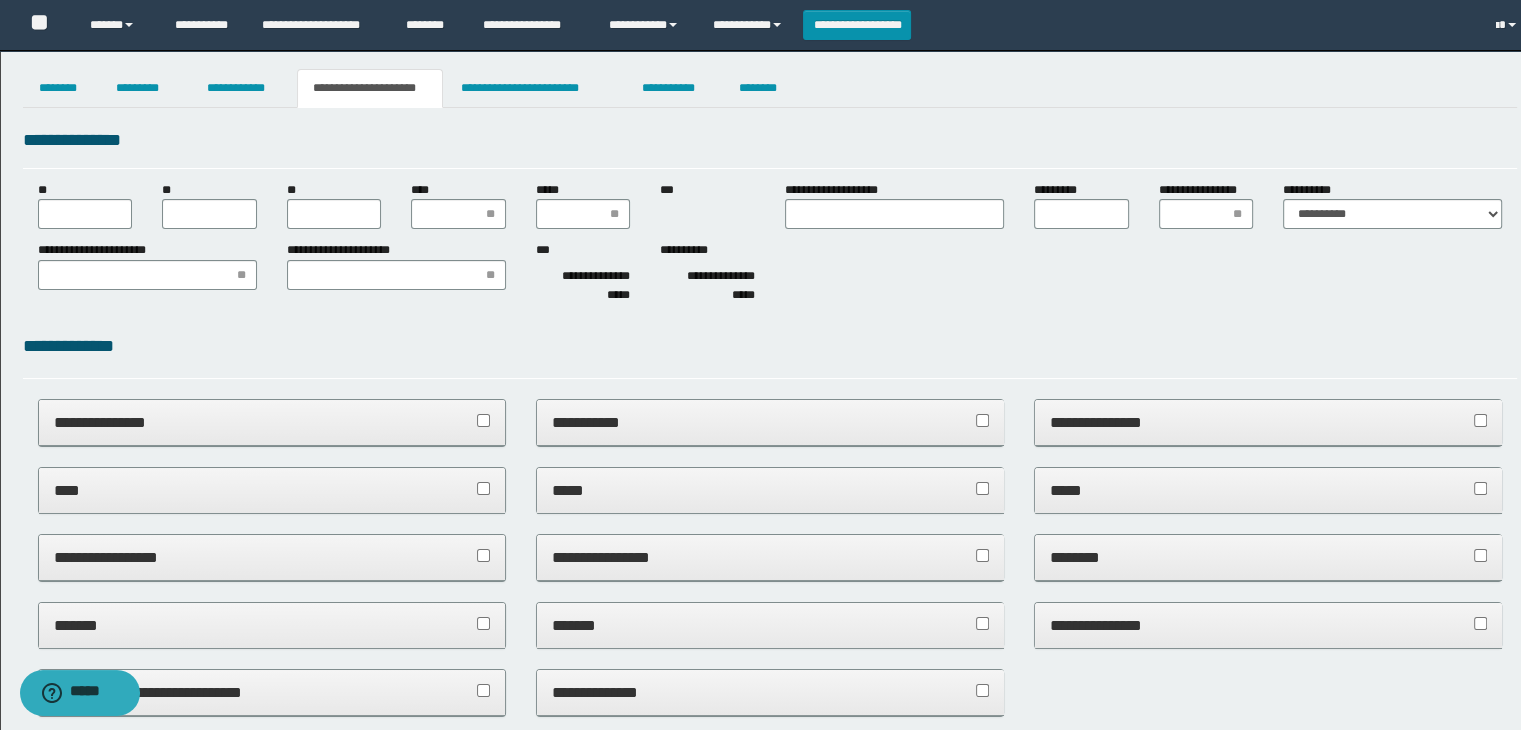 scroll, scrollTop: 0, scrollLeft: 0, axis: both 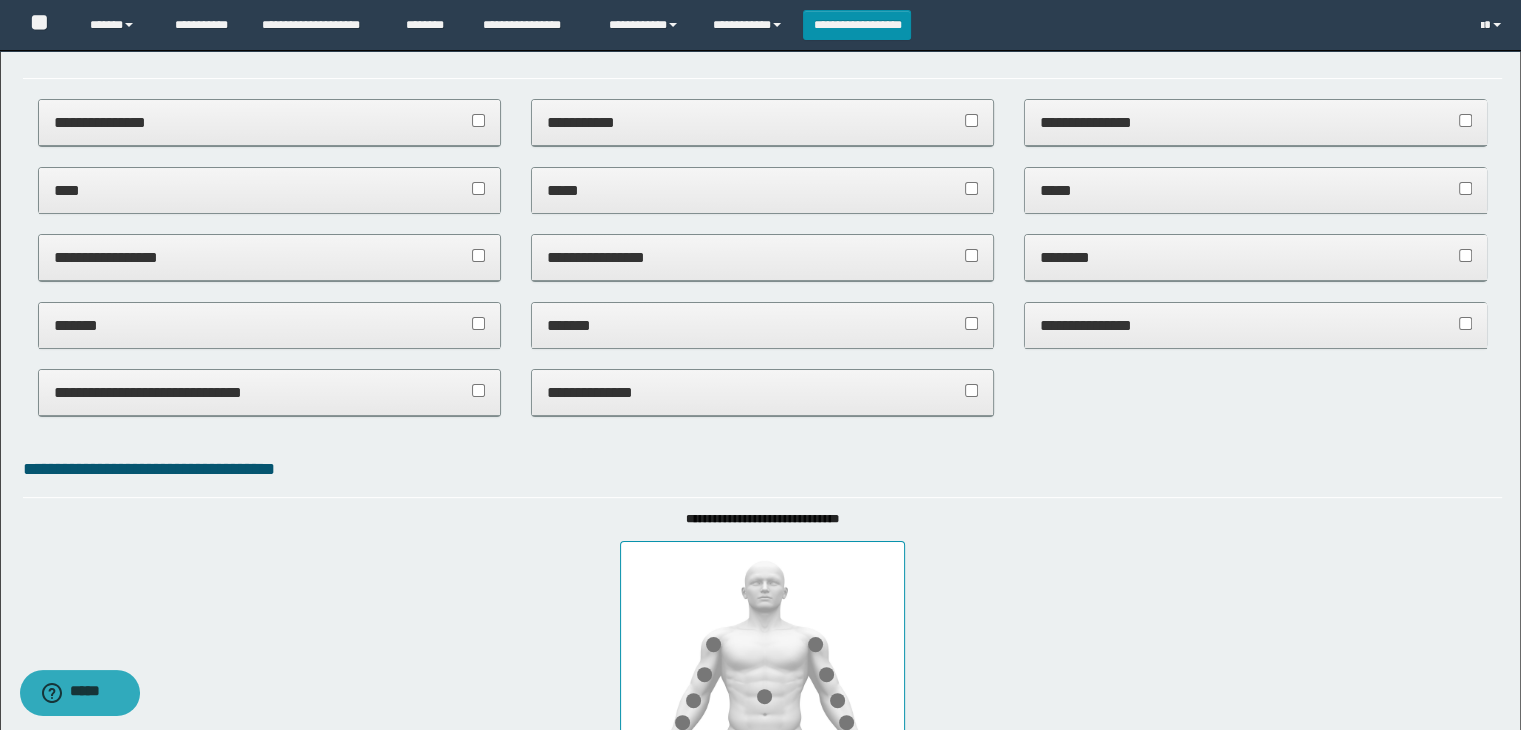 click on "**********" at bounding box center (763, 392) 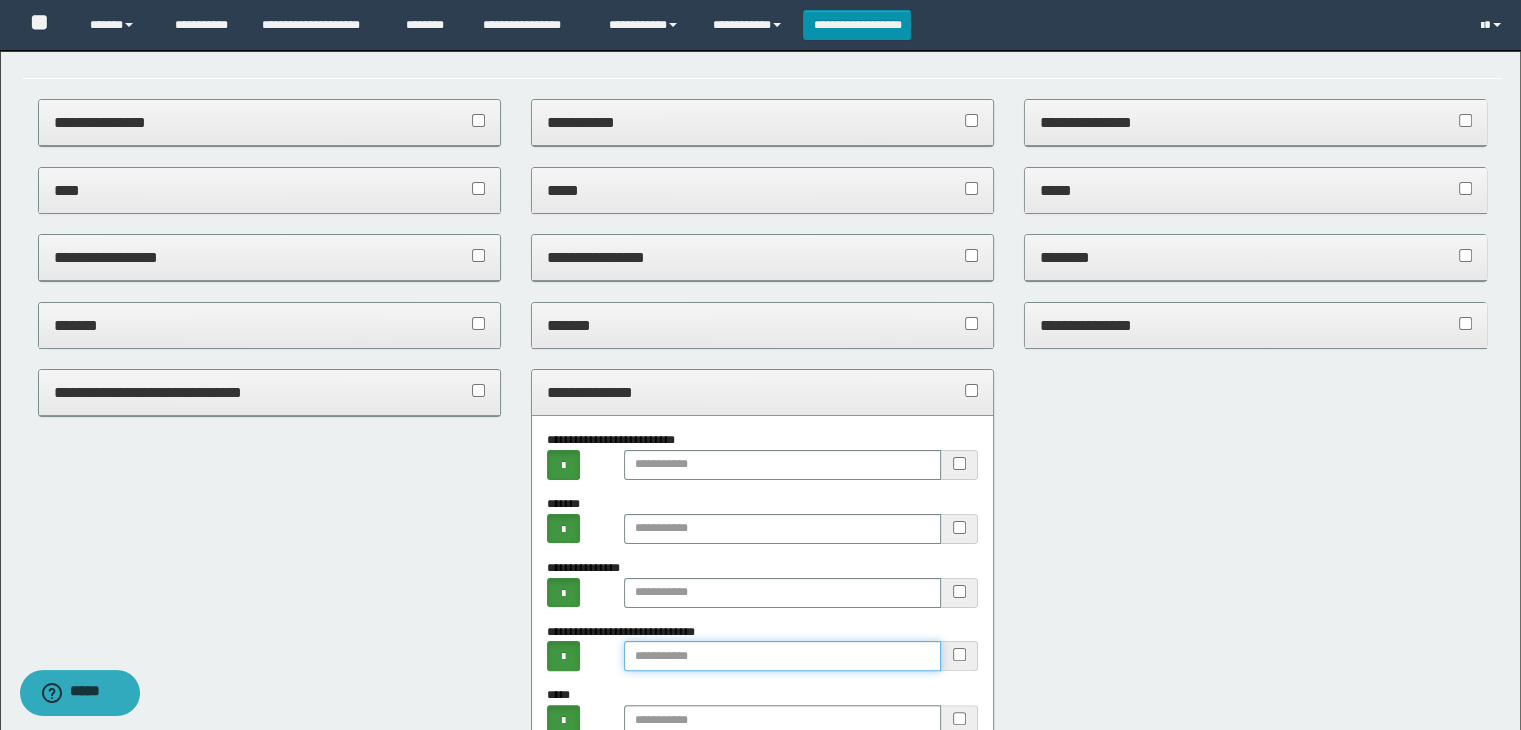 click at bounding box center [782, 656] 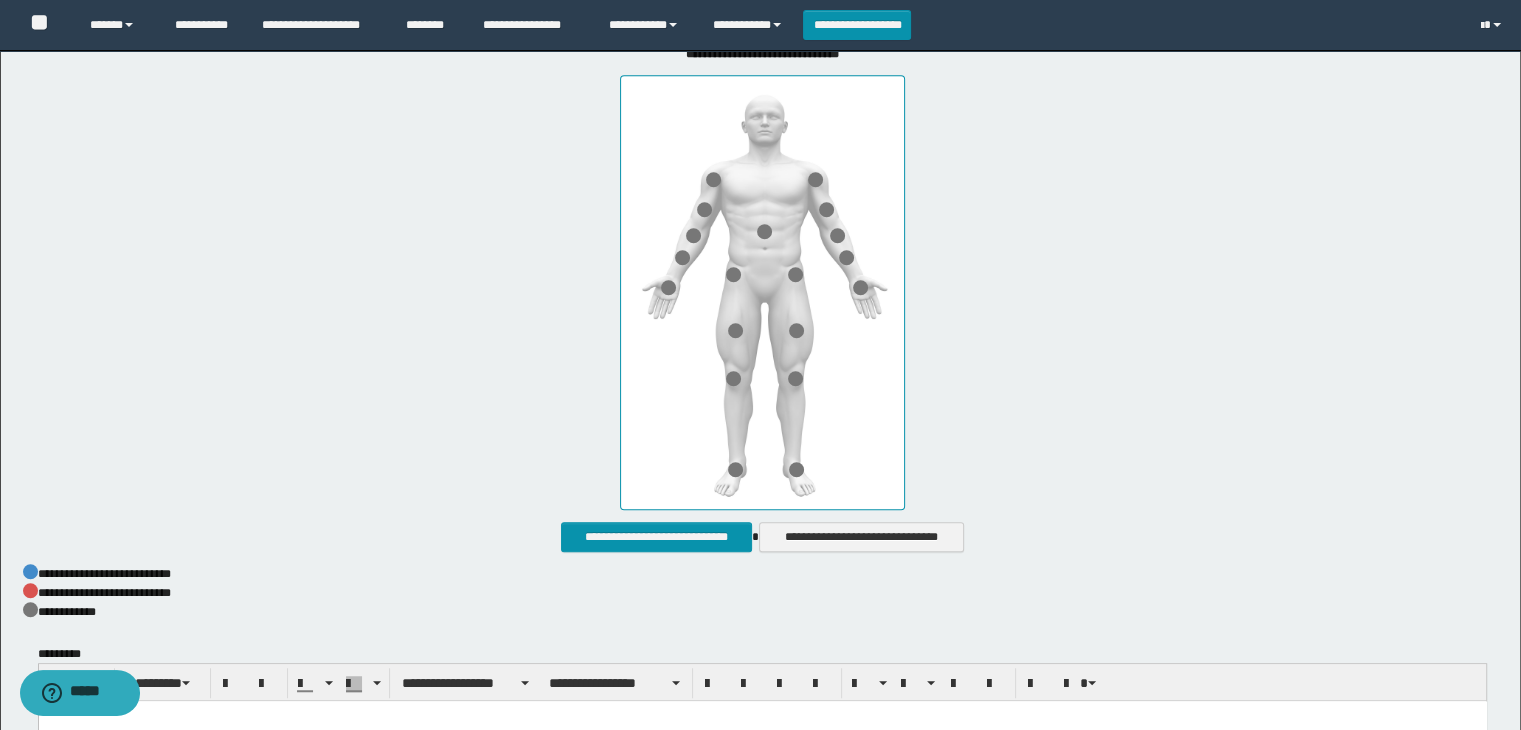 scroll, scrollTop: 1564, scrollLeft: 0, axis: vertical 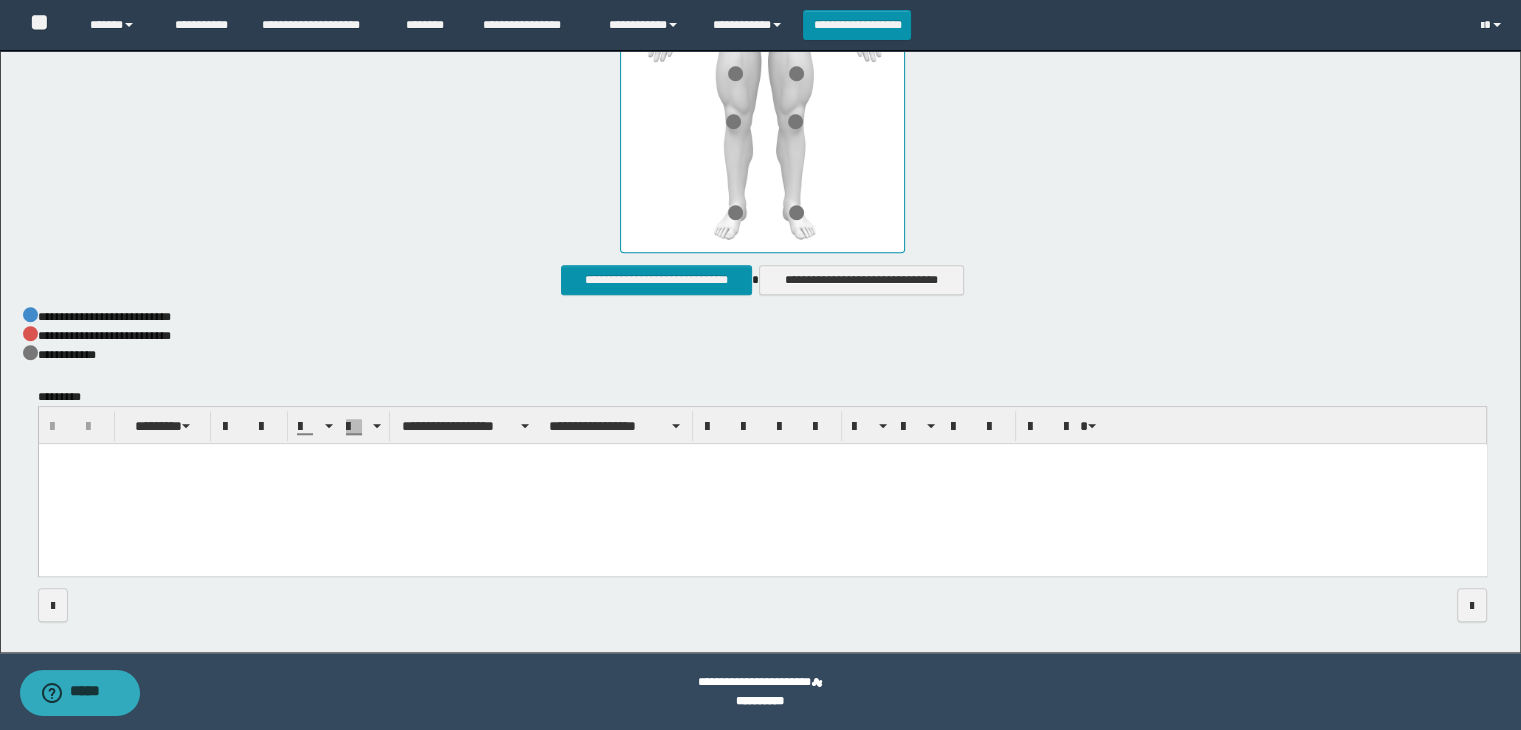 type on "*****" 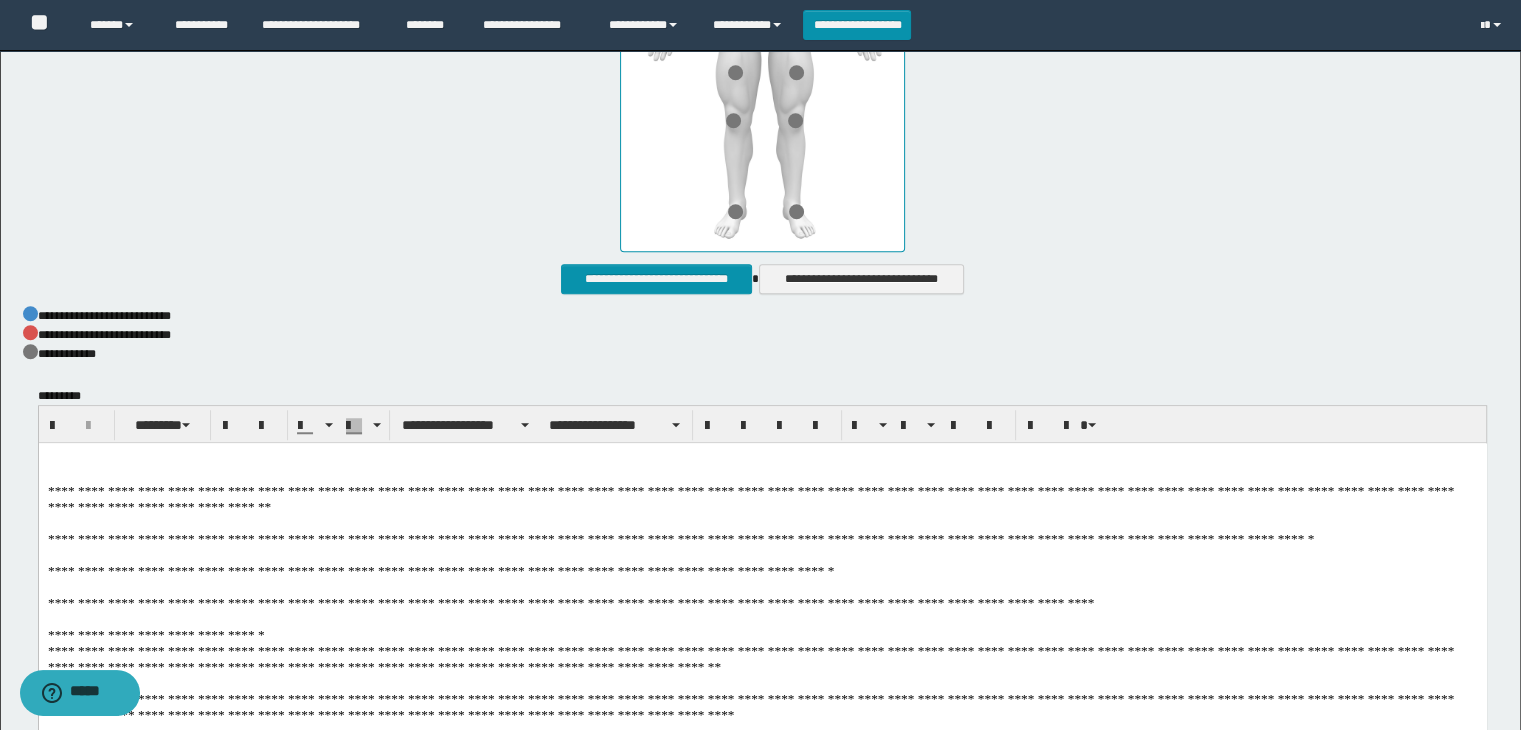 click on "**********" at bounding box center [762, 660] 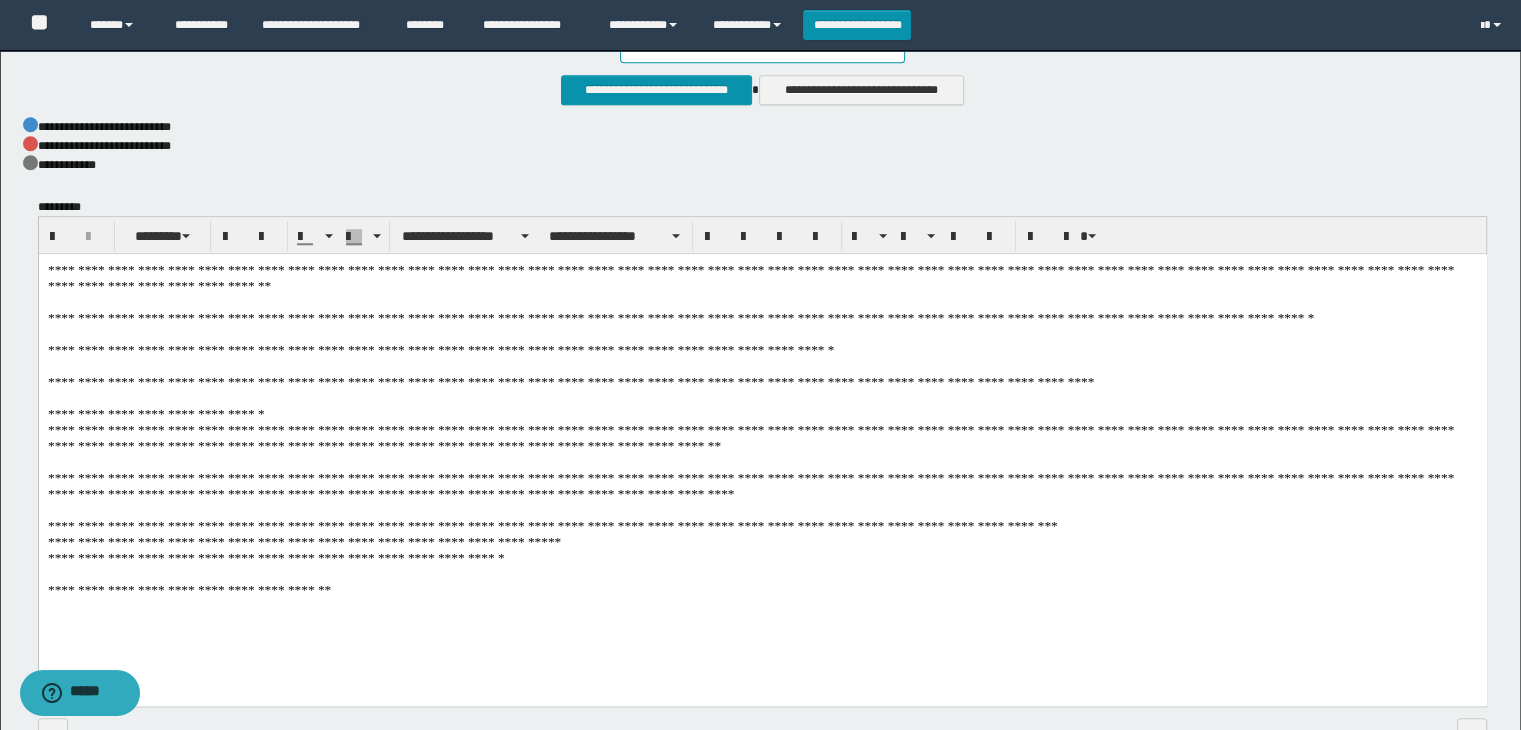 scroll, scrollTop: 1884, scrollLeft: 0, axis: vertical 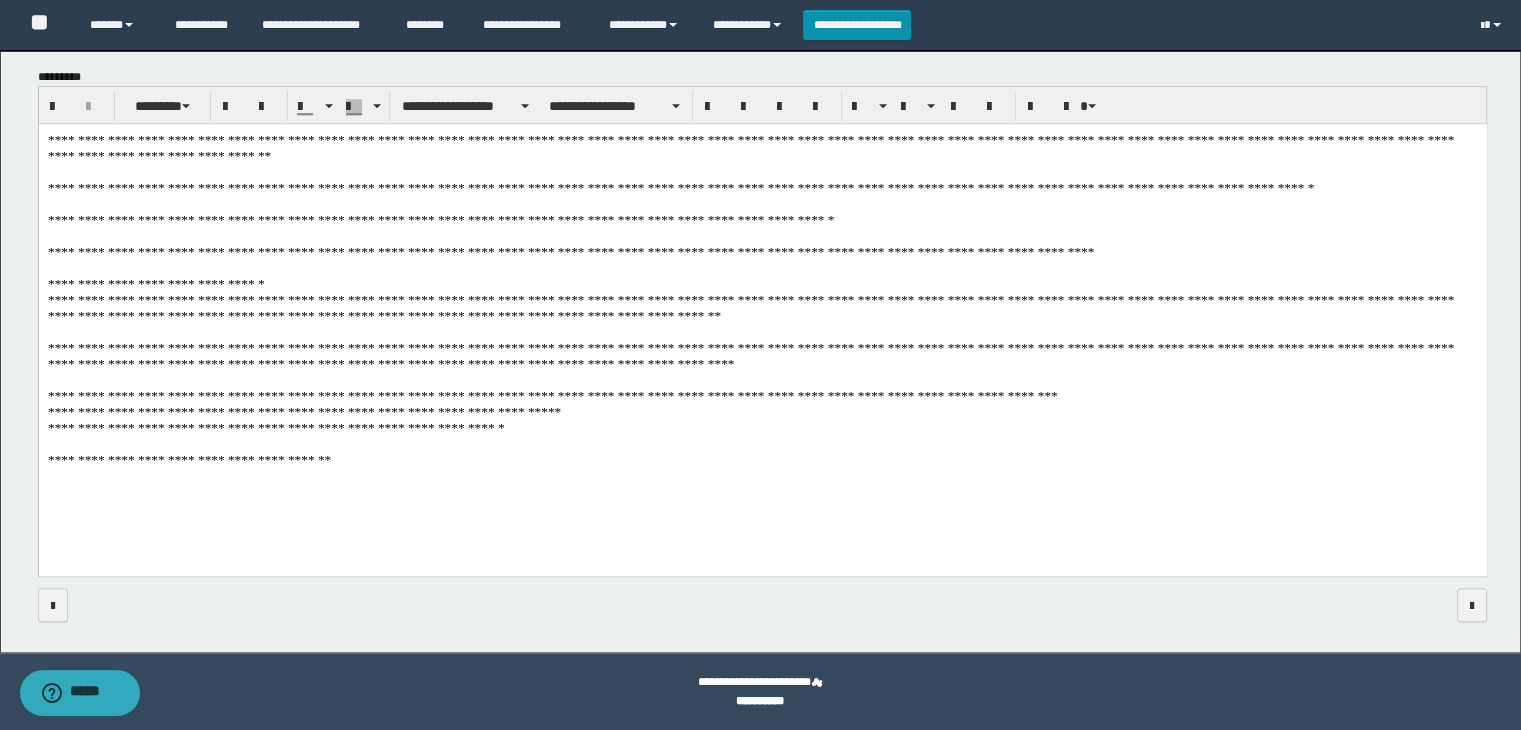drag, startPoint x: 138, startPoint y: 432, endPoint x: 59, endPoint y: 426, distance: 79.22752 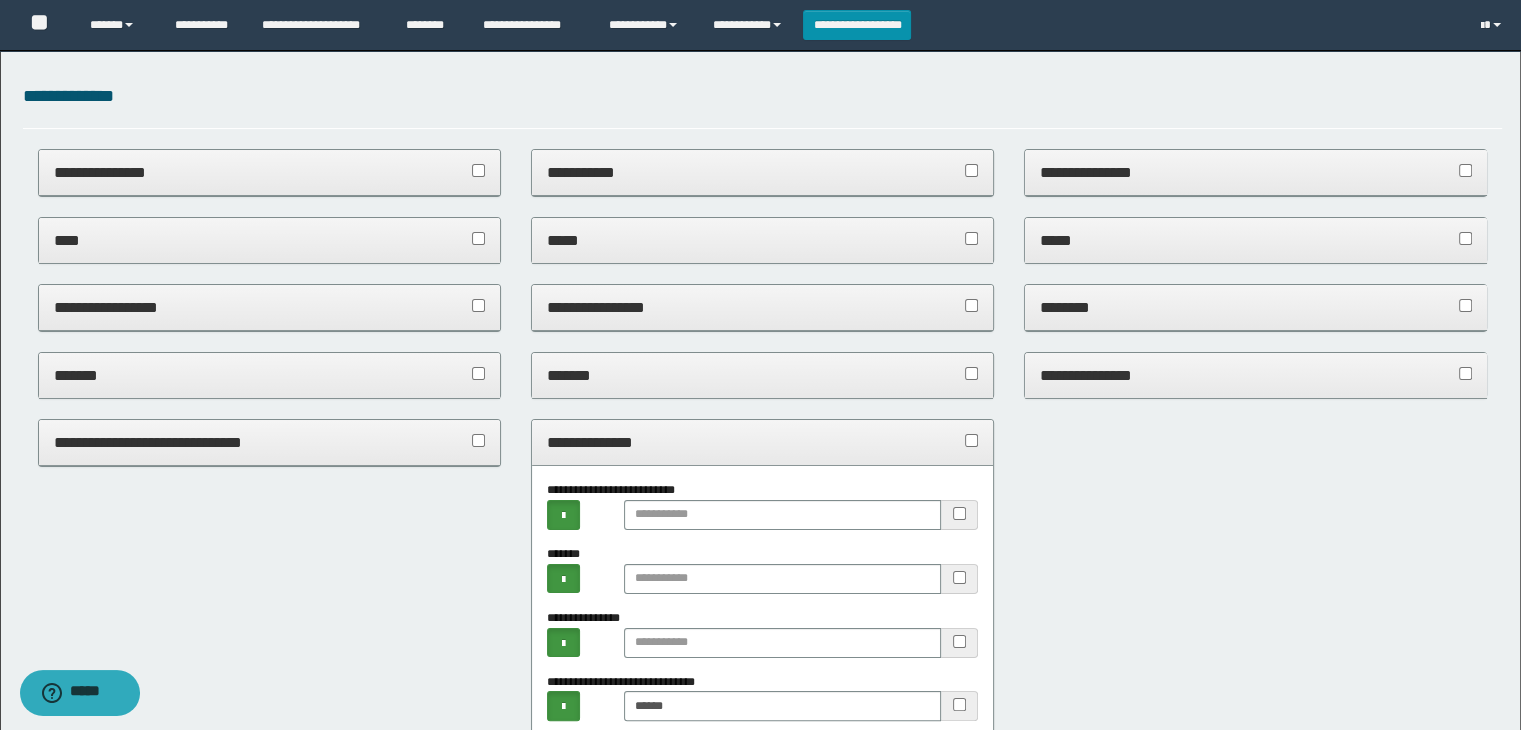 scroll, scrollTop: 0, scrollLeft: 0, axis: both 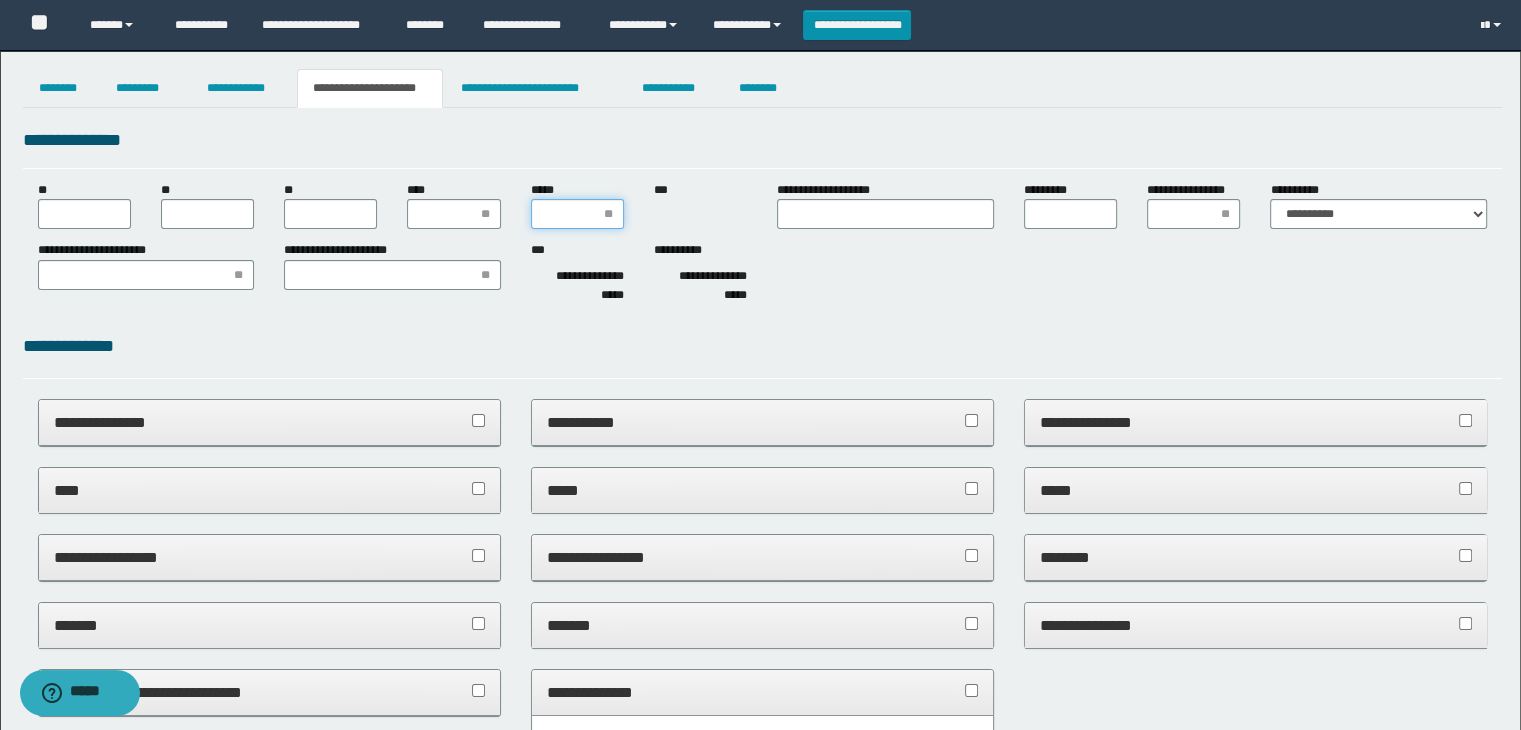 click on "*****" at bounding box center [577, 214] 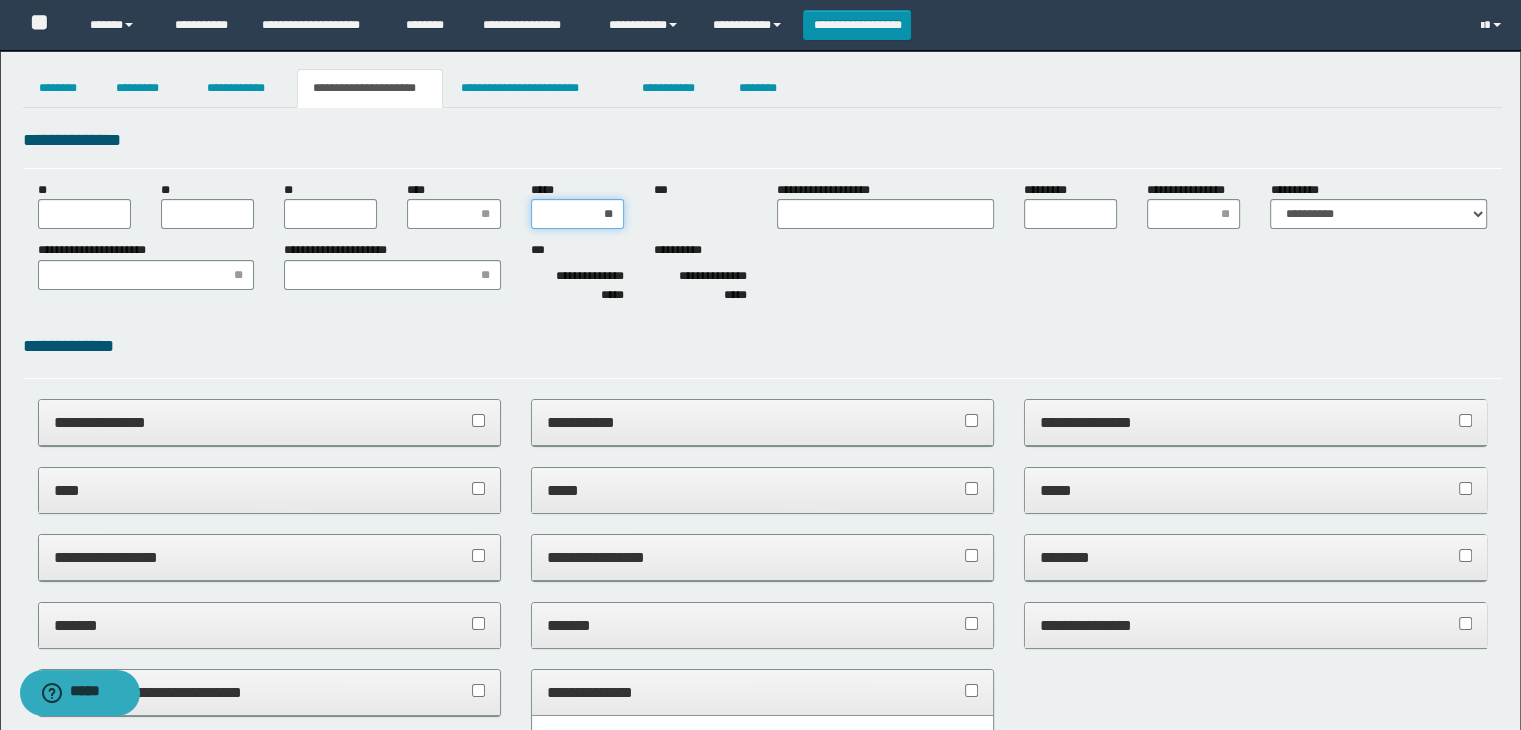 type on "*" 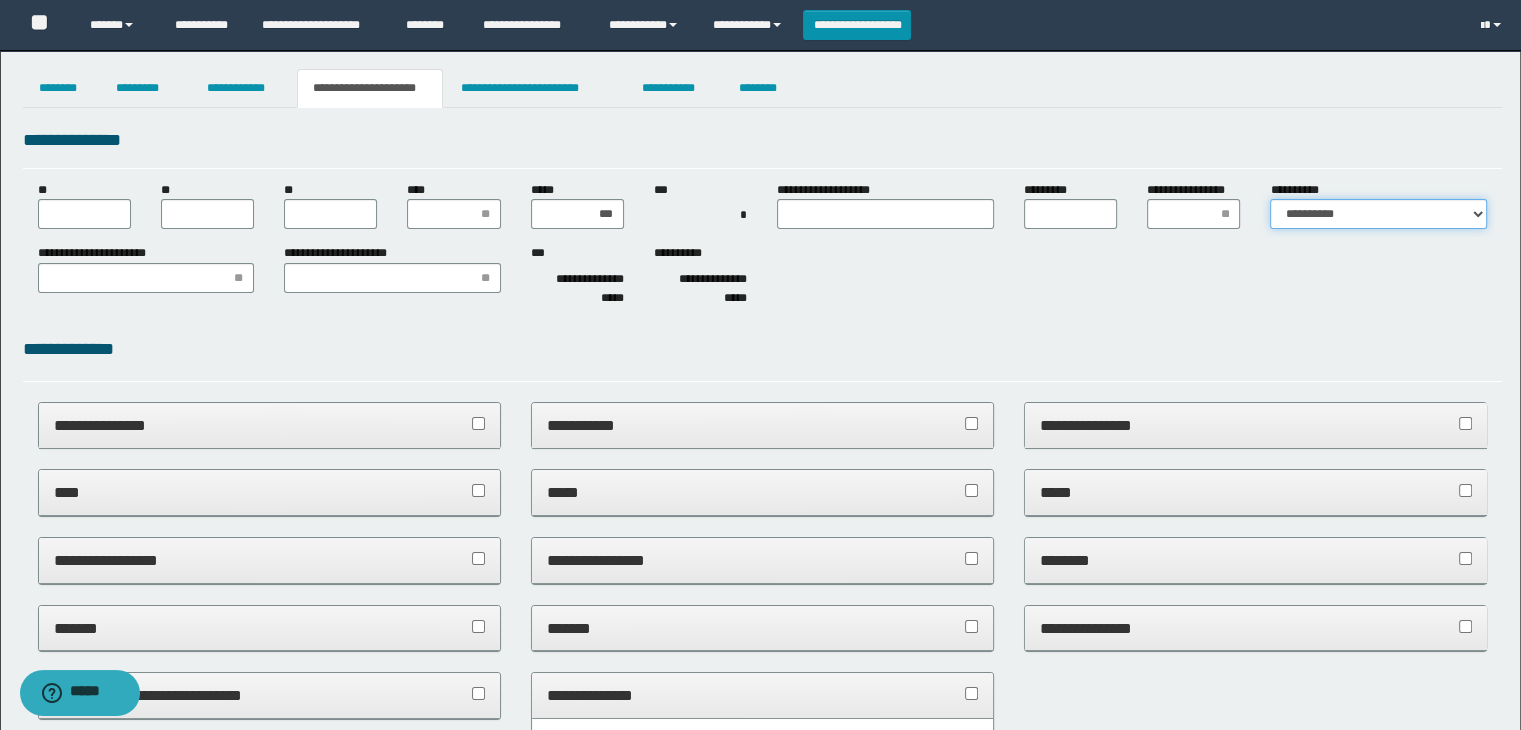 click on "**********" at bounding box center [1378, 214] 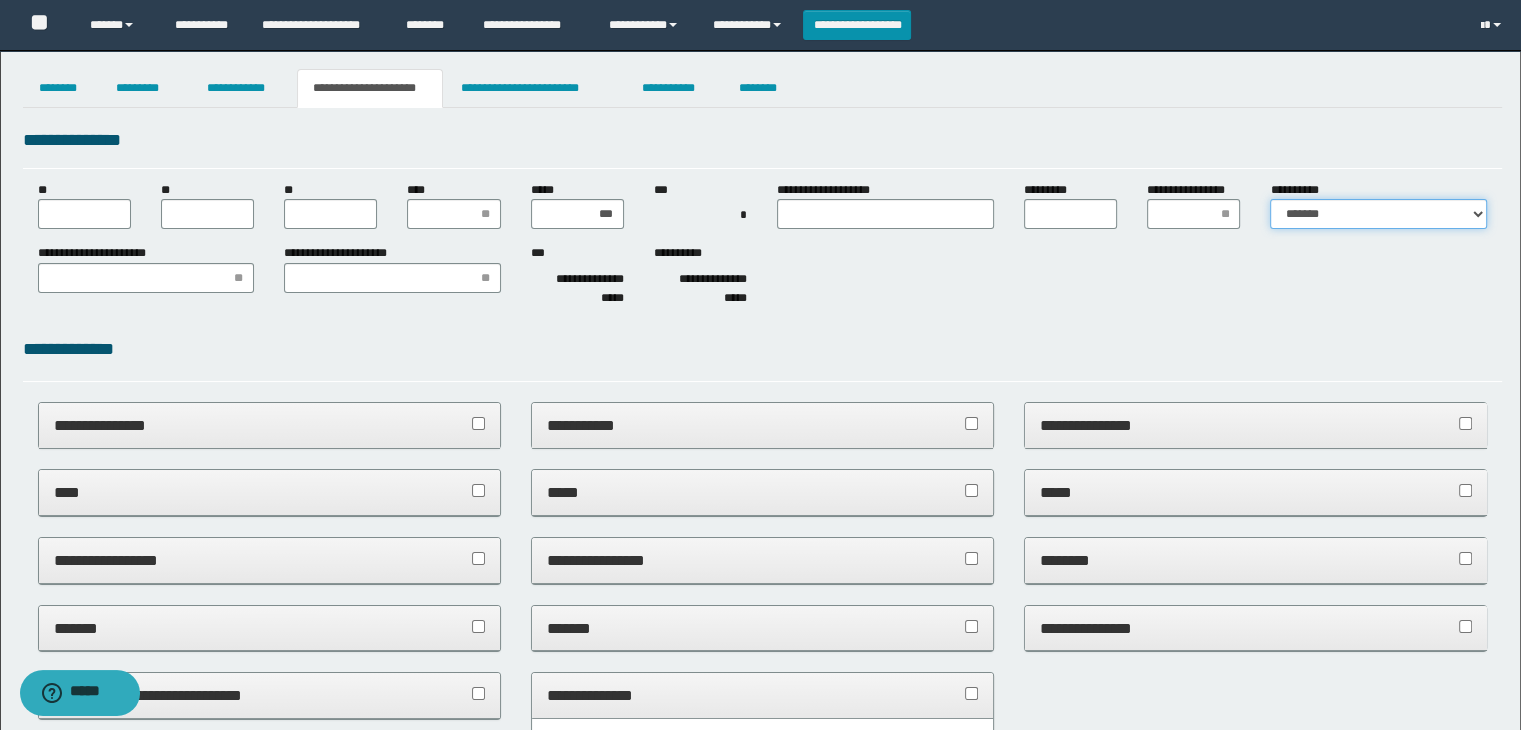 click on "**********" at bounding box center [1378, 214] 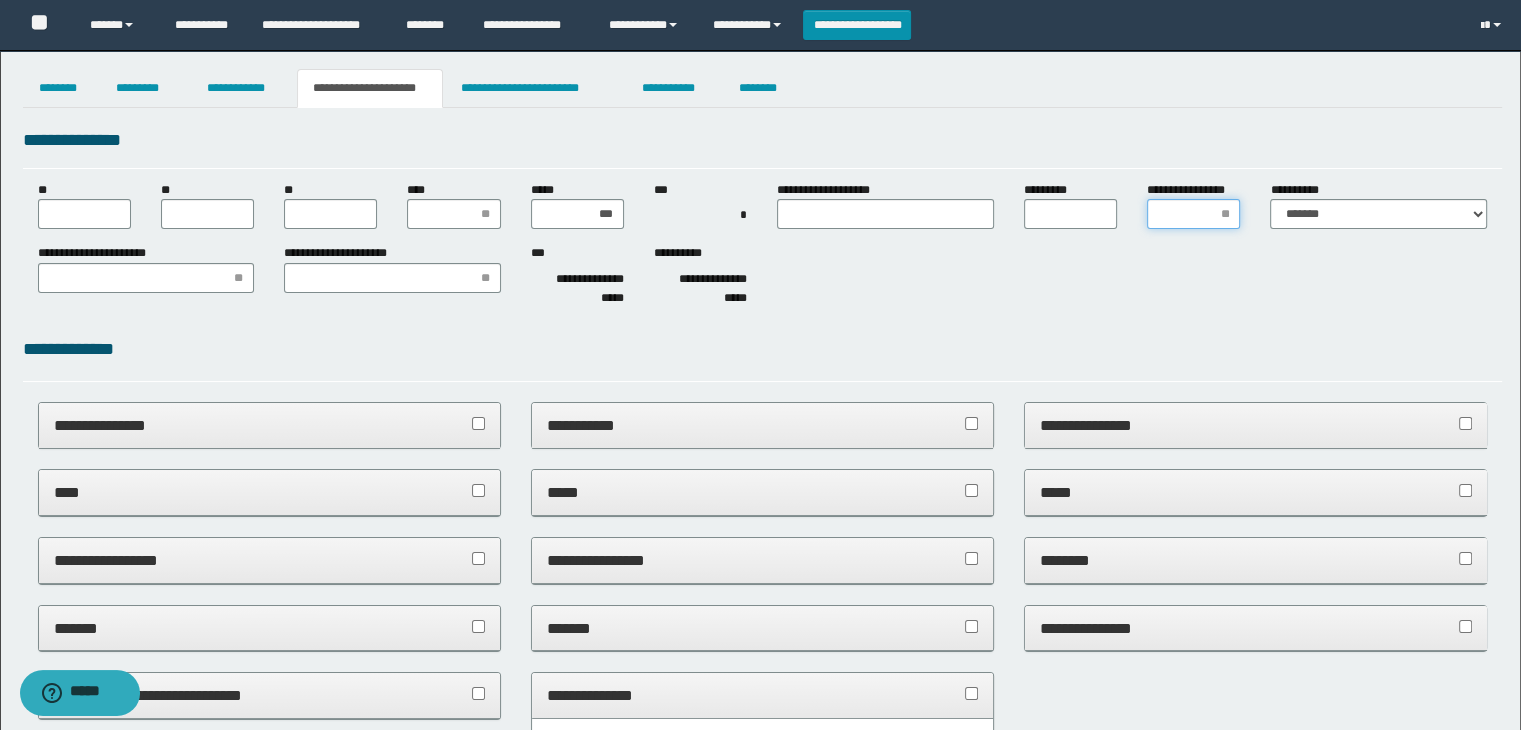 click on "**********" at bounding box center (1193, 214) 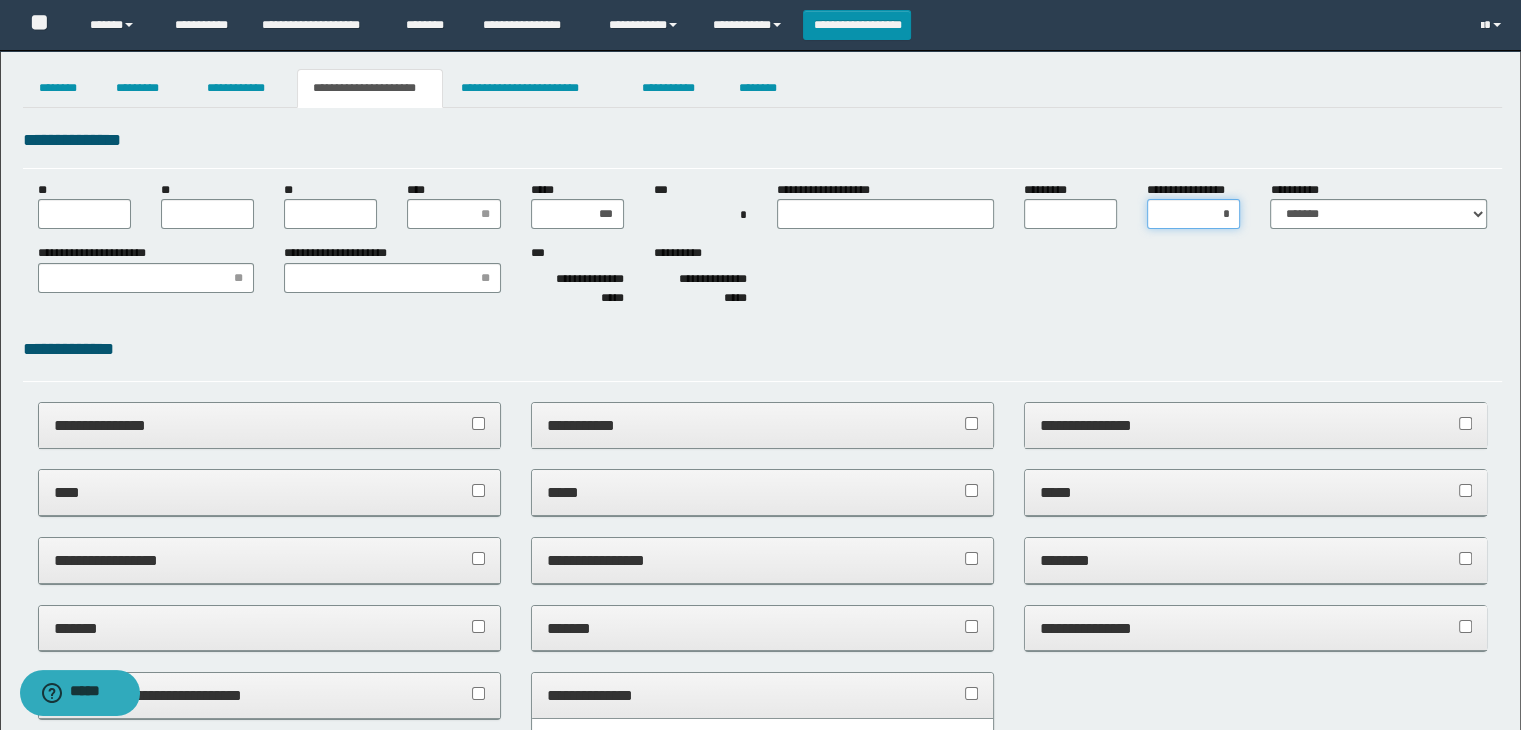 type on "**" 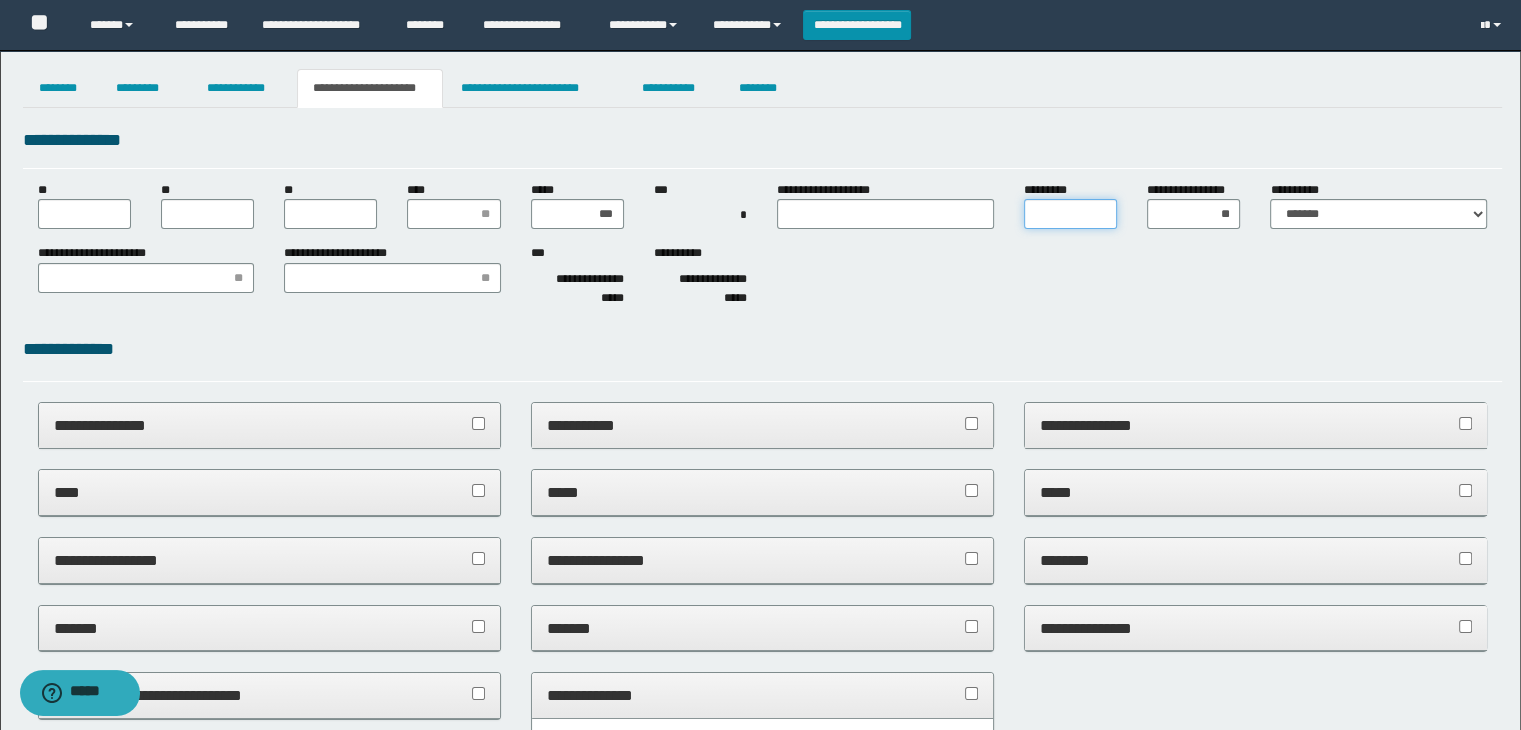 click on "*********" at bounding box center [1070, 214] 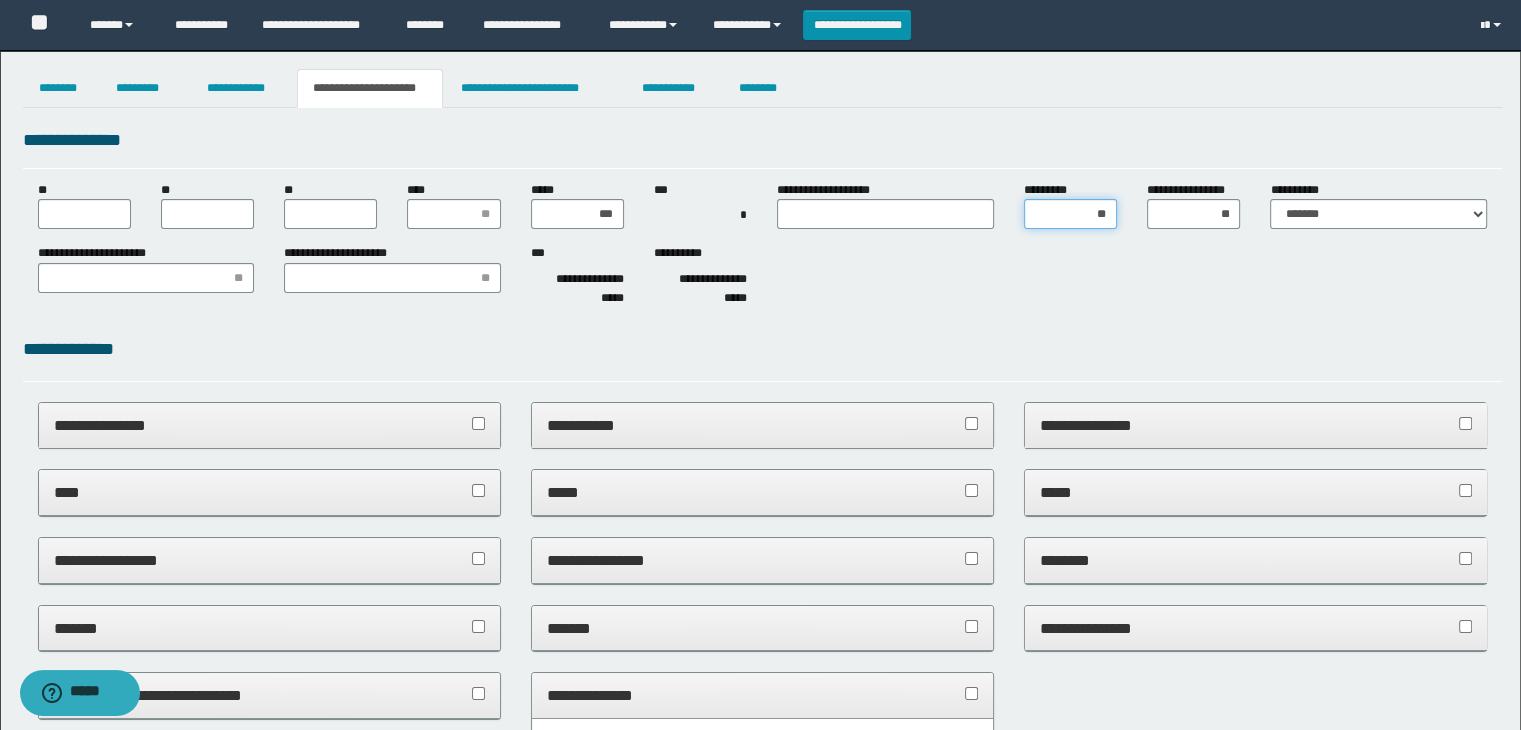 type on "***" 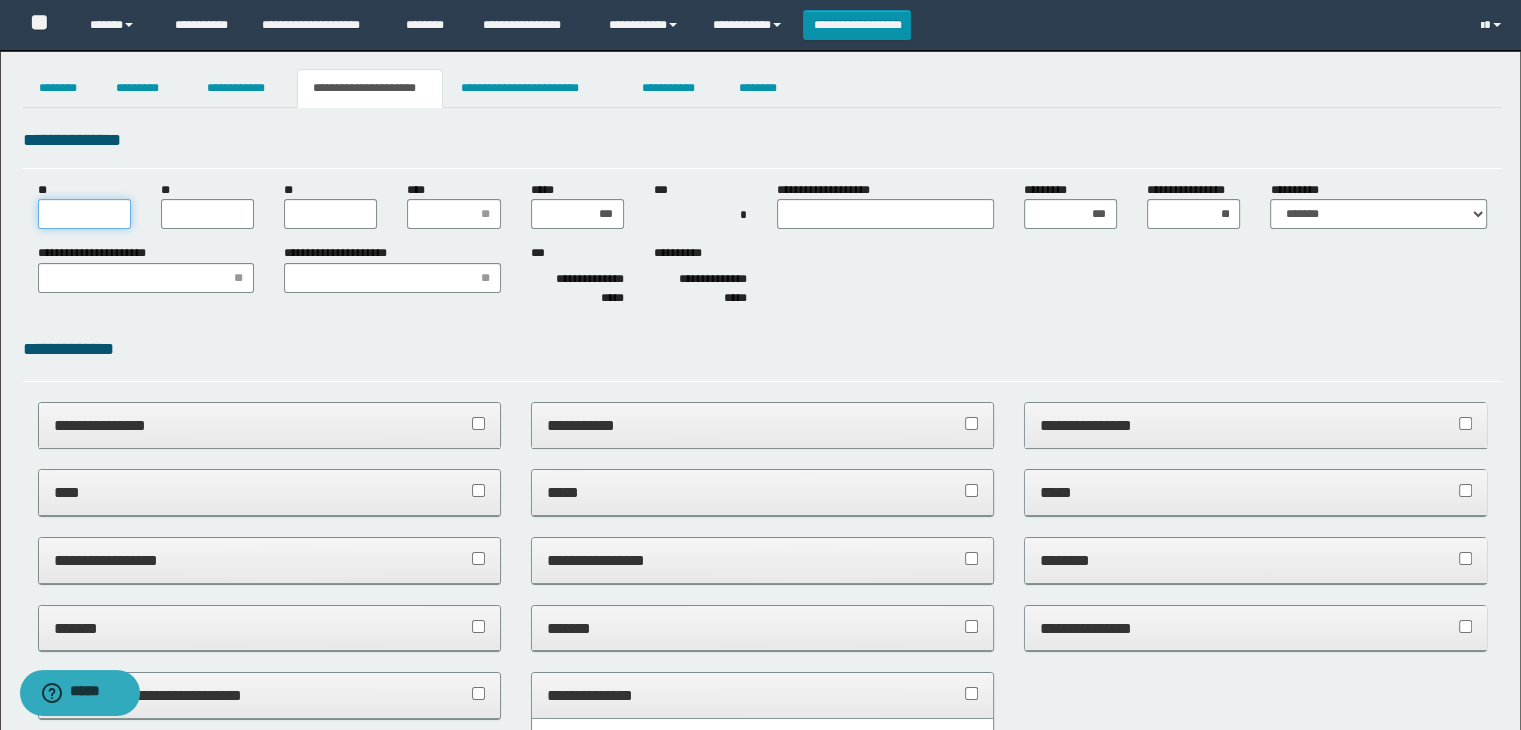 click on "**" at bounding box center (84, 214) 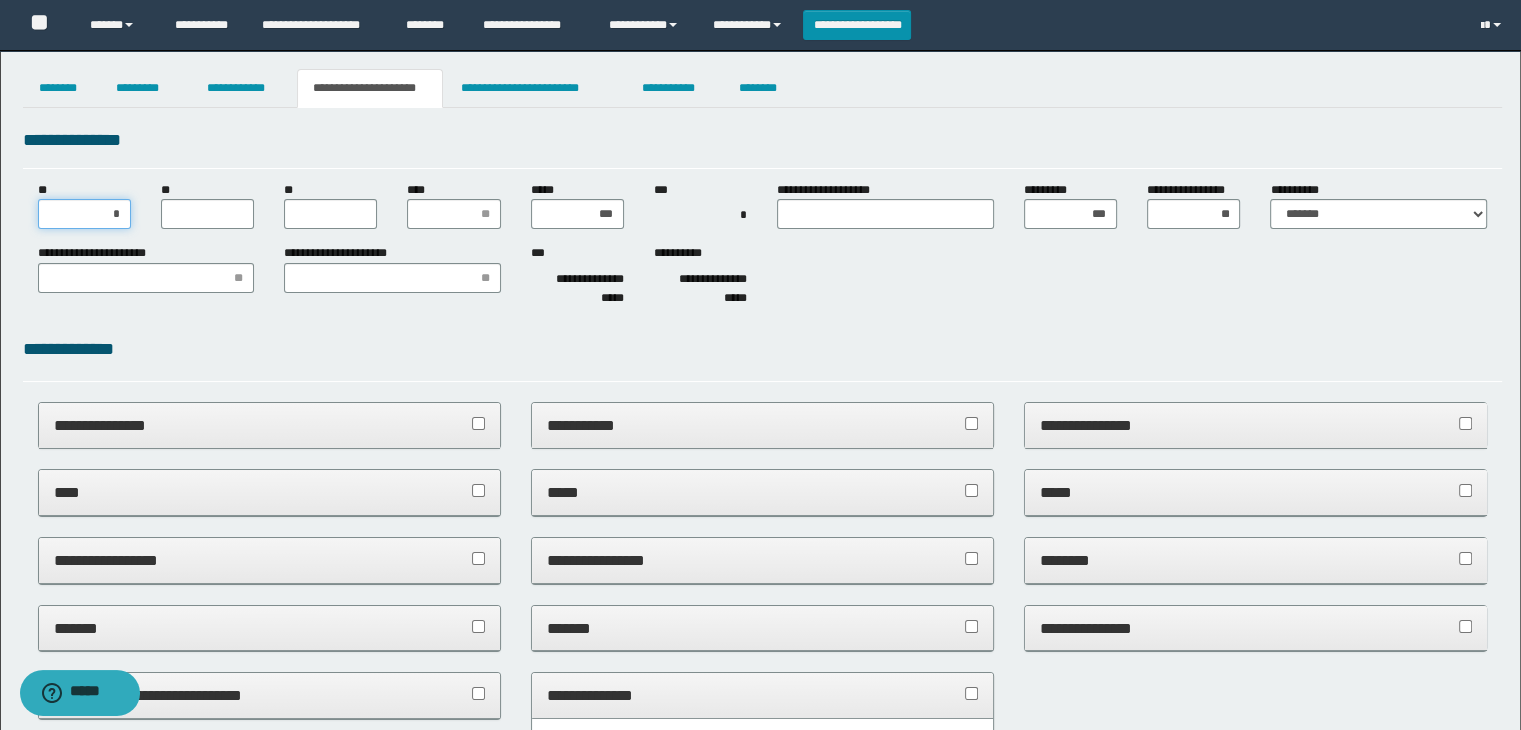type on "**" 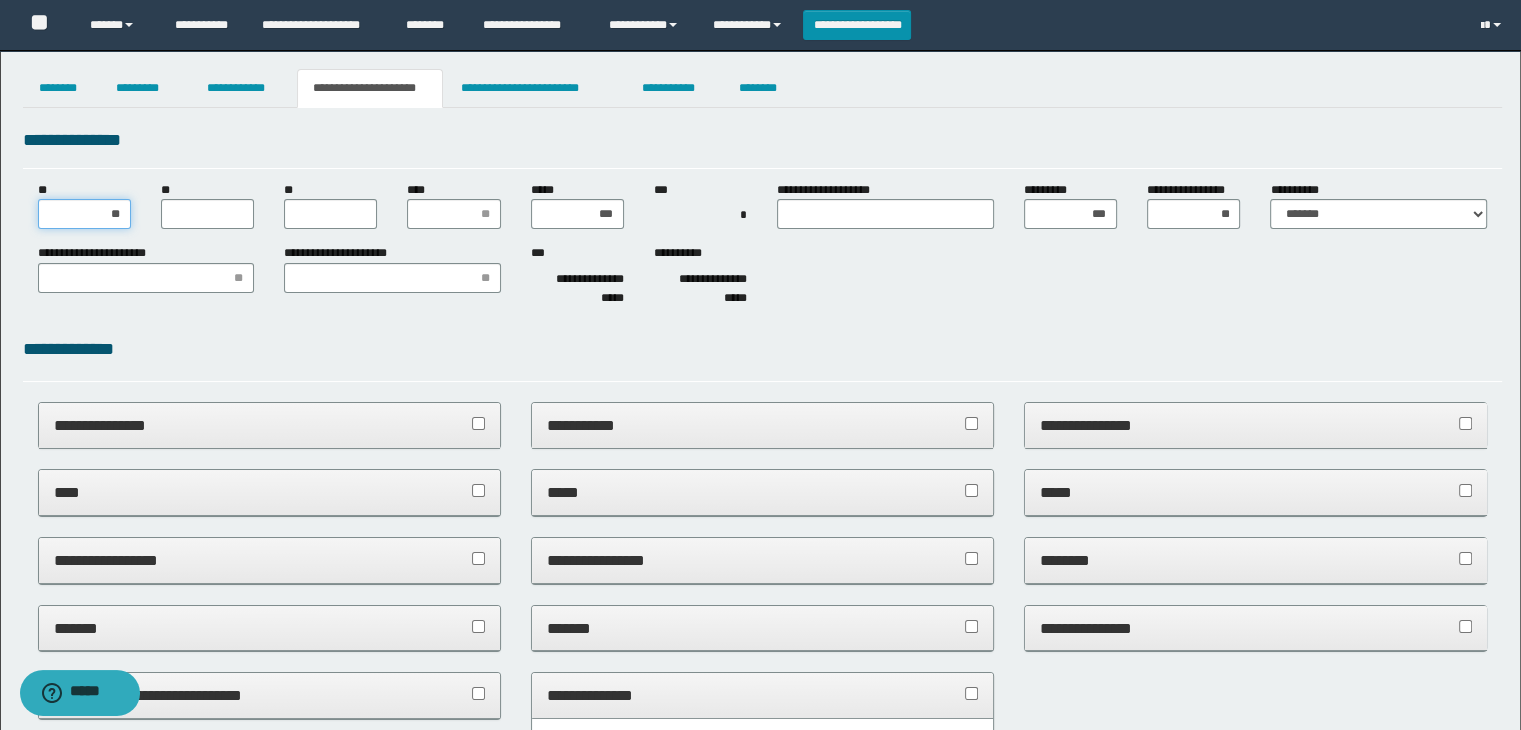 type 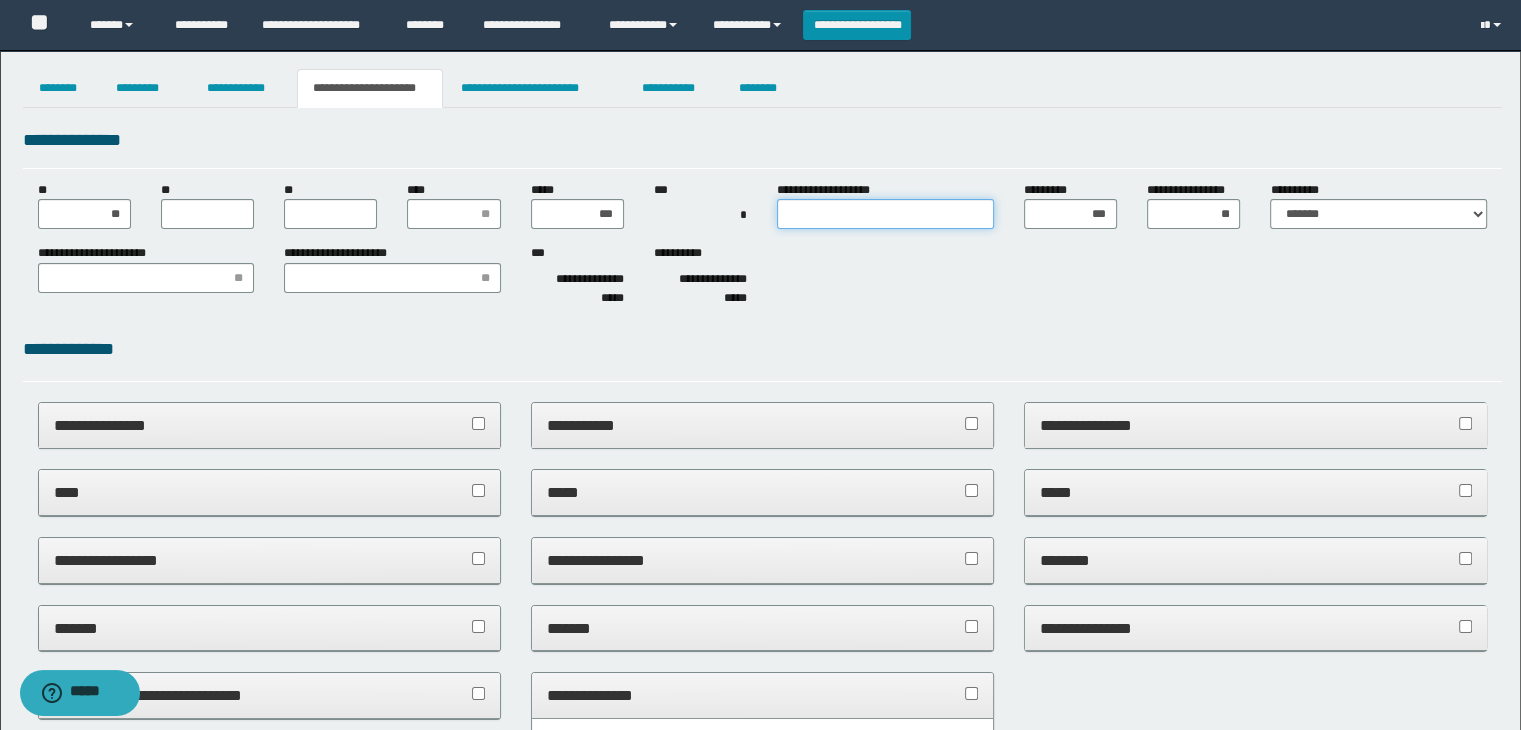 click on "**********" at bounding box center [885, 214] 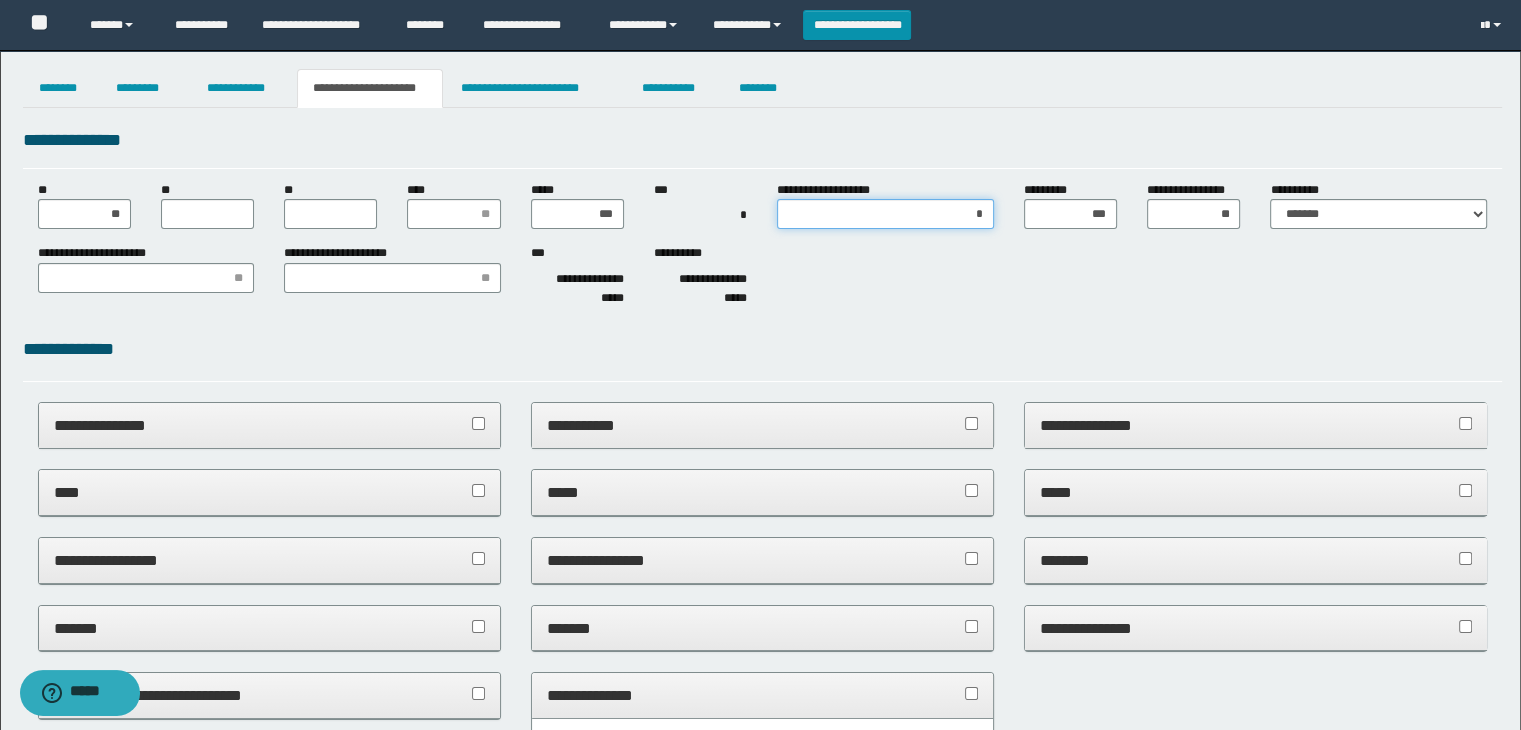 type on "**" 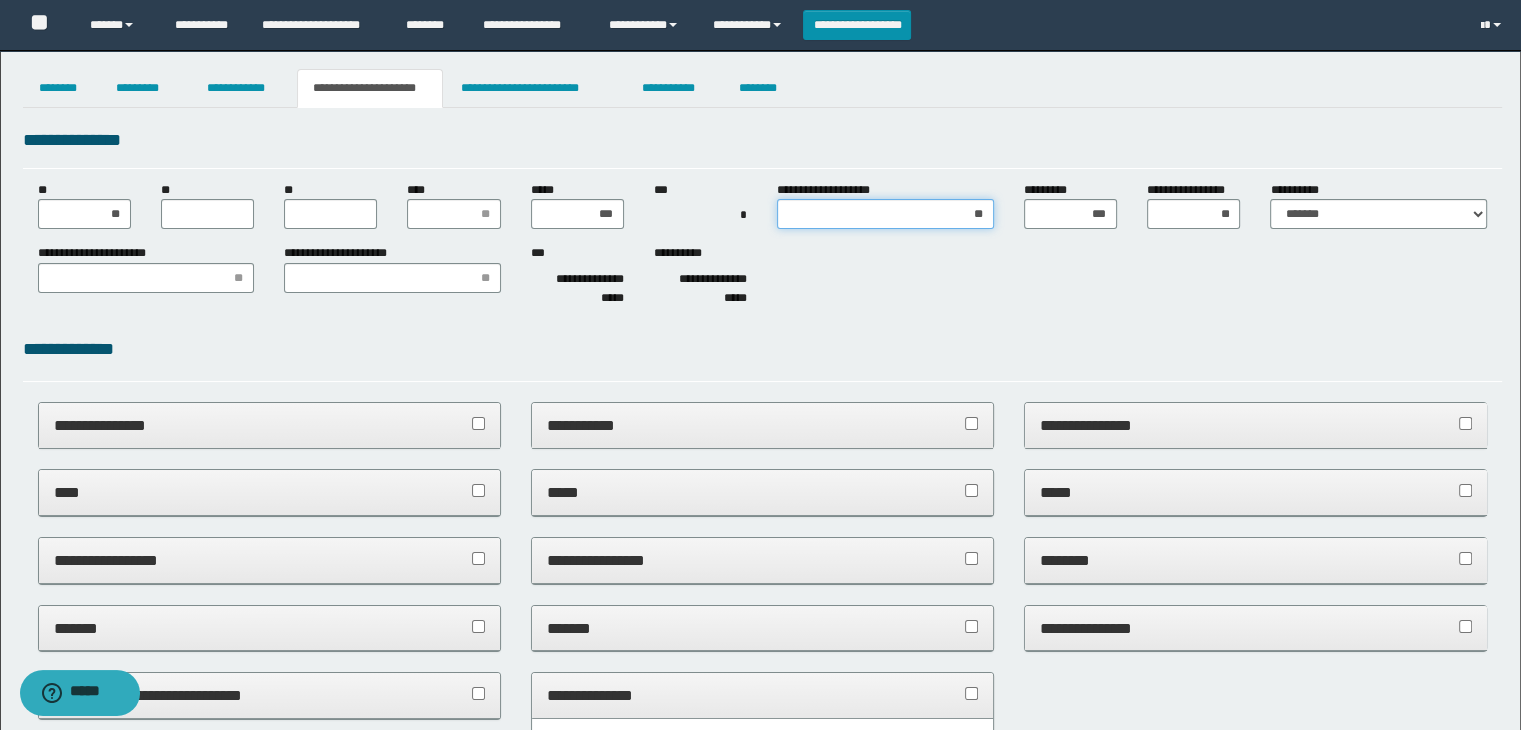 type 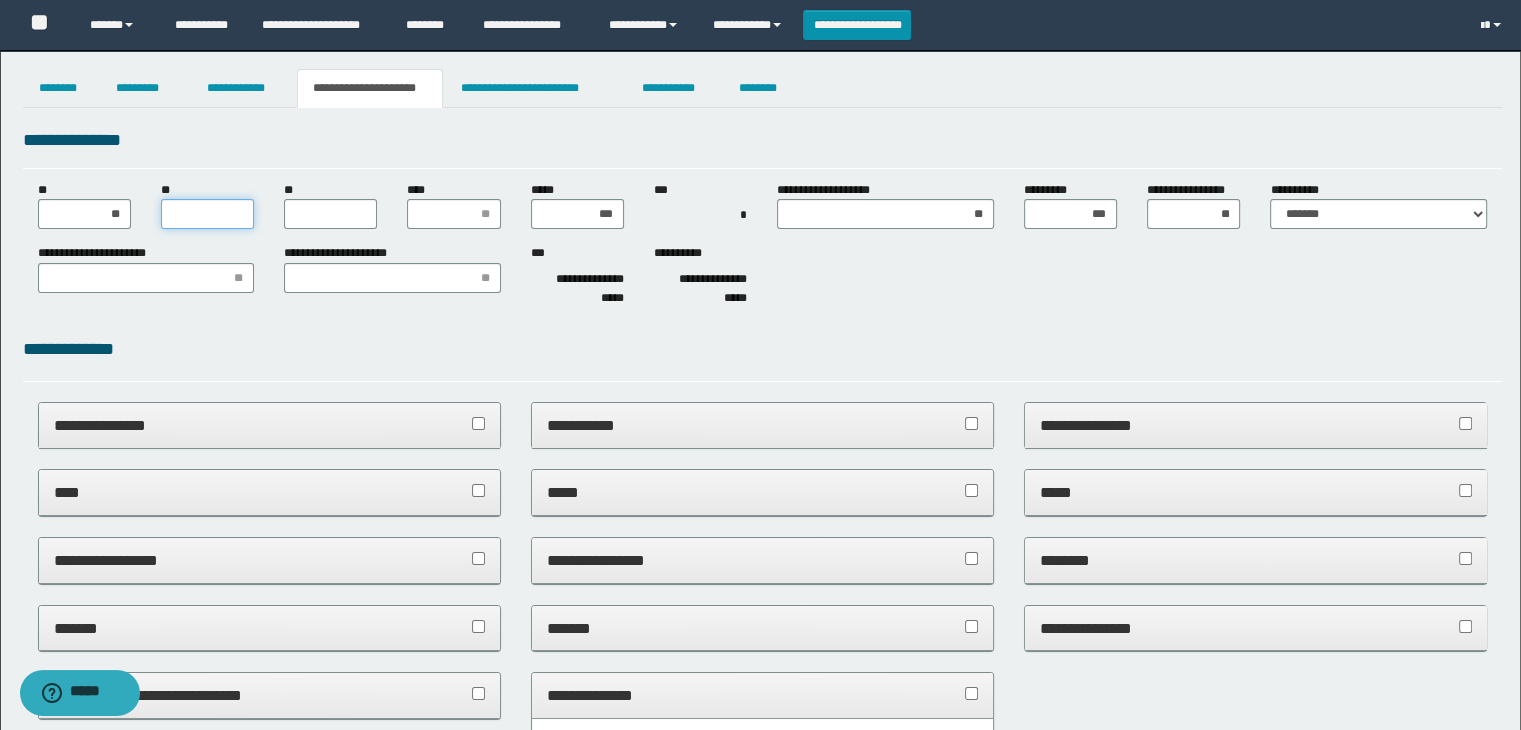 click on "**" at bounding box center (207, 214) 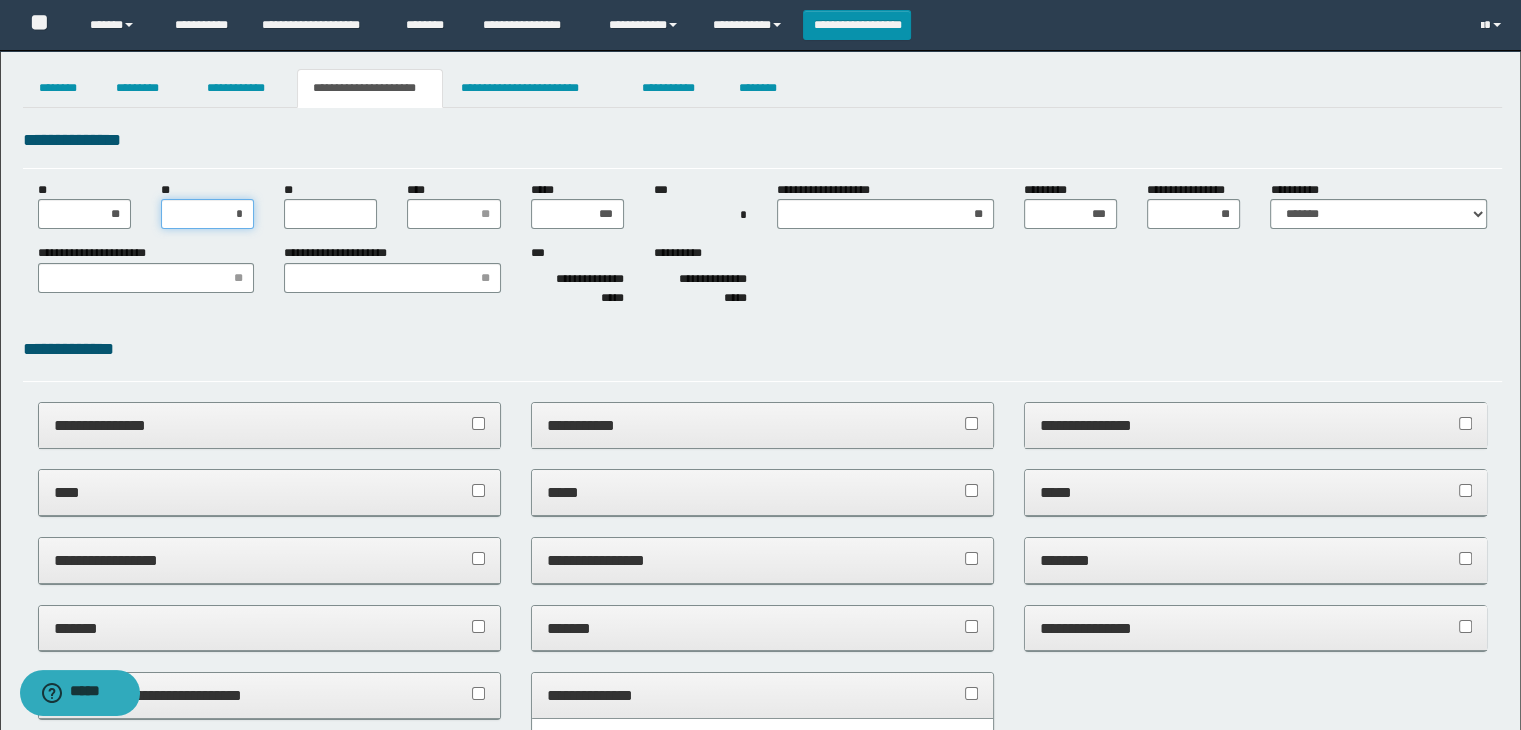 type on "**" 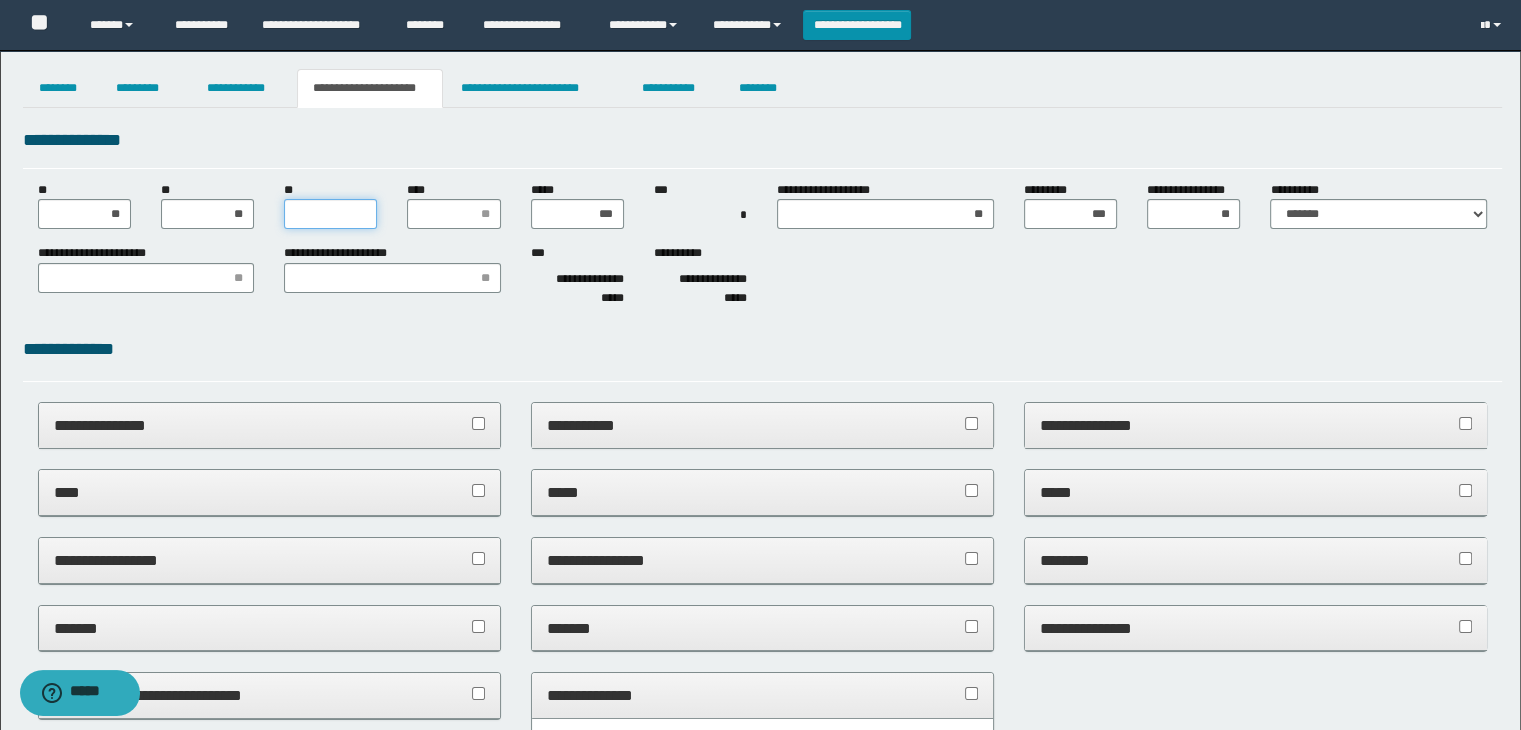 click on "**" at bounding box center (330, 214) 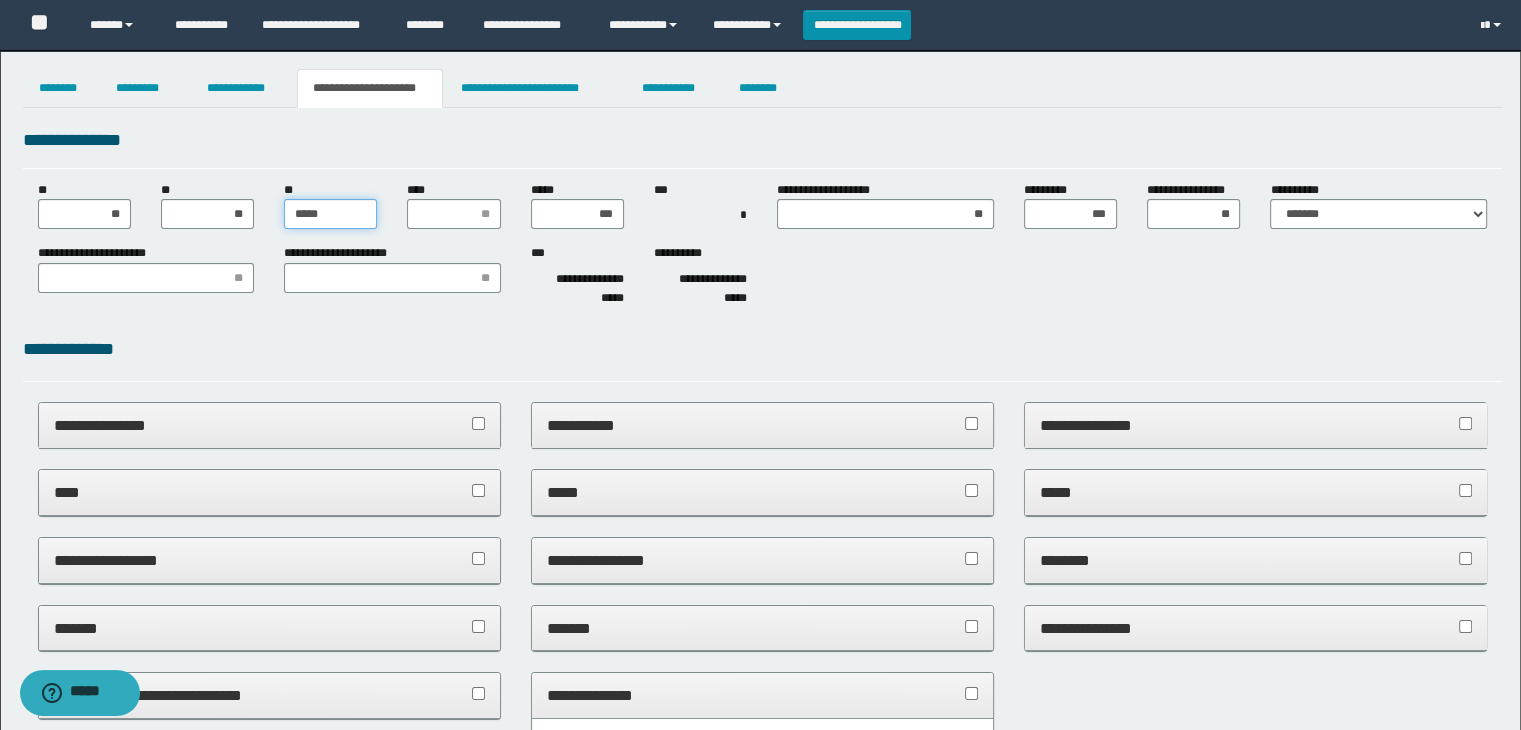 type on "******" 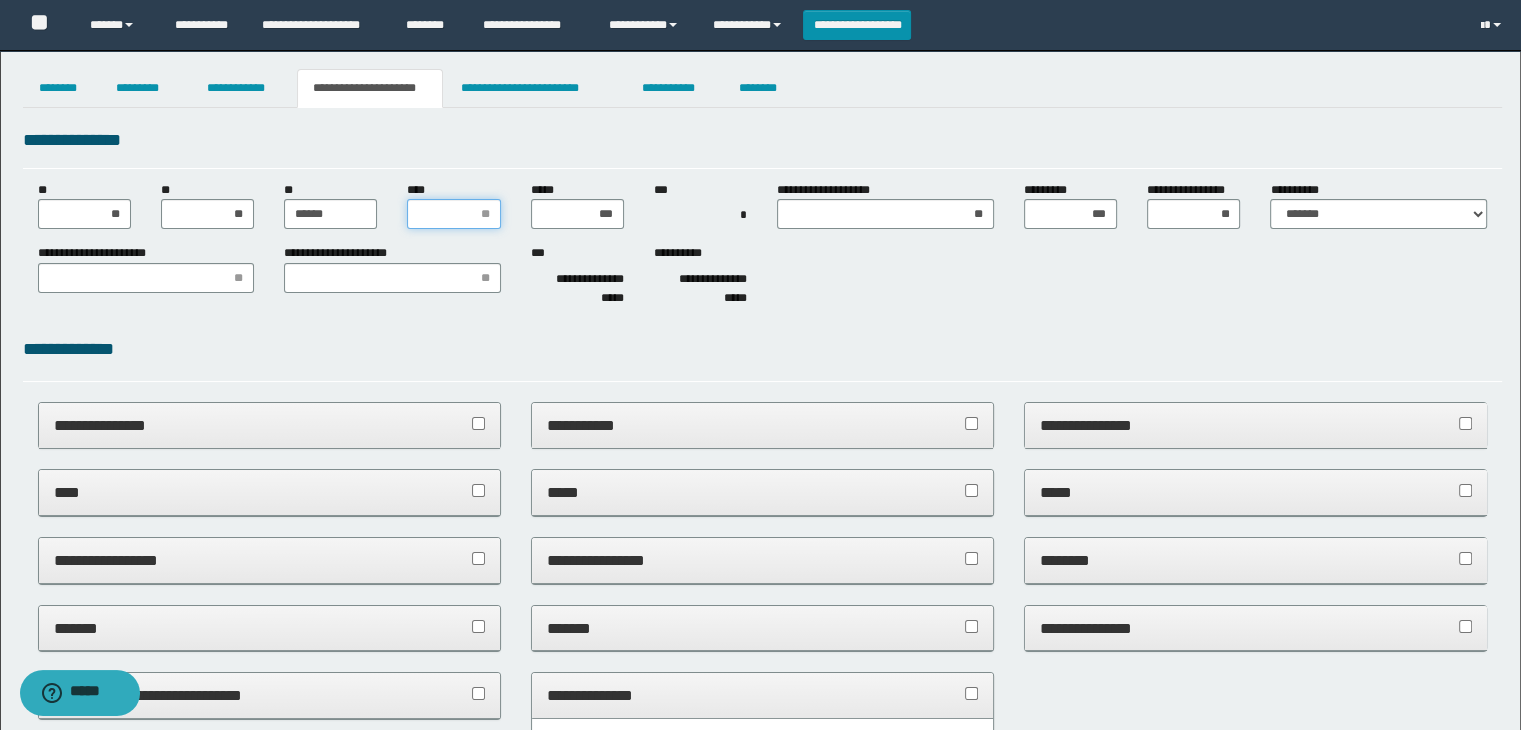 click on "****" at bounding box center (453, 214) 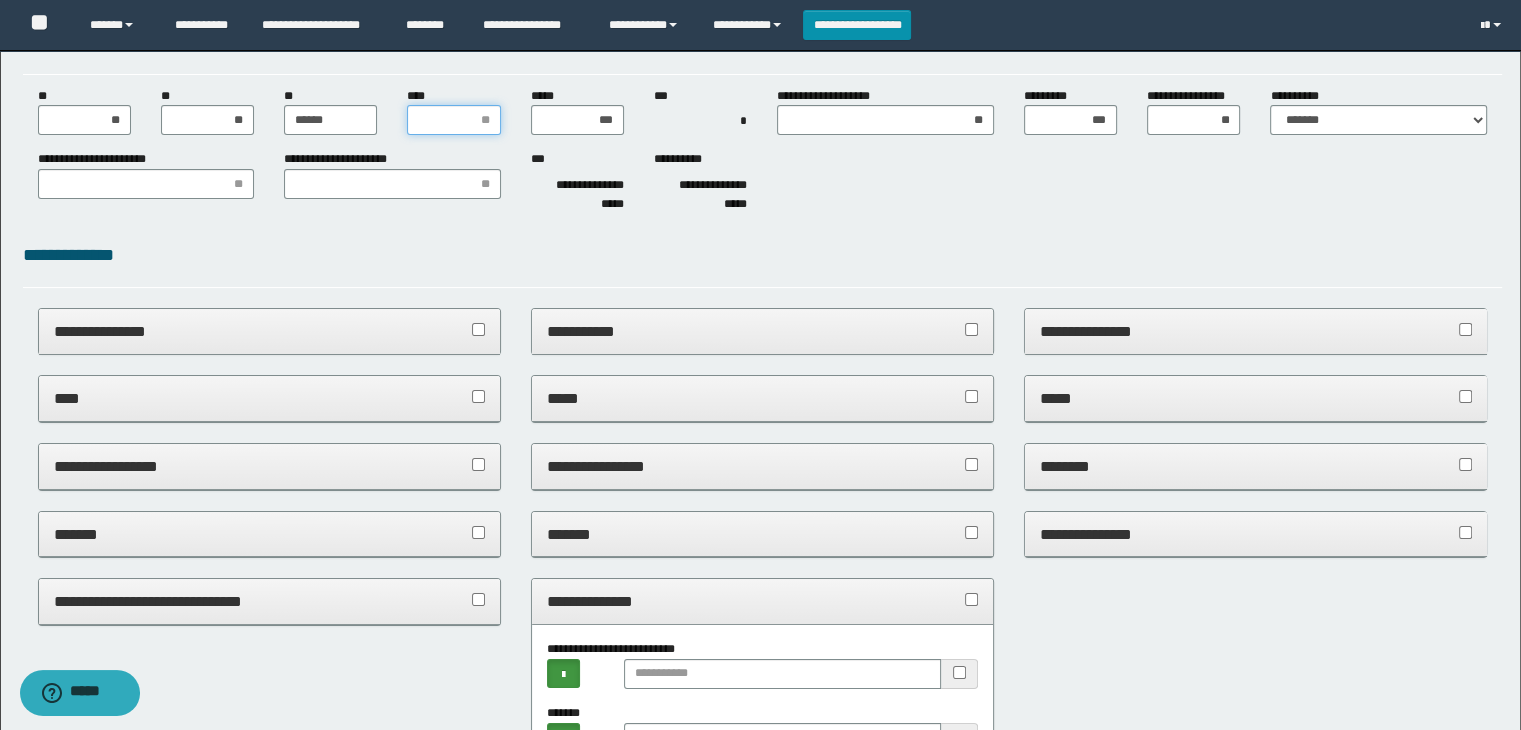 scroll, scrollTop: 0, scrollLeft: 0, axis: both 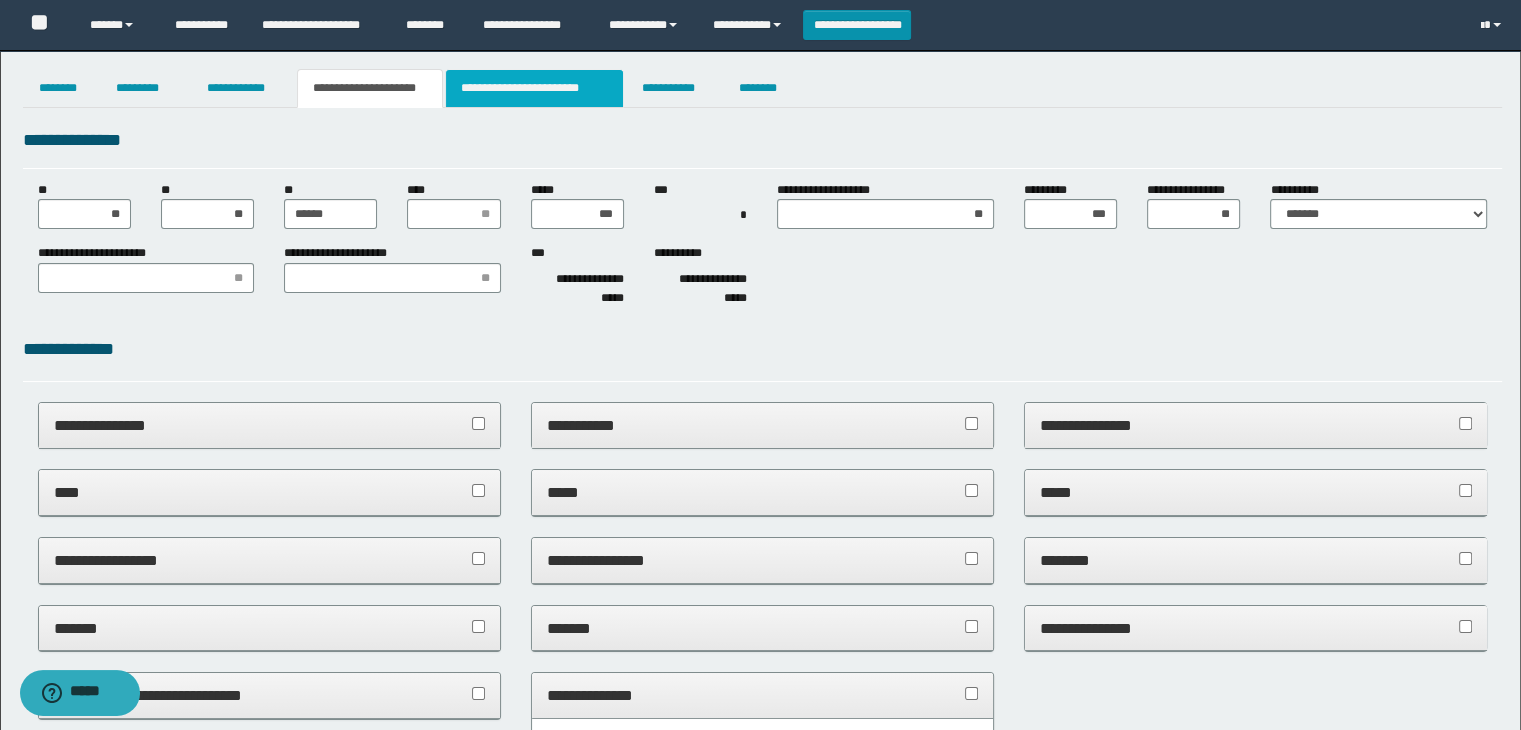 click on "**********" at bounding box center (534, 88) 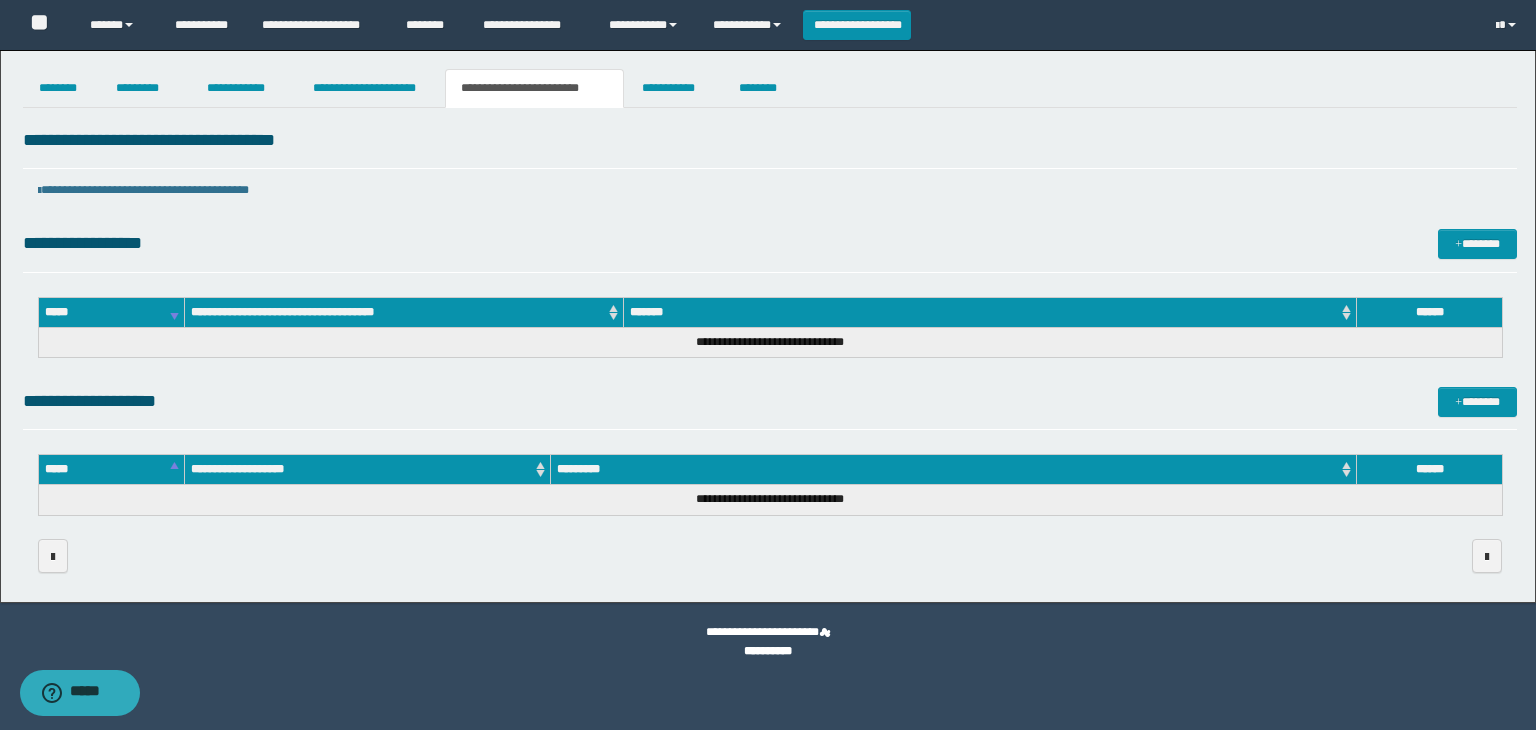 click on "**********" at bounding box center [770, 408] 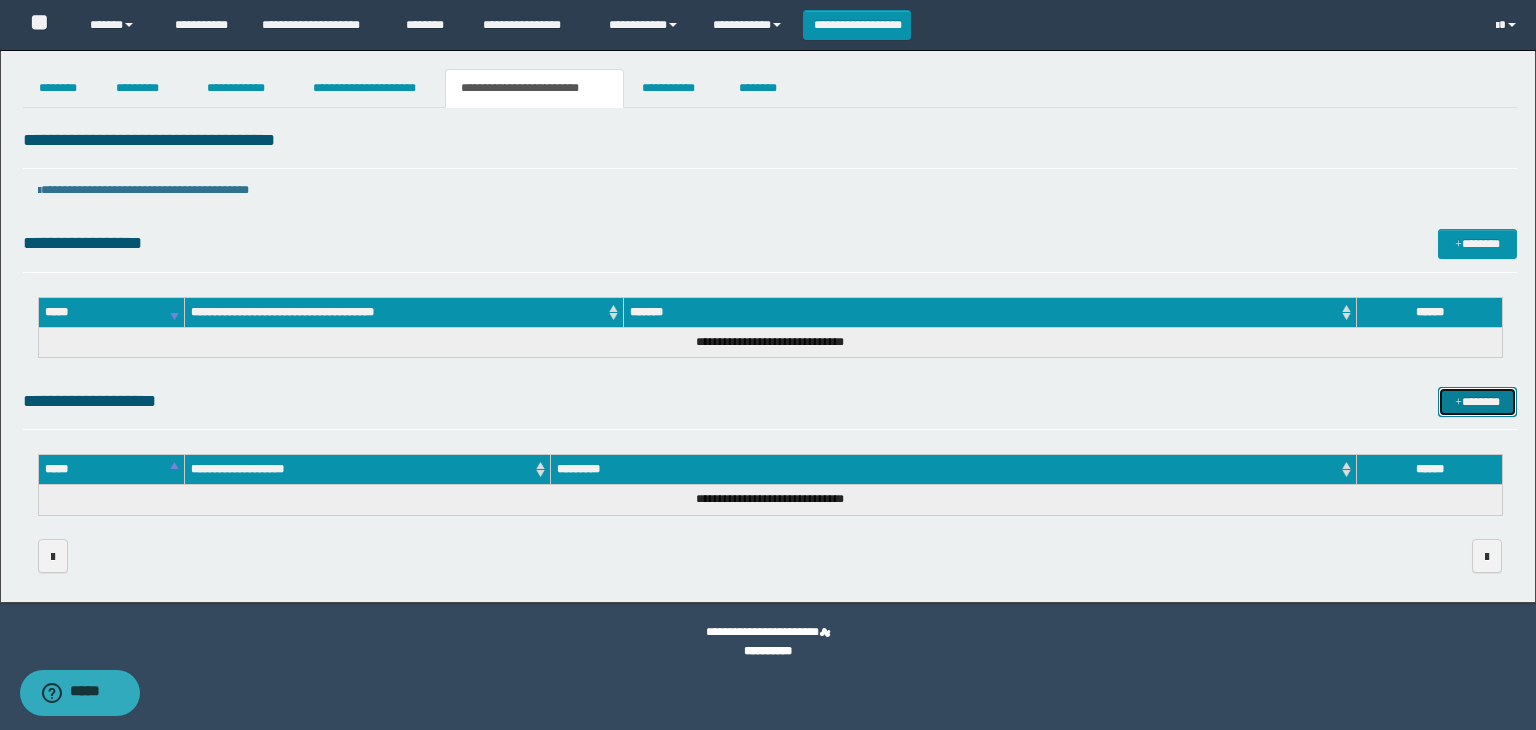 click on "*******" at bounding box center (1477, 402) 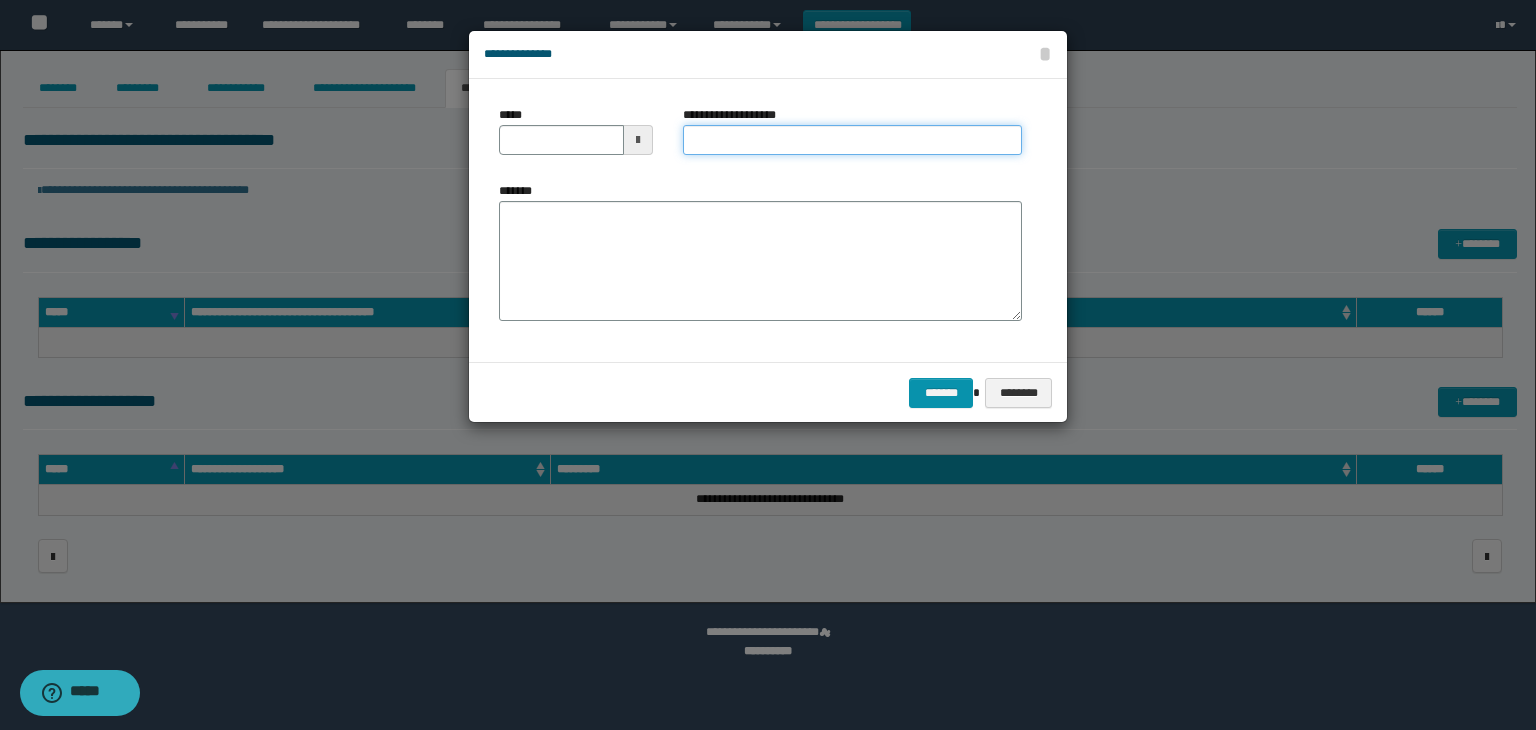 click on "**********" at bounding box center (852, 140) 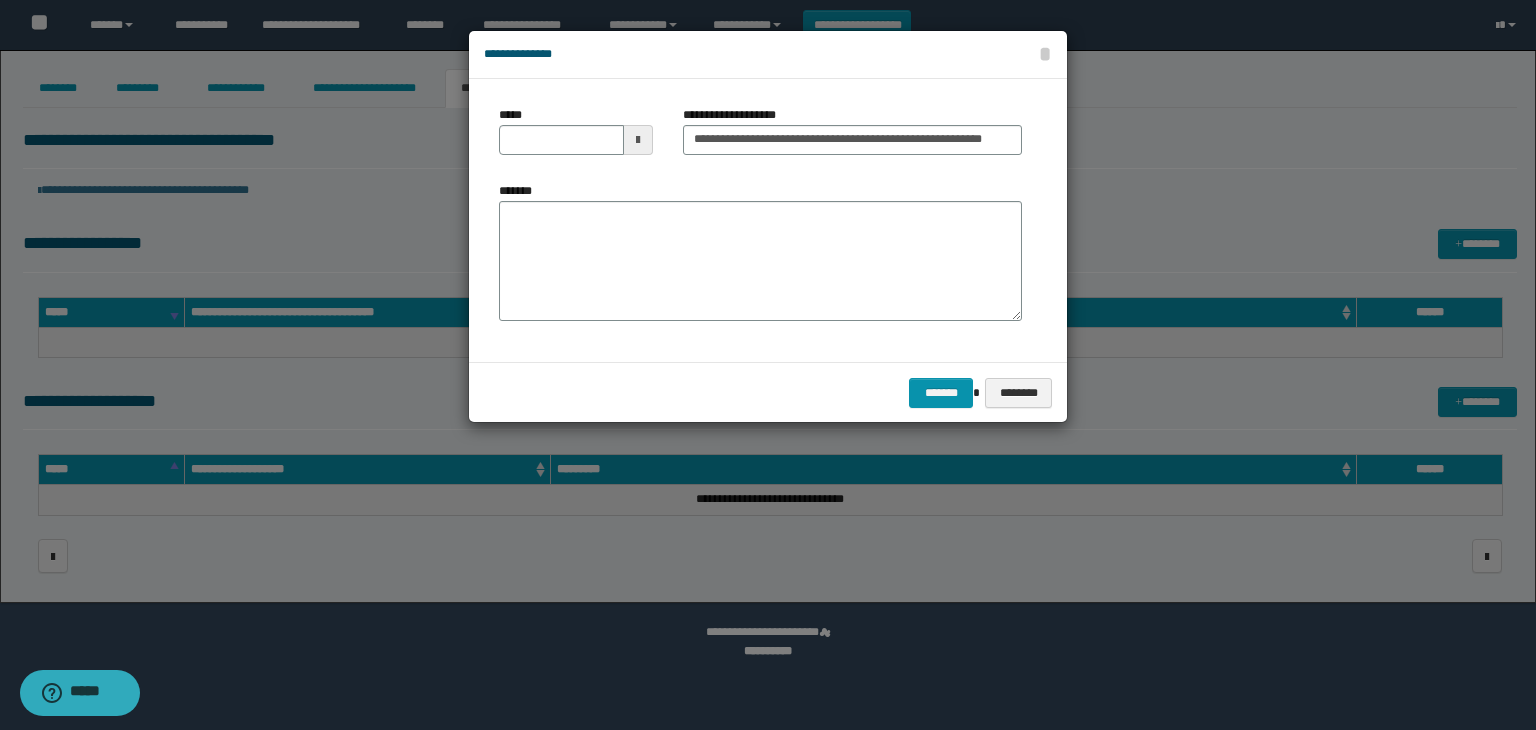 click at bounding box center [638, 140] 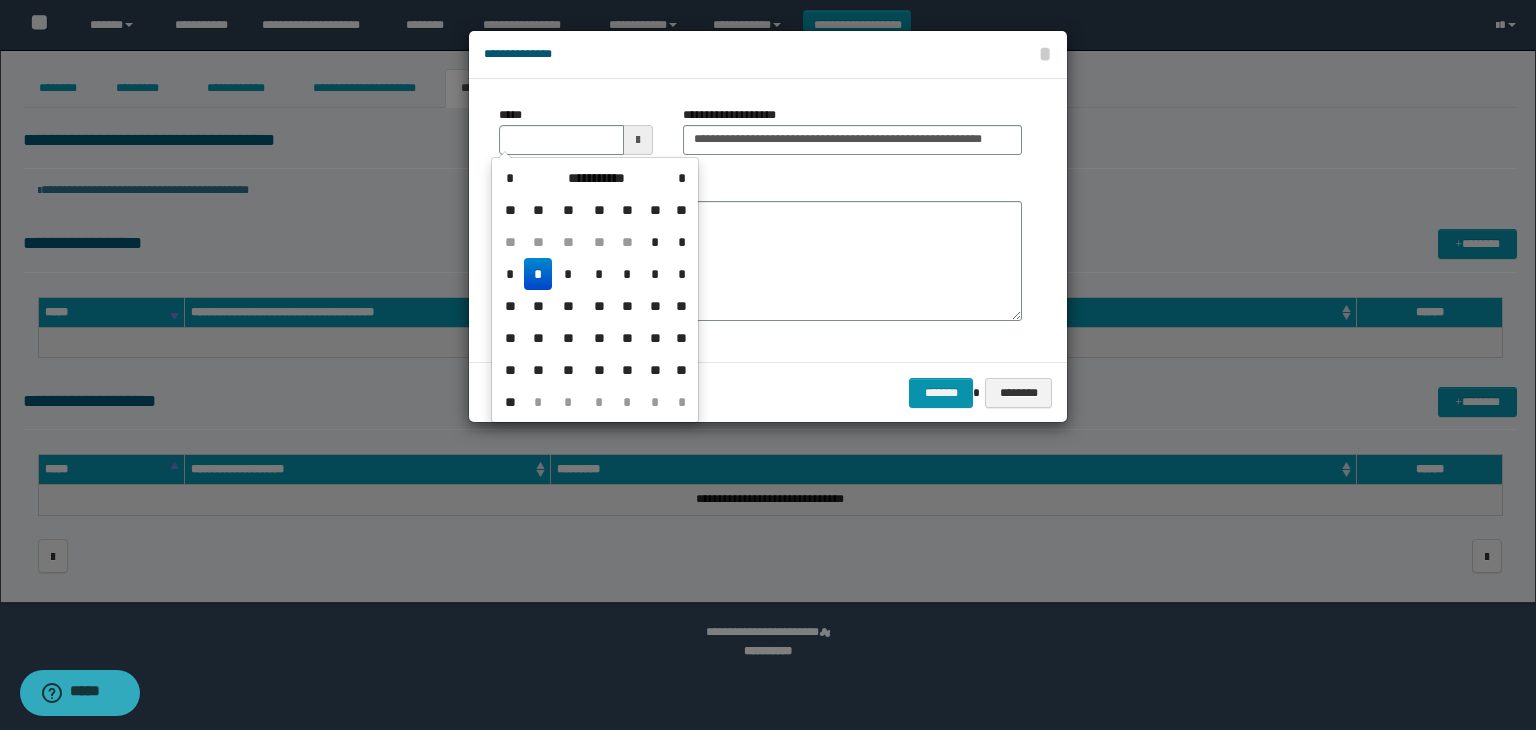 click on "*" at bounding box center [538, 274] 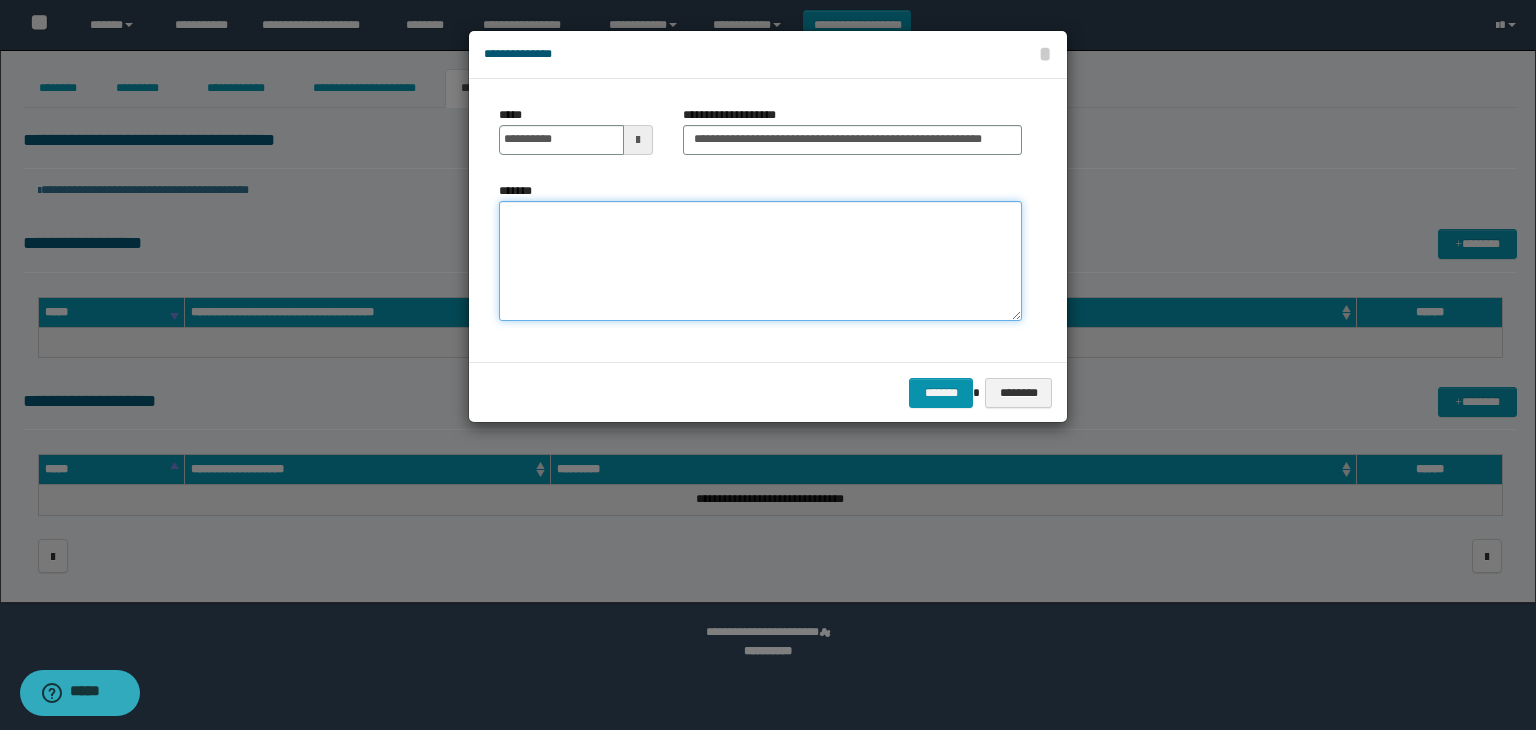 click on "*******" at bounding box center (760, 261) 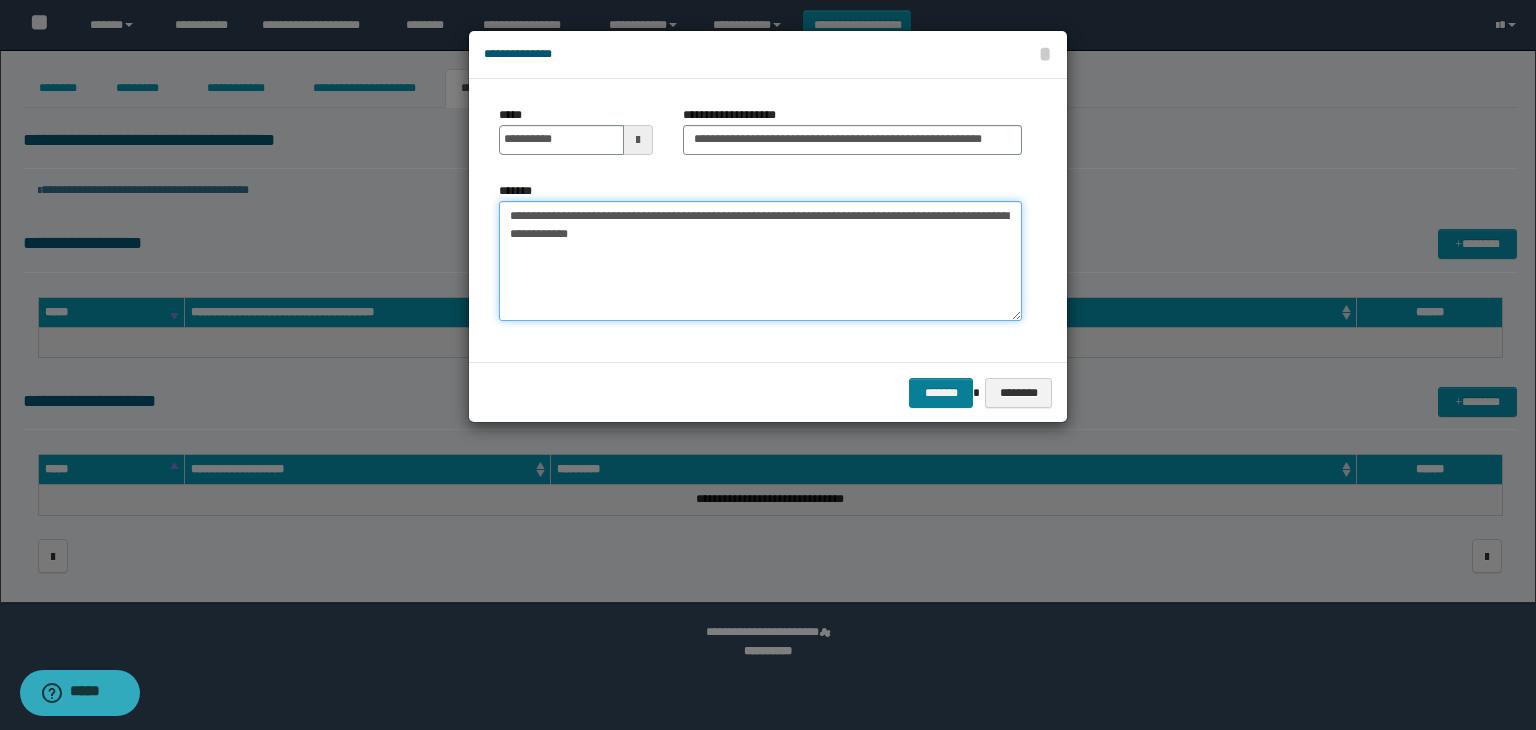 type on "**********" 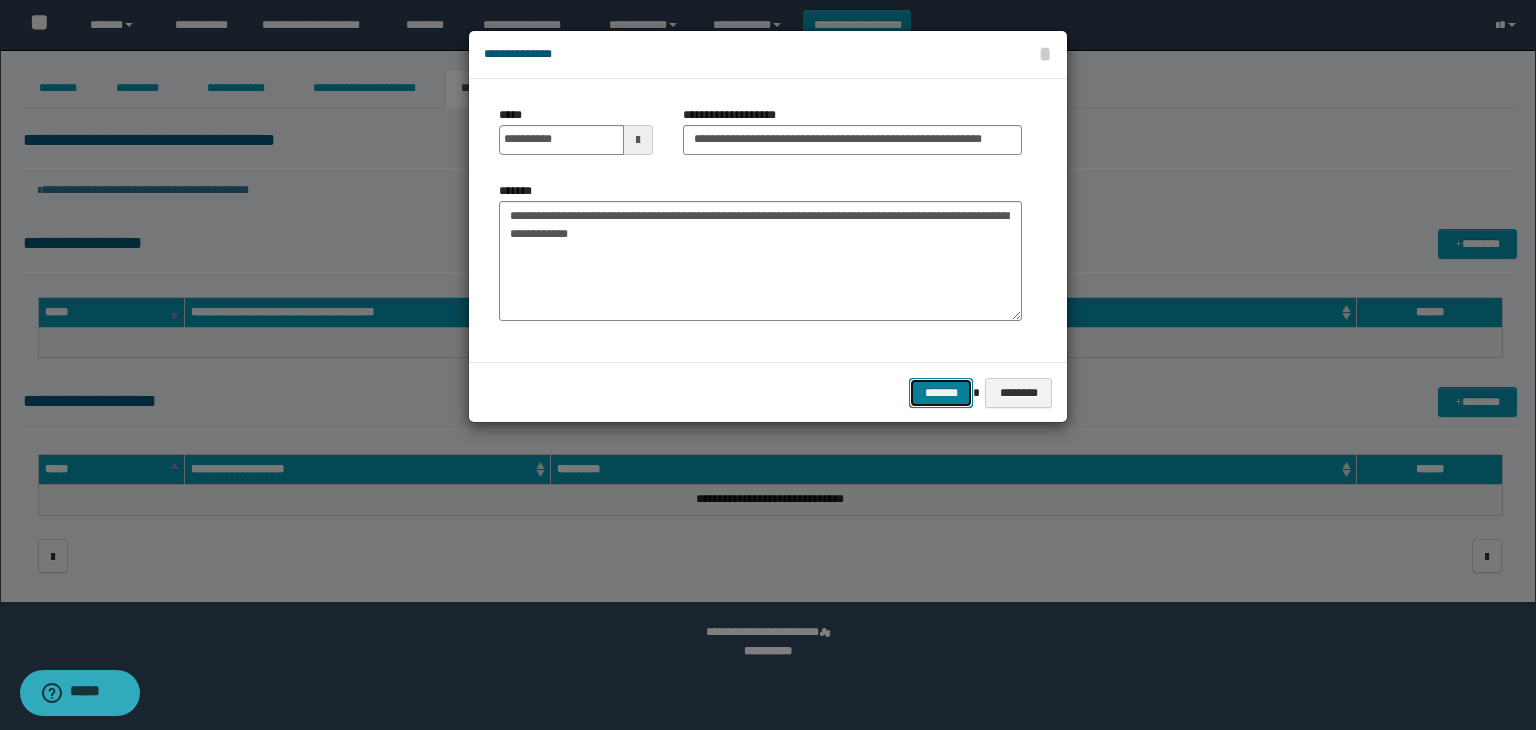 click on "*******" at bounding box center [941, 393] 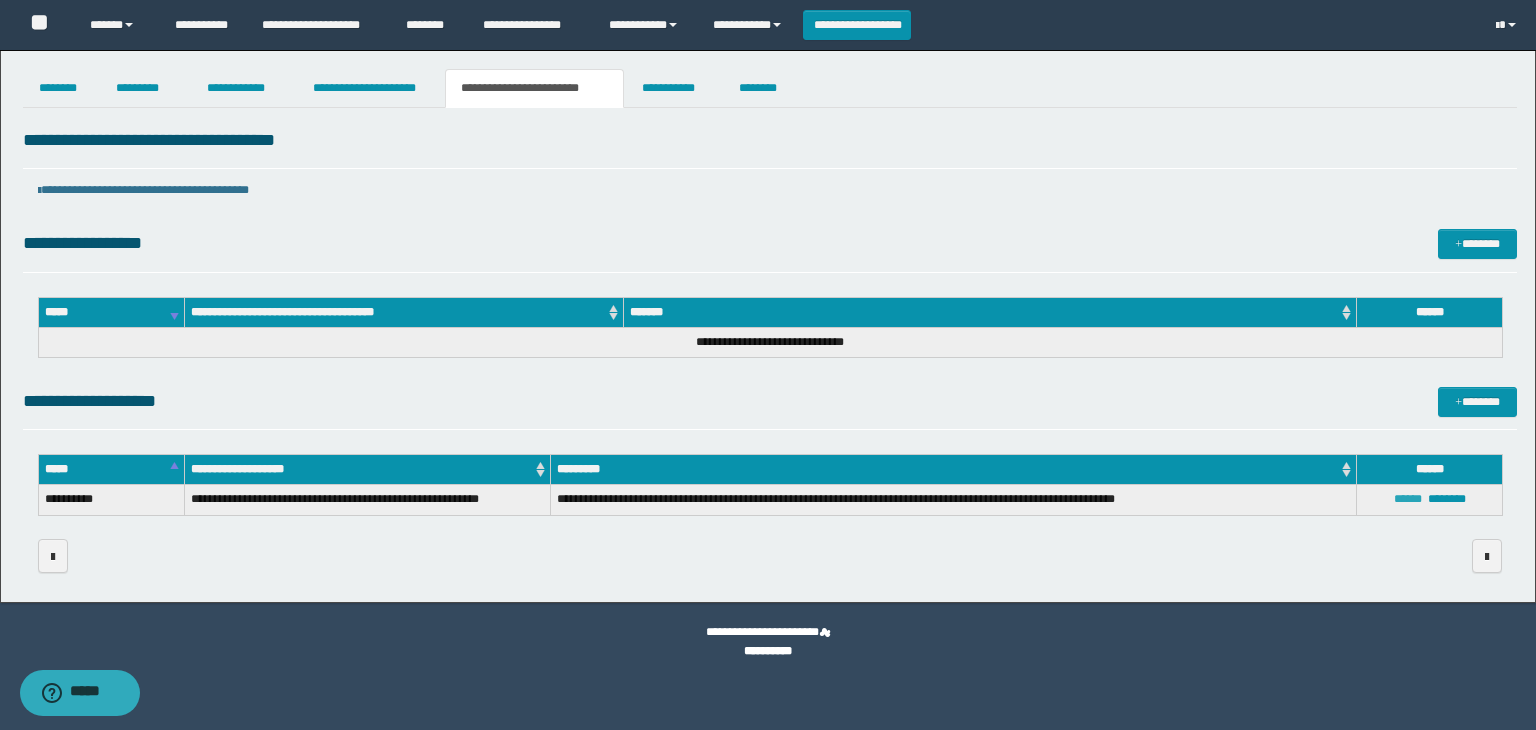 click on "******" at bounding box center [1408, 499] 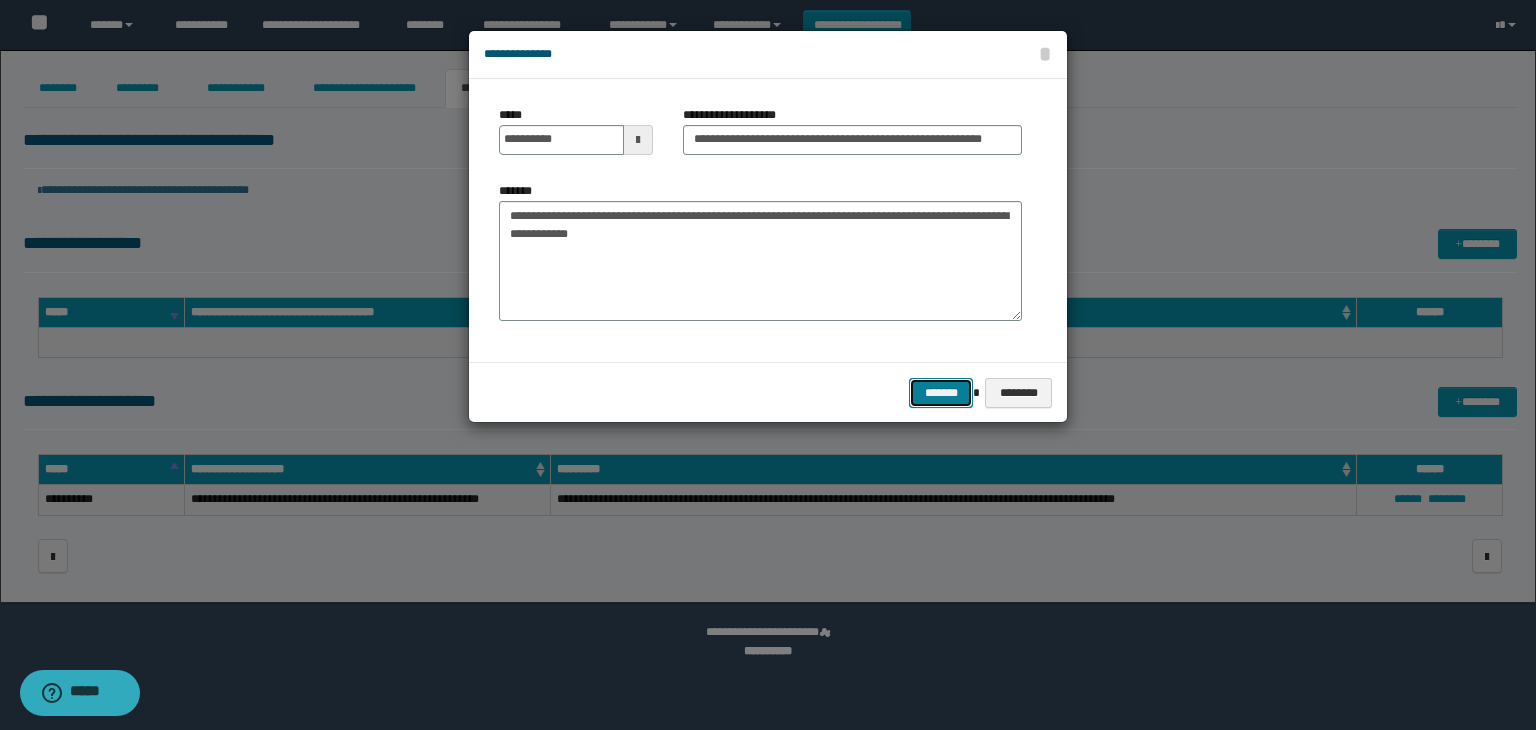 click on "*******" at bounding box center (941, 393) 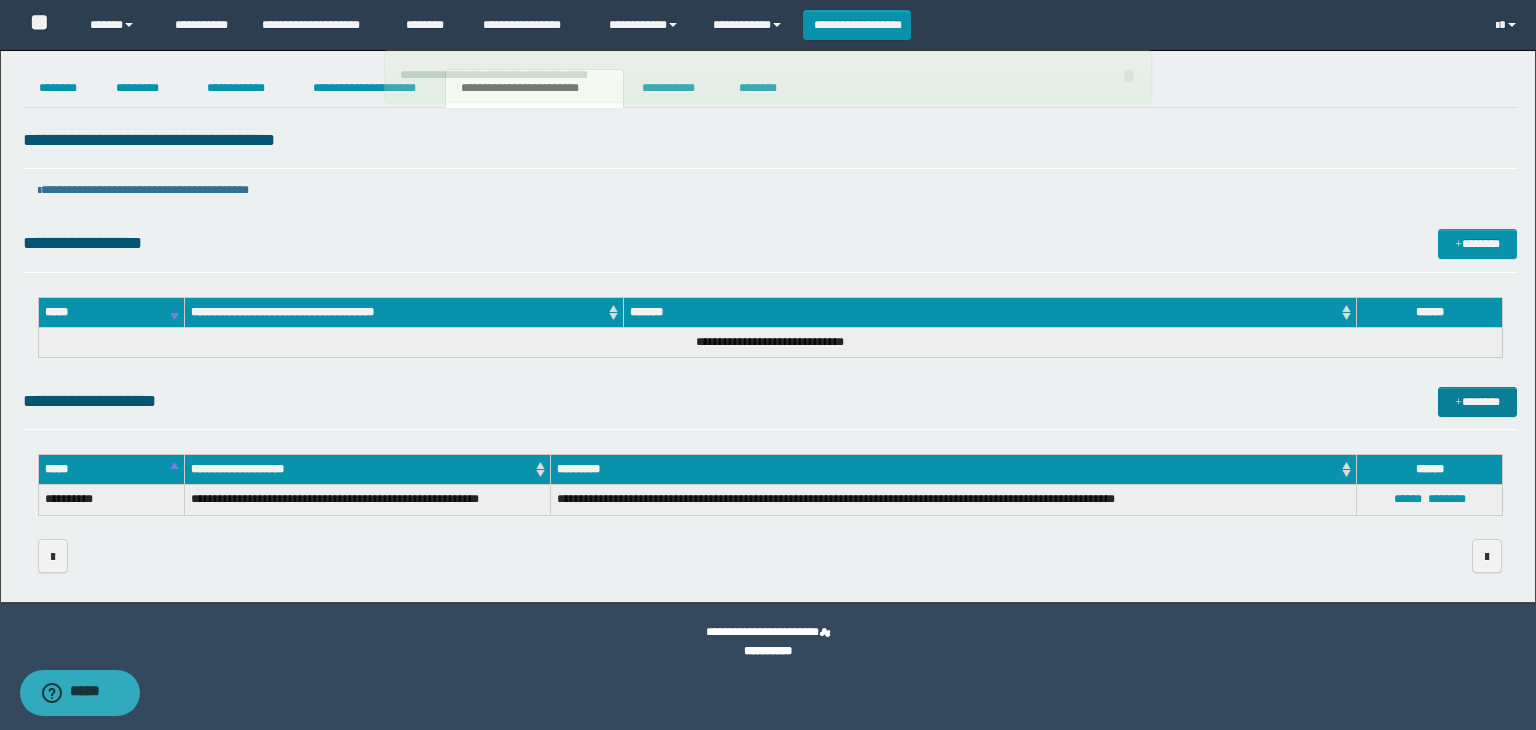 type 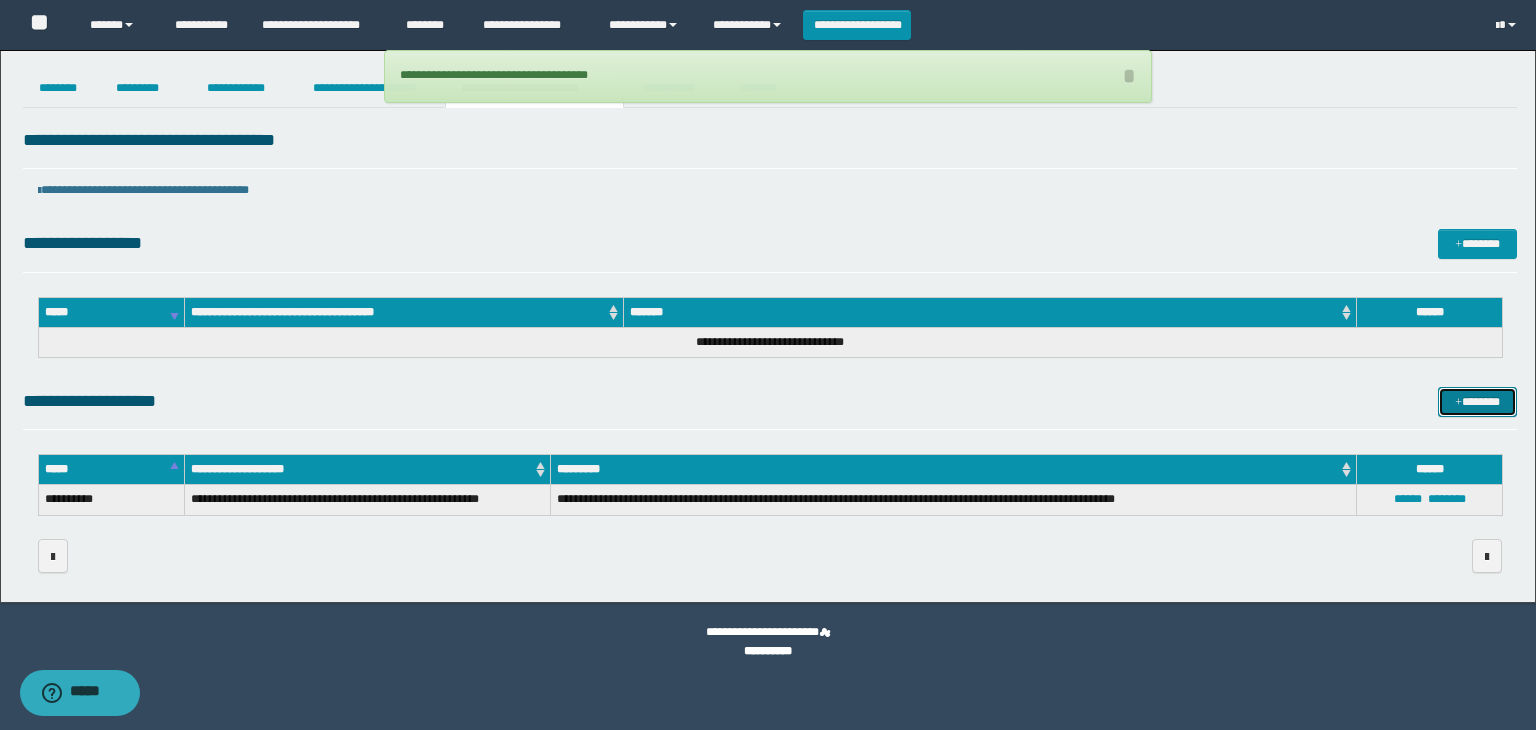 click on "*******" at bounding box center [1477, 402] 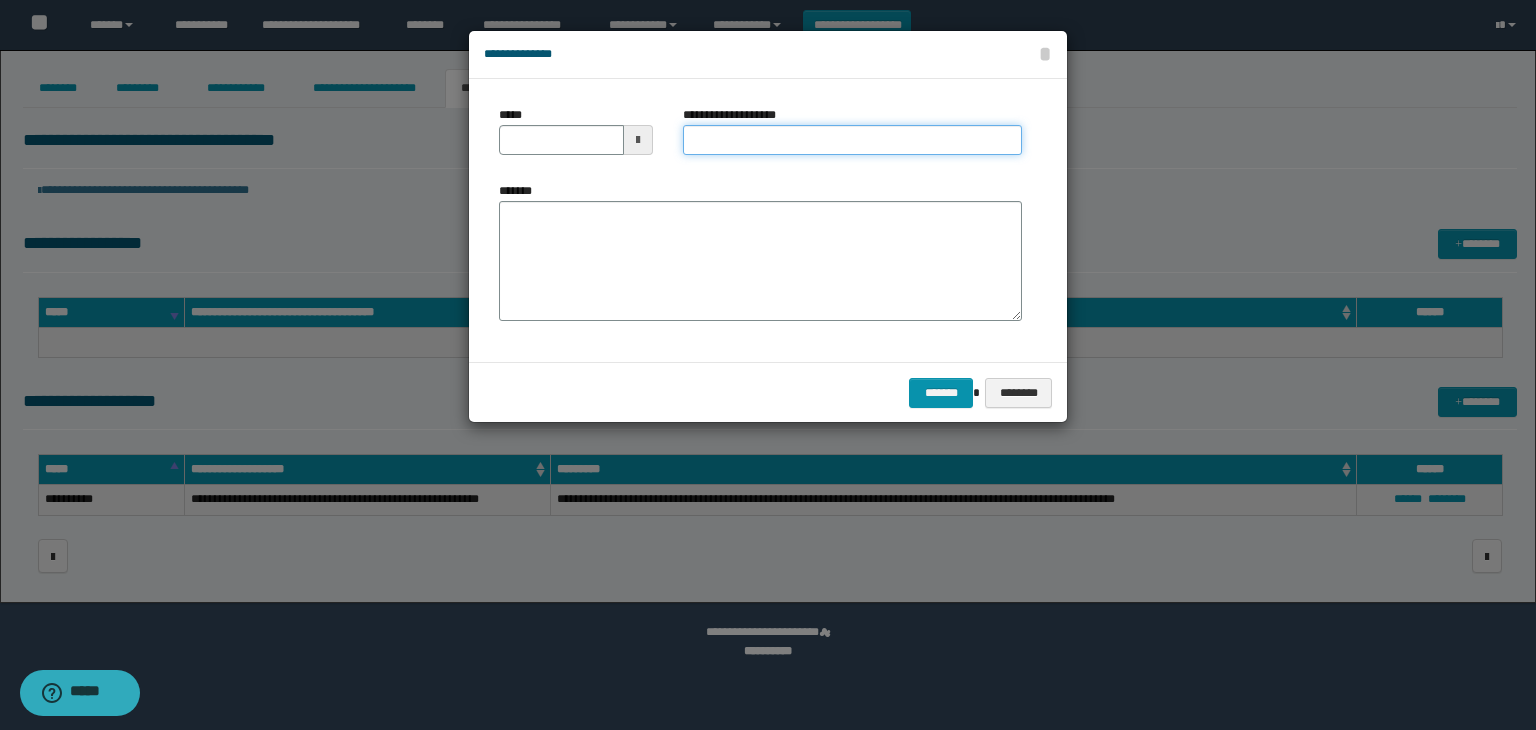 click on "**********" at bounding box center [852, 140] 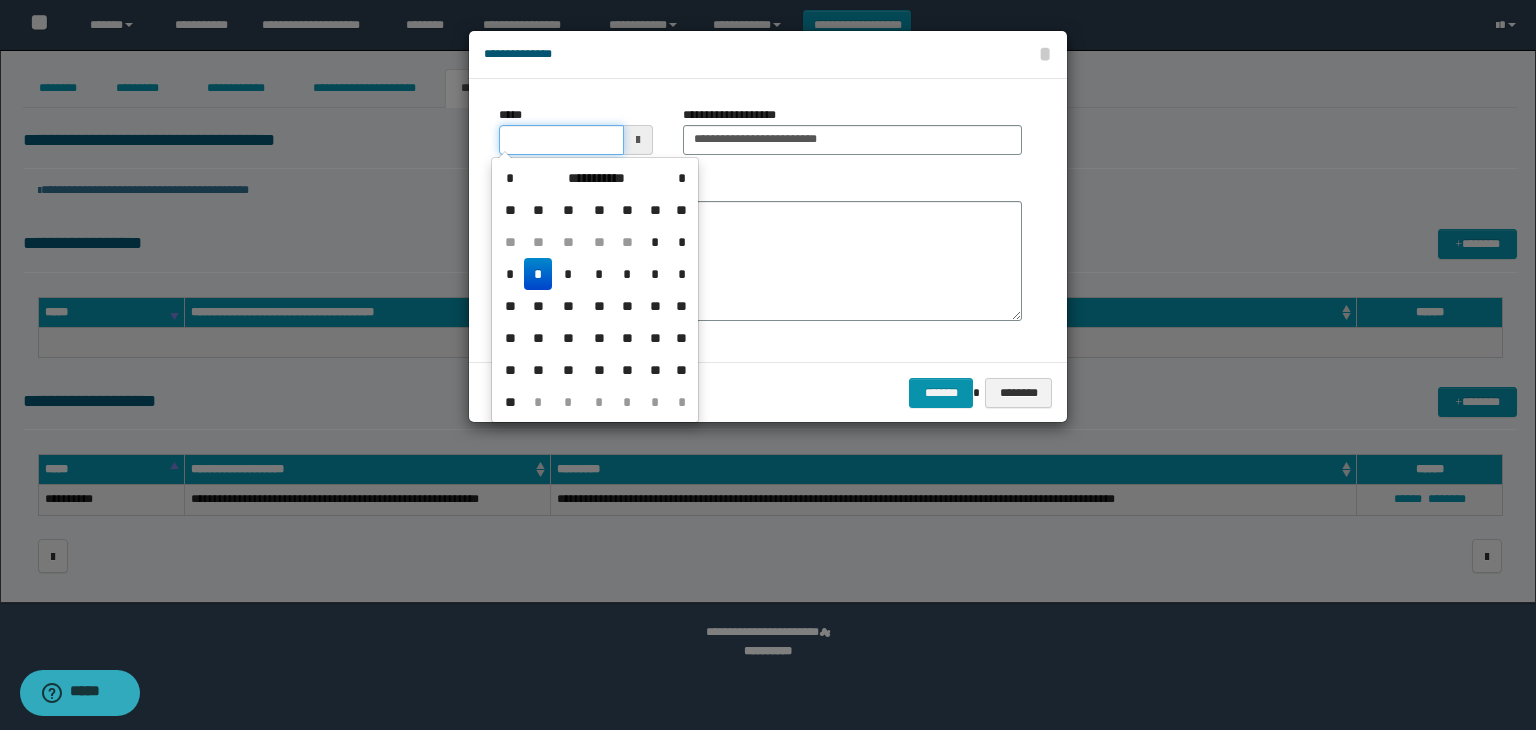 click on "*****" at bounding box center (561, 140) 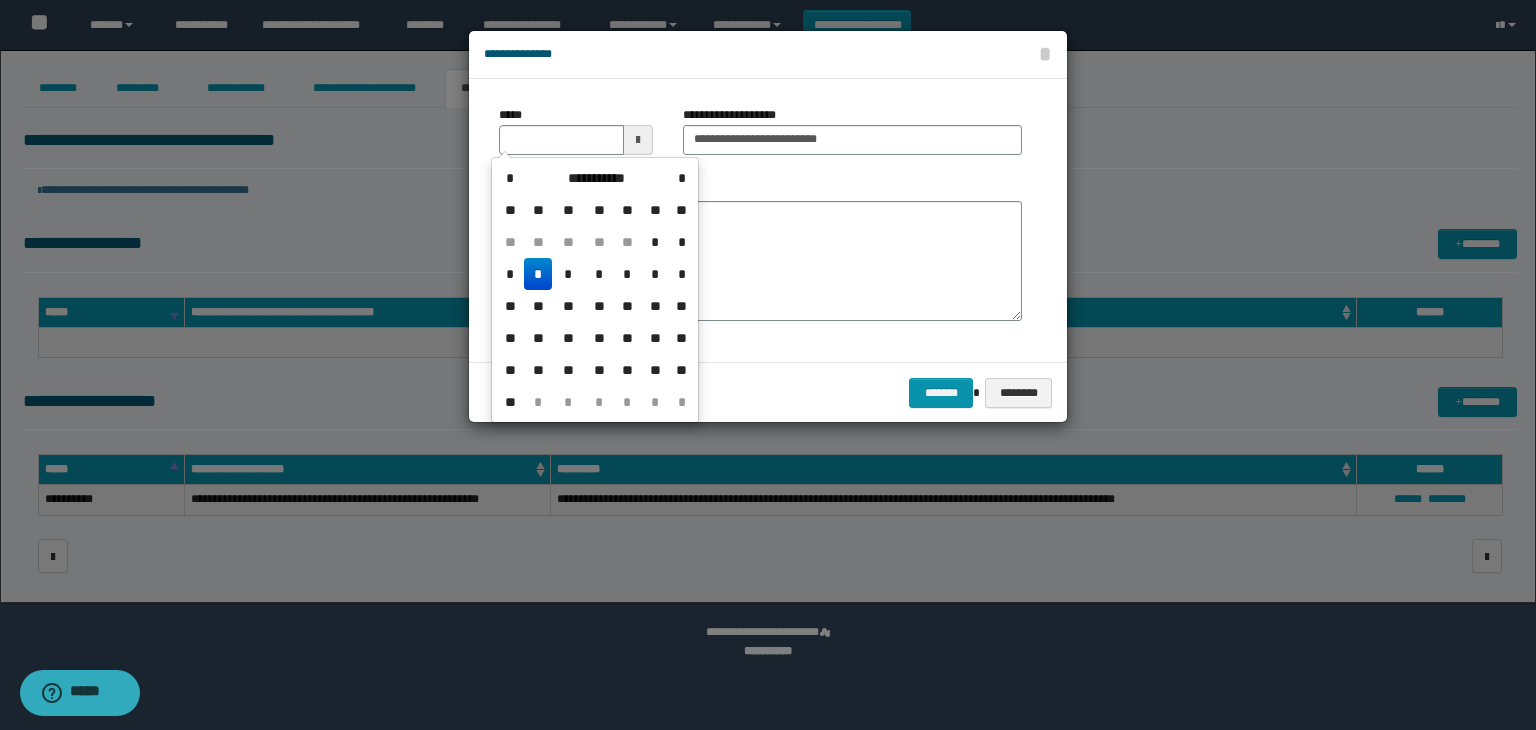 click on "*" at bounding box center [538, 274] 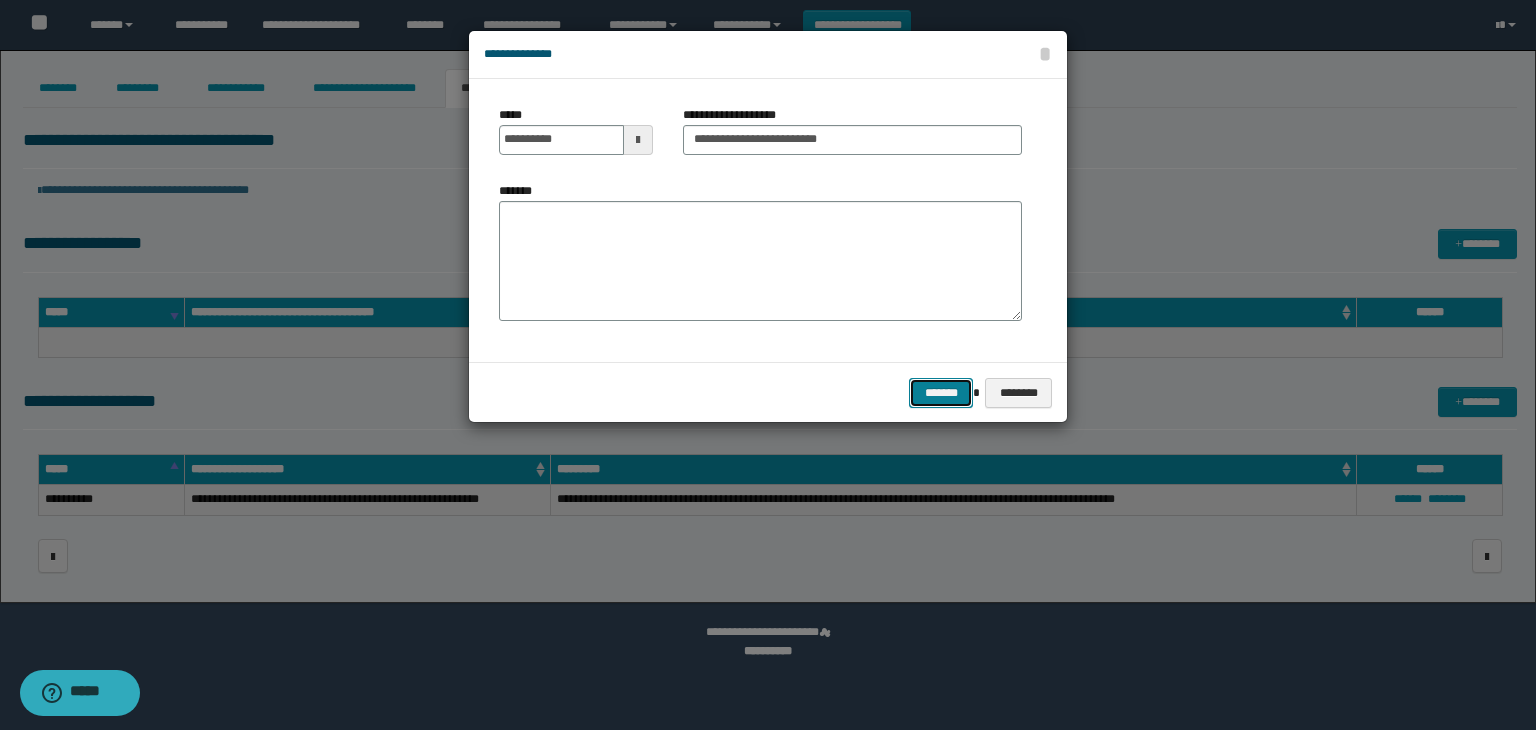 click on "*******" at bounding box center (941, 393) 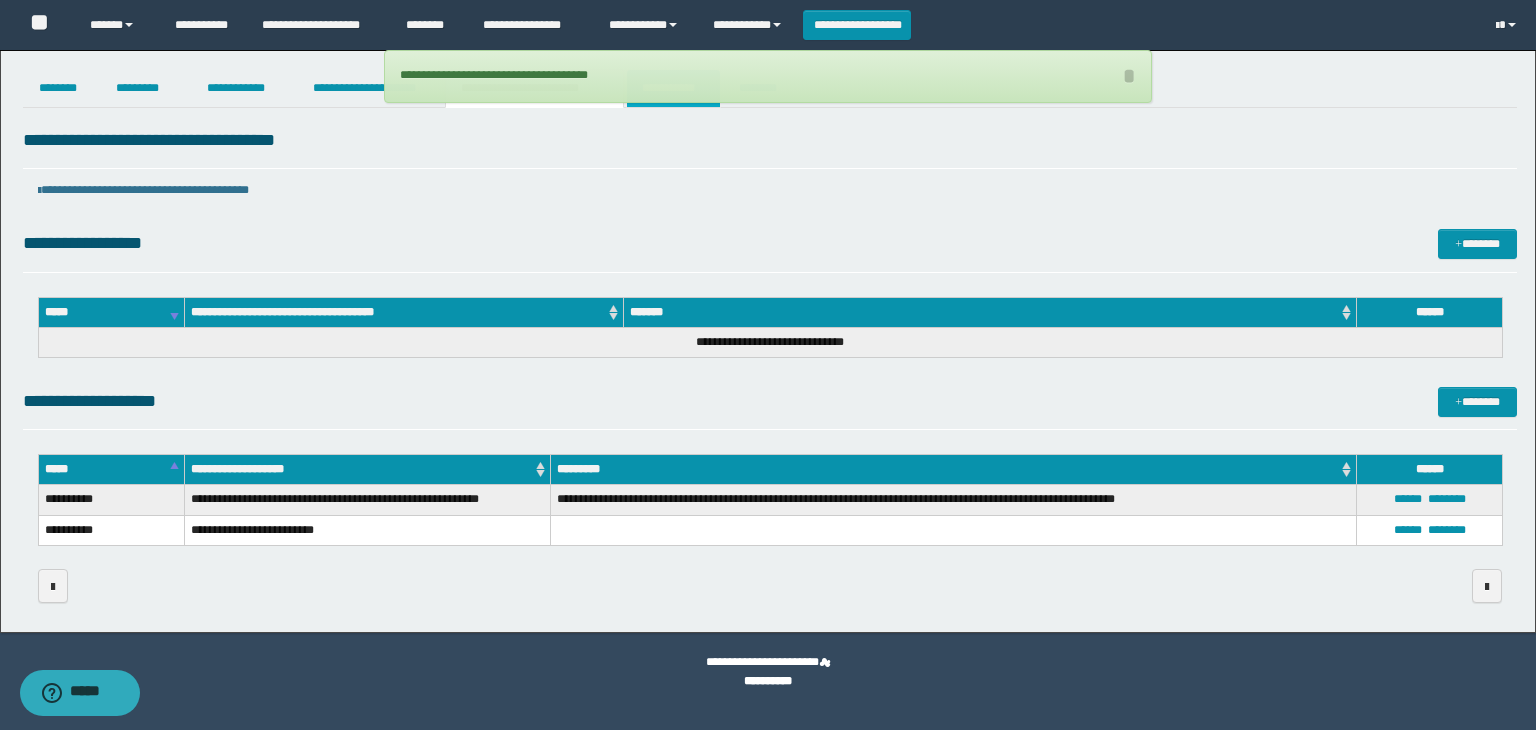 click on "**********" at bounding box center (673, 88) 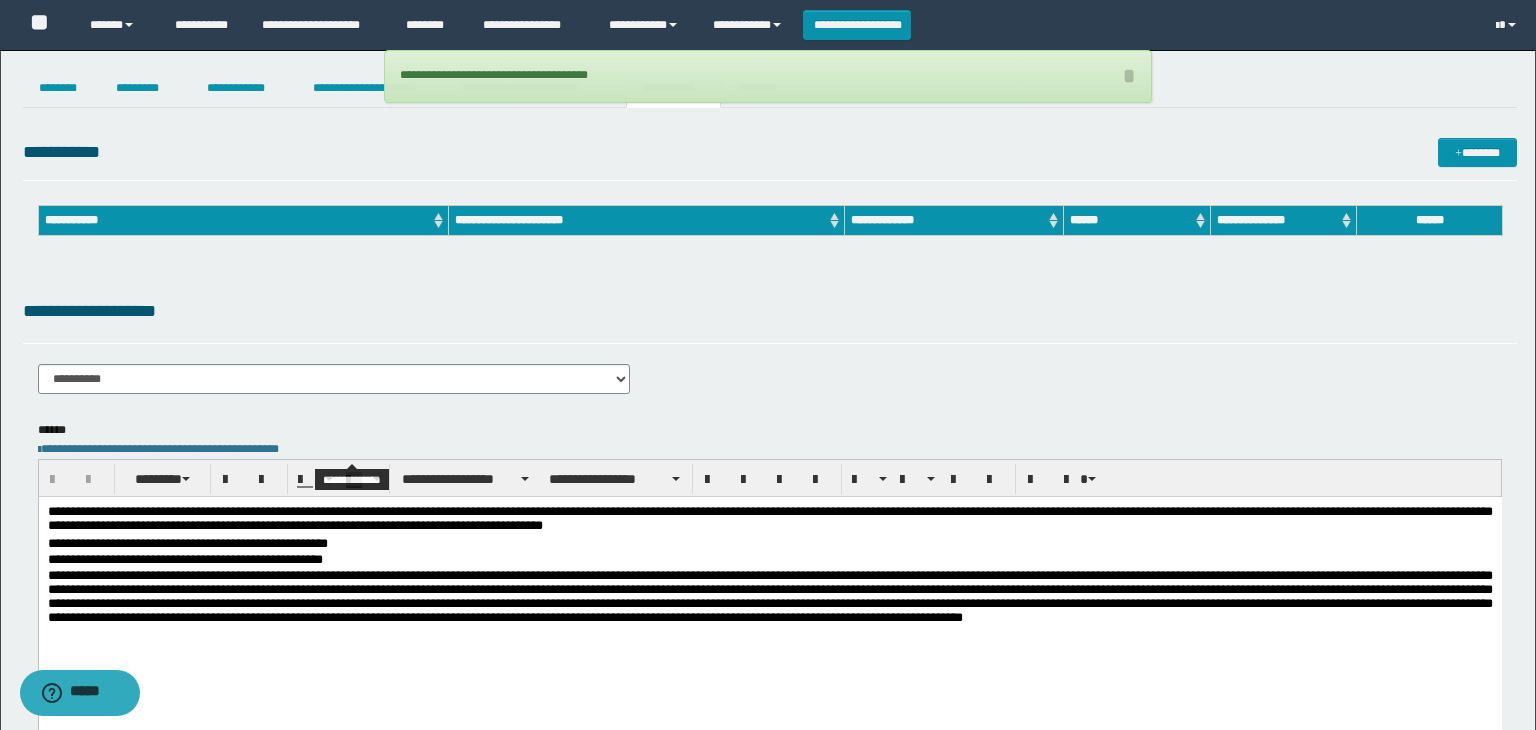 scroll, scrollTop: 0, scrollLeft: 0, axis: both 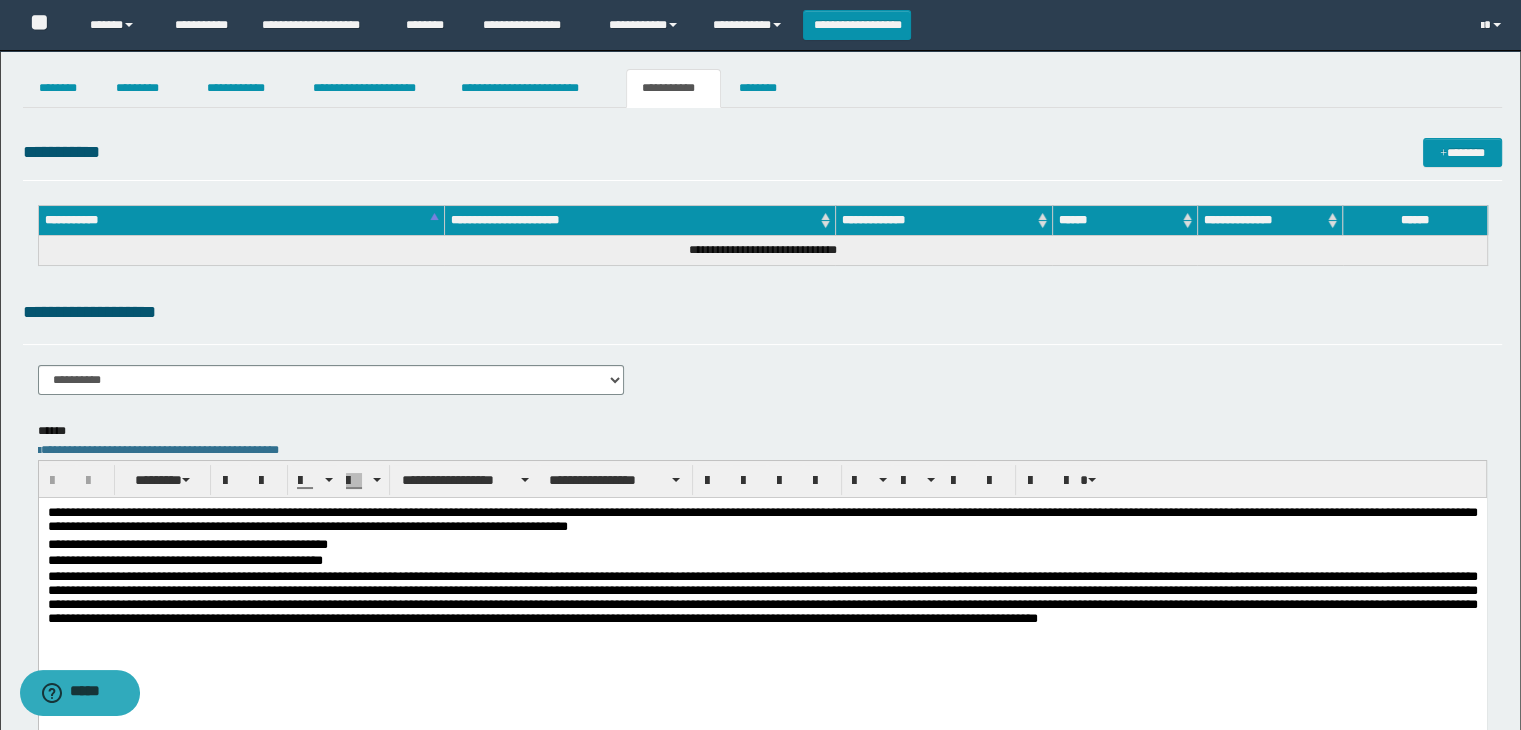 click on "**********" at bounding box center [331, 387] 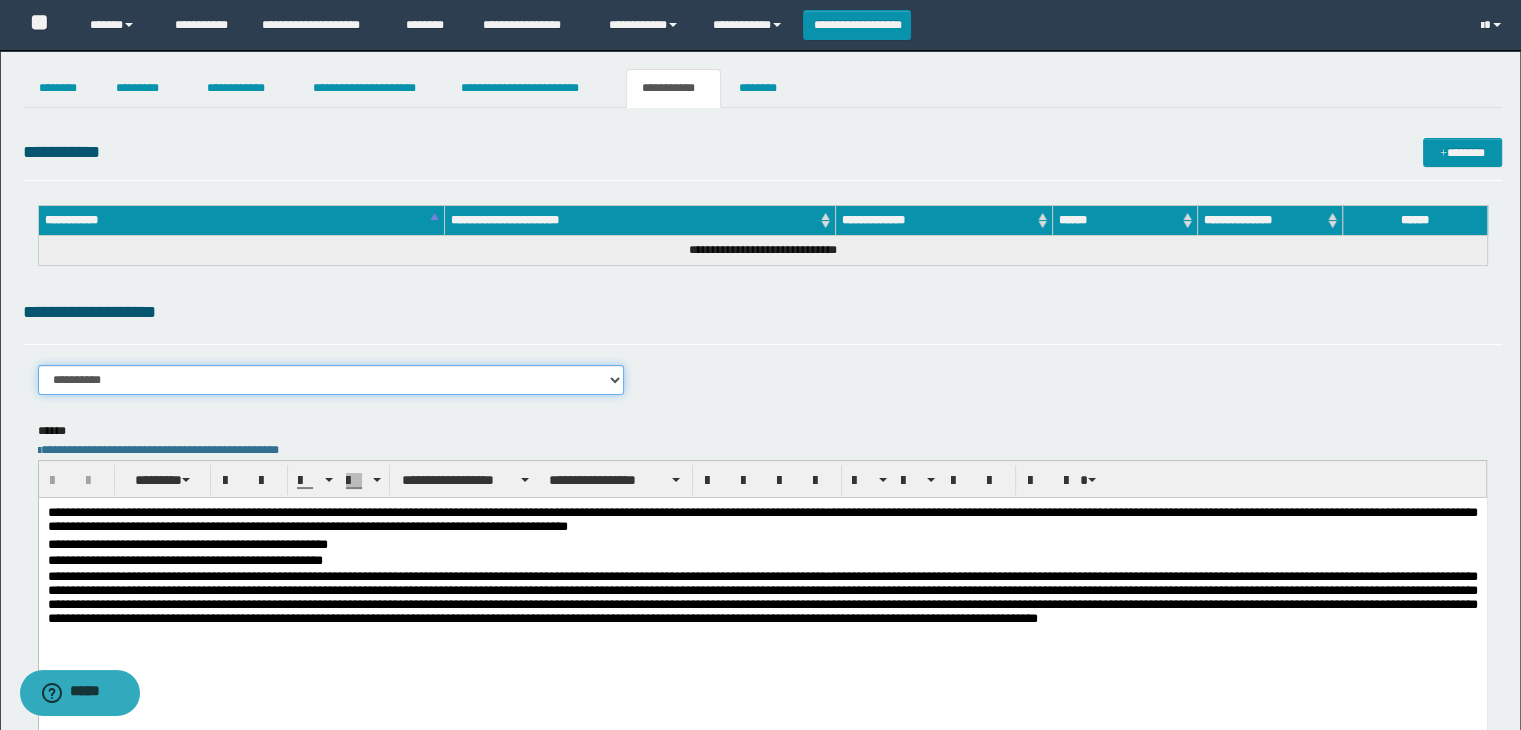 click on "**********" at bounding box center (331, 380) 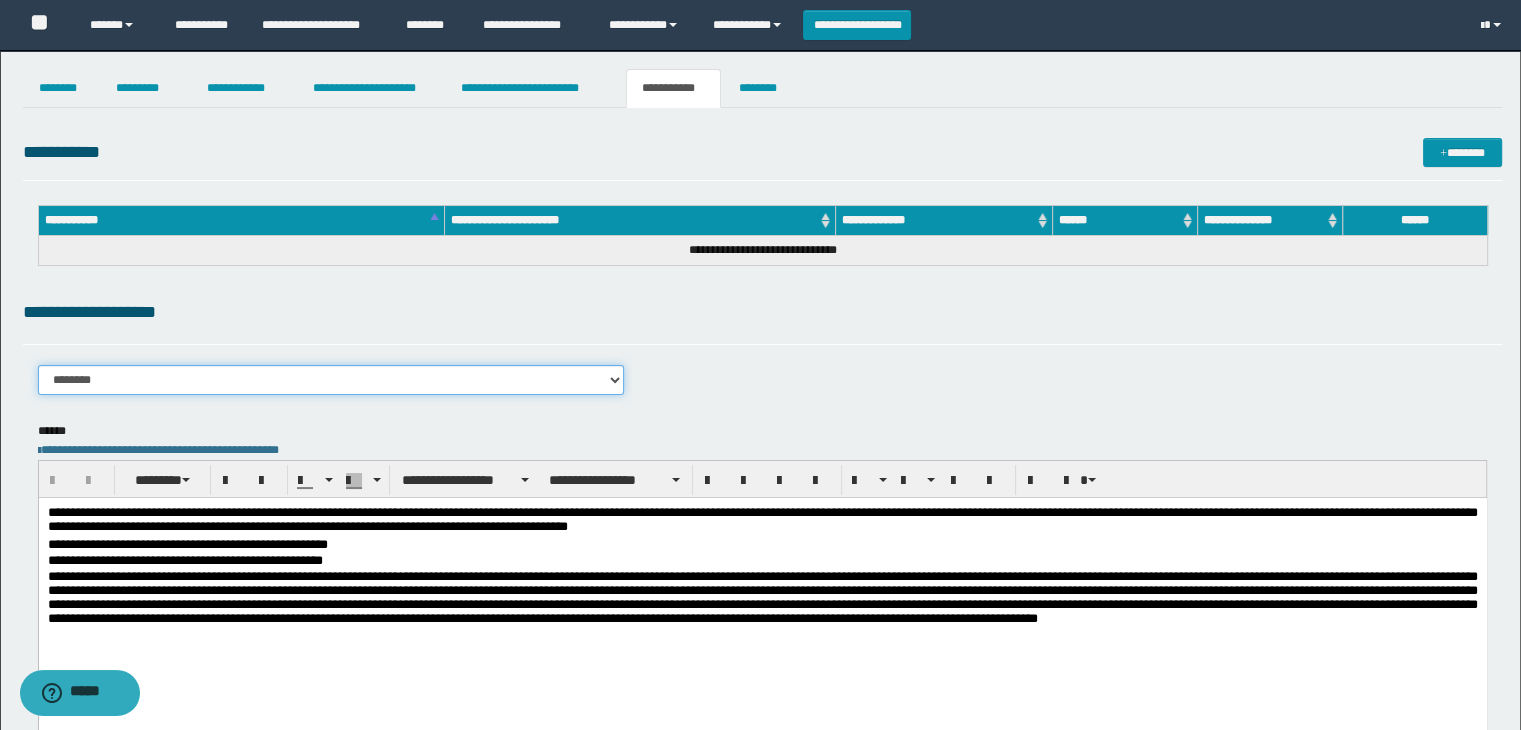 click on "**********" at bounding box center [331, 380] 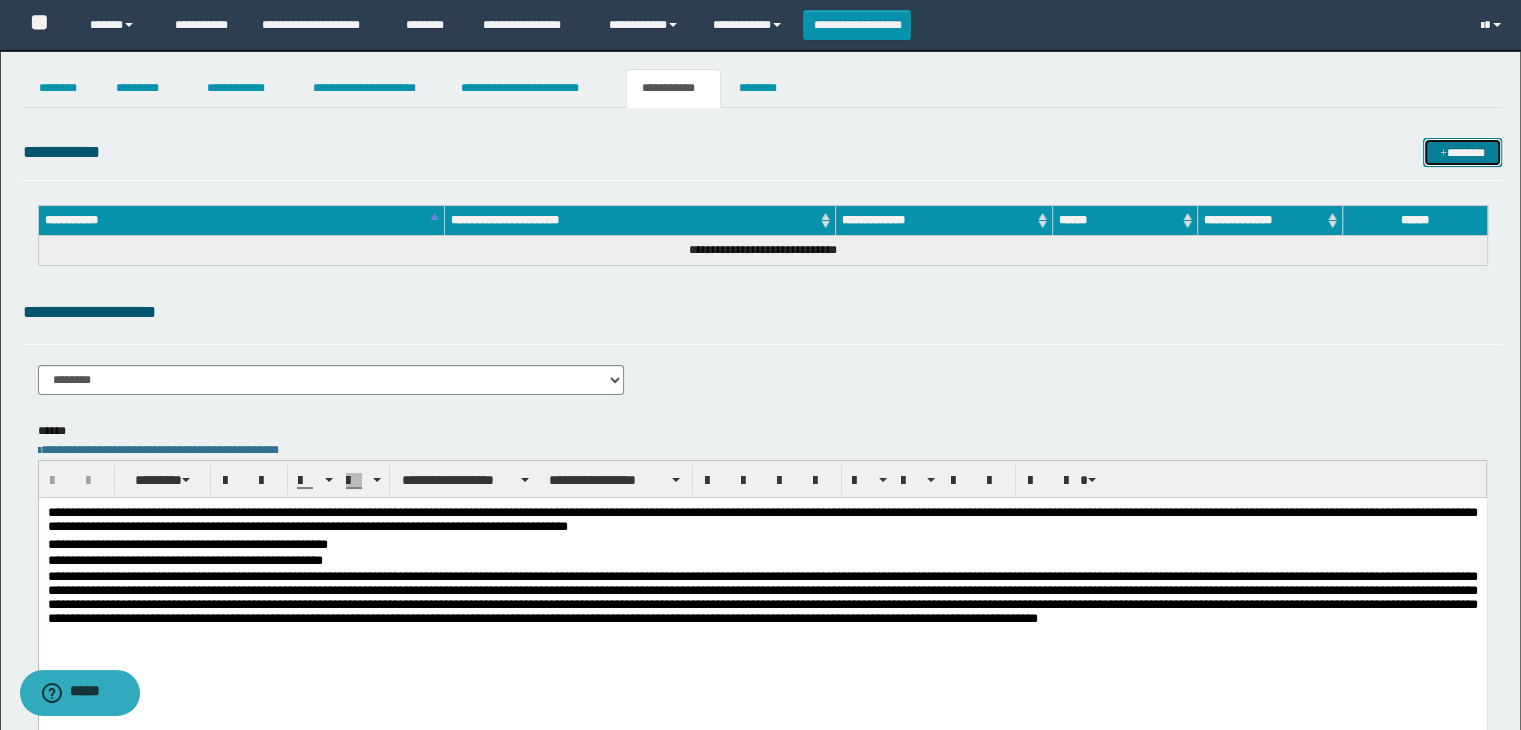 click on "*******" at bounding box center (1462, 153) 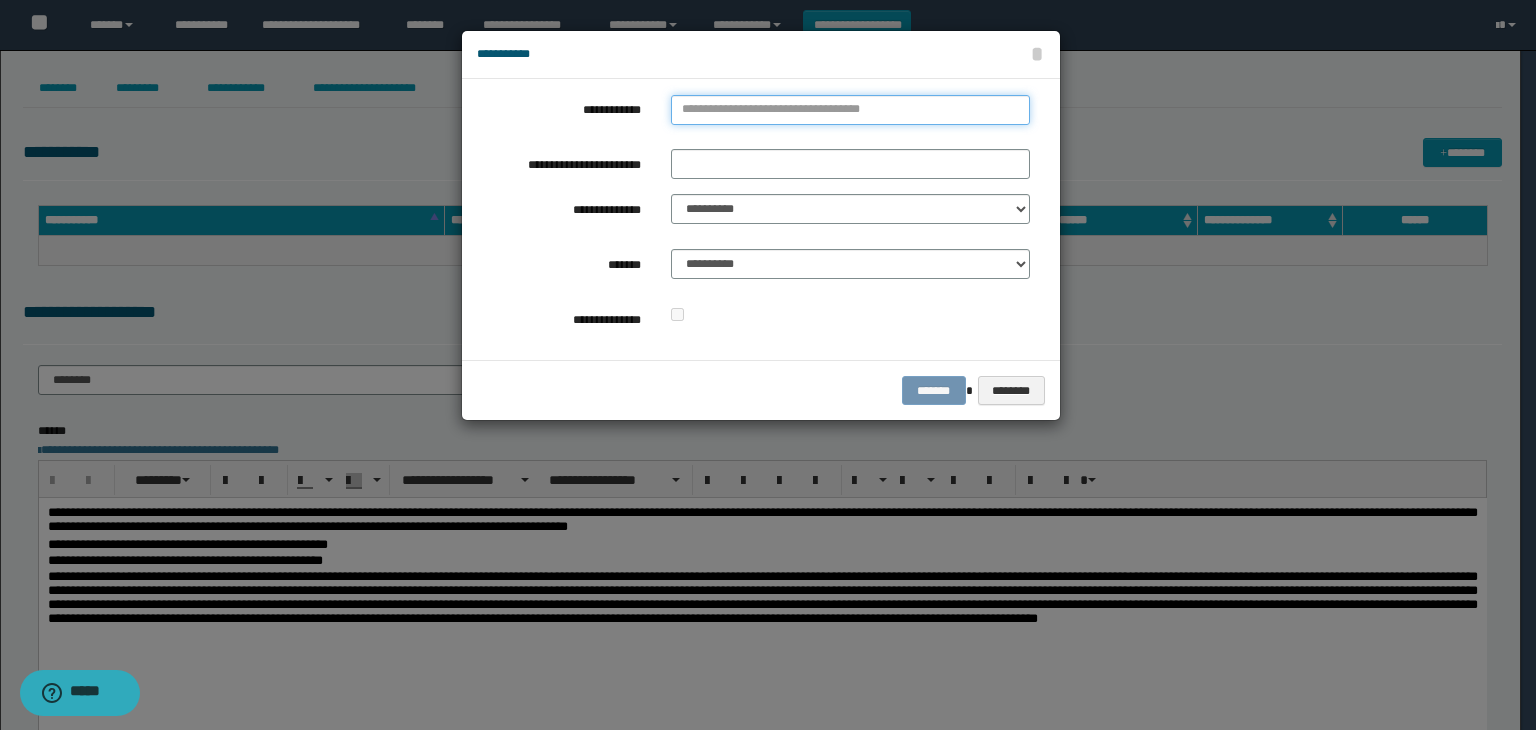 click on "**********" at bounding box center [850, 110] 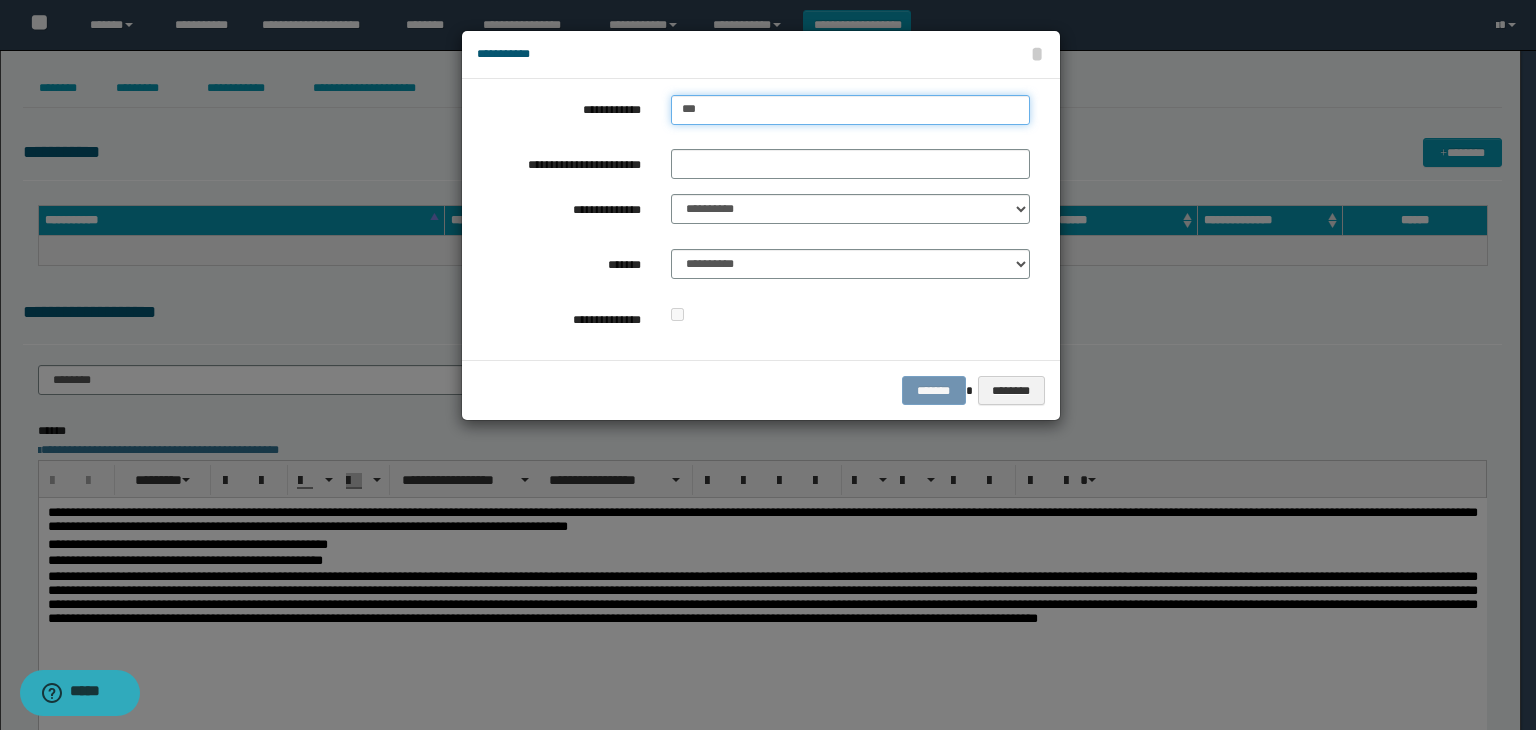 type on "****" 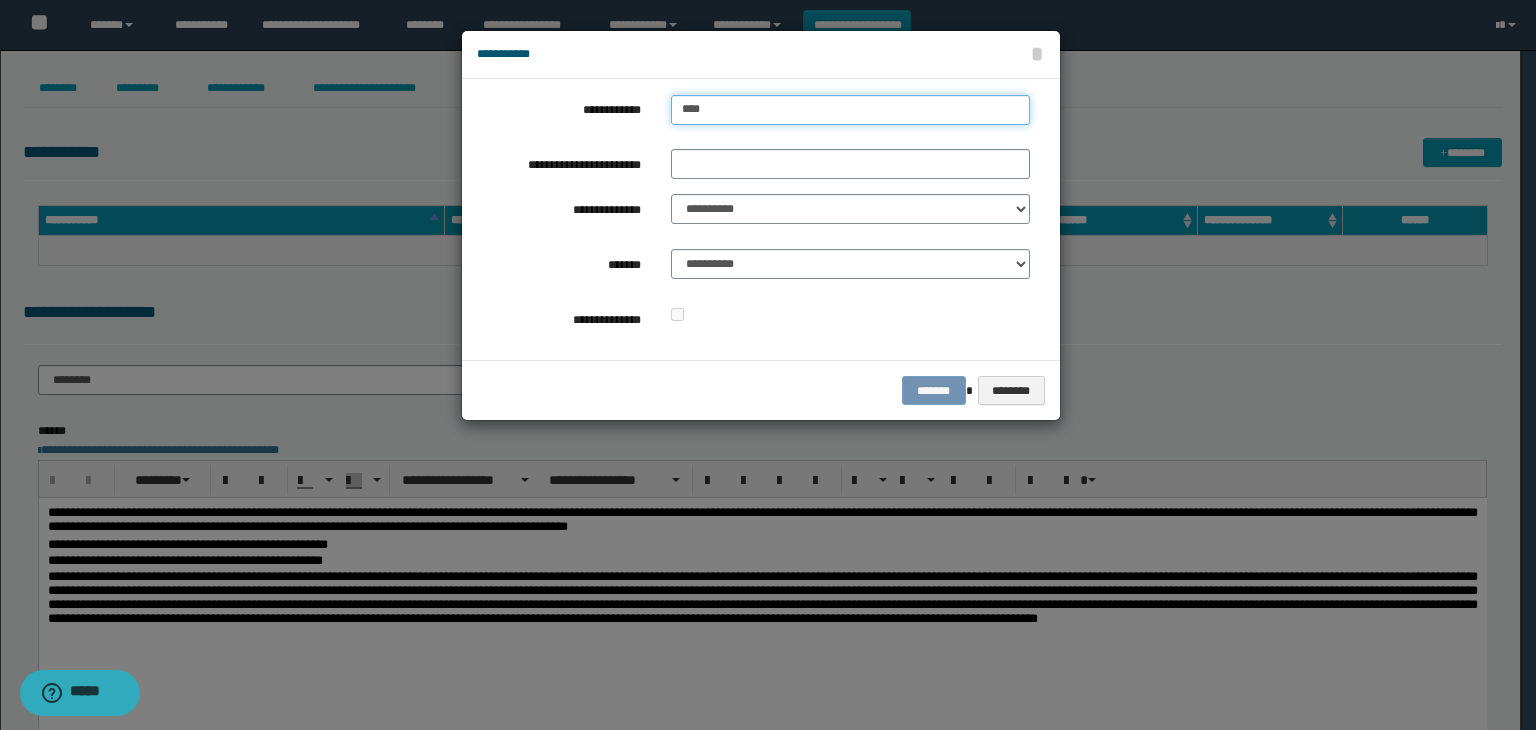 type on "****" 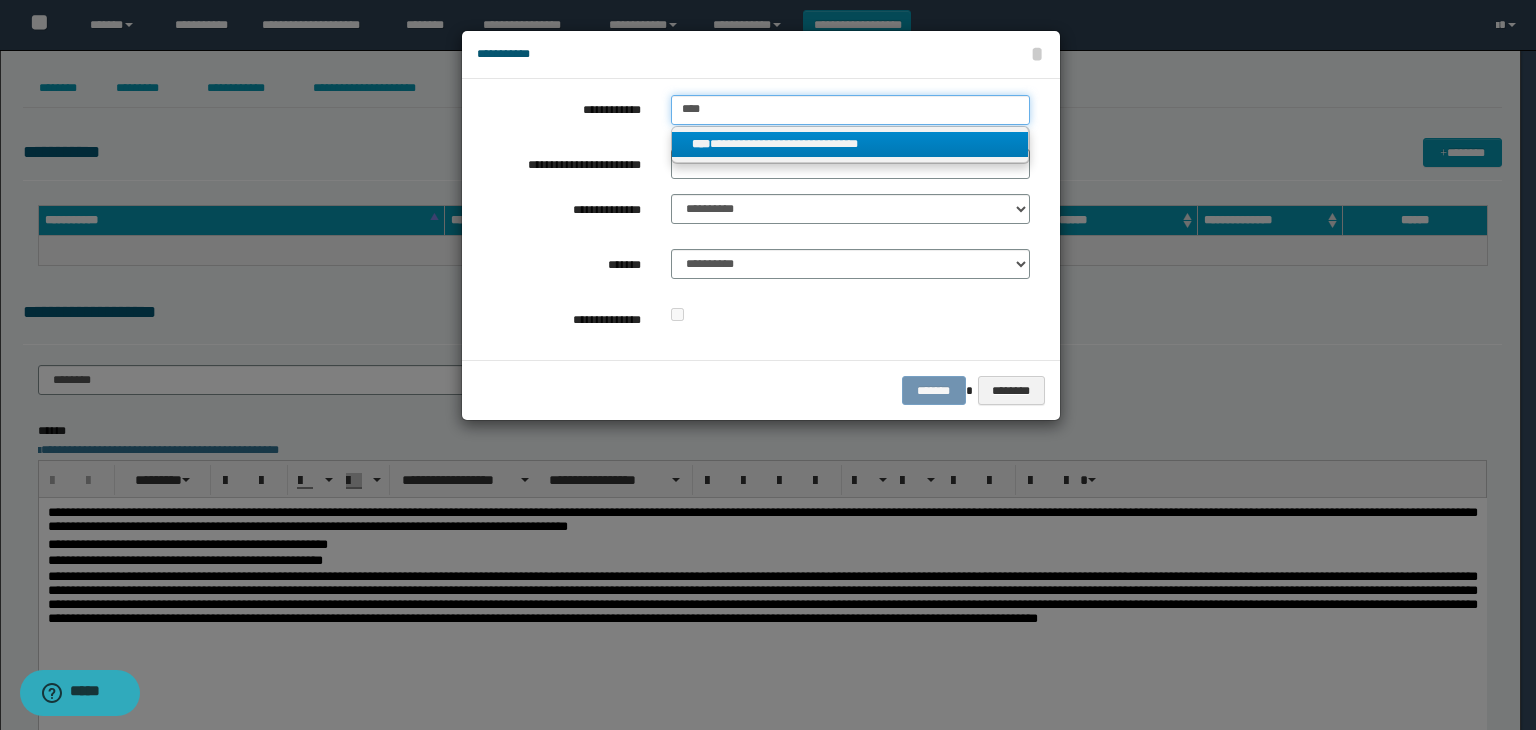 type on "****" 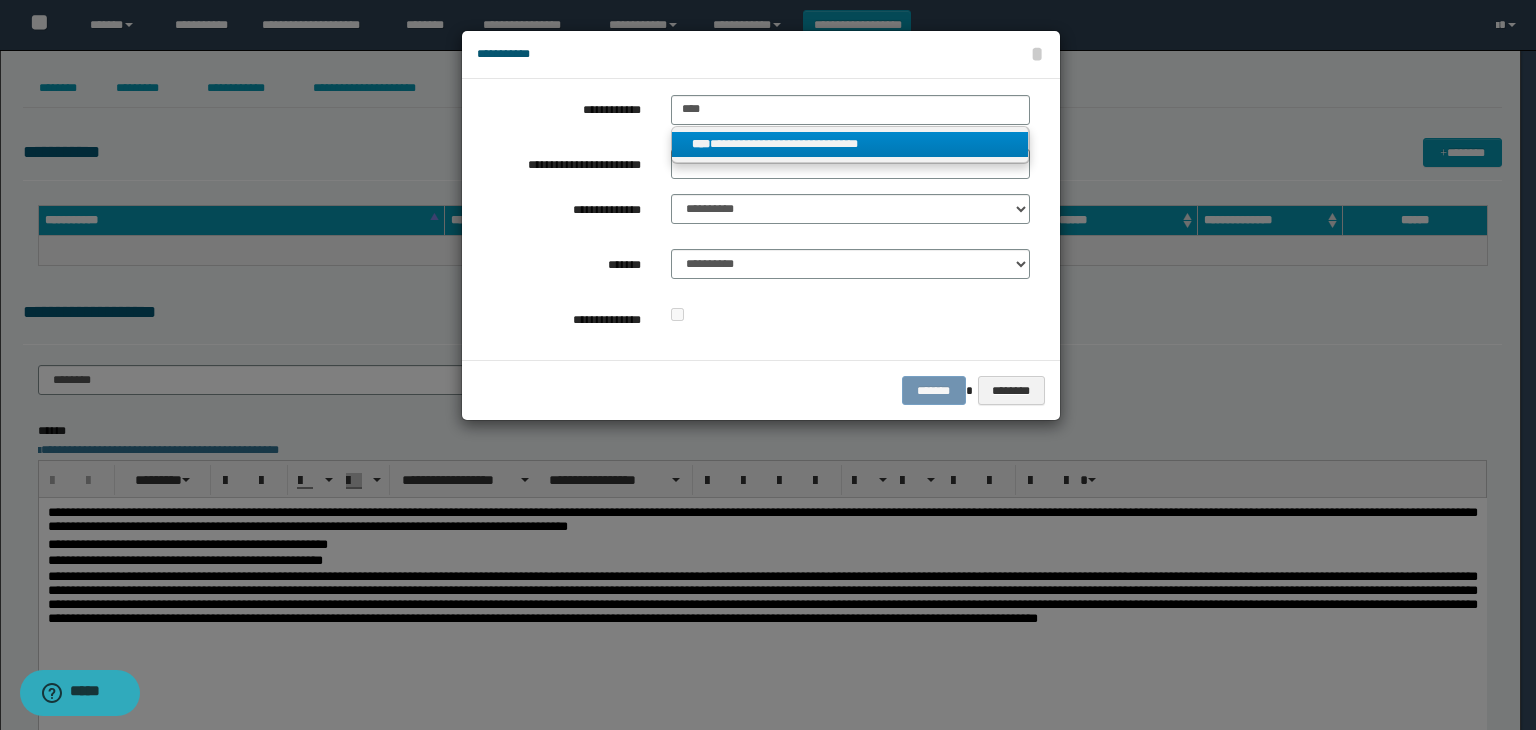 click on "**********" at bounding box center (850, 144) 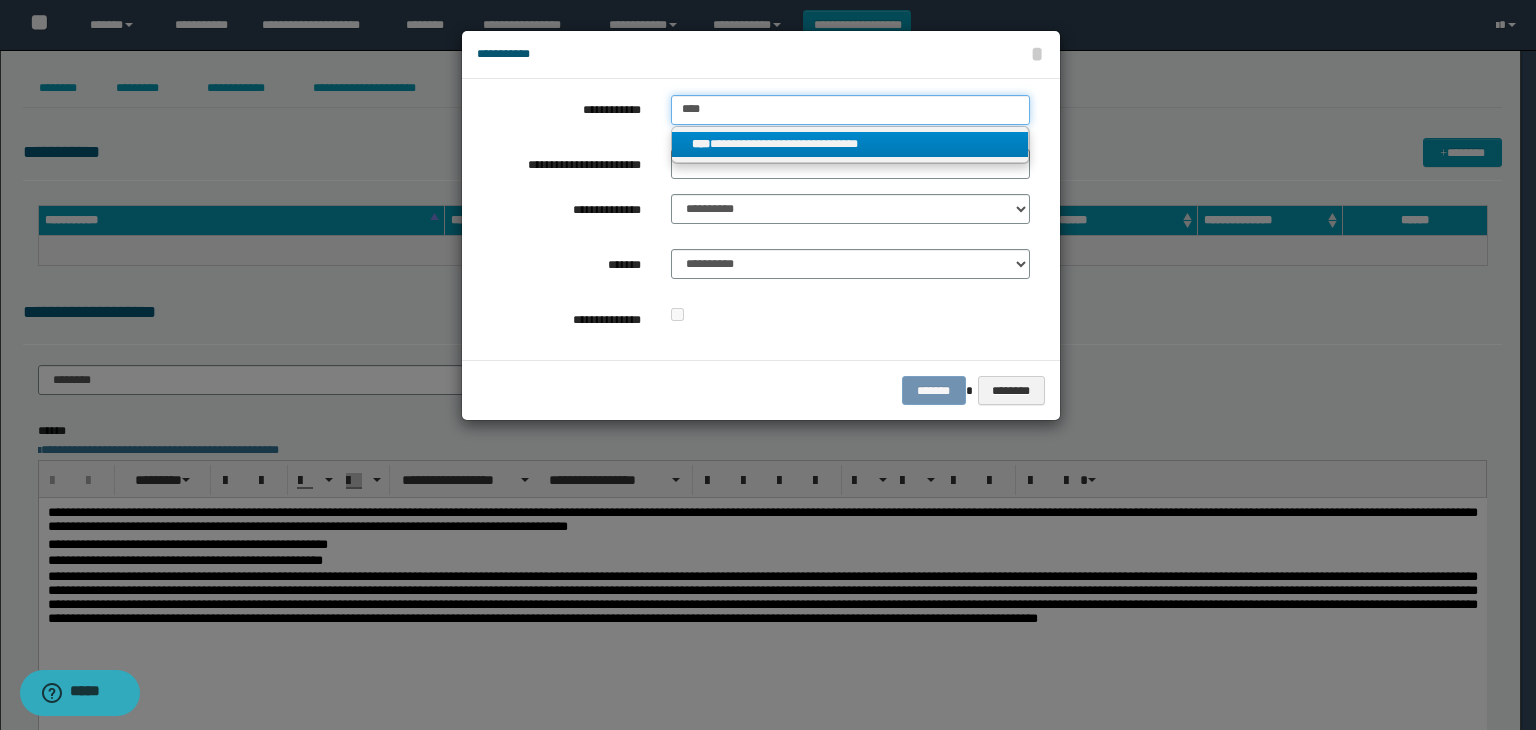 type 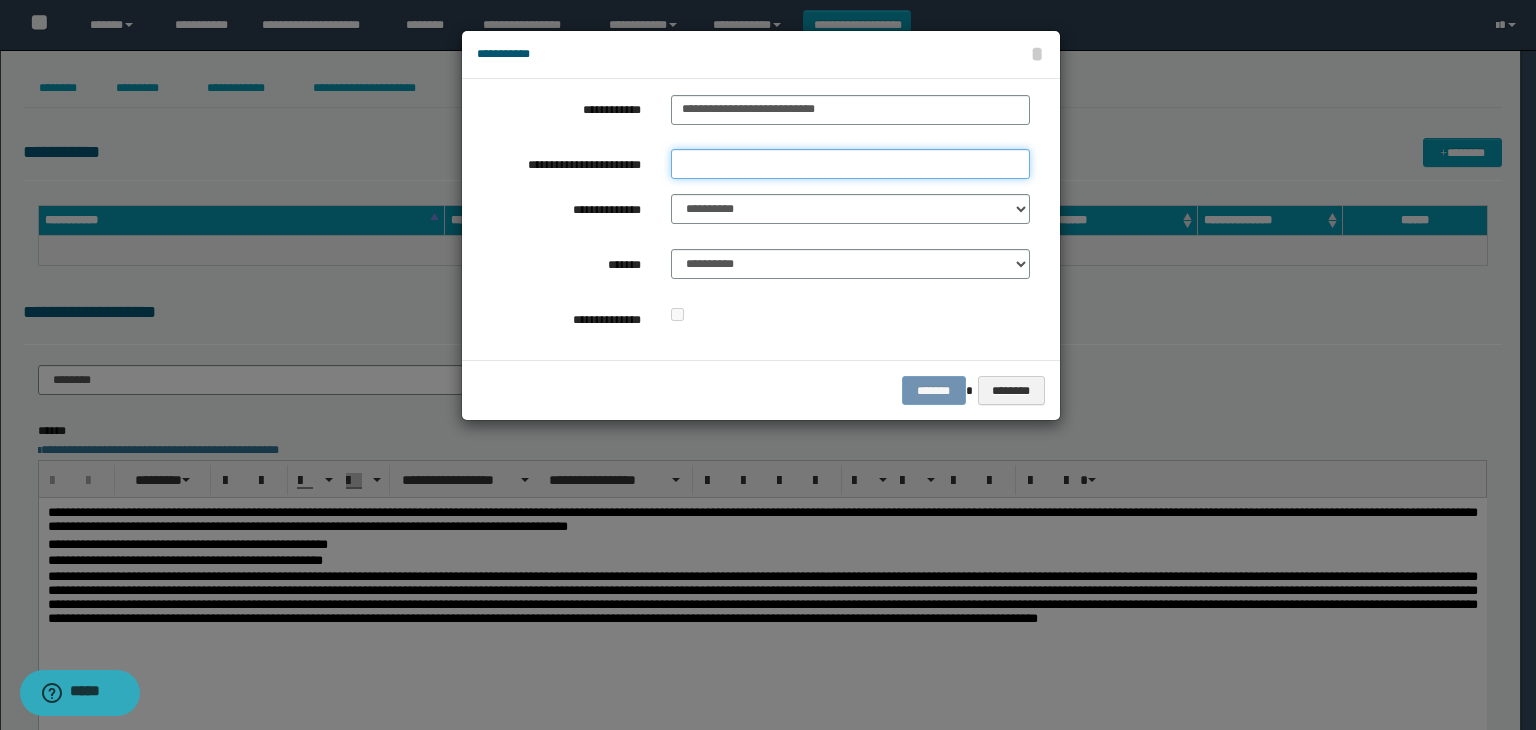 drag, startPoint x: 702, startPoint y: 159, endPoint x: 705, endPoint y: 172, distance: 13.341664 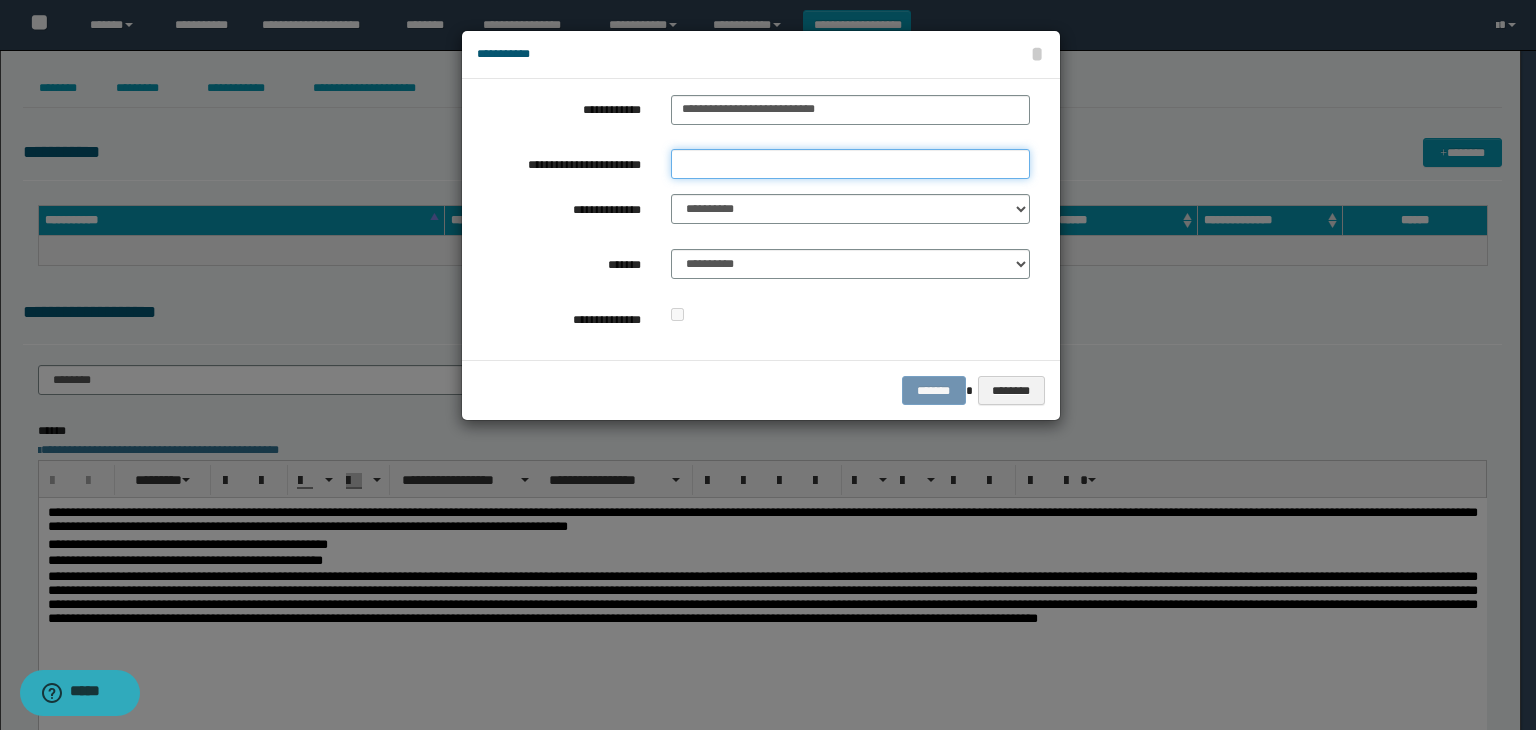type on "*********" 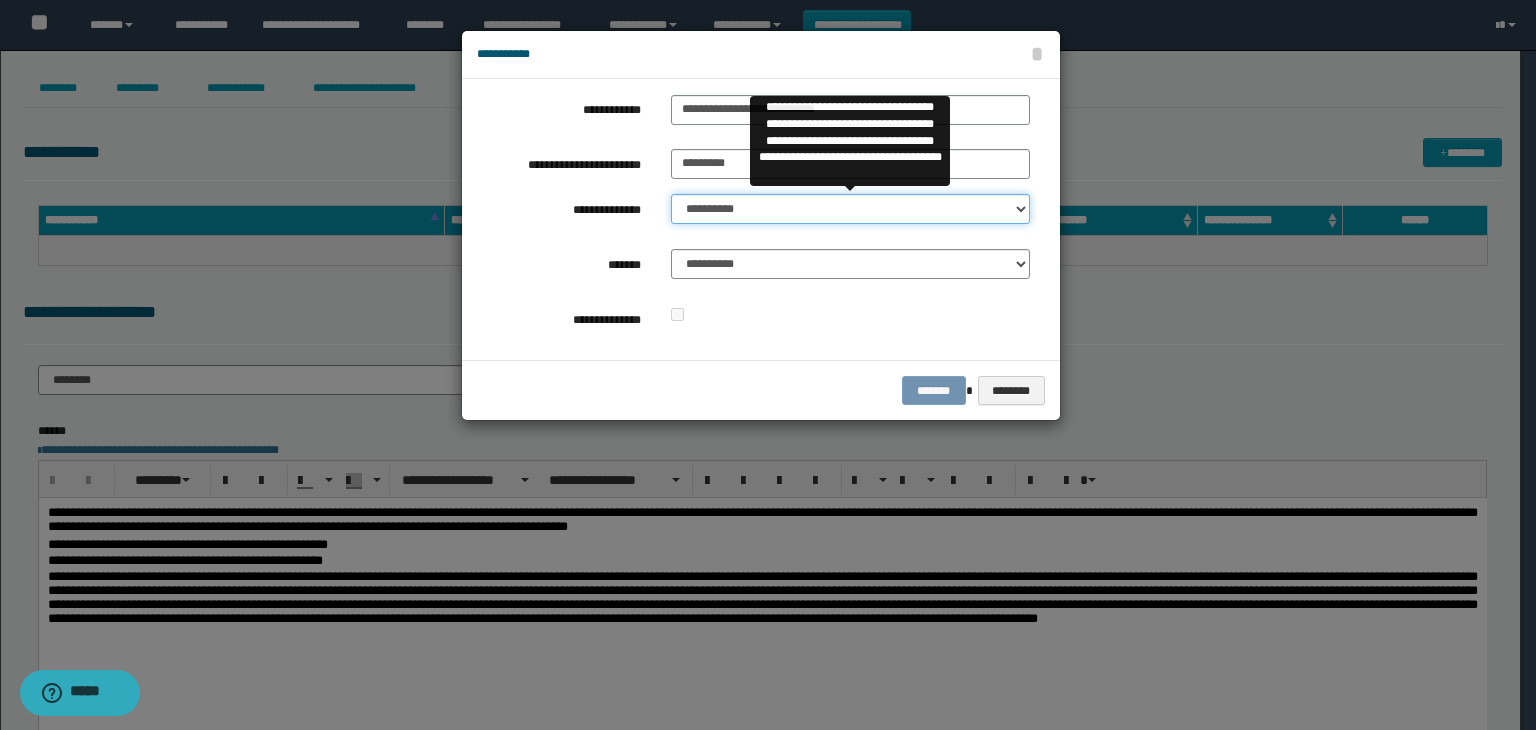 click on "**********" at bounding box center [850, 209] 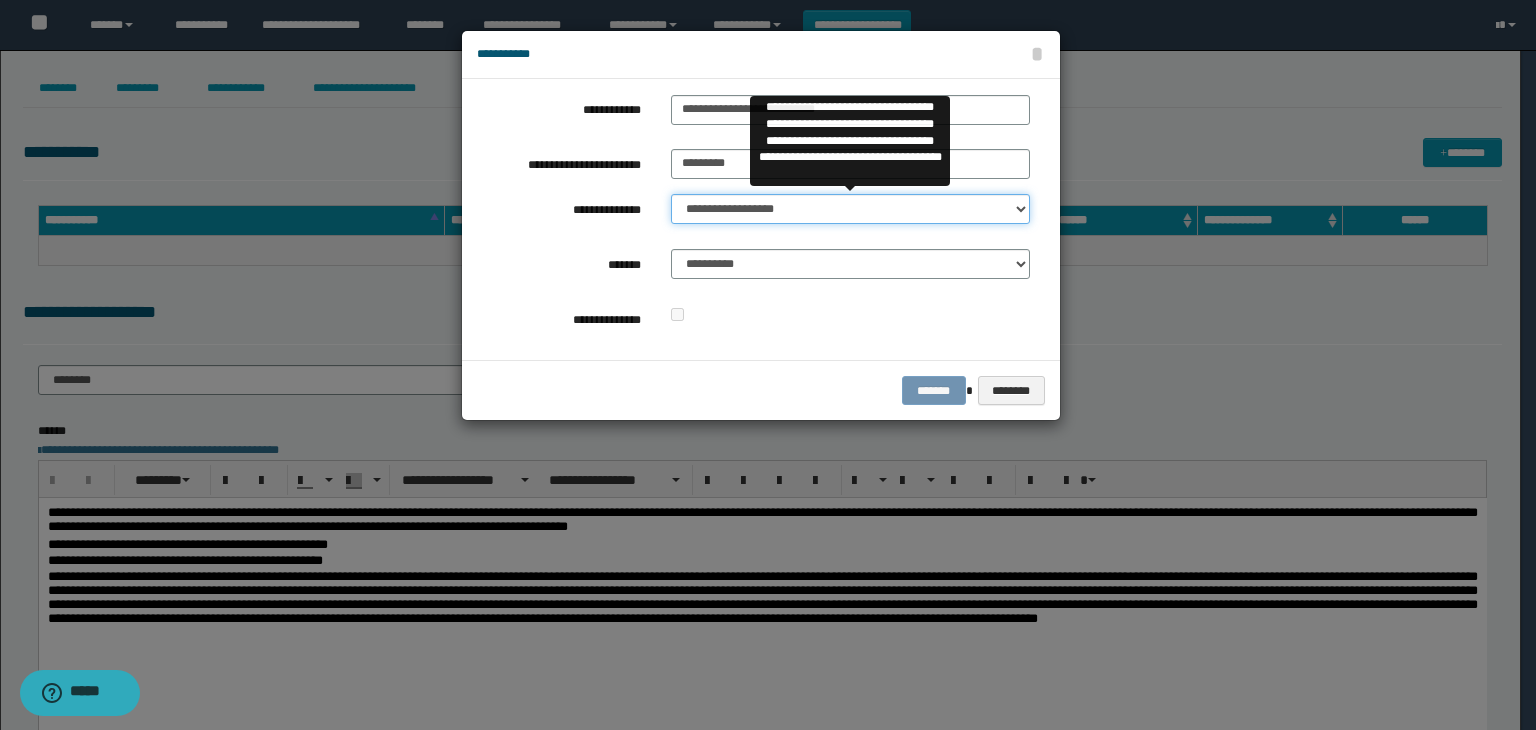 drag, startPoint x: 786, startPoint y: 221, endPoint x: 781, endPoint y: 243, distance: 22.561028 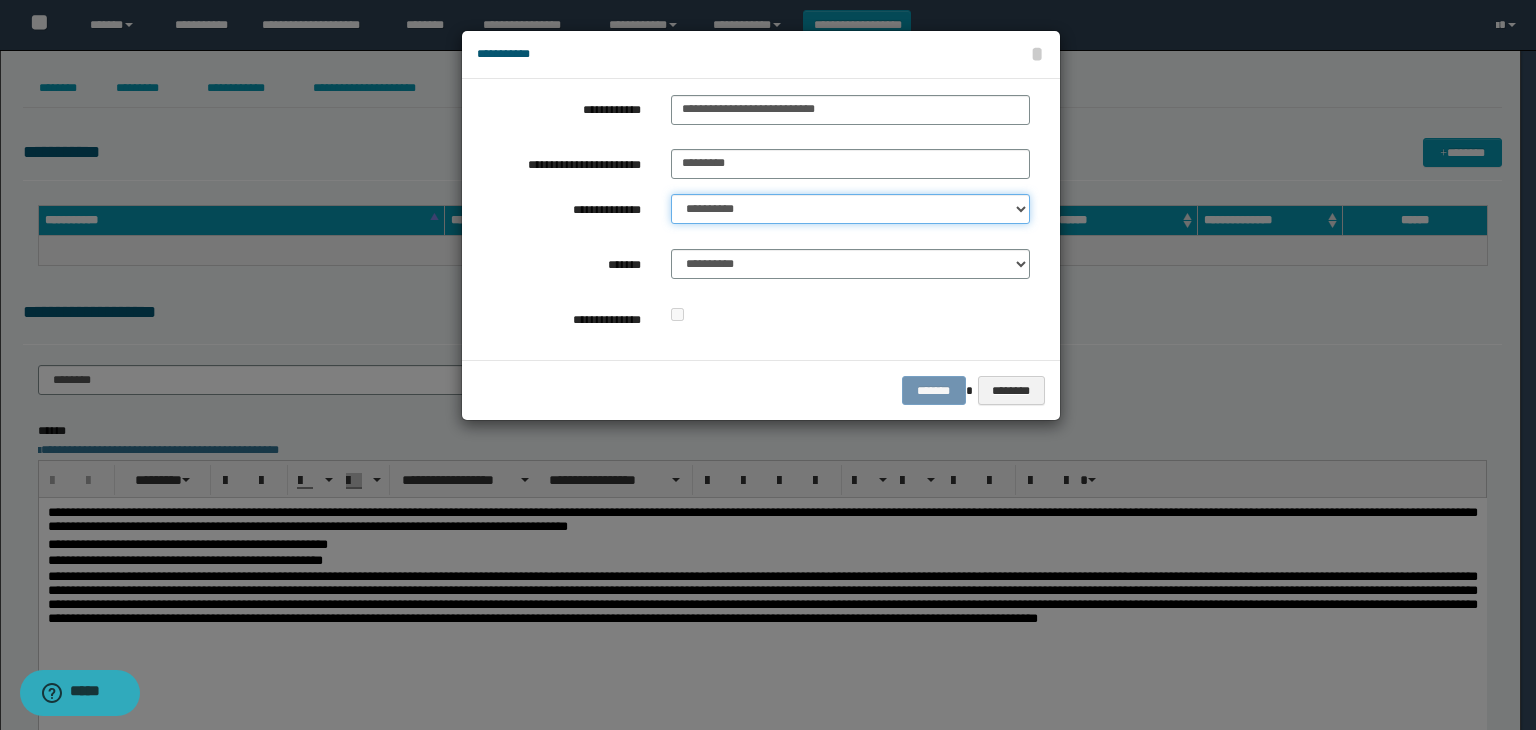 click on "**********" at bounding box center (850, 209) 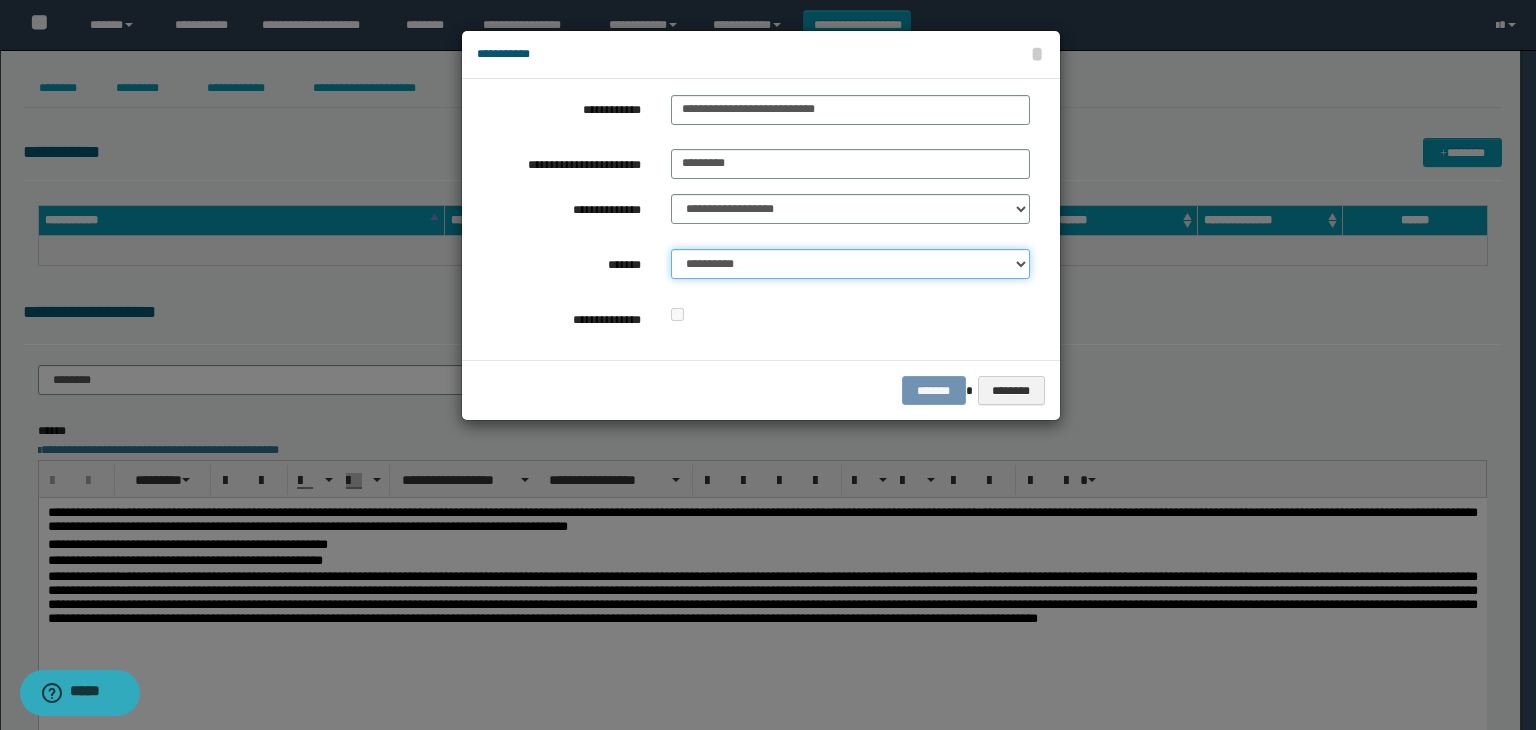 click on "**********" at bounding box center (850, 264) 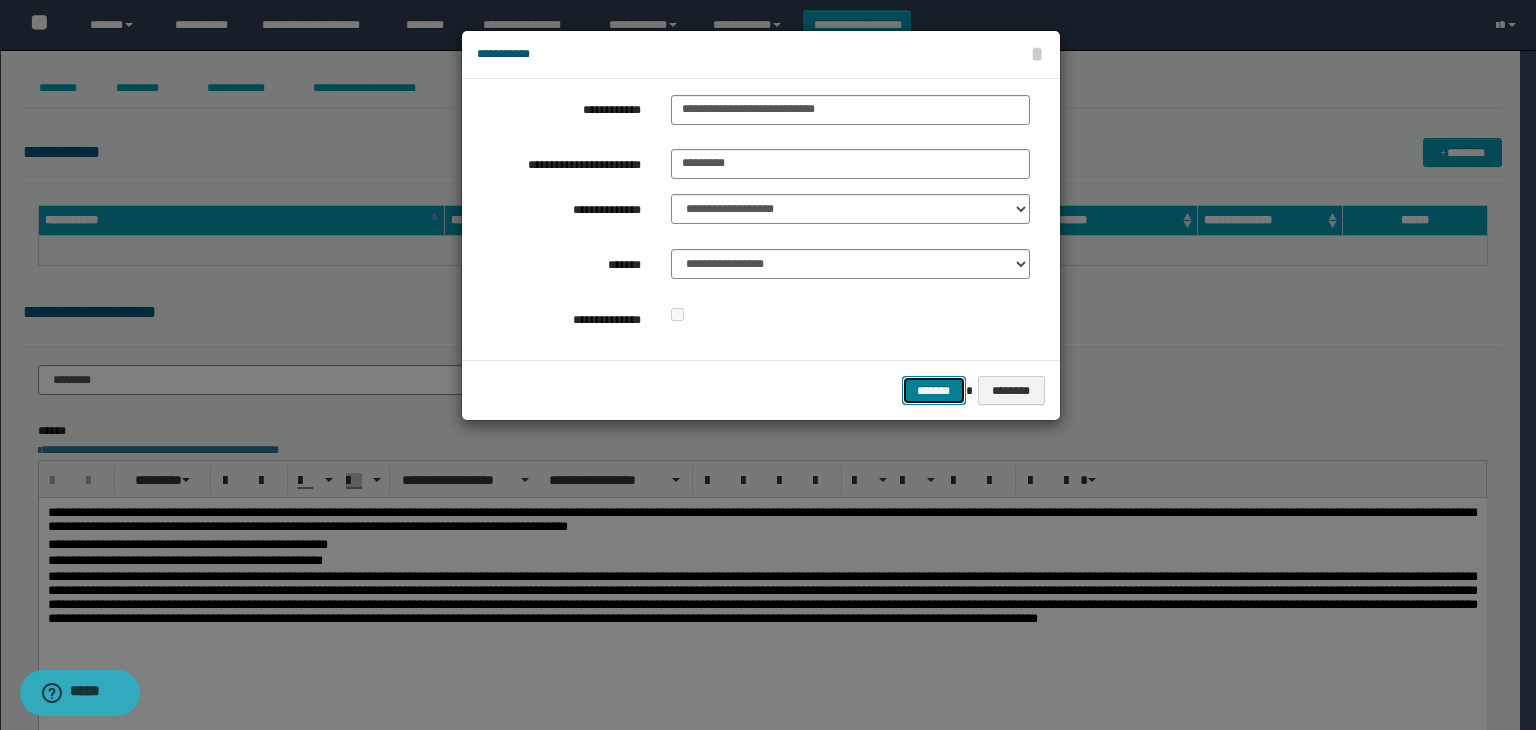 click on "*******" at bounding box center [934, 391] 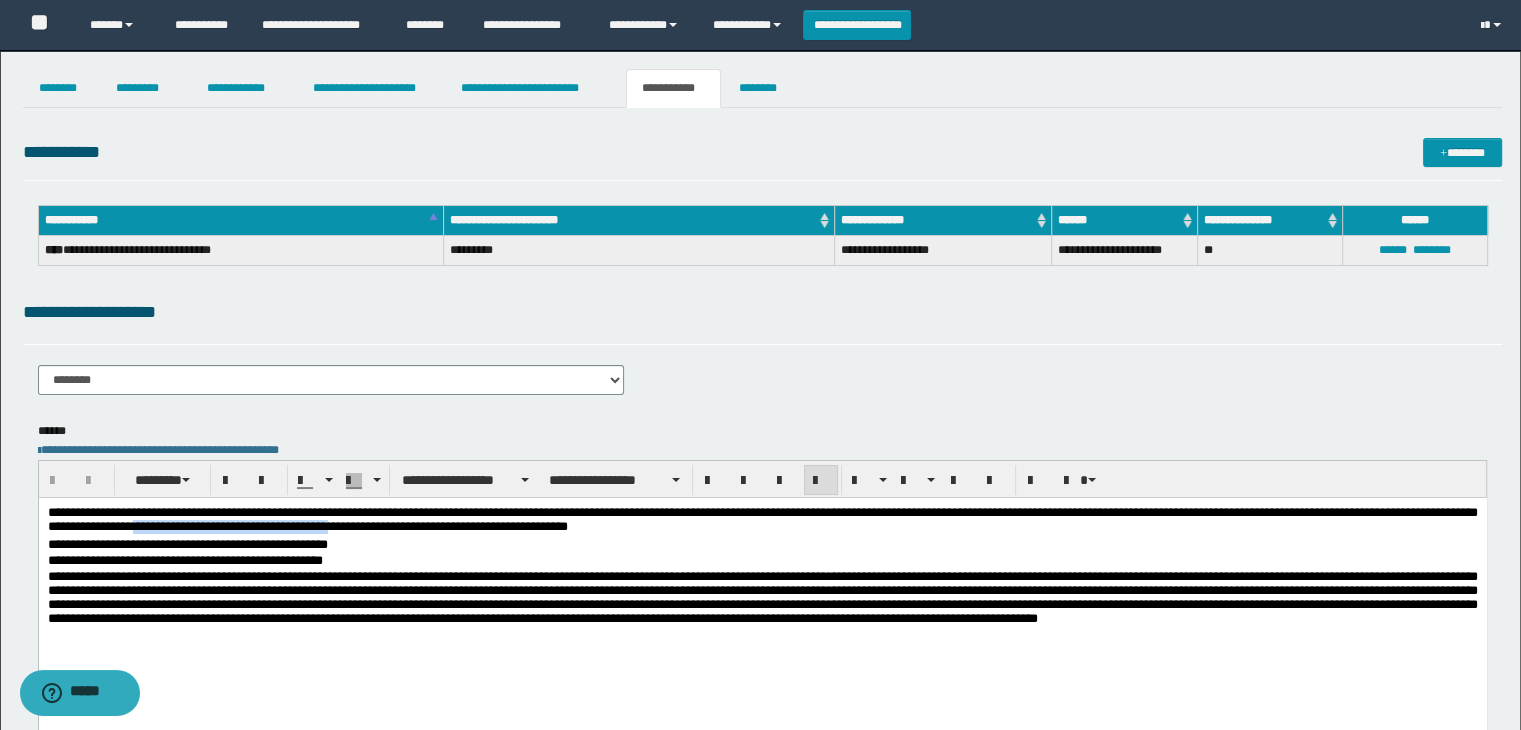 drag, startPoint x: 287, startPoint y: 528, endPoint x: 497, endPoint y: 527, distance: 210.00238 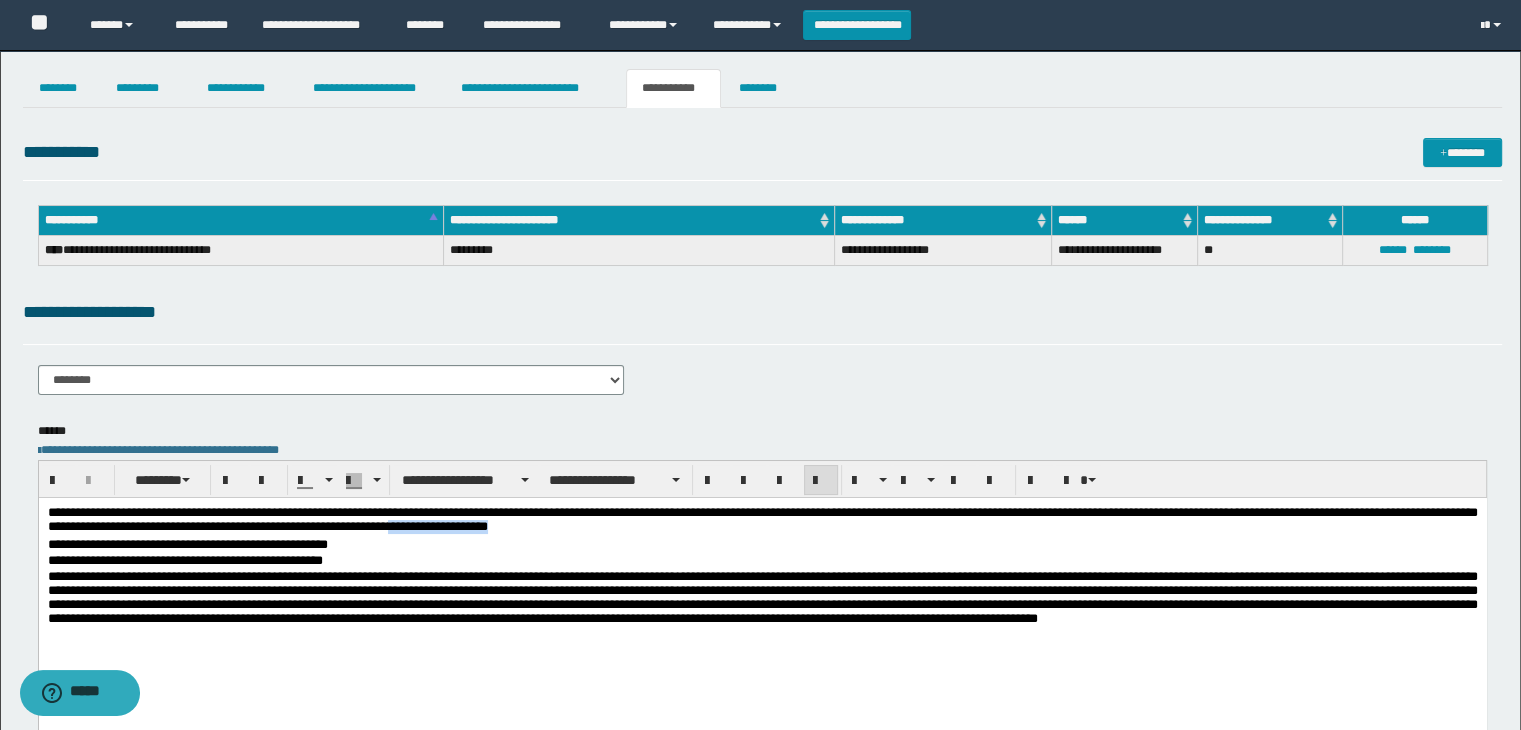 drag, startPoint x: 621, startPoint y: 527, endPoint x: 743, endPoint y: 528, distance: 122.0041 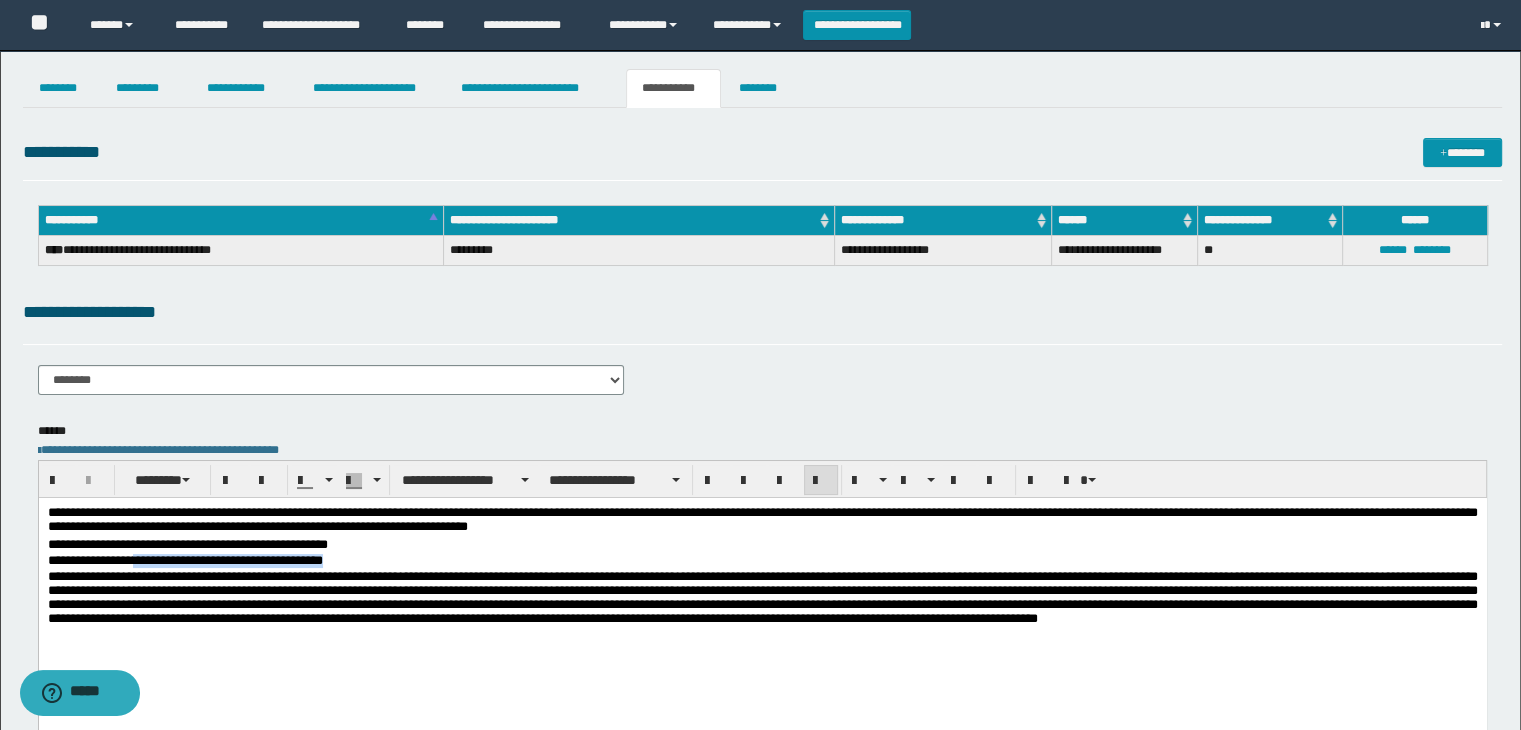drag, startPoint x: 366, startPoint y: 559, endPoint x: 151, endPoint y: 562, distance: 215.02094 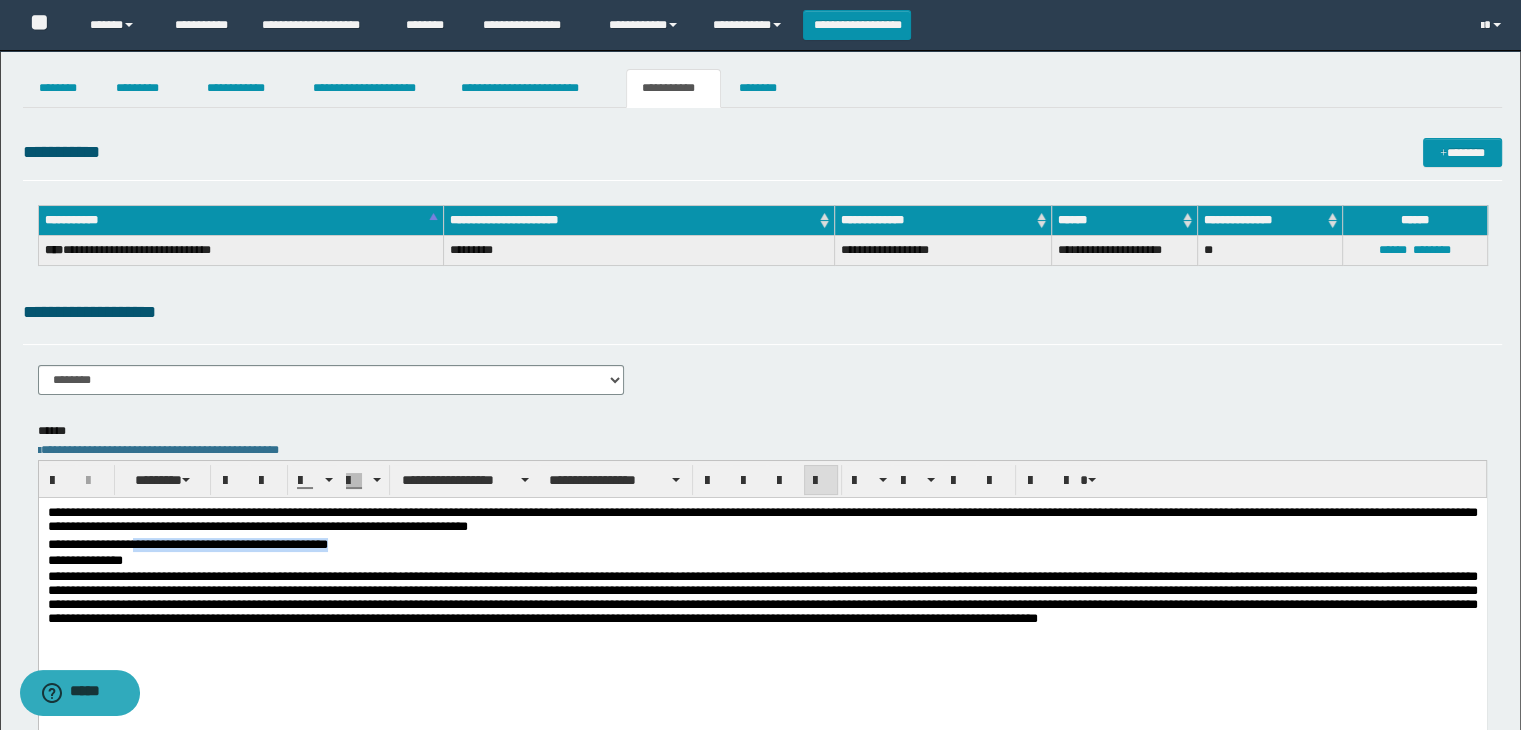 drag, startPoint x: 376, startPoint y: 541, endPoint x: 136, endPoint y: 543, distance: 240.00833 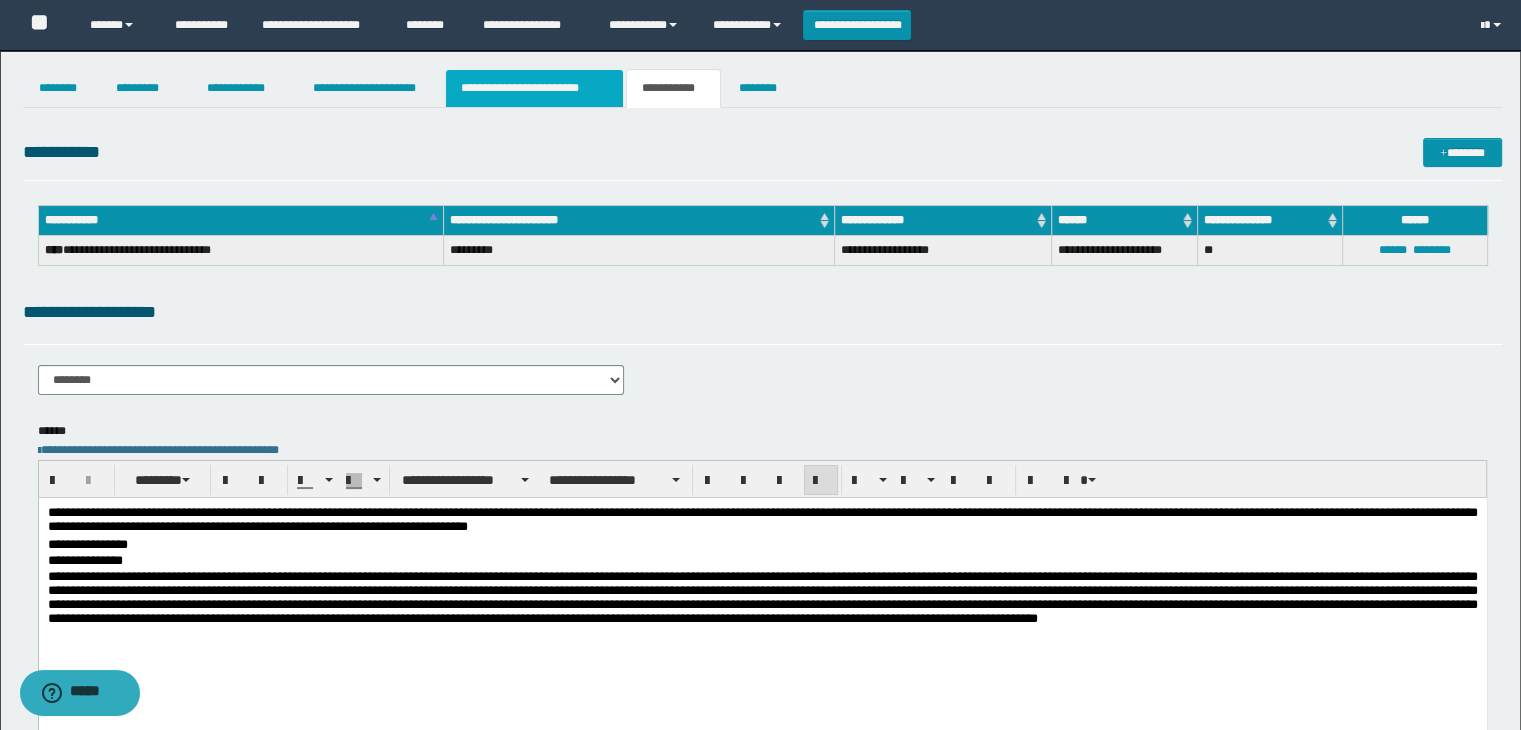 click on "**********" at bounding box center (534, 88) 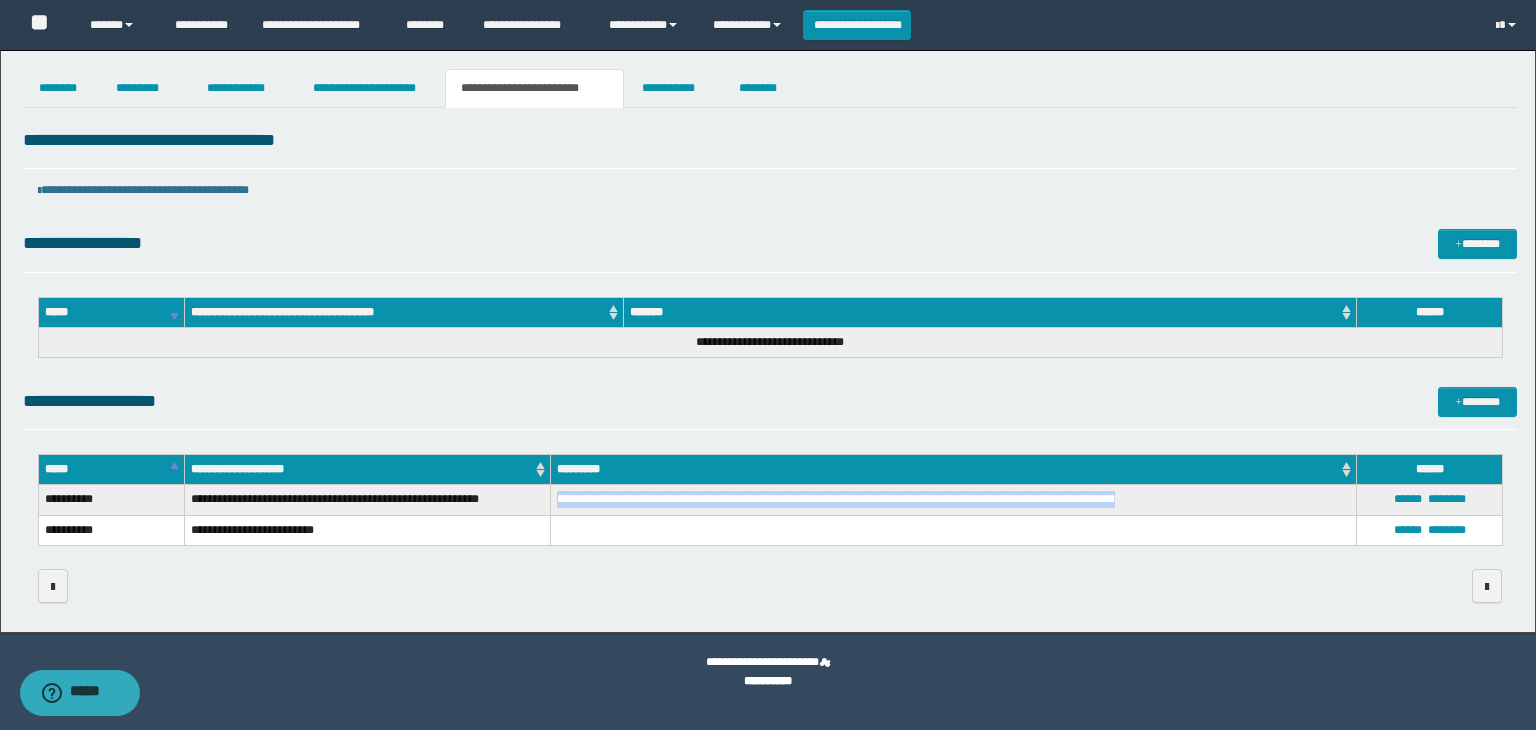 drag, startPoint x: 1168, startPoint y: 500, endPoint x: 555, endPoint y: 507, distance: 613.04 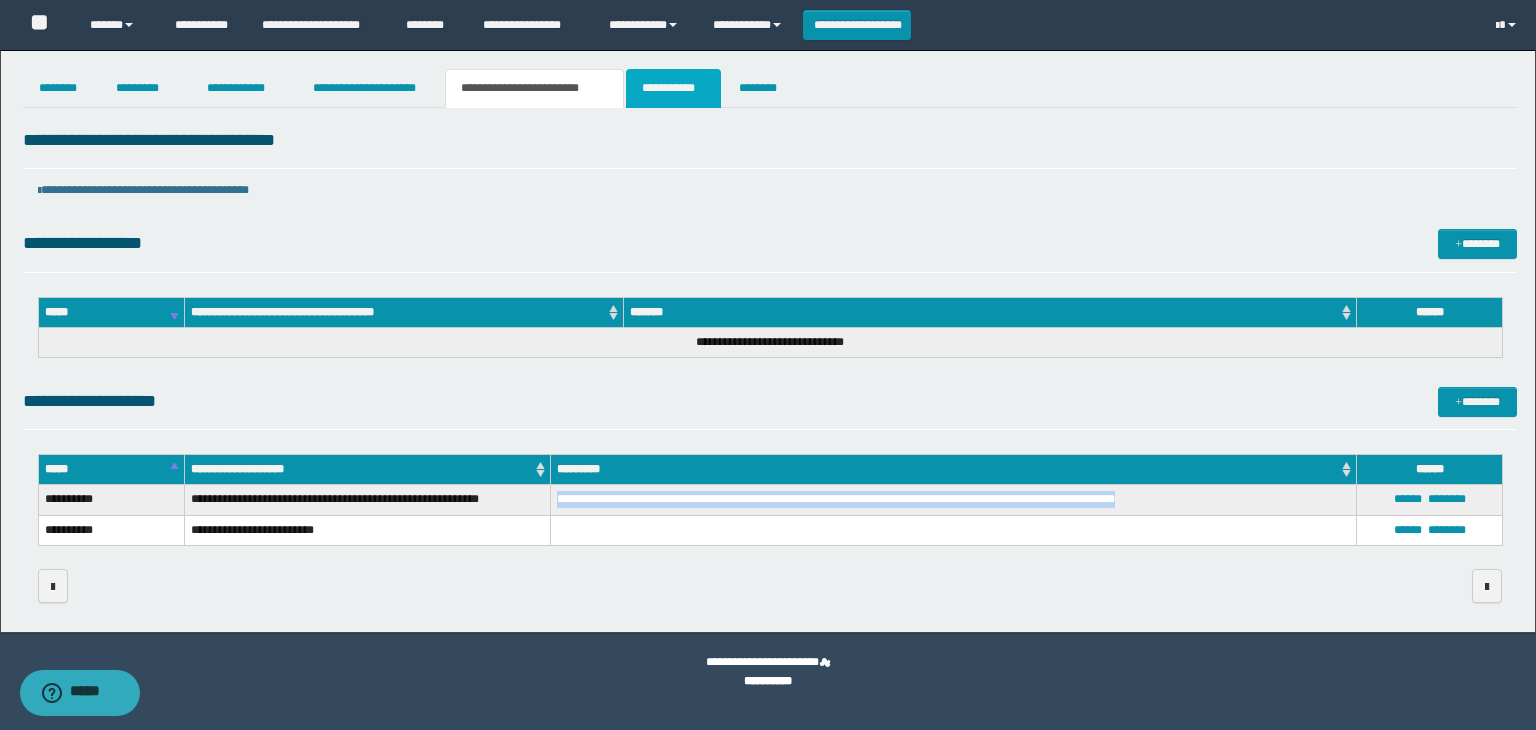 drag, startPoint x: 648, startPoint y: 90, endPoint x: 556, endPoint y: 195, distance: 139.60301 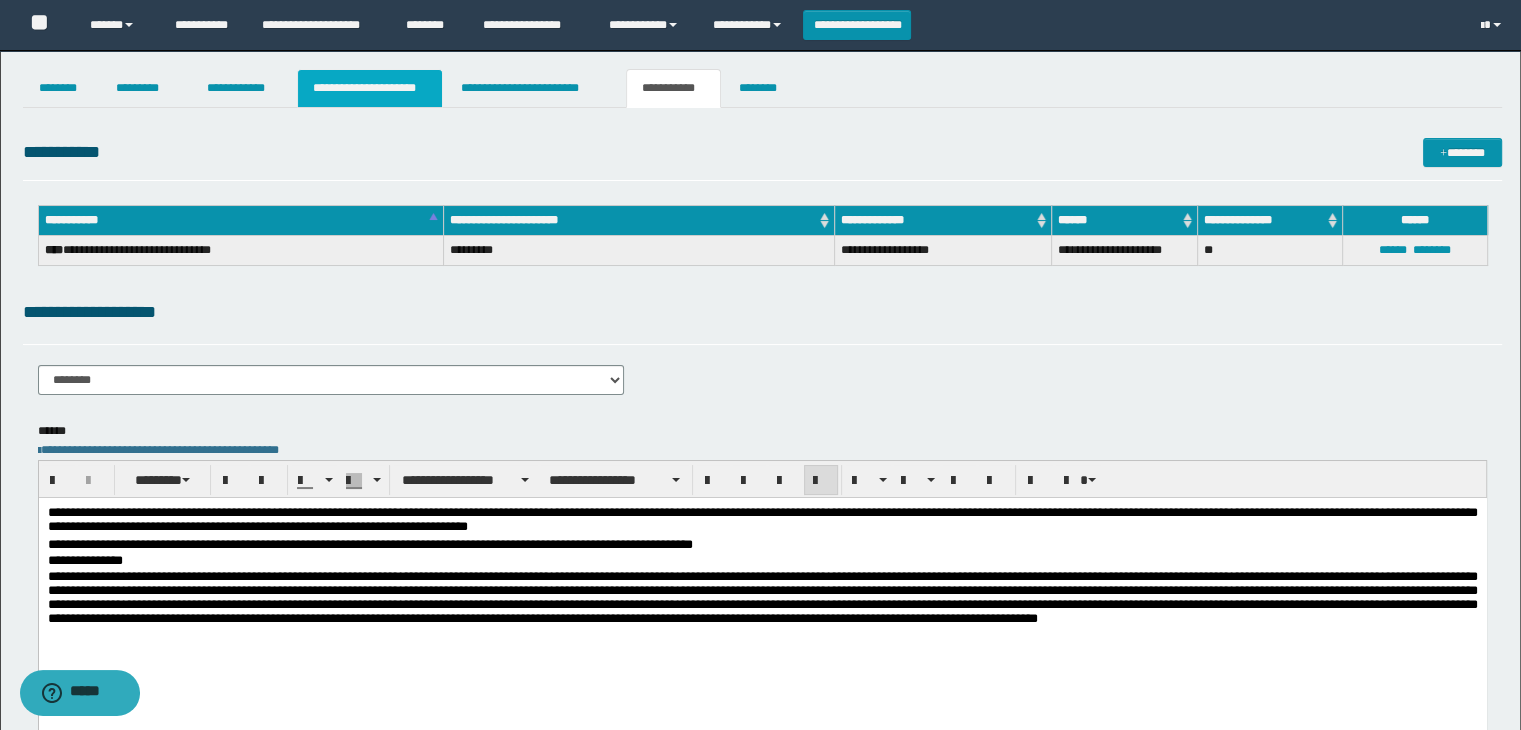 click on "**********" at bounding box center [370, 88] 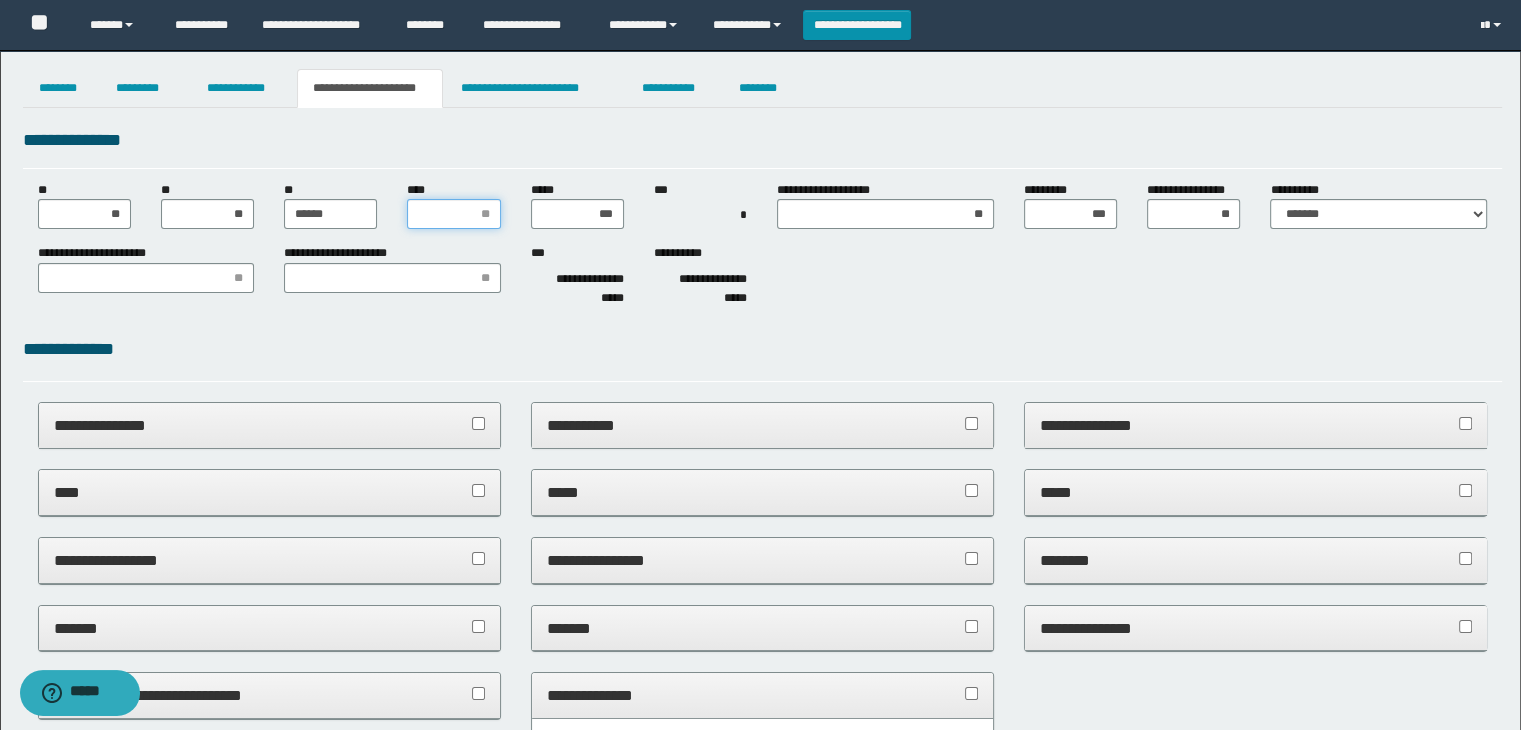 click on "****" at bounding box center [453, 214] 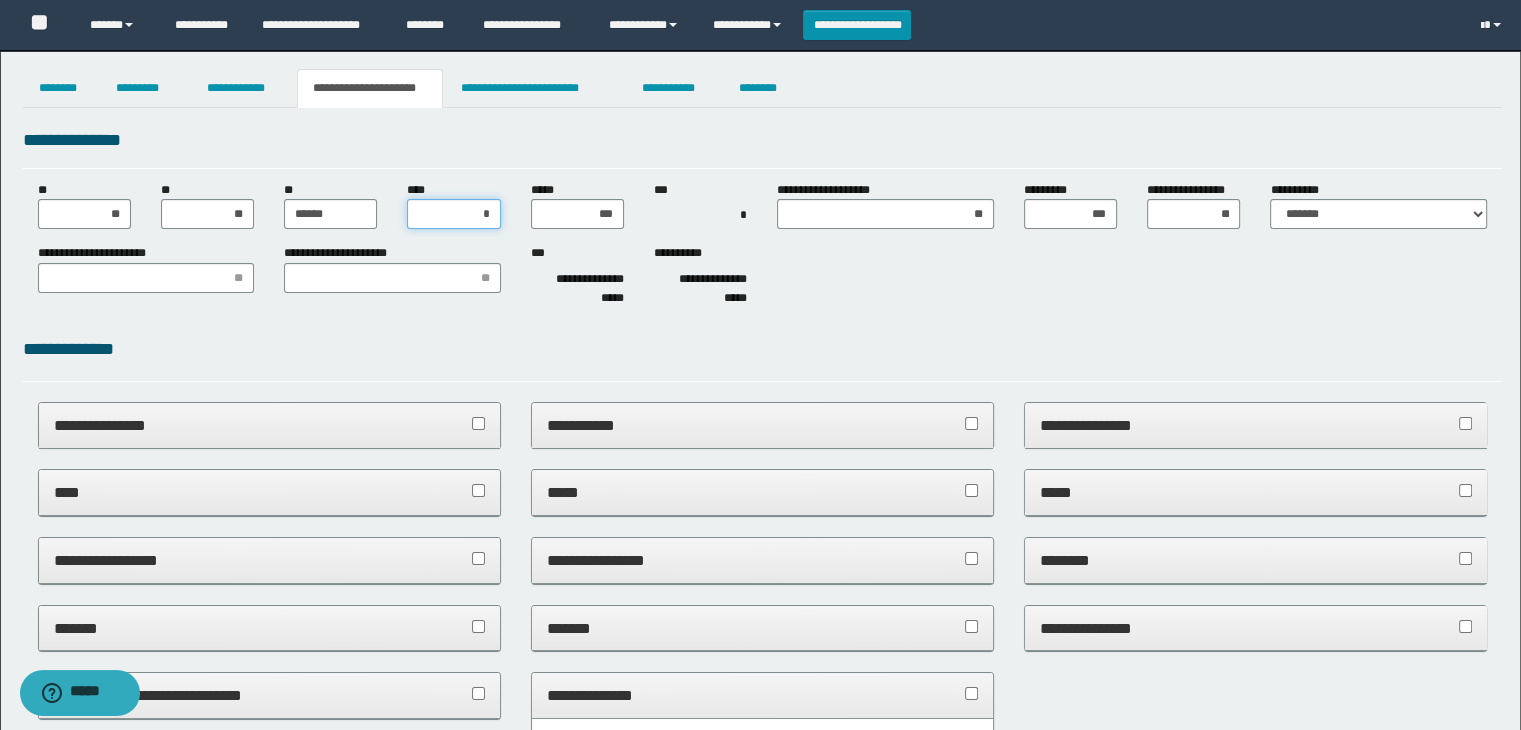 type on "**" 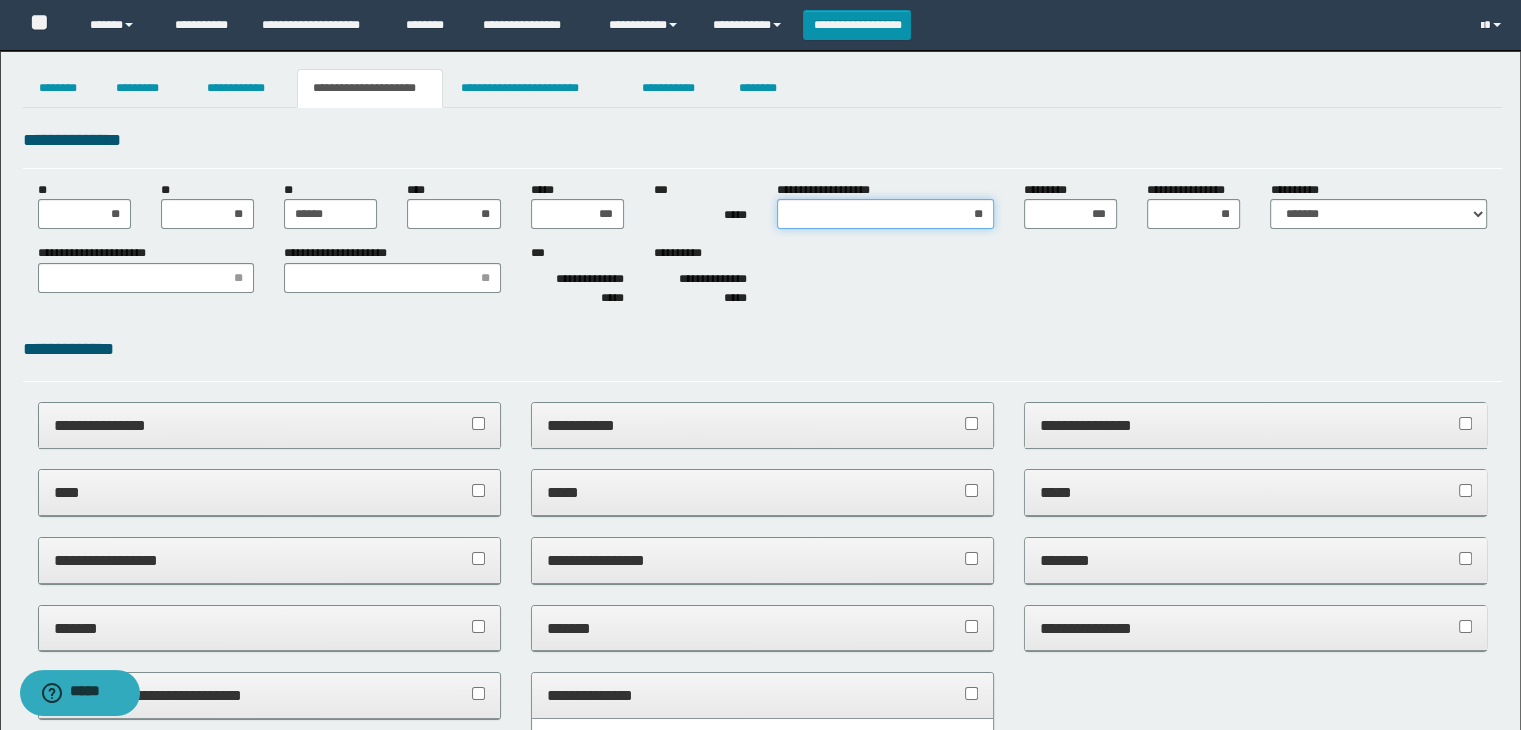 click on "**" at bounding box center [885, 214] 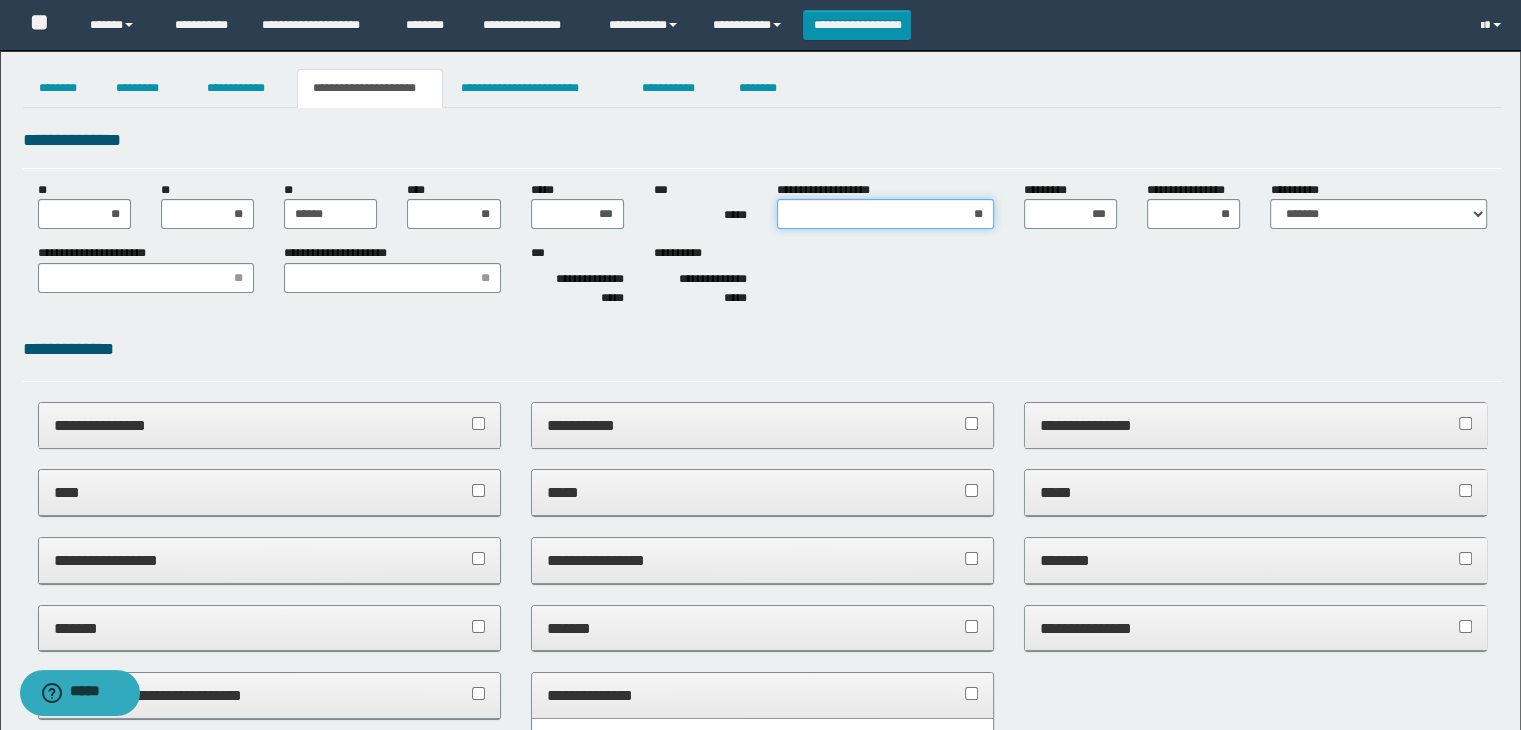 type on "*" 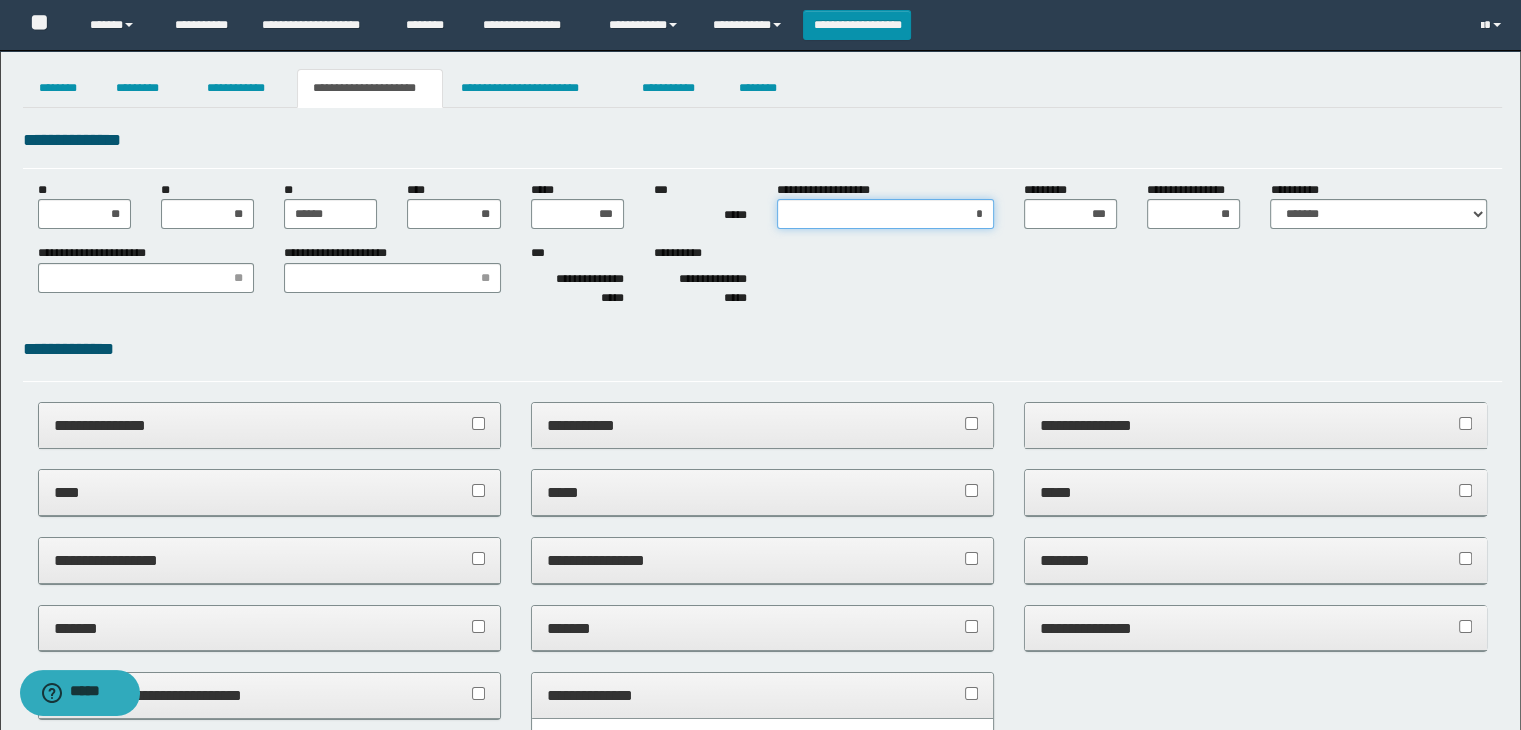 type on "**" 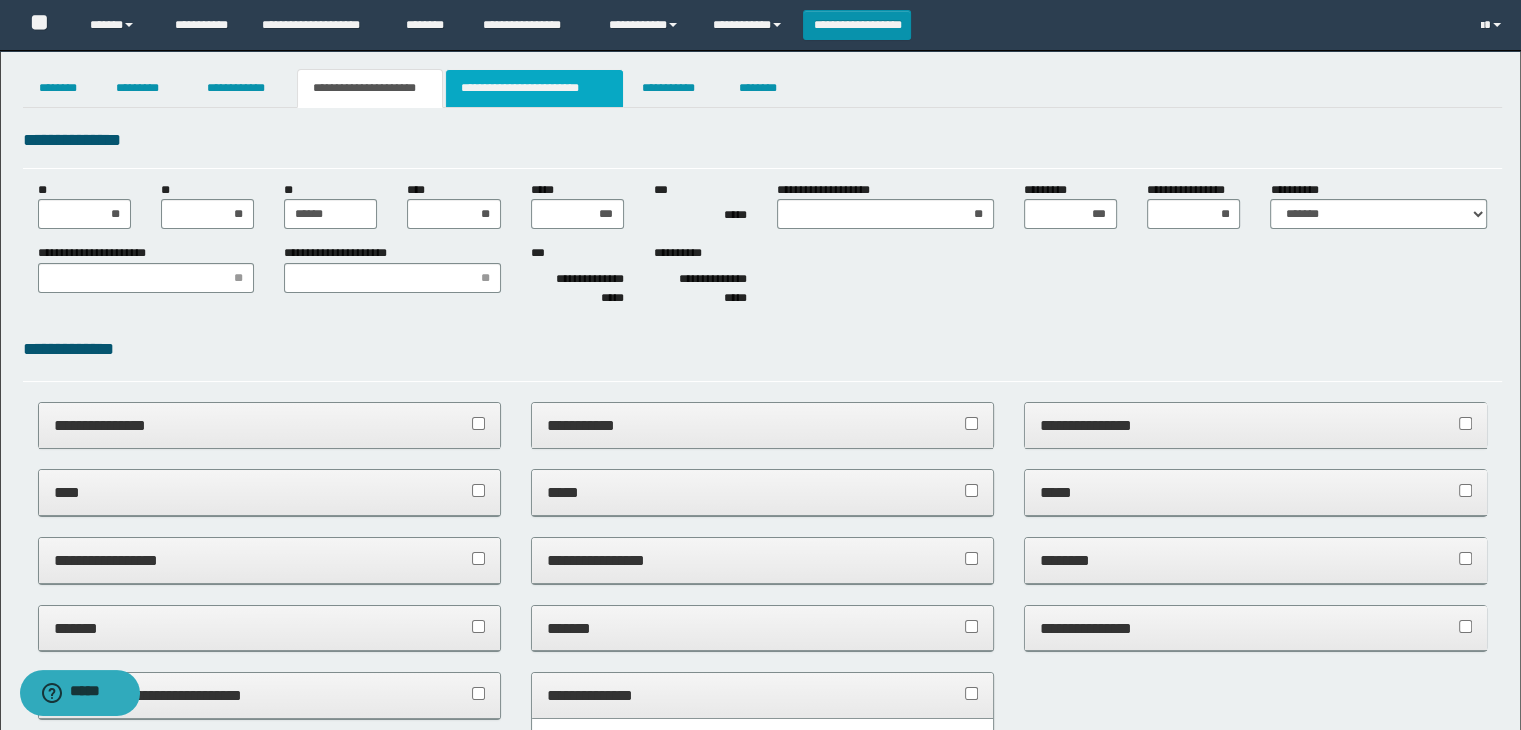 click on "**********" at bounding box center (534, 88) 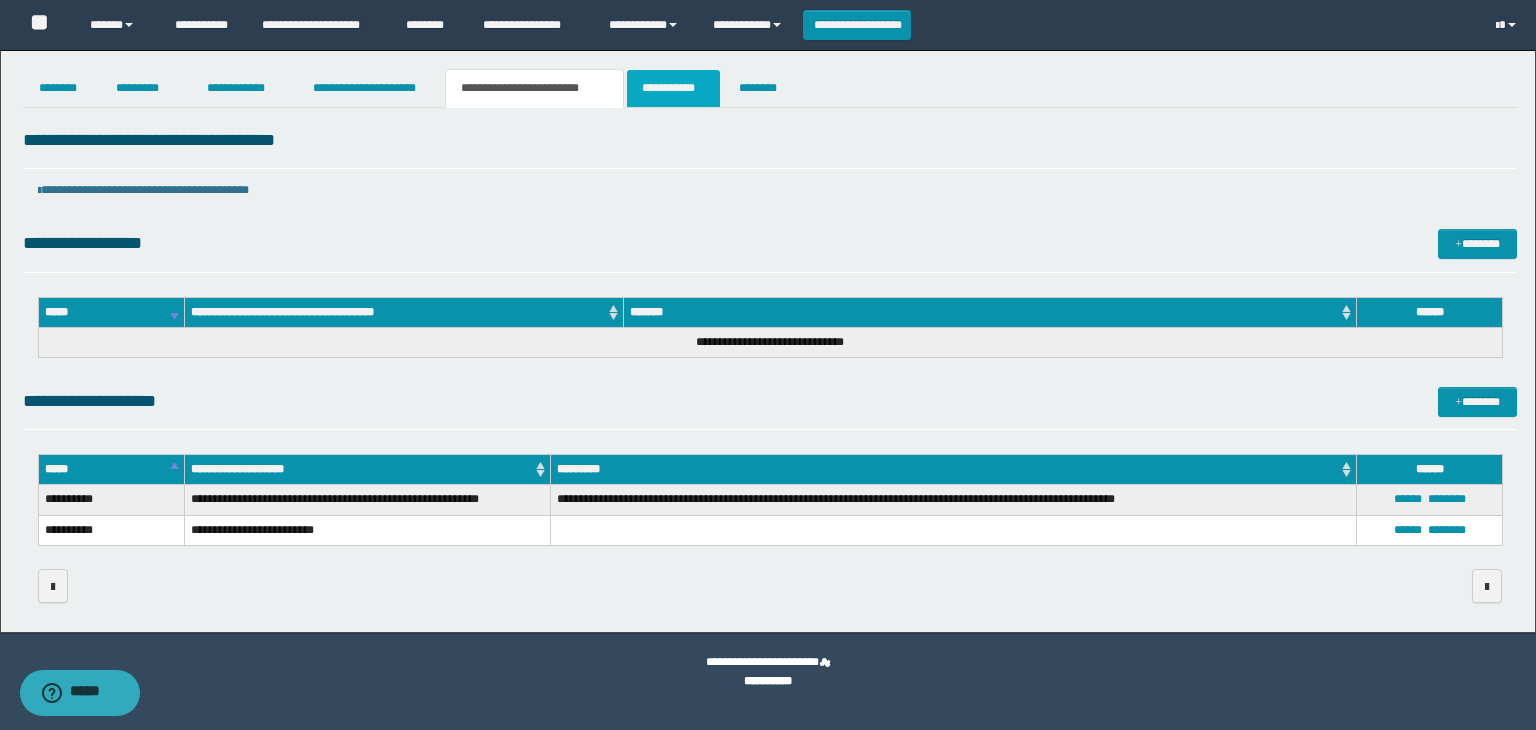 click on "**********" at bounding box center [673, 88] 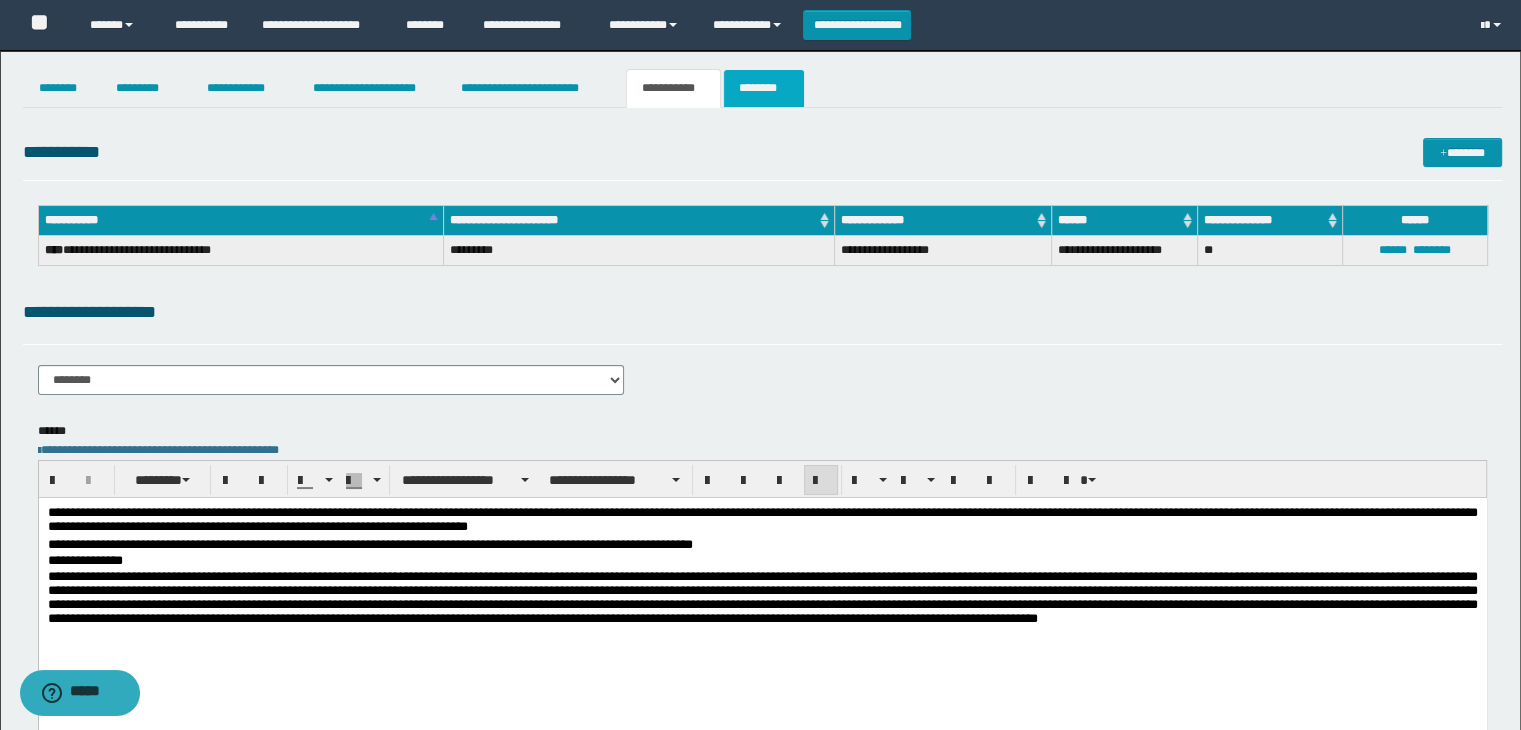 click on "********" at bounding box center [764, 88] 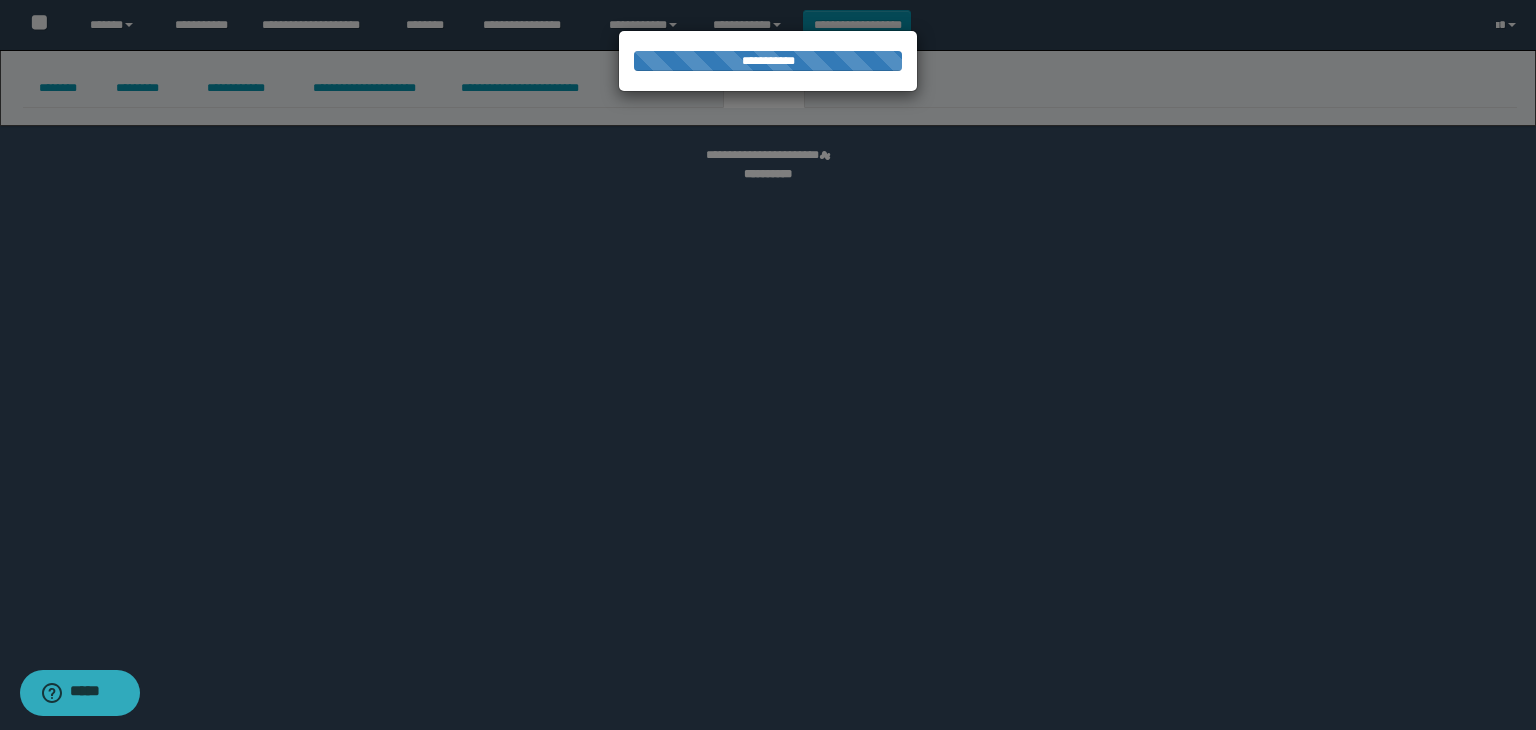 select 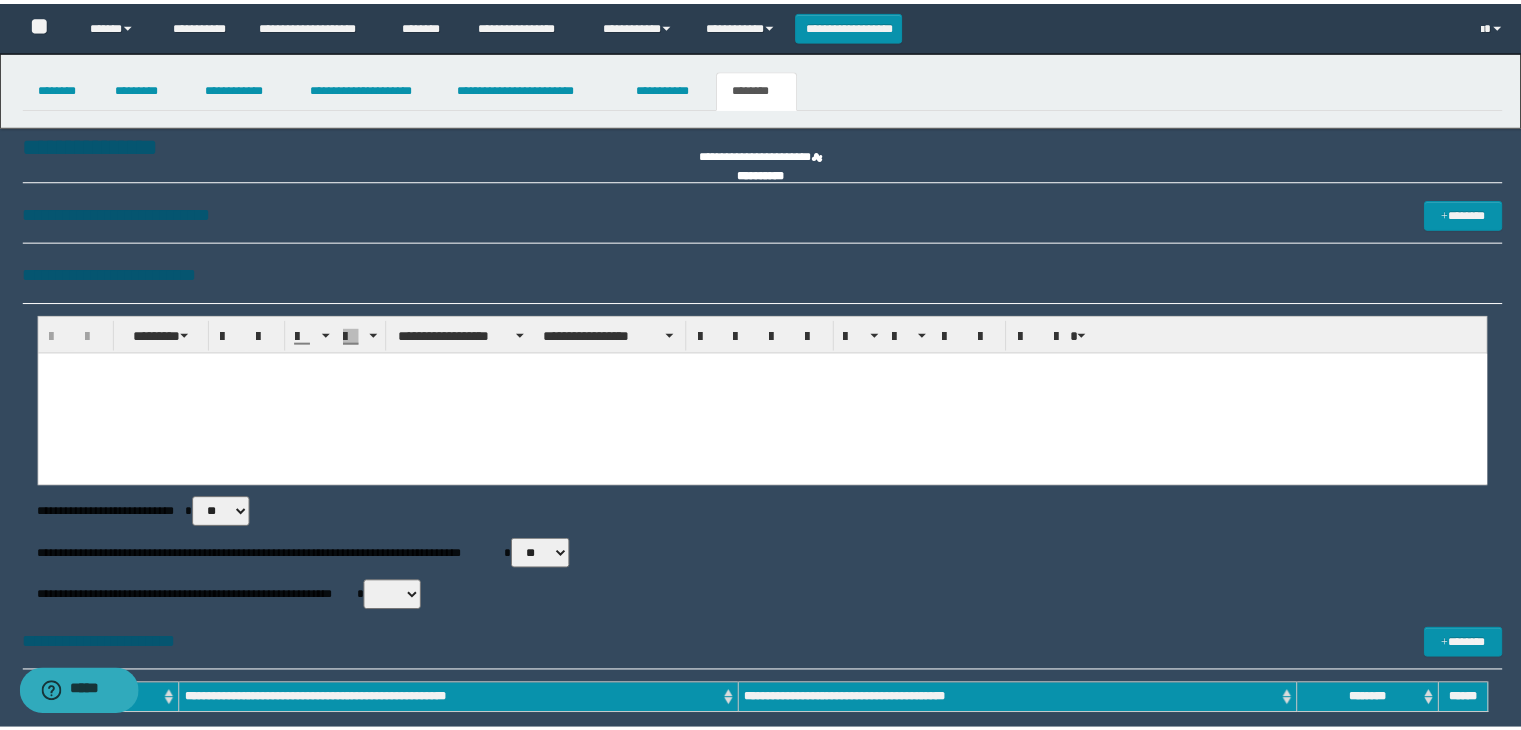 scroll, scrollTop: 0, scrollLeft: 0, axis: both 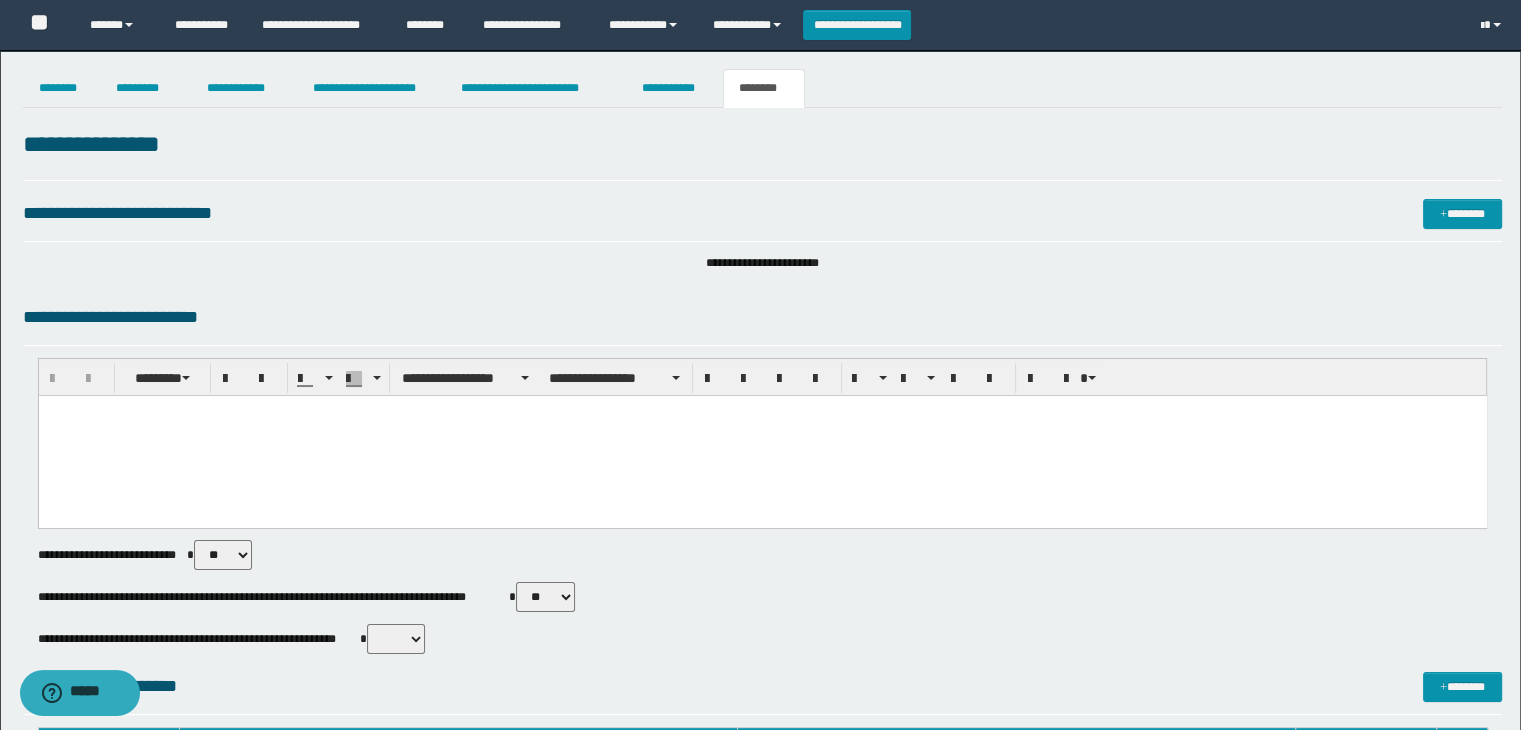 click on "**
**" at bounding box center [545, 597] 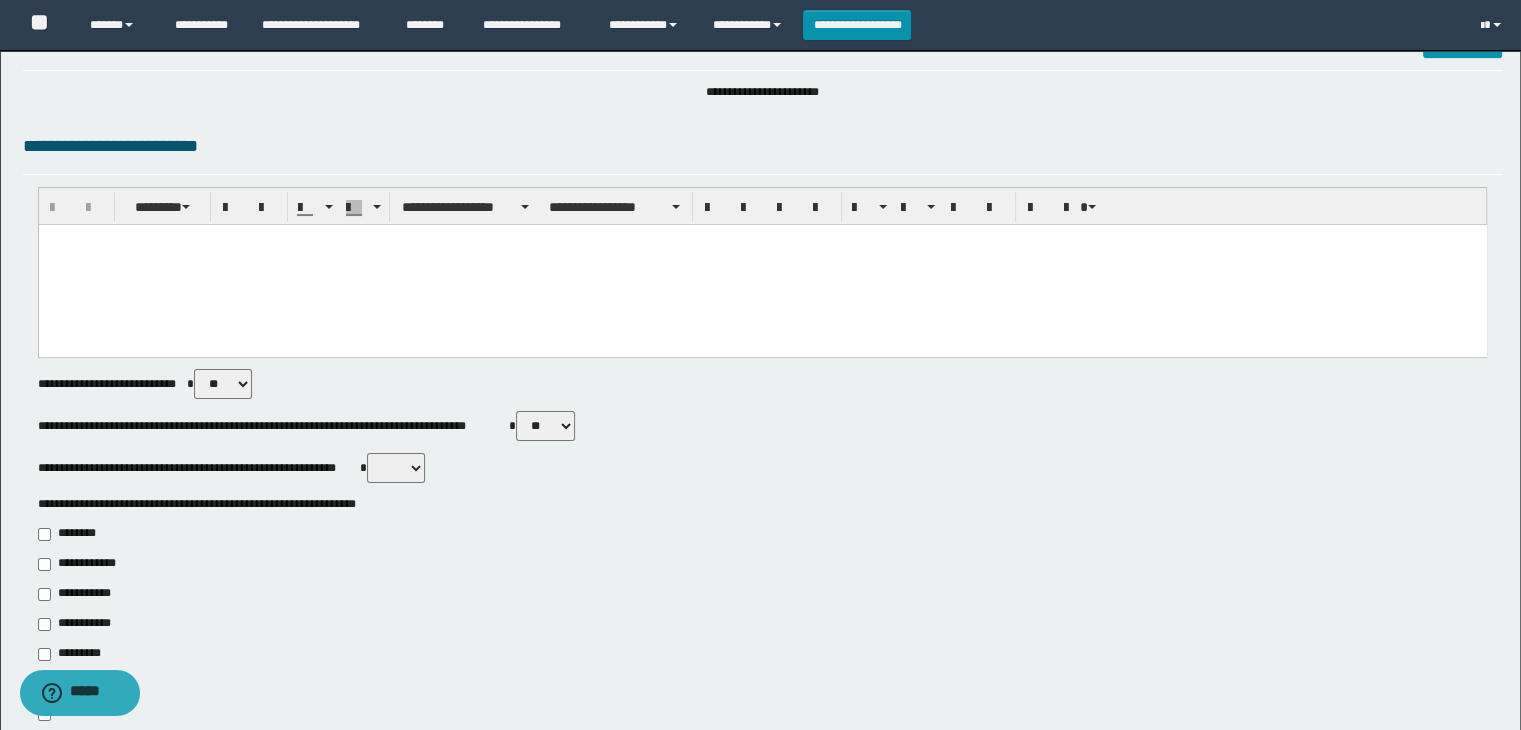 scroll, scrollTop: 400, scrollLeft: 0, axis: vertical 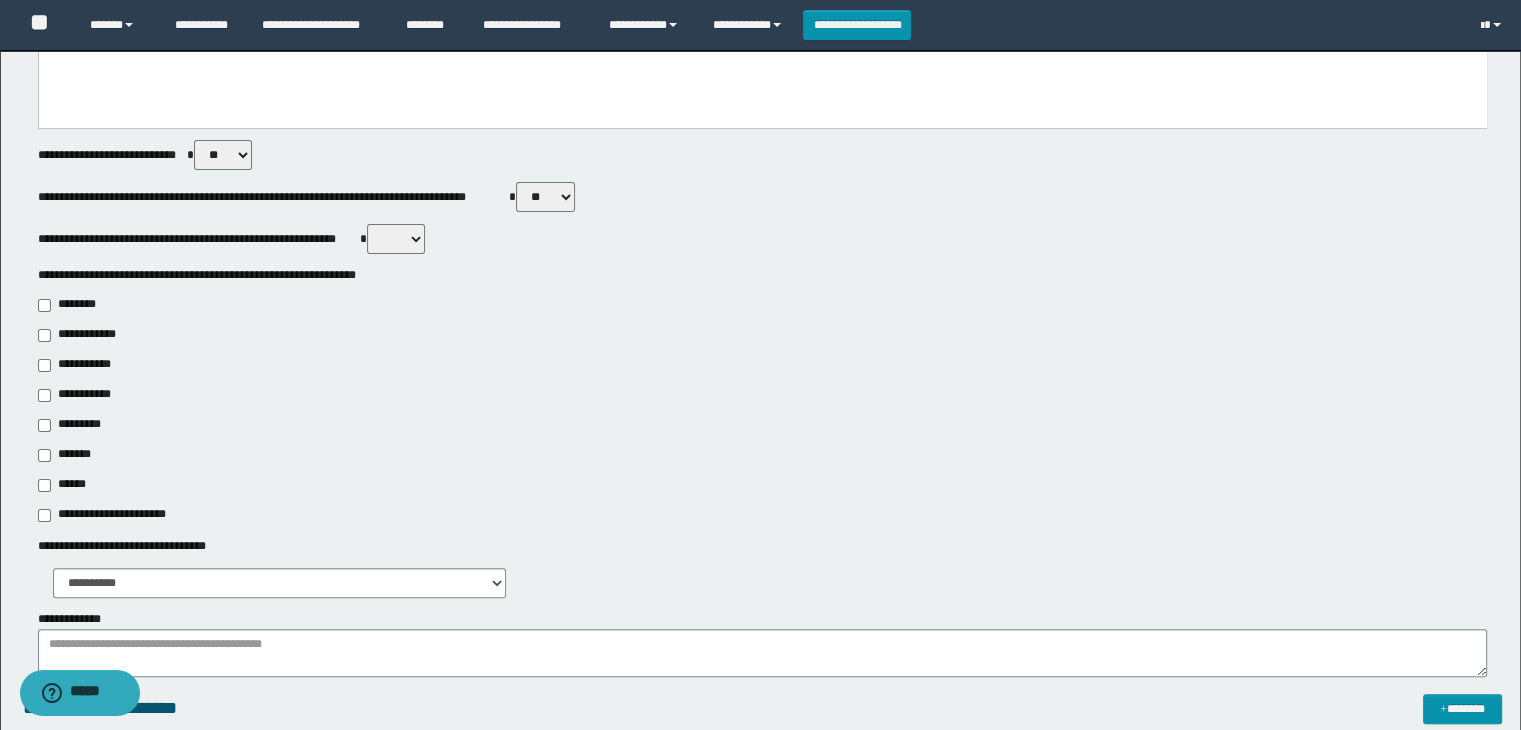 click on "**
**" at bounding box center [396, 239] 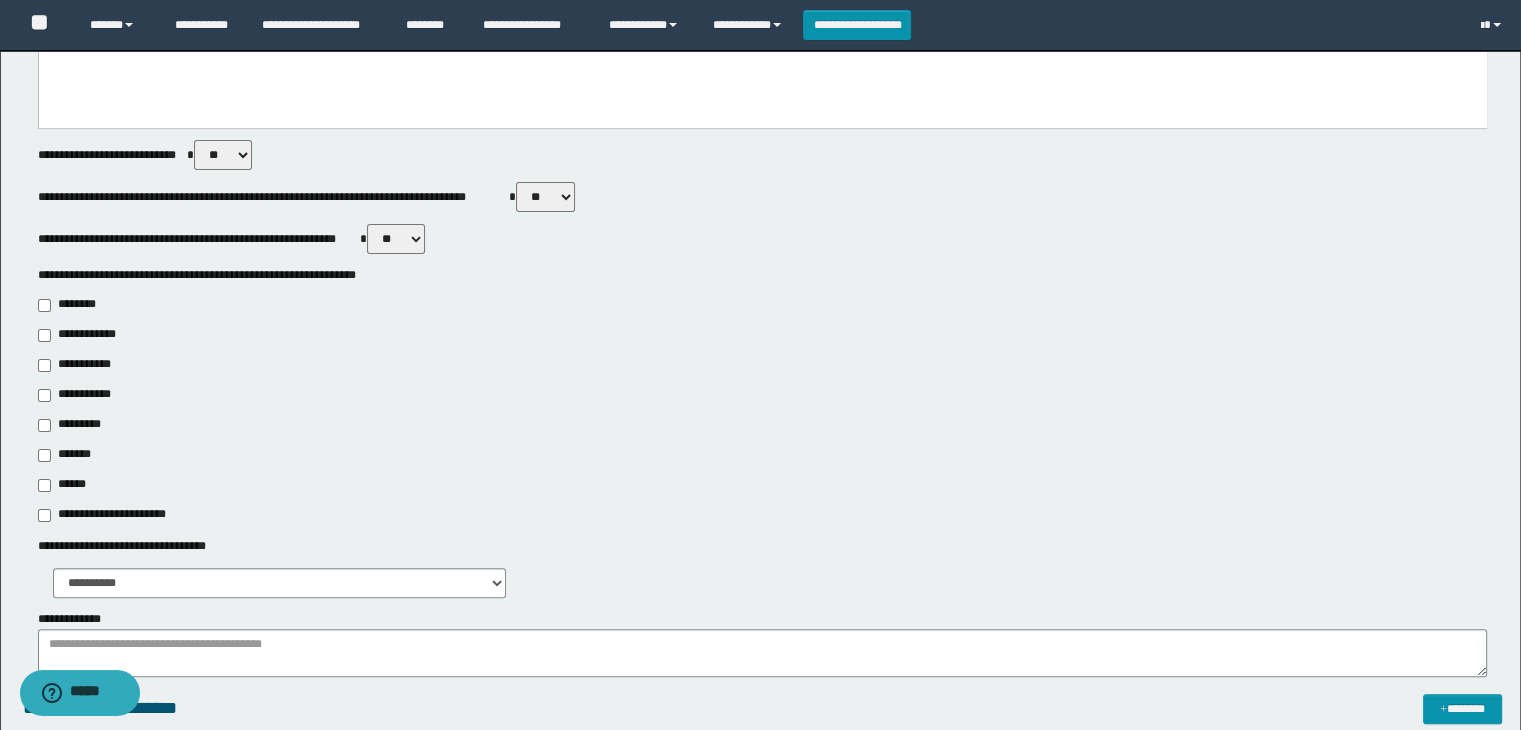 click on "**
**" at bounding box center (396, 239) 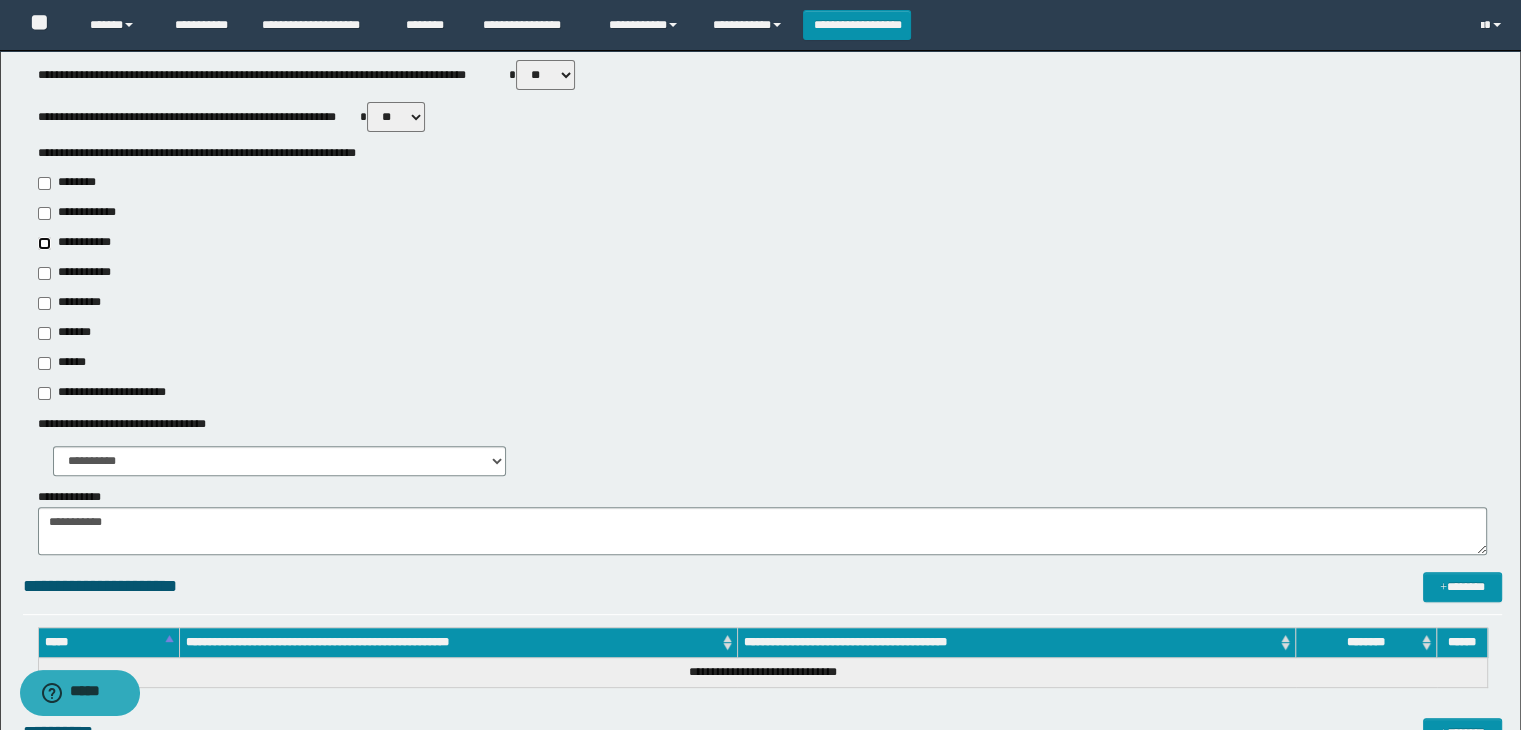 scroll, scrollTop: 500, scrollLeft: 0, axis: vertical 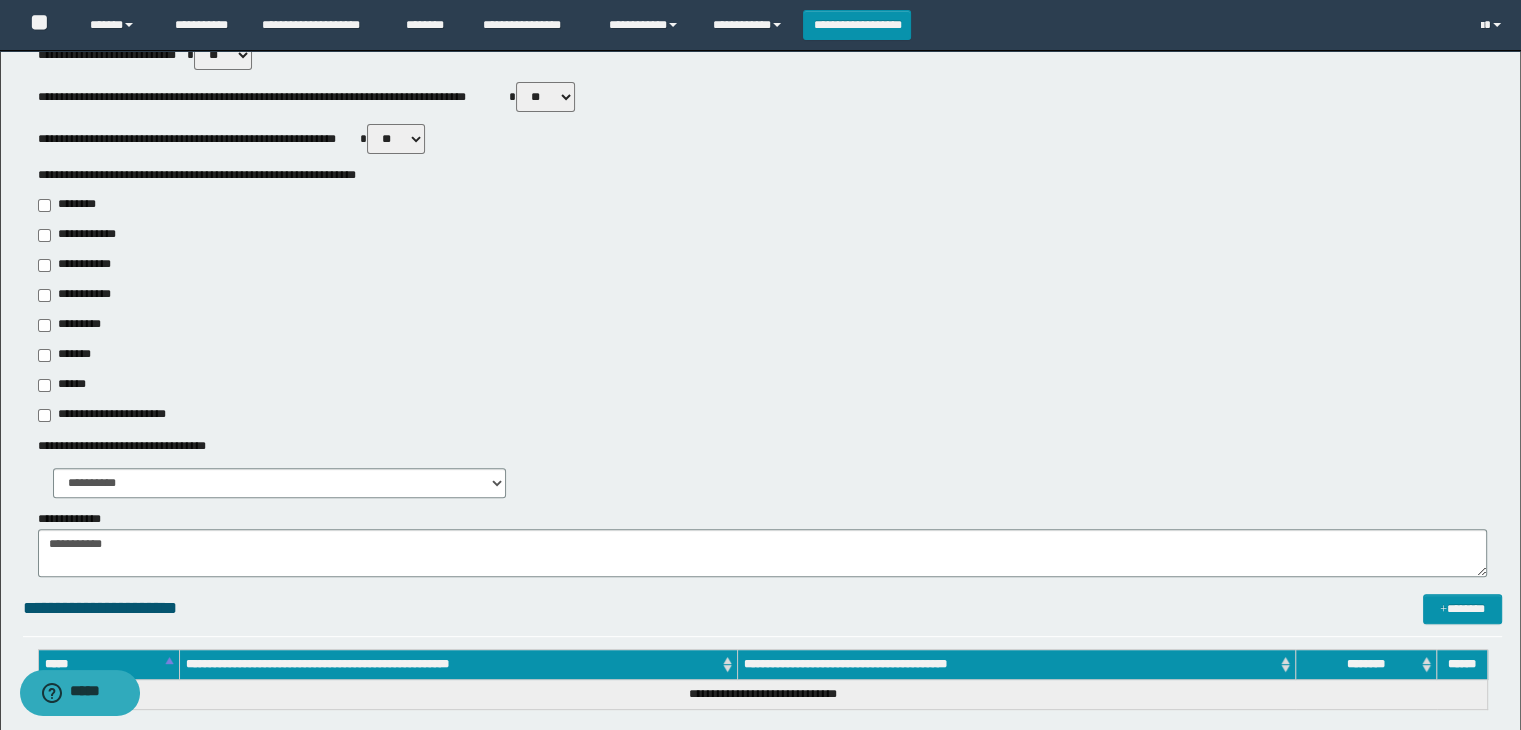 click on "*********" at bounding box center (72, 325) 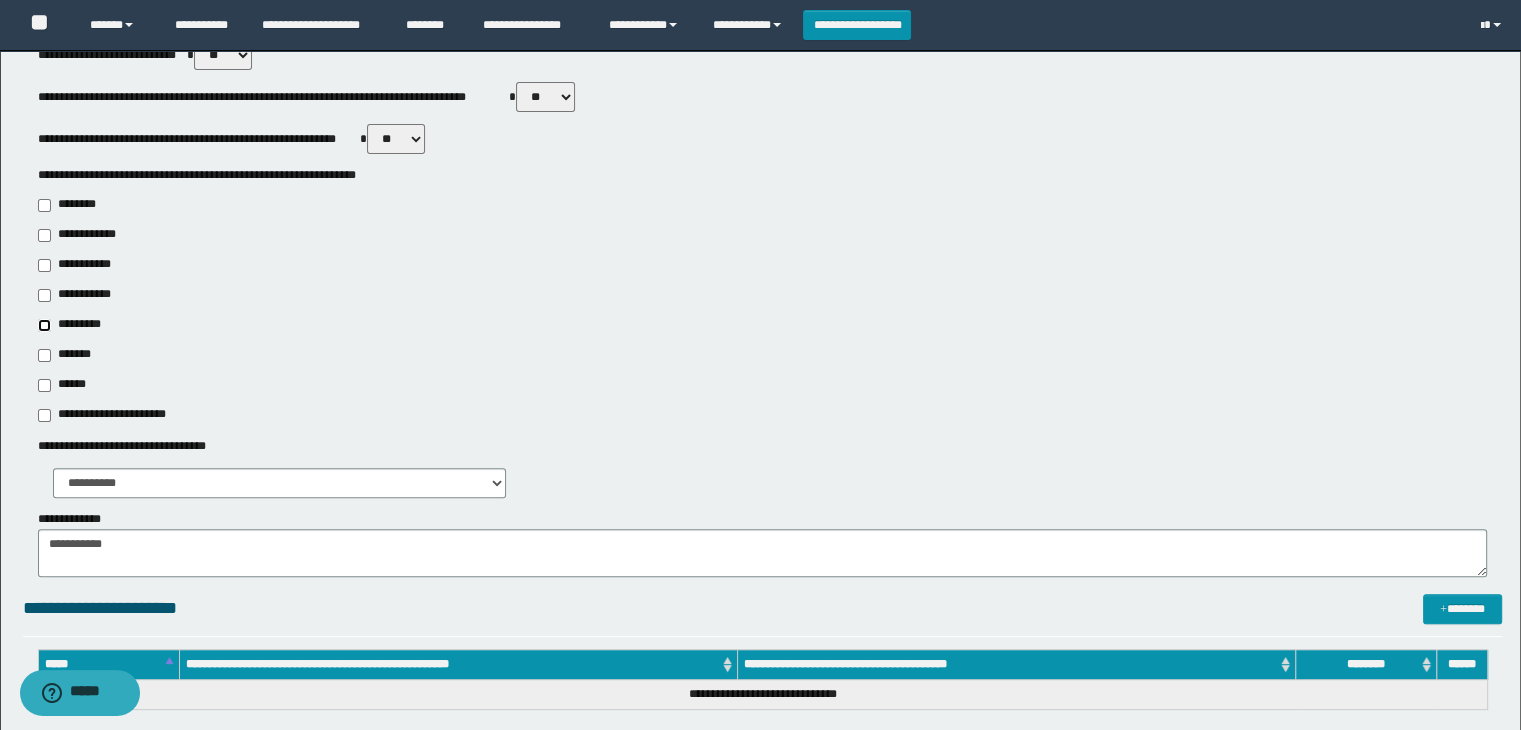 type on "**********" 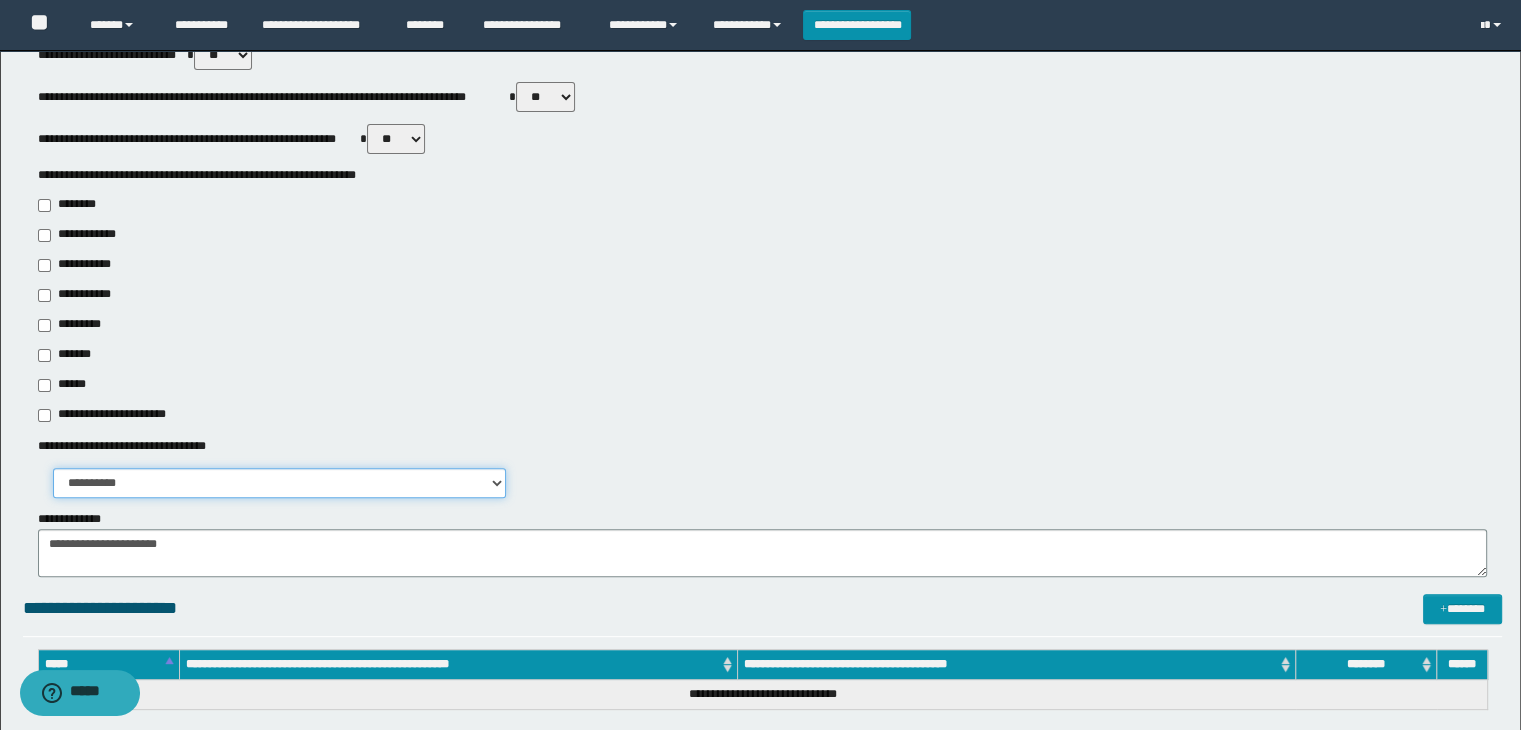 click on "**********" at bounding box center (279, 483) 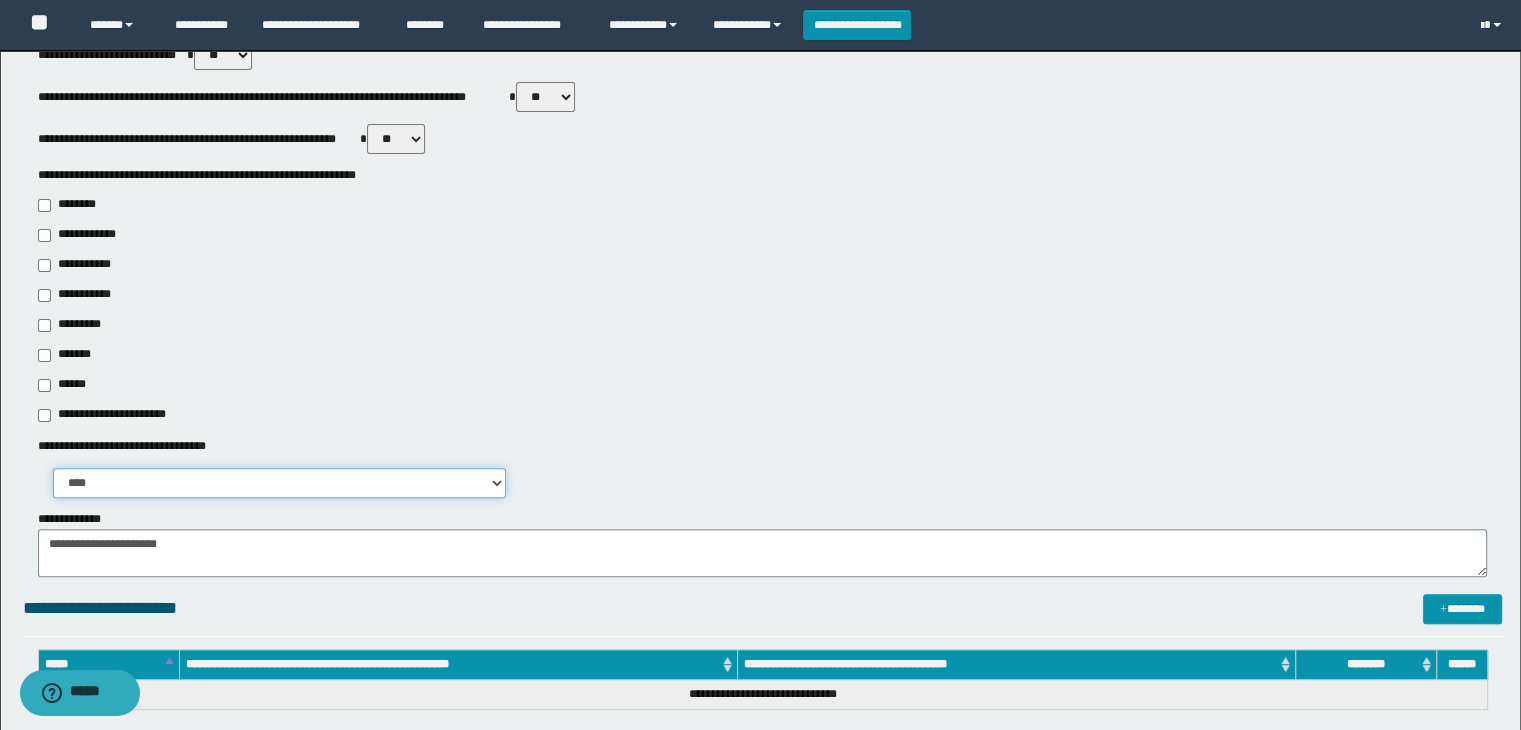scroll, scrollTop: 100, scrollLeft: 0, axis: vertical 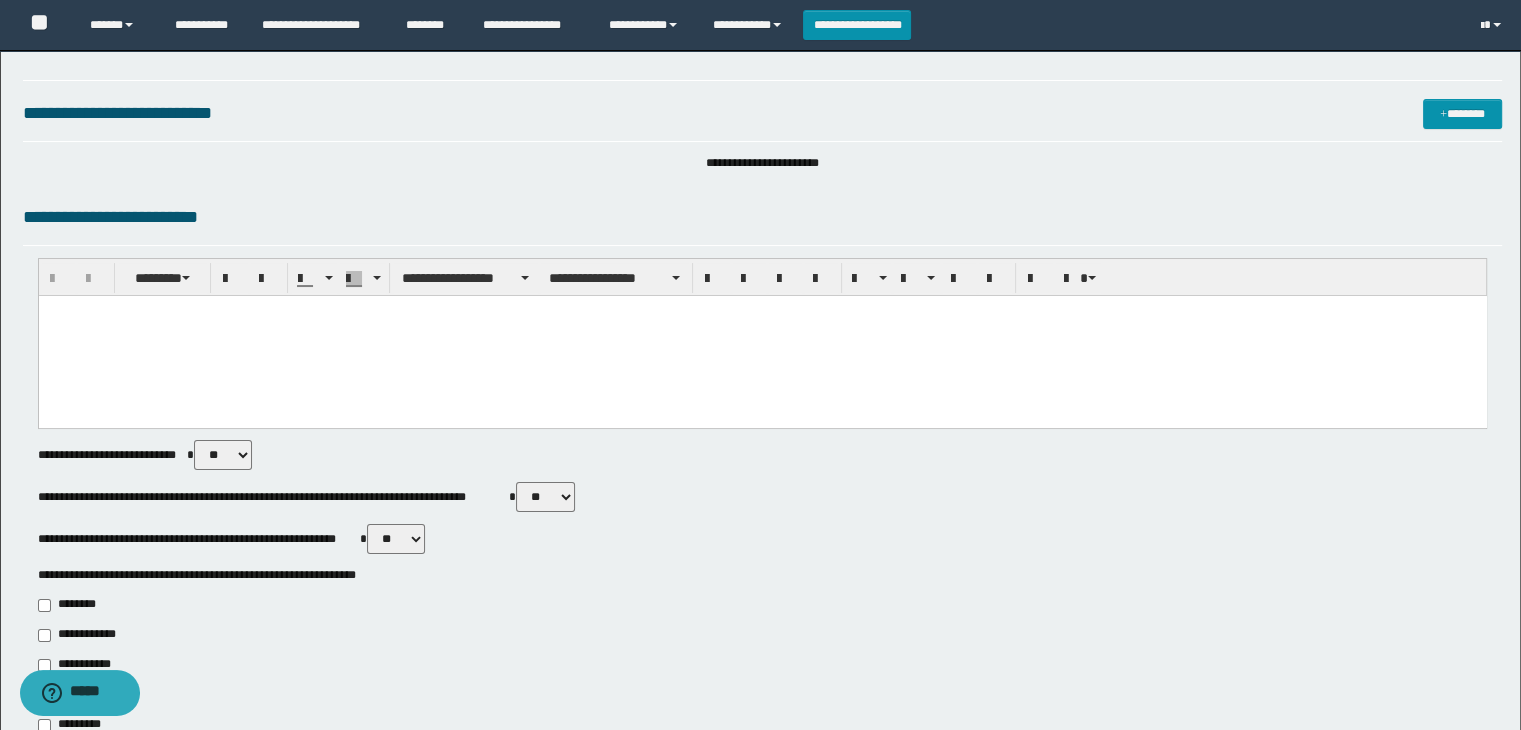 click at bounding box center (762, 336) 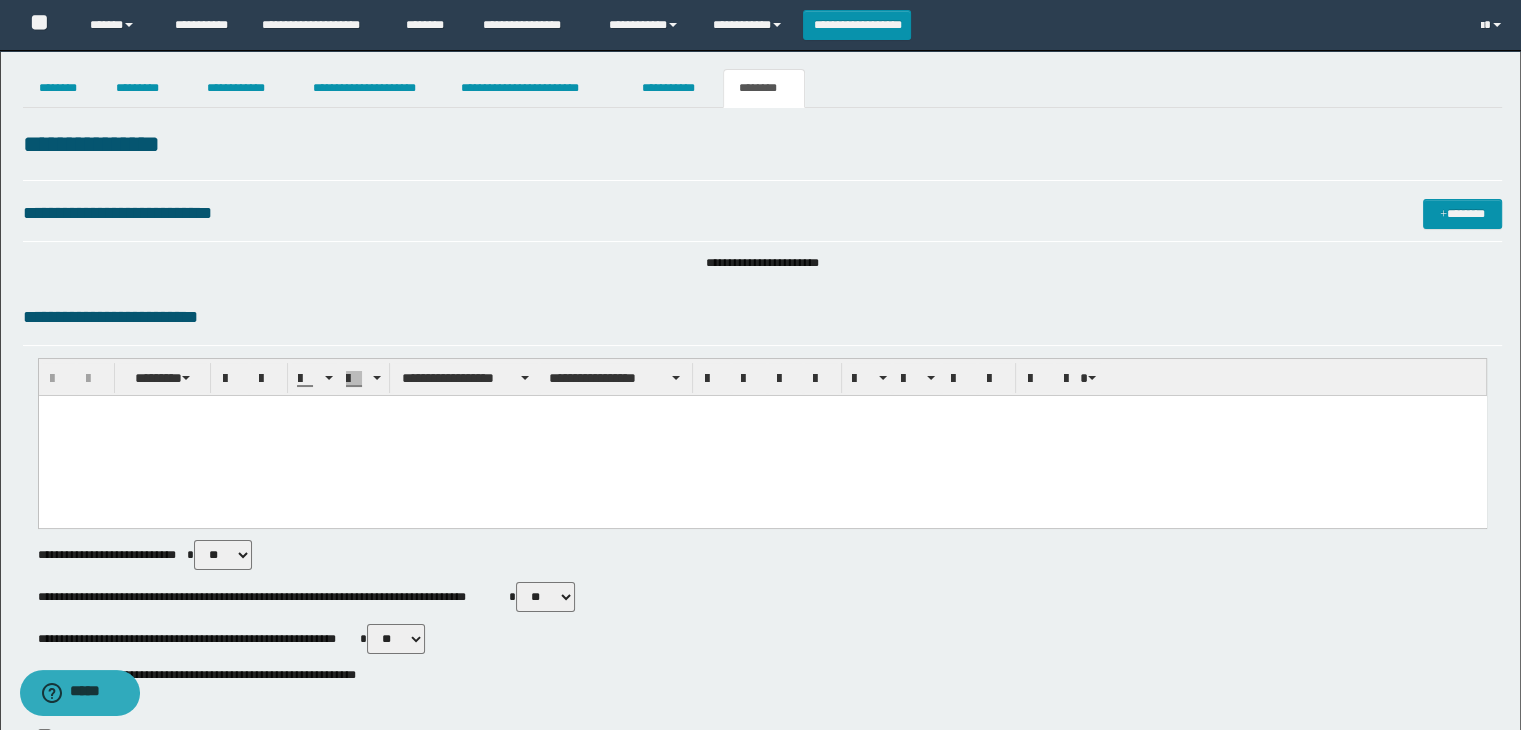 scroll, scrollTop: 0, scrollLeft: 0, axis: both 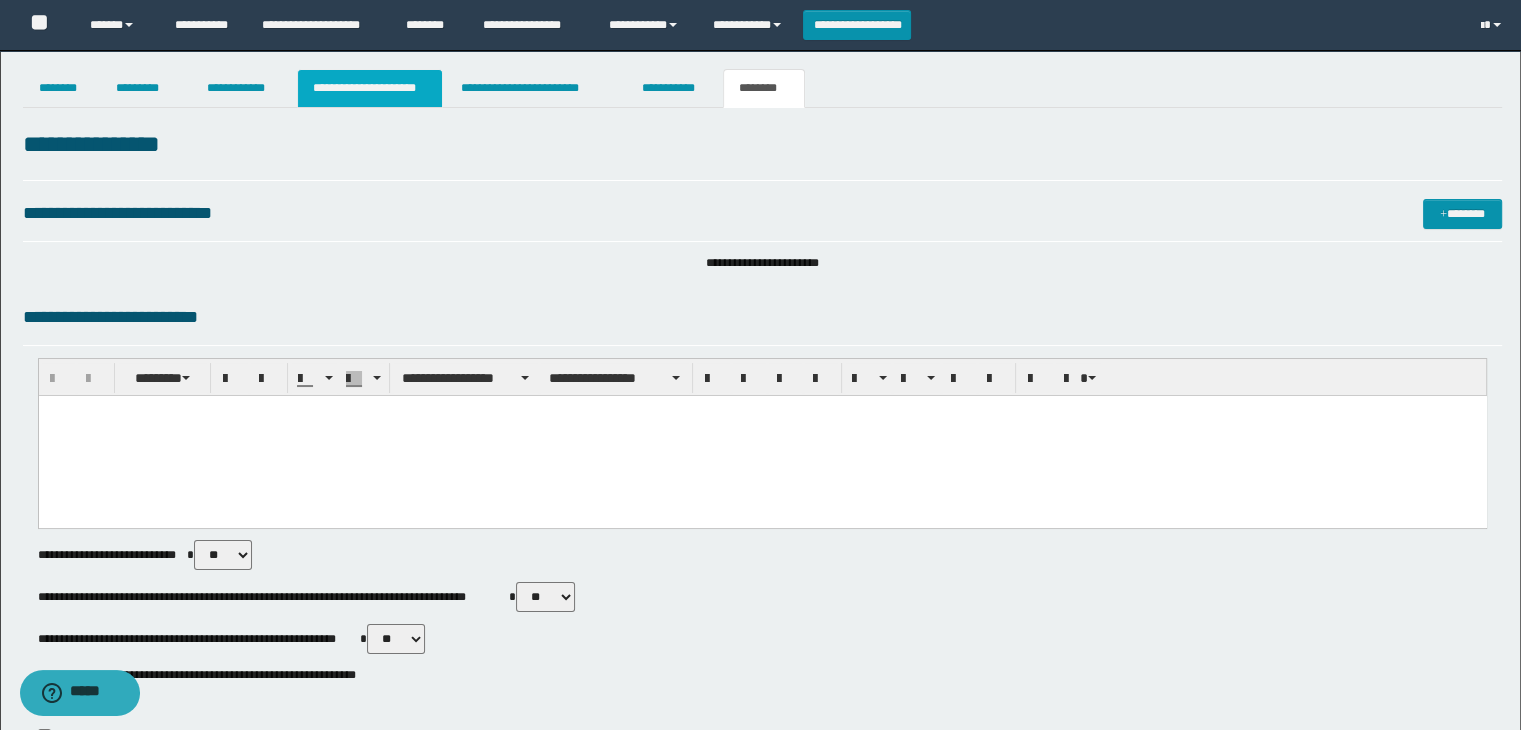 click on "**********" at bounding box center [370, 88] 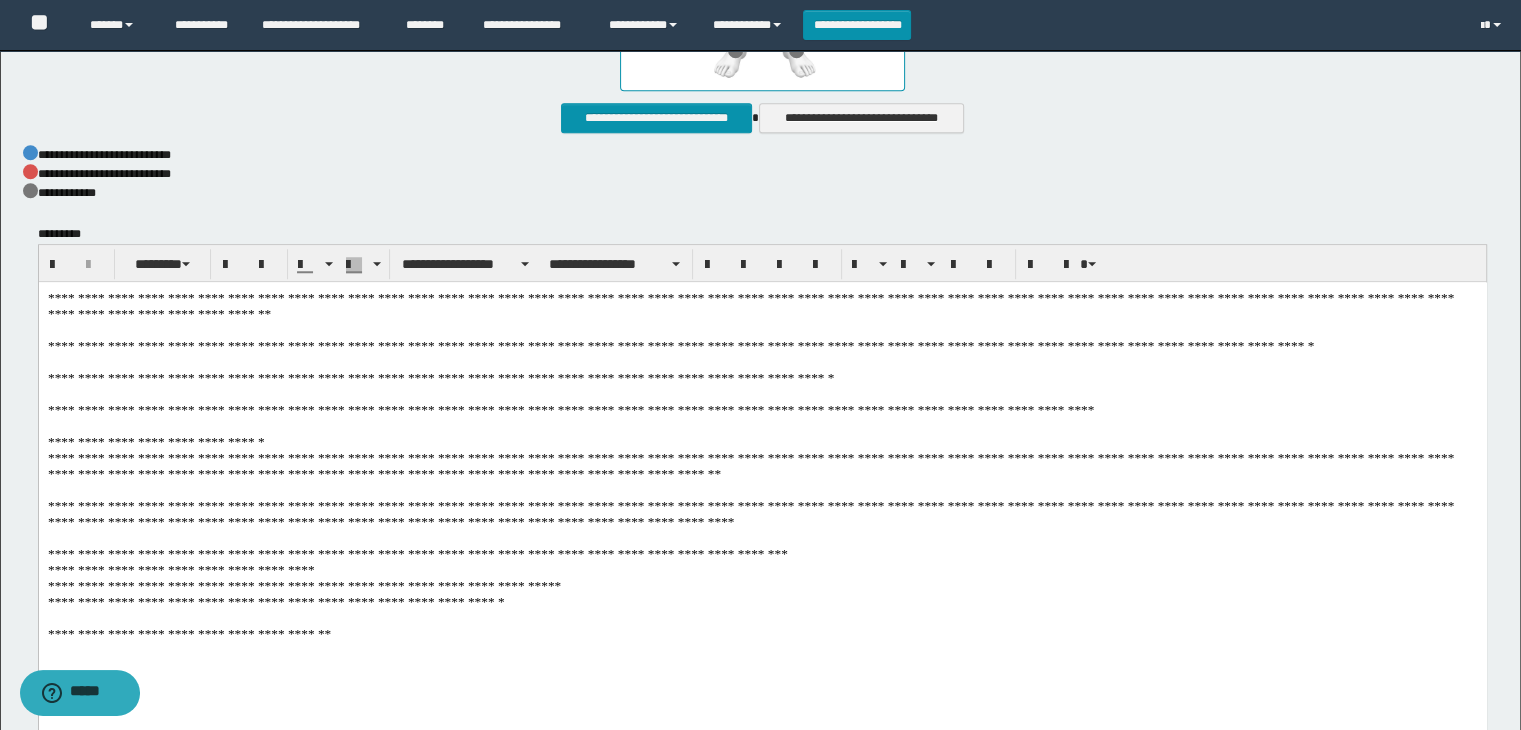 scroll, scrollTop: 1900, scrollLeft: 0, axis: vertical 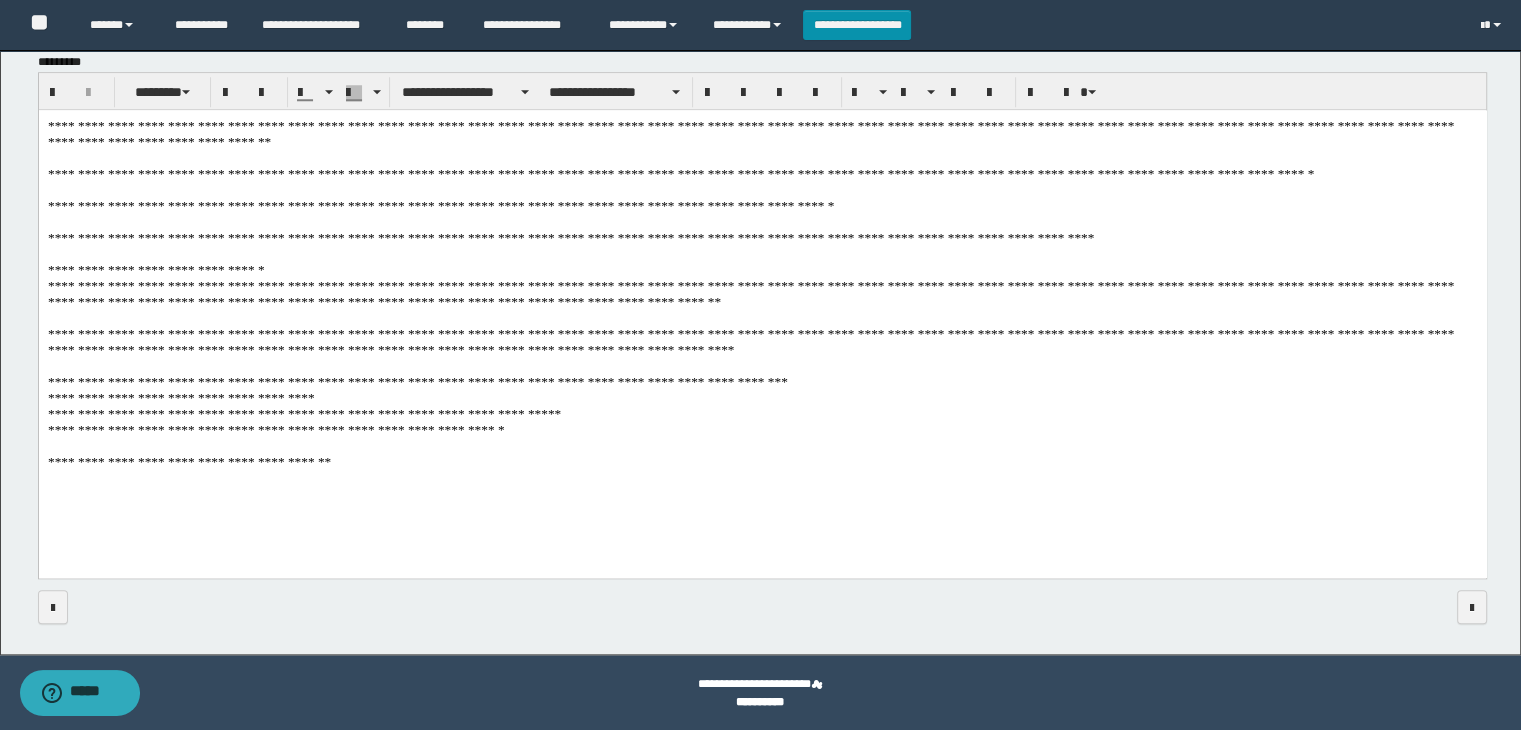 click on "**********" at bounding box center [762, 319] 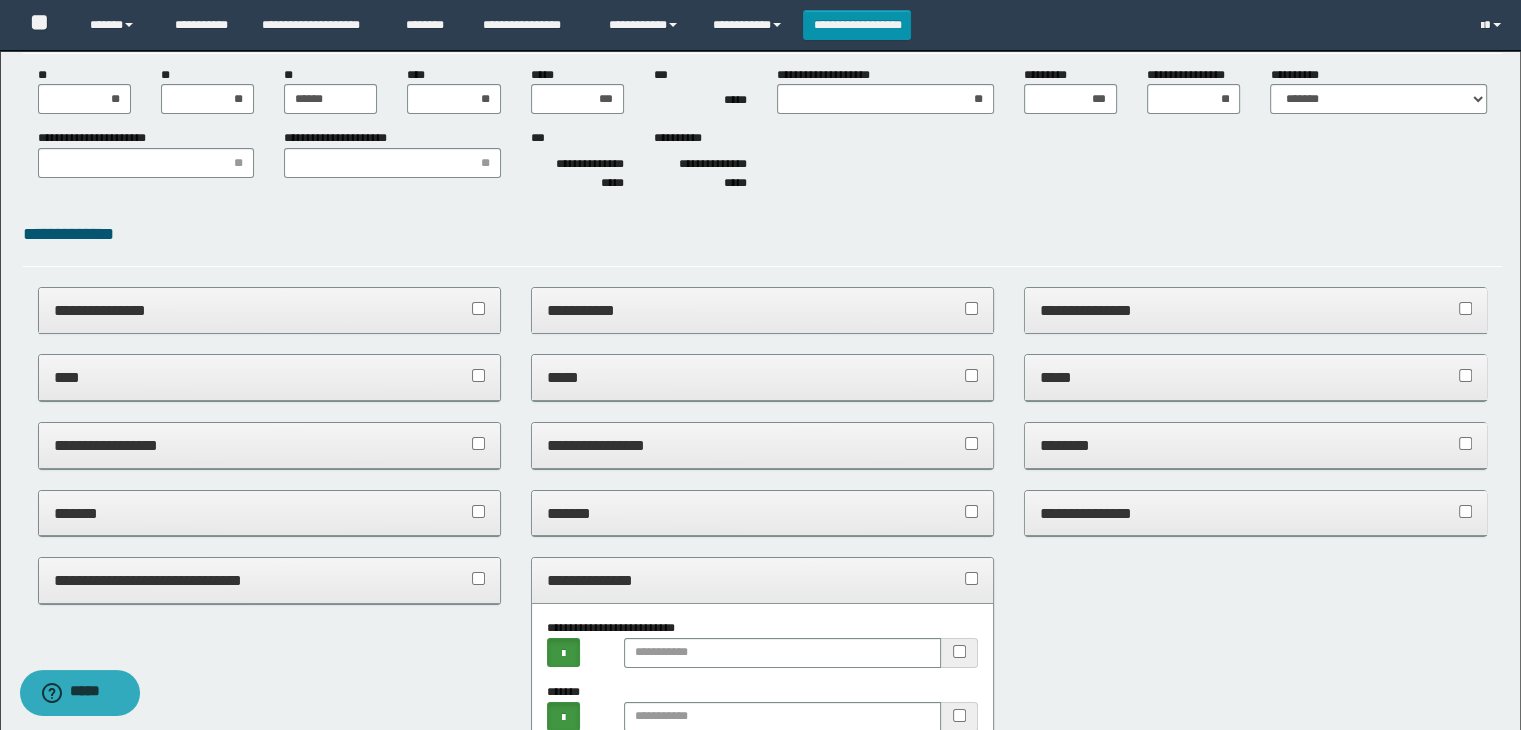 scroll, scrollTop: 0, scrollLeft: 0, axis: both 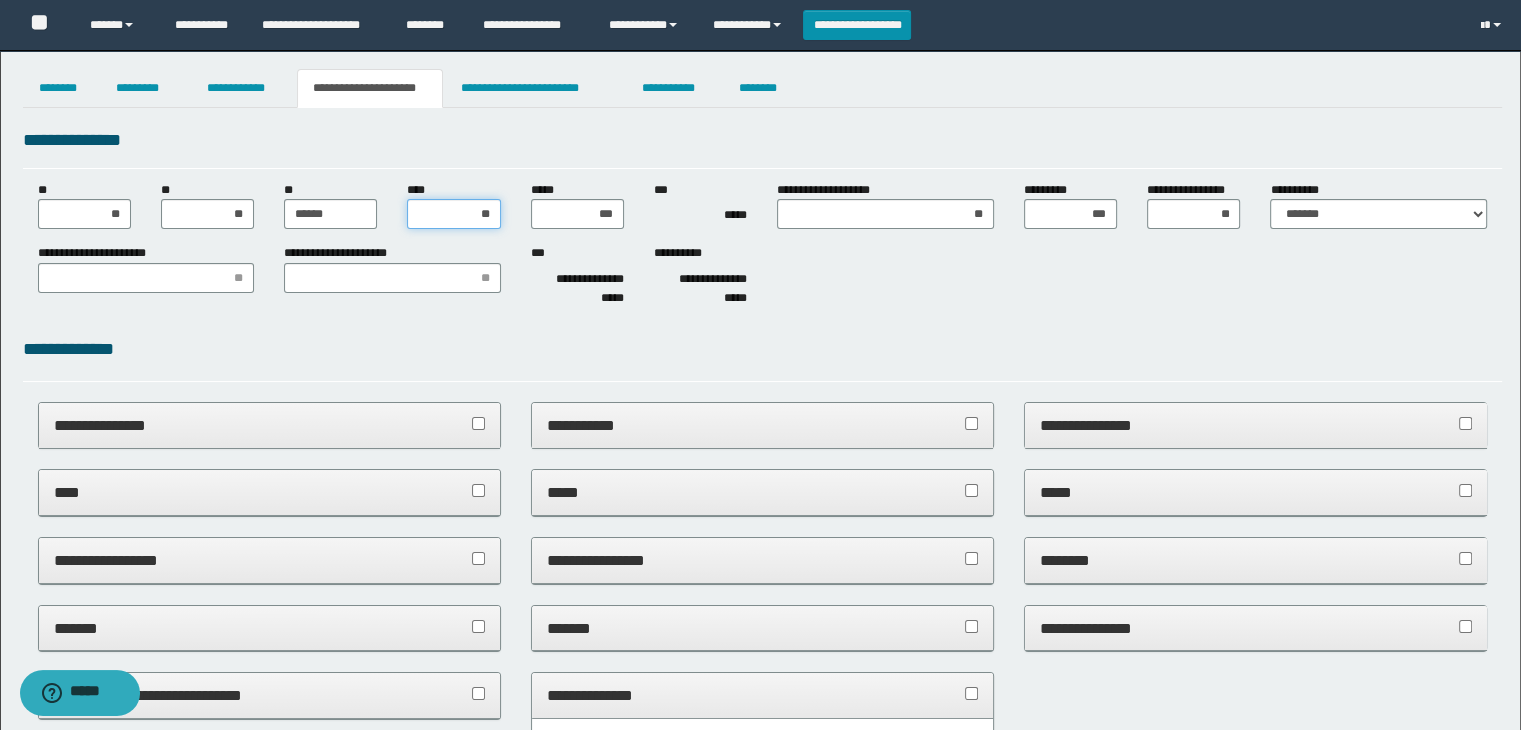 click on "**" at bounding box center (453, 214) 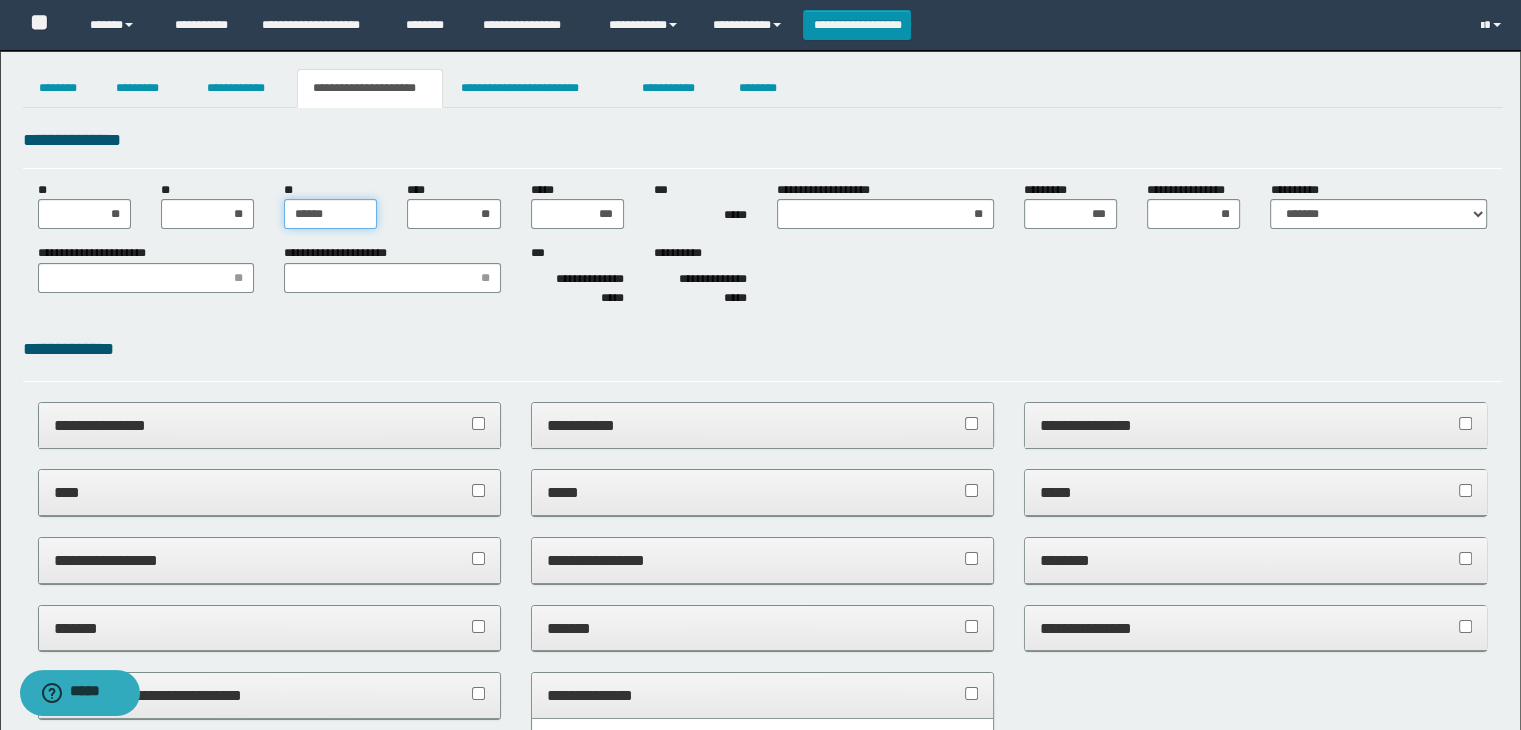 drag, startPoint x: 344, startPoint y: 217, endPoint x: 196, endPoint y: 205, distance: 148.48569 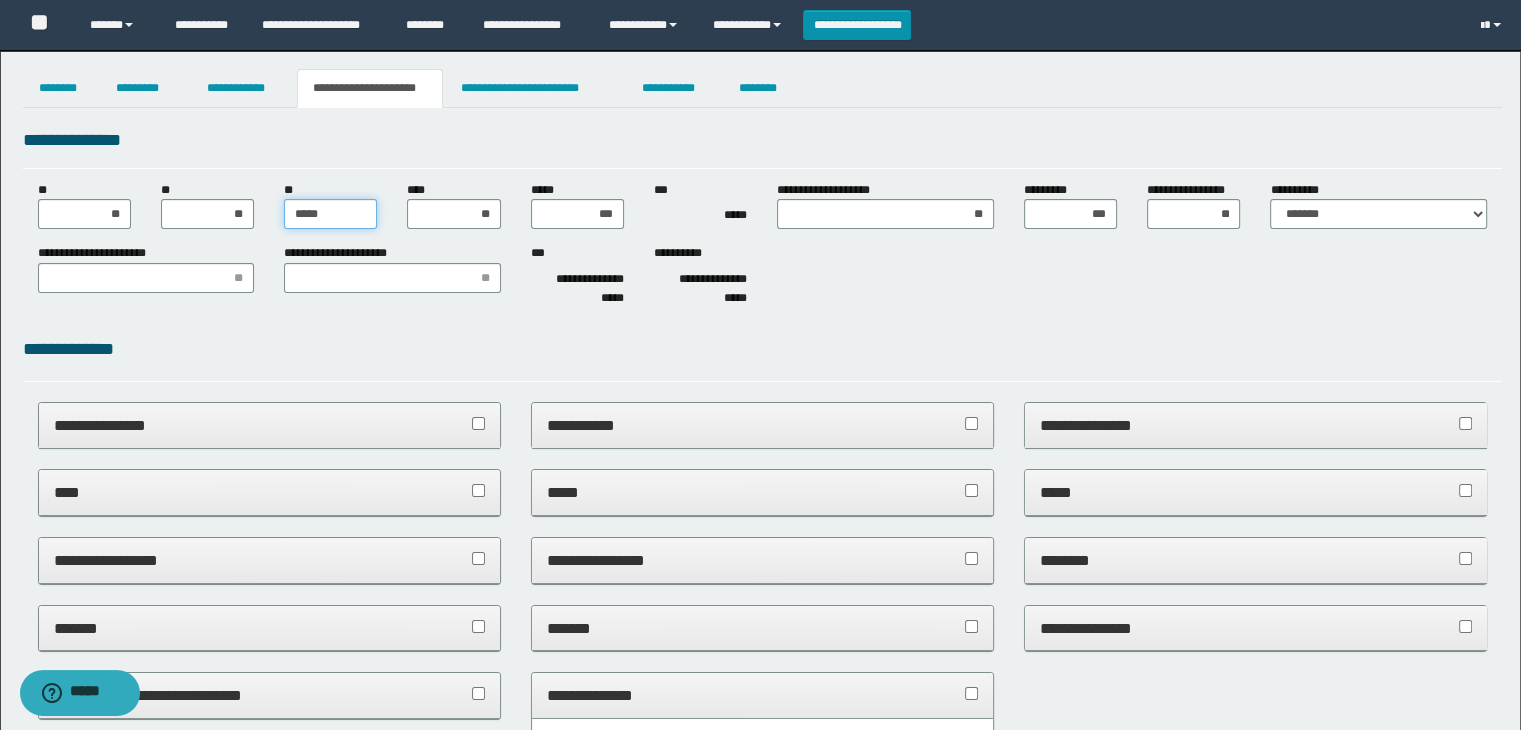 type on "******" 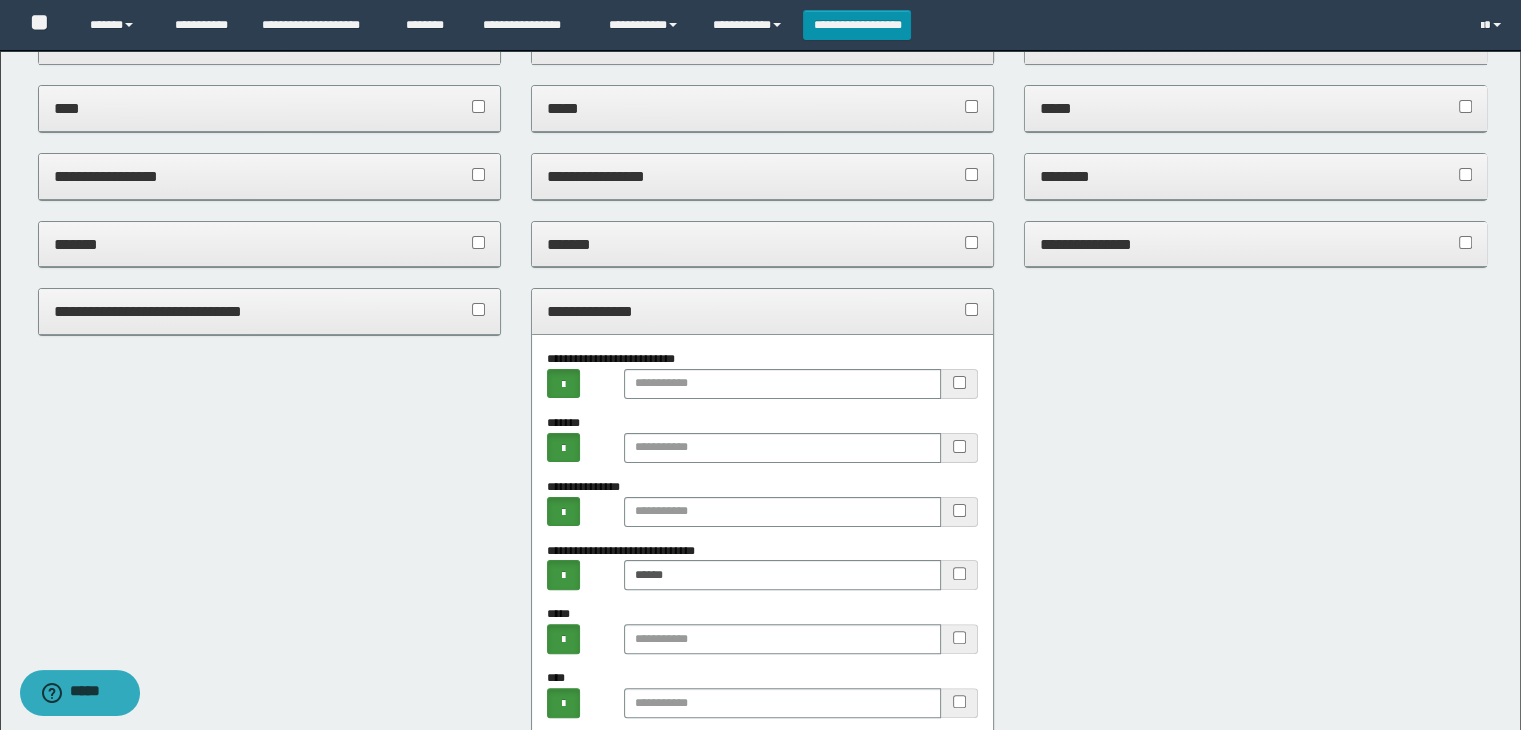 scroll, scrollTop: 0, scrollLeft: 0, axis: both 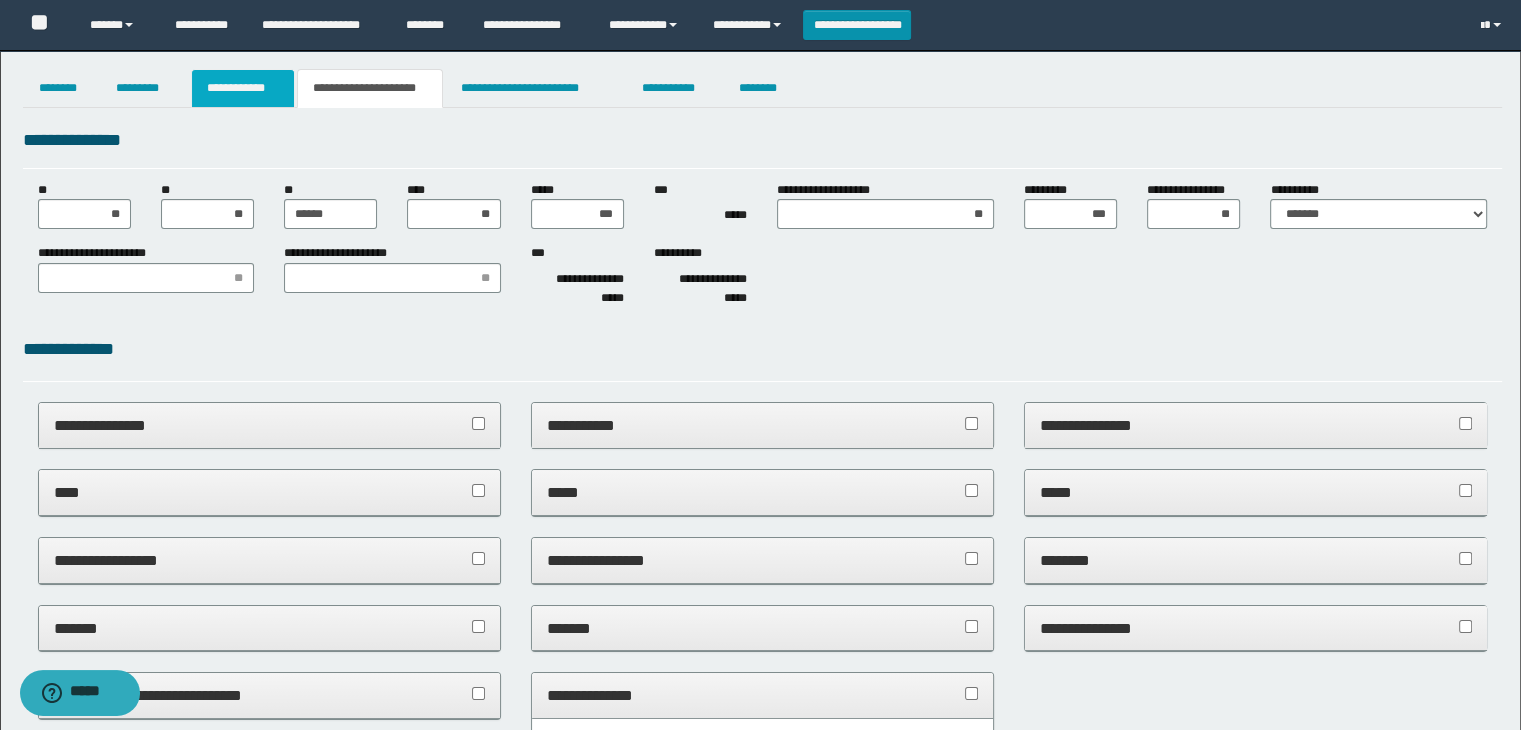 click on "**********" at bounding box center (243, 88) 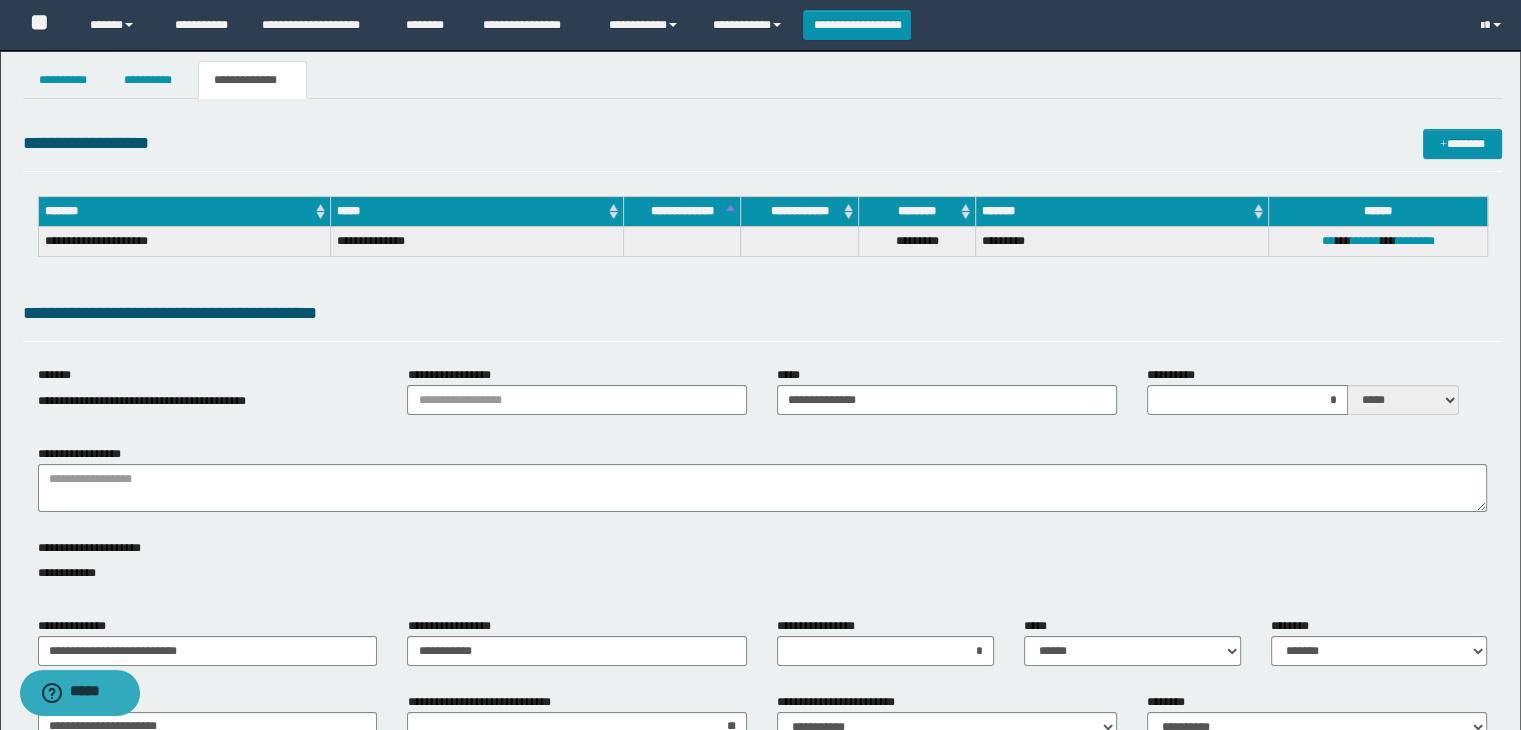 scroll, scrollTop: 0, scrollLeft: 0, axis: both 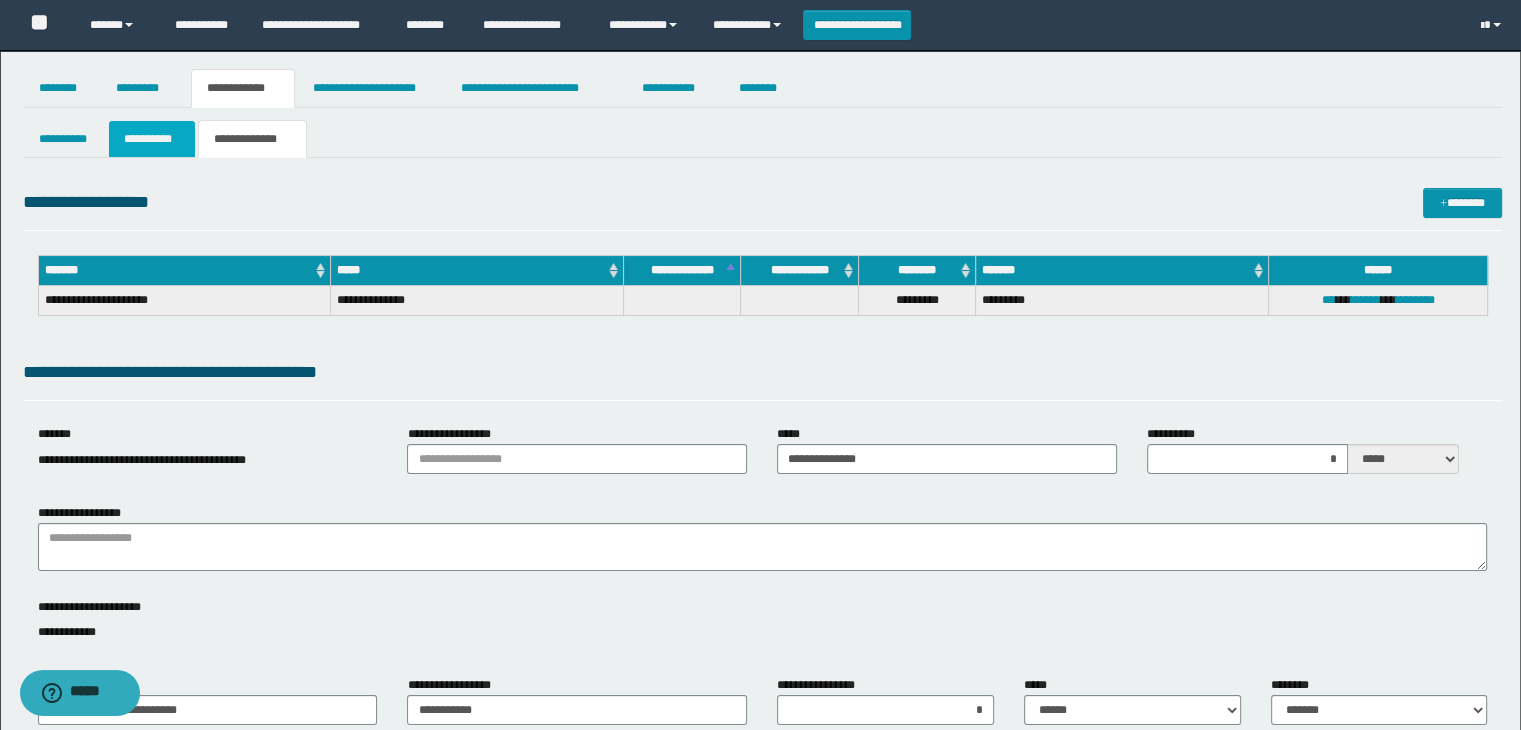 click on "**********" at bounding box center (152, 139) 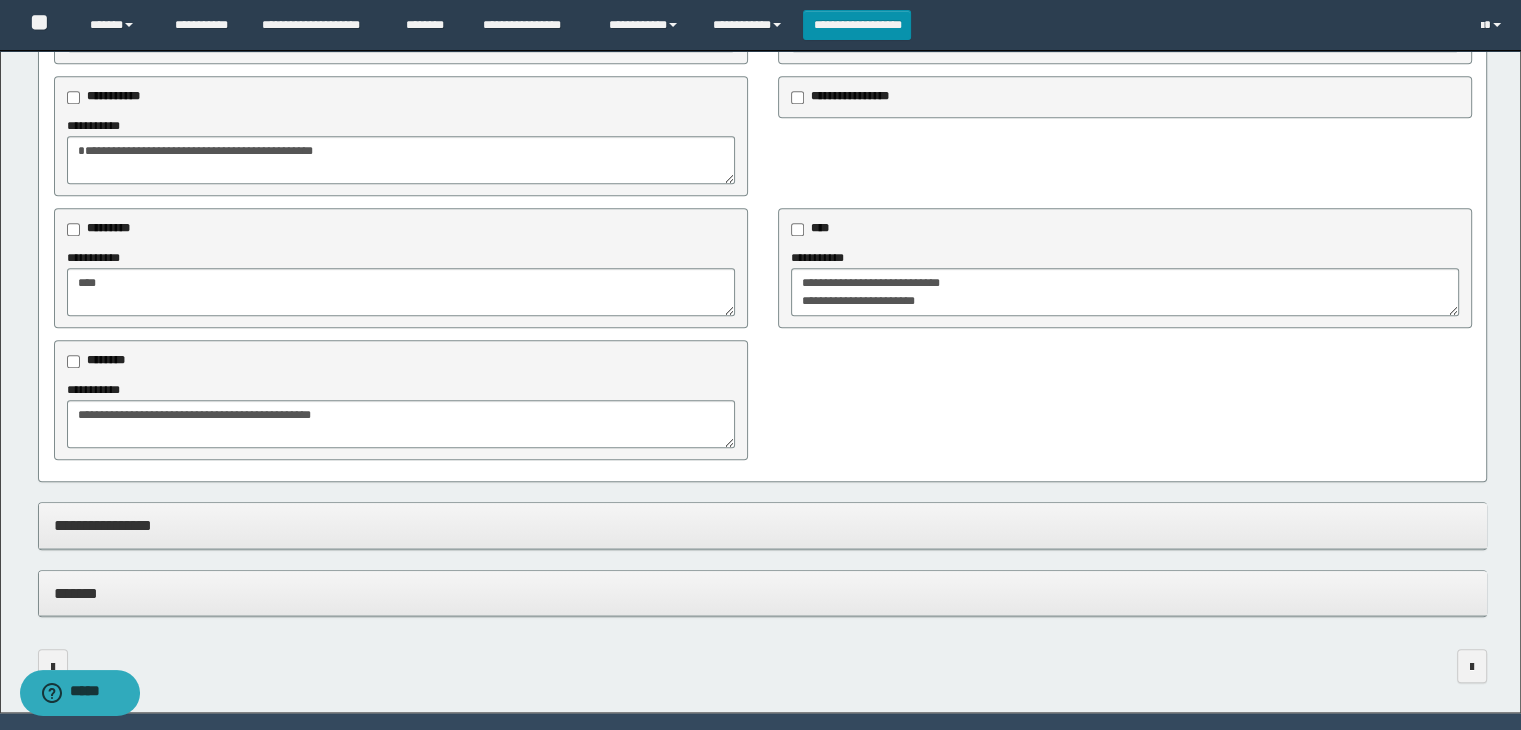 scroll, scrollTop: 2028, scrollLeft: 0, axis: vertical 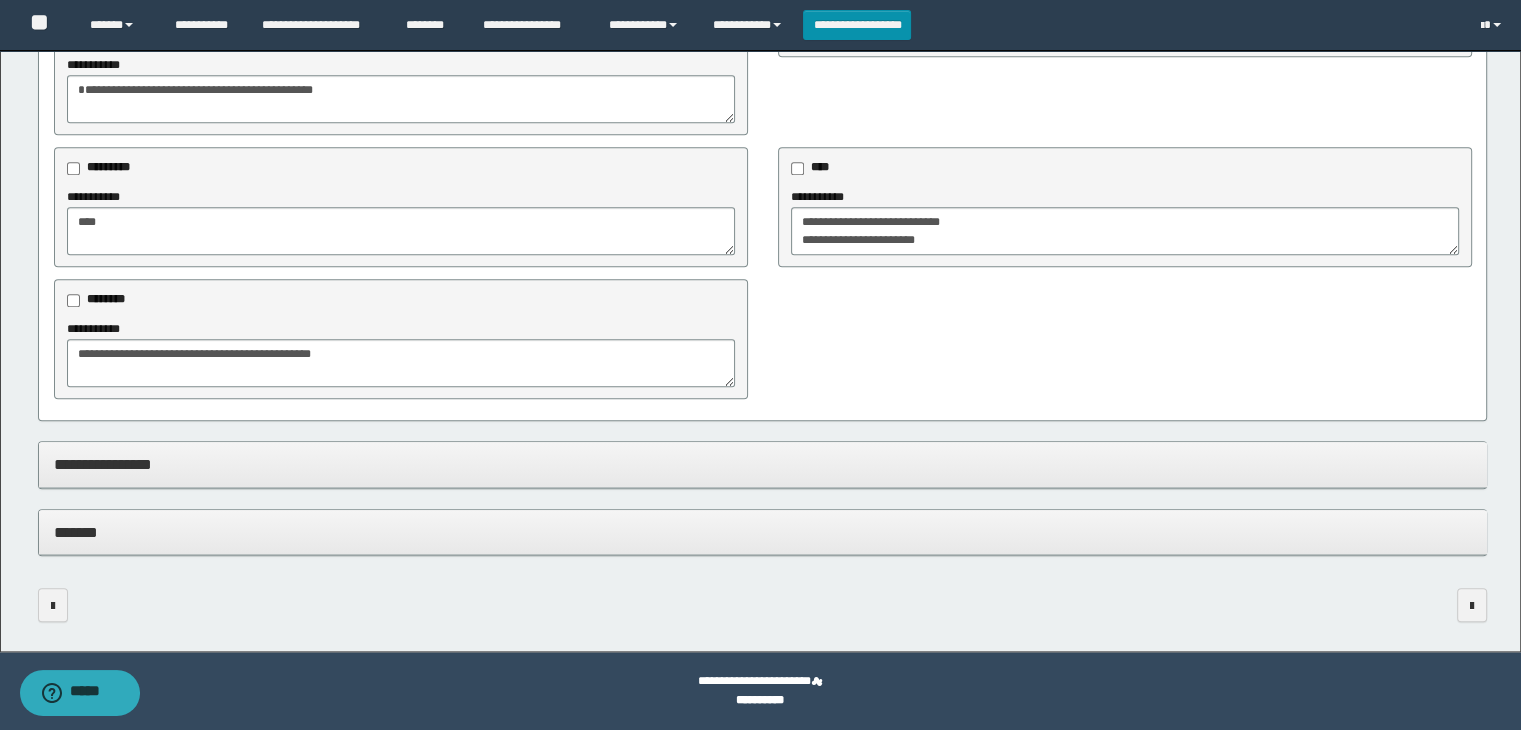 click on "**********" at bounding box center [763, 464] 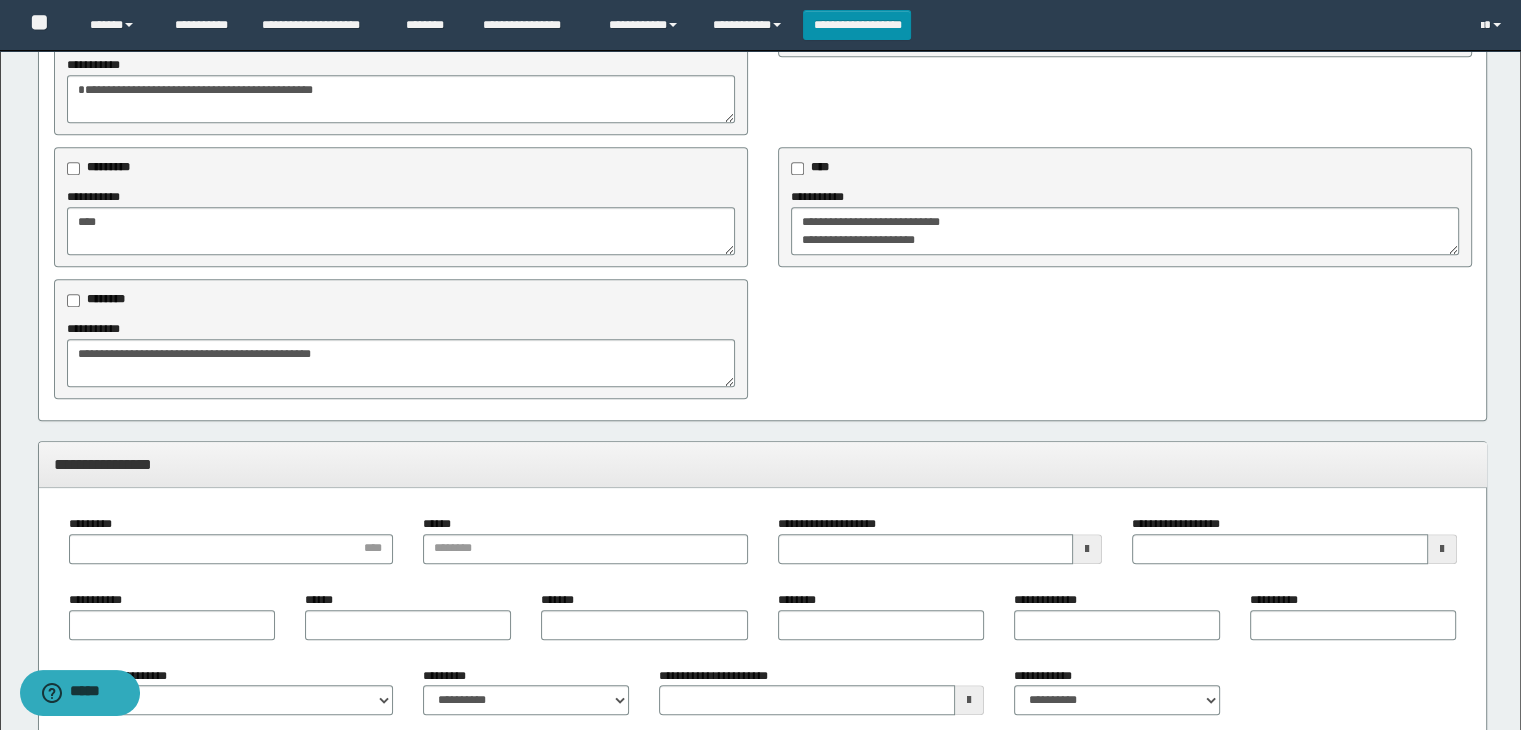 click on "*********" at bounding box center (231, 539) 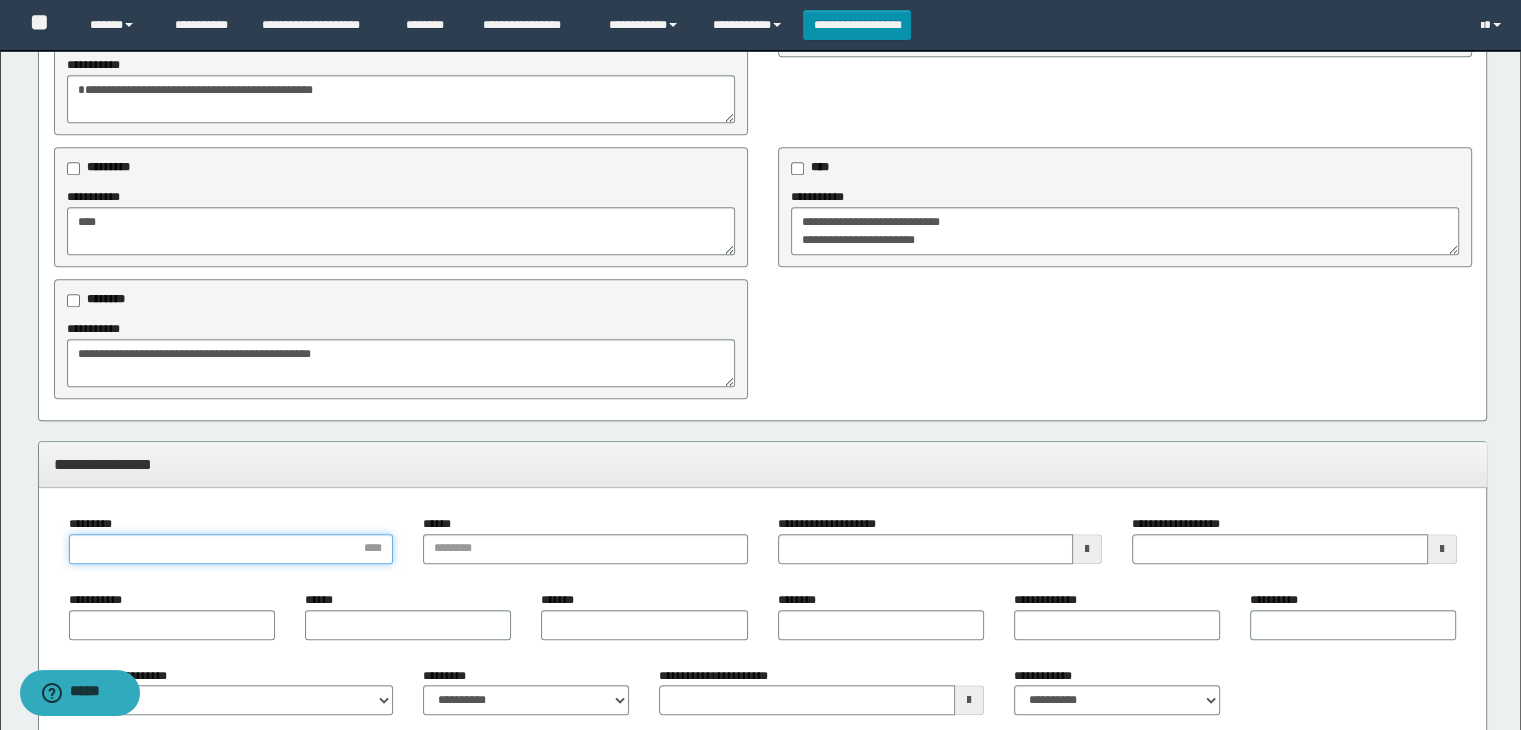 click on "*********" at bounding box center [231, 549] 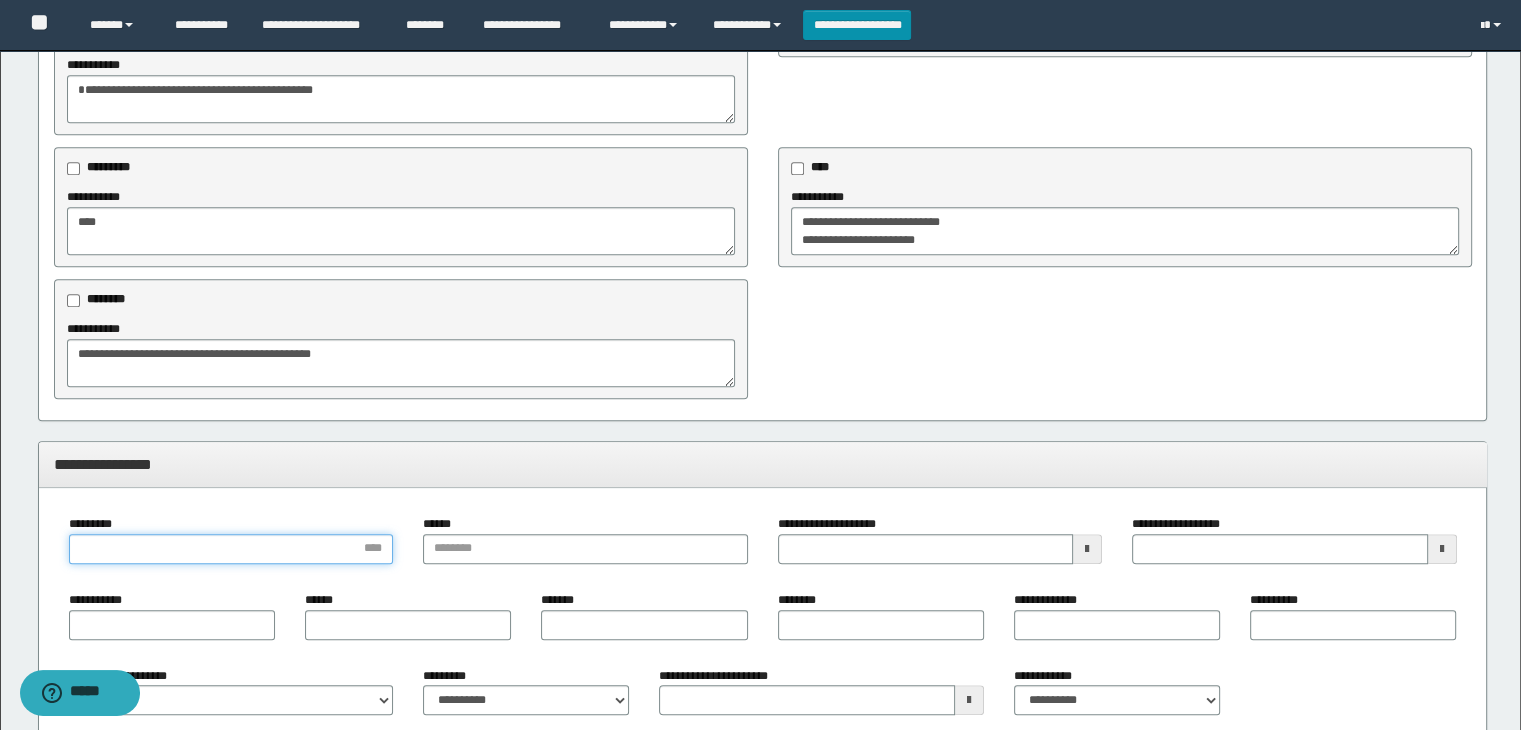 type 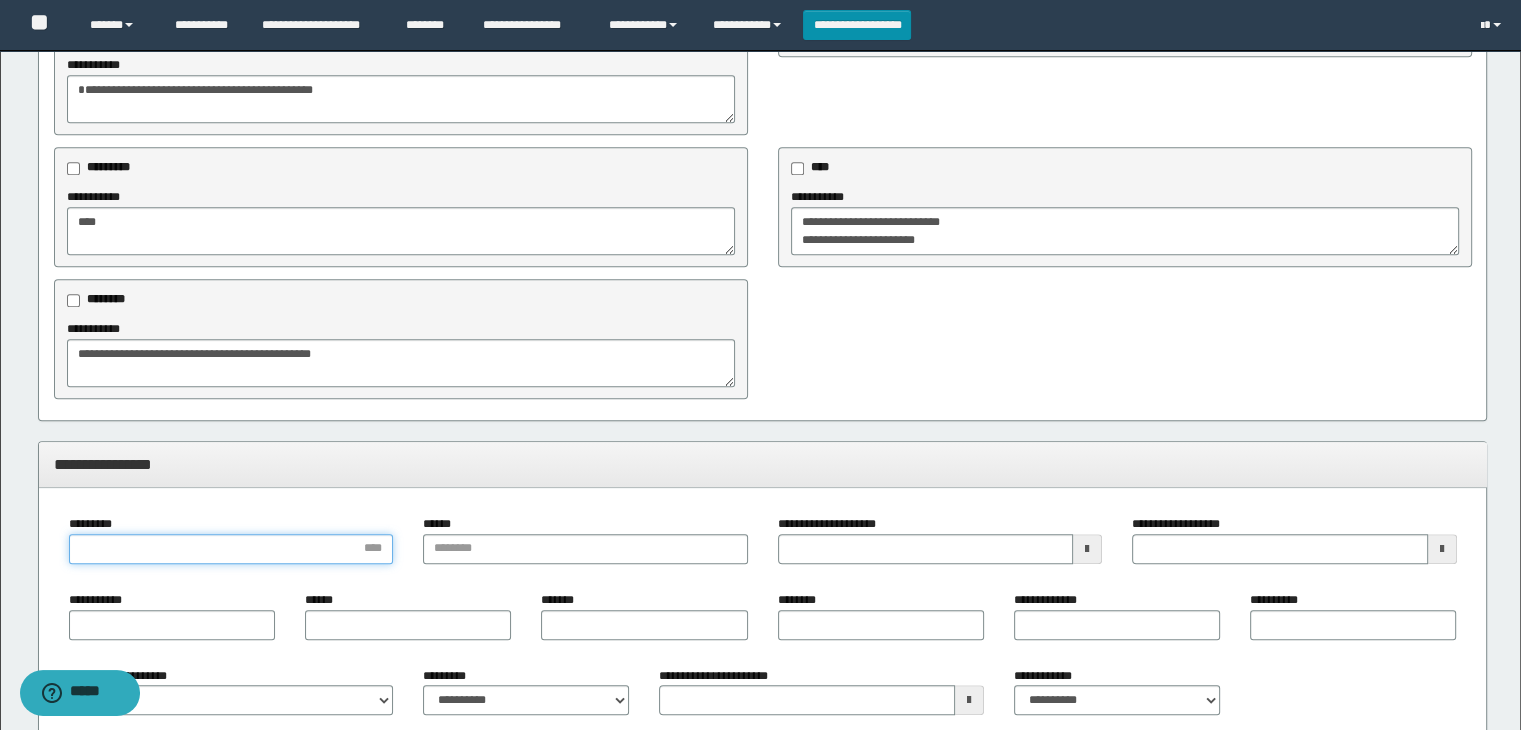 type 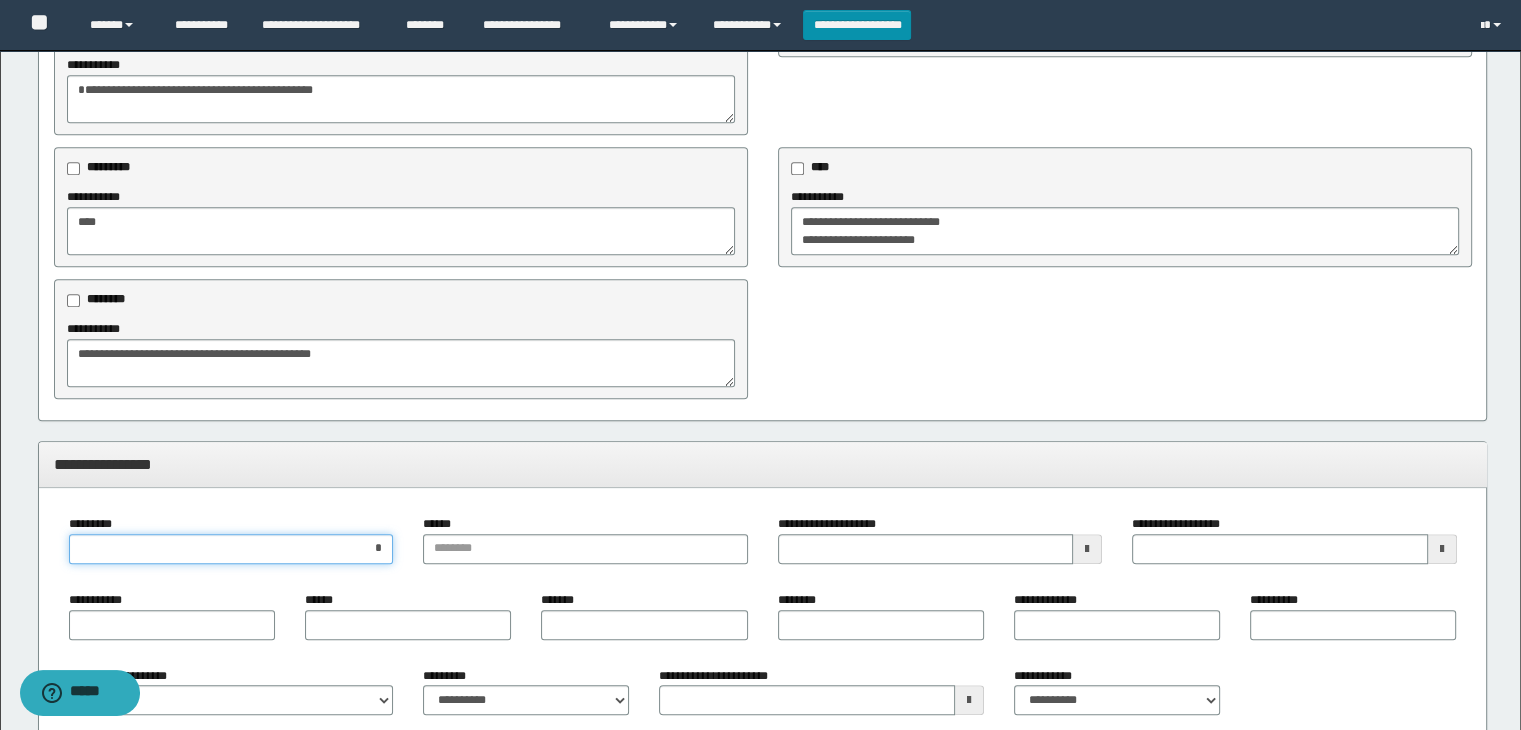 type on "**" 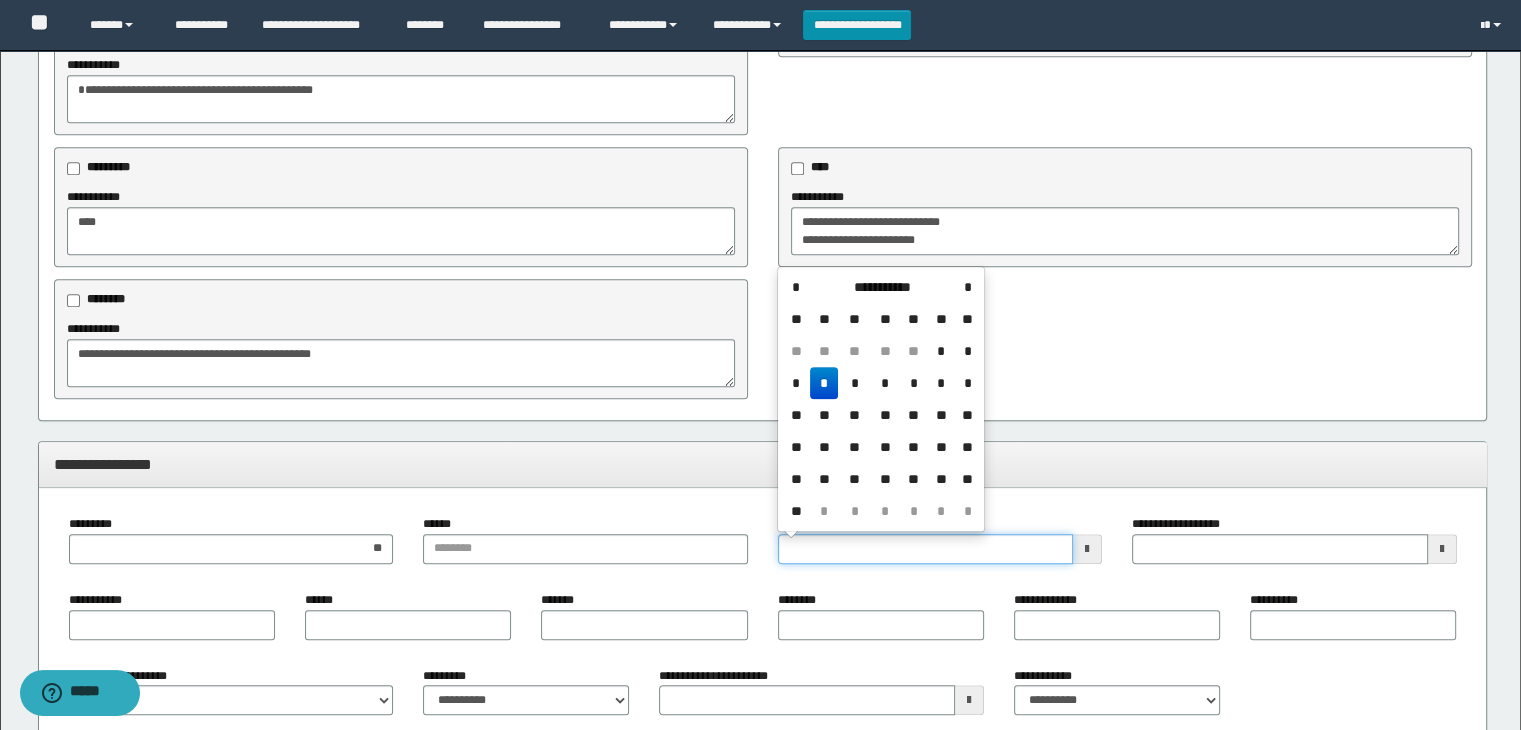 click on "**********" at bounding box center [926, 549] 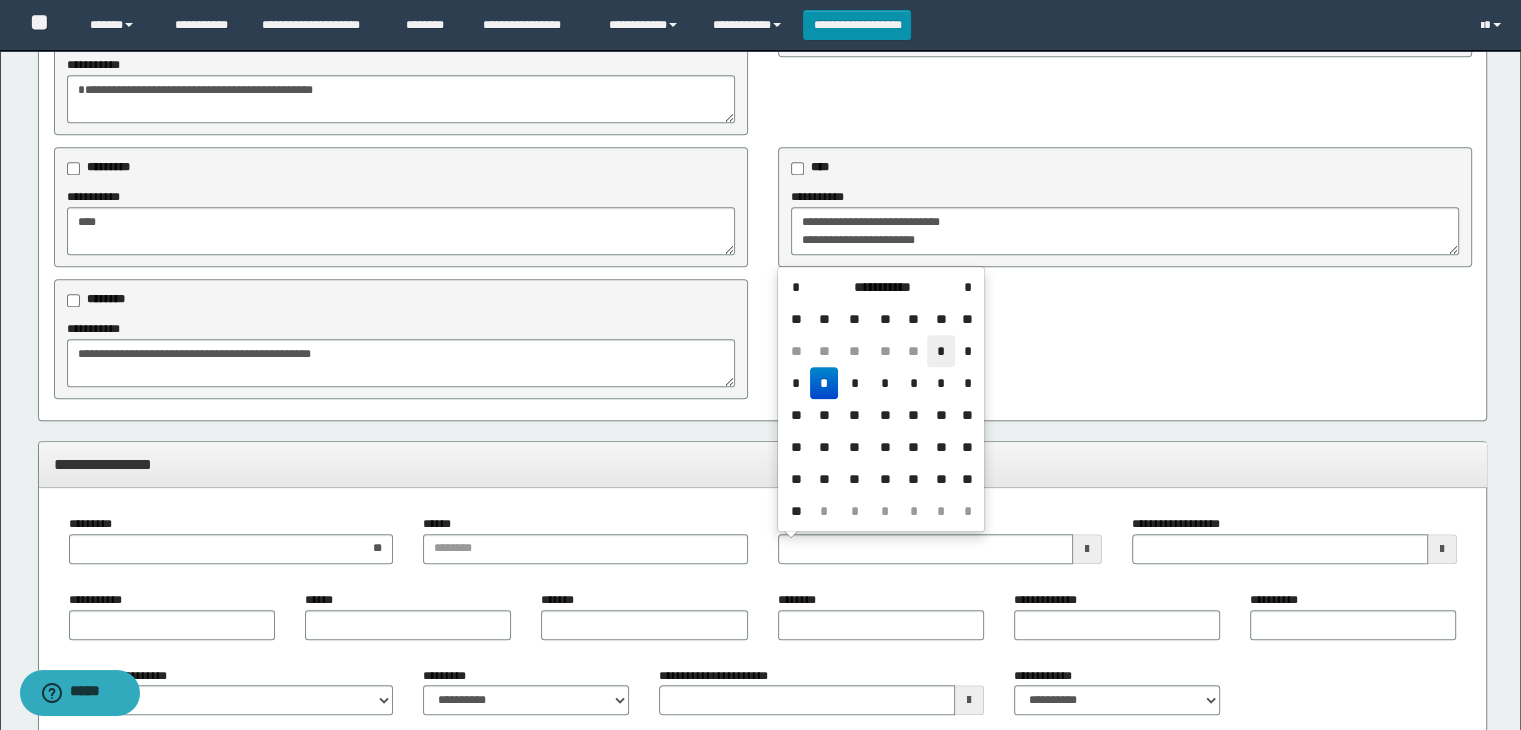 click on "*" at bounding box center (941, 351) 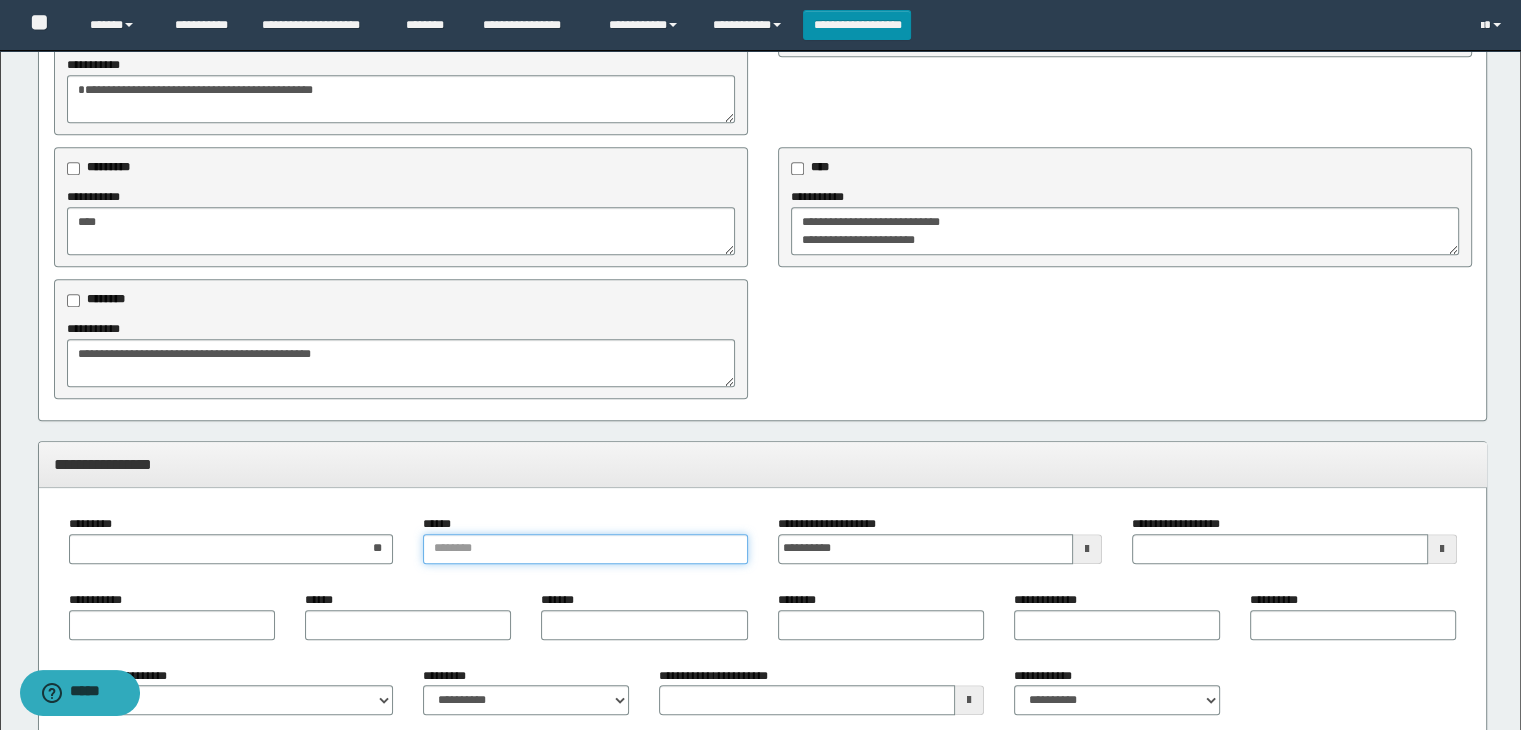 click on "******" at bounding box center (585, 549) 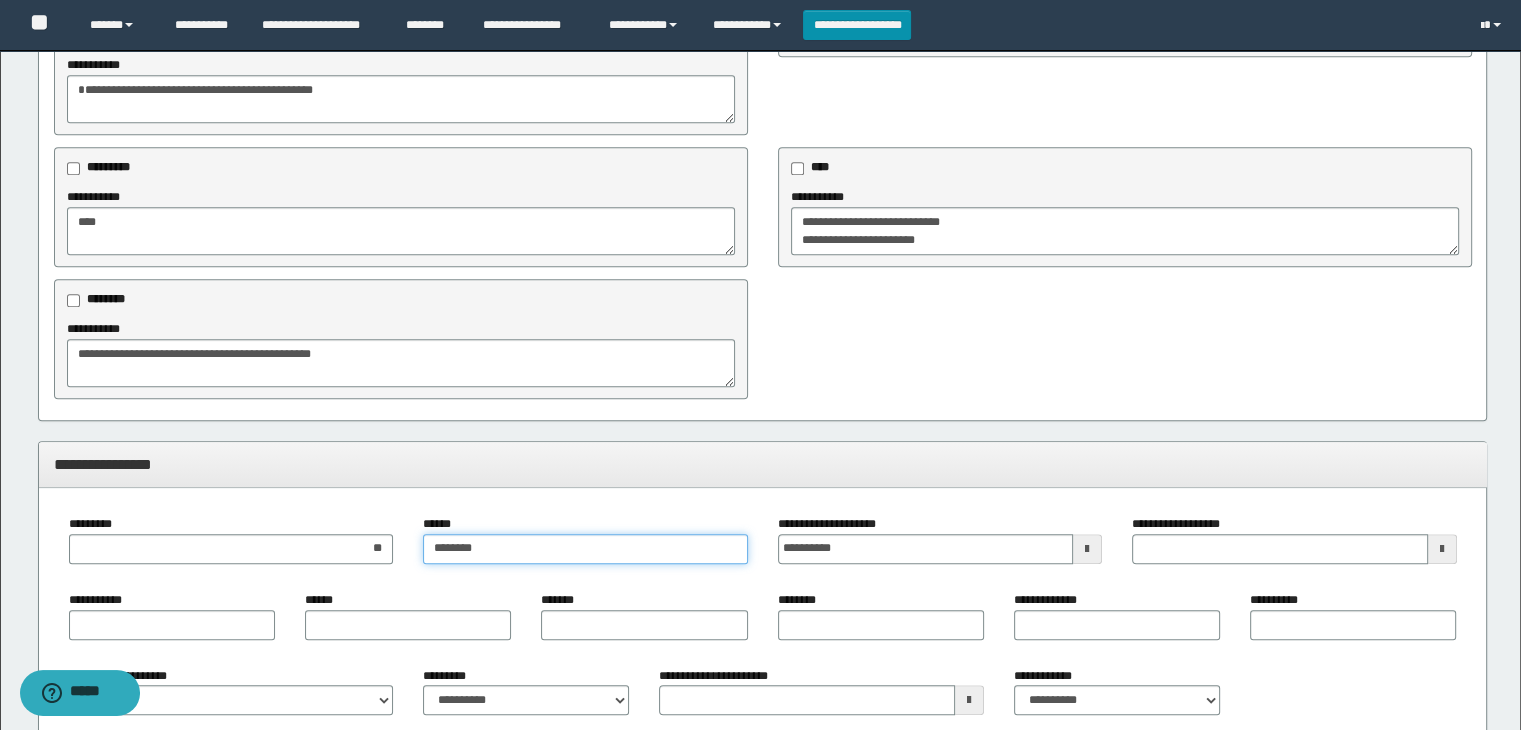 type on "*******" 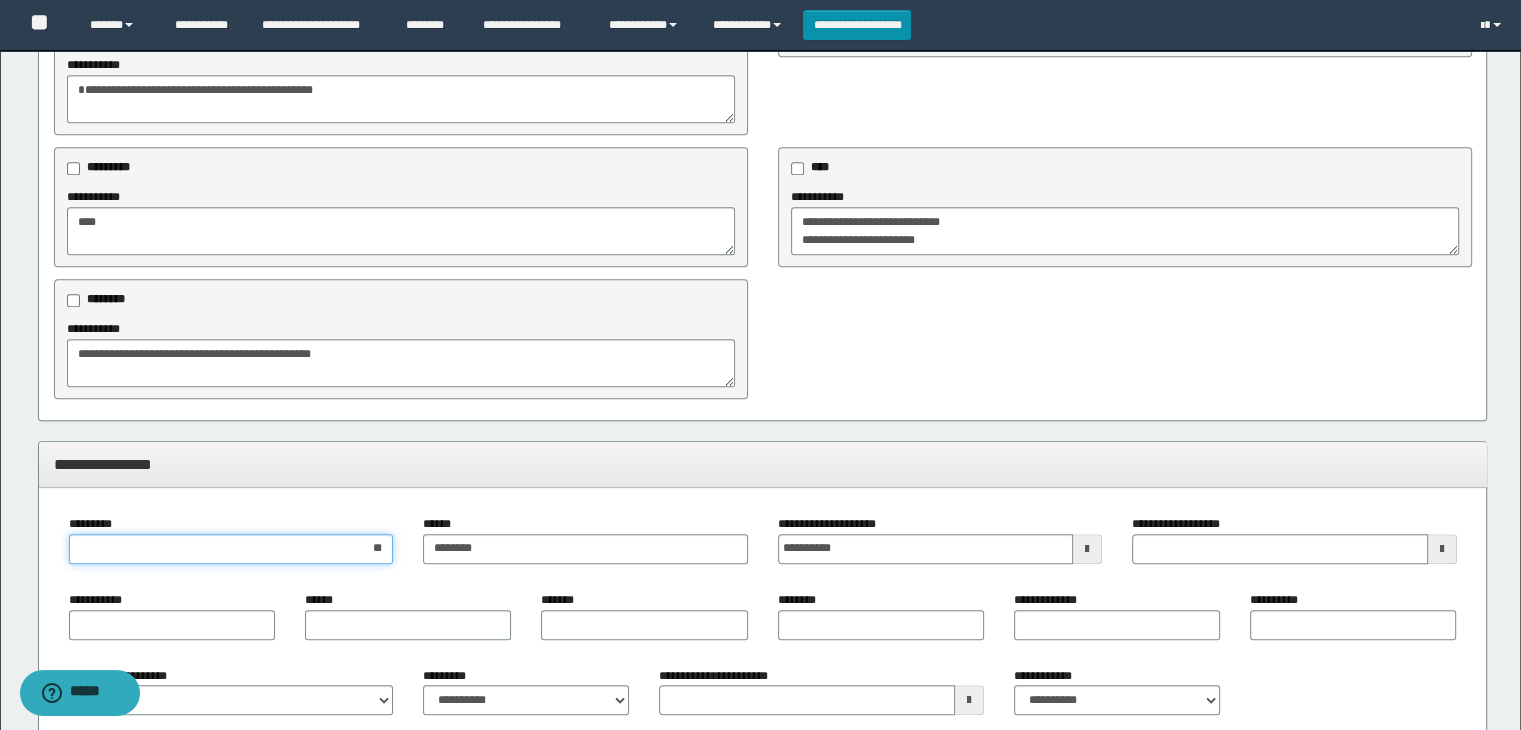 click on "**" at bounding box center (231, 549) 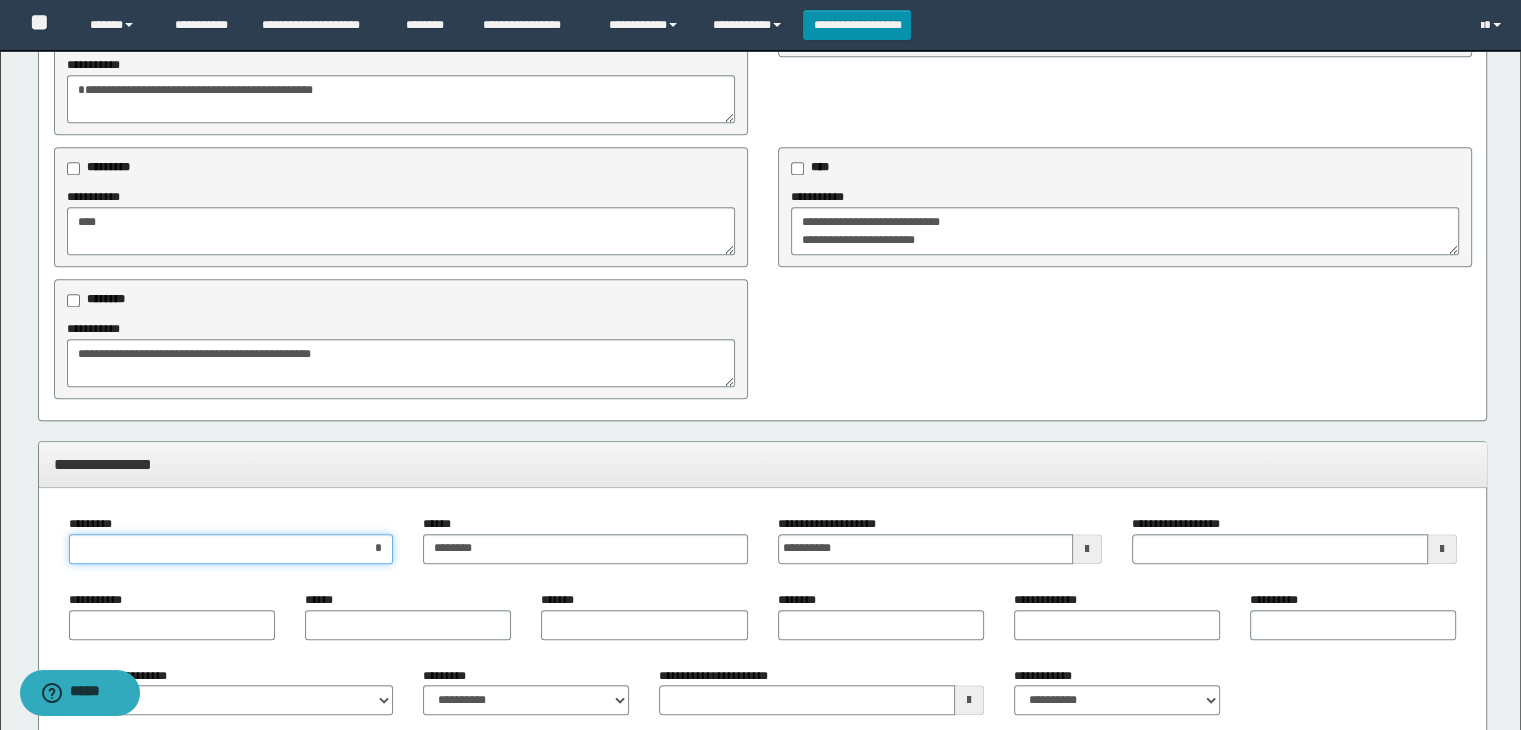 type on "**" 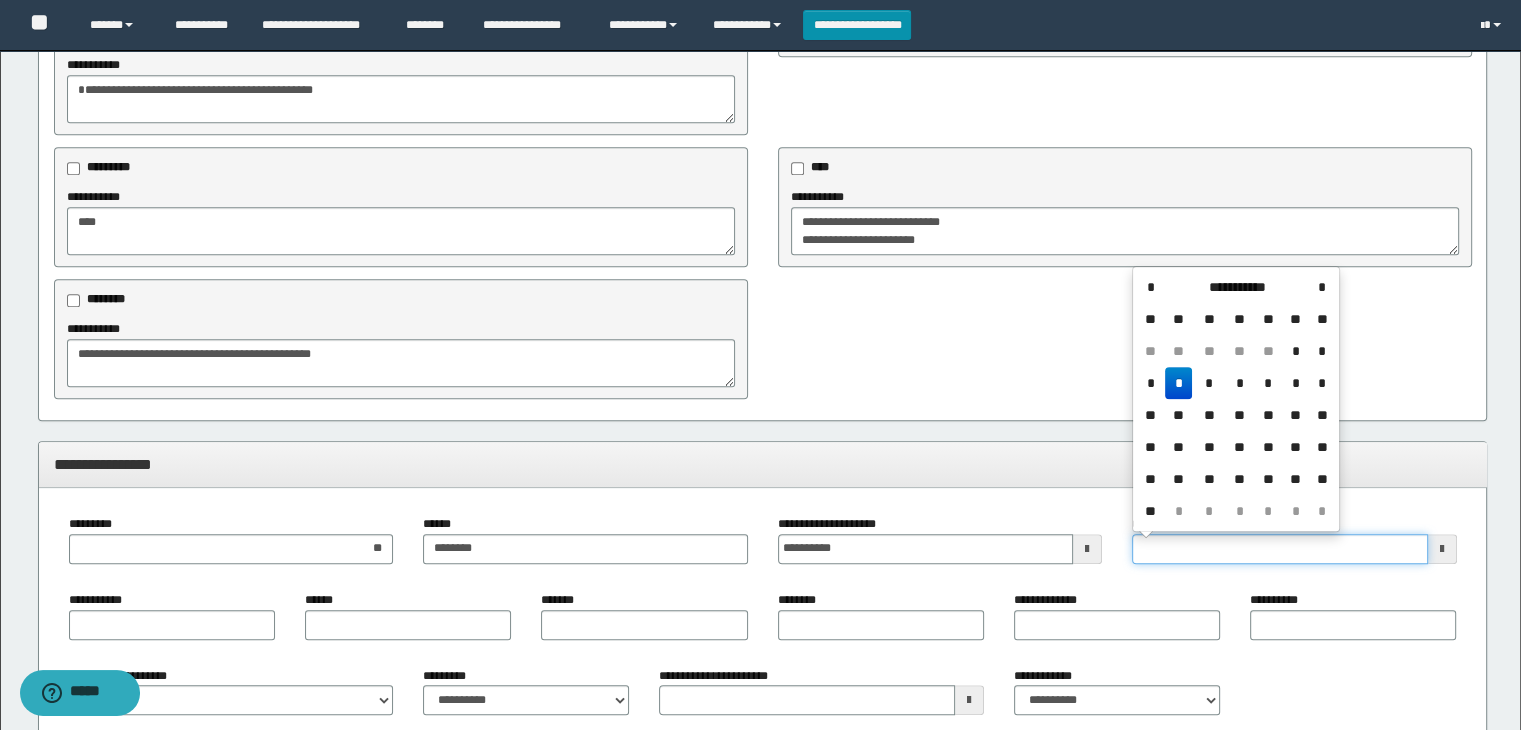 click on "**********" at bounding box center [1280, 549] 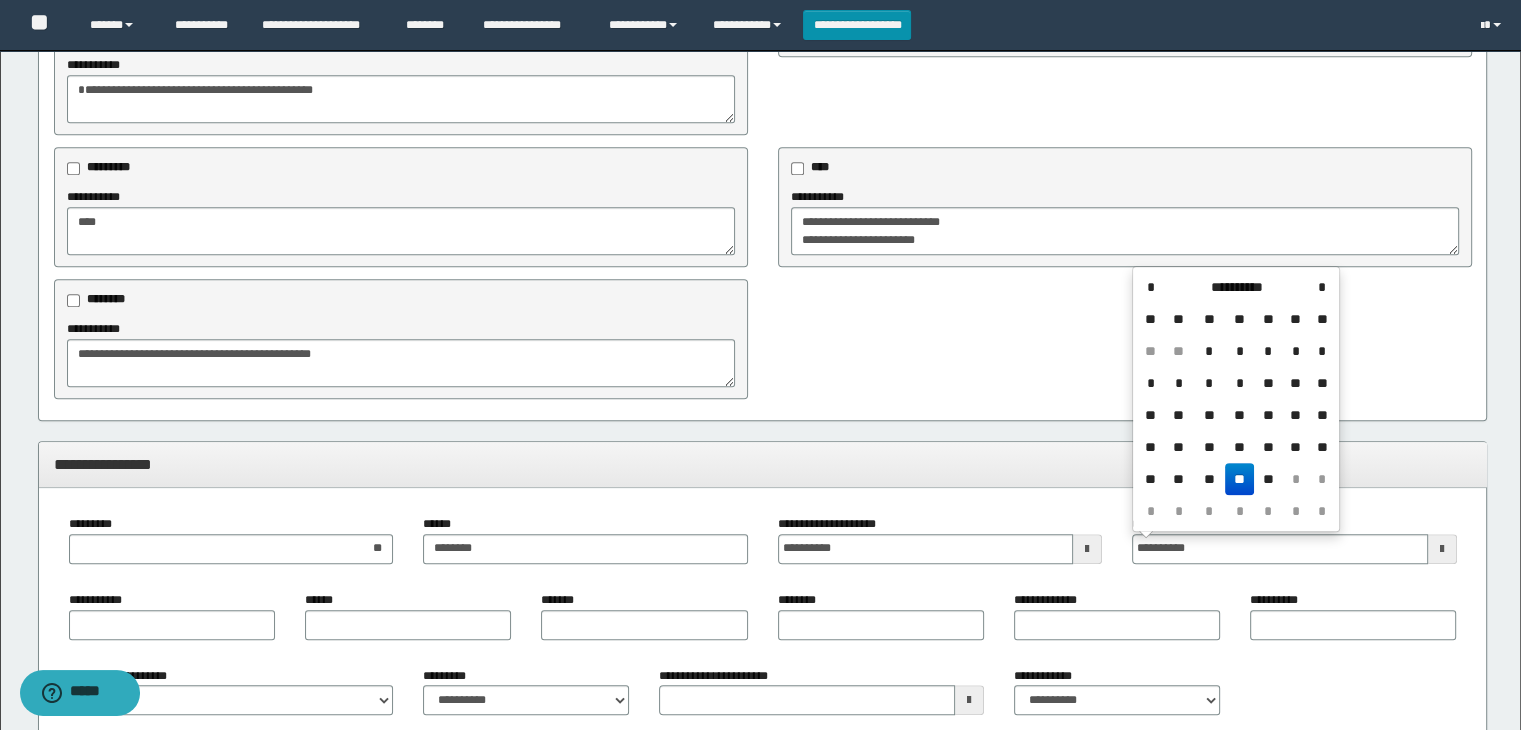 type on "**********" 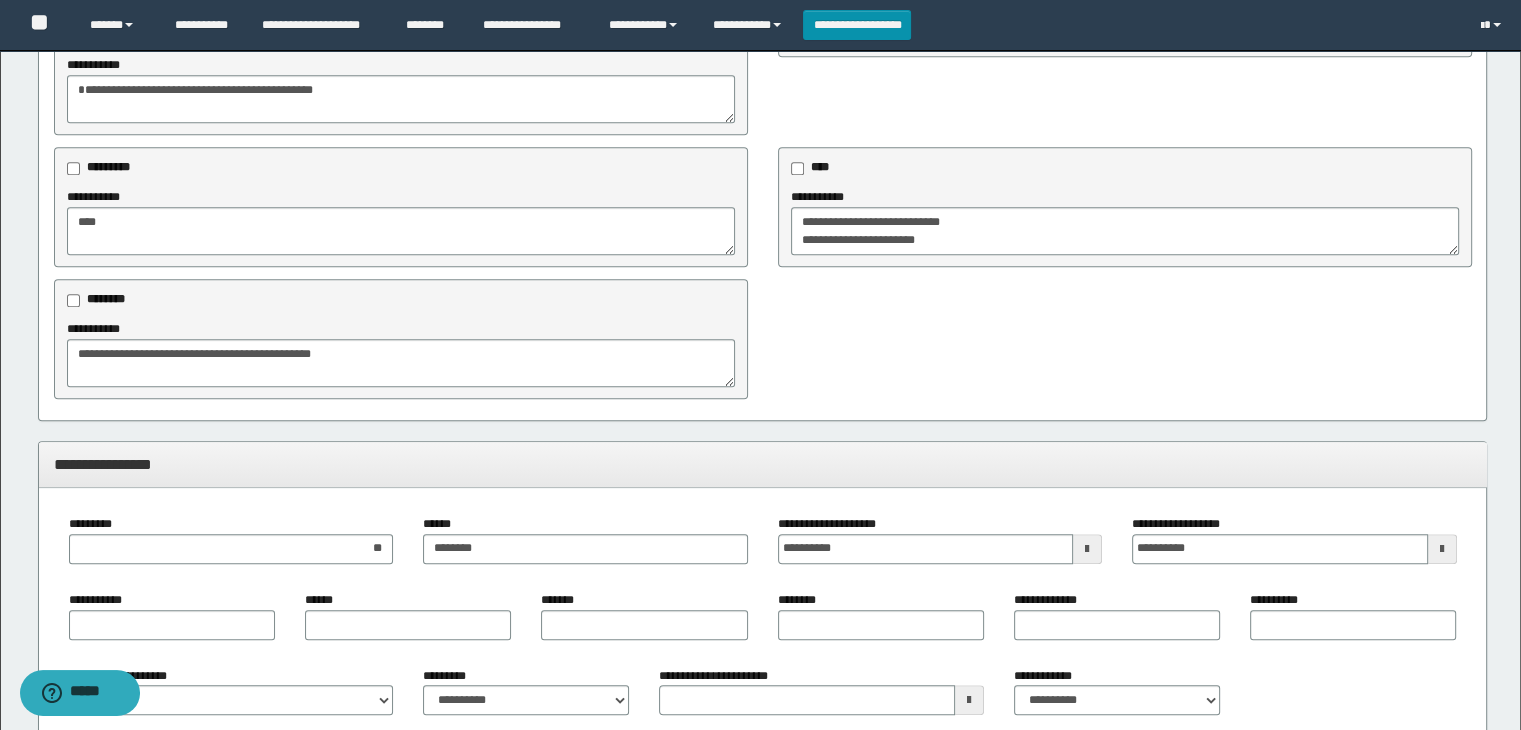 click on "**********" at bounding box center [763, 623] 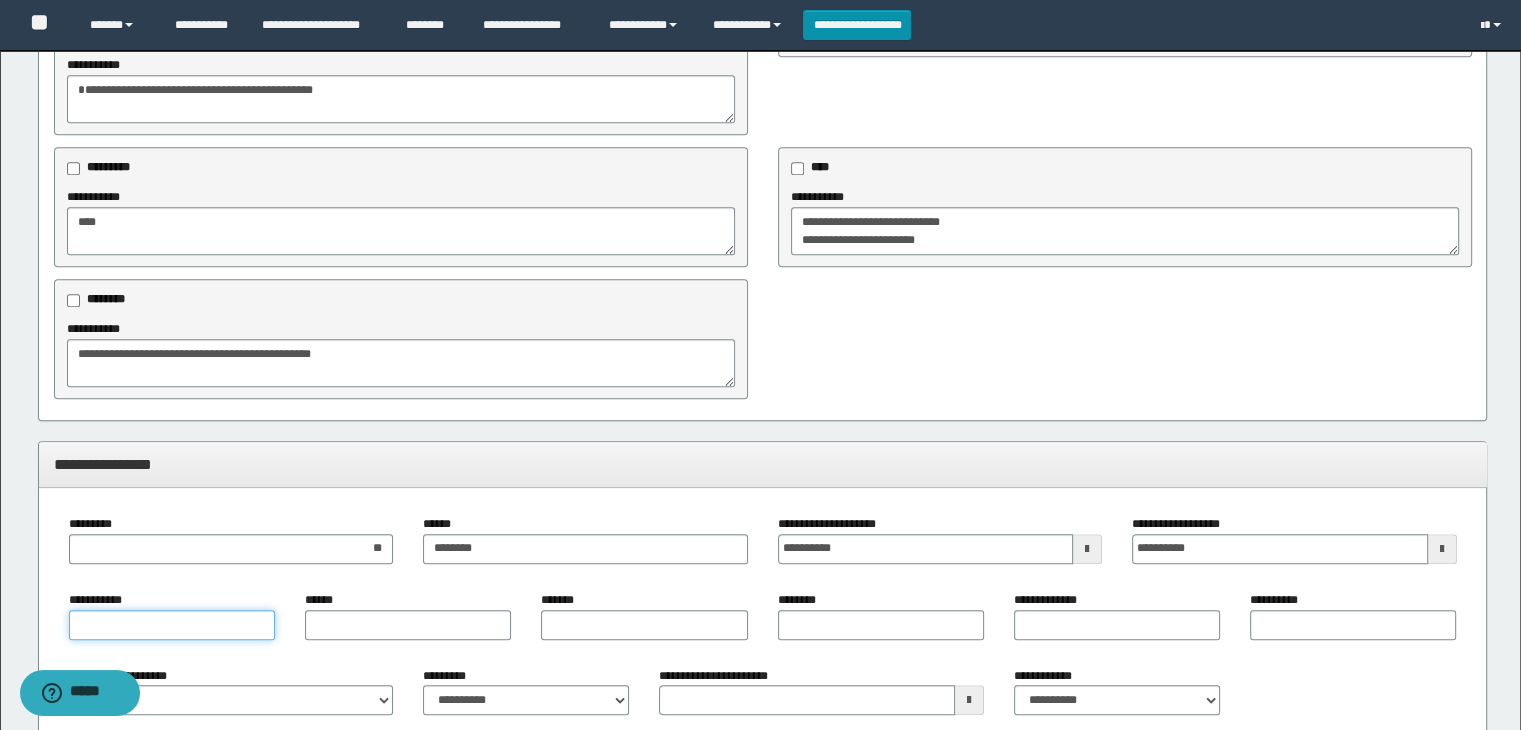 click on "**********" at bounding box center (172, 625) 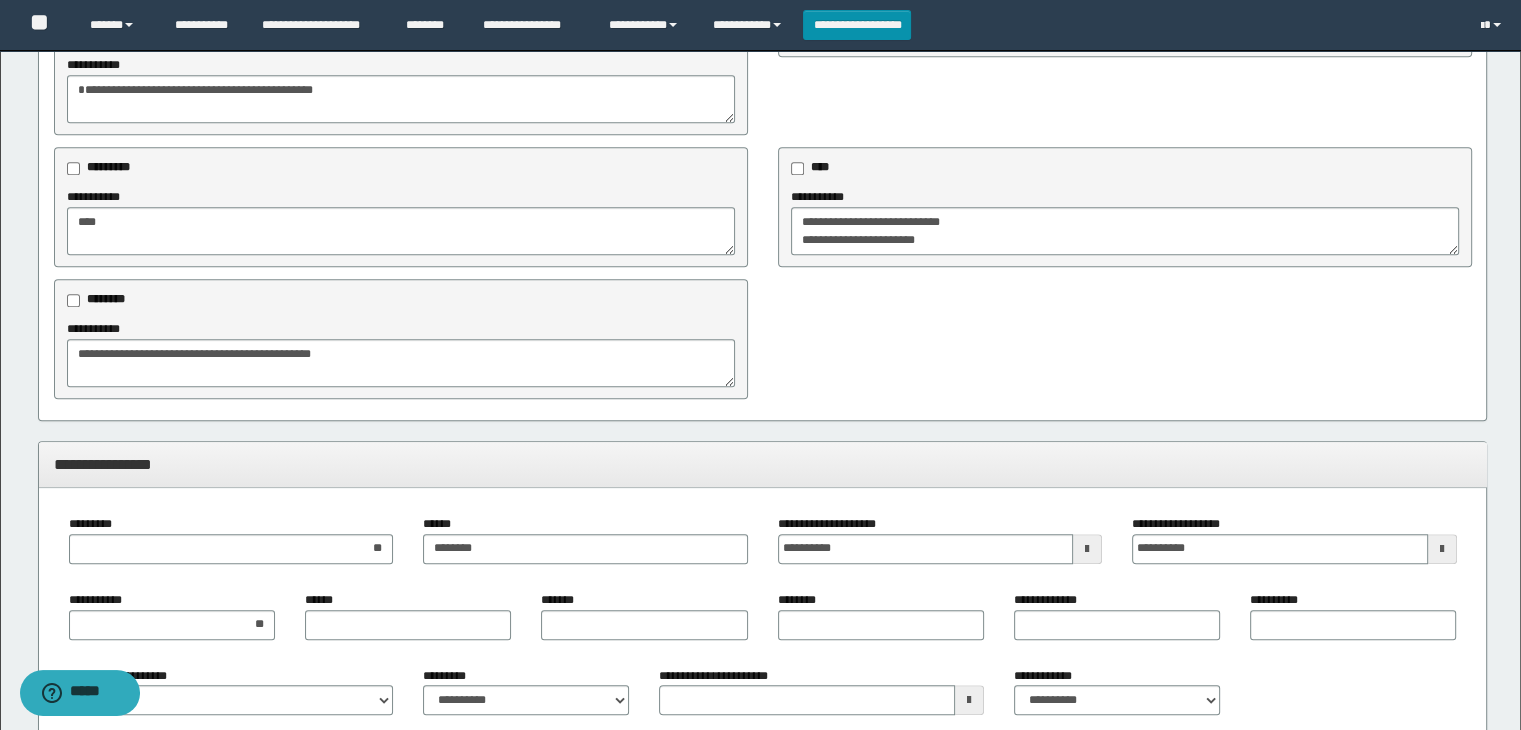 drag, startPoint x: 397, startPoint y: 605, endPoint x: 397, endPoint y: 617, distance: 12 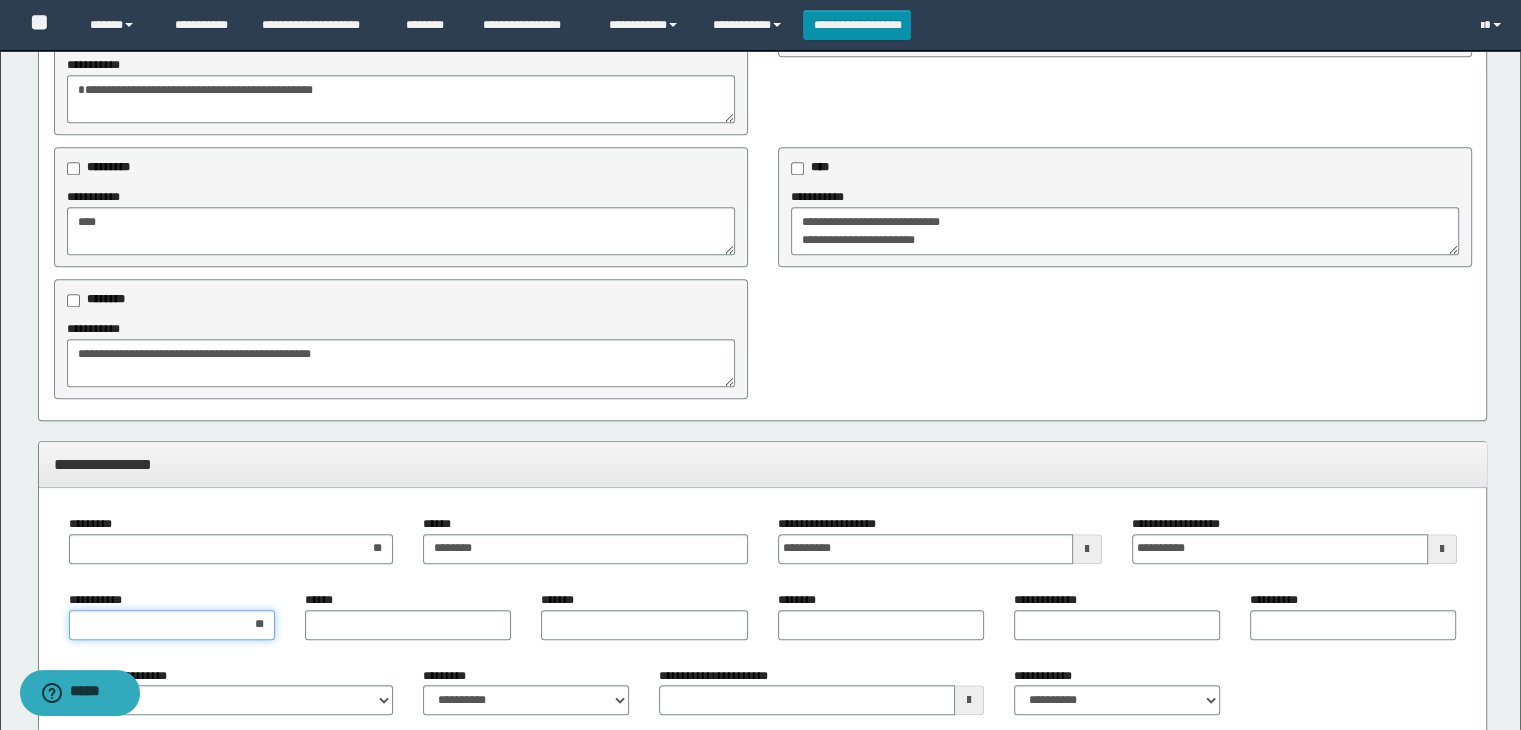 click on "**" at bounding box center [172, 625] 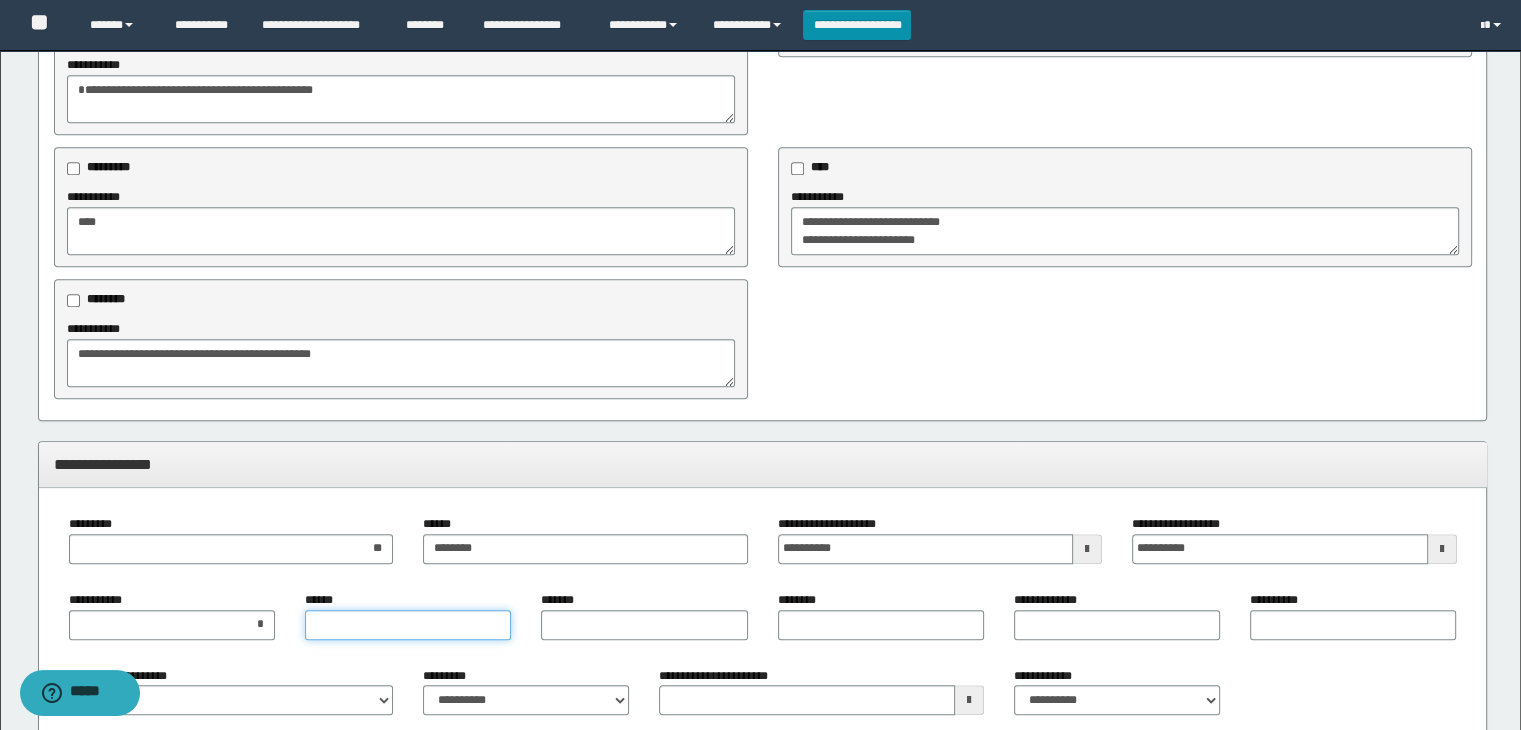 click on "******" at bounding box center [408, 625] 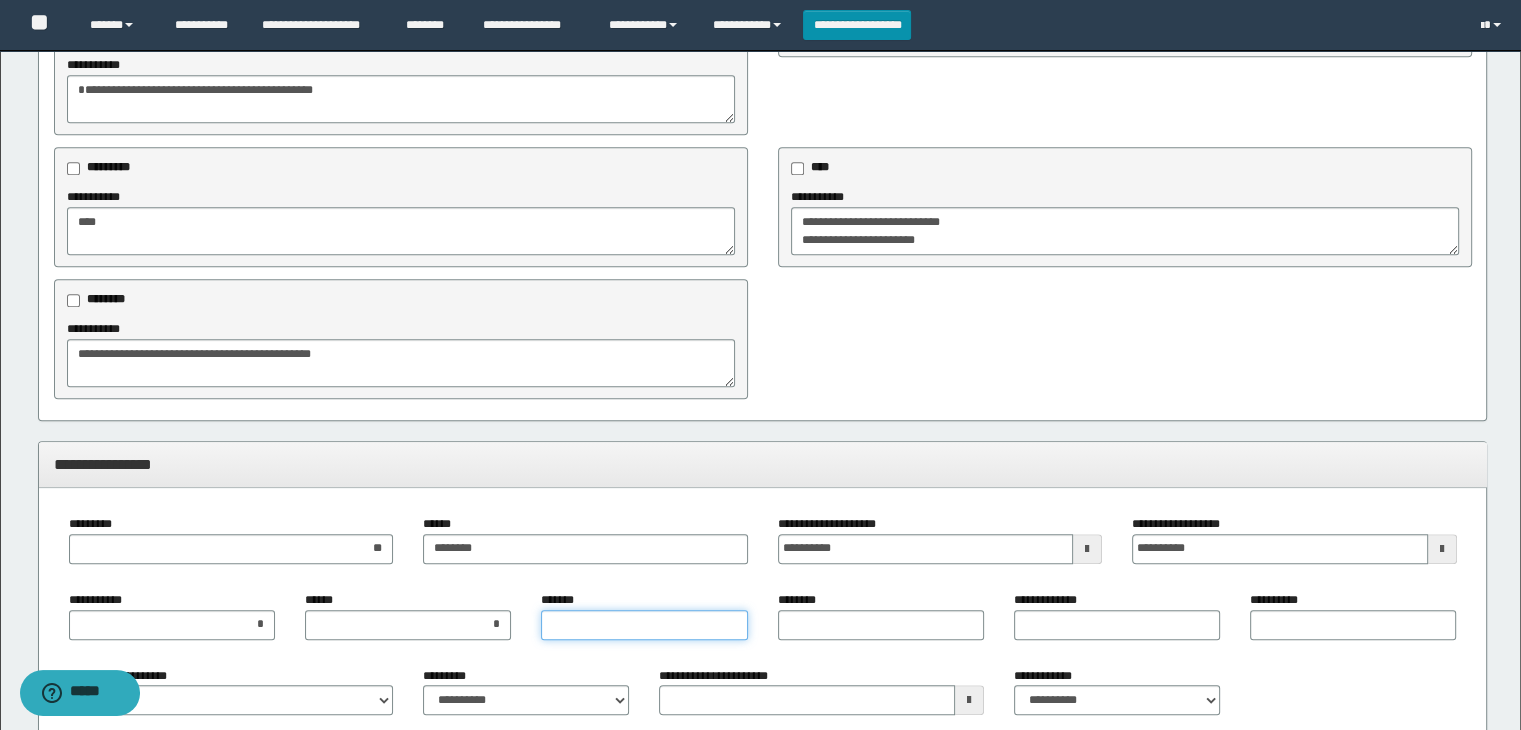 click on "*******" at bounding box center (644, 625) 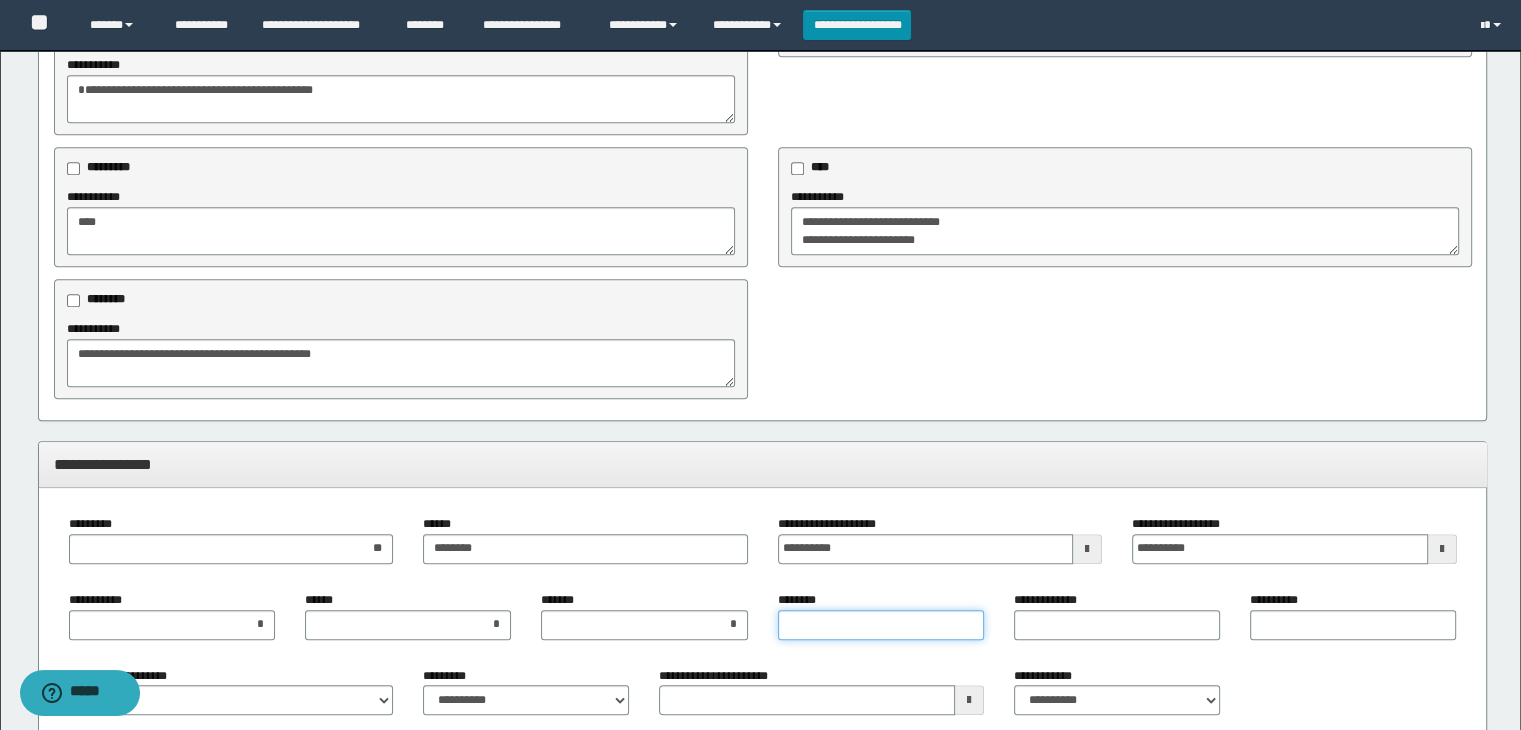 click on "********" at bounding box center (881, 625) 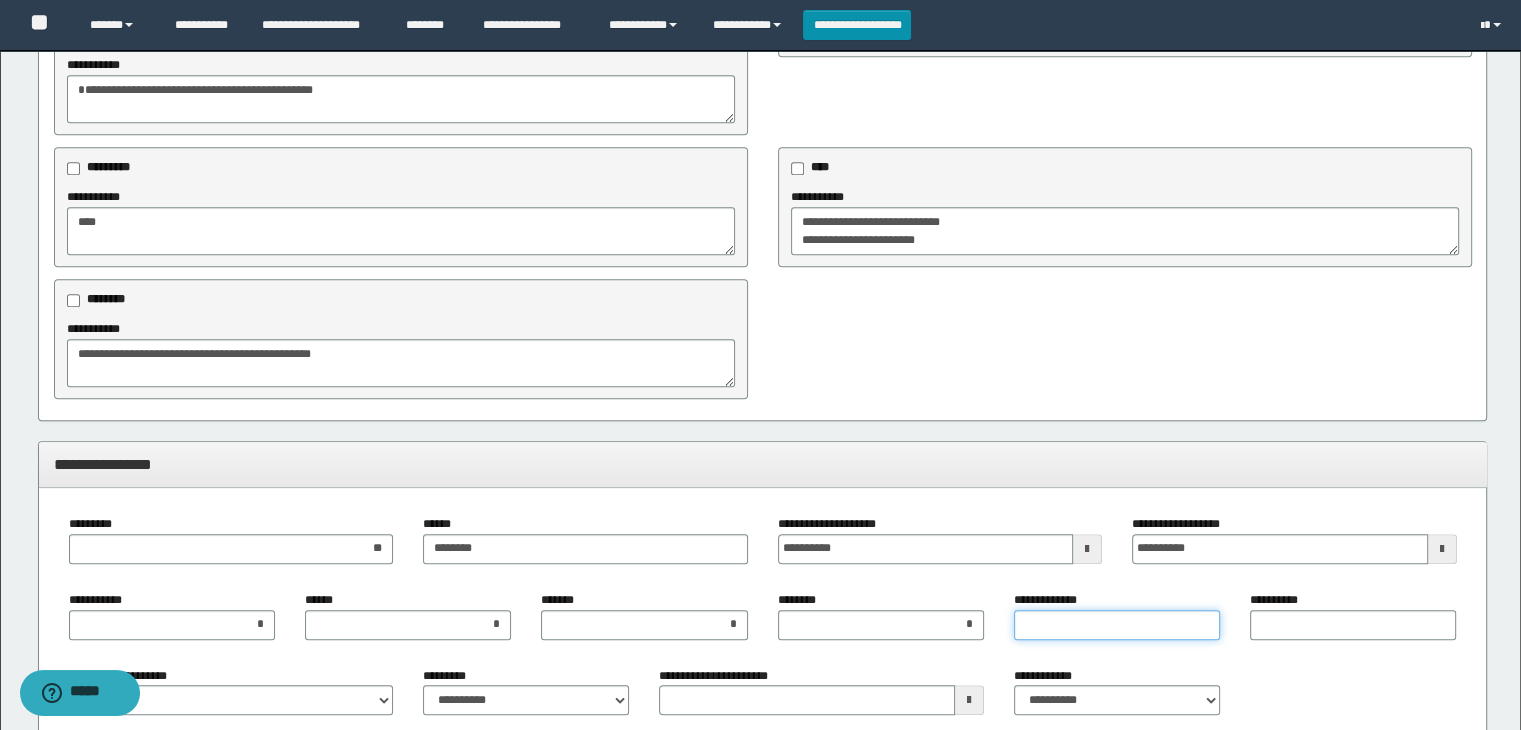 click on "**********" at bounding box center (1117, 625) 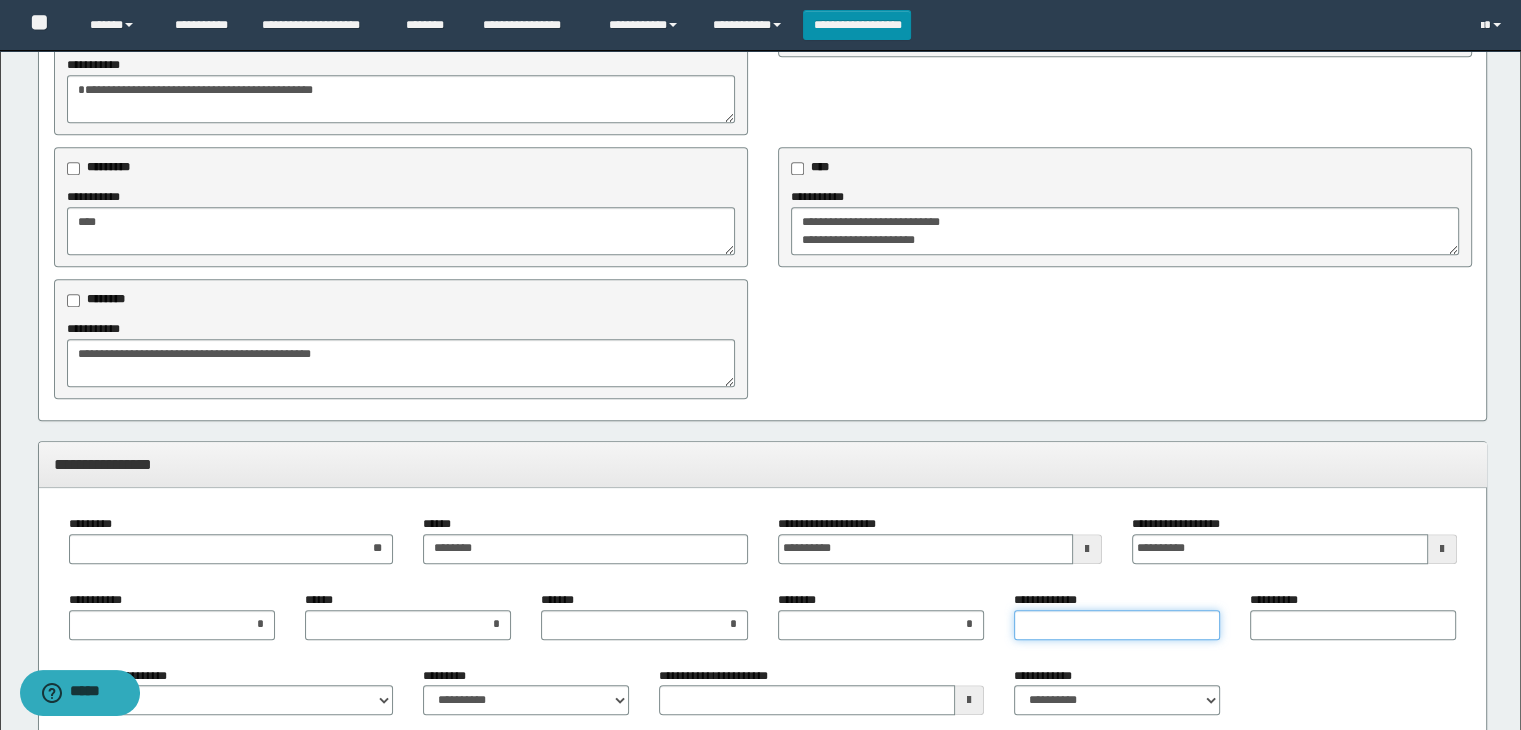 type on "*" 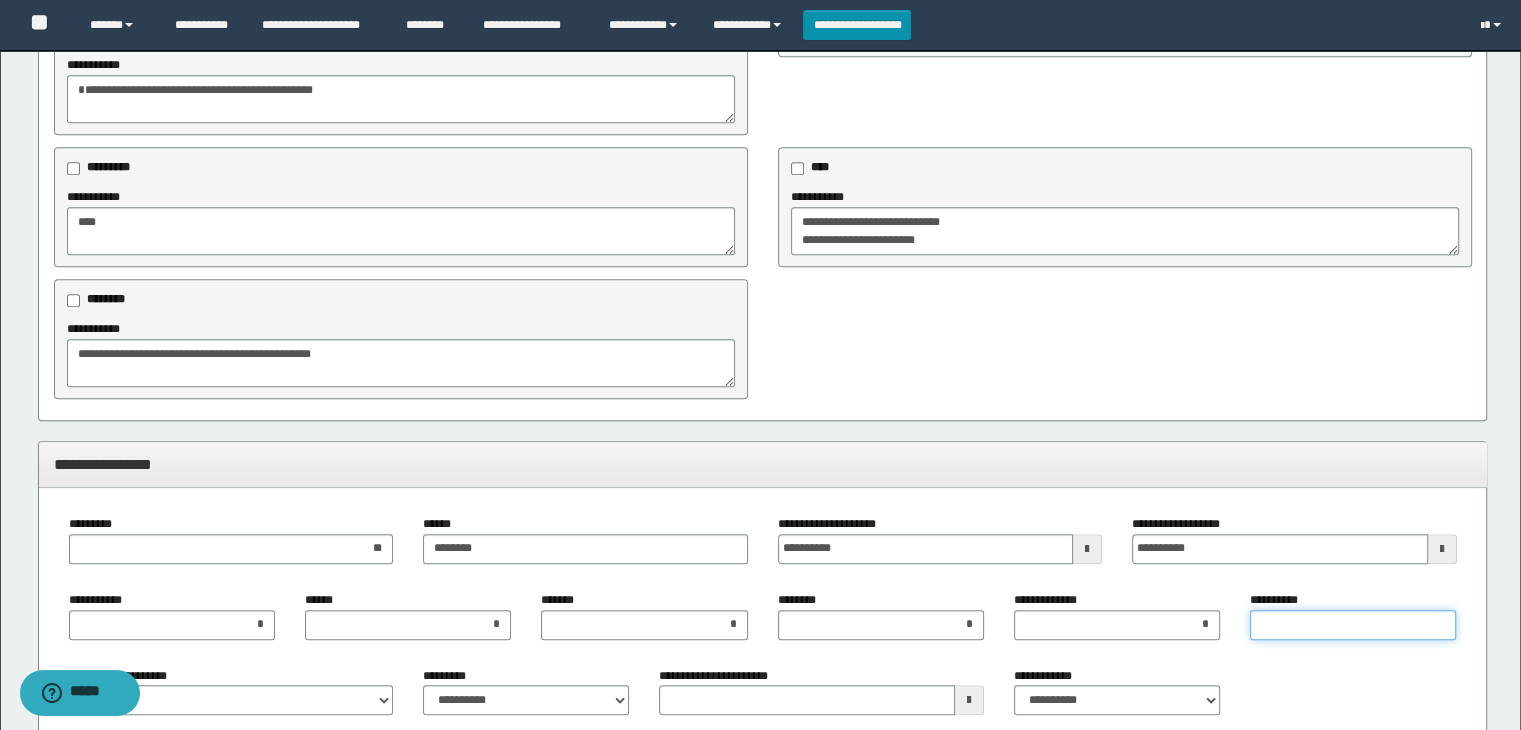 click on "**********" at bounding box center (1353, 625) 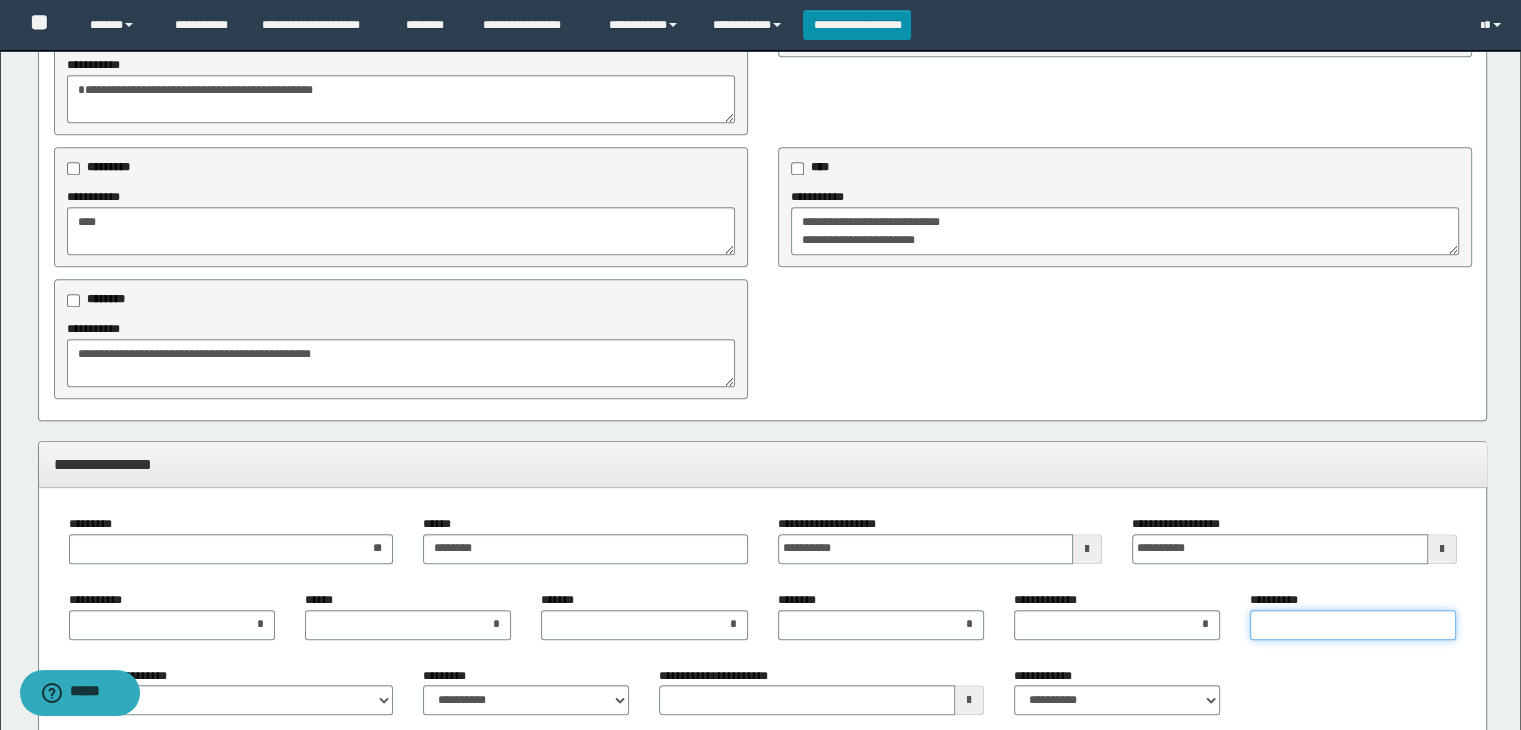 type on "*" 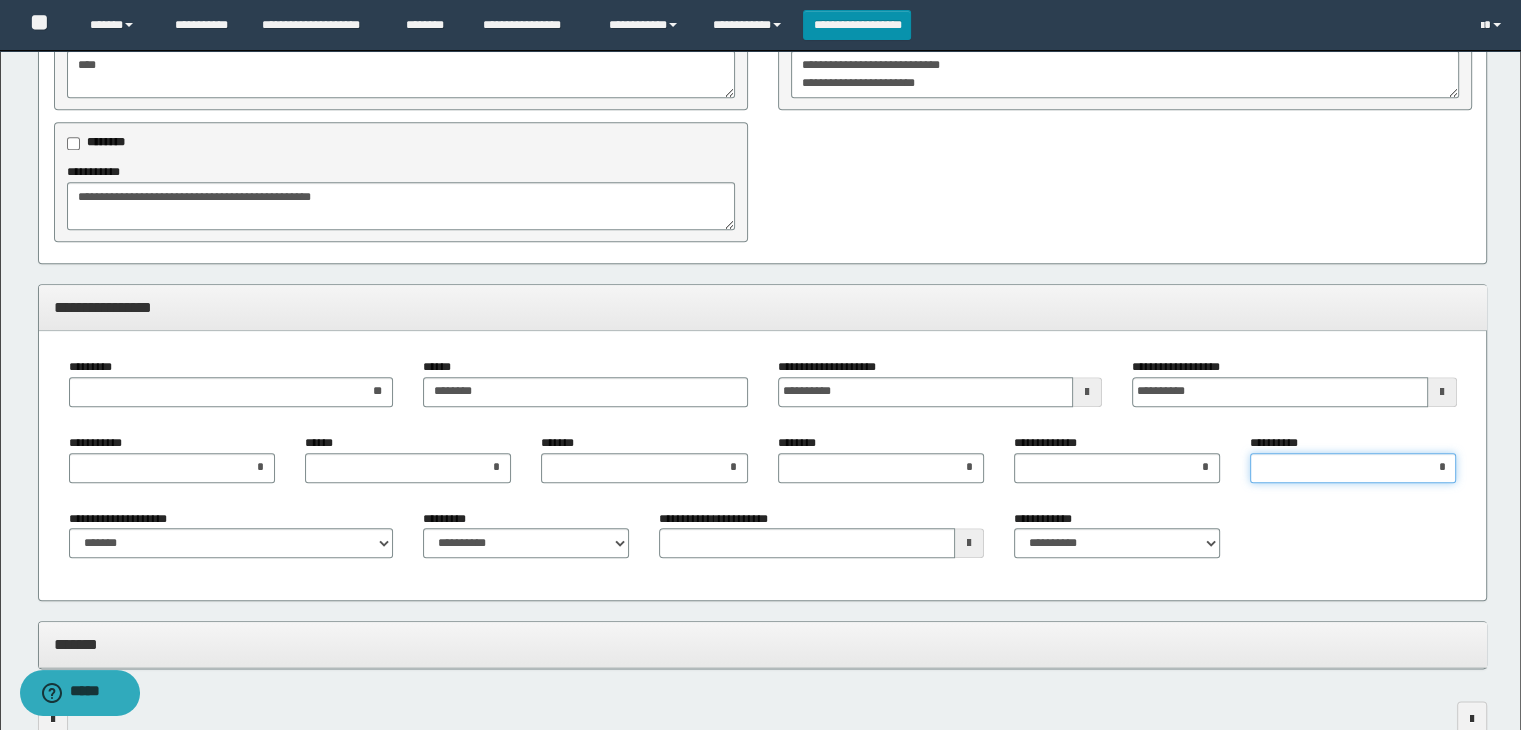 scroll, scrollTop: 2297, scrollLeft: 0, axis: vertical 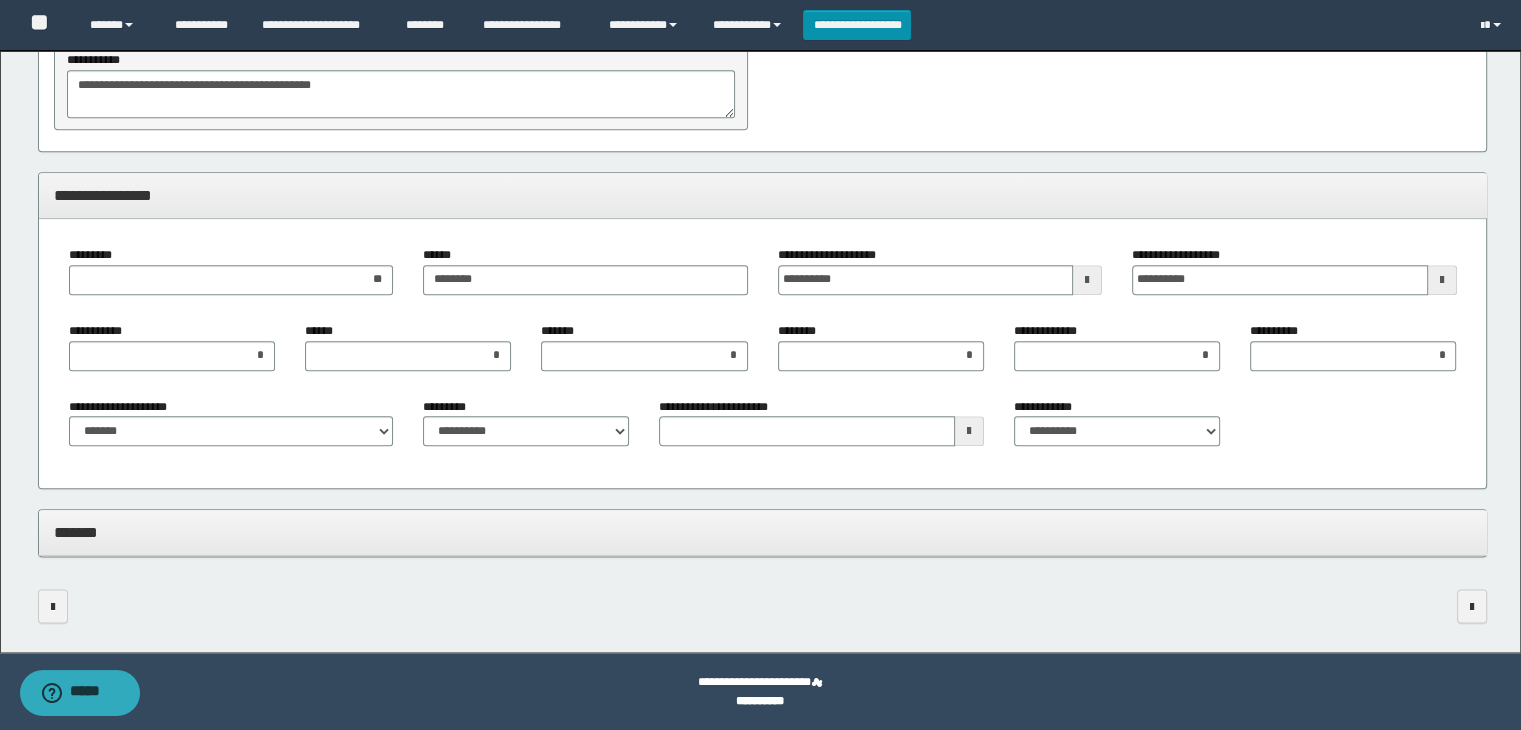 click on "**********" at bounding box center (231, 430) 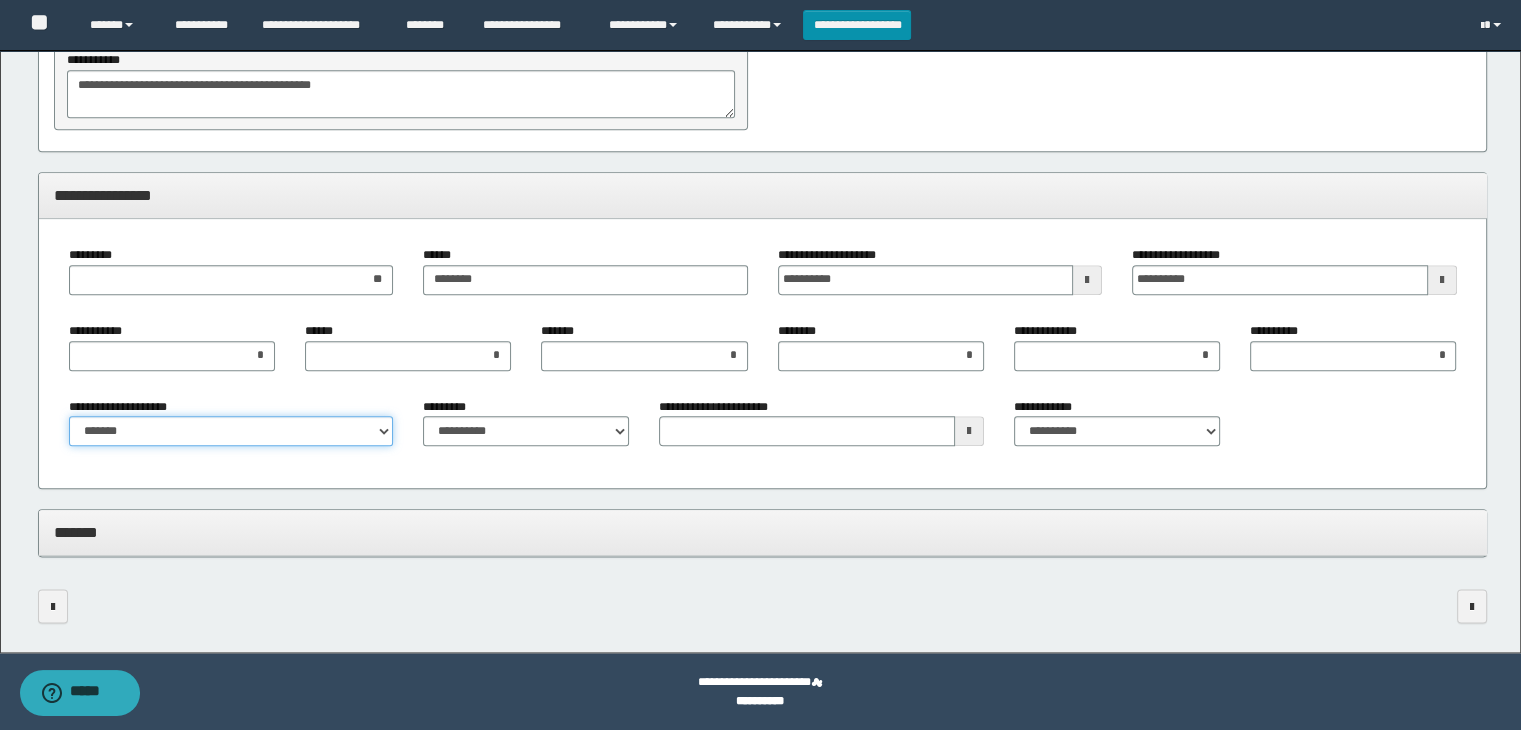 click on "**********" at bounding box center [231, 431] 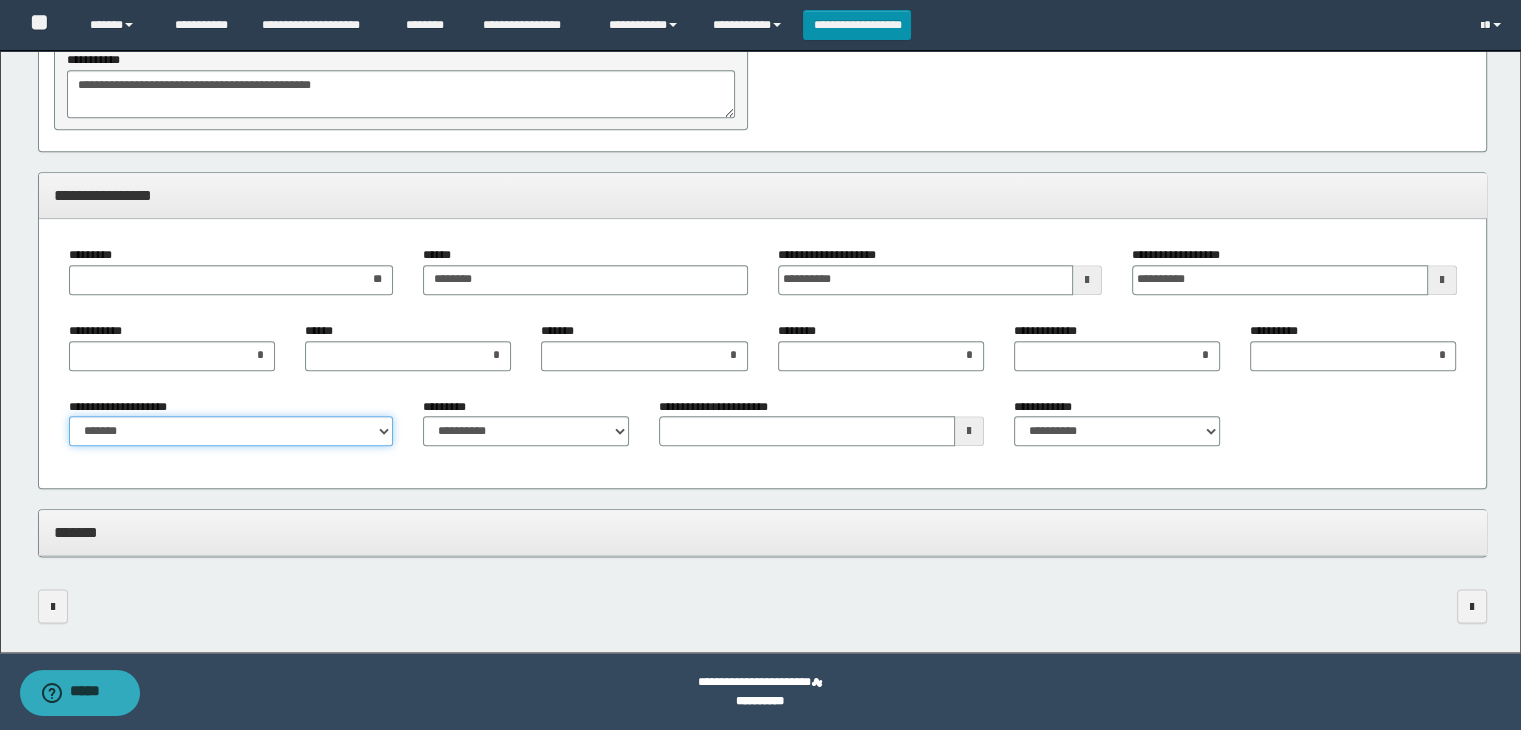 select on "*" 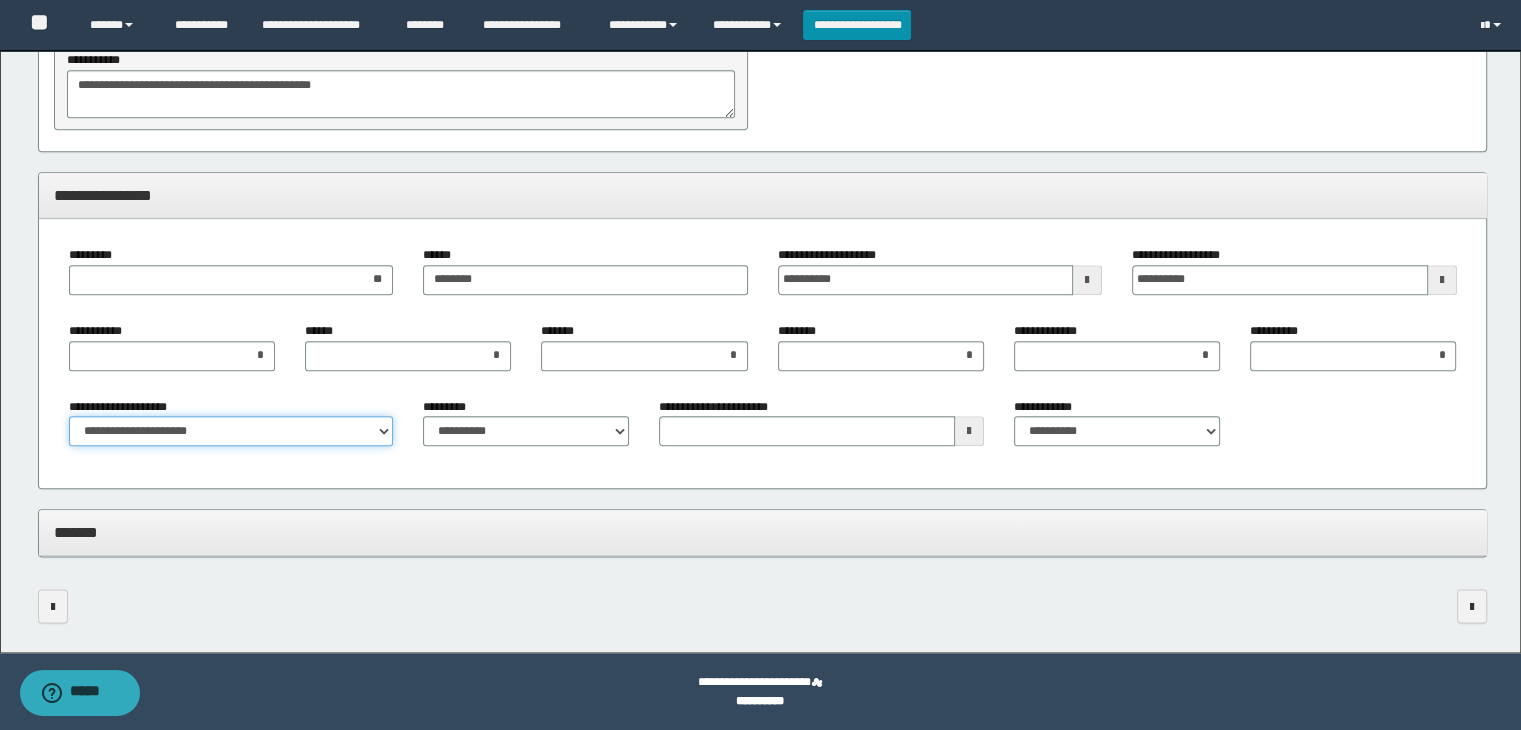 click on "**********" at bounding box center [231, 431] 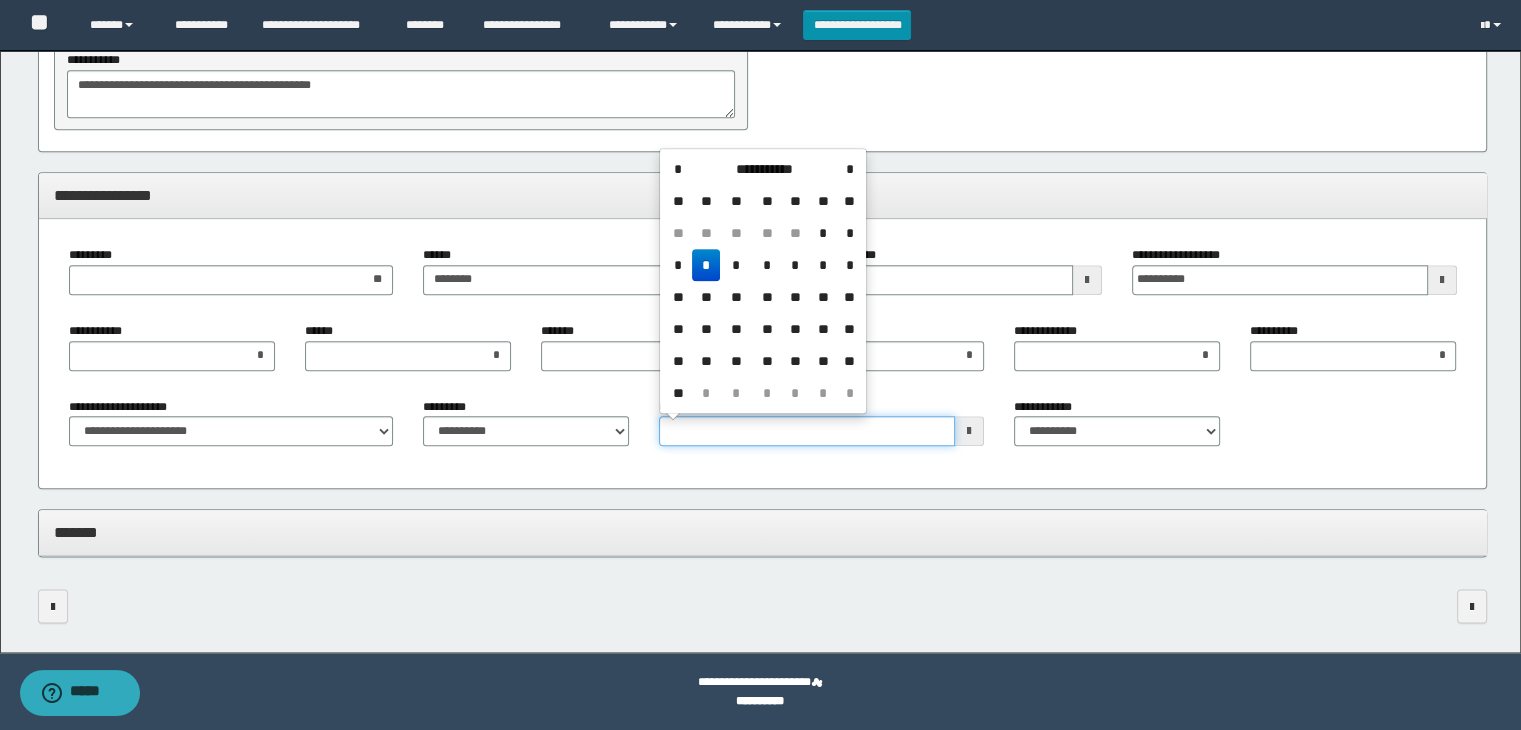 click on "**********" at bounding box center (807, 431) 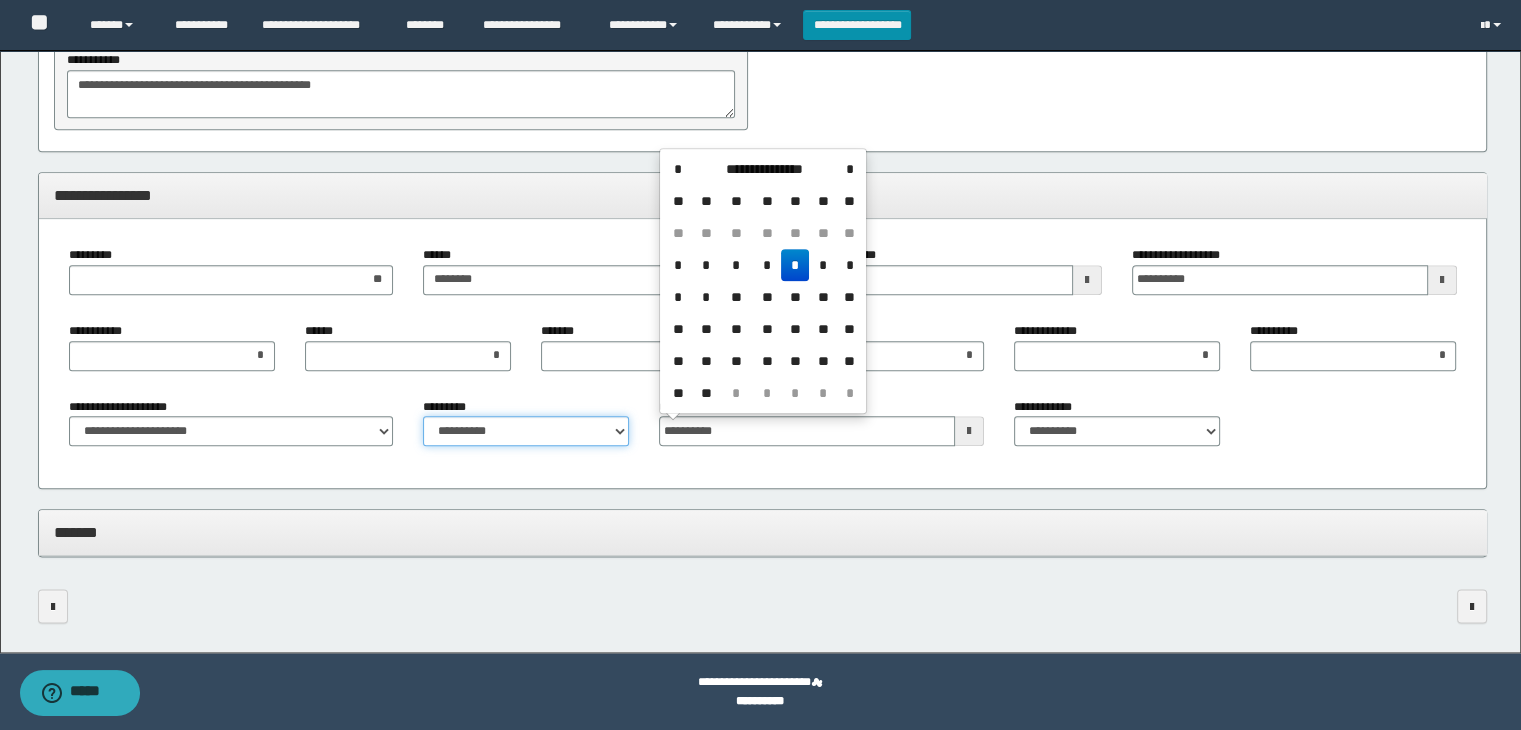 type on "**********" 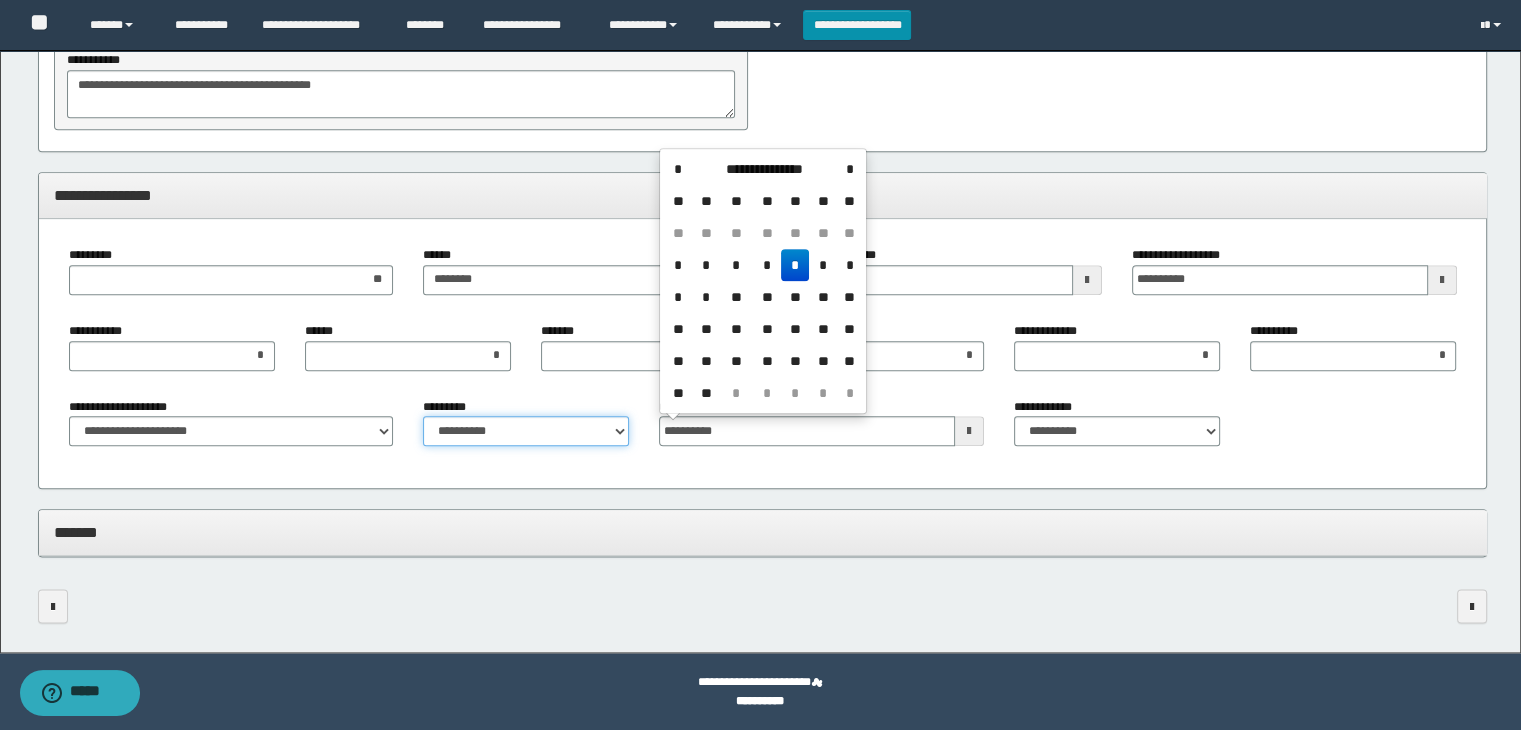 click on "**********" at bounding box center [526, 431] 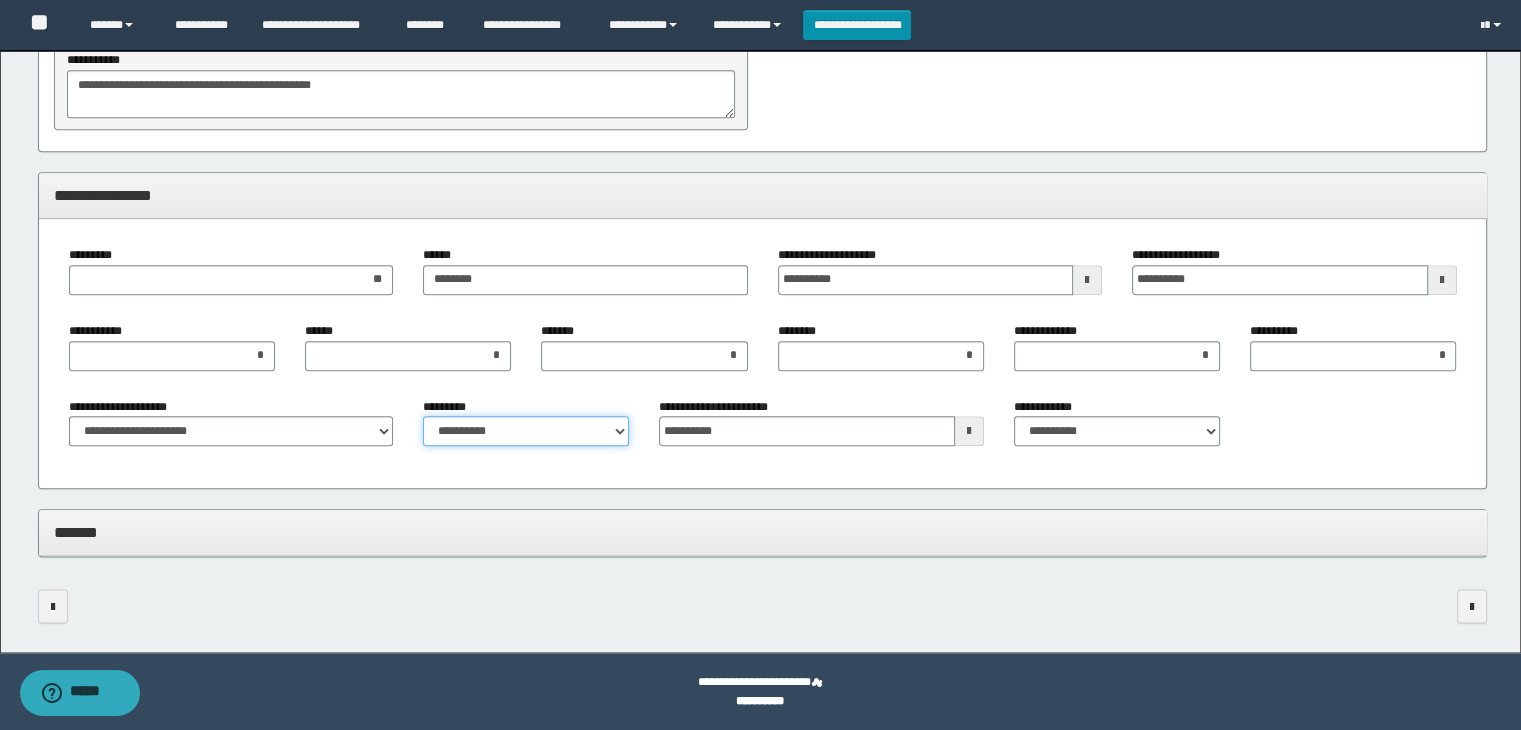 select on "****" 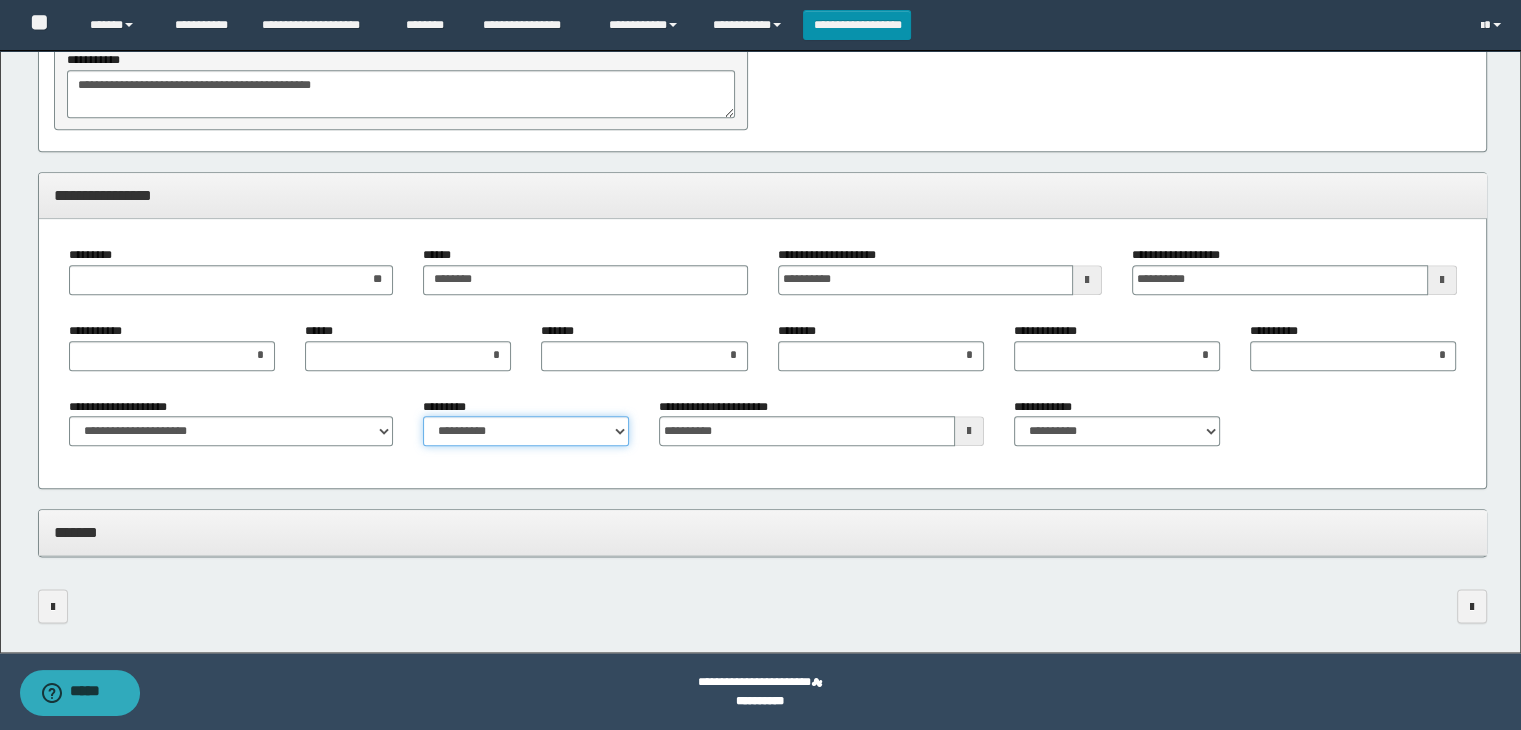 click on "**********" at bounding box center [526, 431] 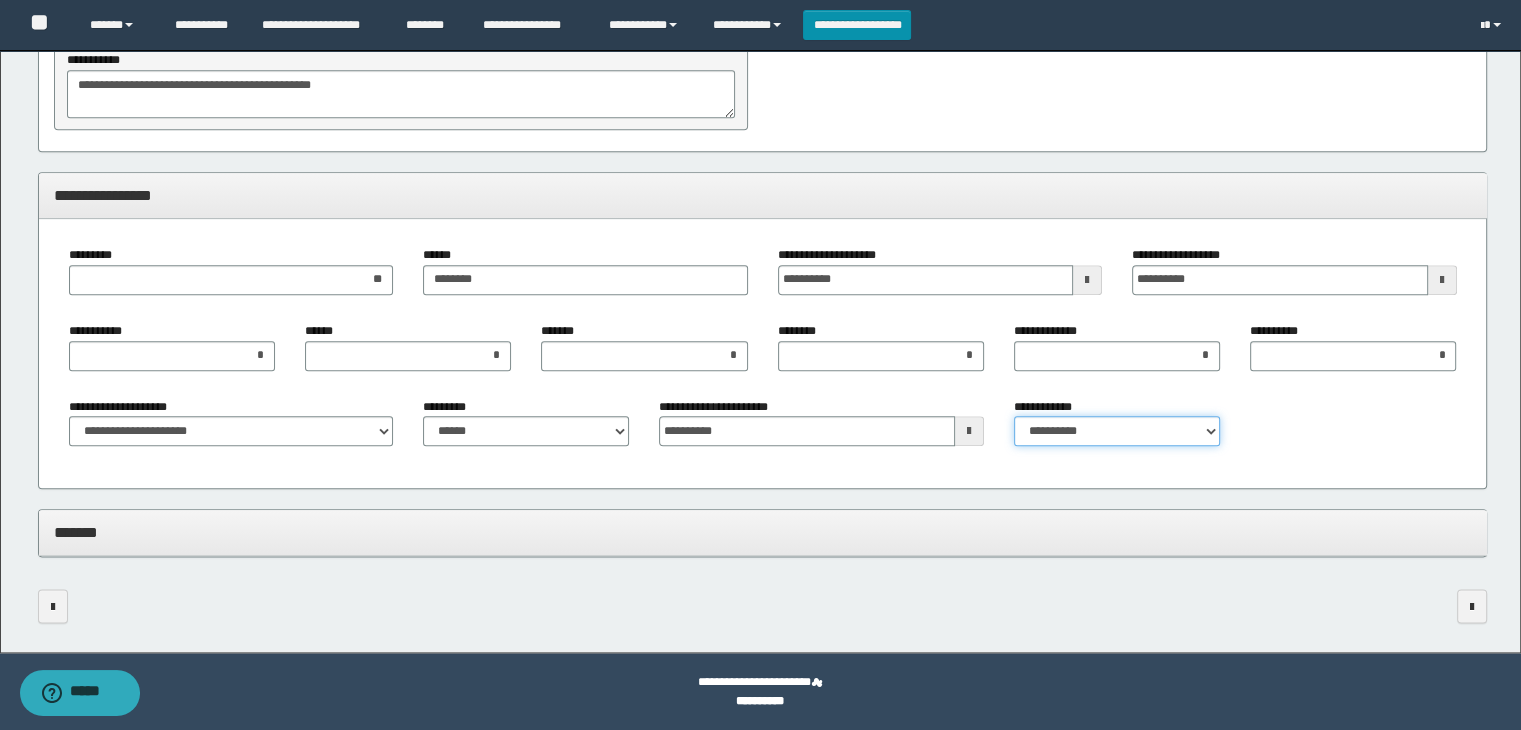 click on "**********" at bounding box center [1117, 431] 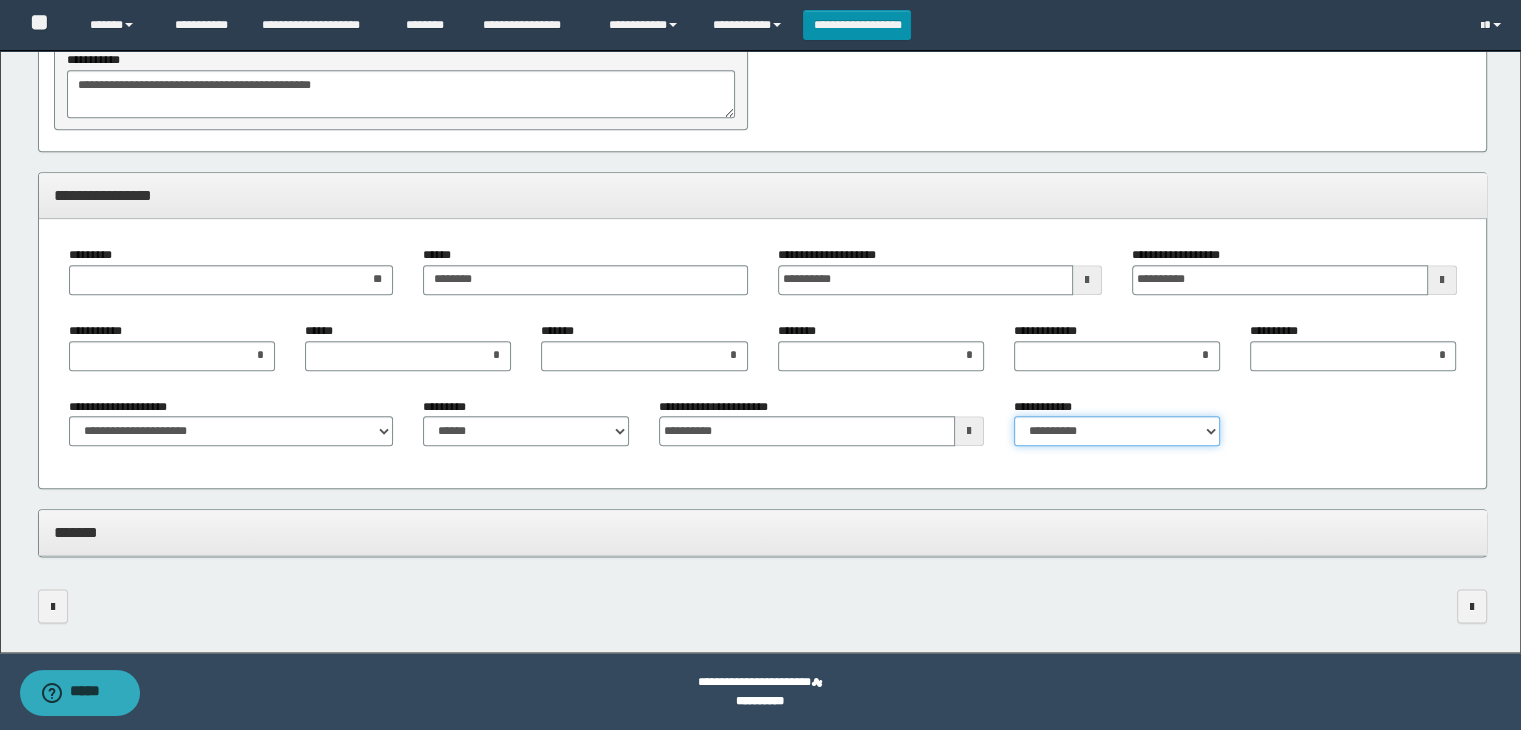 select on "*****" 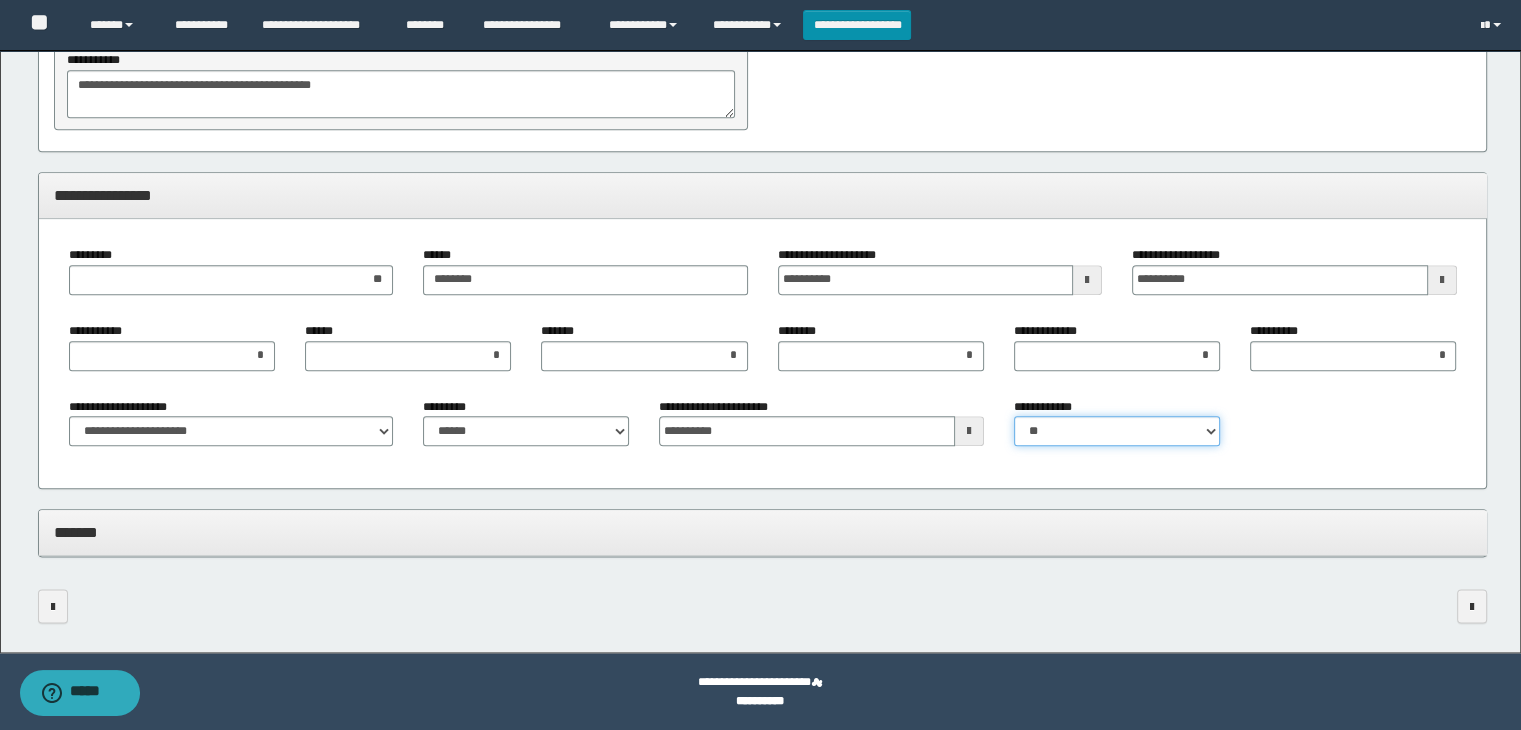 click on "**********" at bounding box center (1117, 431) 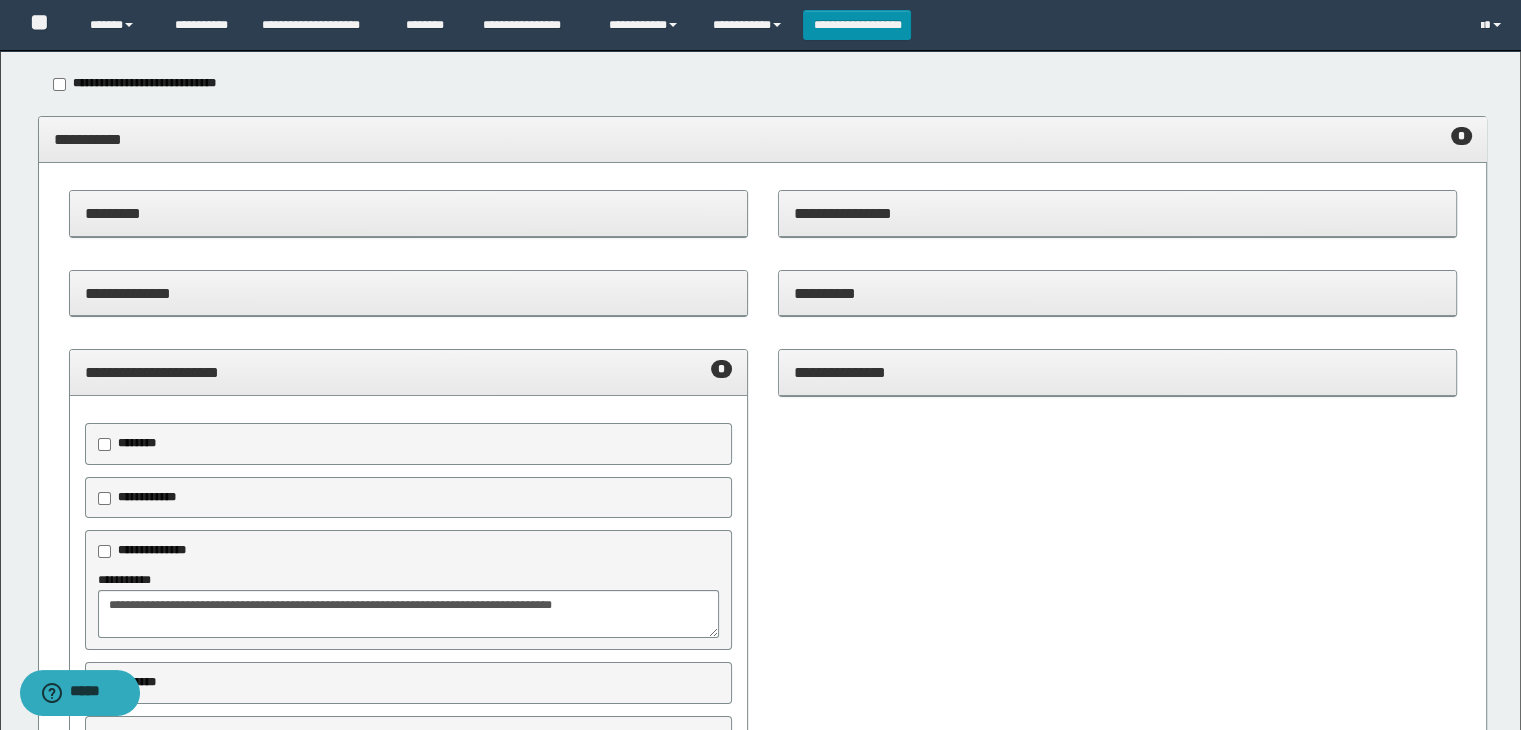 scroll, scrollTop: 0, scrollLeft: 0, axis: both 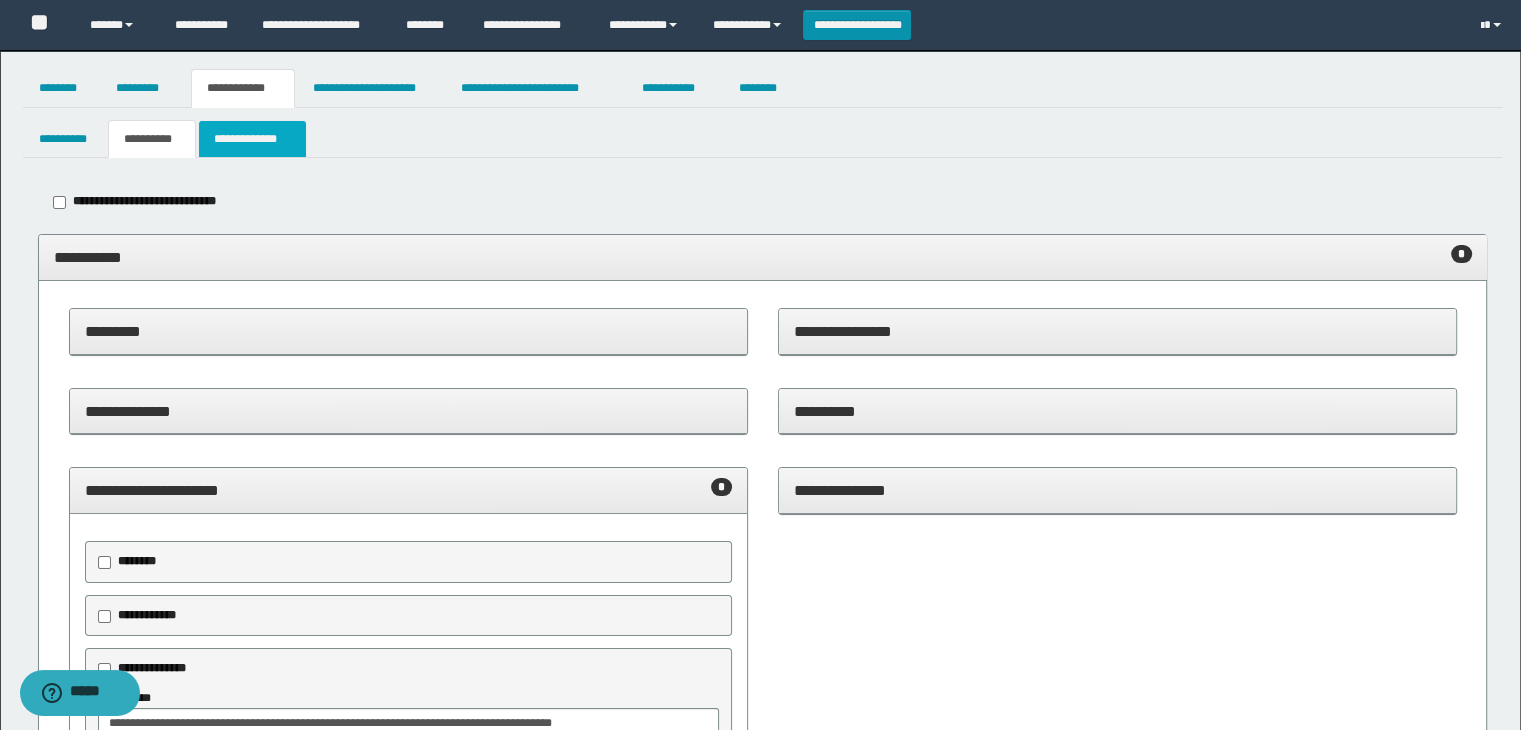 click on "**********" at bounding box center [252, 139] 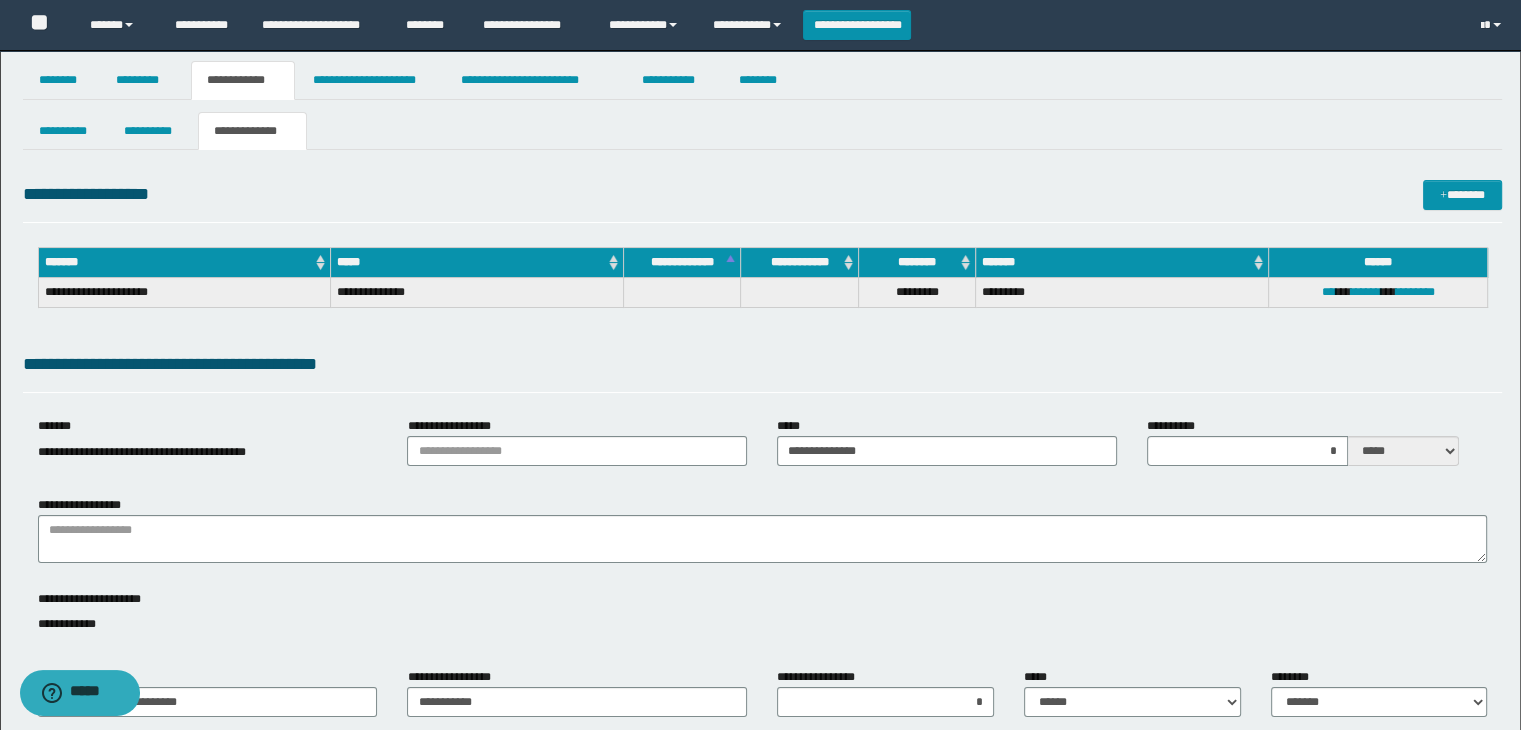 scroll, scrollTop: 0, scrollLeft: 0, axis: both 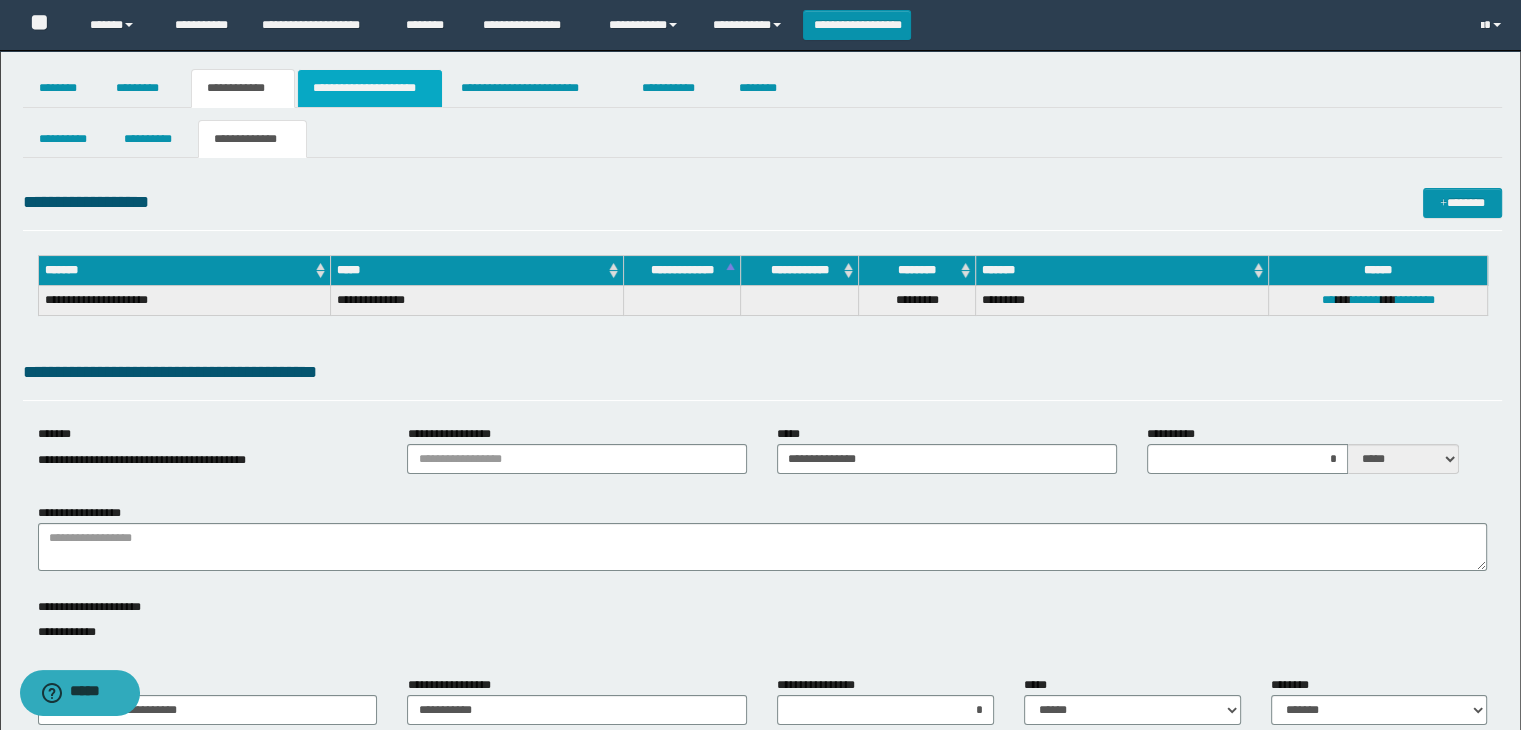 click on "**********" at bounding box center (370, 88) 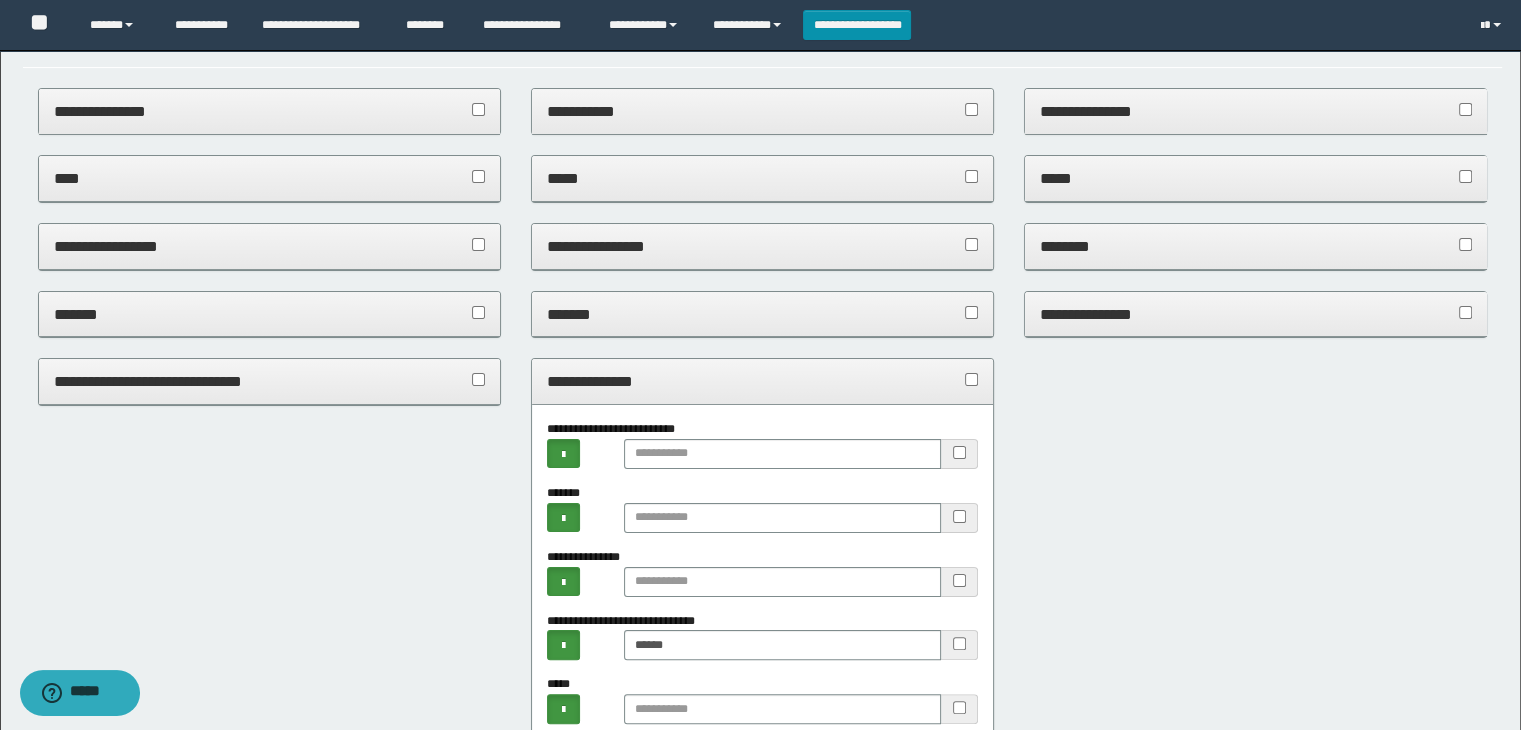 scroll, scrollTop: 0, scrollLeft: 0, axis: both 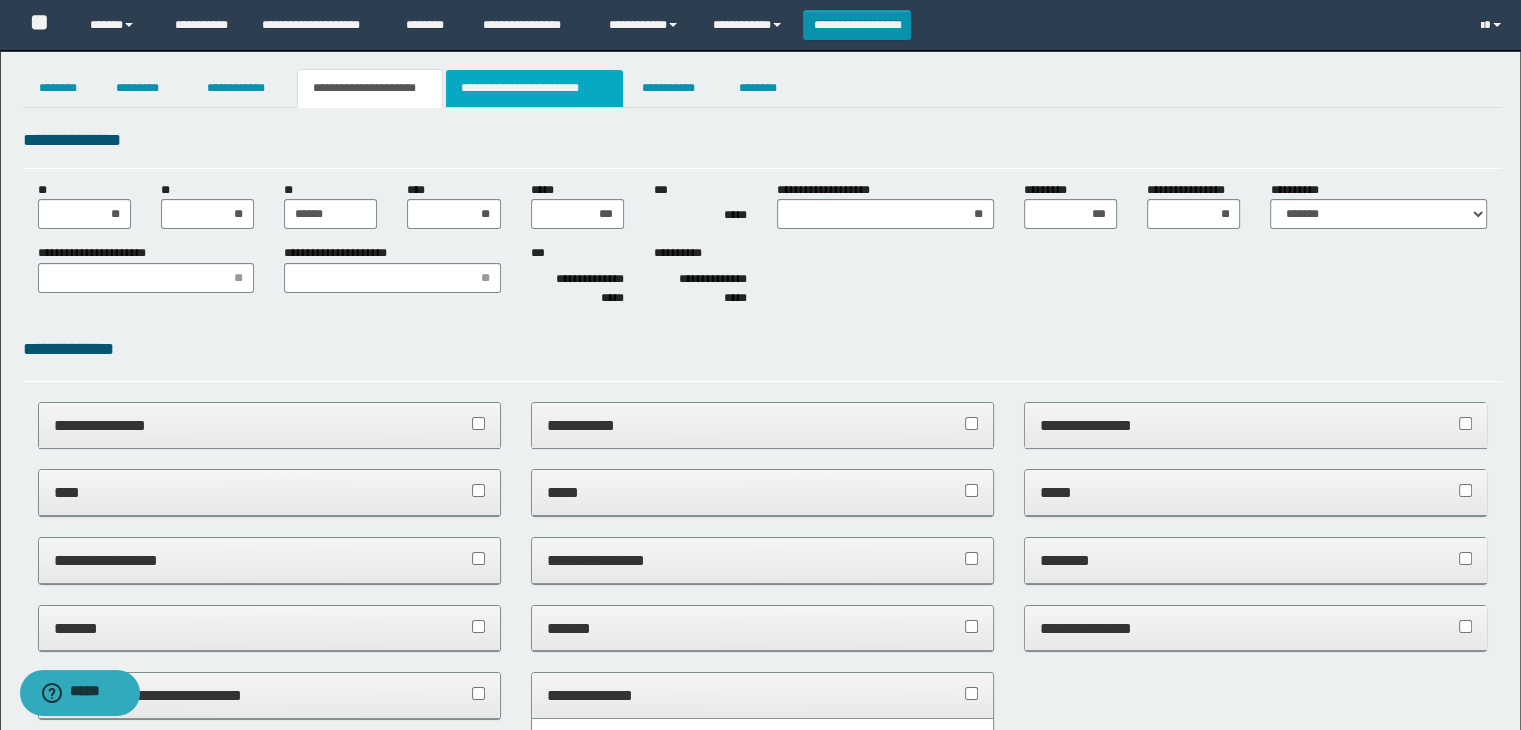 click on "**********" at bounding box center (534, 88) 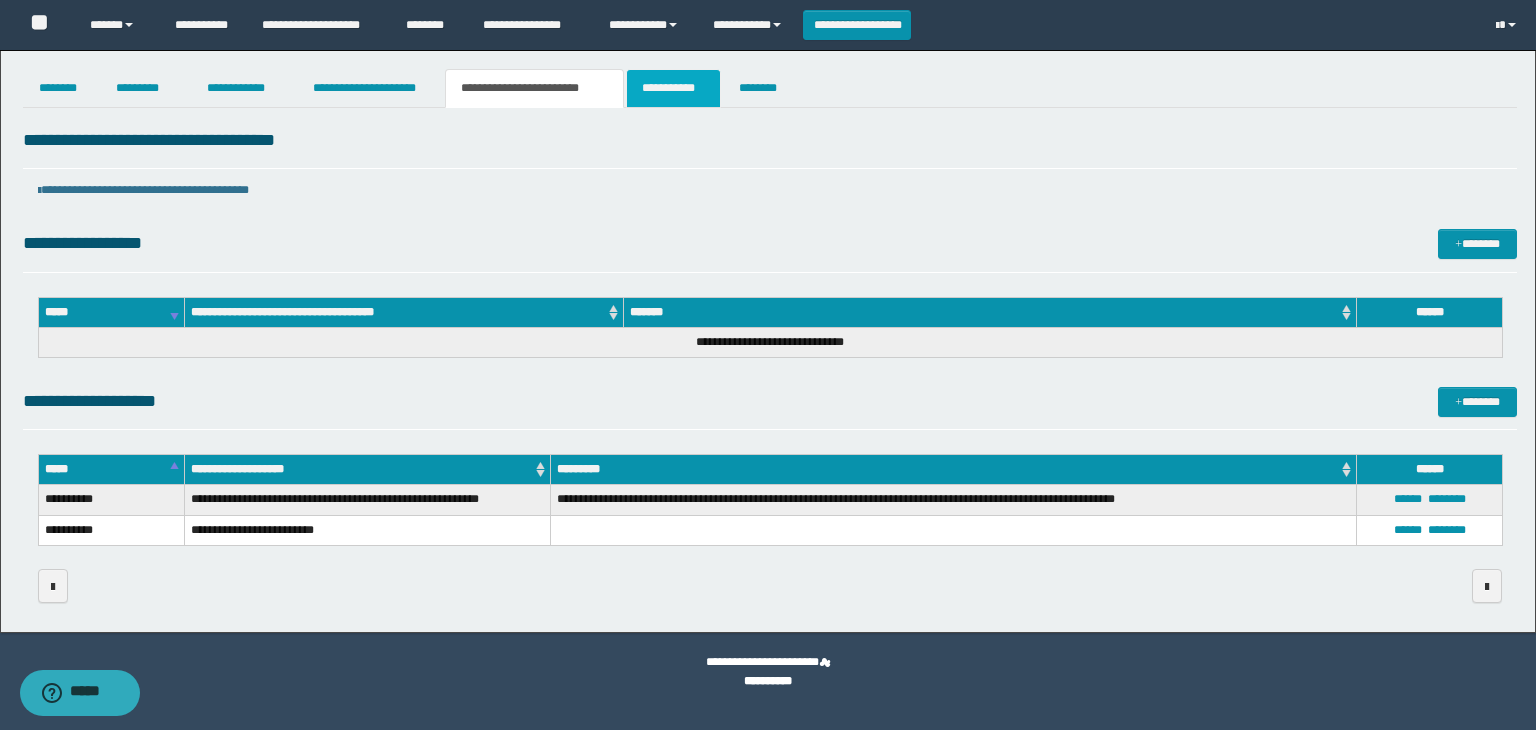 click on "**********" at bounding box center [673, 88] 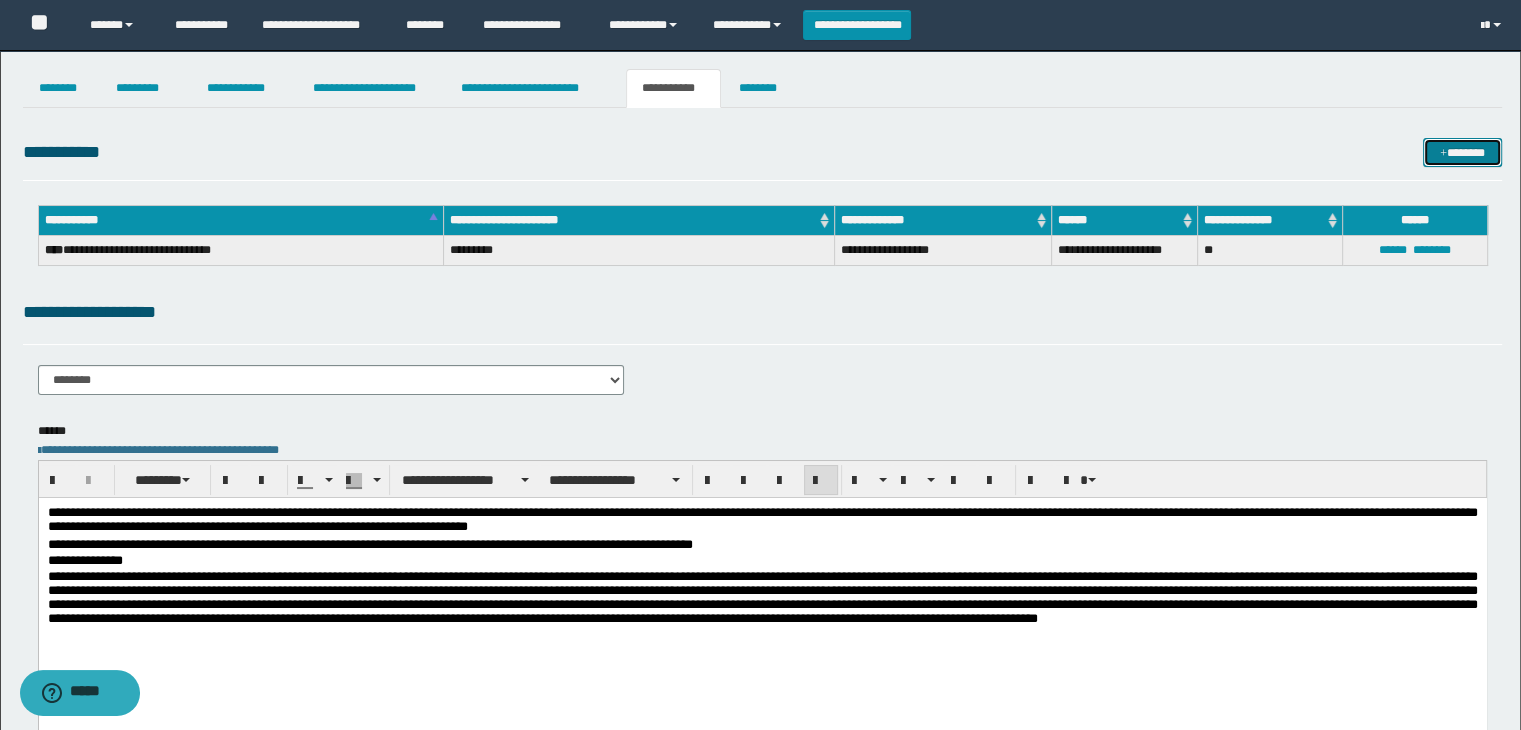 click on "*******" at bounding box center [1462, 153] 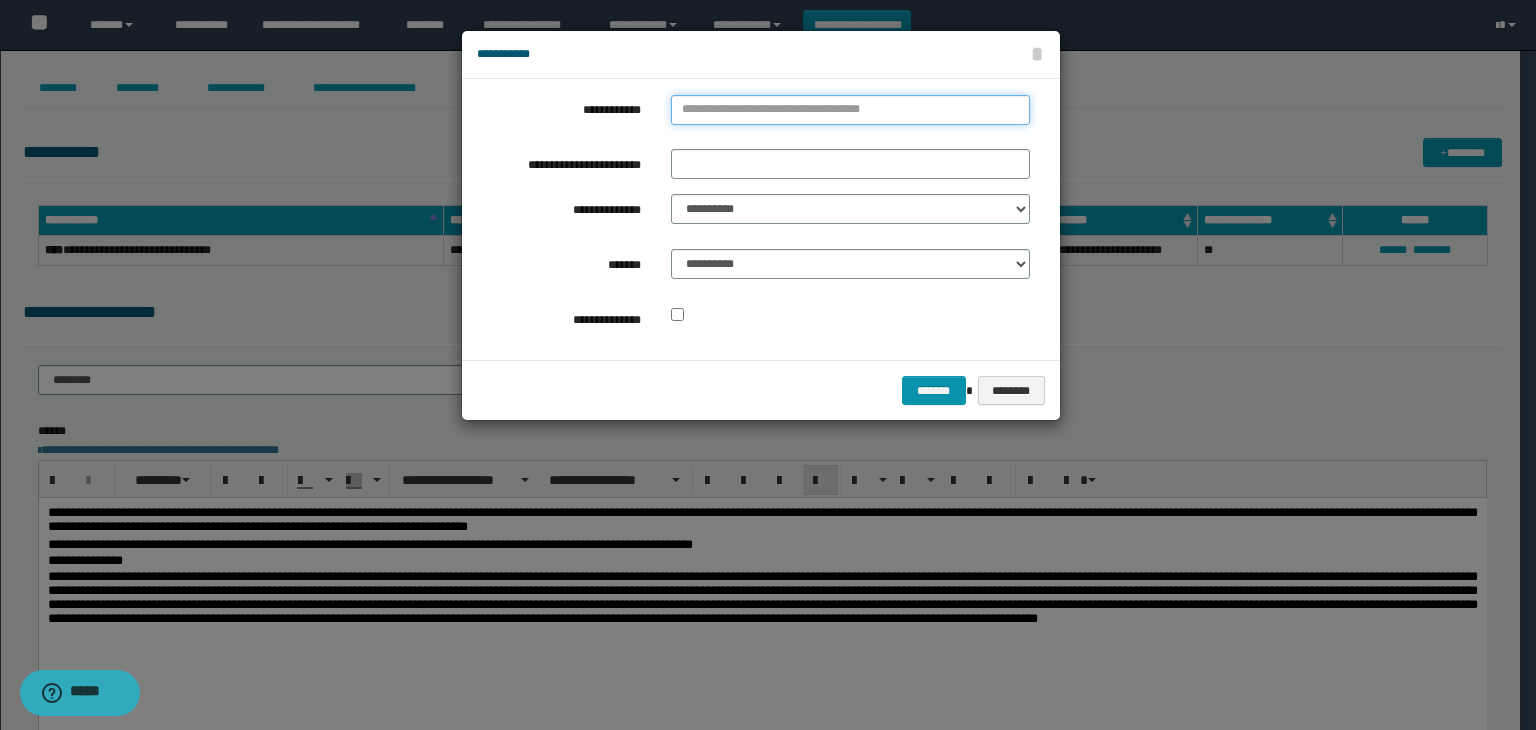 type on "**********" 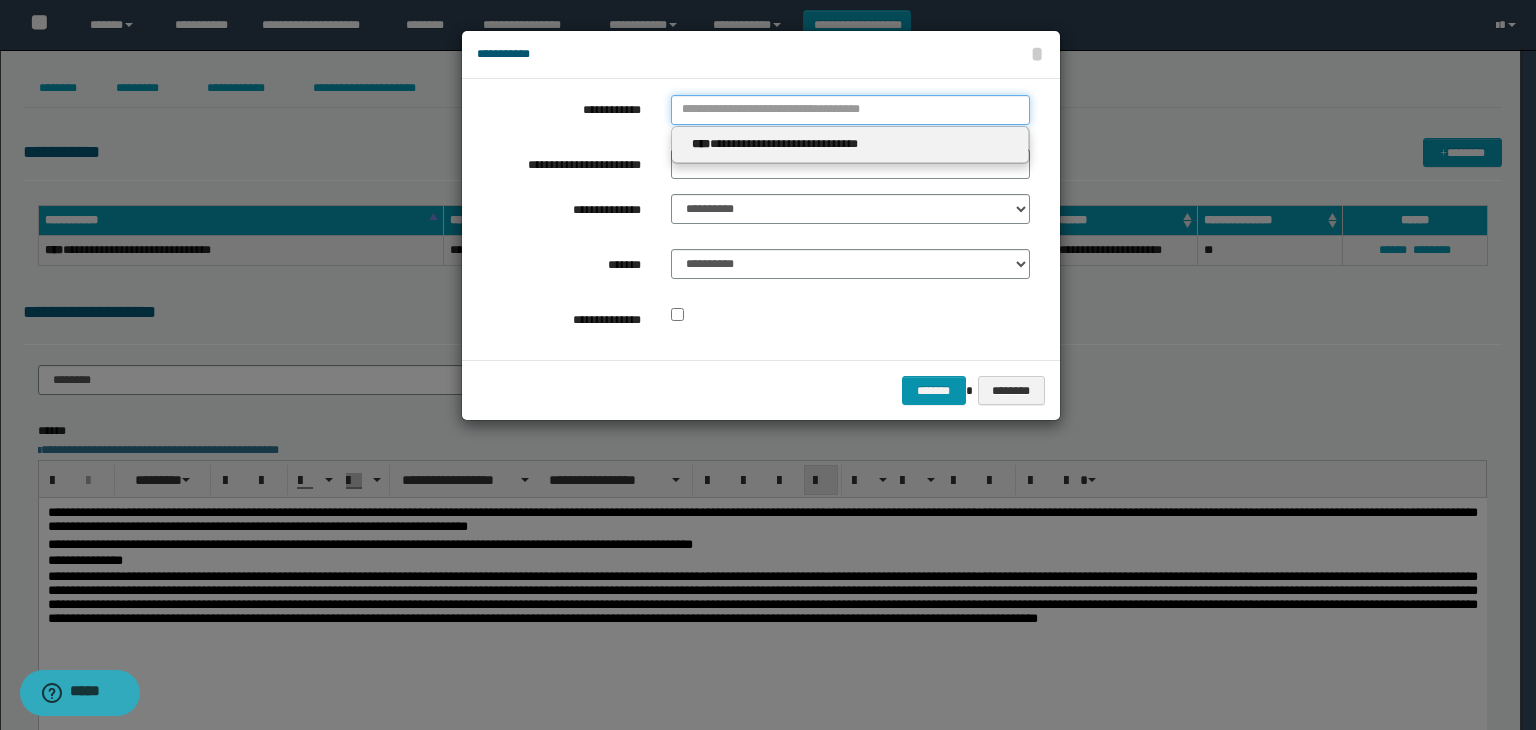 click on "**********" at bounding box center [850, 110] 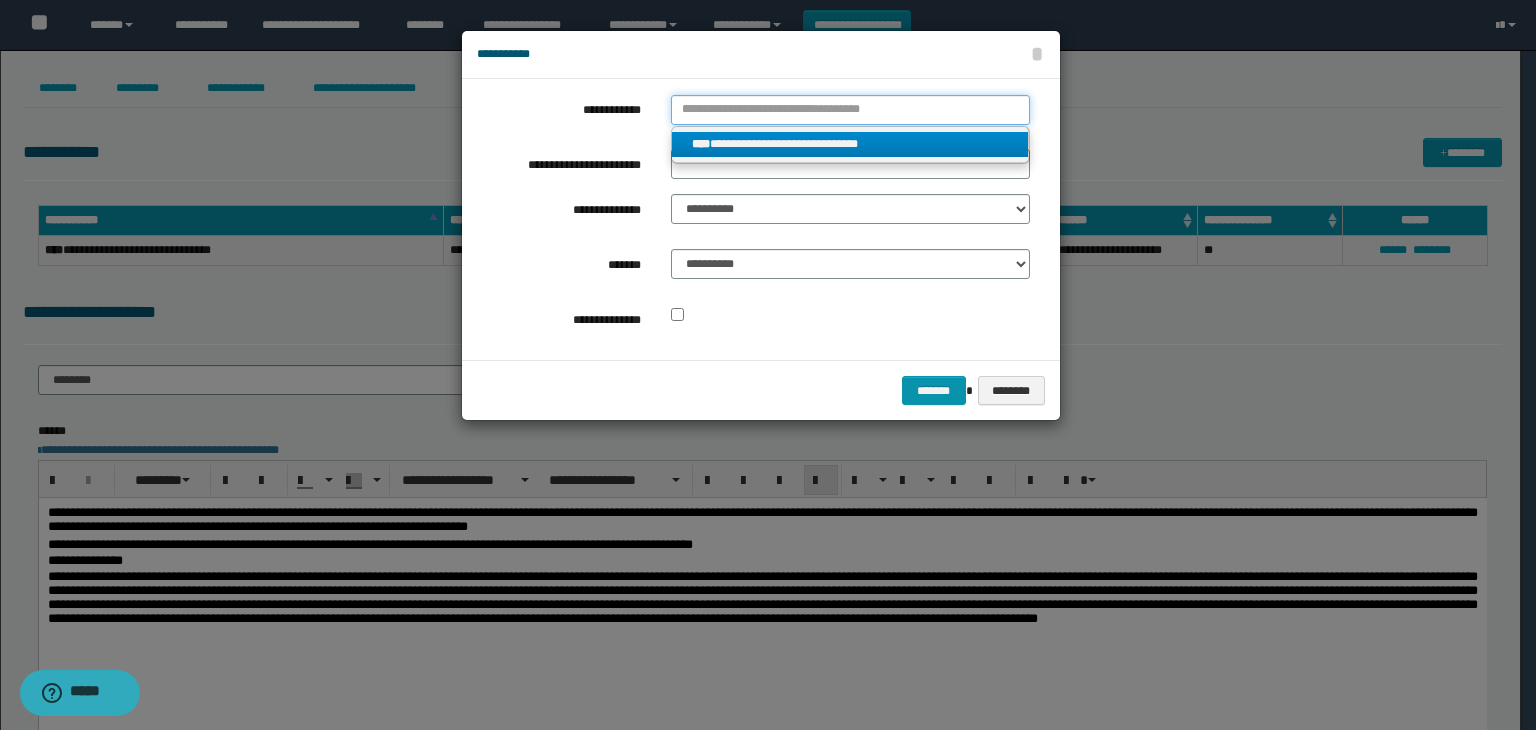 type 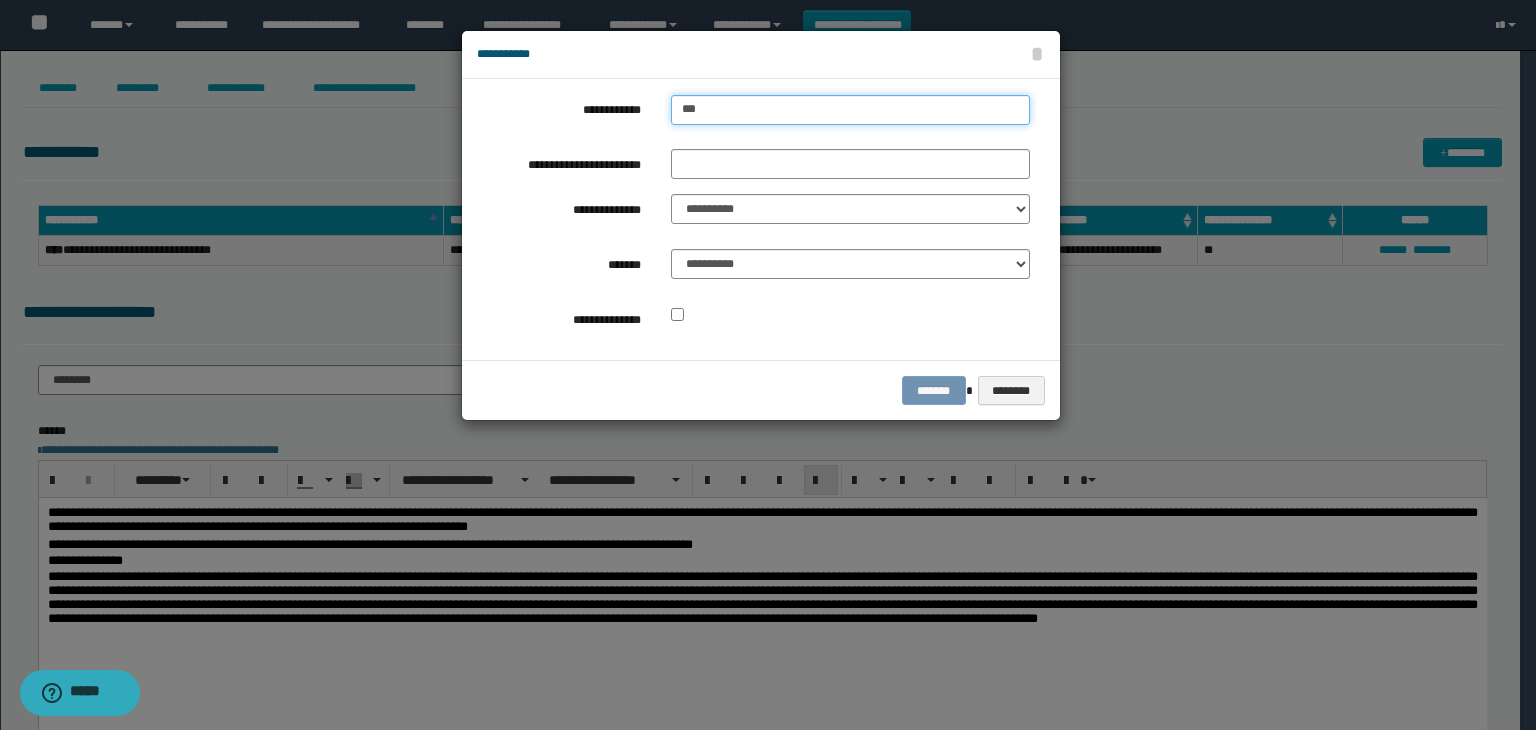 type on "****" 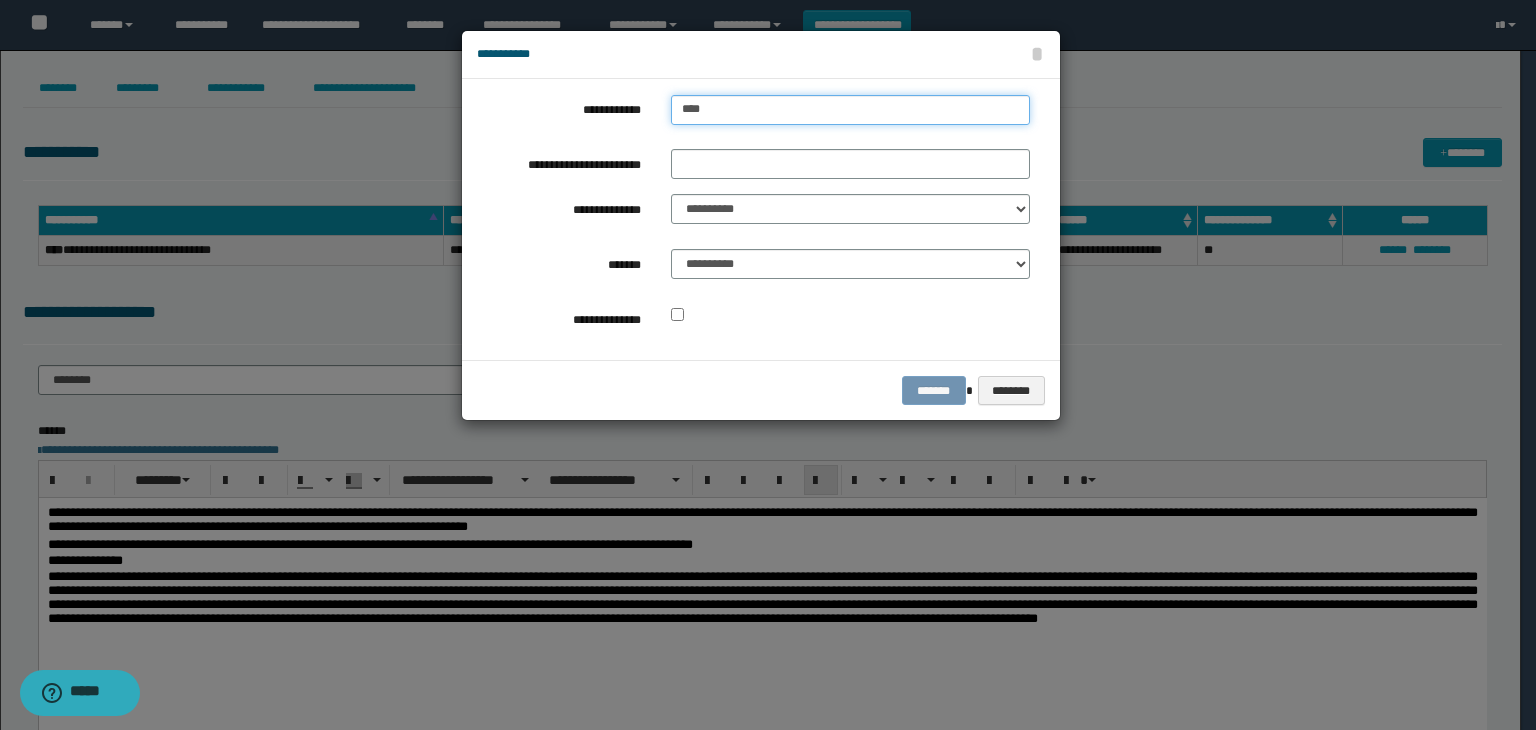 type on "****" 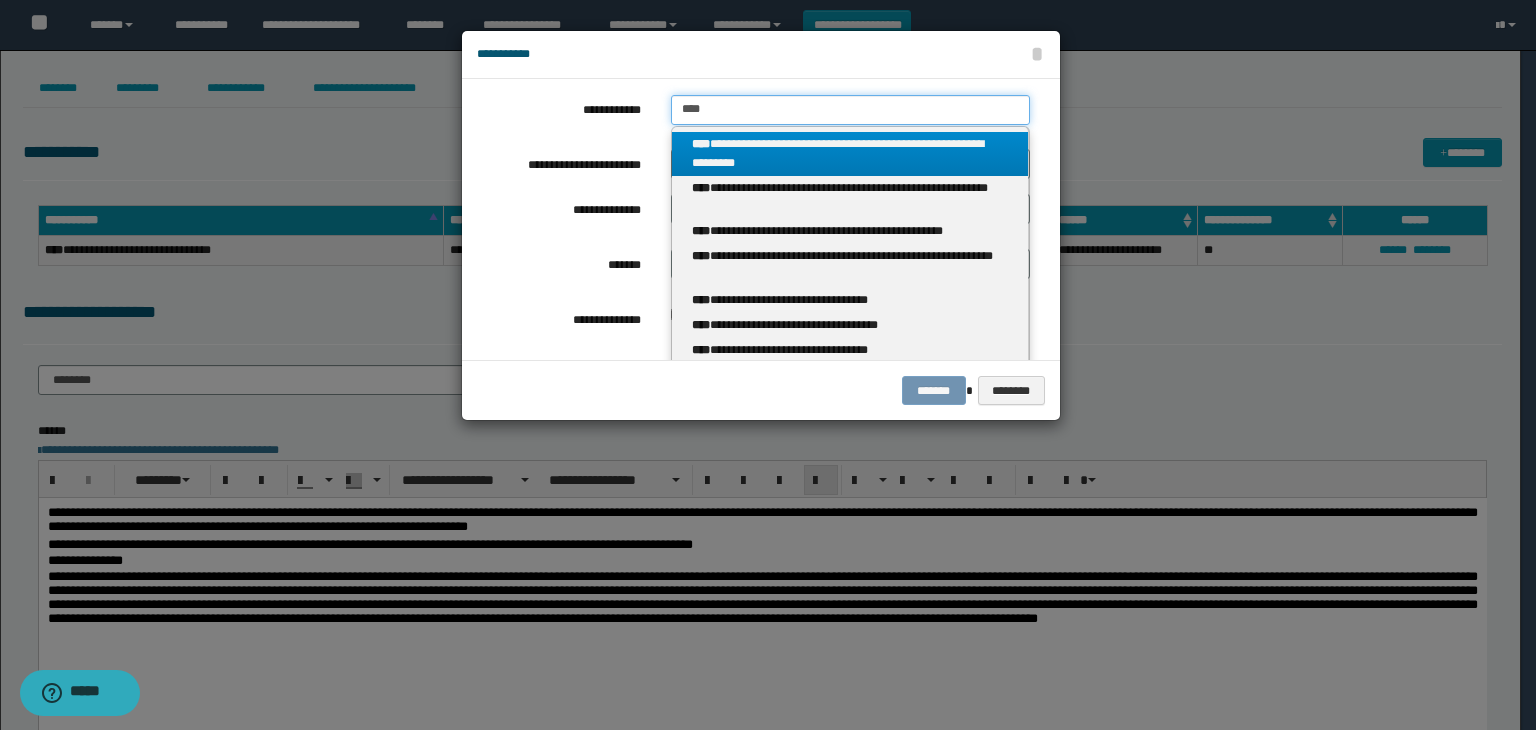 type 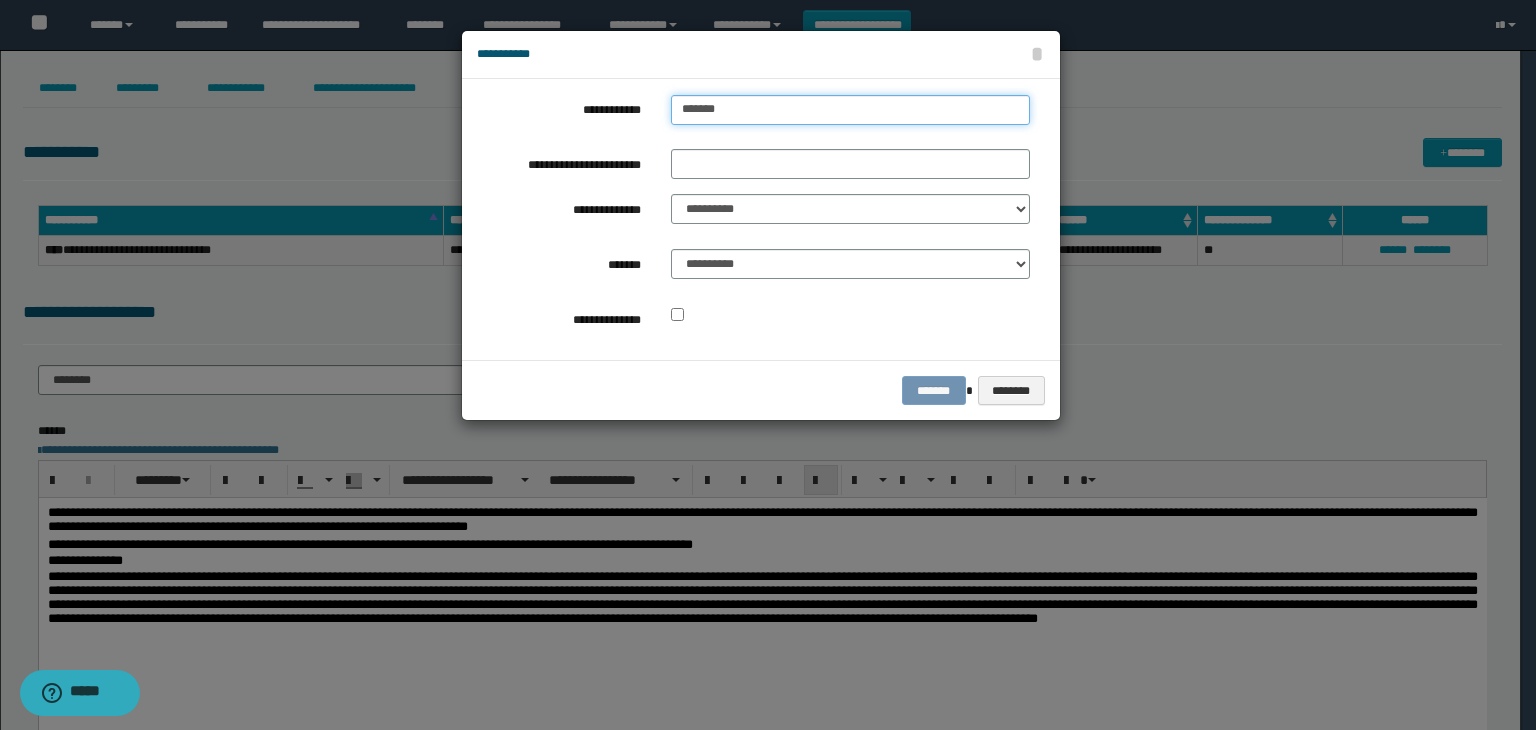type on "********" 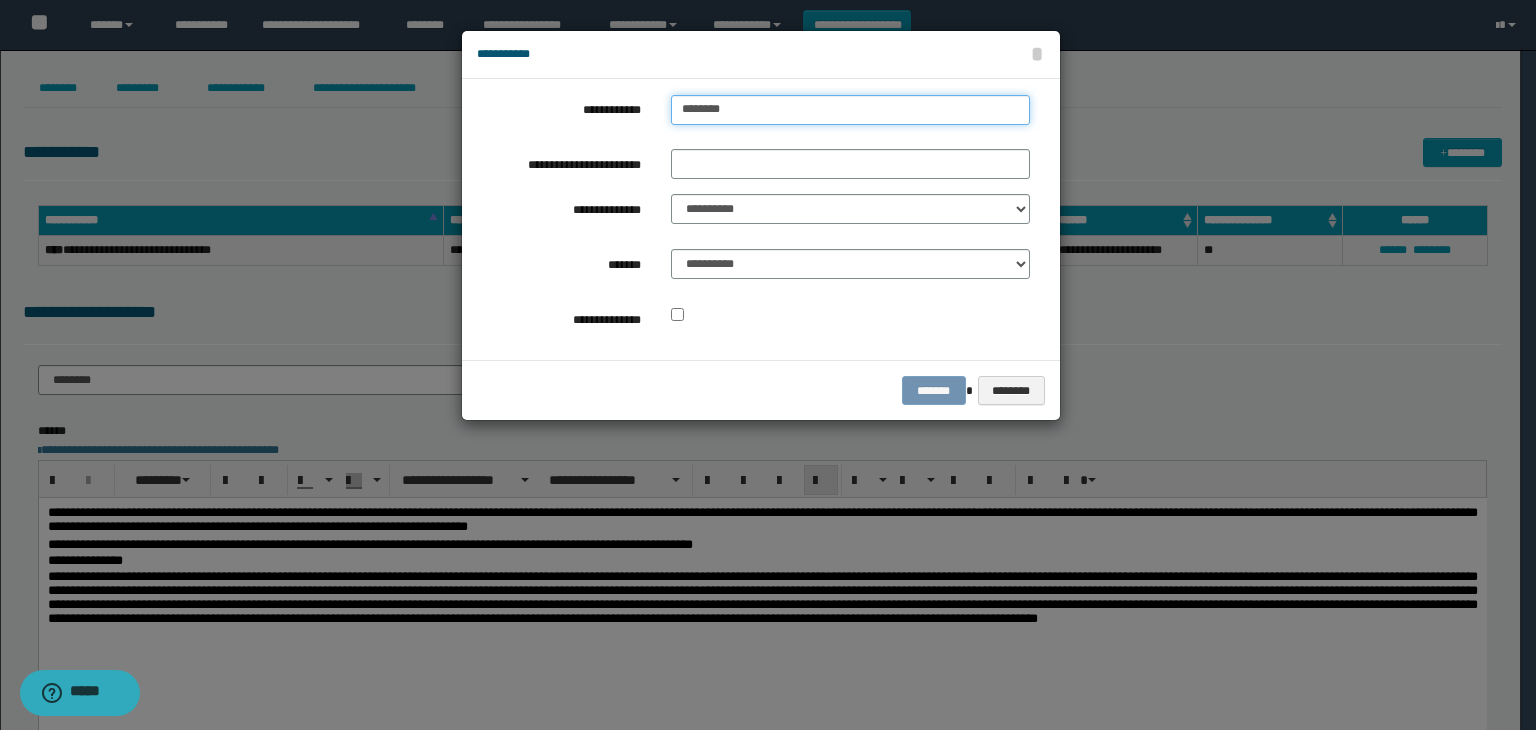 type on "**********" 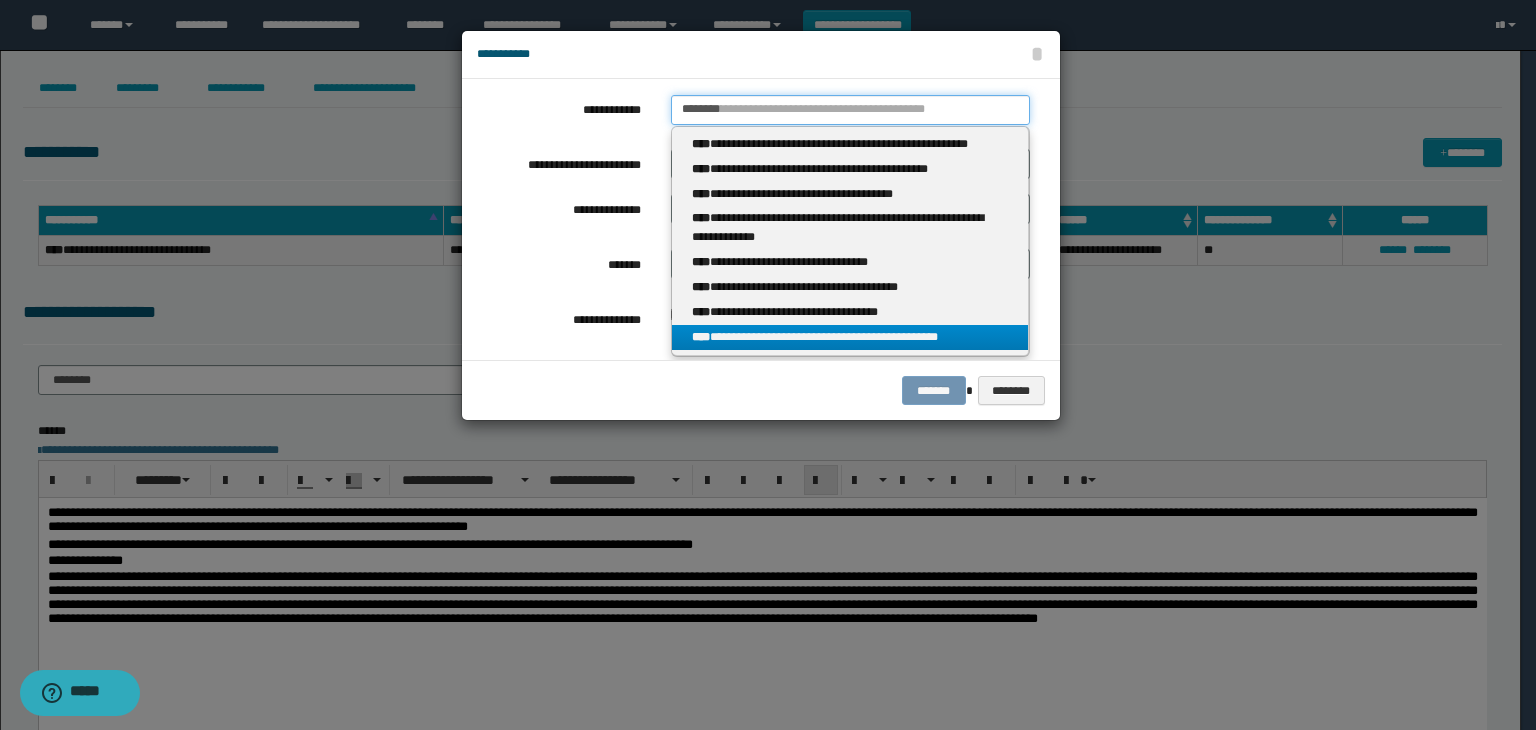 type on "********" 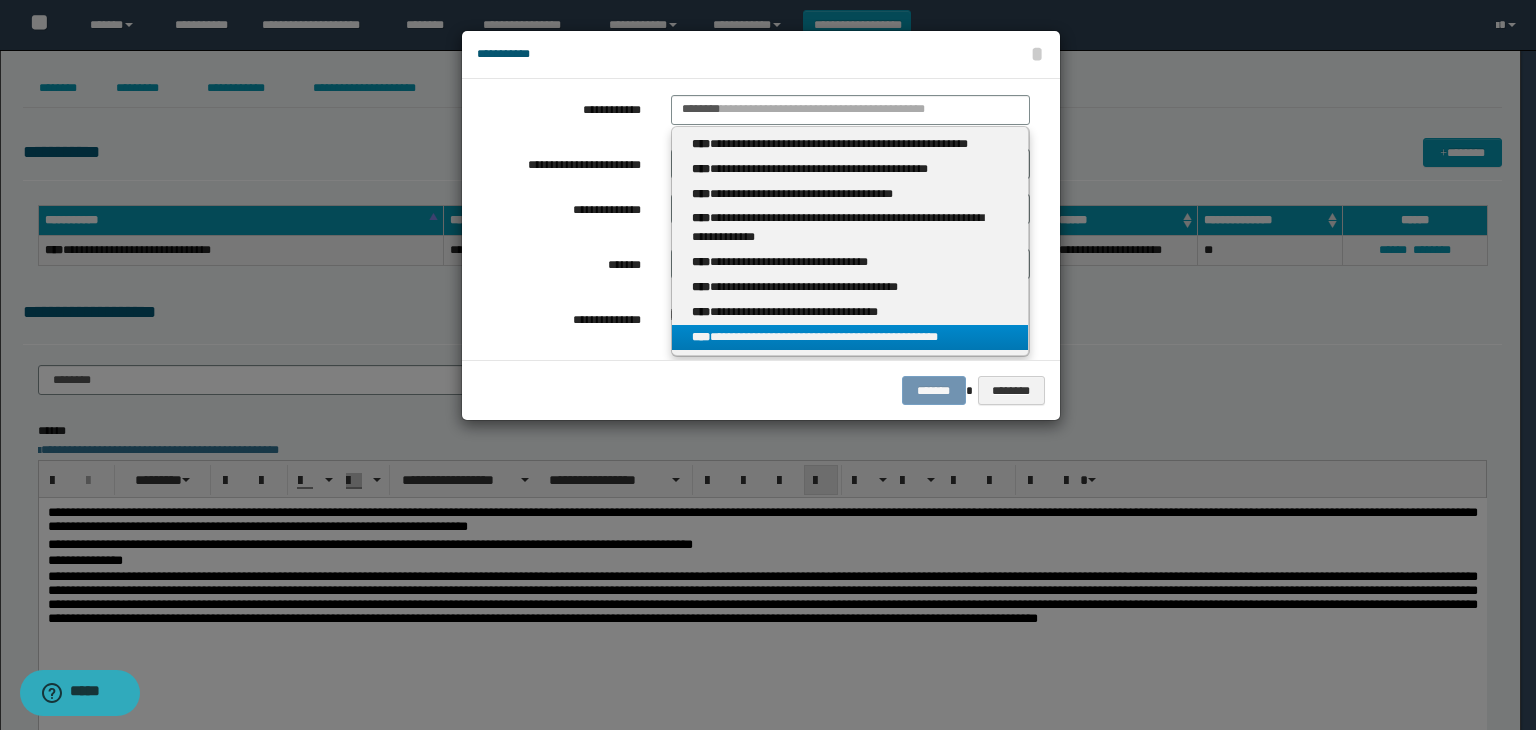 click on "**********" at bounding box center (850, 337) 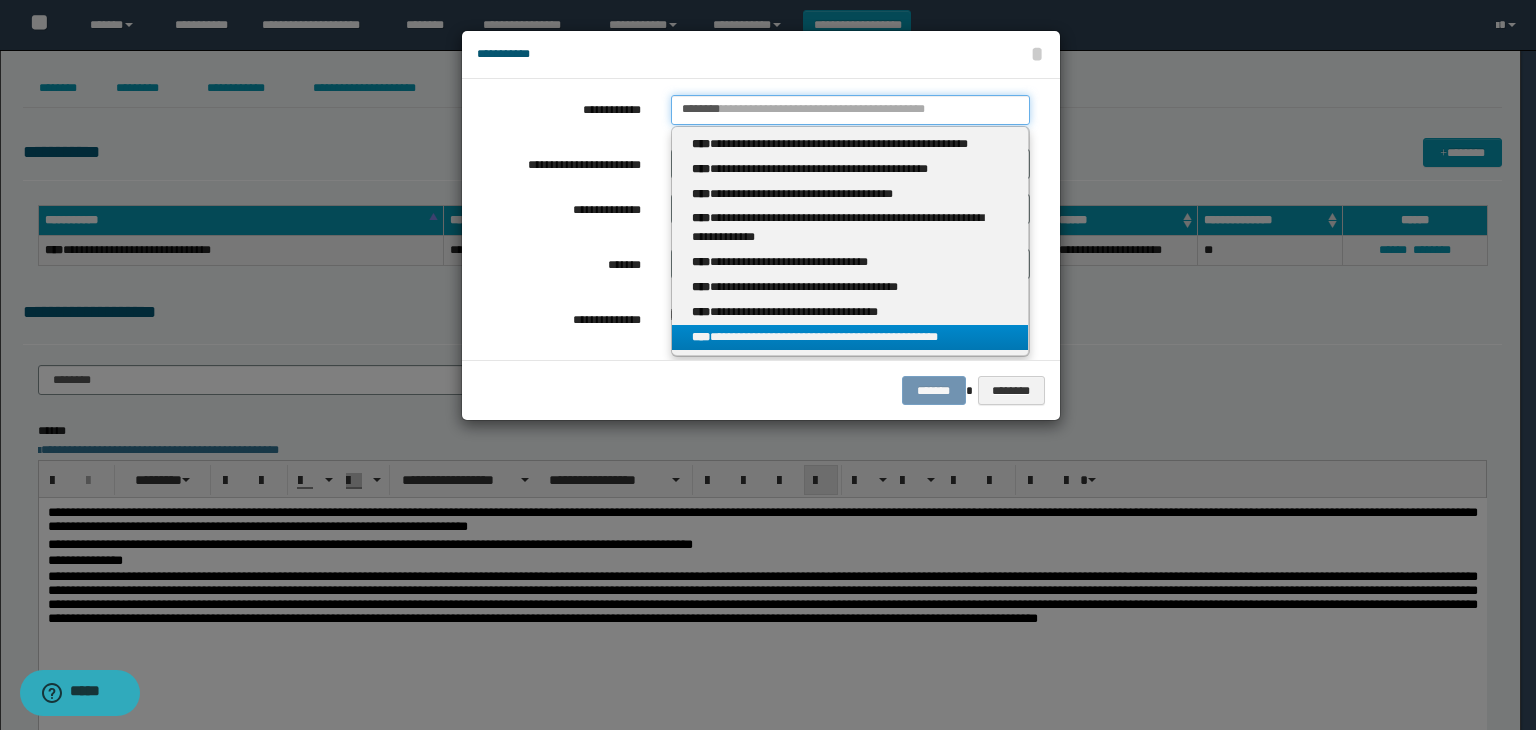type 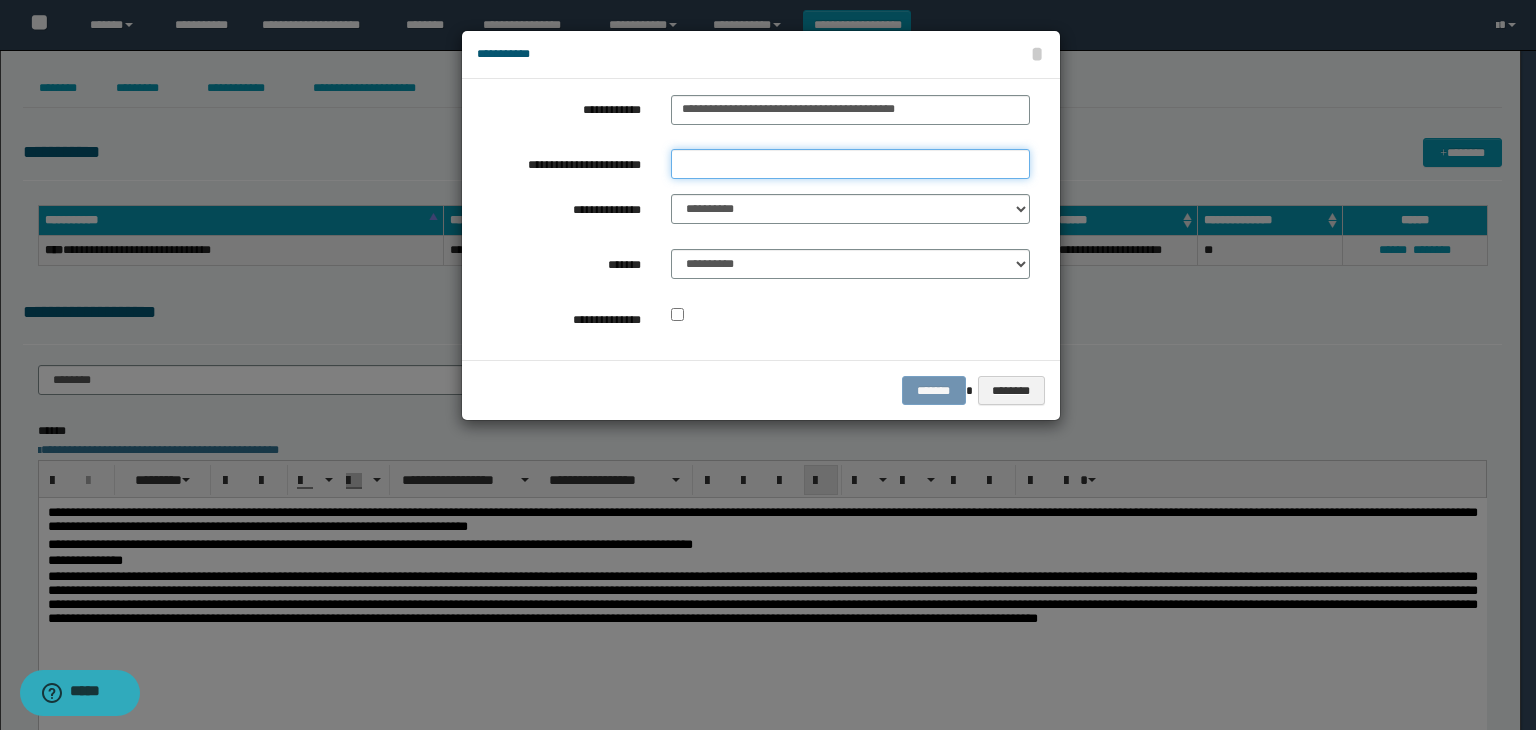 click on "**********" at bounding box center [850, 164] 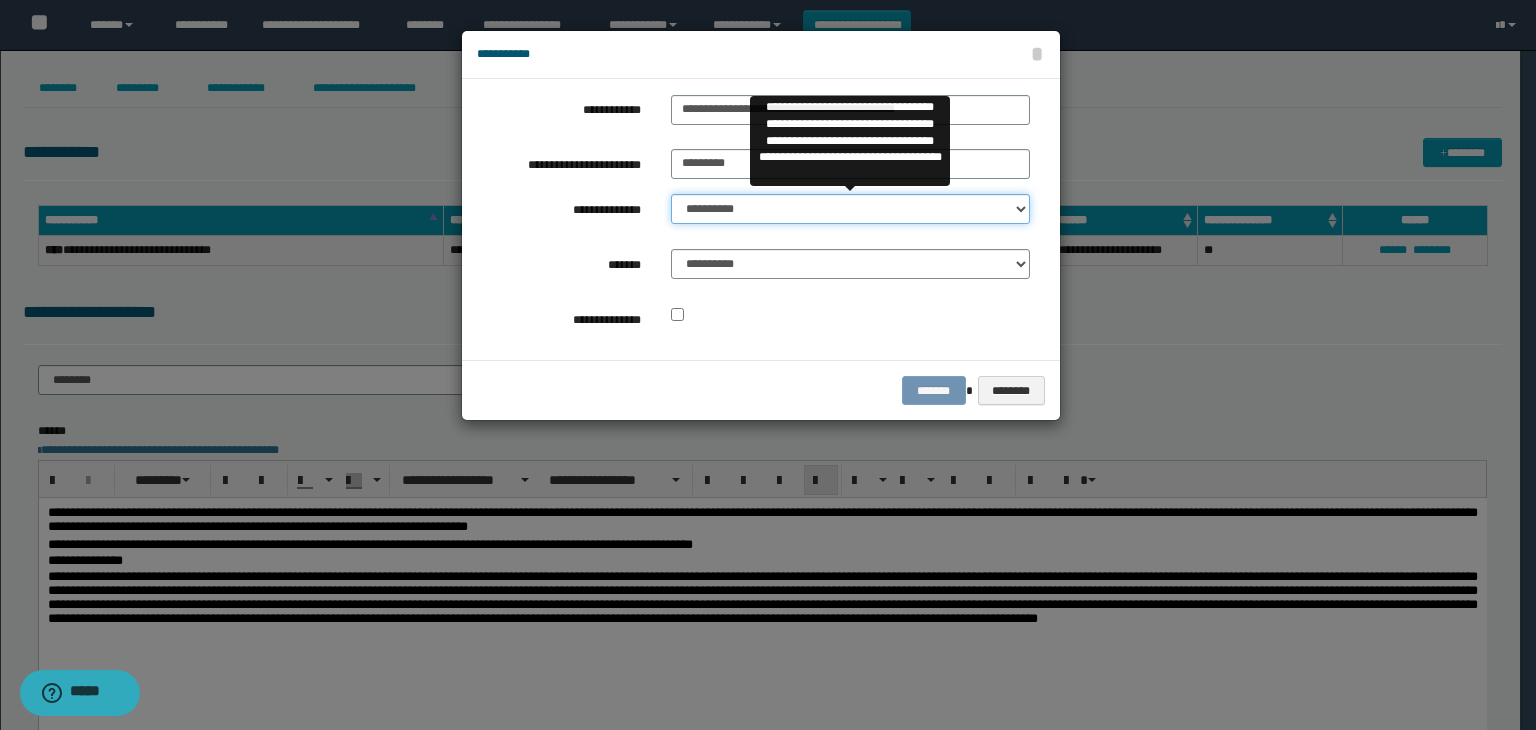 click on "**********" at bounding box center (850, 209) 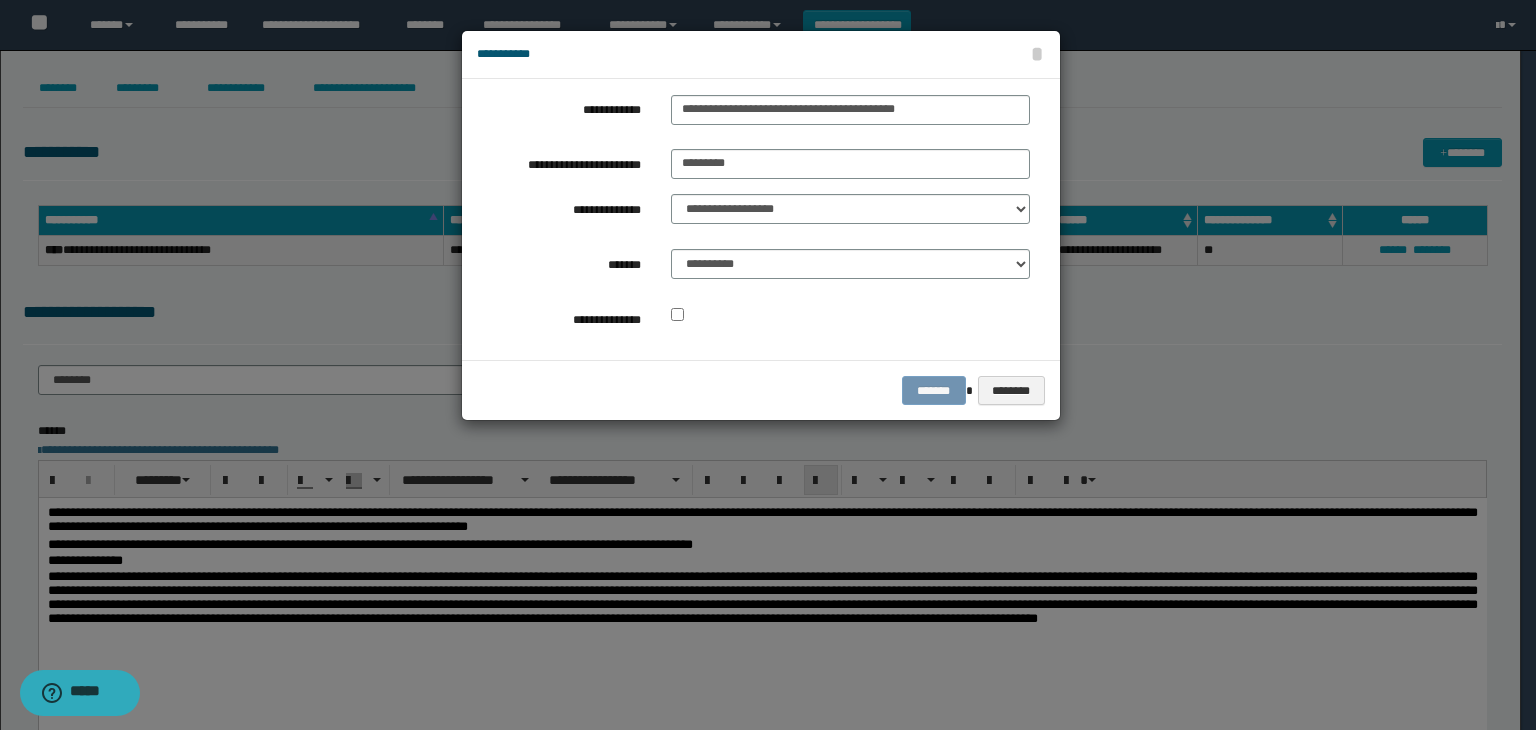 click on "**********" at bounding box center (753, 219) 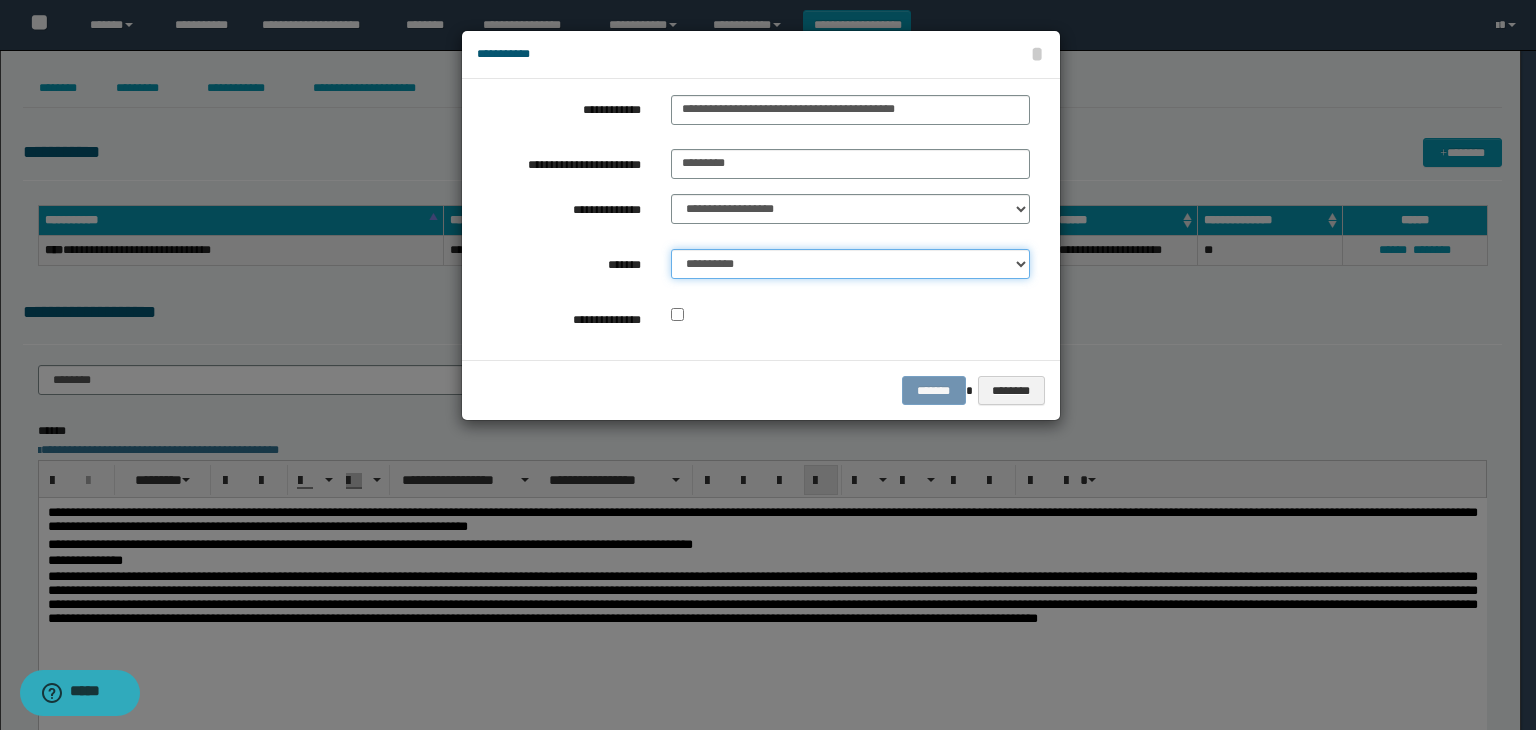 drag, startPoint x: 791, startPoint y: 252, endPoint x: 786, endPoint y: 274, distance: 22.561028 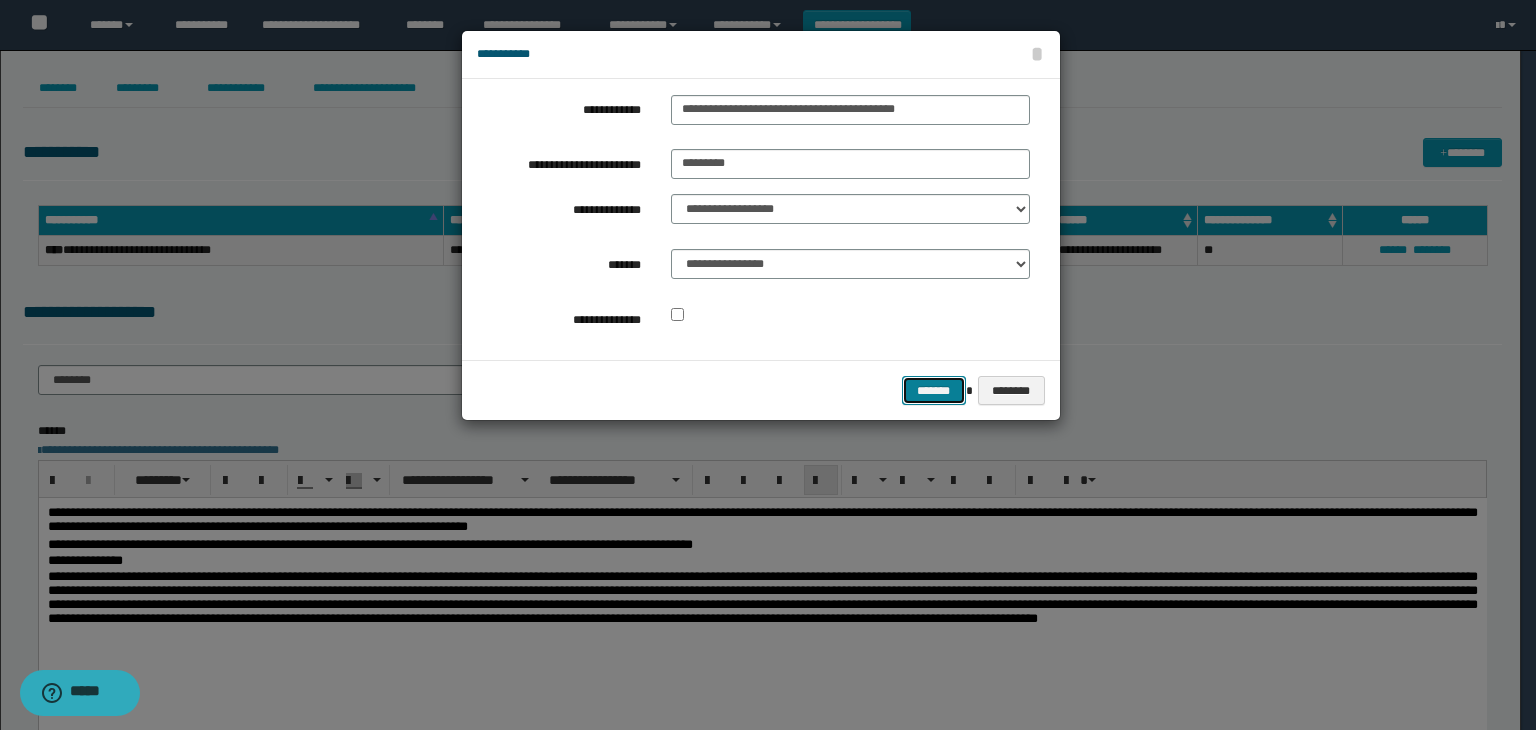click on "*******" at bounding box center (934, 391) 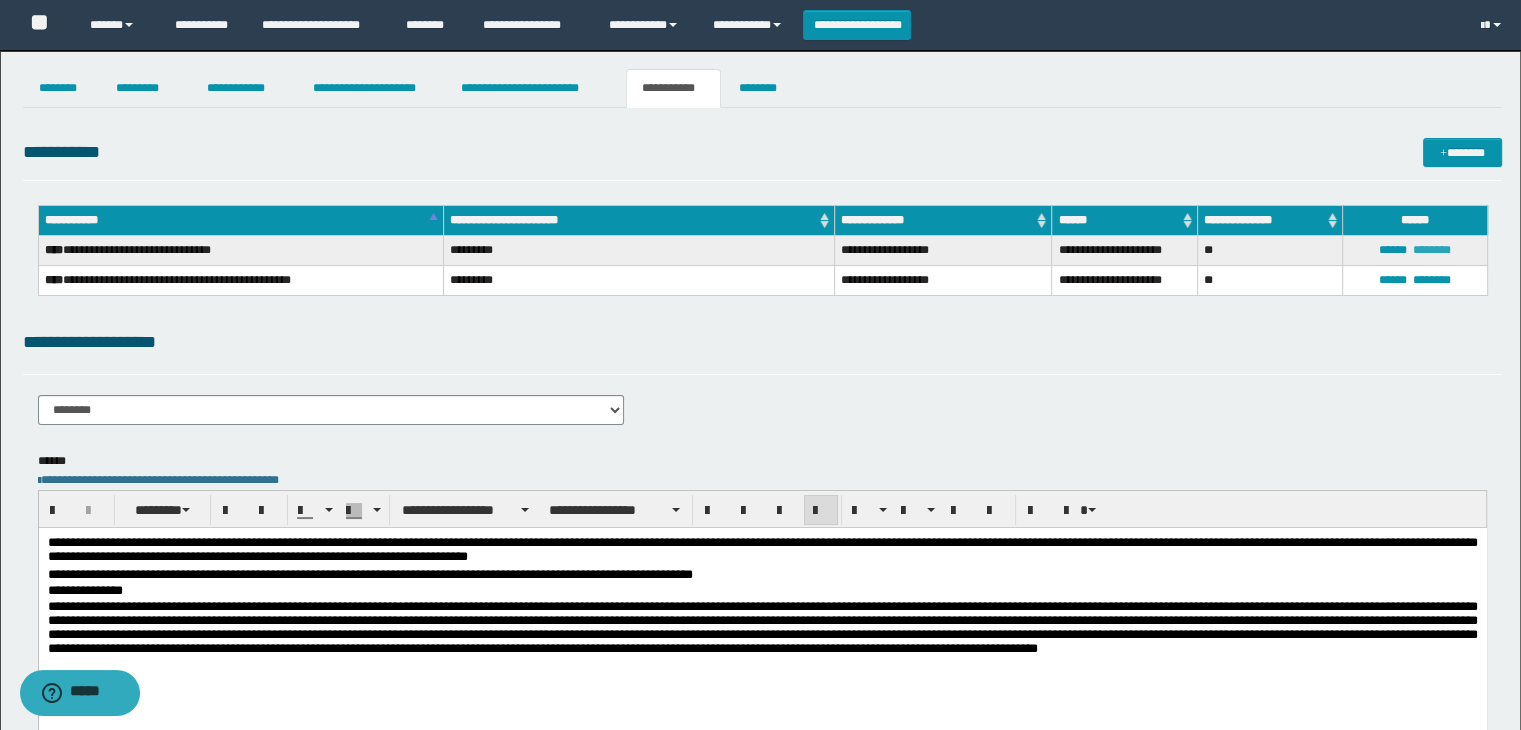 click on "********" at bounding box center [1432, 250] 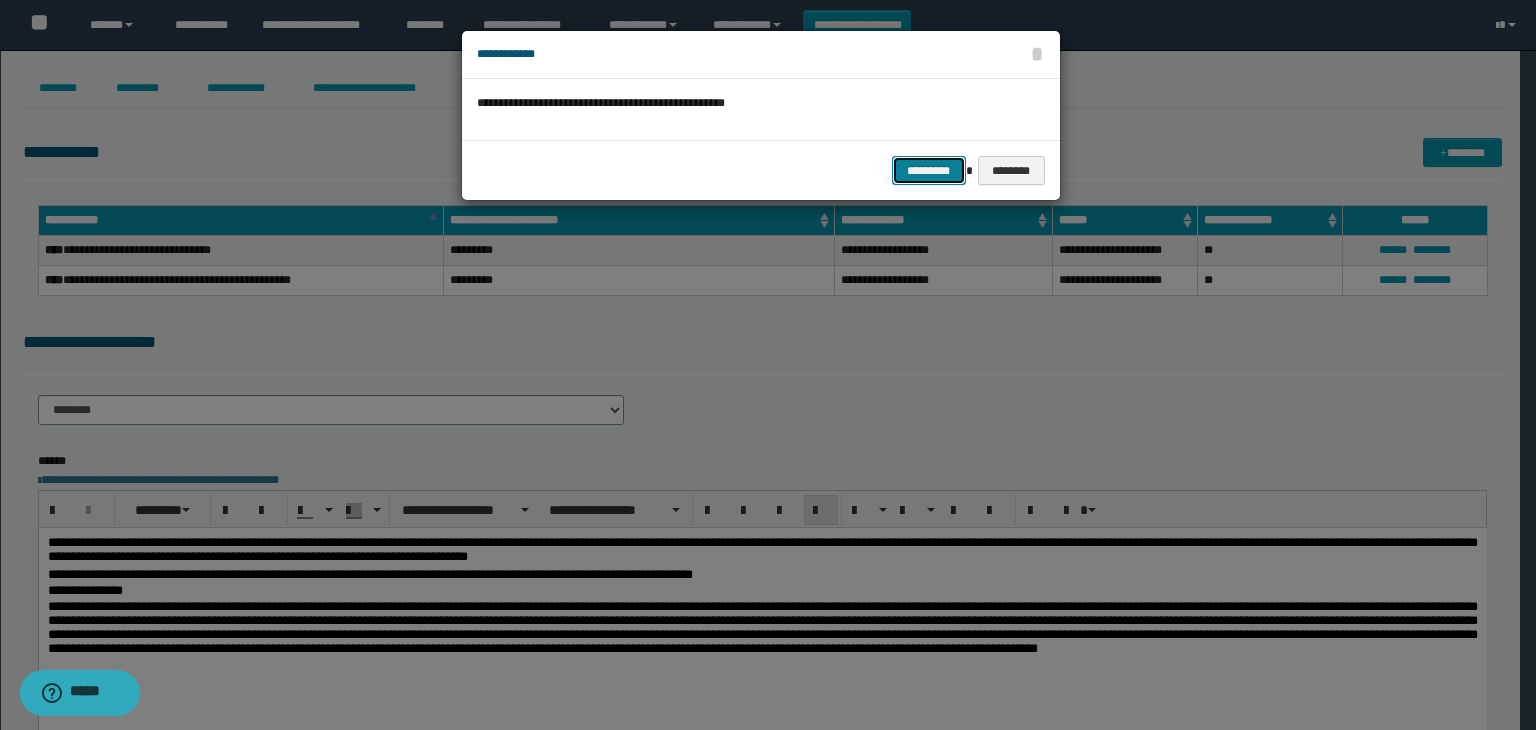 click on "*********" at bounding box center (929, 171) 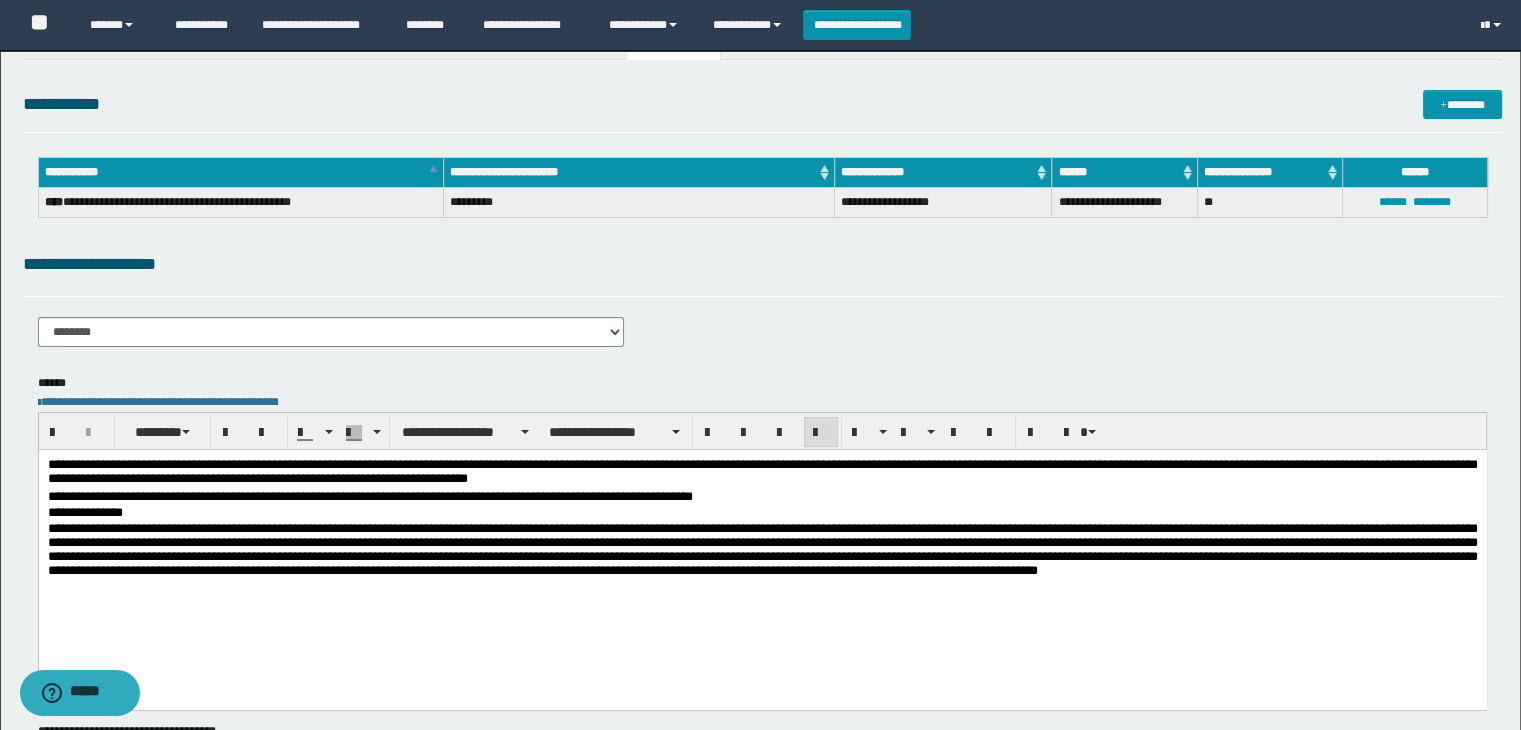 scroll, scrollTop: 0, scrollLeft: 0, axis: both 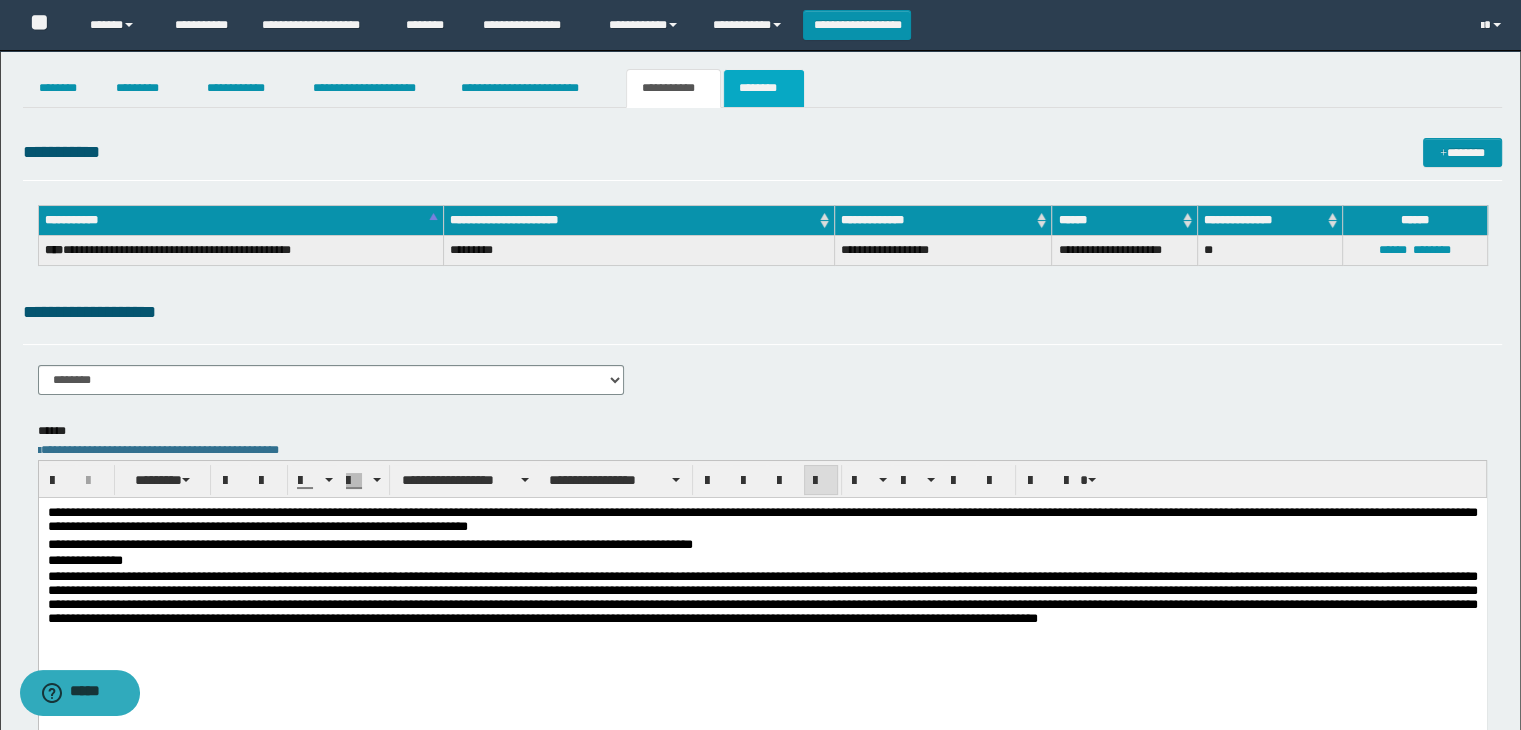 click on "********" at bounding box center (764, 88) 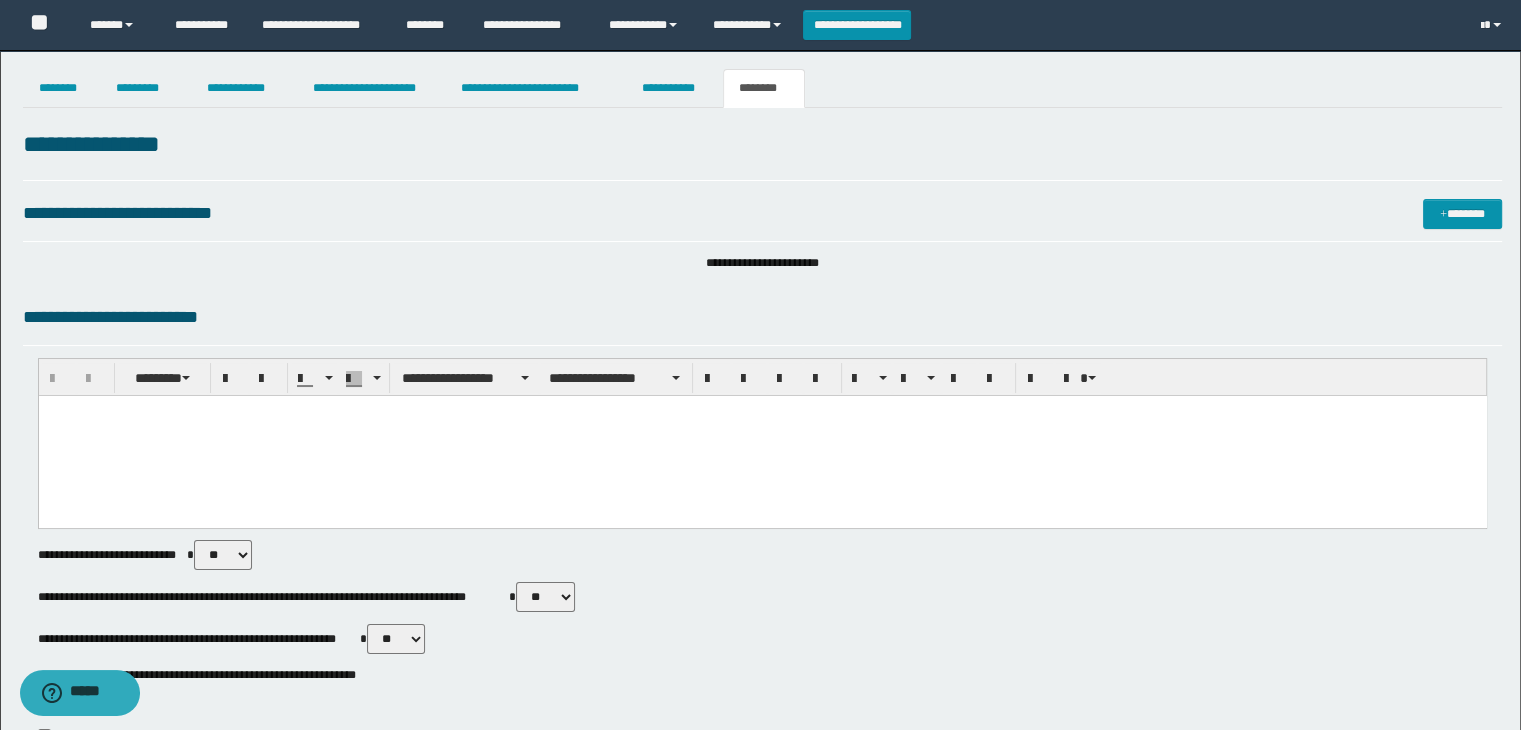 scroll, scrollTop: 200, scrollLeft: 0, axis: vertical 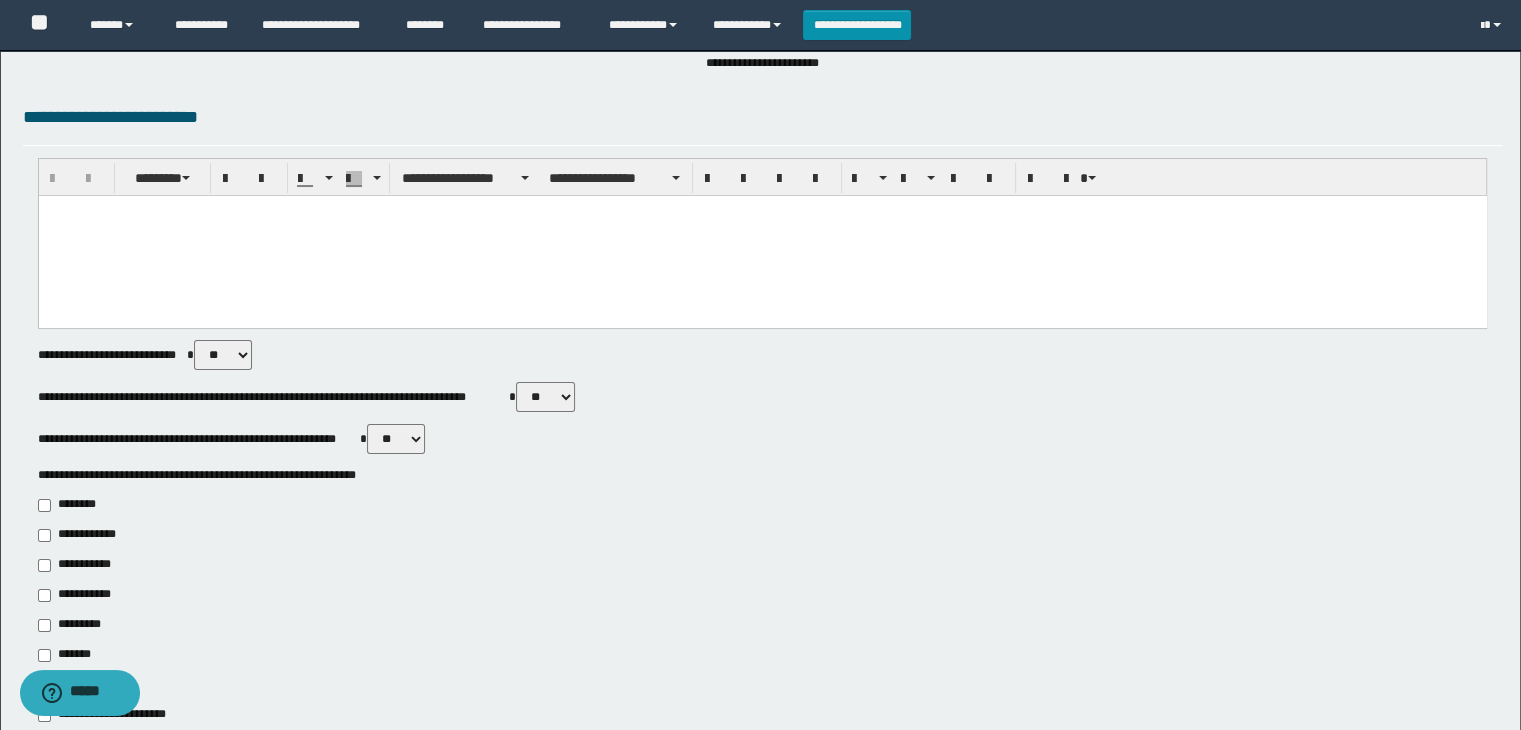 click at bounding box center (762, 236) 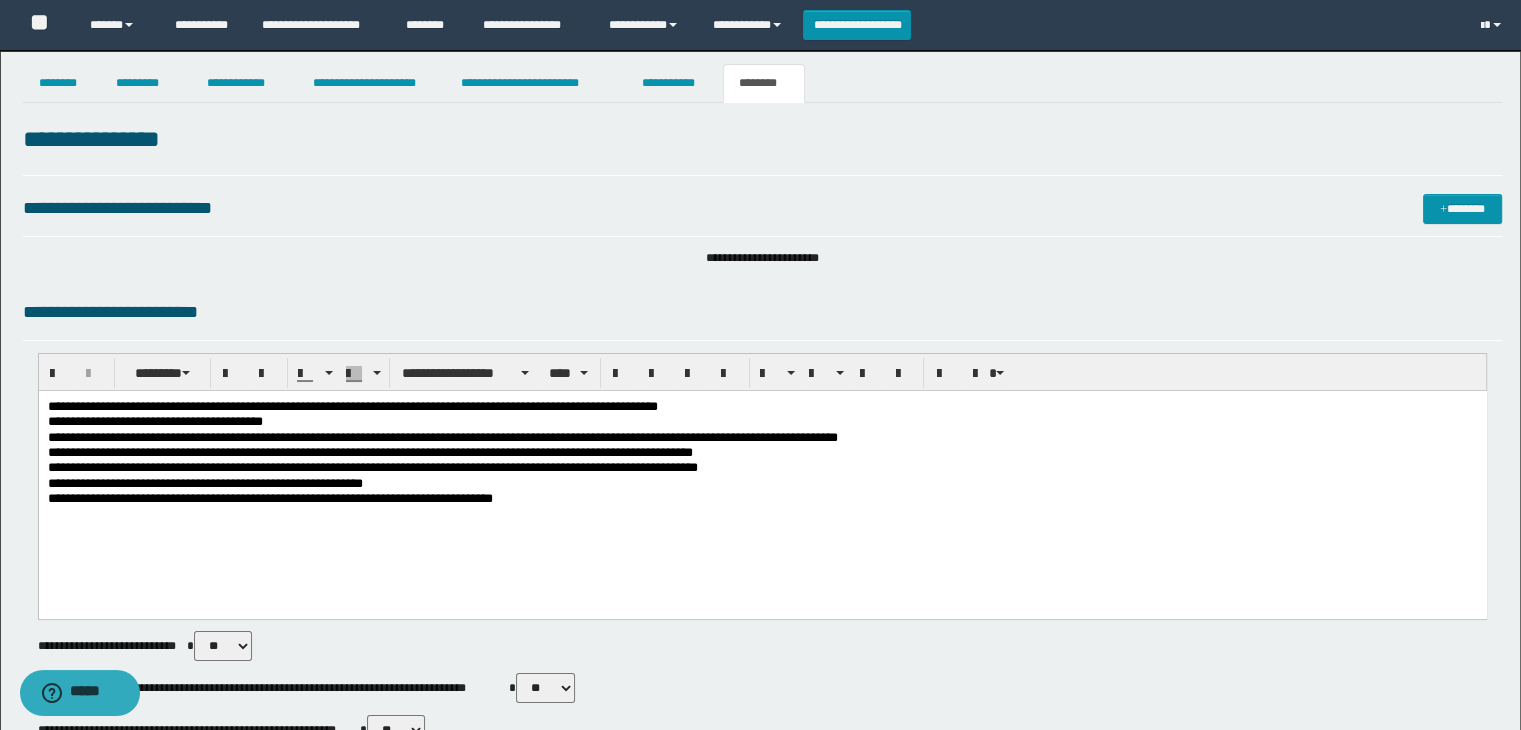 scroll, scrollTop: 0, scrollLeft: 0, axis: both 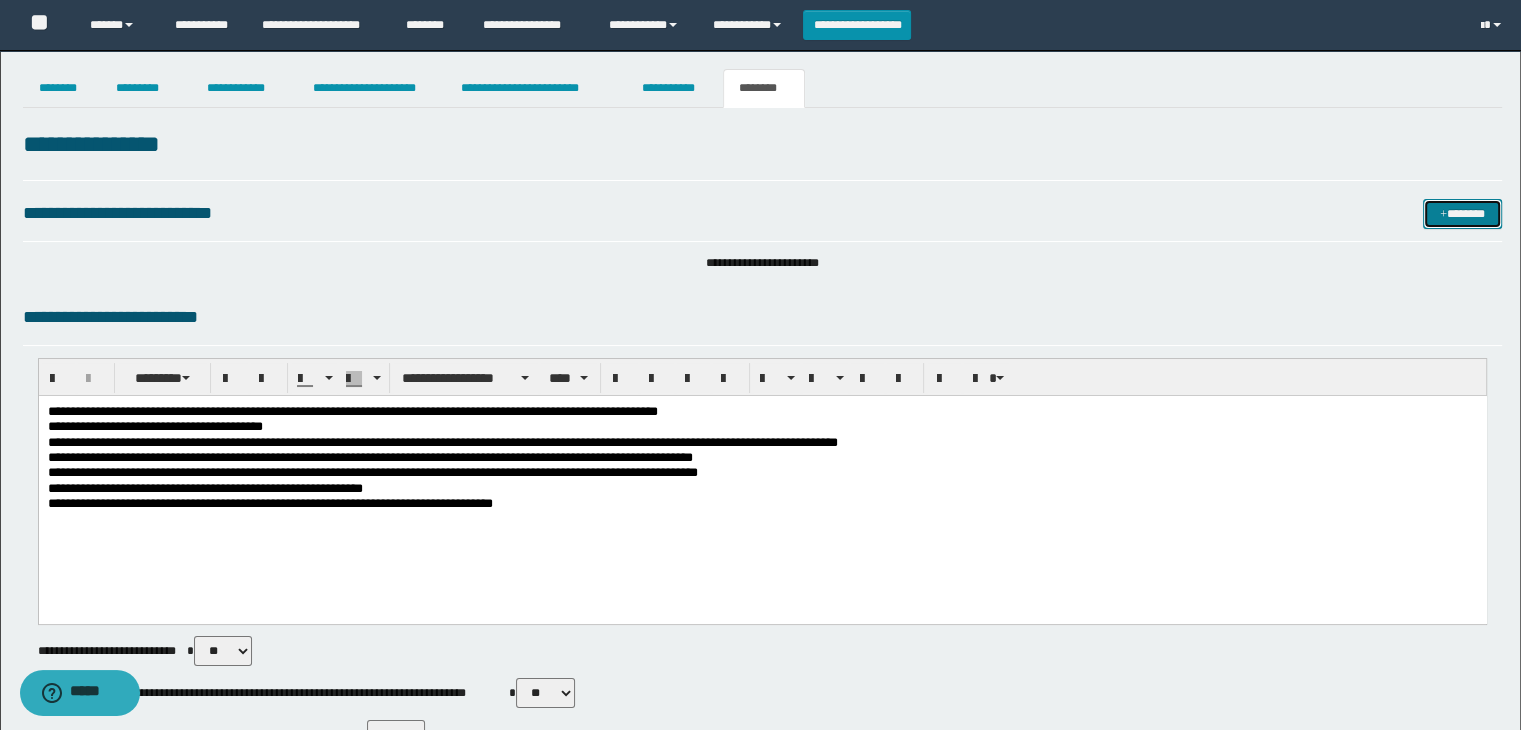 click on "*******" at bounding box center (1462, 214) 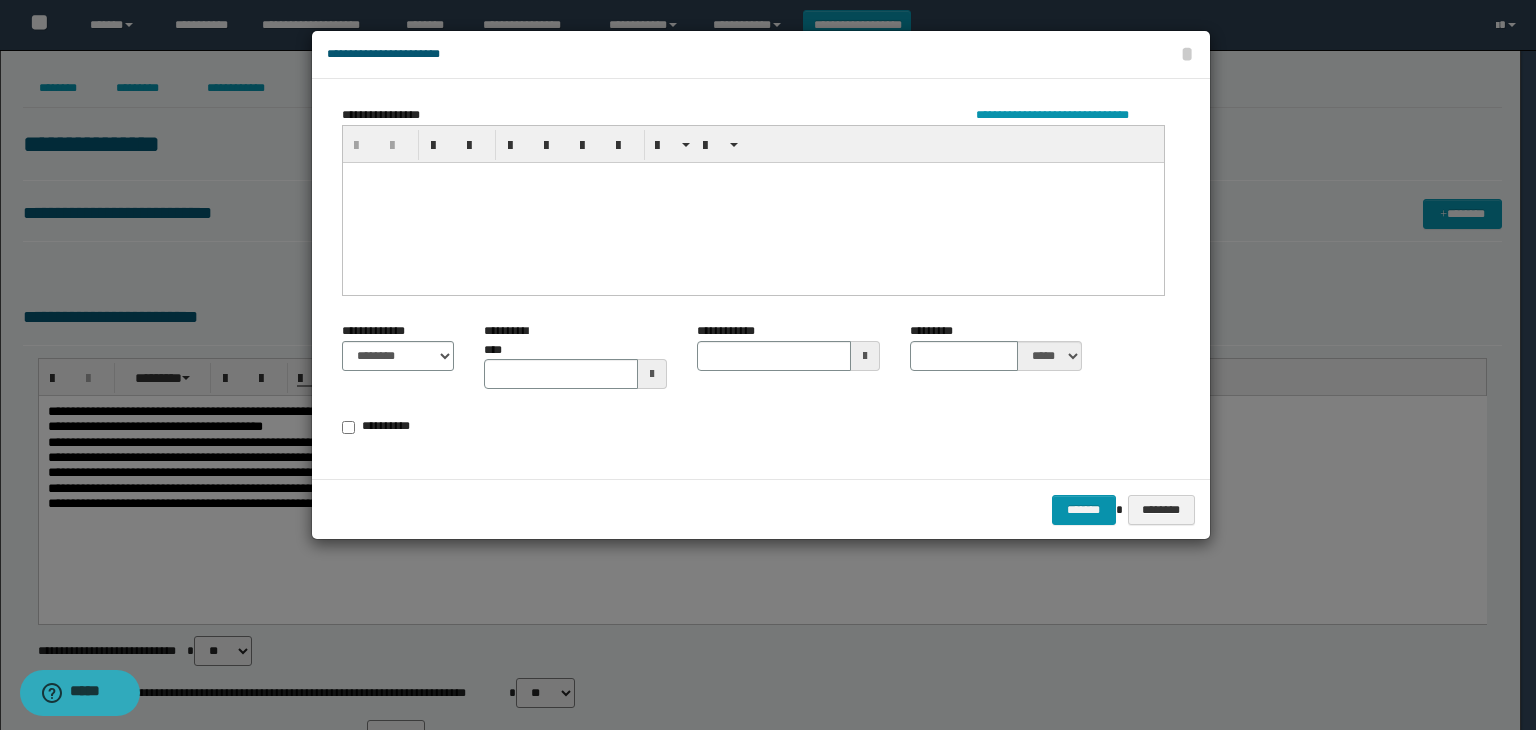 click at bounding box center [752, 202] 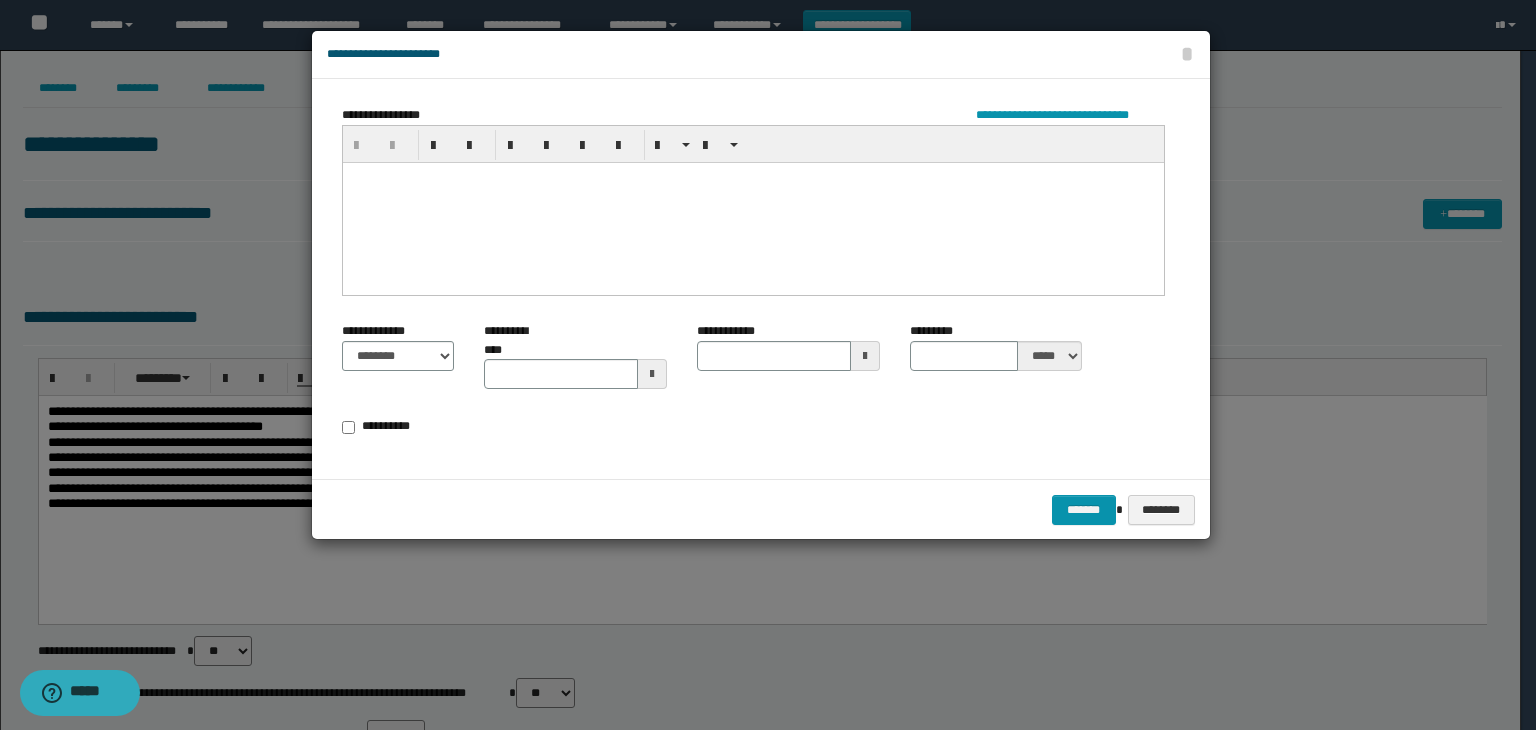 drag, startPoint x: 566, startPoint y: 267, endPoint x: 474, endPoint y: 237, distance: 96.76776 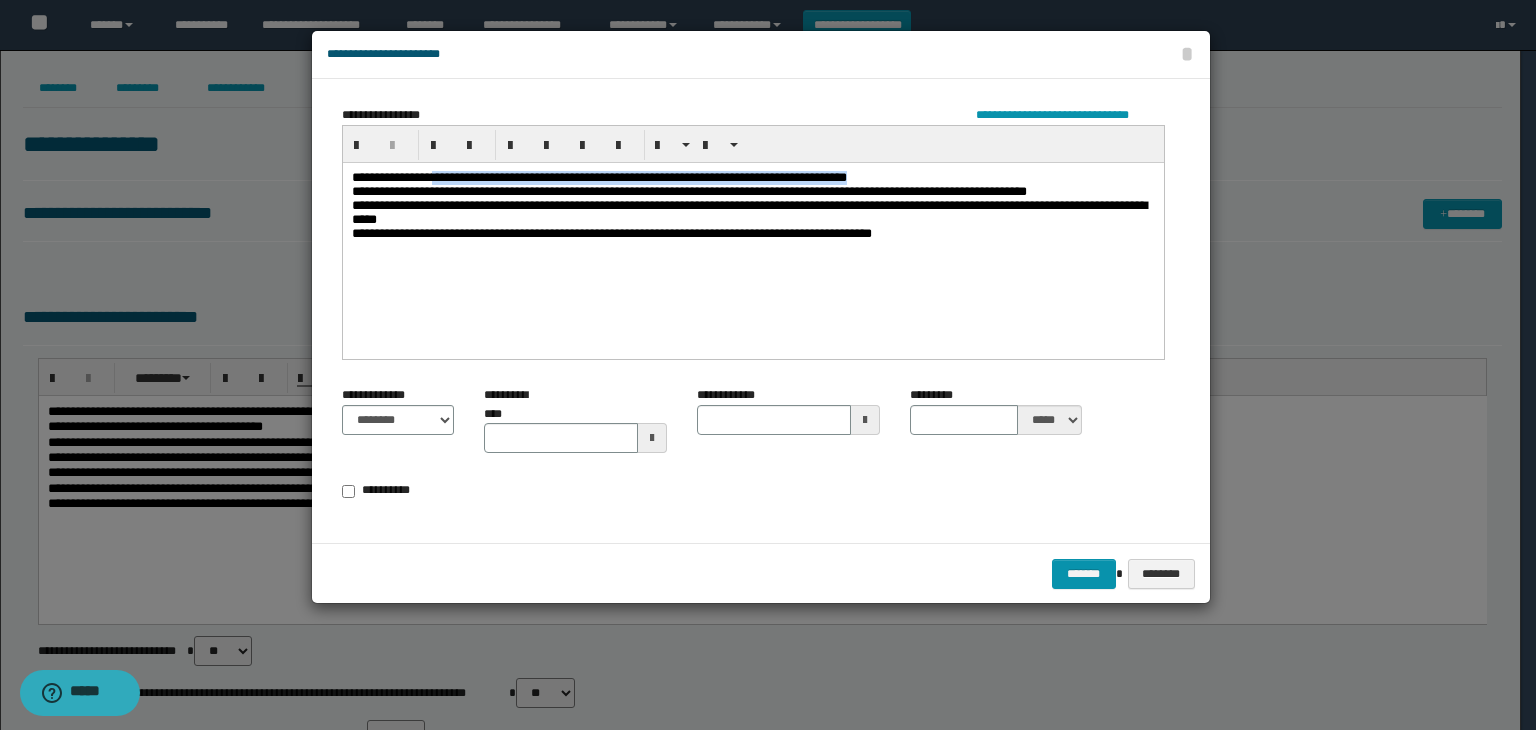 drag, startPoint x: 892, startPoint y: 173, endPoint x: 441, endPoint y: 157, distance: 451.28372 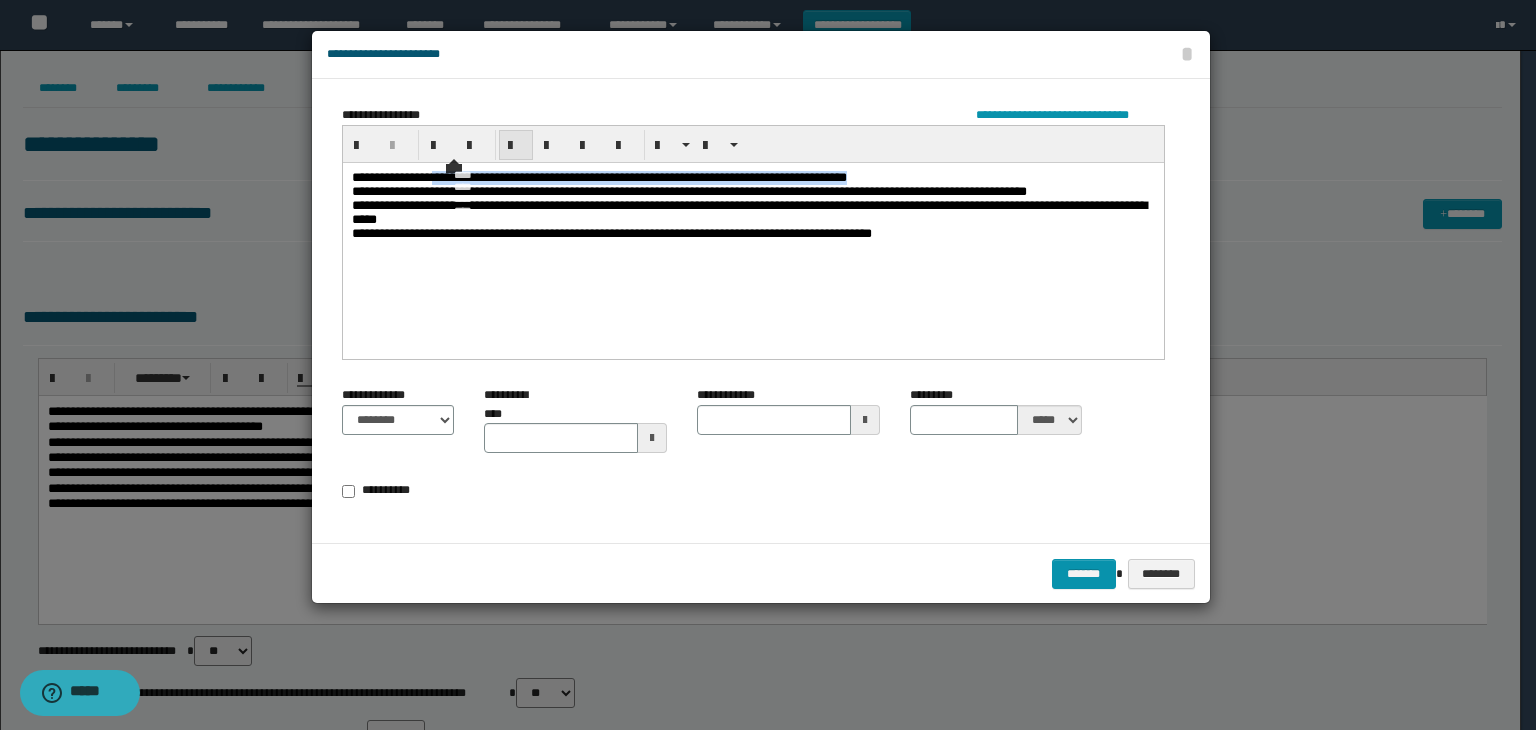 type 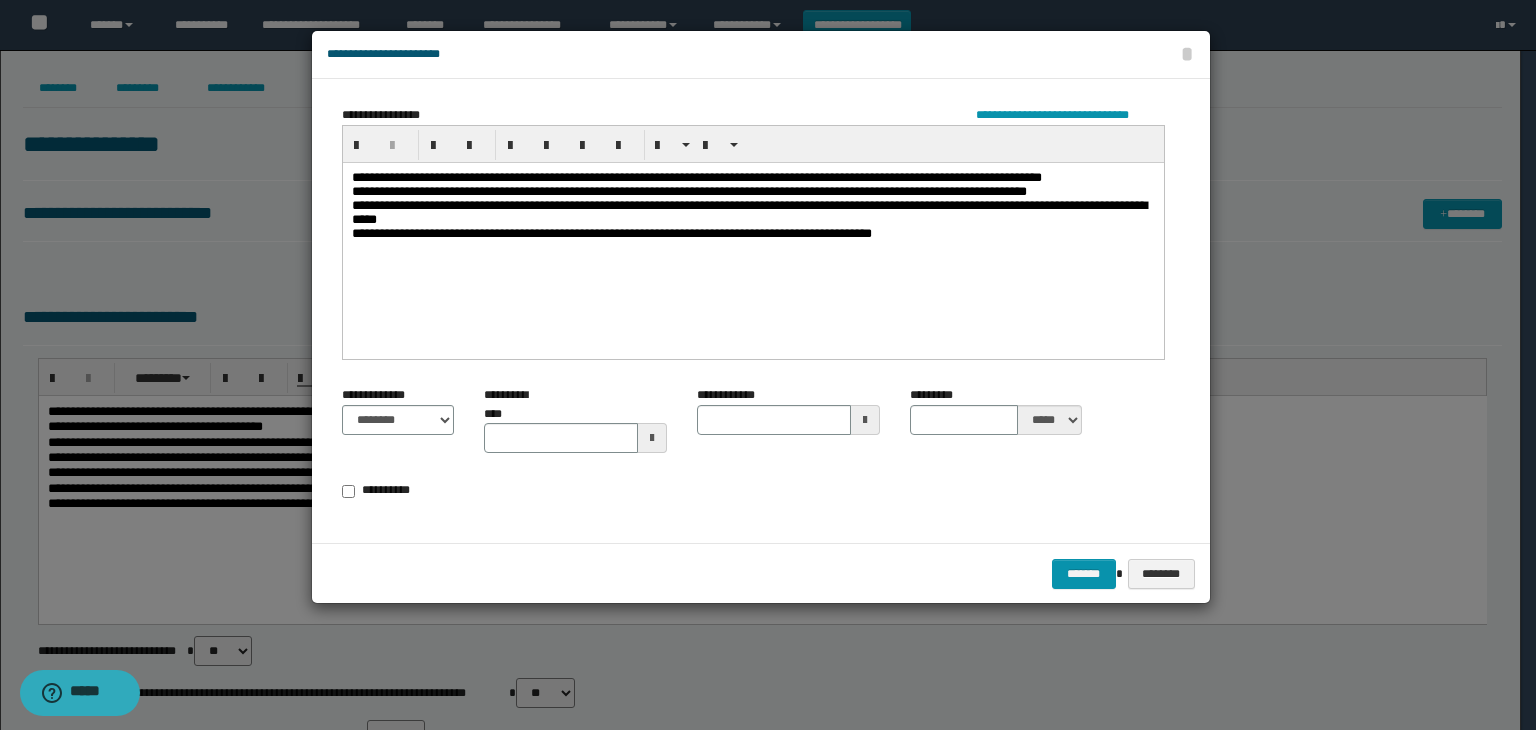 click on "**********" at bounding box center (753, 210) 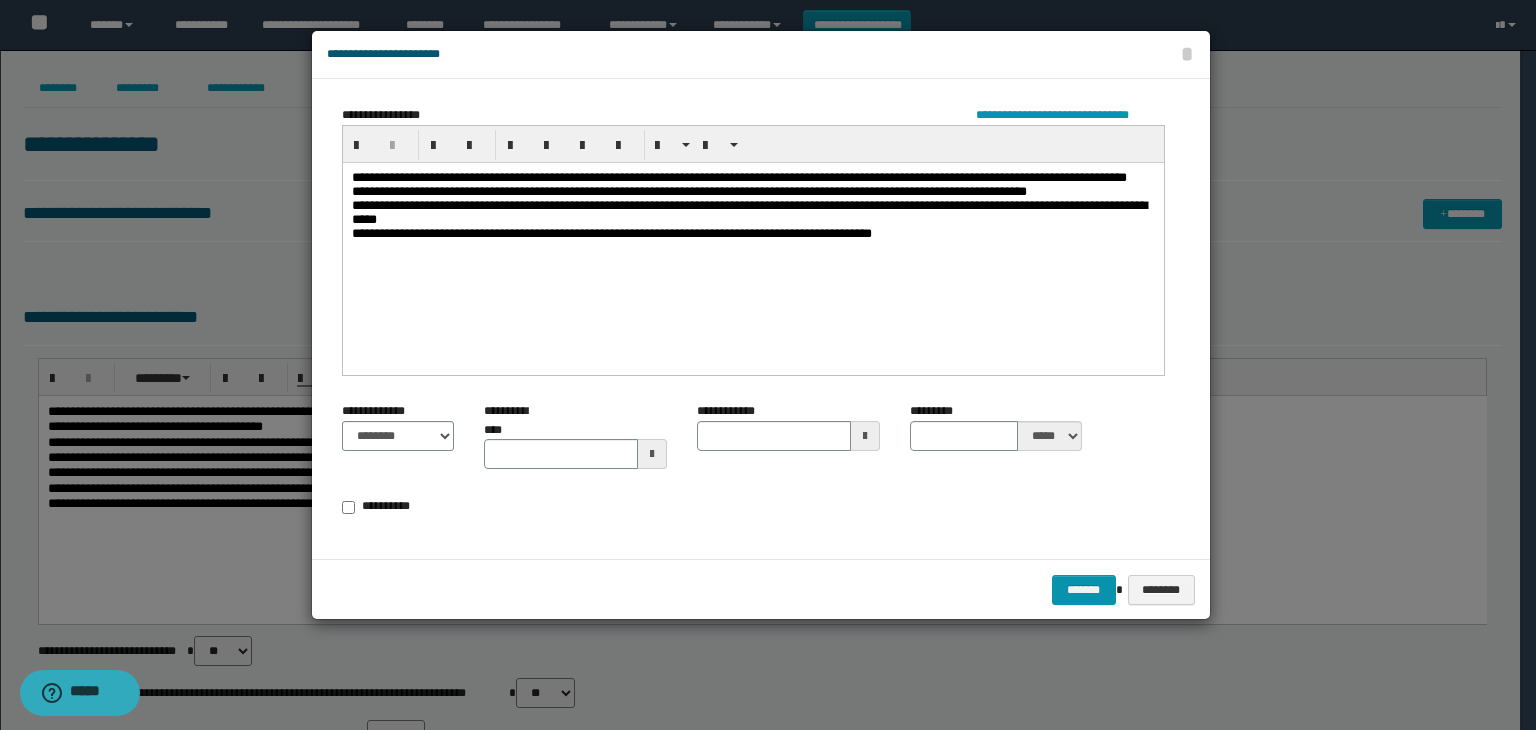 type 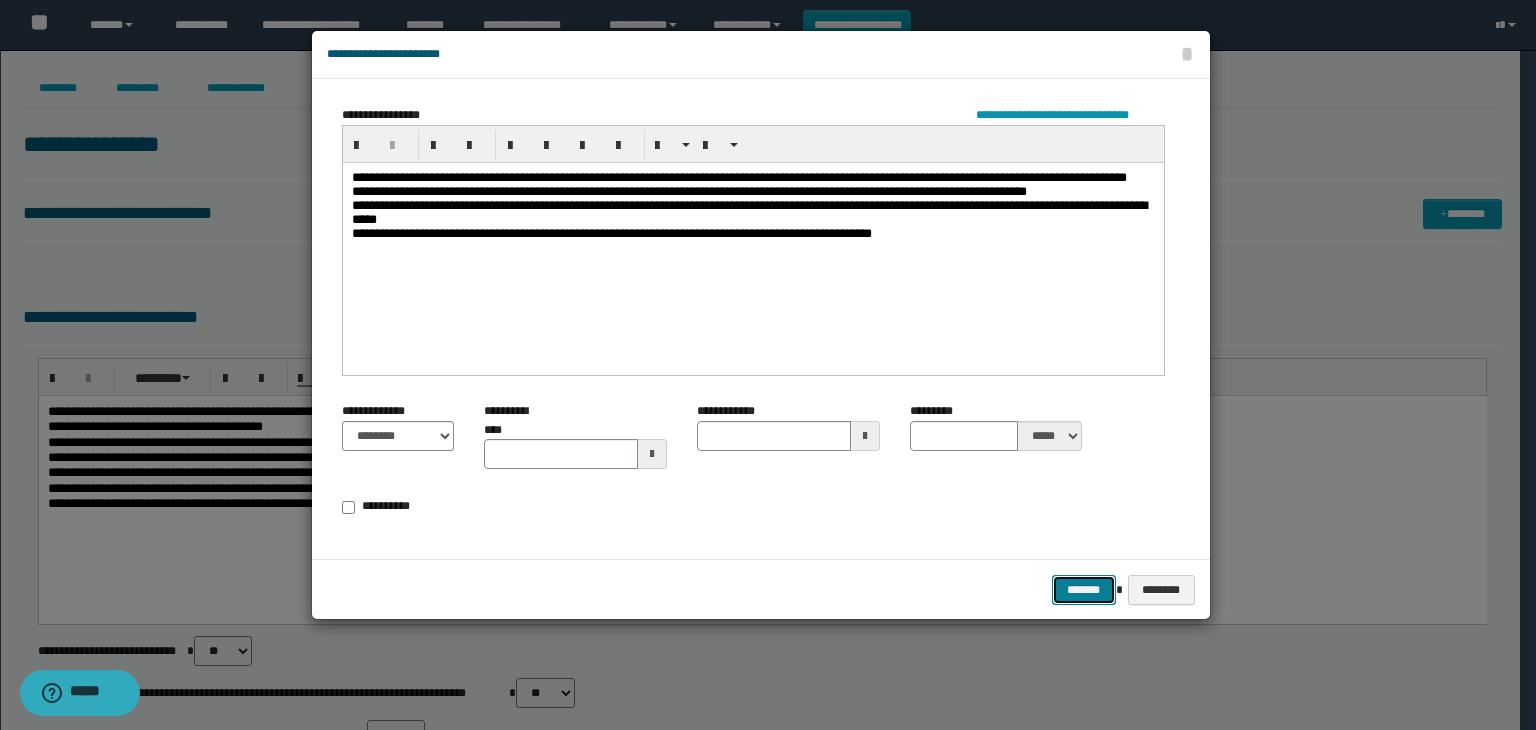 click on "*******" at bounding box center (1084, 590) 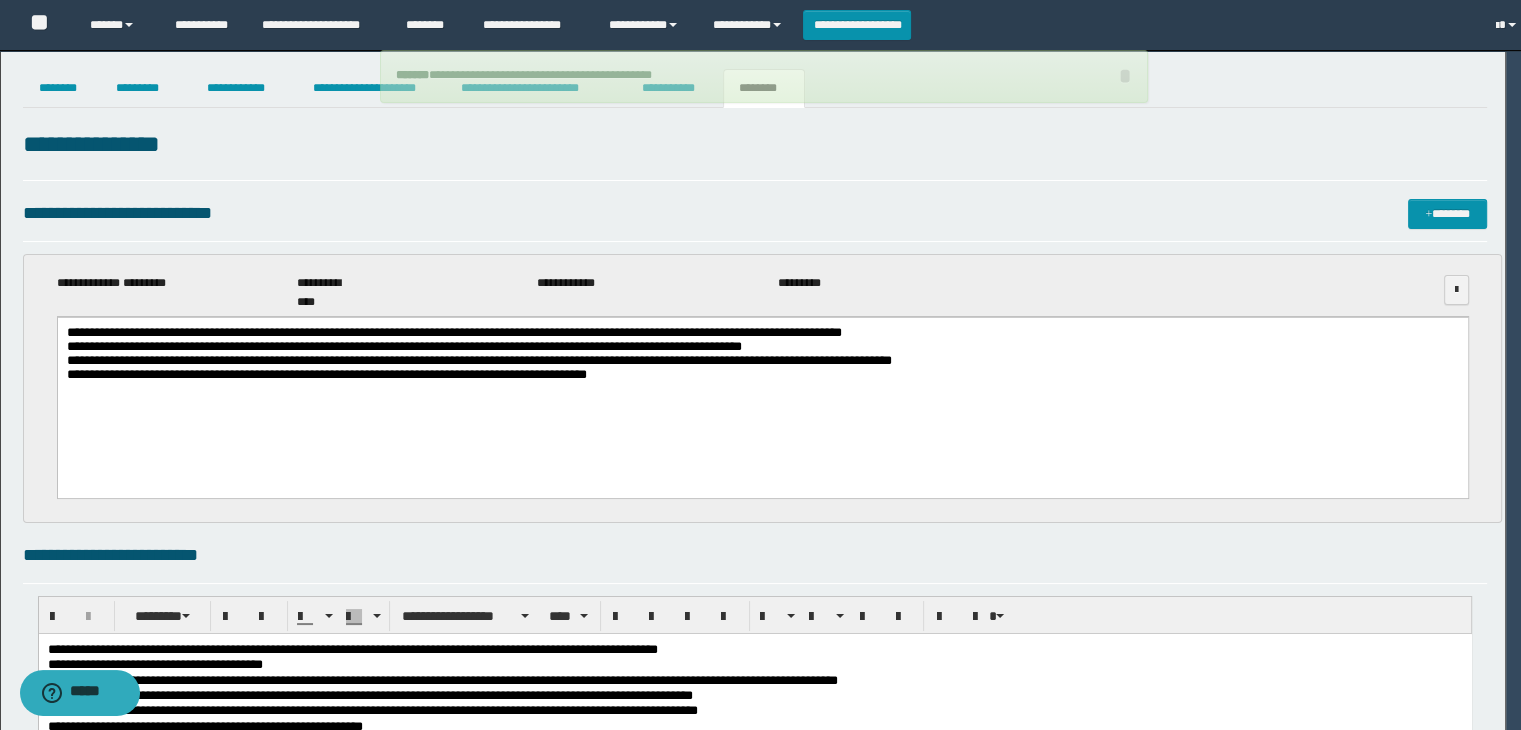 scroll, scrollTop: 0, scrollLeft: 0, axis: both 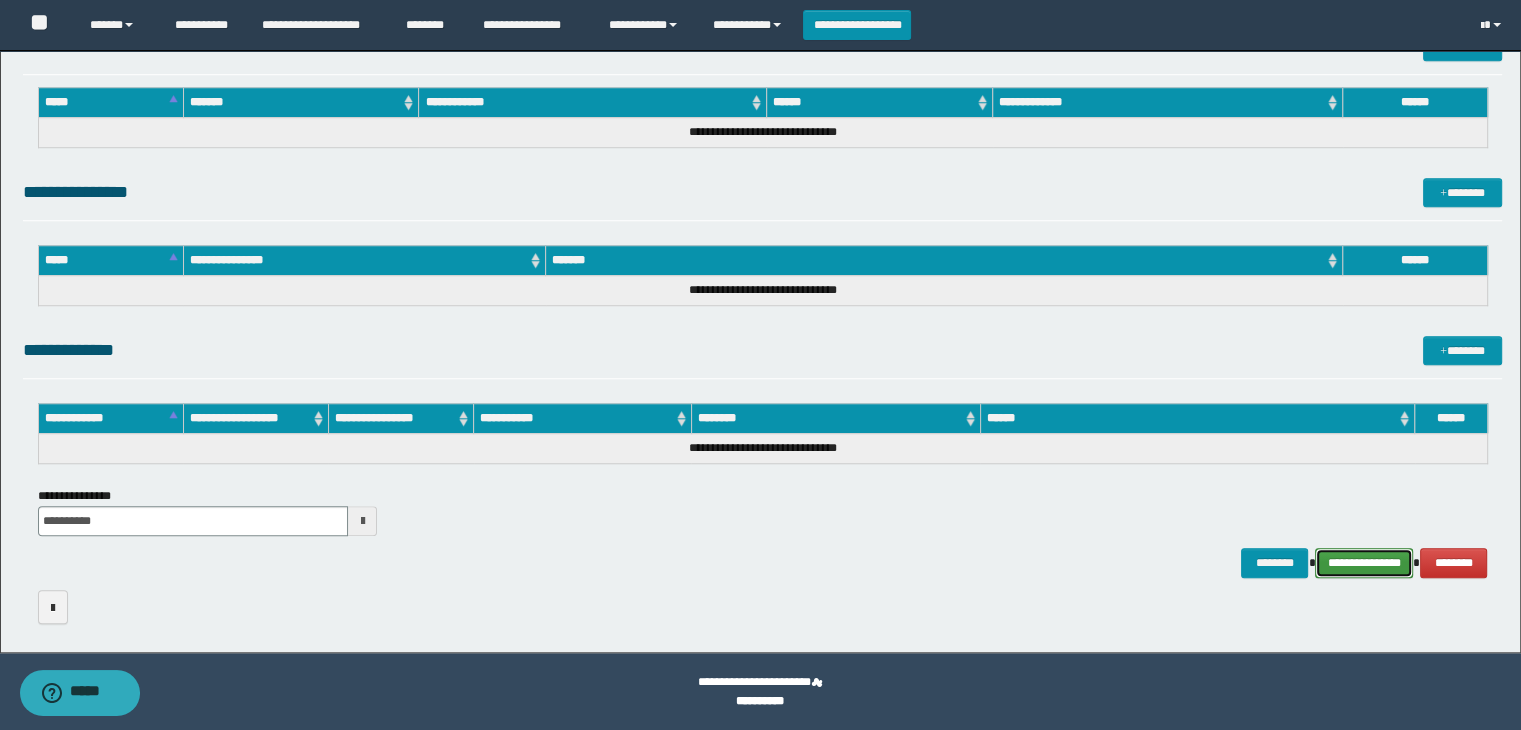 click on "**********" at bounding box center (1364, 563) 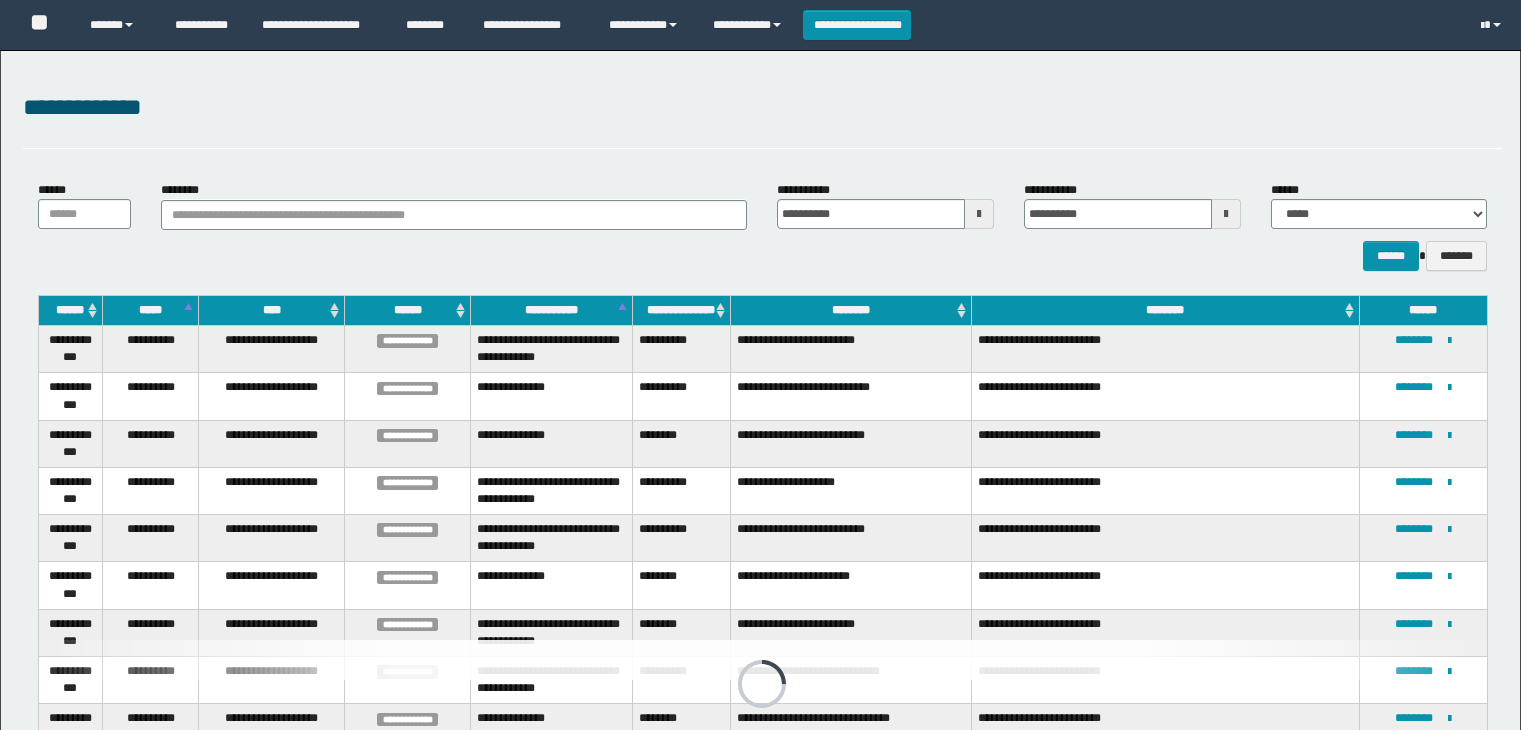 scroll, scrollTop: 457, scrollLeft: 0, axis: vertical 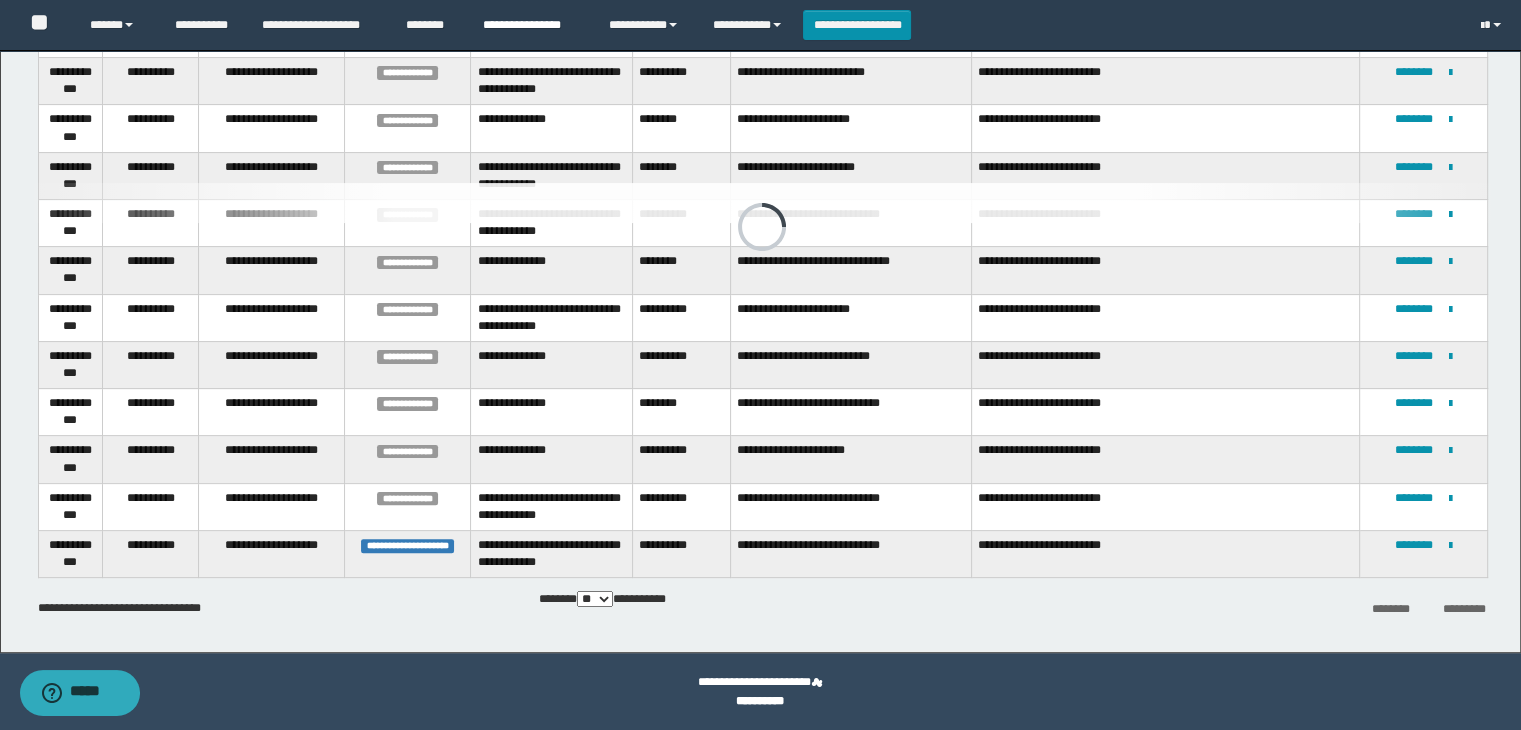 click on "**********" at bounding box center [531, 25] 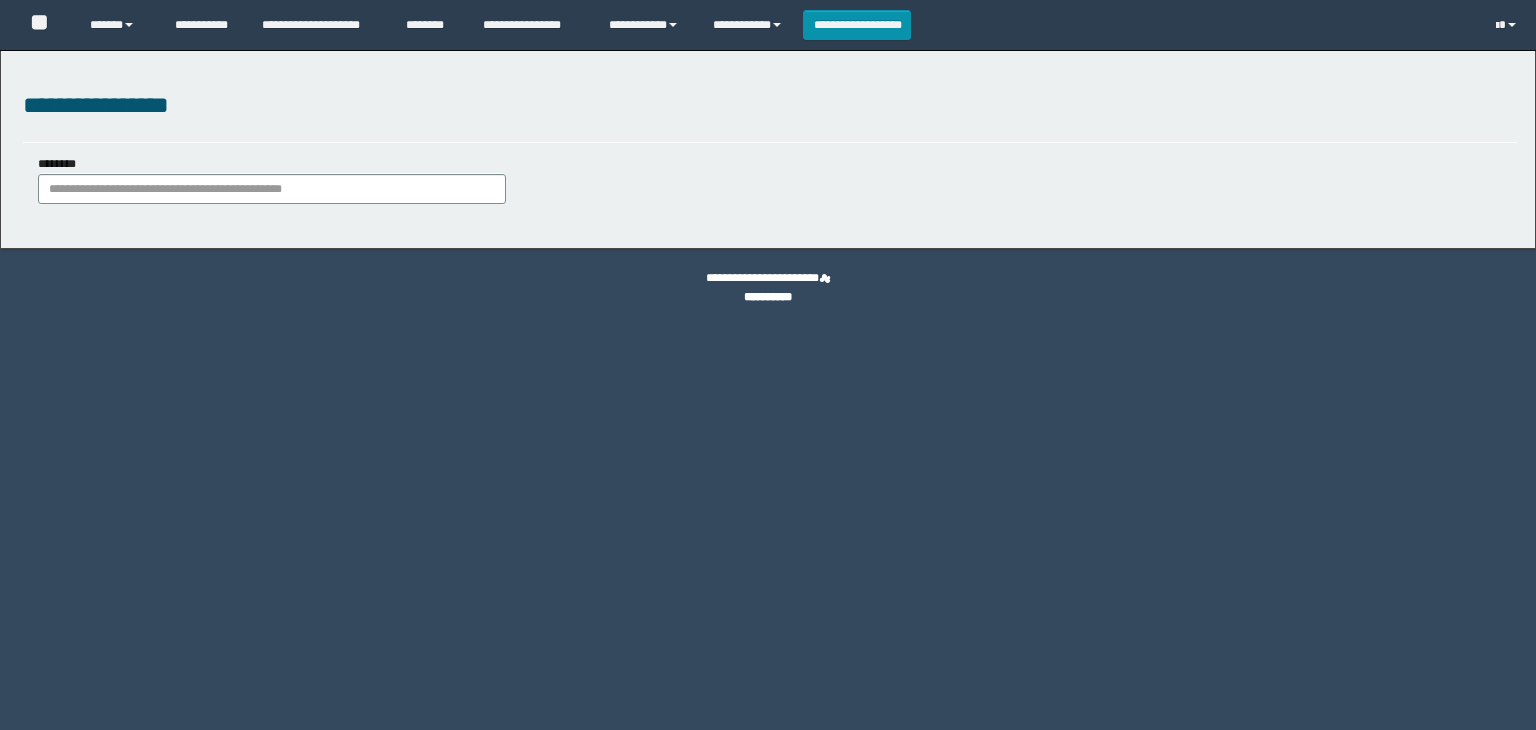 scroll, scrollTop: 0, scrollLeft: 0, axis: both 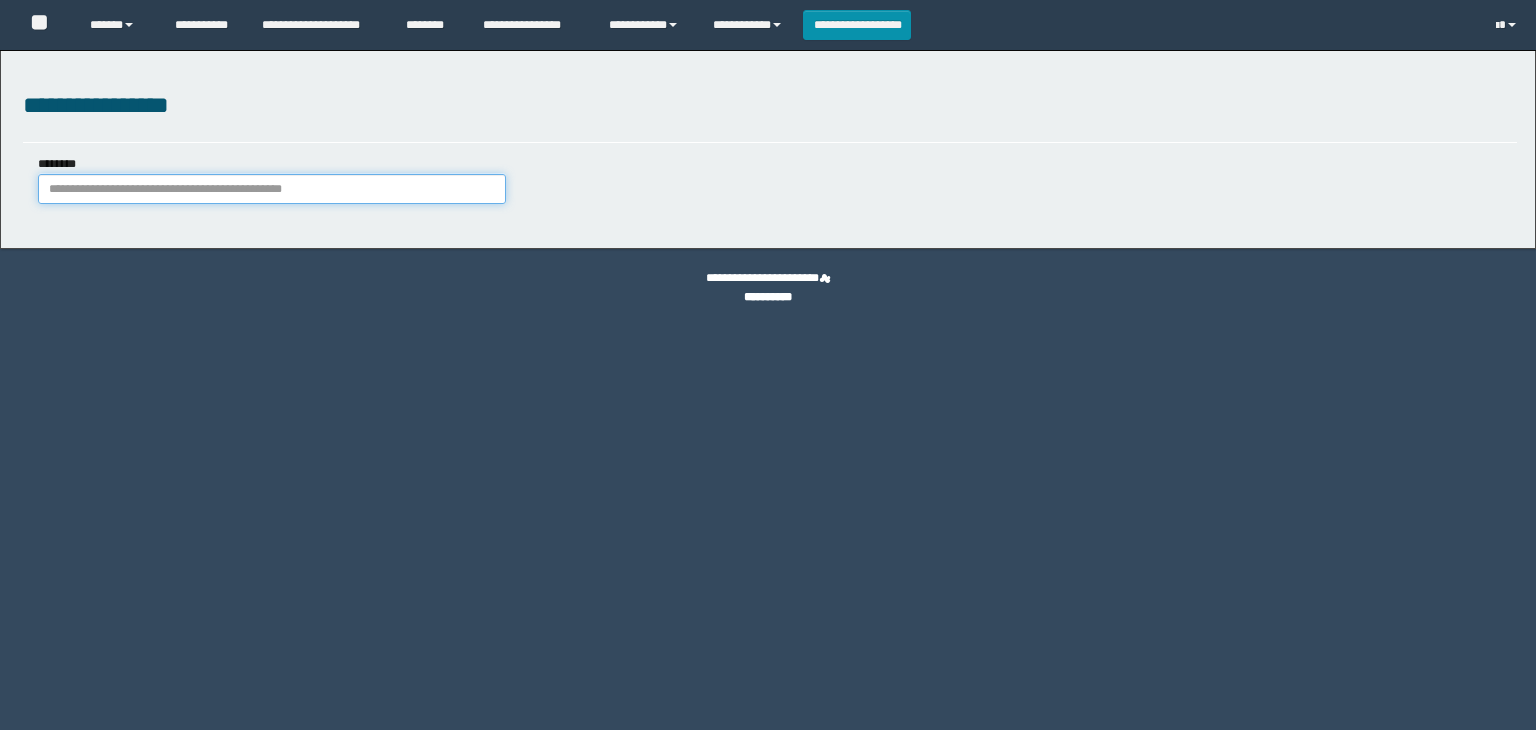 click on "********" at bounding box center (272, 189) 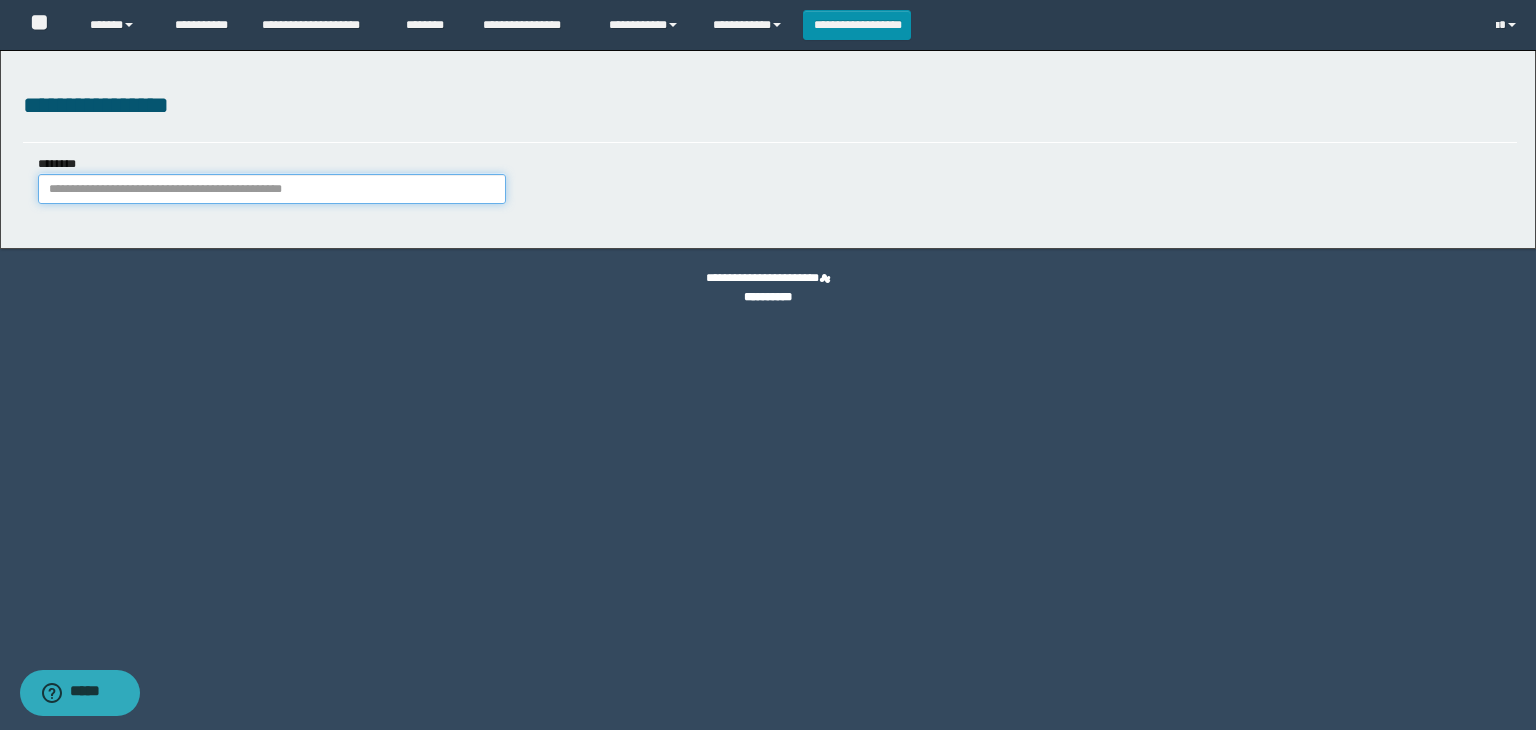 paste on "**********" 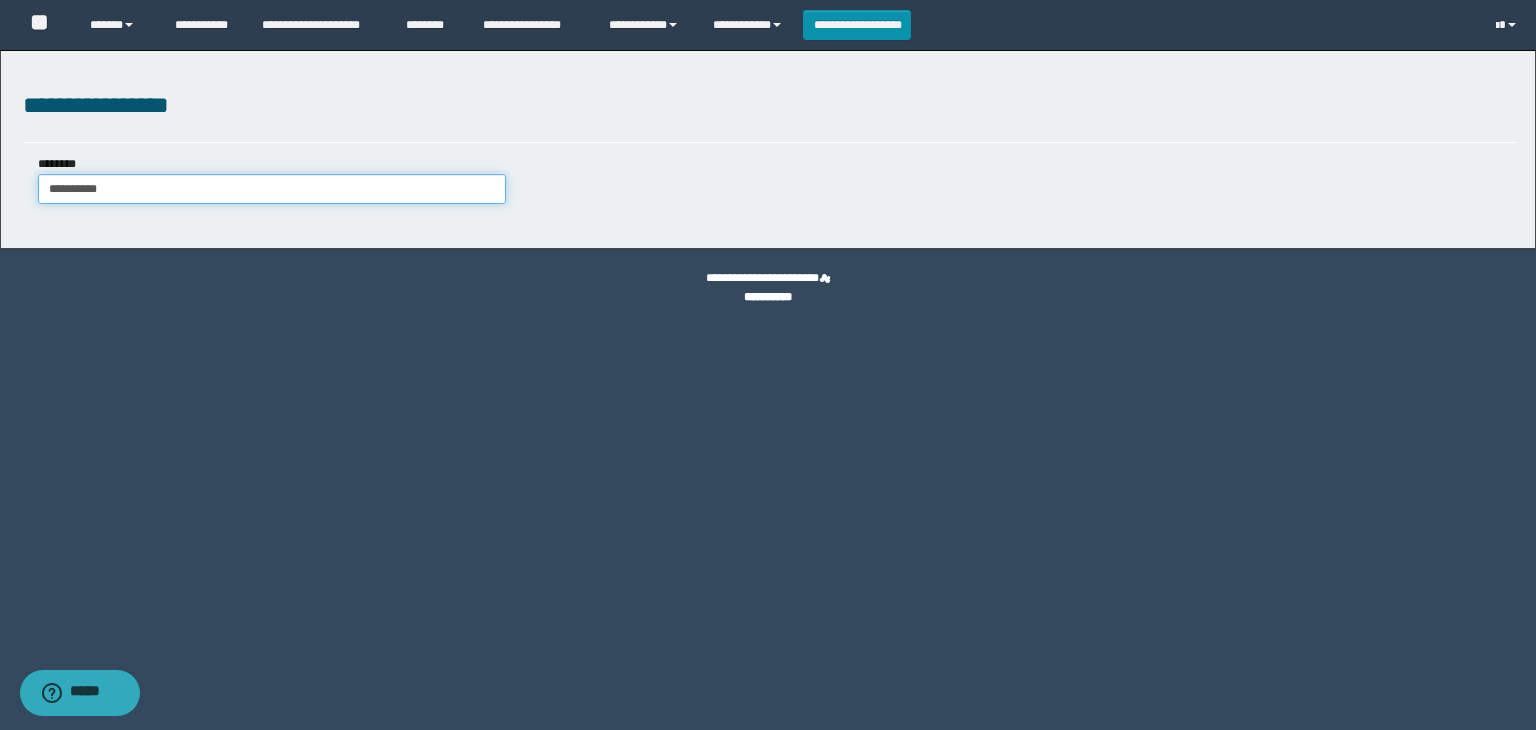 type on "**********" 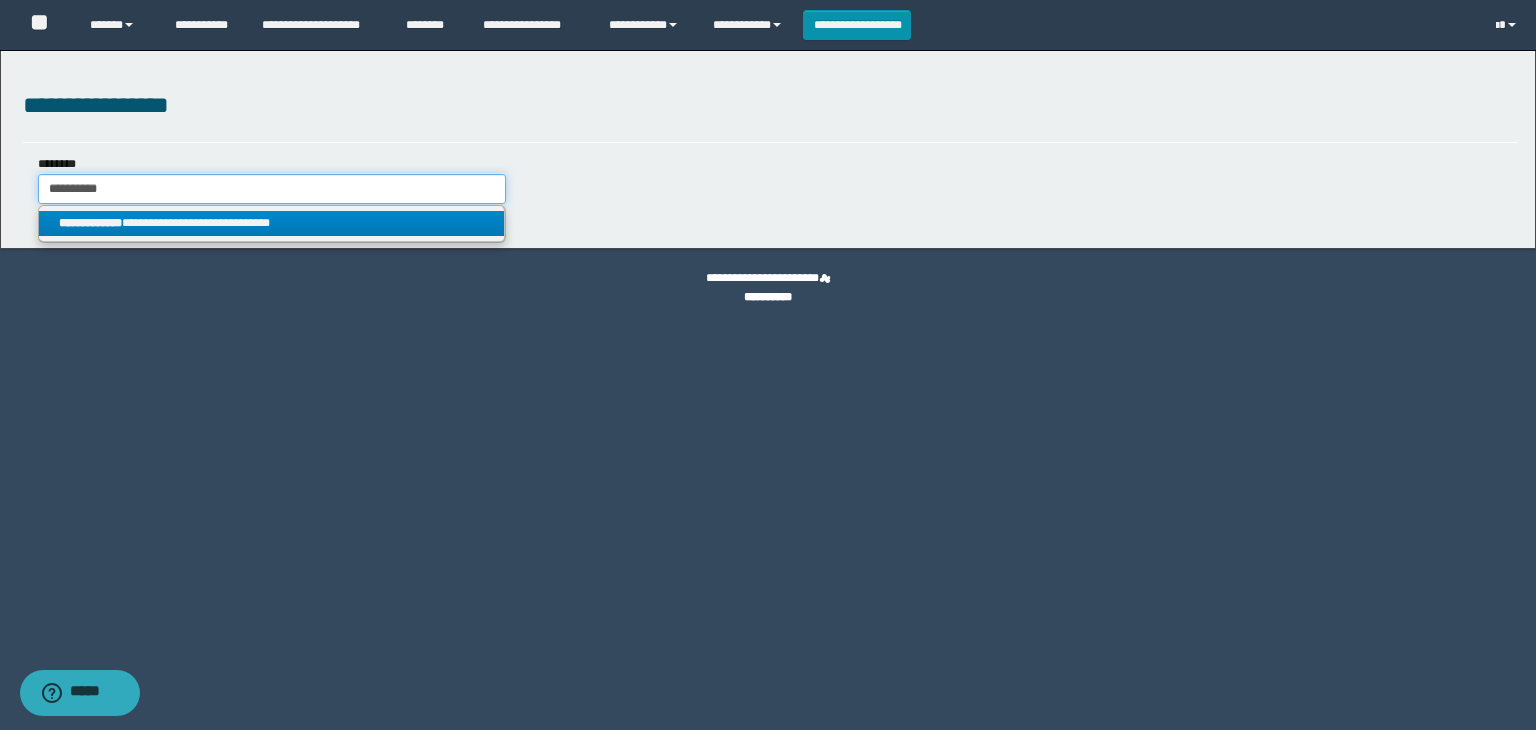 type on "**********" 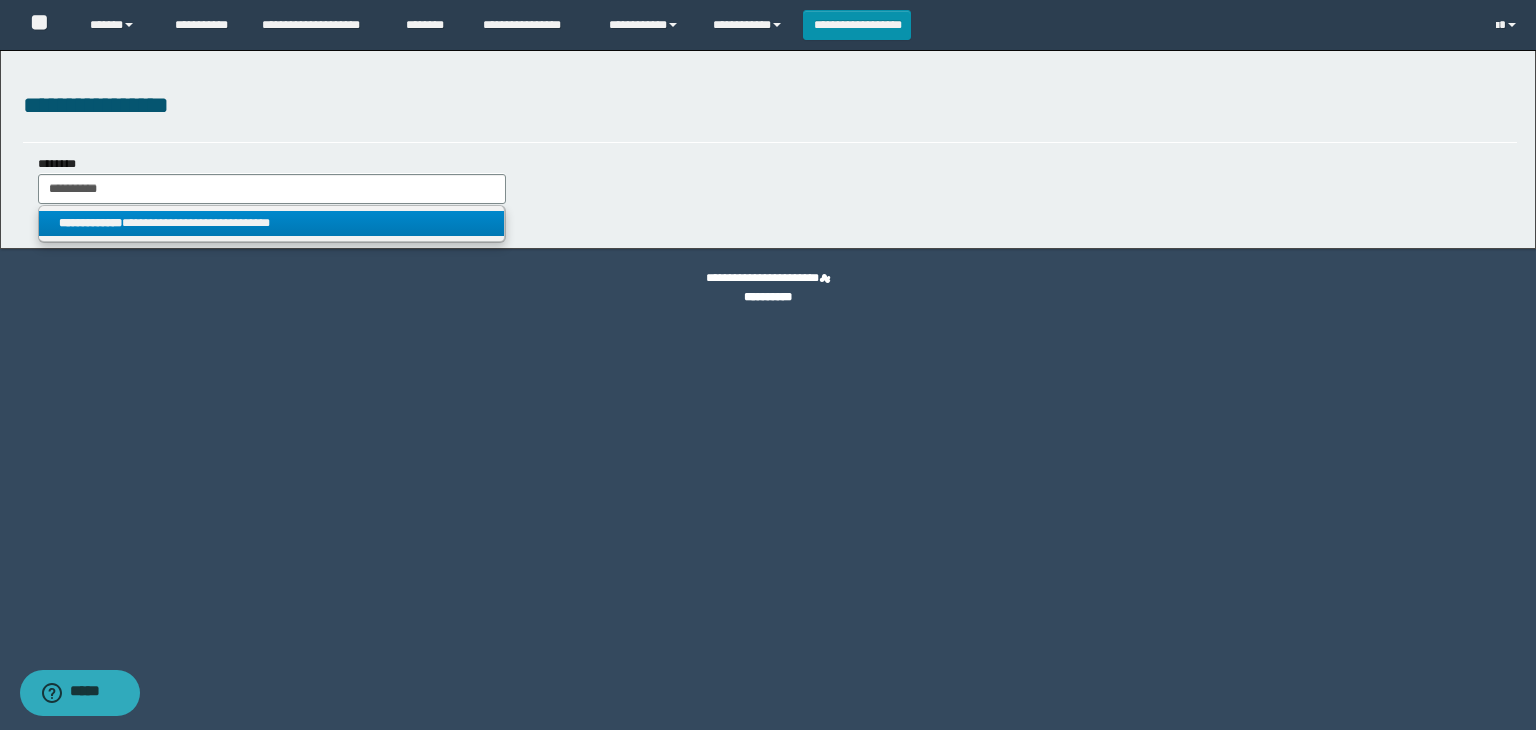 click on "**********" at bounding box center (272, 223) 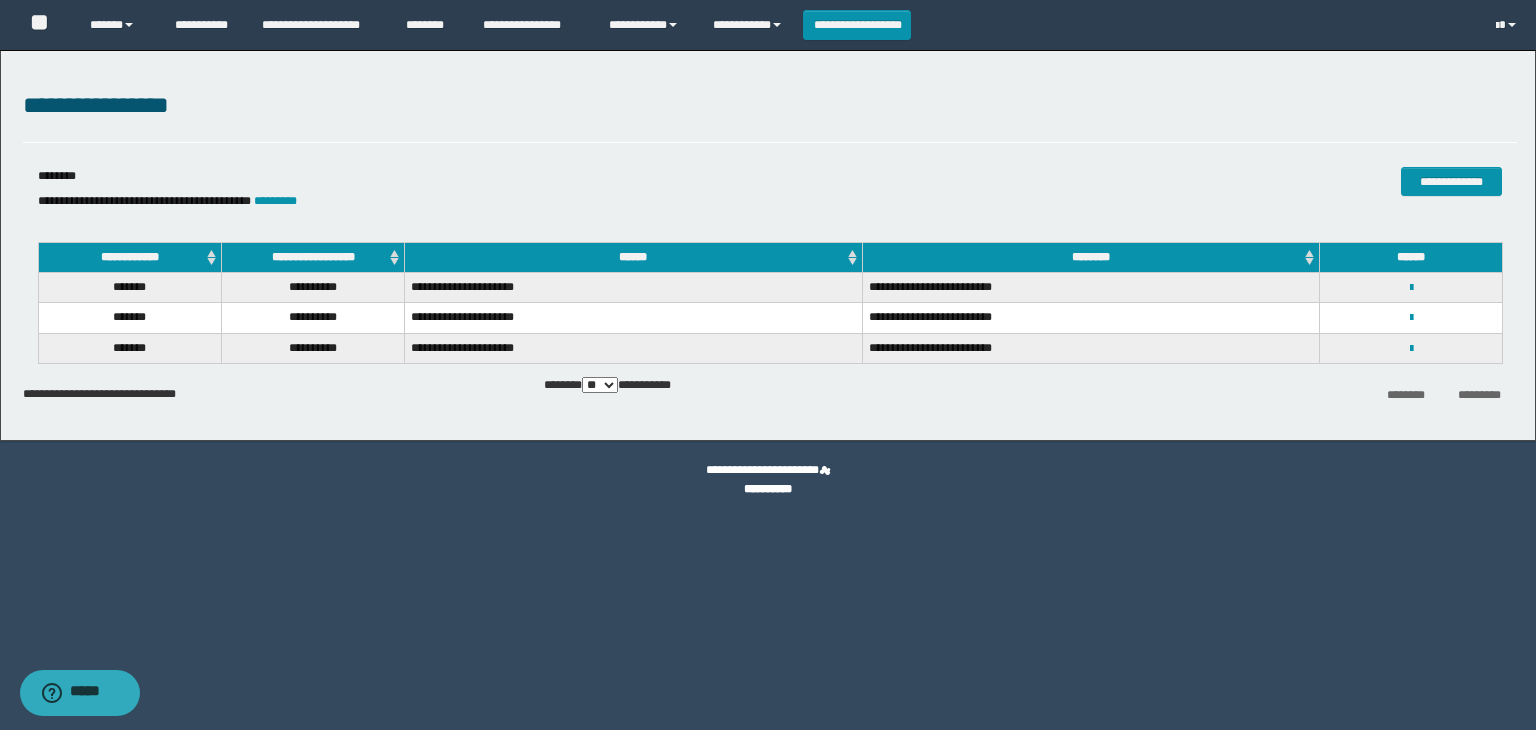 click on "**********" at bounding box center (1411, 287) 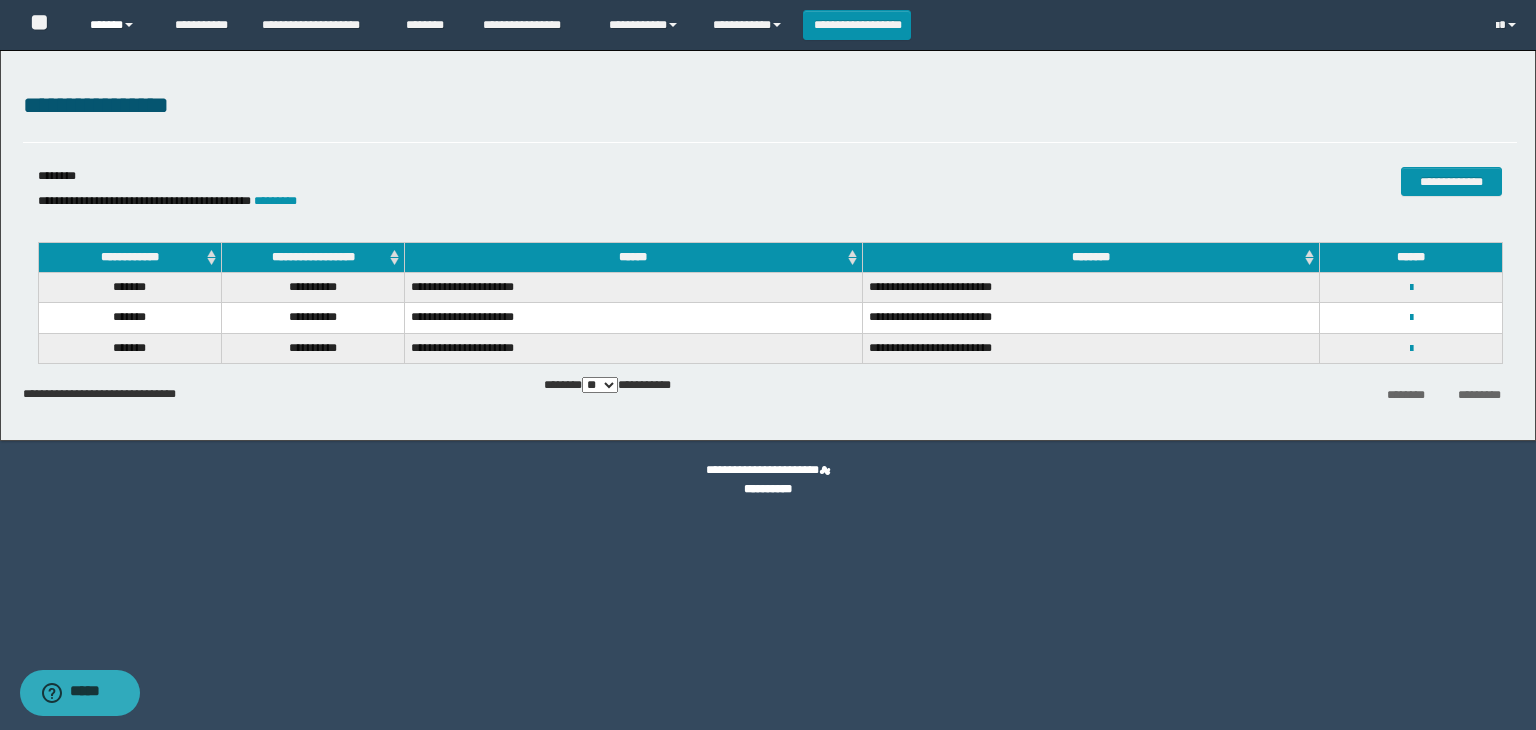 click on "******" at bounding box center (117, 25) 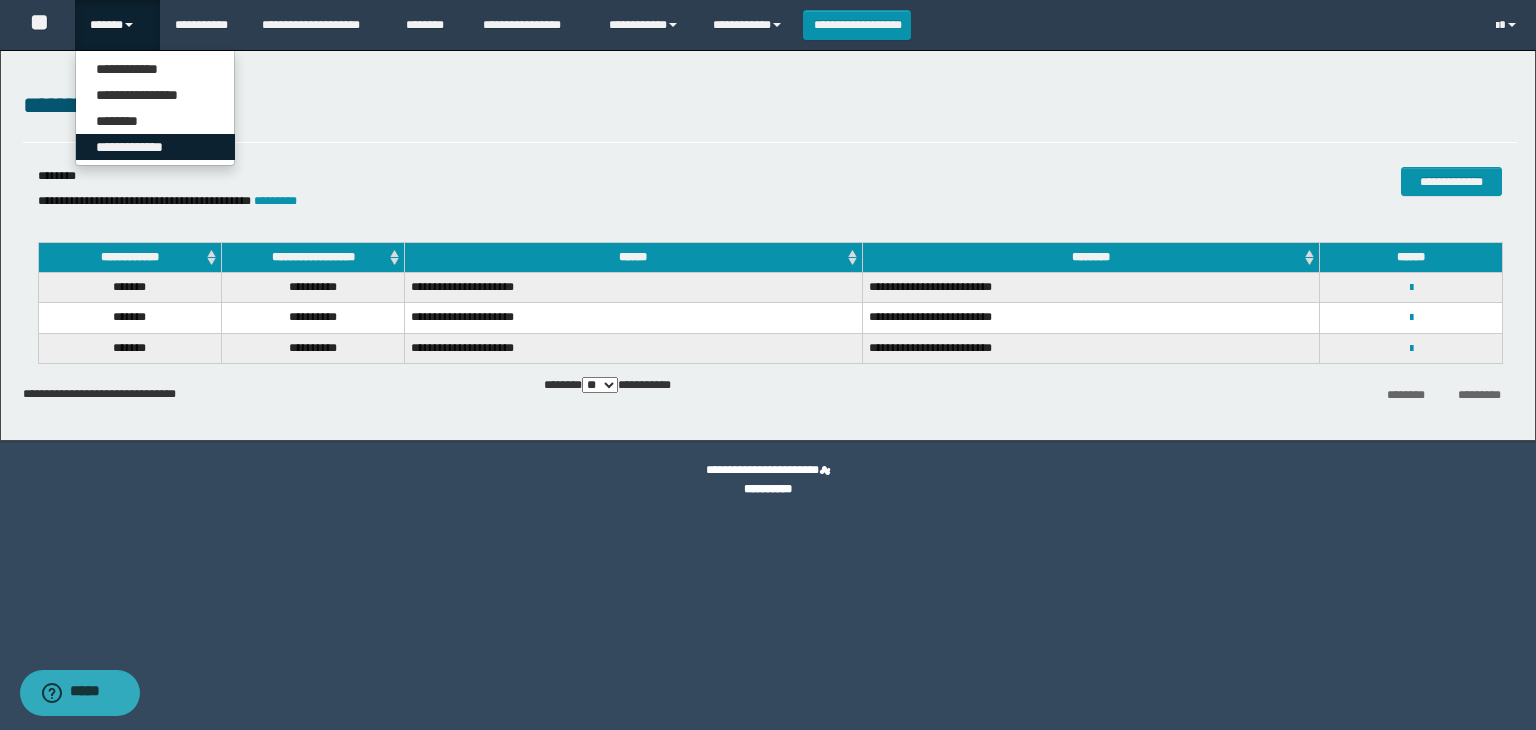 click on "**********" at bounding box center [155, 147] 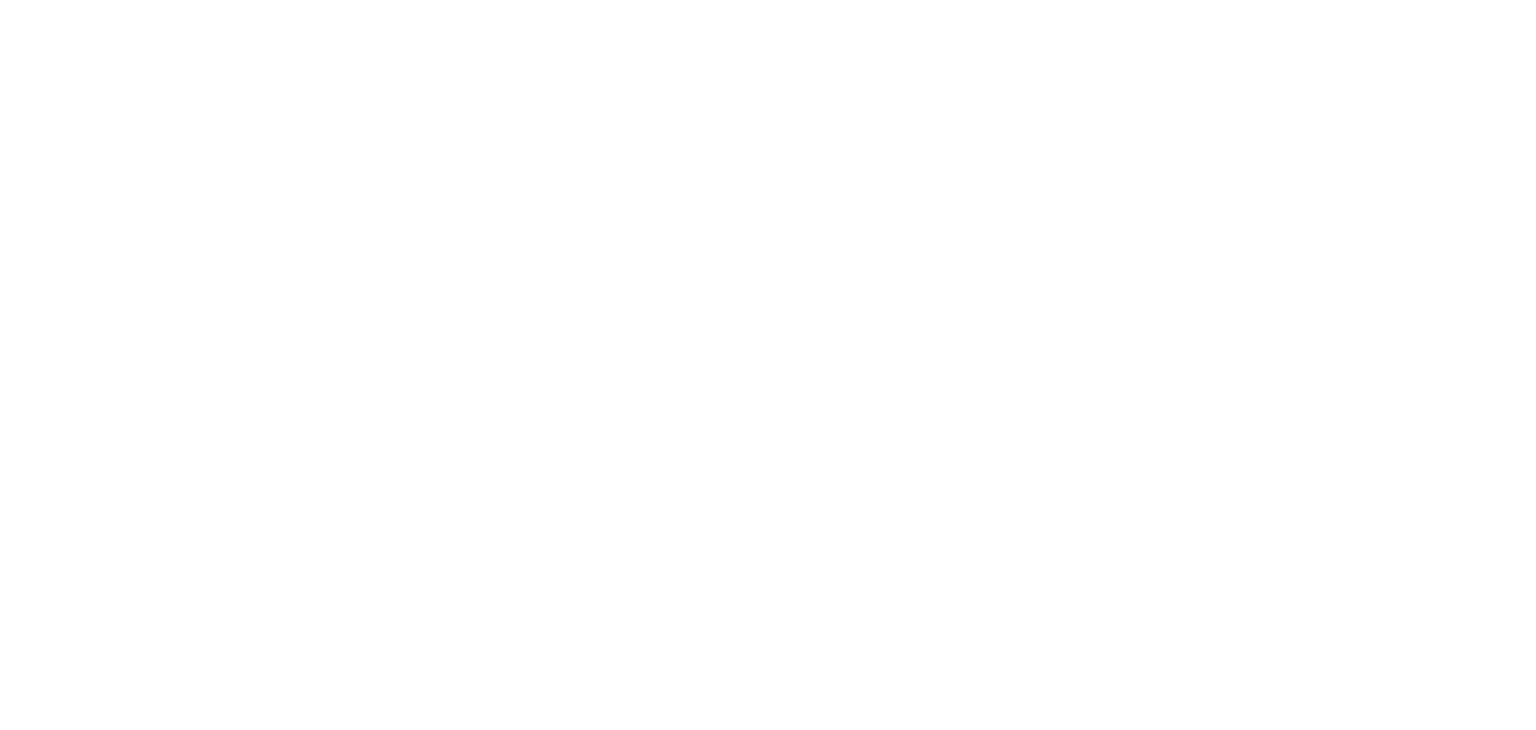 scroll, scrollTop: 0, scrollLeft: 0, axis: both 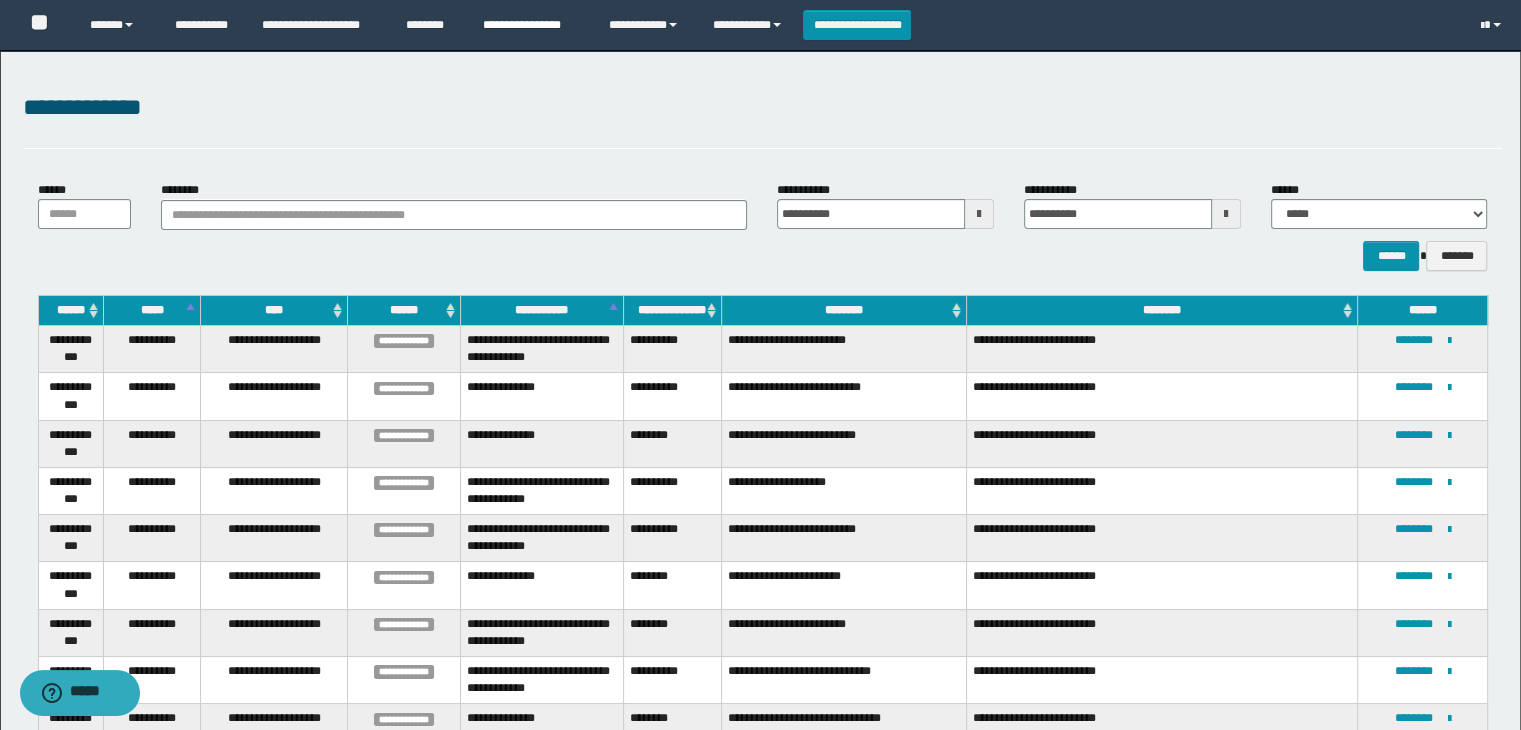 click on "**********" at bounding box center [531, 25] 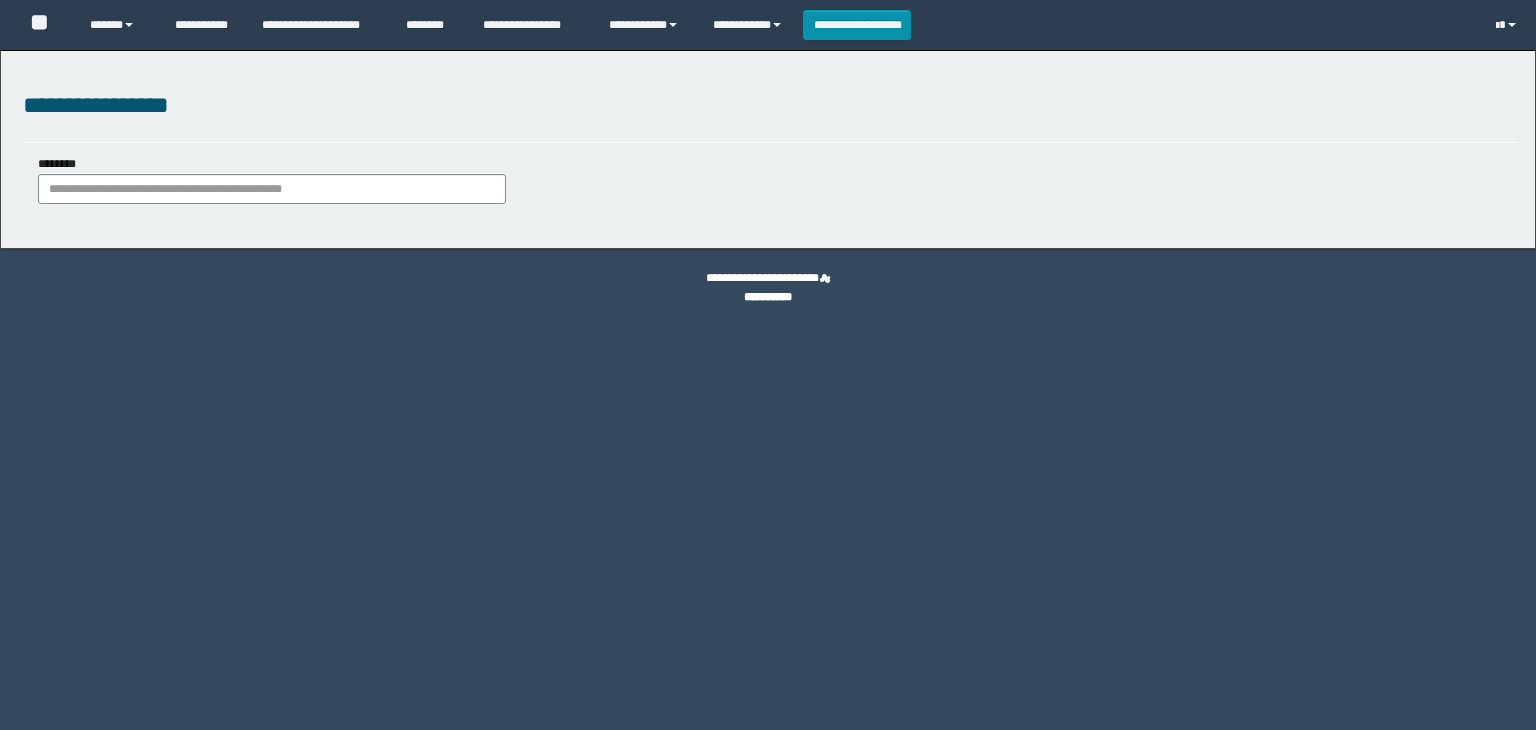 scroll, scrollTop: 0, scrollLeft: 0, axis: both 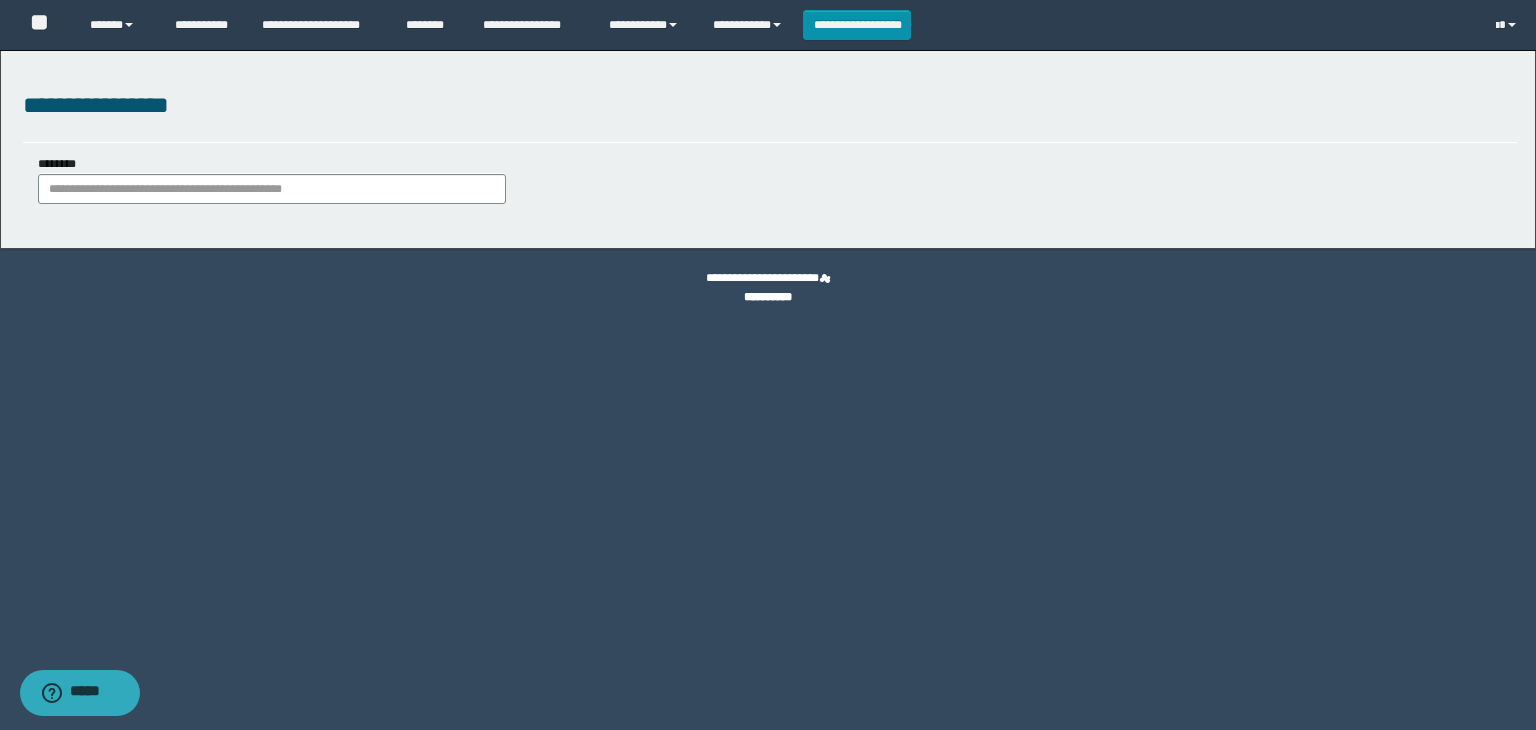 click on "This is a test with some PII like john.doe@example.com" at bounding box center [770, 187] 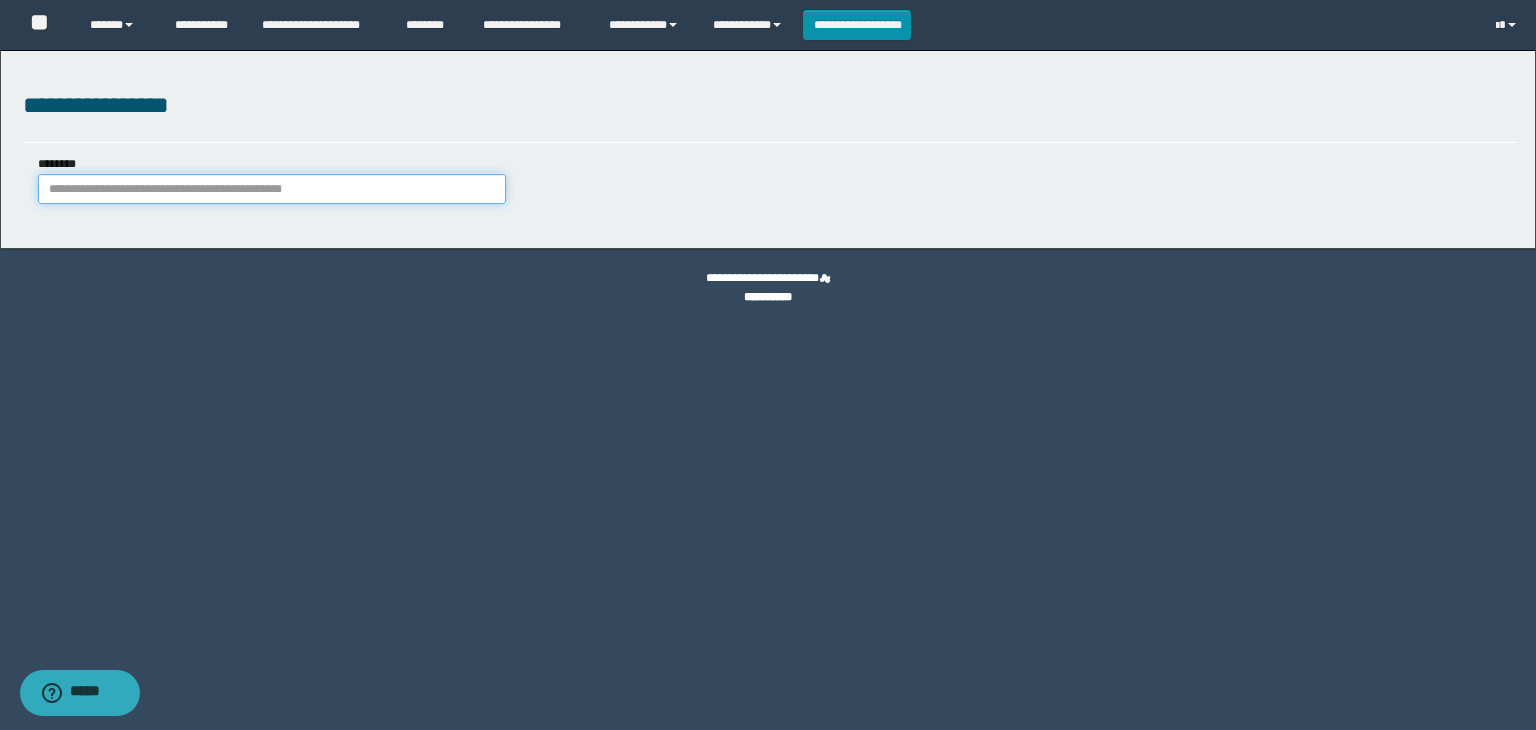 click on "********" at bounding box center [272, 189] 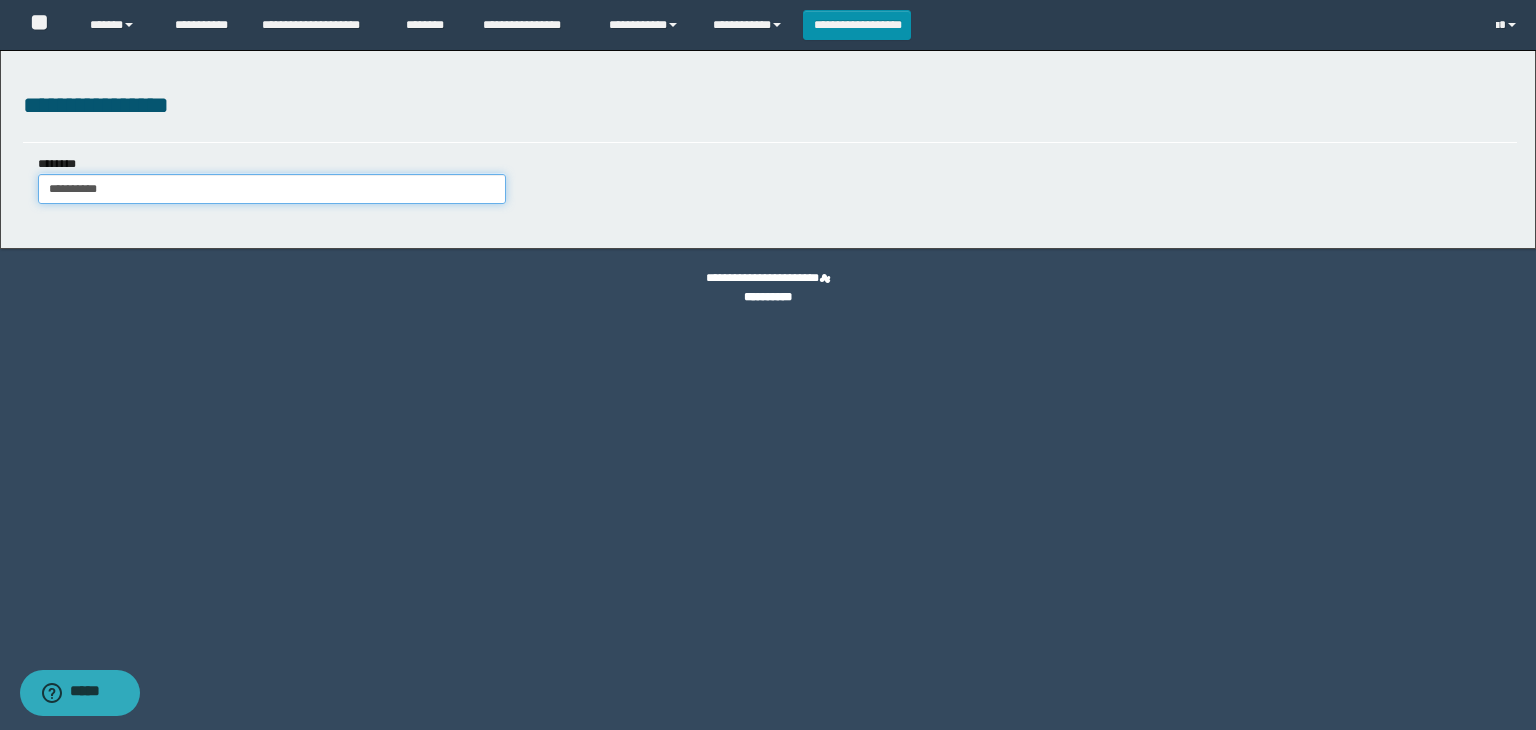 type on "**********" 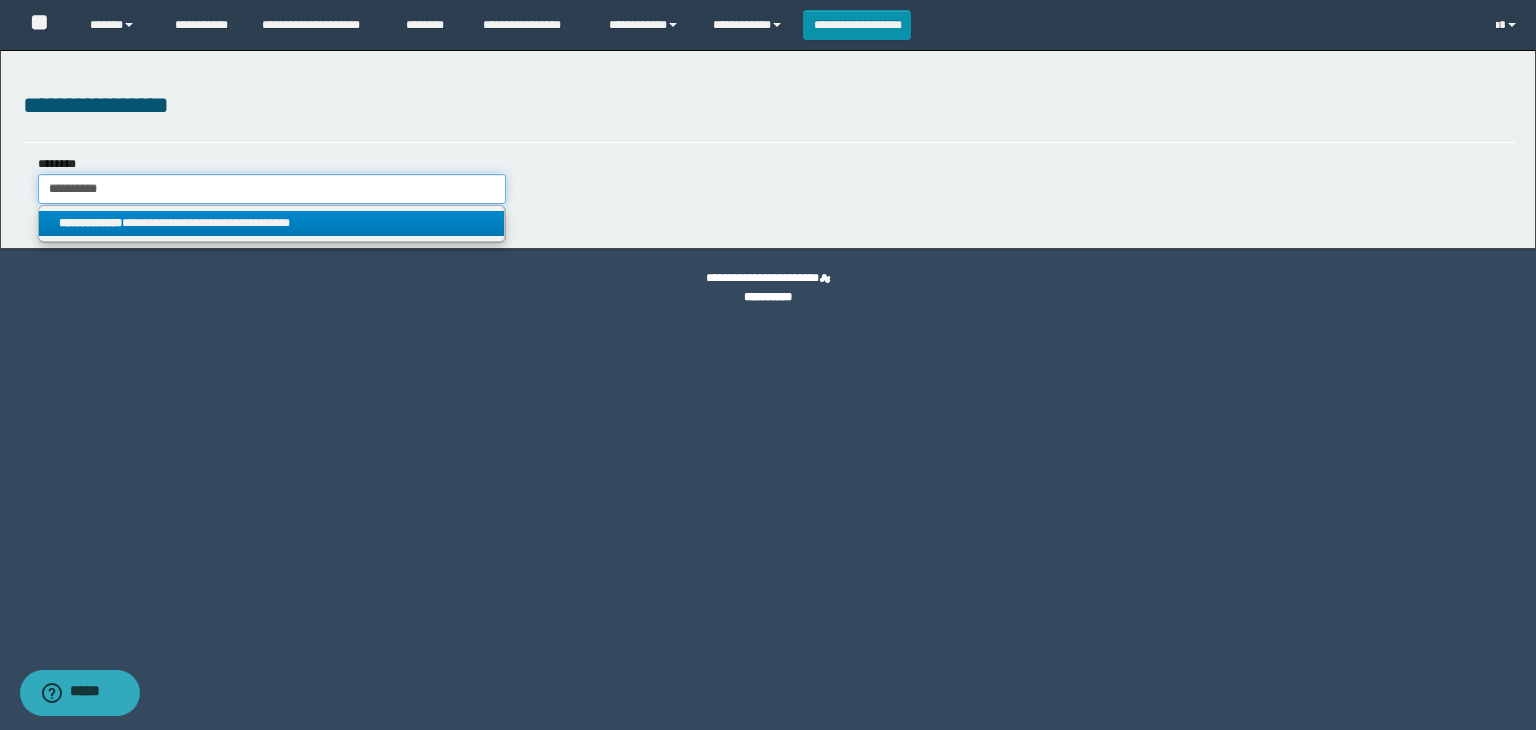 type on "**********" 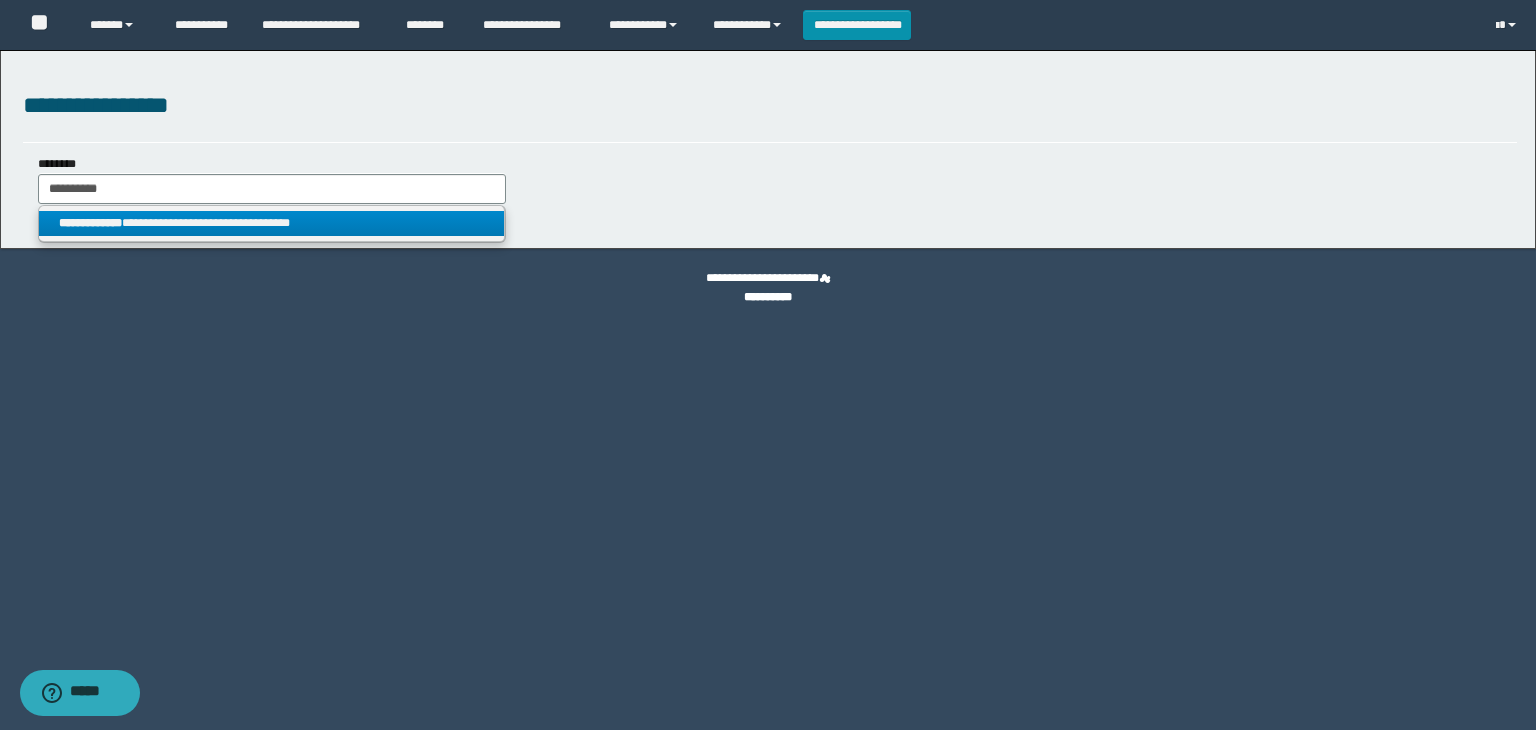 click on "**********" at bounding box center [272, 223] 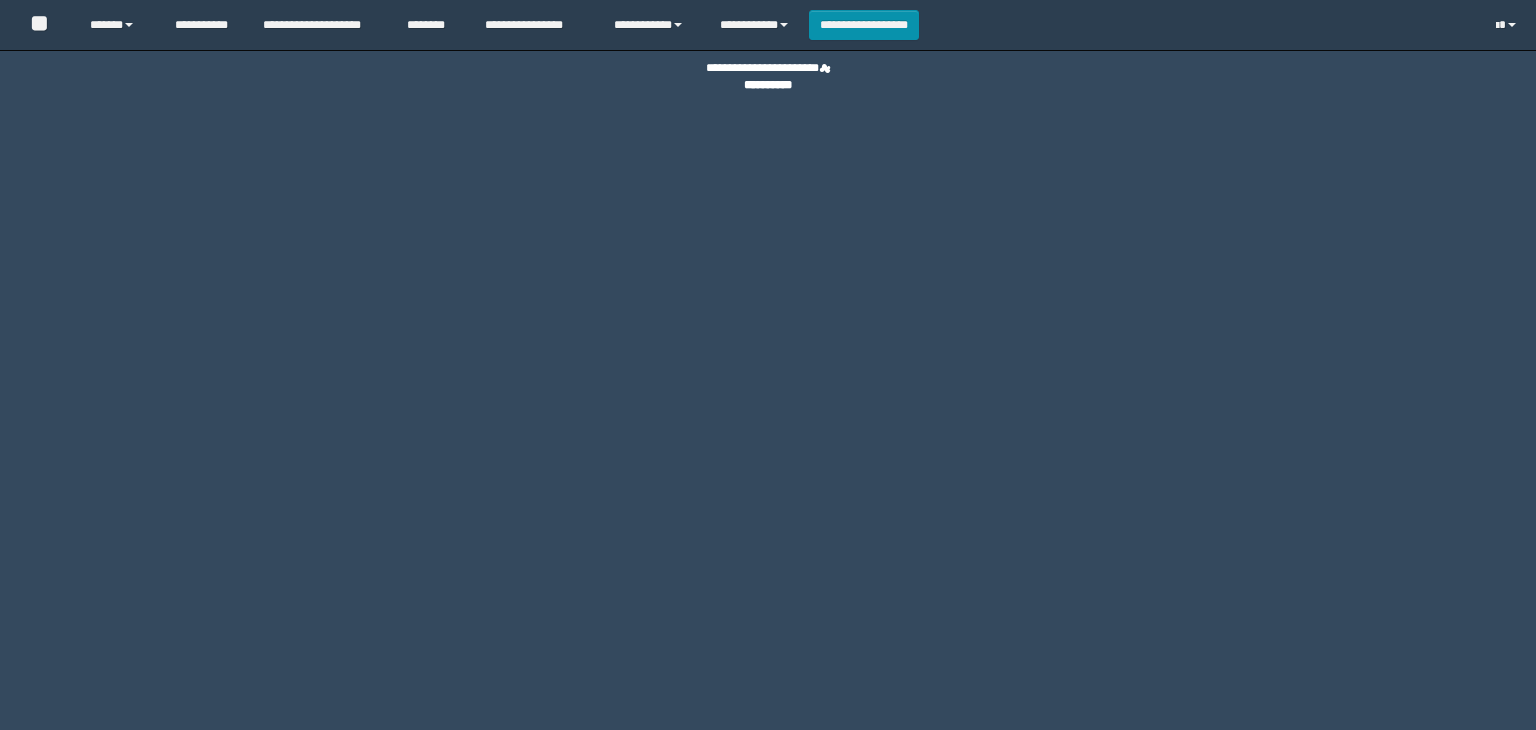 scroll, scrollTop: 0, scrollLeft: 0, axis: both 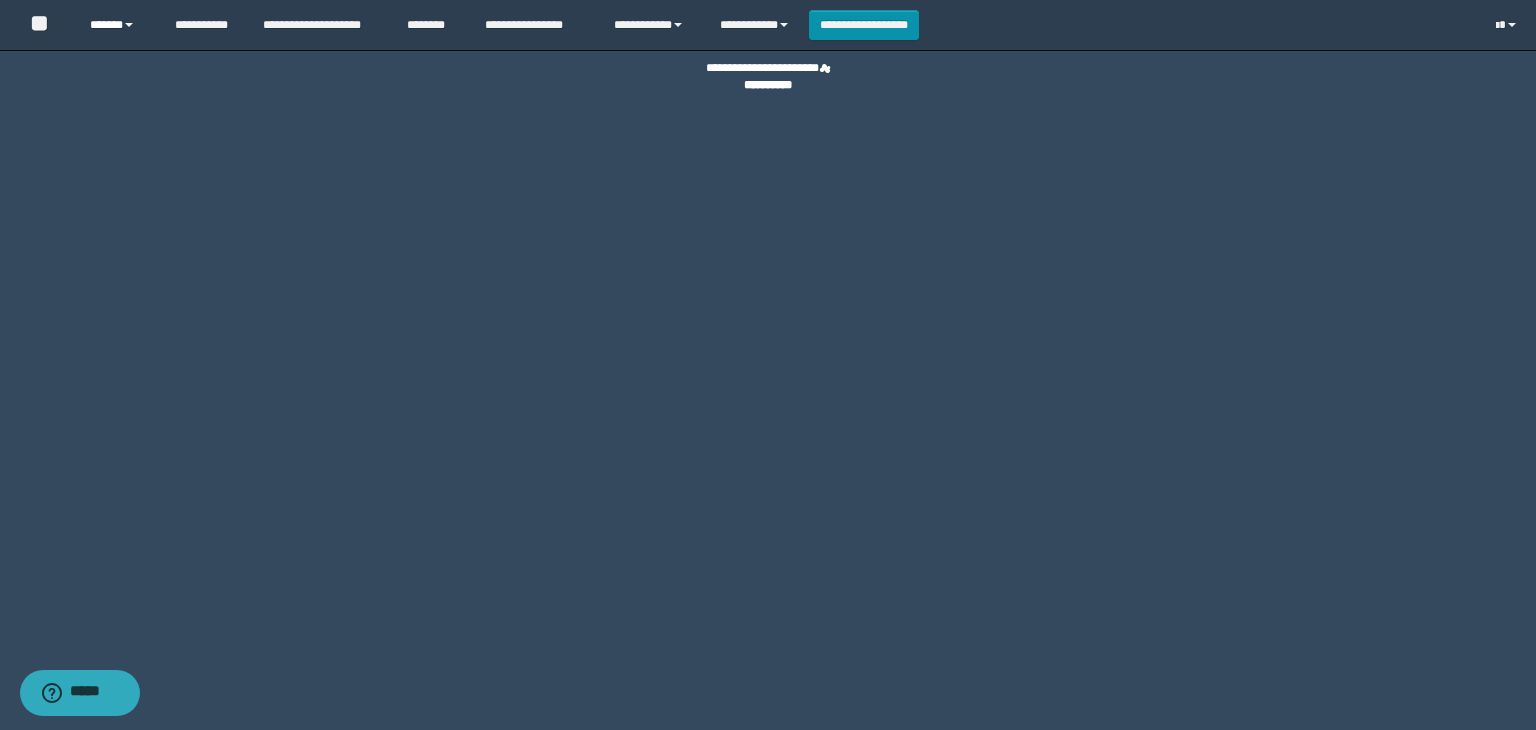 click on "******" at bounding box center [117, 25] 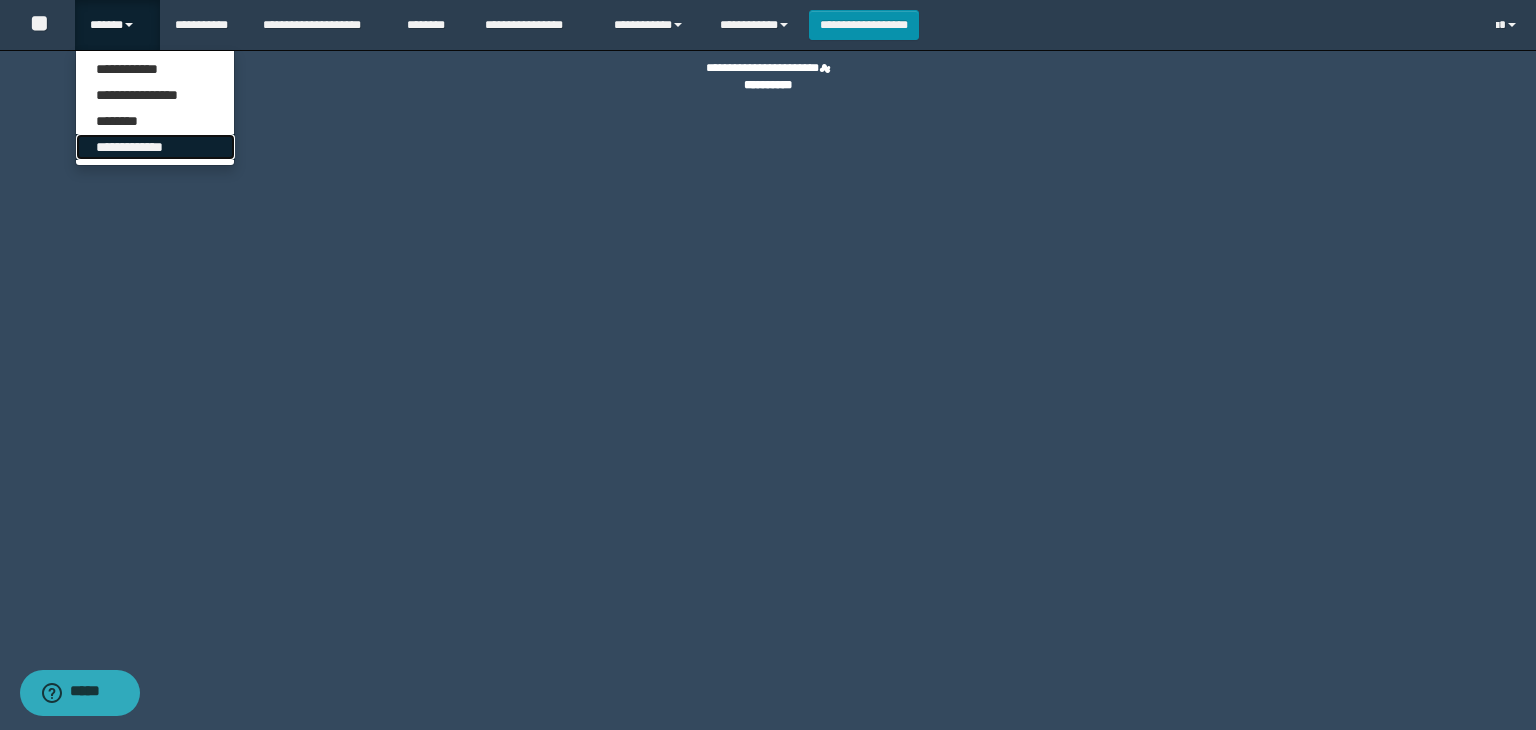 click on "**********" at bounding box center [155, 147] 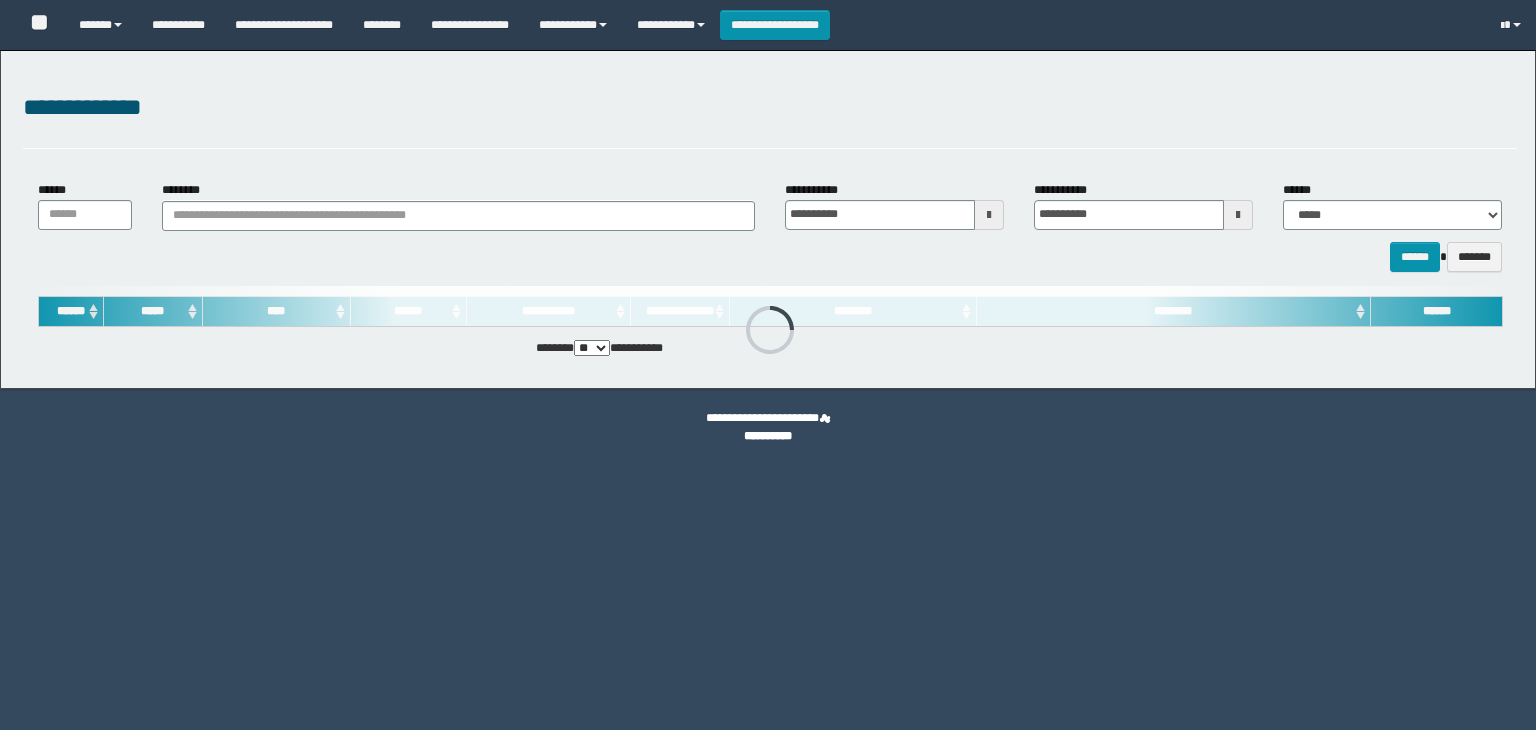 scroll, scrollTop: 0, scrollLeft: 0, axis: both 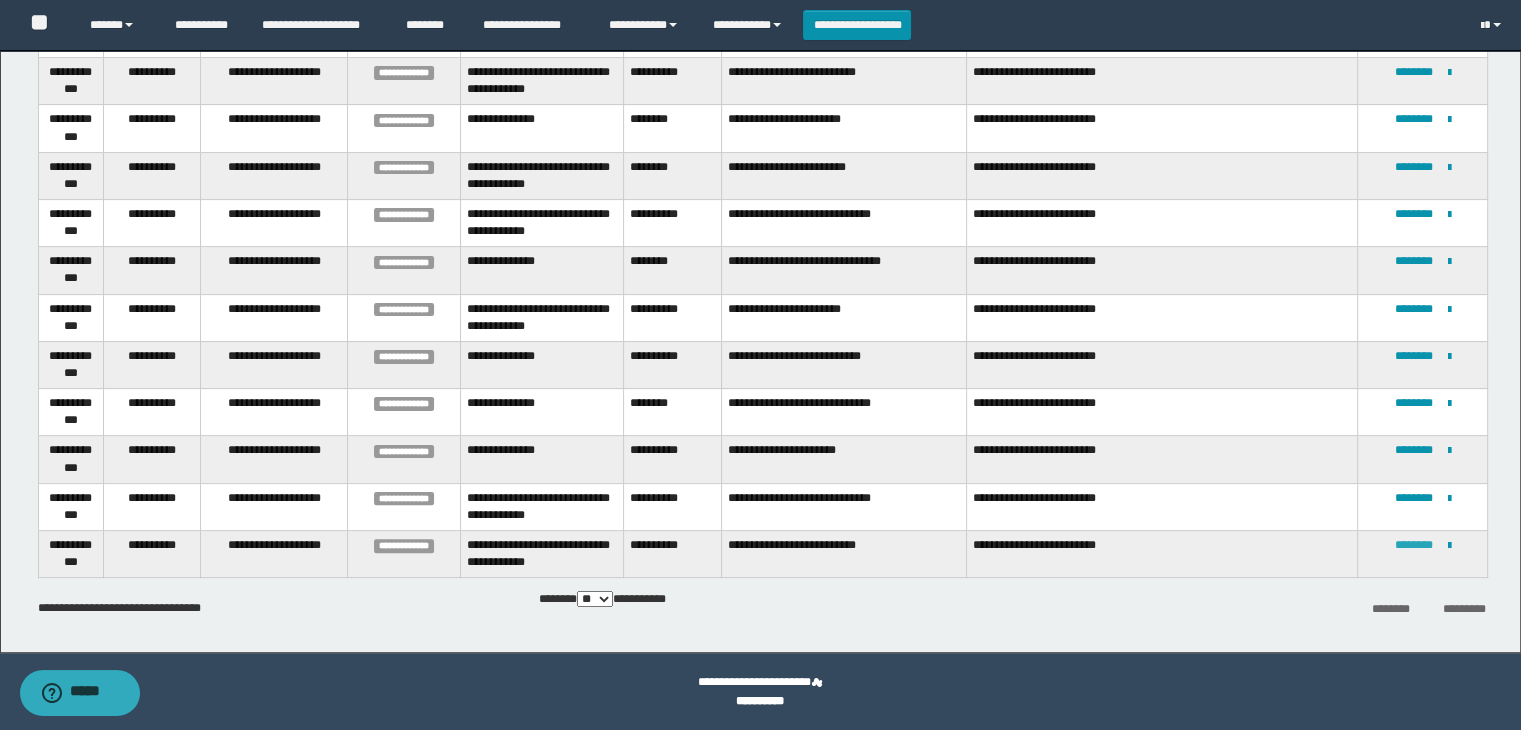 click on "********" at bounding box center [1413, 545] 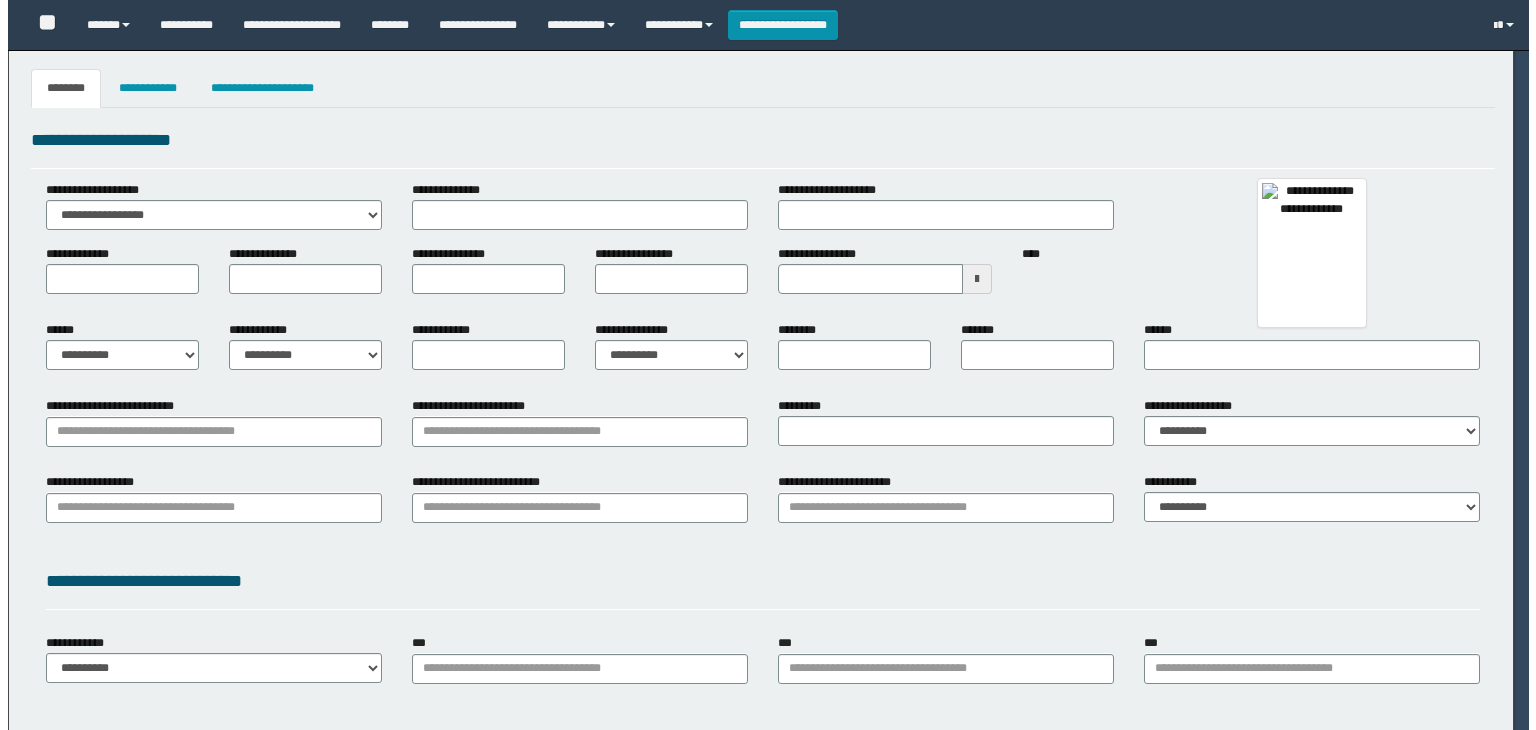 scroll, scrollTop: 0, scrollLeft: 0, axis: both 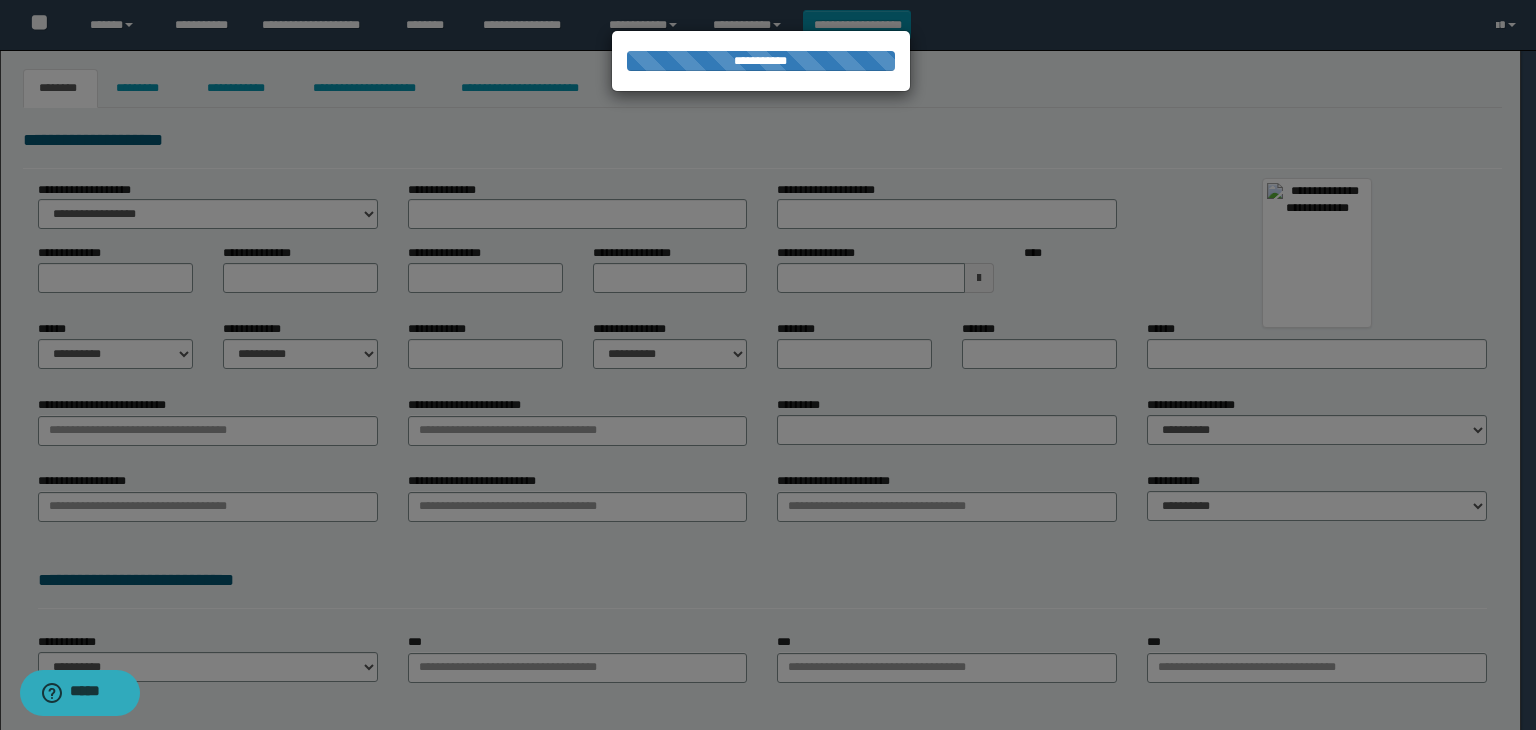 type on "**********" 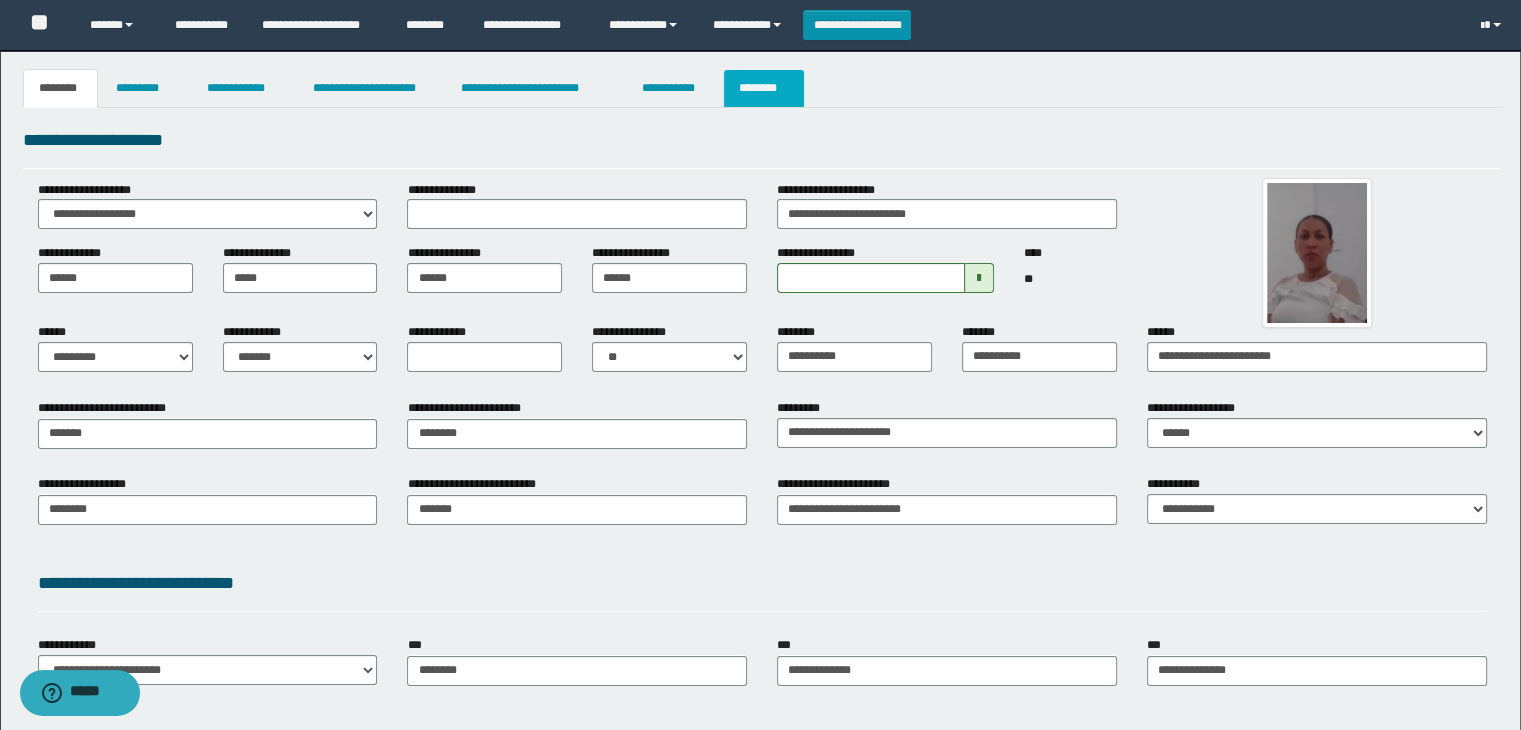 click on "********" at bounding box center [764, 88] 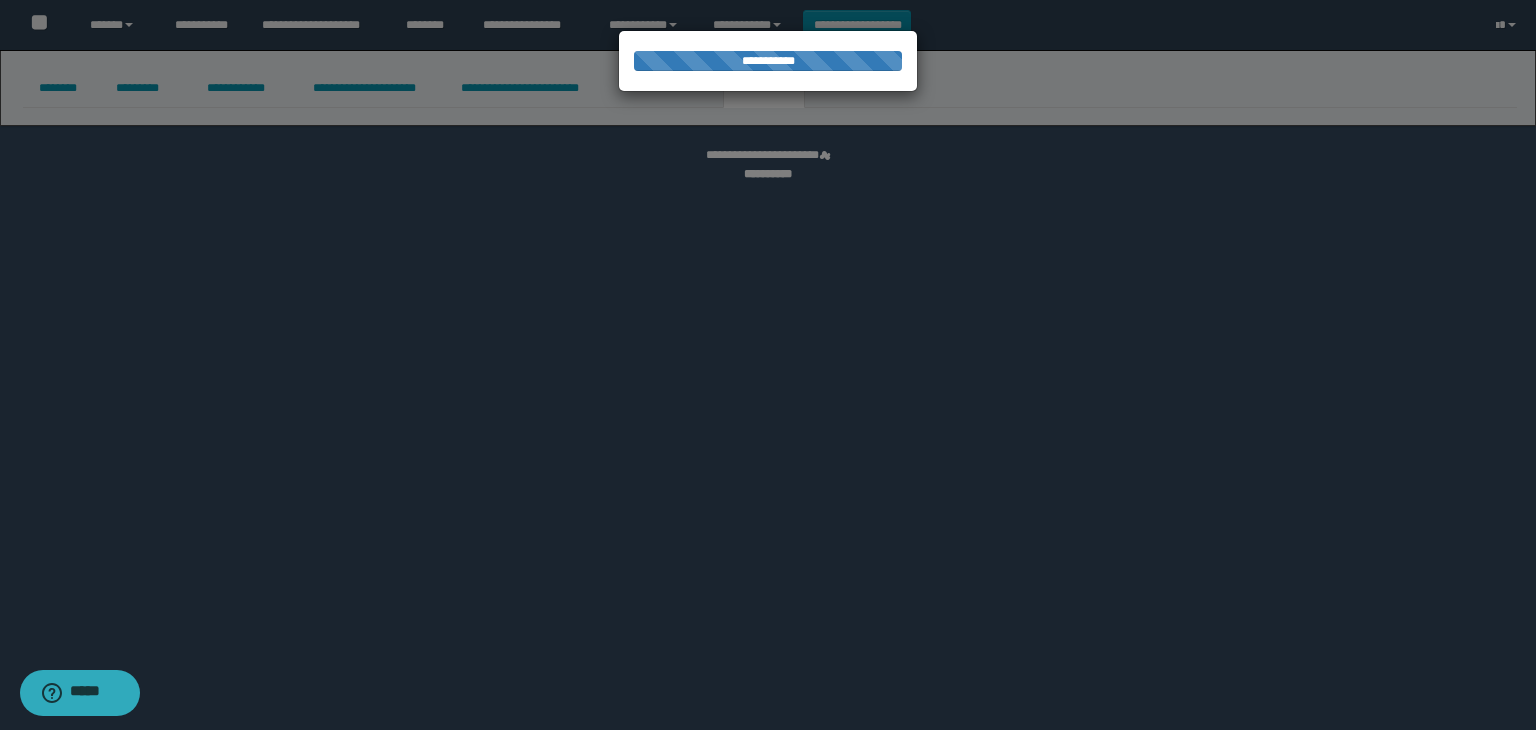 select on "****" 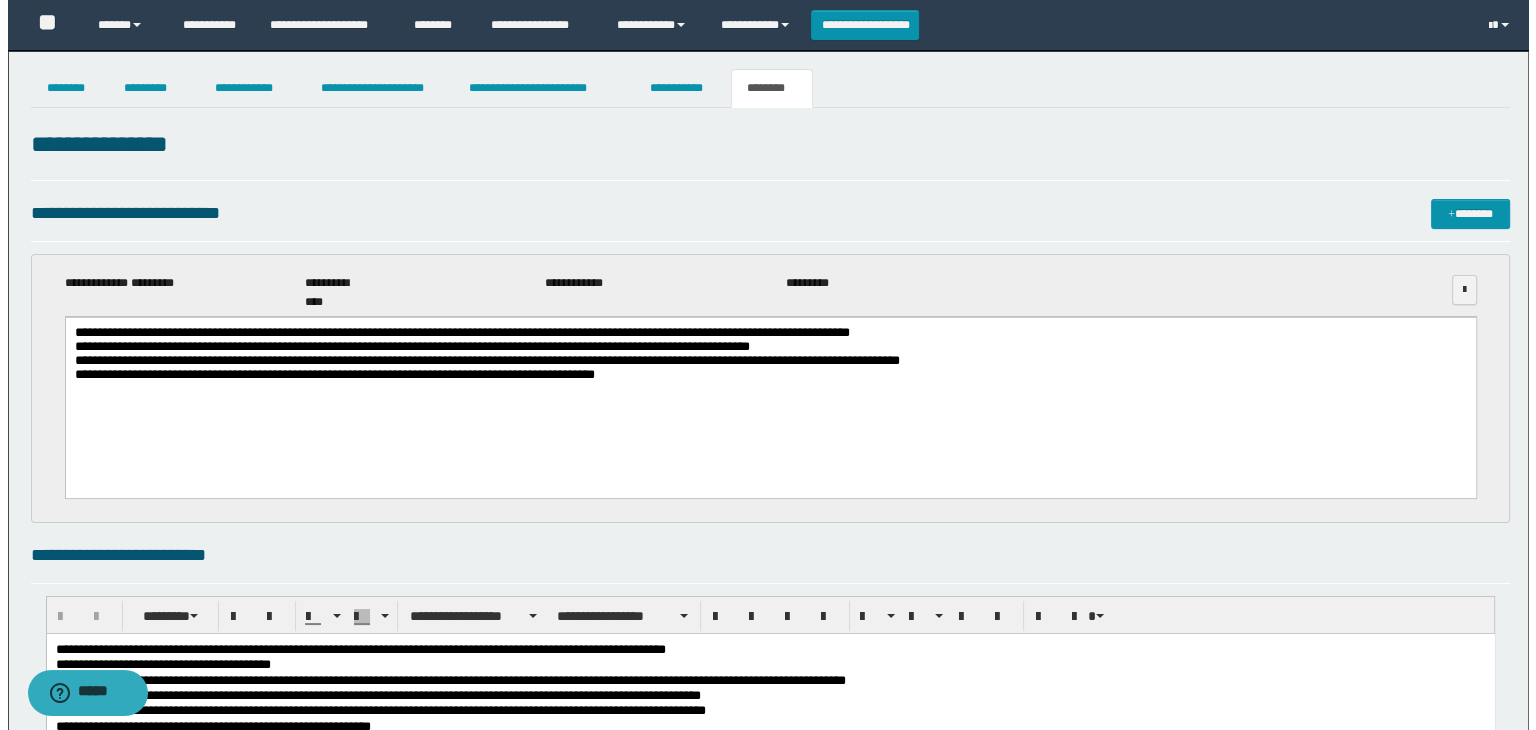scroll, scrollTop: 0, scrollLeft: 0, axis: both 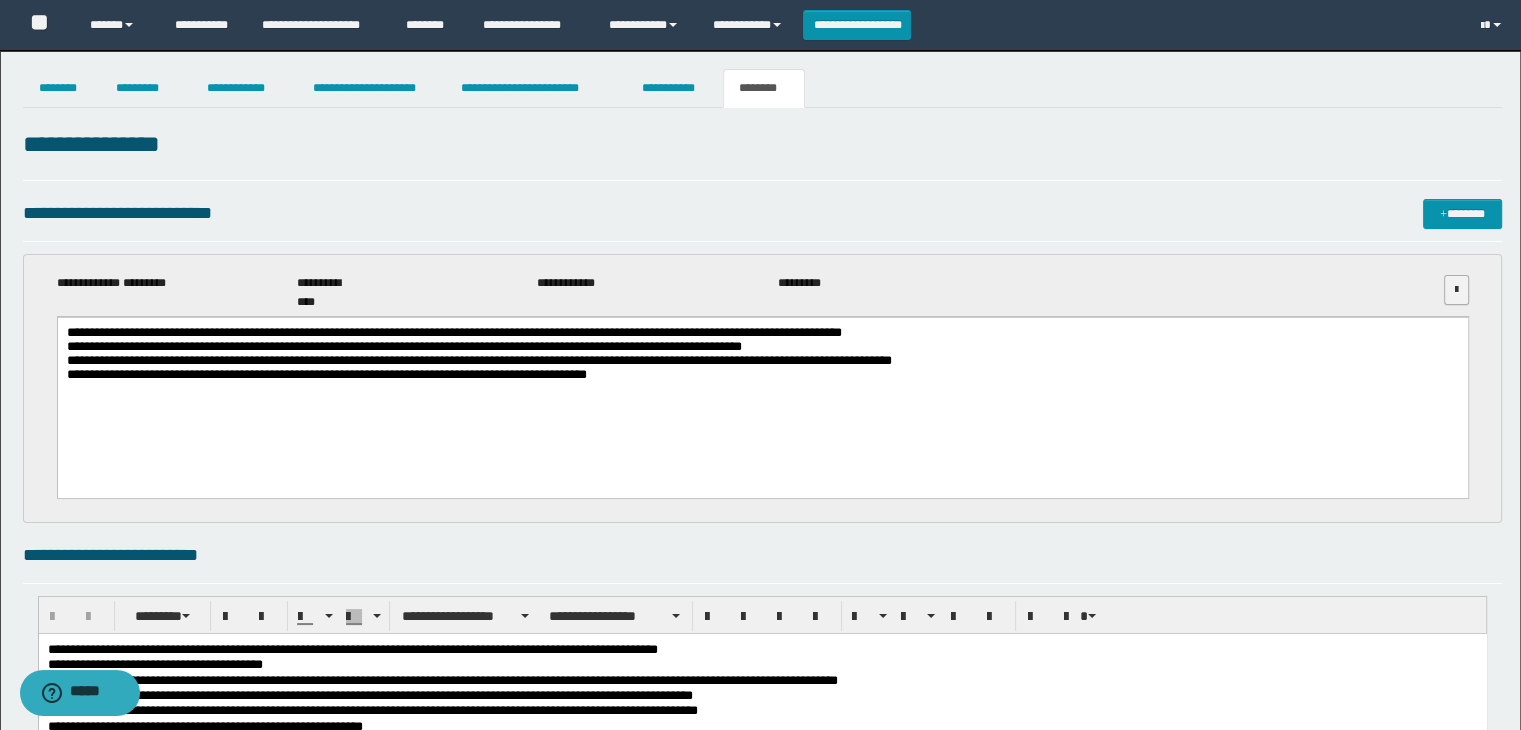 click at bounding box center (1456, 290) 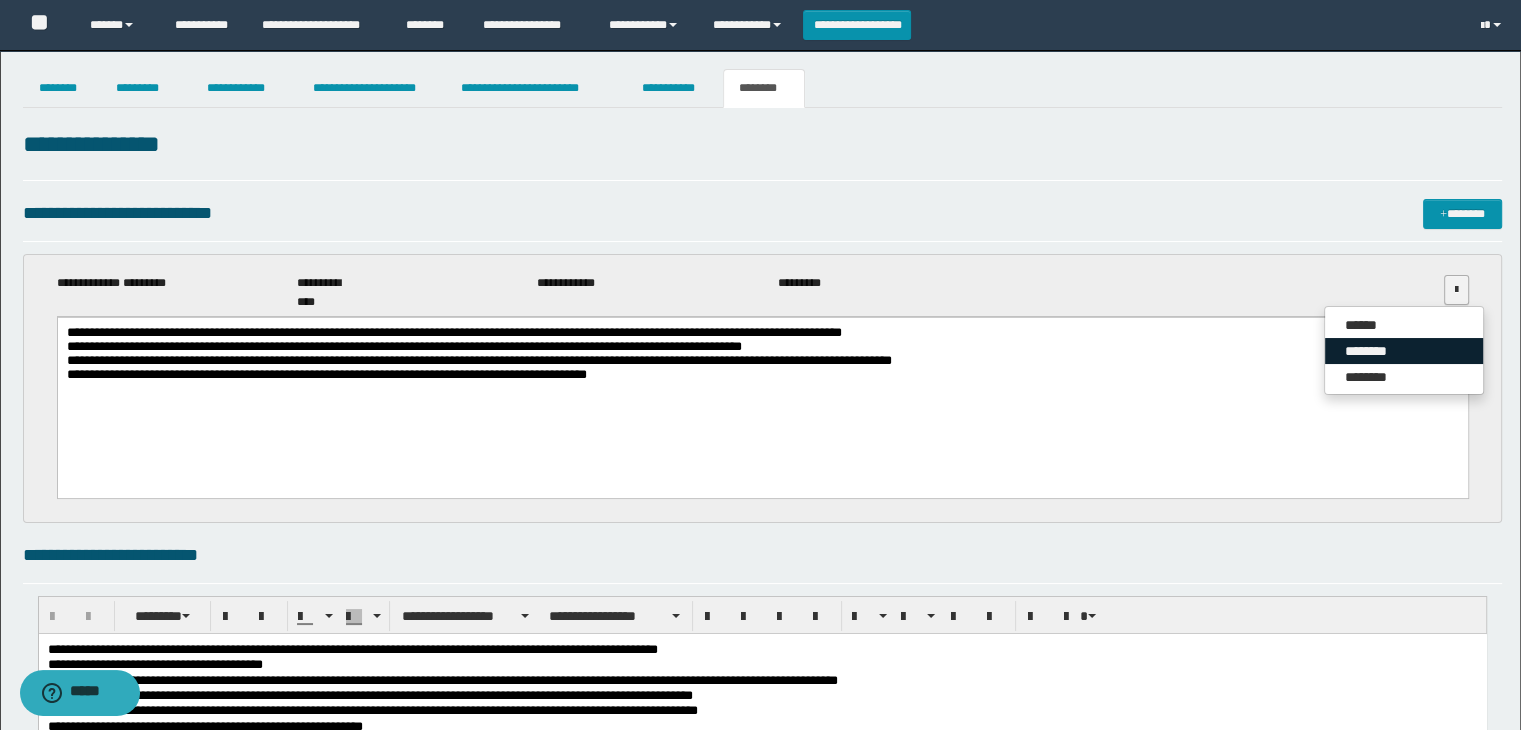 click on "********" at bounding box center [1404, 351] 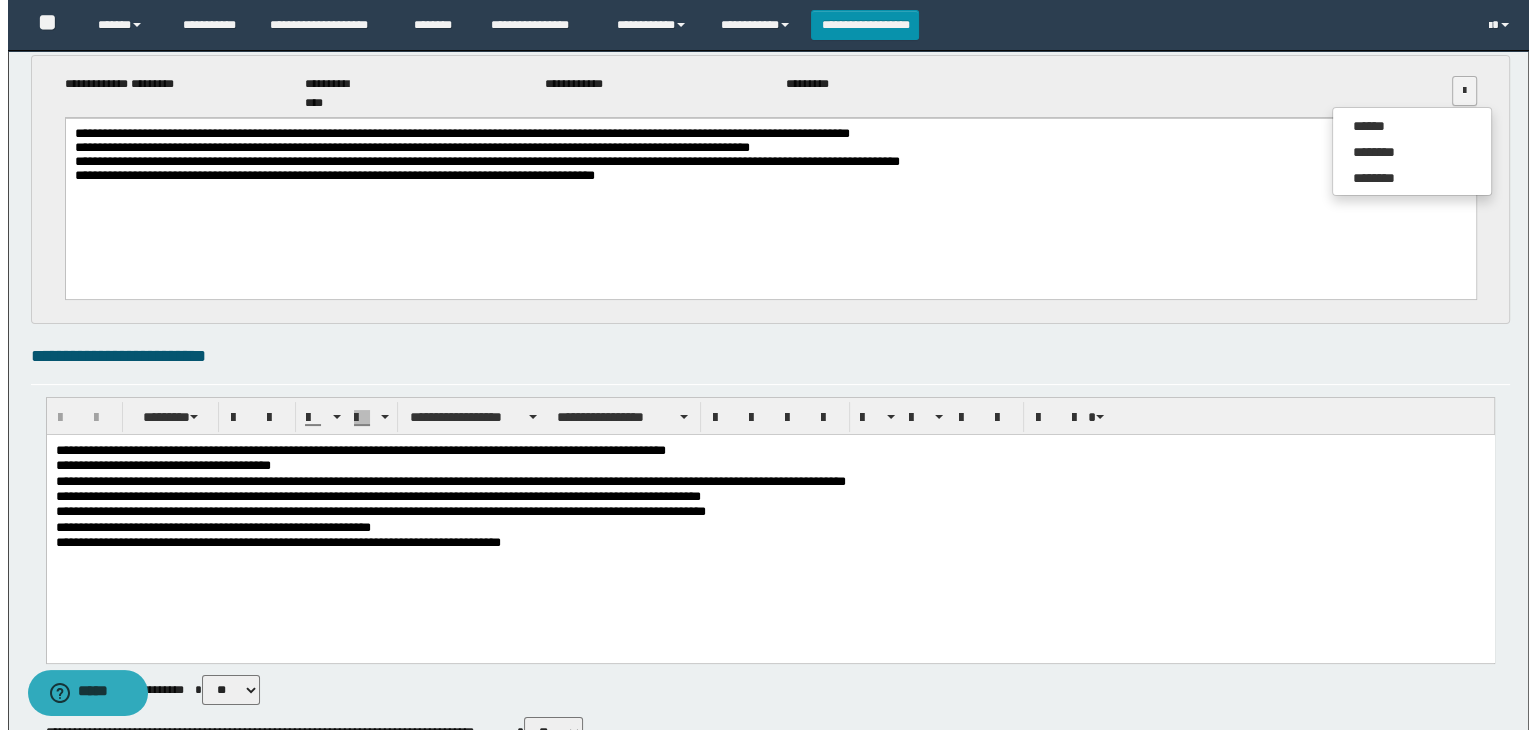 scroll, scrollTop: 0, scrollLeft: 0, axis: both 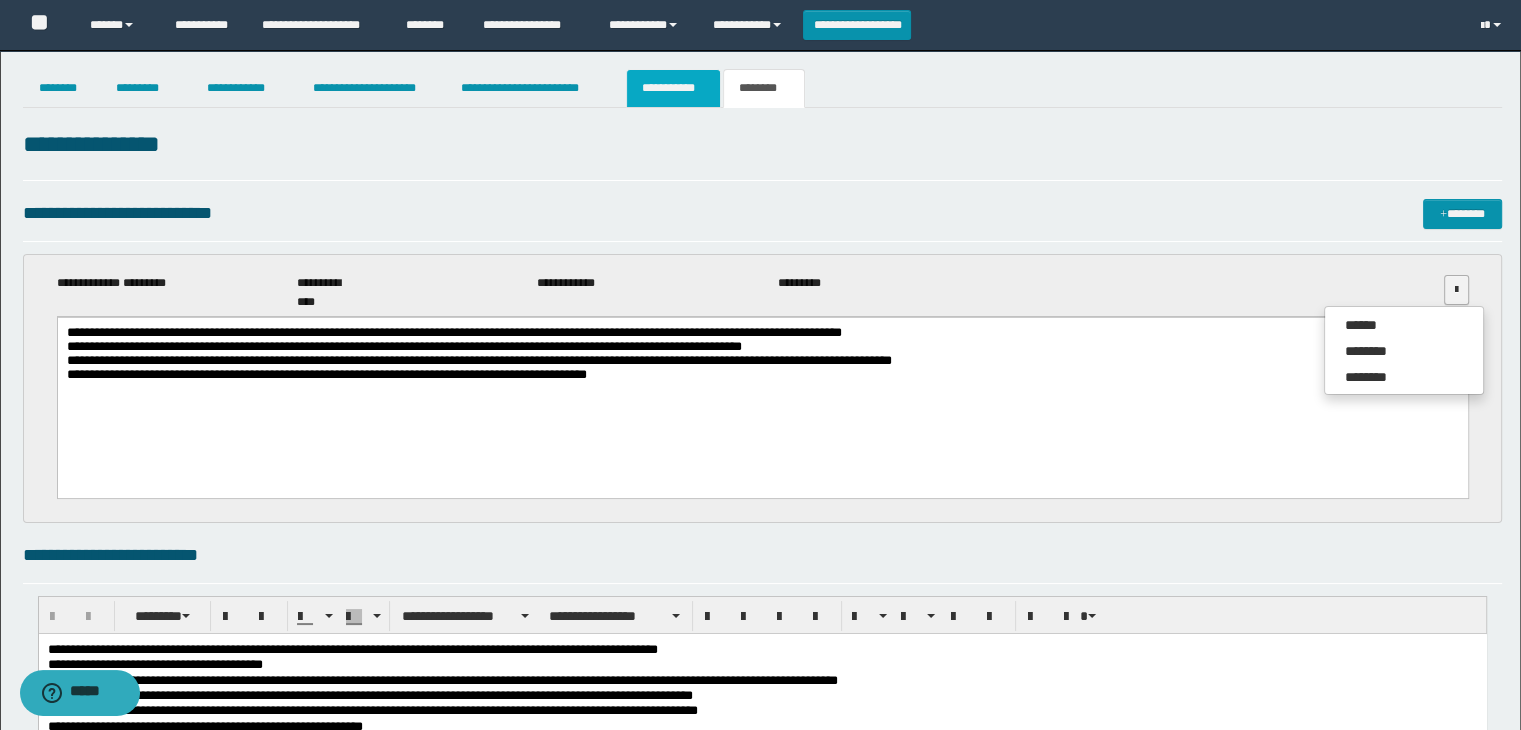 click on "**********" at bounding box center [673, 88] 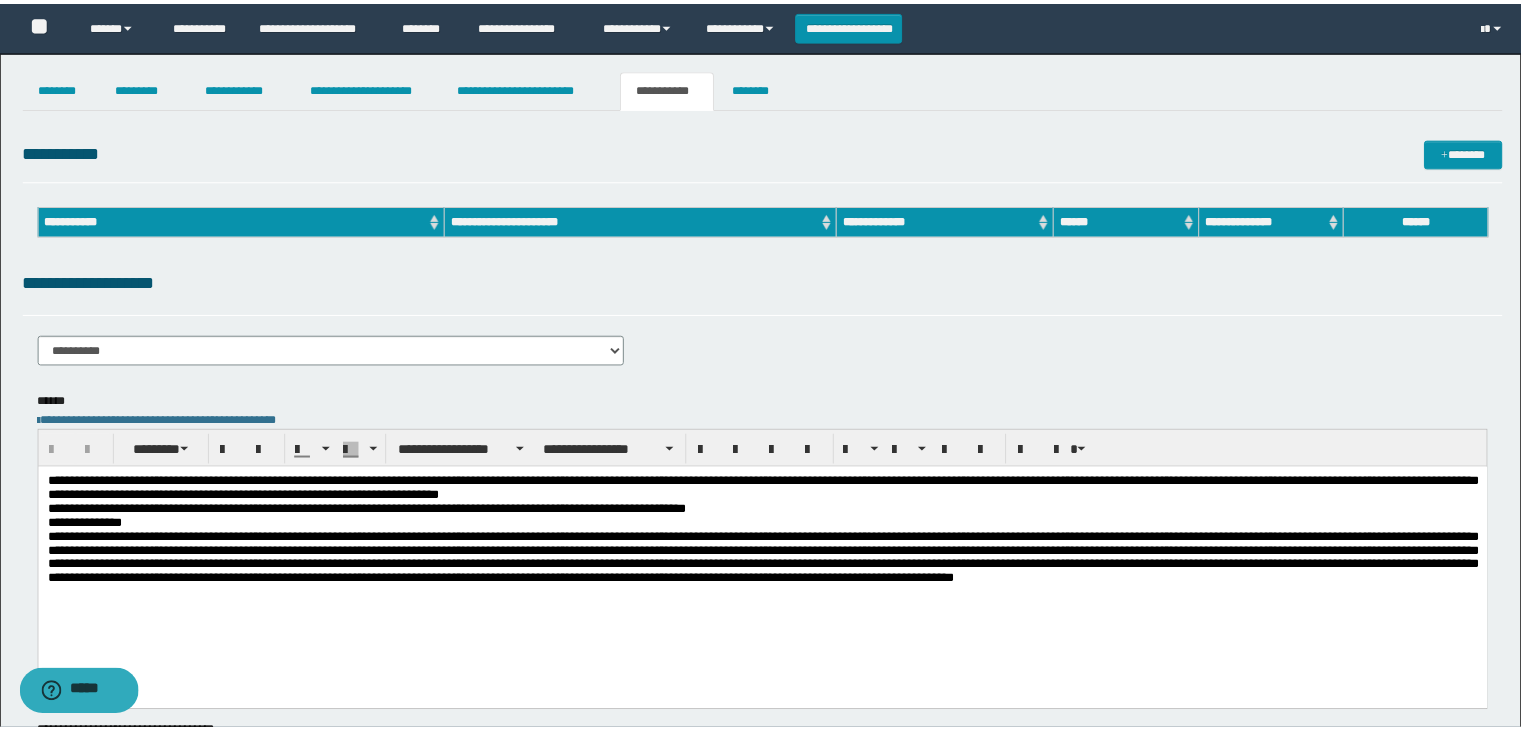 scroll, scrollTop: 0, scrollLeft: 0, axis: both 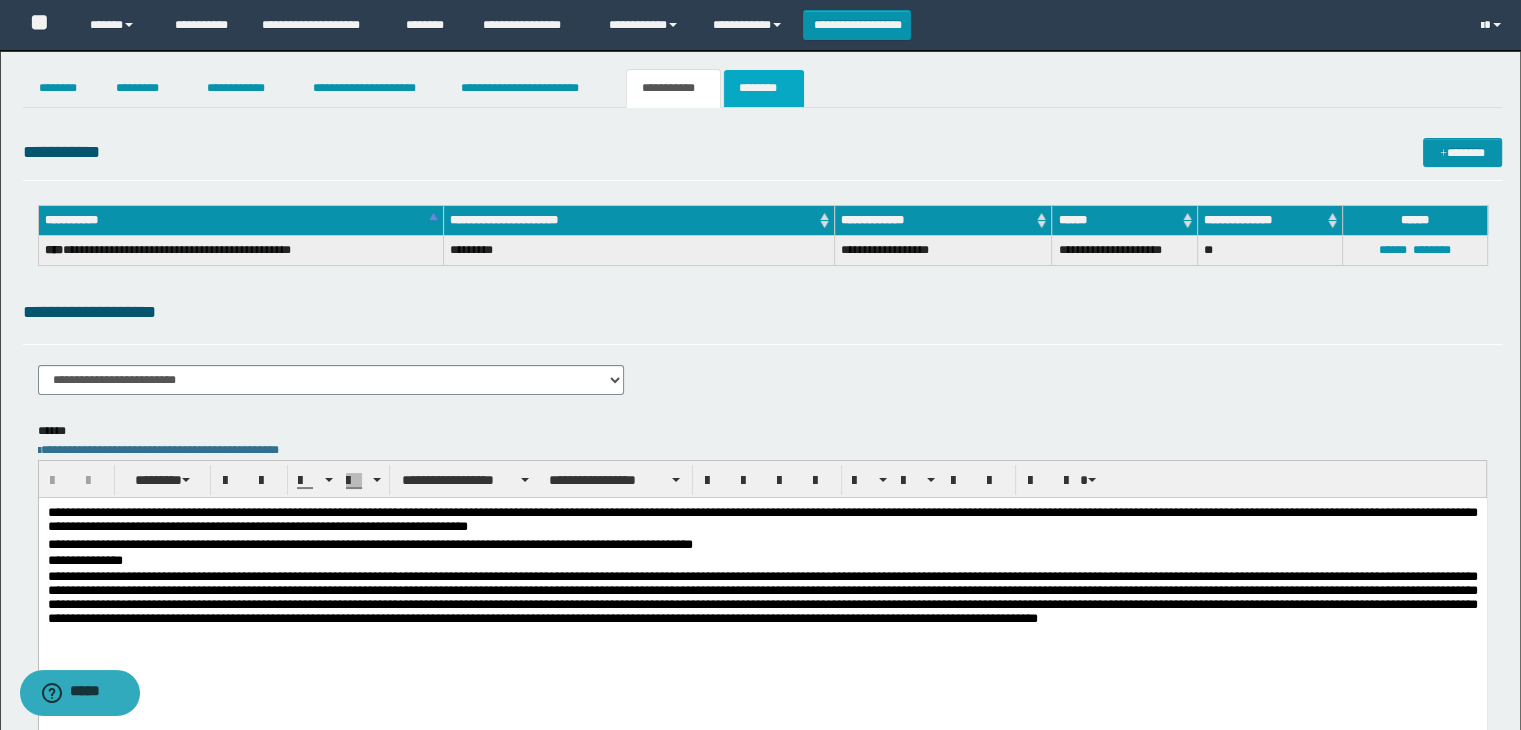 click on "********" at bounding box center [764, 88] 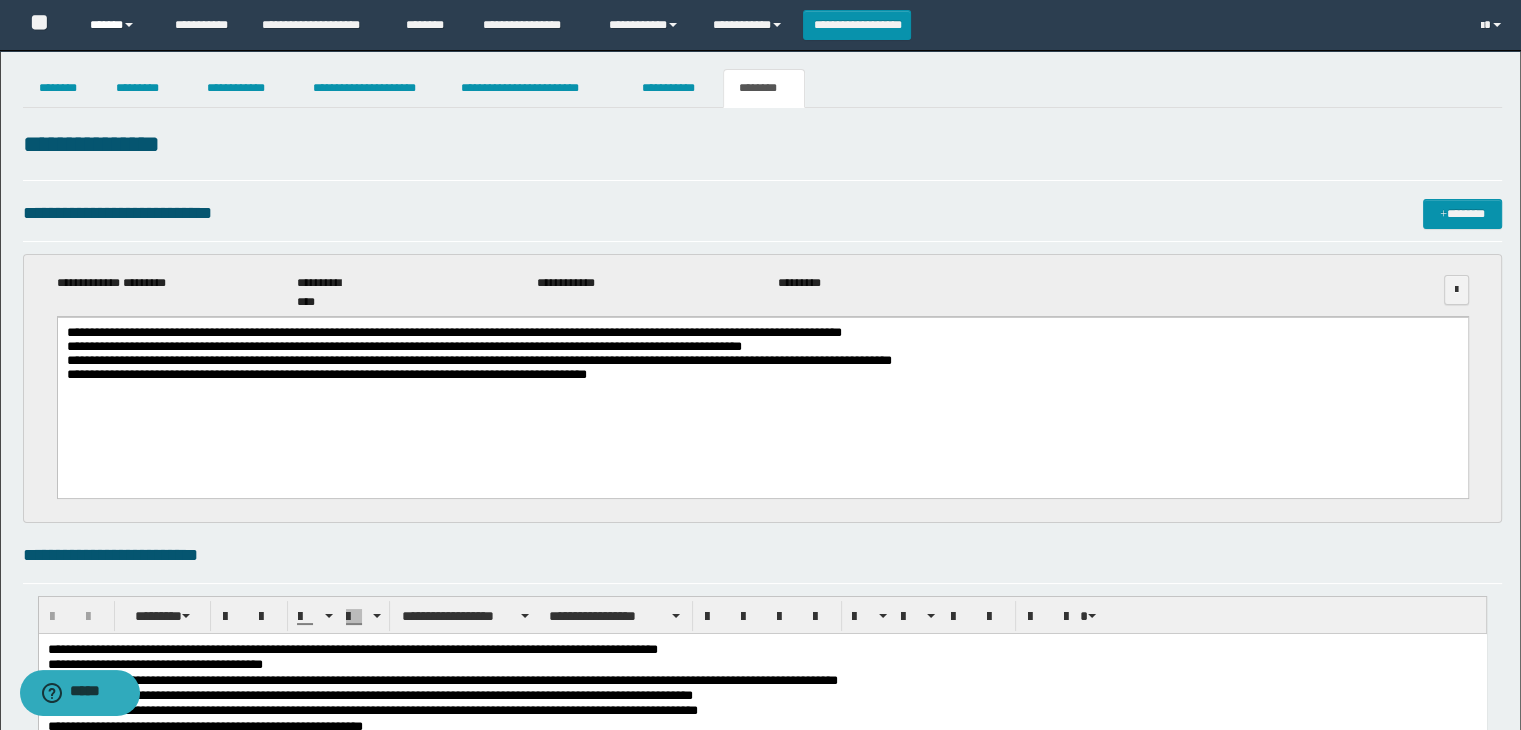 click on "******" at bounding box center (117, 25) 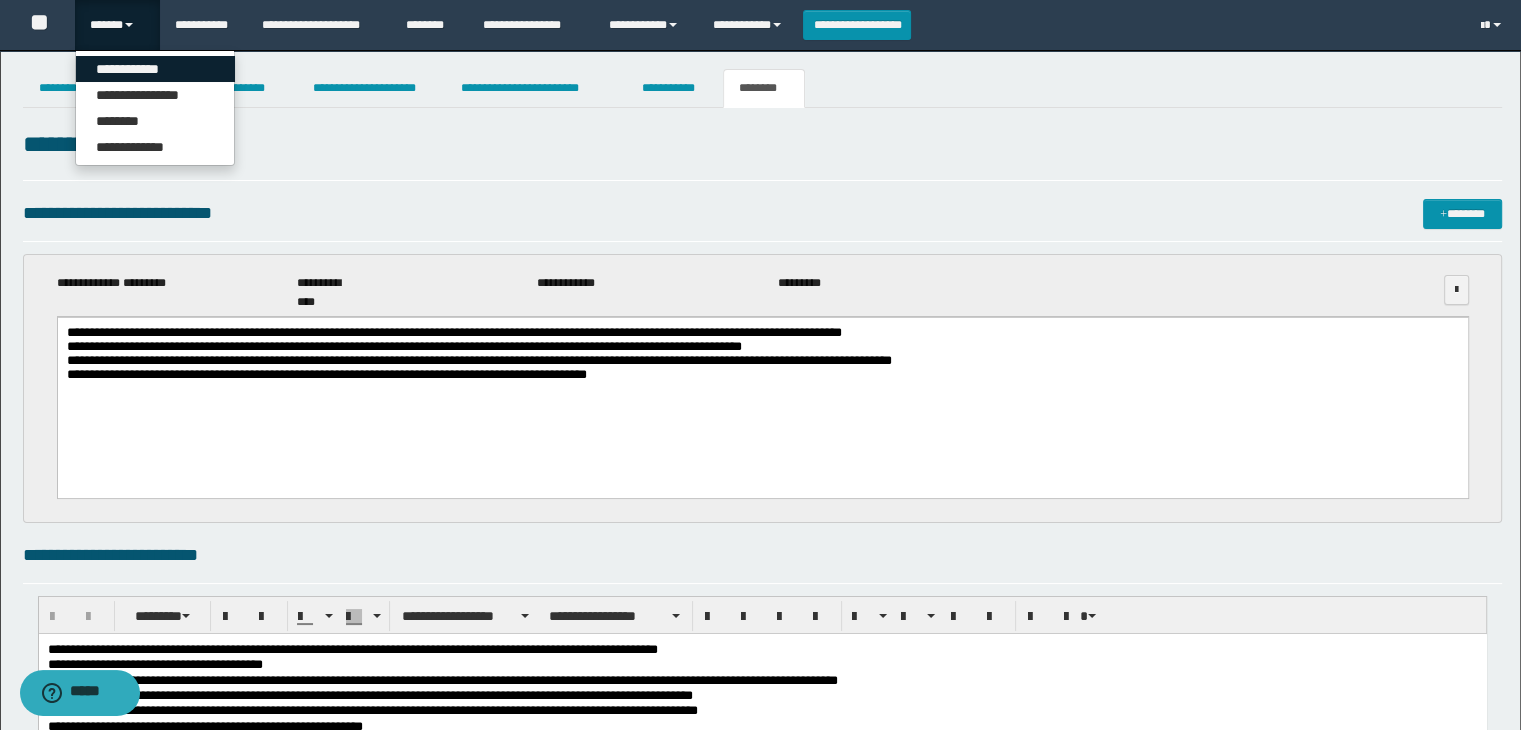 click on "**********" at bounding box center (155, 69) 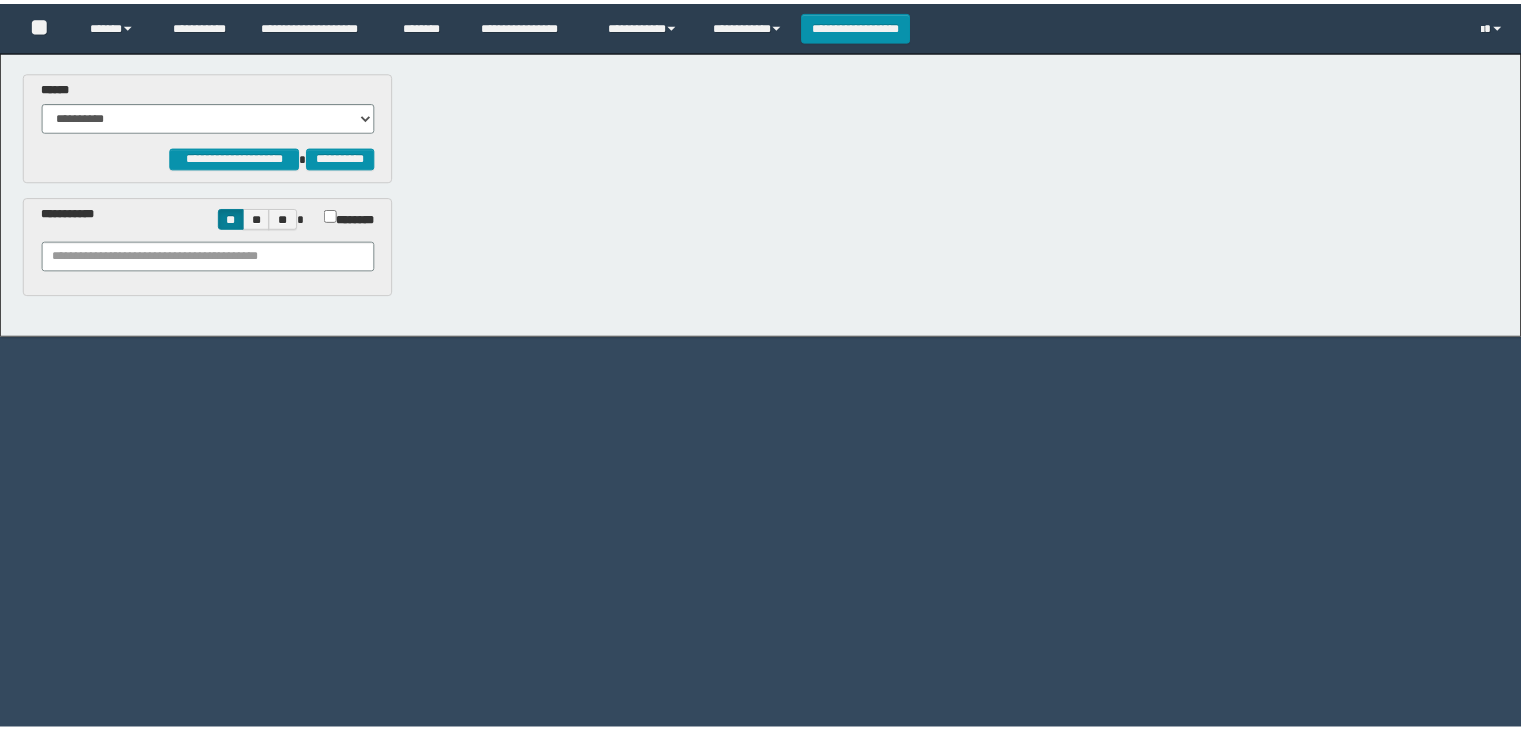 scroll, scrollTop: 0, scrollLeft: 0, axis: both 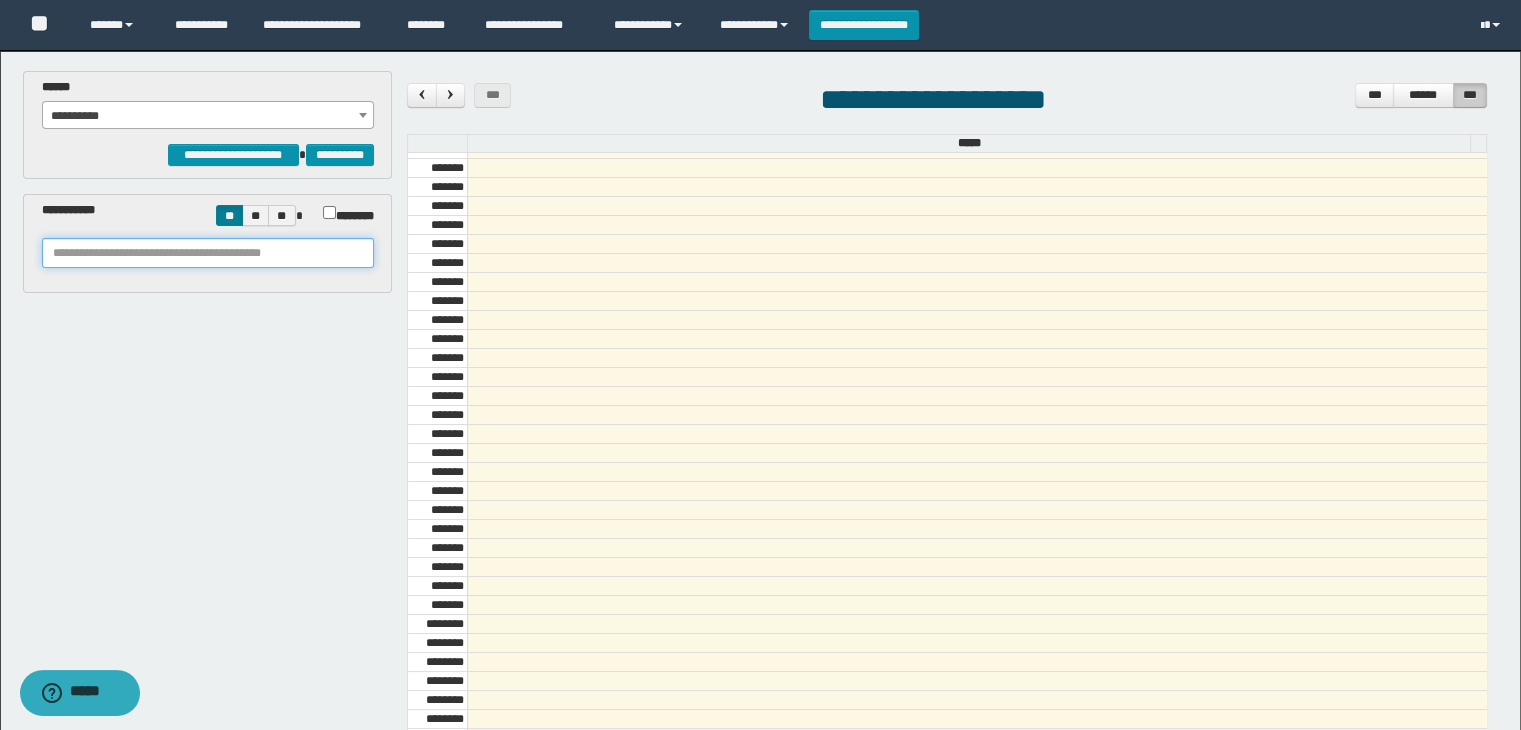click at bounding box center [208, 253] 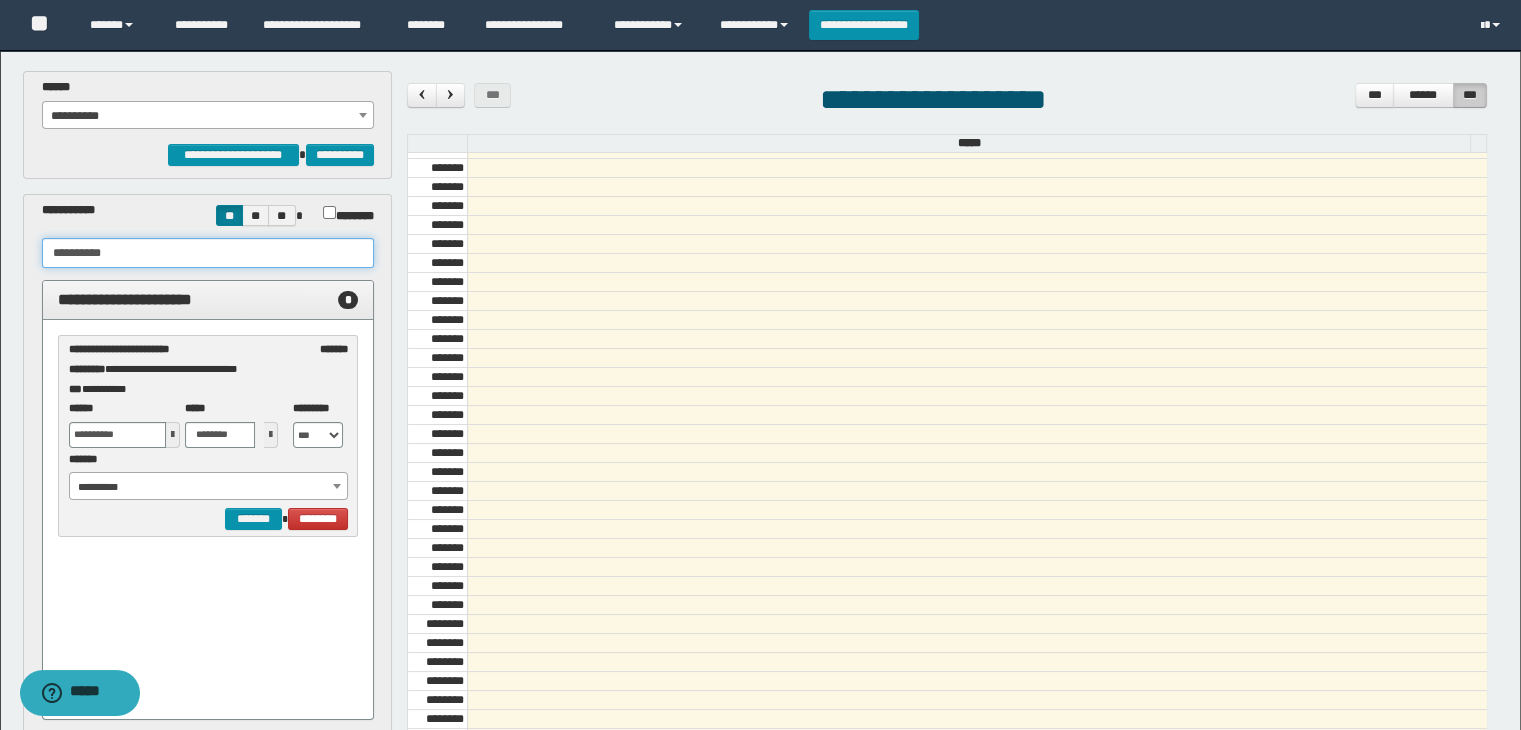 type on "**********" 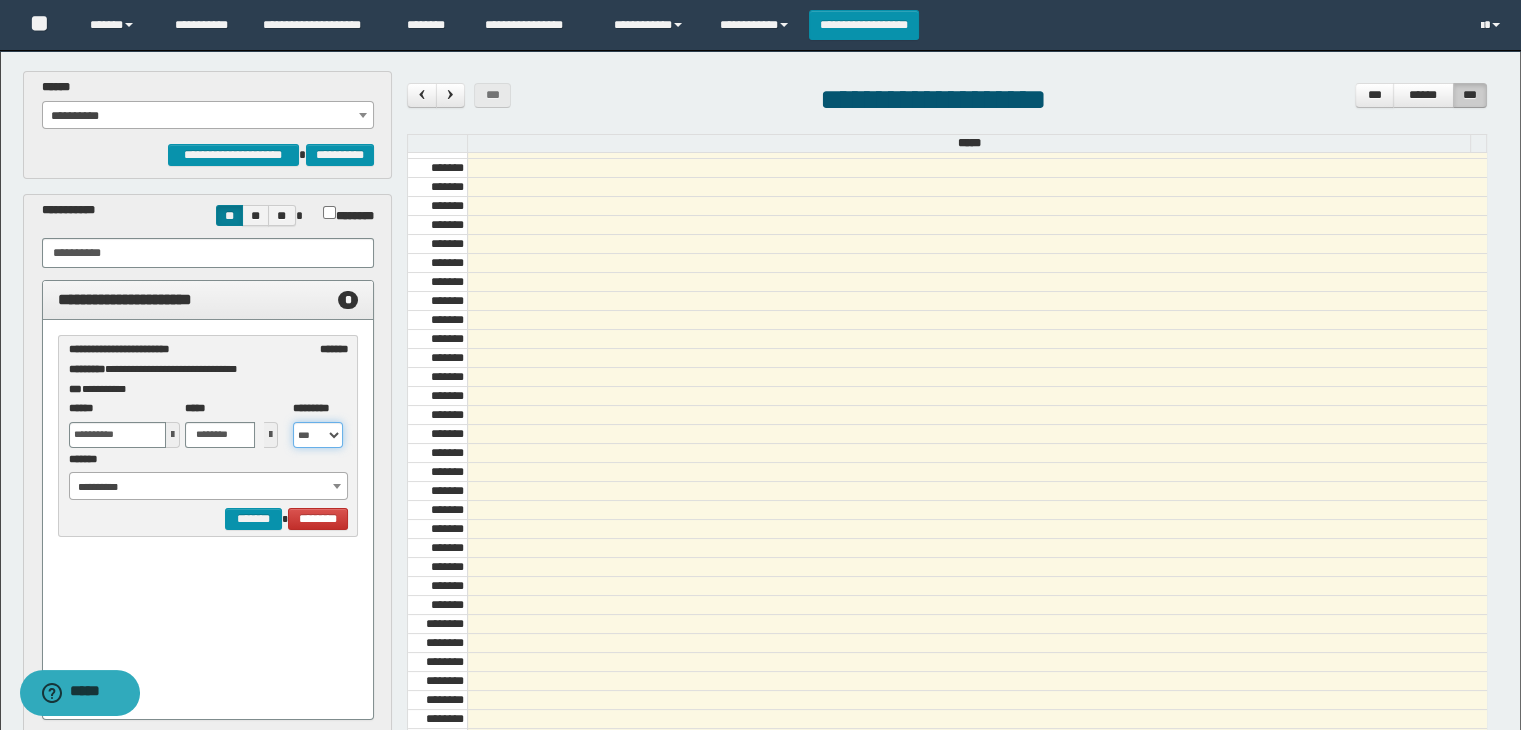 click on "**
***
***
***
***
***" at bounding box center (318, 435) 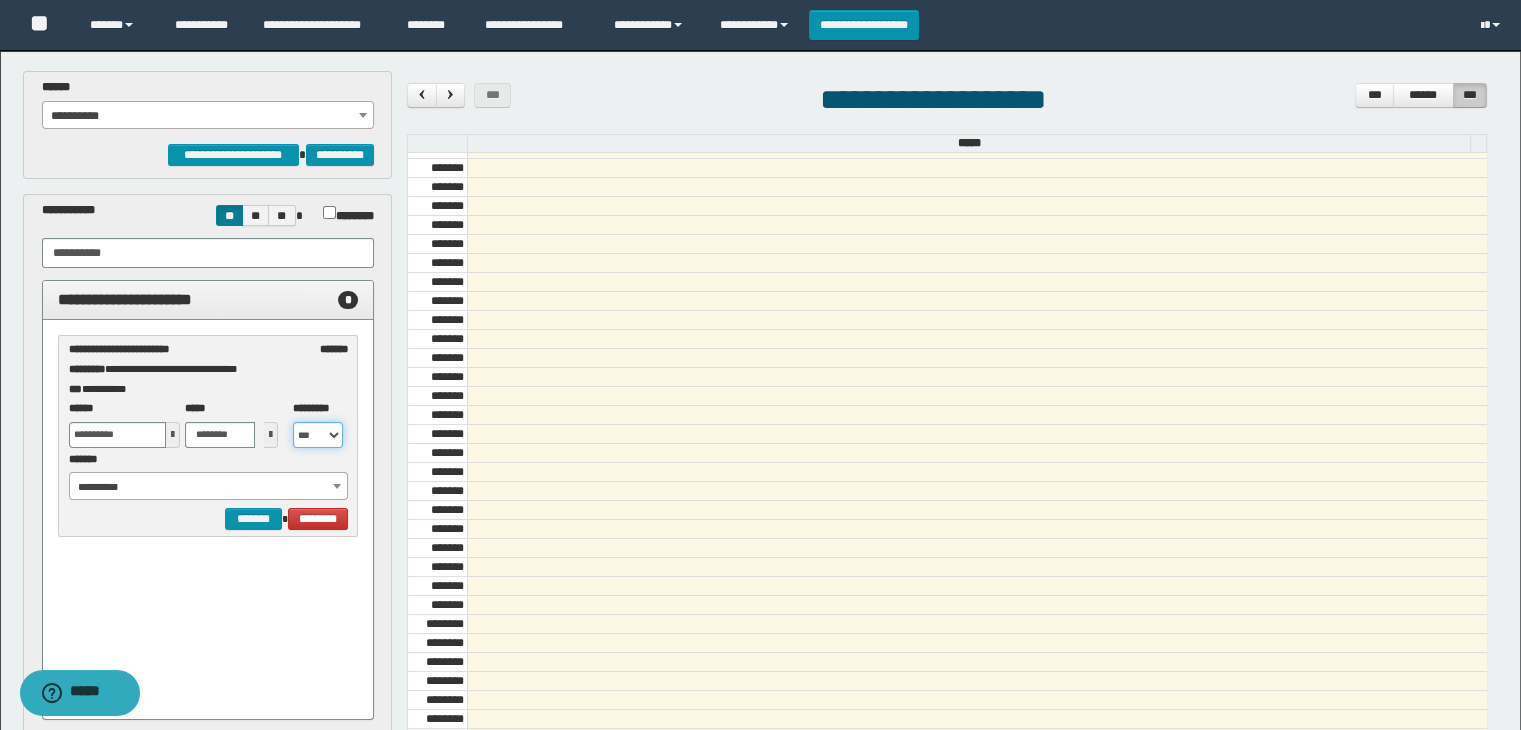 select on "**" 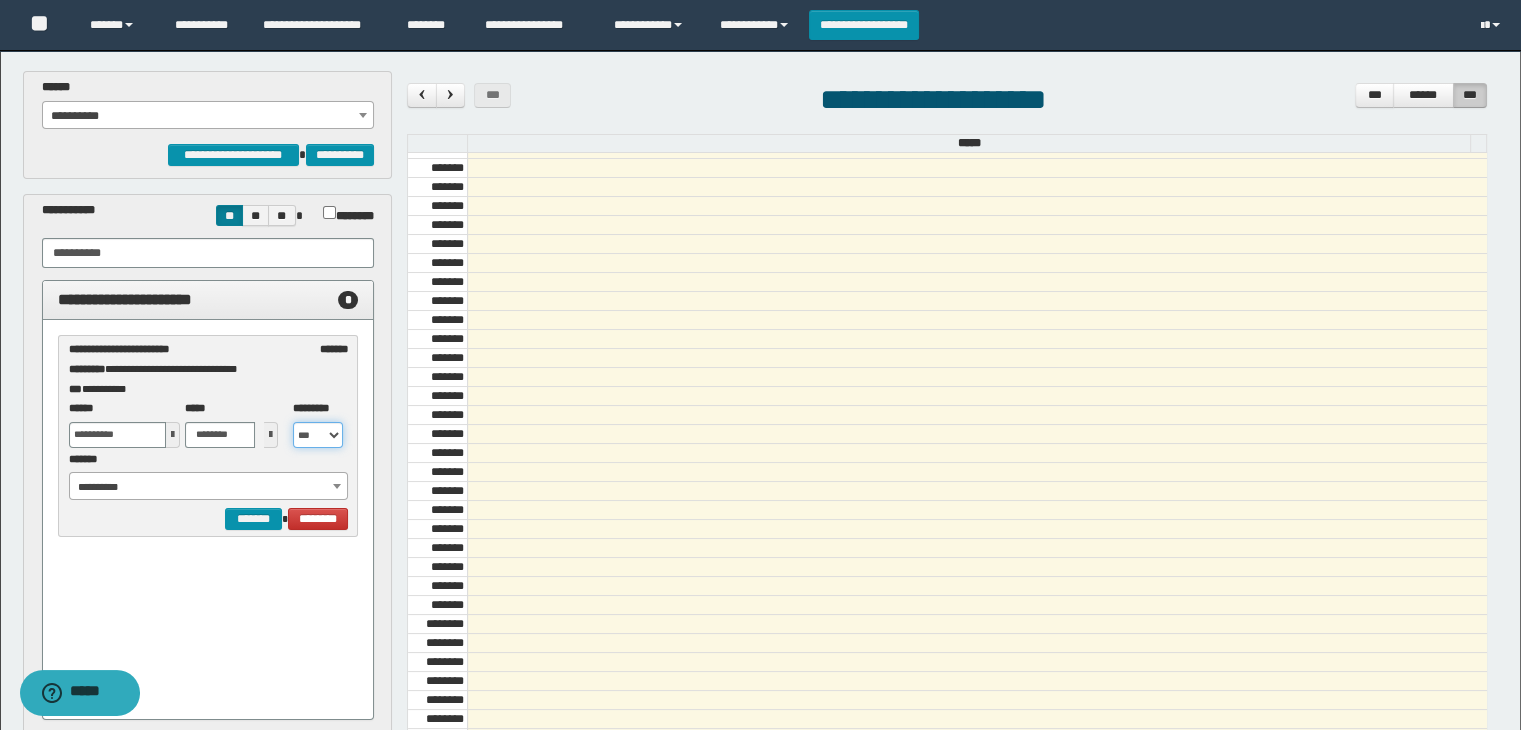 click on "**
***
***
***
***
***" at bounding box center (318, 435) 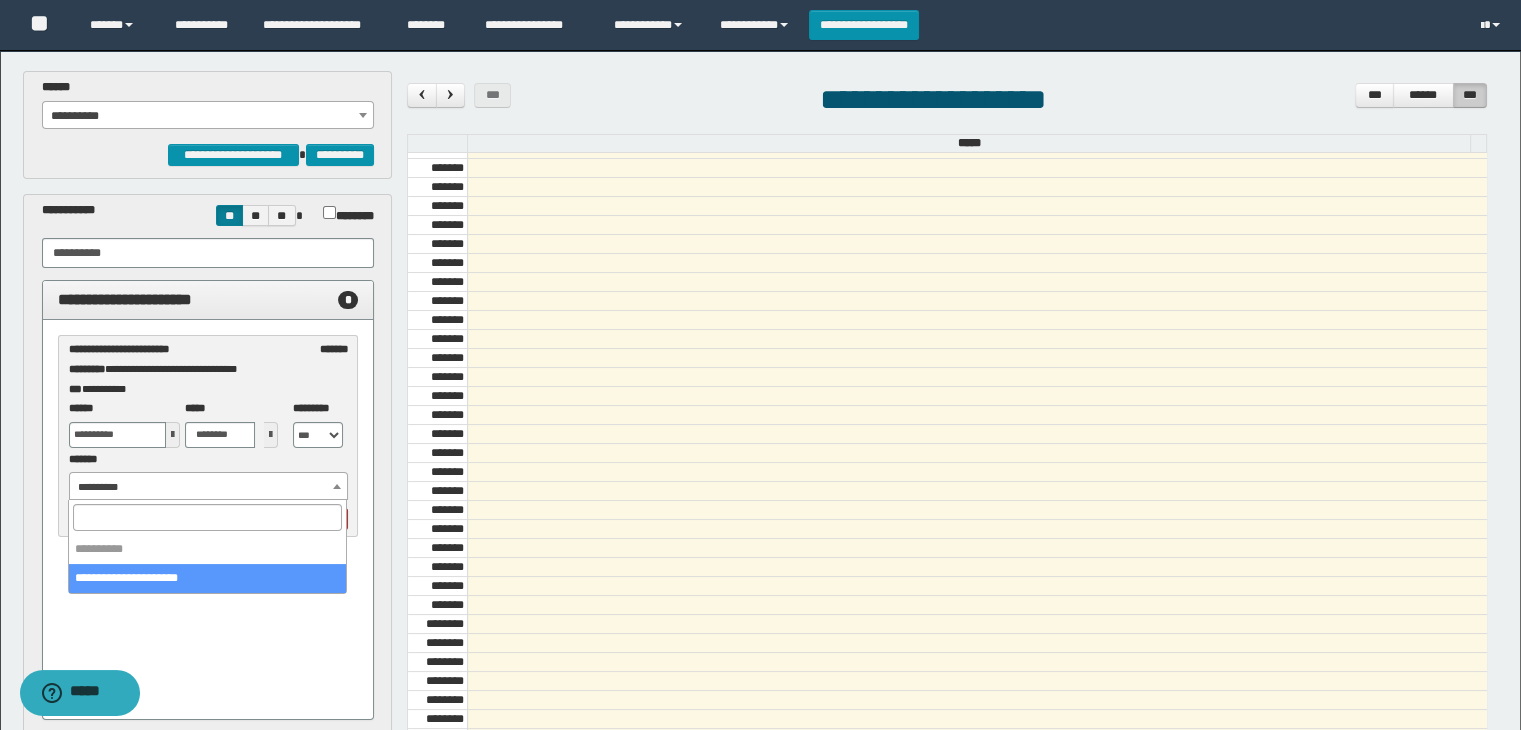 select on "******" 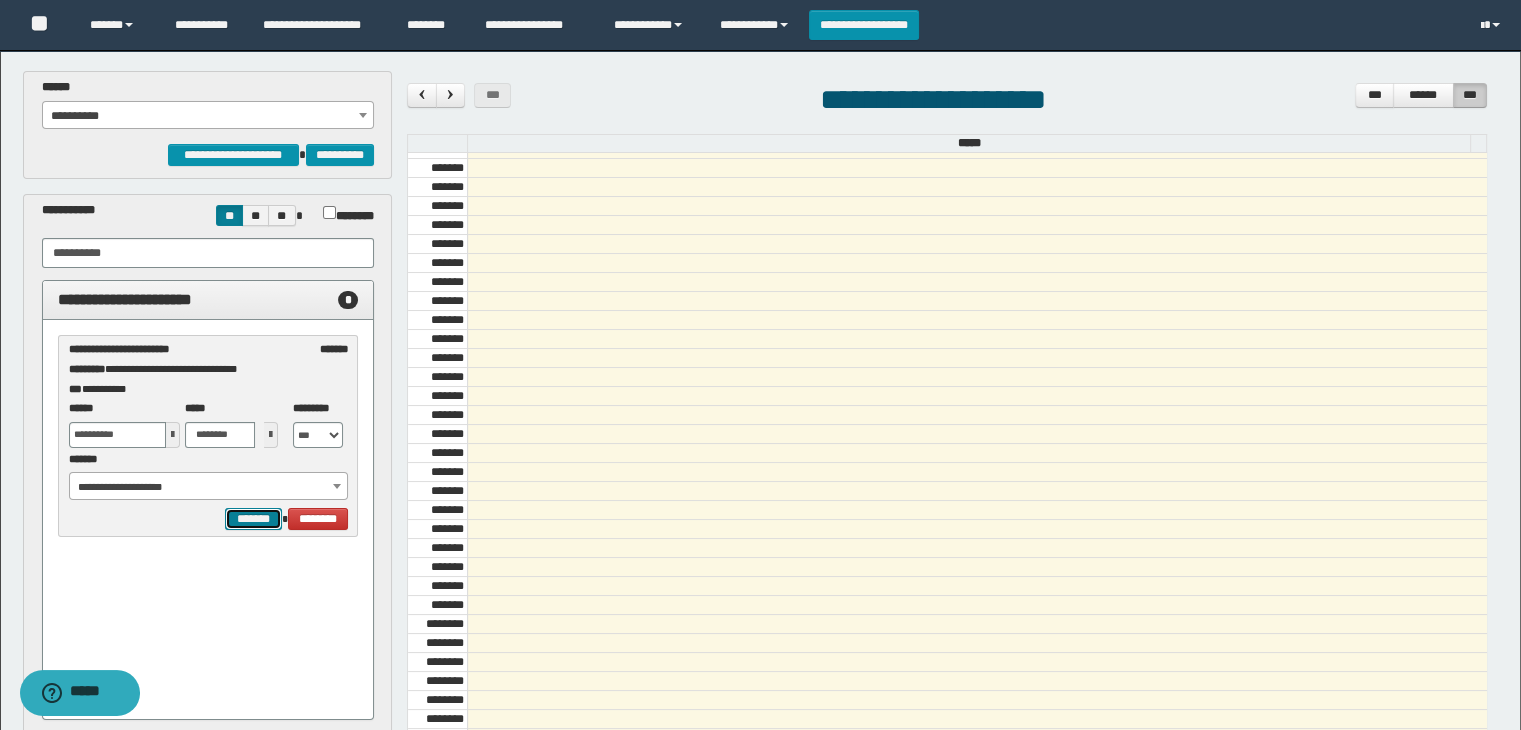 click on "*******" at bounding box center (253, 519) 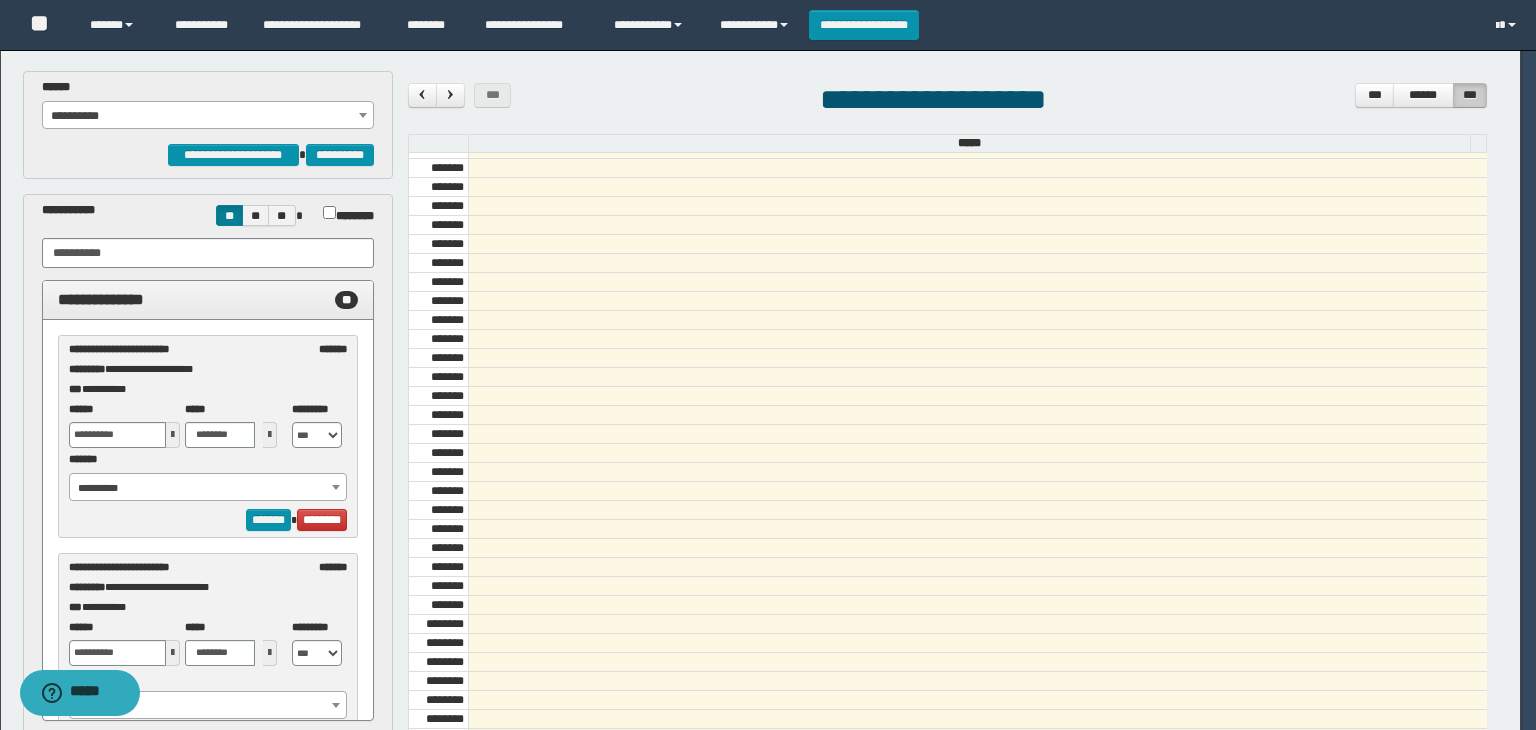 select on "******" 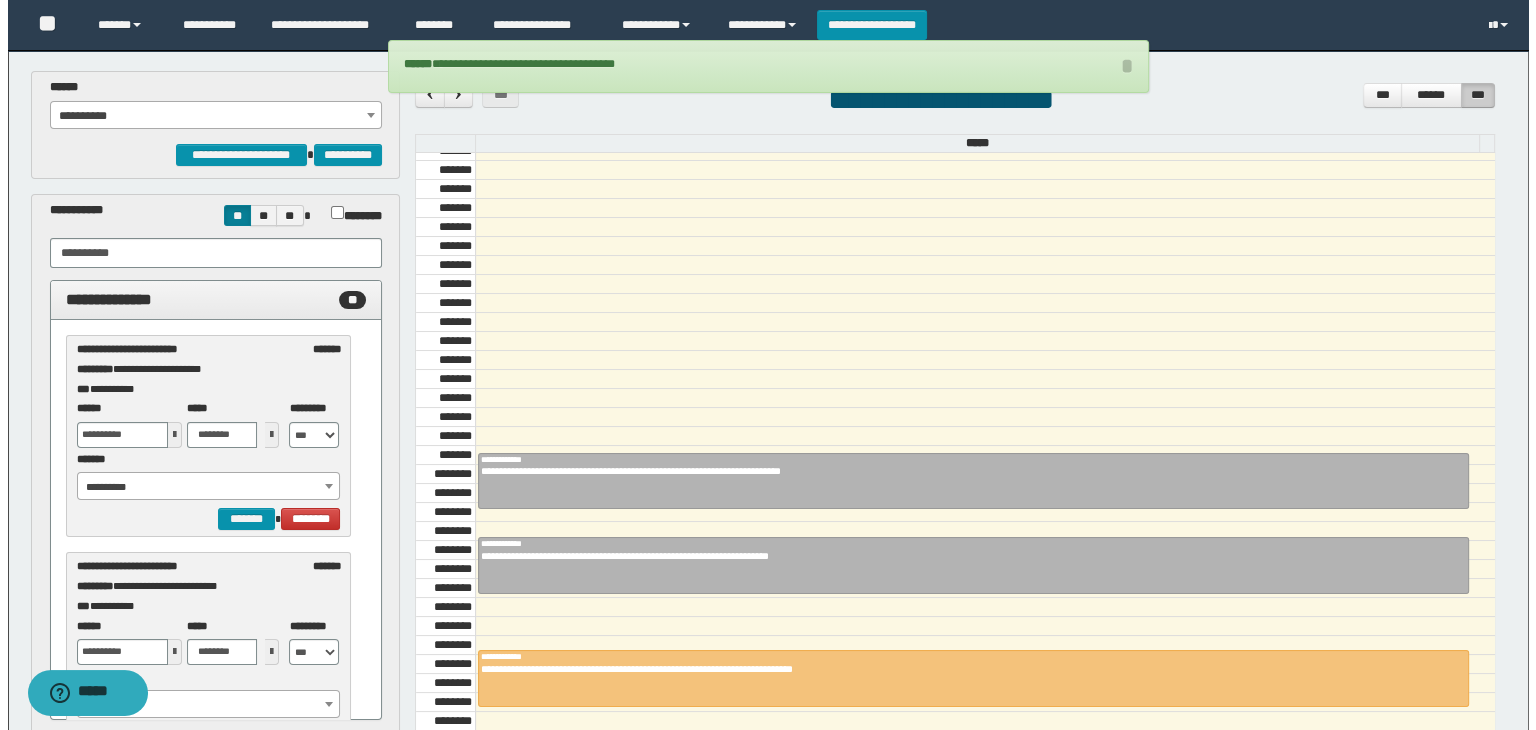 scroll, scrollTop: 978, scrollLeft: 0, axis: vertical 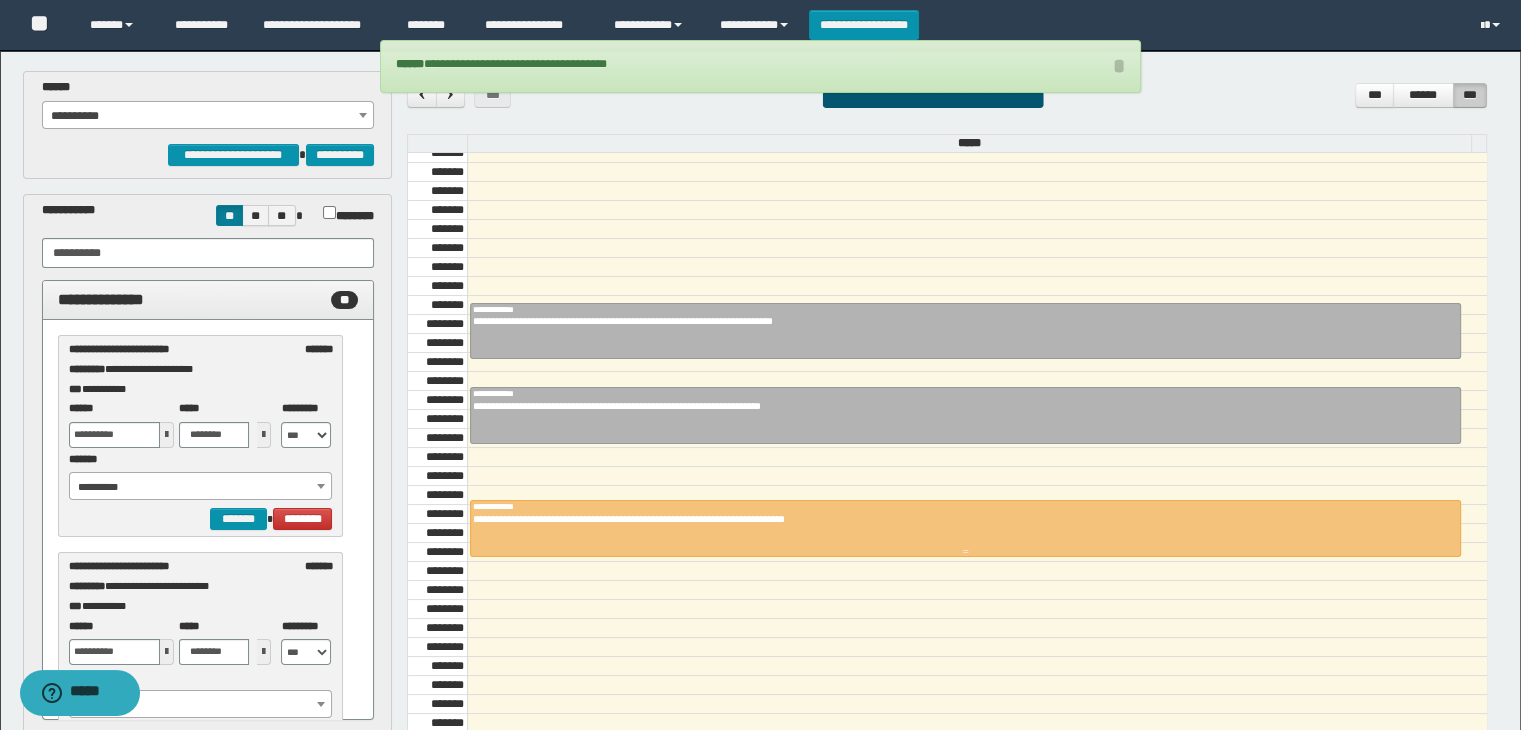click on "**********" at bounding box center (965, 506) 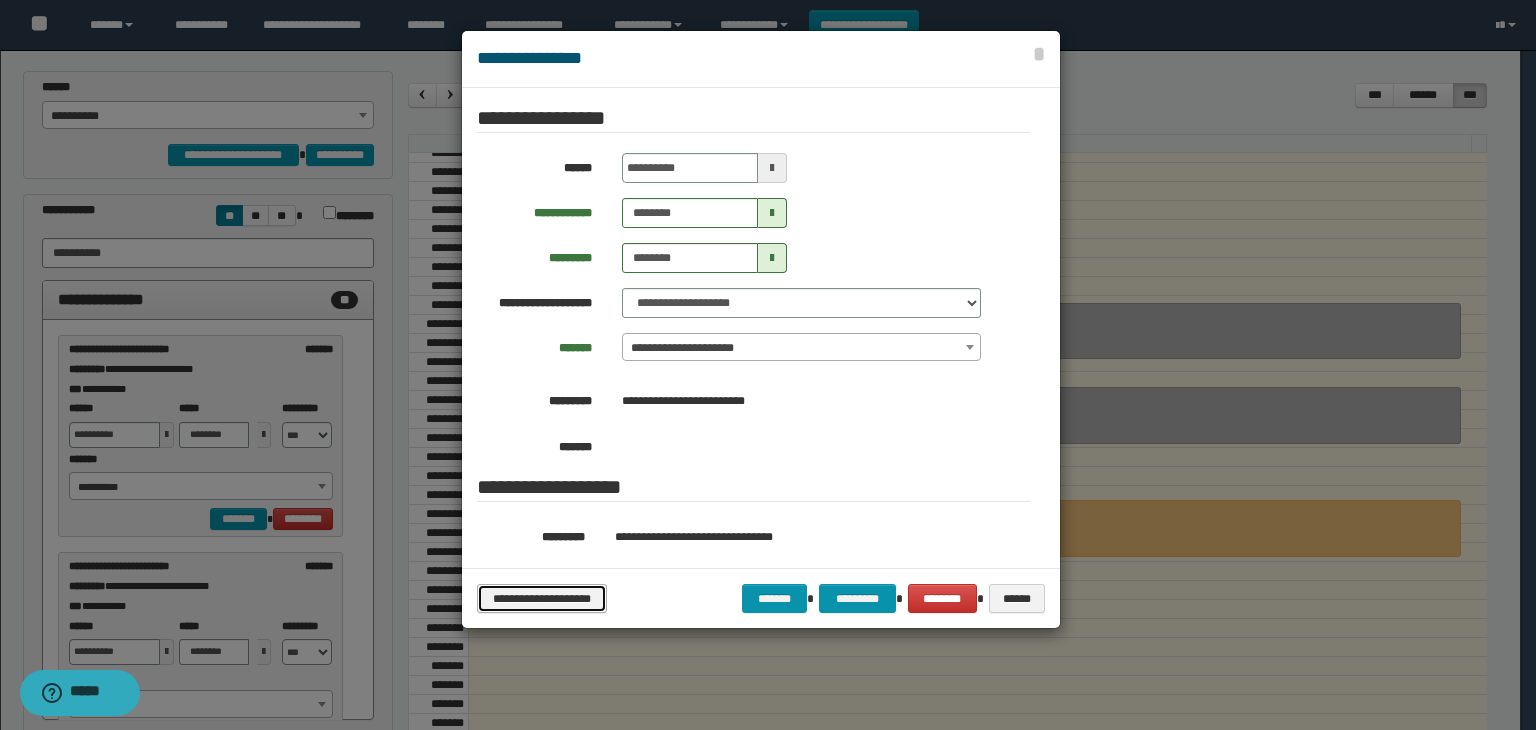 click on "**********" at bounding box center [542, 599] 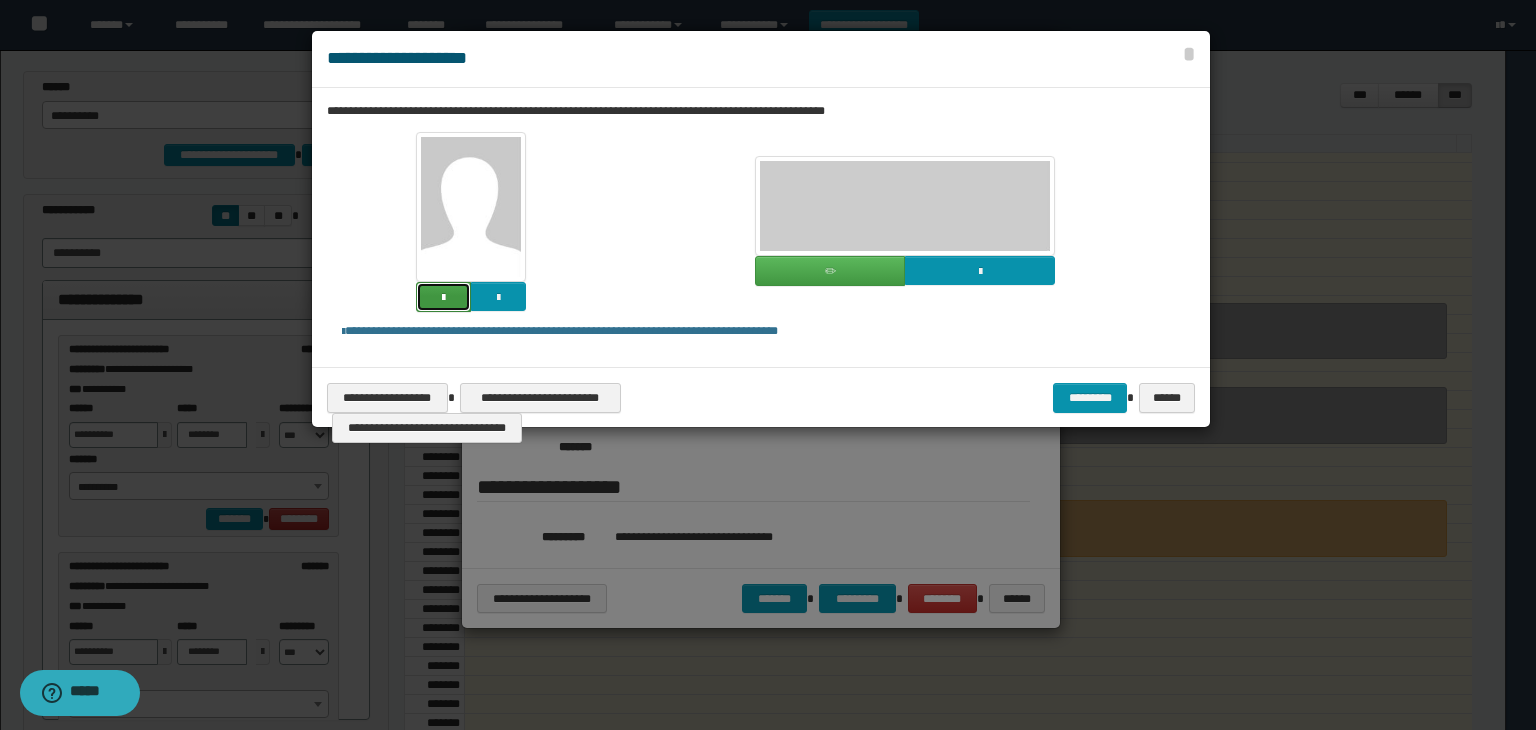 click at bounding box center [443, 298] 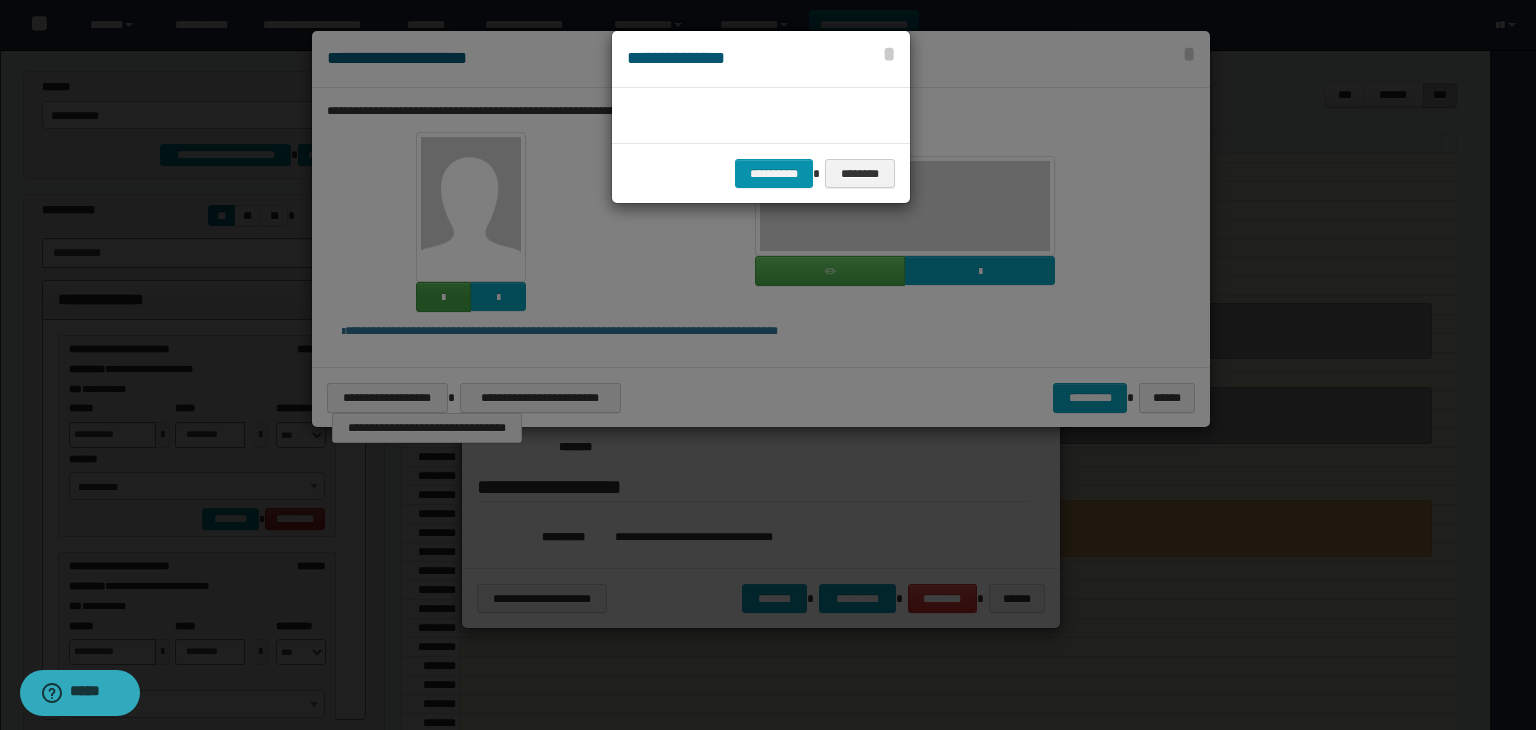 scroll, scrollTop: 44, scrollLeft: 104, axis: both 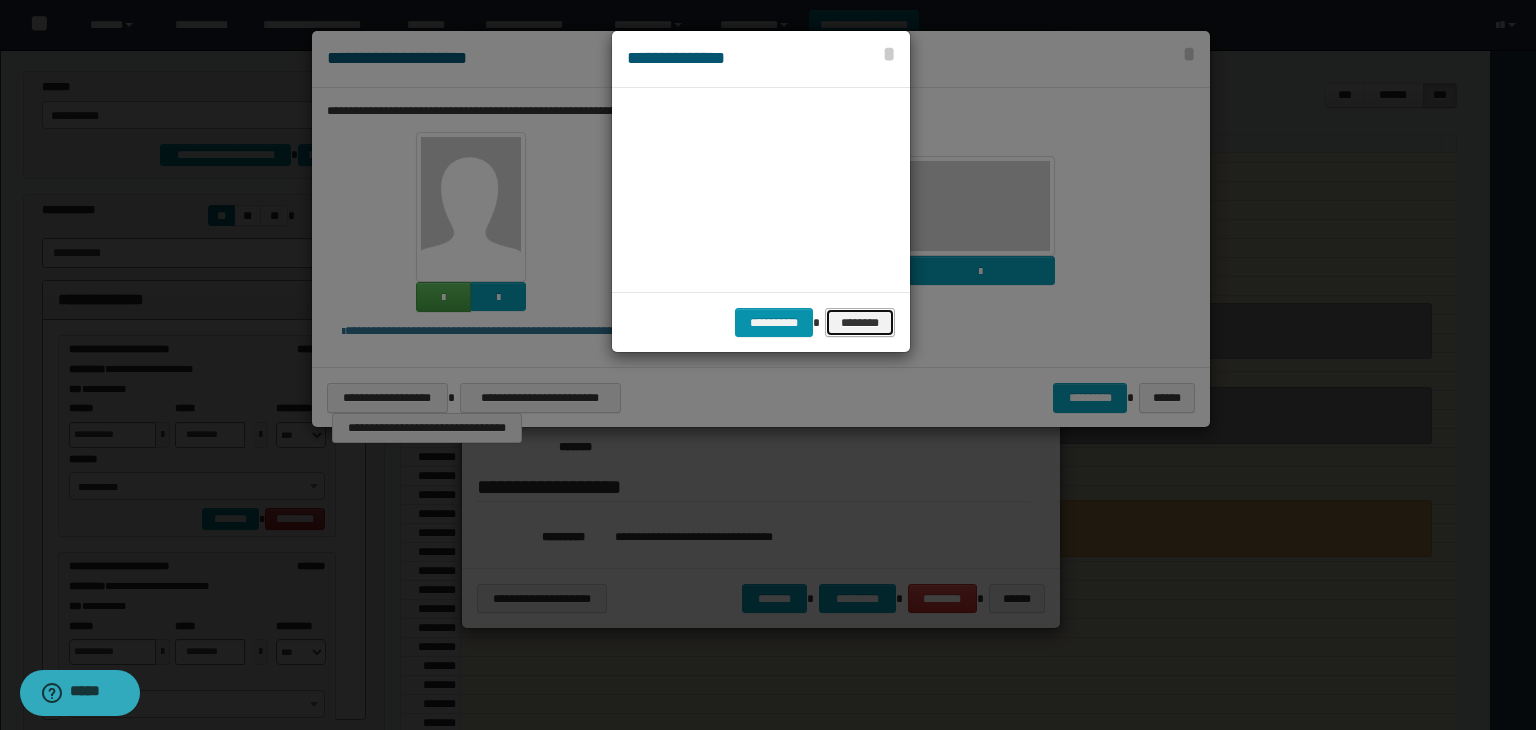 click on "********" at bounding box center [860, 323] 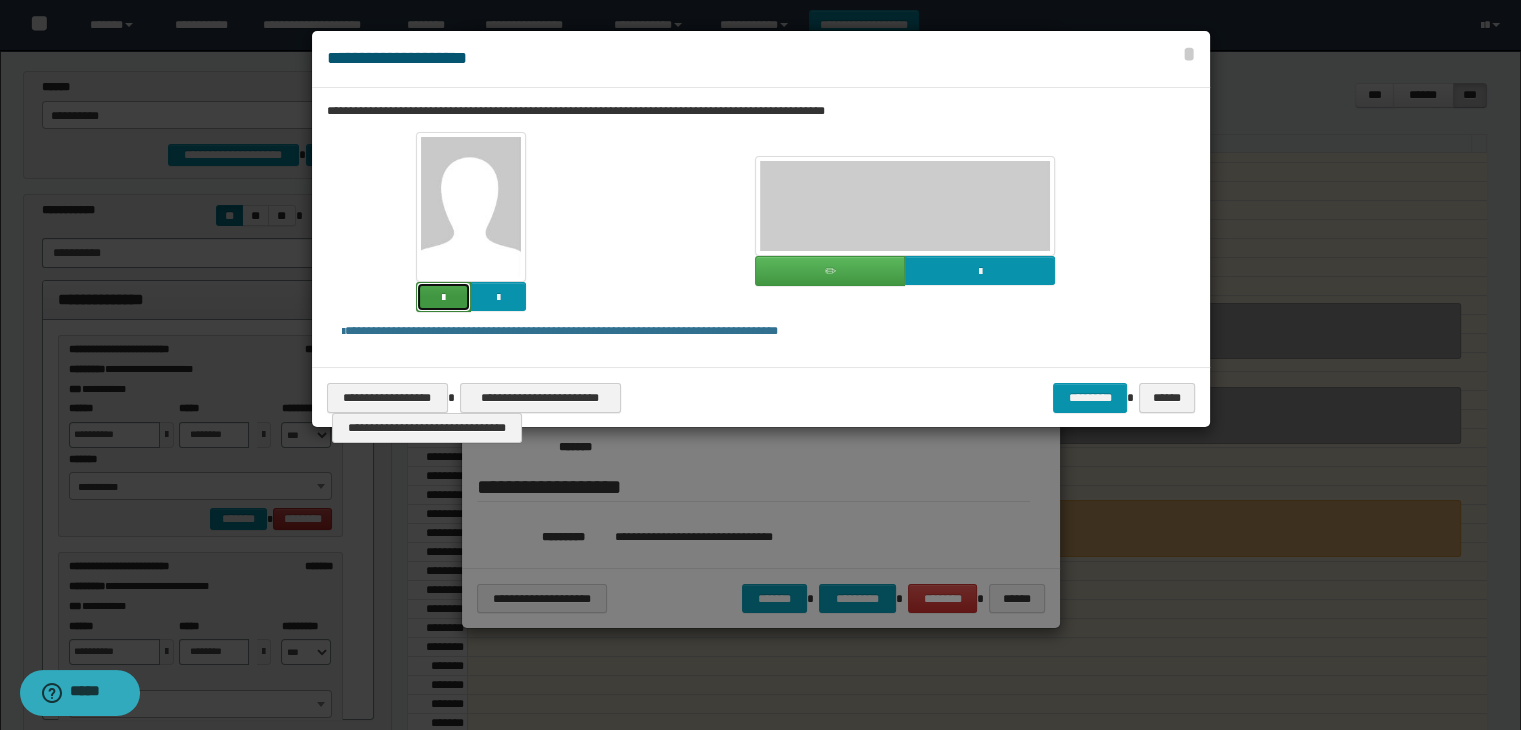 click at bounding box center [443, 297] 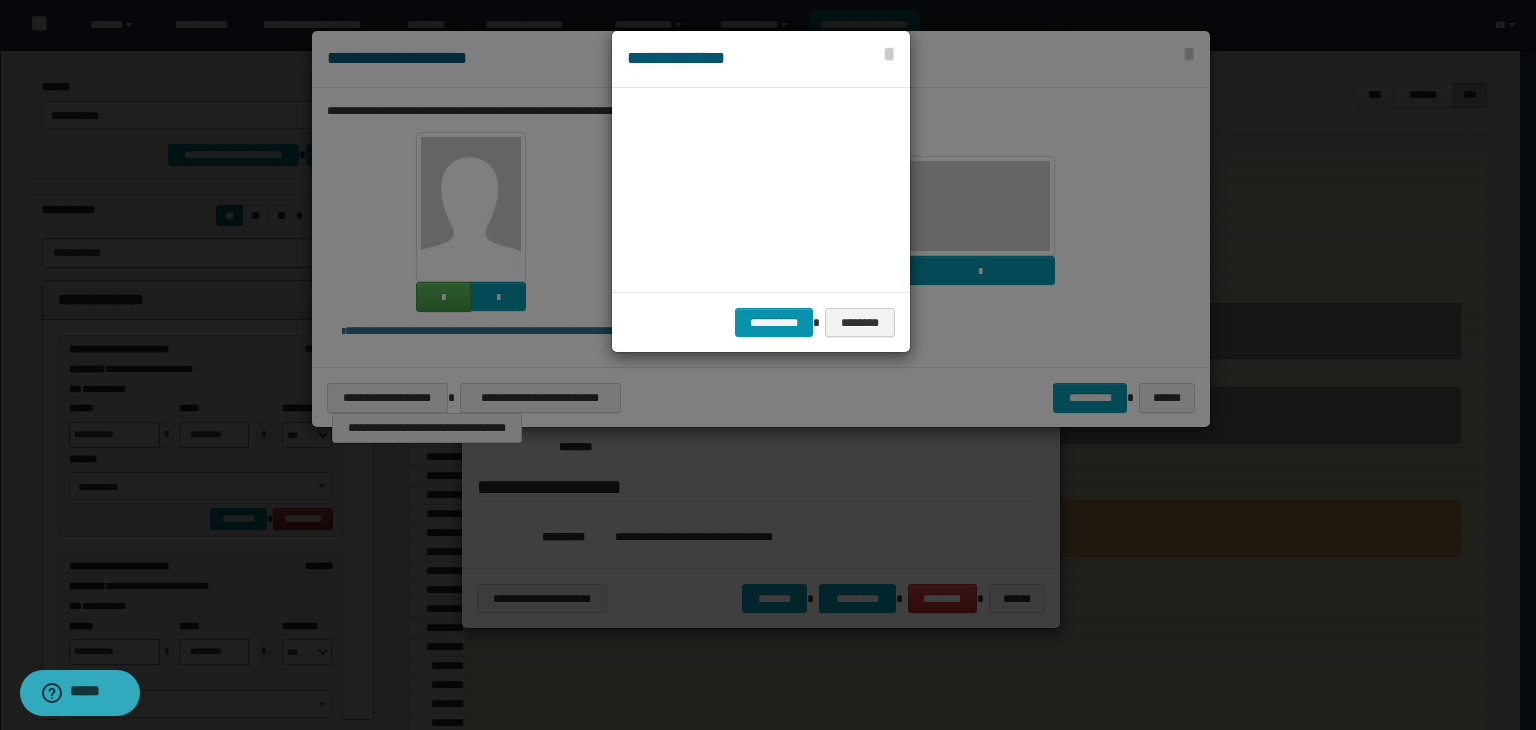scroll, scrollTop: 44, scrollLeft: 104, axis: both 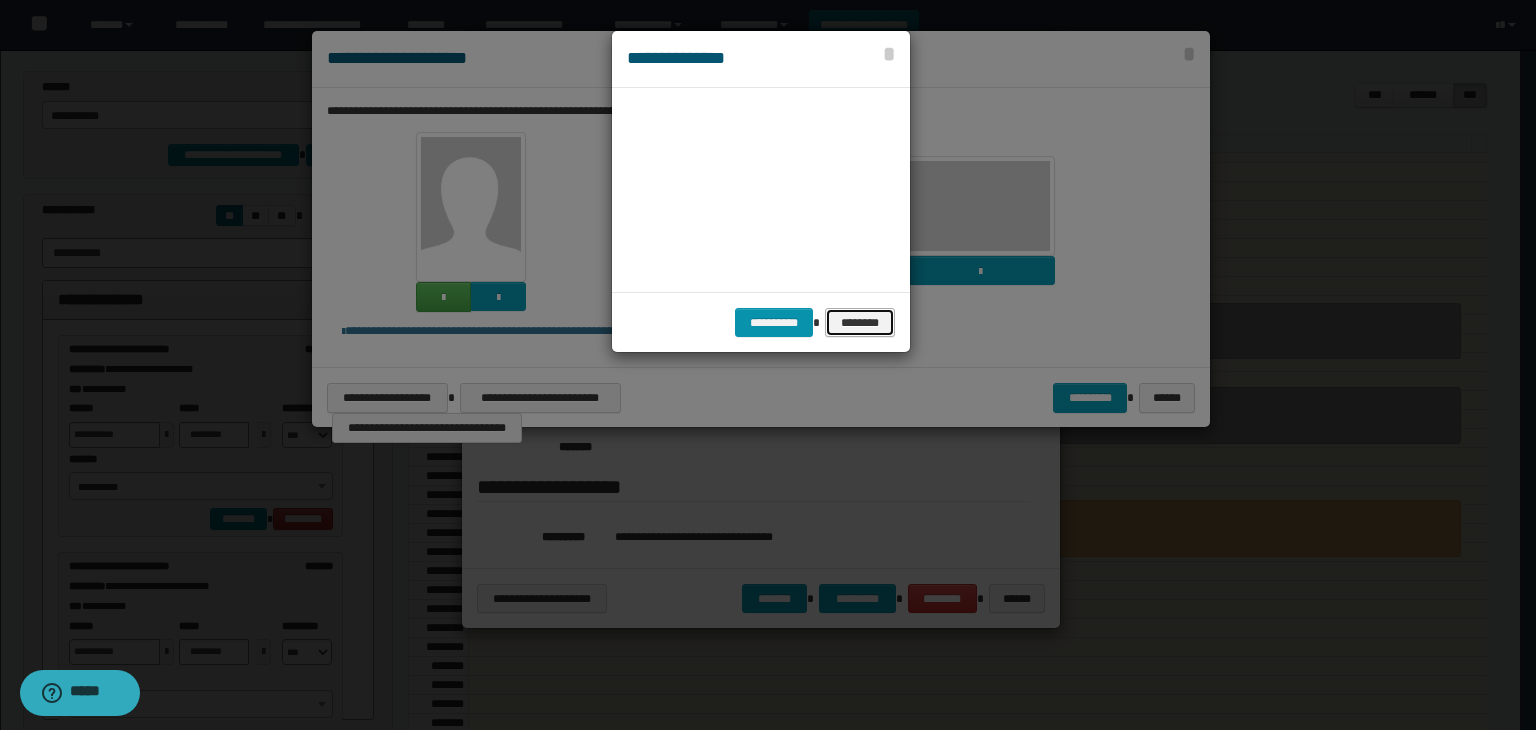 click on "********" at bounding box center (860, 323) 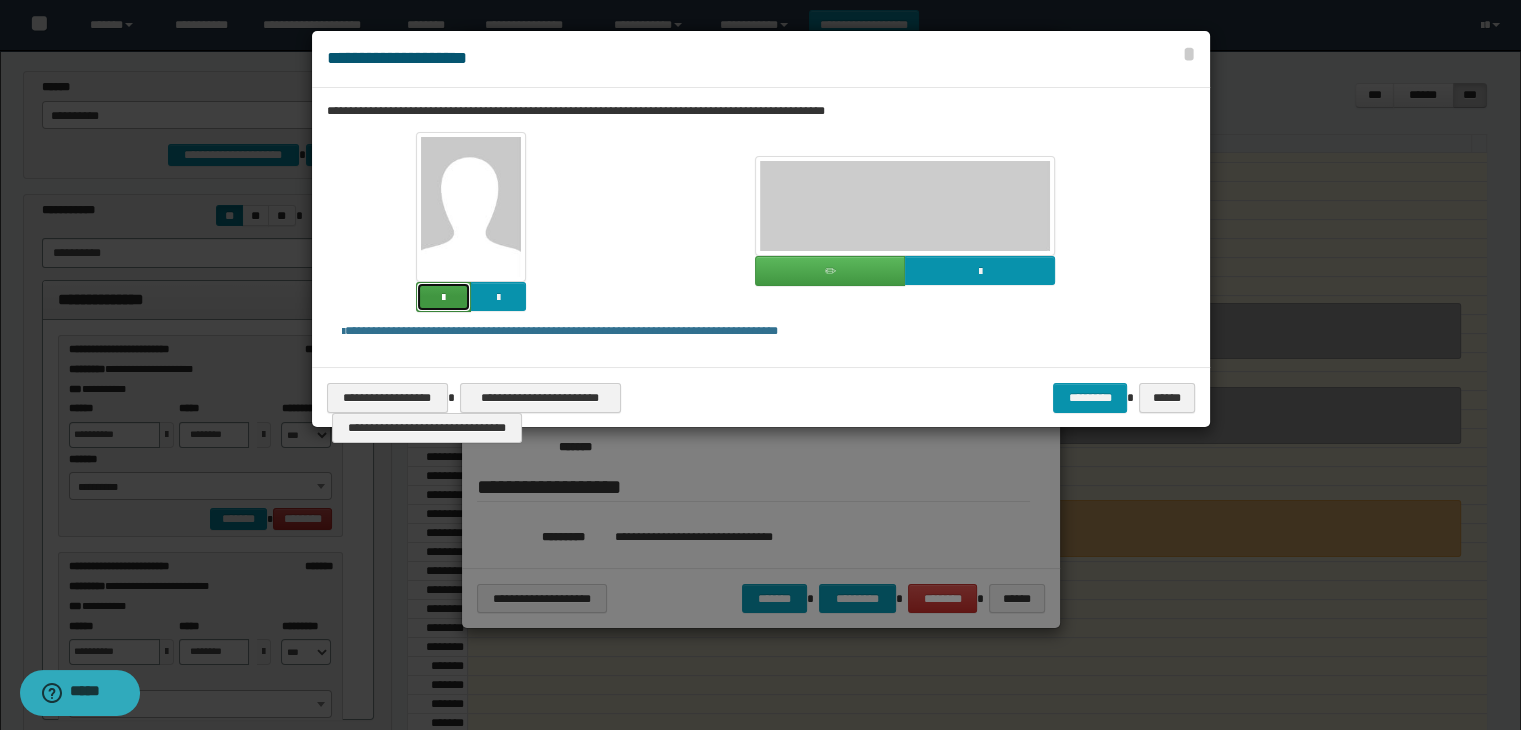 click at bounding box center [443, 297] 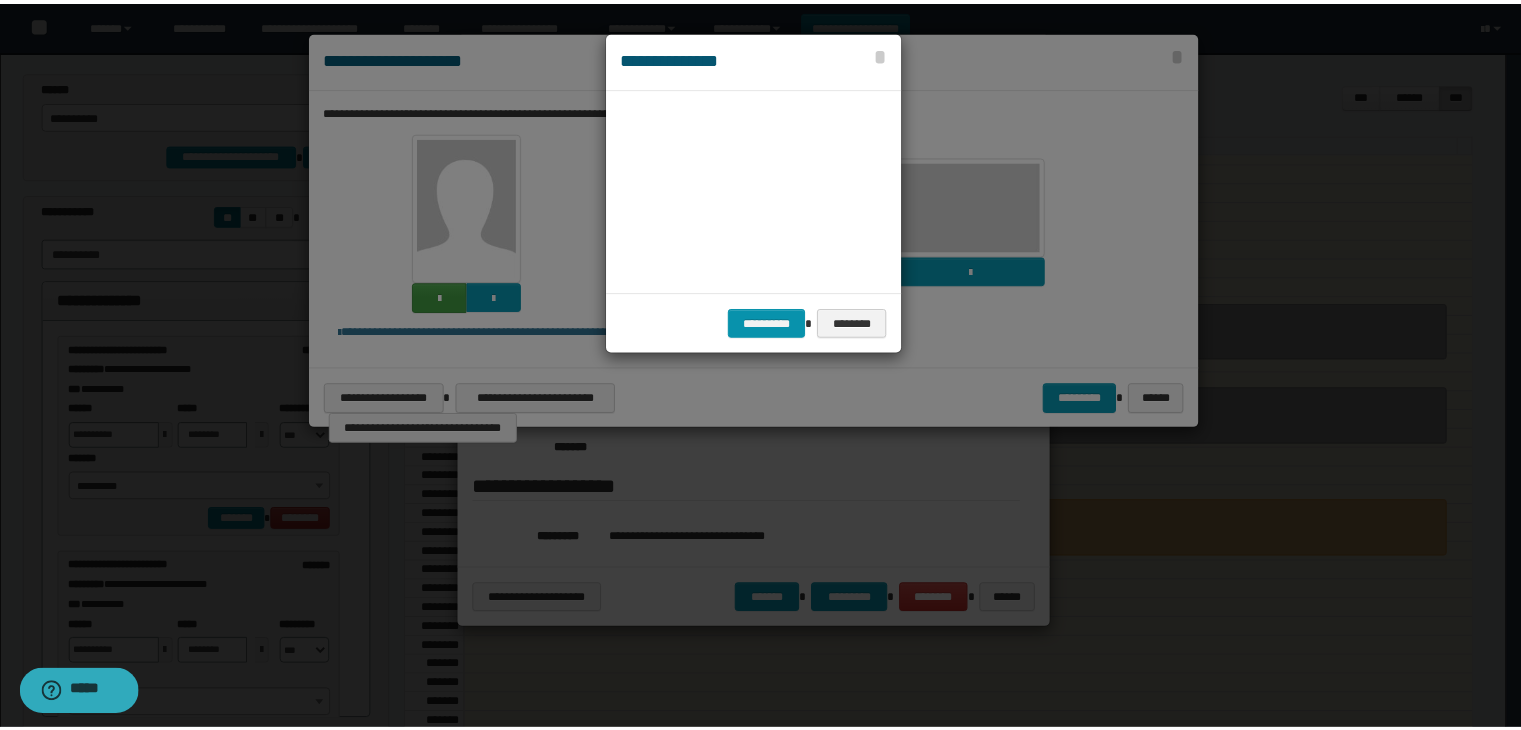 scroll, scrollTop: 44, scrollLeft: 104, axis: both 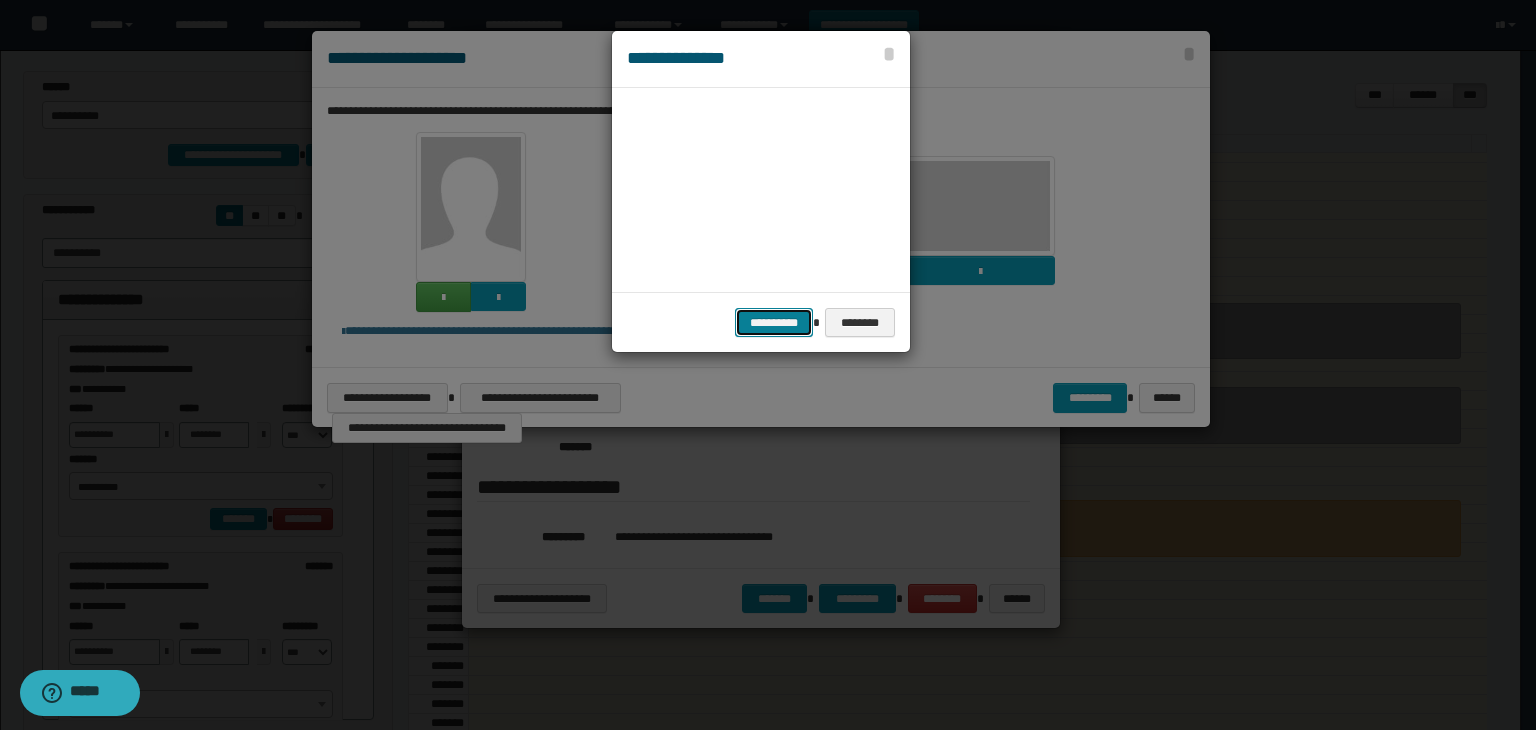 click on "**********" at bounding box center [774, 323] 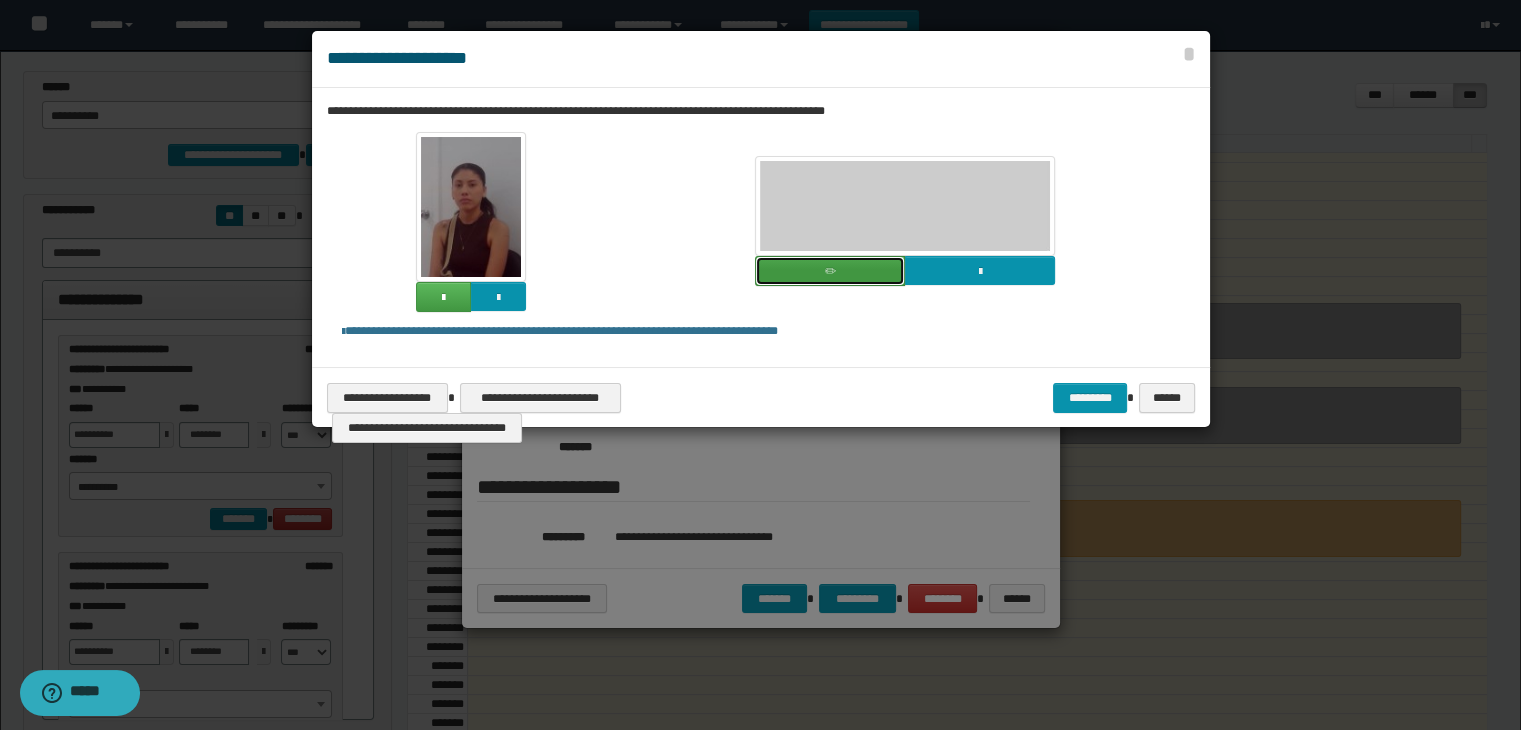 click at bounding box center [830, 271] 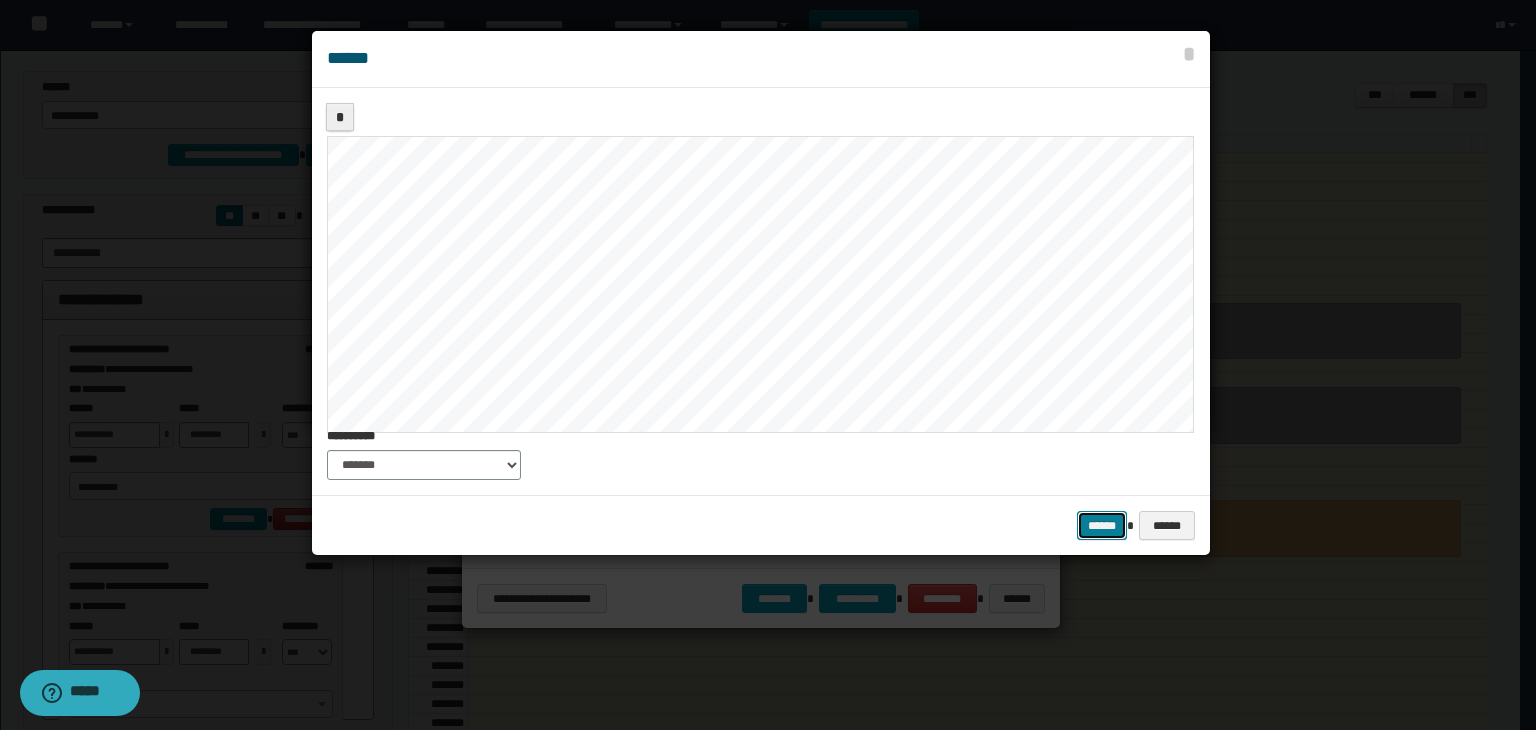 click on "******" at bounding box center (1102, 526) 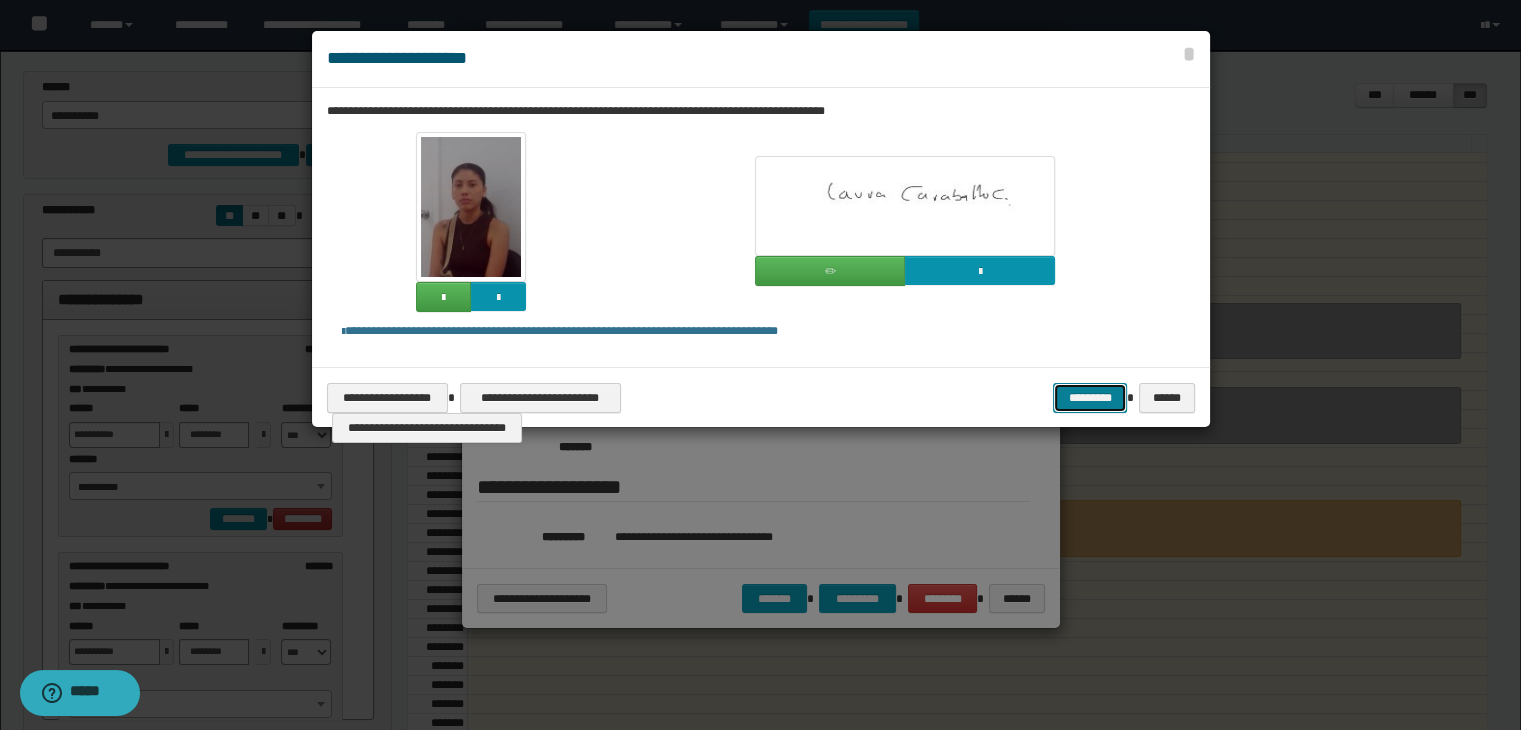 click on "*********" at bounding box center [1090, 398] 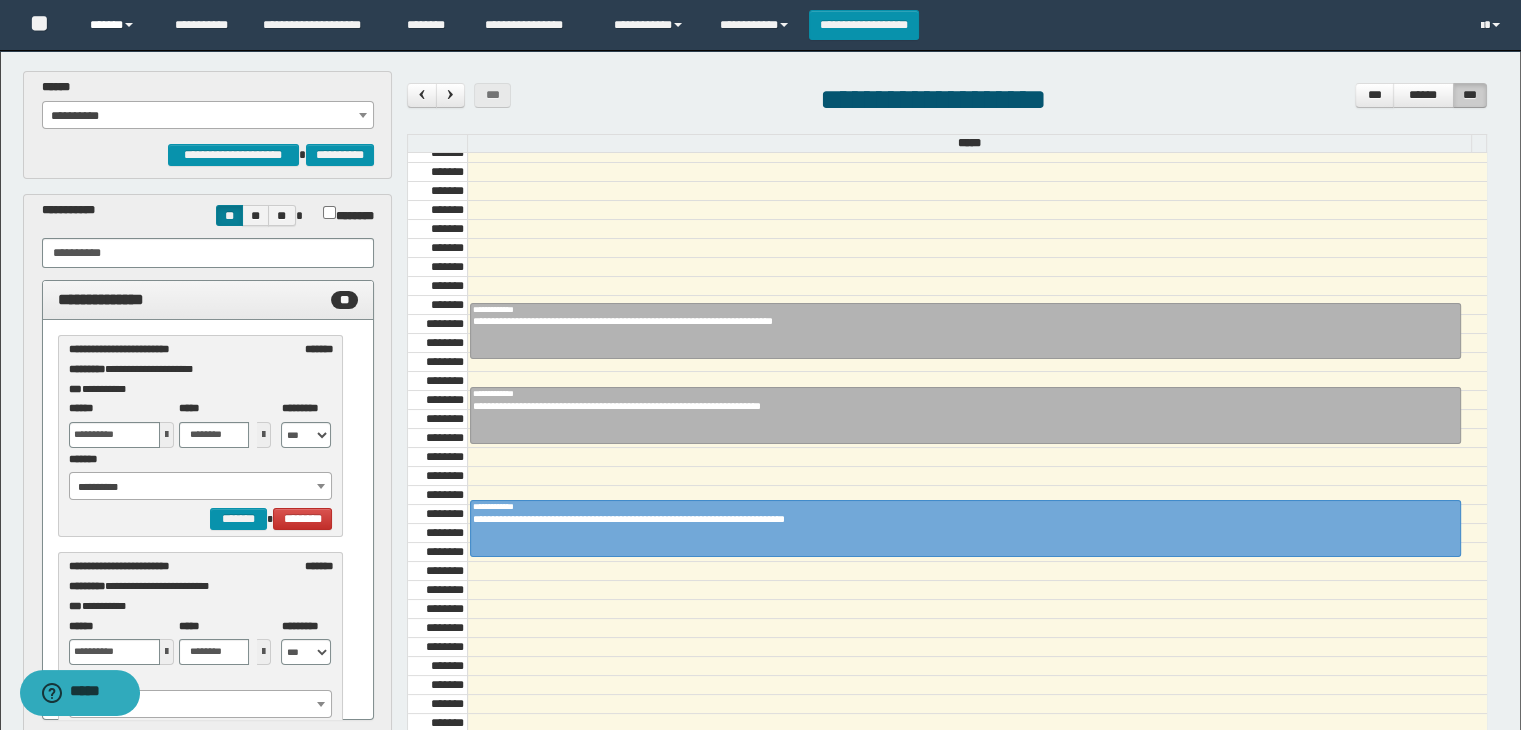 click on "******" at bounding box center [117, 25] 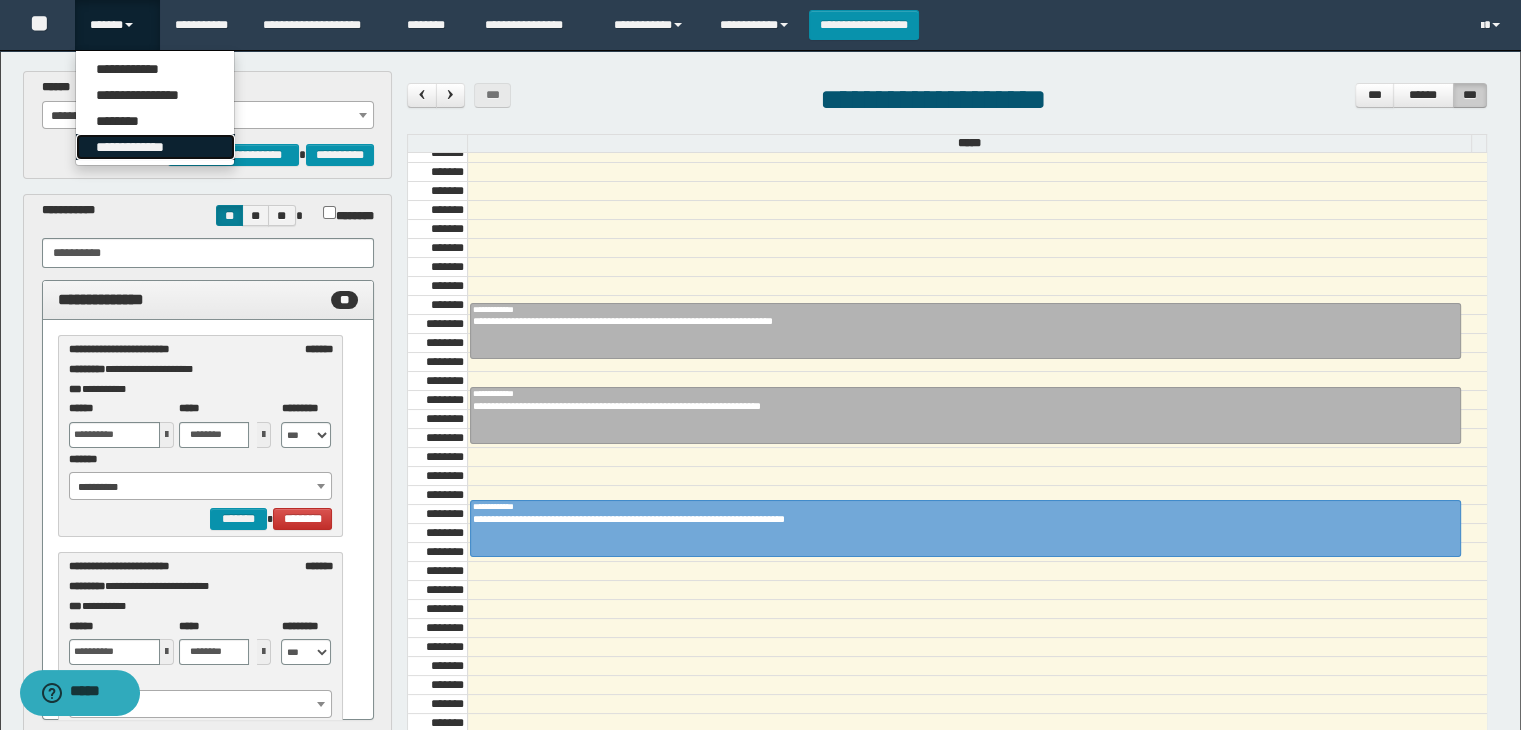 click on "**********" at bounding box center [155, 147] 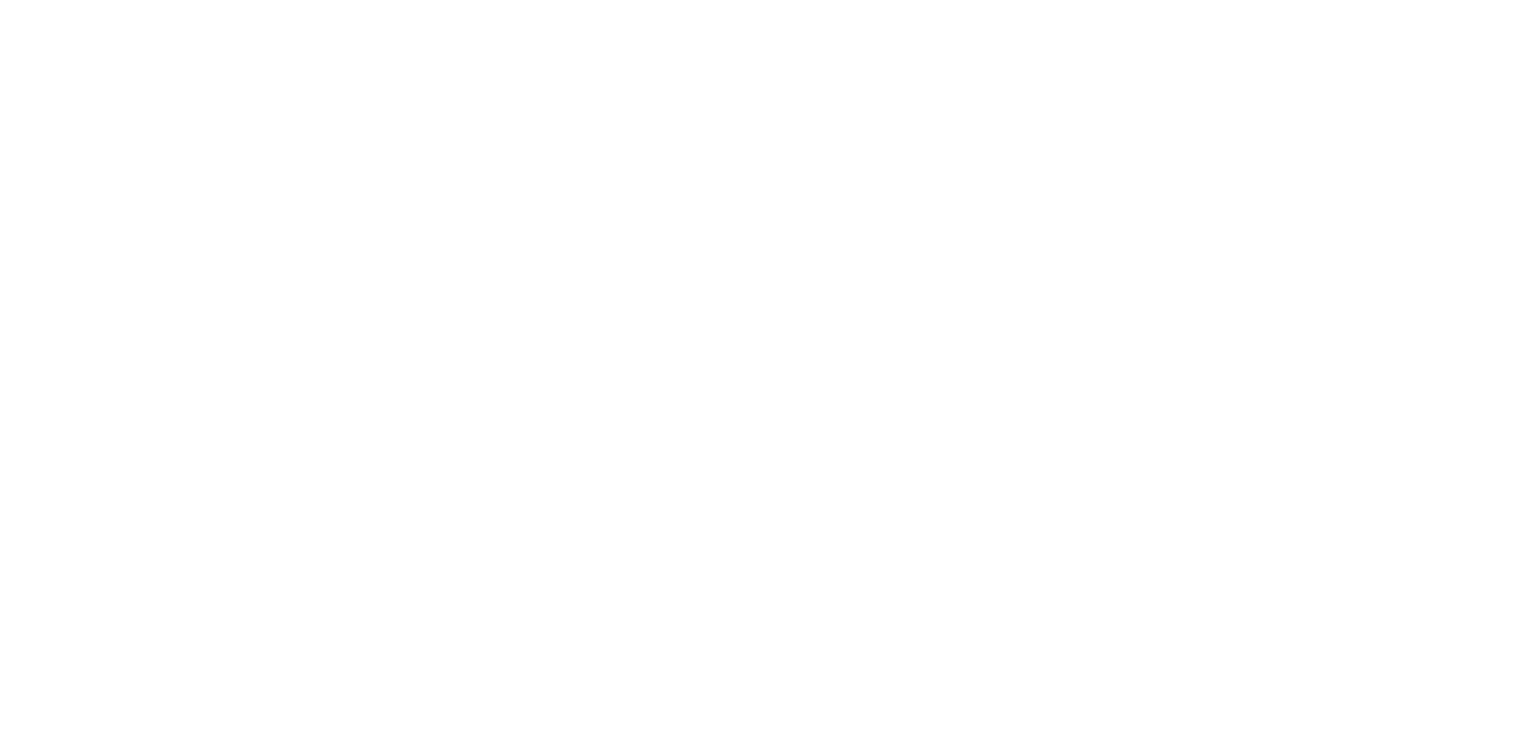 scroll, scrollTop: 0, scrollLeft: 0, axis: both 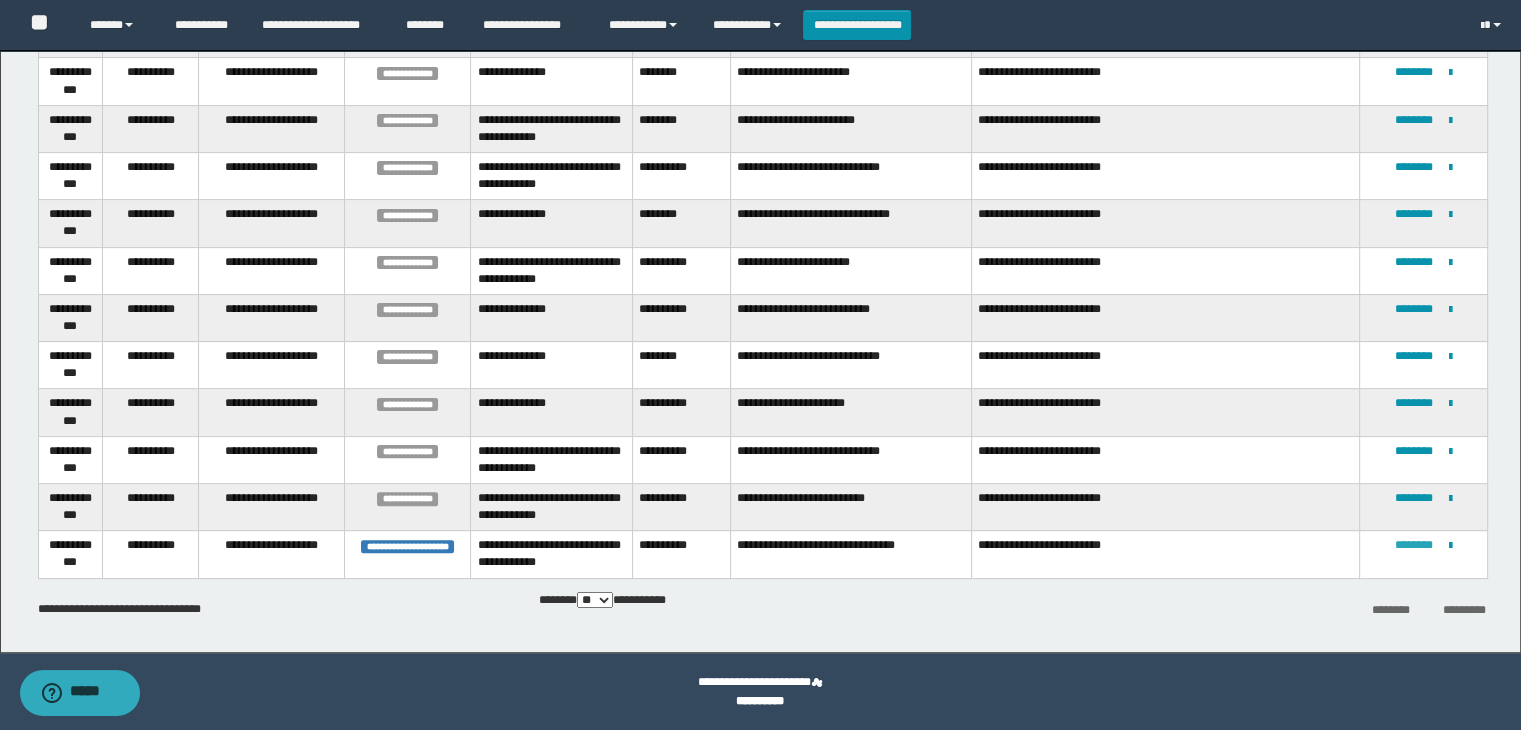 click on "********" at bounding box center [1414, 545] 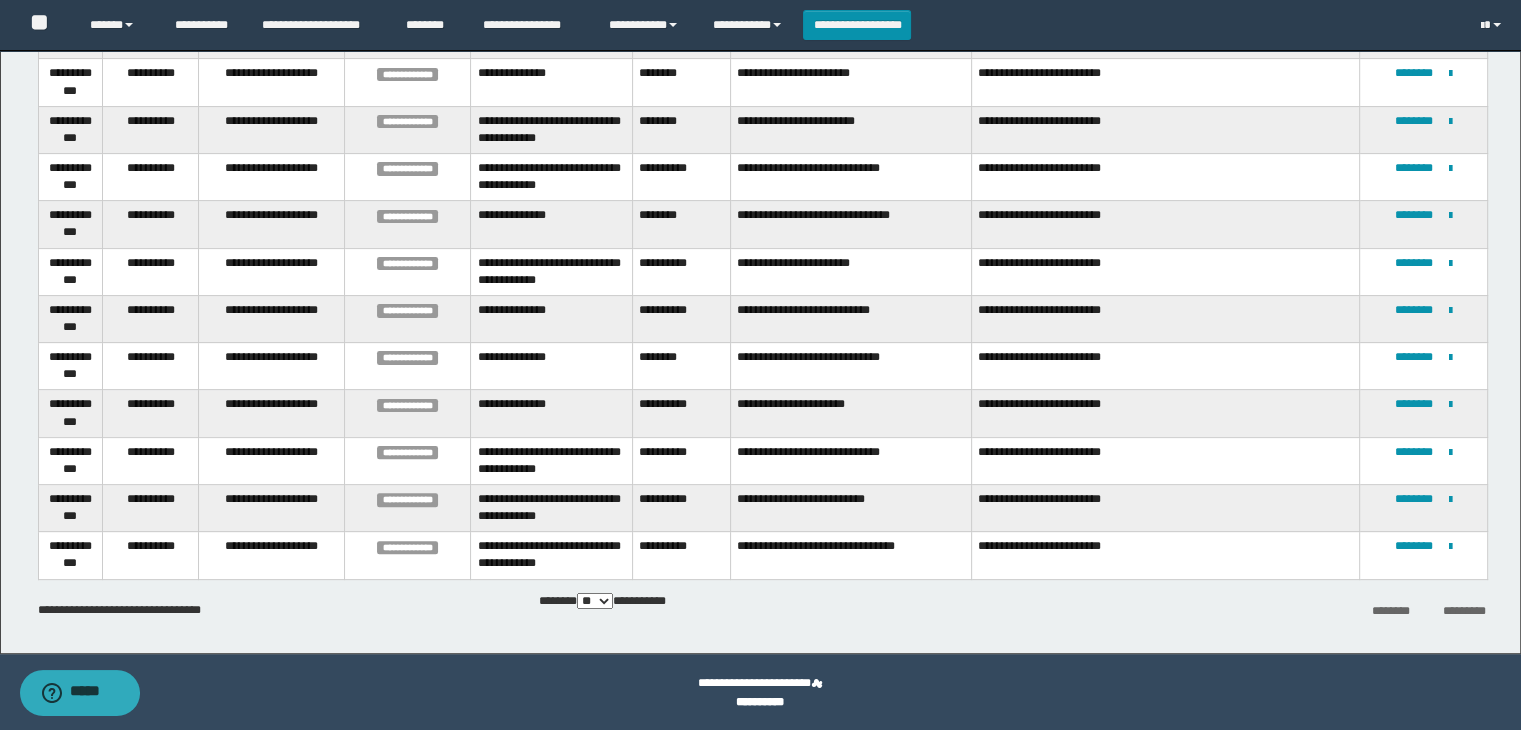 scroll, scrollTop: 504, scrollLeft: 0, axis: vertical 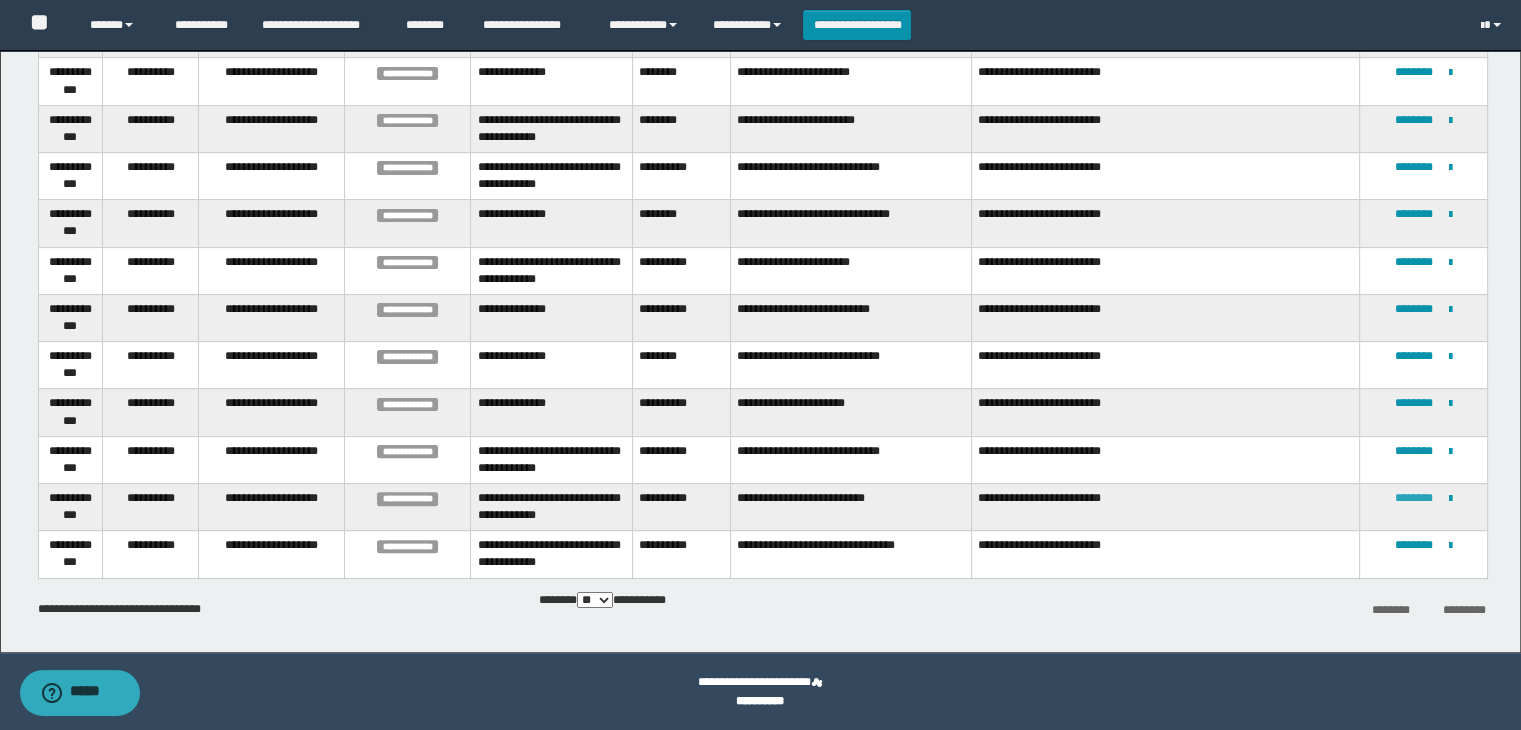 click on "********" at bounding box center (1414, 498) 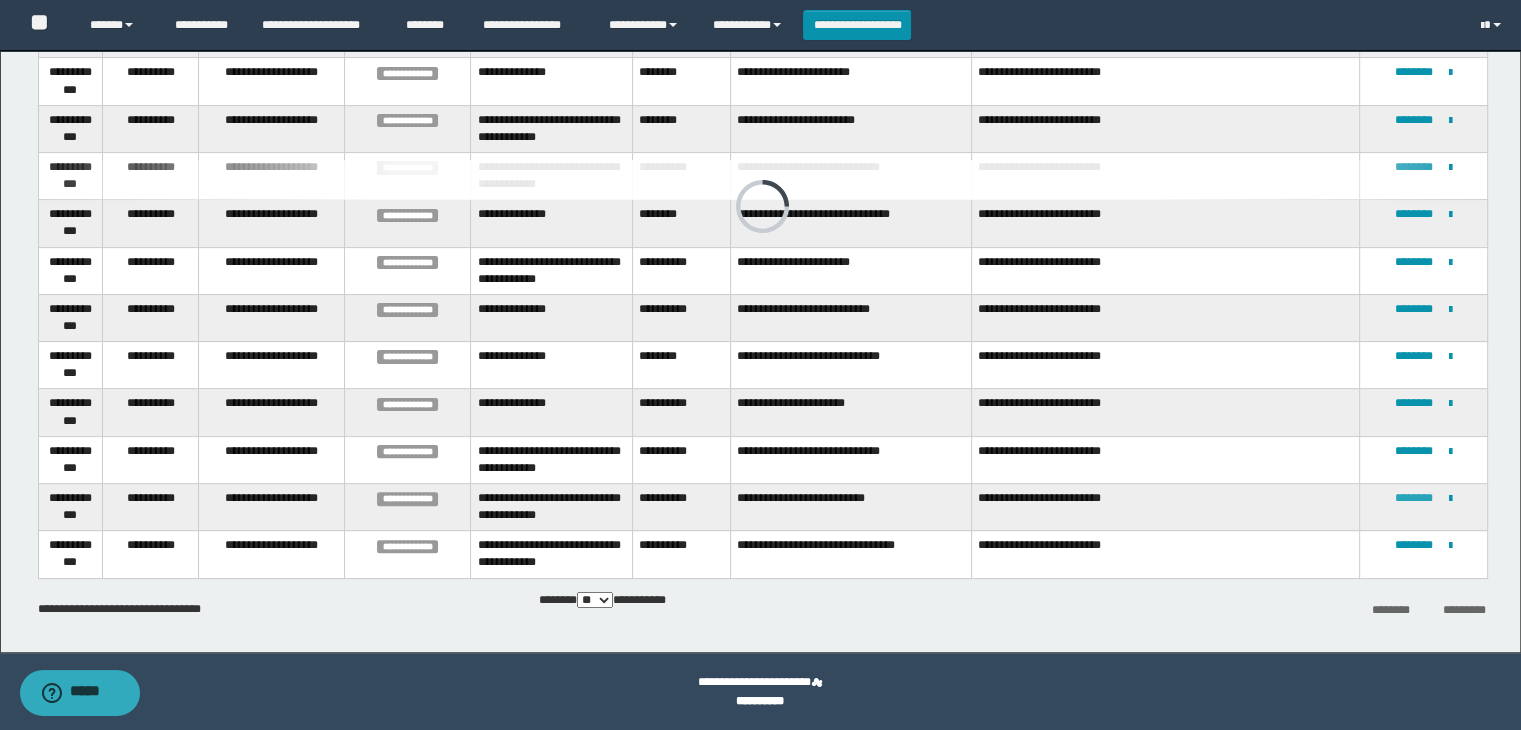 scroll, scrollTop: 0, scrollLeft: 0, axis: both 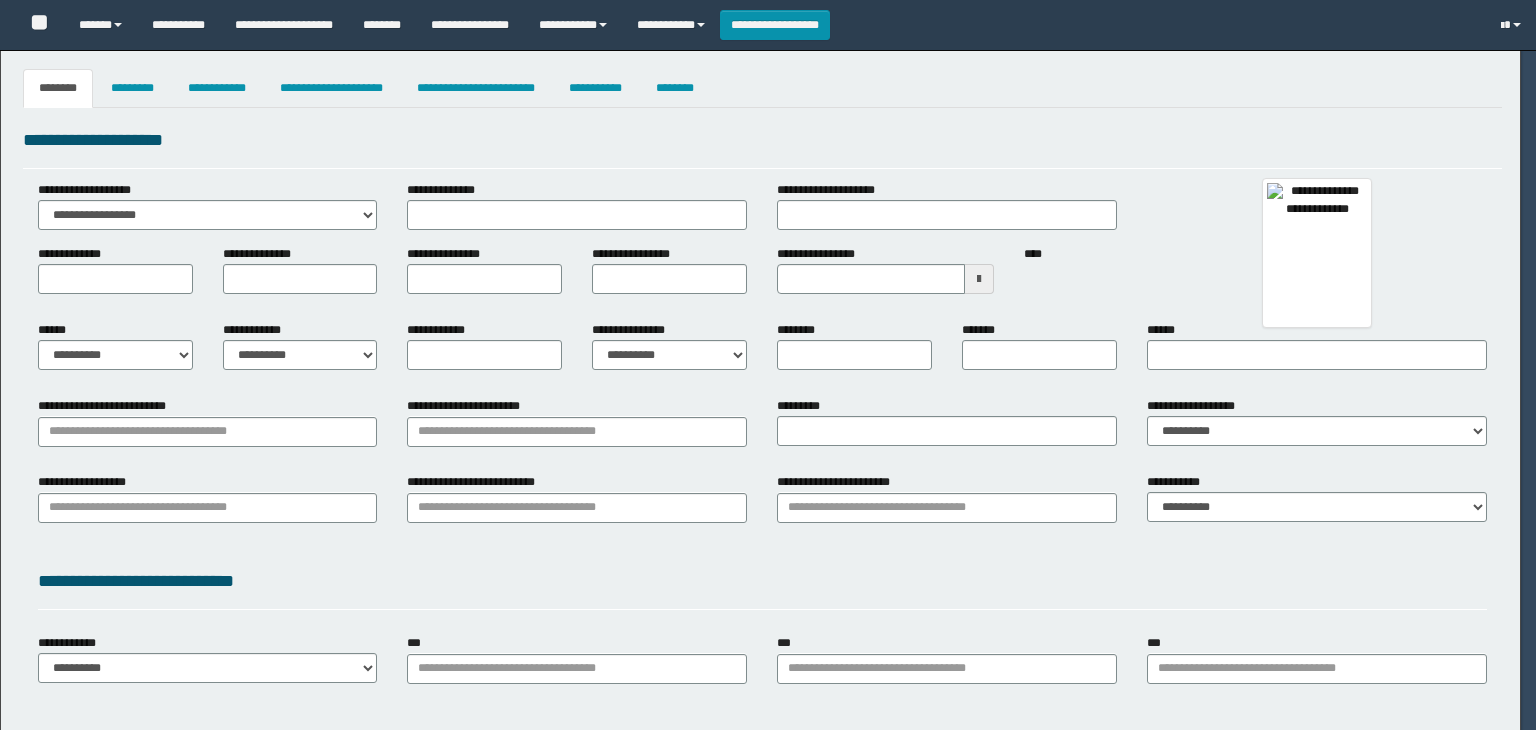 type on "*****" 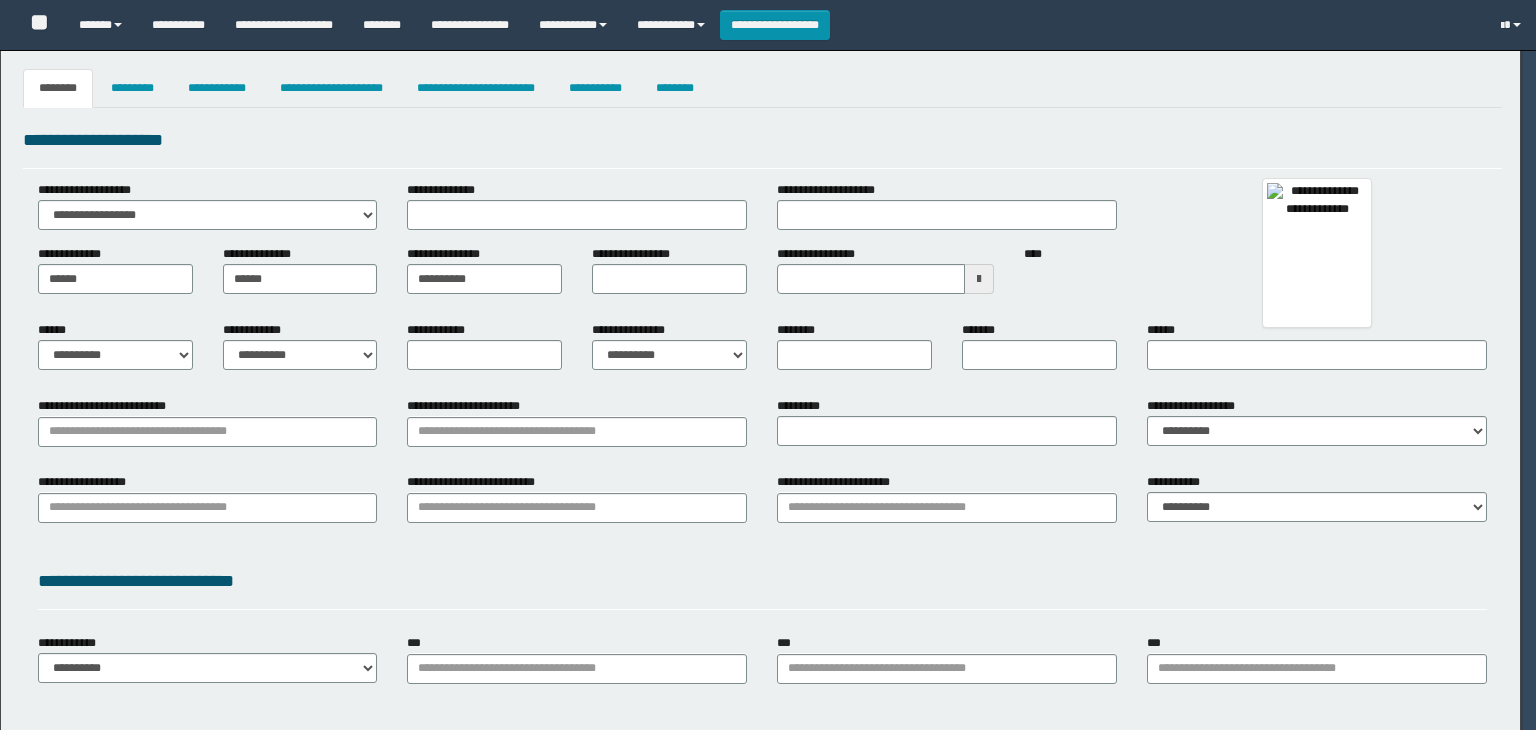 type on "*******" 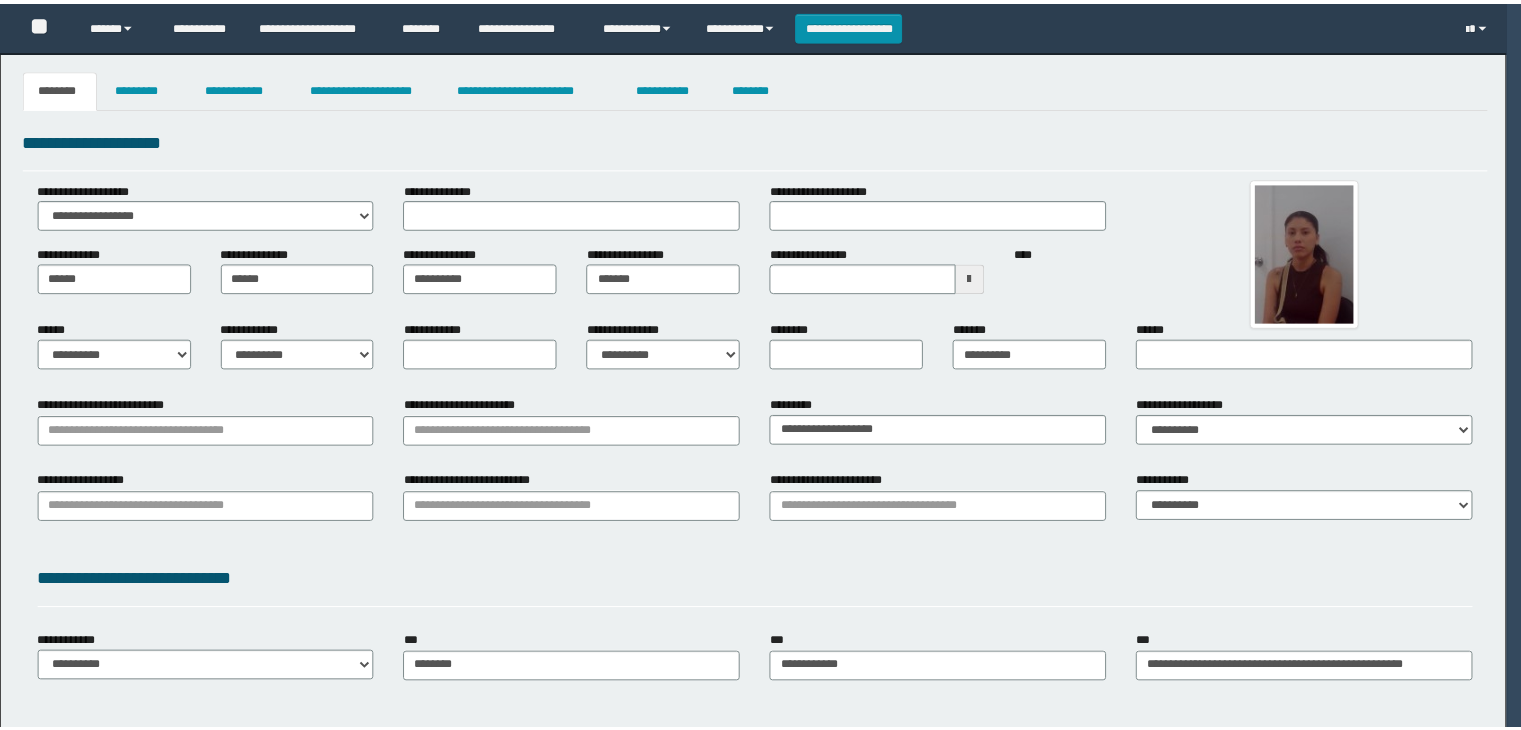 scroll, scrollTop: 0, scrollLeft: 0, axis: both 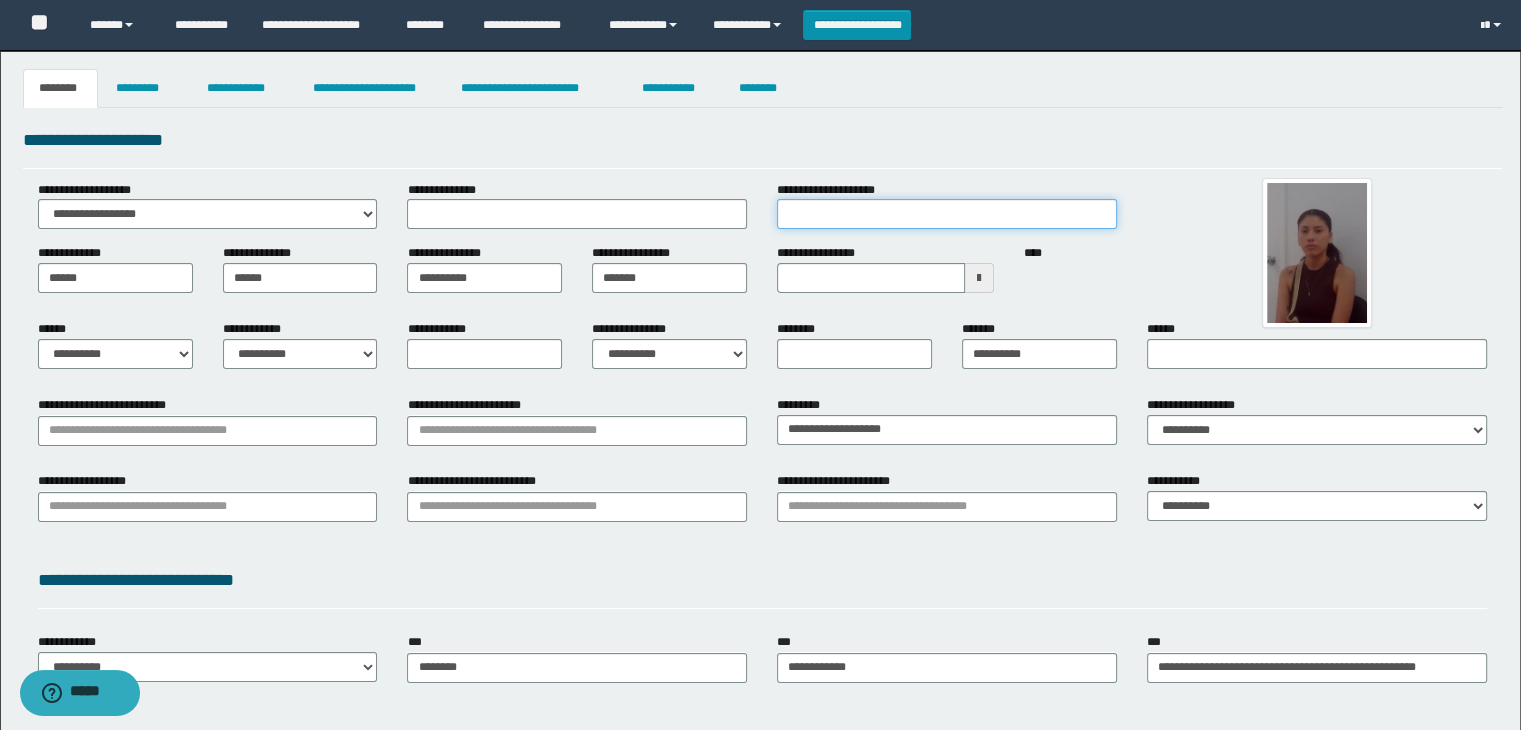 click on "**********" at bounding box center [947, 214] 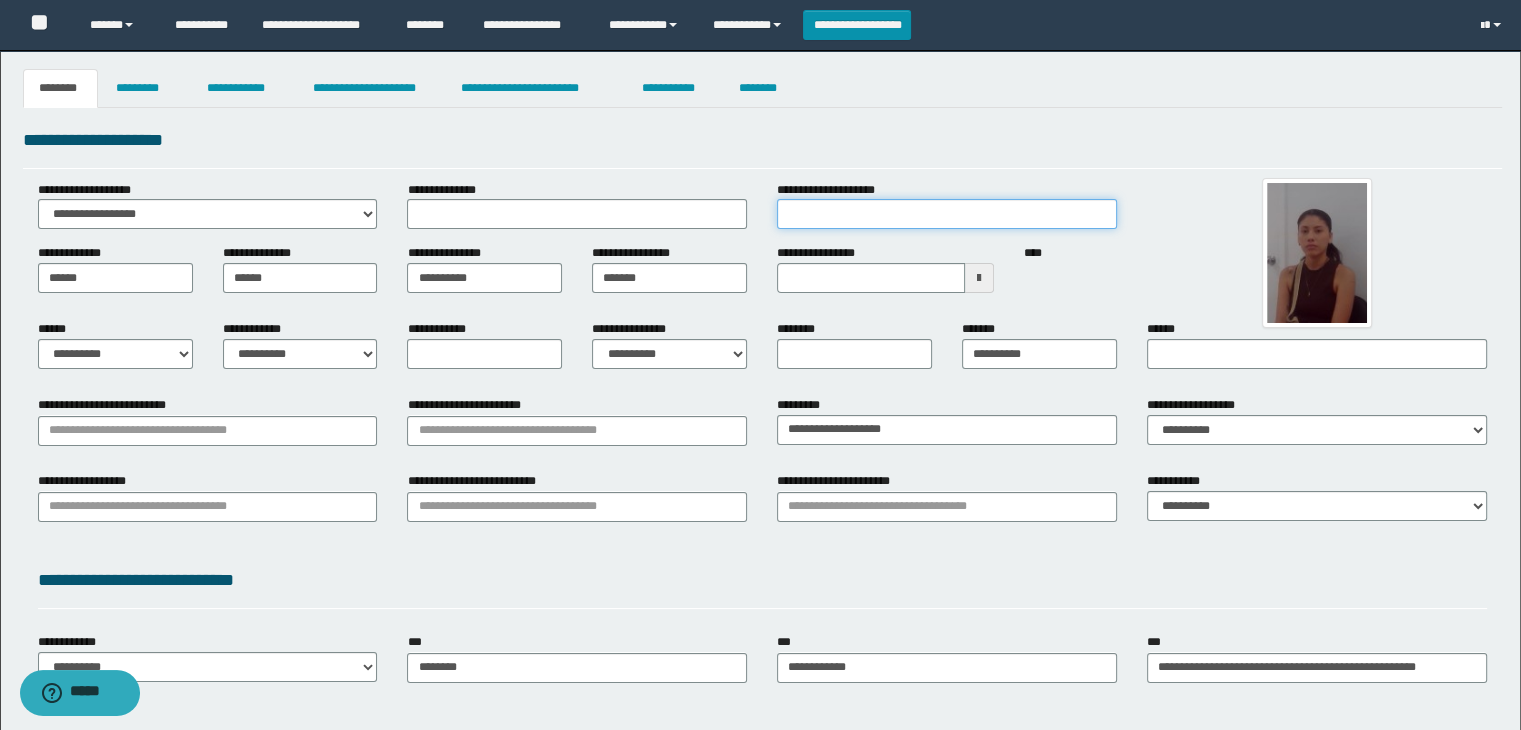 type on "********" 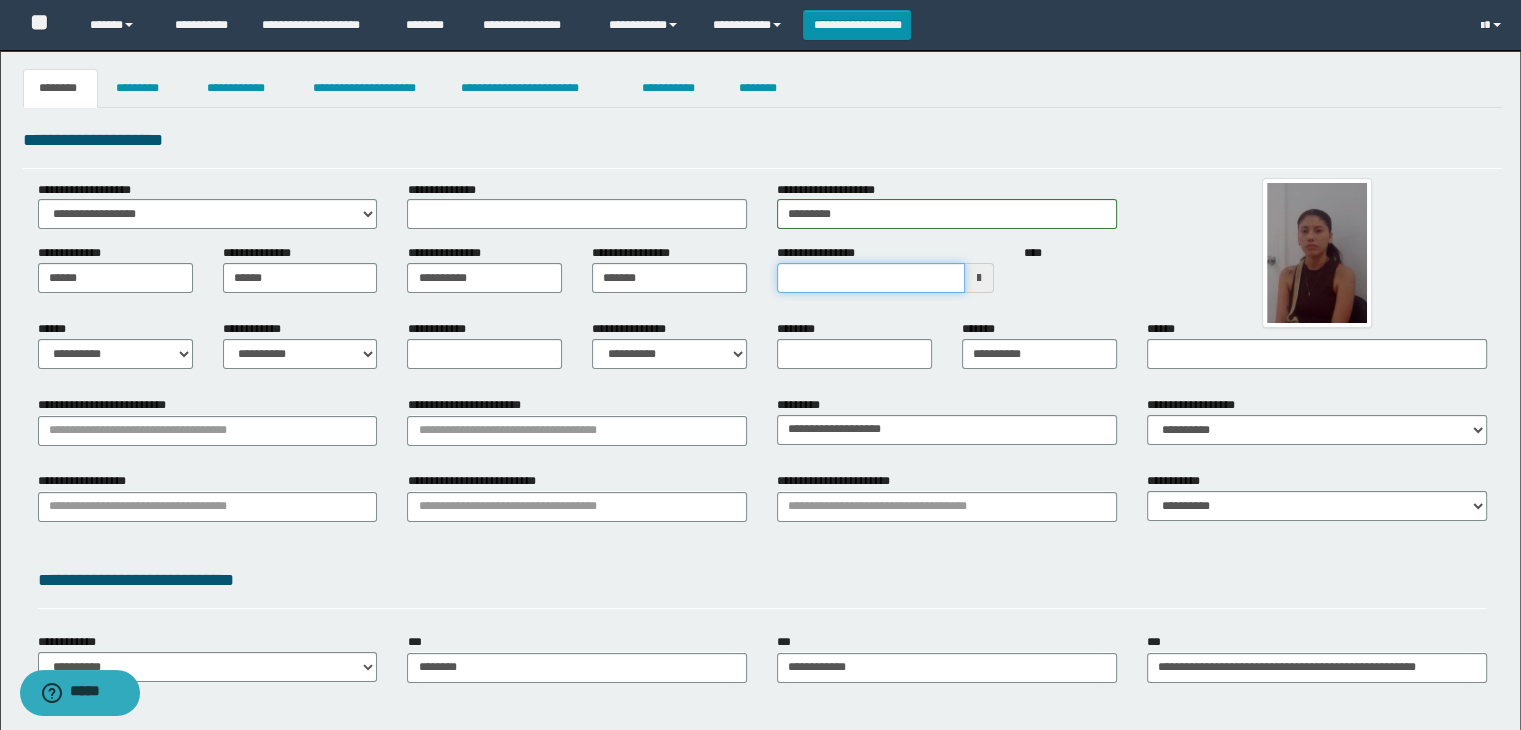 click on "**********" at bounding box center (871, 278) 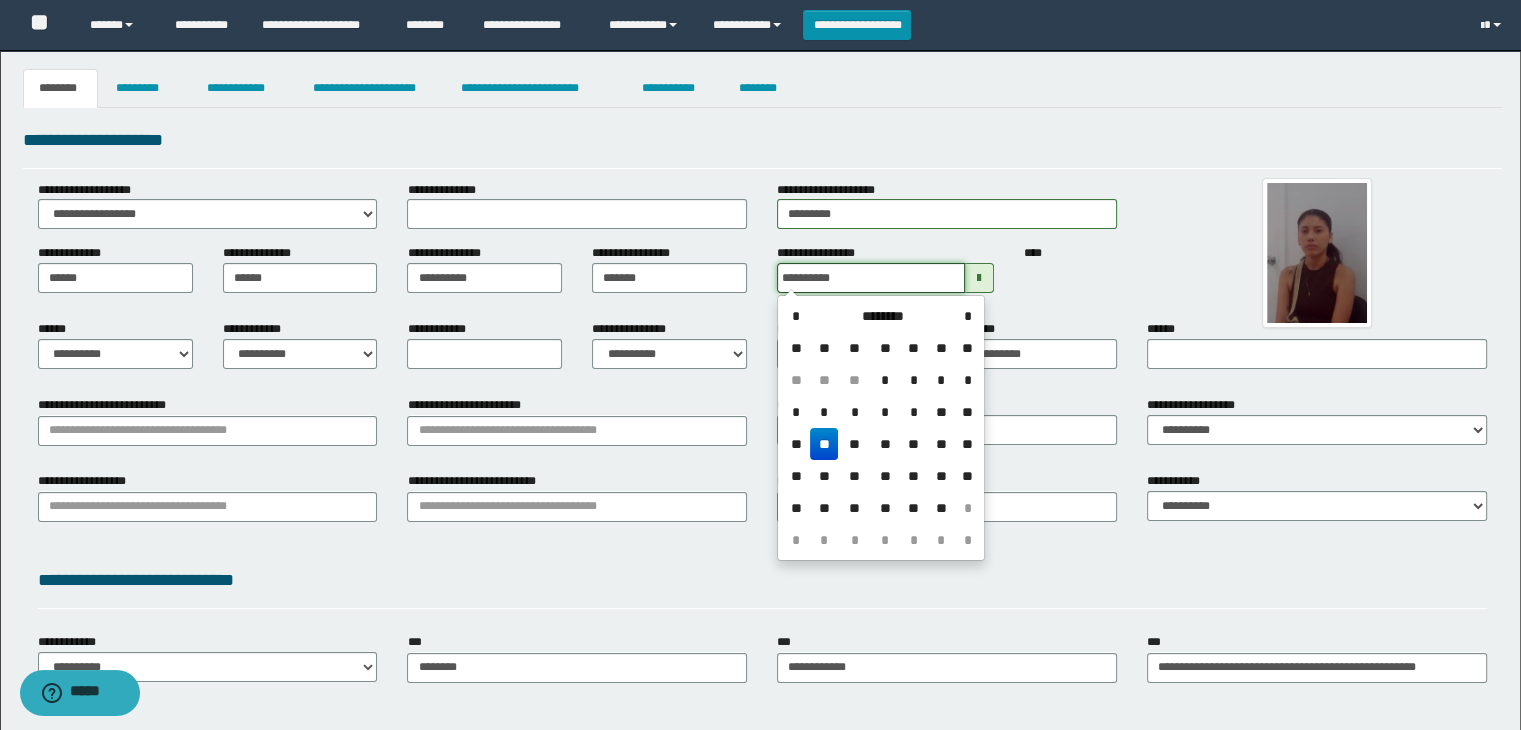 type on "**********" 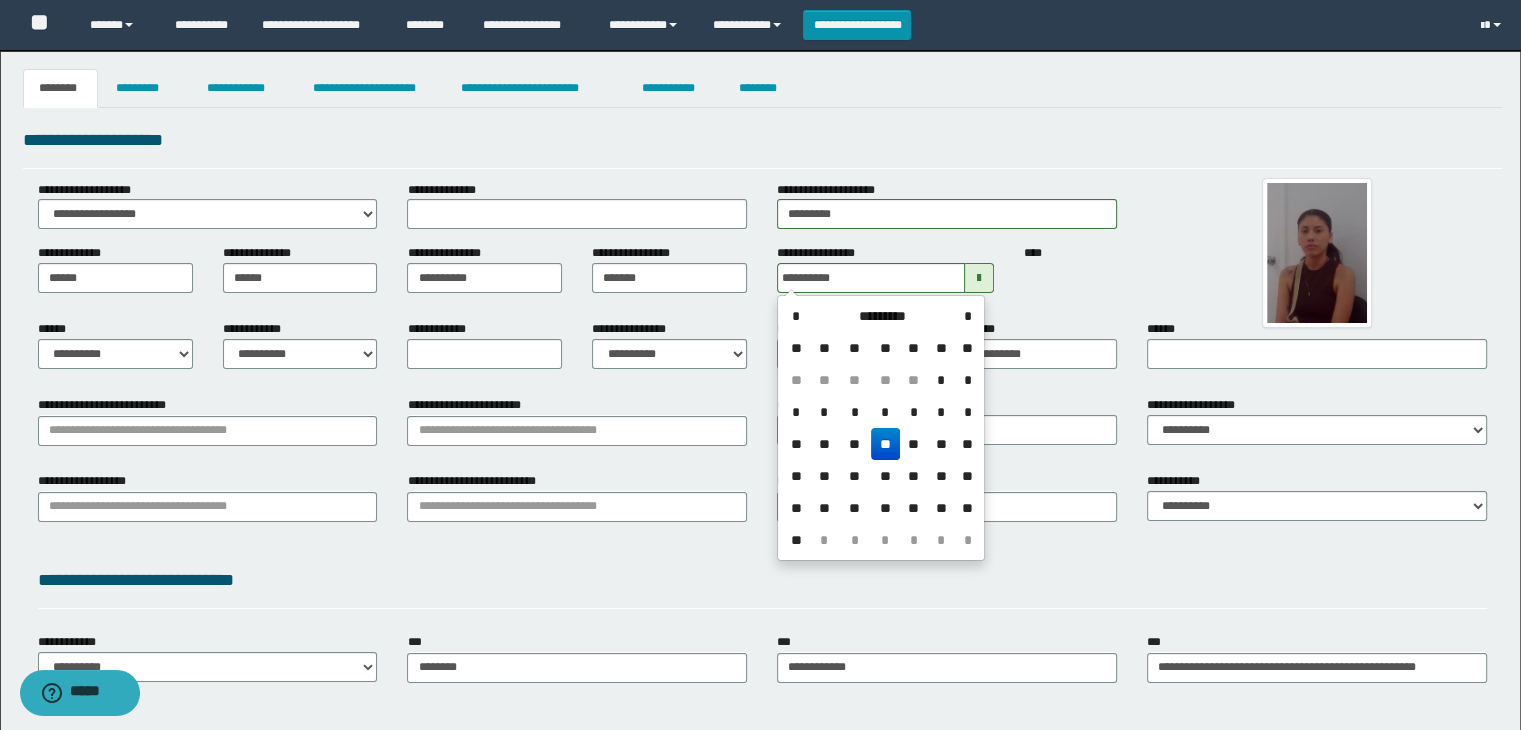 click on "**********" at bounding box center (947, 276) 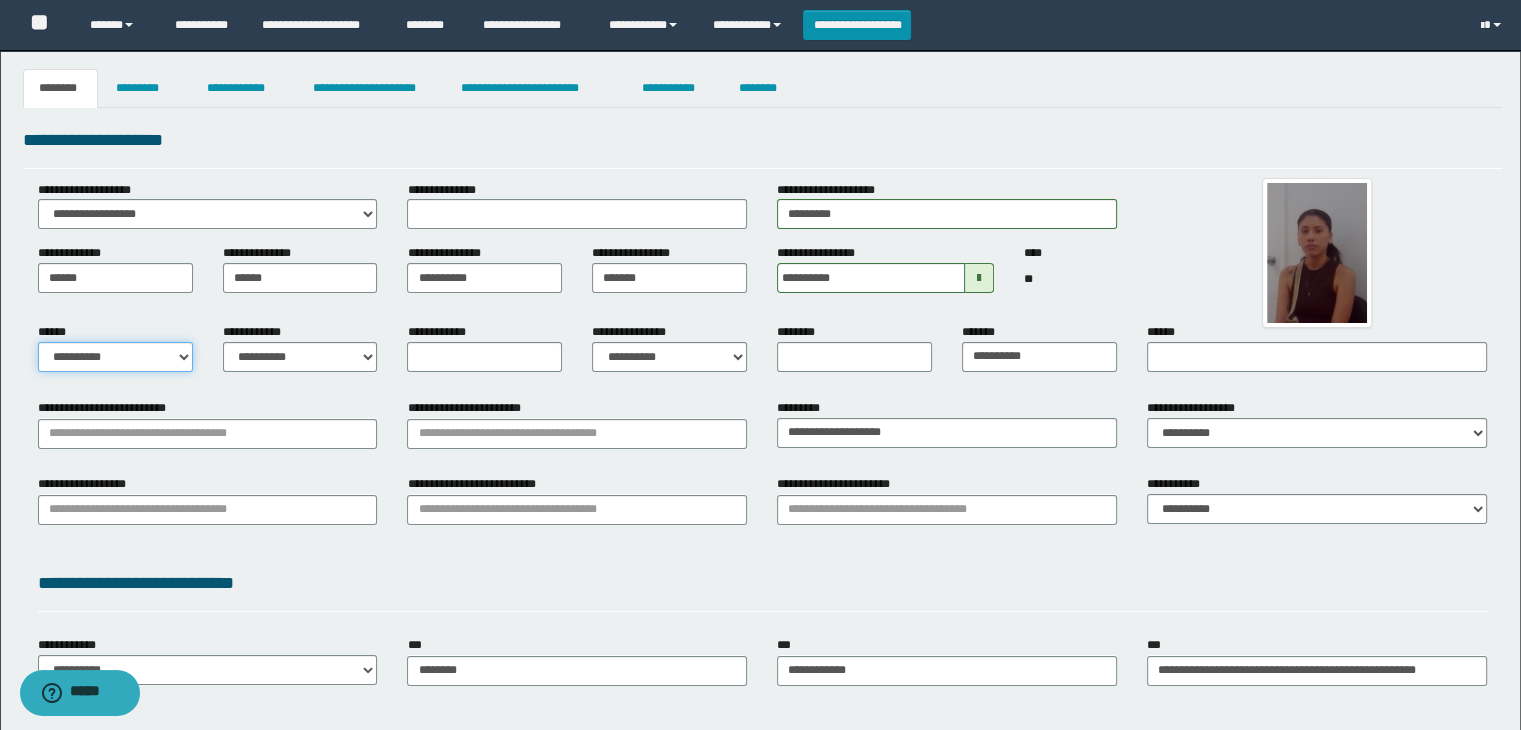 click on "**********" at bounding box center [115, 357] 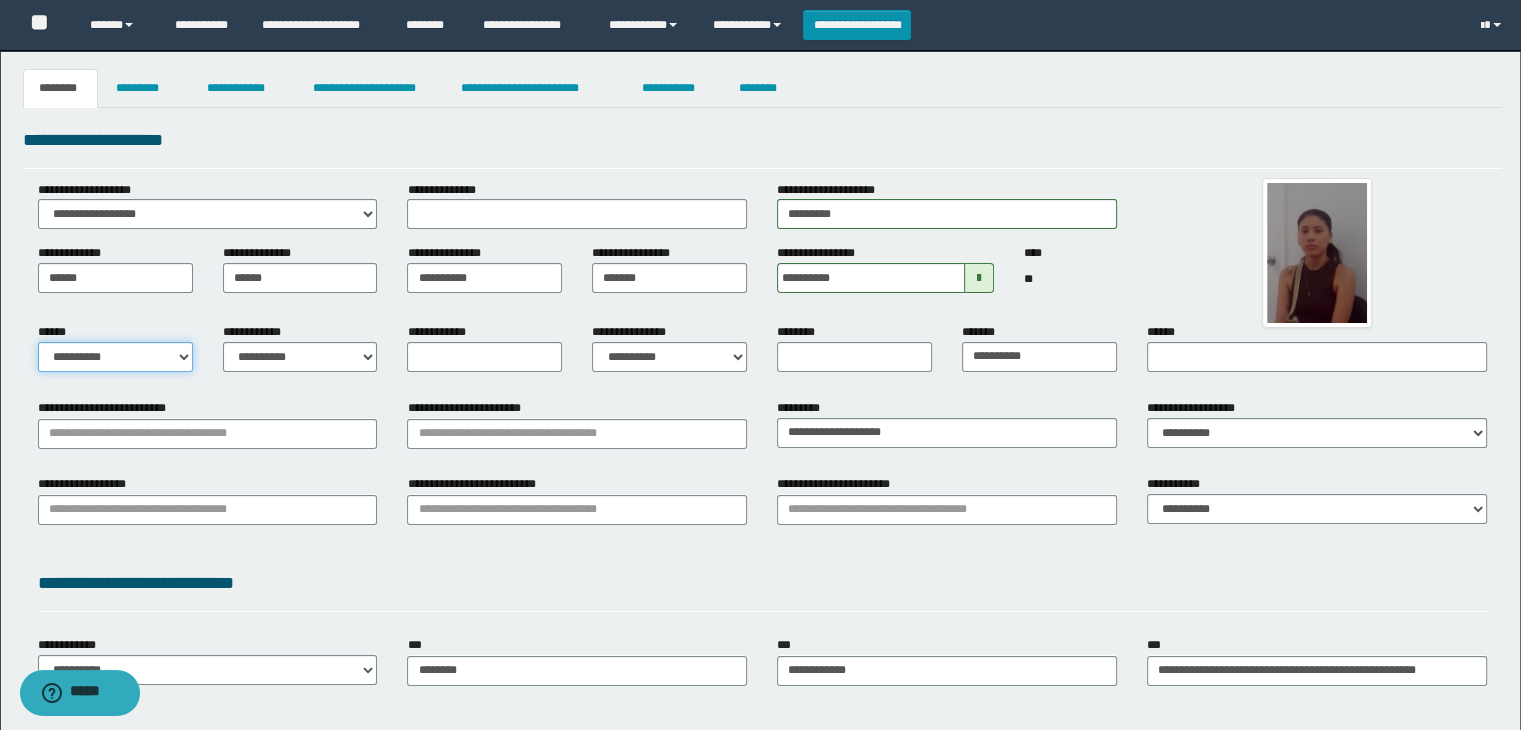 select on "*" 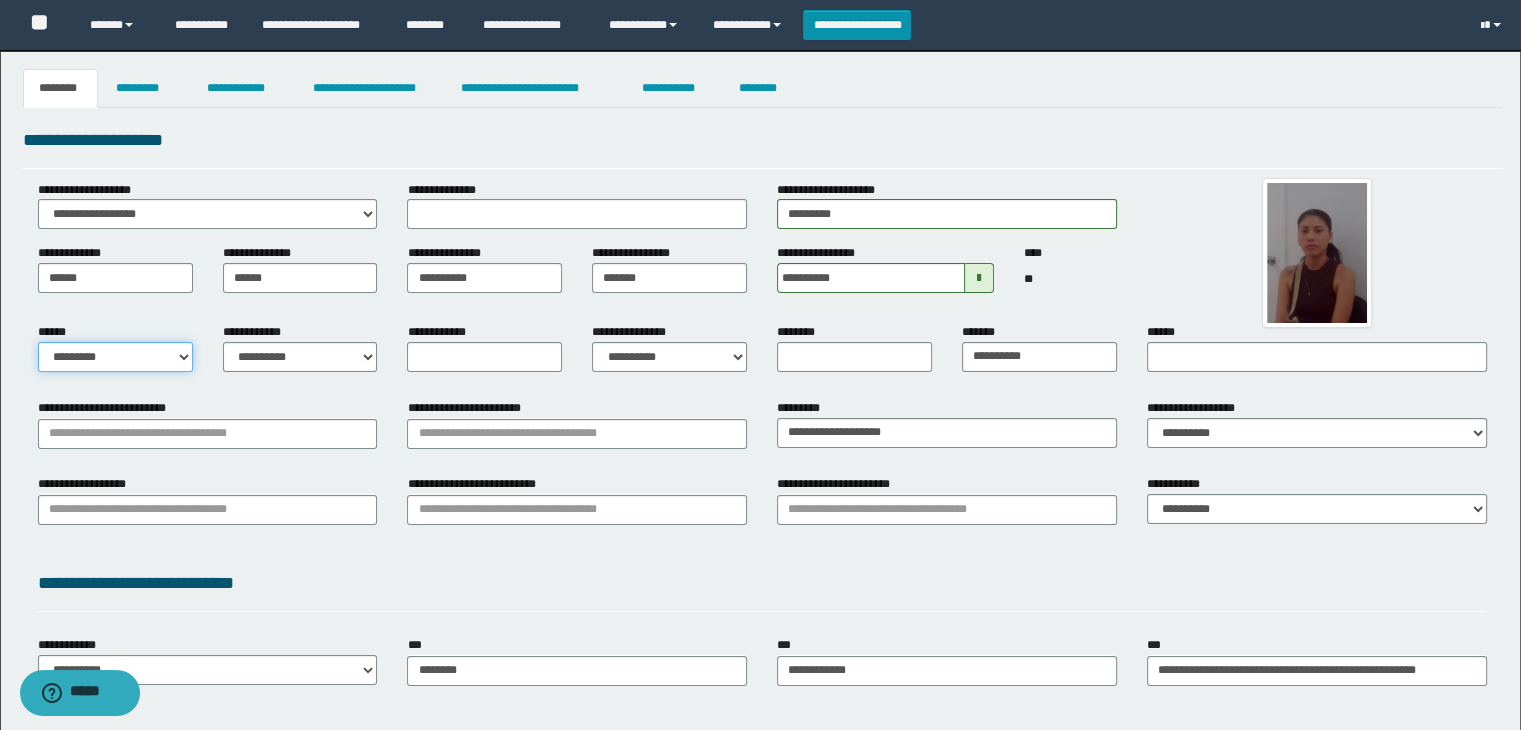 click on "**********" at bounding box center (115, 357) 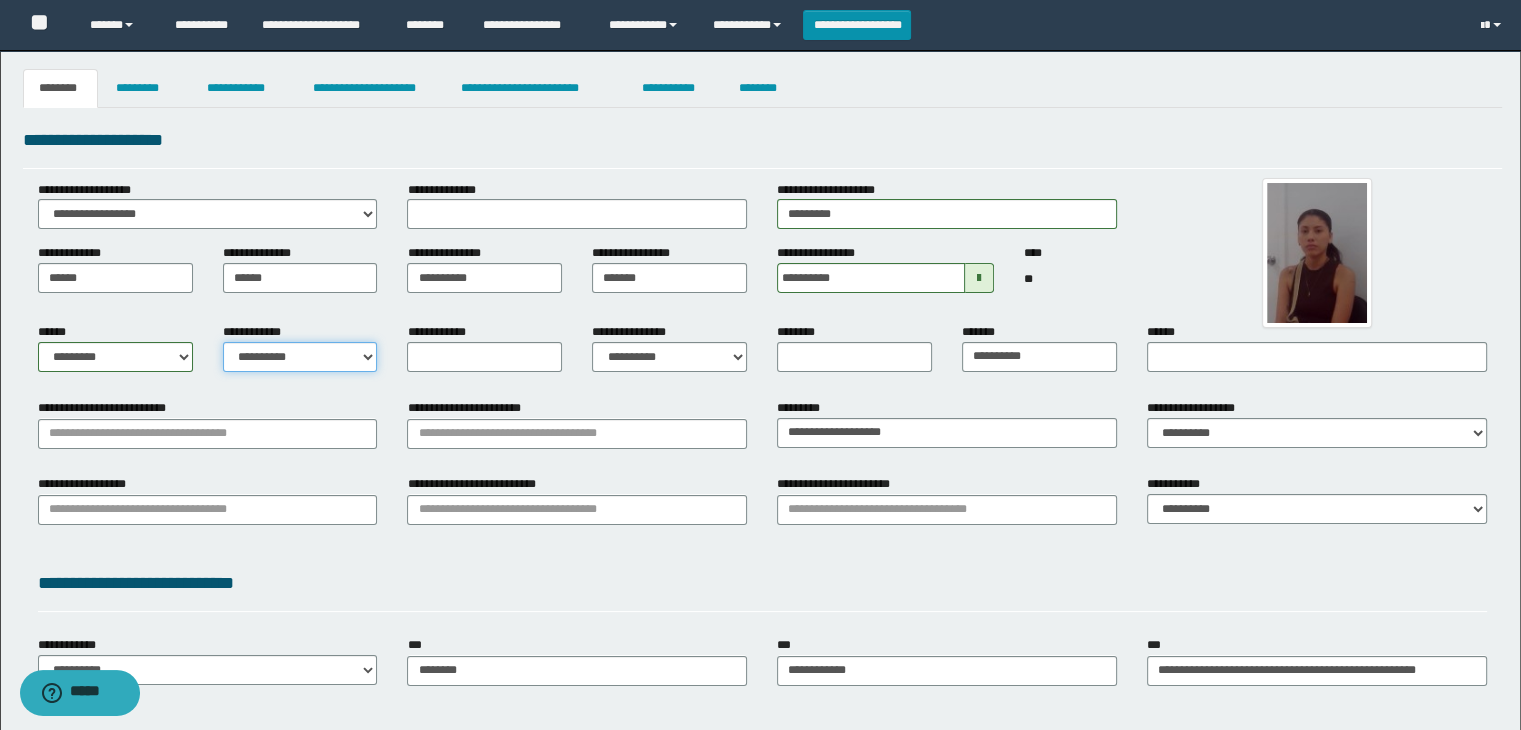 click on "**********" at bounding box center (300, 357) 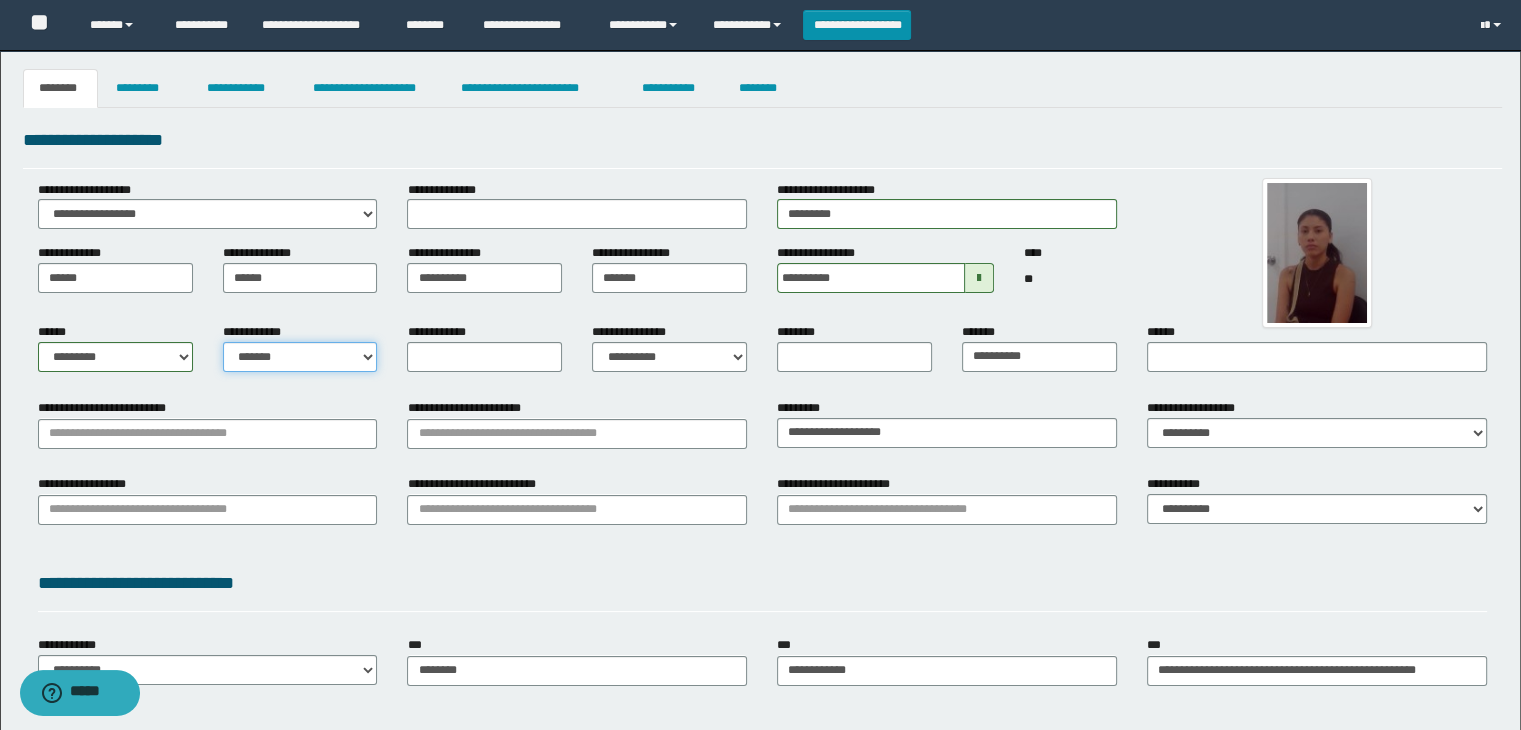 click on "**********" at bounding box center (300, 357) 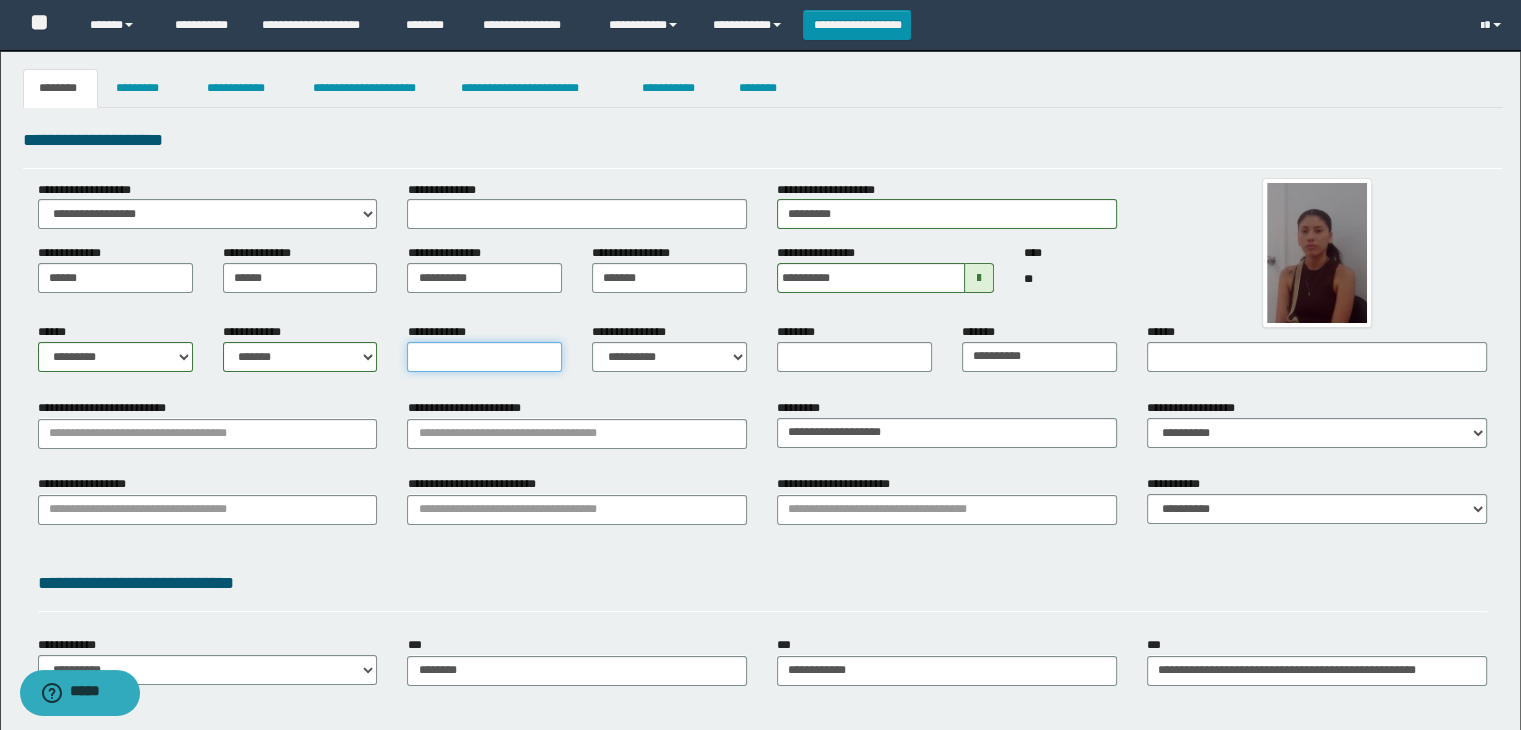 click on "**********" at bounding box center (484, 357) 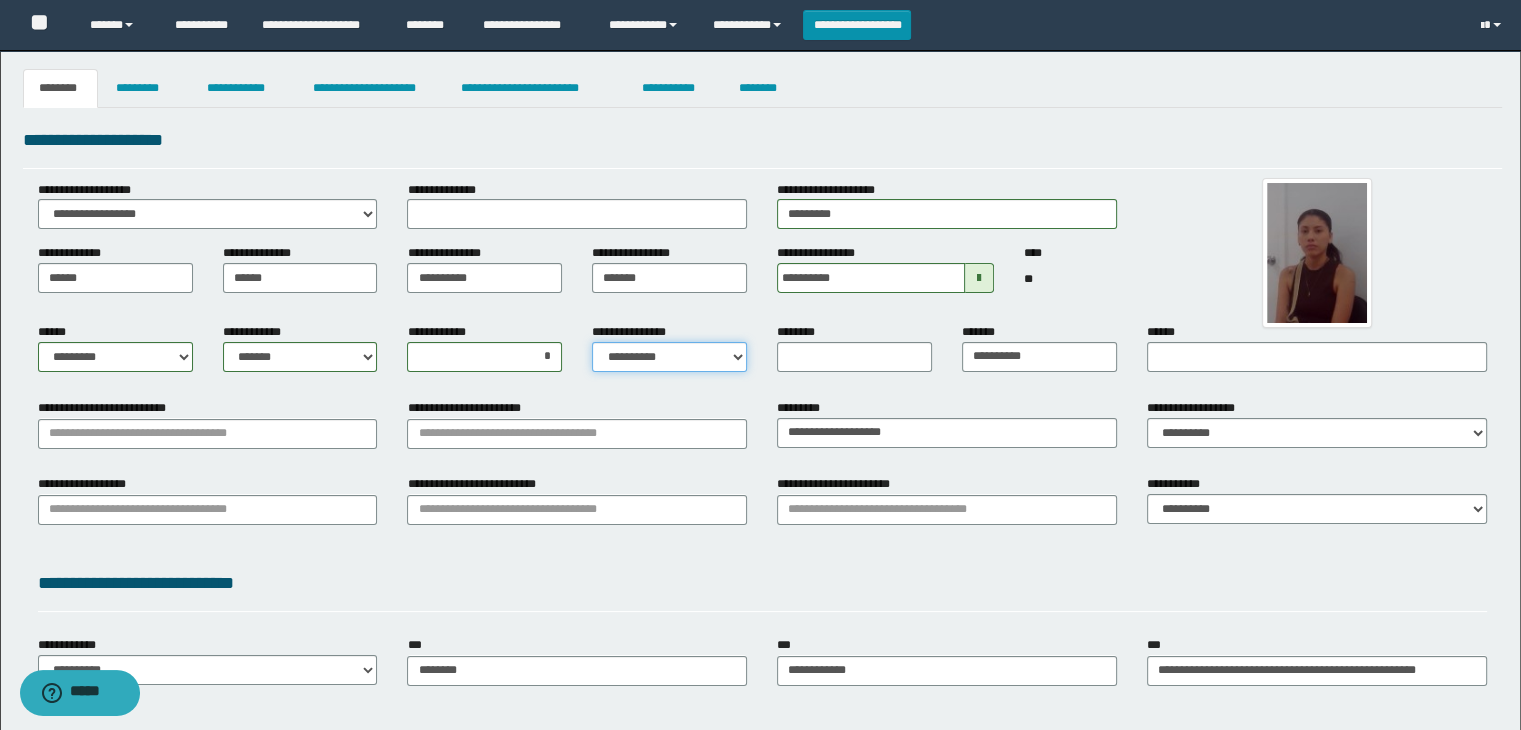 drag, startPoint x: 652, startPoint y: 347, endPoint x: 654, endPoint y: 357, distance: 10.198039 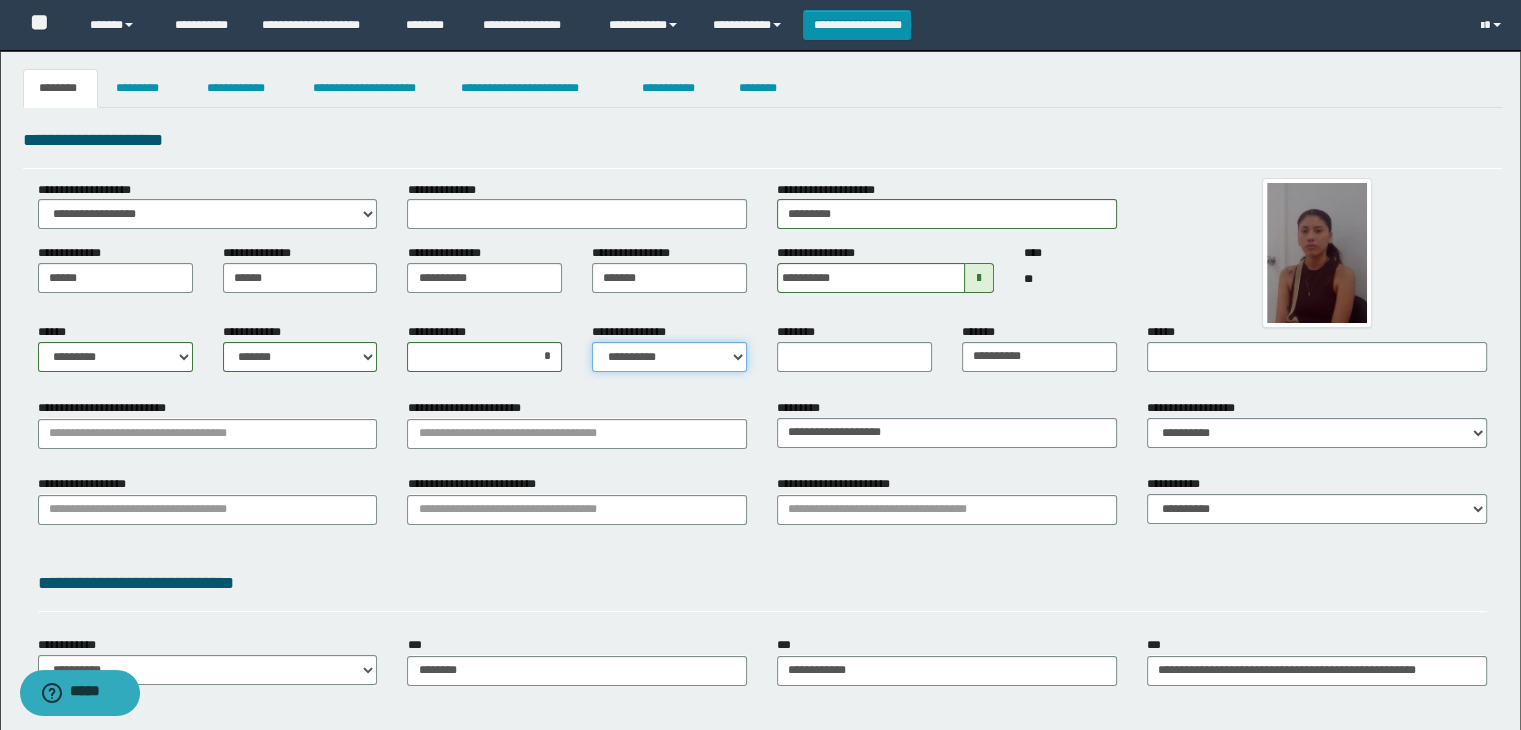 click on "**********" at bounding box center (669, 357) 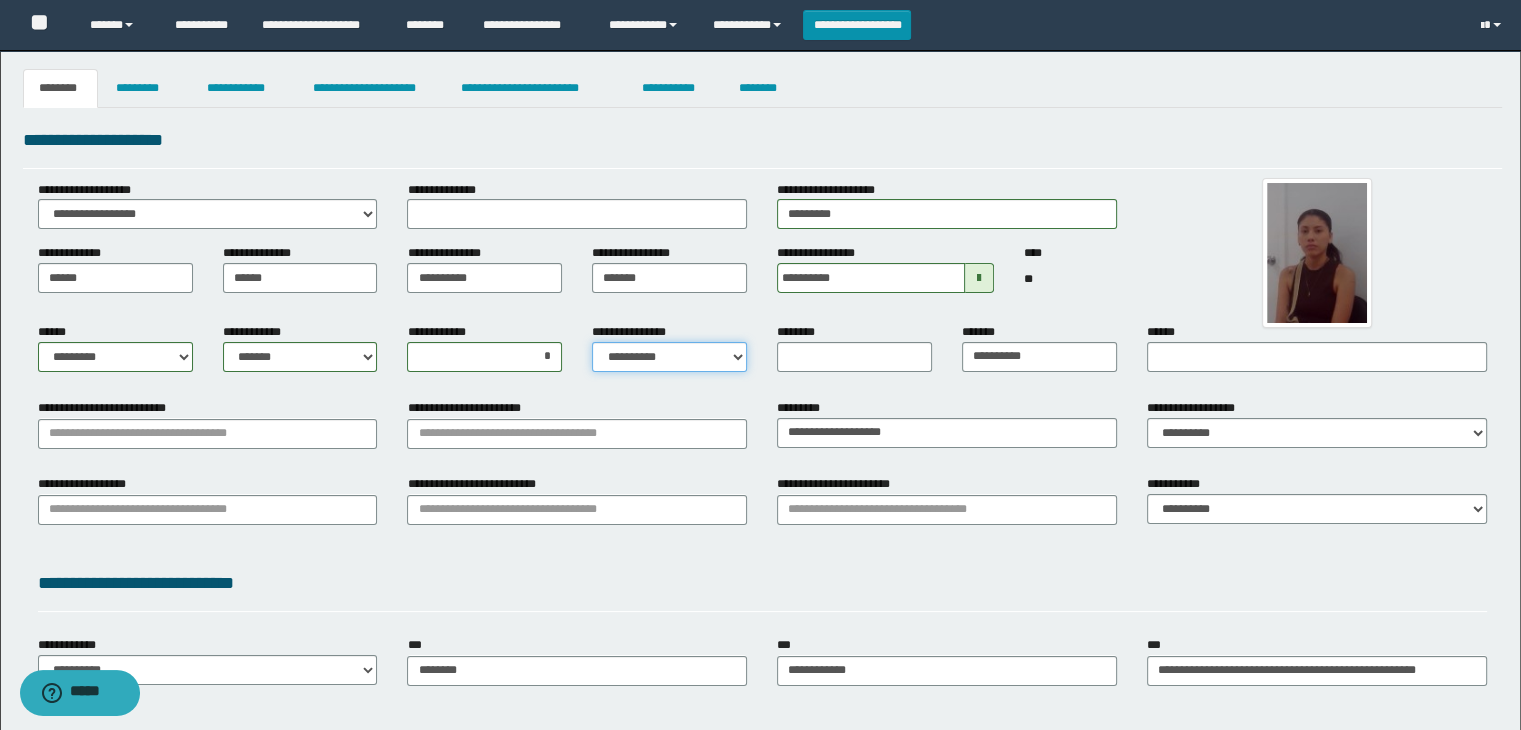 select on "*" 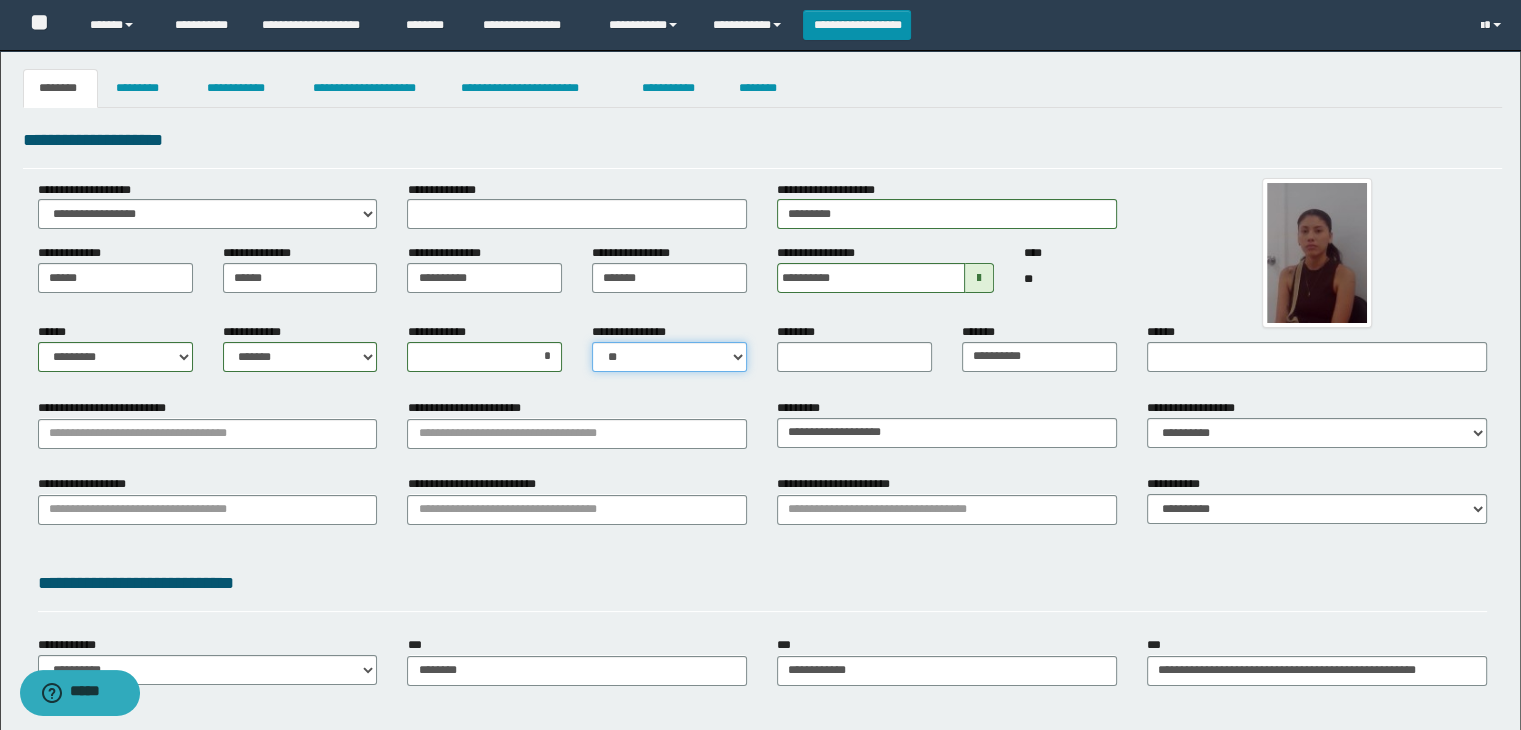 click on "**********" at bounding box center [669, 357] 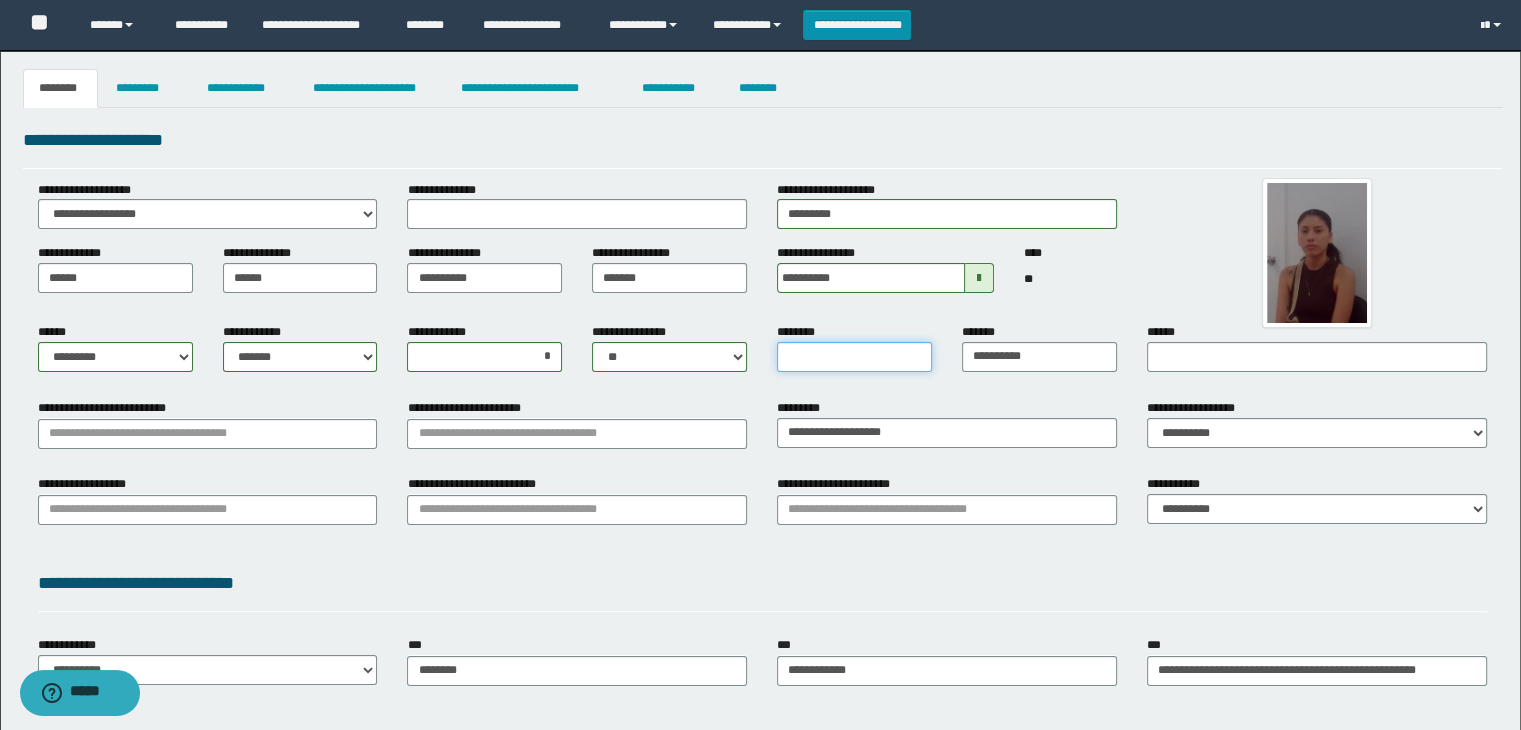 drag, startPoint x: 855, startPoint y: 357, endPoint x: 888, endPoint y: 362, distance: 33.37664 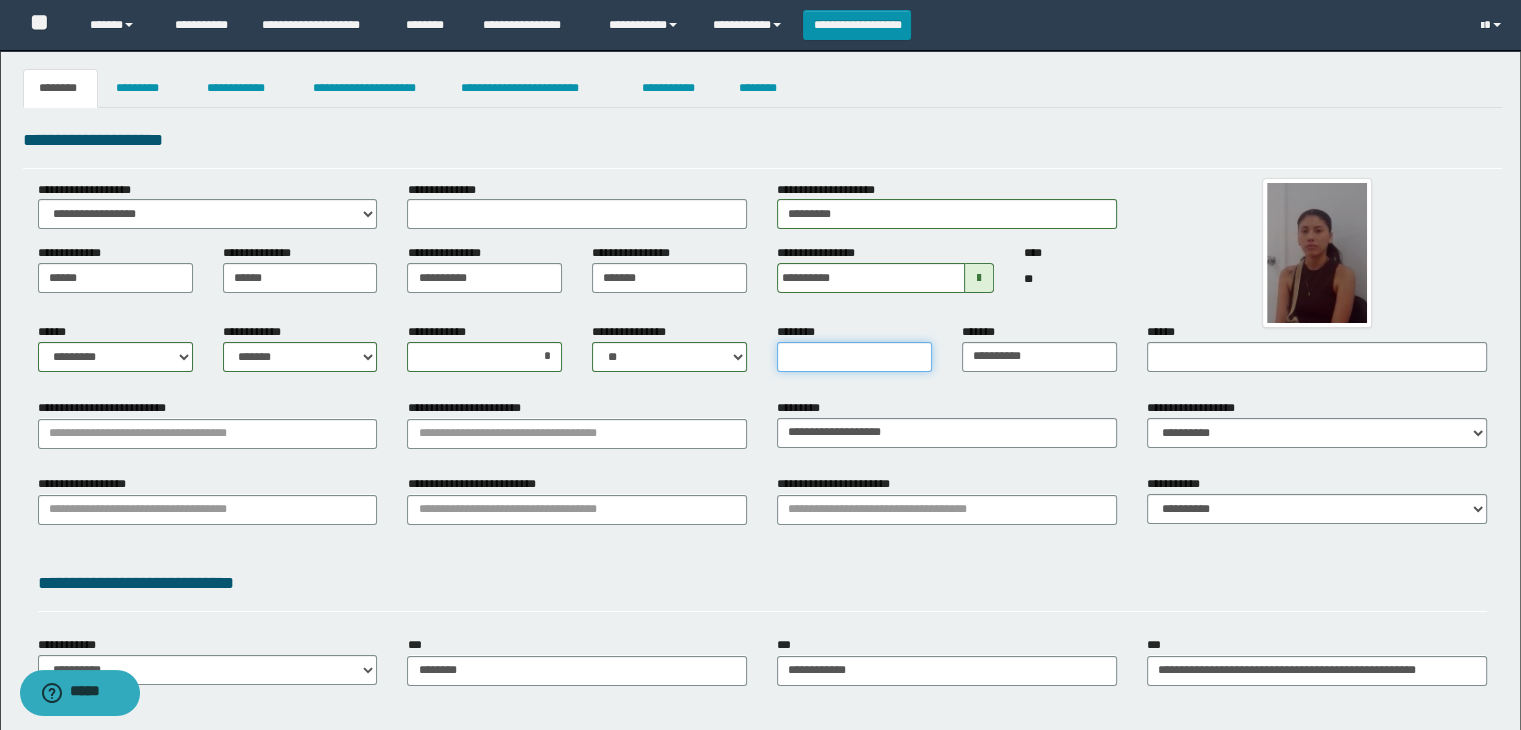 click on "********" at bounding box center [854, 357] 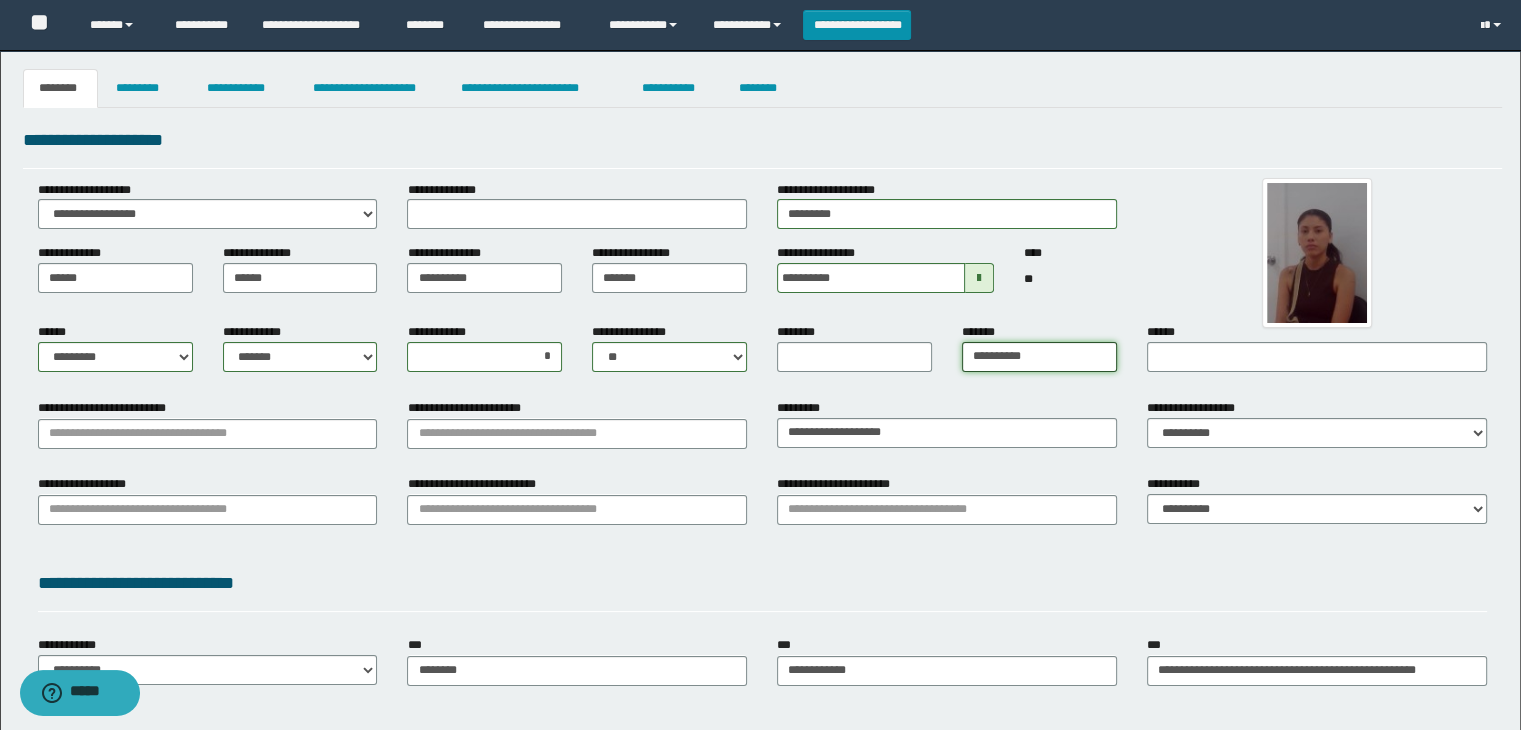 drag, startPoint x: 1063, startPoint y: 360, endPoint x: 516, endPoint y: 340, distance: 547.3655 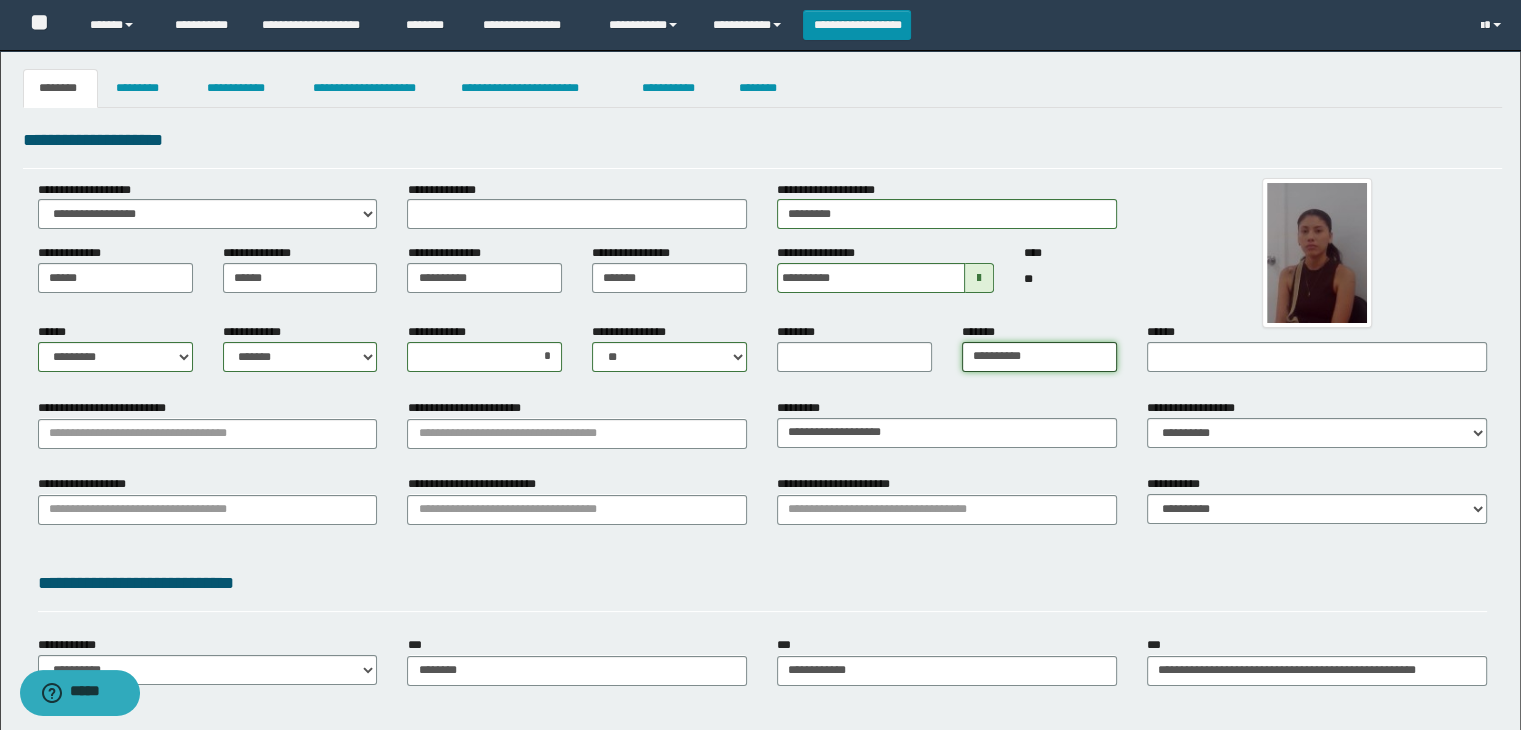 click on "**********" at bounding box center [763, 355] 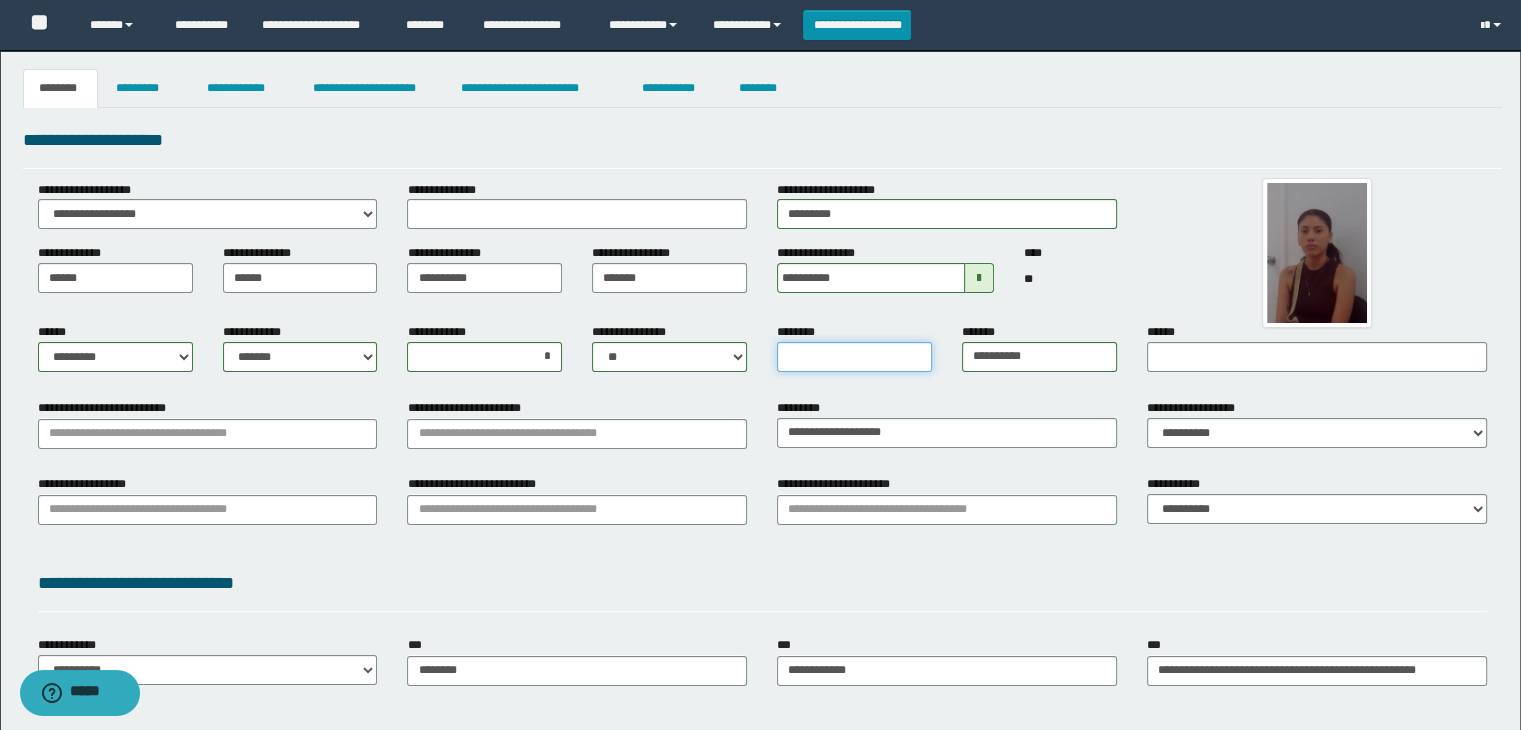 click on "********" at bounding box center (854, 357) 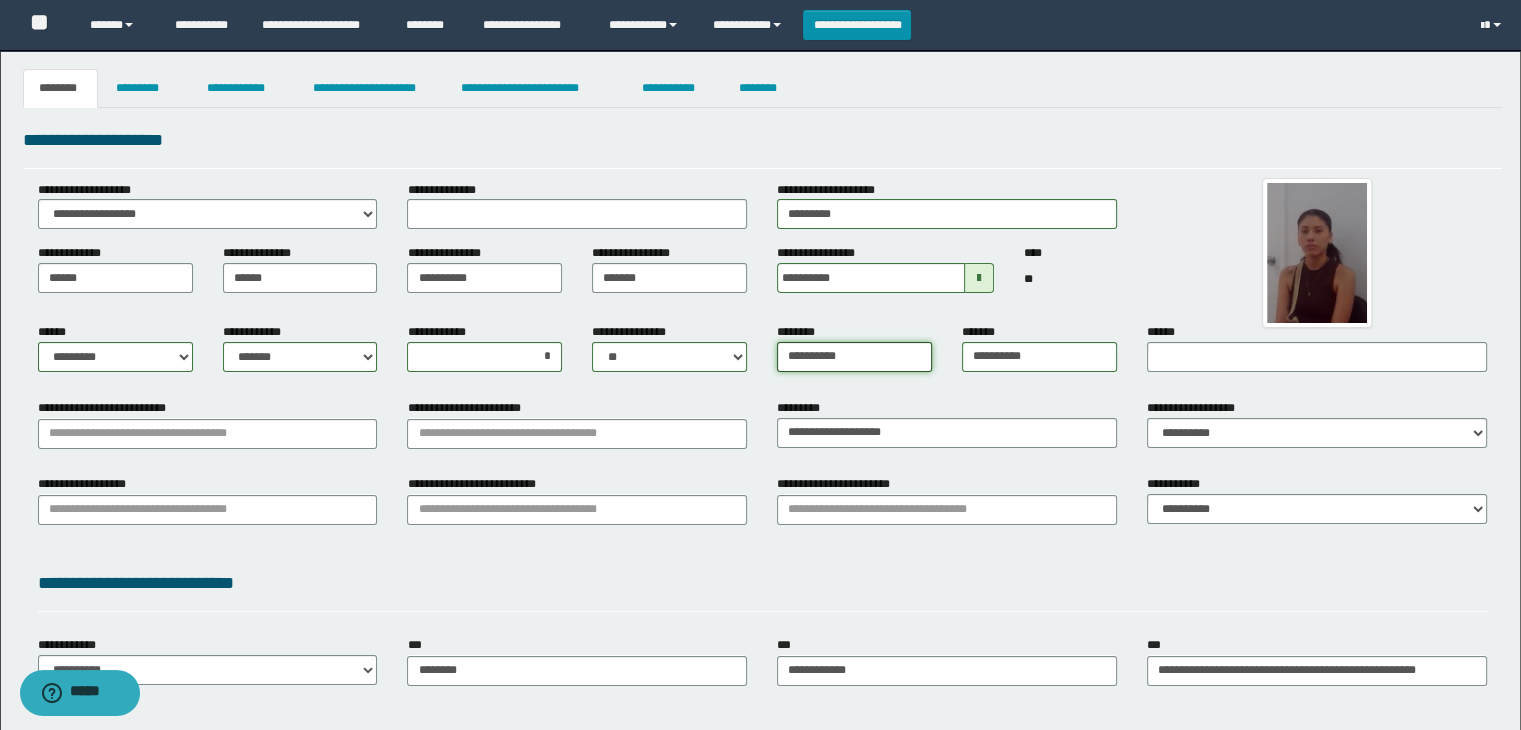 type on "**********" 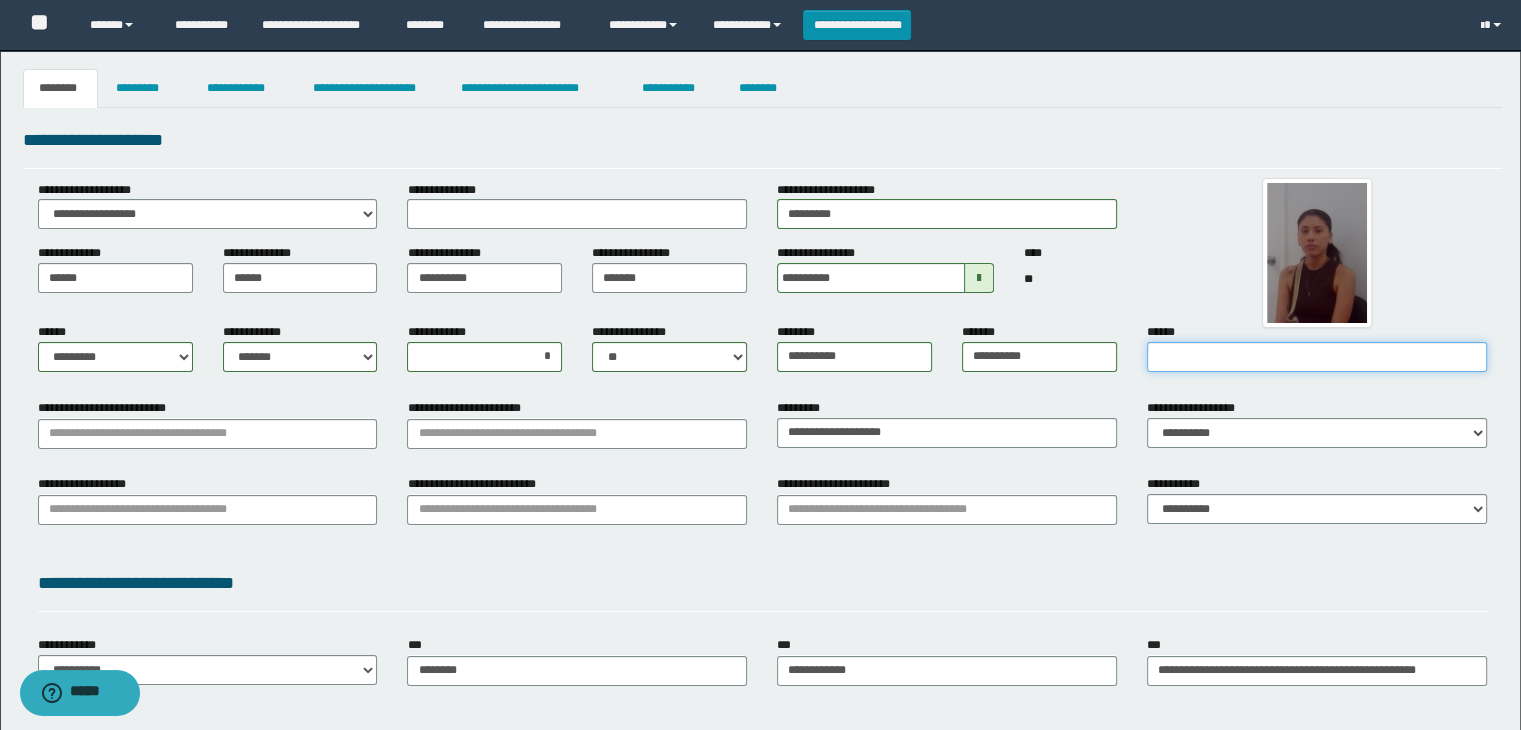 click on "******" at bounding box center (1317, 357) 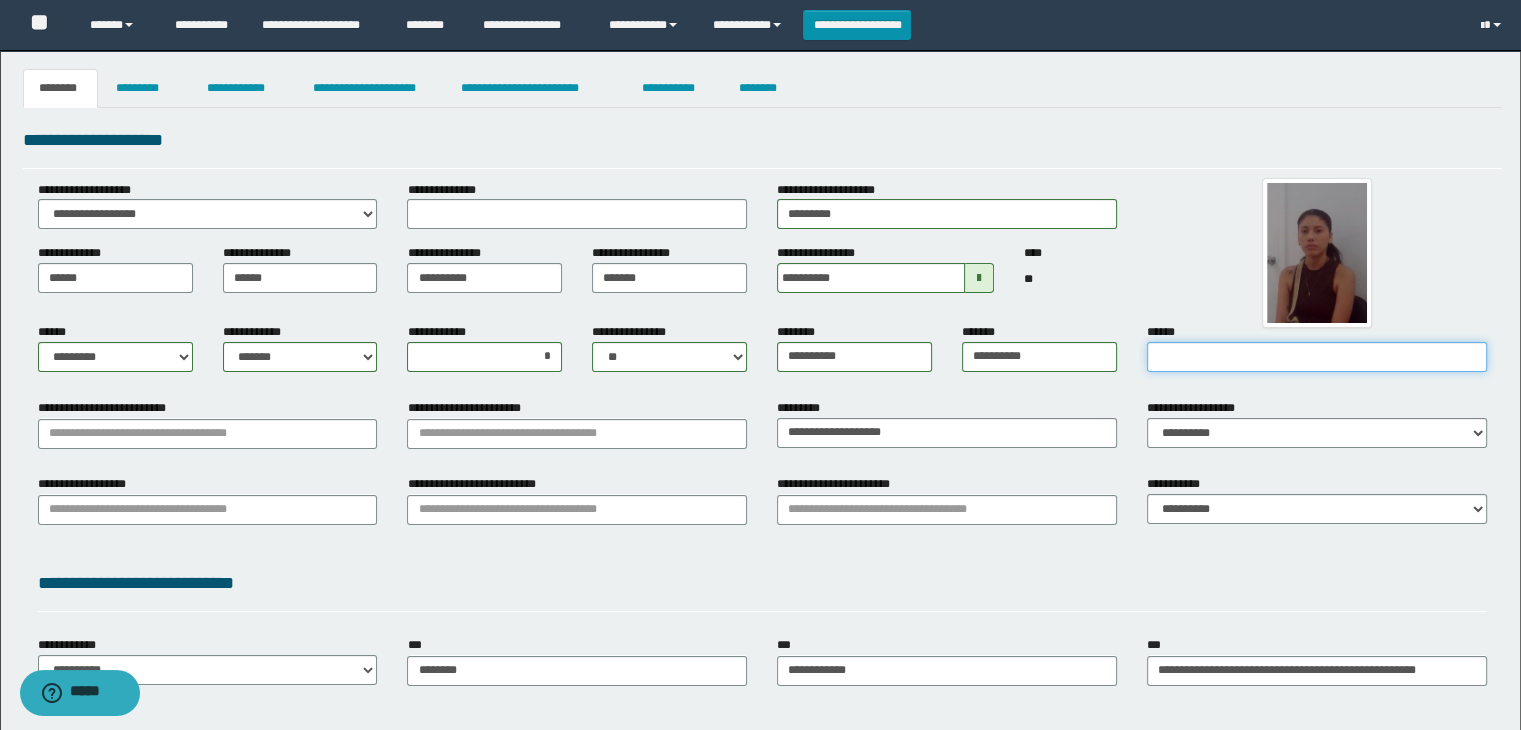 click on "******" at bounding box center (1317, 357) 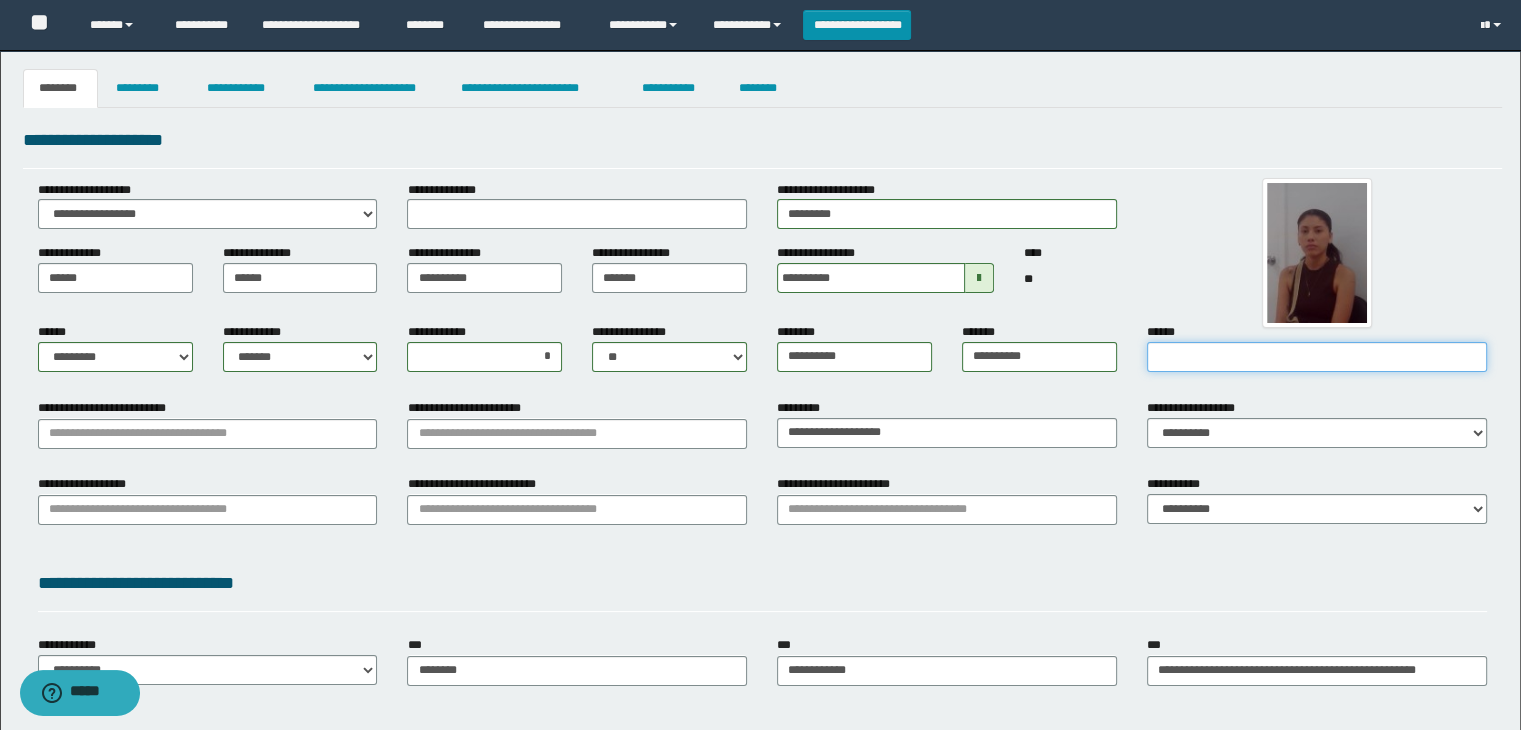 paste on "**********" 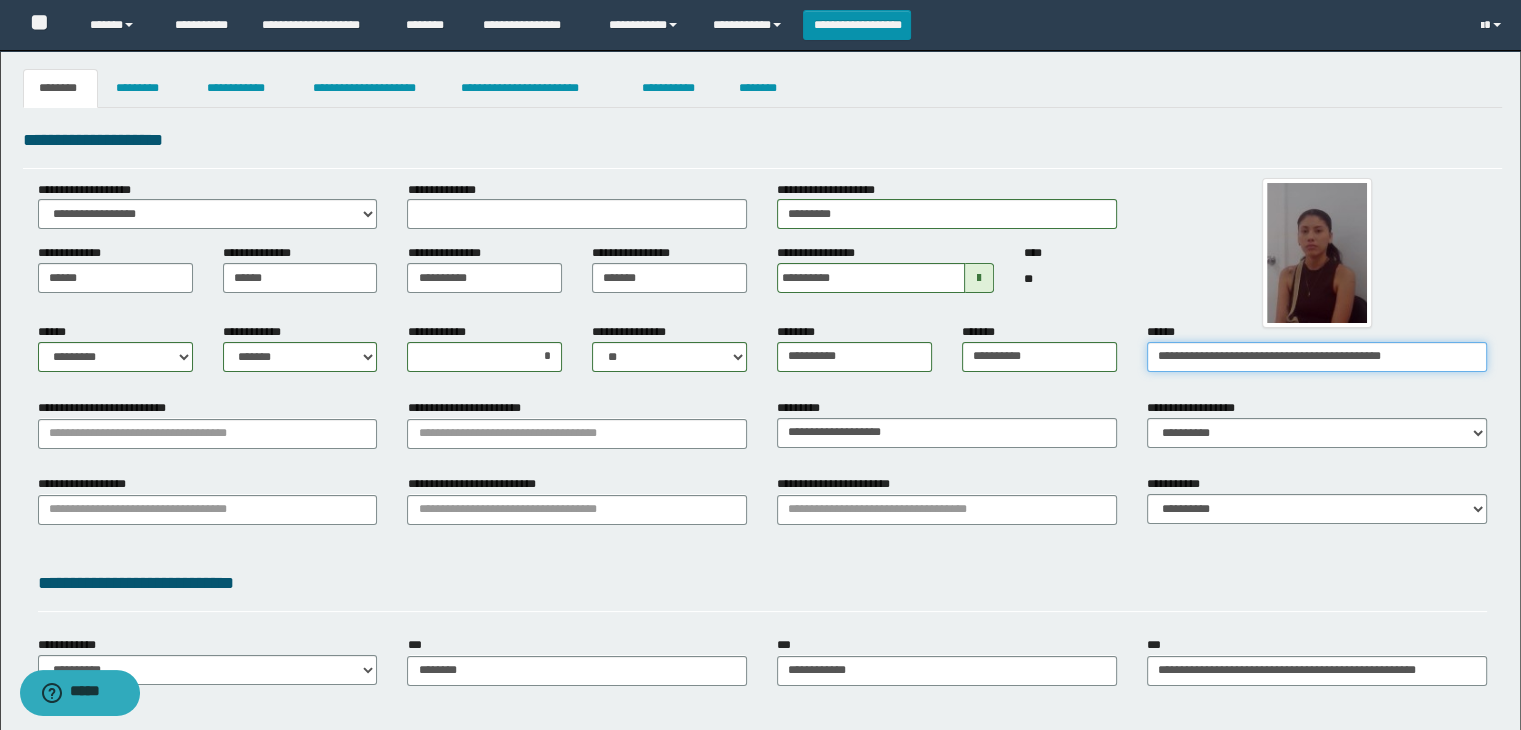drag, startPoint x: 1250, startPoint y: 352, endPoint x: 1111, endPoint y: 351, distance: 139.0036 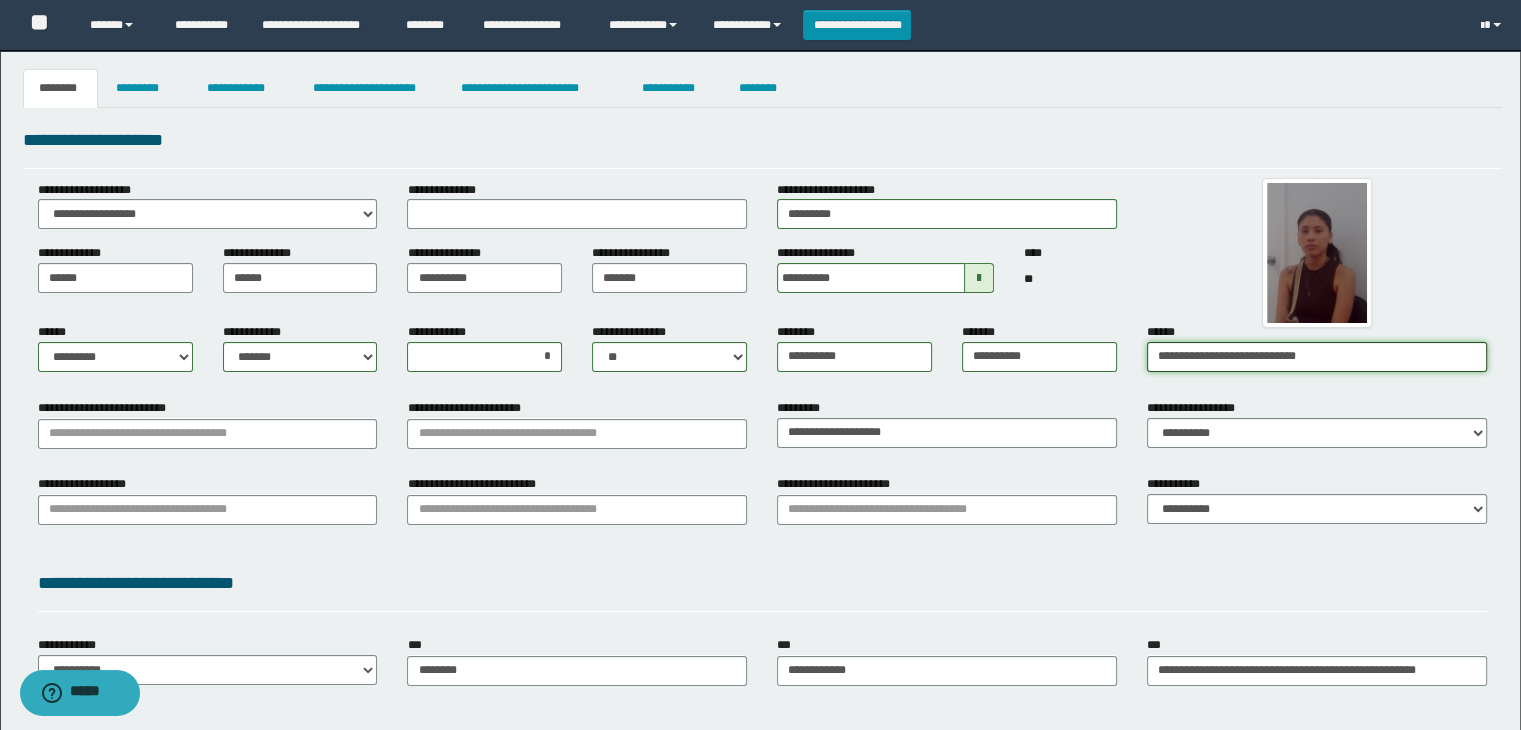 click on "**********" at bounding box center (1317, 357) 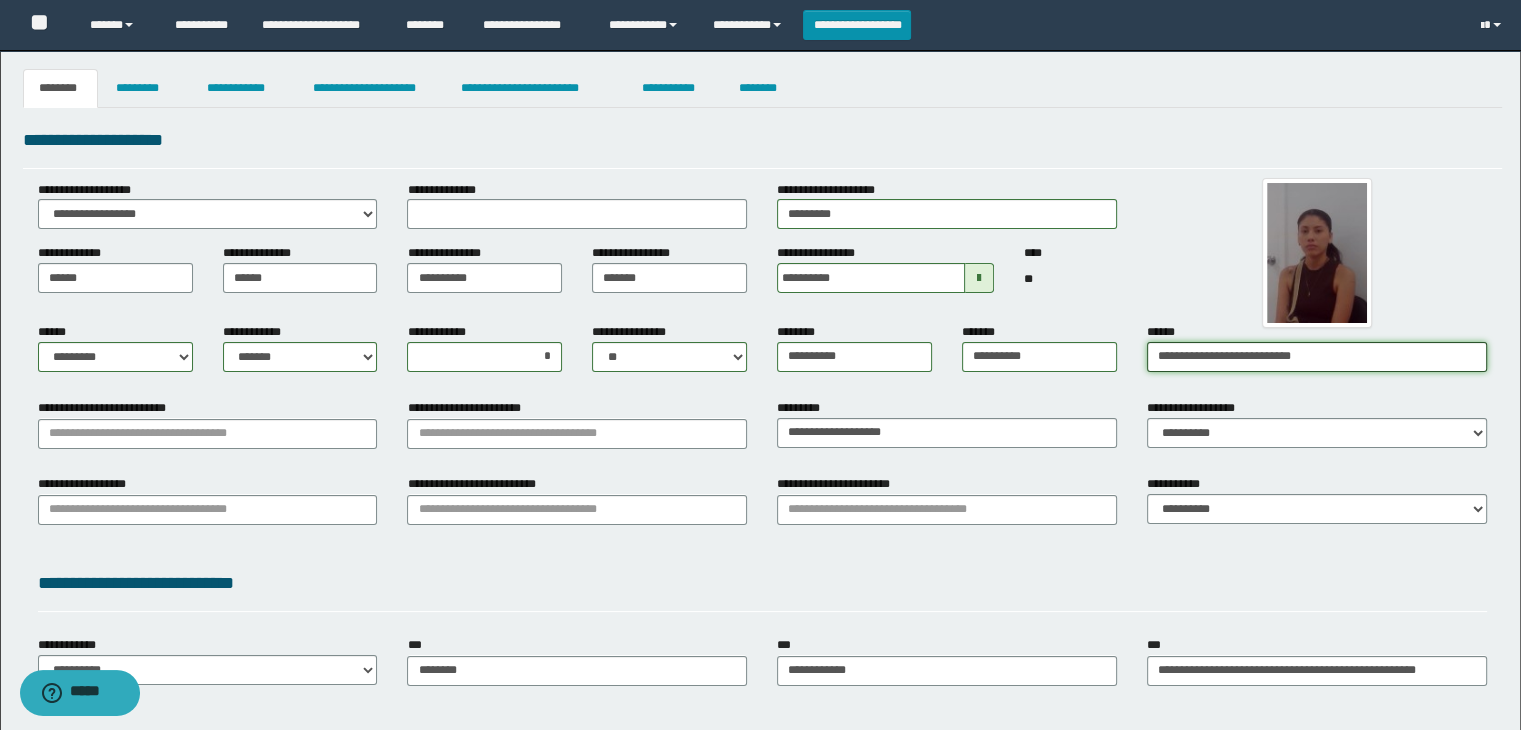 type on "**********" 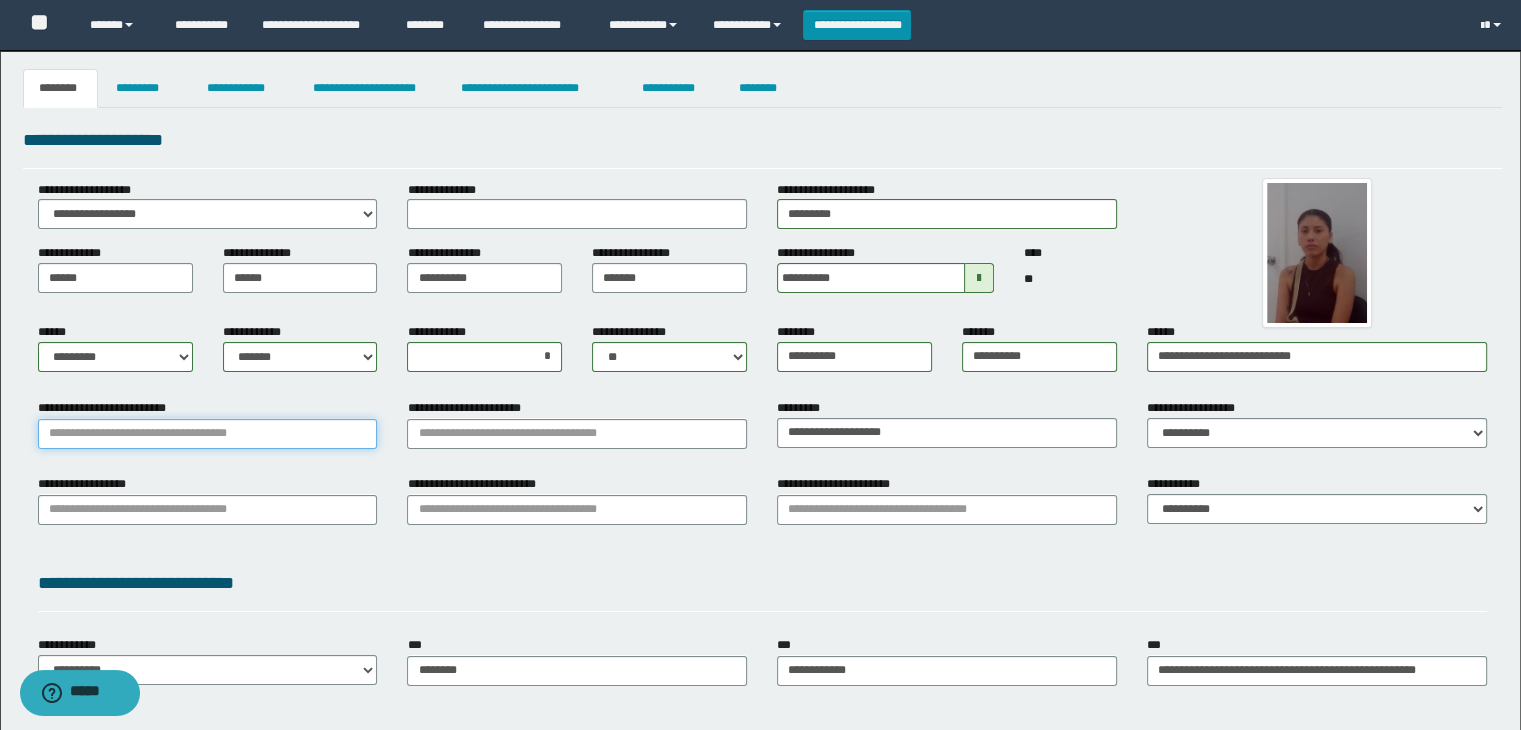 click on "**********" at bounding box center (208, 434) 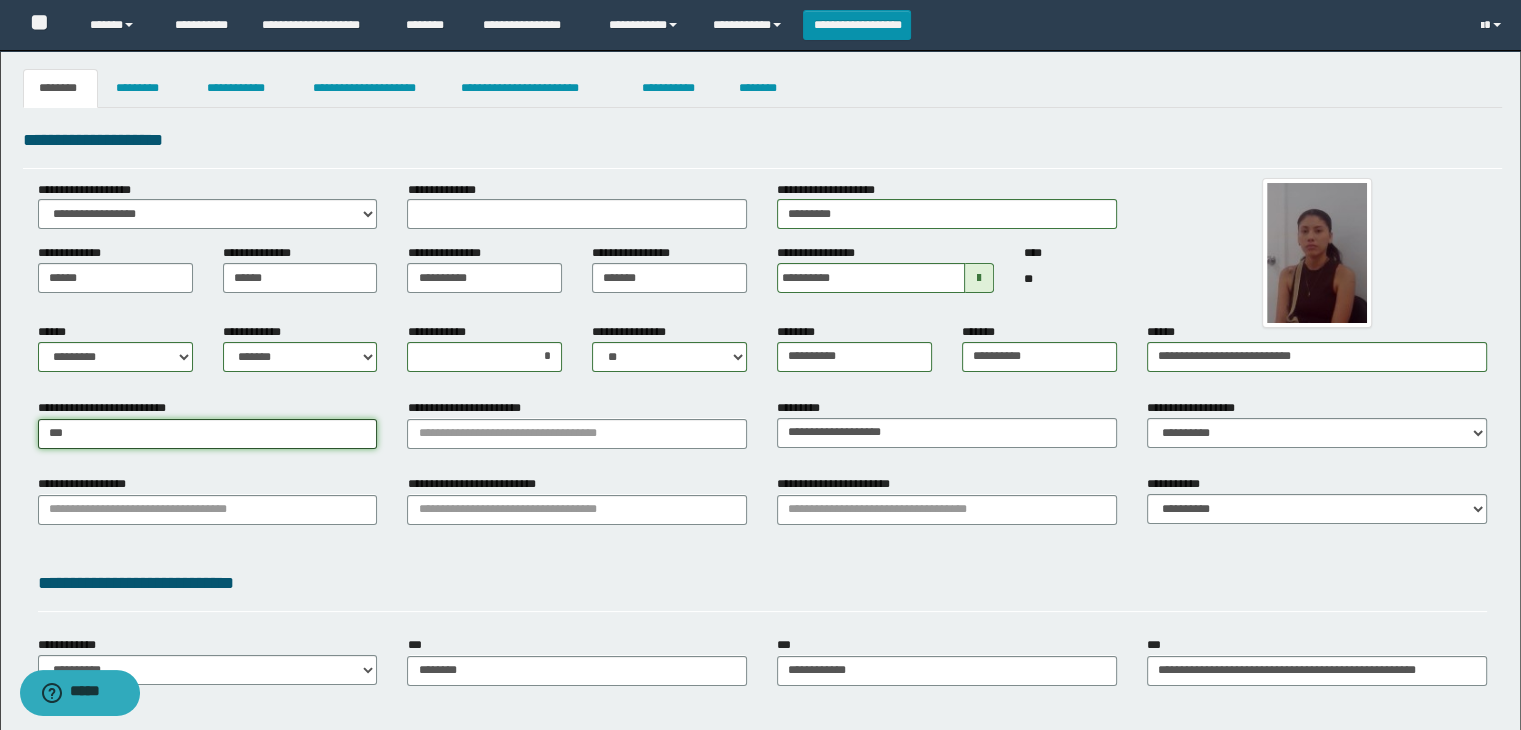 type on "****" 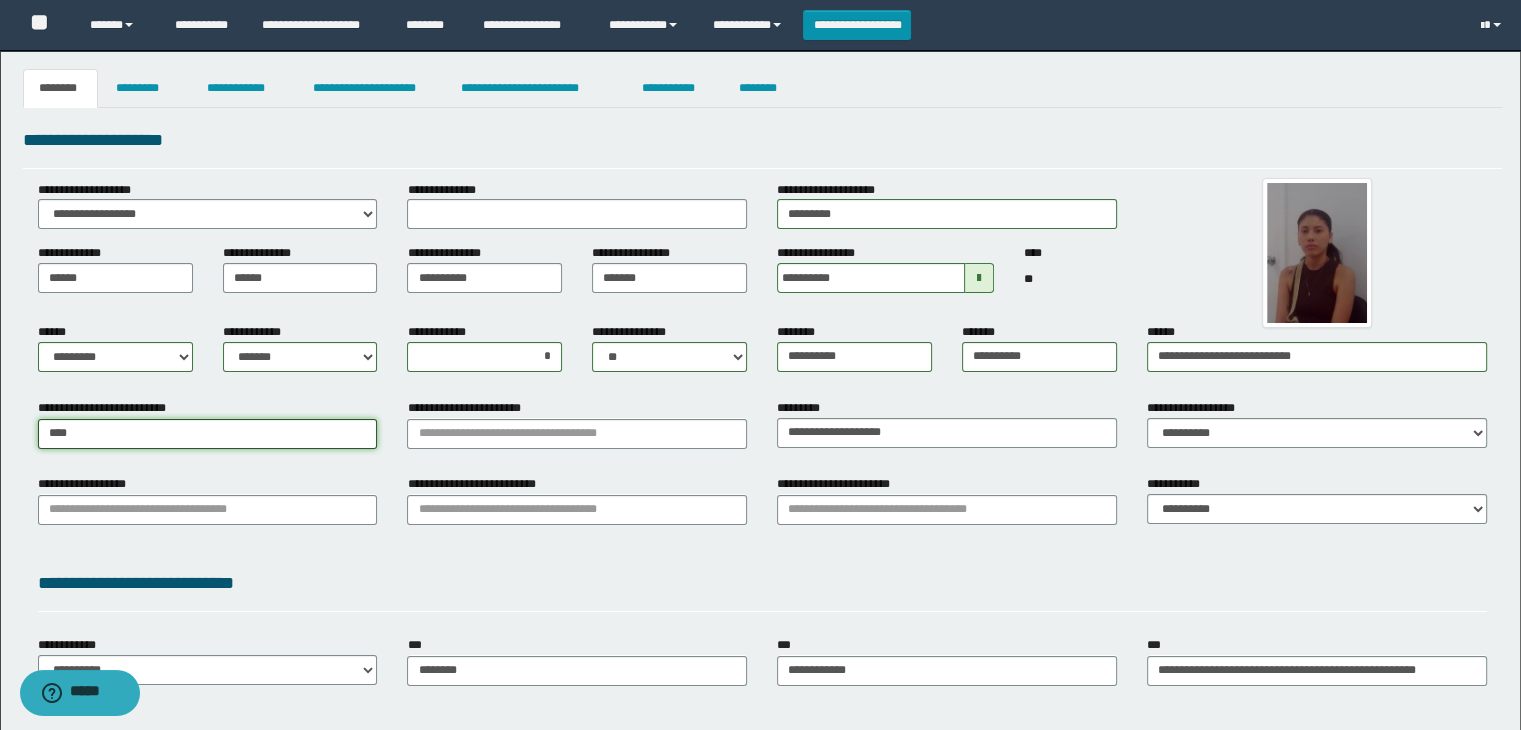 type on "****" 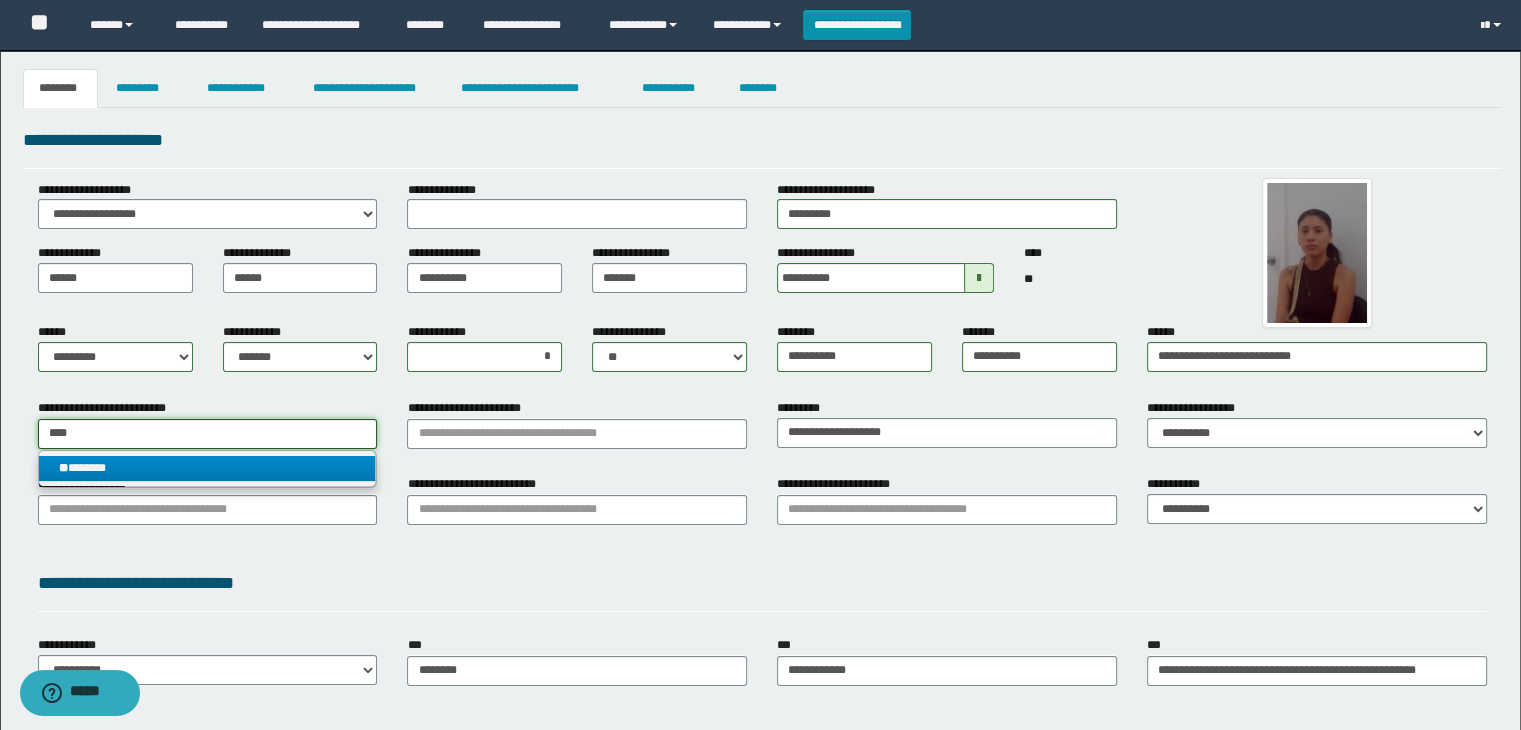 type on "****" 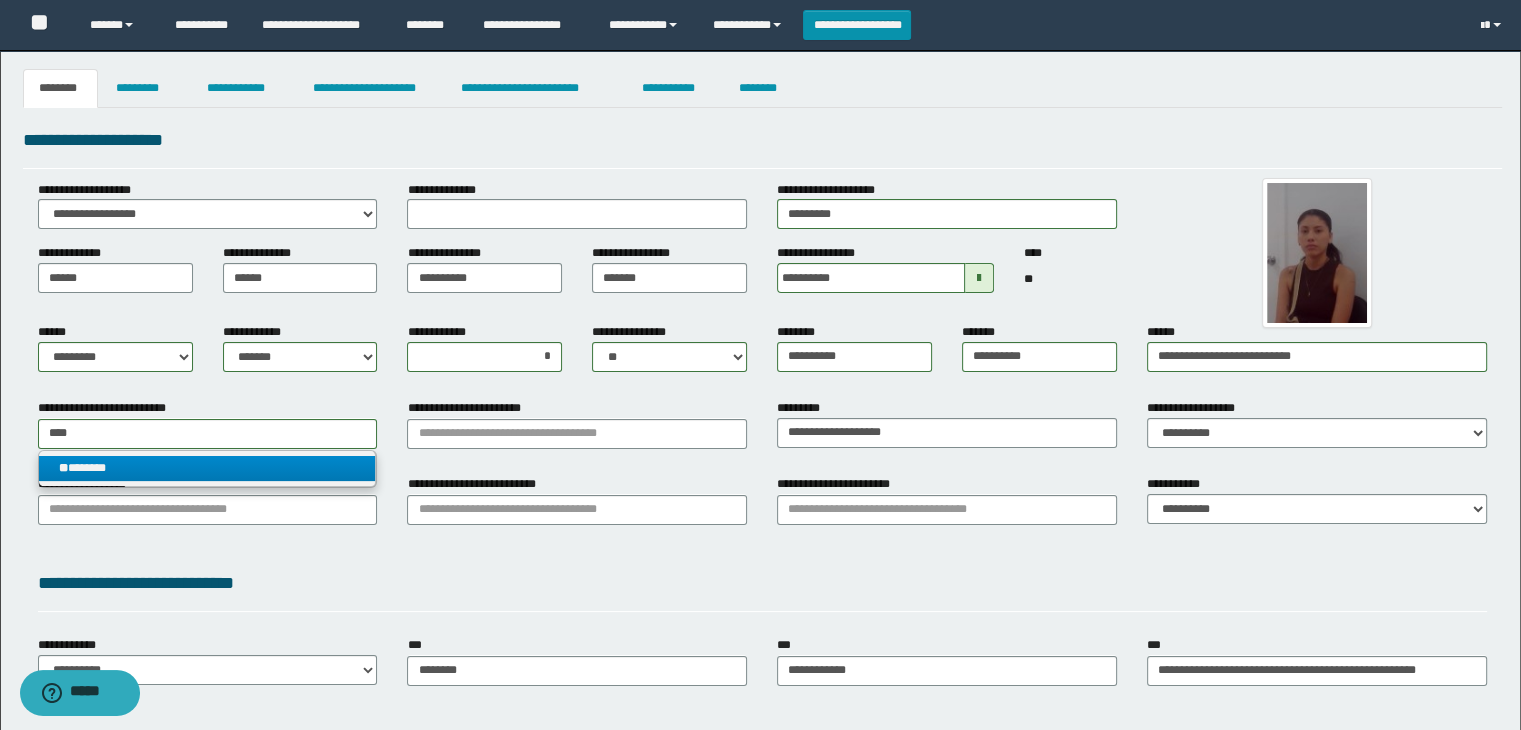 drag, startPoint x: 123, startPoint y: 467, endPoint x: 244, endPoint y: 469, distance: 121.016525 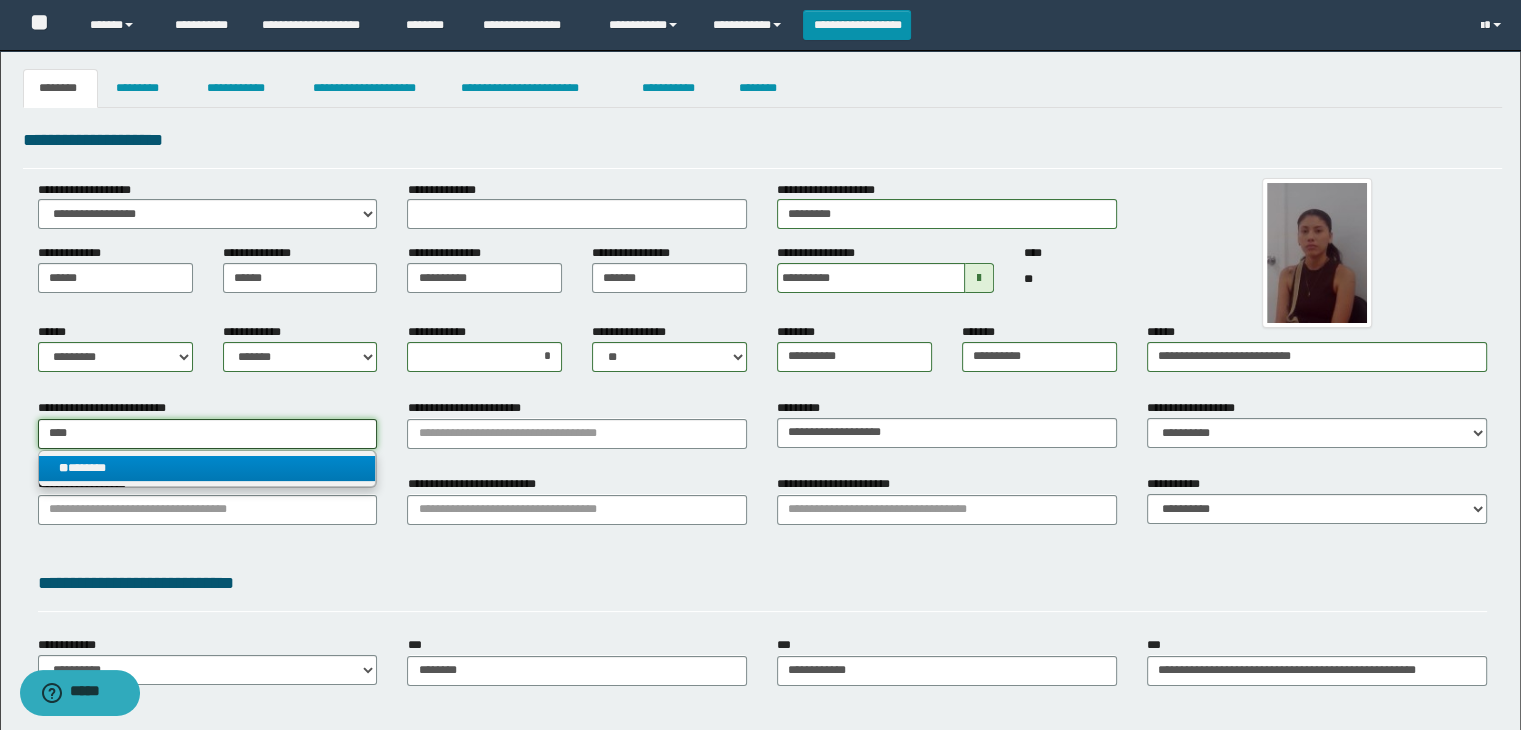 type 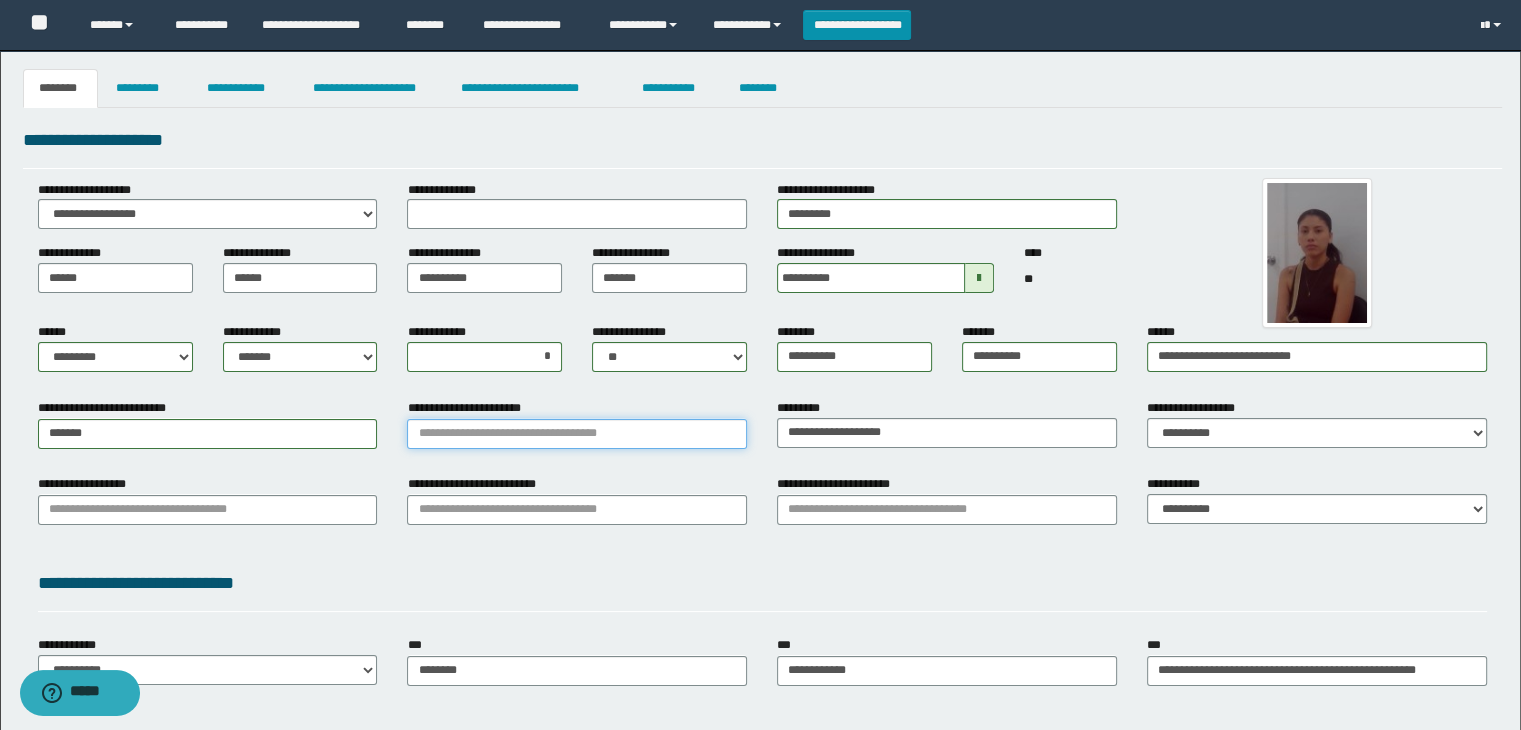 click on "**********" at bounding box center (577, 434) 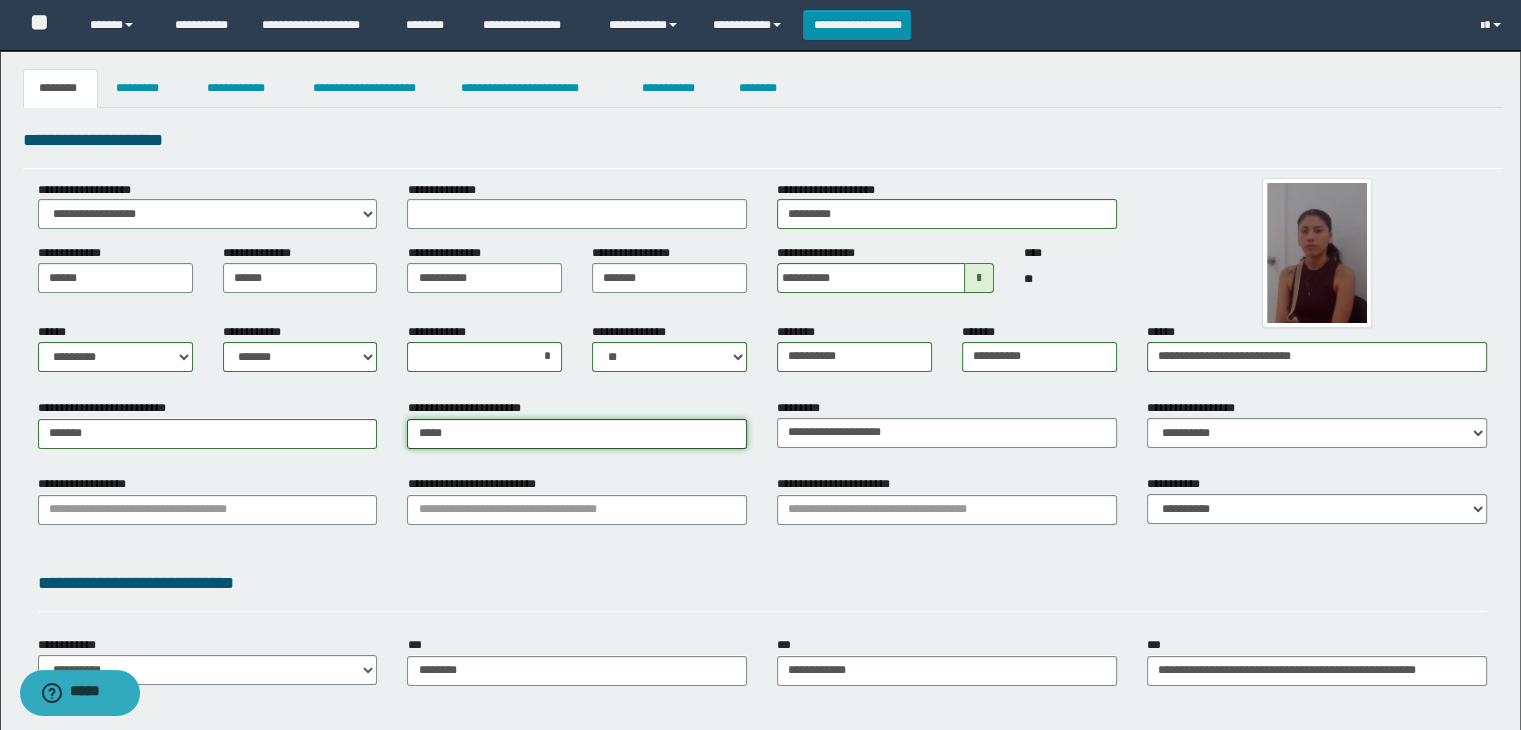 type on "******" 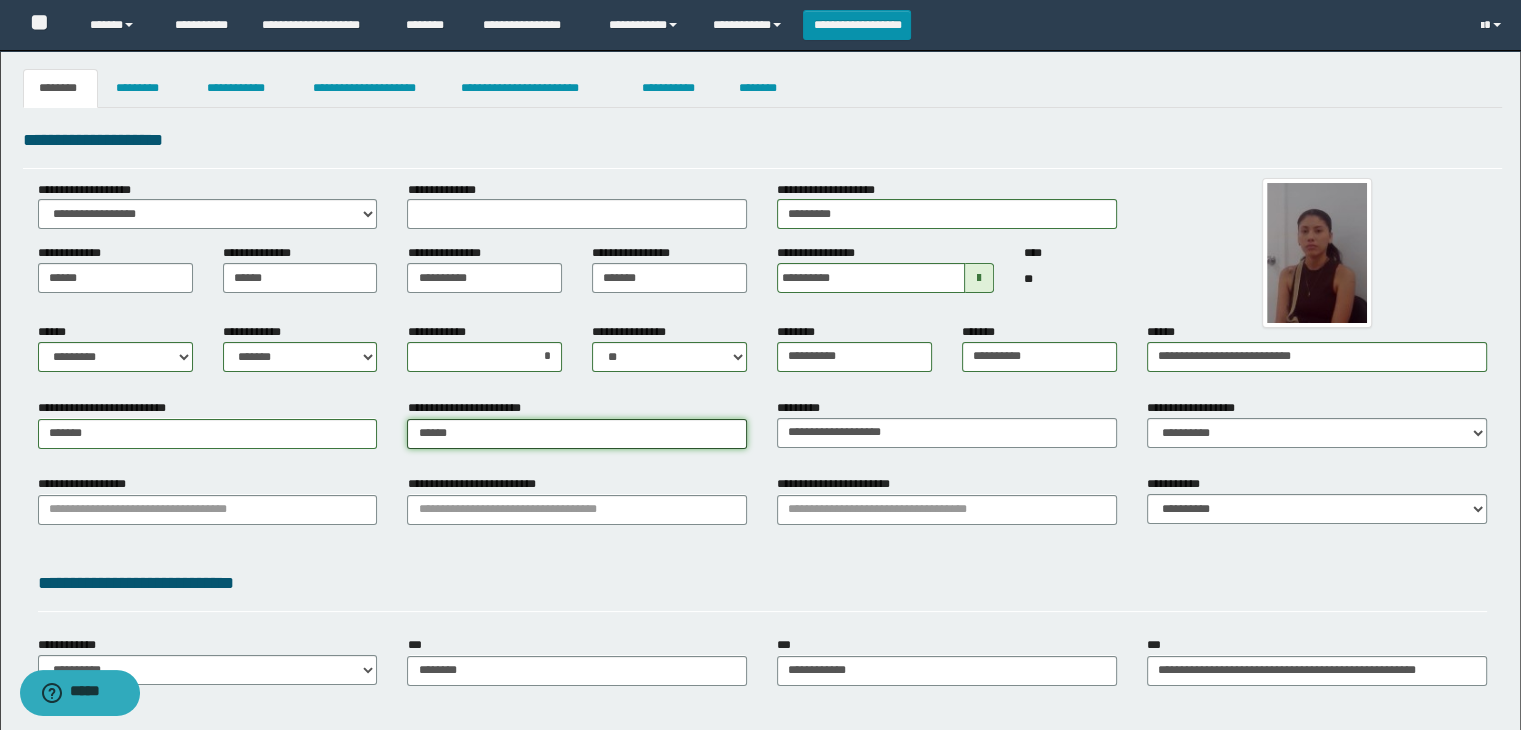 type on "**********" 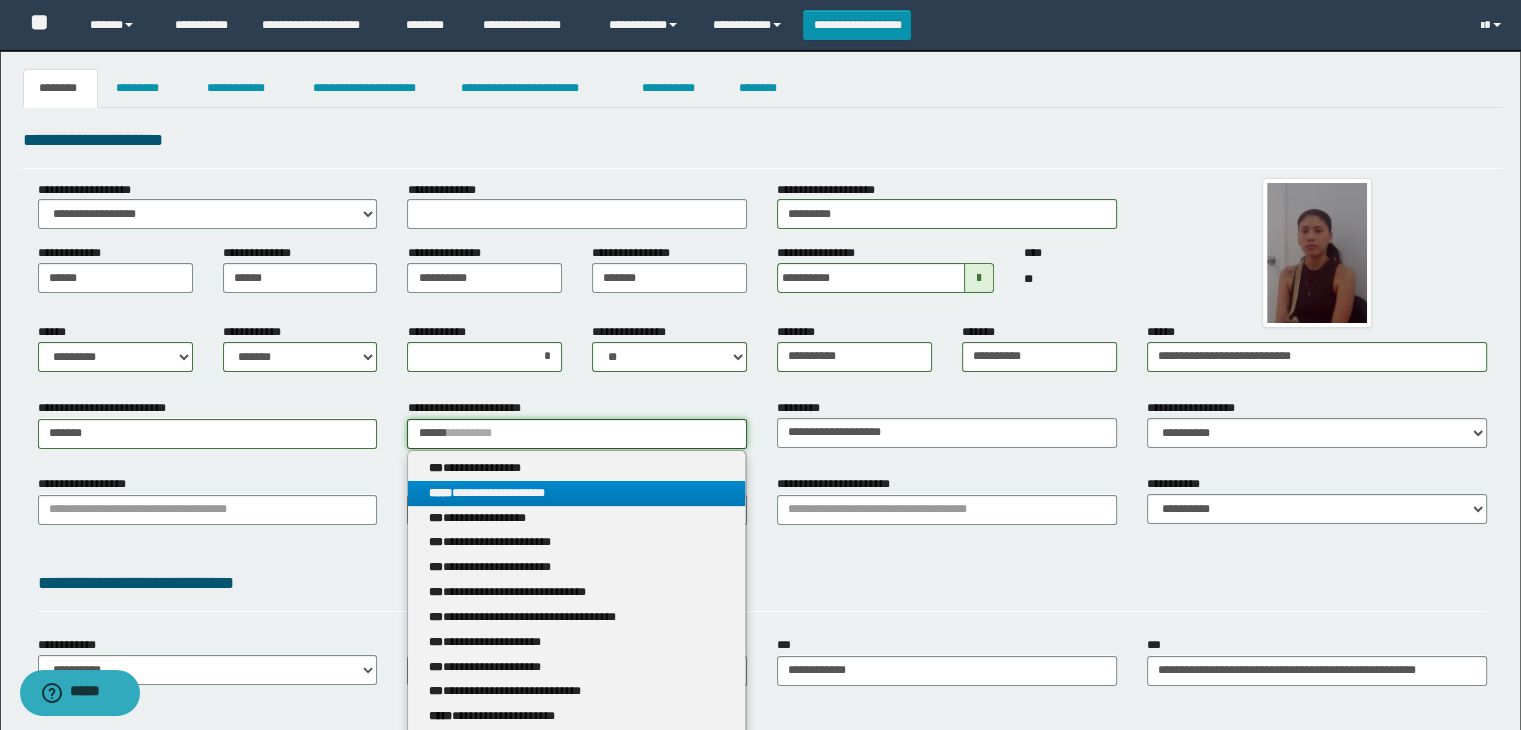 type on "******" 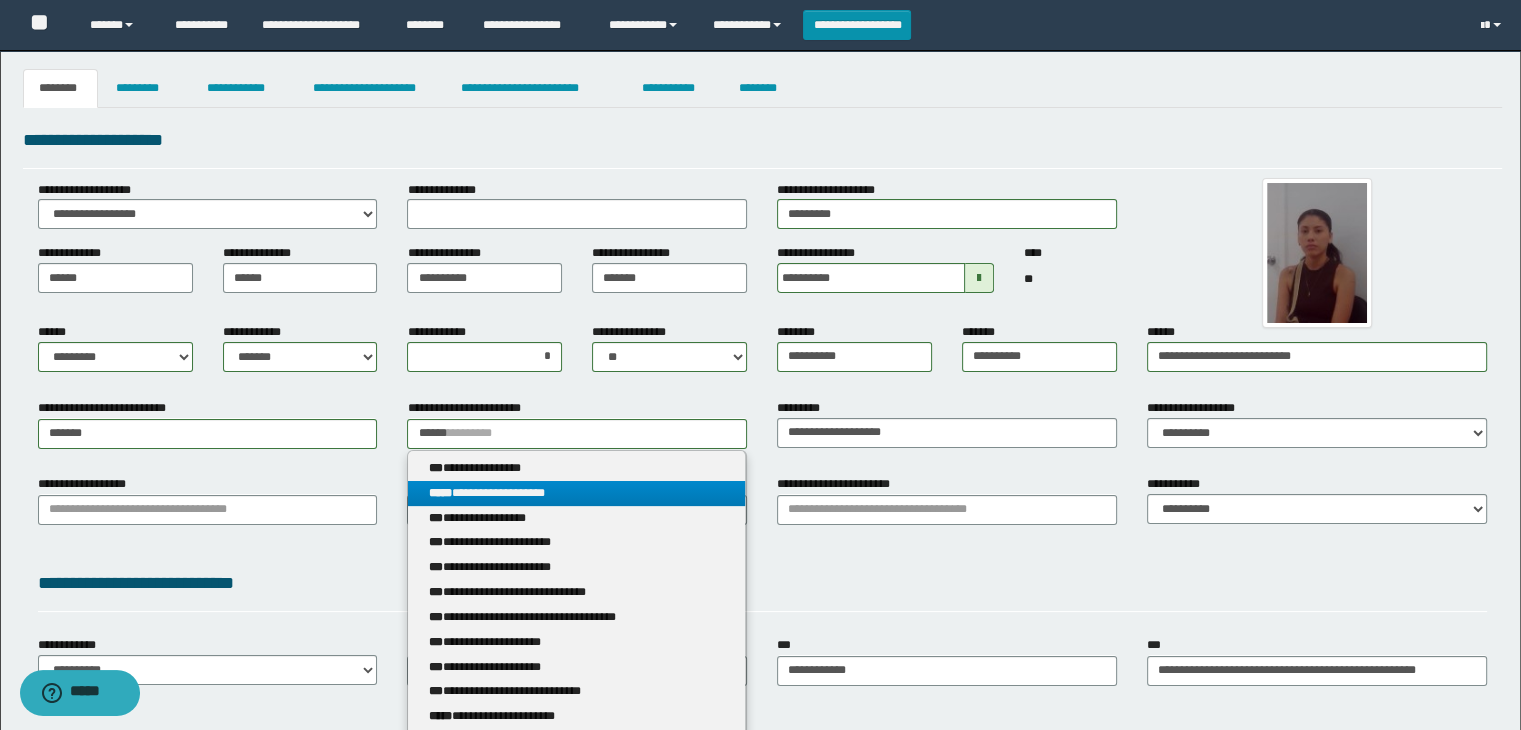 click on "**********" at bounding box center (577, 493) 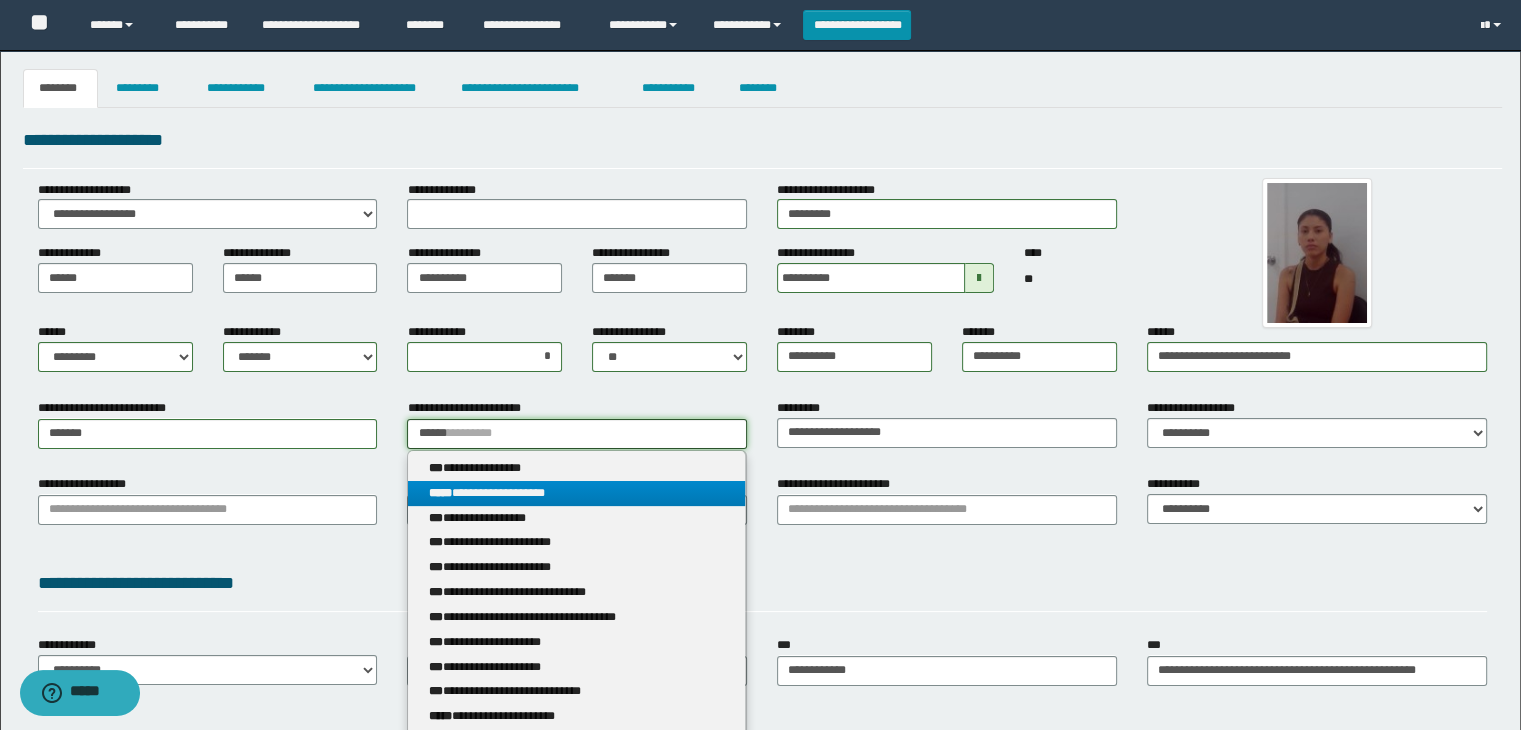 type 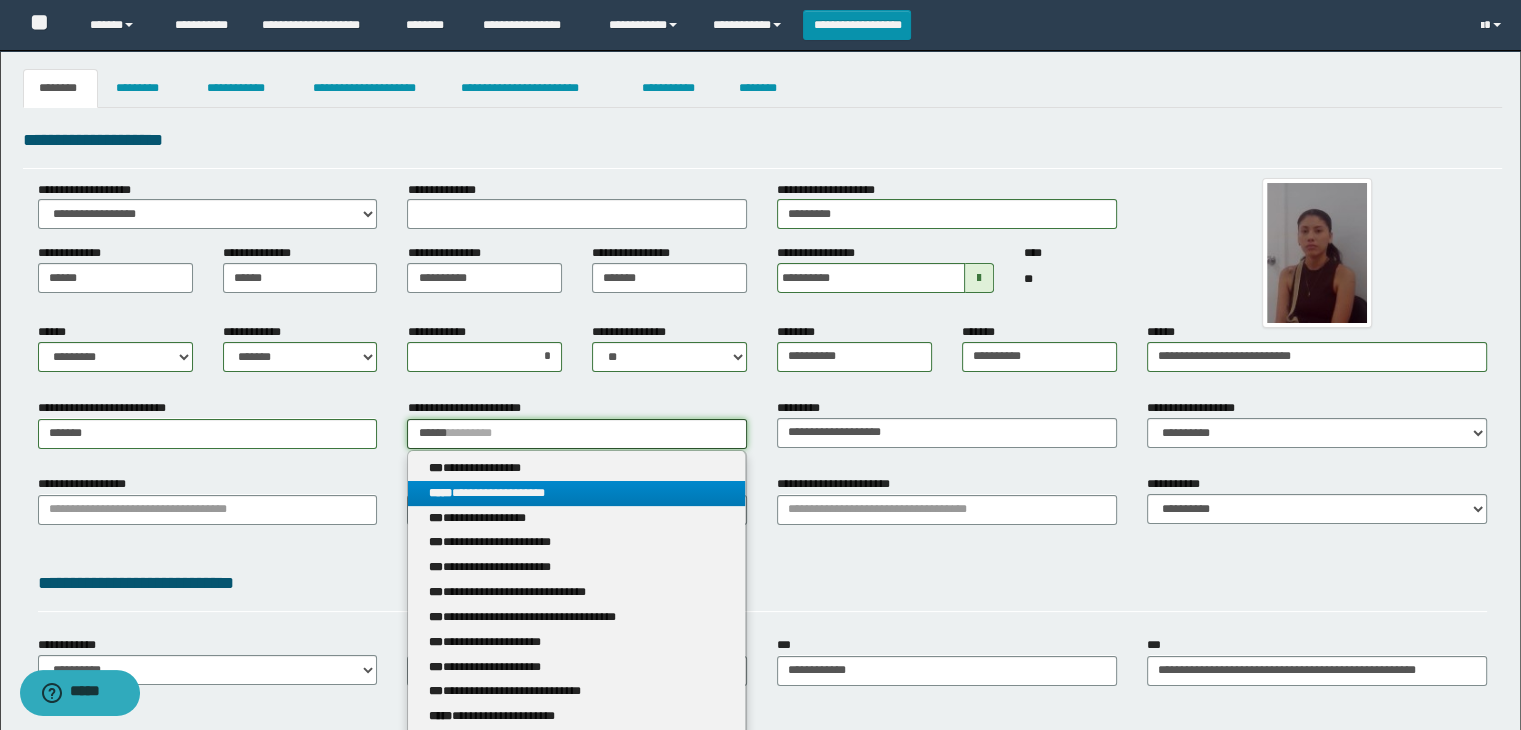 type on "**********" 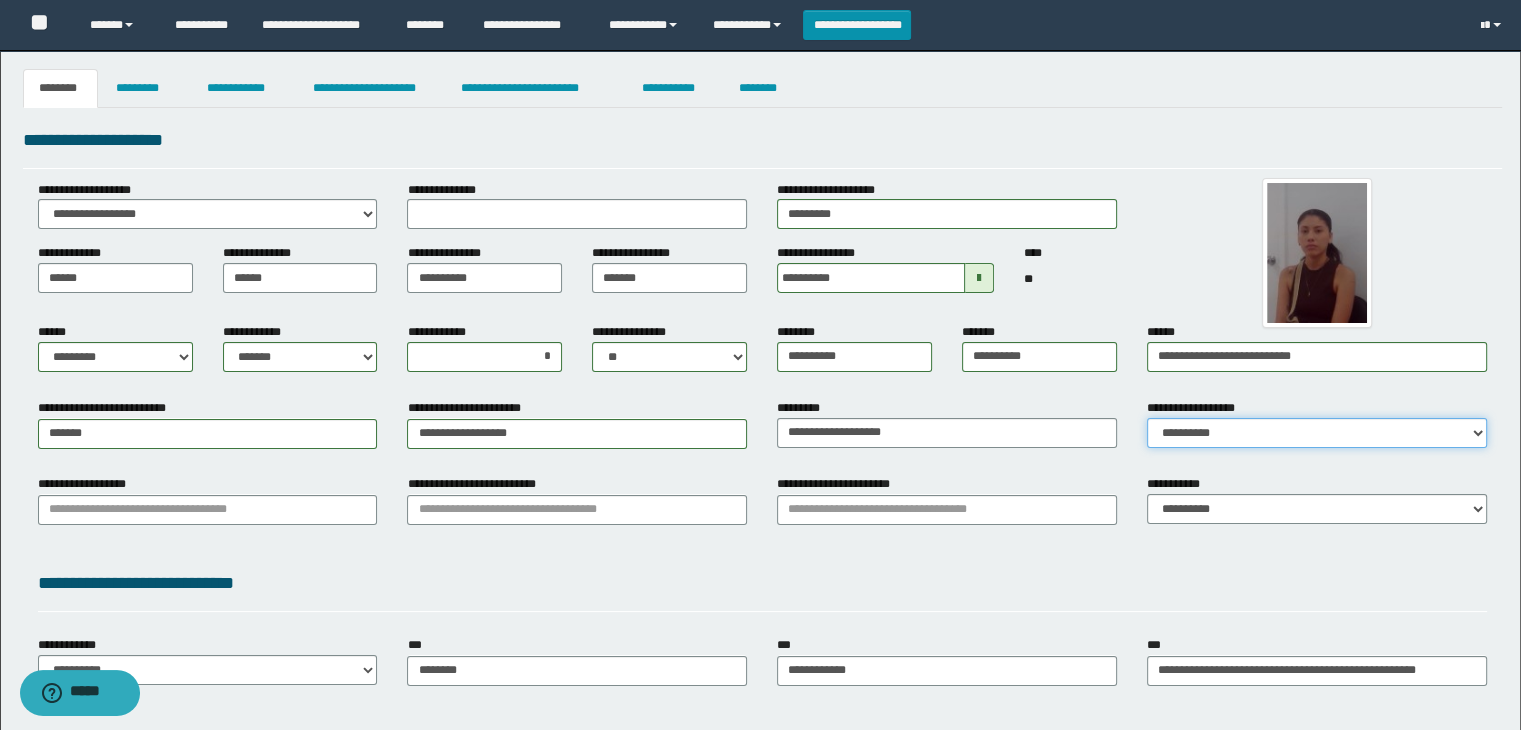 click on "**********" at bounding box center (1317, 433) 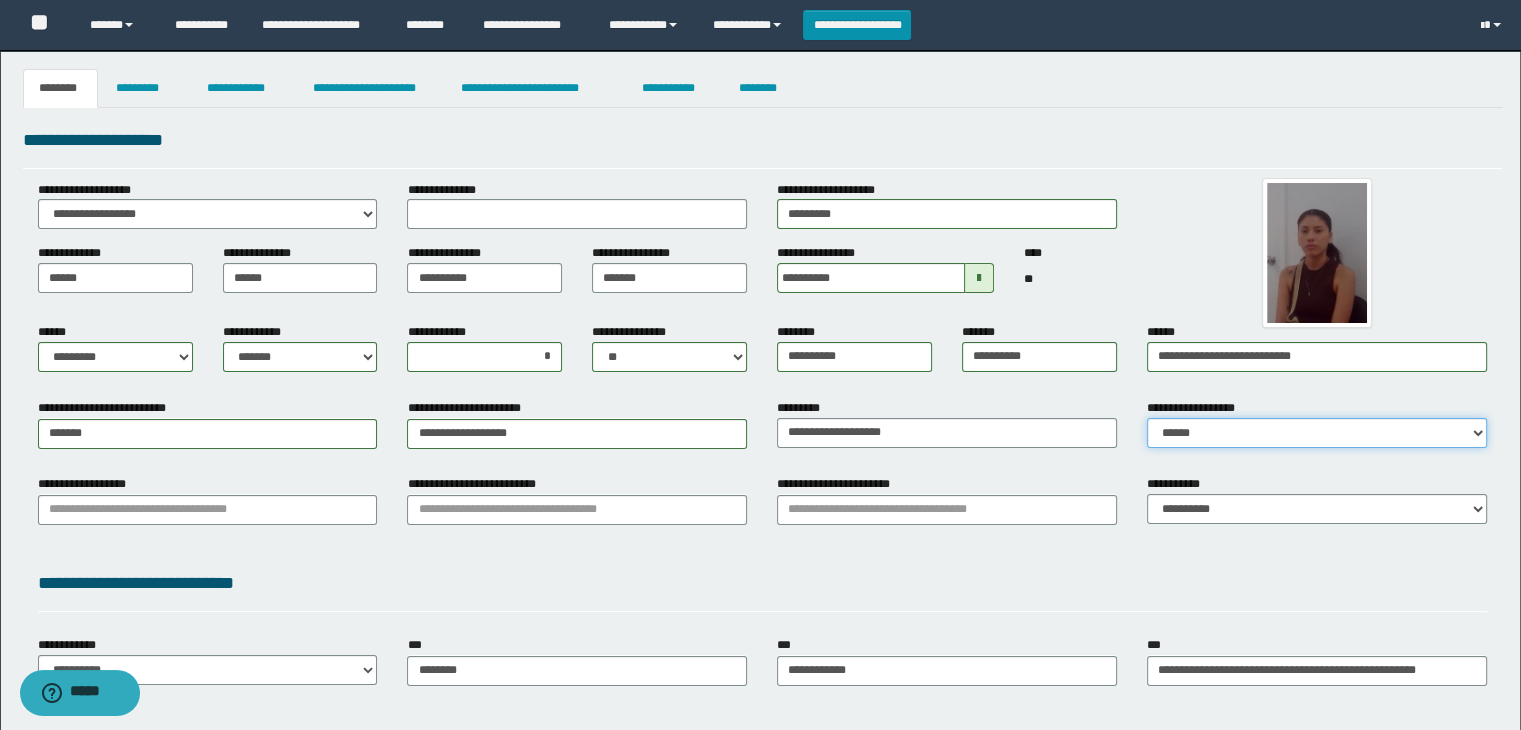click on "**********" at bounding box center [1317, 433] 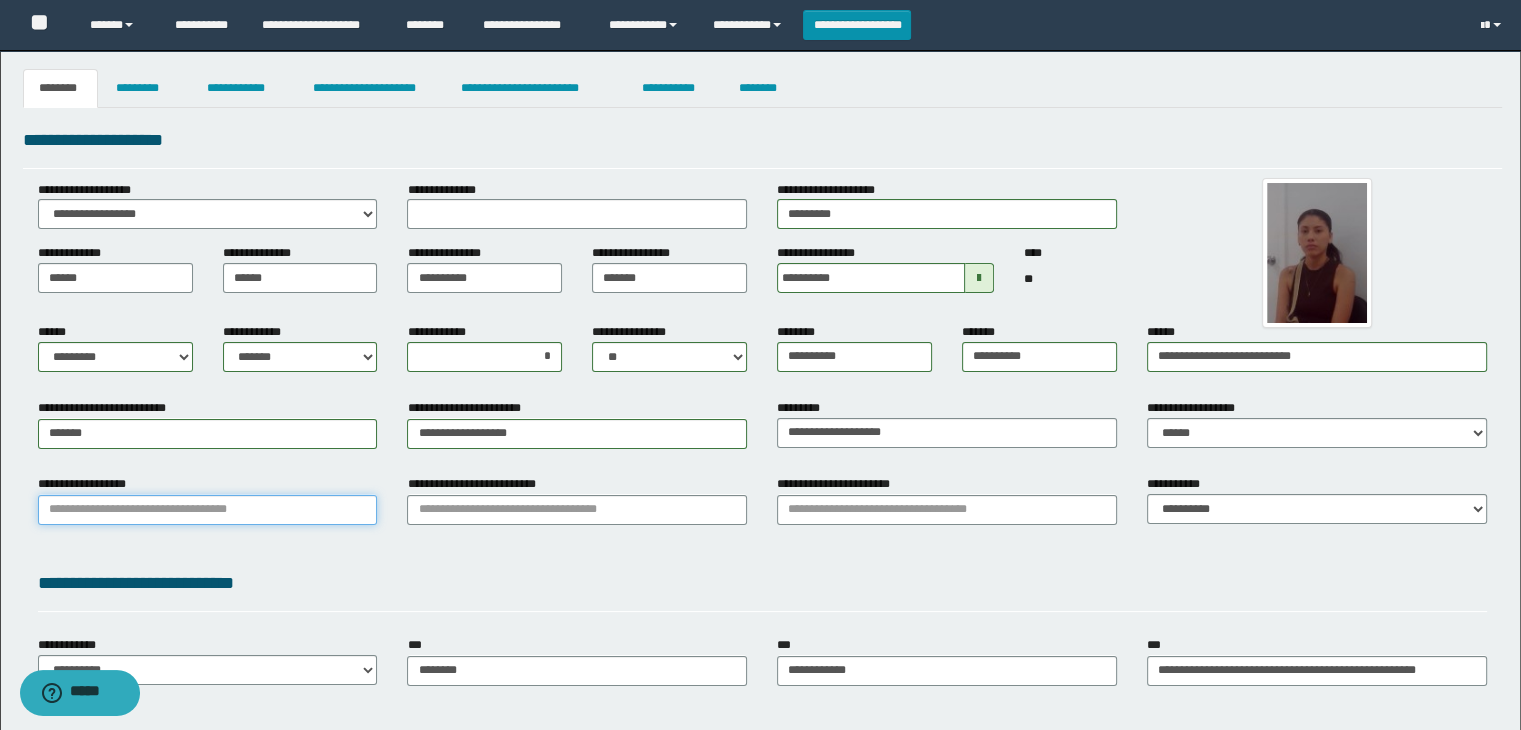 click on "**********" at bounding box center [208, 510] 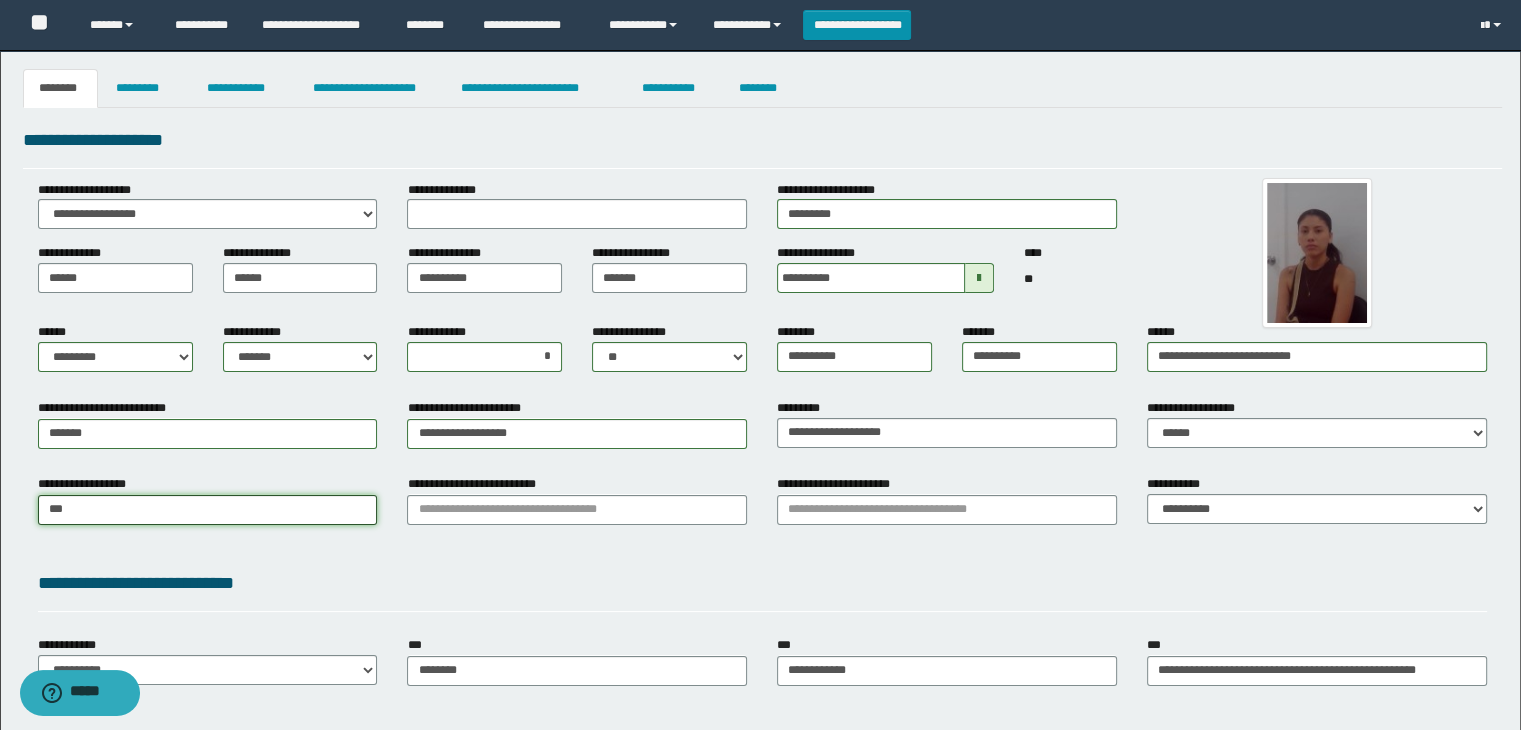 type on "****" 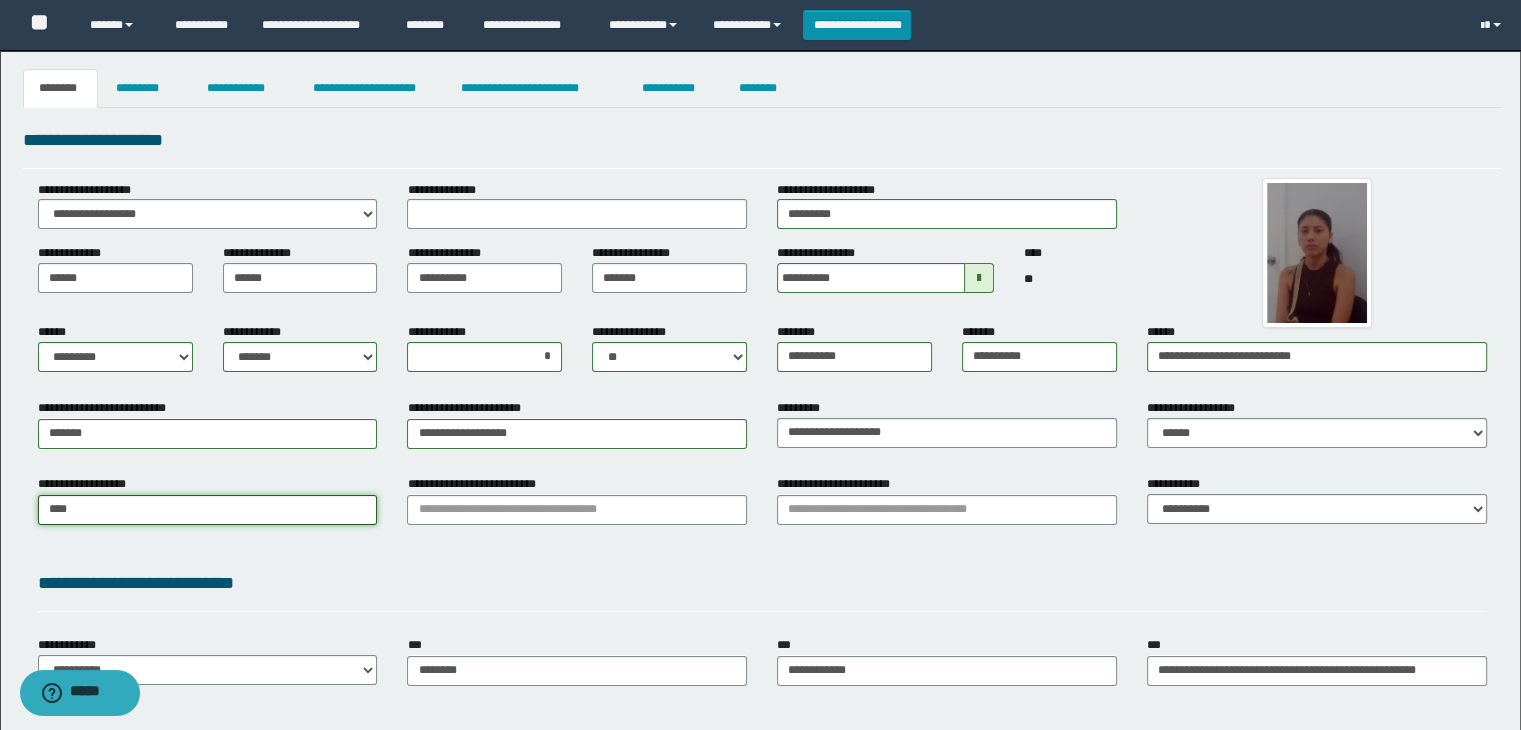 type on "********" 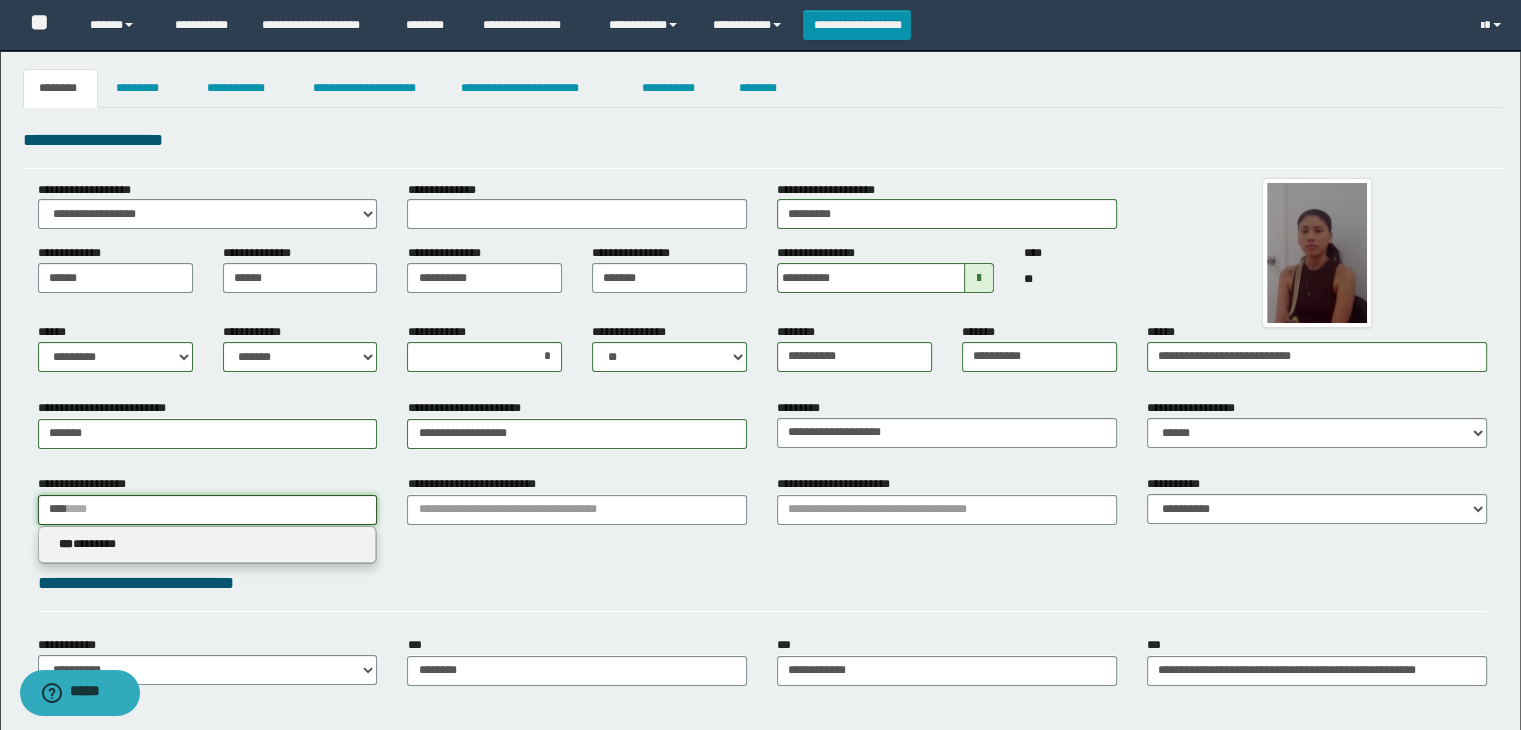 type on "****" 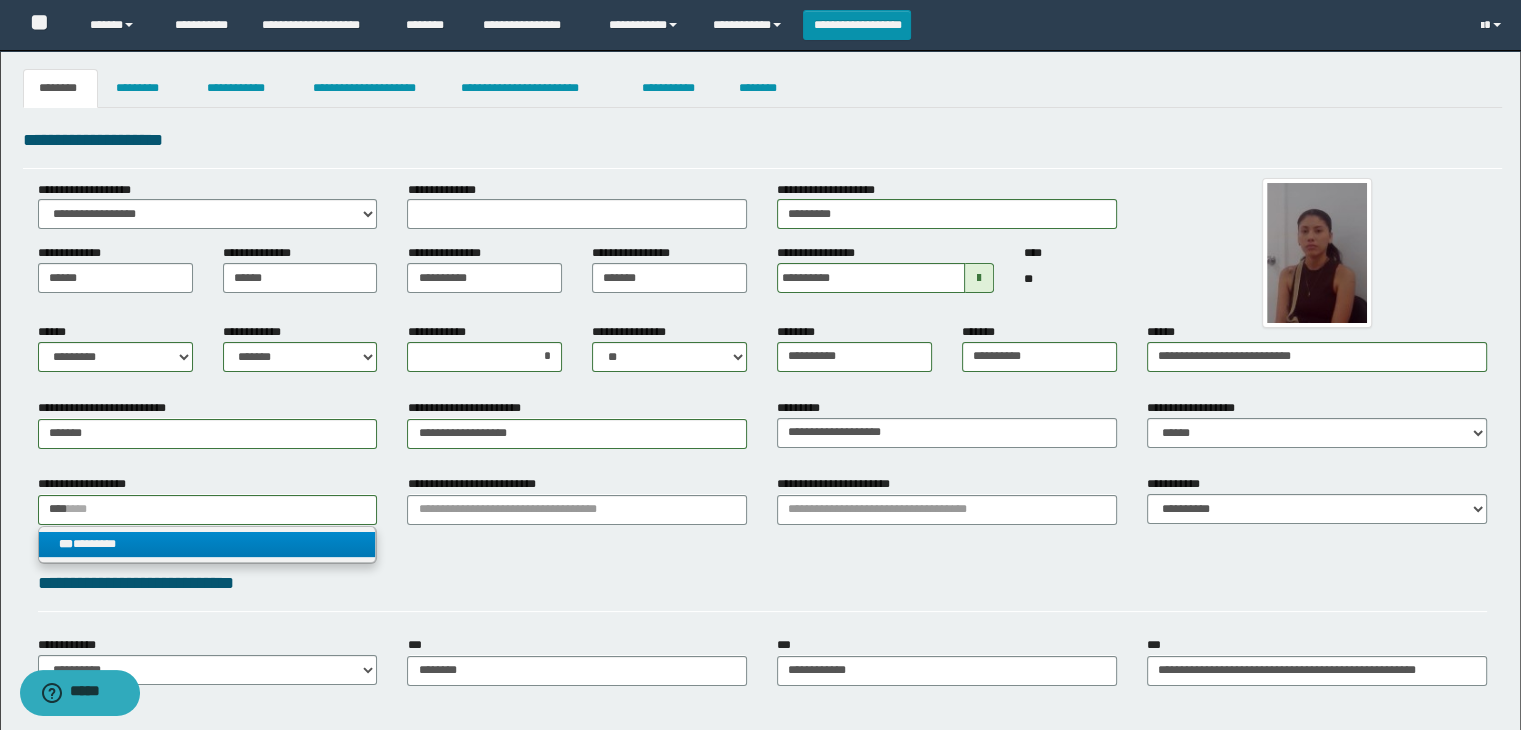 drag, startPoint x: 181, startPoint y: 533, endPoint x: 211, endPoint y: 534, distance: 30.016663 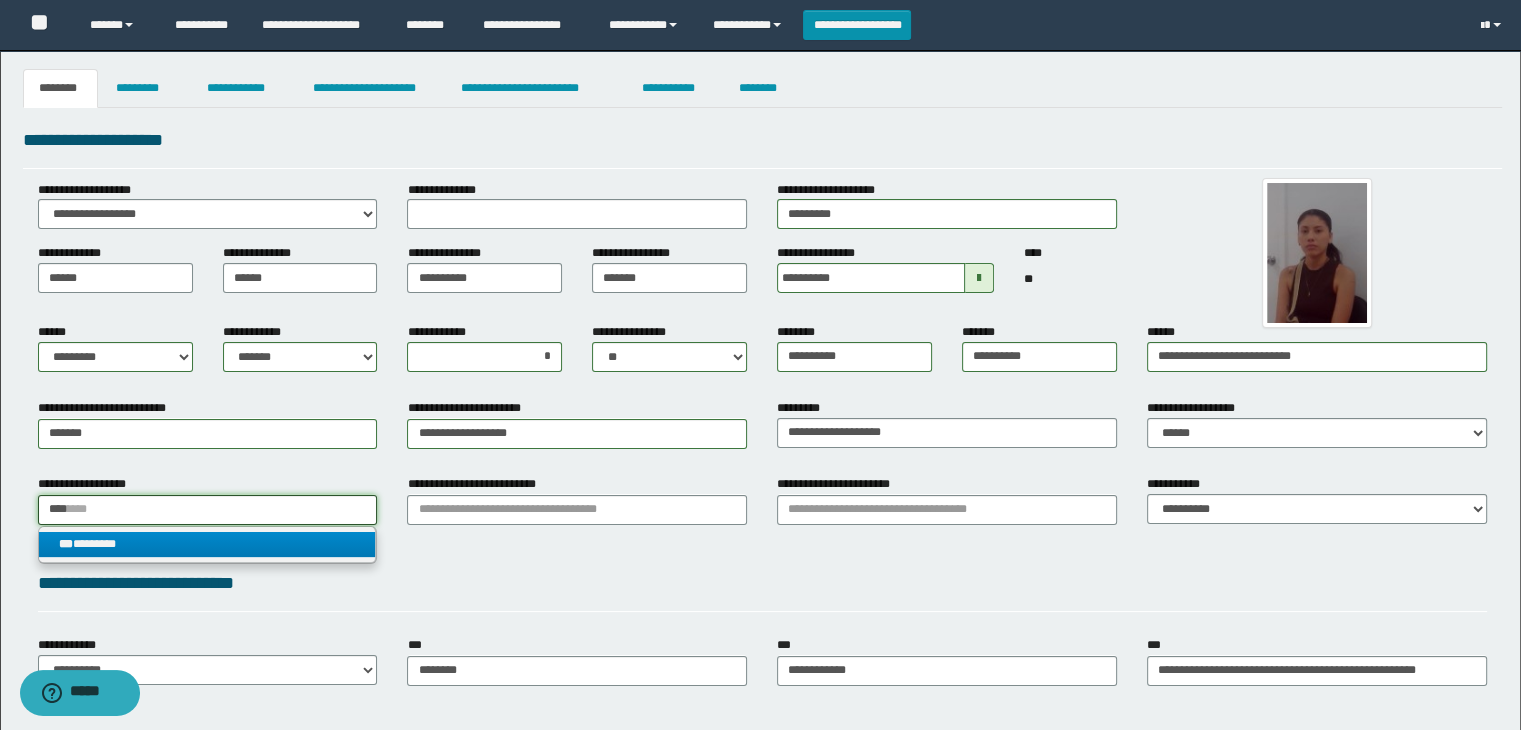 type 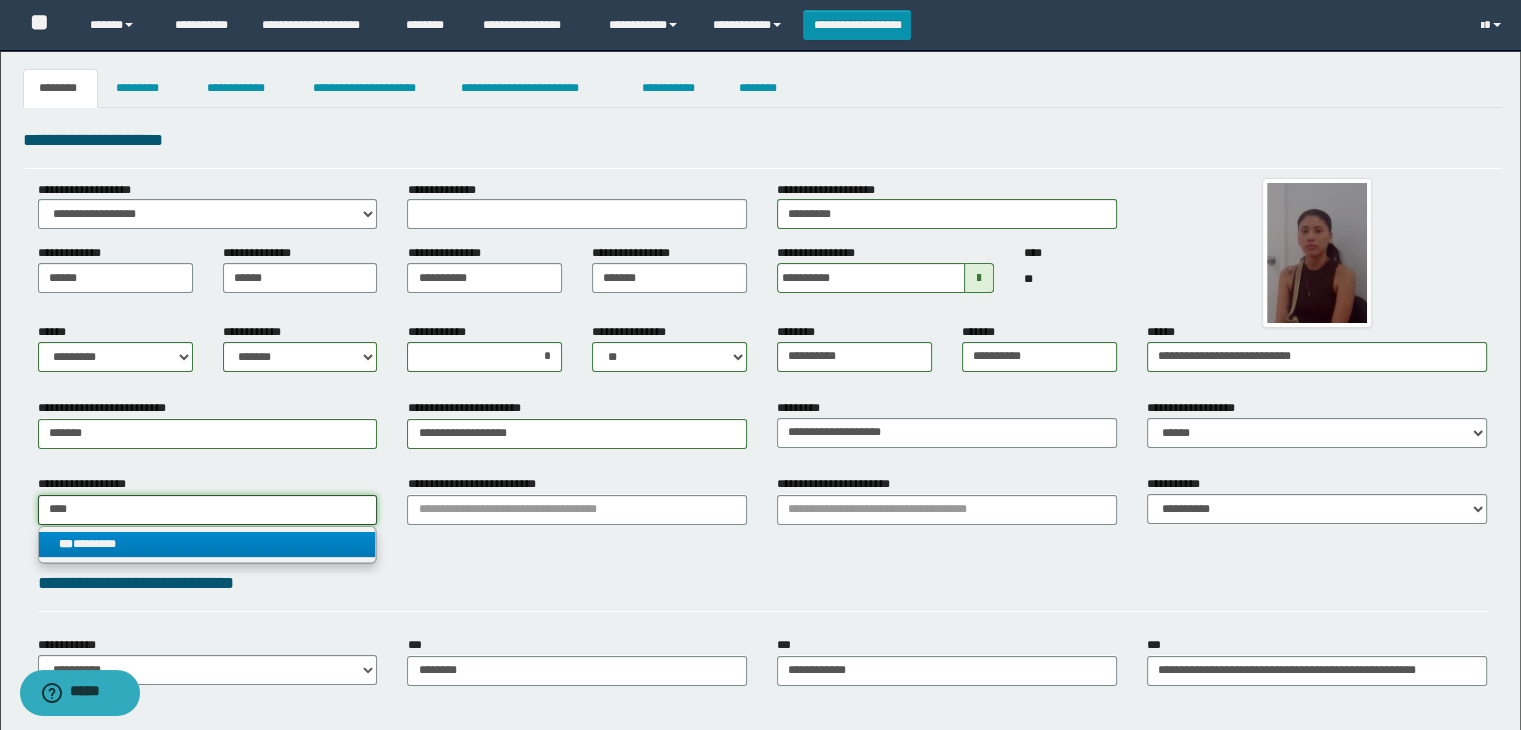 type on "********" 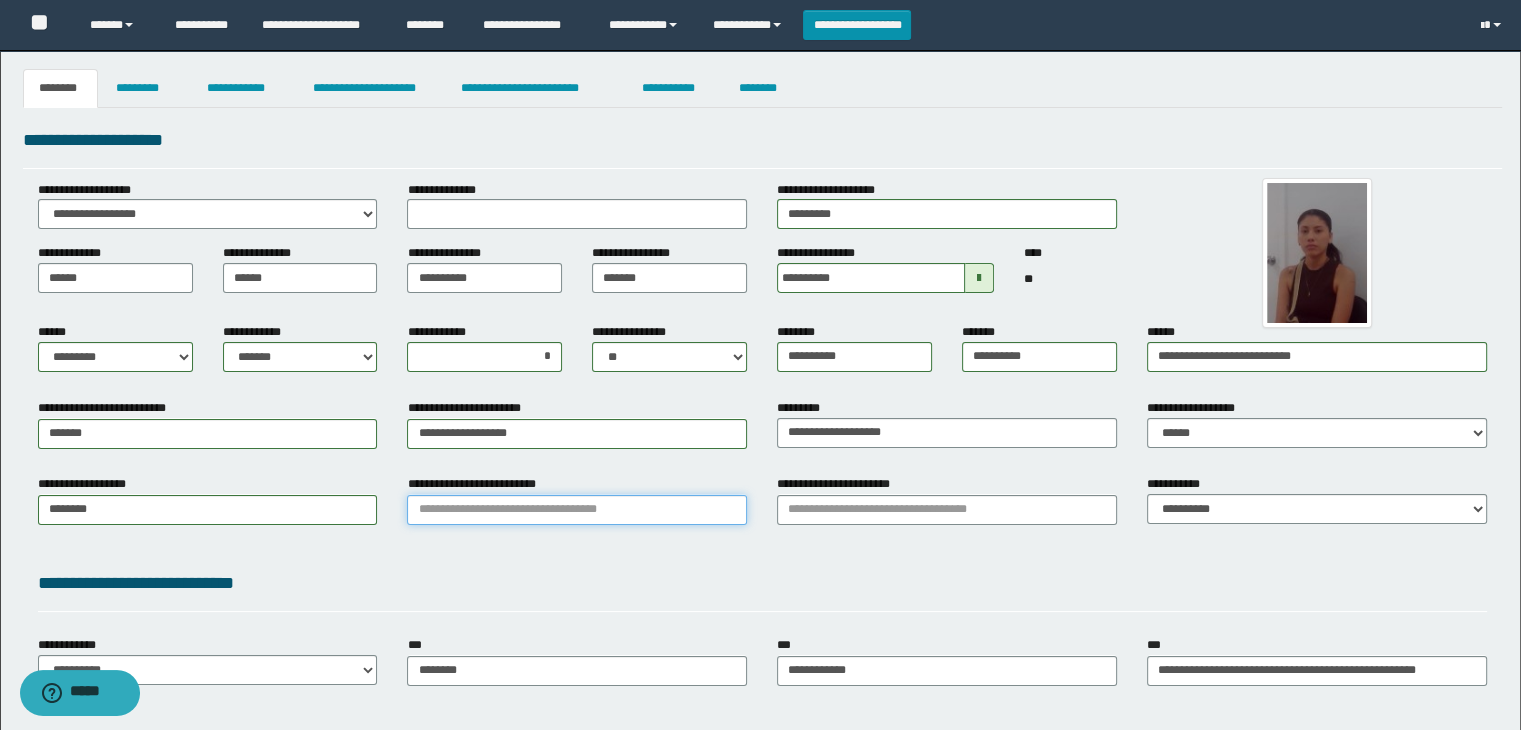 click on "**********" at bounding box center (577, 510) 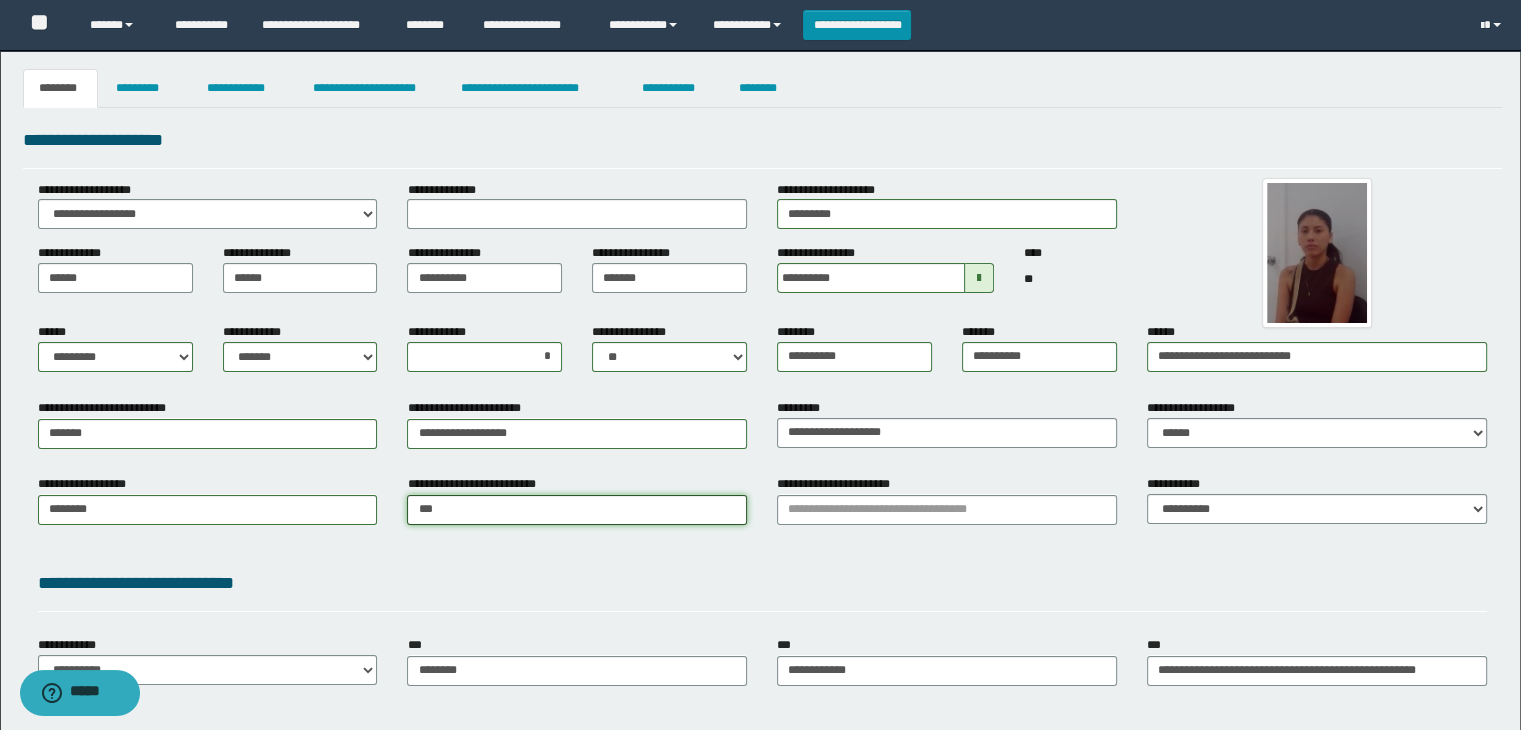 type on "****" 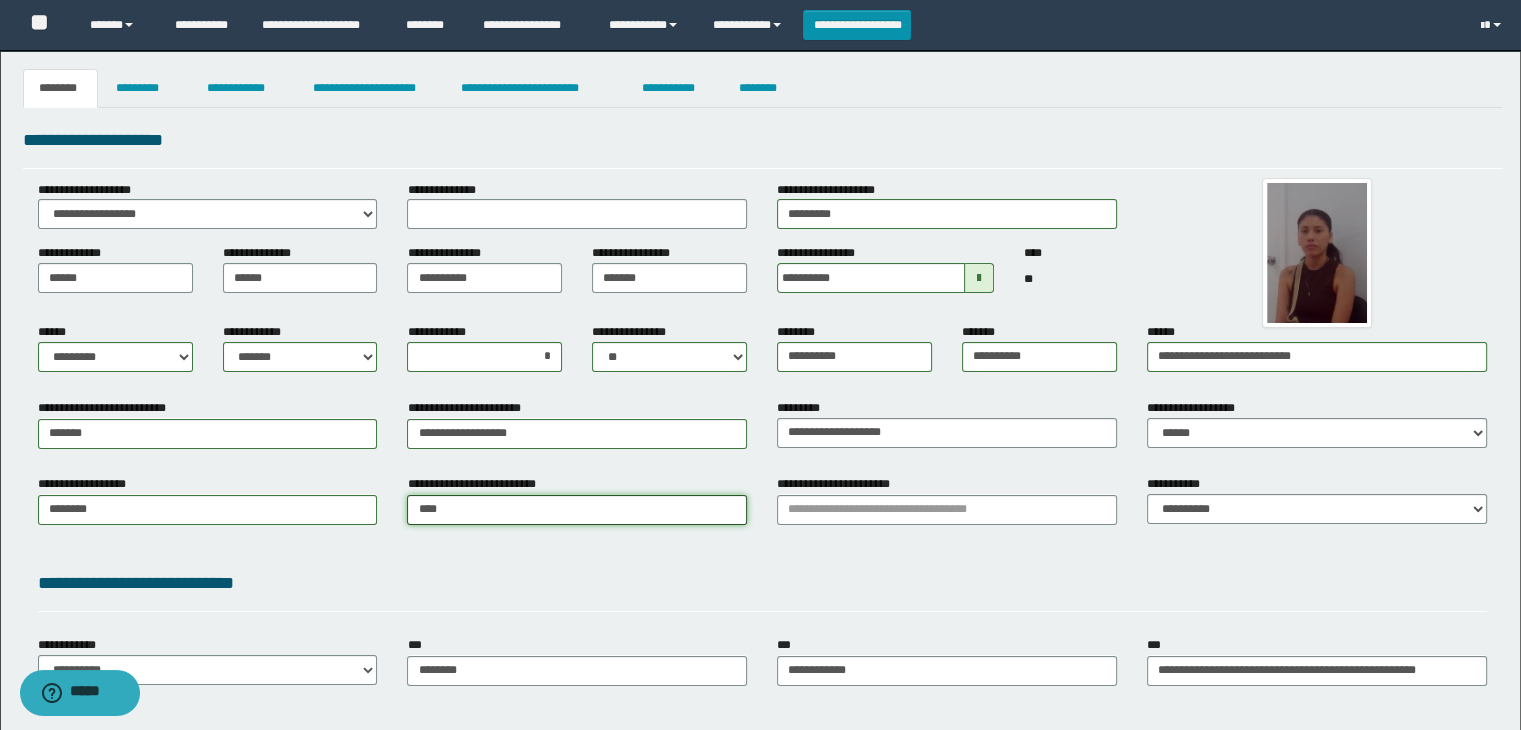 type on "****" 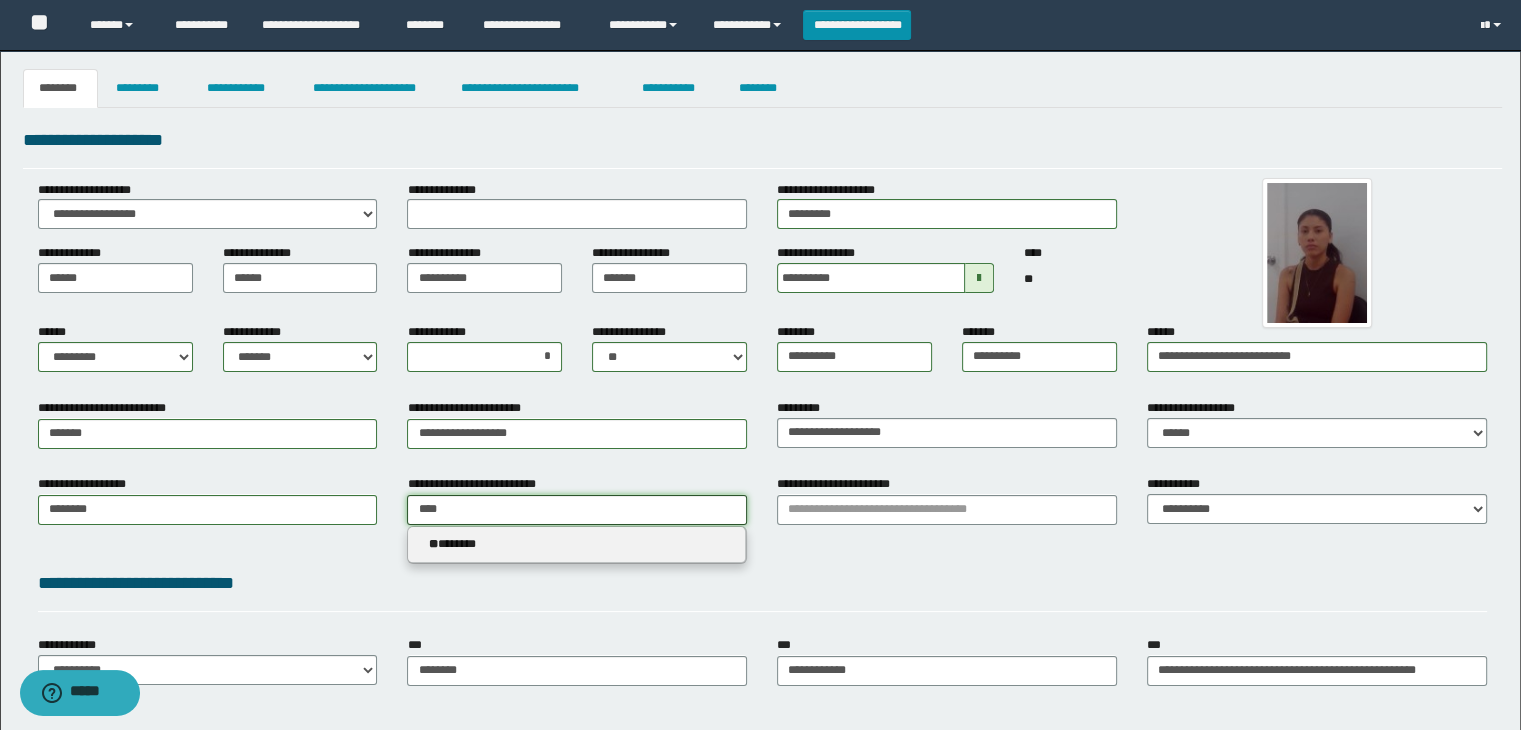 type on "****" 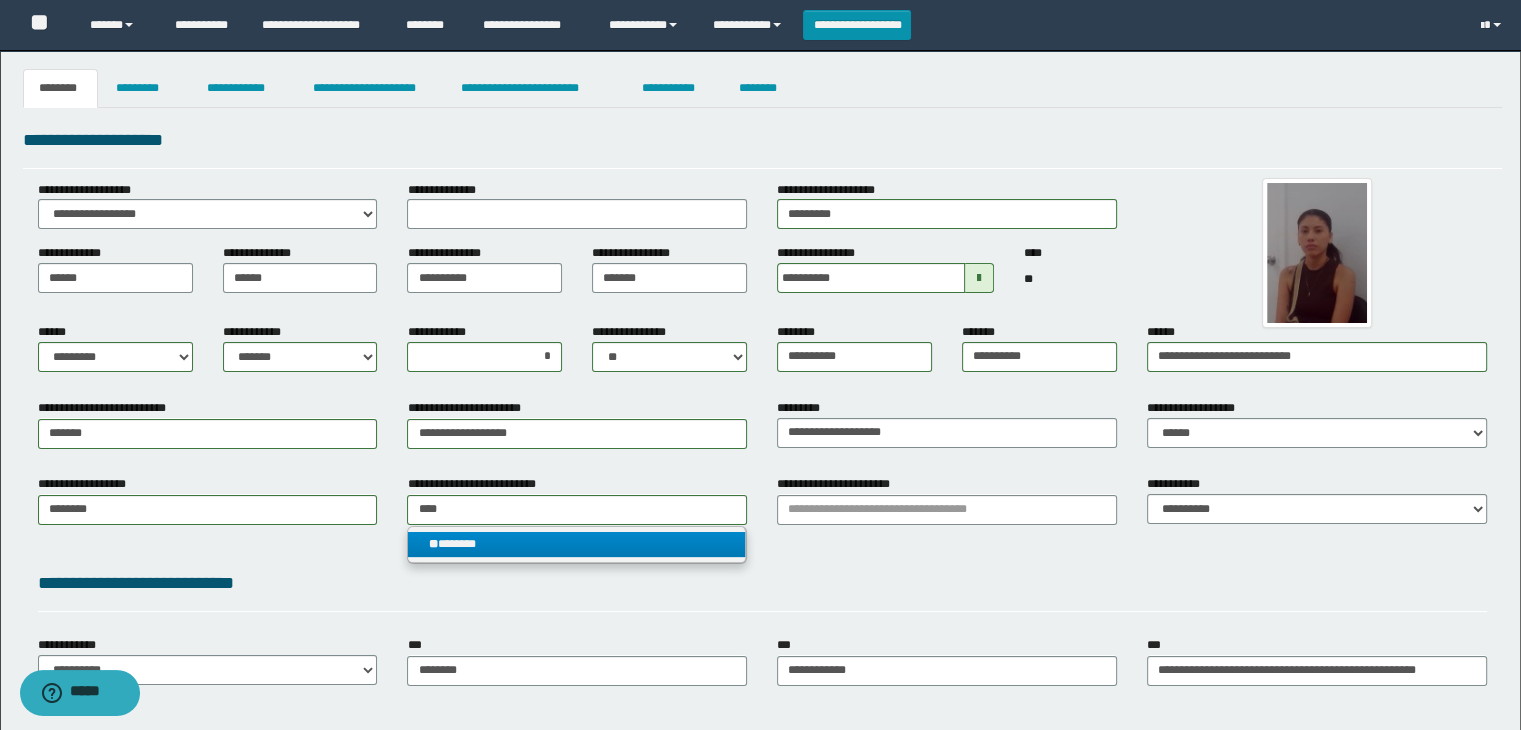 drag, startPoint x: 506, startPoint y: 537, endPoint x: 697, endPoint y: 542, distance: 191.06543 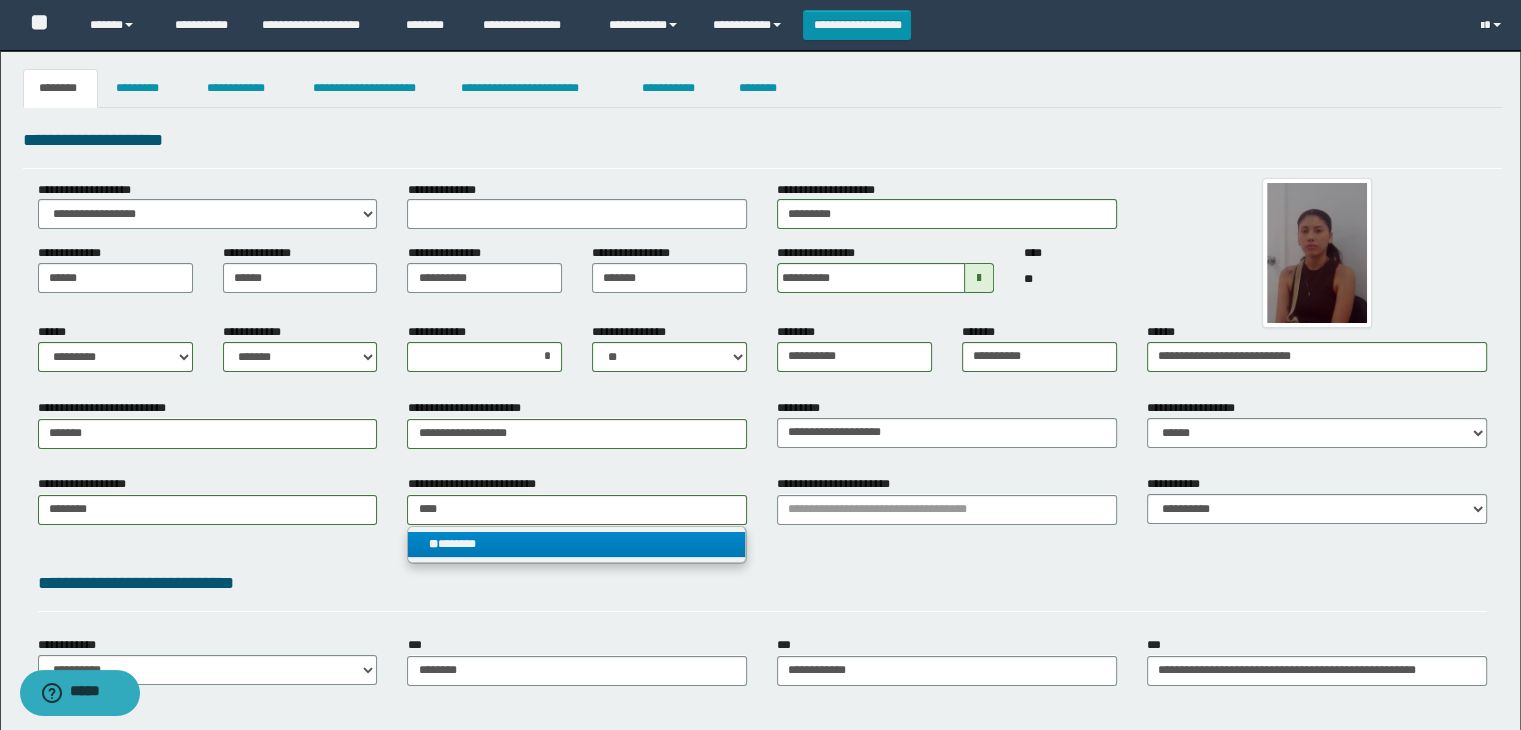 click on "** *******" at bounding box center [577, 544] 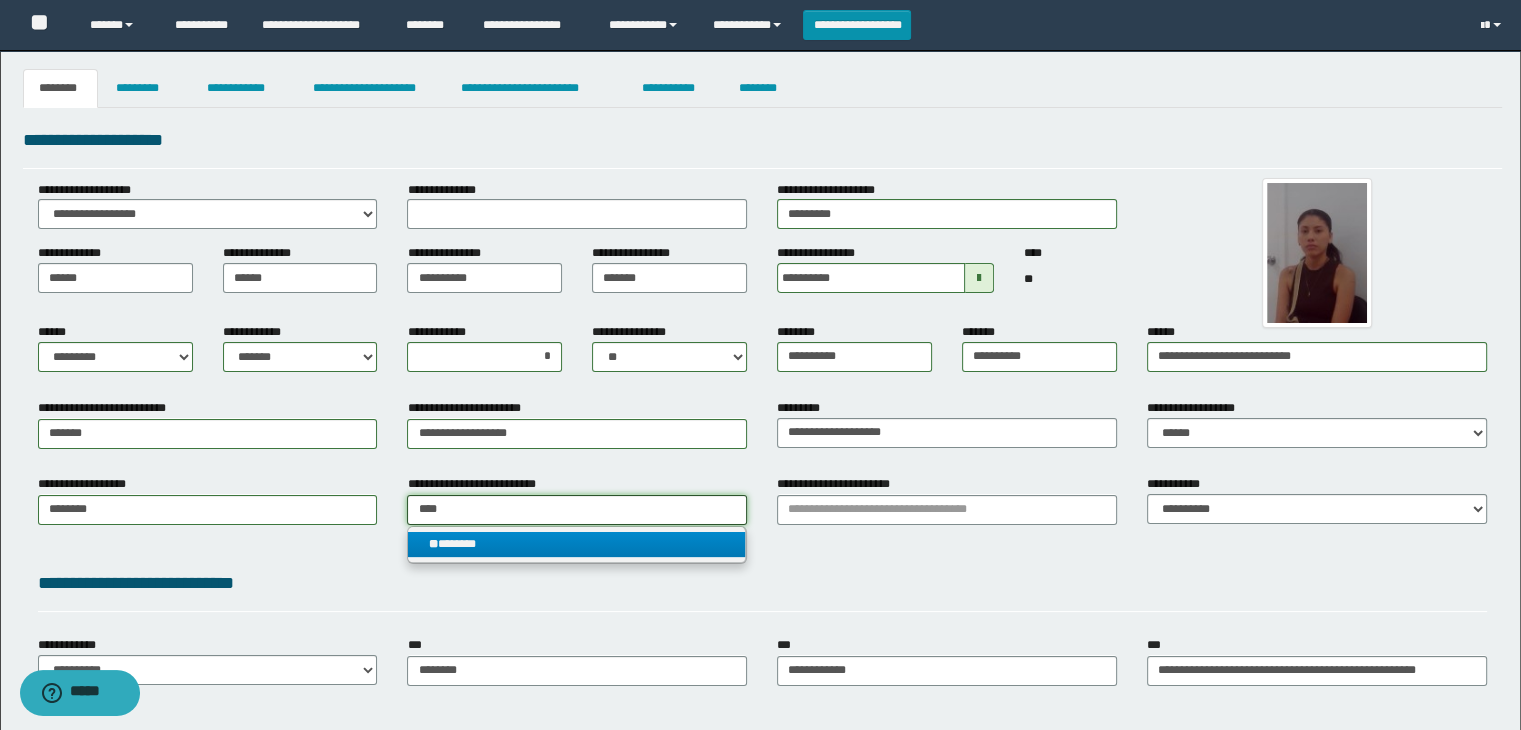 type 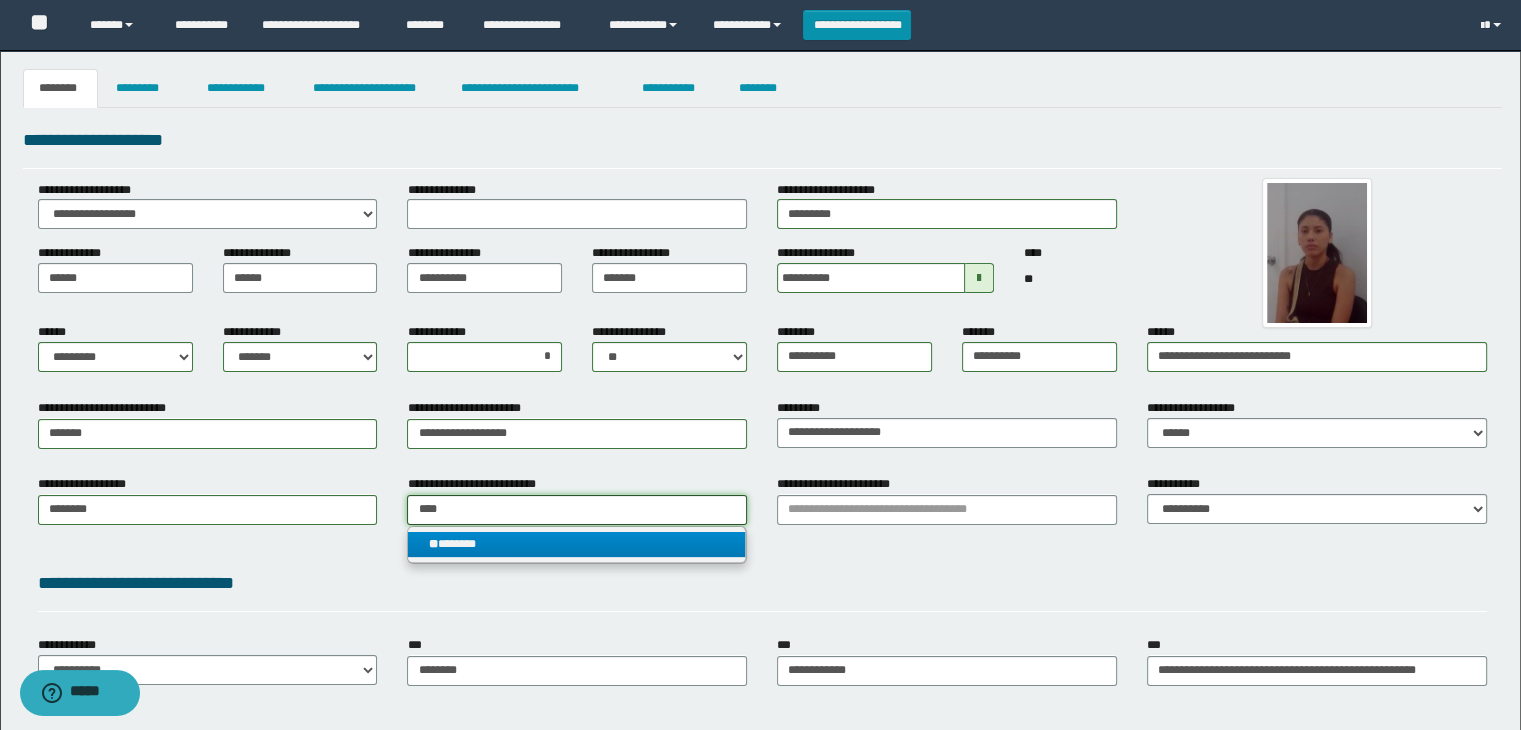 type on "*******" 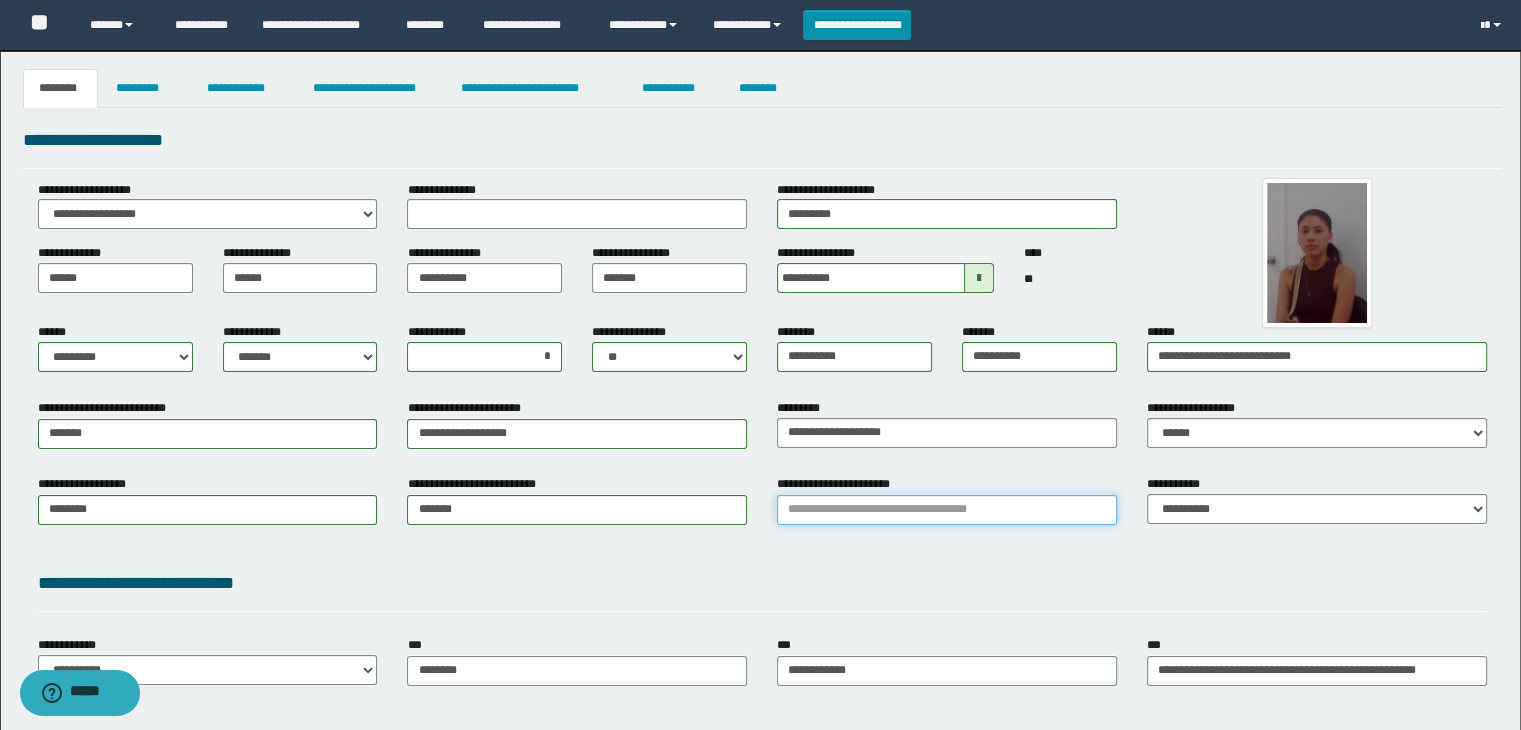 click on "**********" at bounding box center [947, 510] 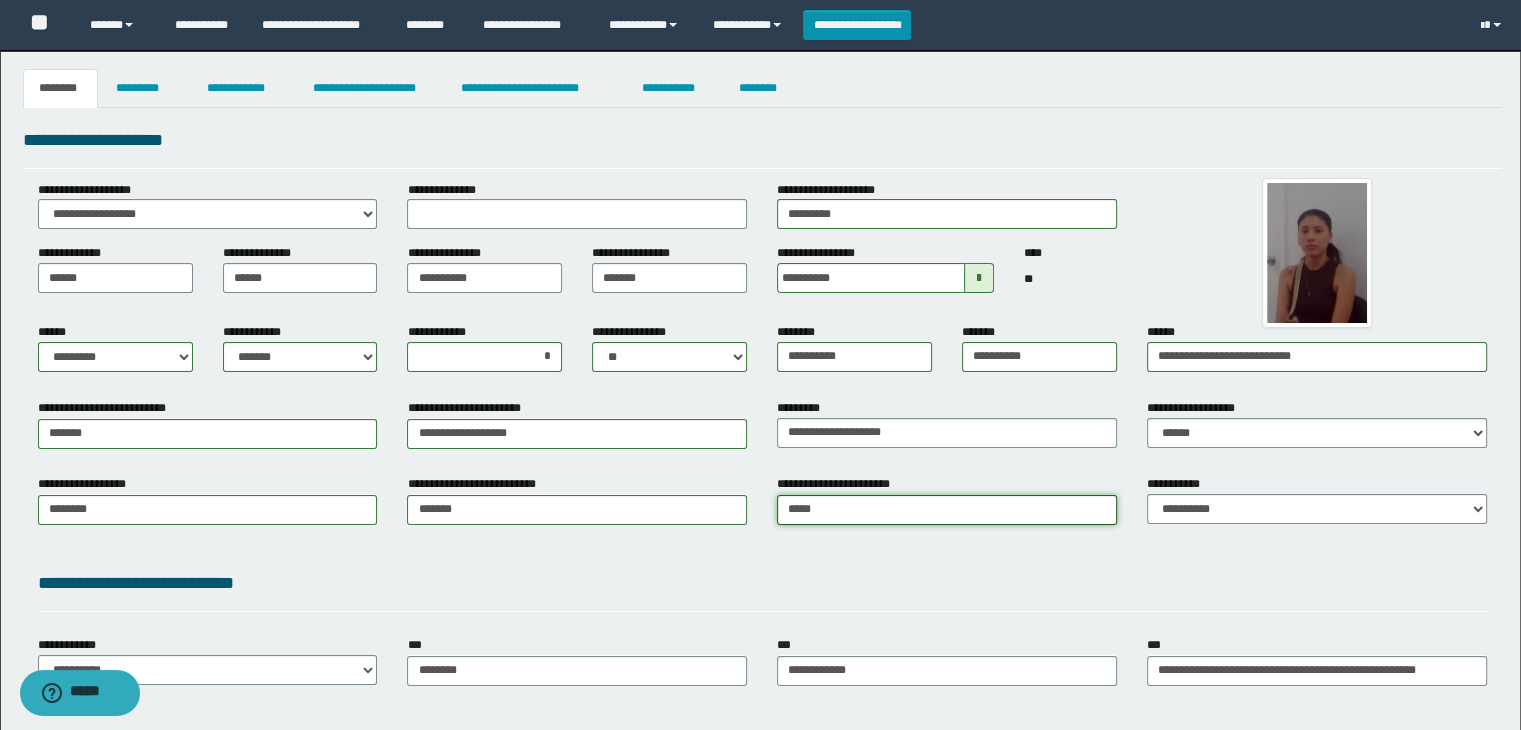 type on "******" 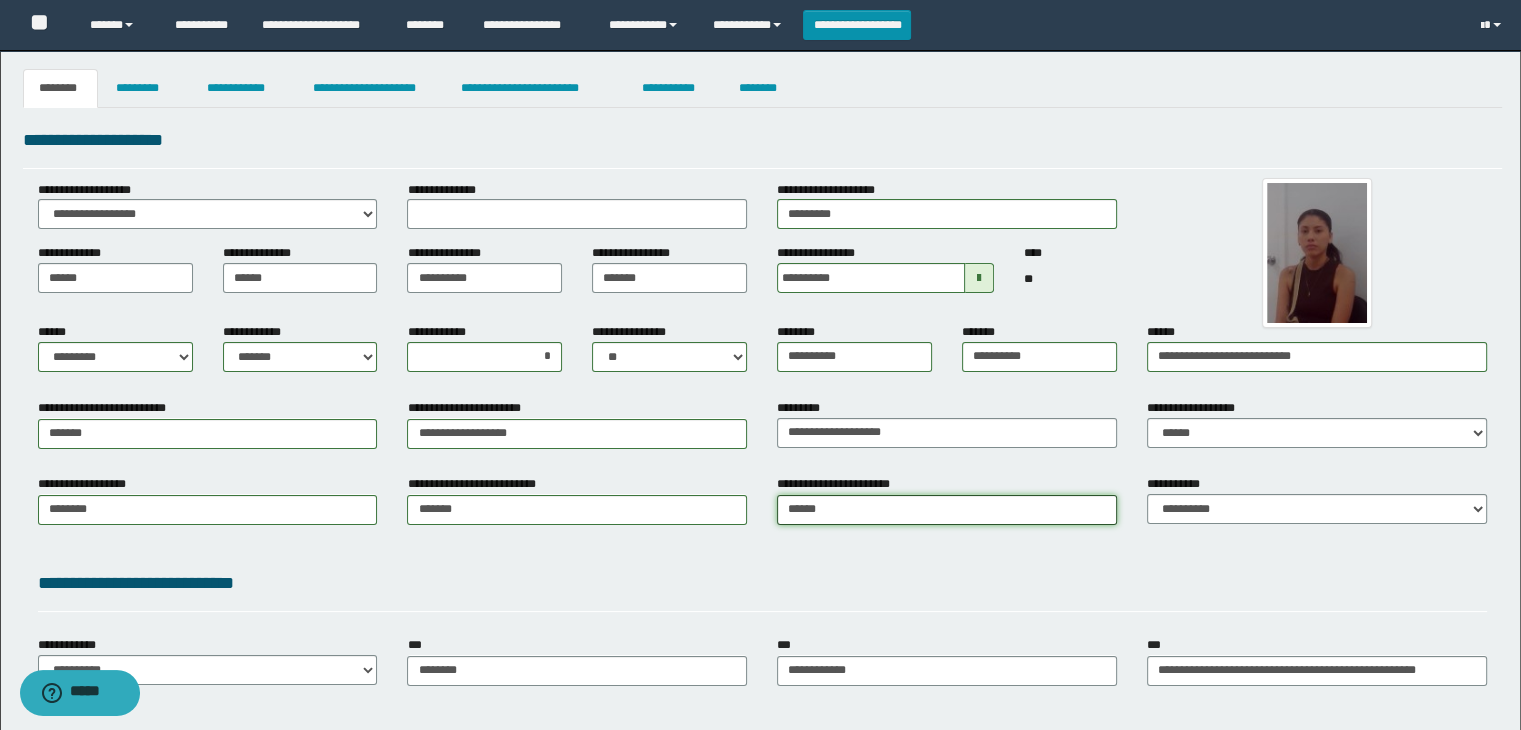 type on "**********" 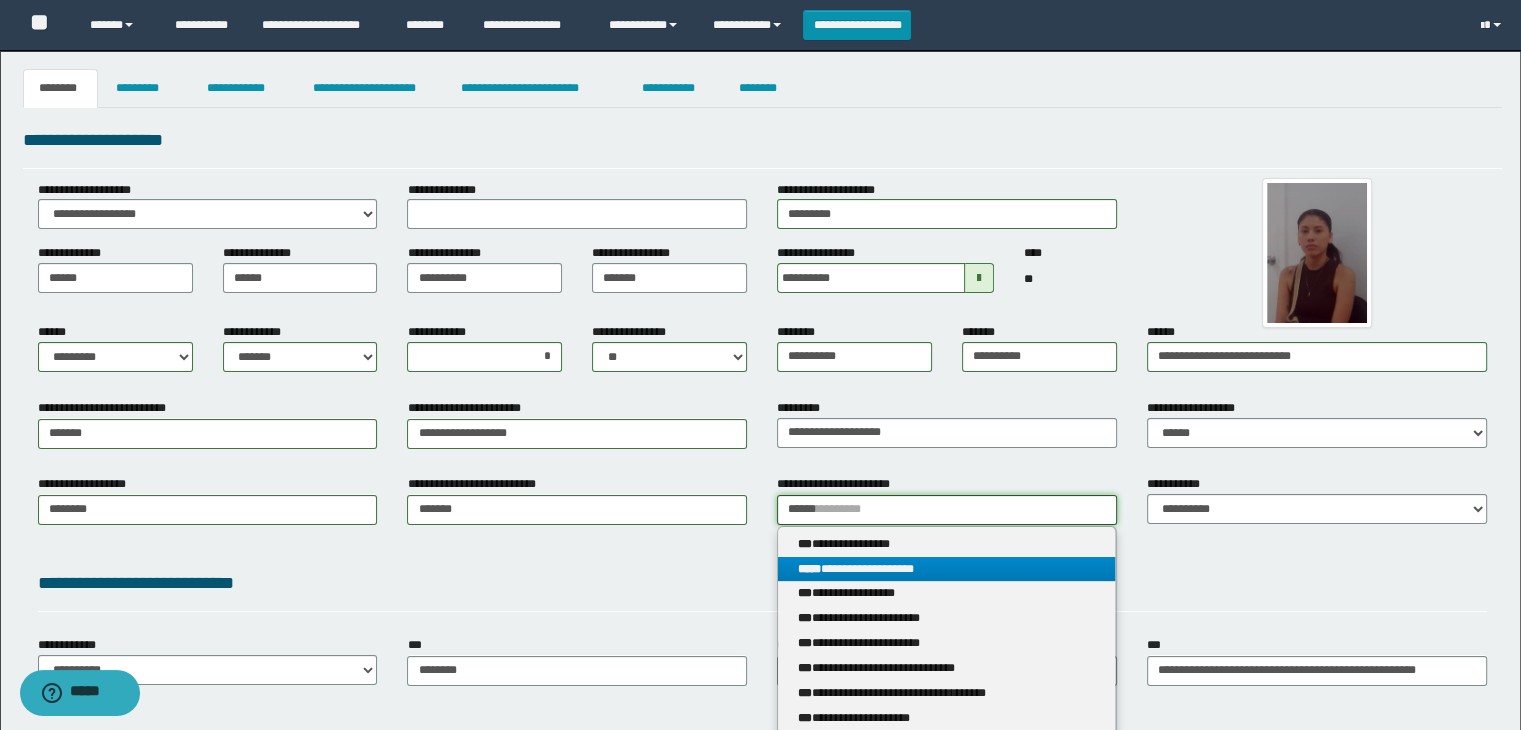 type on "******" 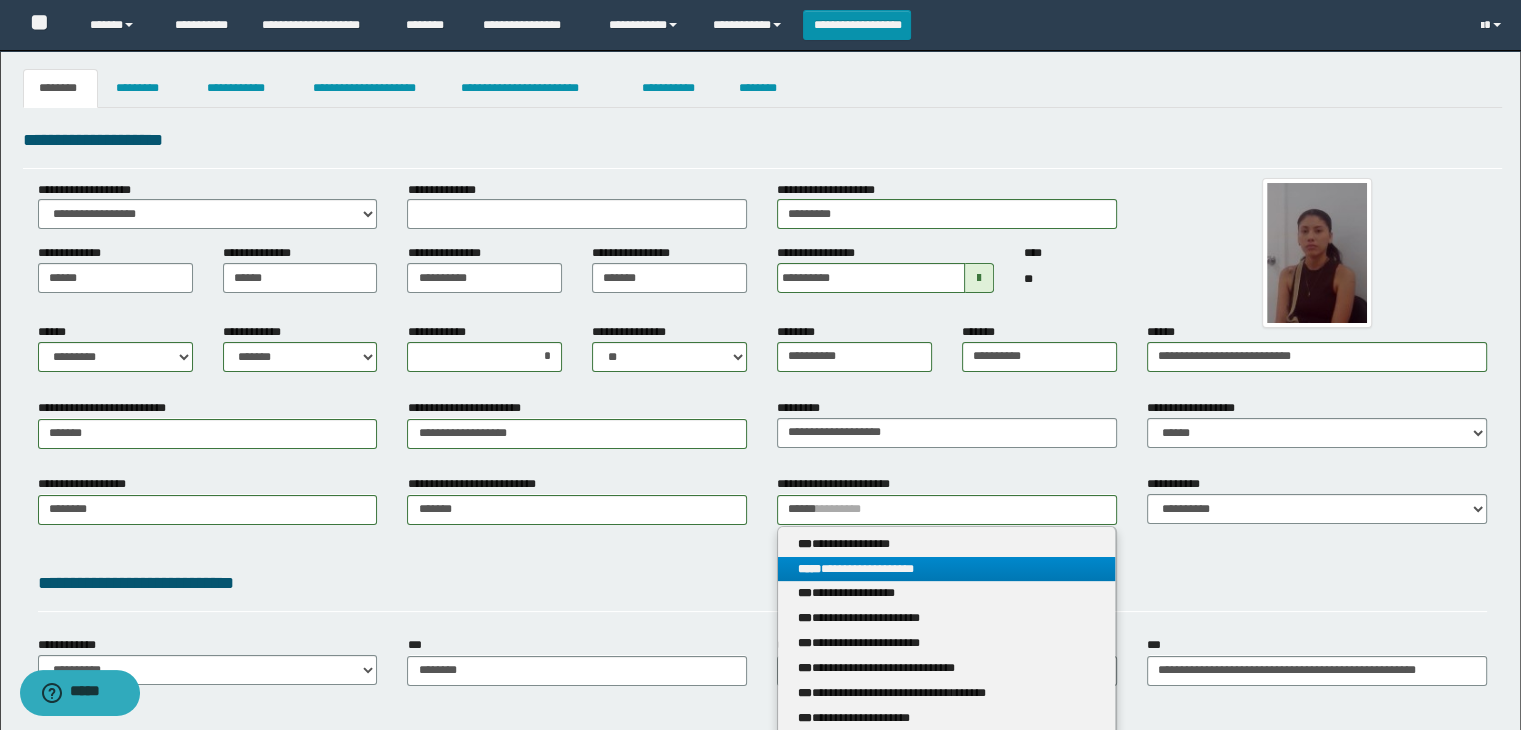 click on "**********" at bounding box center [947, 569] 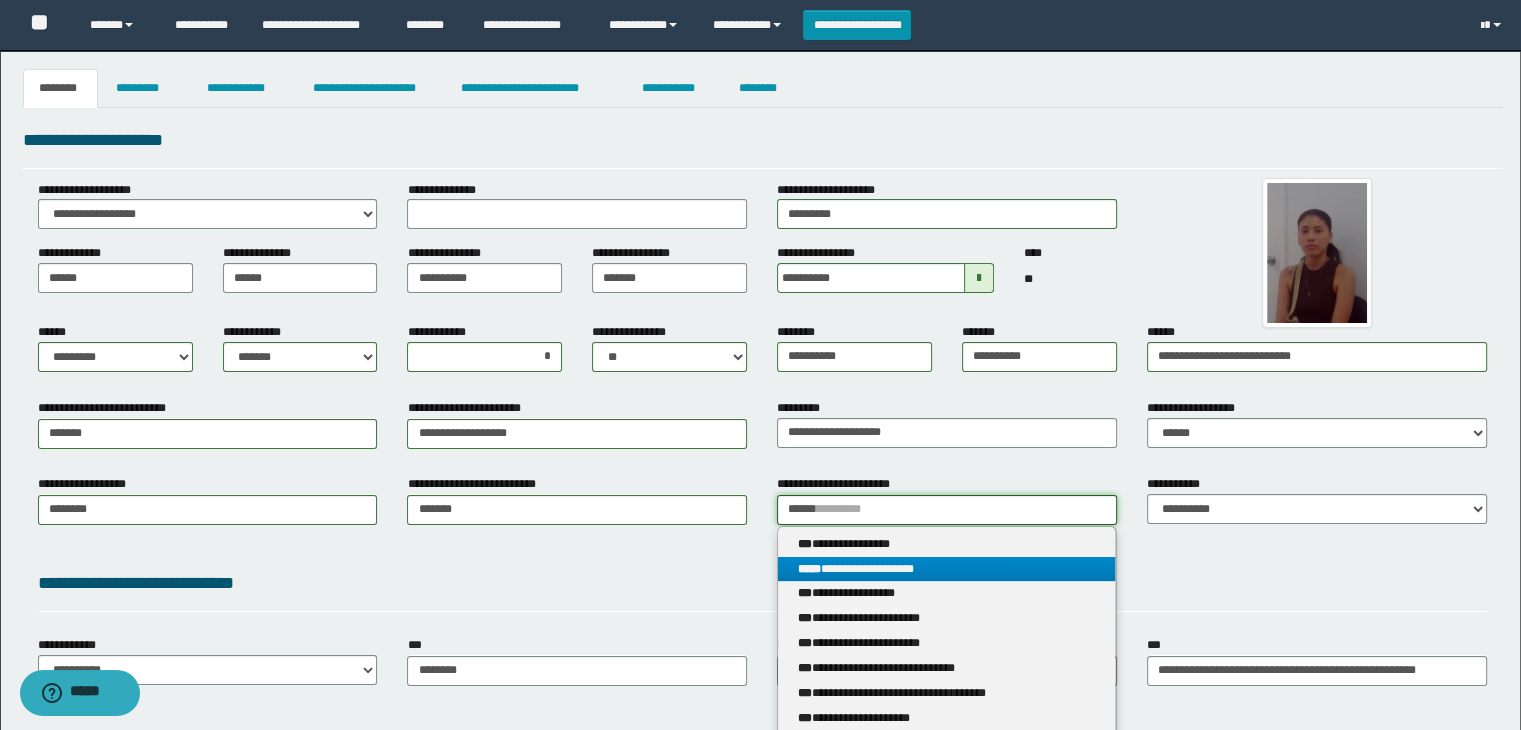 type 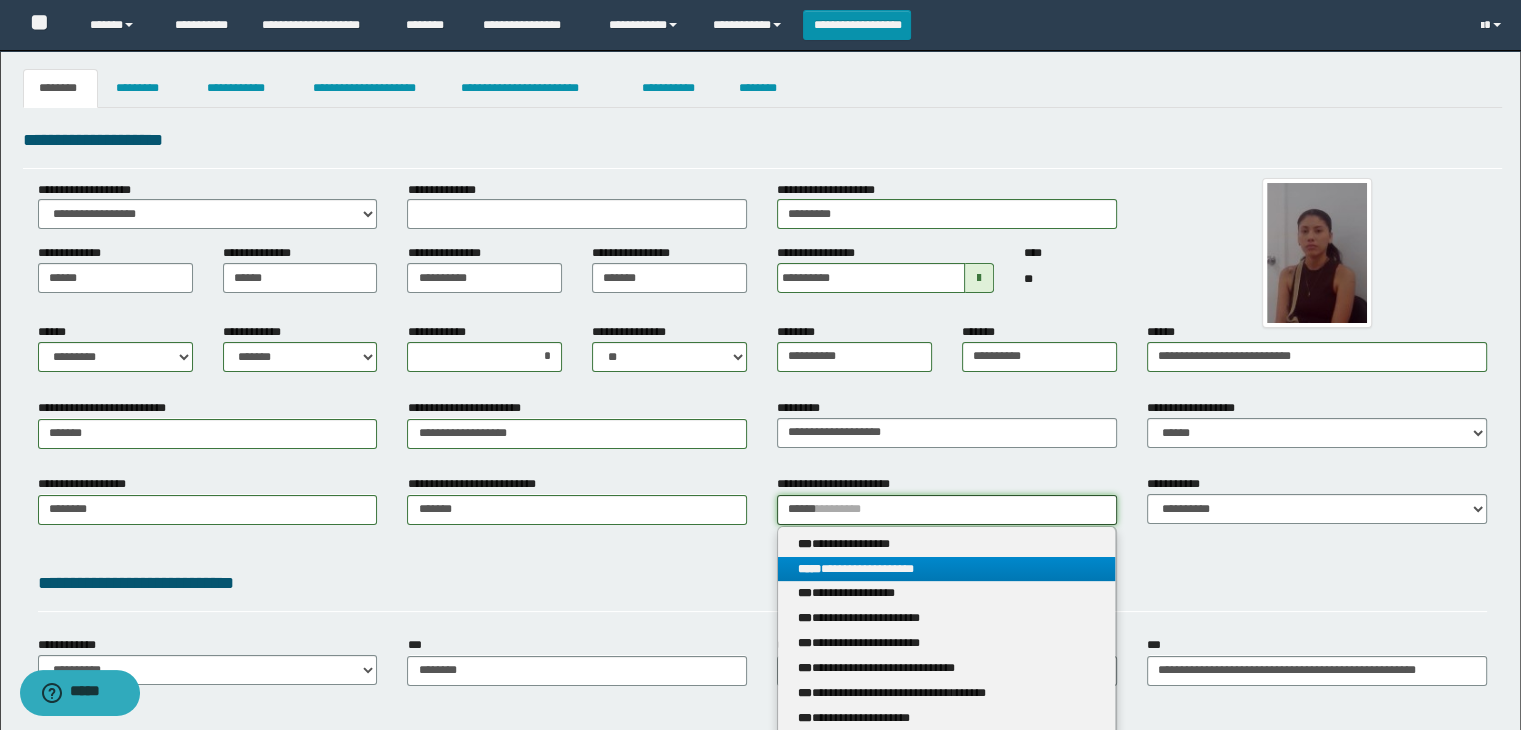 type on "**********" 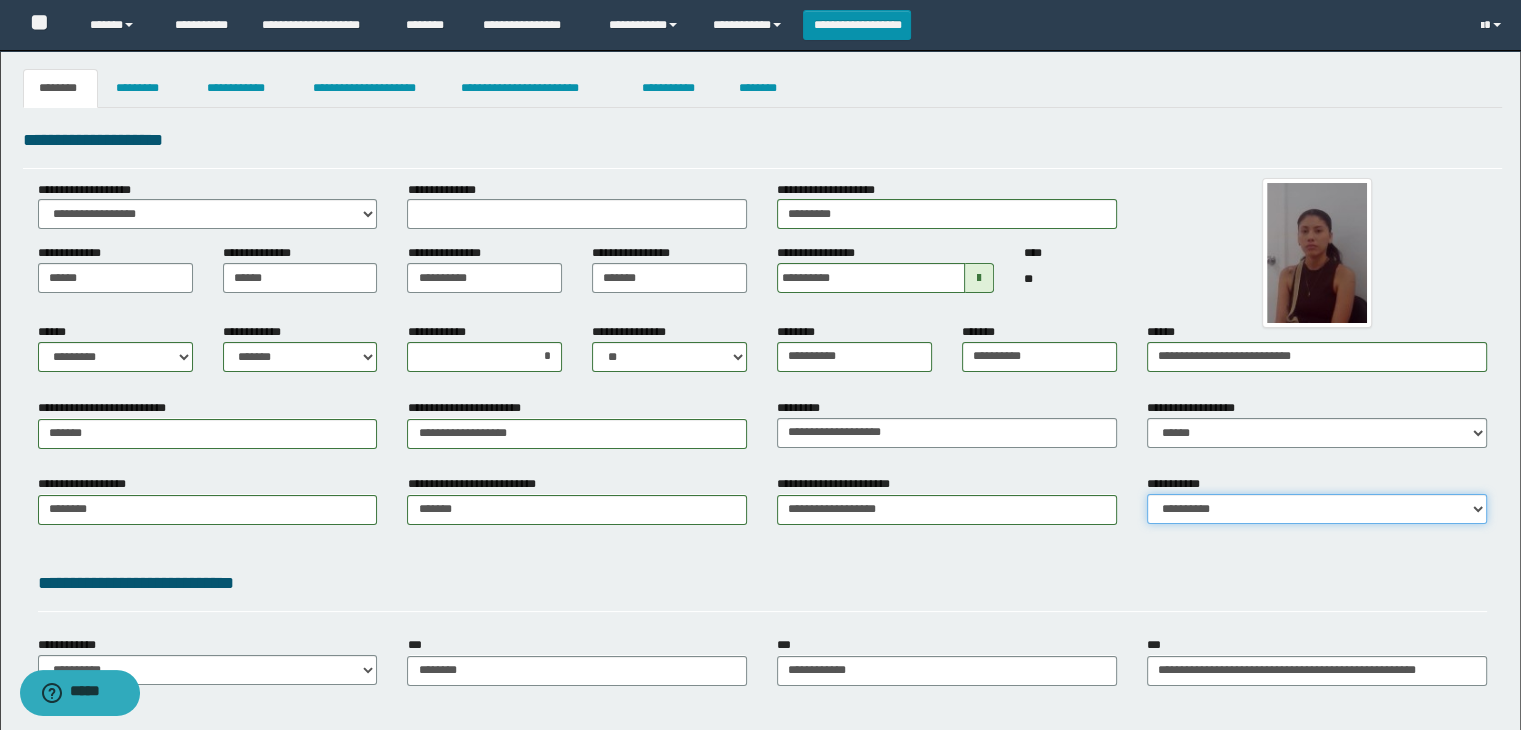 click on "**********" at bounding box center [1317, 509] 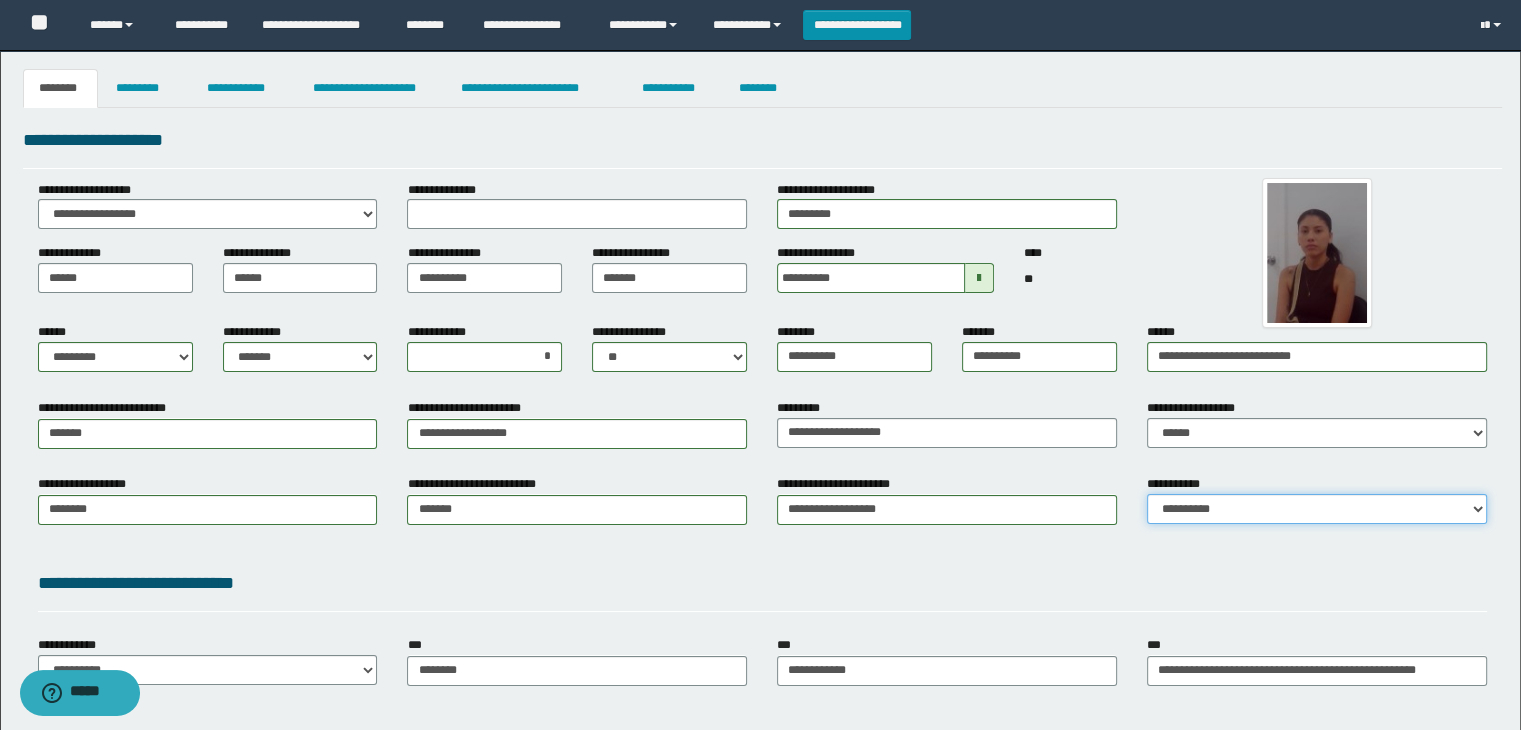 select on "*" 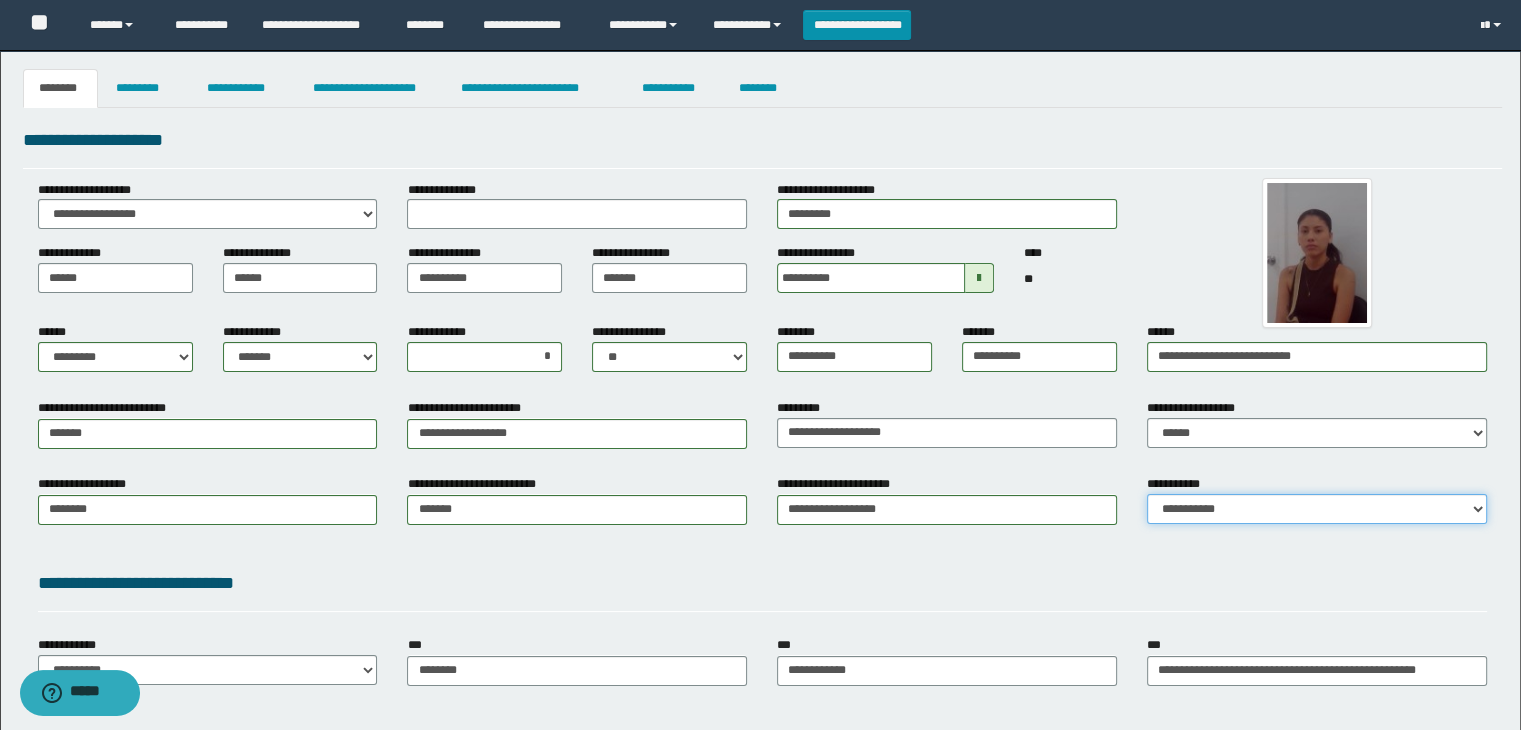 click on "**********" at bounding box center (1317, 509) 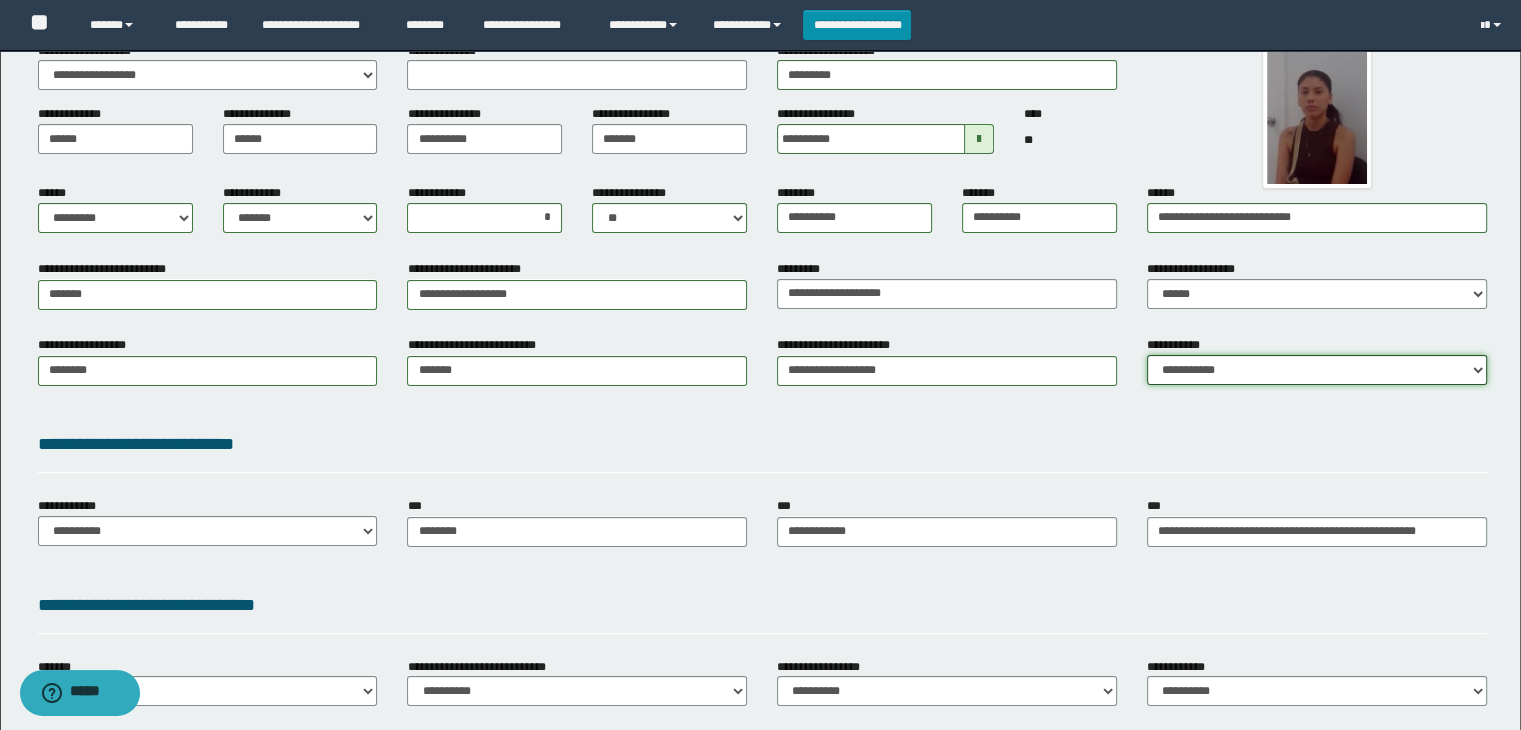 scroll, scrollTop: 284, scrollLeft: 0, axis: vertical 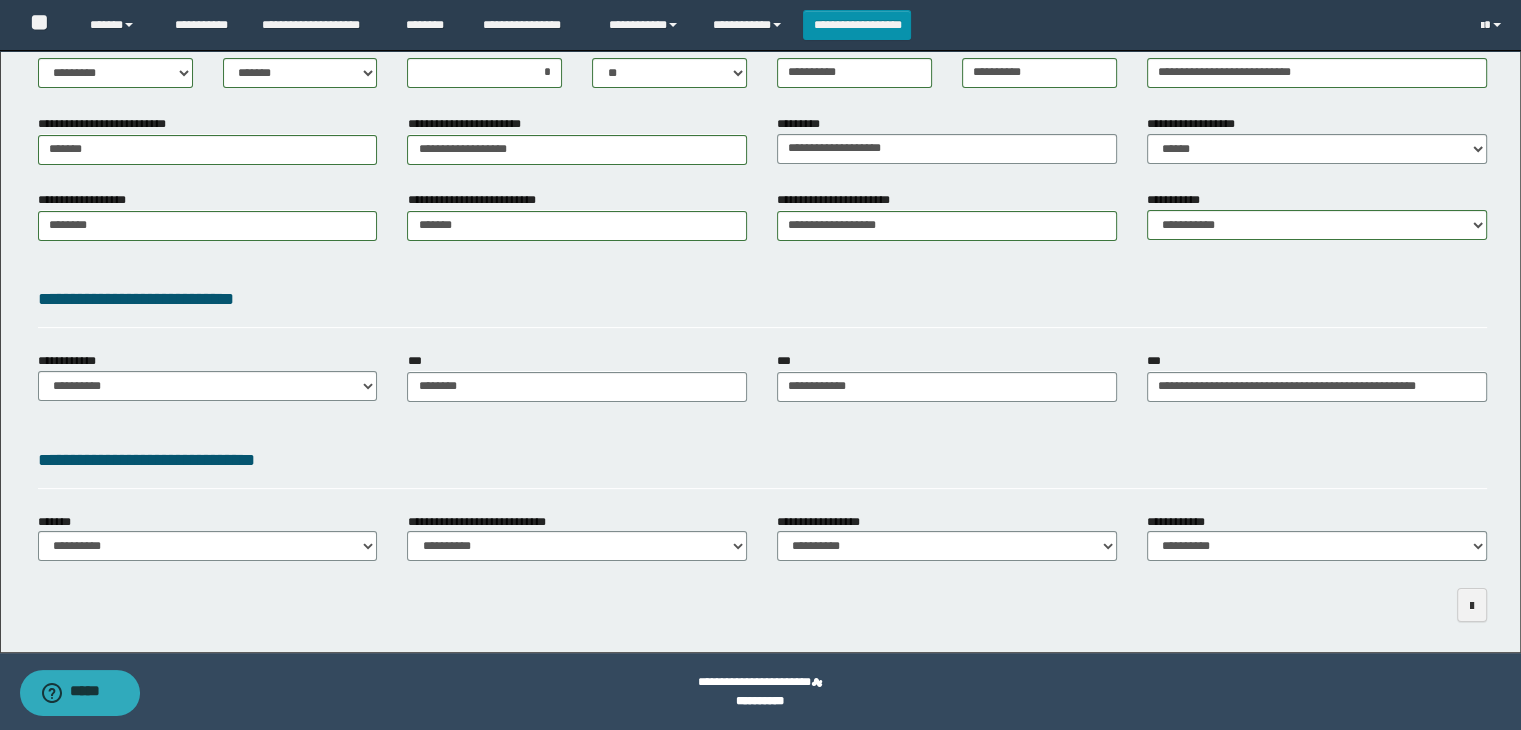 drag, startPoint x: 199, startPoint y: 351, endPoint x: 188, endPoint y: 383, distance: 33.83785 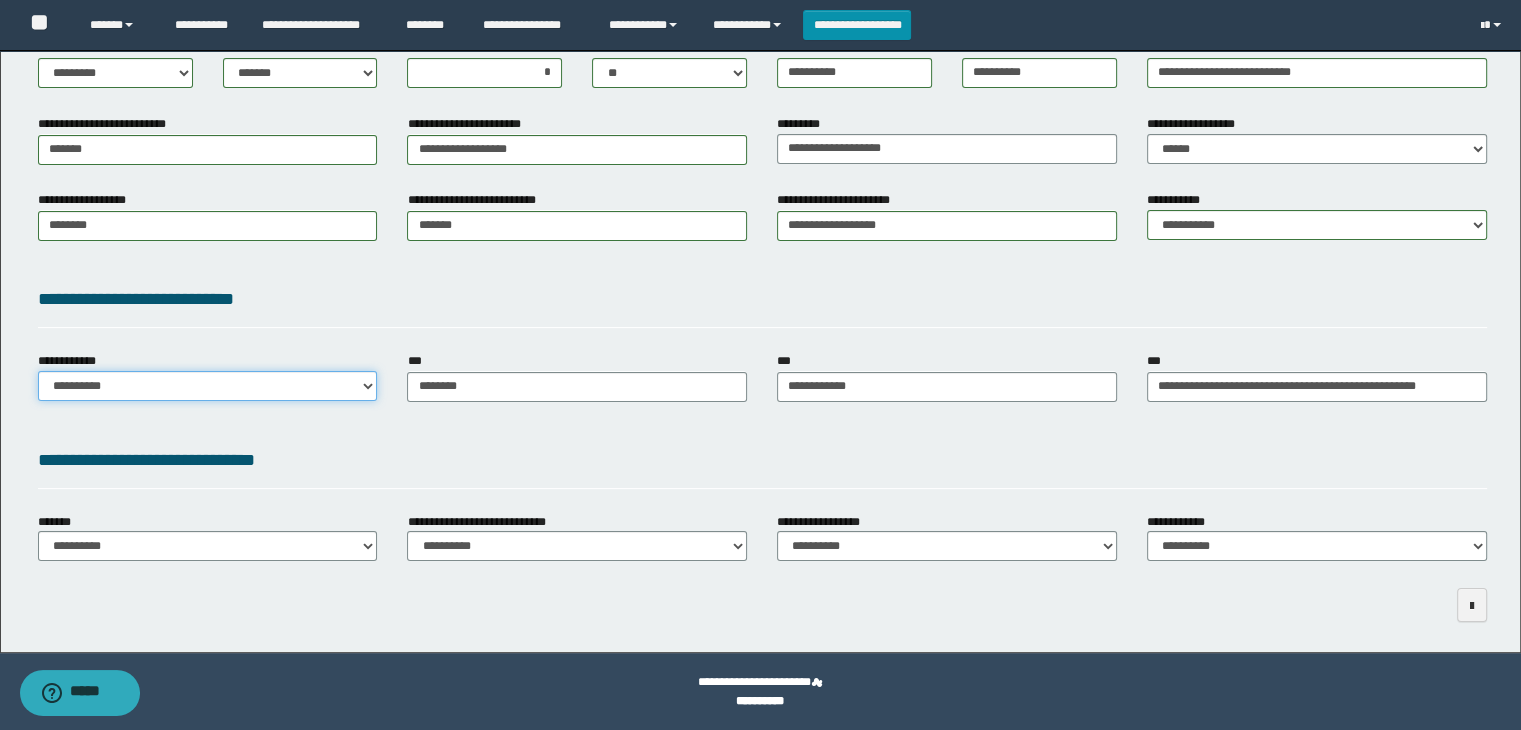 click on "**********" at bounding box center [208, 386] 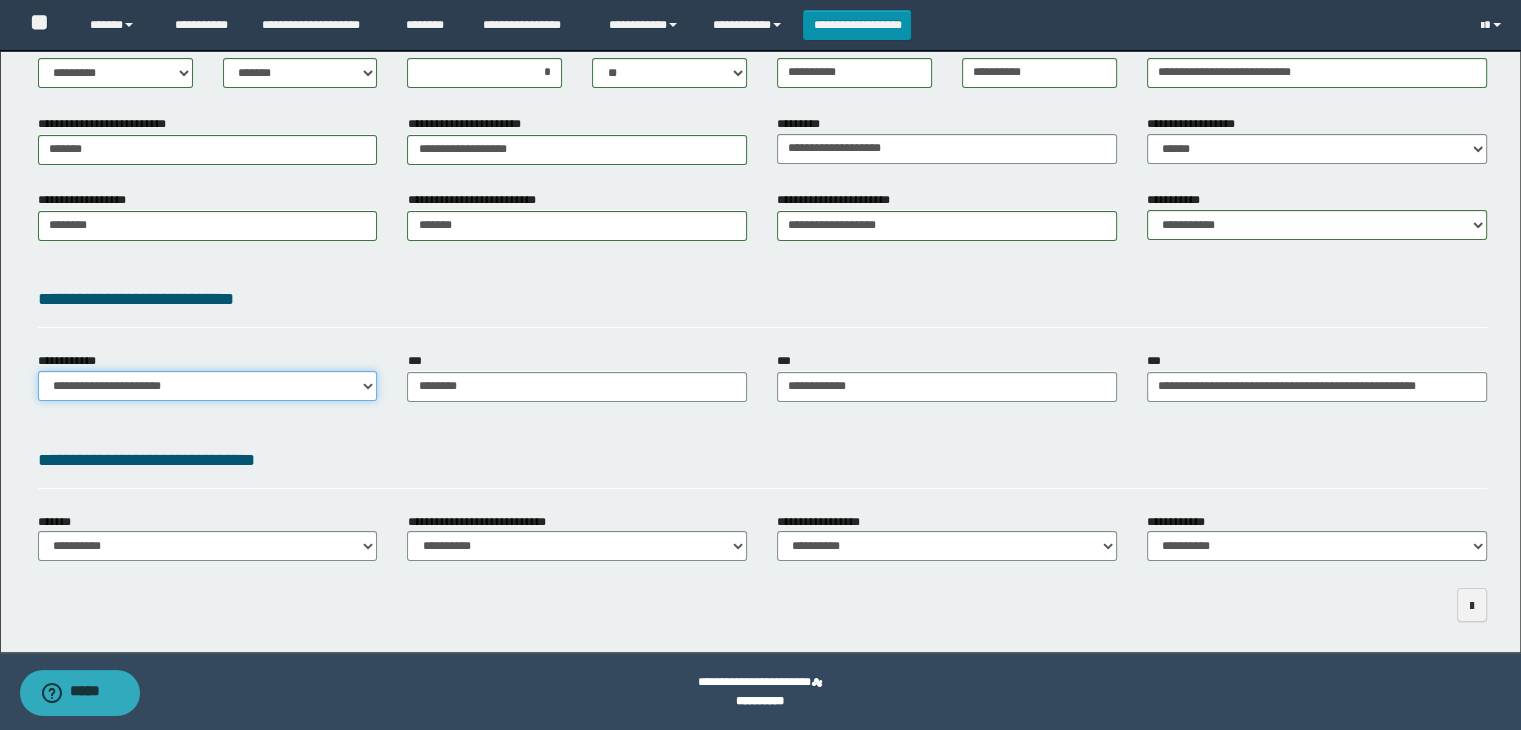 click on "**********" at bounding box center (208, 386) 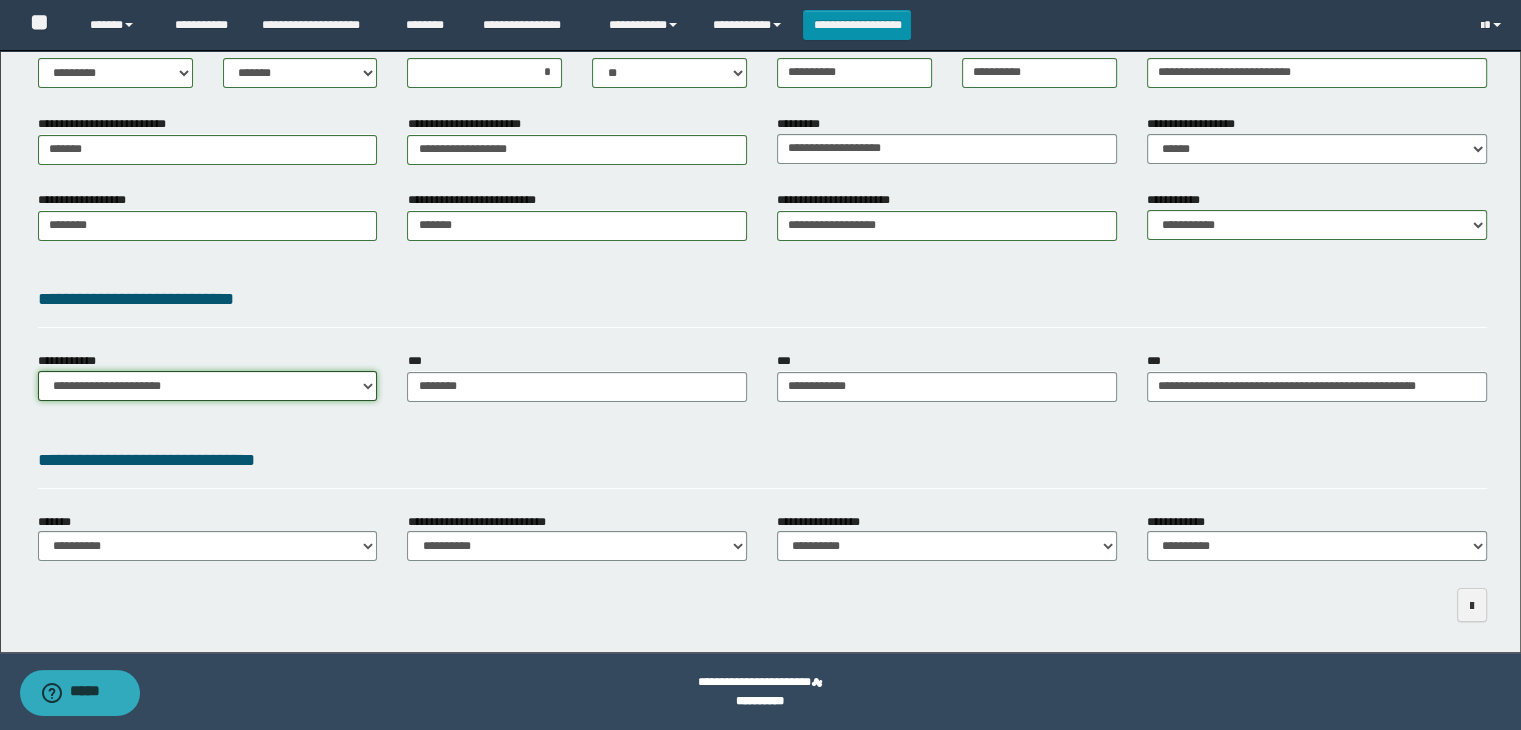 click on "**********" at bounding box center (208, 386) 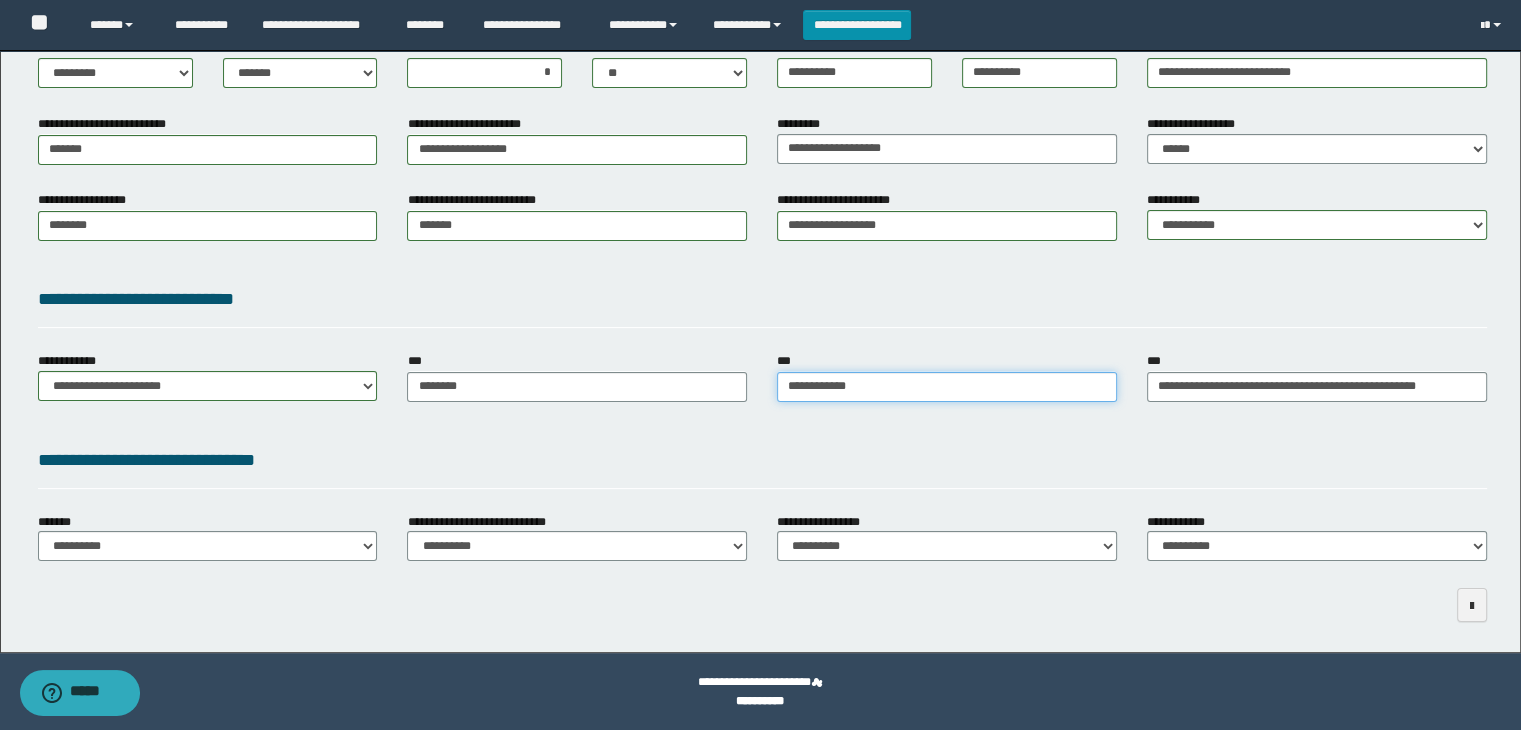 type on "**********" 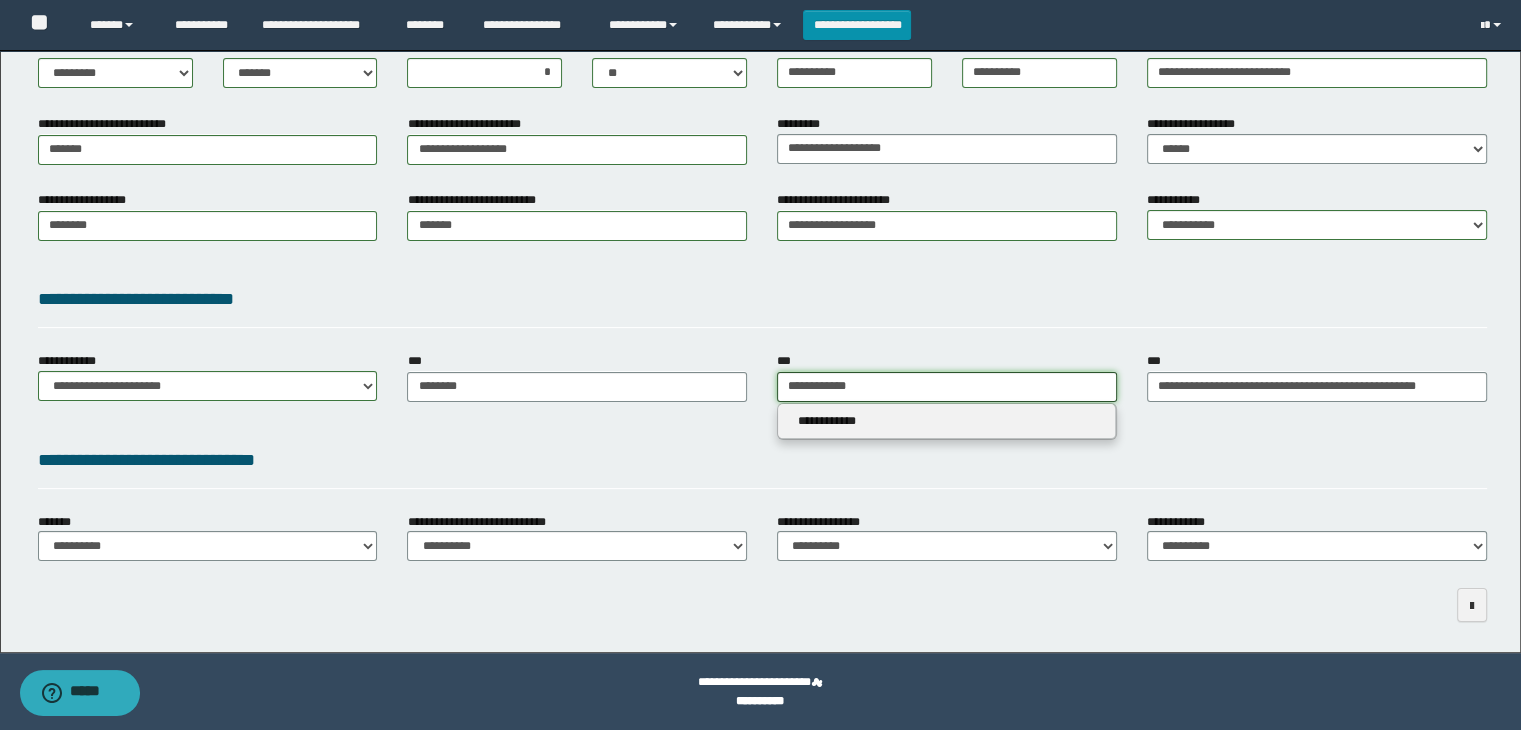 click on "**********" at bounding box center [947, 387] 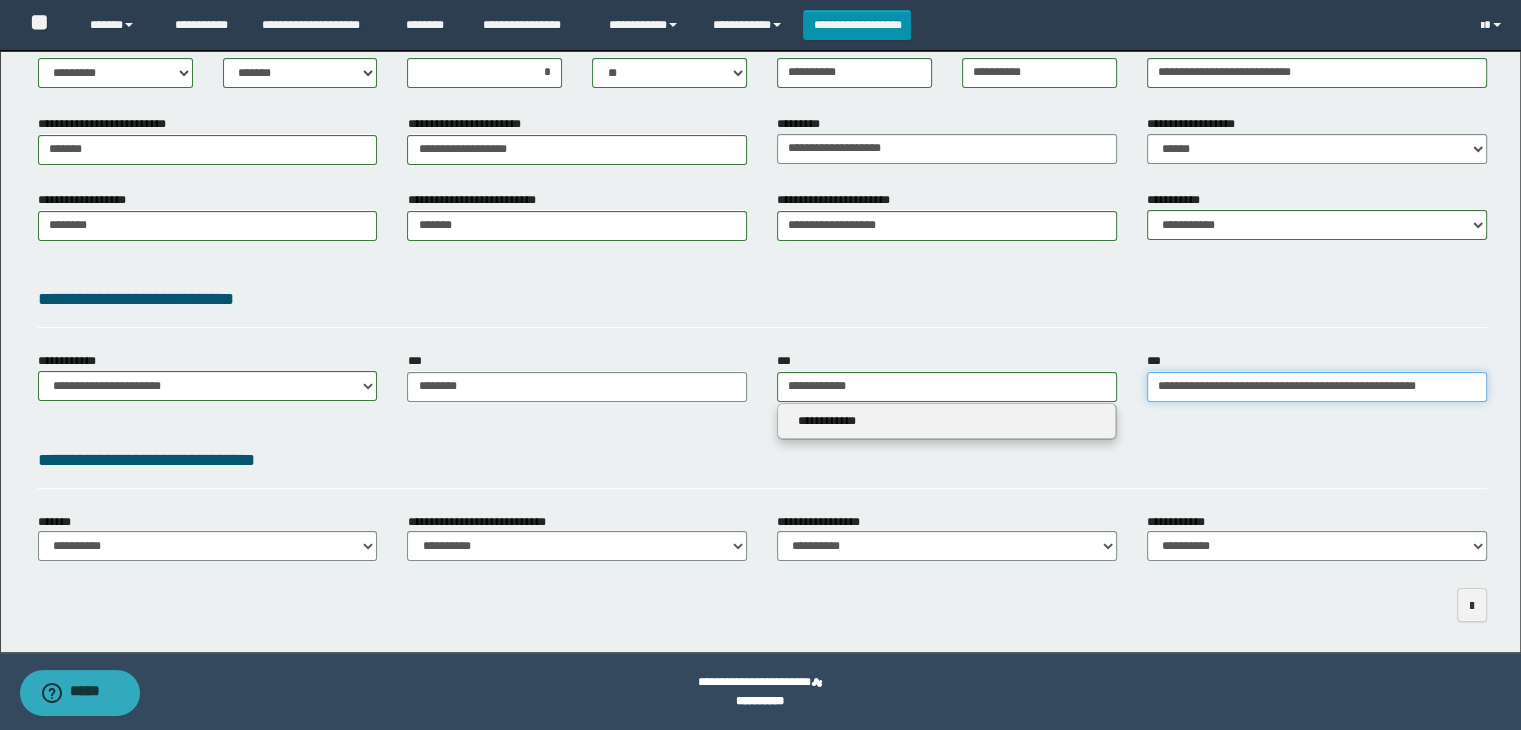 type 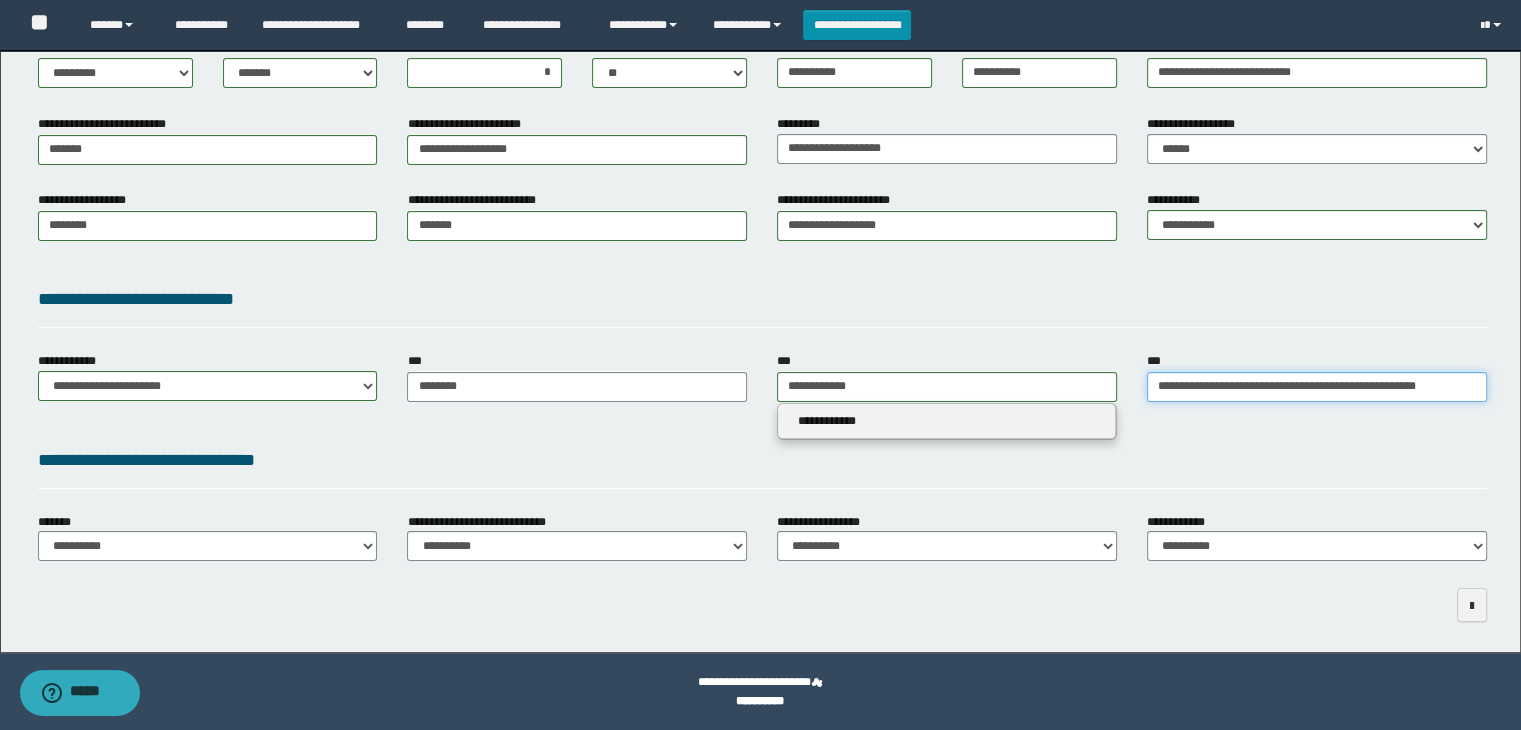 type on "**********" 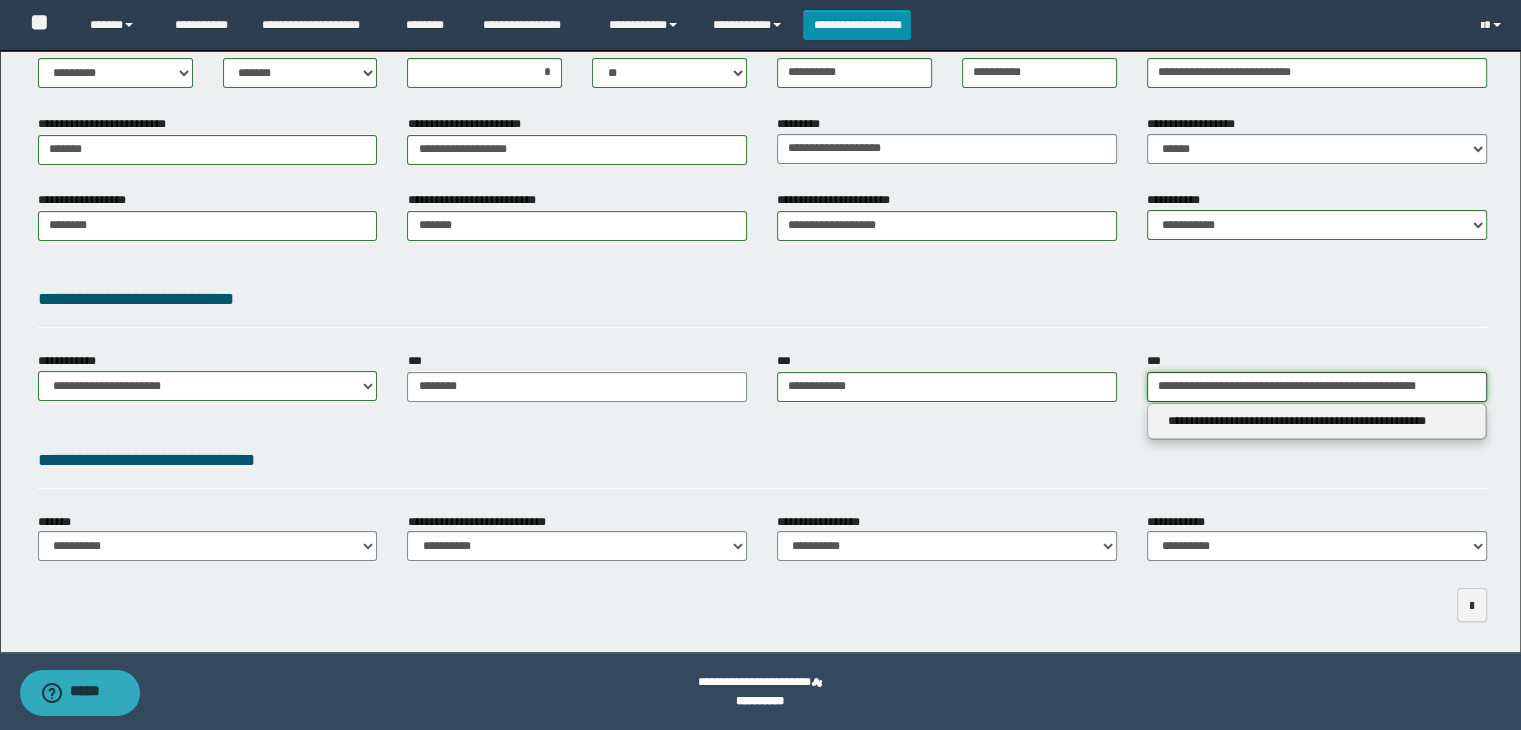 click on "**********" at bounding box center [1317, 387] 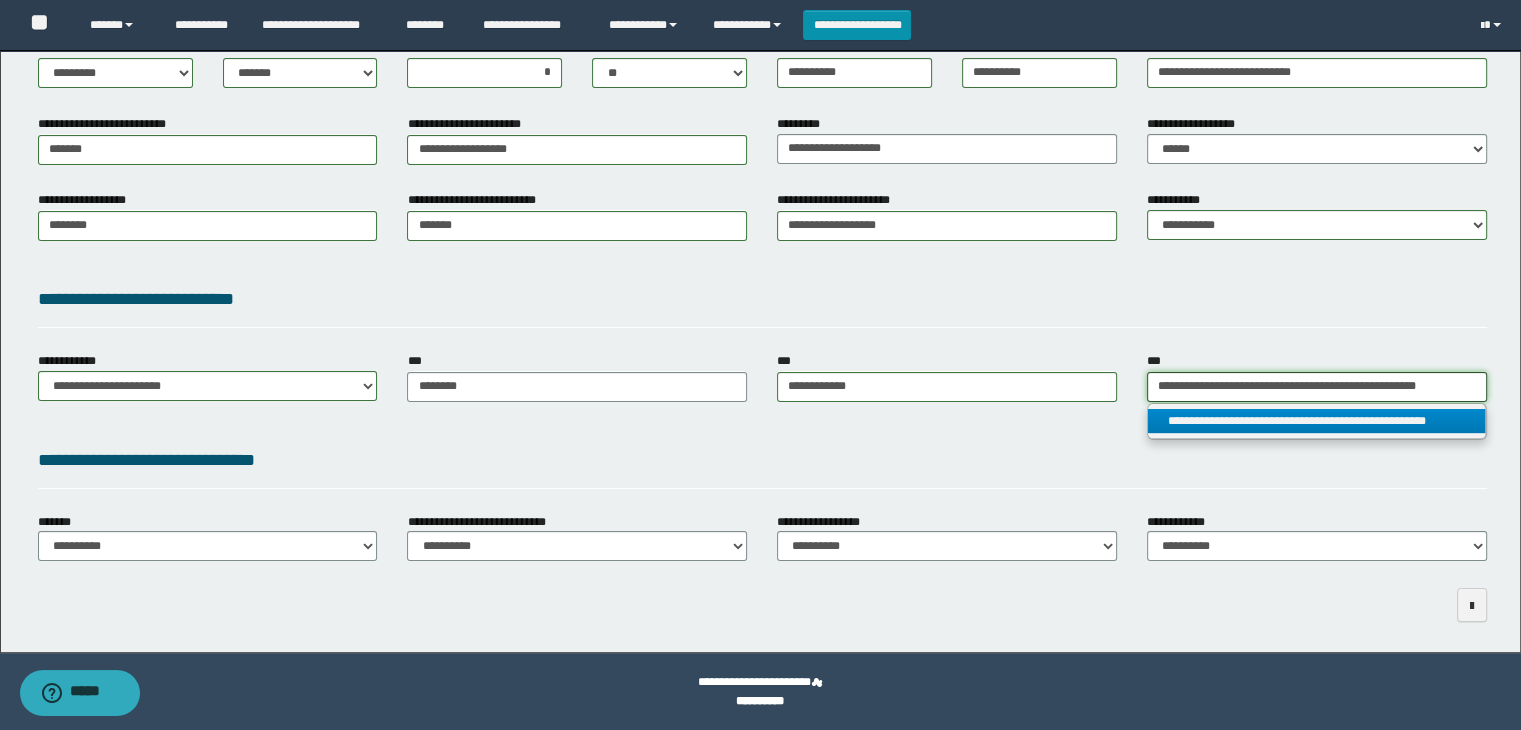 drag, startPoint x: 1462, startPoint y: 382, endPoint x: 686, endPoint y: 334, distance: 777.4831 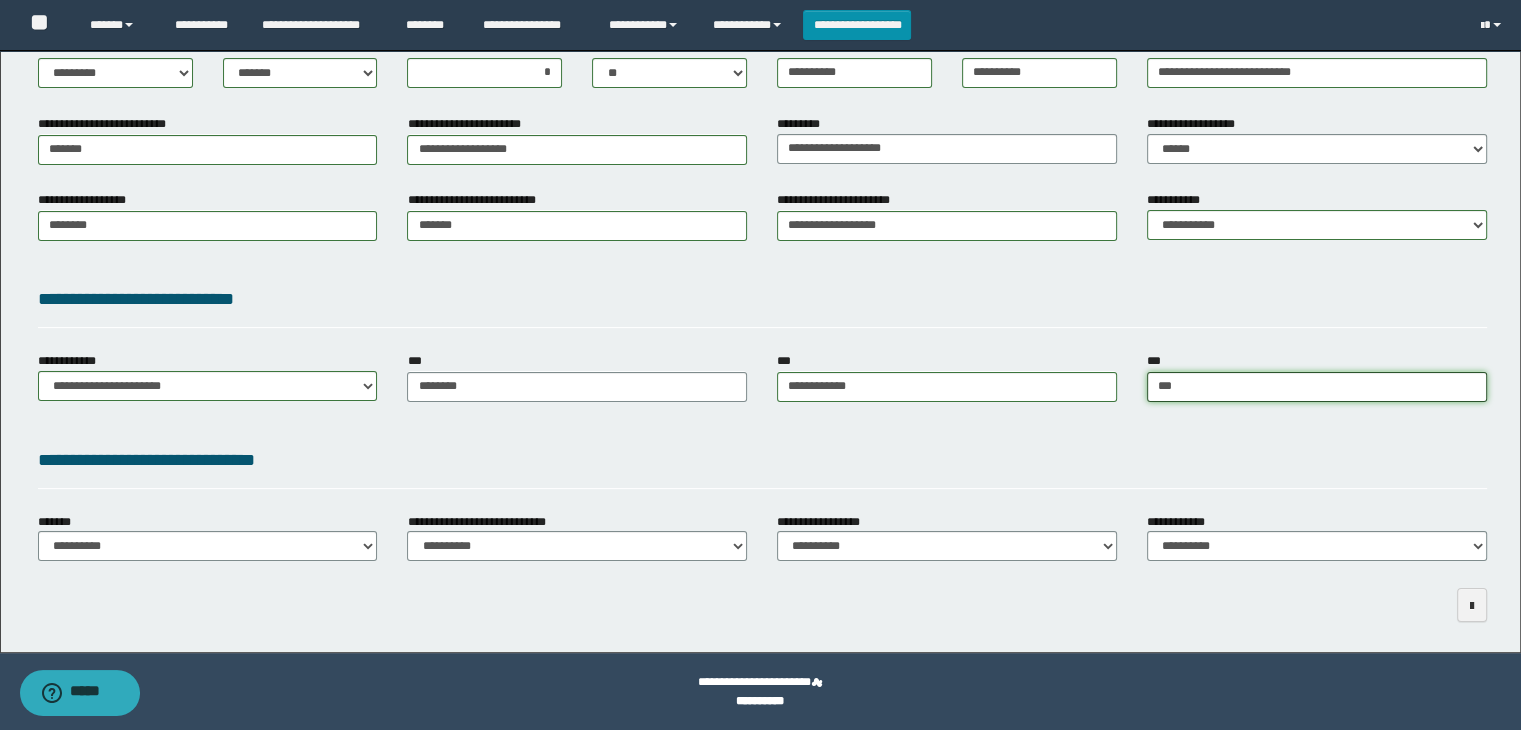 type on "****" 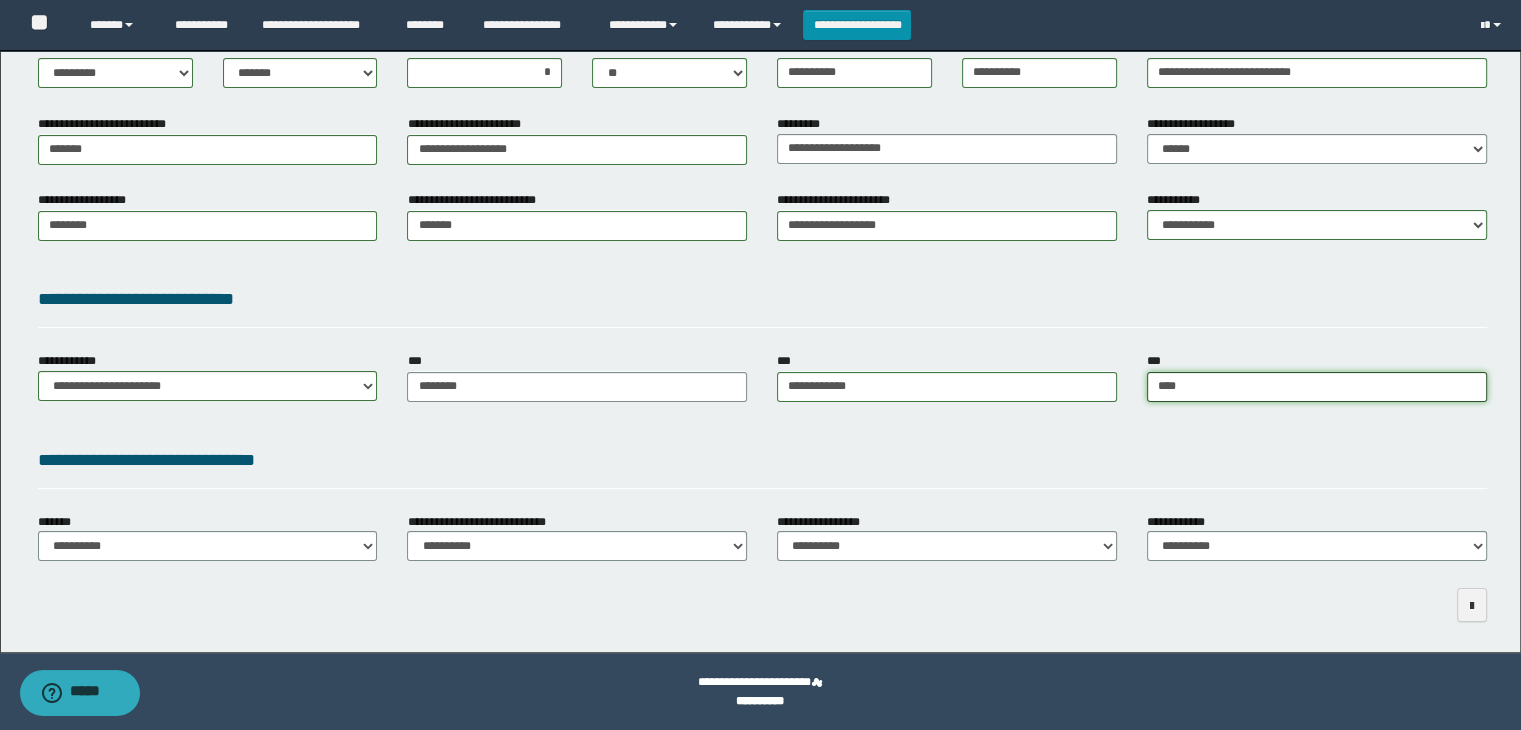 type on "****" 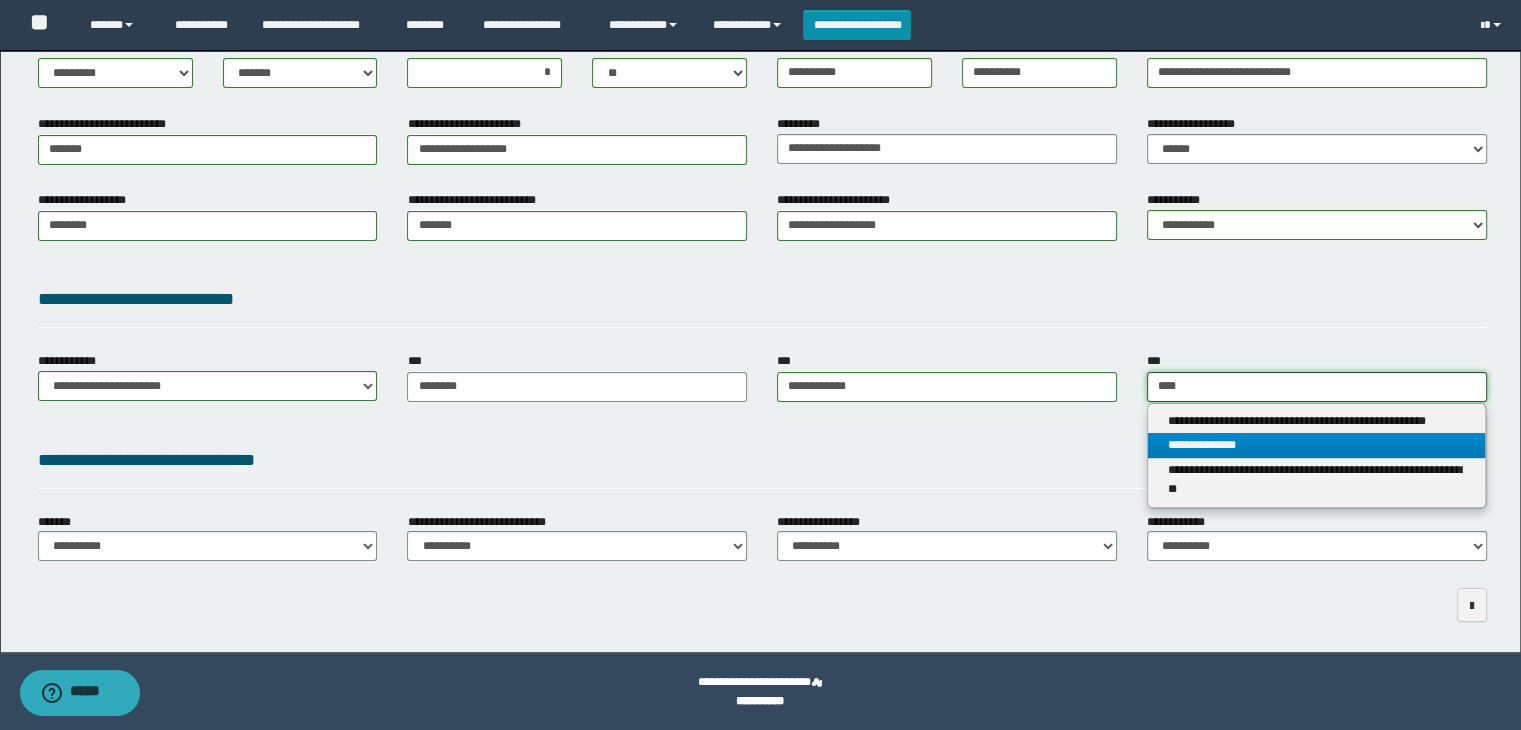 type on "****" 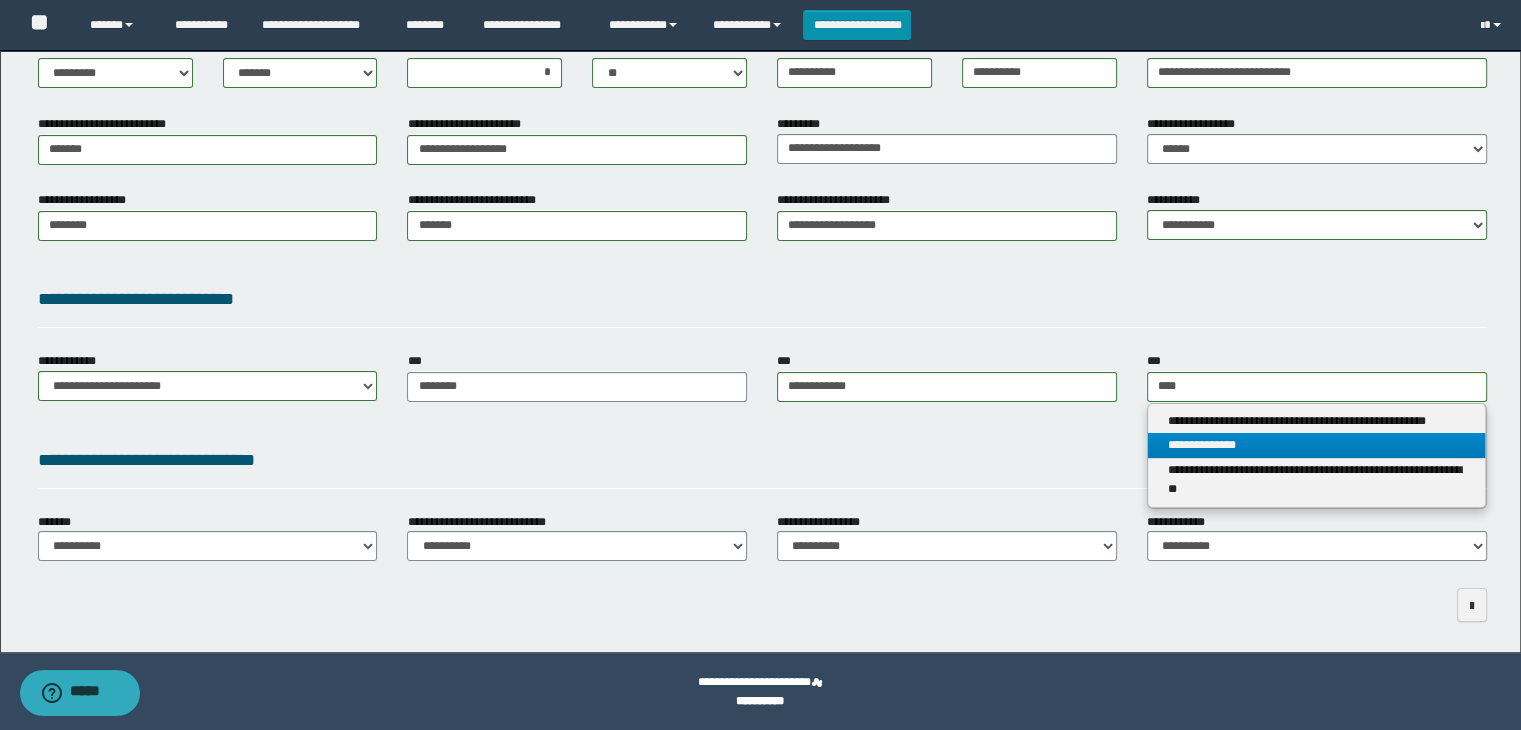 drag, startPoint x: 1292, startPoint y: 437, endPoint x: 716, endPoint y: 431, distance: 576.03125 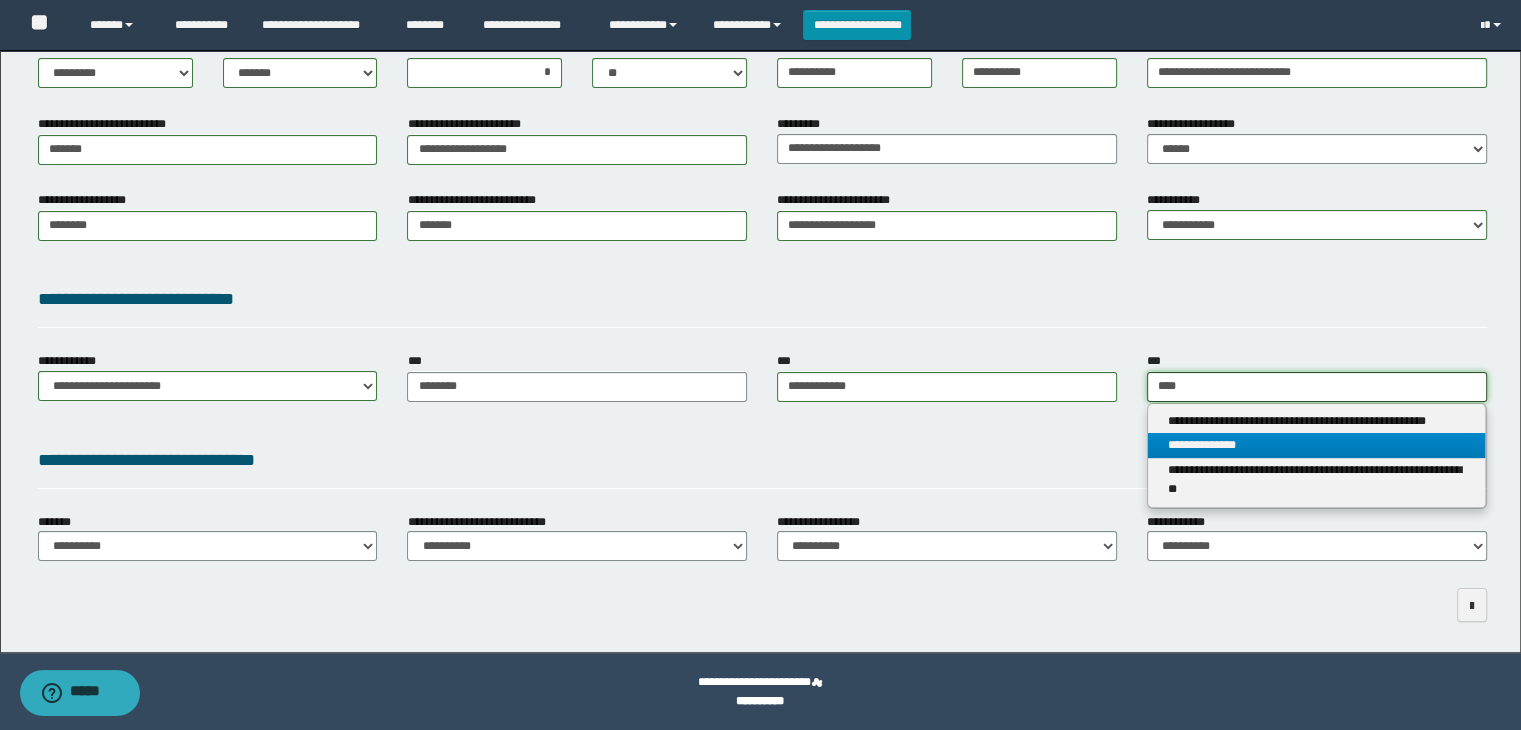 type 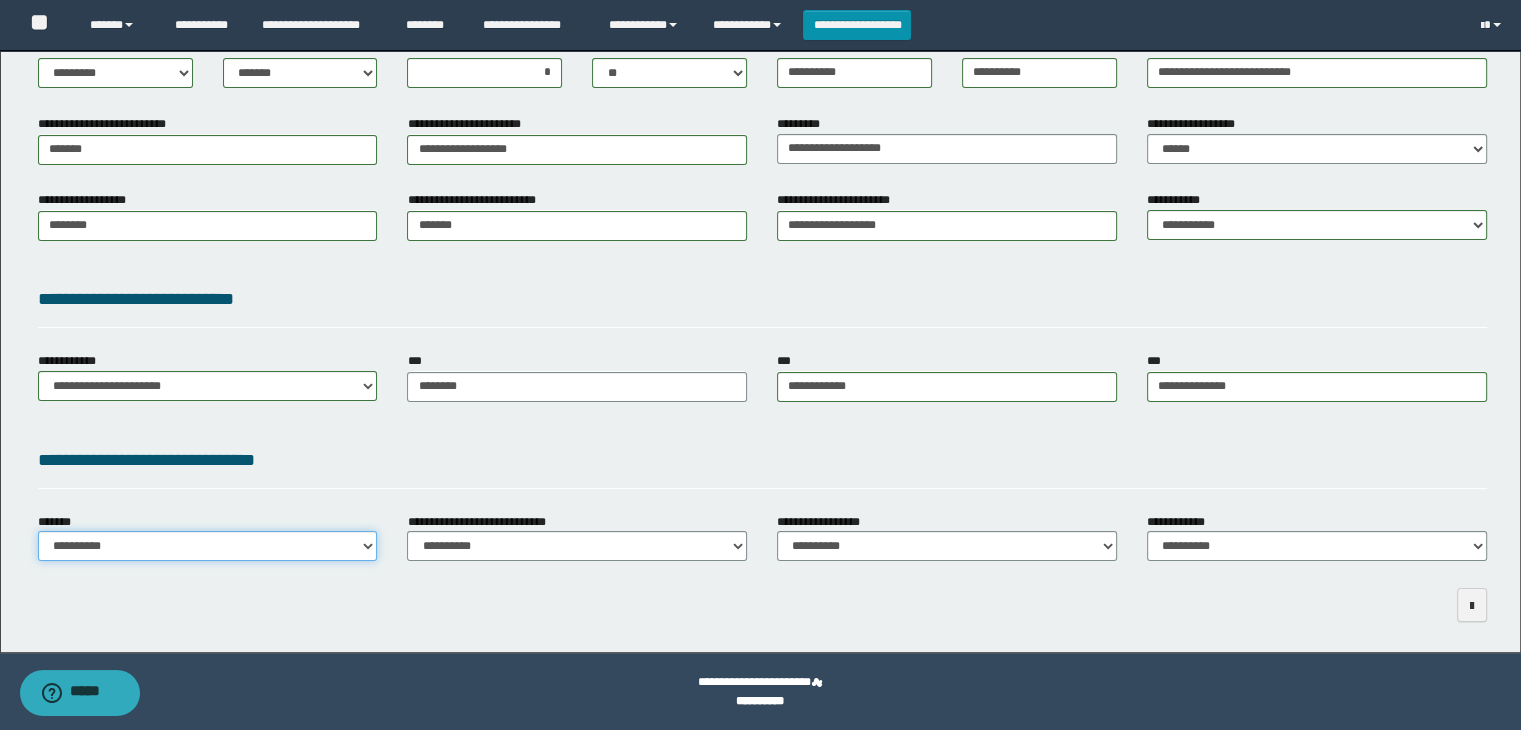 click on "**********" at bounding box center [208, 546] 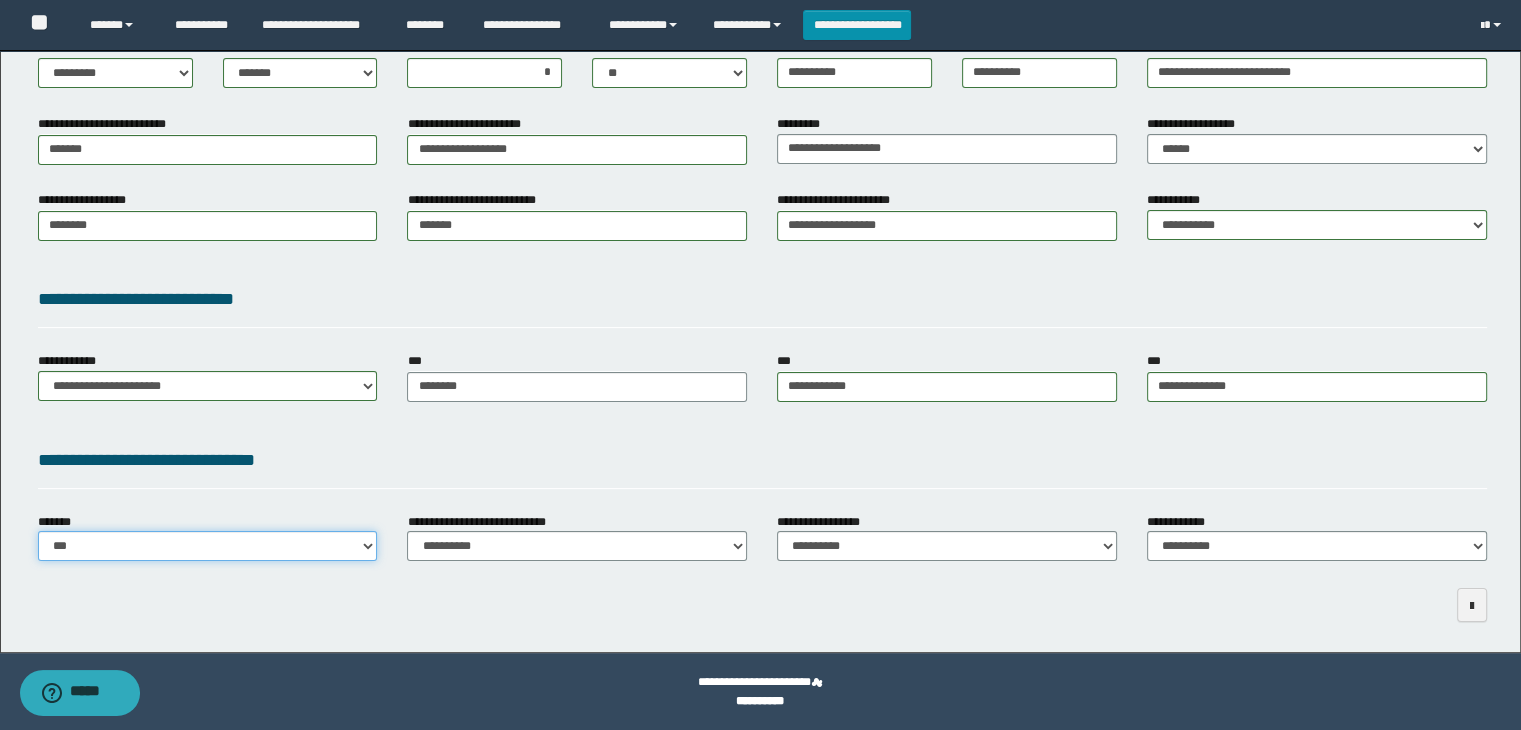 click on "**********" at bounding box center (208, 546) 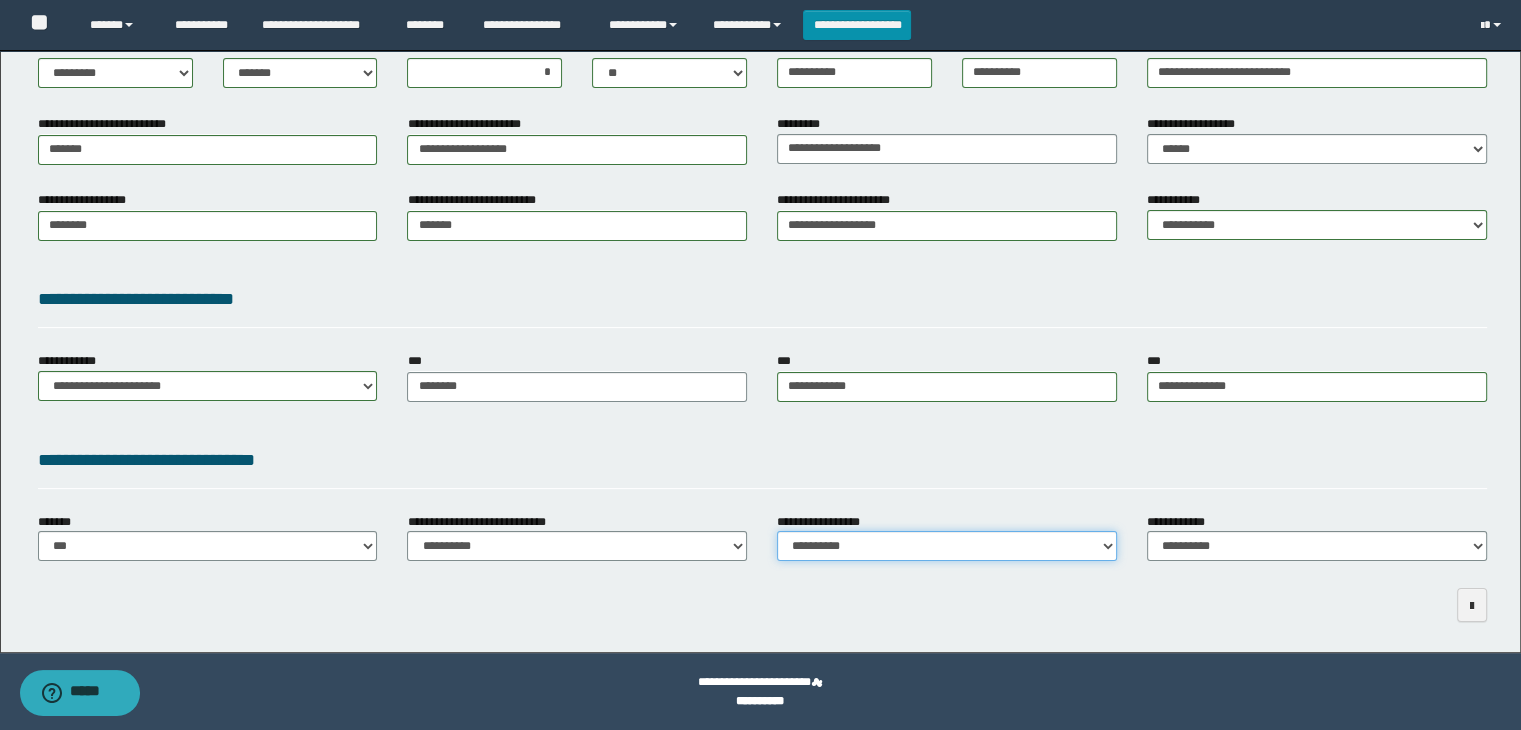 click on "**********" at bounding box center [947, 546] 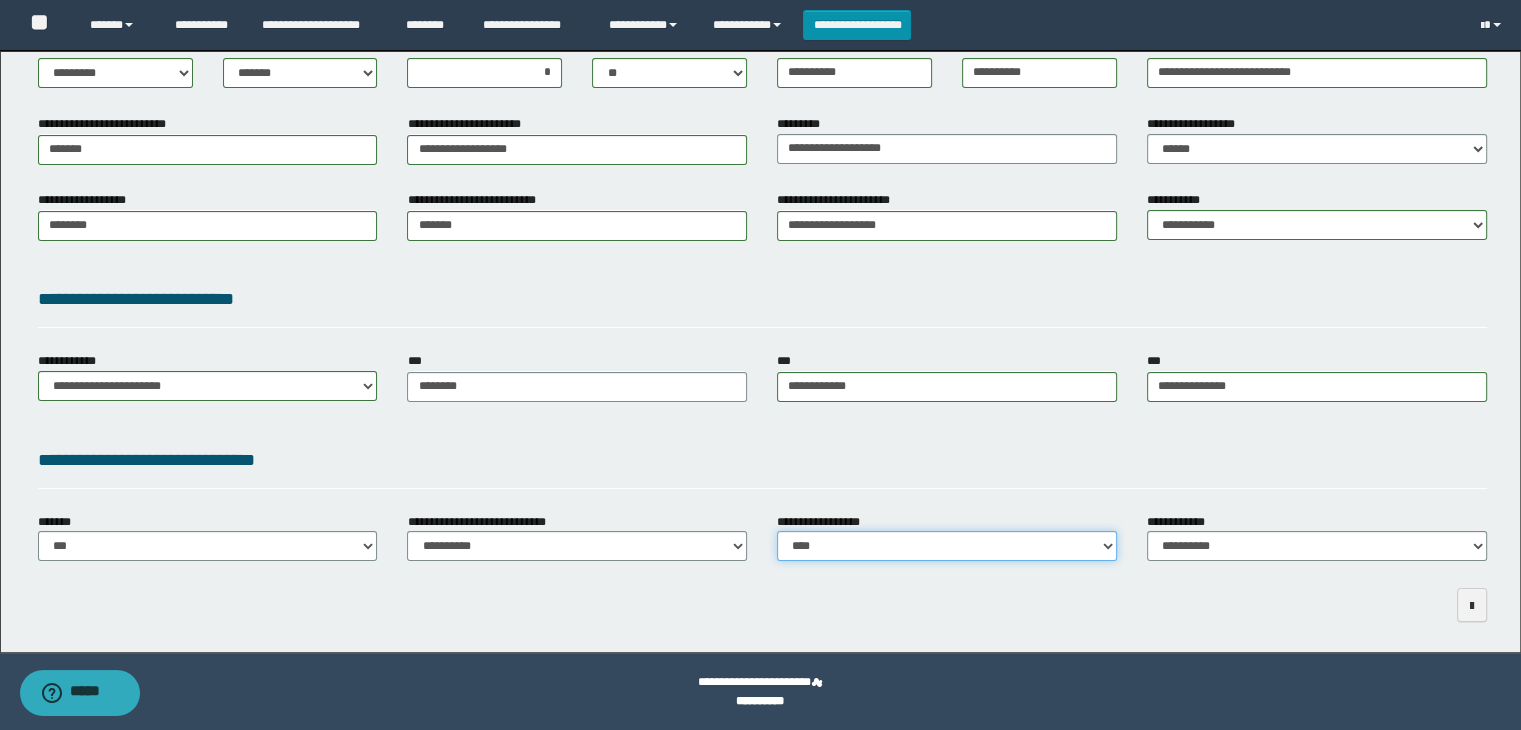 click on "**********" at bounding box center [947, 546] 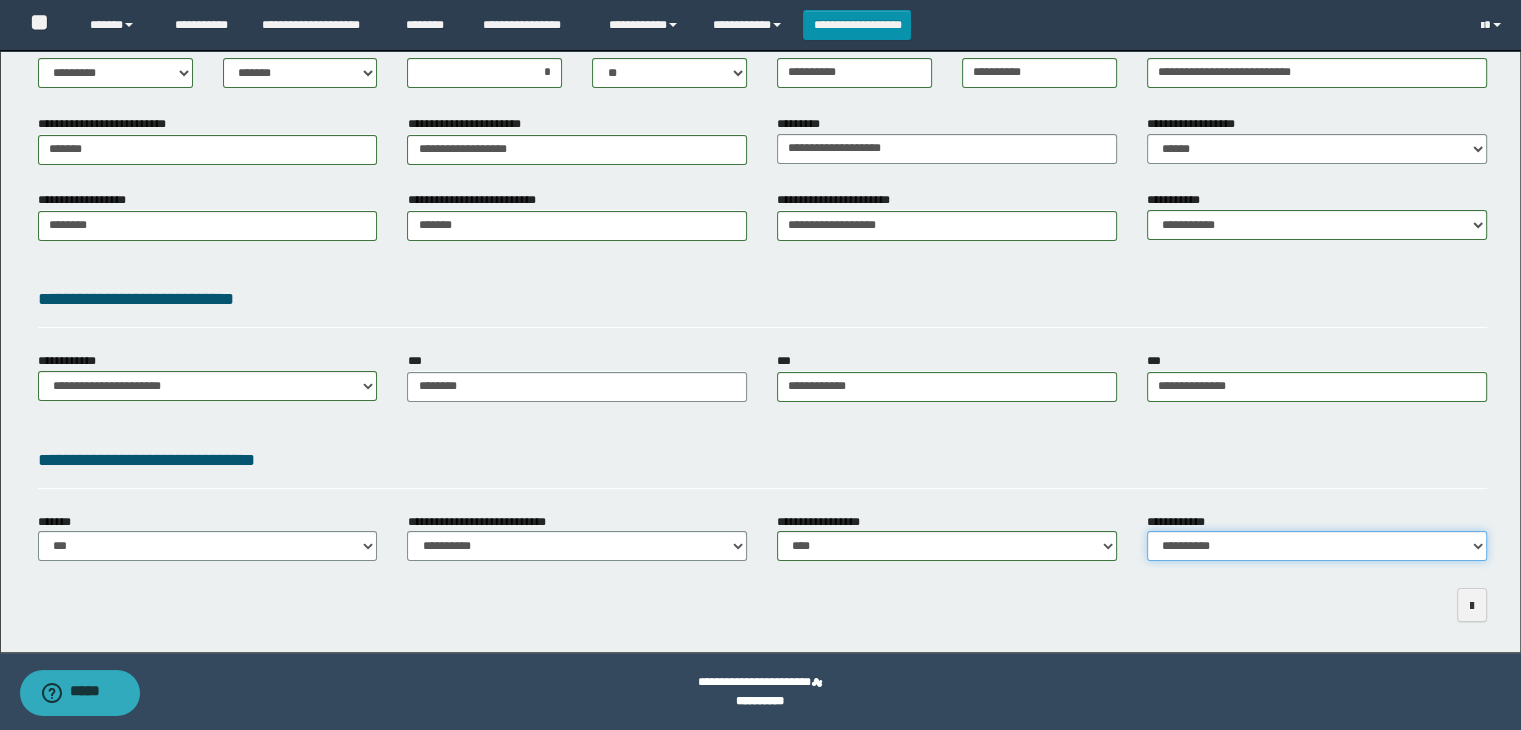 click on "**********" at bounding box center (1317, 546) 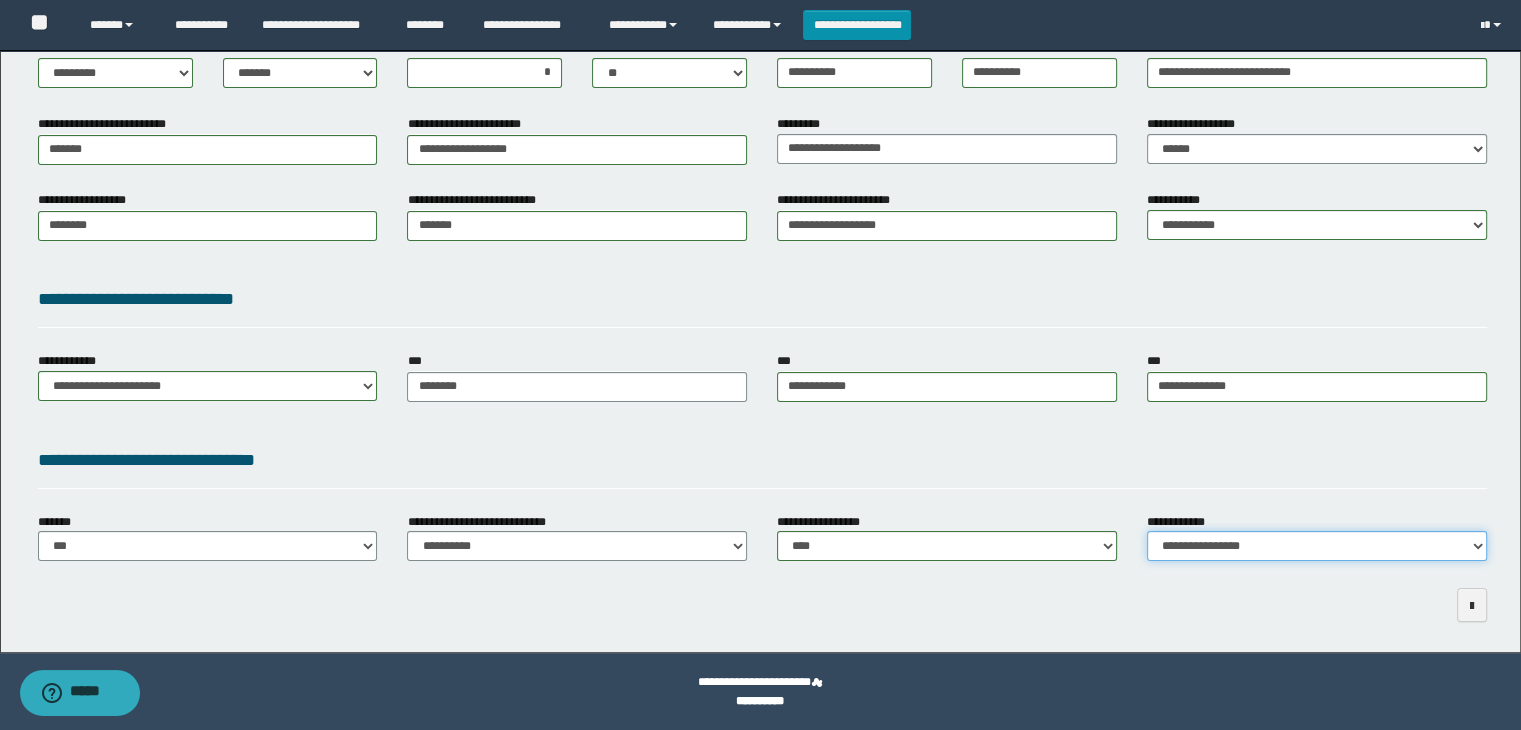 click on "**********" at bounding box center (1317, 546) 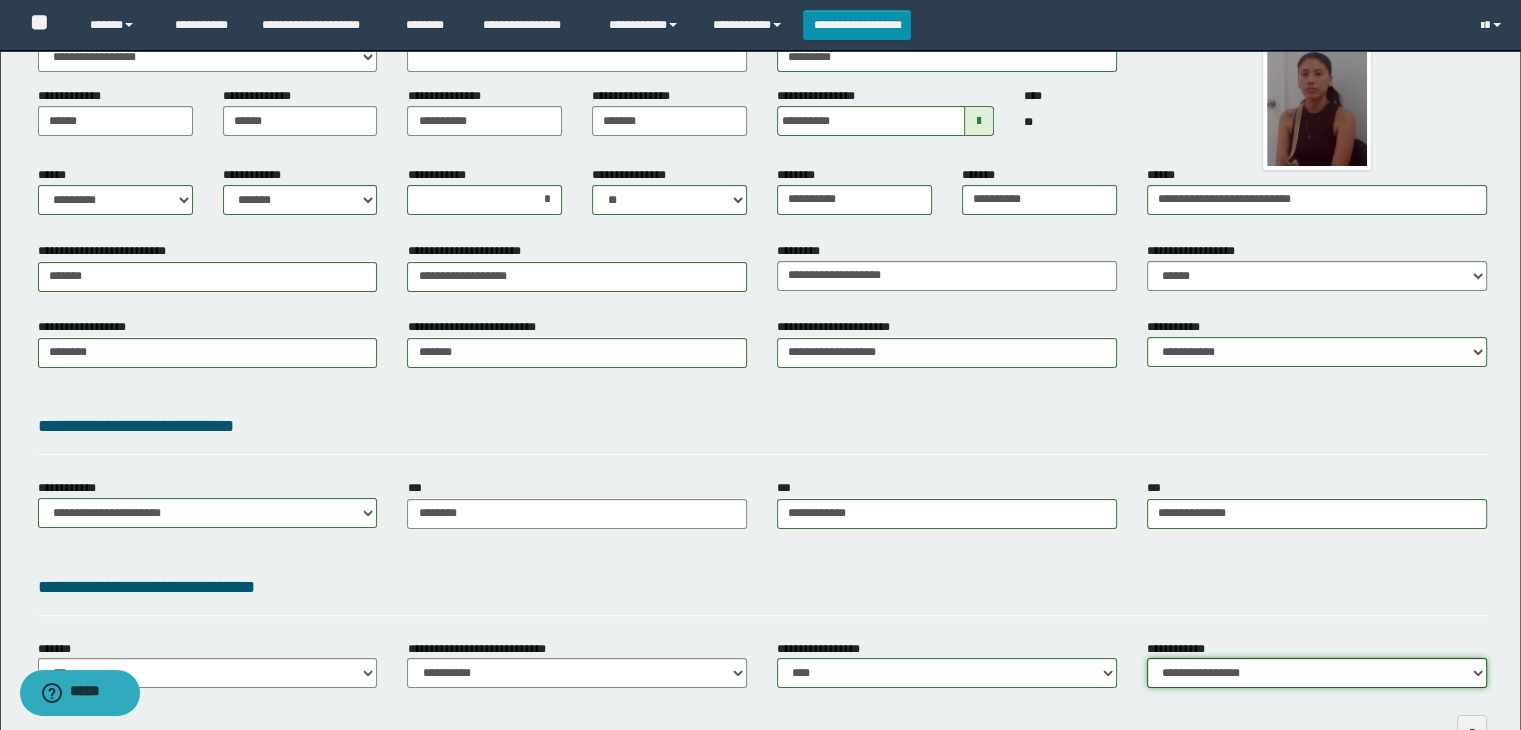 scroll, scrollTop: 0, scrollLeft: 0, axis: both 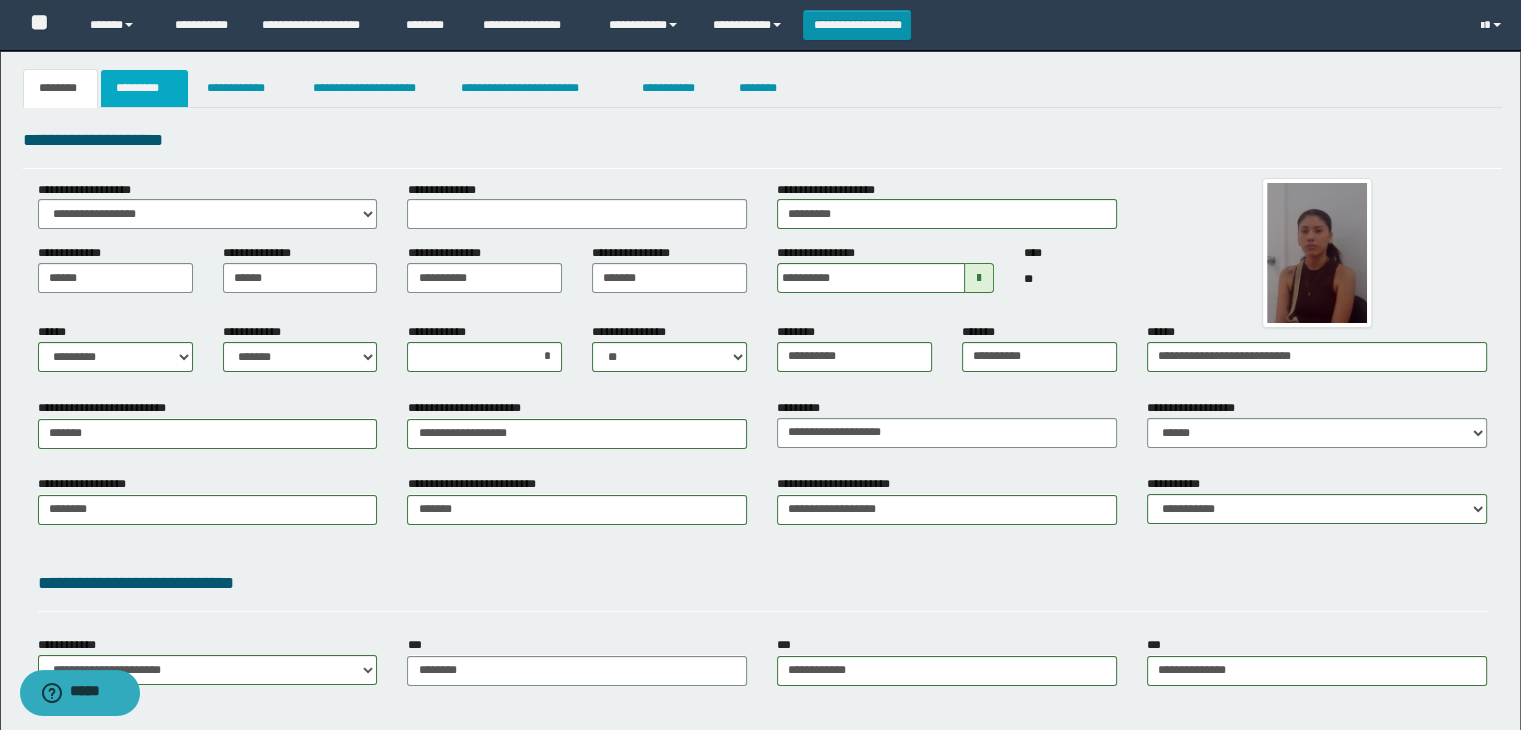 click on "*********" at bounding box center [144, 88] 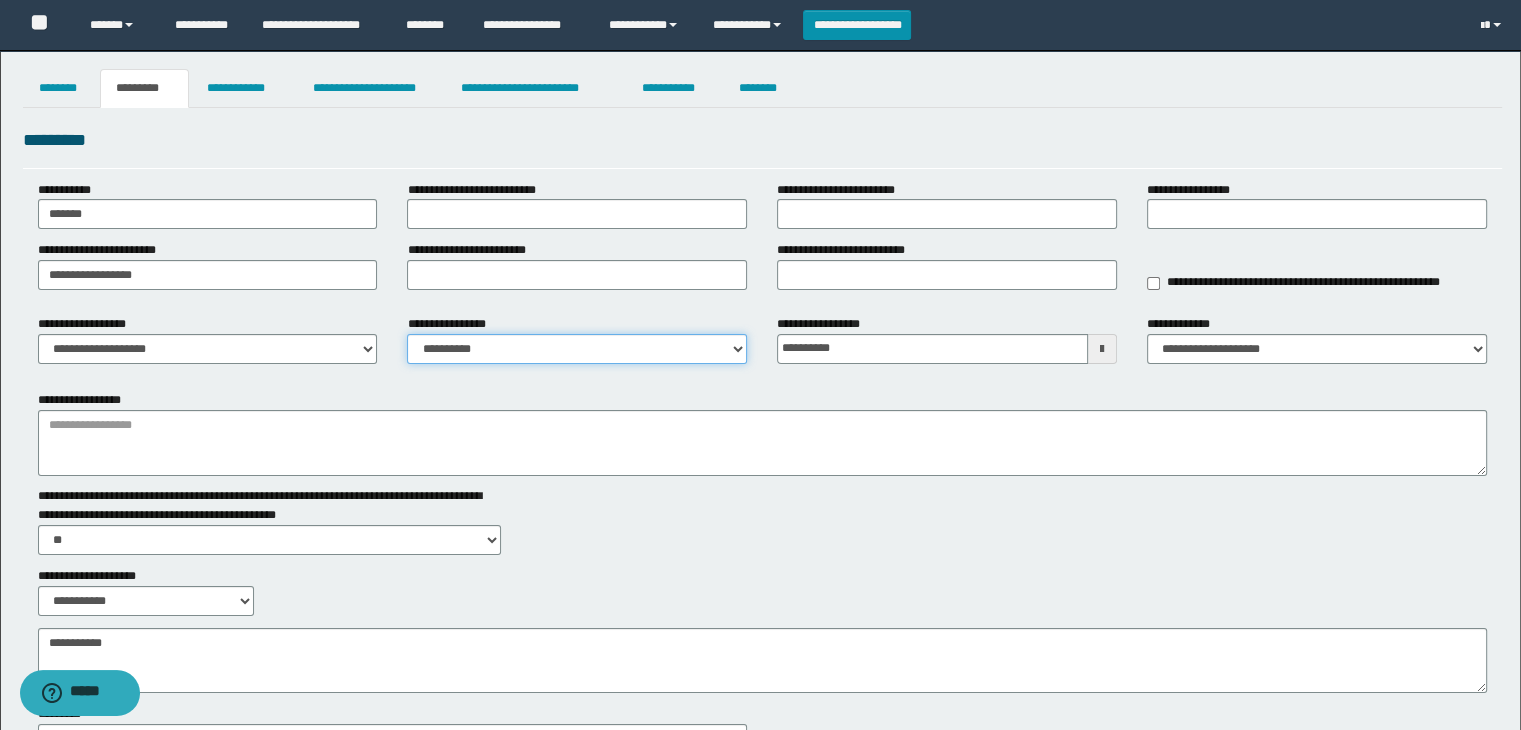 click on "**********" at bounding box center (577, 349) 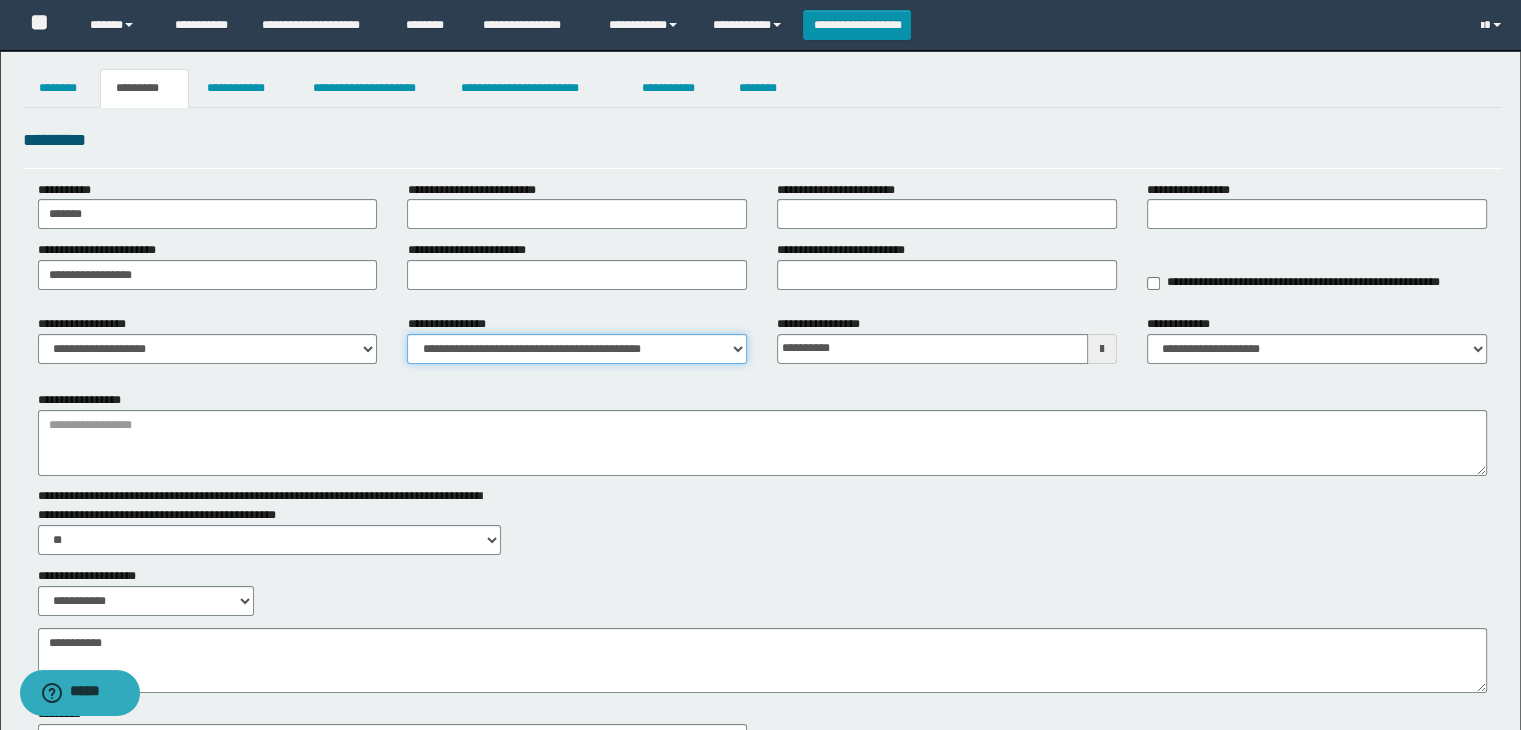 click on "**********" at bounding box center (577, 349) 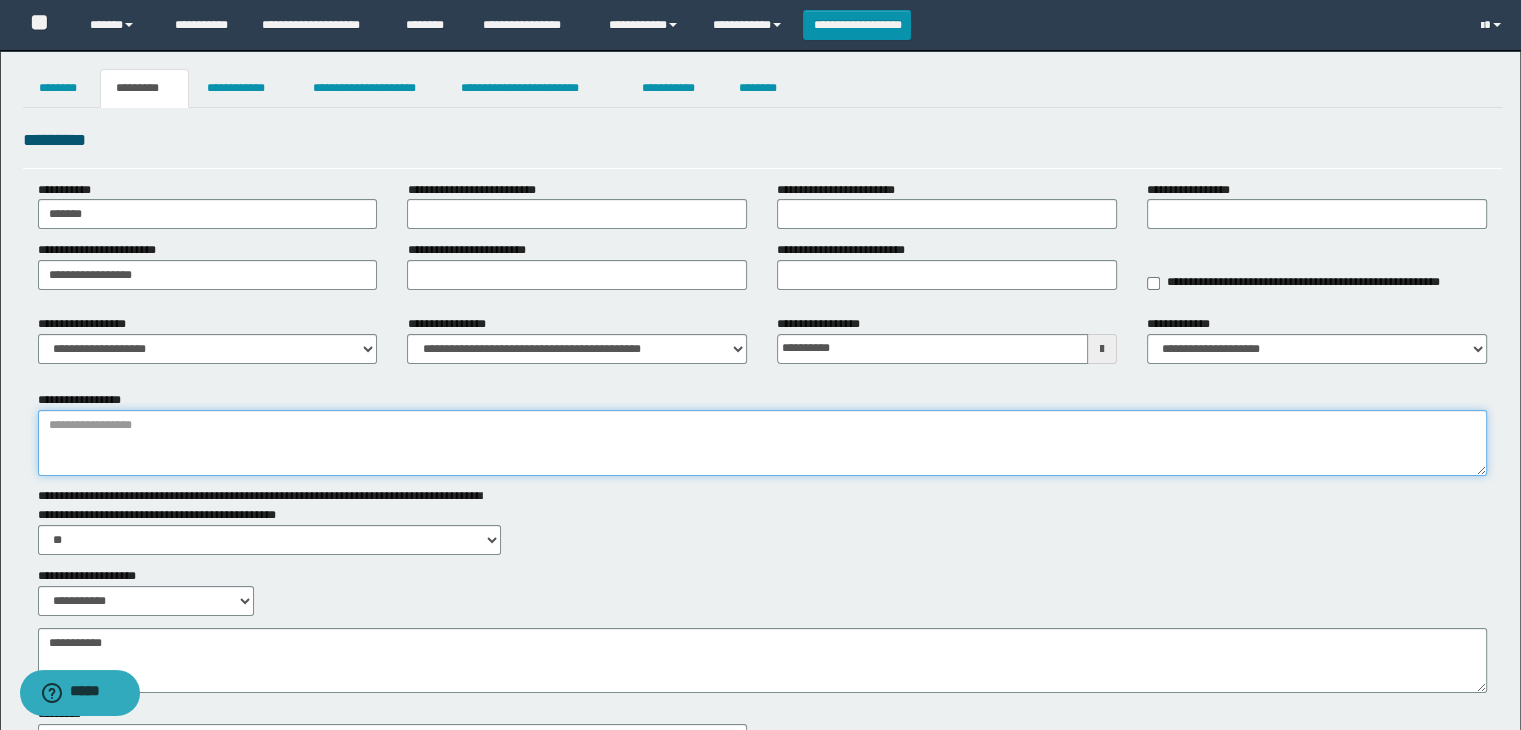 click on "**********" at bounding box center [763, 443] 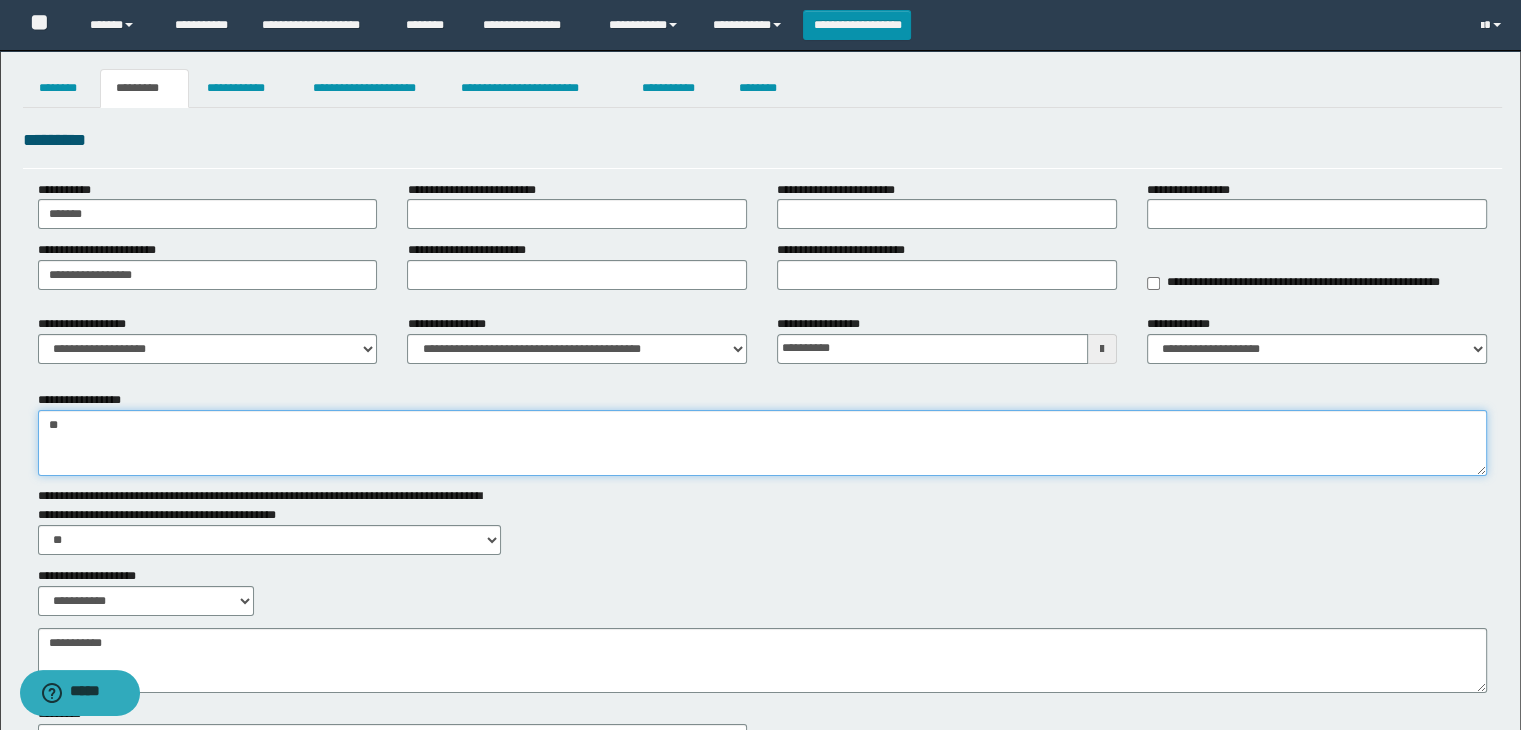 type on "*" 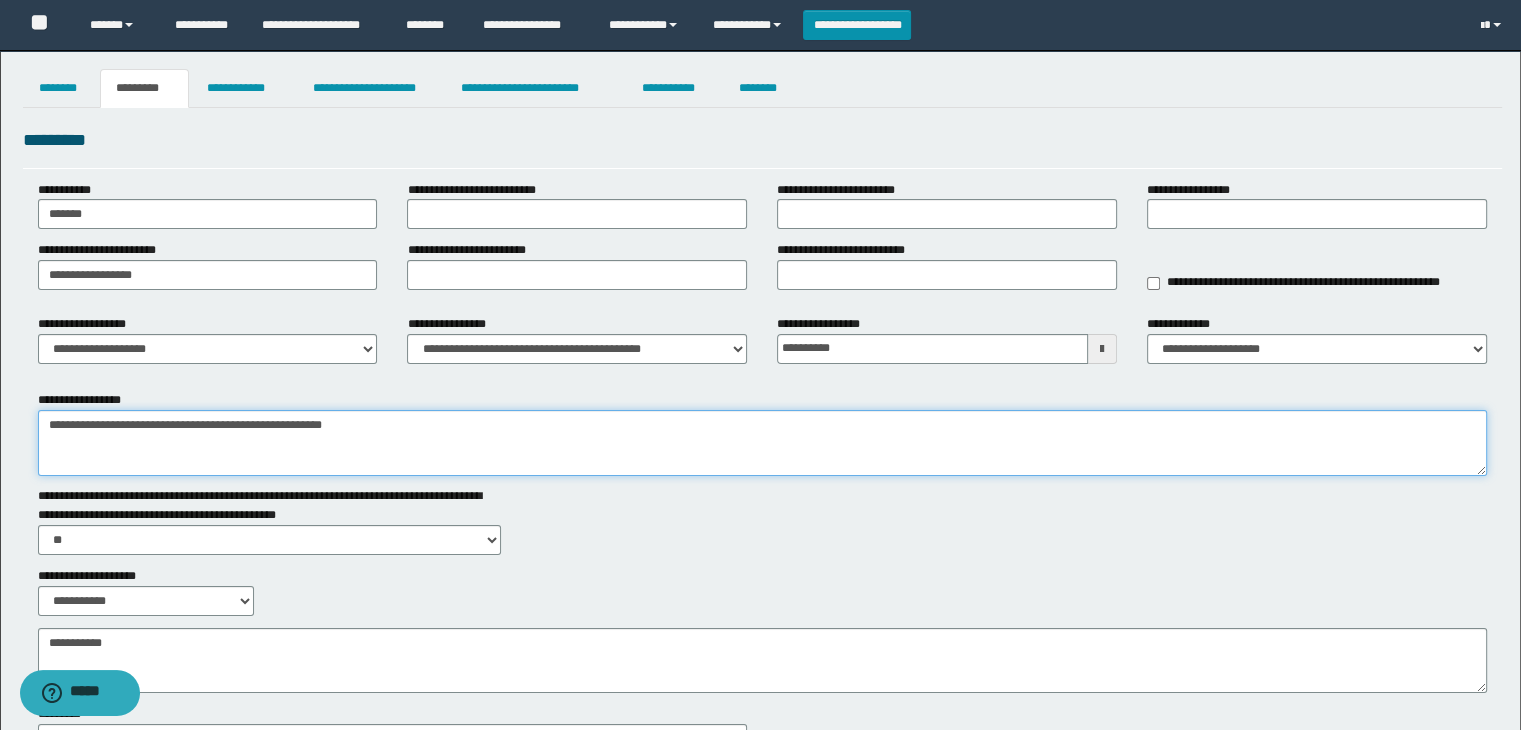 scroll, scrollTop: 178, scrollLeft: 0, axis: vertical 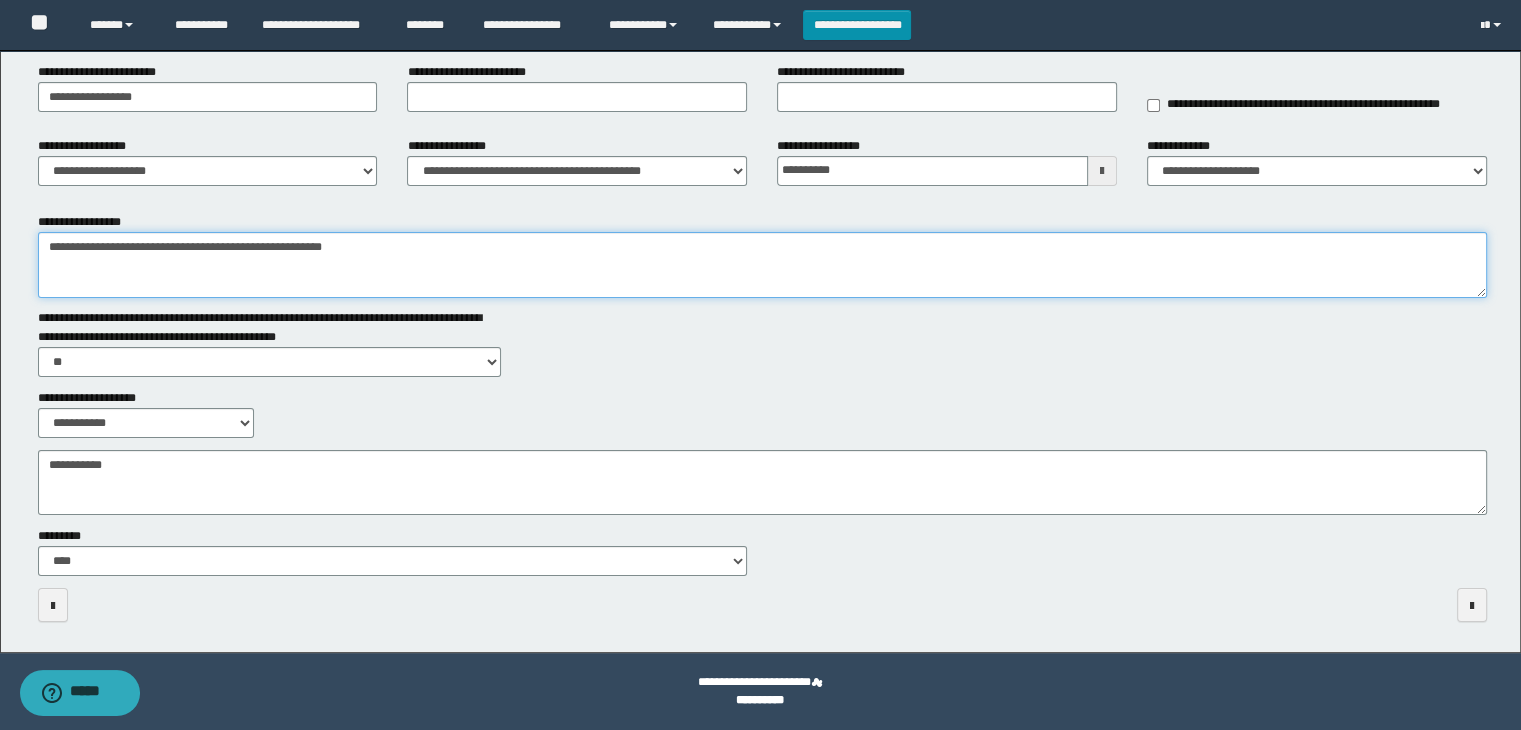 type on "**********" 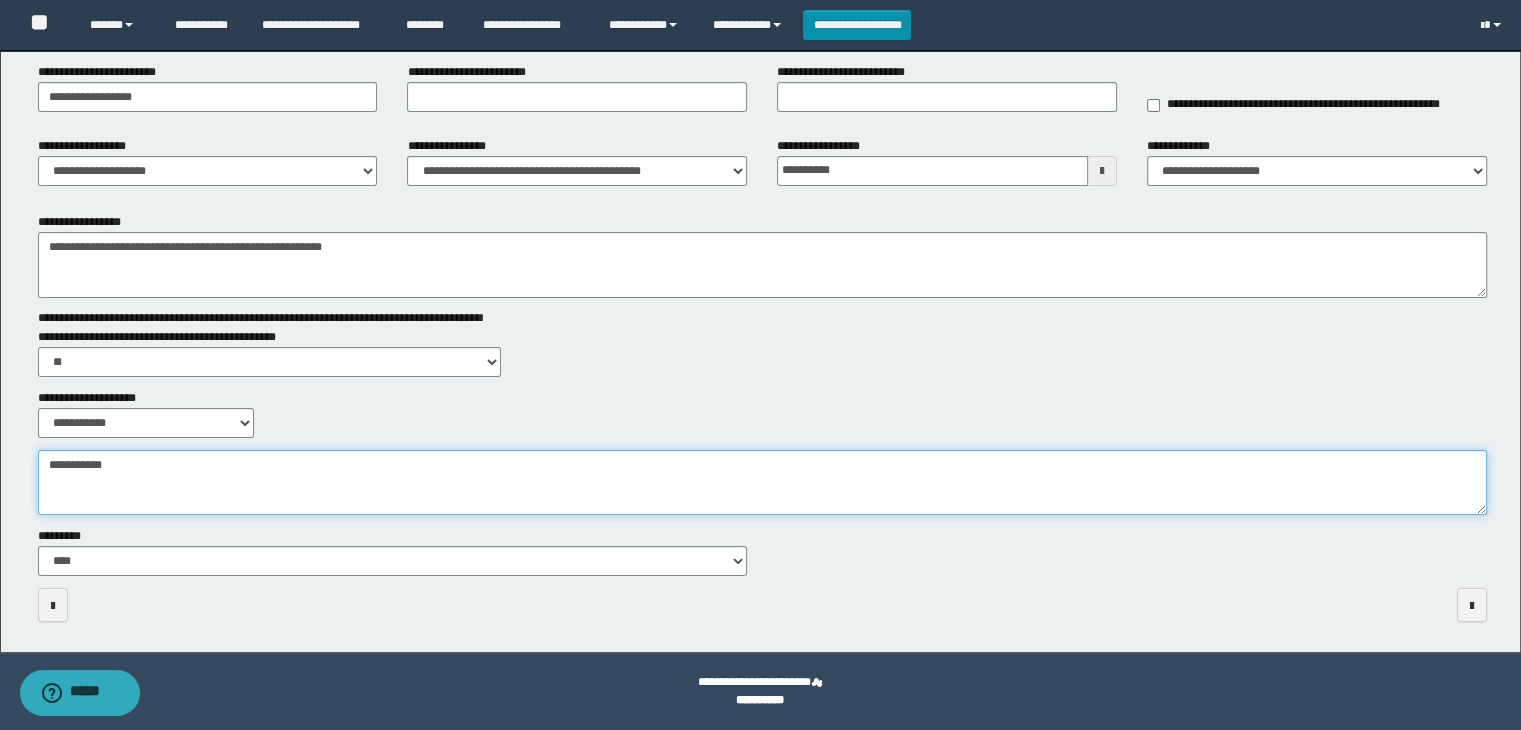 click on "**********" at bounding box center (763, 483) 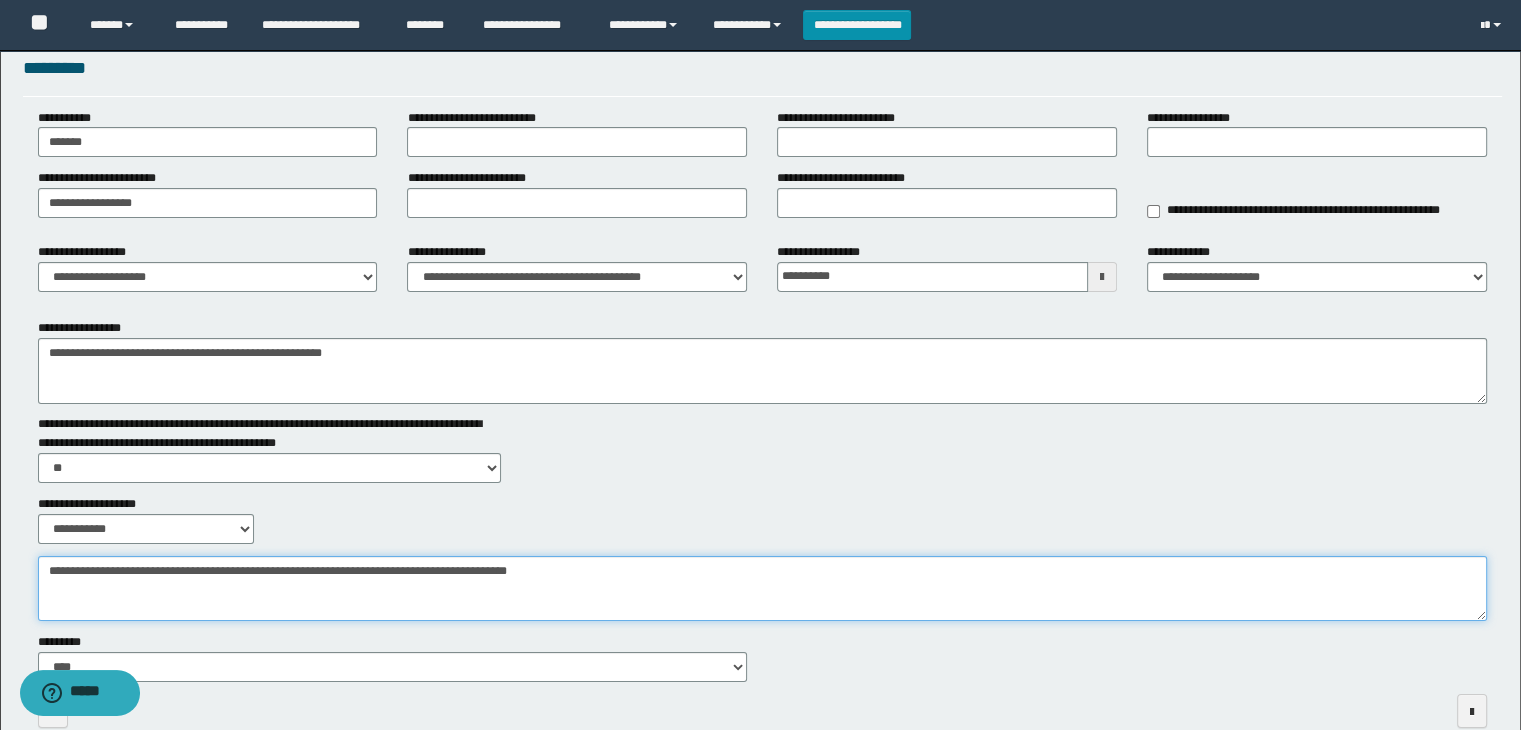 scroll, scrollTop: 0, scrollLeft: 0, axis: both 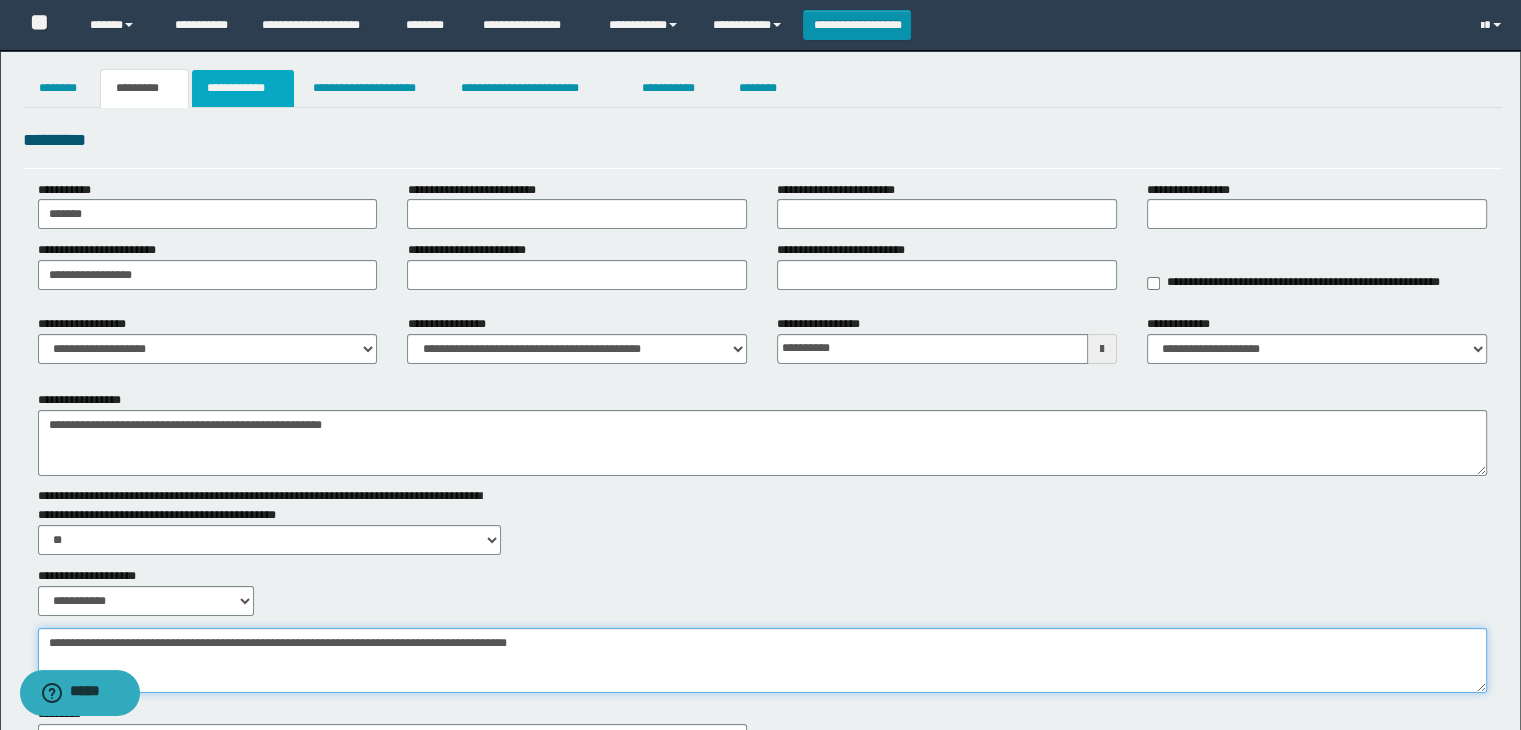 type on "**********" 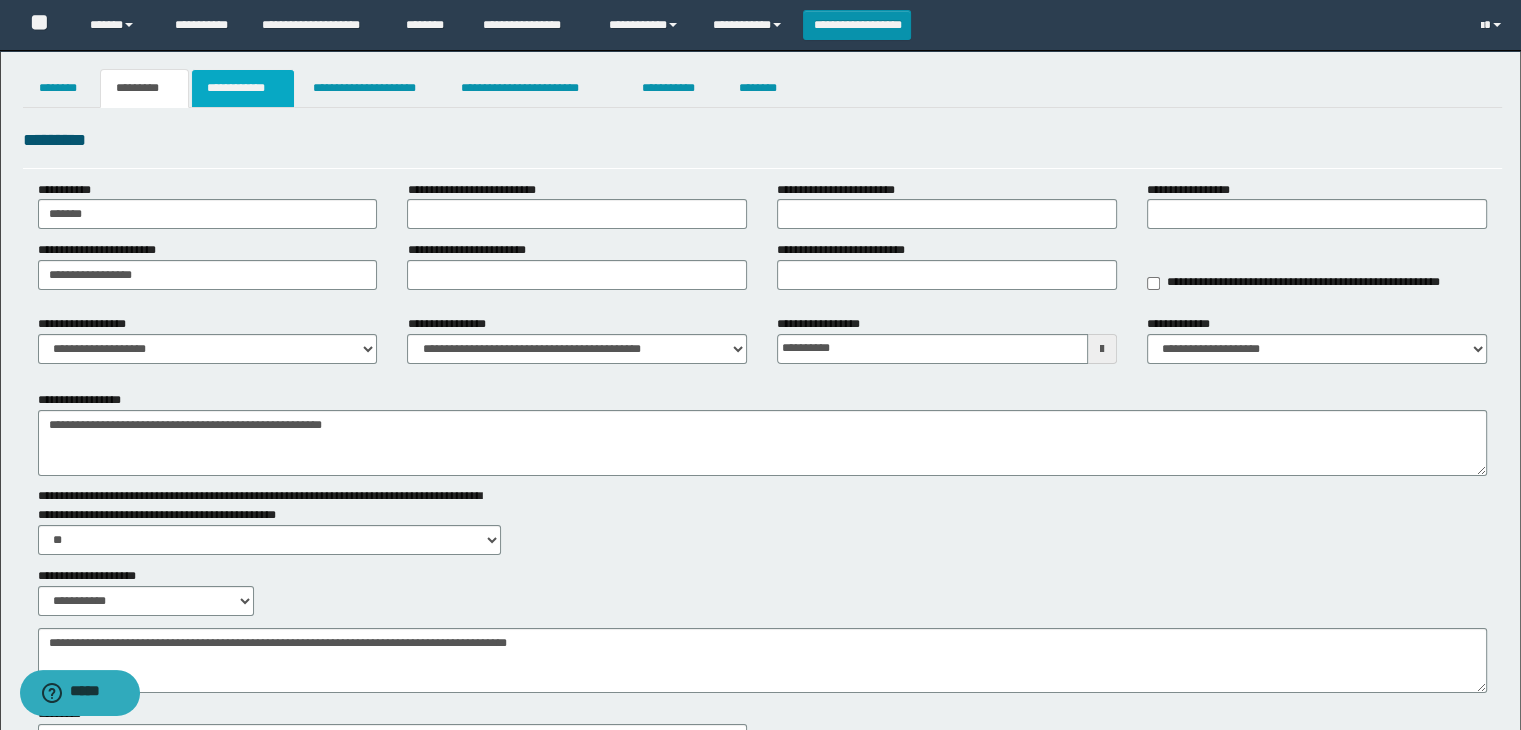 click on "**********" at bounding box center (243, 88) 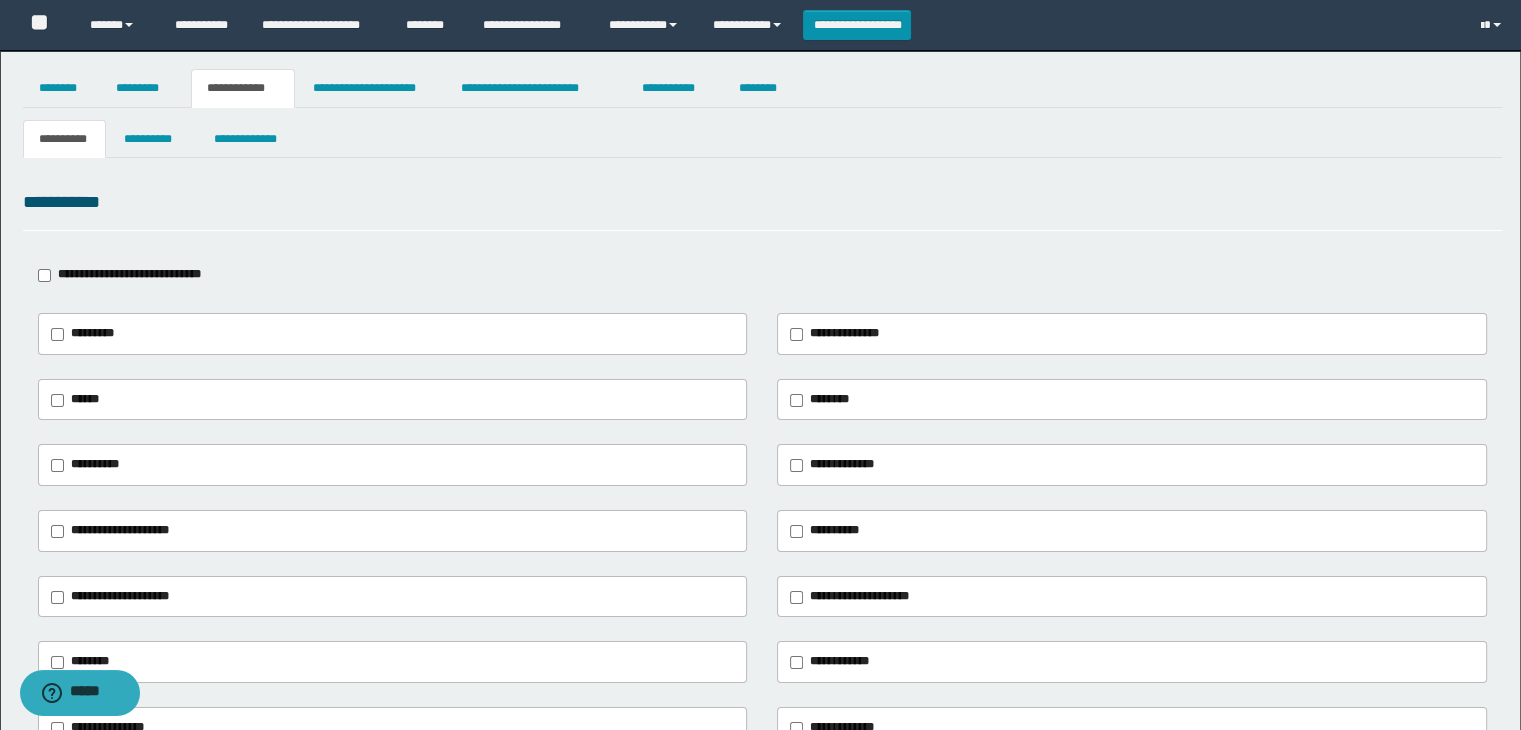 click on "******" at bounding box center (80, 400) 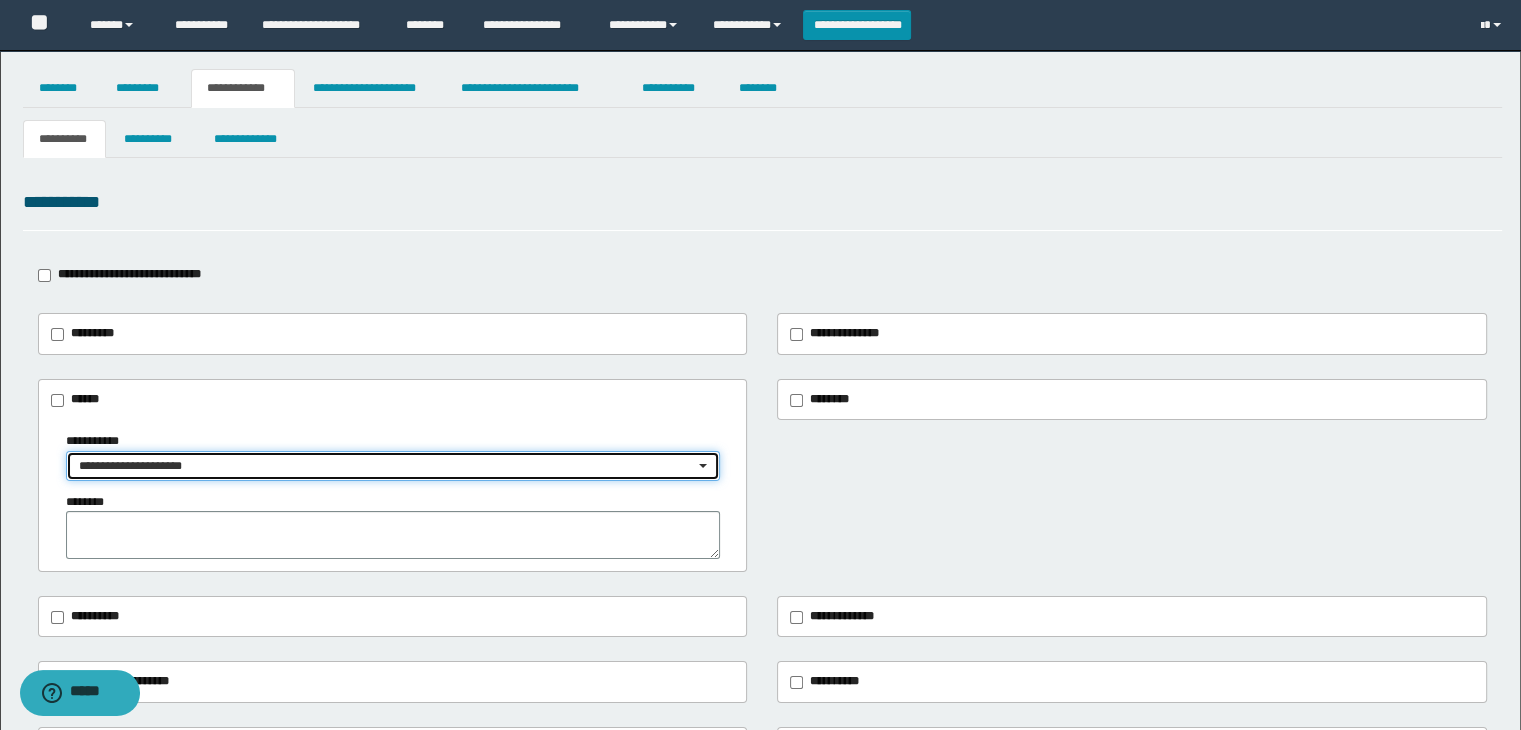 click on "**********" at bounding box center (387, 466) 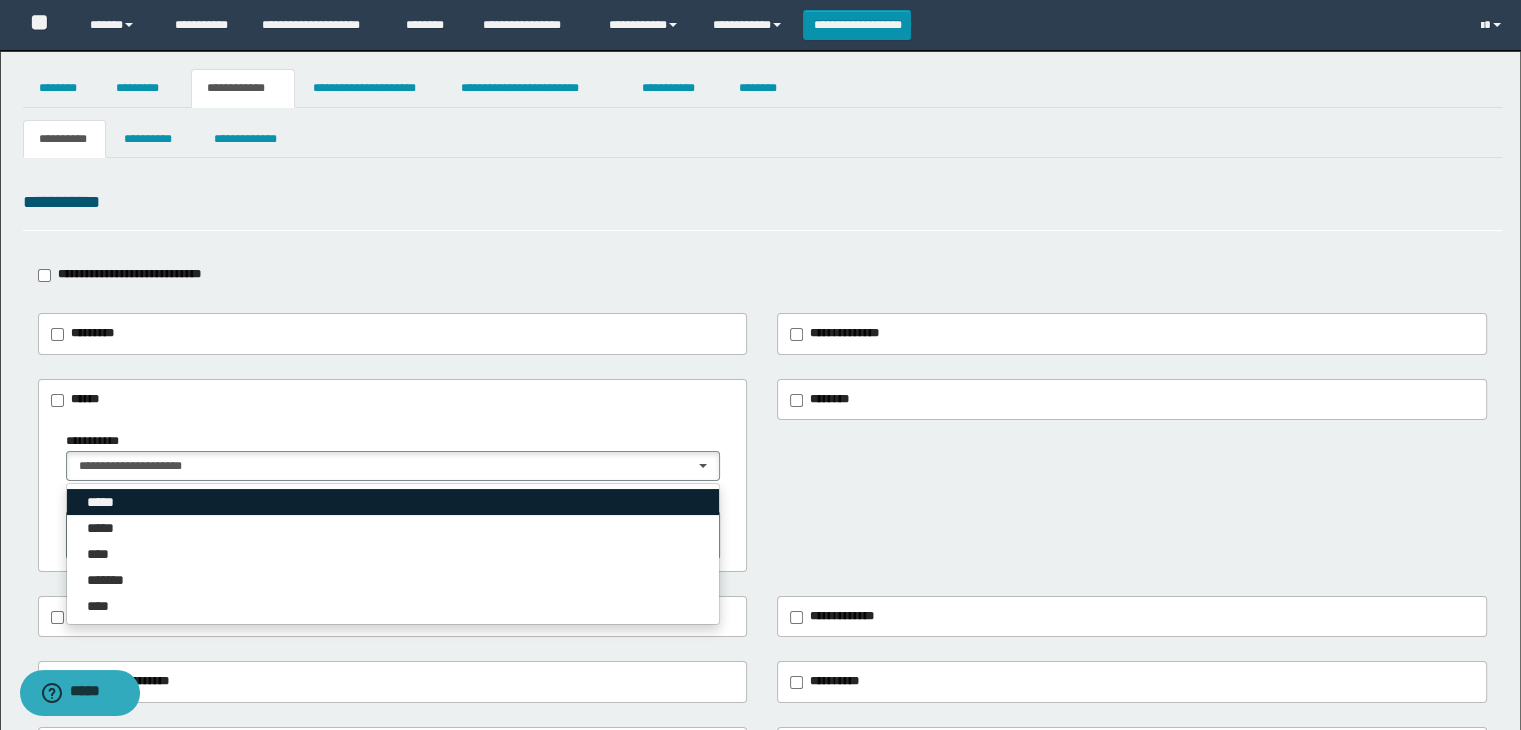 click on "*****" at bounding box center [393, 502] 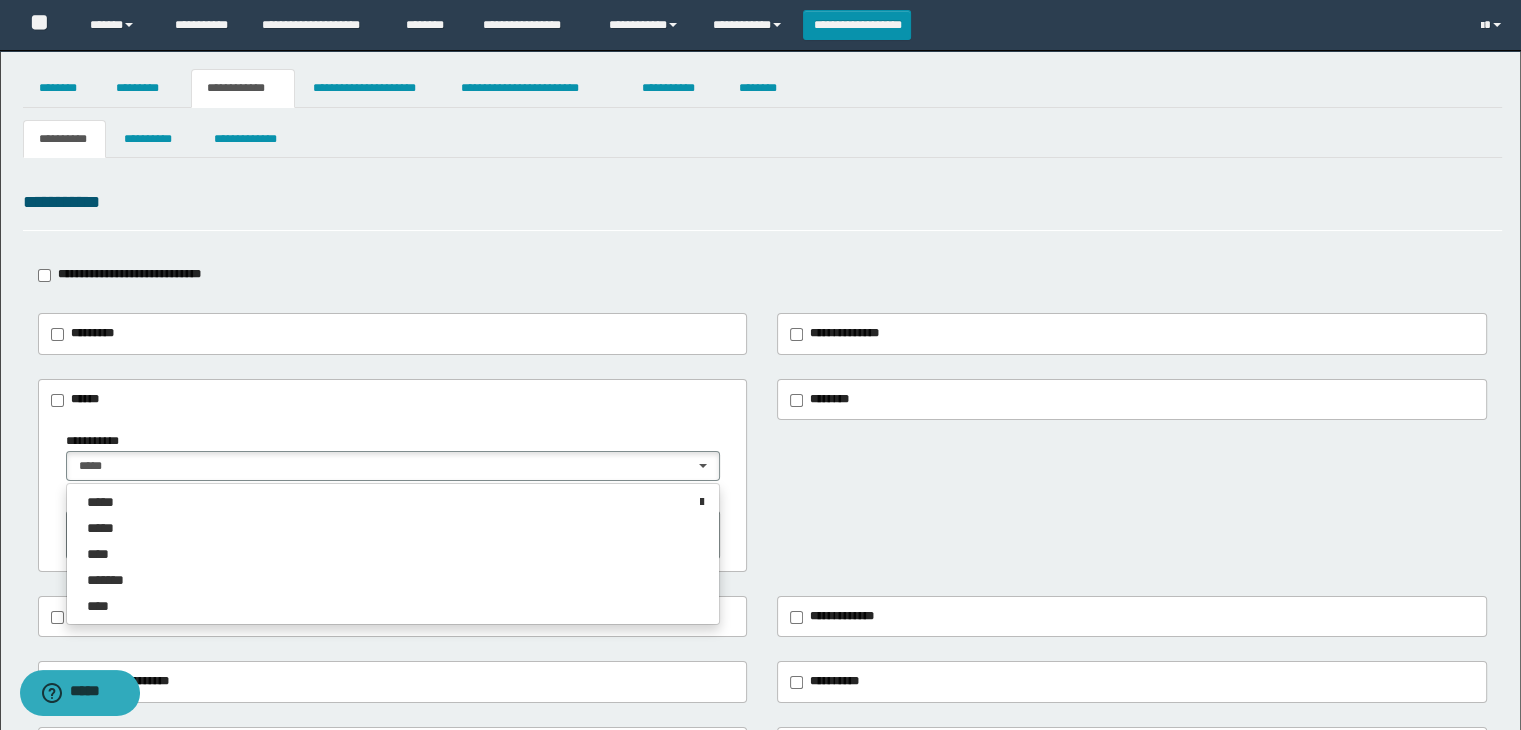 click on "**********" at bounding box center [393, 495] 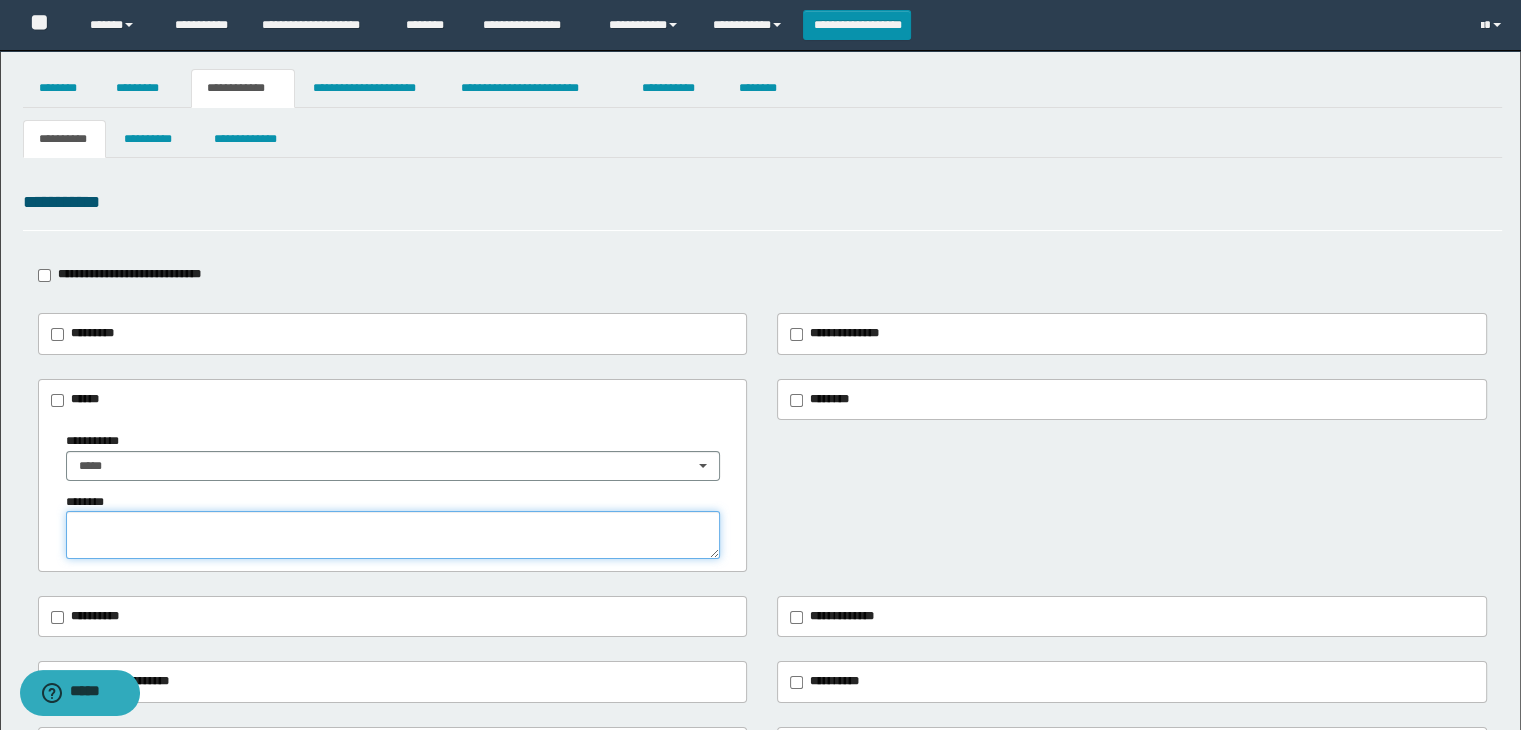 click at bounding box center (393, 535) 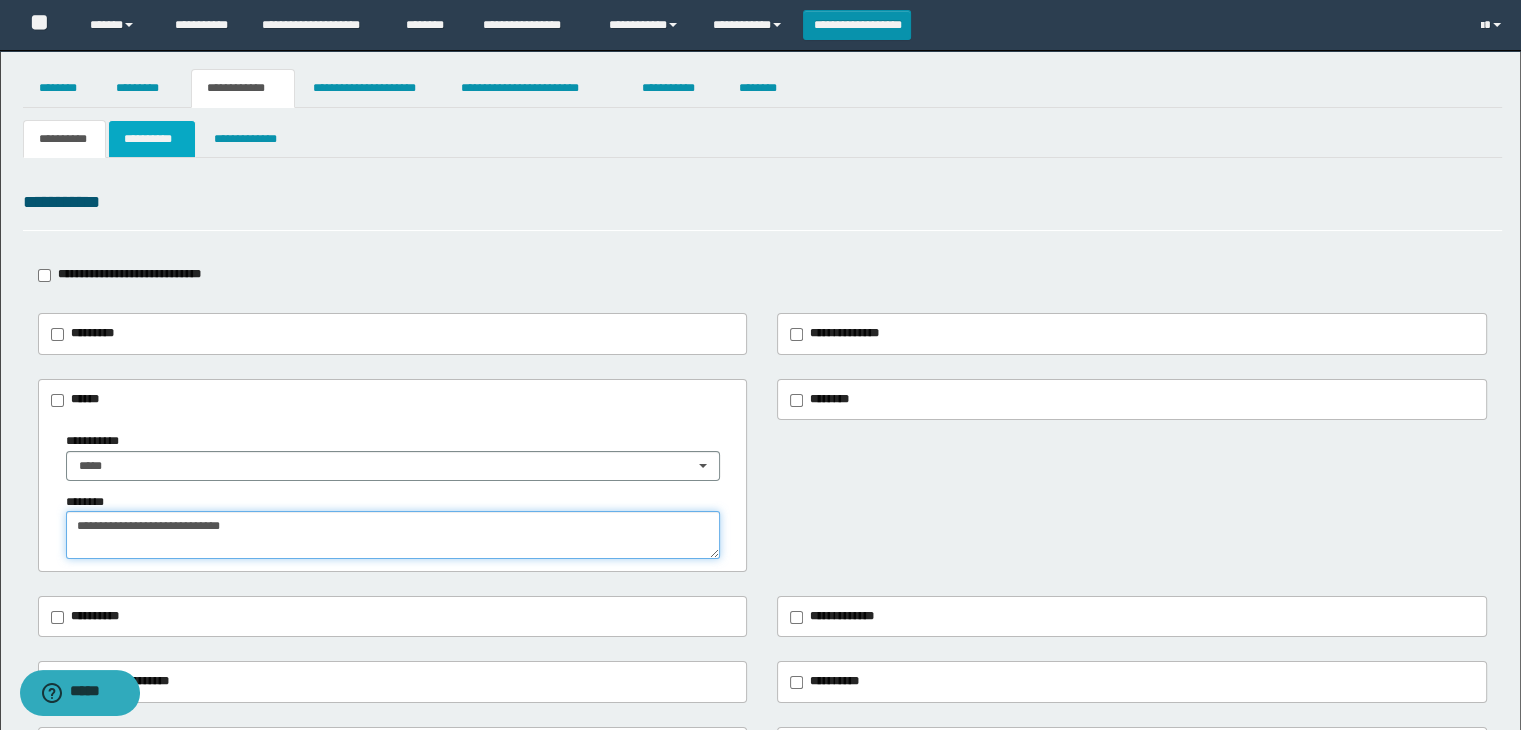 type on "**********" 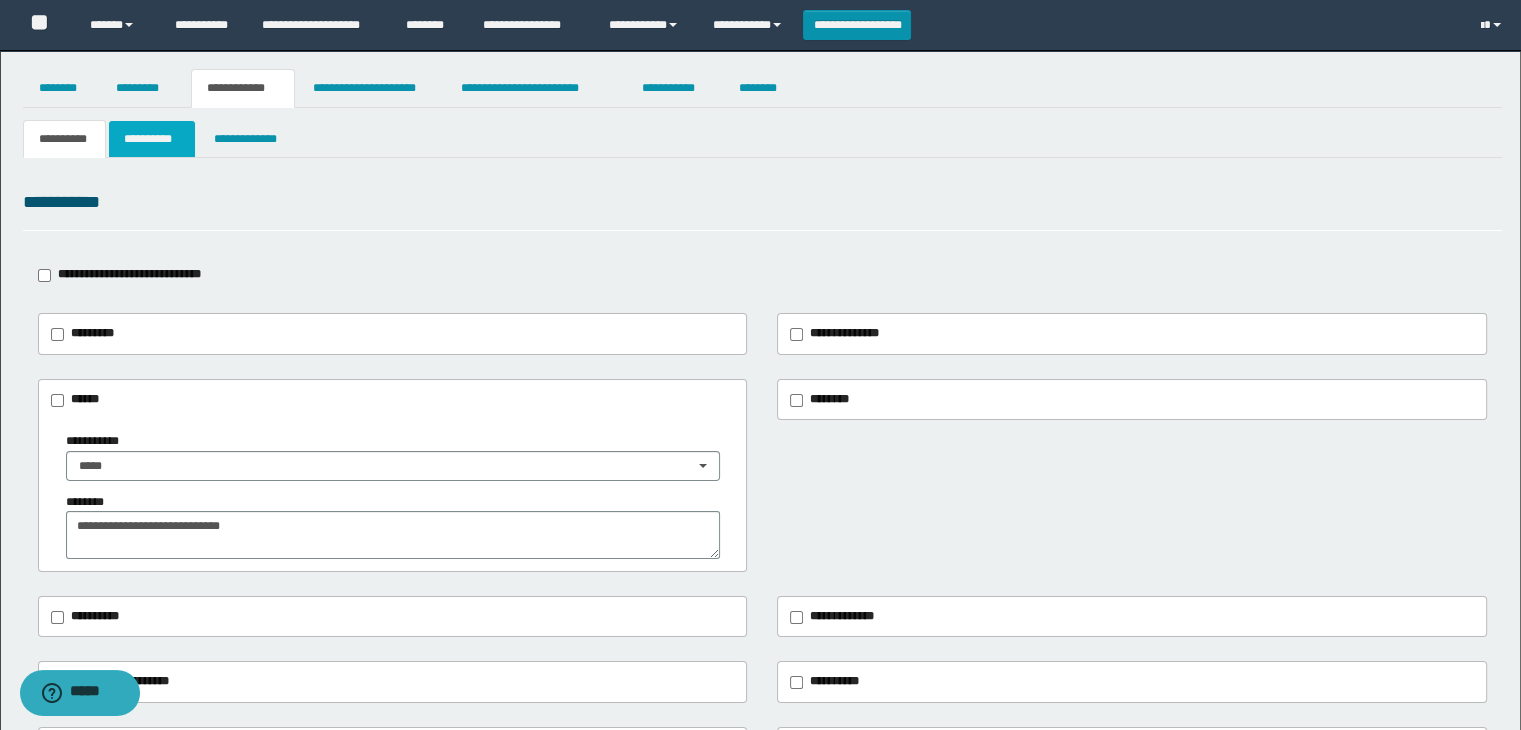 click on "**********" at bounding box center (152, 139) 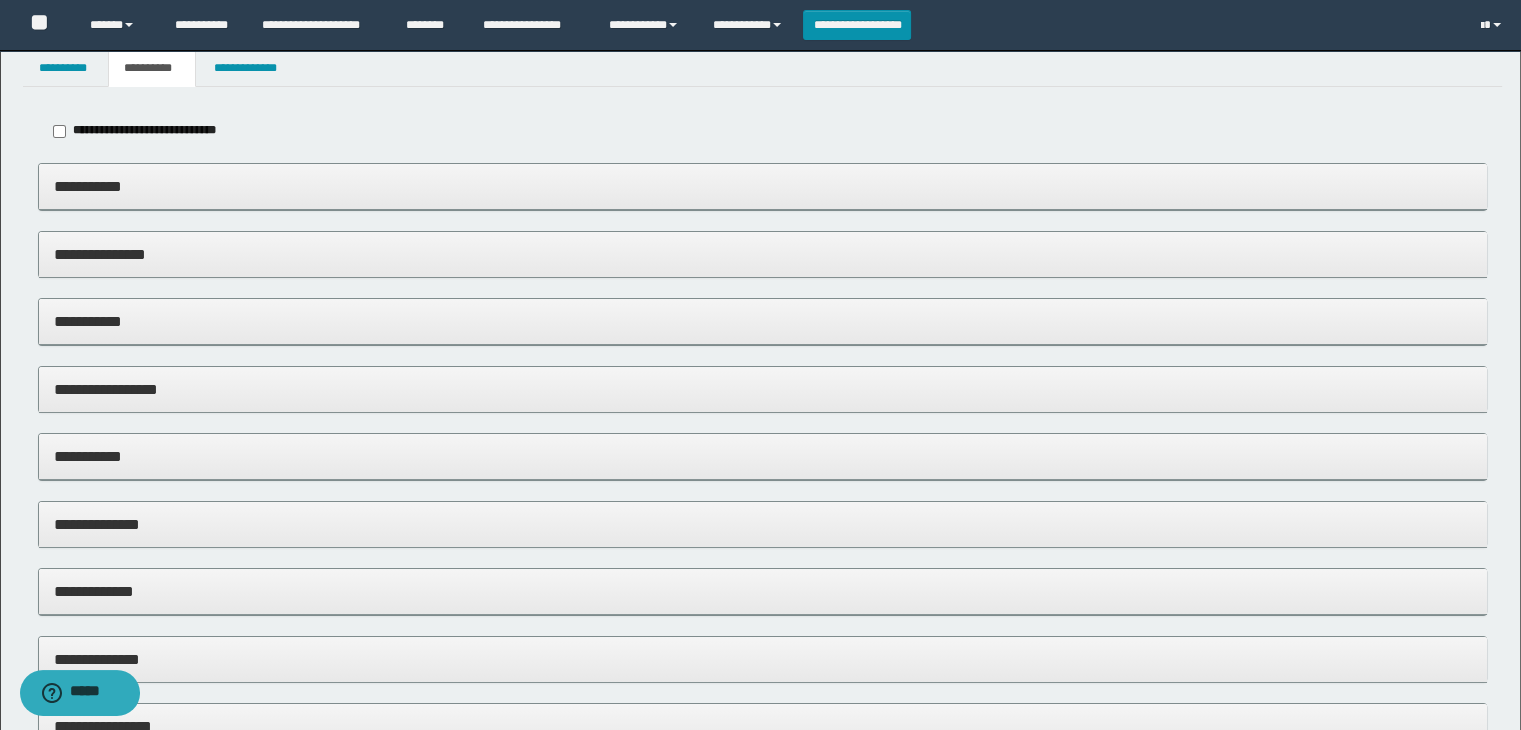 scroll, scrollTop: 300, scrollLeft: 0, axis: vertical 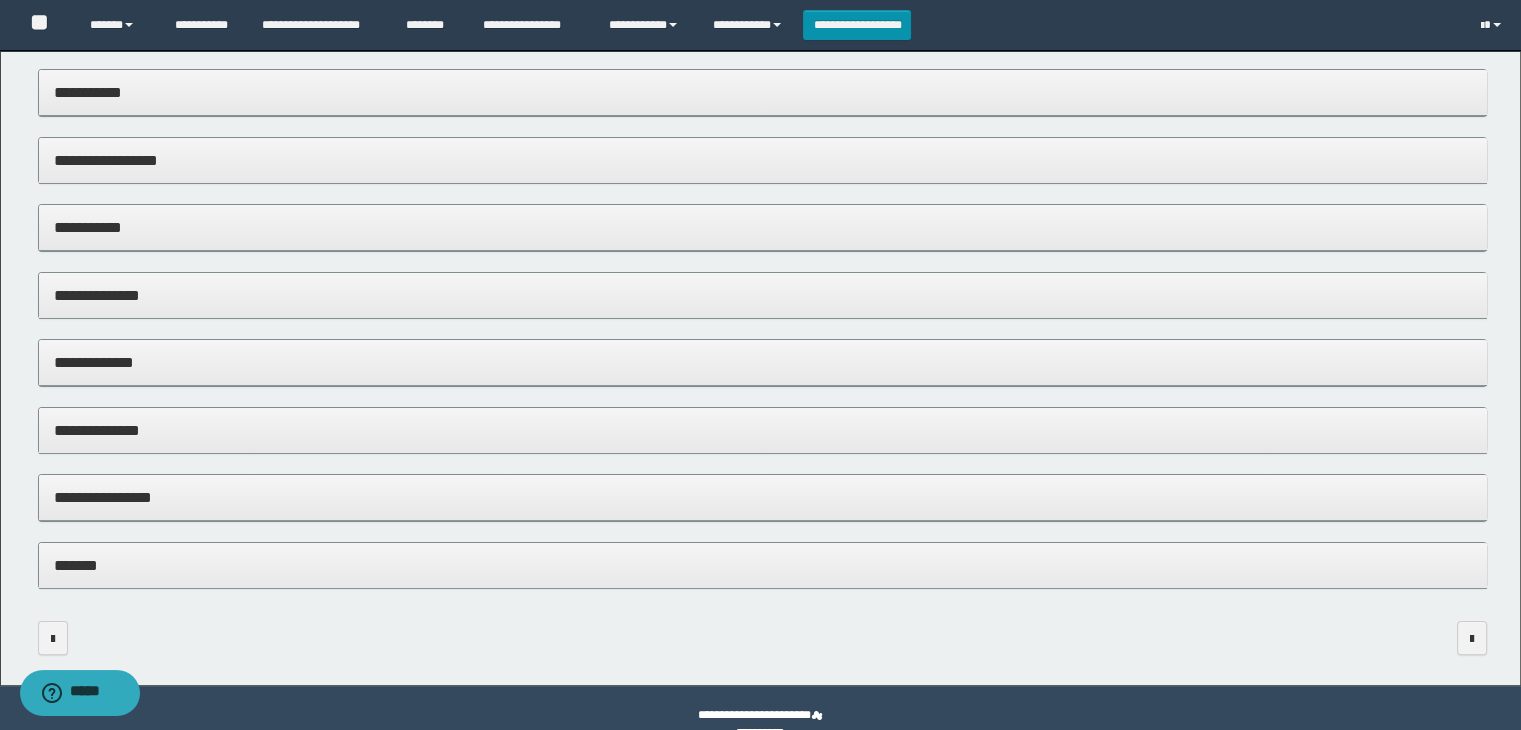 click on "**********" at bounding box center [763, 497] 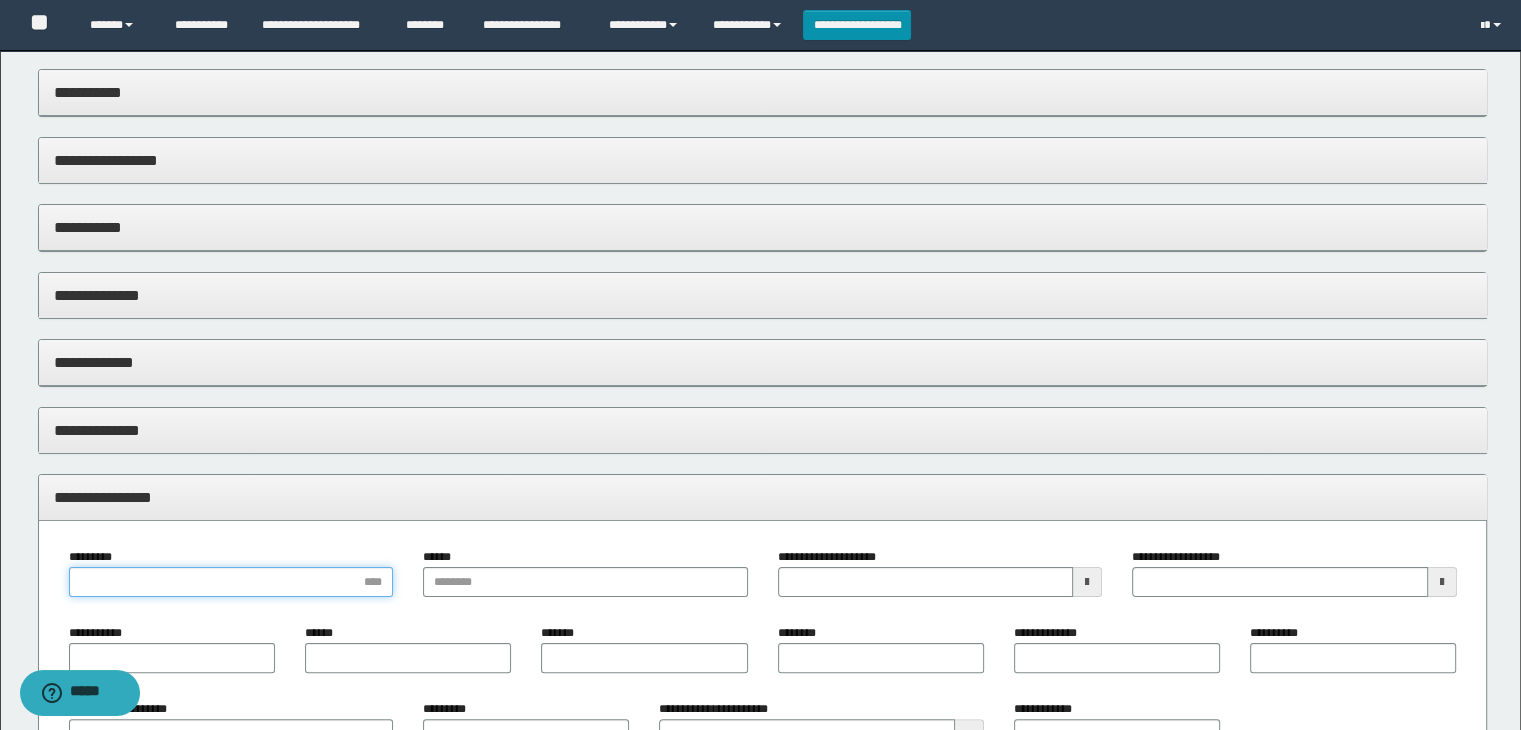 click on "*********" at bounding box center (231, 582) 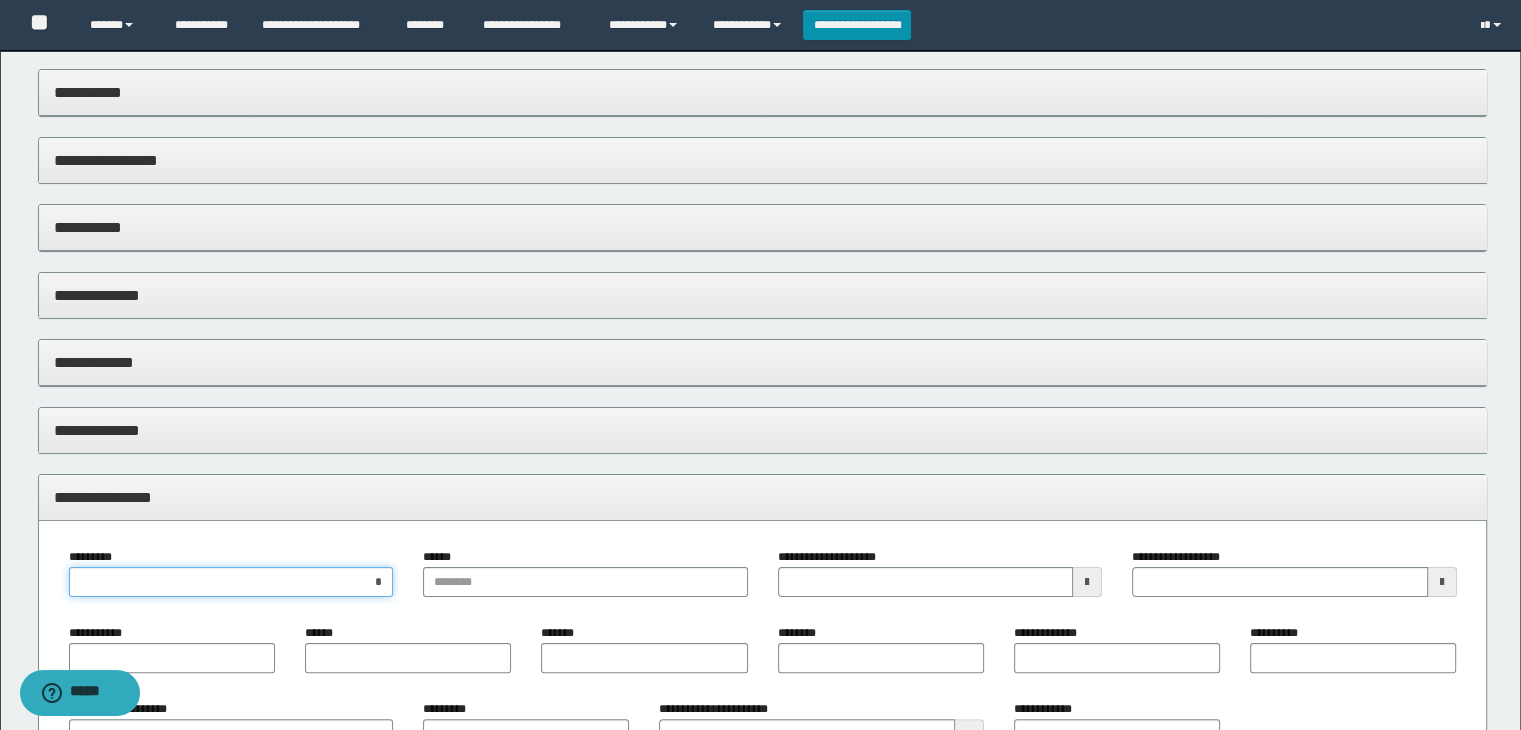 type on "**" 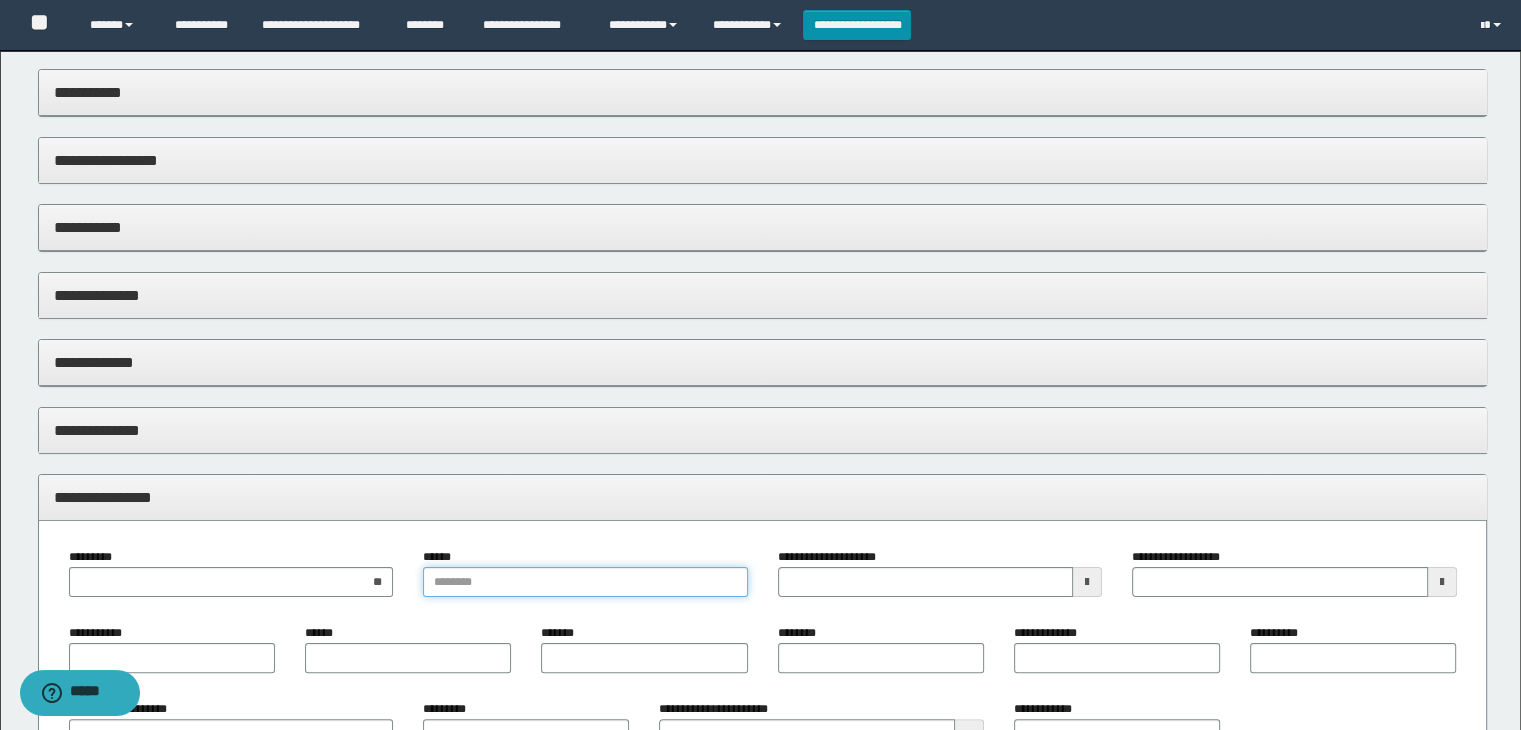 click on "******" at bounding box center [585, 582] 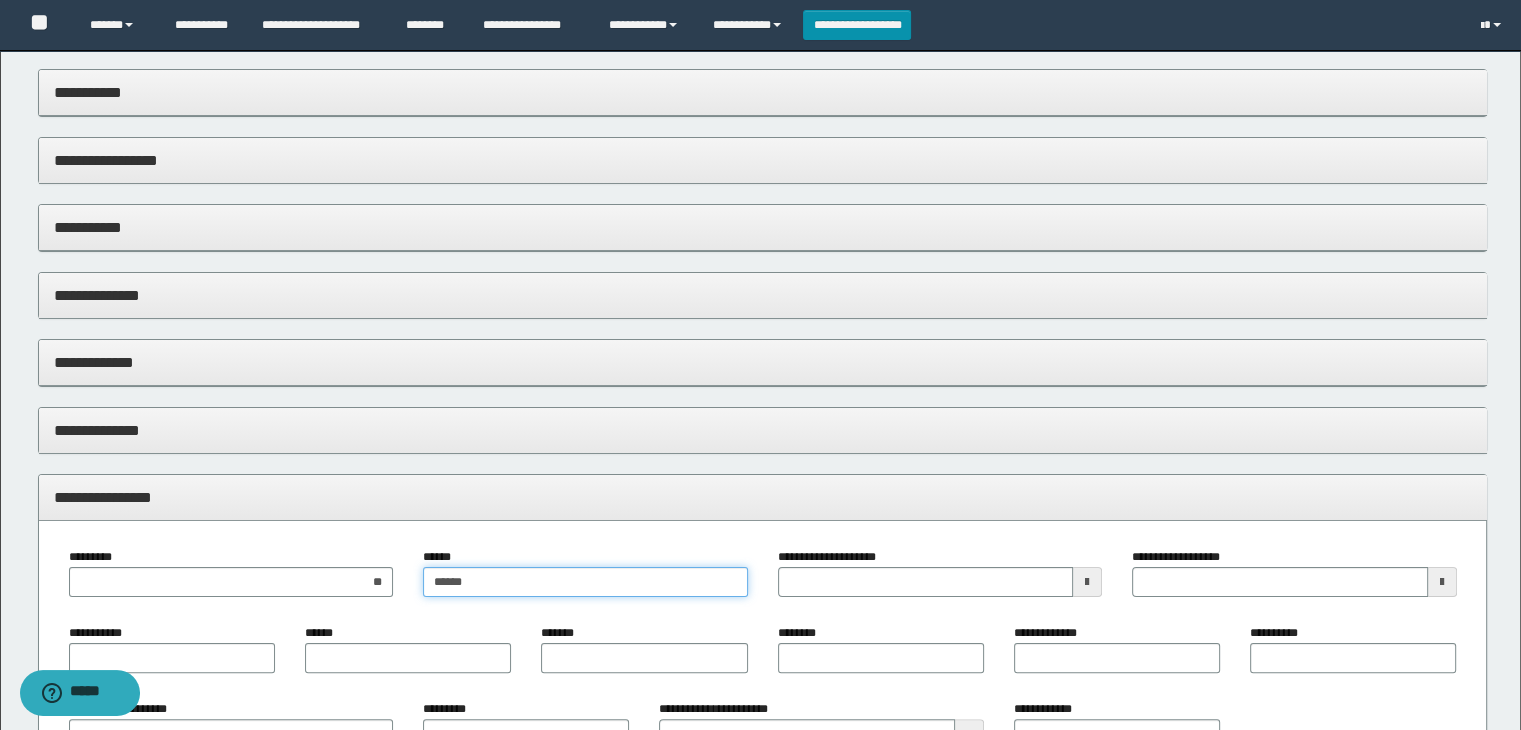 type on "*******" 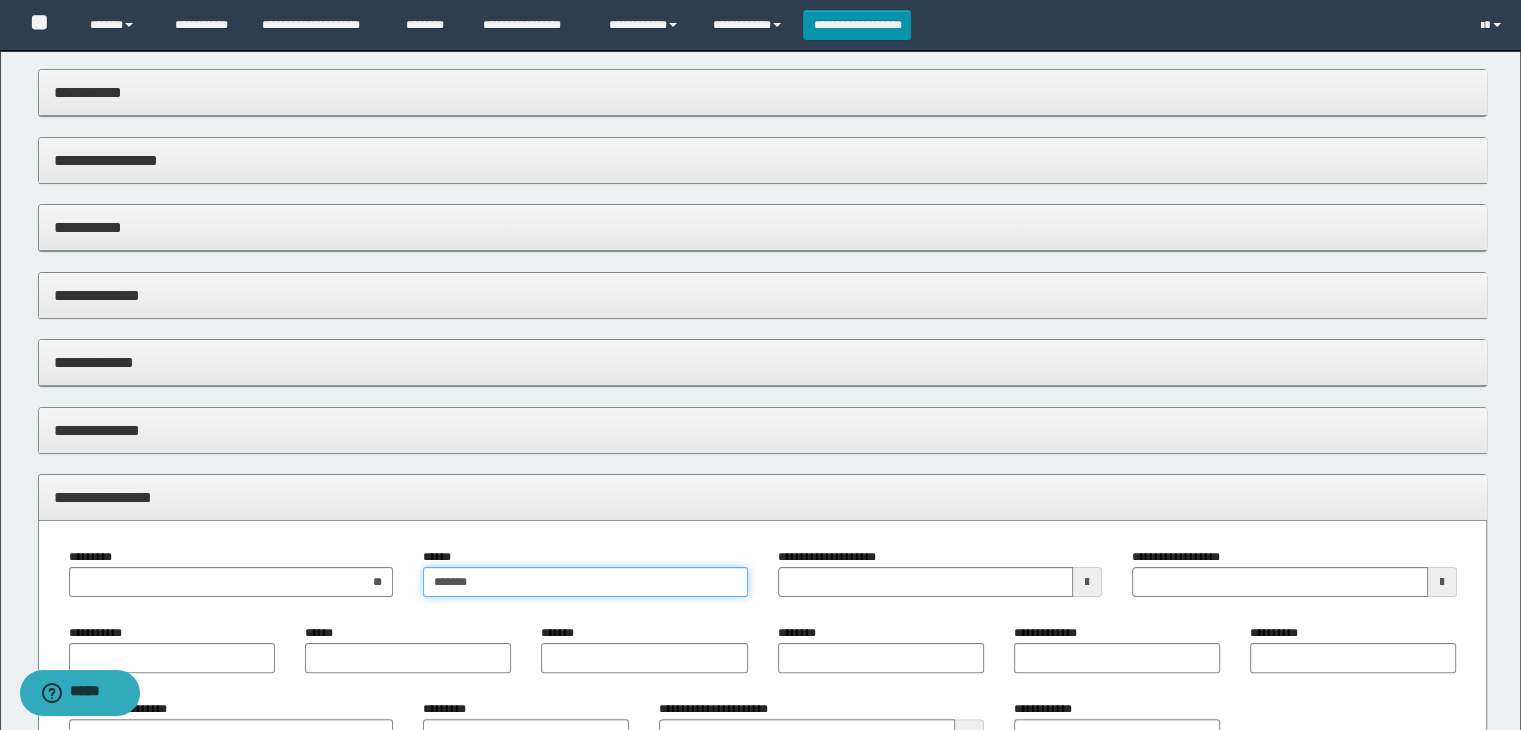 type 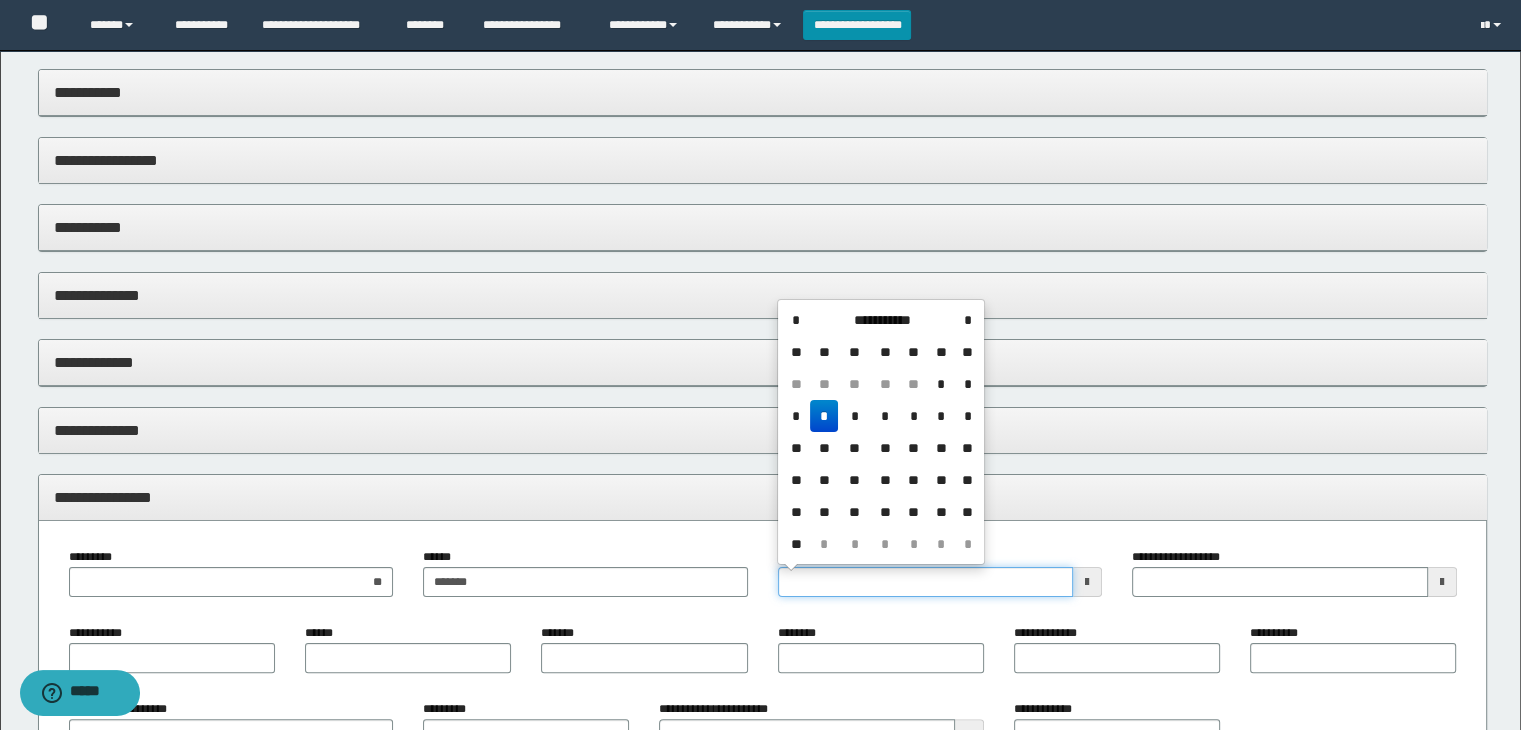 click on "**********" at bounding box center [926, 582] 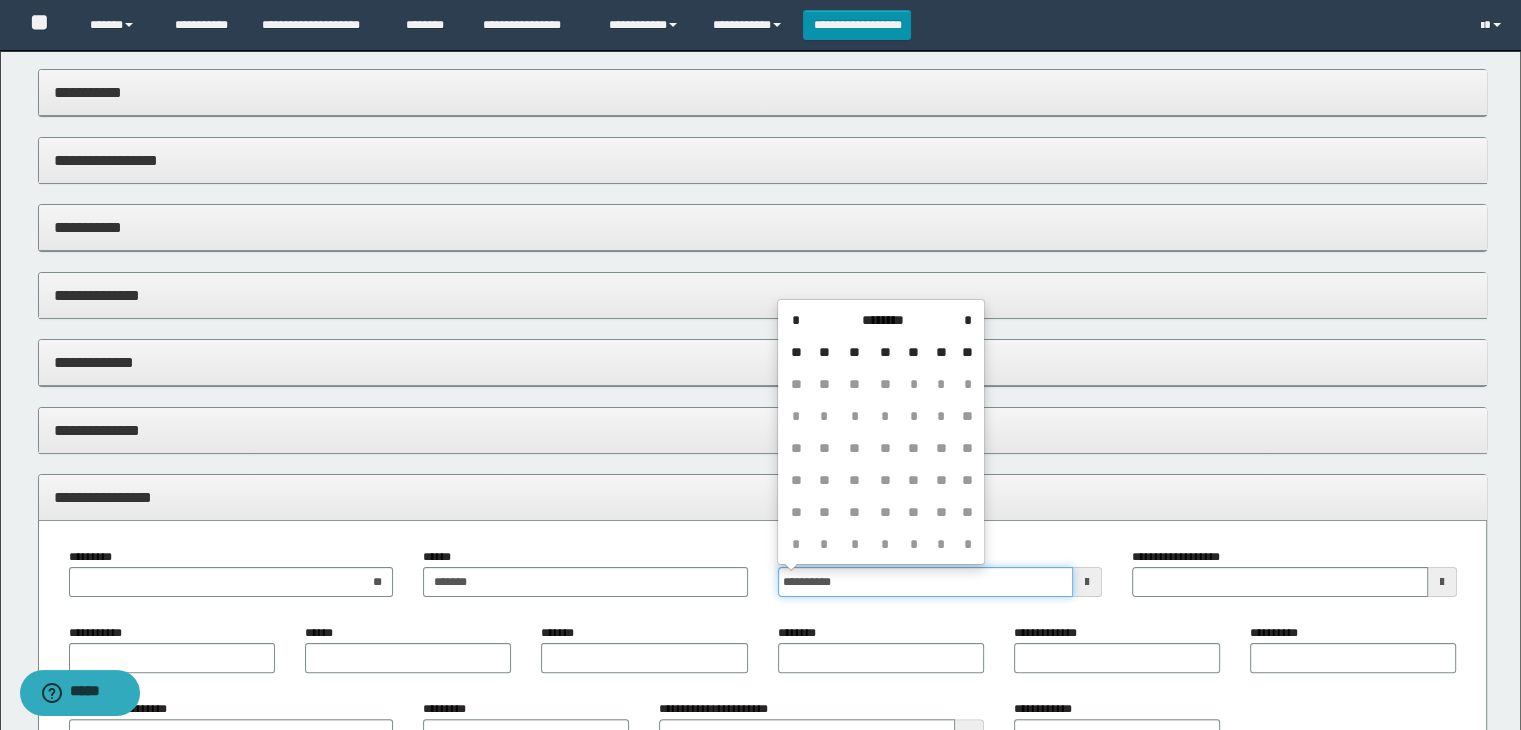 type on "**********" 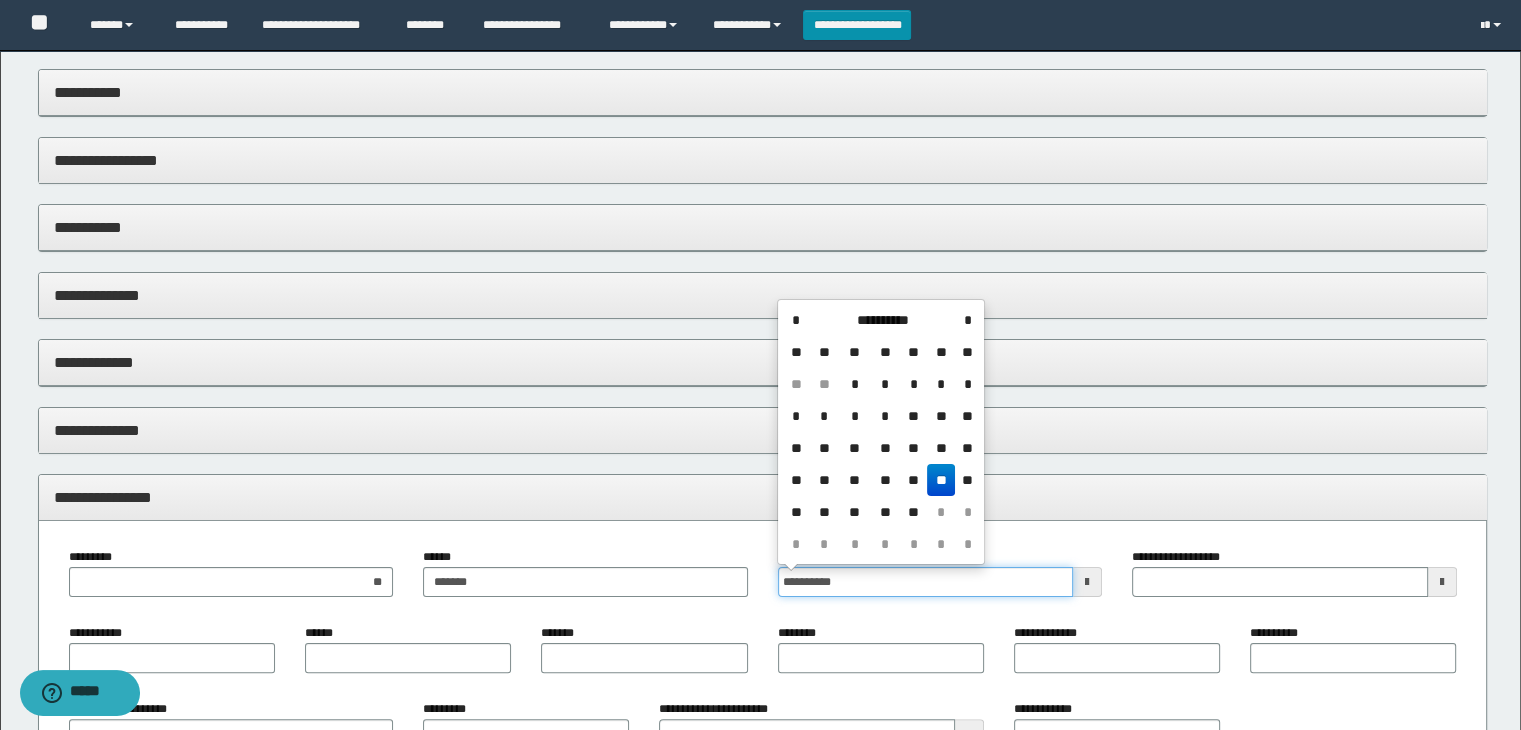 type 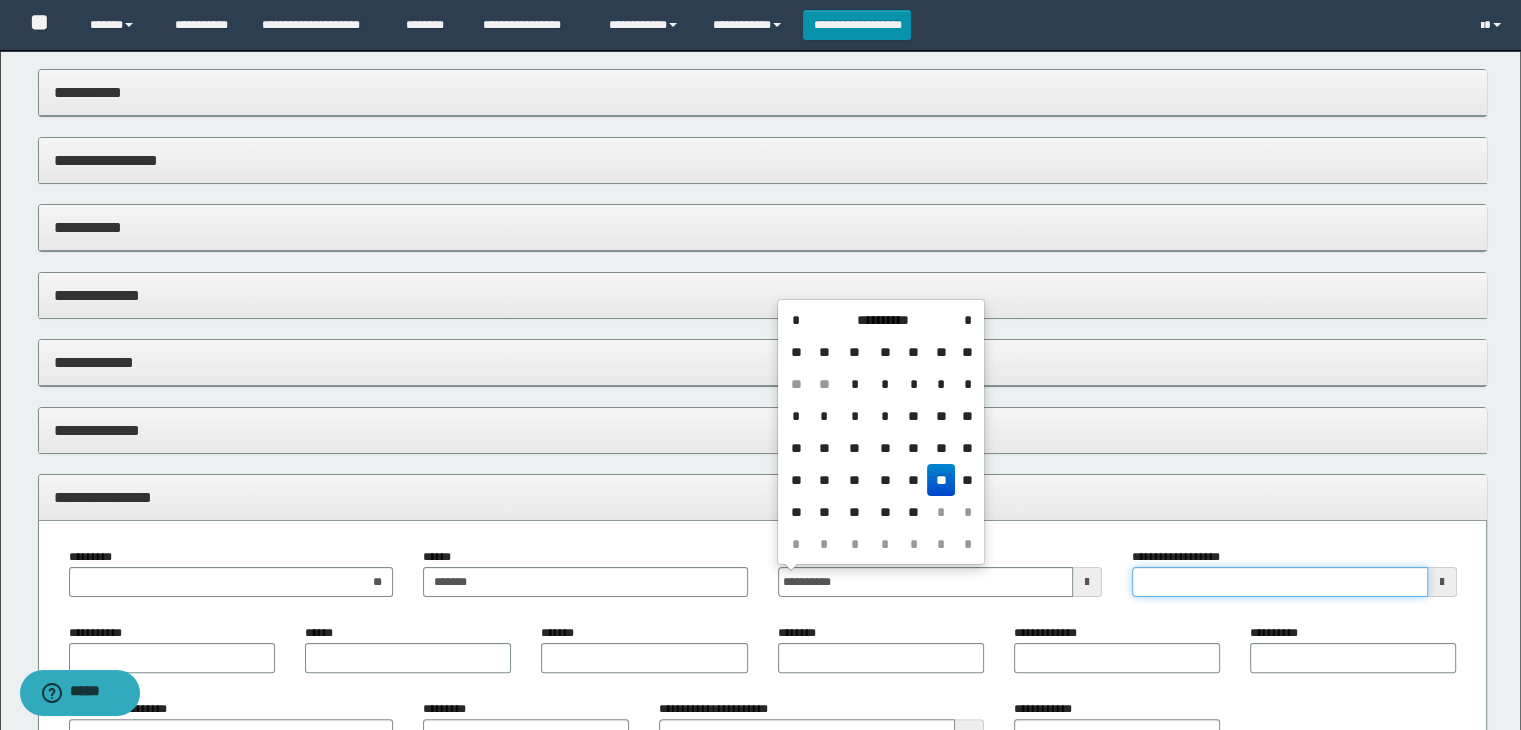 type on "**********" 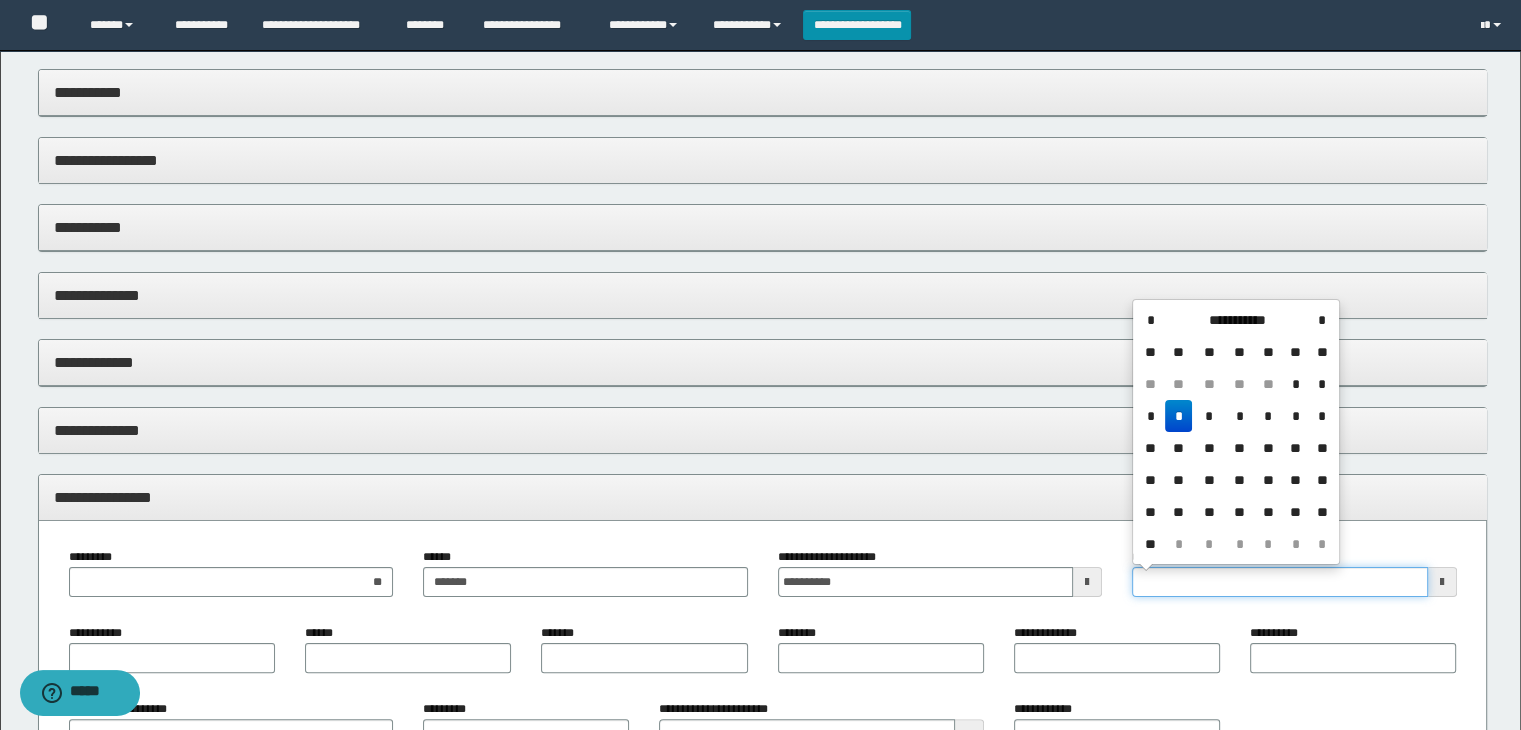 click on "**********" at bounding box center (1280, 582) 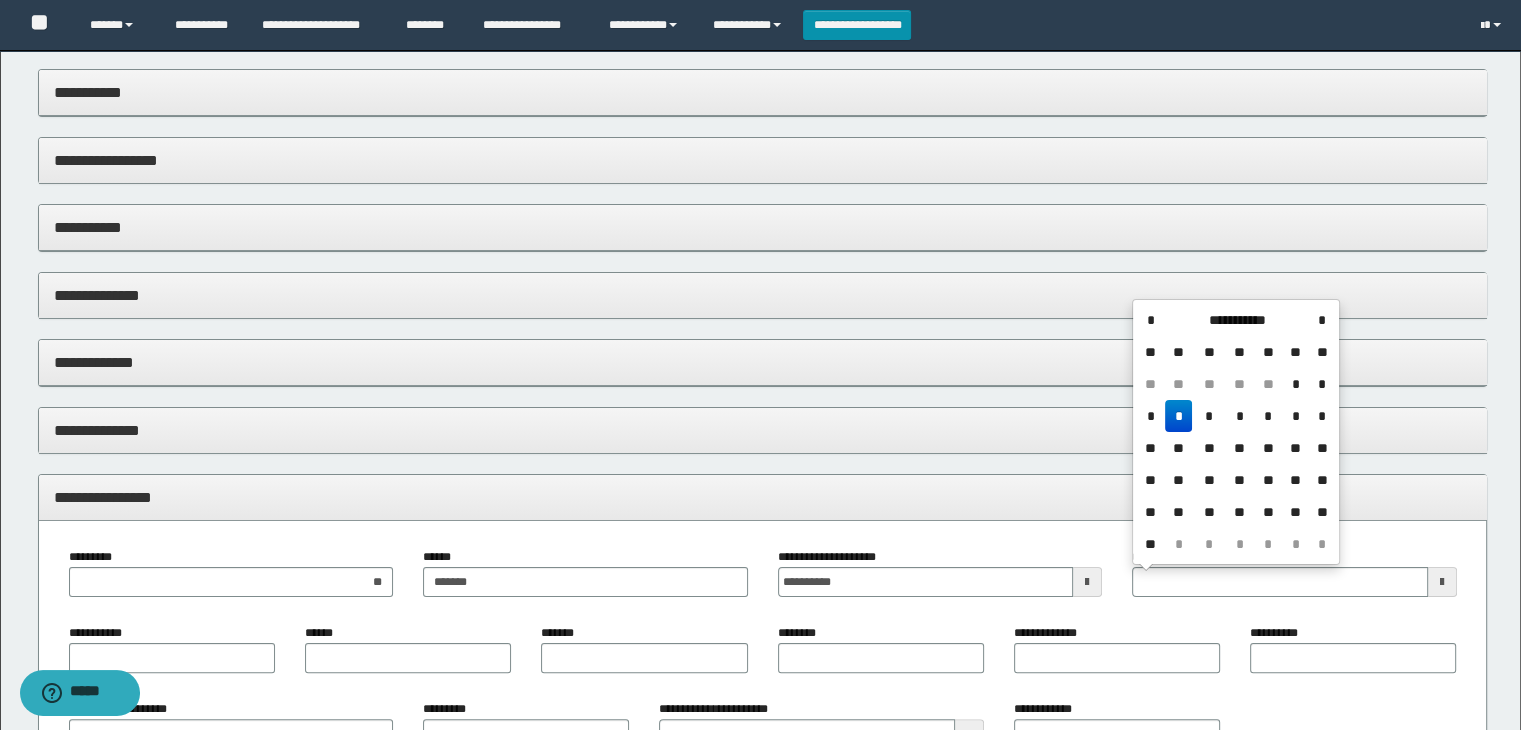click on "*" at bounding box center (1179, 416) 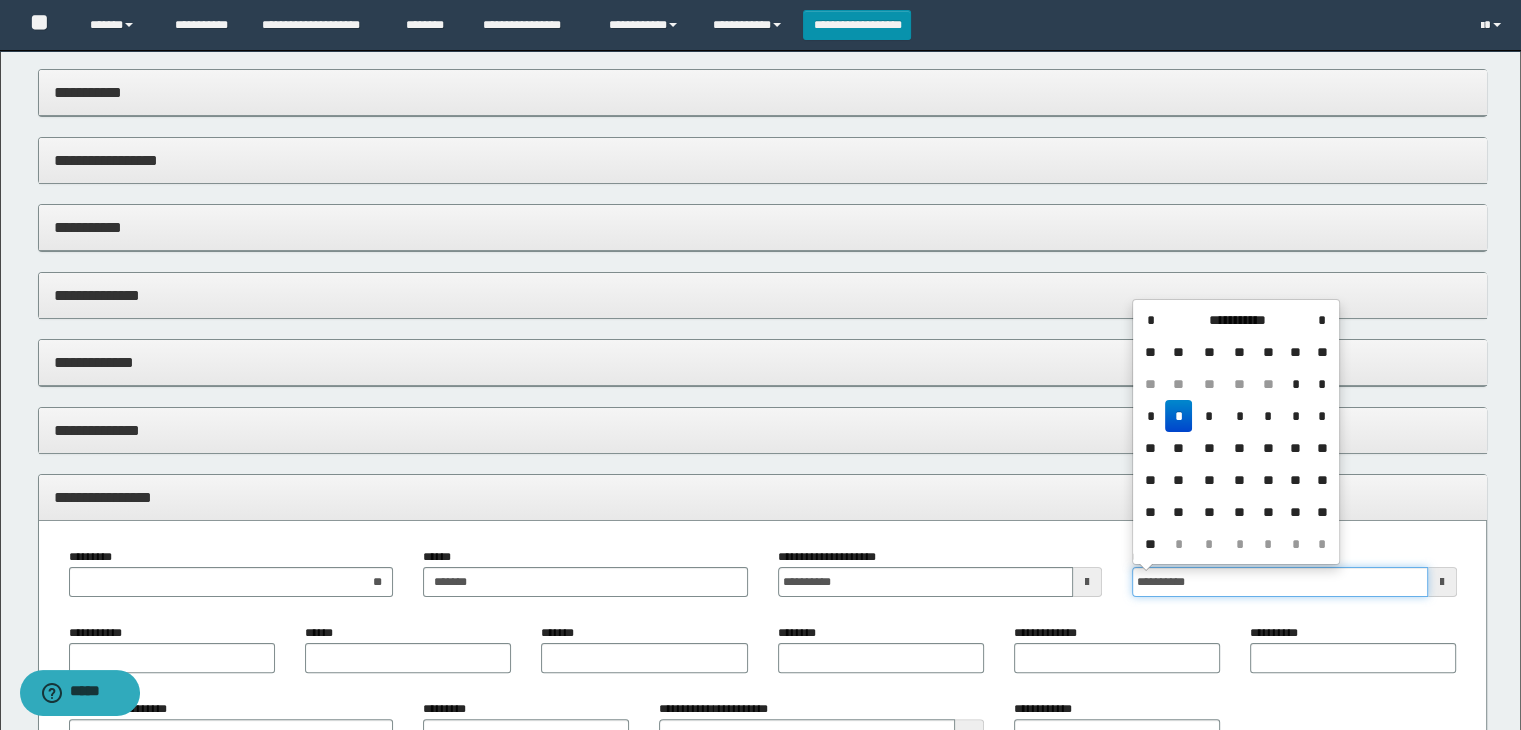 drag, startPoint x: 1219, startPoint y: 589, endPoint x: 1034, endPoint y: 589, distance: 185 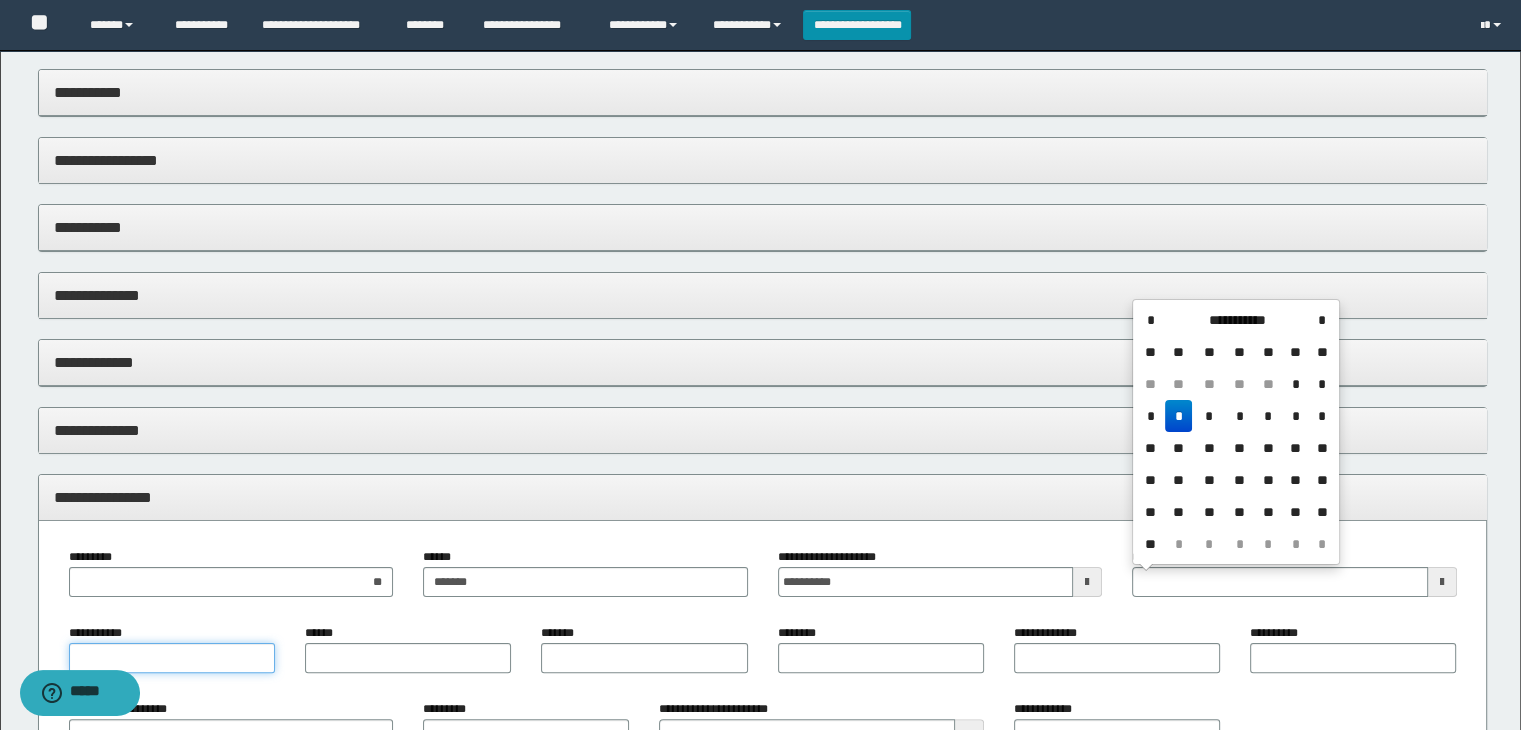 type 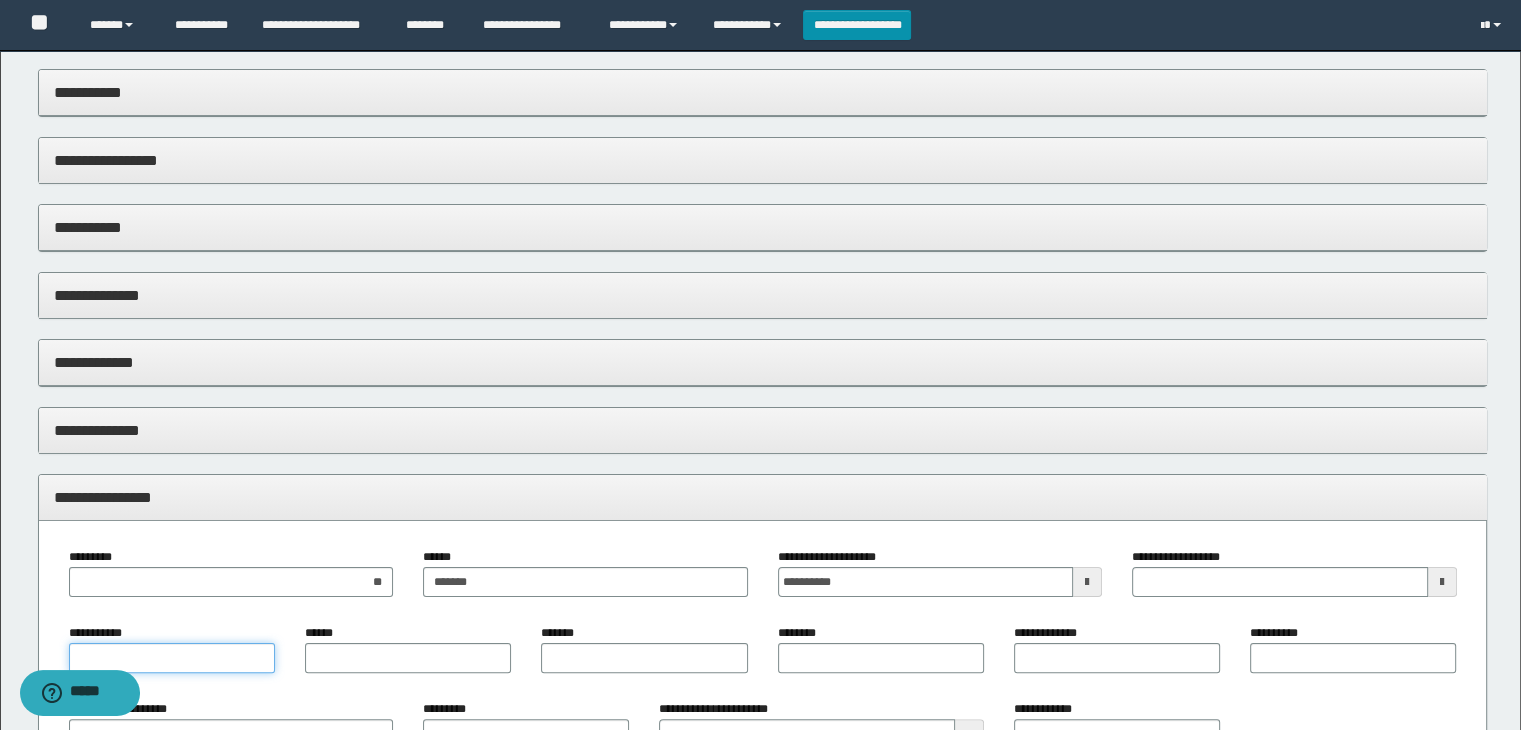 click on "**********" at bounding box center [172, 658] 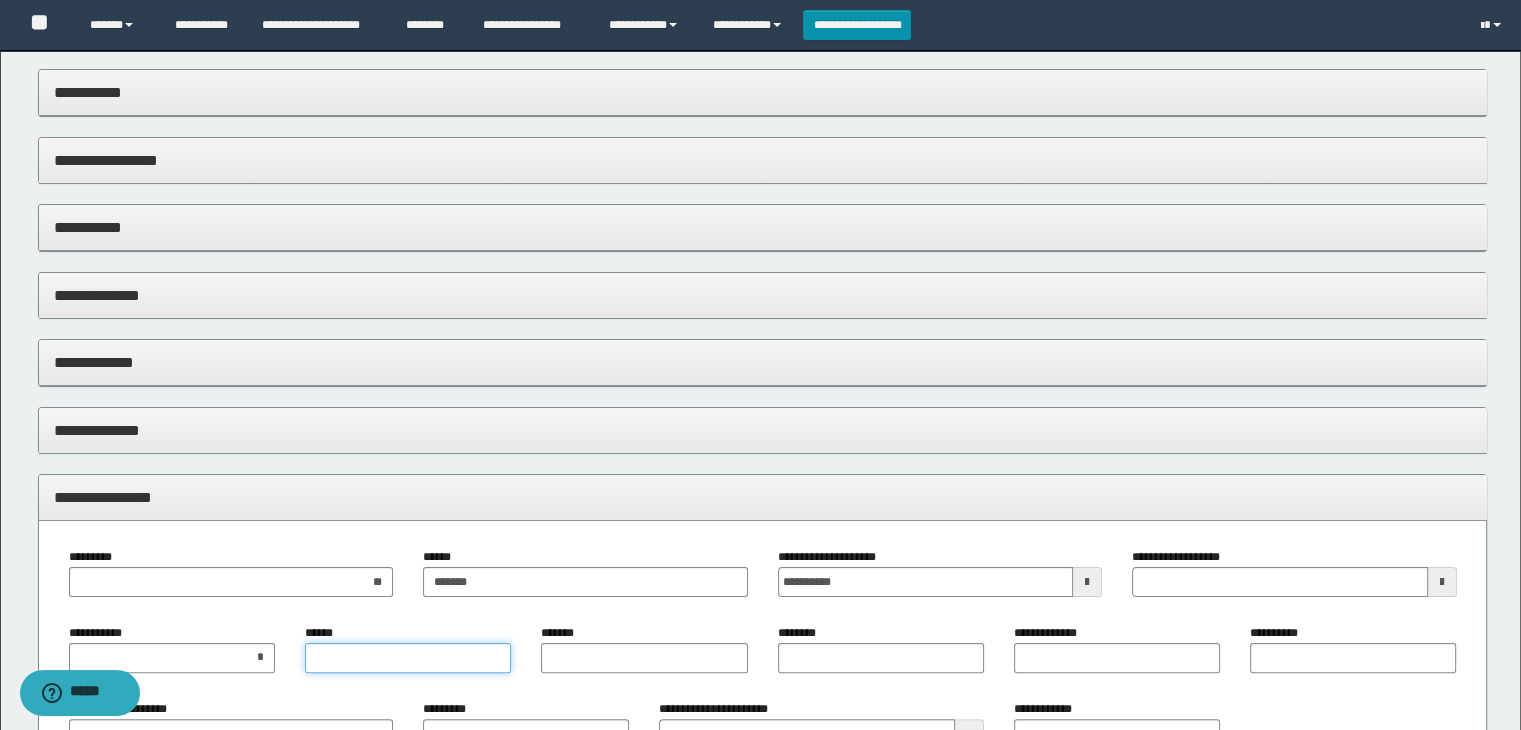 drag, startPoint x: 469, startPoint y: 661, endPoint x: 583, endPoint y: 667, distance: 114.15778 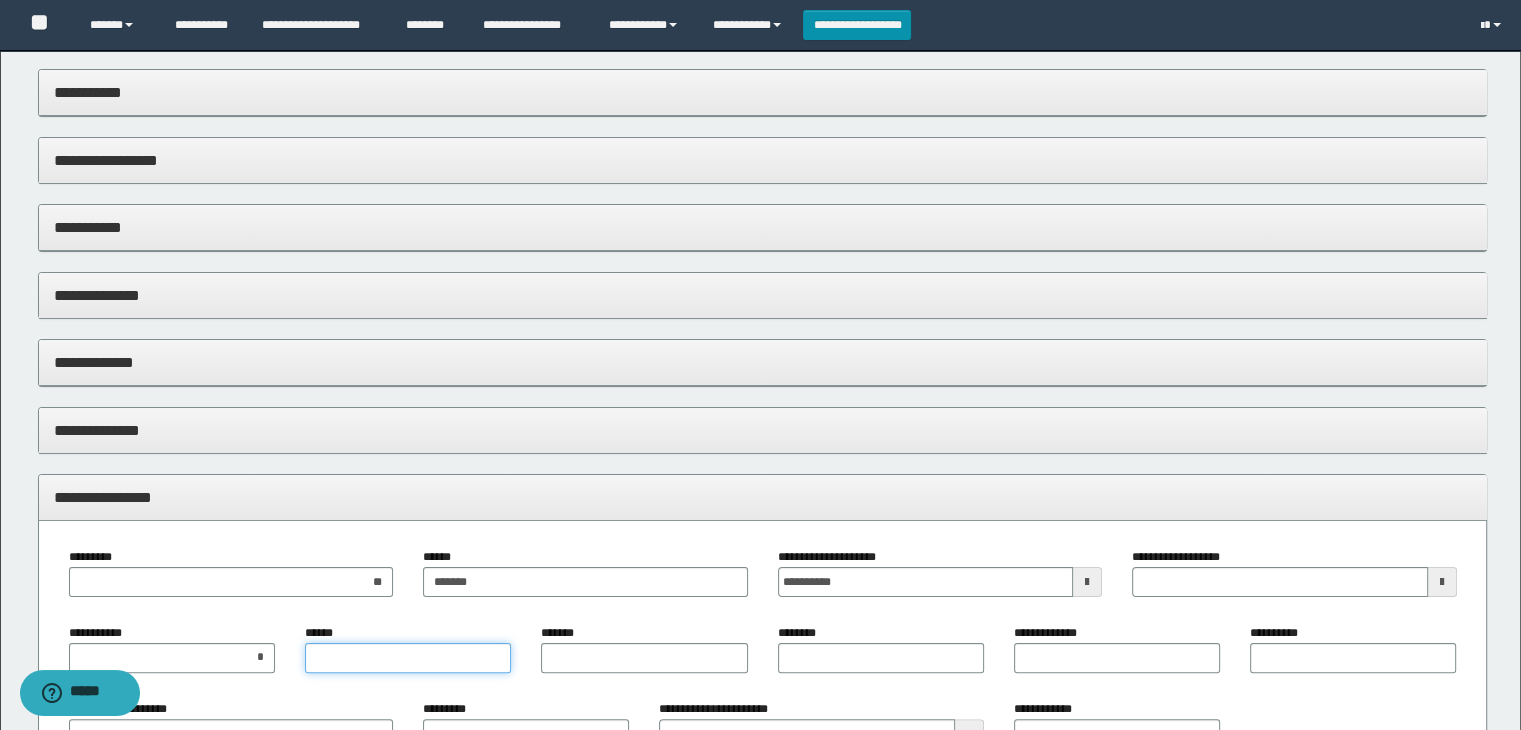 click on "******" at bounding box center (408, 658) 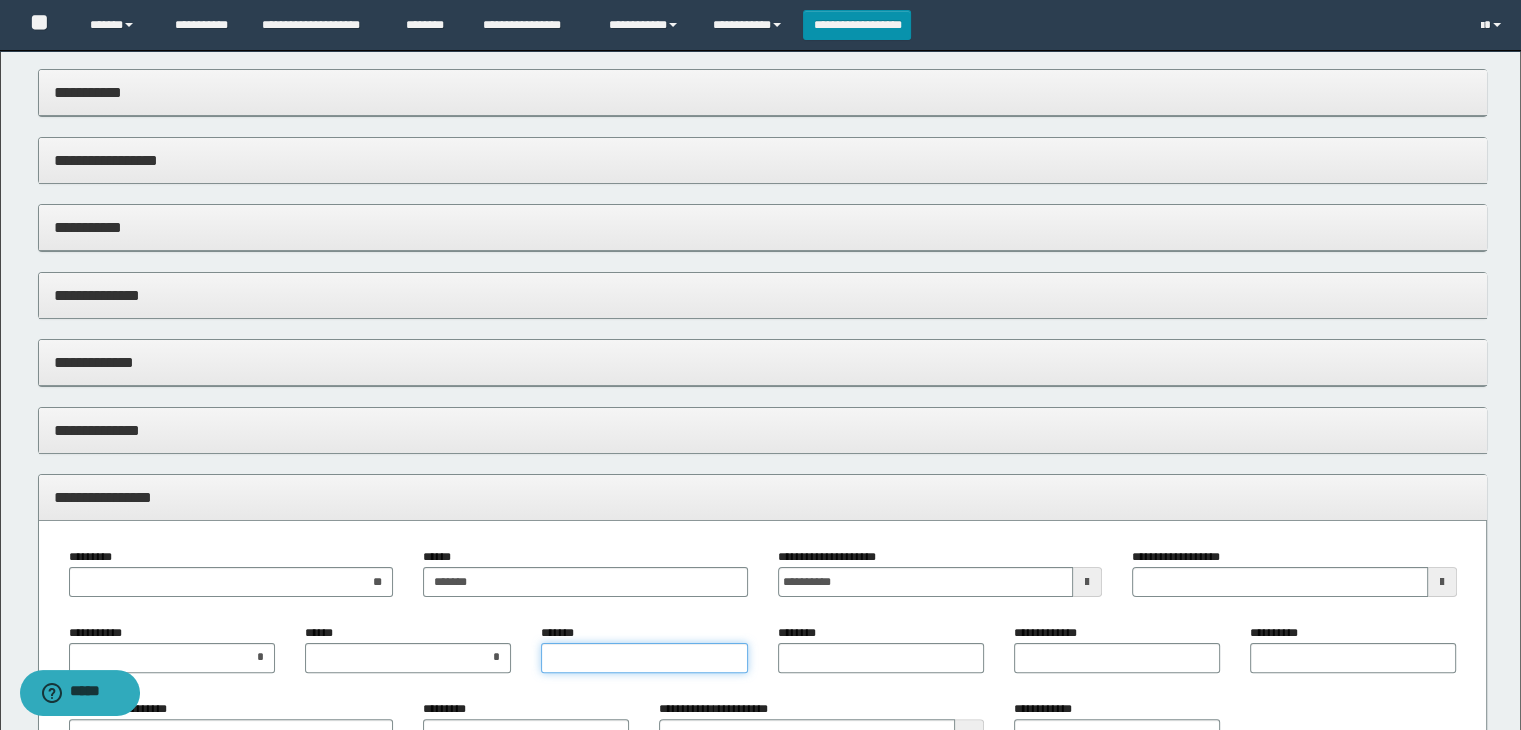 click on "*******" at bounding box center [644, 658] 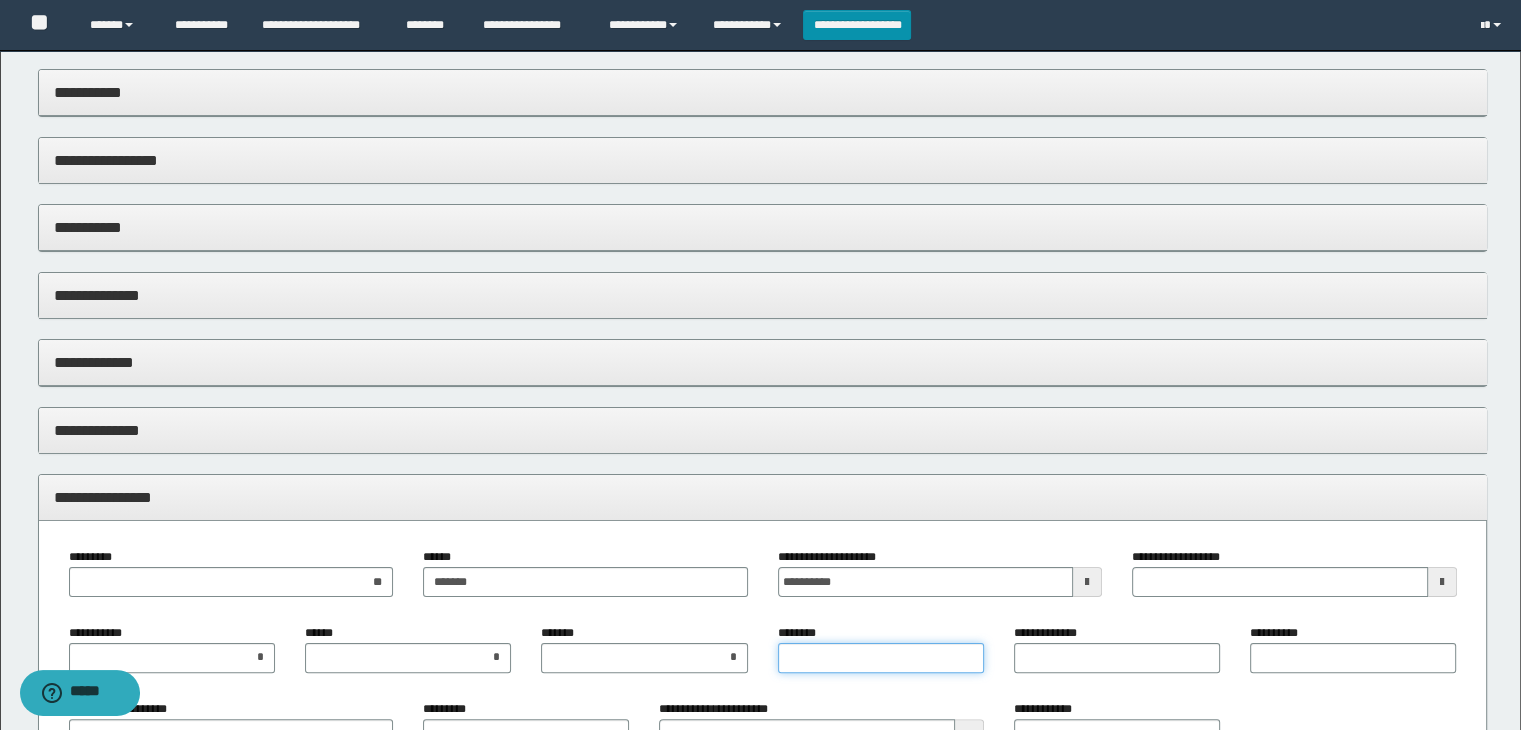 type on "*" 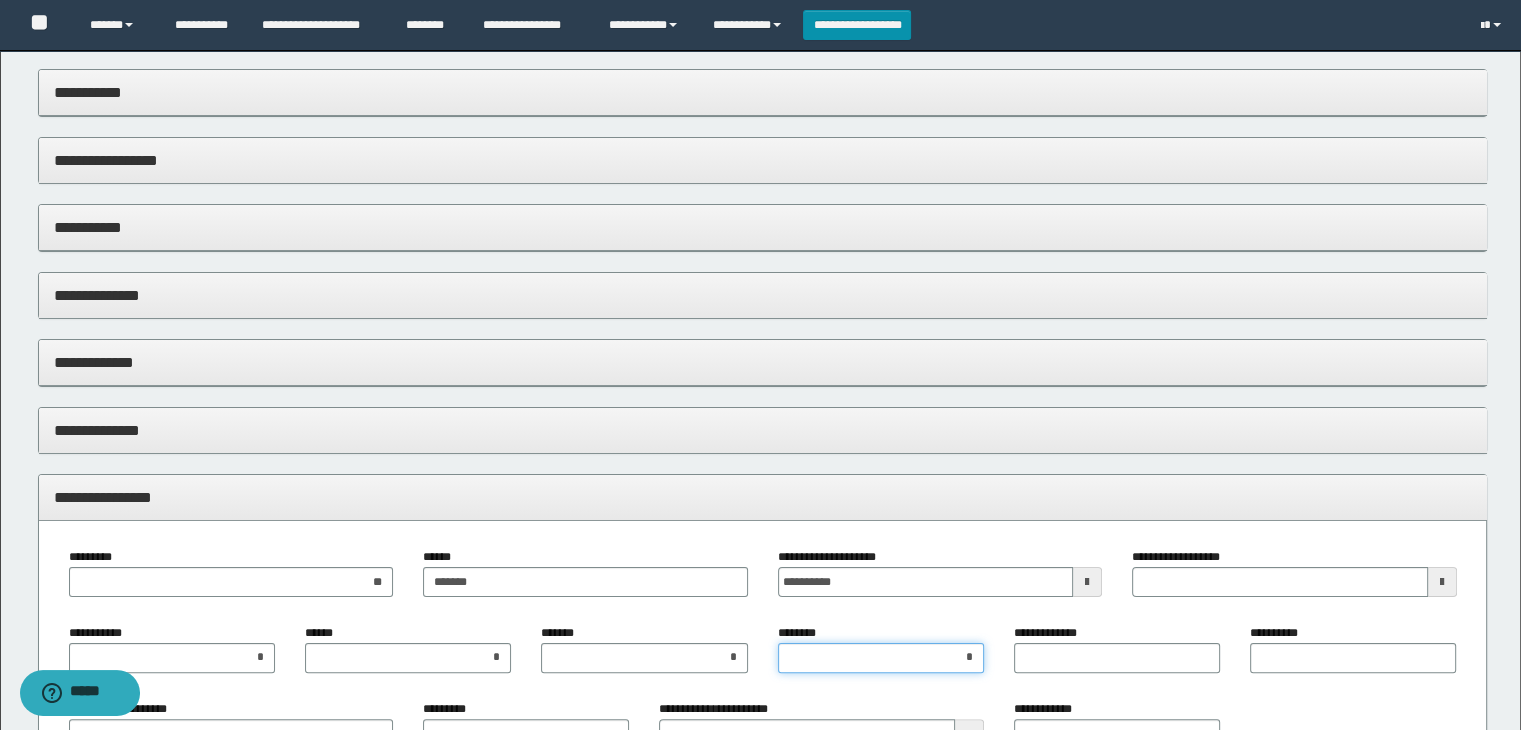 drag, startPoint x: 868, startPoint y: 666, endPoint x: 888, endPoint y: 666, distance: 20 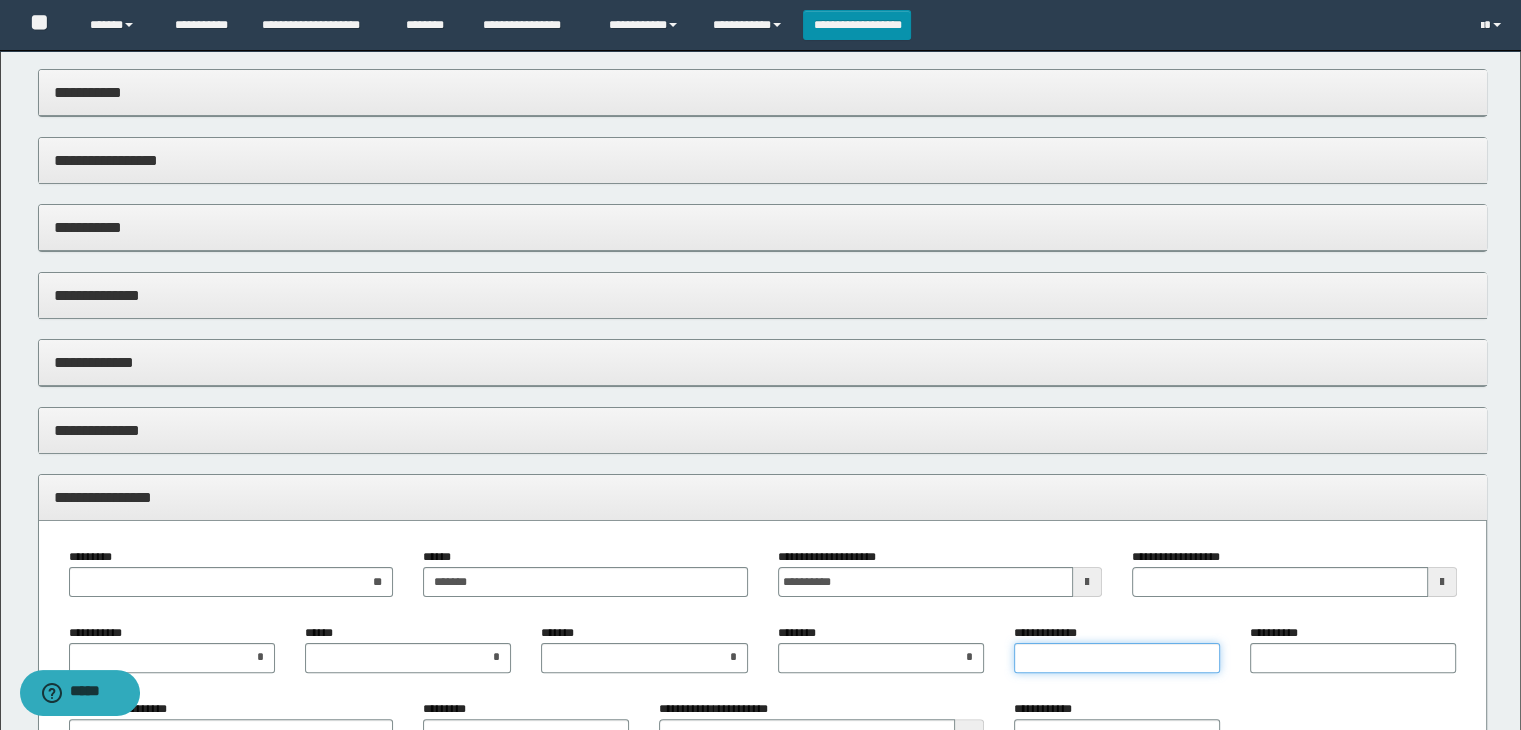 drag, startPoint x: 1104, startPoint y: 654, endPoint x: 1144, endPoint y: 661, distance: 40.60788 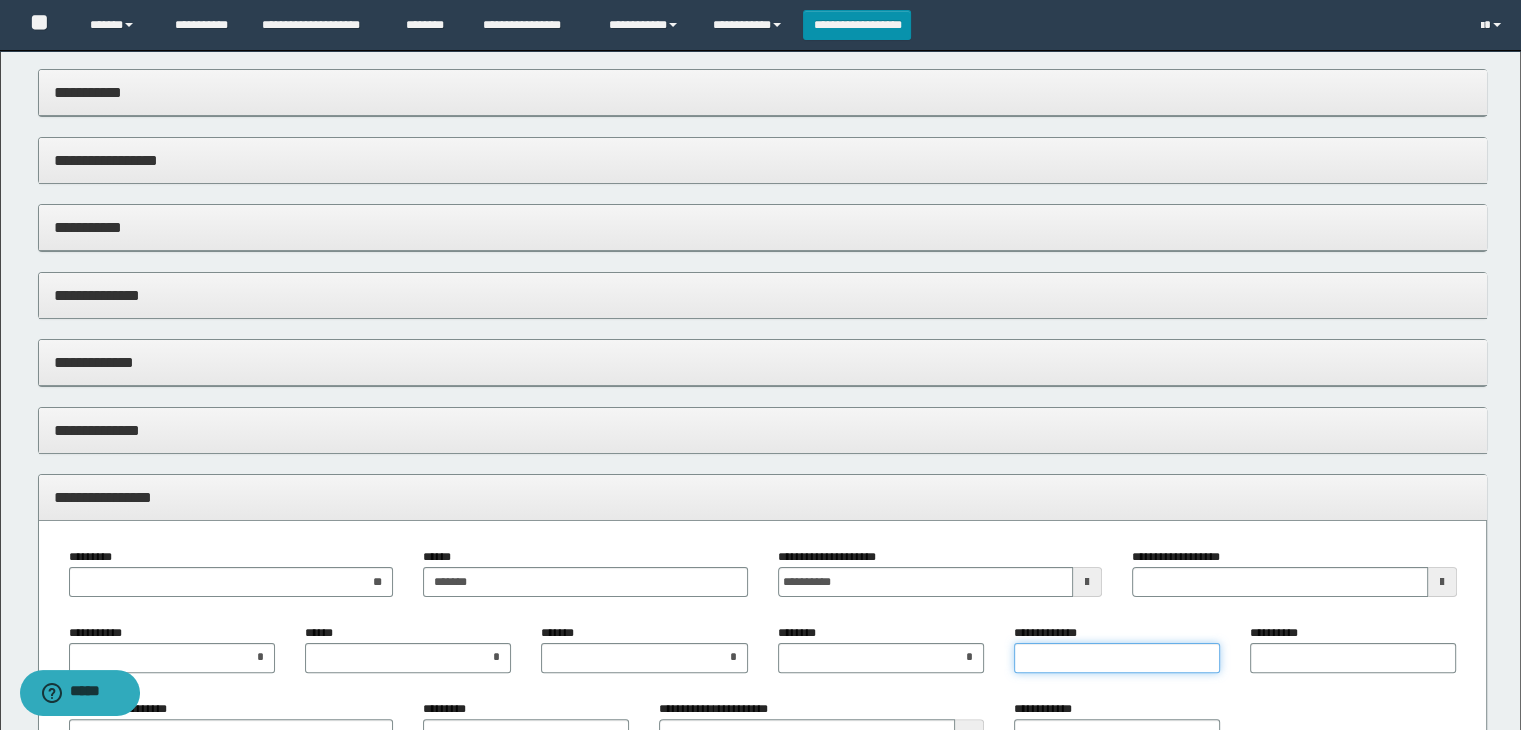 click on "**********" at bounding box center (1117, 658) 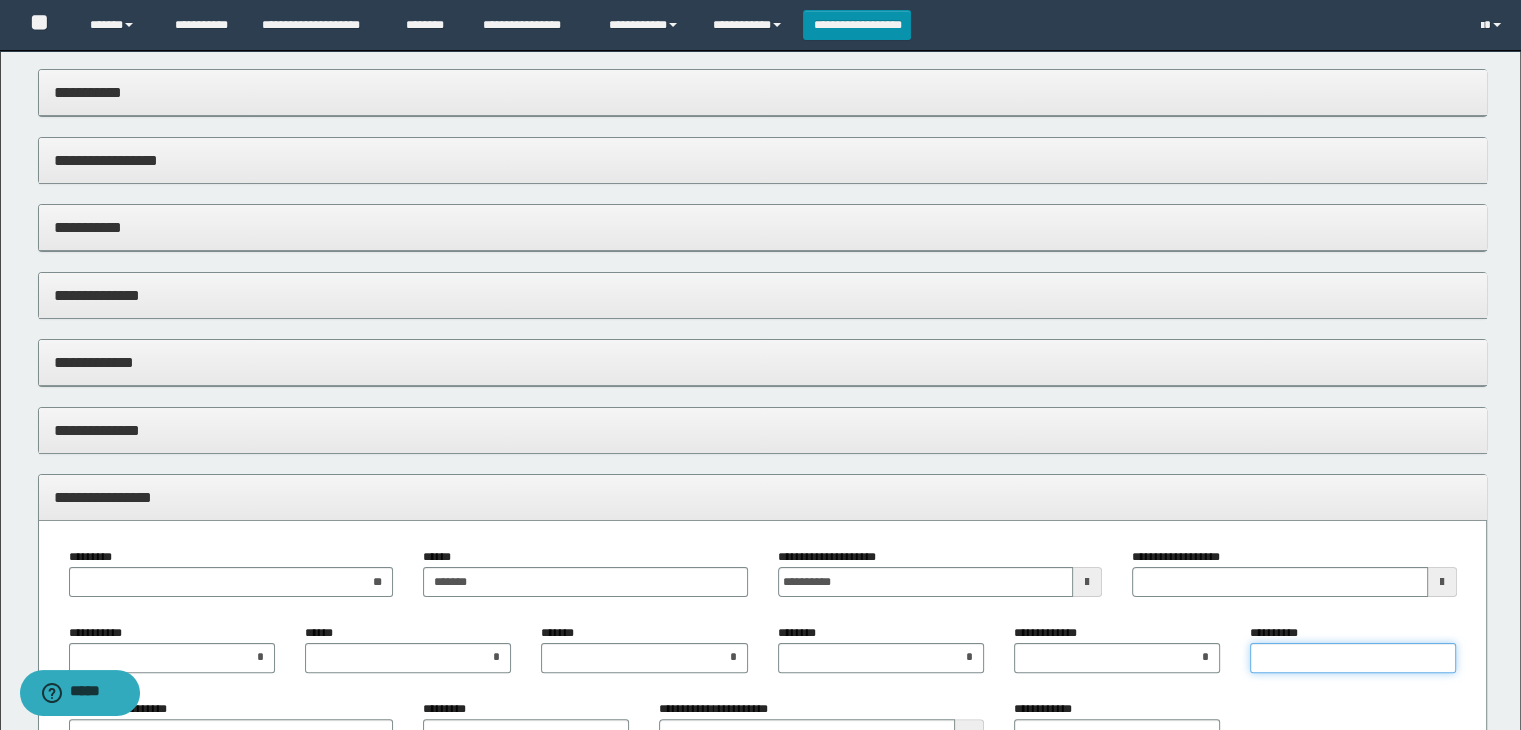 click on "**********" at bounding box center [1353, 658] 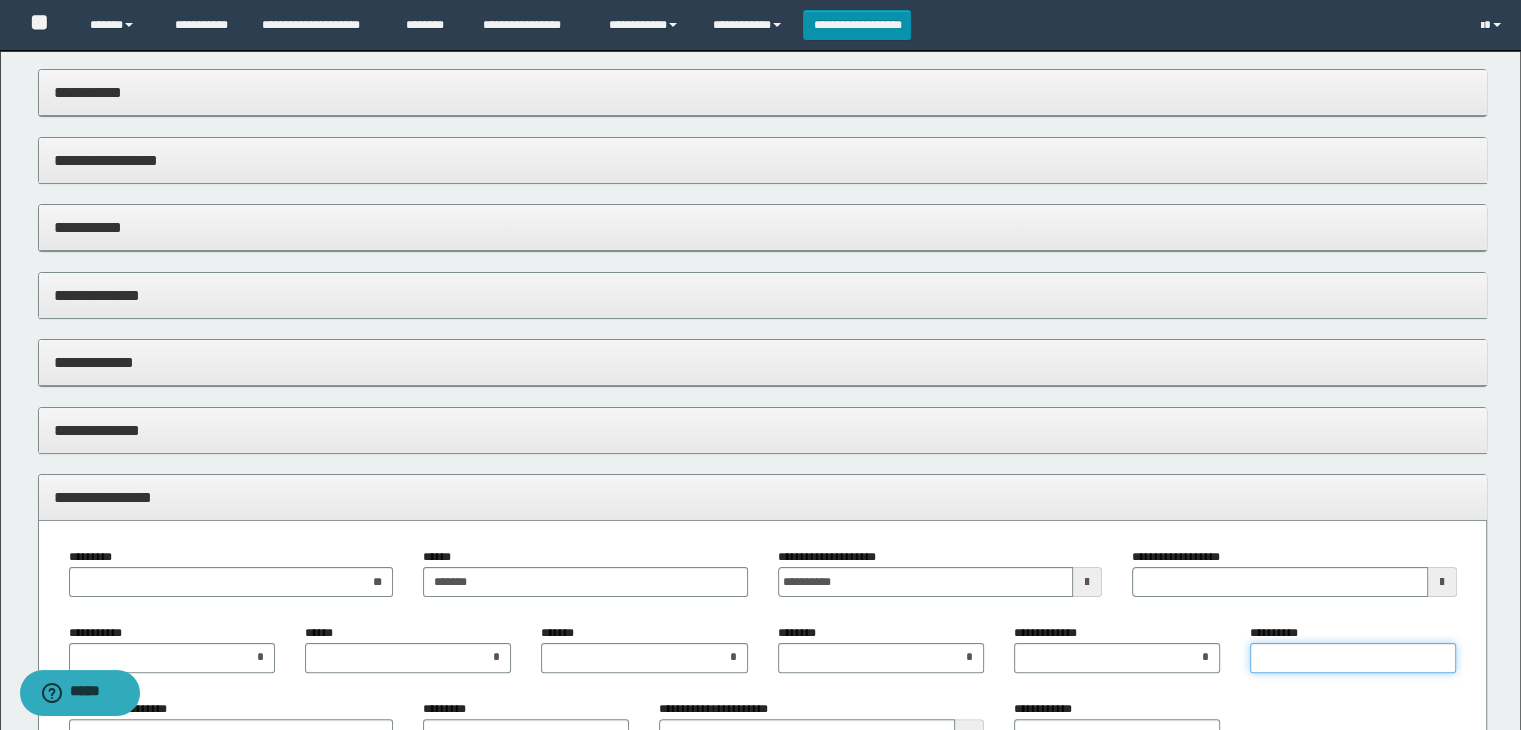 type on "*" 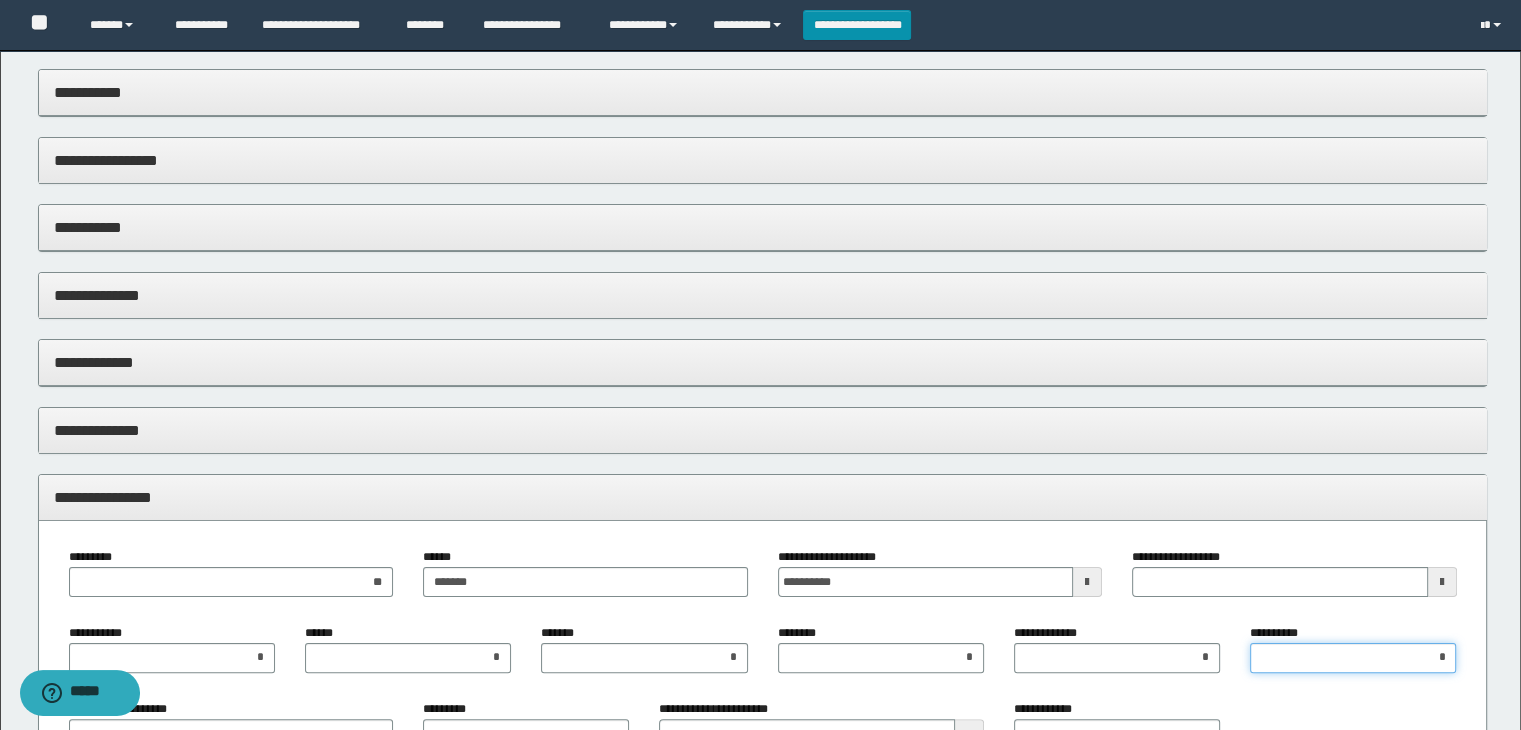 type 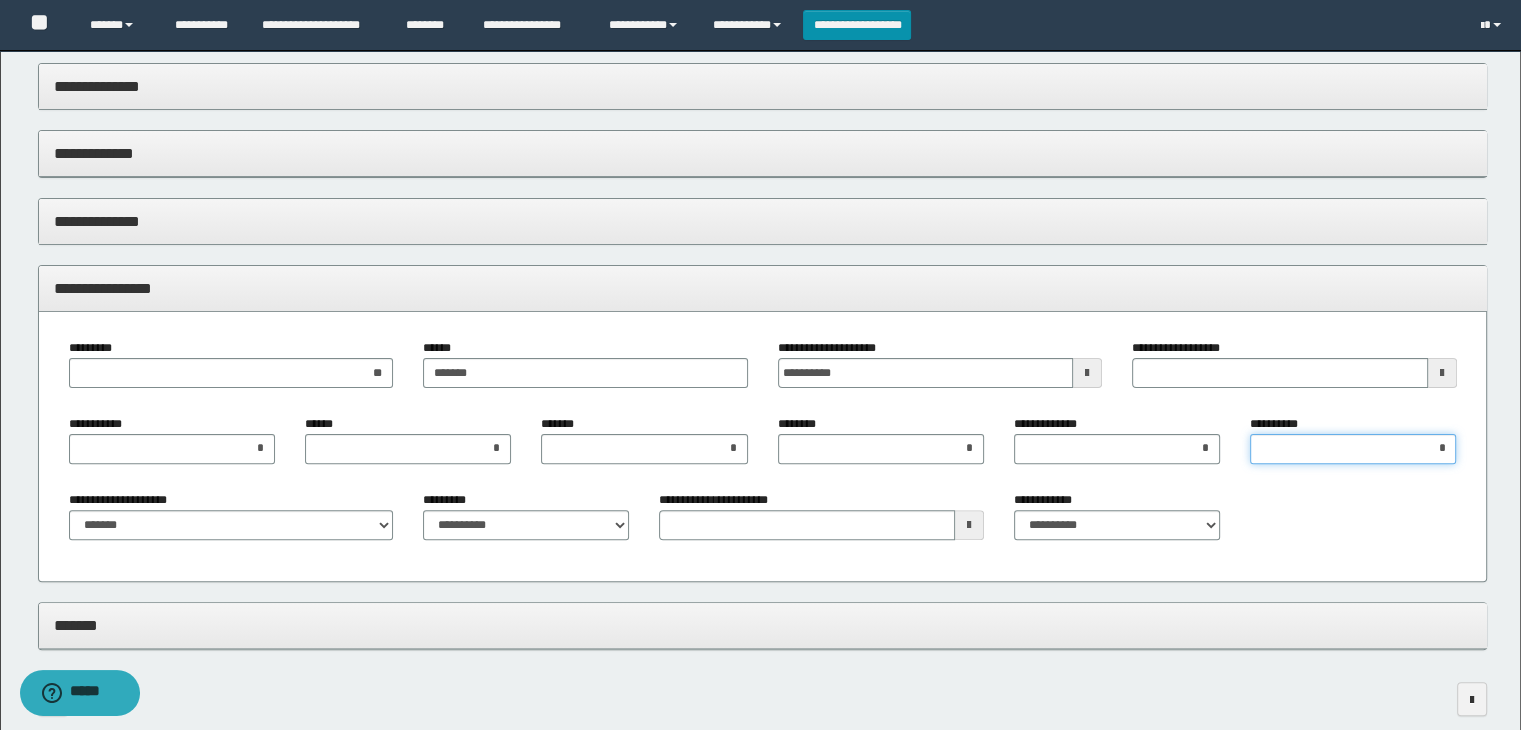scroll, scrollTop: 600, scrollLeft: 0, axis: vertical 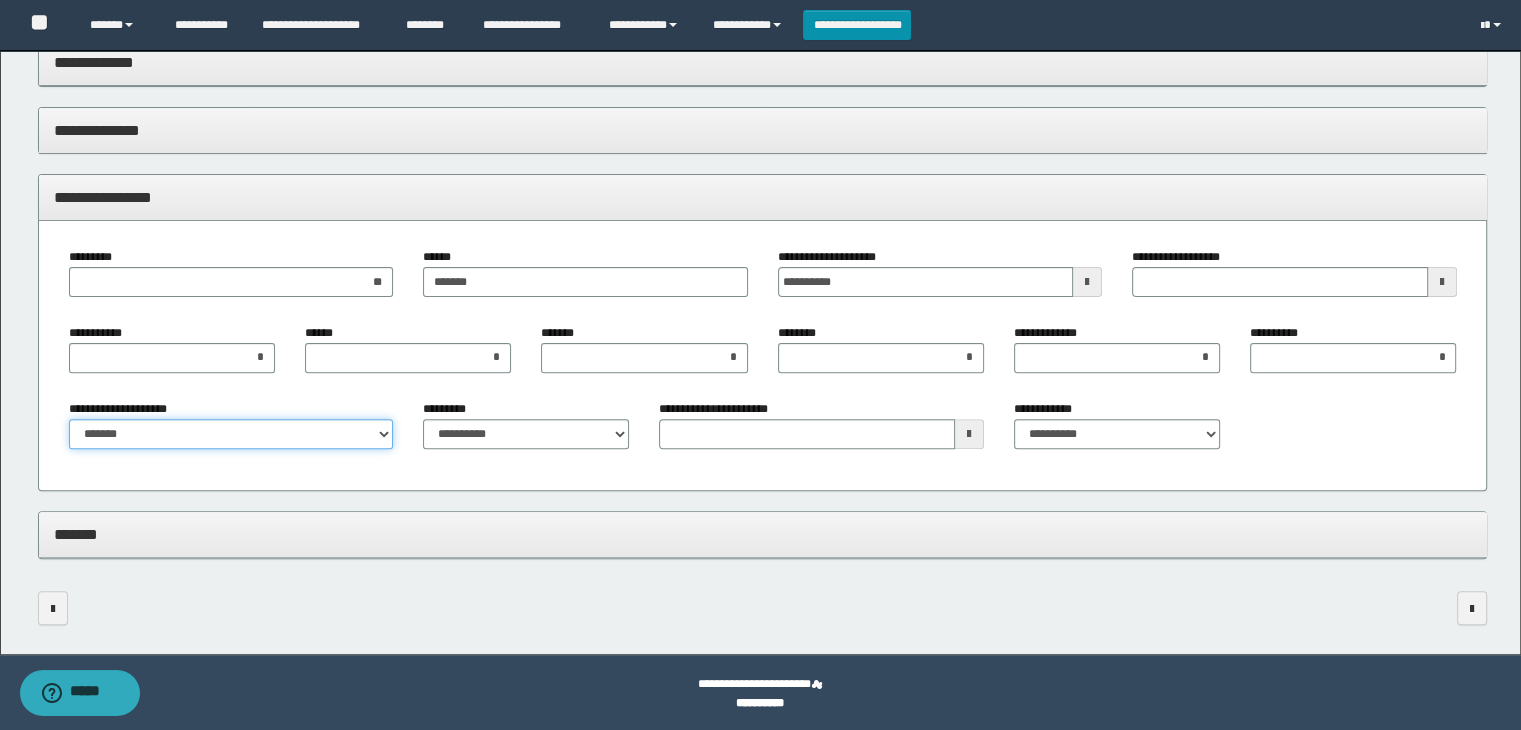 click on "**********" at bounding box center (231, 434) 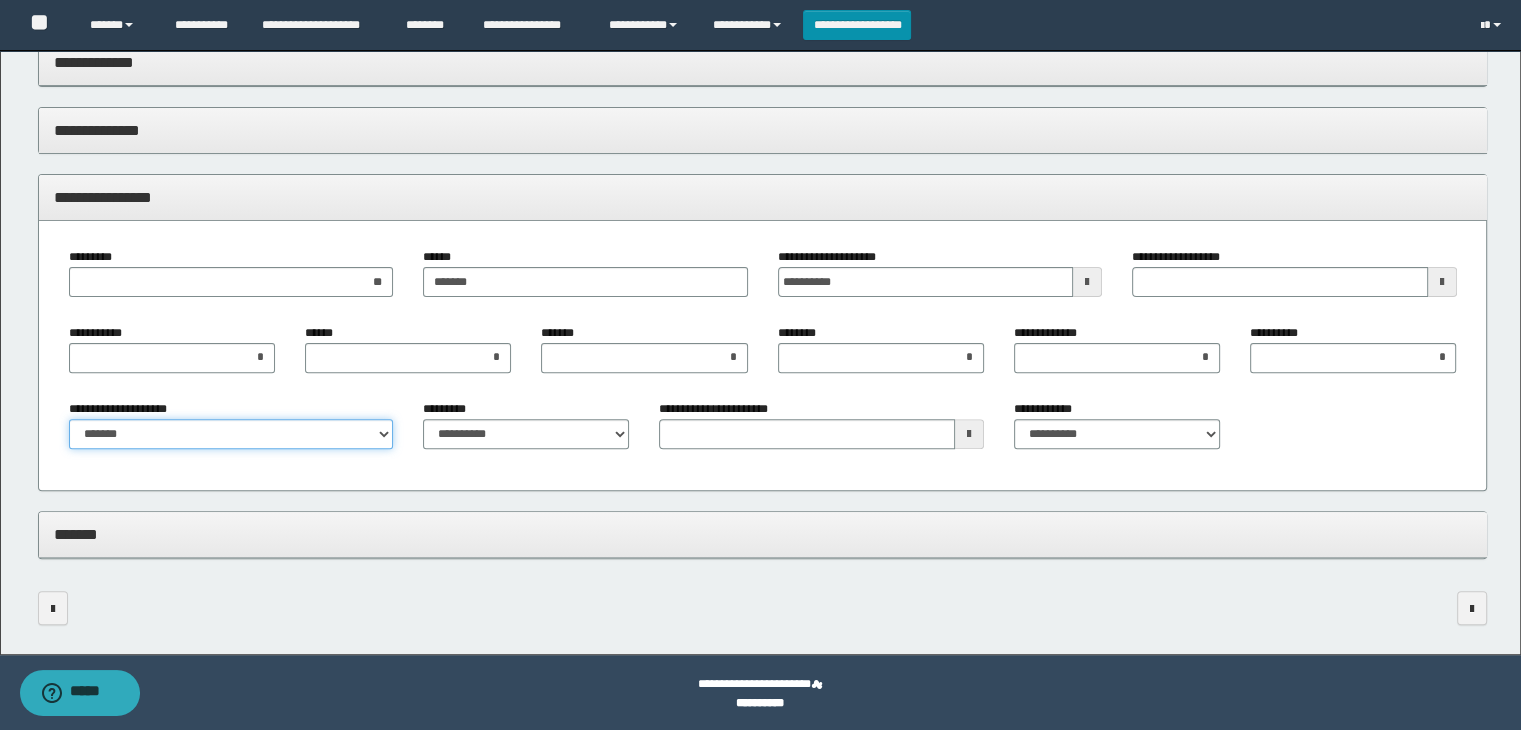 select on "*" 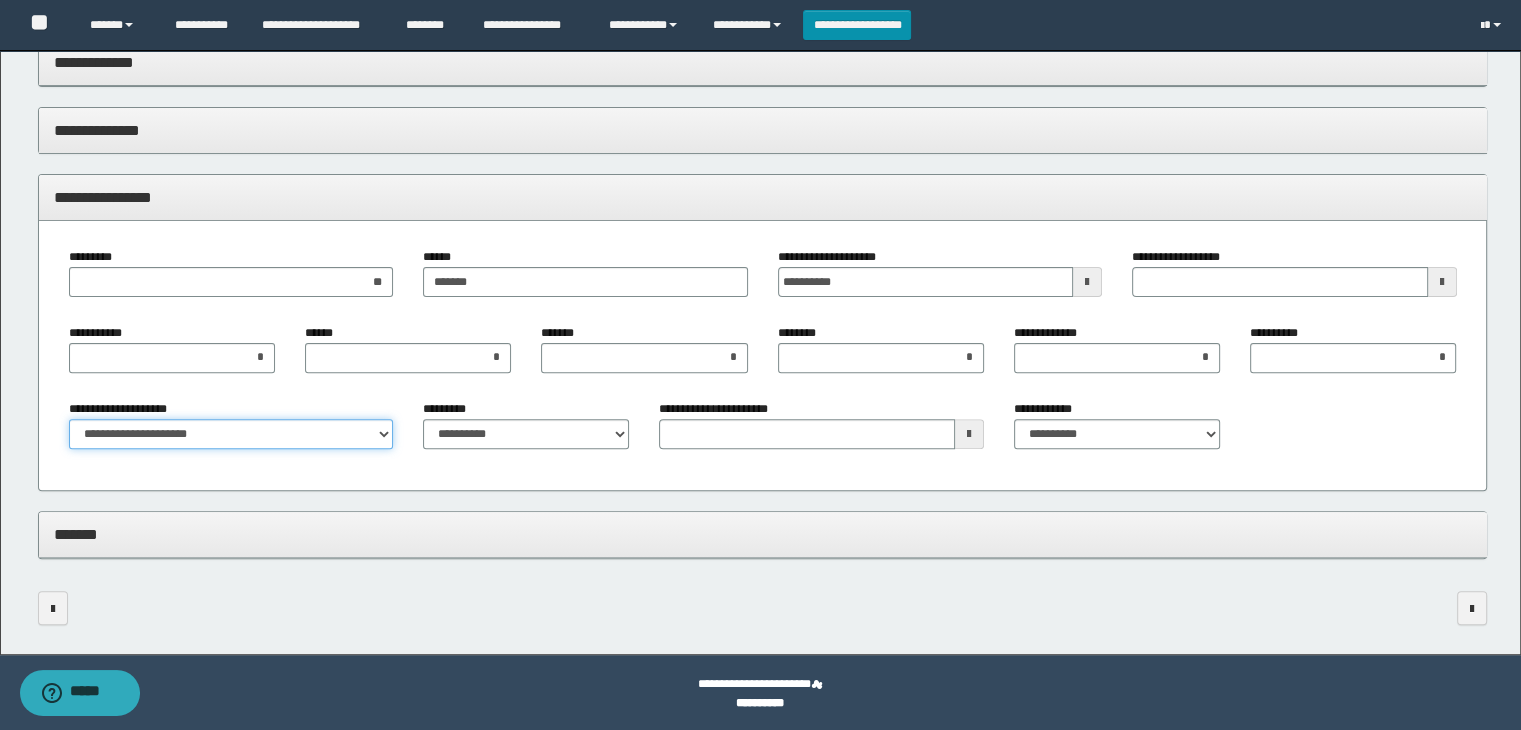 click on "**********" at bounding box center (231, 434) 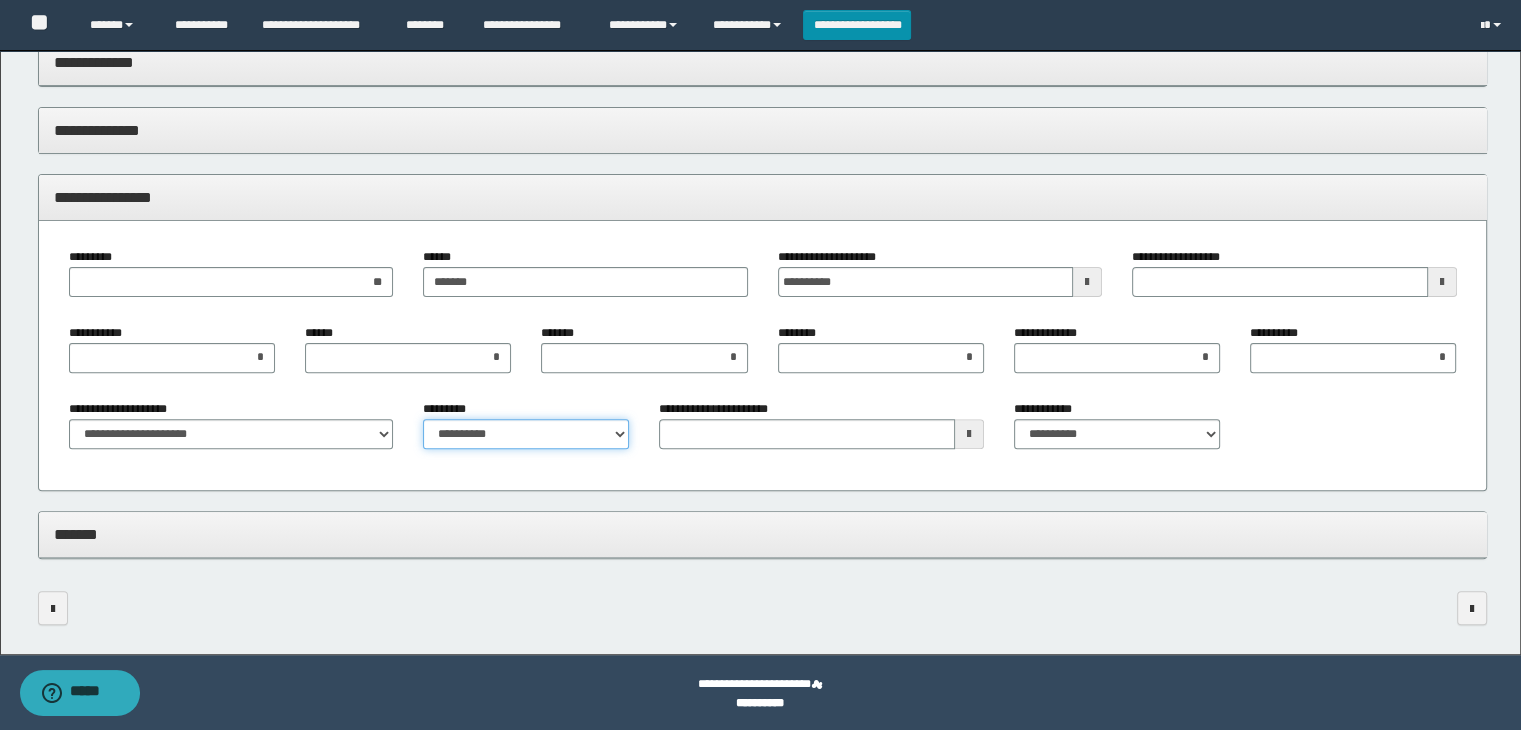 click on "**********" at bounding box center (526, 434) 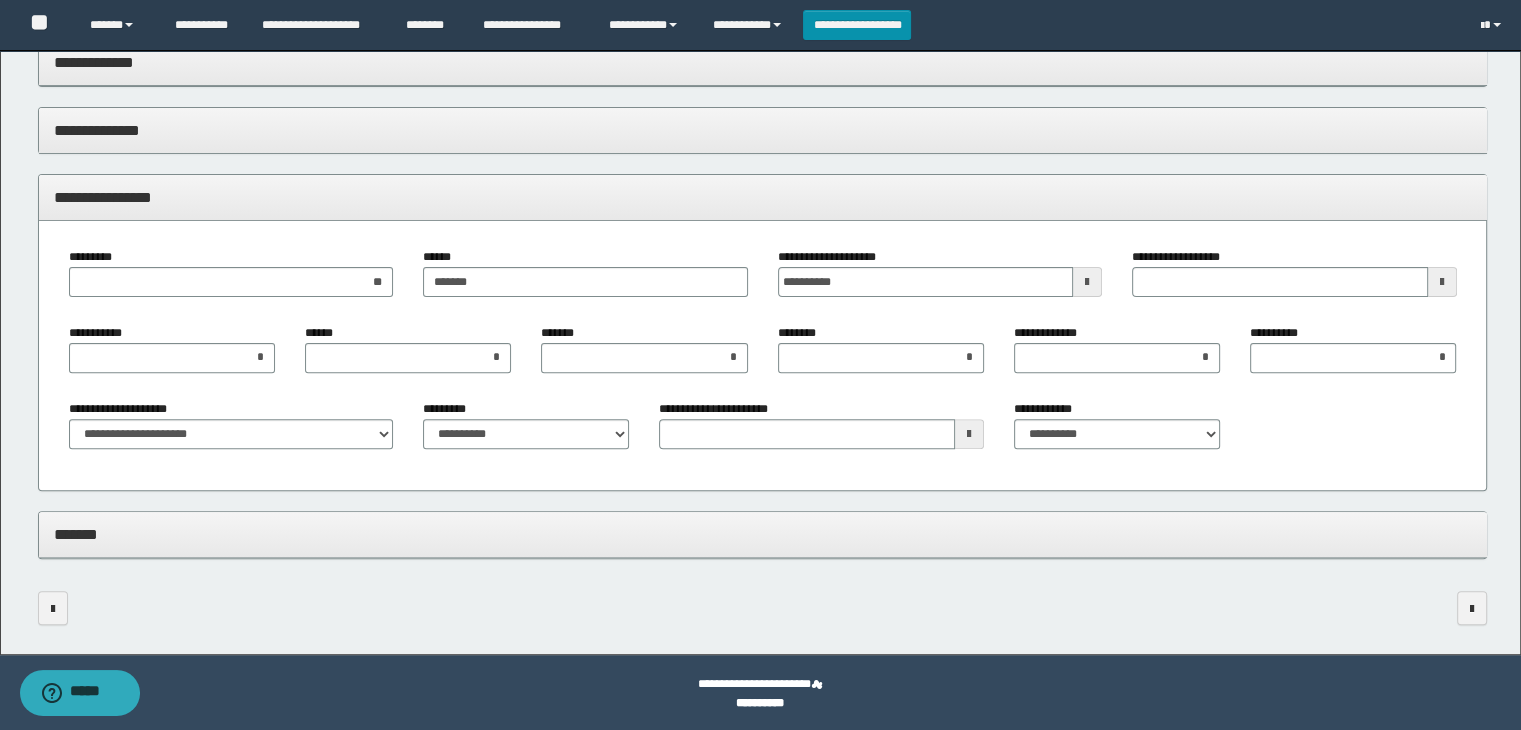 click on "**********" at bounding box center (763, 356) 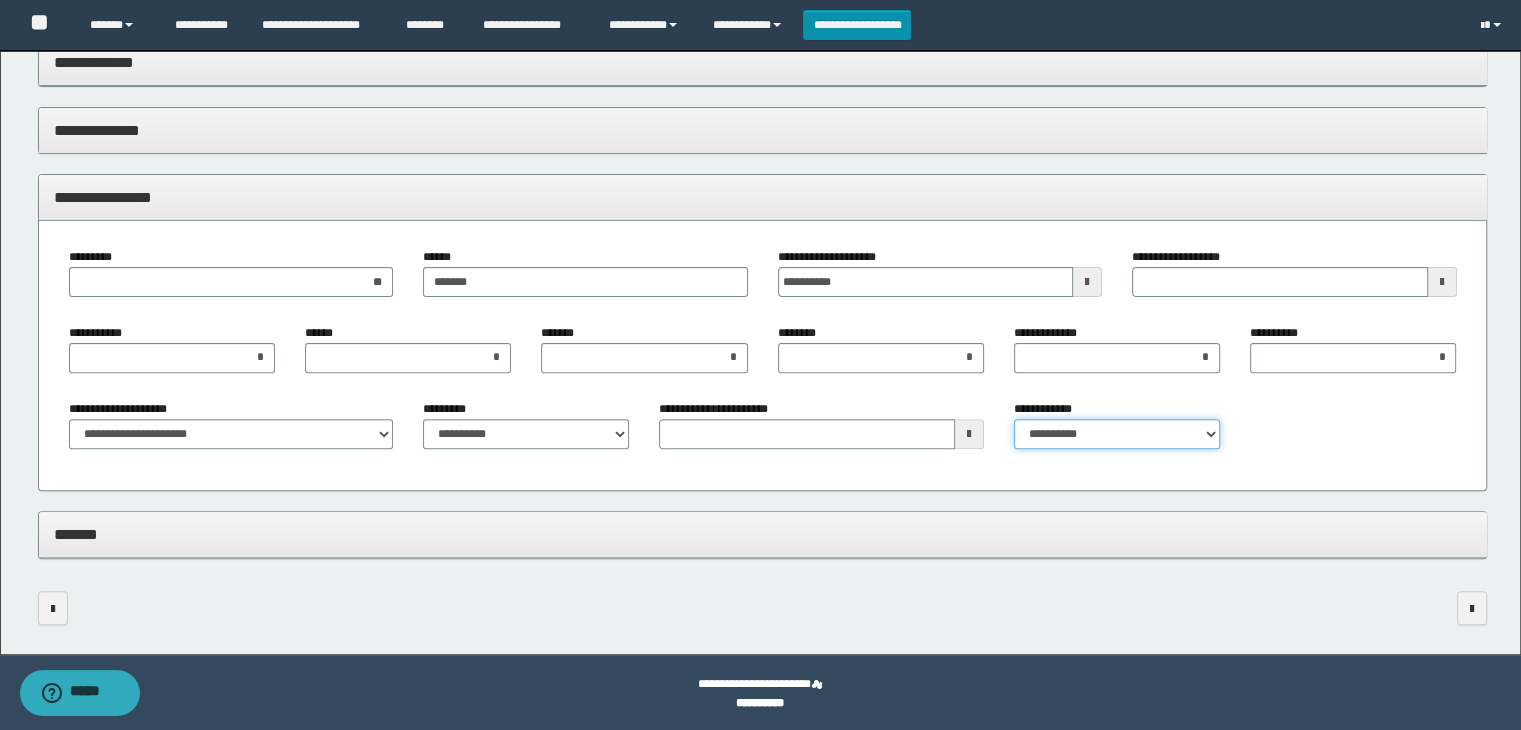 click on "**********" at bounding box center [1117, 434] 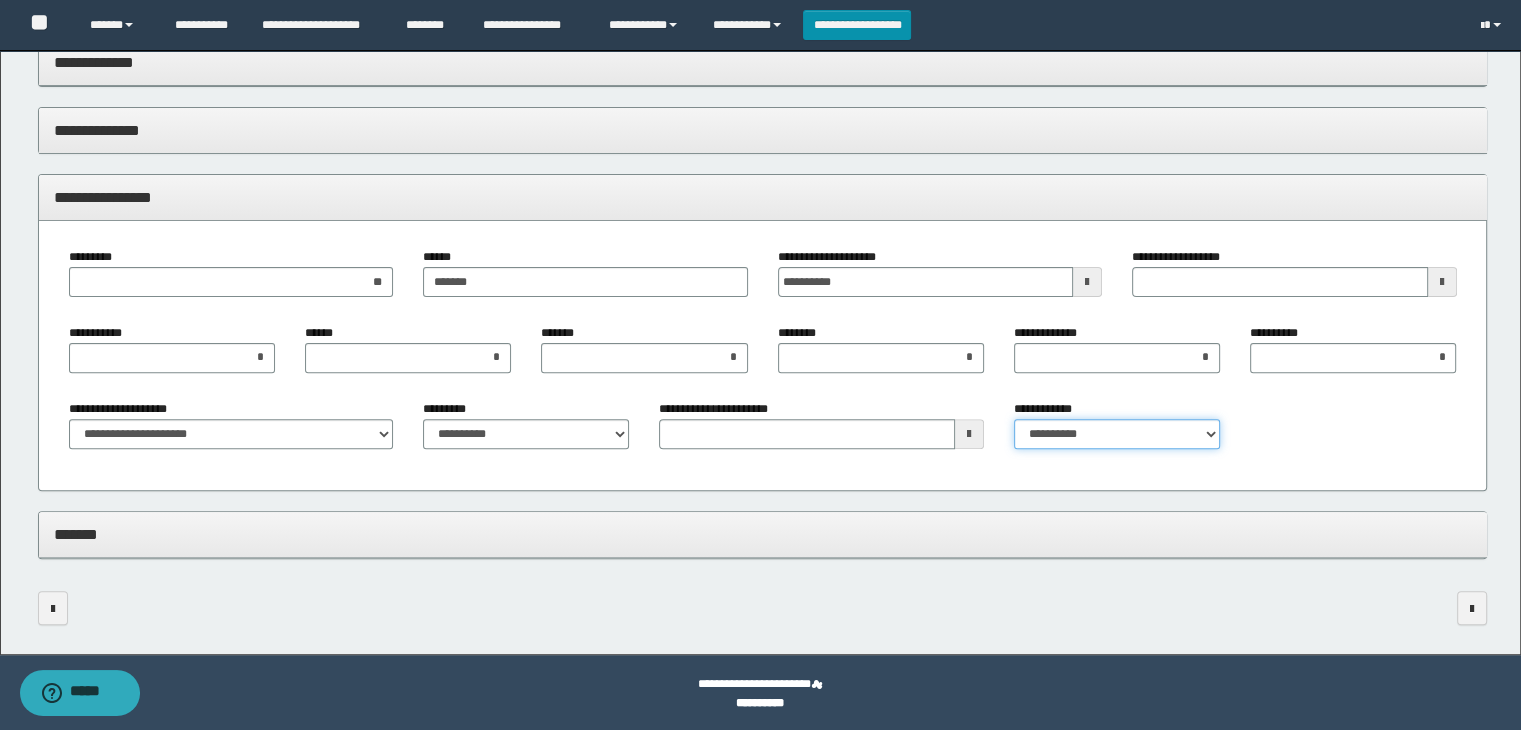 select on "****" 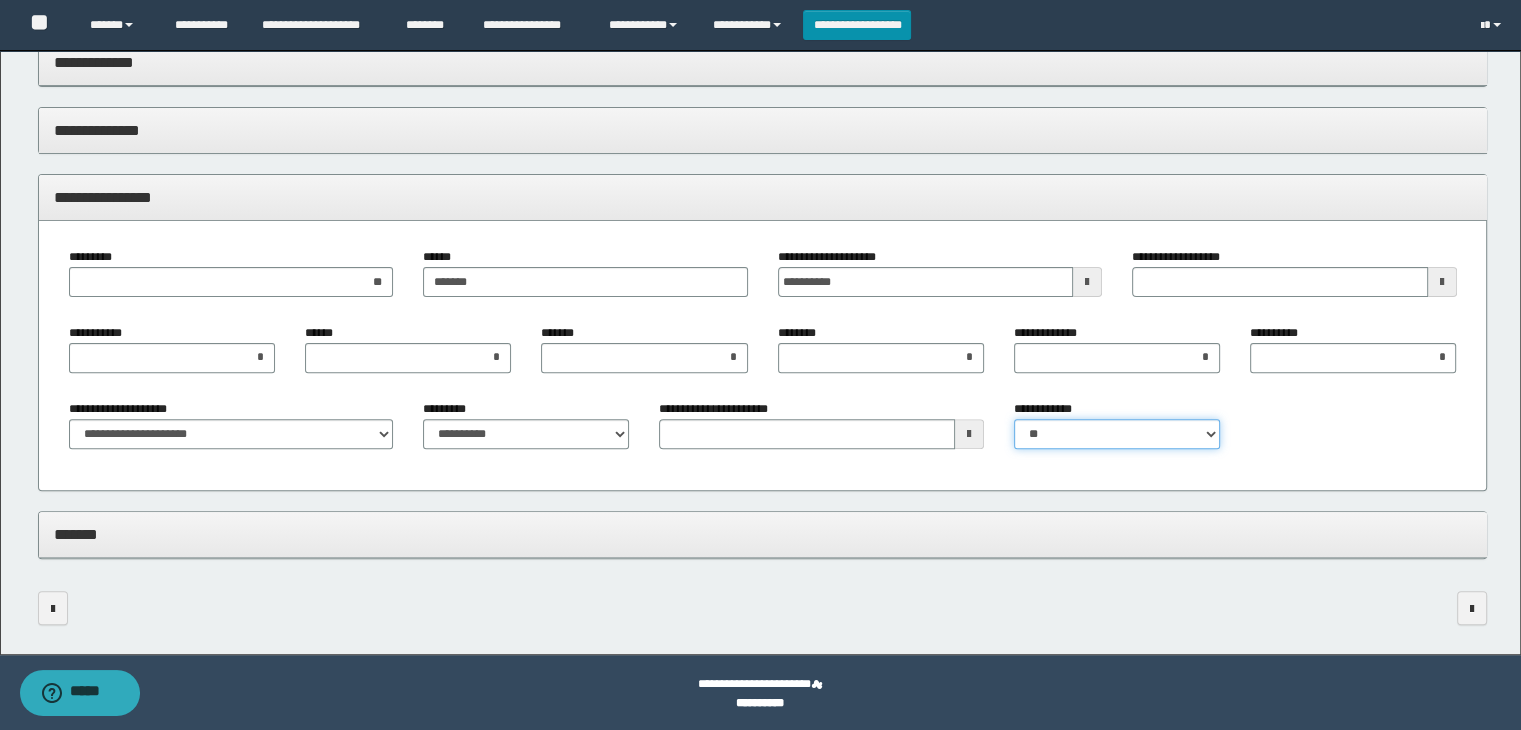 click on "**********" at bounding box center (1117, 434) 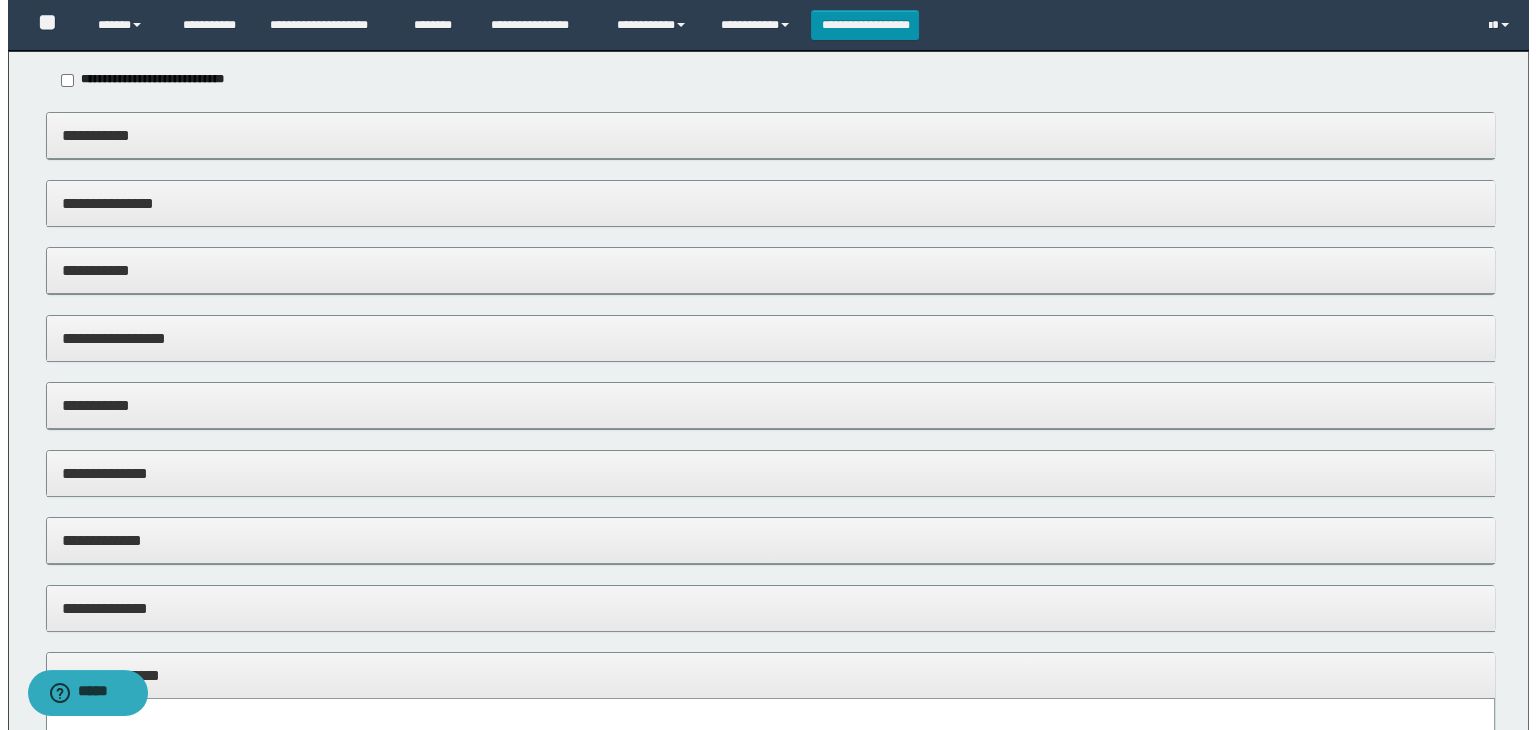 scroll, scrollTop: 0, scrollLeft: 0, axis: both 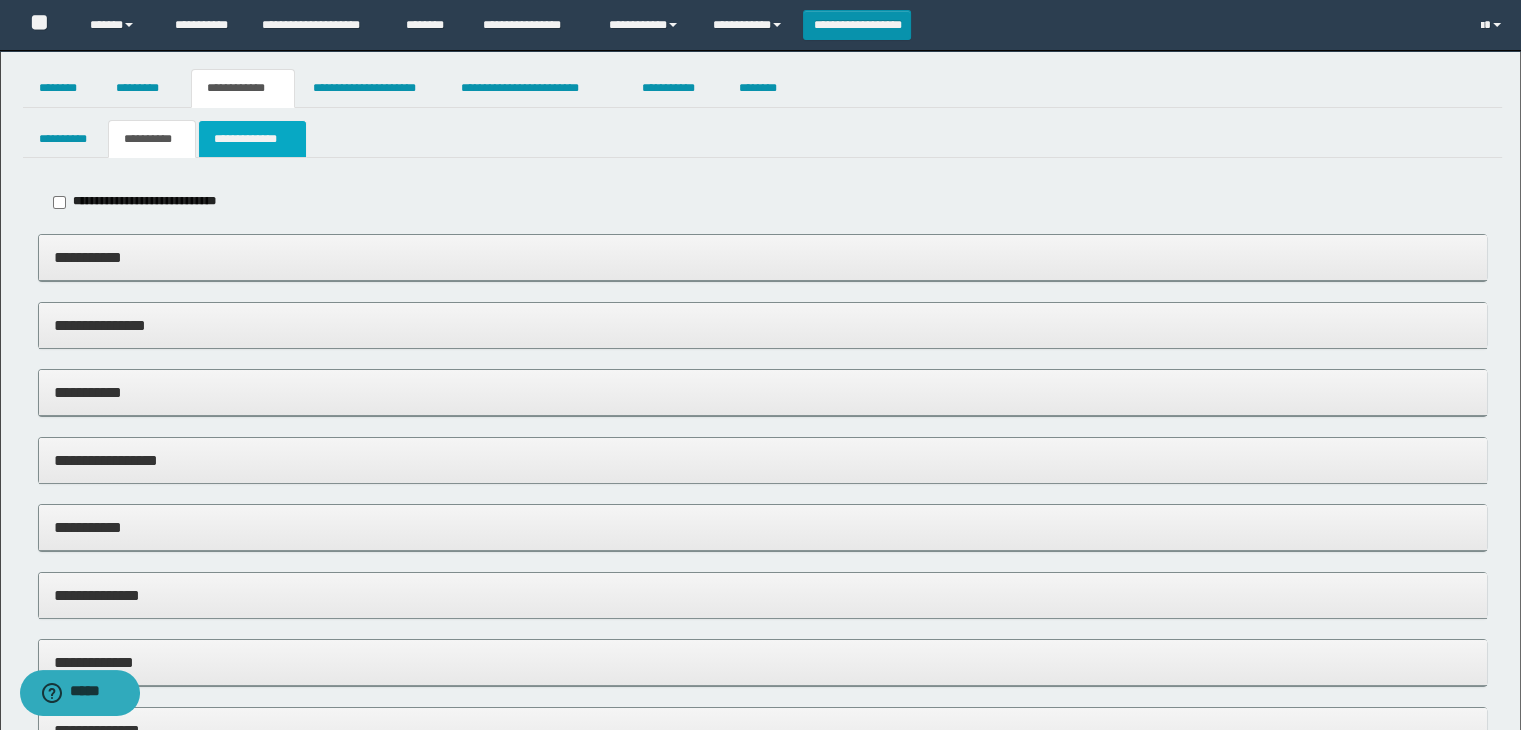 click on "**********" at bounding box center [252, 139] 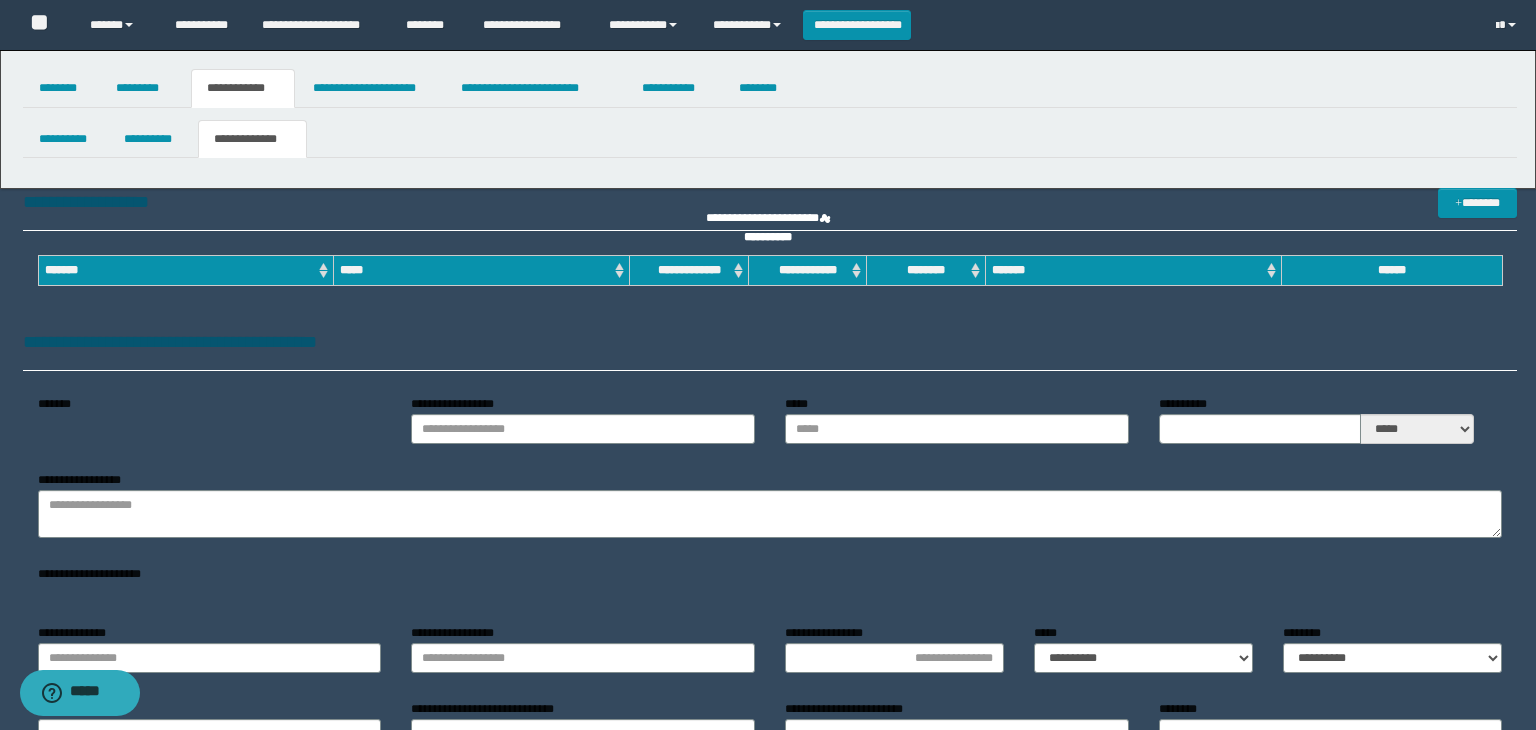 type on "**********" 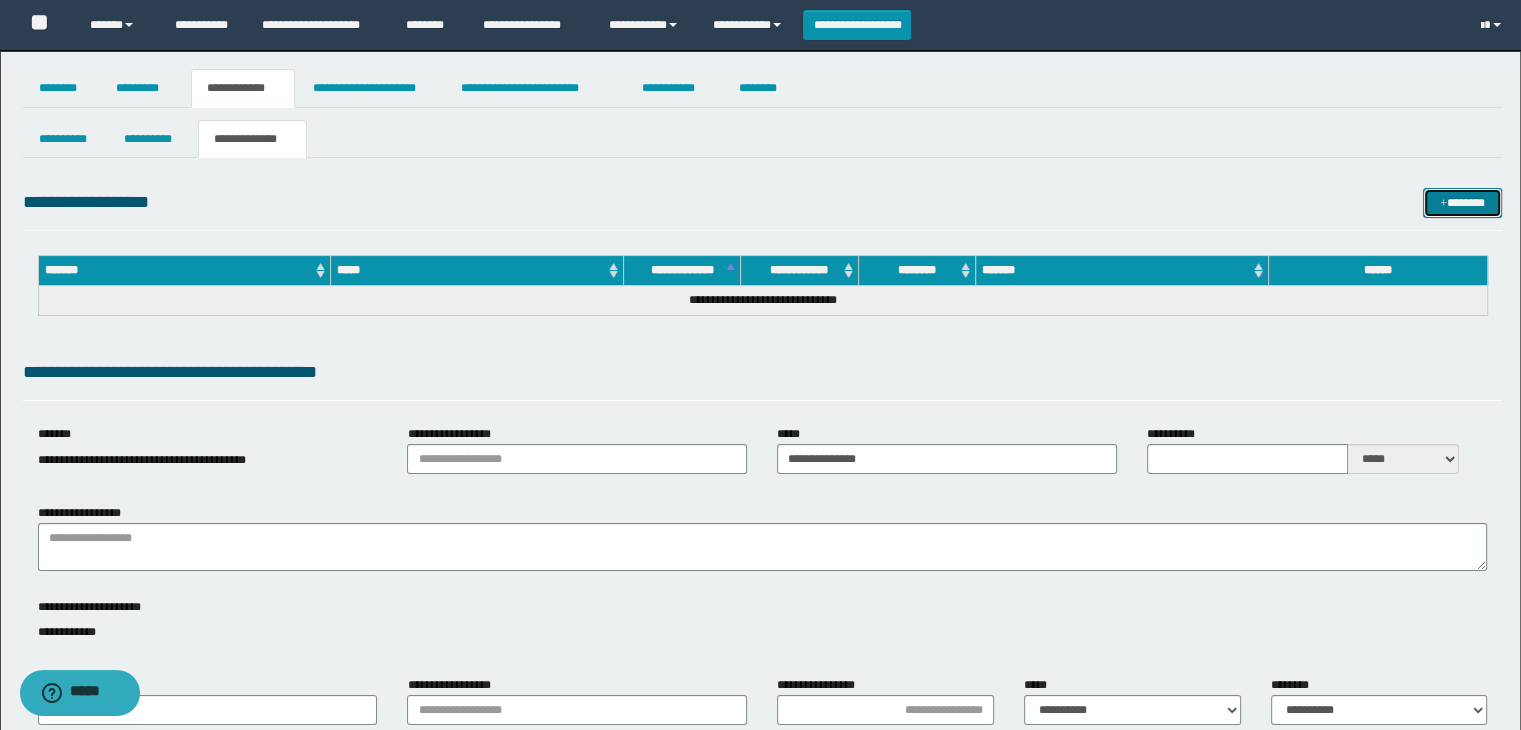 click on "*******" at bounding box center [1462, 203] 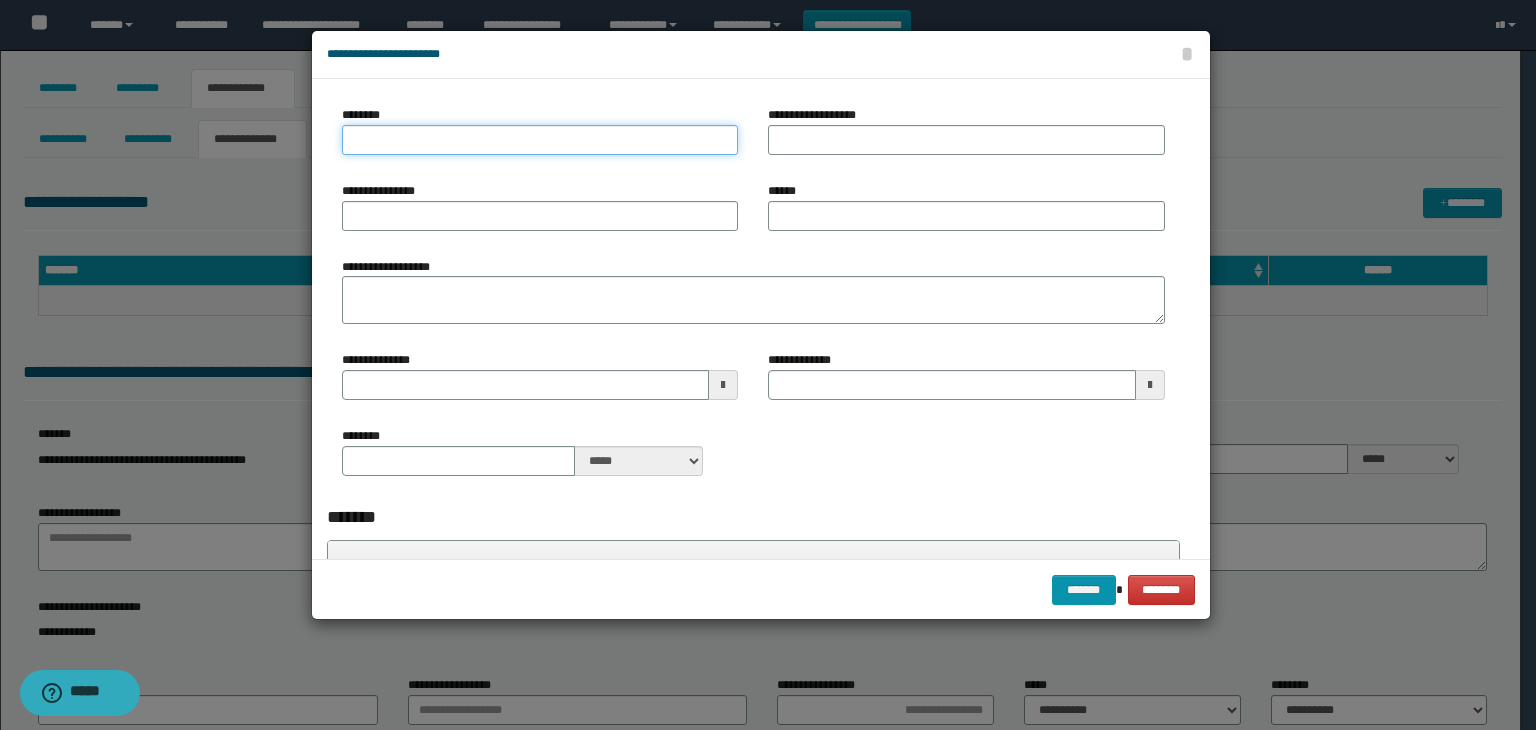 click on "********" at bounding box center [540, 140] 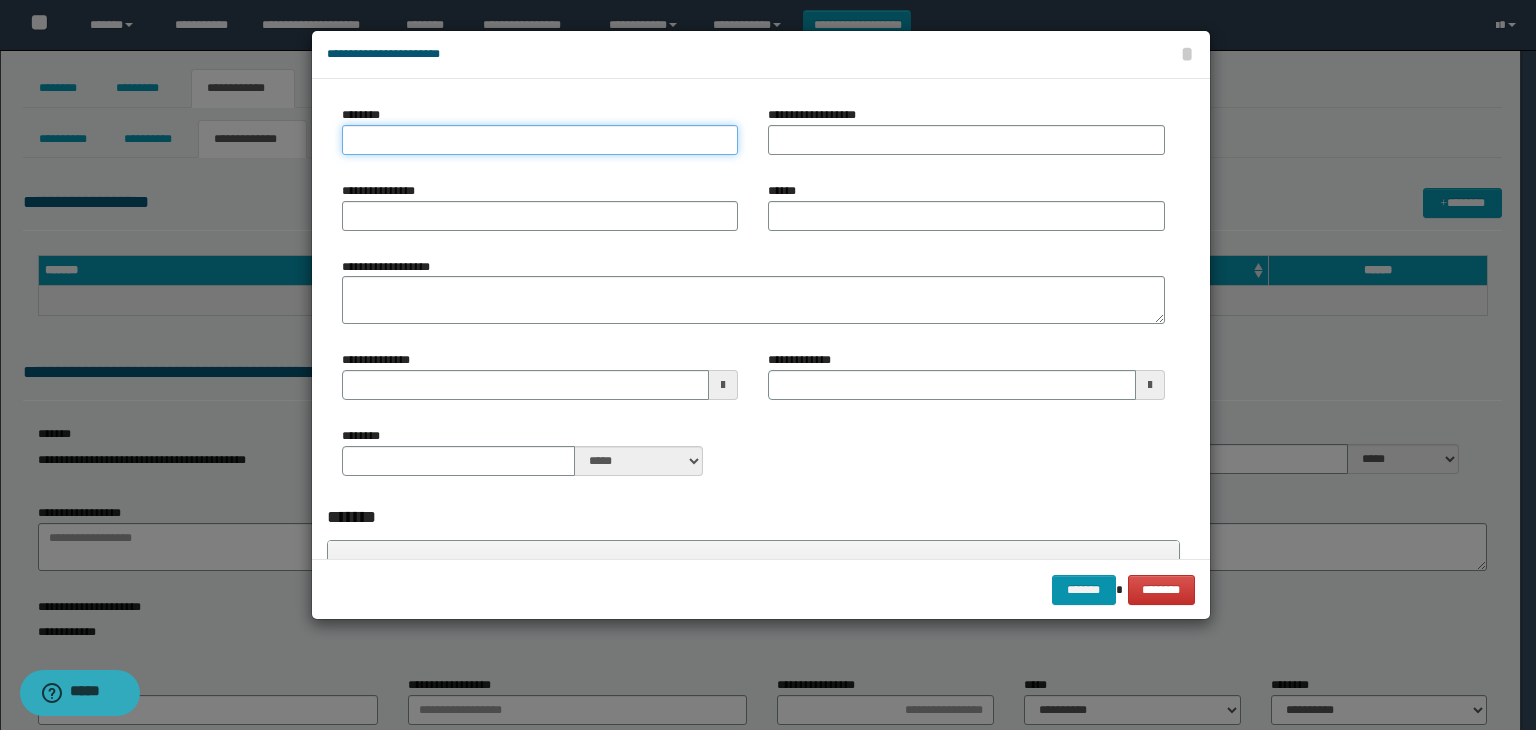 type on "**********" 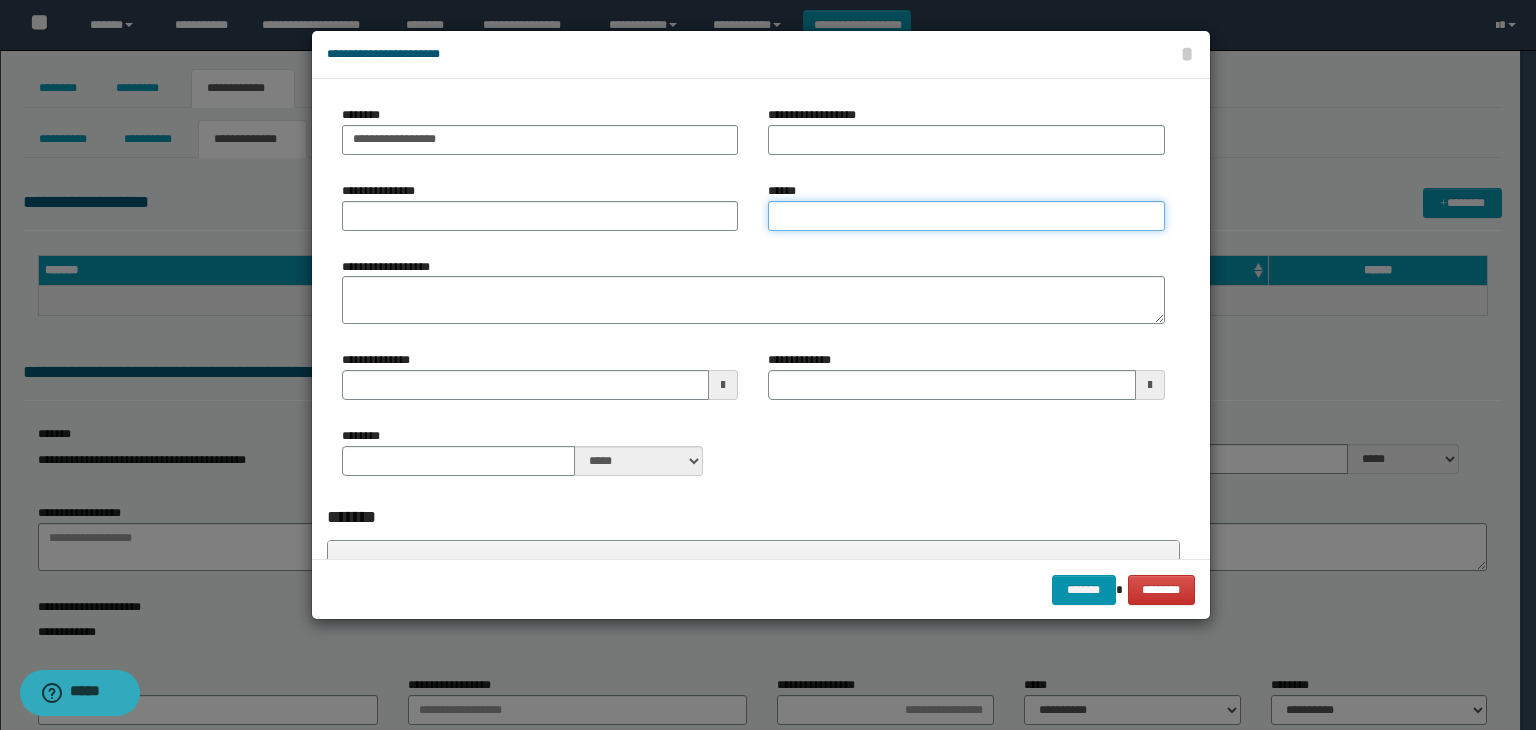 click on "******" at bounding box center [966, 216] 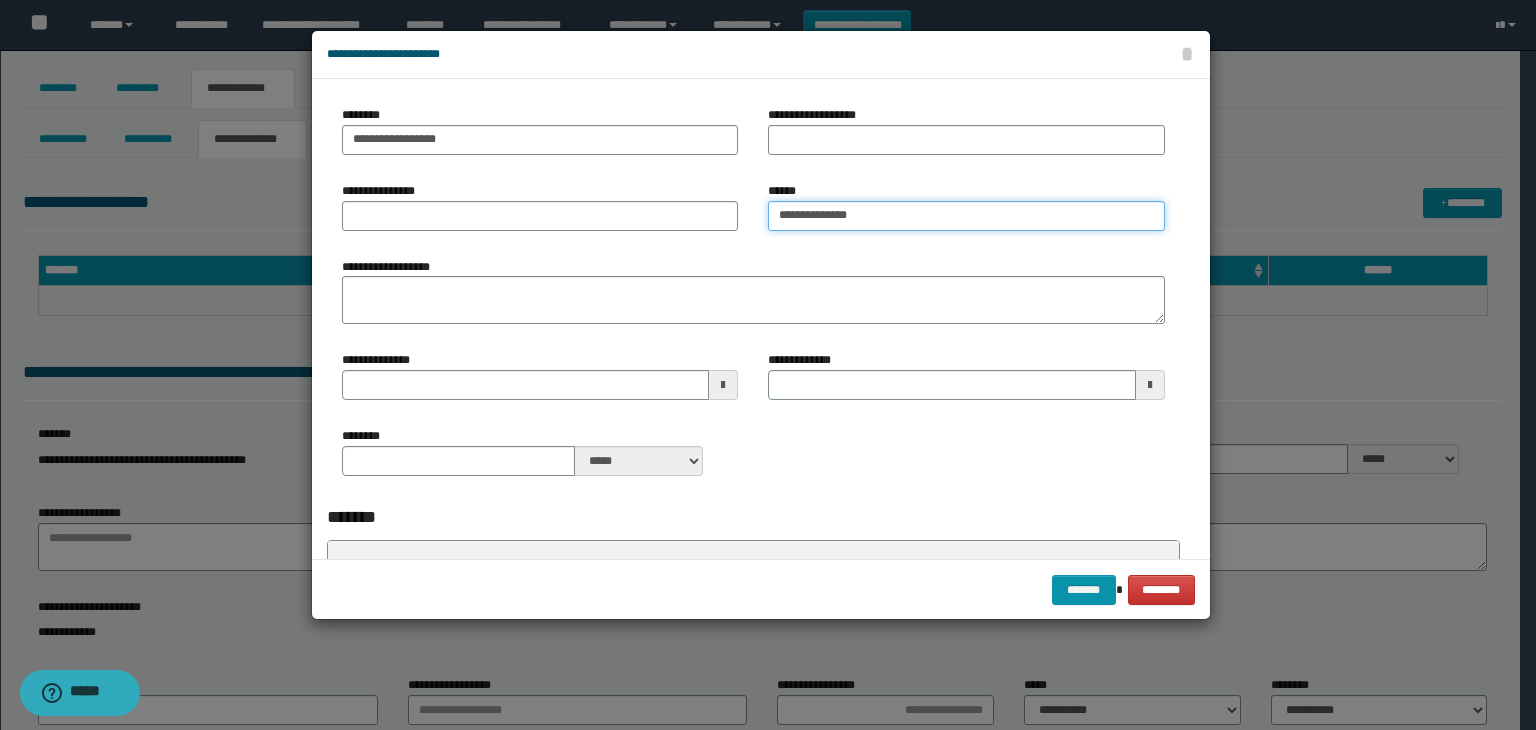 type on "**********" 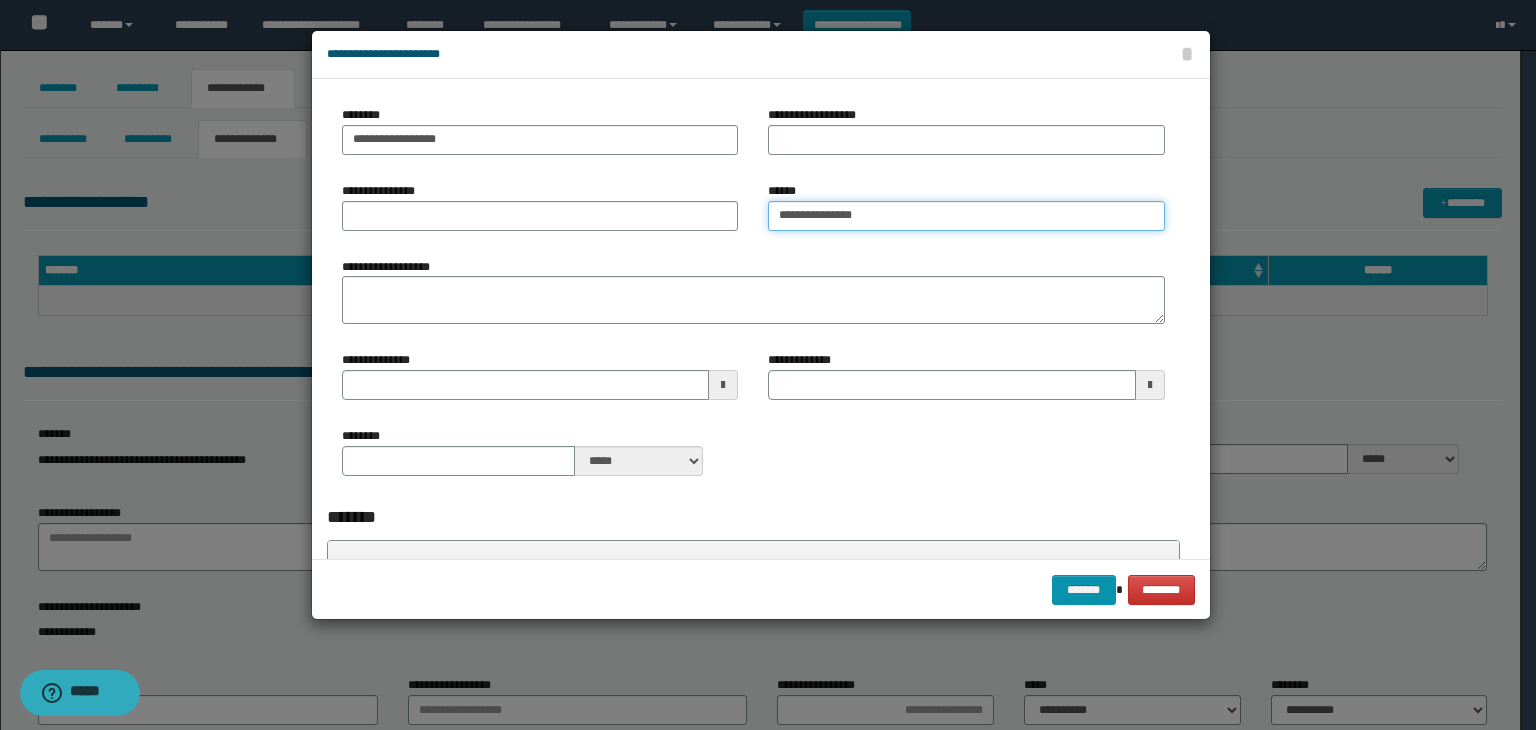 type 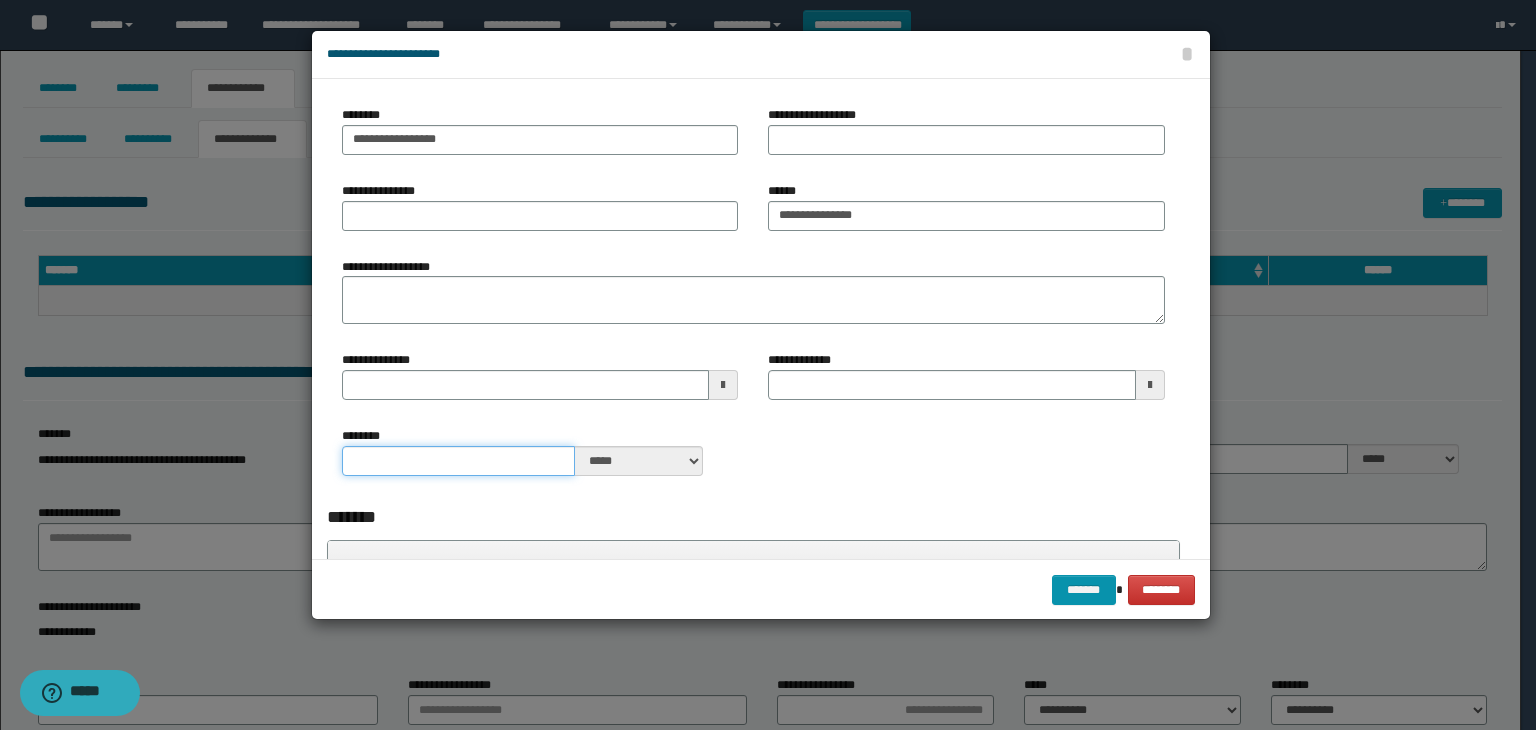 click on "********" at bounding box center (459, 461) 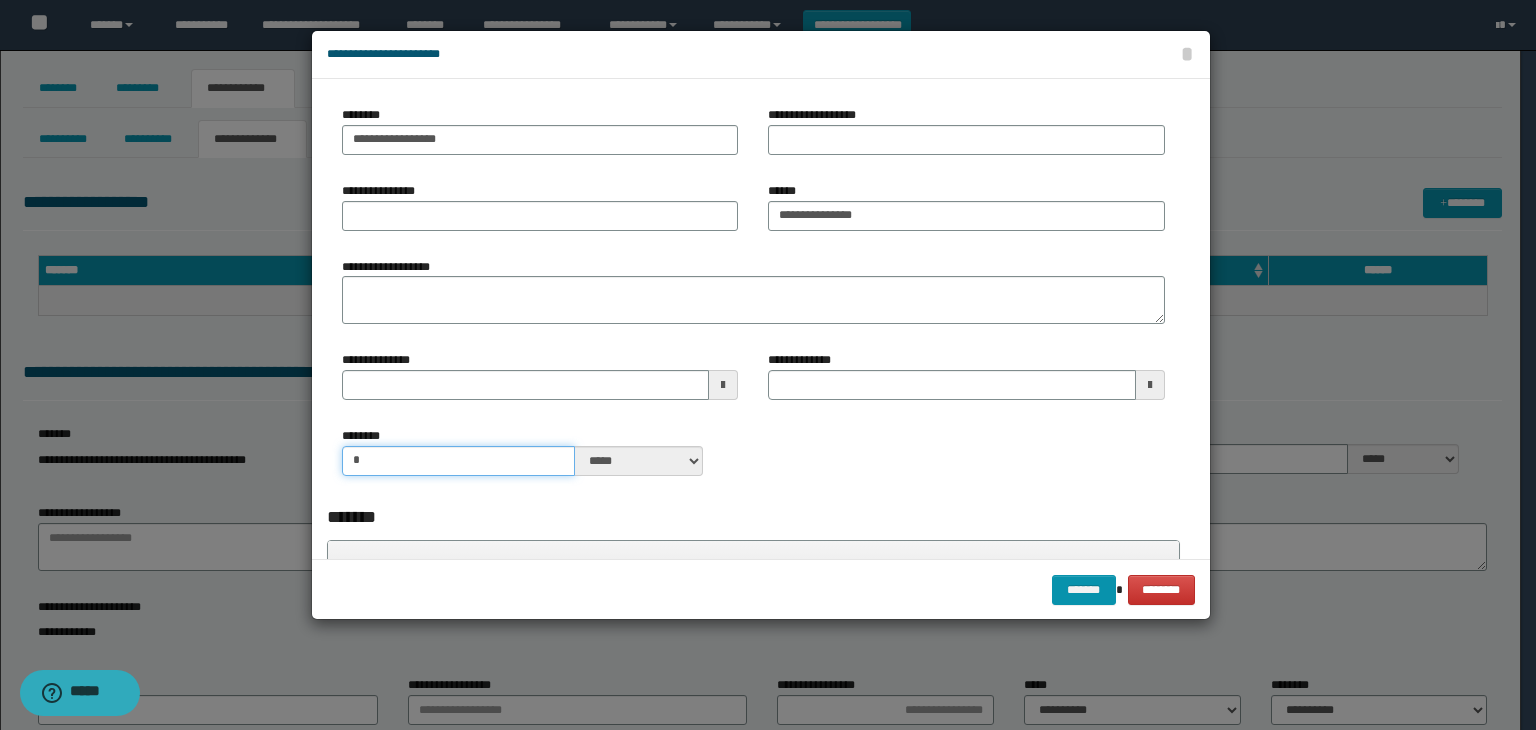 type 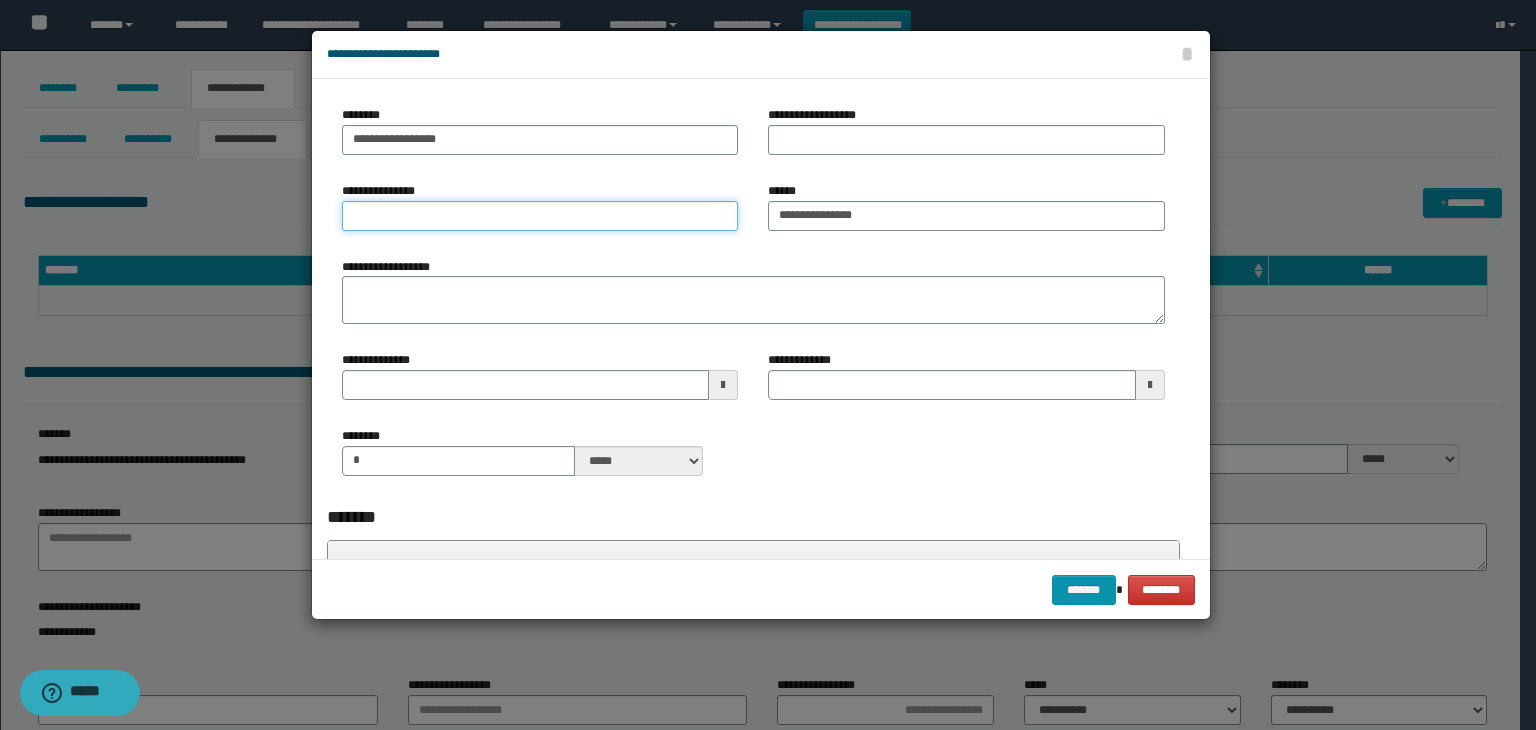 click on "**********" at bounding box center [540, 216] 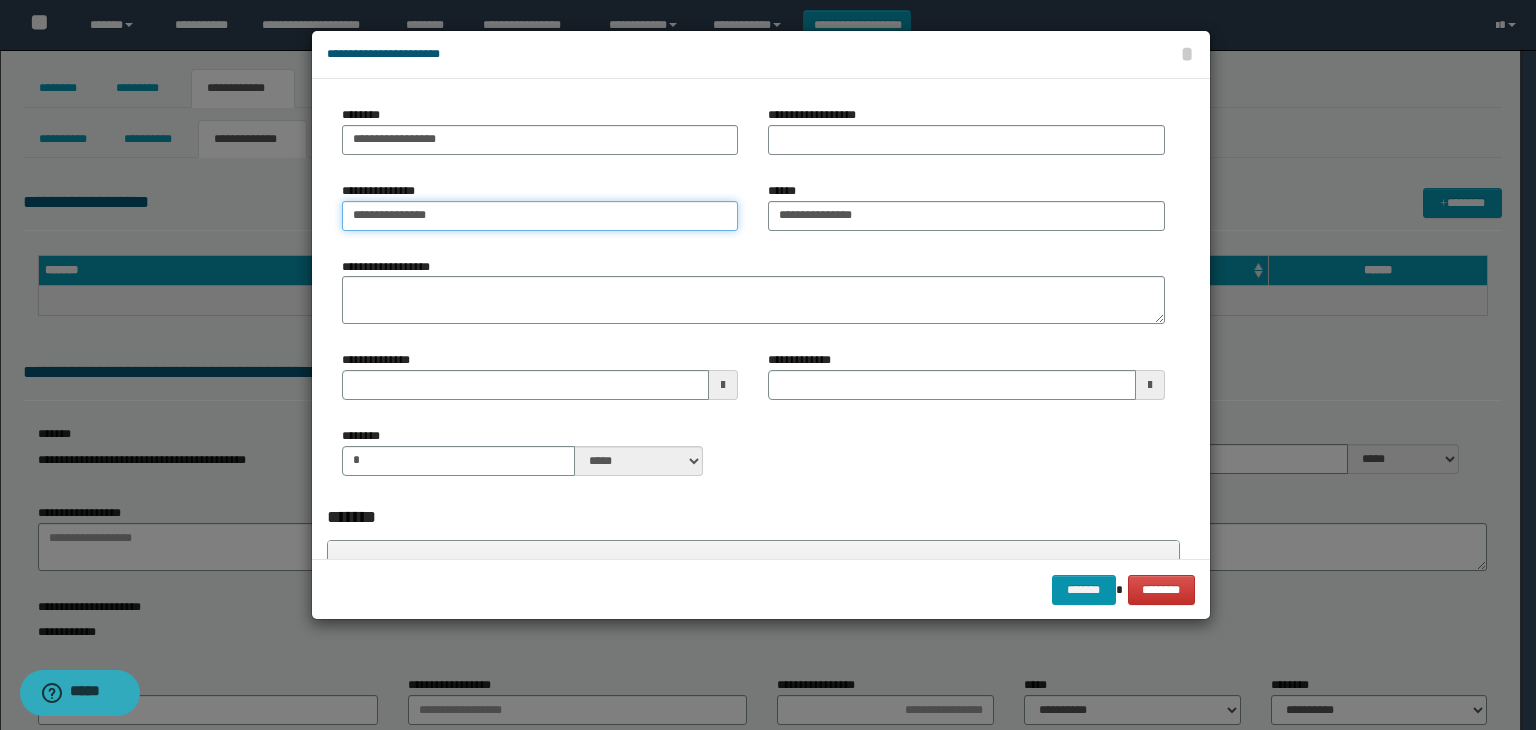 type on "**********" 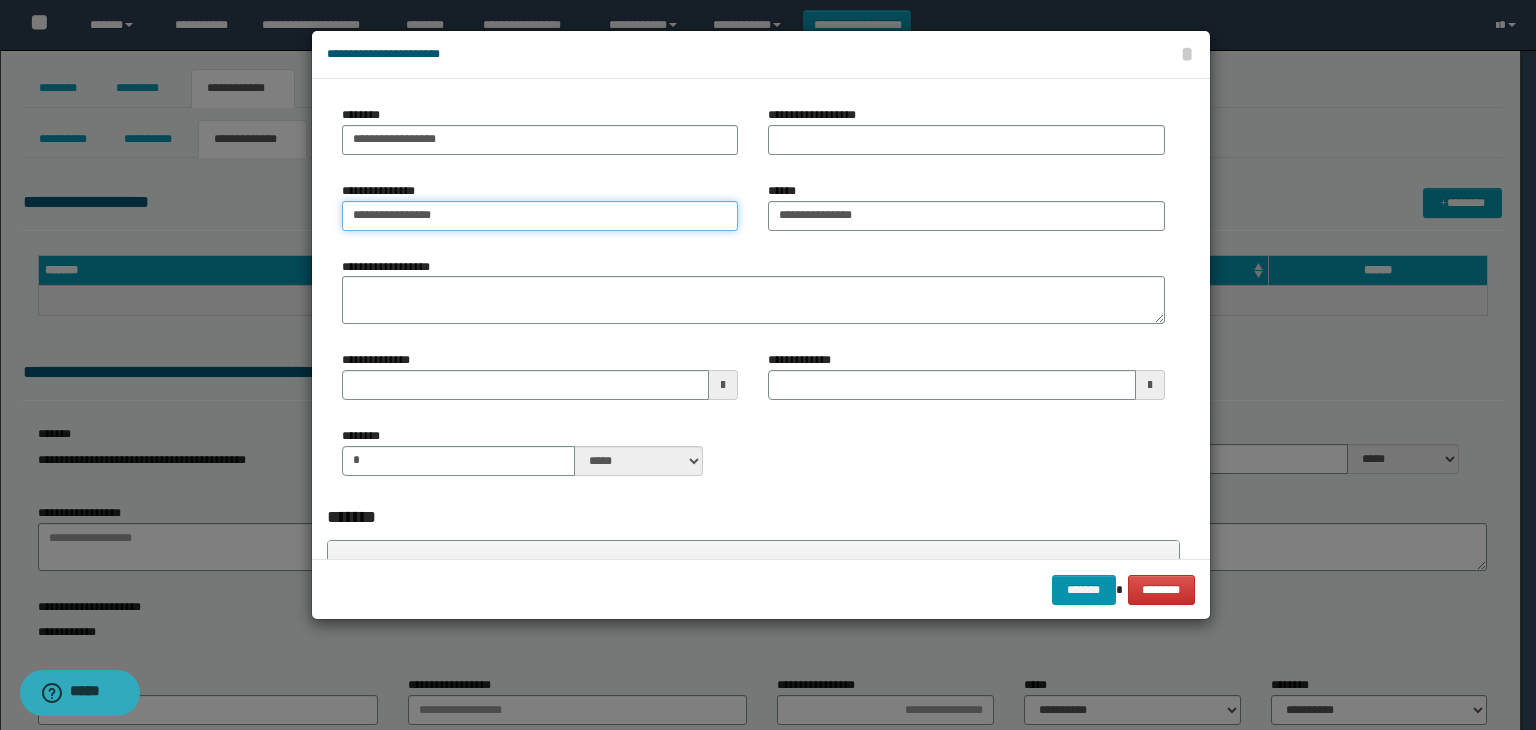 type 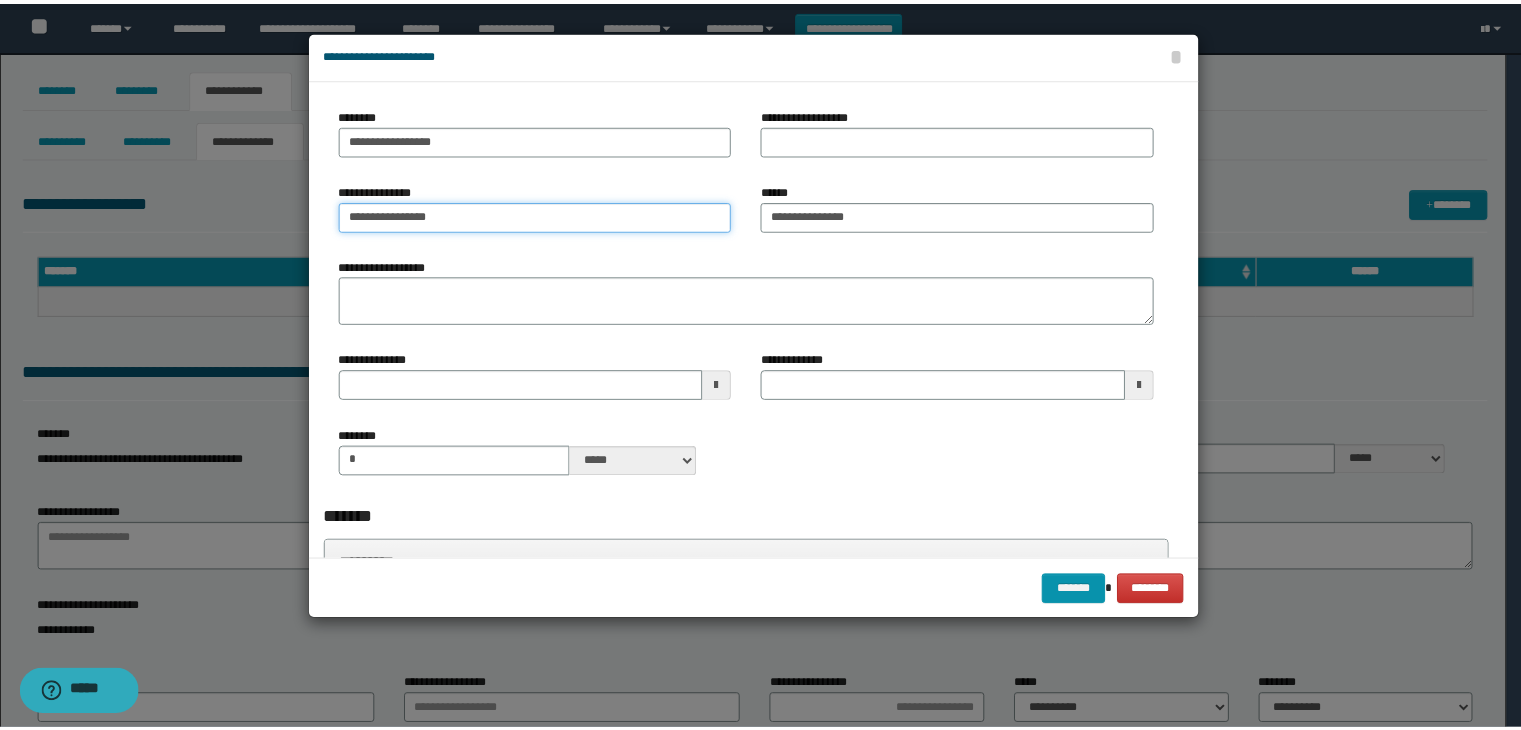scroll, scrollTop: 400, scrollLeft: 0, axis: vertical 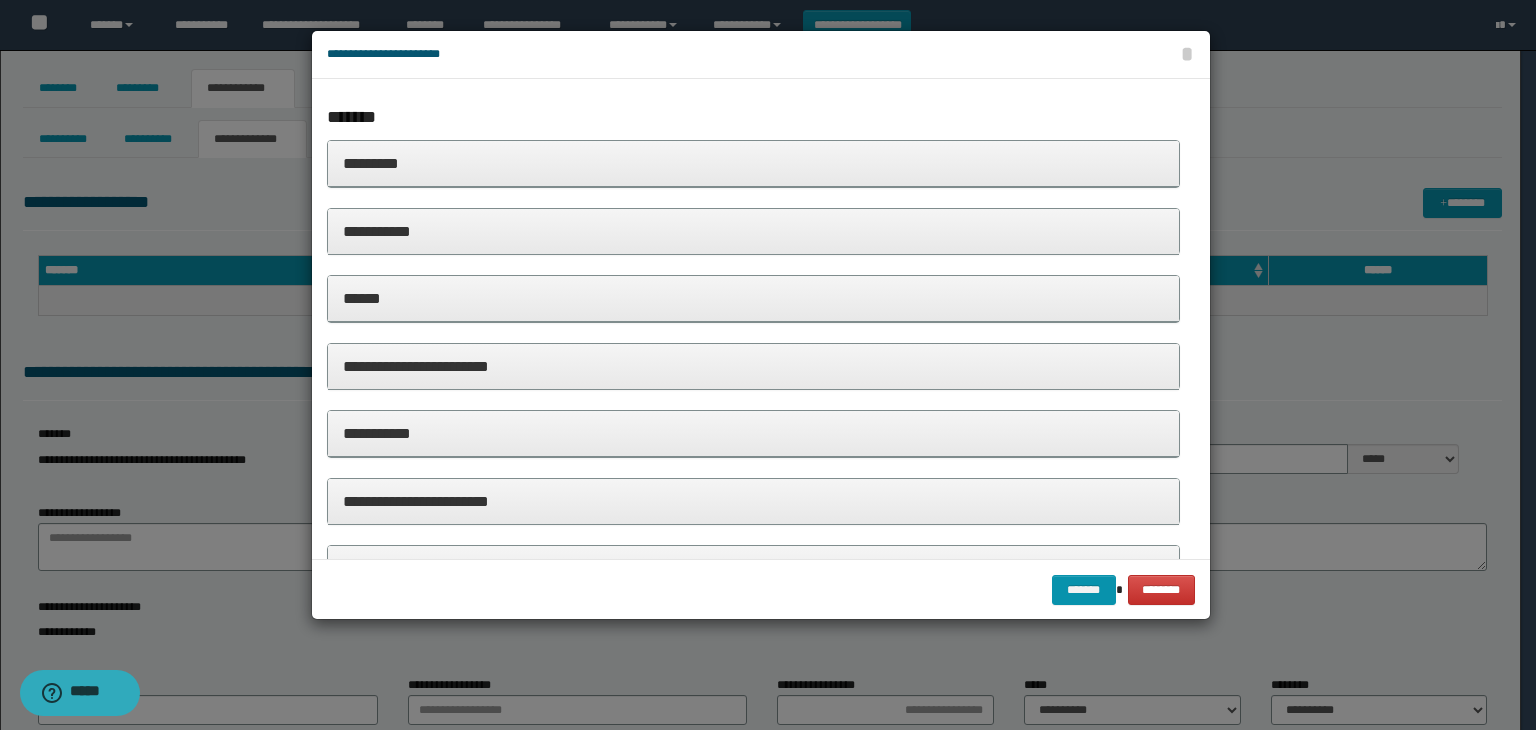 type on "**********" 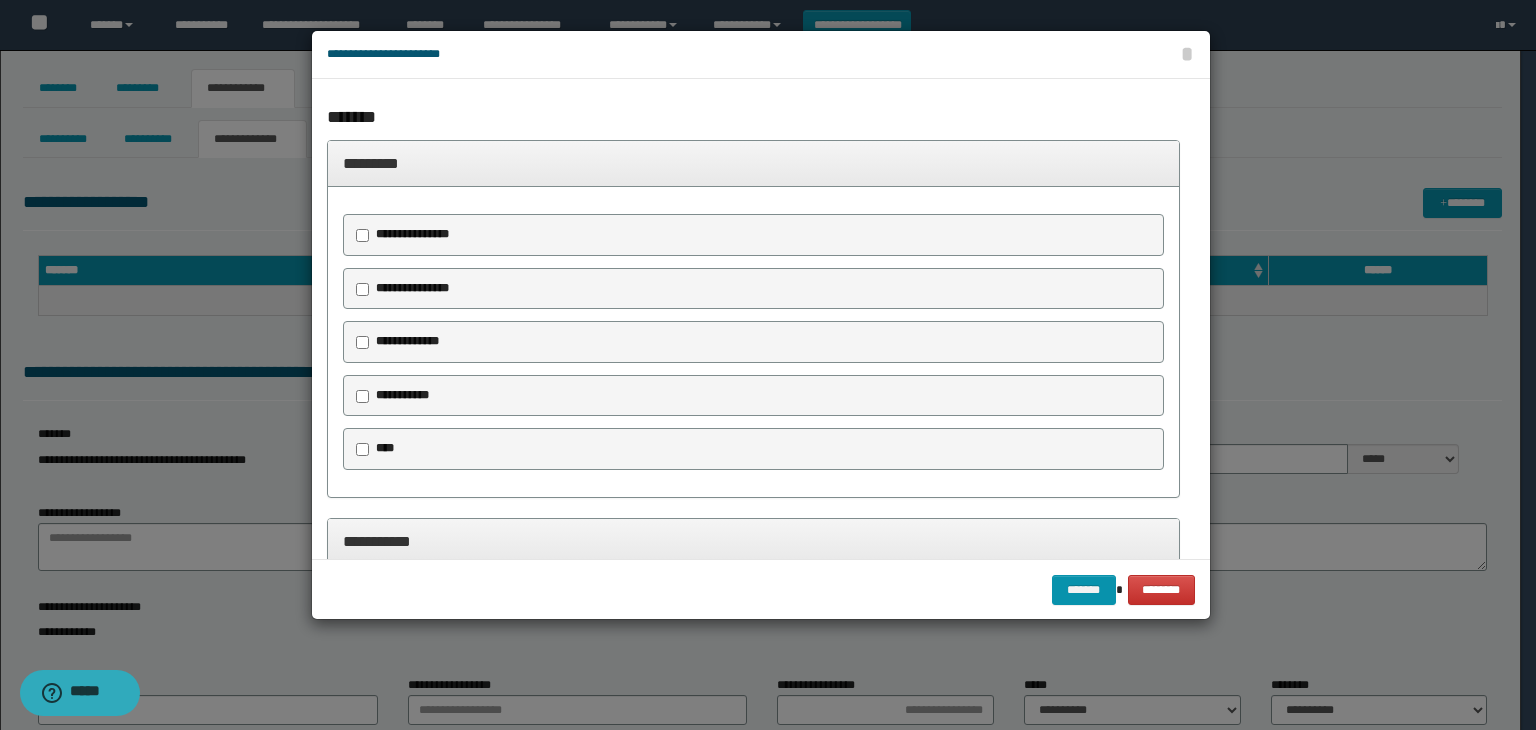 click on "**********" at bounding box center (412, 234) 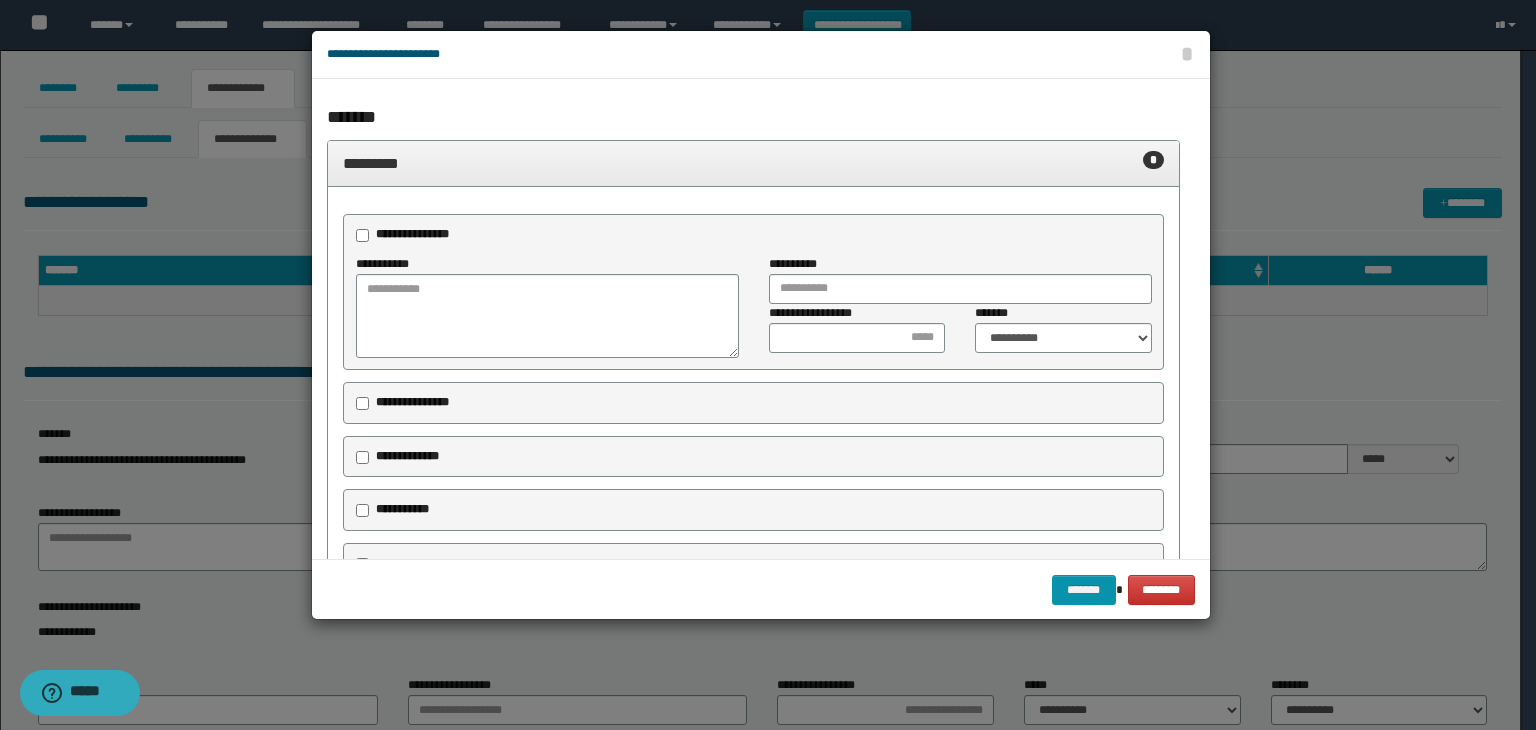 click on "**********" at bounding box center (412, 402) 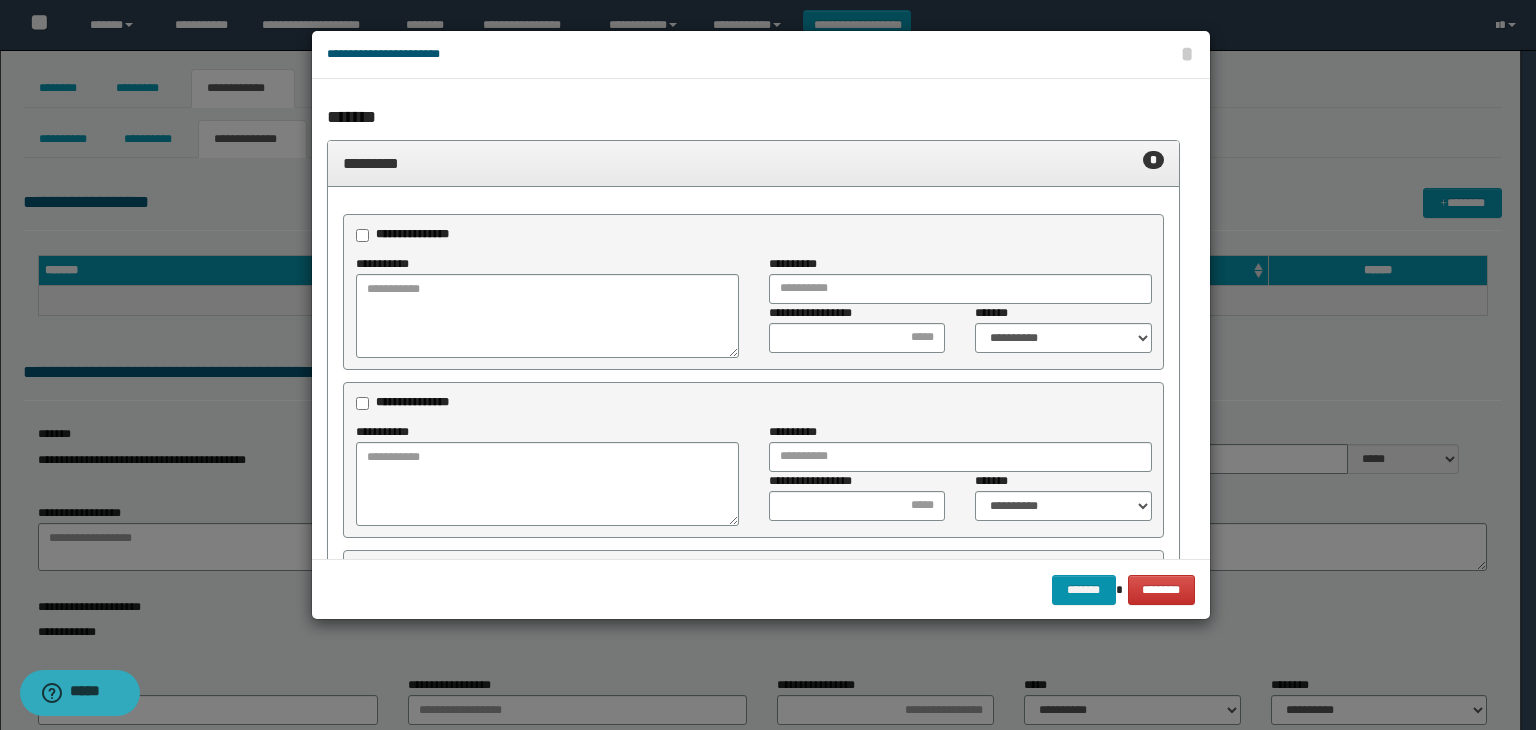 click on "*******
********" at bounding box center (761, 589) 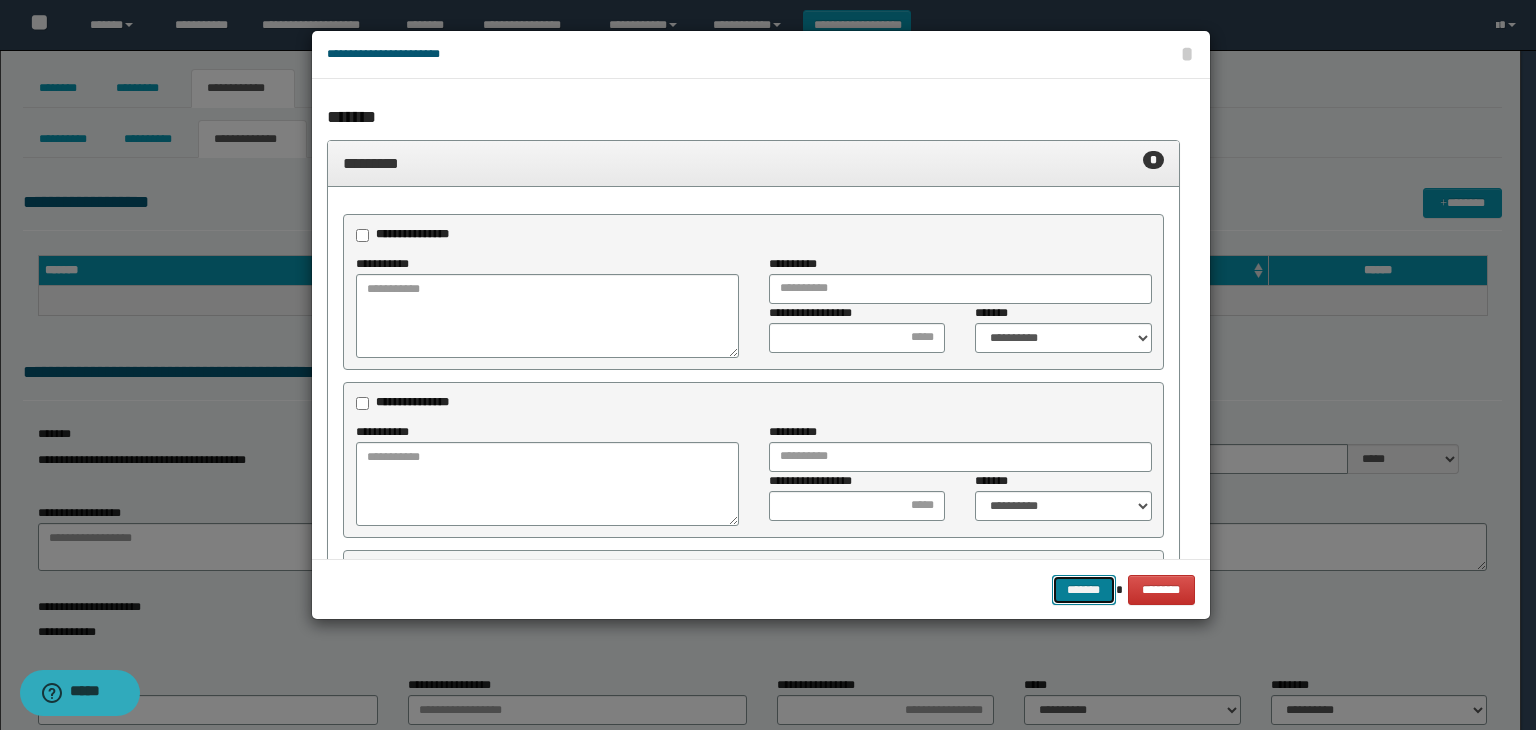 click on "*******" at bounding box center [1084, 590] 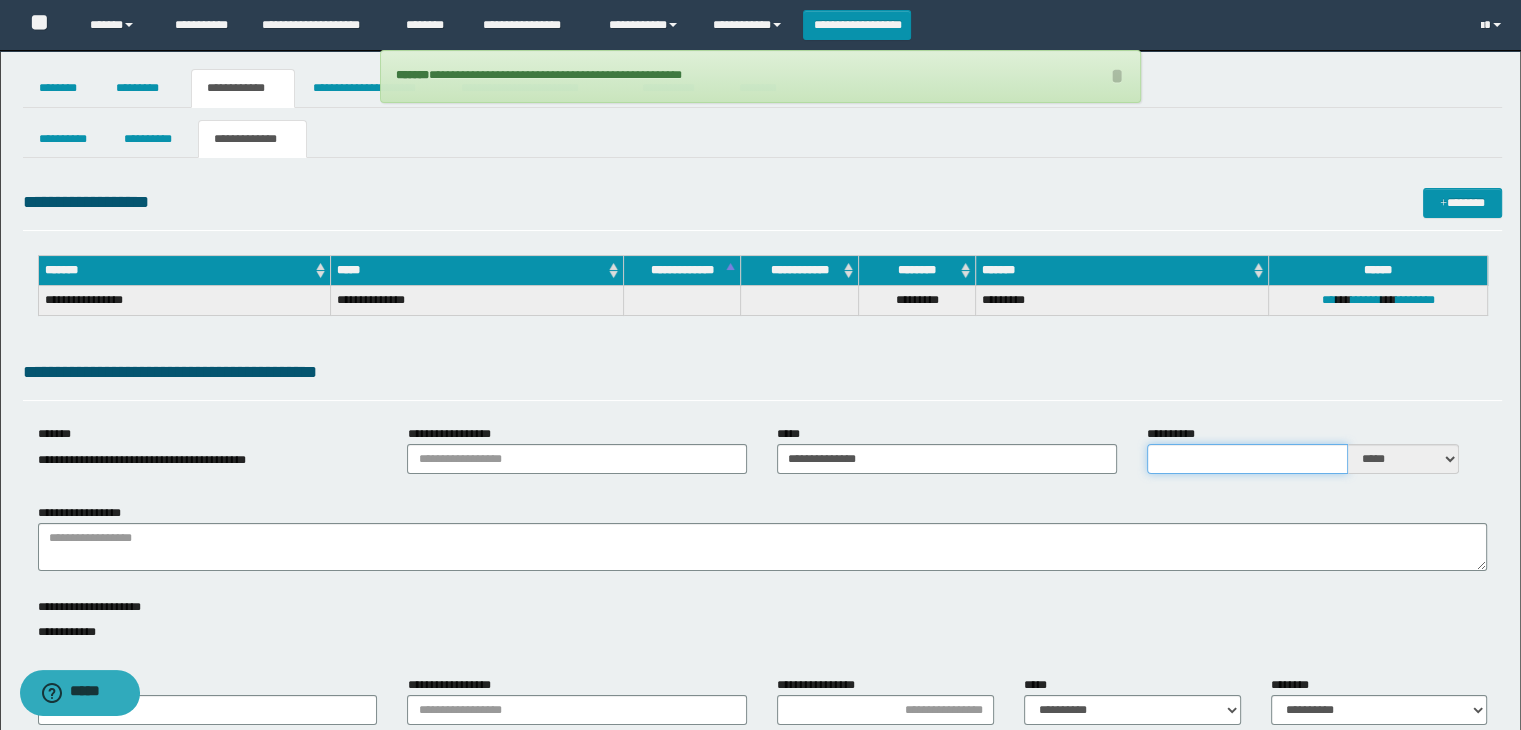 click on "**********" at bounding box center (1247, 459) 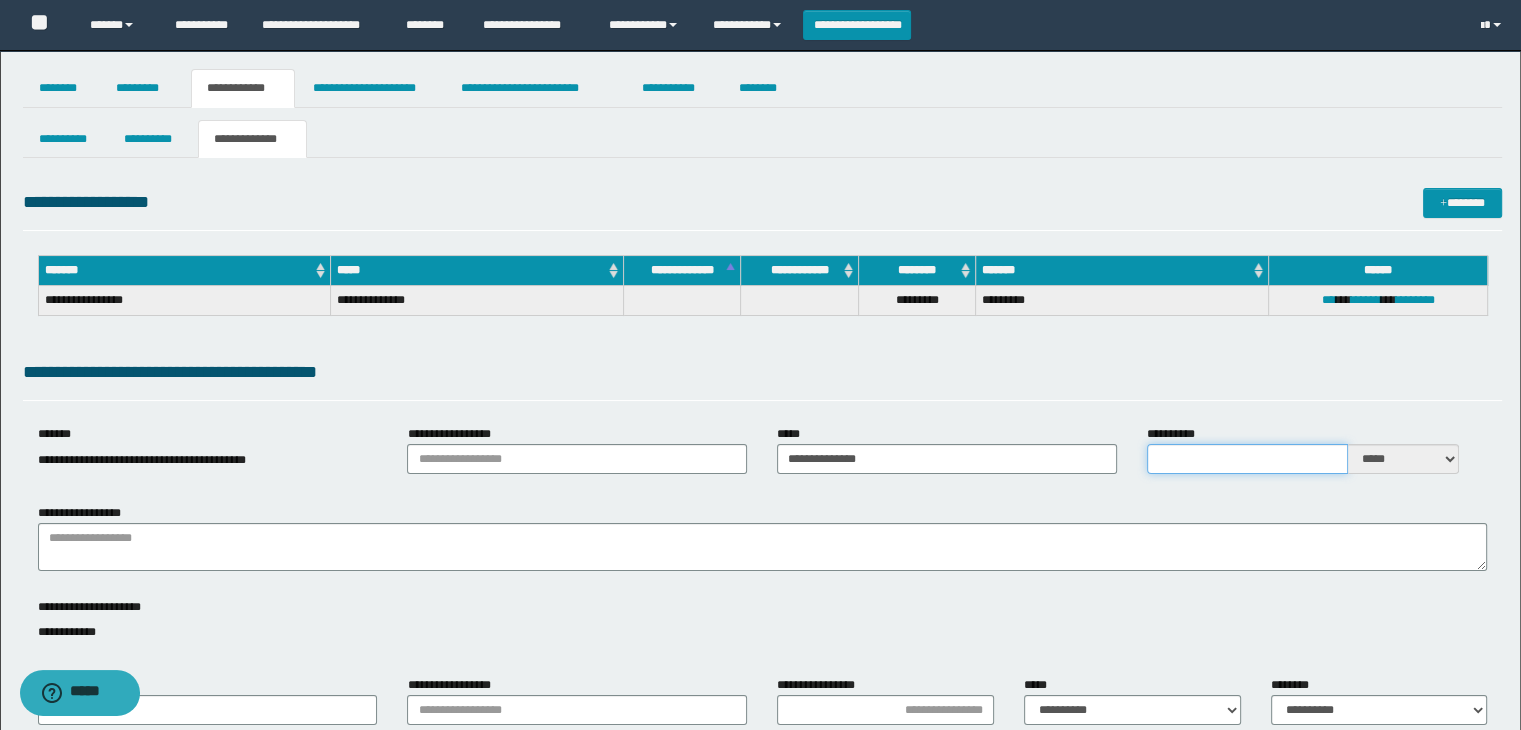 type on "*" 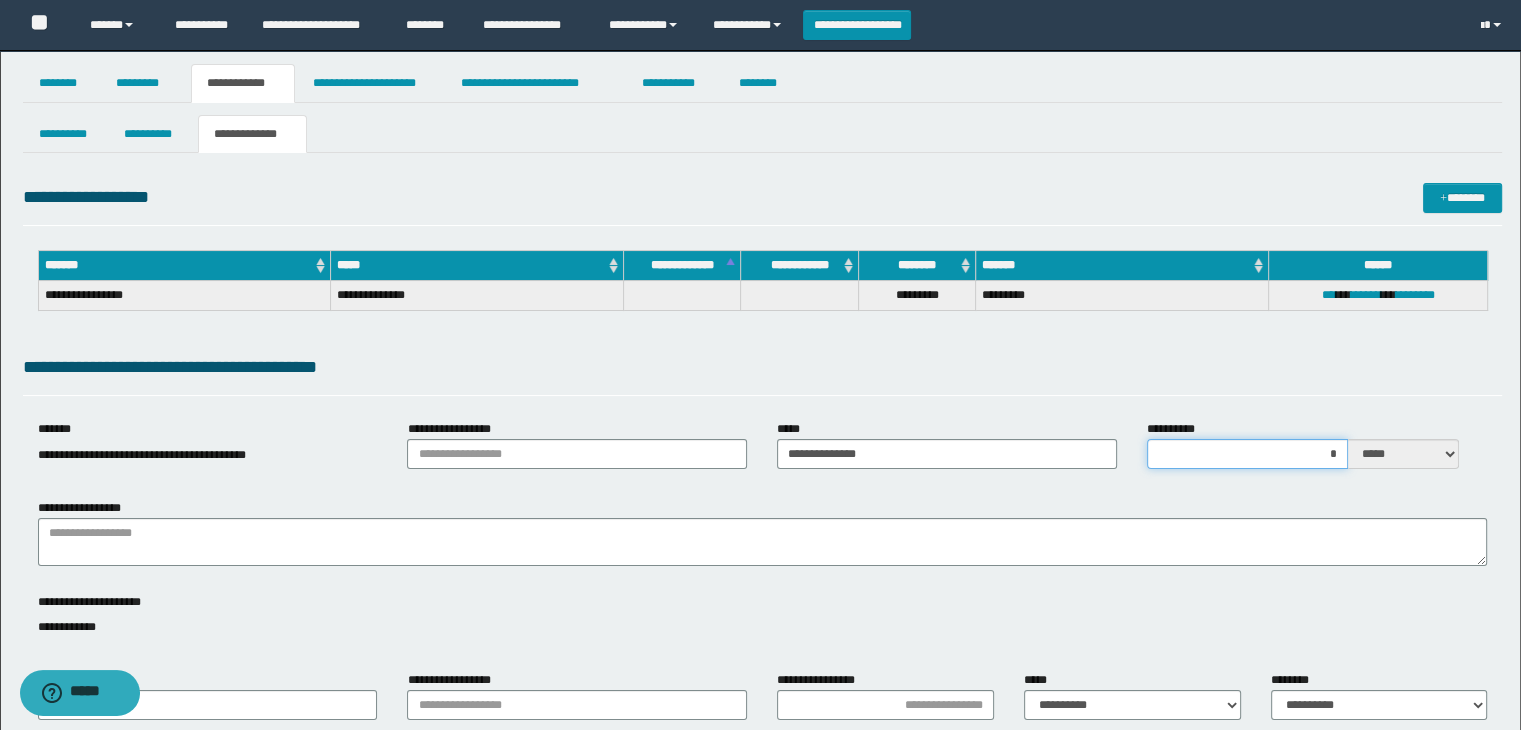 scroll, scrollTop: 300, scrollLeft: 0, axis: vertical 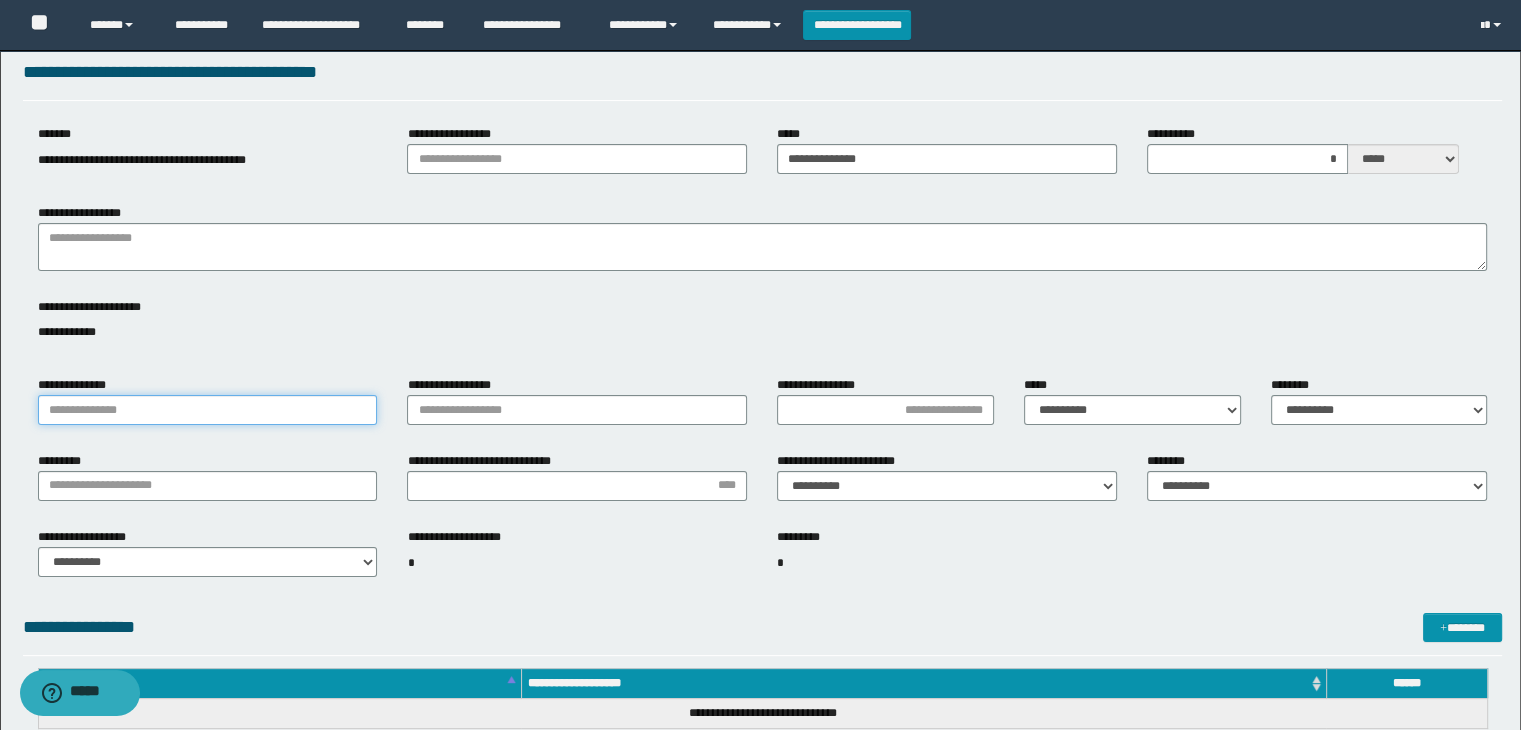 click on "**********" at bounding box center (208, 410) 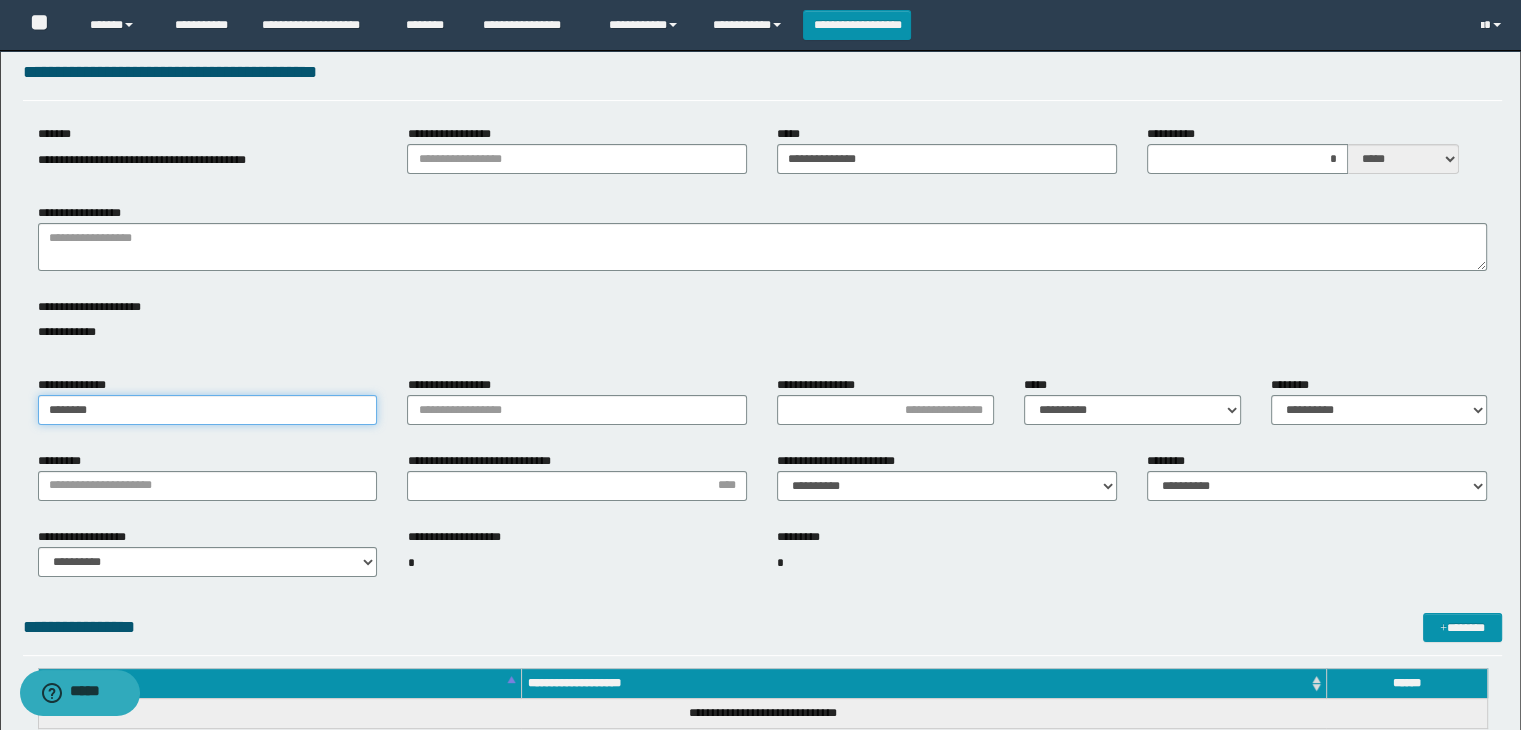 type on "********" 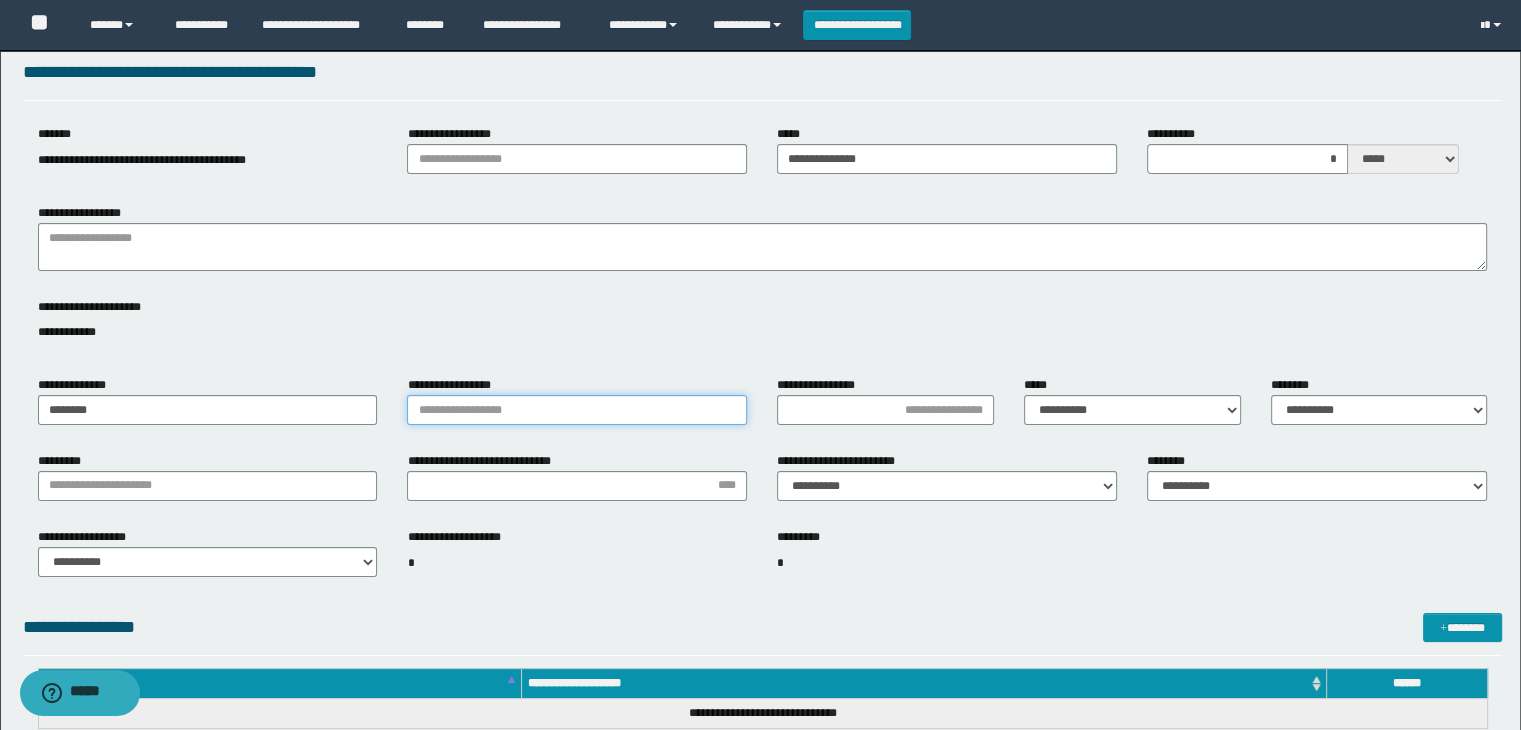 click on "**********" at bounding box center (577, 410) 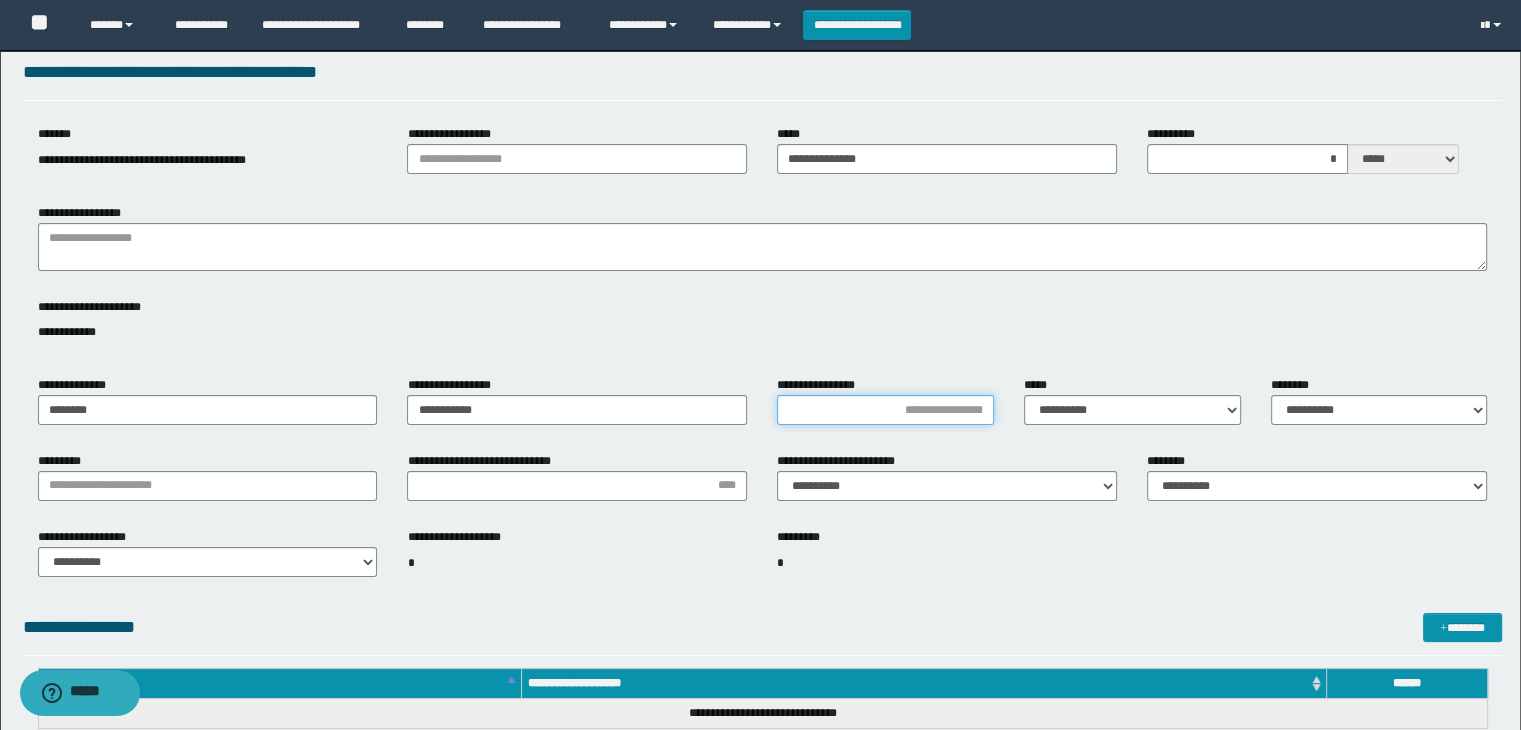 click on "**********" at bounding box center [885, 410] 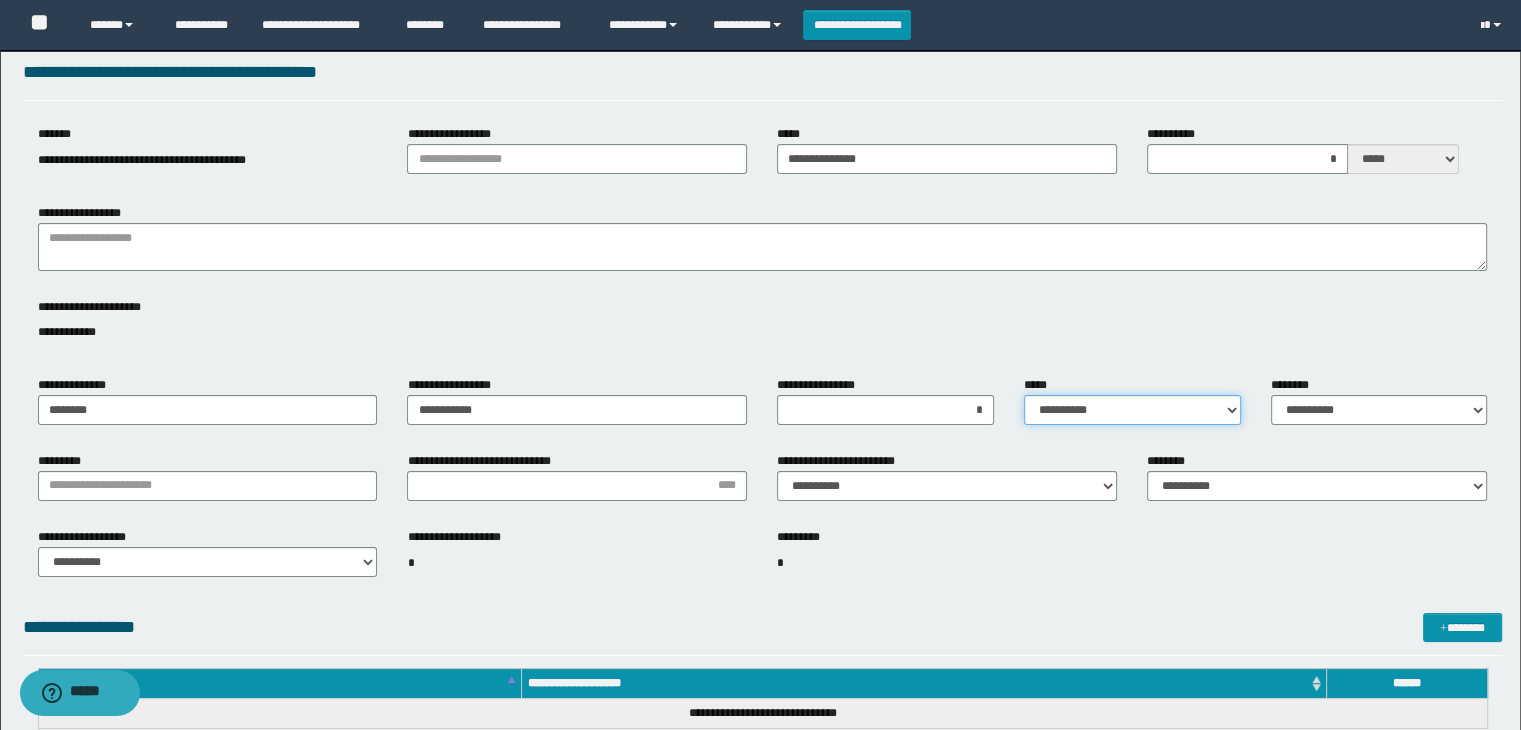 click on "**********" at bounding box center [1132, 410] 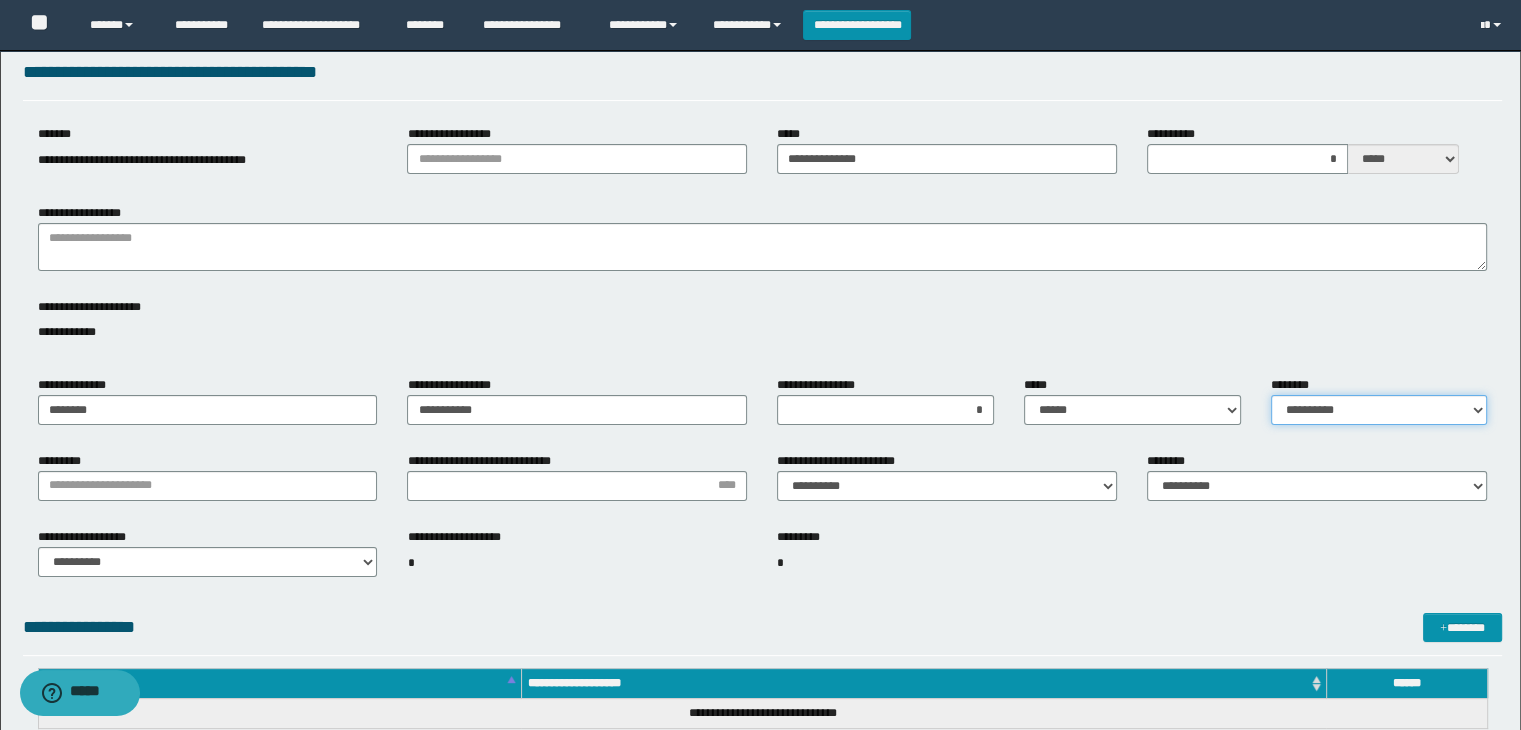 click on "**********" at bounding box center (1379, 410) 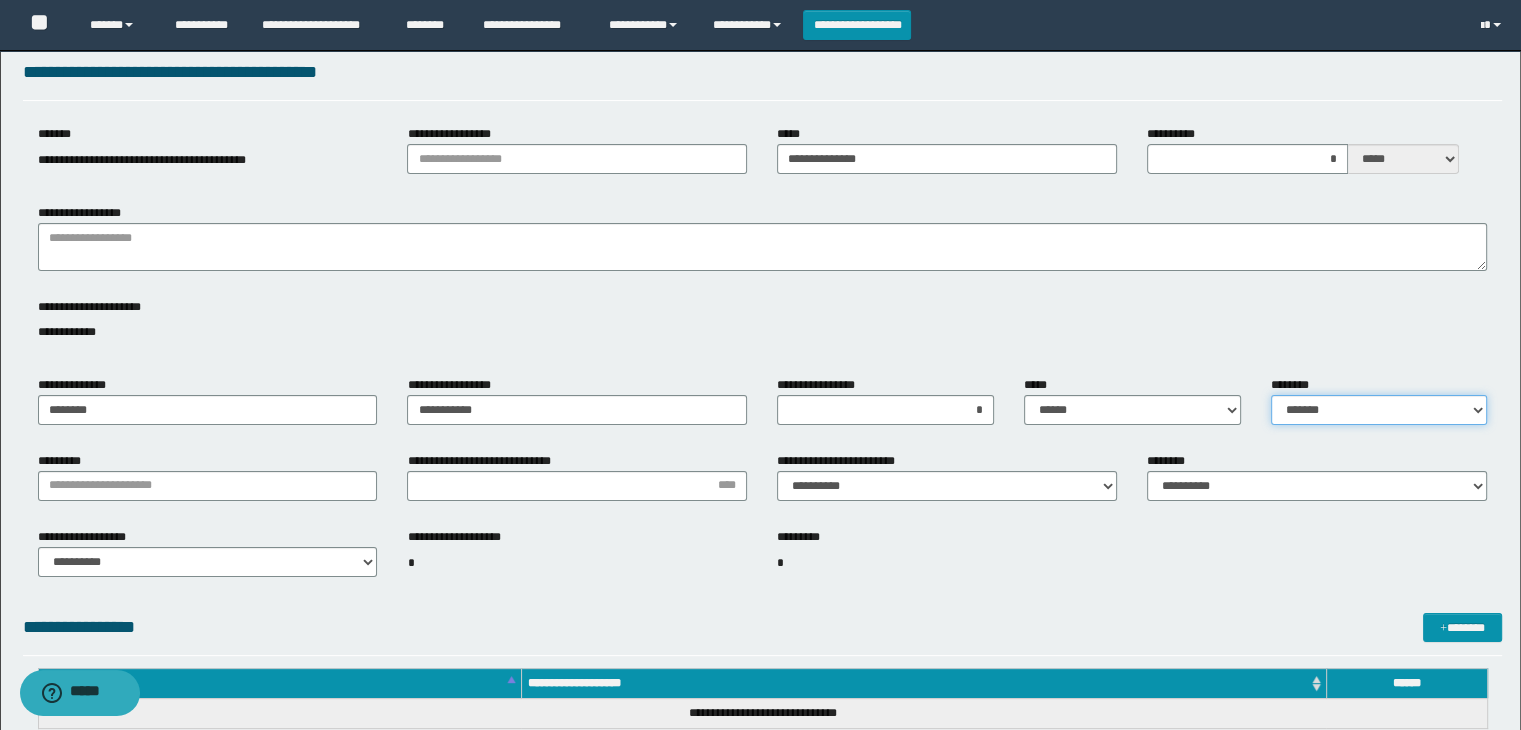 click on "**********" at bounding box center [1379, 410] 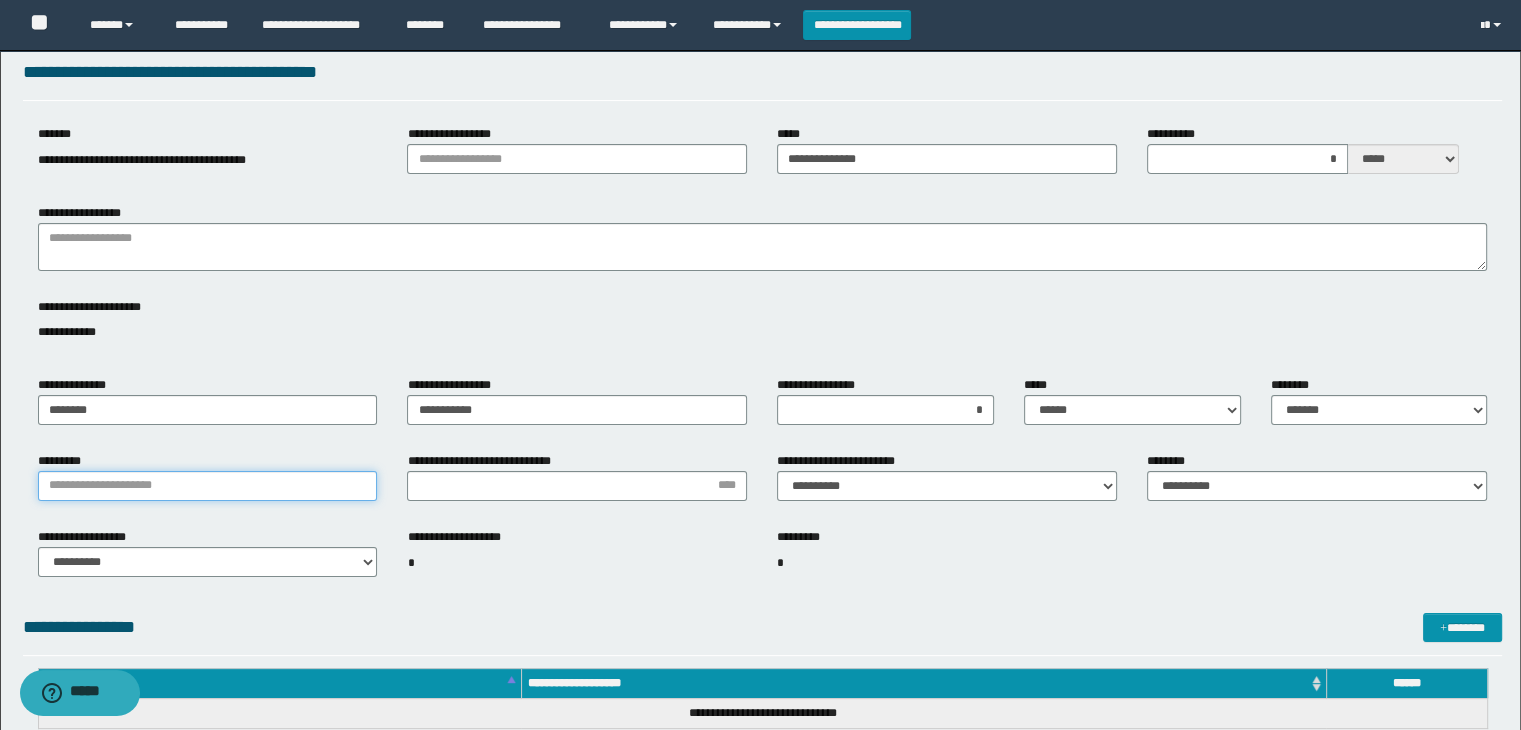 click on "*********" at bounding box center [208, 486] 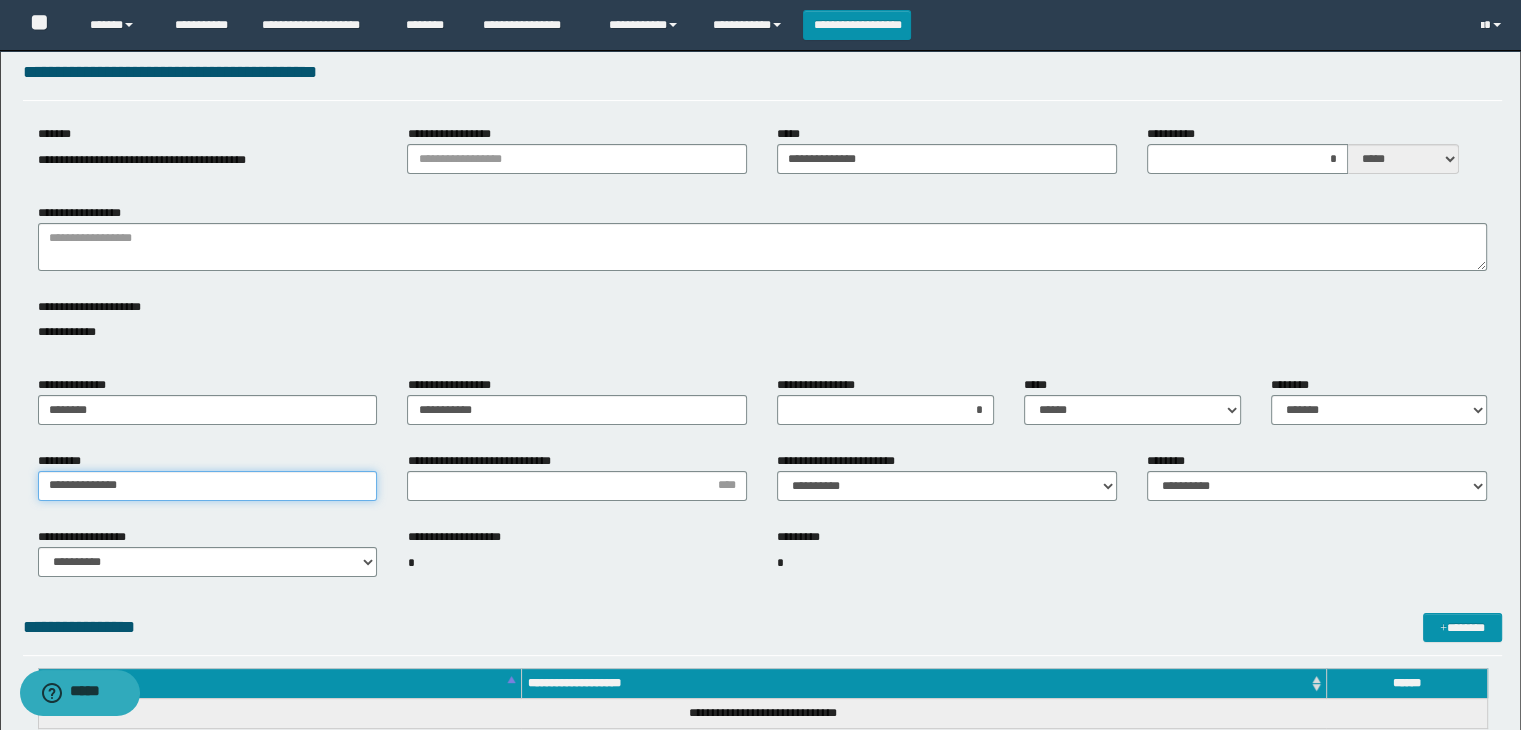 type on "**********" 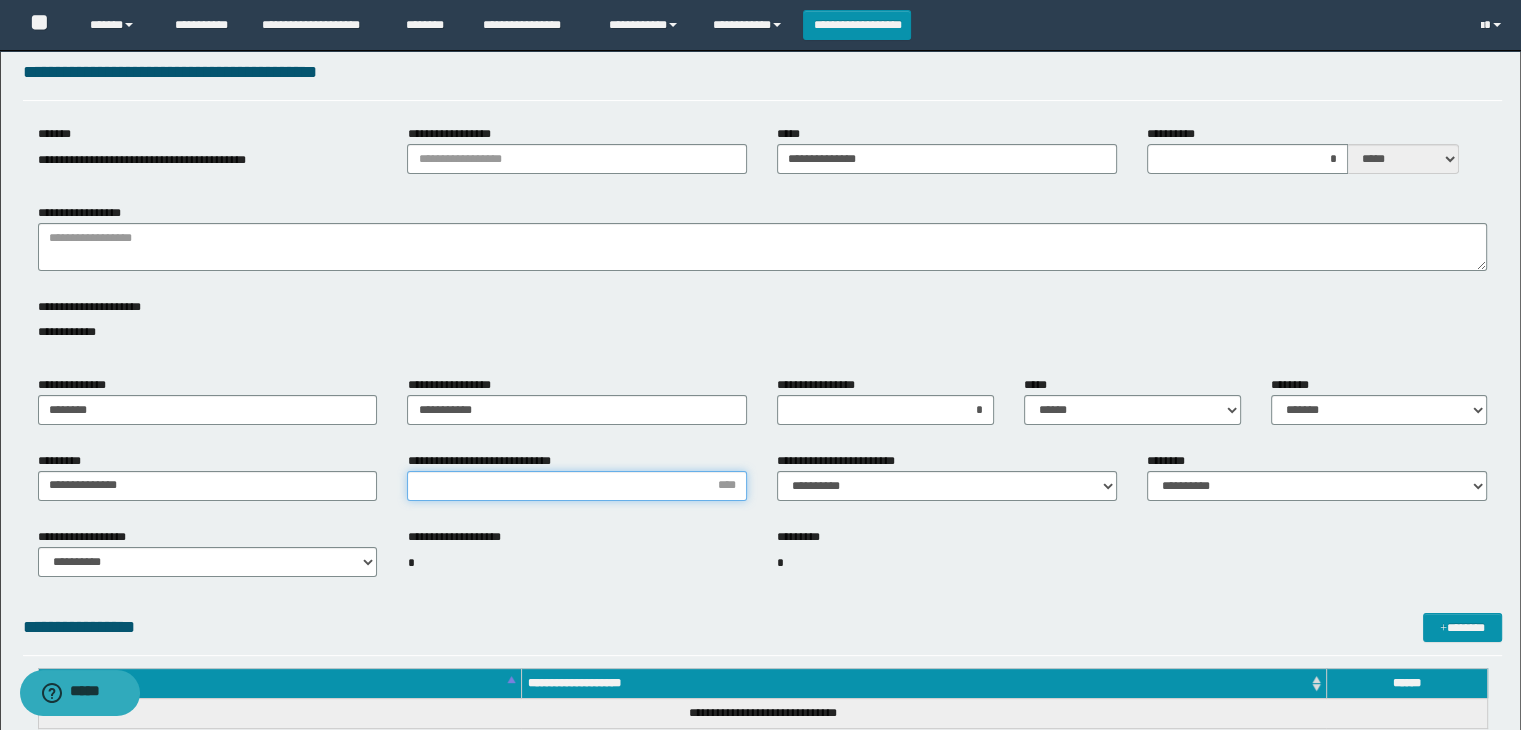 click on "**********" at bounding box center (577, 486) 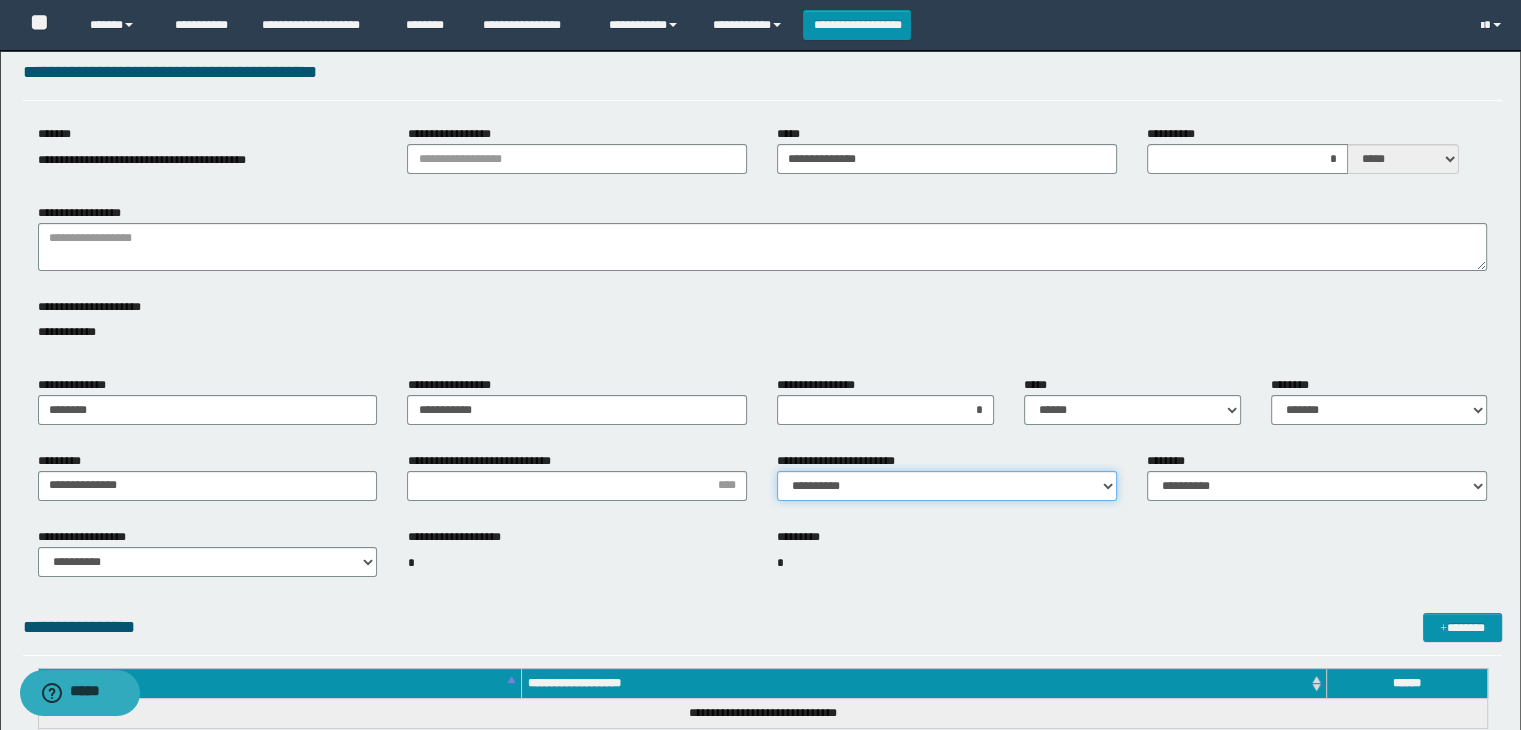 click on "**********" at bounding box center (947, 486) 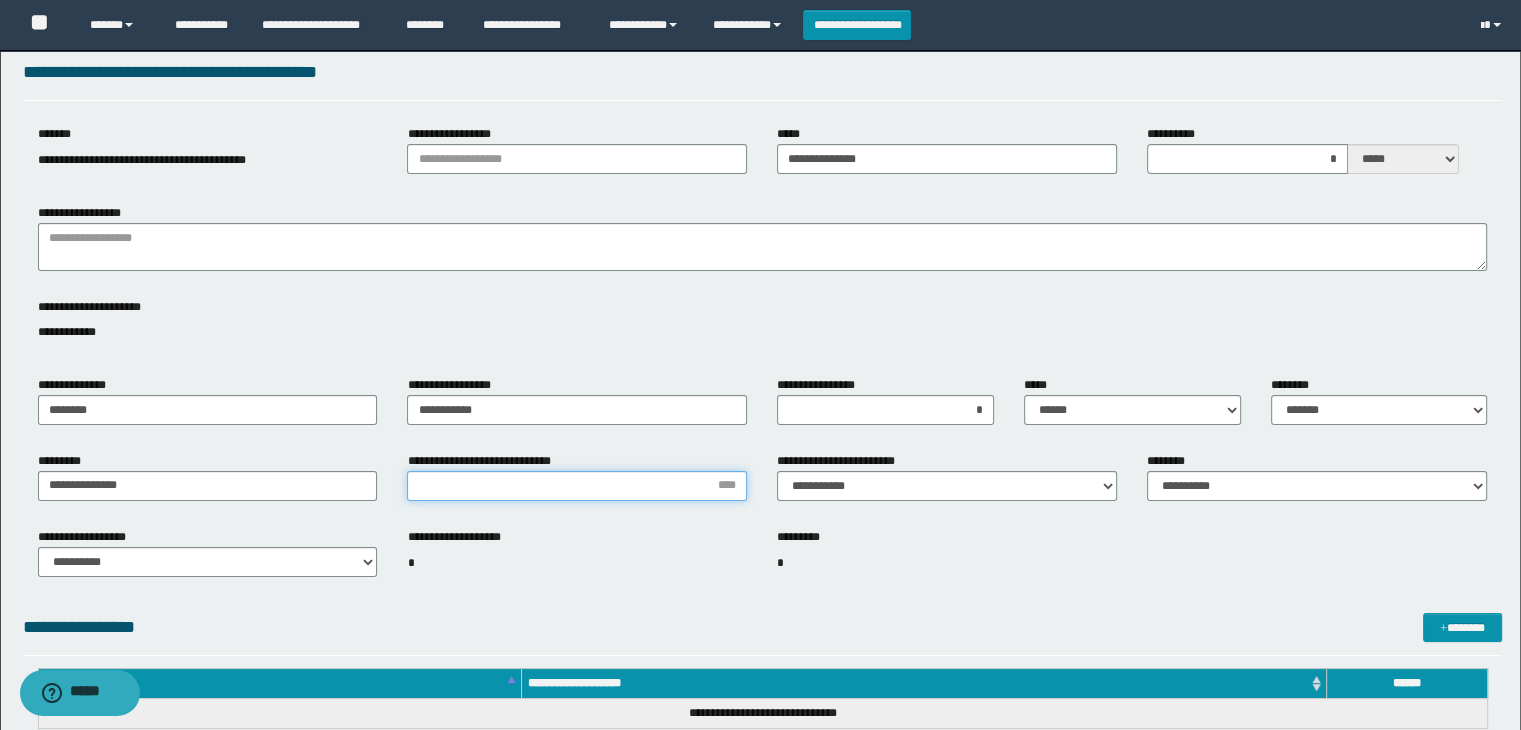click on "**********" at bounding box center [577, 486] 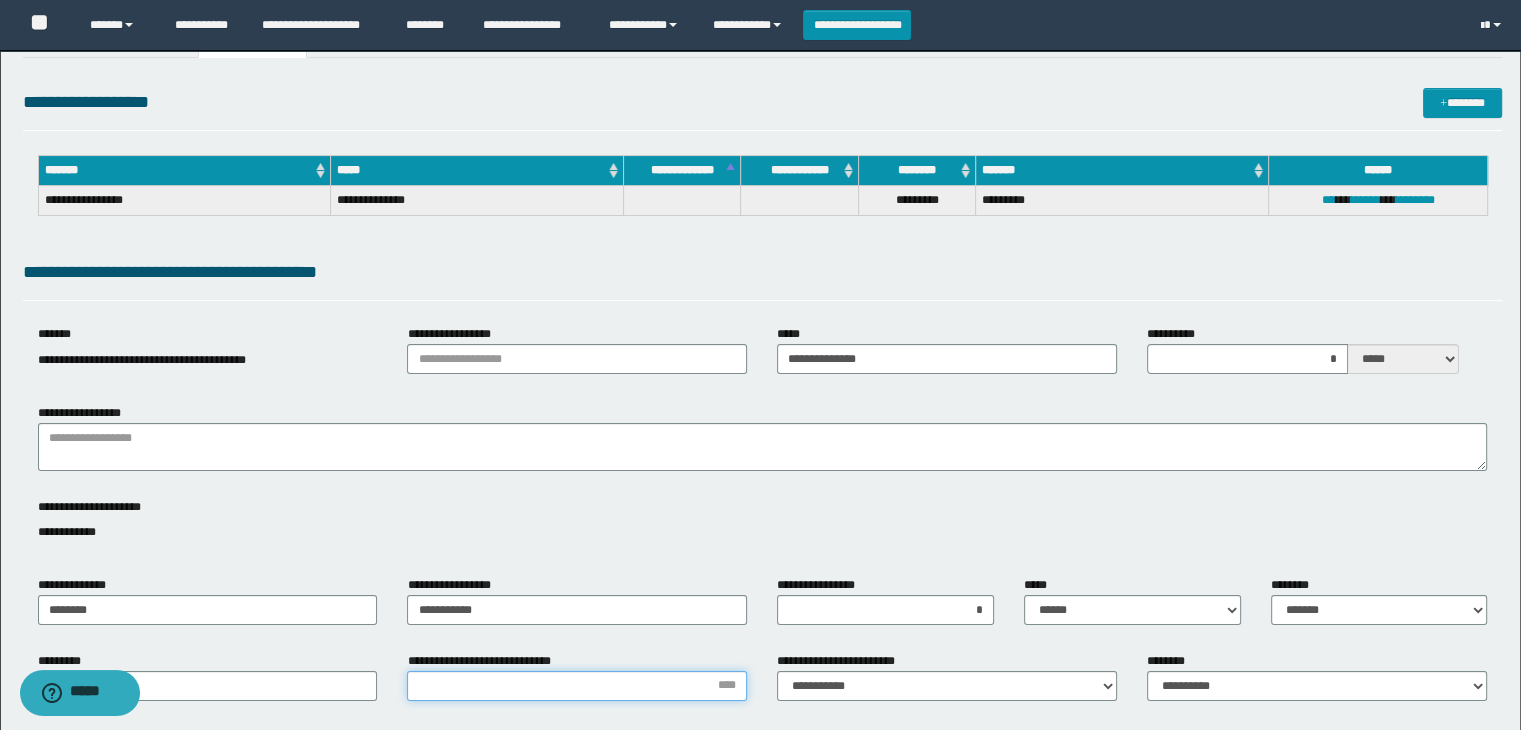 type on "*" 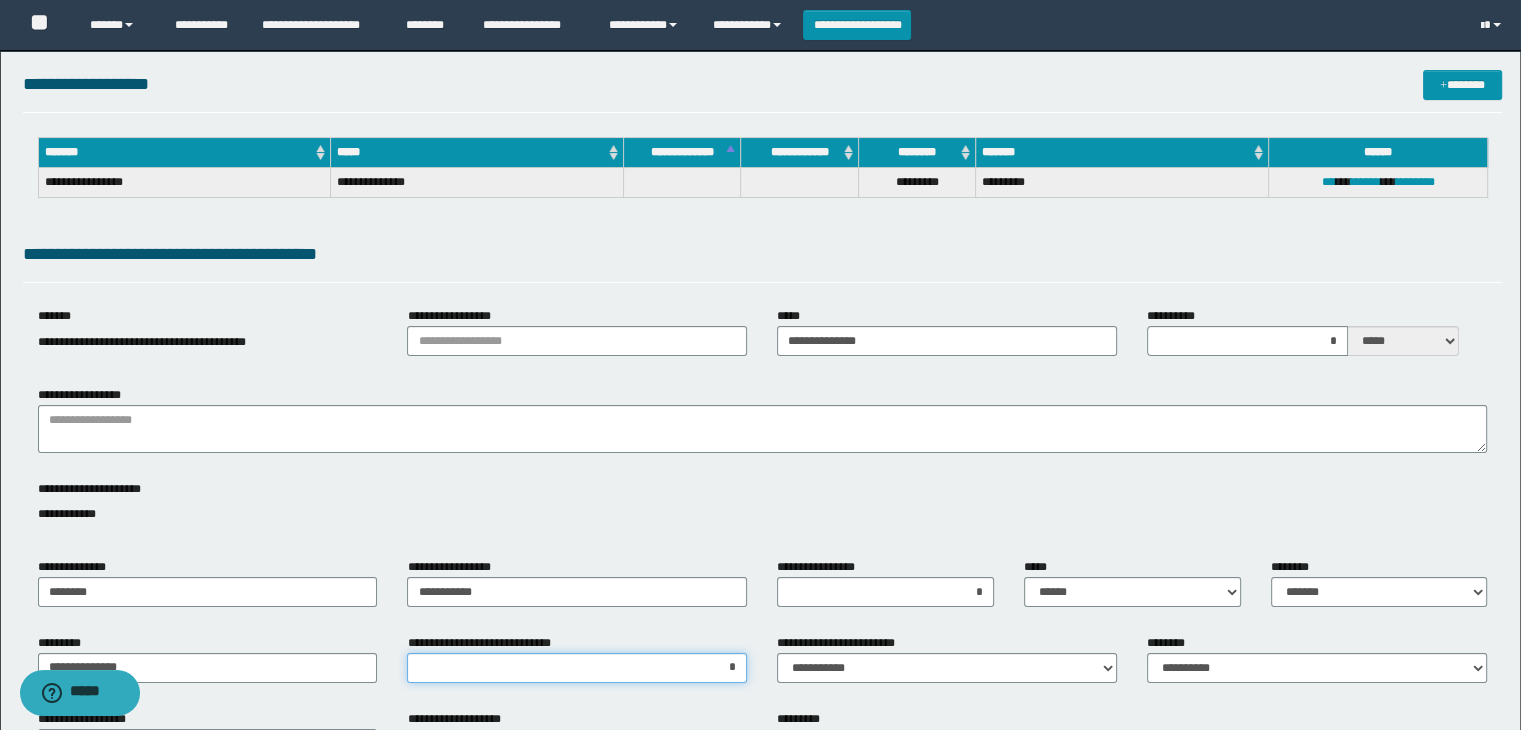 scroll, scrollTop: 300, scrollLeft: 0, axis: vertical 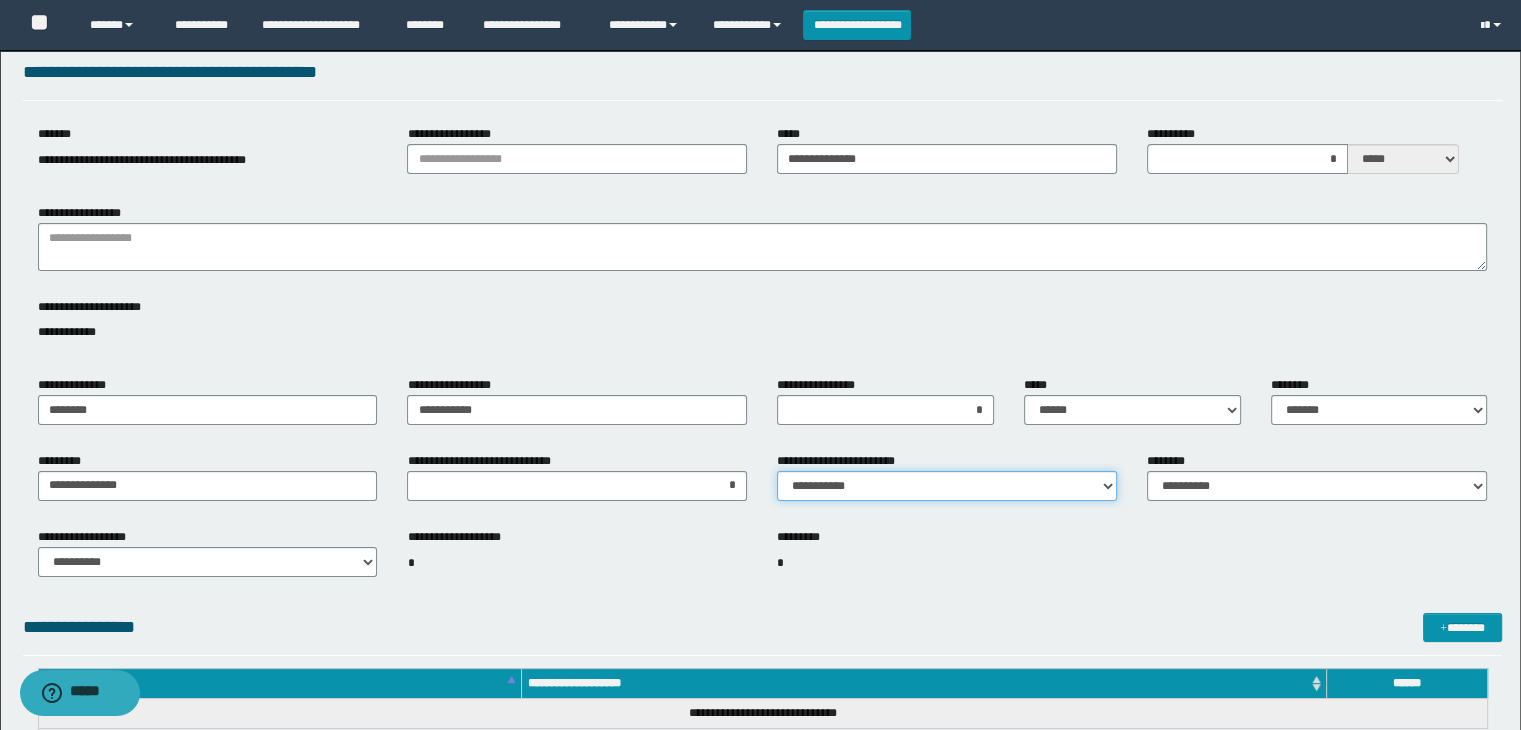 click on "**********" at bounding box center (947, 486) 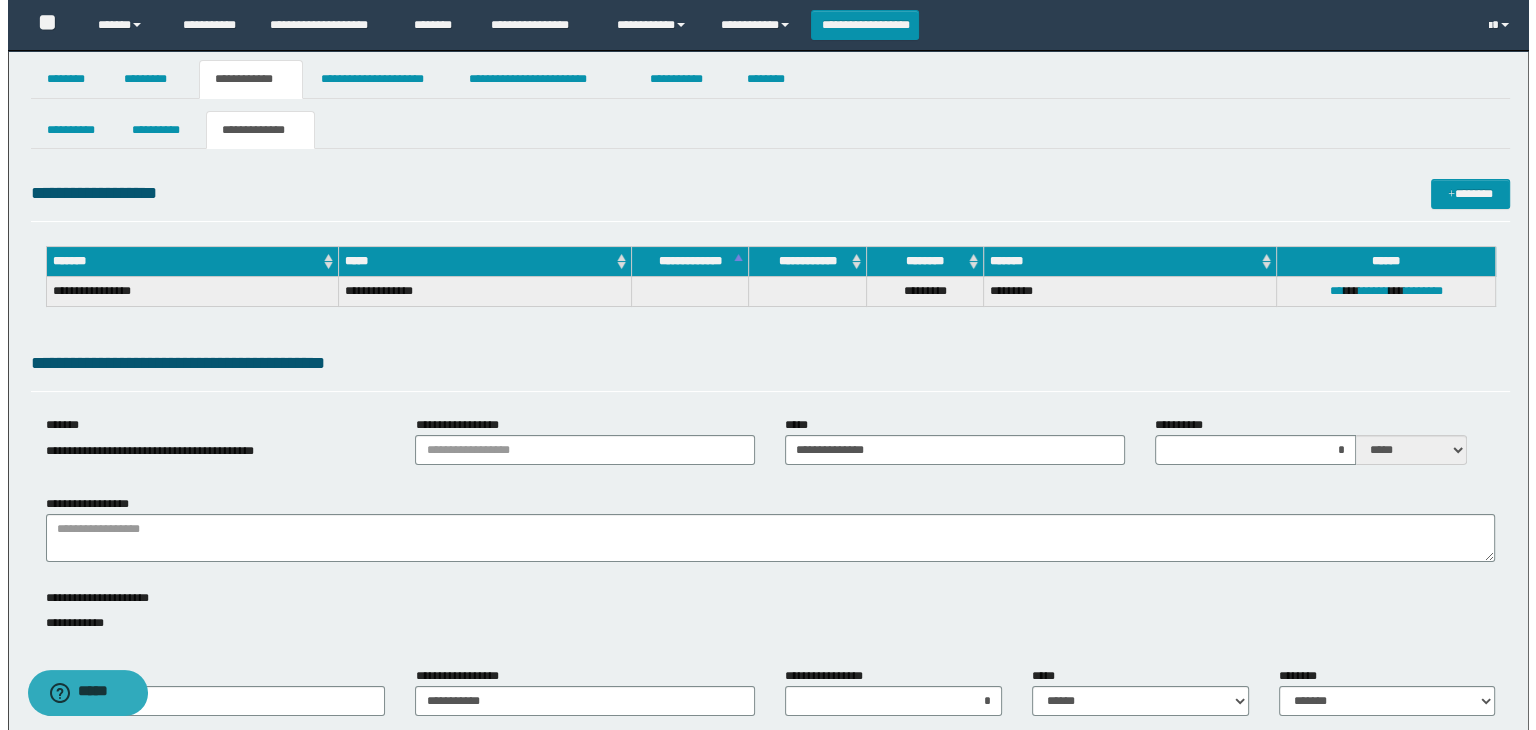 scroll, scrollTop: 0, scrollLeft: 0, axis: both 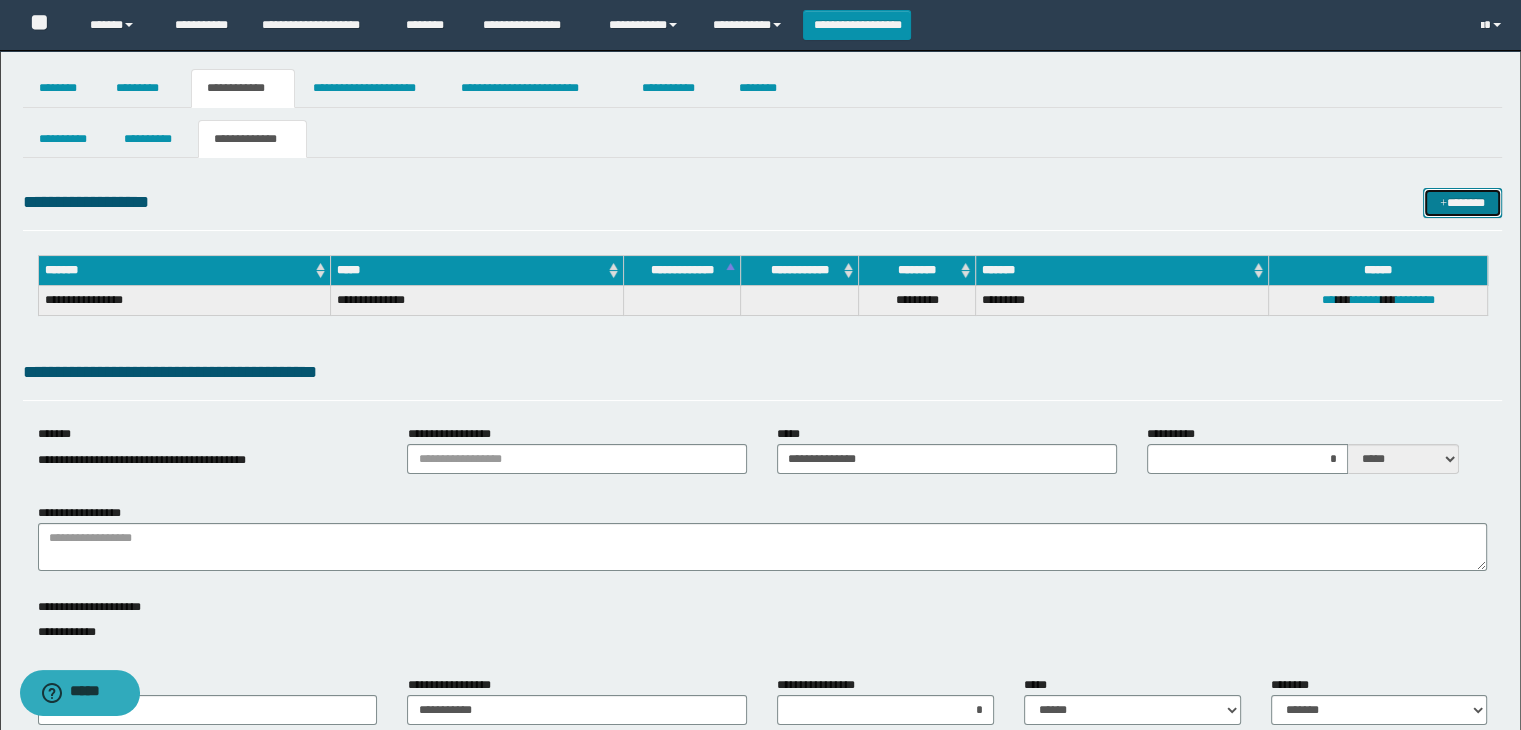 click on "*******" at bounding box center (1462, 203) 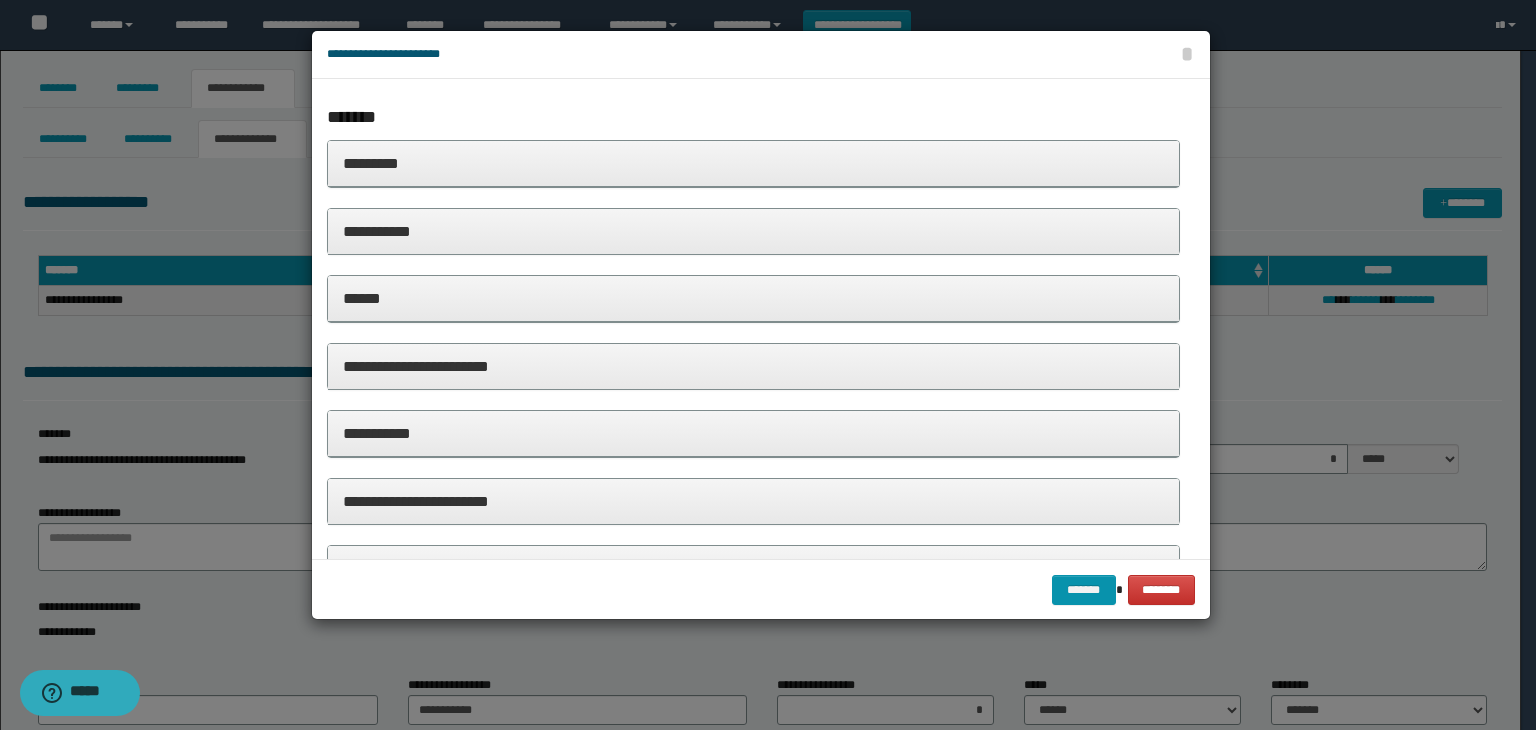 click on "*********" at bounding box center (754, 163) 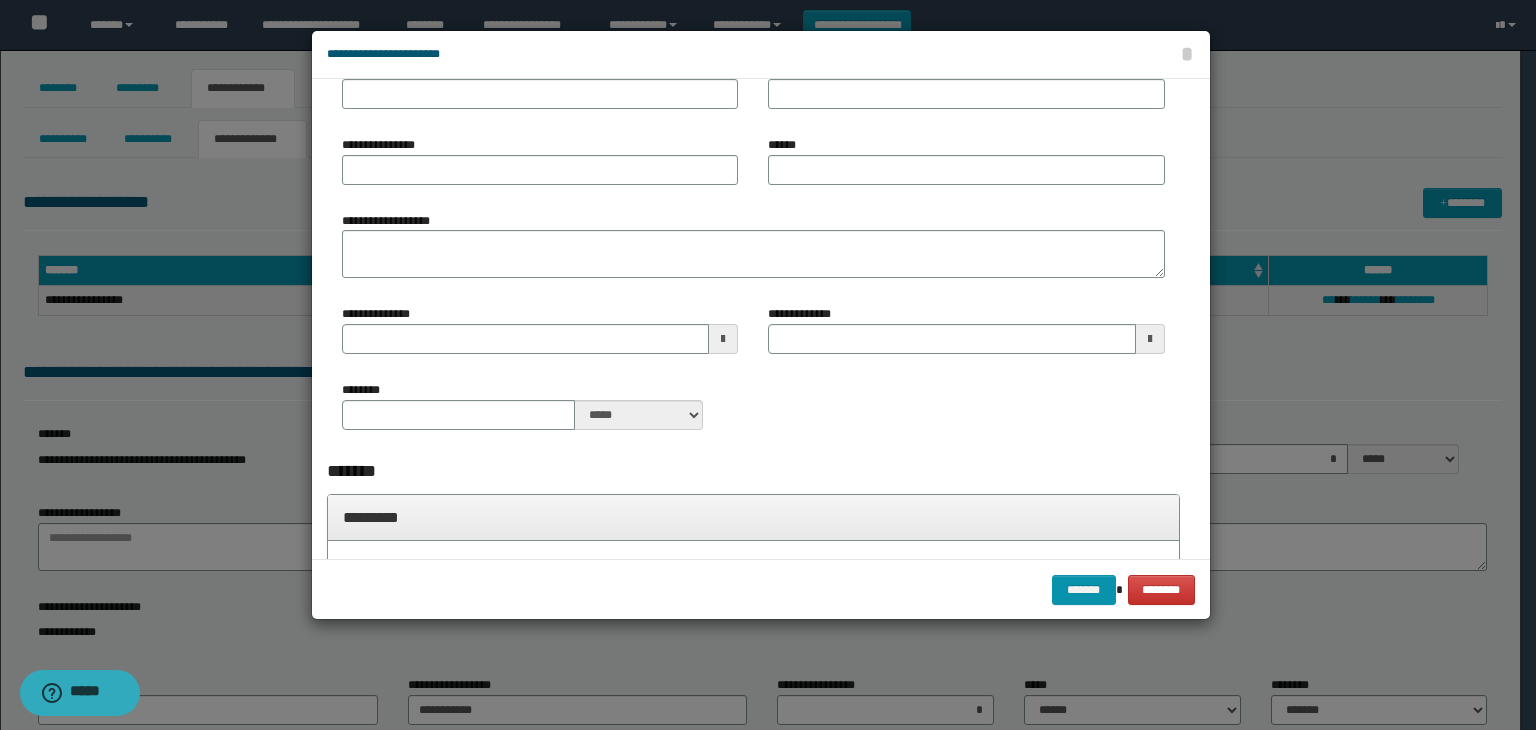 scroll, scrollTop: 0, scrollLeft: 0, axis: both 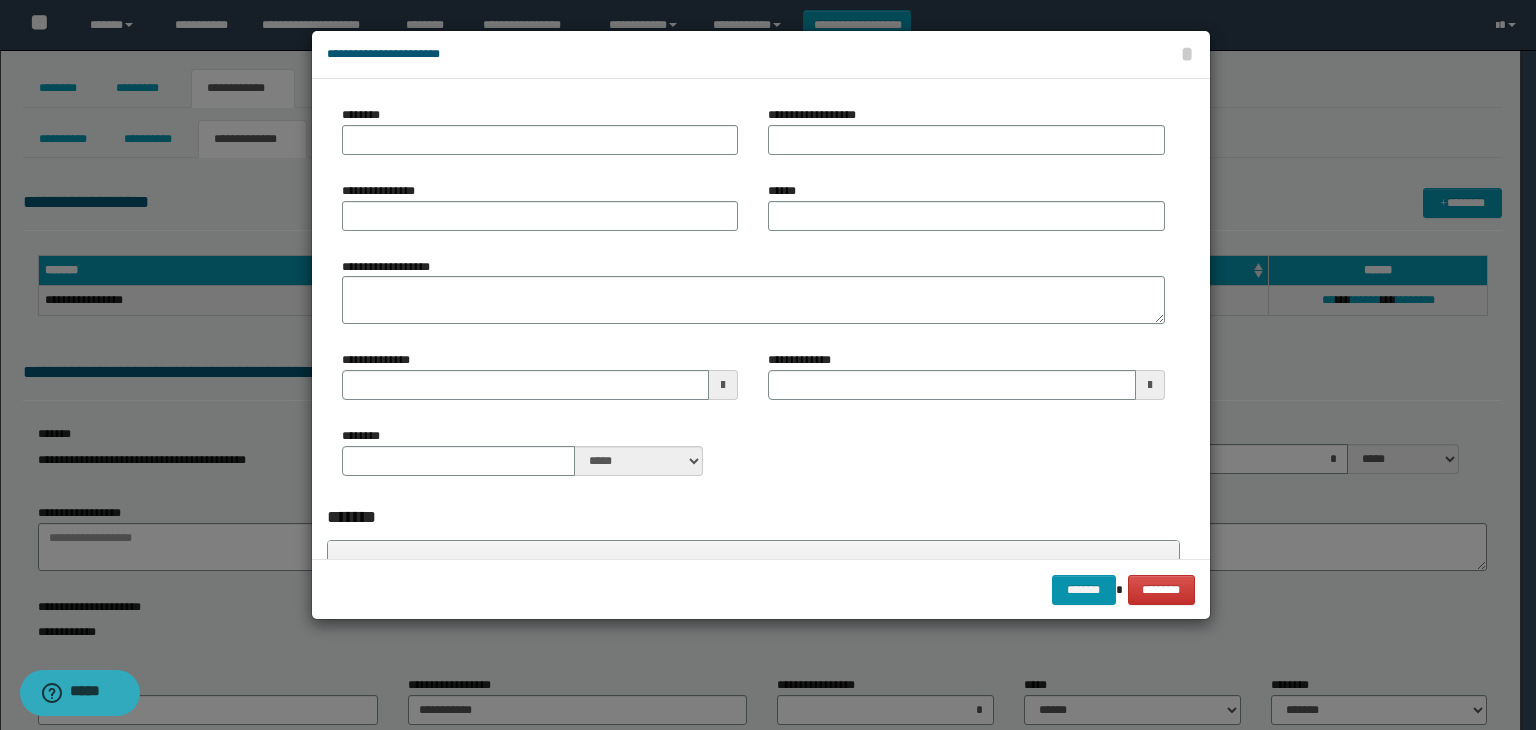 click on "********" at bounding box center (540, 138) 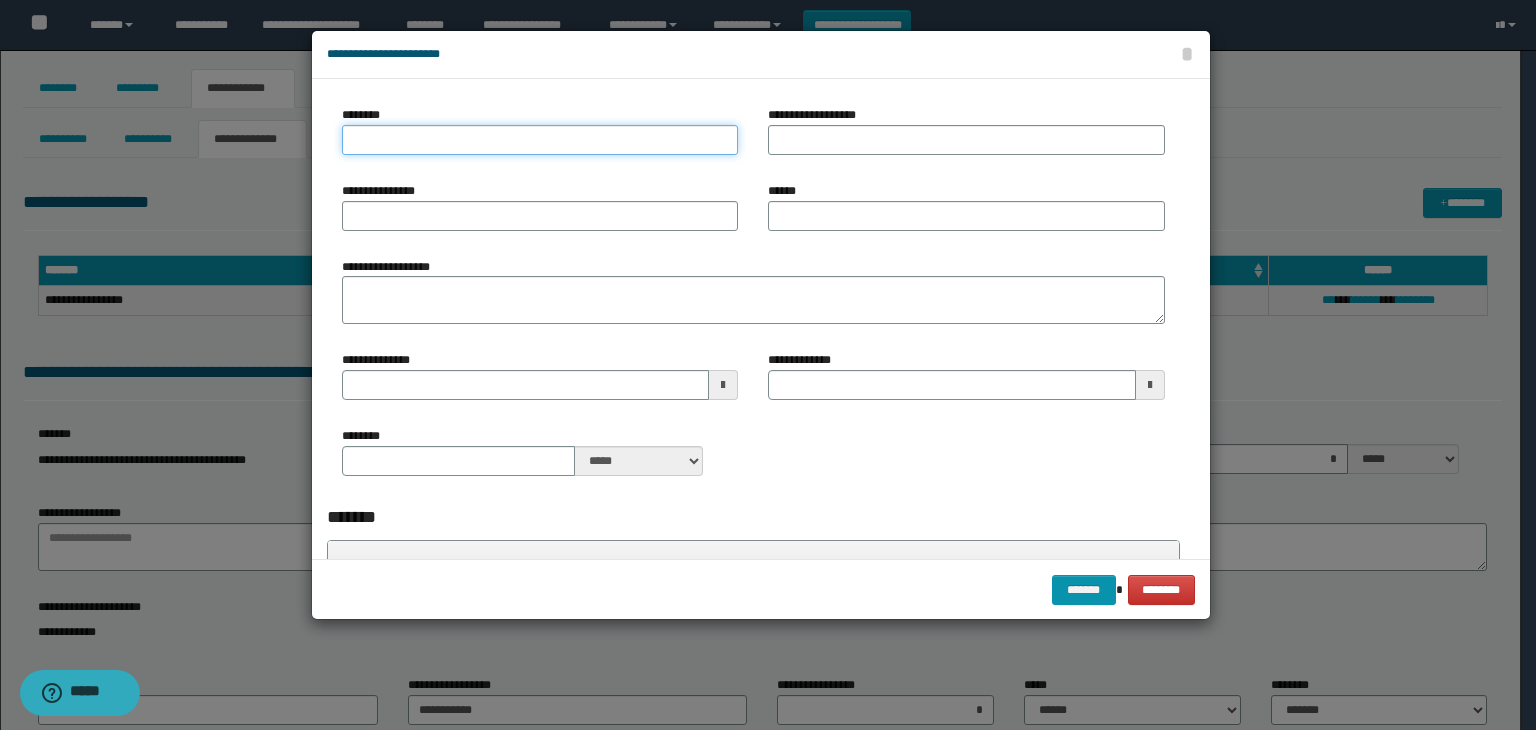 click on "********" at bounding box center (540, 140) 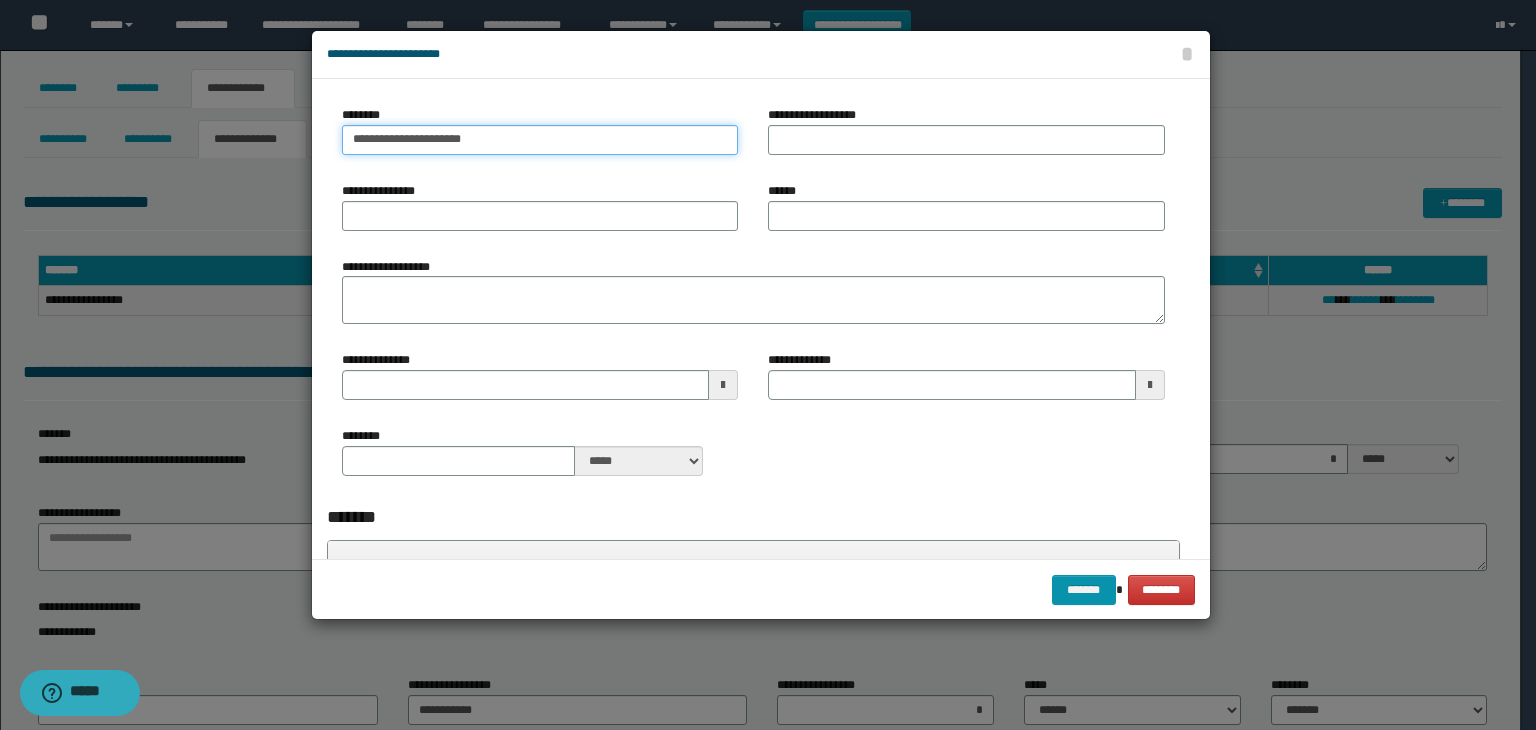 type on "**********" 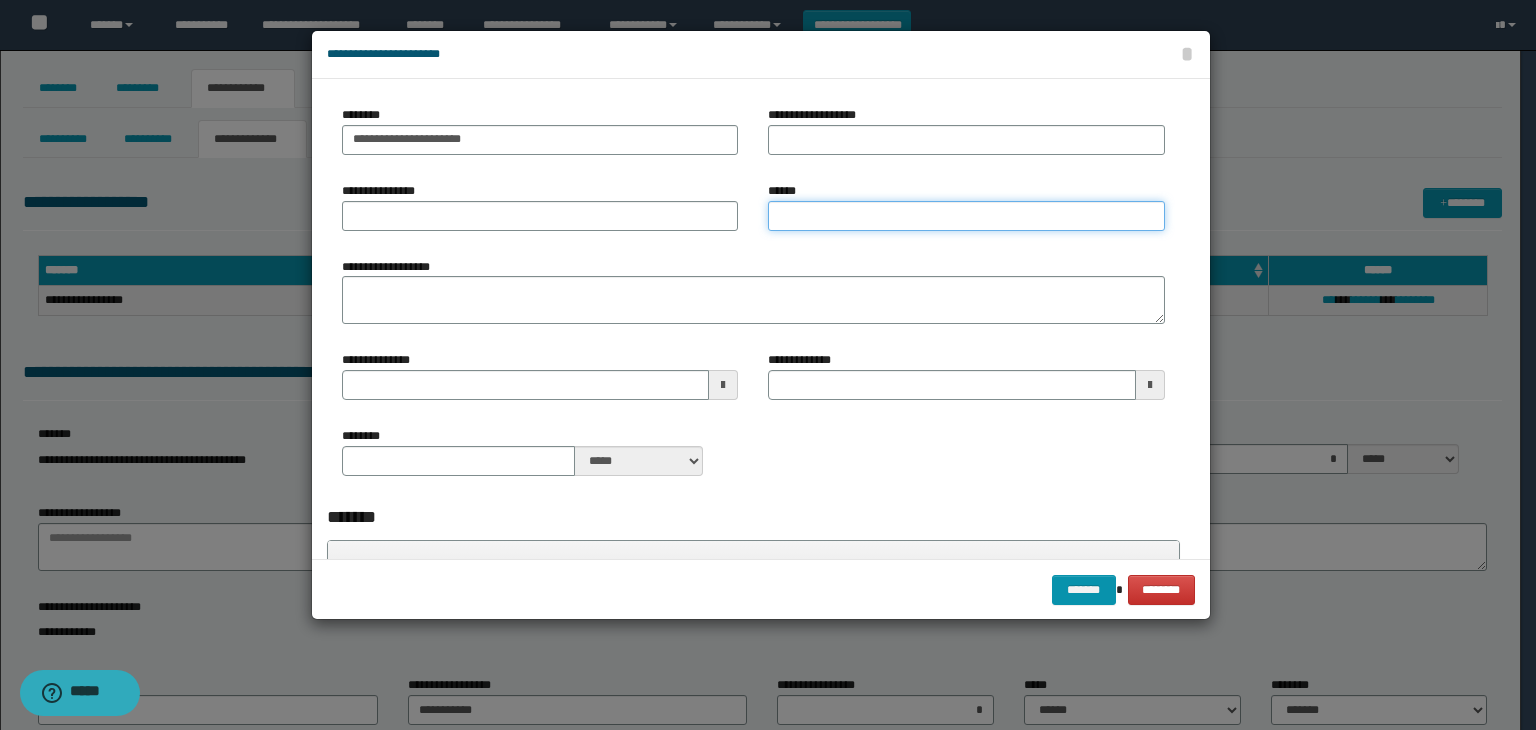 click on "******" at bounding box center (966, 216) 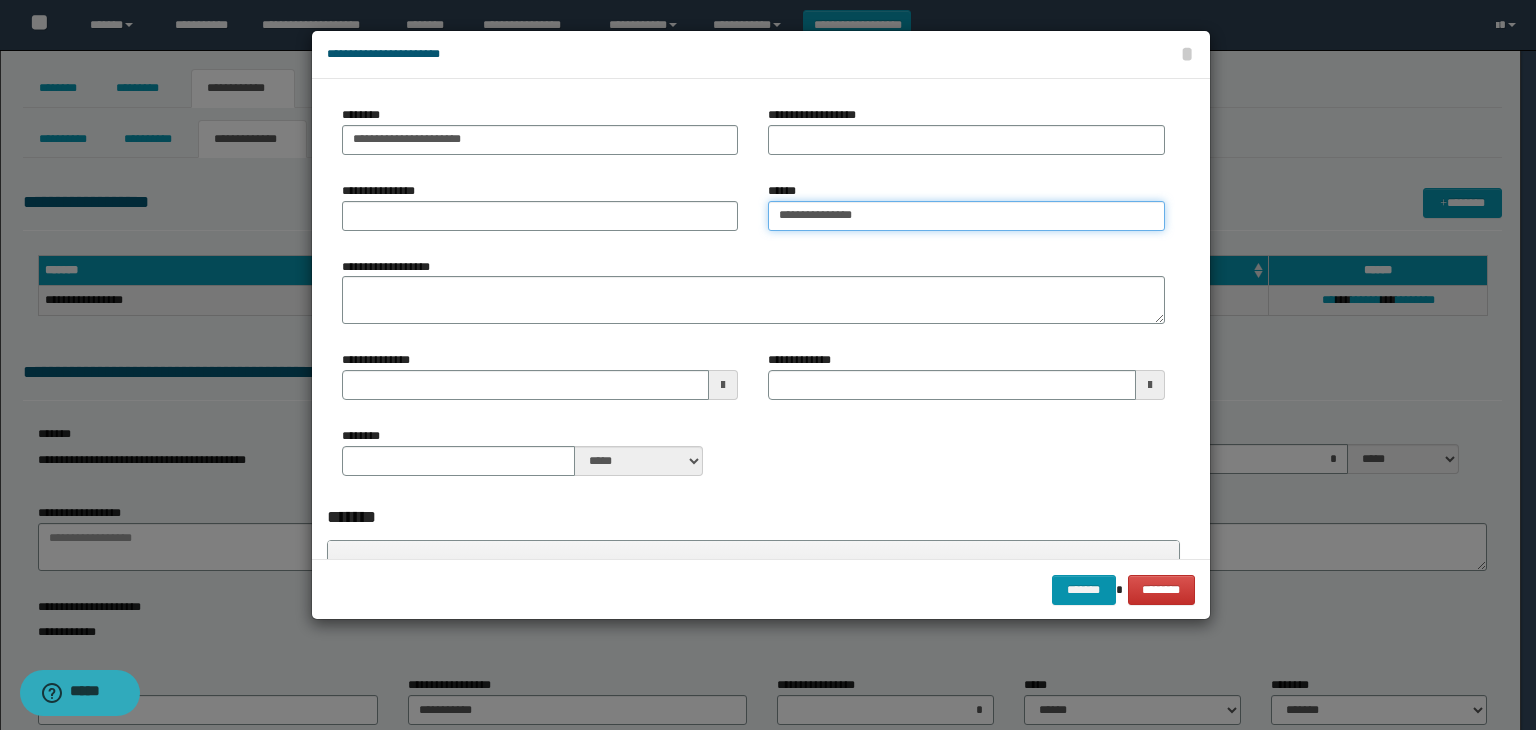 type on "**********" 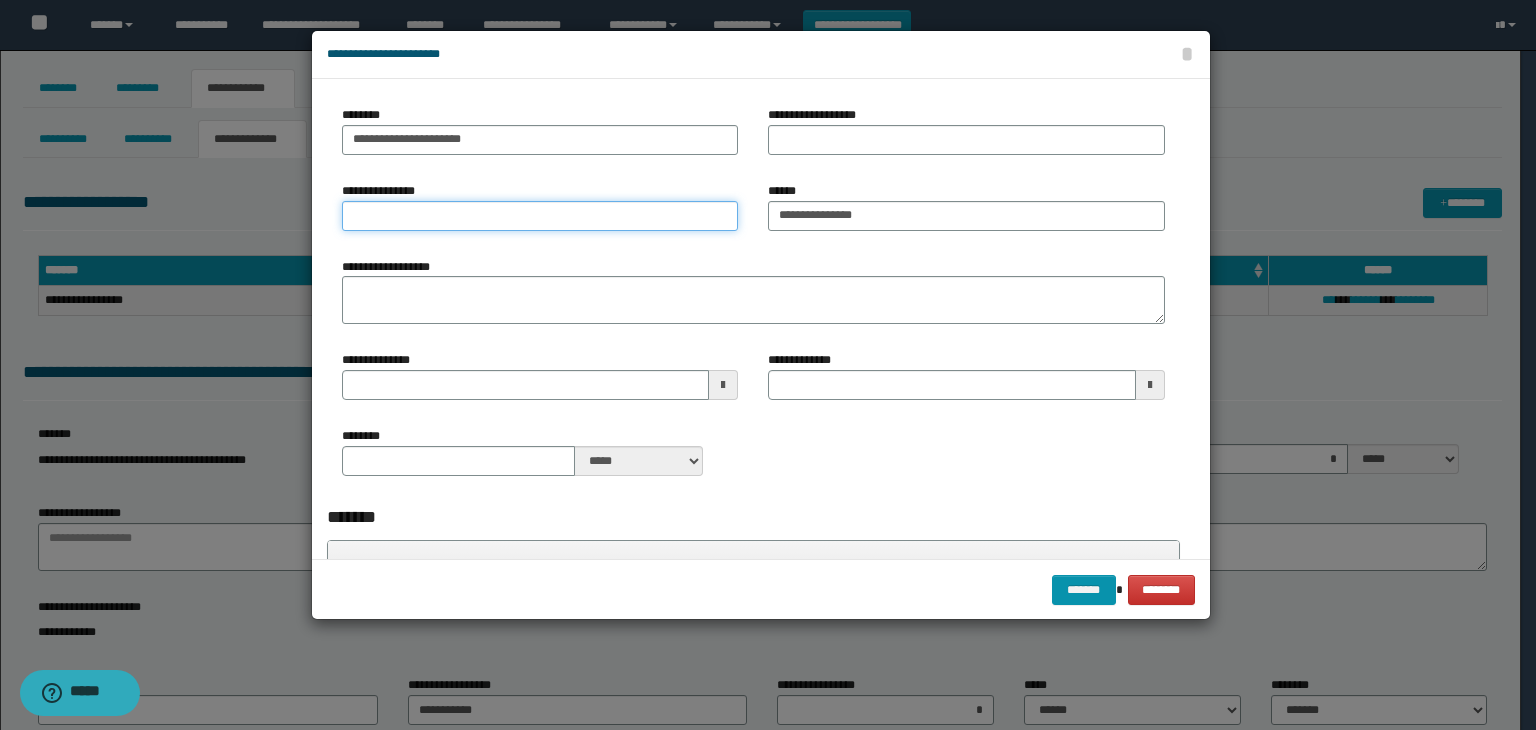 click on "**********" at bounding box center (540, 216) 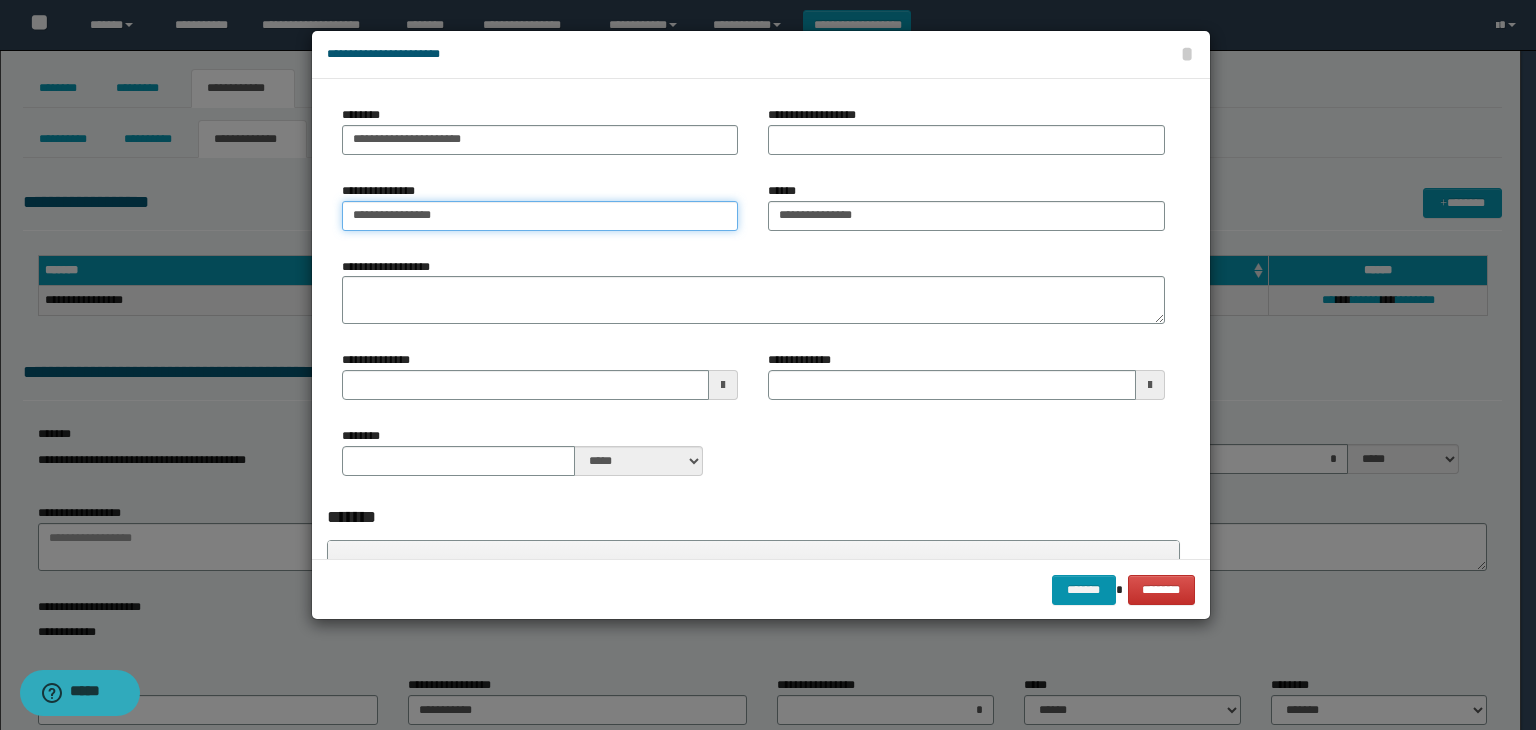 type on "**********" 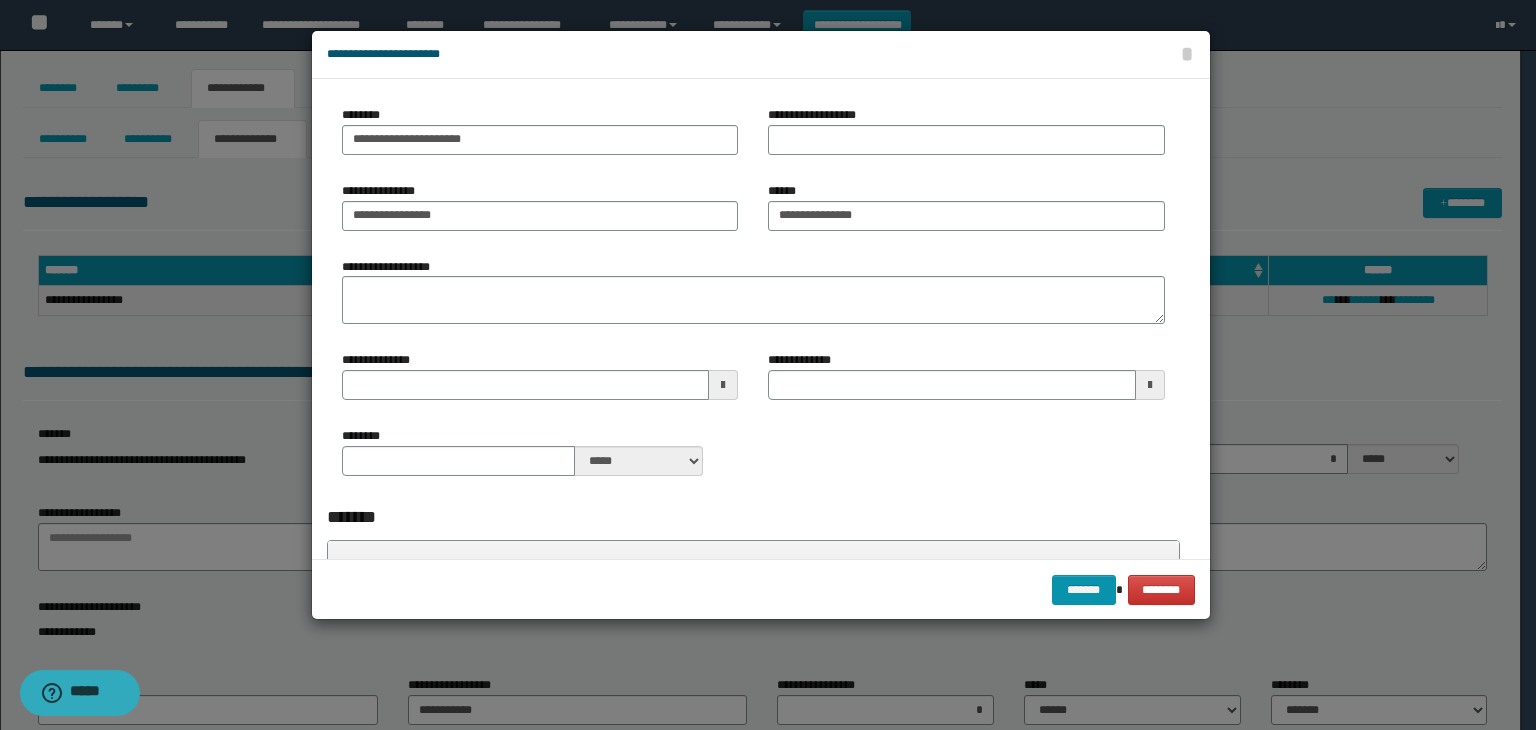 click on "********
*****
****" at bounding box center [540, 451] 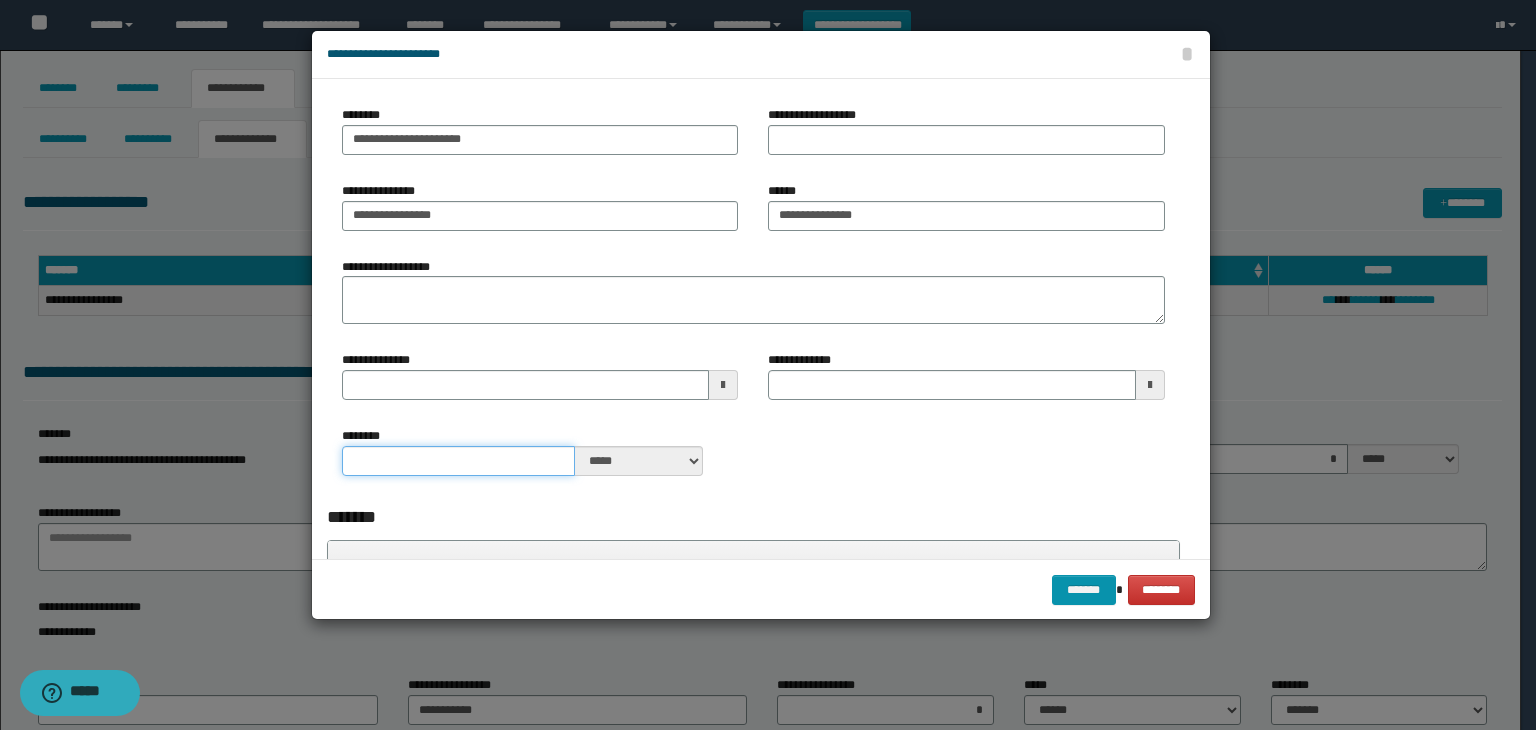 click on "********" at bounding box center [459, 461] 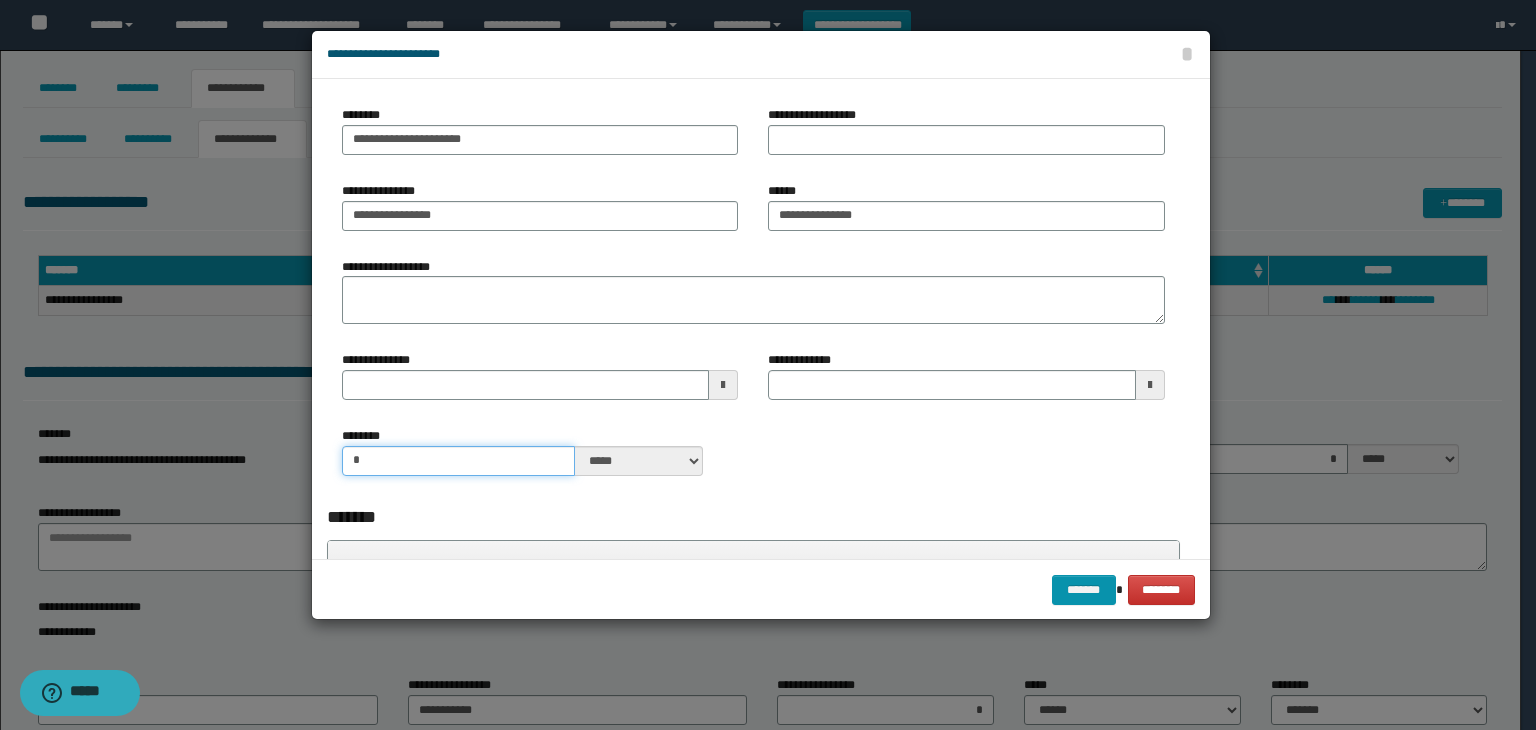 scroll, scrollTop: 0, scrollLeft: 0, axis: both 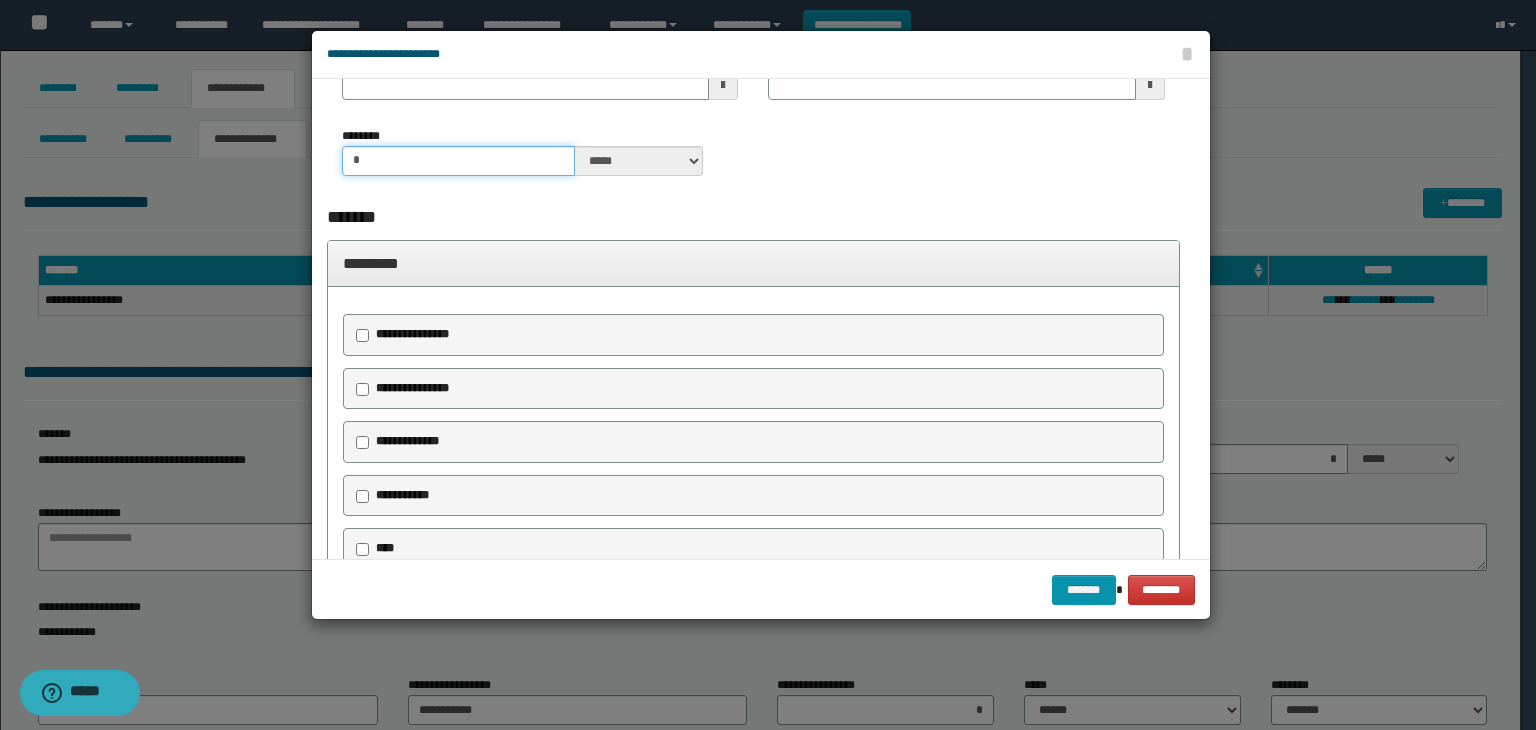 type on "*" 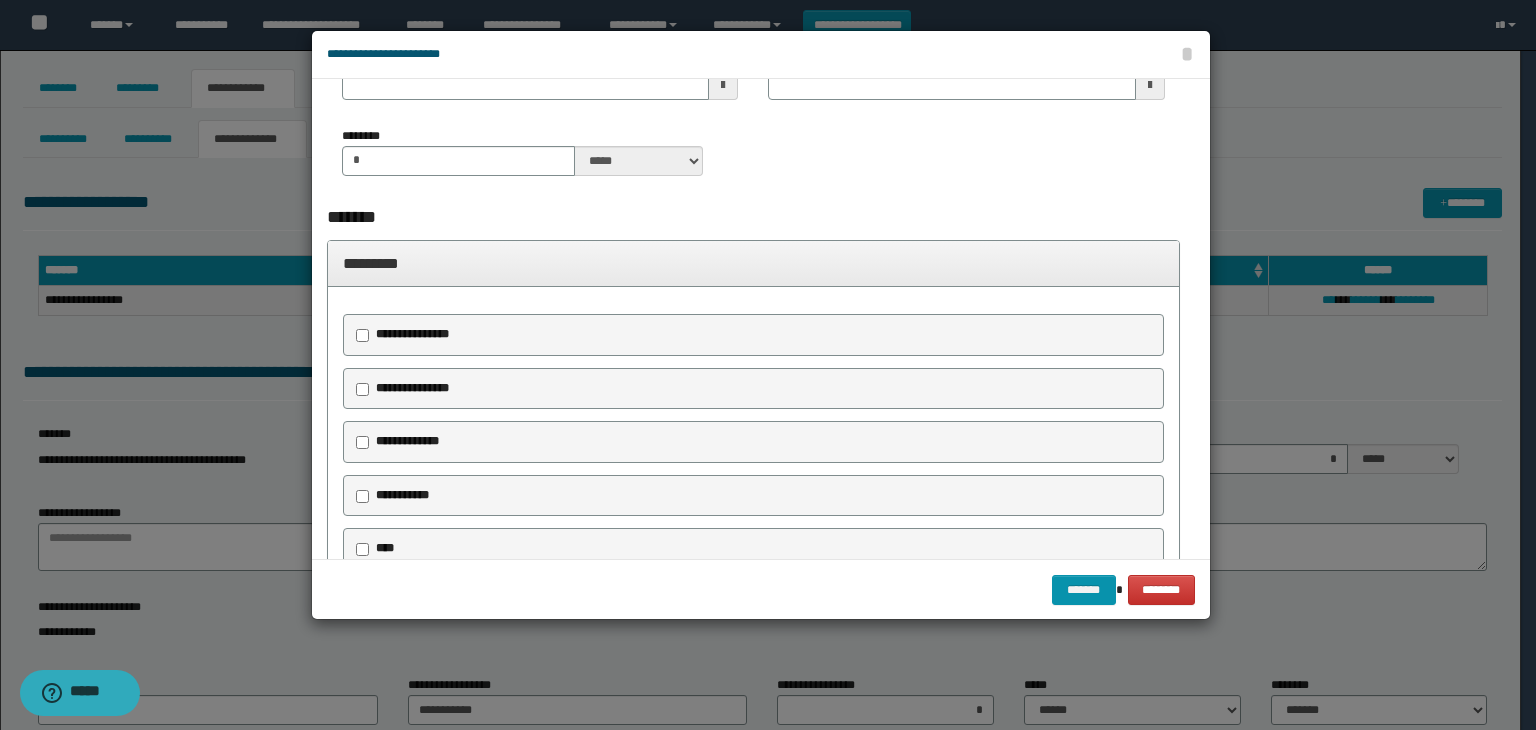 click on "**********" at bounding box center (412, 334) 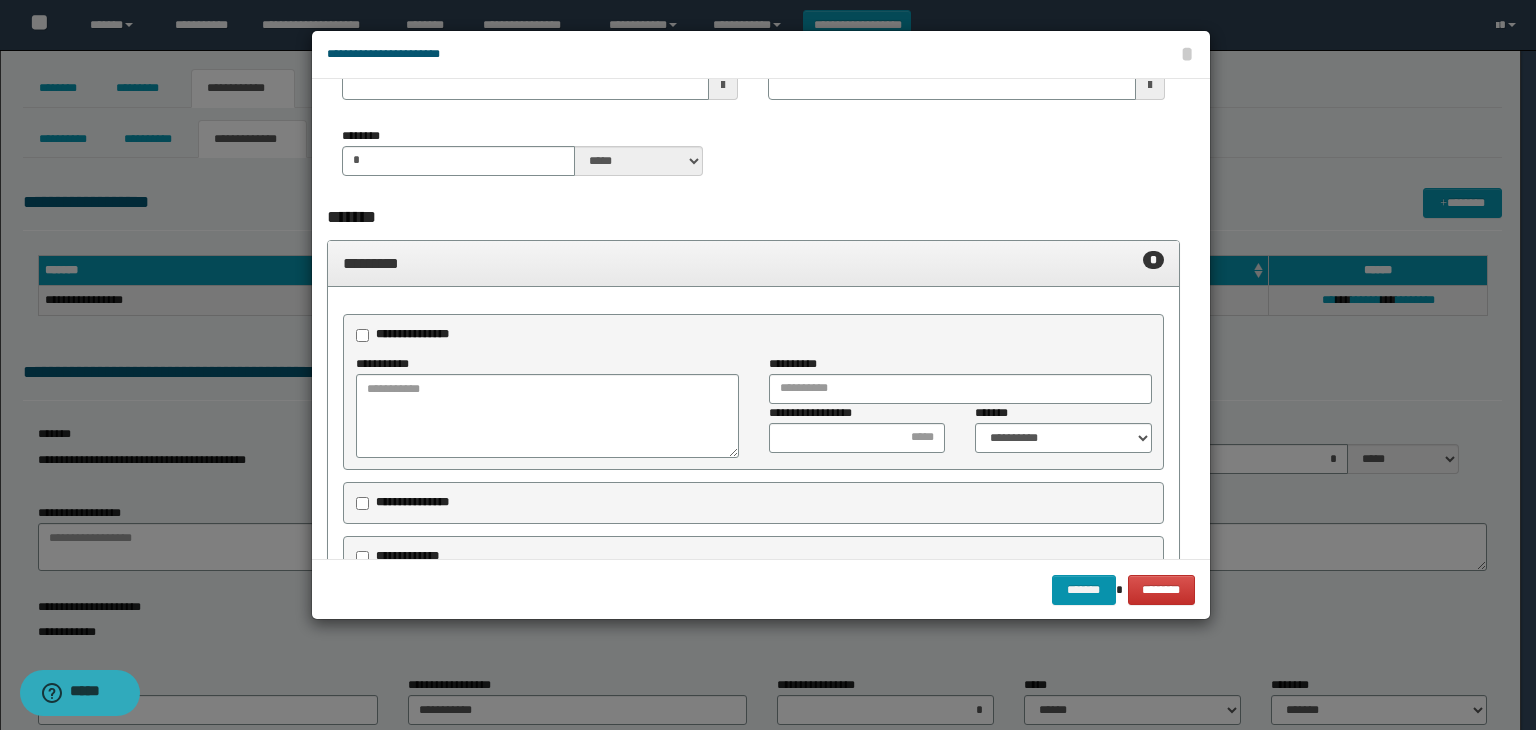 click on "**********" at bounding box center (412, 334) 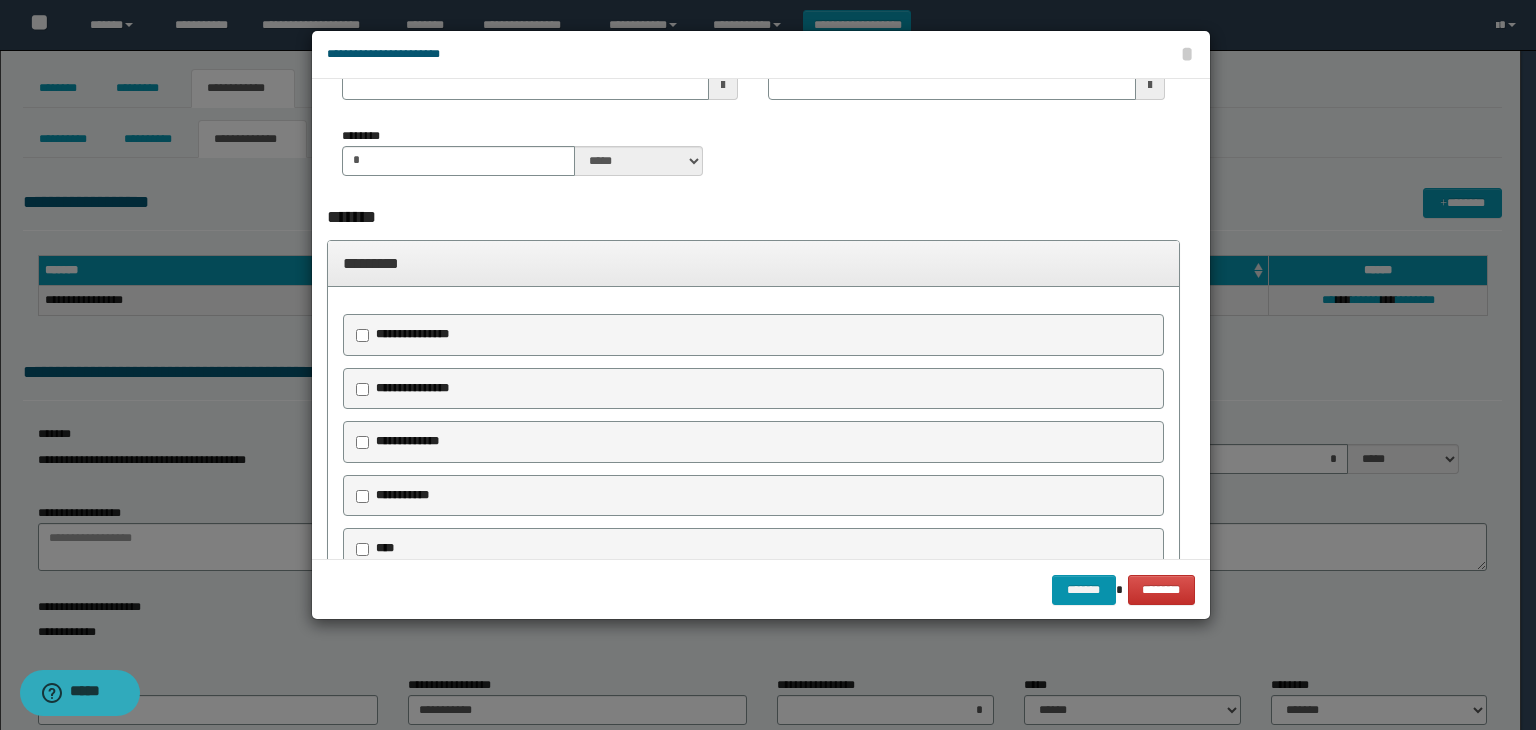 click on "**********" at bounding box center [412, 388] 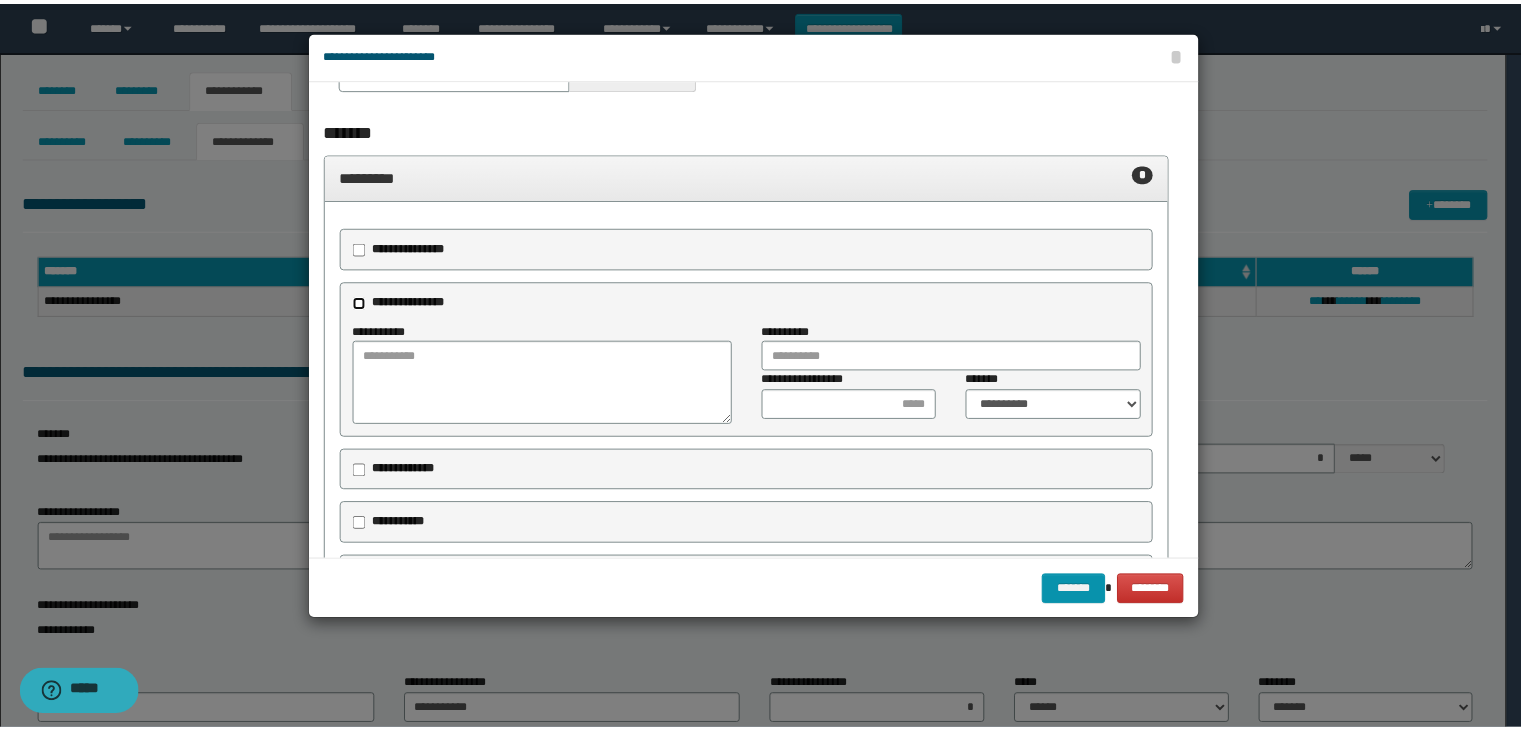 scroll, scrollTop: 500, scrollLeft: 0, axis: vertical 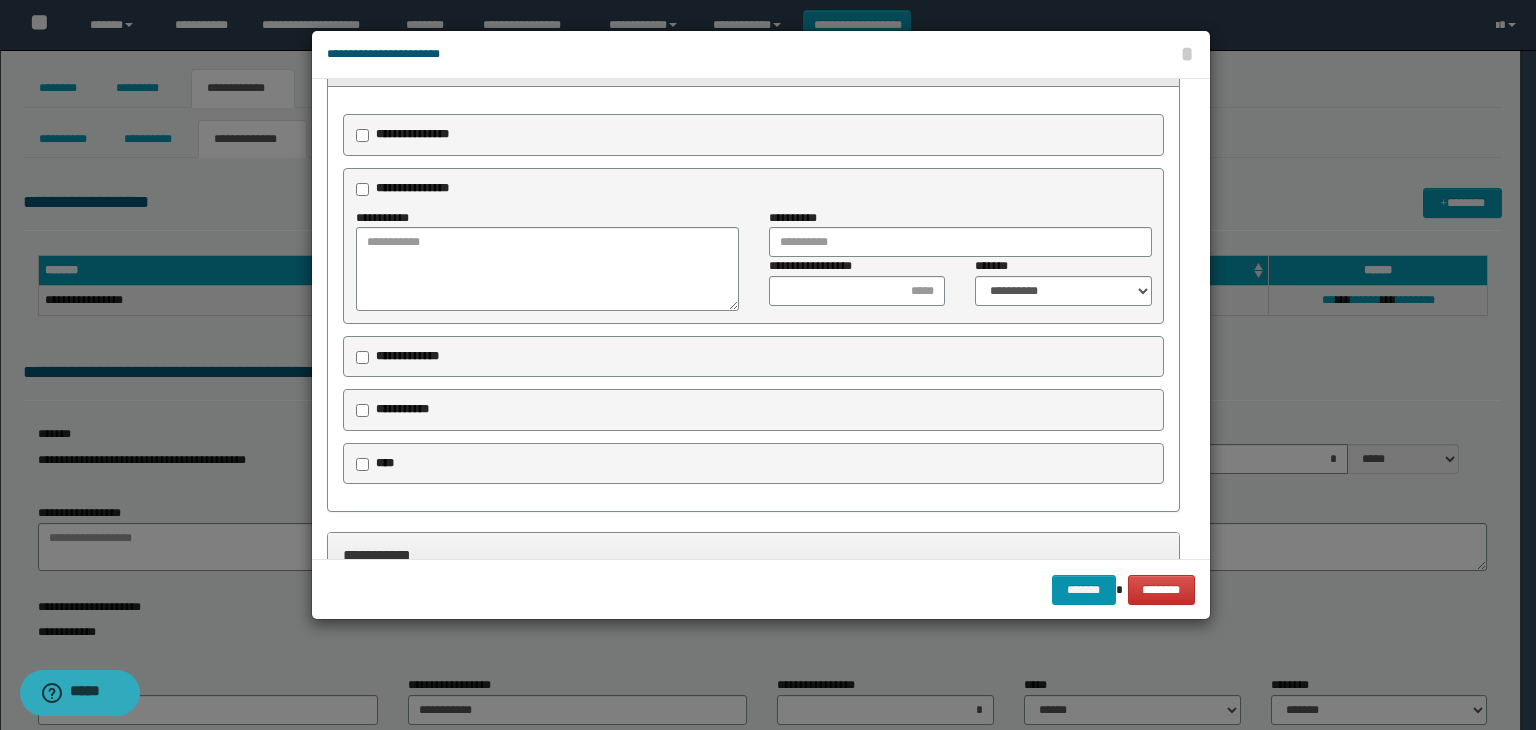 click on "**********" at bounding box center [754, 135] 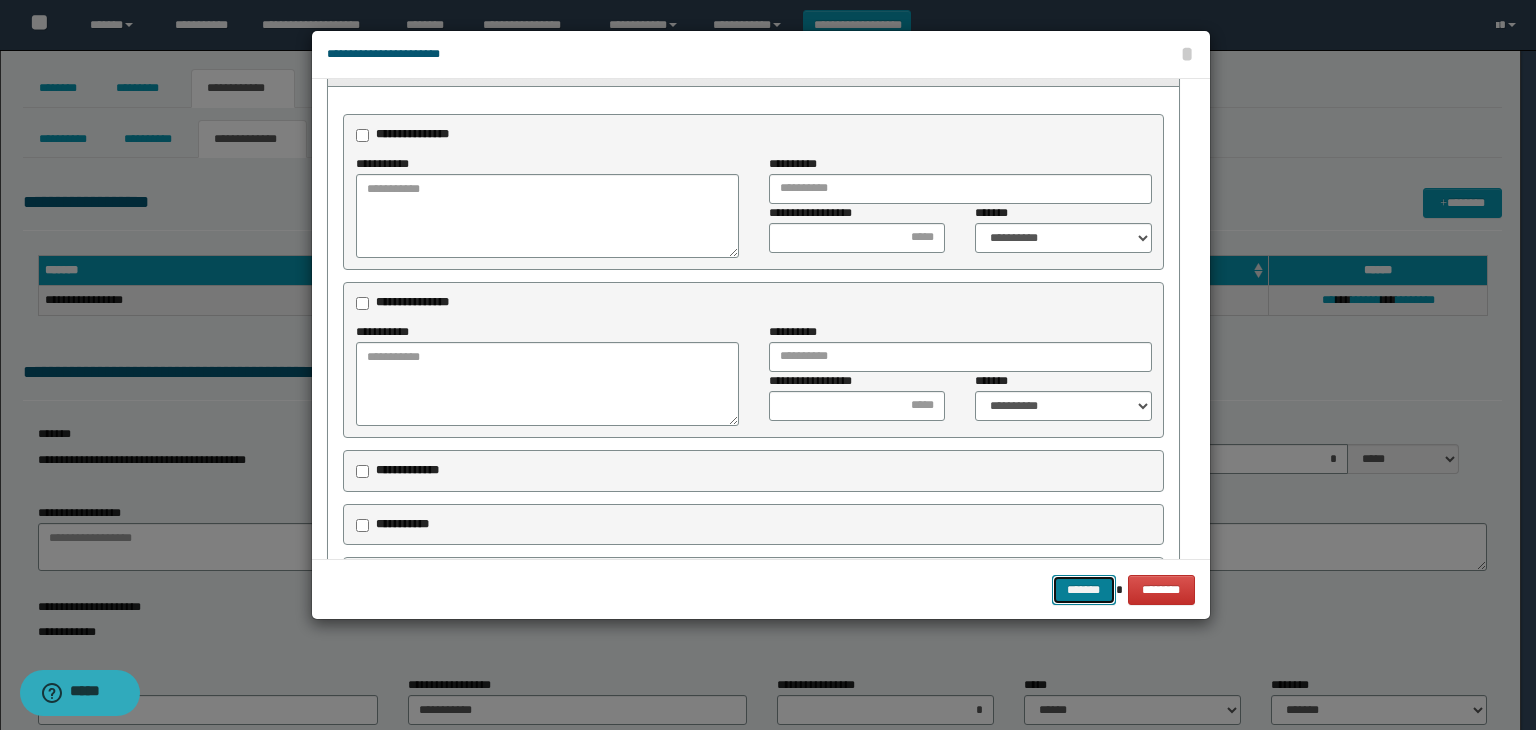 click on "*******" at bounding box center [1084, 590] 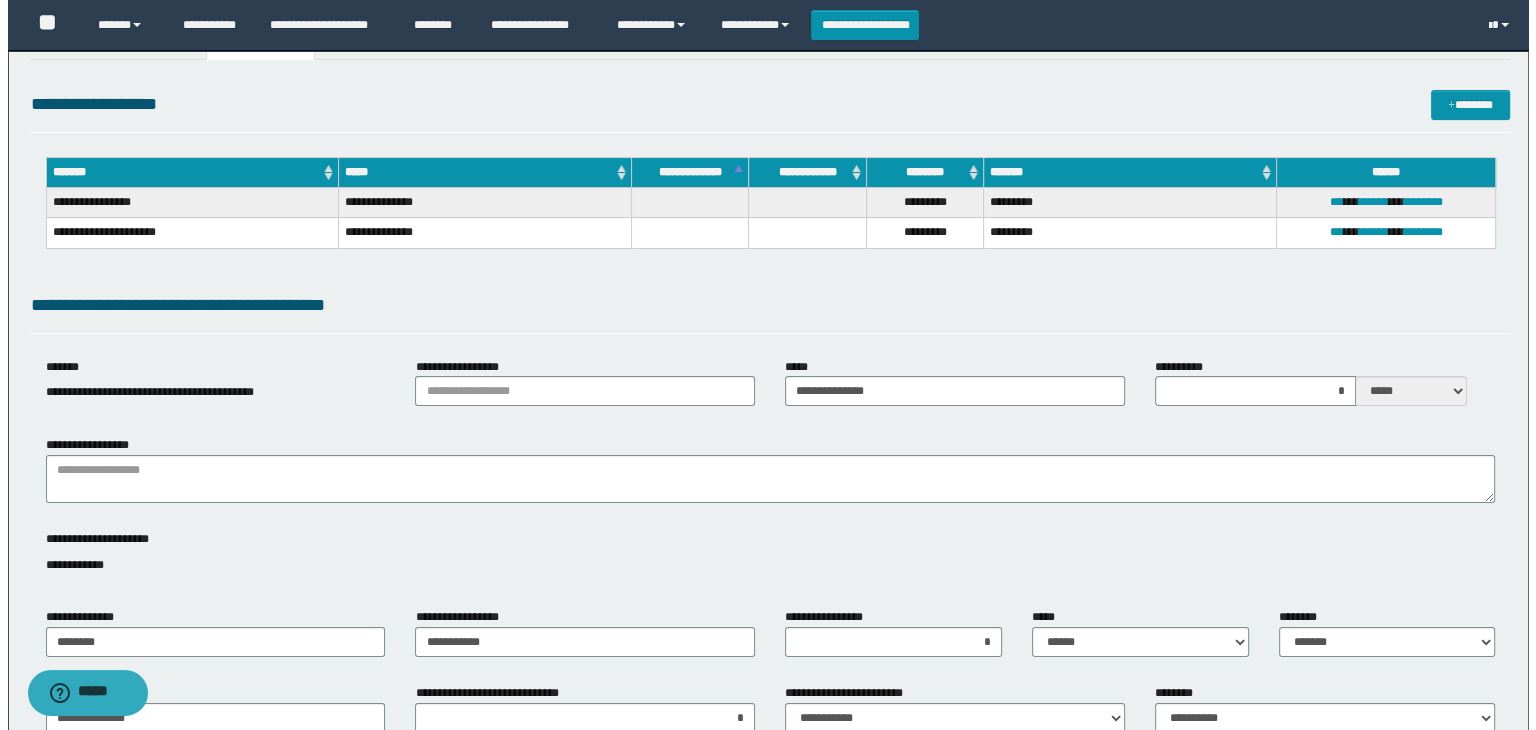 scroll, scrollTop: 0, scrollLeft: 0, axis: both 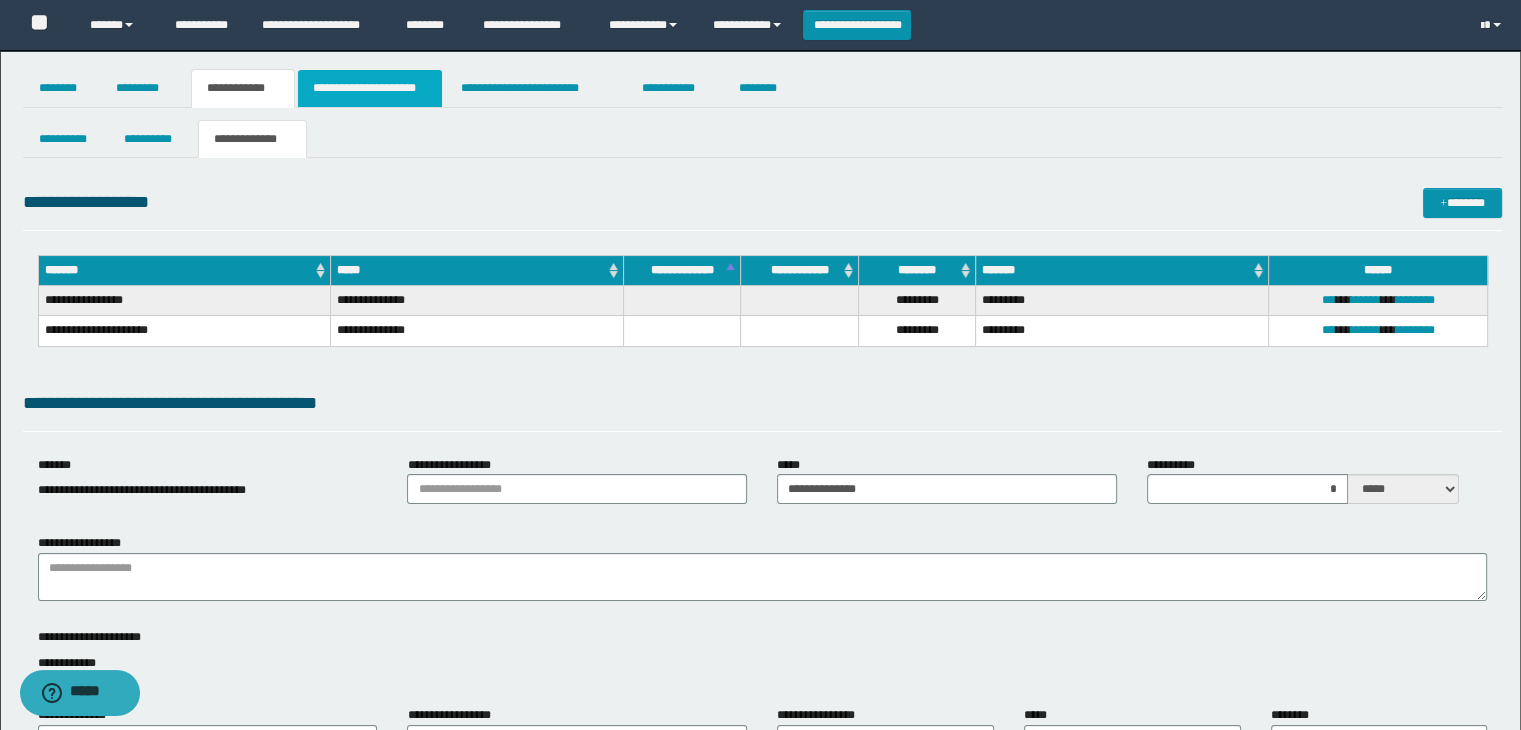 click on "**********" at bounding box center (370, 88) 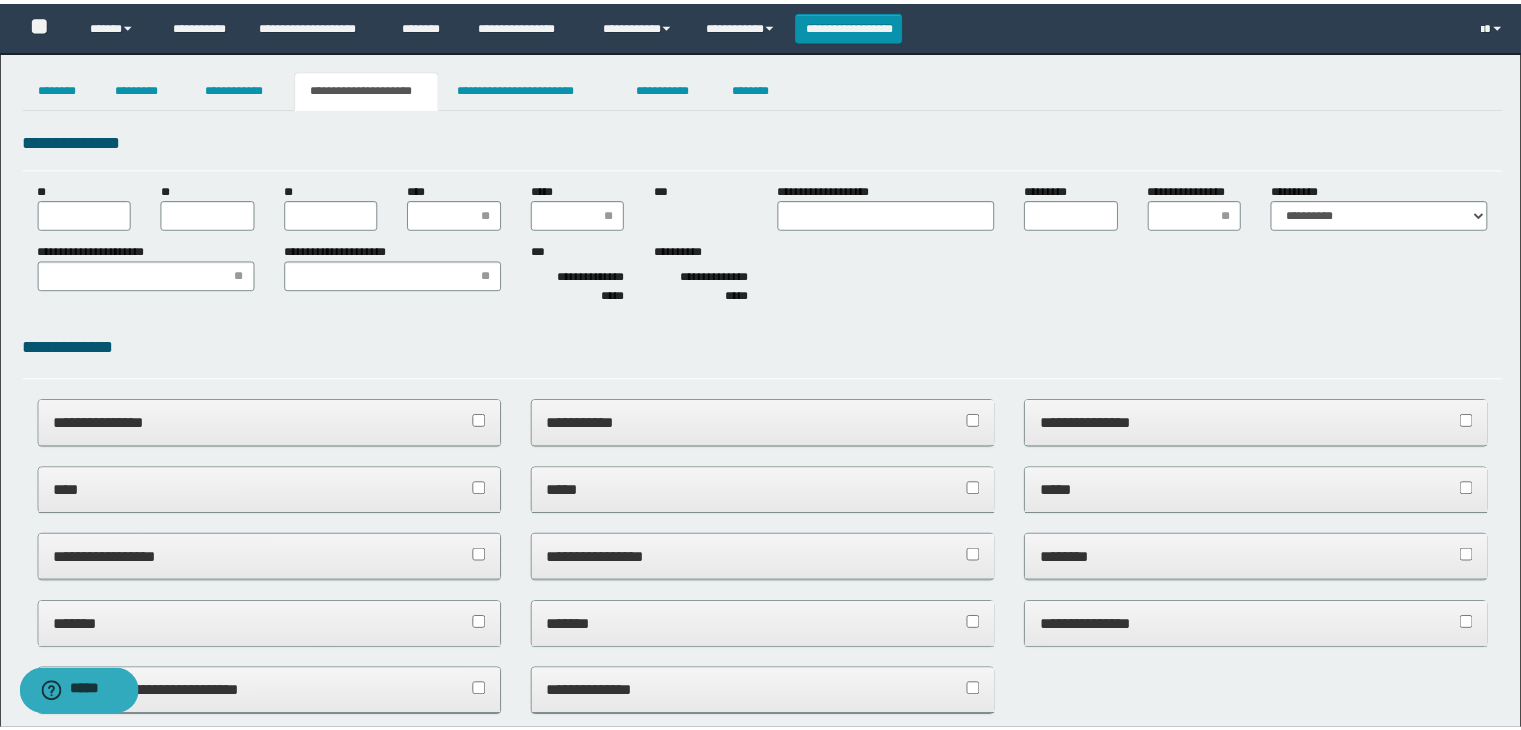 scroll, scrollTop: 0, scrollLeft: 0, axis: both 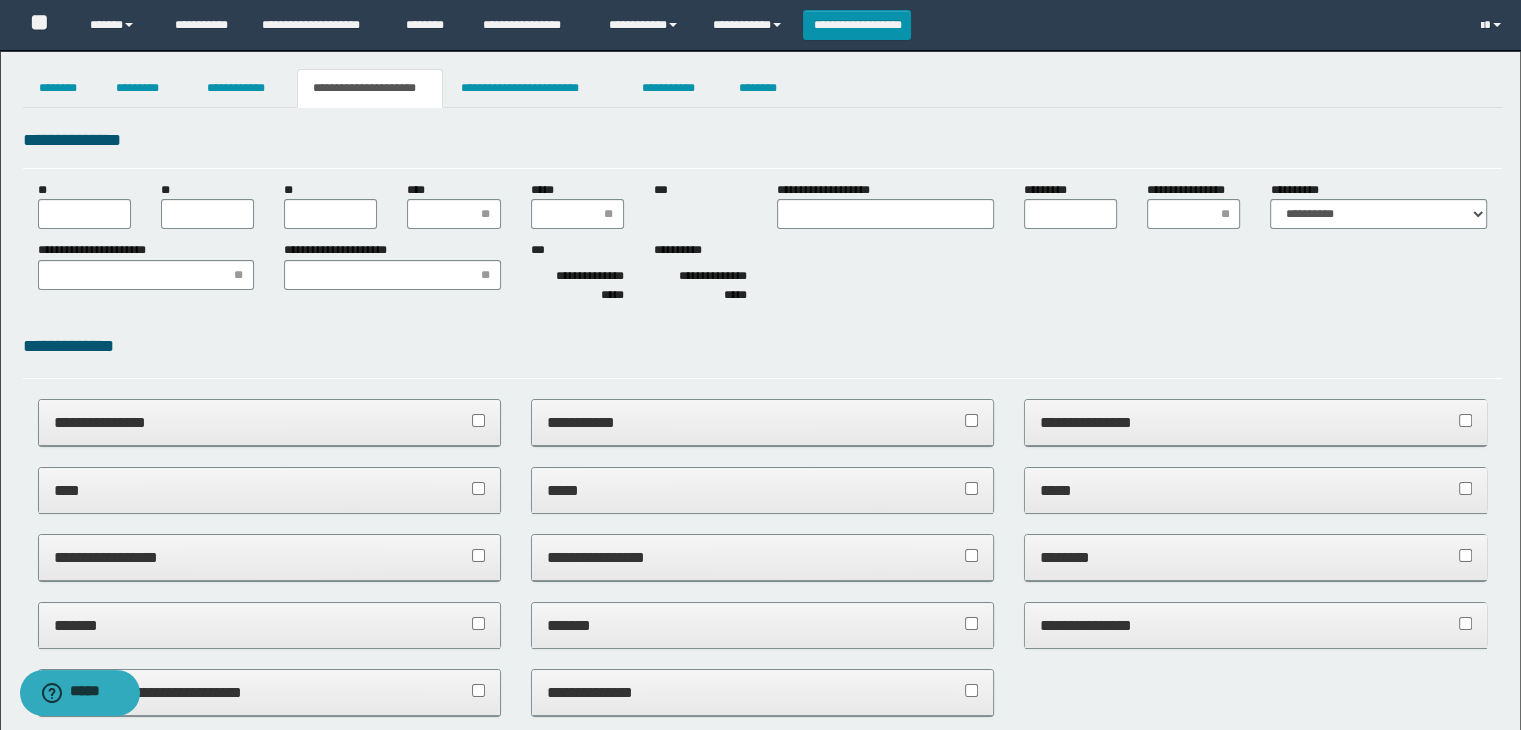 click on "**********" at bounding box center (1256, 625) 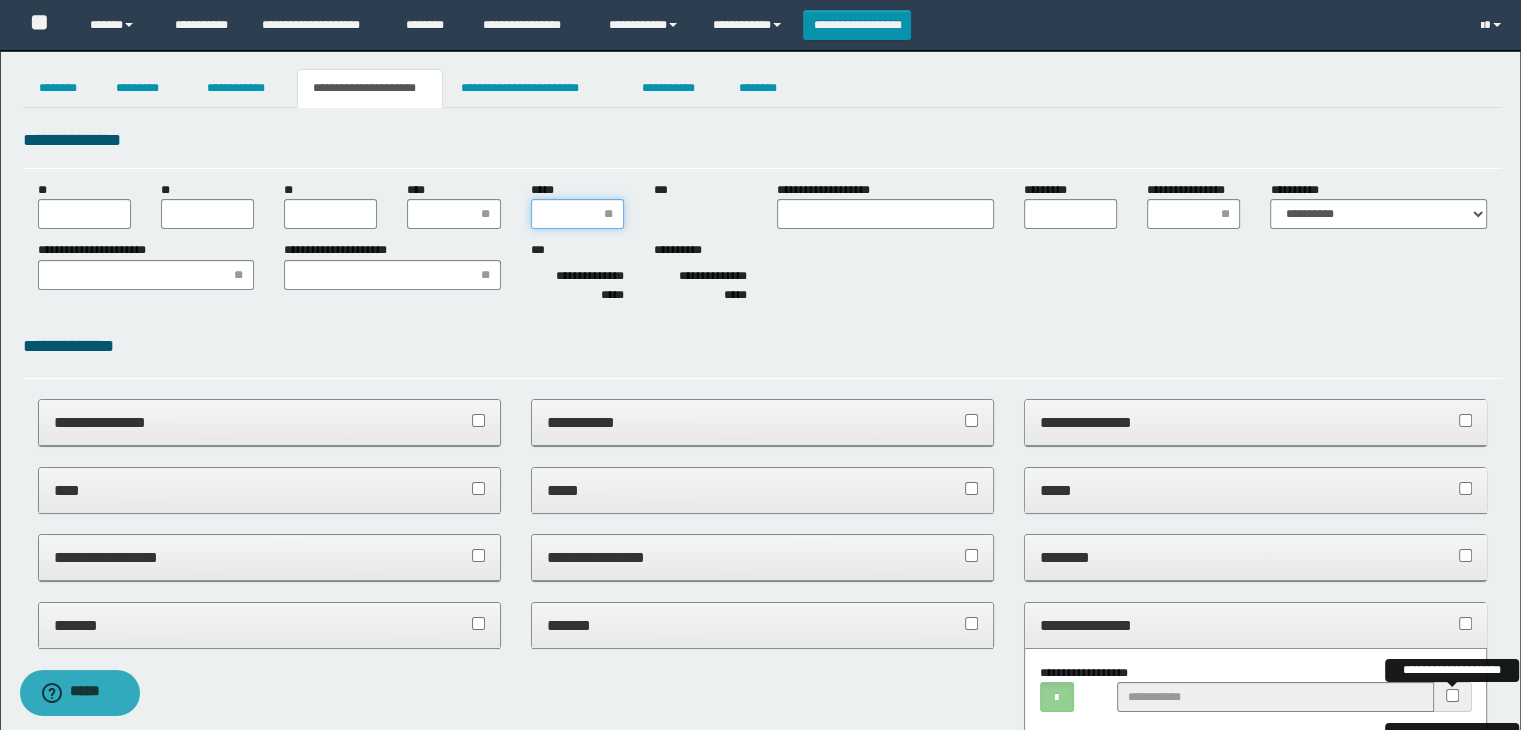 click on "*****" at bounding box center [577, 214] 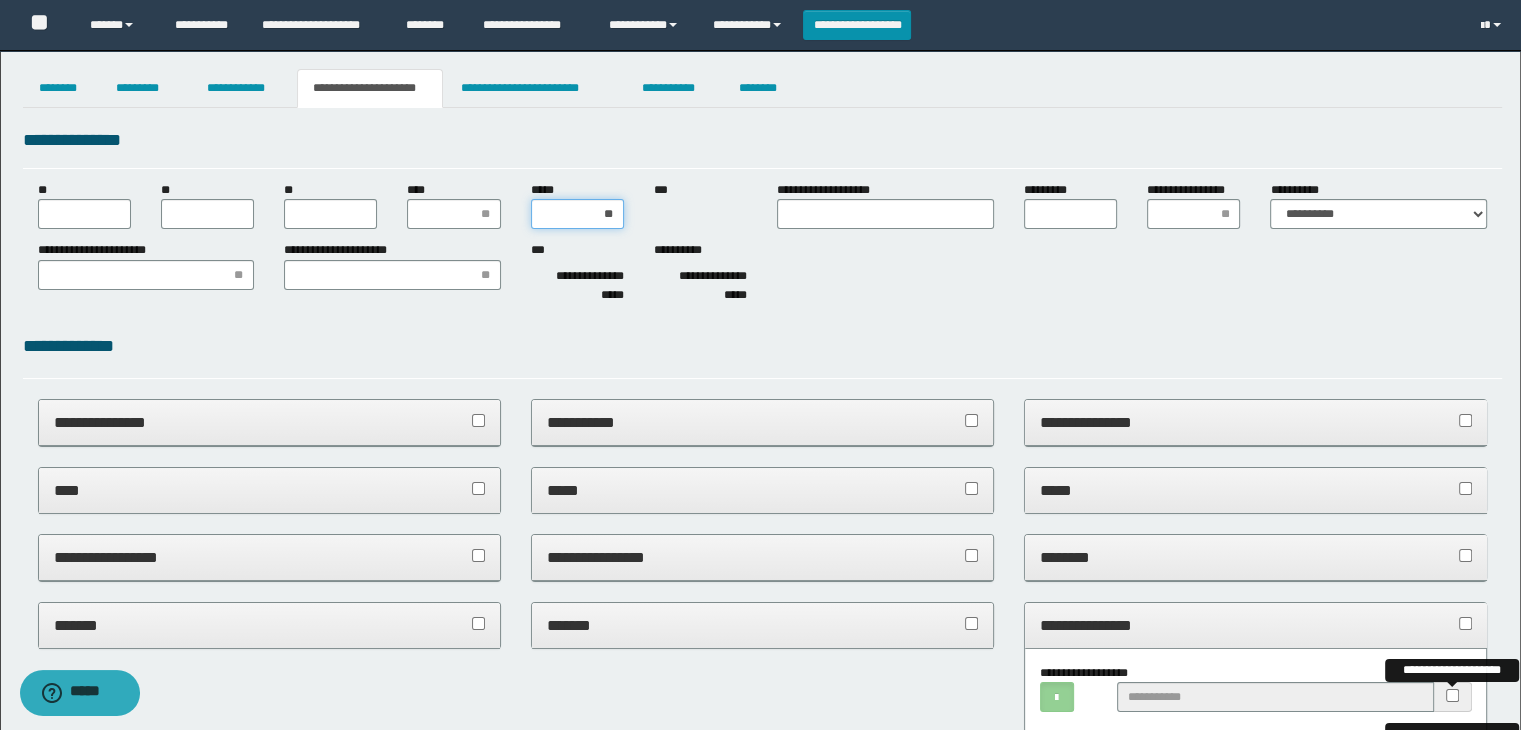 type on "***" 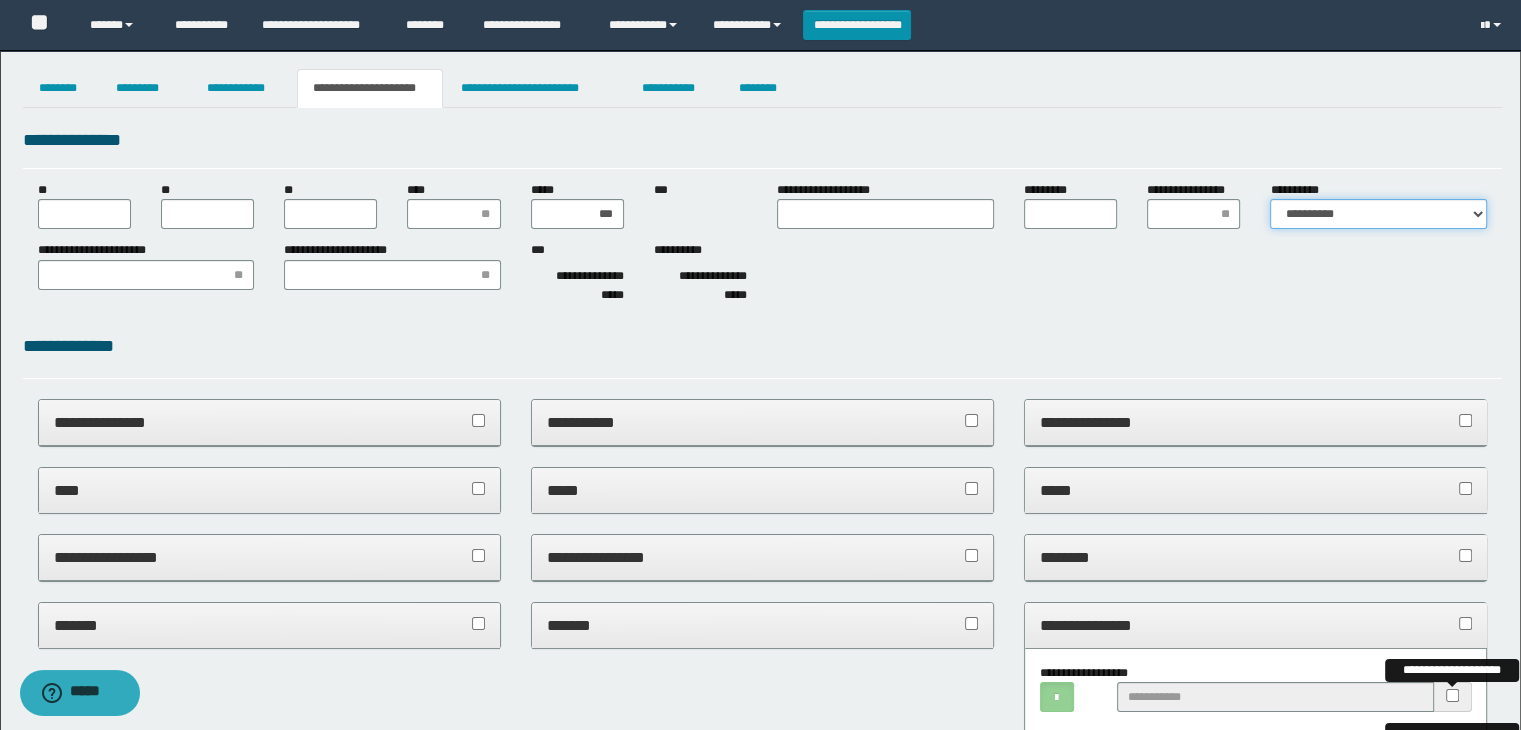 click on "**********" at bounding box center [1378, 214] 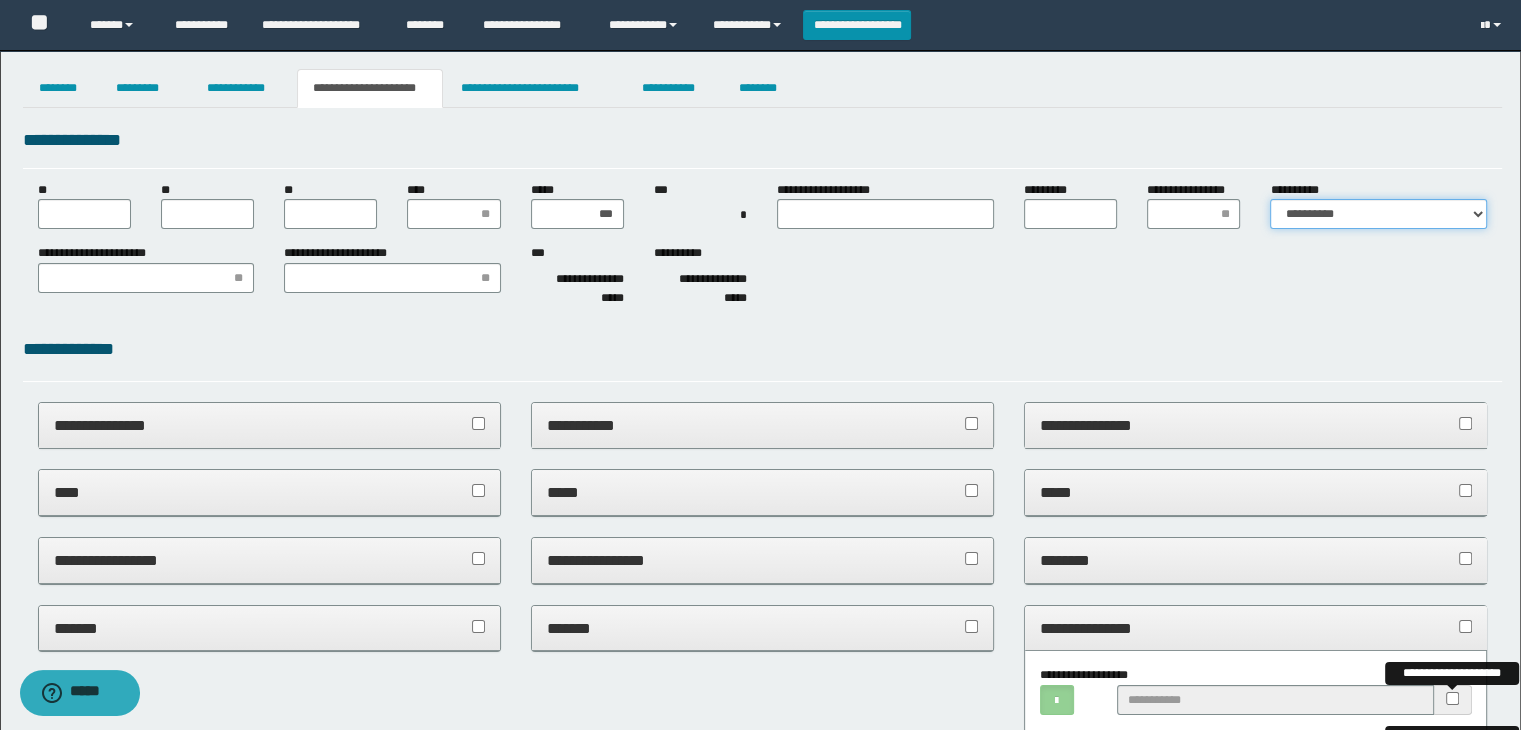 select on "*" 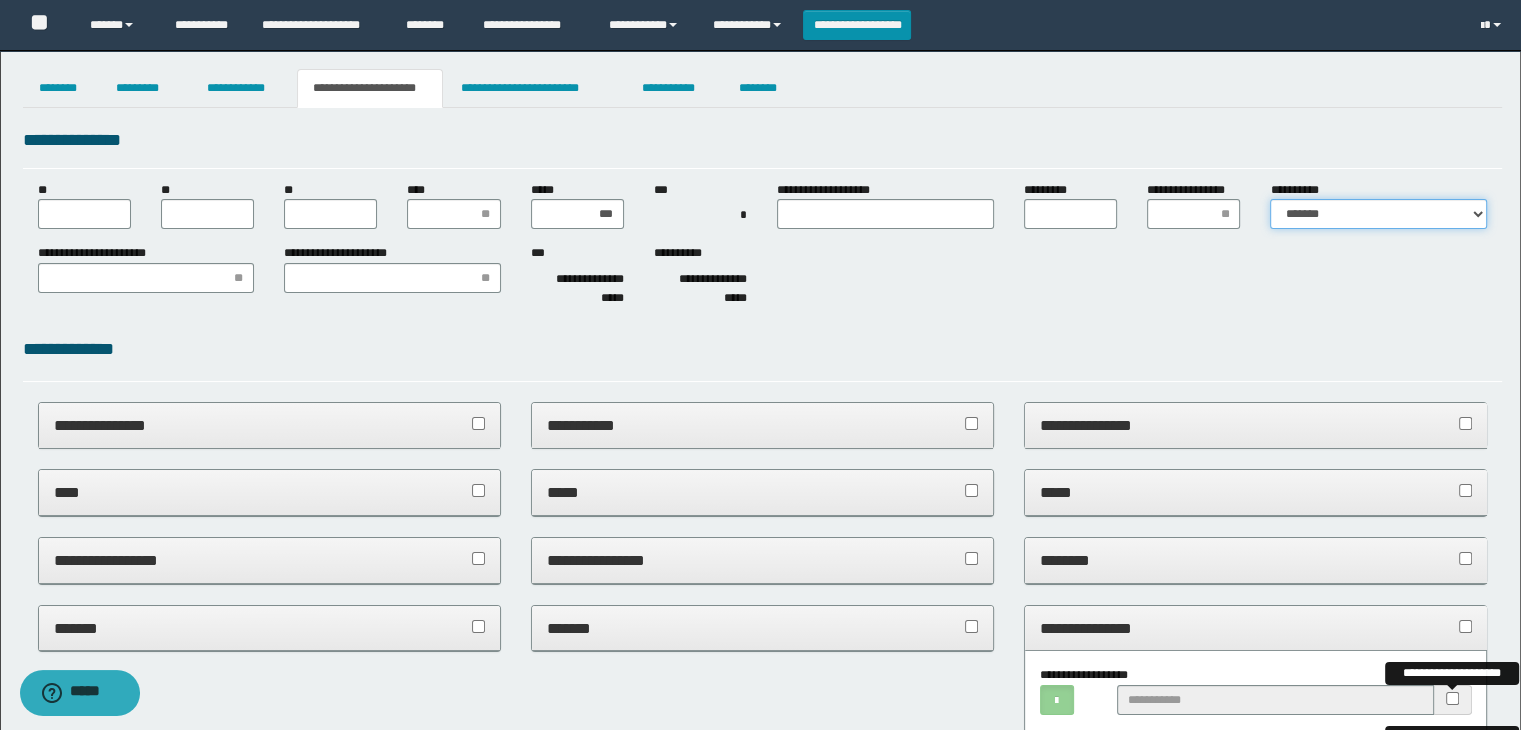 click on "**********" at bounding box center [1378, 214] 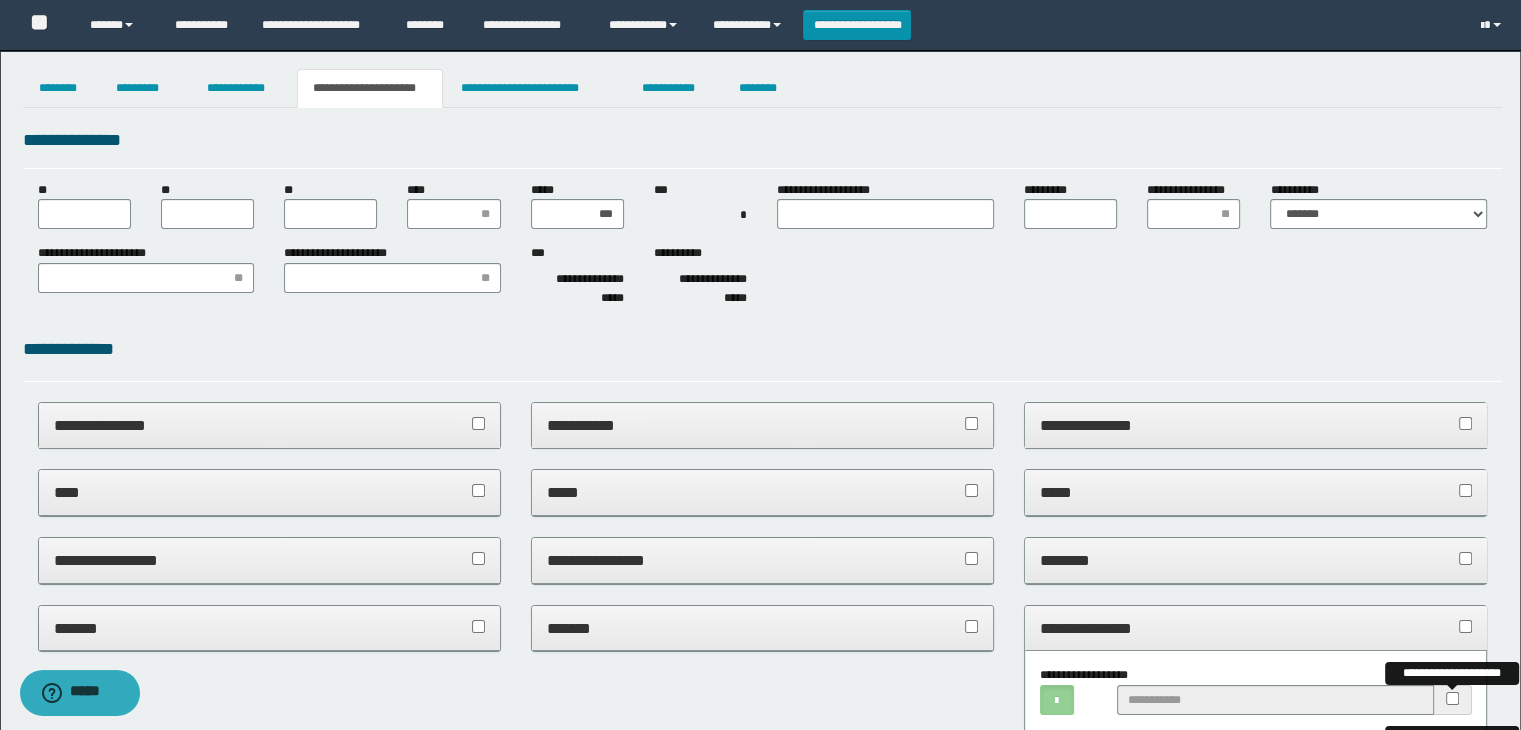 click on "**********" at bounding box center (763, 207) 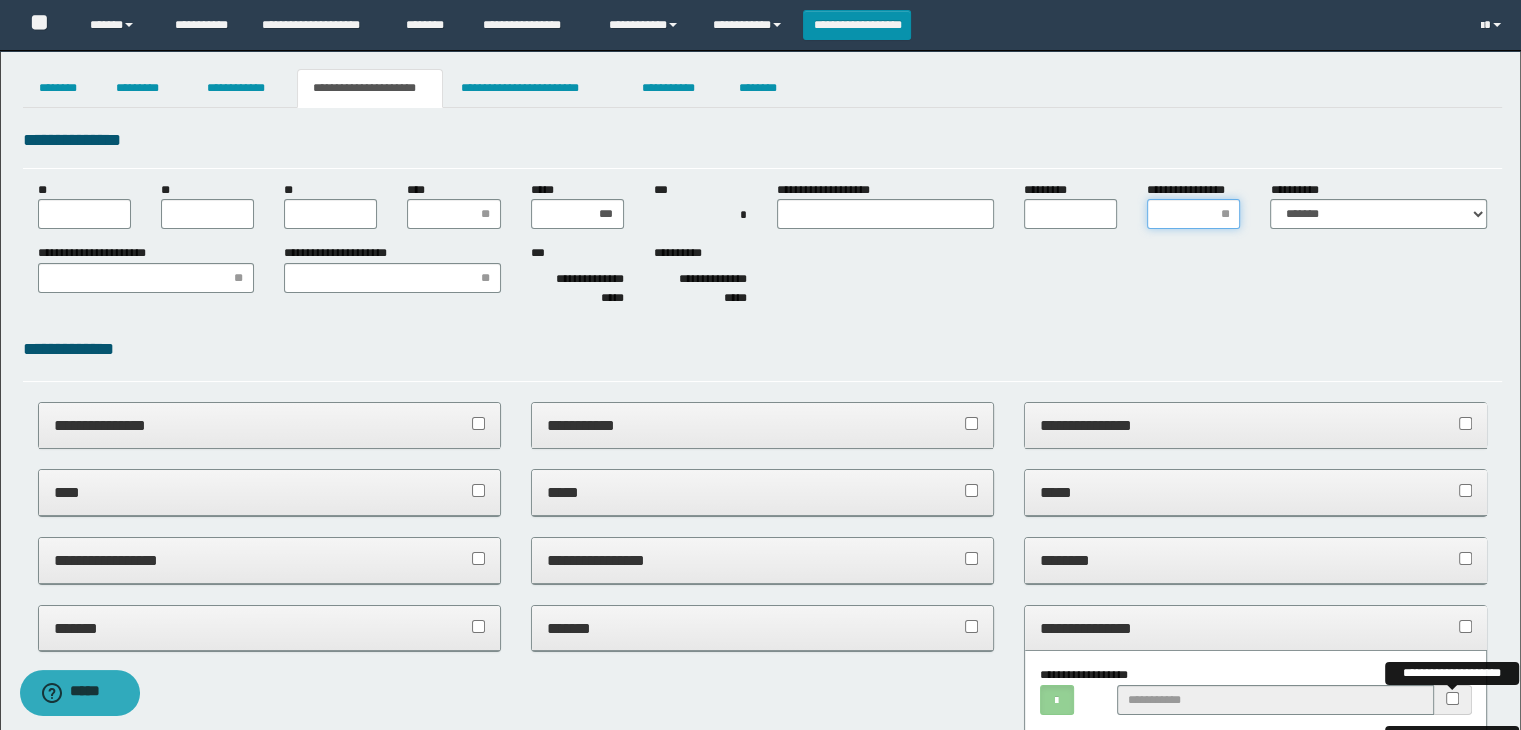 click on "**********" at bounding box center [1193, 214] 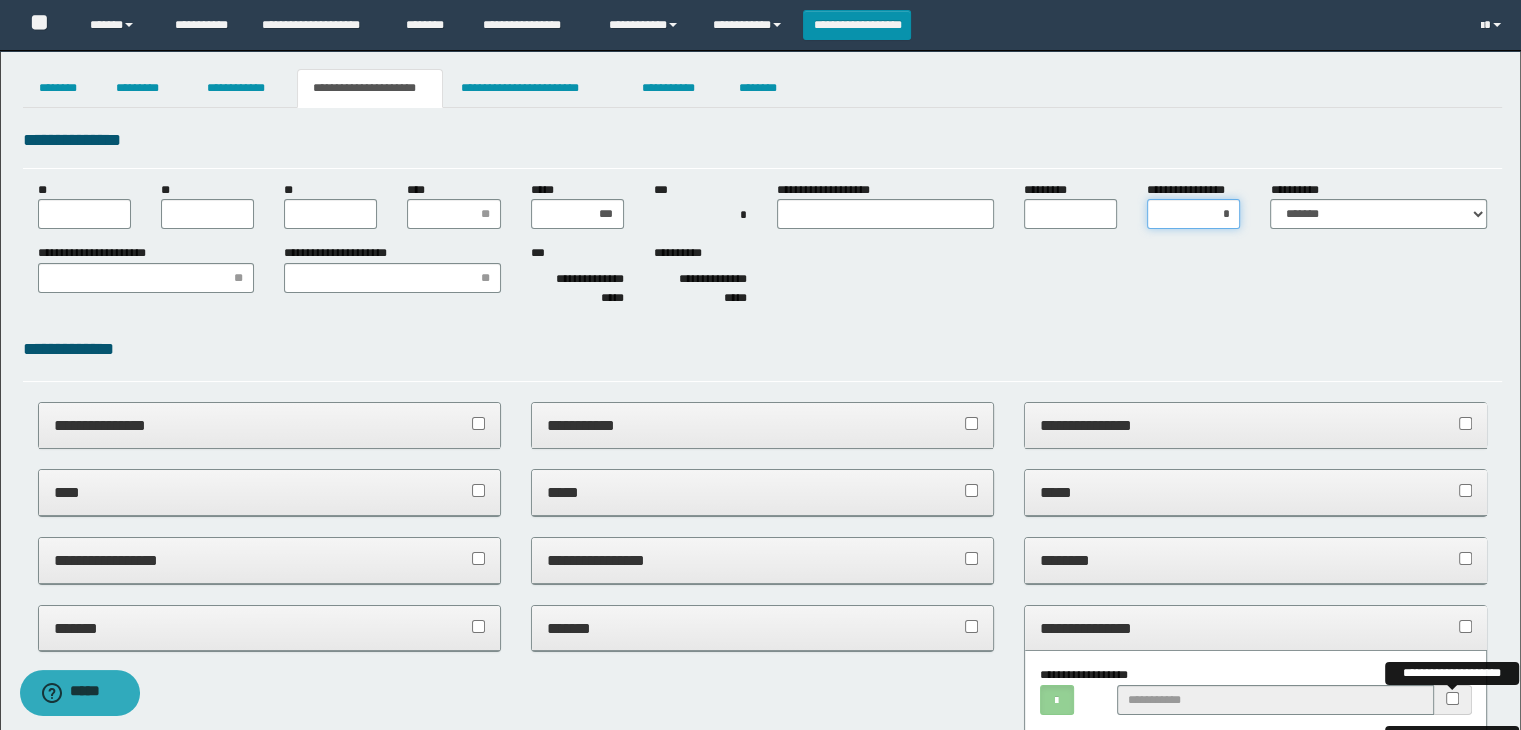 type on "**" 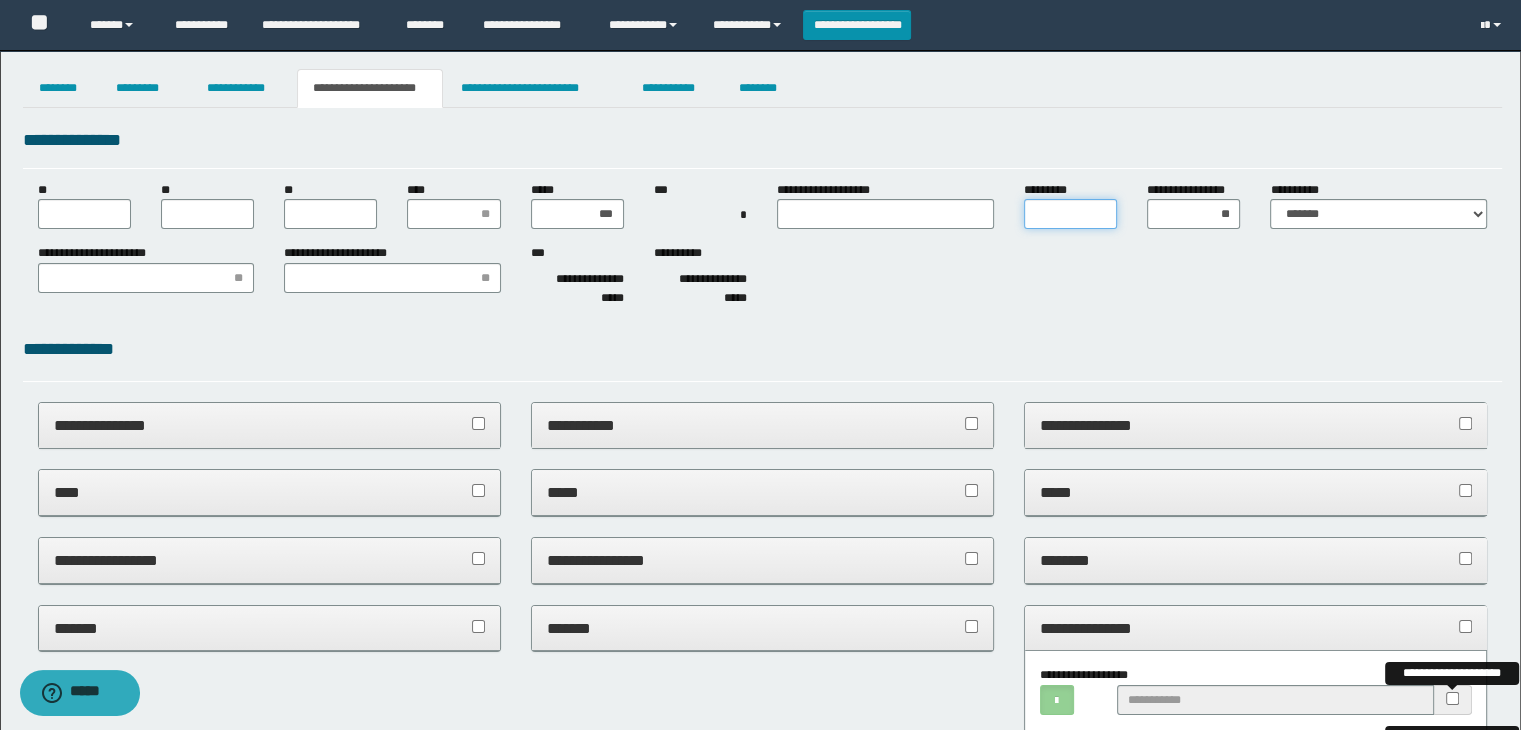 click on "*********" at bounding box center (1070, 214) 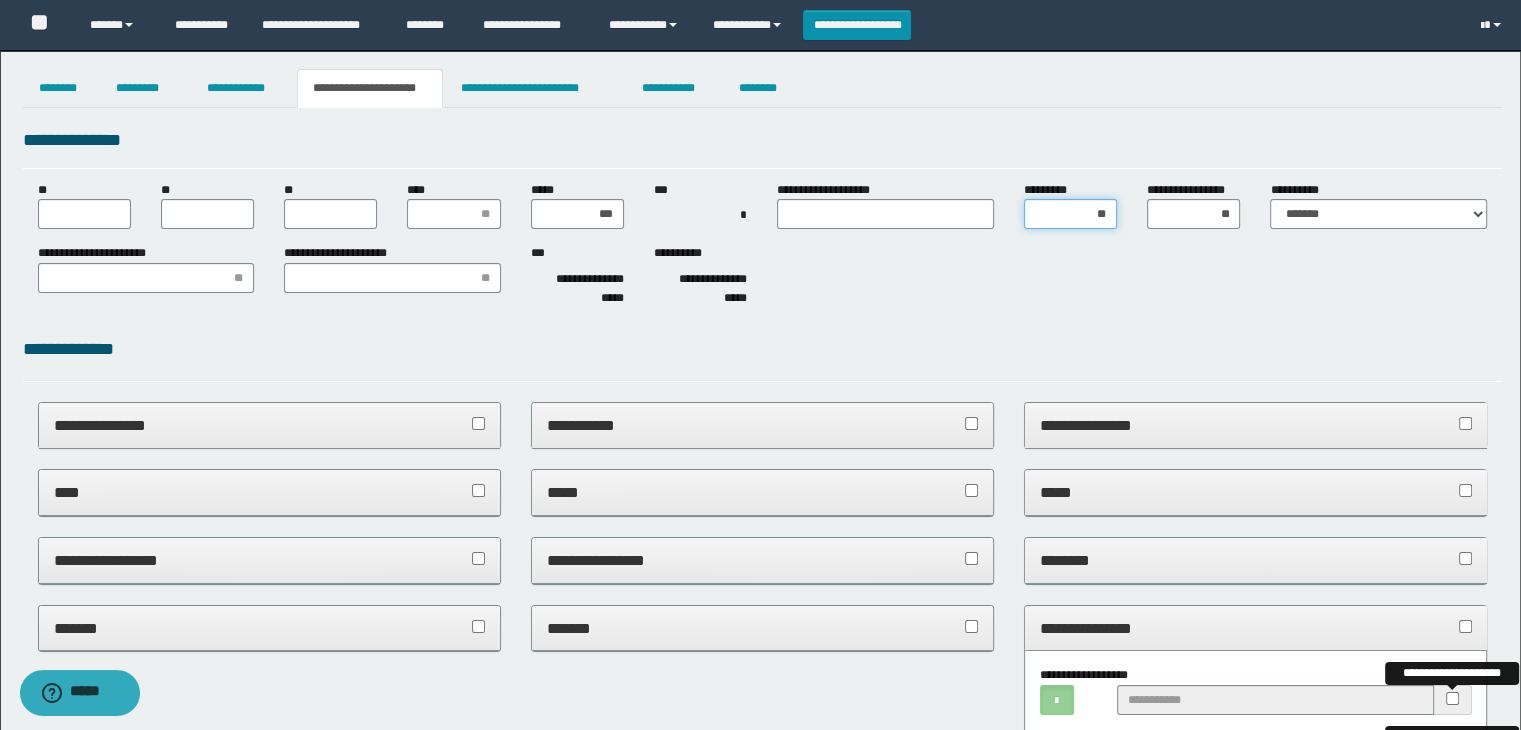 type on "***" 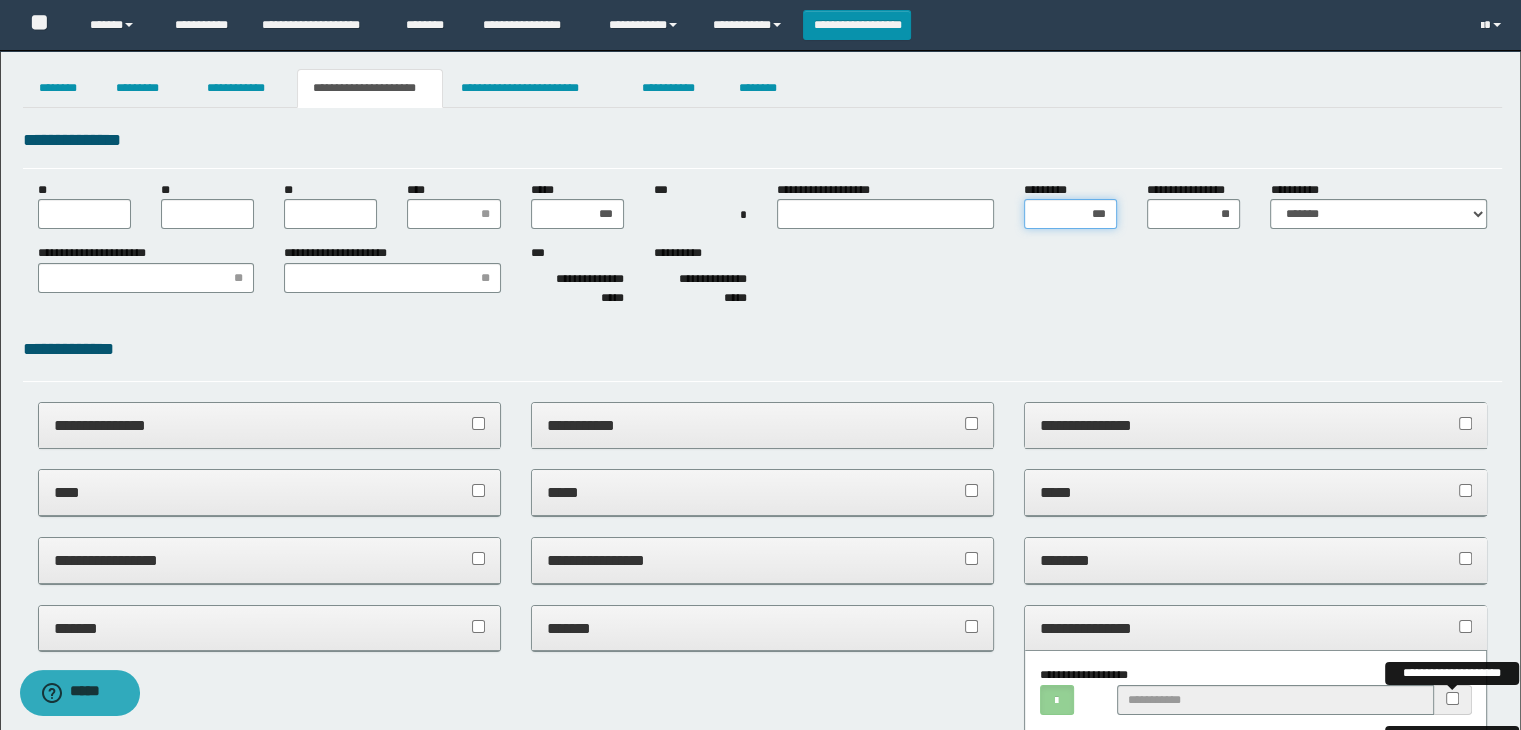 type 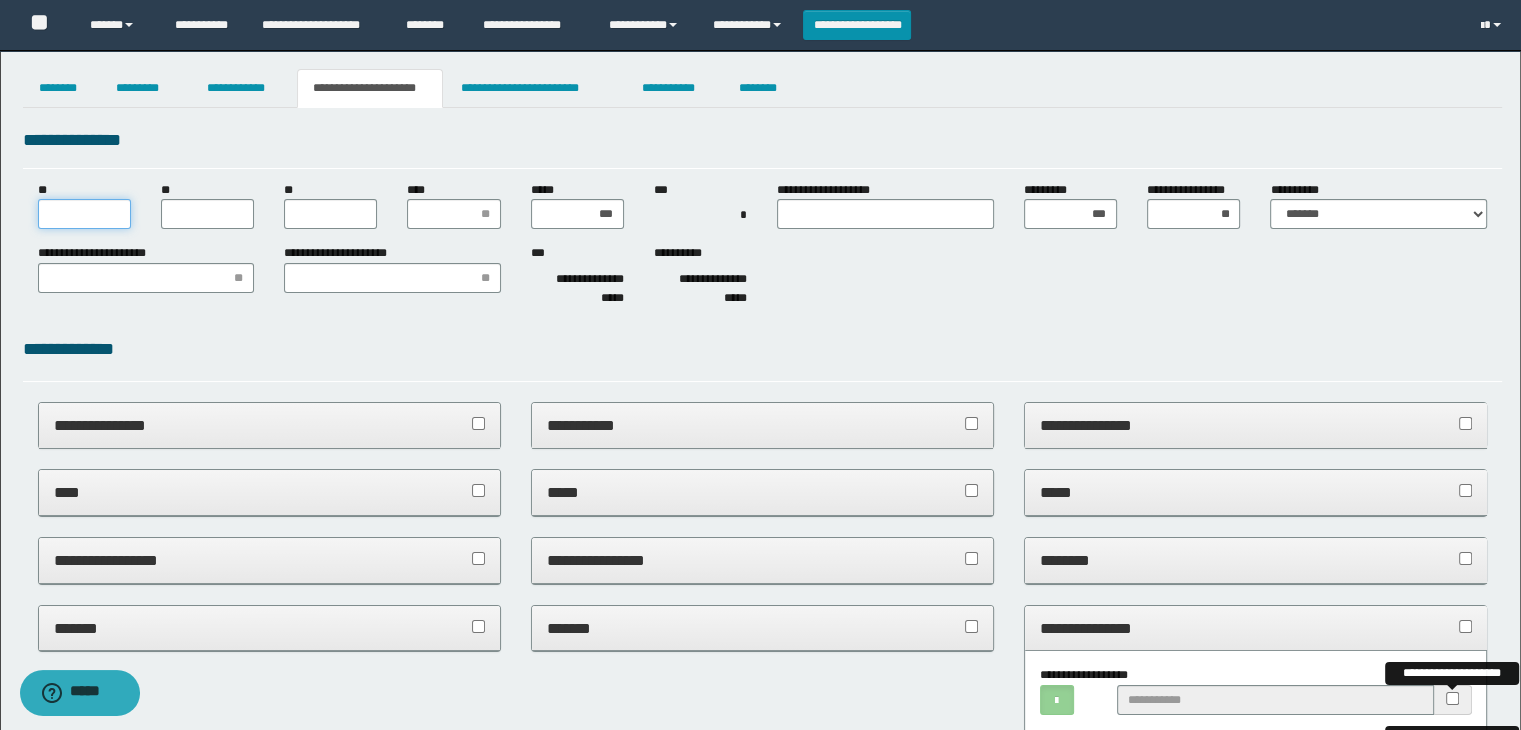 click on "**" at bounding box center [84, 214] 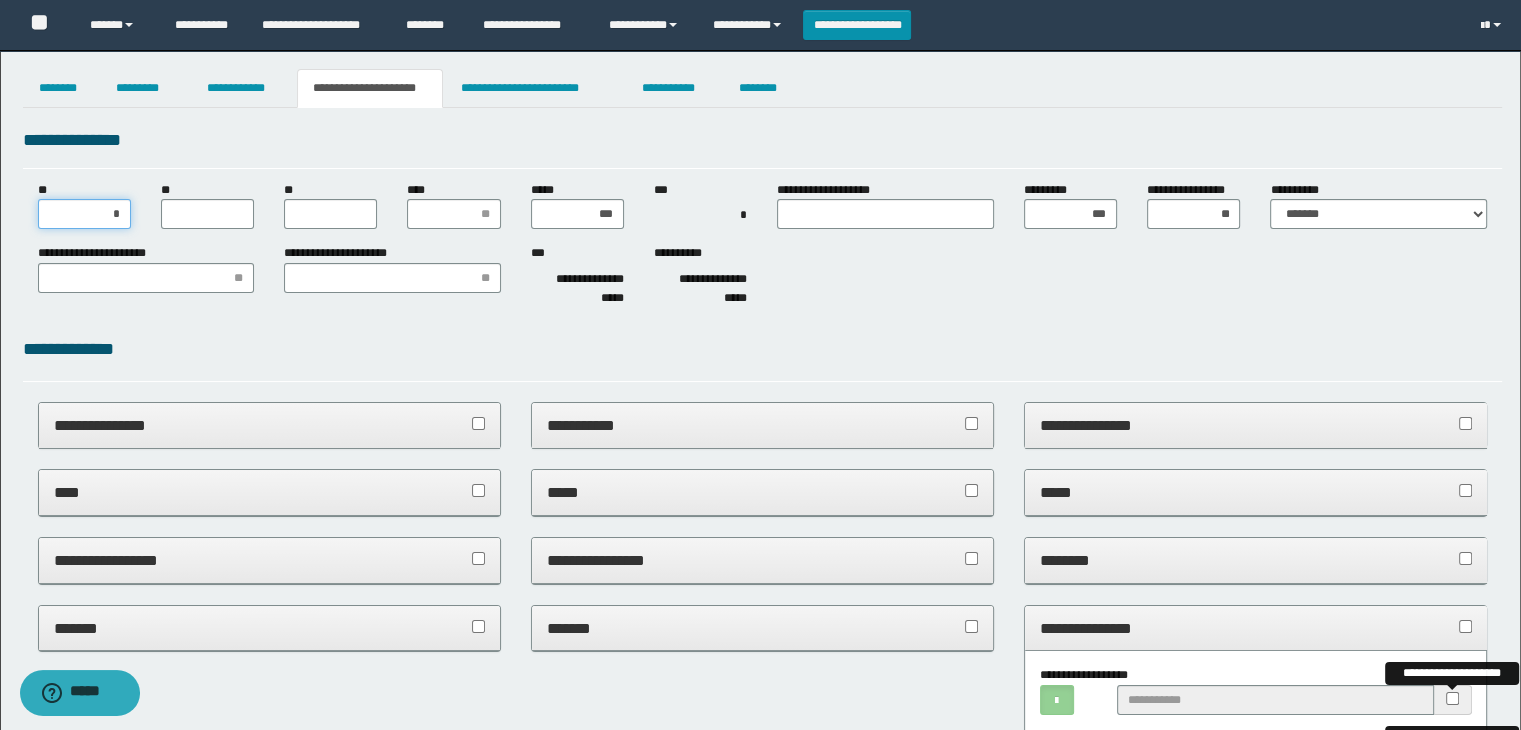type on "**" 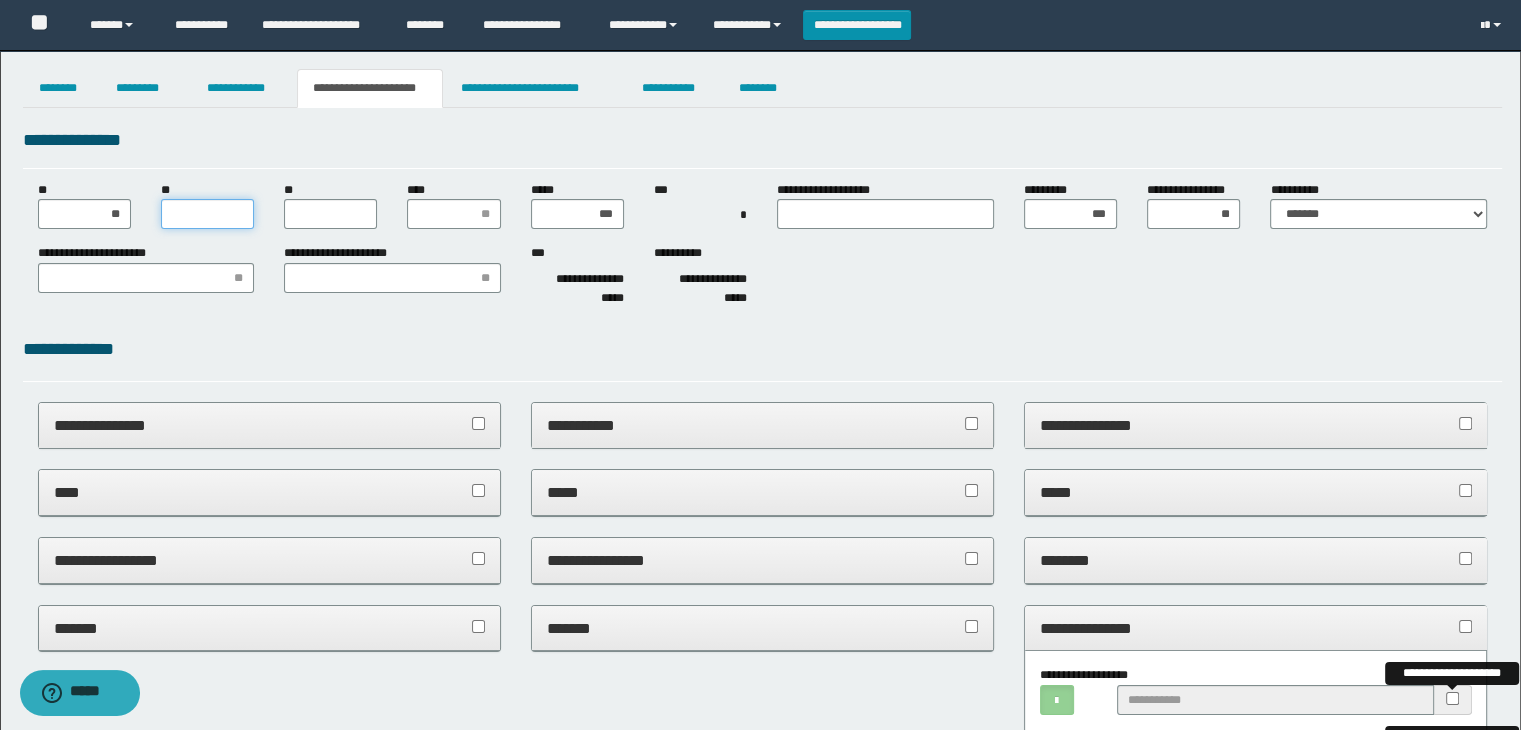 click on "**" at bounding box center (207, 214) 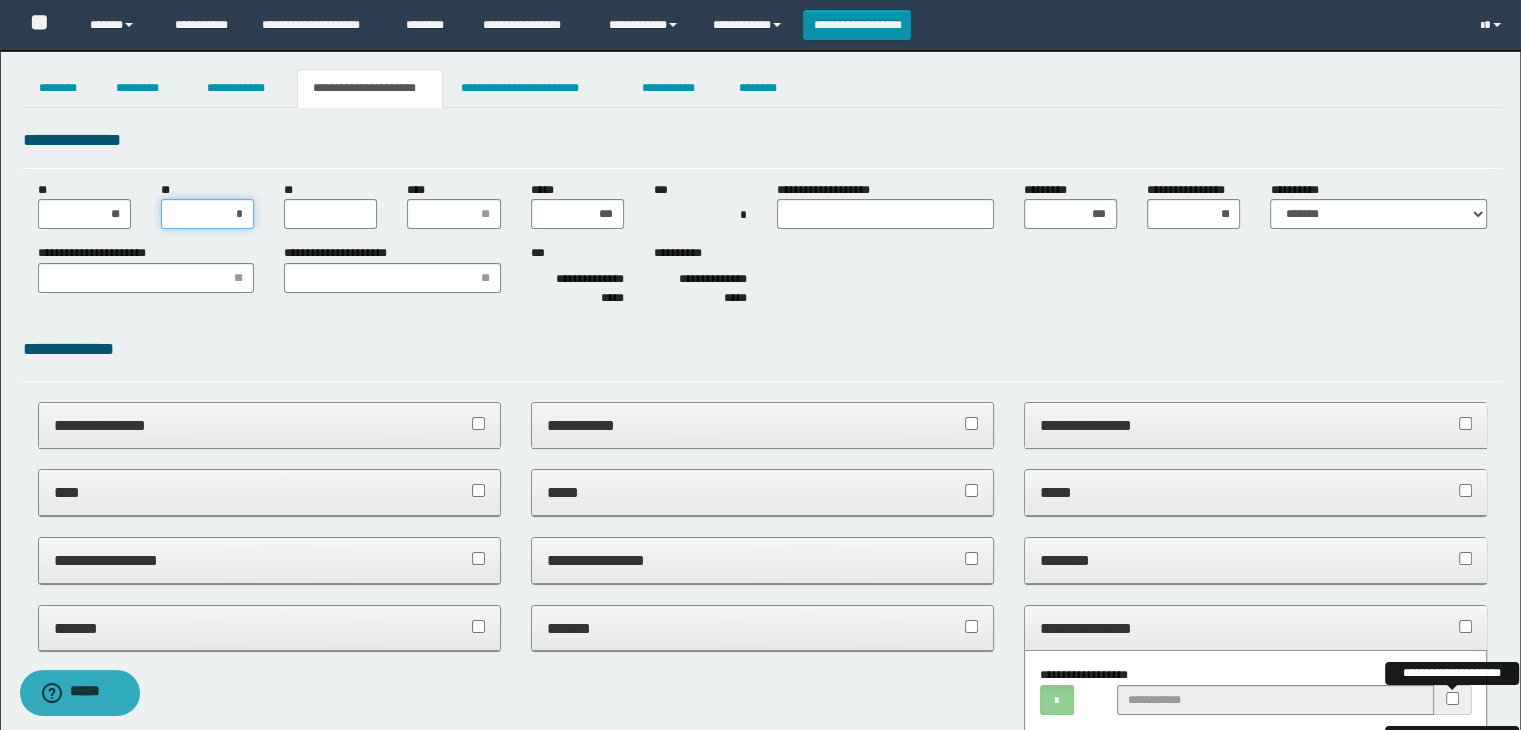 type on "**" 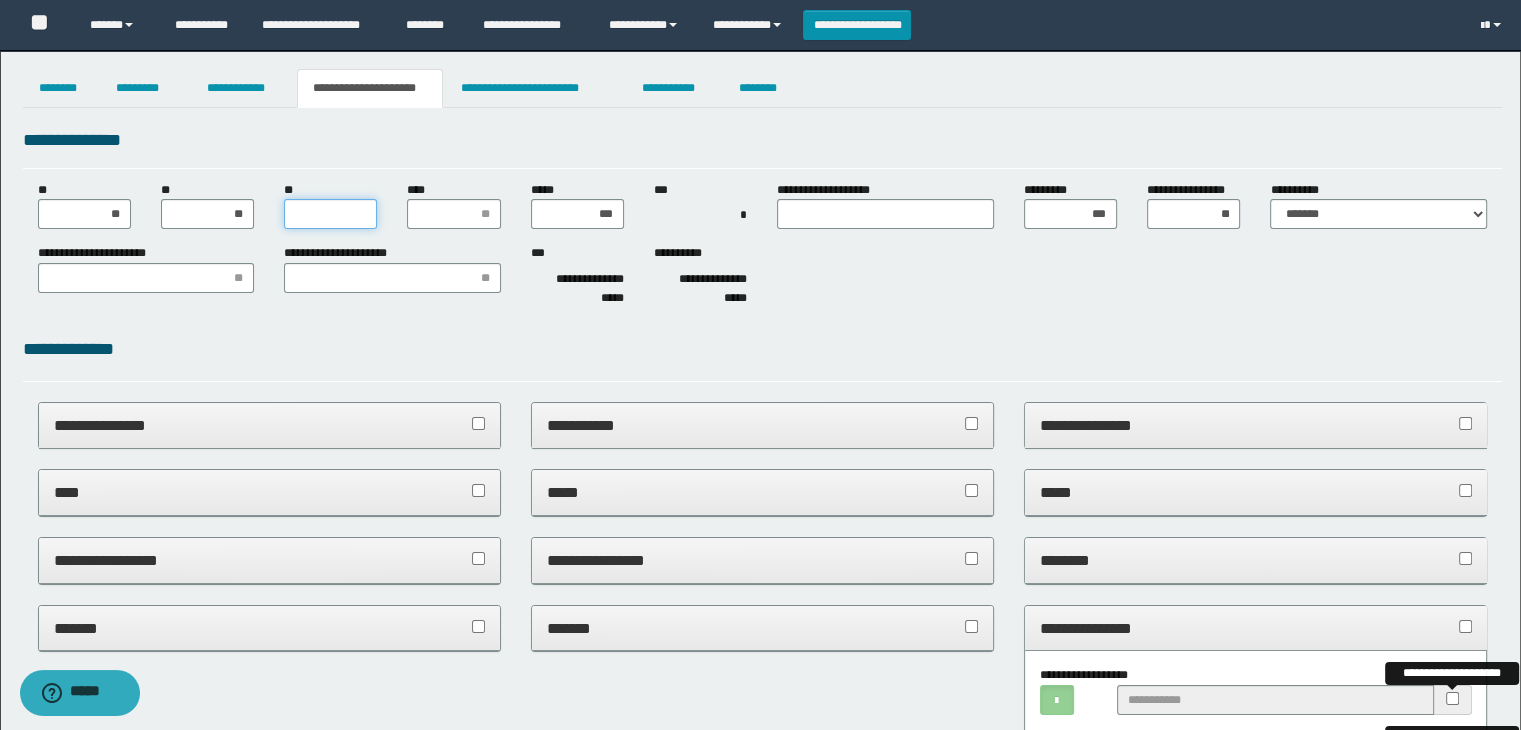 click on "**" at bounding box center (330, 214) 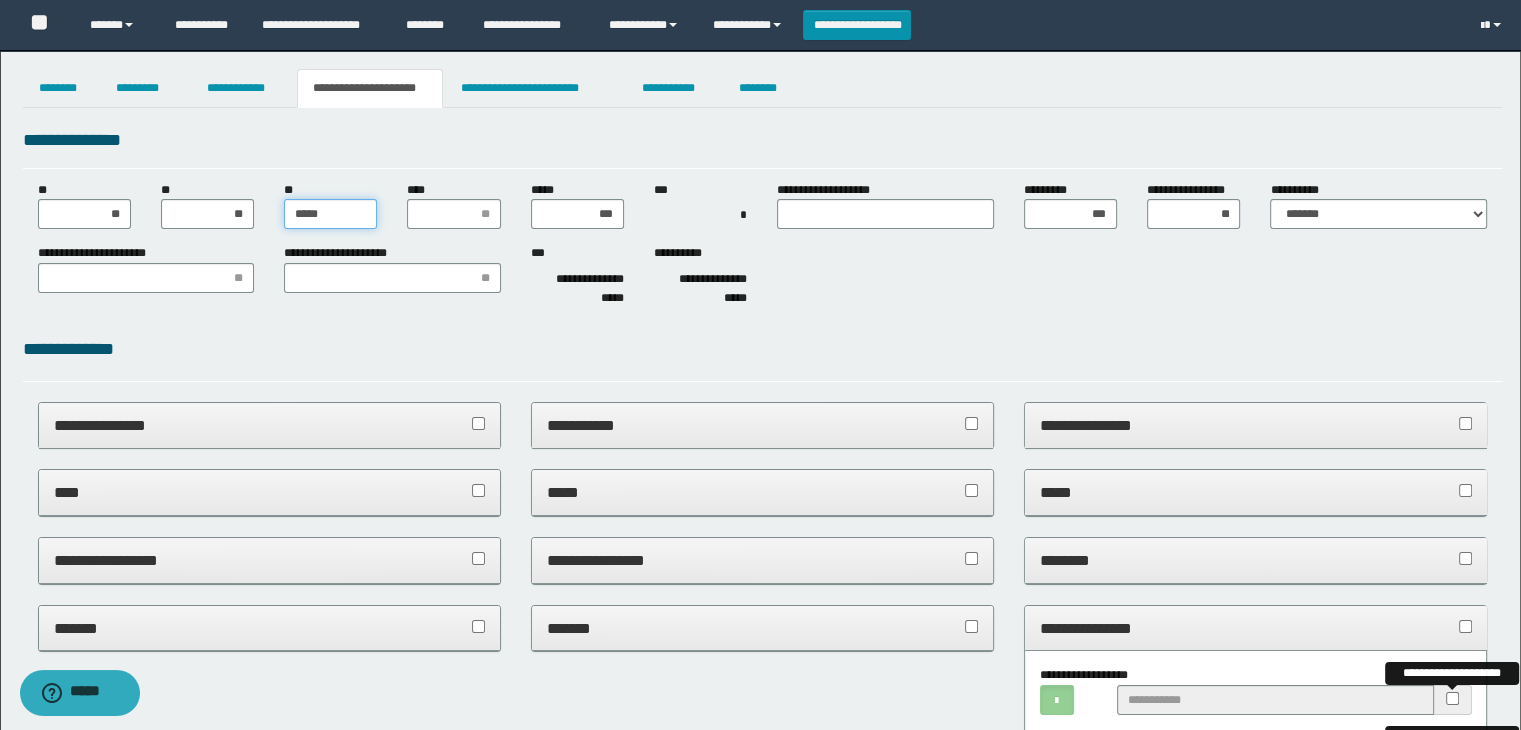 type on "******" 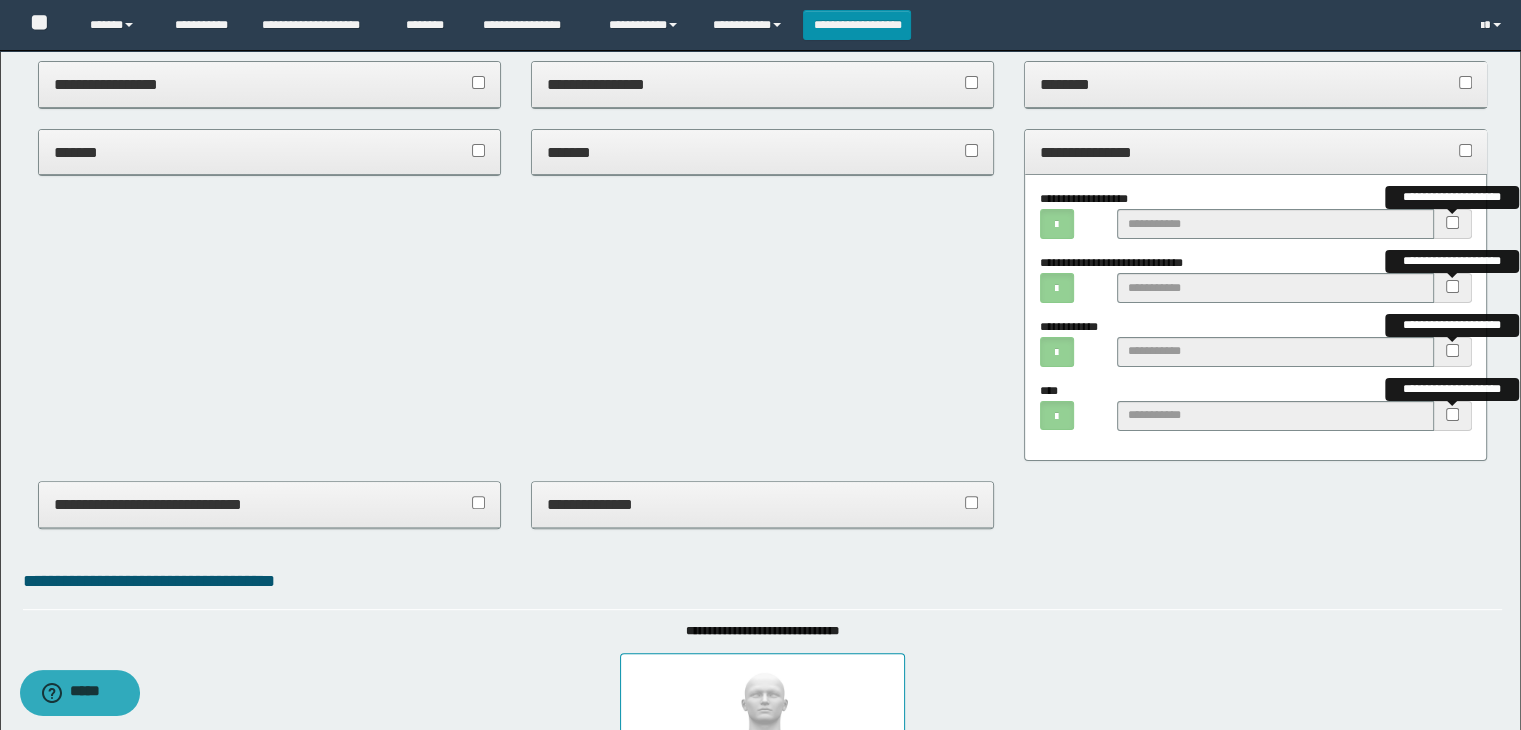 scroll, scrollTop: 600, scrollLeft: 0, axis: vertical 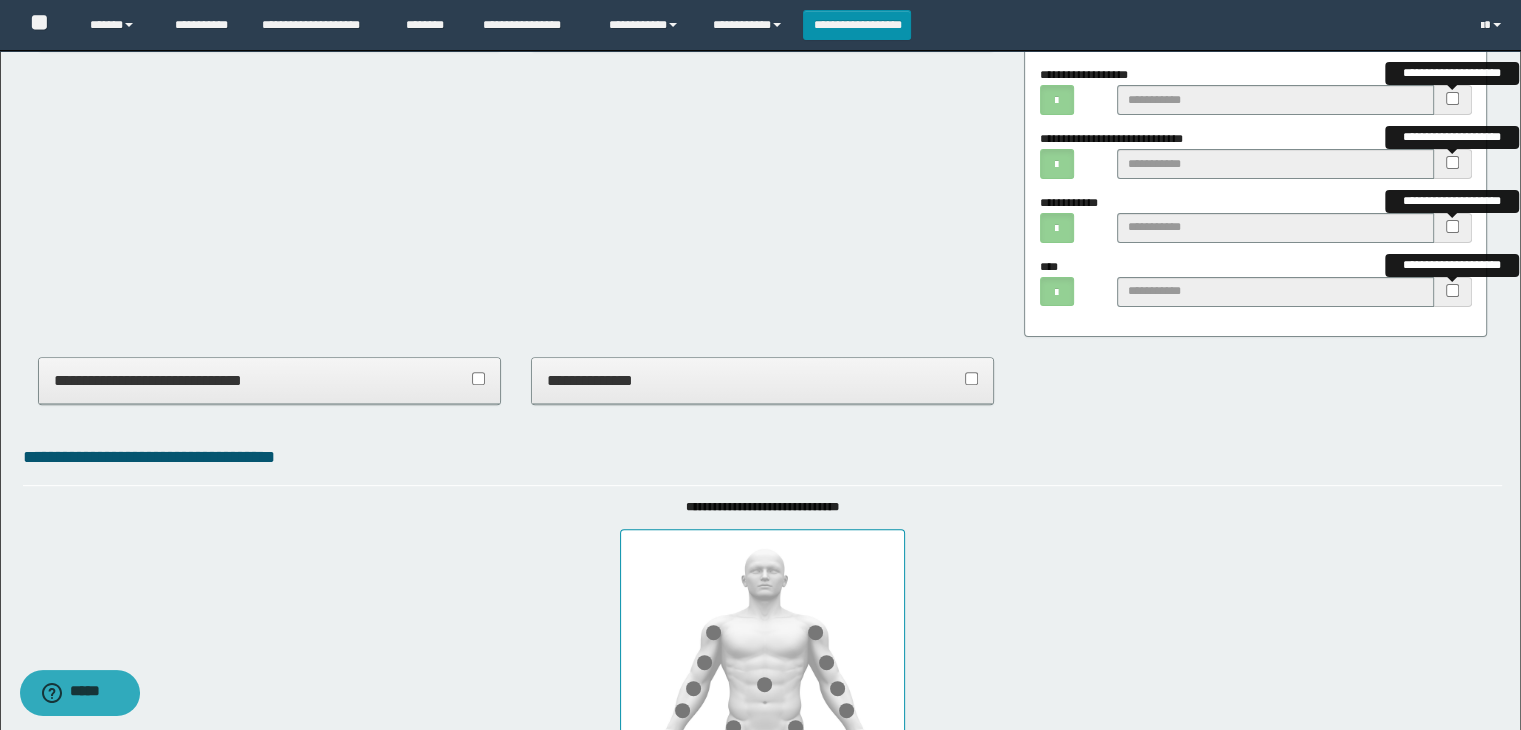 click on "**********" at bounding box center (763, 381) 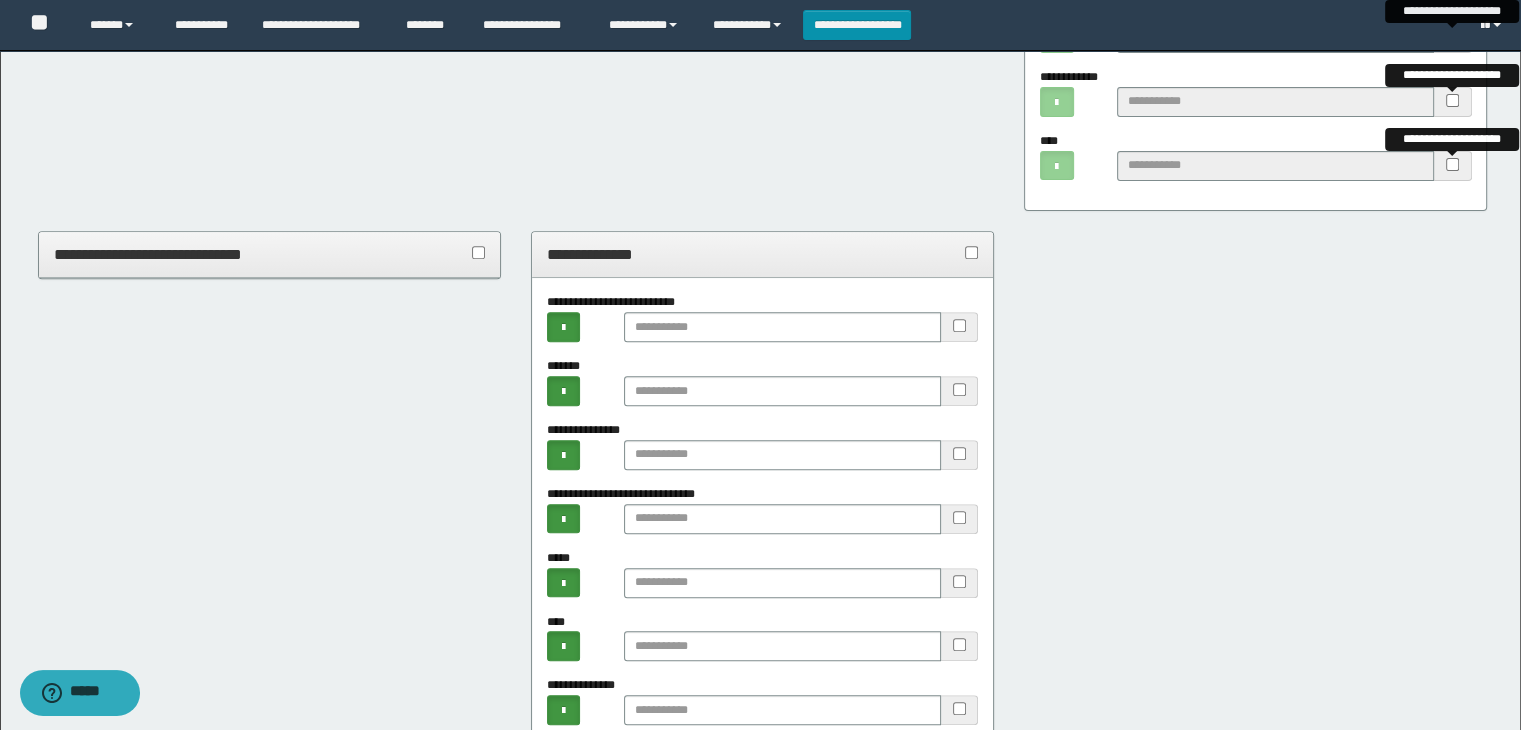 scroll, scrollTop: 900, scrollLeft: 0, axis: vertical 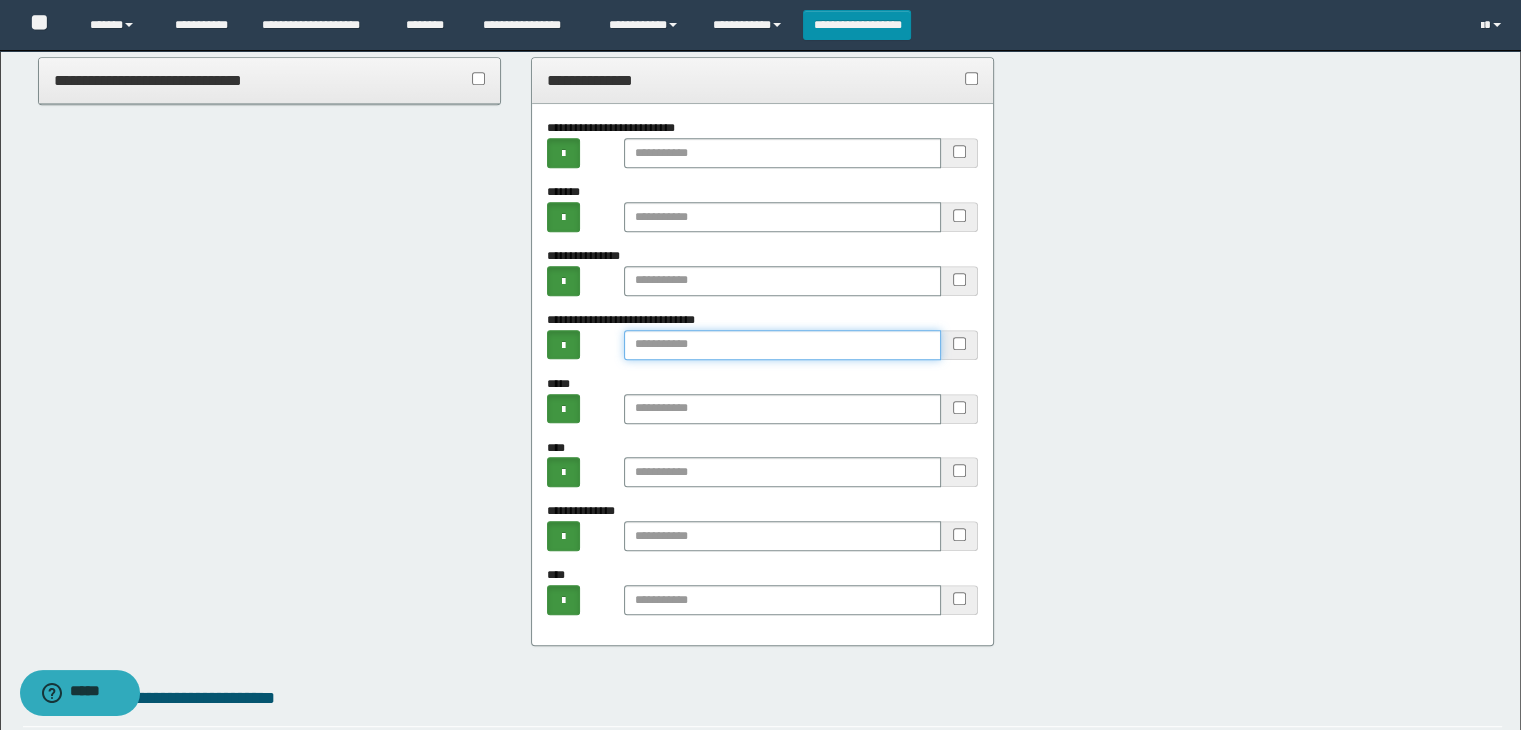 click at bounding box center (782, 345) 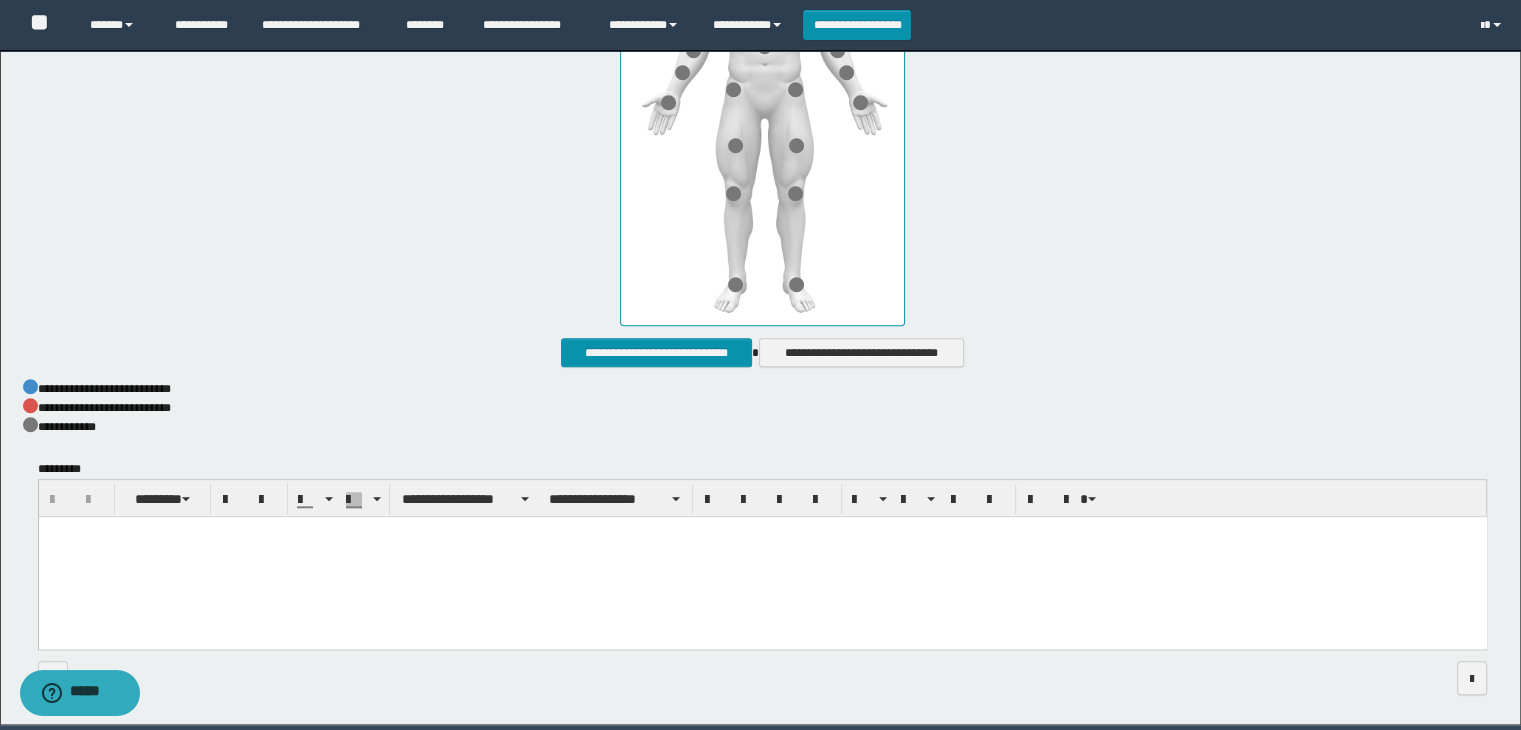 scroll, scrollTop: 1852, scrollLeft: 0, axis: vertical 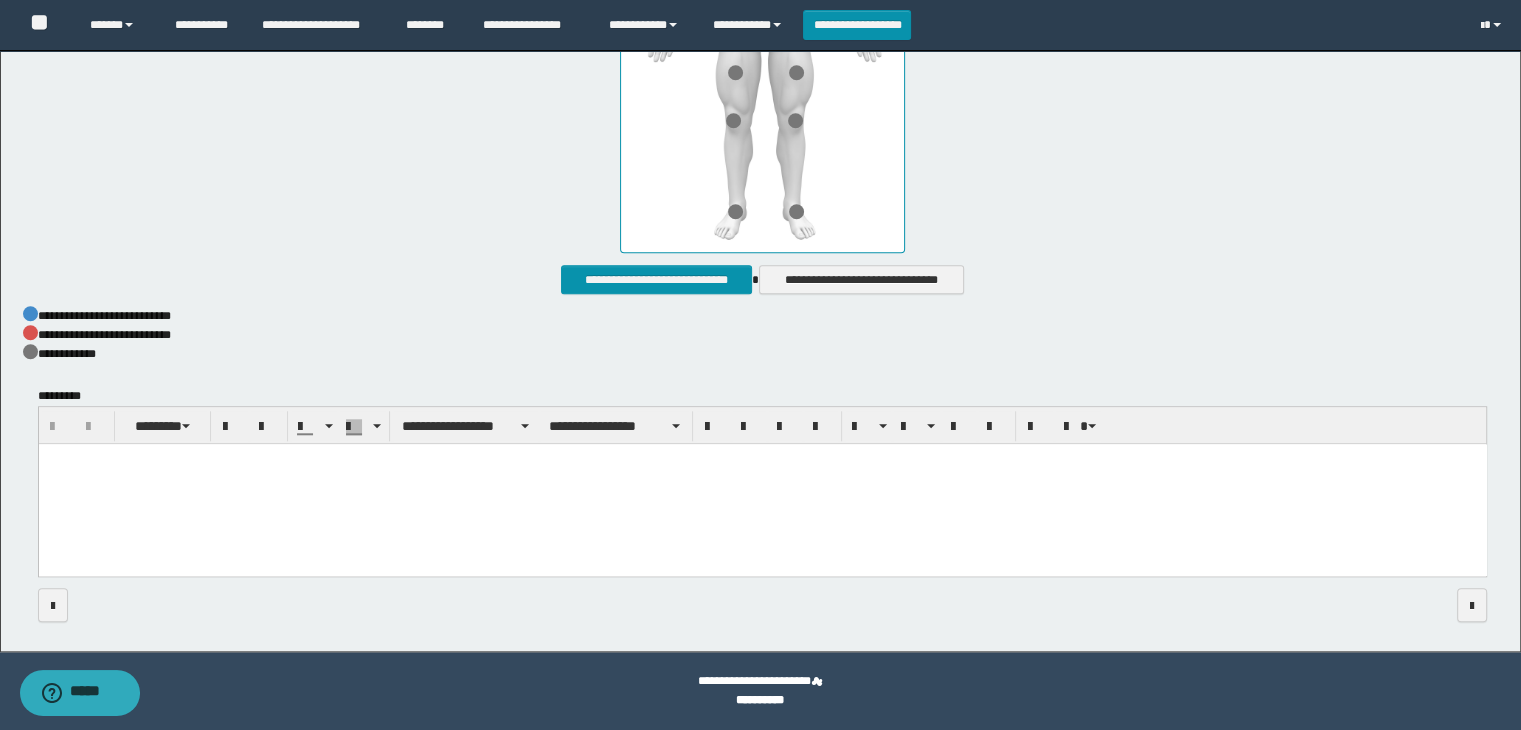 type on "**" 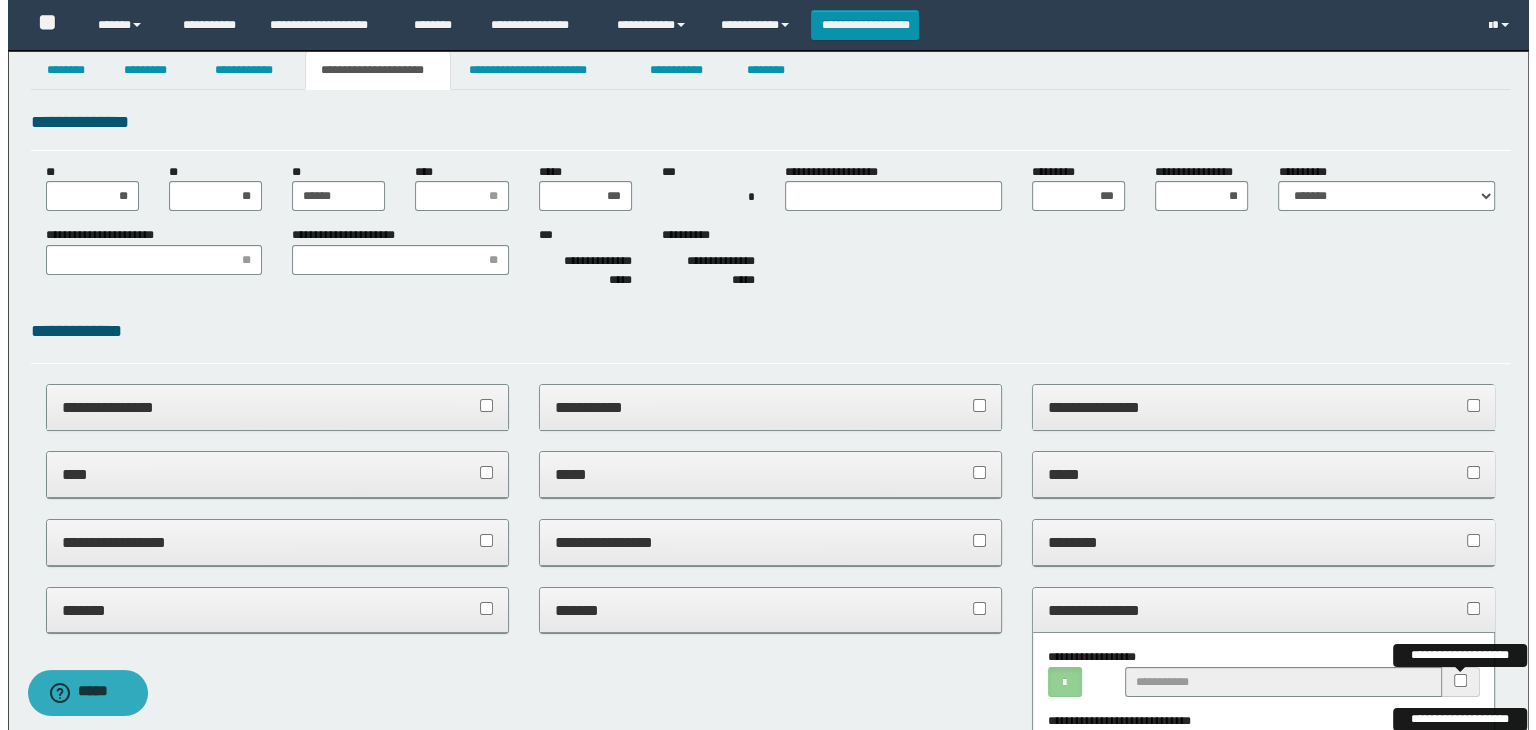 scroll, scrollTop: 0, scrollLeft: 0, axis: both 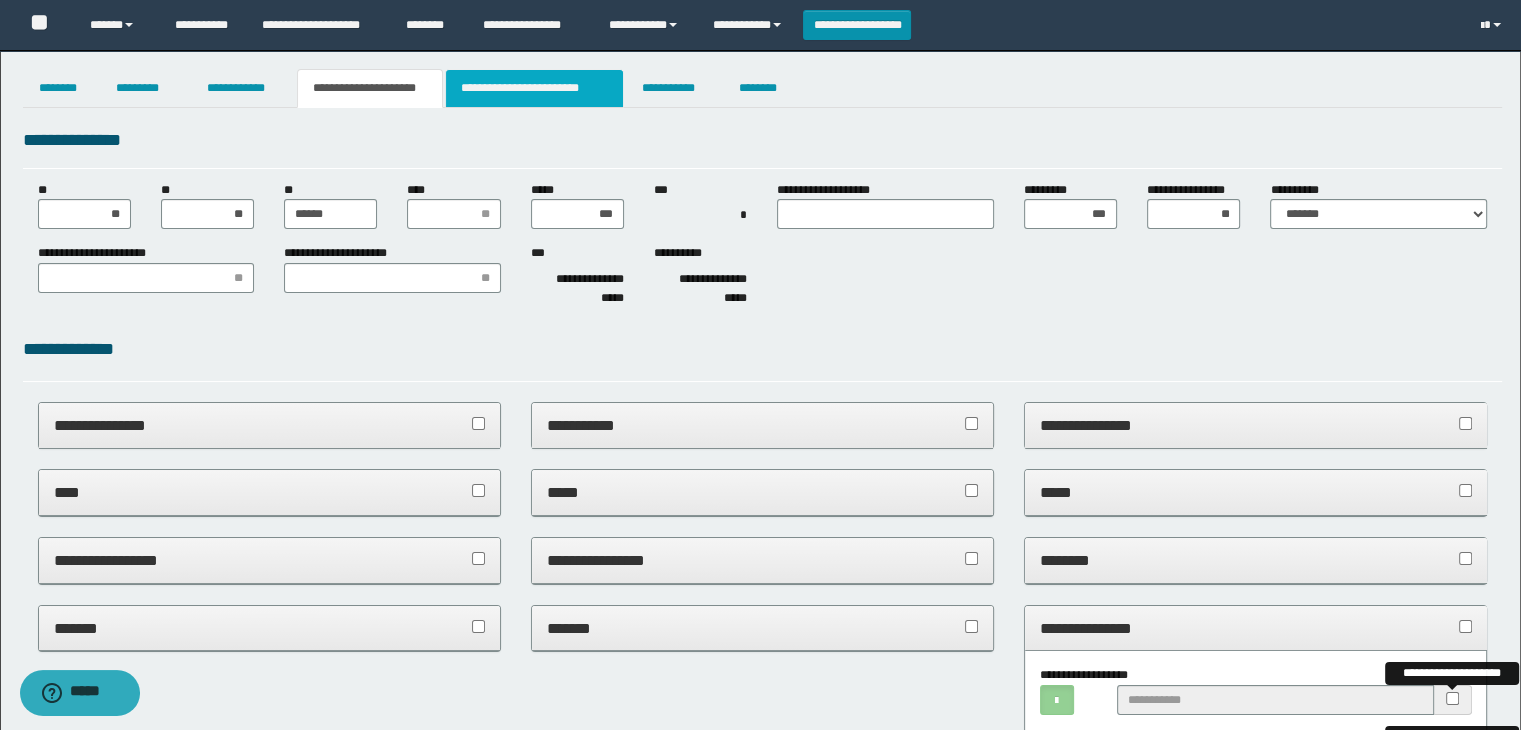 click on "**********" at bounding box center (534, 88) 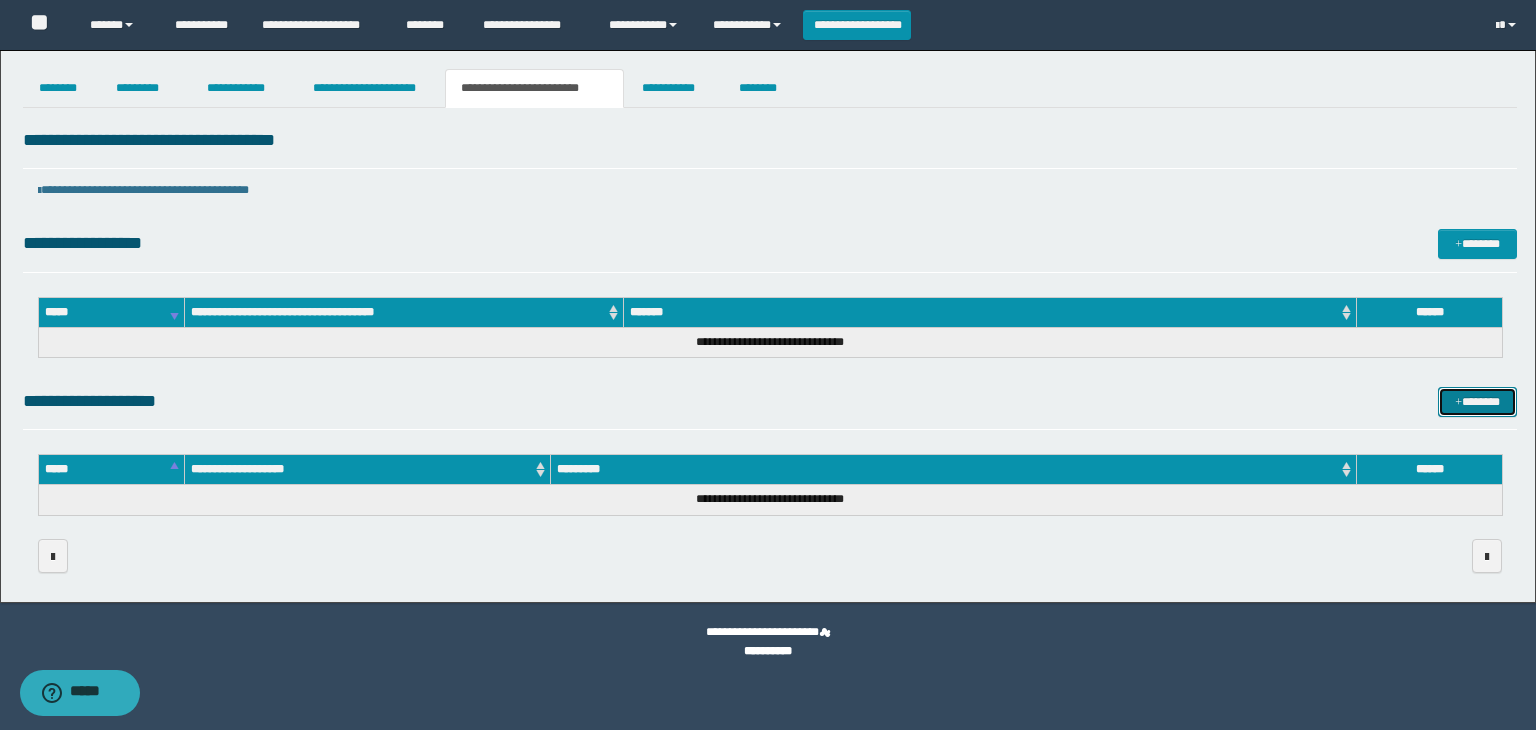 click on "*******" at bounding box center [1477, 402] 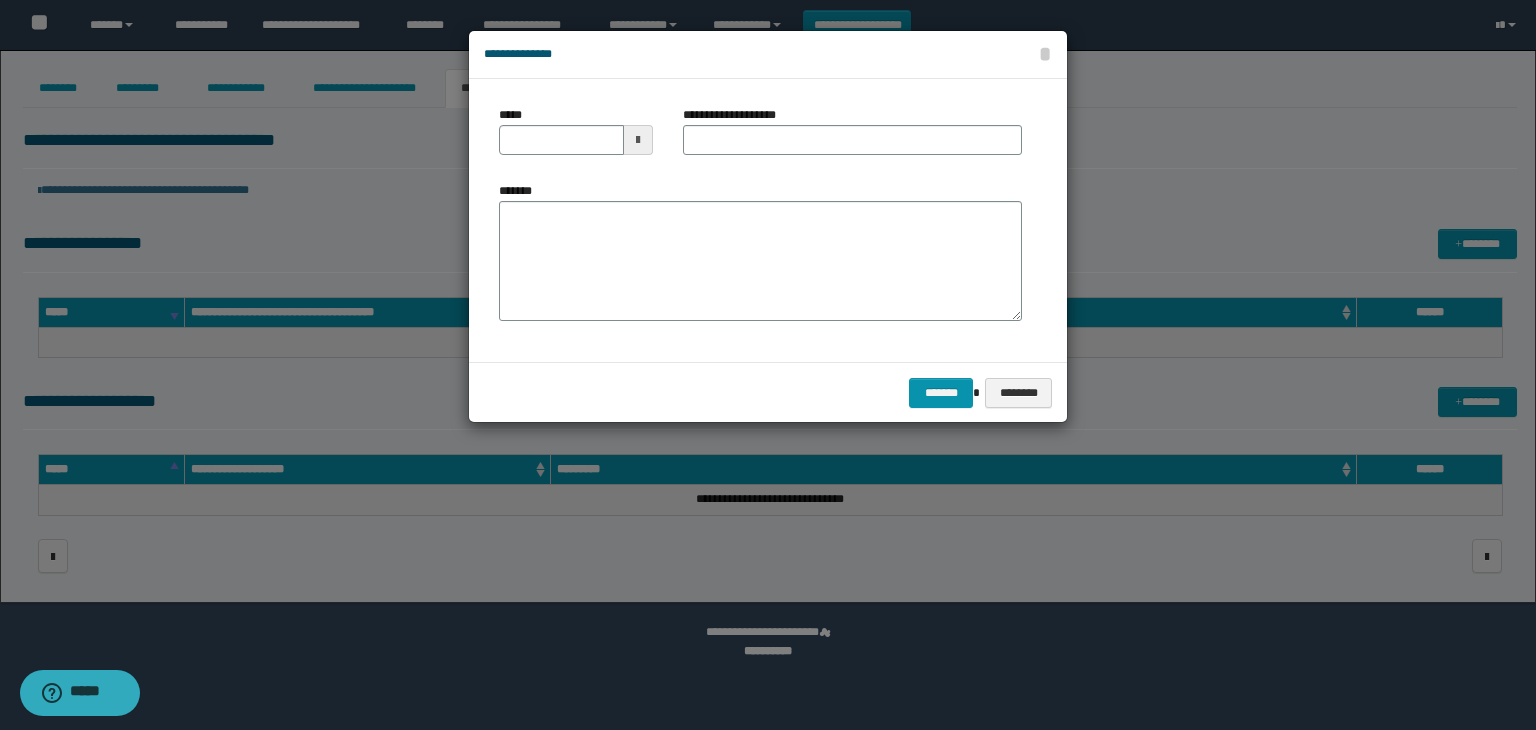 type 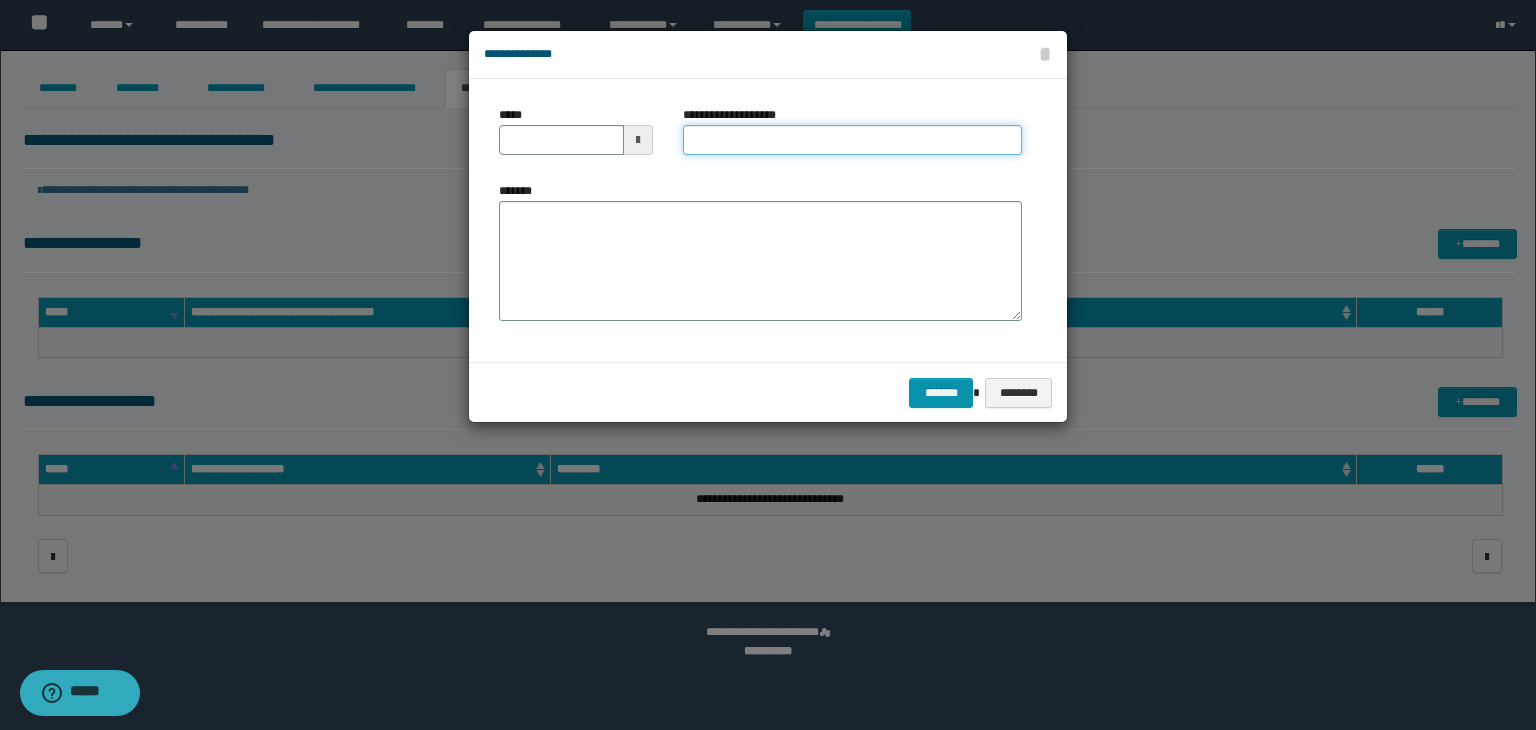 drag, startPoint x: 723, startPoint y: 135, endPoint x: 725, endPoint y: 170, distance: 35.057095 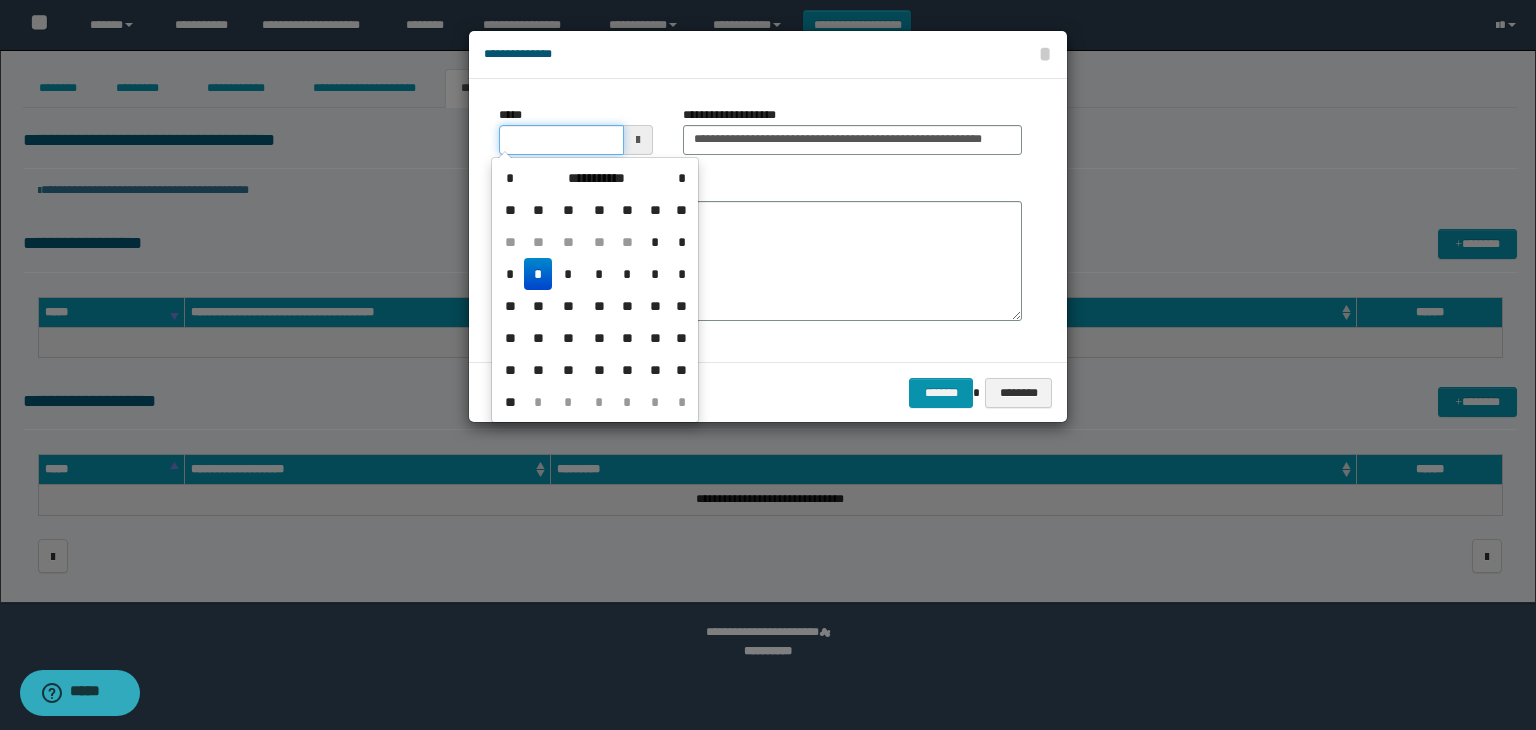 click at bounding box center [576, 140] 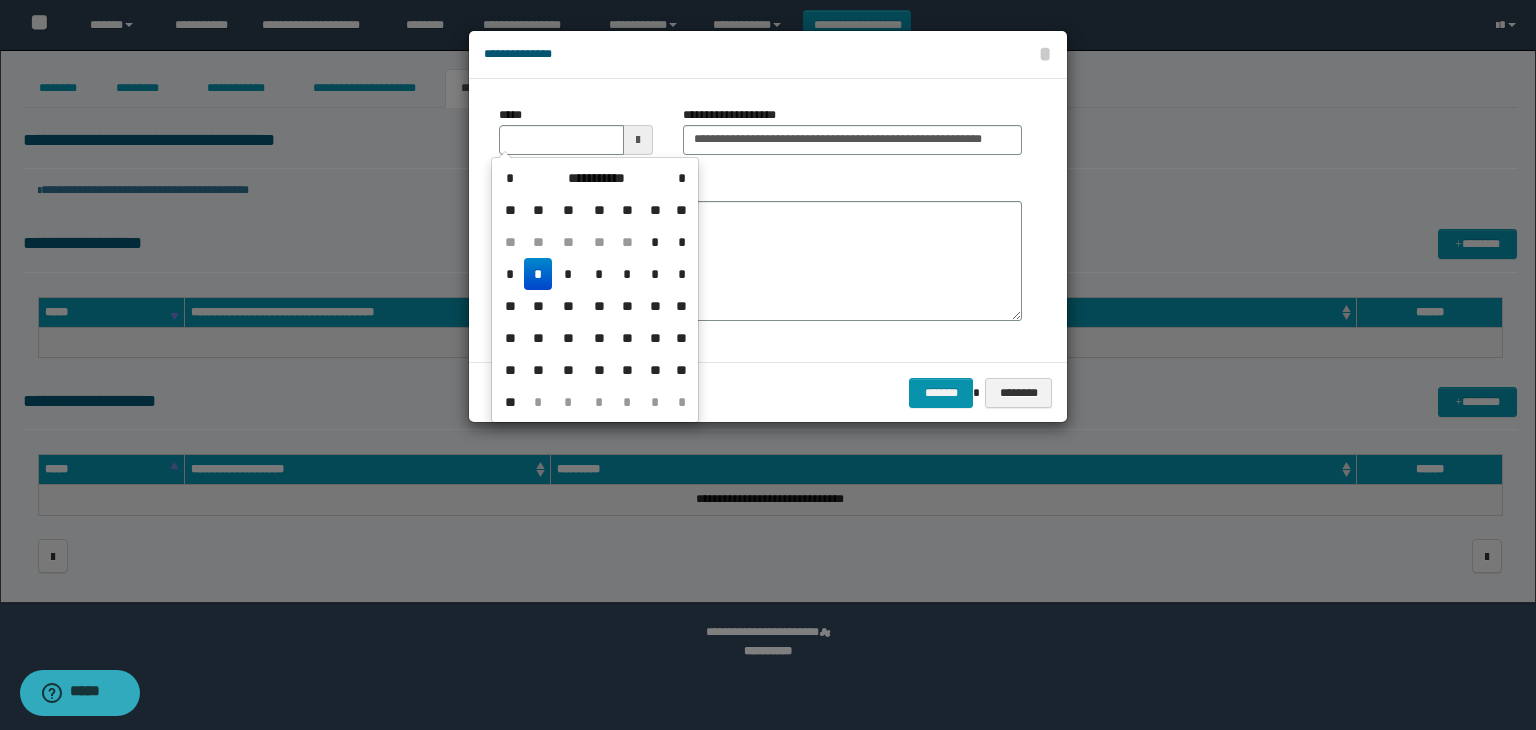 click at bounding box center (638, 140) 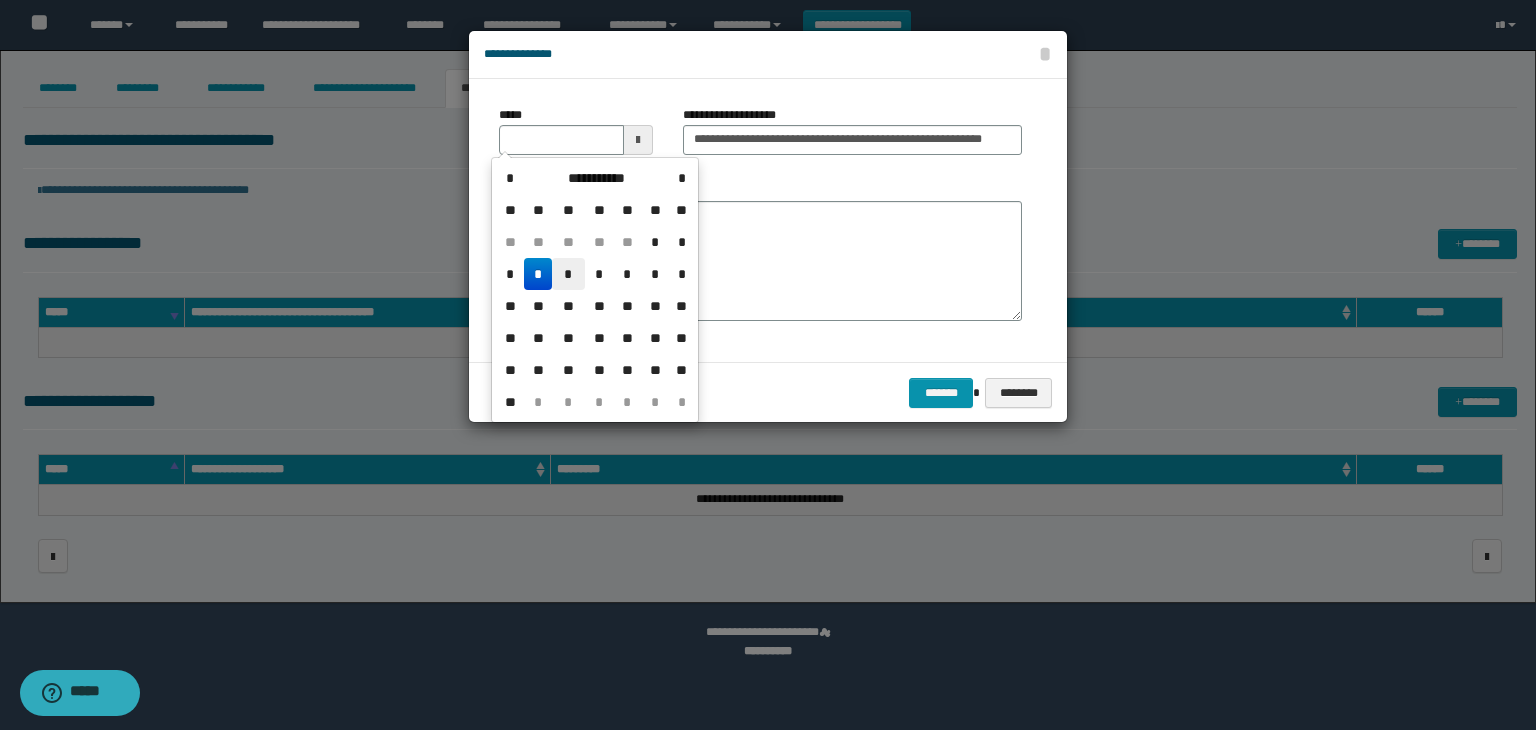 click on "*" at bounding box center [568, 274] 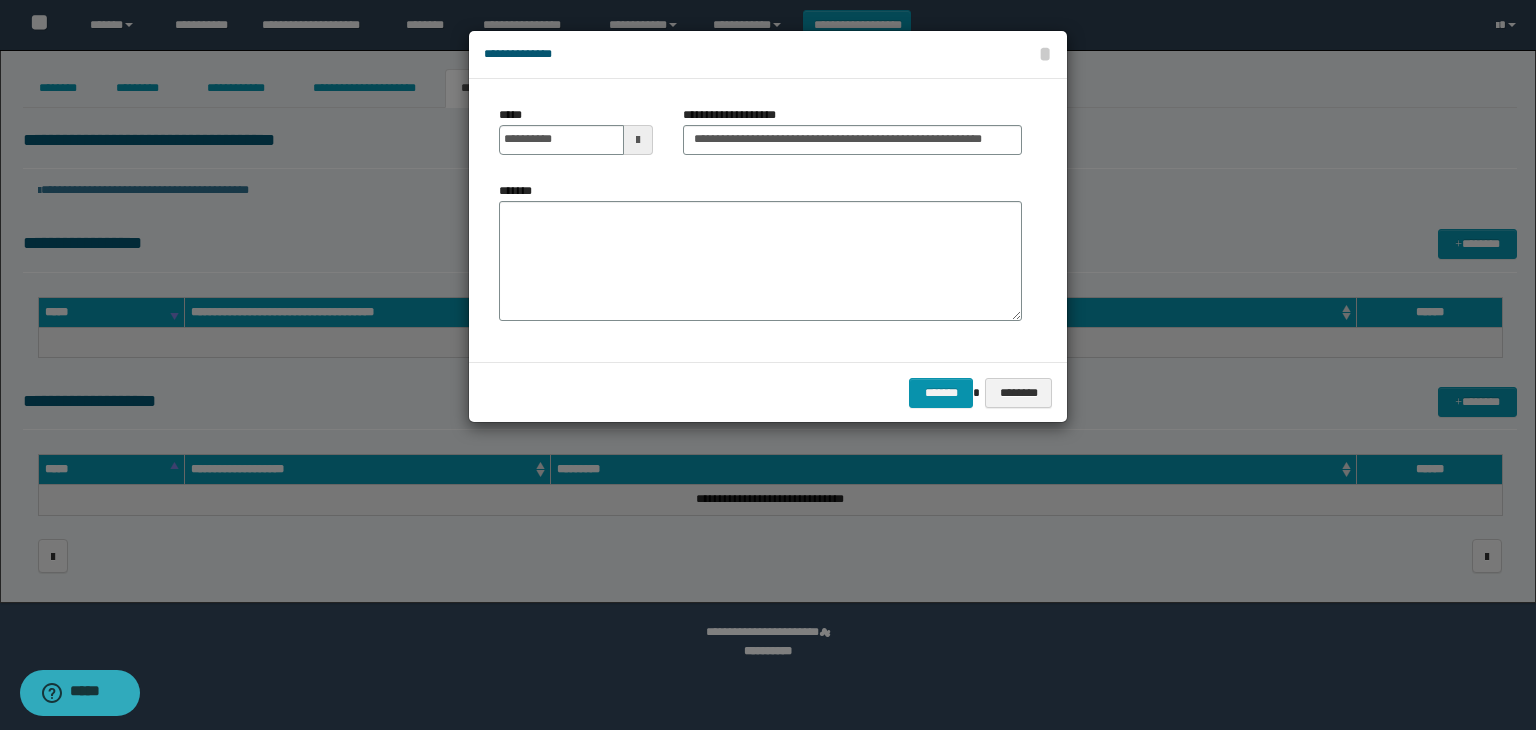 drag, startPoint x: 623, startPoint y: 138, endPoint x: 615, endPoint y: 151, distance: 15.264338 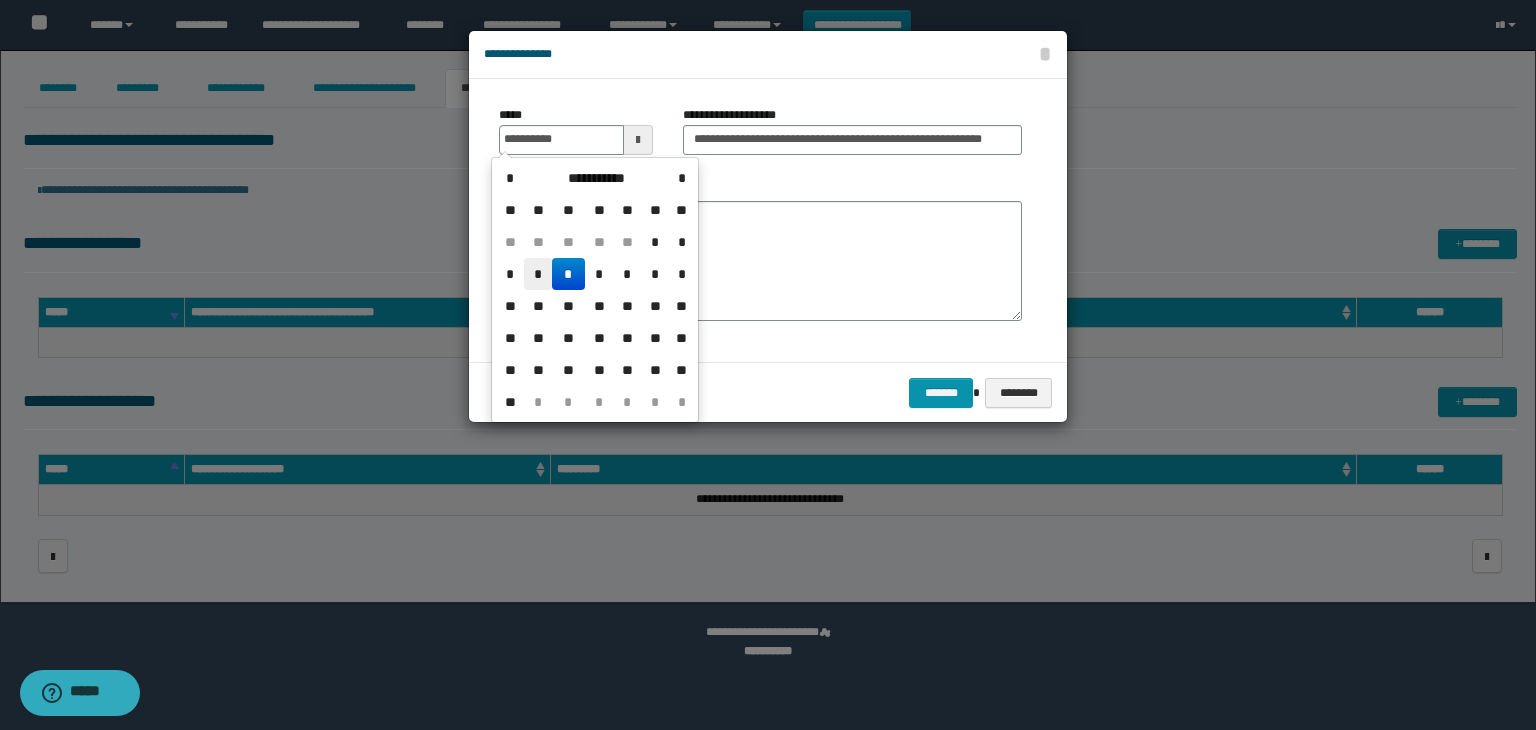 click on "*" at bounding box center (538, 274) 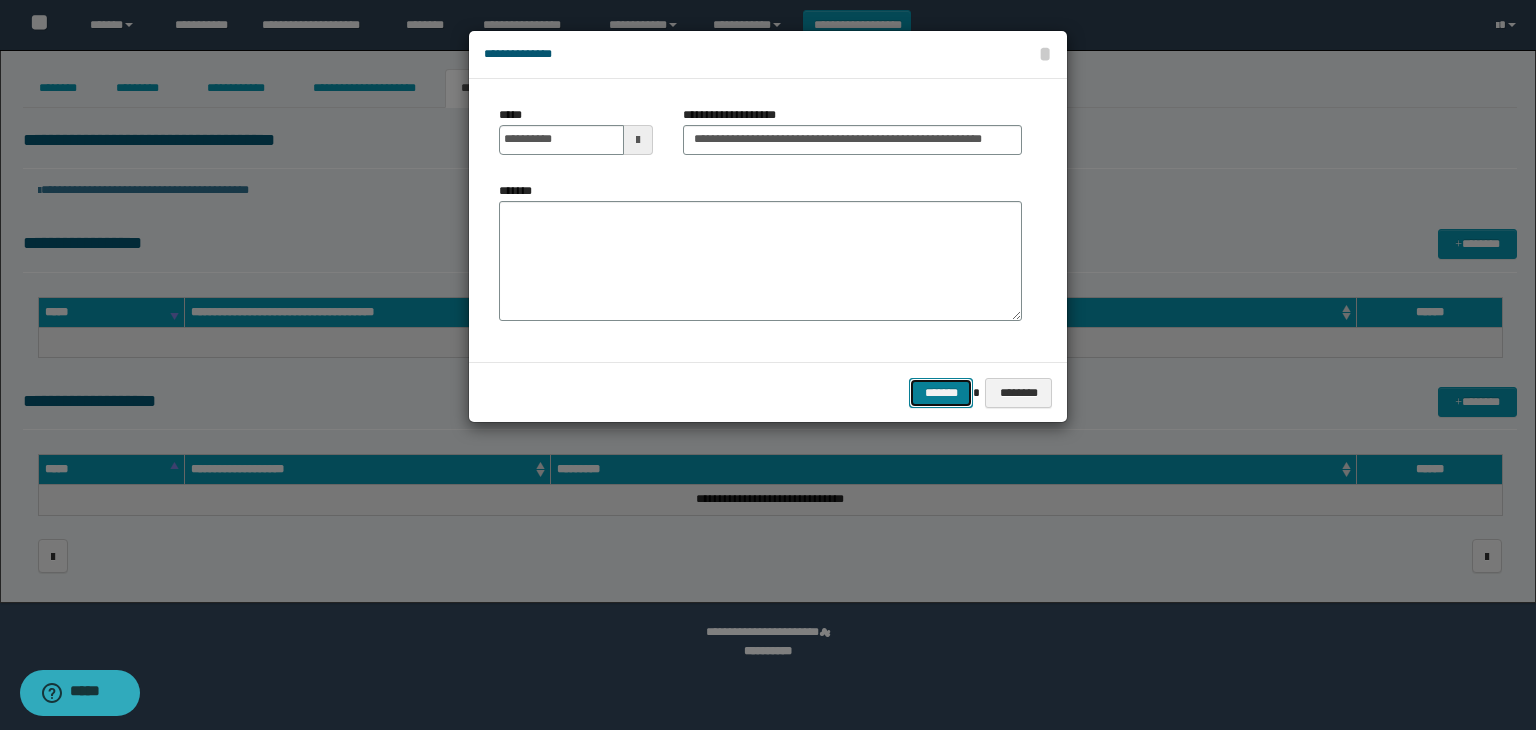 click on "*******" at bounding box center [941, 393] 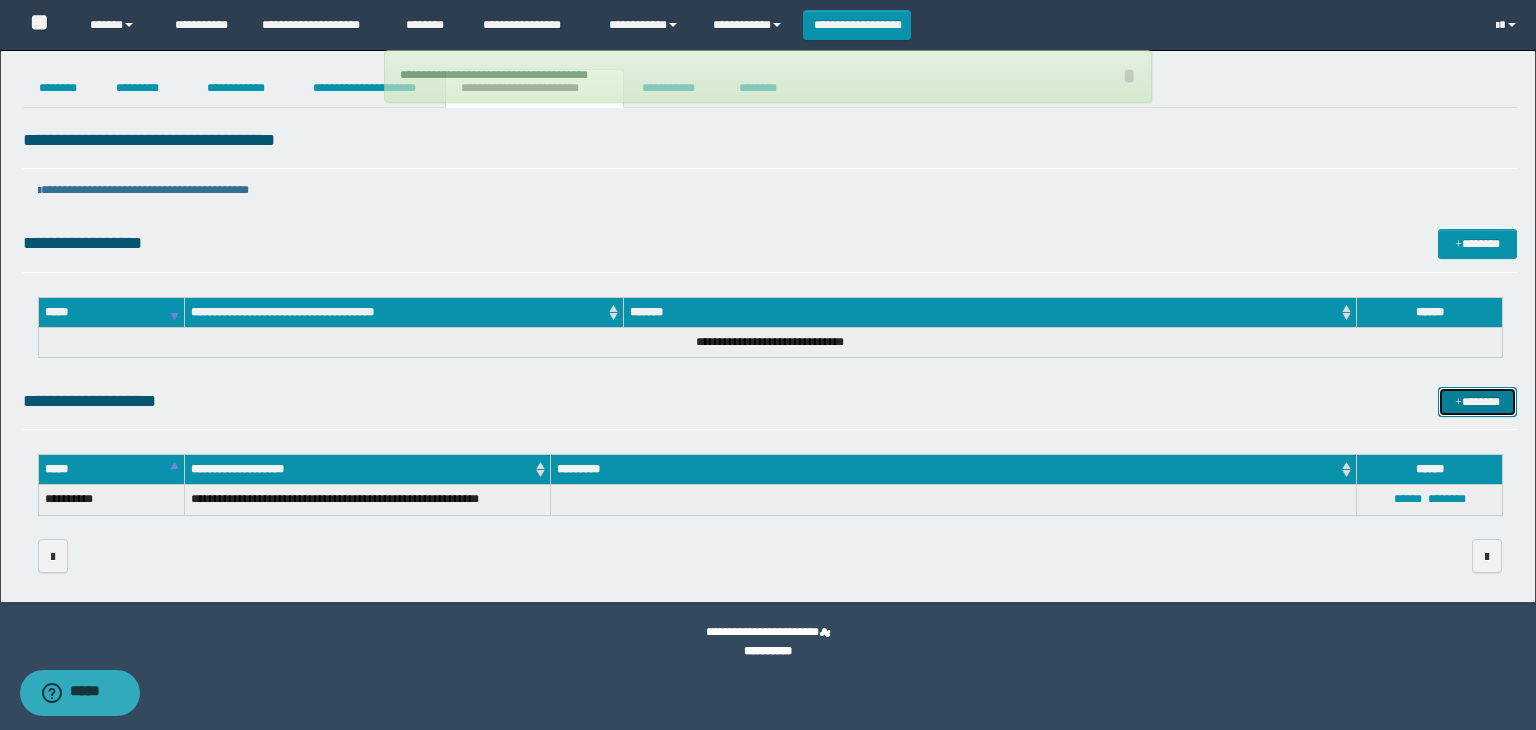 type 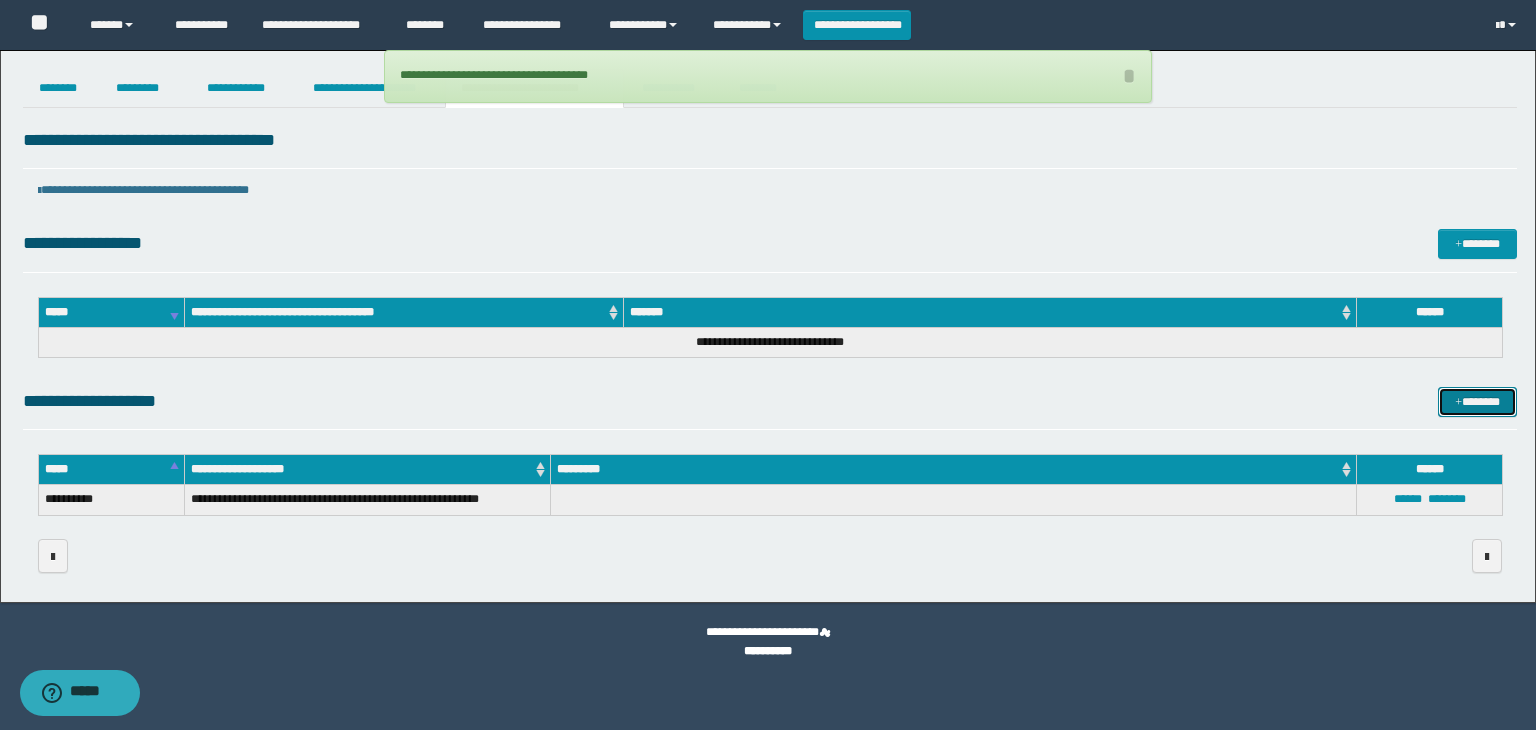 click on "*******" at bounding box center [1477, 402] 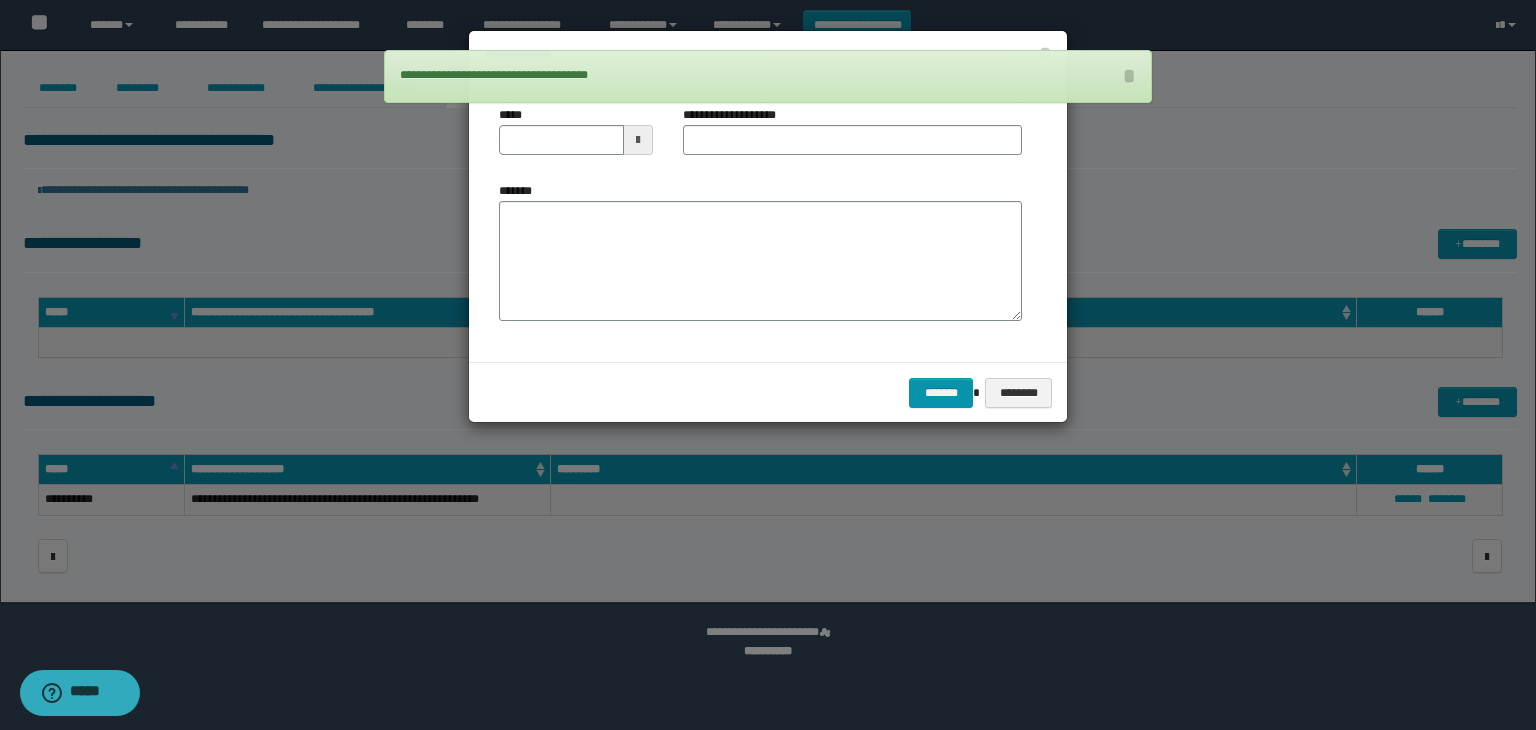 type 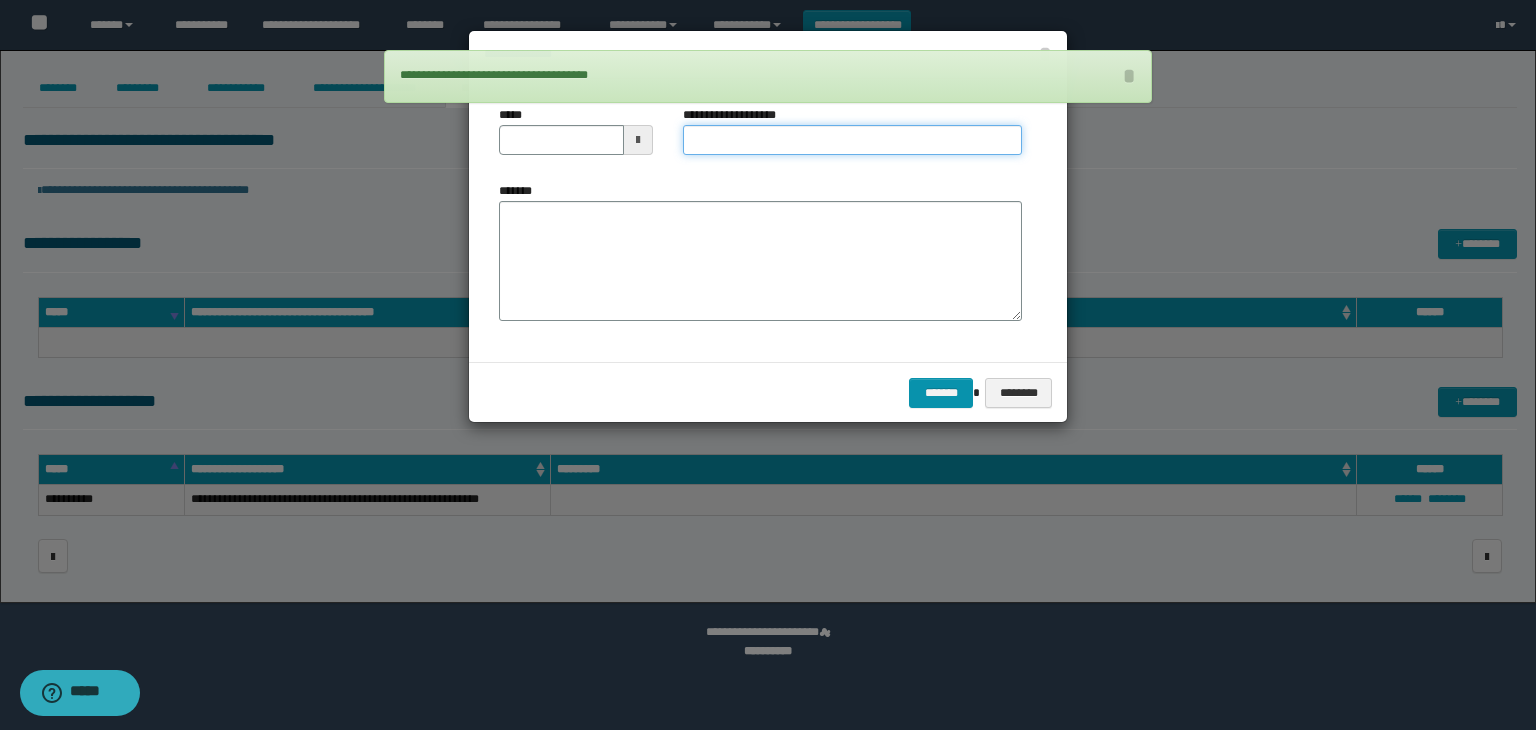drag, startPoint x: 733, startPoint y: 140, endPoint x: 760, endPoint y: 174, distance: 43.416588 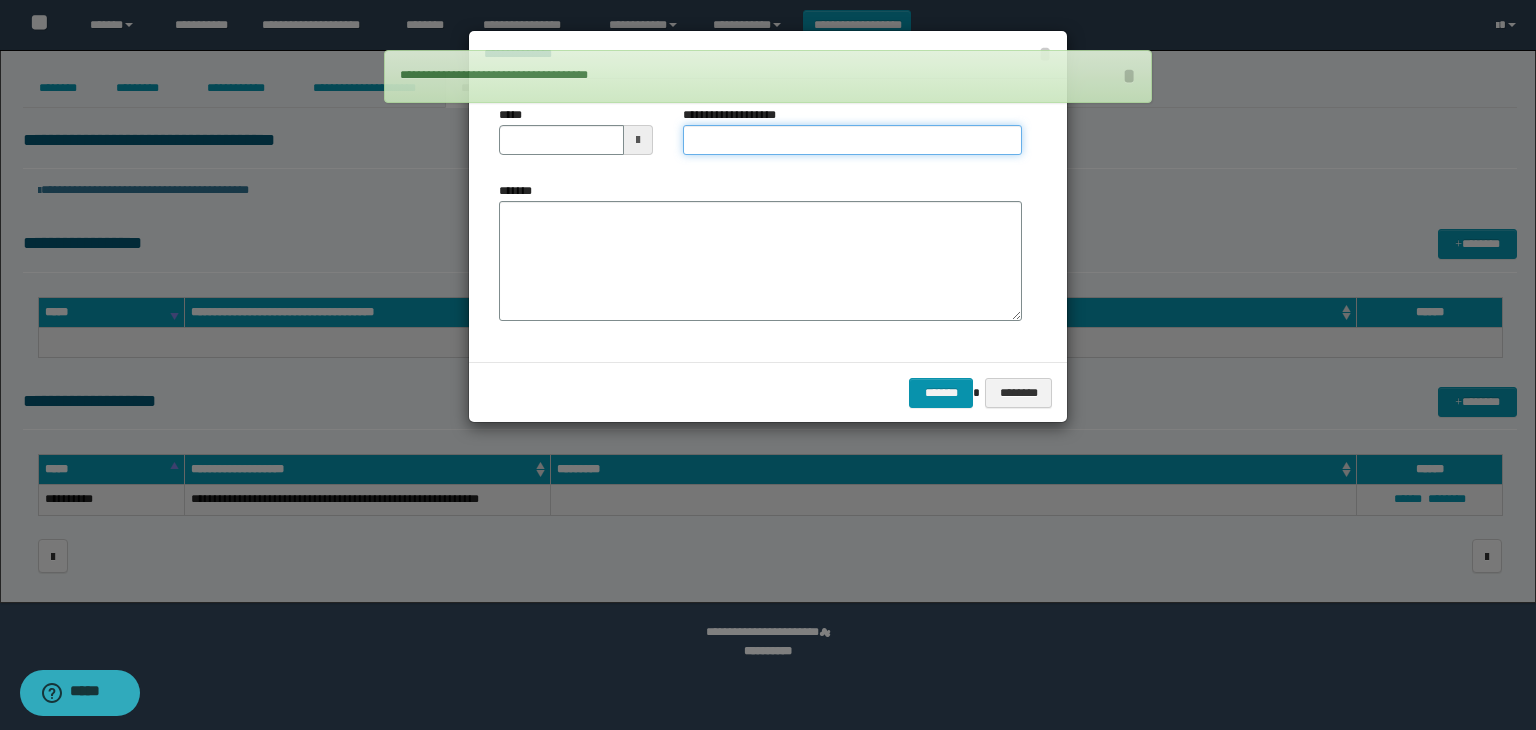 type on "**********" 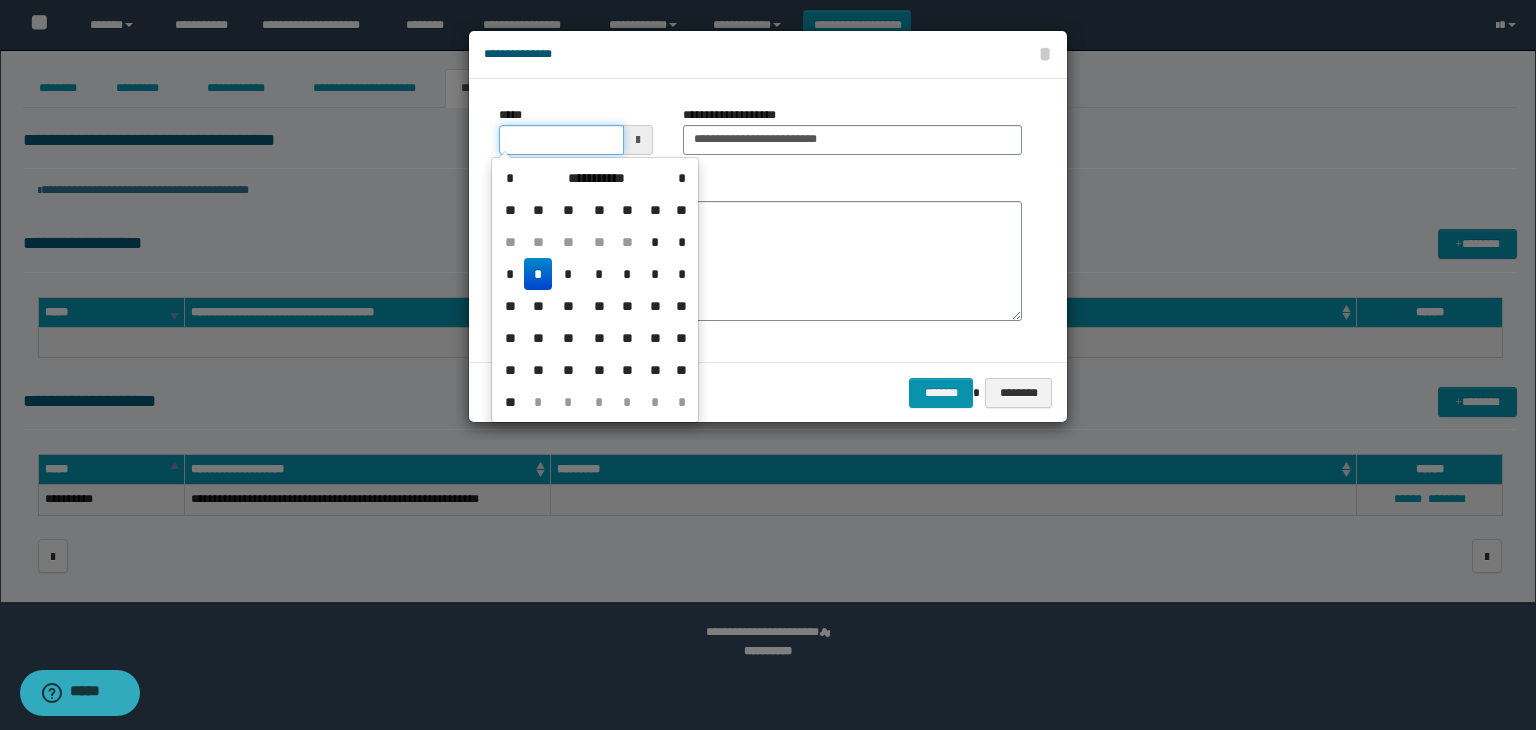 click at bounding box center (576, 140) 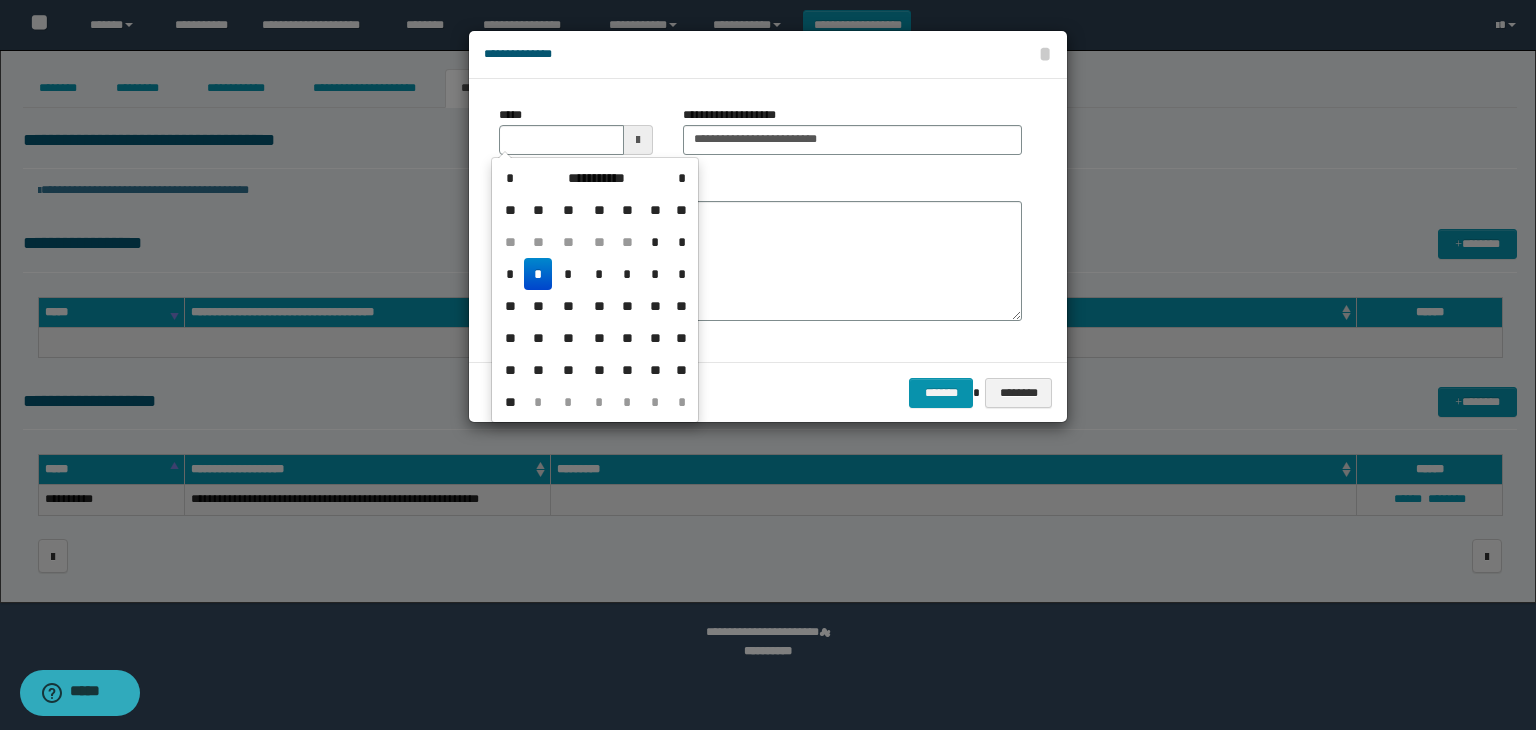 click on "*" at bounding box center [538, 274] 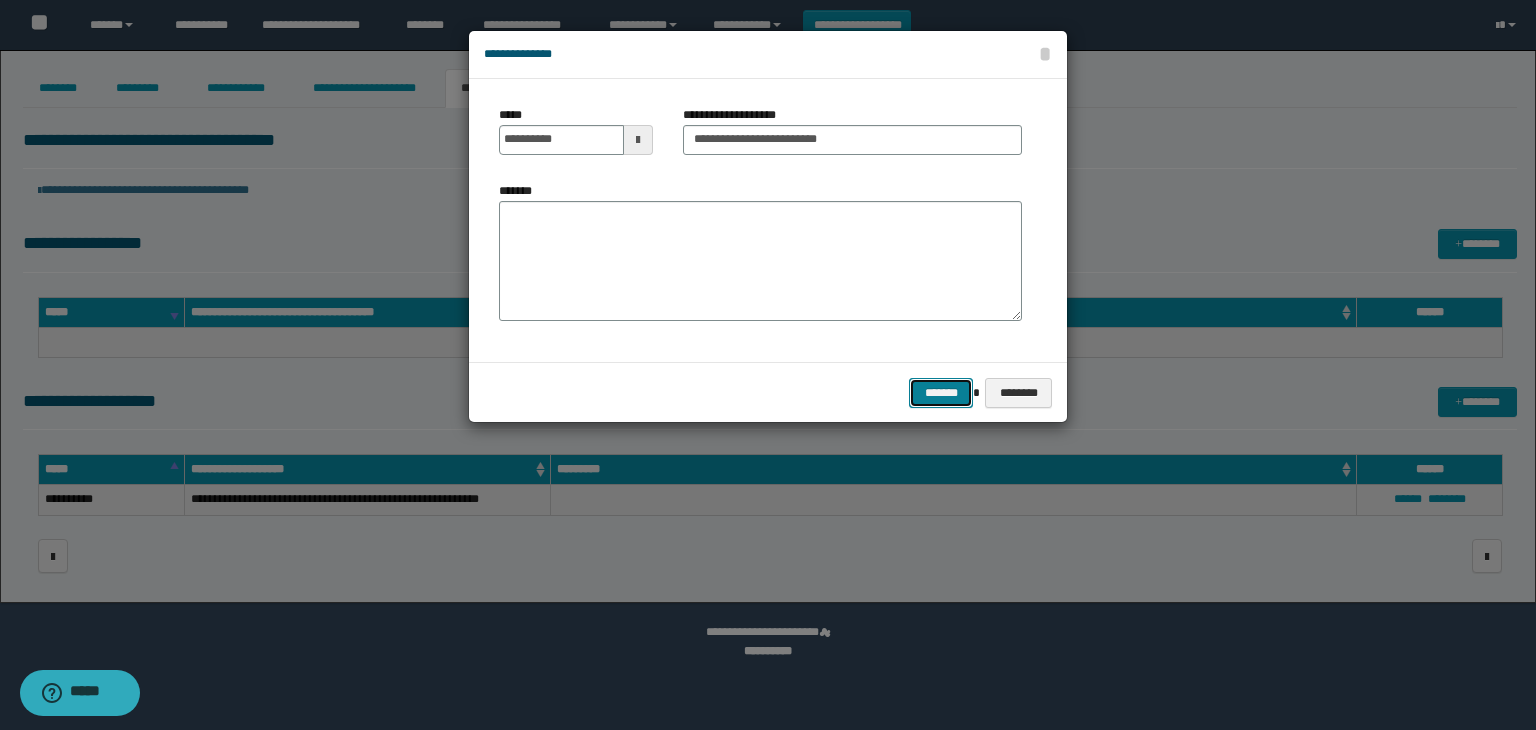 click on "*******" at bounding box center [941, 393] 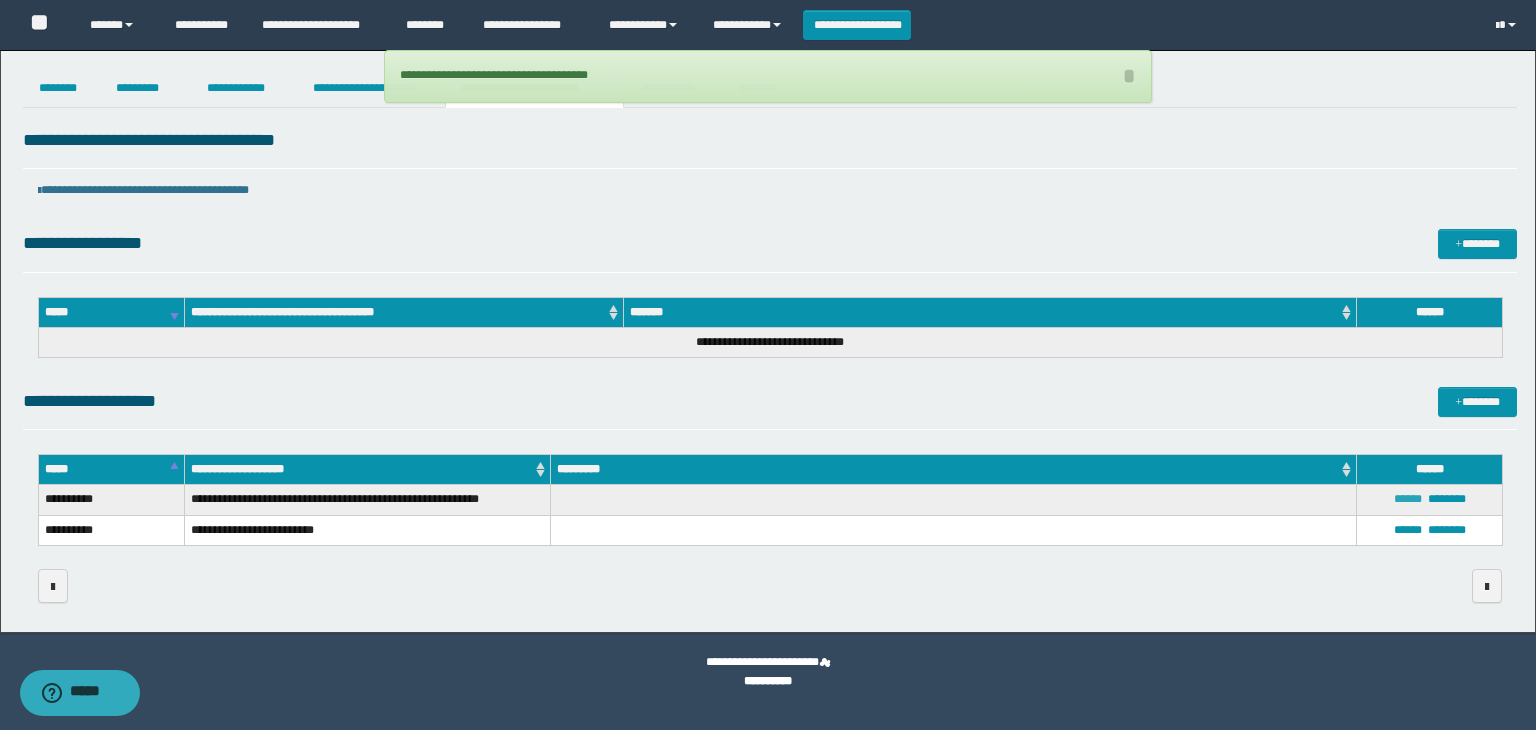 click on "******" at bounding box center (1408, 499) 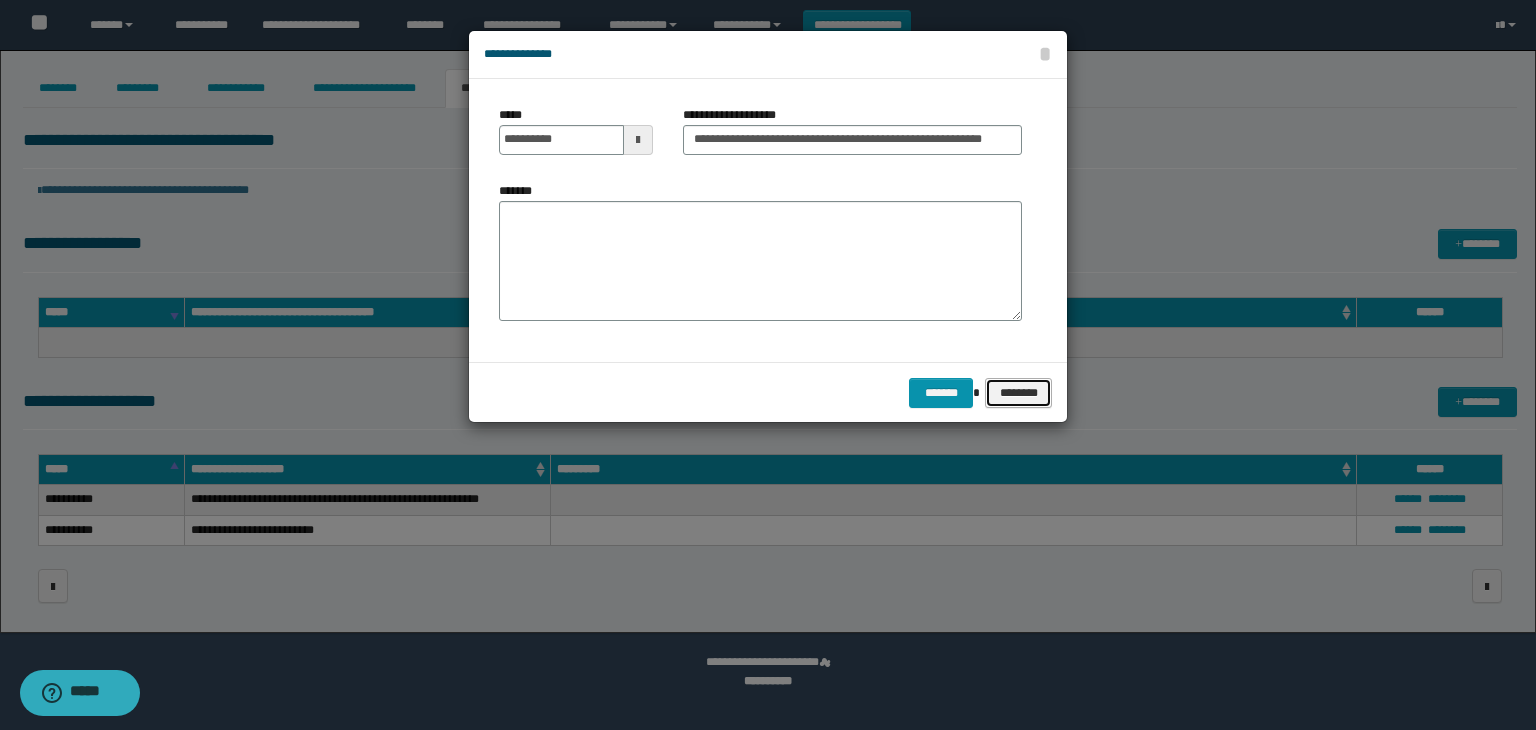 click on "********" at bounding box center (1018, 393) 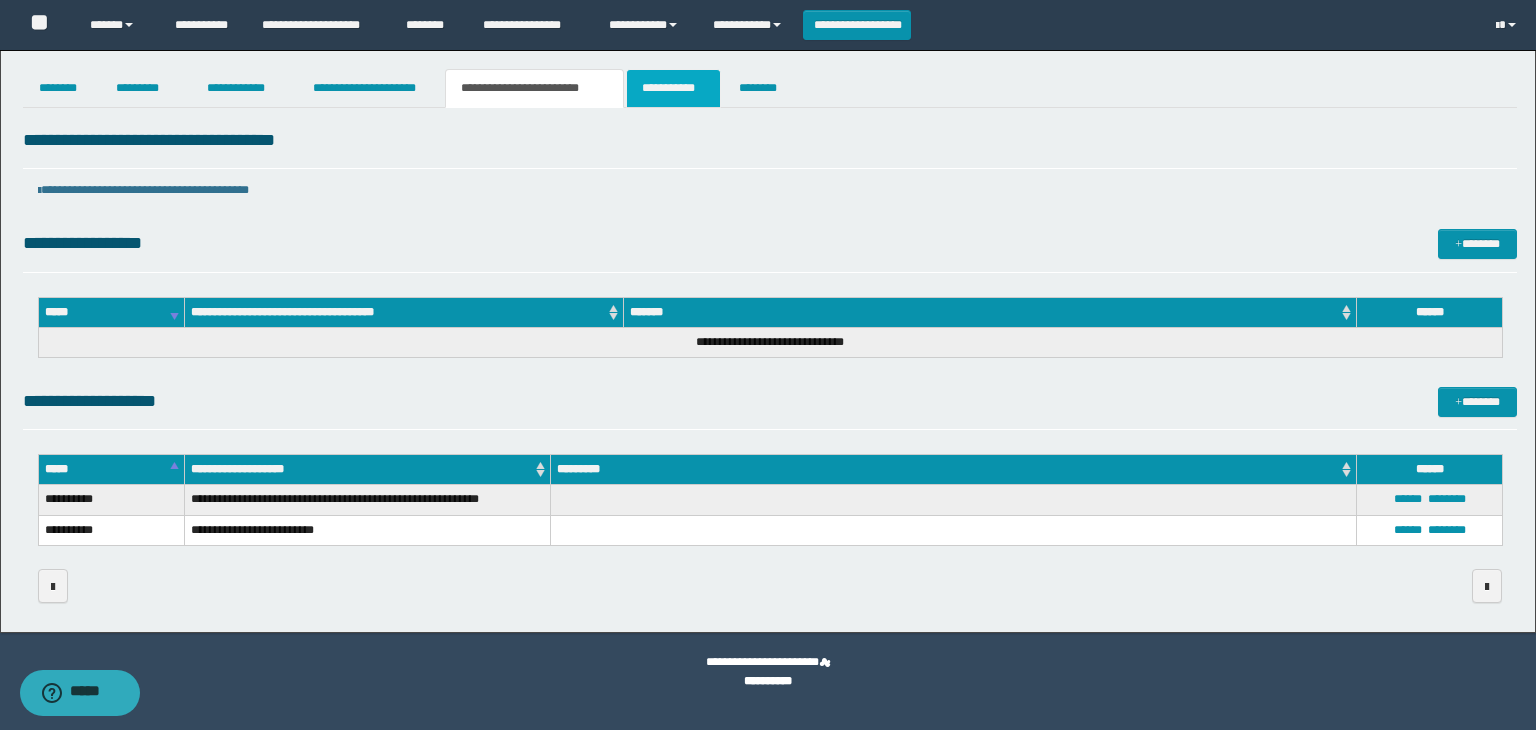 click on "**********" at bounding box center [673, 88] 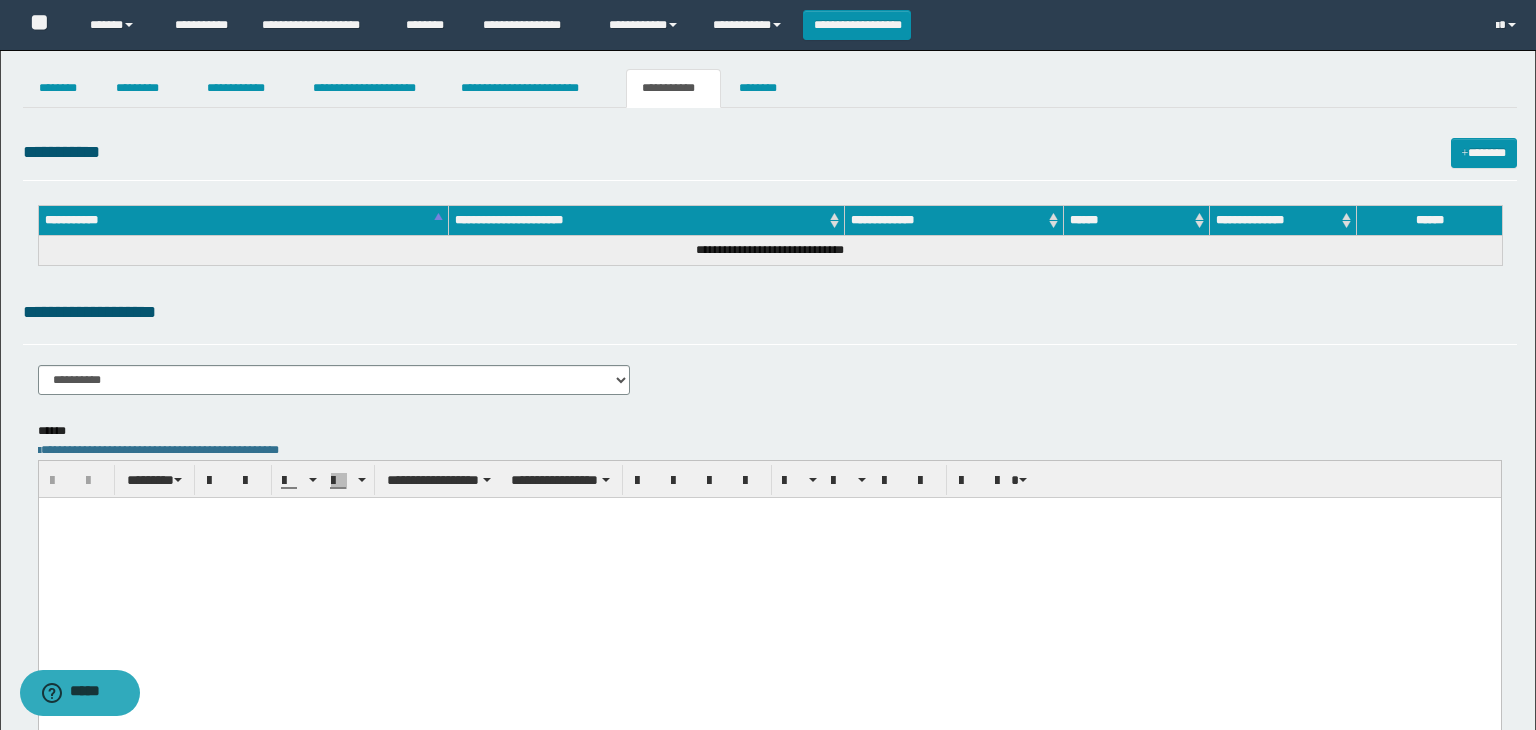 scroll, scrollTop: 0, scrollLeft: 0, axis: both 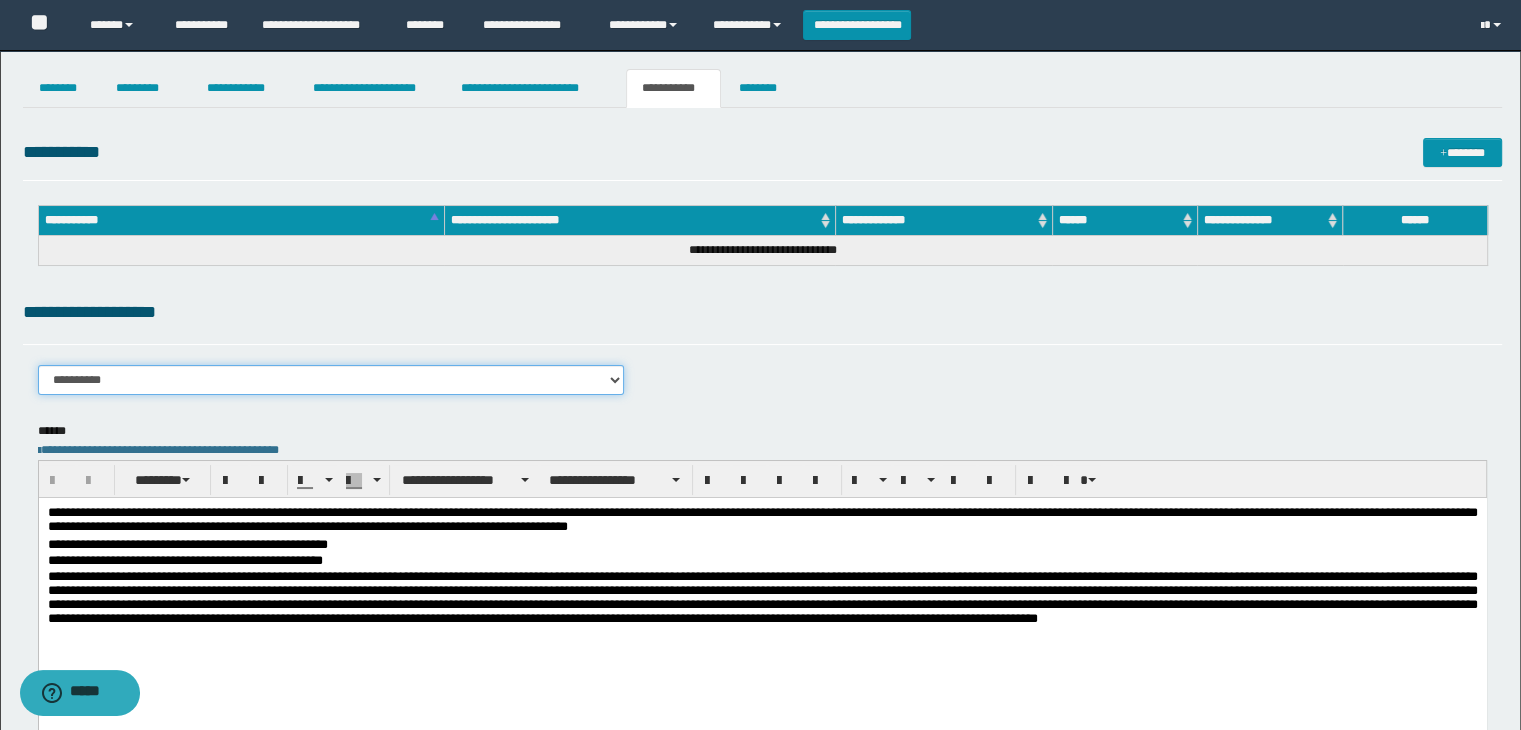 click on "**********" at bounding box center [331, 380] 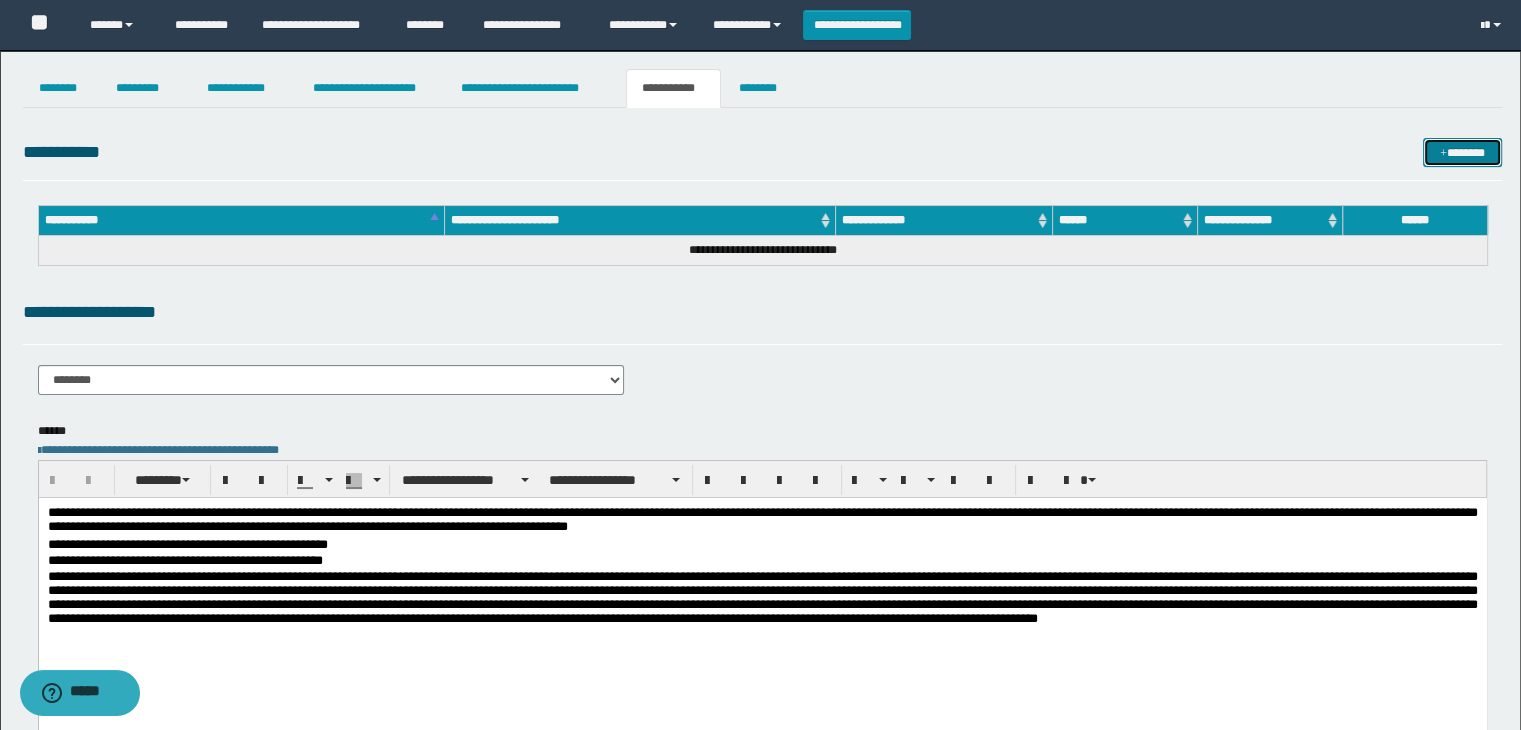 click on "*******" at bounding box center (1462, 153) 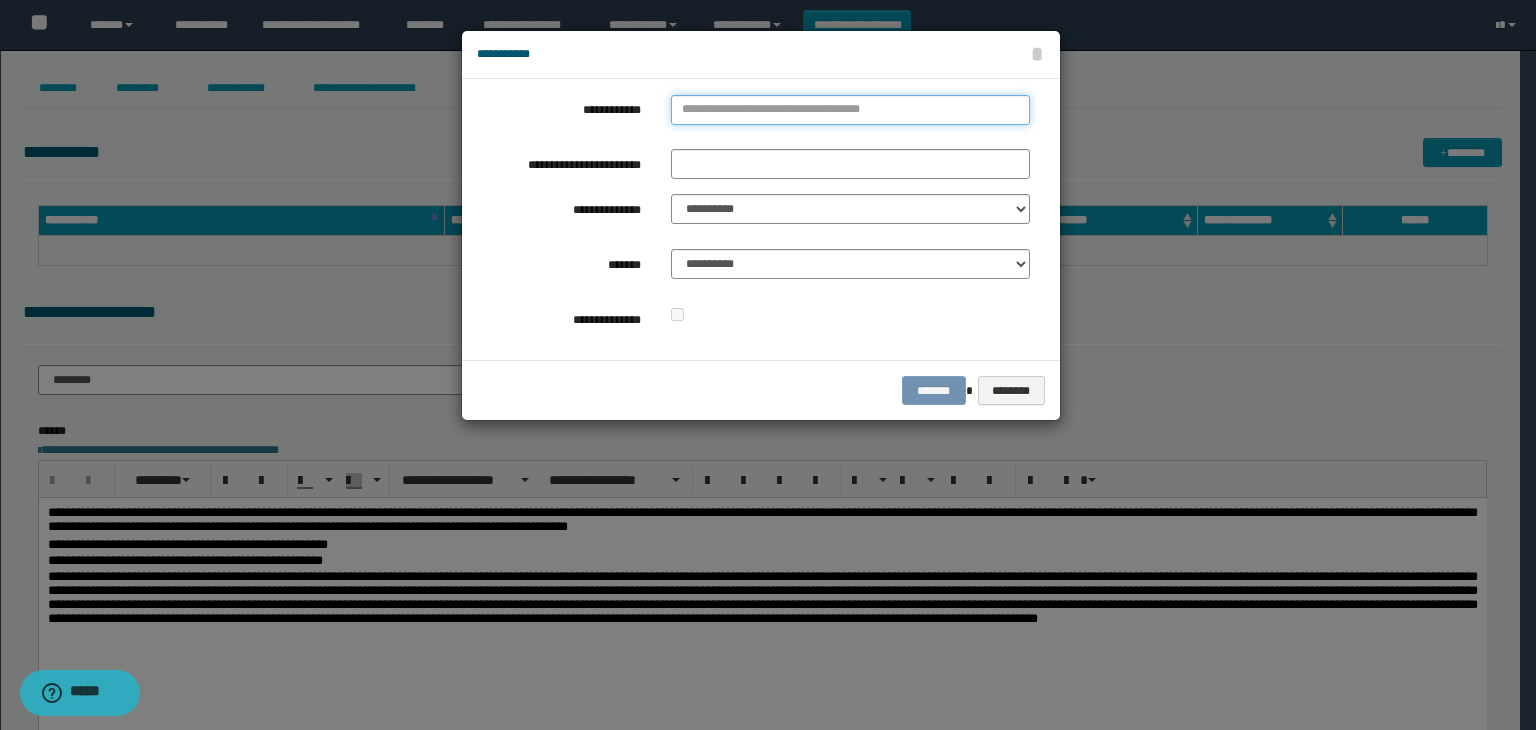 click on "**********" at bounding box center (850, 110) 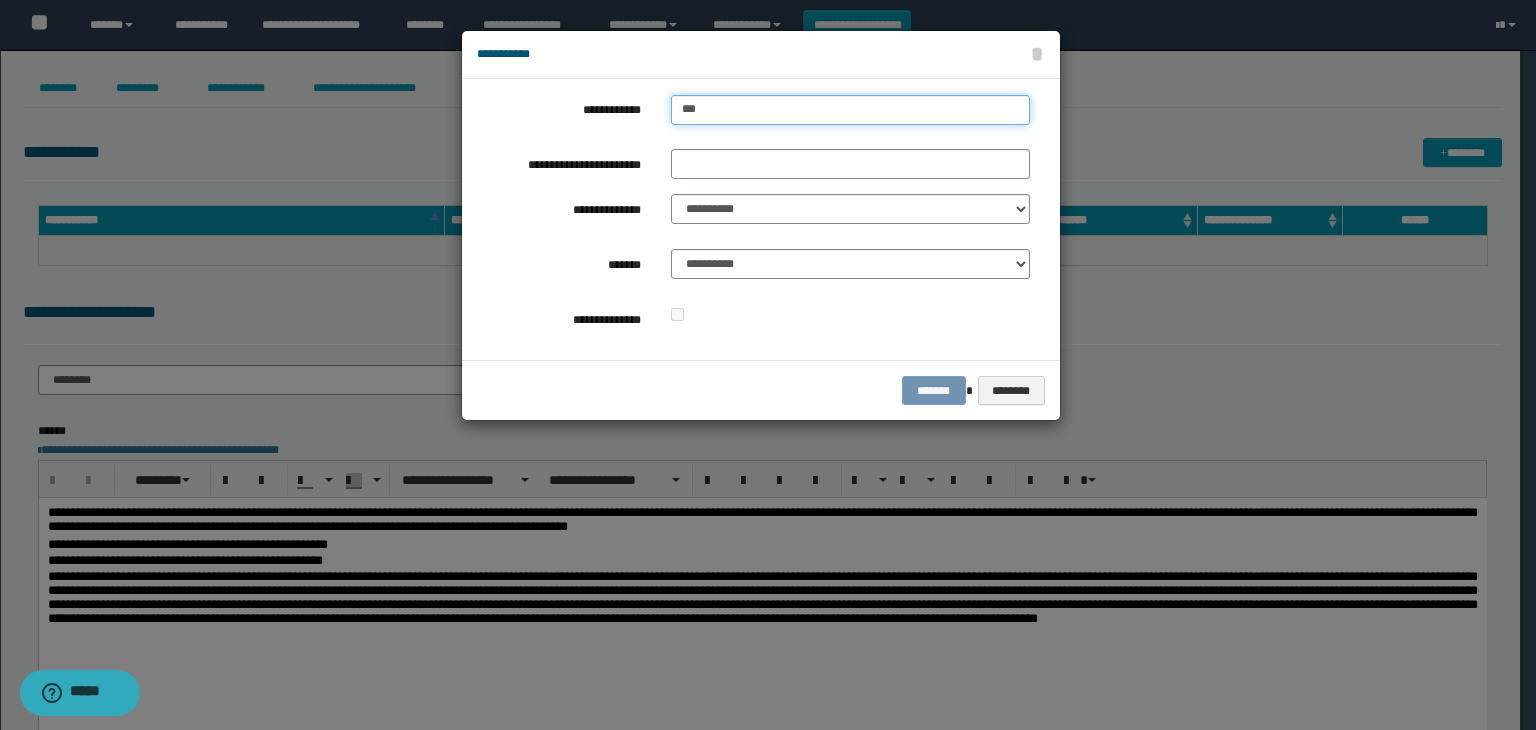 type on "****" 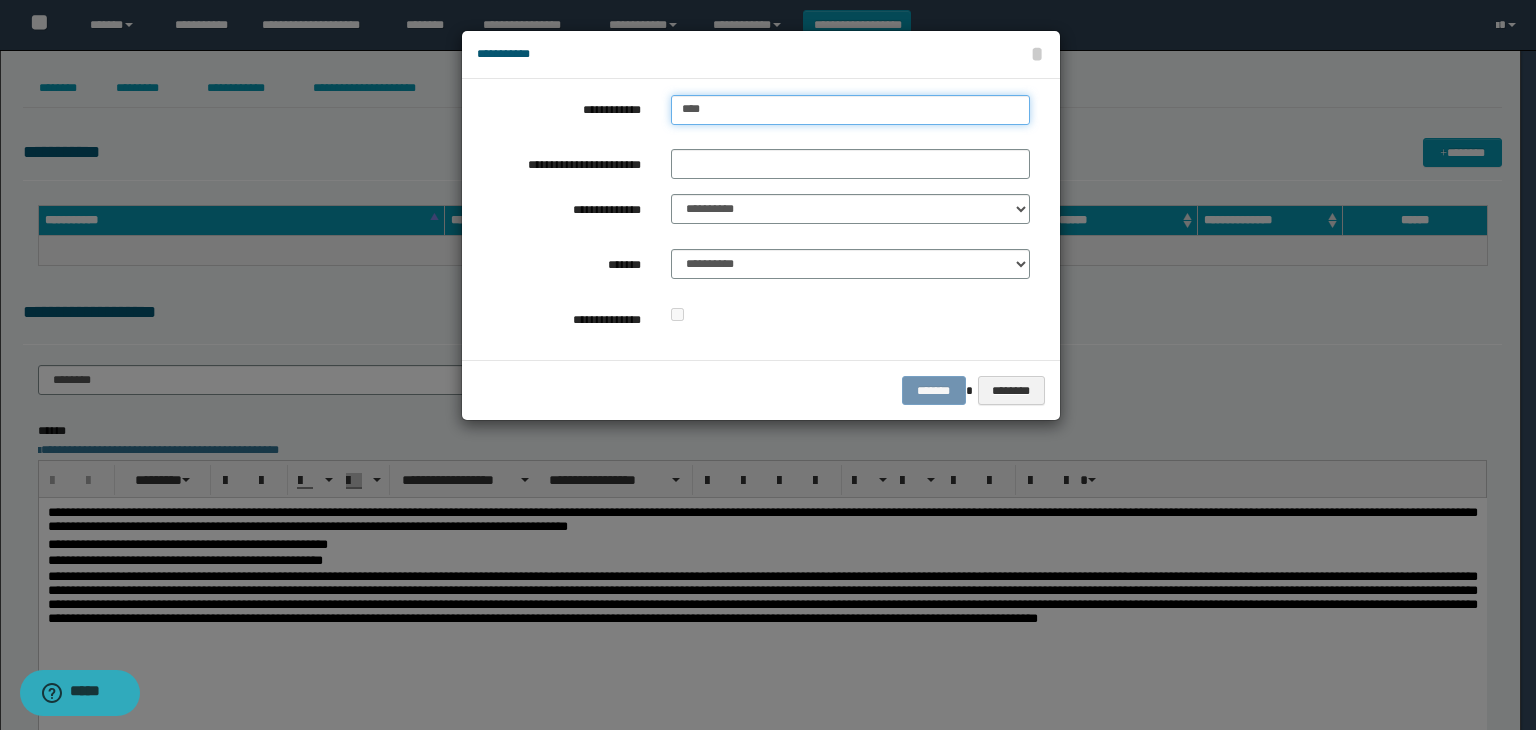 type on "****" 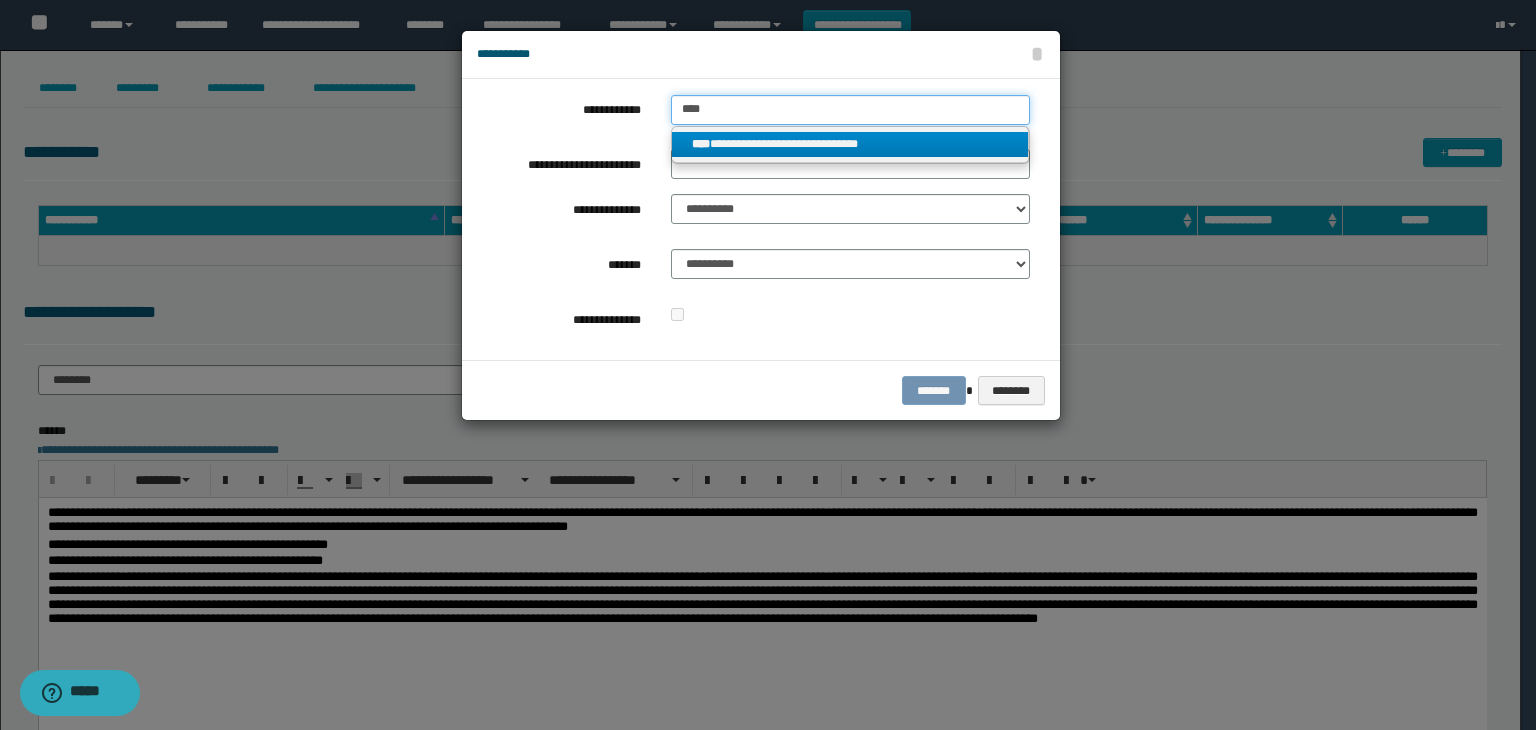 type on "****" 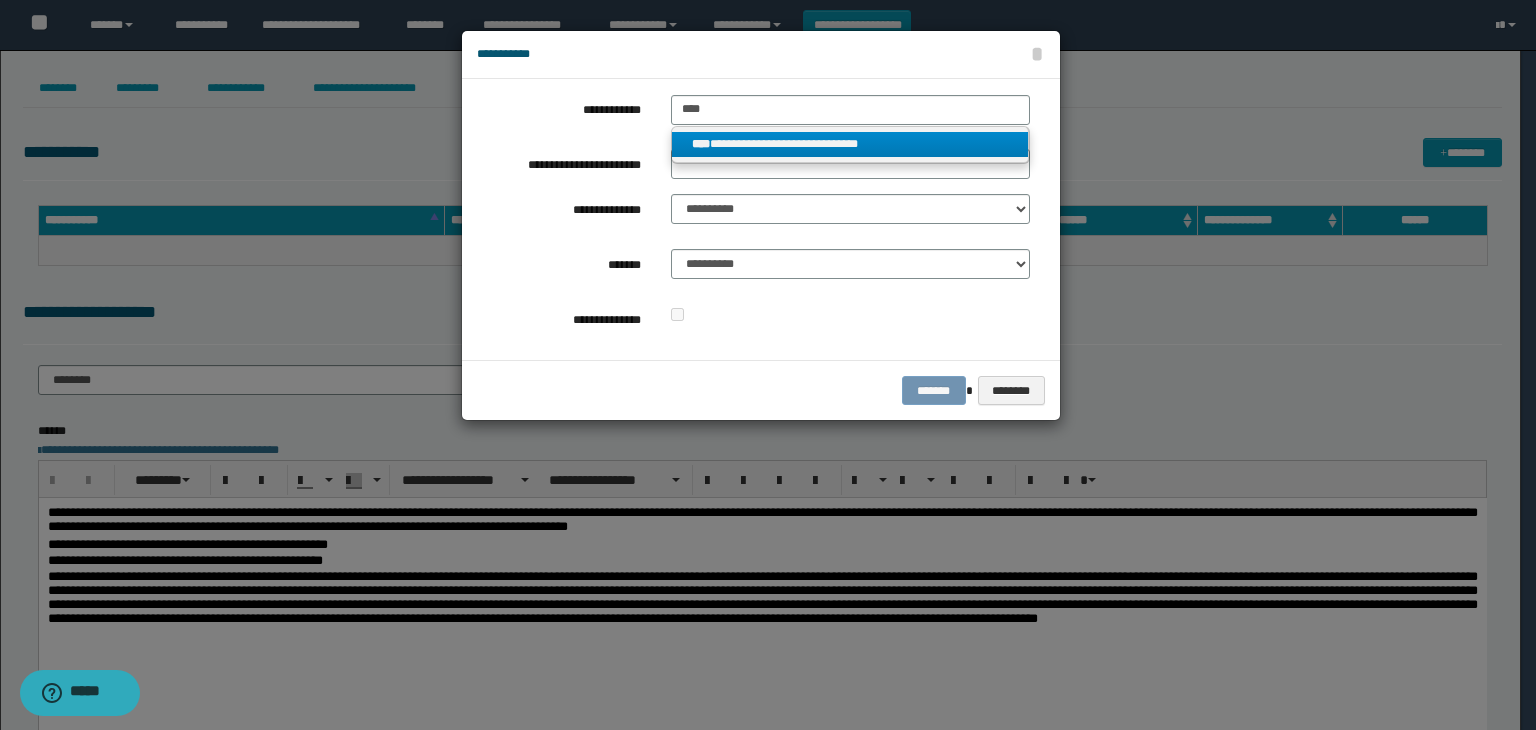 click on "**********" at bounding box center (850, 144) 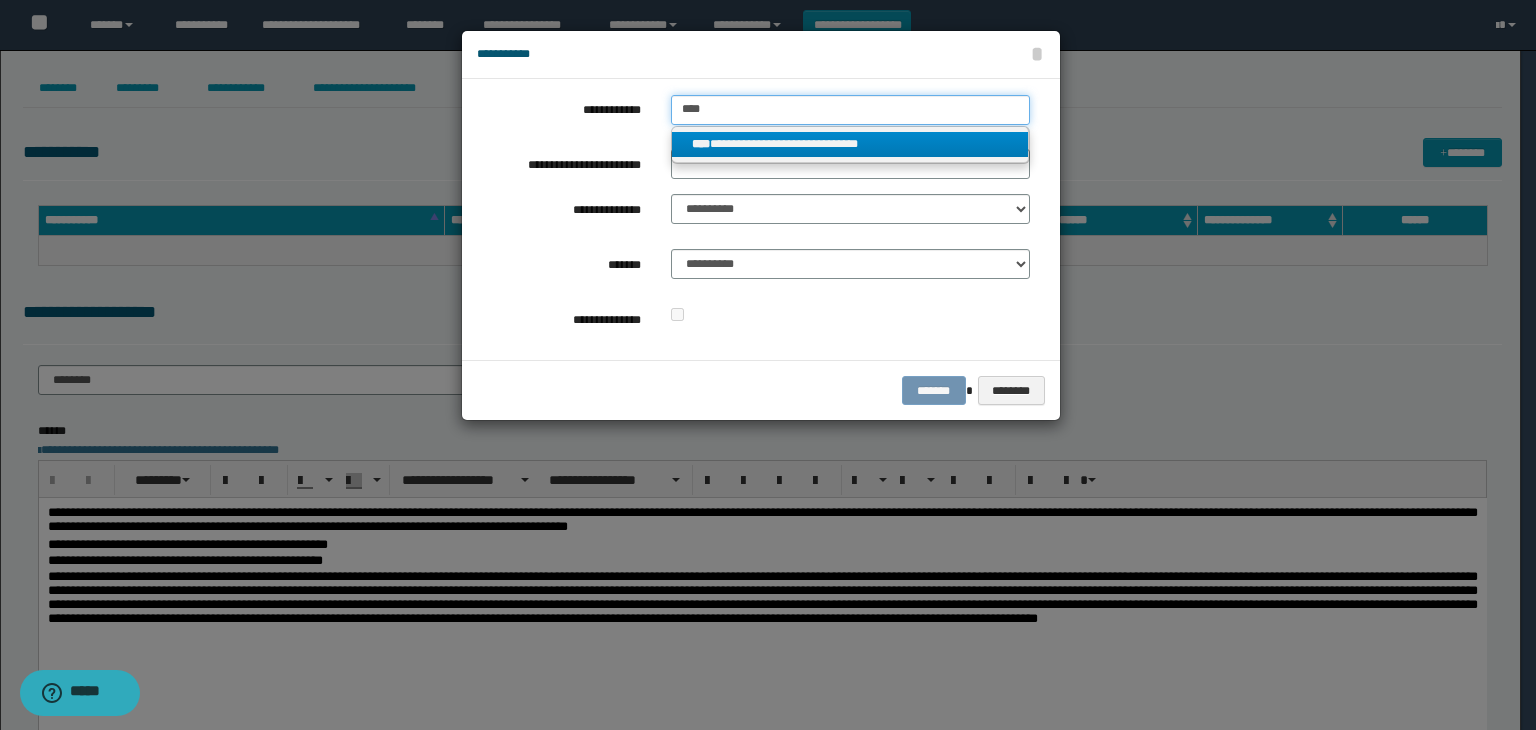 type 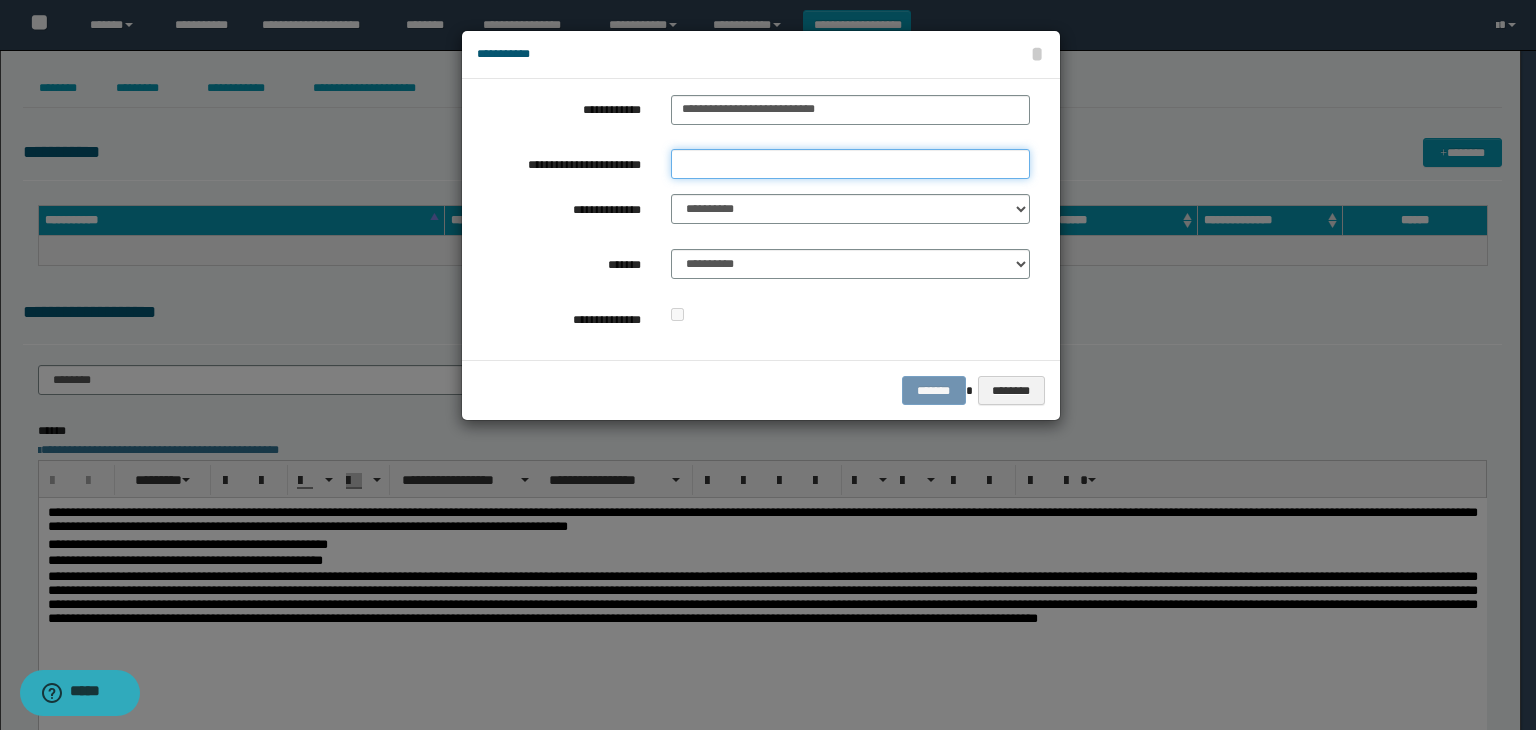 drag, startPoint x: 736, startPoint y: 155, endPoint x: 735, endPoint y: 170, distance: 15.033297 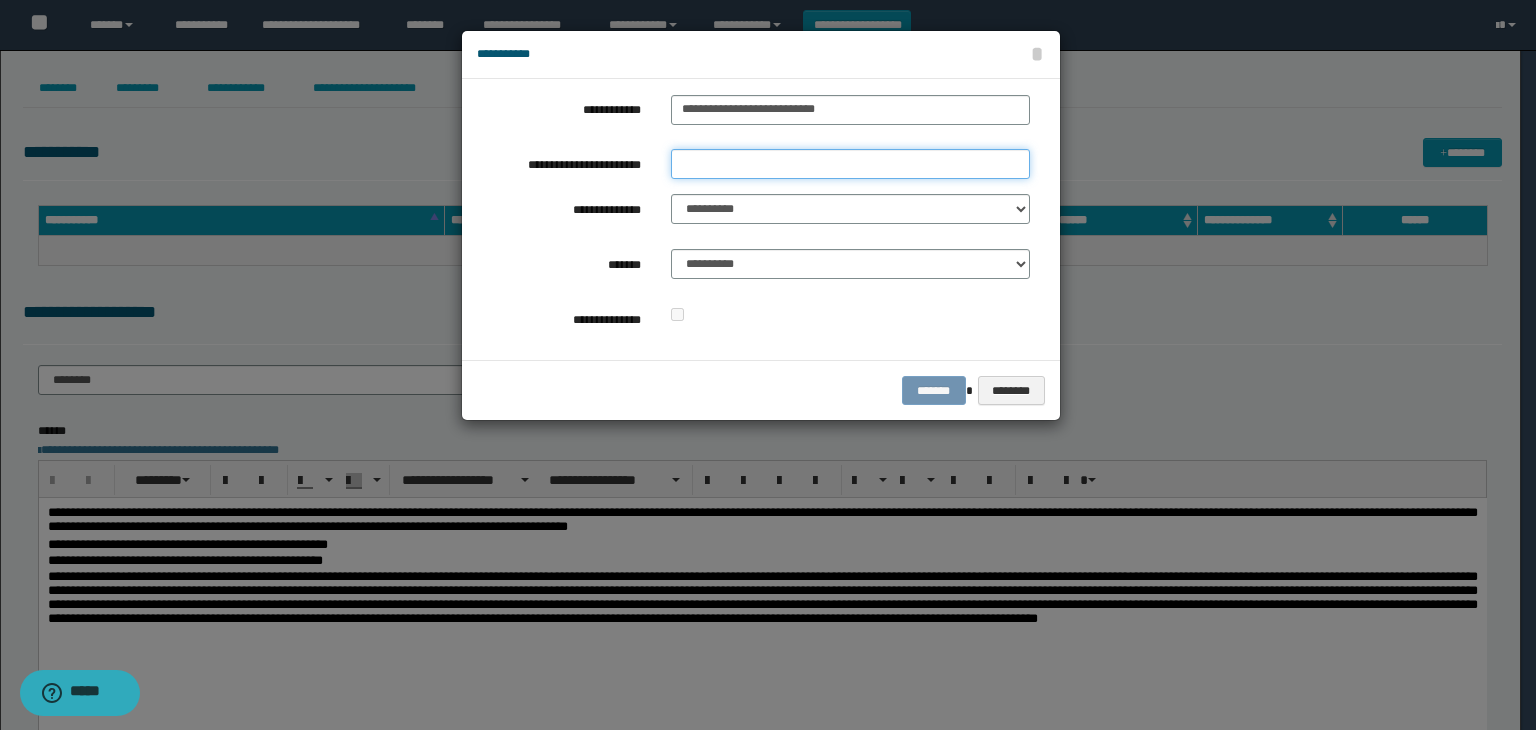 type on "*********" 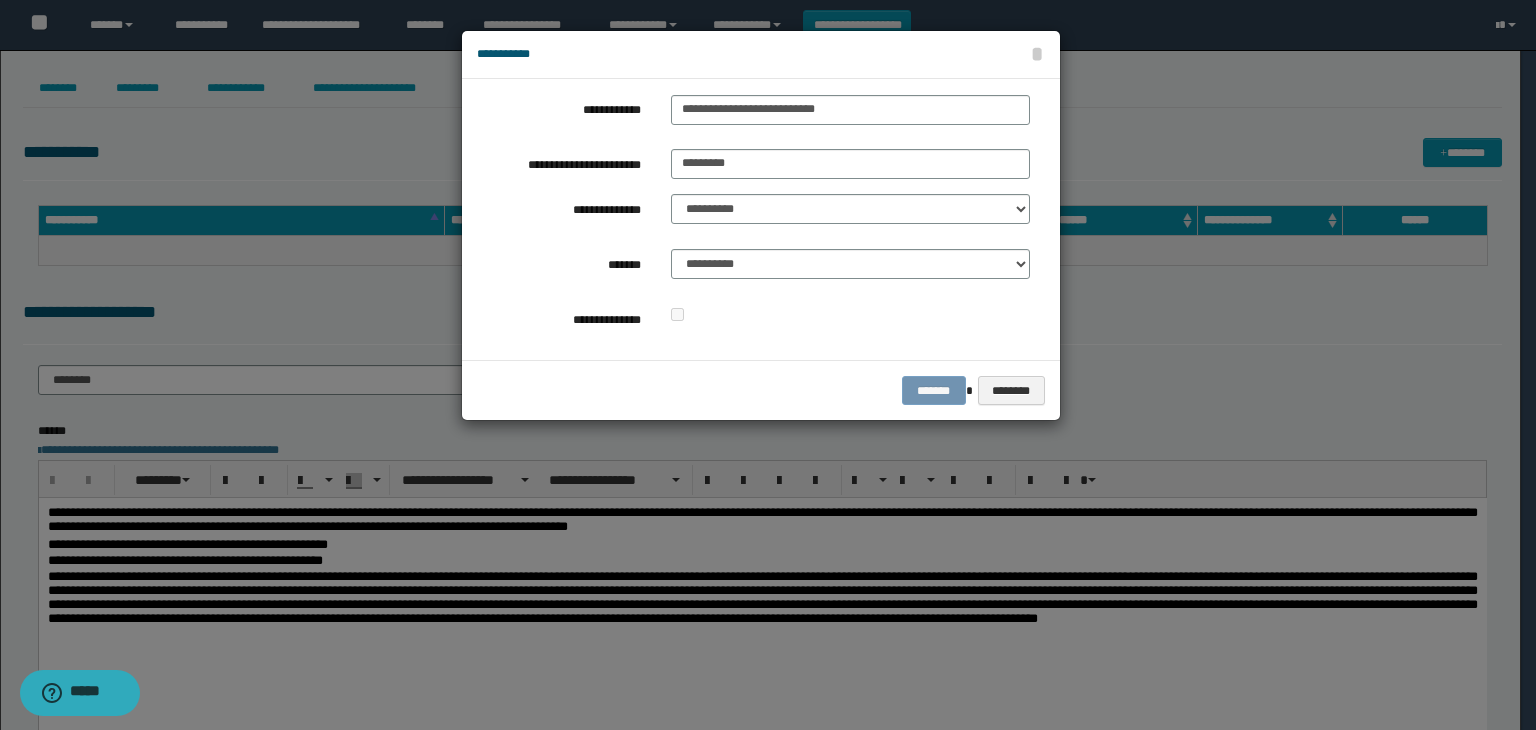 drag, startPoint x: 712, startPoint y: 192, endPoint x: 711, endPoint y: 206, distance: 14.035668 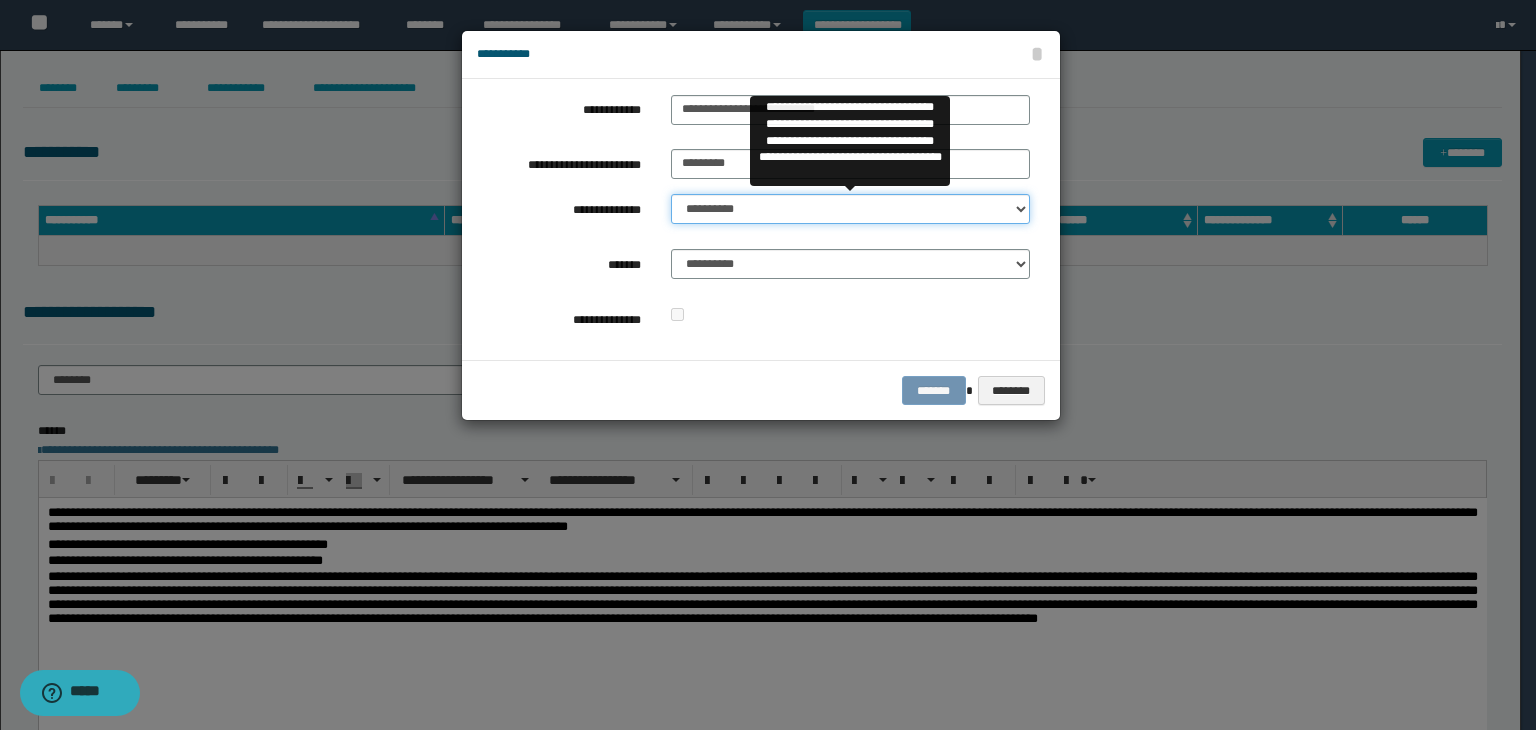 click on "**********" at bounding box center (850, 209) 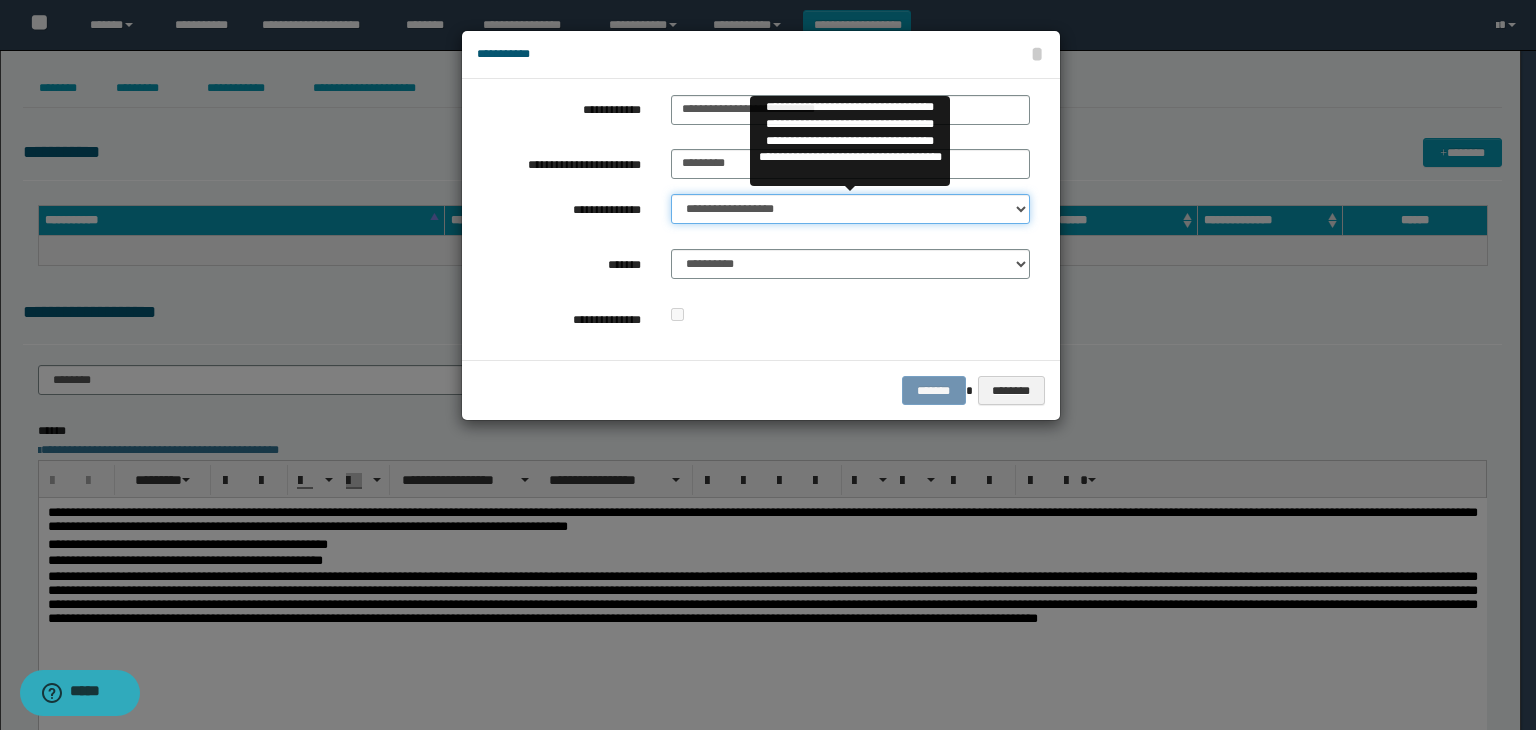 click on "**********" at bounding box center [850, 209] 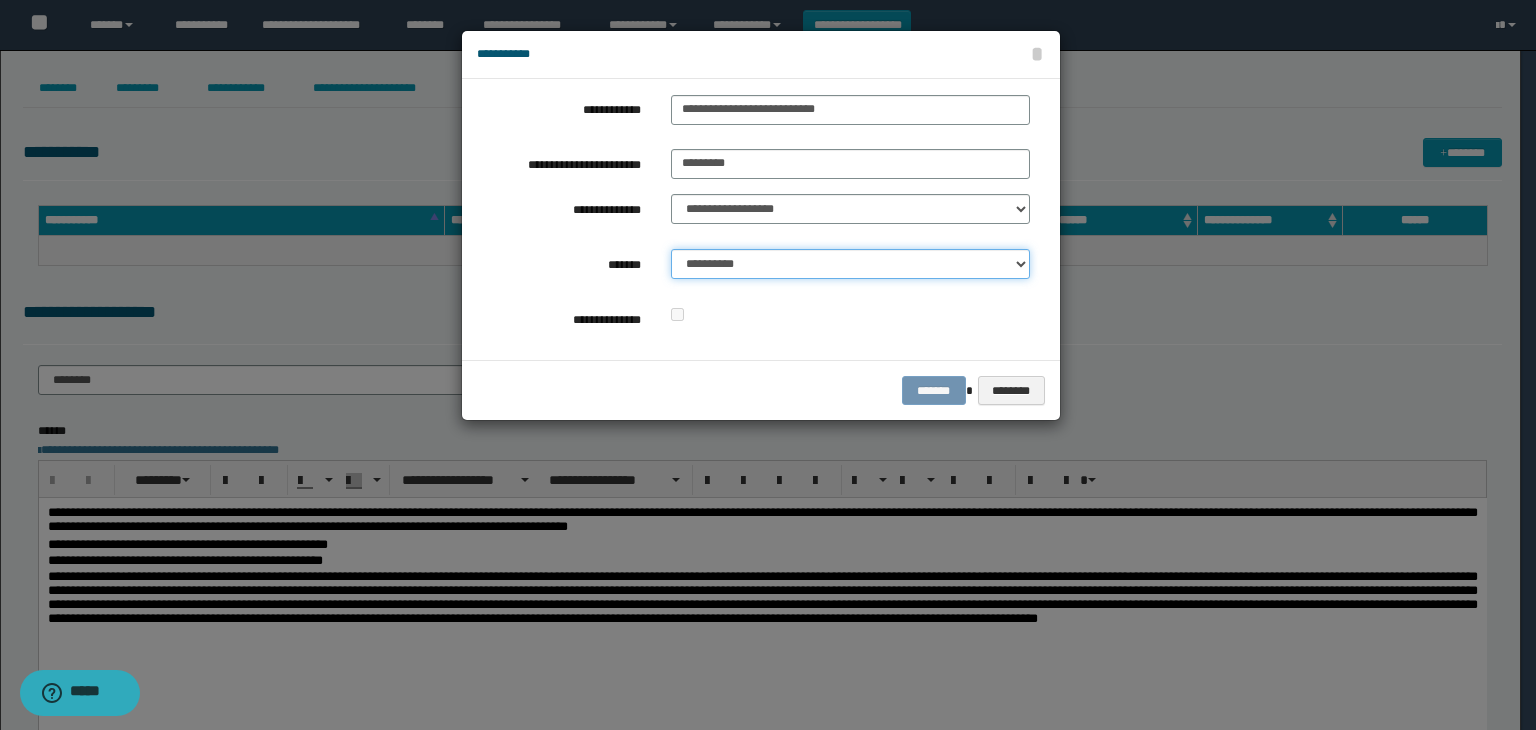 click on "**********" at bounding box center [850, 264] 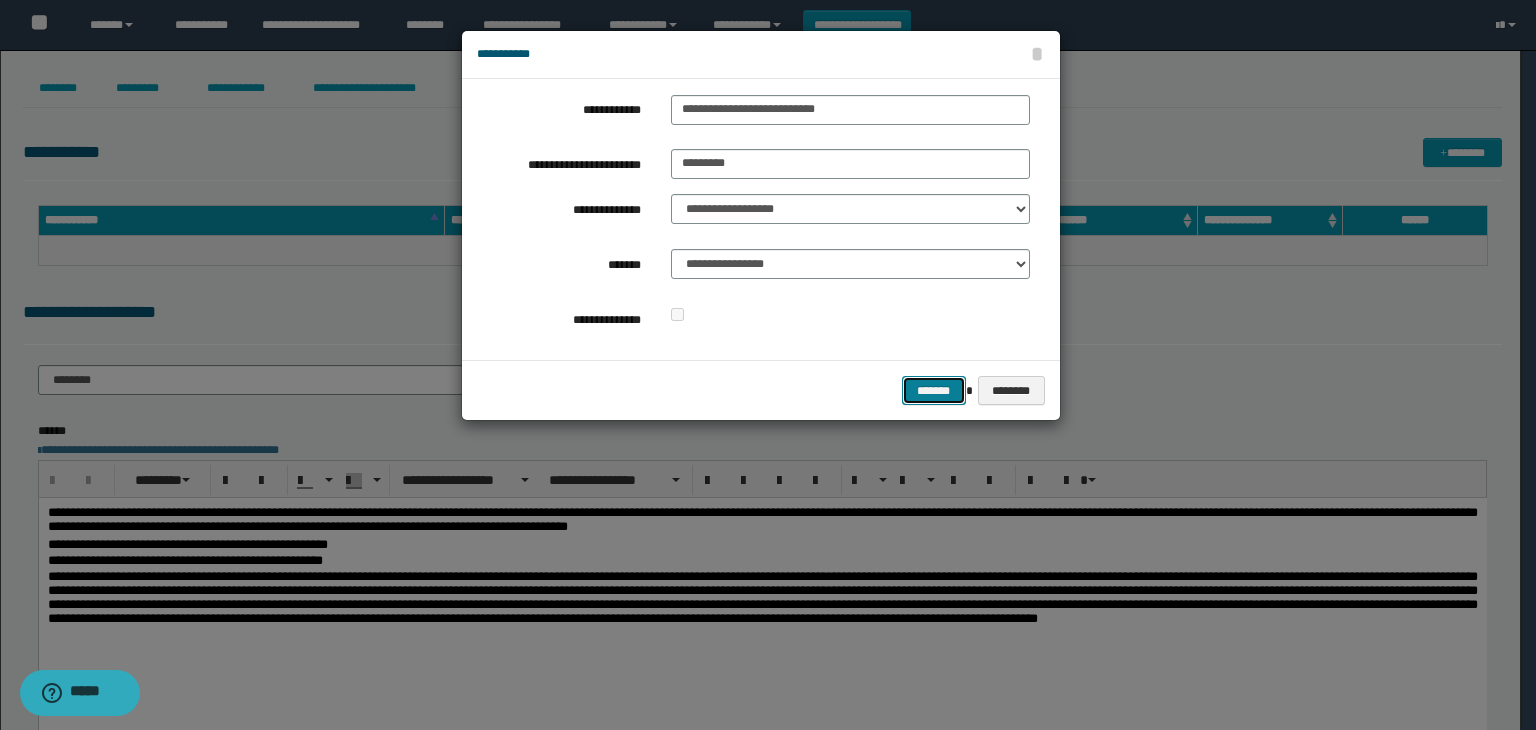 click on "*******" at bounding box center (934, 391) 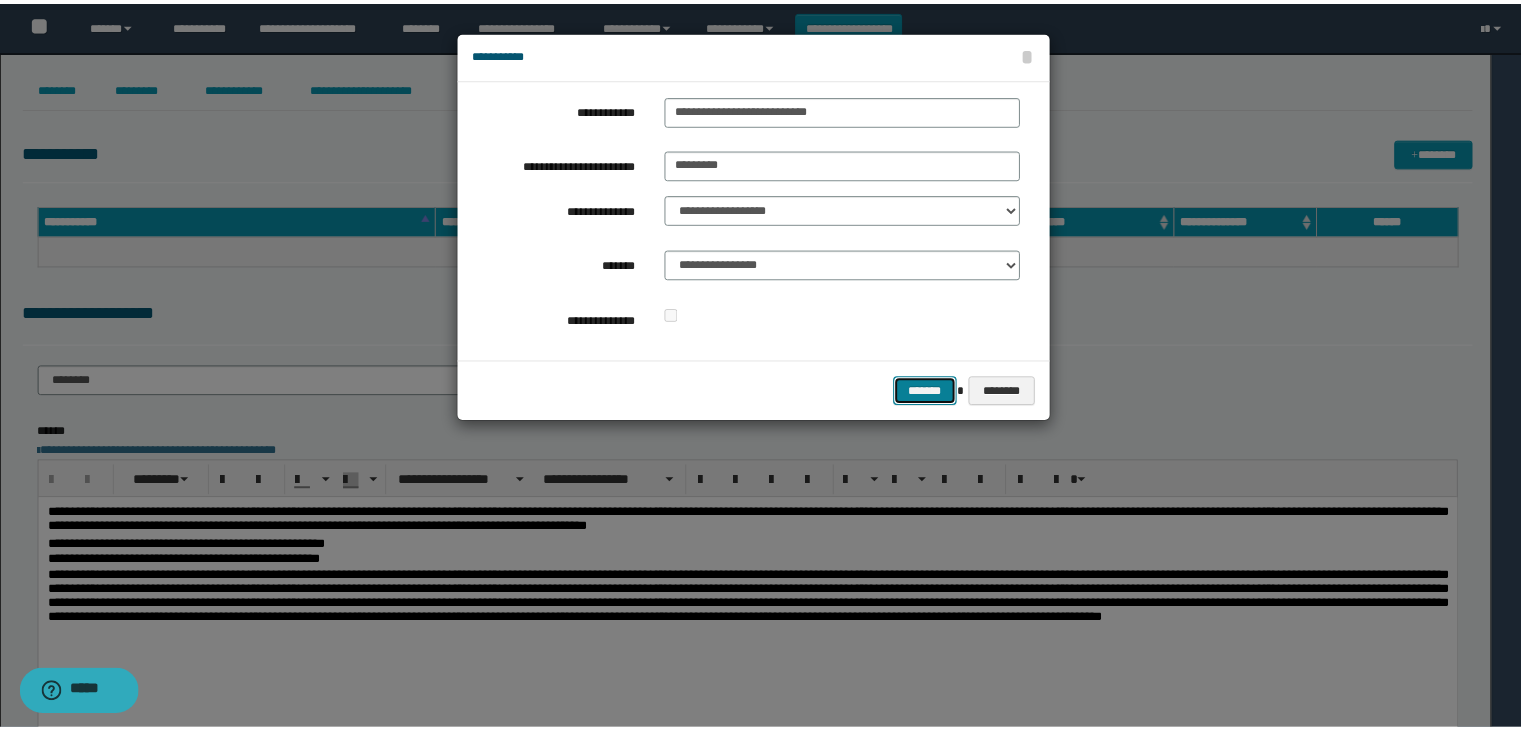 scroll, scrollTop: 0, scrollLeft: 0, axis: both 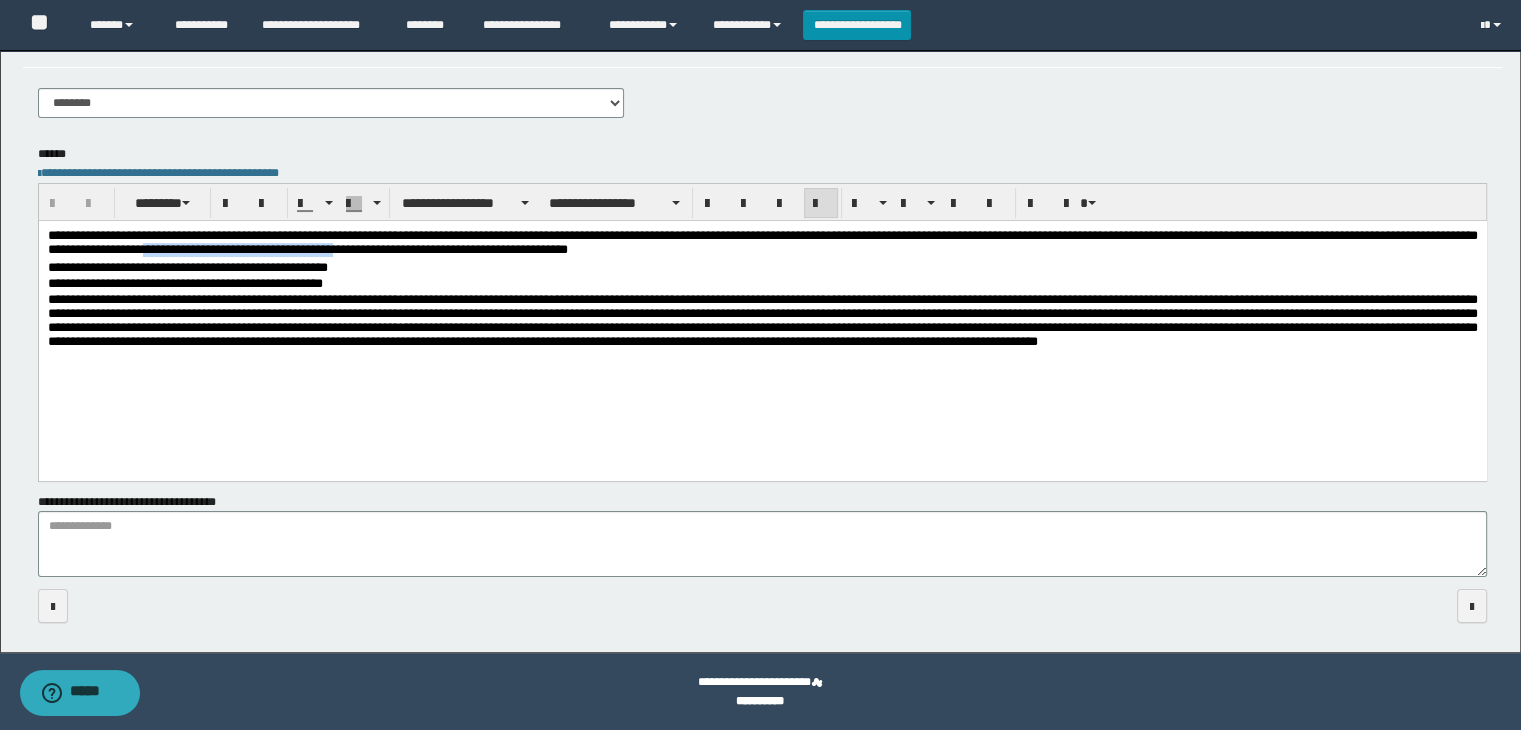 drag, startPoint x: 505, startPoint y: 251, endPoint x: 294, endPoint y: 250, distance: 211.00237 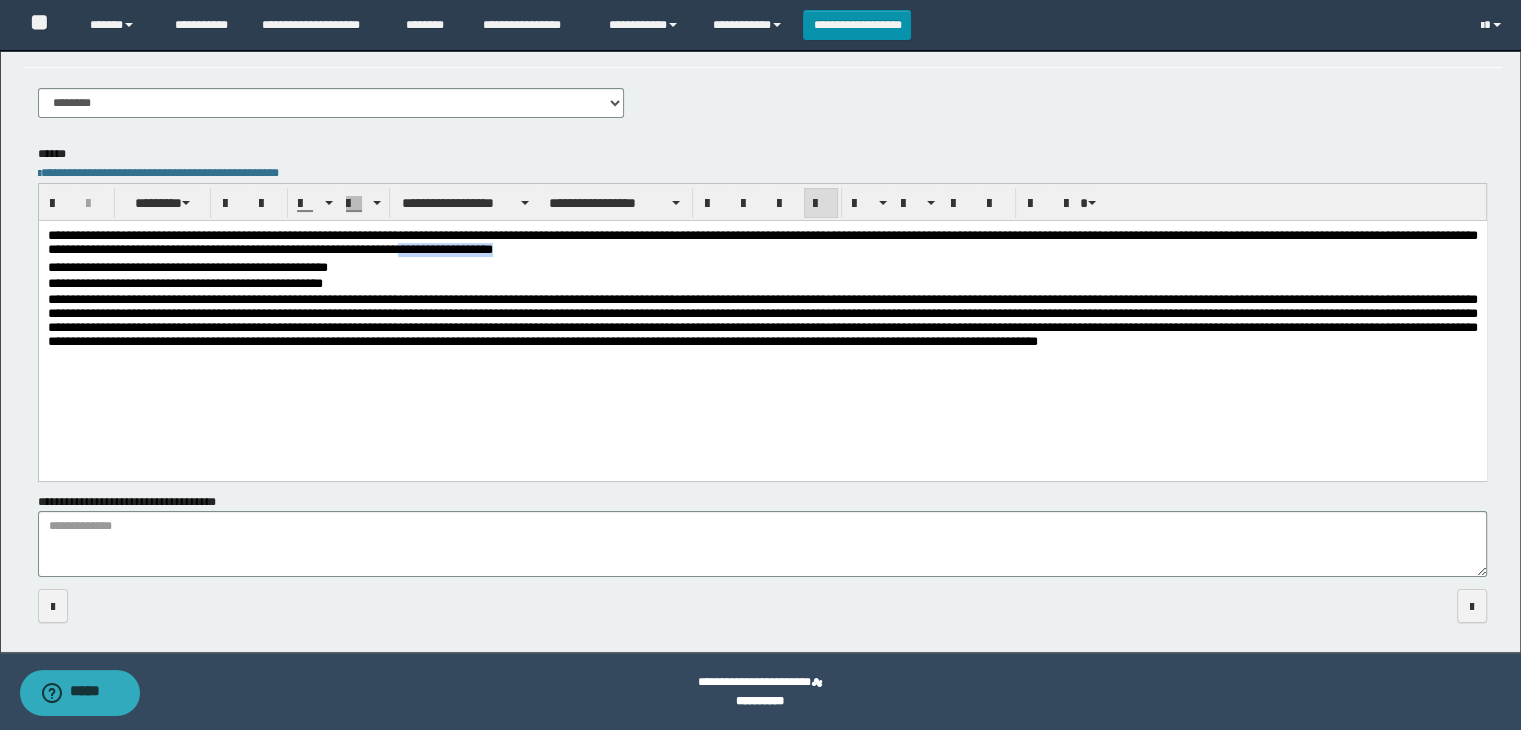 drag, startPoint x: 755, startPoint y: 252, endPoint x: 627, endPoint y: 248, distance: 128.06248 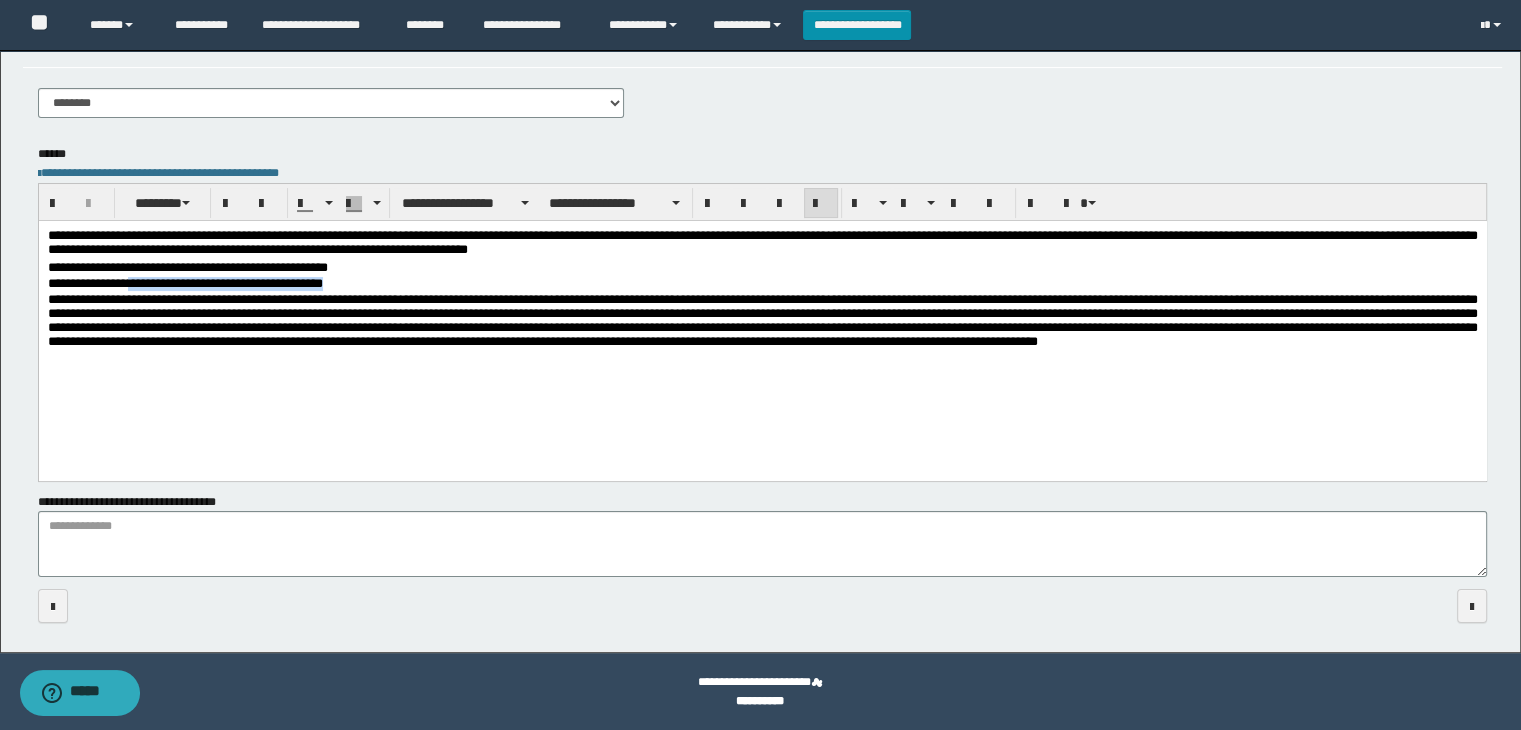 drag, startPoint x: 373, startPoint y: 286, endPoint x: 148, endPoint y: 277, distance: 225.17993 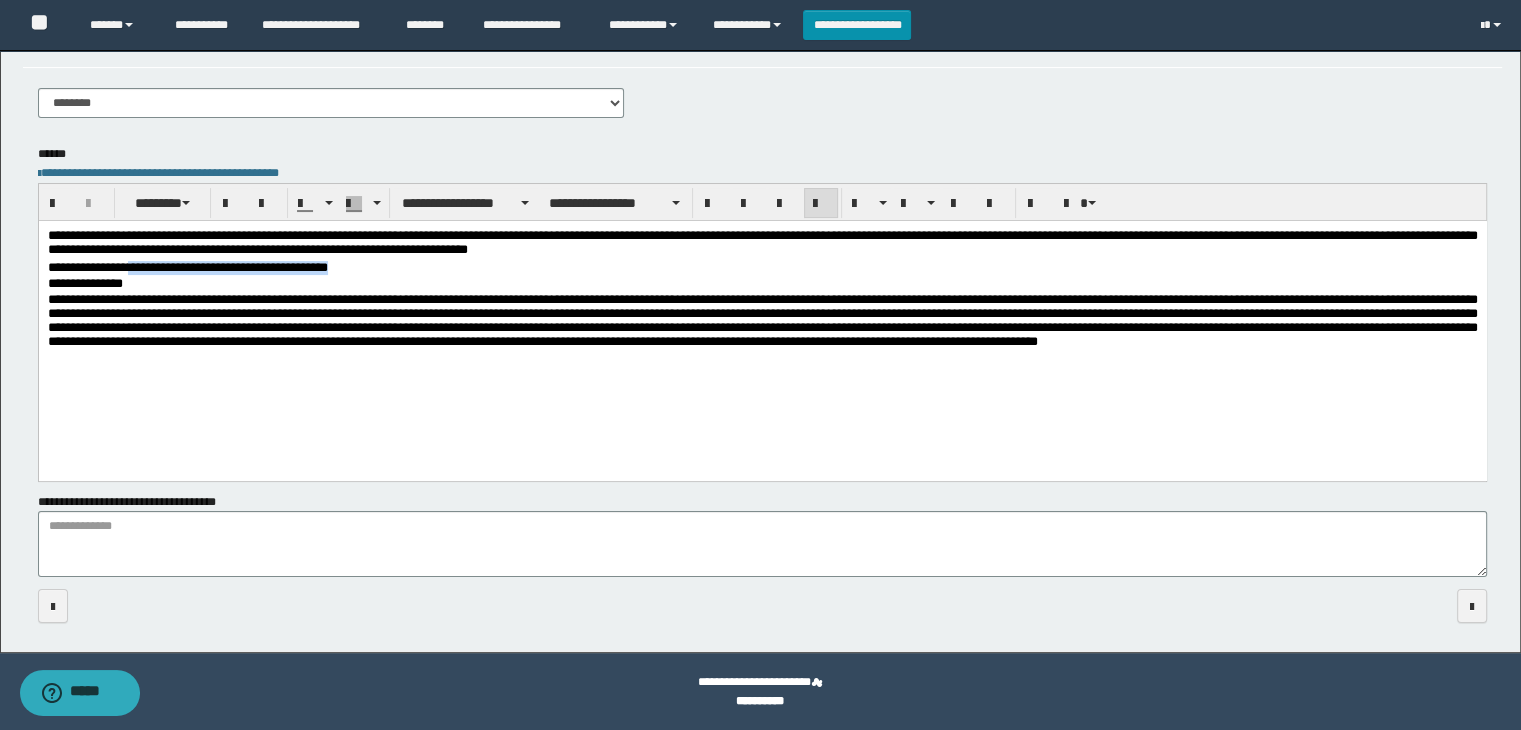drag, startPoint x: 369, startPoint y: 268, endPoint x: 135, endPoint y: 269, distance: 234.00214 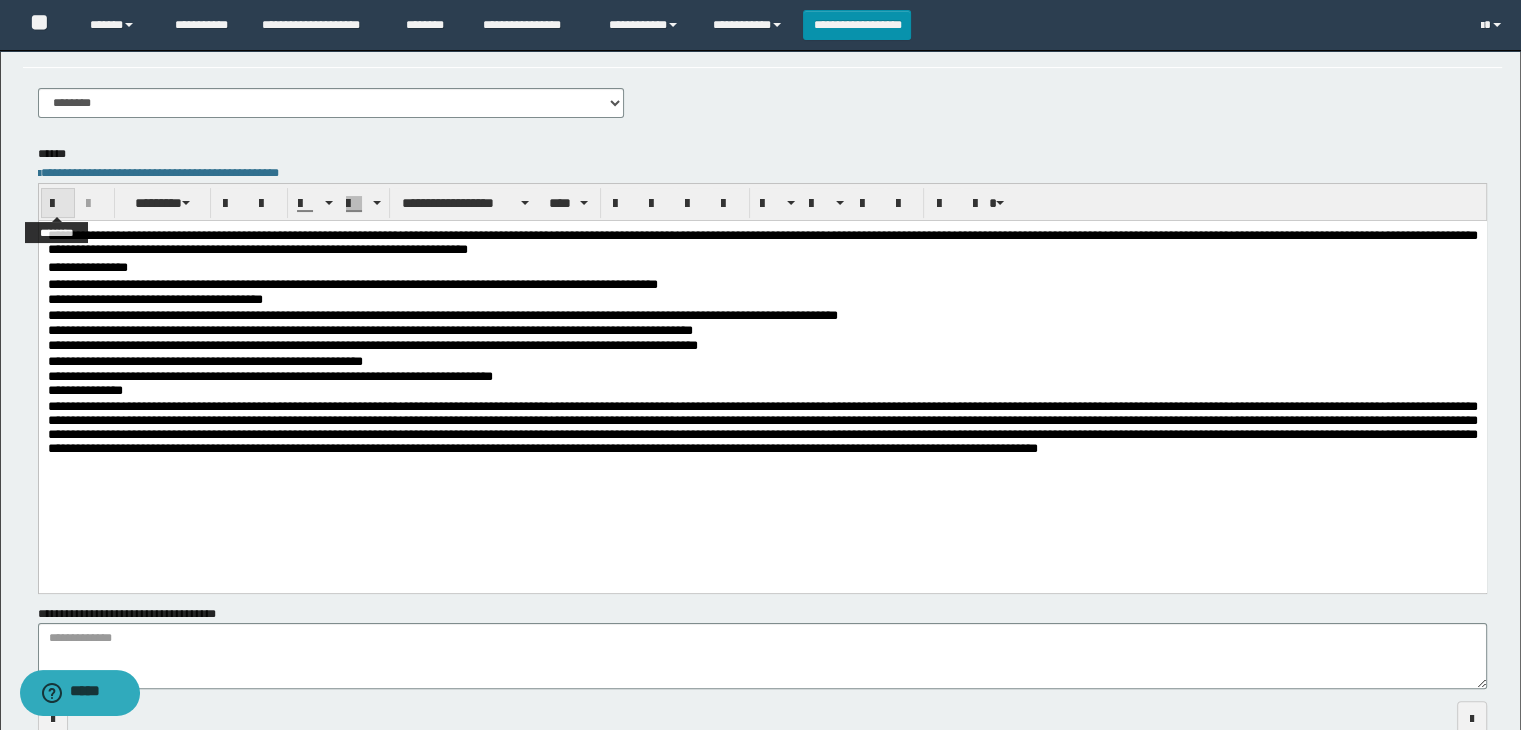 click at bounding box center [58, 203] 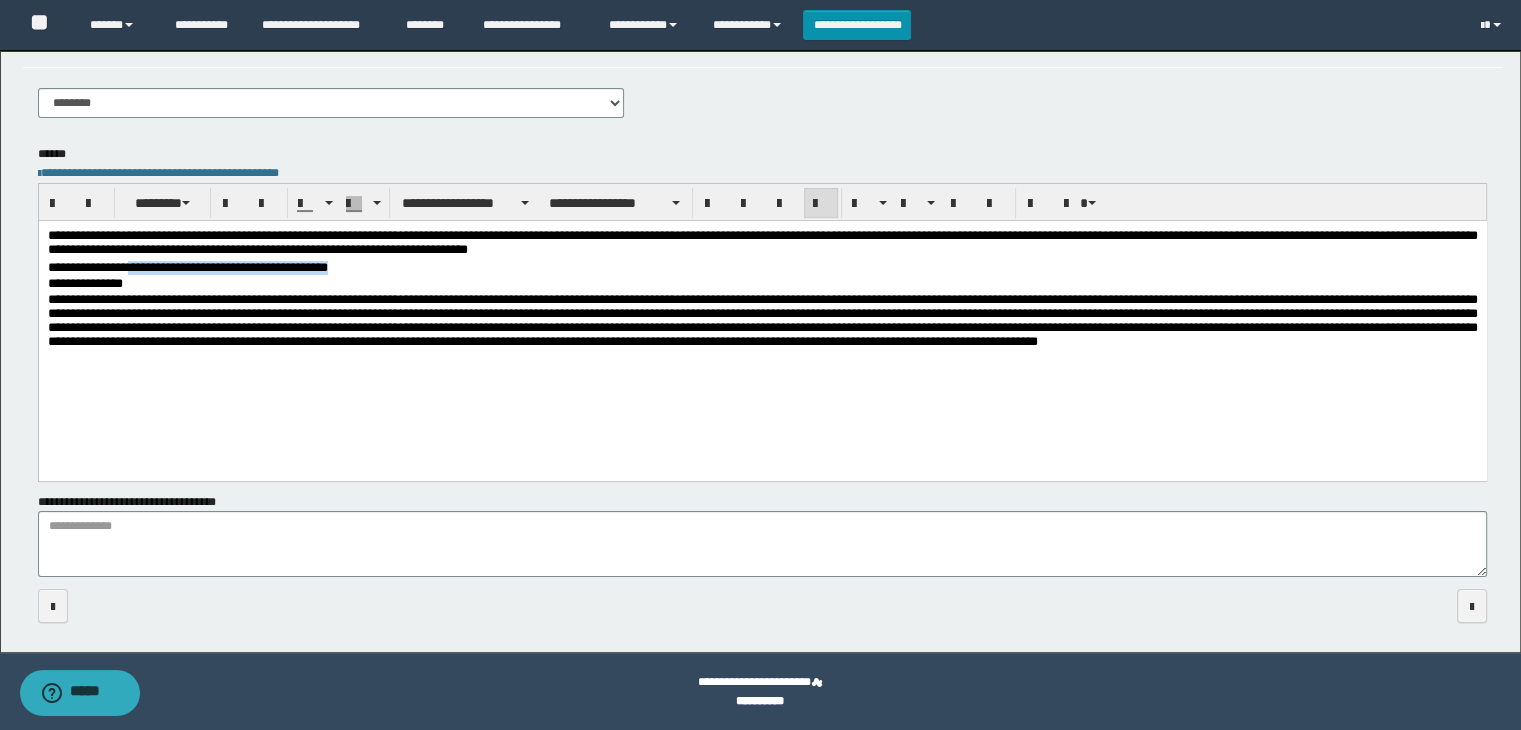 drag, startPoint x: 378, startPoint y: 269, endPoint x: 135, endPoint y: 263, distance: 243.07407 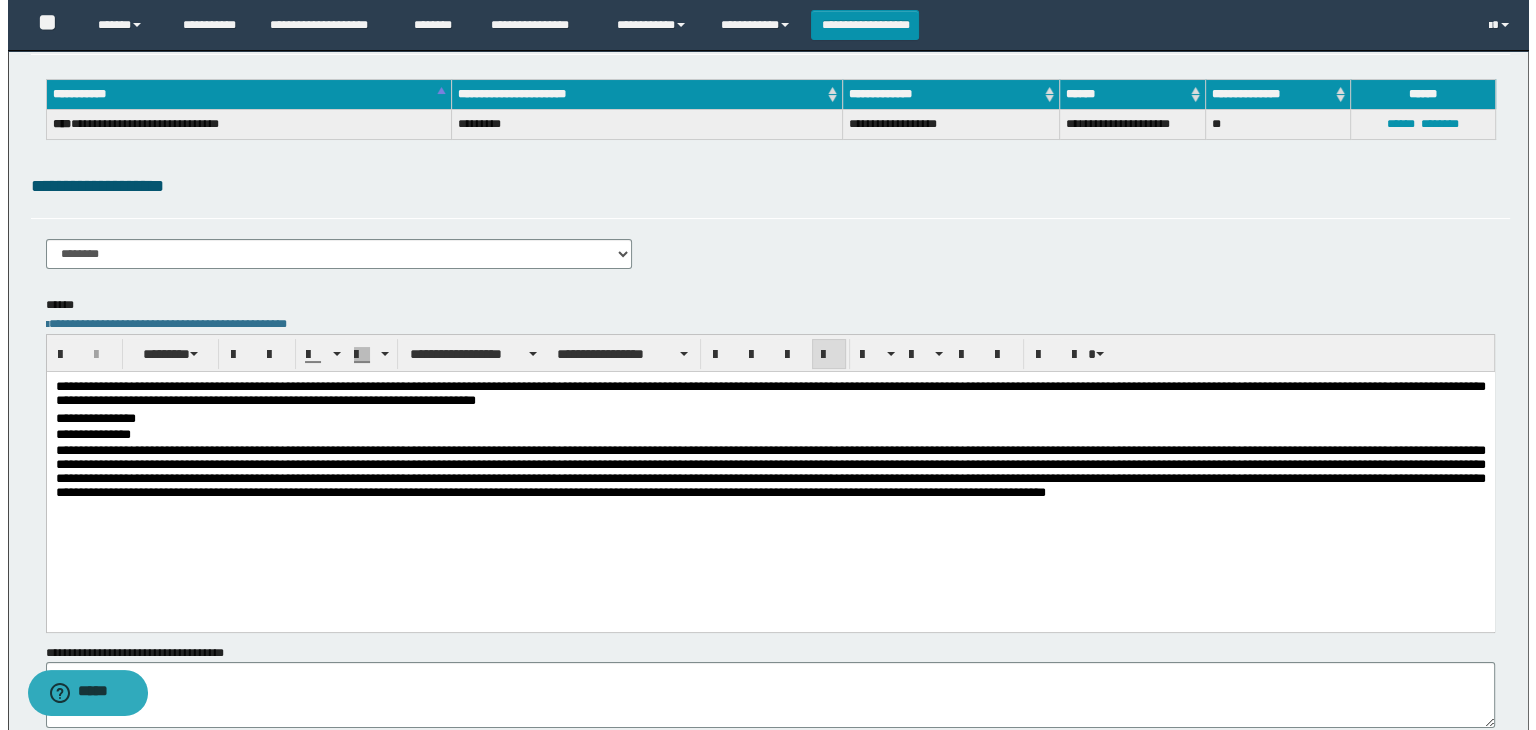 scroll, scrollTop: 0, scrollLeft: 0, axis: both 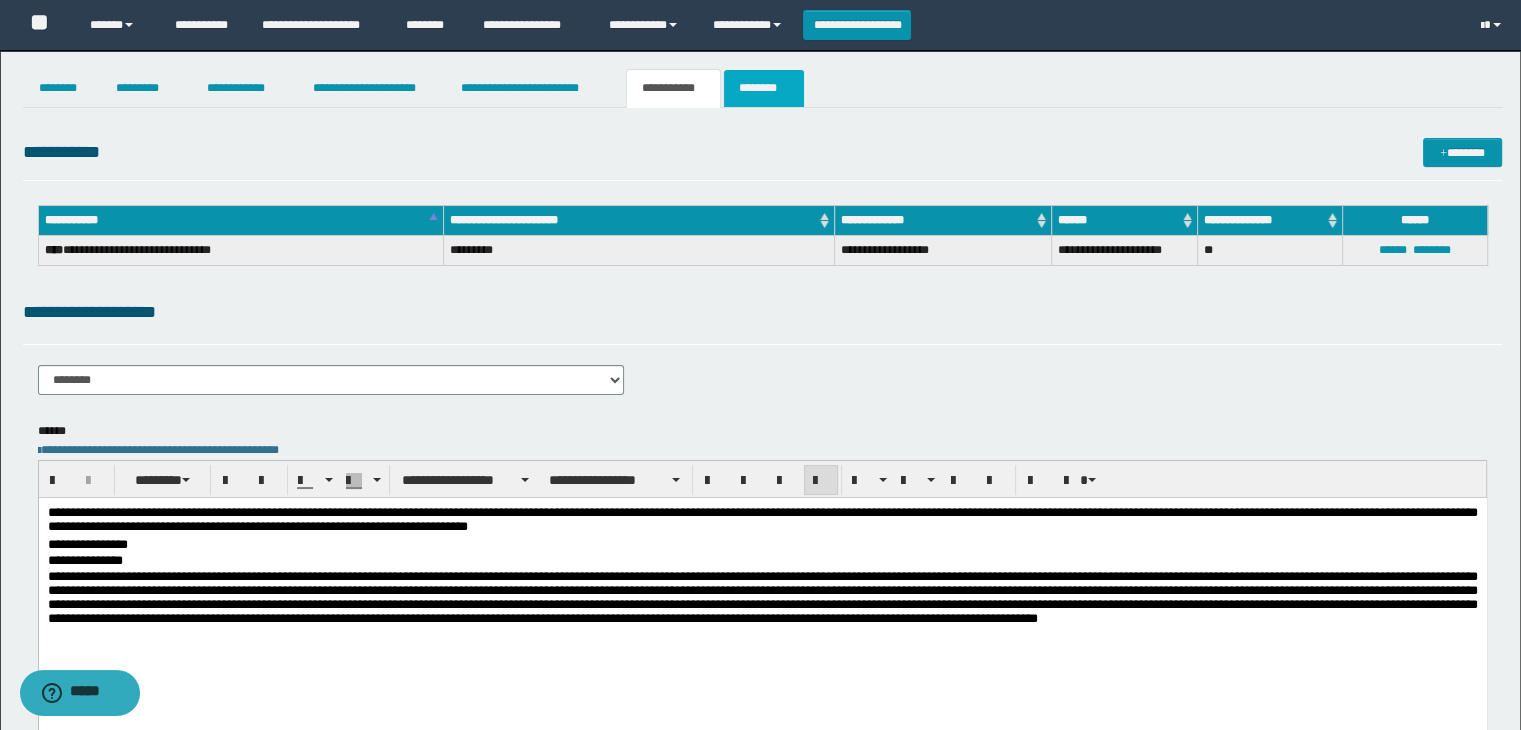 click on "********" at bounding box center (764, 88) 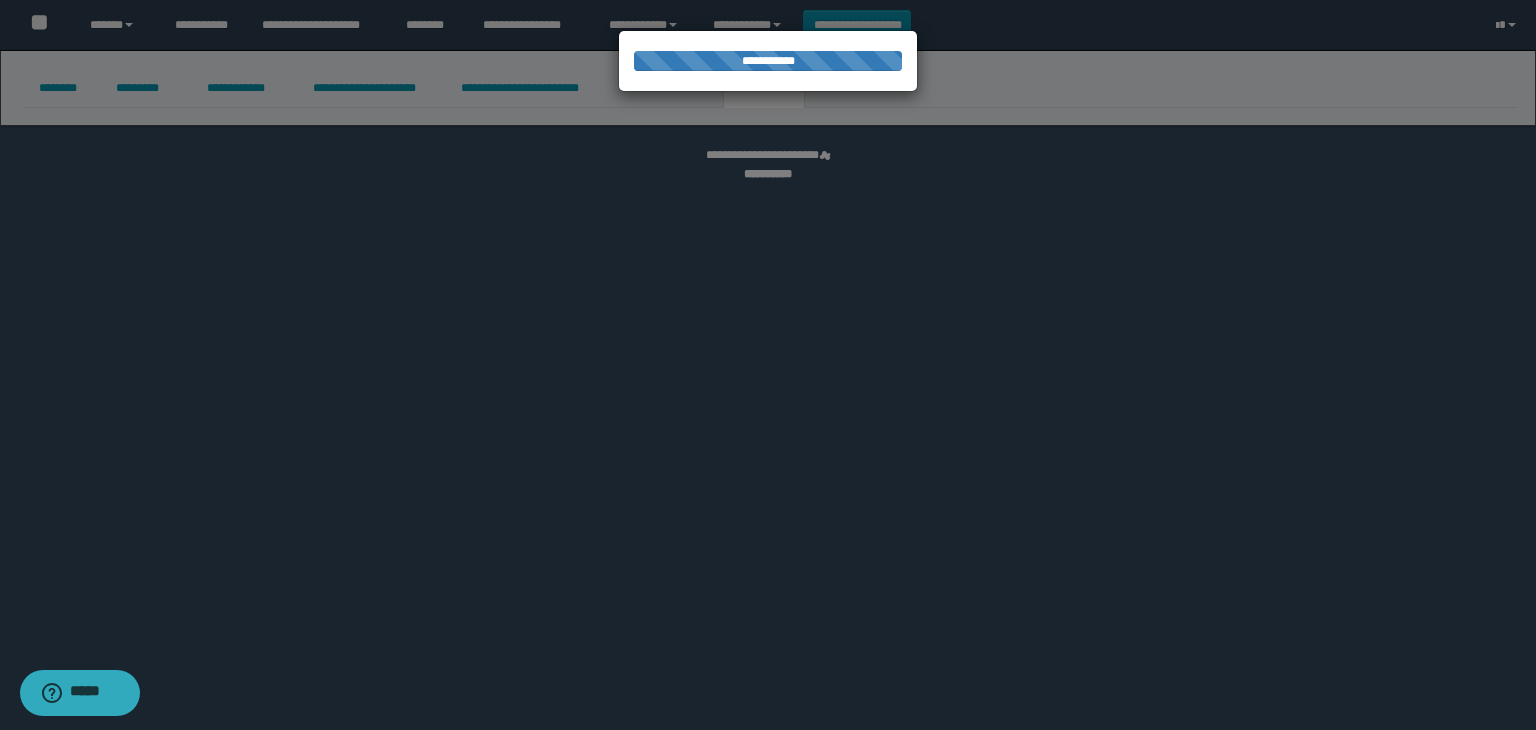 select 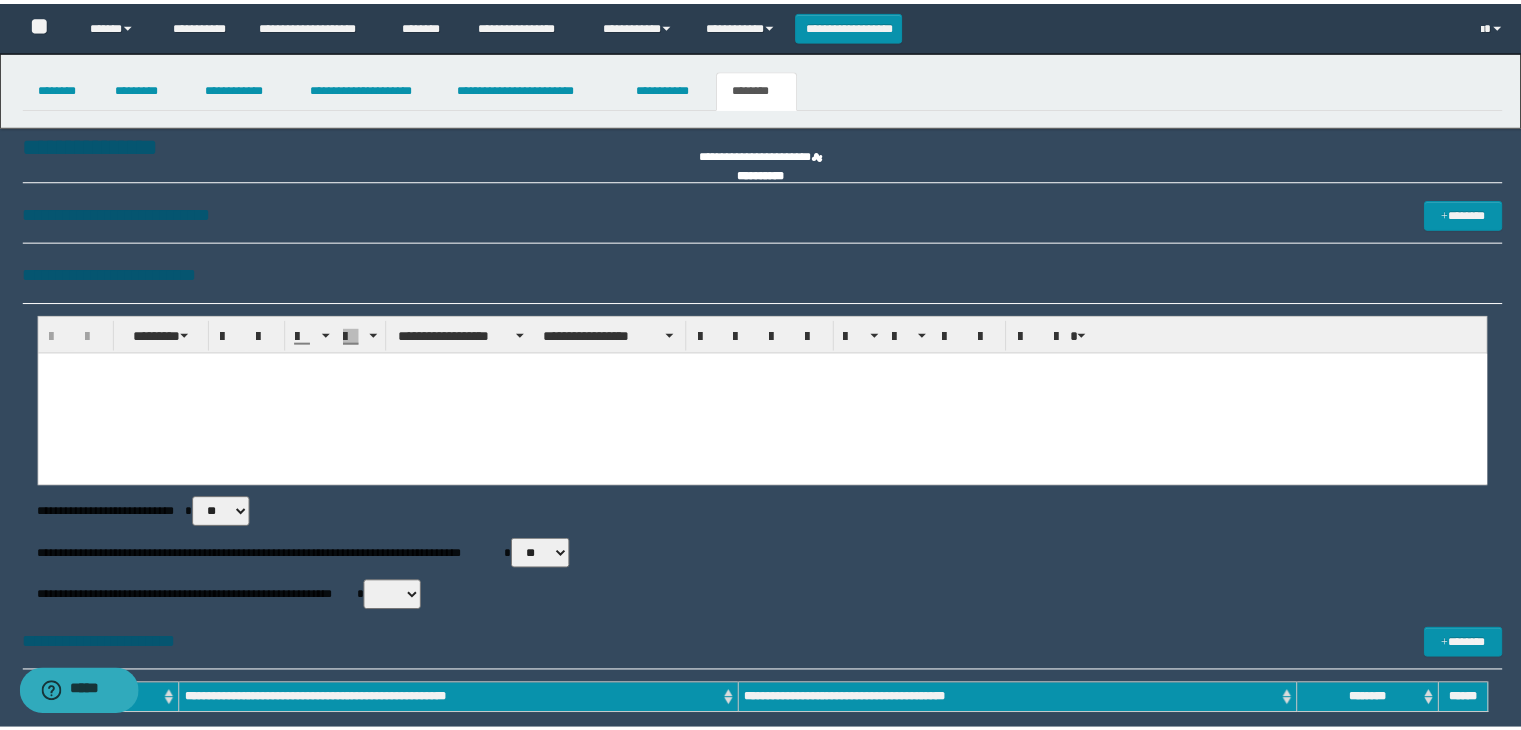 scroll, scrollTop: 0, scrollLeft: 0, axis: both 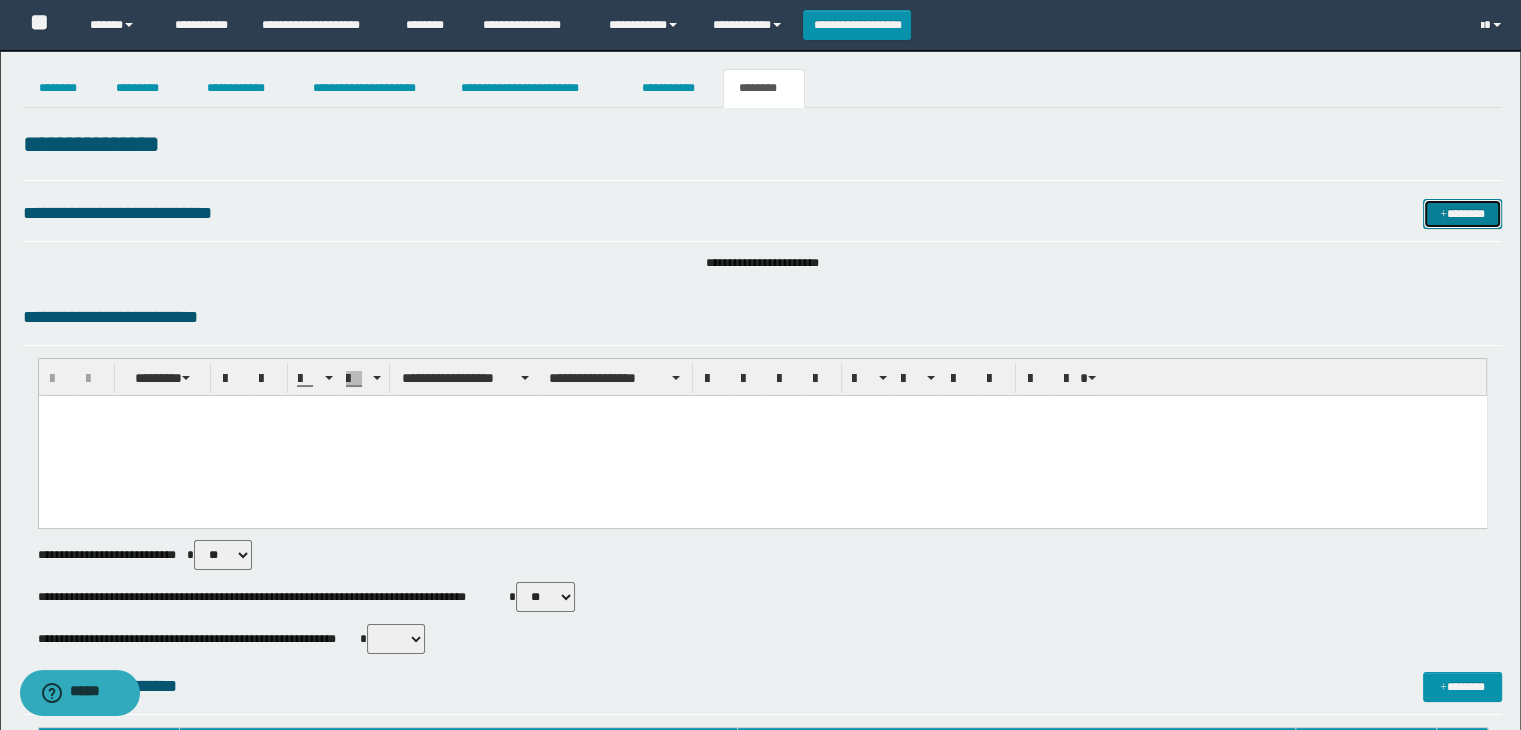 click on "*******" at bounding box center (1462, 214) 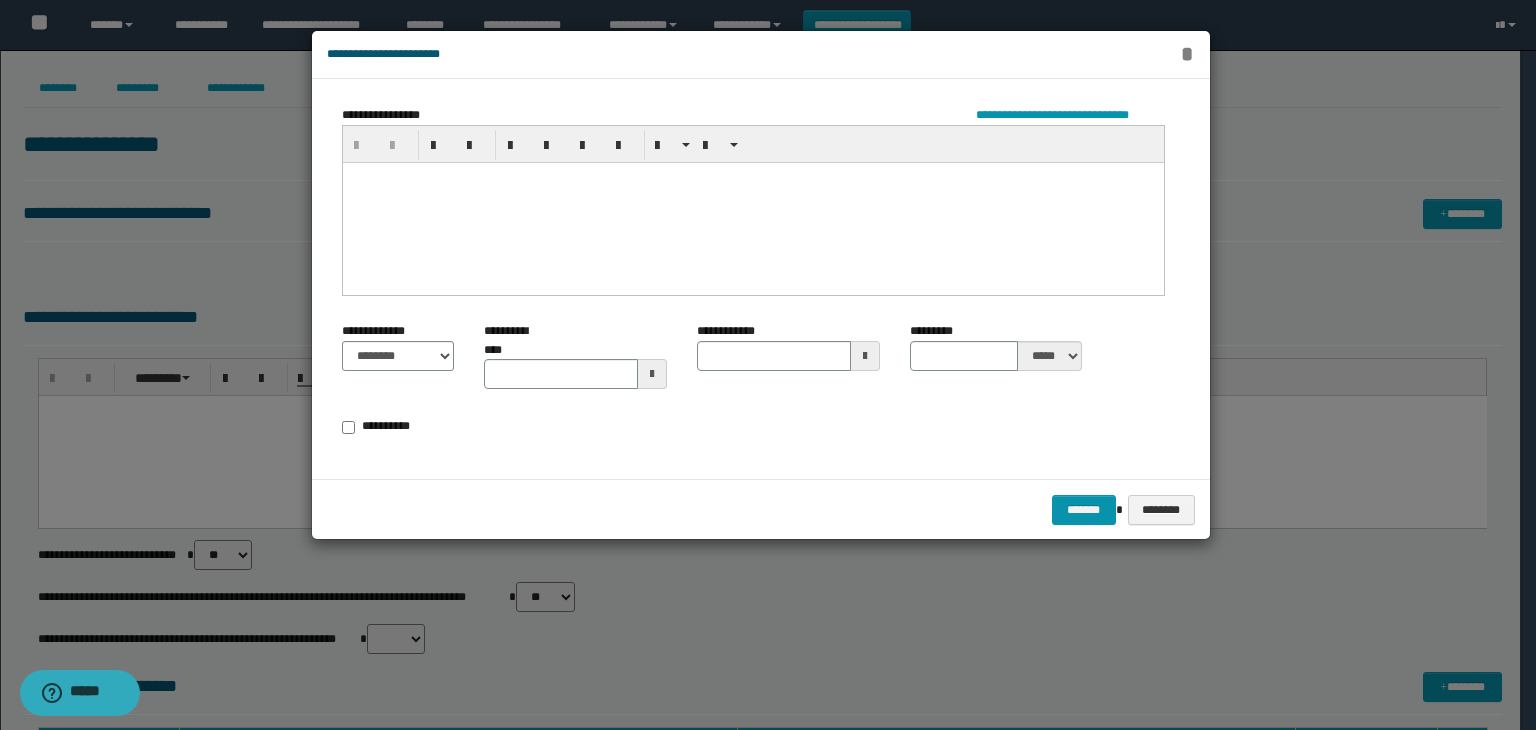 click on "*" at bounding box center [1187, 54] 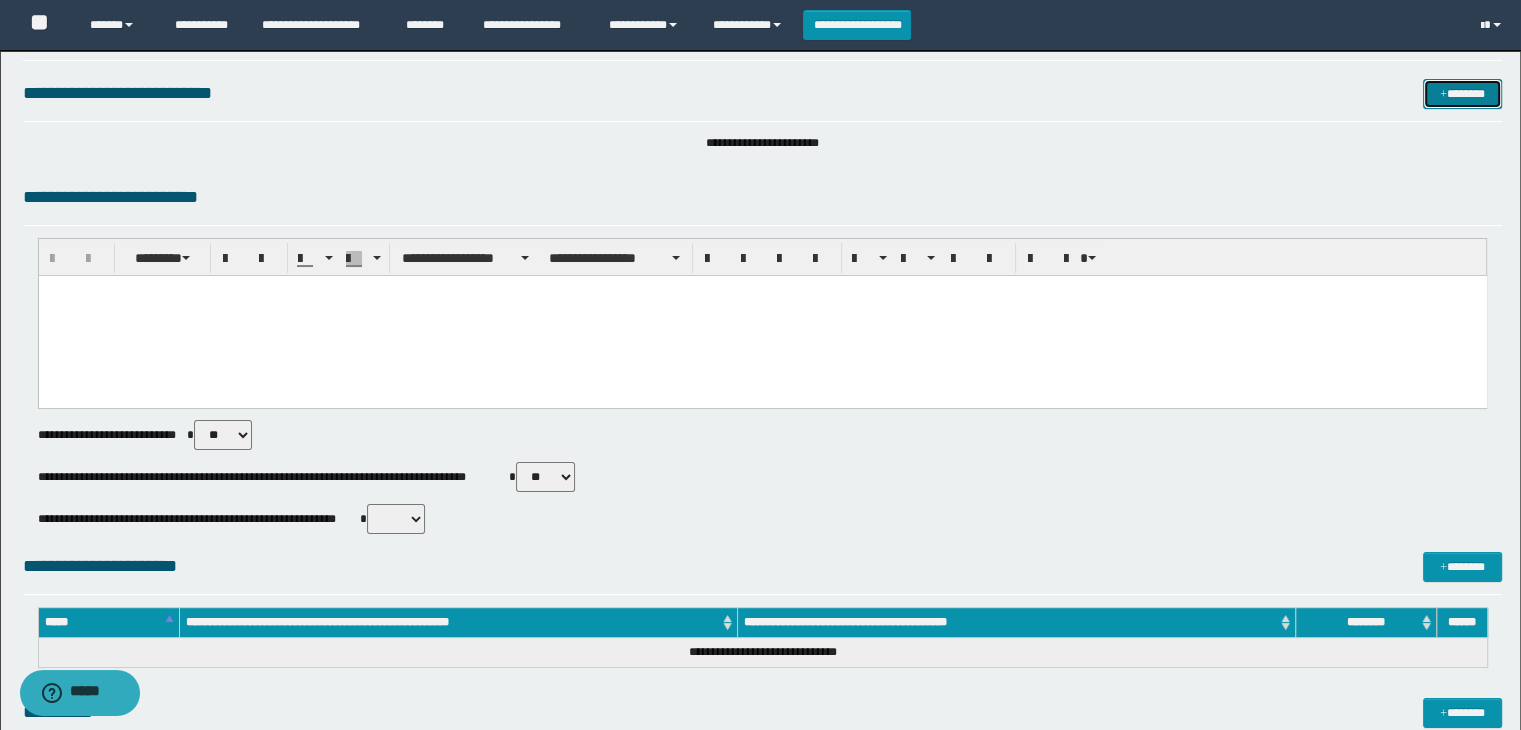 scroll, scrollTop: 100, scrollLeft: 0, axis: vertical 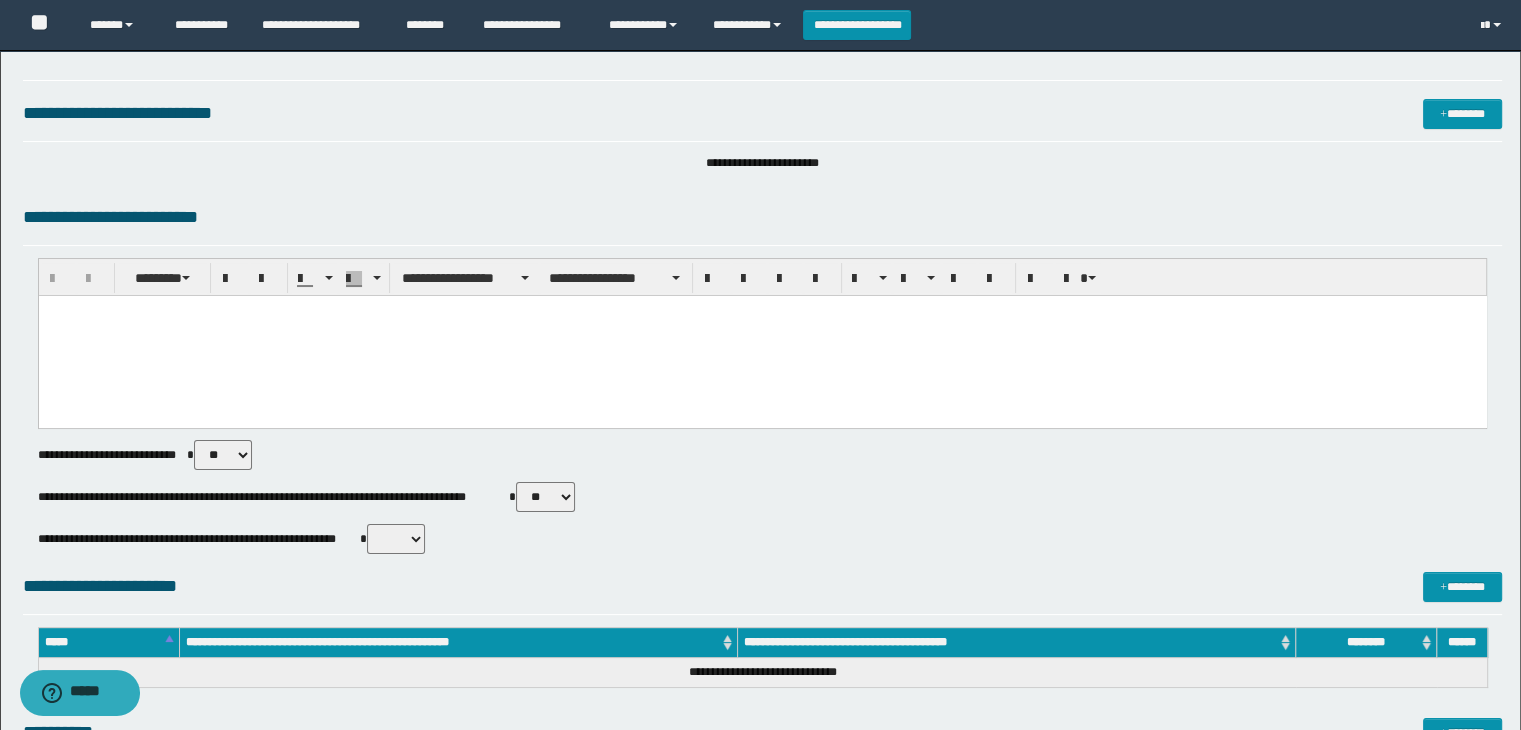 click at bounding box center (762, 336) 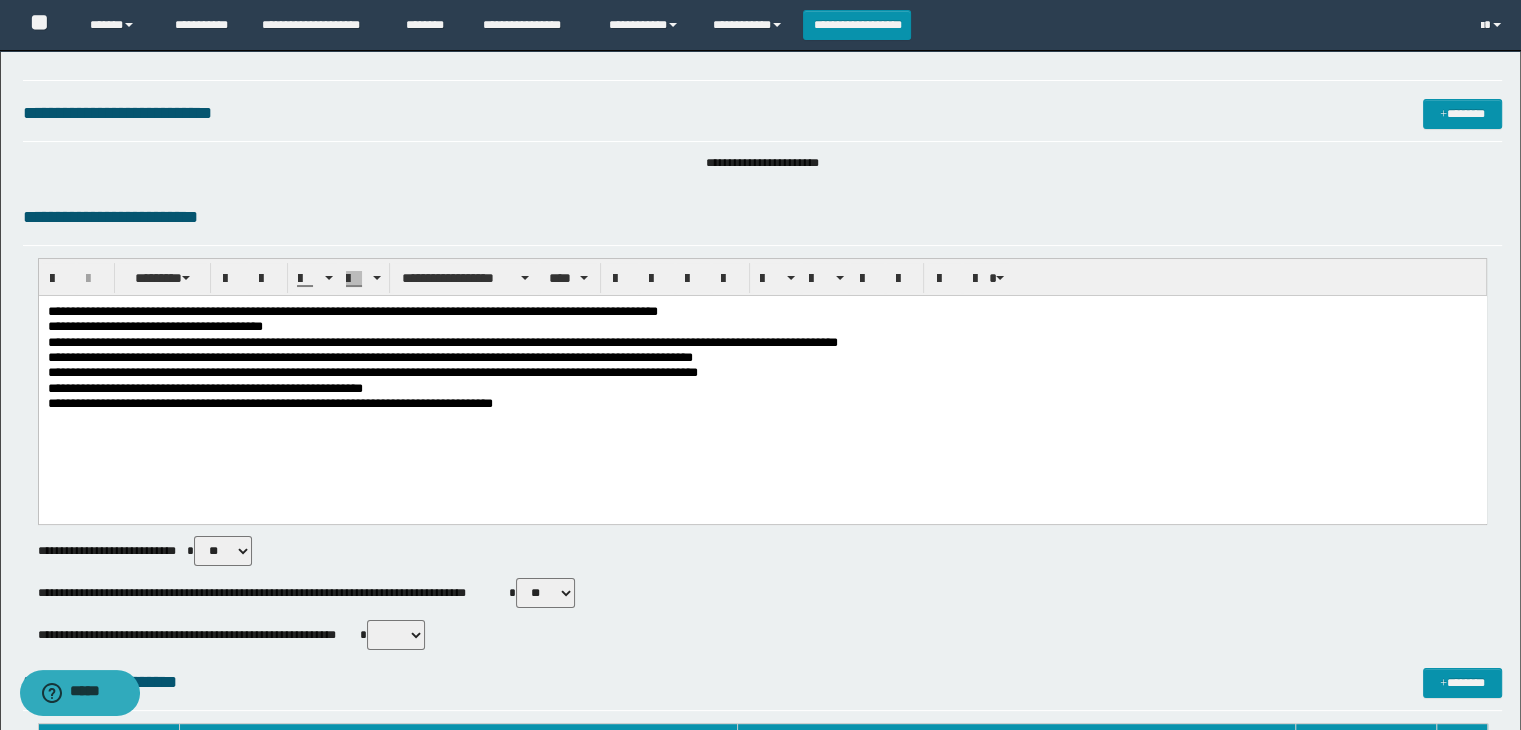 drag, startPoint x: 533, startPoint y: 579, endPoint x: 535, endPoint y: 591, distance: 12.165525 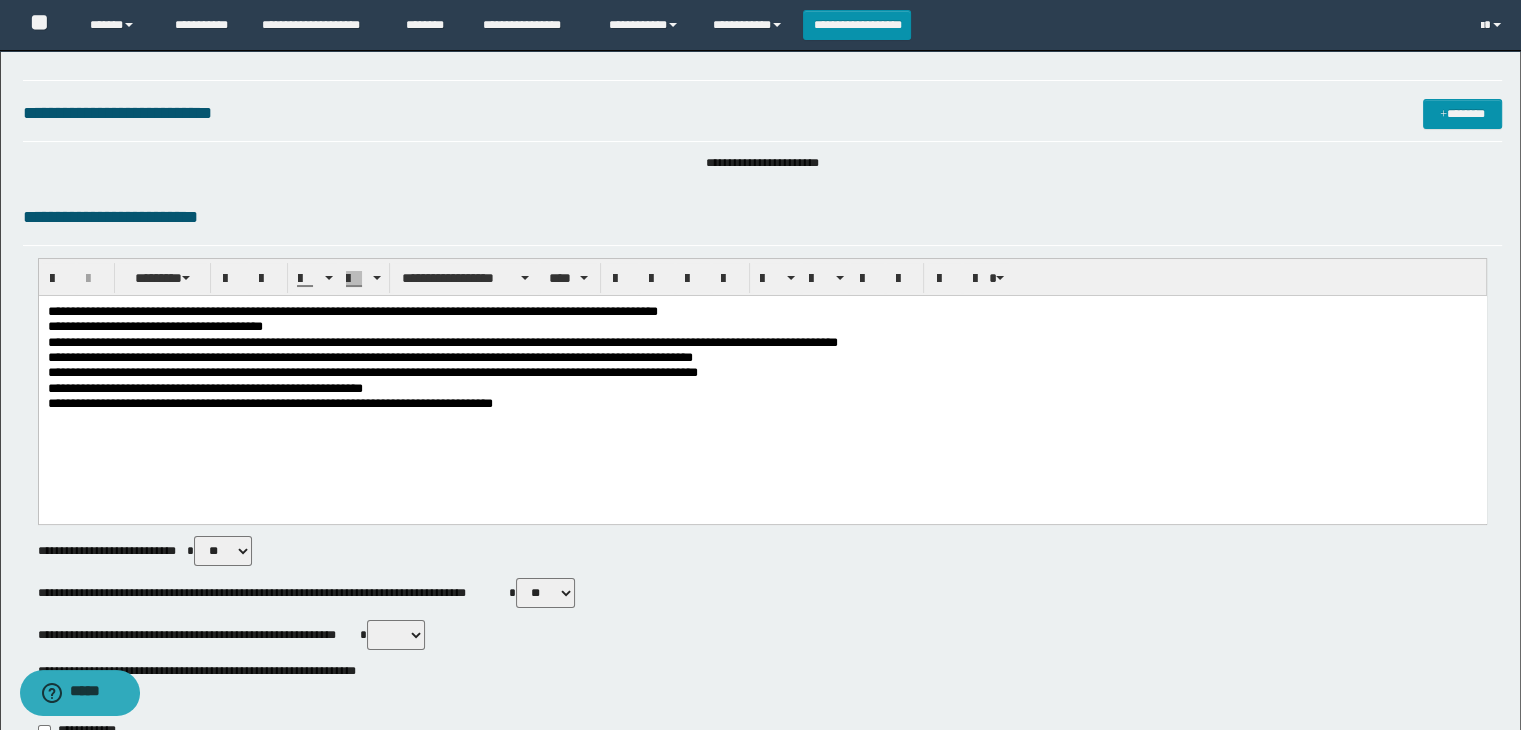 click on "**
**" at bounding box center (396, 635) 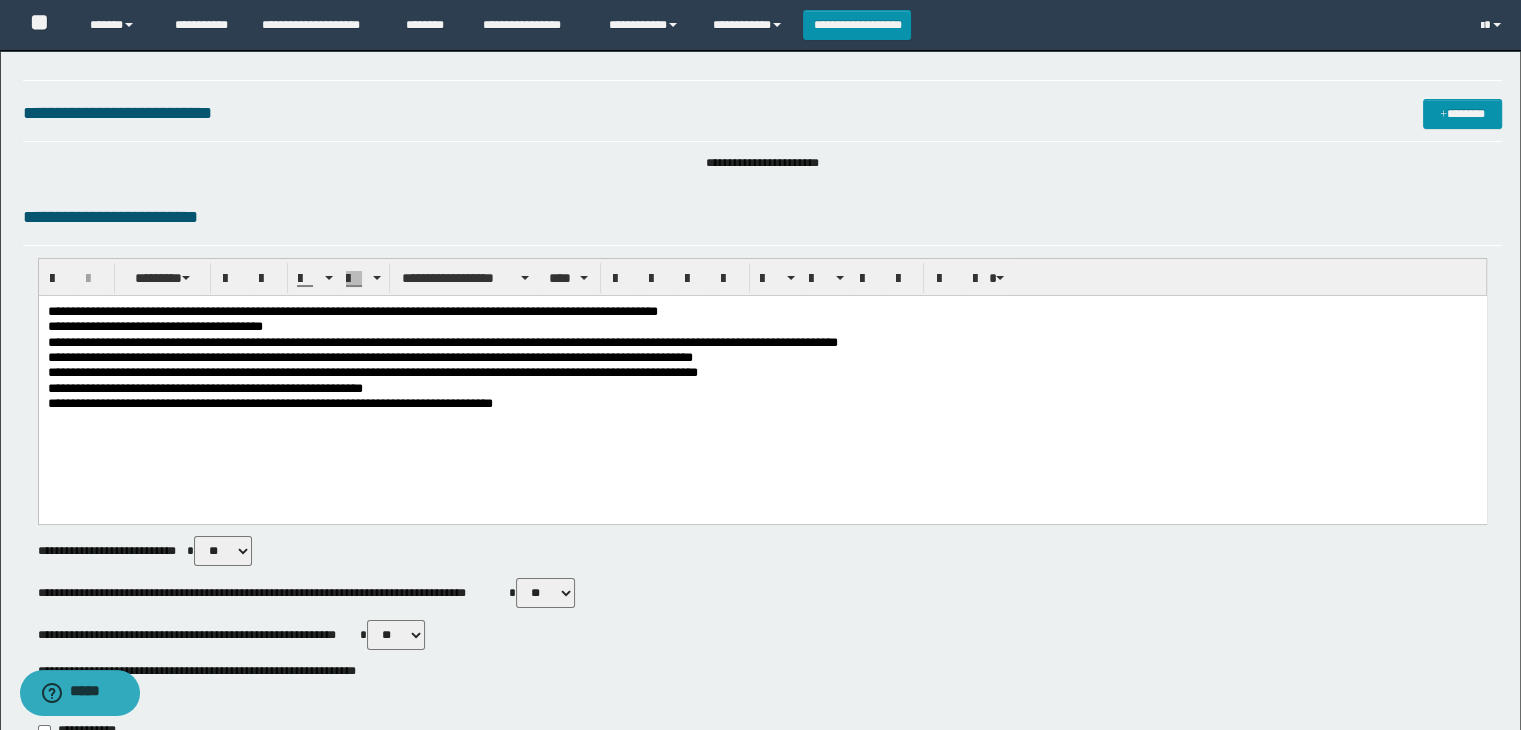 click on "**
**" at bounding box center (396, 635) 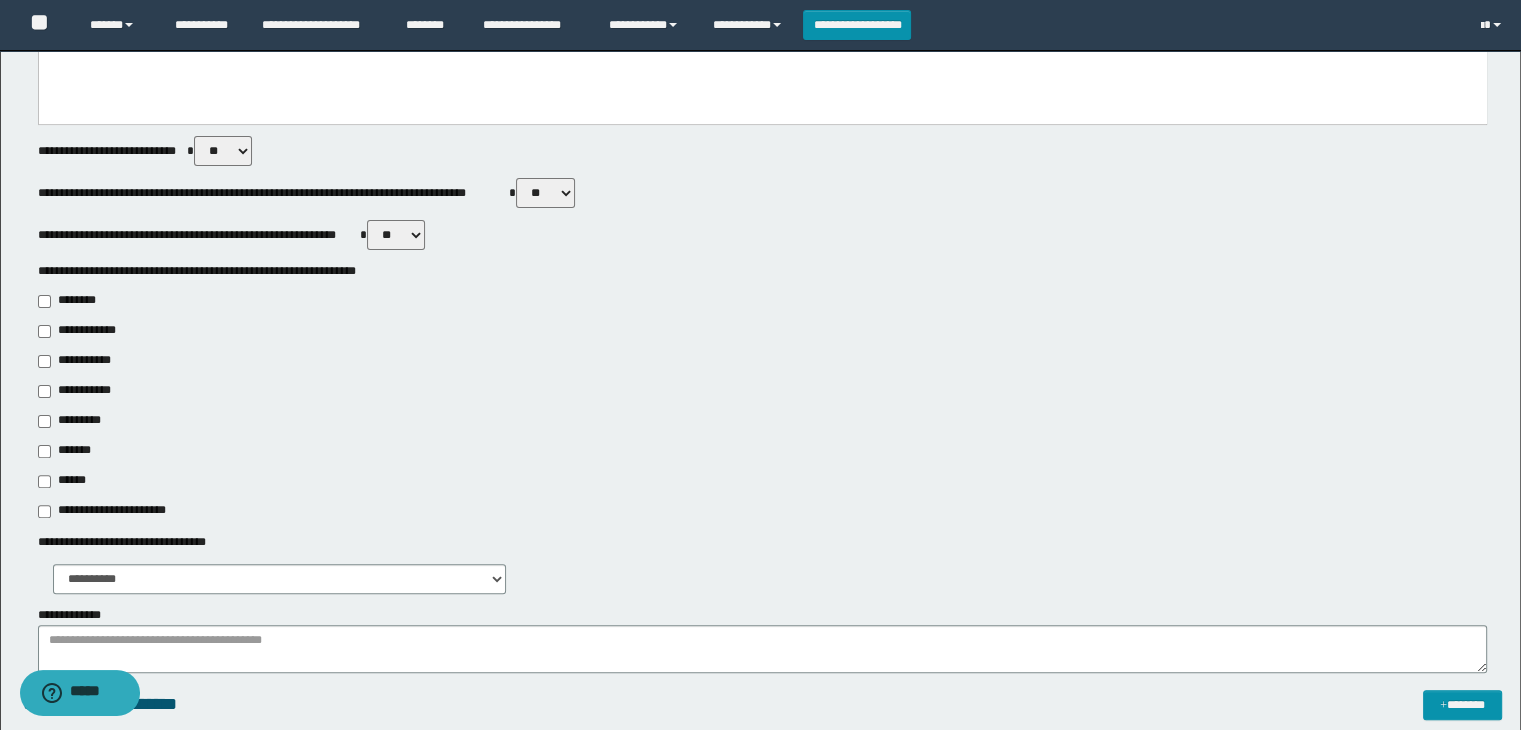 click on "**********" at bounding box center (81, 361) 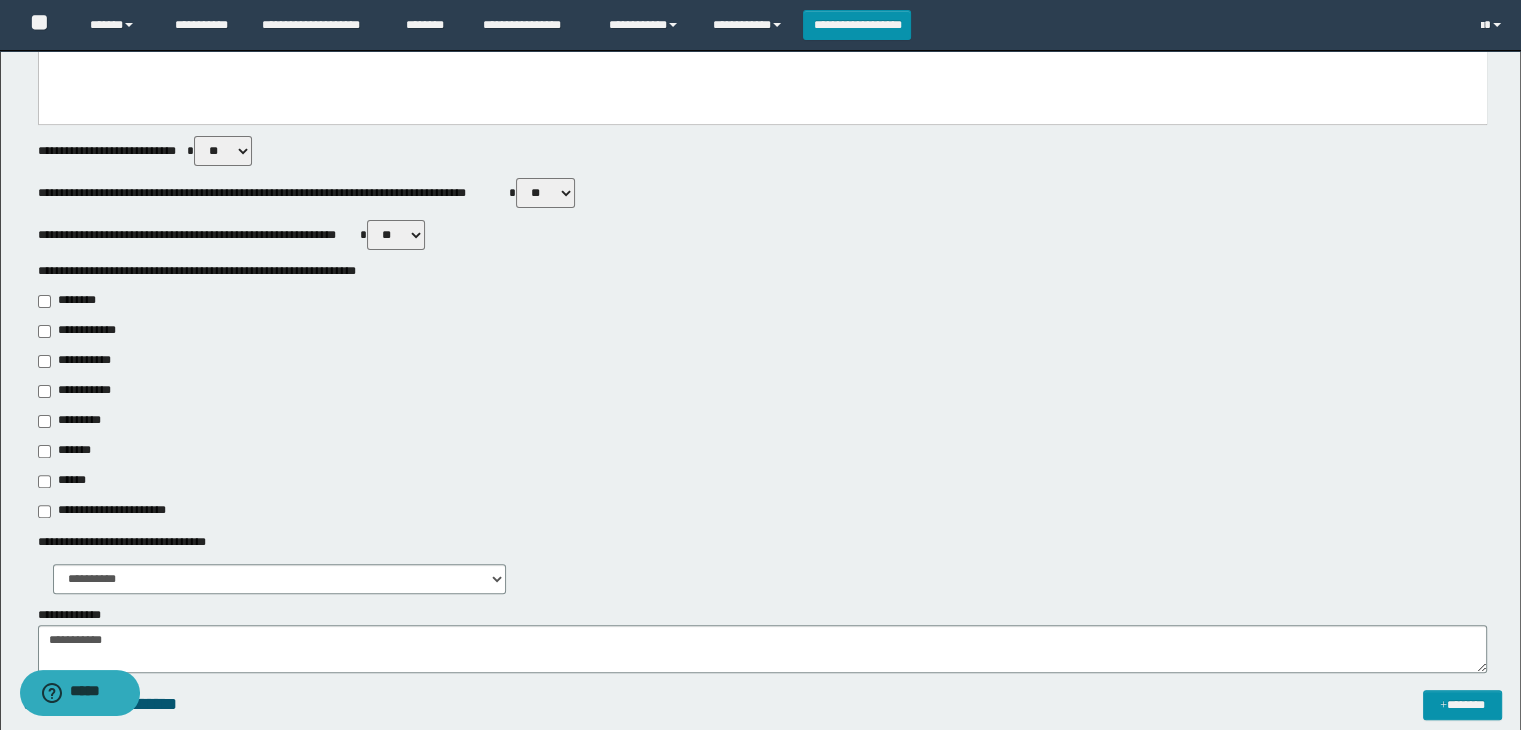 click on "*********" at bounding box center (72, 421) 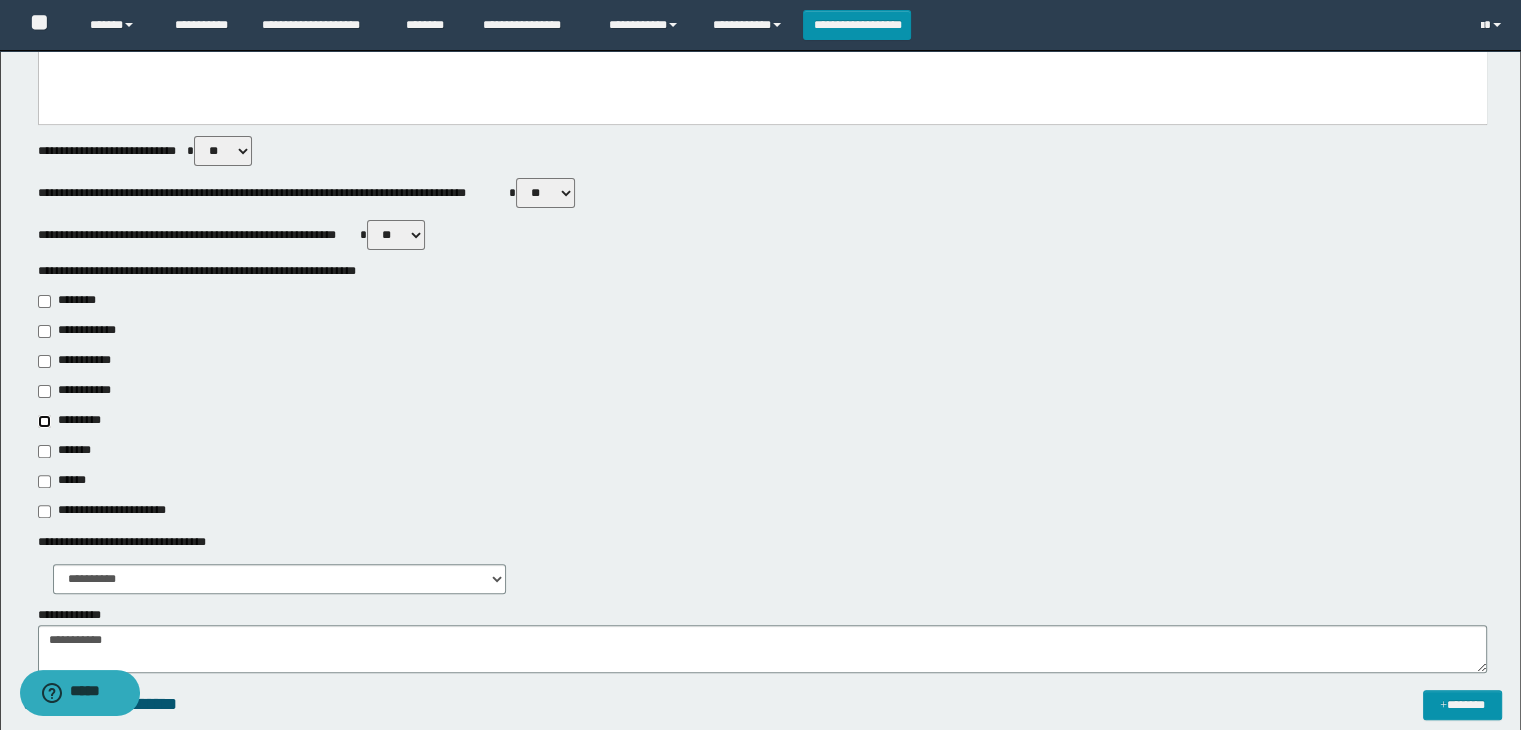 type on "**********" 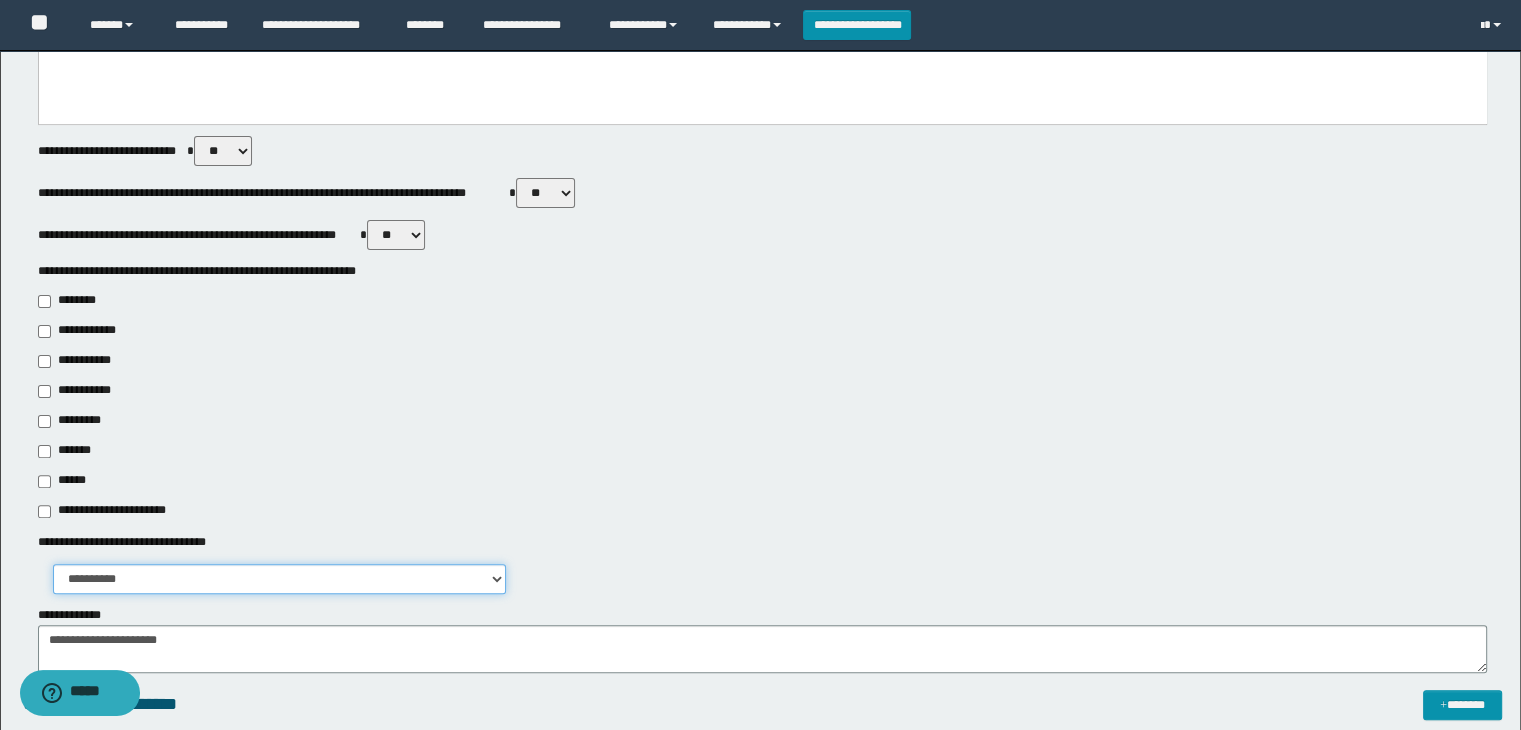 click on "**********" at bounding box center (279, 579) 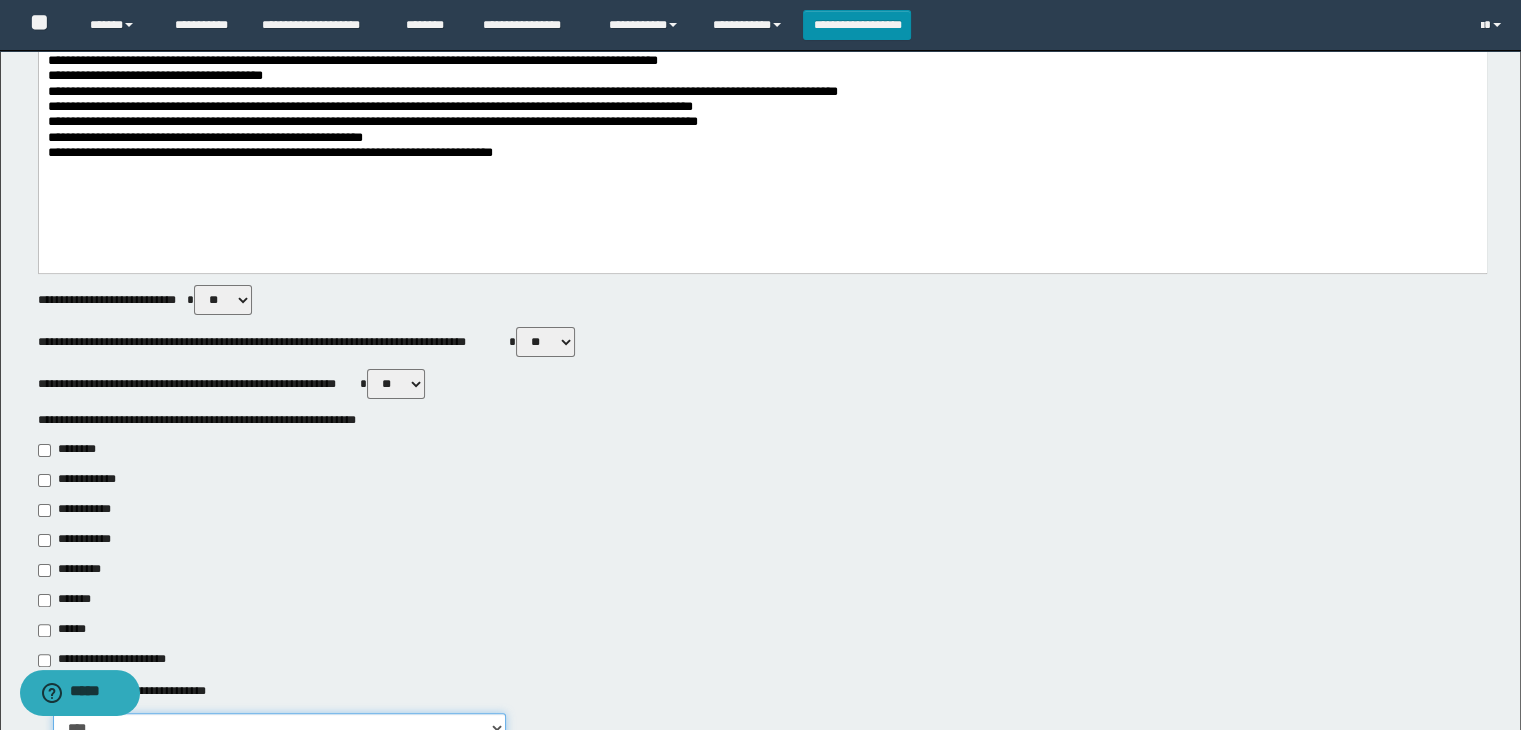scroll, scrollTop: 100, scrollLeft: 0, axis: vertical 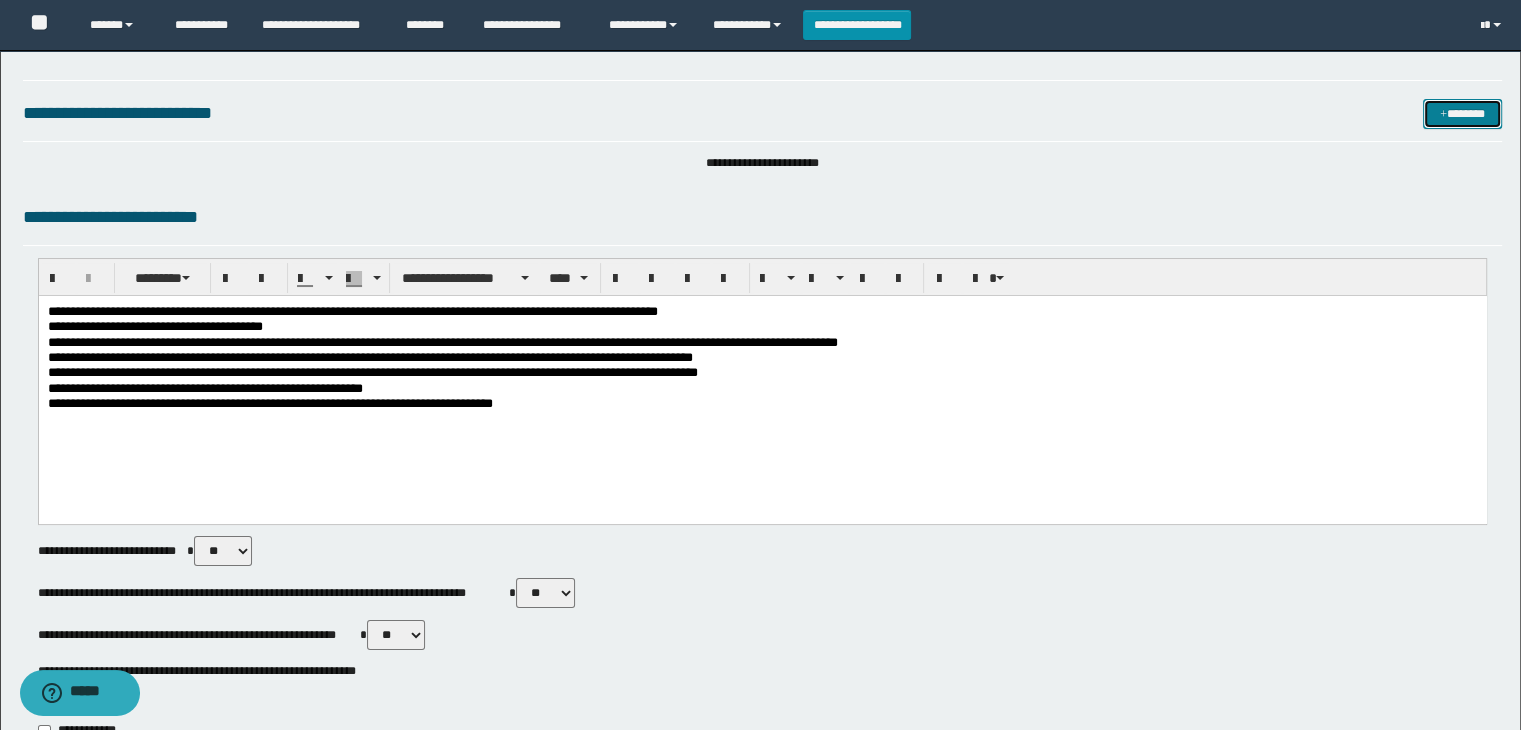 click on "*******" at bounding box center (1462, 114) 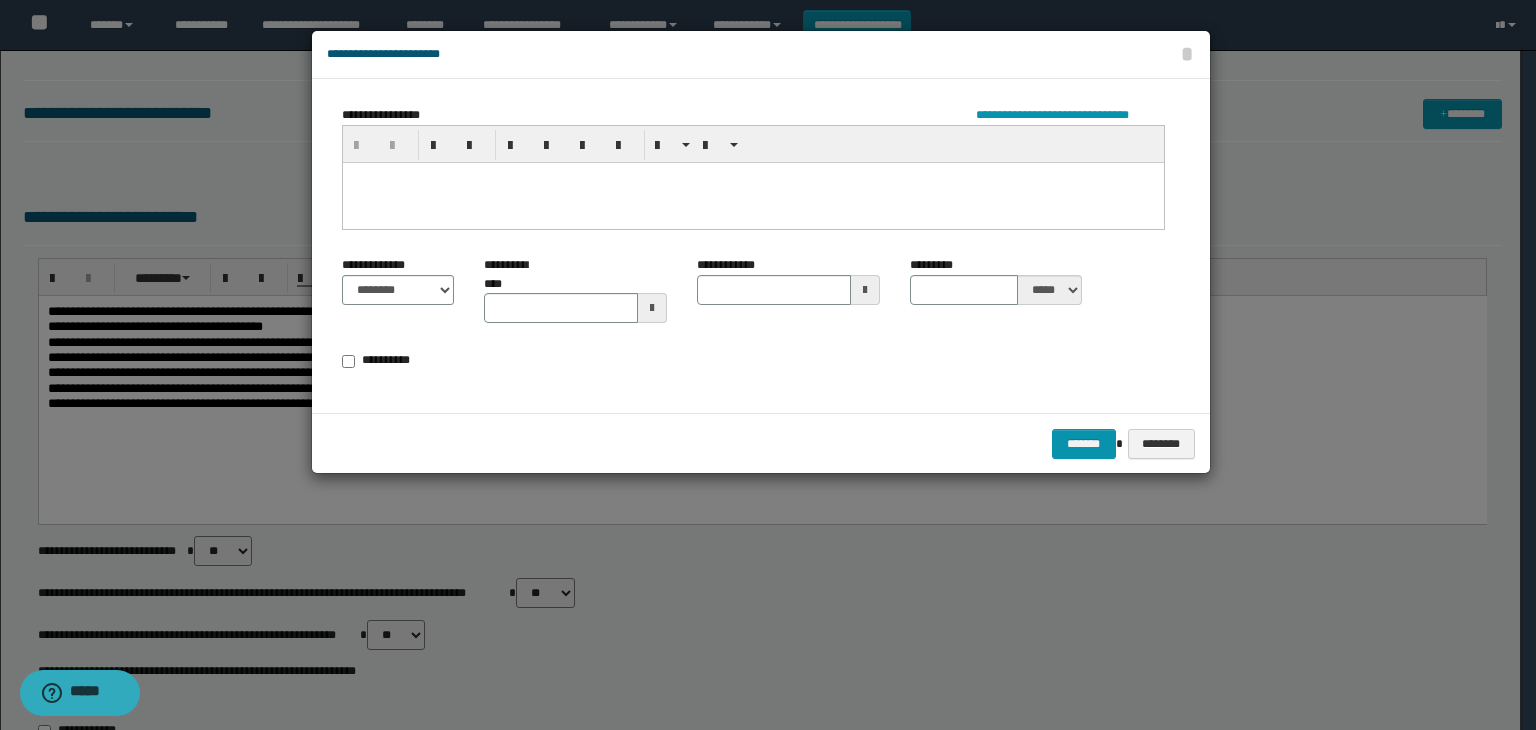 type 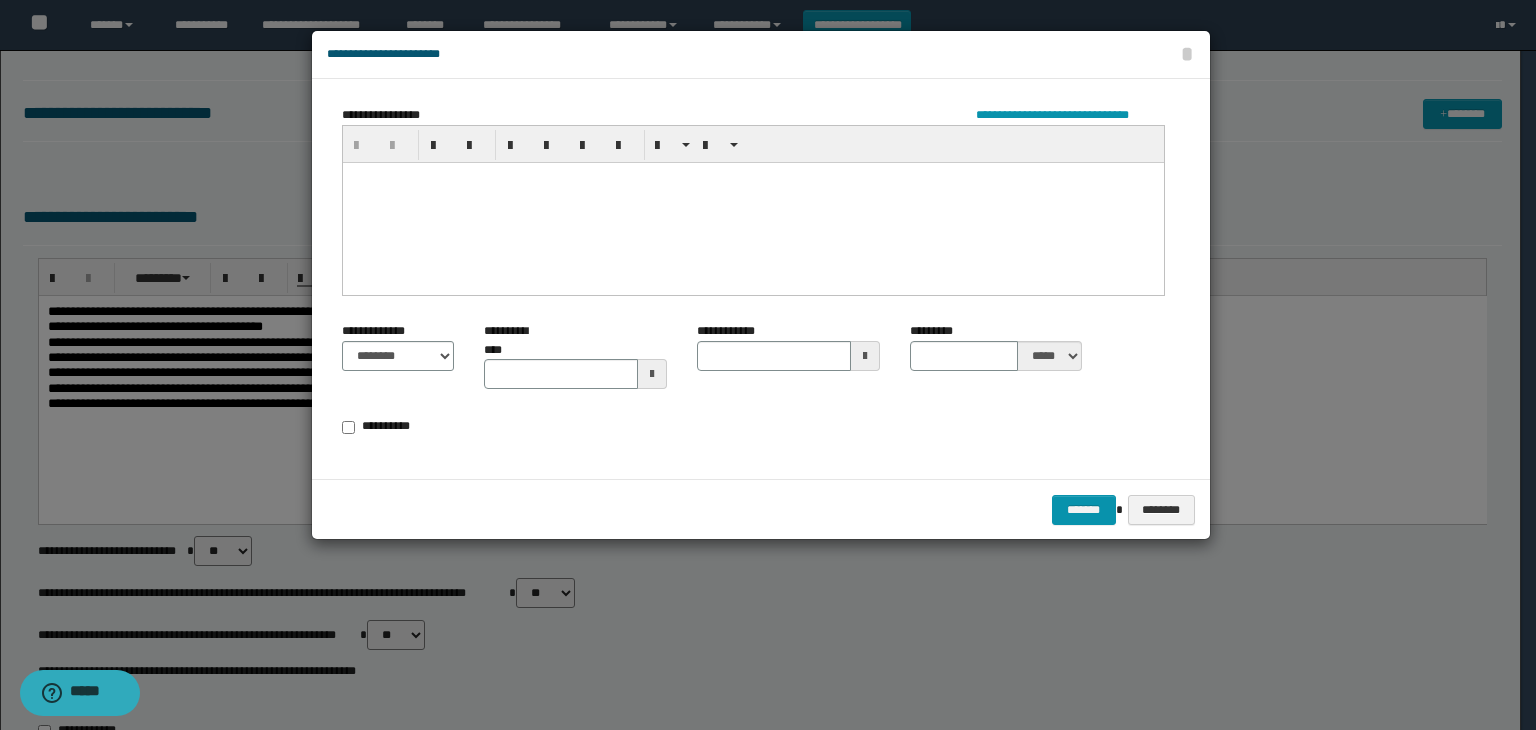 click at bounding box center (752, 177) 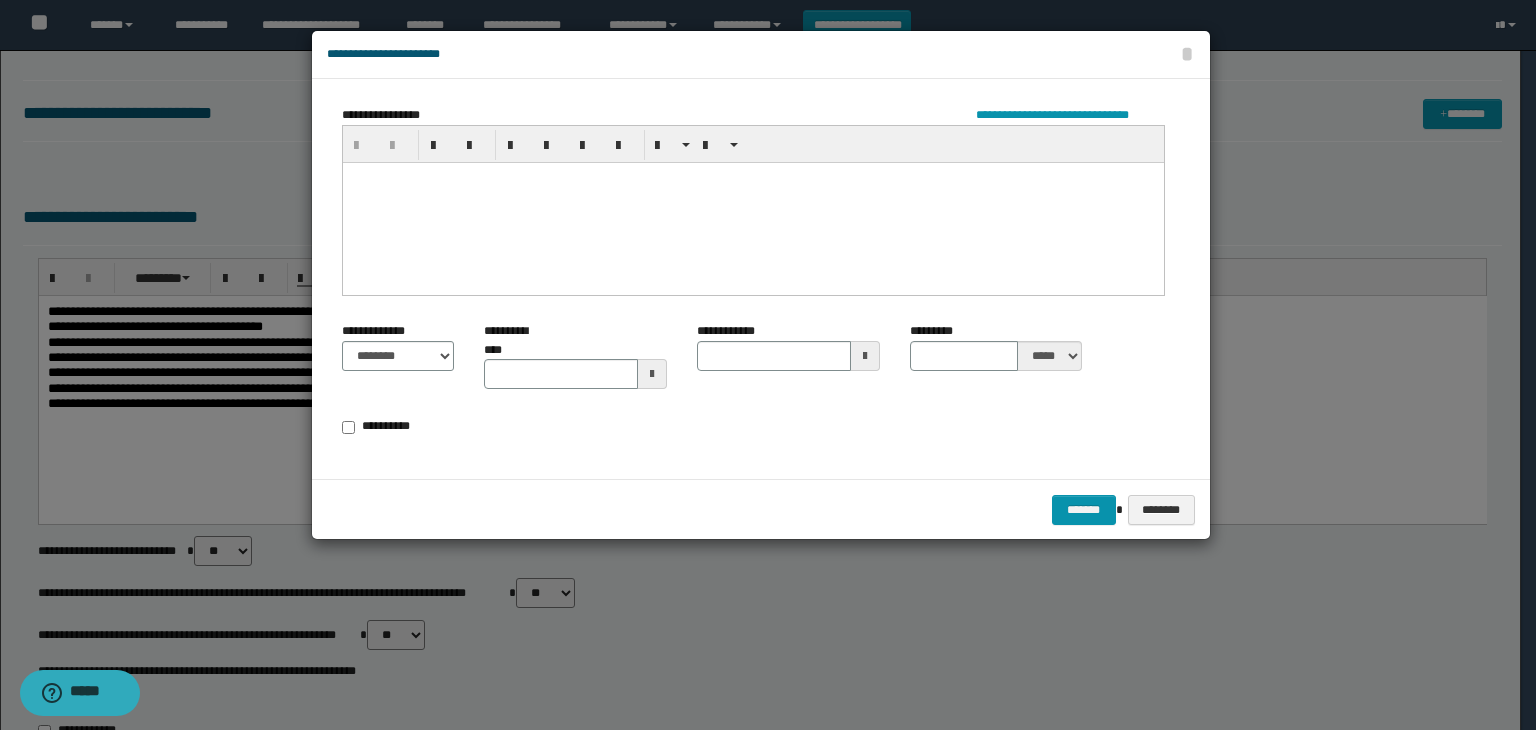 click at bounding box center (752, 202) 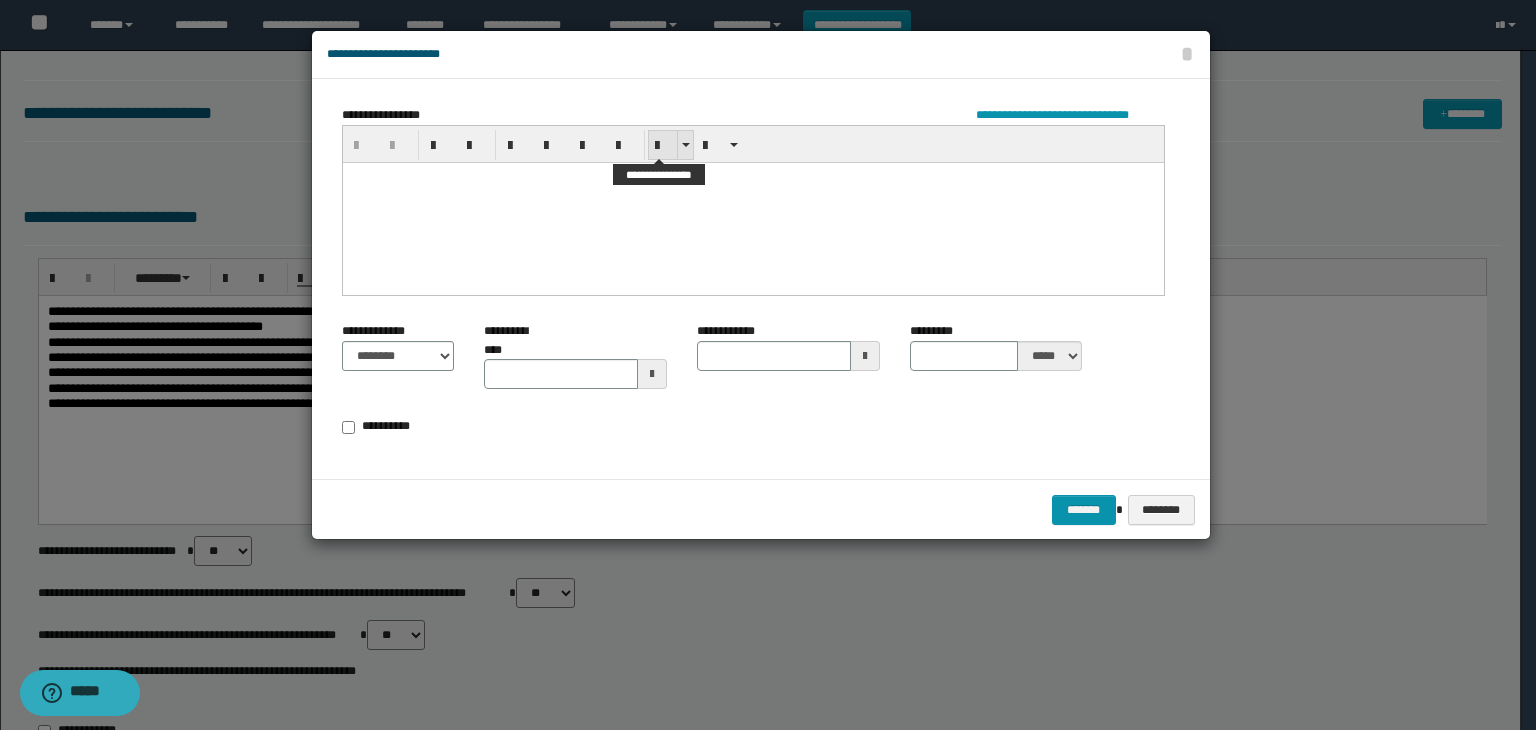 click at bounding box center (663, 146) 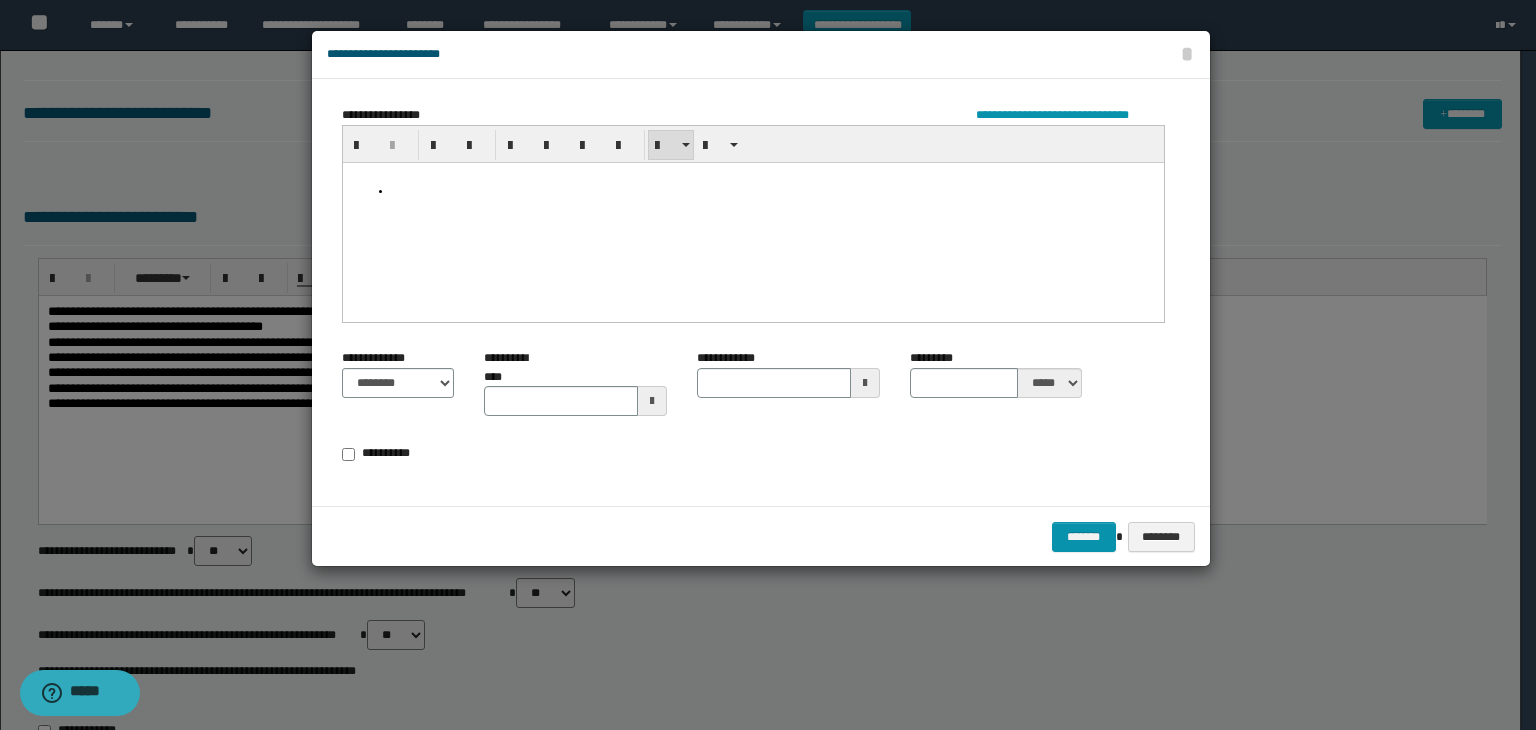 paste 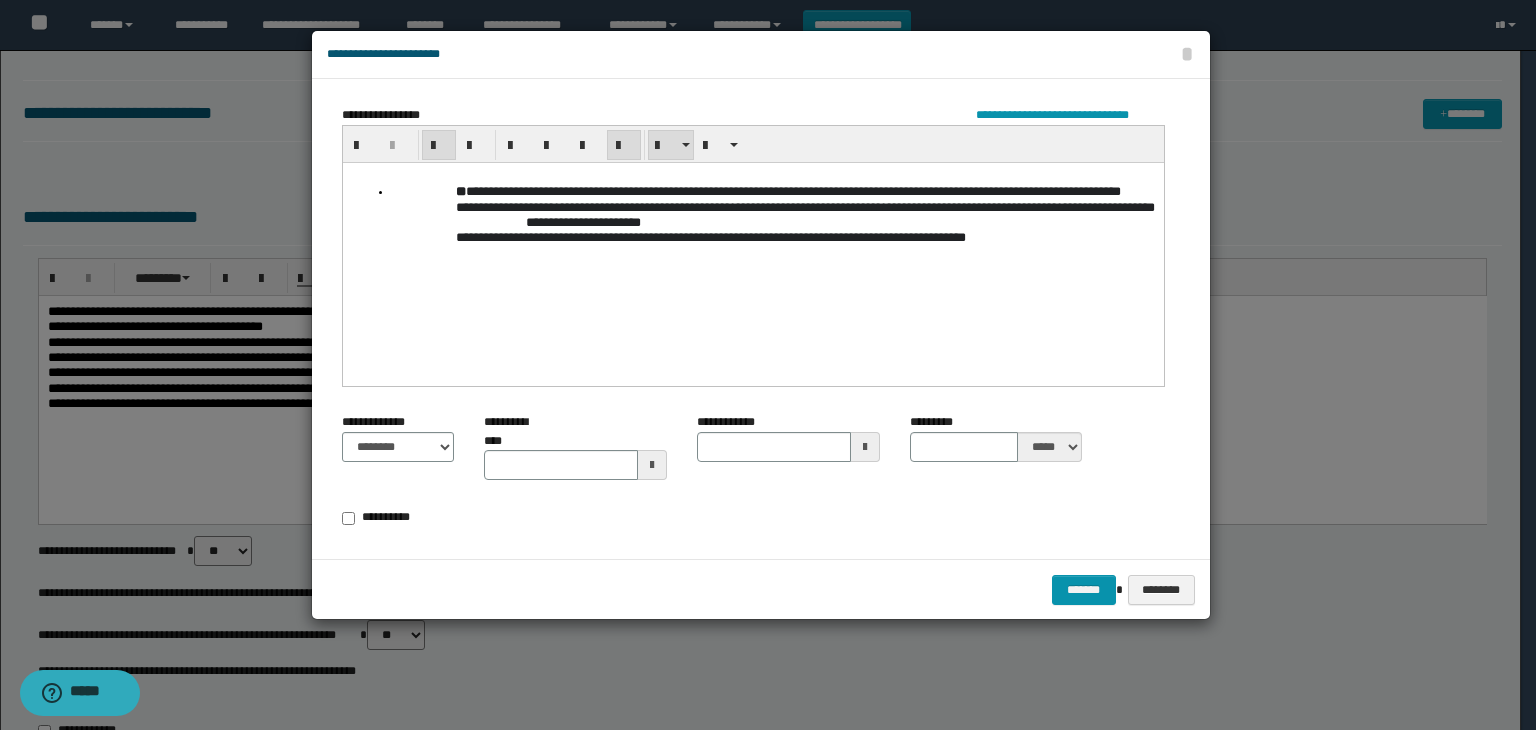 click on "**********" at bounding box center [772, 213] 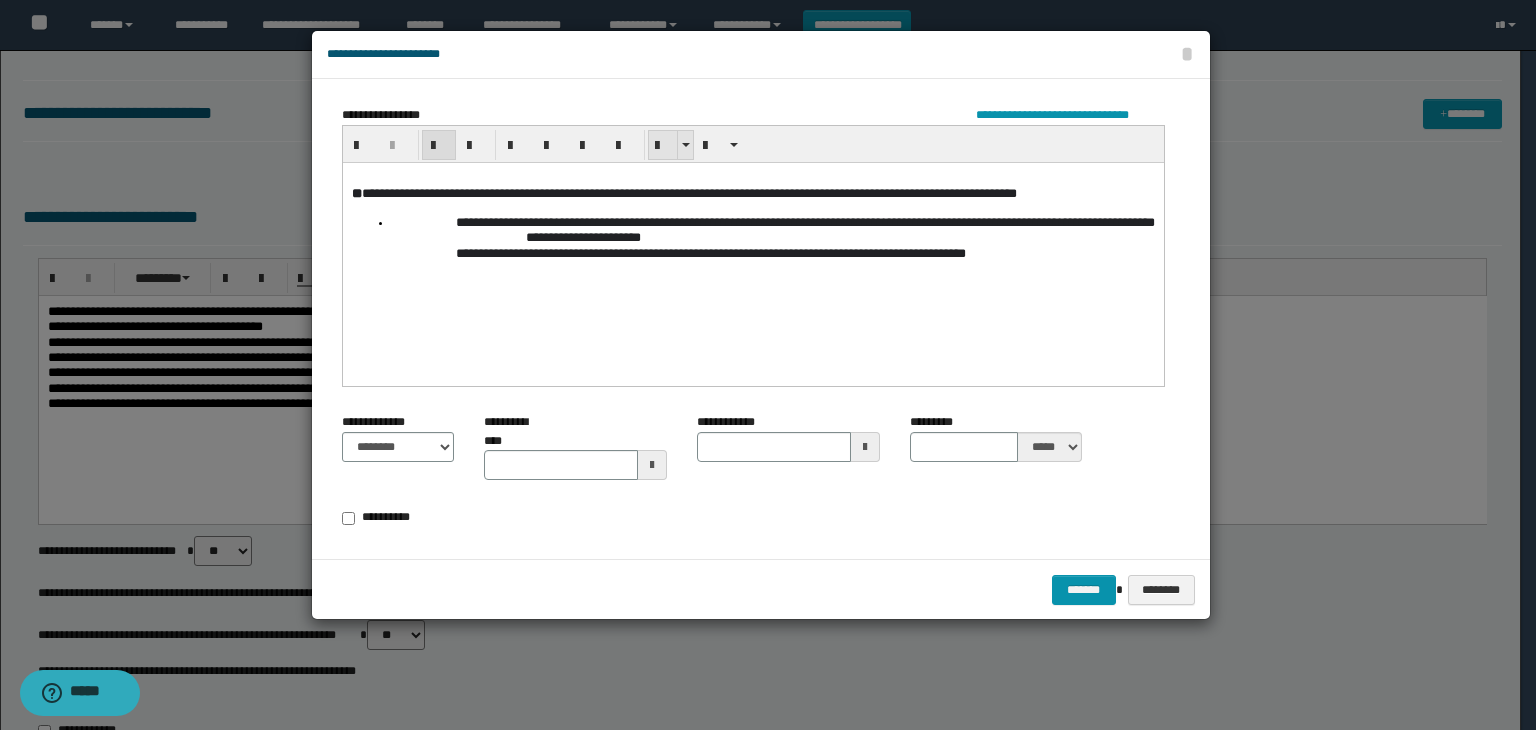 click at bounding box center [663, 145] 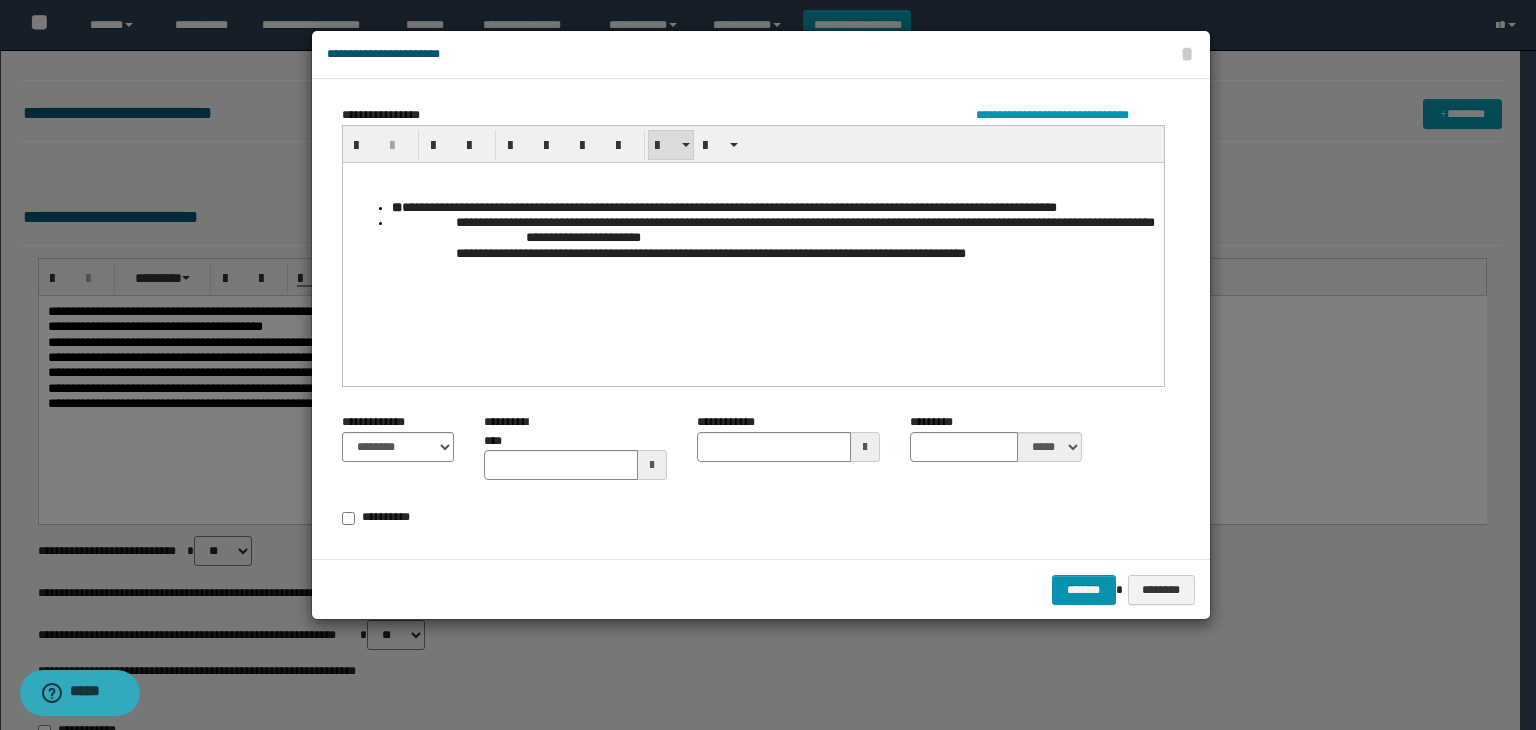 click on "**********" at bounding box center (728, 206) 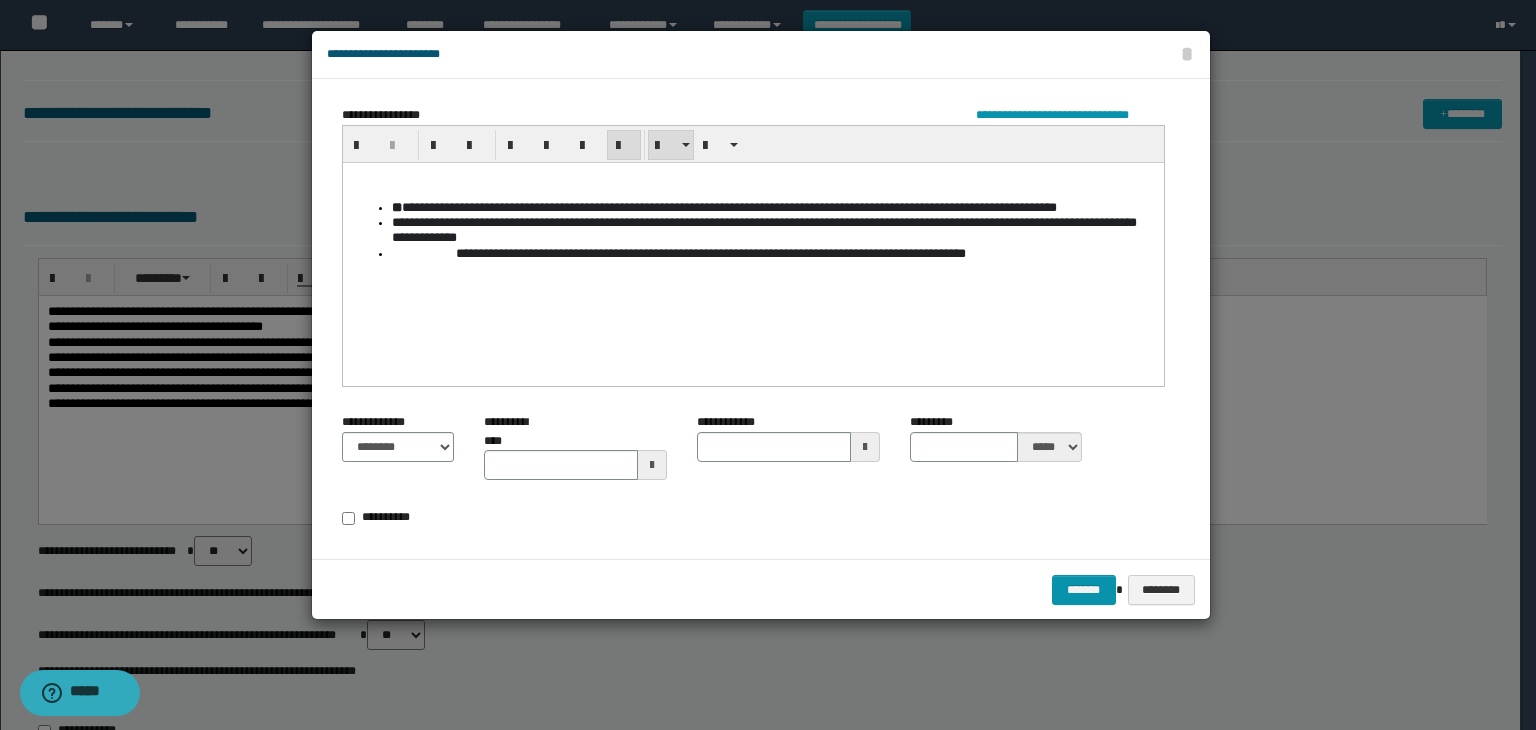 click on "**********" at bounding box center (772, 252) 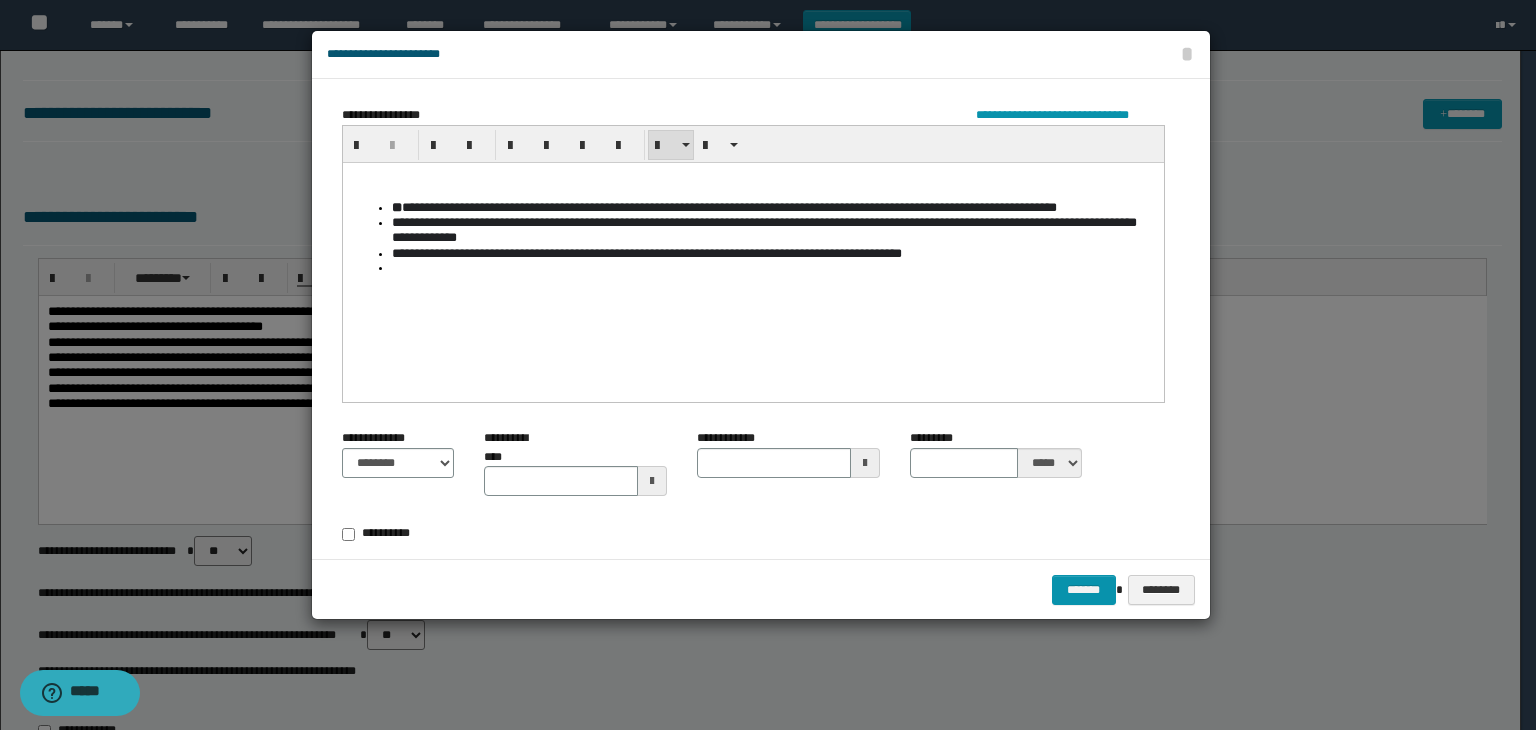 click on "**********" at bounding box center (752, 253) 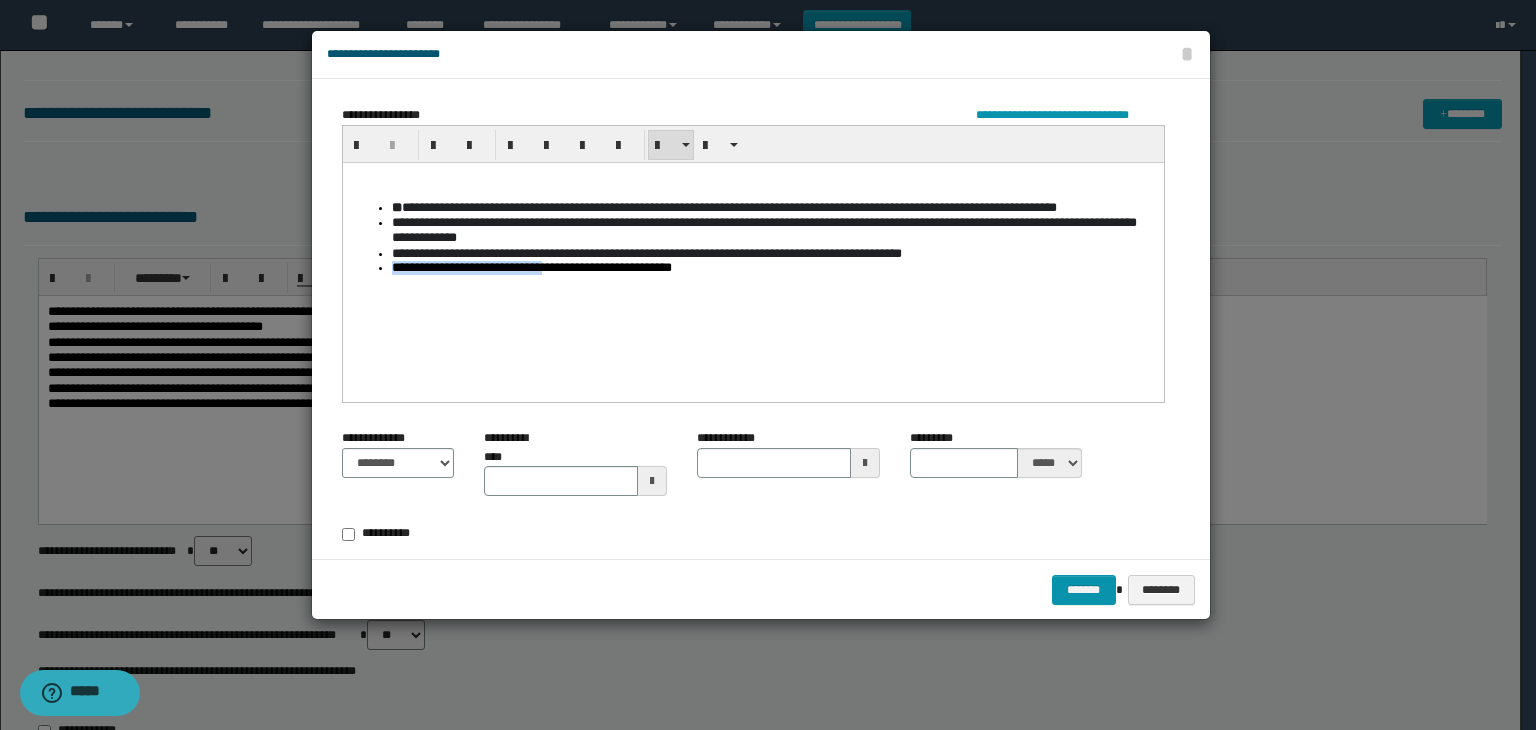 drag, startPoint x: 734, startPoint y: 274, endPoint x: 558, endPoint y: 266, distance: 176.18172 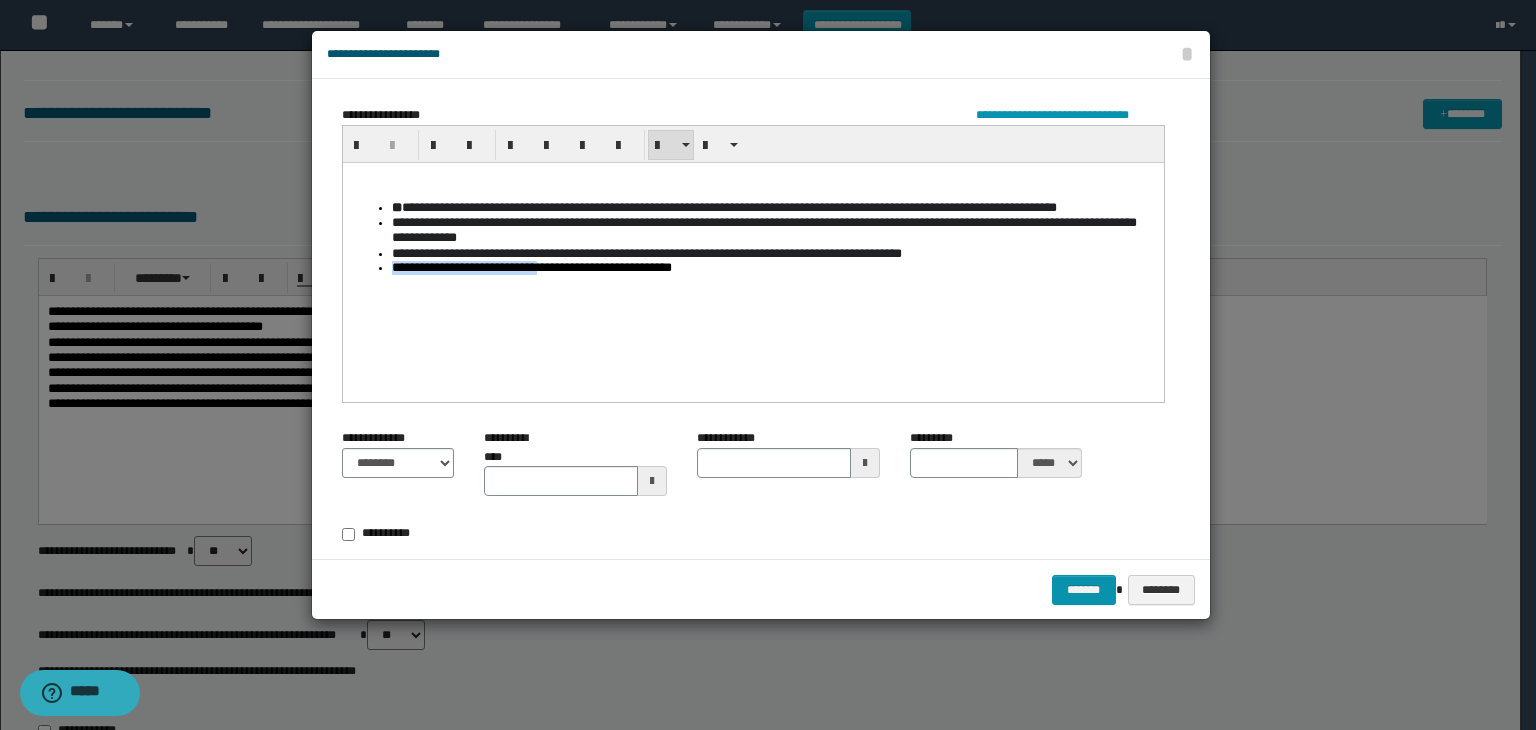 click on "**********" at bounding box center (773, 268) 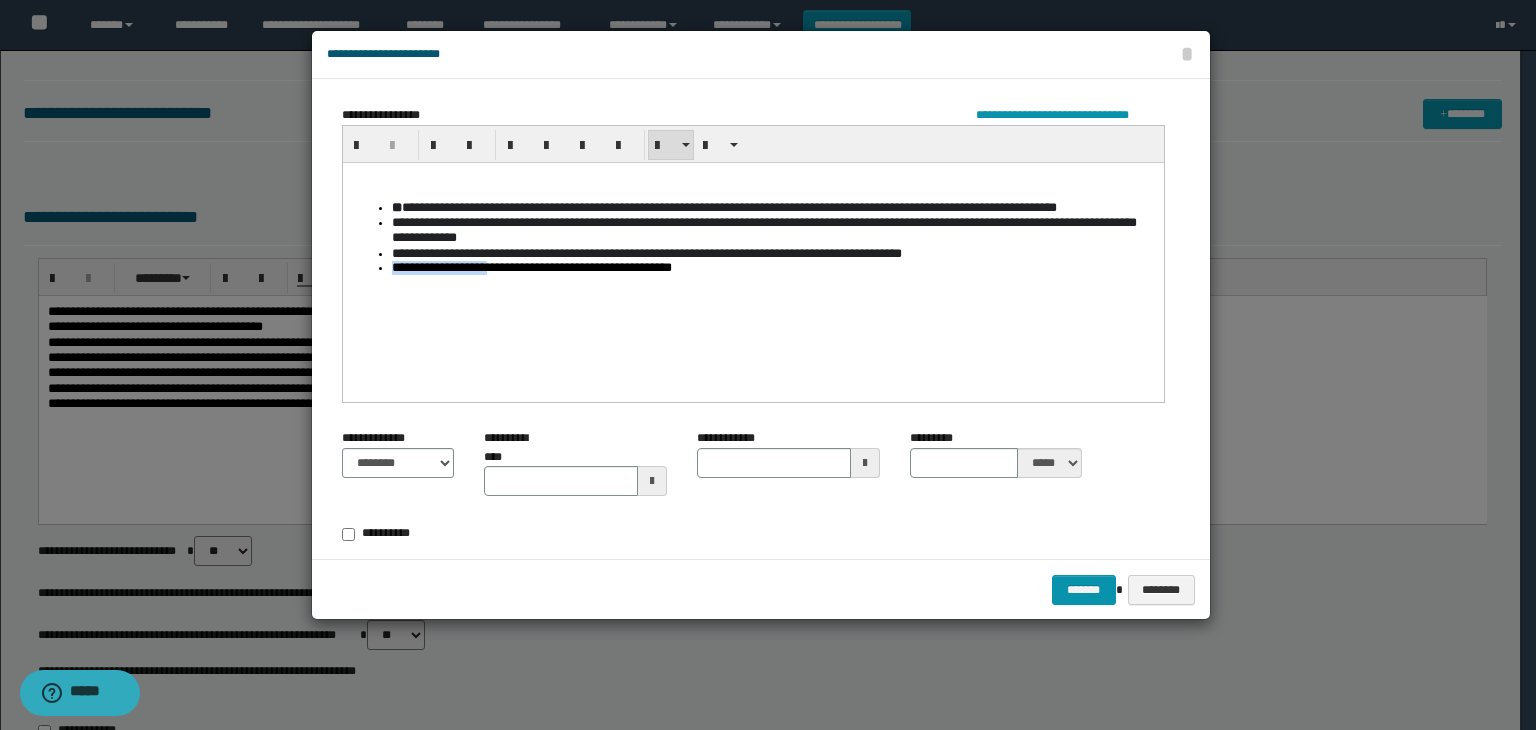 drag, startPoint x: 706, startPoint y: 276, endPoint x: 511, endPoint y: 271, distance: 195.06409 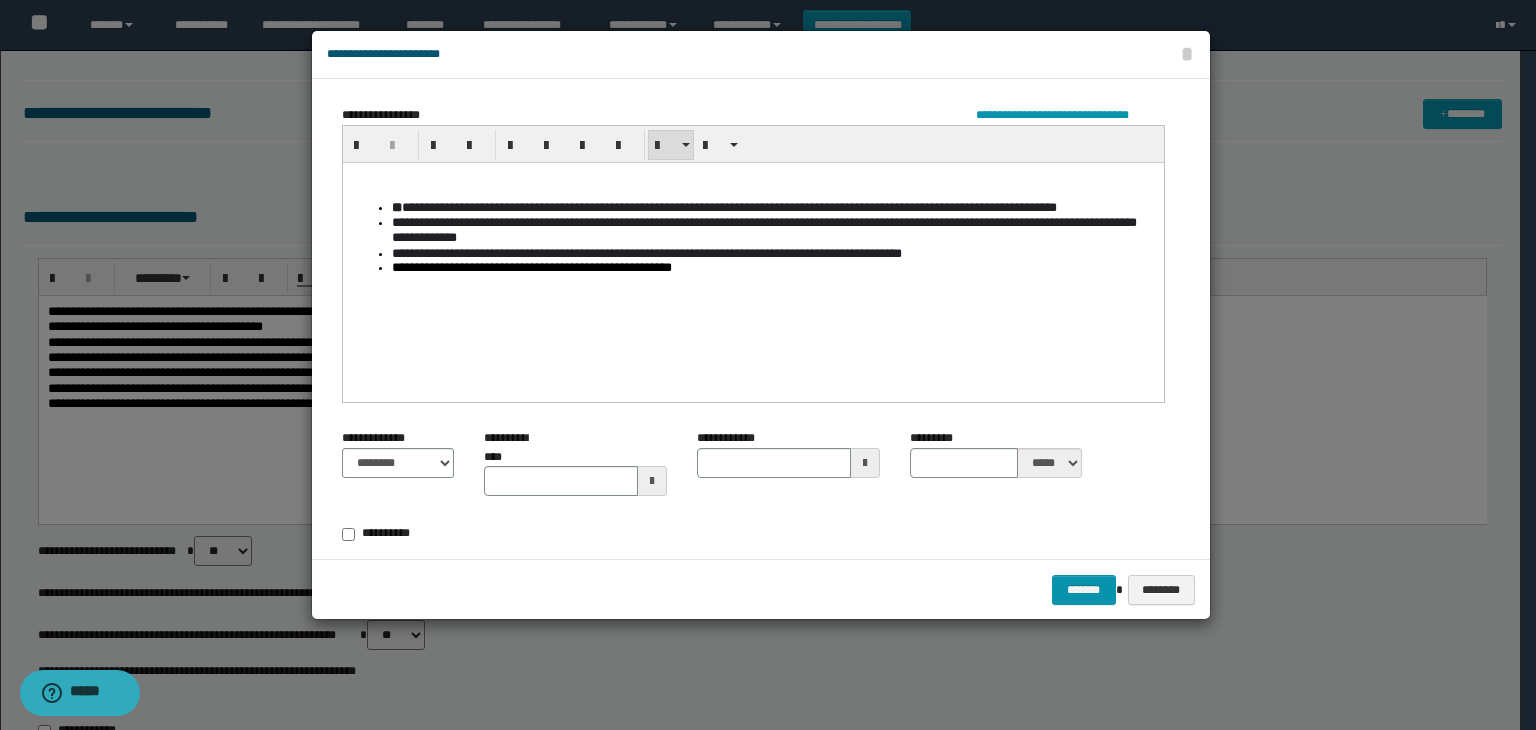 click on "**********" at bounding box center [773, 268] 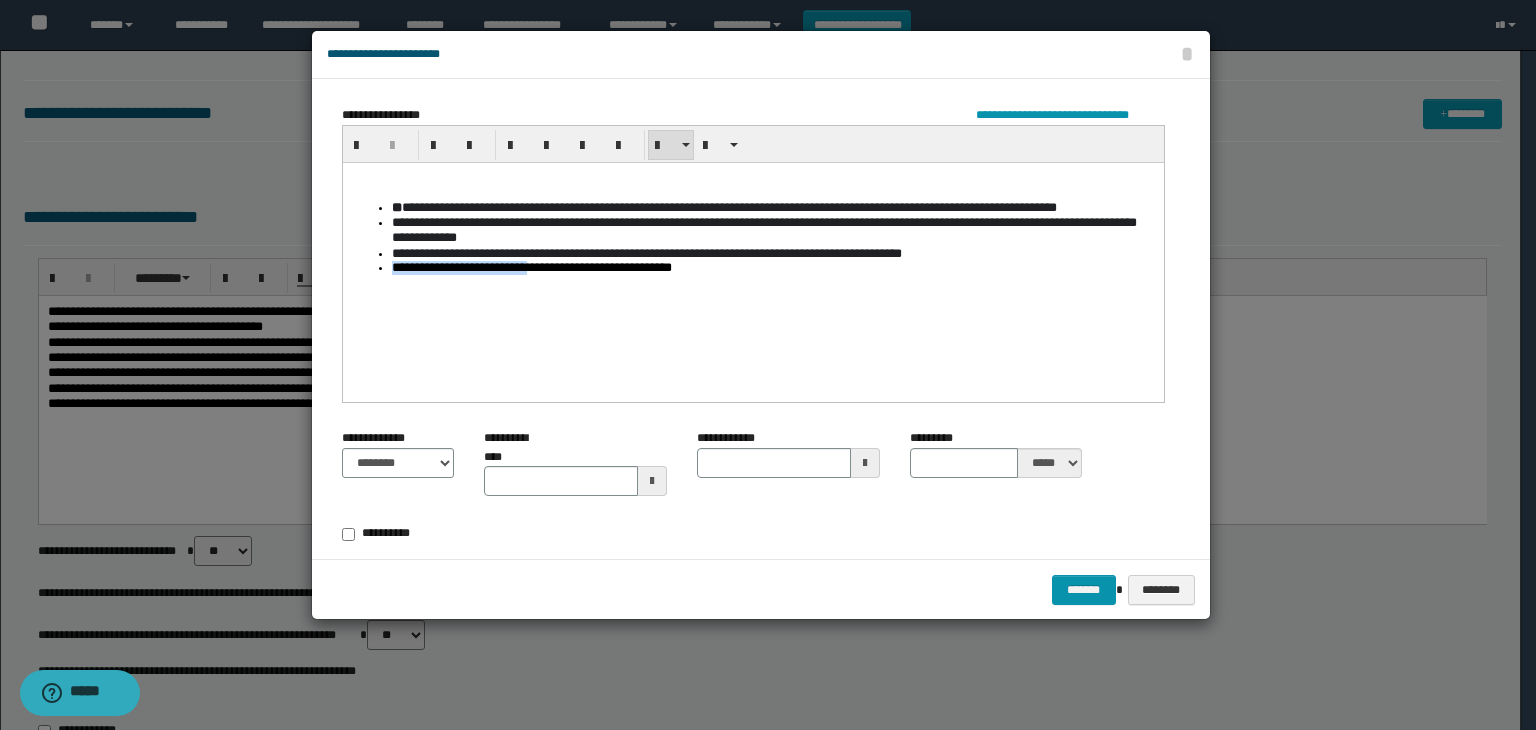 drag, startPoint x: 717, startPoint y: 278, endPoint x: 534, endPoint y: 278, distance: 183 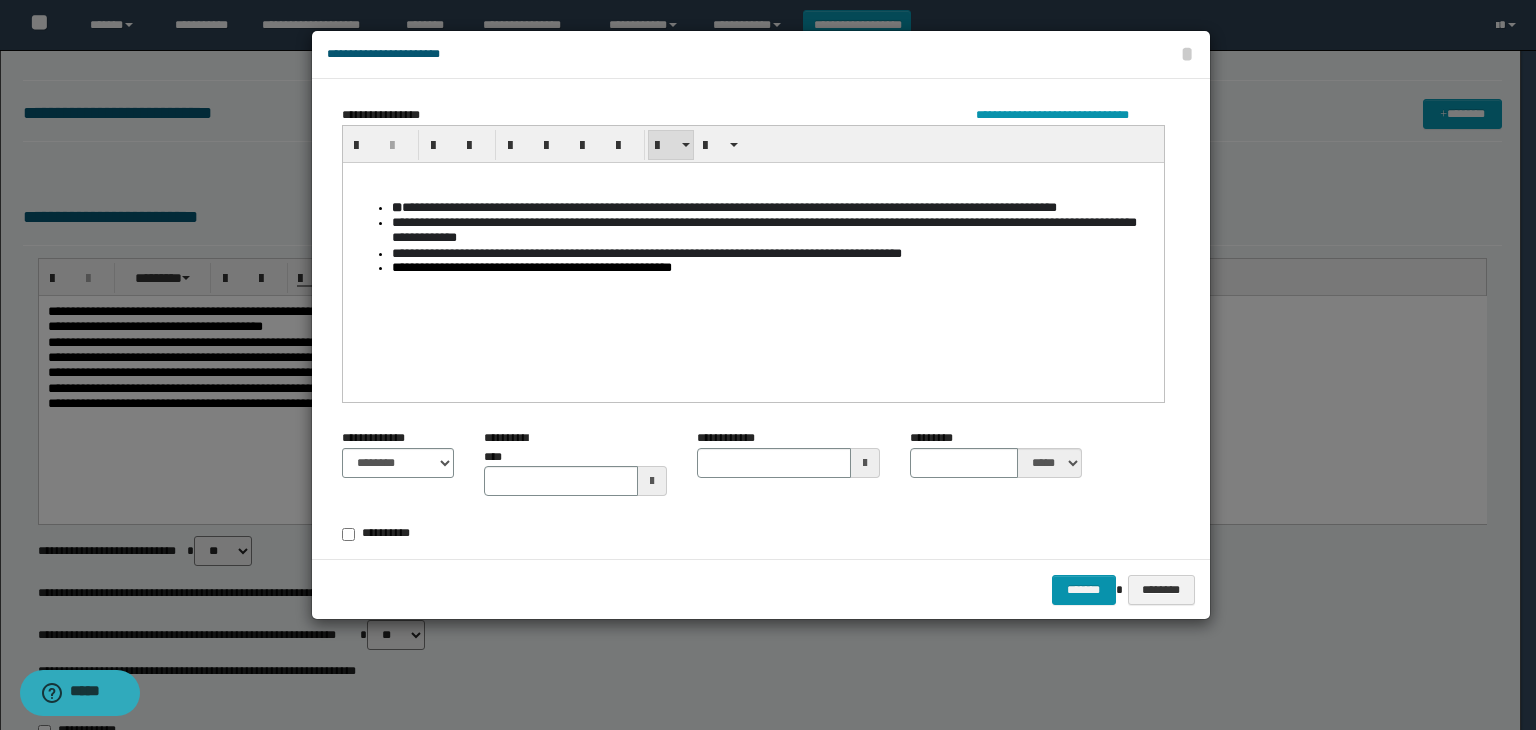 click on "**********" at bounding box center (773, 268) 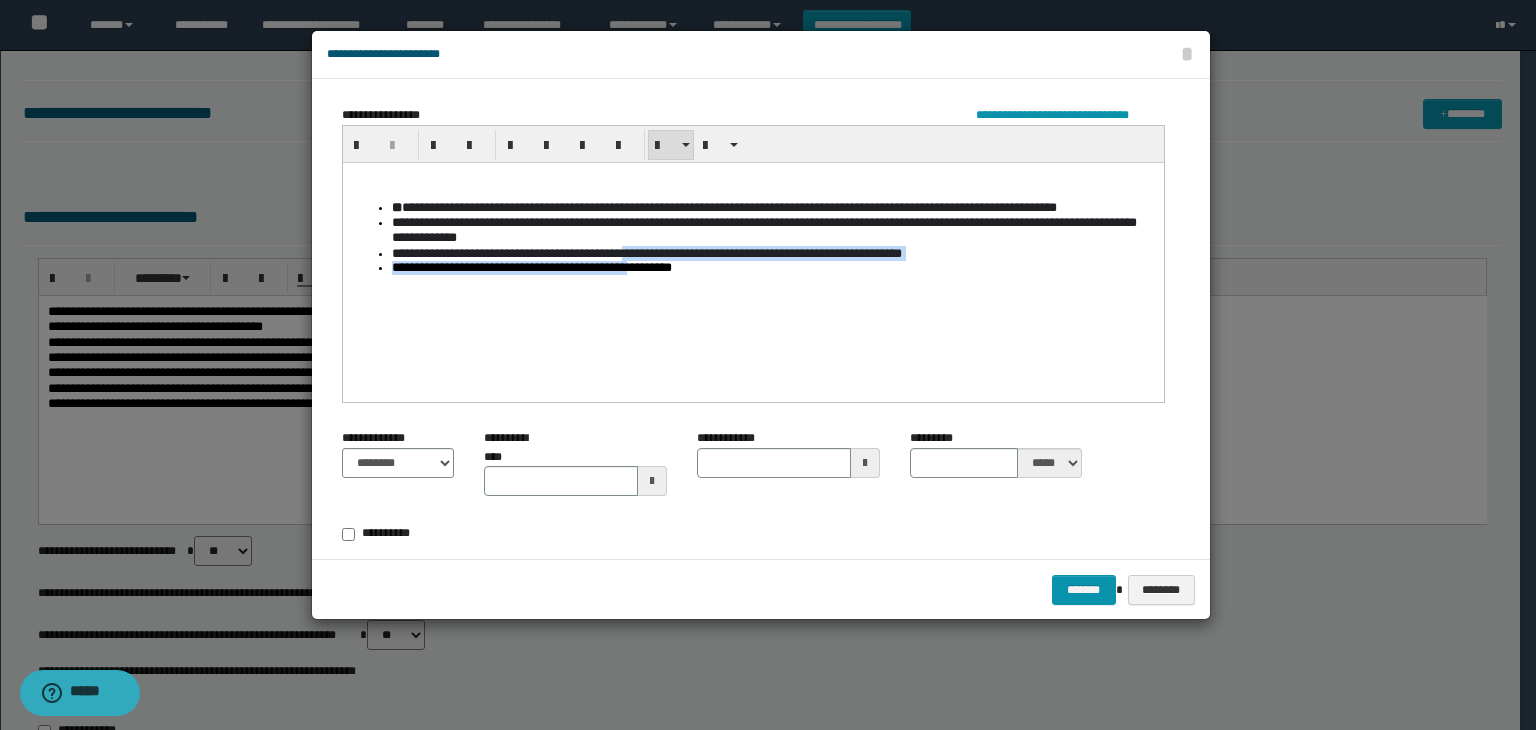 click on "**********" at bounding box center (752, 237) 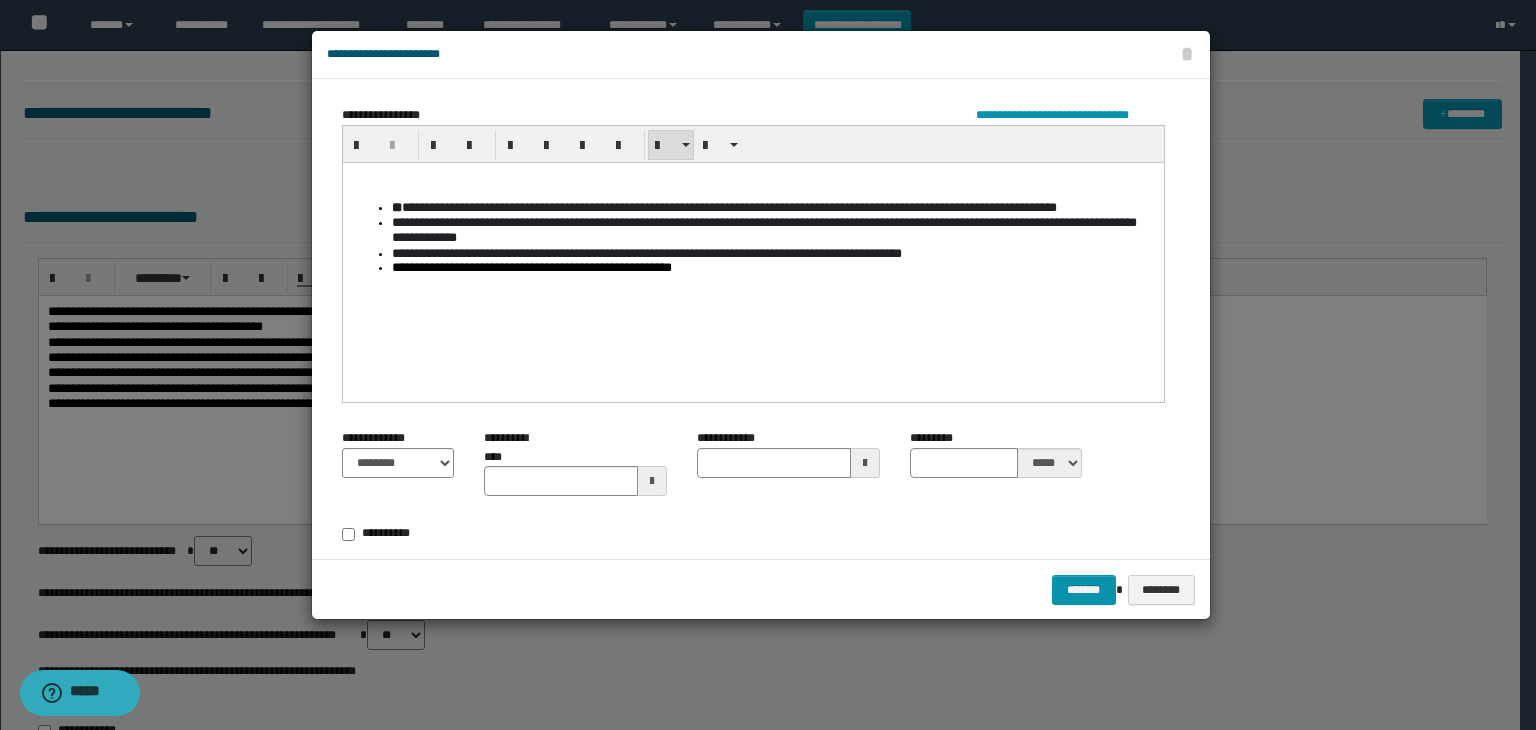 click on "**********" at bounding box center (773, 268) 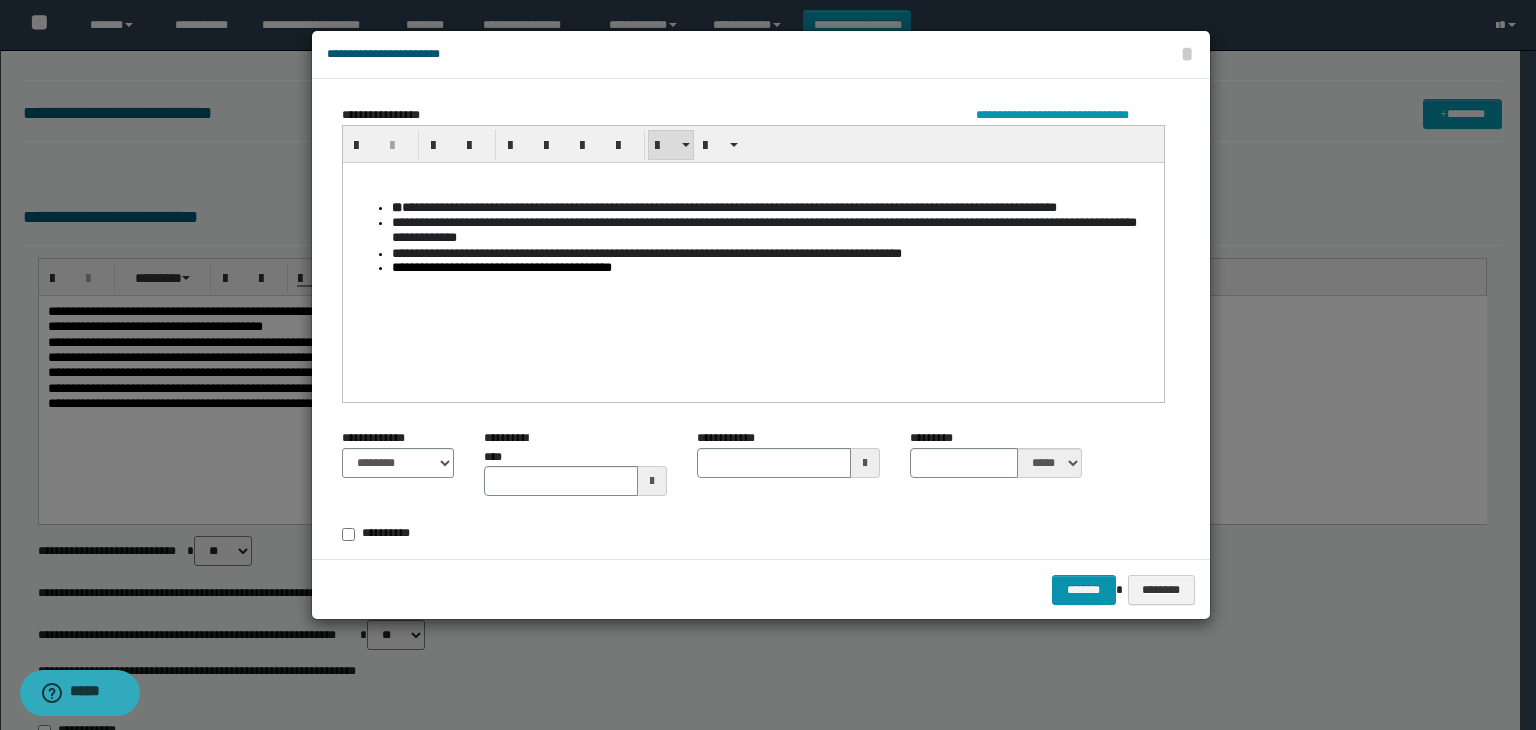 click on "**********" at bounding box center (773, 268) 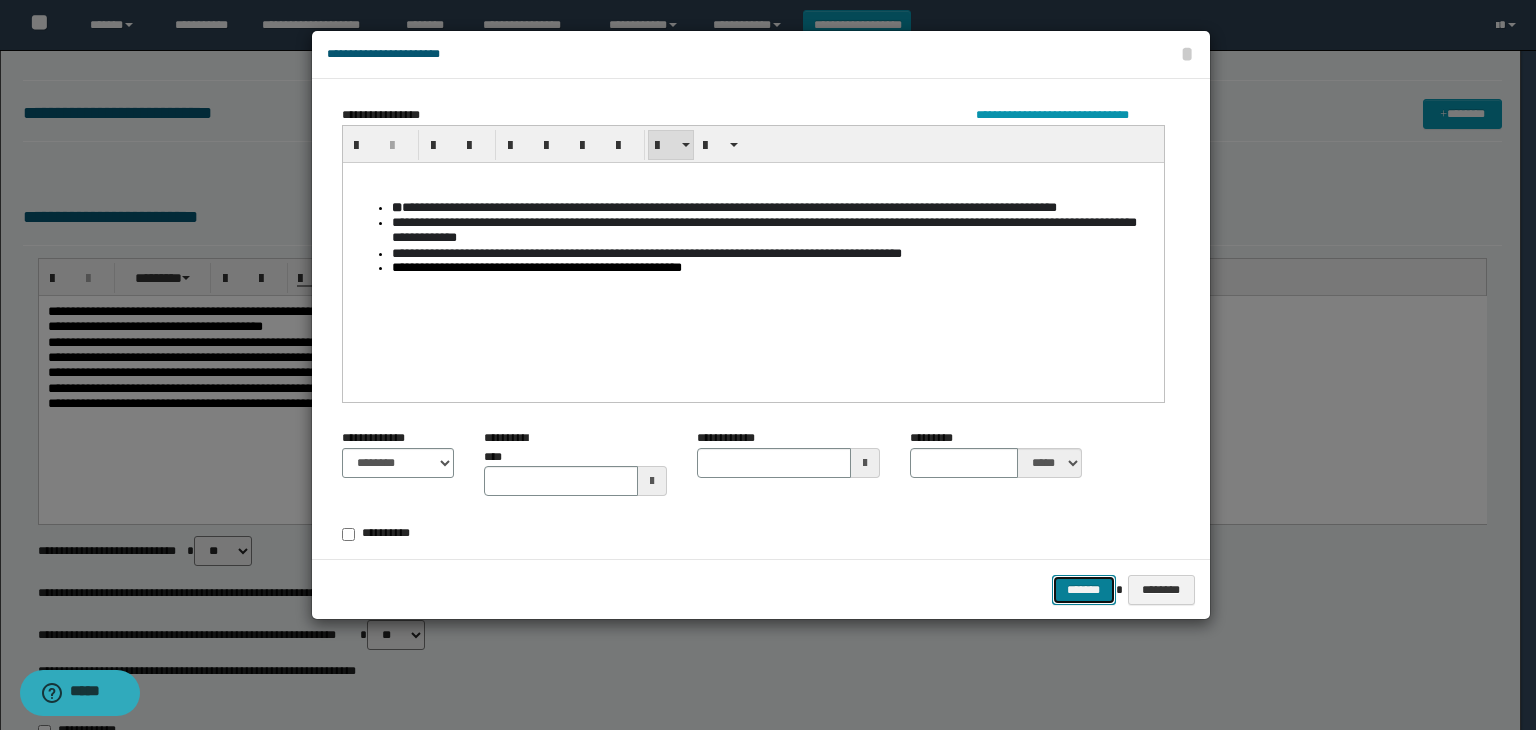 click on "*******" at bounding box center (1084, 590) 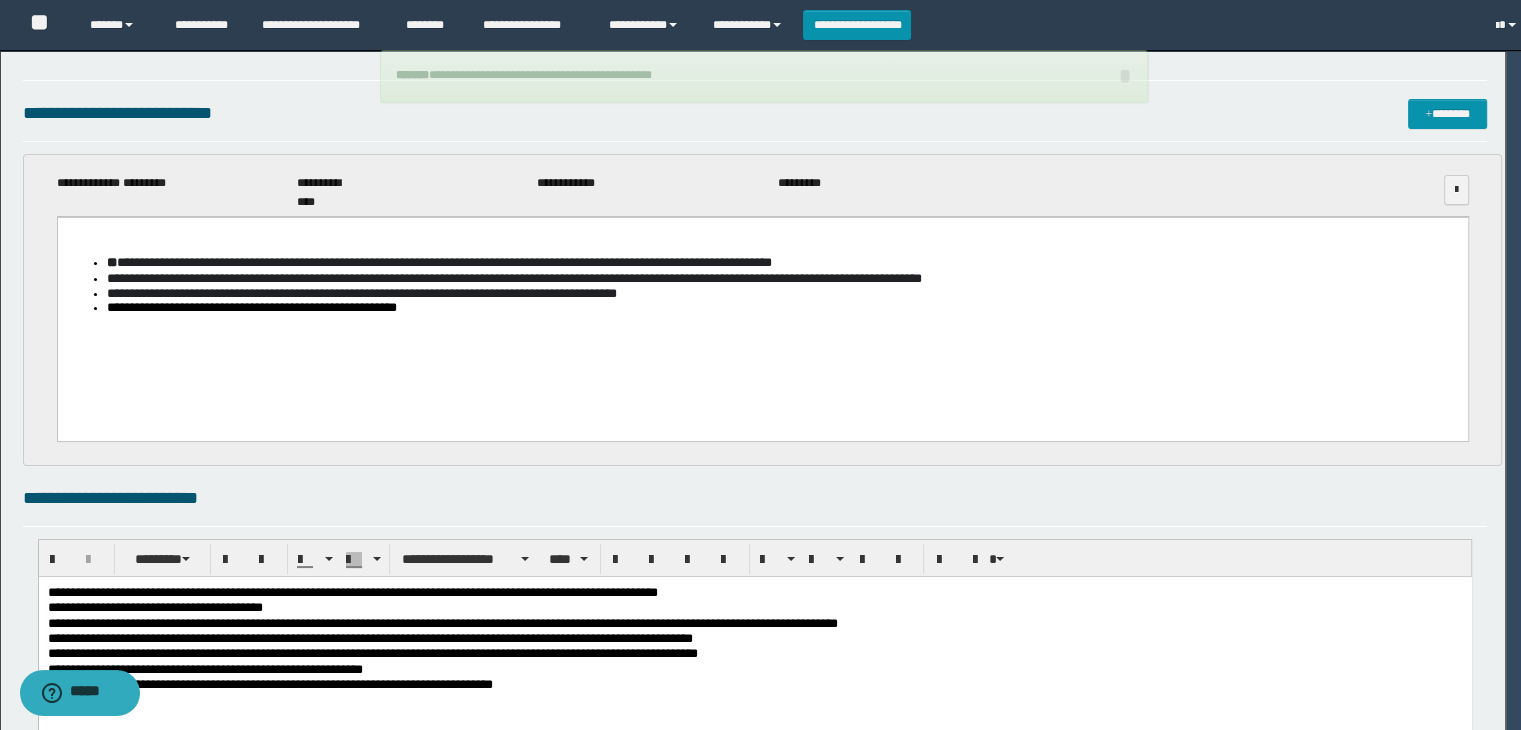 scroll, scrollTop: 0, scrollLeft: 0, axis: both 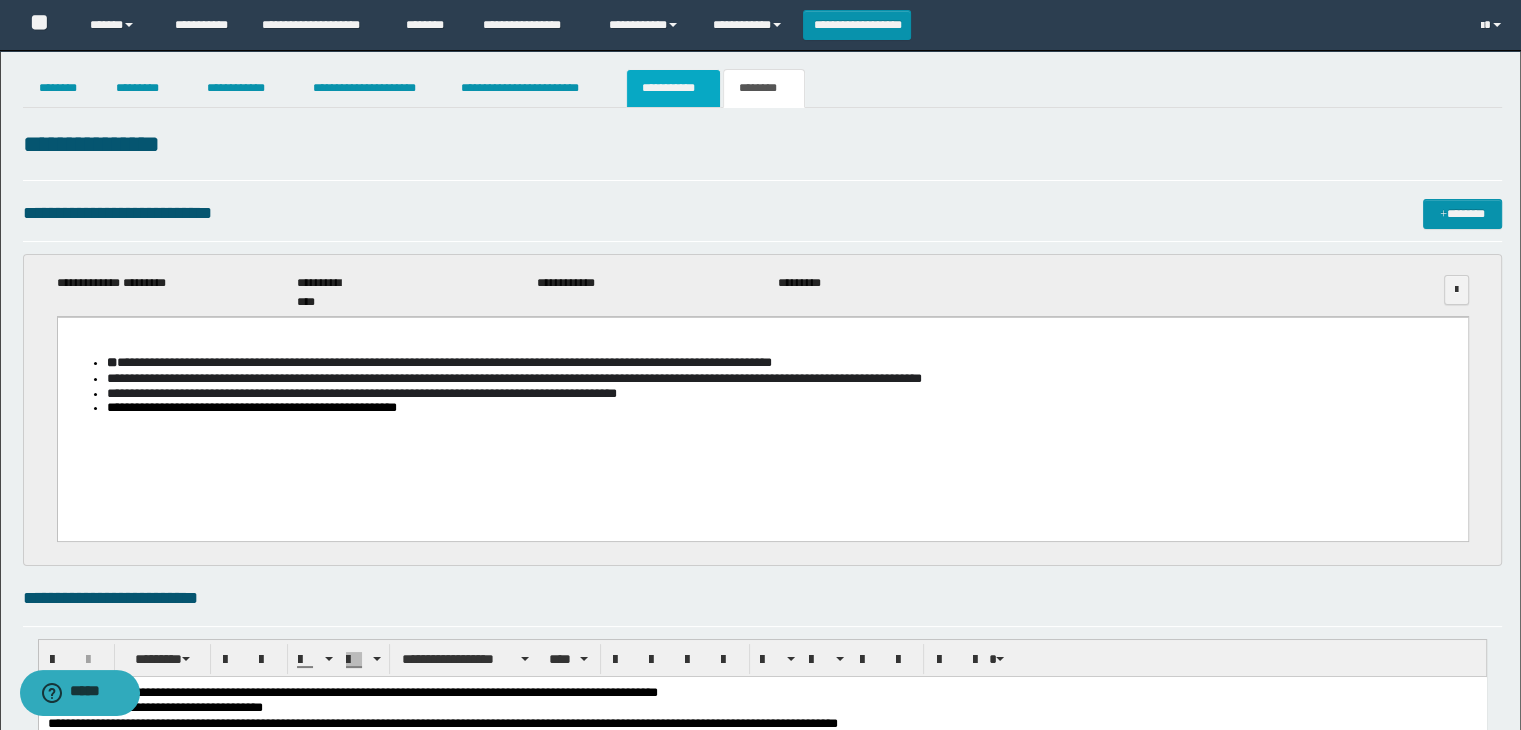 click on "**********" at bounding box center [673, 88] 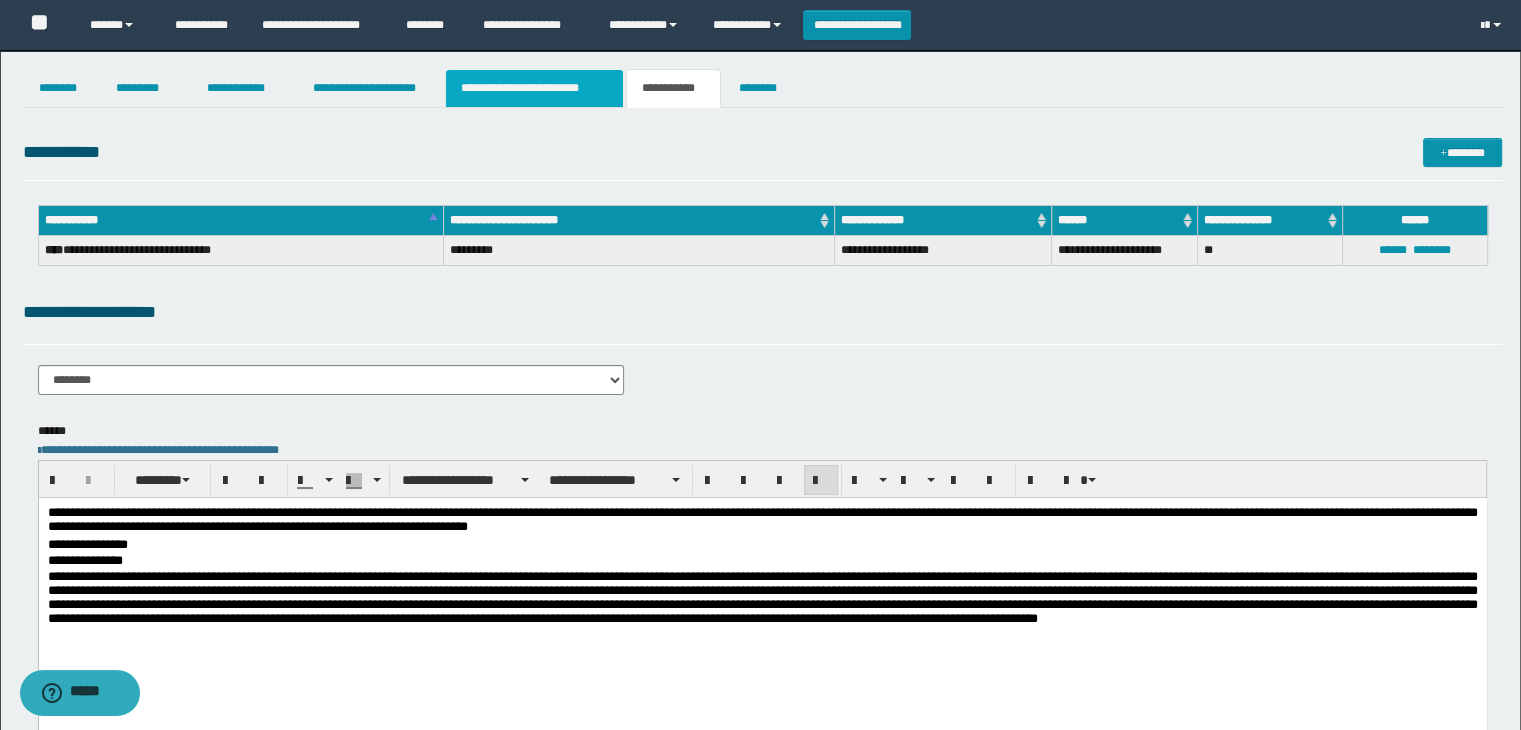 click on "**********" at bounding box center (534, 88) 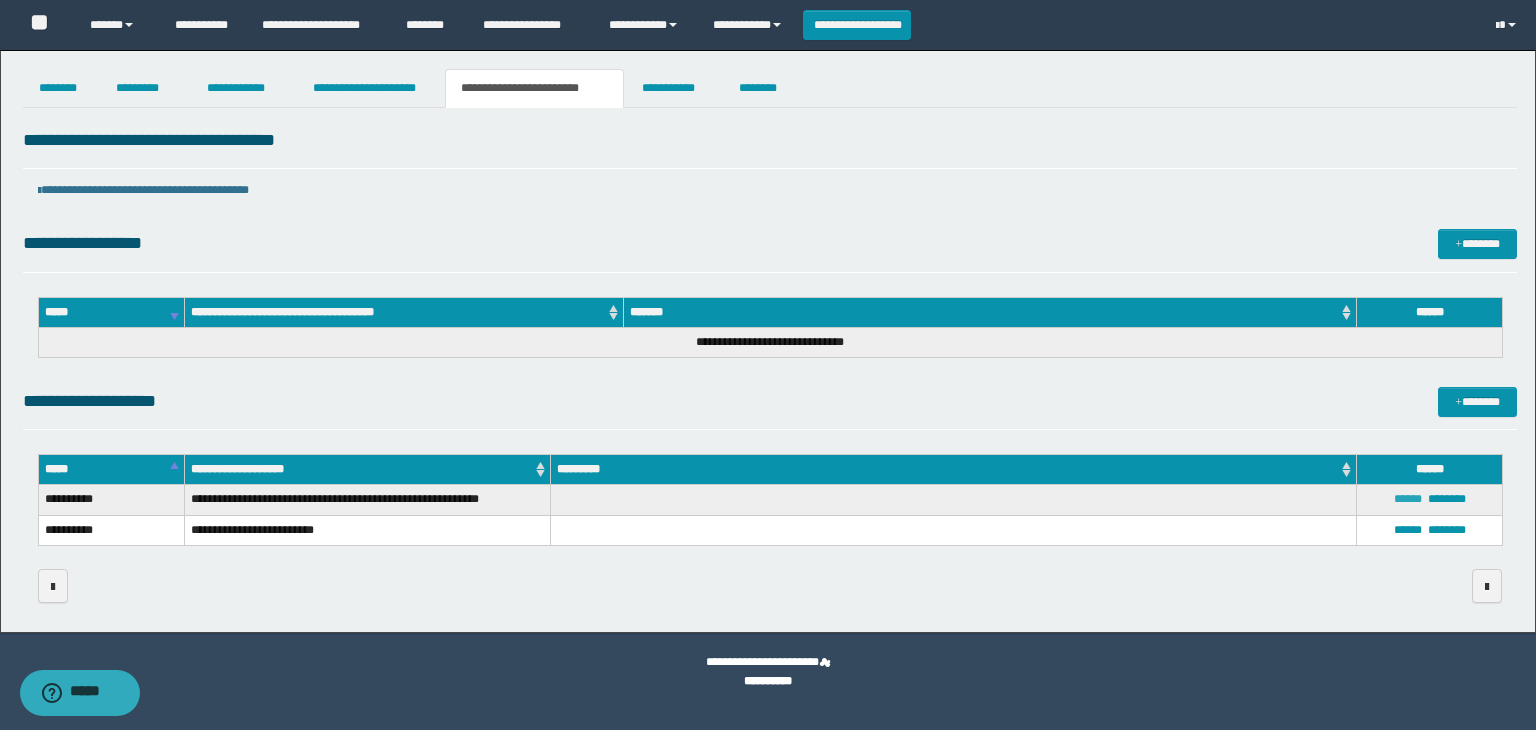 click on "******" at bounding box center [1408, 499] 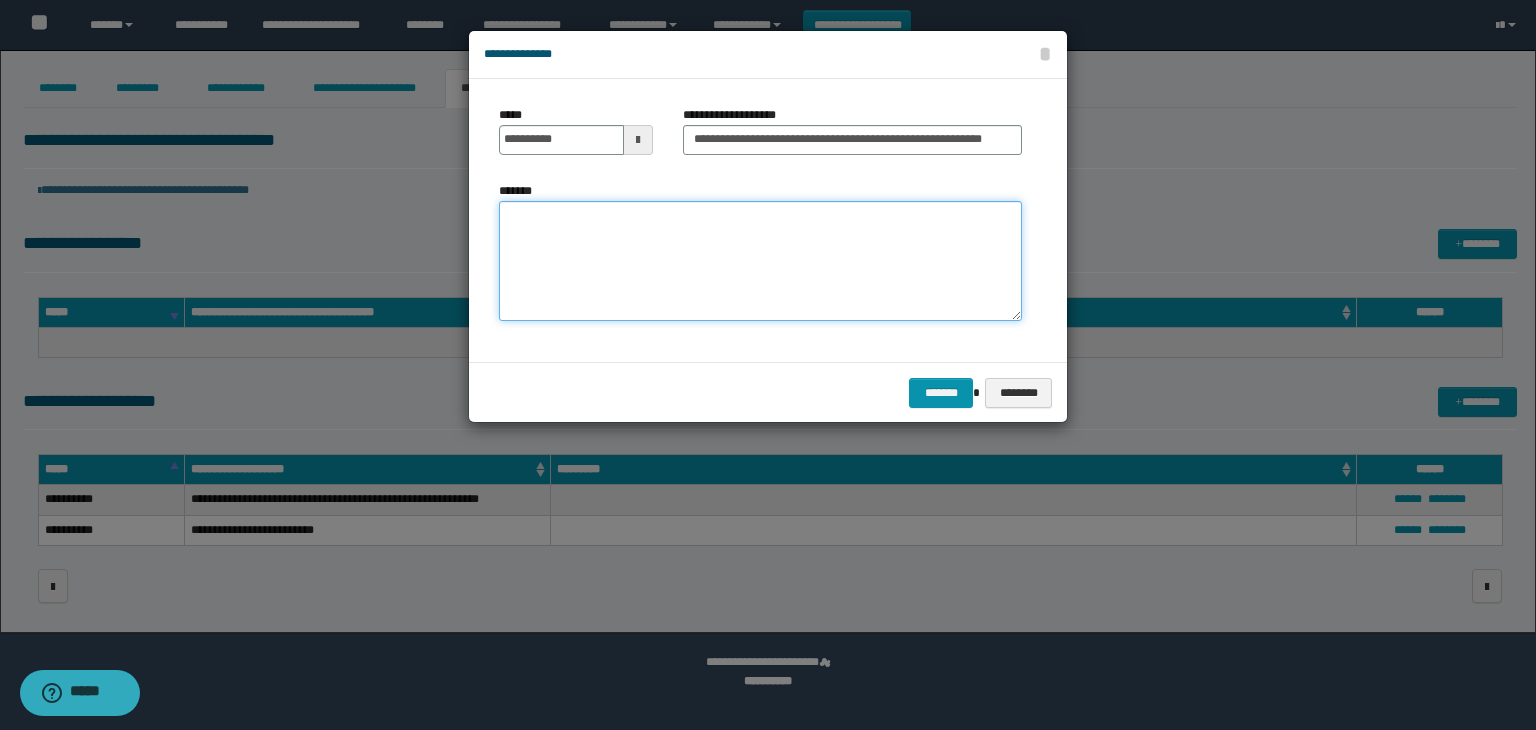 paste on "**********" 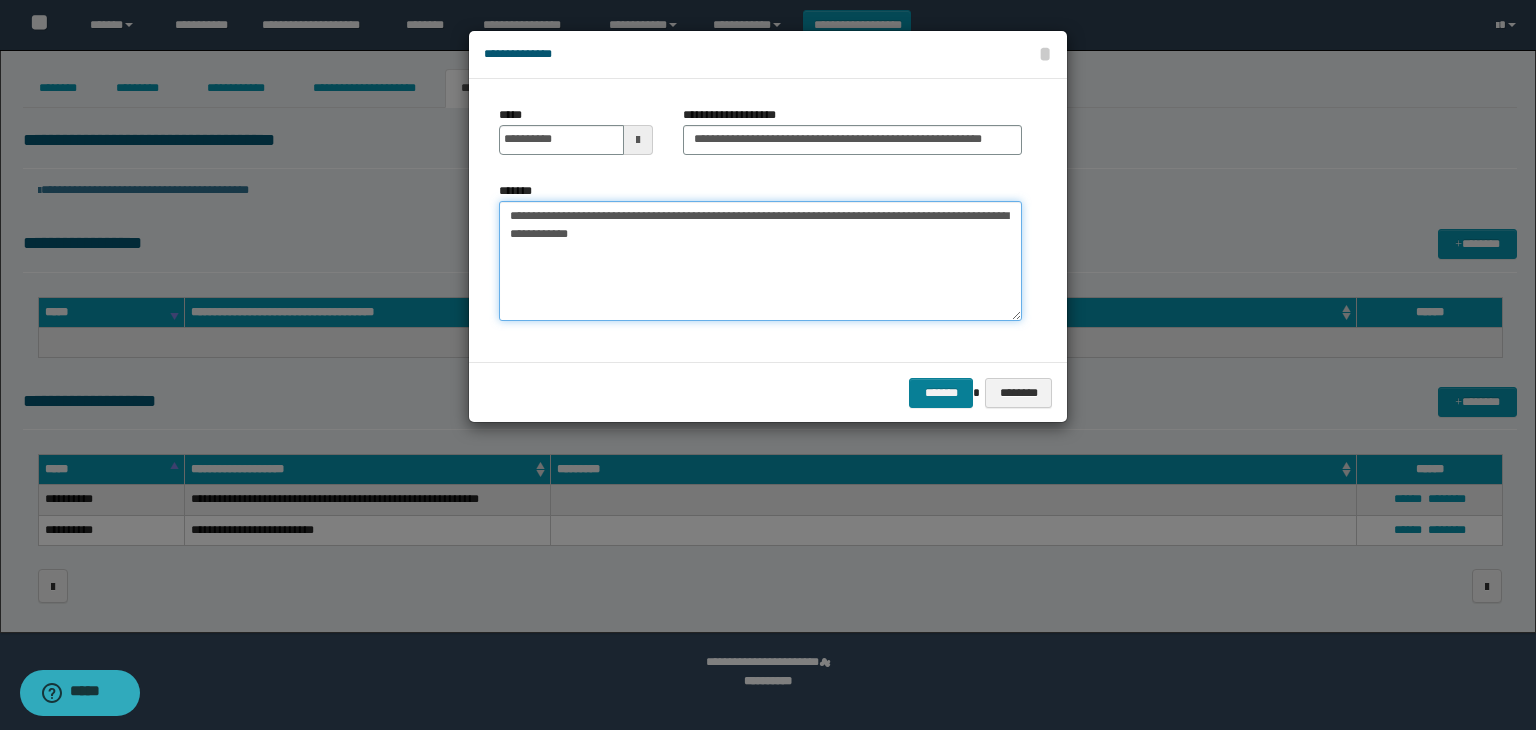 type on "**********" 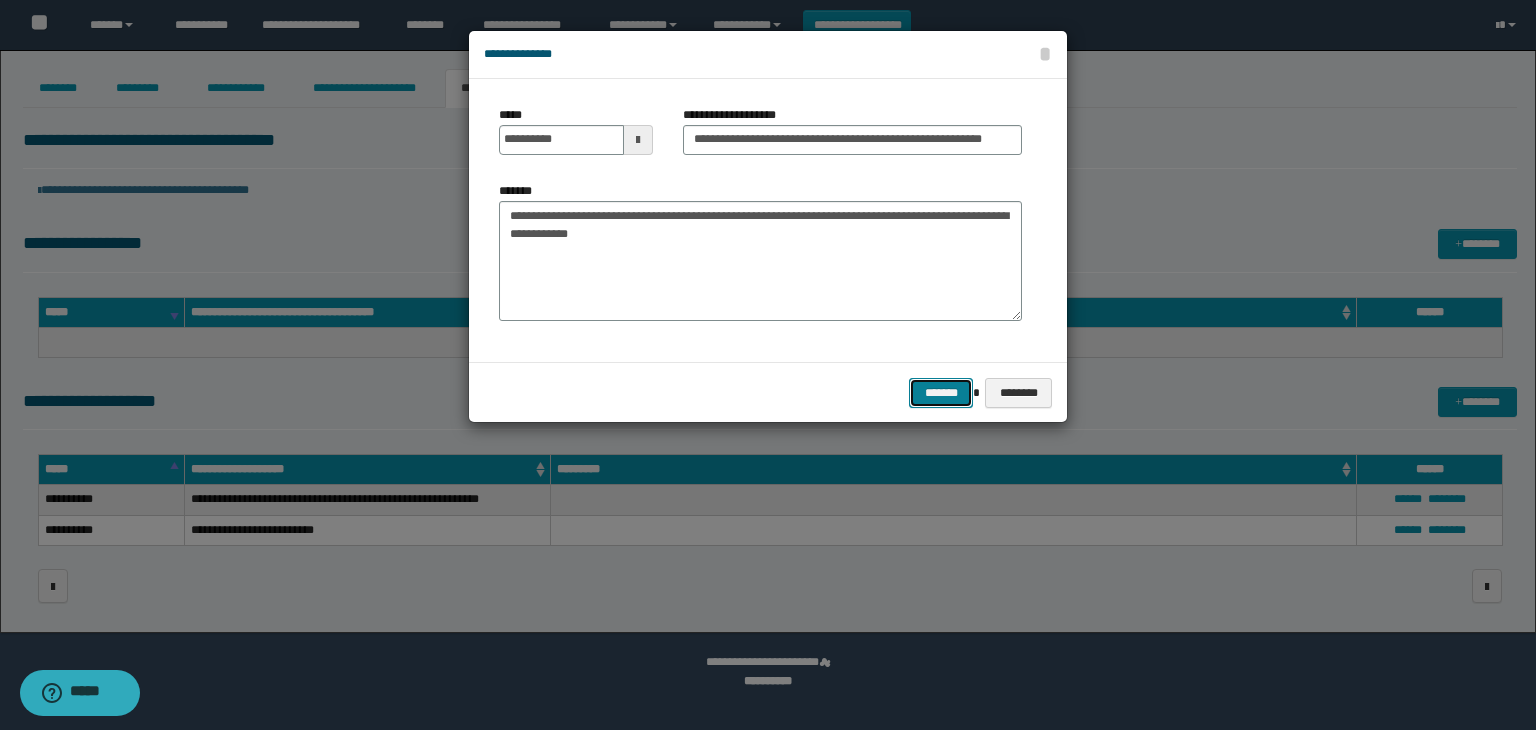 click on "*******" at bounding box center (941, 393) 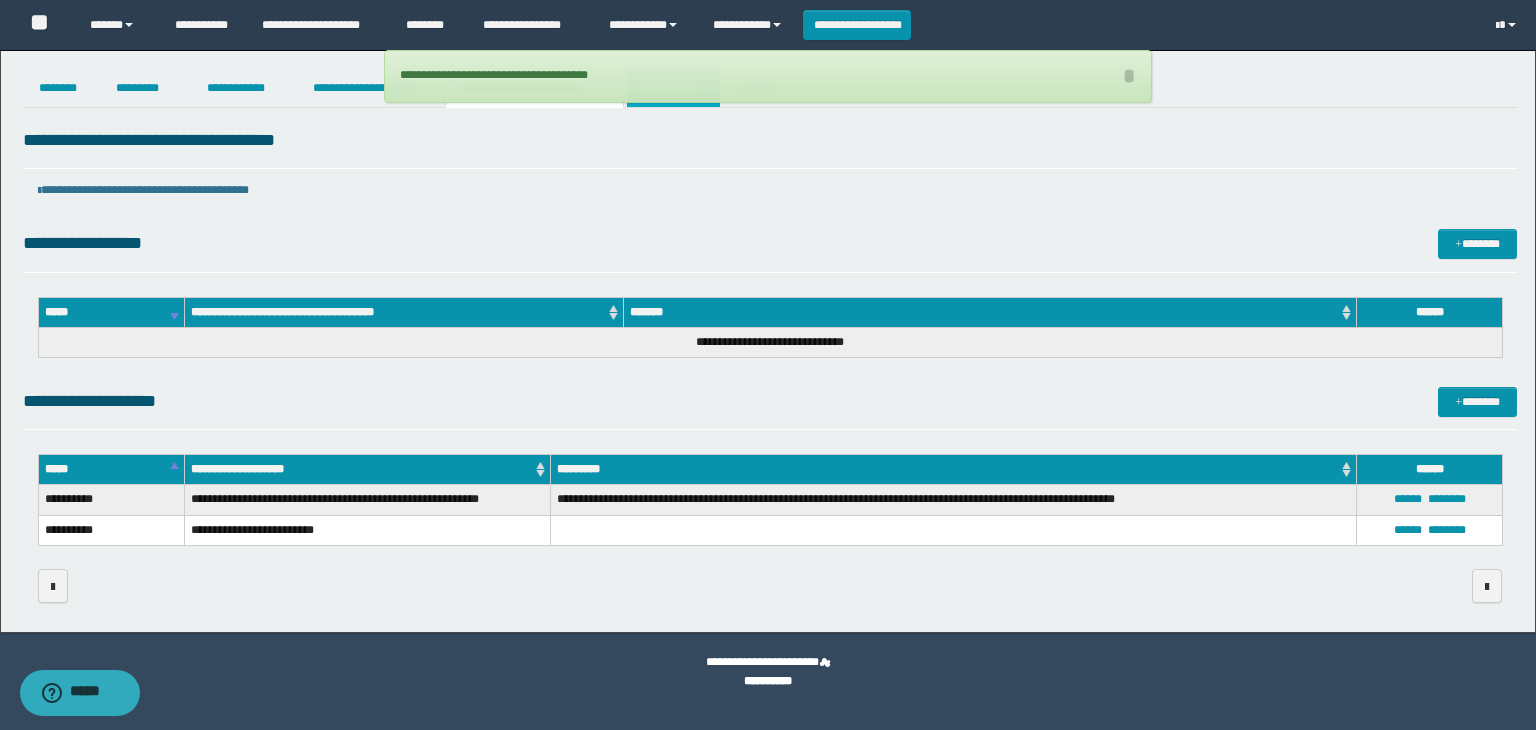 click on "**********" at bounding box center (673, 88) 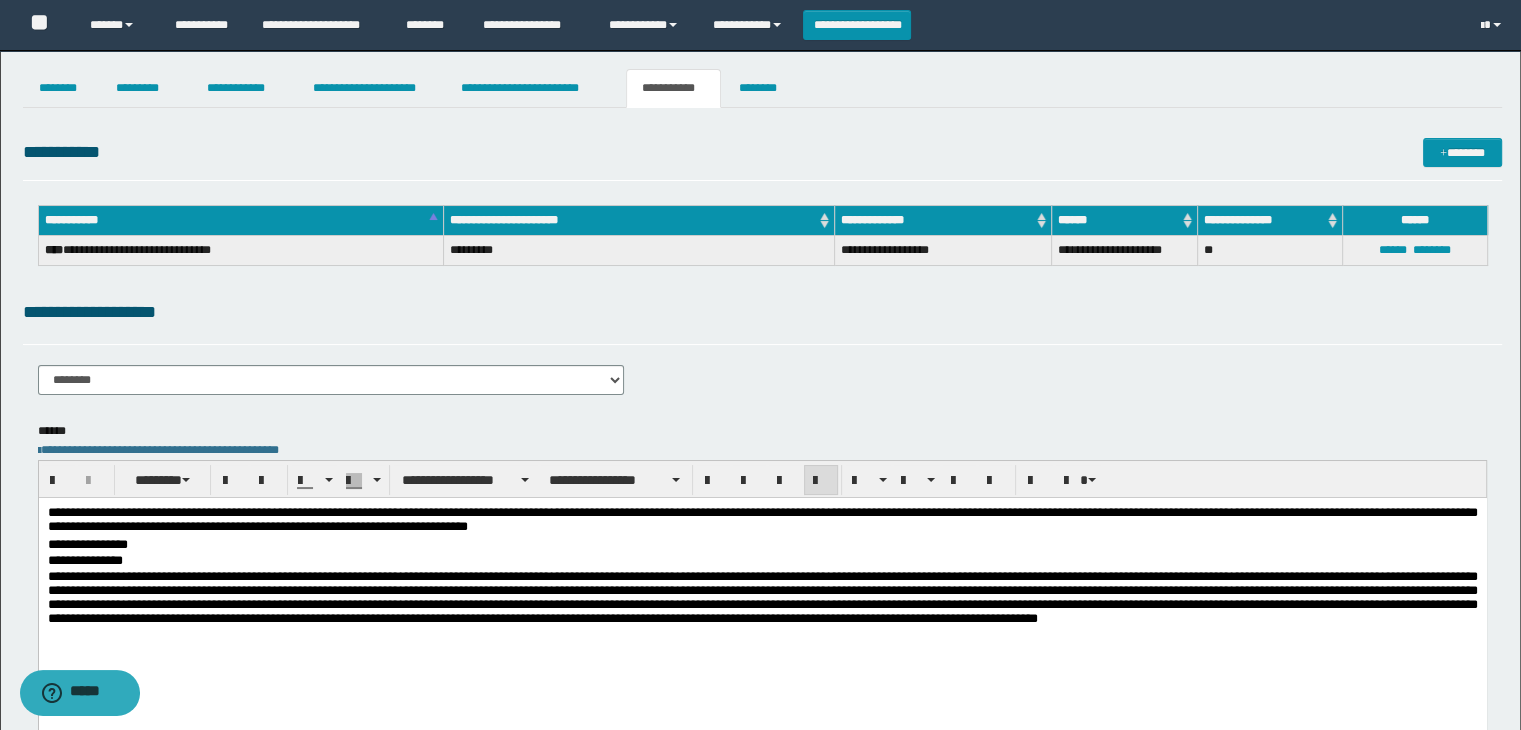 click on "**********" at bounding box center [762, 545] 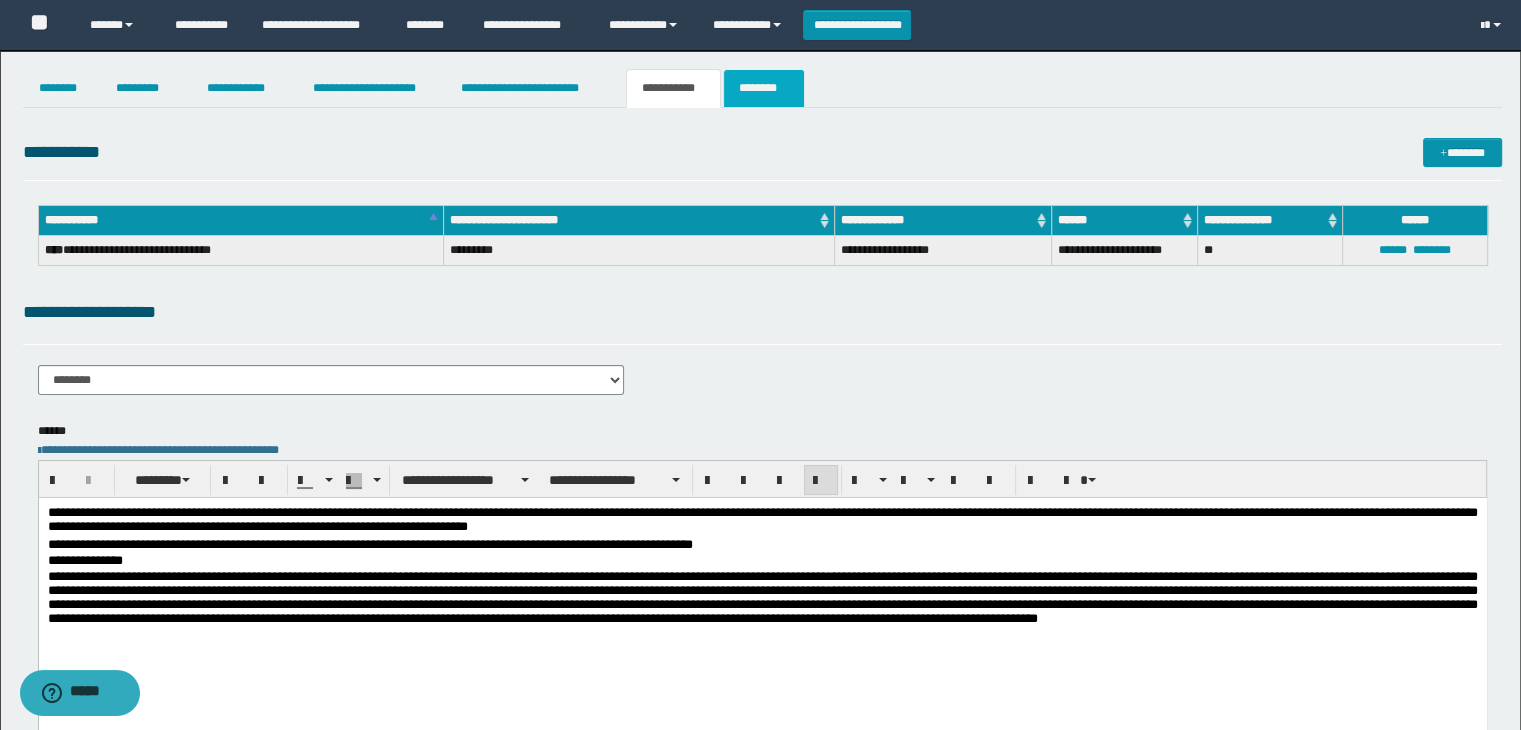 click on "********" at bounding box center [764, 88] 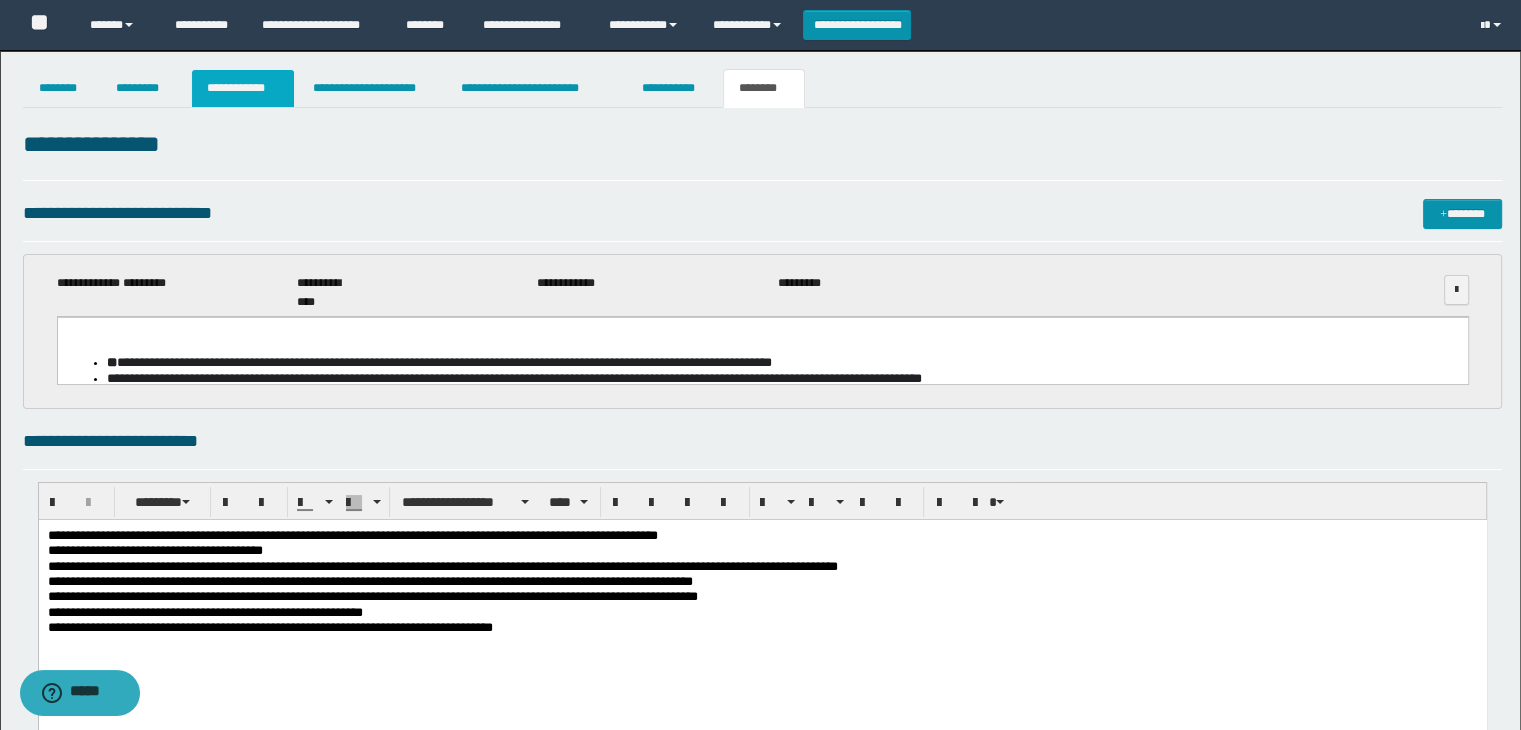 click on "**********" at bounding box center (243, 88) 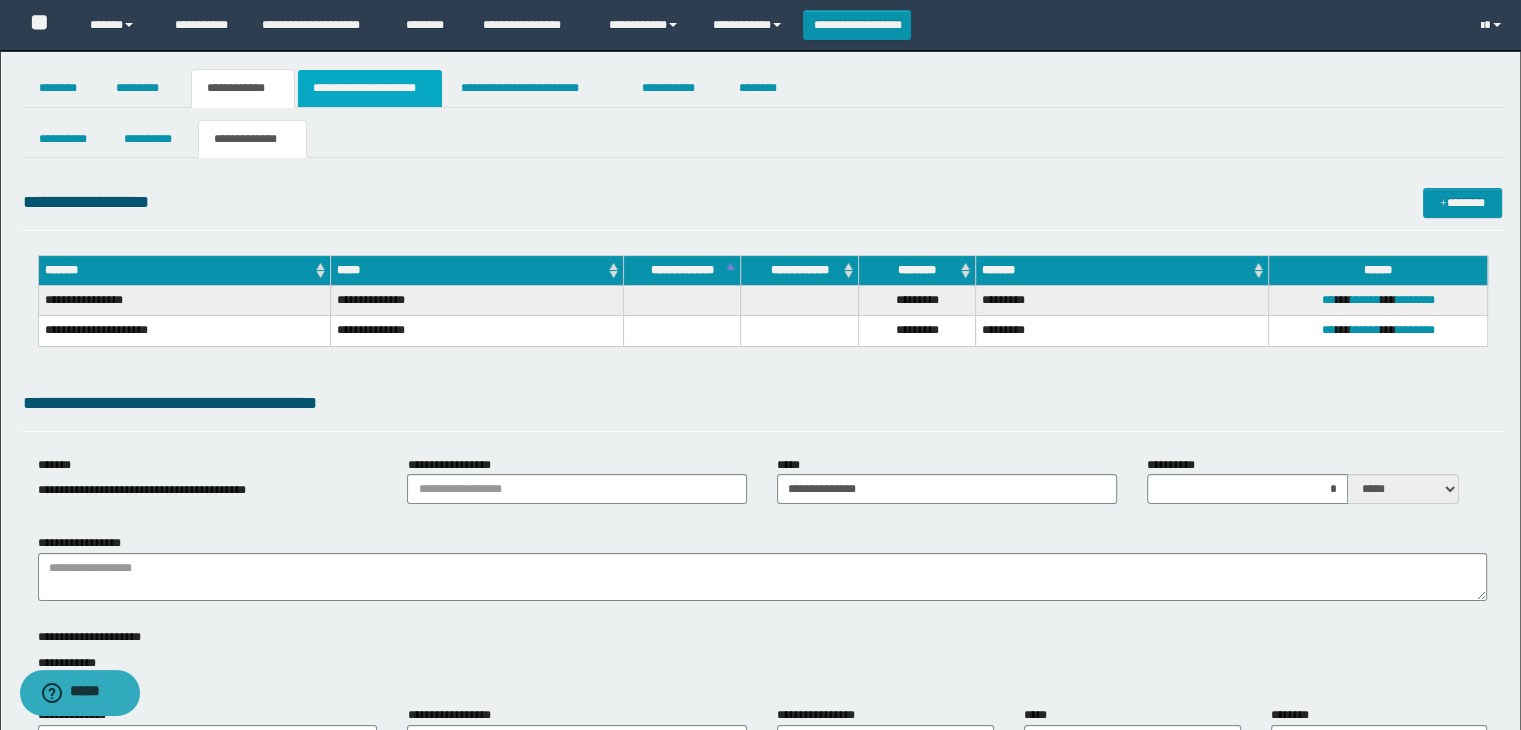 click on "**********" at bounding box center (370, 88) 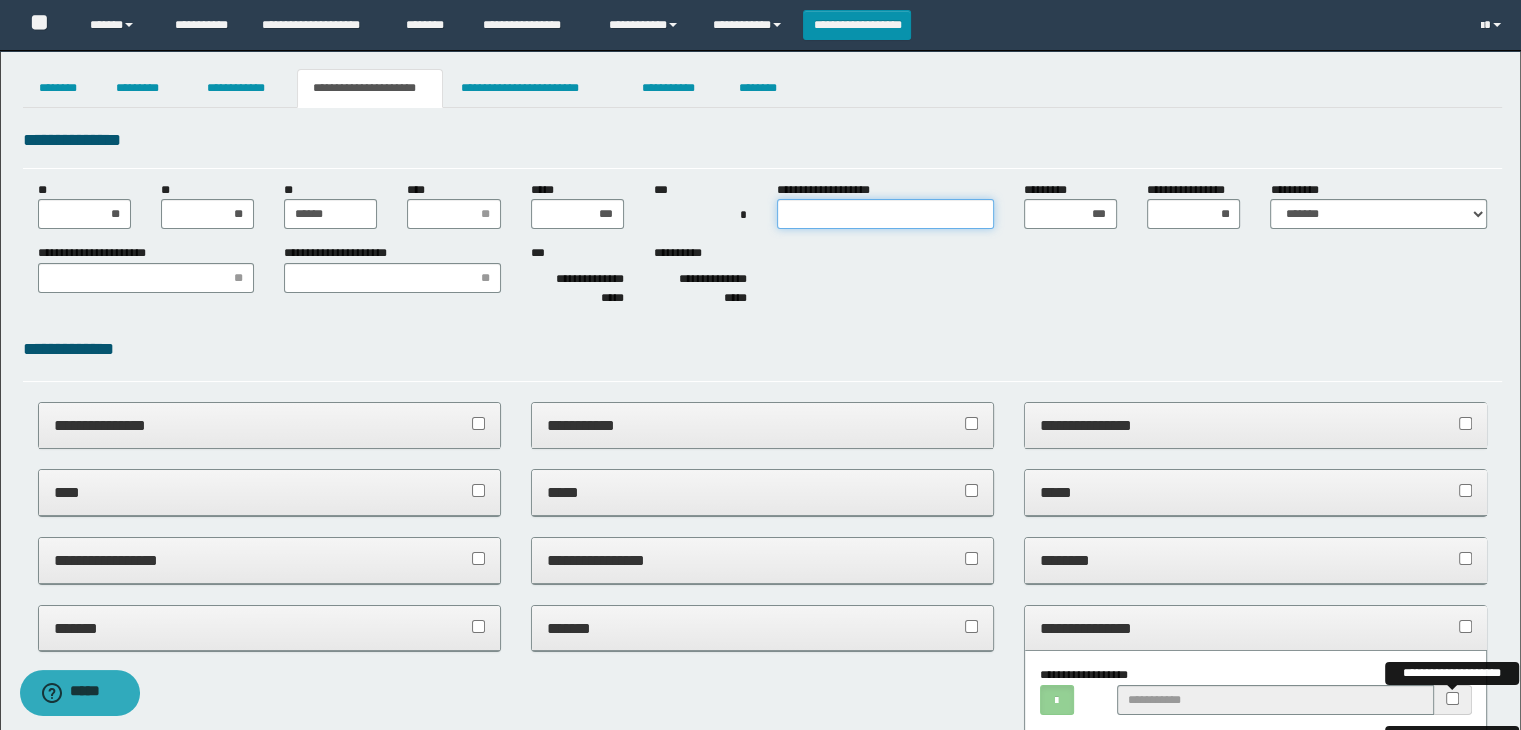 click on "**********" at bounding box center (885, 214) 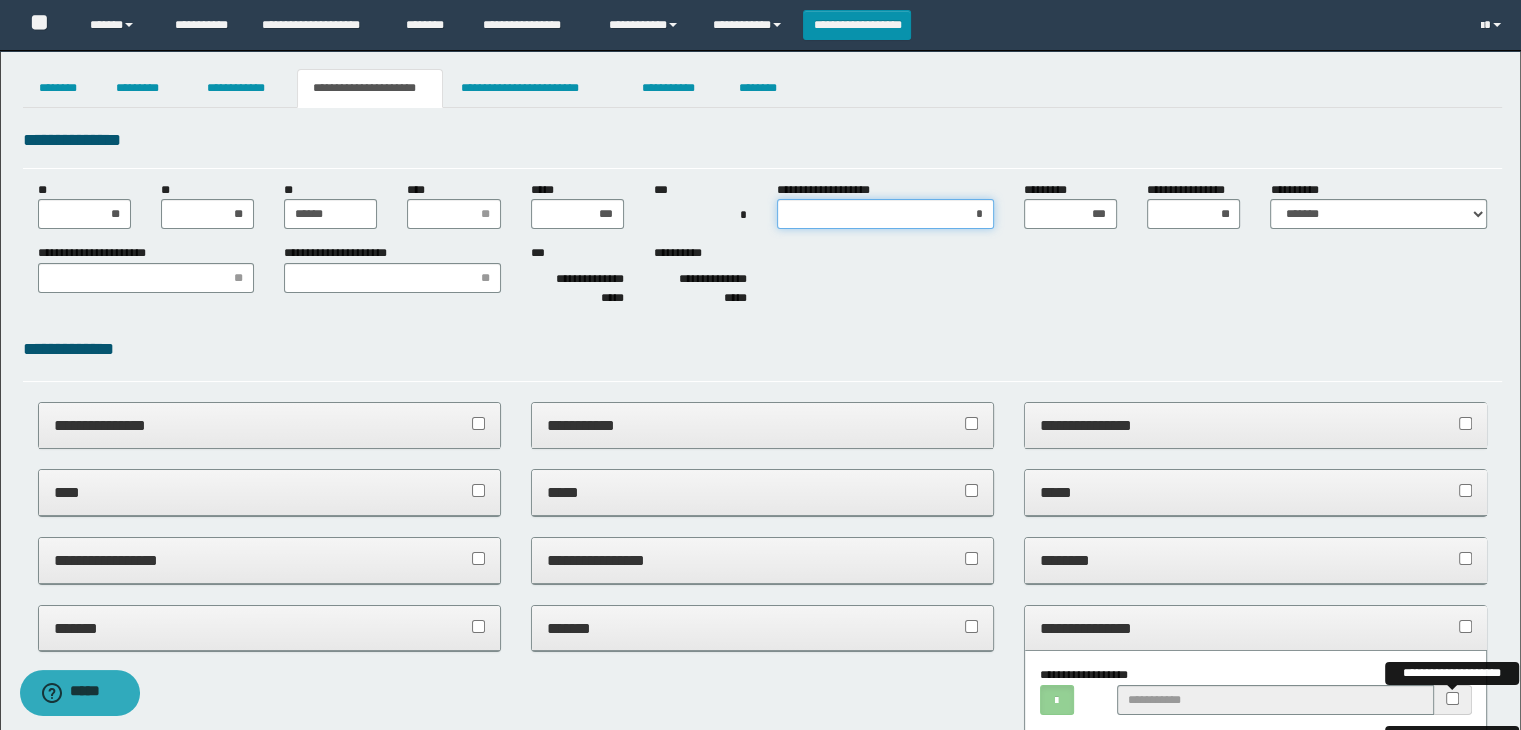 type on "**" 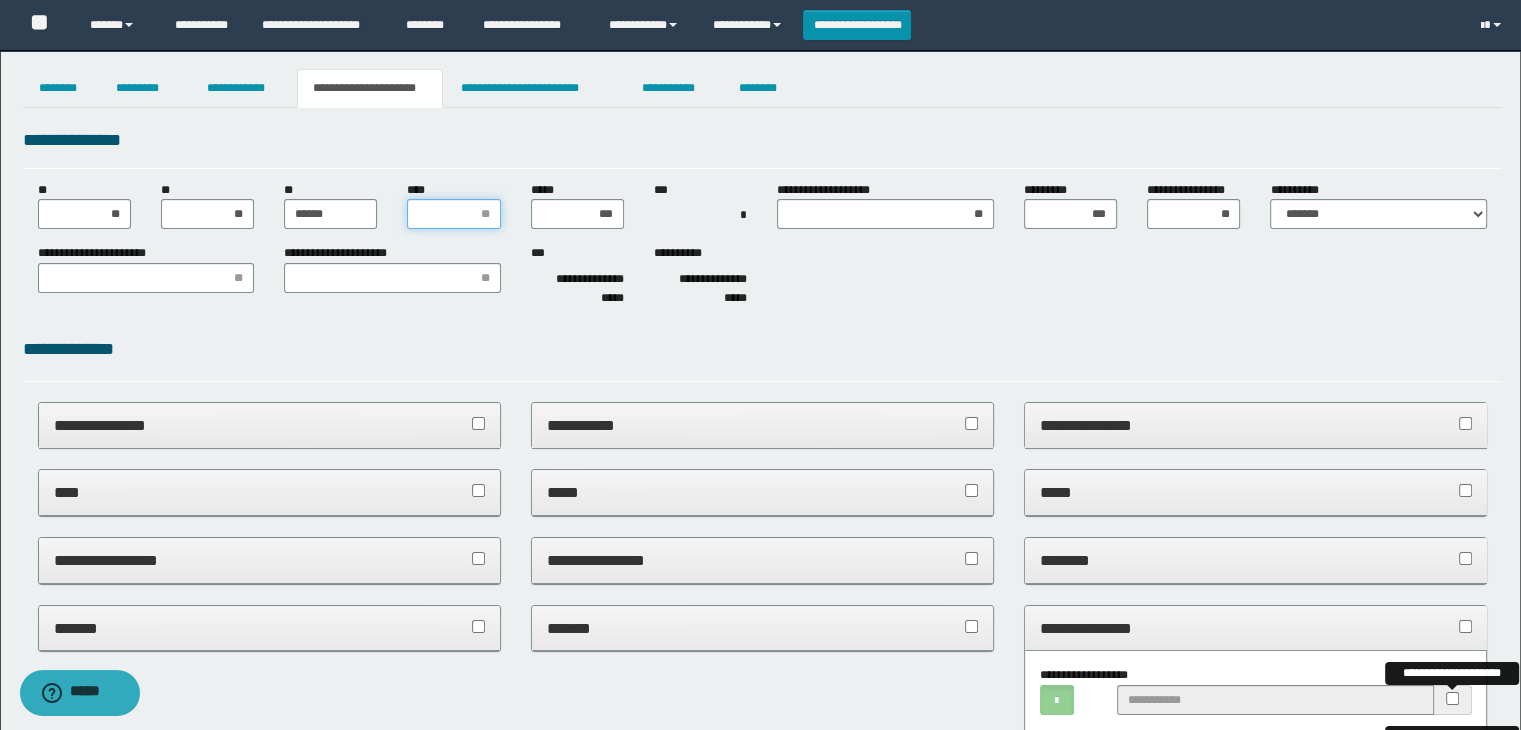 click on "****" at bounding box center (453, 214) 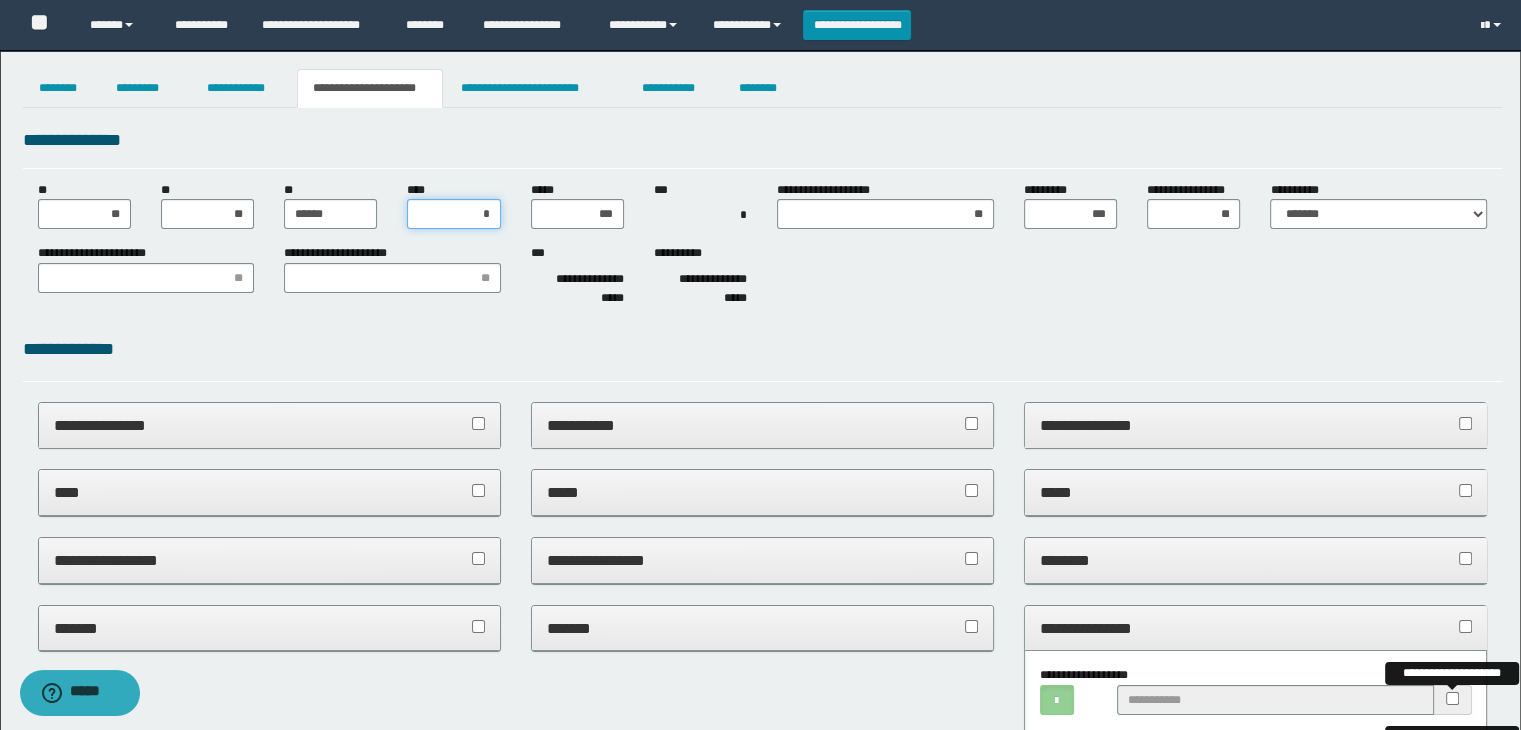 type on "**" 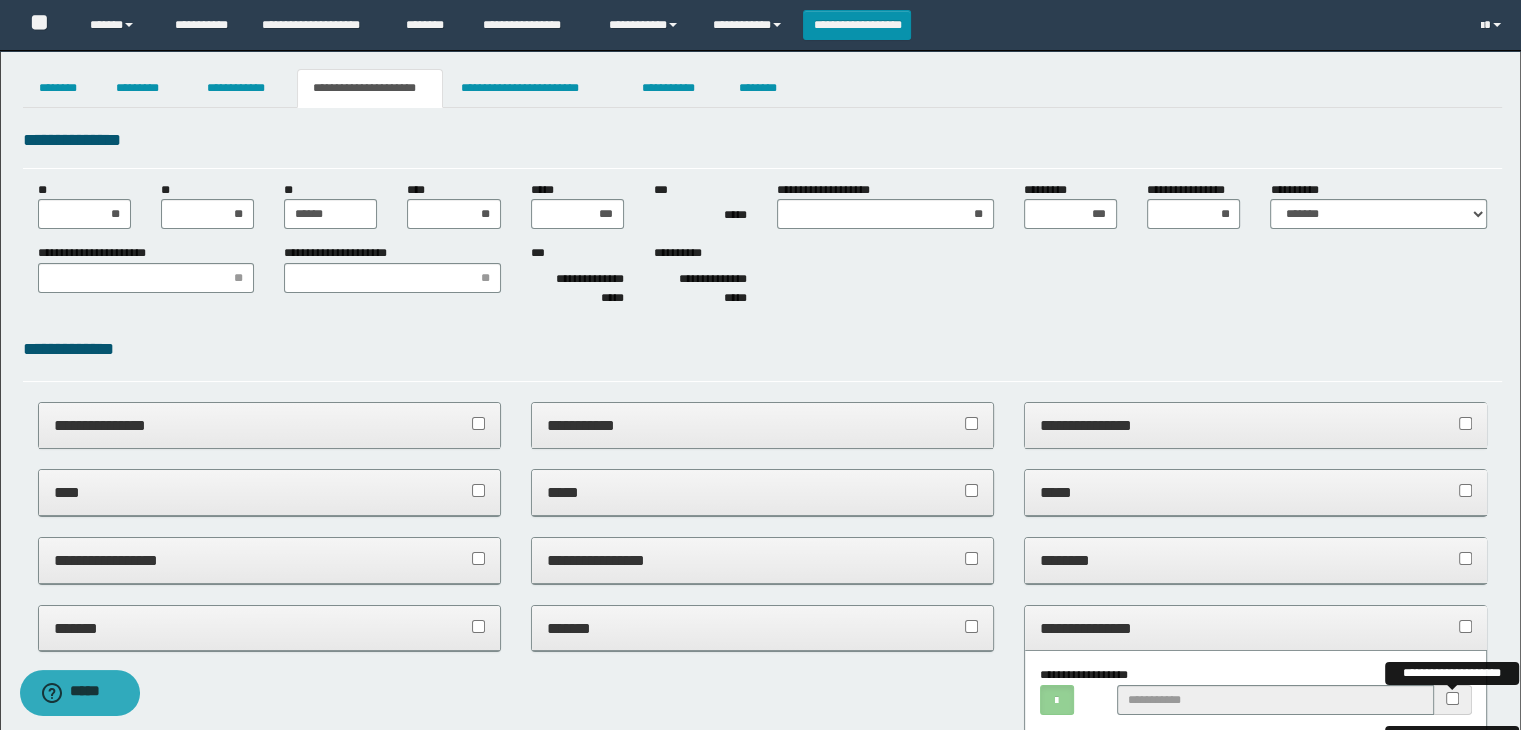 click on "**********" at bounding box center [763, 1300] 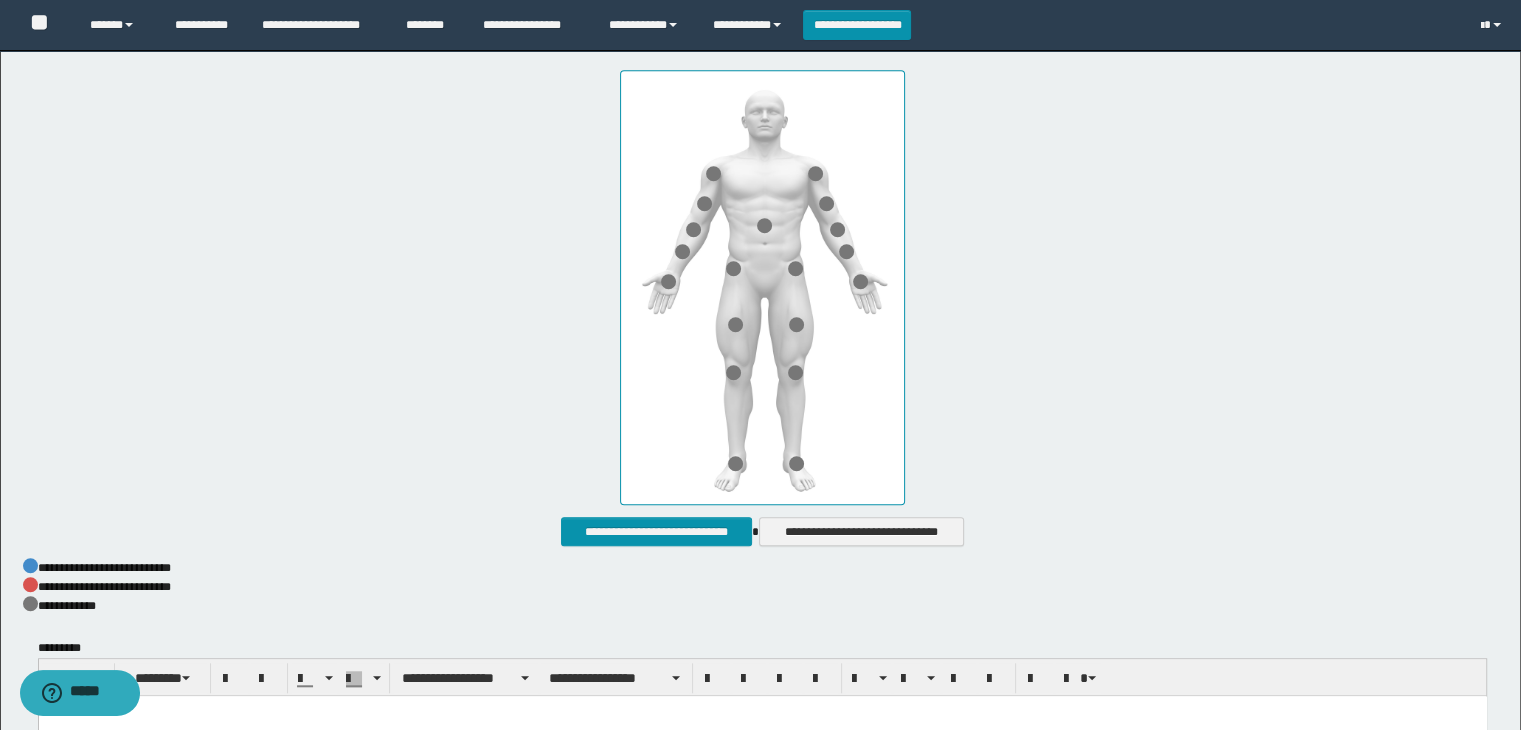 scroll, scrollTop: 1852, scrollLeft: 0, axis: vertical 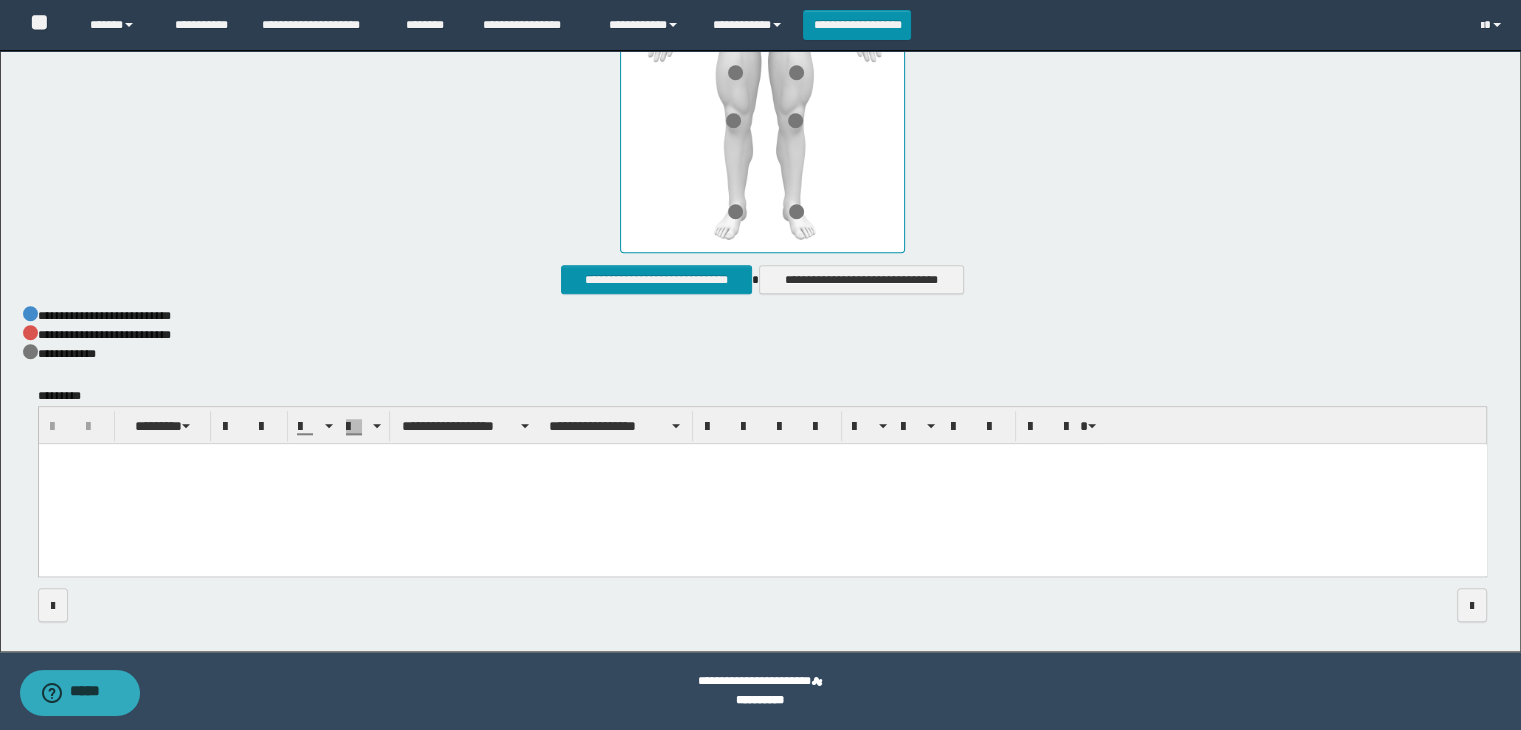 click at bounding box center (762, 484) 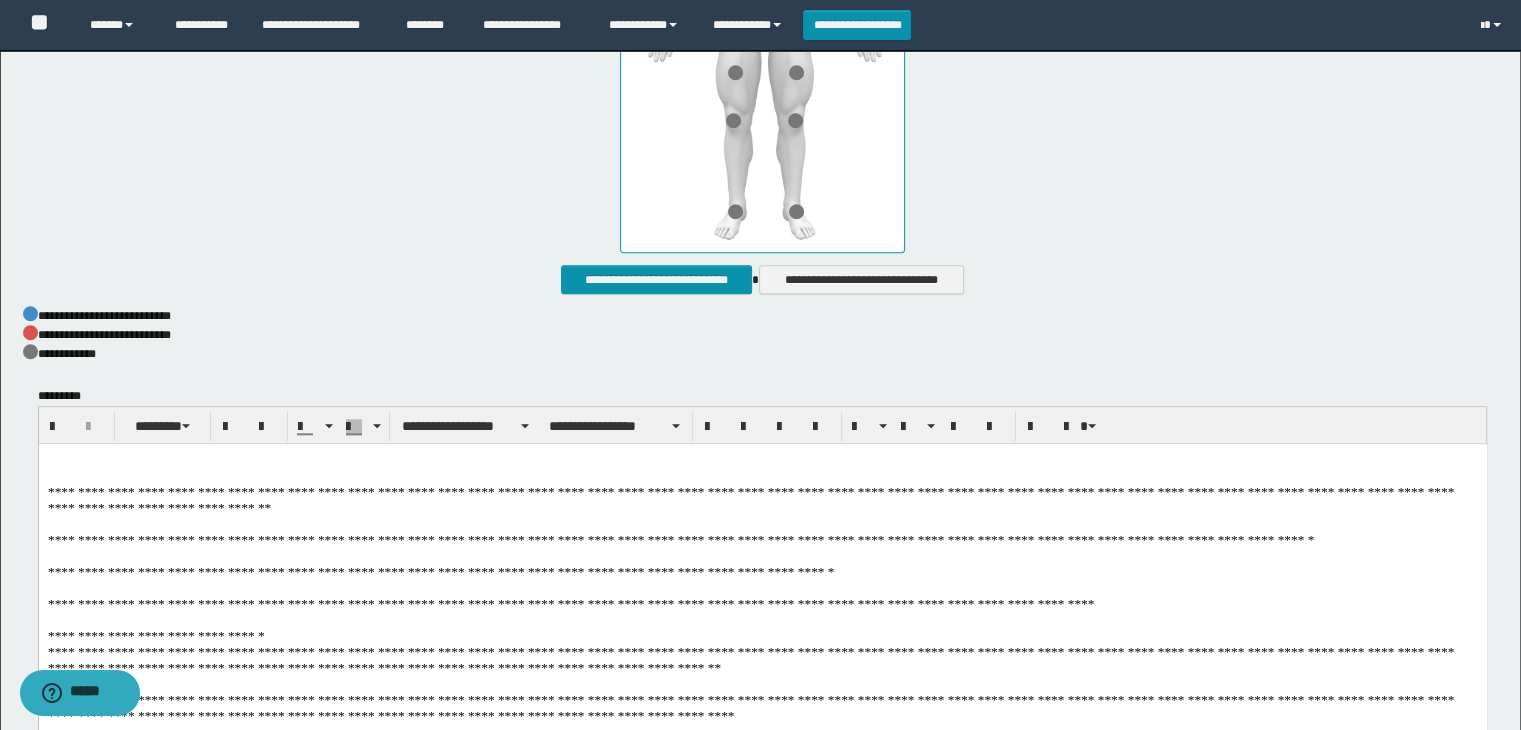click on "**********" at bounding box center (762, 660) 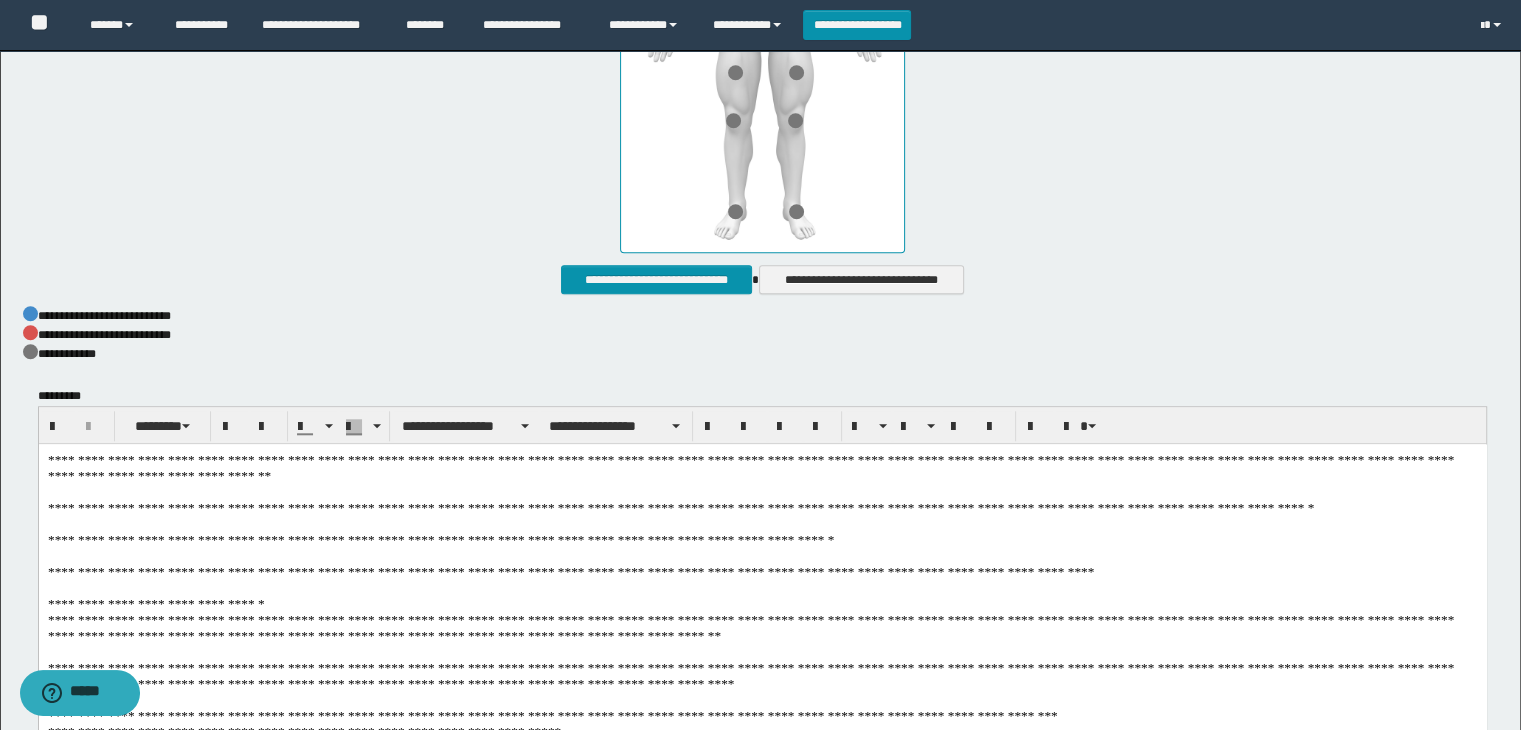 scroll, scrollTop: 2152, scrollLeft: 0, axis: vertical 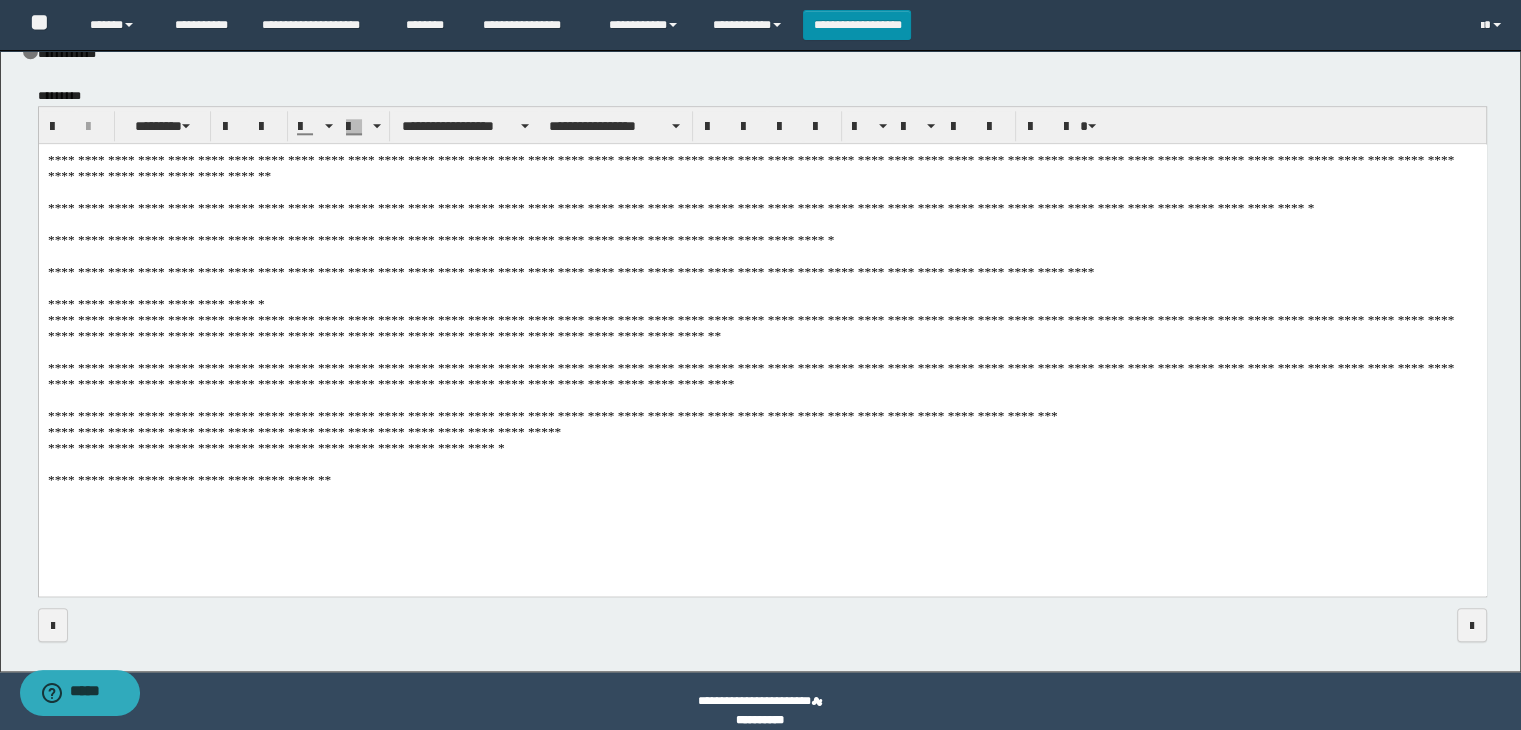 click on "**********" at bounding box center [762, 344] 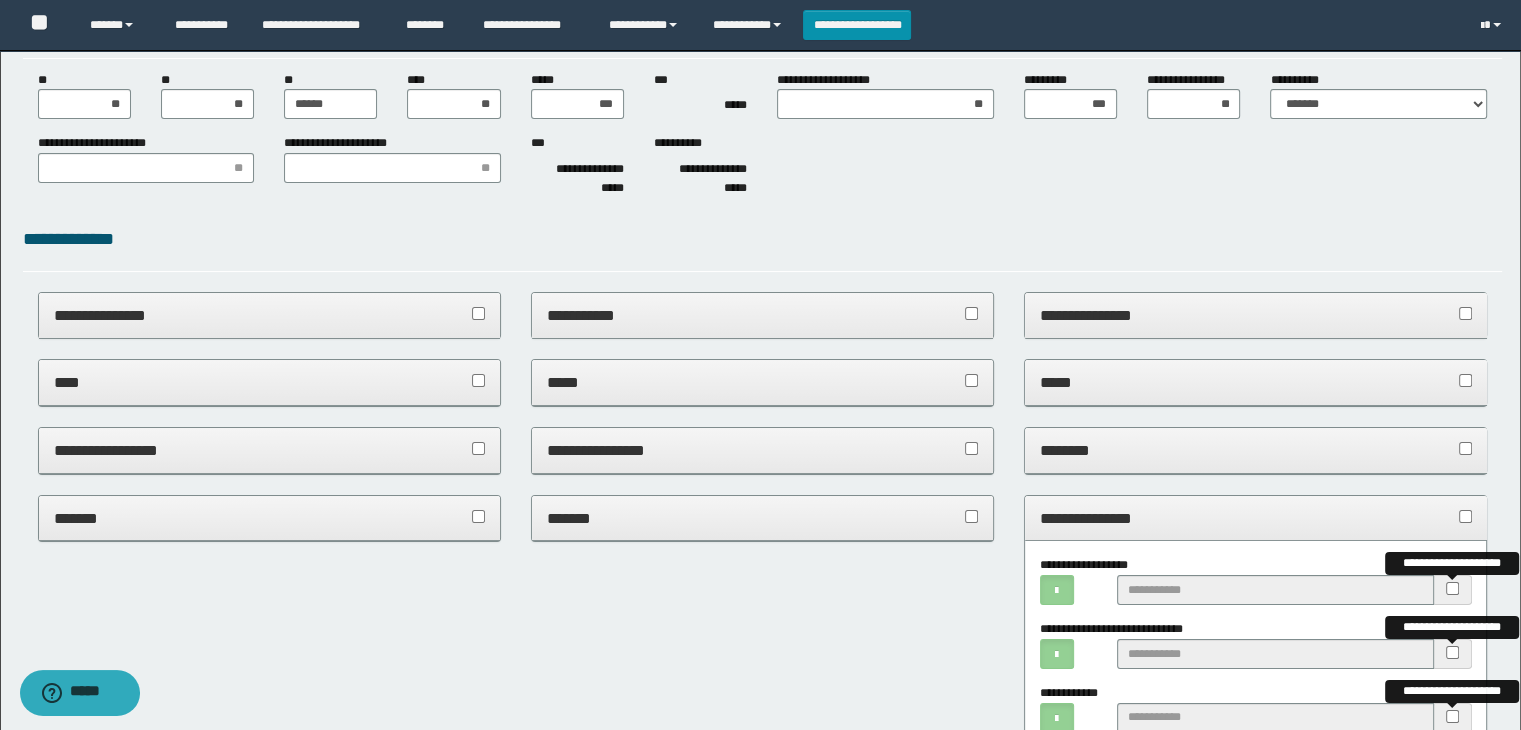 scroll, scrollTop: 0, scrollLeft: 0, axis: both 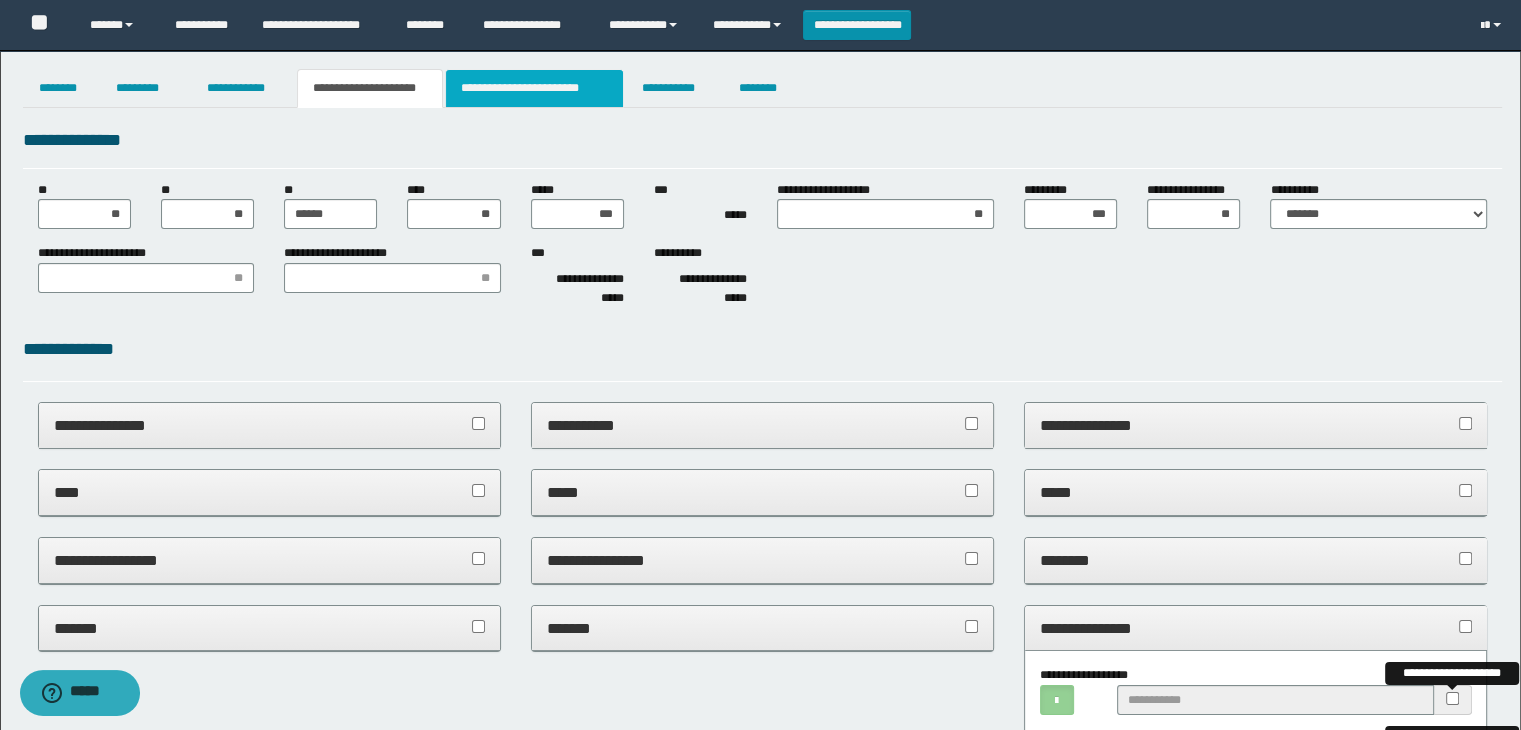 click on "**********" at bounding box center (534, 88) 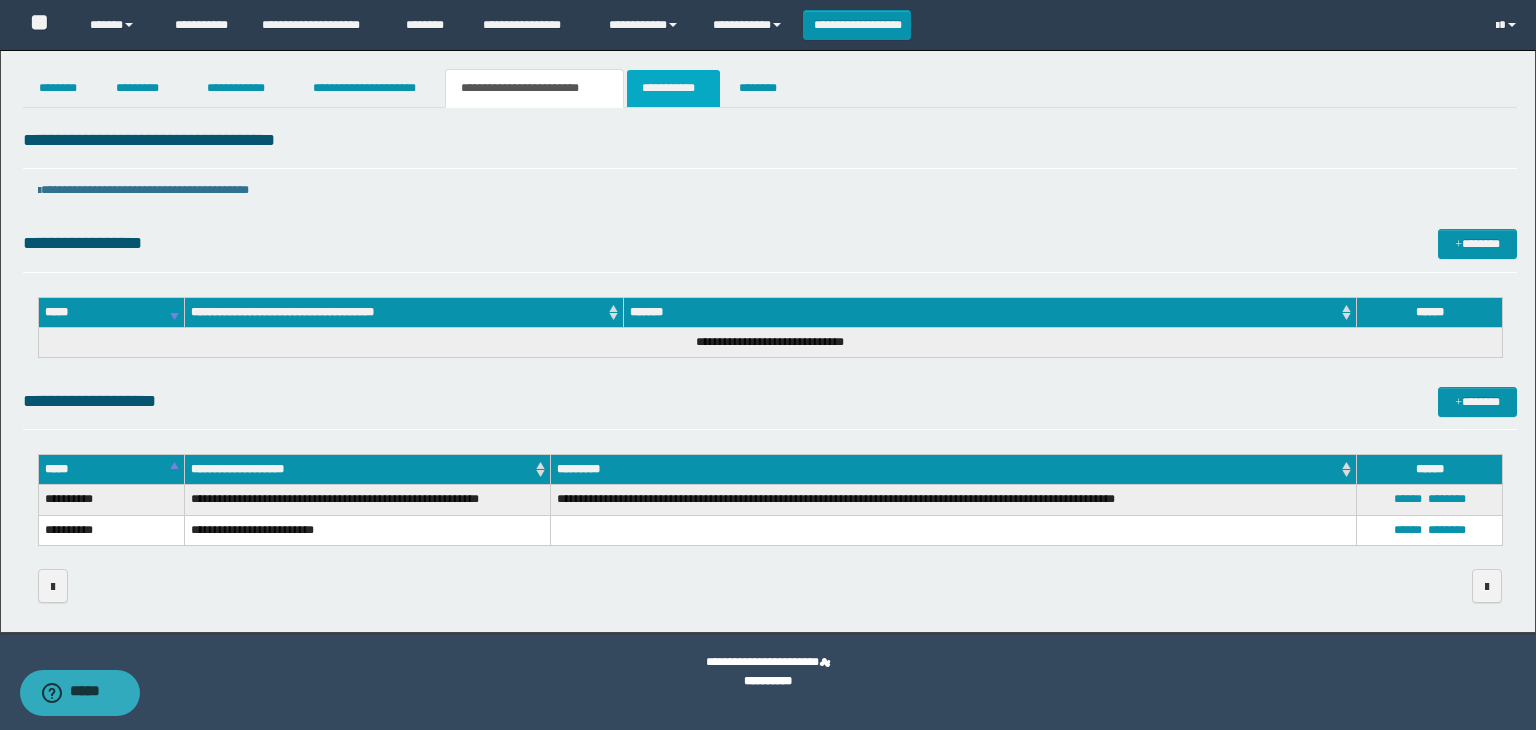 click on "**********" at bounding box center (673, 88) 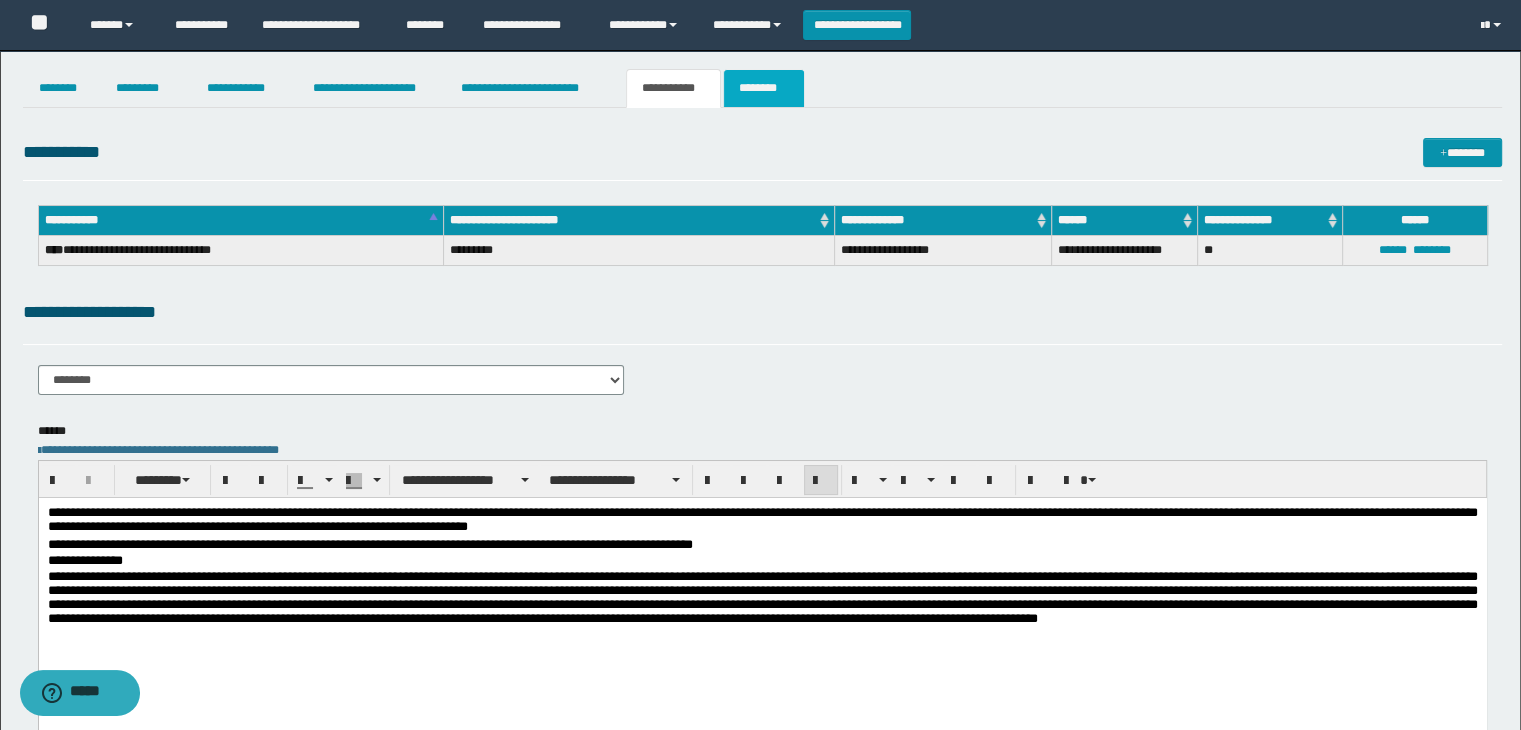 click on "********" at bounding box center [764, 88] 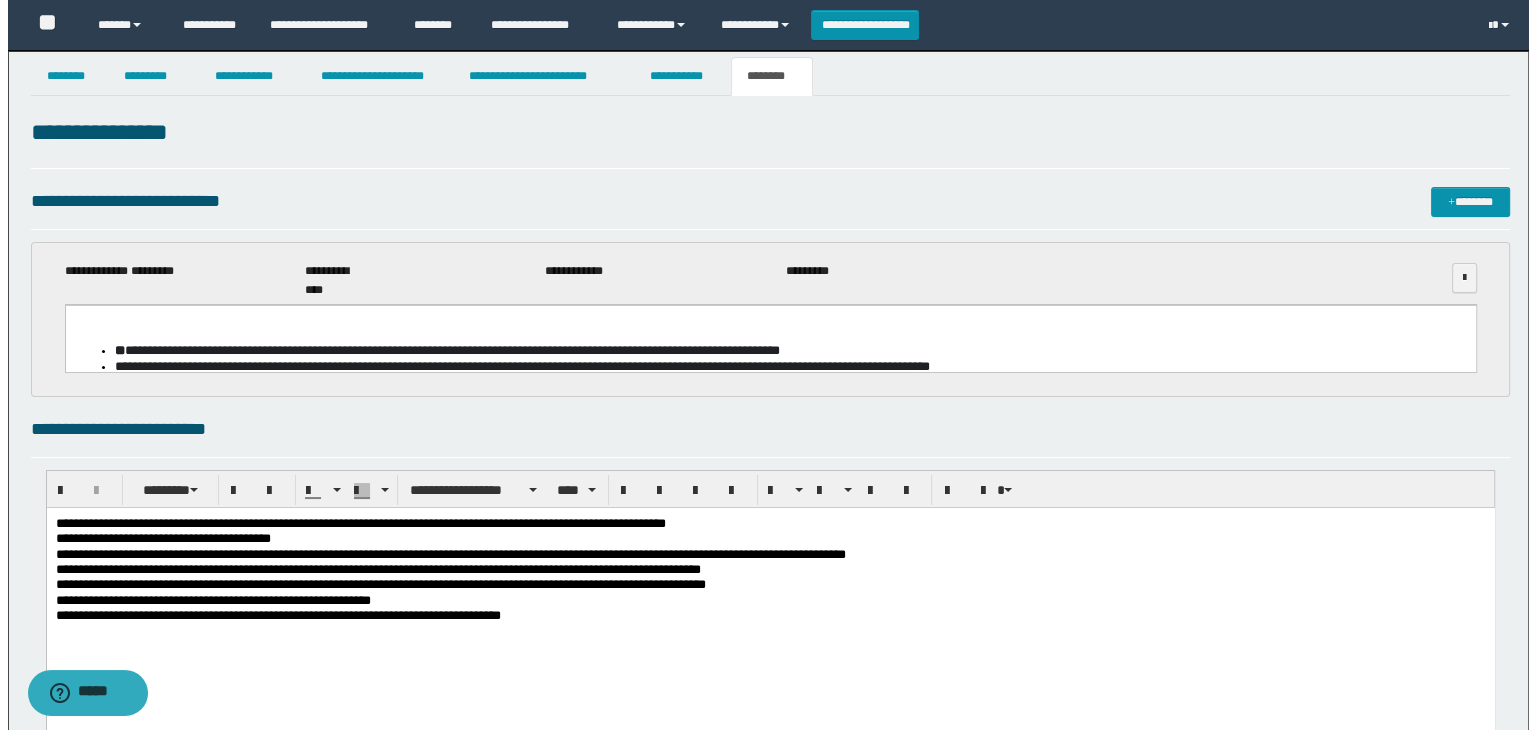 scroll, scrollTop: 0, scrollLeft: 0, axis: both 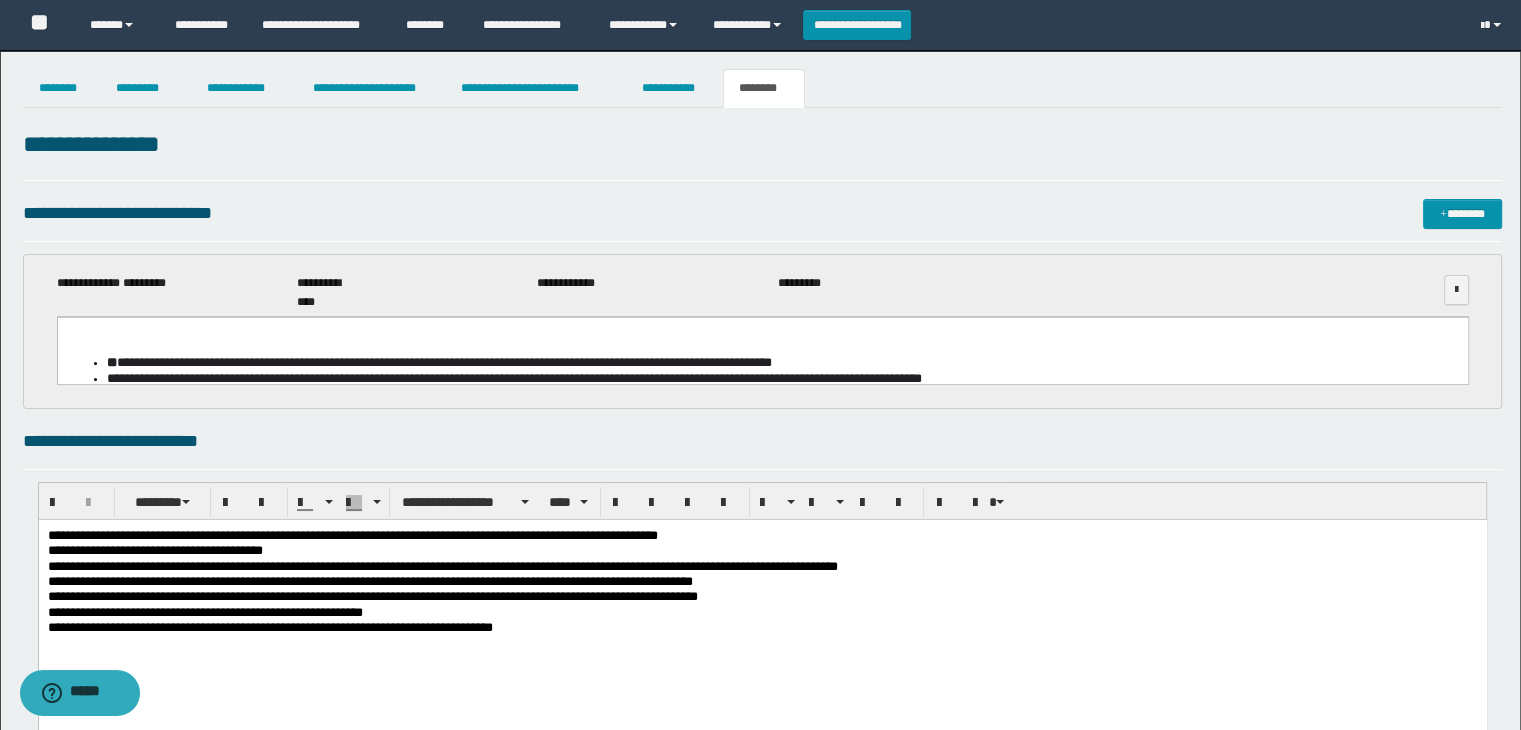 click on "**********" at bounding box center (782, 361) 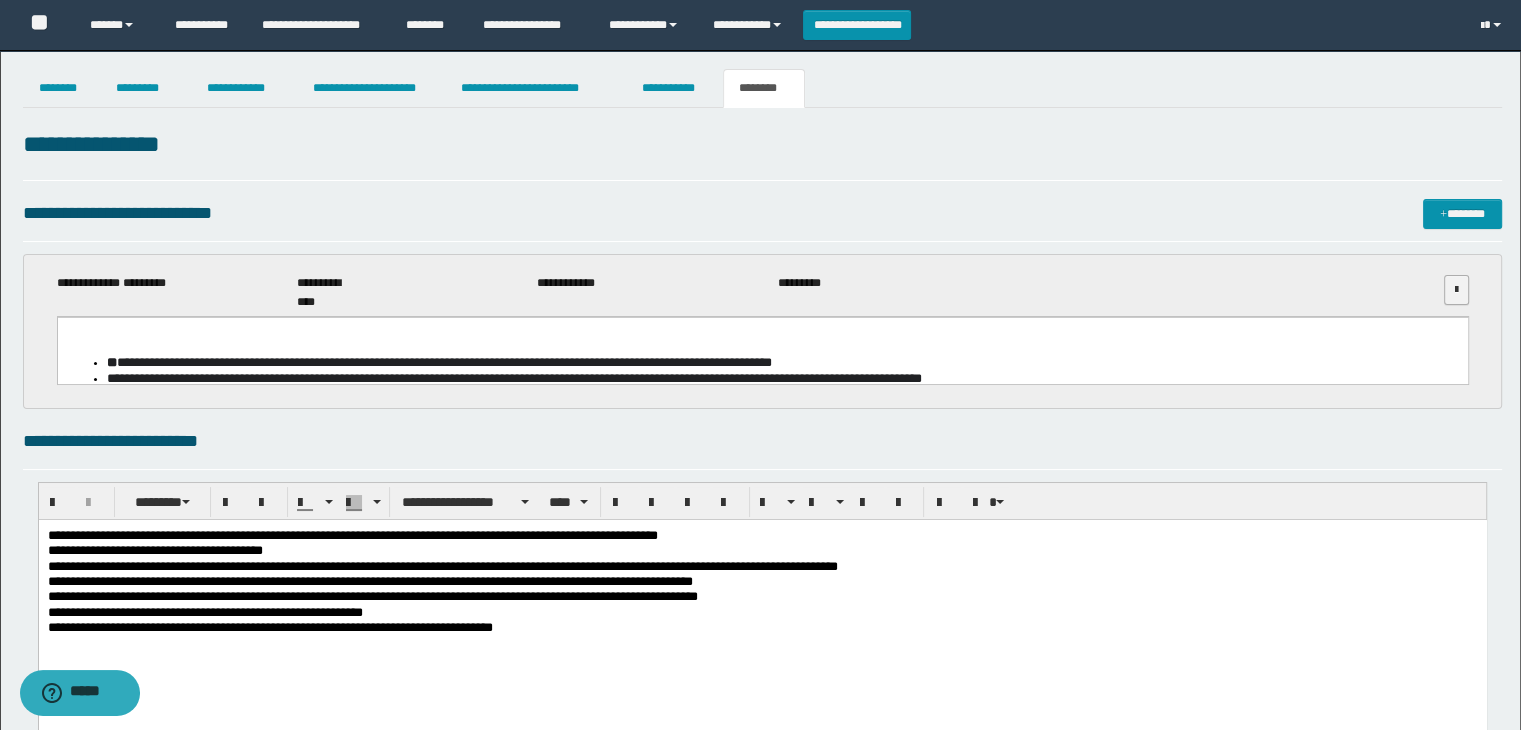 click at bounding box center (1456, 290) 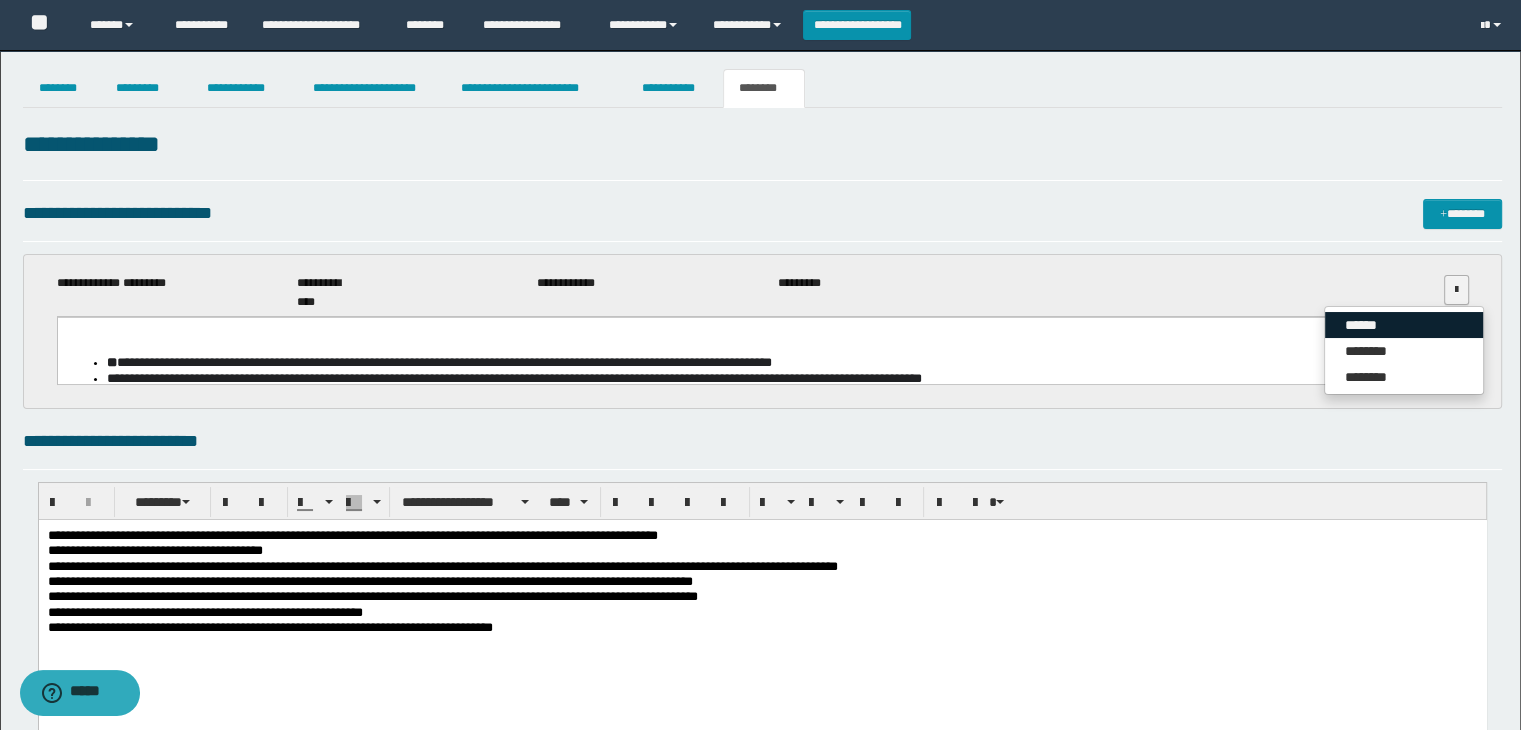 click on "******" at bounding box center (1404, 325) 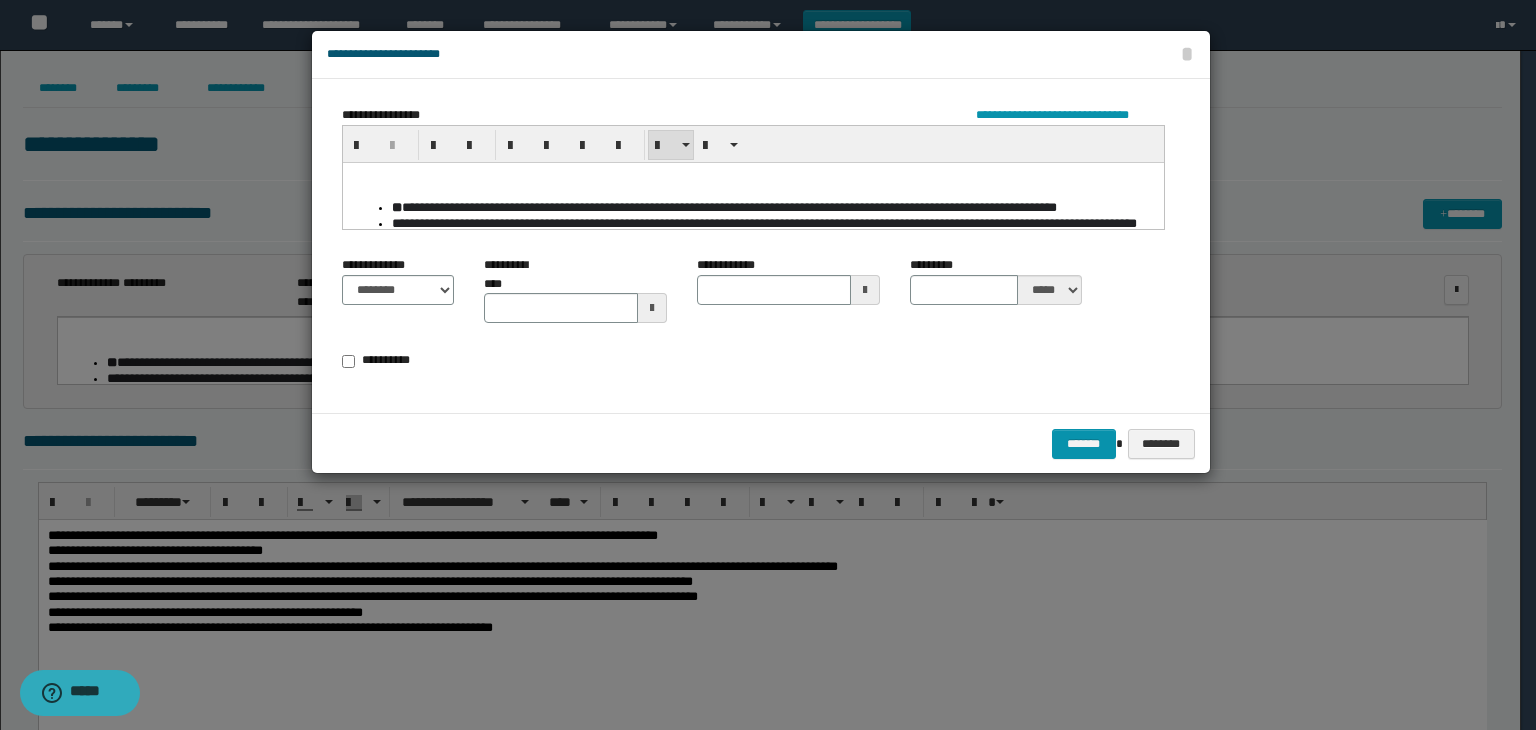 click at bounding box center [753, 178] 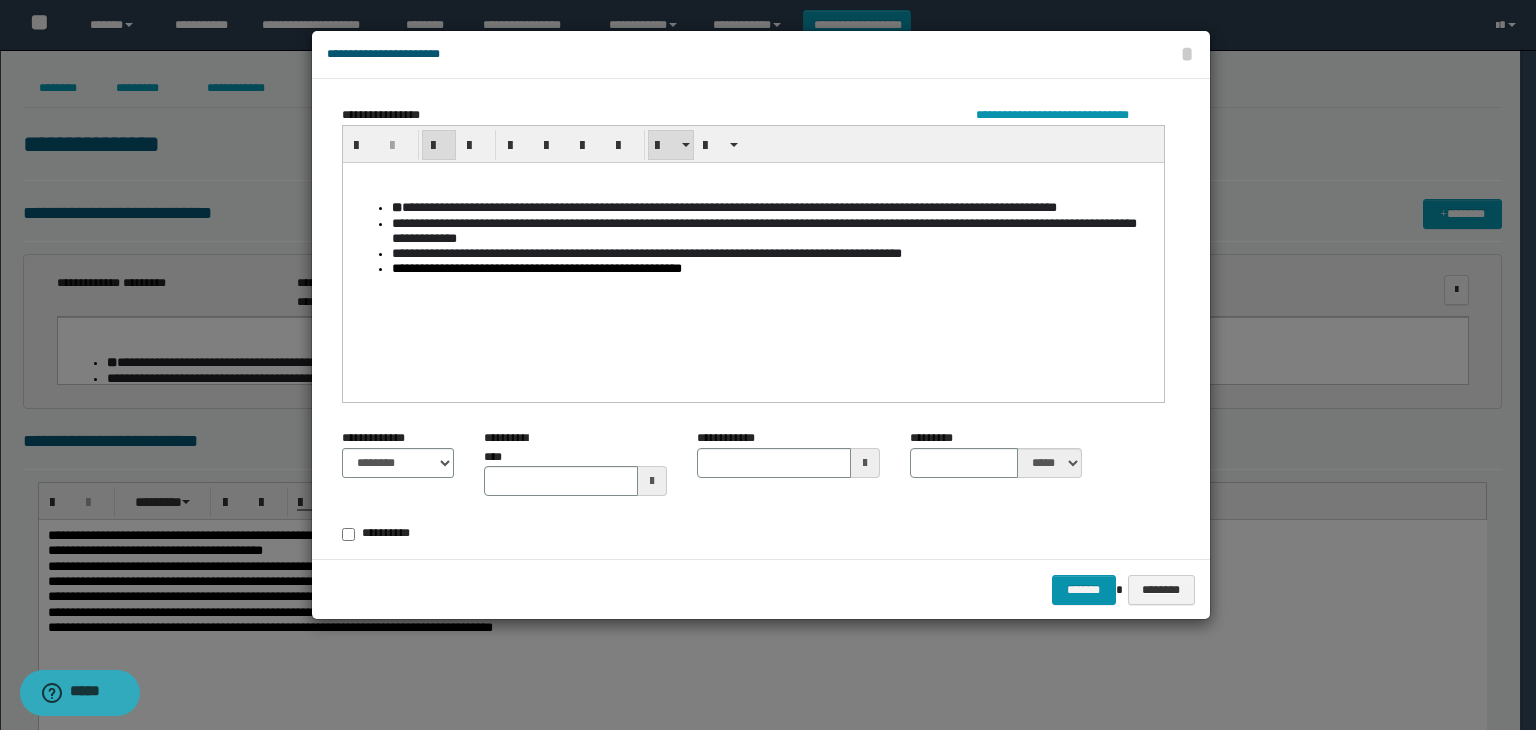 click on "**********" at bounding box center [752, 255] 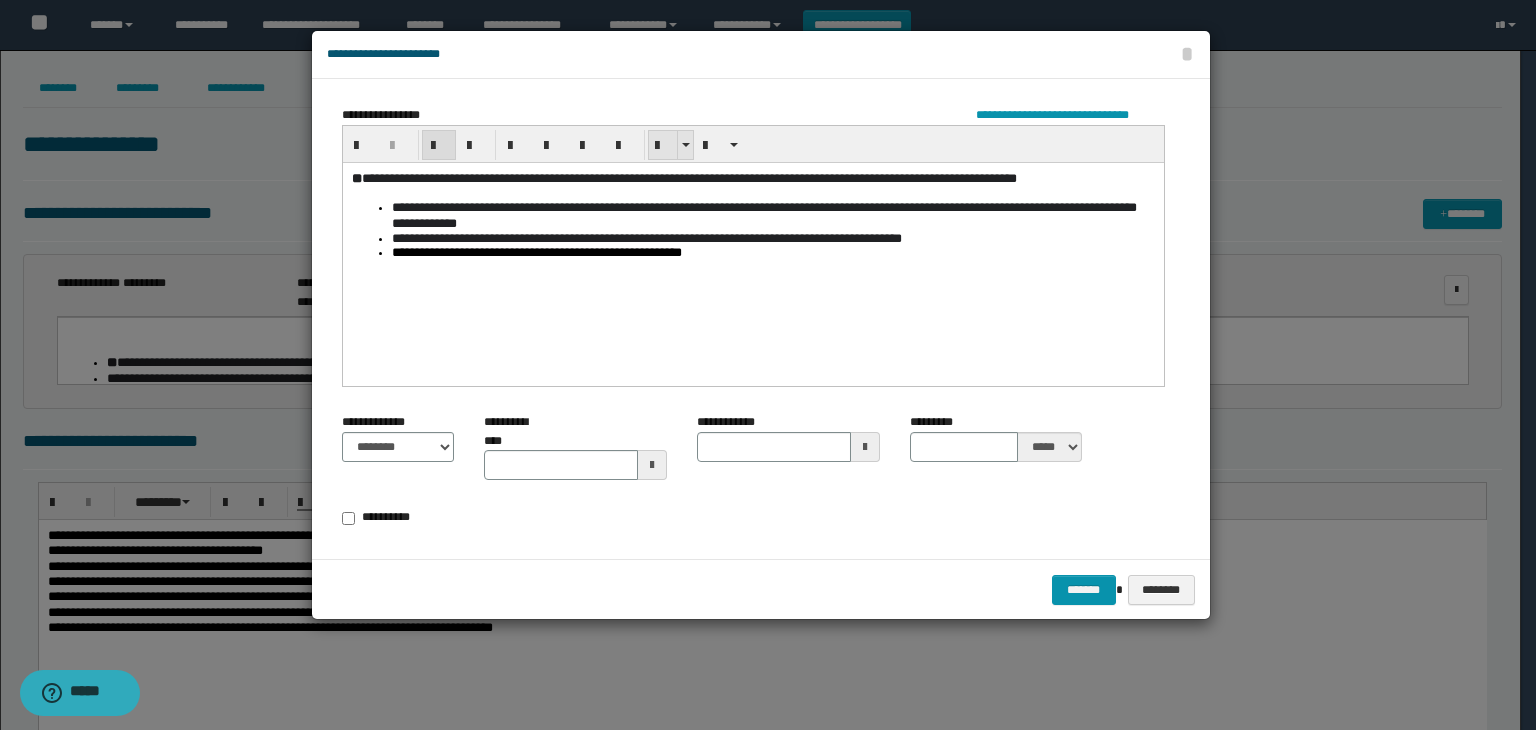 click at bounding box center (663, 146) 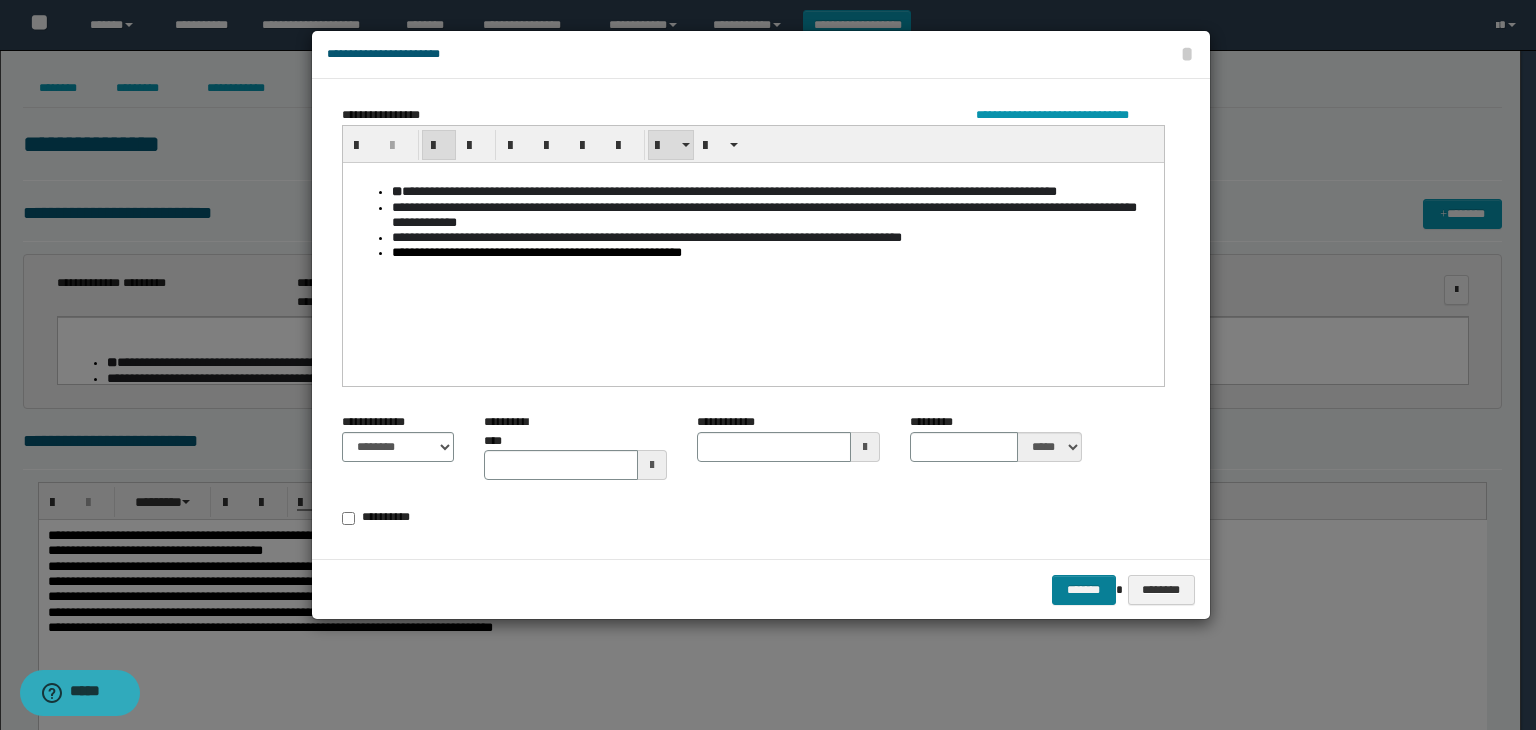 click on "*******" at bounding box center (1084, 590) 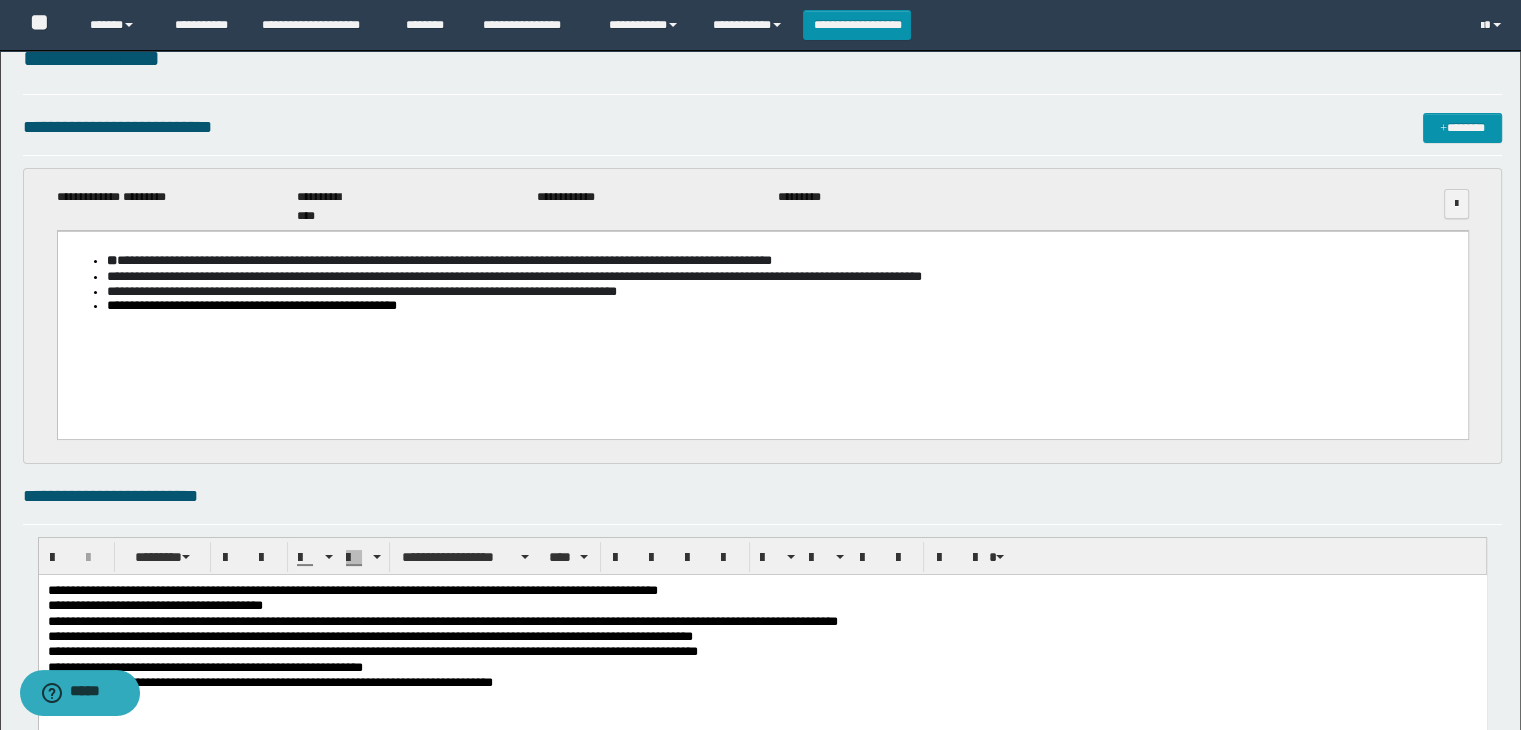 scroll, scrollTop: 0, scrollLeft: 0, axis: both 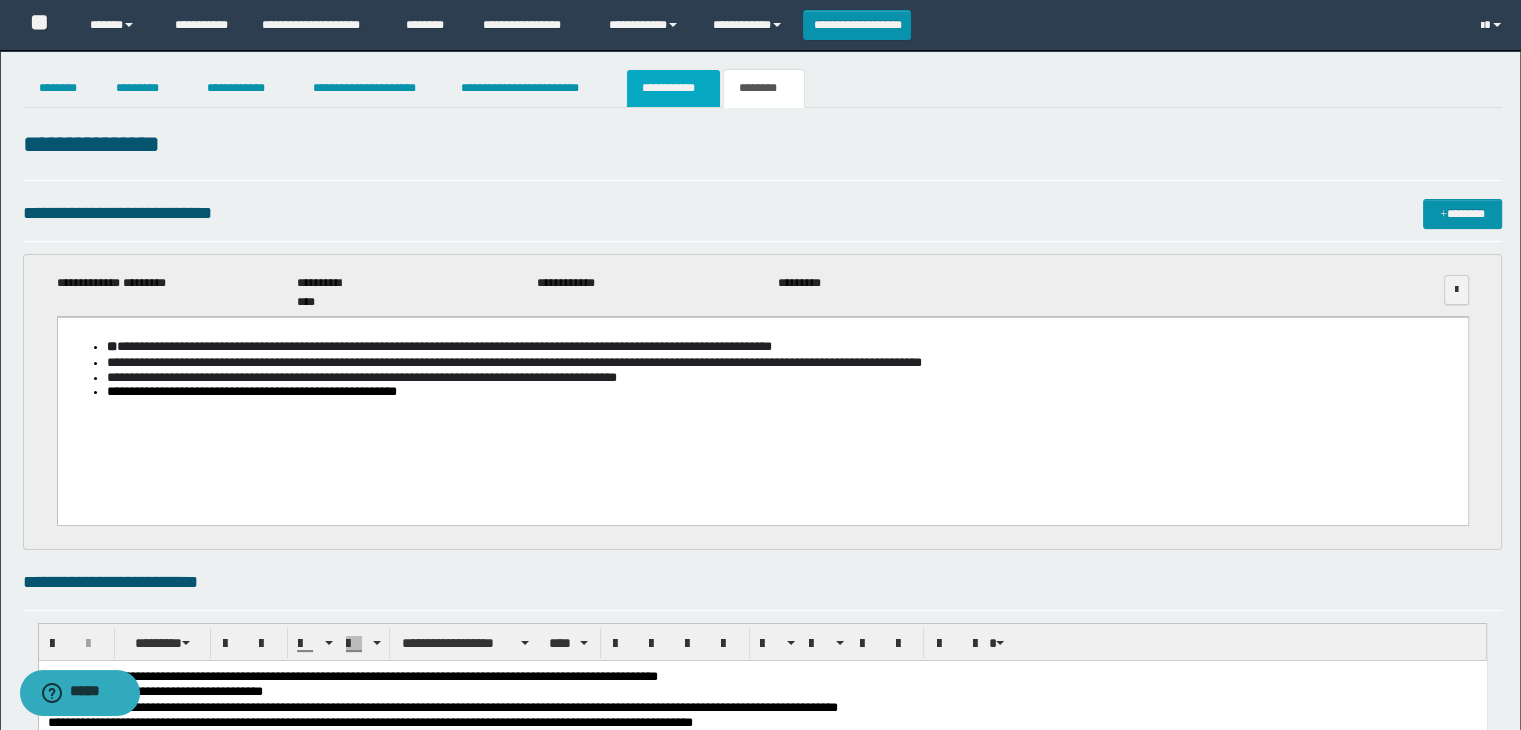 click on "**********" at bounding box center [673, 88] 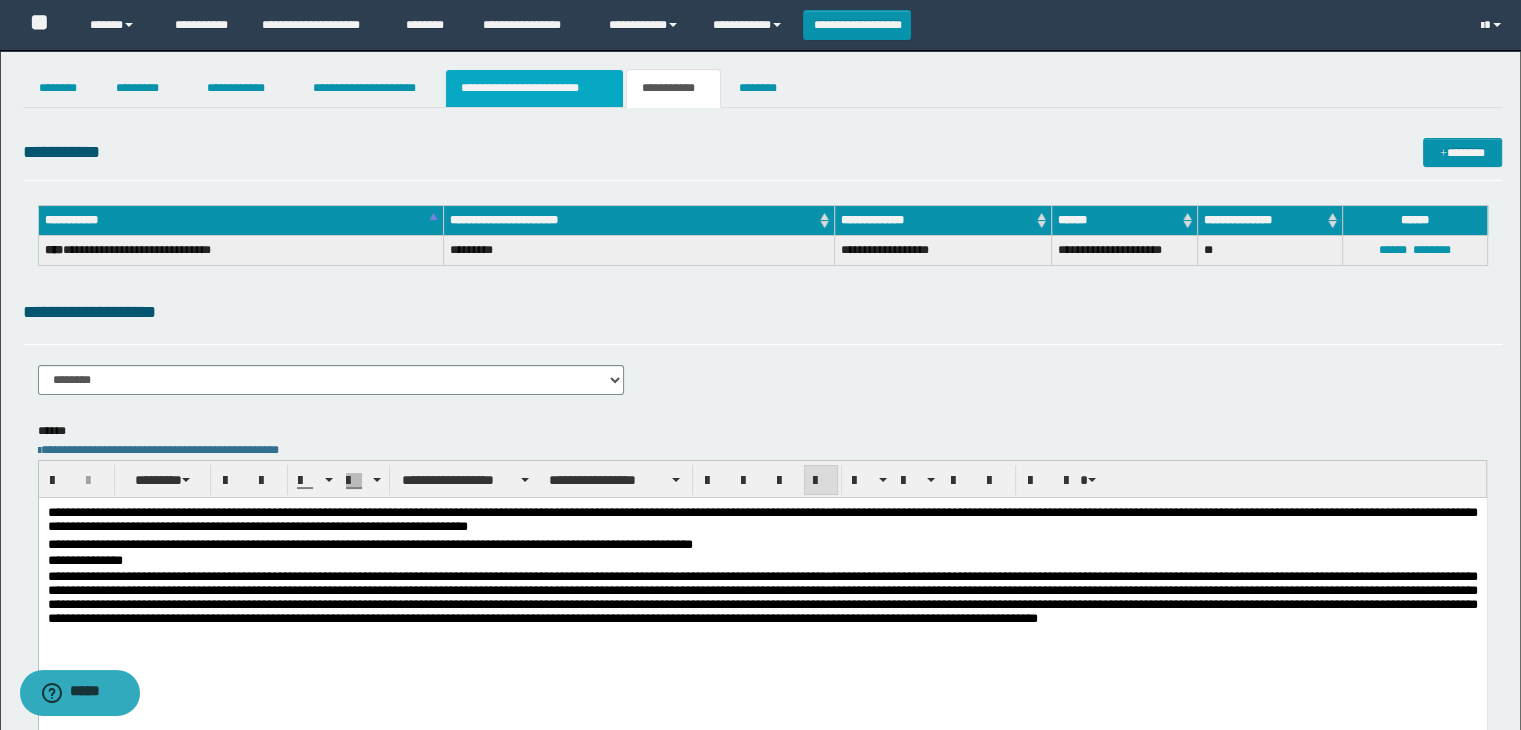 click on "**********" at bounding box center (534, 88) 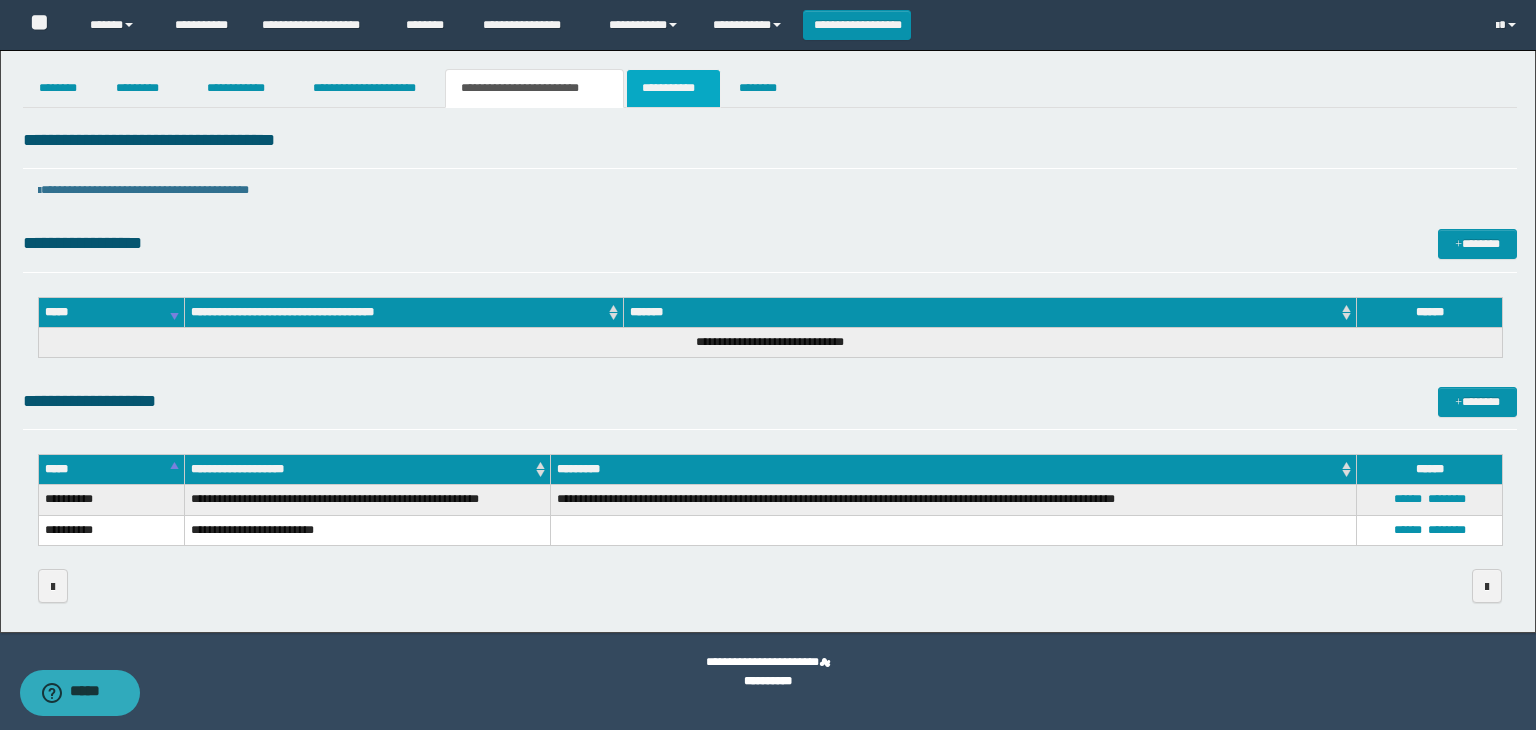 click on "**********" at bounding box center [673, 88] 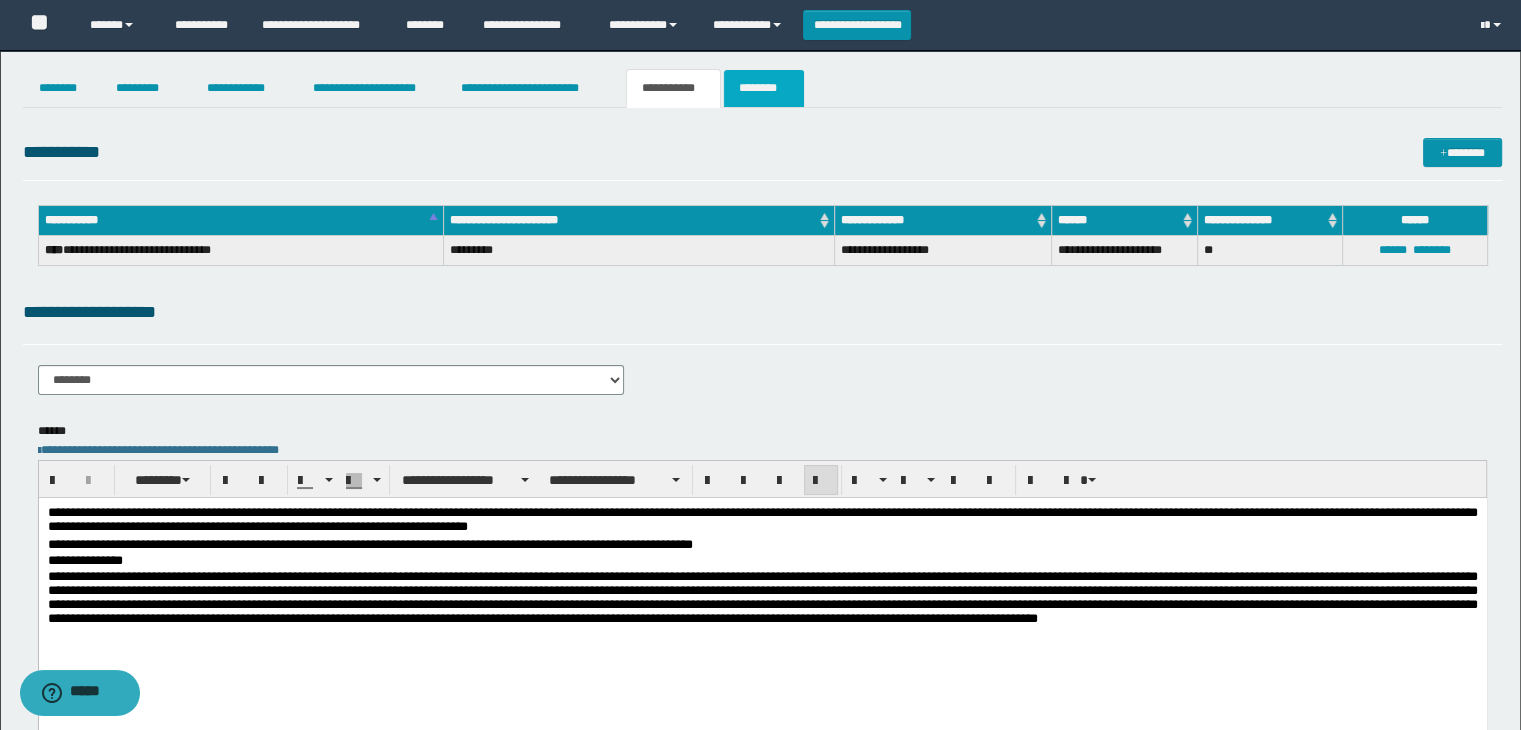 click on "********" at bounding box center (764, 88) 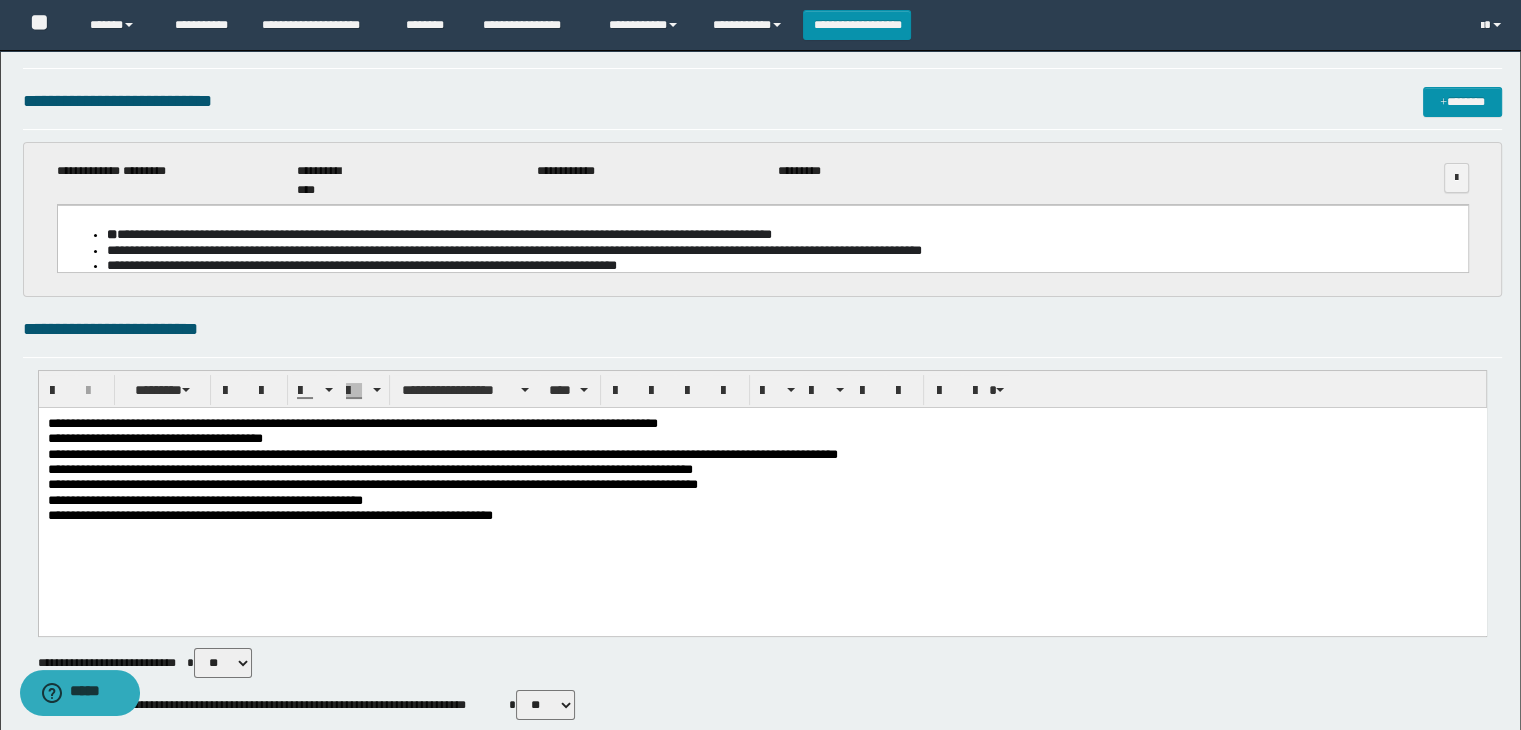 scroll, scrollTop: 100, scrollLeft: 0, axis: vertical 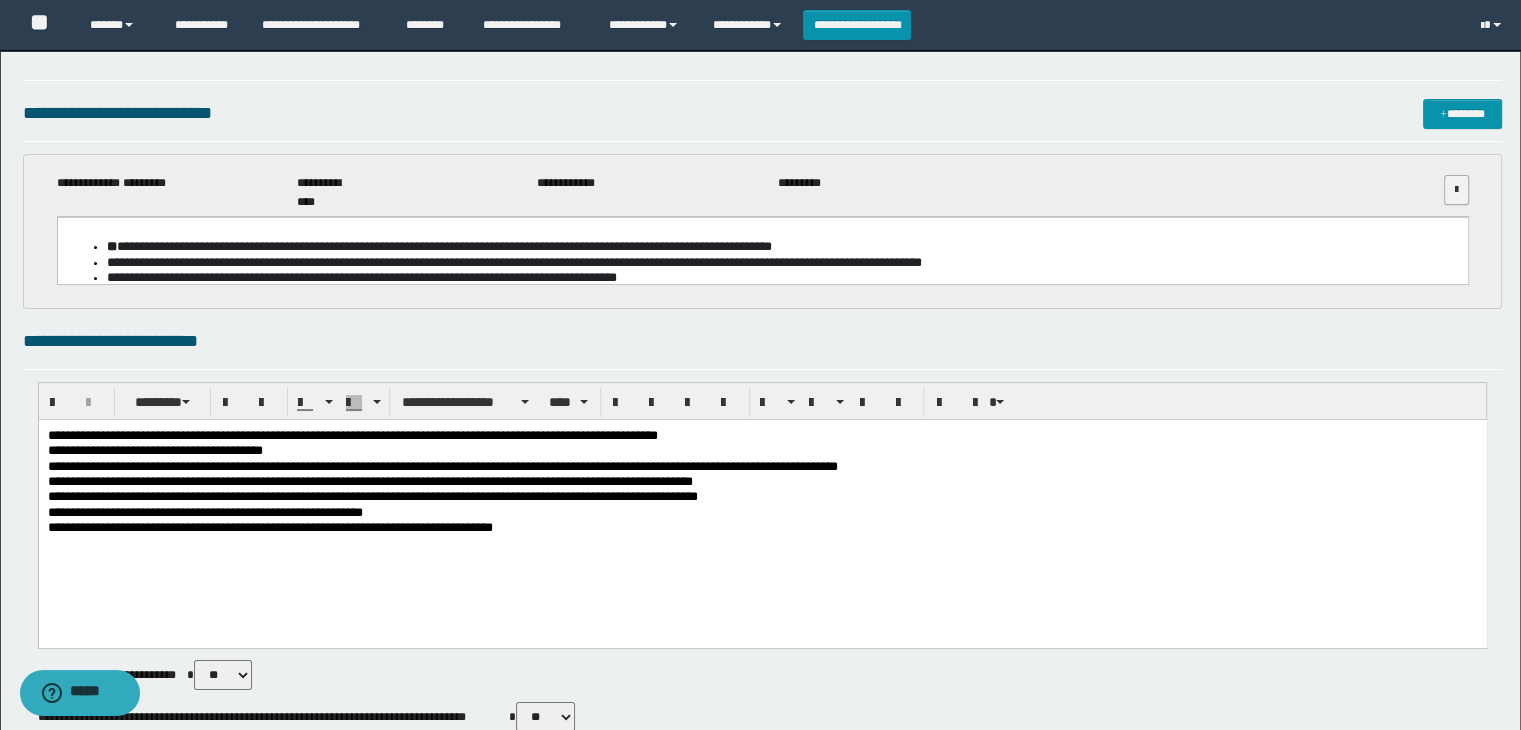 click at bounding box center [1456, 190] 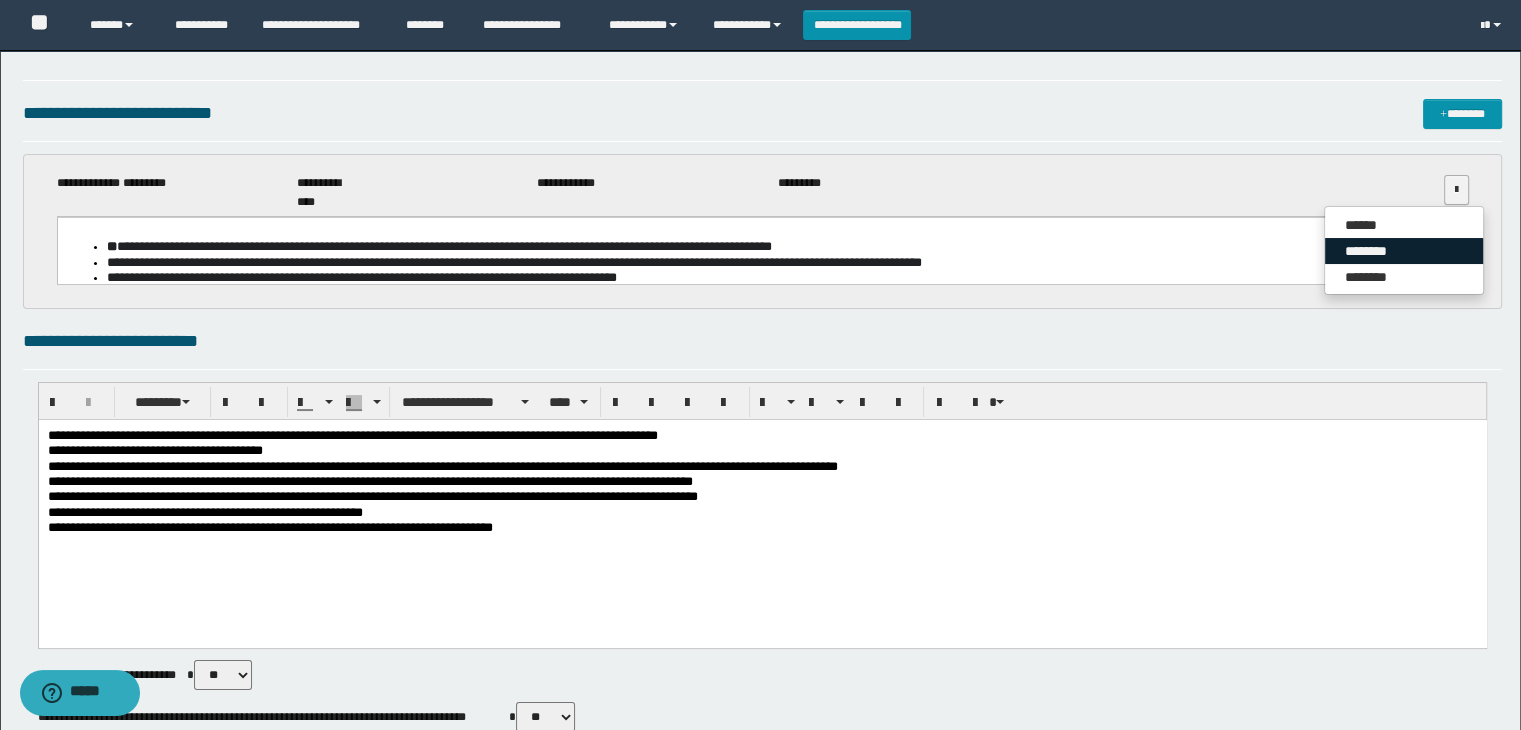 click on "********" at bounding box center [1404, 251] 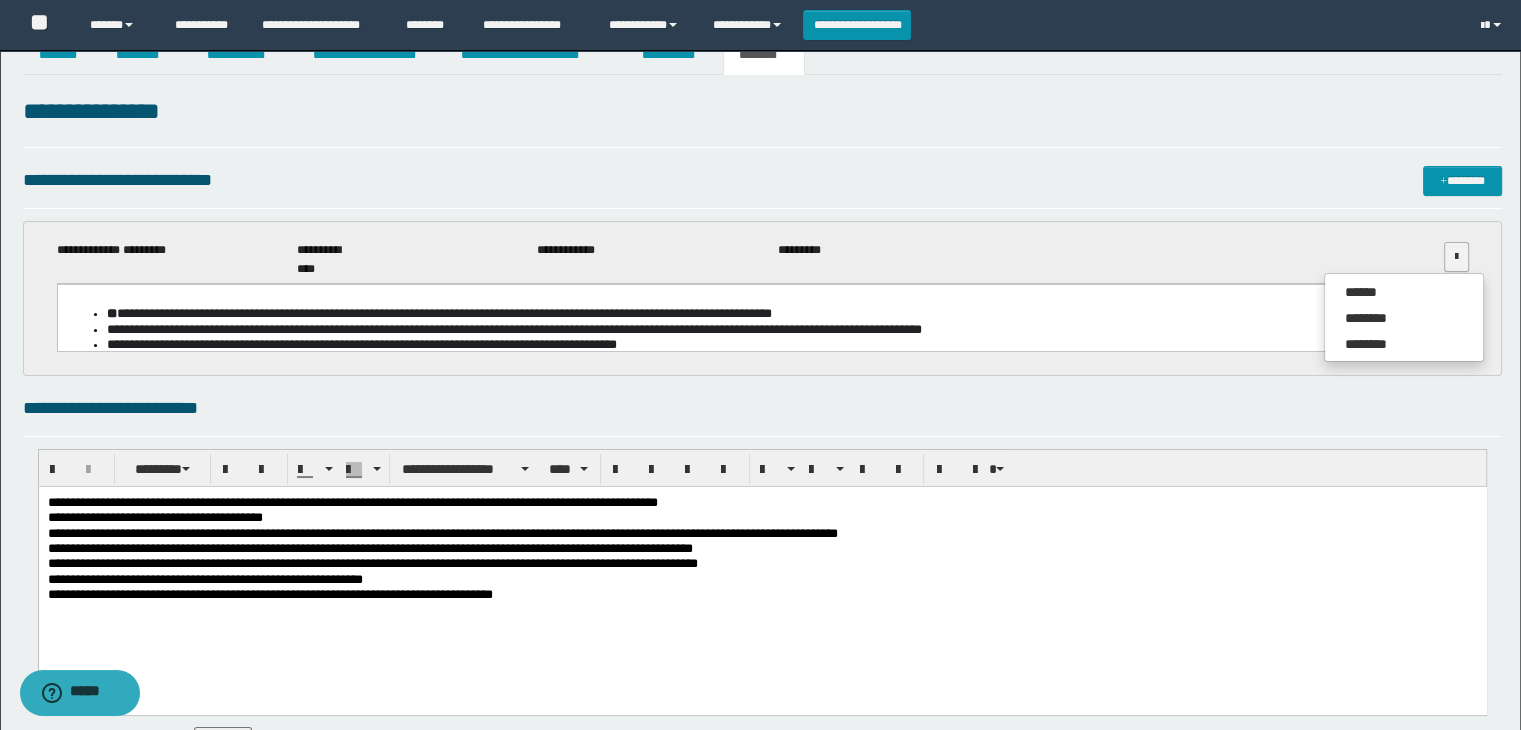 scroll, scrollTop: 0, scrollLeft: 0, axis: both 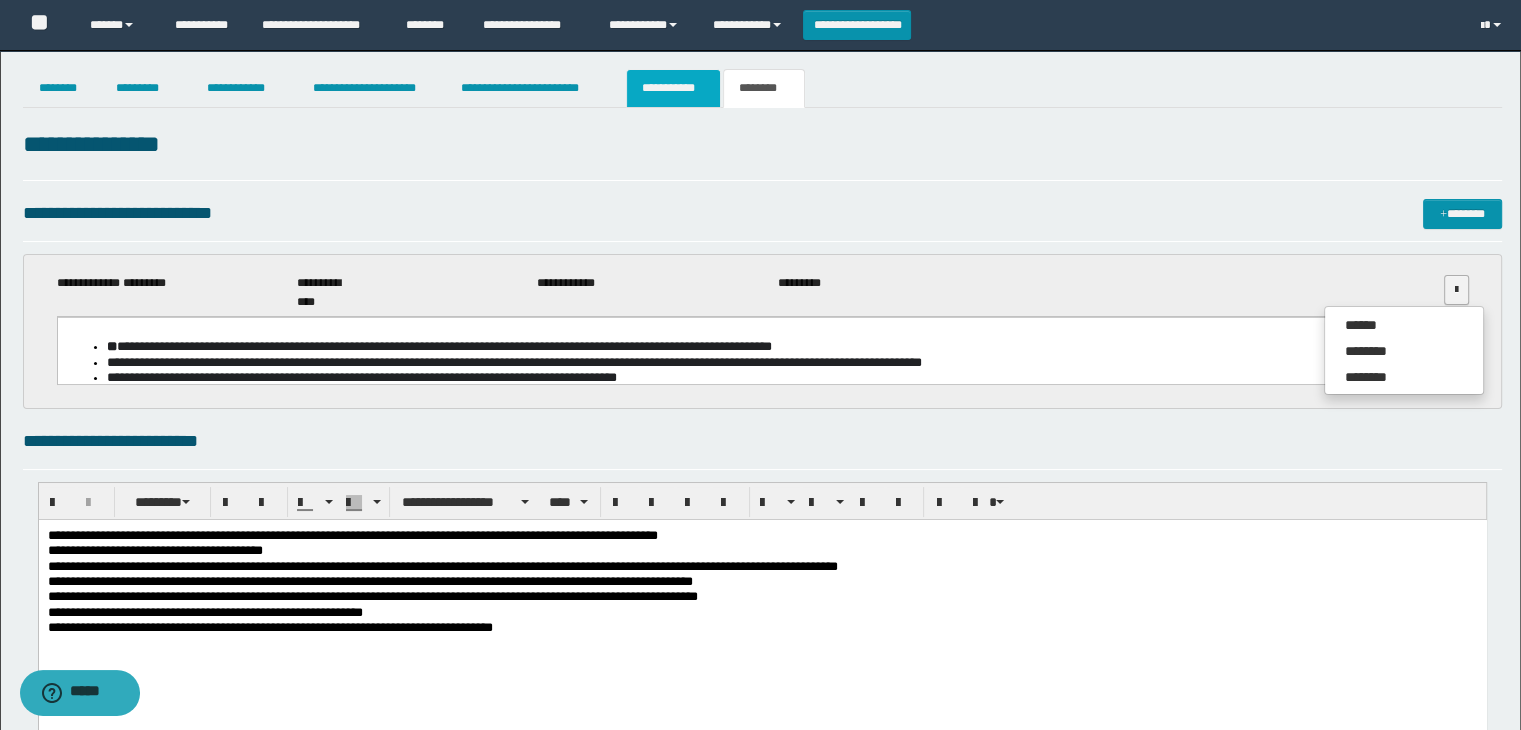 click on "**********" at bounding box center [673, 88] 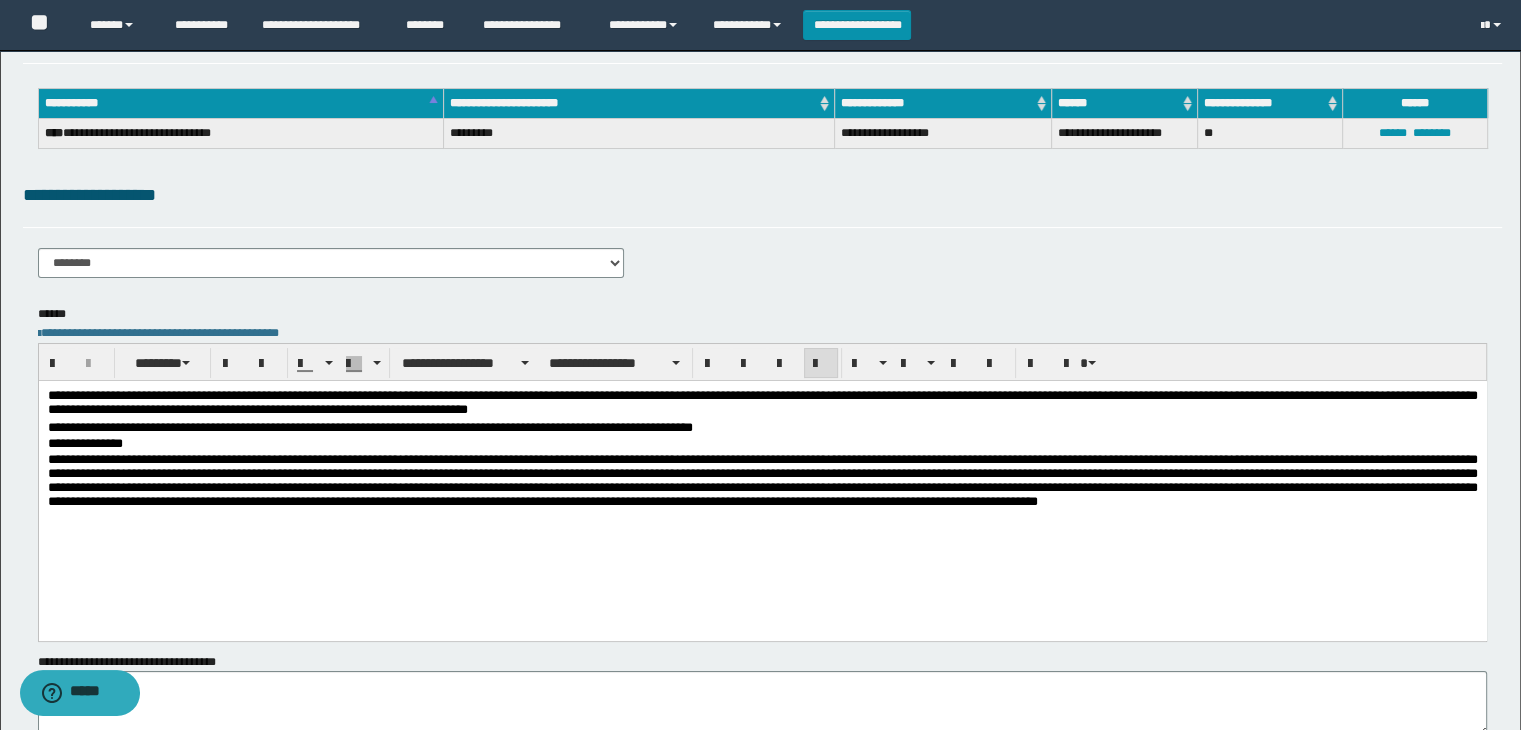 scroll, scrollTop: 0, scrollLeft: 0, axis: both 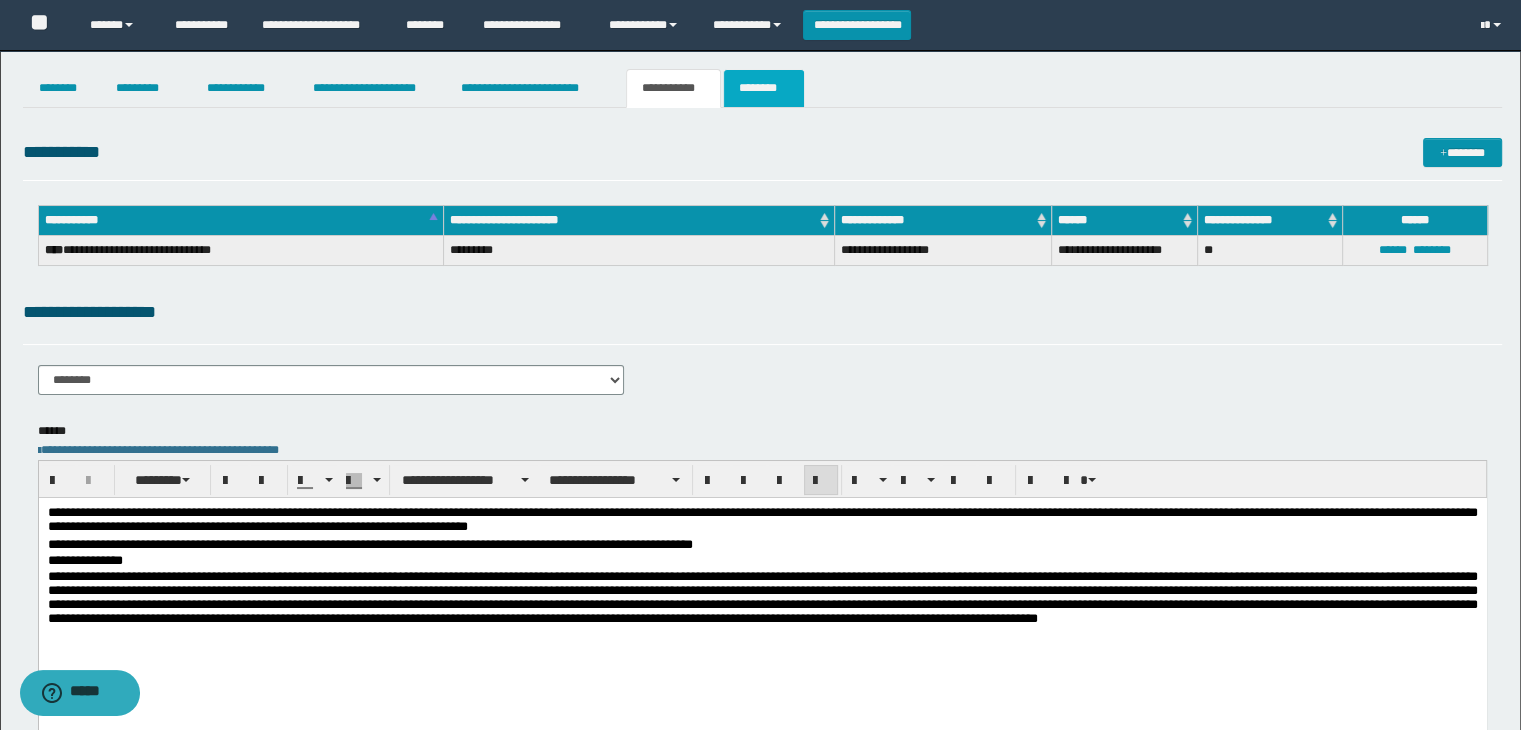 click on "********" at bounding box center [764, 88] 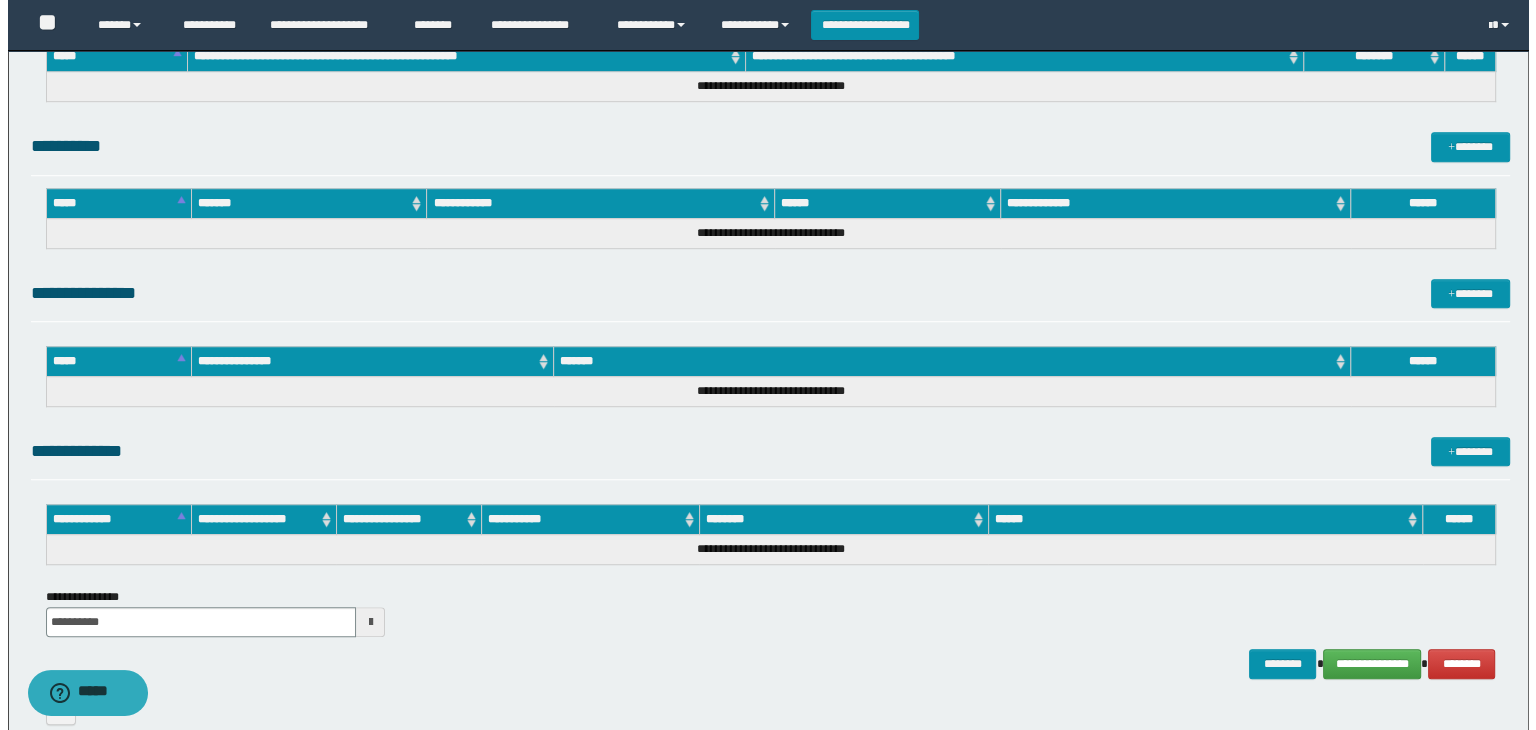 scroll, scrollTop: 1429, scrollLeft: 0, axis: vertical 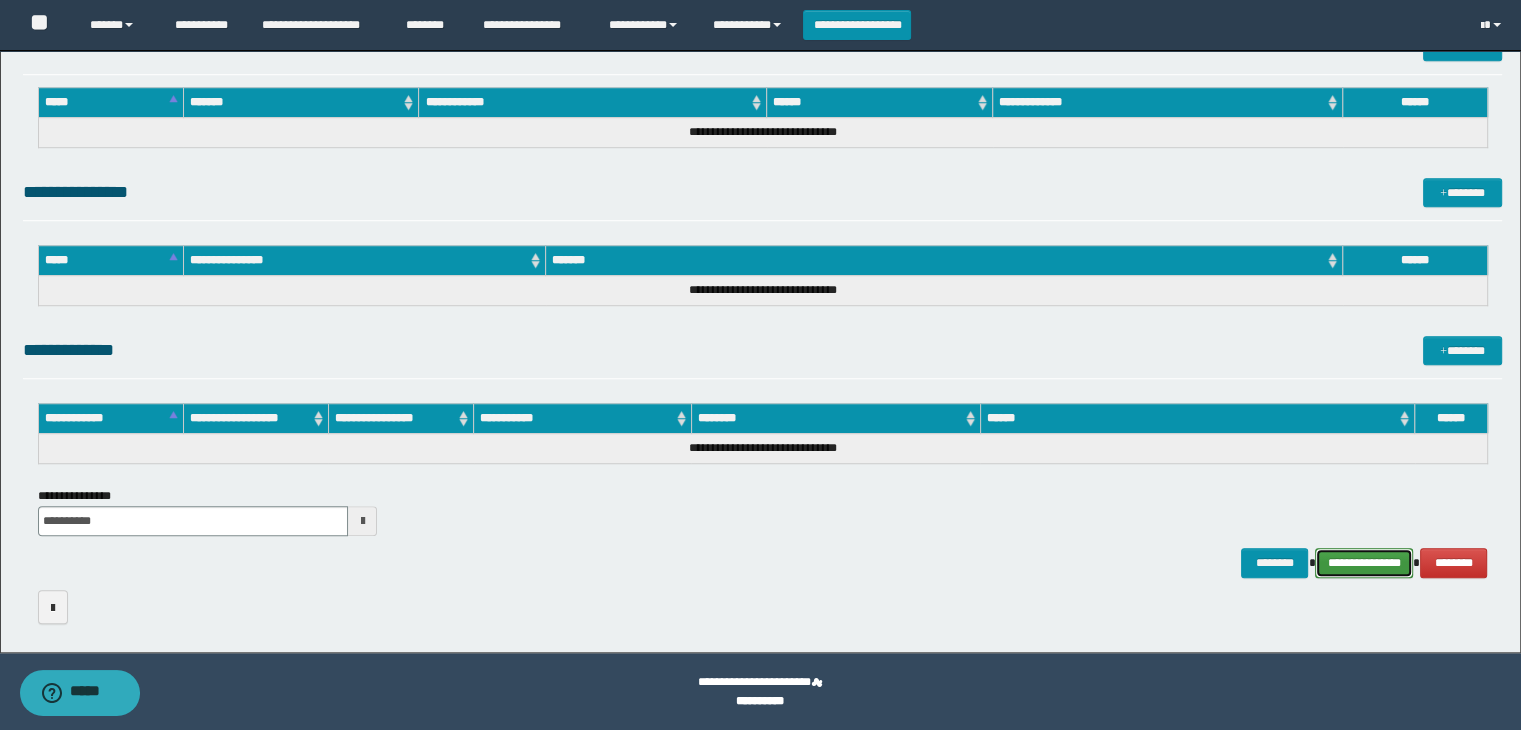 click on "**********" at bounding box center (1364, 563) 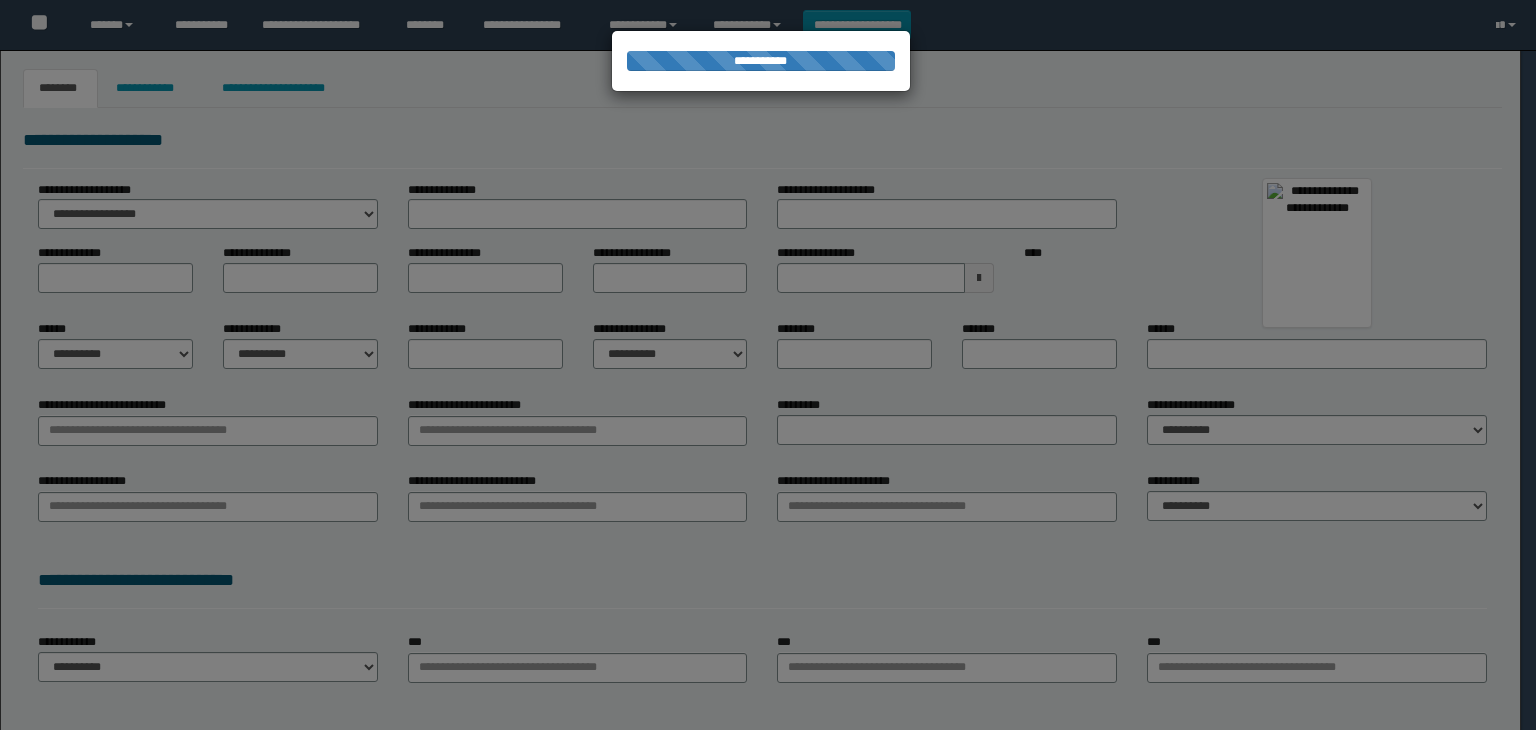 scroll, scrollTop: 0, scrollLeft: 0, axis: both 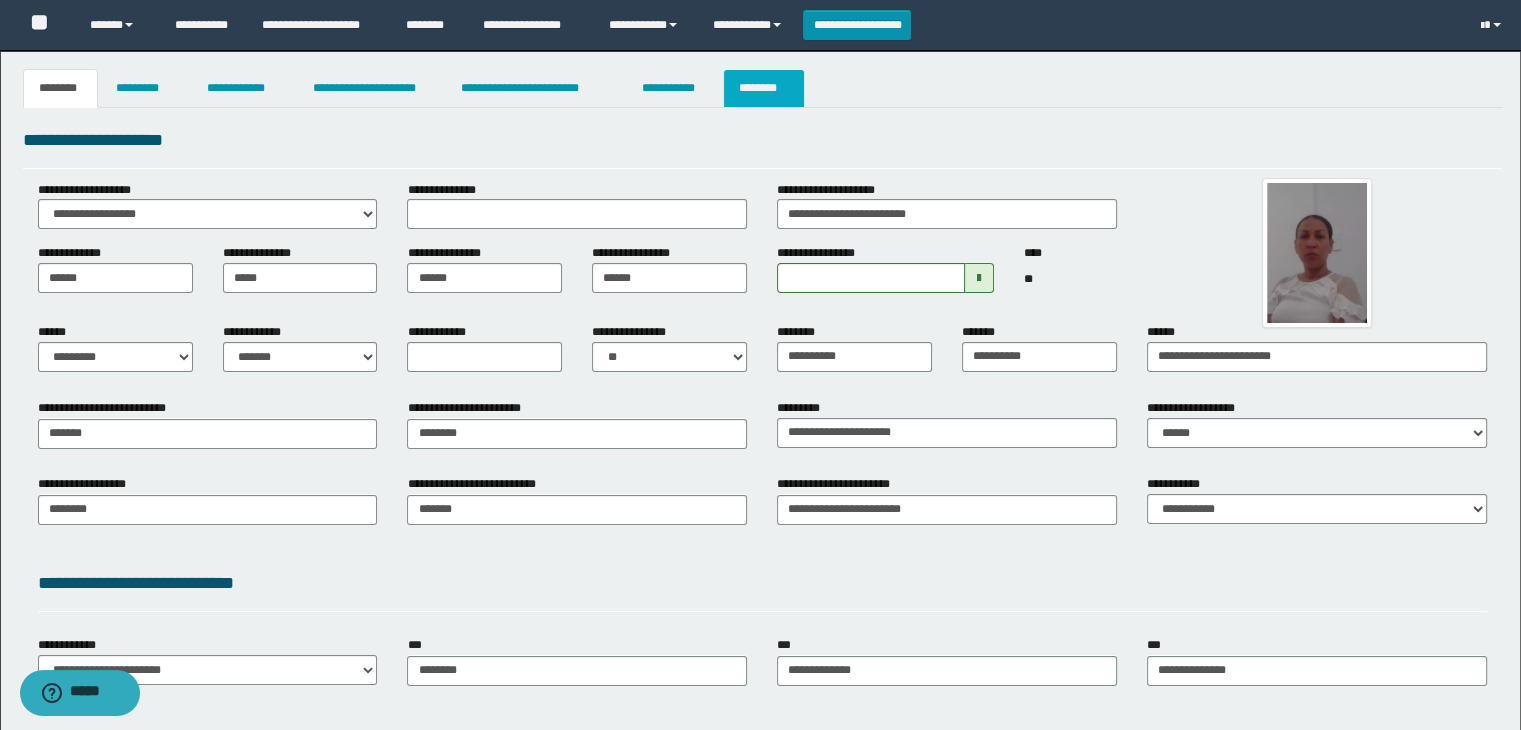 click on "********" at bounding box center (764, 88) 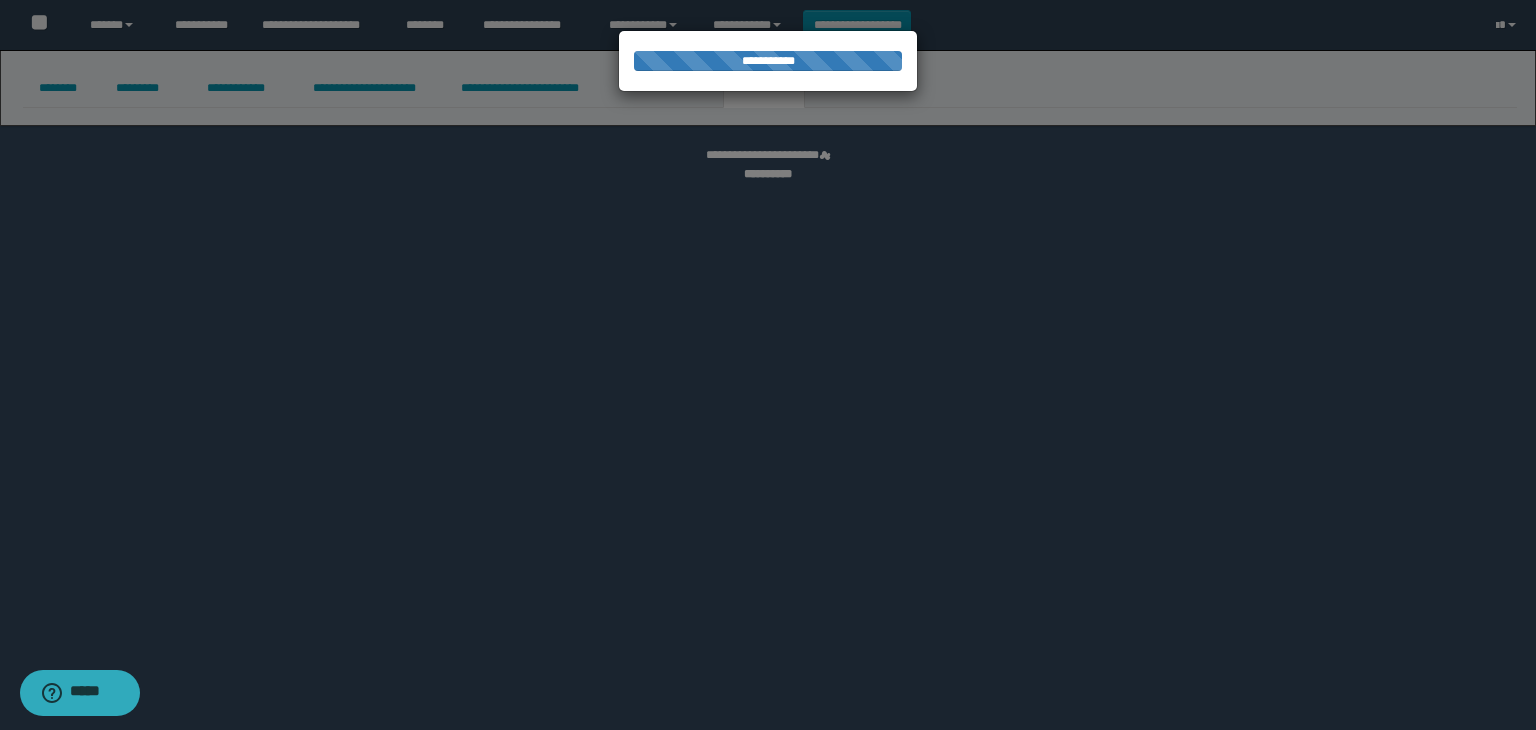 select on "****" 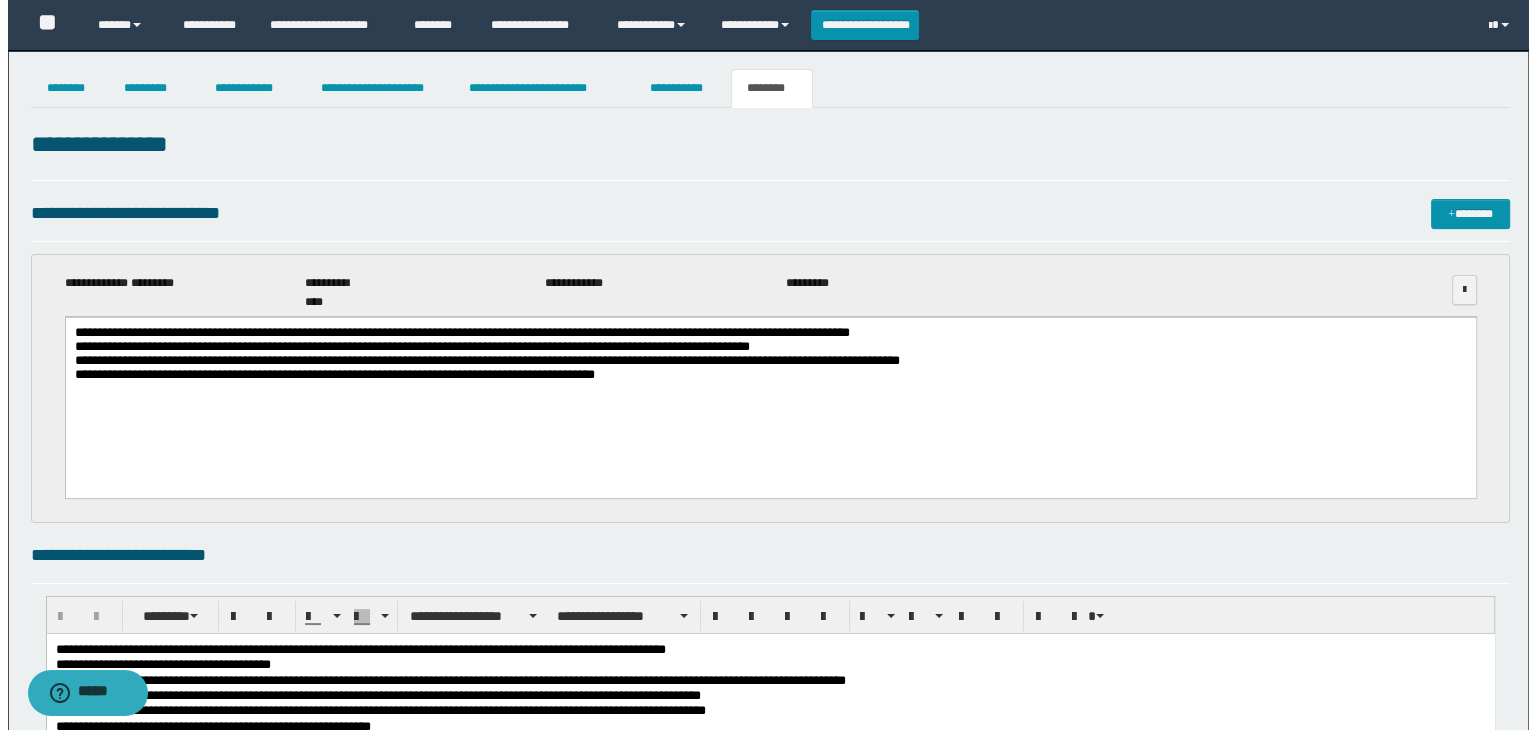scroll, scrollTop: 0, scrollLeft: 0, axis: both 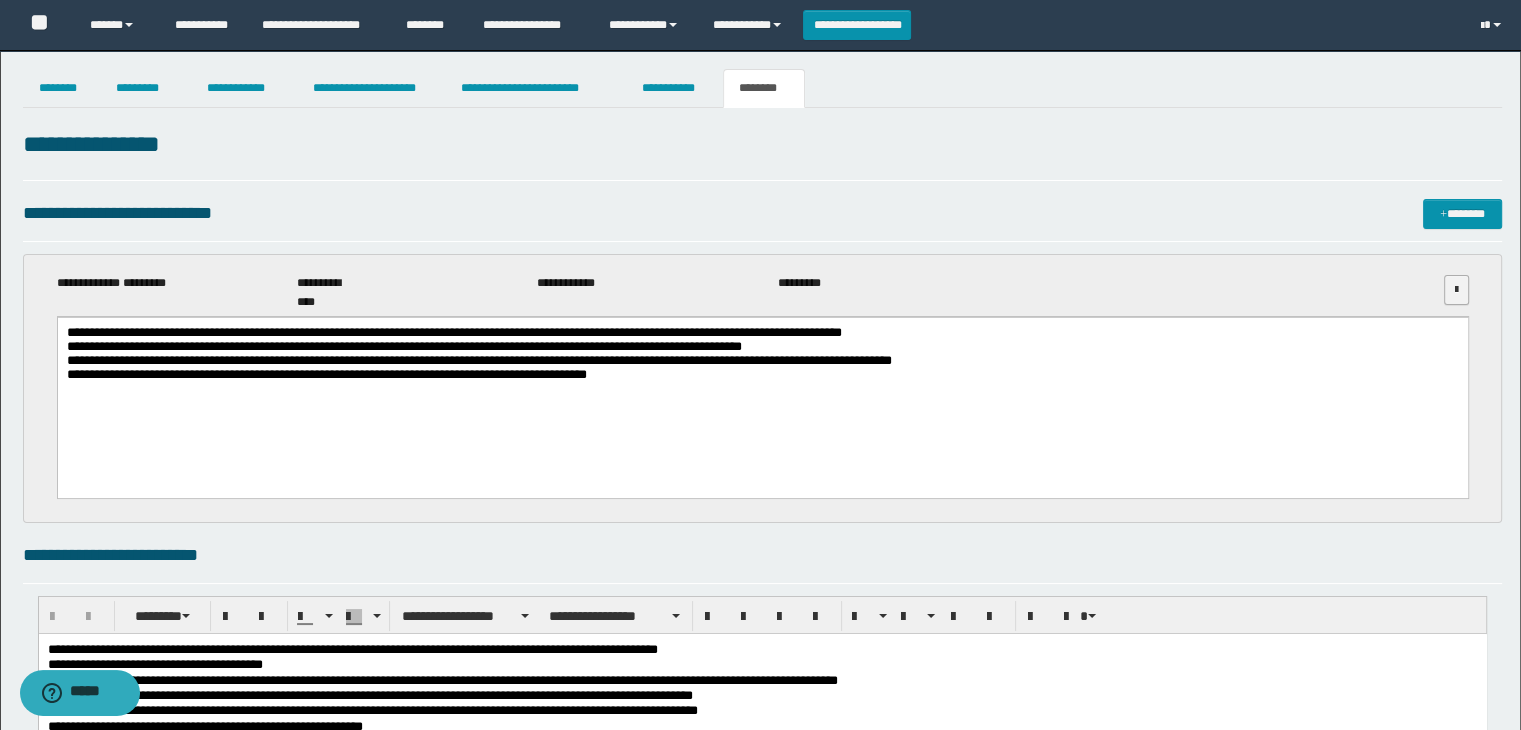 click at bounding box center (1456, 290) 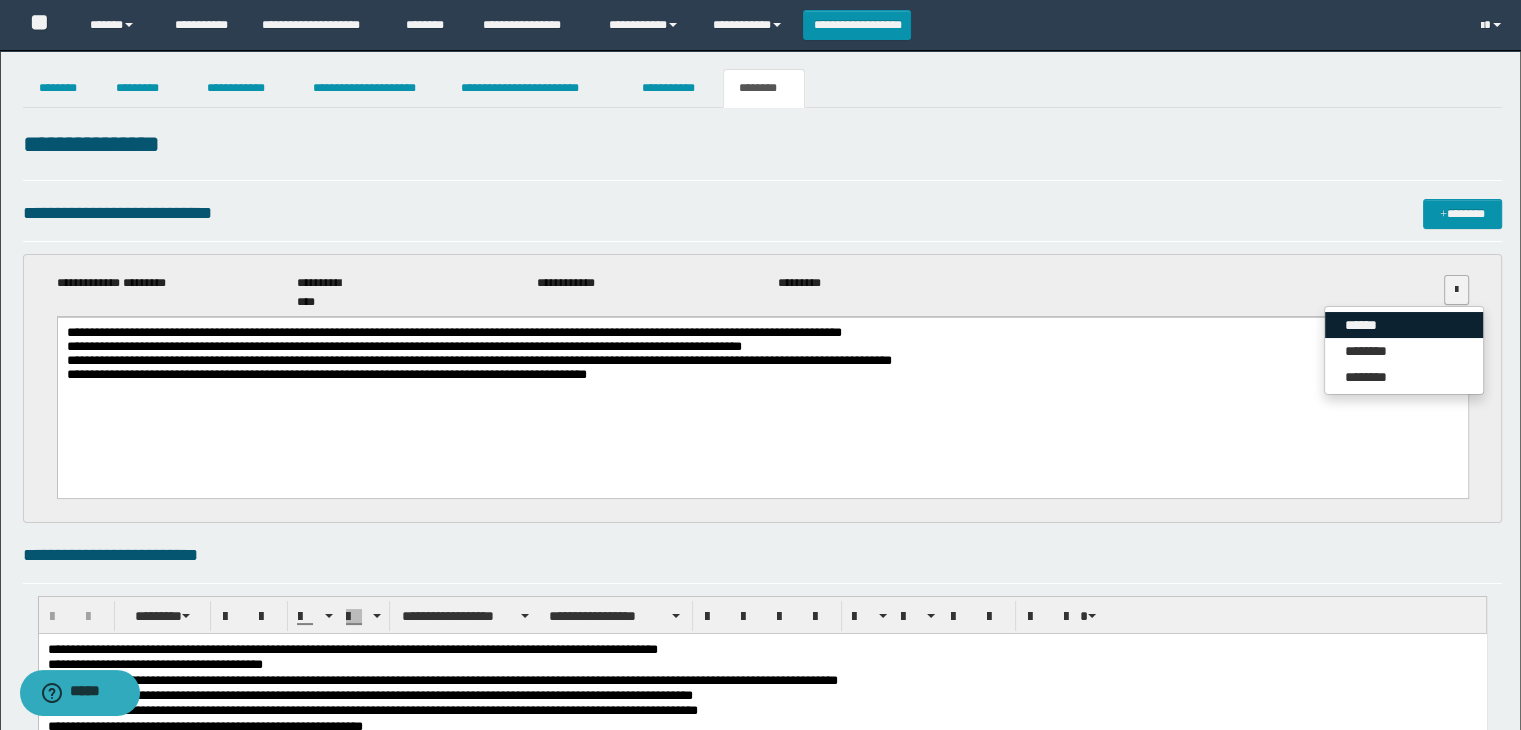 drag, startPoint x: 1388, startPoint y: 331, endPoint x: 755, endPoint y: 16, distance: 707.04596 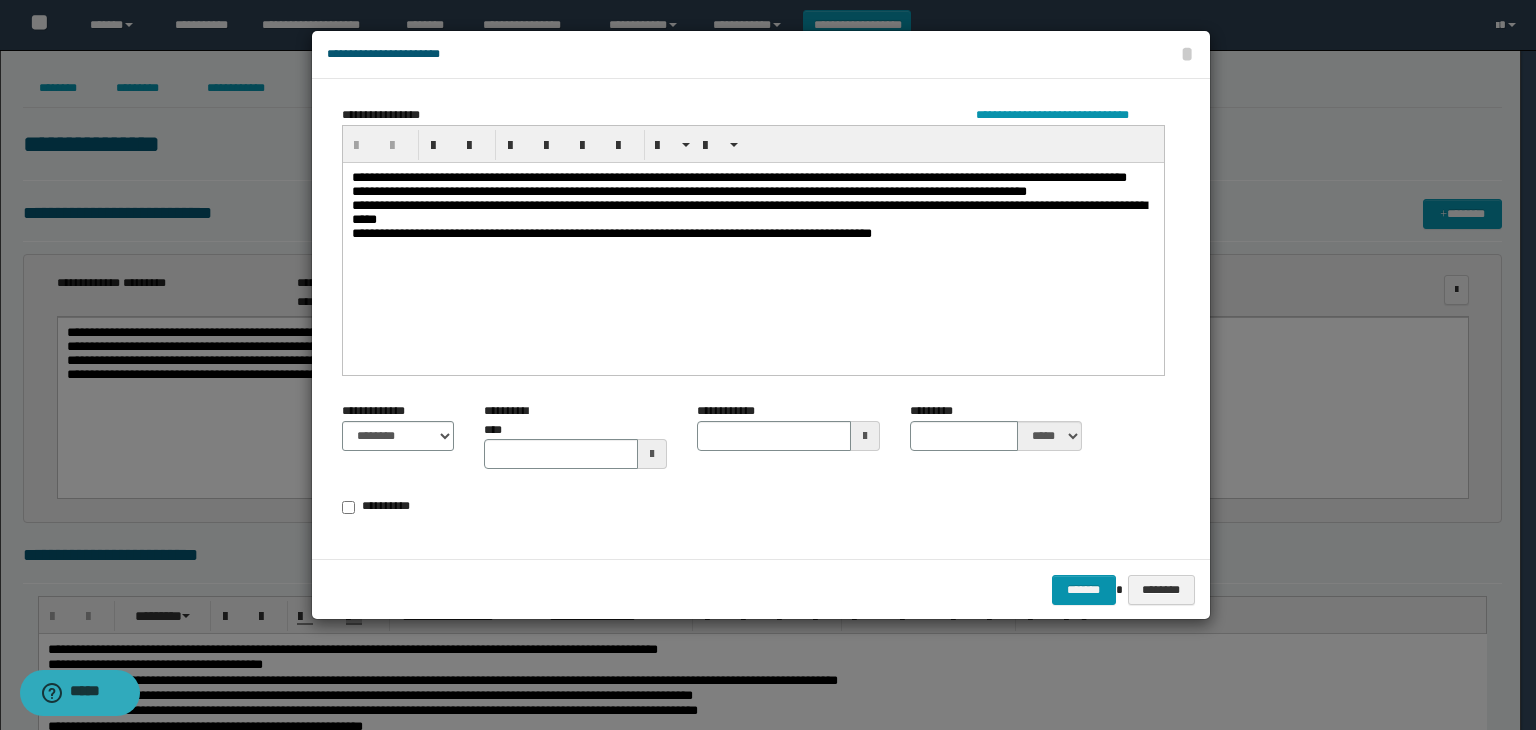 drag, startPoint x: 766, startPoint y: 235, endPoint x: 833, endPoint y: 258, distance: 70.837845 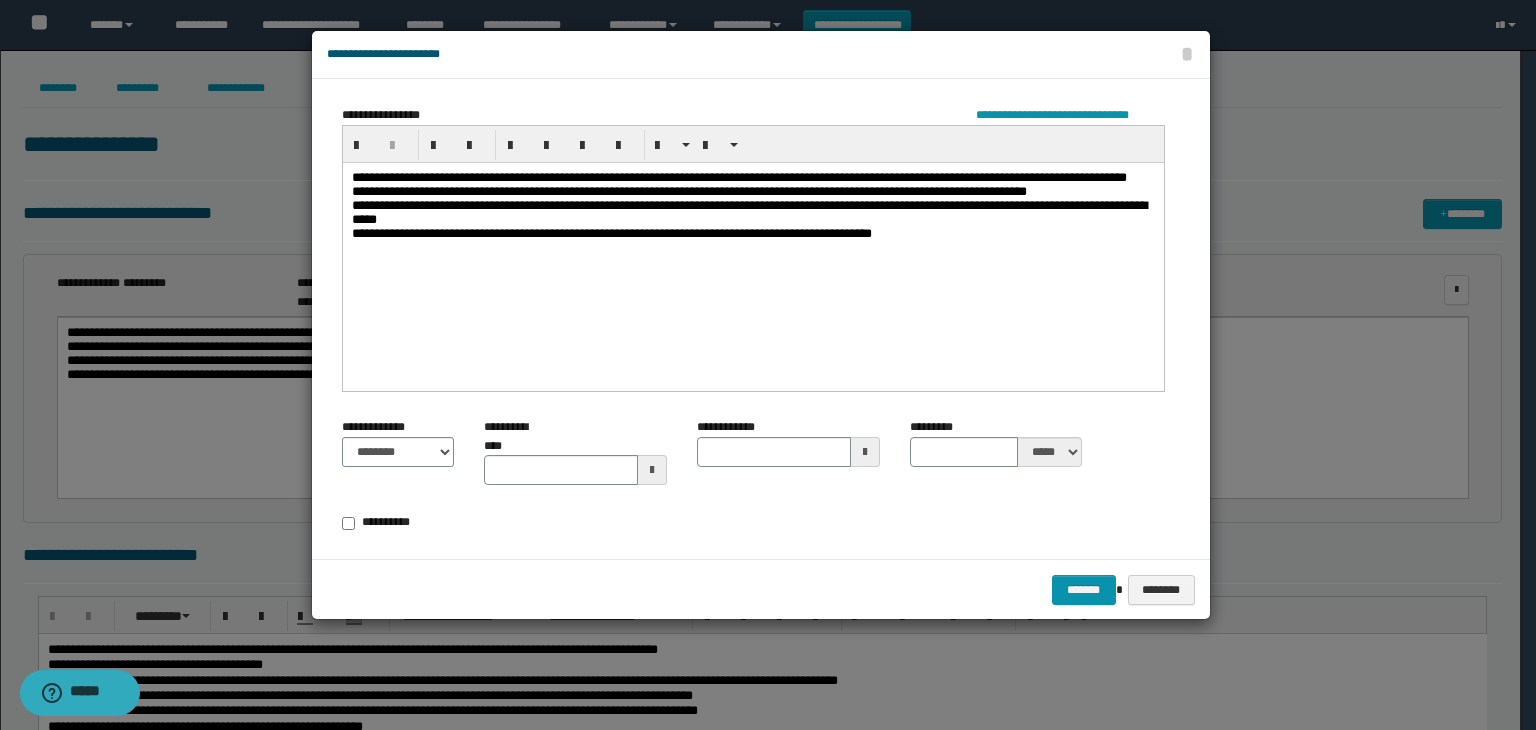 type 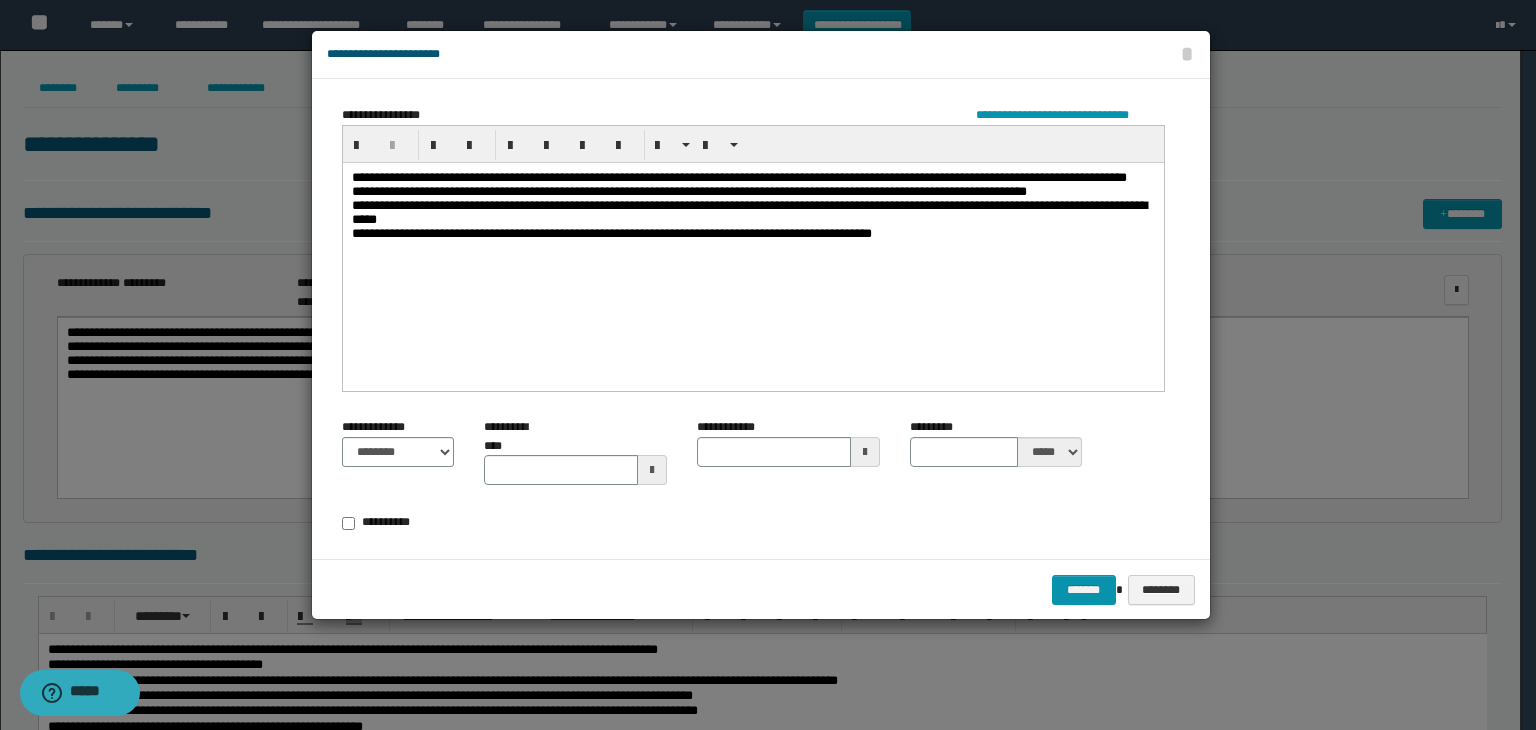 click on "**********" at bounding box center [753, 218] 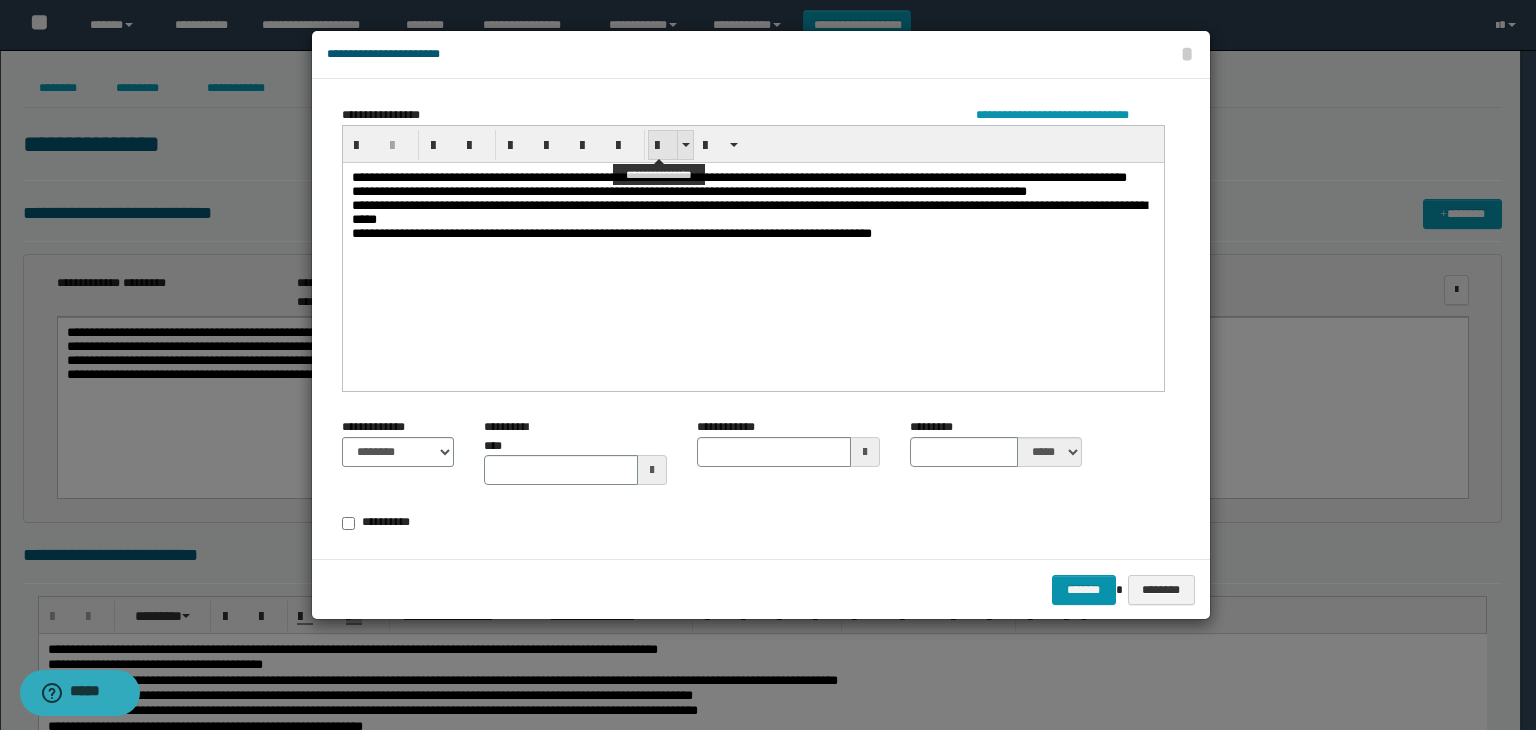 click at bounding box center (663, 146) 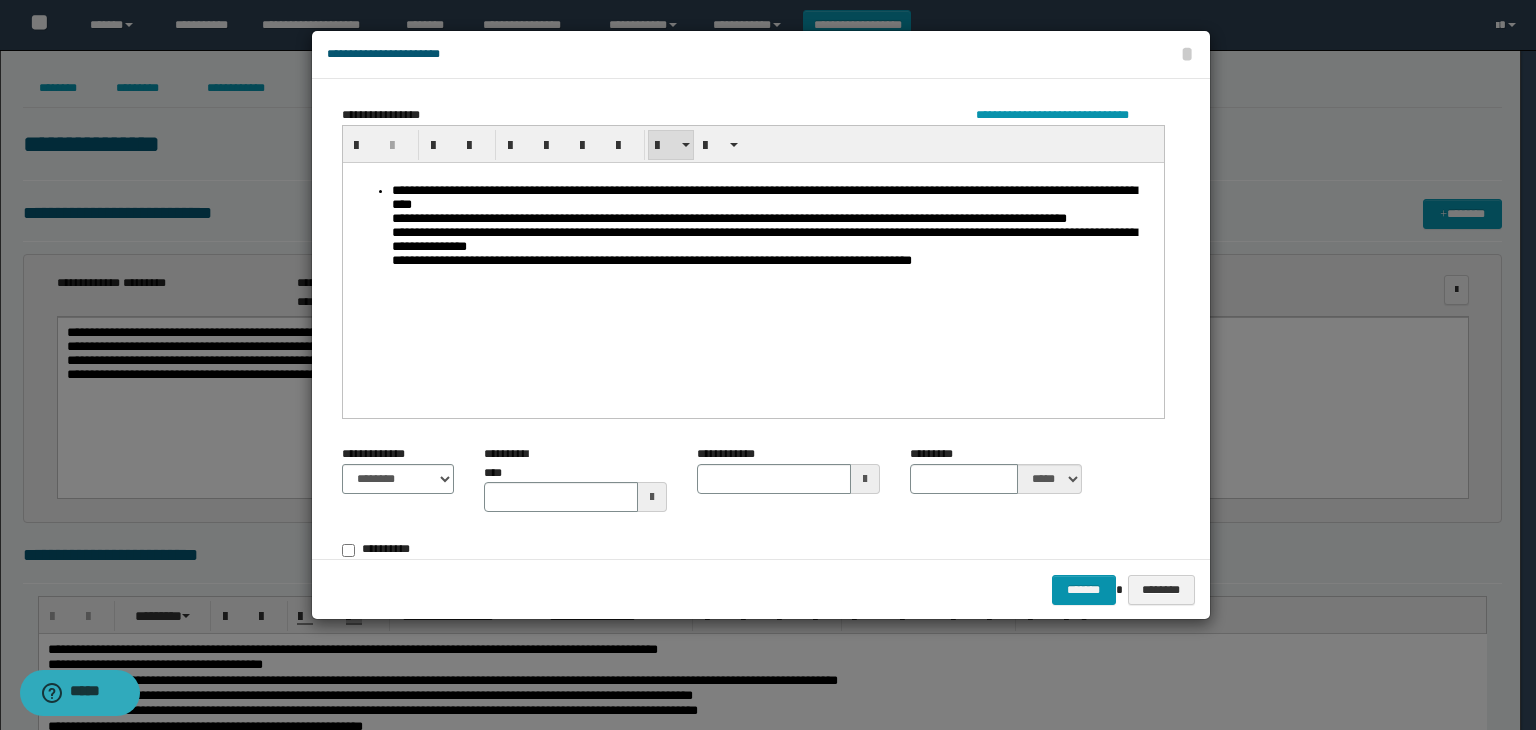 click on "**********" at bounding box center [773, 231] 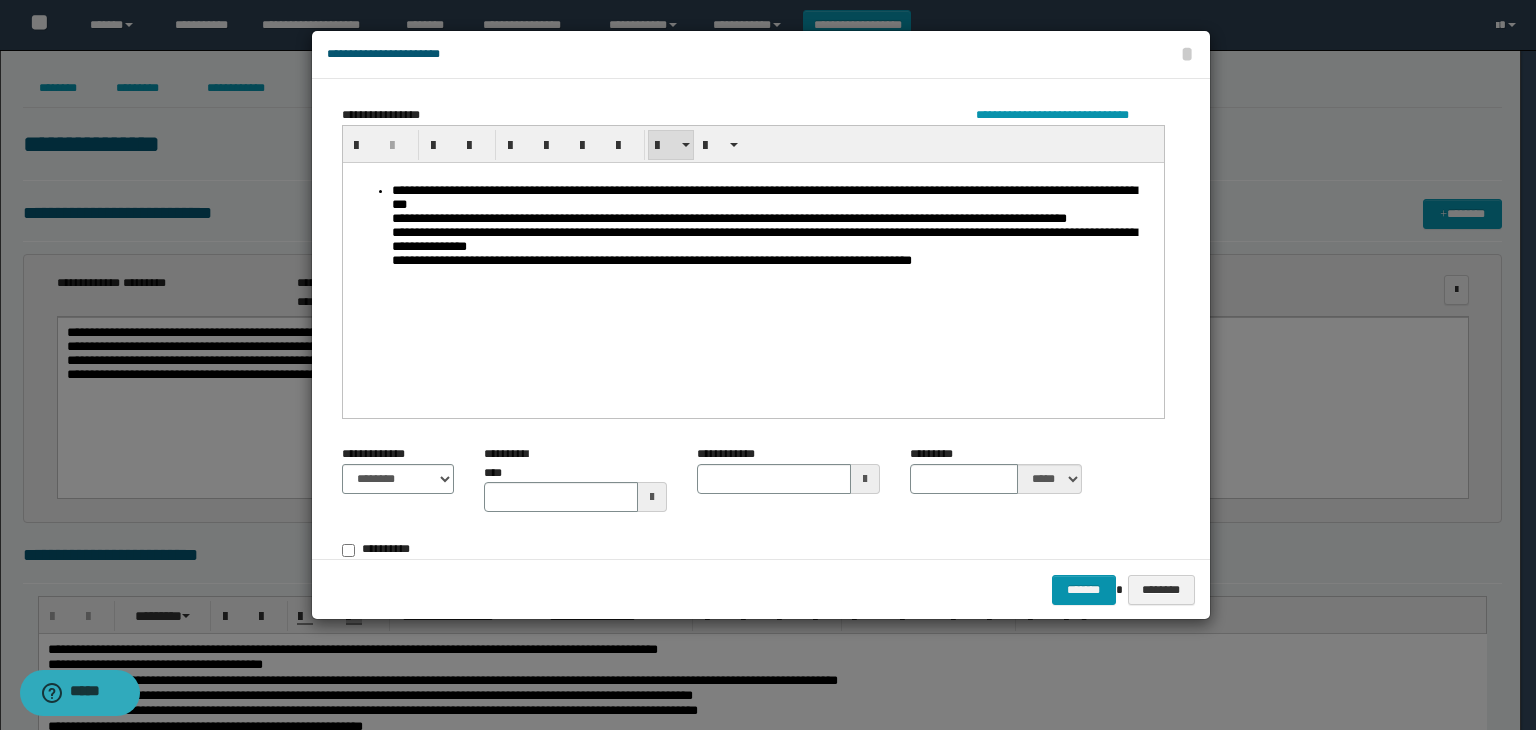 click on "**********" at bounding box center (773, 231) 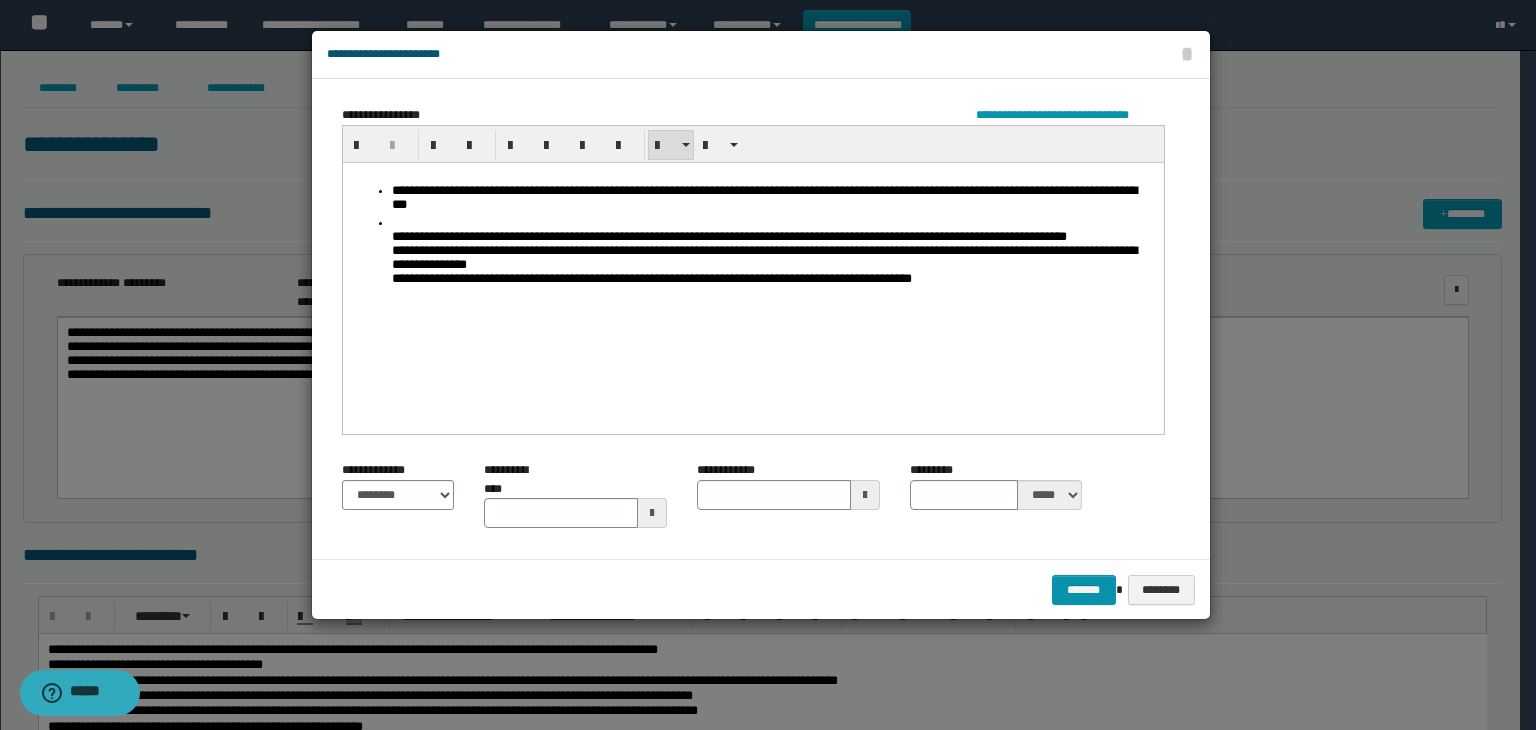 click on "**********" at bounding box center (773, 255) 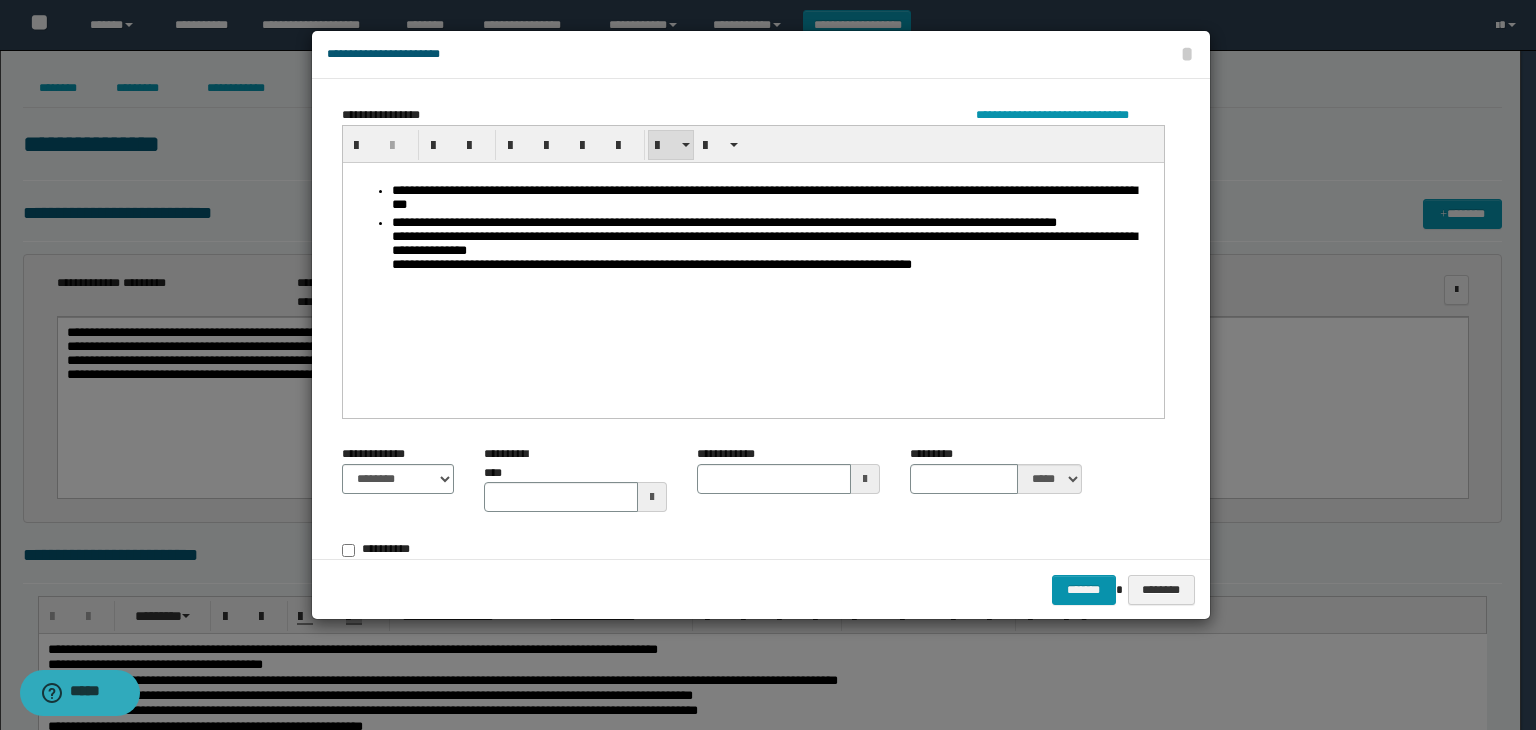 click on "**********" at bounding box center (773, 247) 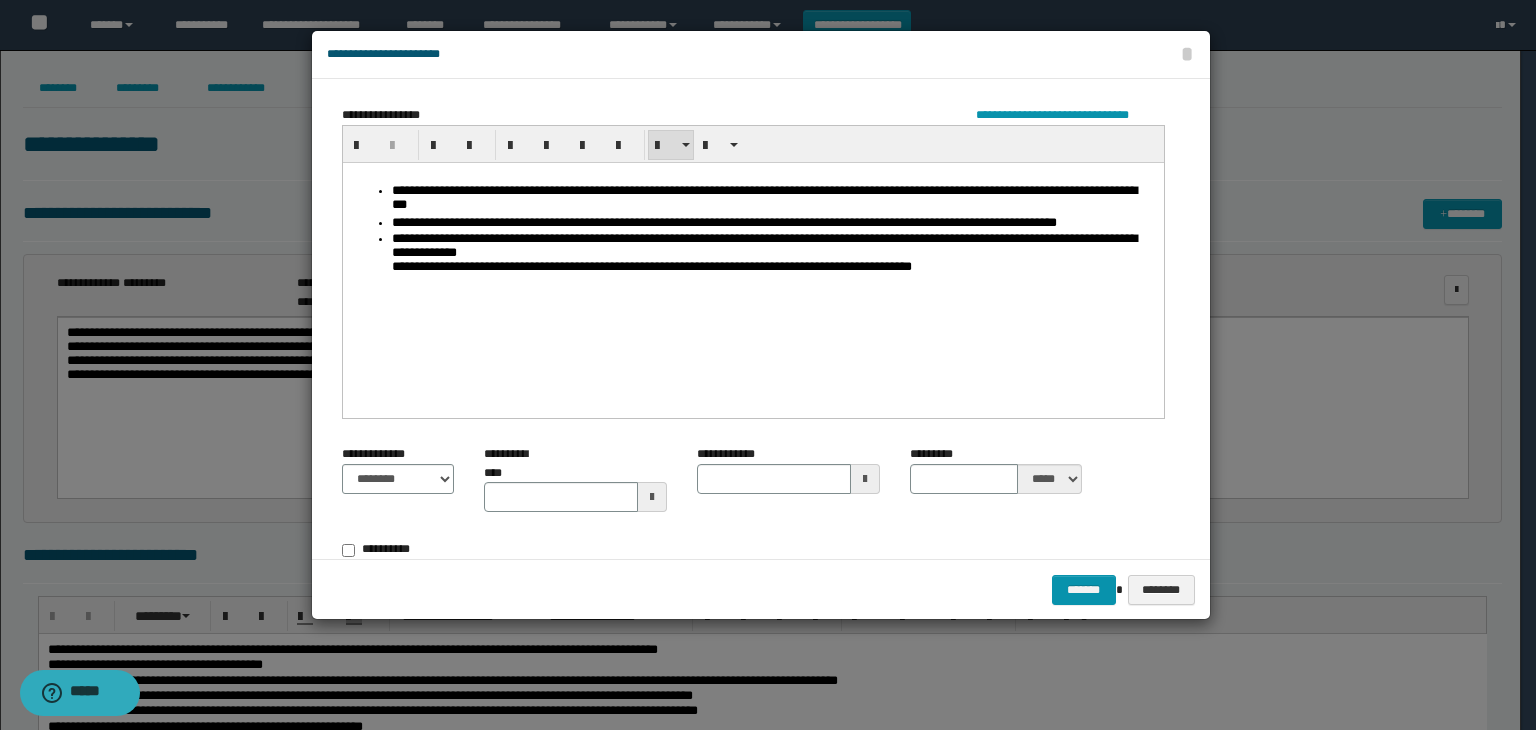 click on "**********" at bounding box center (773, 255) 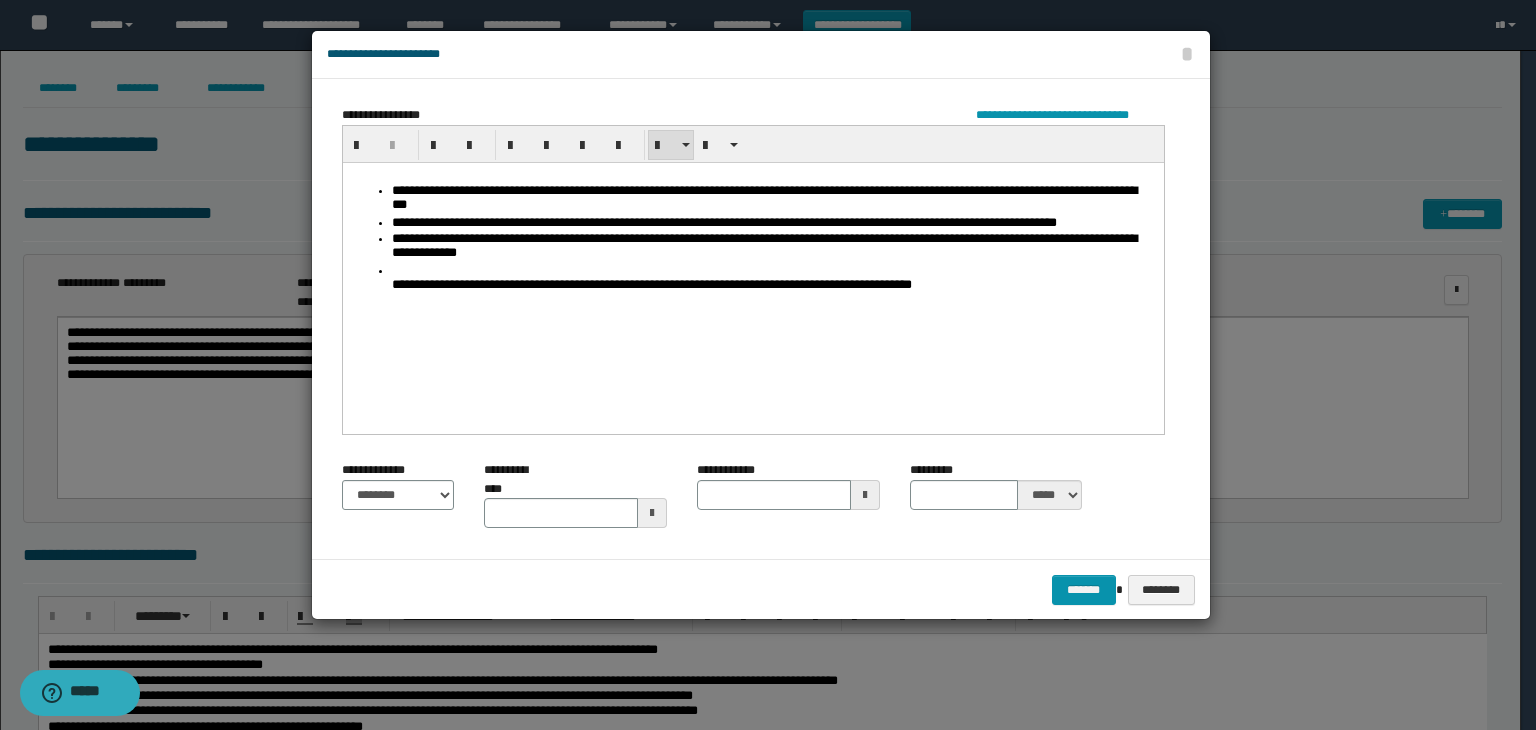 click on "**********" at bounding box center [773, 279] 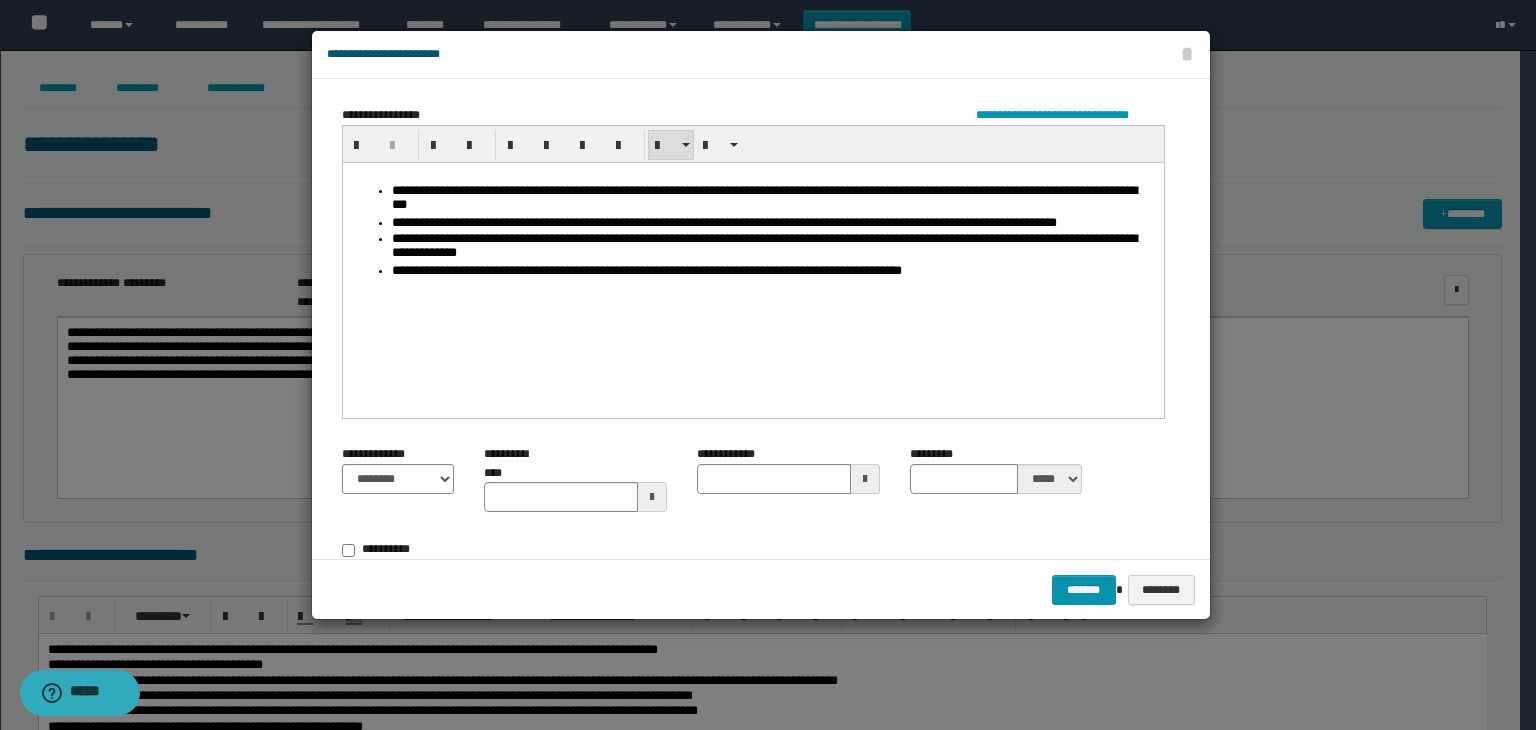 click on "**********" at bounding box center [773, 271] 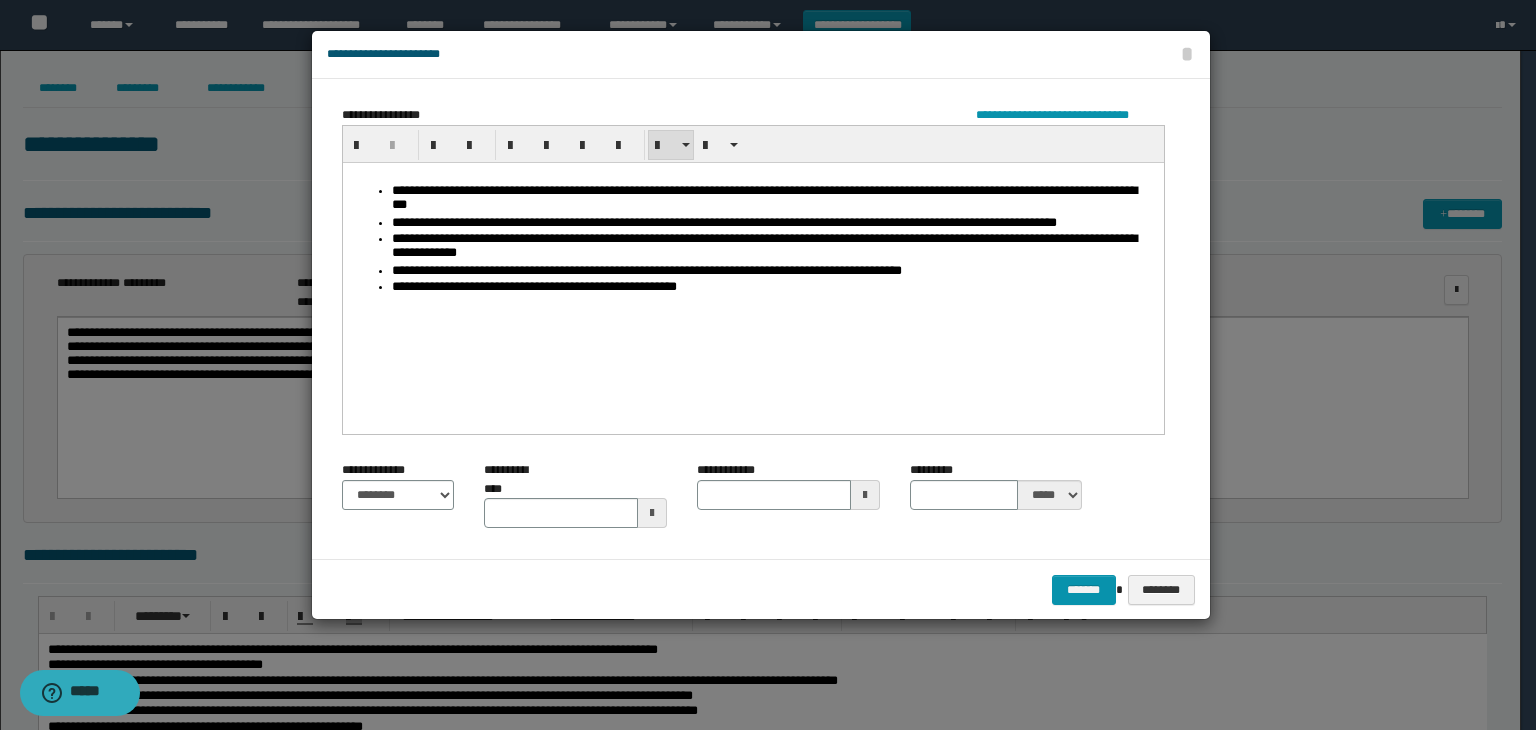 drag, startPoint x: 568, startPoint y: 286, endPoint x: 580, endPoint y: 282, distance: 12.649111 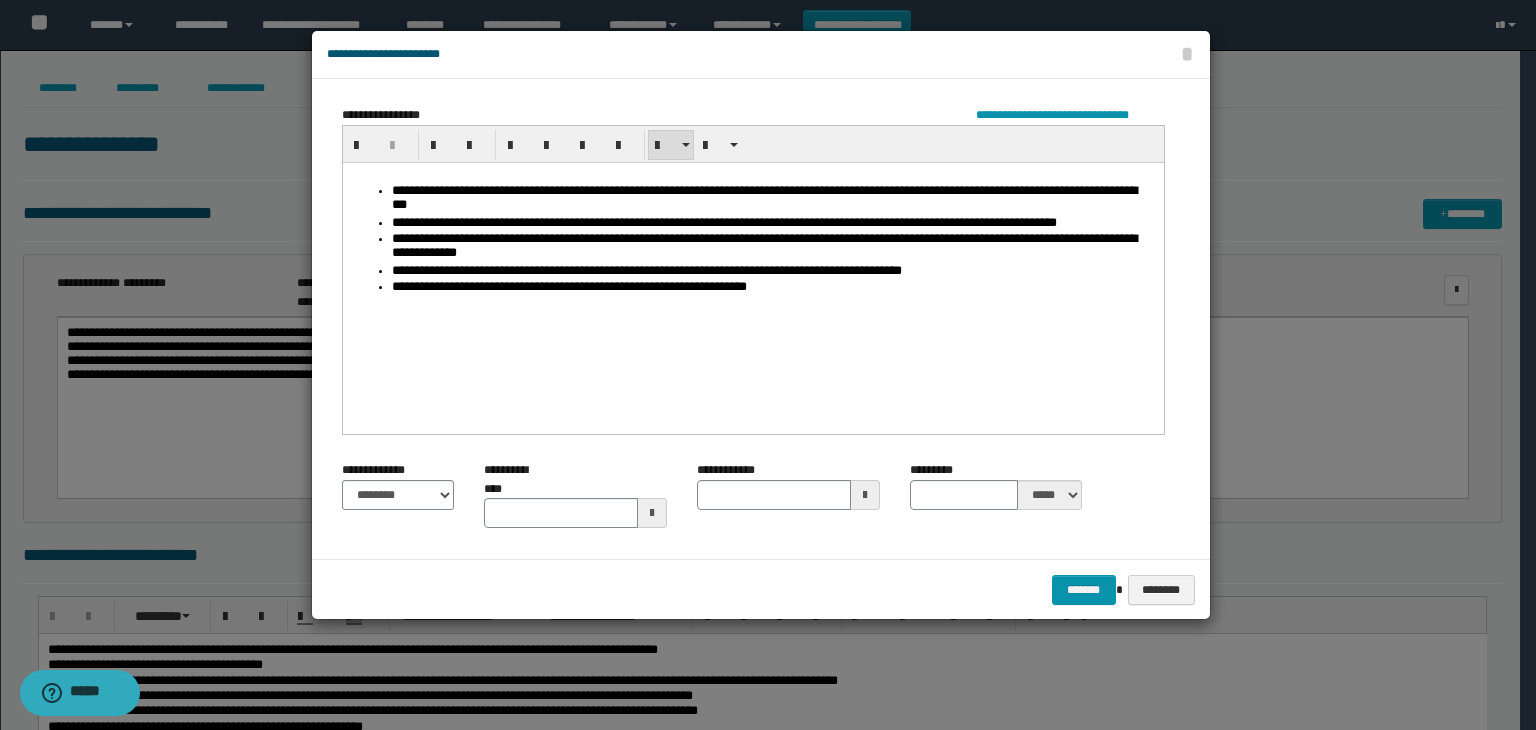 click on "**********" at bounding box center (773, 287) 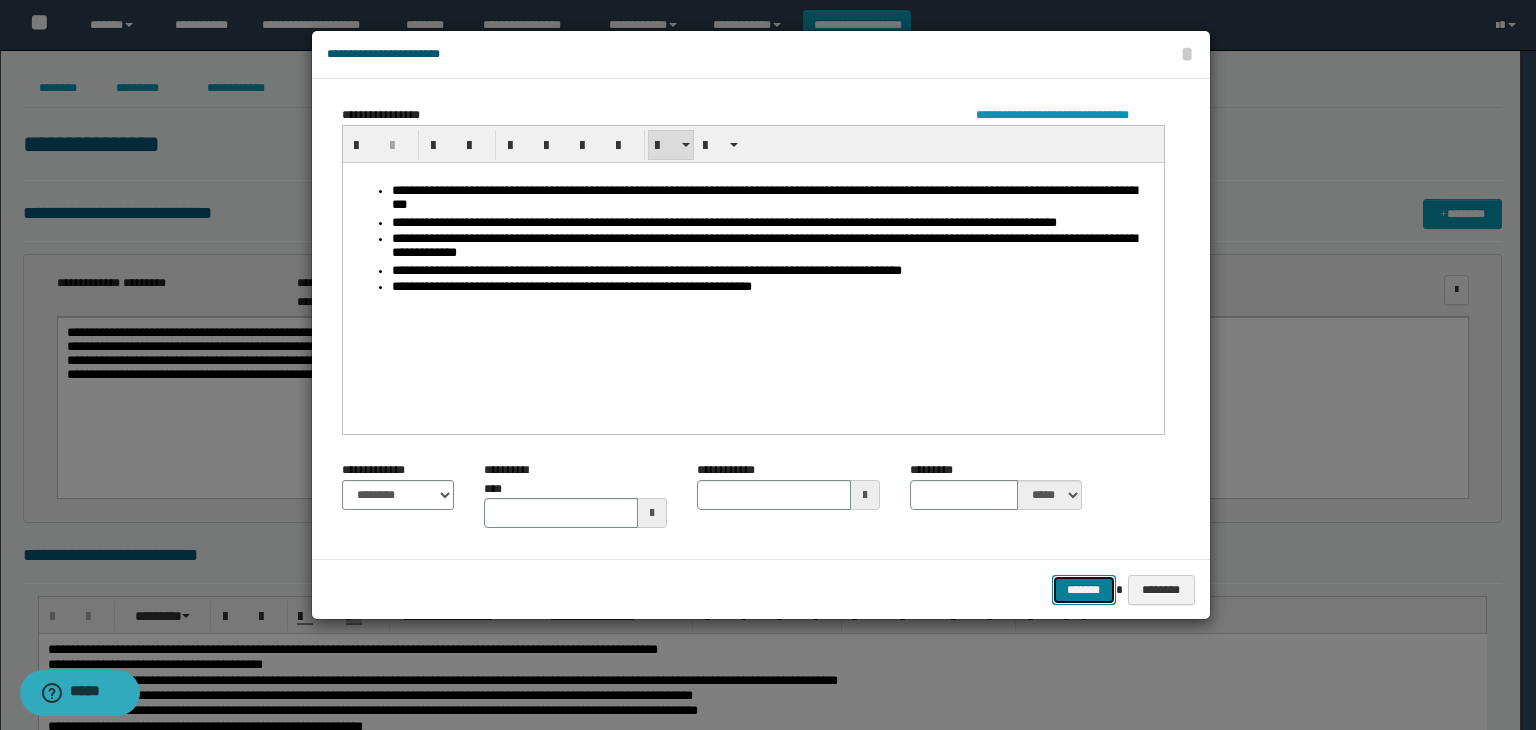 click on "*******" at bounding box center [1084, 590] 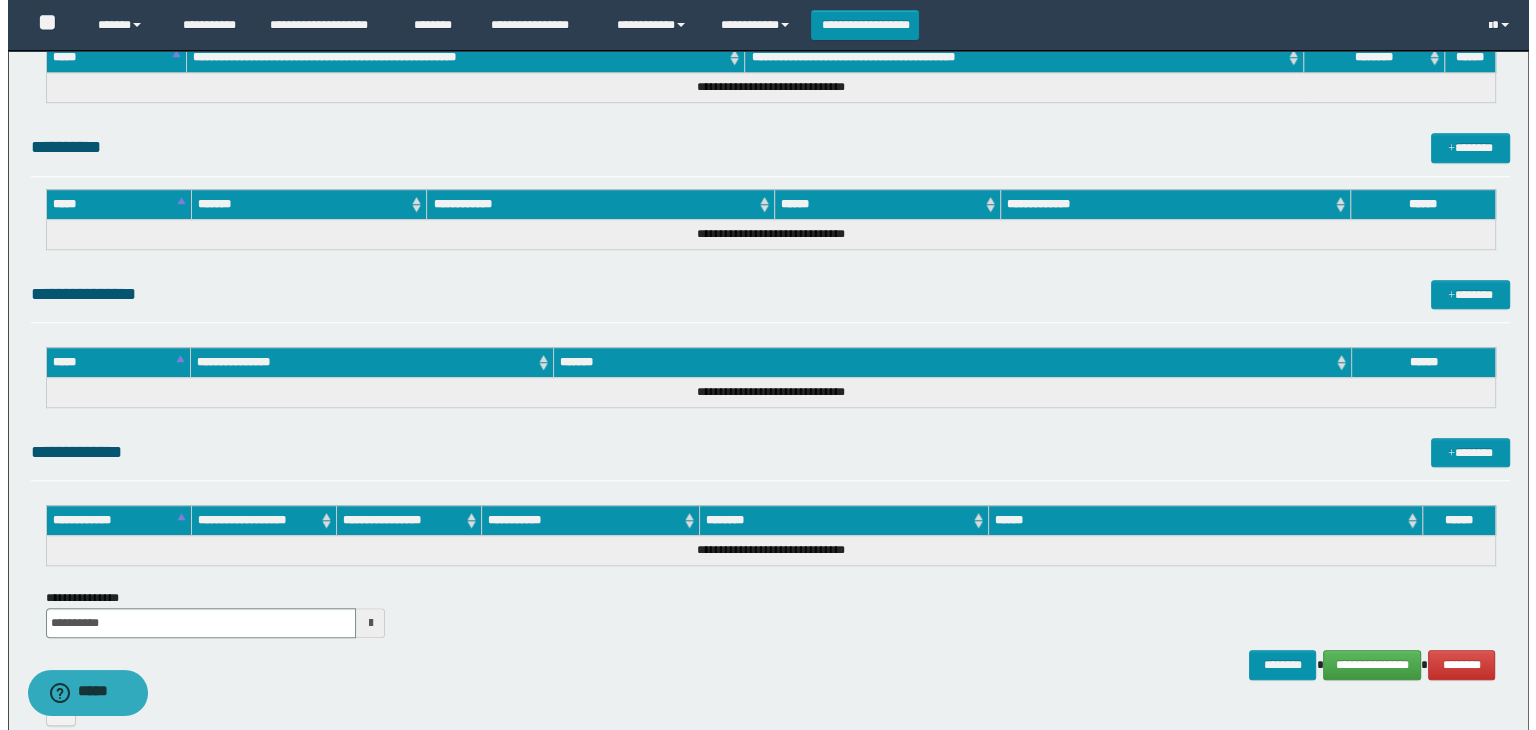scroll, scrollTop: 1603, scrollLeft: 0, axis: vertical 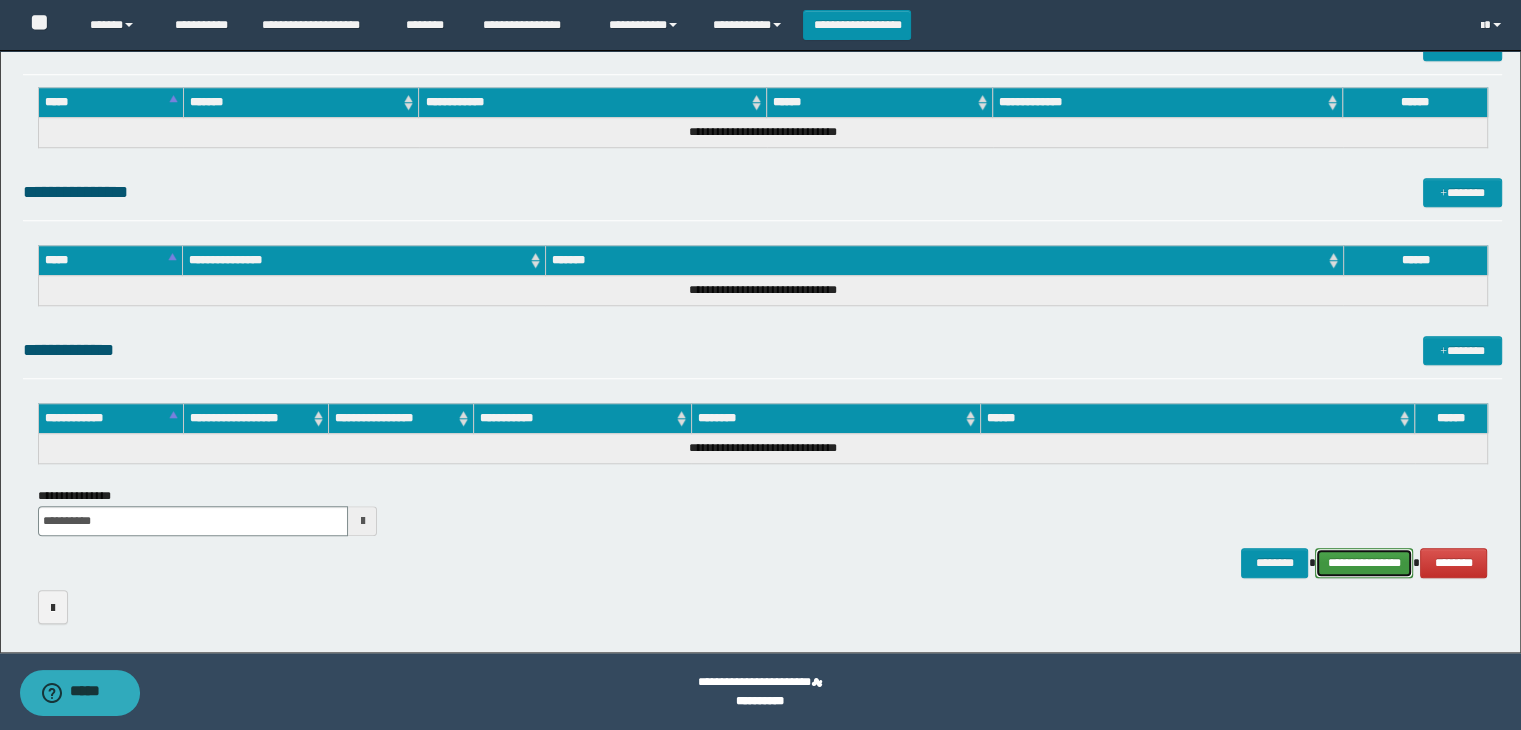 click on "**********" at bounding box center [1364, 563] 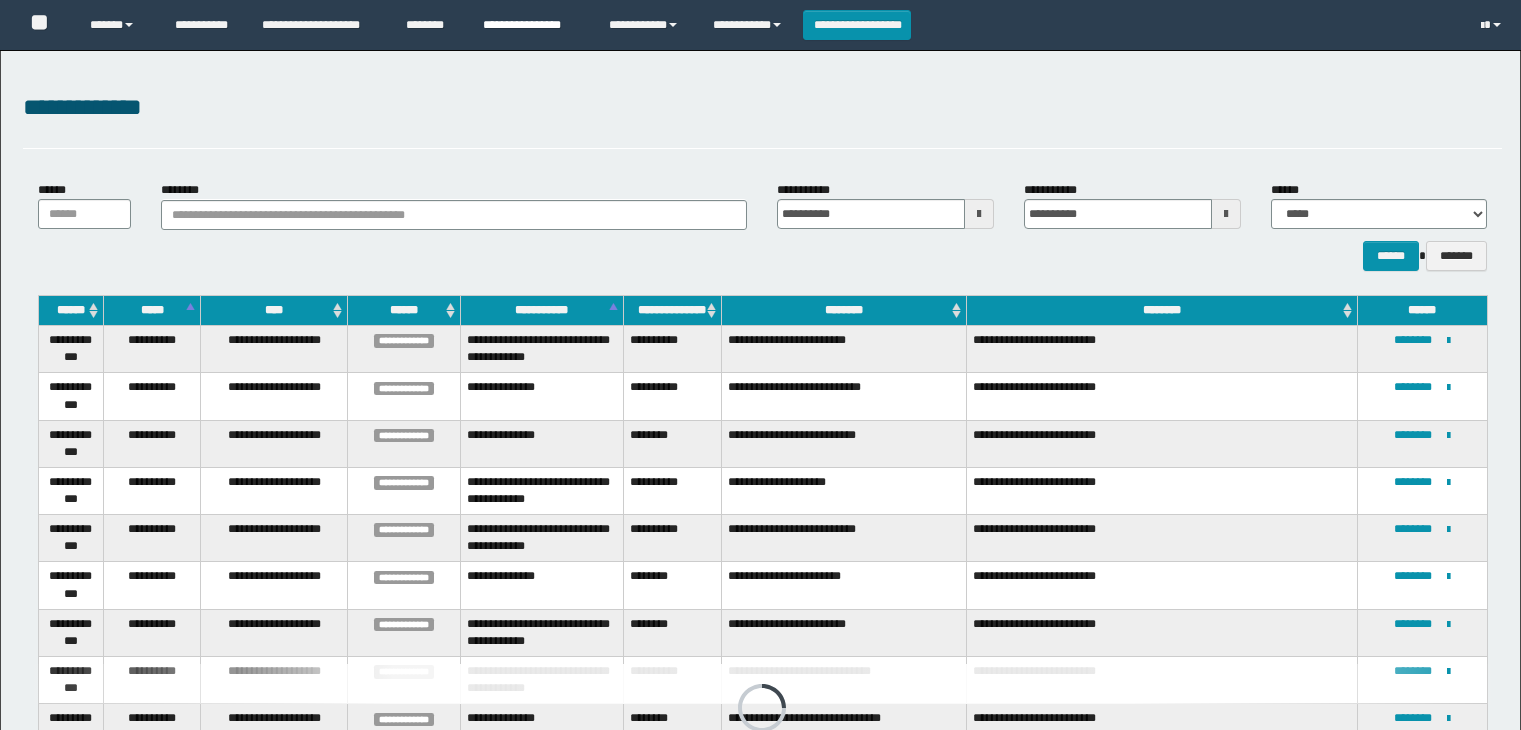 scroll, scrollTop: 0, scrollLeft: 0, axis: both 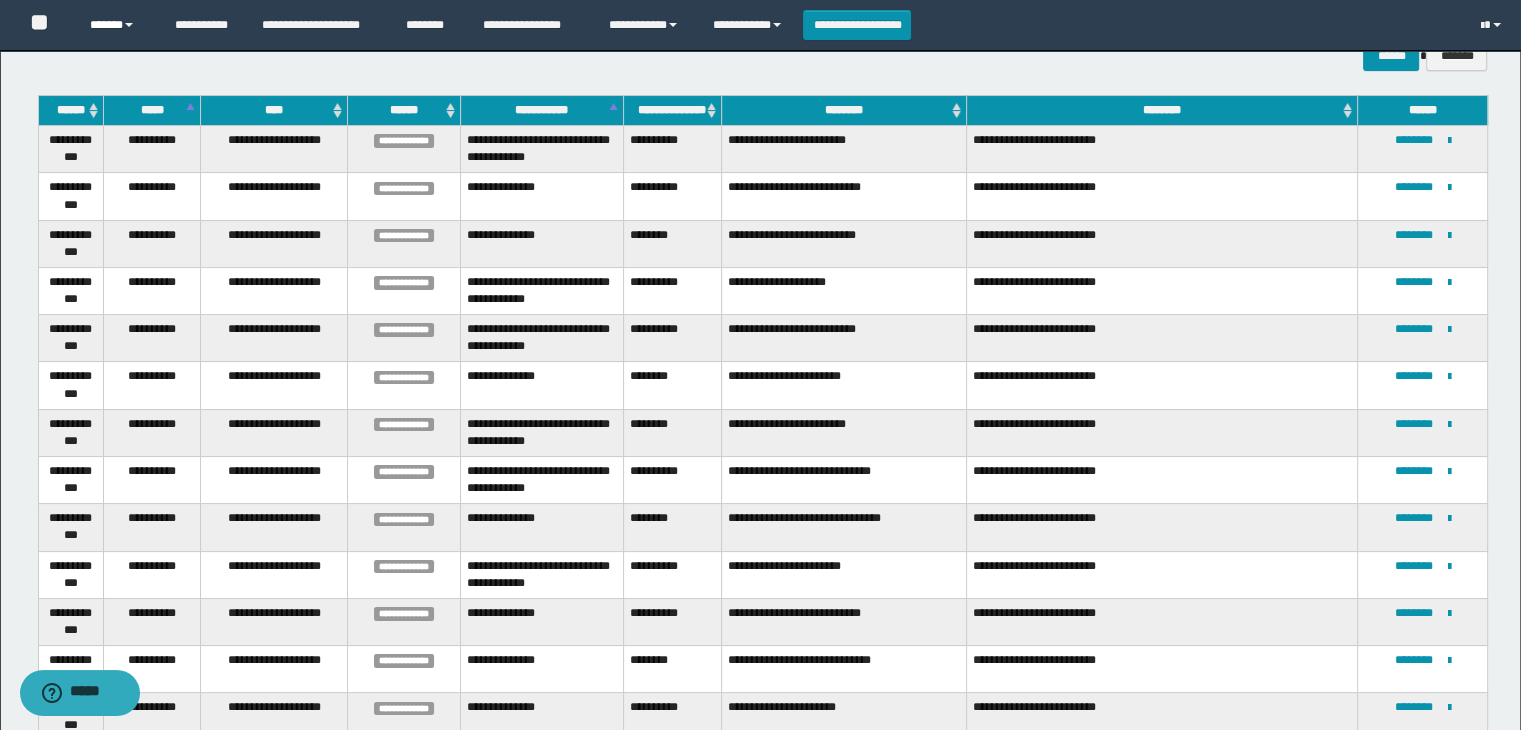 click on "******" at bounding box center (117, 25) 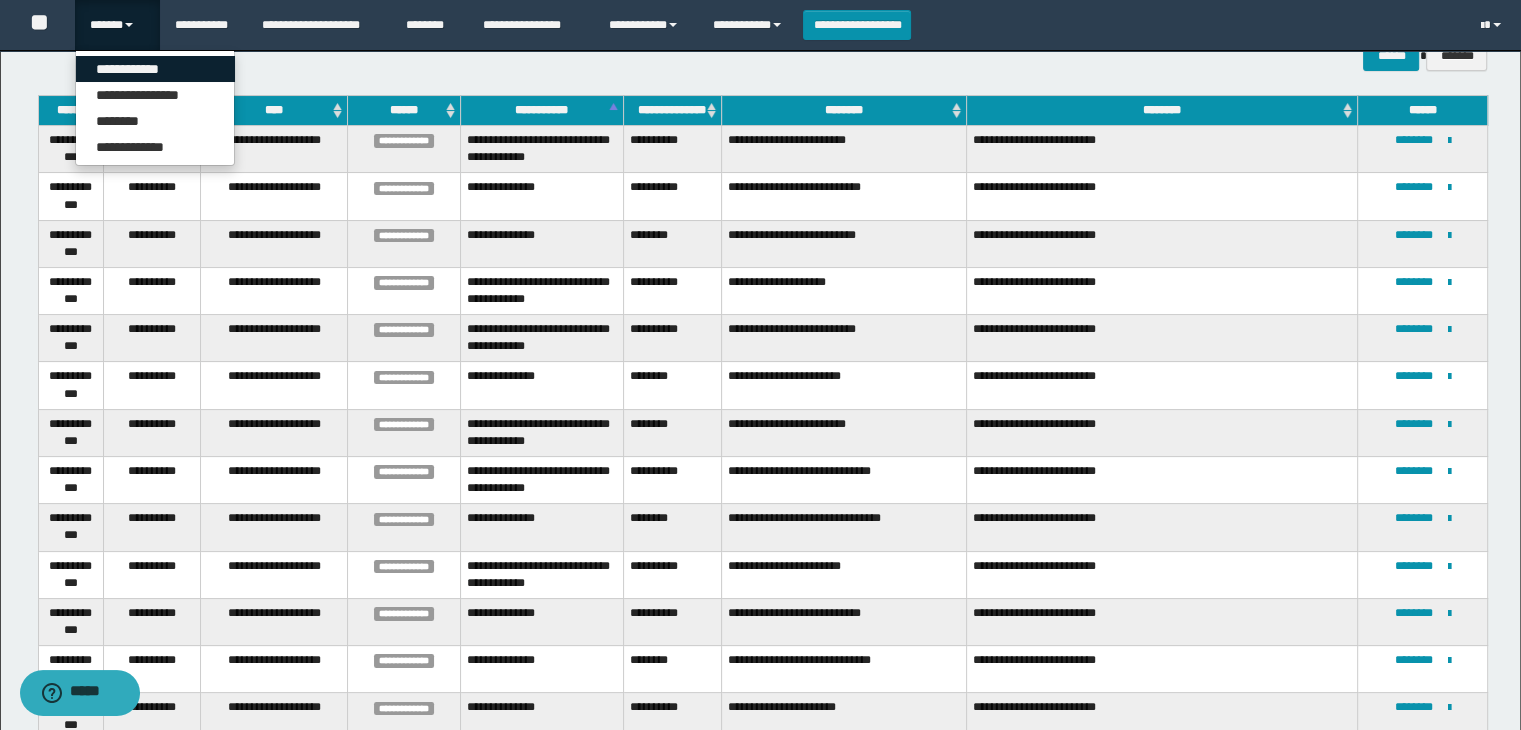 click on "**********" at bounding box center [155, 69] 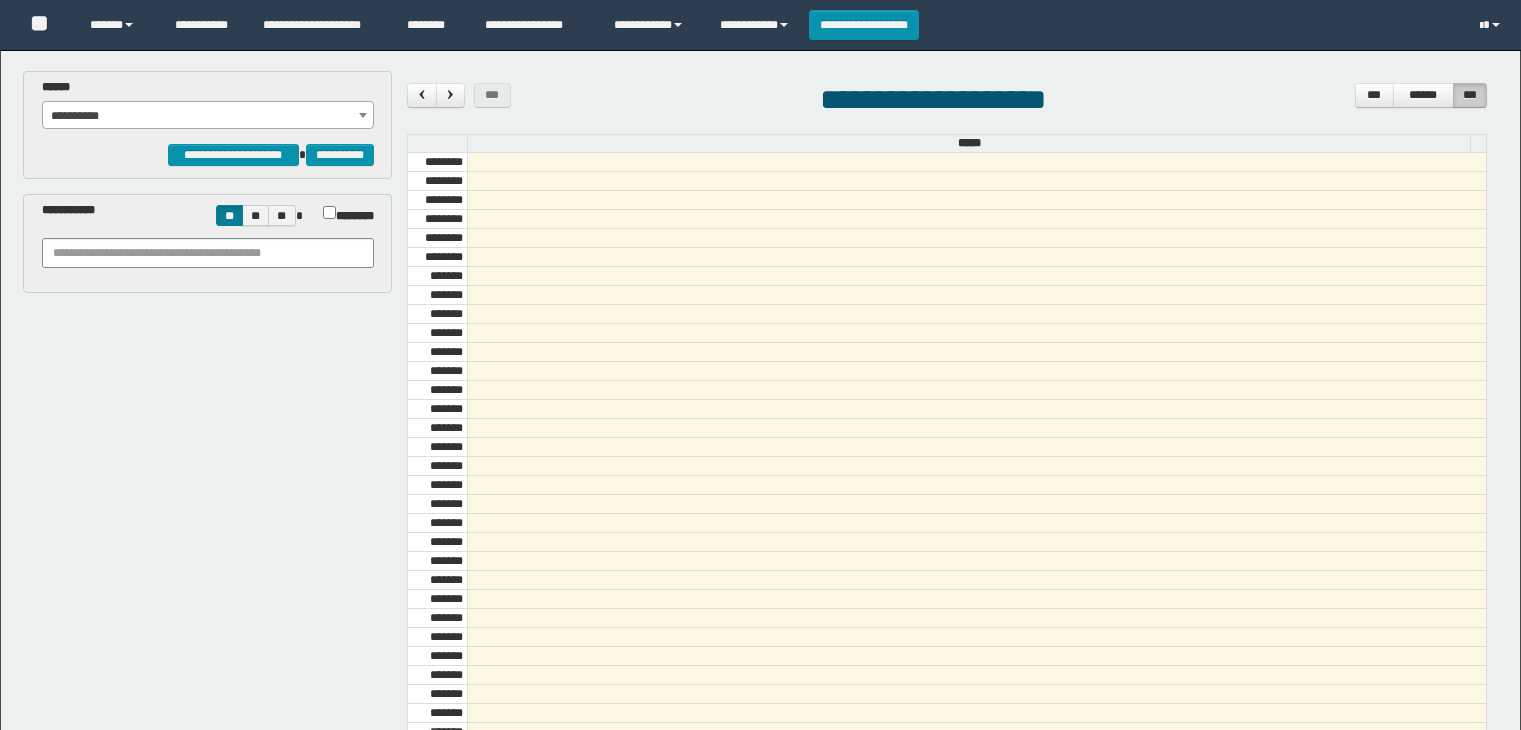 scroll, scrollTop: 0, scrollLeft: 0, axis: both 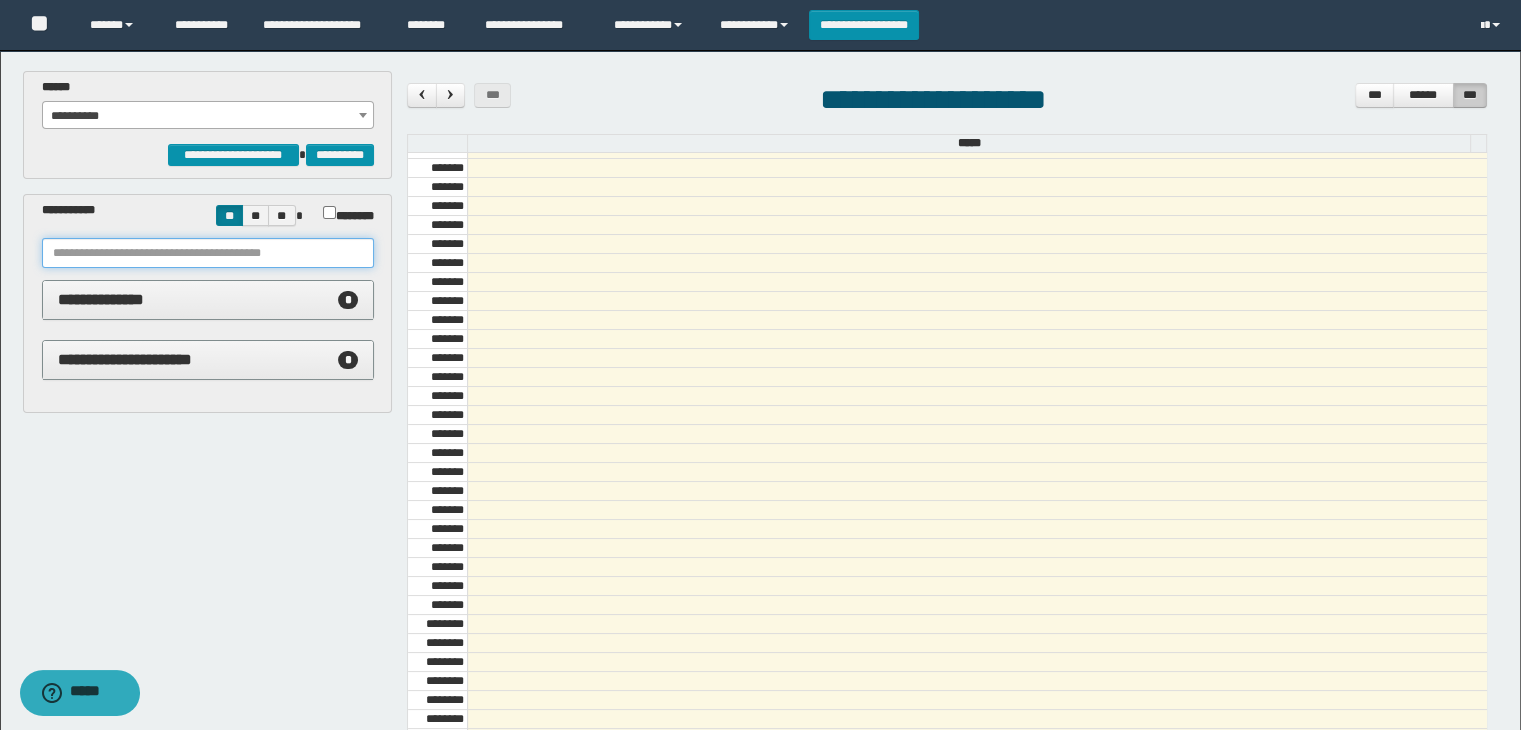 click at bounding box center [208, 253] 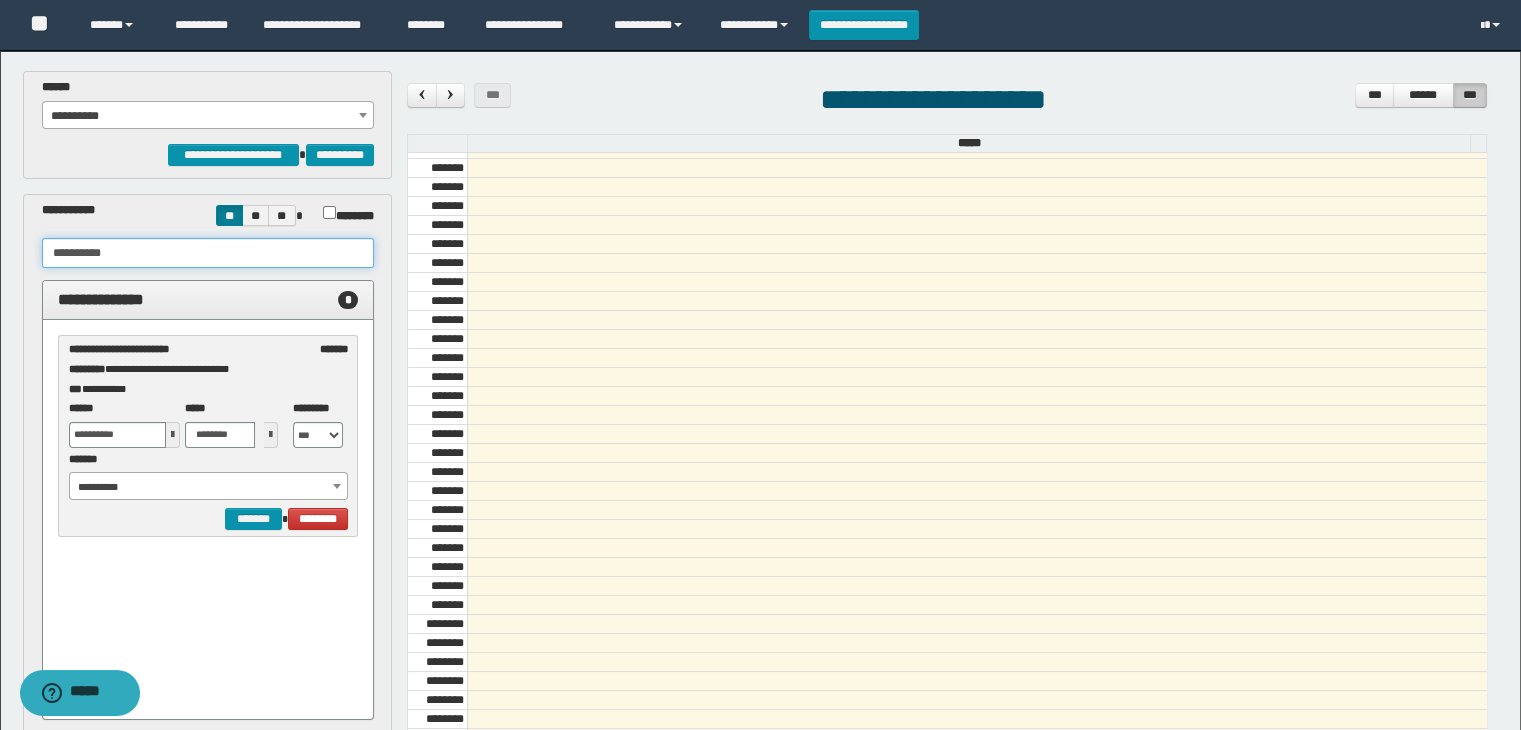 type on "**********" 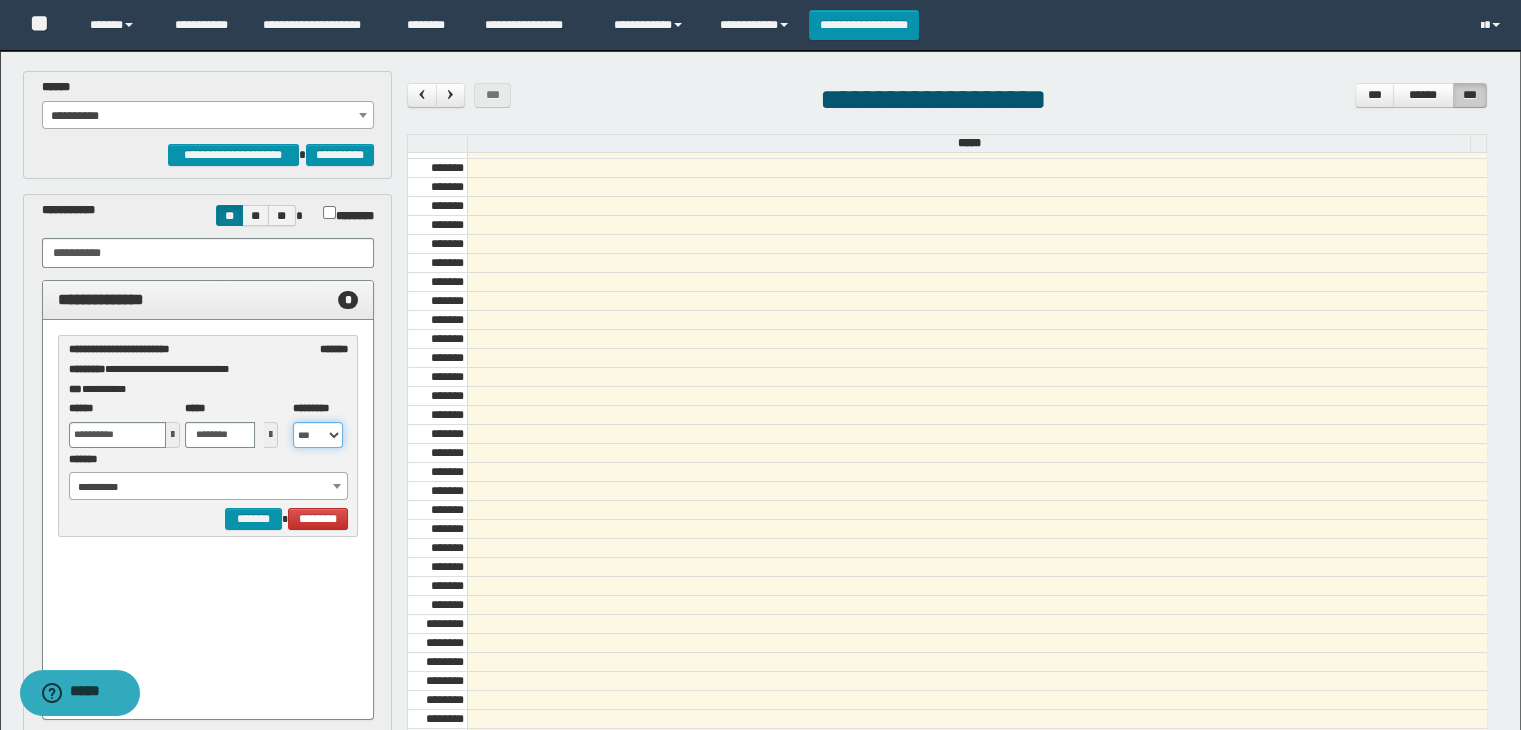 click on "**
***
***
***
***
***" at bounding box center (318, 435) 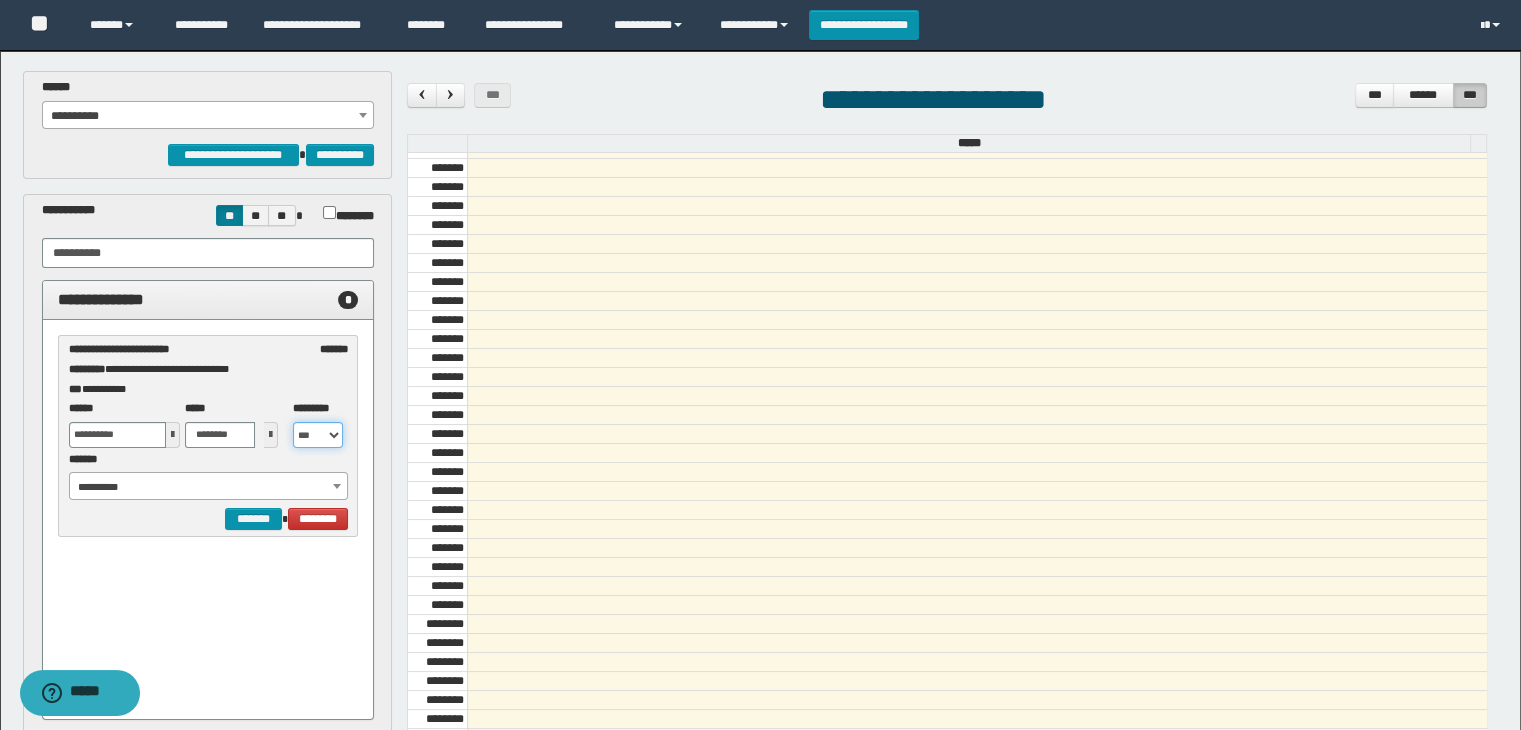 select on "**" 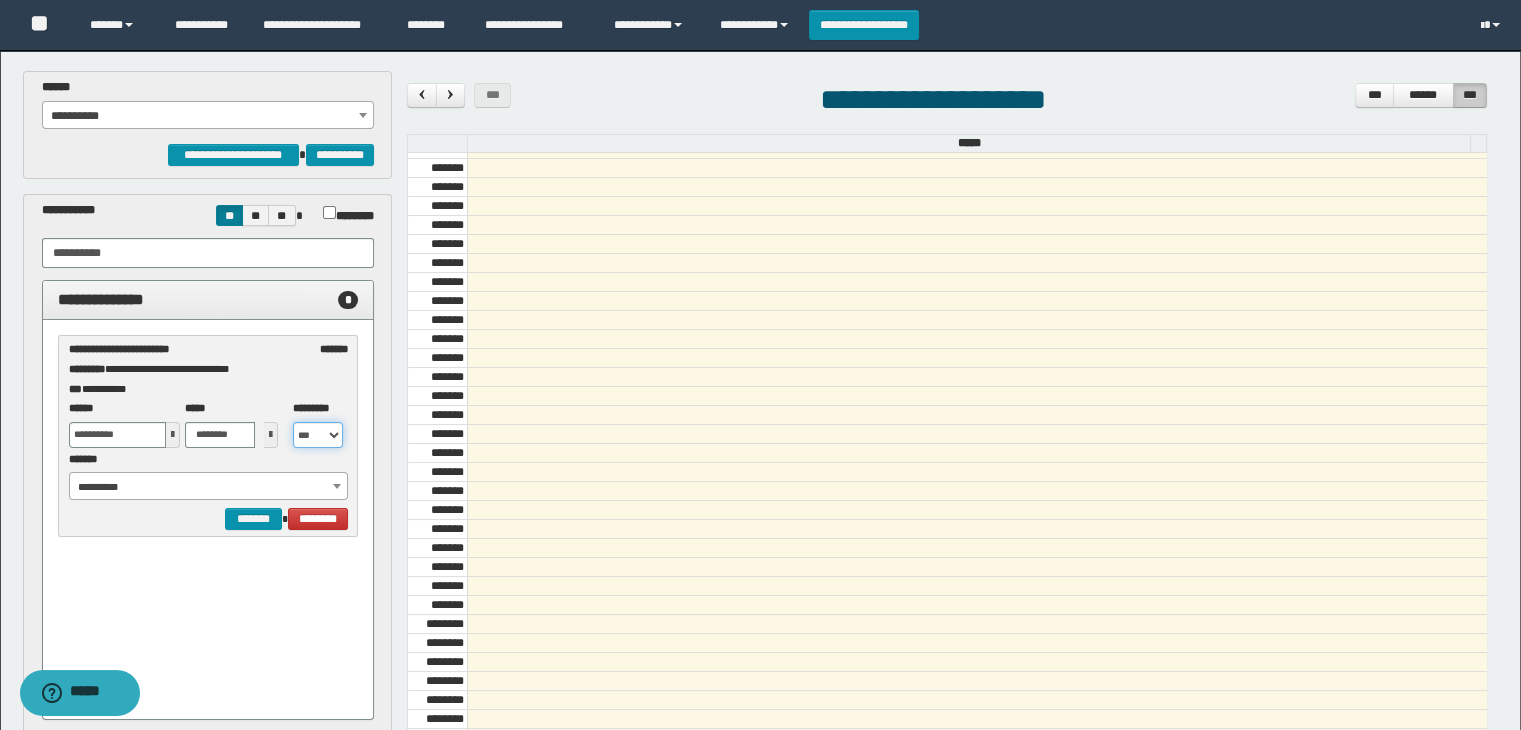 drag, startPoint x: 300, startPoint y: 481, endPoint x: 299, endPoint y: 497, distance: 16.03122 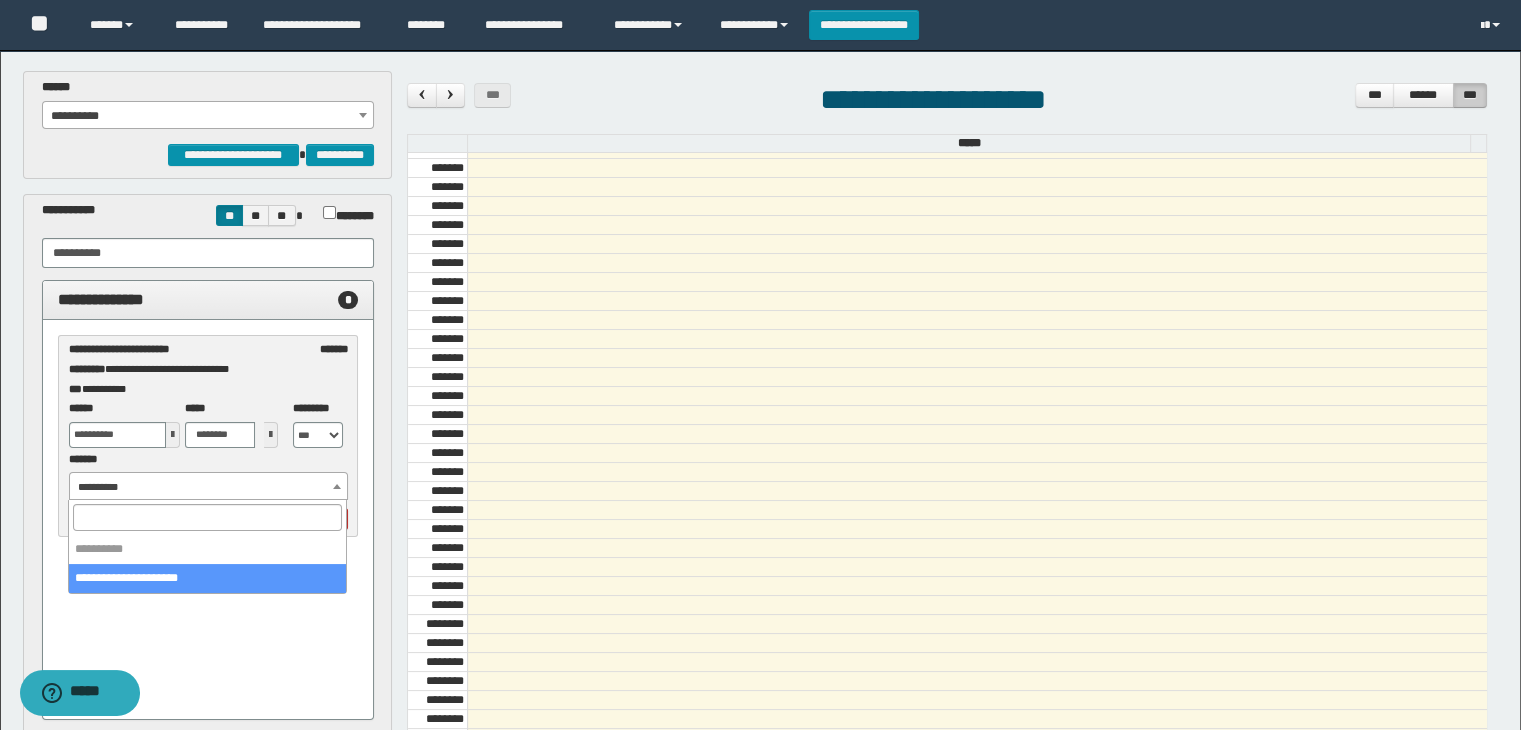 select on "******" 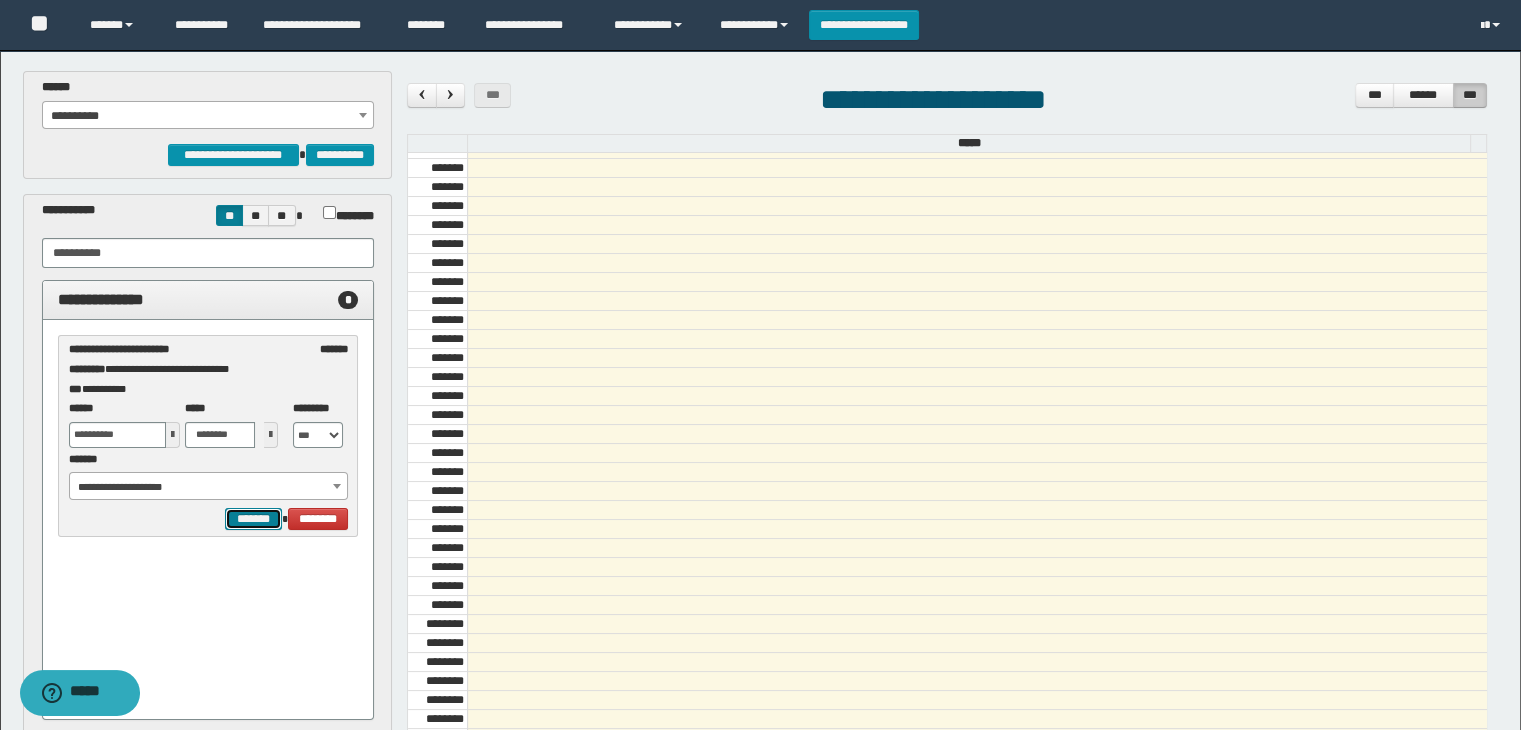 click on "*******" at bounding box center [253, 519] 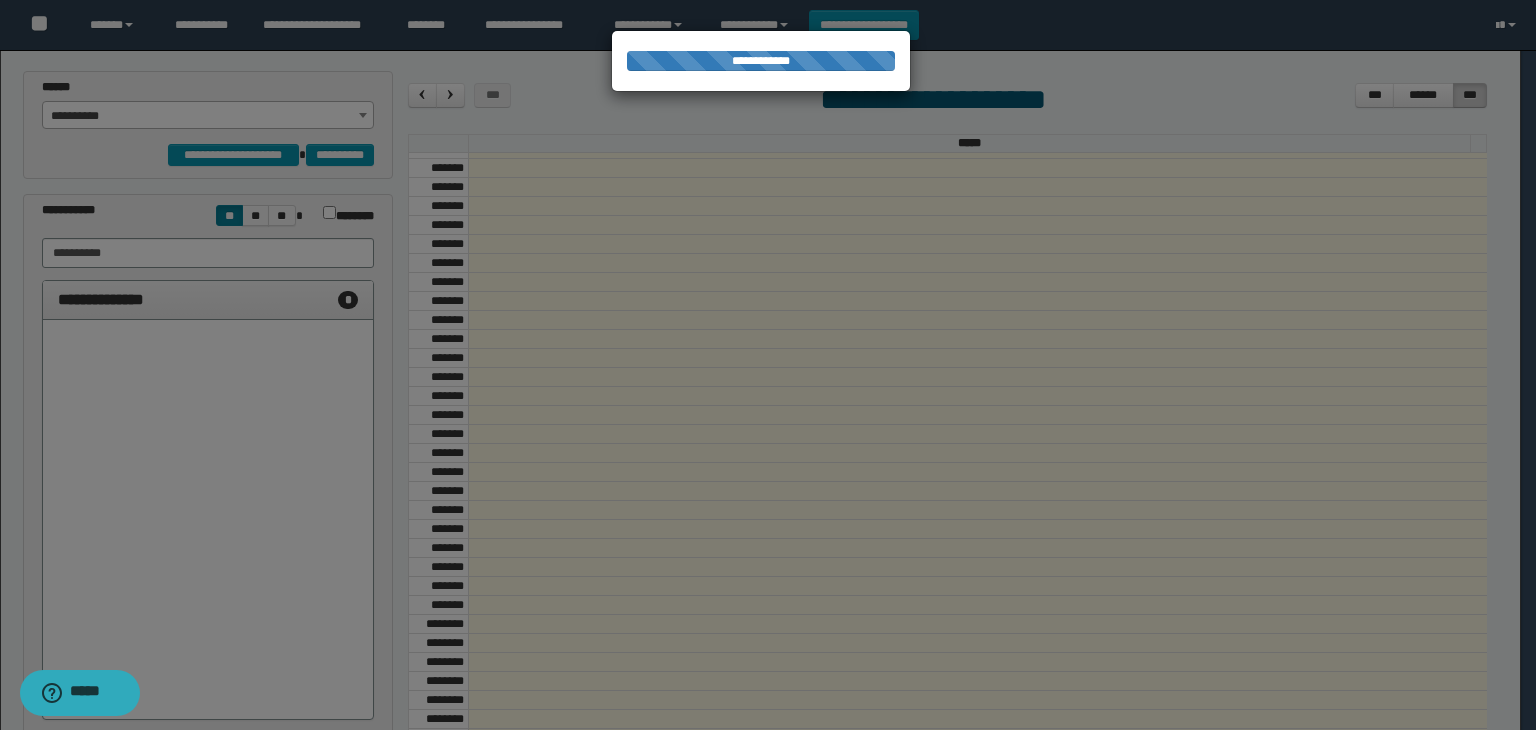 select on "******" 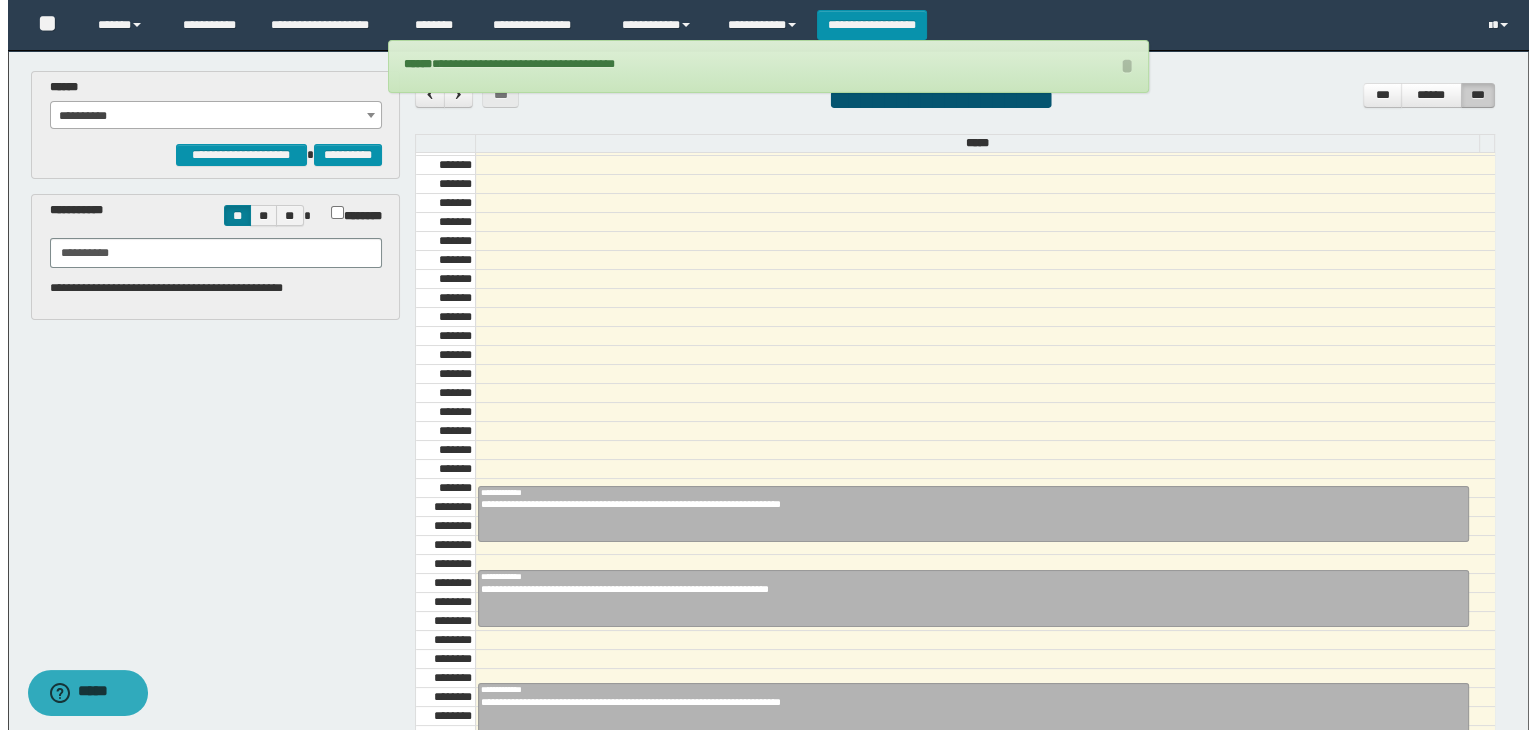 scroll, scrollTop: 1078, scrollLeft: 0, axis: vertical 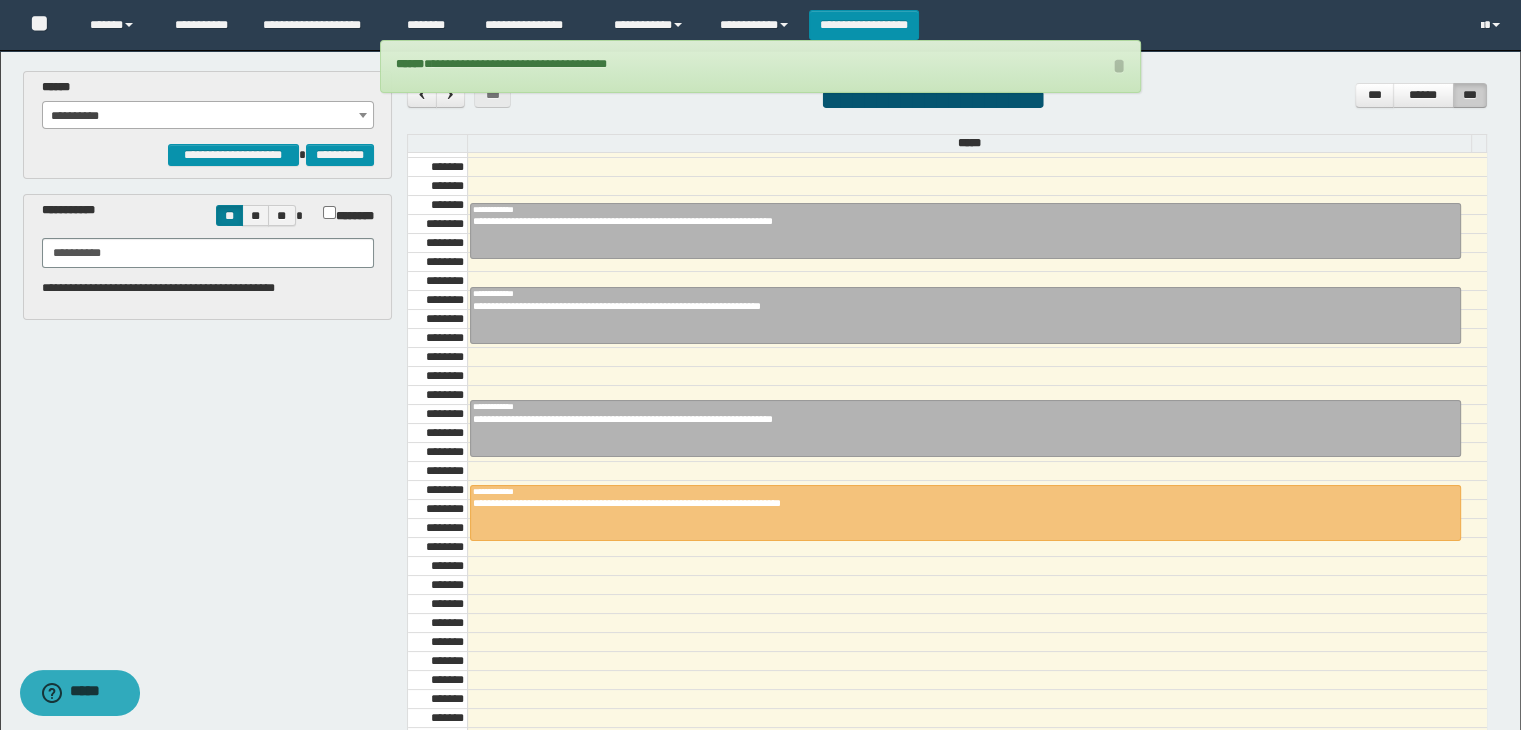 drag, startPoint x: 628, startPoint y: 453, endPoint x: 628, endPoint y: 474, distance: 21 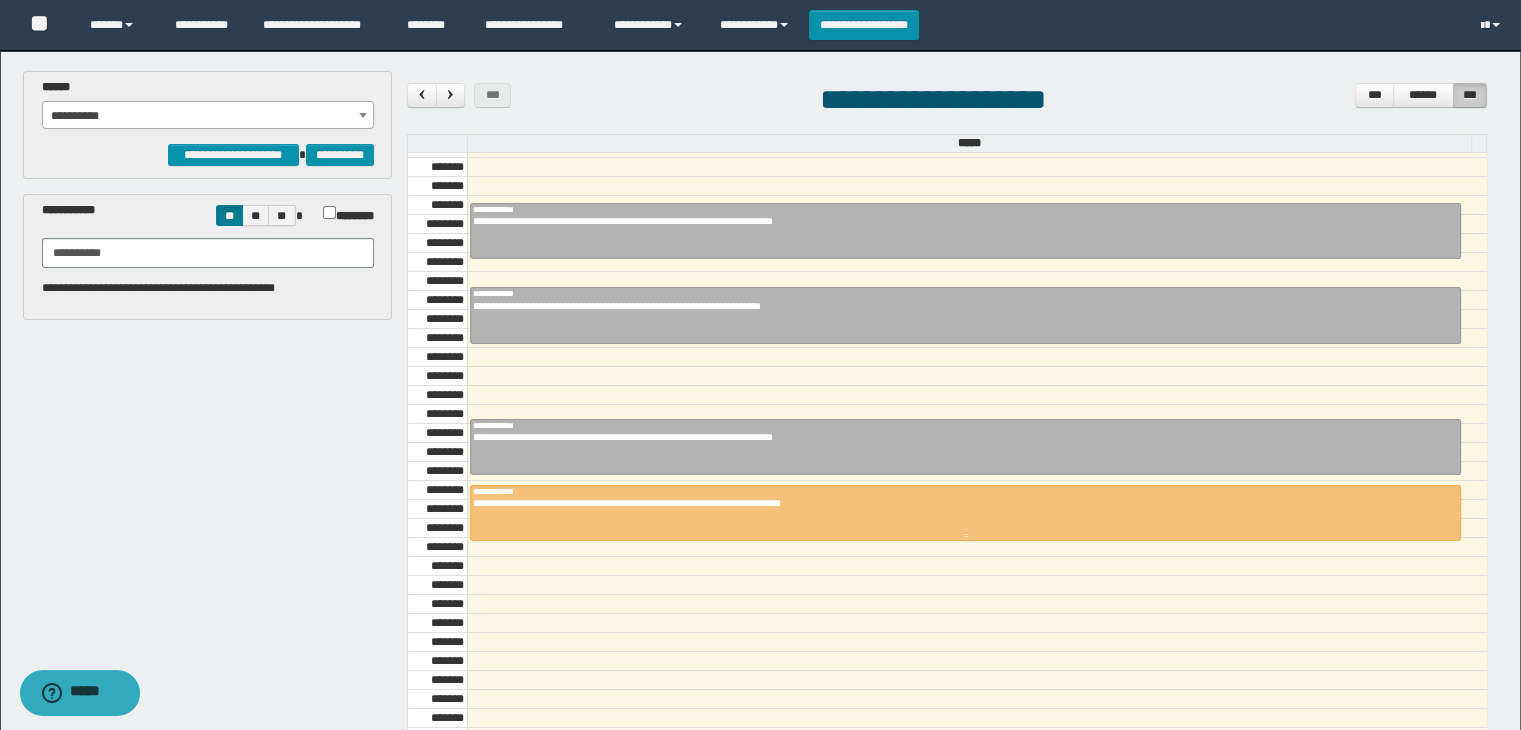 click on "**********" at bounding box center [760, 365] 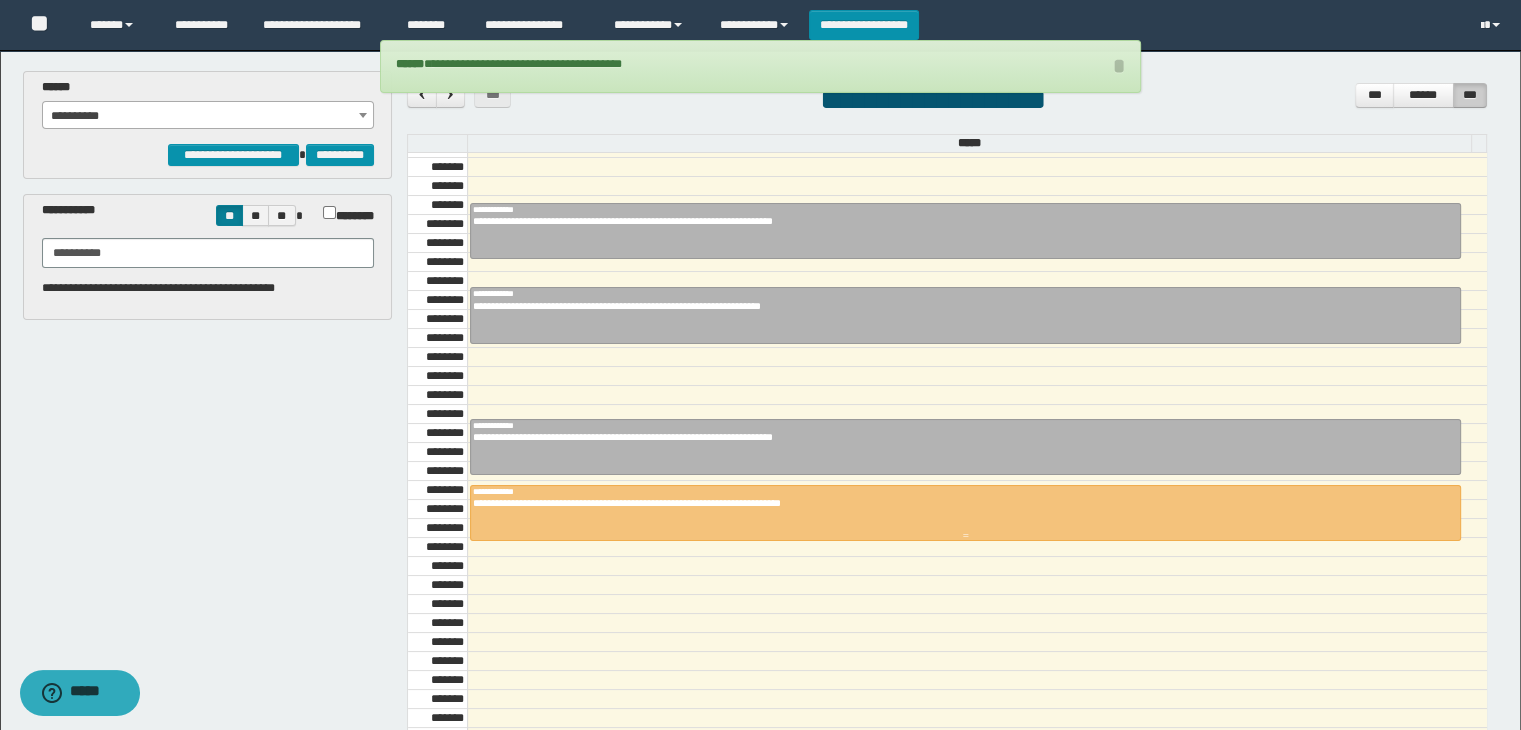 click on "**********" at bounding box center [958, 503] 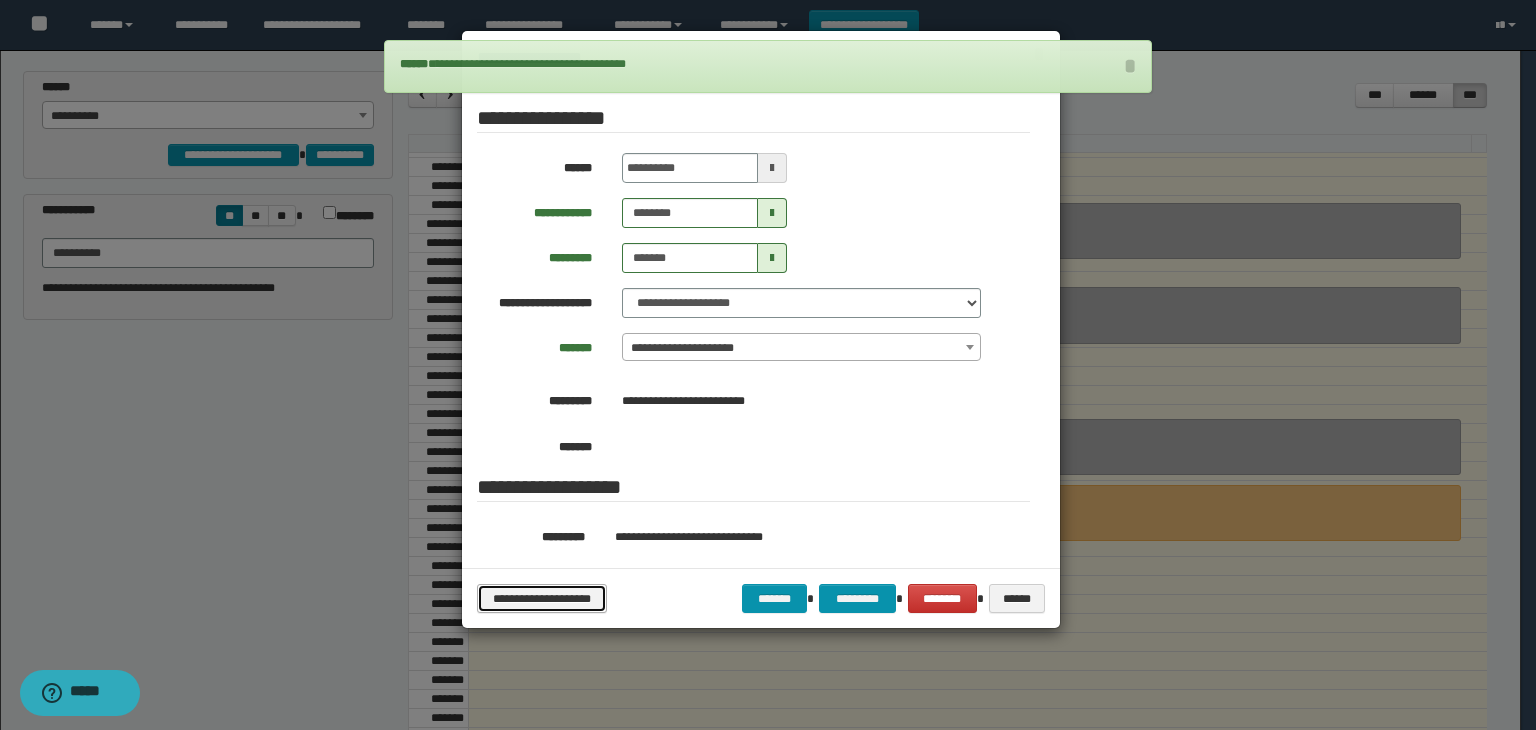 click on "**********" at bounding box center (542, 599) 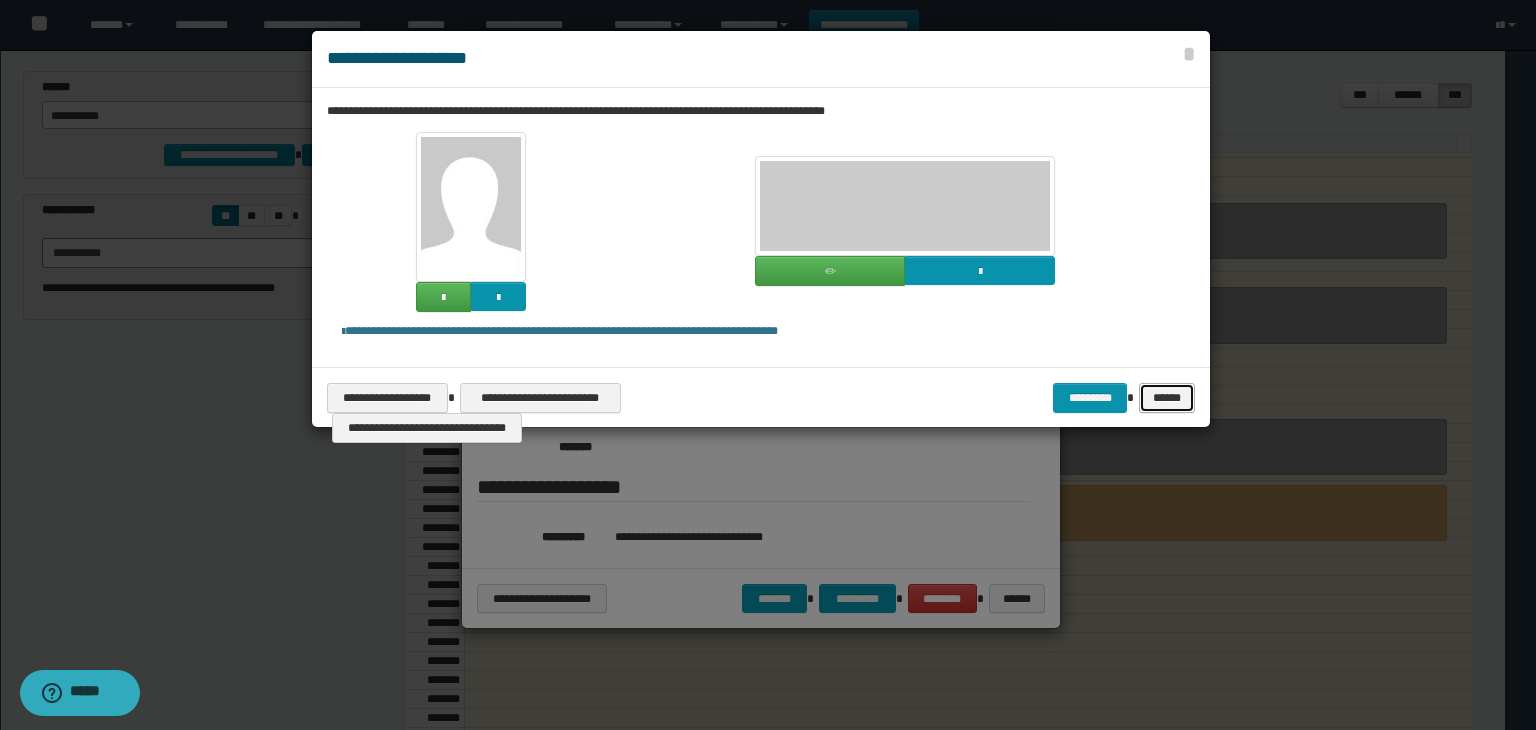 click on "******" at bounding box center [1167, 398] 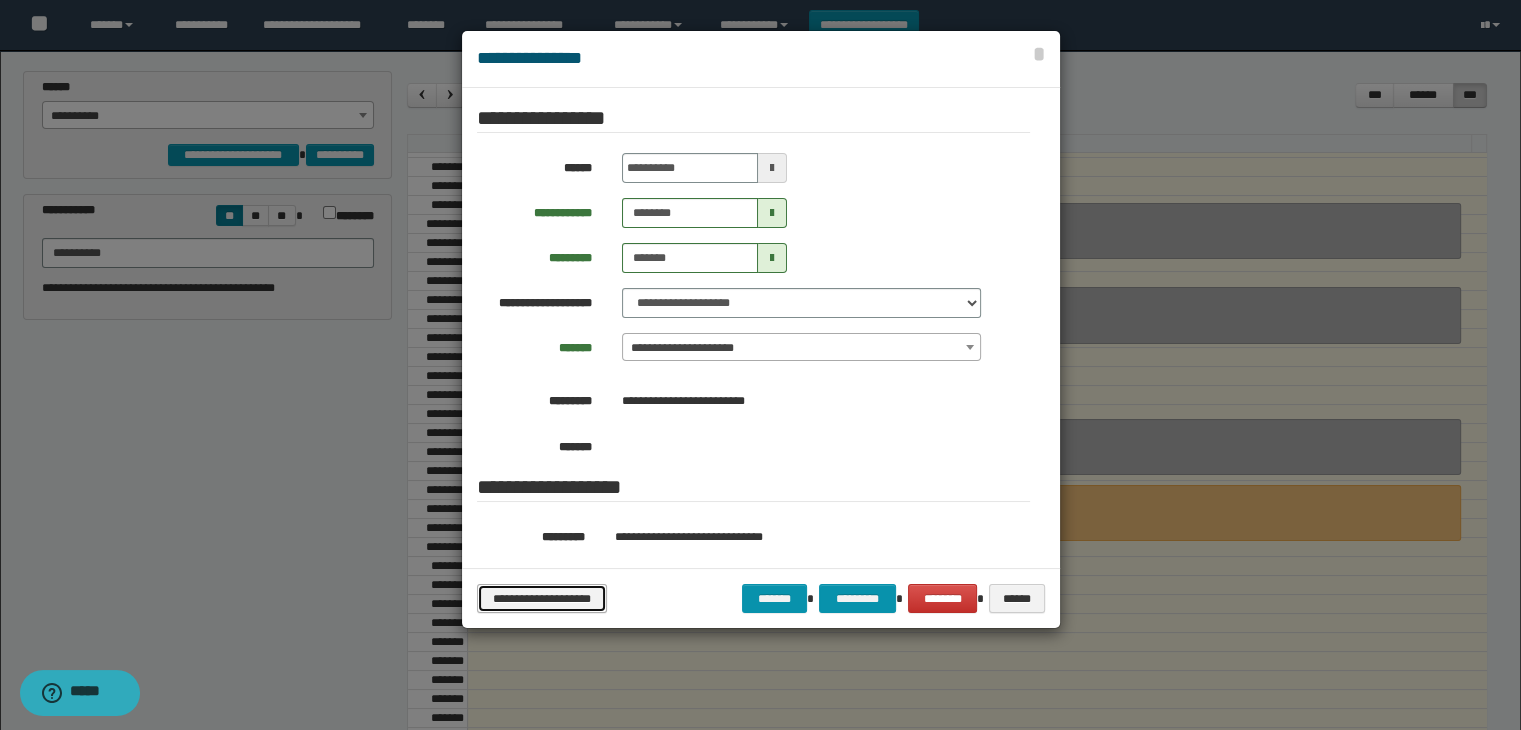 click on "**********" at bounding box center [542, 599] 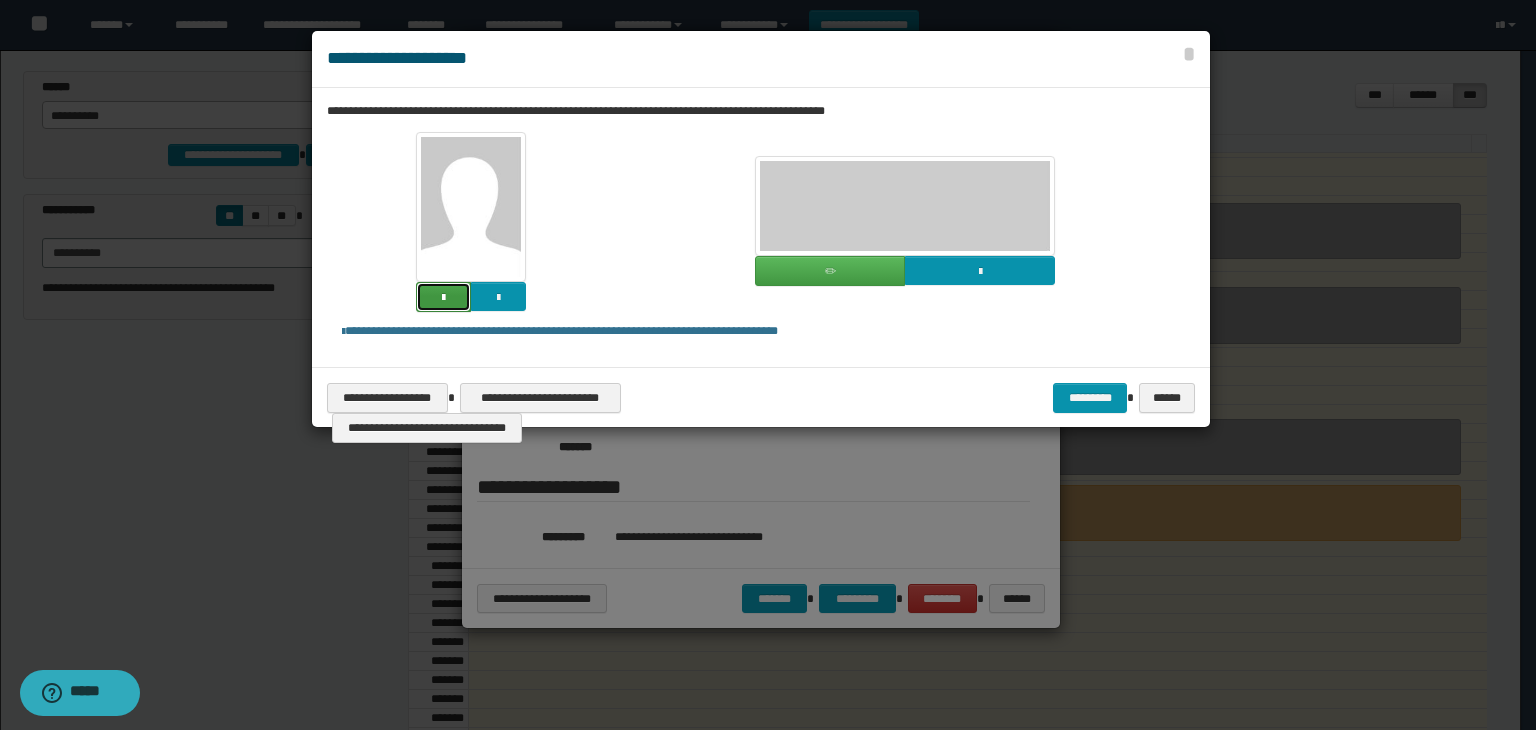 click at bounding box center [443, 298] 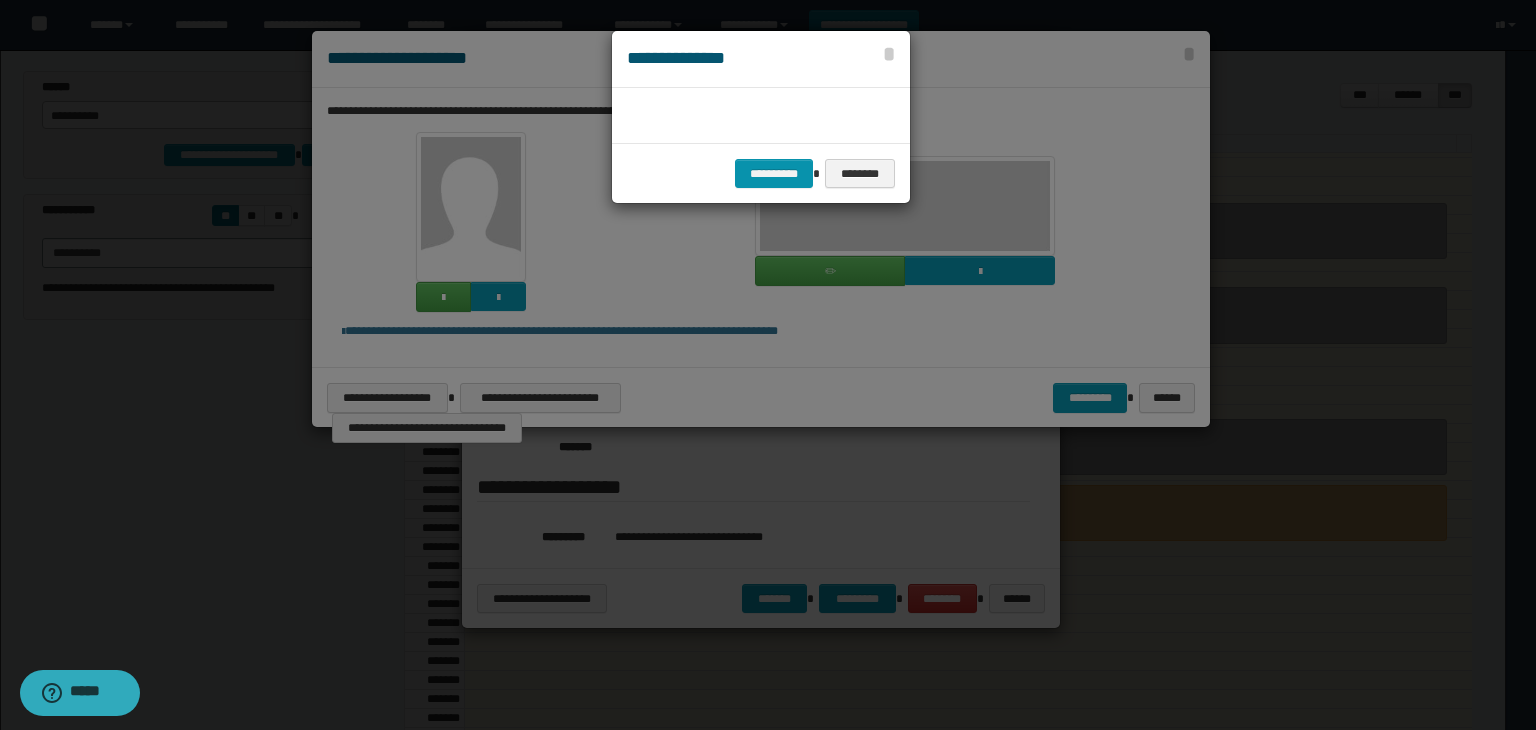 scroll, scrollTop: 44, scrollLeft: 104, axis: both 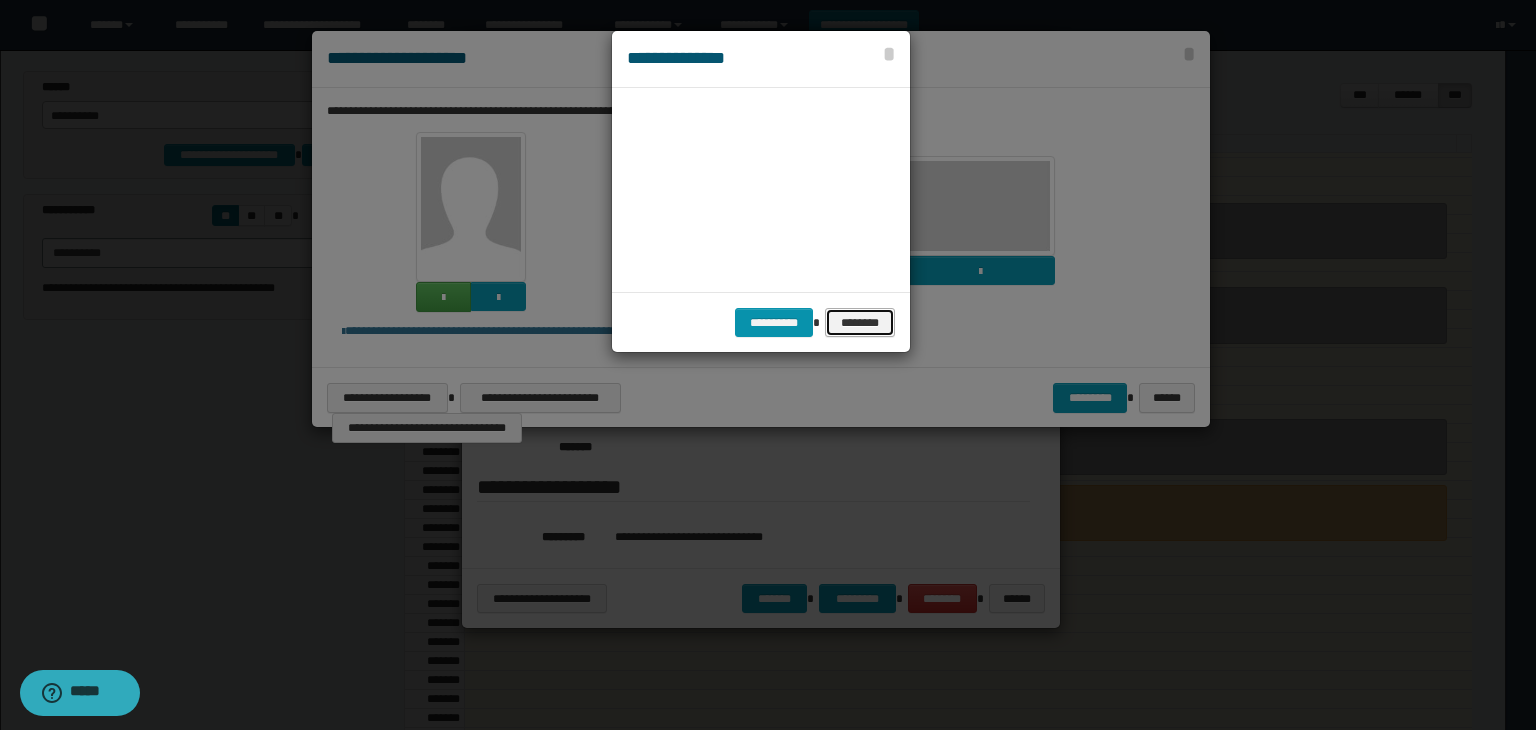 click on "********" at bounding box center [860, 323] 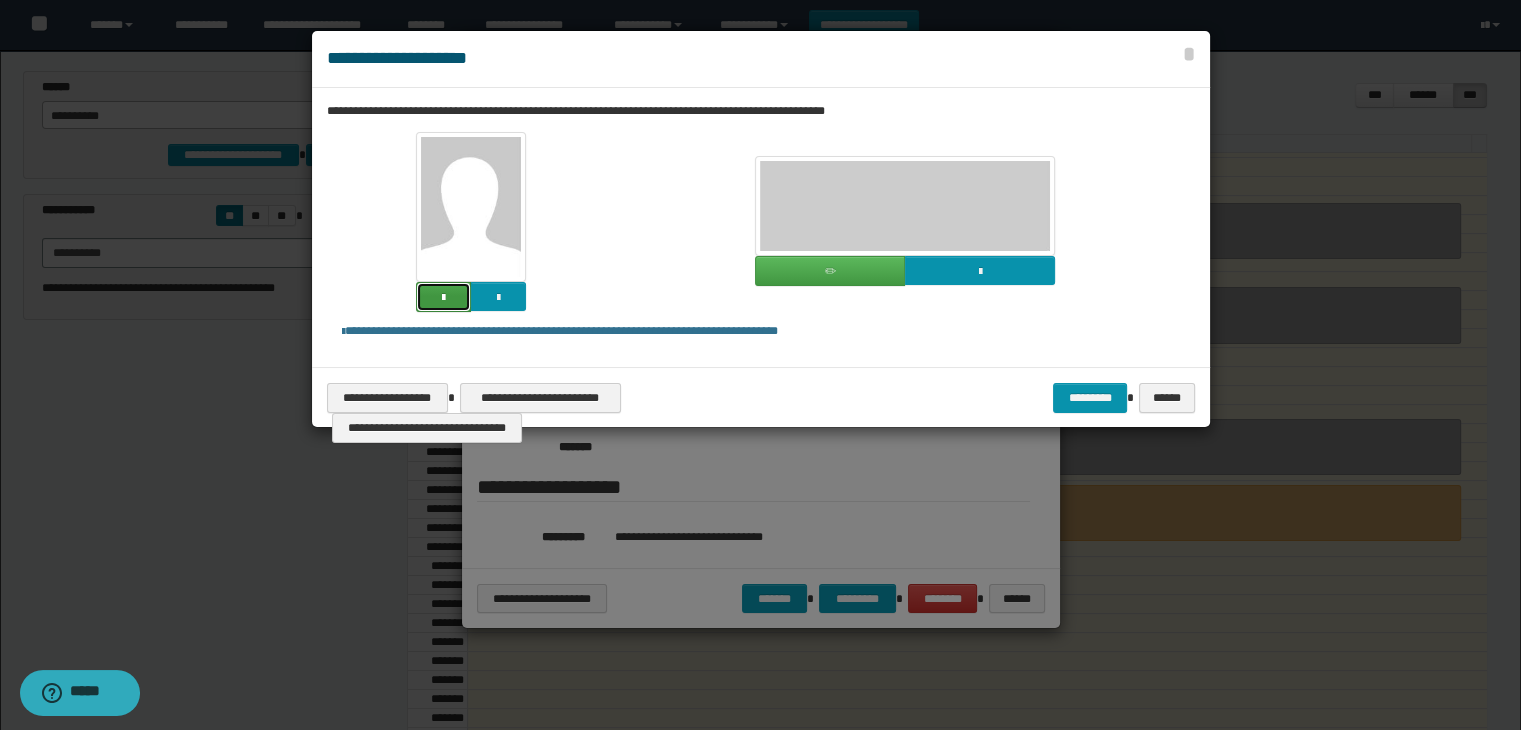 click at bounding box center (443, 298) 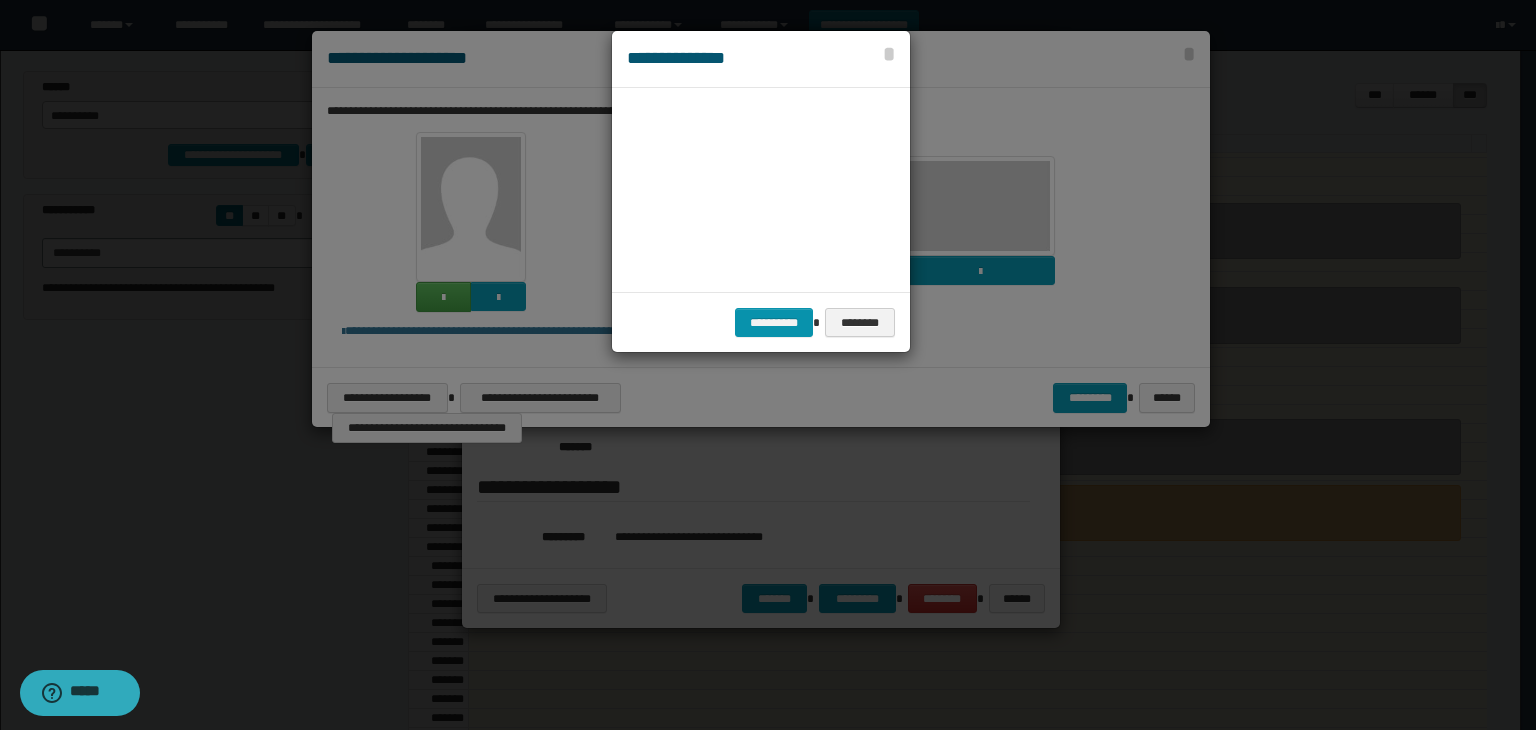 scroll, scrollTop: 44, scrollLeft: 104, axis: both 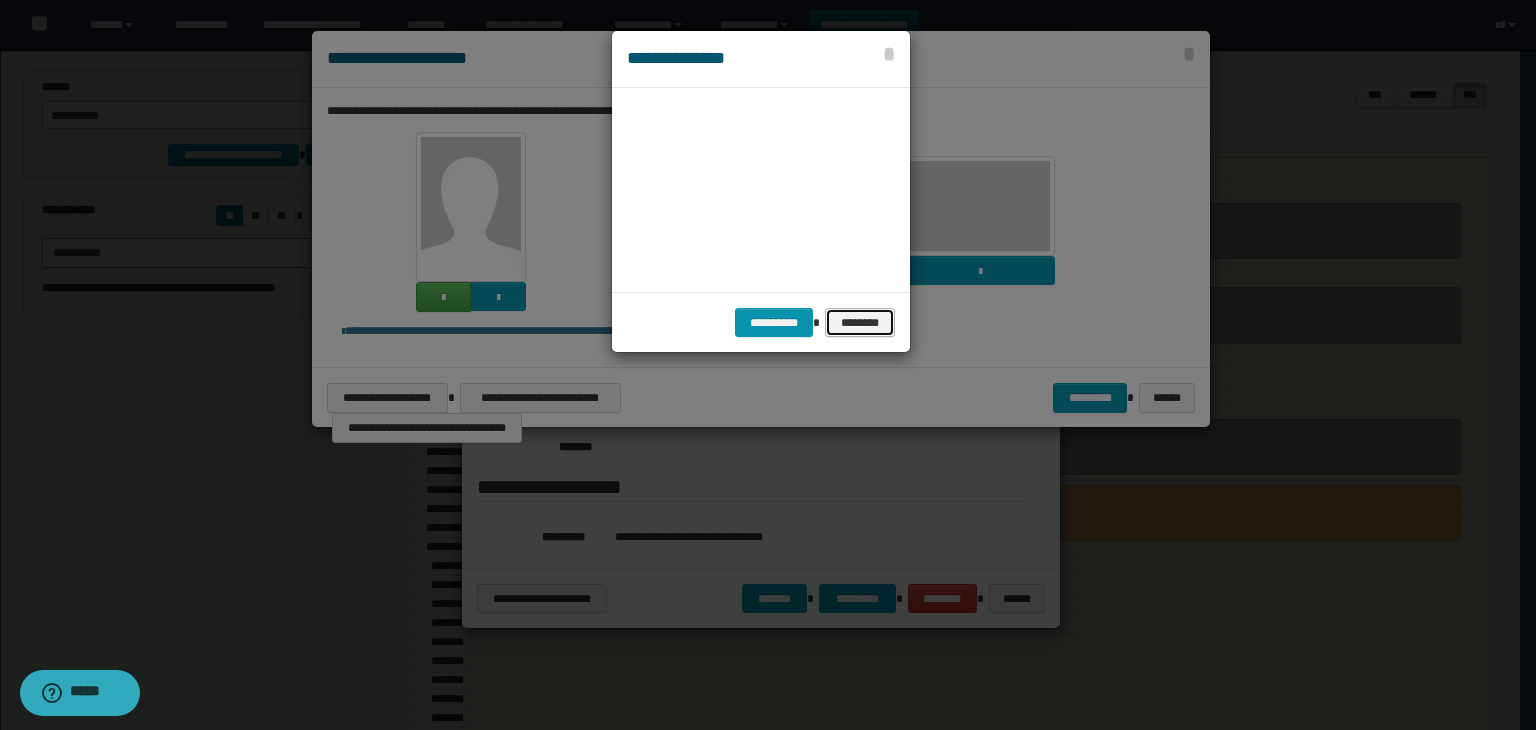 click on "********" at bounding box center [860, 323] 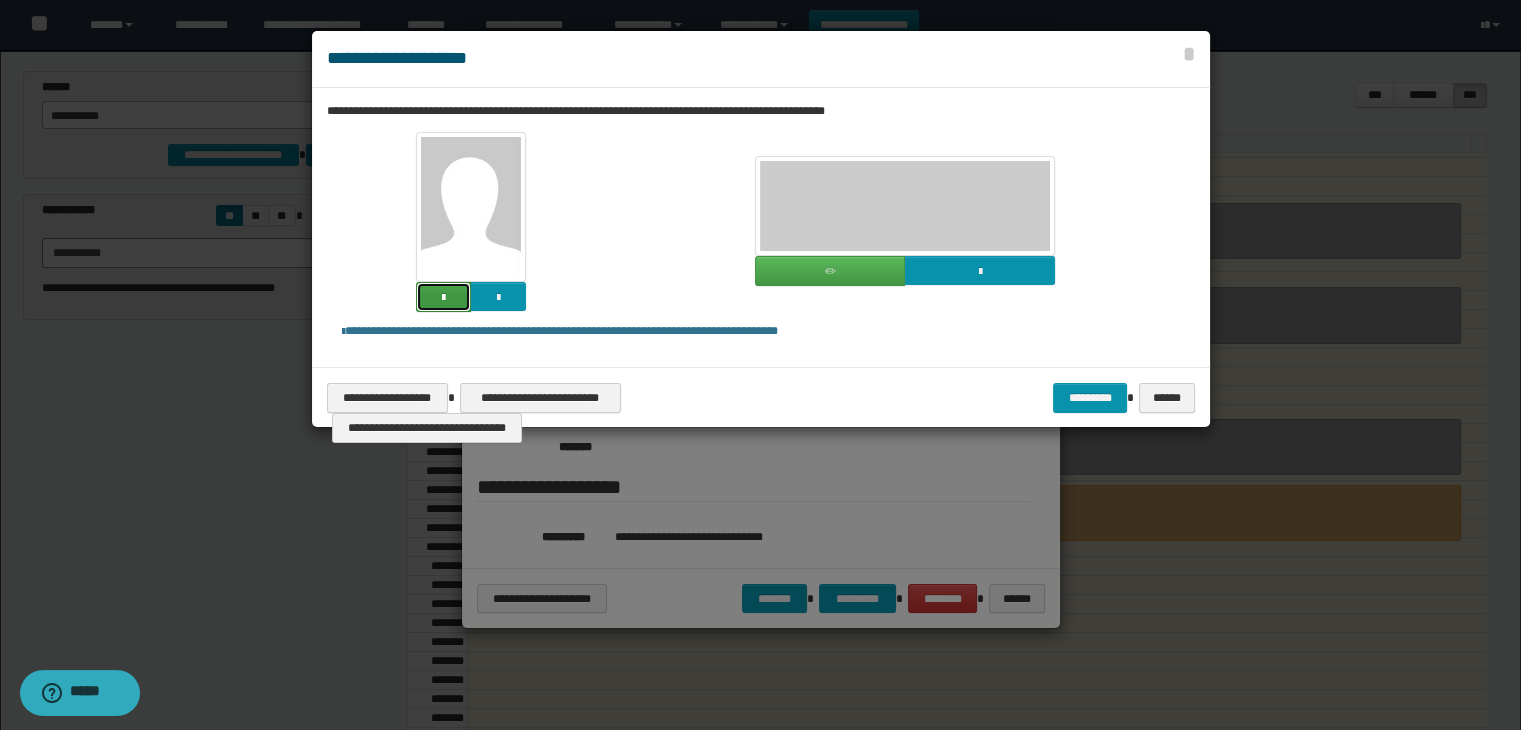 click at bounding box center (443, 297) 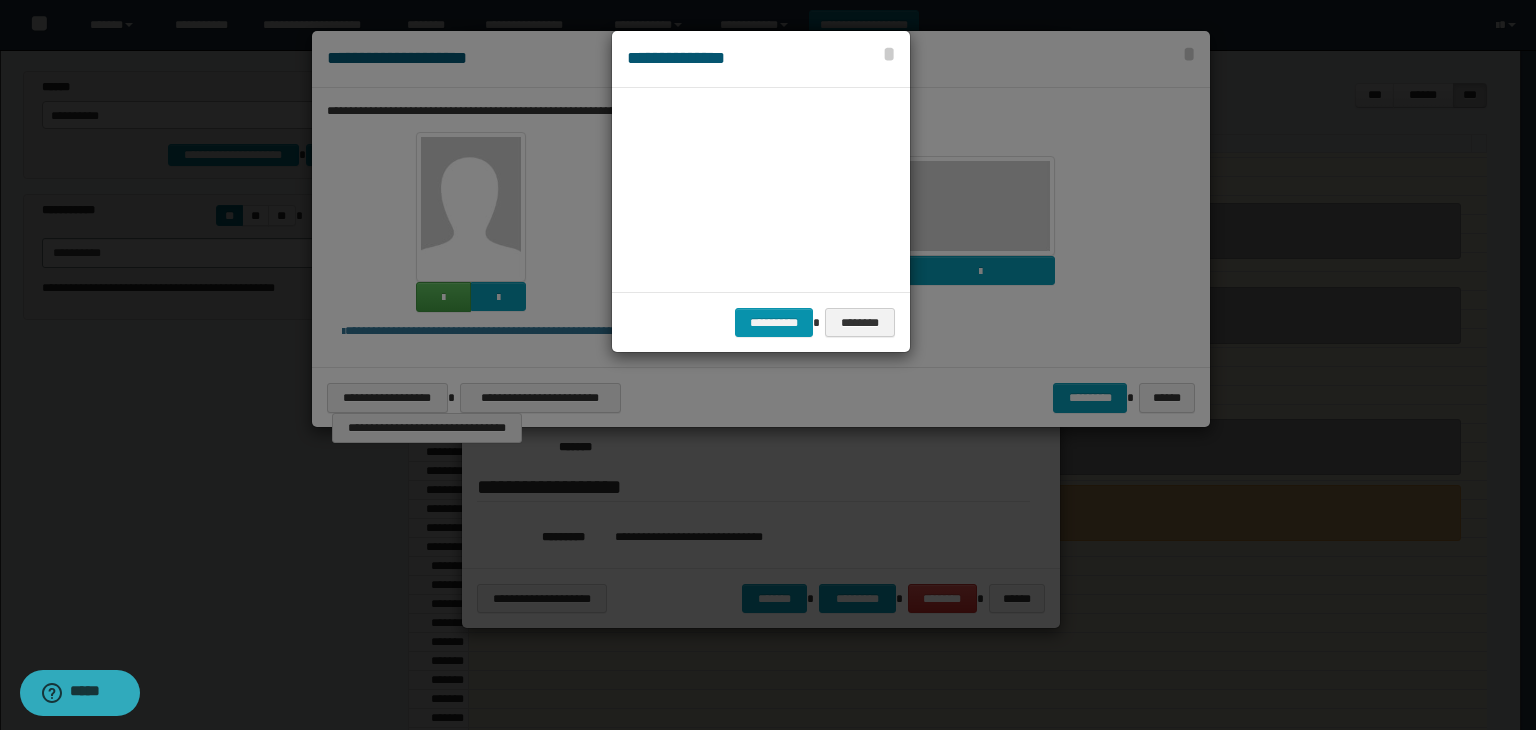 scroll, scrollTop: 44, scrollLeft: 104, axis: both 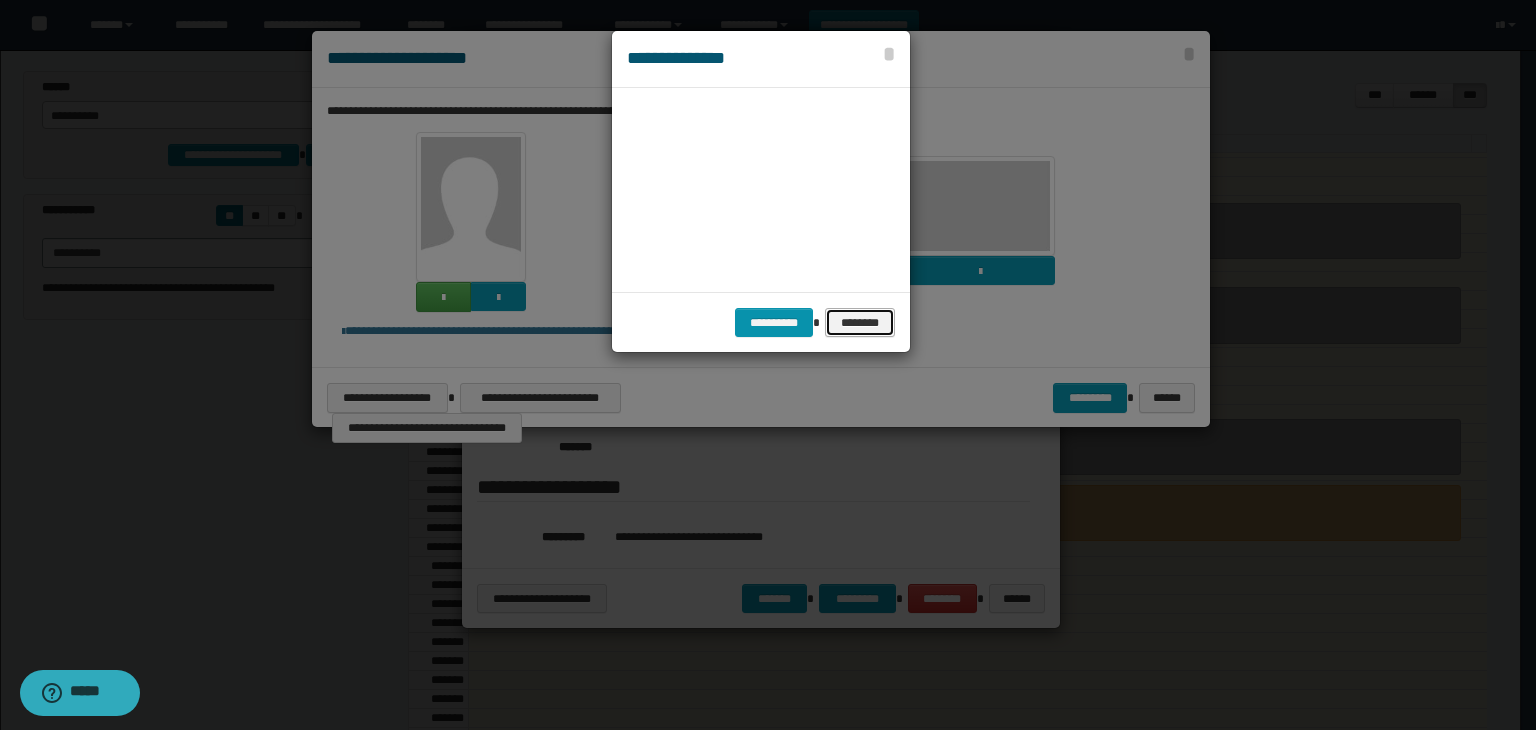 click on "********" at bounding box center (860, 323) 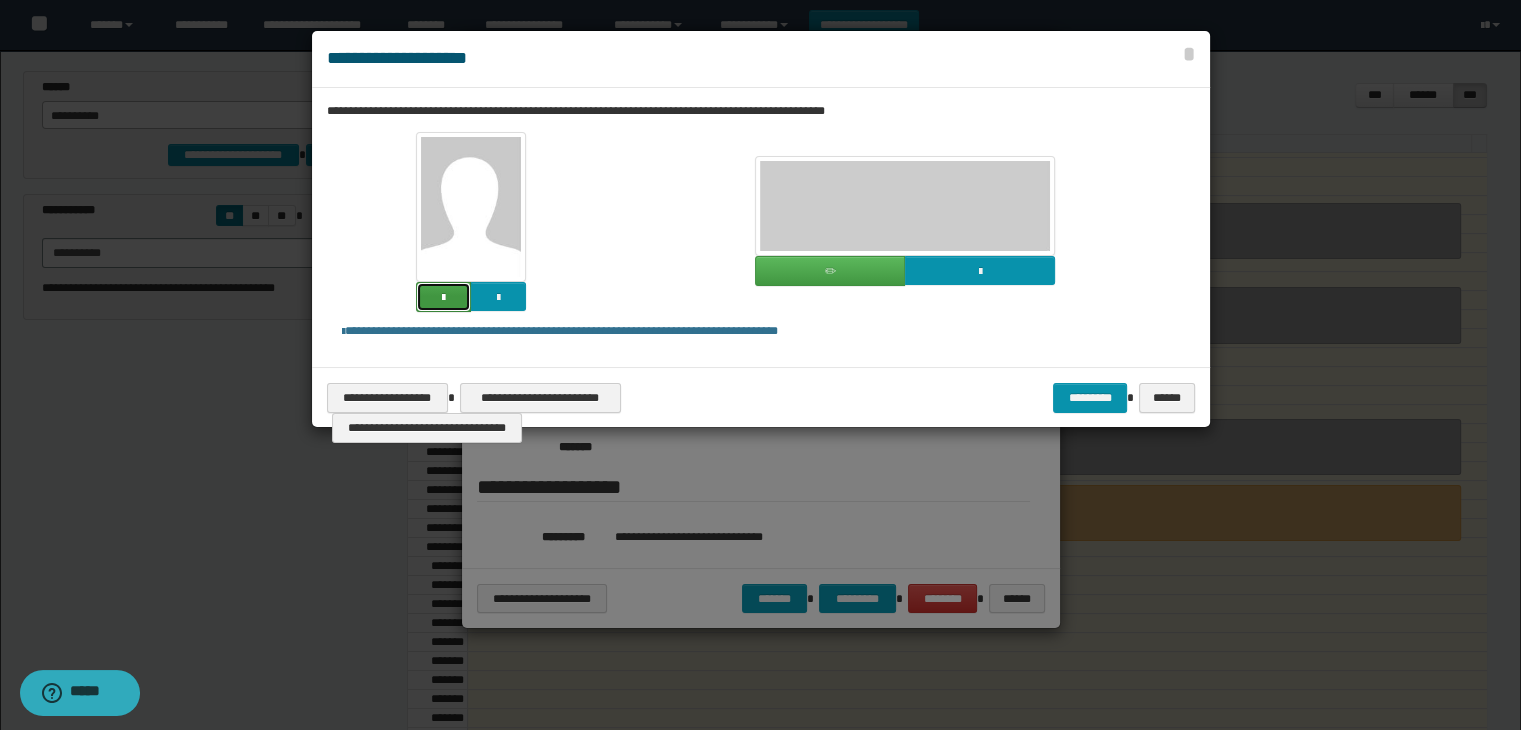 click at bounding box center [443, 297] 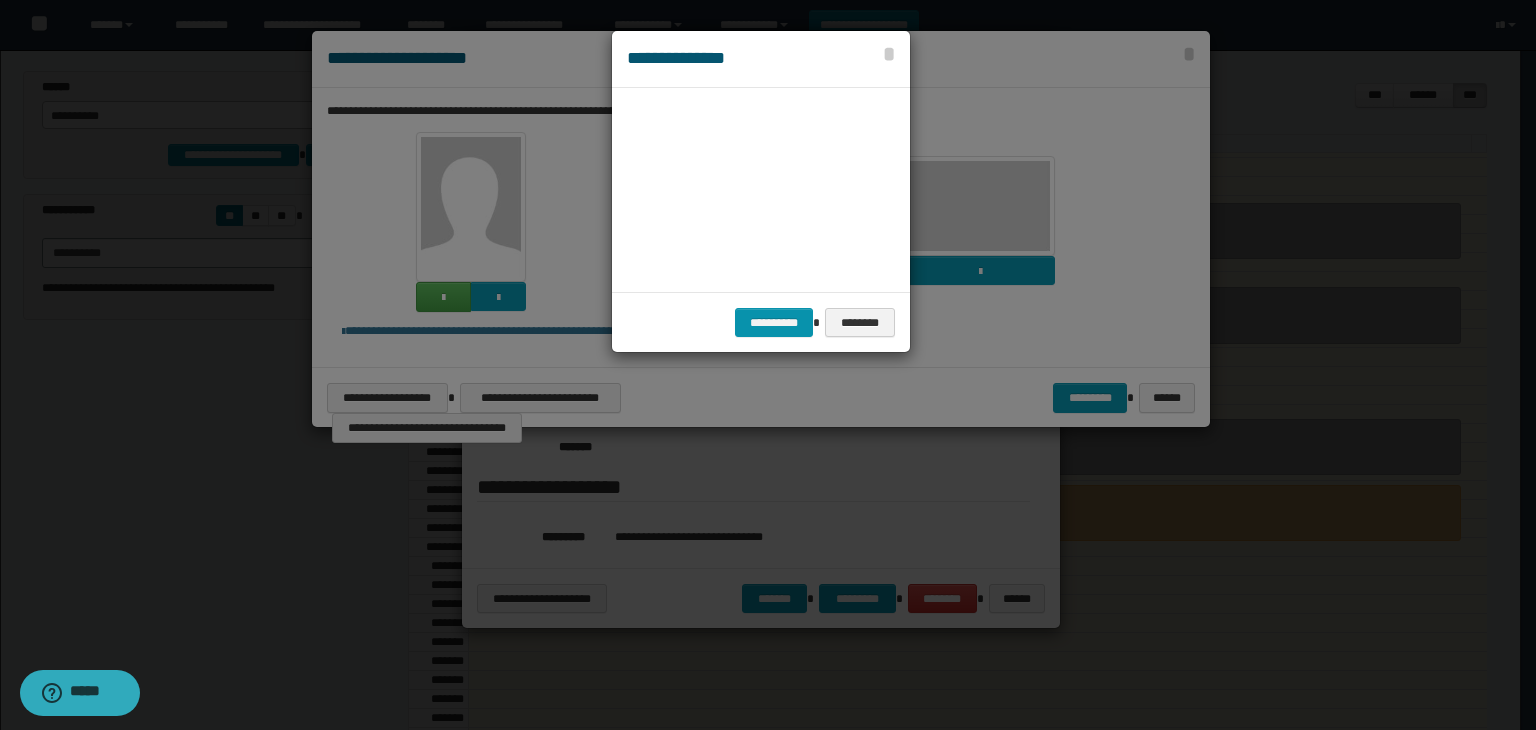 scroll, scrollTop: 44, scrollLeft: 104, axis: both 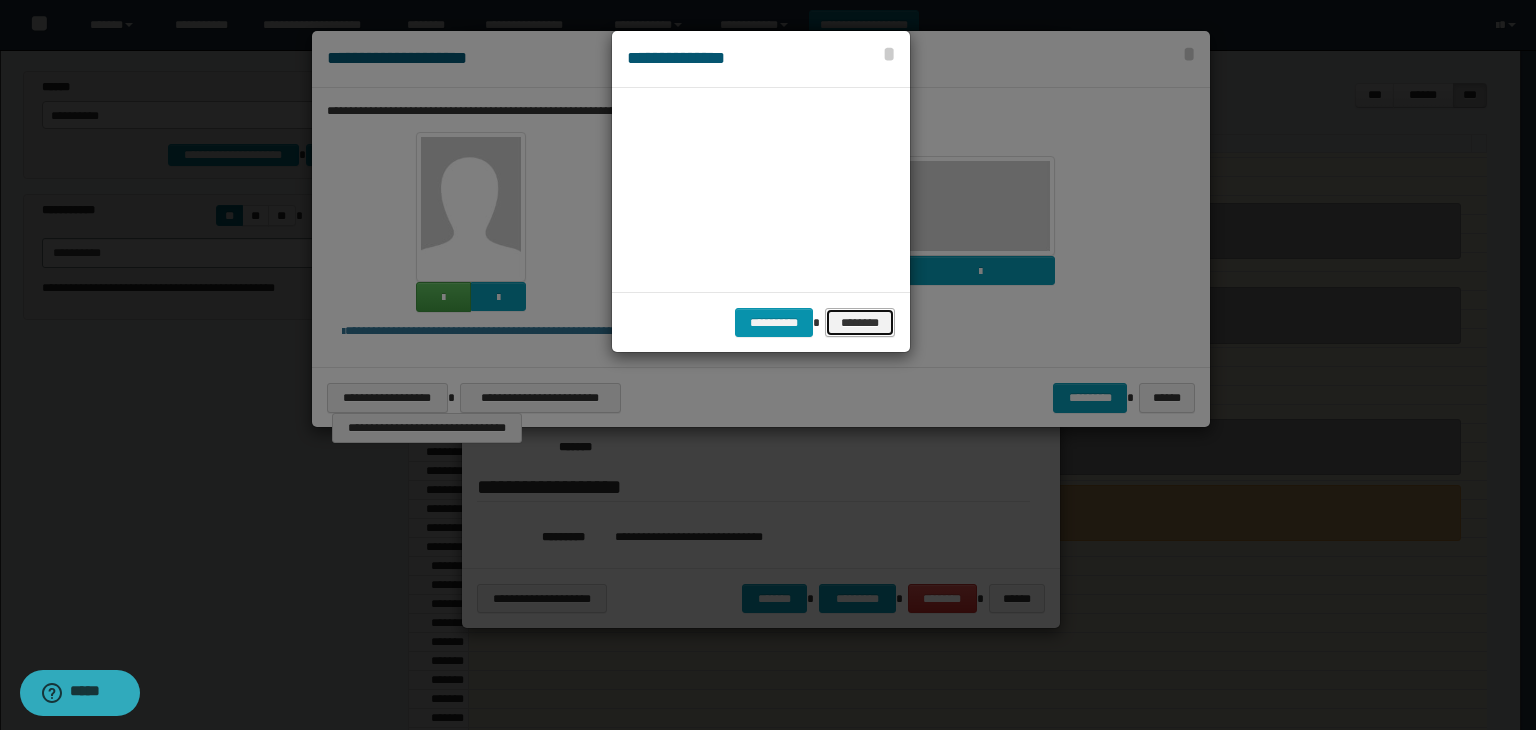 click on "********" at bounding box center [860, 323] 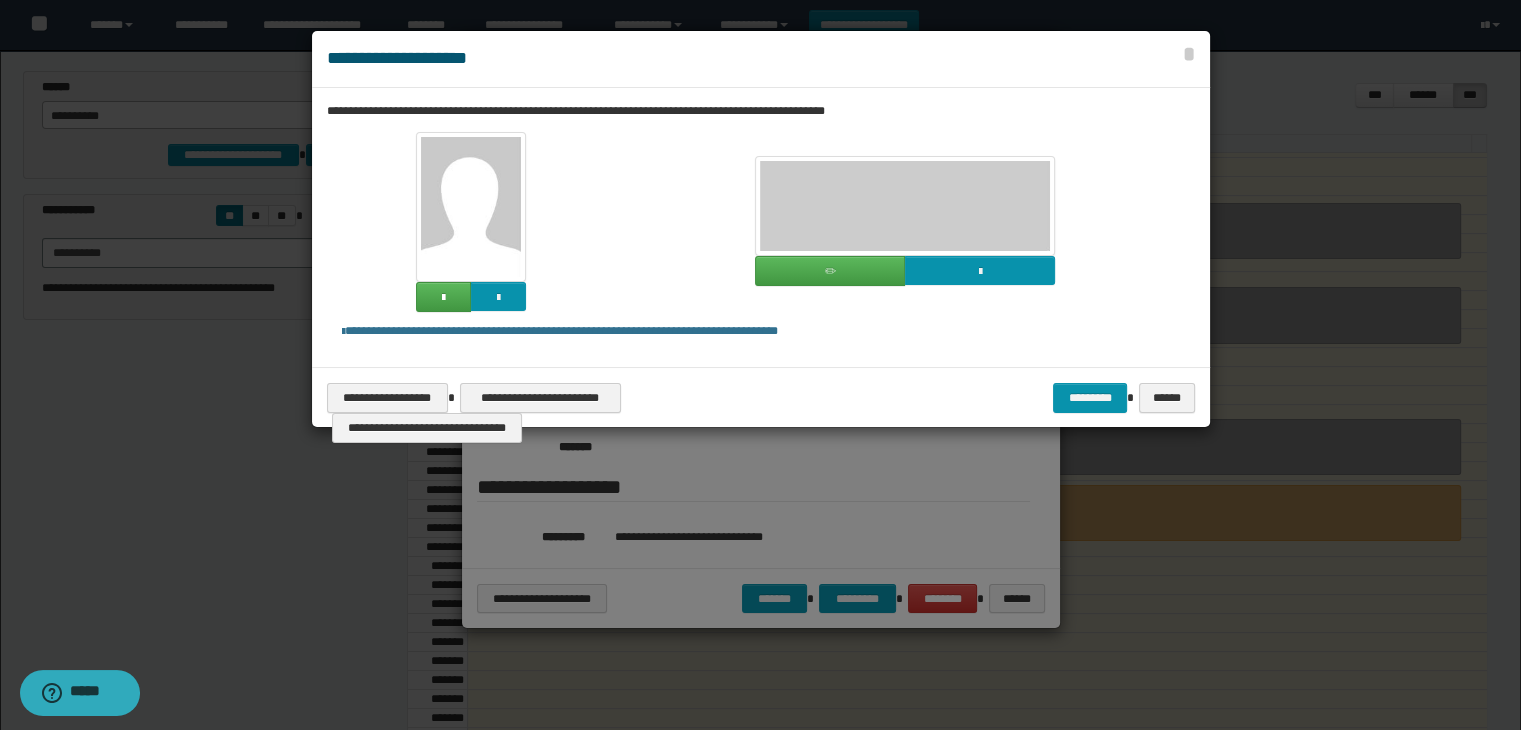 click on "**********" at bounding box center (560, 331) 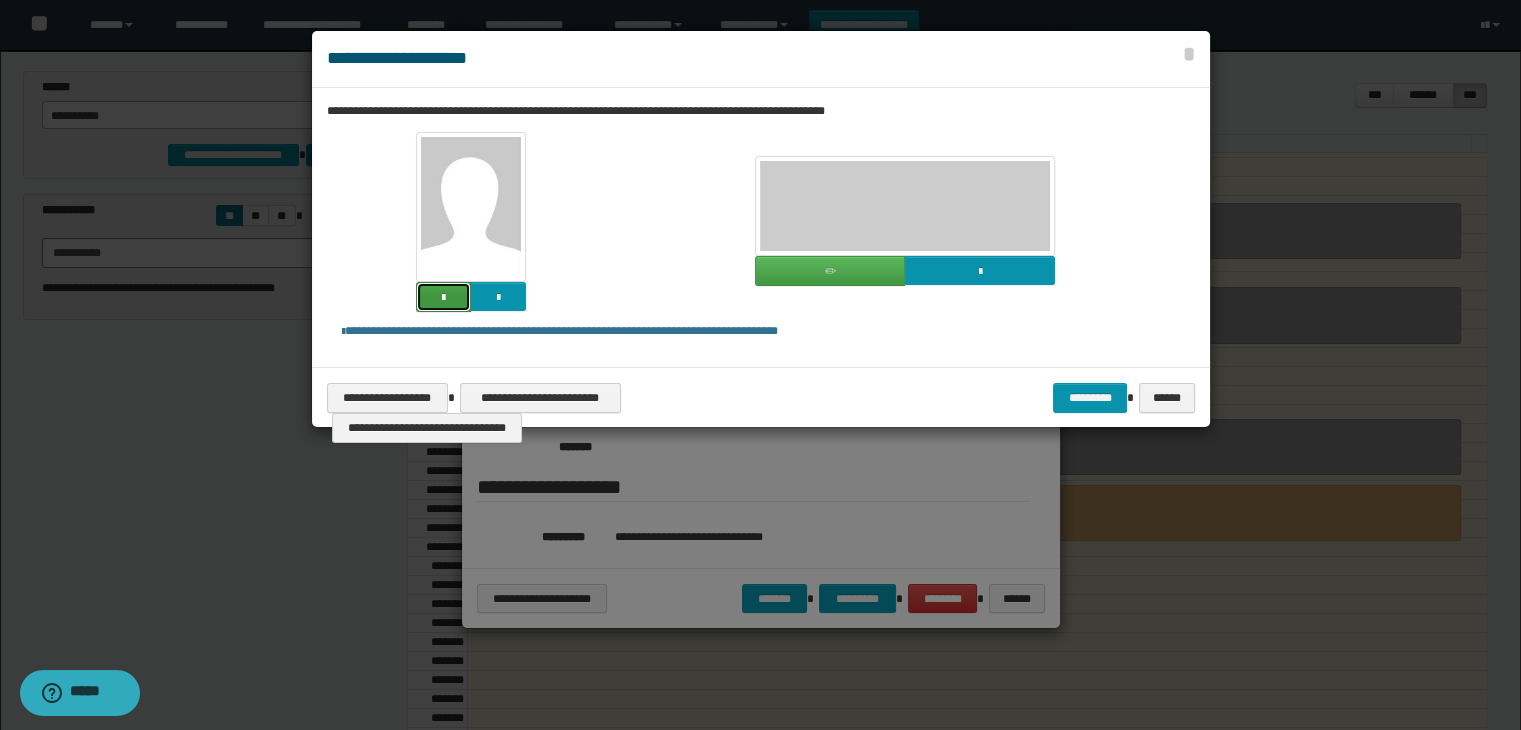 click at bounding box center [443, 298] 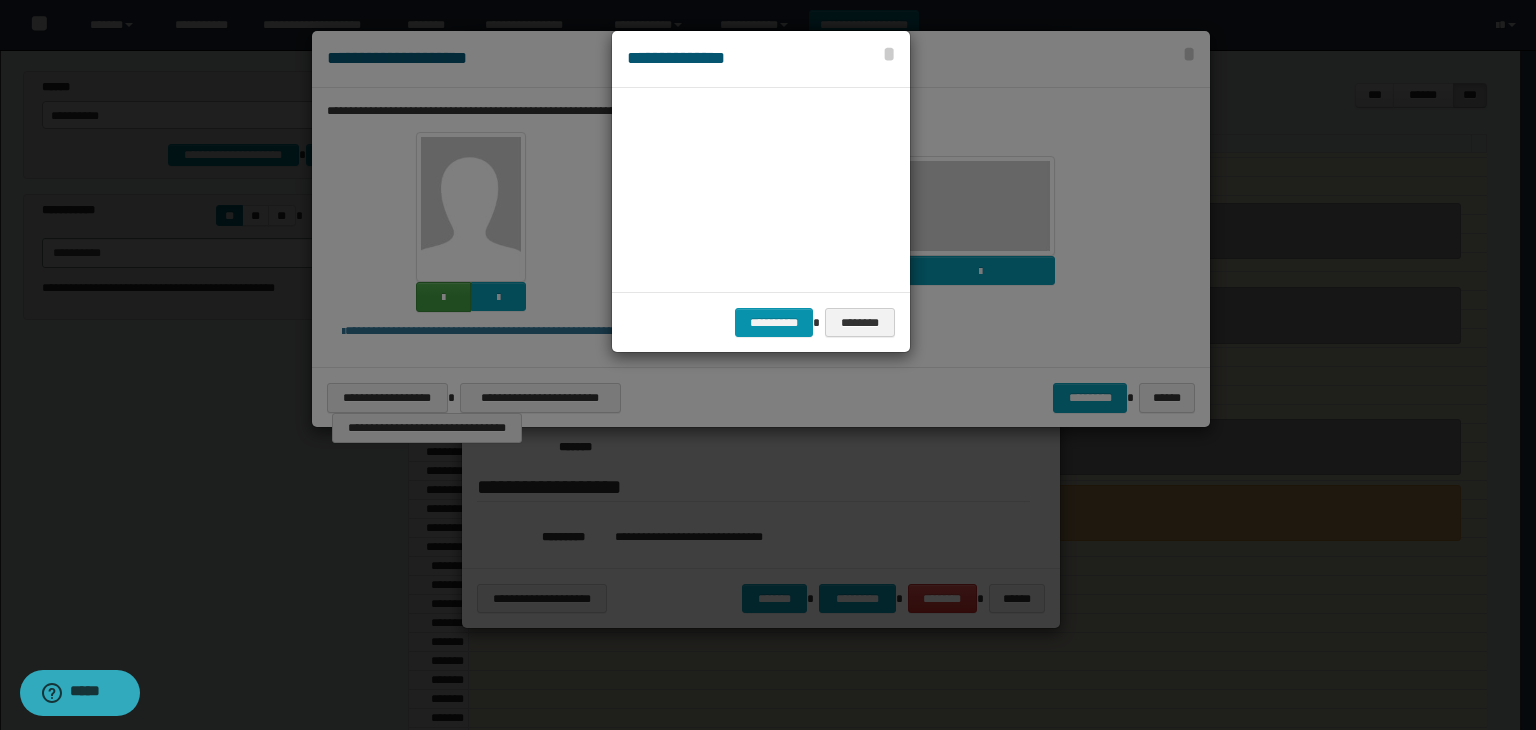 scroll, scrollTop: 44, scrollLeft: 104, axis: both 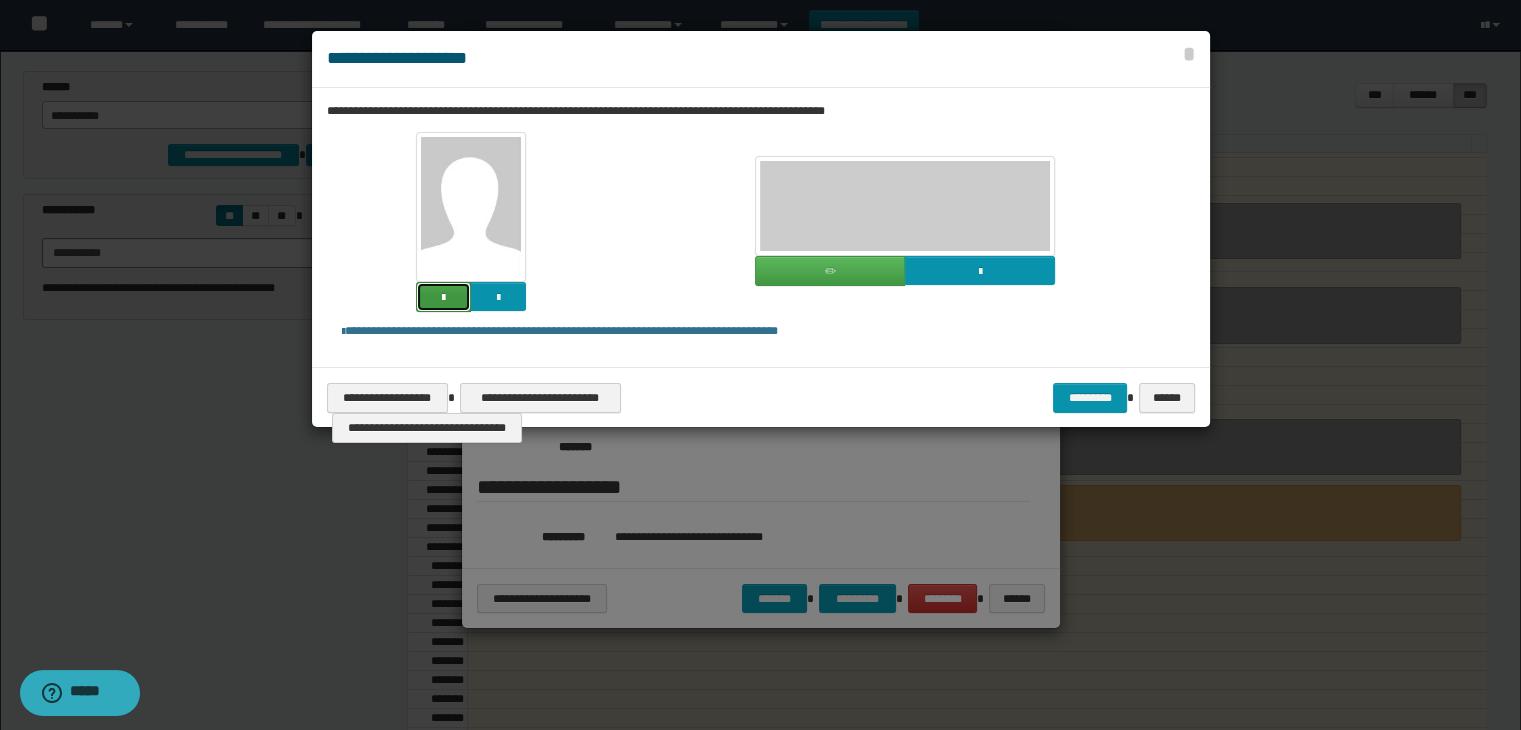 click at bounding box center [443, 297] 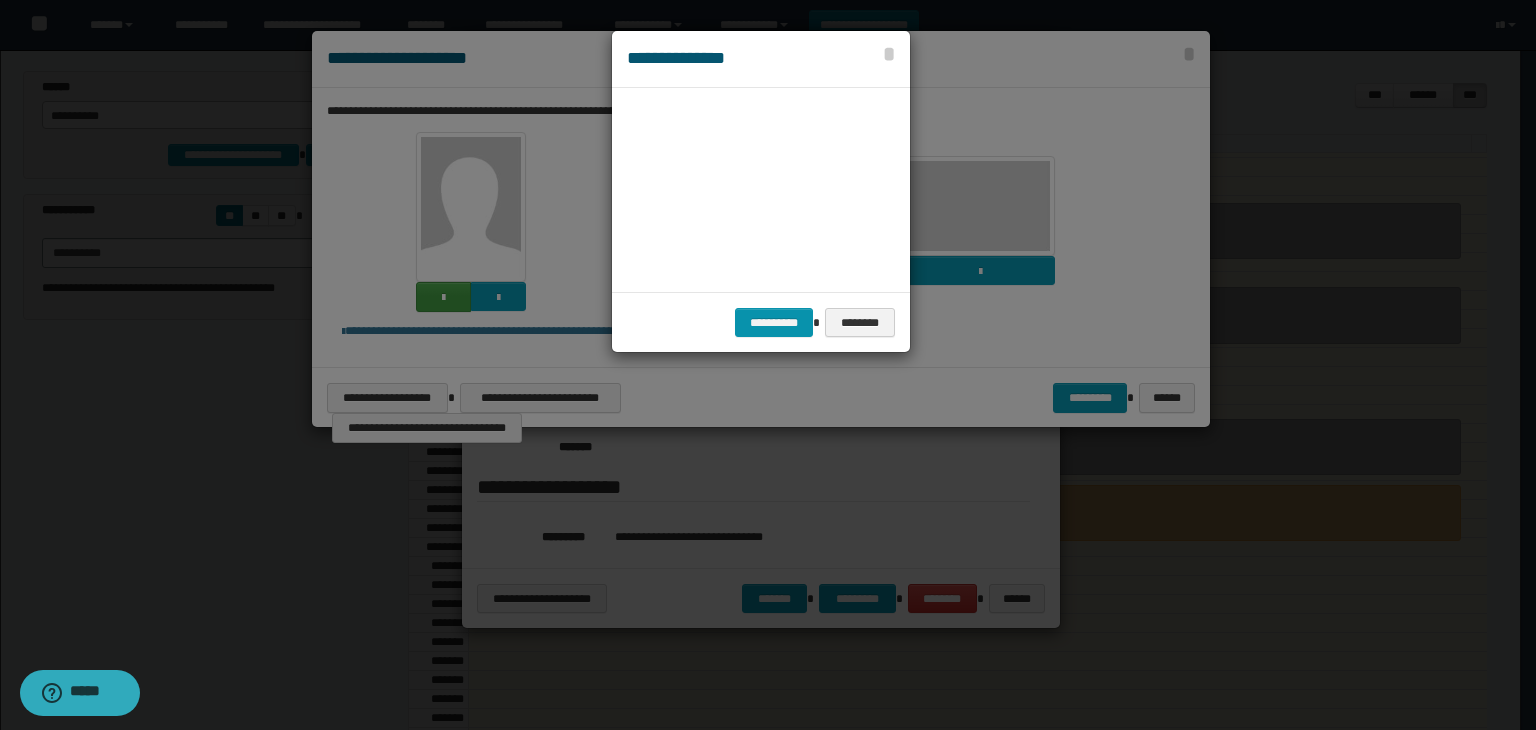 scroll, scrollTop: 44, scrollLeft: 104, axis: both 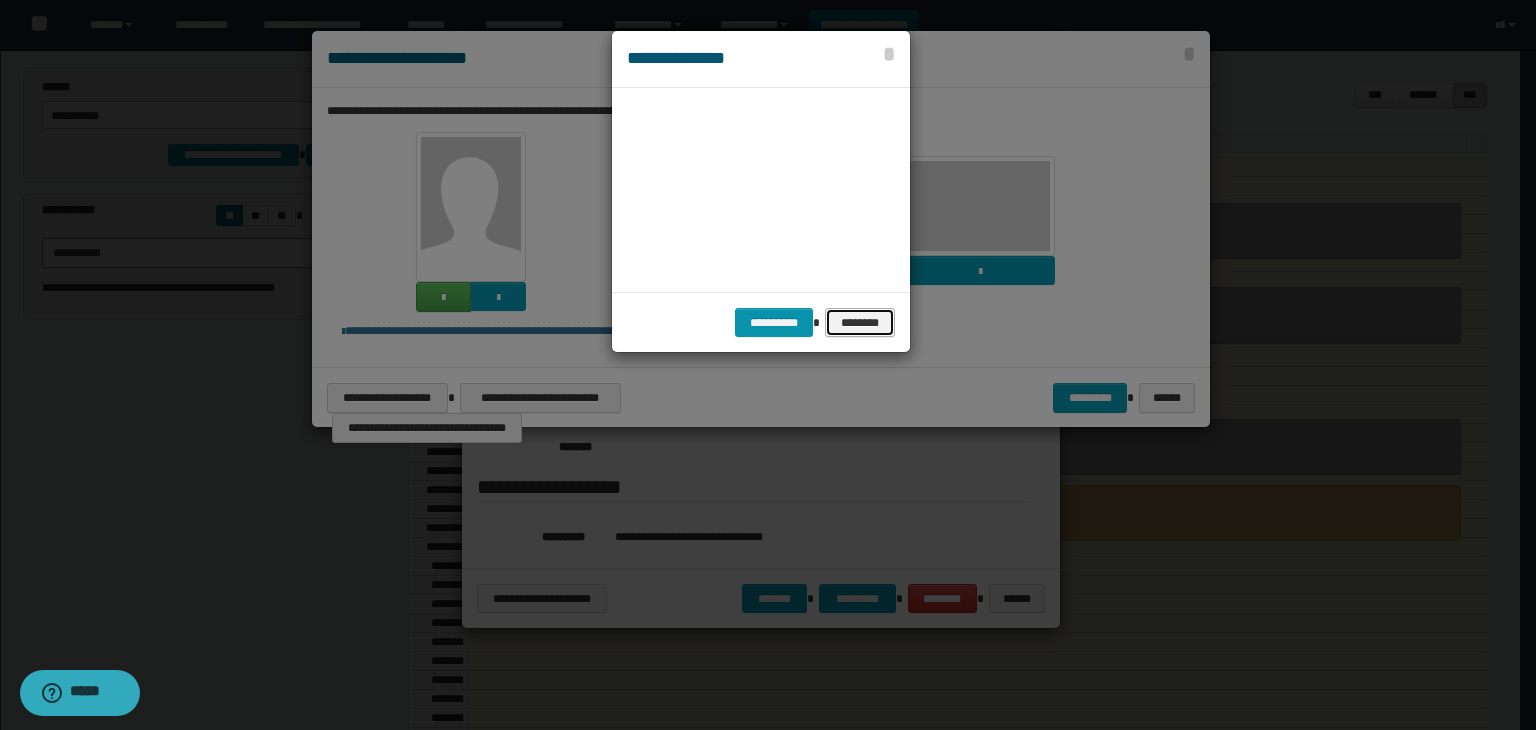 click on "********" at bounding box center (860, 323) 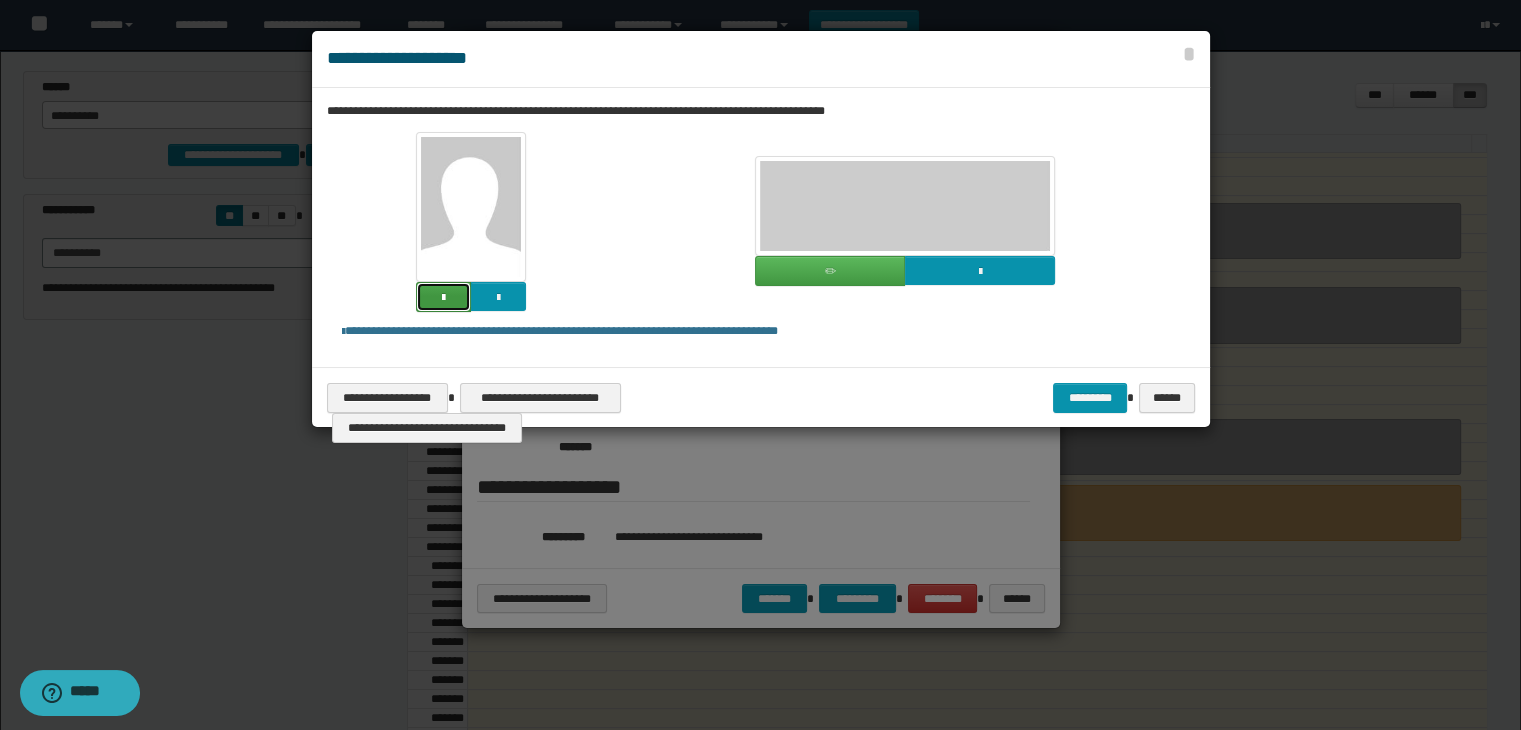 click at bounding box center (443, 297) 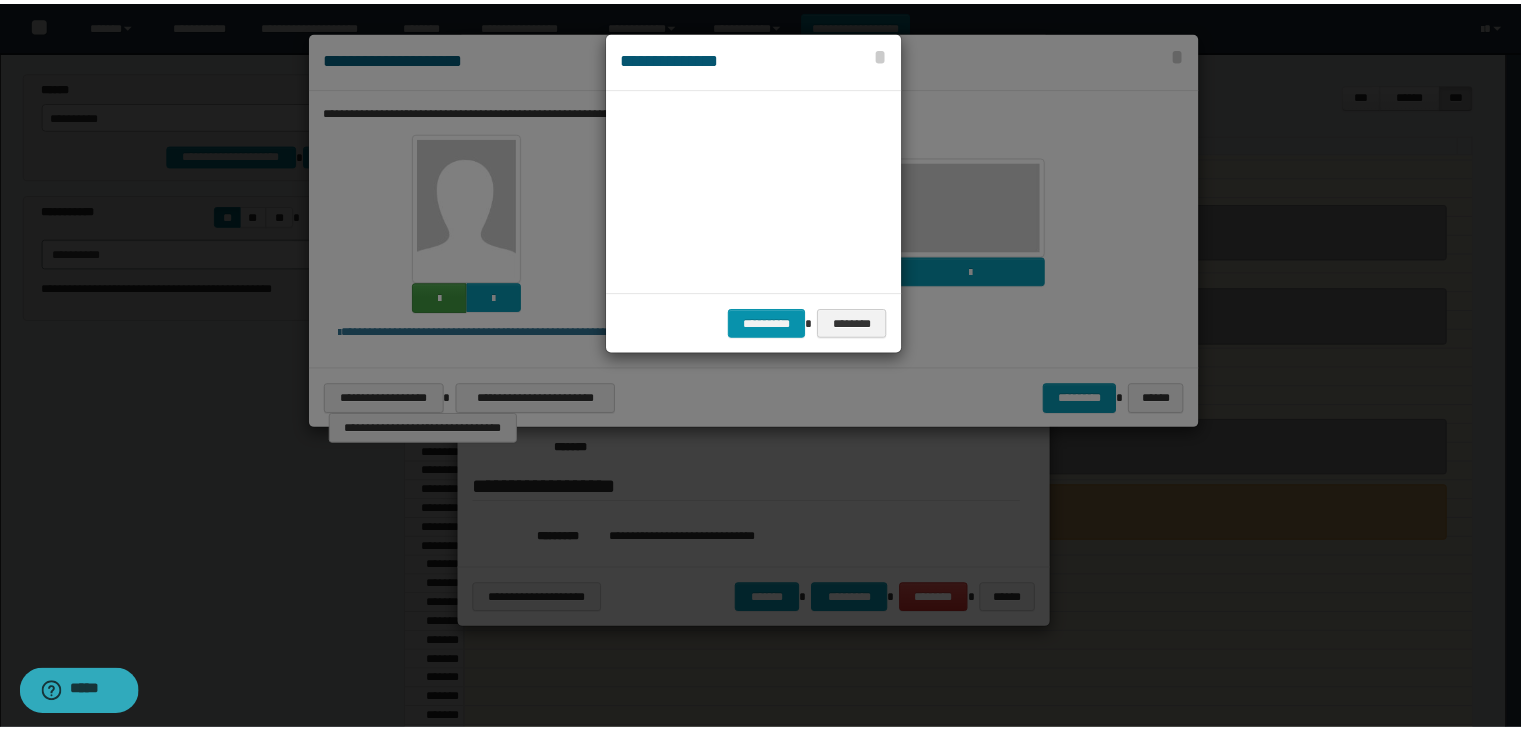 scroll, scrollTop: 44, scrollLeft: 104, axis: both 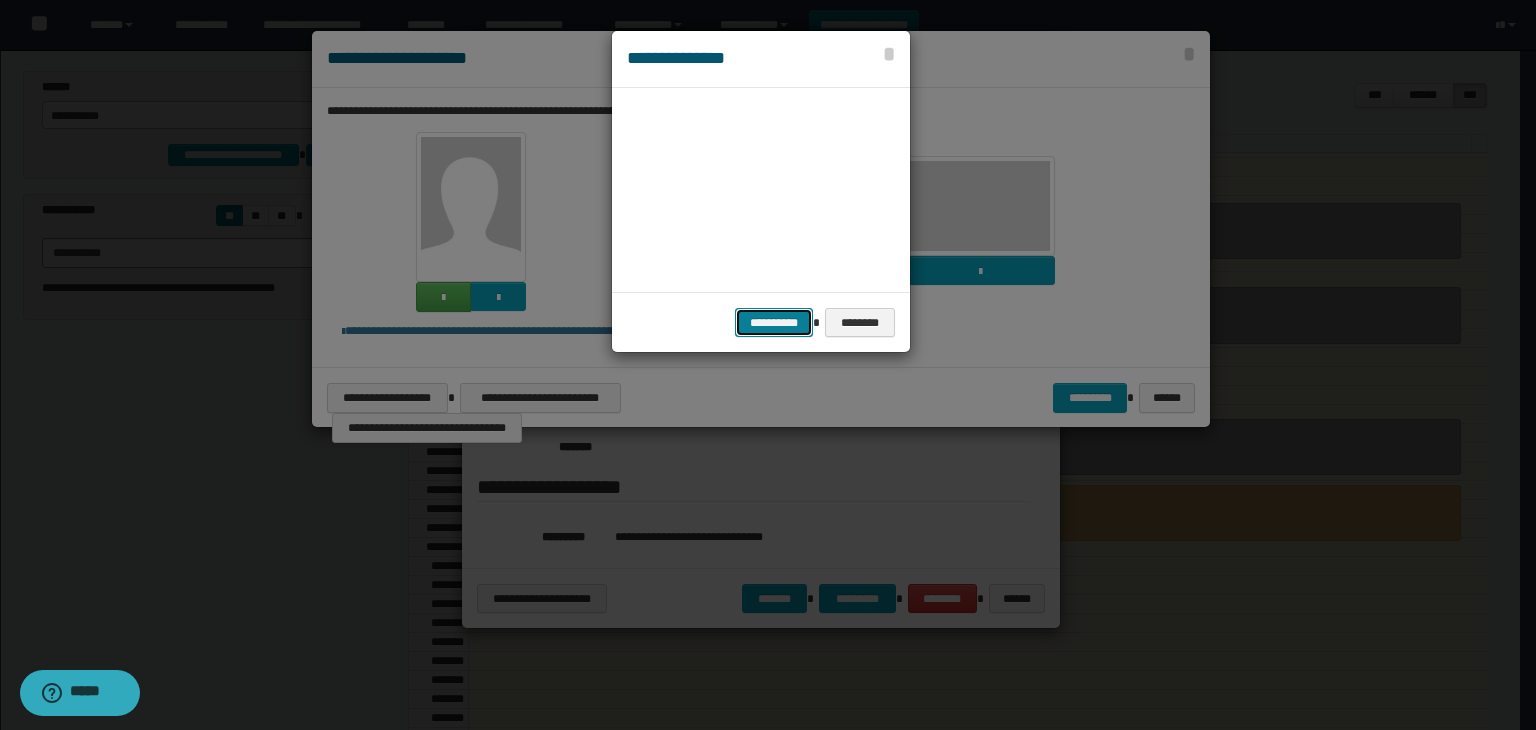 click on "**********" at bounding box center (774, 323) 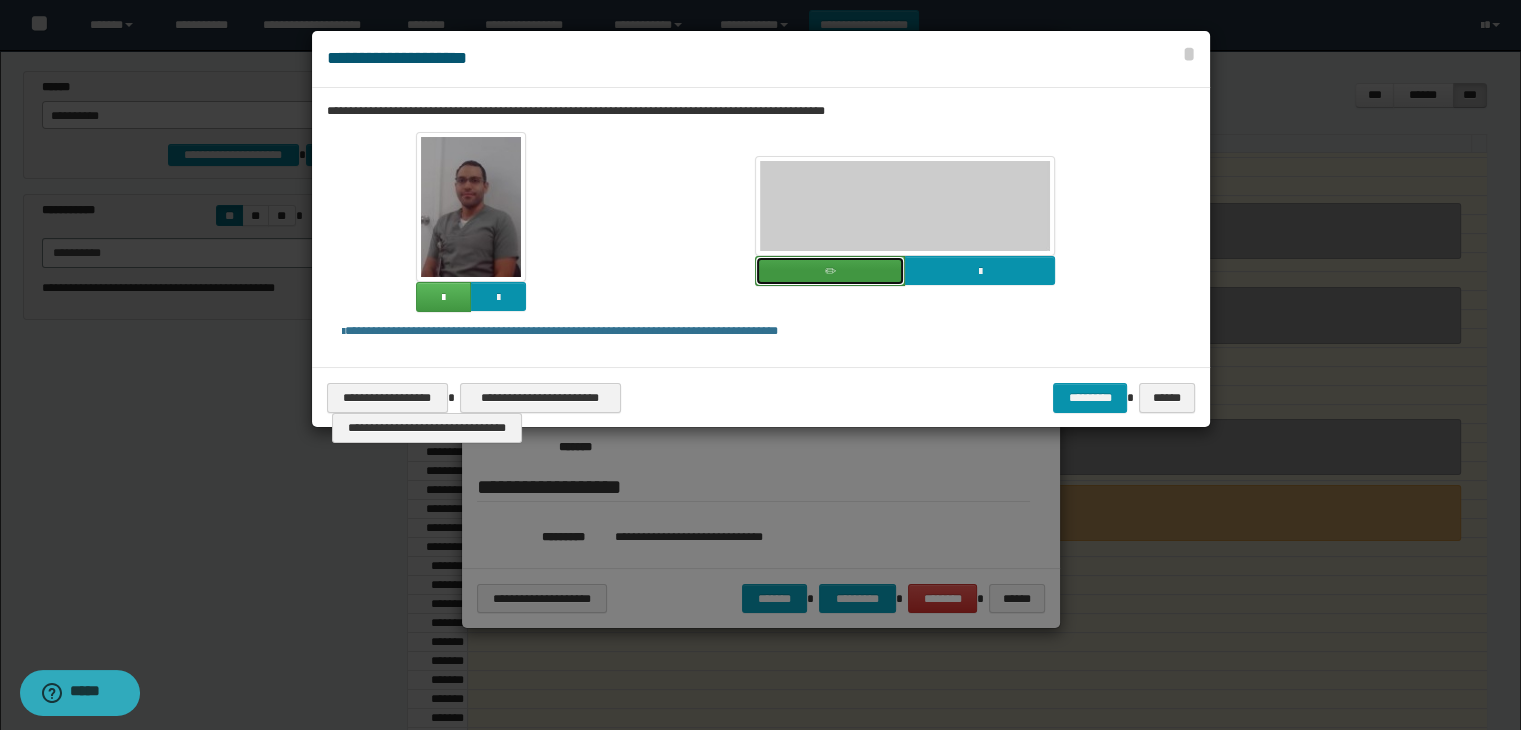 click at bounding box center [830, 271] 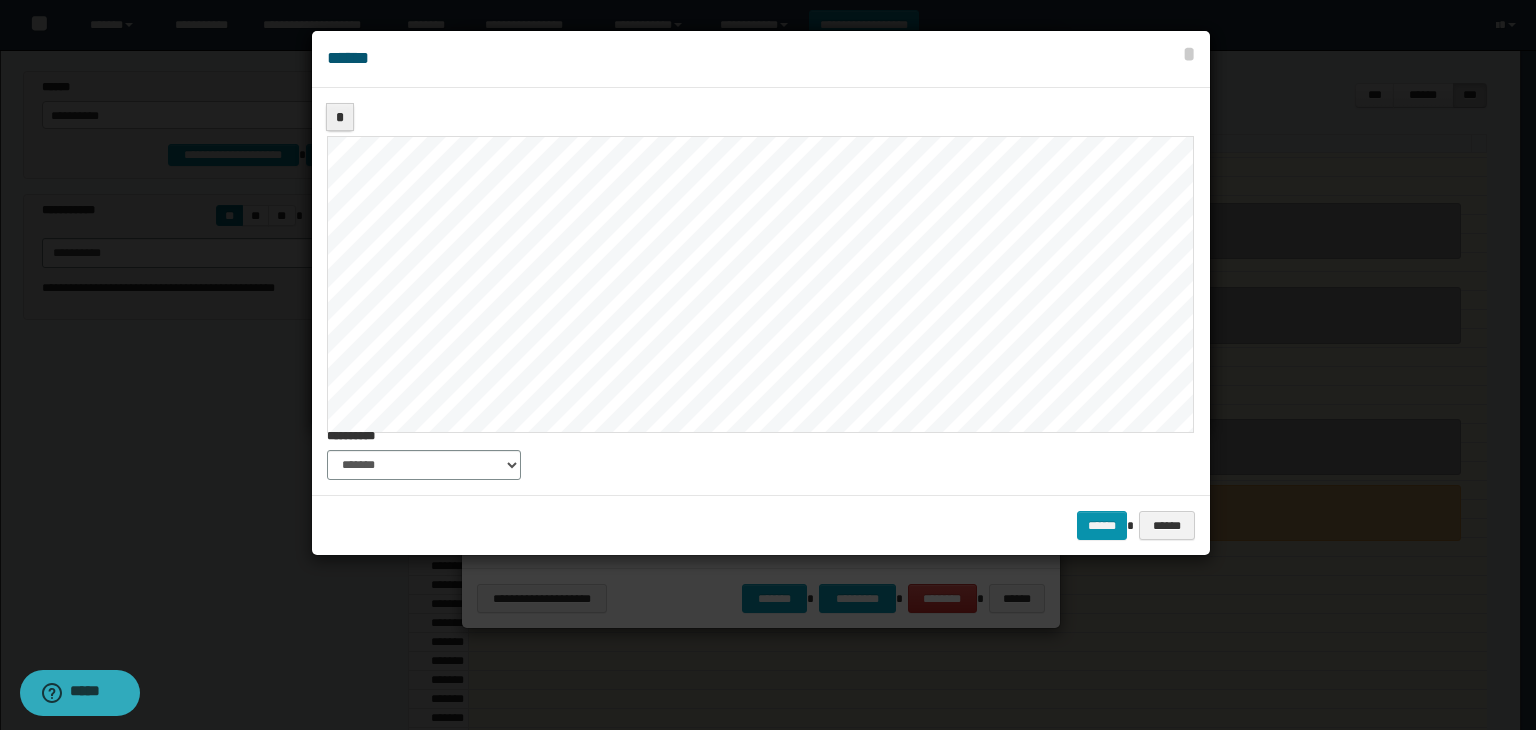 click on "**********" at bounding box center [768, 365] 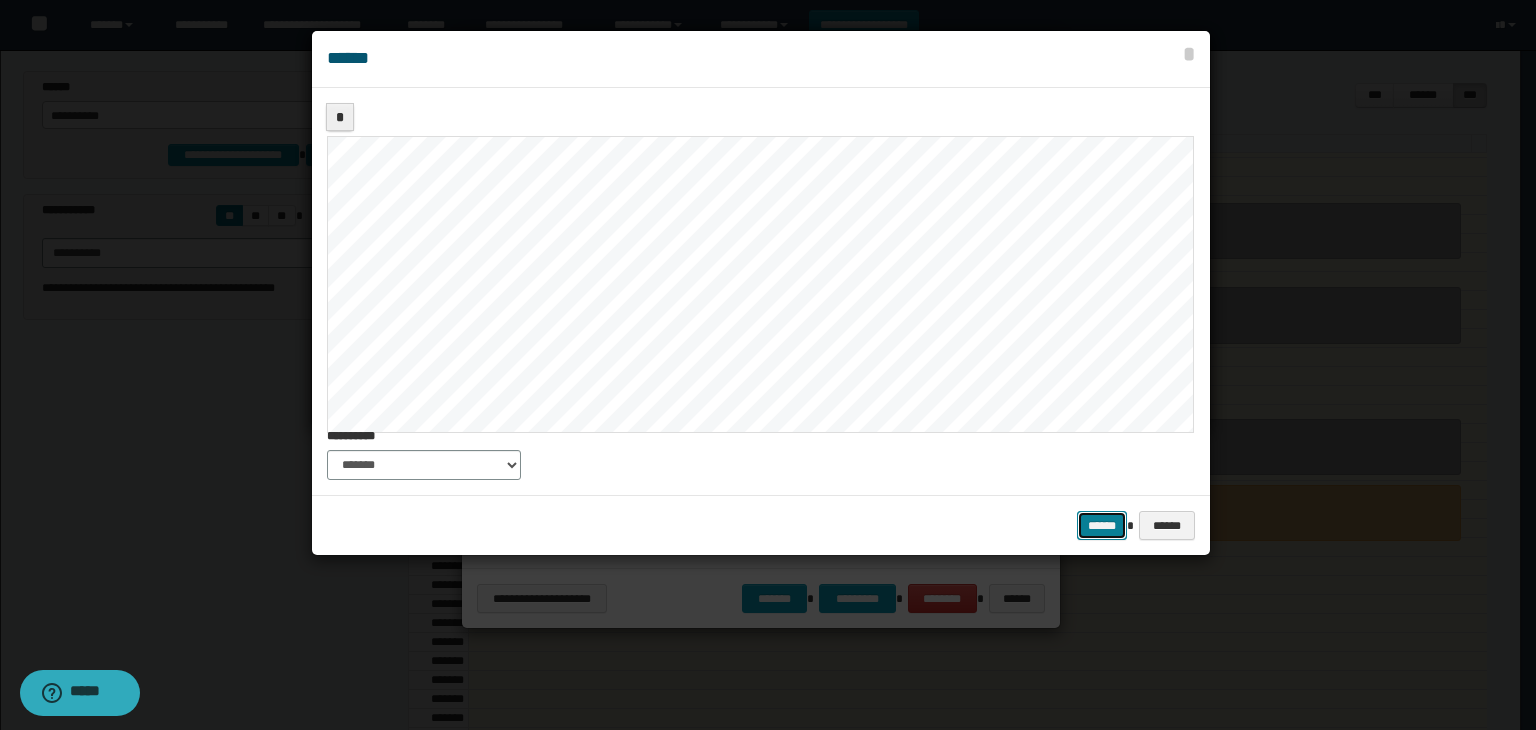 click on "******" at bounding box center [1102, 526] 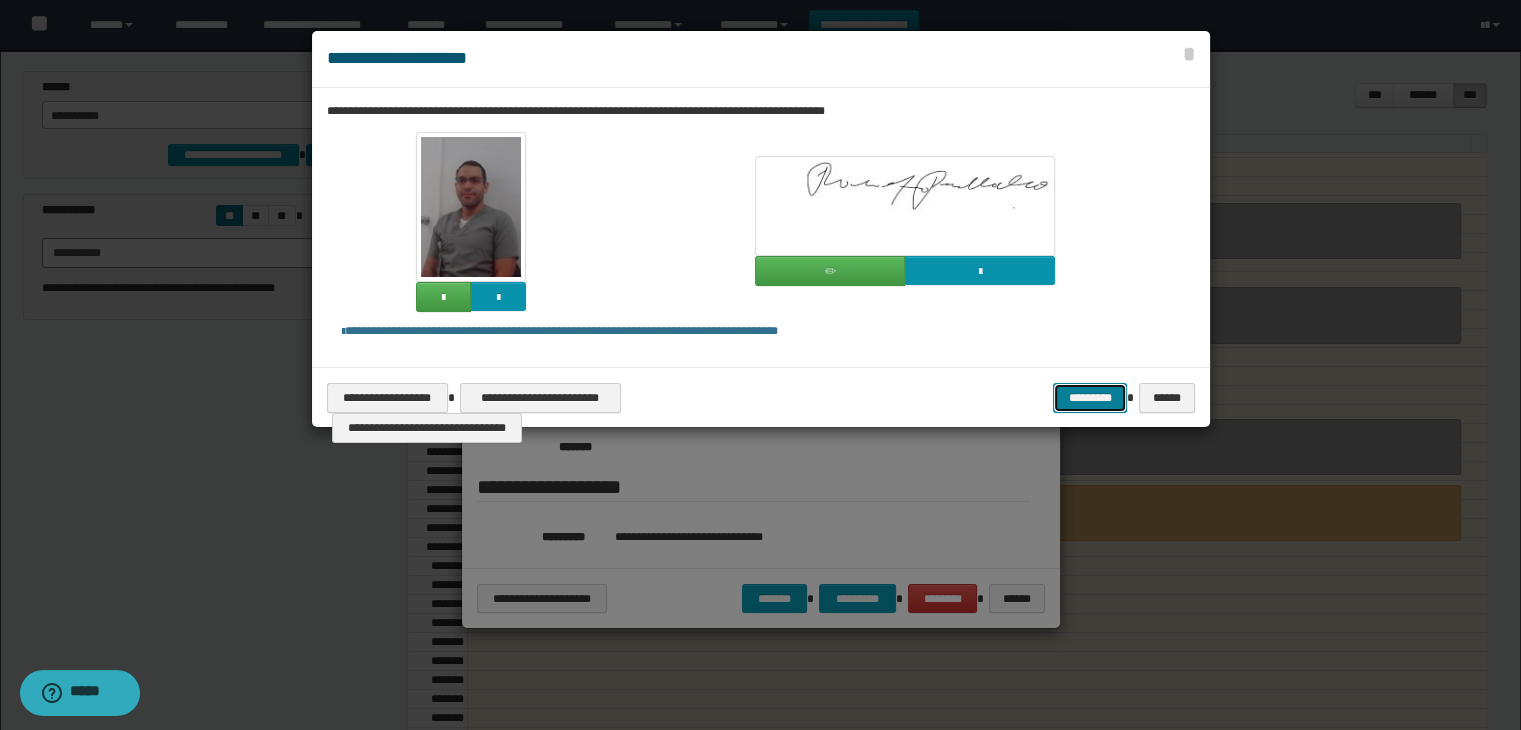 click on "*********" at bounding box center [1090, 398] 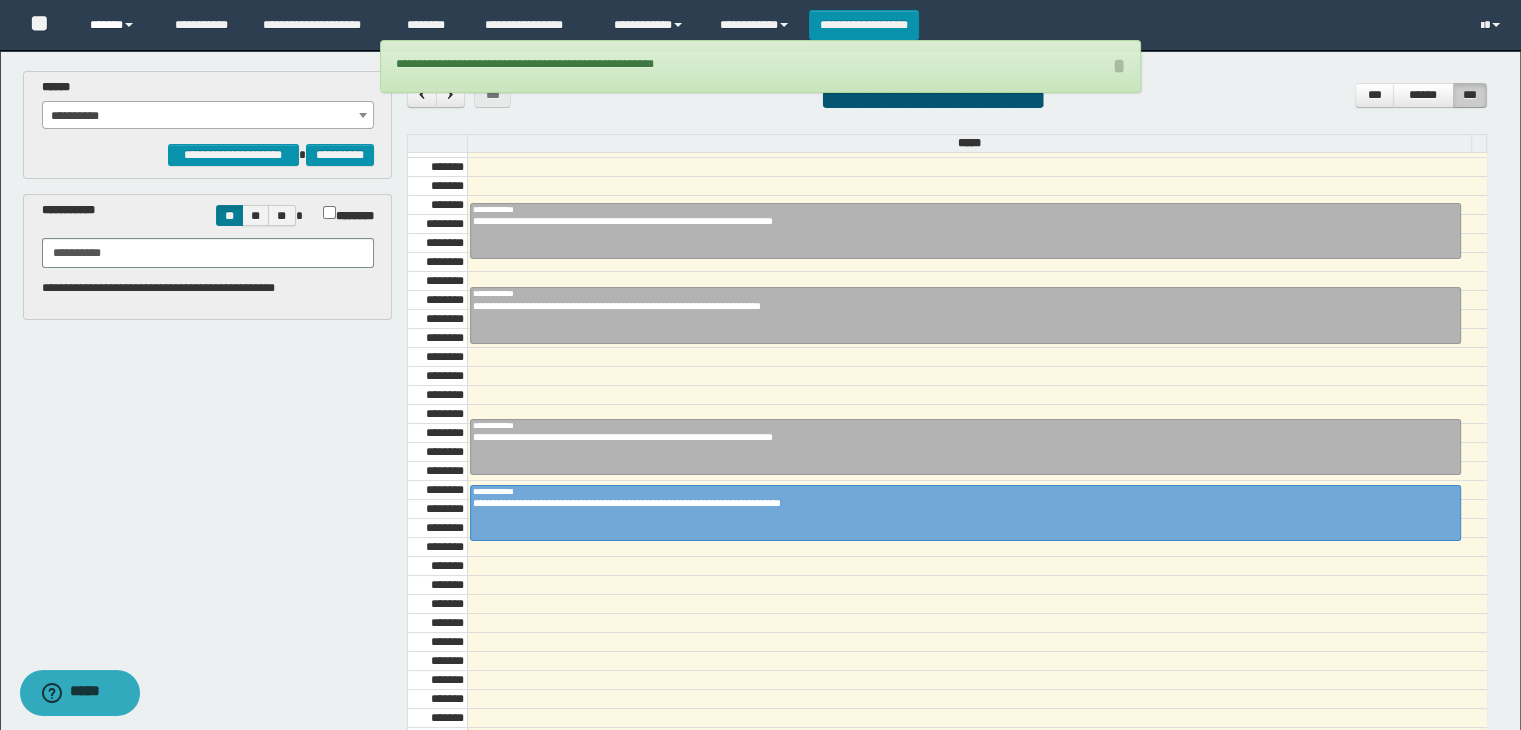 click on "******" at bounding box center (117, 25) 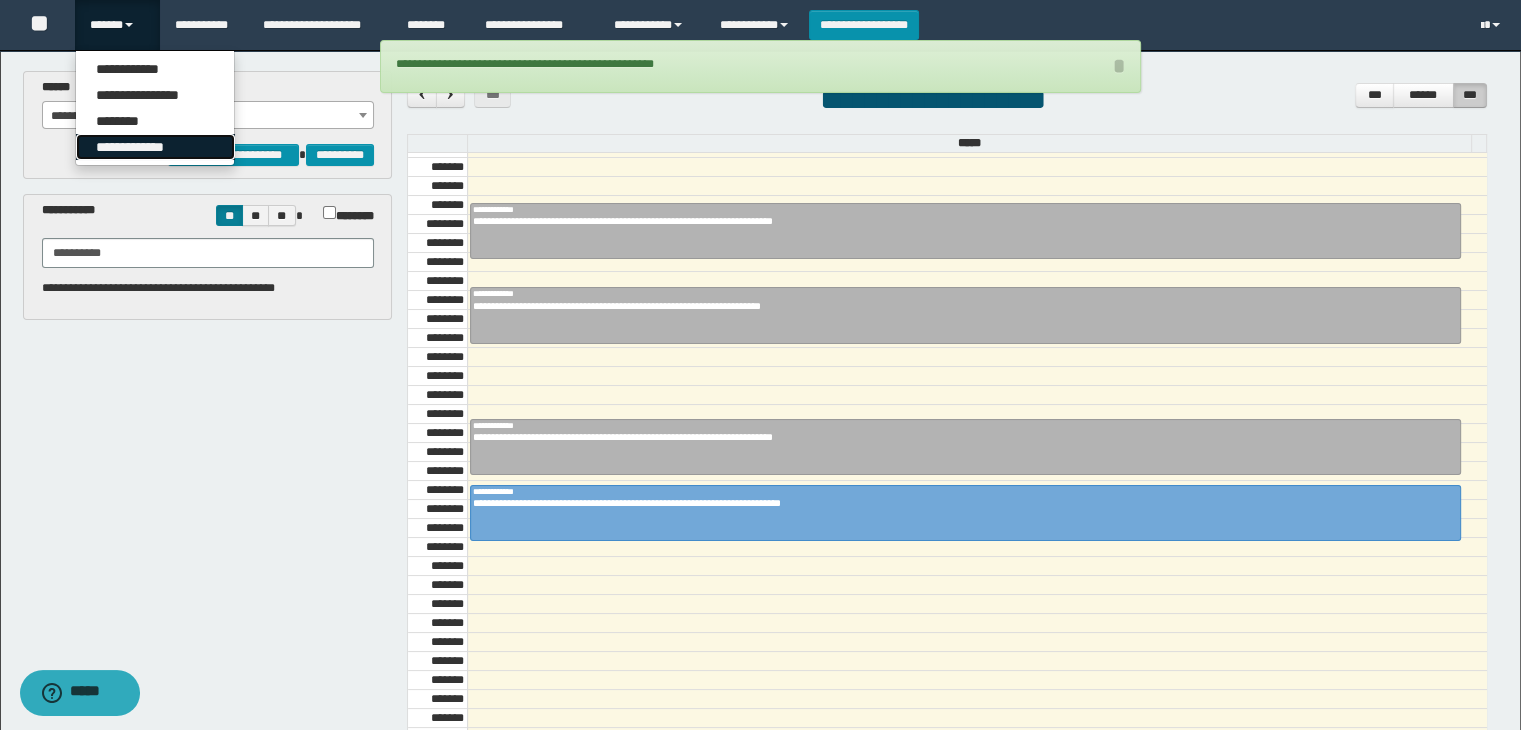 click on "**********" at bounding box center [155, 147] 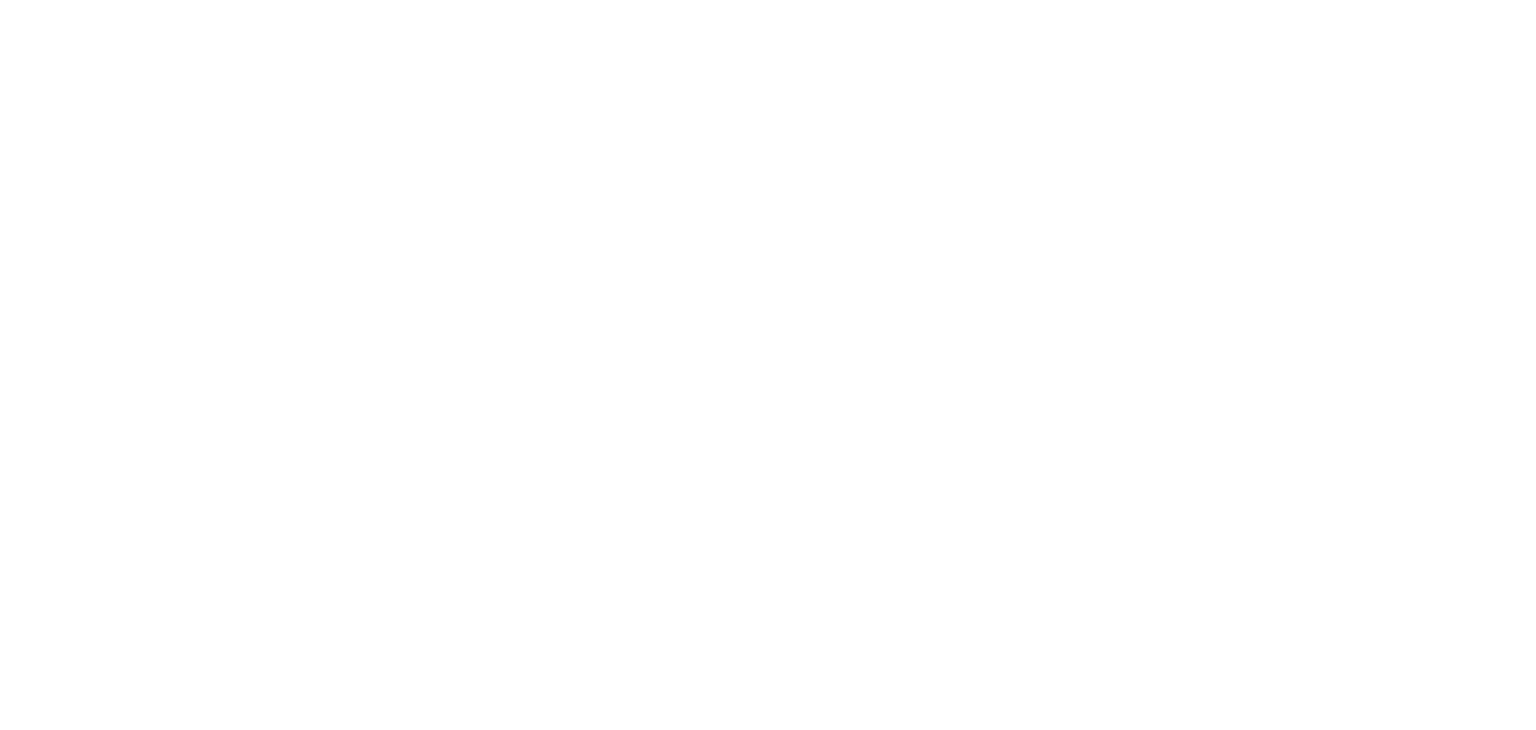 scroll, scrollTop: 0, scrollLeft: 0, axis: both 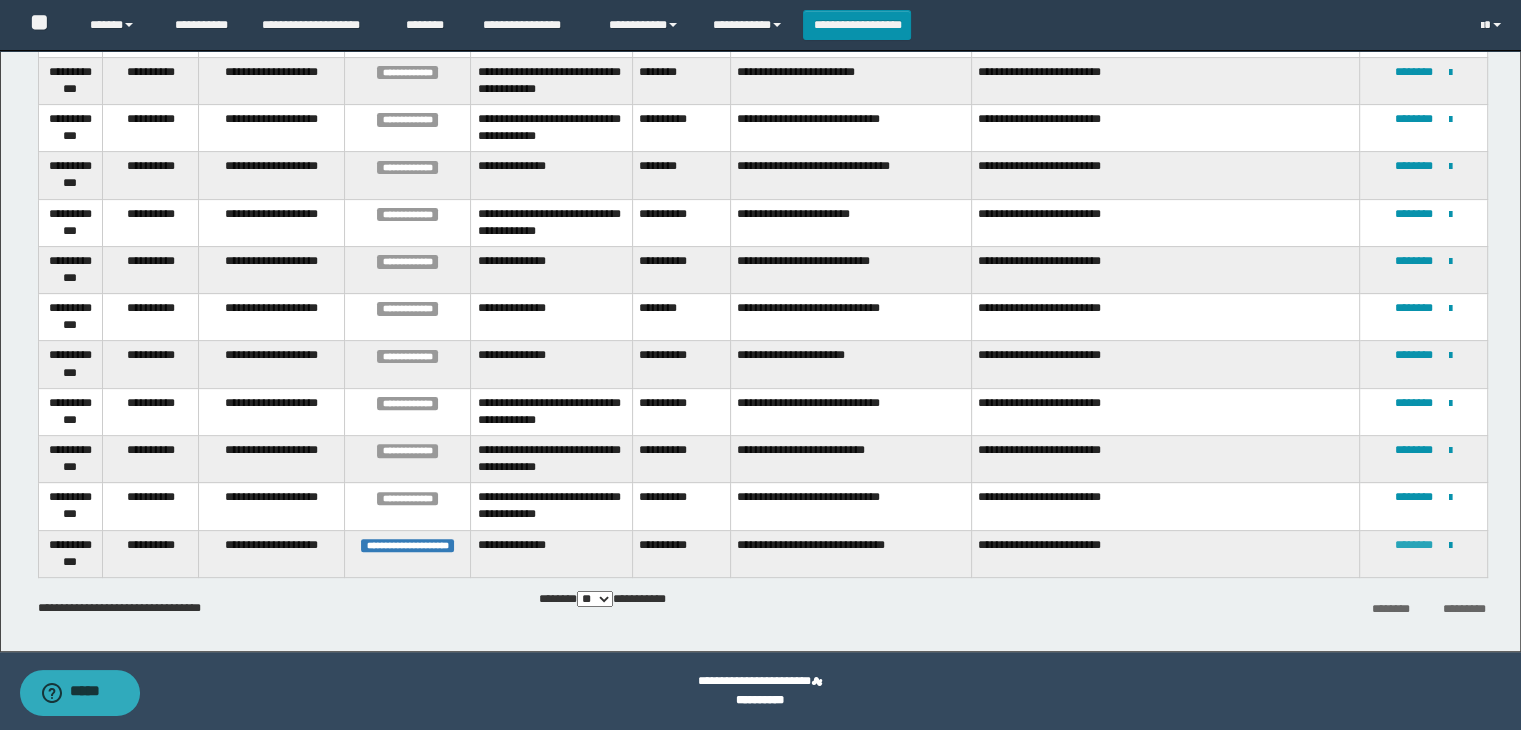 click on "********" at bounding box center (1414, 545) 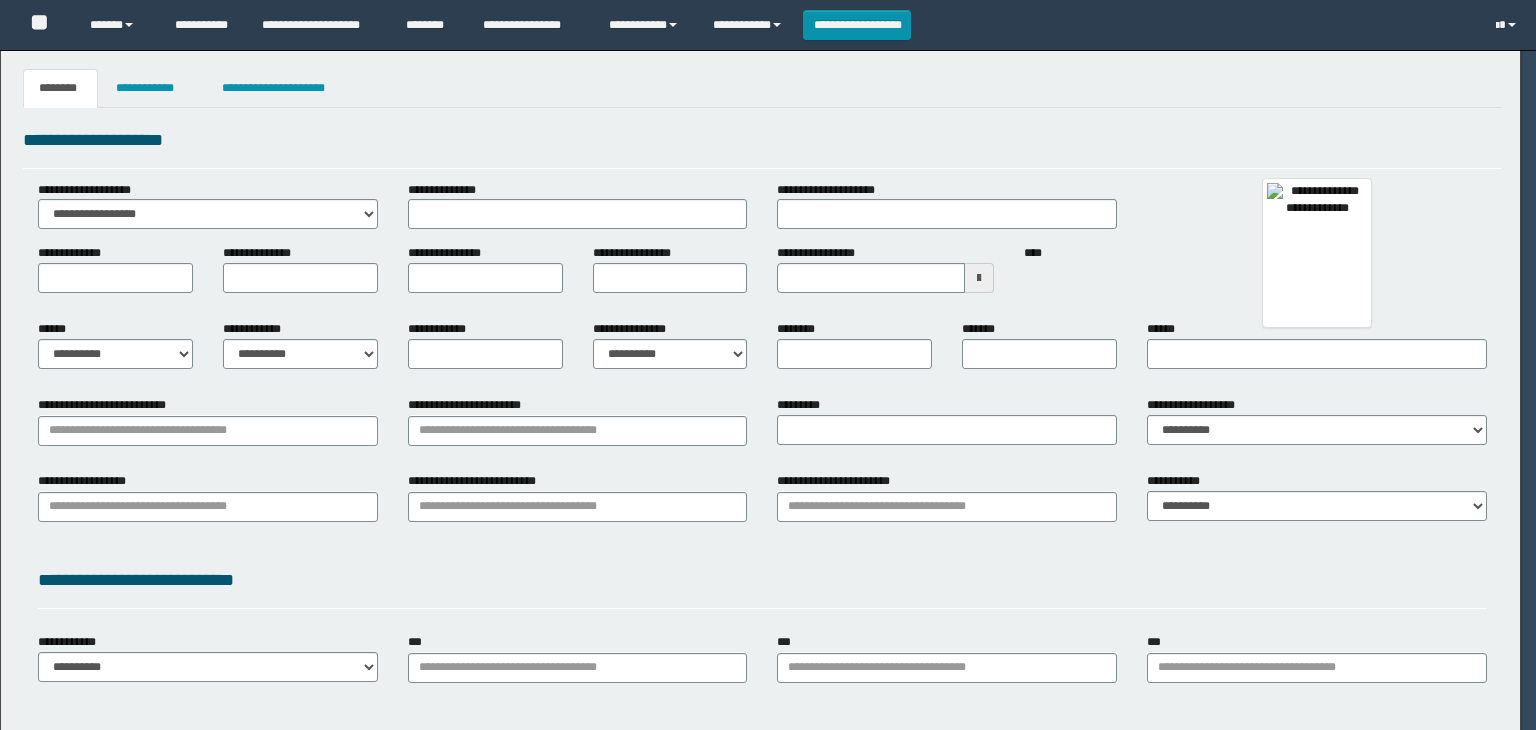 scroll, scrollTop: 0, scrollLeft: 0, axis: both 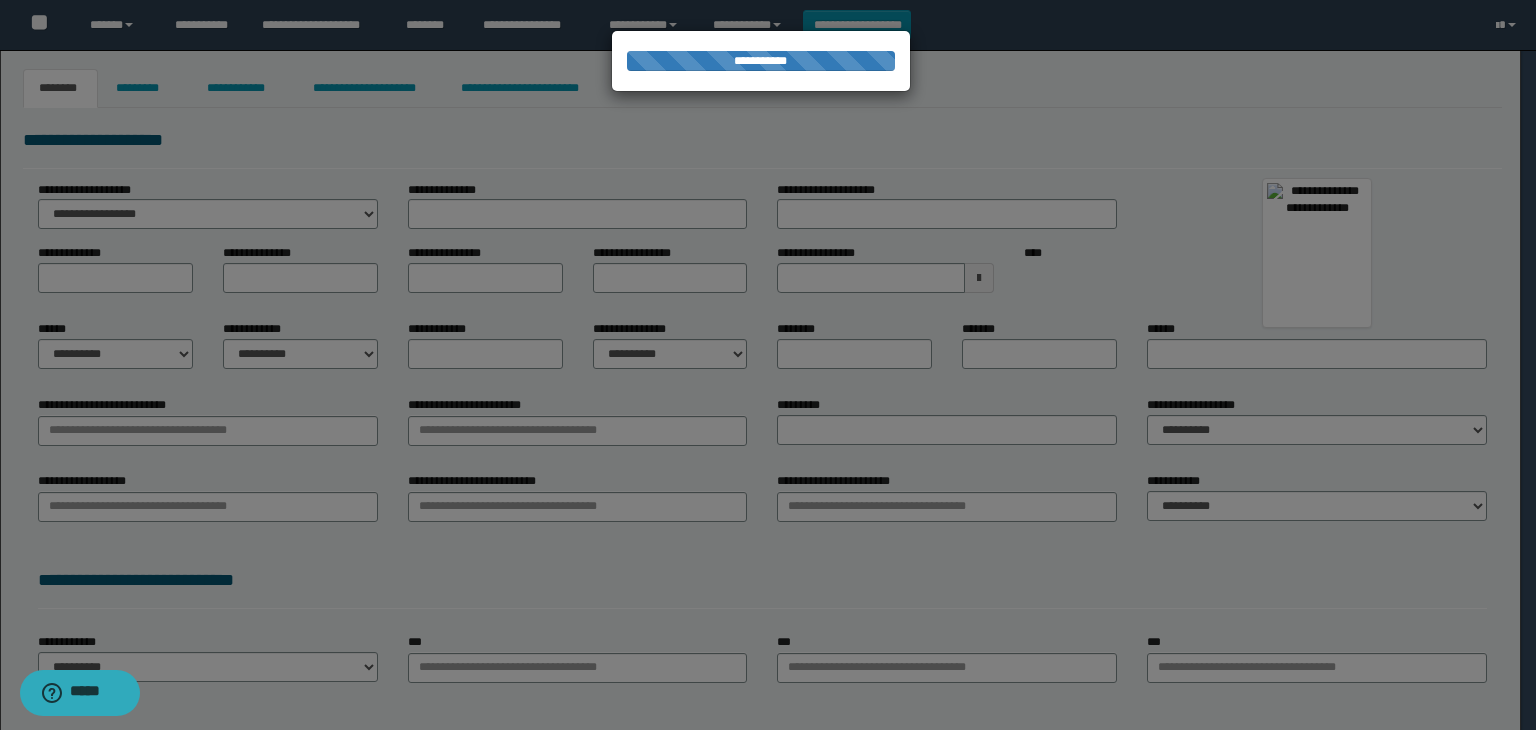type on "*******" 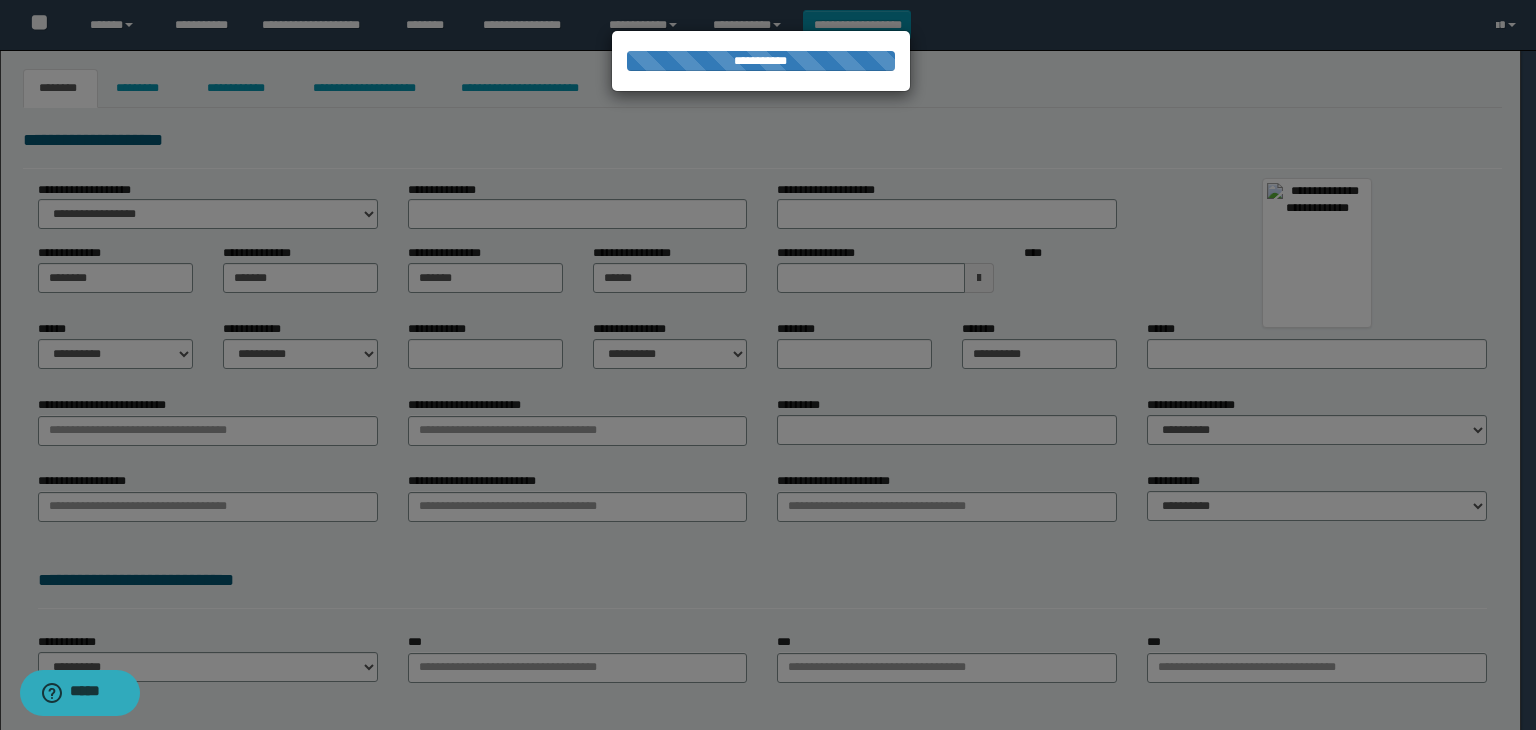 select 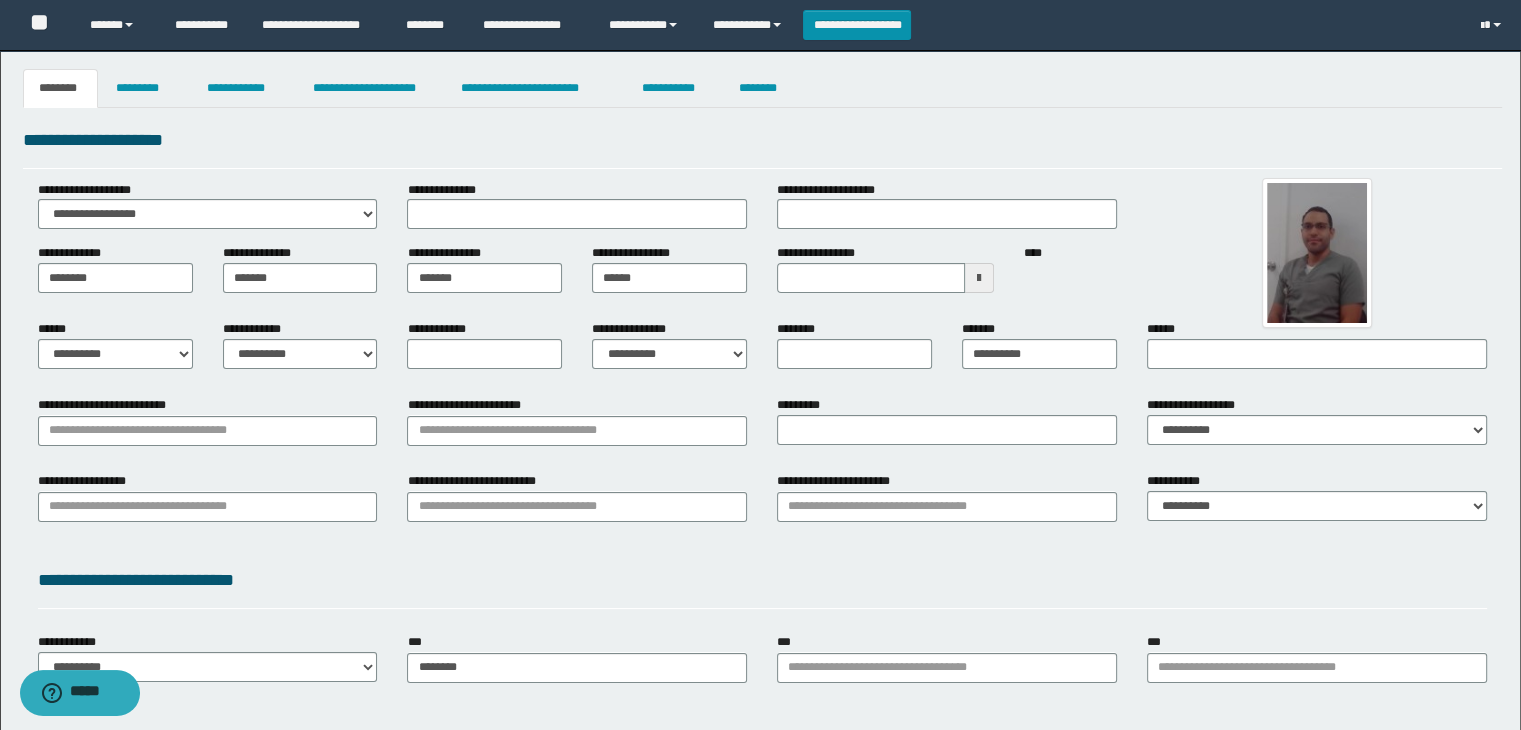 click on "**********" at bounding box center (834, 190) 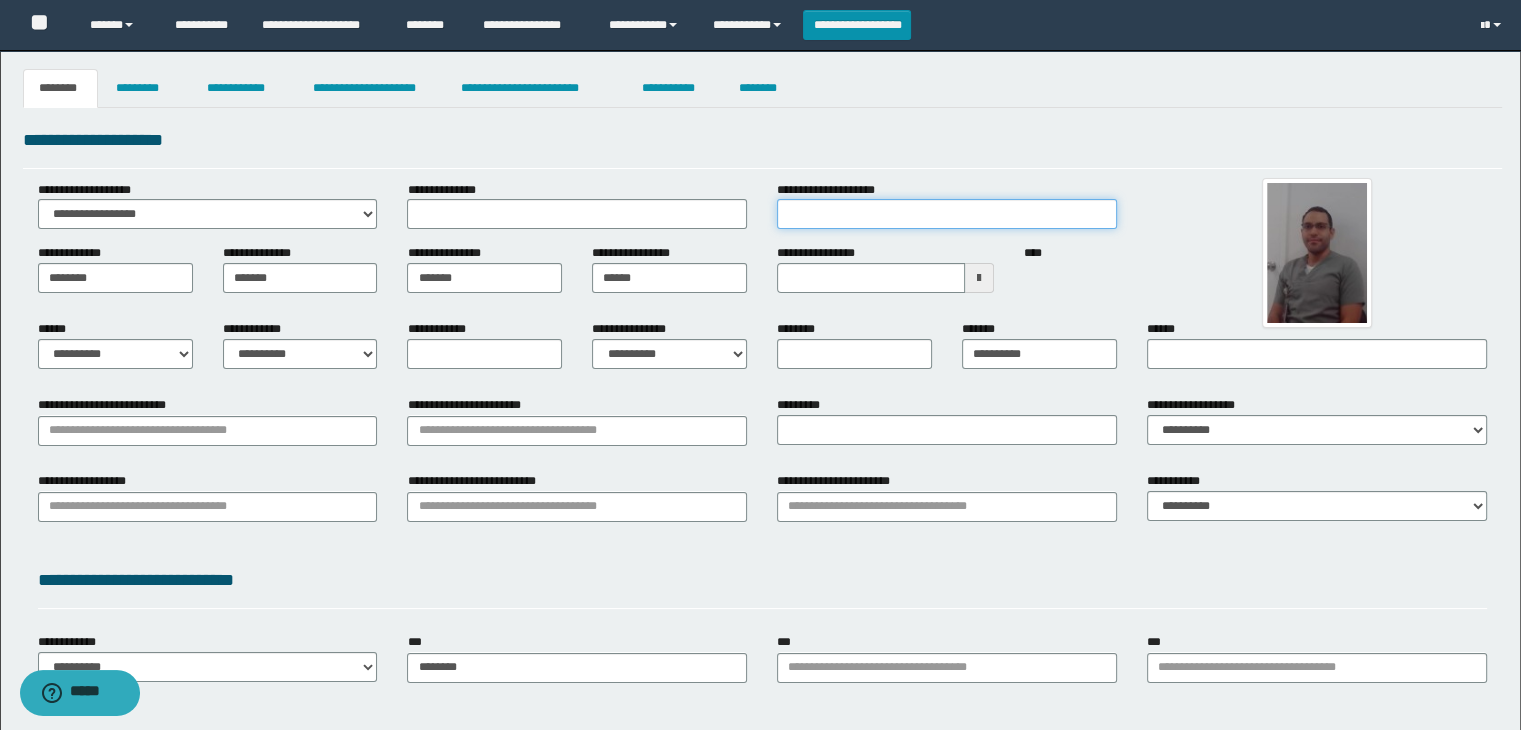 click on "**********" at bounding box center [947, 214] 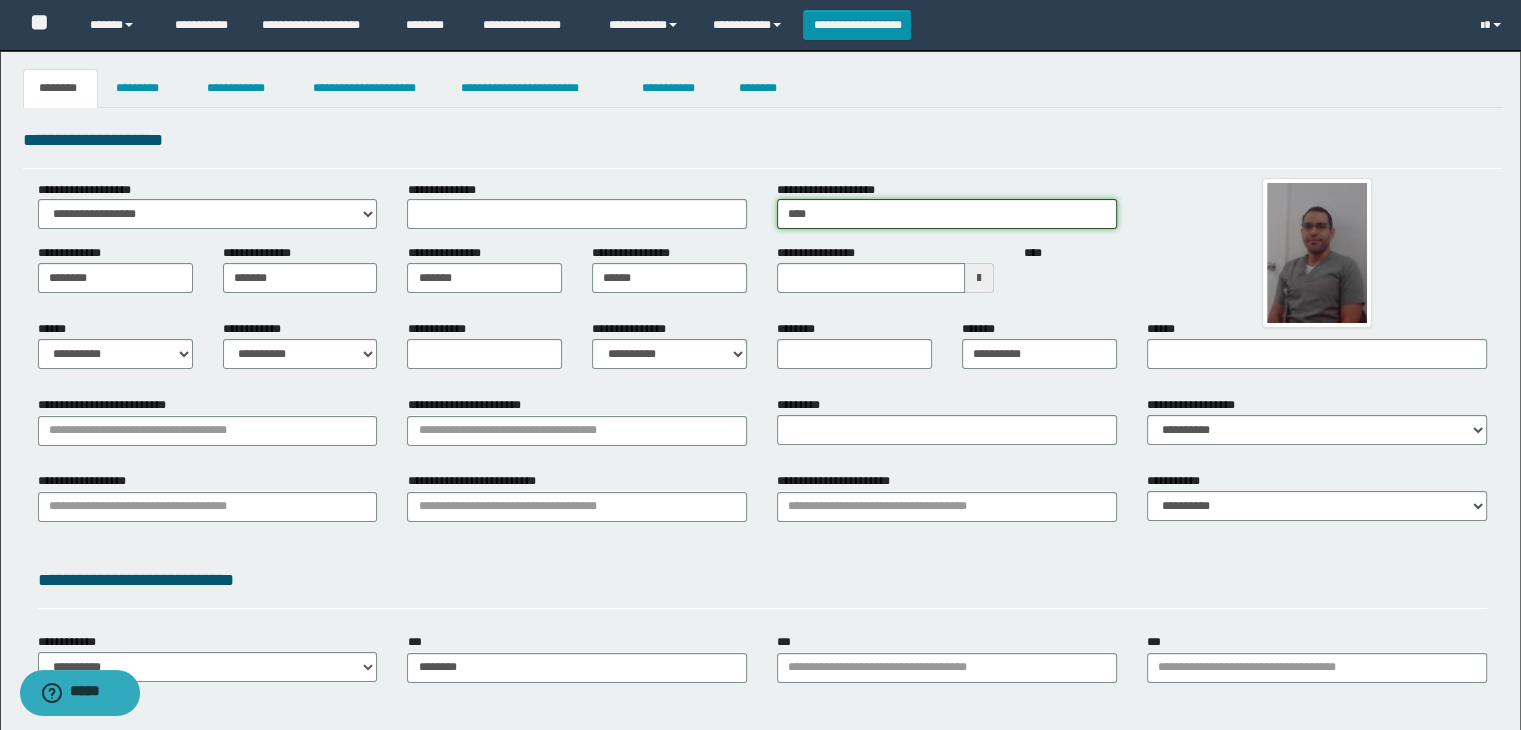 type on "**********" 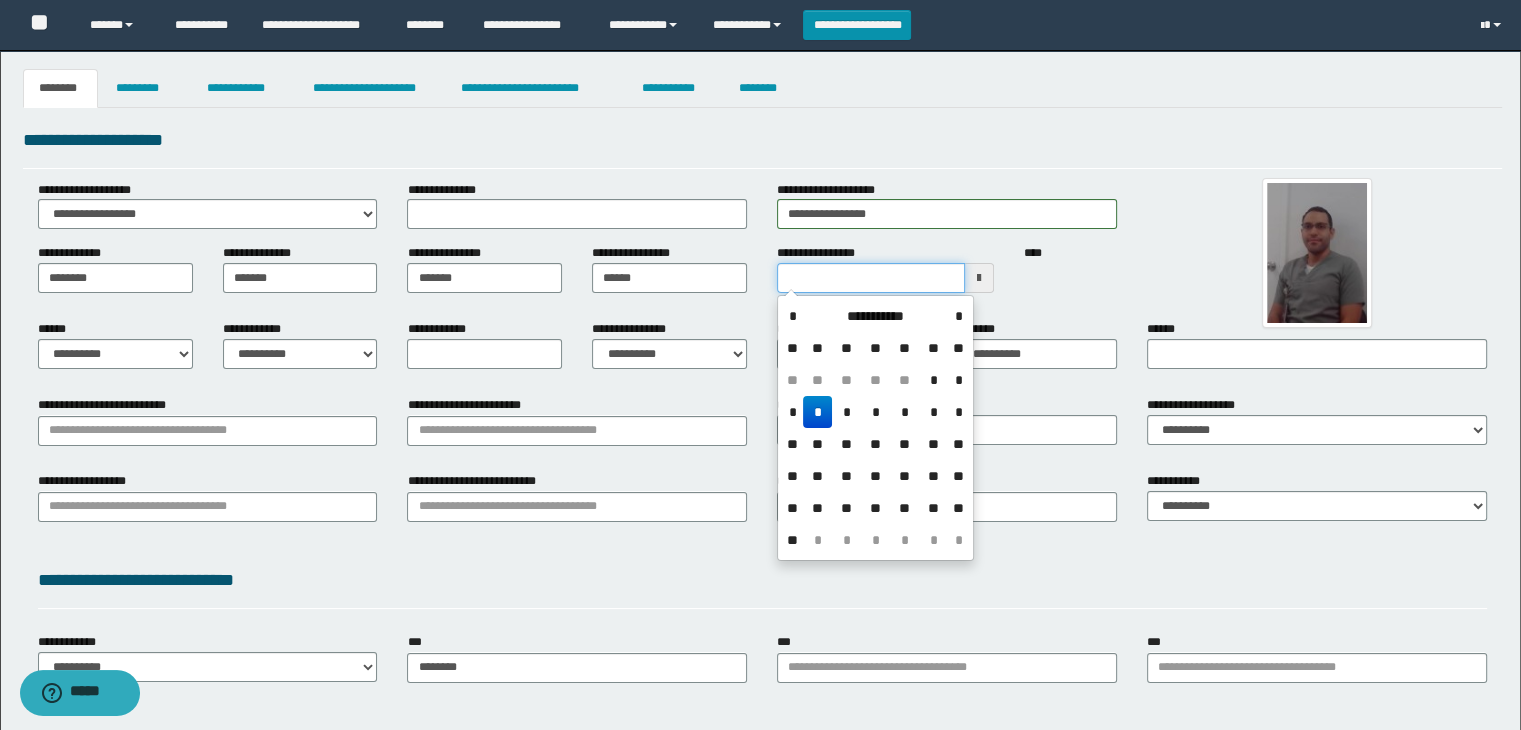click on "**********" at bounding box center (871, 278) 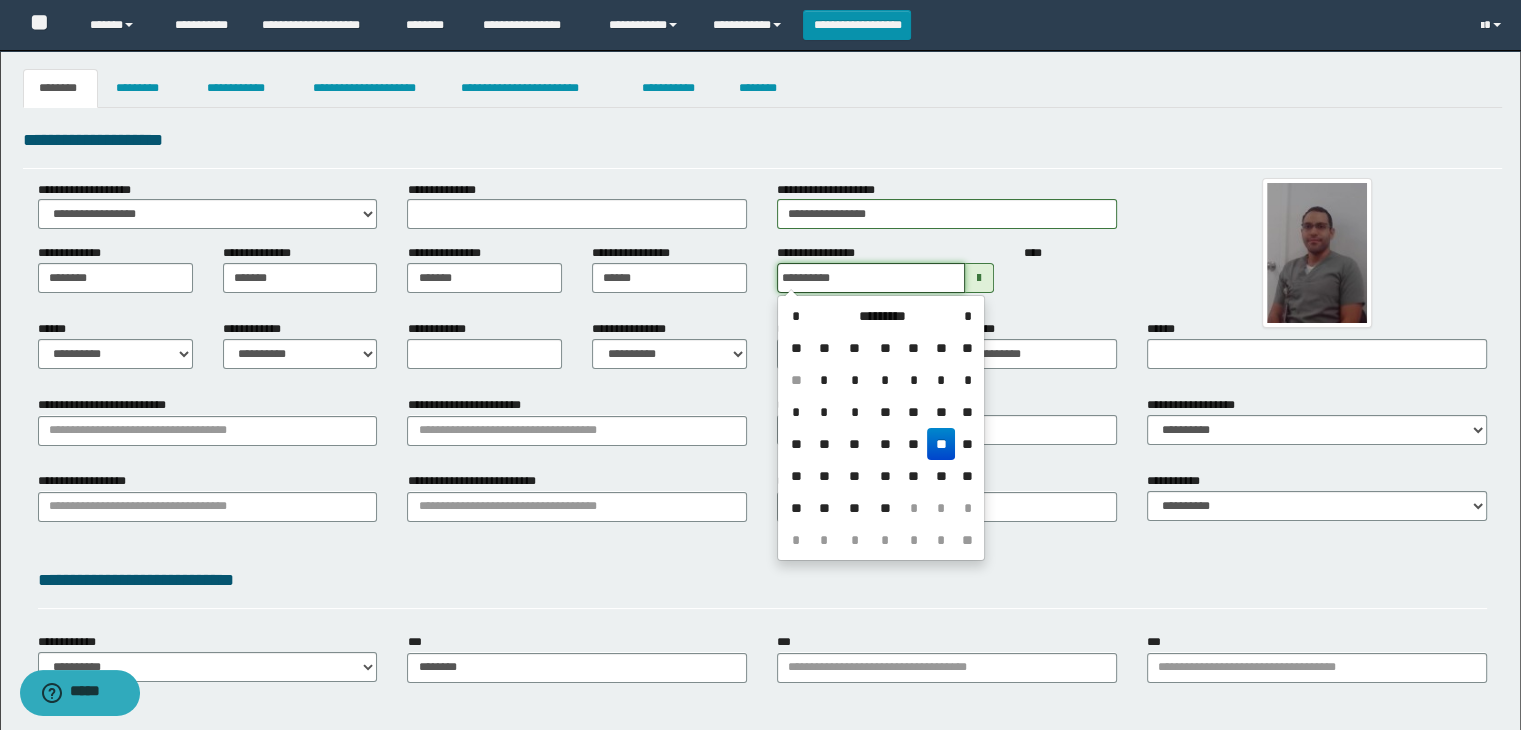 type on "**********" 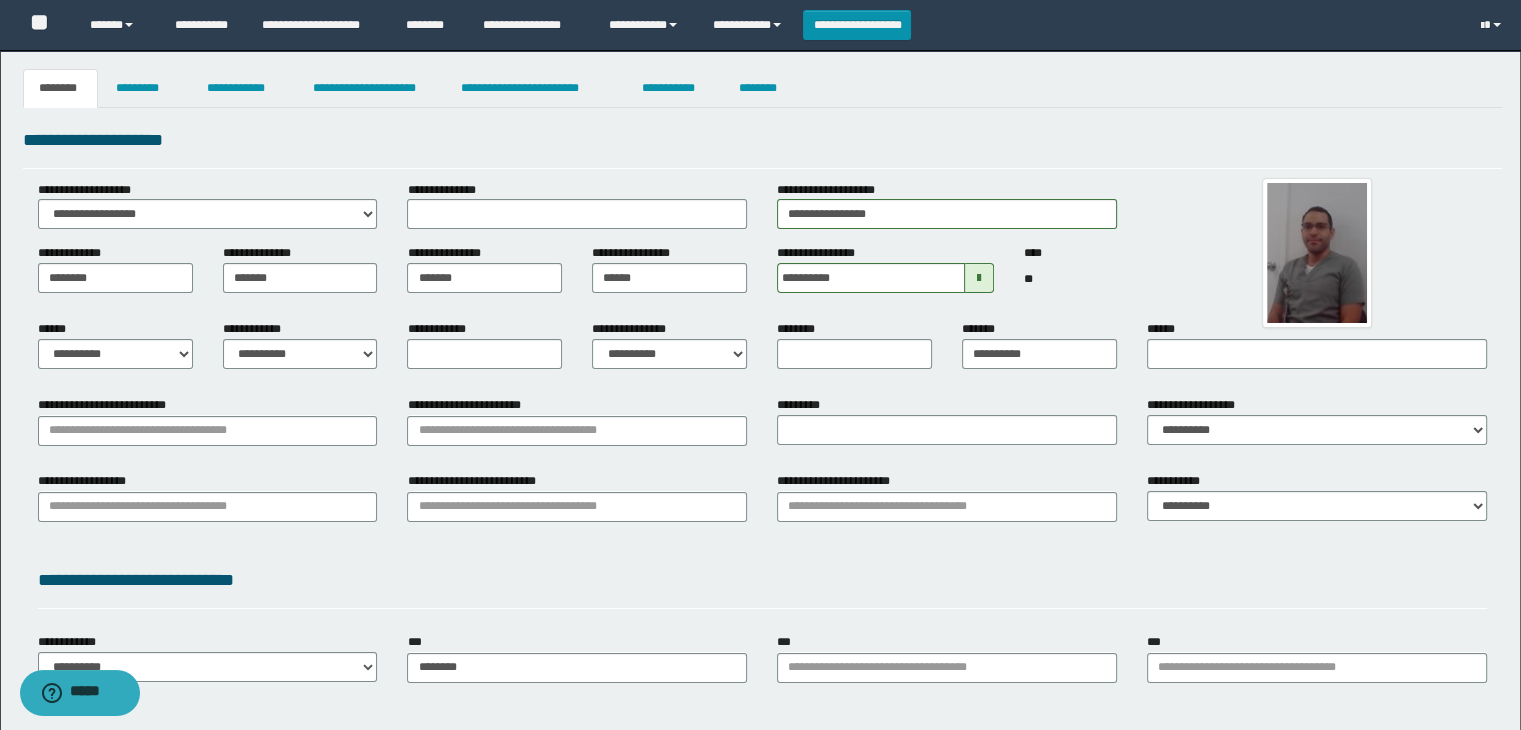 drag, startPoint x: 1126, startPoint y: 272, endPoint x: 1012, endPoint y: 285, distance: 114.73883 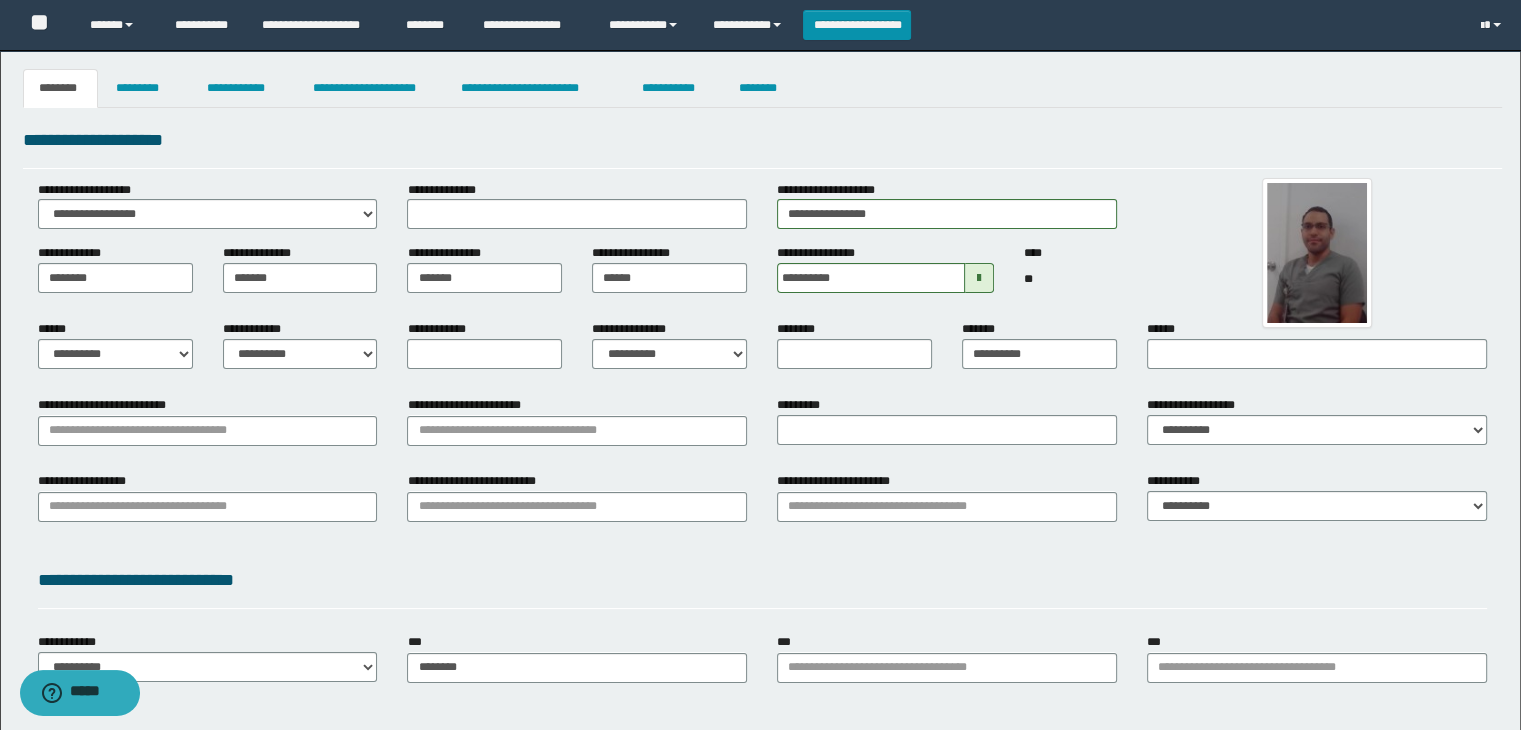 click on "****
**" at bounding box center [1070, 268] 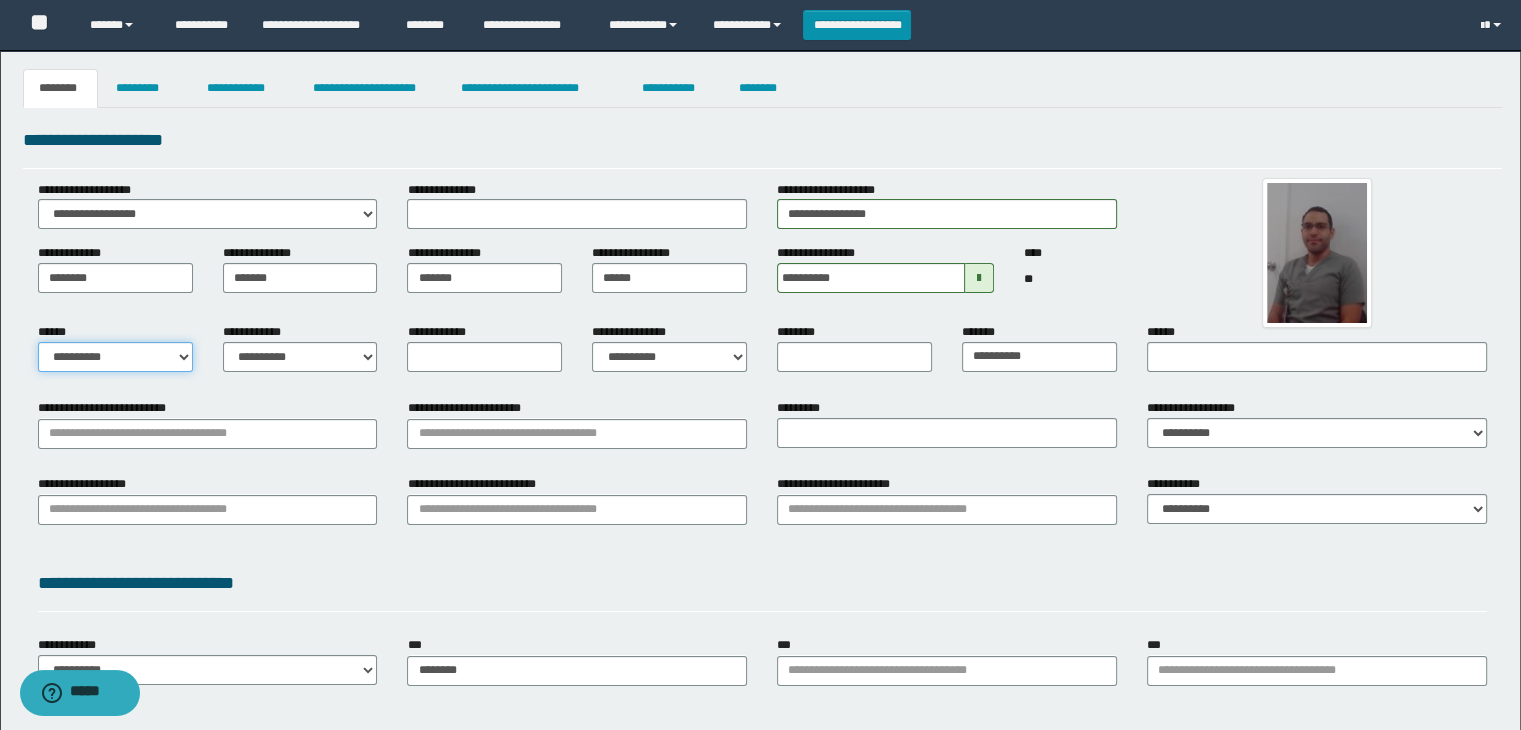 click on "**********" at bounding box center [115, 357] 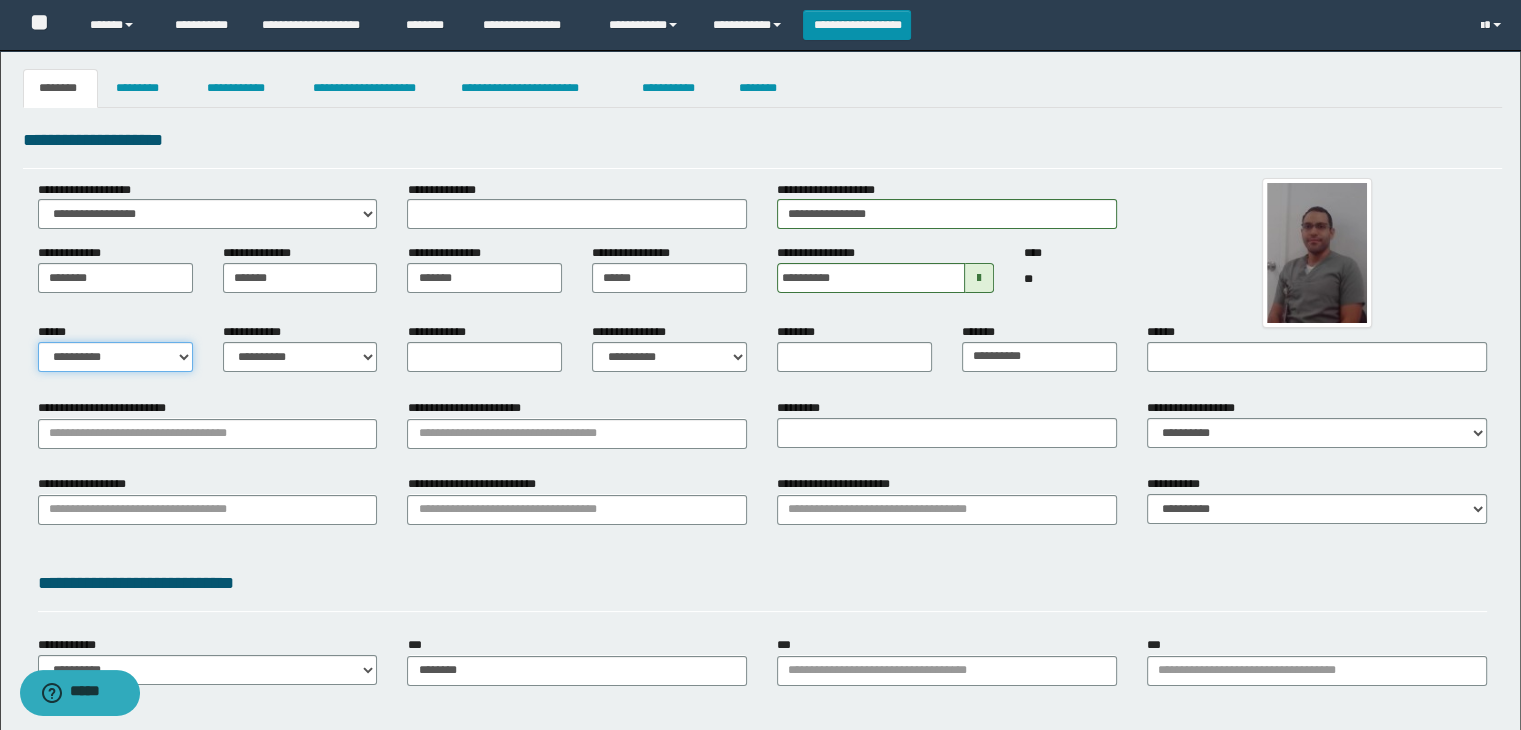 select on "*" 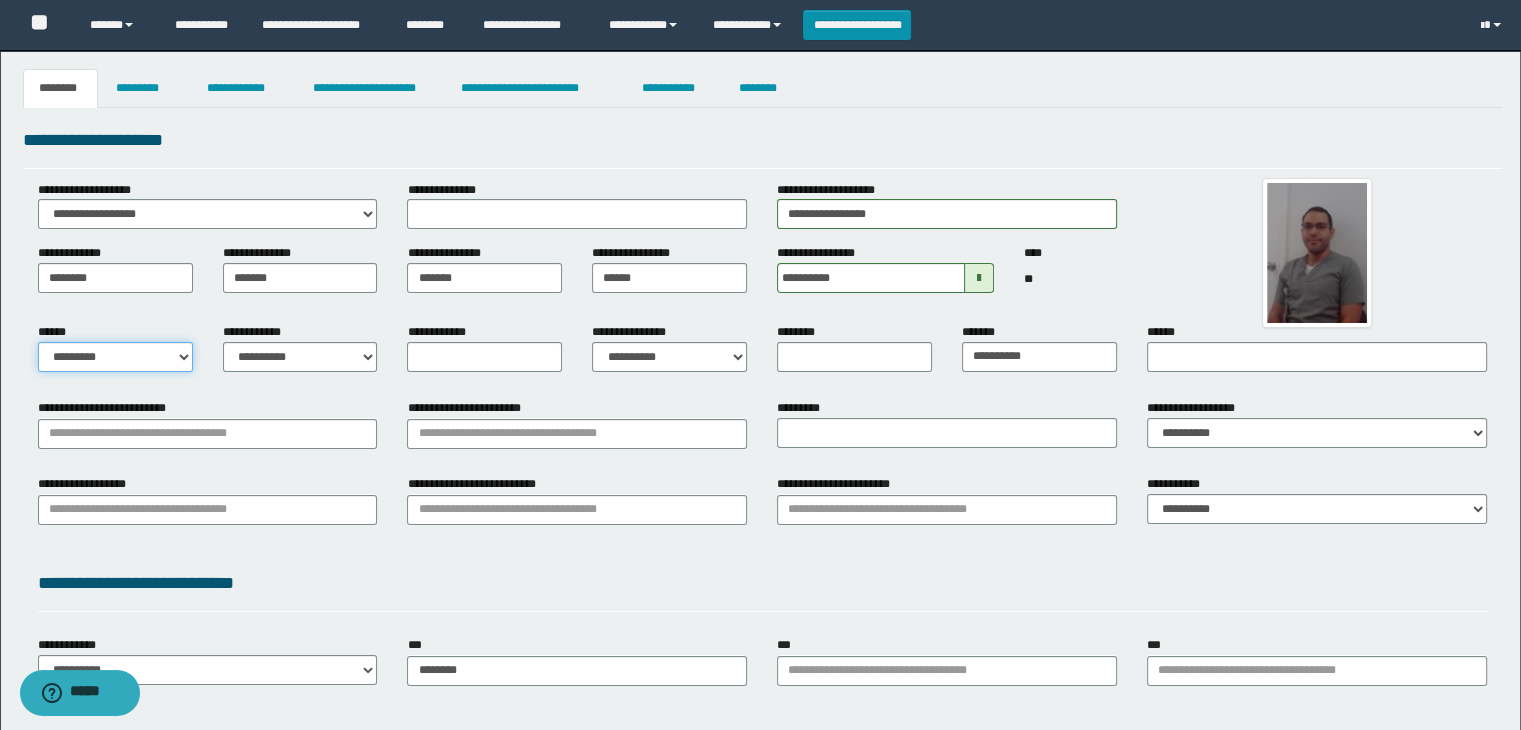 click on "**********" at bounding box center (115, 357) 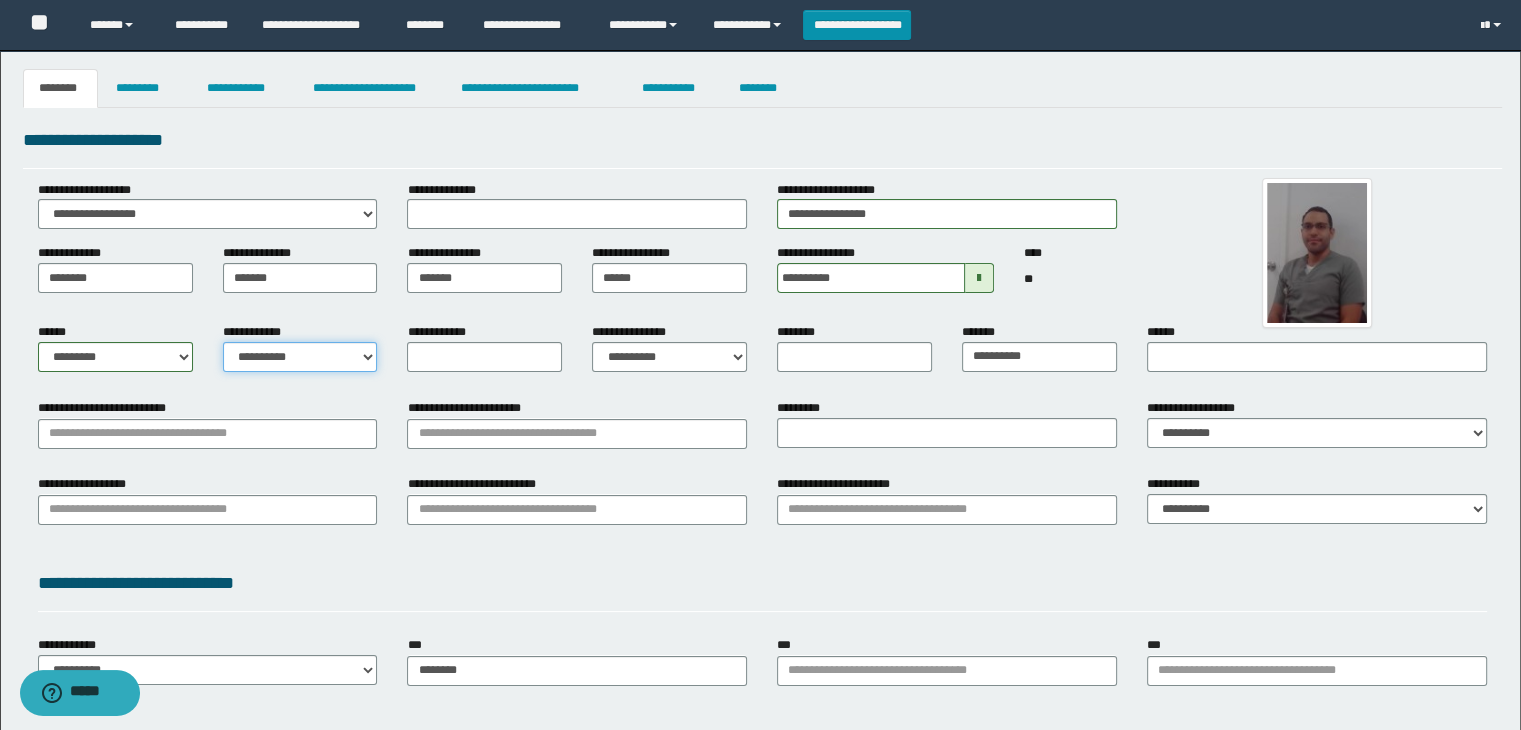 click on "**********" at bounding box center (300, 357) 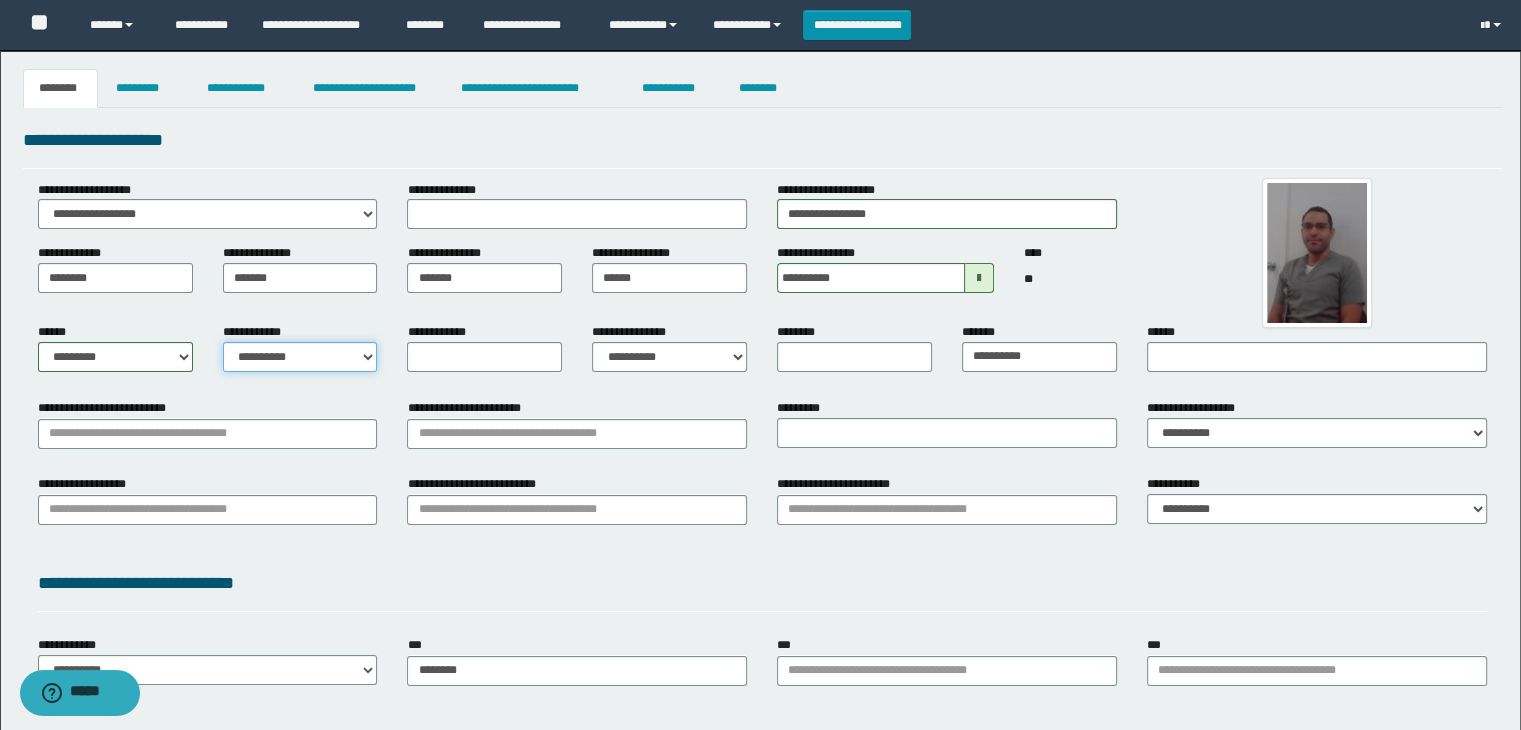 select on "*" 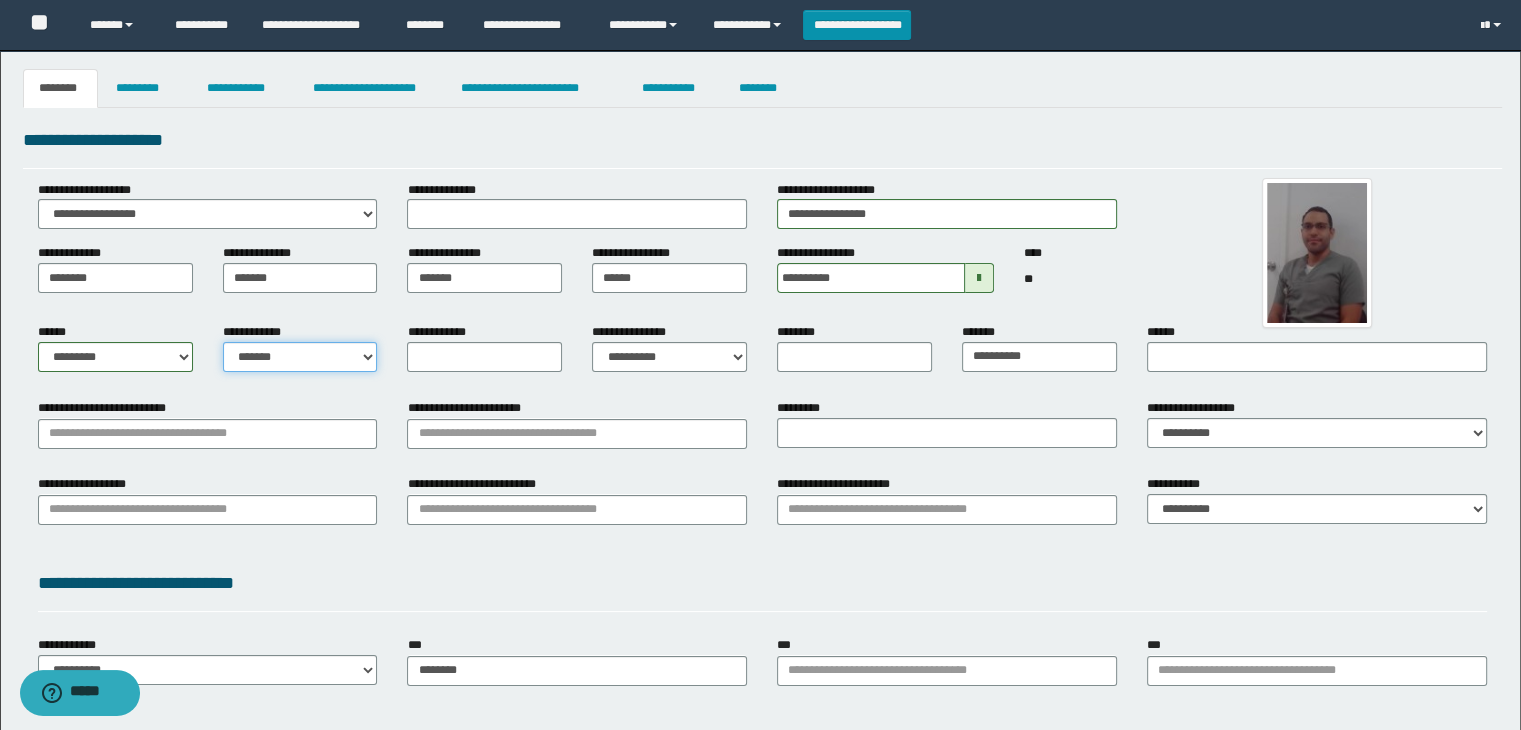 click on "**********" at bounding box center [300, 357] 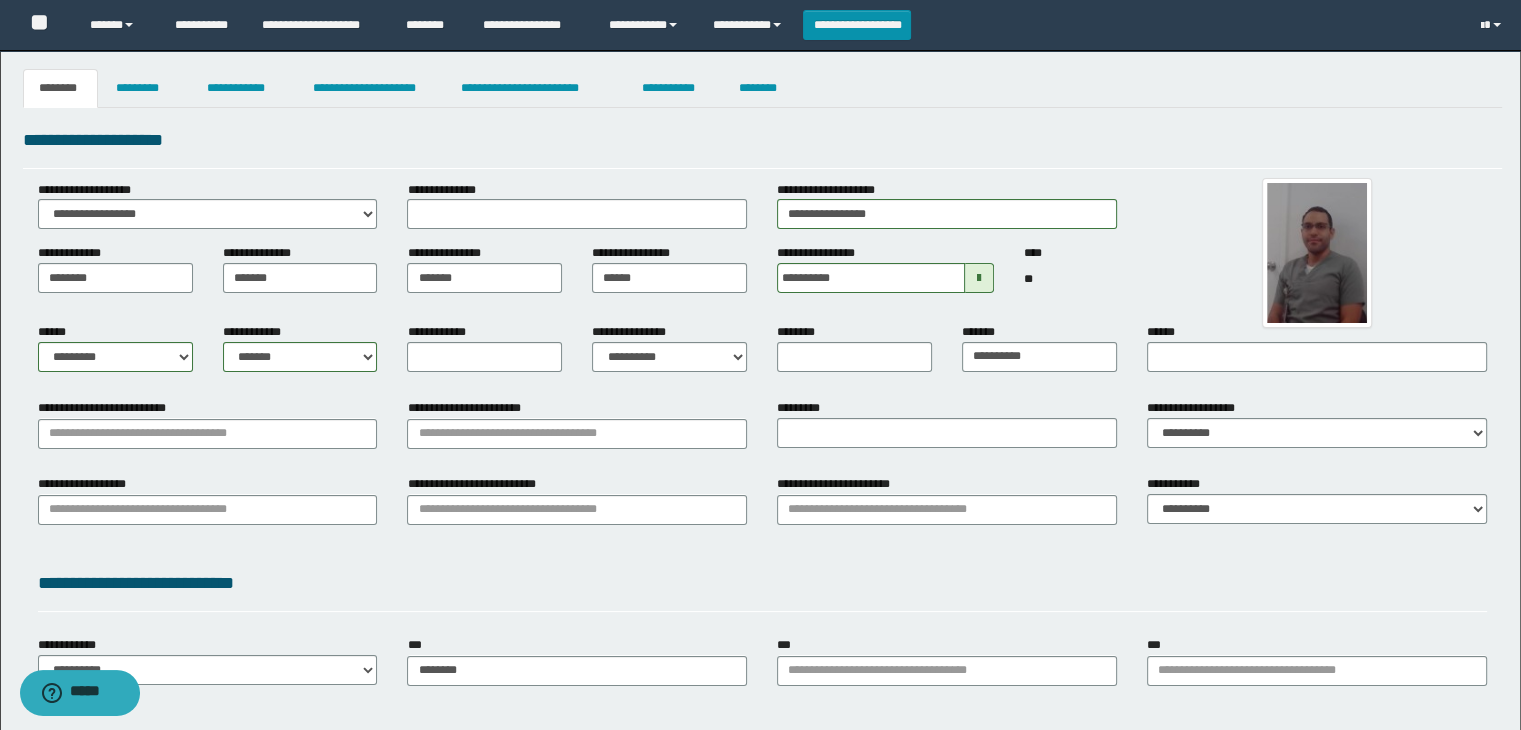 drag, startPoint x: 572, startPoint y: 348, endPoint x: 555, endPoint y: 353, distance: 17.720045 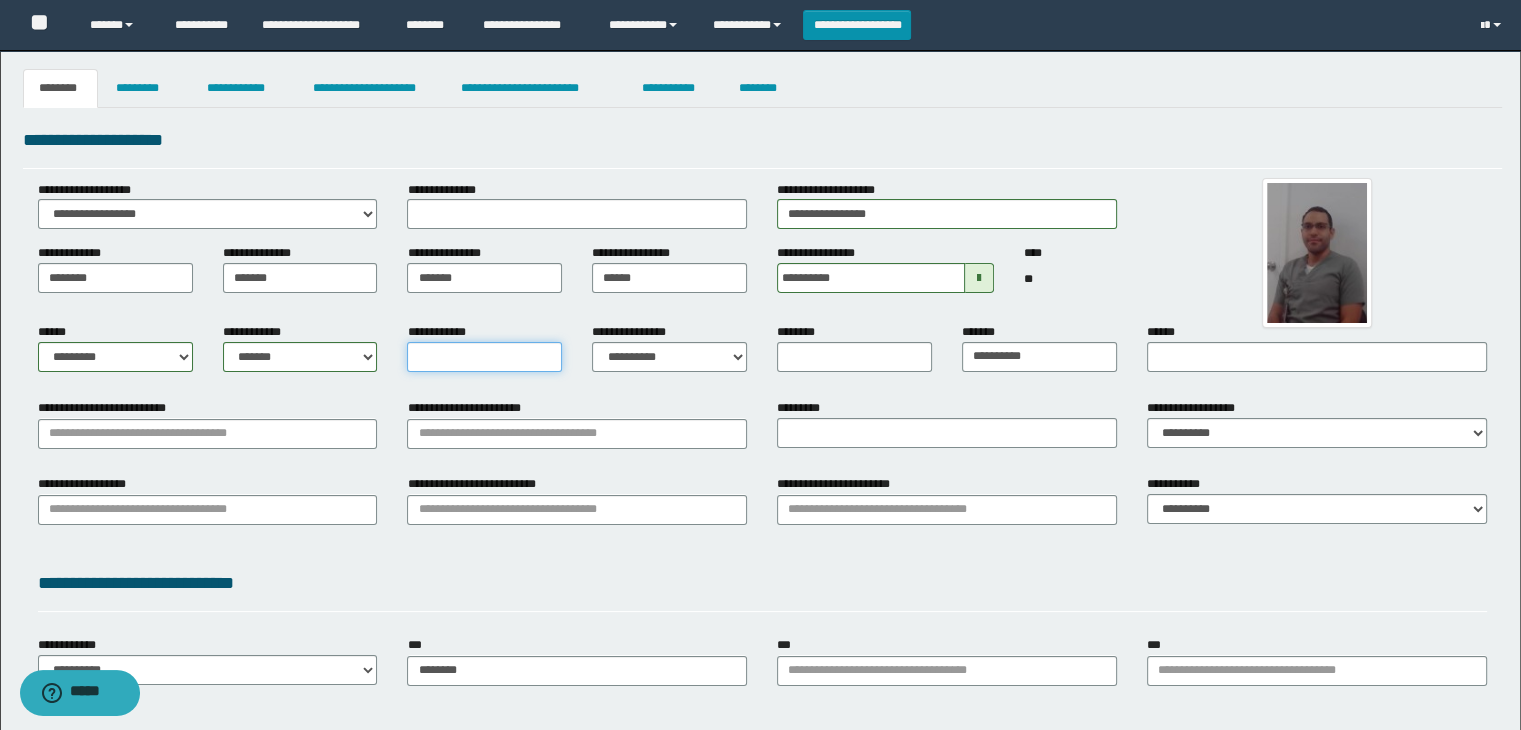 click on "**********" at bounding box center (484, 357) 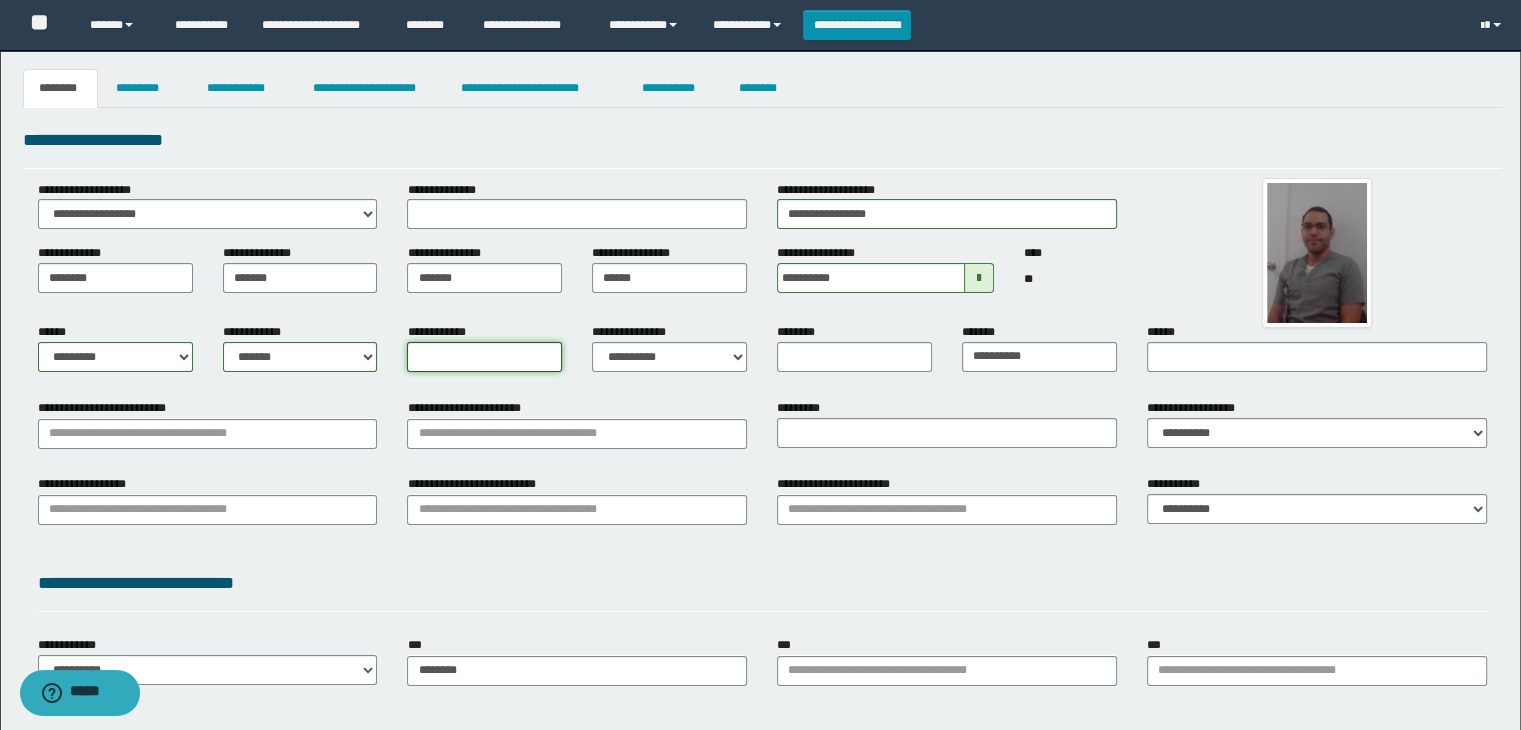 type on "*" 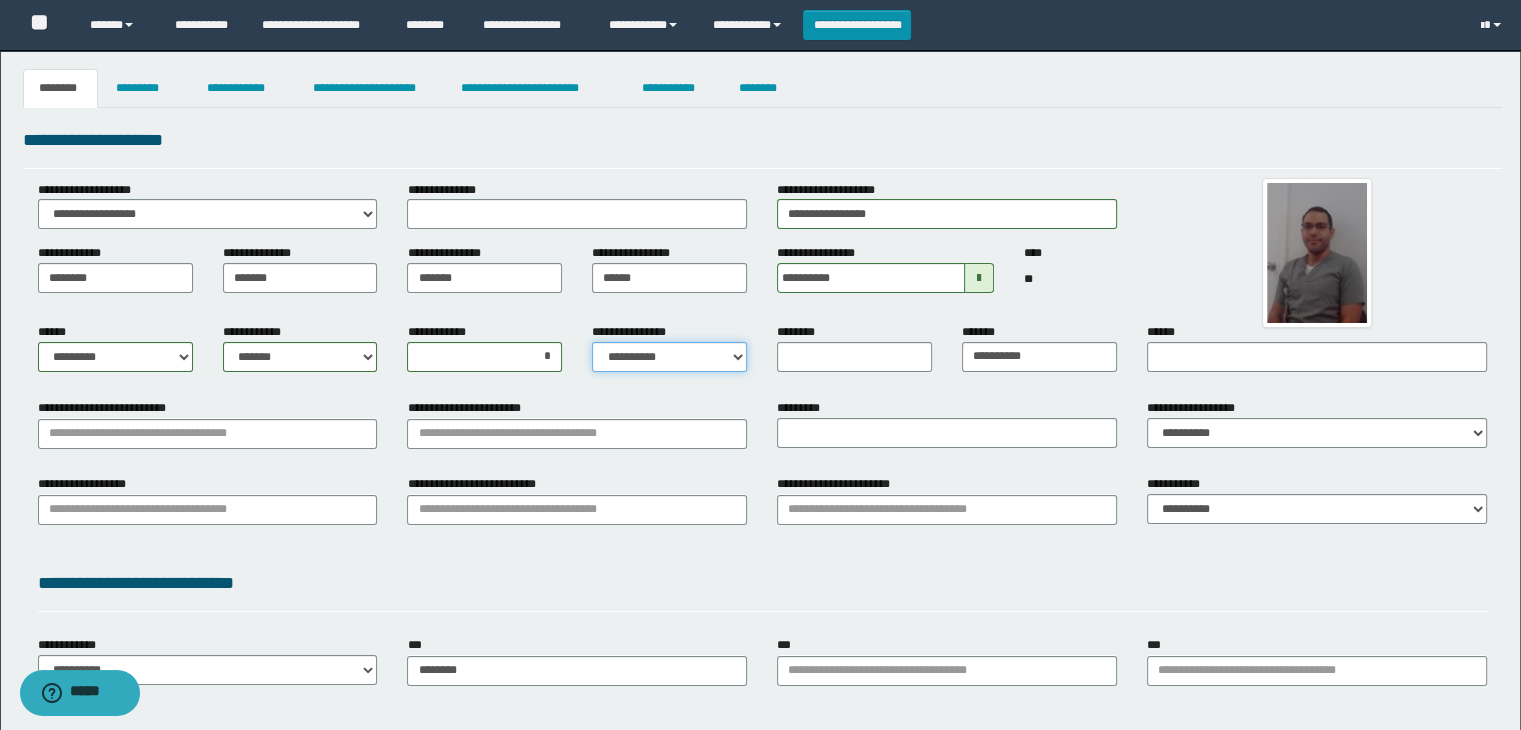 click on "**********" at bounding box center (669, 357) 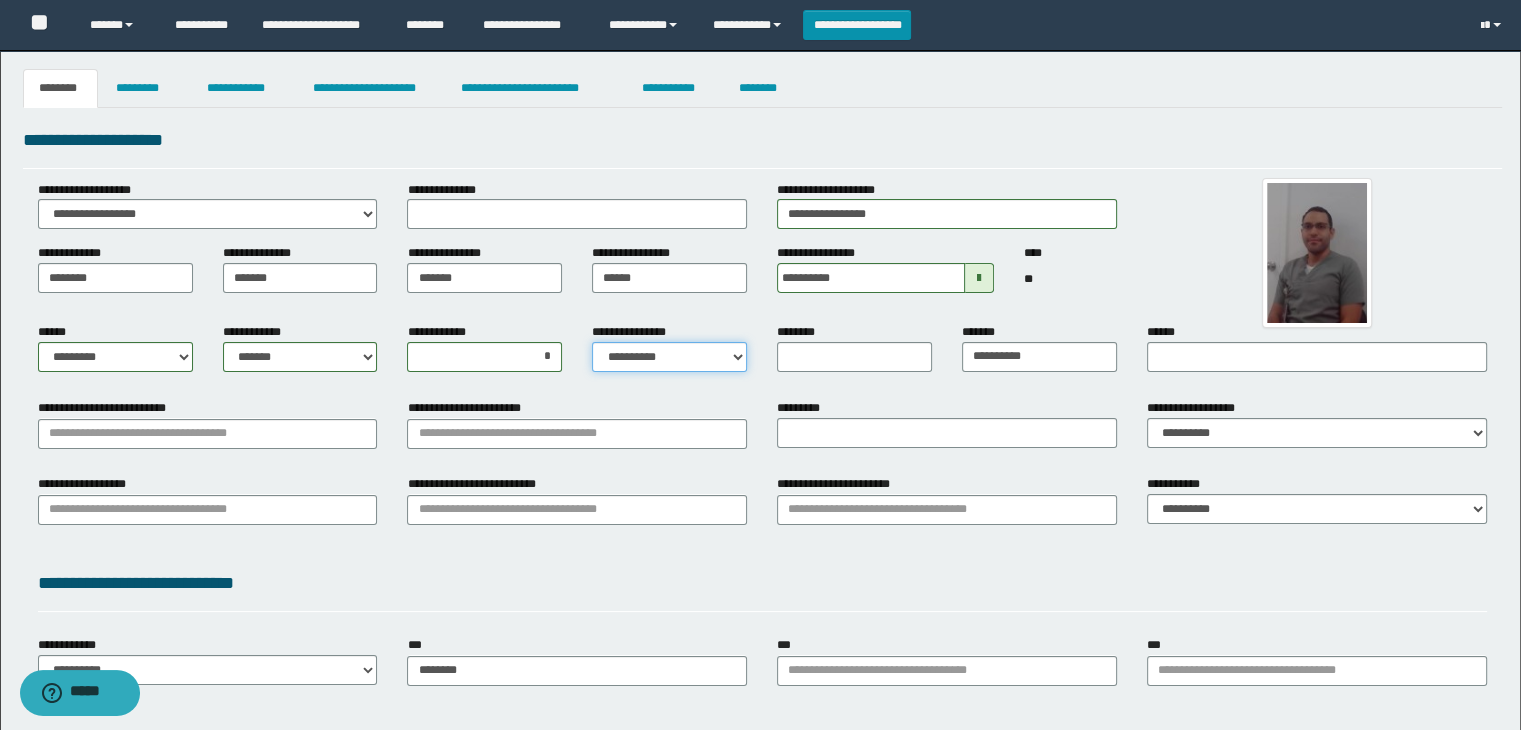 select on "*" 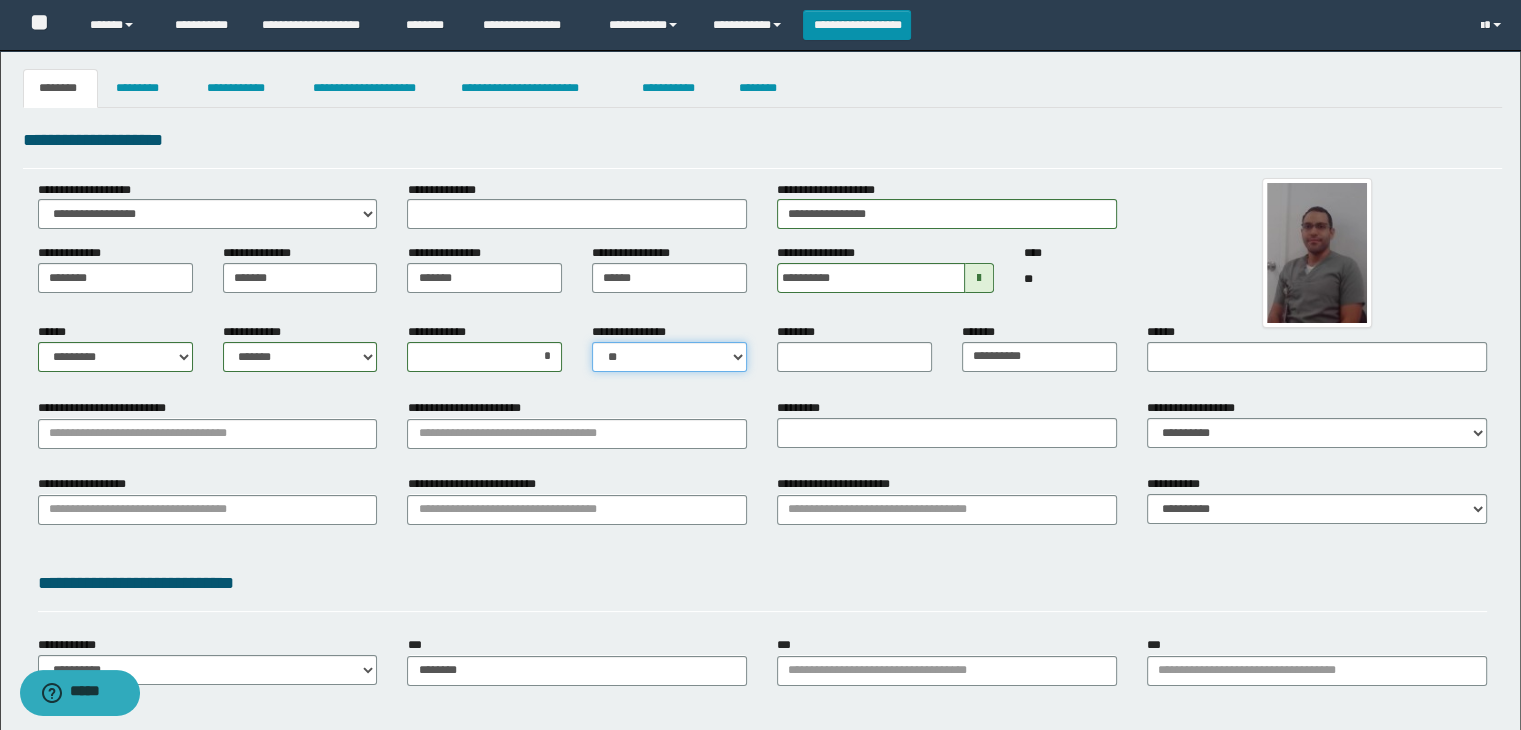 click on "**********" at bounding box center [669, 357] 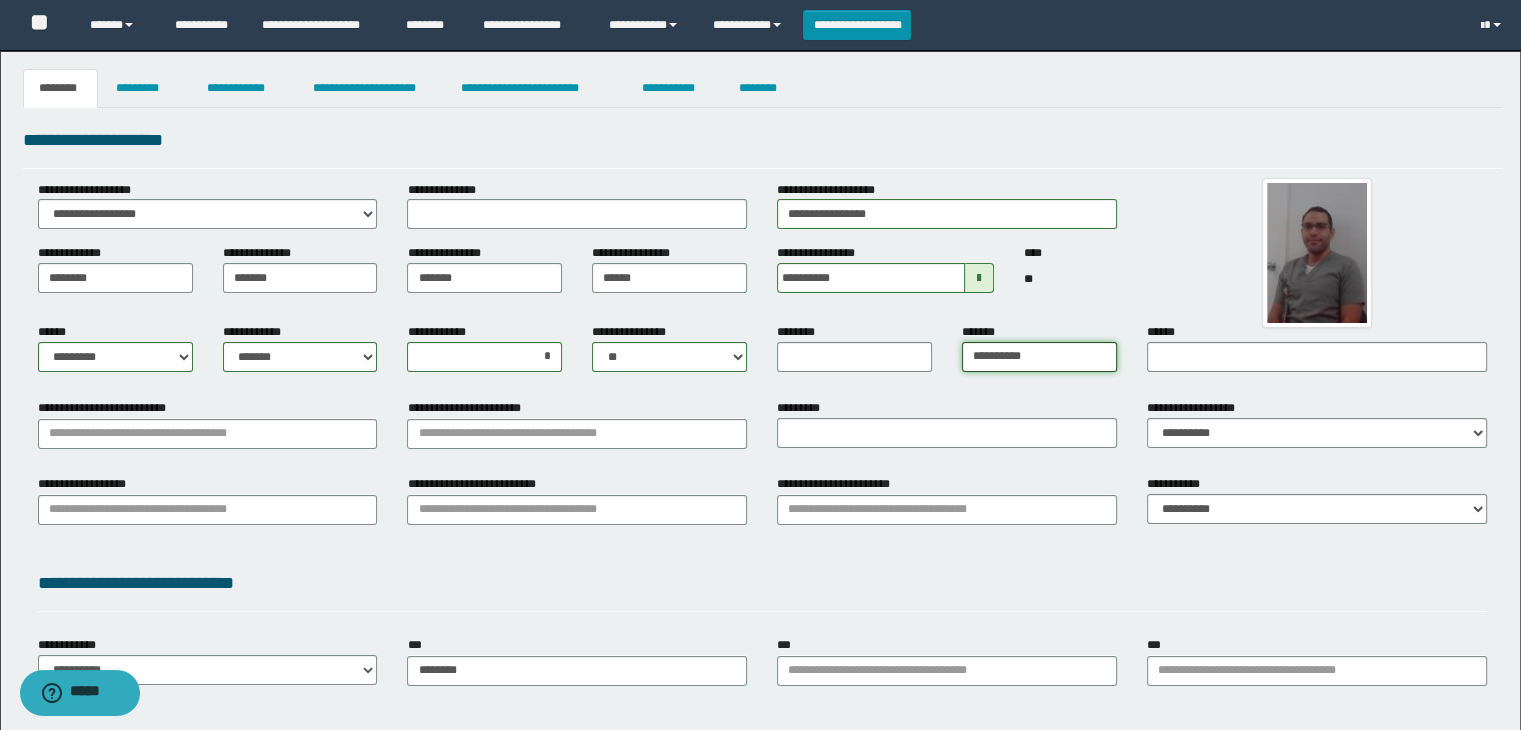 drag, startPoint x: 1077, startPoint y: 353, endPoint x: 524, endPoint y: 355, distance: 553.0036 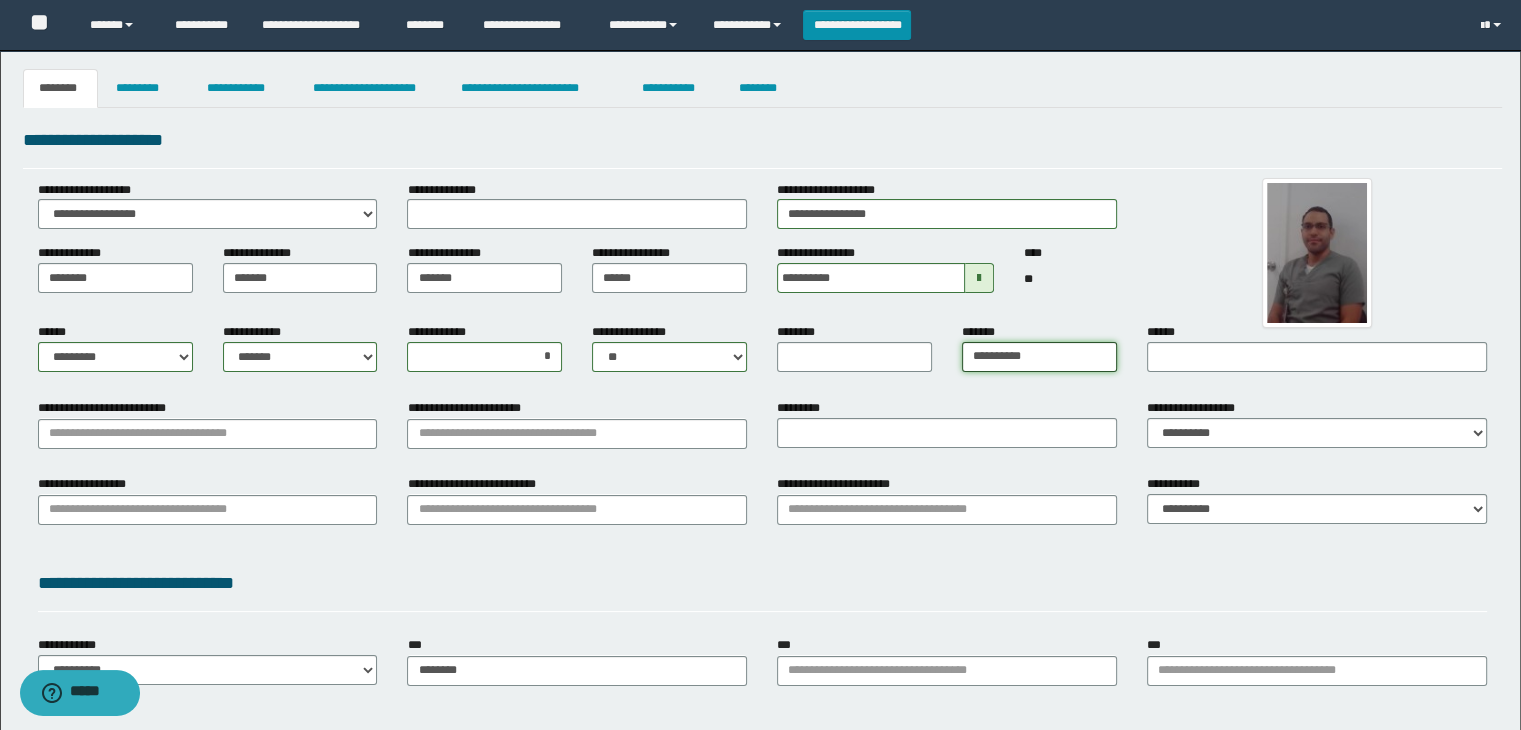 click on "**********" at bounding box center [763, 355] 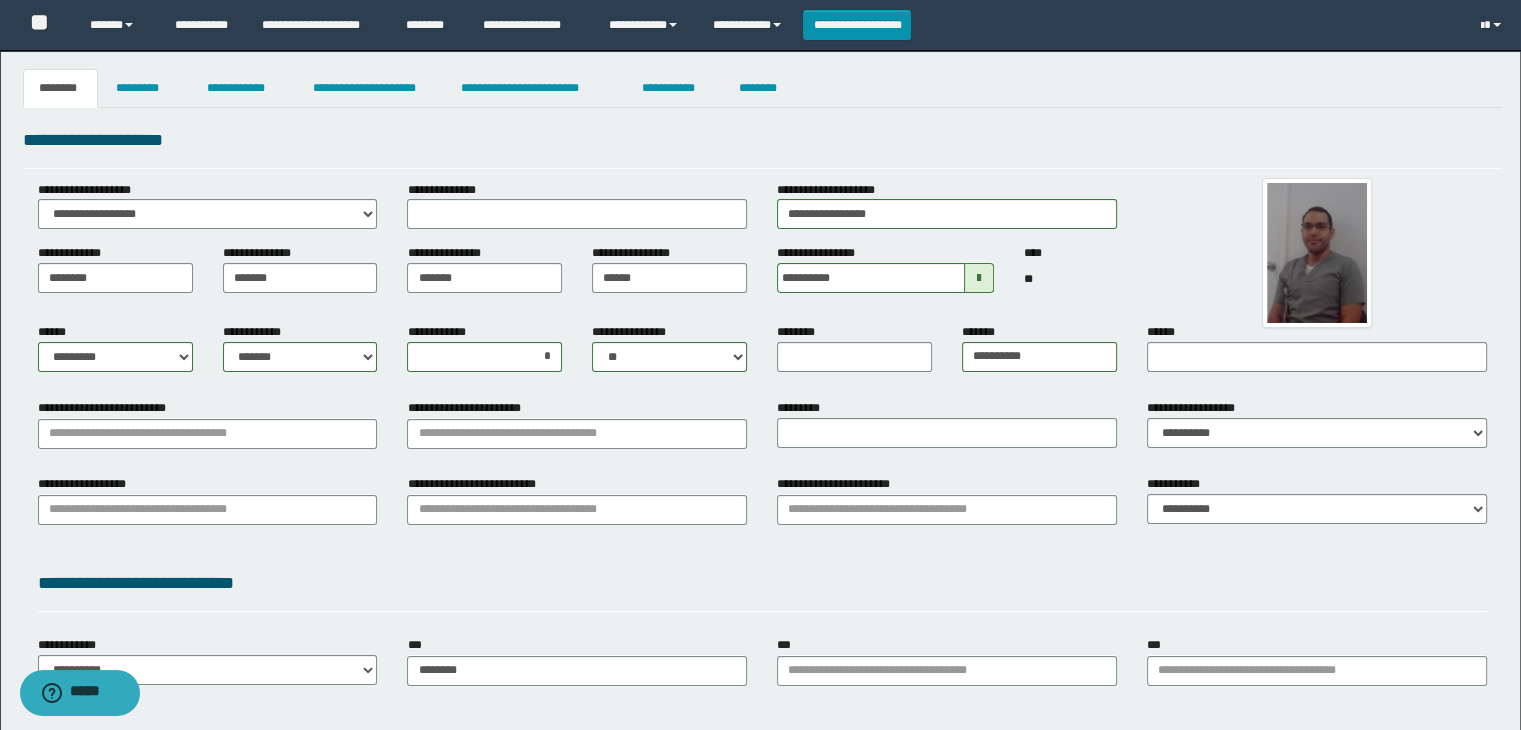 click on "********" at bounding box center (854, 355) 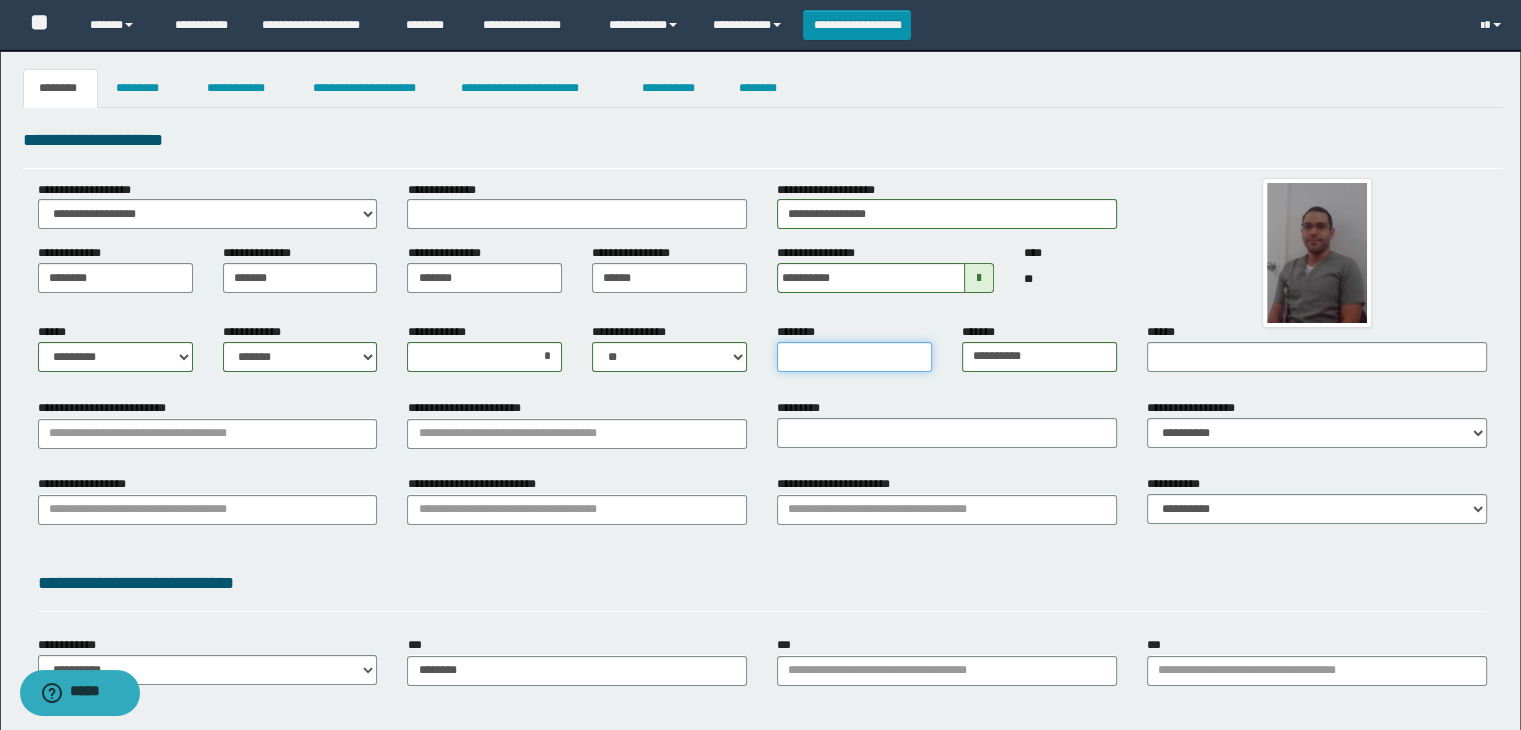 click on "********" at bounding box center (854, 357) 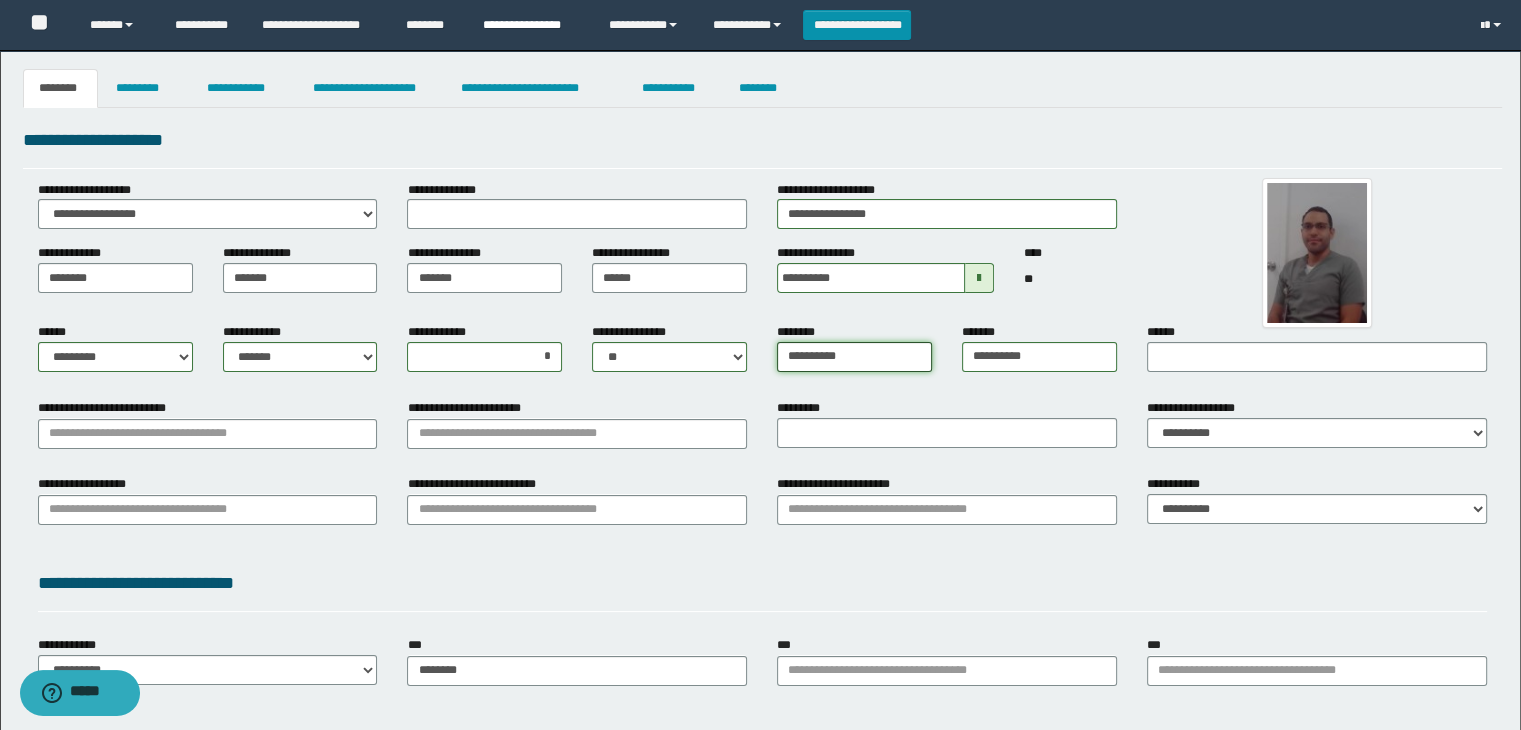 type on "**********" 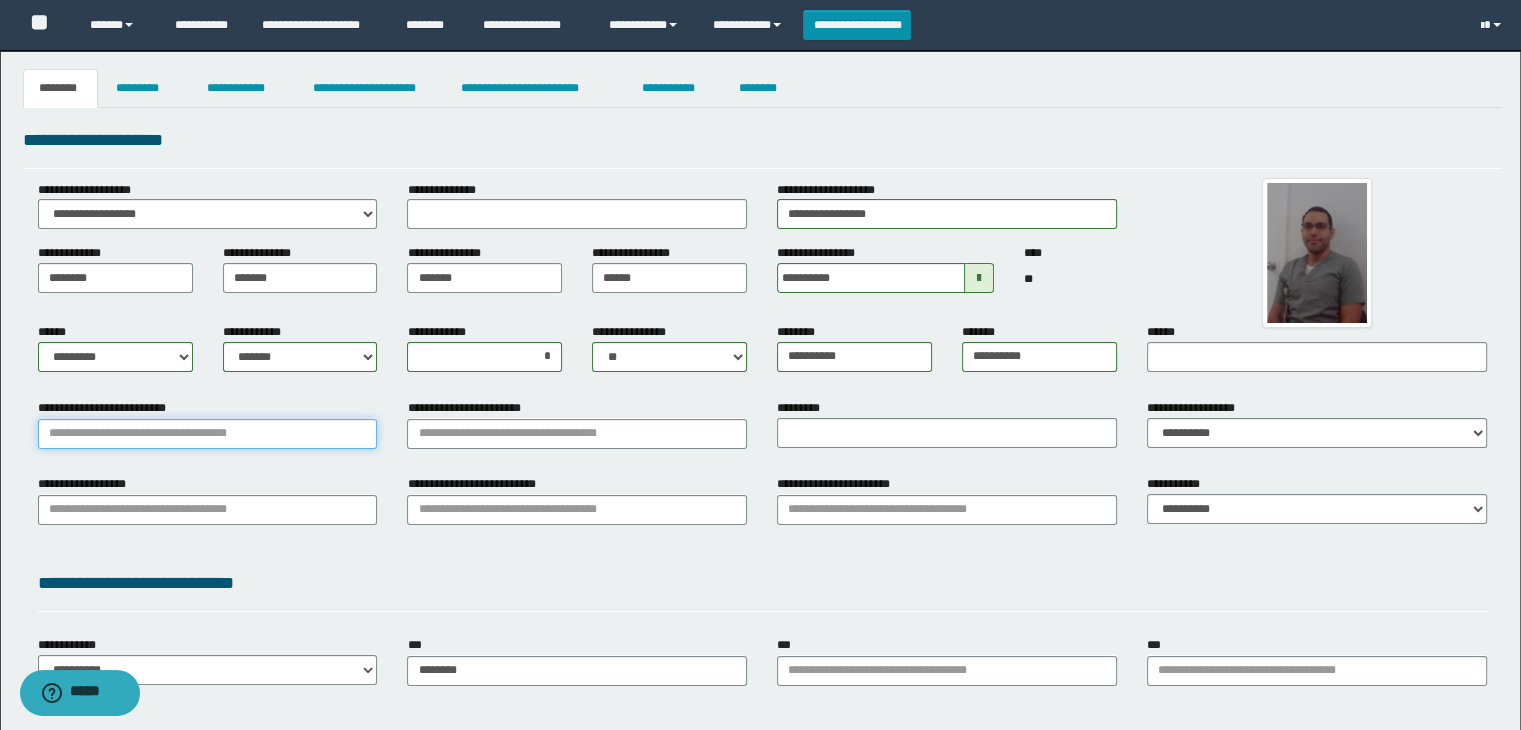 click on "**********" at bounding box center (208, 434) 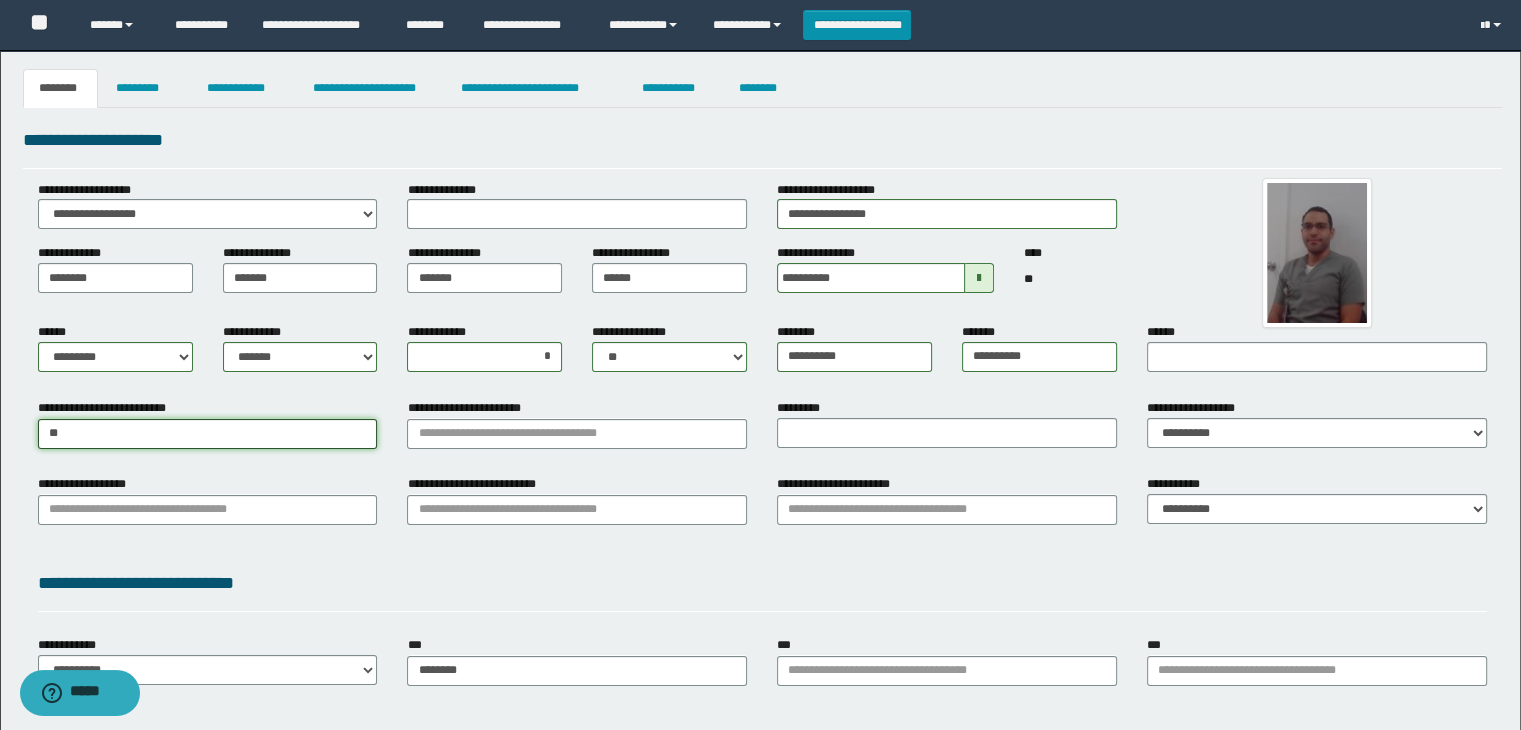 type on "***" 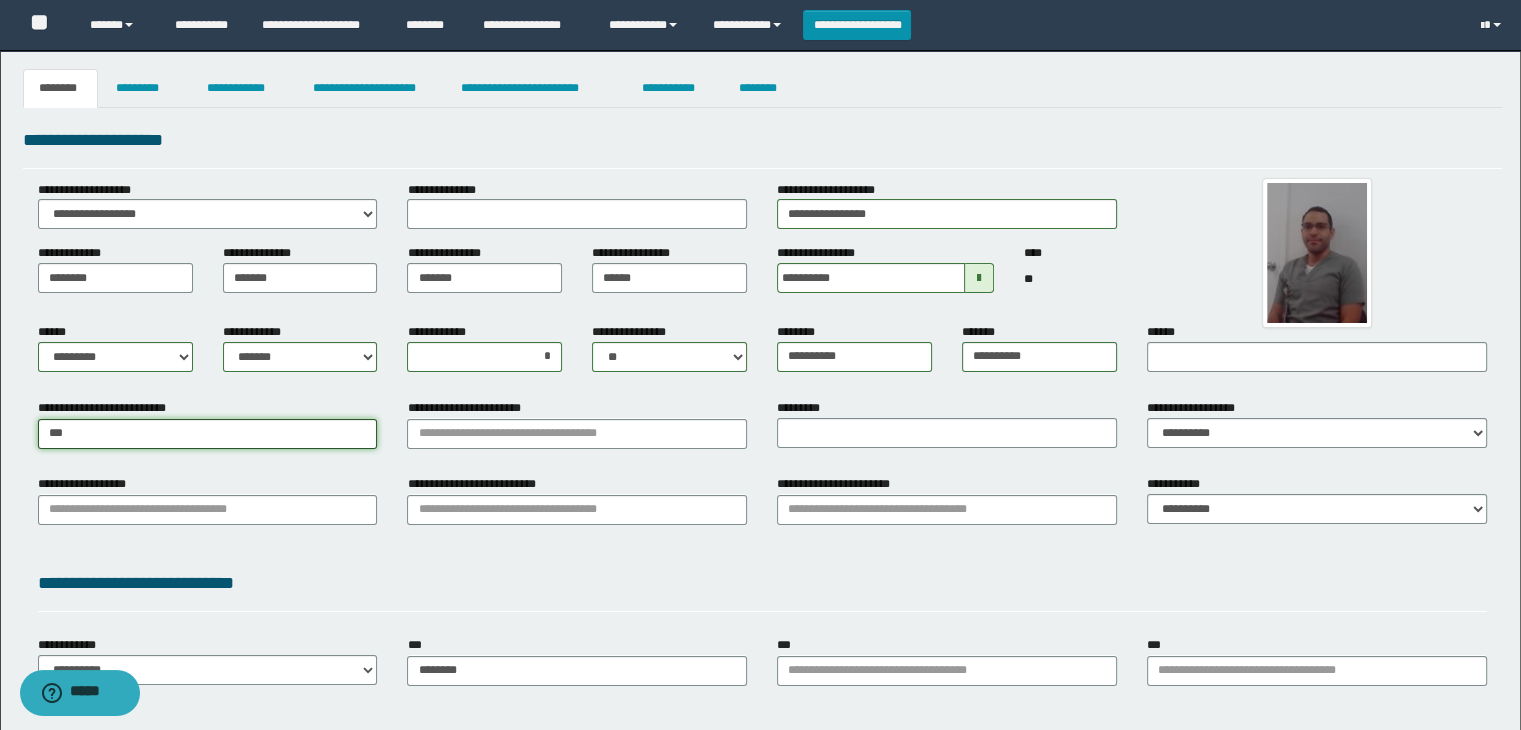 type on "***" 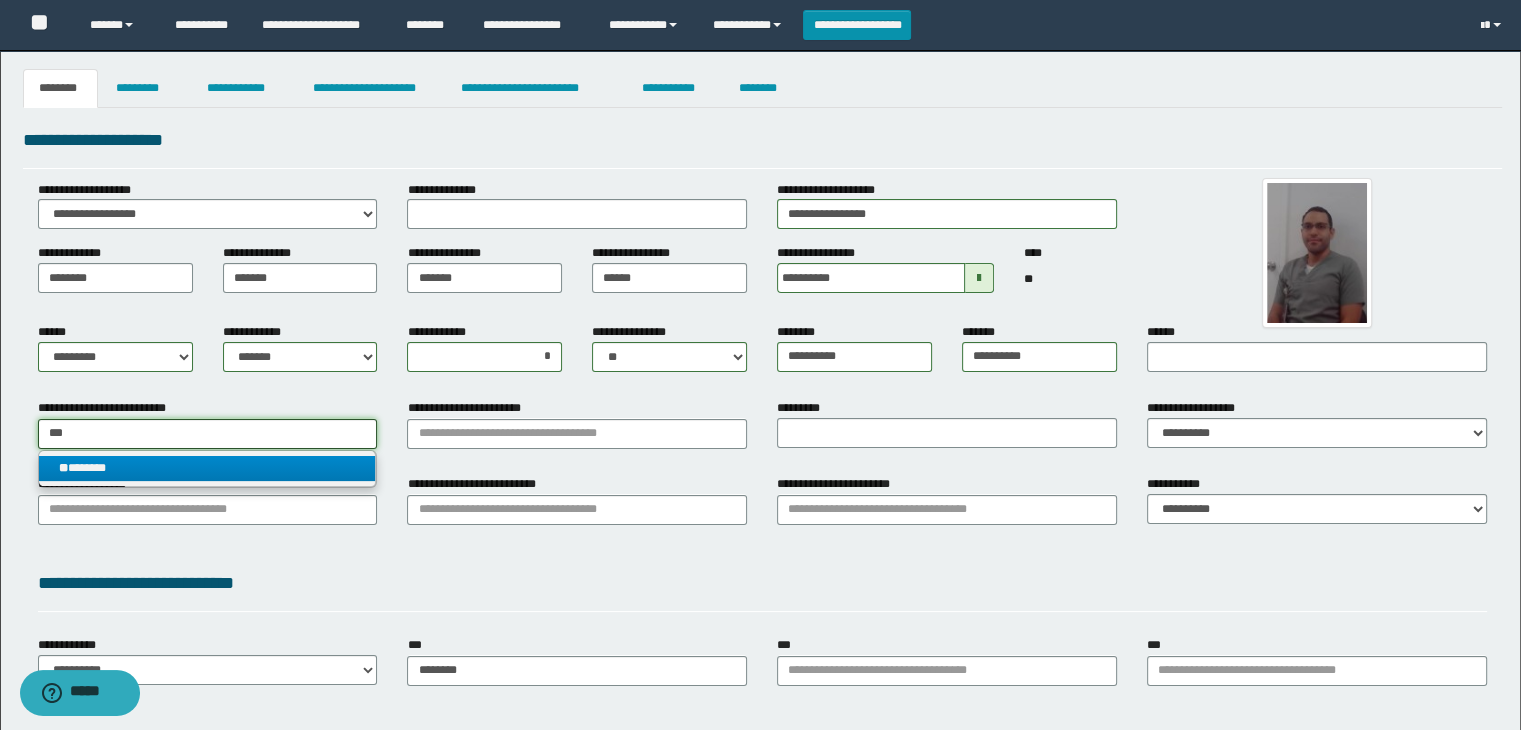 type on "***" 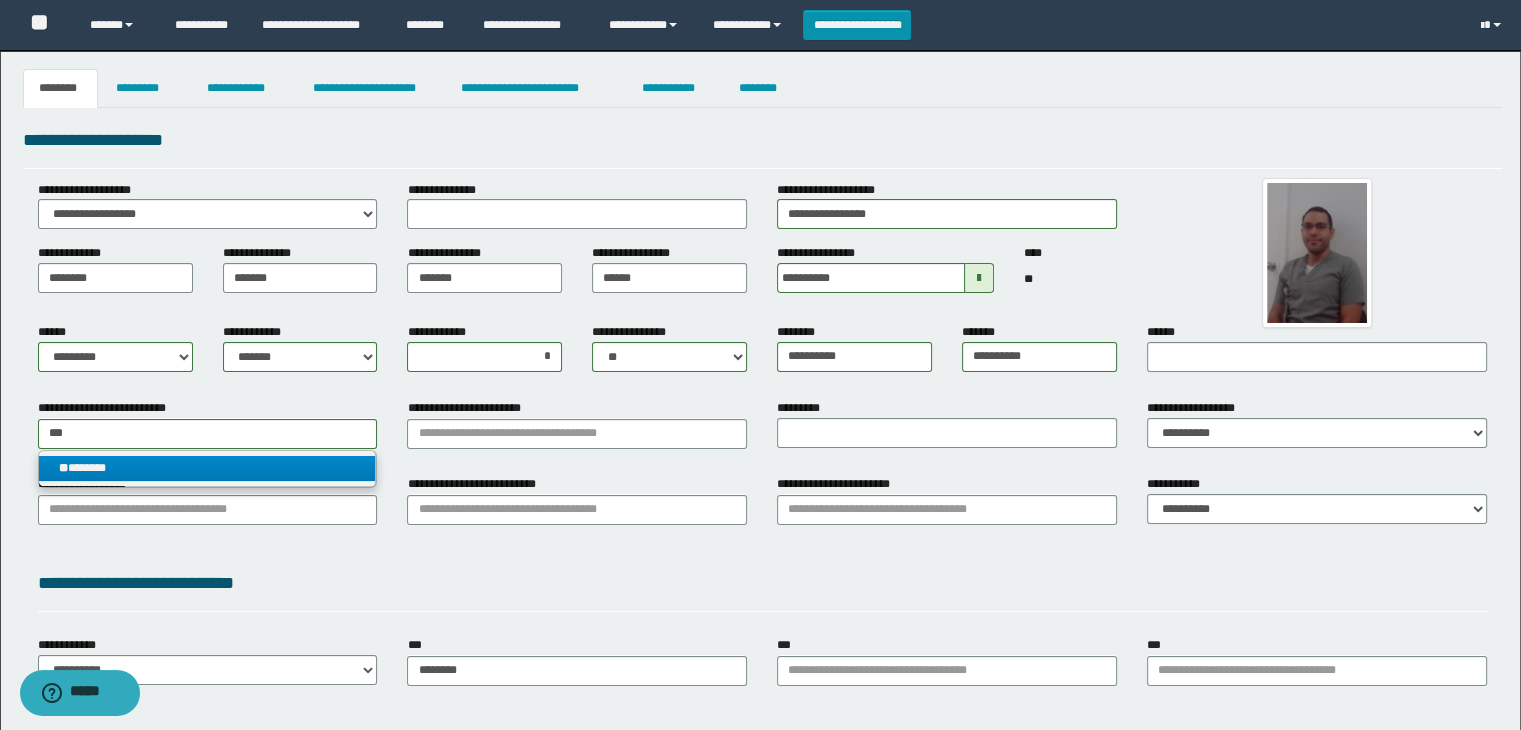 click on "** *******" at bounding box center (208, 468) 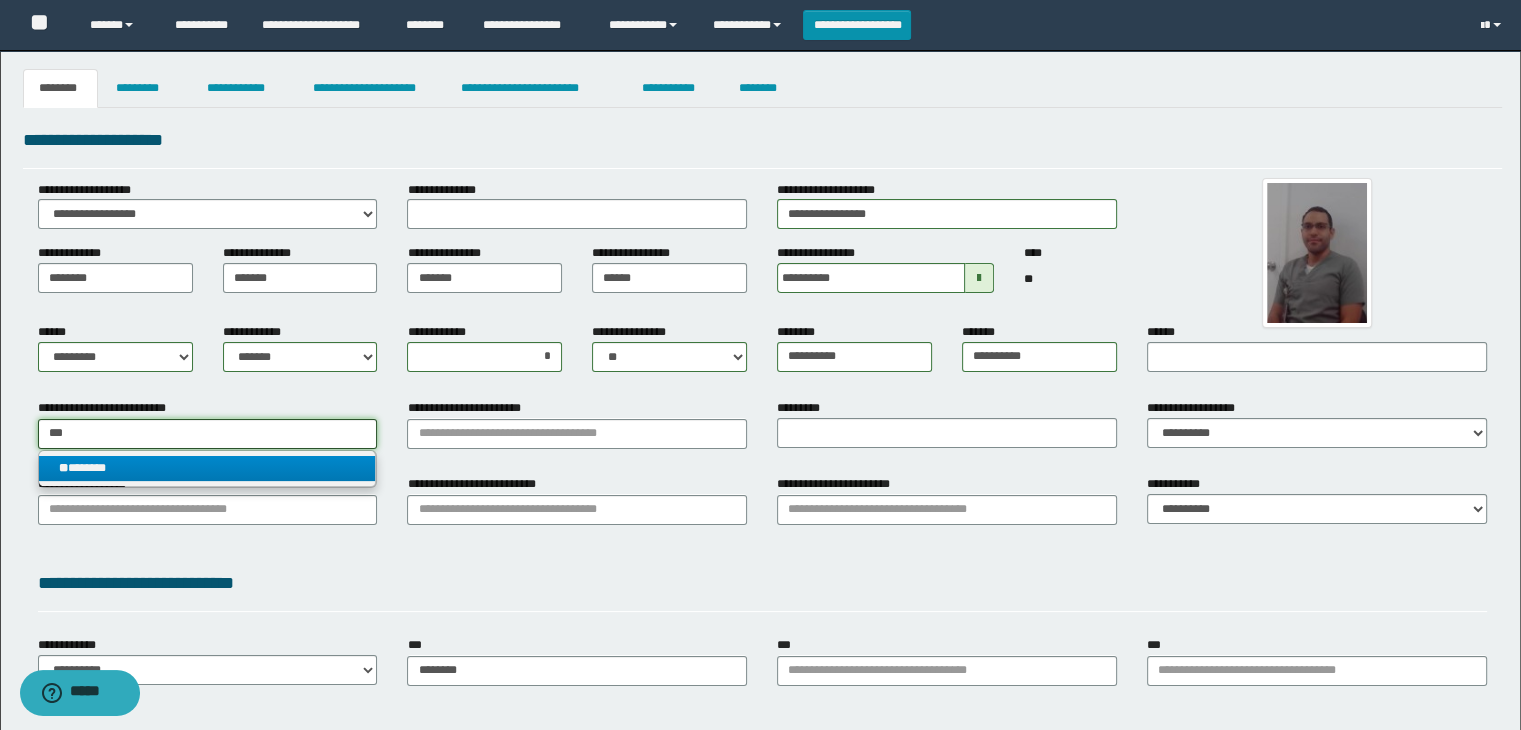 type 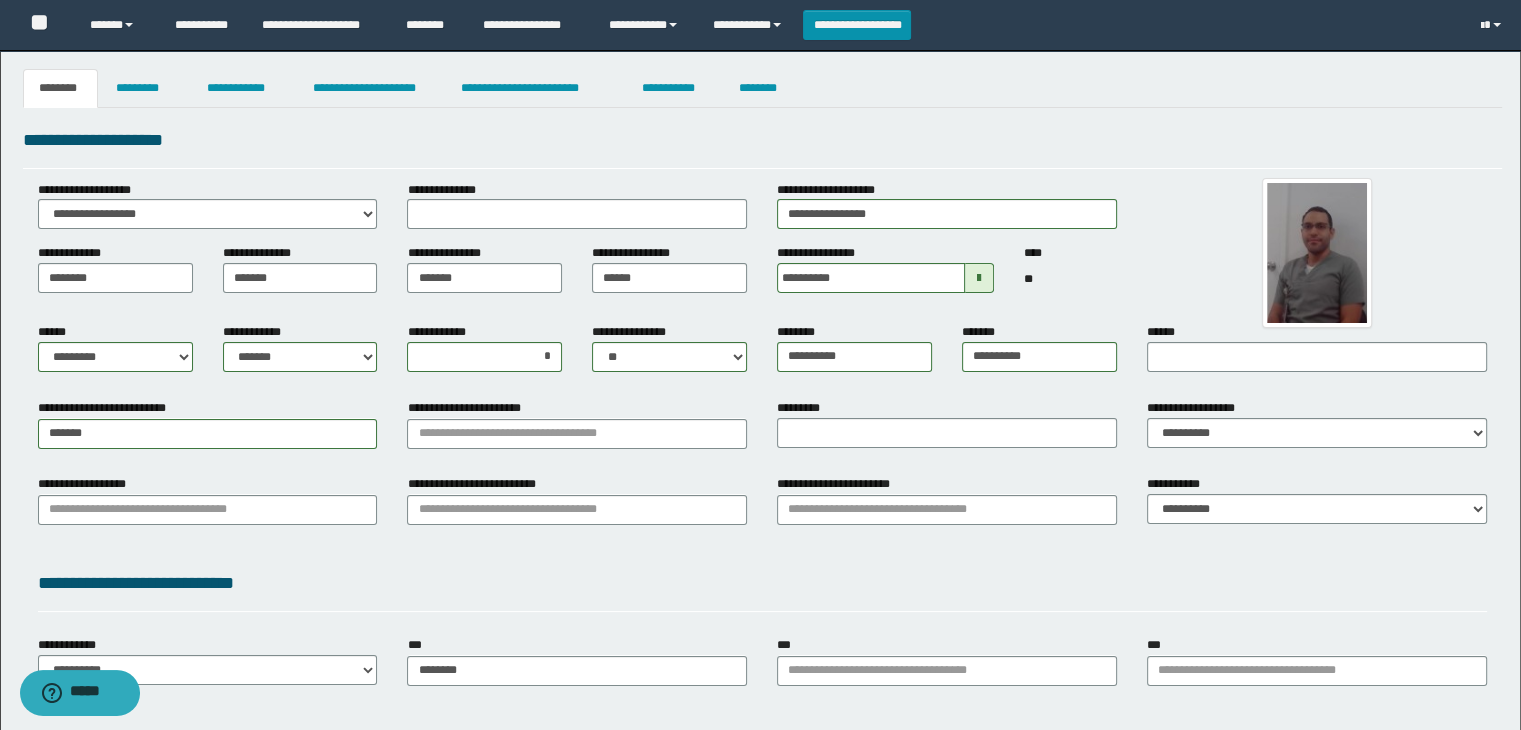 drag, startPoint x: 406, startPoint y: 447, endPoint x: 436, endPoint y: 426, distance: 36.619667 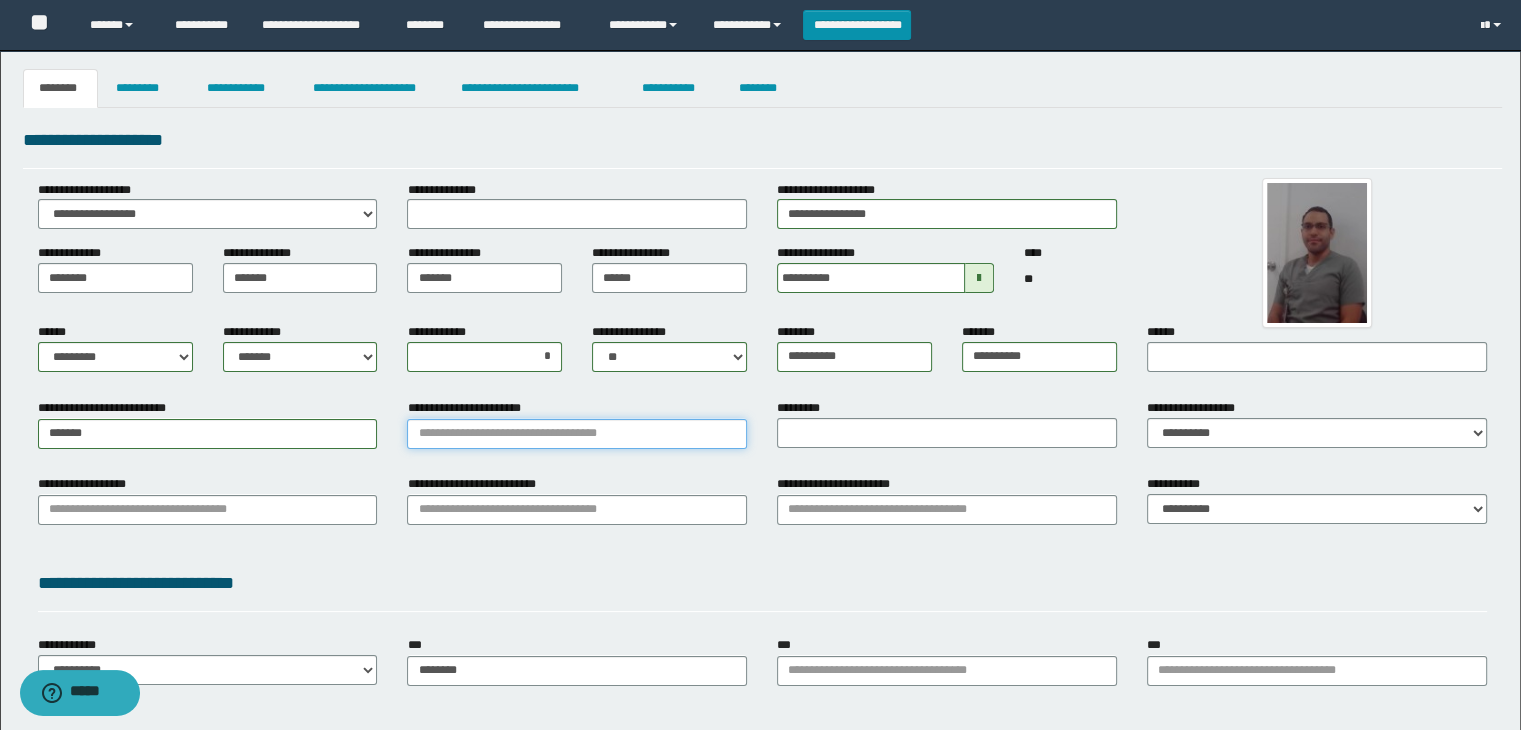 click on "**********" at bounding box center [577, 434] 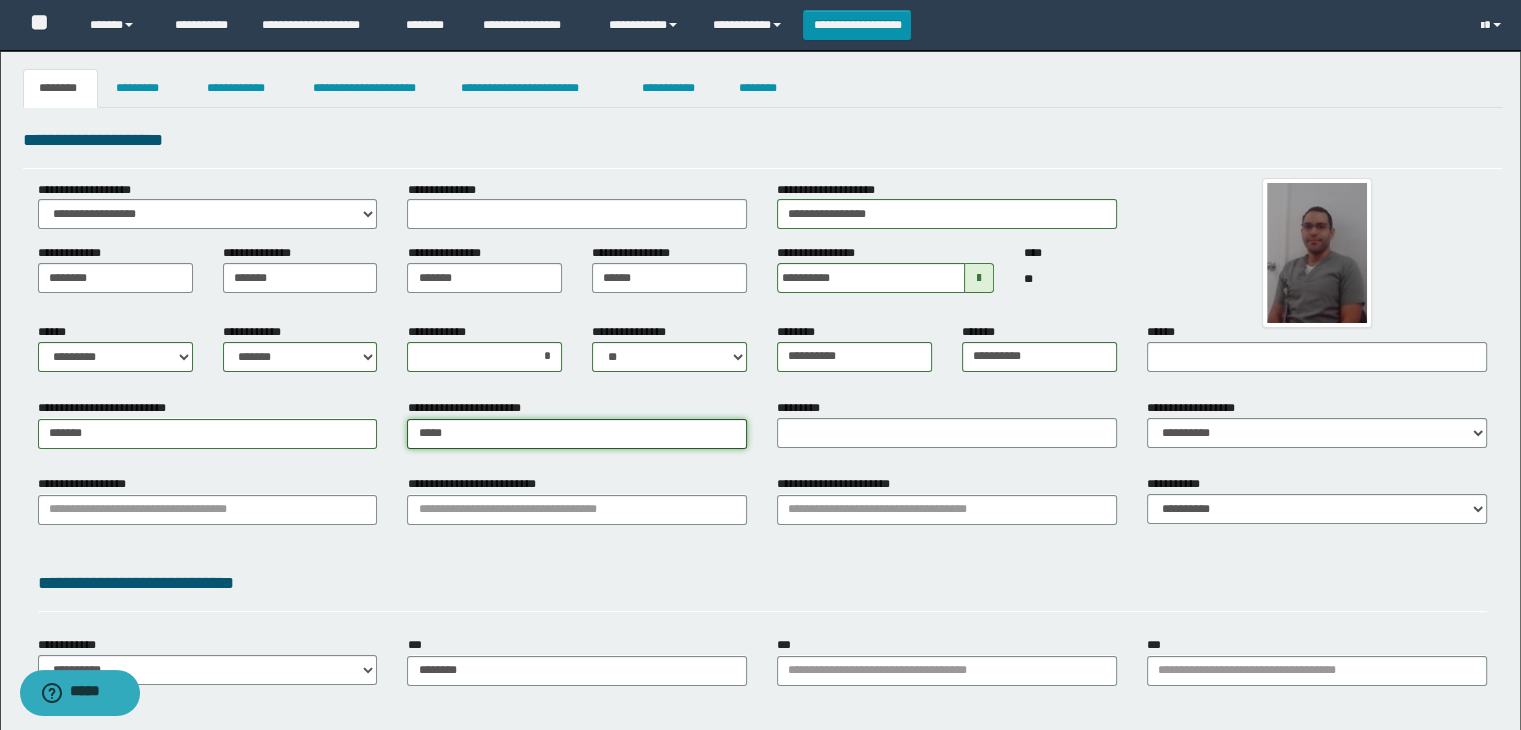 type on "******" 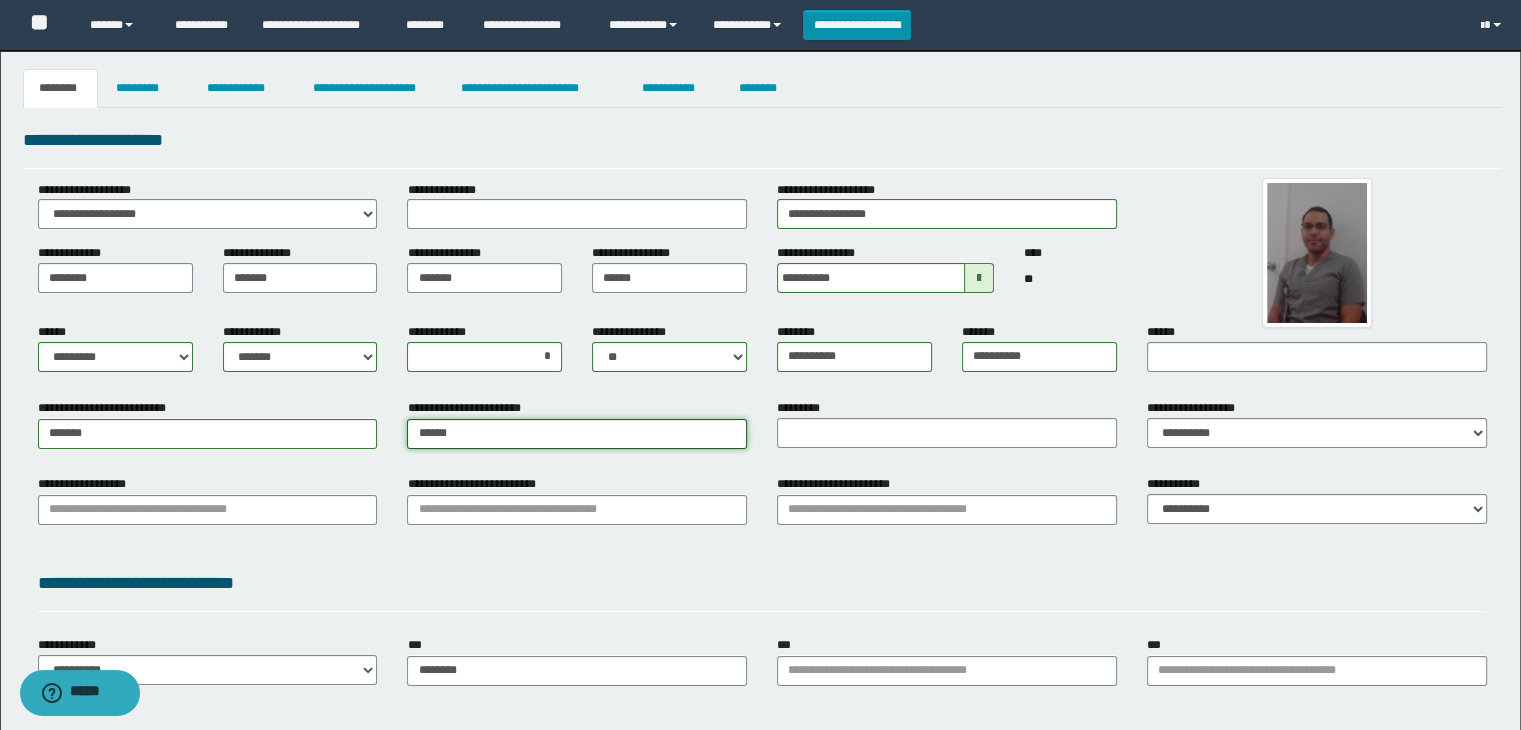 type on "**********" 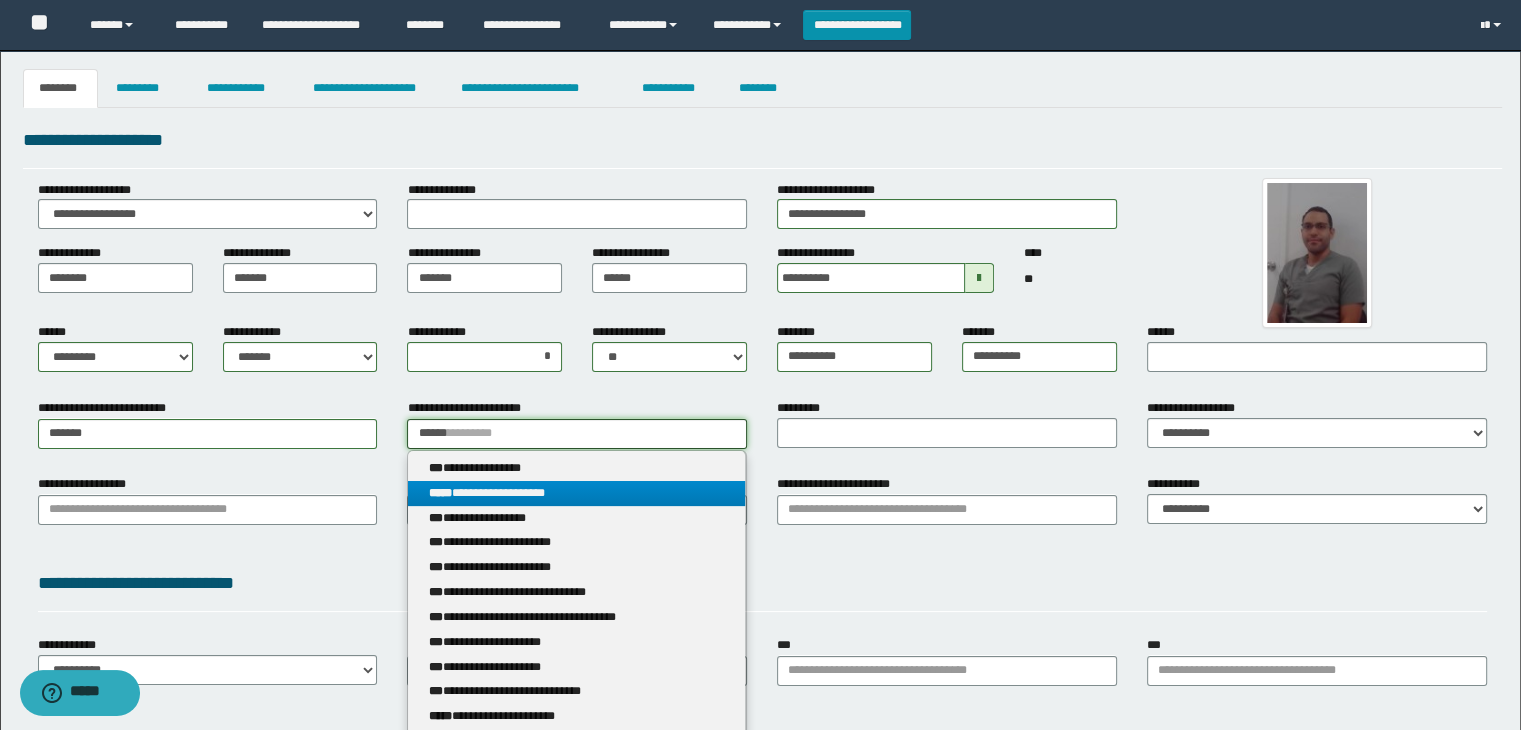 type on "******" 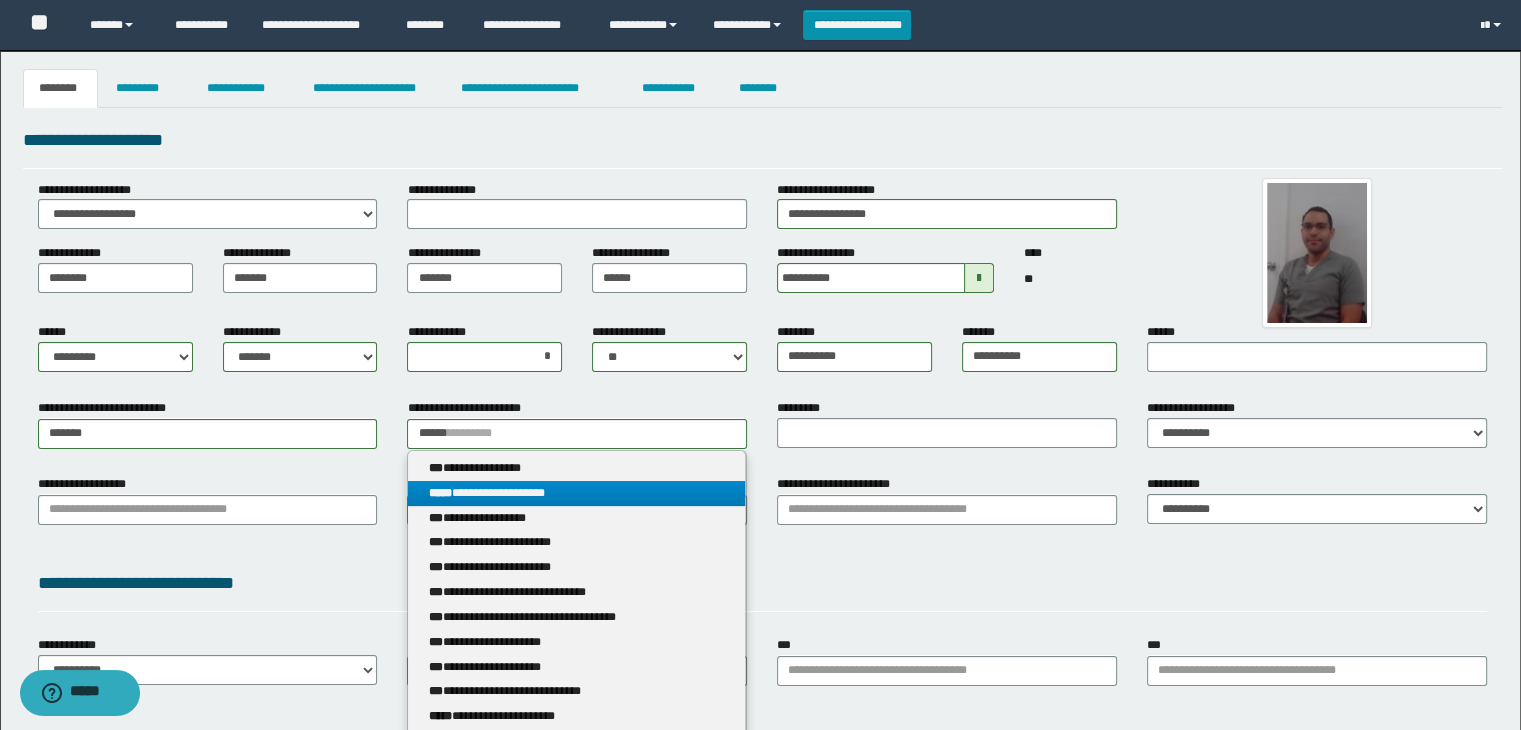 click on "**********" at bounding box center (577, 493) 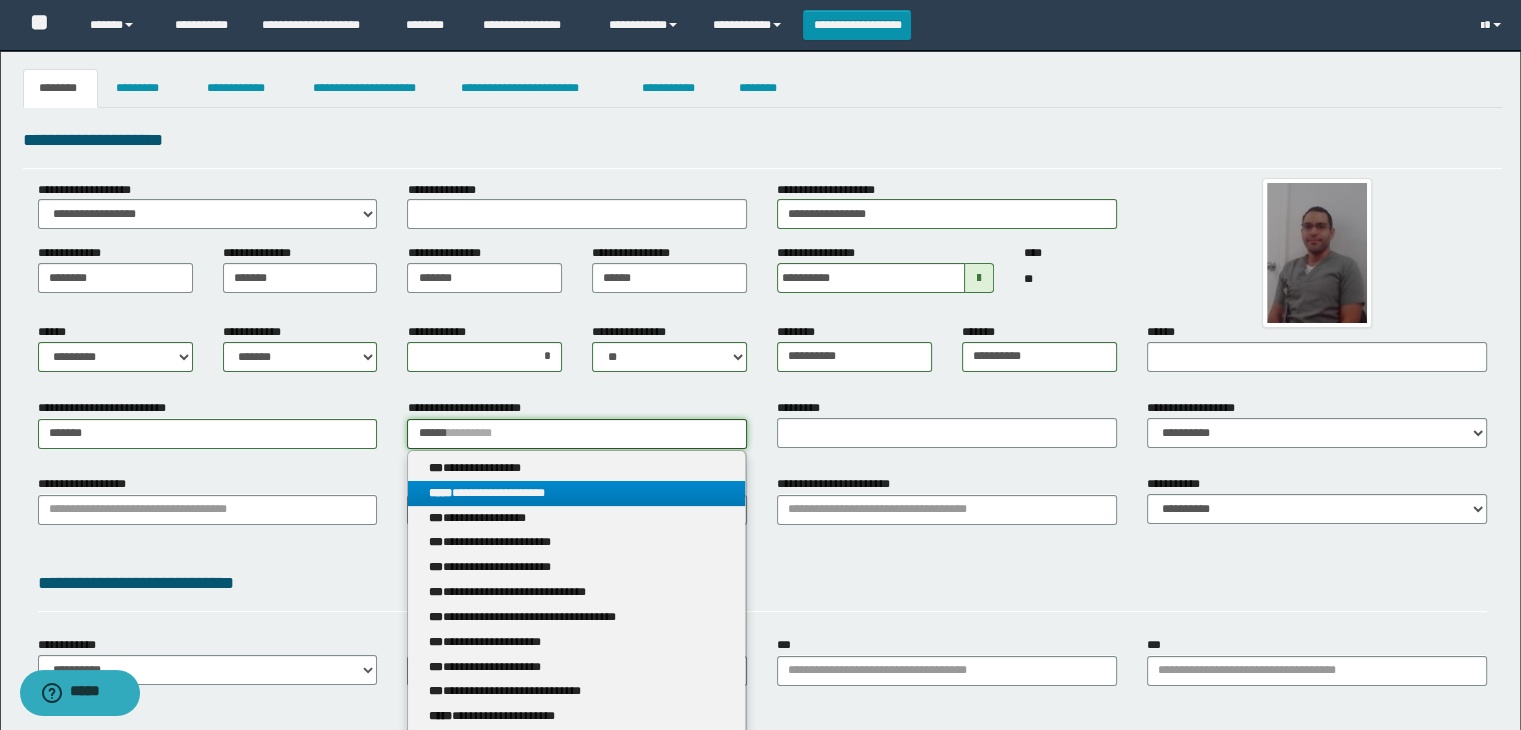 type 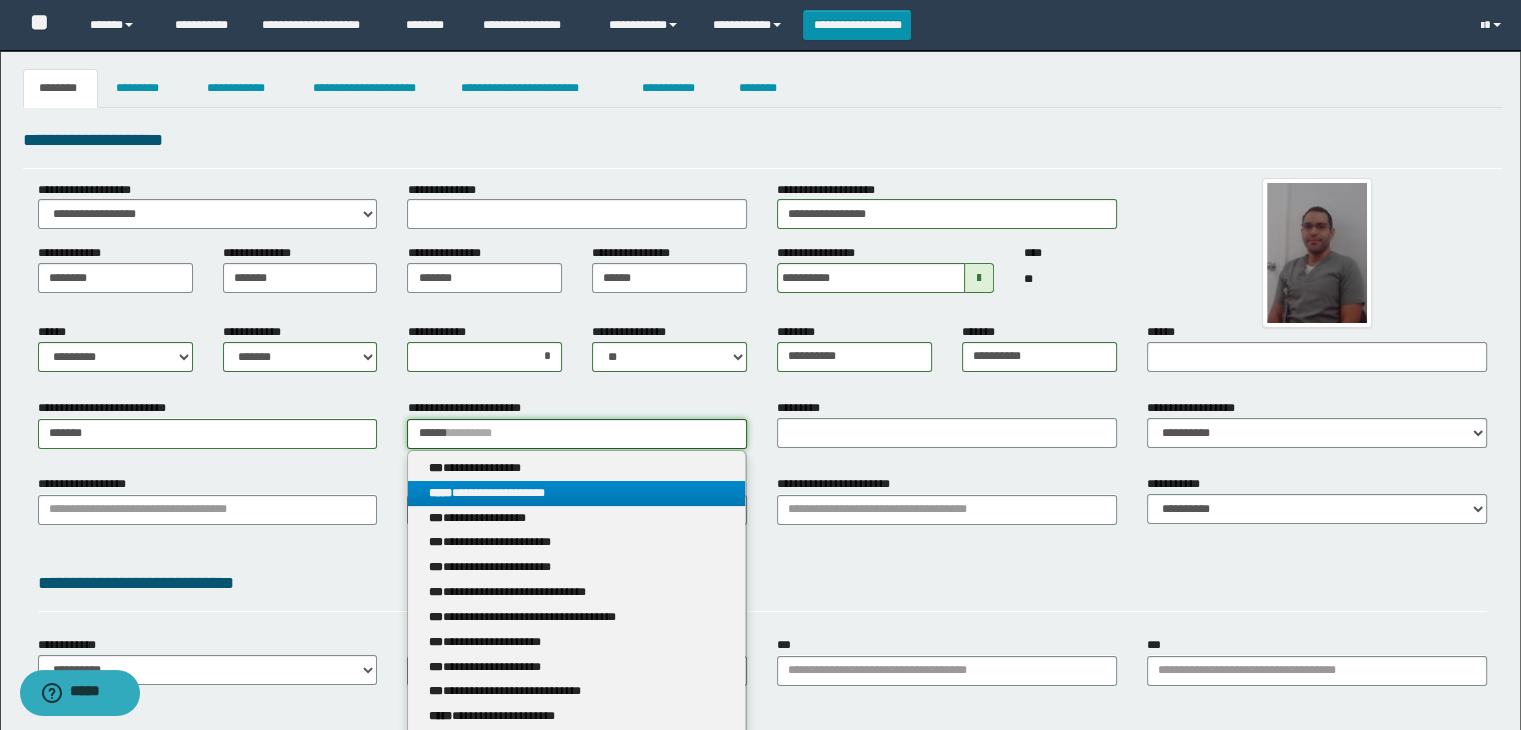 type on "**********" 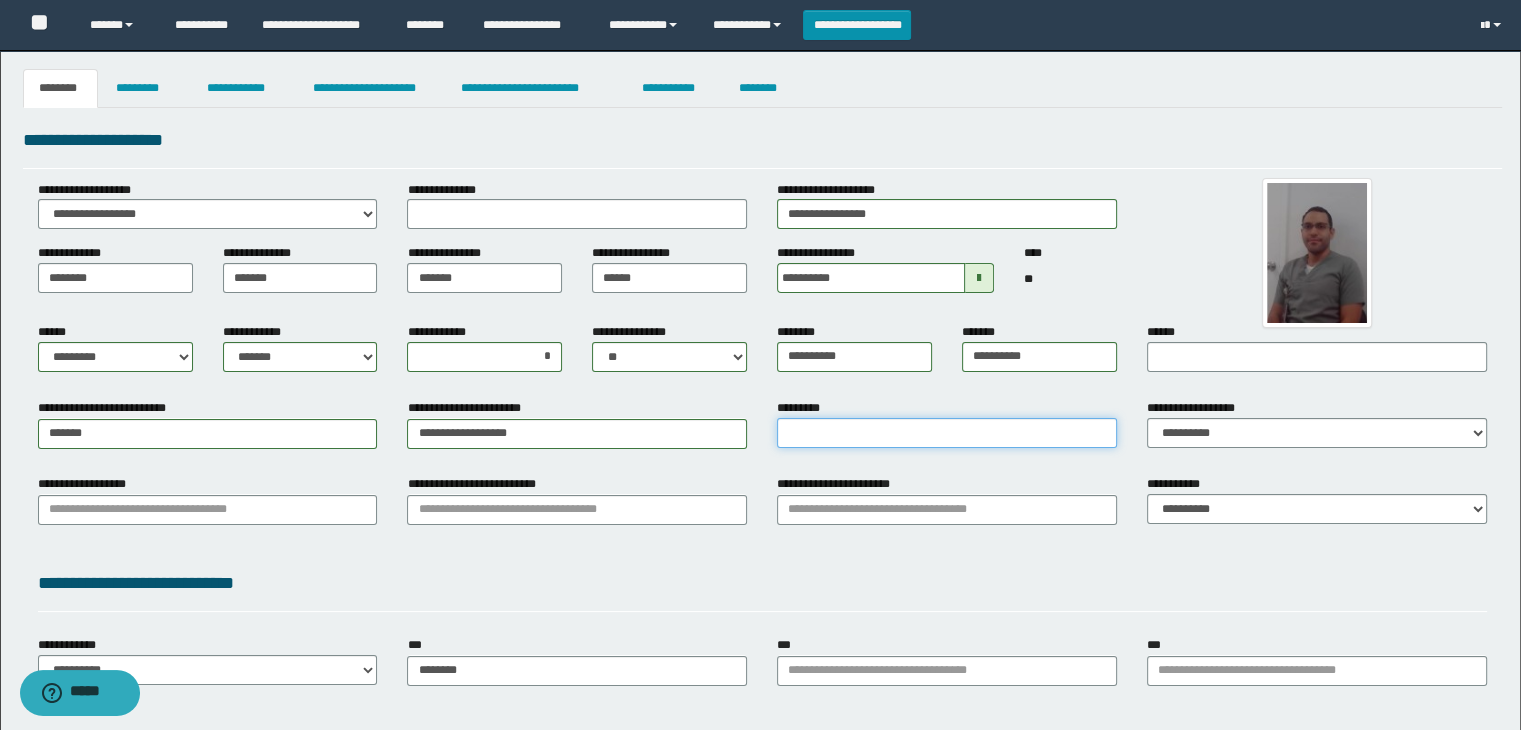 click on "*********" at bounding box center (947, 433) 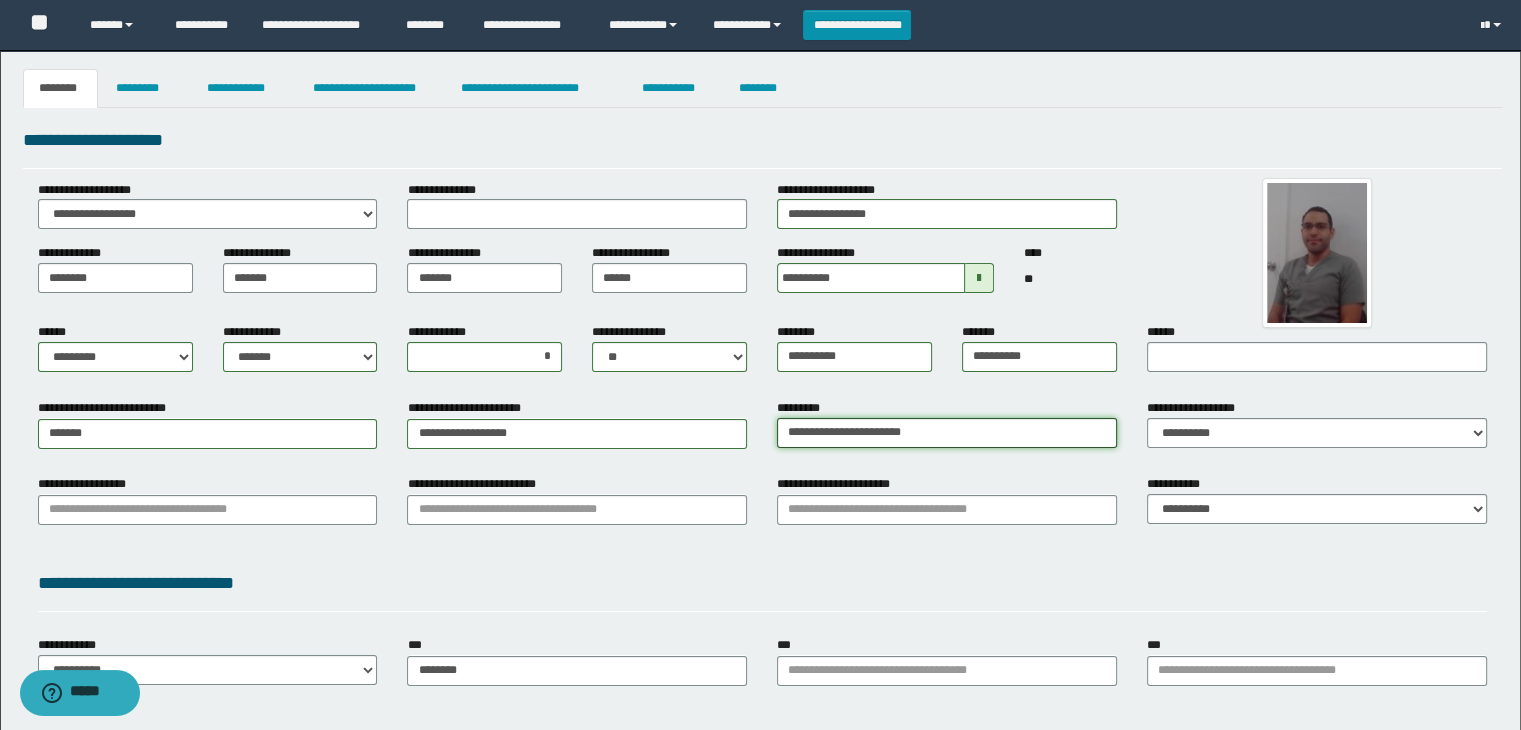 type on "**********" 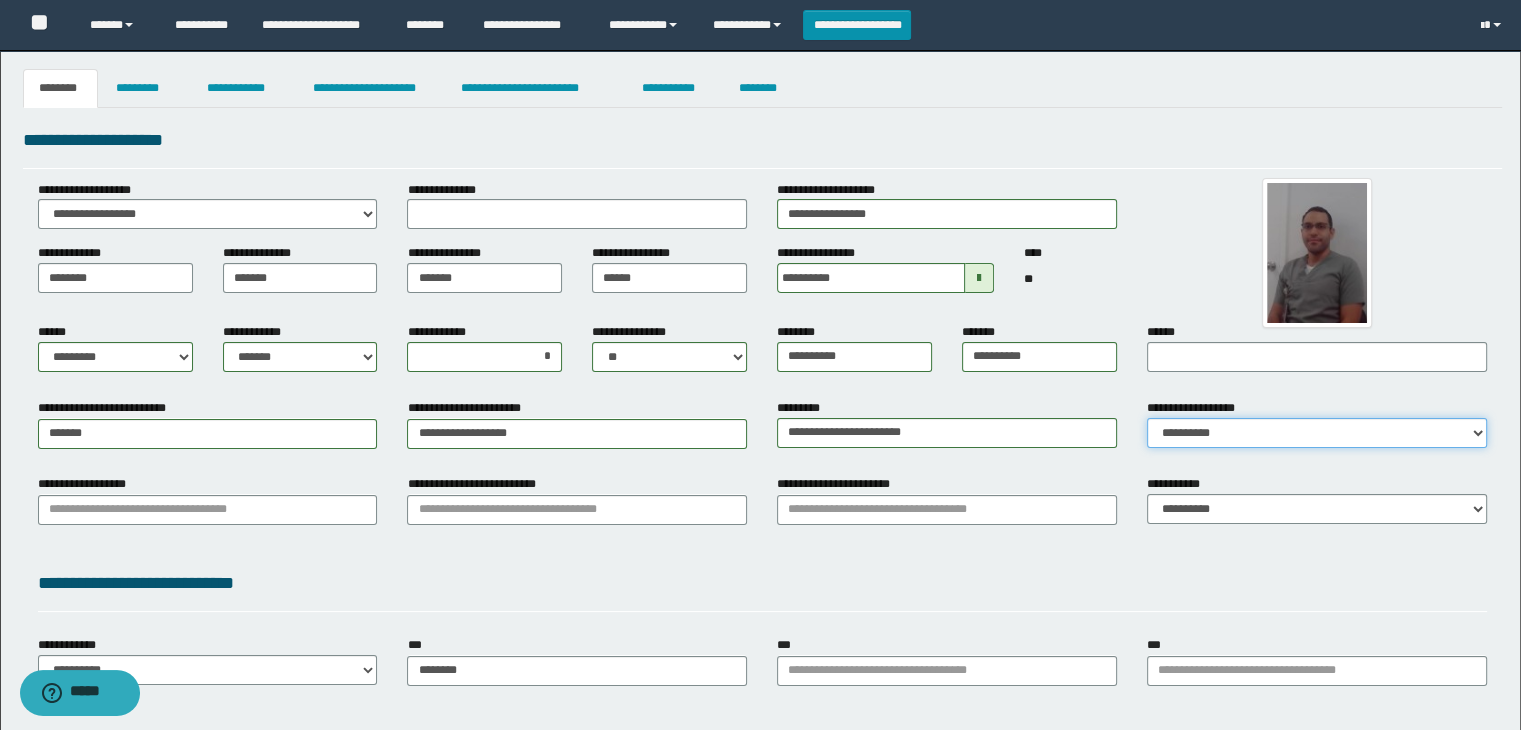 click on "**********" at bounding box center (1317, 433) 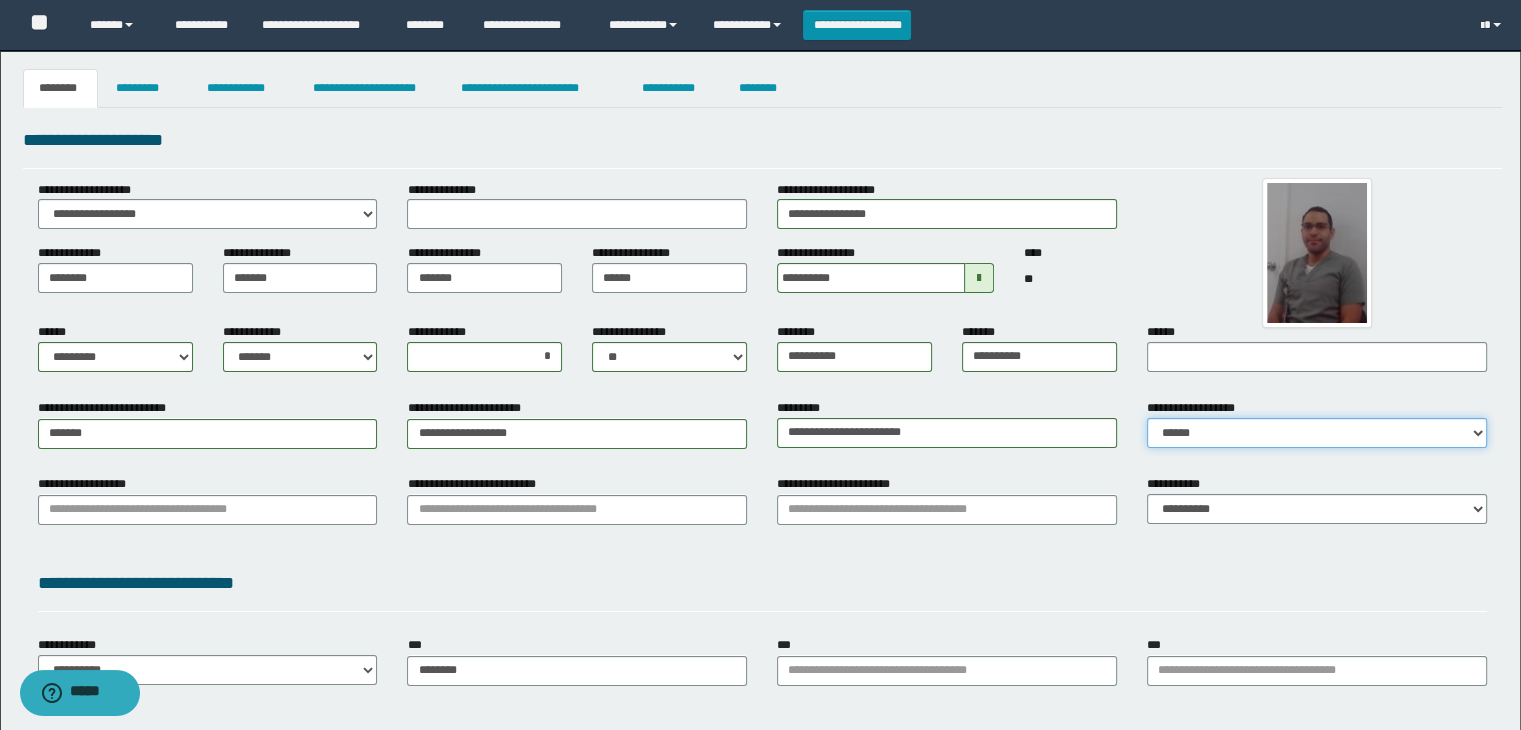 click on "**********" at bounding box center [1317, 433] 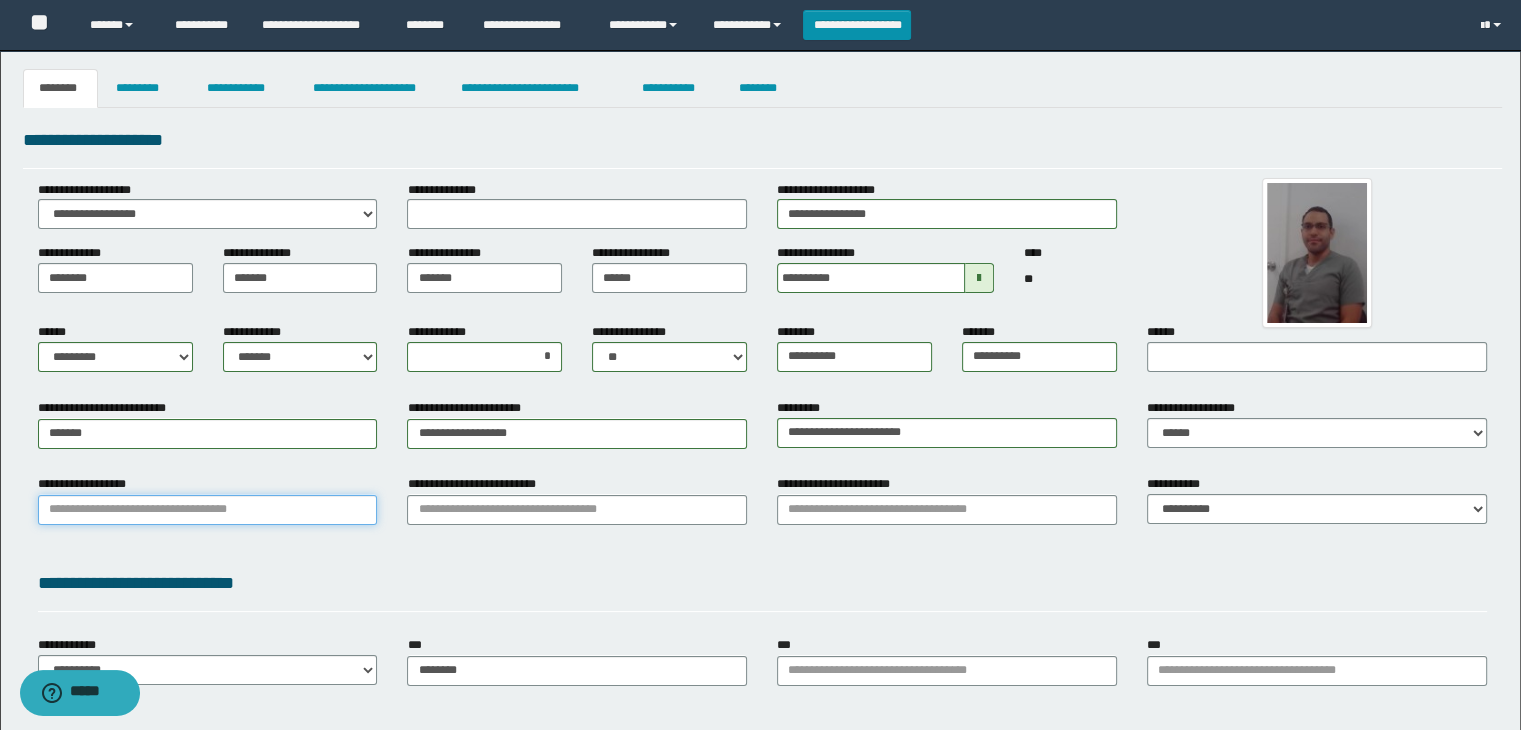 click on "**********" at bounding box center (208, 510) 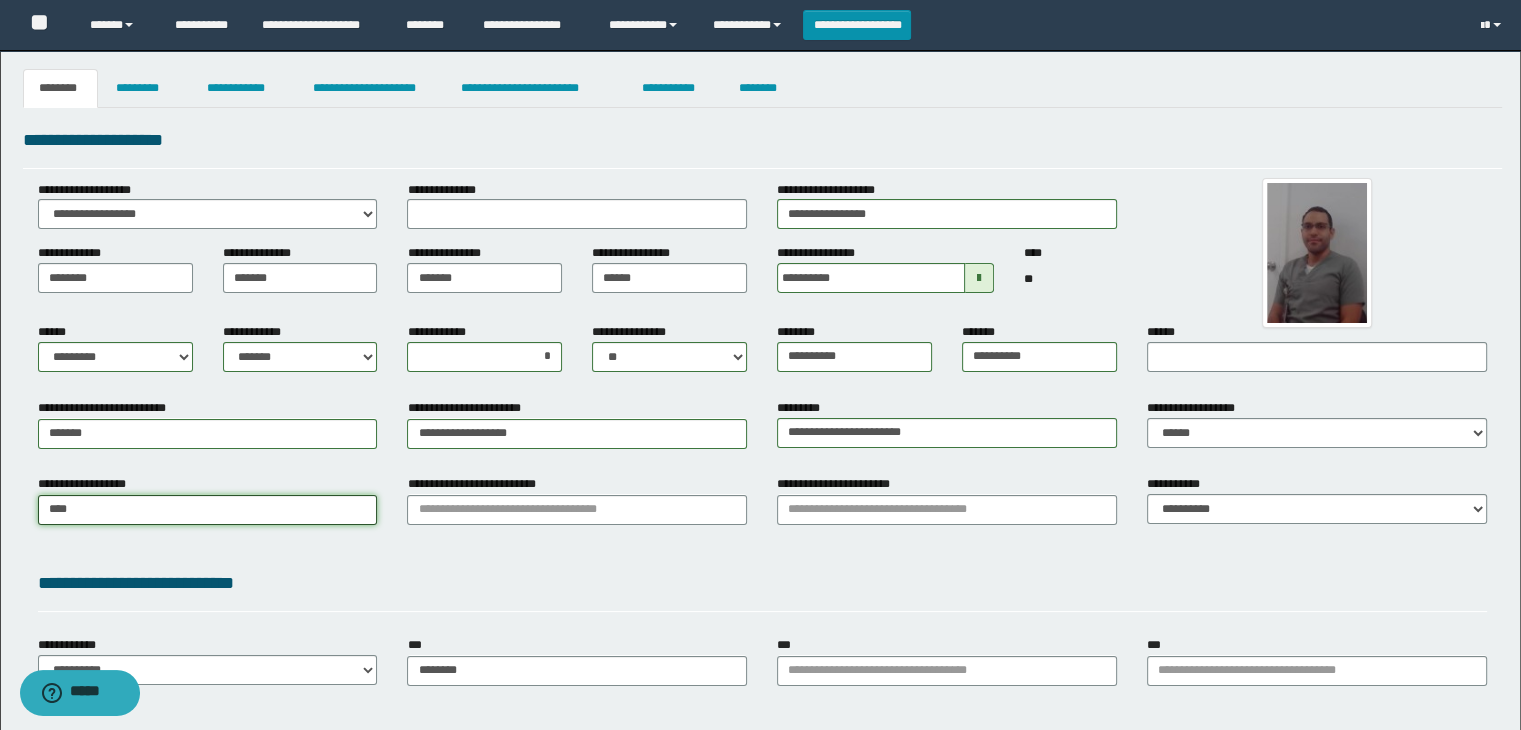 type on "*****" 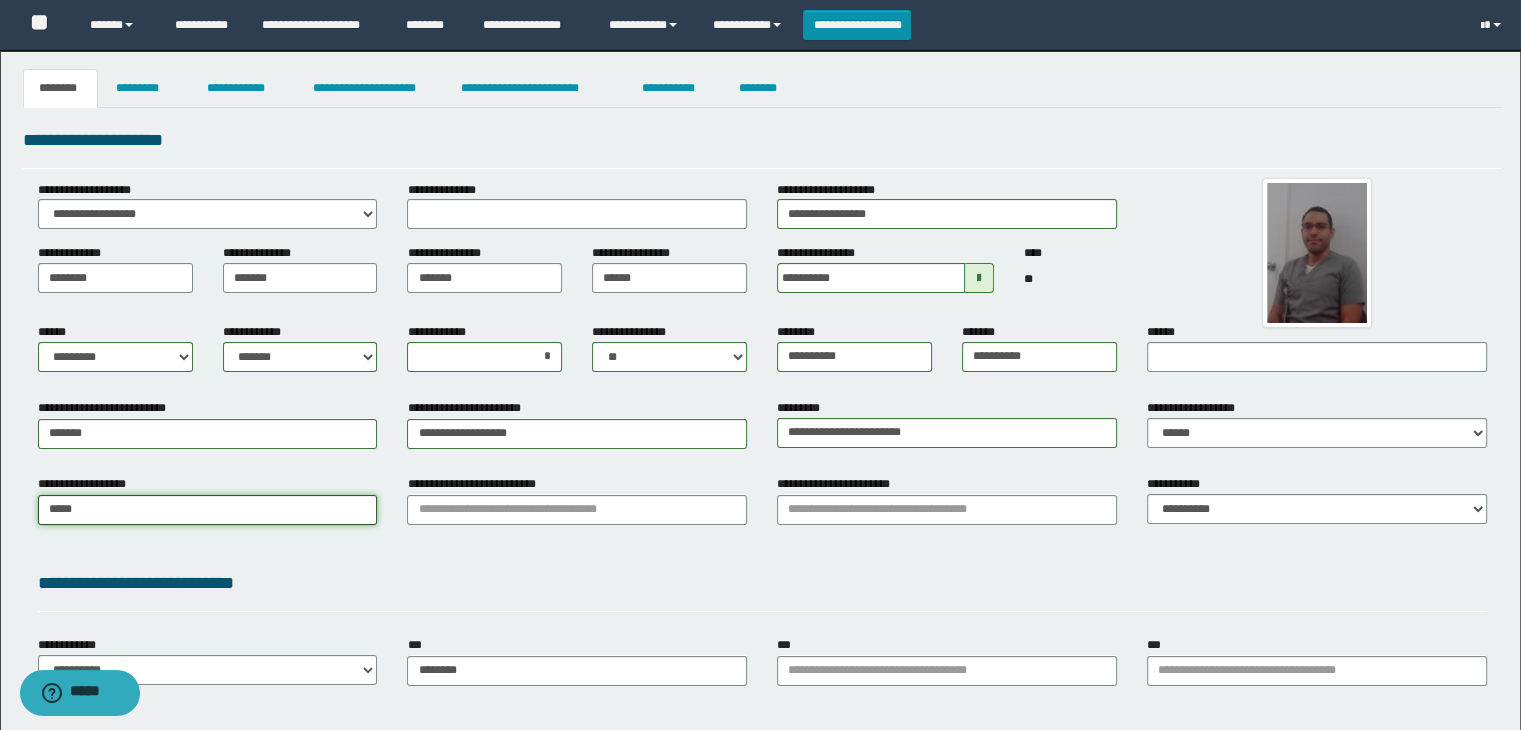 type on "********" 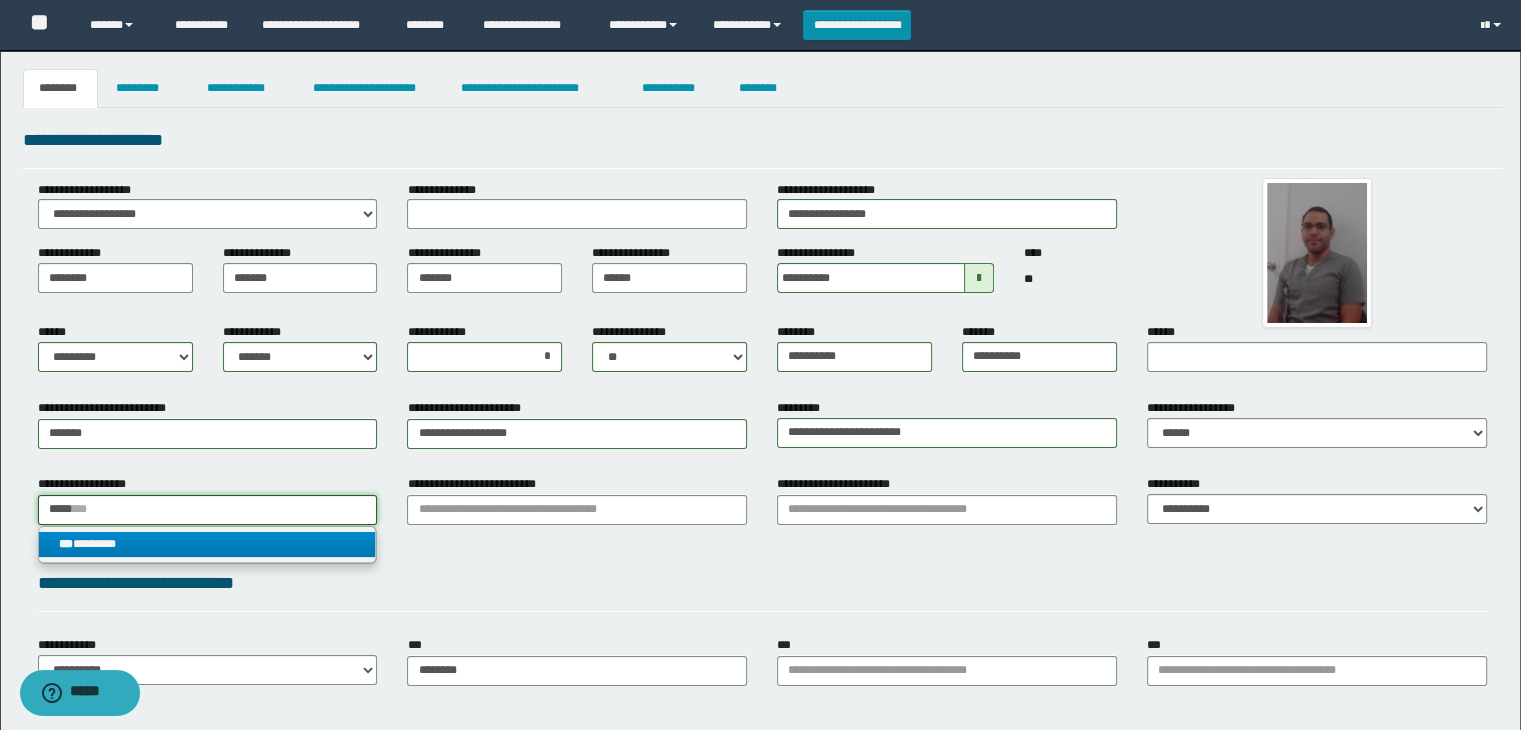 type on "*****" 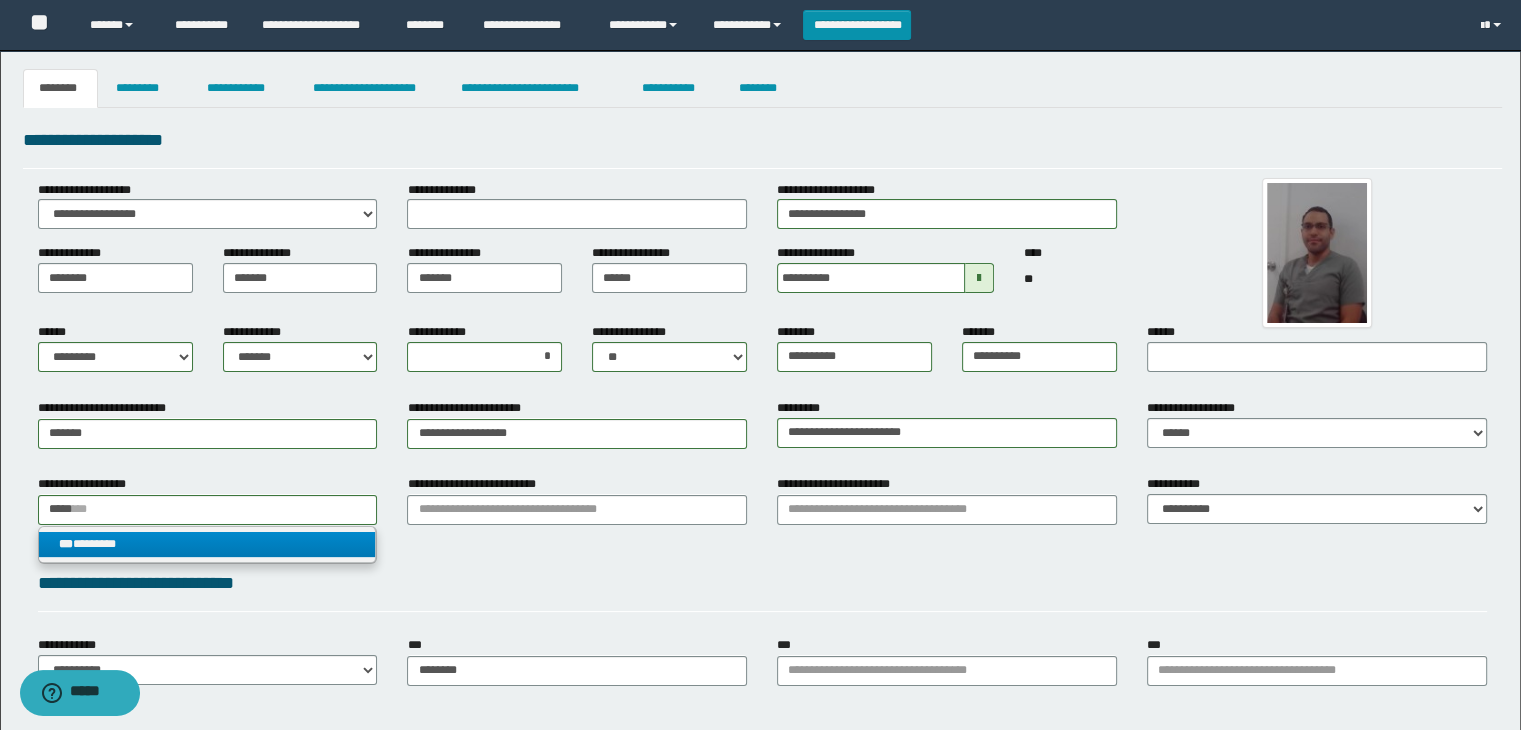 click on "*** ********" at bounding box center (208, 544) 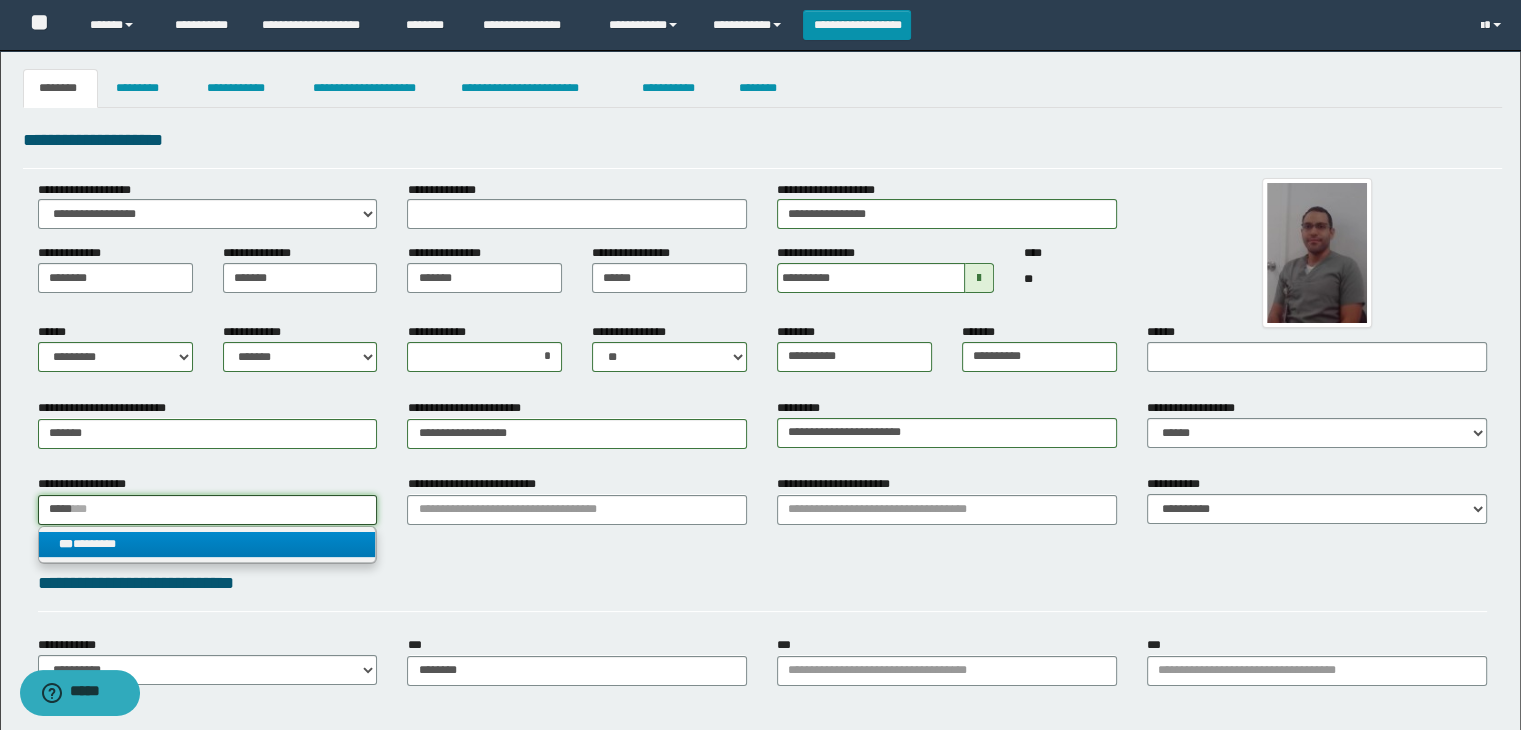 type 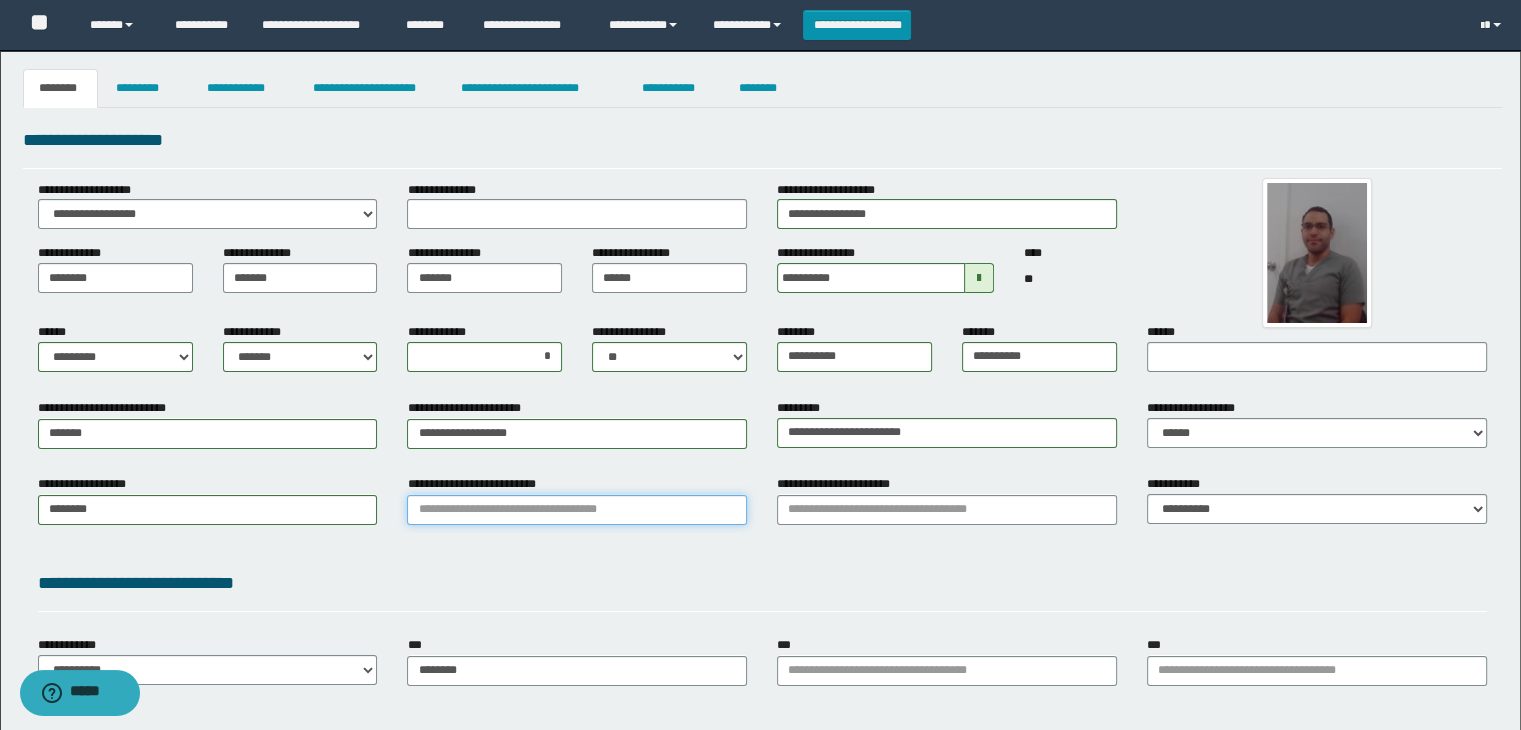 drag, startPoint x: 550, startPoint y: 508, endPoint x: 548, endPoint y: 471, distance: 37.054016 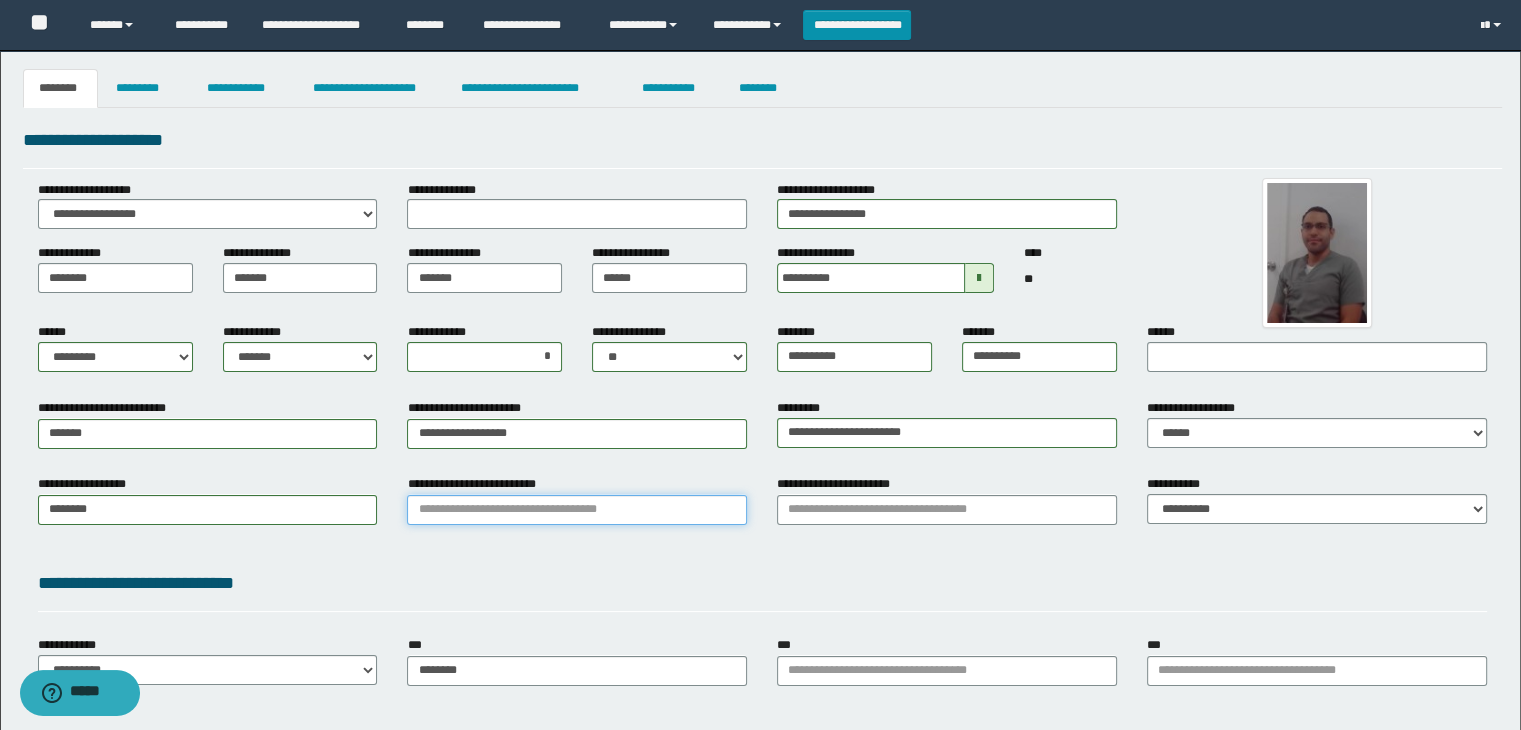 click on "**********" at bounding box center [577, 510] 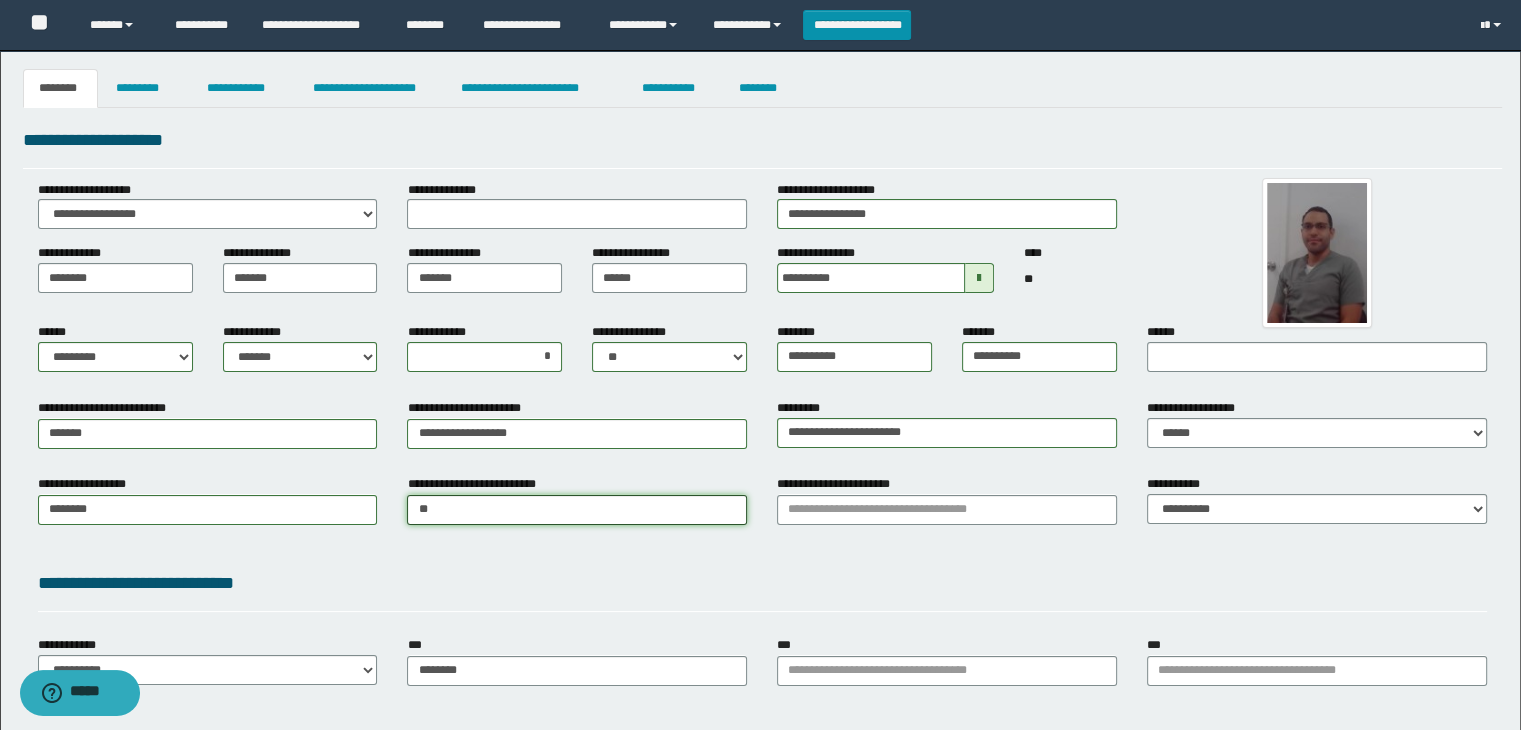 type on "***" 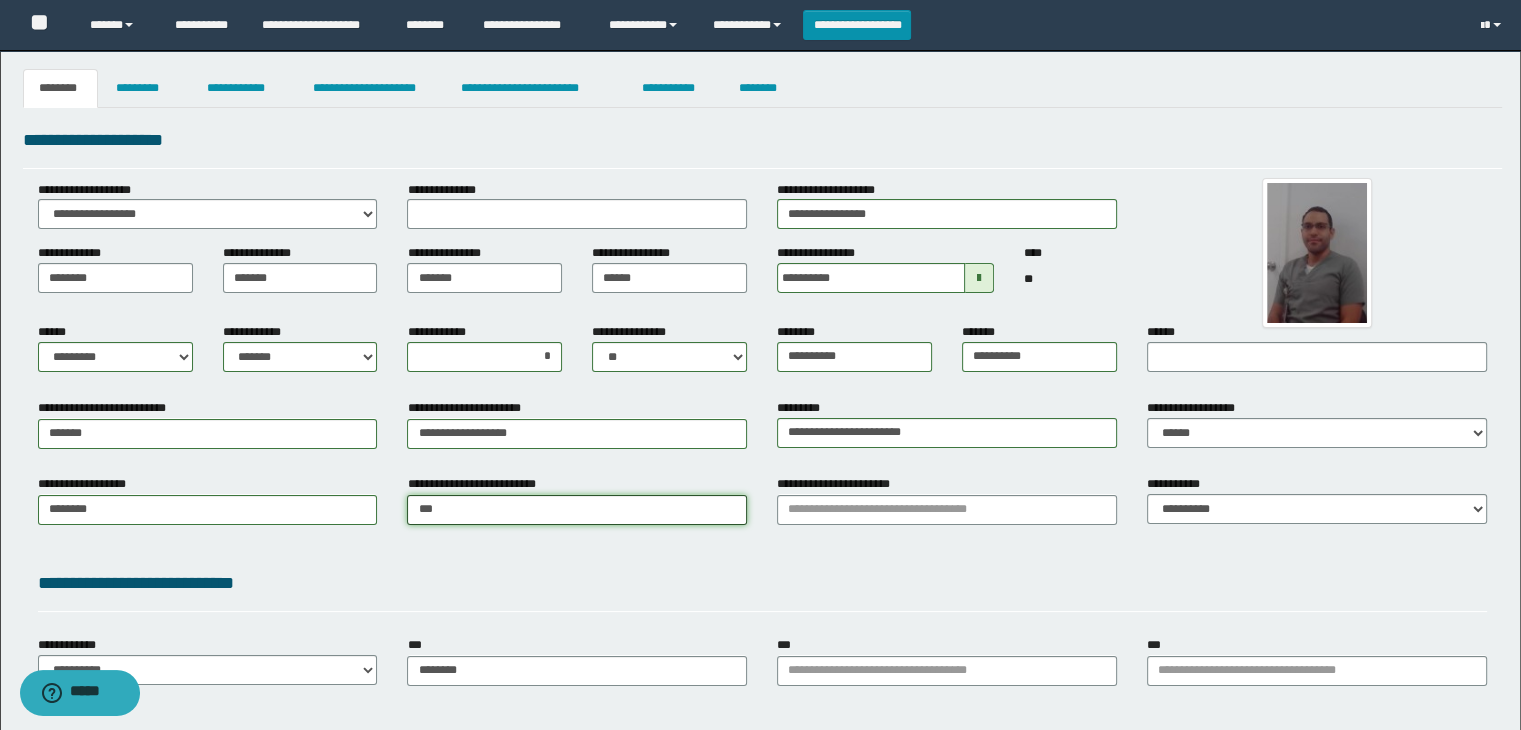 type on "***" 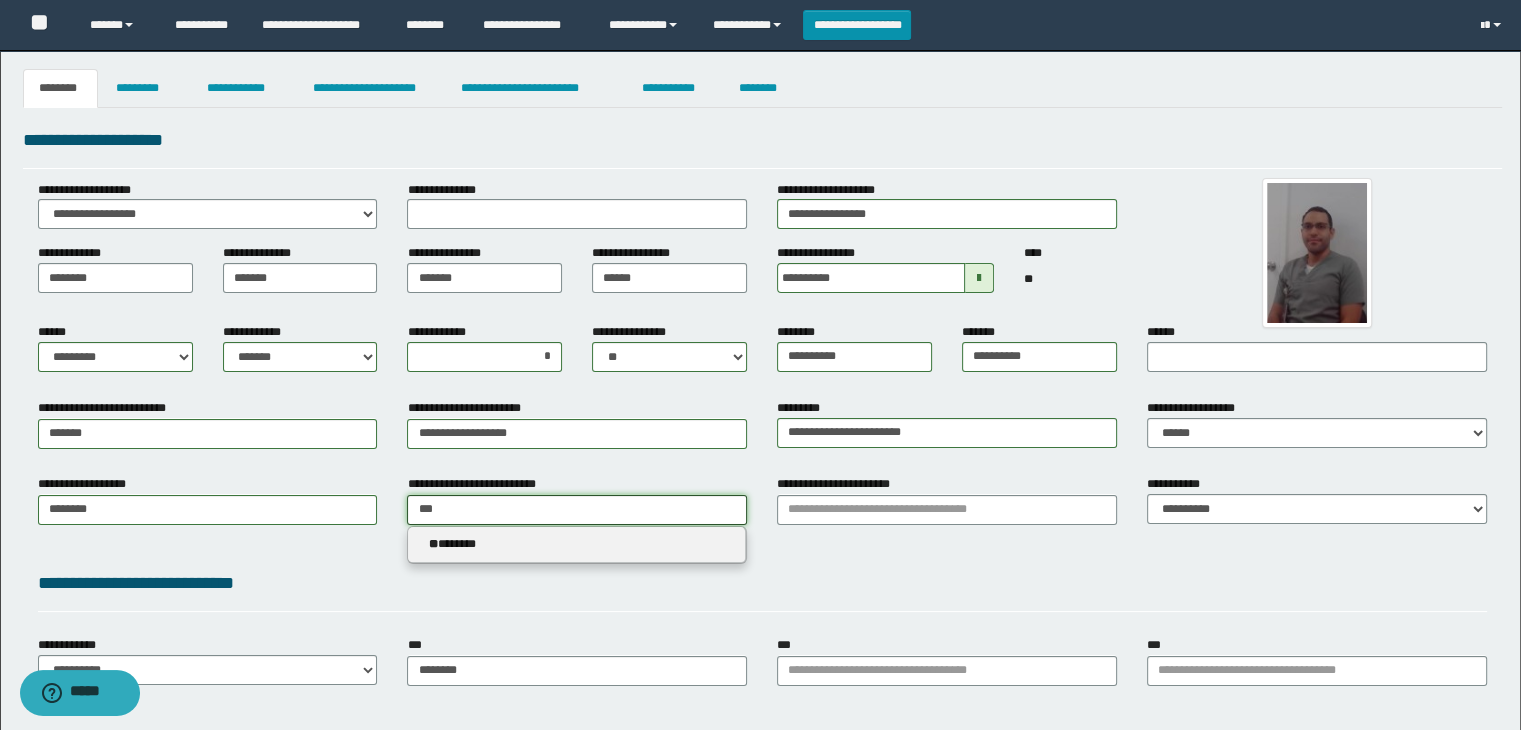 type 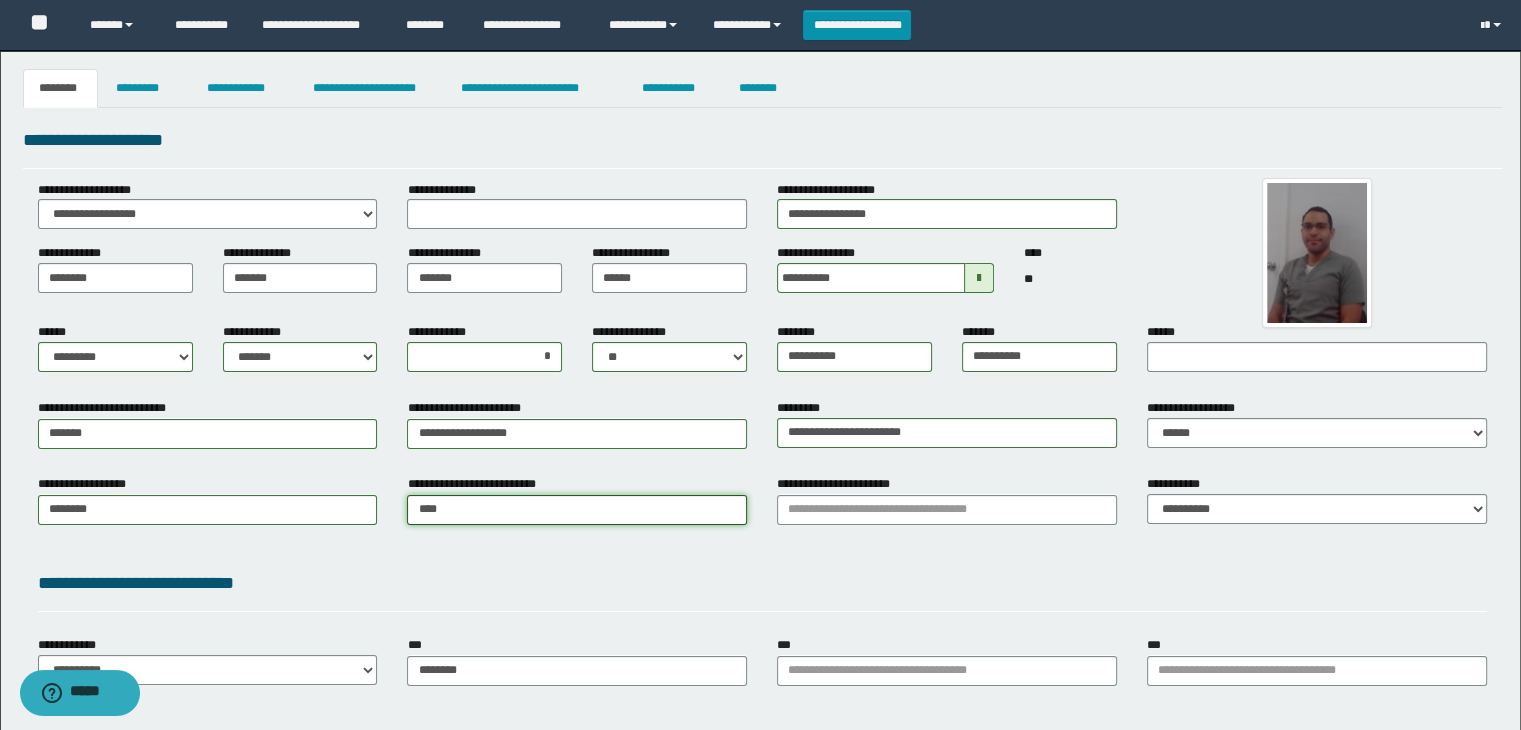 type on "****" 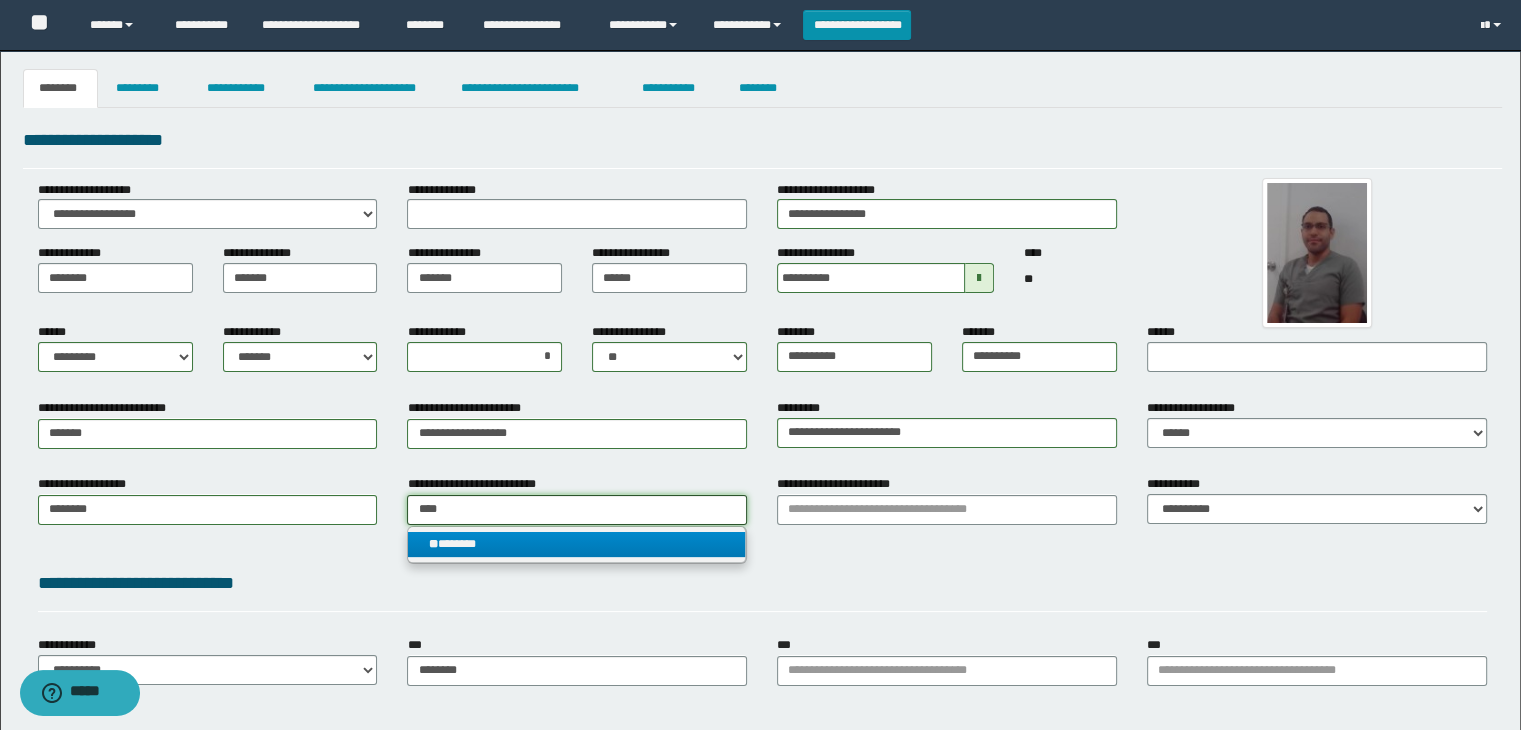 type on "****" 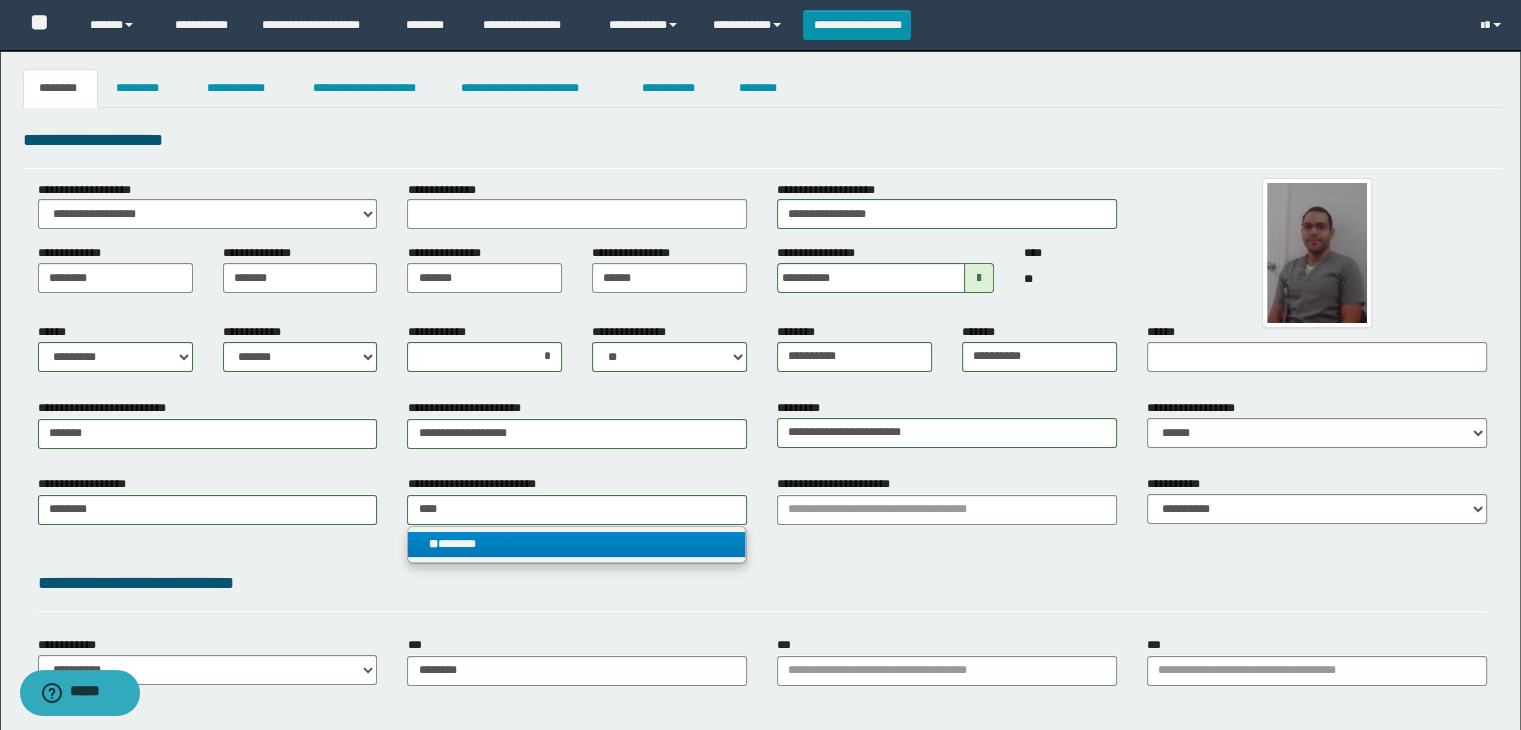 click on "** *******" at bounding box center (577, 544) 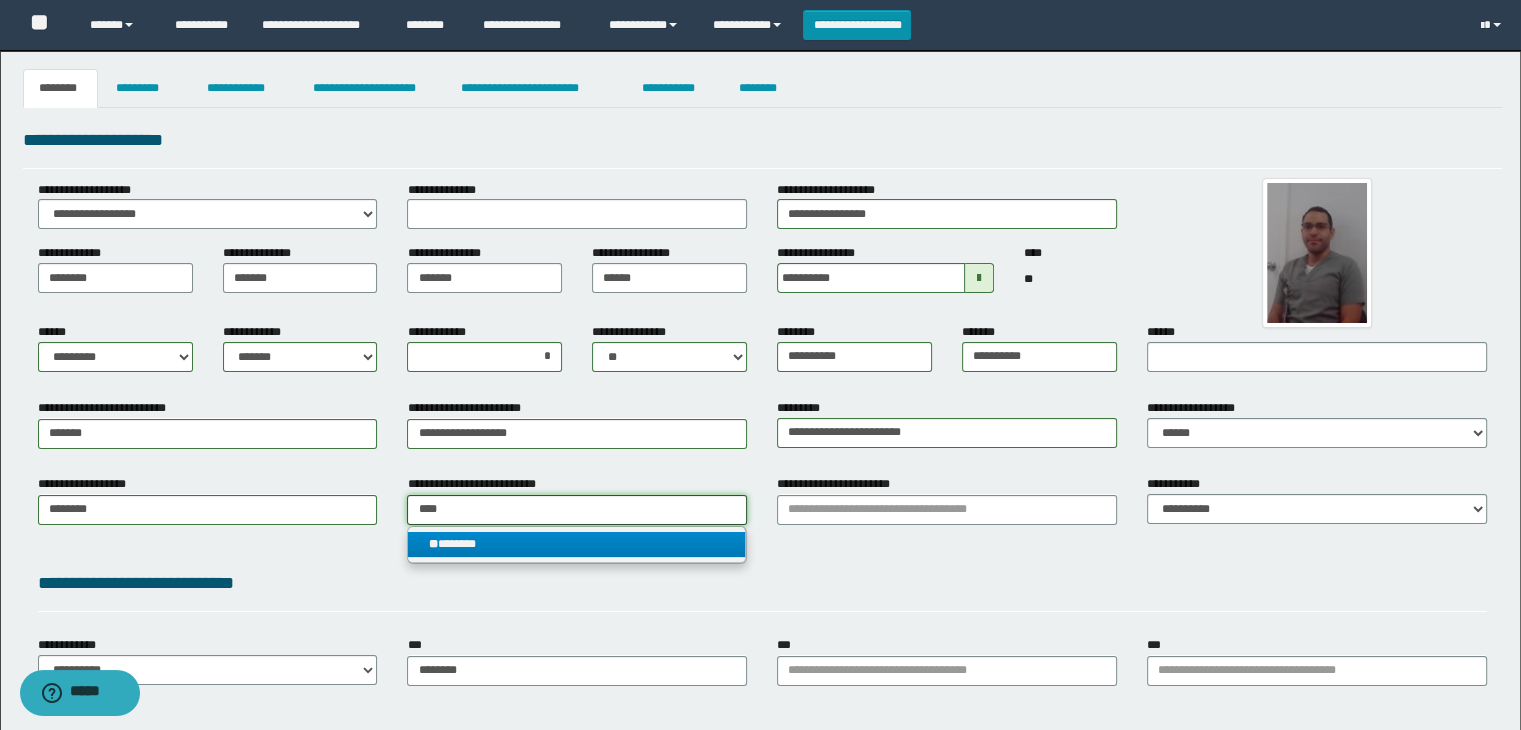 type 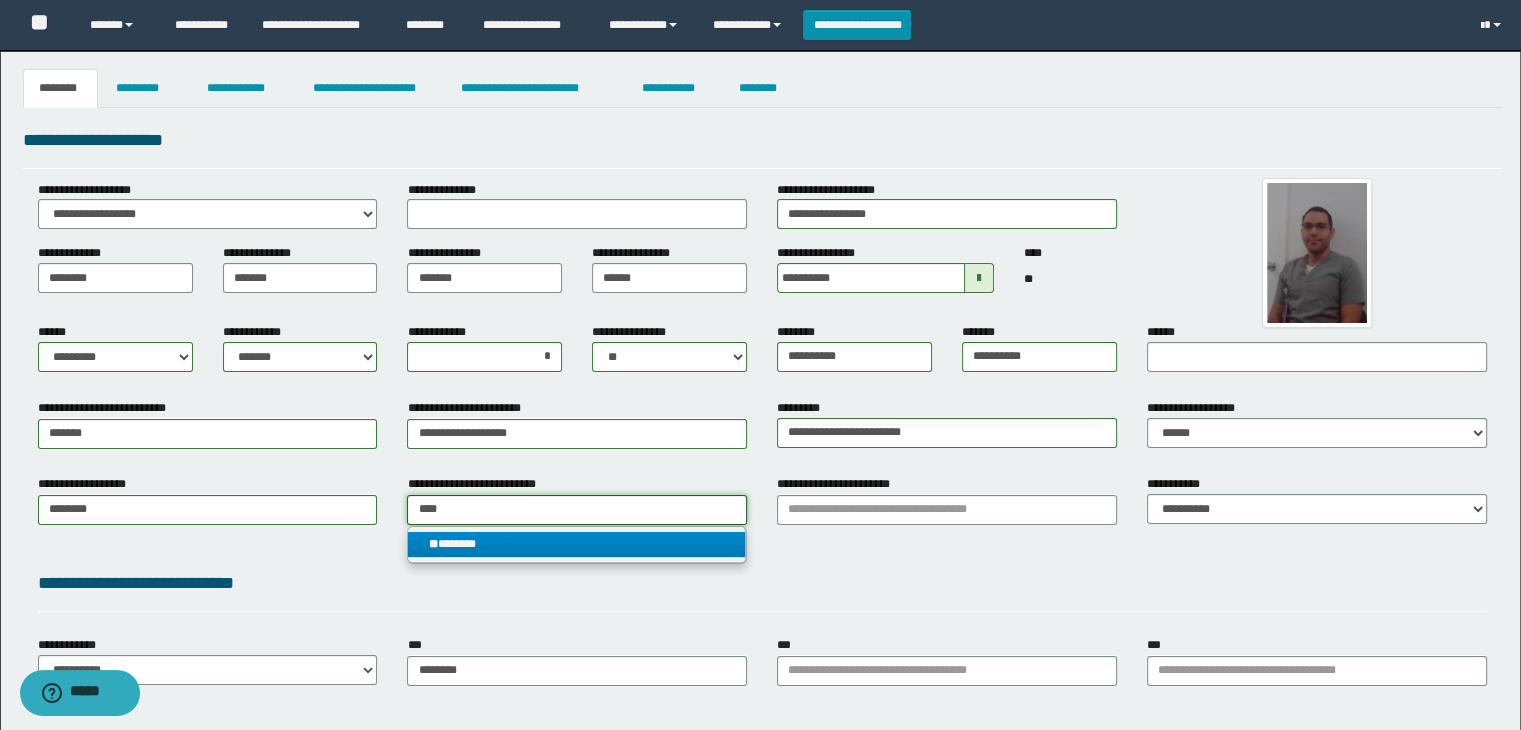 type on "*******" 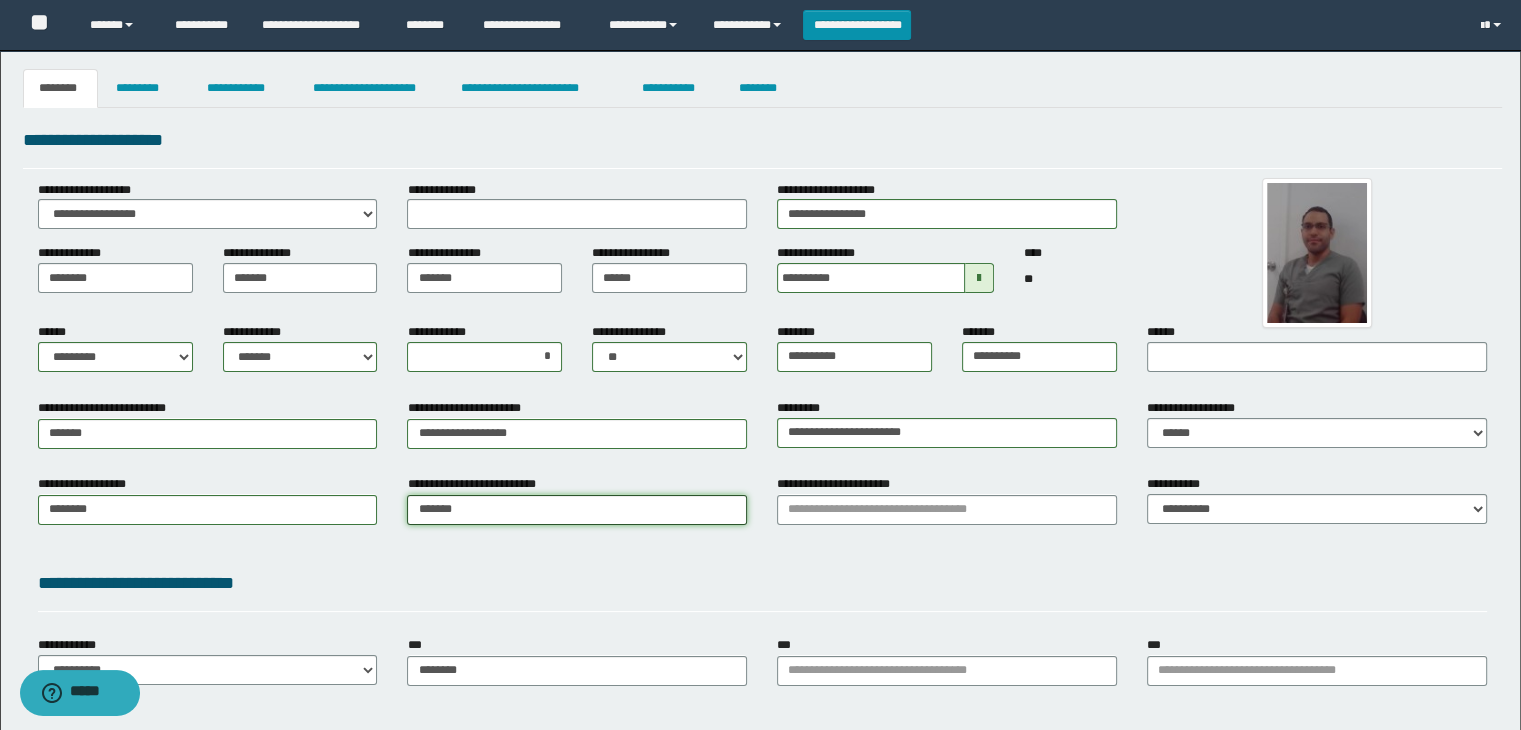 drag, startPoint x: 548, startPoint y: 503, endPoint x: 29, endPoint y: 449, distance: 521.8017 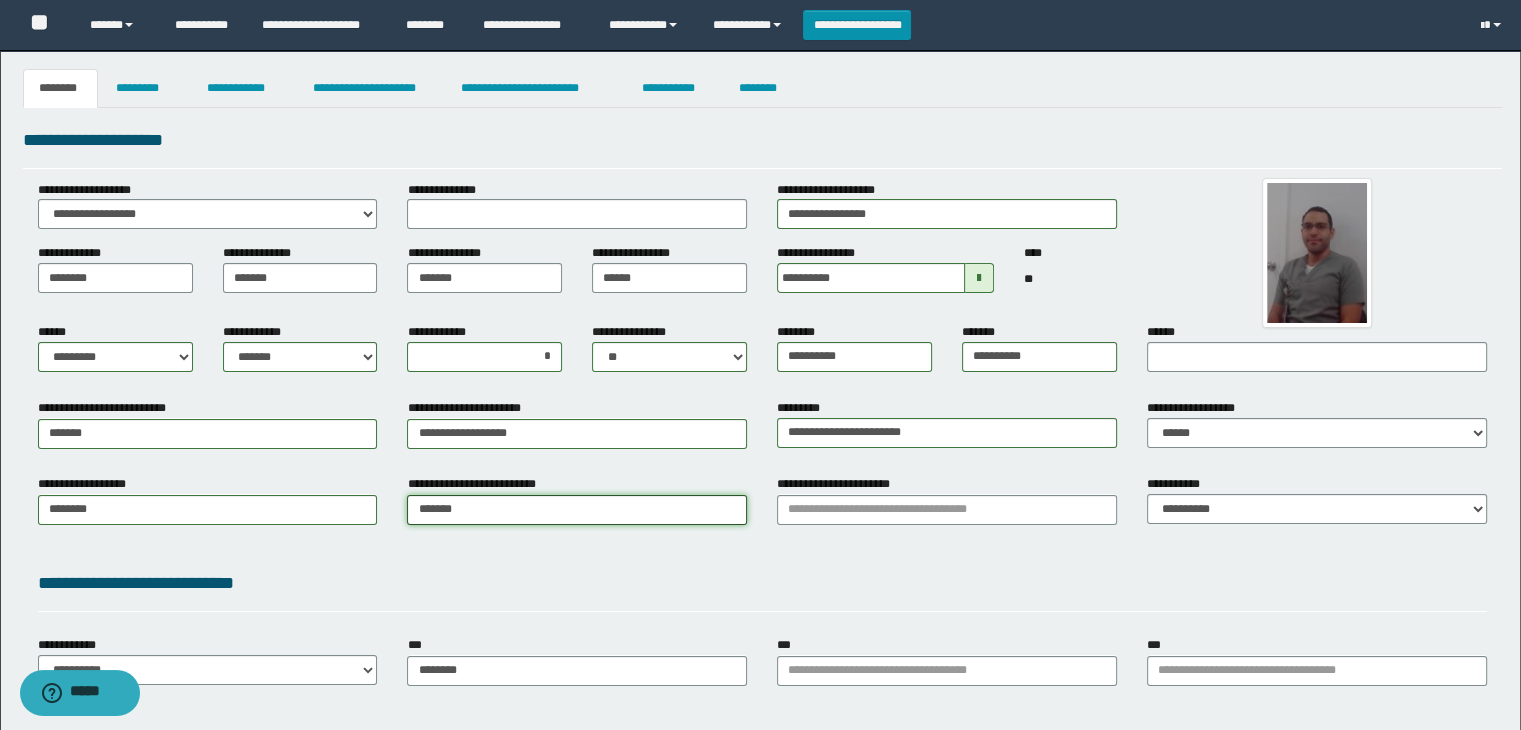 click on "**********" at bounding box center [763, 516] 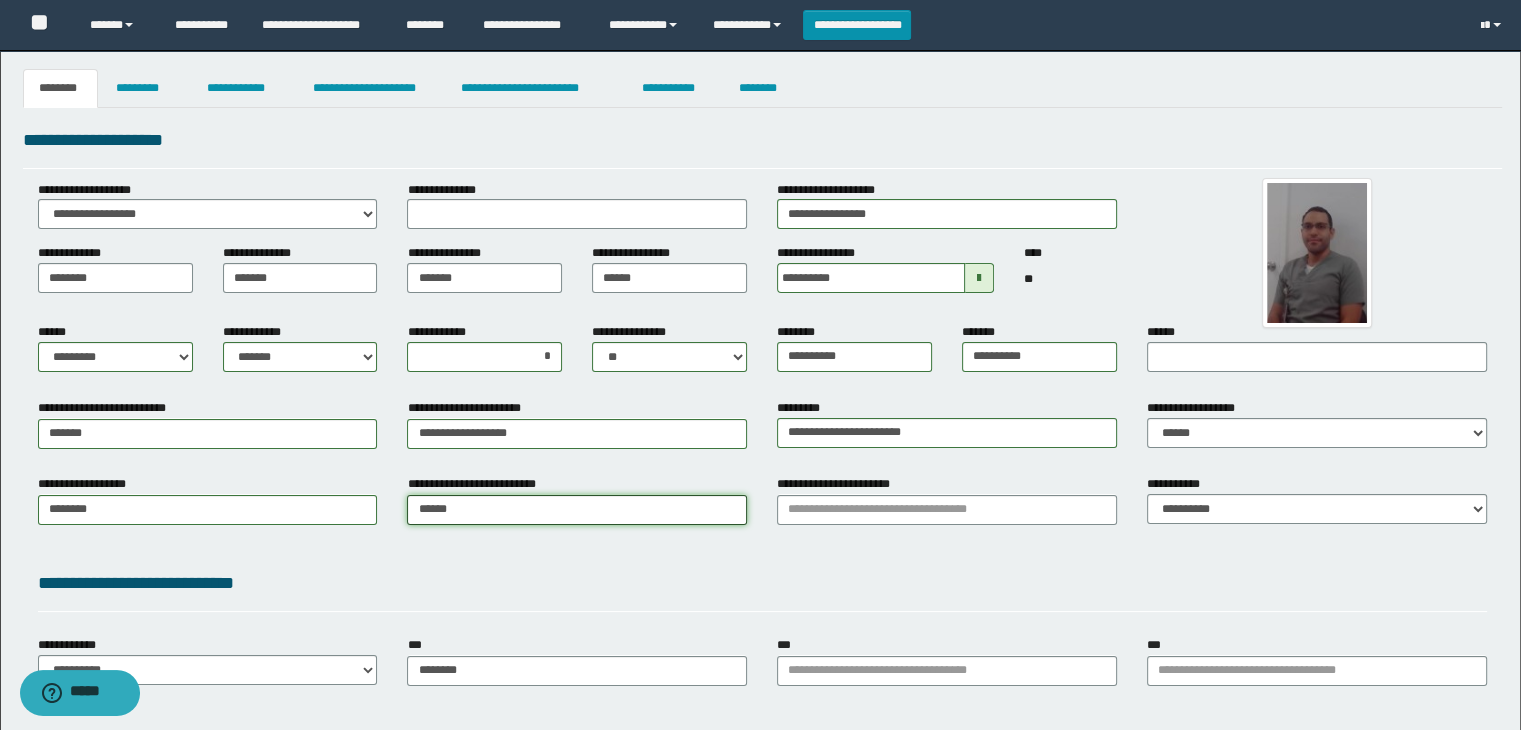 type on "*******" 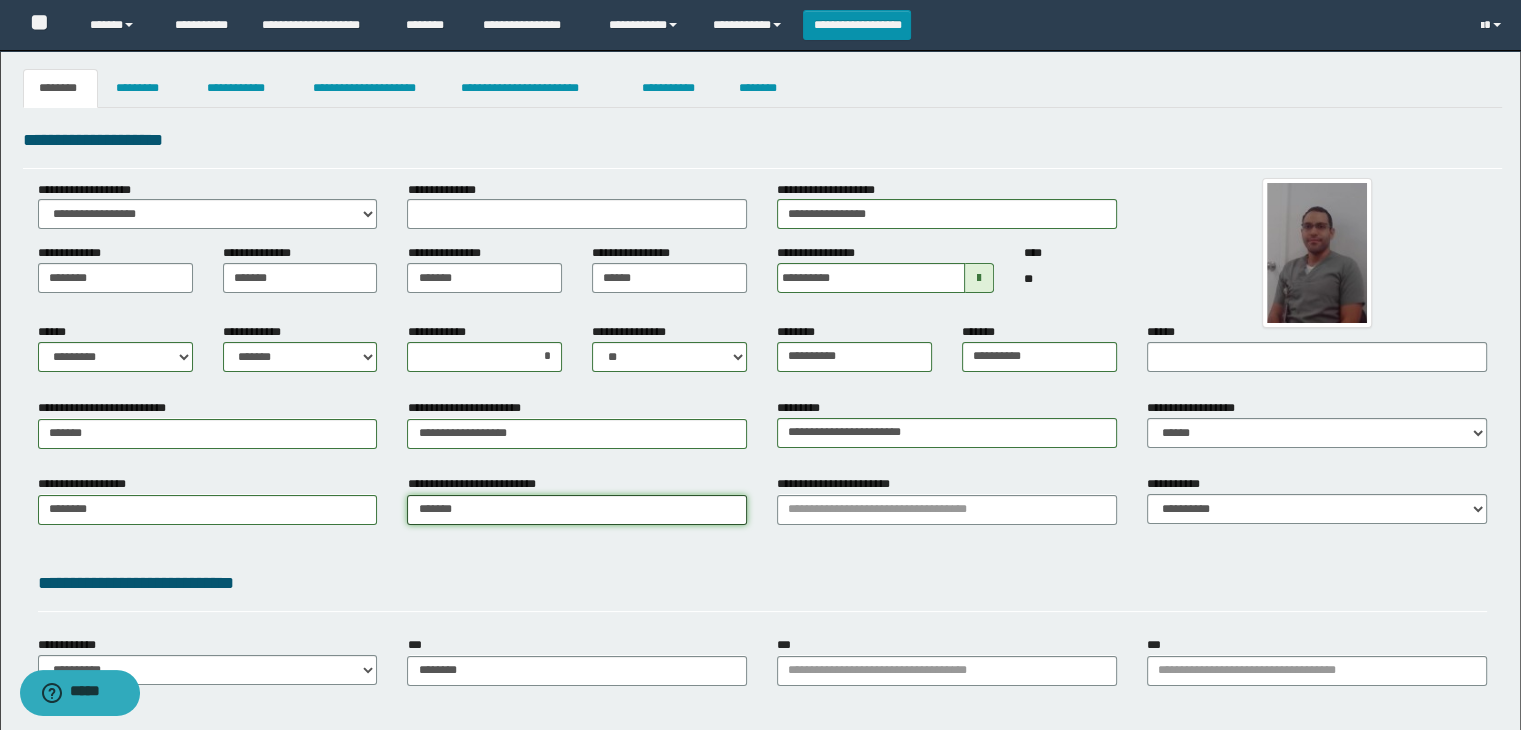 type on "*******" 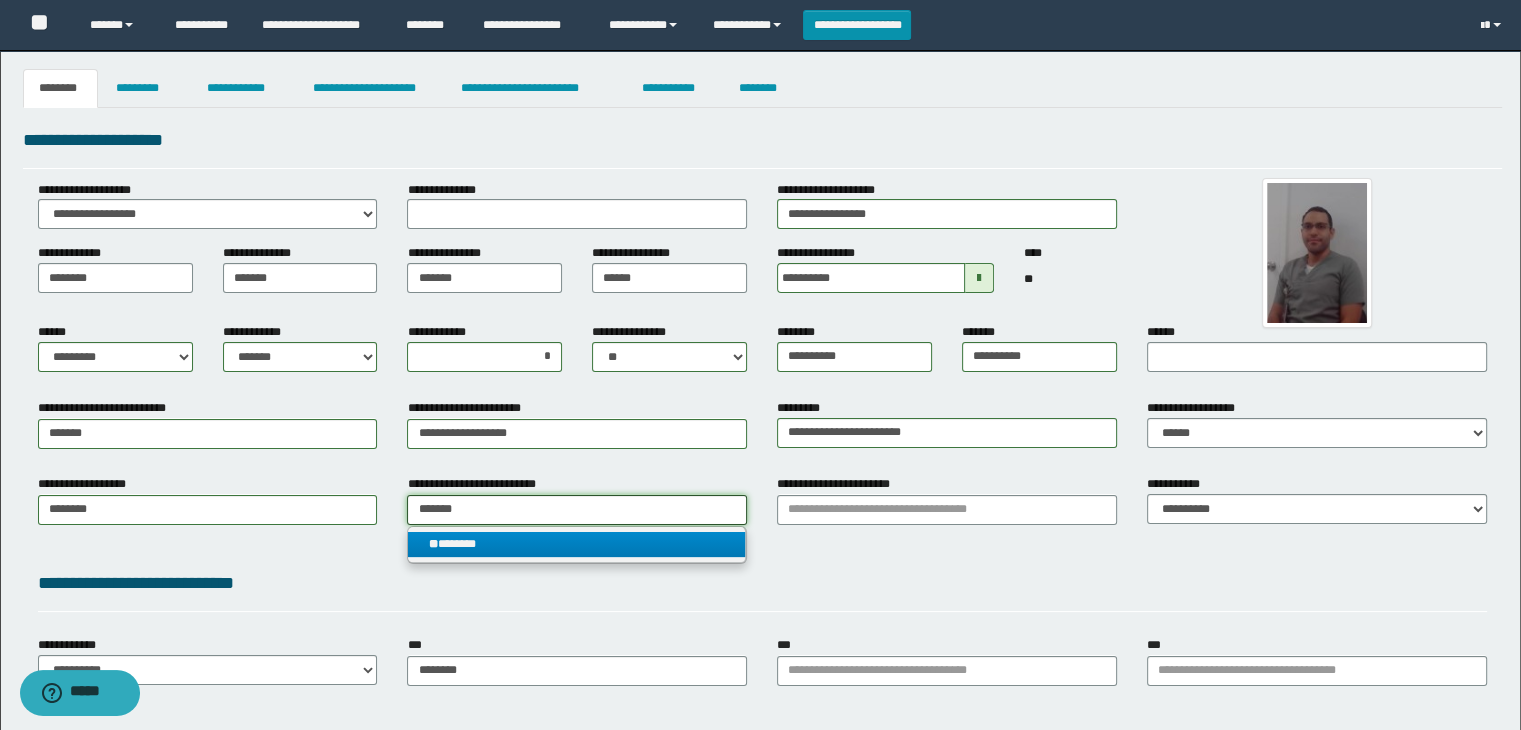 type on "*******" 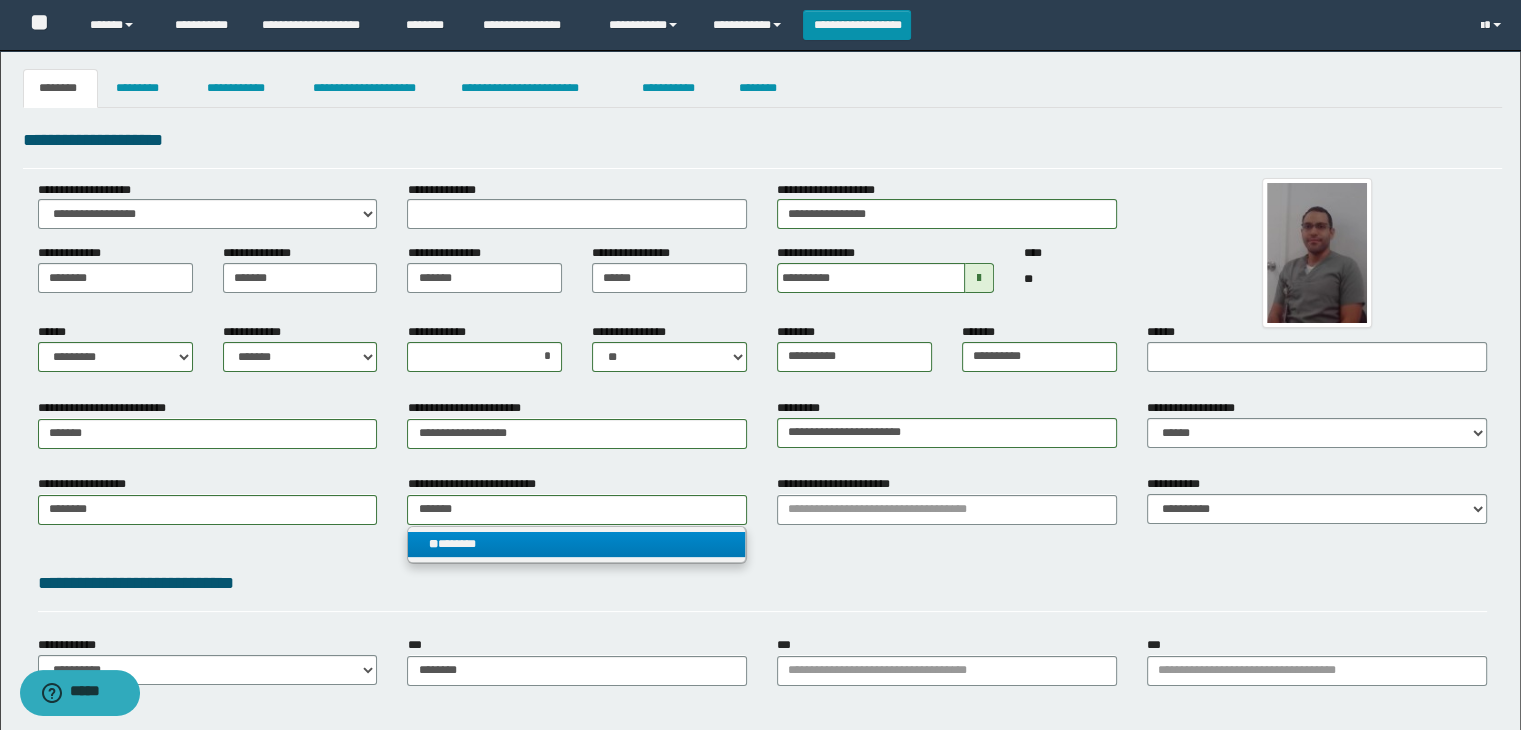 click on "** *******" at bounding box center [577, 544] 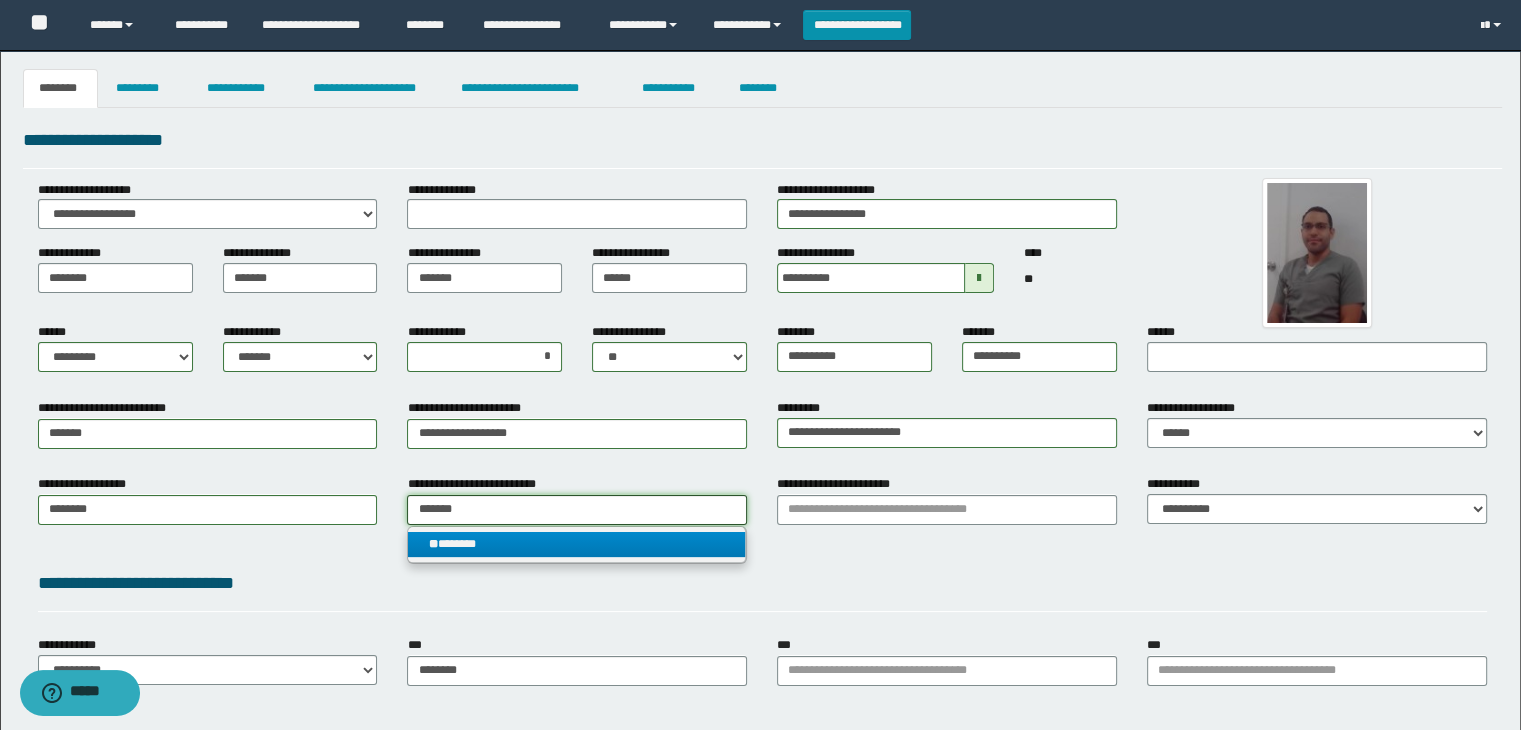 type 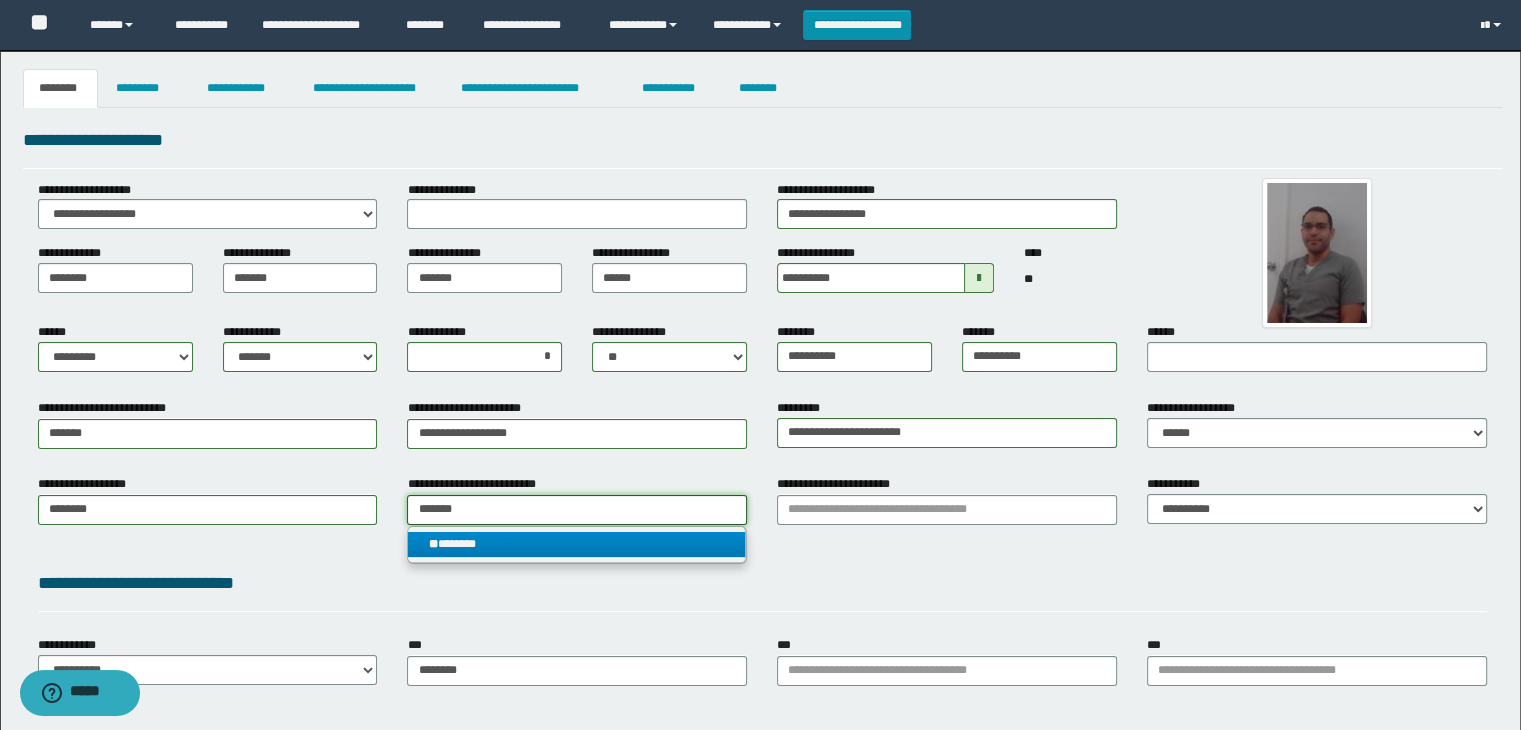 type on "*******" 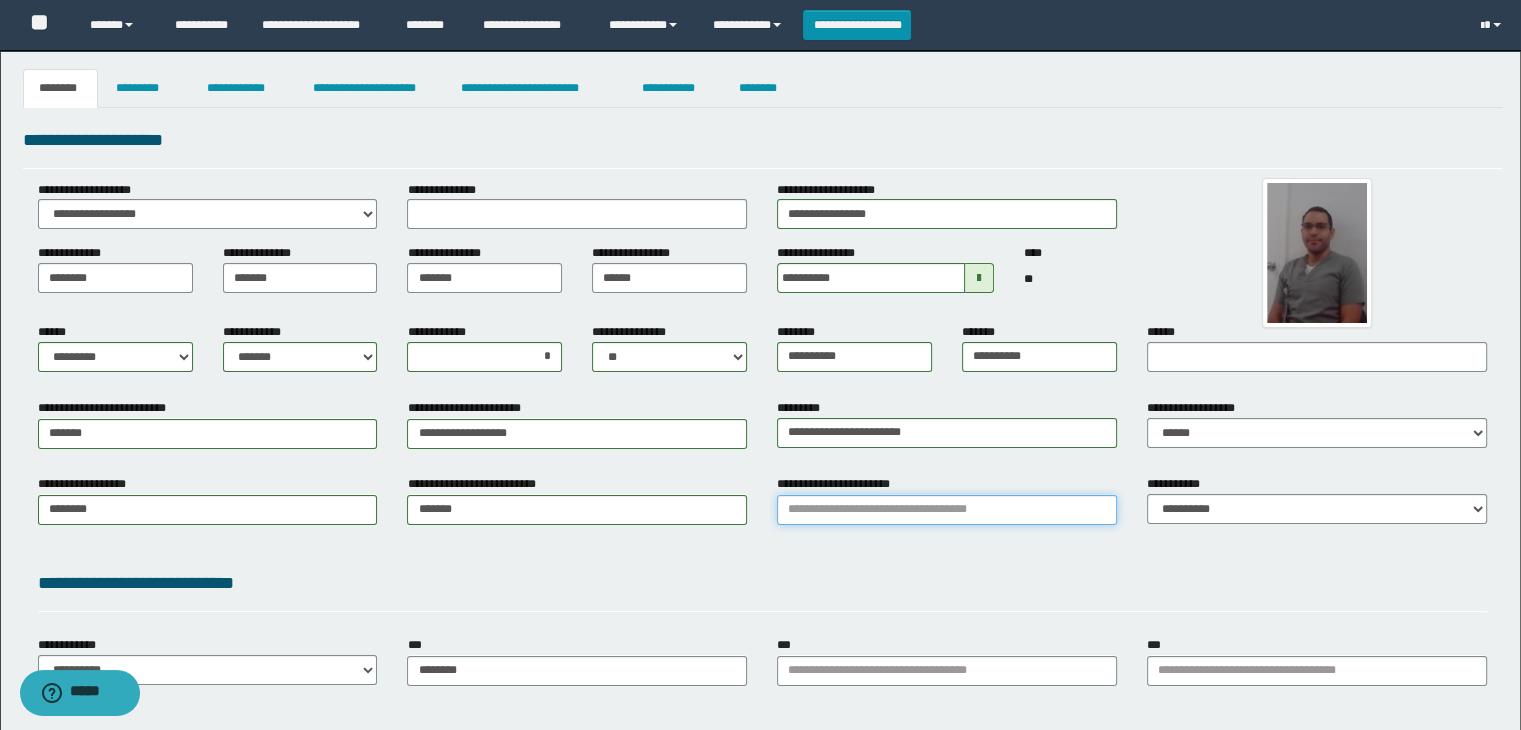 click on "**********" at bounding box center [947, 510] 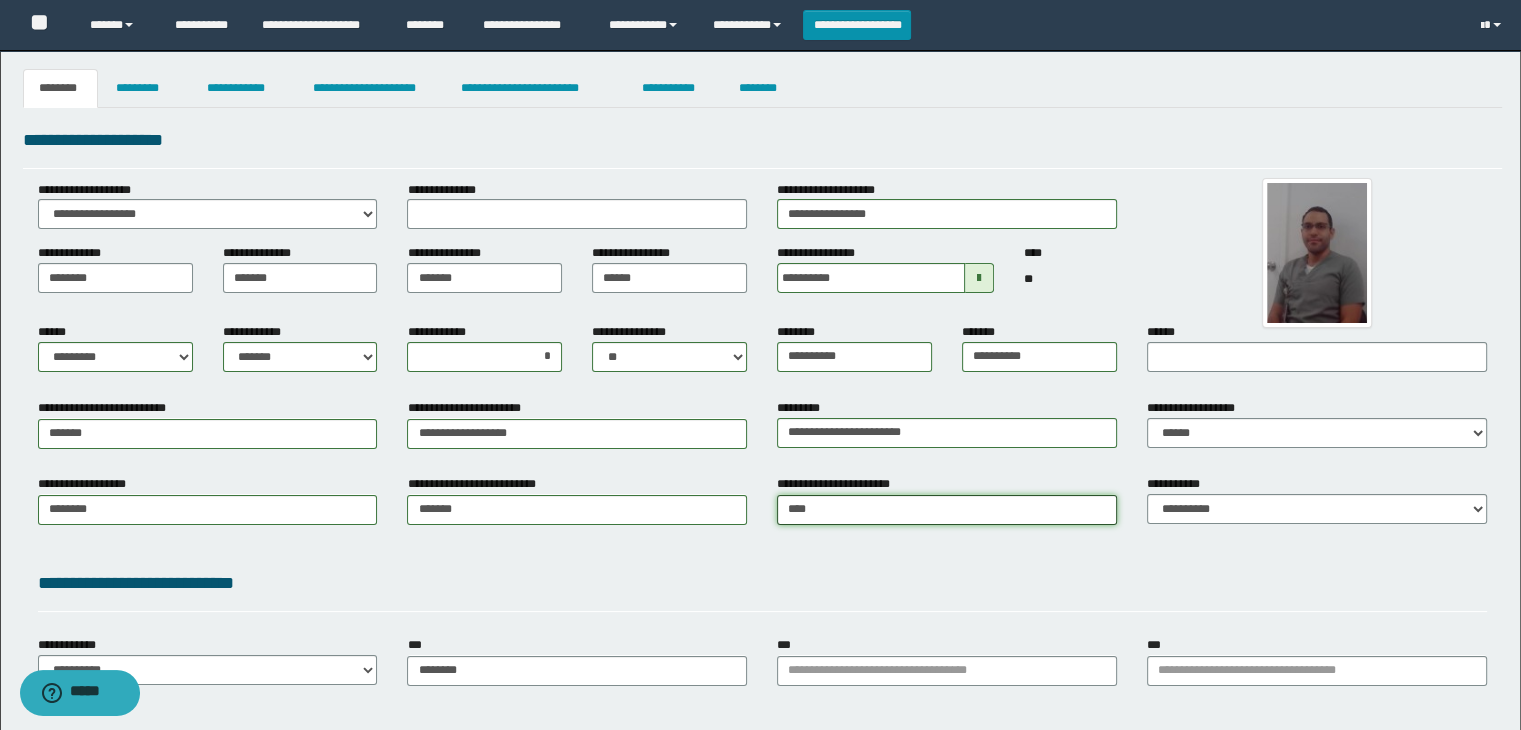 type on "*****" 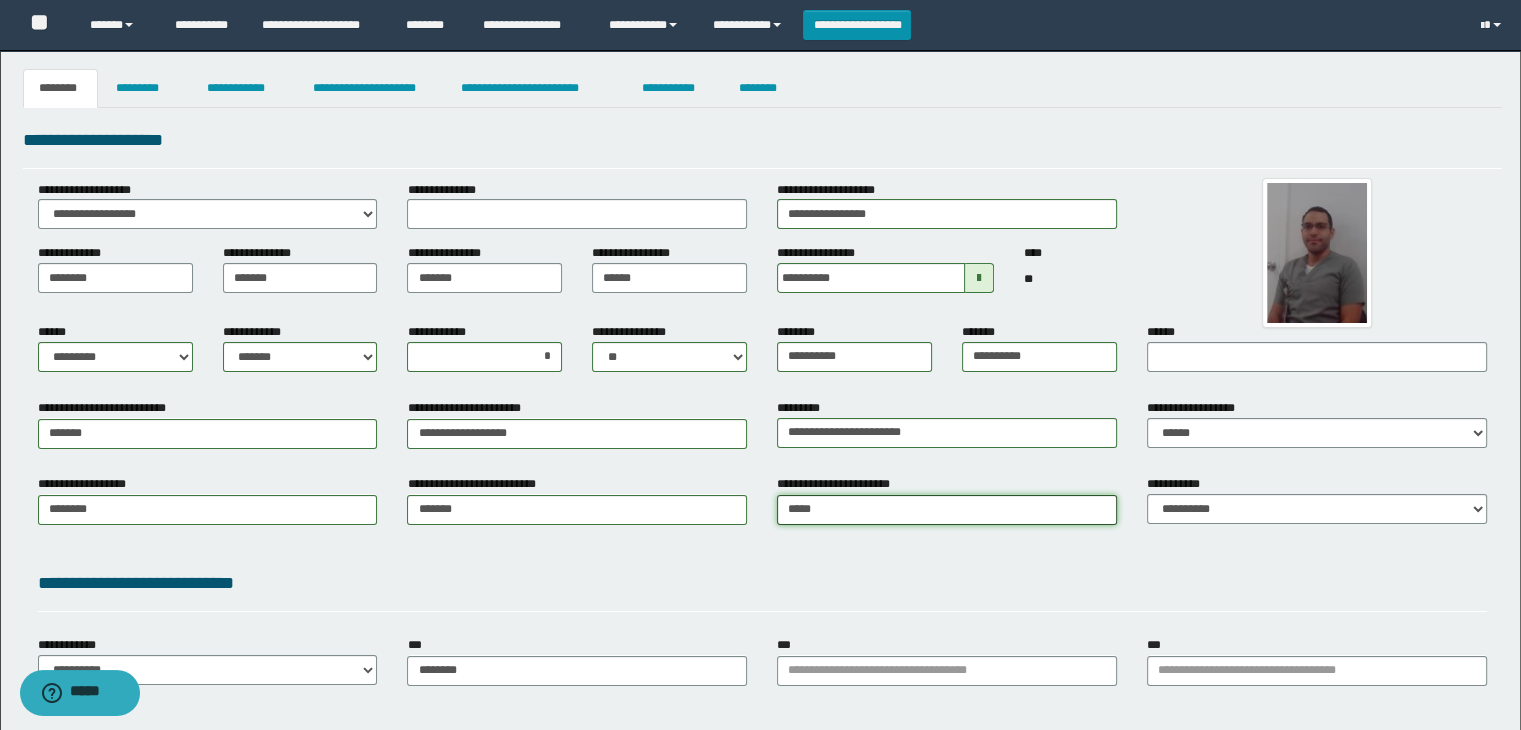 type on "**********" 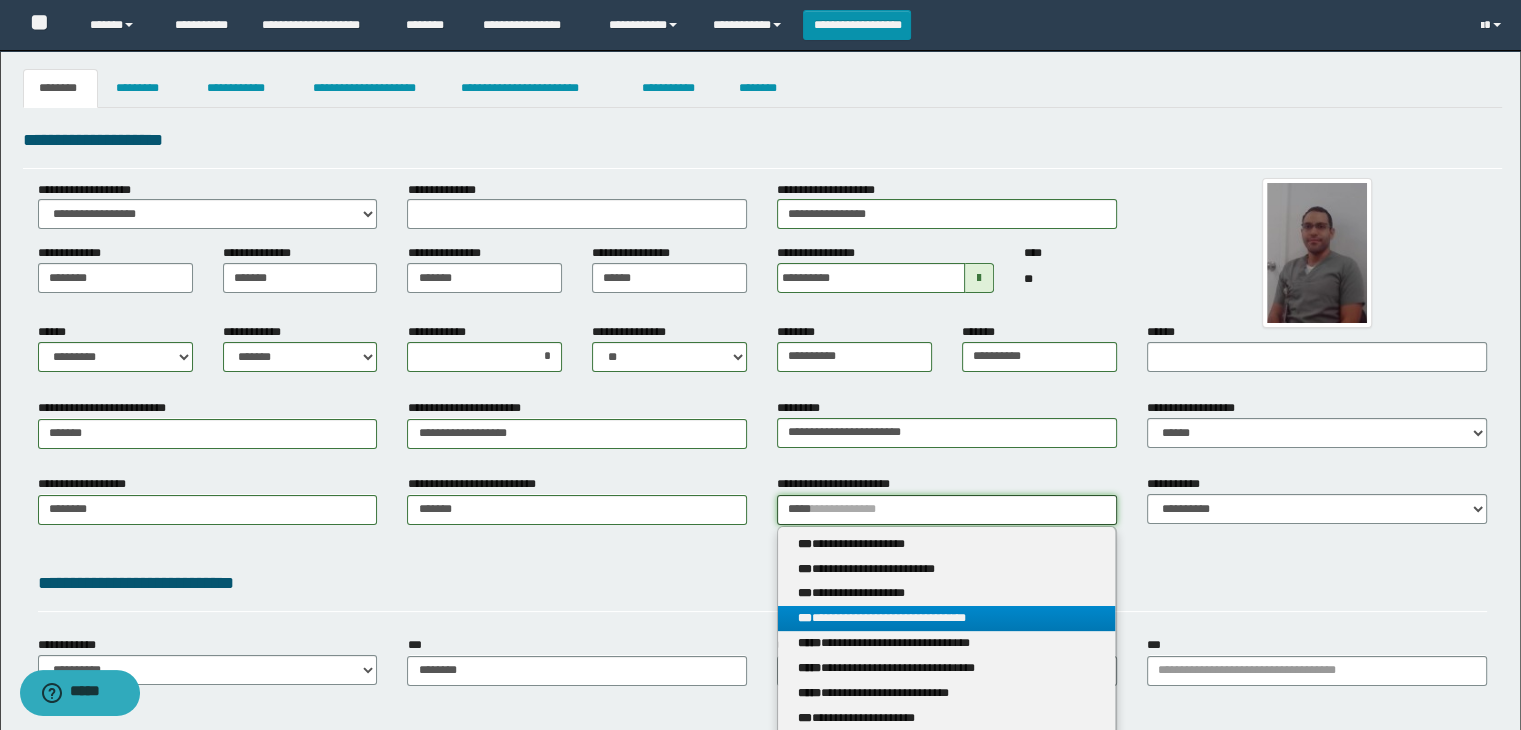 type 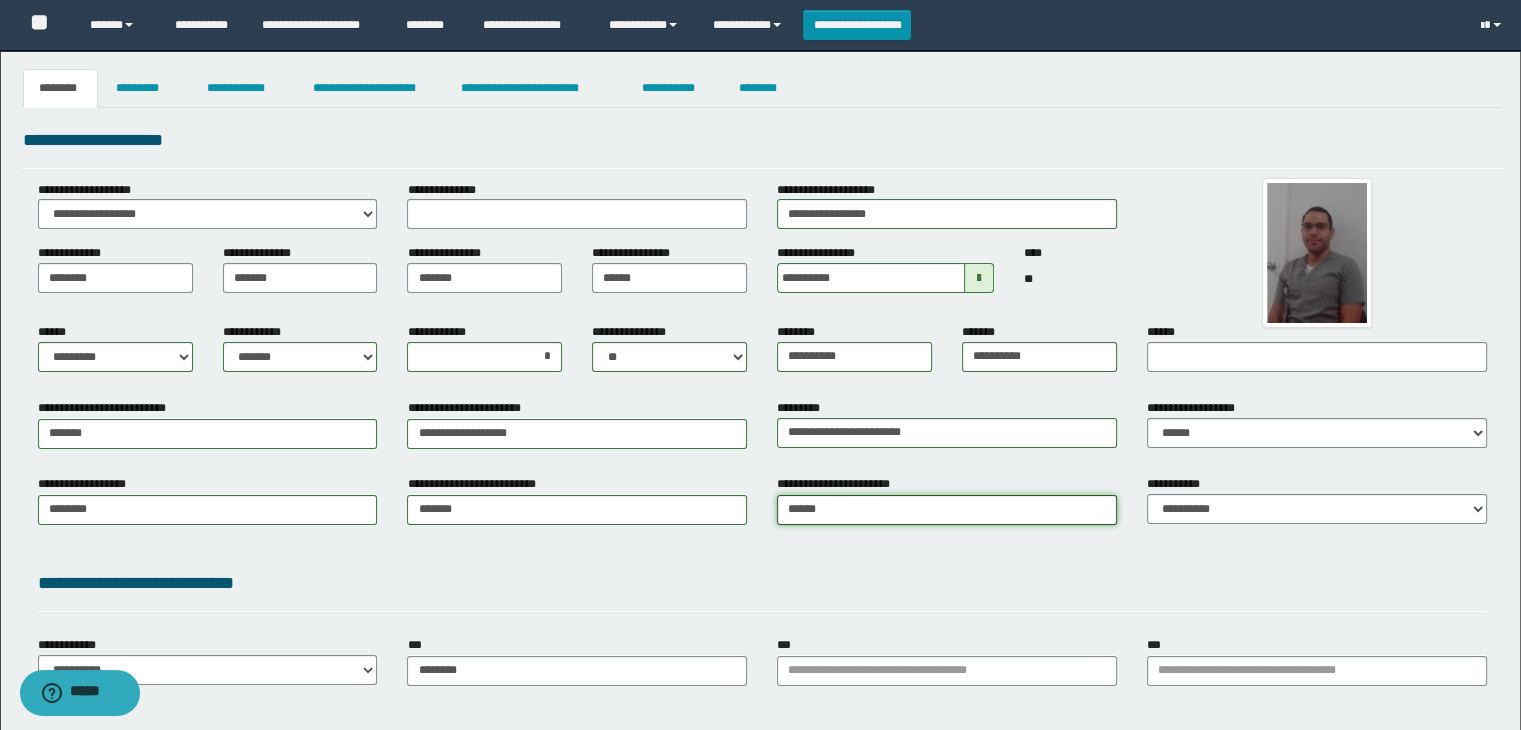 type on "*******" 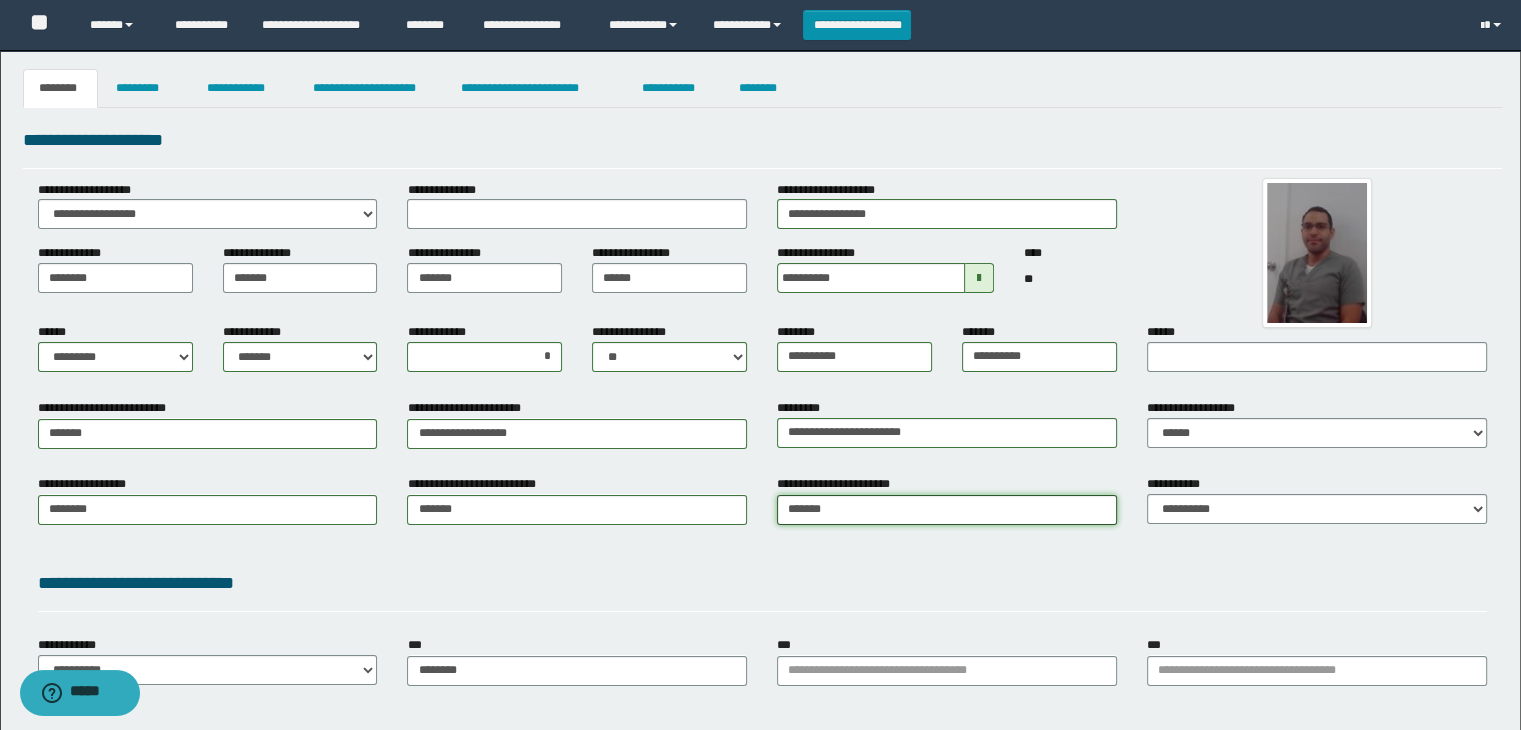 type on "**********" 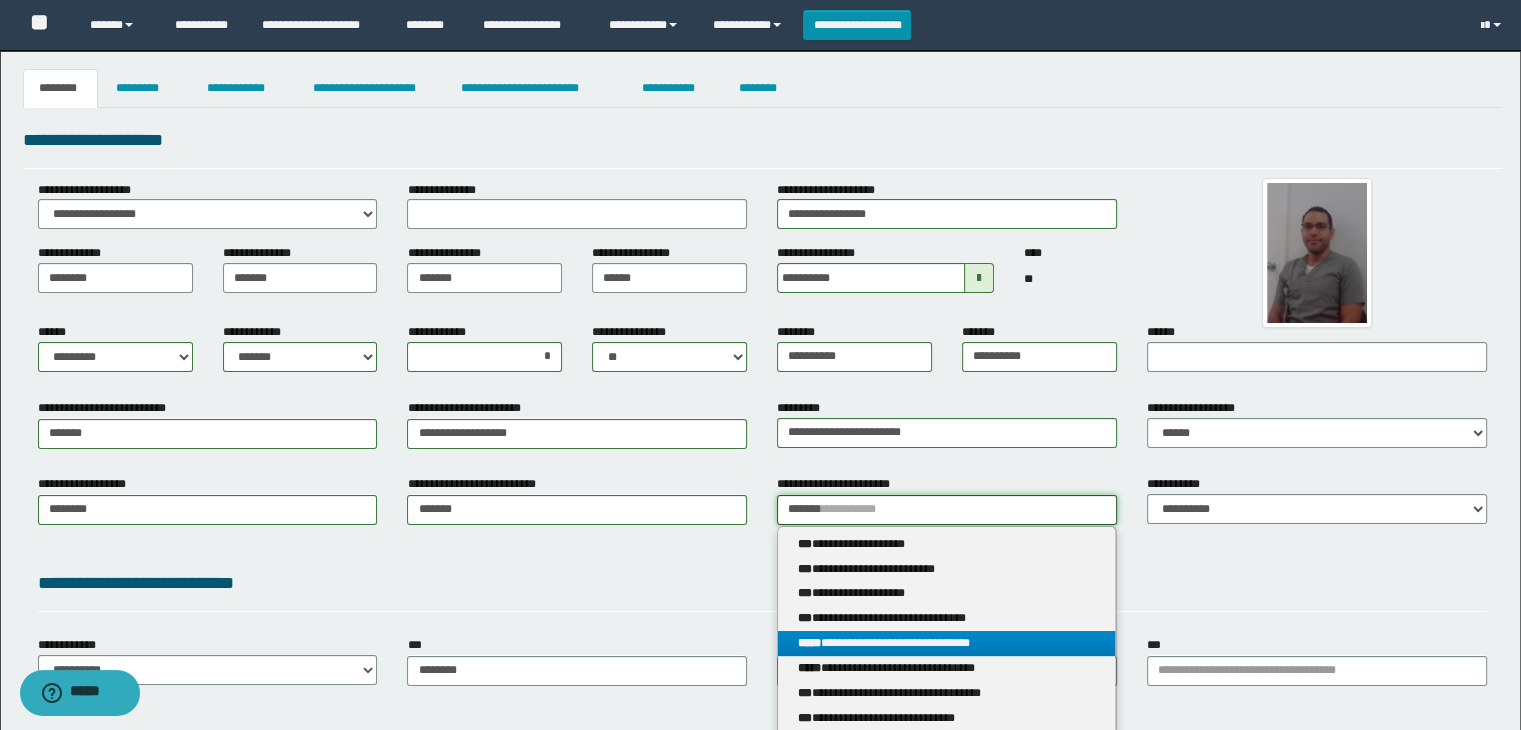 type on "*******" 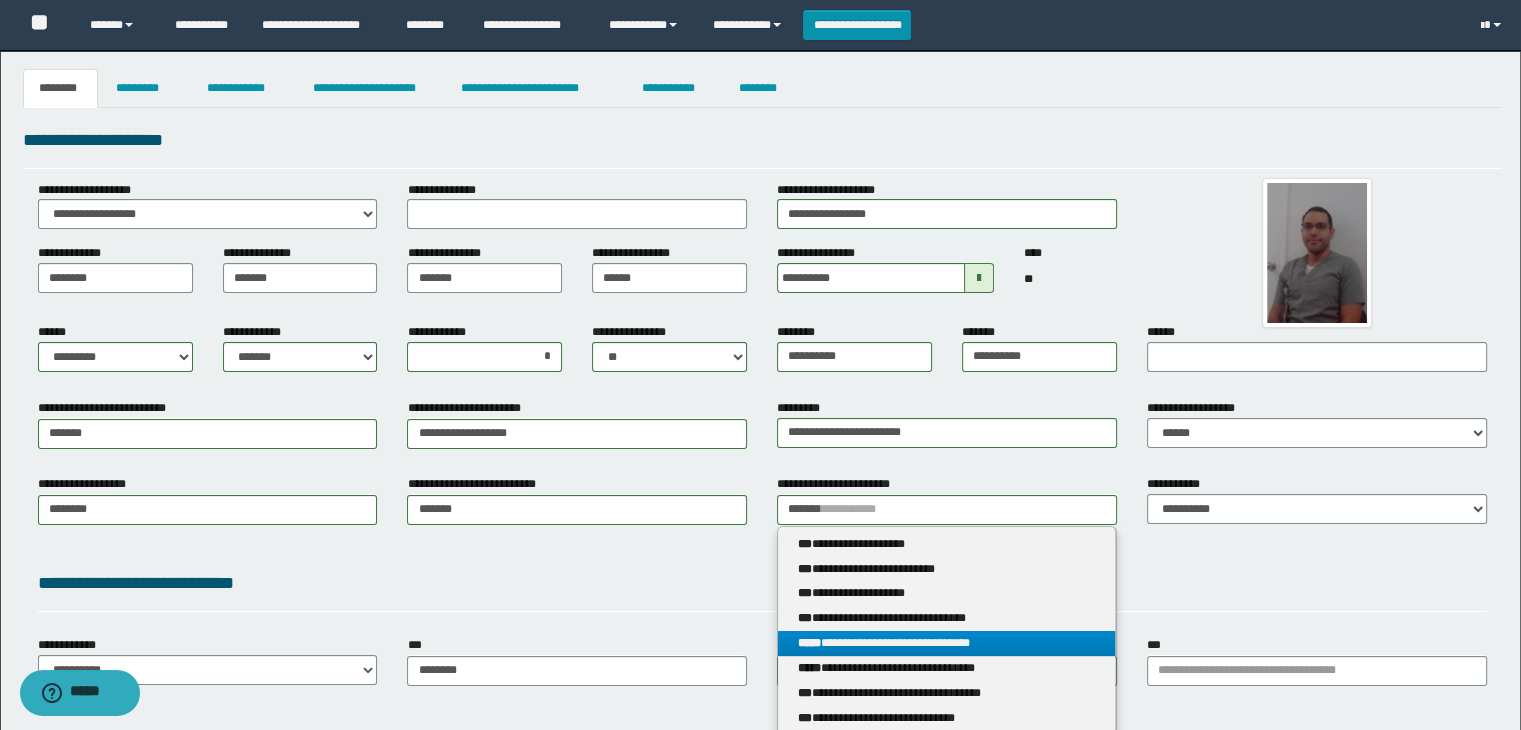 click on "**********" at bounding box center [947, 643] 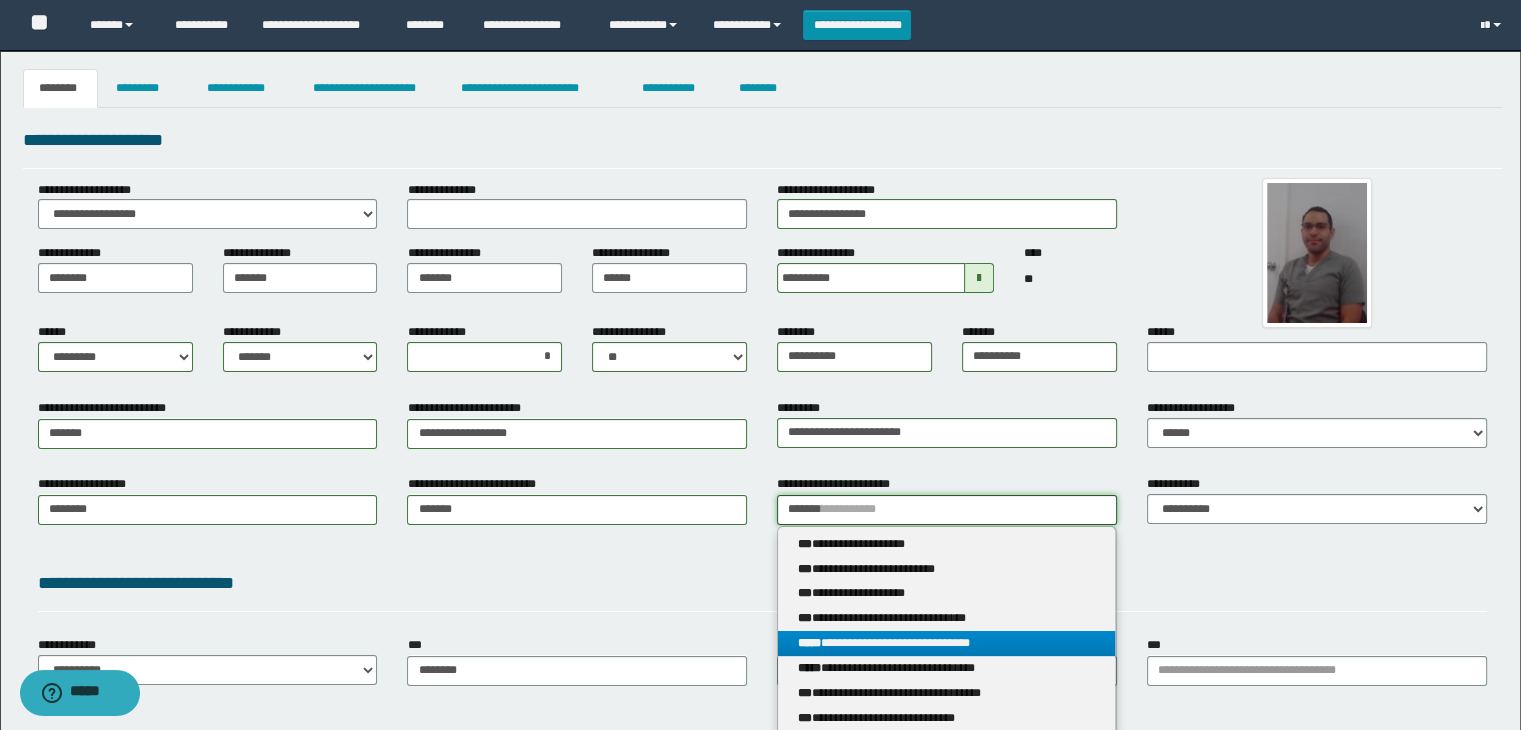 type 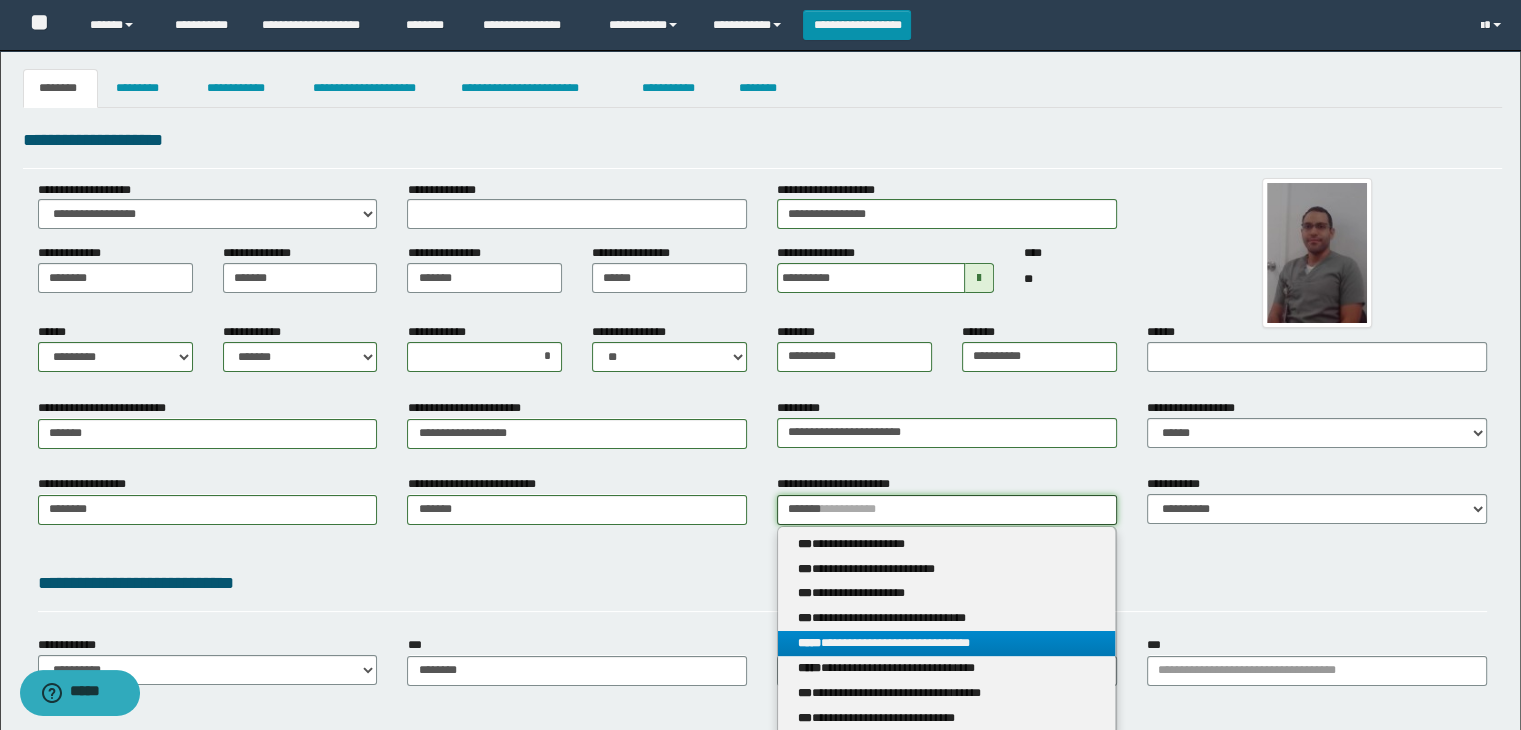 type on "**********" 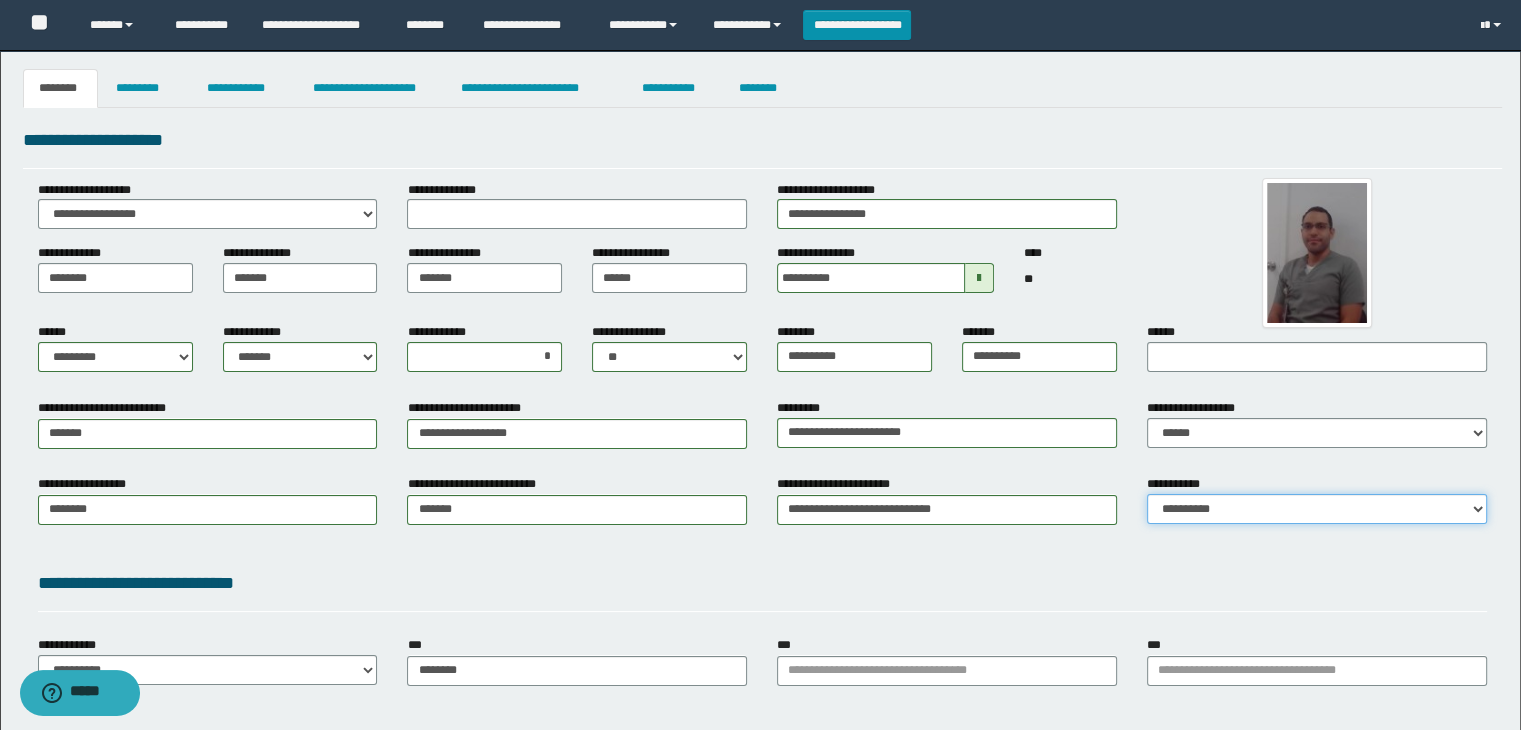 click on "**********" at bounding box center [1317, 509] 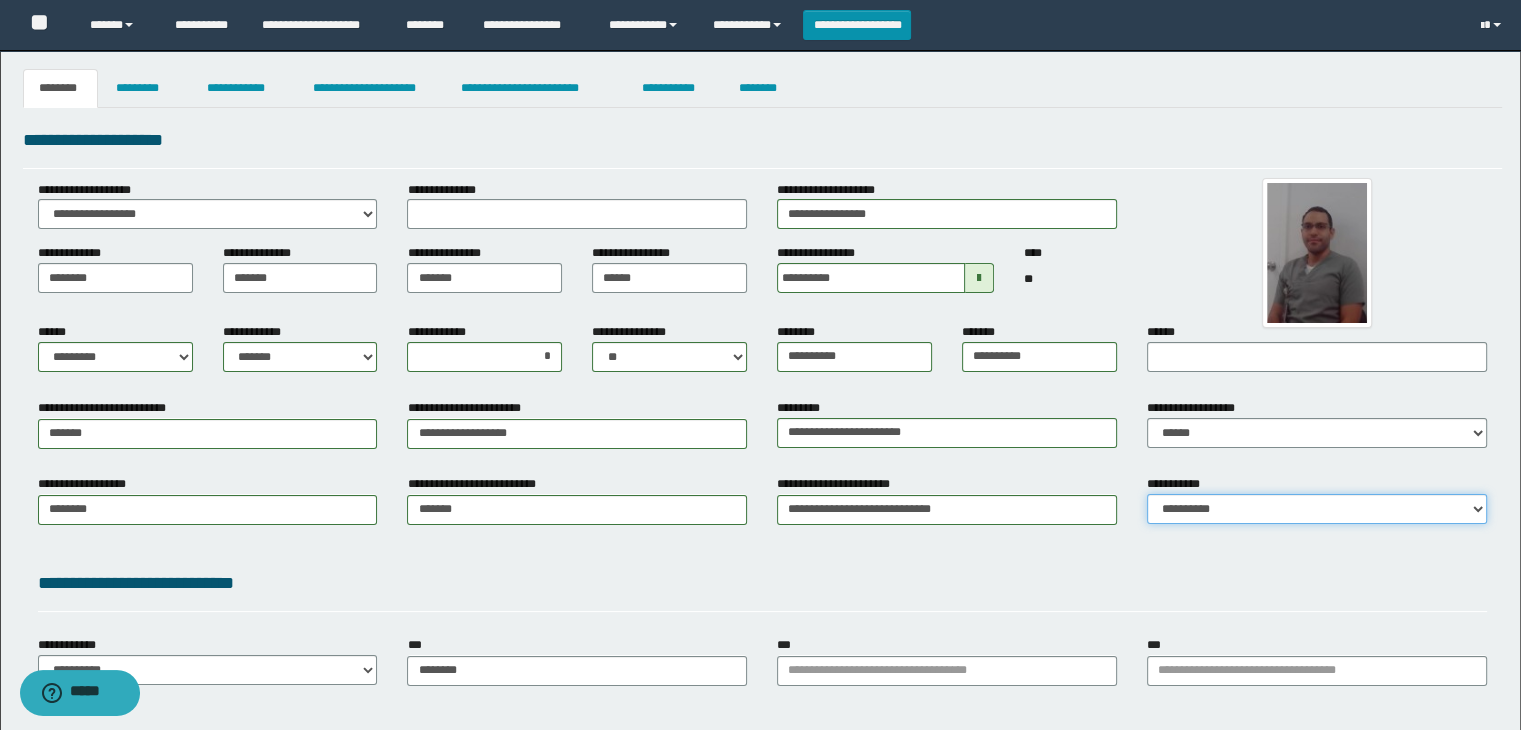 select on "*" 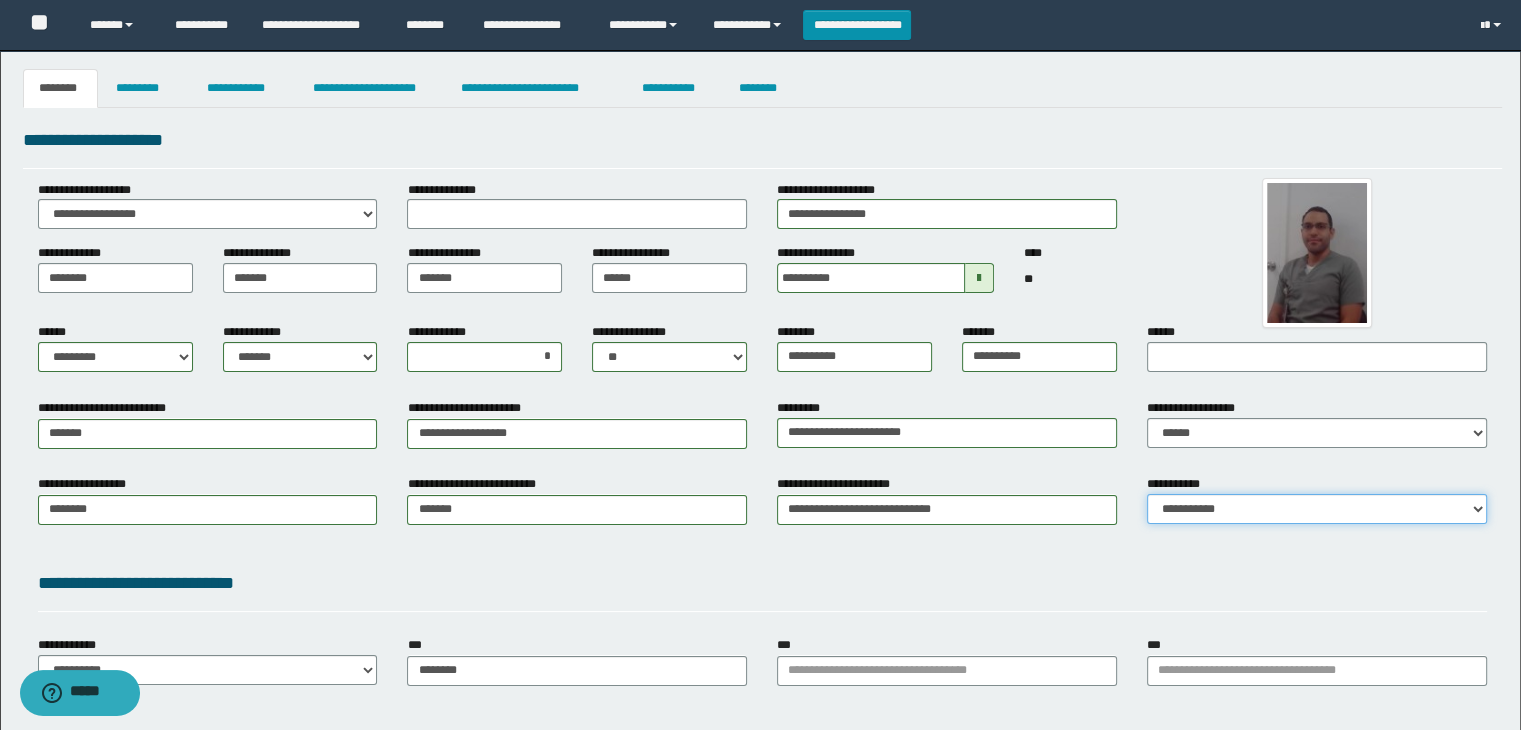 click on "**********" at bounding box center [1317, 509] 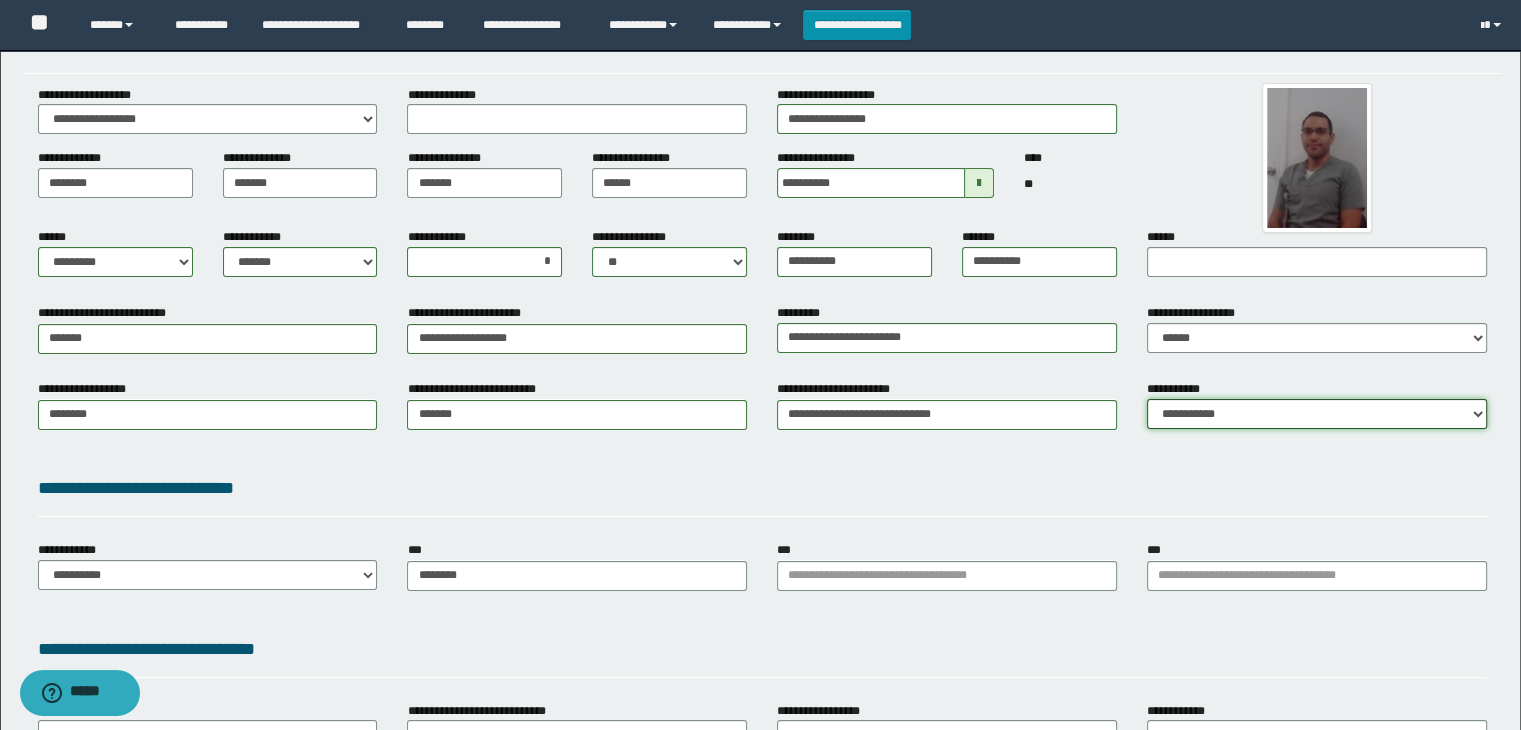 scroll, scrollTop: 200, scrollLeft: 0, axis: vertical 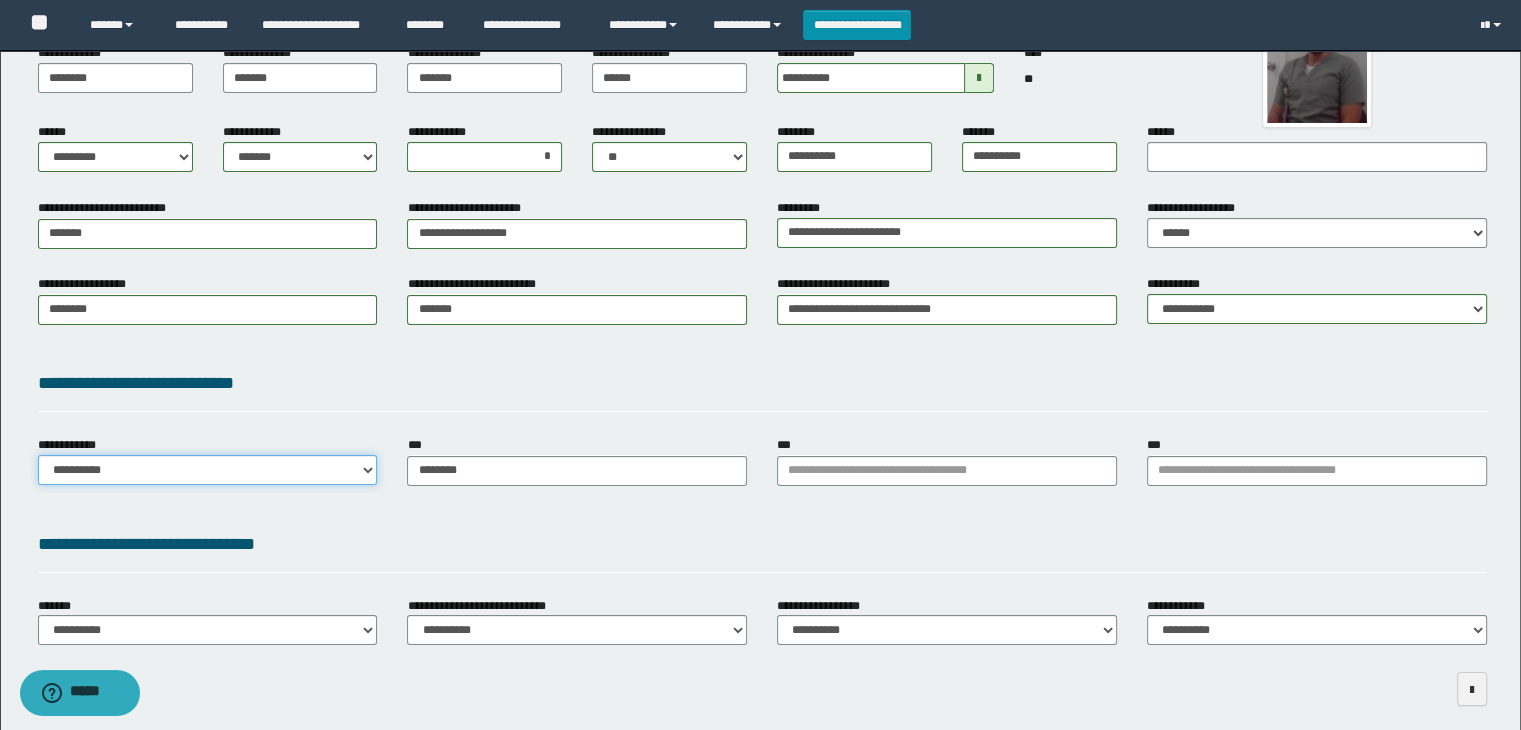 click on "**********" at bounding box center [208, 470] 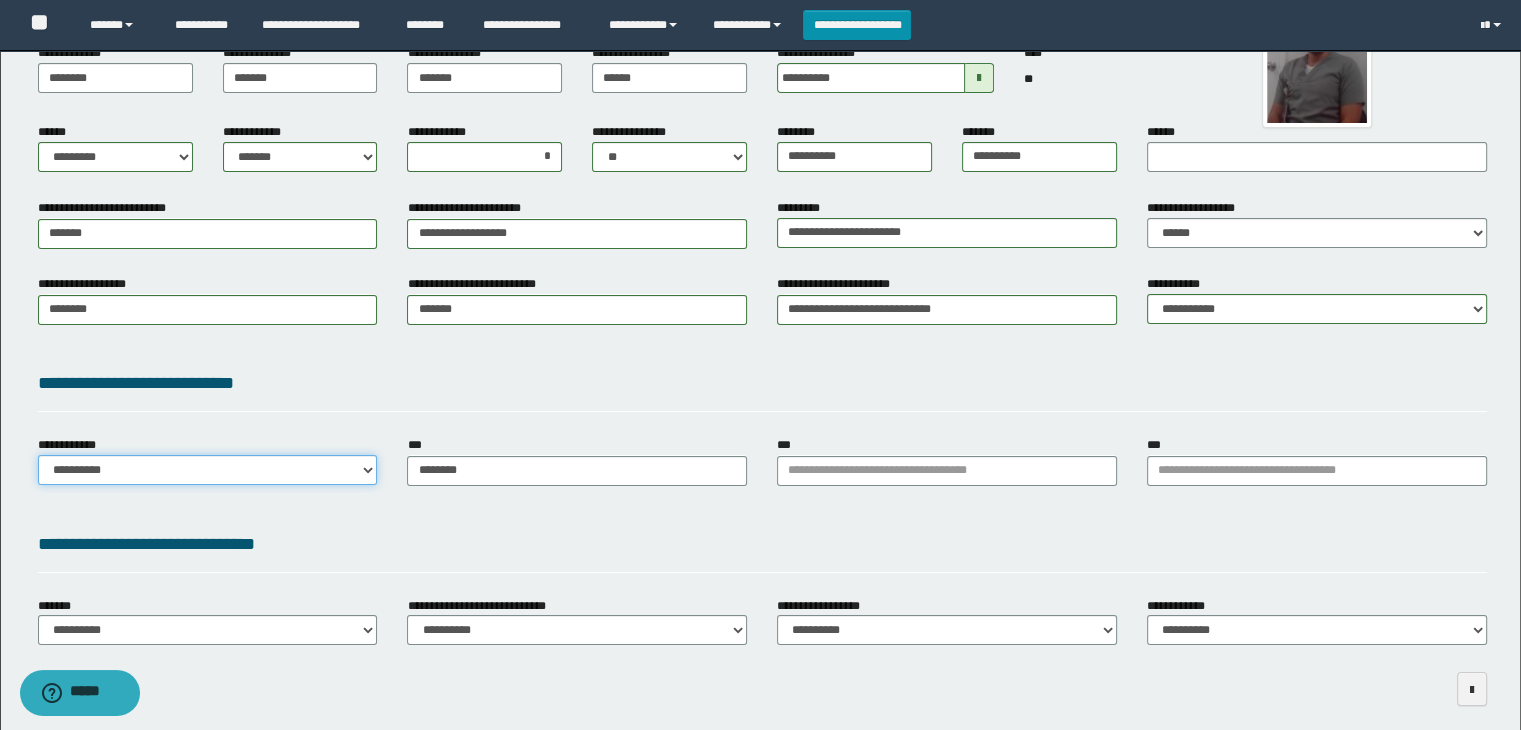 select on "**" 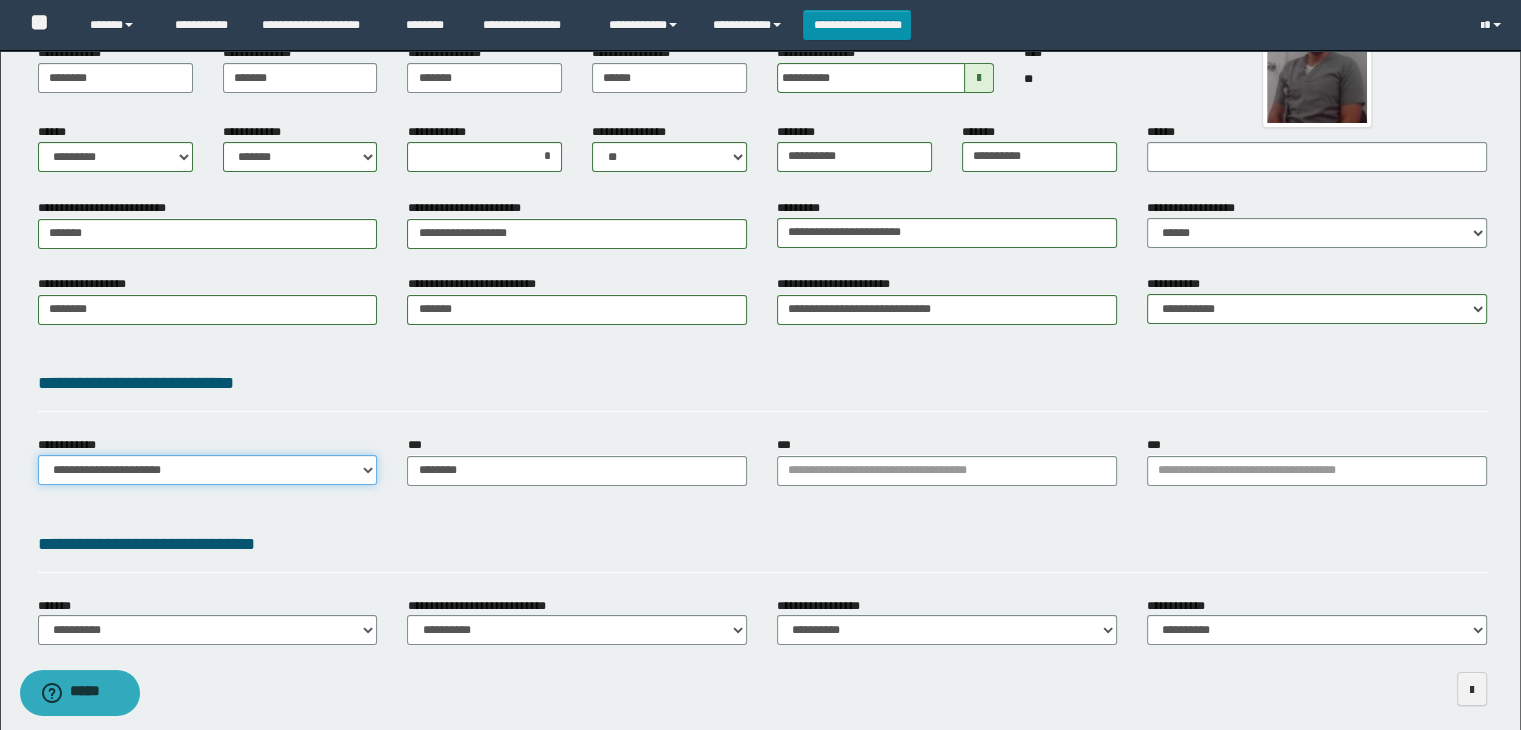 click on "**********" at bounding box center [208, 470] 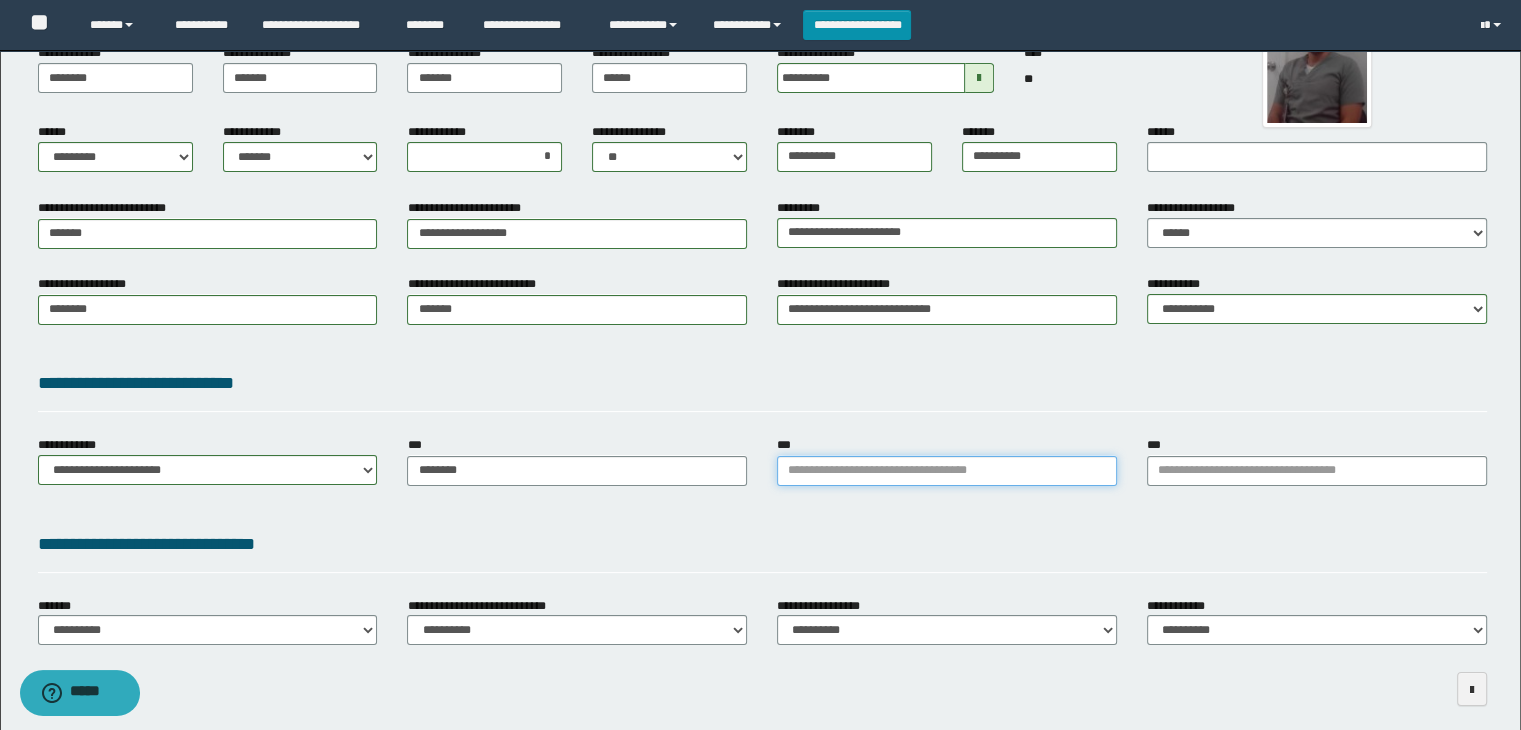 click on "***" at bounding box center [947, 471] 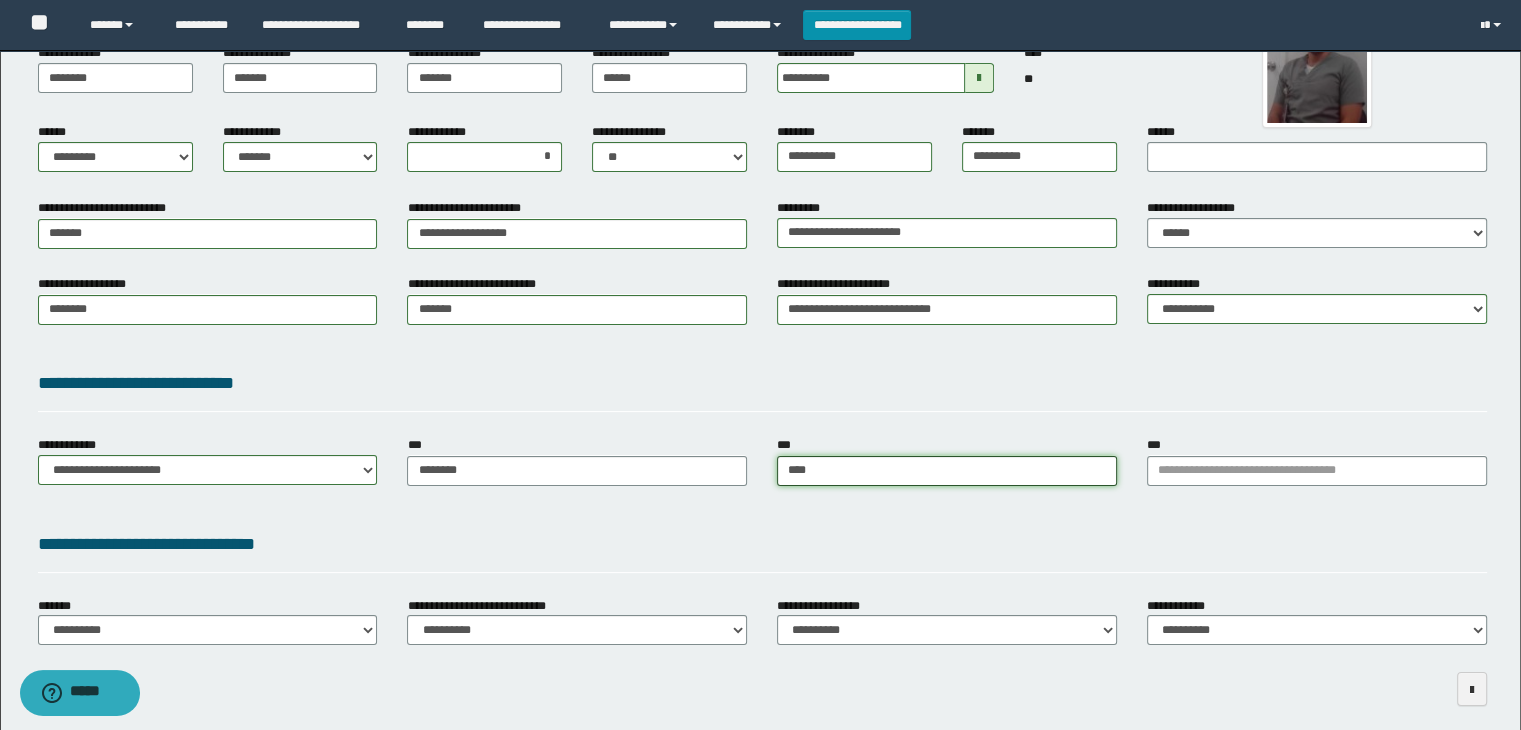 type on "***" 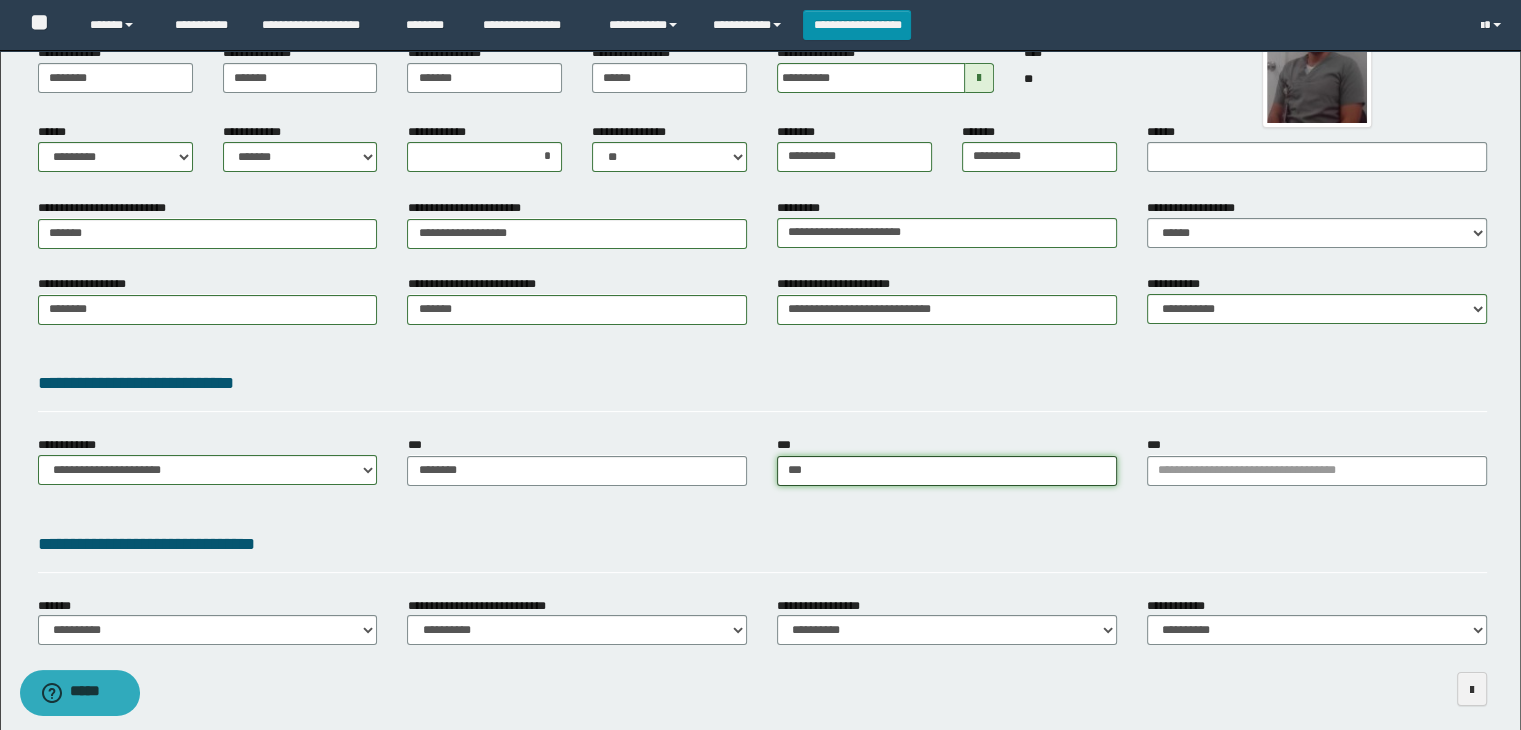 type on "**********" 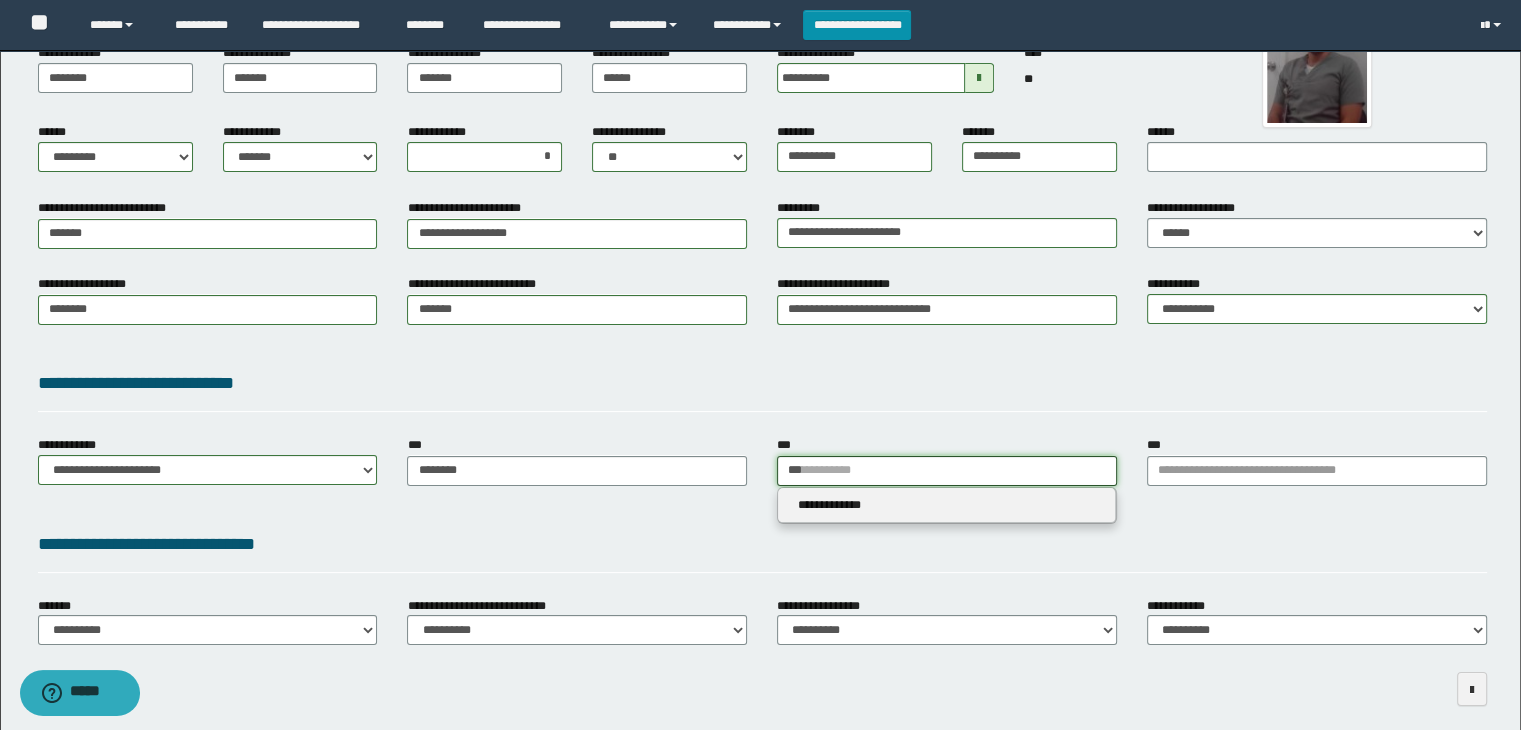 type 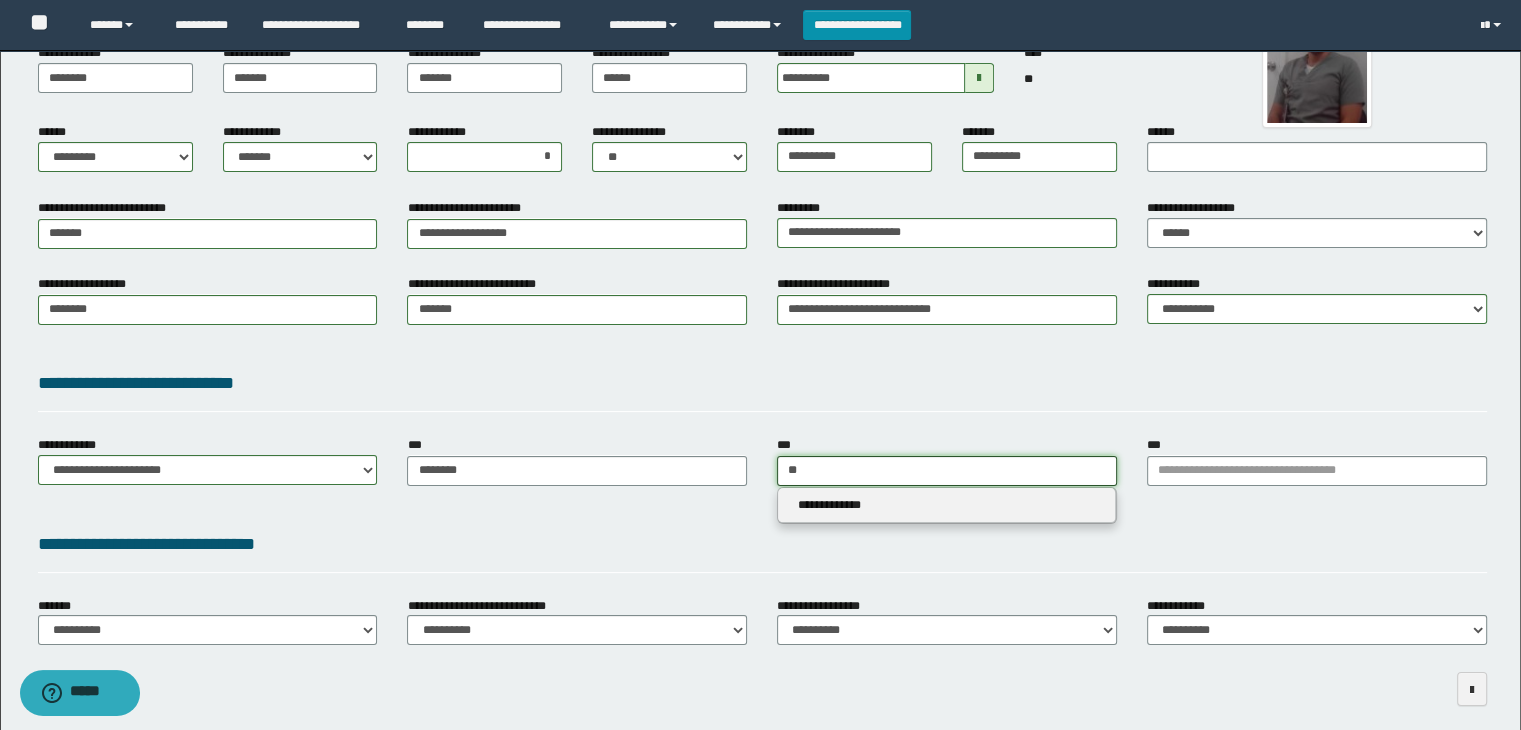 type on "*" 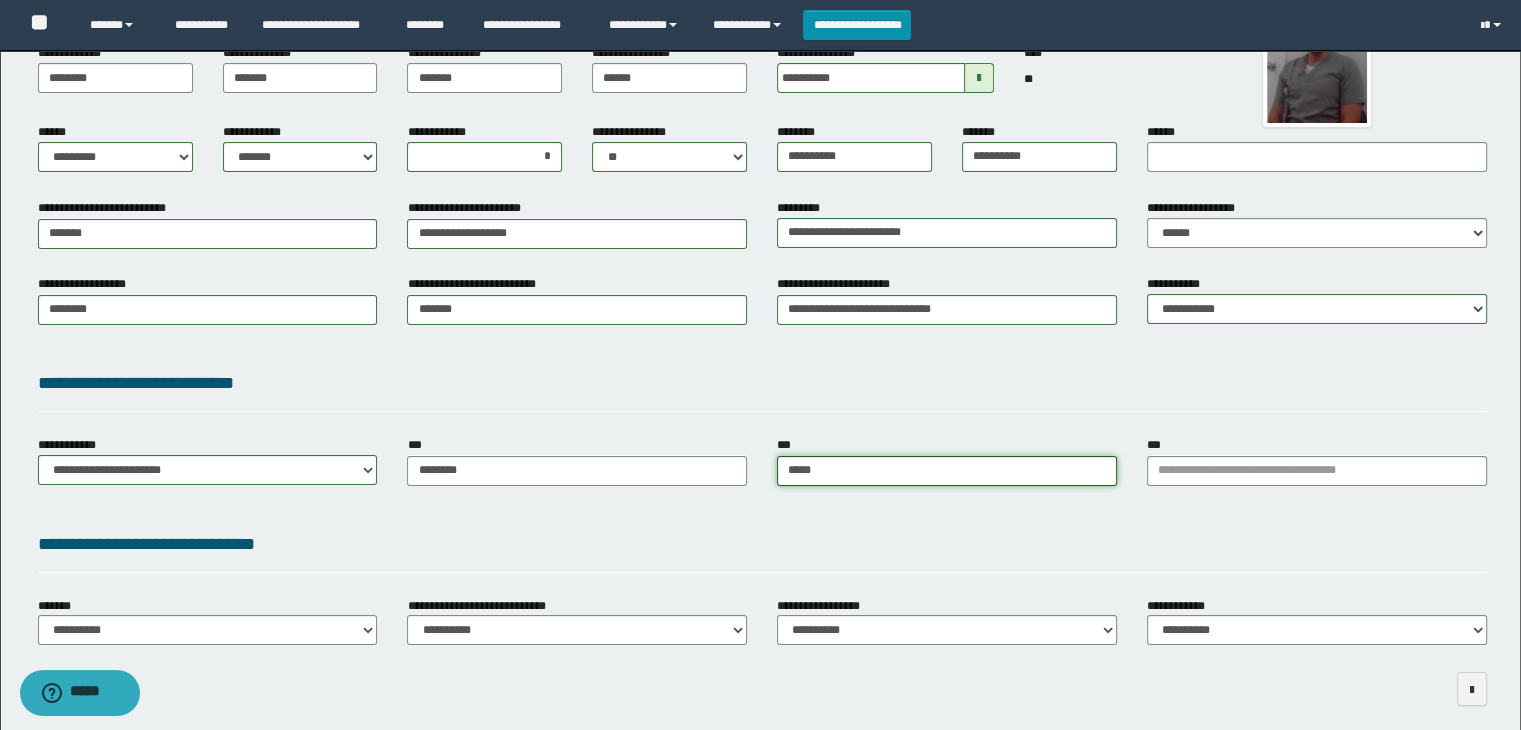 type on "******" 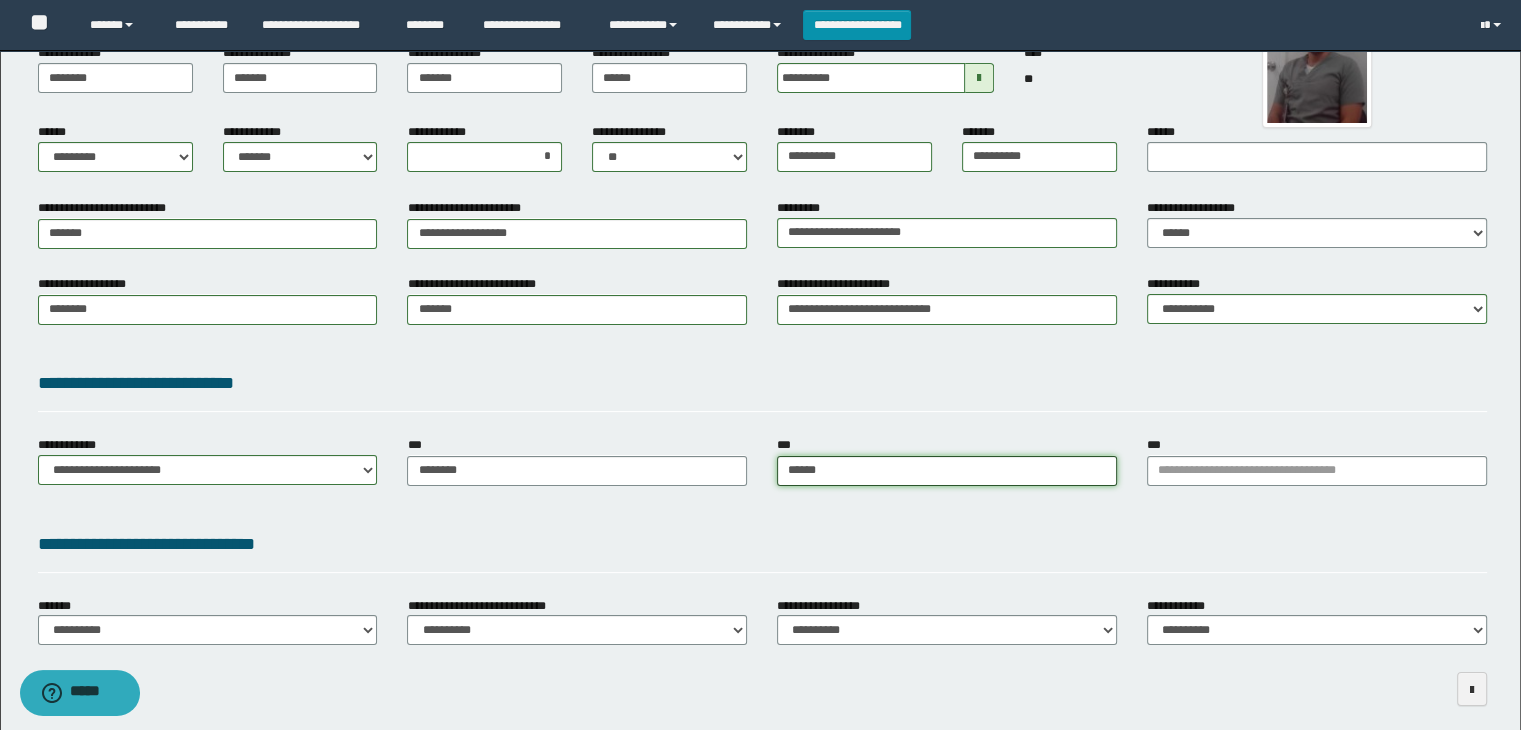 type on "**********" 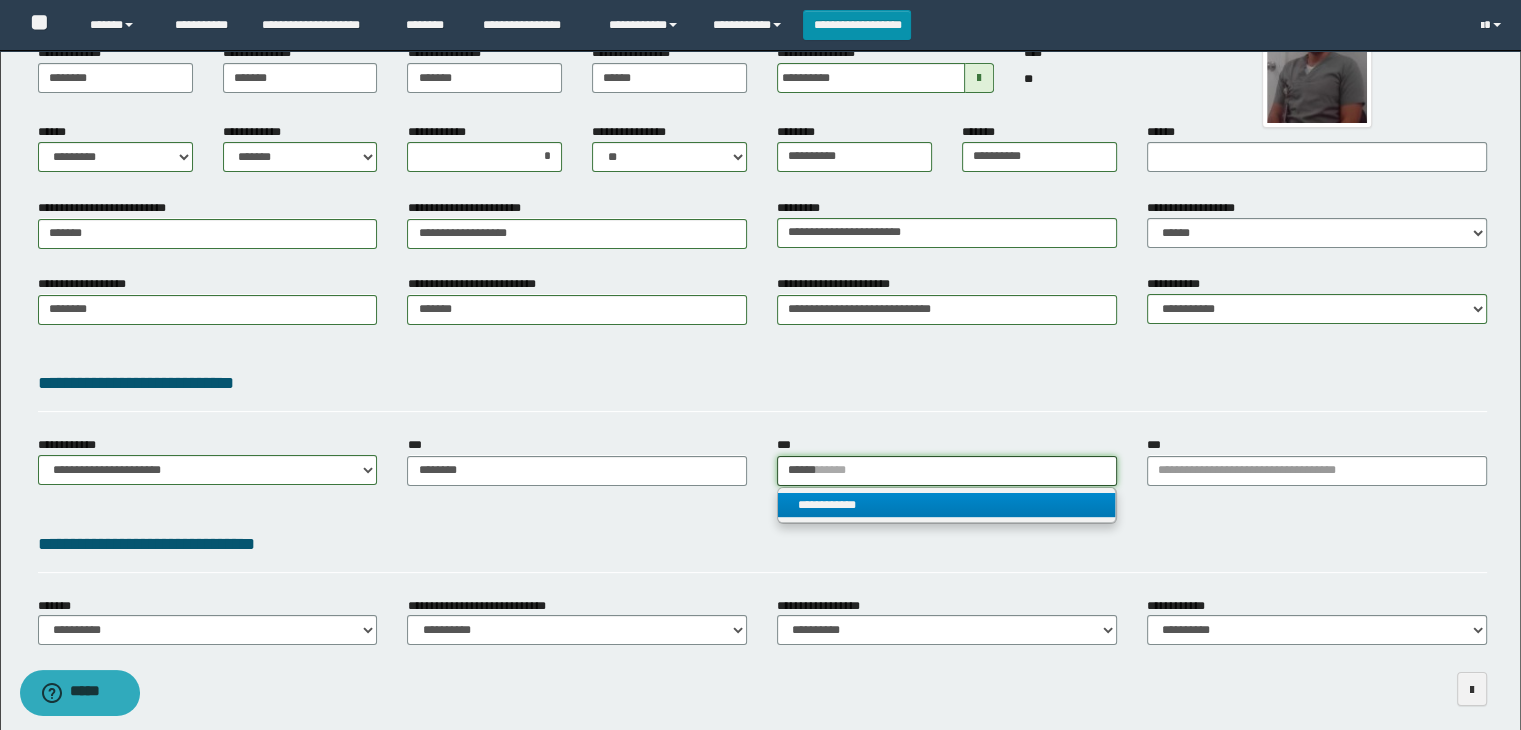 type on "******" 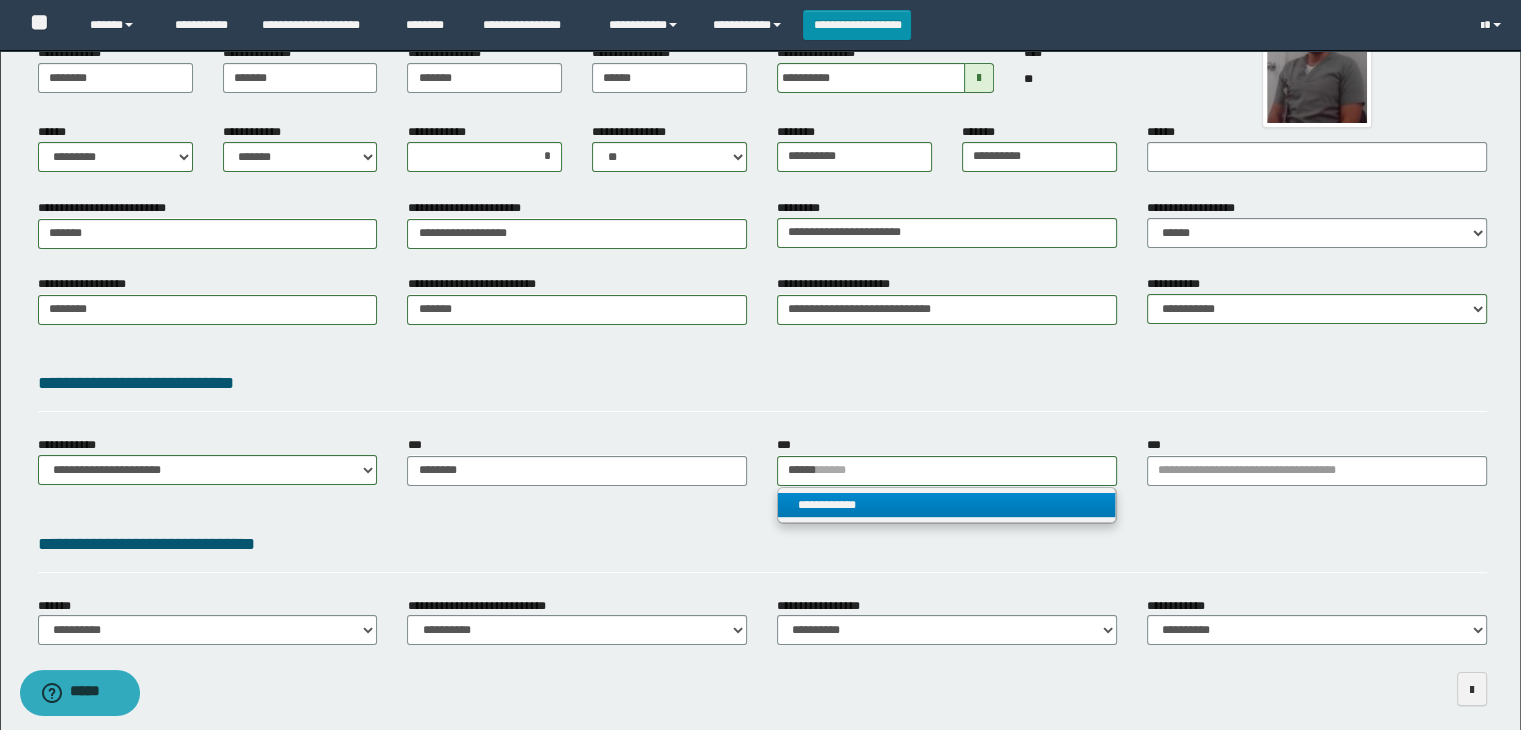 click on "**********" at bounding box center [947, 505] 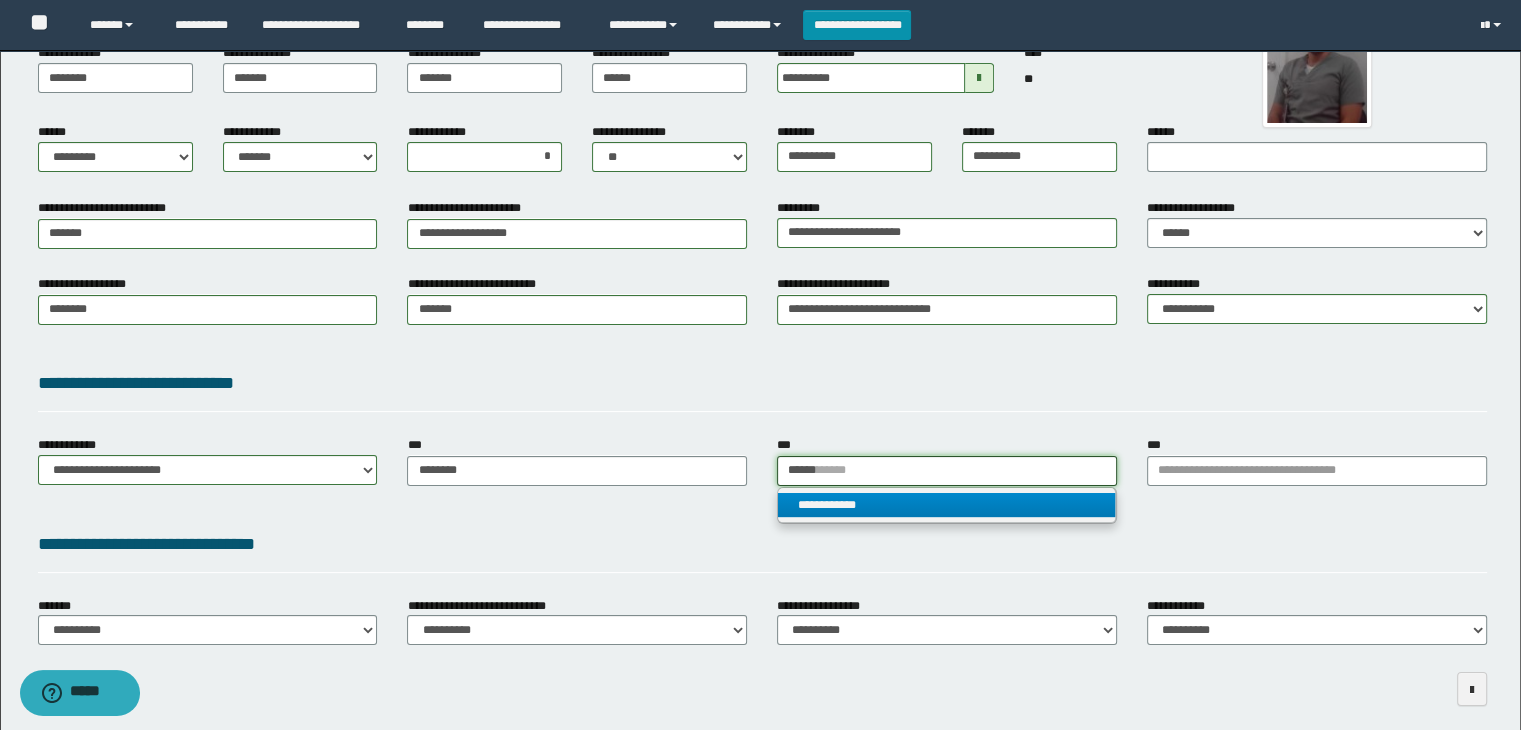 type 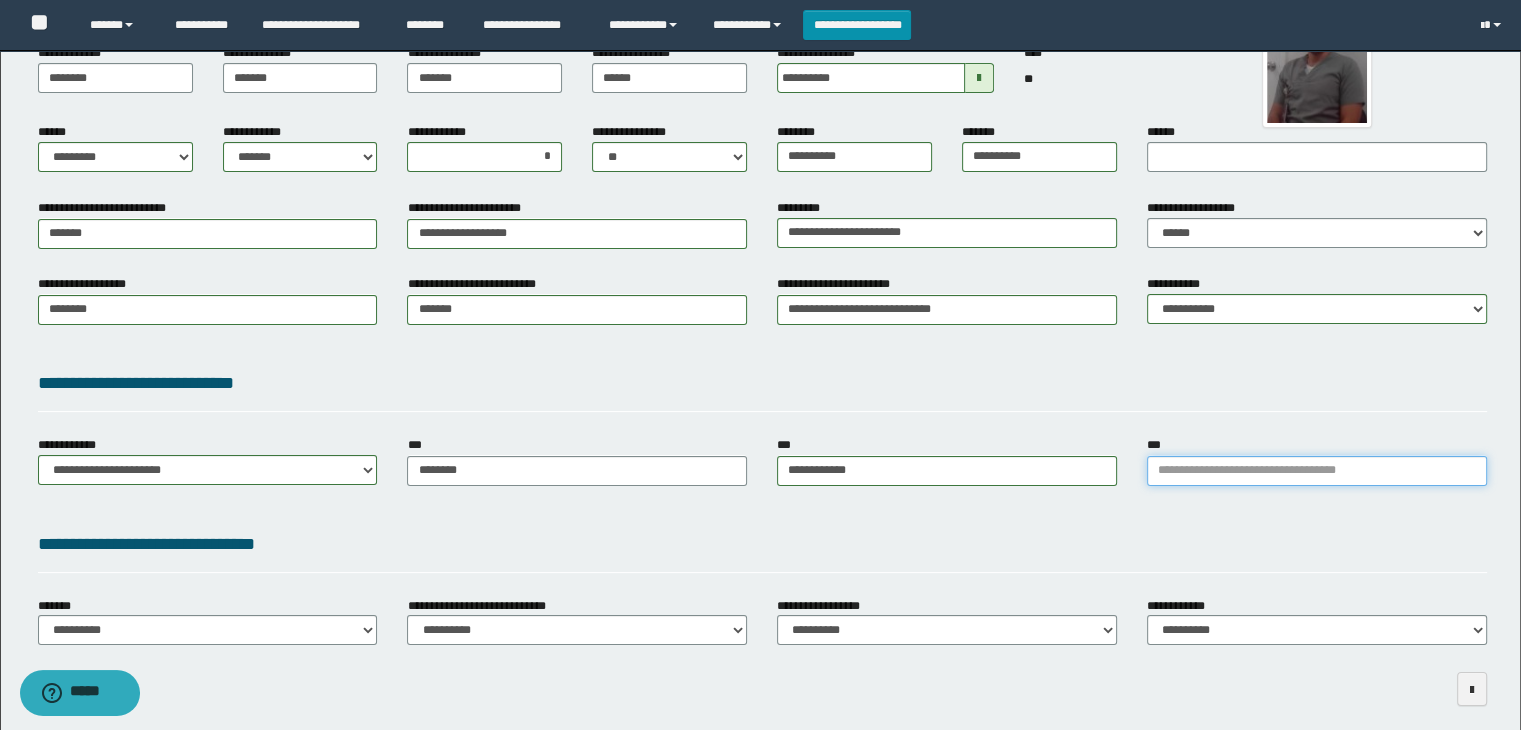 click on "***" at bounding box center (1317, 471) 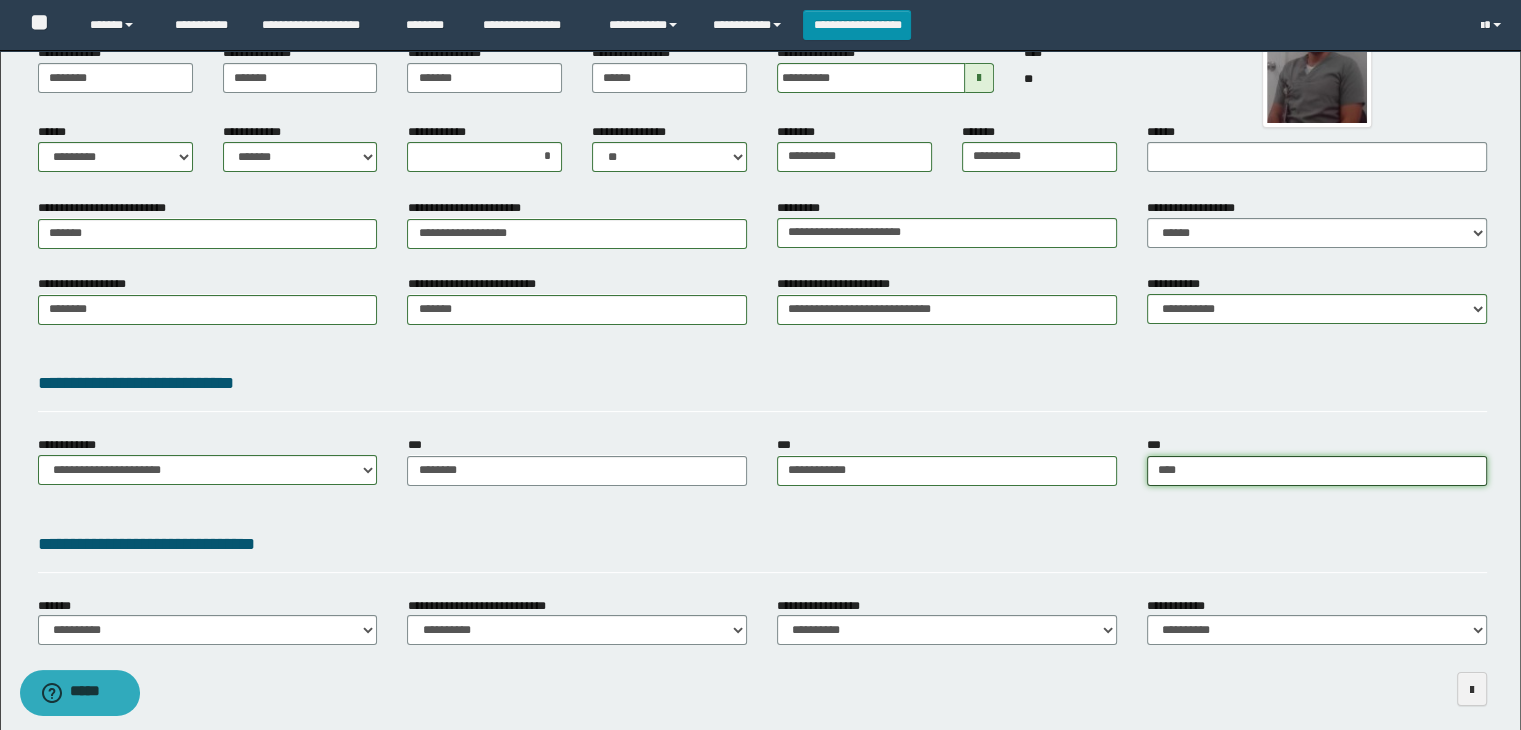 type on "*****" 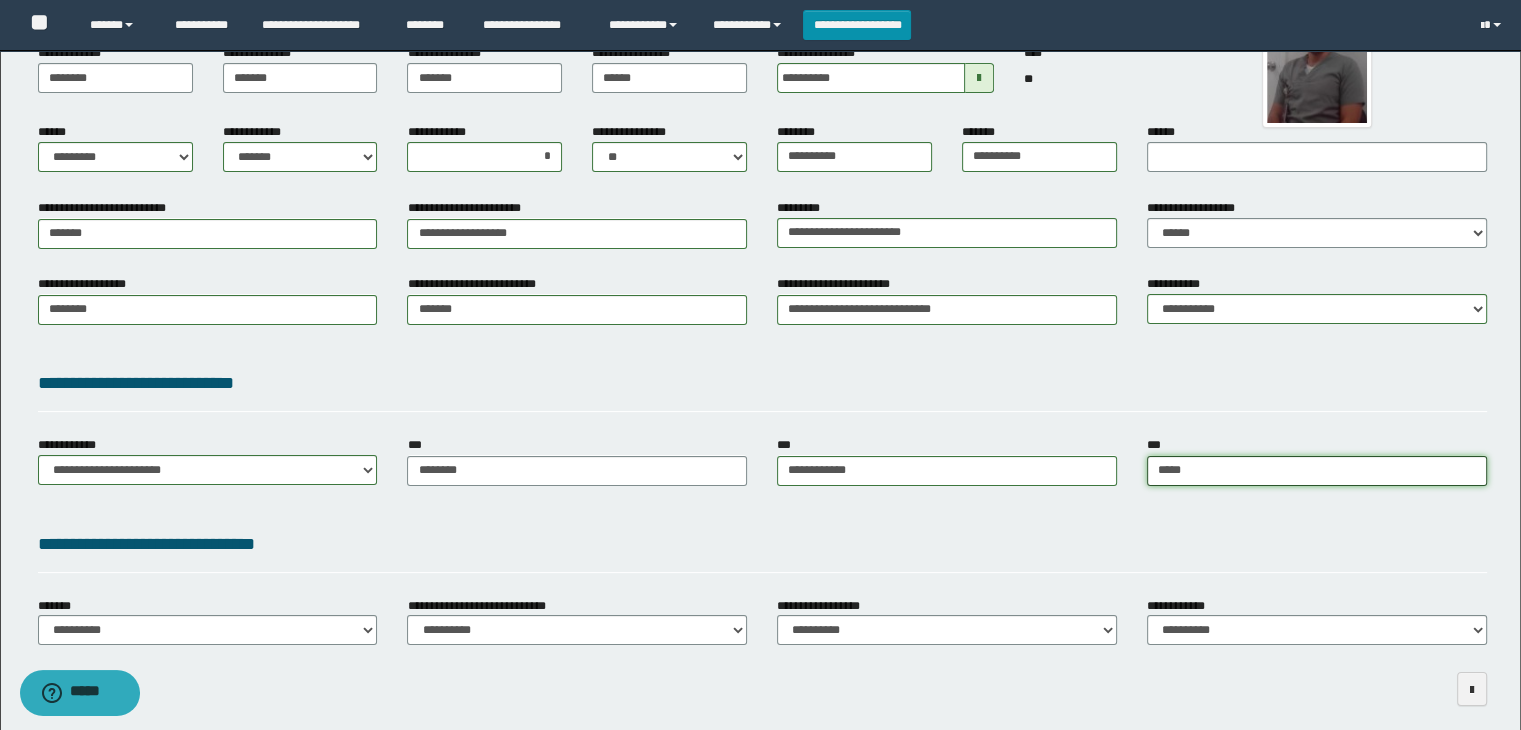 type on "*****" 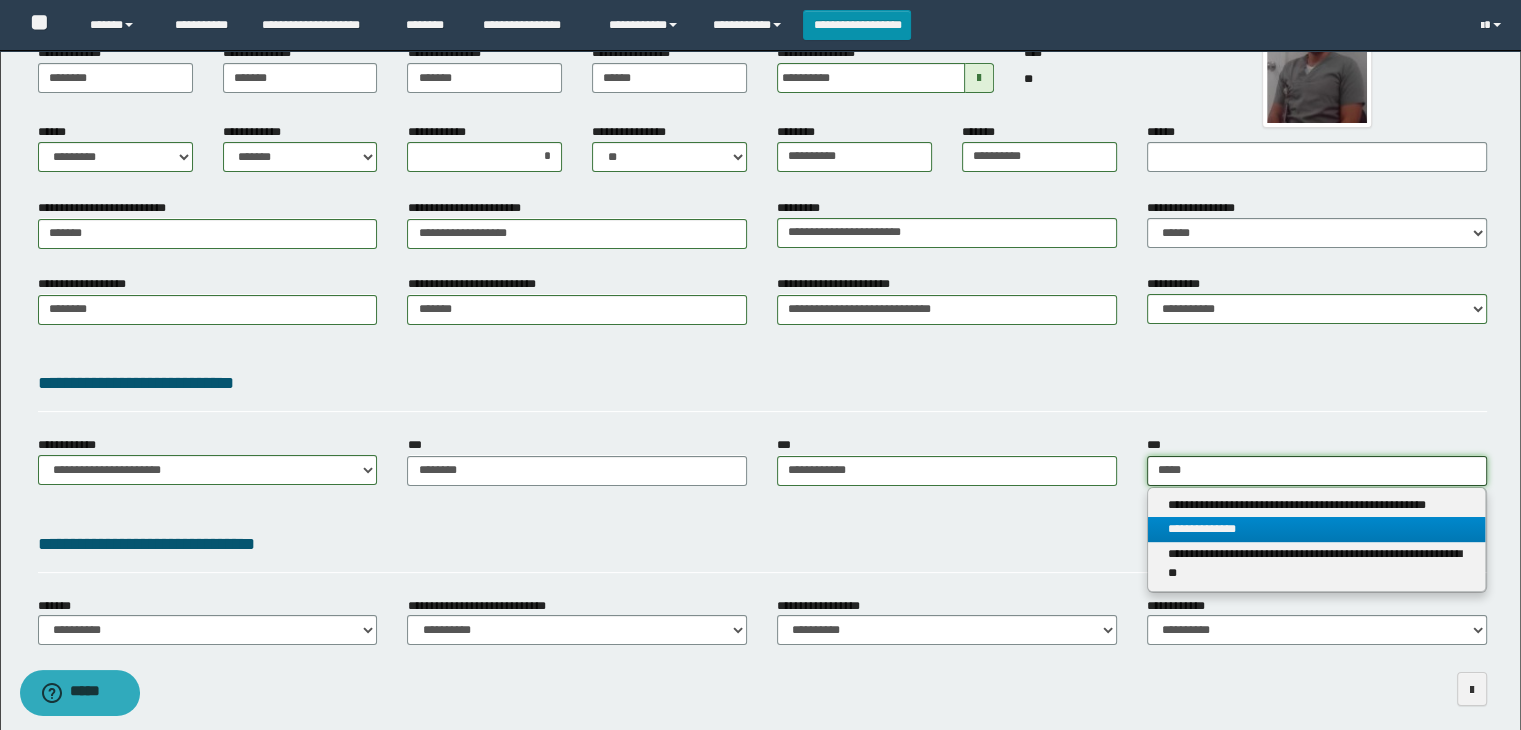 type on "*****" 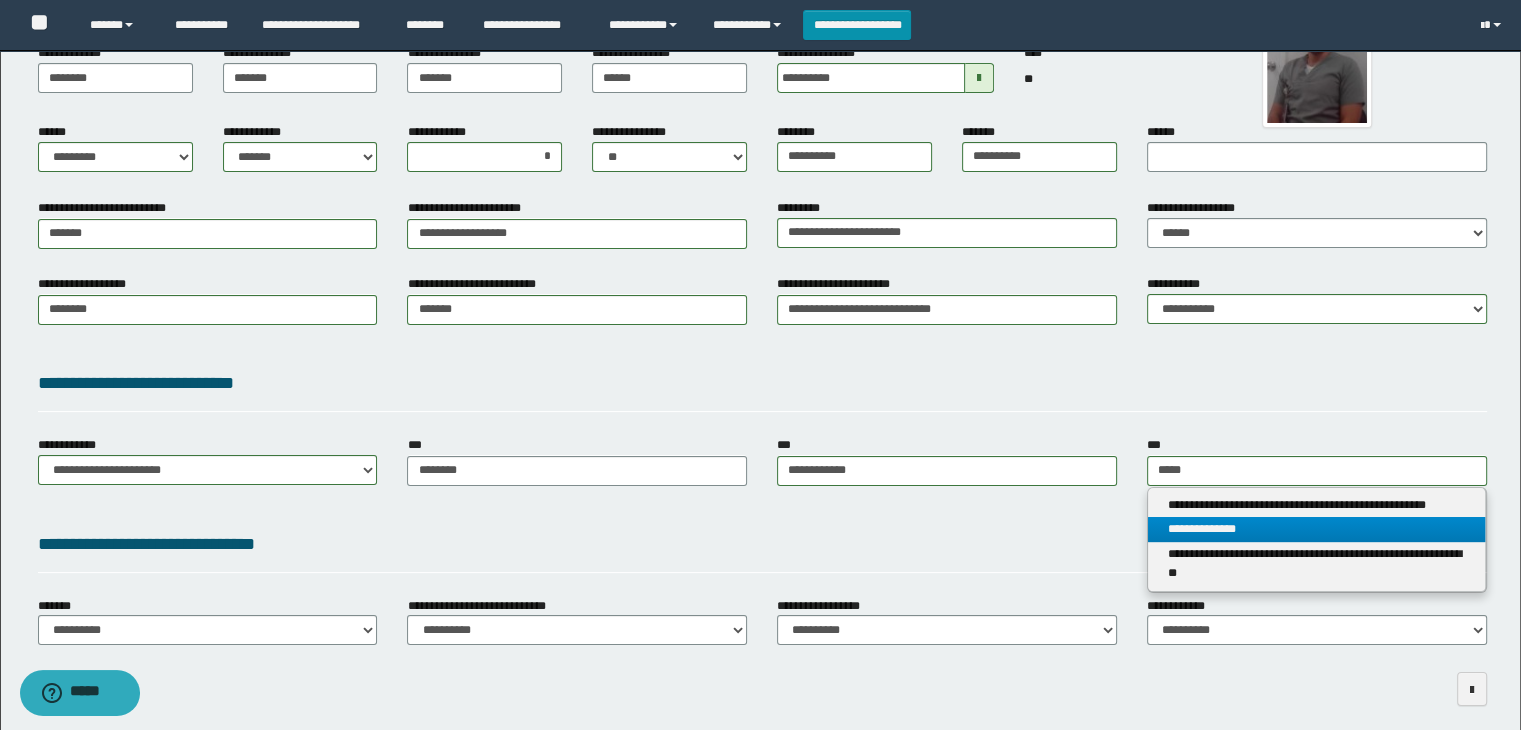 click on "**********" at bounding box center [1317, 529] 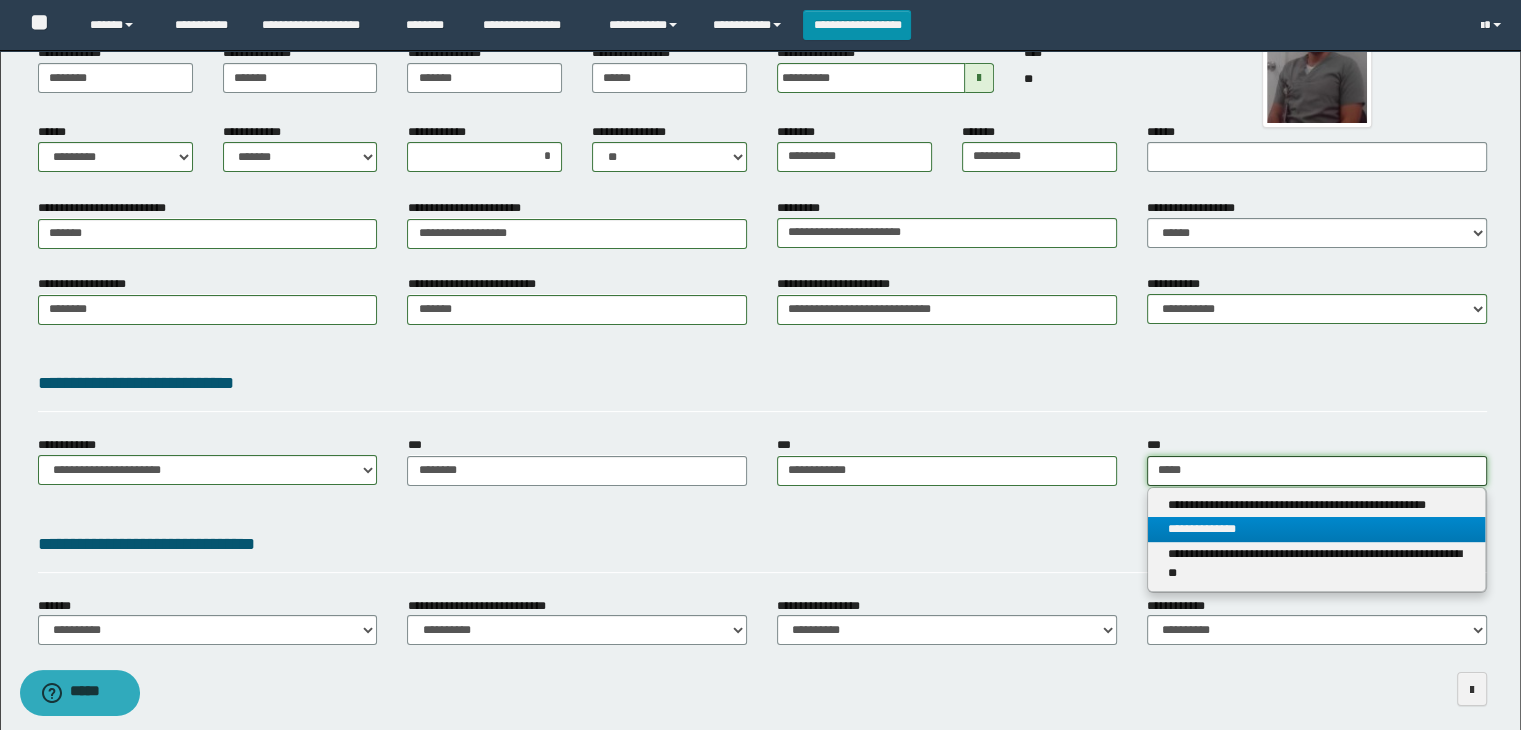 type 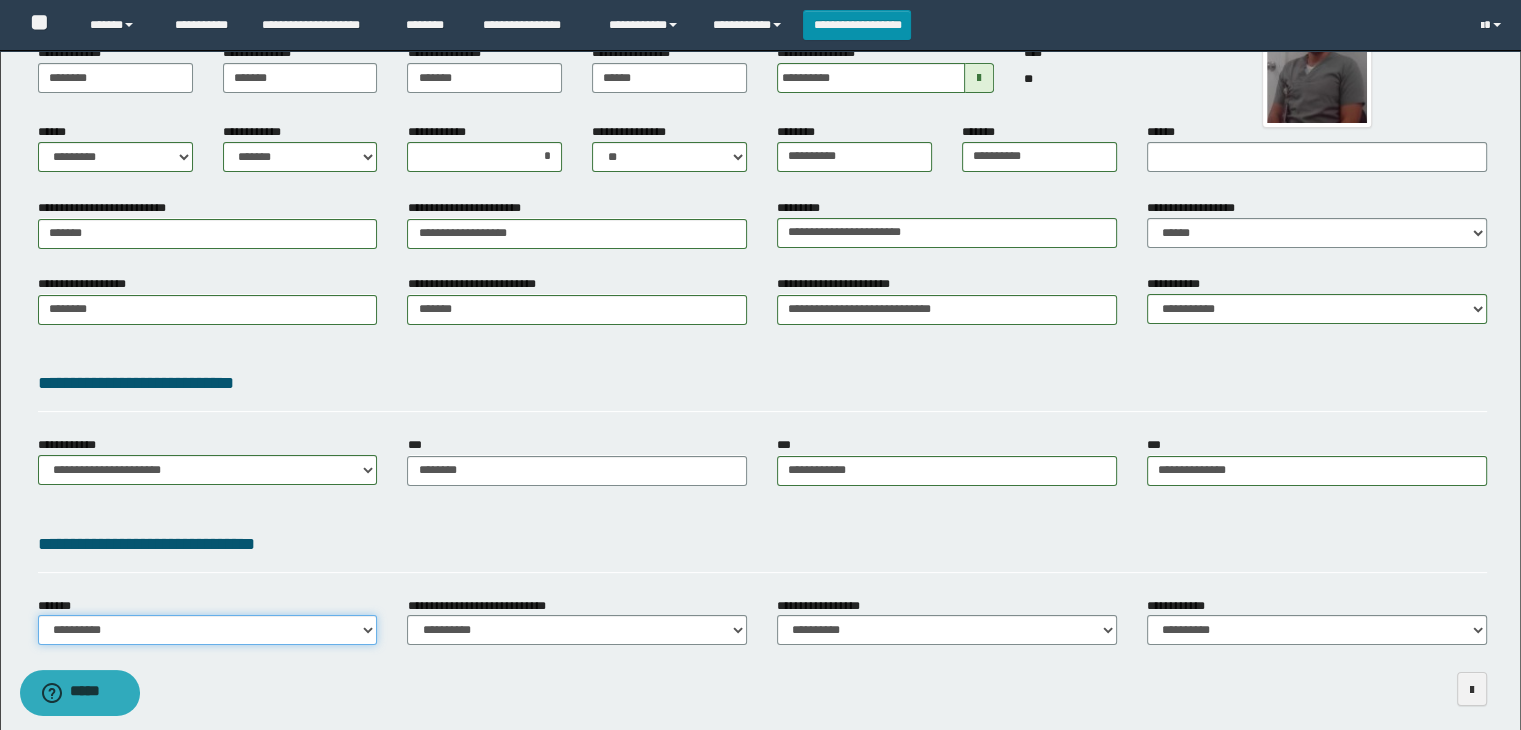 click on "**********" at bounding box center (208, 630) 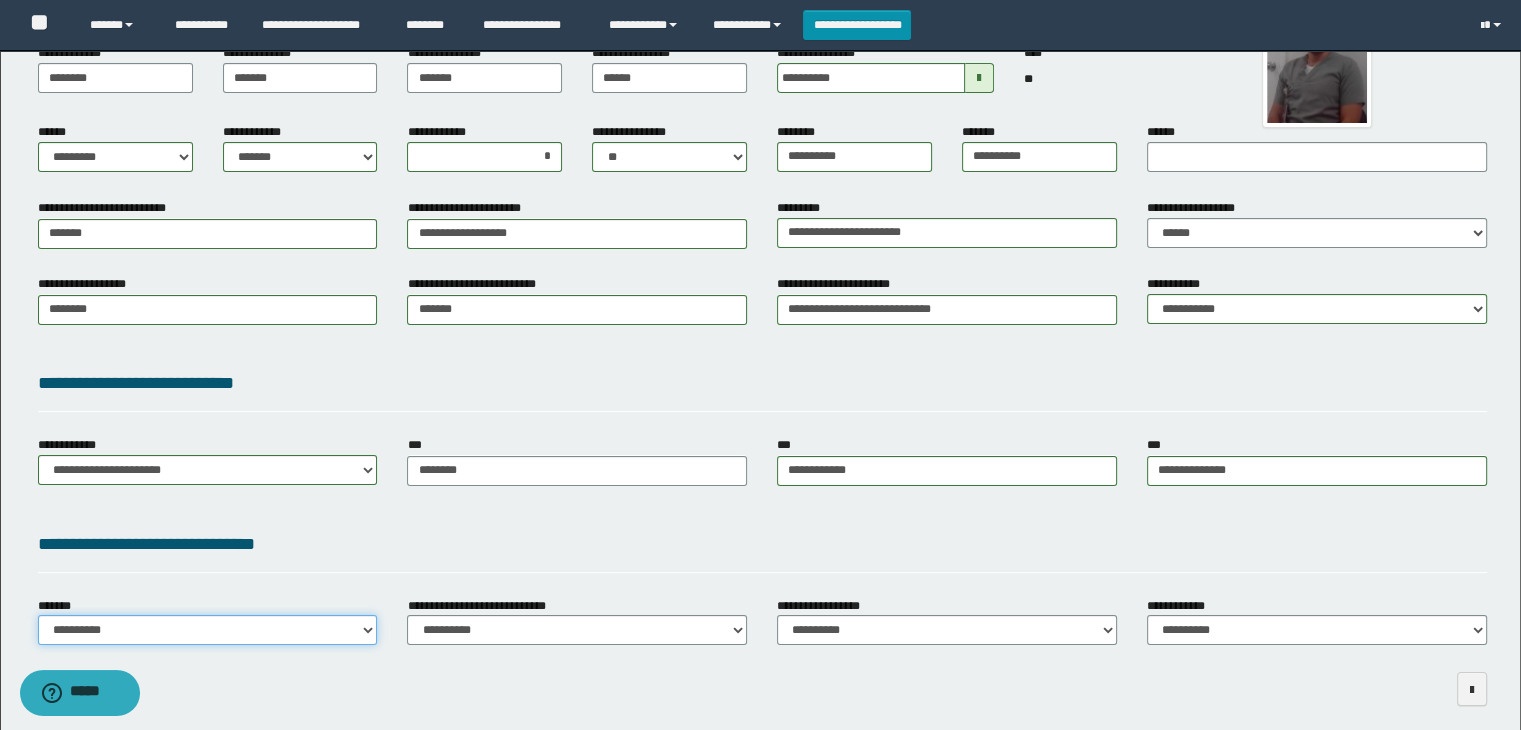 select on "*" 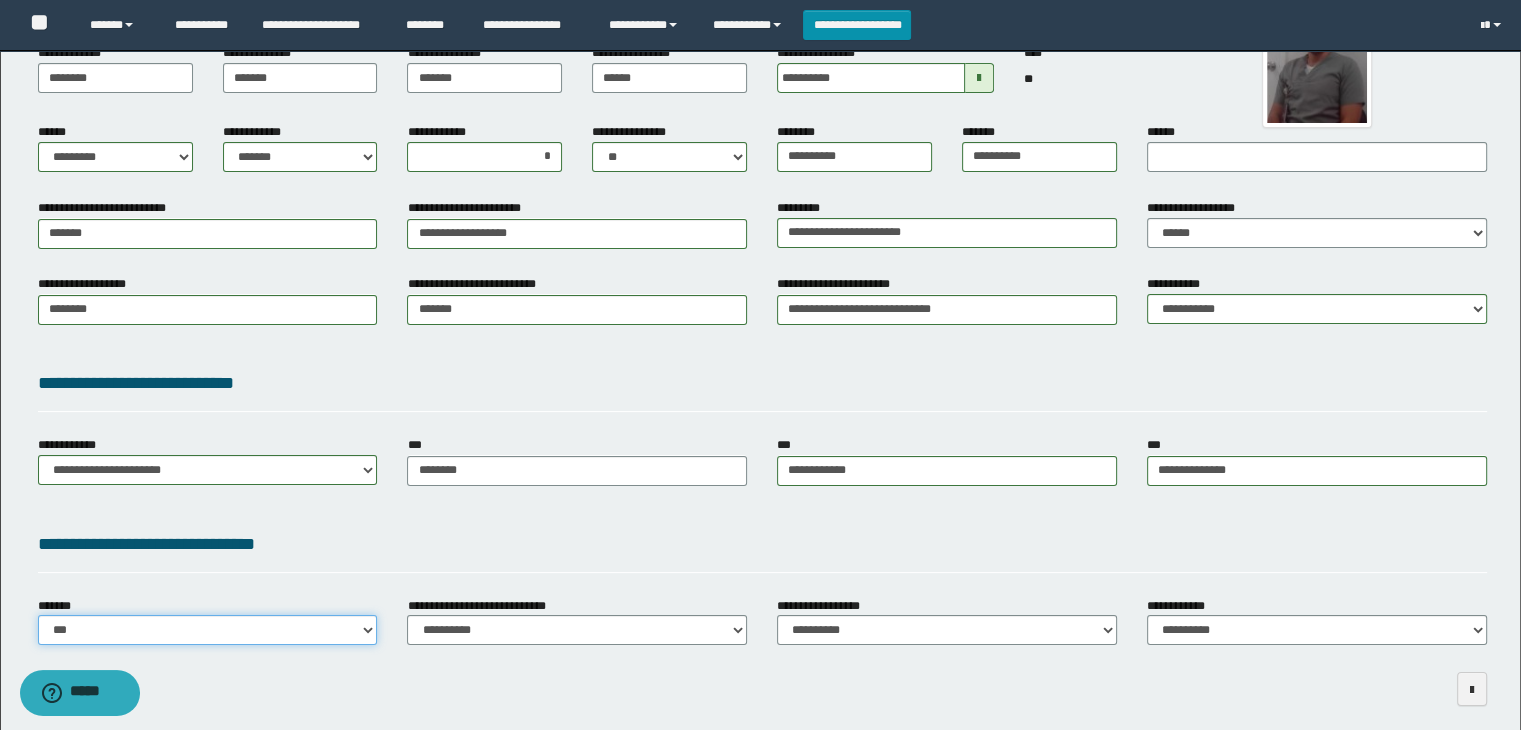 click on "**********" at bounding box center (208, 630) 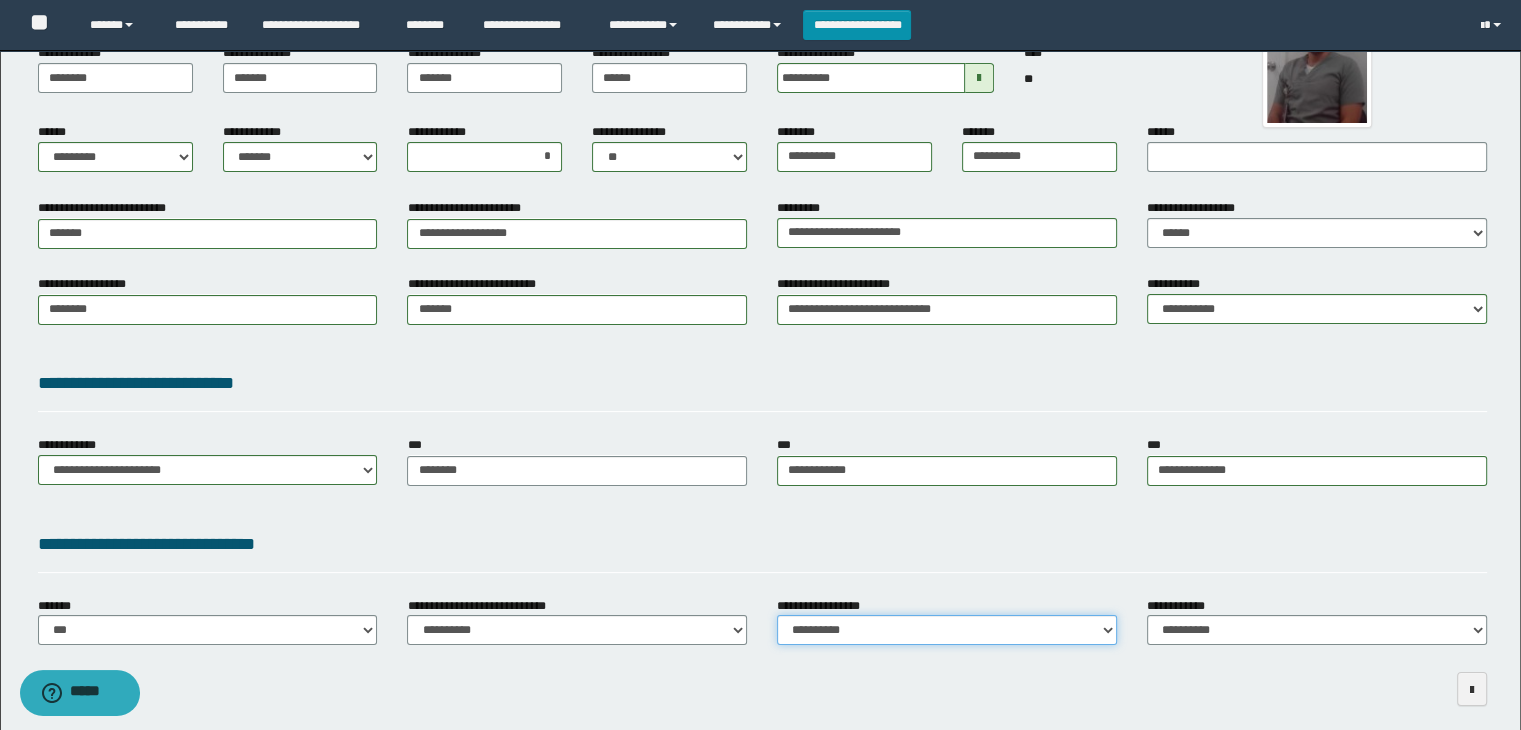 click on "**********" at bounding box center [947, 630] 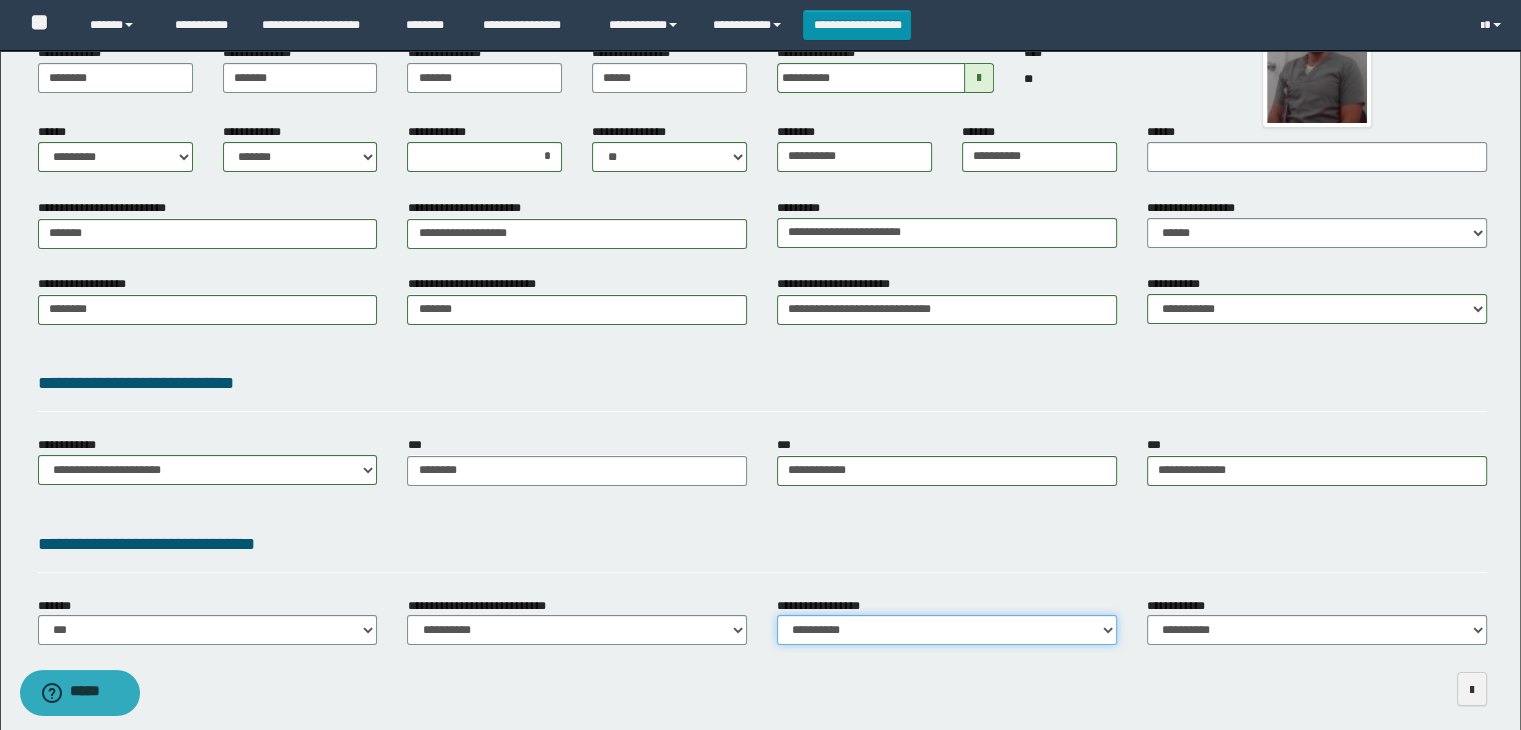 select on "*" 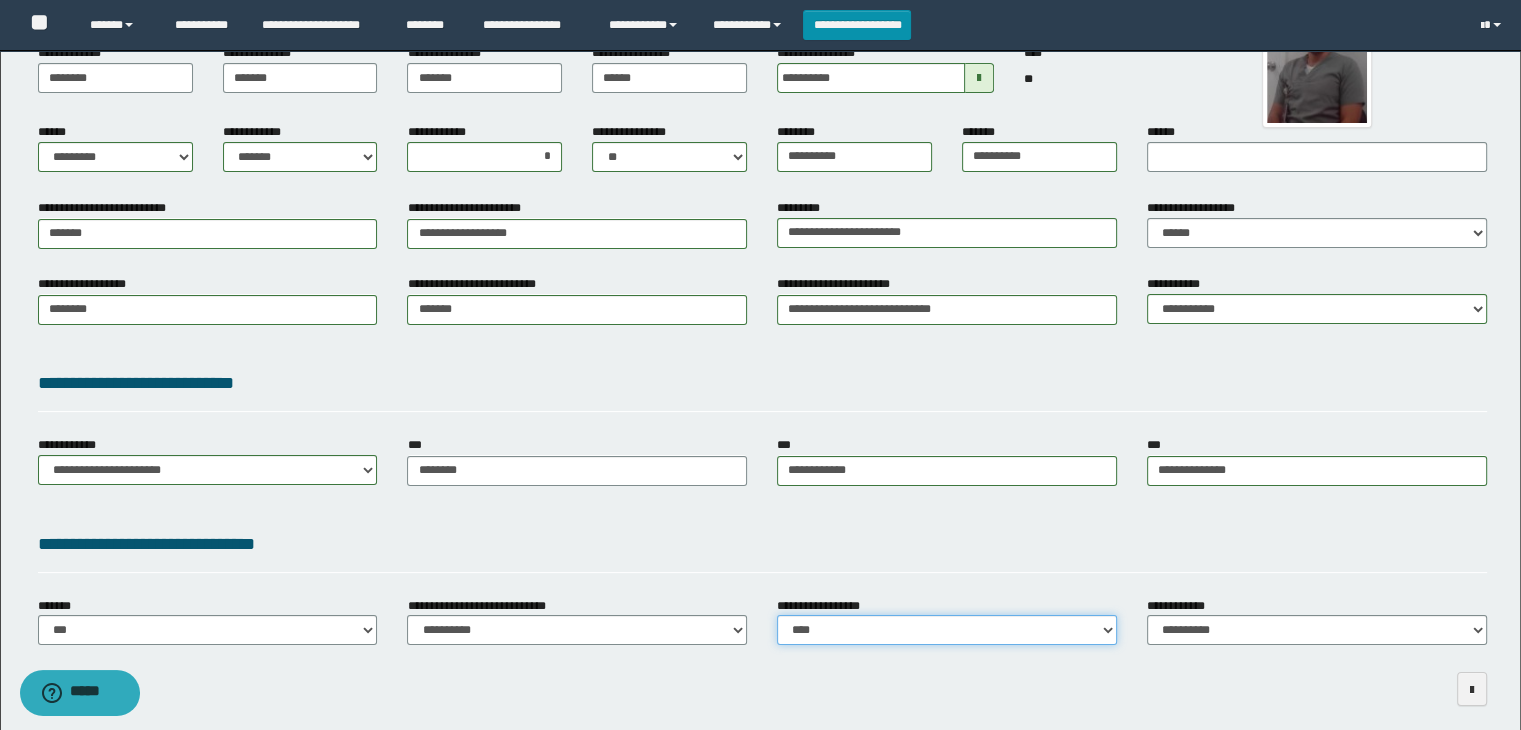 click on "**********" at bounding box center (947, 630) 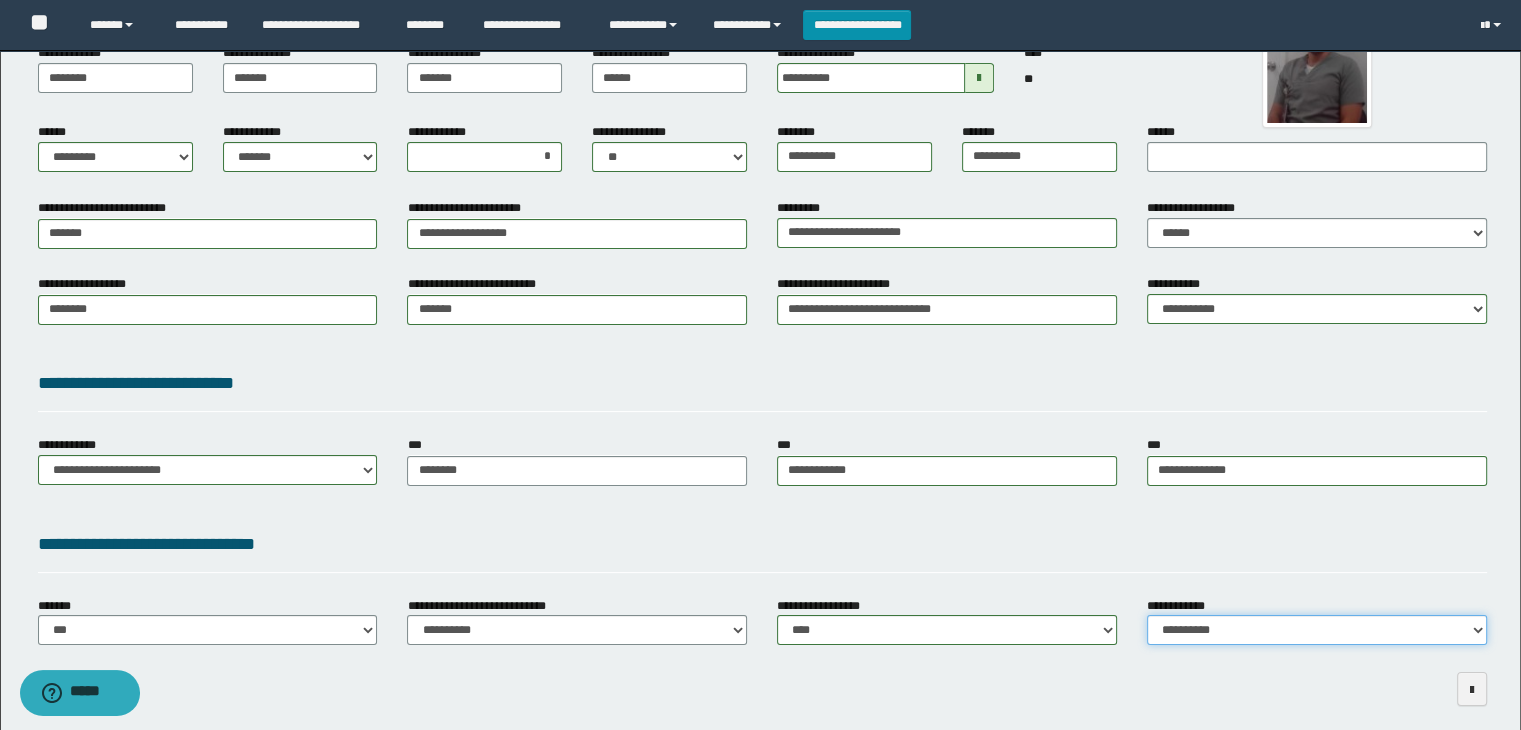 click on "**********" at bounding box center [1317, 630] 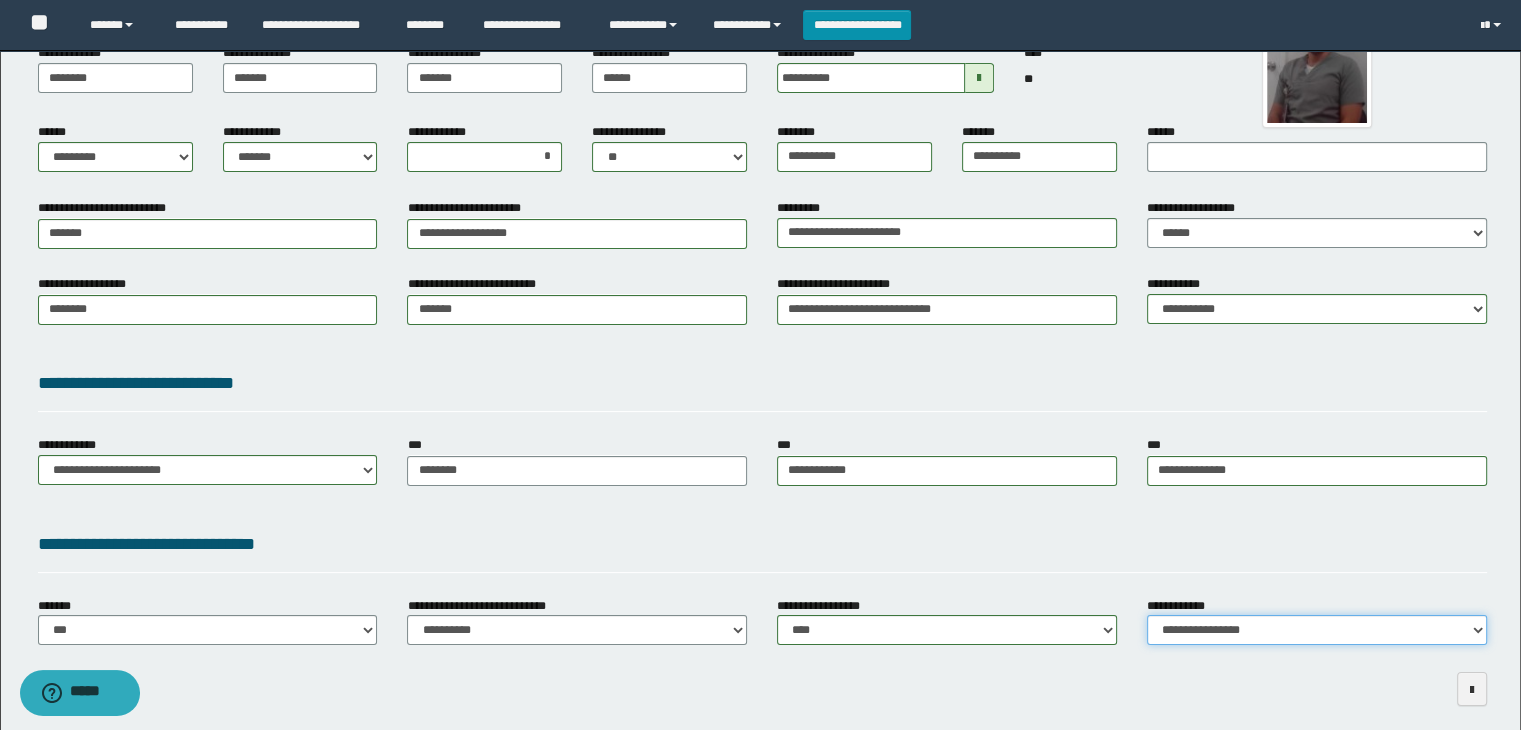 click on "**********" at bounding box center (1317, 630) 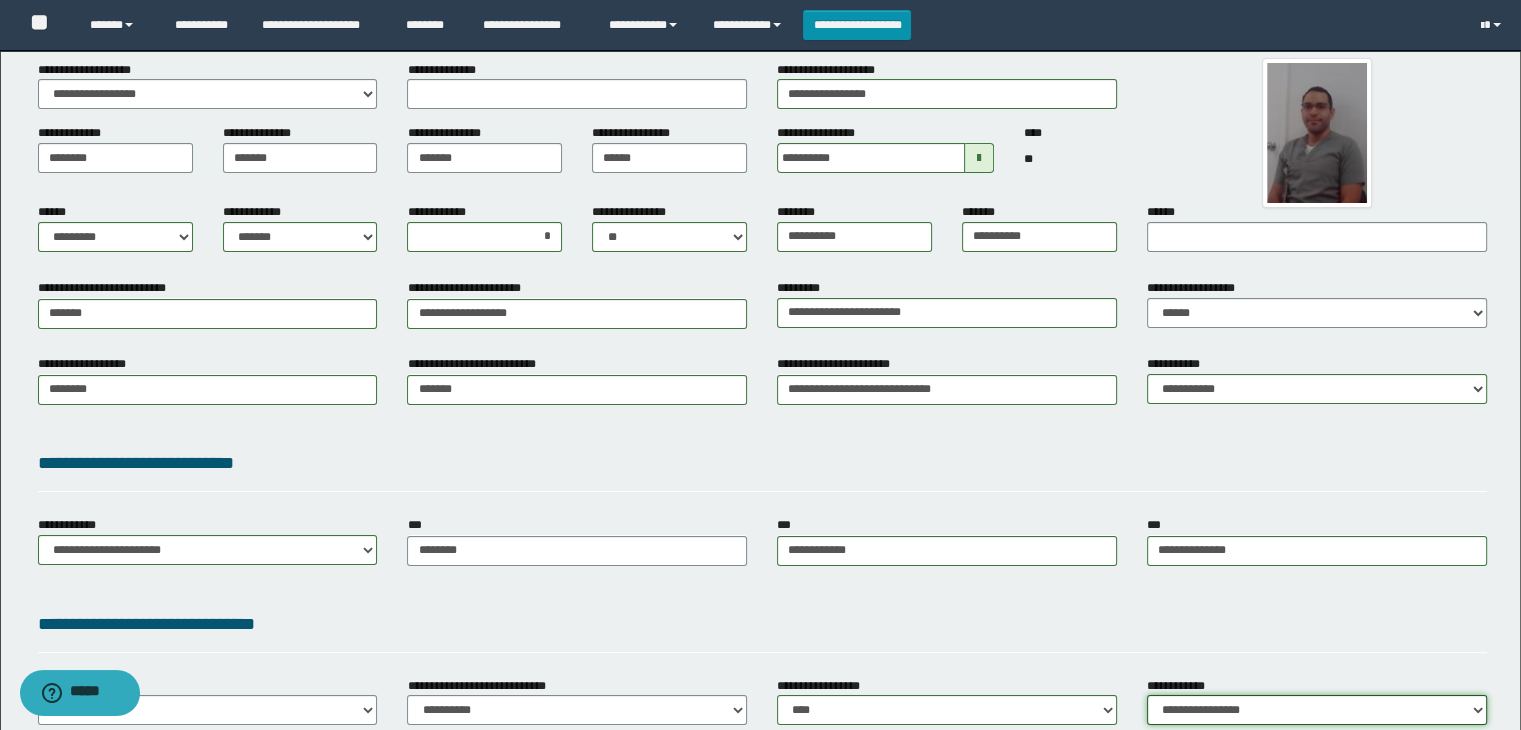 scroll, scrollTop: 284, scrollLeft: 0, axis: vertical 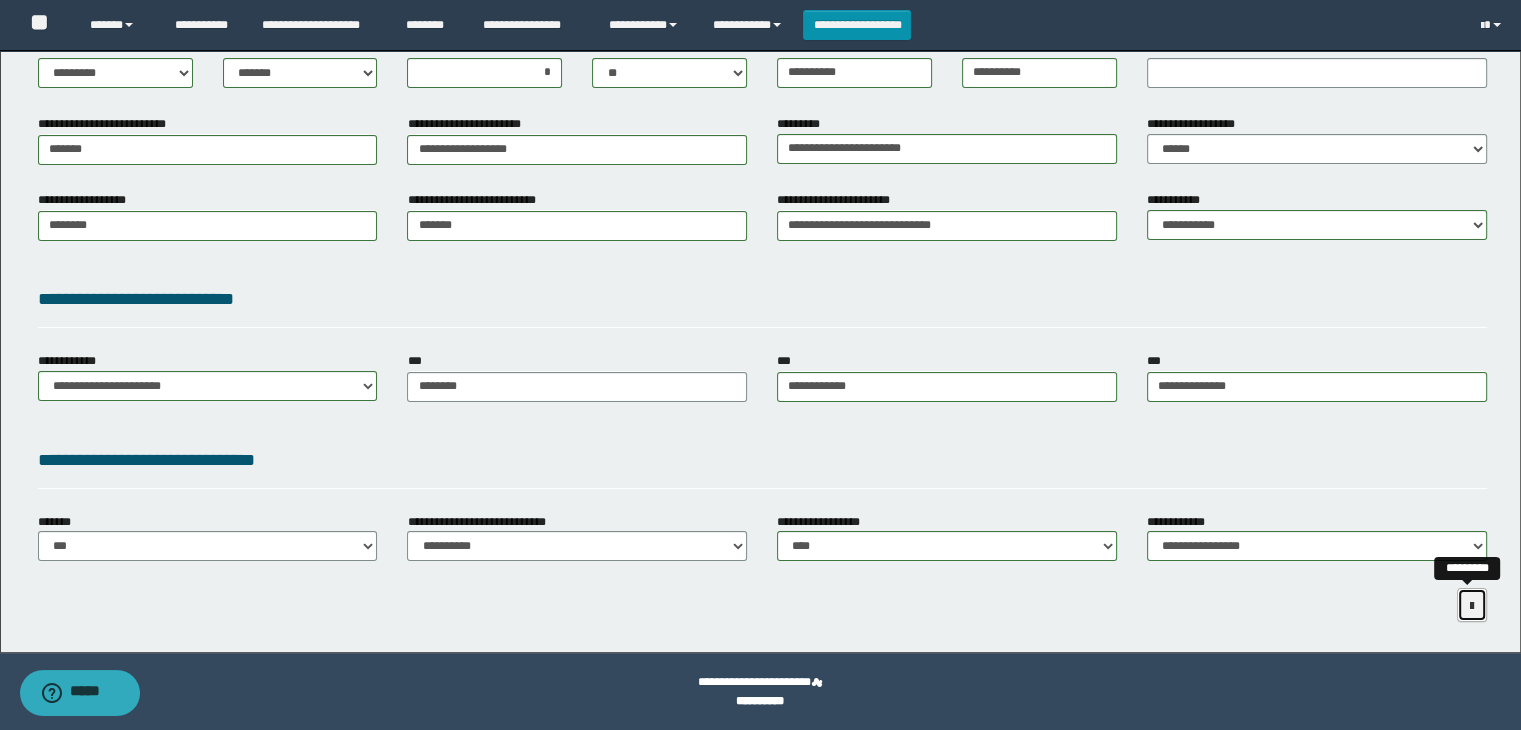 click at bounding box center [1472, 606] 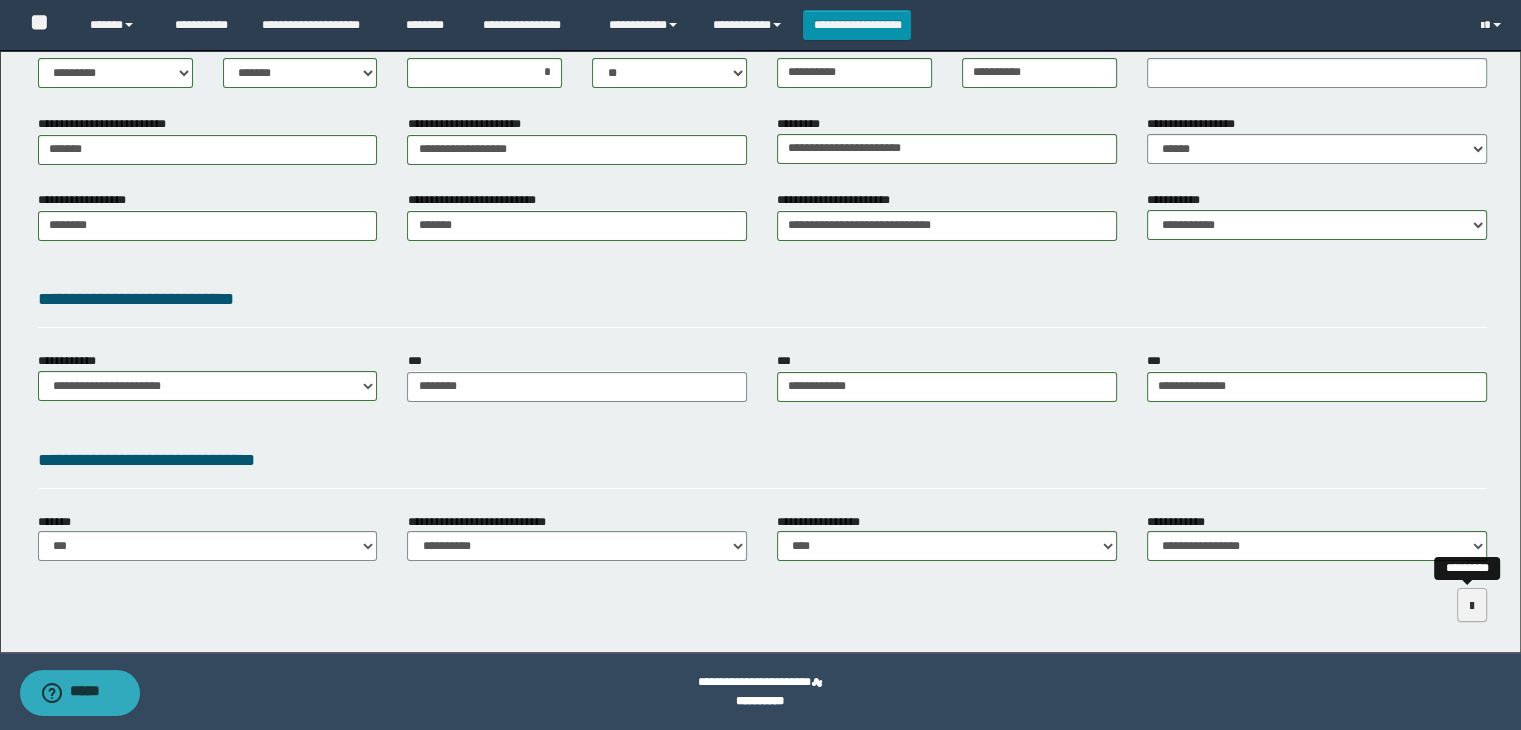 scroll, scrollTop: 178, scrollLeft: 0, axis: vertical 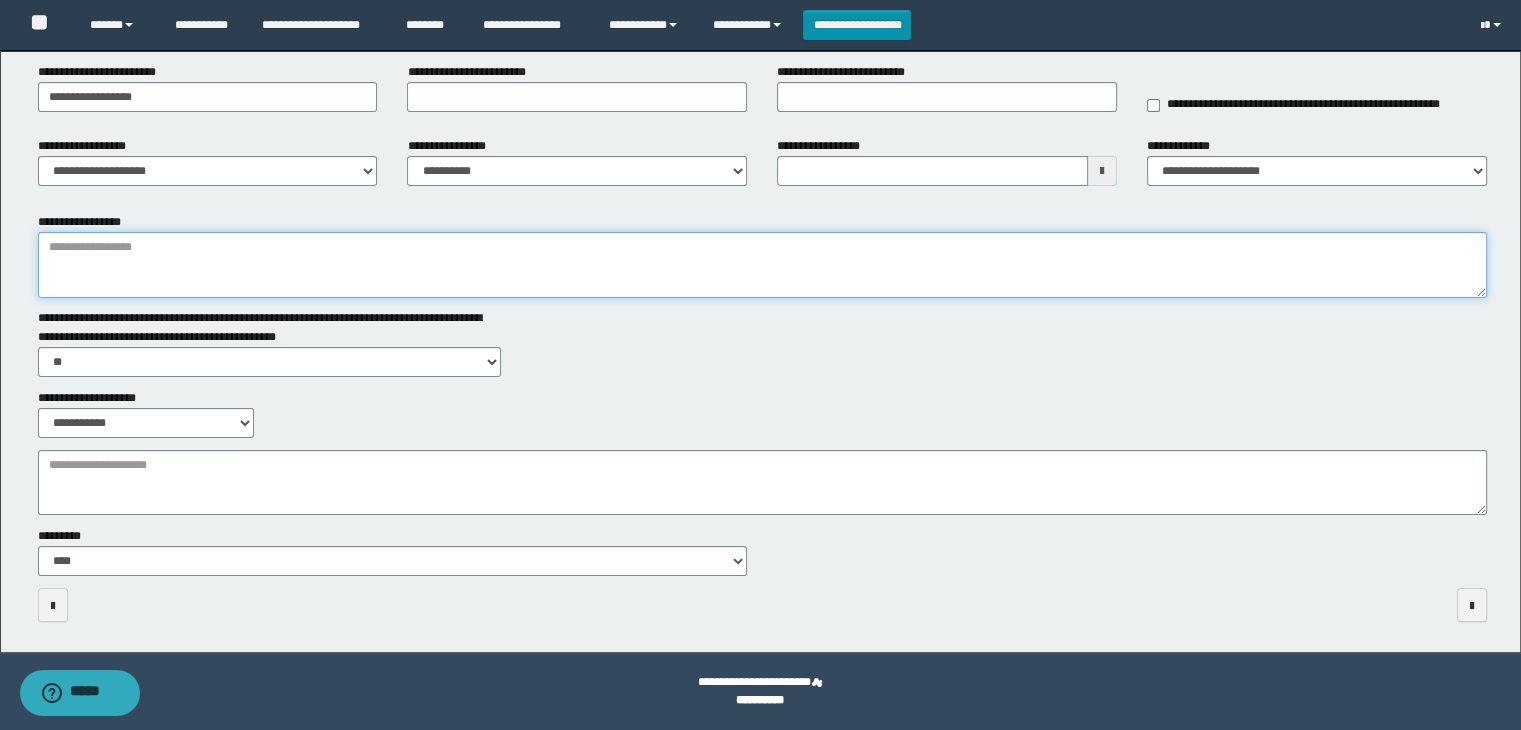 click on "**********" at bounding box center [763, 265] 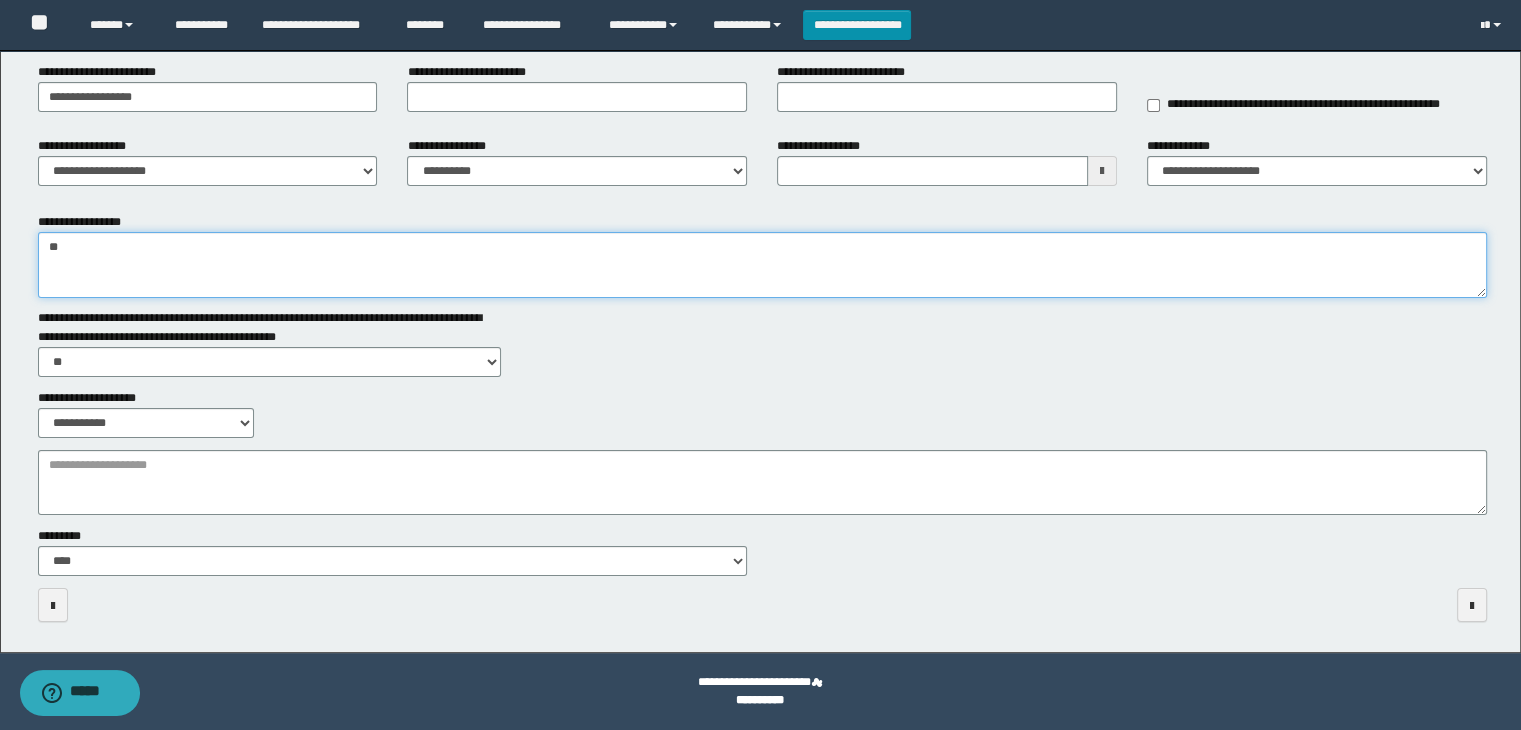 type on "*" 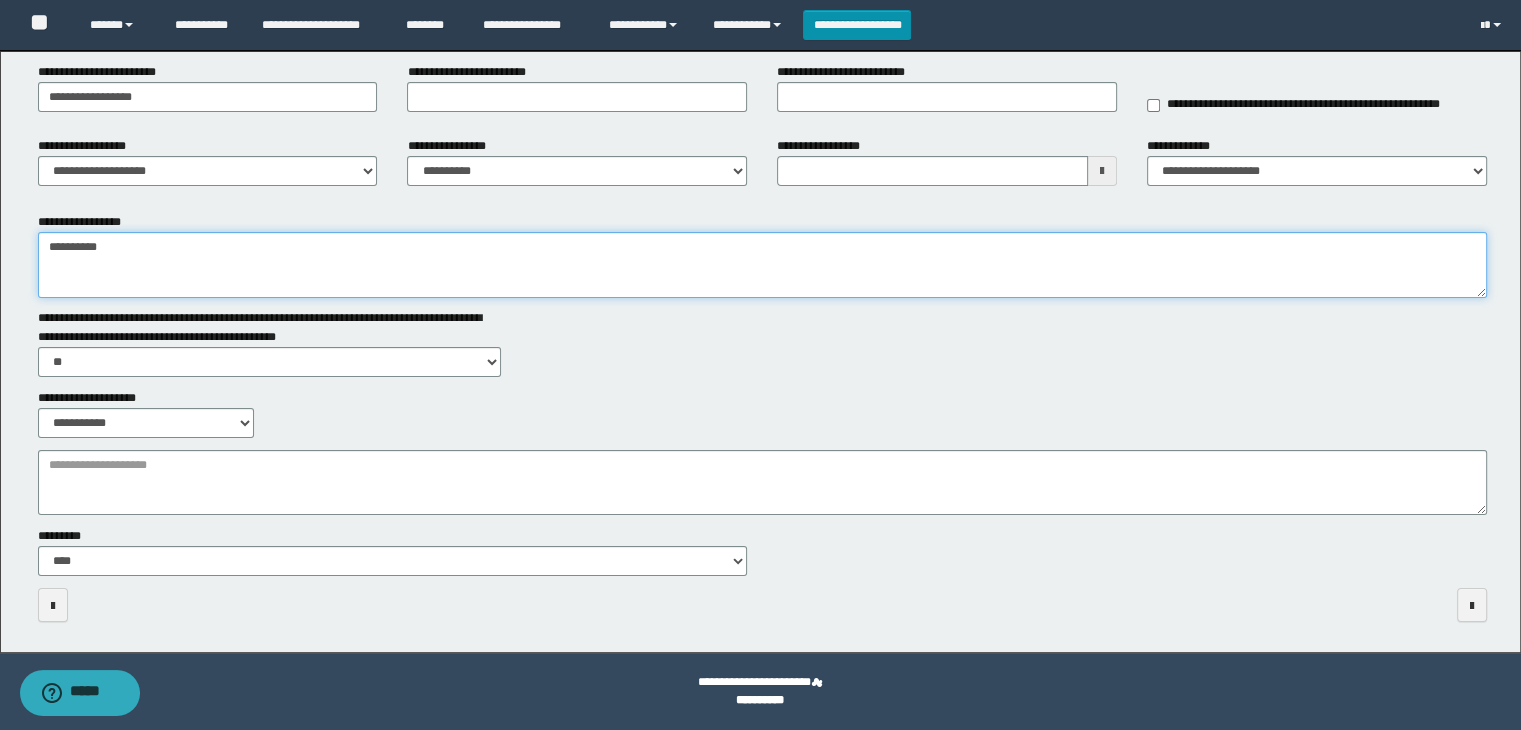 type on "**********" 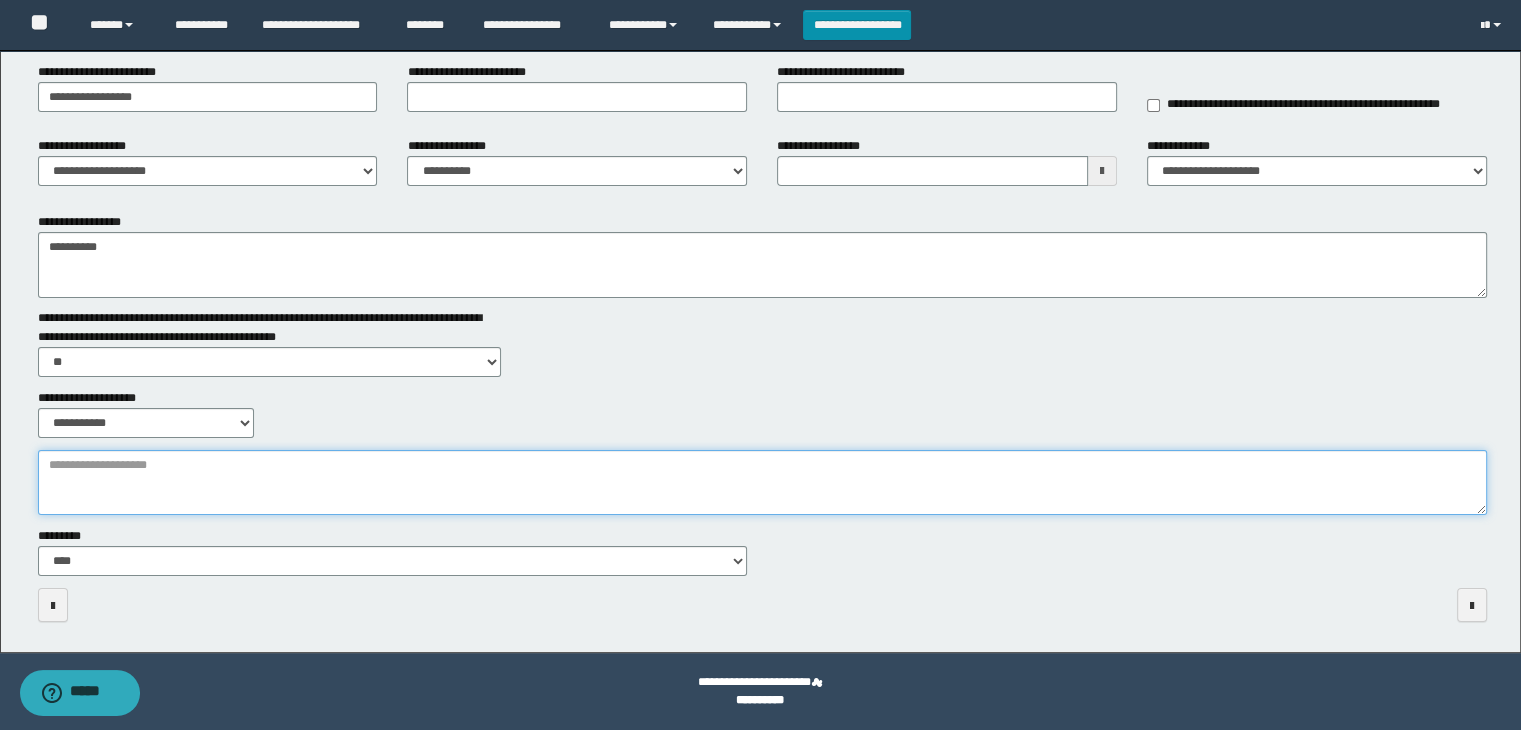drag, startPoint x: 248, startPoint y: 458, endPoint x: 242, endPoint y: 497, distance: 39.45884 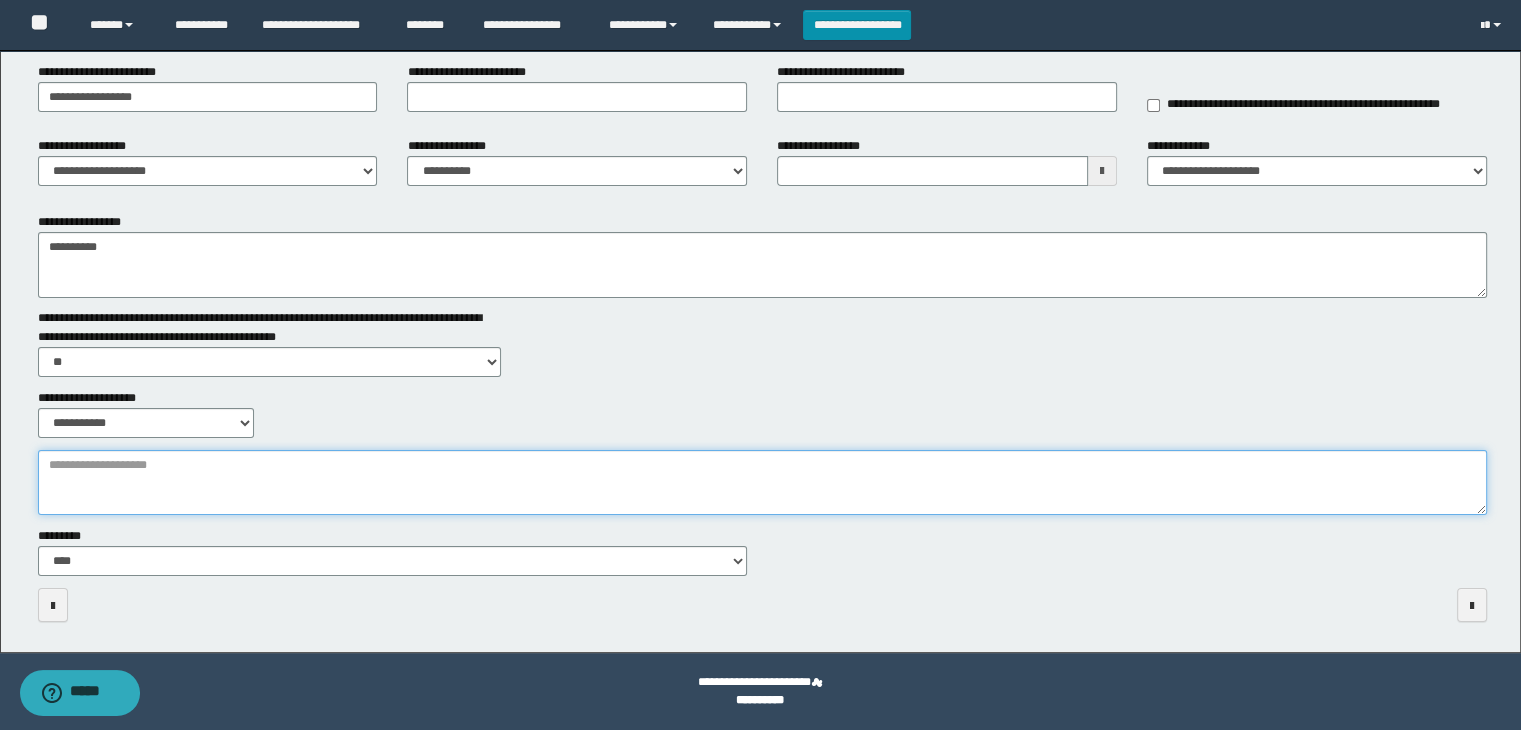 paste on "**********" 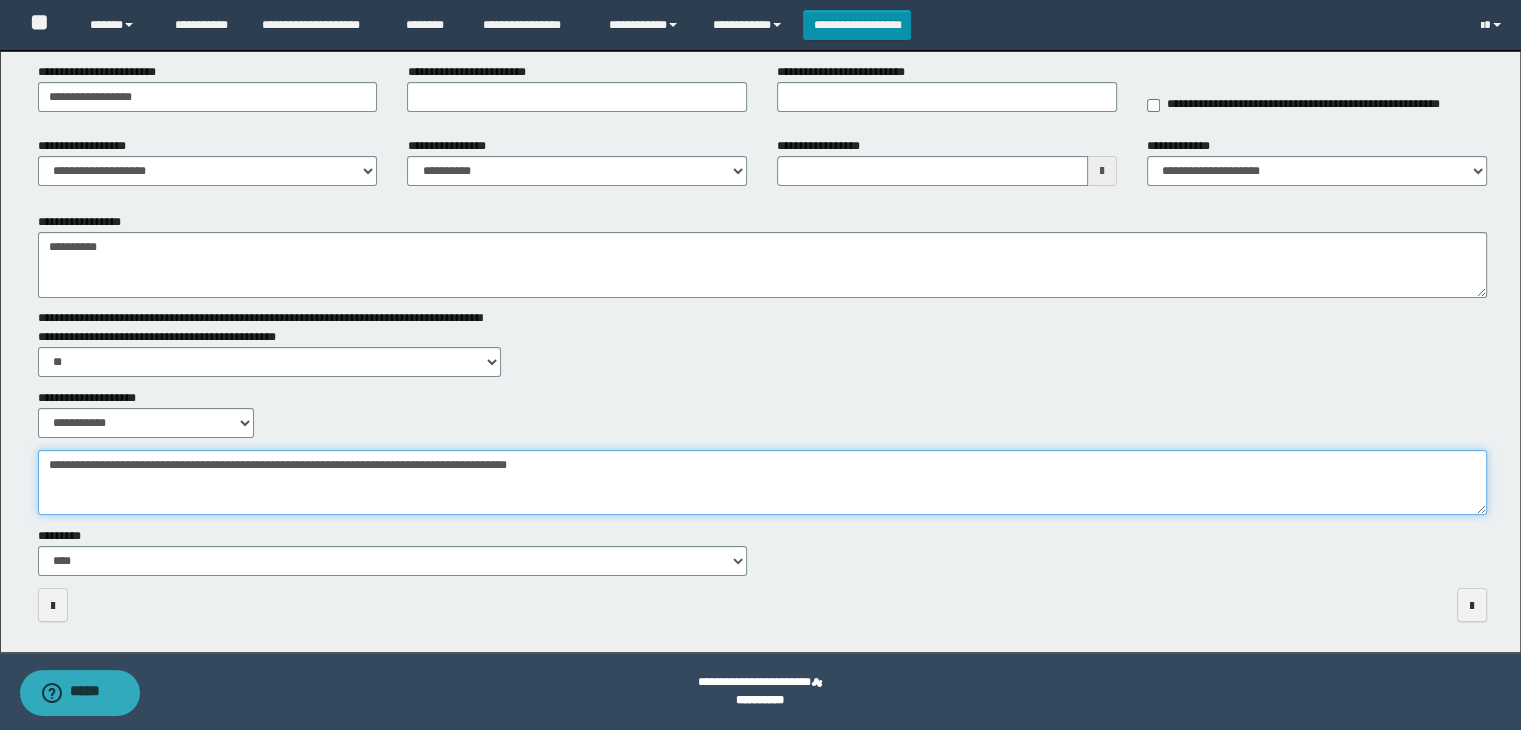 type on "**********" 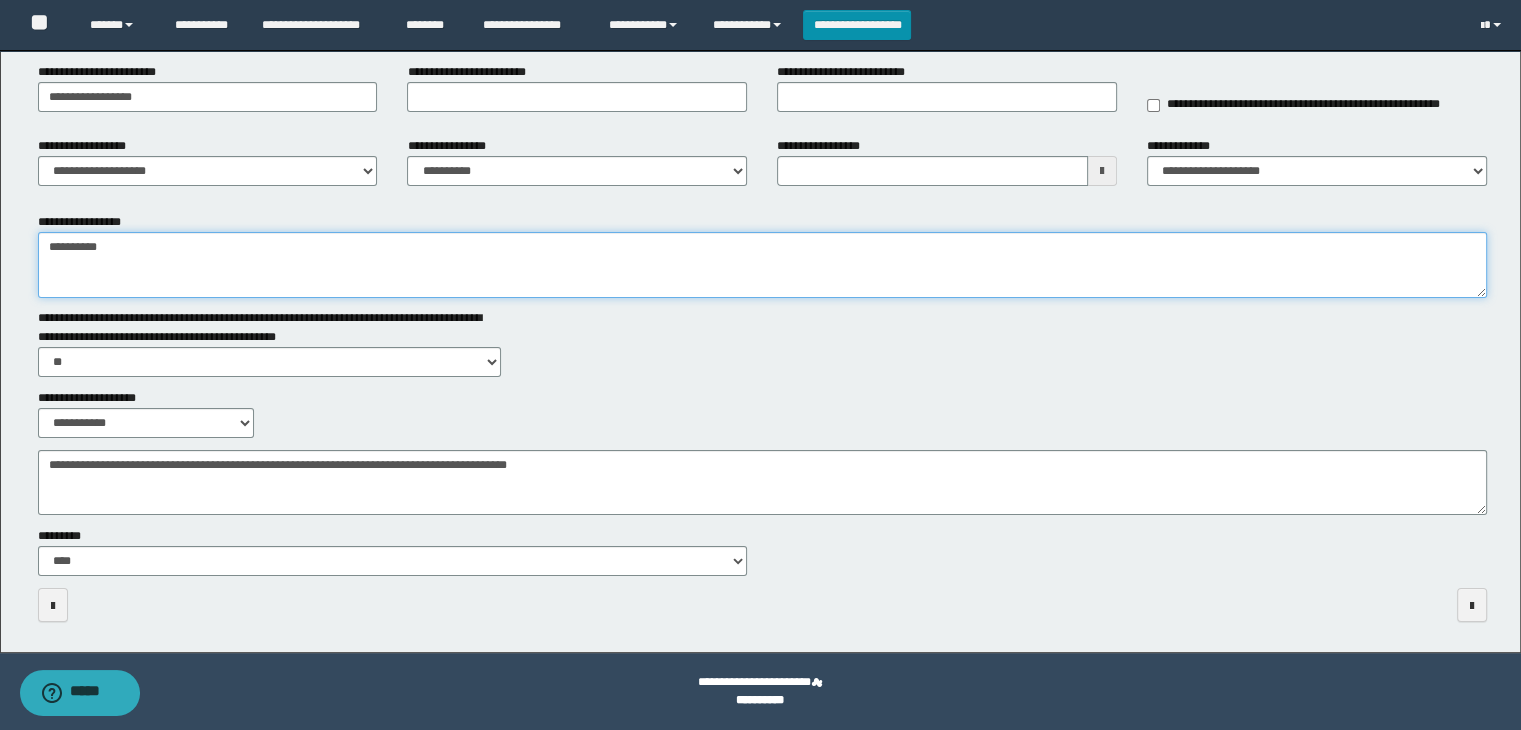 click on "**********" at bounding box center [763, 265] 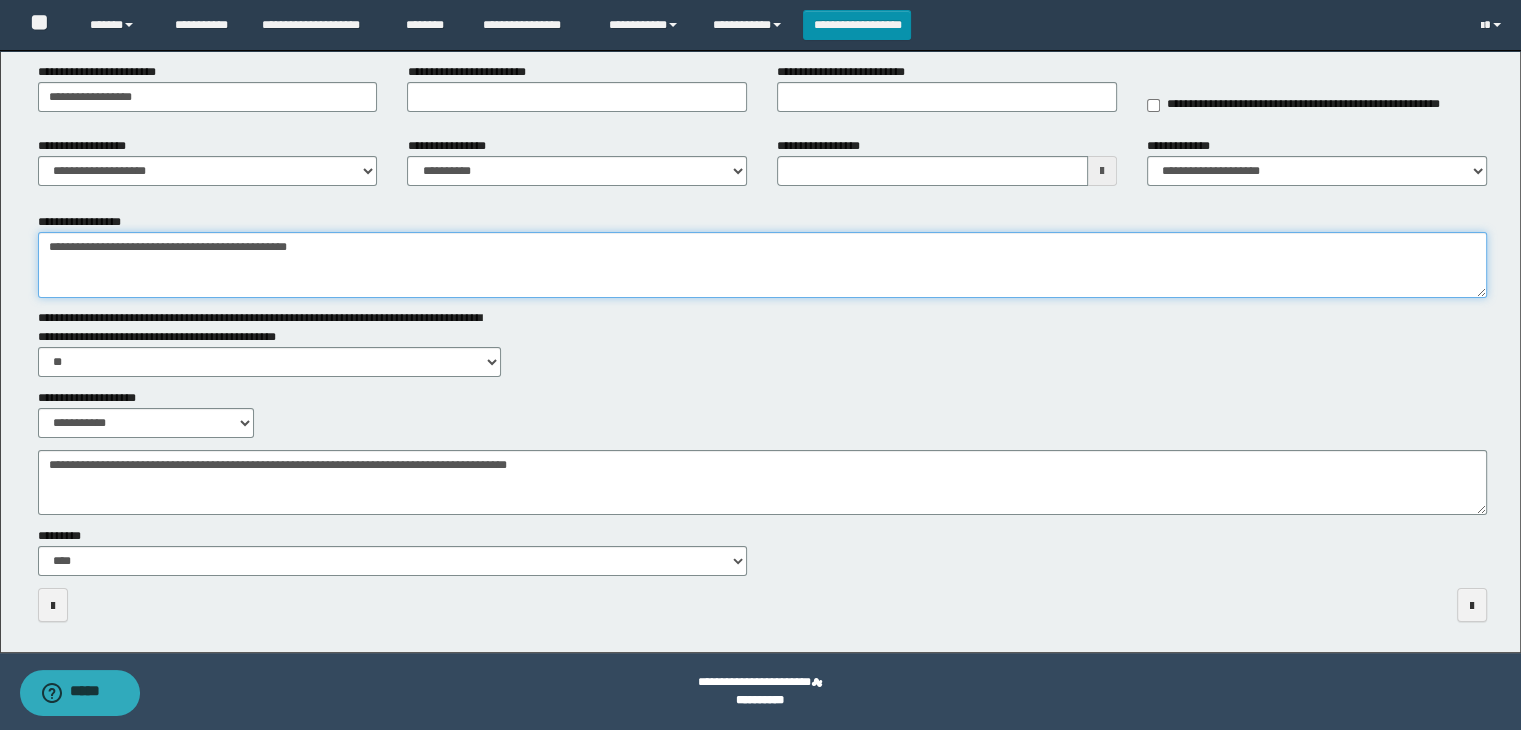 drag, startPoint x: 180, startPoint y: 248, endPoint x: 118, endPoint y: 243, distance: 62.201286 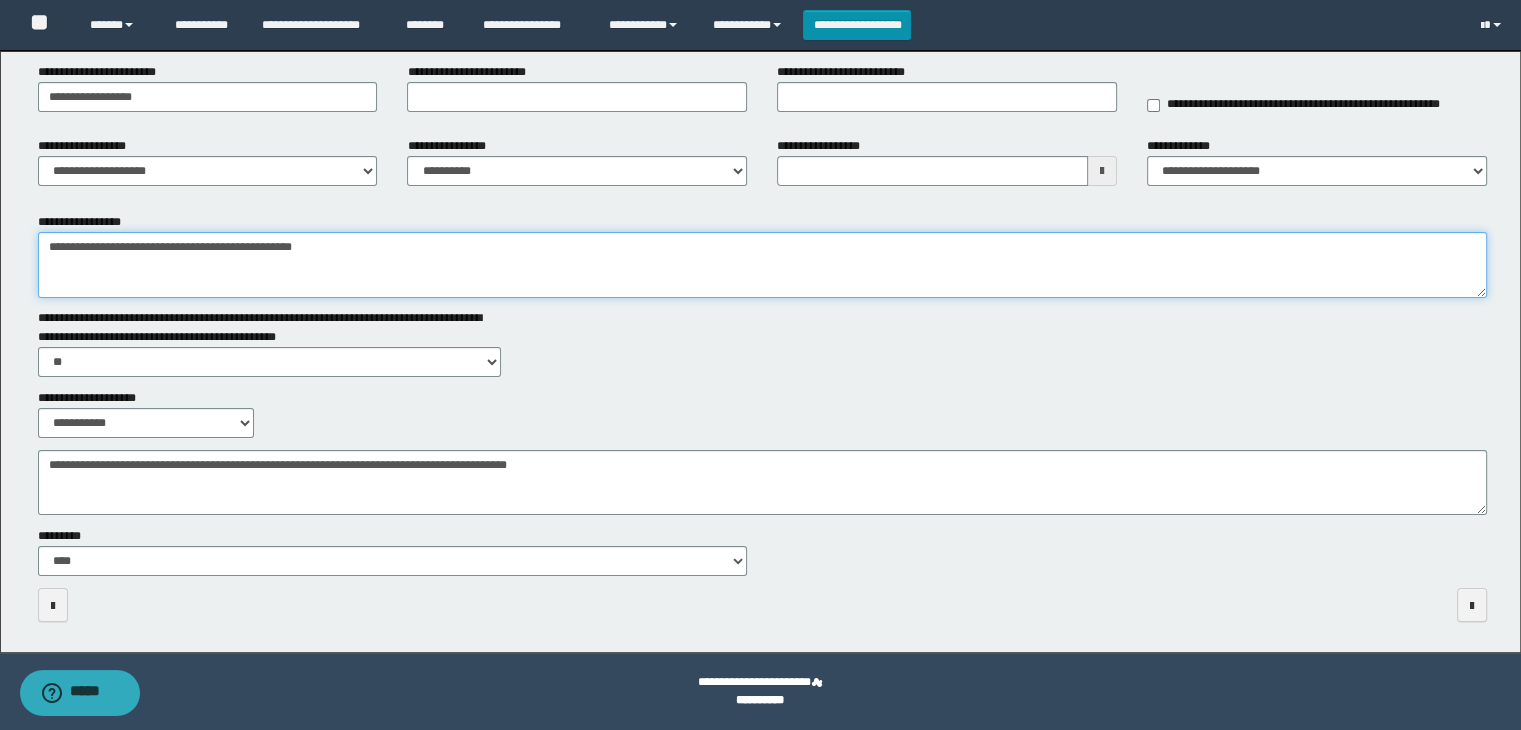 click on "**********" at bounding box center [763, 265] 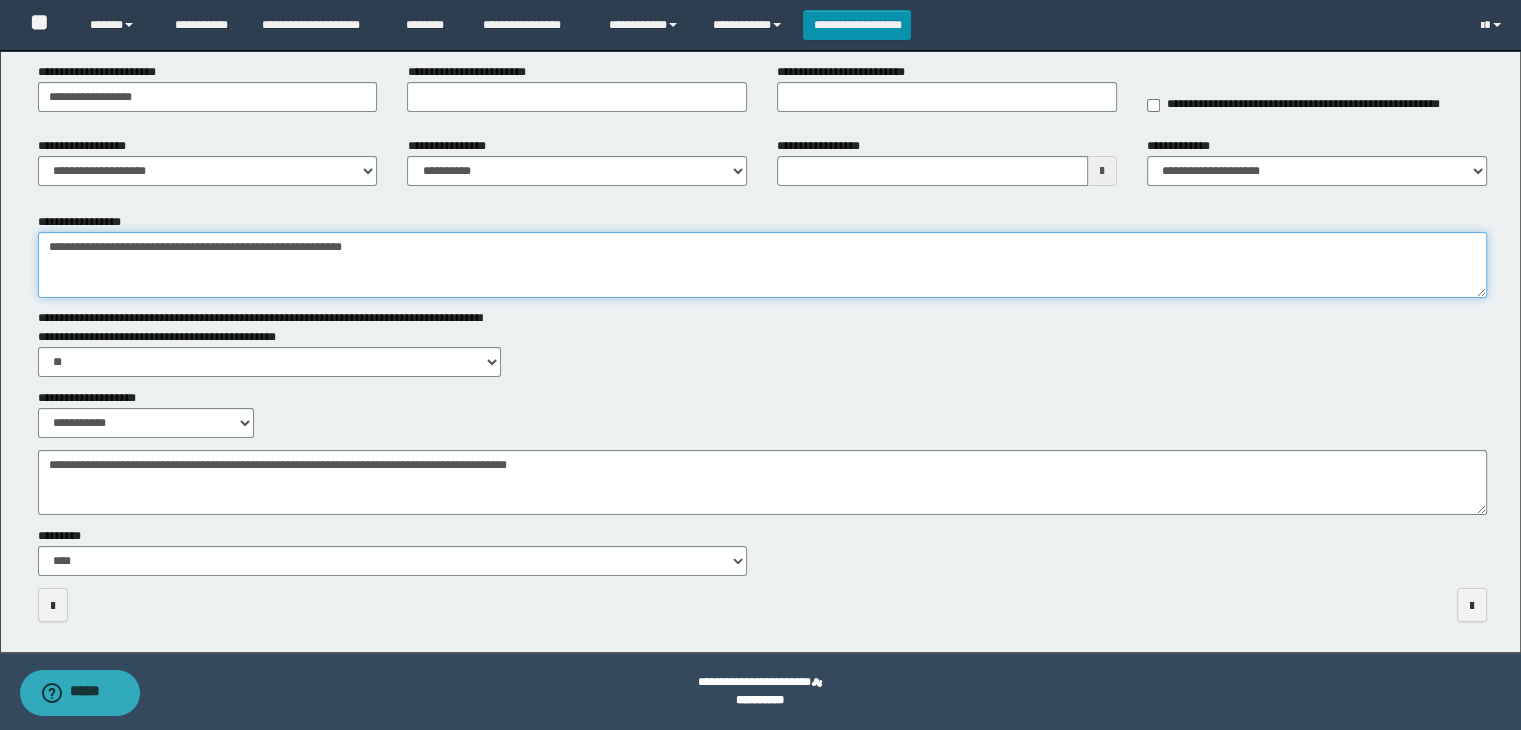drag, startPoint x: 451, startPoint y: 246, endPoint x: 337, endPoint y: 233, distance: 114.73883 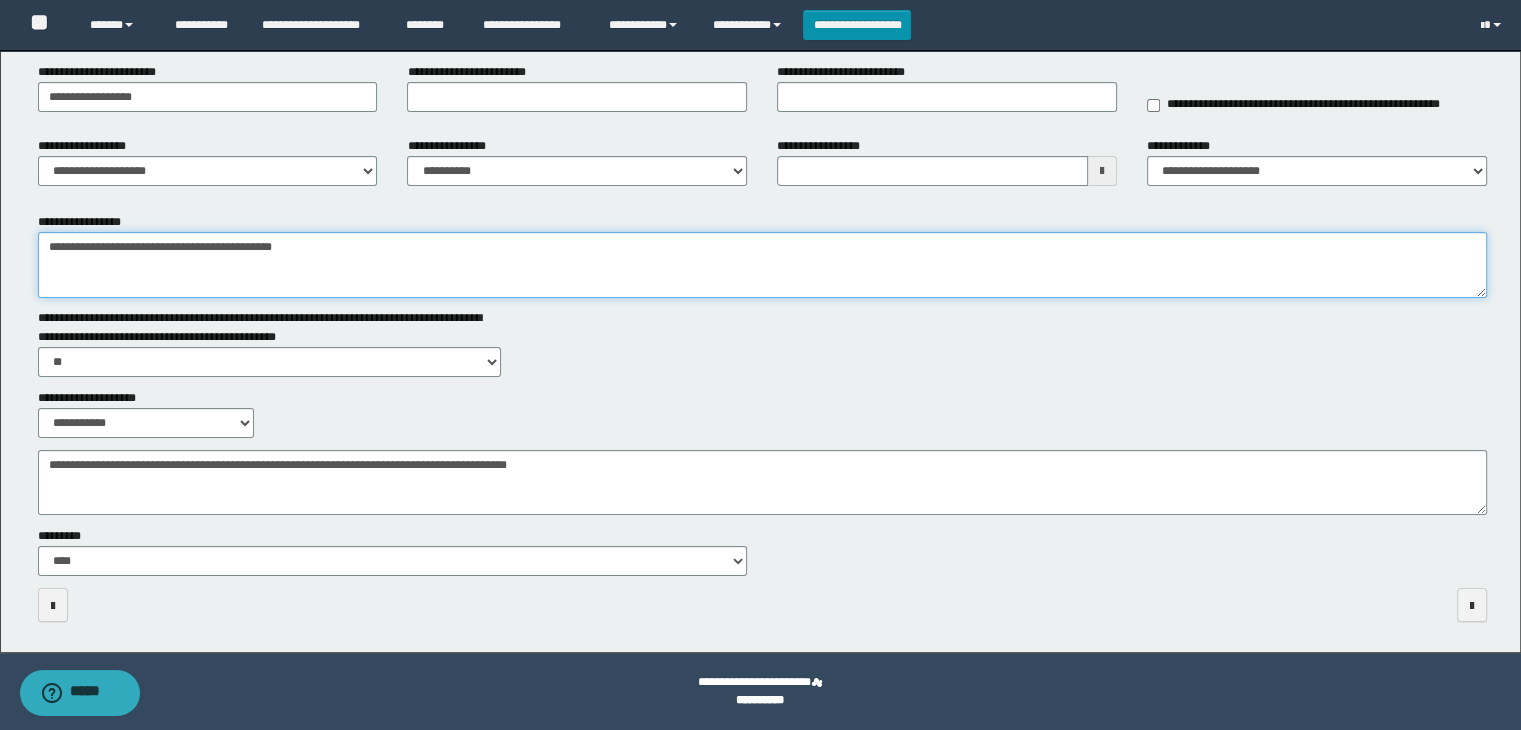 paste on "**********" 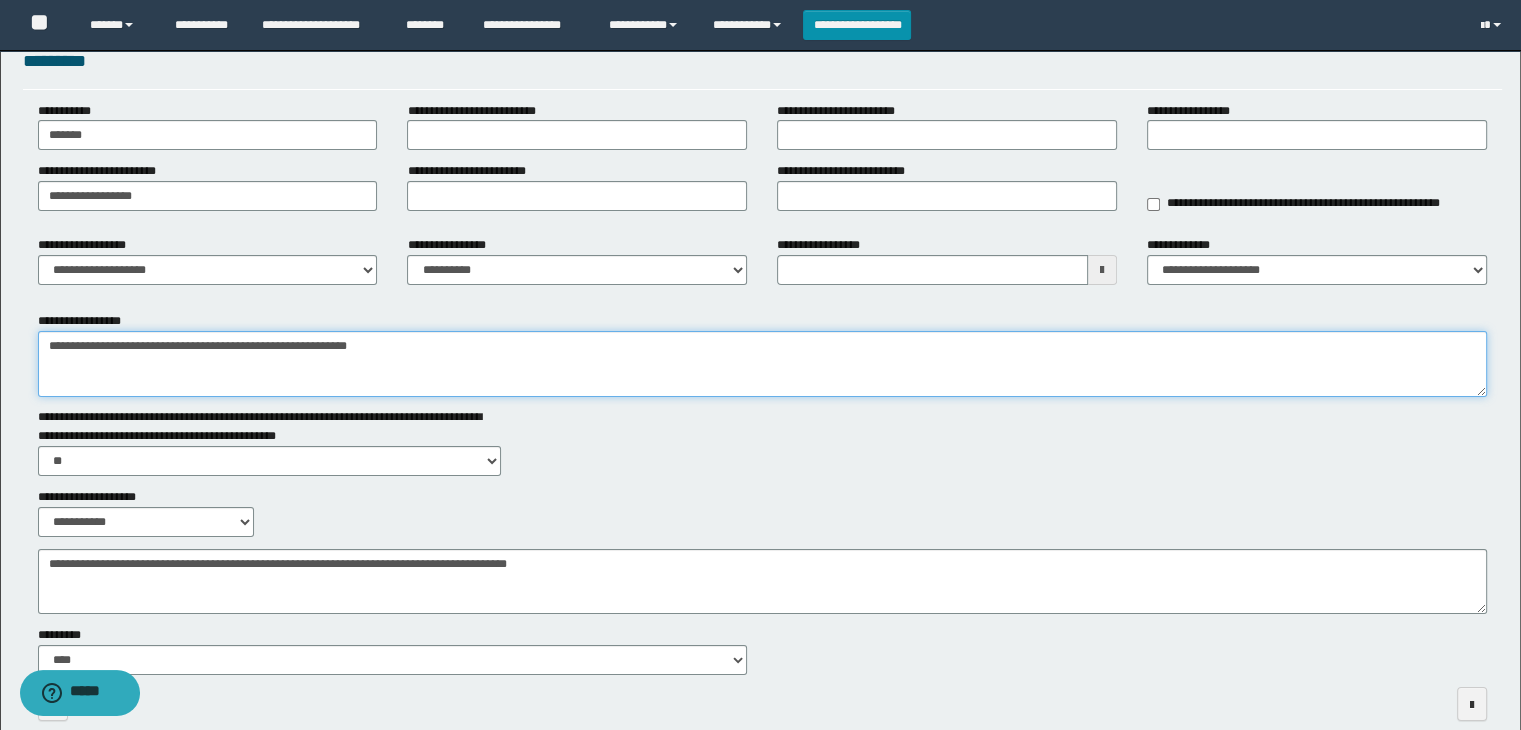 scroll, scrollTop: 0, scrollLeft: 0, axis: both 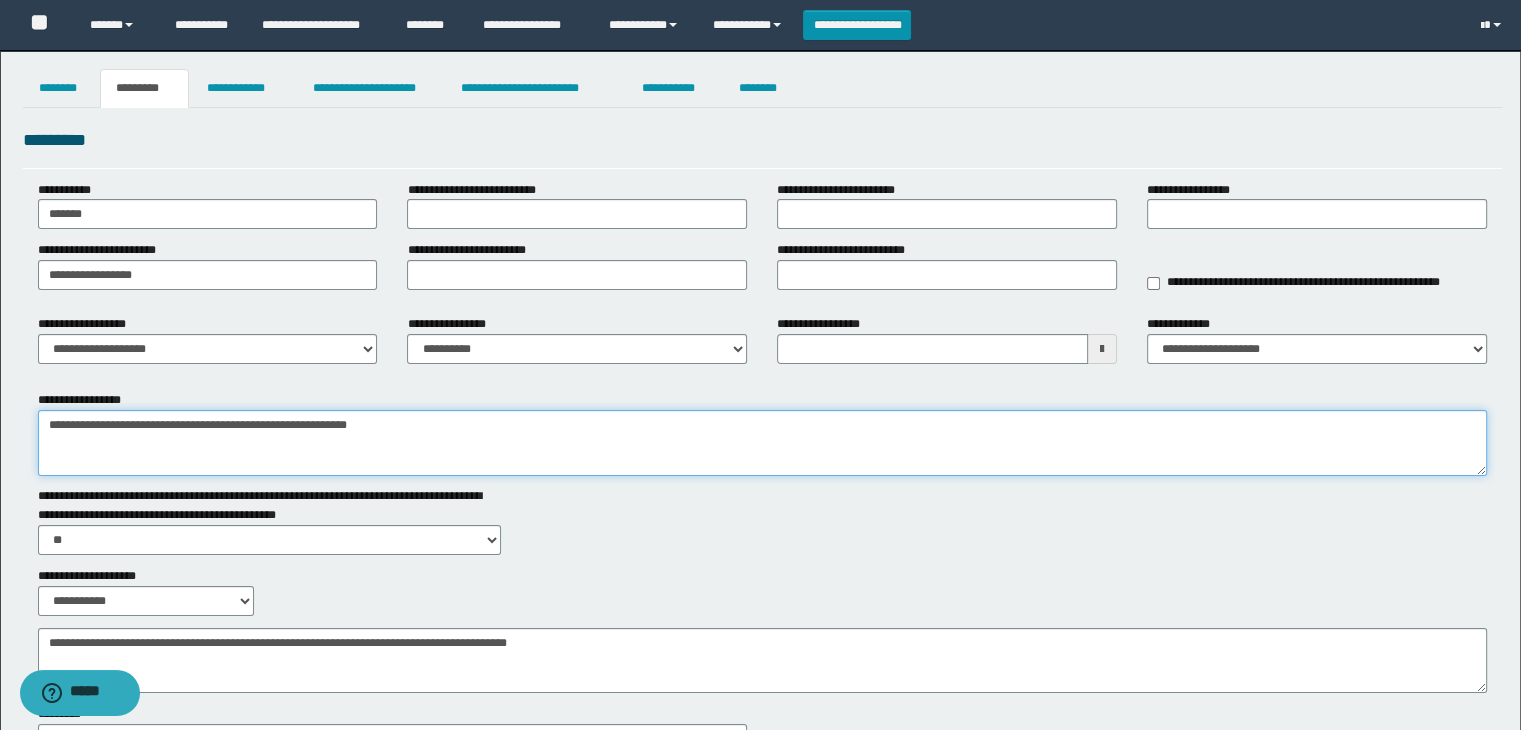 type on "**********" 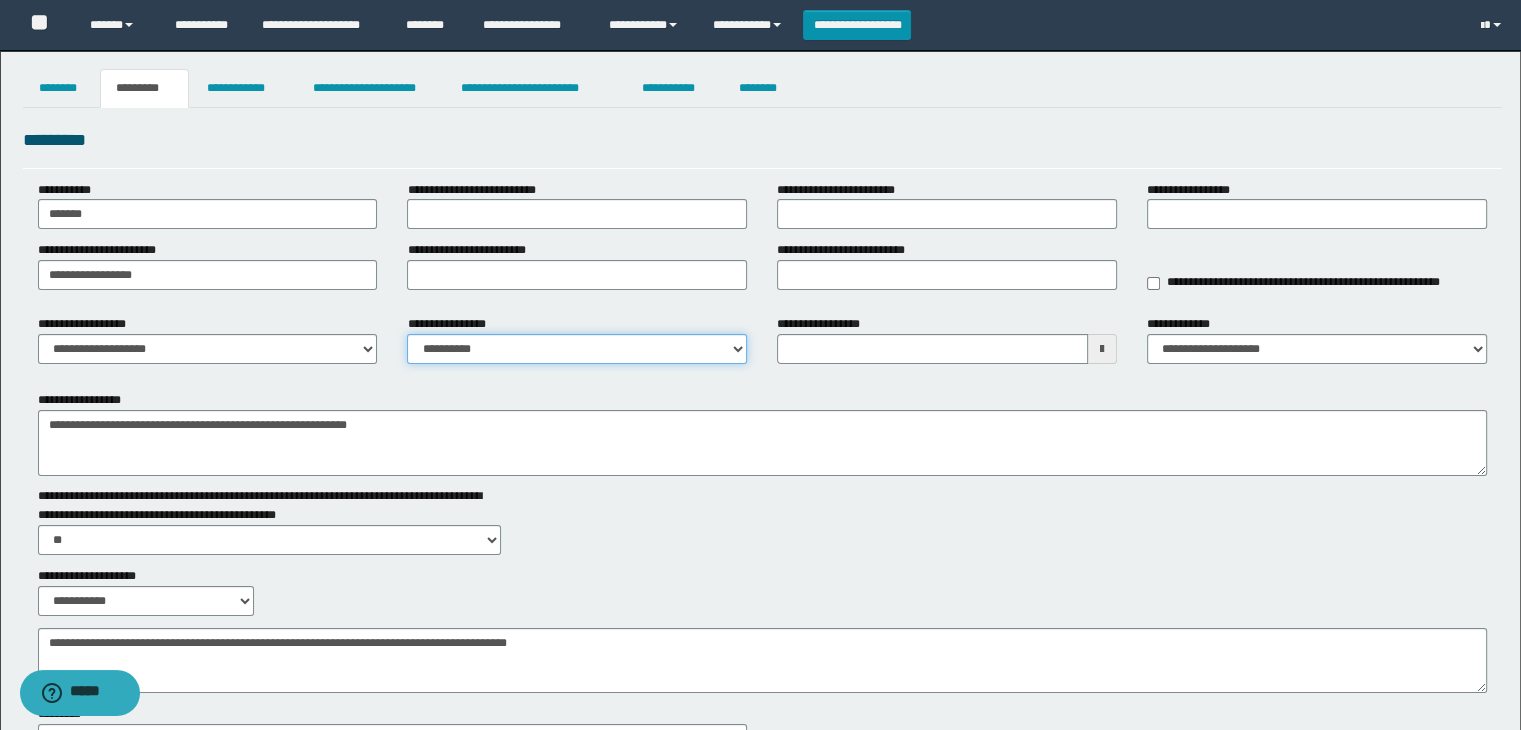 click on "**********" at bounding box center (577, 349) 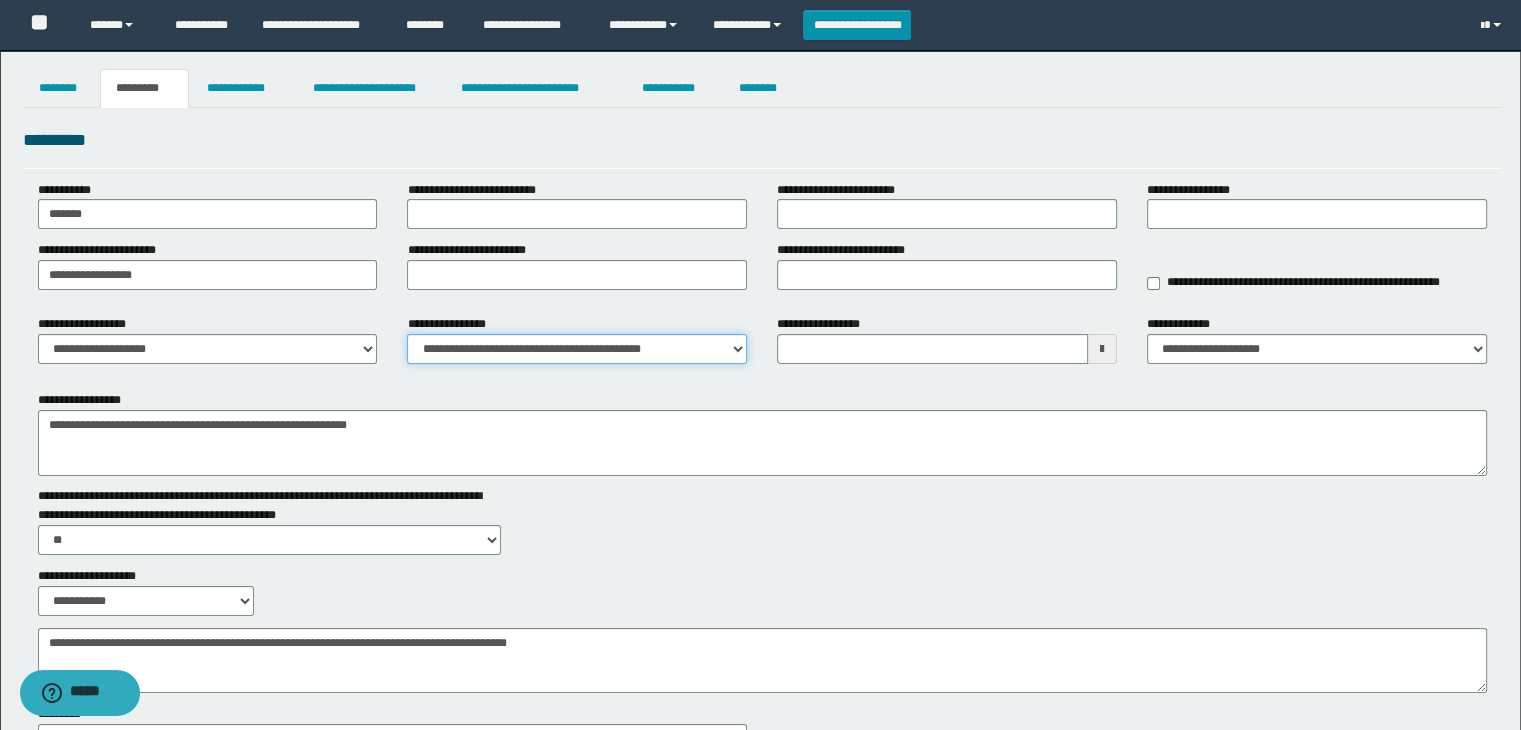 click on "**********" at bounding box center [577, 349] 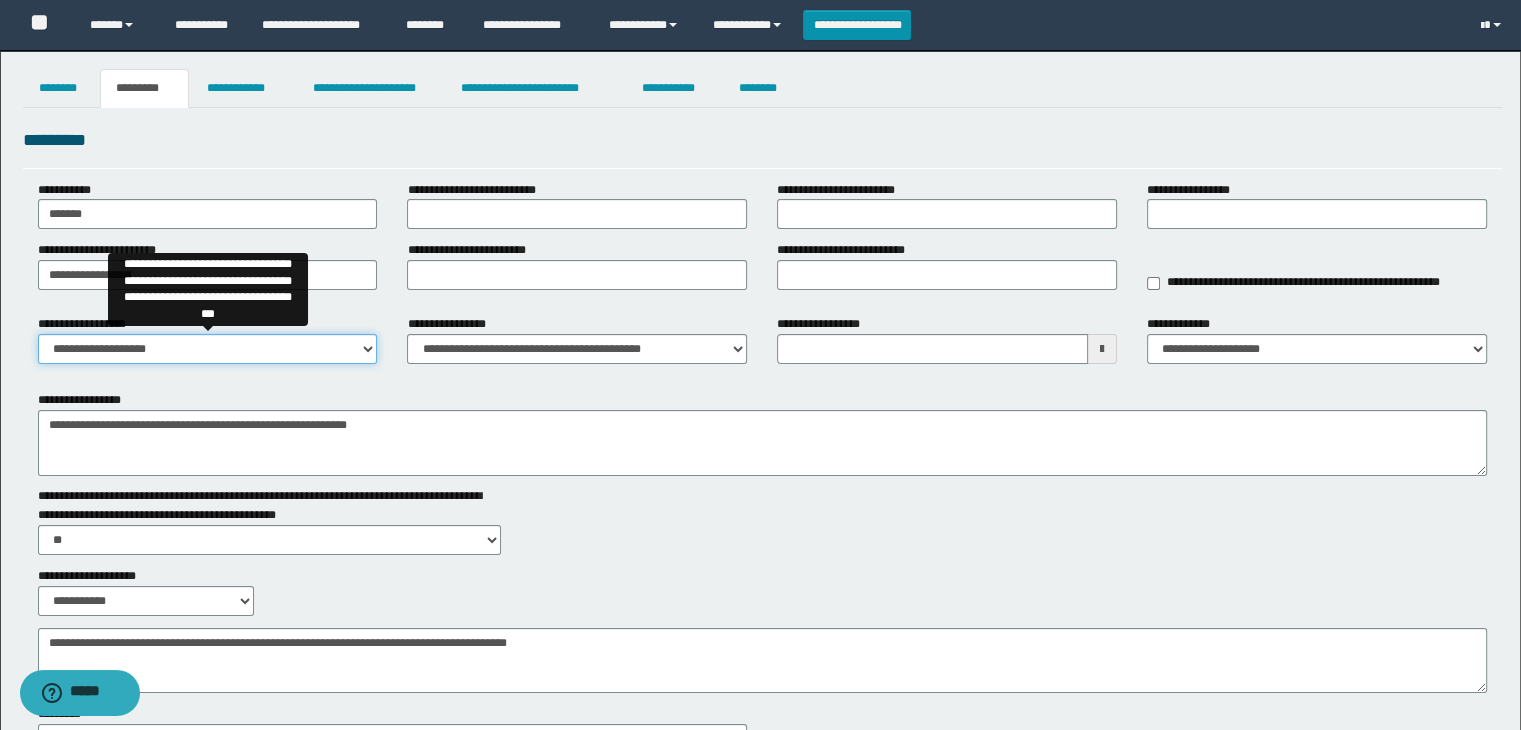 click on "**********" at bounding box center (208, 349) 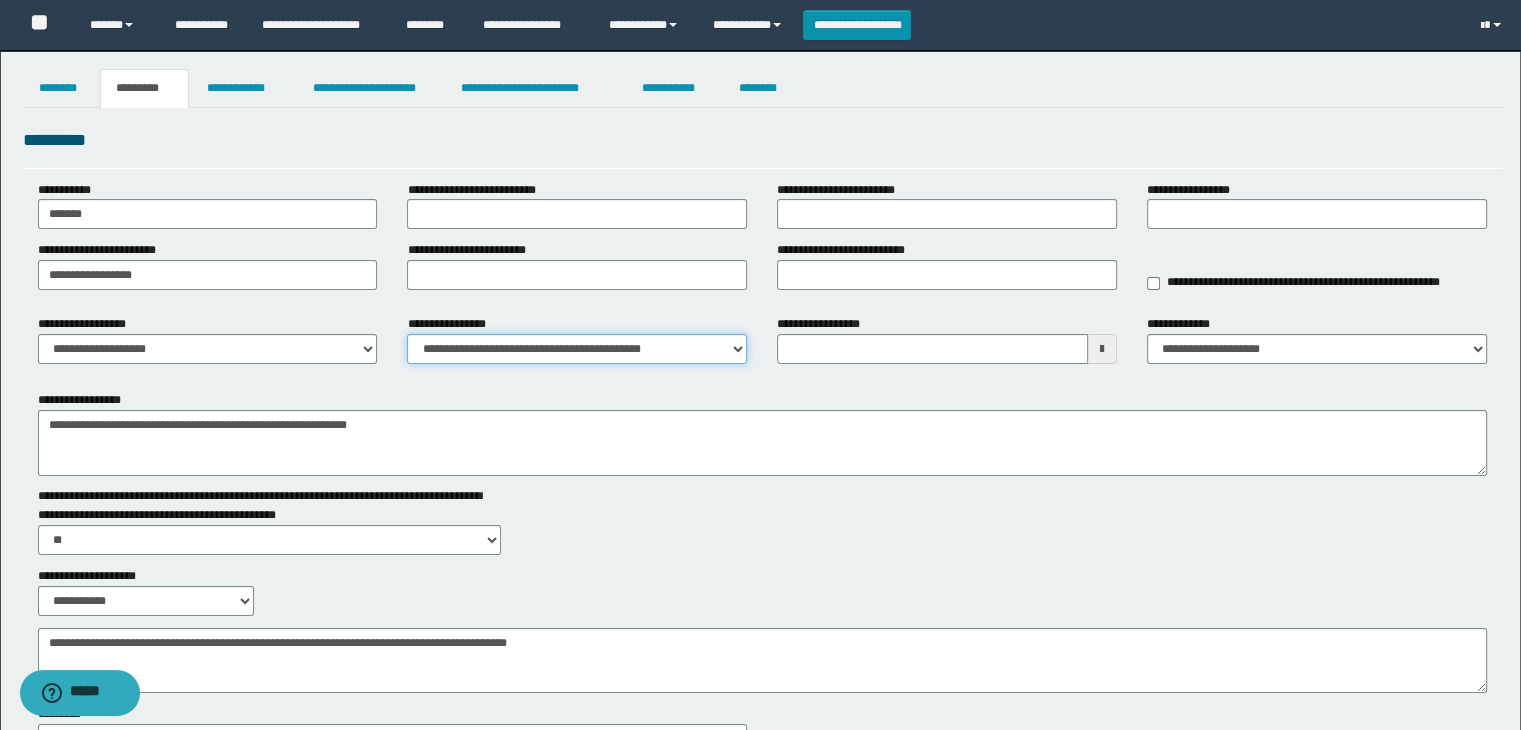 click on "**********" at bounding box center (577, 349) 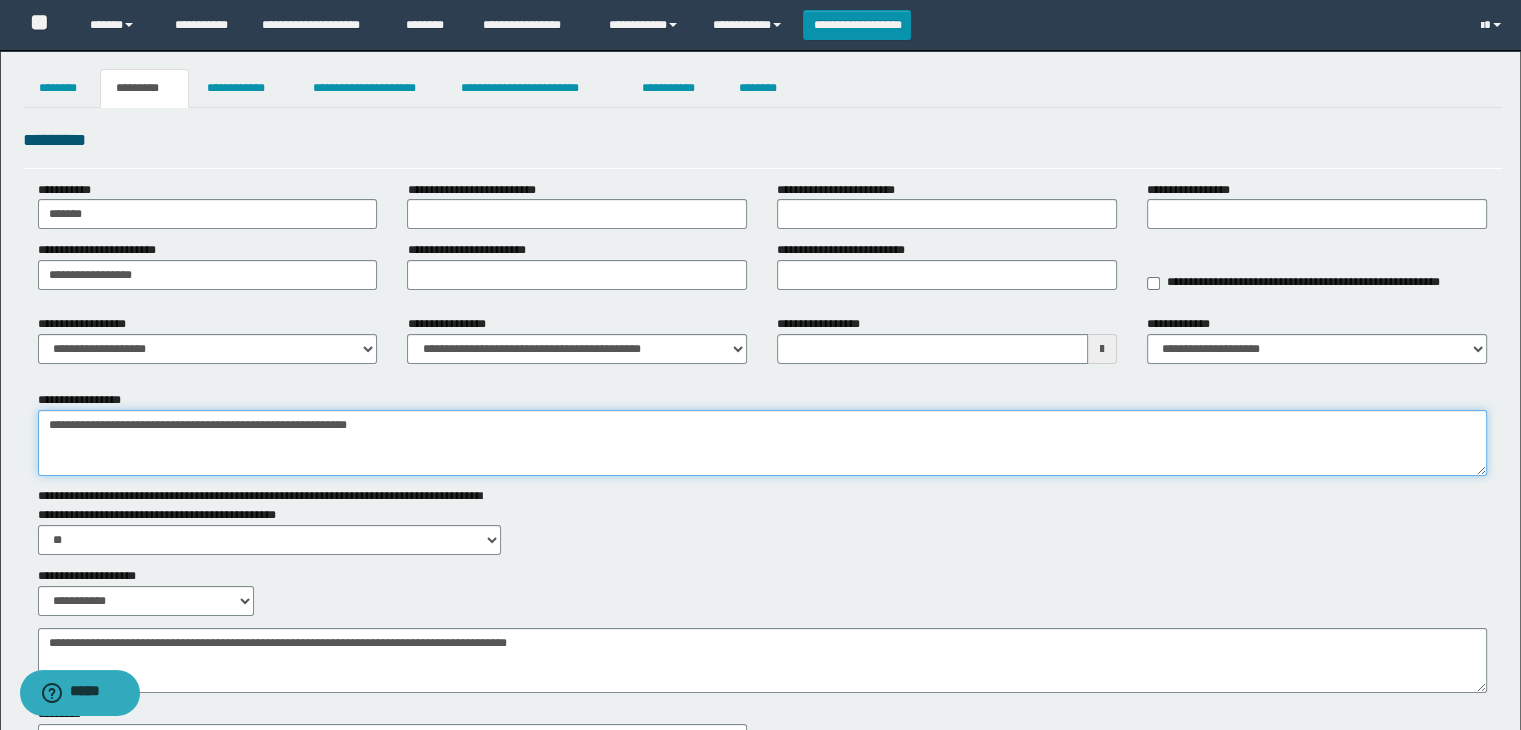 drag, startPoint x: 184, startPoint y: 419, endPoint x: 125, endPoint y: 426, distance: 59.413803 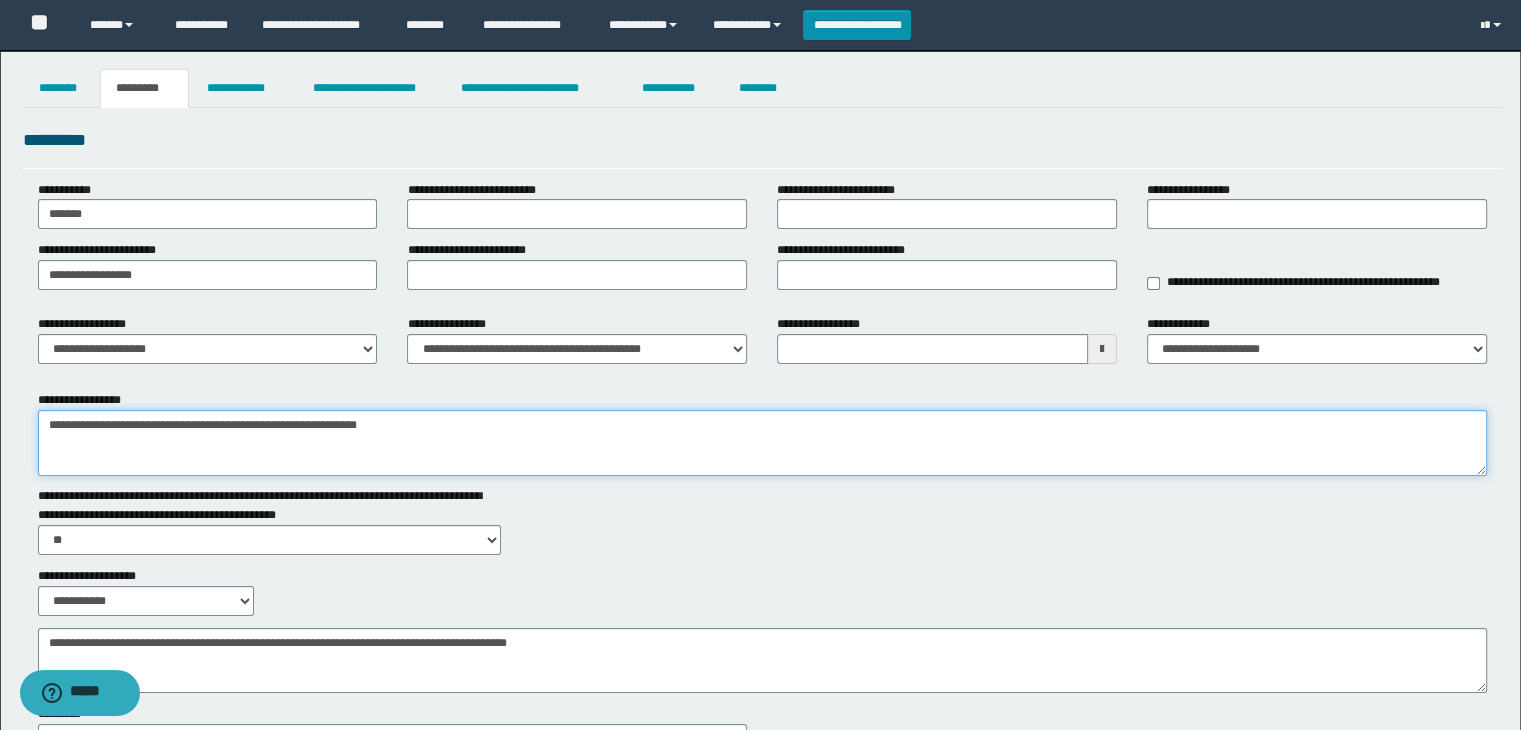 click on "**********" at bounding box center (763, 443) 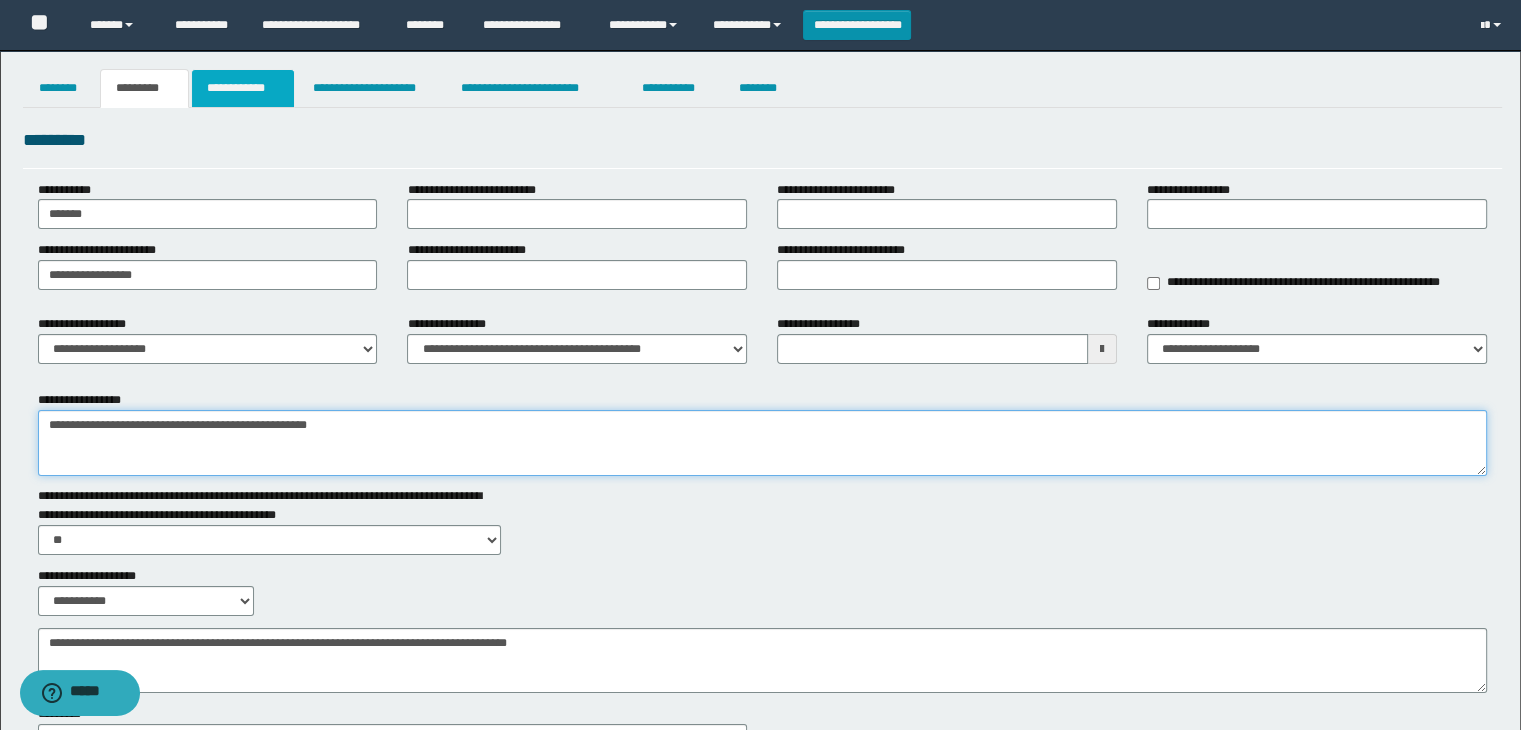 type on "**********" 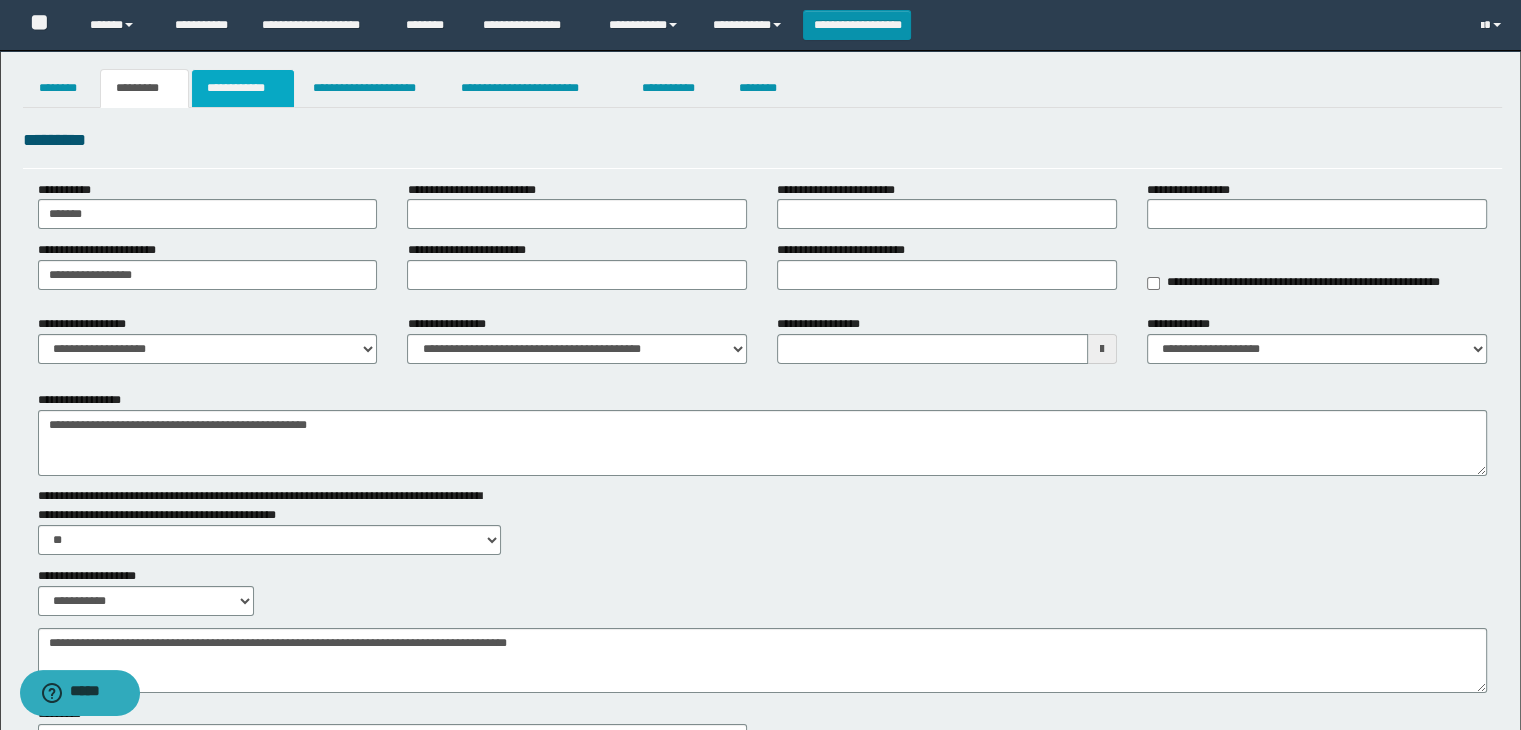 click on "**********" at bounding box center [243, 88] 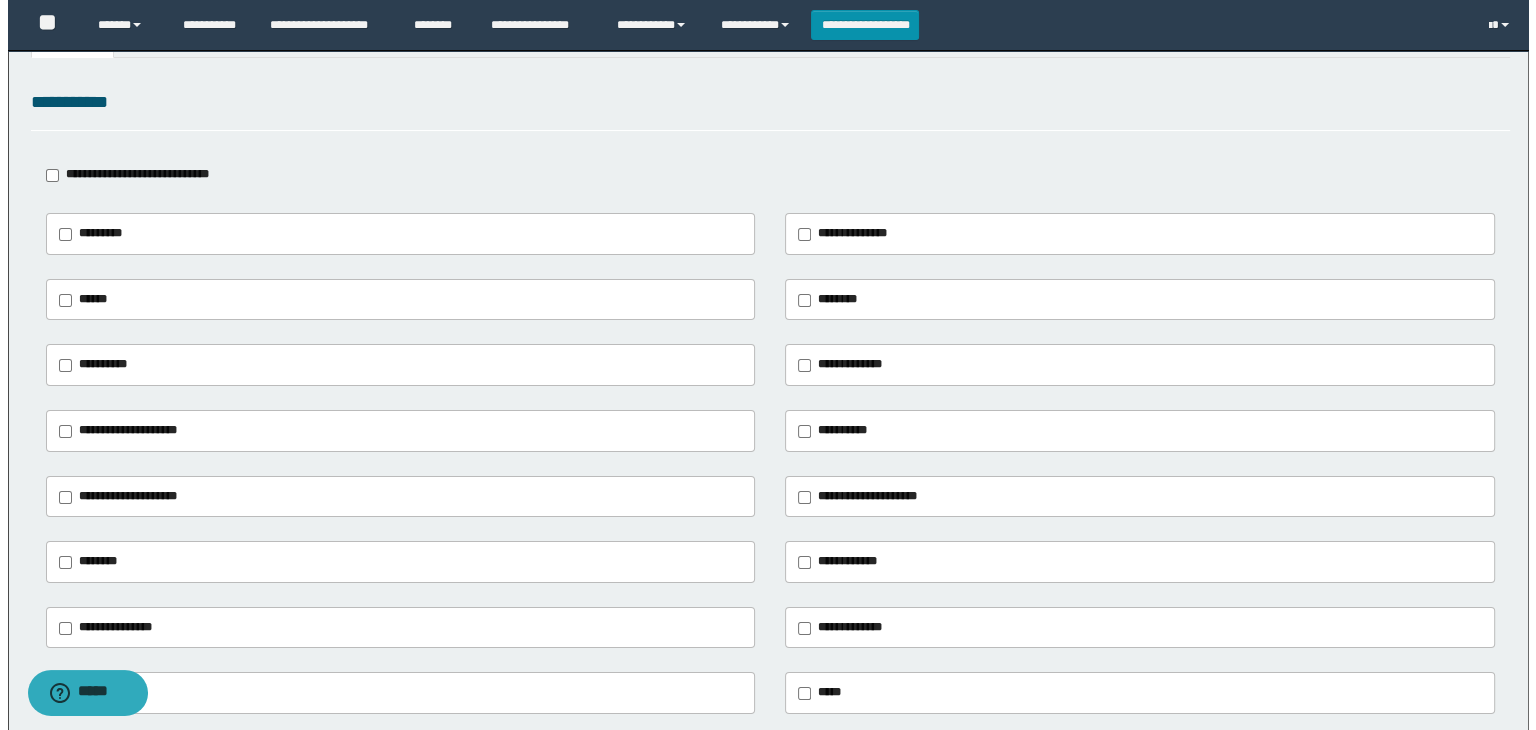 scroll, scrollTop: 0, scrollLeft: 0, axis: both 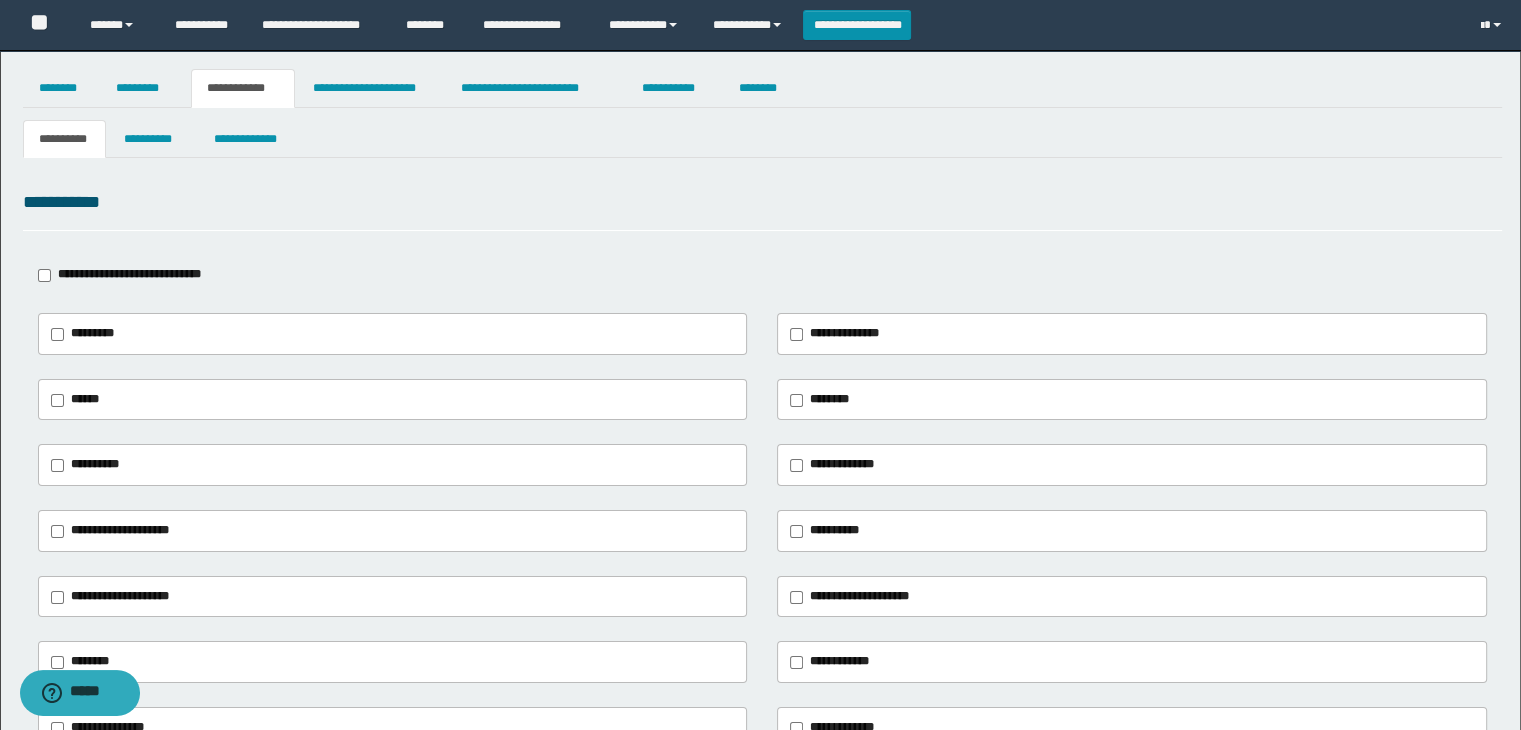 click on "**********" at bounding box center (116, 531) 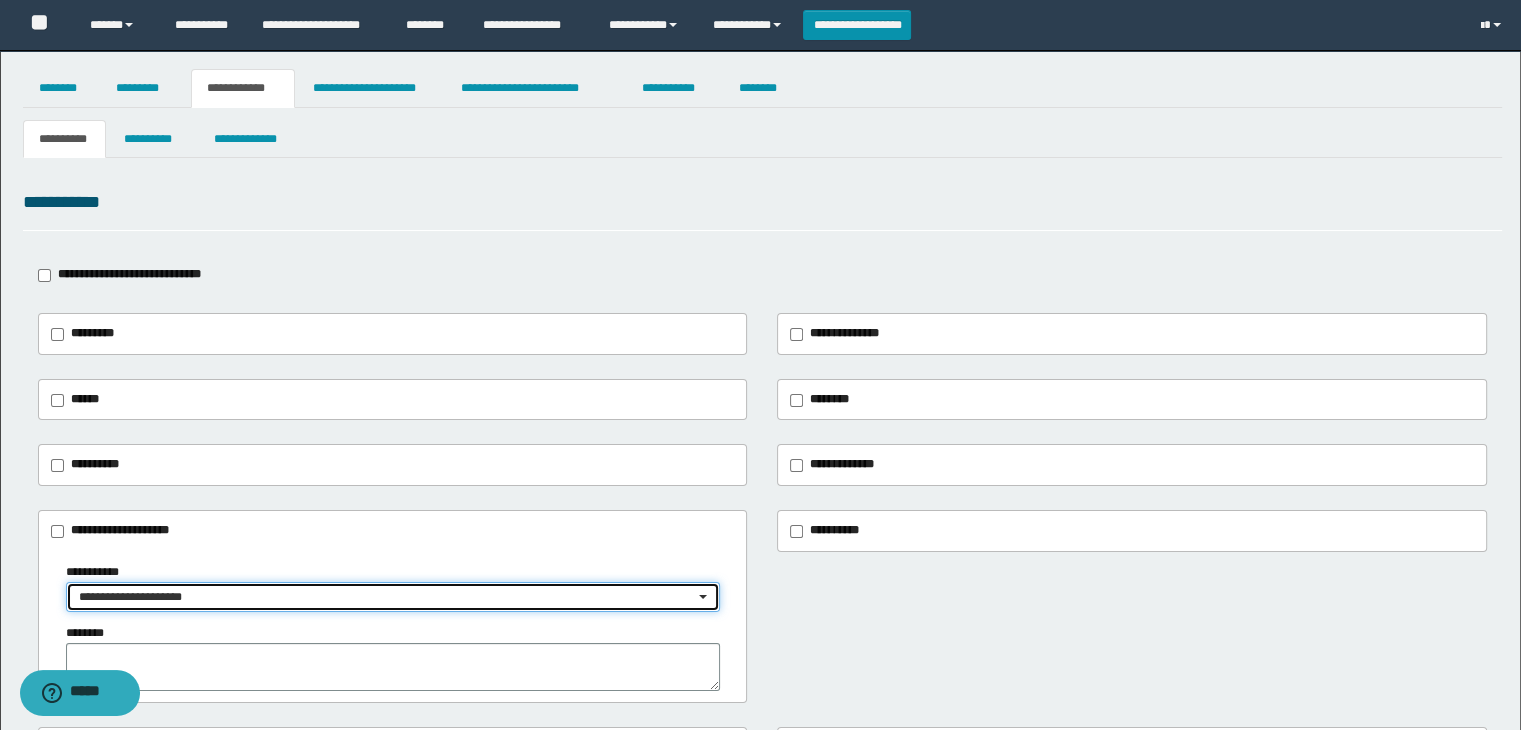 click on "**********" at bounding box center [387, 597] 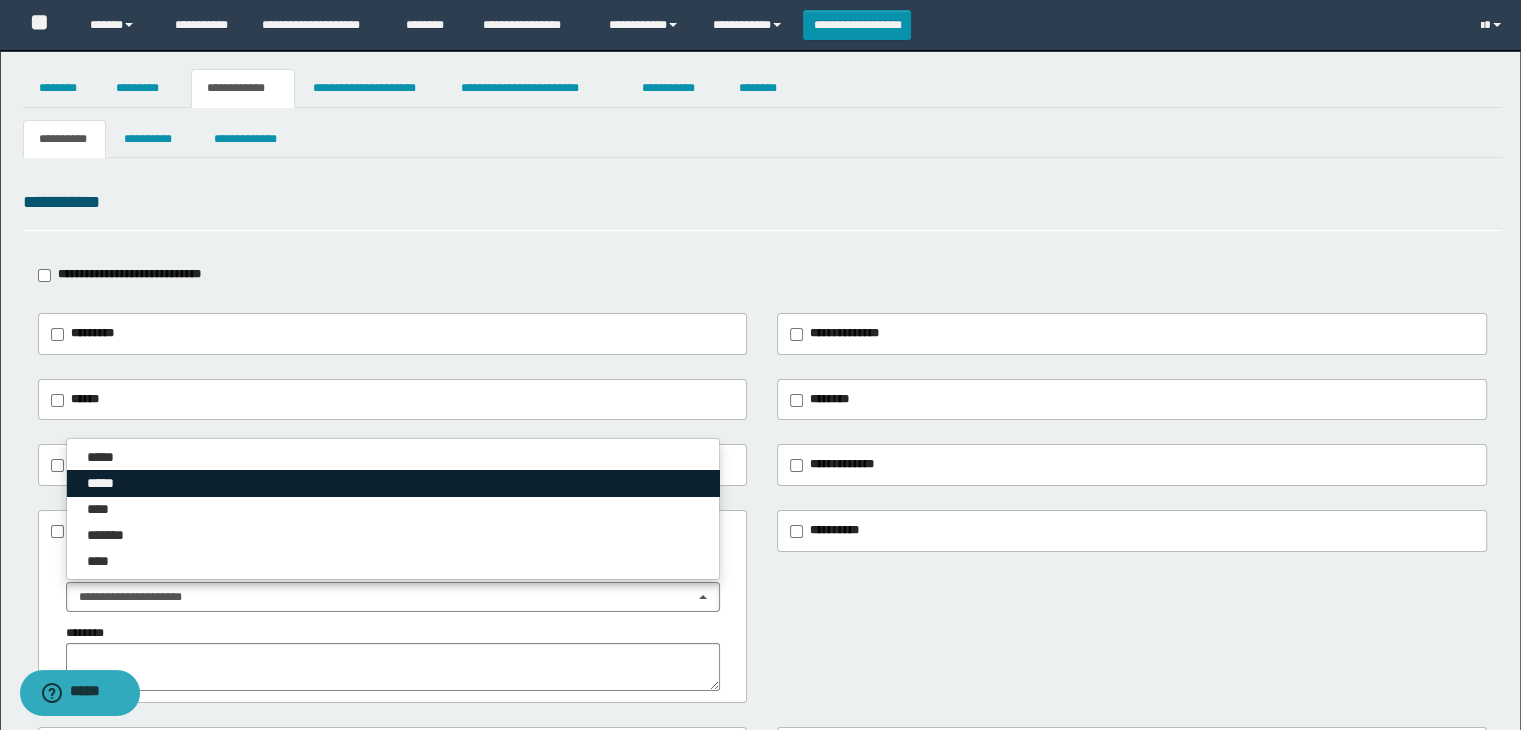 click on "*****" at bounding box center [393, 483] 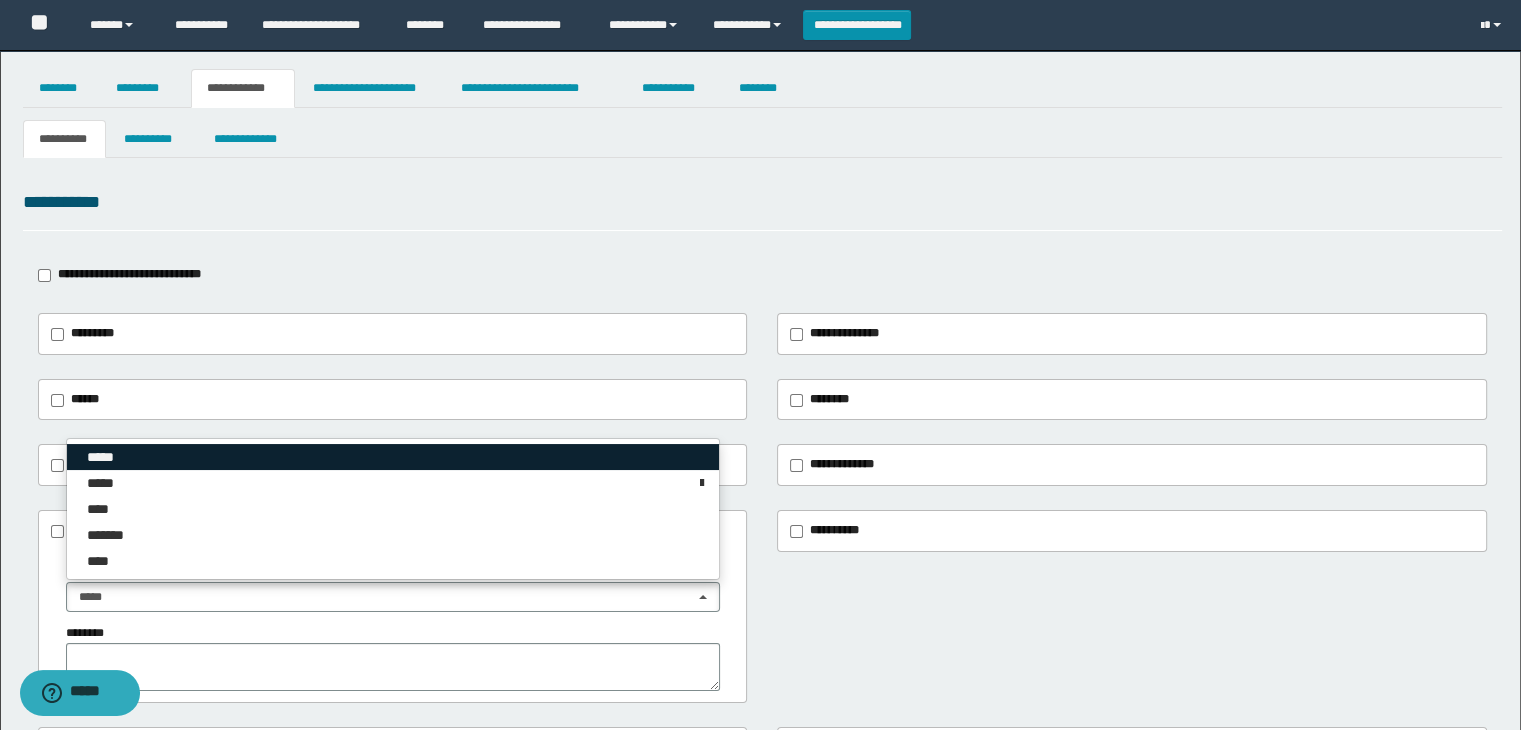 click on "*****" at bounding box center [393, 457] 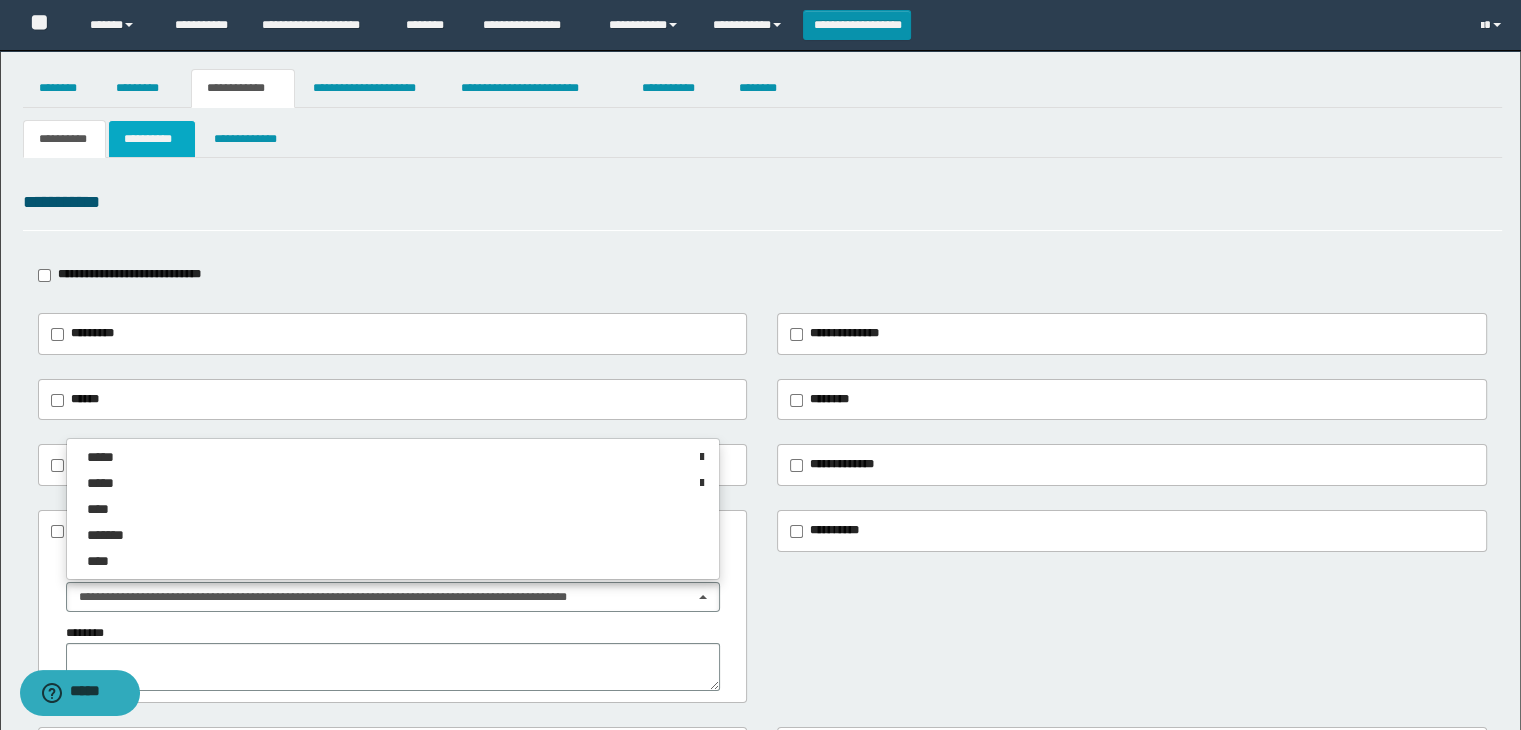 click on "**********" at bounding box center [152, 139] 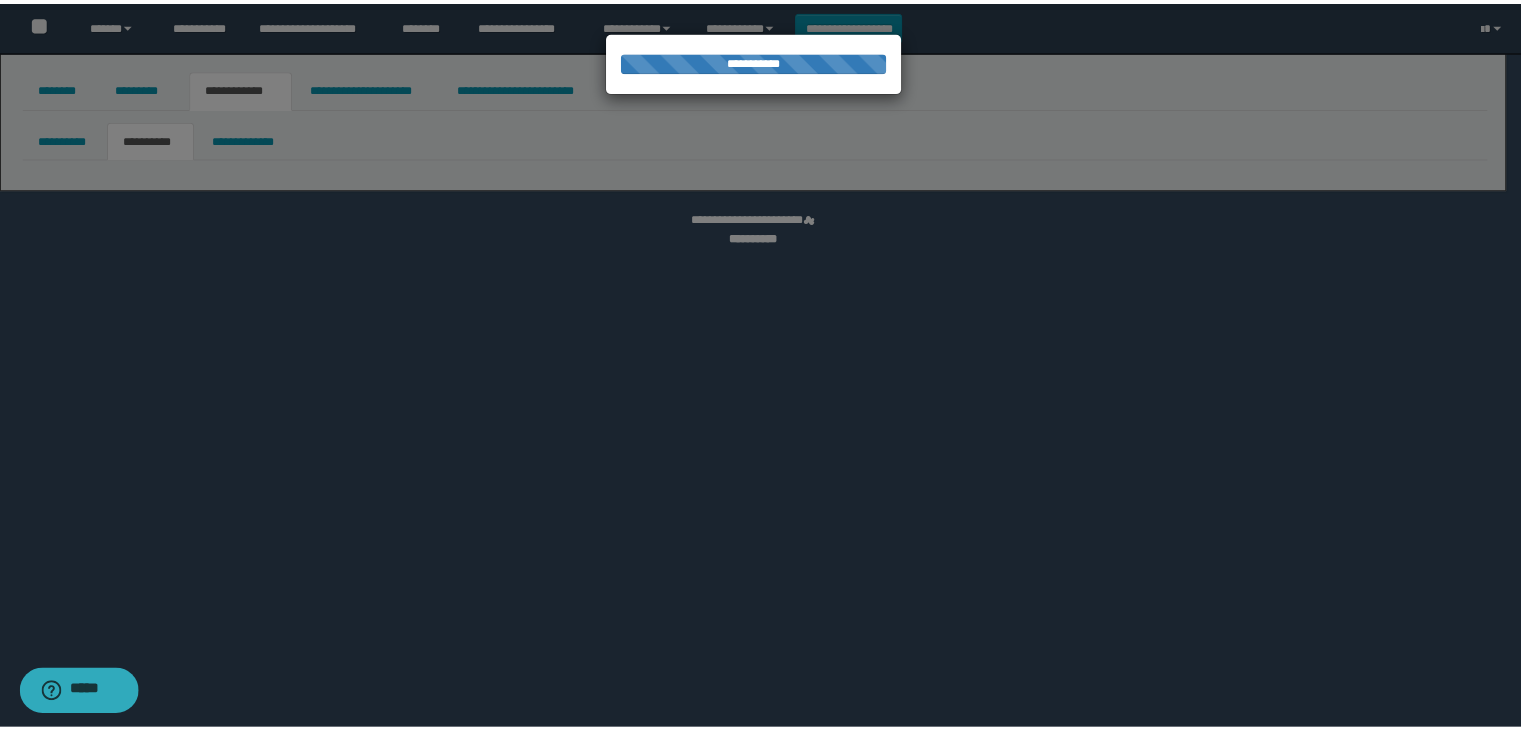 scroll, scrollTop: 0, scrollLeft: 0, axis: both 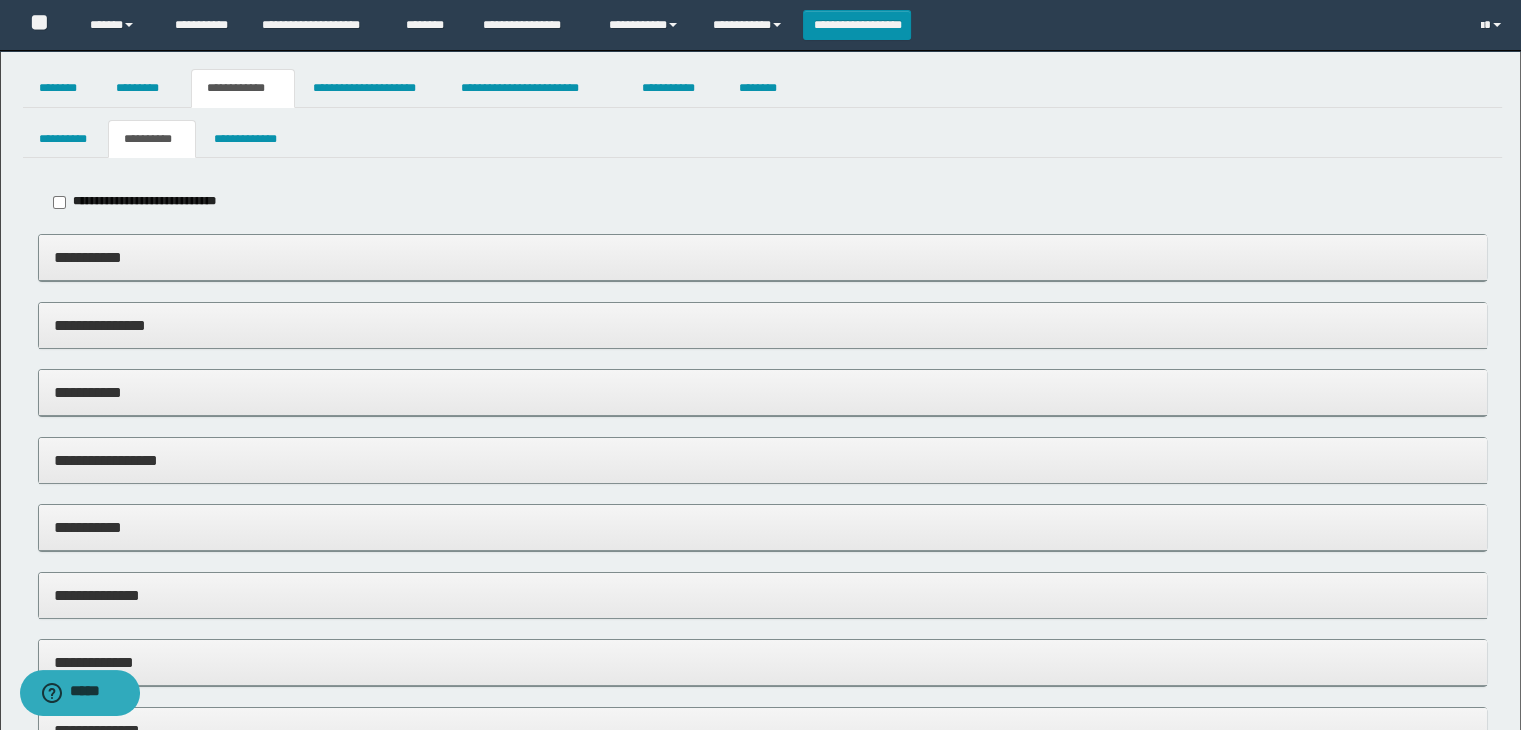 click on "**********" at bounding box center [763, 257] 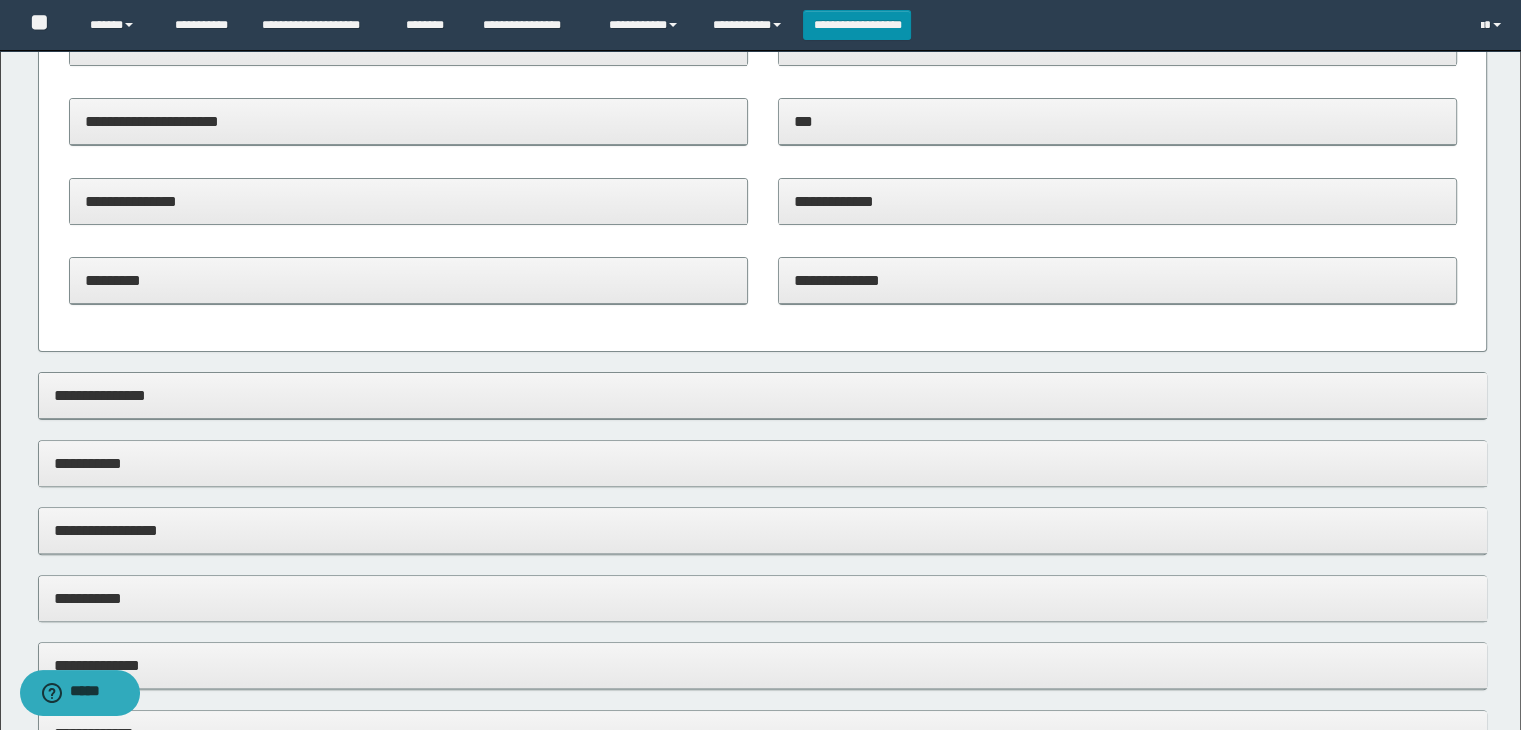scroll, scrollTop: 500, scrollLeft: 0, axis: vertical 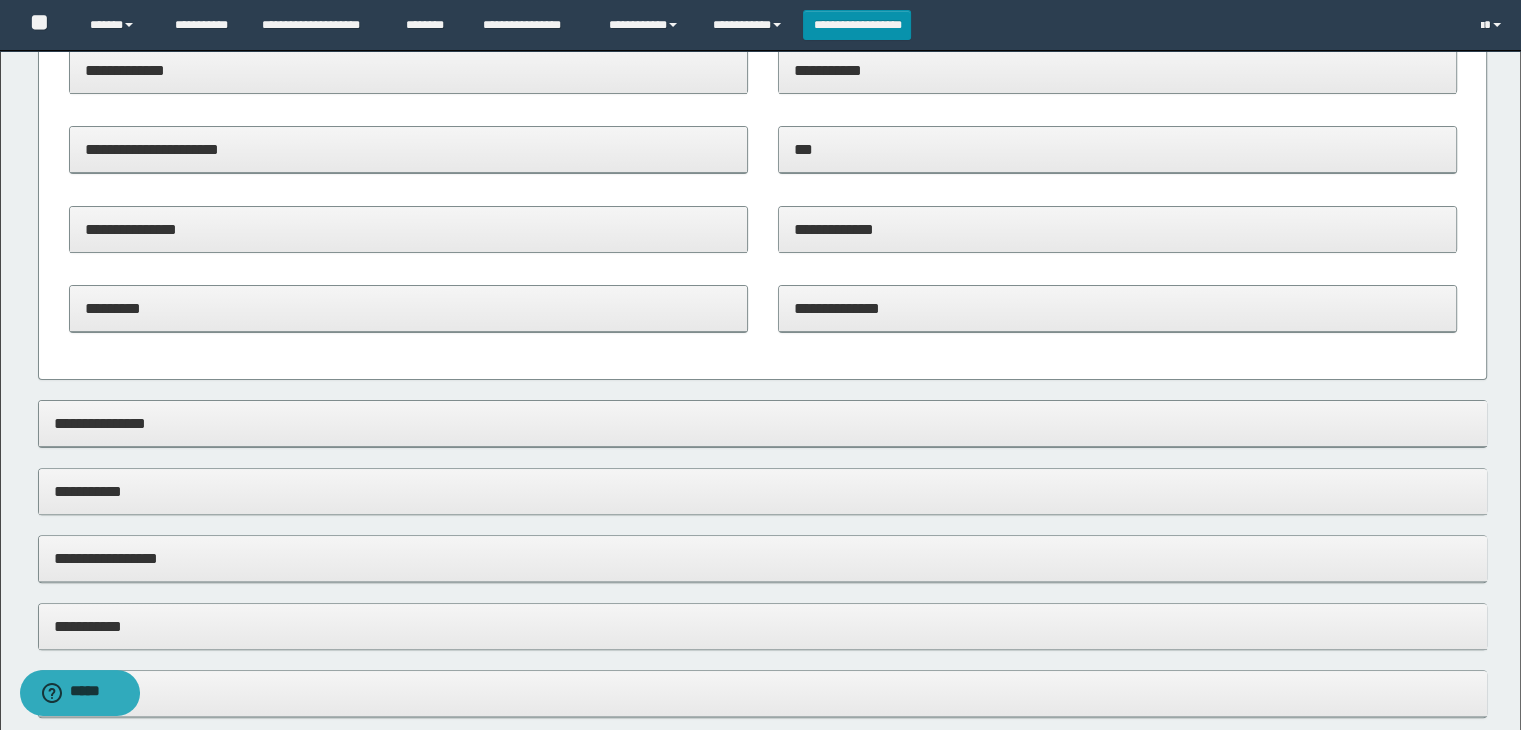 click on "**********" at bounding box center (1117, 308) 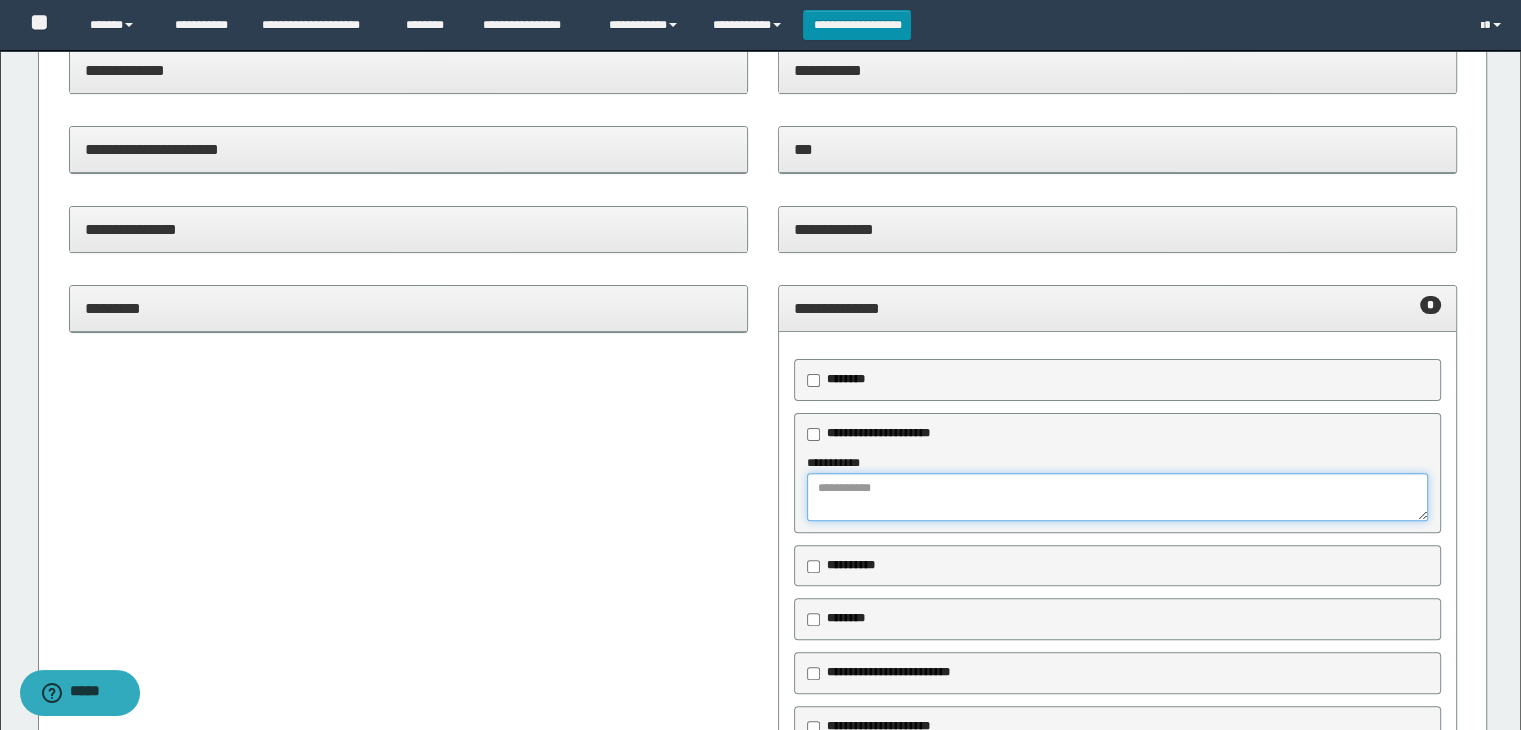 click at bounding box center [1118, 497] 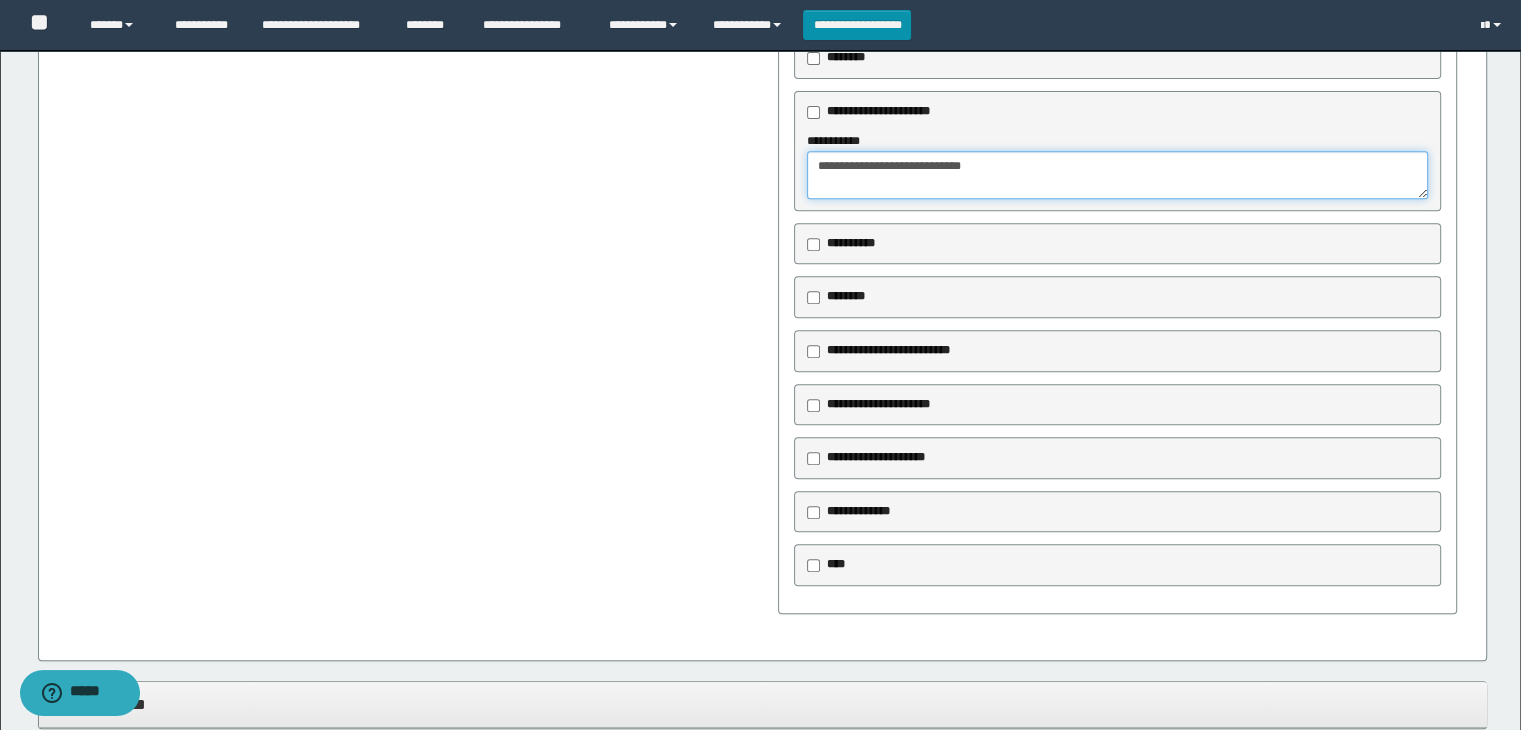 scroll, scrollTop: 1100, scrollLeft: 0, axis: vertical 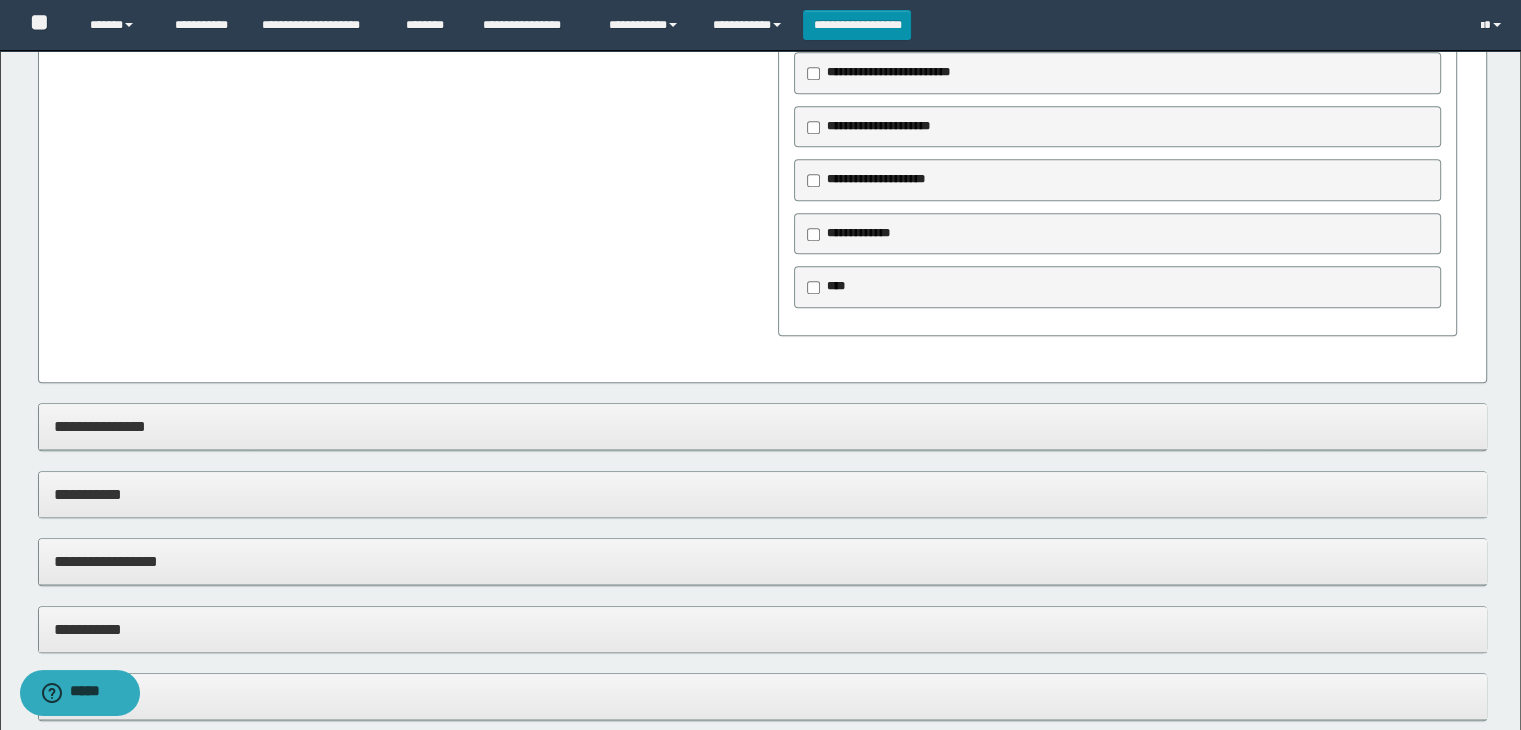 type on "**********" 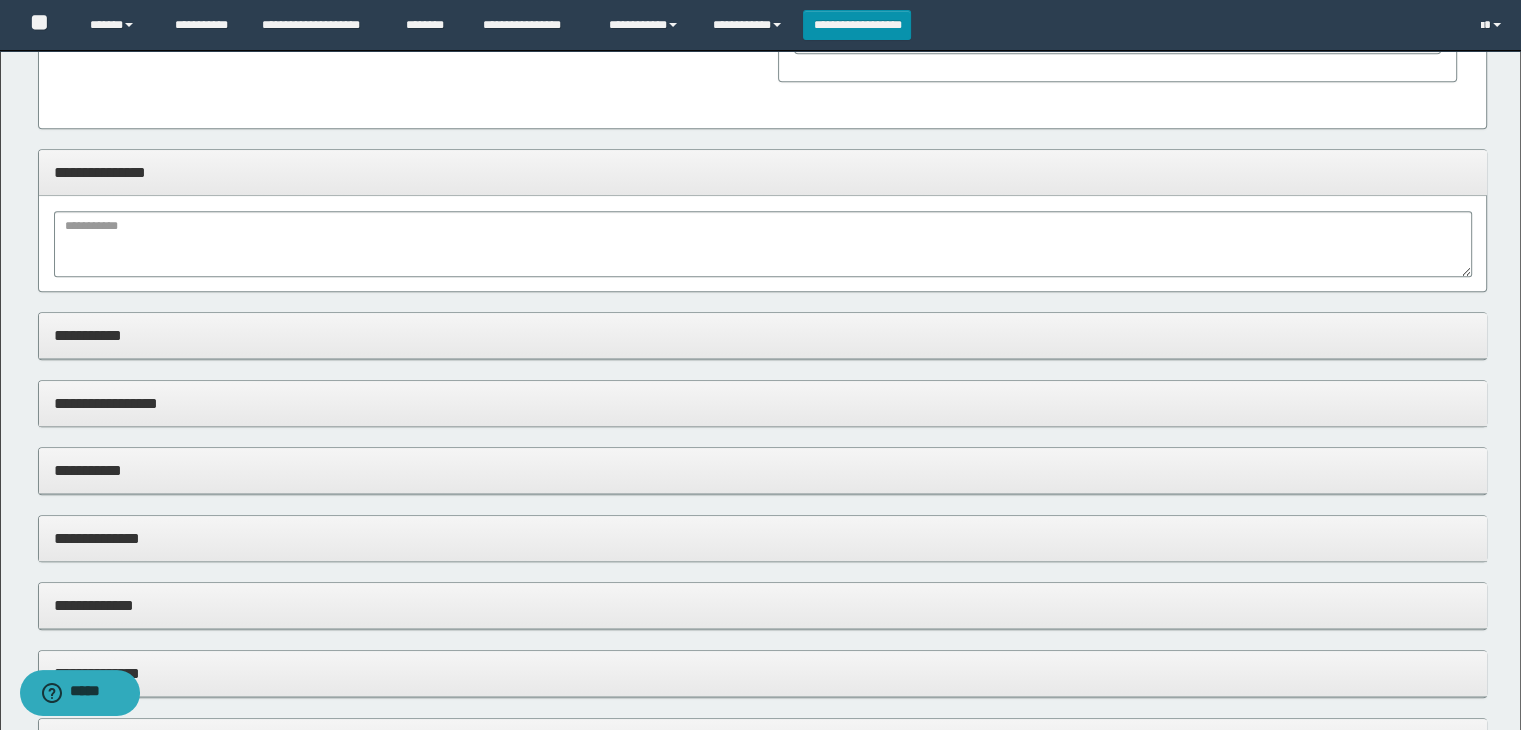 scroll, scrollTop: 1400, scrollLeft: 0, axis: vertical 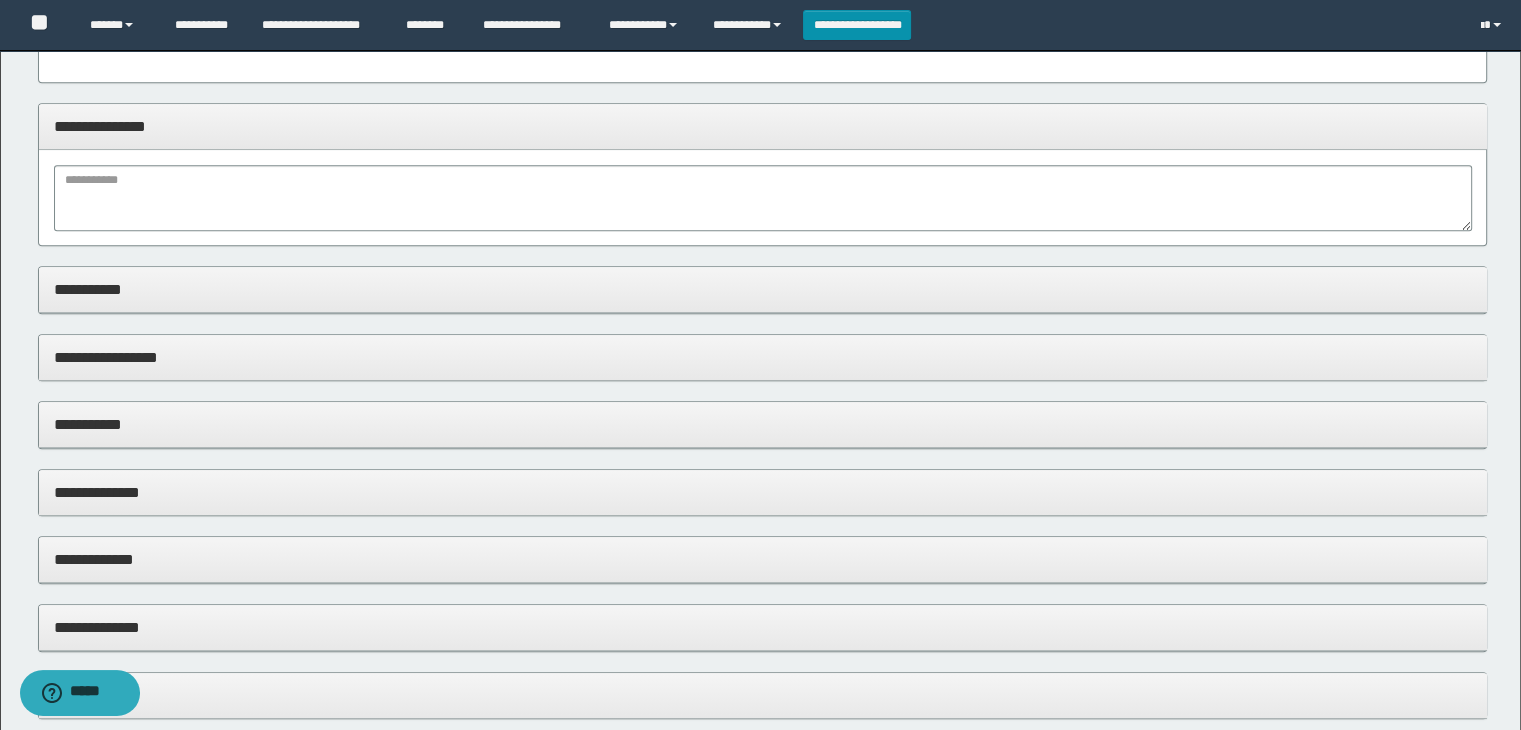 click on "**********" at bounding box center (763, 289) 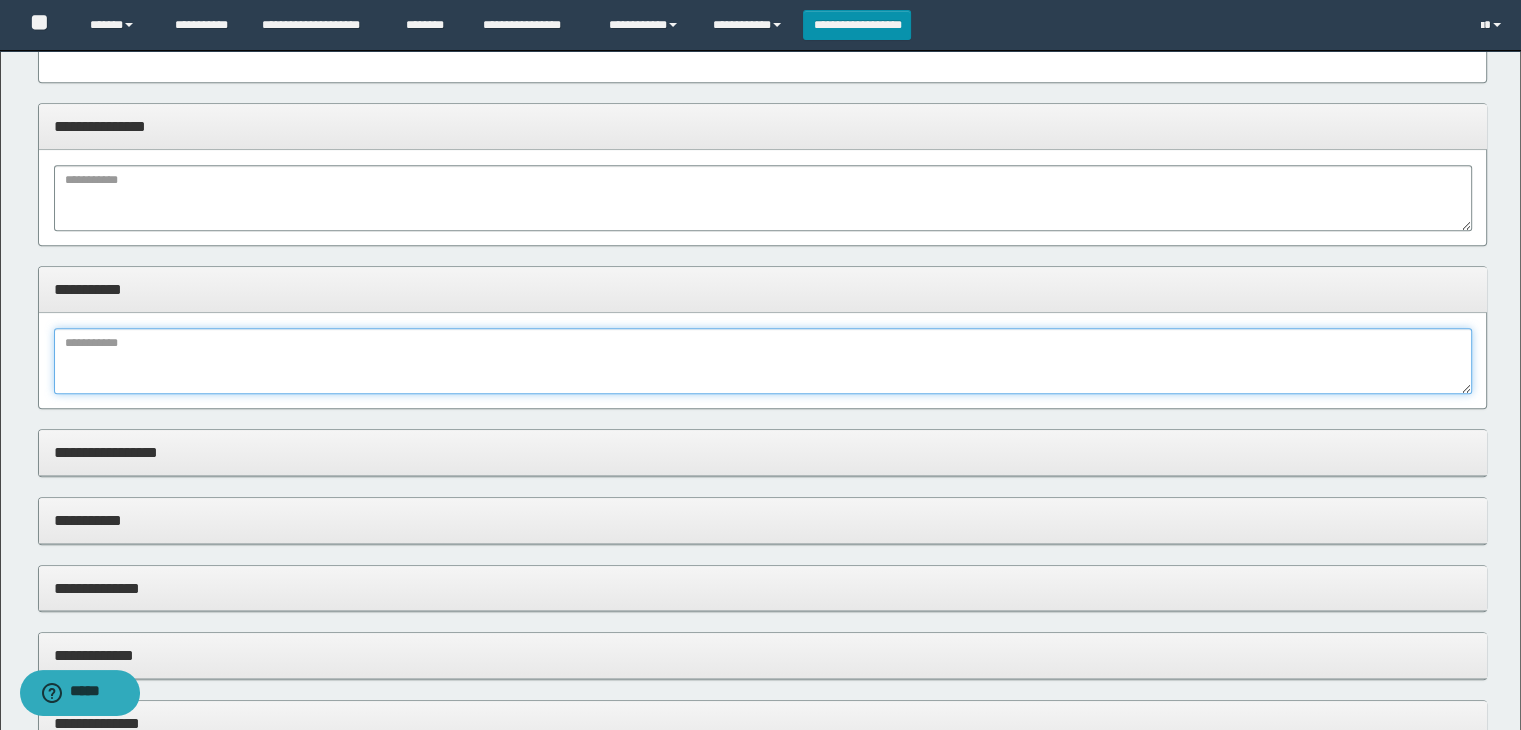 click at bounding box center (763, 361) 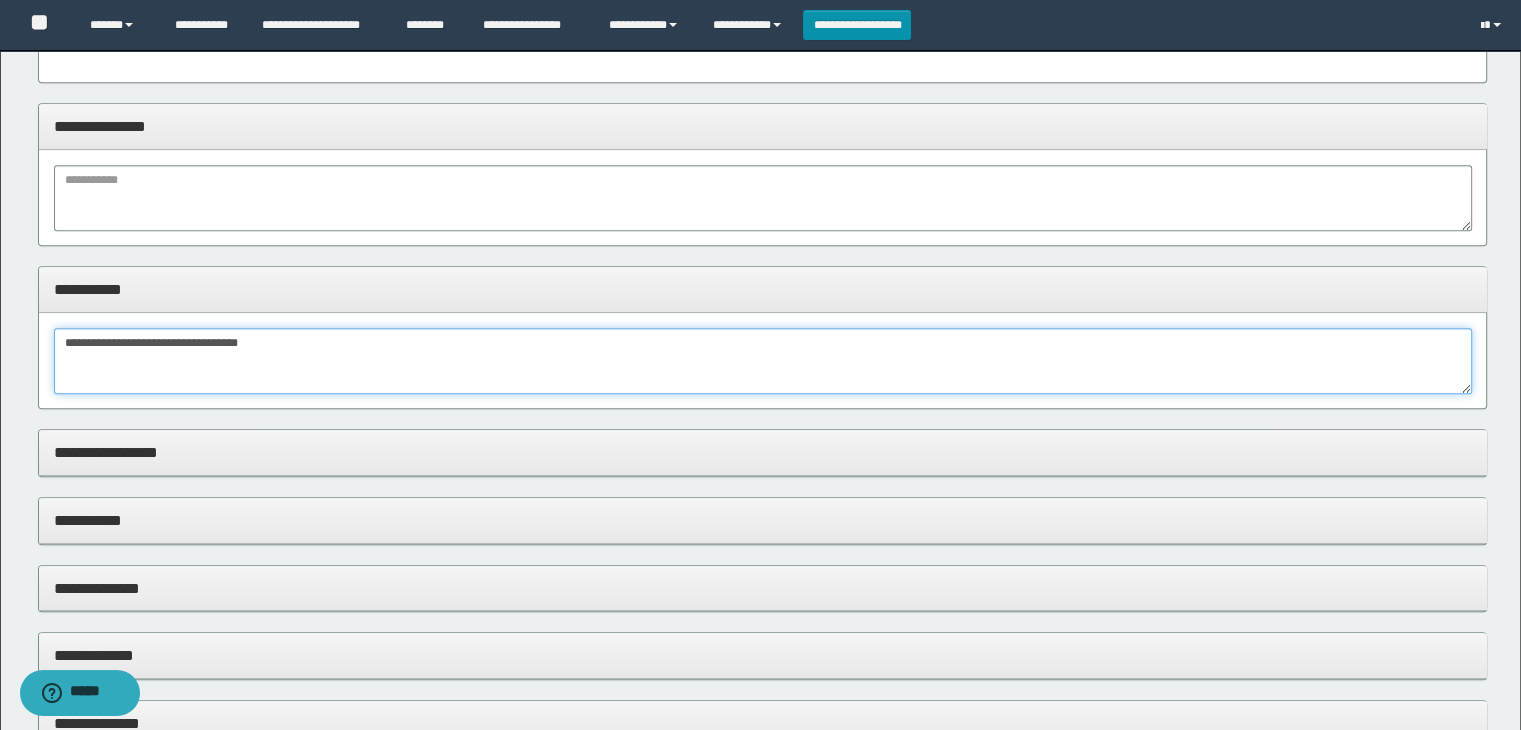 click on "**********" at bounding box center (763, 361) 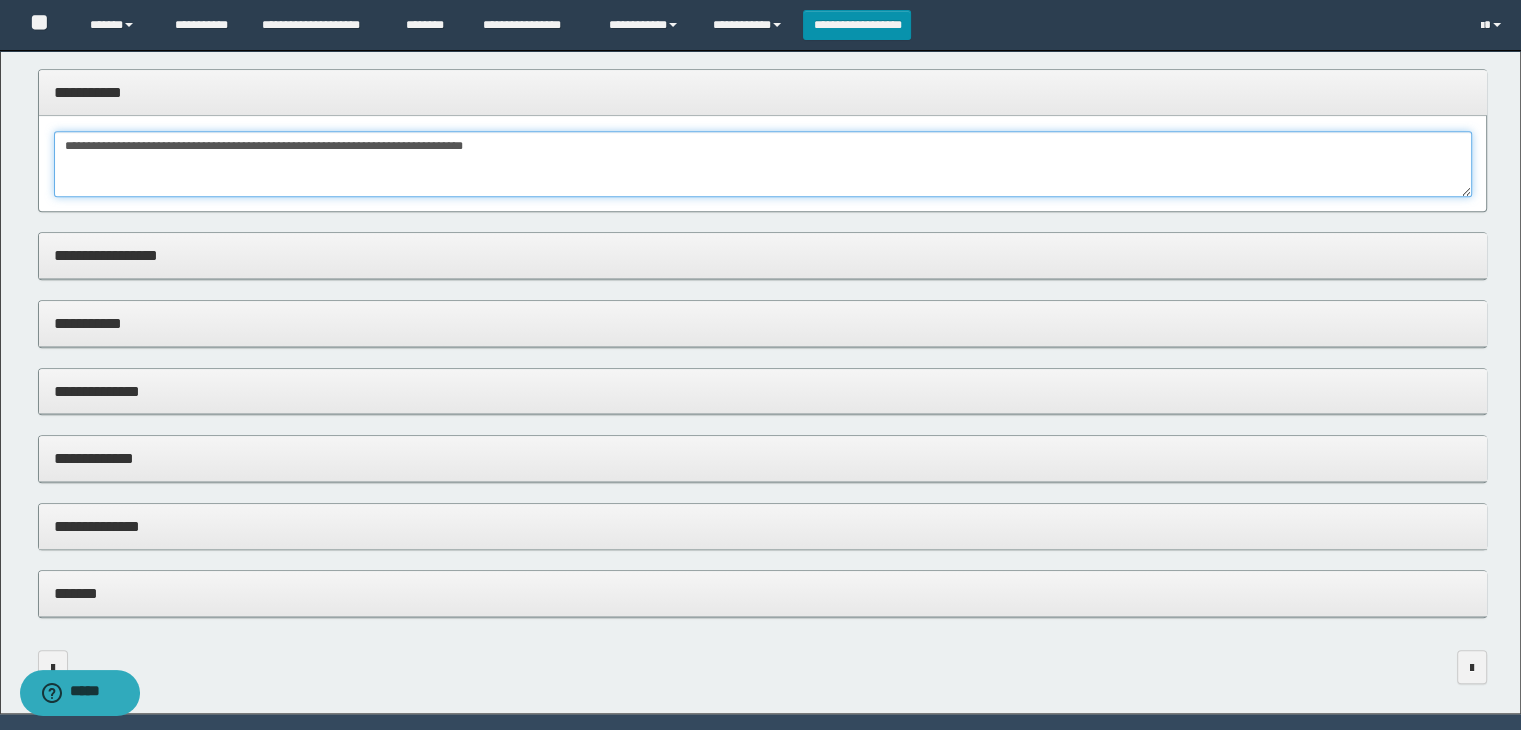 scroll, scrollTop: 1600, scrollLeft: 0, axis: vertical 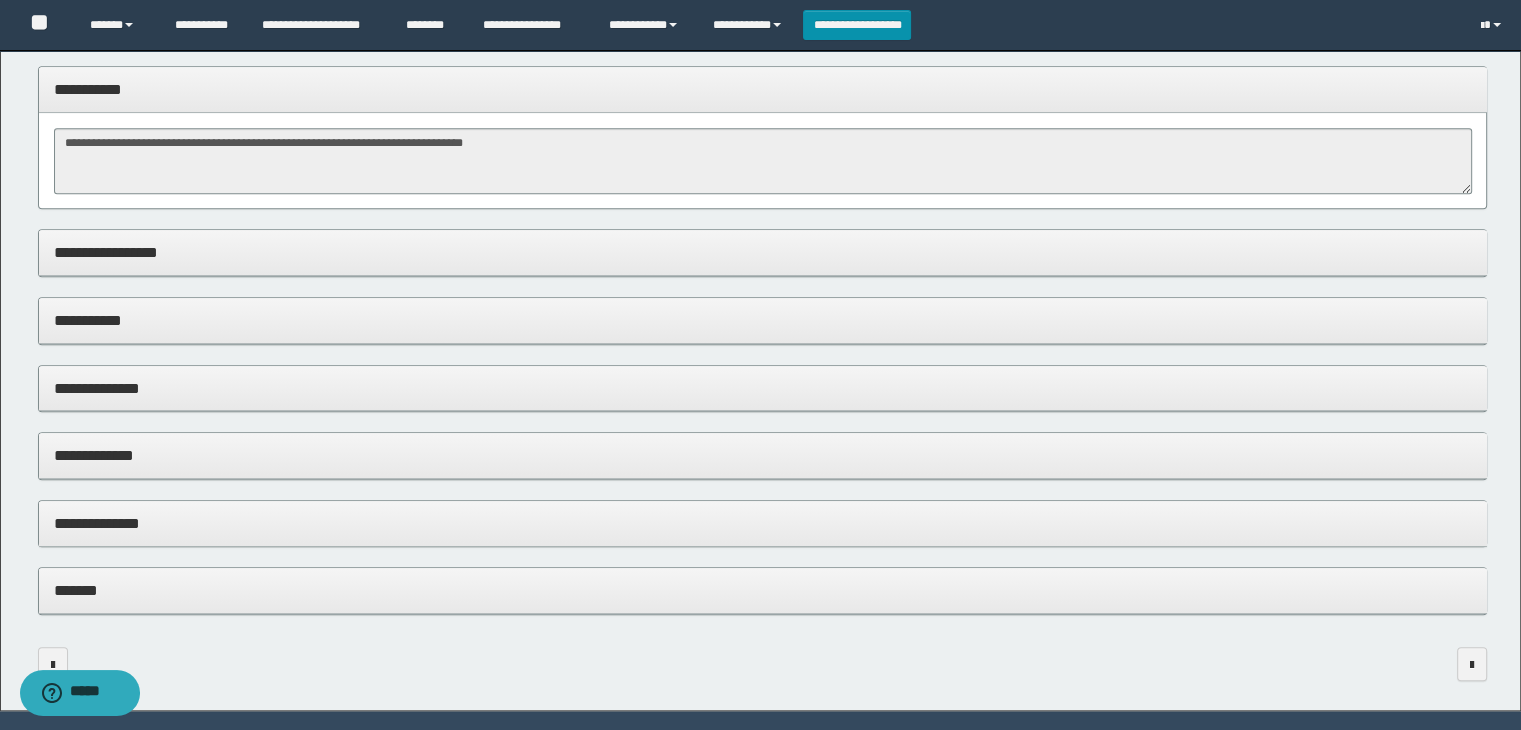click on "**********" at bounding box center (763, 147) 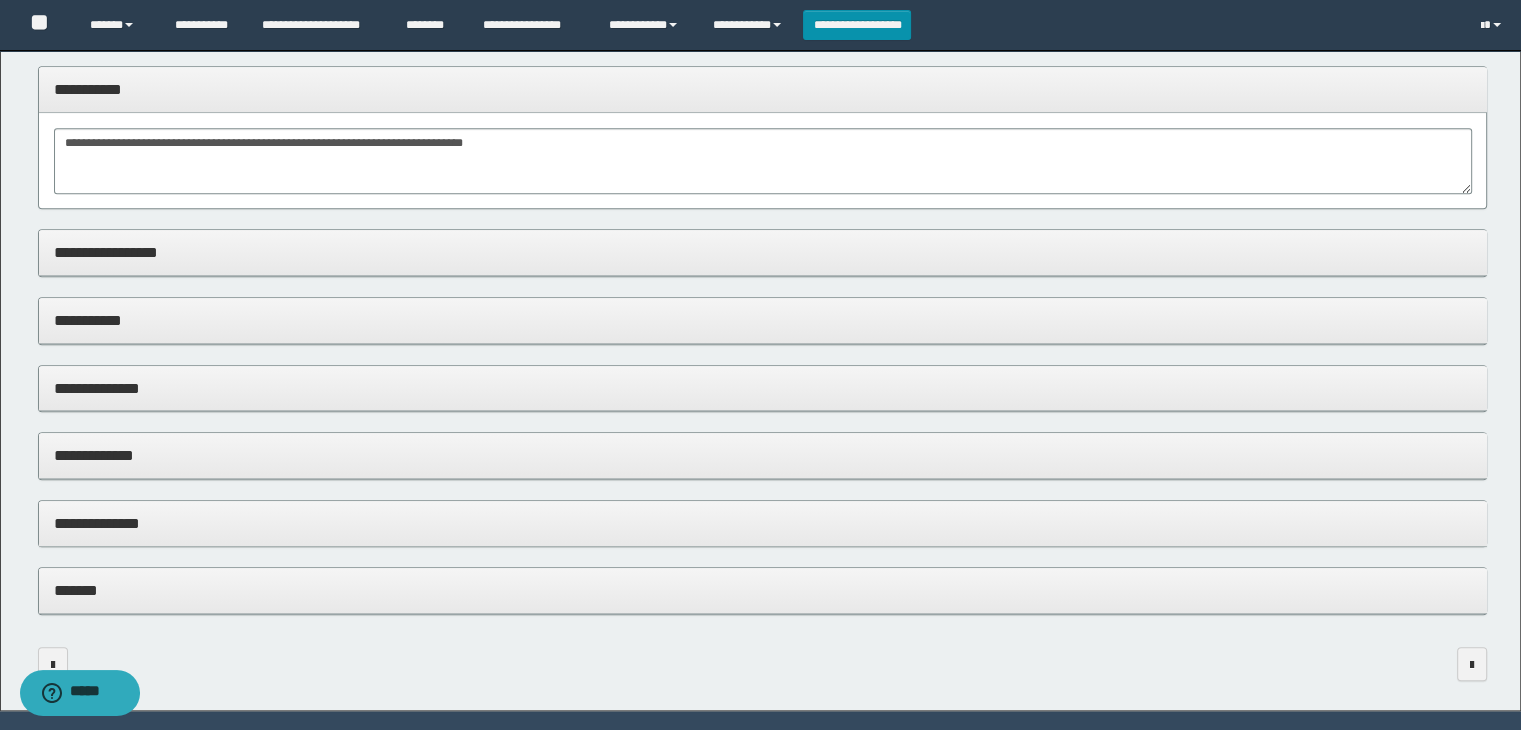 click on "**********" at bounding box center (763, 252) 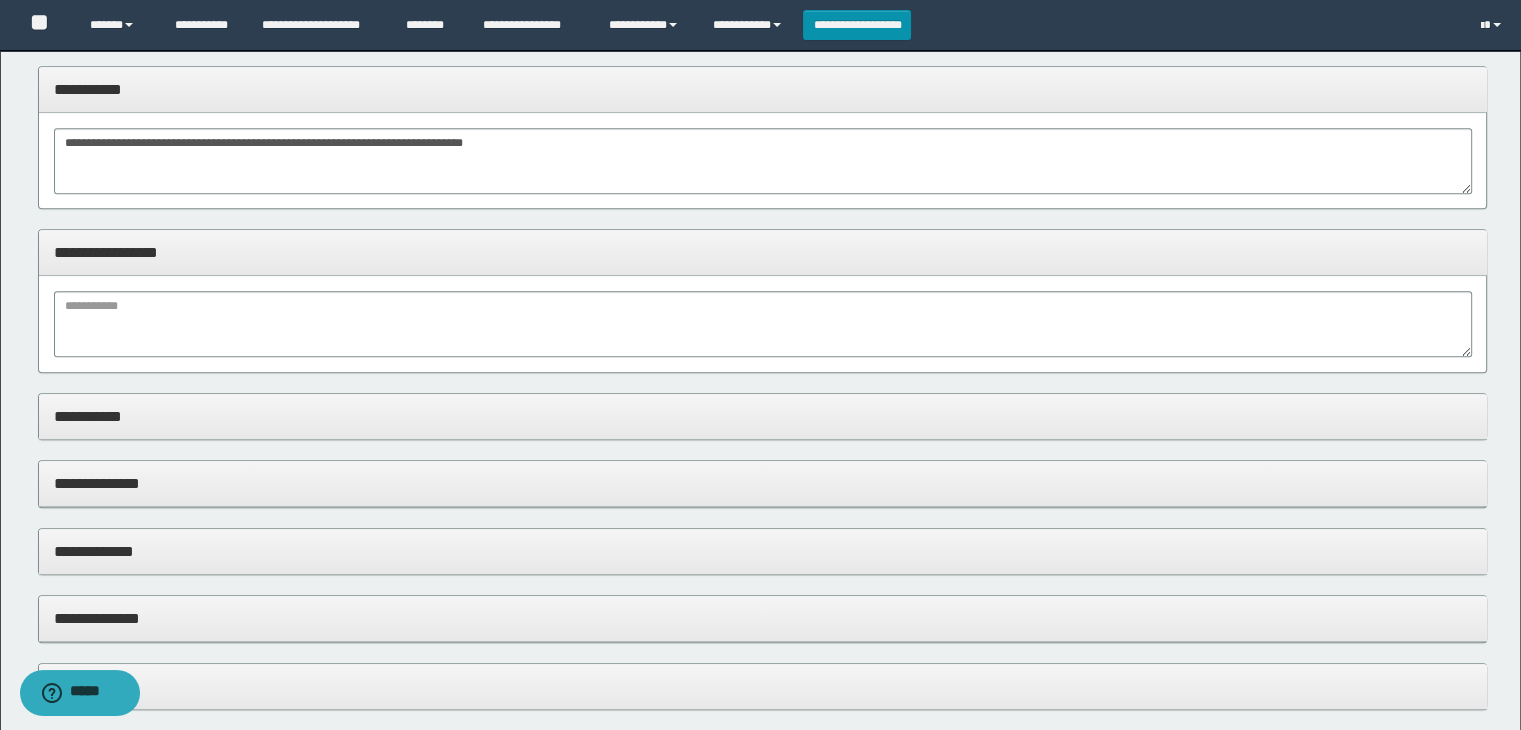 scroll, scrollTop: 1500, scrollLeft: 0, axis: vertical 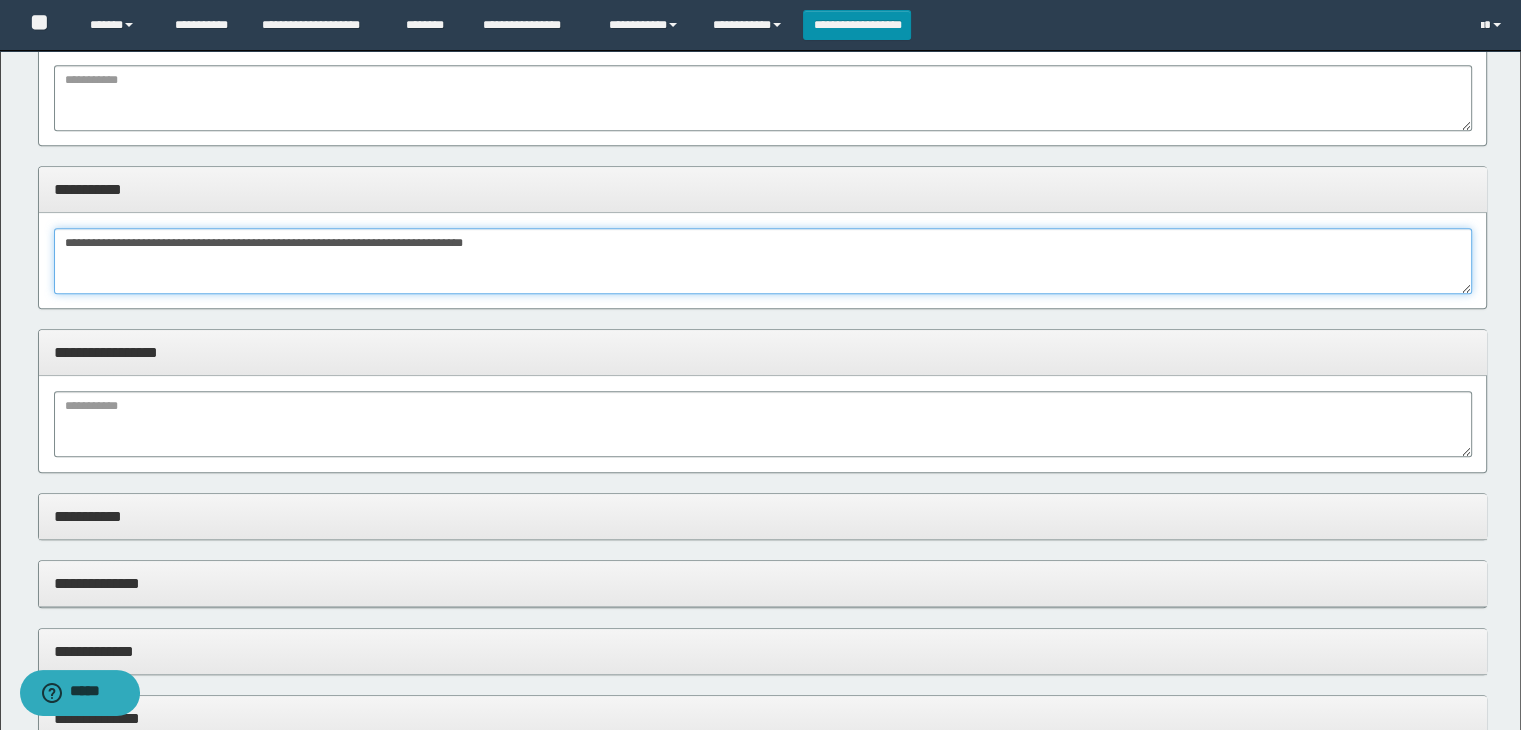 click on "**********" at bounding box center [763, 261] 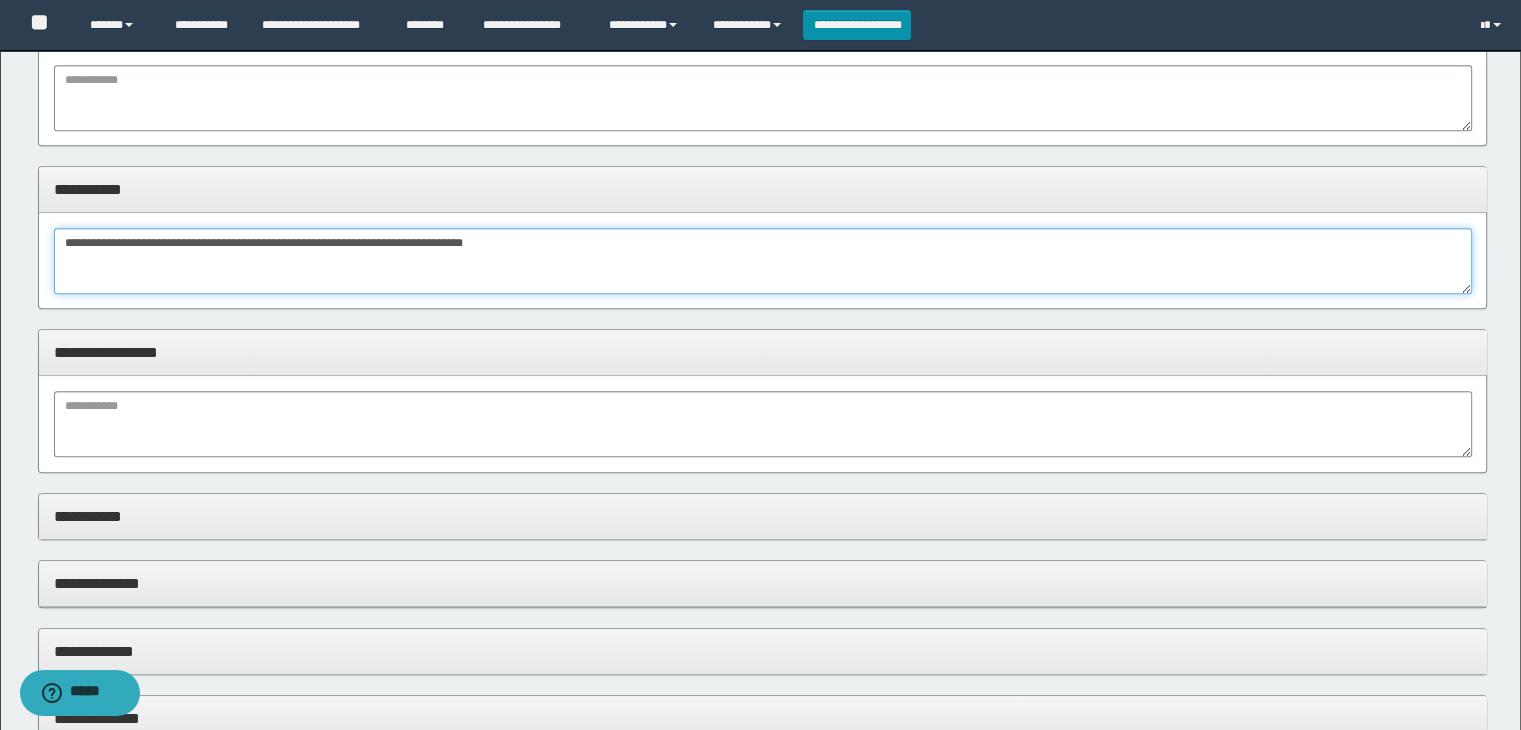 click on "**********" at bounding box center (763, 261) 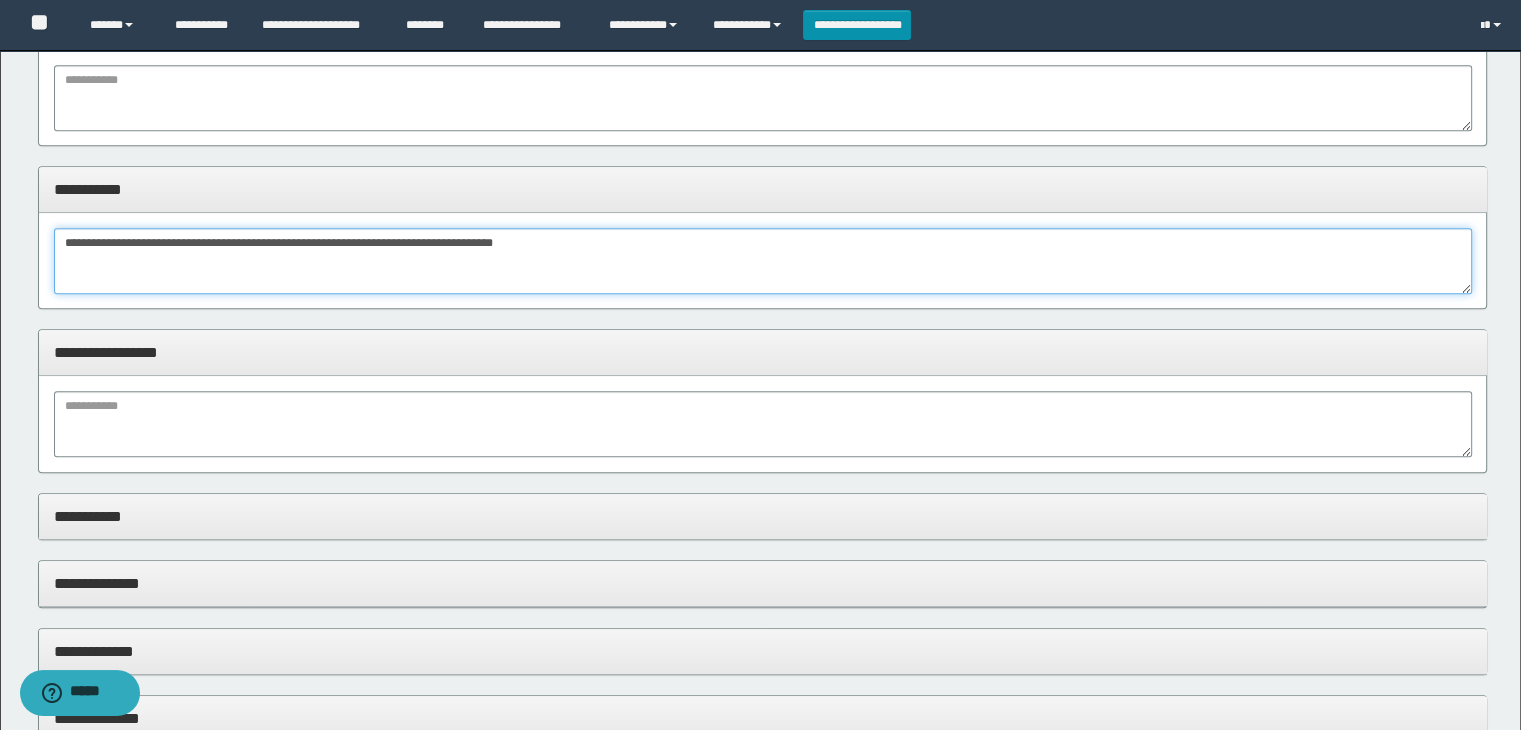 scroll, scrollTop: 1754, scrollLeft: 0, axis: vertical 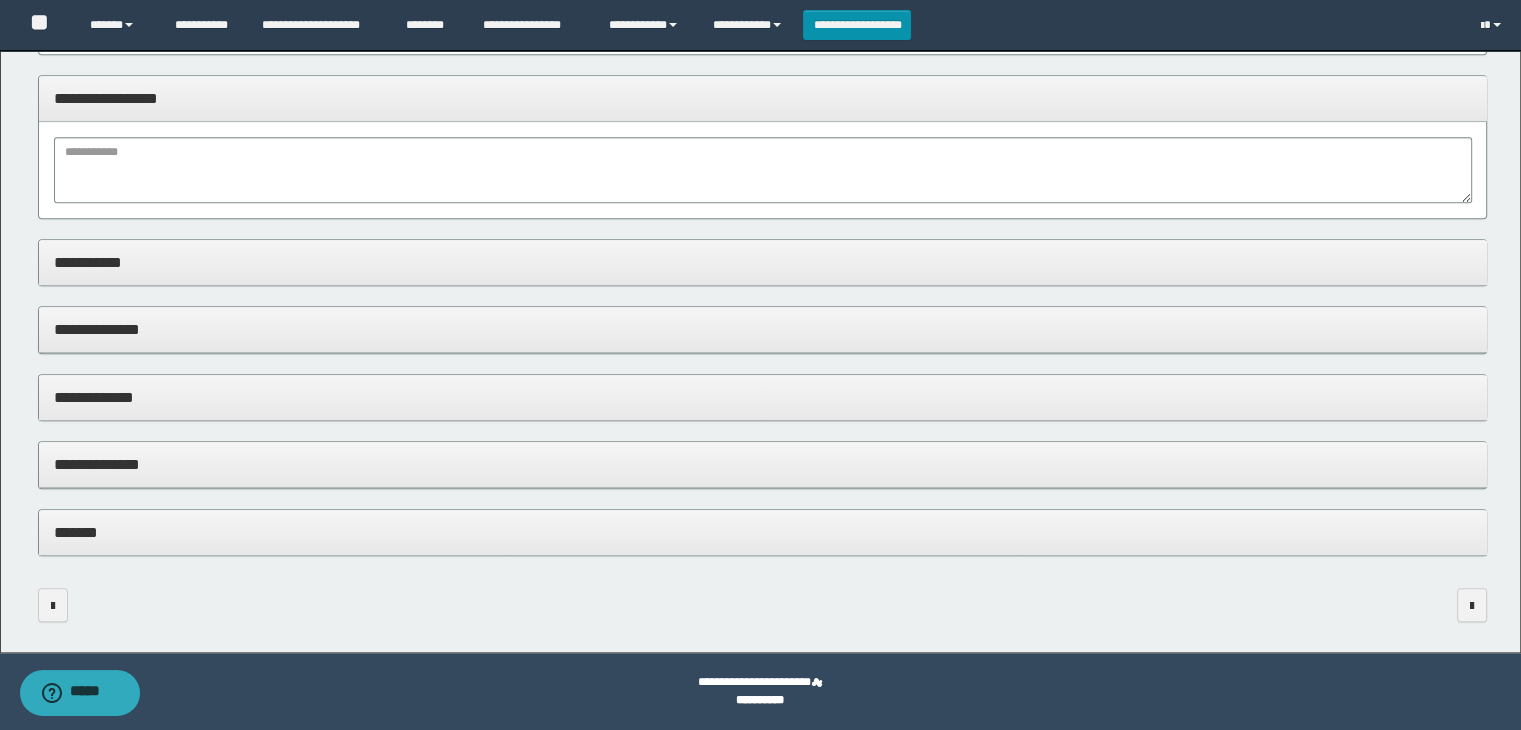 type on "**********" 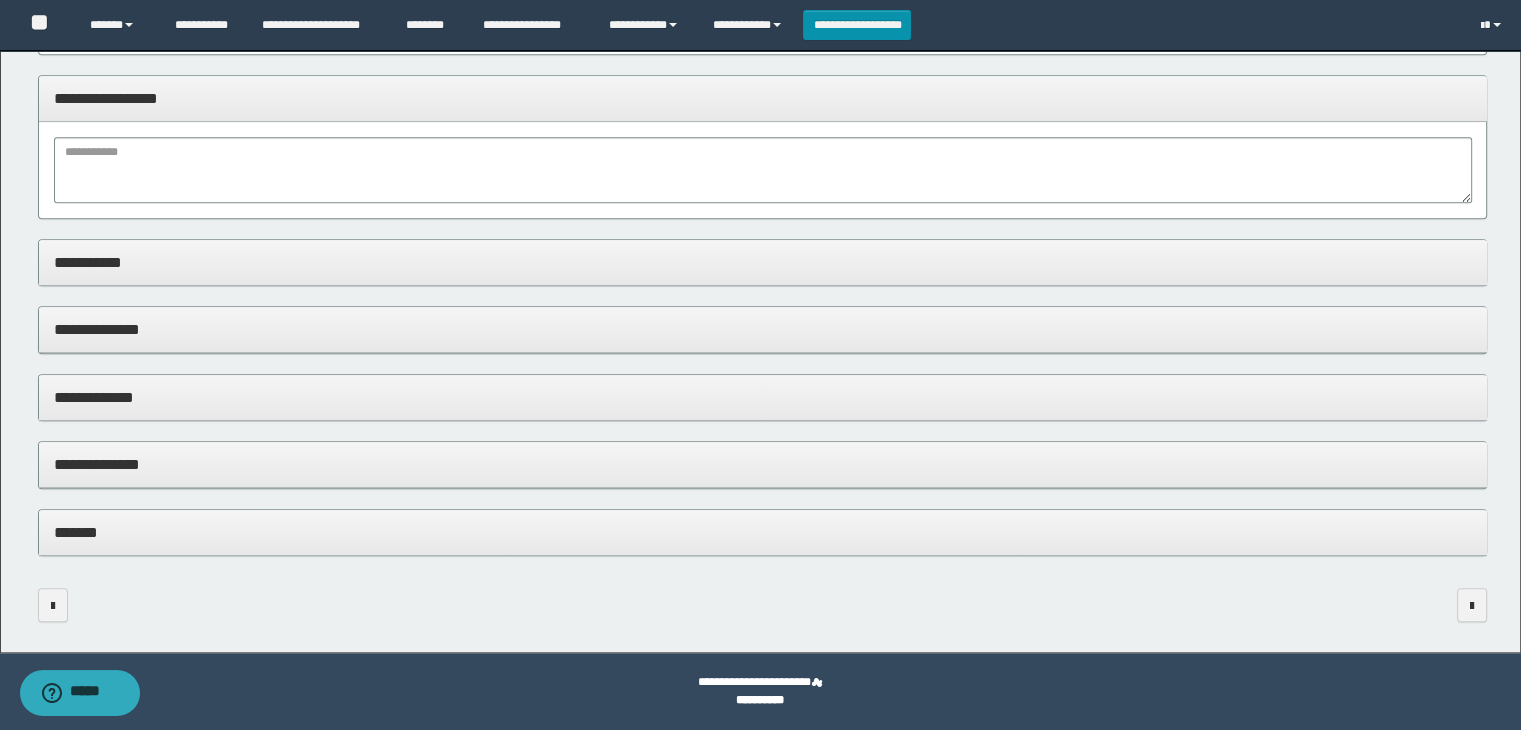 click on "**********" at bounding box center (763, 464) 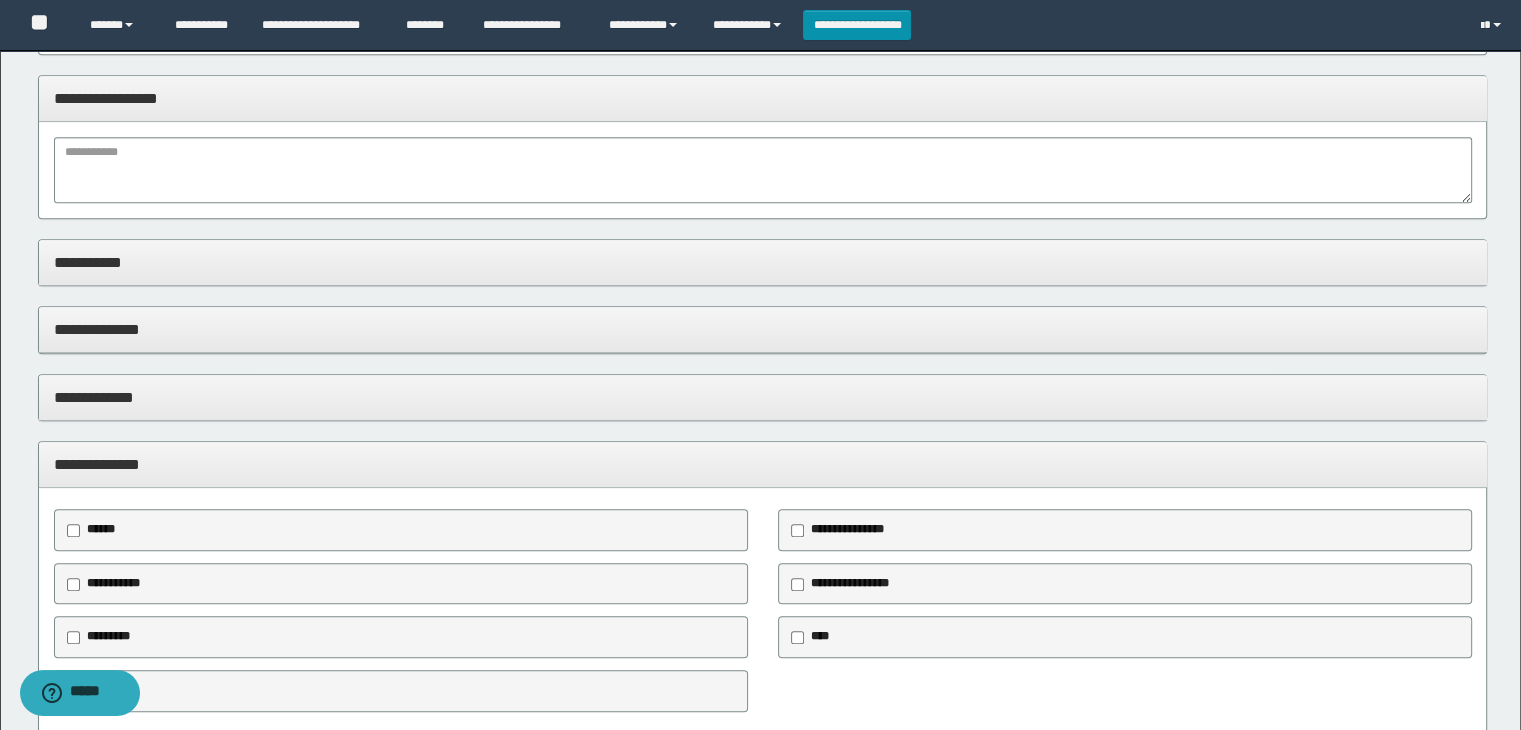 scroll, scrollTop: 1954, scrollLeft: 0, axis: vertical 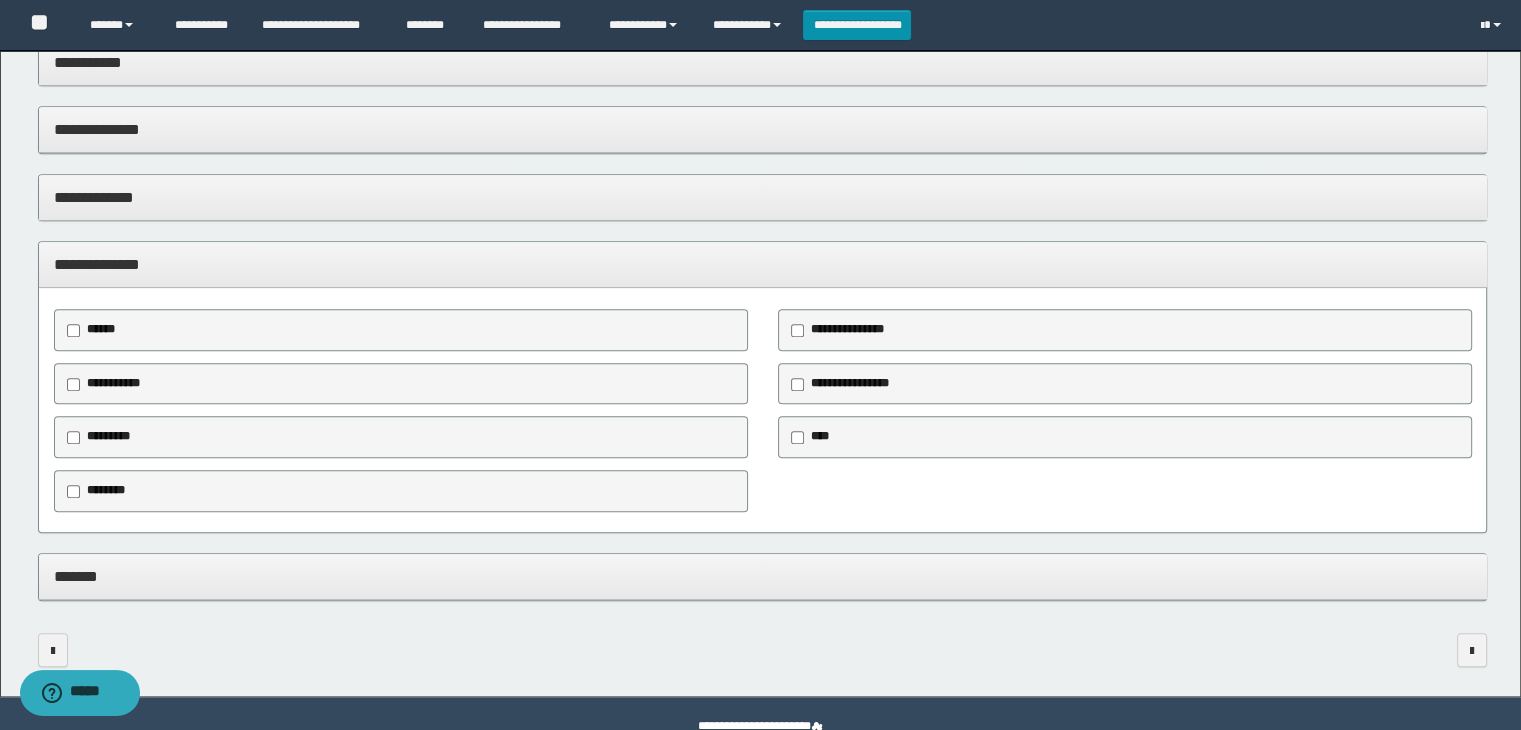 click on "********" at bounding box center (106, 490) 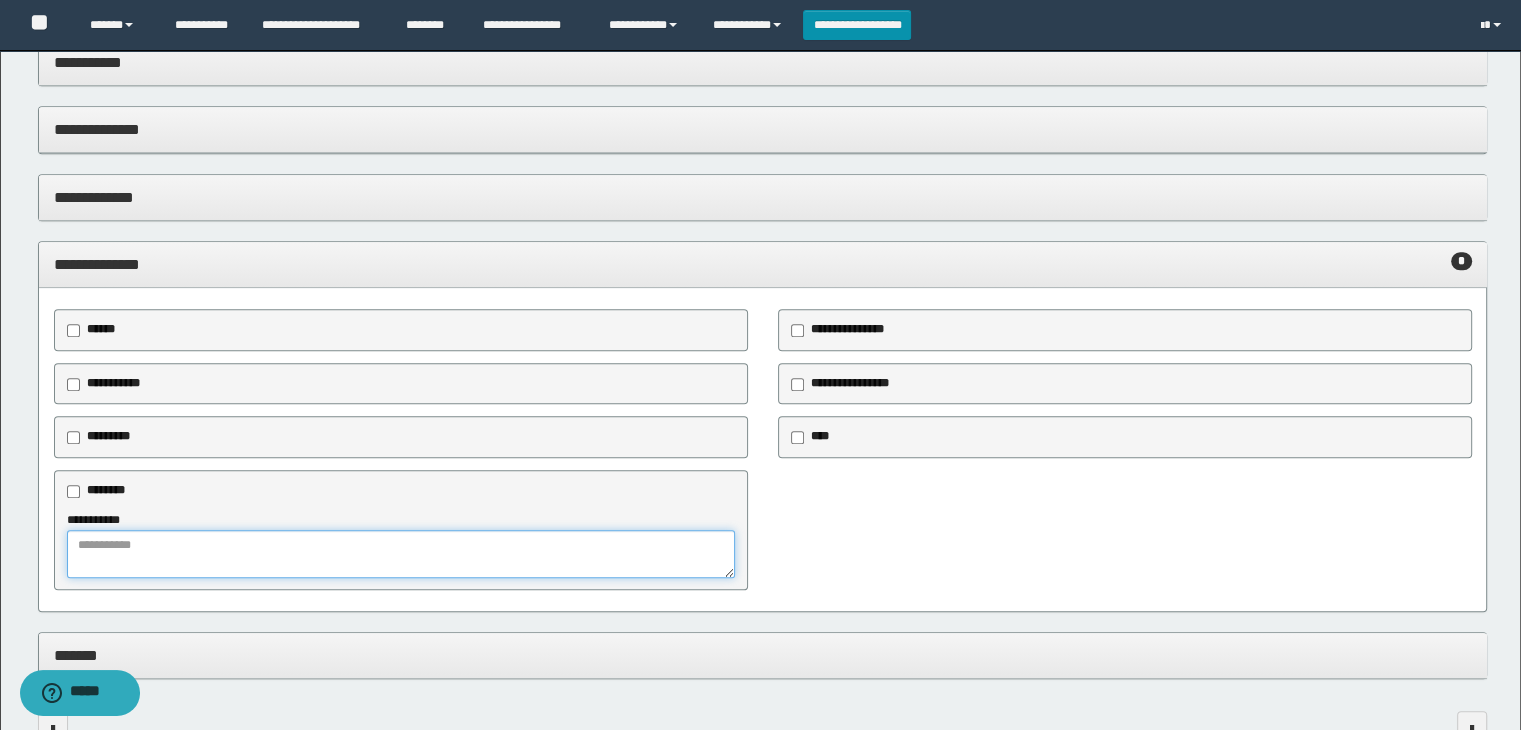click at bounding box center (401, 554) 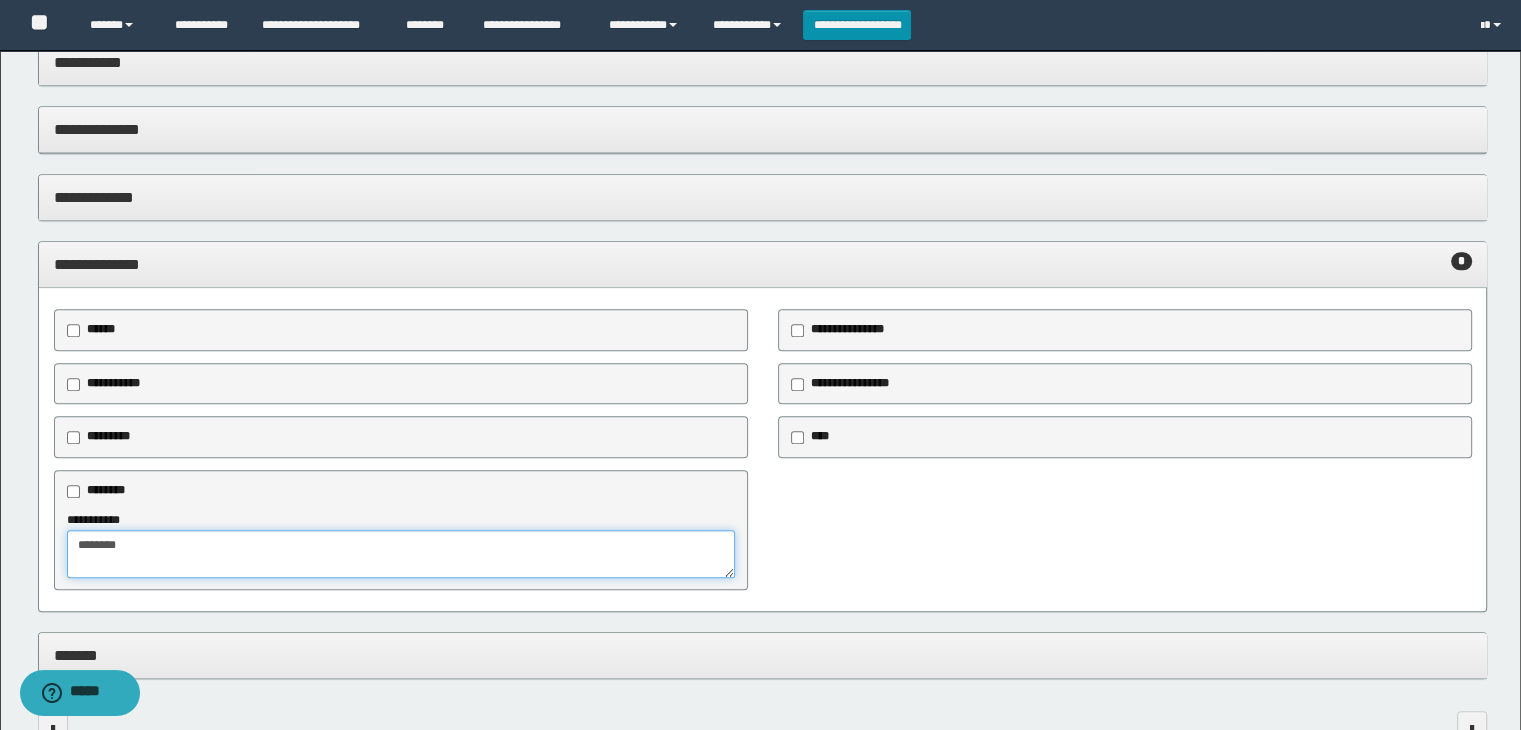 type on "*******" 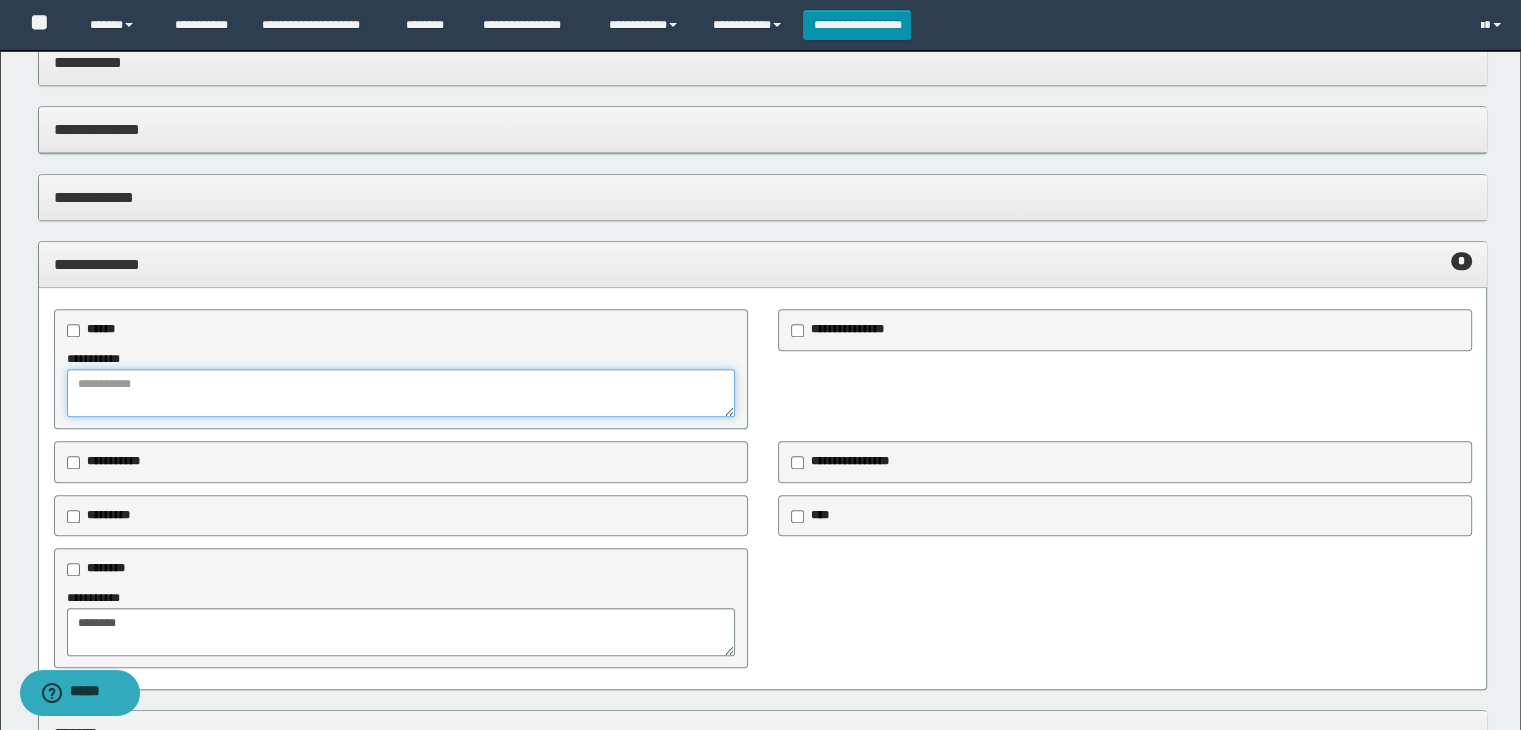 click at bounding box center [401, 393] 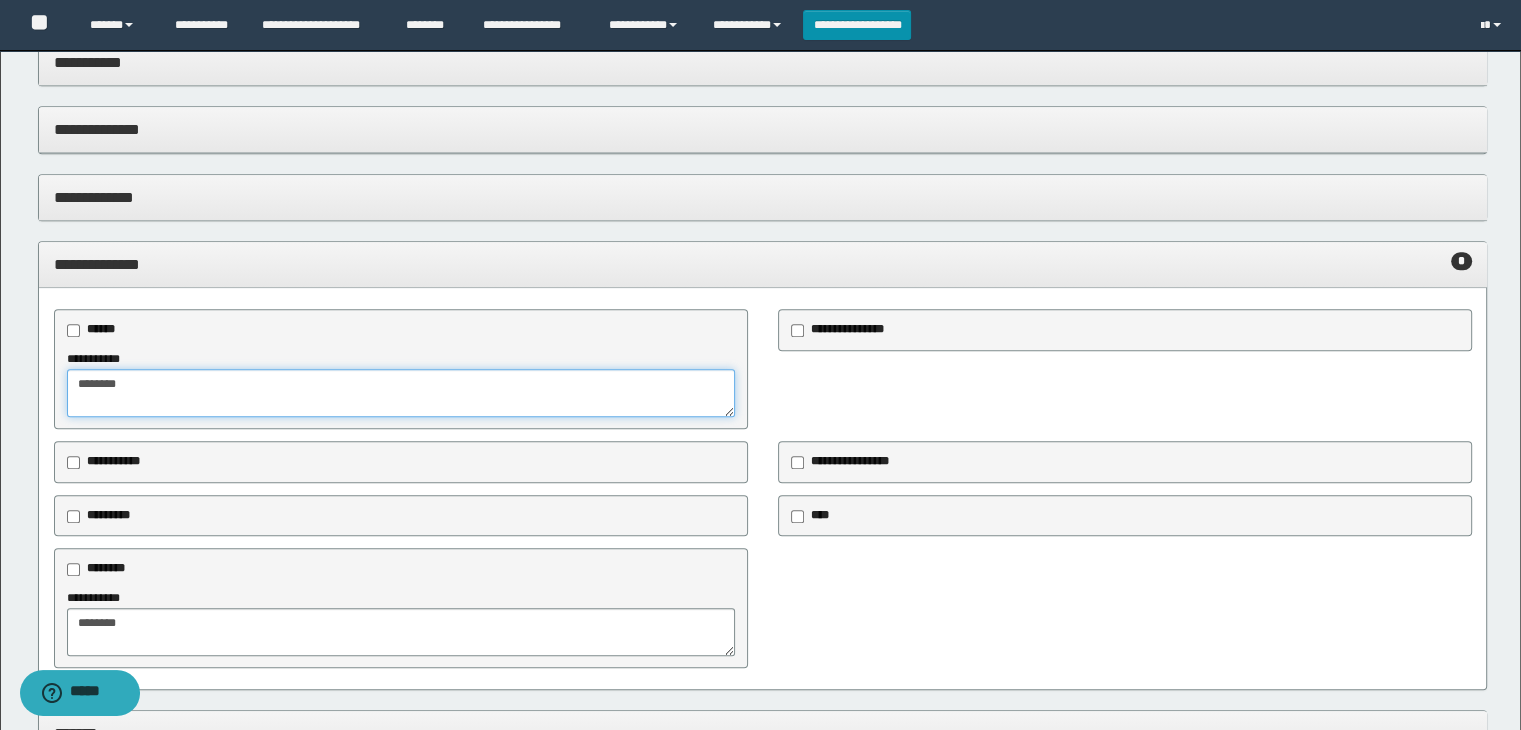 type on "*******" 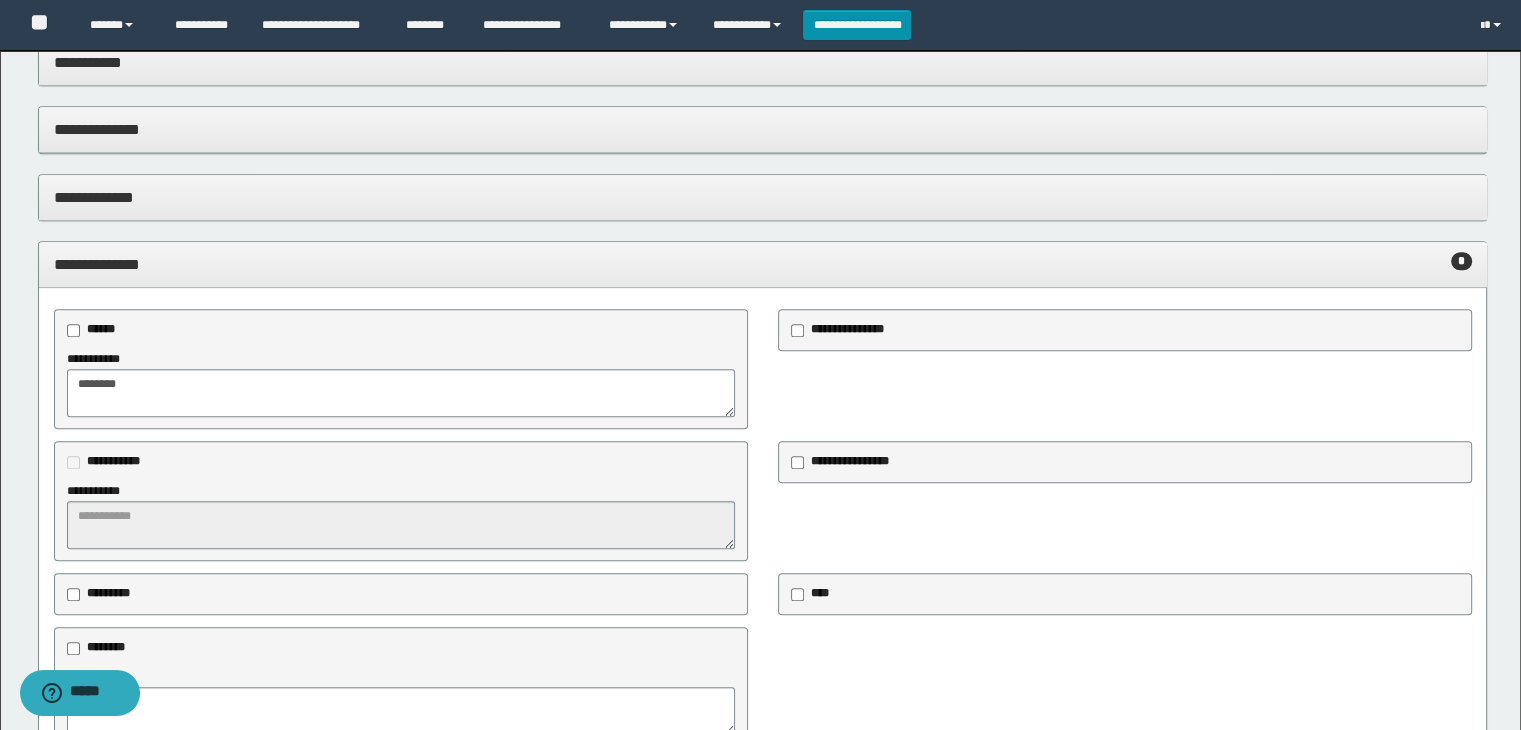 click on "**********" at bounding box center [401, 515] 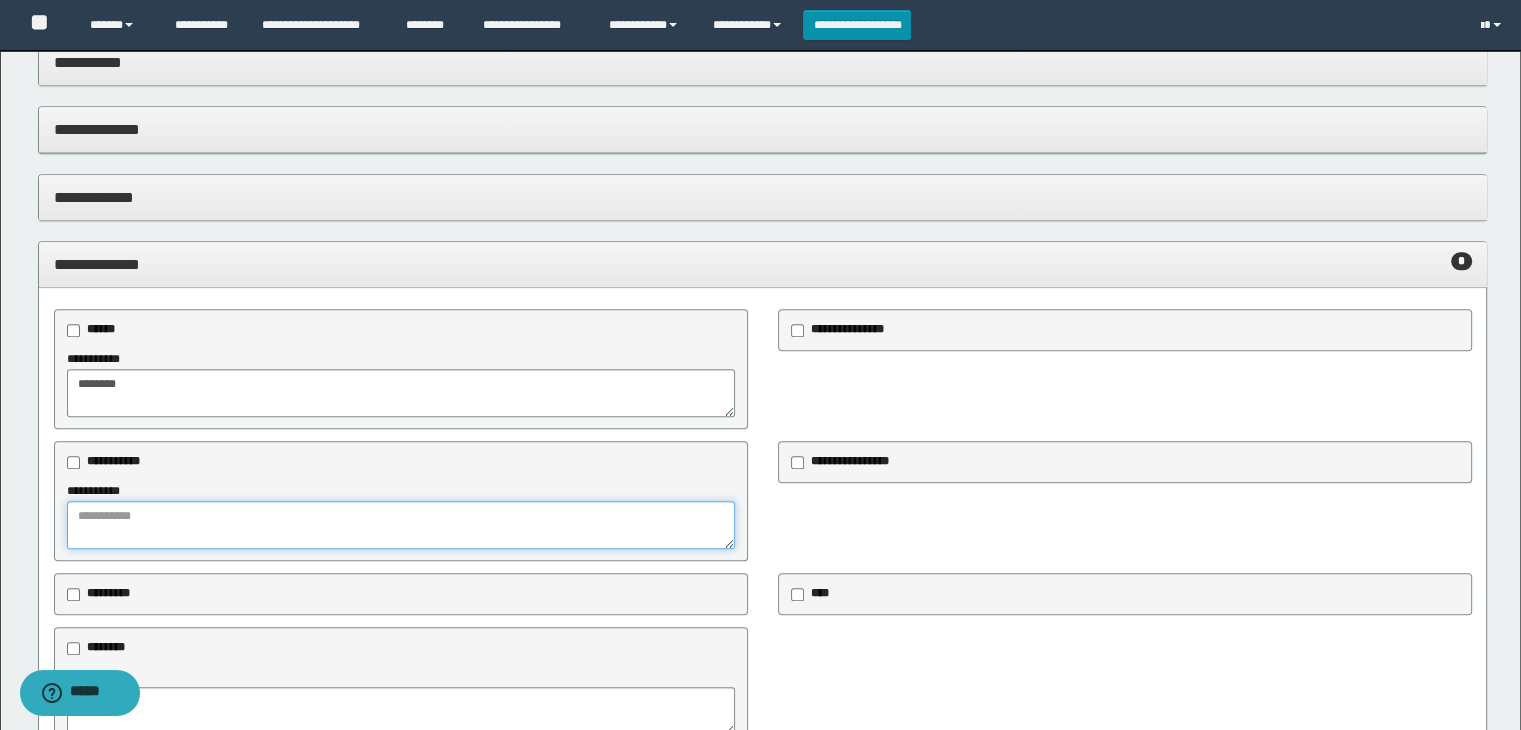 click at bounding box center (401, 525) 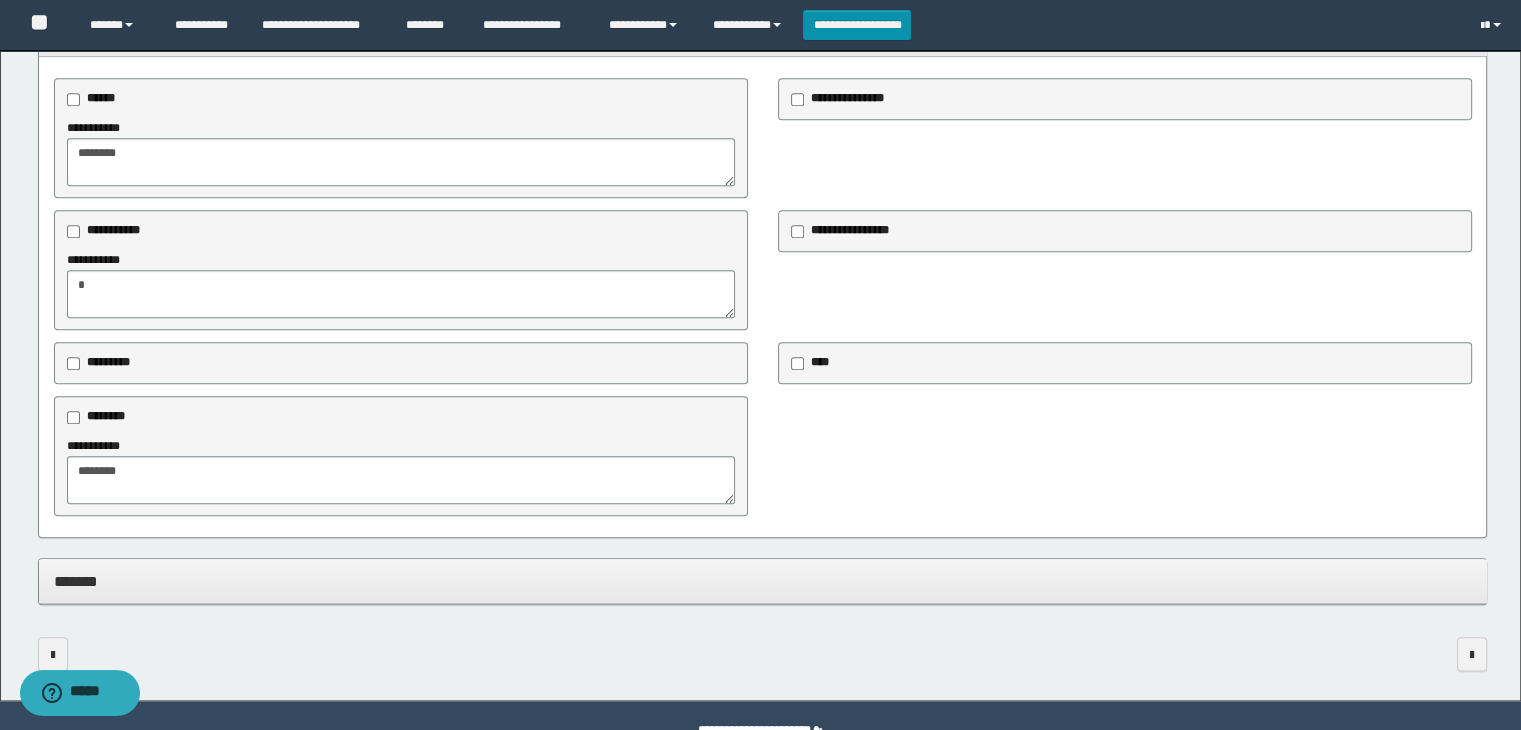 scroll, scrollTop: 2234, scrollLeft: 0, axis: vertical 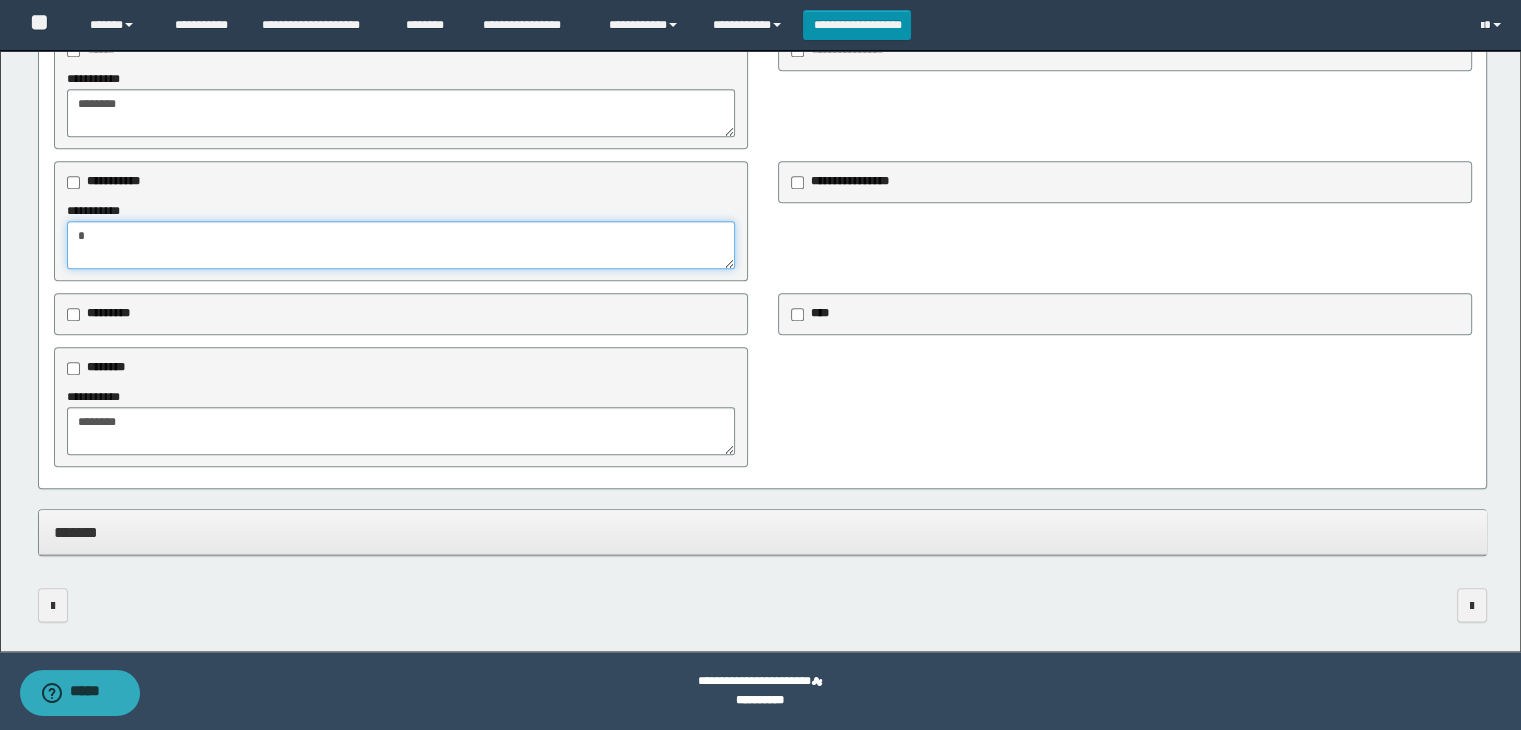 click on "*" at bounding box center (401, 245) 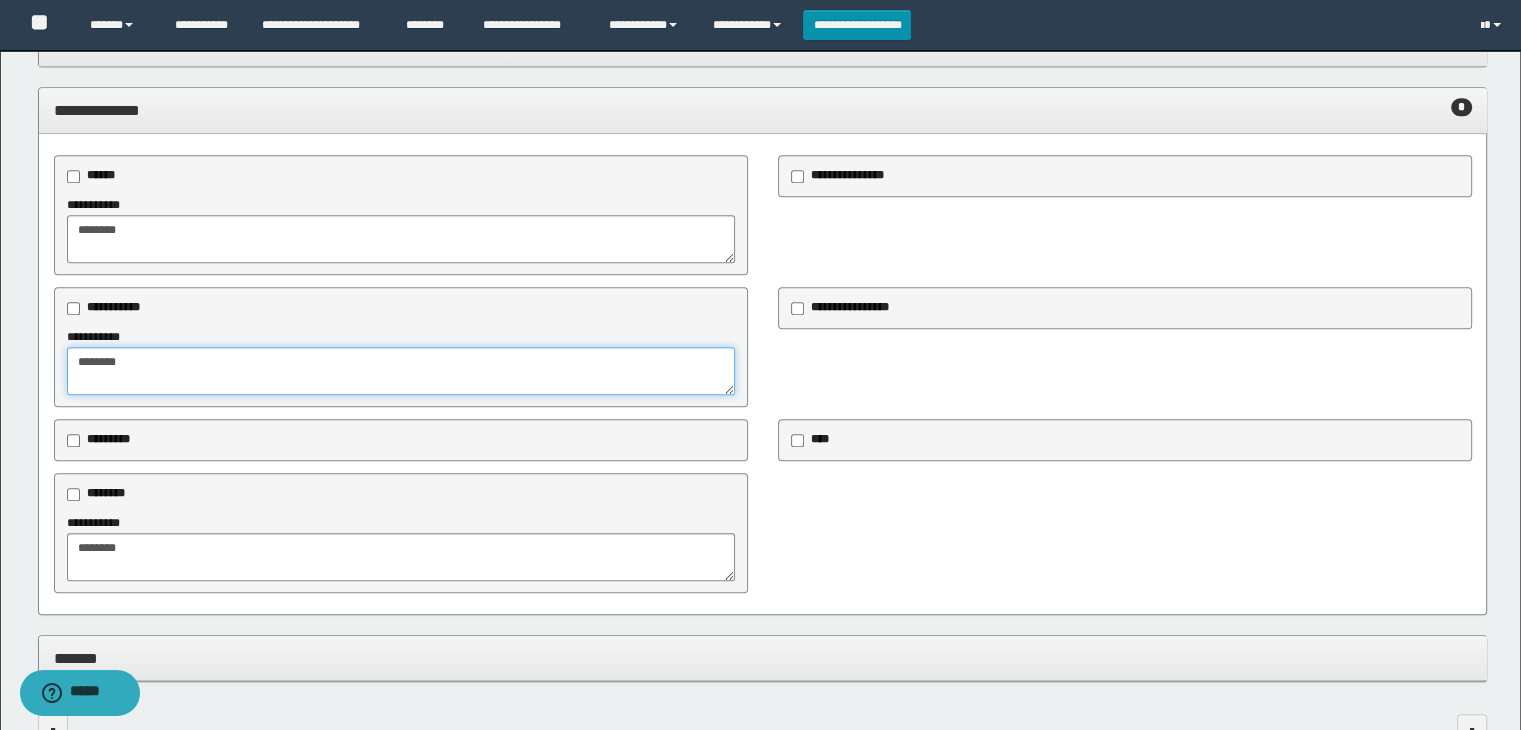 scroll, scrollTop: 1934, scrollLeft: 0, axis: vertical 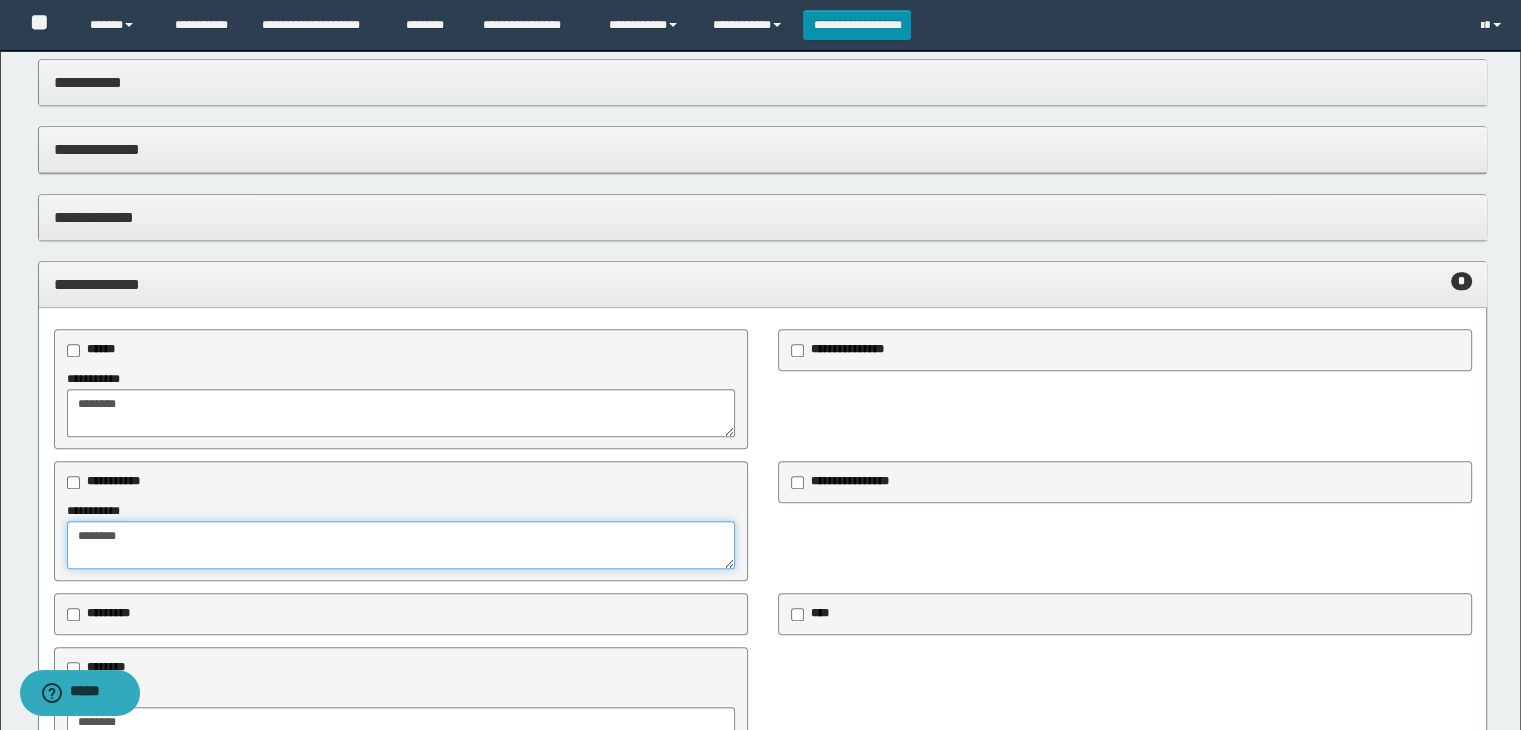 type on "*******" 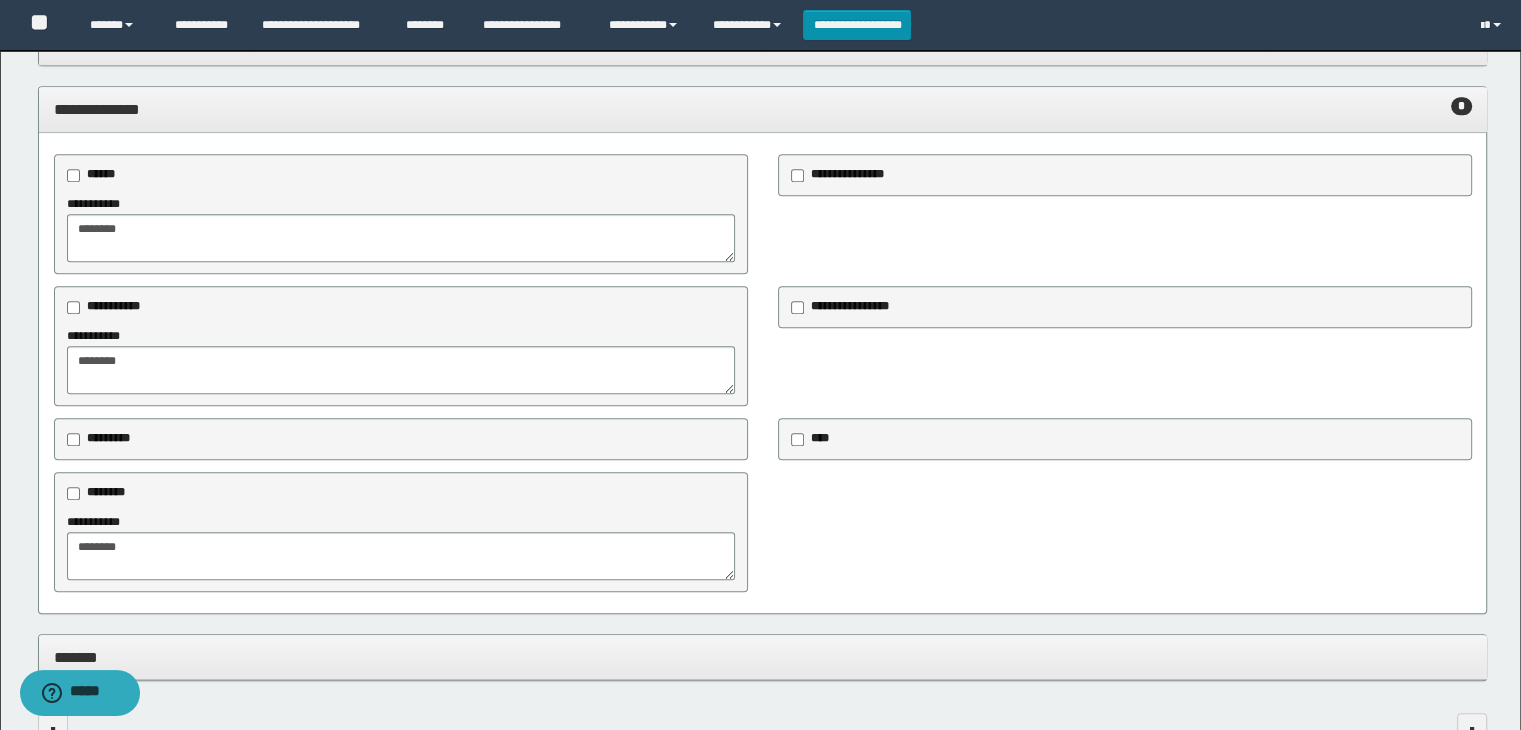 scroll, scrollTop: 2234, scrollLeft: 0, axis: vertical 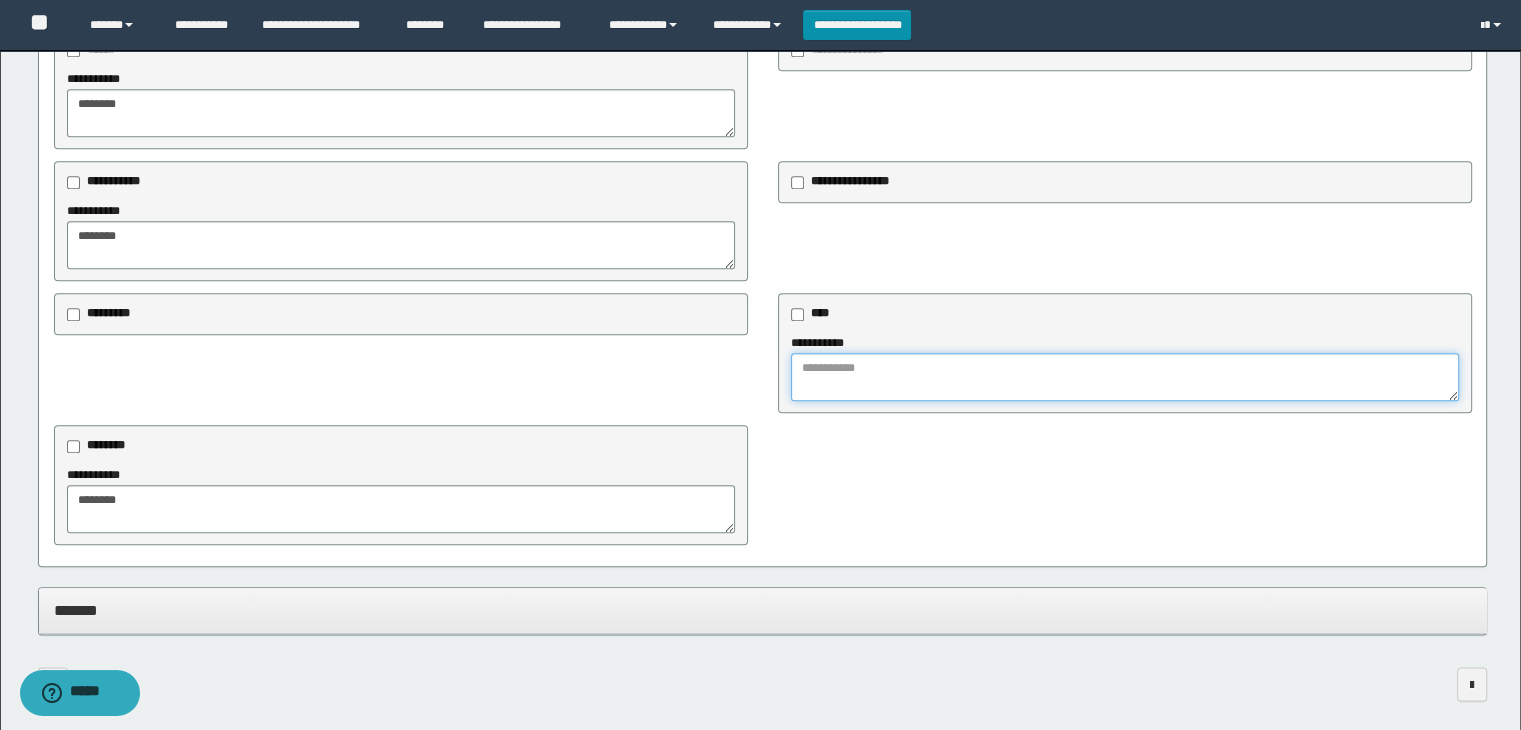 click at bounding box center (1125, 377) 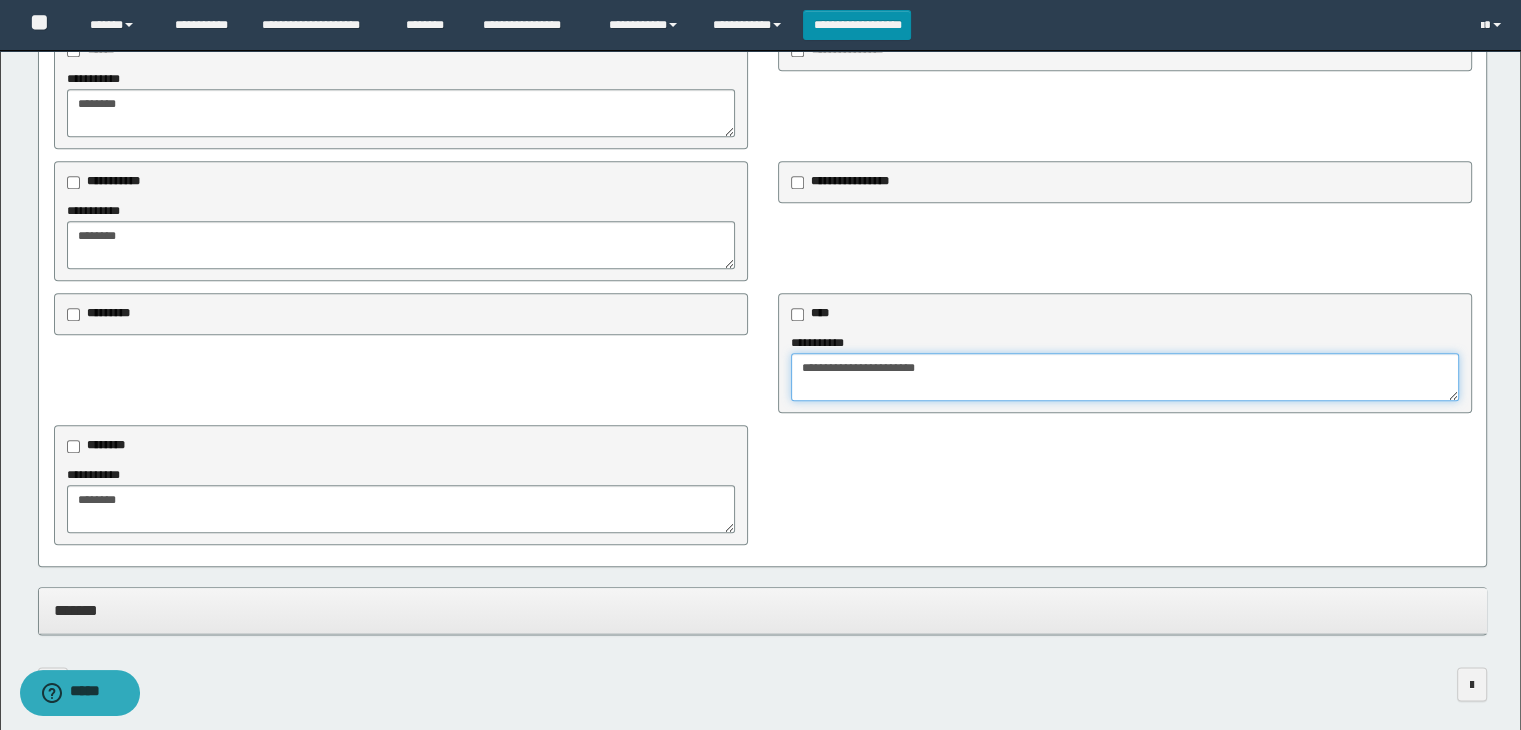 click on "**********" at bounding box center [1125, 377] 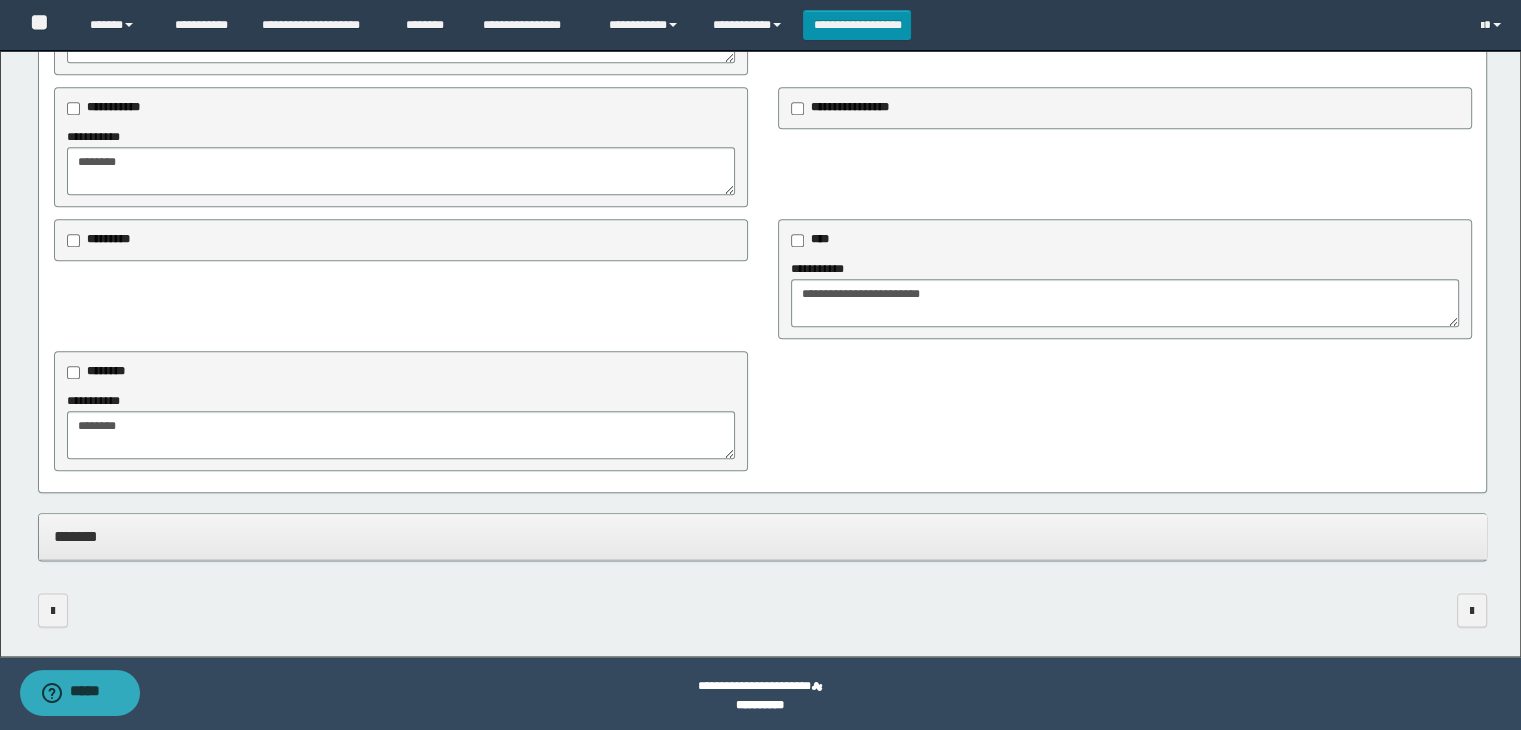 scroll, scrollTop: 2312, scrollLeft: 0, axis: vertical 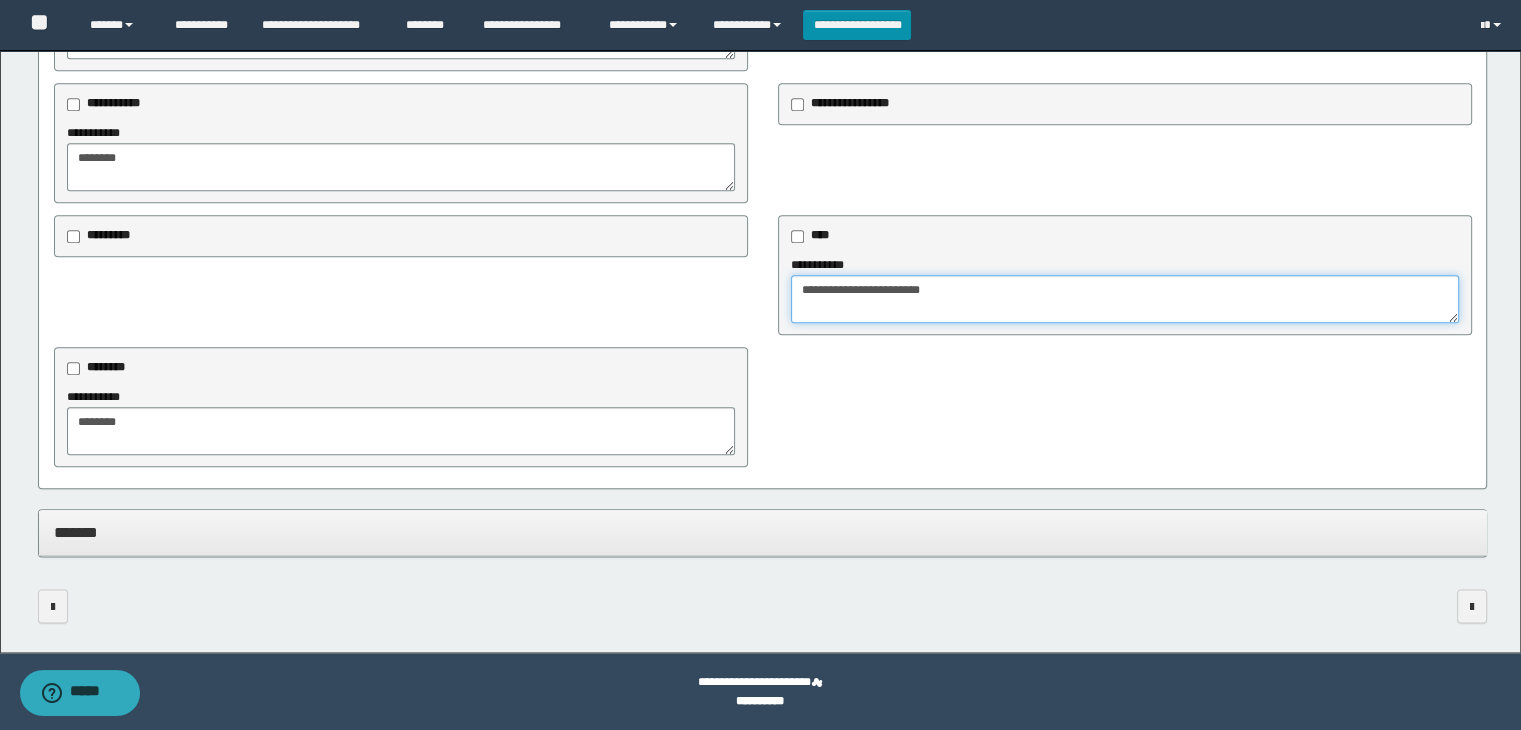 click on "**********" at bounding box center [1125, 299] 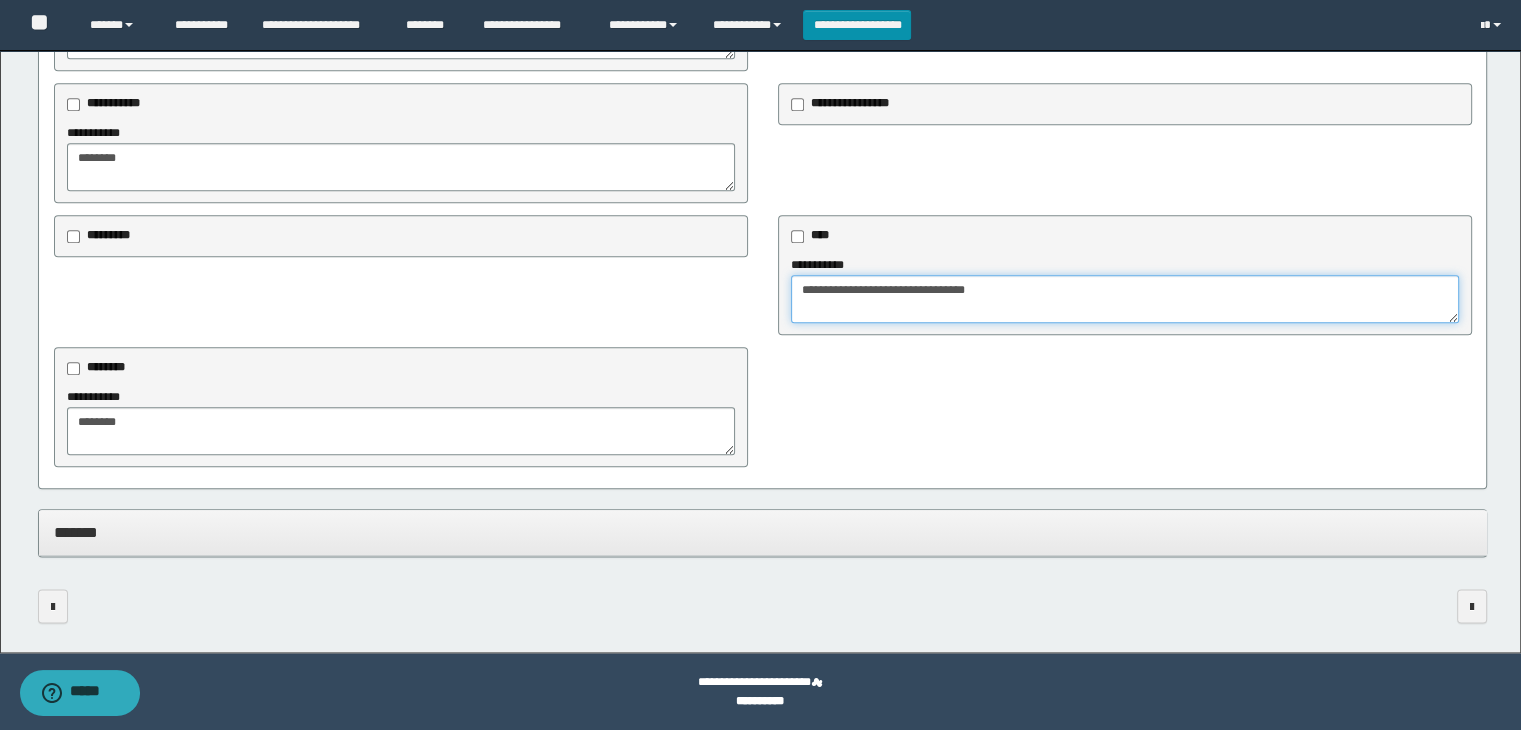 click on "**********" at bounding box center (1125, 299) 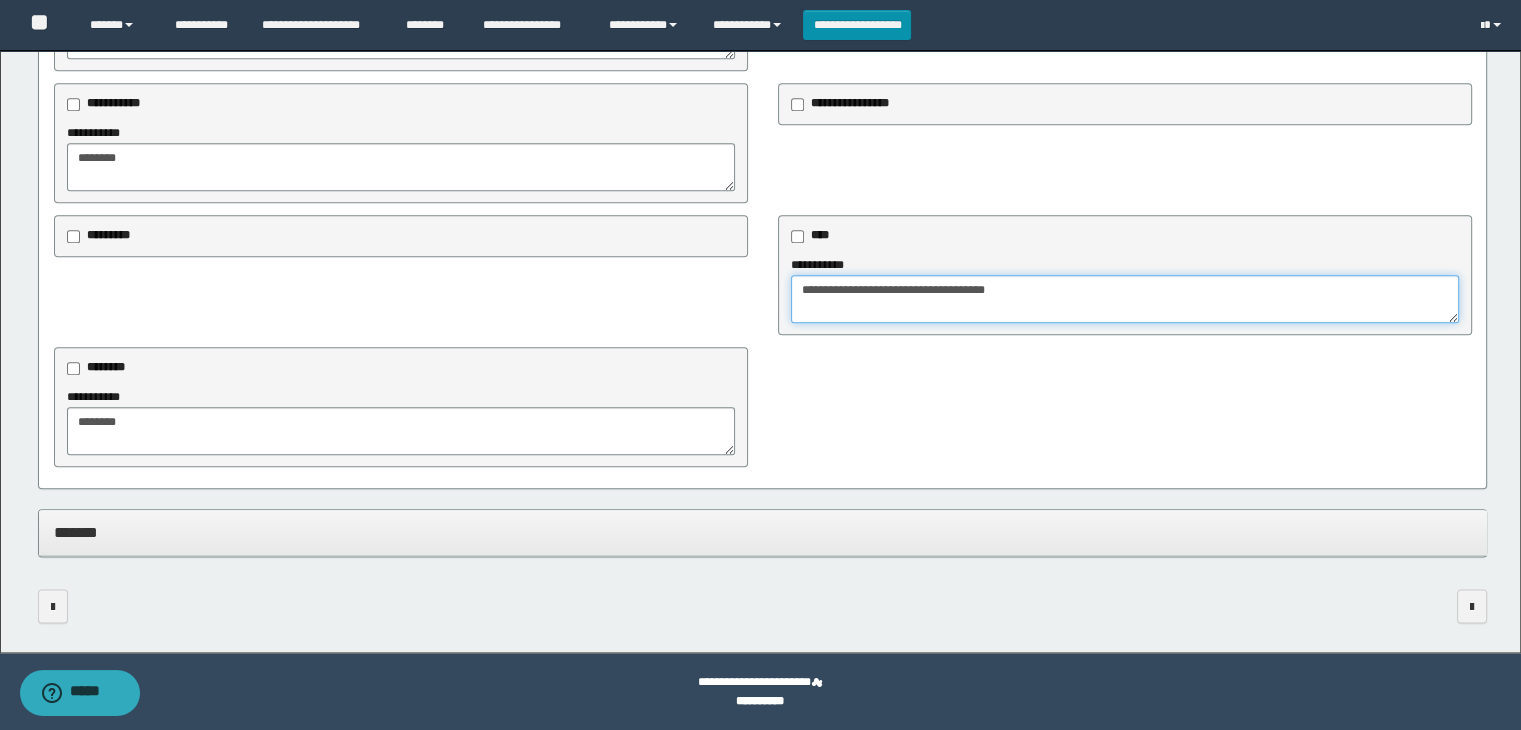 type on "**********" 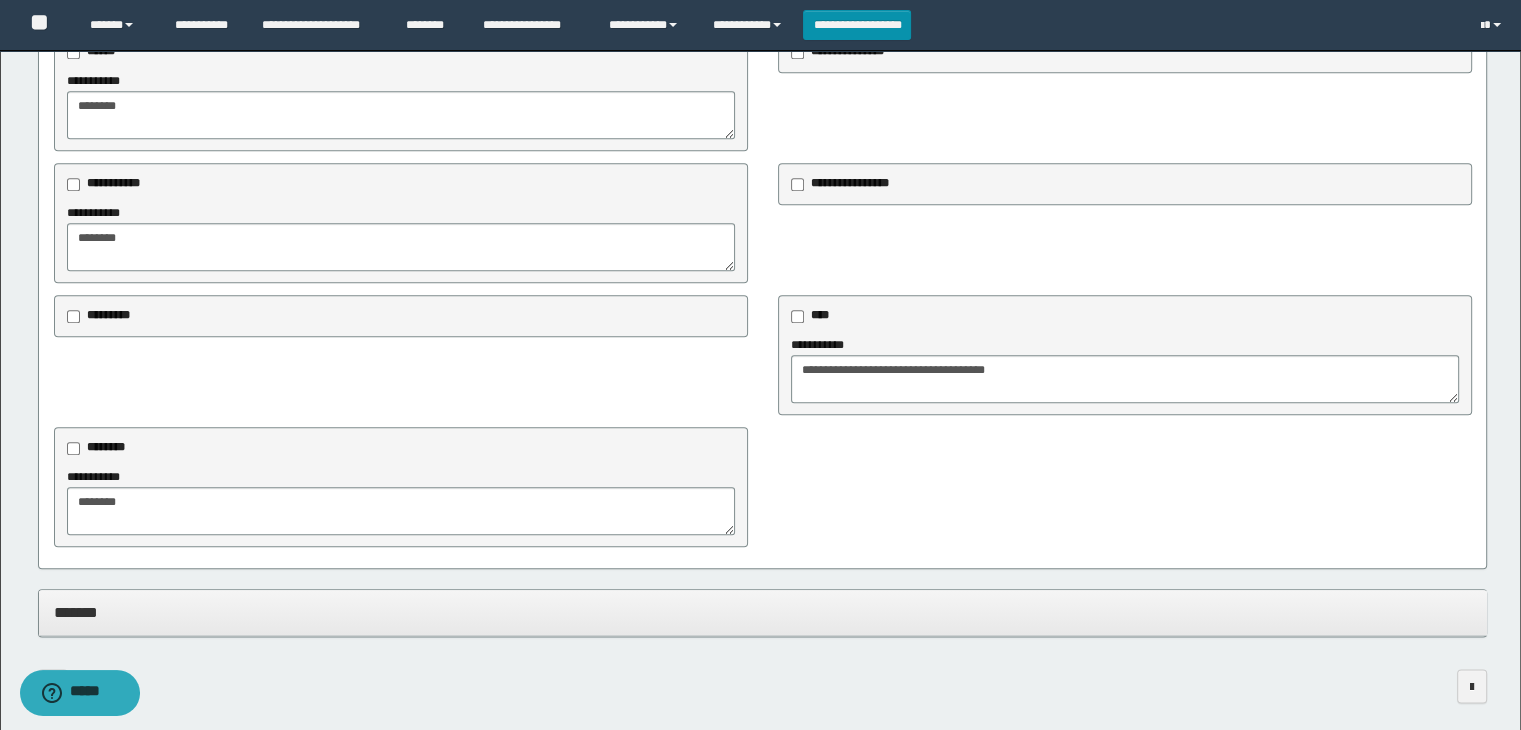 scroll, scrollTop: 2112, scrollLeft: 0, axis: vertical 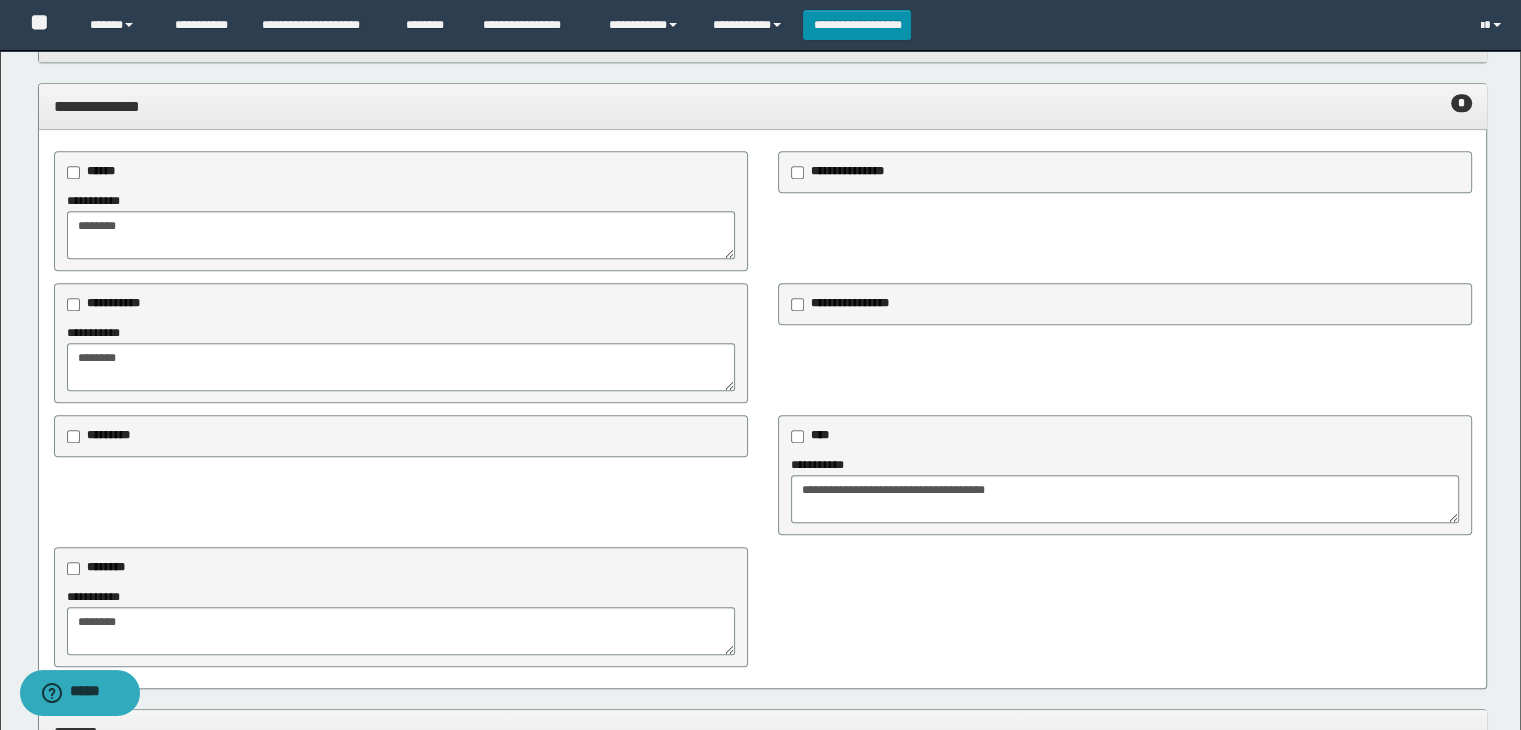 click on "**********" at bounding box center [843, 172] 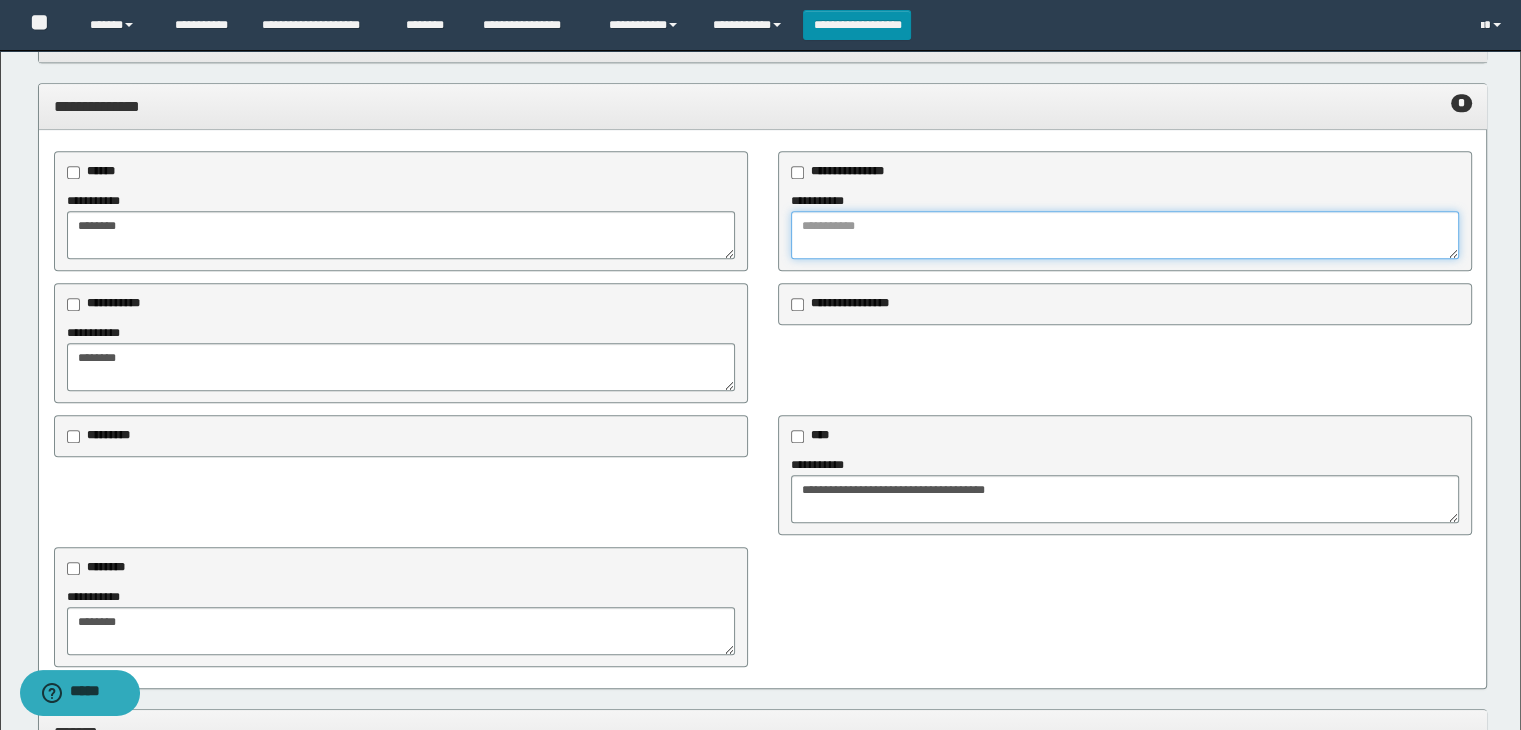 click at bounding box center [1125, 235] 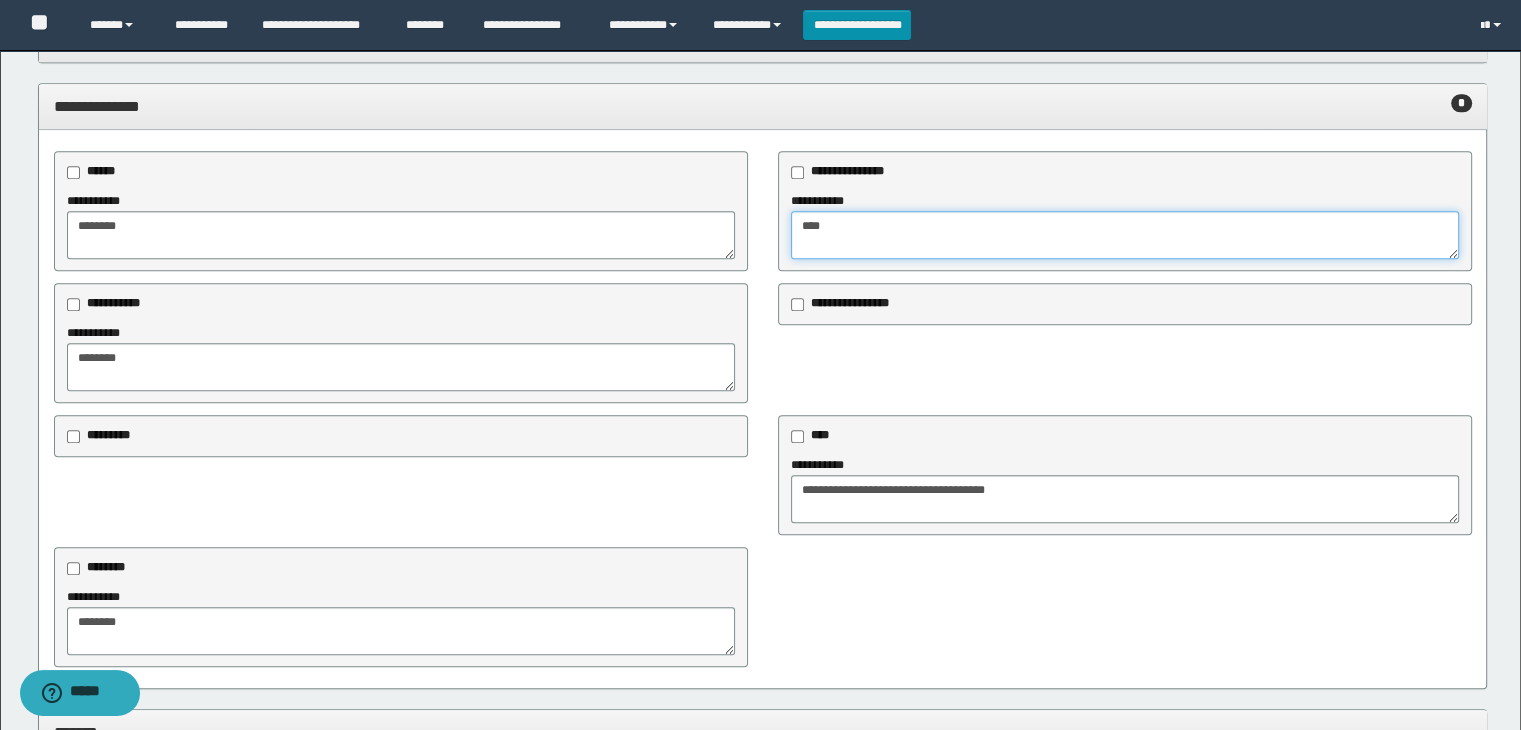type on "****" 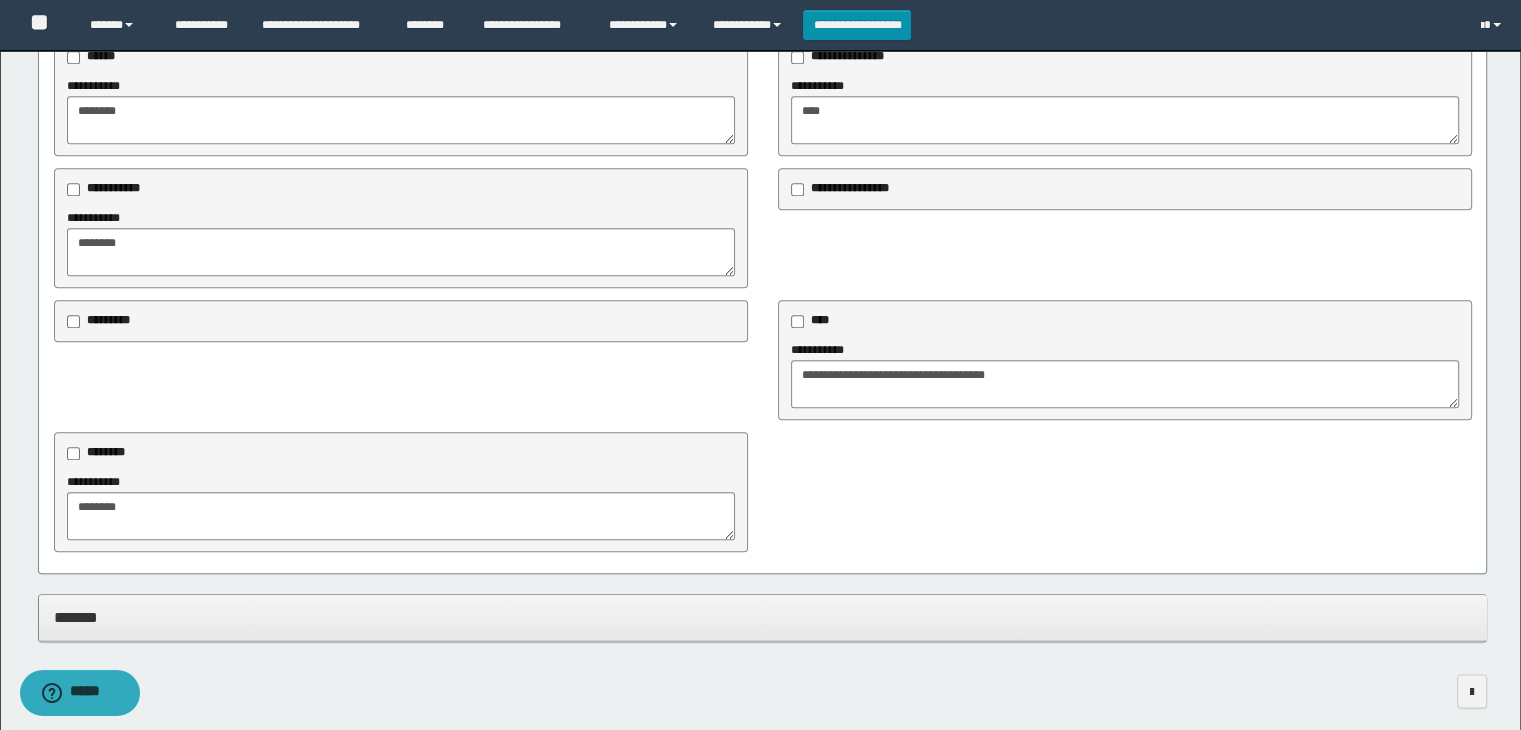 scroll, scrollTop: 2312, scrollLeft: 0, axis: vertical 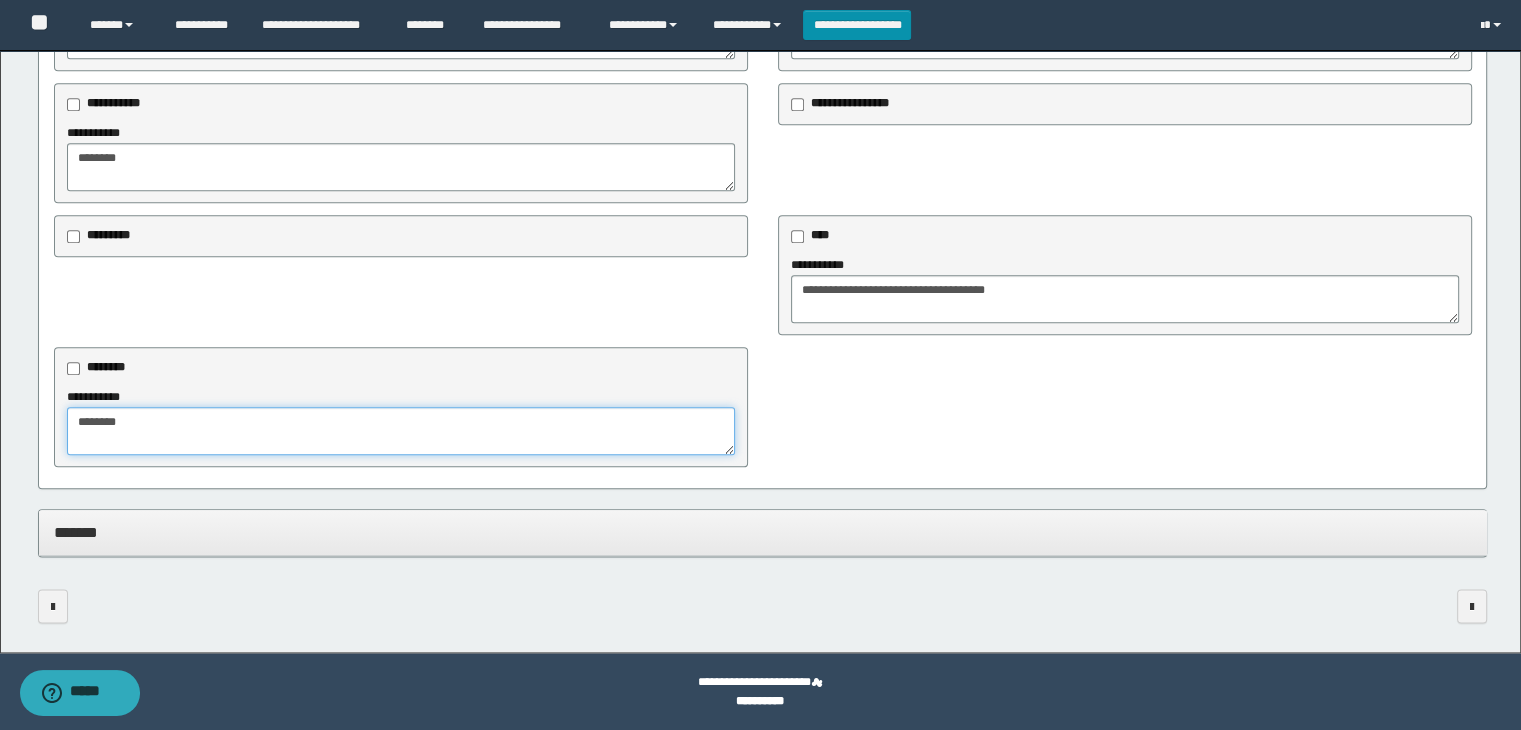 click on "*******" at bounding box center [401, 431] 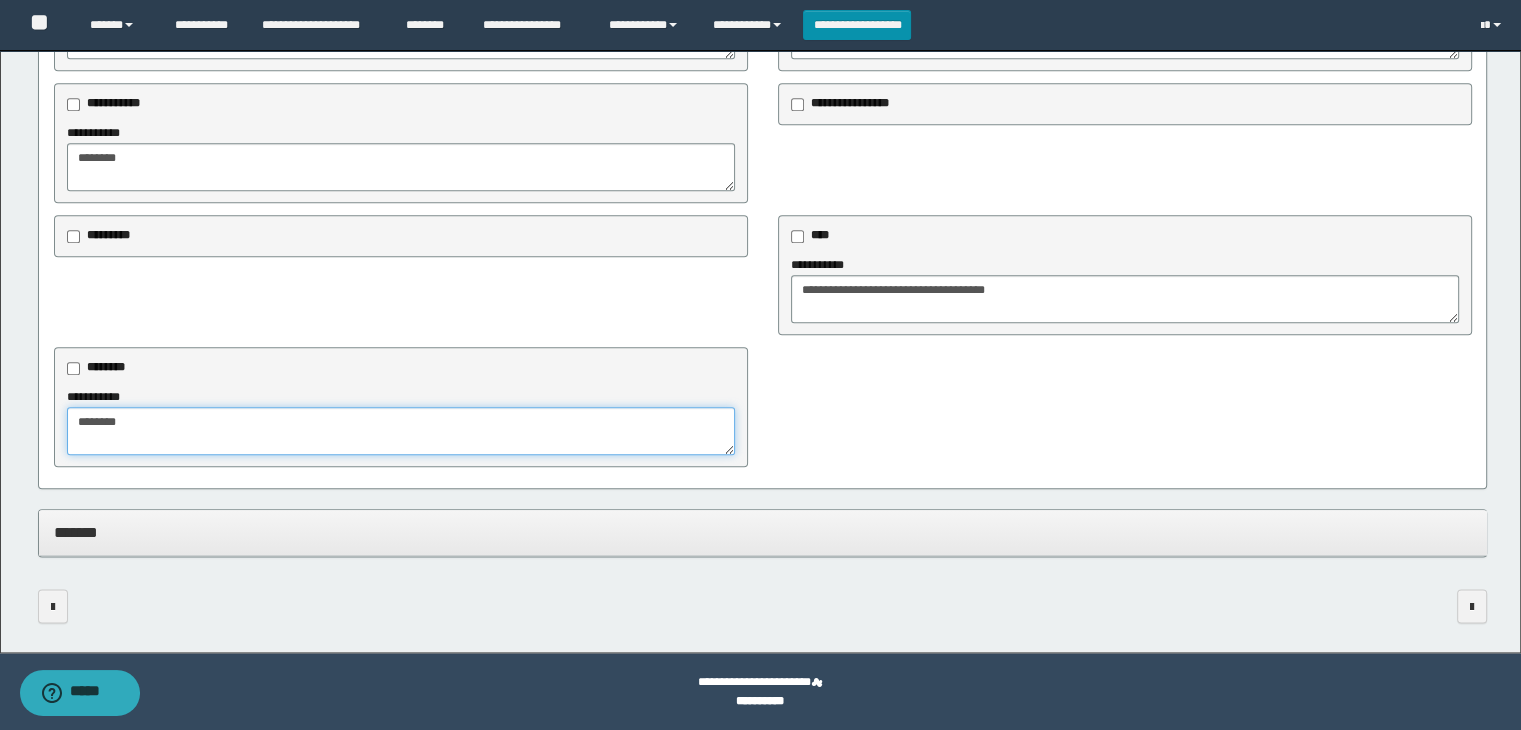 scroll, scrollTop: 2012, scrollLeft: 0, axis: vertical 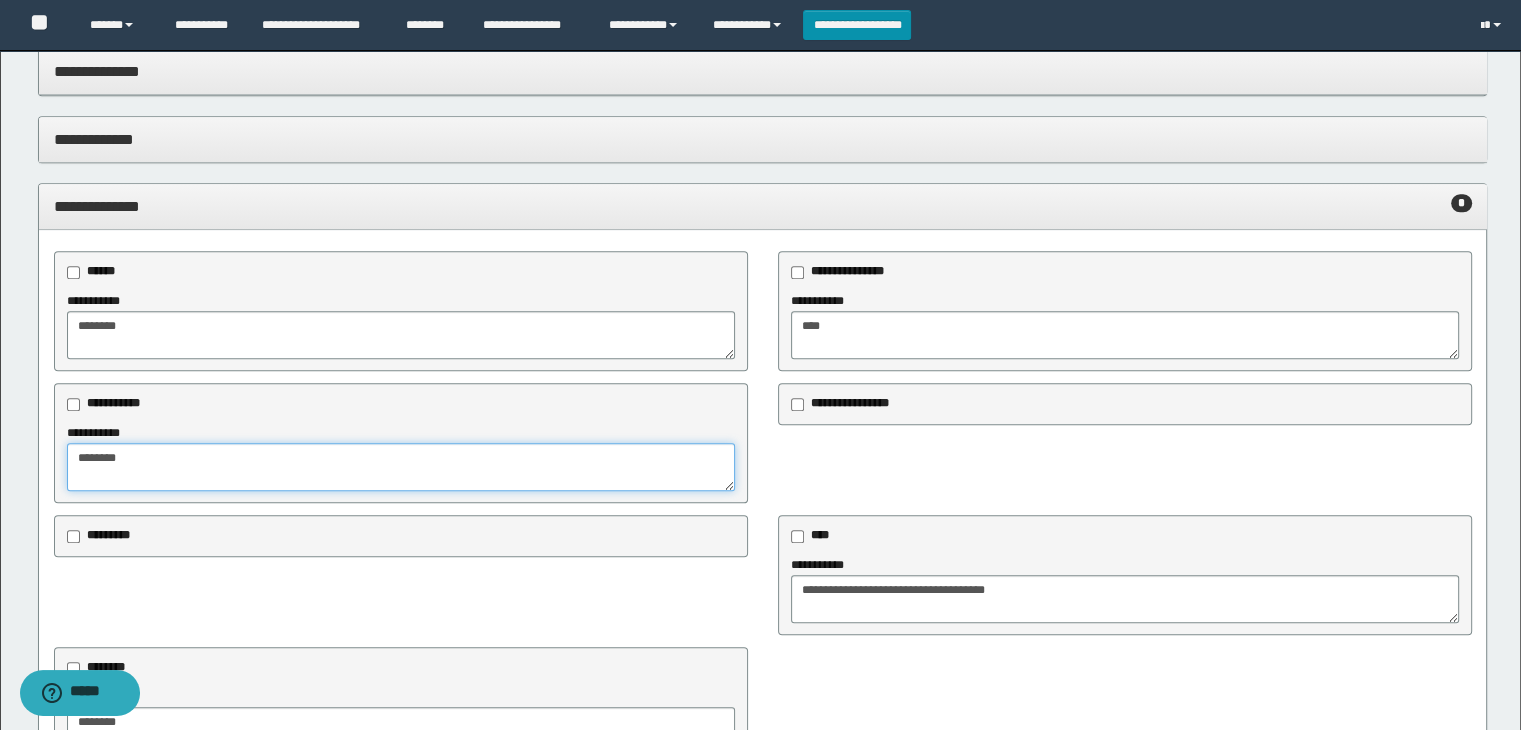 click on "*******" at bounding box center [401, 467] 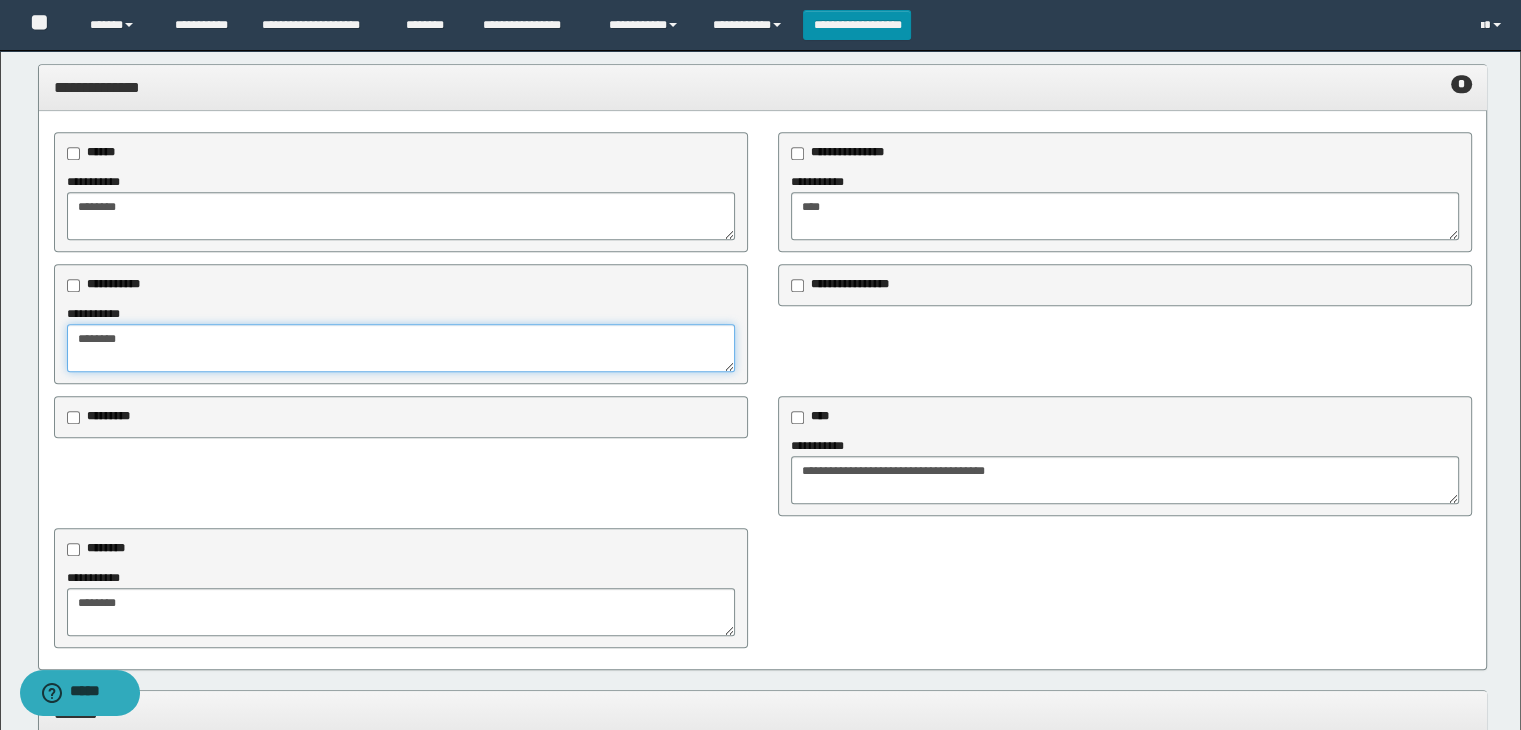 scroll, scrollTop: 2312, scrollLeft: 0, axis: vertical 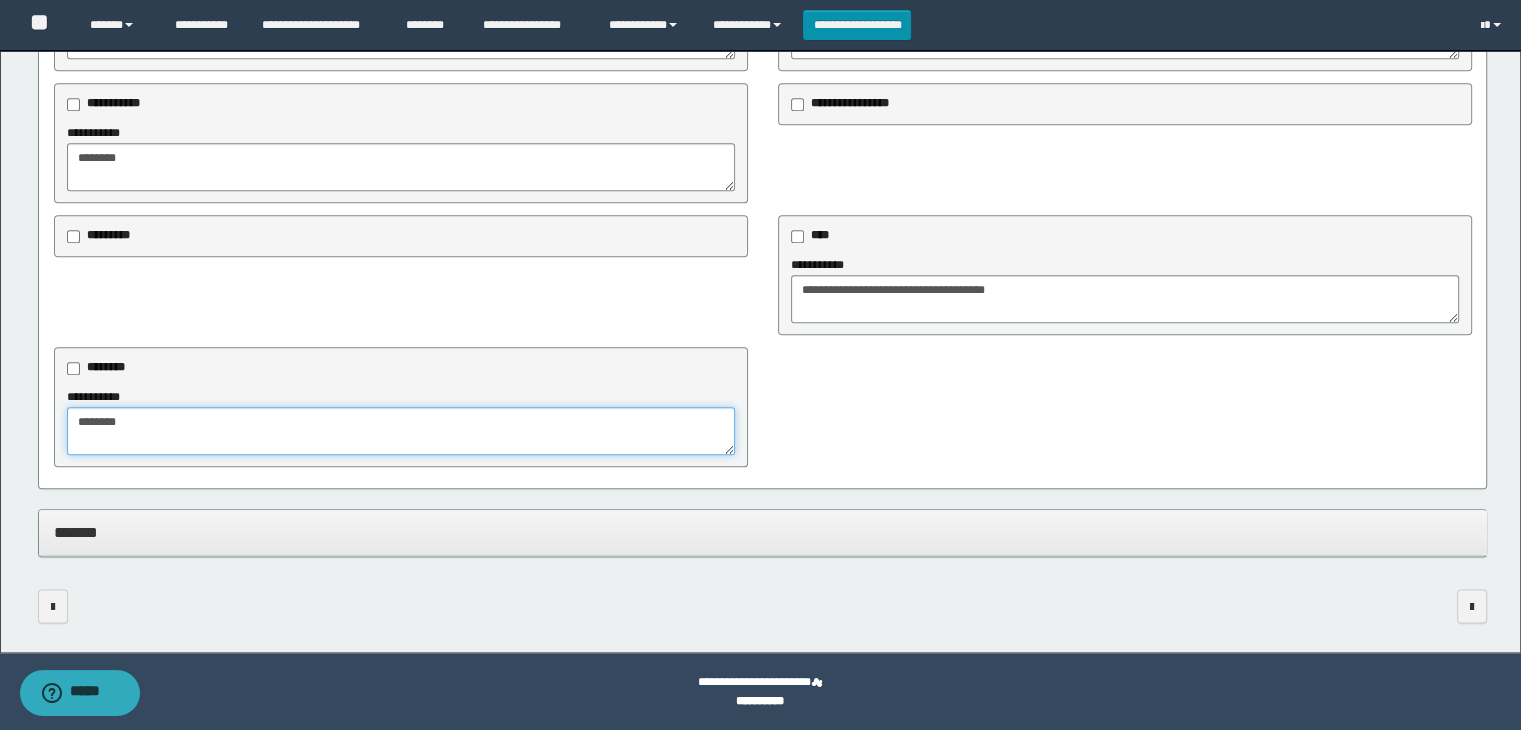 click on "*******" at bounding box center [401, 431] 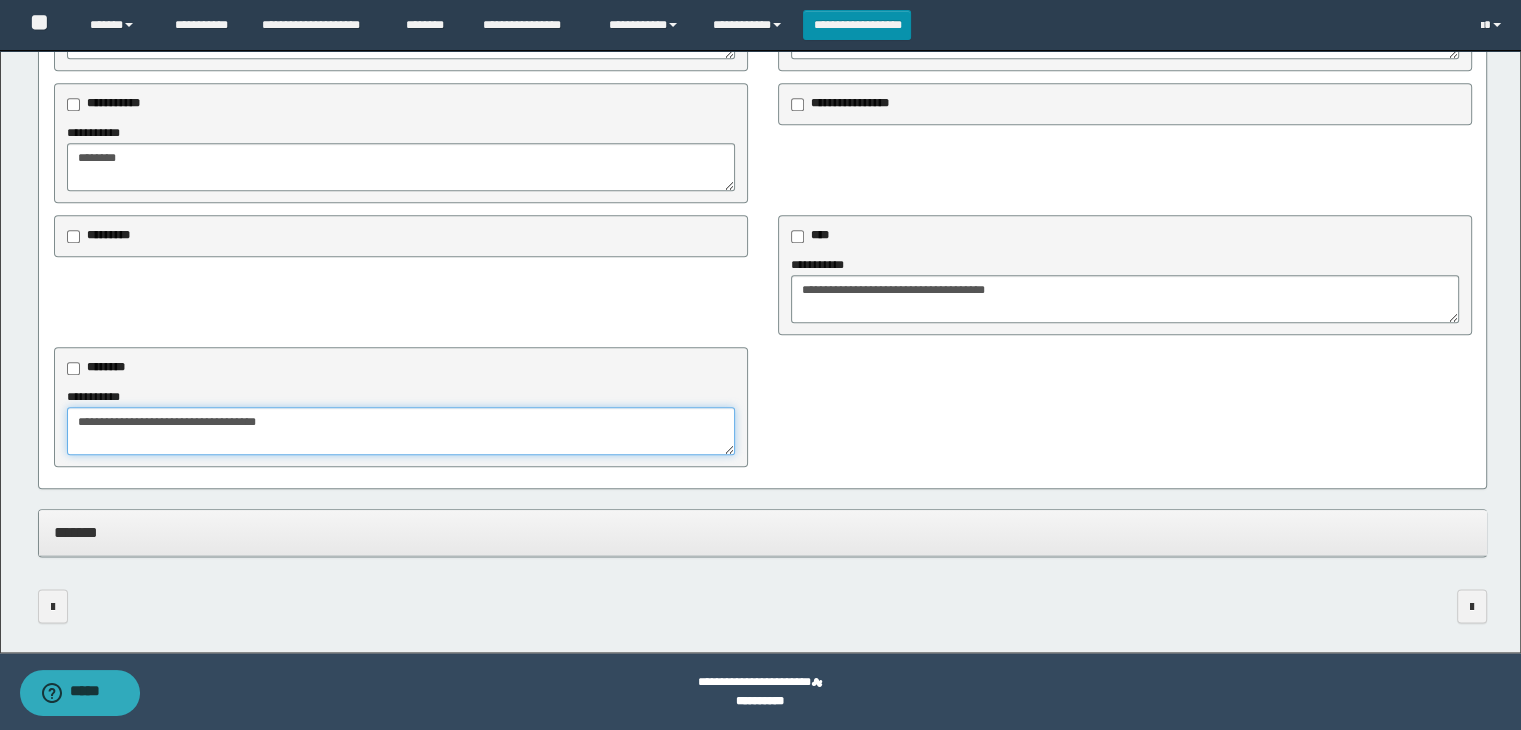 type on "**********" 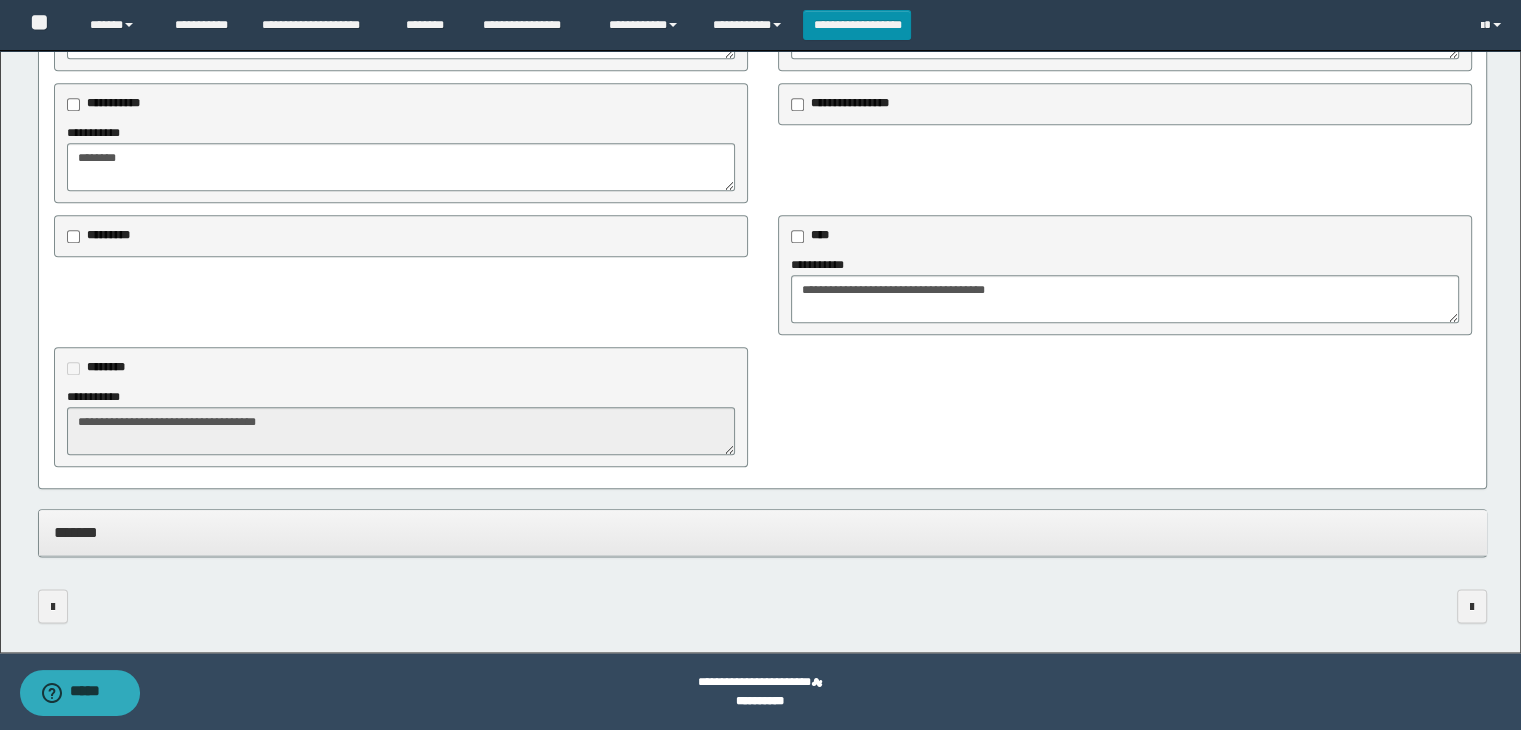 scroll, scrollTop: 2112, scrollLeft: 0, axis: vertical 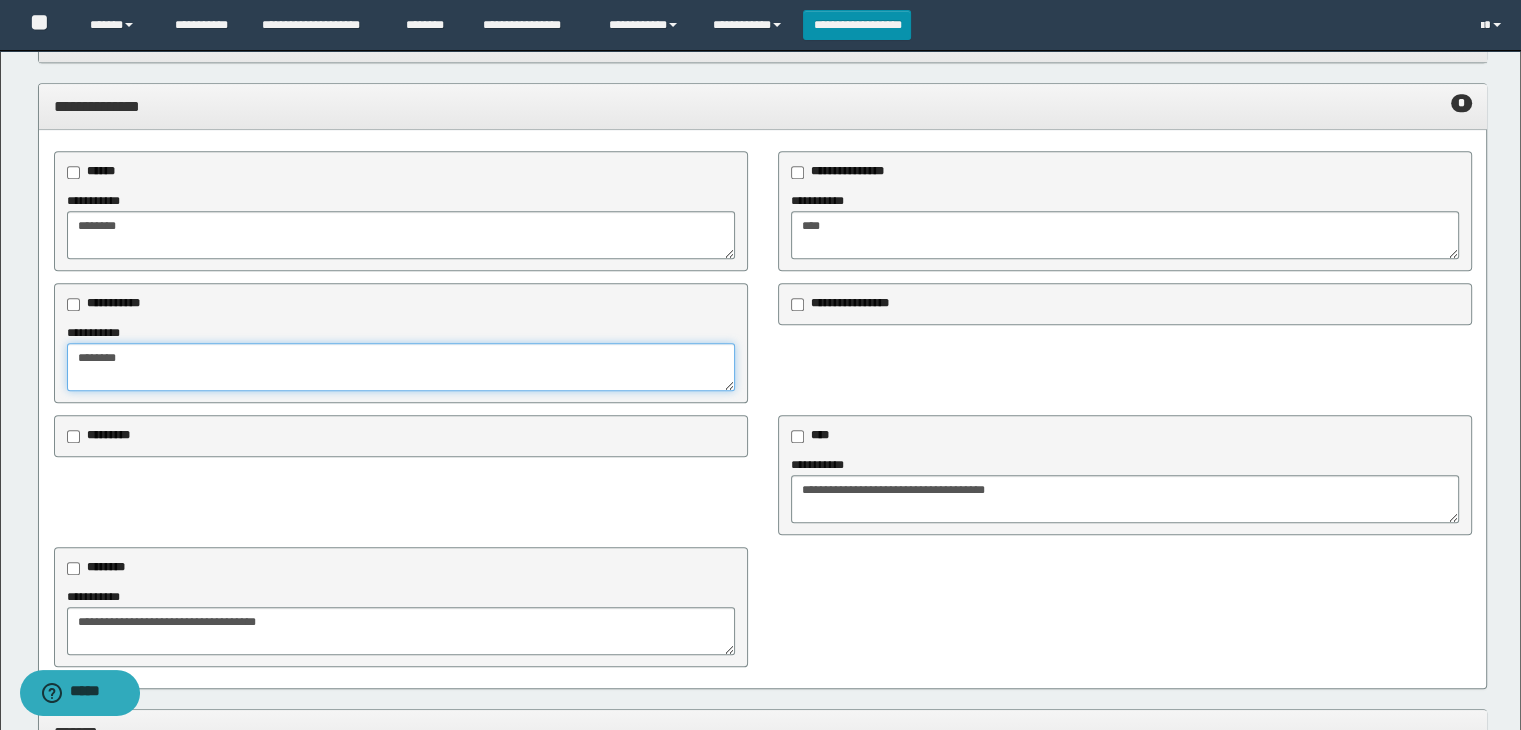 click on "*******" at bounding box center (401, 367) 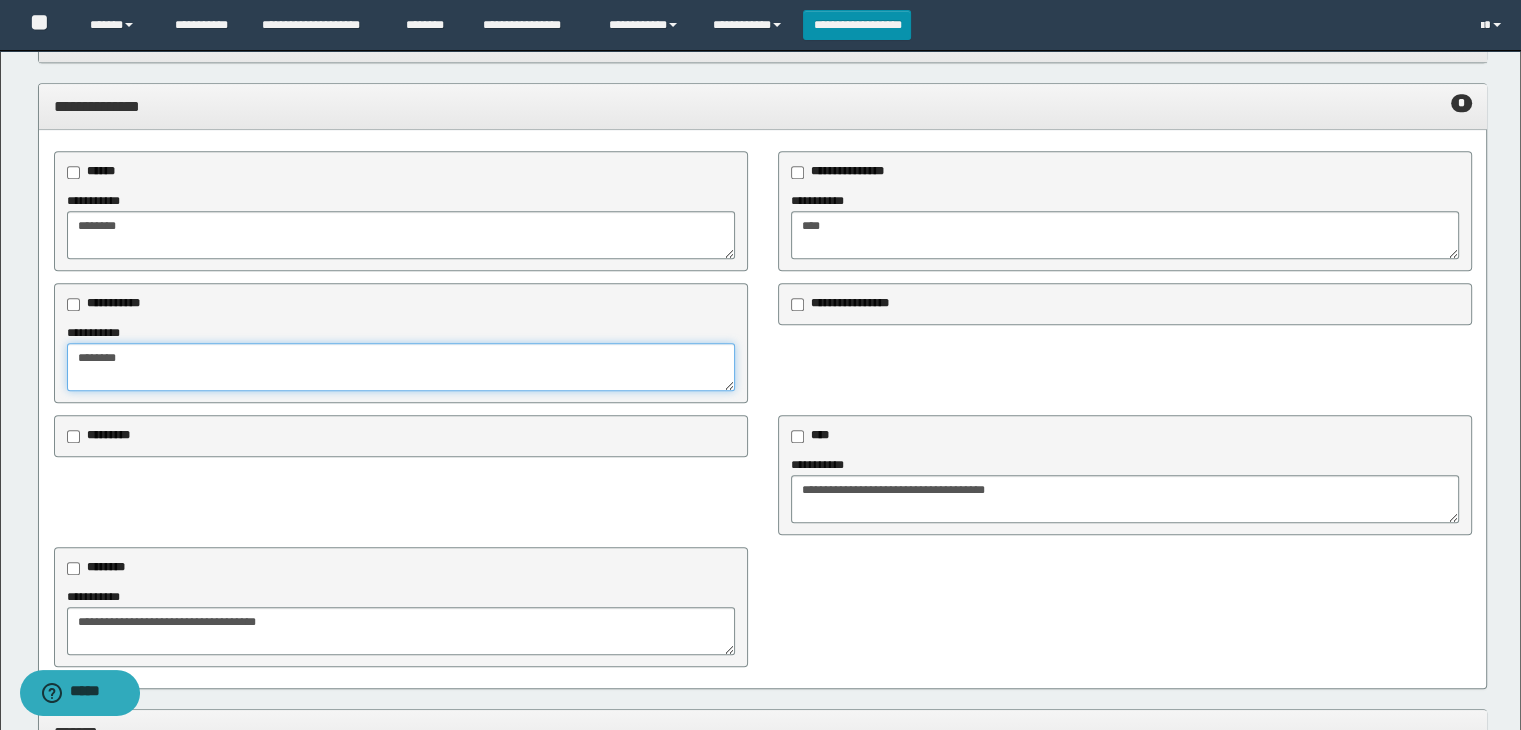 click on "*******" at bounding box center [401, 367] 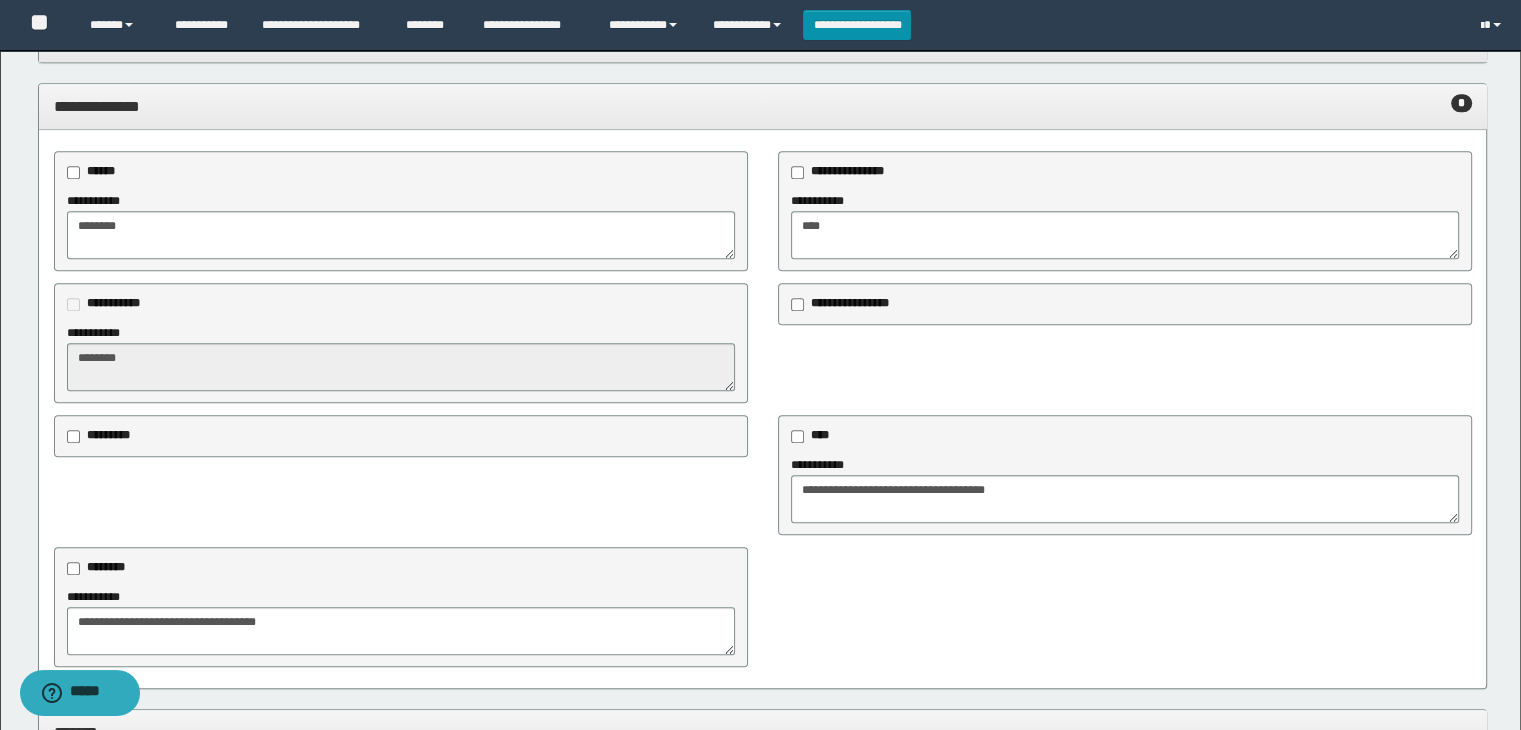 click on "*******" at bounding box center [401, 367] 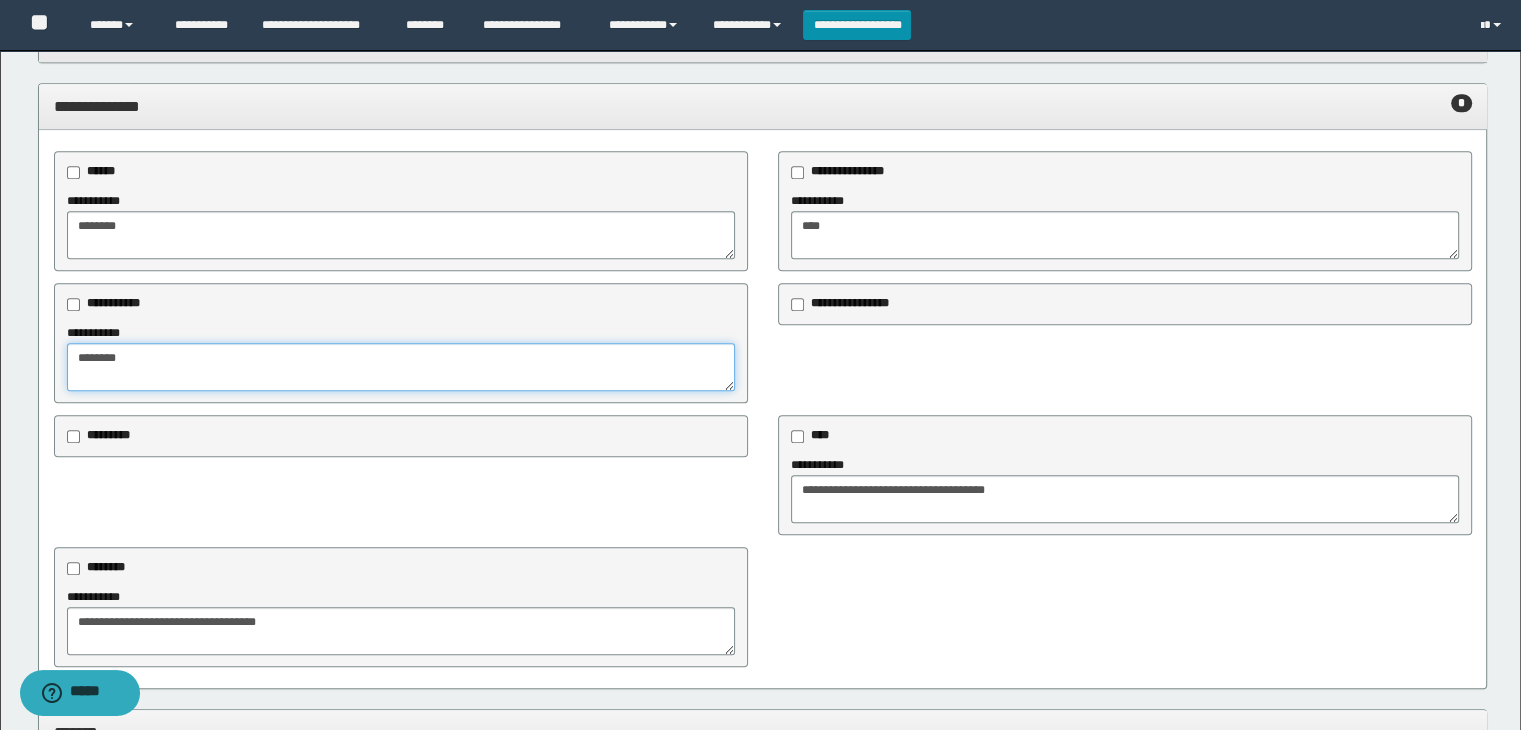 click on "*******" at bounding box center (401, 367) 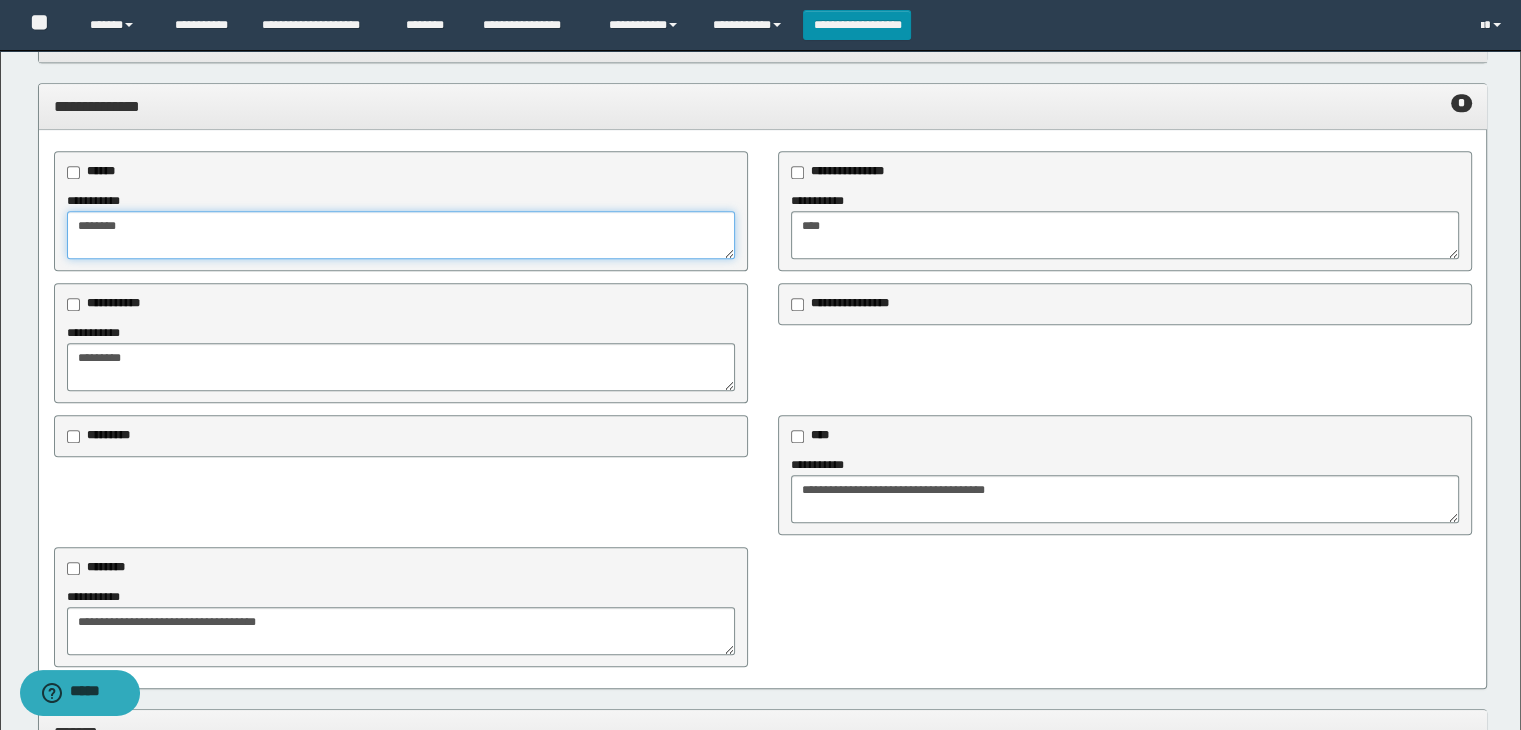 click on "*******" at bounding box center [401, 235] 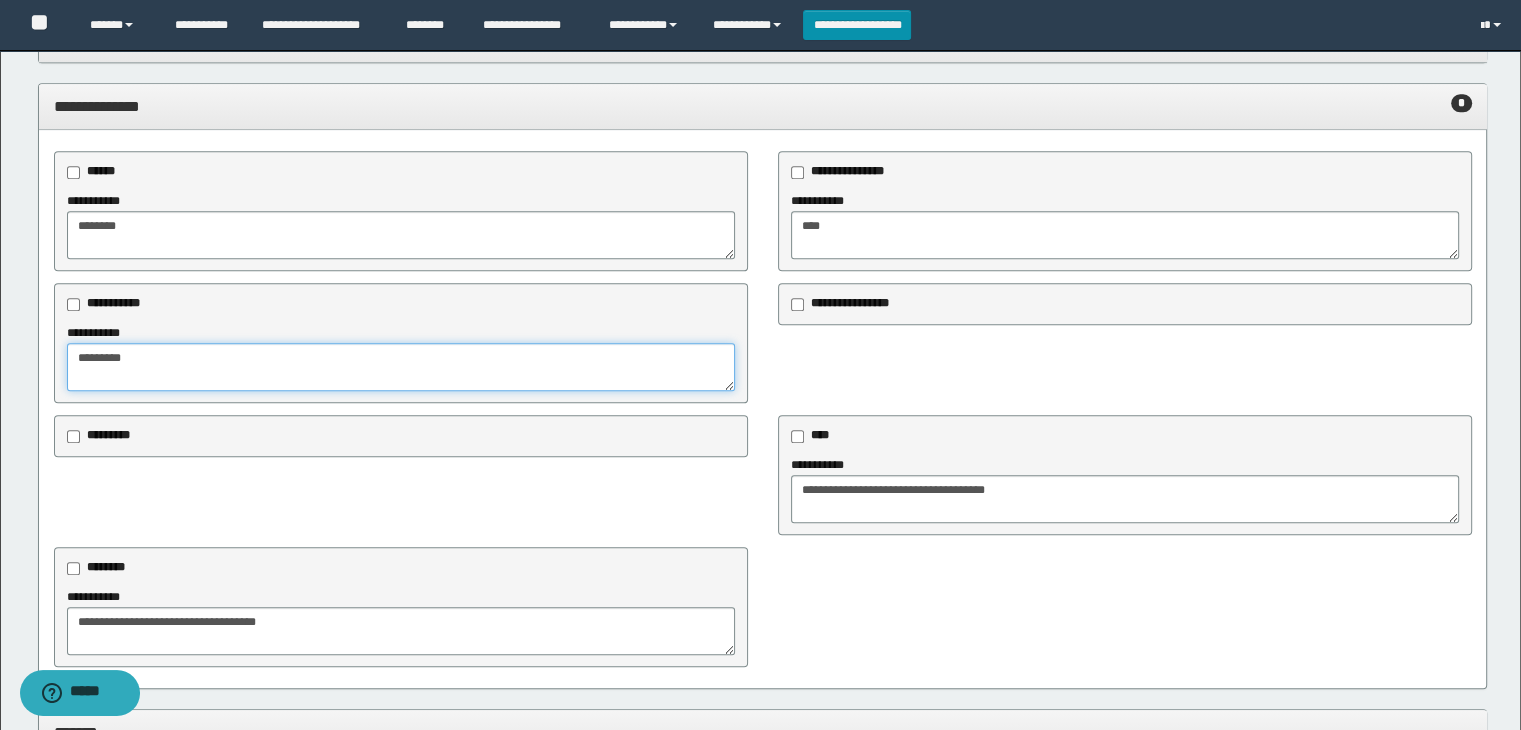 click on "*******" at bounding box center (401, 367) 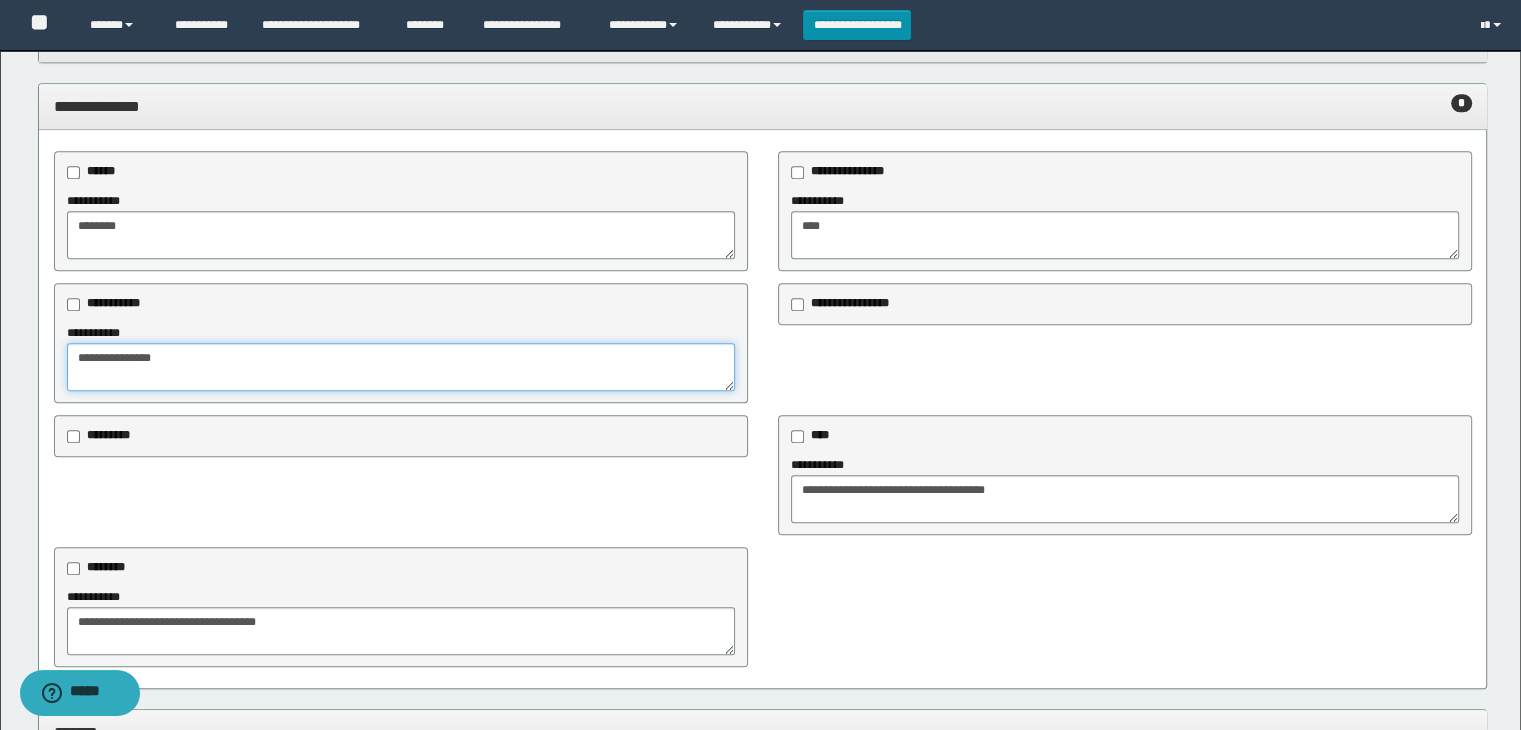 click on "**********" at bounding box center [401, 367] 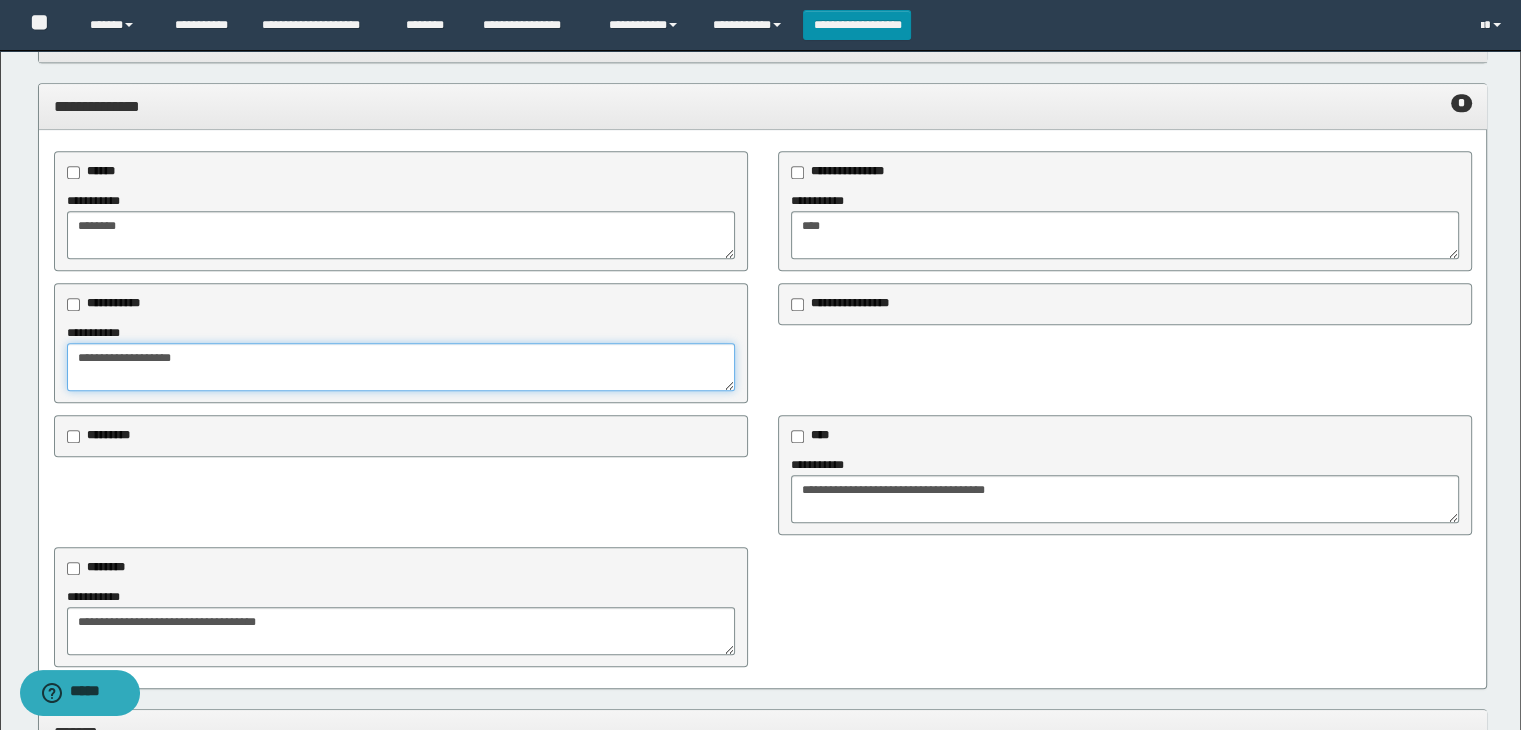 type on "**********" 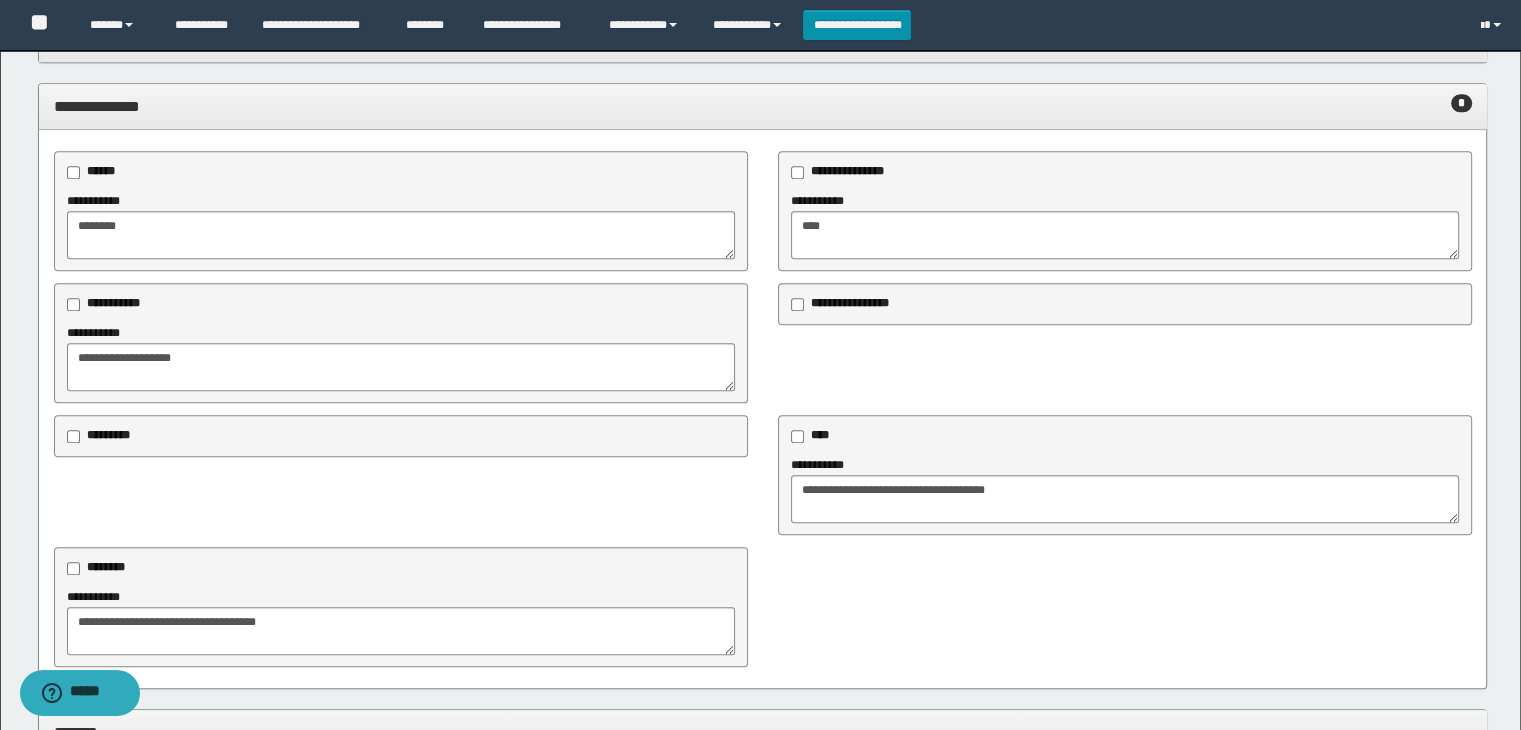 click on "**********" at bounding box center [763, 475] 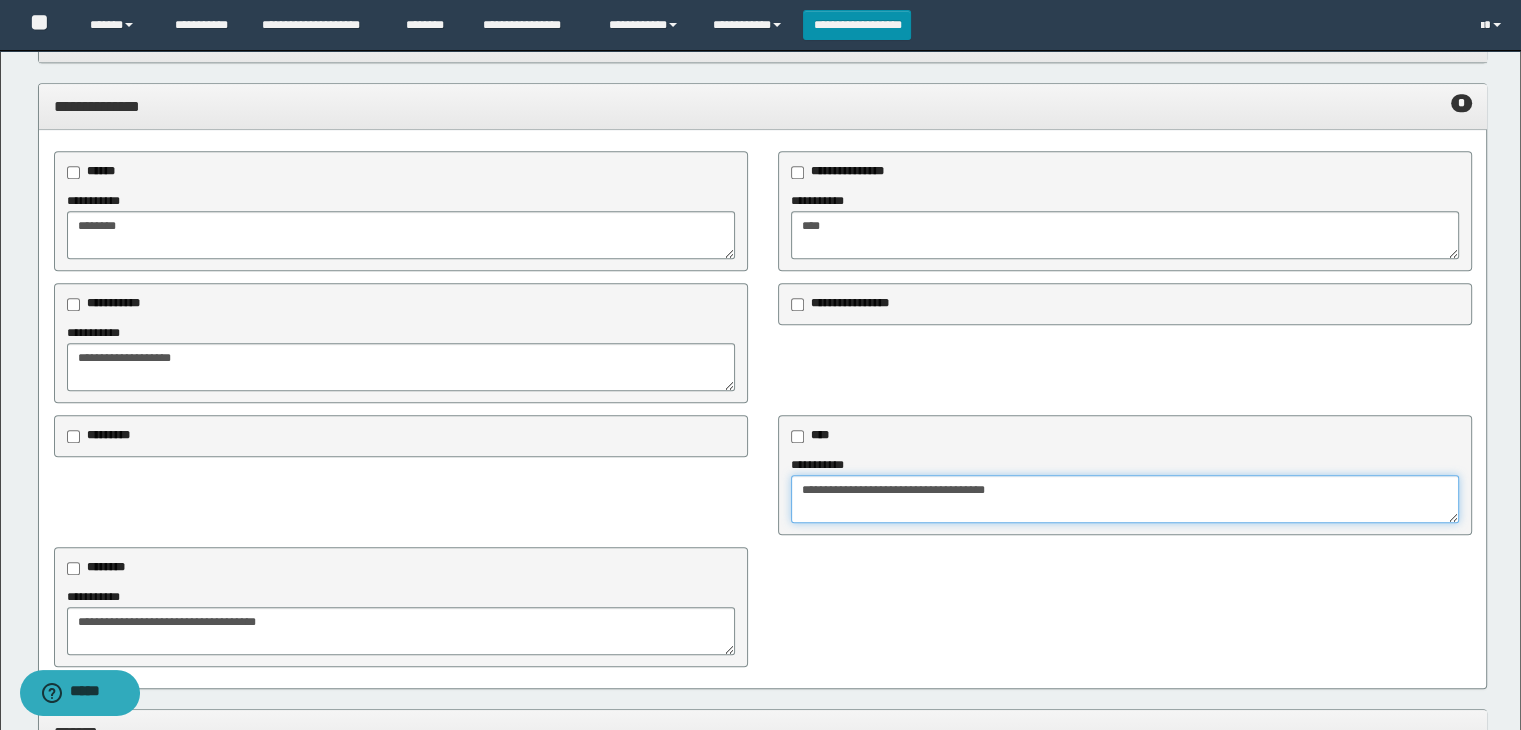 click on "**********" at bounding box center (1125, 499) 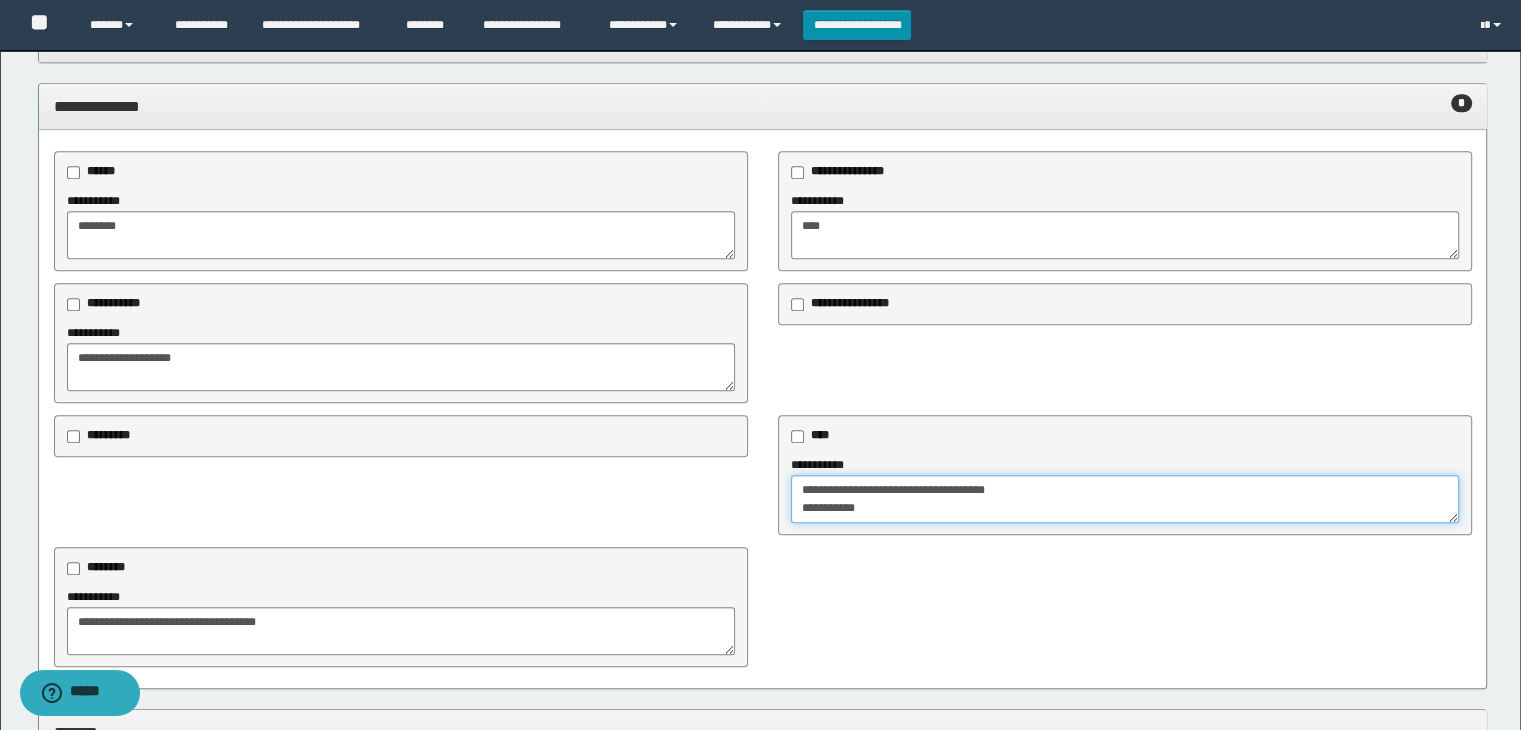 click on "**********" at bounding box center (1125, 499) 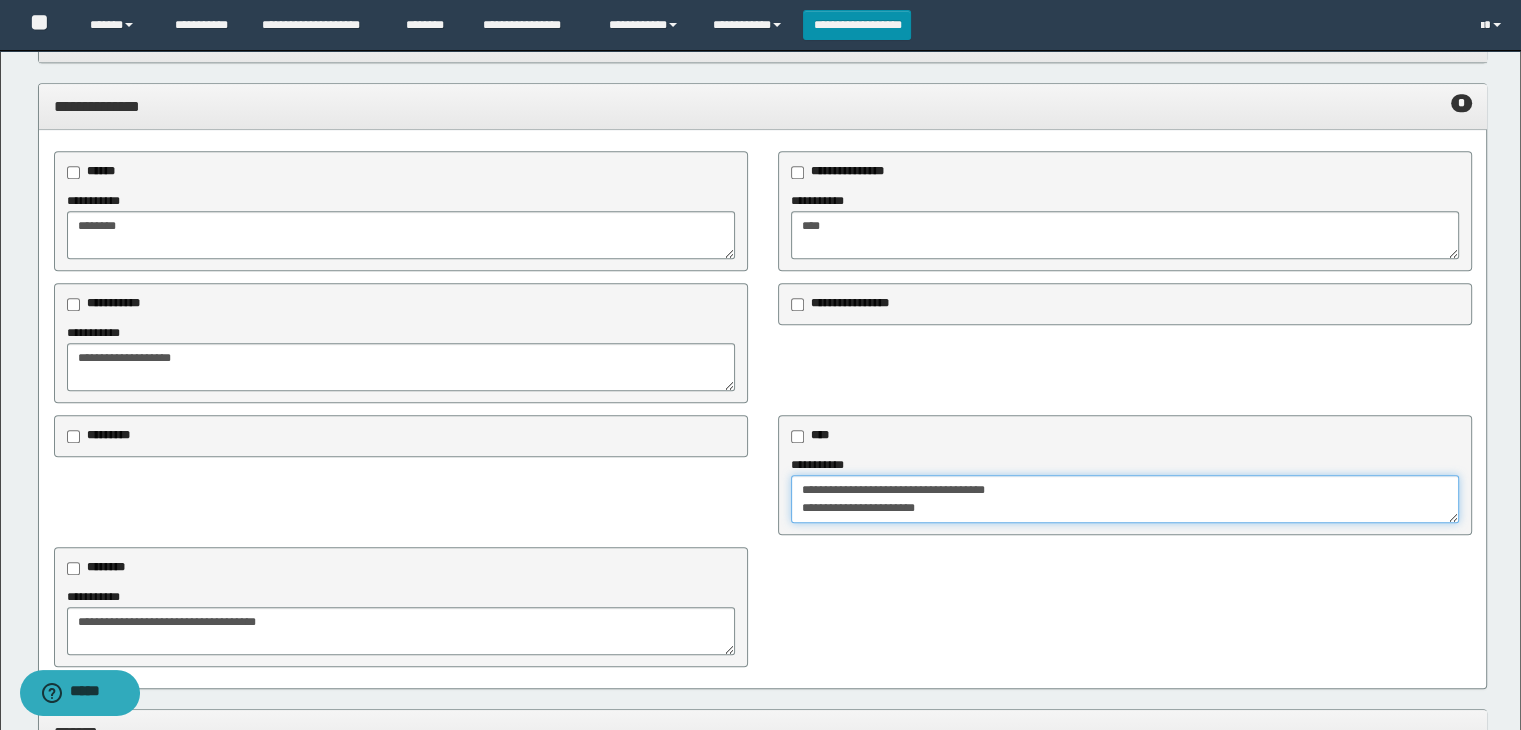 drag, startPoint x: 972, startPoint y: 497, endPoint x: 962, endPoint y: 504, distance: 12.206555 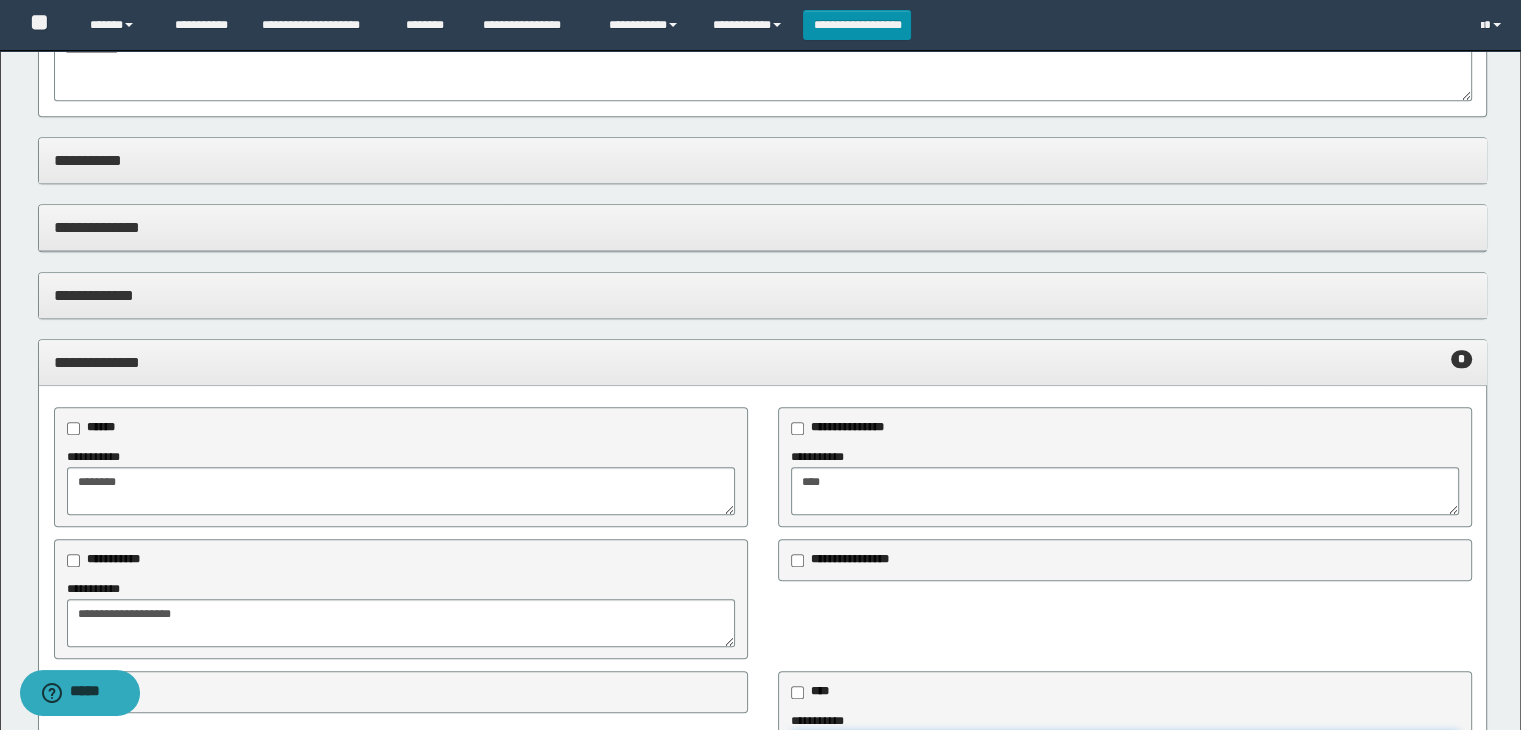 type on "**********" 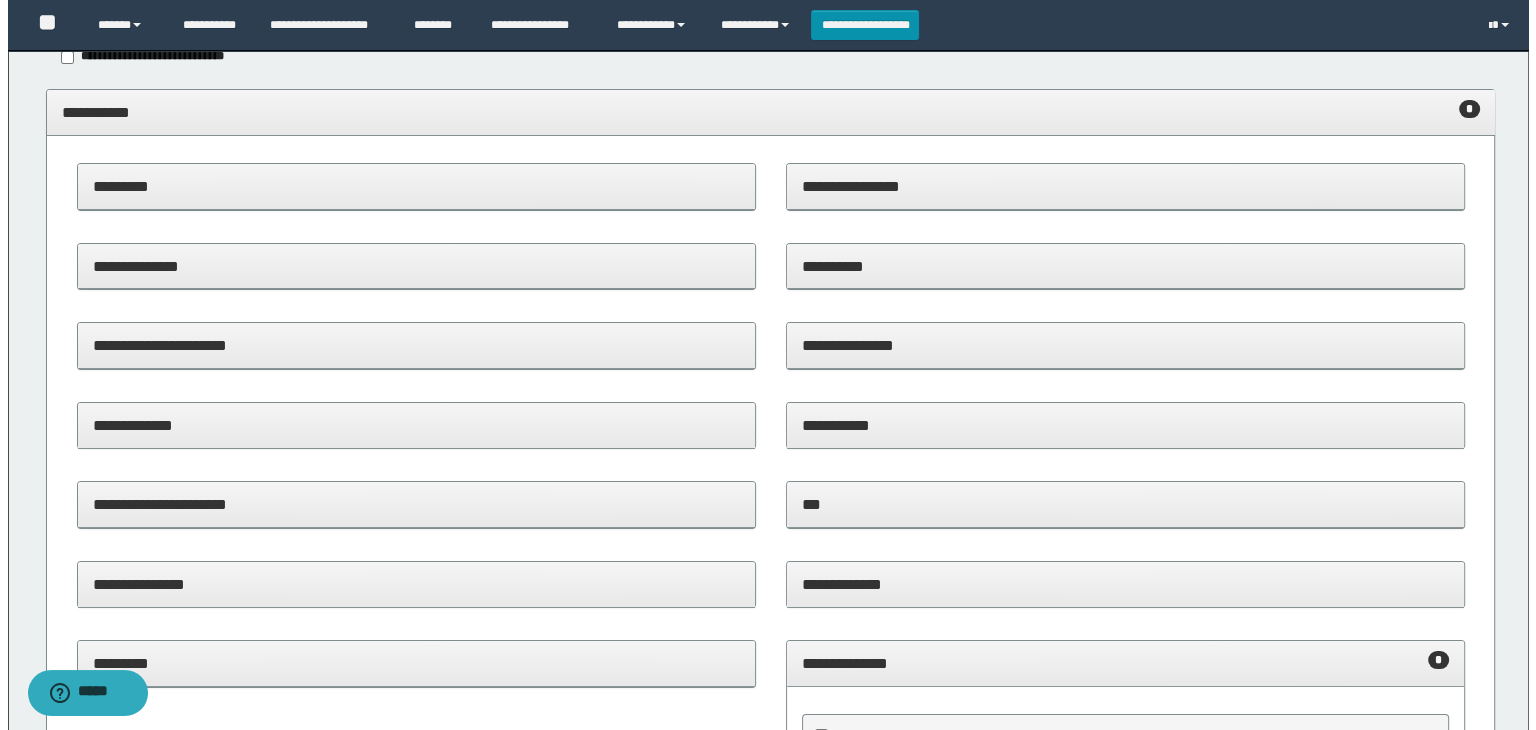 scroll, scrollTop: 0, scrollLeft: 0, axis: both 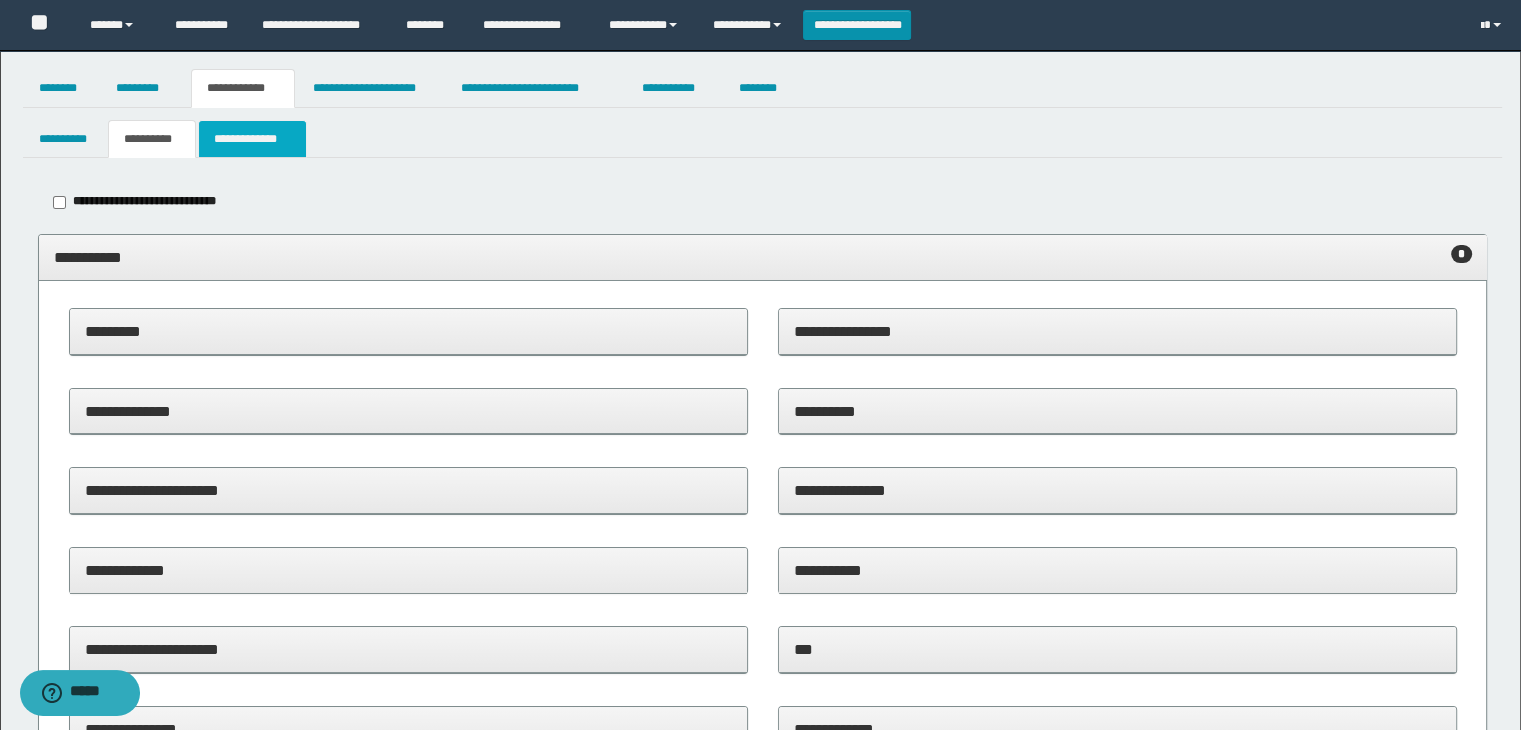 click on "**********" at bounding box center [252, 139] 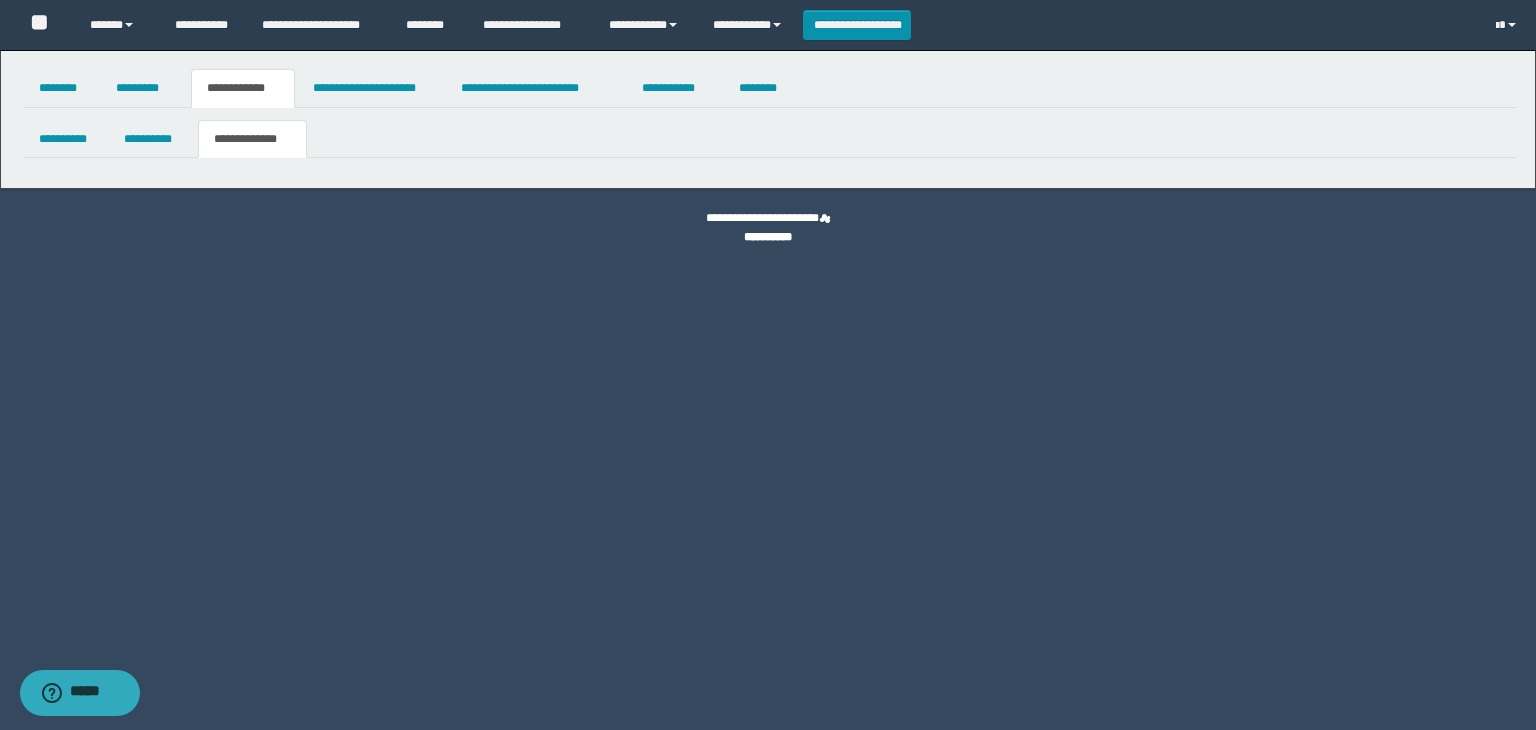 scroll, scrollTop: 0, scrollLeft: 0, axis: both 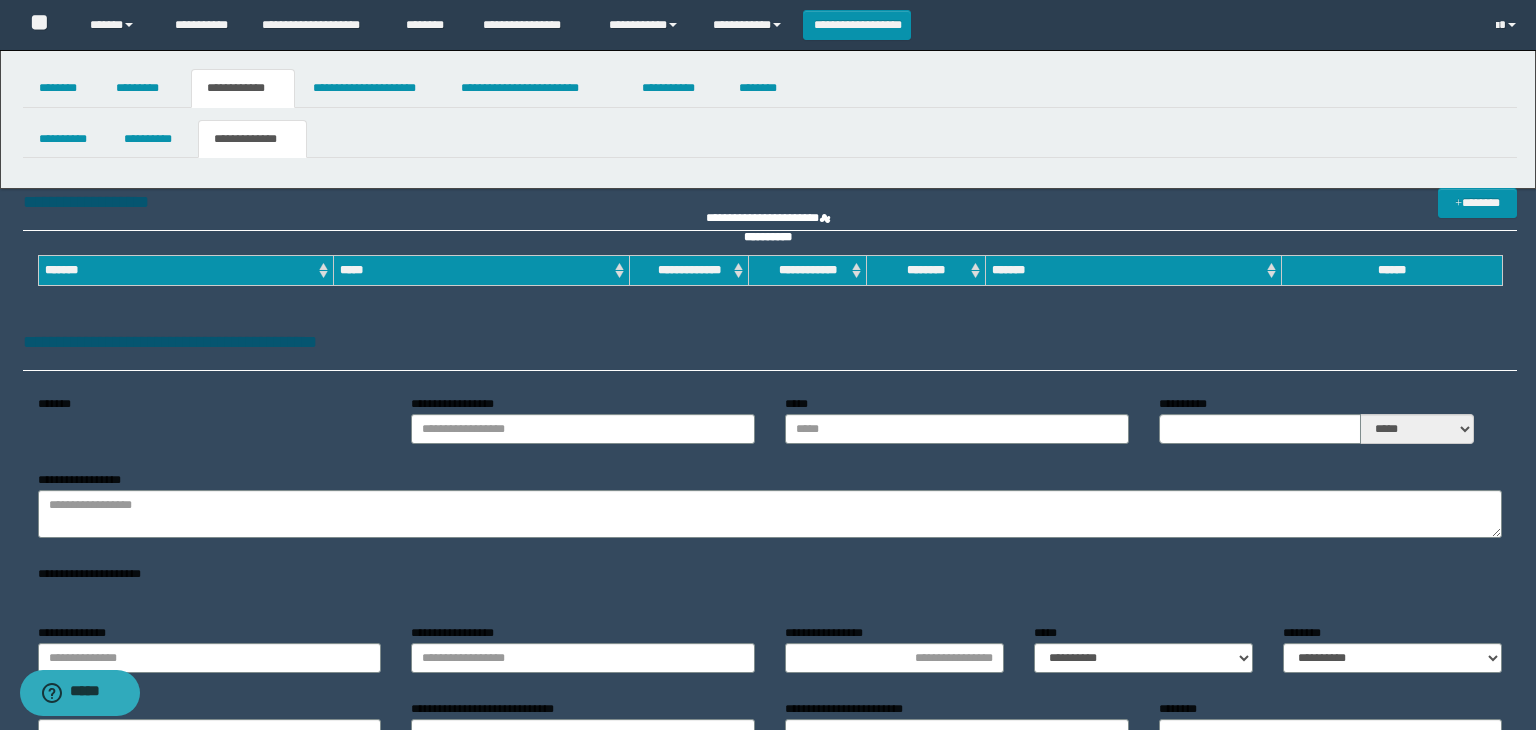 type on "**********" 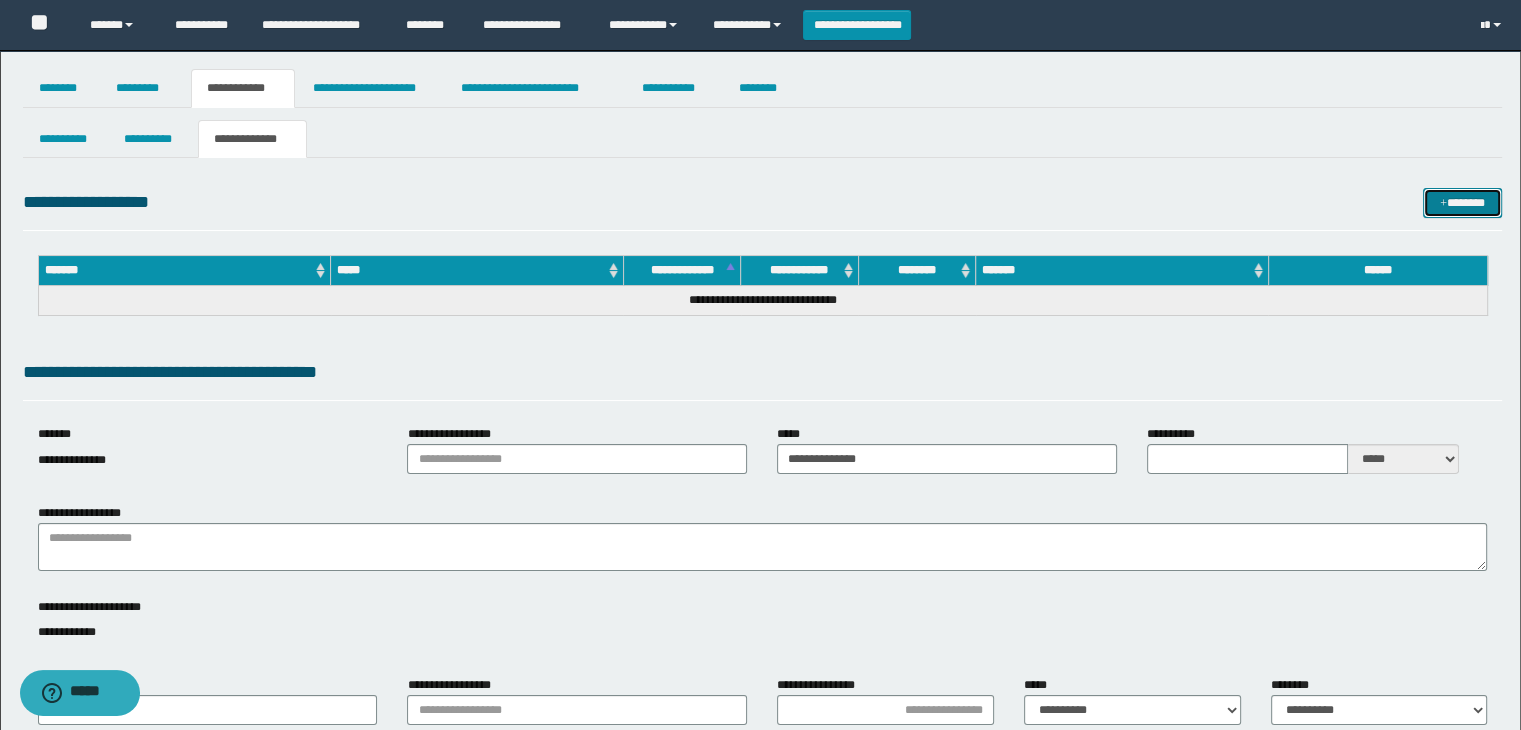 click on "*******" at bounding box center (1462, 203) 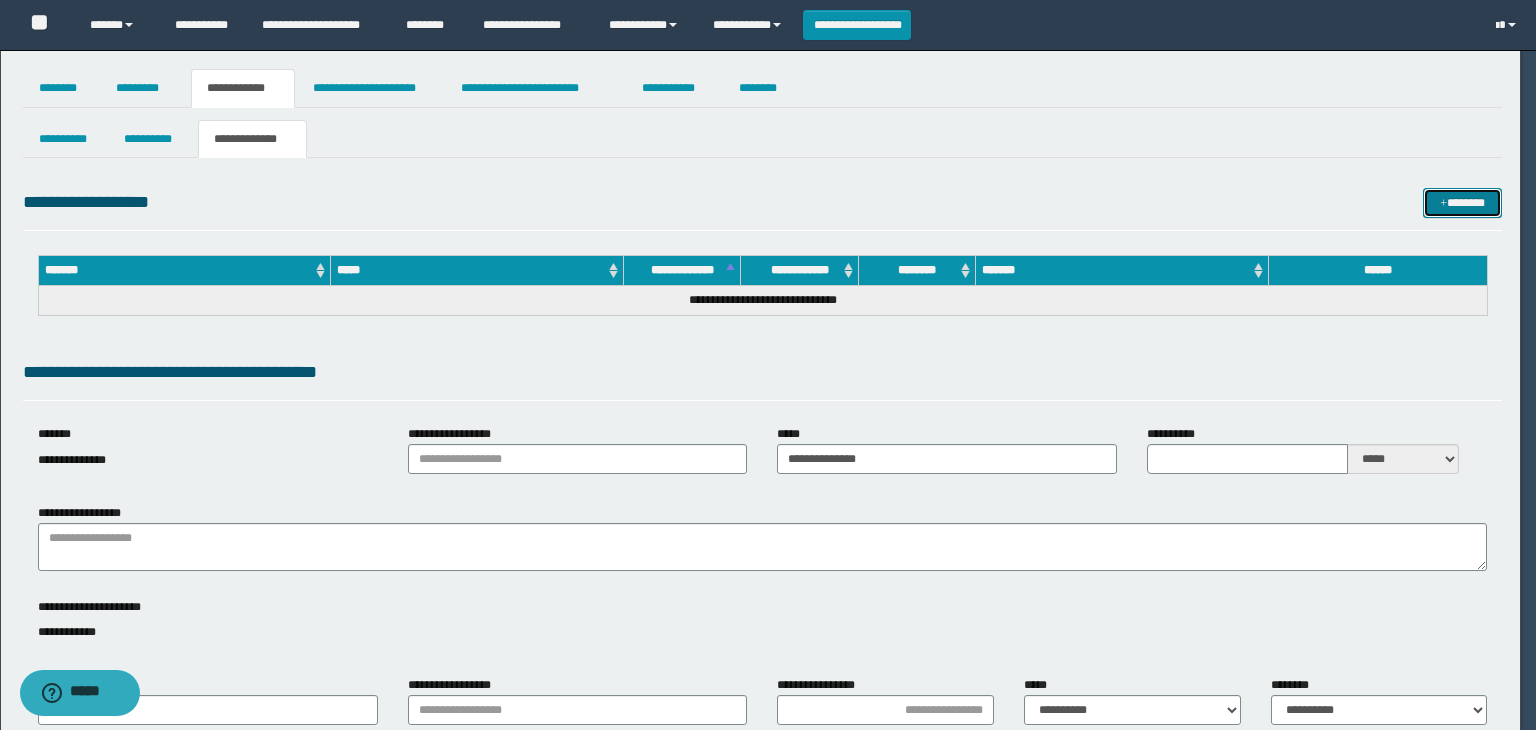type 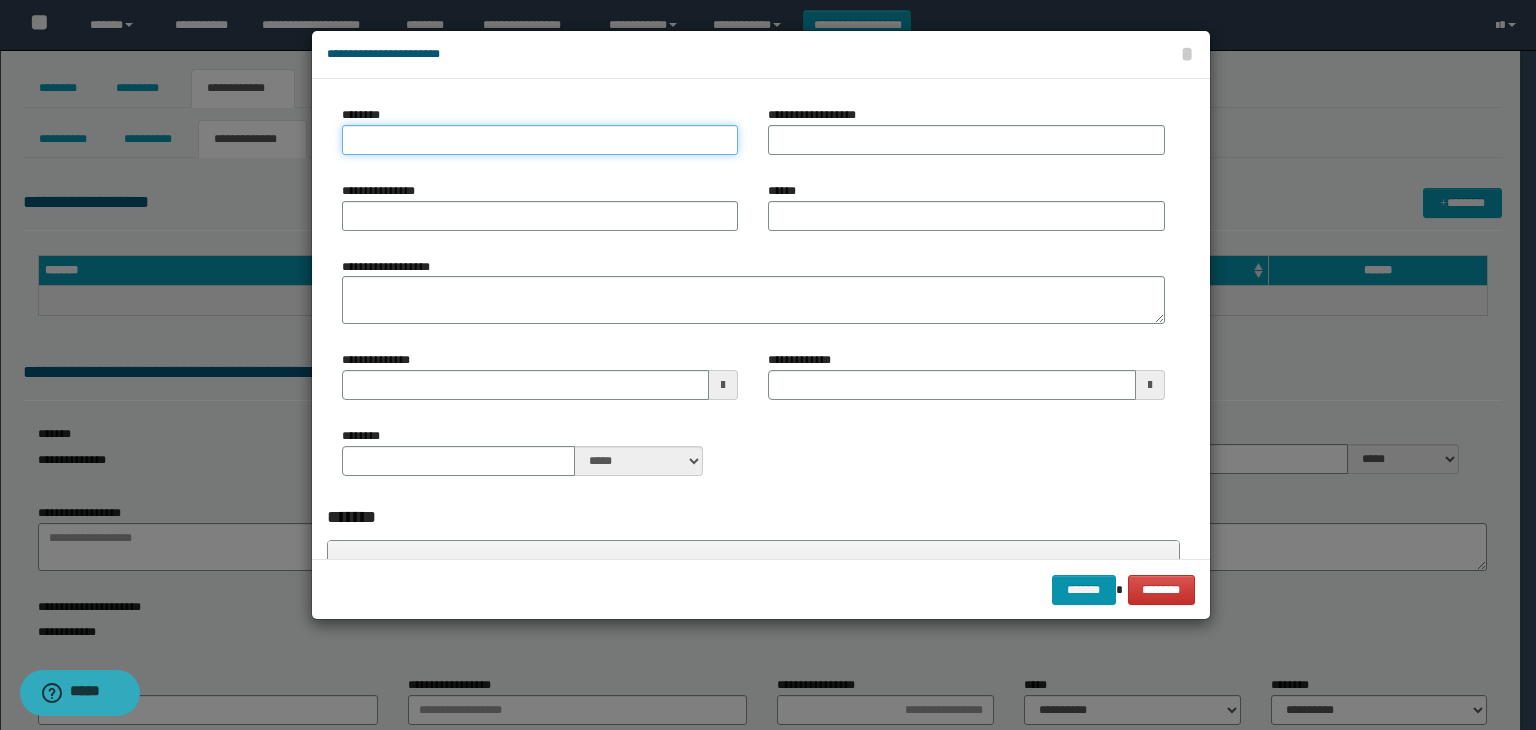 click on "********" at bounding box center (540, 140) 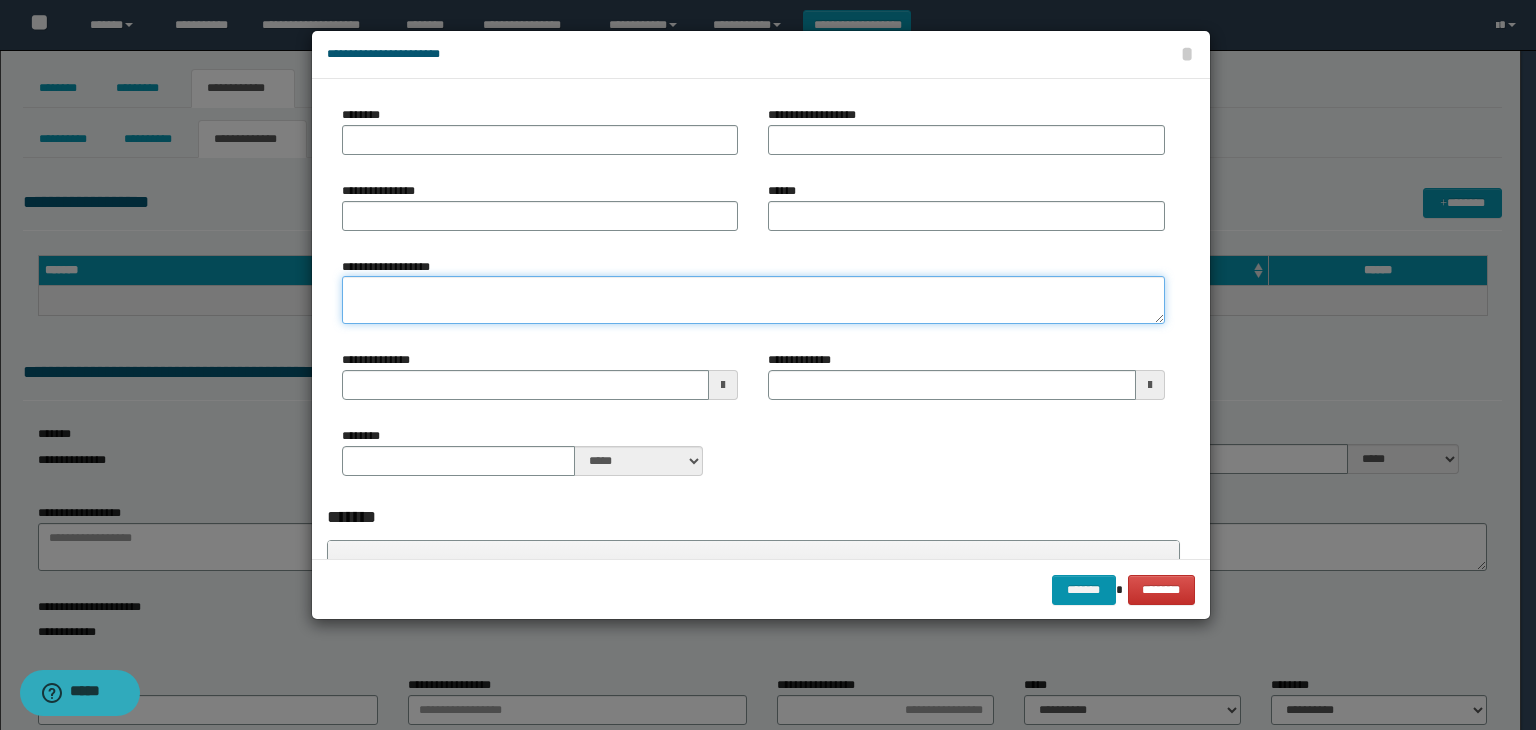 click on "**********" at bounding box center (753, 300) 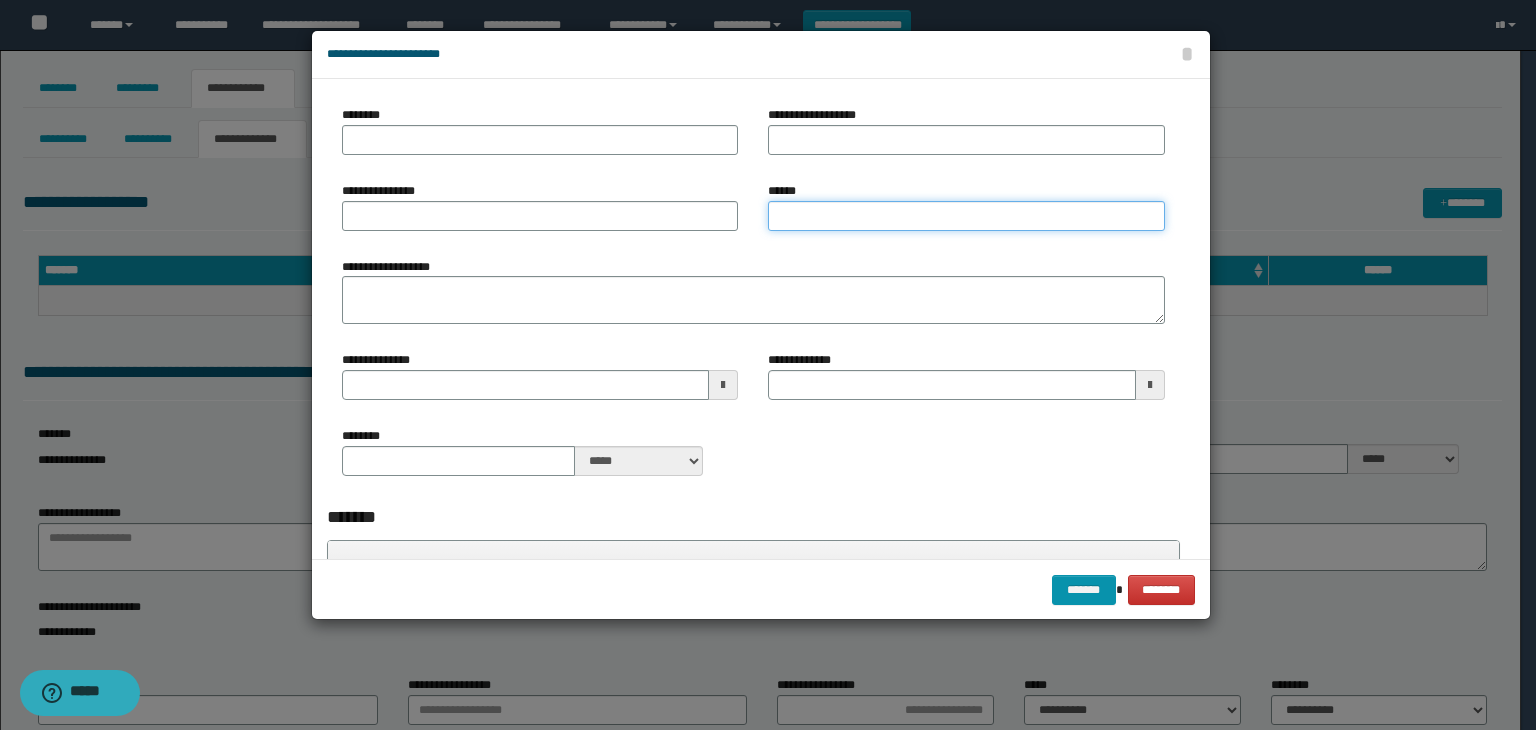 click on "******" at bounding box center (966, 216) 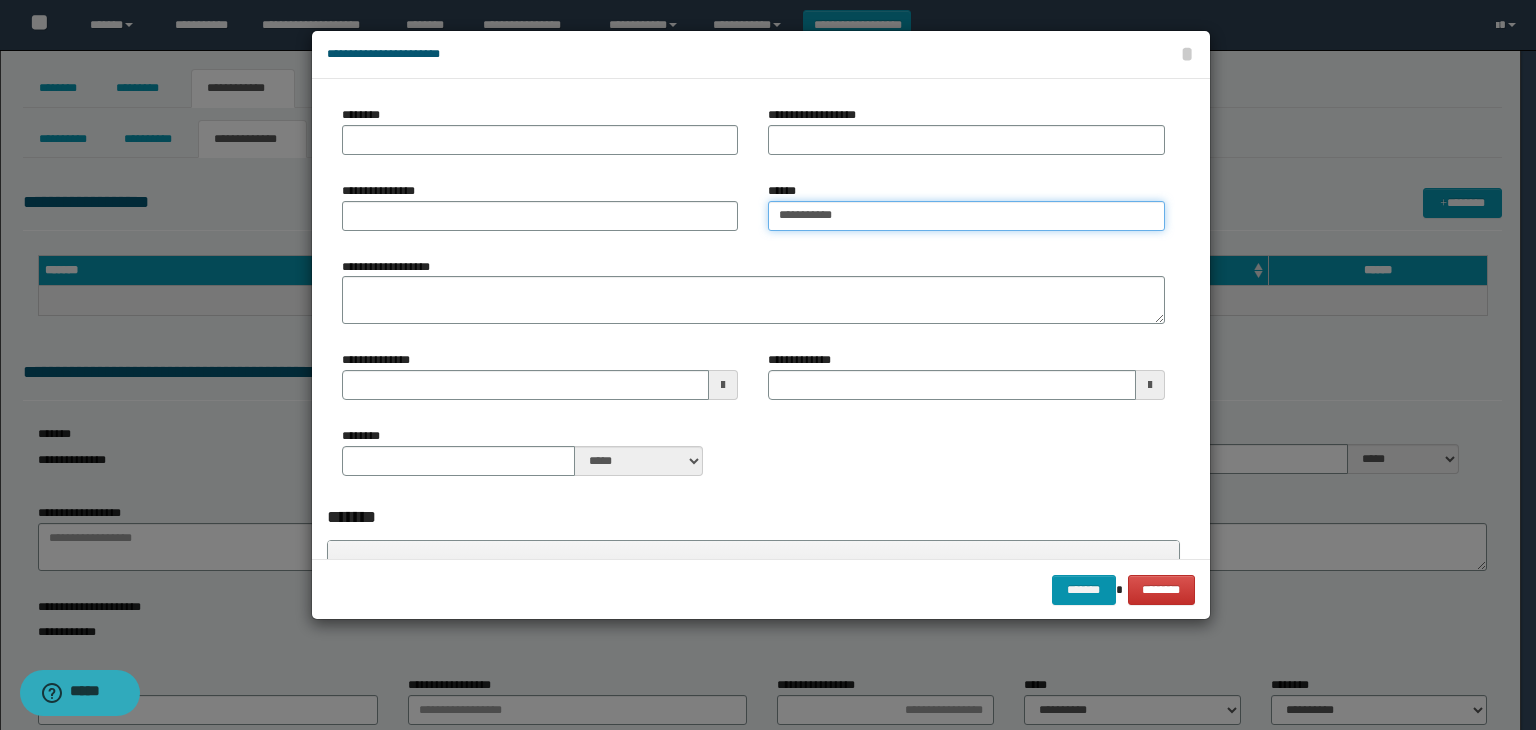 type on "**********" 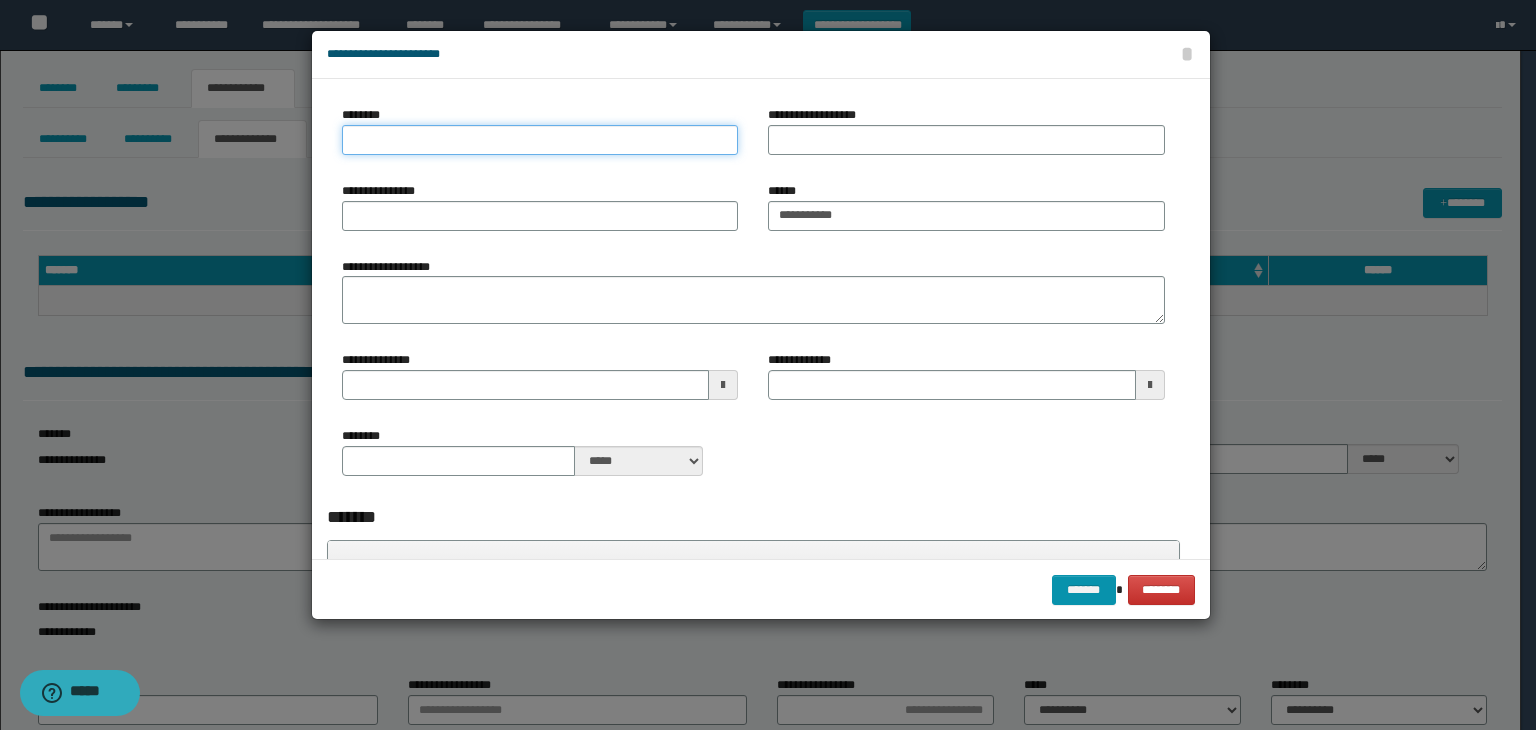 click on "********" at bounding box center [540, 140] 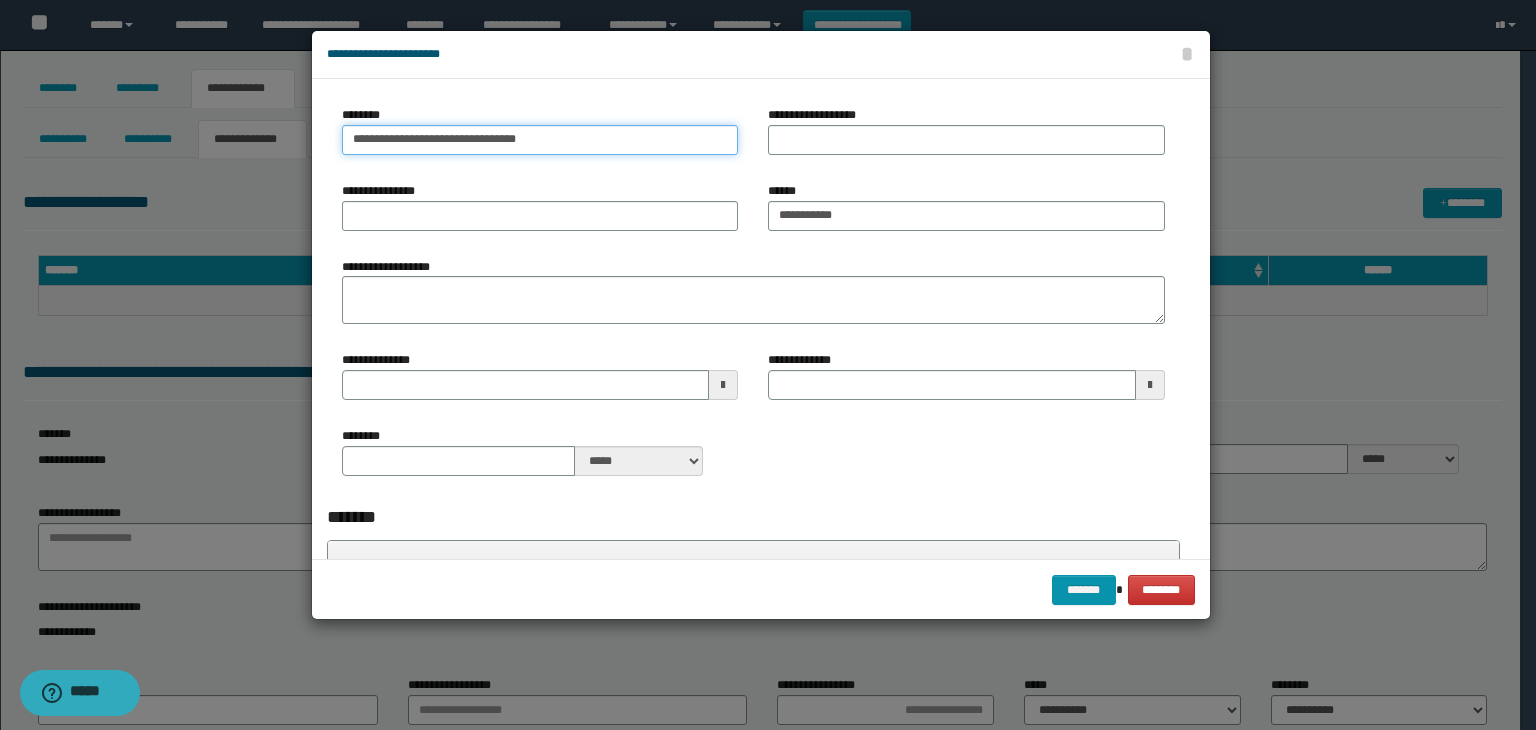 type on "**********" 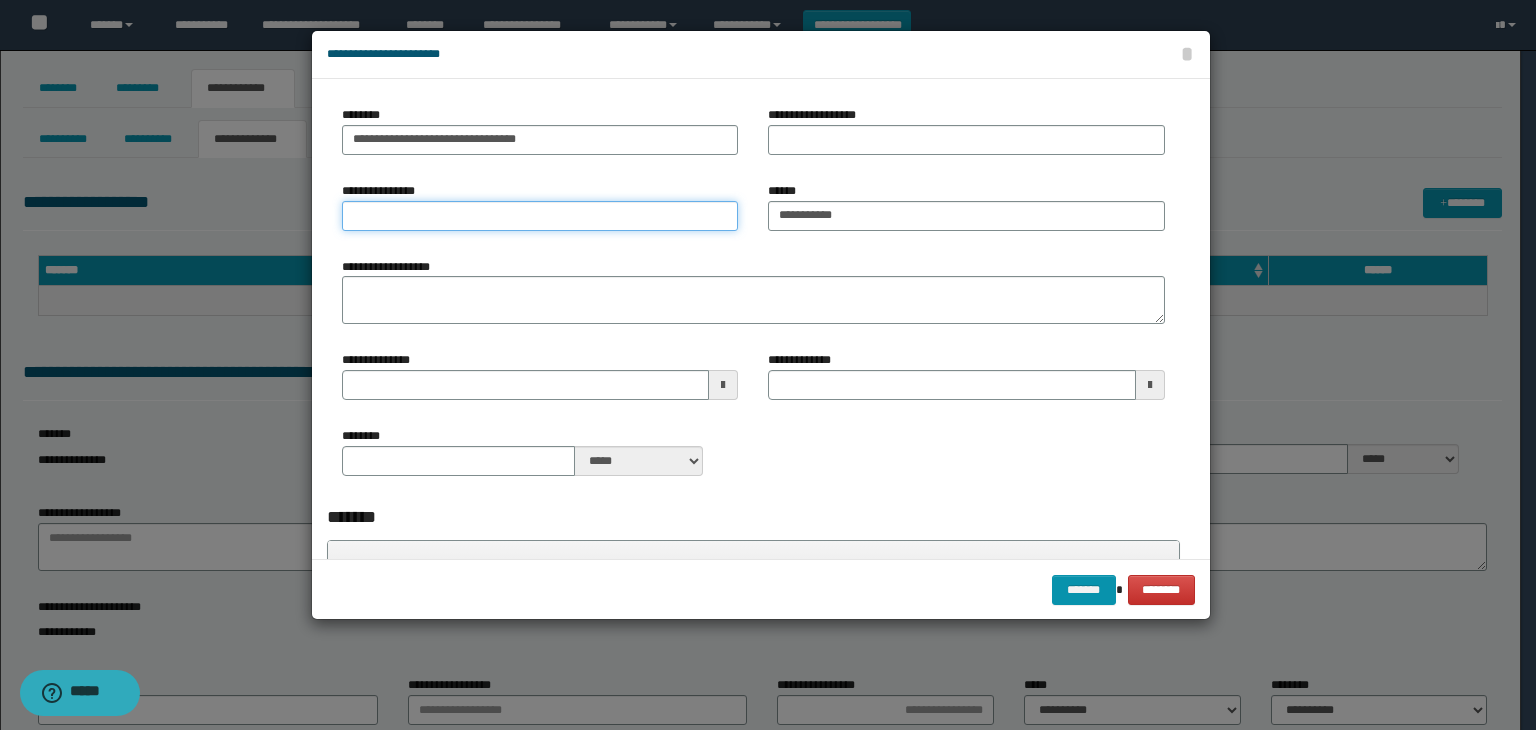 click on "**********" at bounding box center [540, 216] 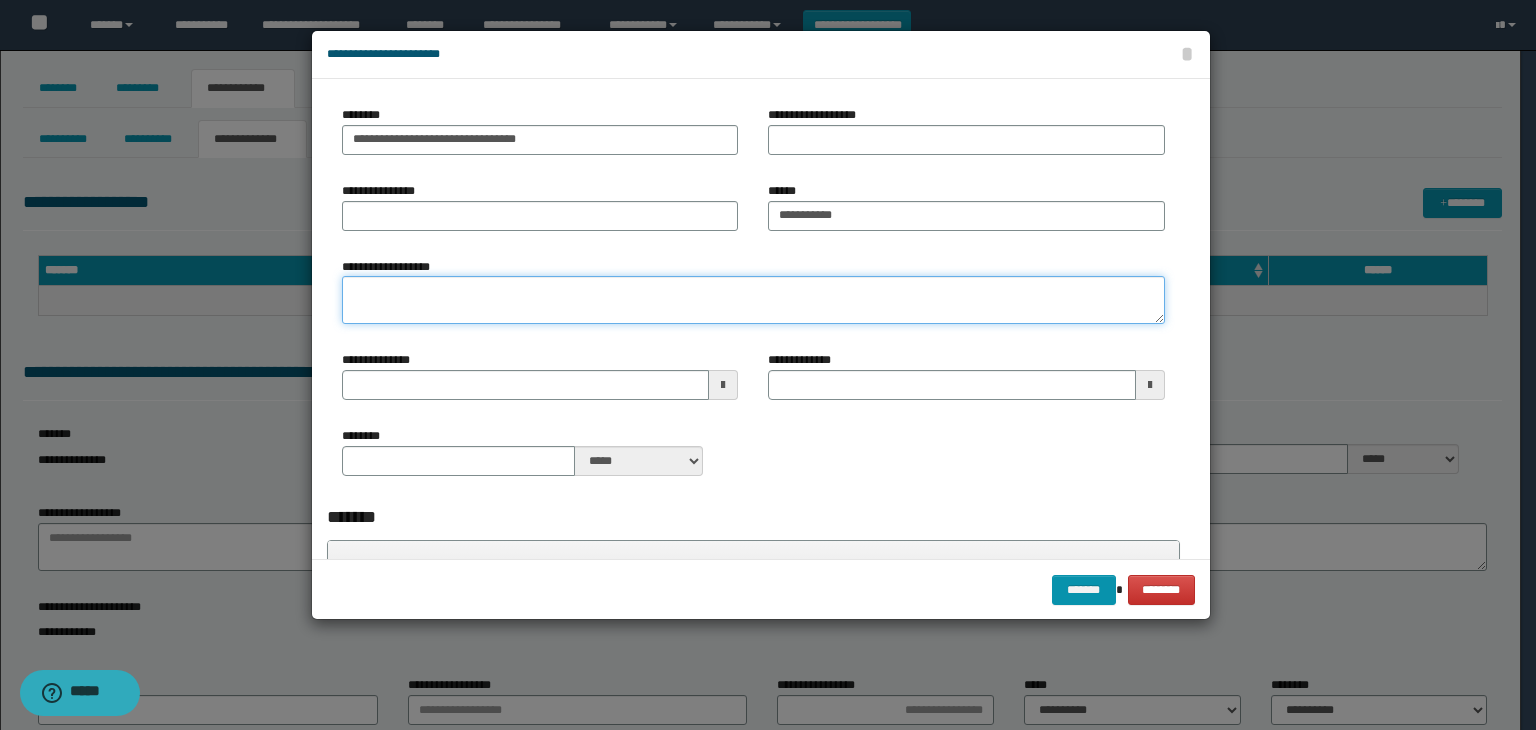 click on "**********" at bounding box center (753, 300) 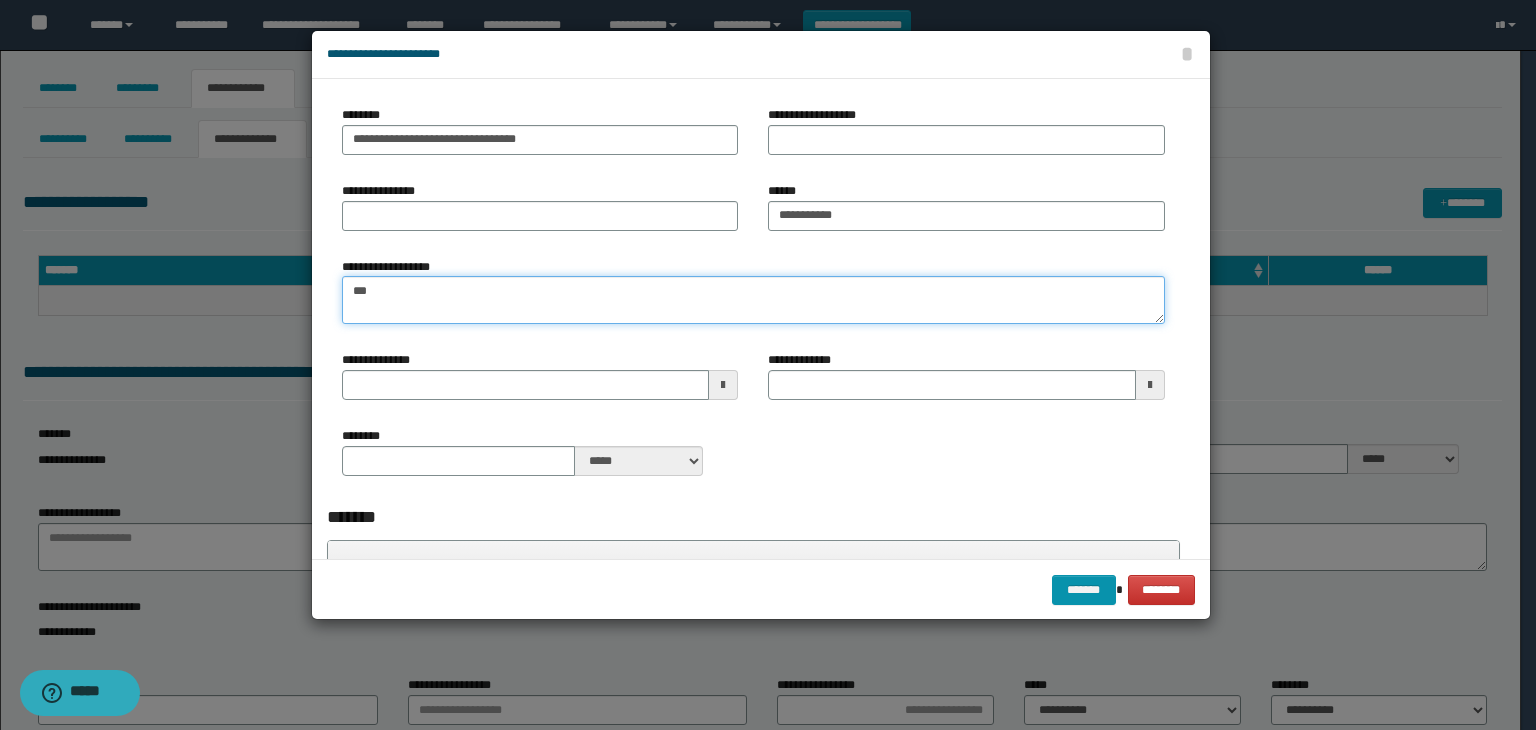 type on "****" 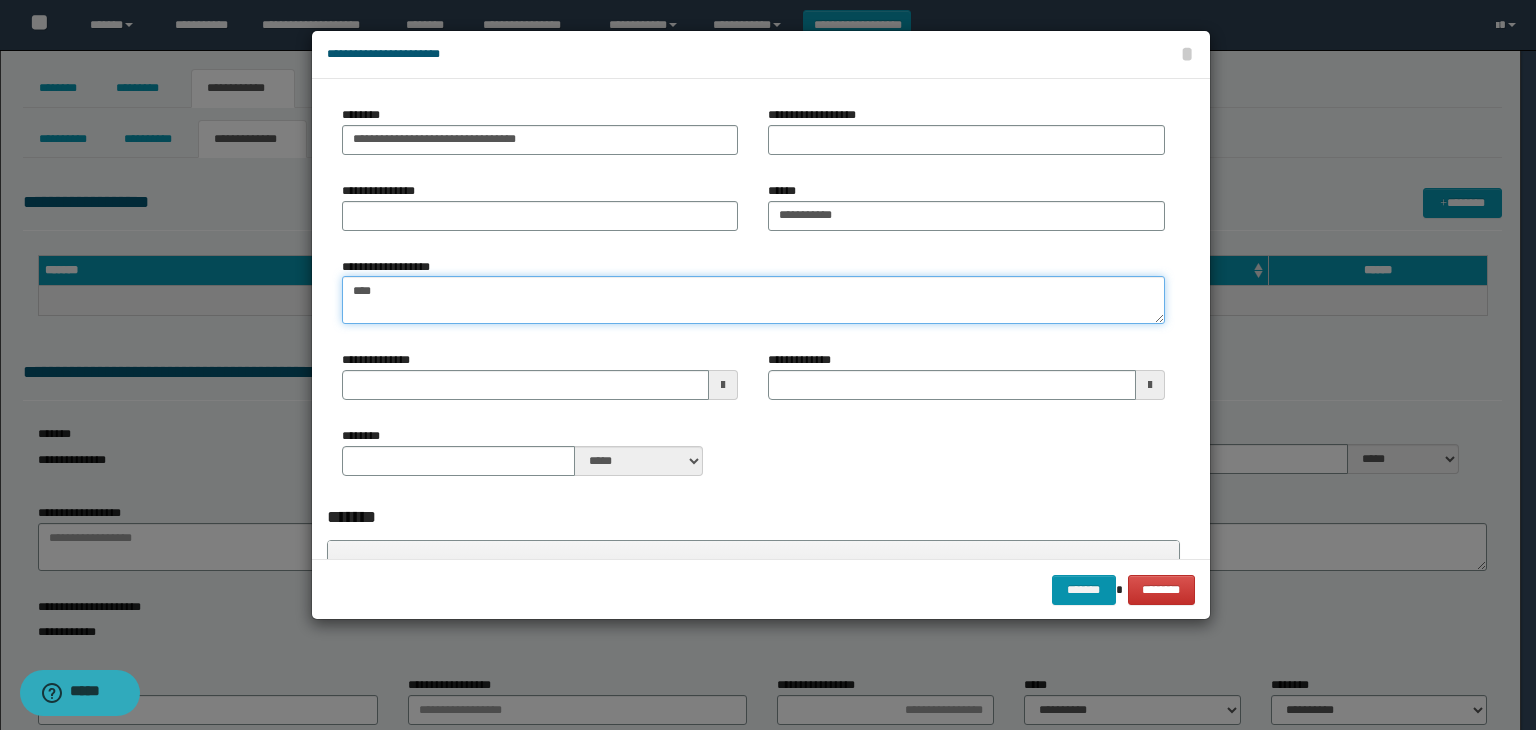 type 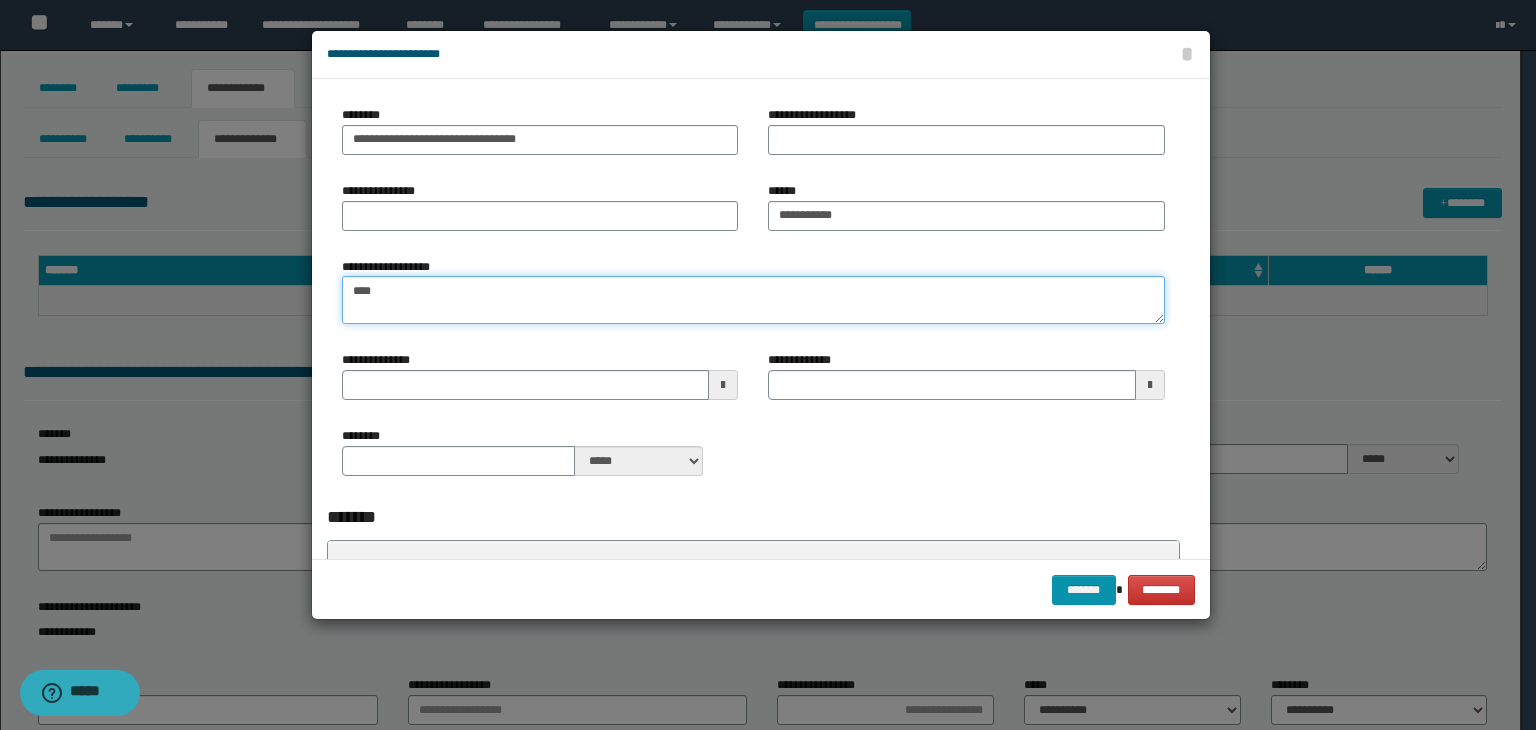 type on "****" 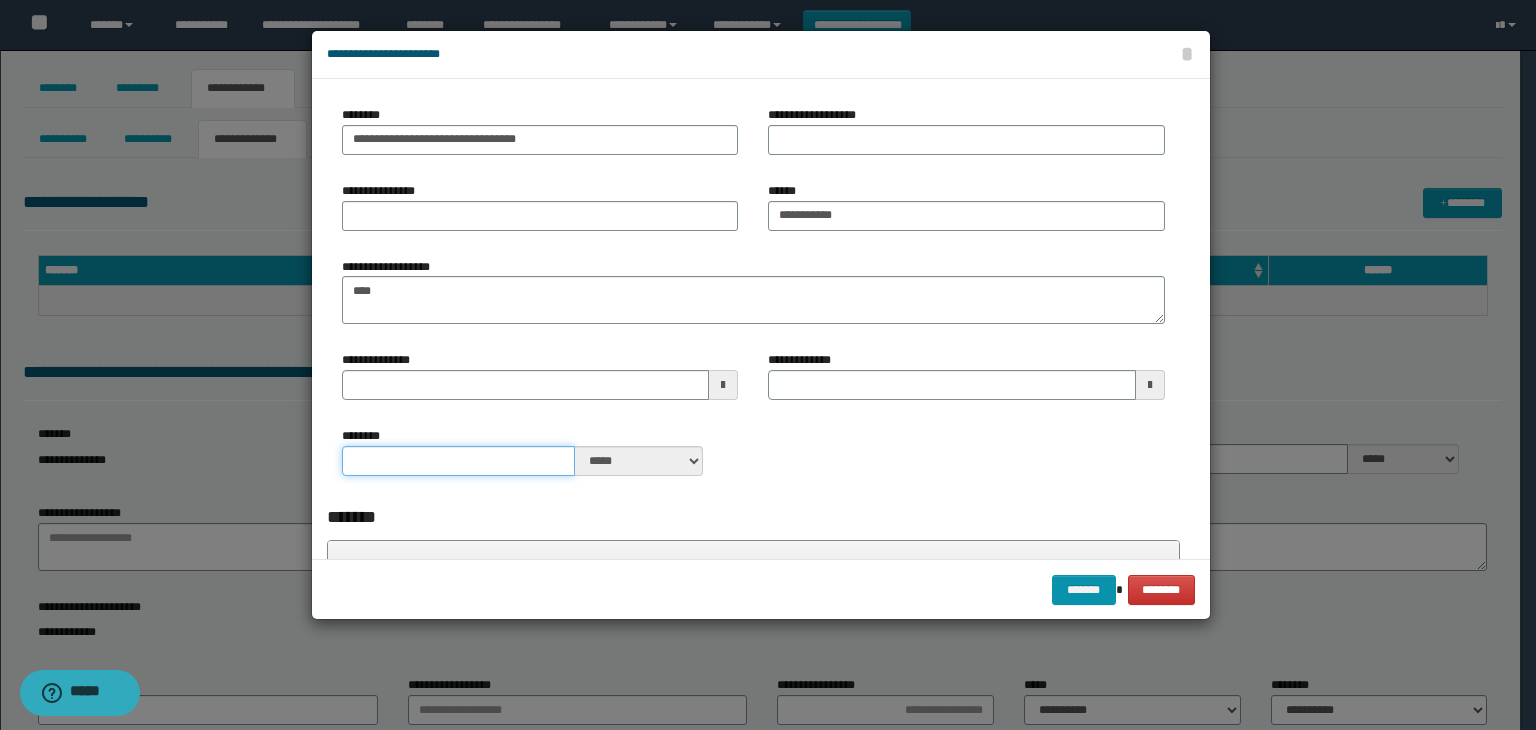 click on "********" at bounding box center (459, 461) 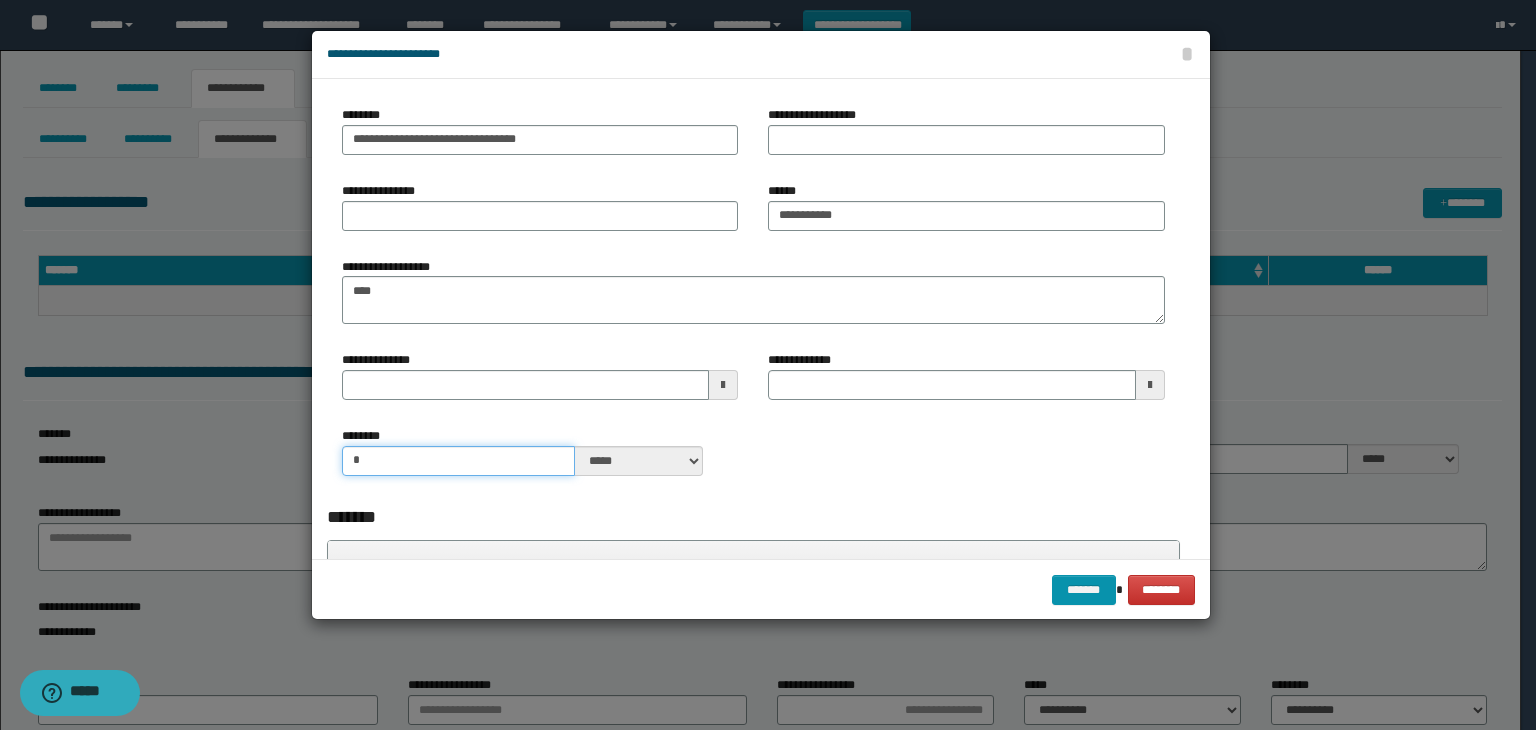 type on "**" 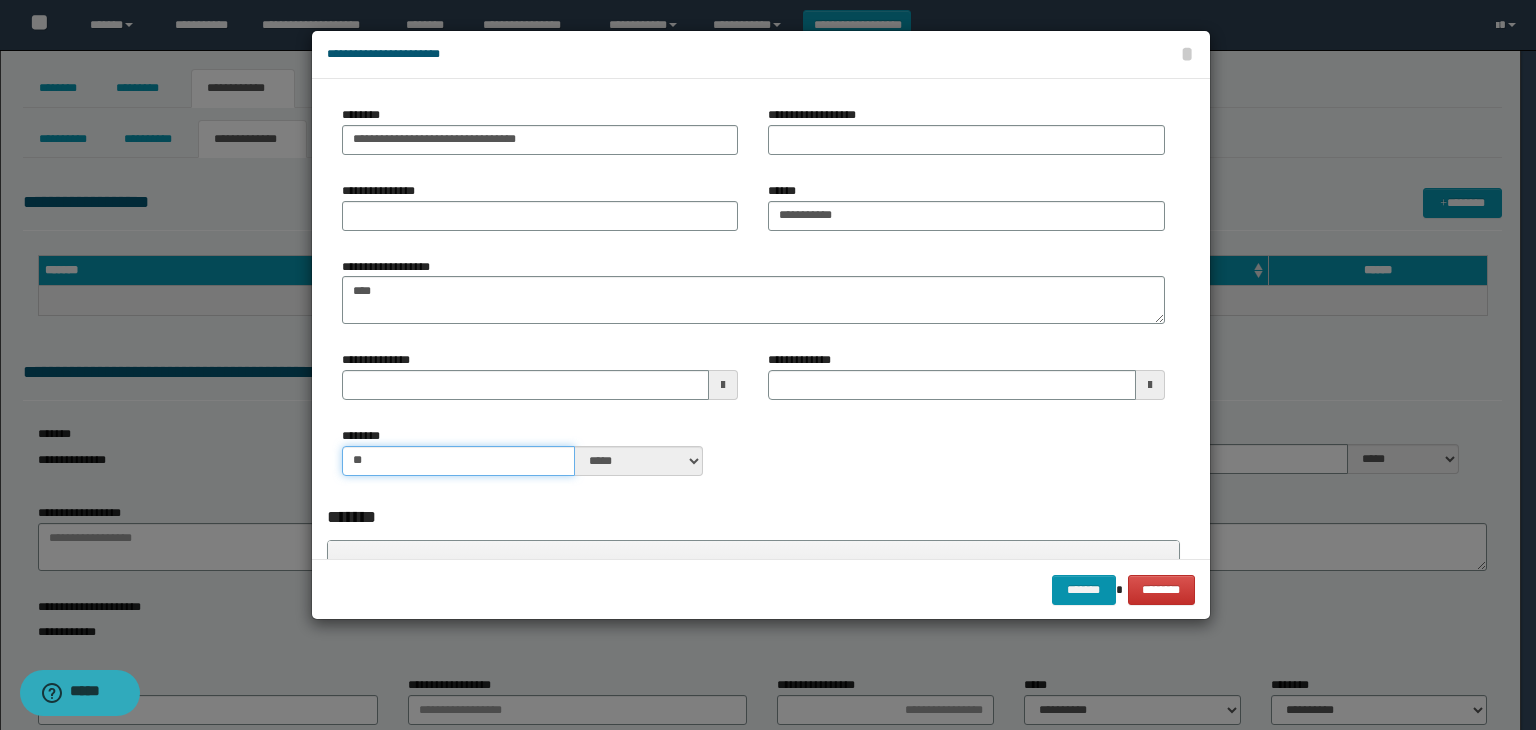 type 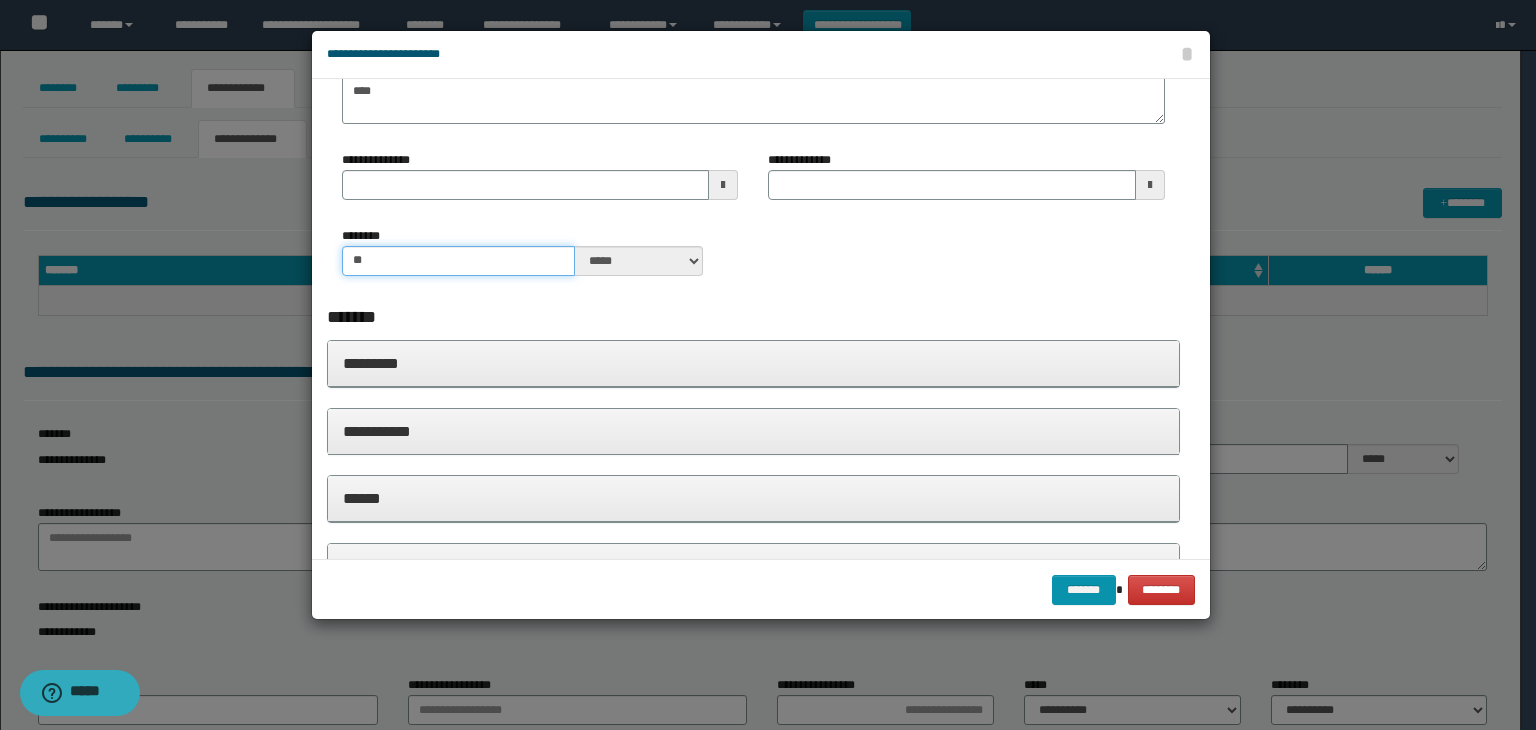 scroll, scrollTop: 300, scrollLeft: 0, axis: vertical 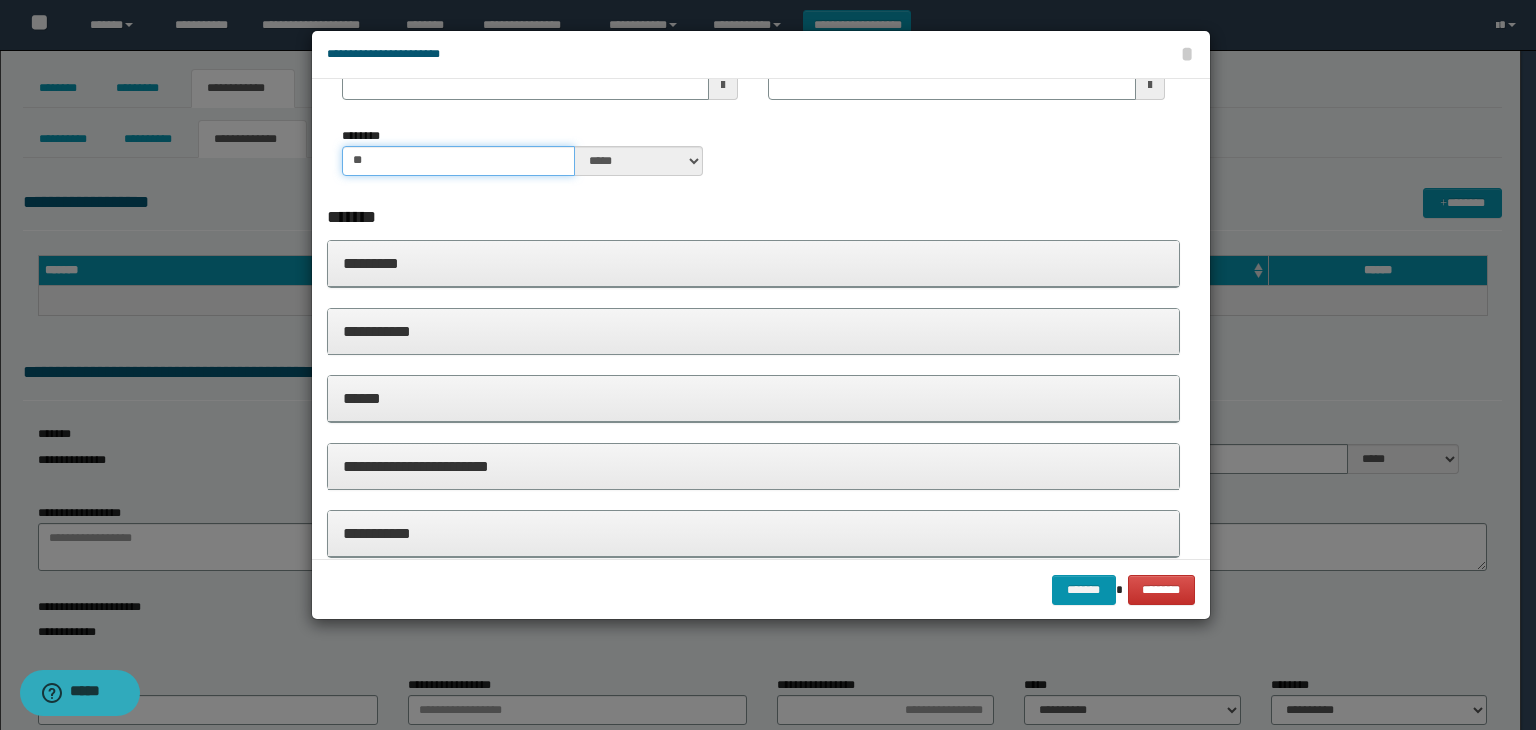 type on "**" 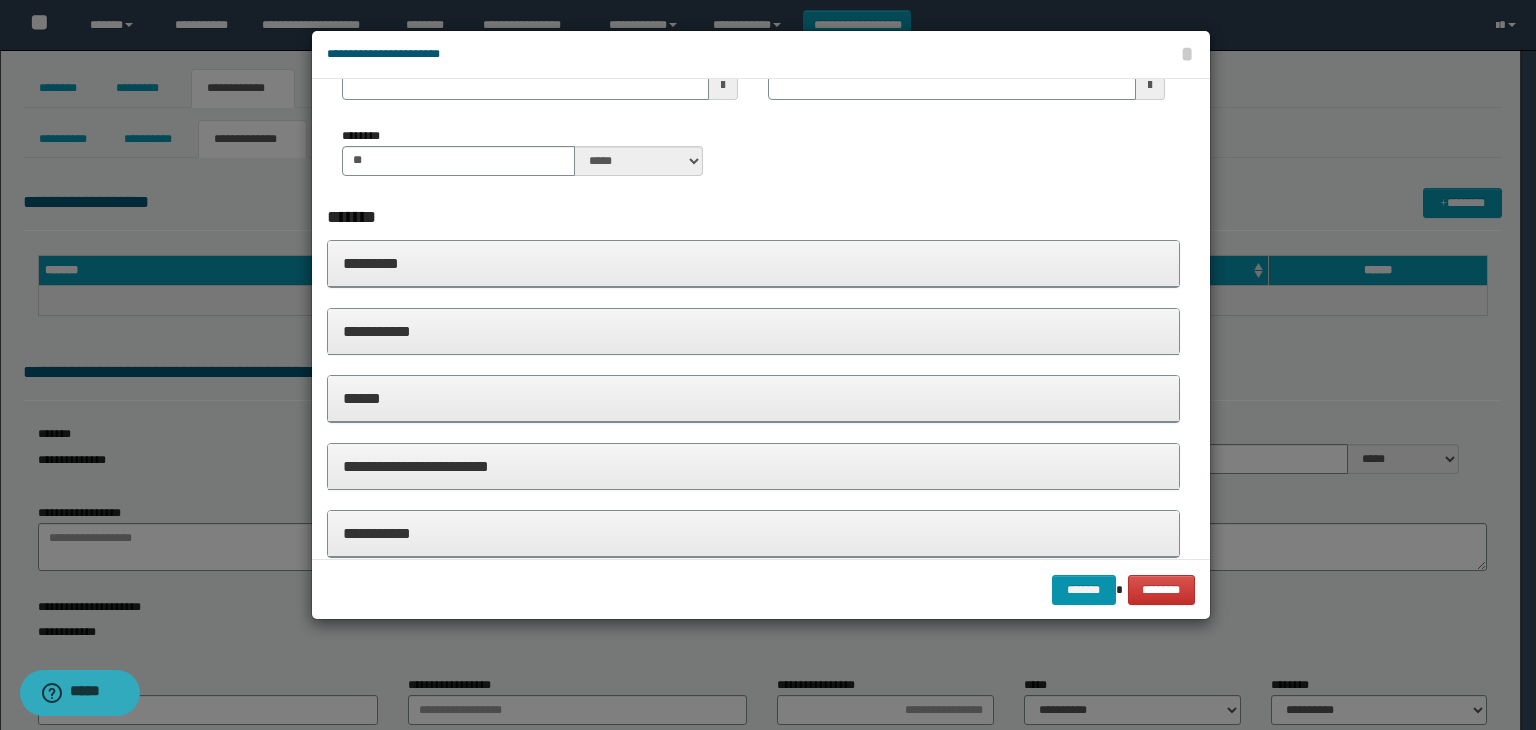 click on "*********" at bounding box center (754, 263) 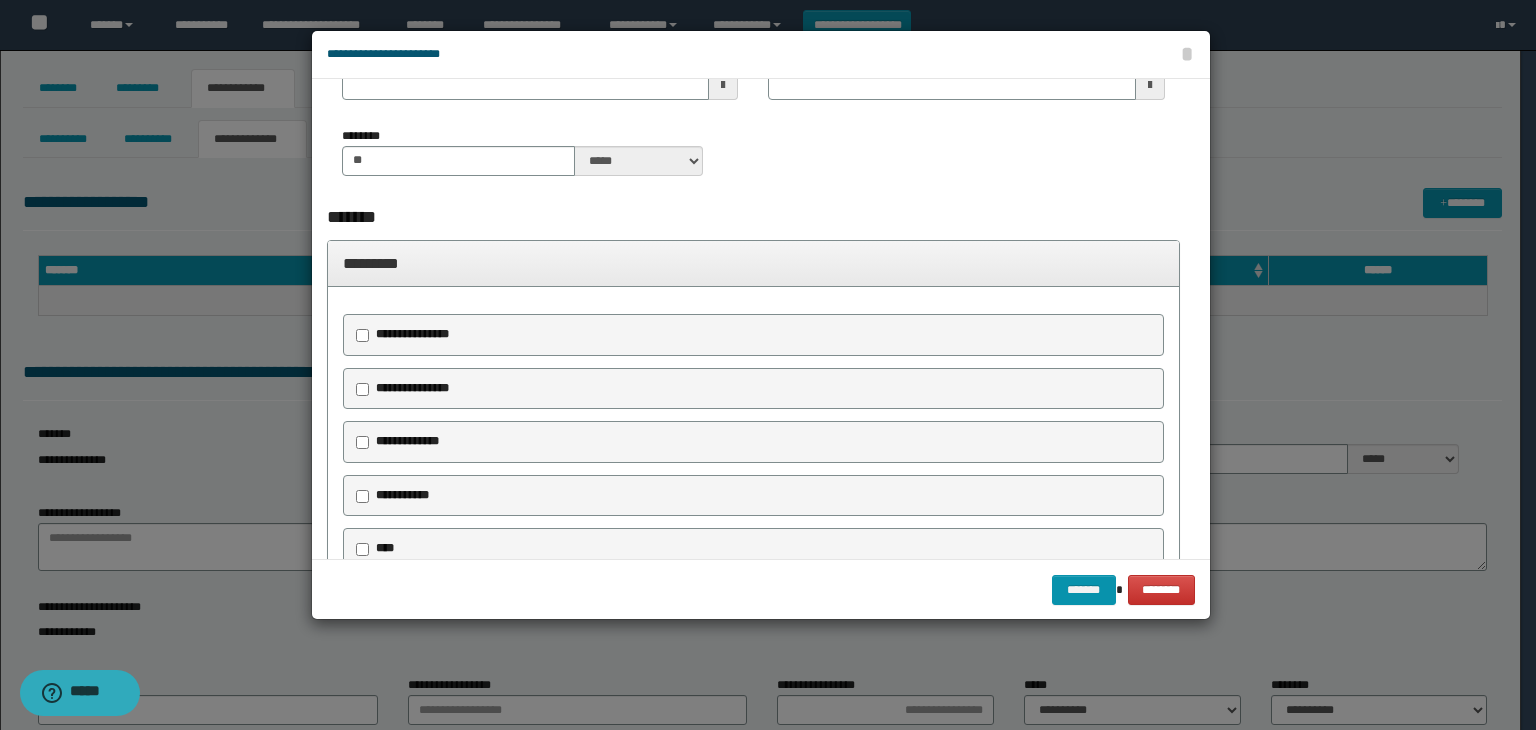 click on "**********" at bounding box center (412, 334) 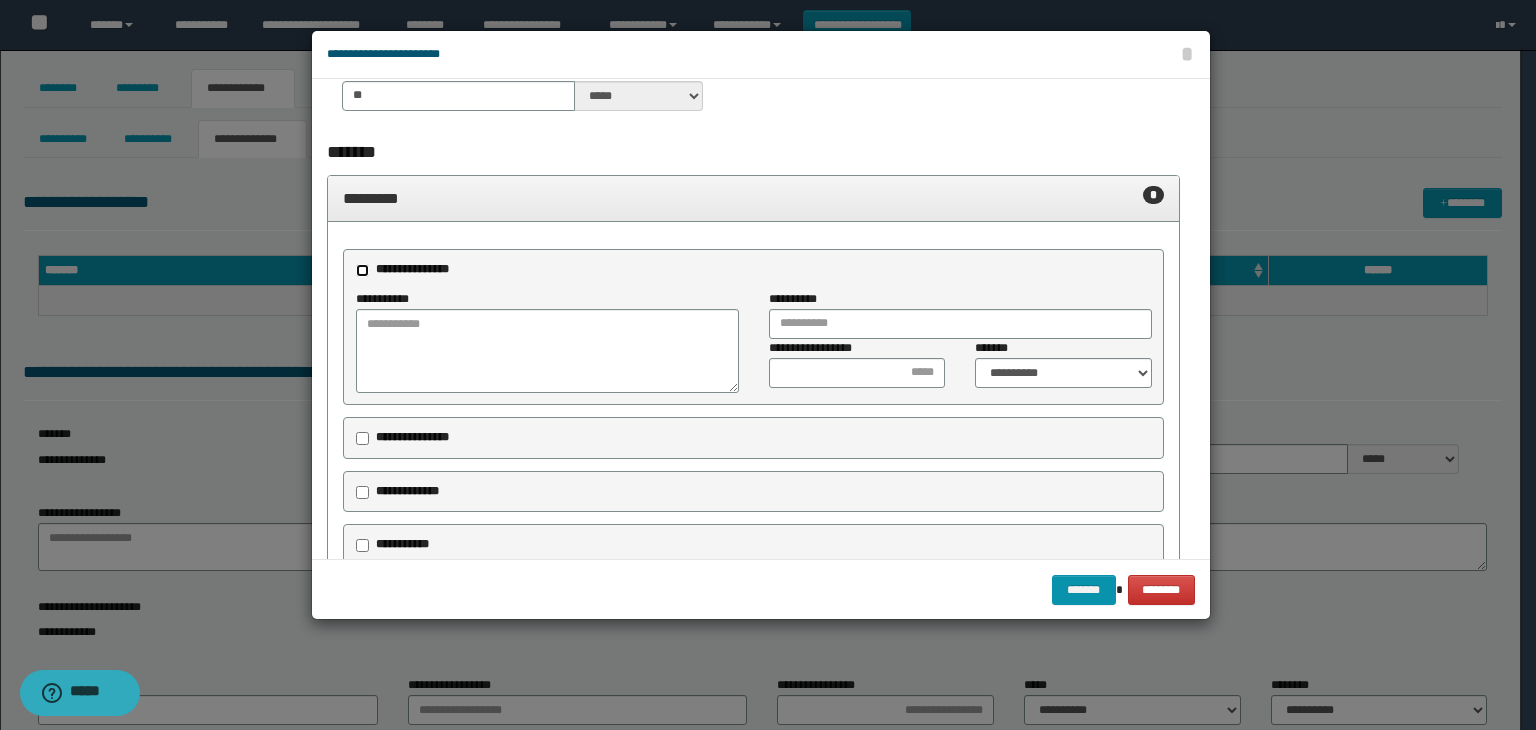 scroll, scrollTop: 400, scrollLeft: 0, axis: vertical 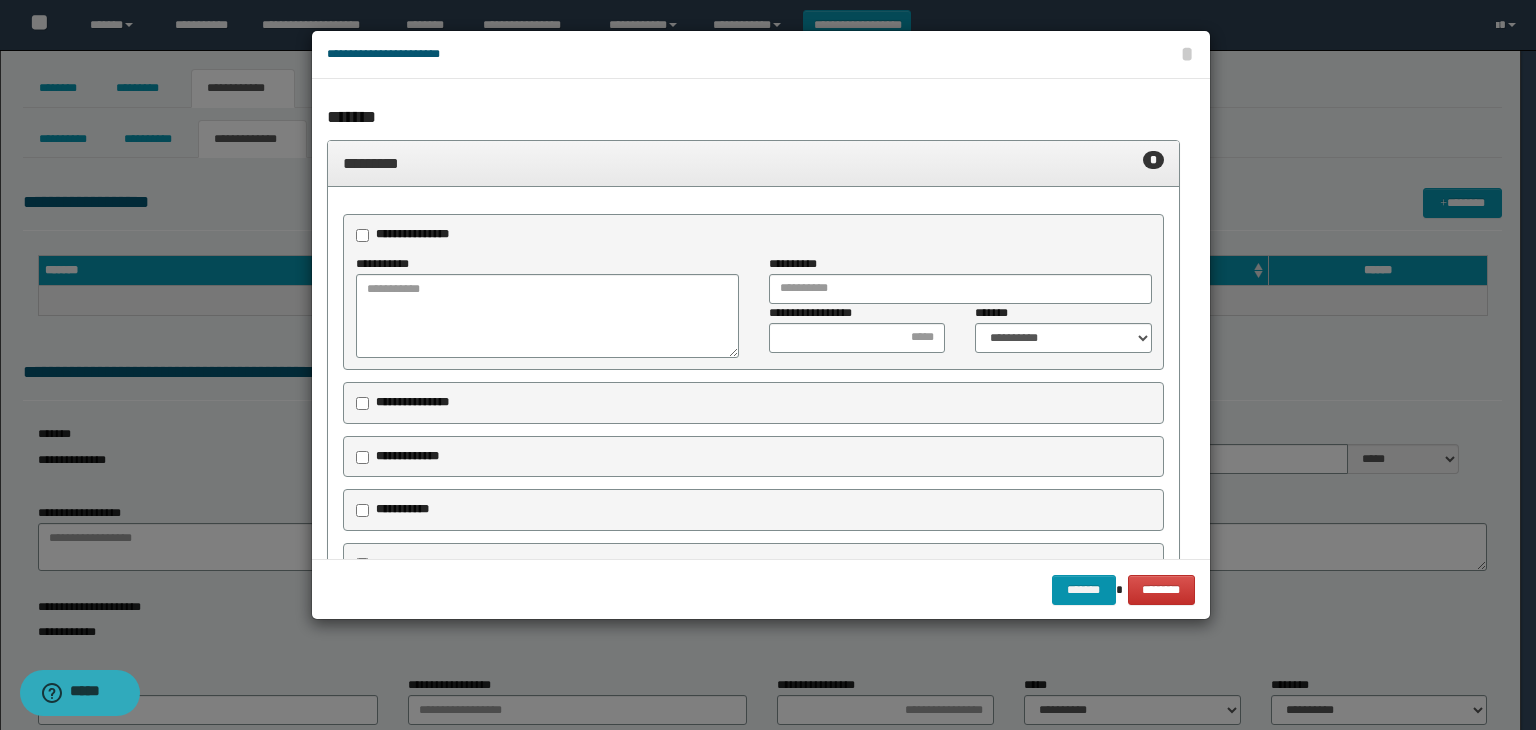 click on "**********" at bounding box center [412, 402] 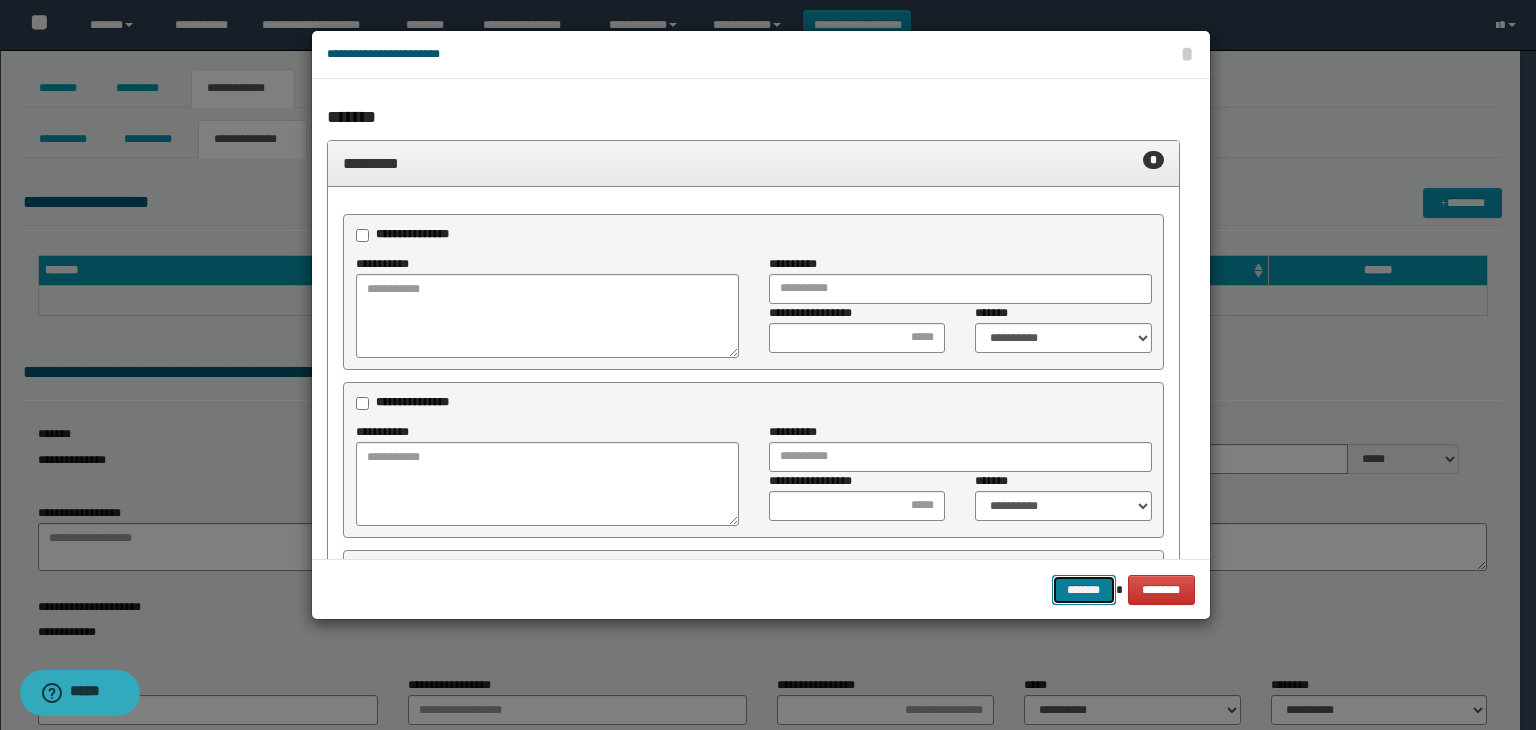 click on "*******" at bounding box center [1084, 590] 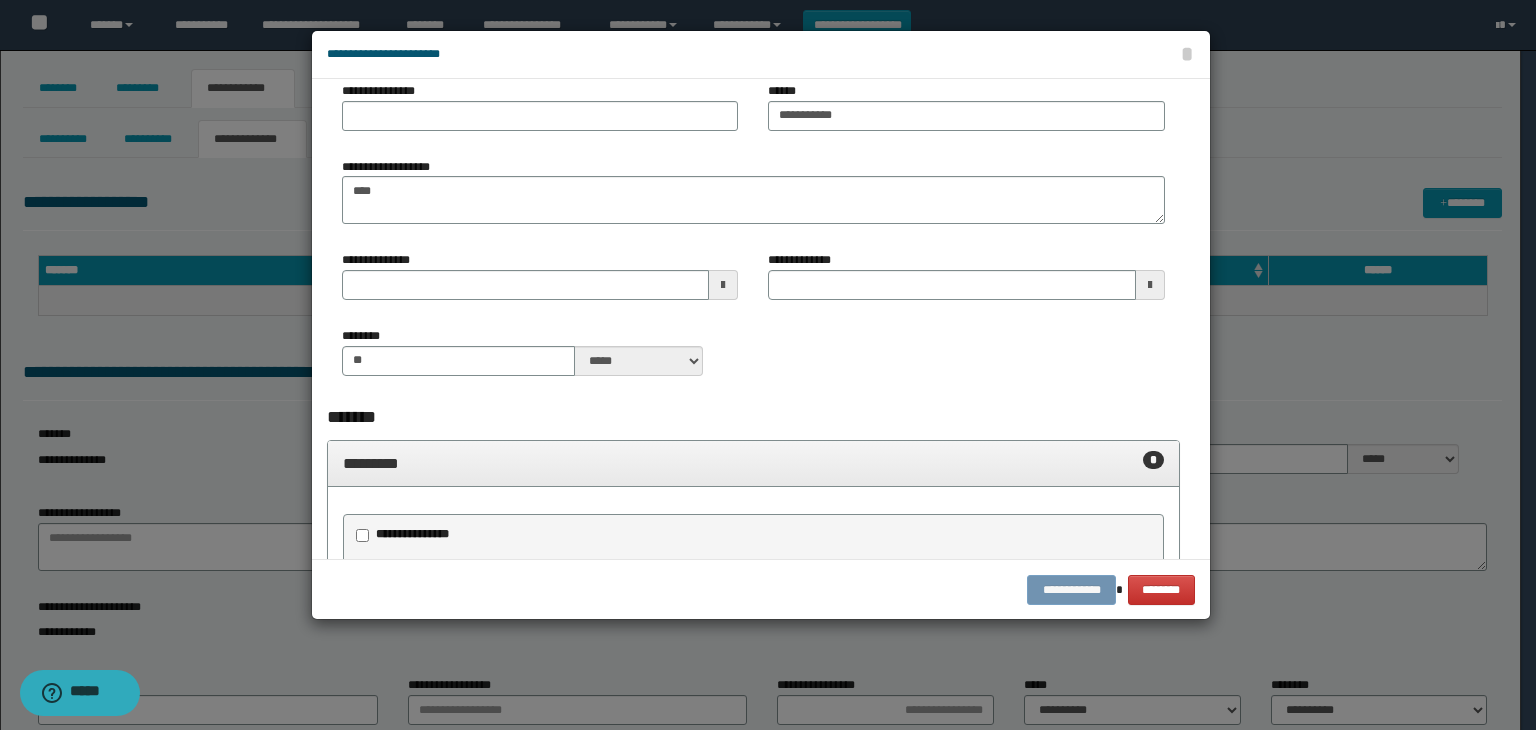 scroll, scrollTop: 0, scrollLeft: 0, axis: both 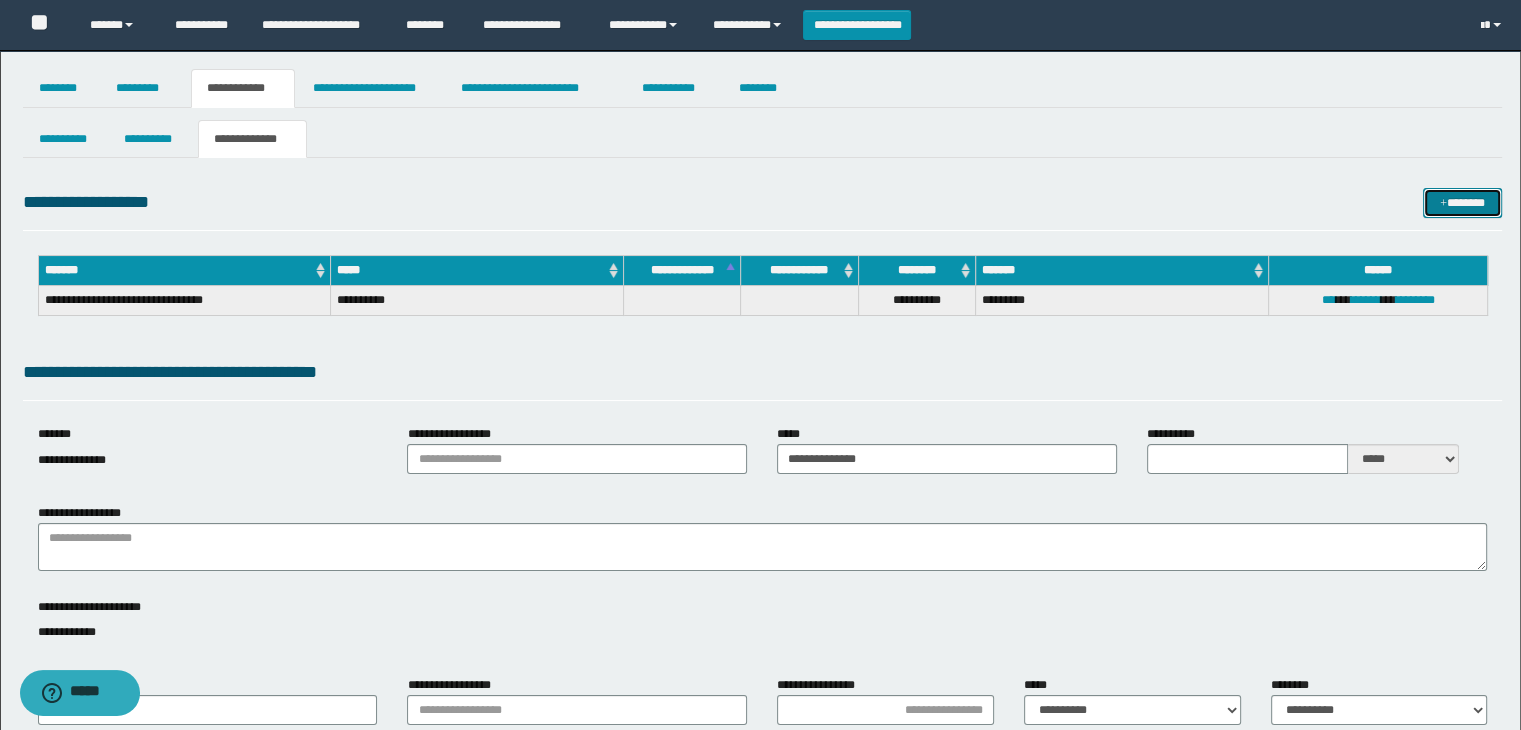 click on "*******" at bounding box center (1462, 203) 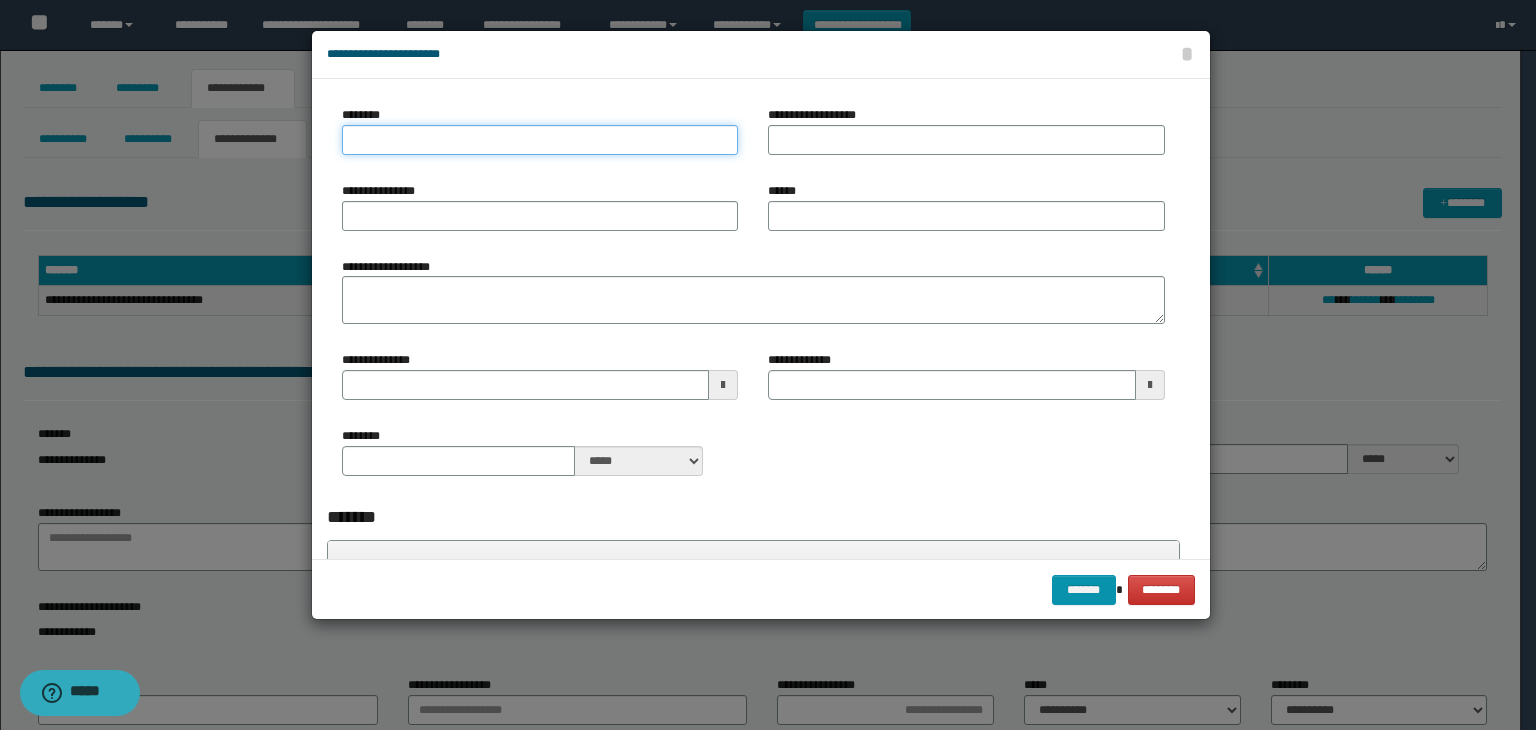 click on "********" at bounding box center (540, 140) 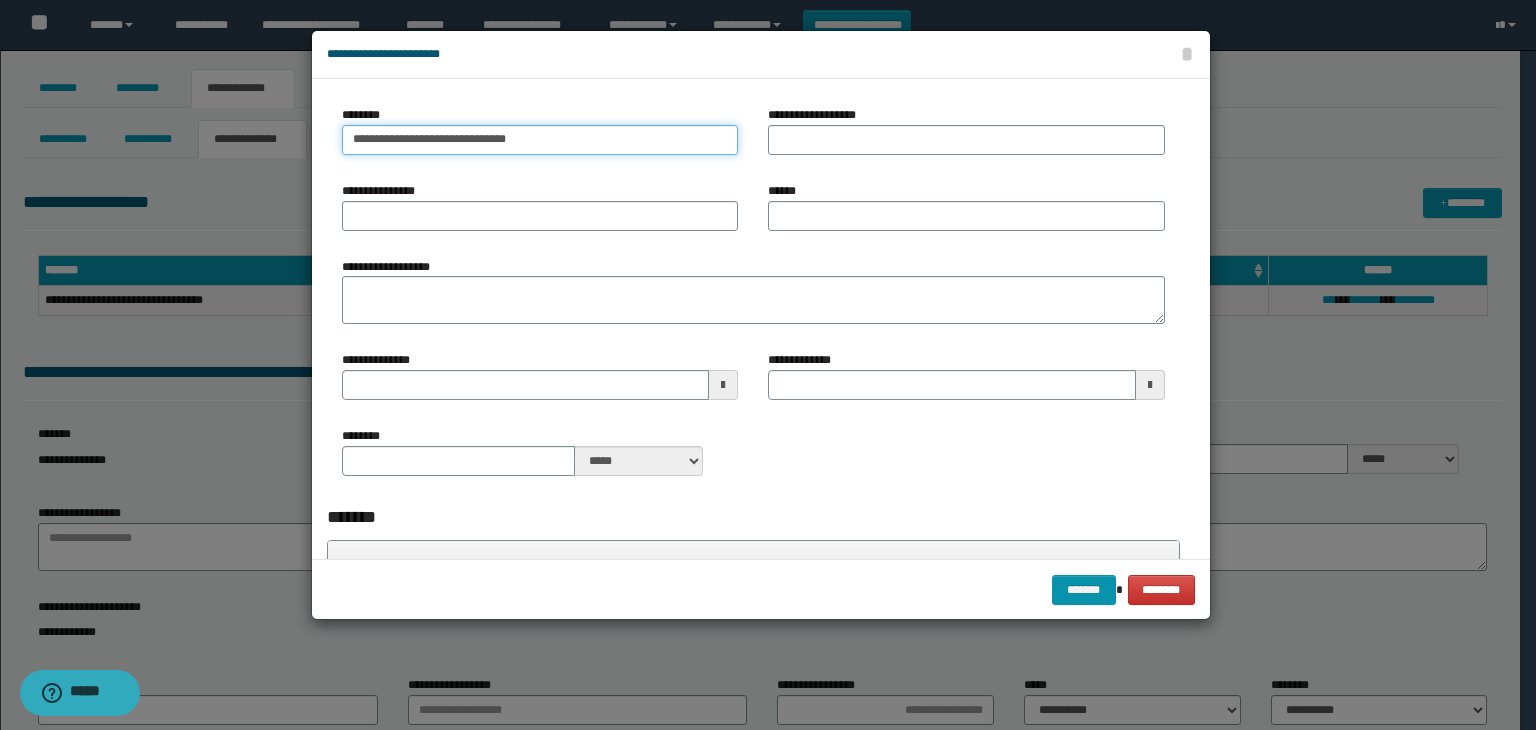 type on "**********" 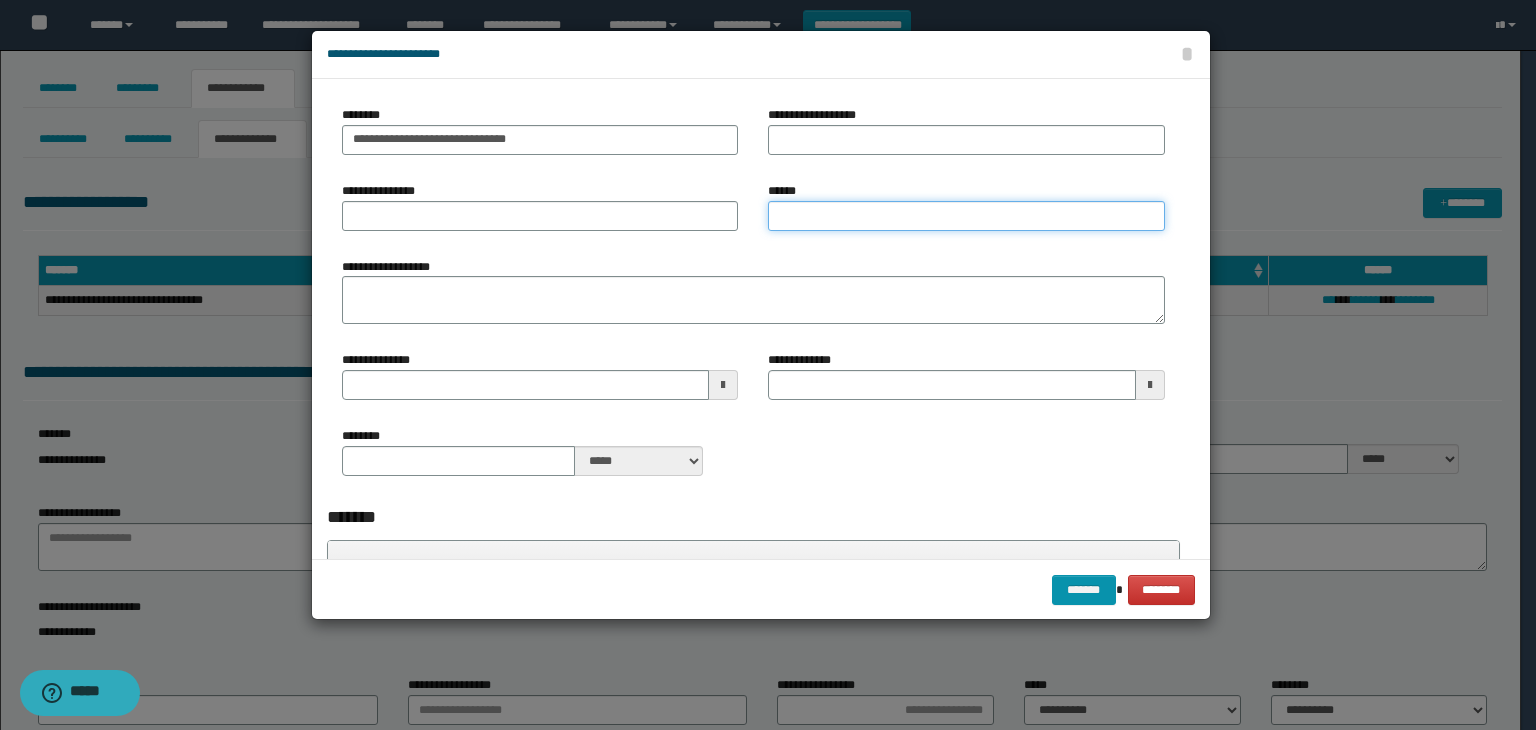 click on "******" at bounding box center [966, 216] 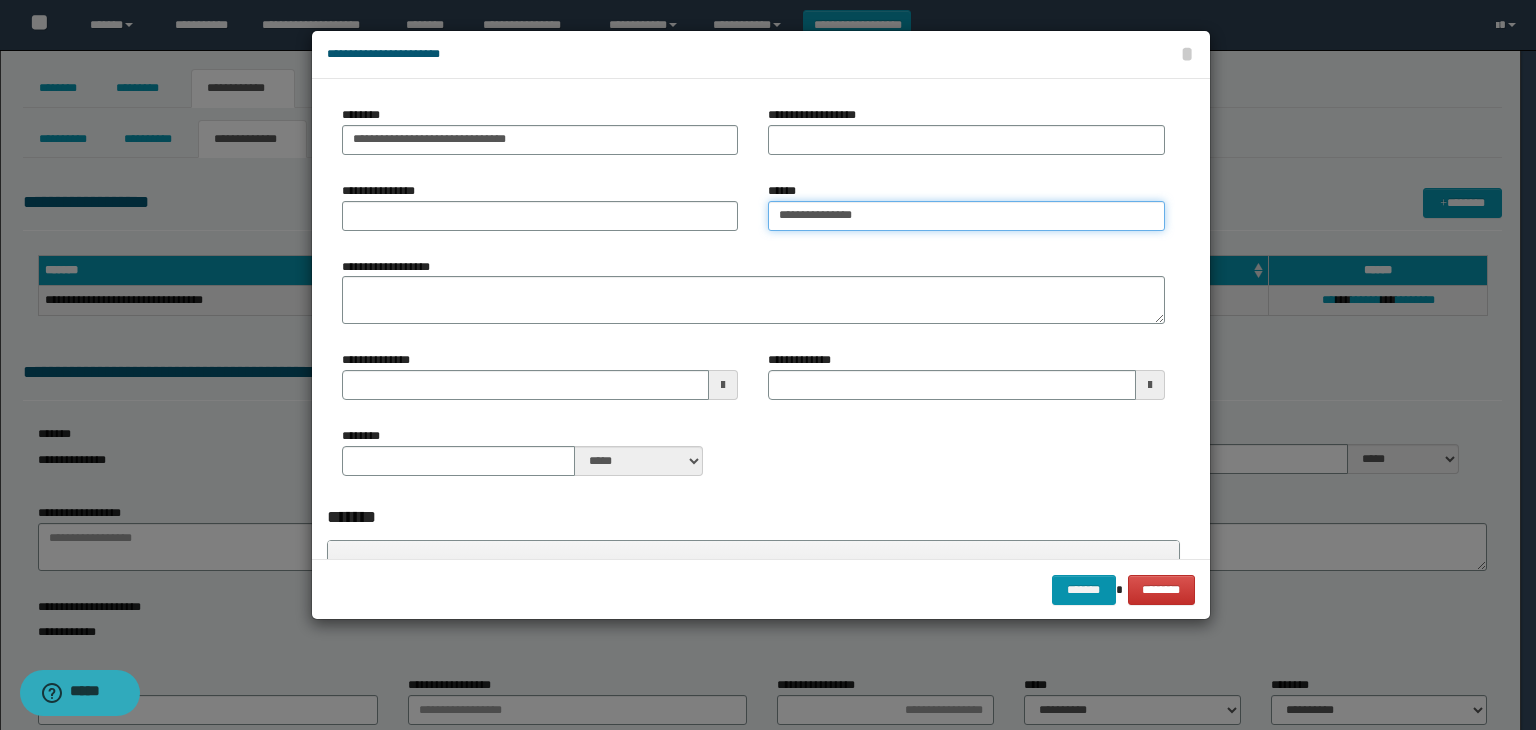 type on "**********" 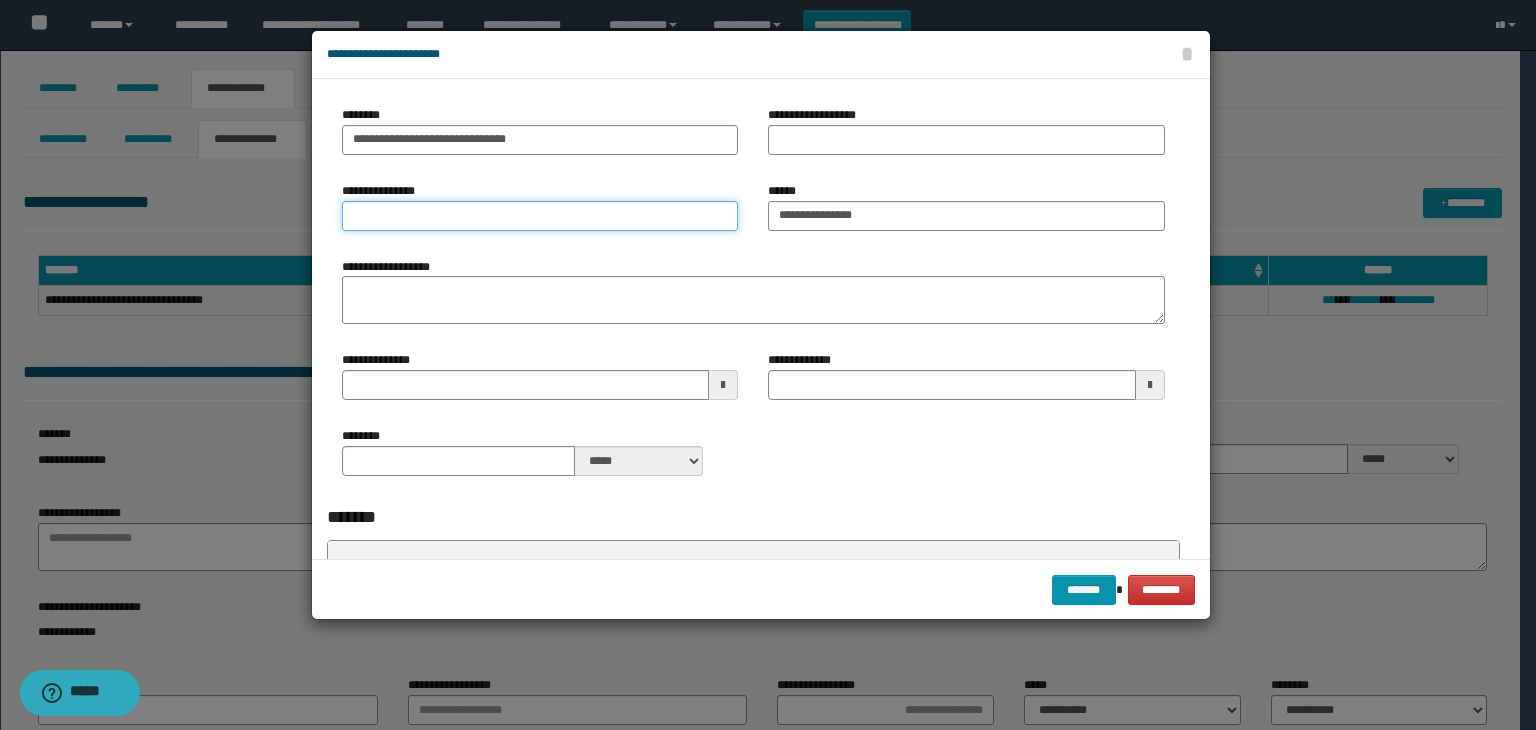 click on "**********" at bounding box center (540, 216) 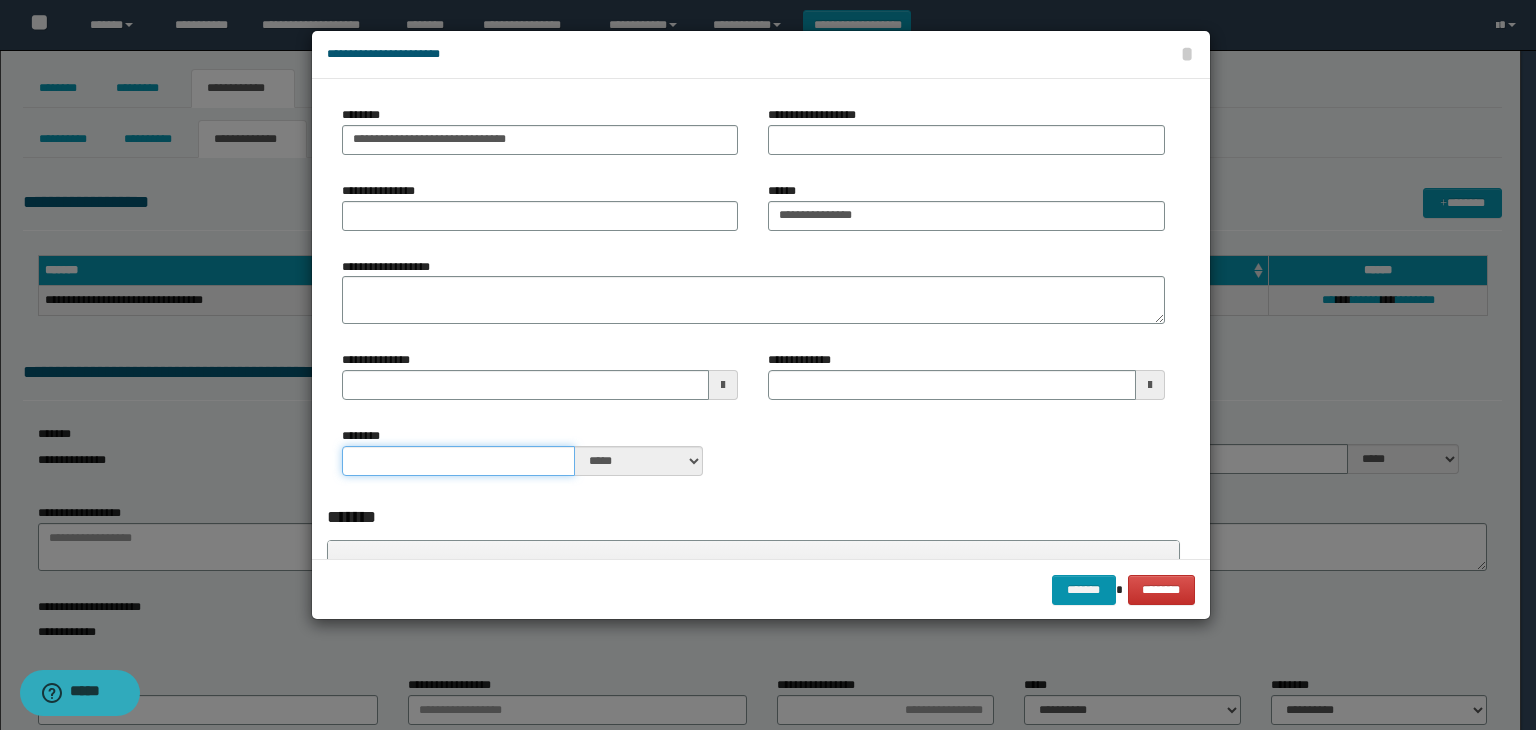 click on "********" at bounding box center [459, 461] 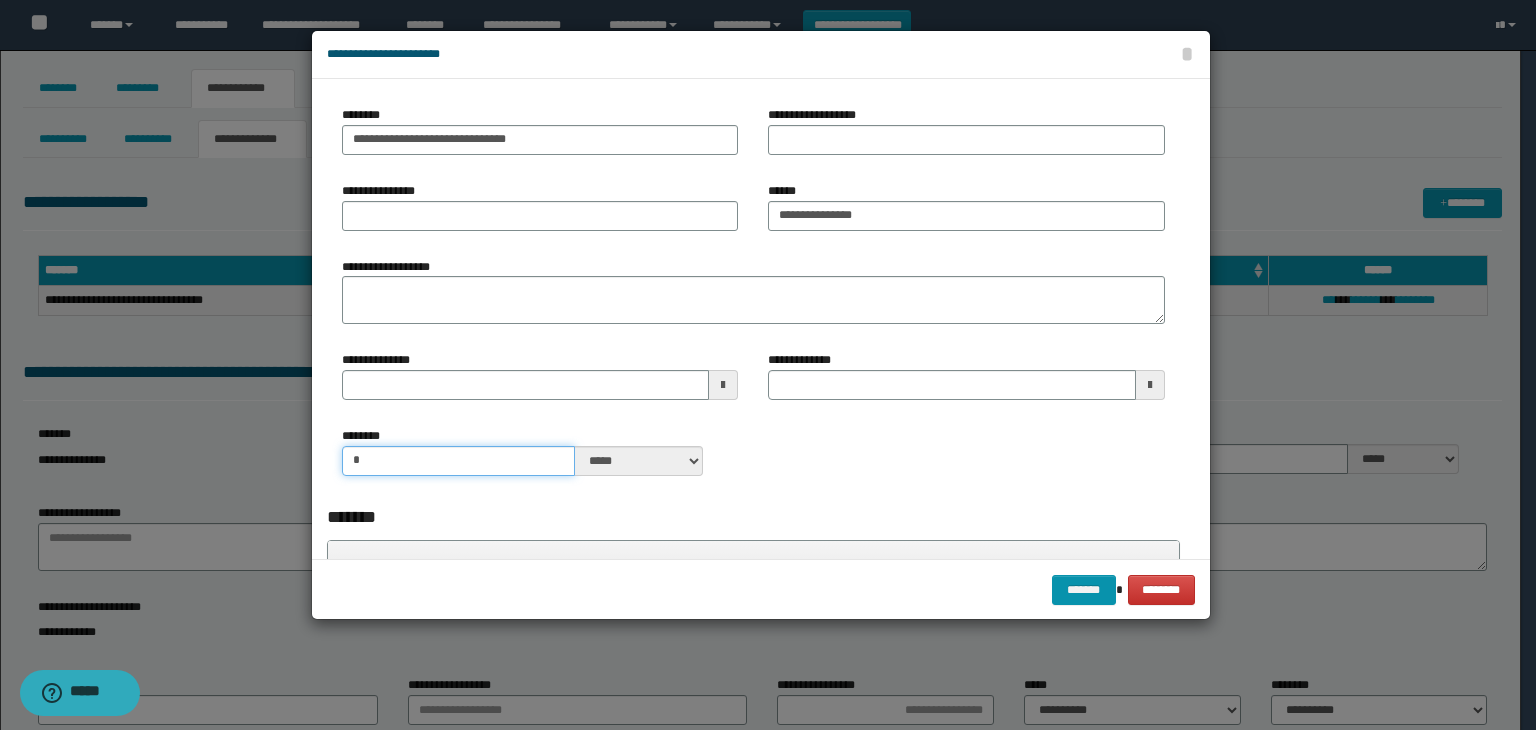 type 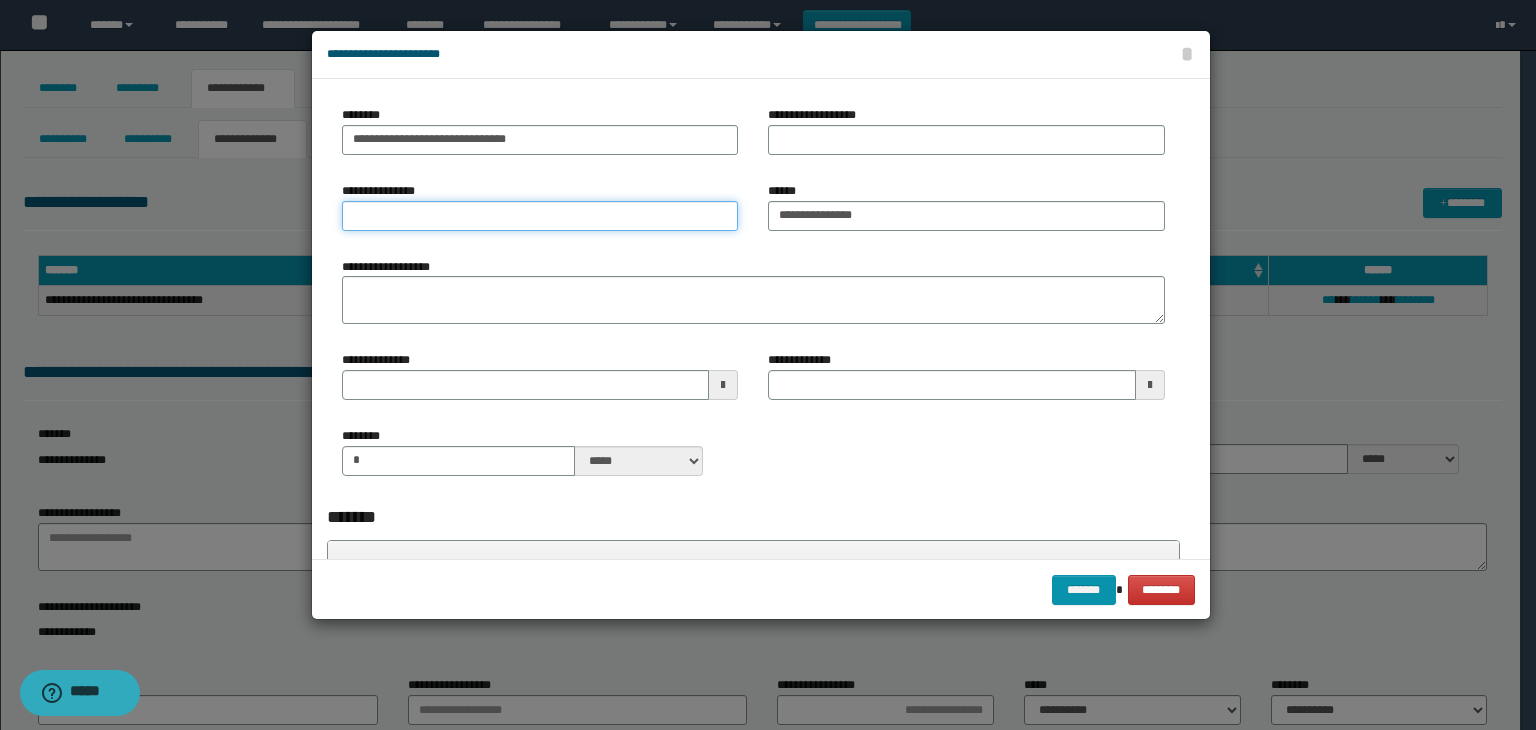 click on "**********" at bounding box center (540, 216) 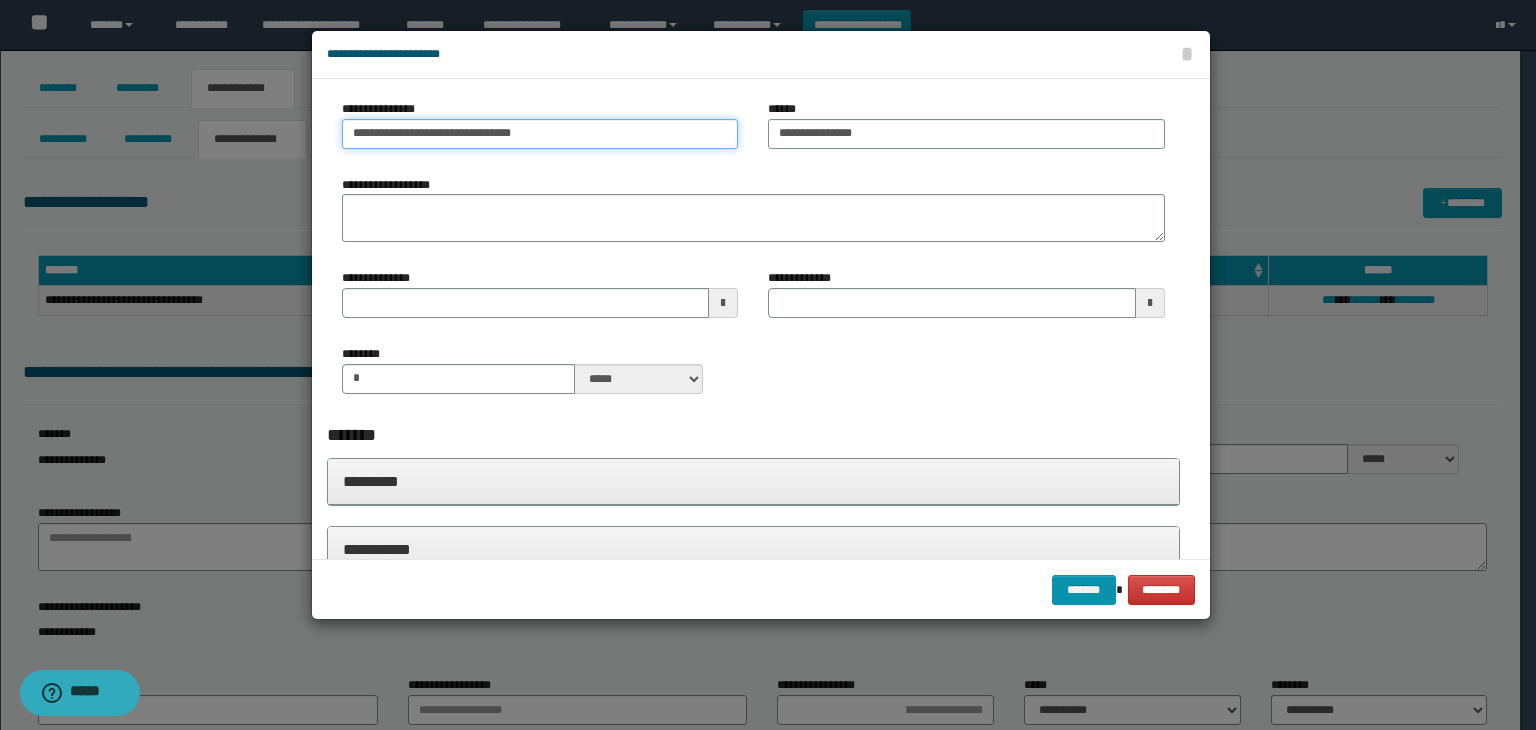 scroll, scrollTop: 200, scrollLeft: 0, axis: vertical 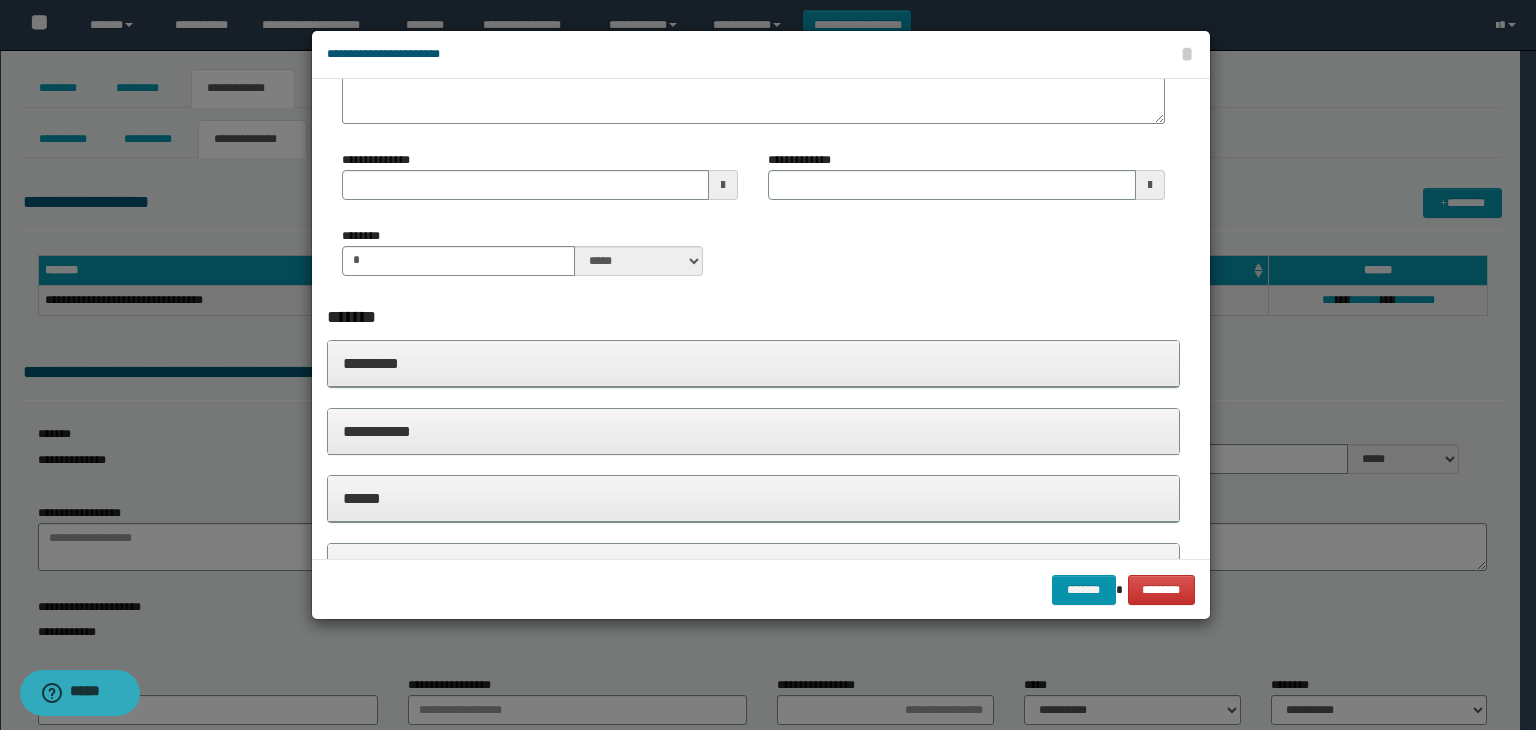 type on "**********" 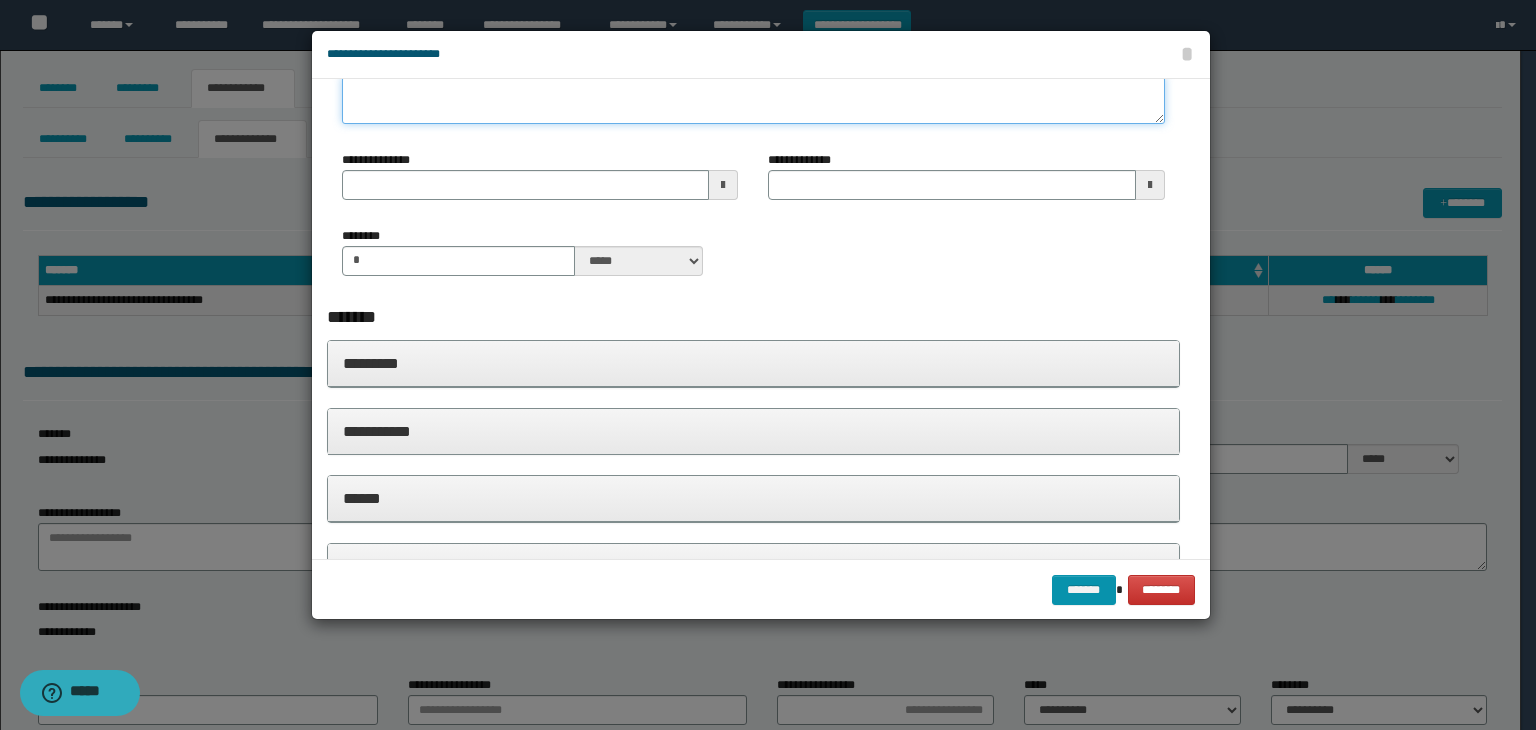 click on "**********" at bounding box center (753, 100) 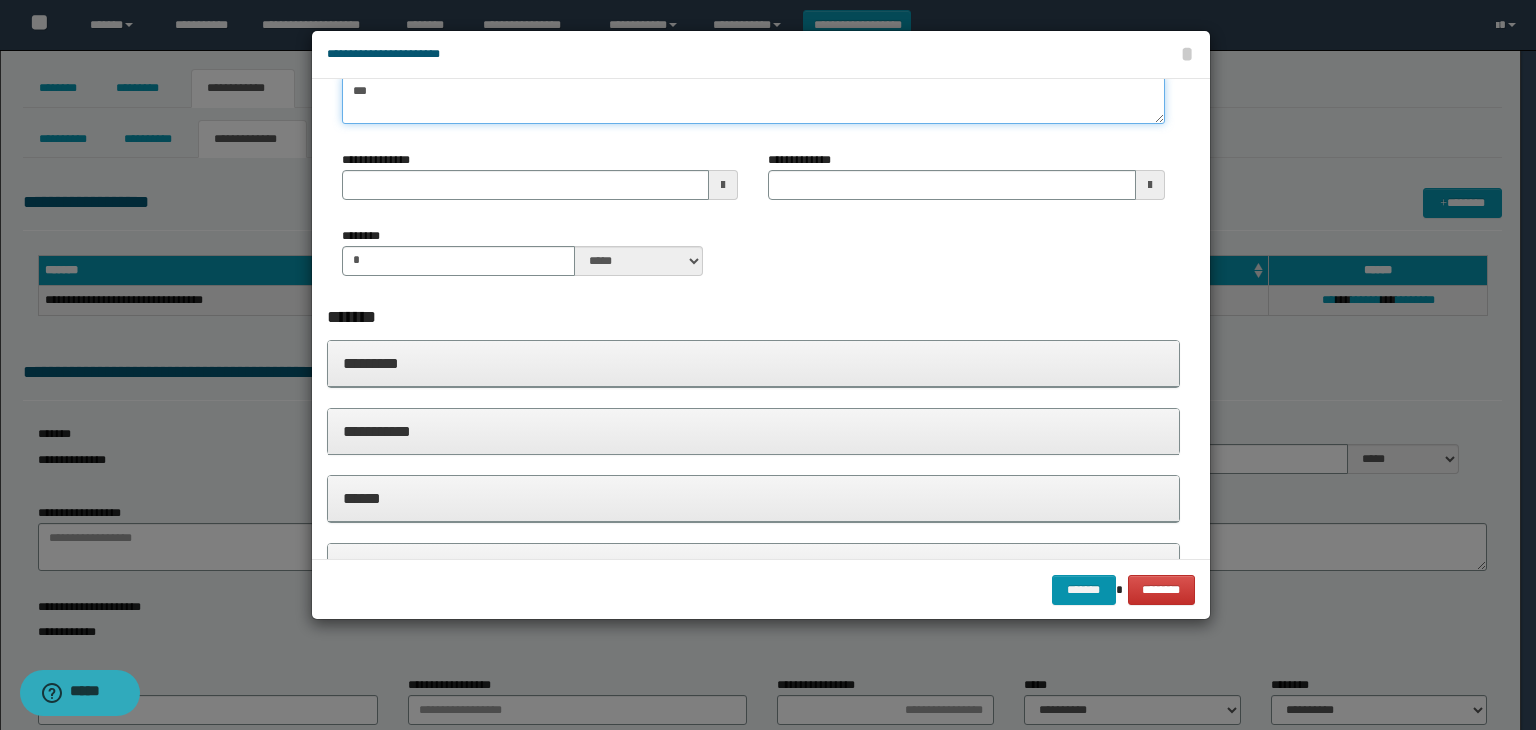 type on "****" 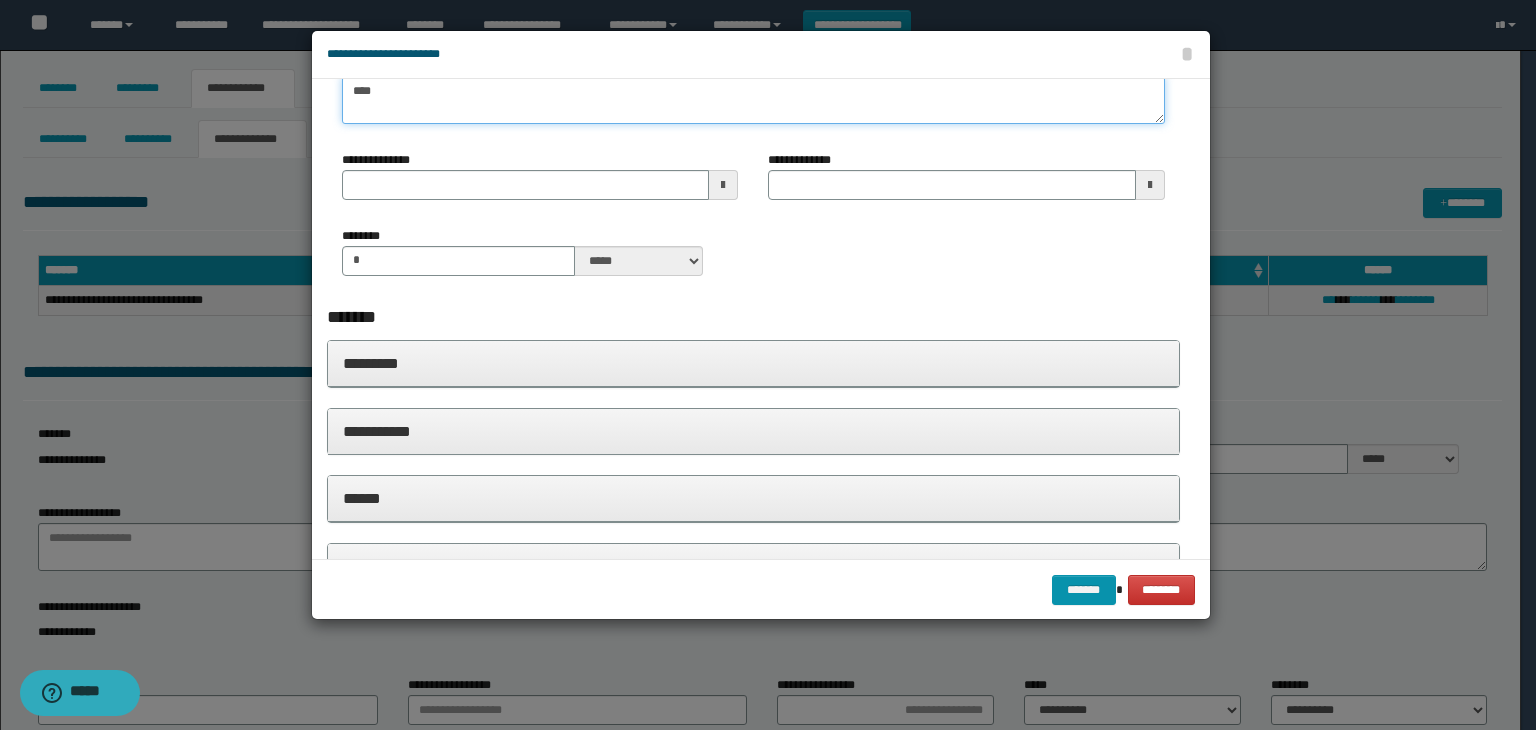 type 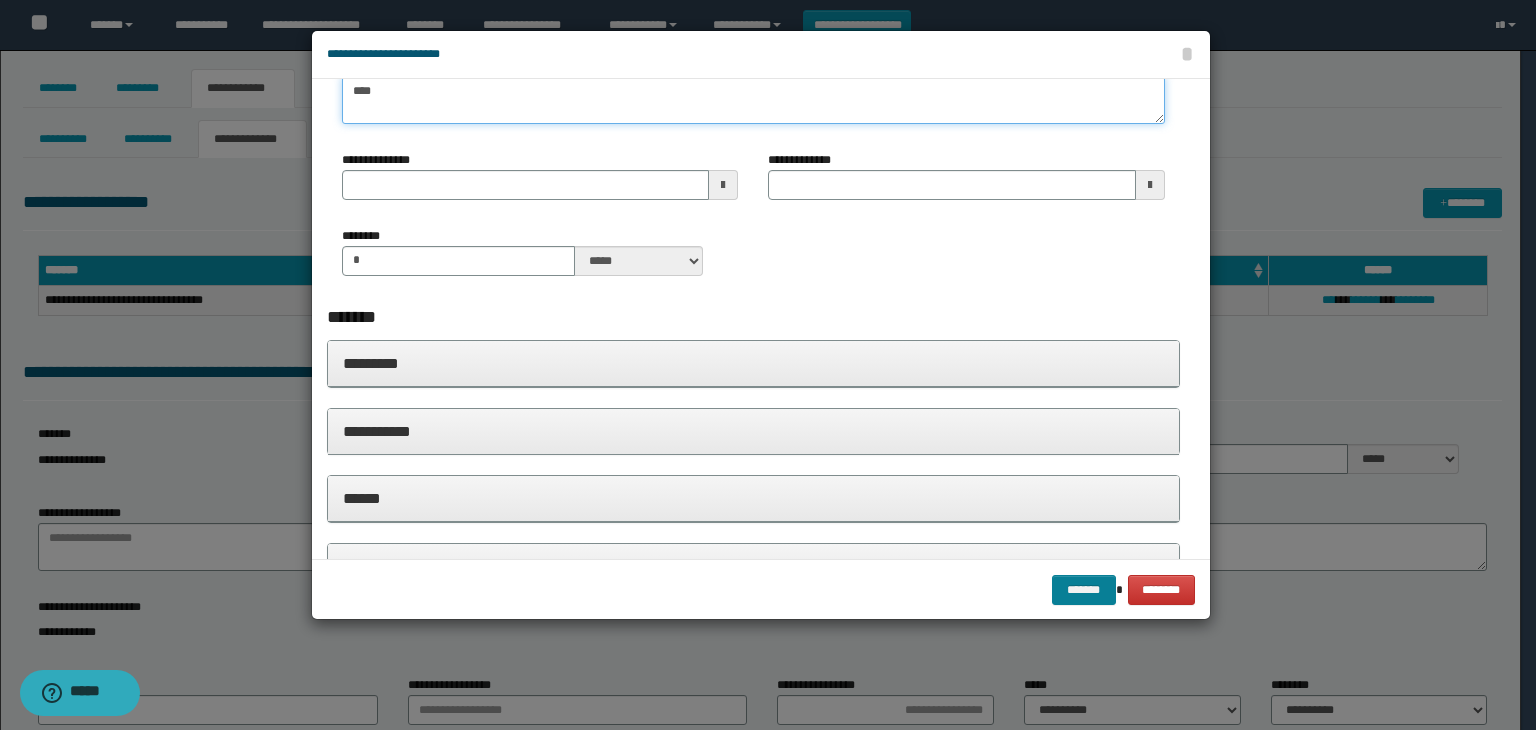 type on "****" 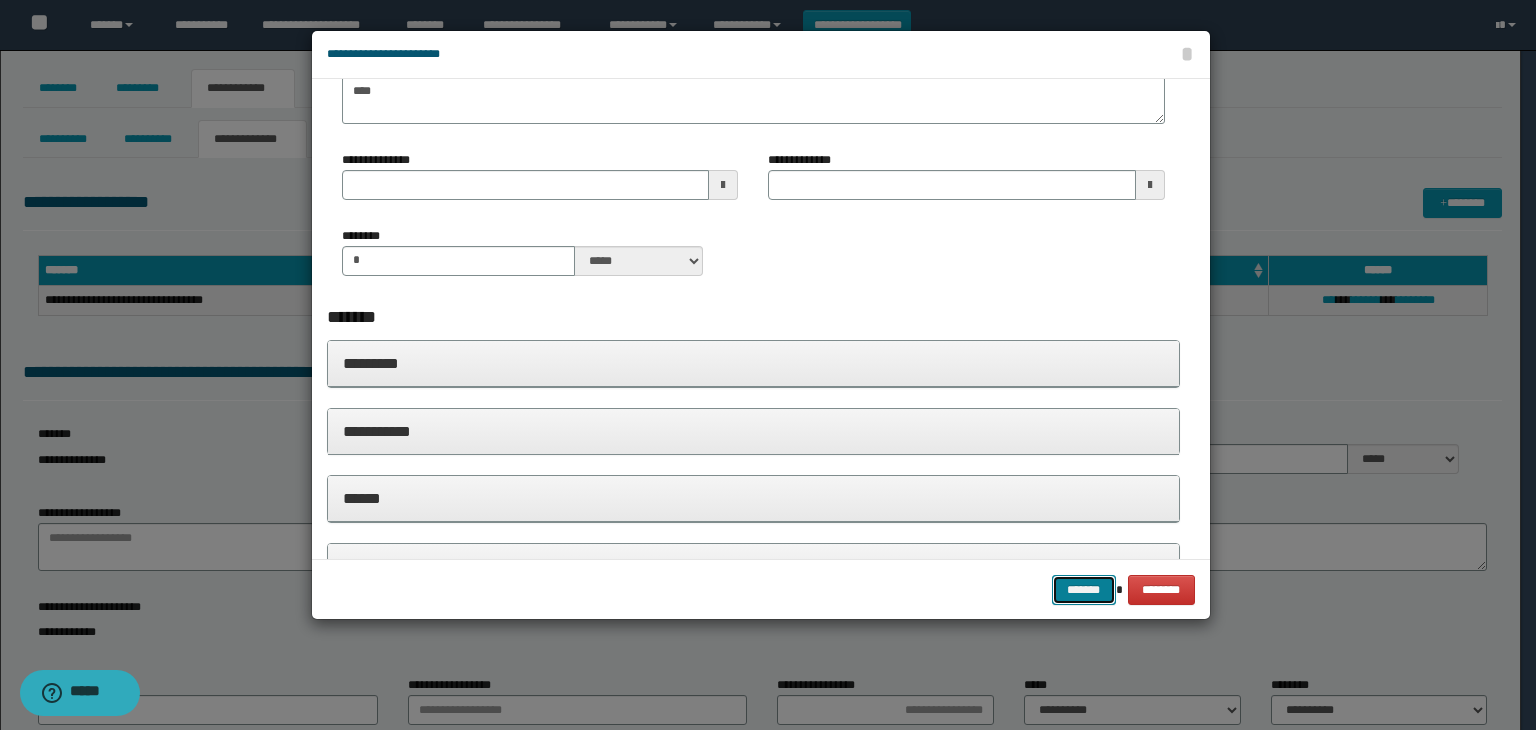 click on "*******" at bounding box center [1084, 590] 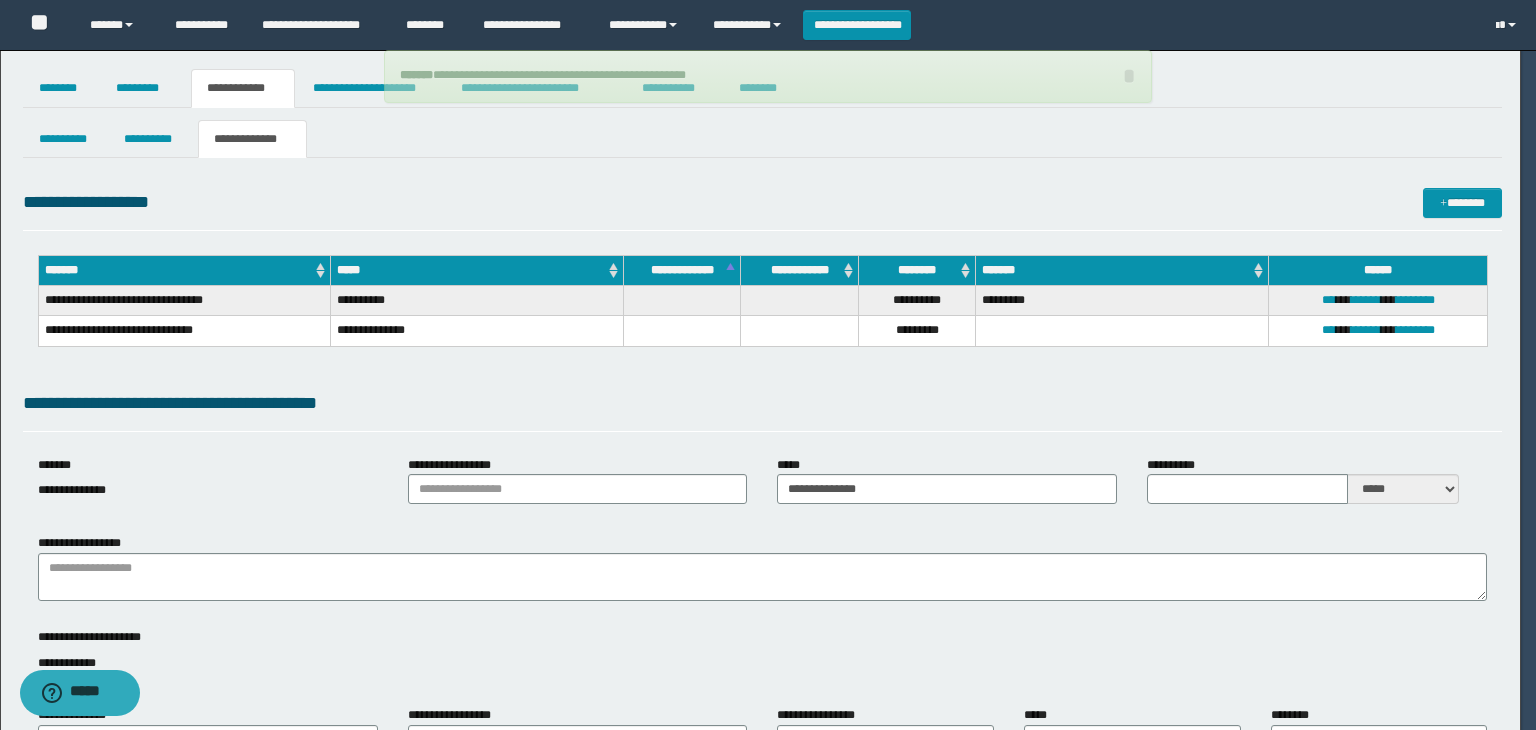 type 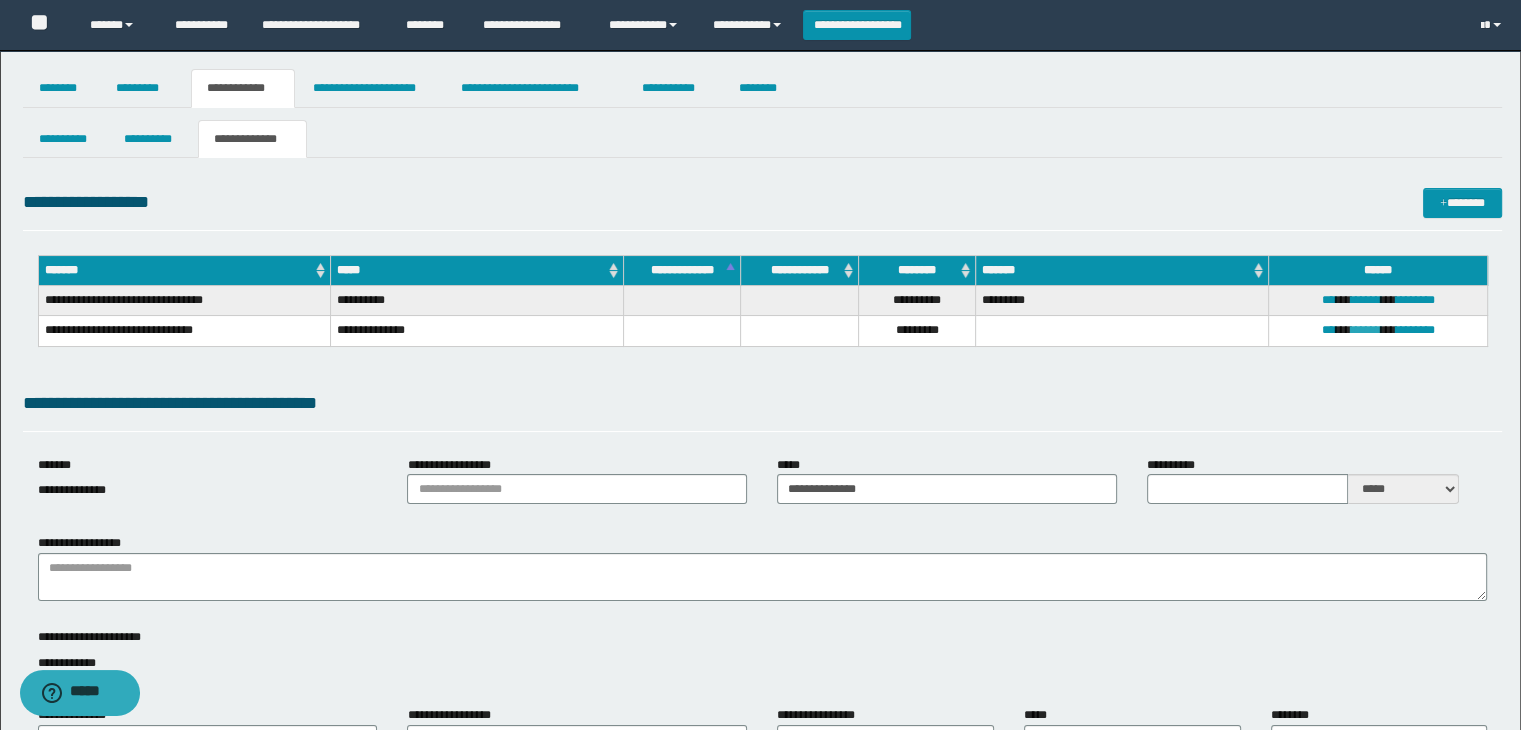 click on "******" at bounding box center [1365, 330] 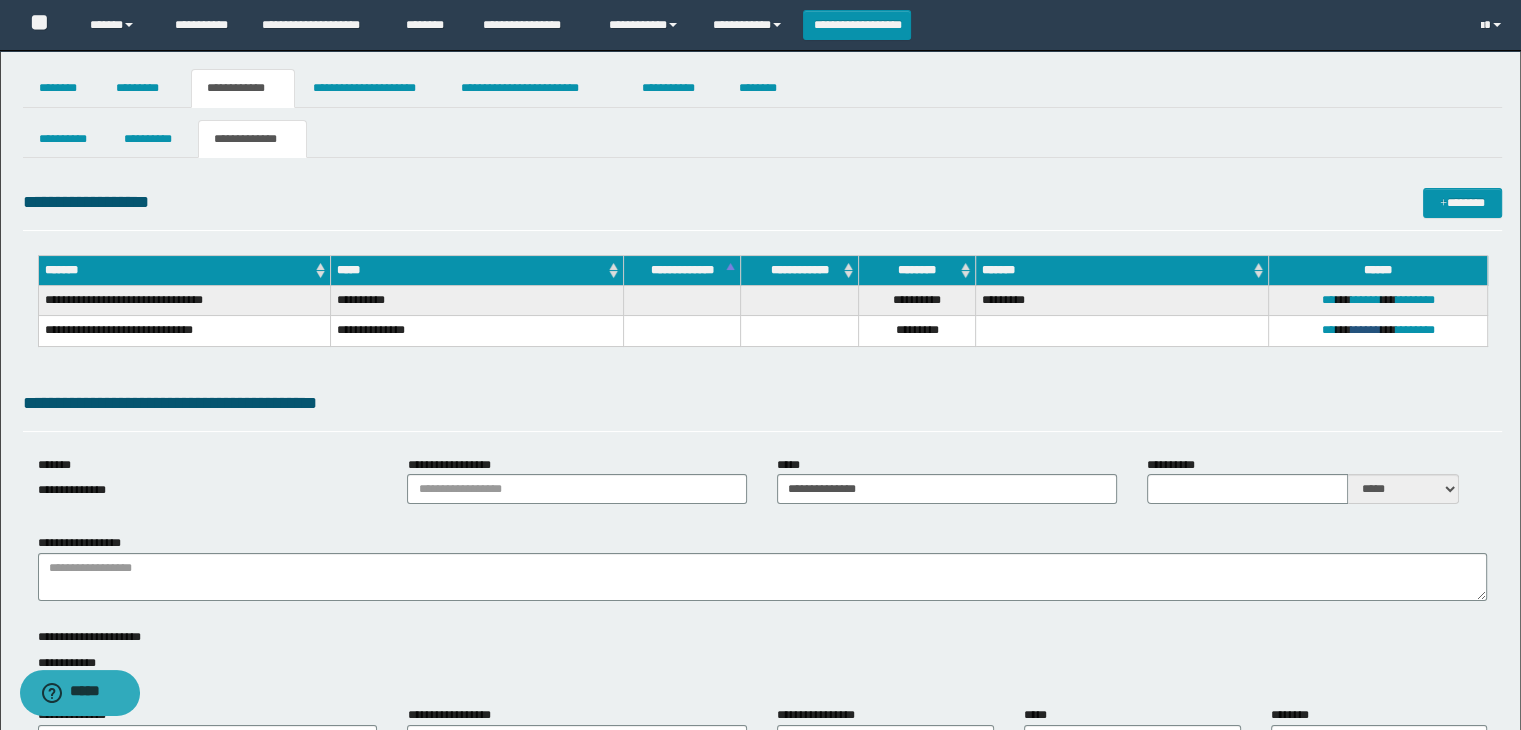 type on "**********" 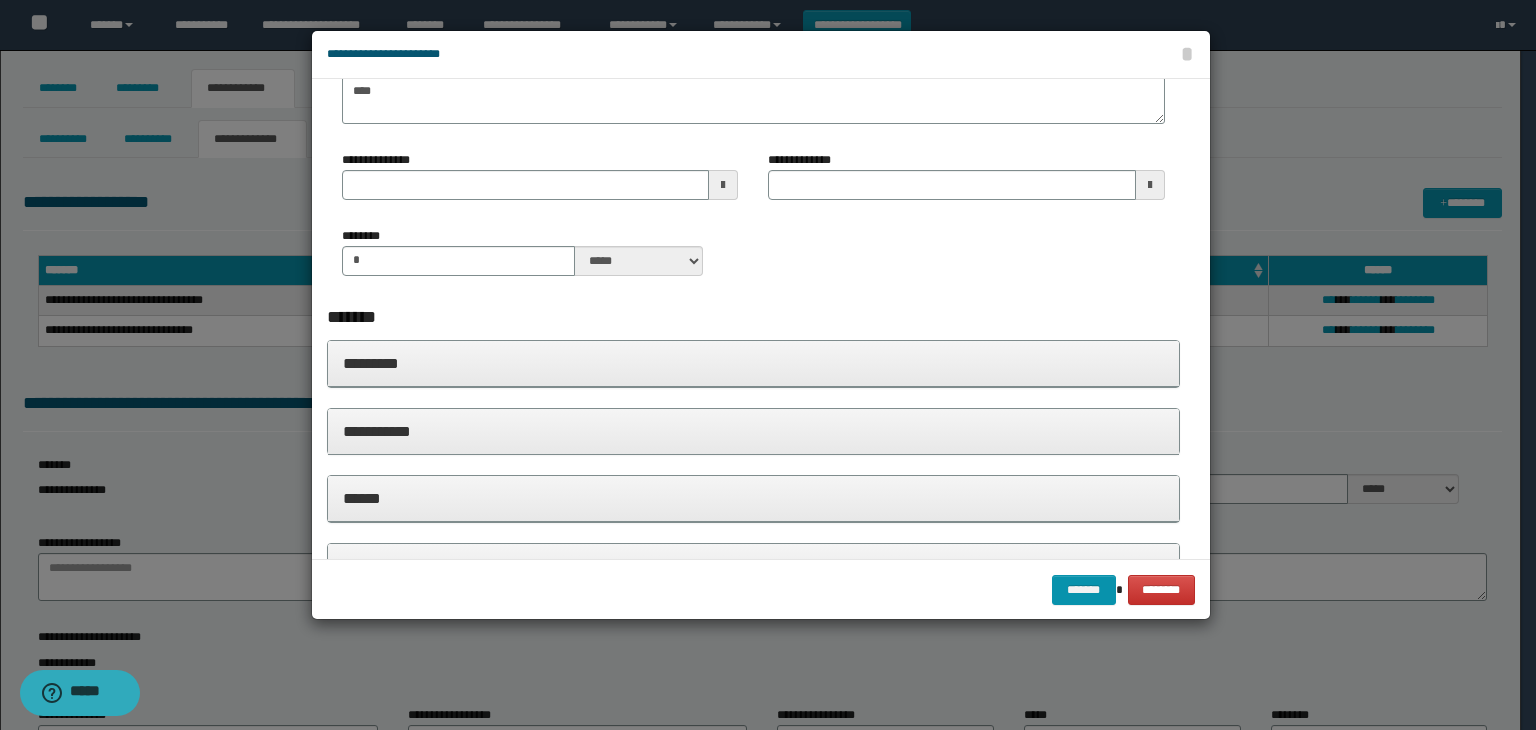 type 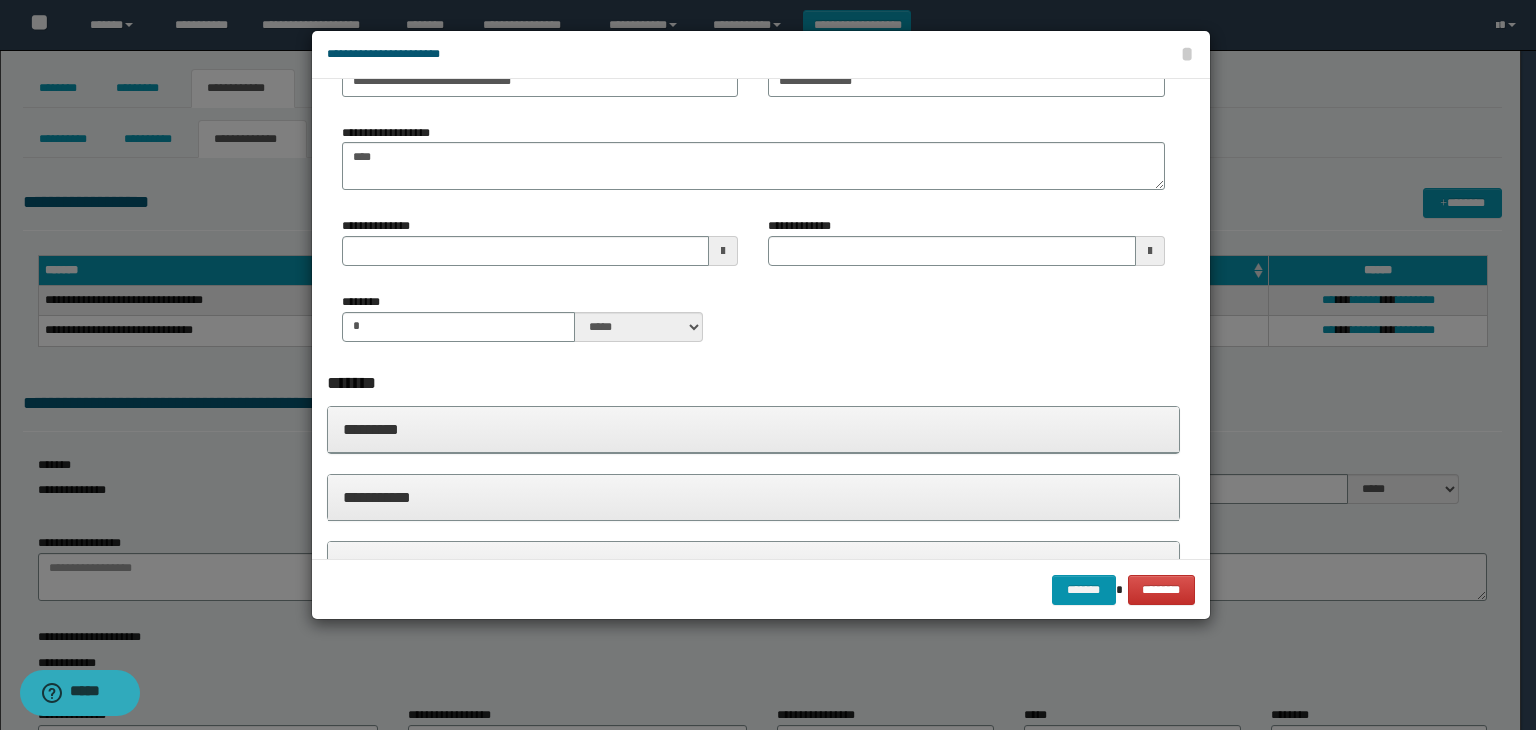 type 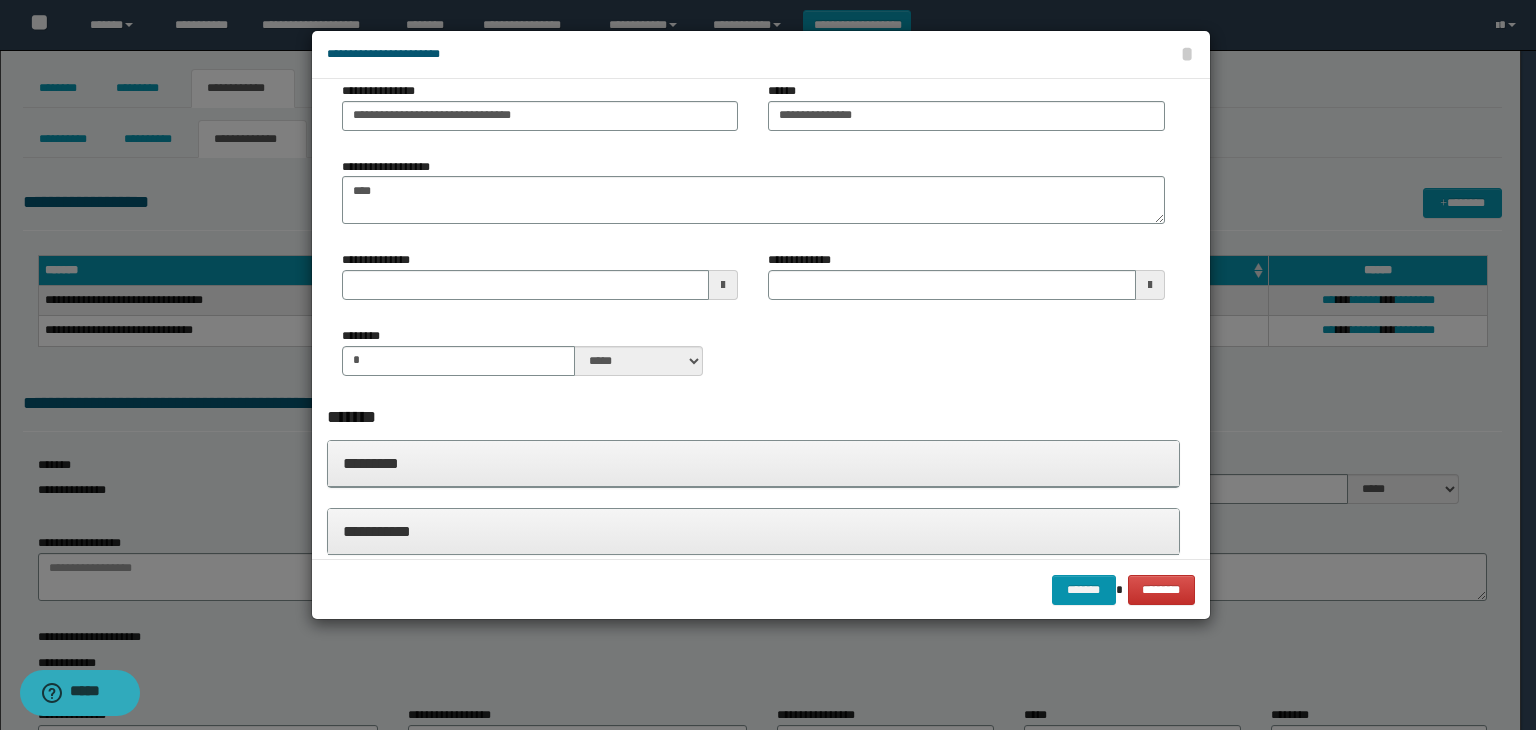 click on "*********" at bounding box center [754, 463] 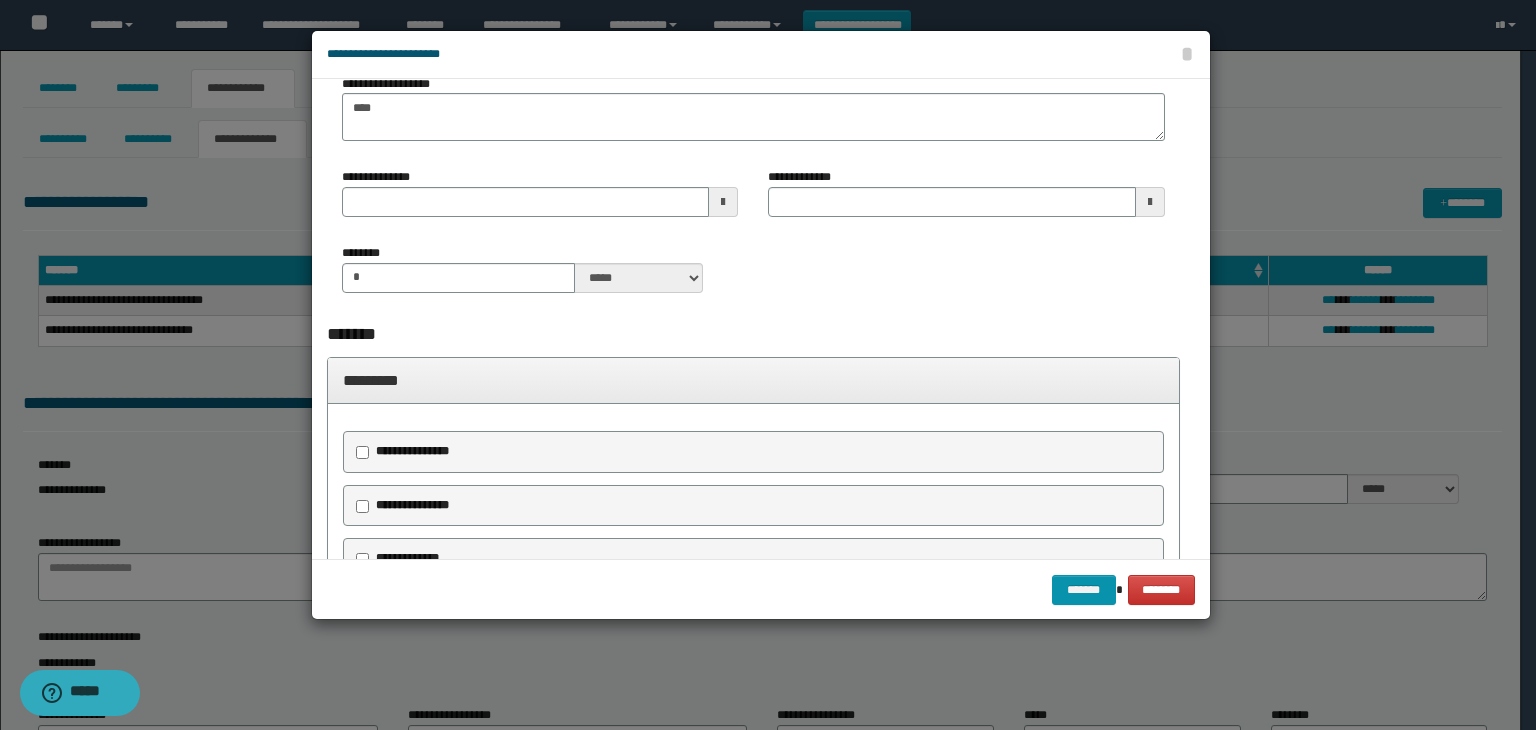 scroll, scrollTop: 300, scrollLeft: 0, axis: vertical 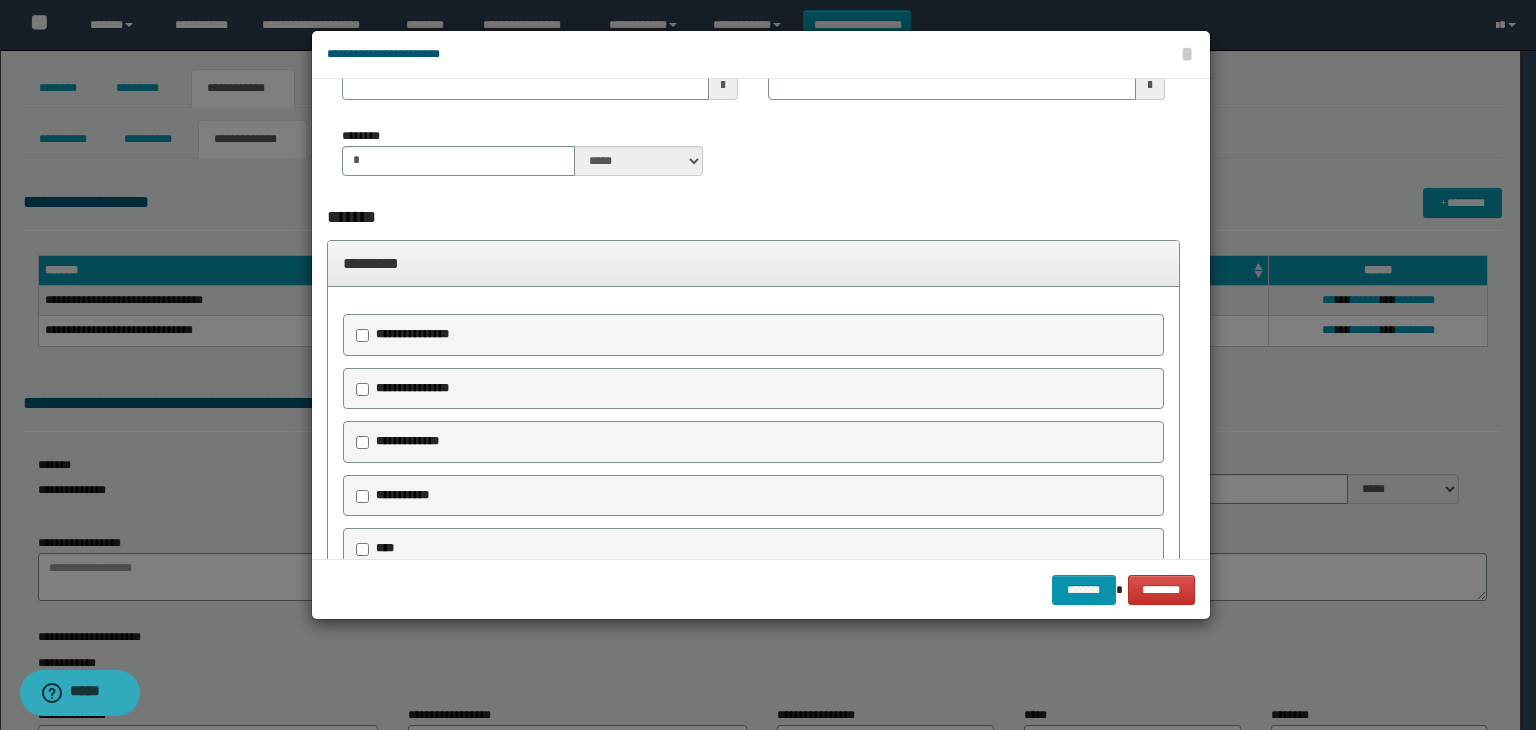 drag, startPoint x: 374, startPoint y: 376, endPoint x: 462, endPoint y: 395, distance: 90.02777 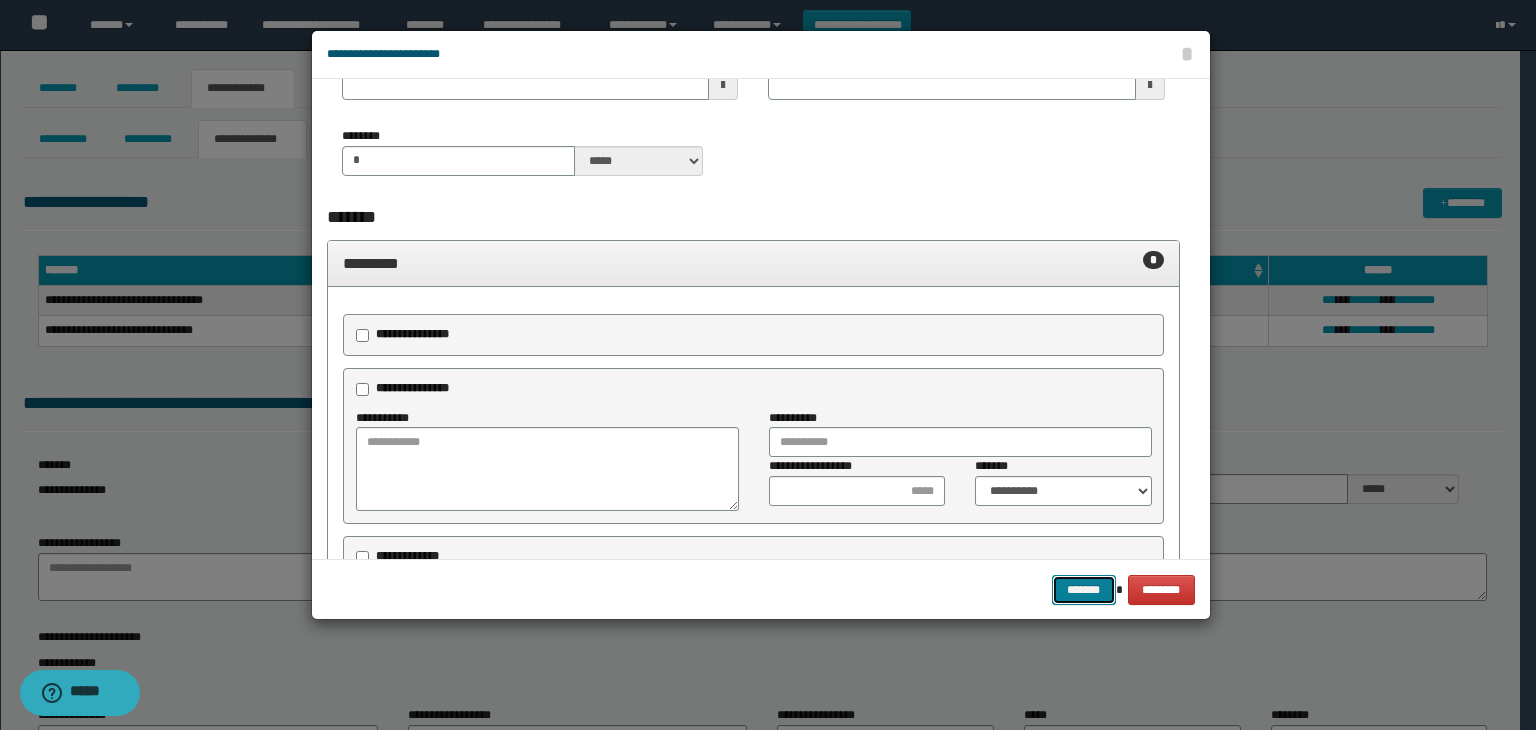 click on "*******" at bounding box center [1084, 590] 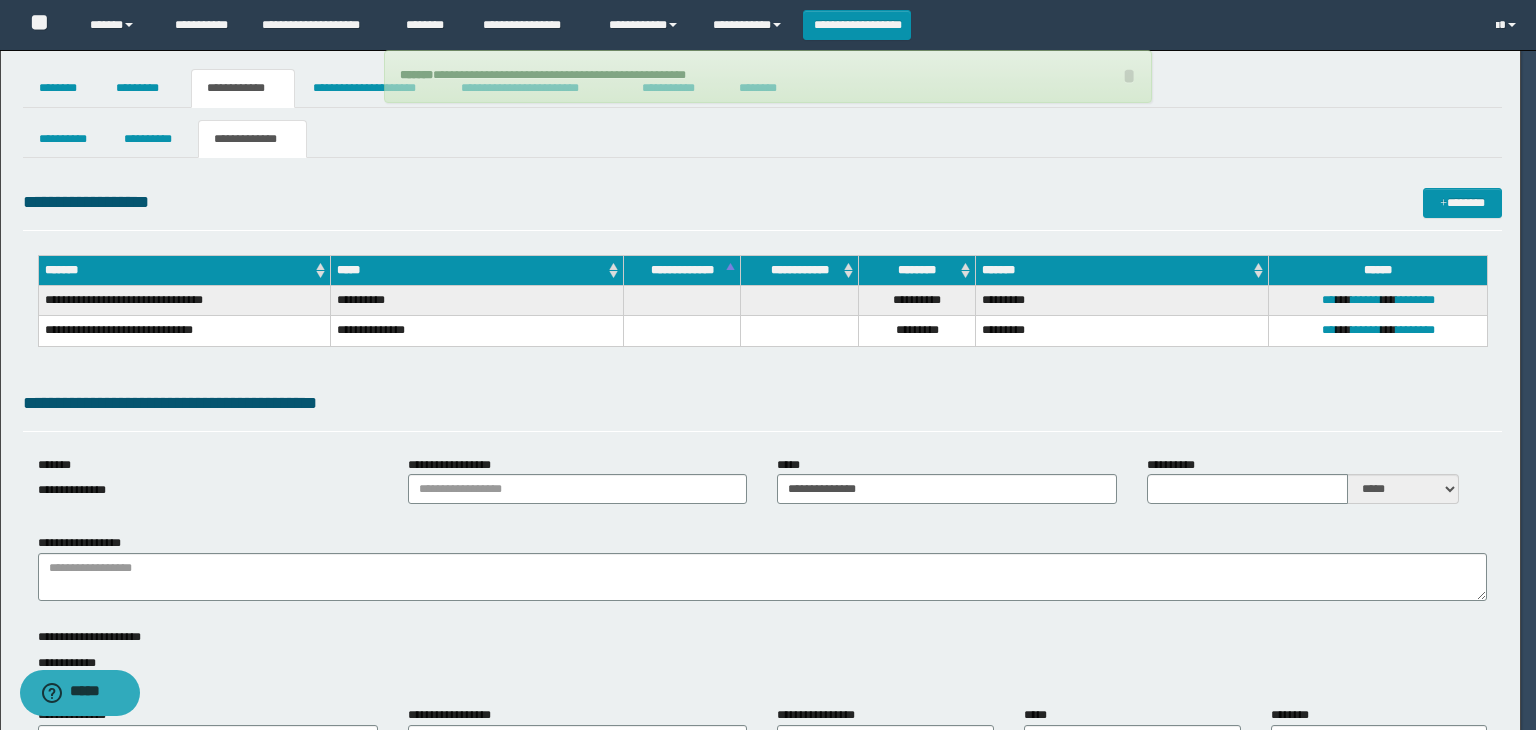 type 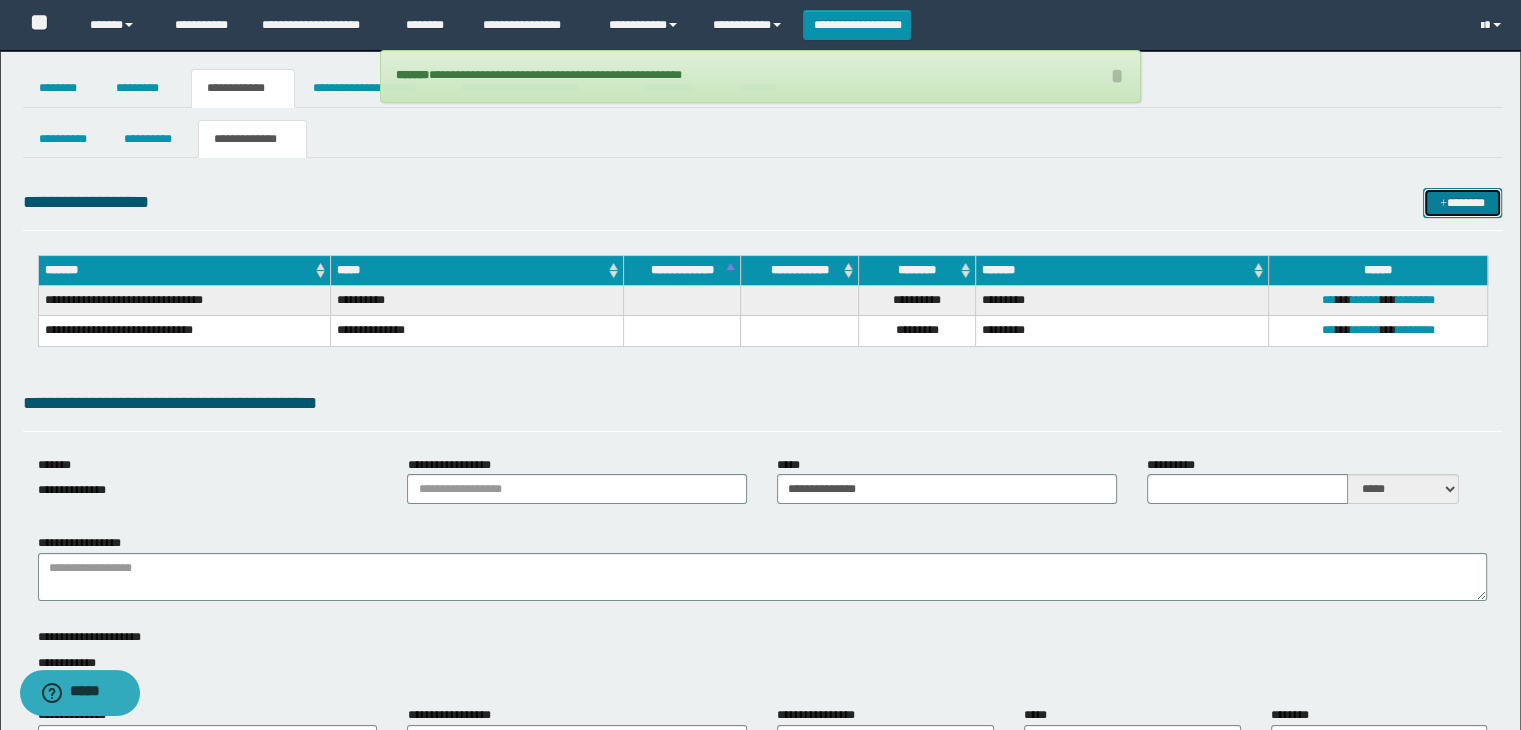 click on "*******" at bounding box center (1462, 203) 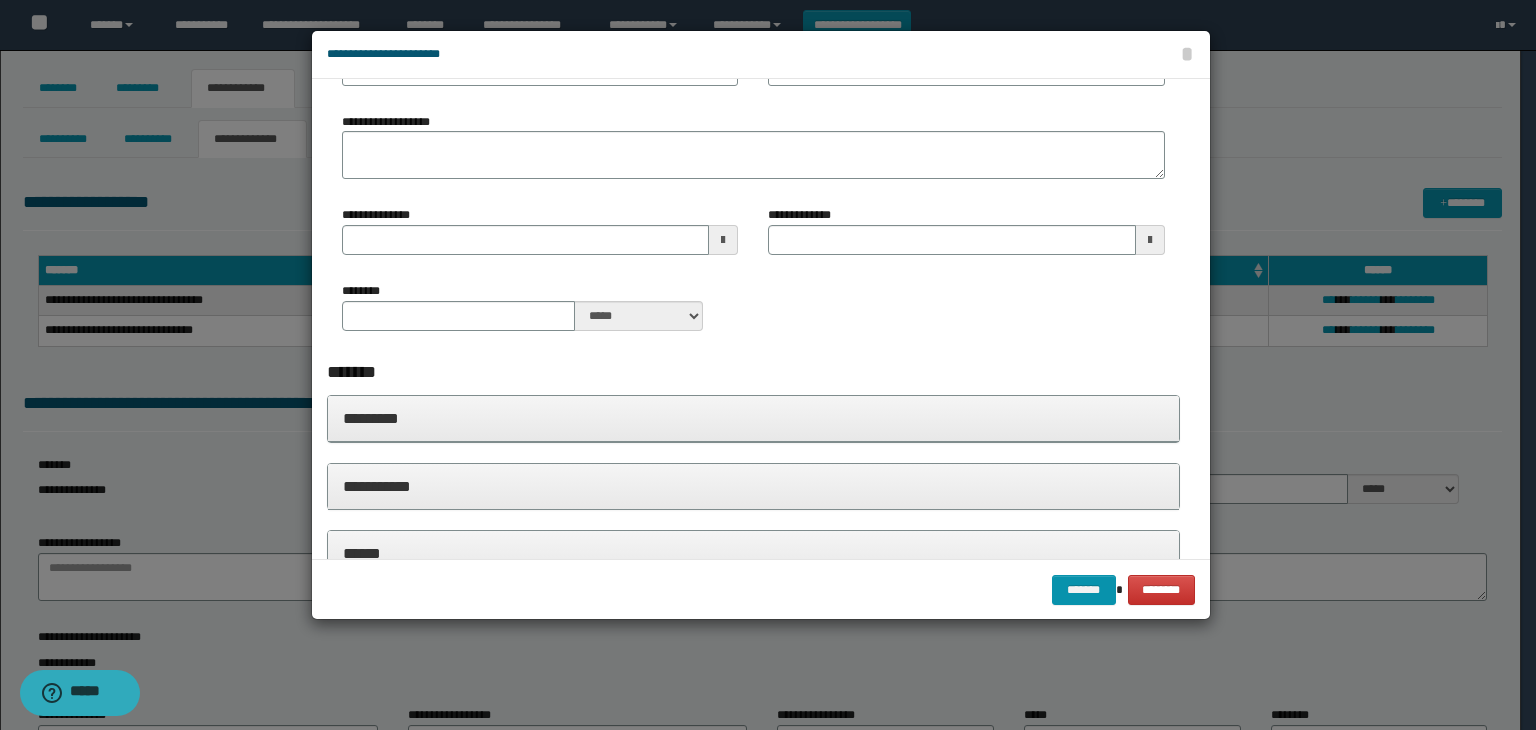 scroll, scrollTop: 0, scrollLeft: 0, axis: both 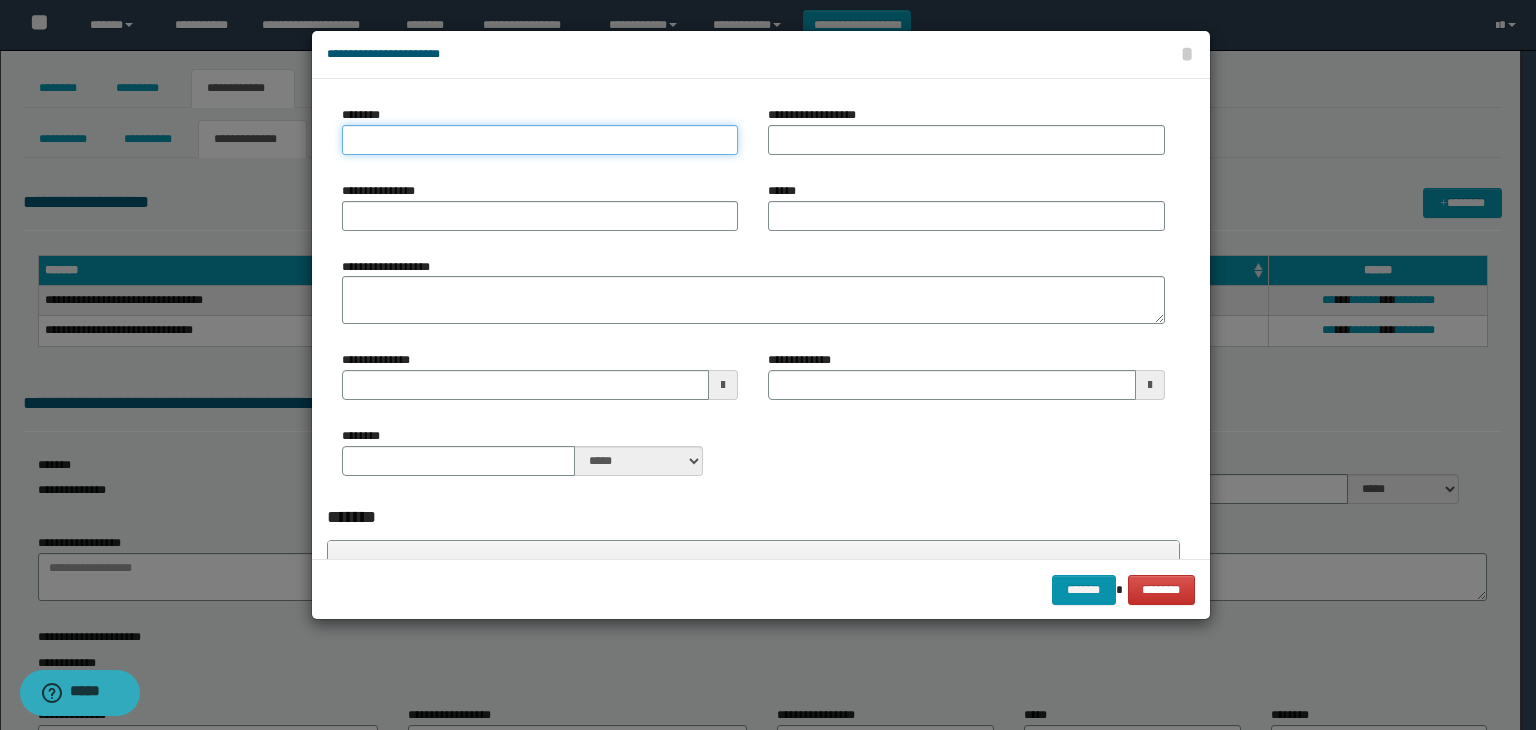 click on "********" at bounding box center (540, 140) 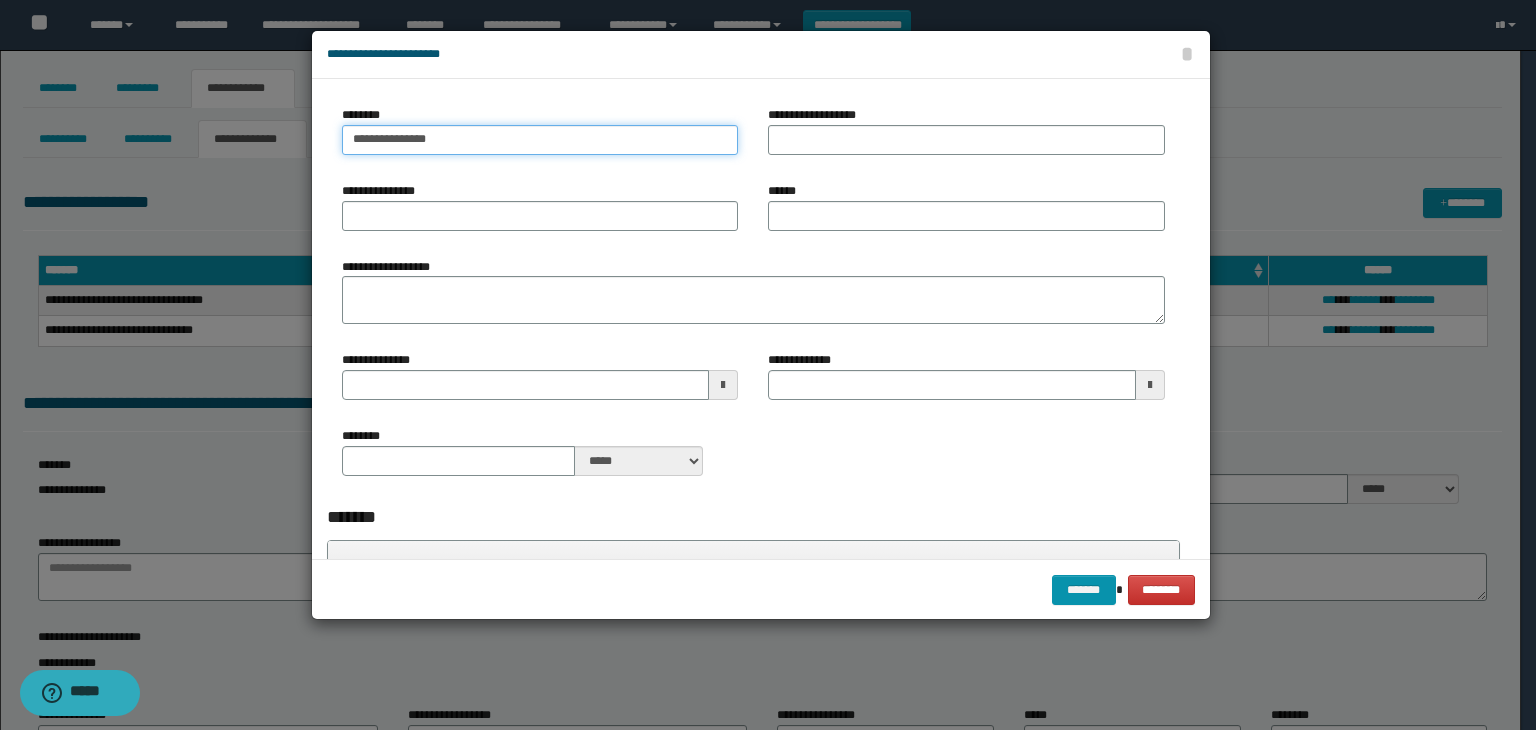 type on "**********" 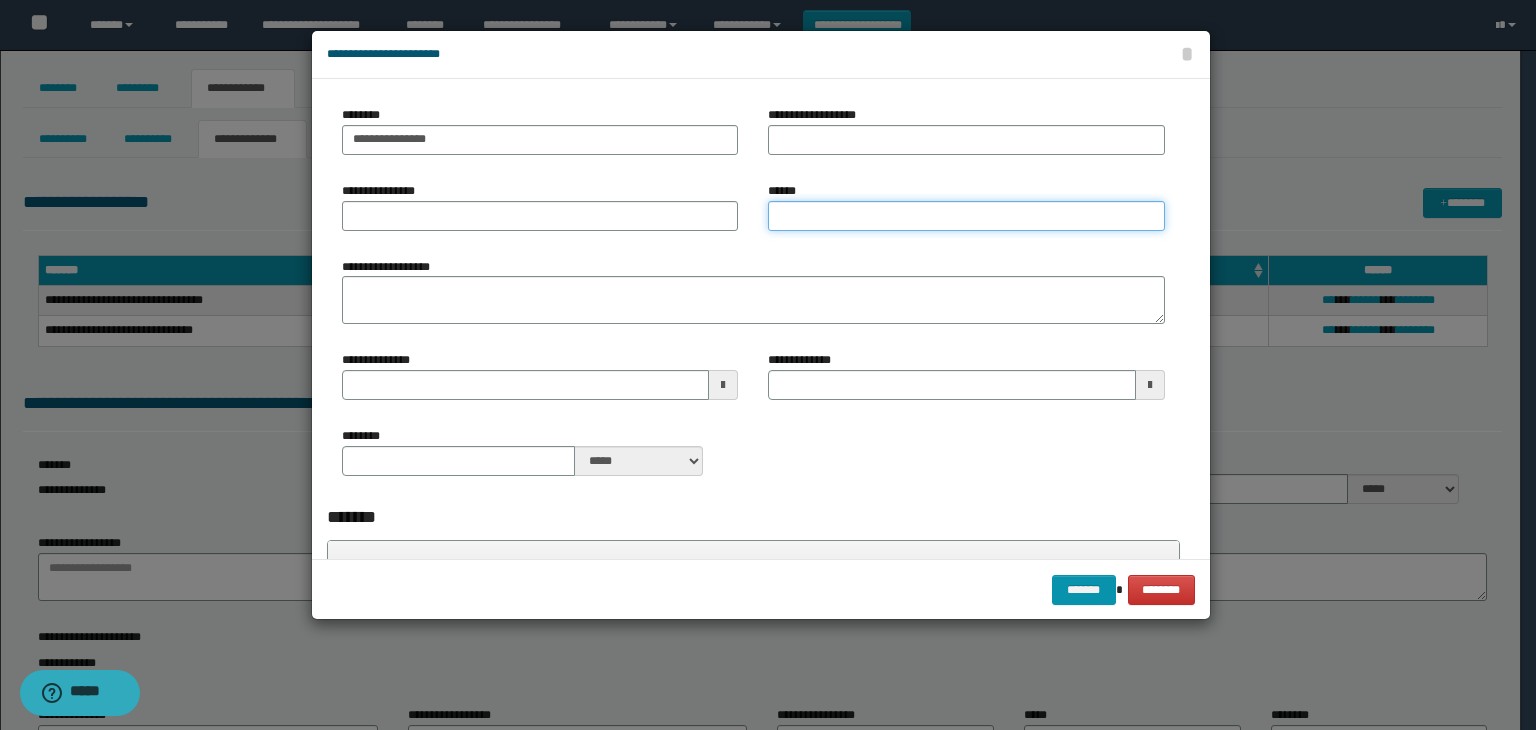 click on "******" at bounding box center [966, 216] 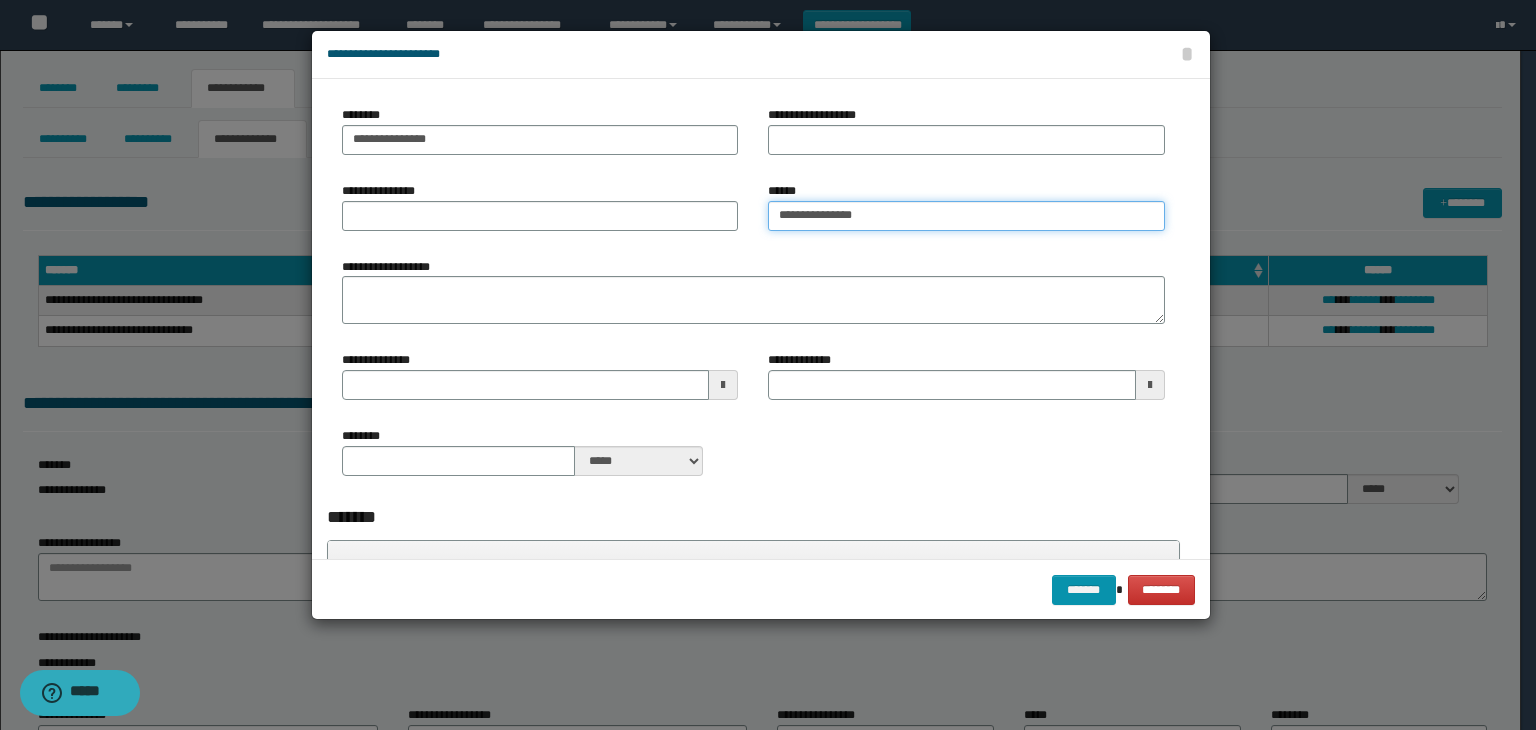 type on "**********" 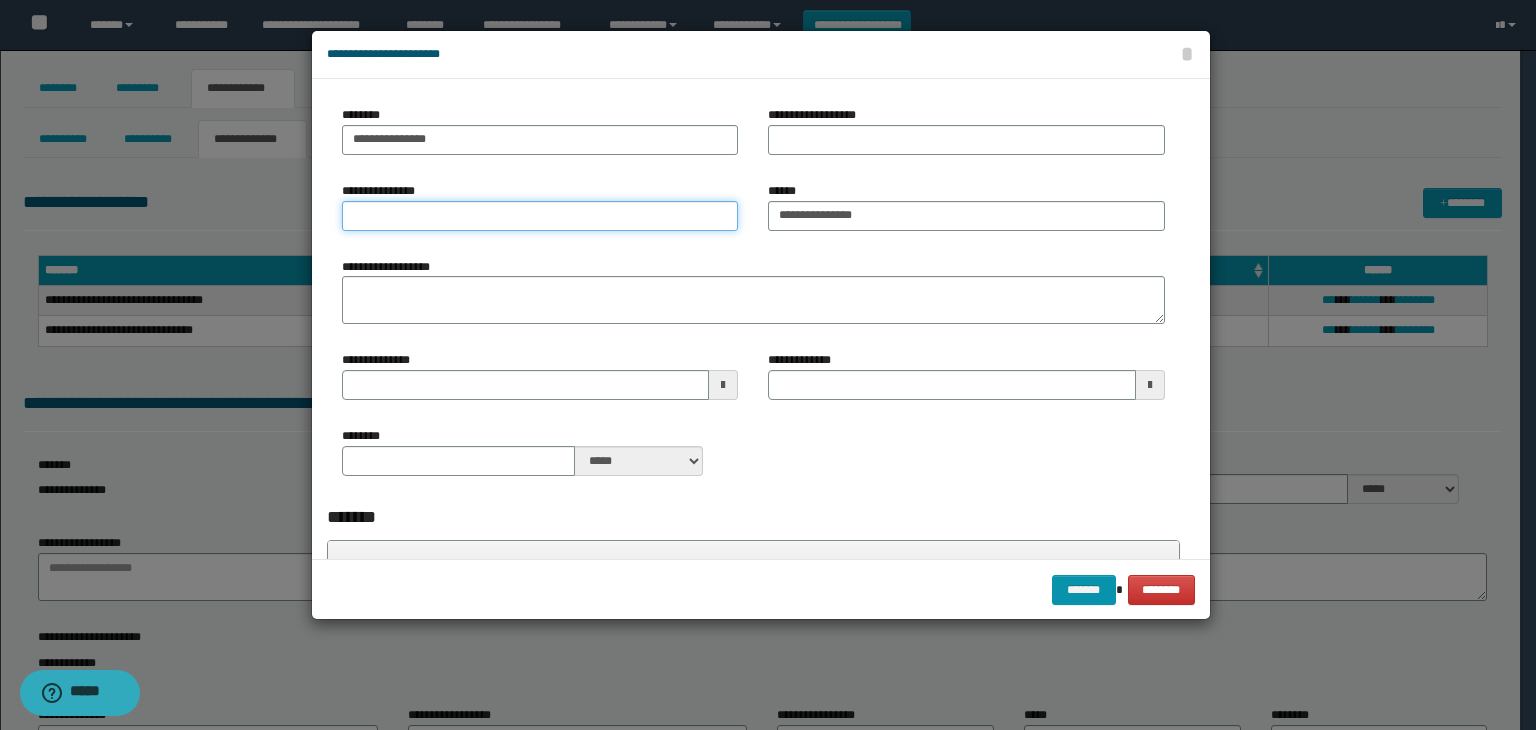 click on "**********" at bounding box center [540, 216] 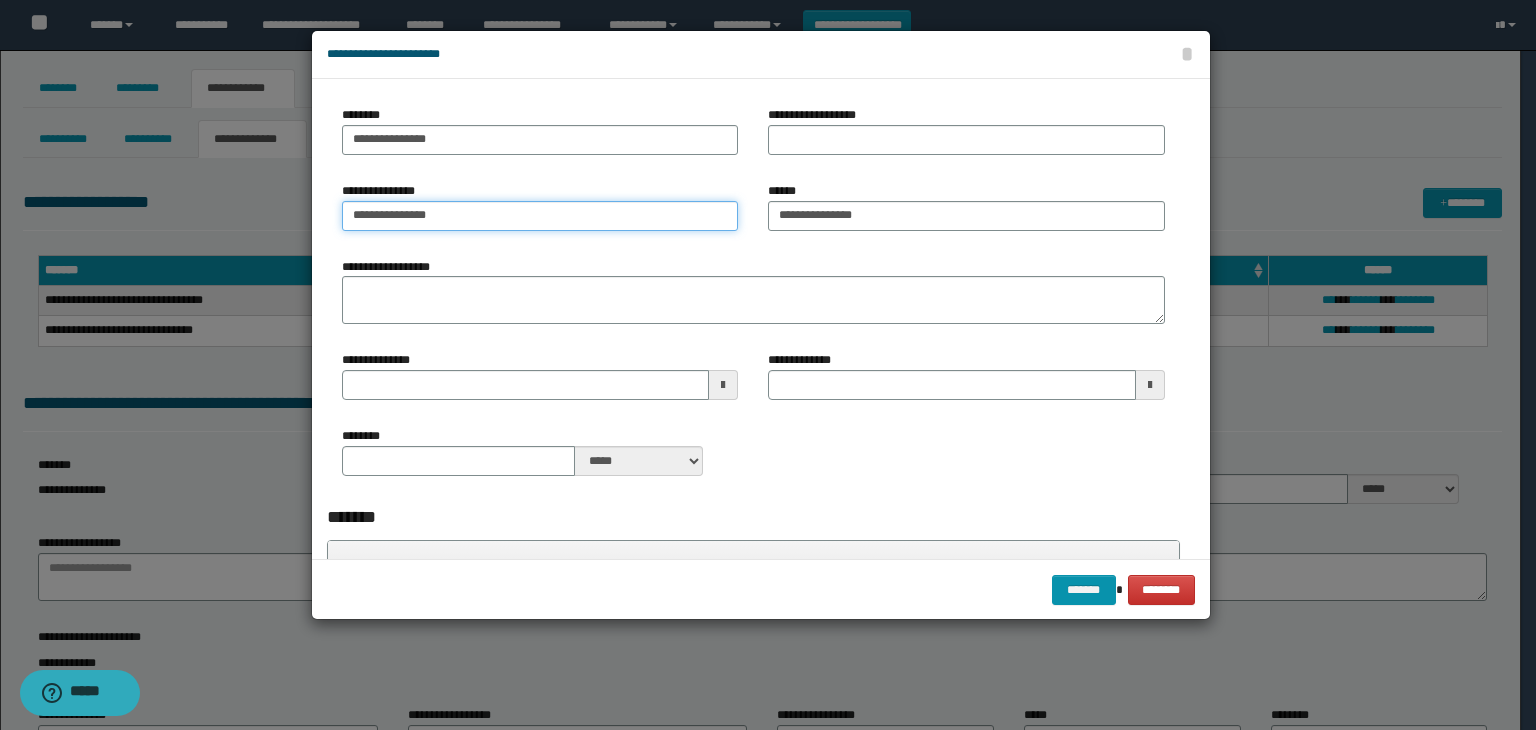 type on "**********" 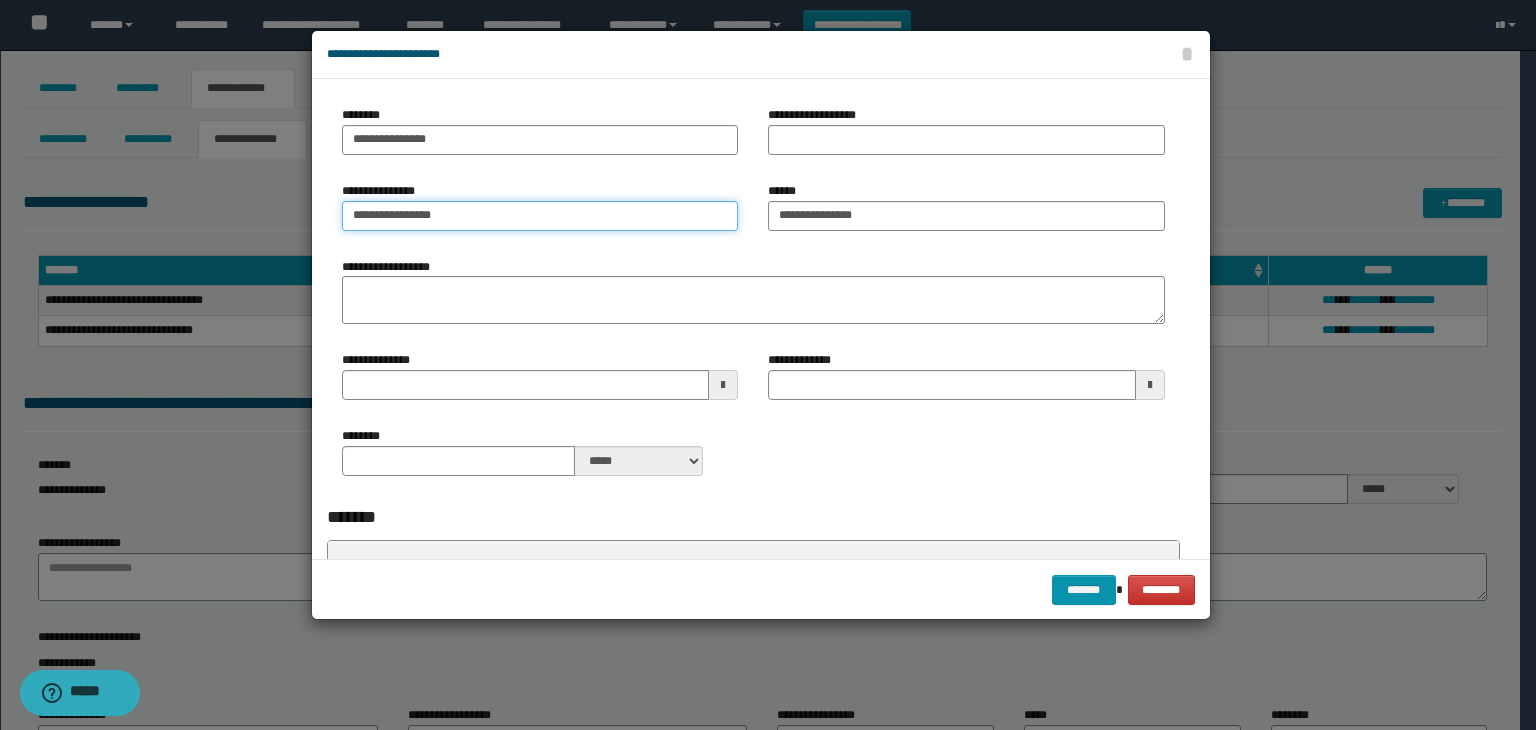 type 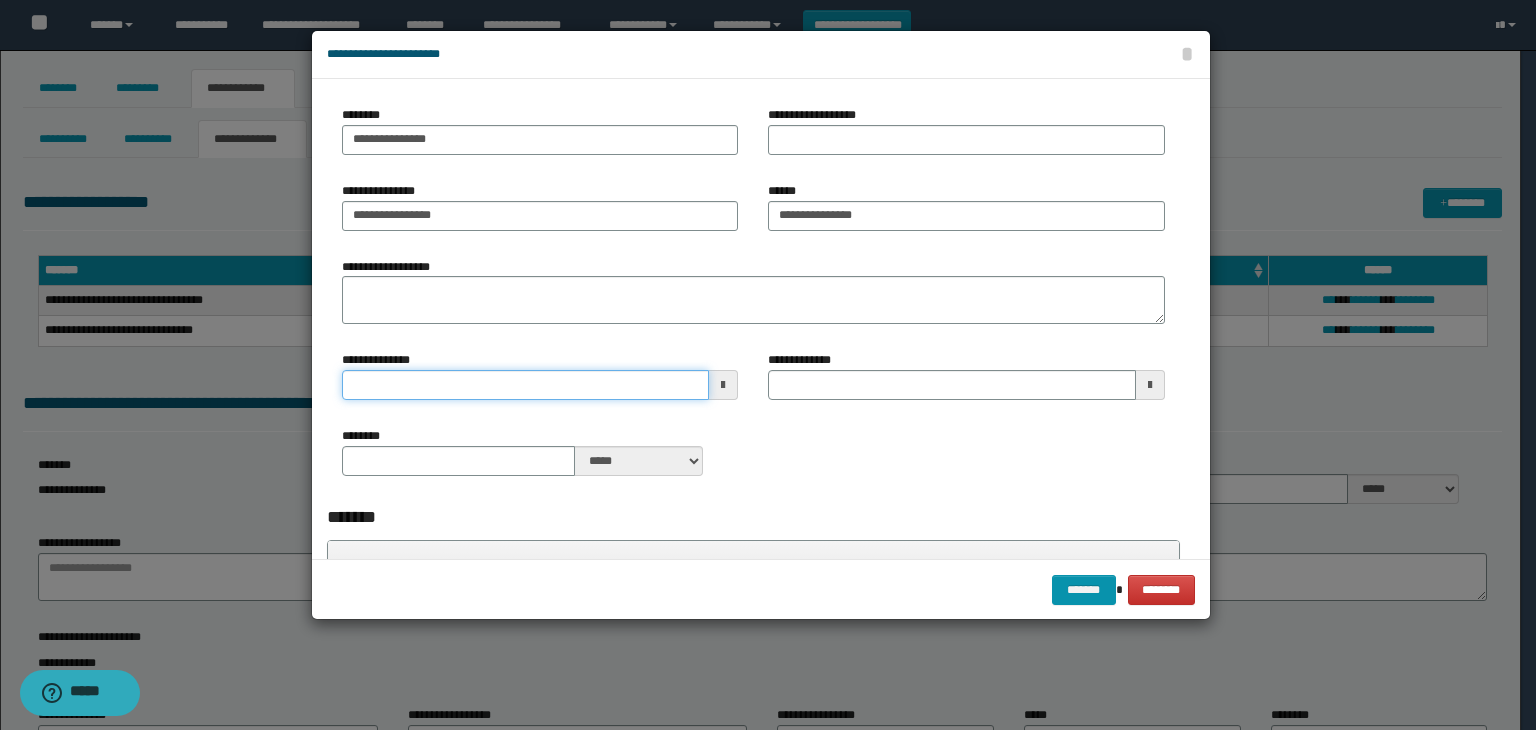 click on "**********" at bounding box center (526, 385) 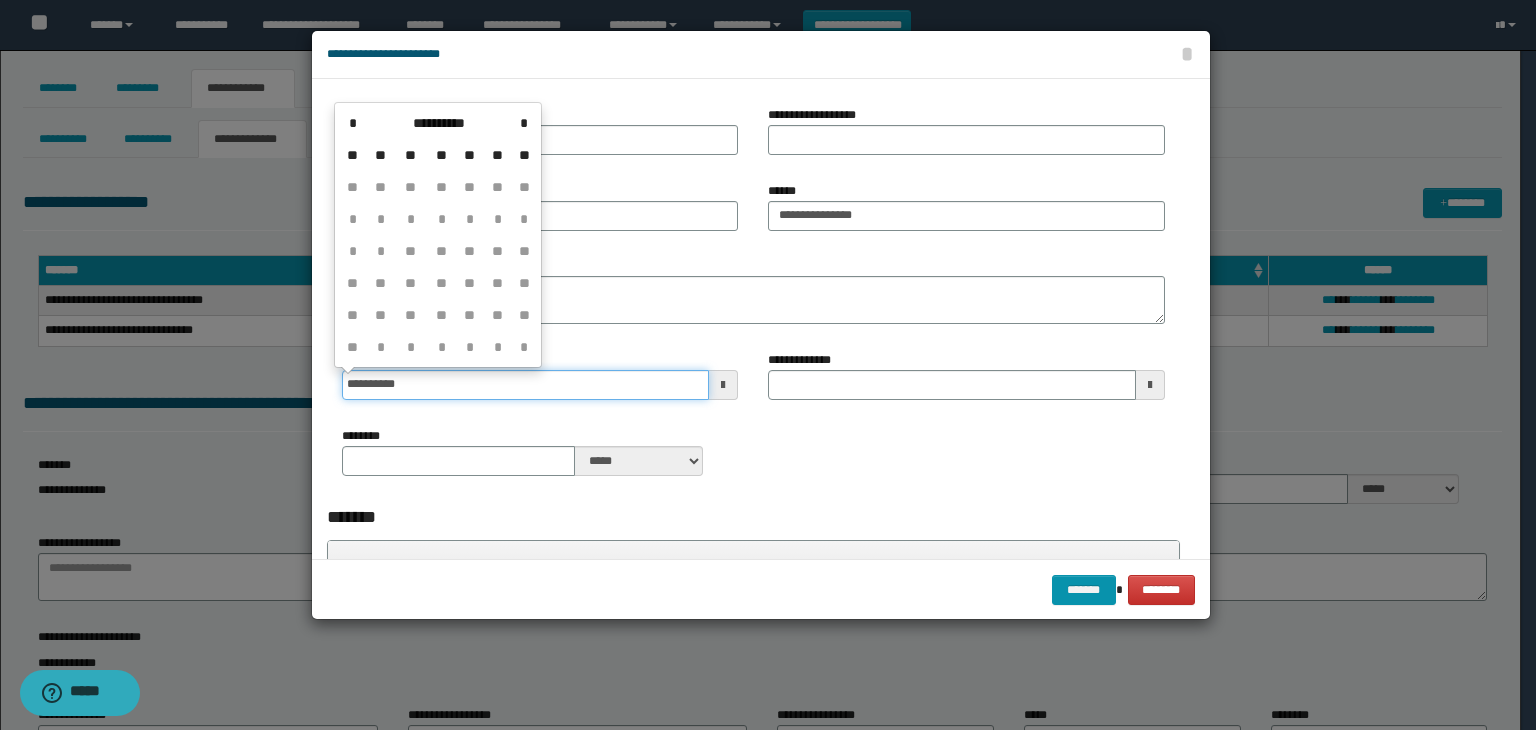type on "**********" 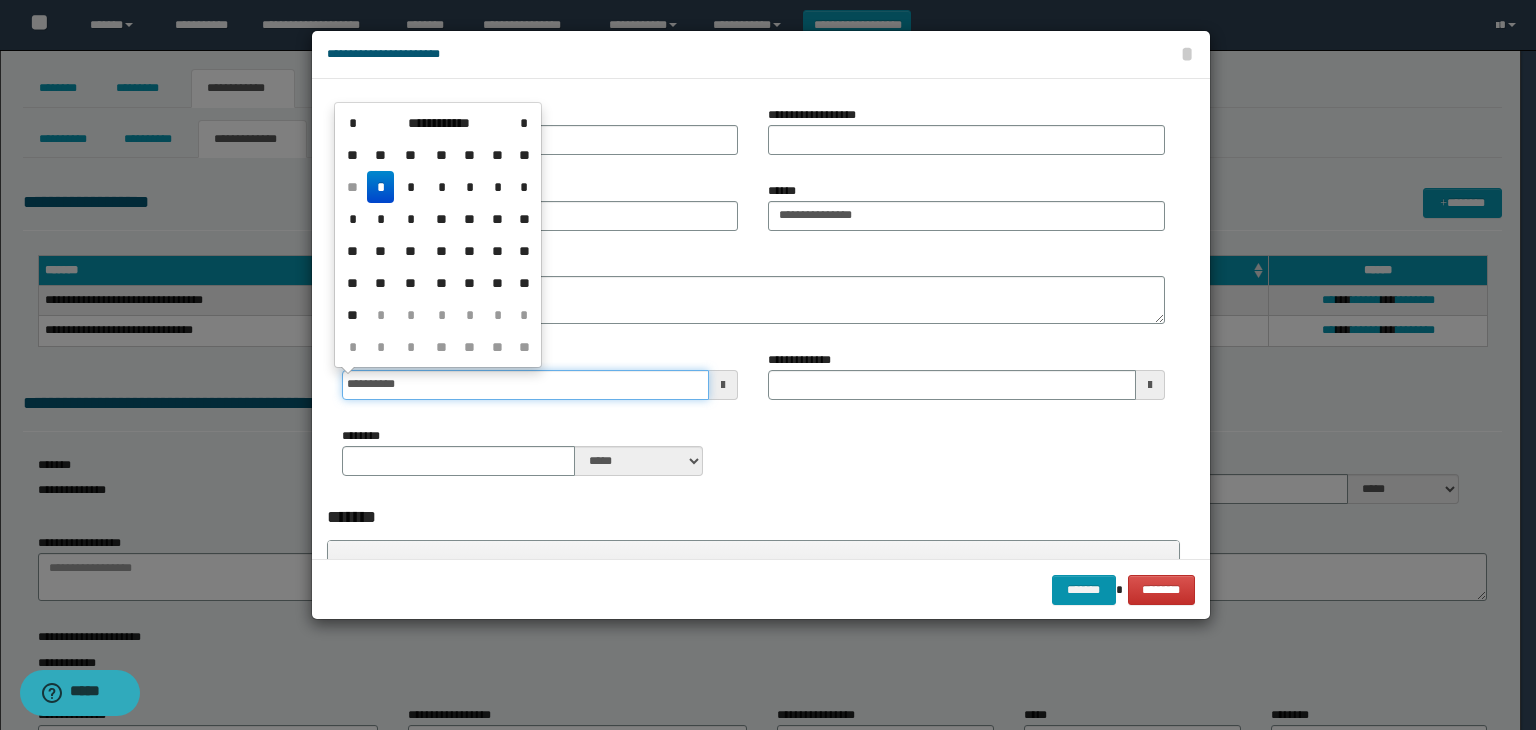 type 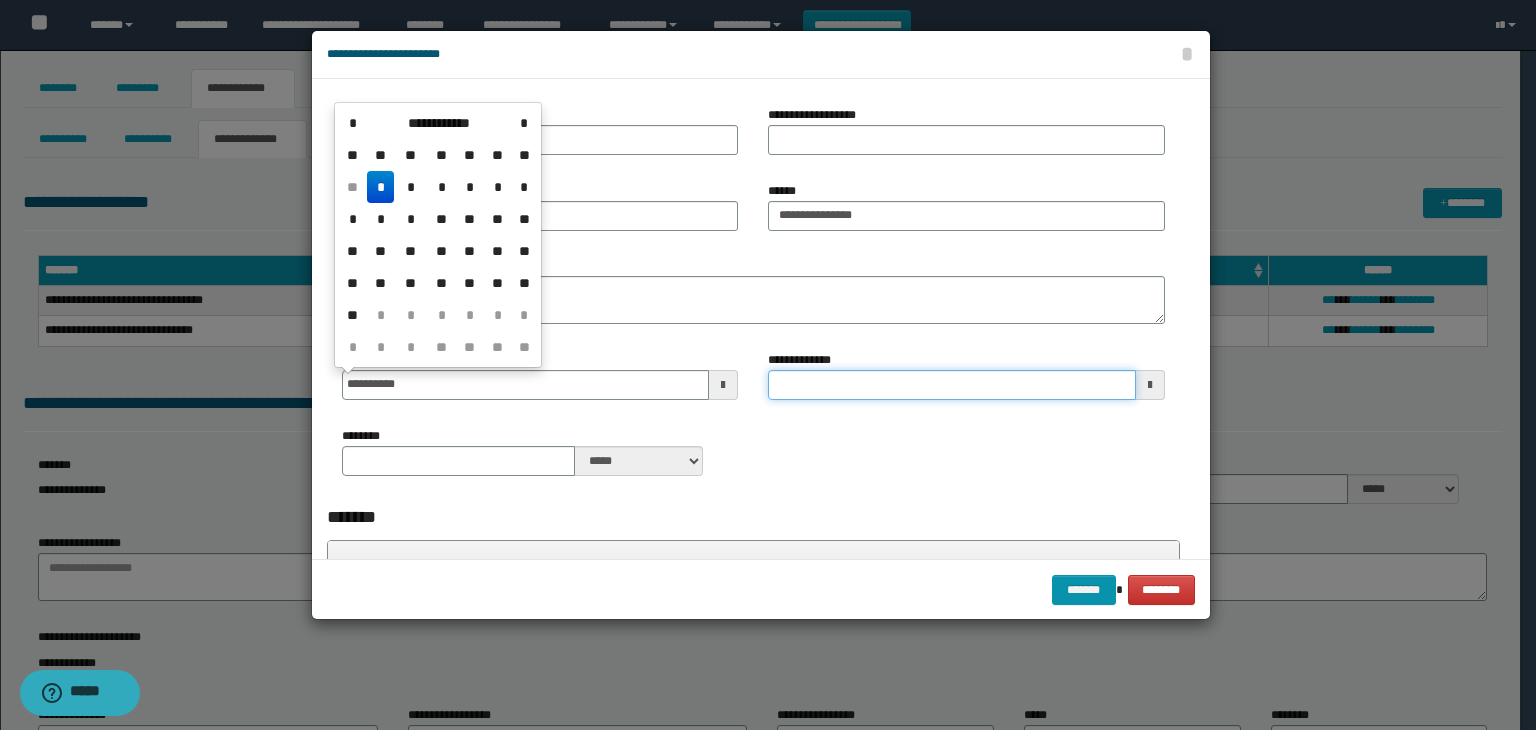 type on "**********" 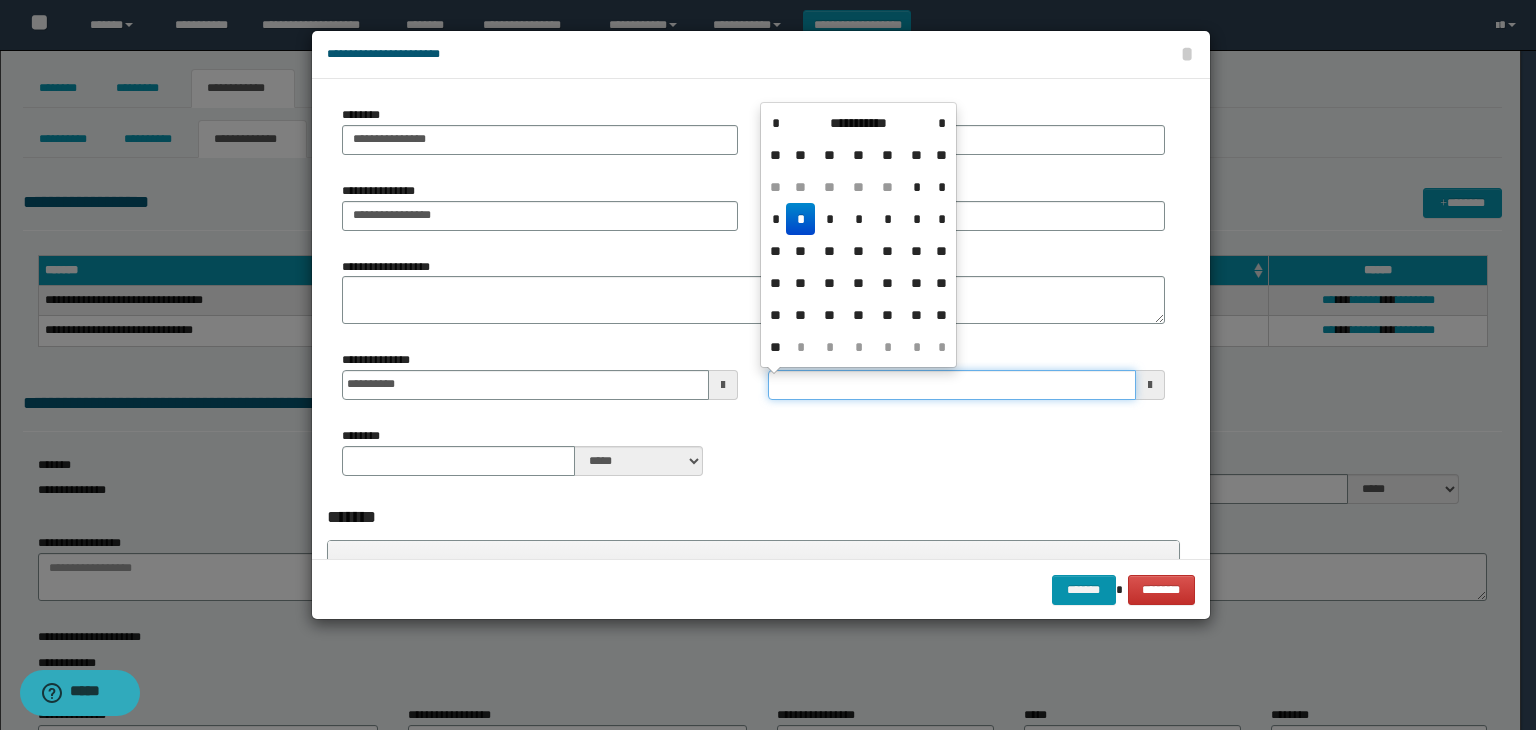 drag, startPoint x: 805, startPoint y: 385, endPoint x: 804, endPoint y: 397, distance: 12.0415945 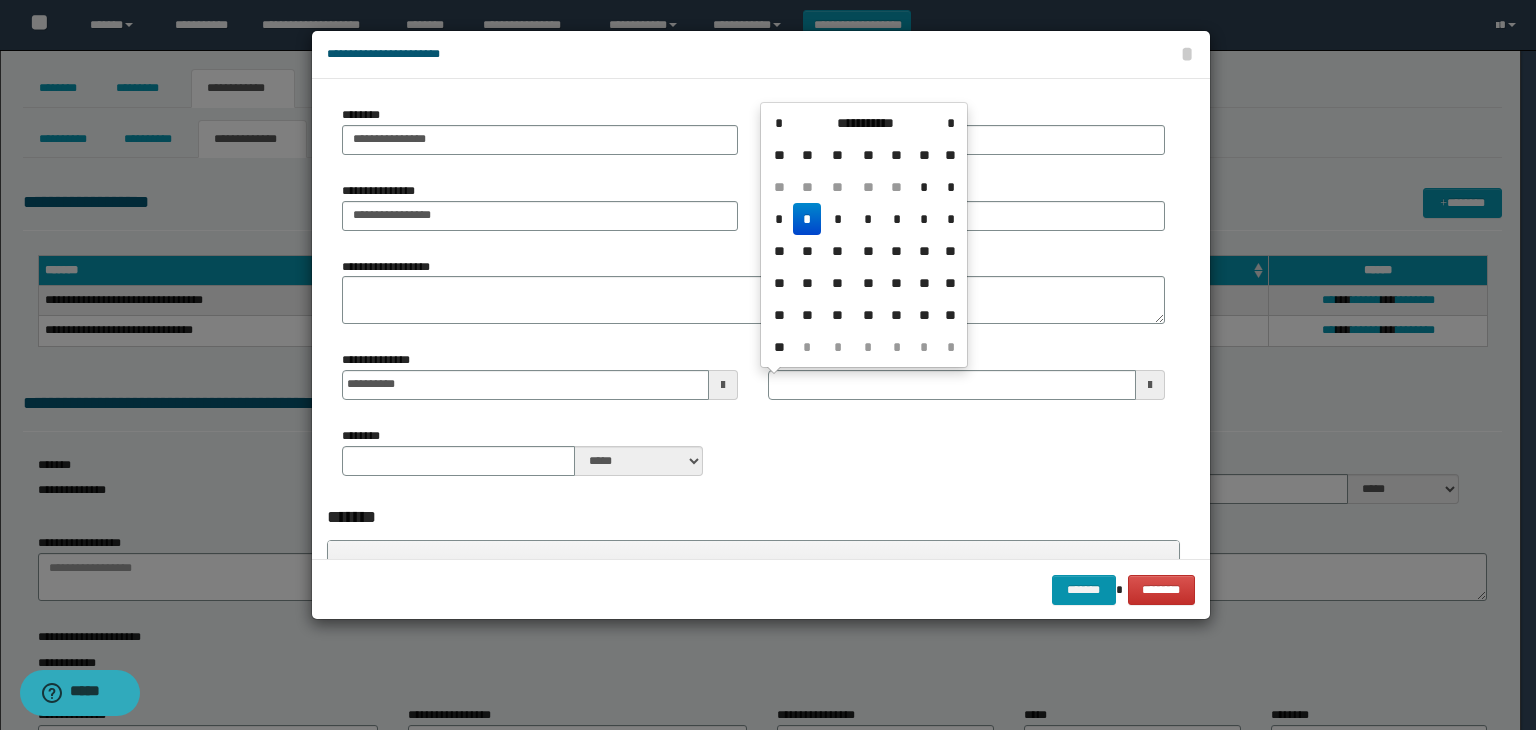 click on "*" at bounding box center [807, 219] 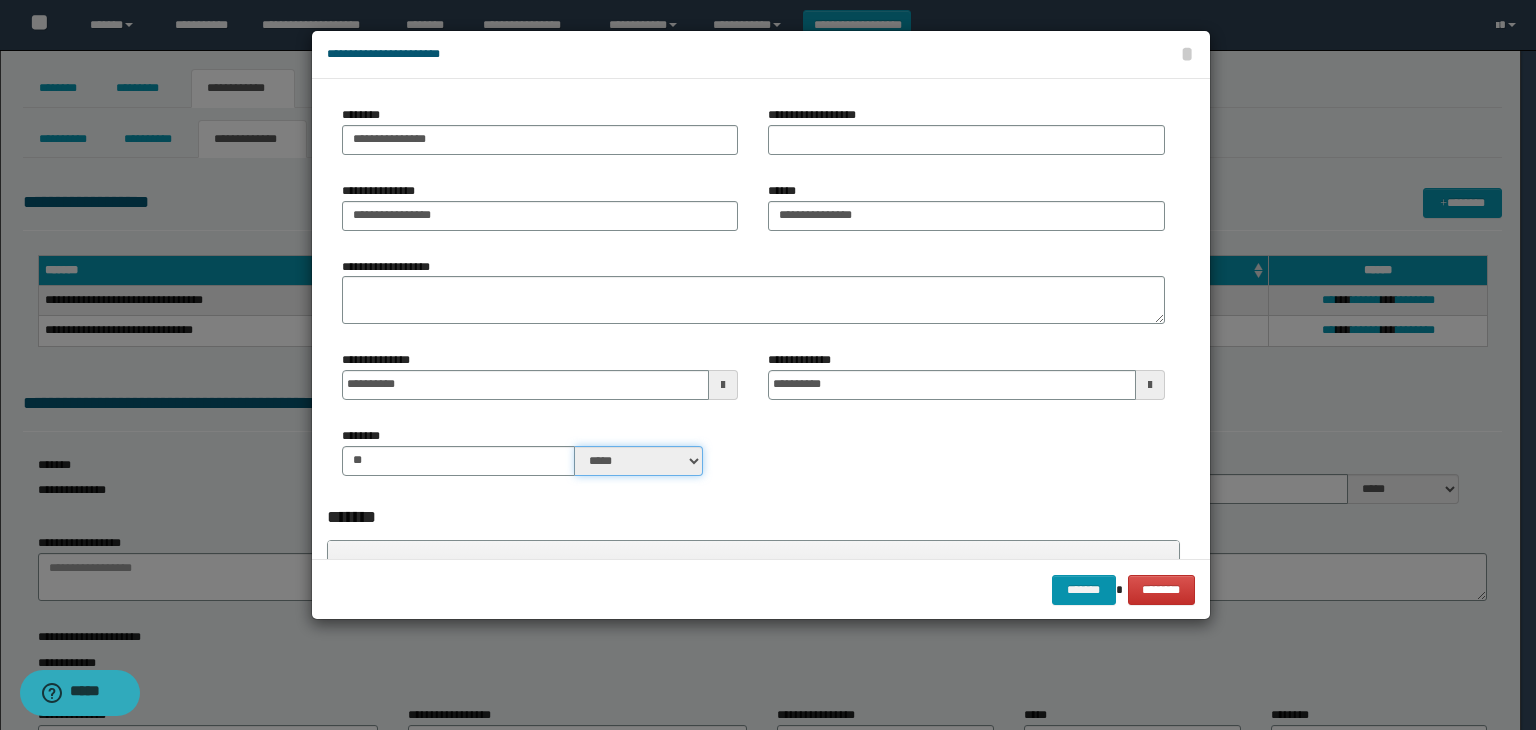 click on "*****
****" at bounding box center (639, 461) 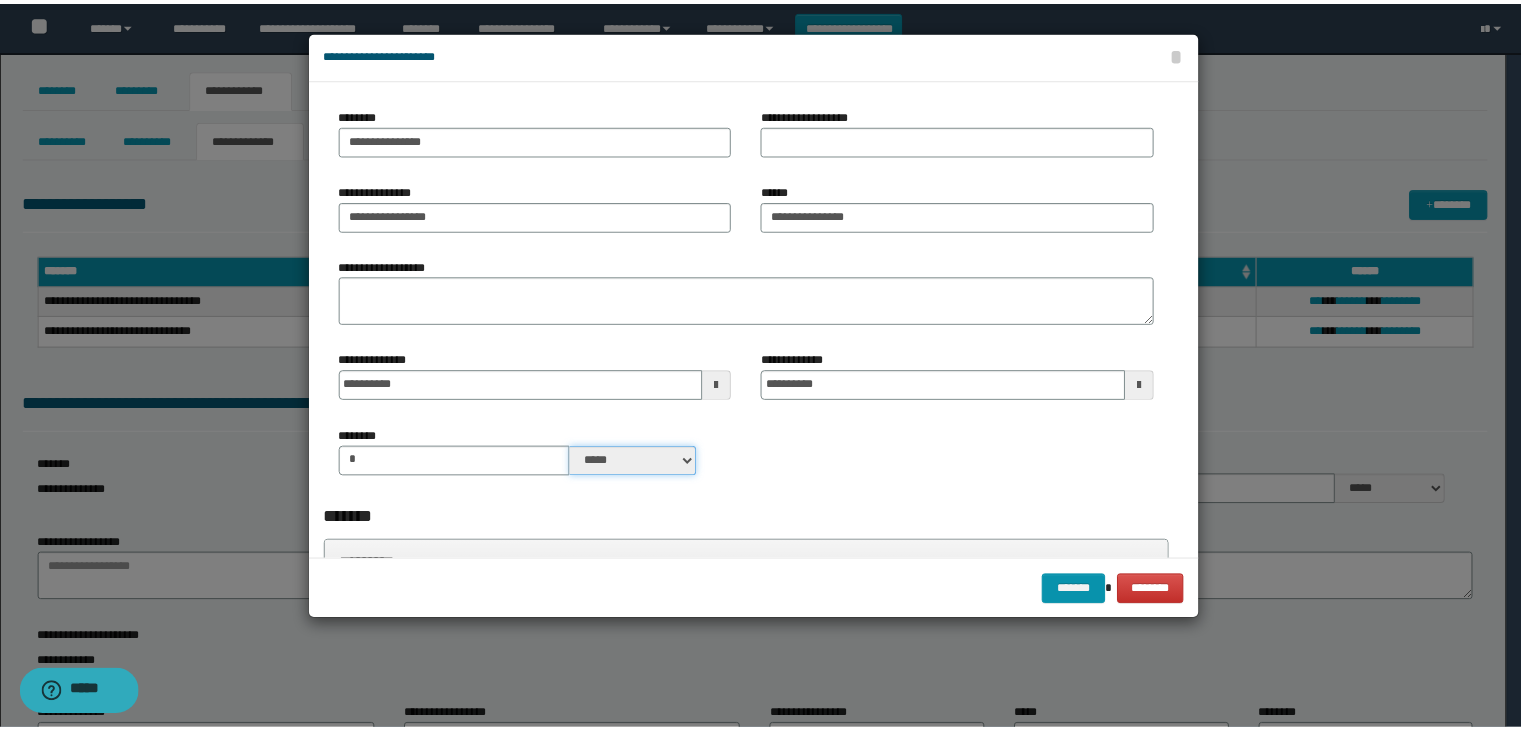 scroll, scrollTop: 300, scrollLeft: 0, axis: vertical 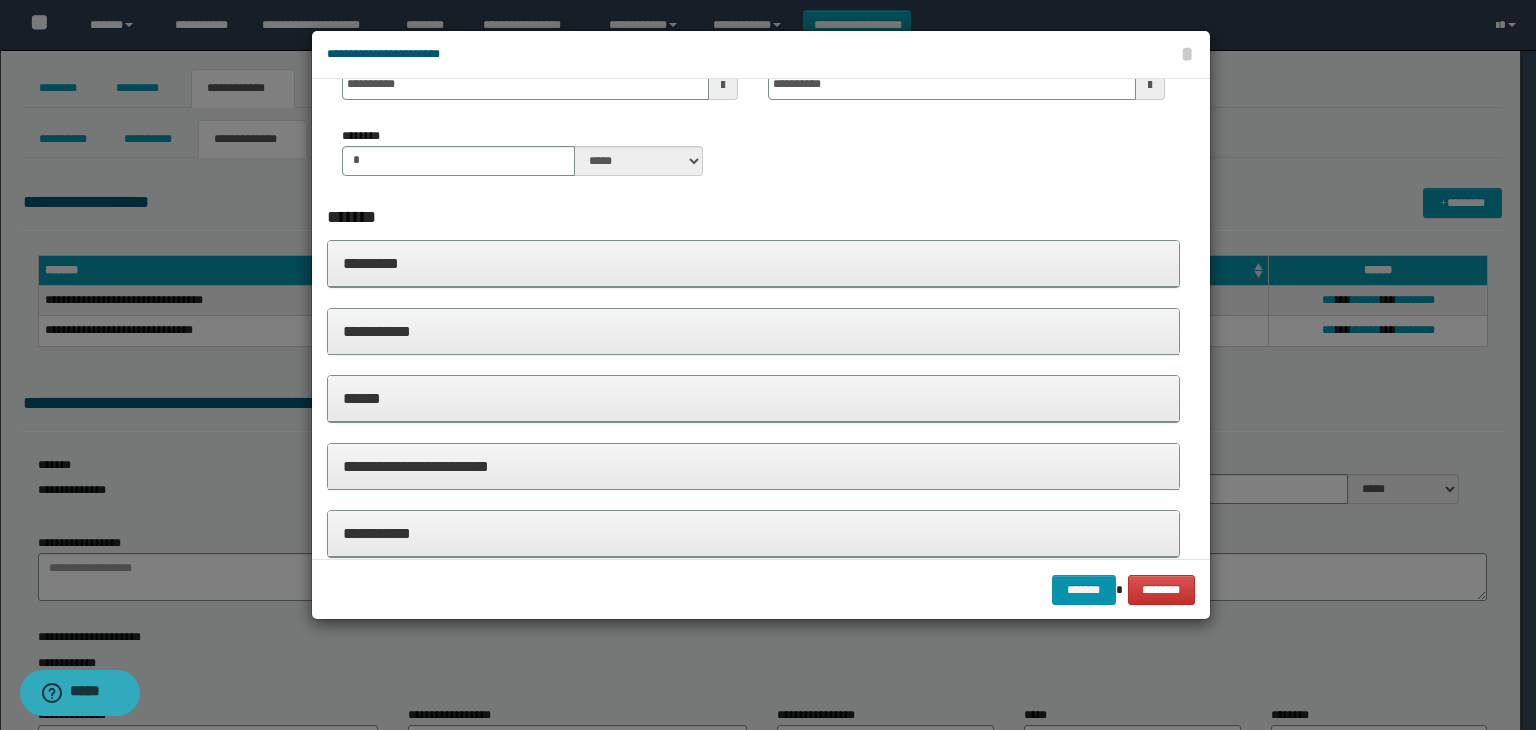 click on "*********" at bounding box center [754, 263] 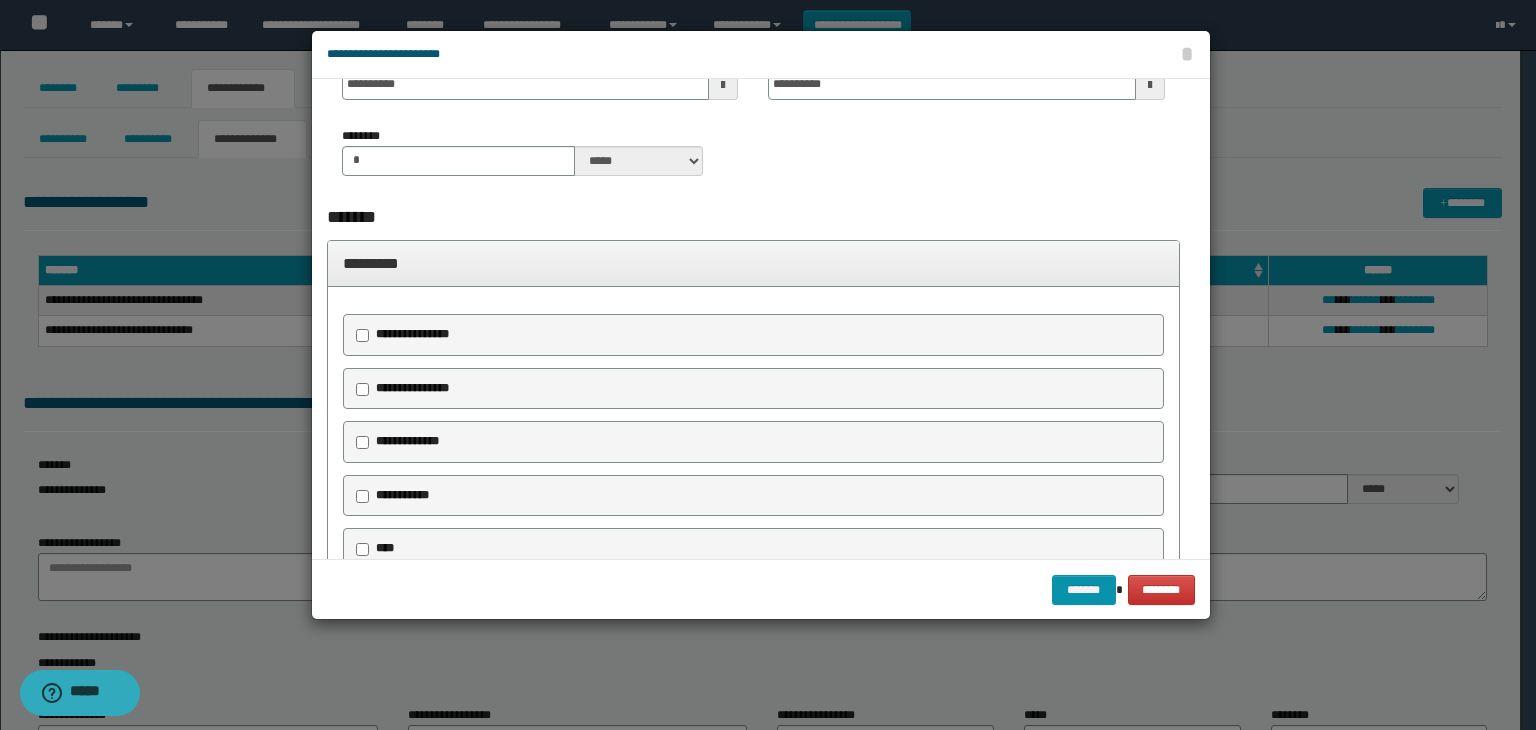 click on "**********" at bounding box center [412, 334] 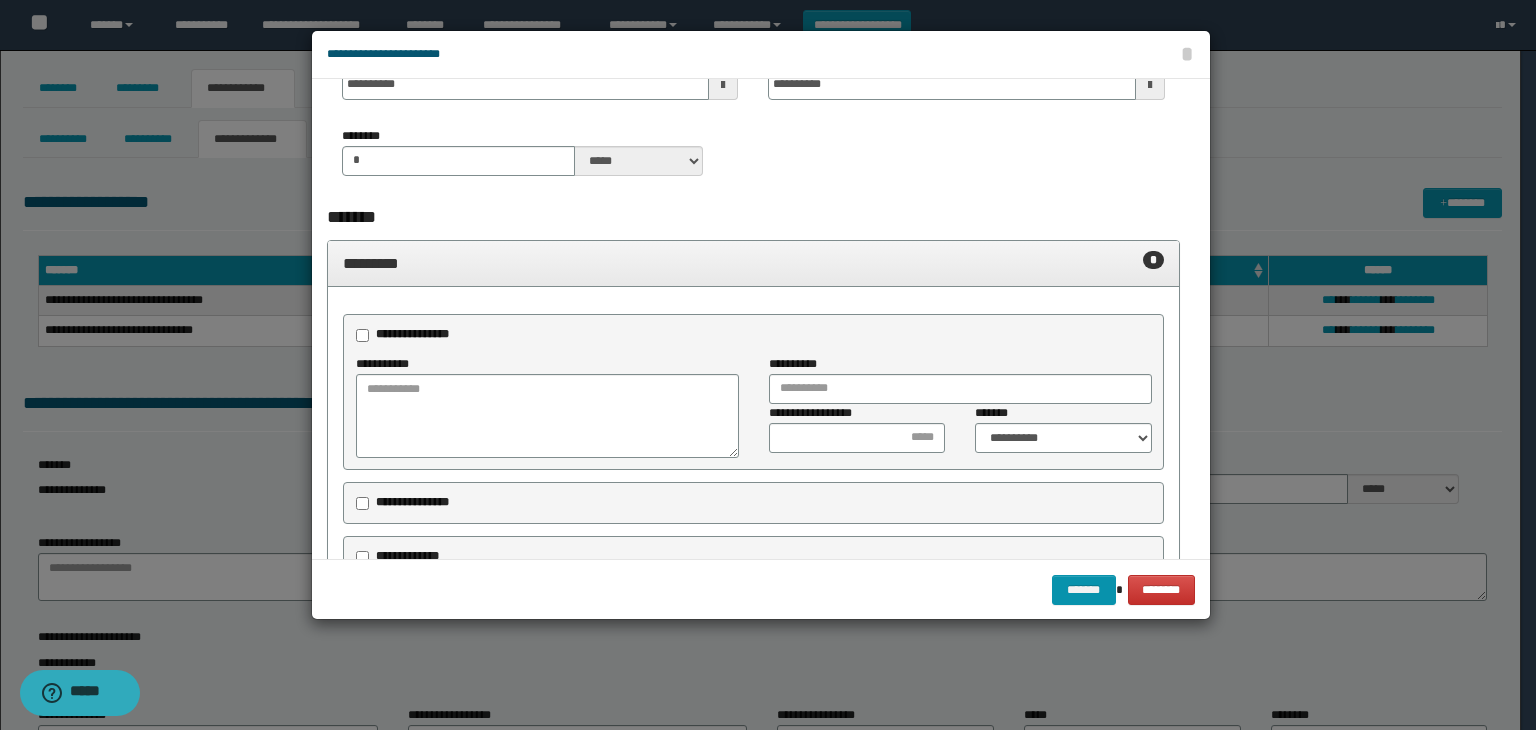 click on "**********" at bounding box center (415, 503) 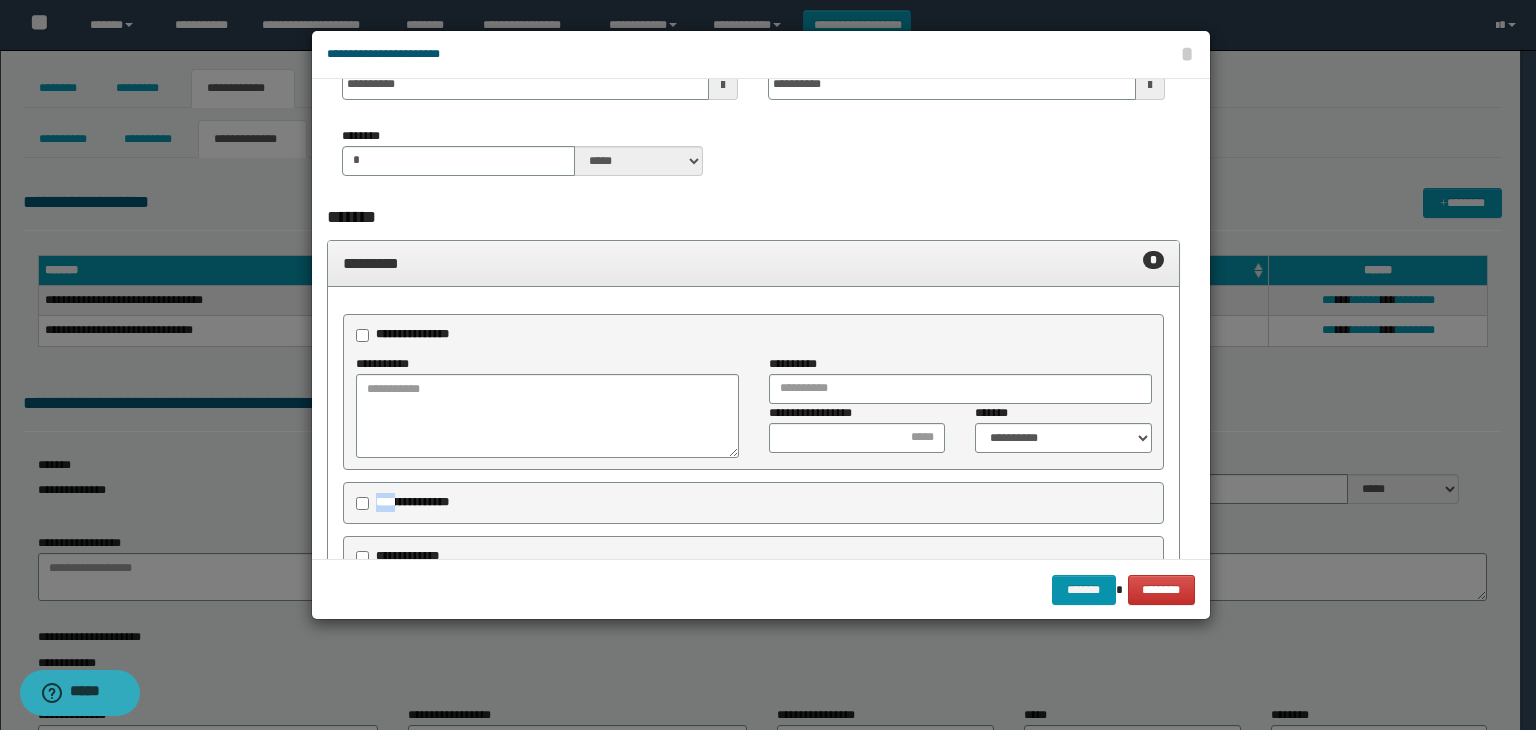 click on "**********" at bounding box center [412, 502] 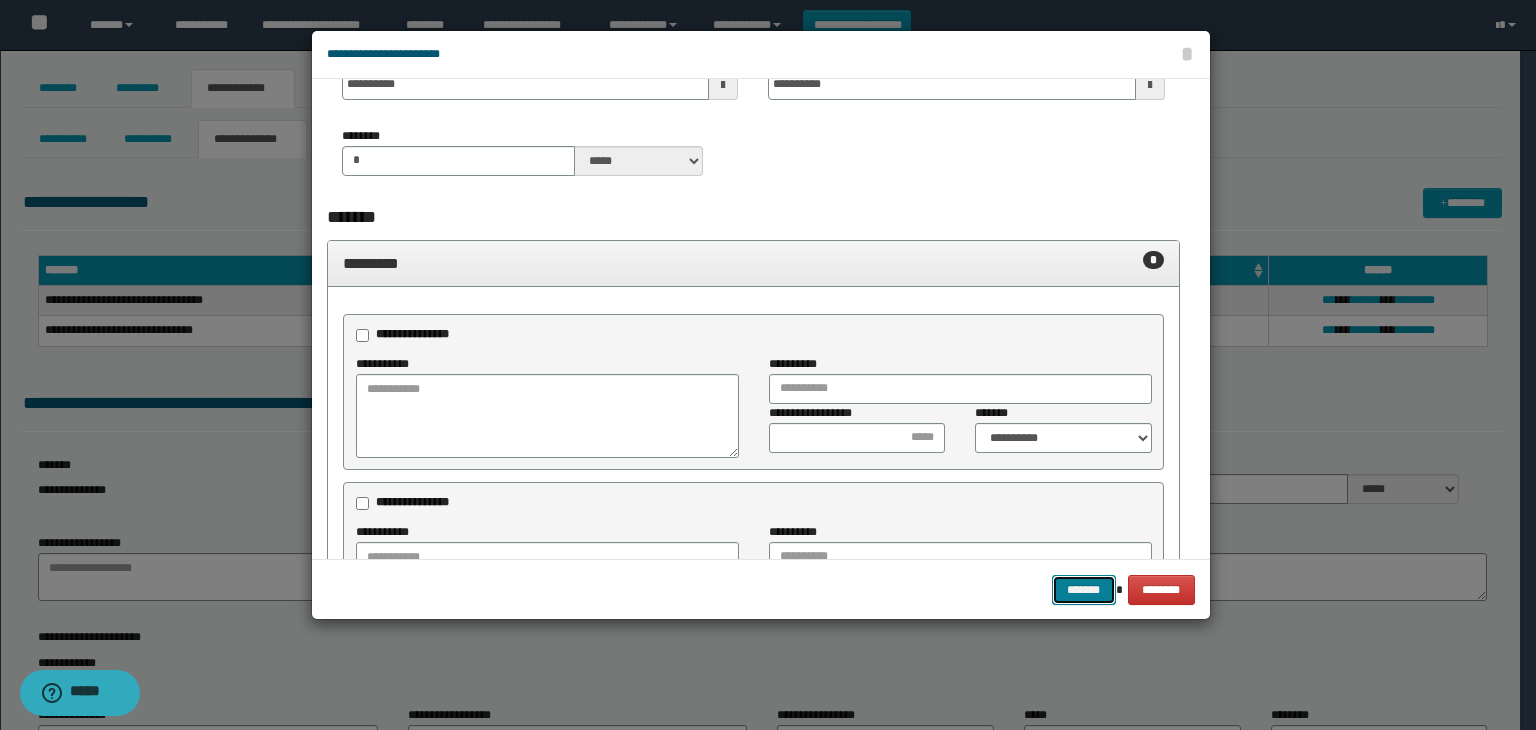 click on "*******" at bounding box center (1084, 590) 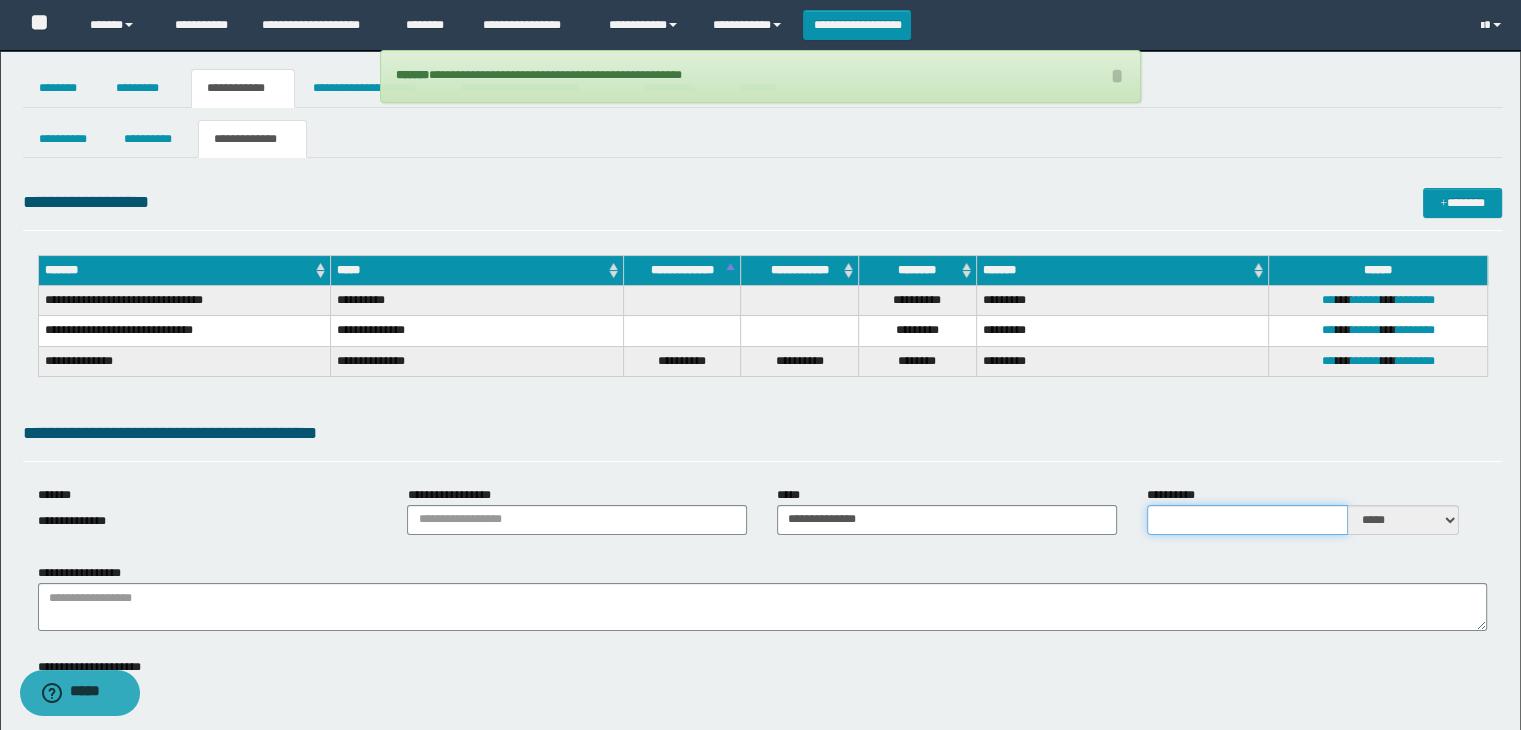 click on "**********" at bounding box center [1247, 520] 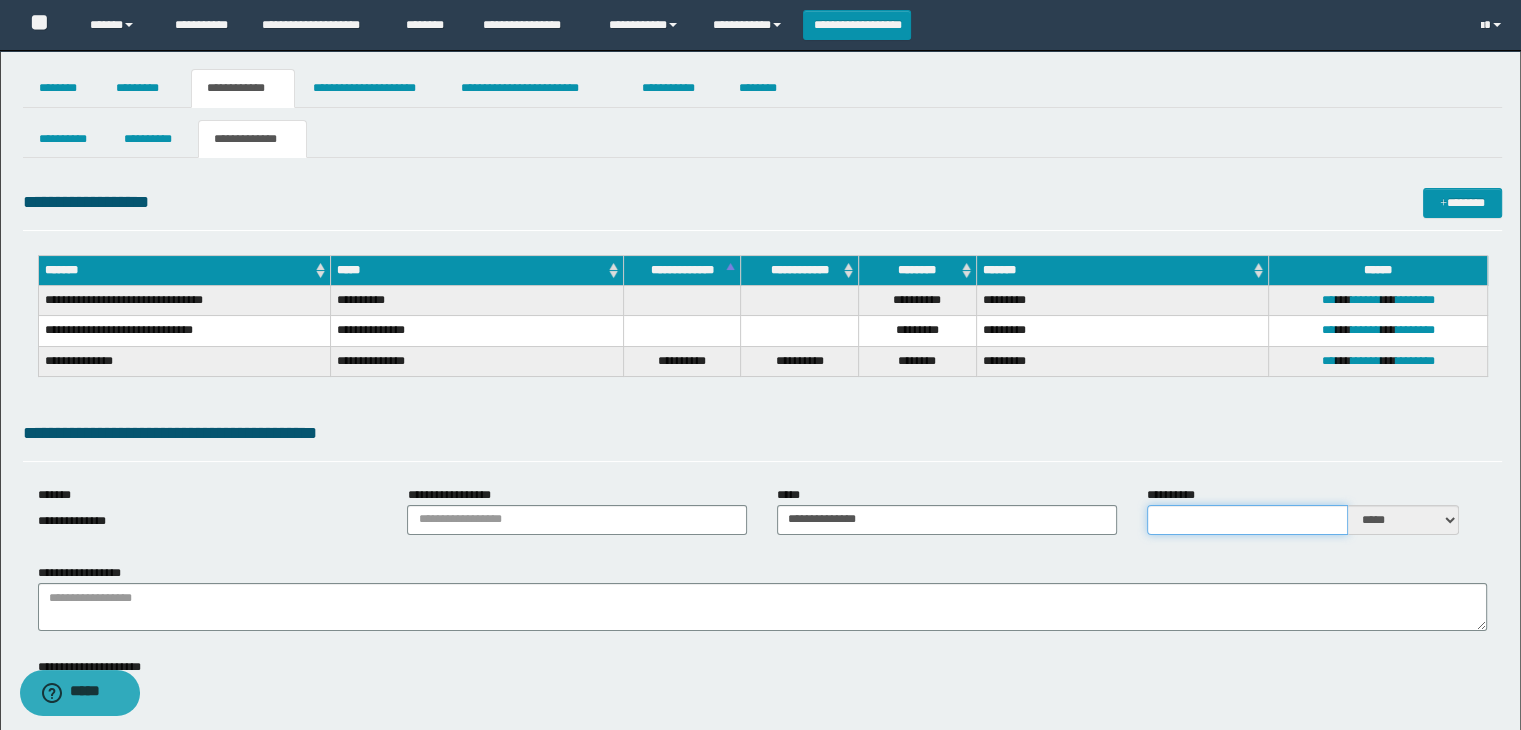 click on "**********" at bounding box center (1247, 520) 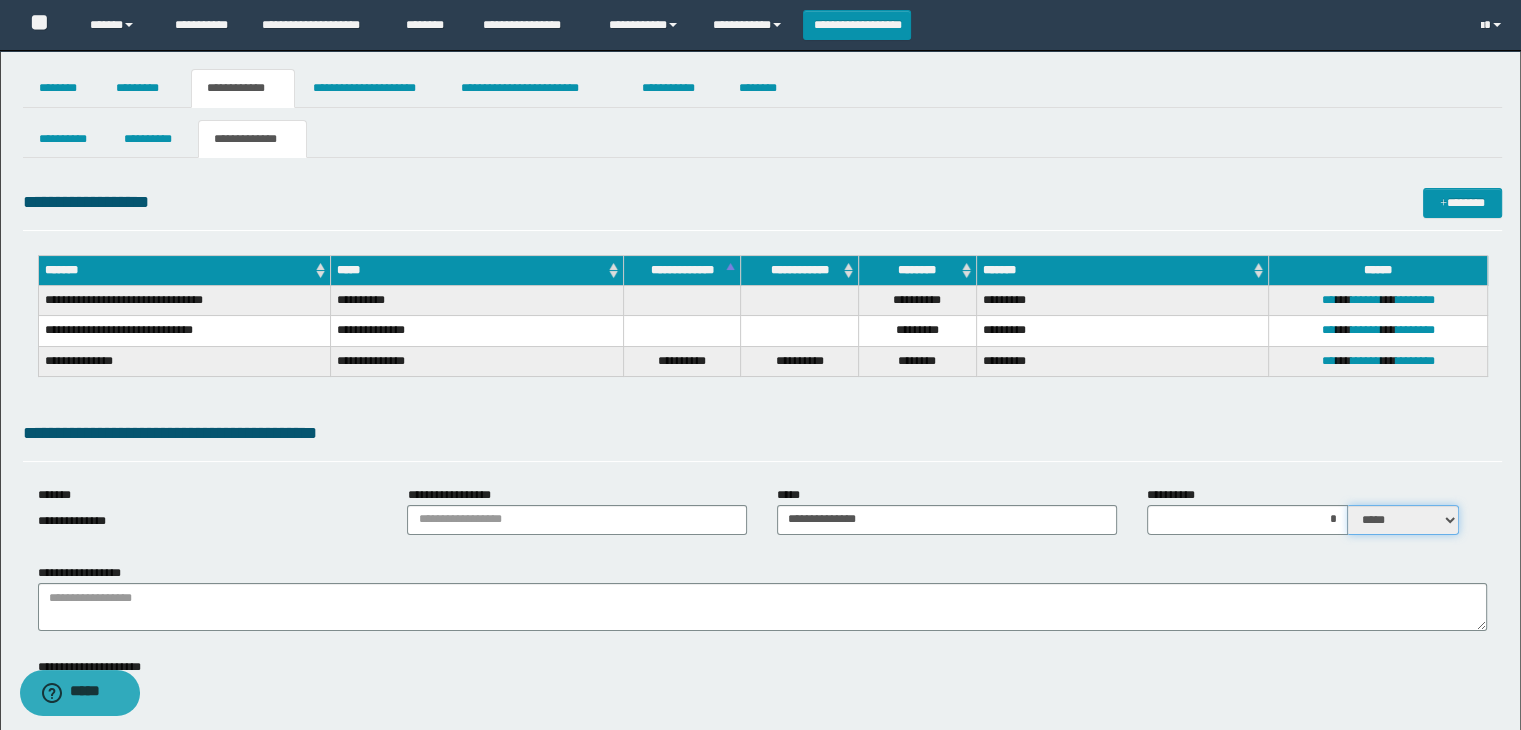 drag, startPoint x: 1426, startPoint y: 516, endPoint x: 1421, endPoint y: 527, distance: 12.083046 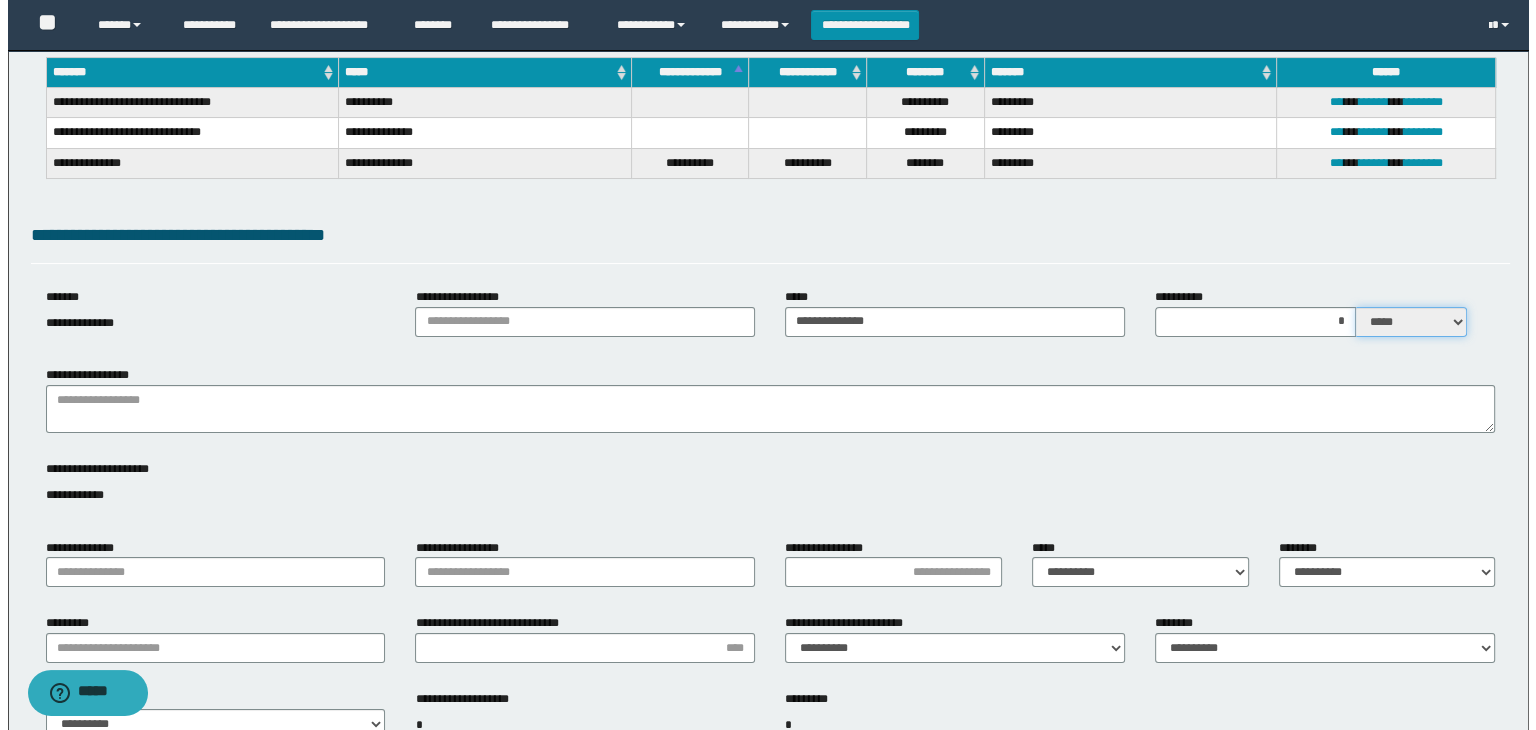 scroll, scrollTop: 200, scrollLeft: 0, axis: vertical 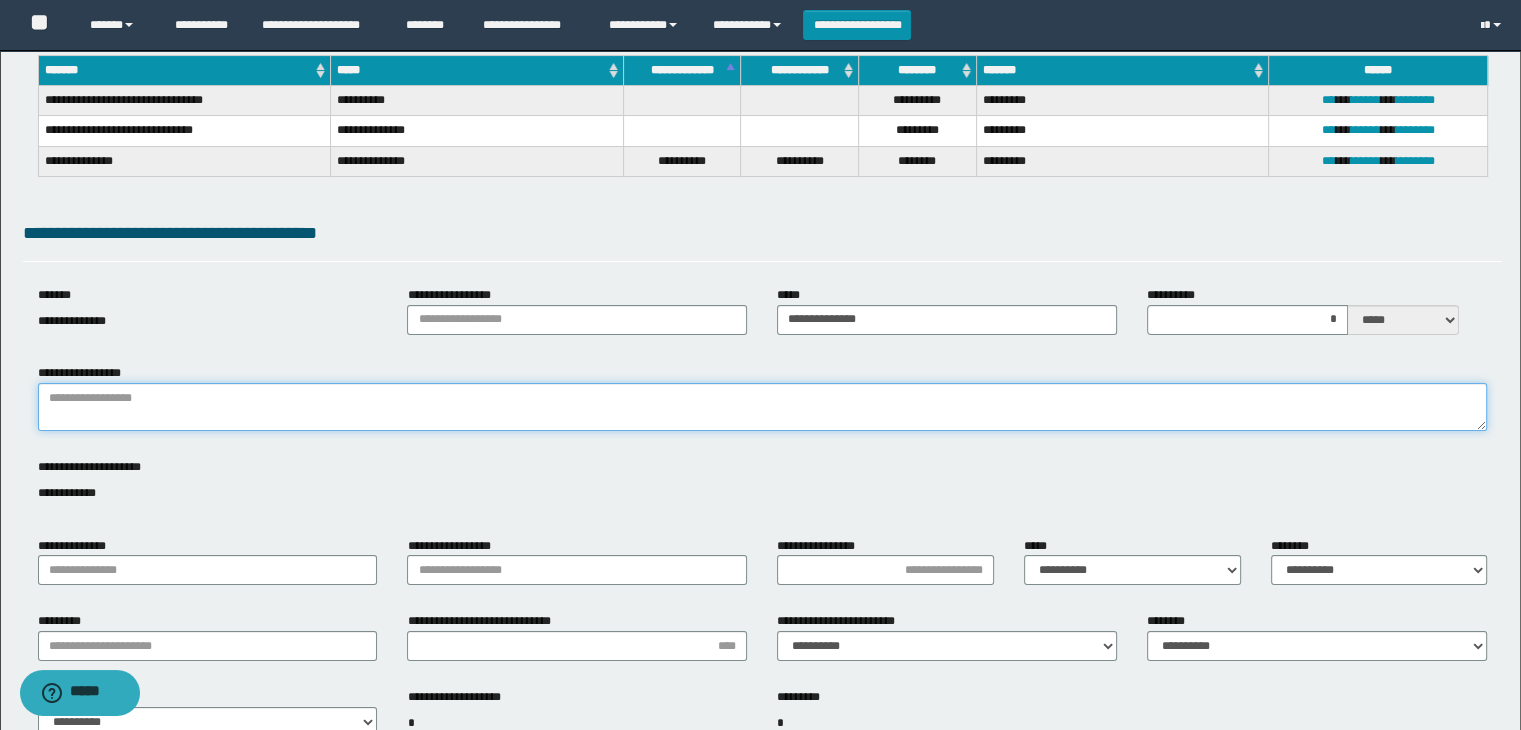 click on "**********" at bounding box center (763, 407) 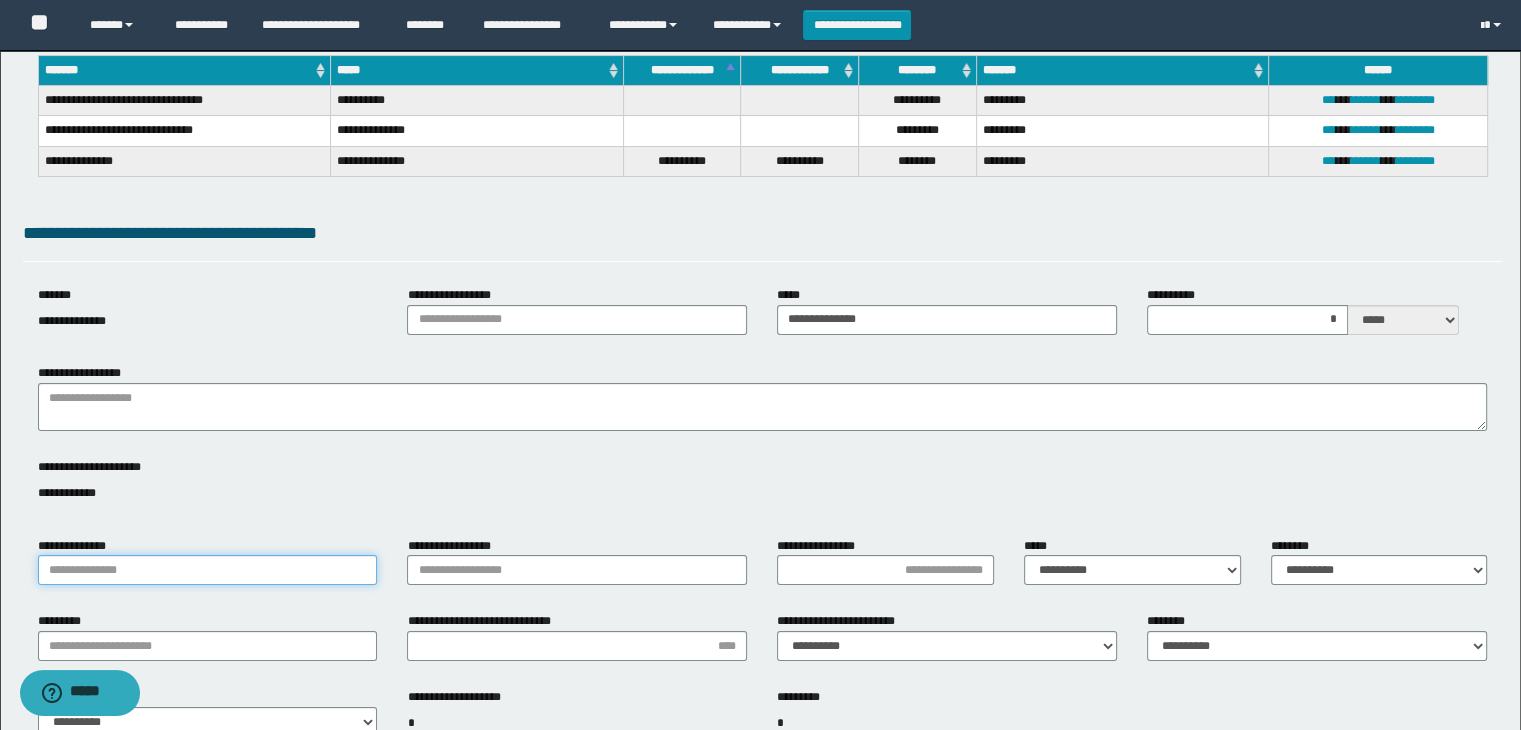 click on "**********" at bounding box center [208, 570] 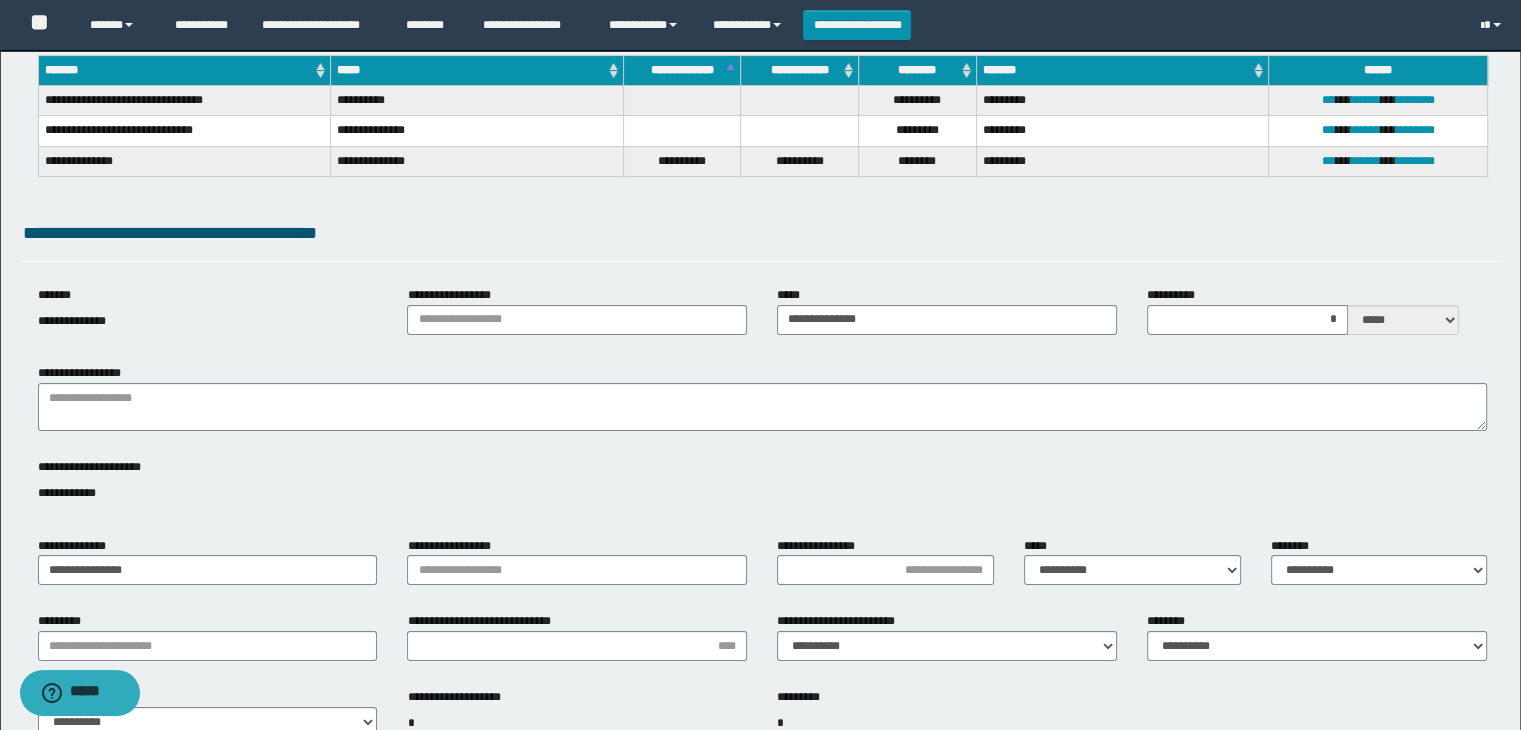click on "**********" at bounding box center [577, 561] 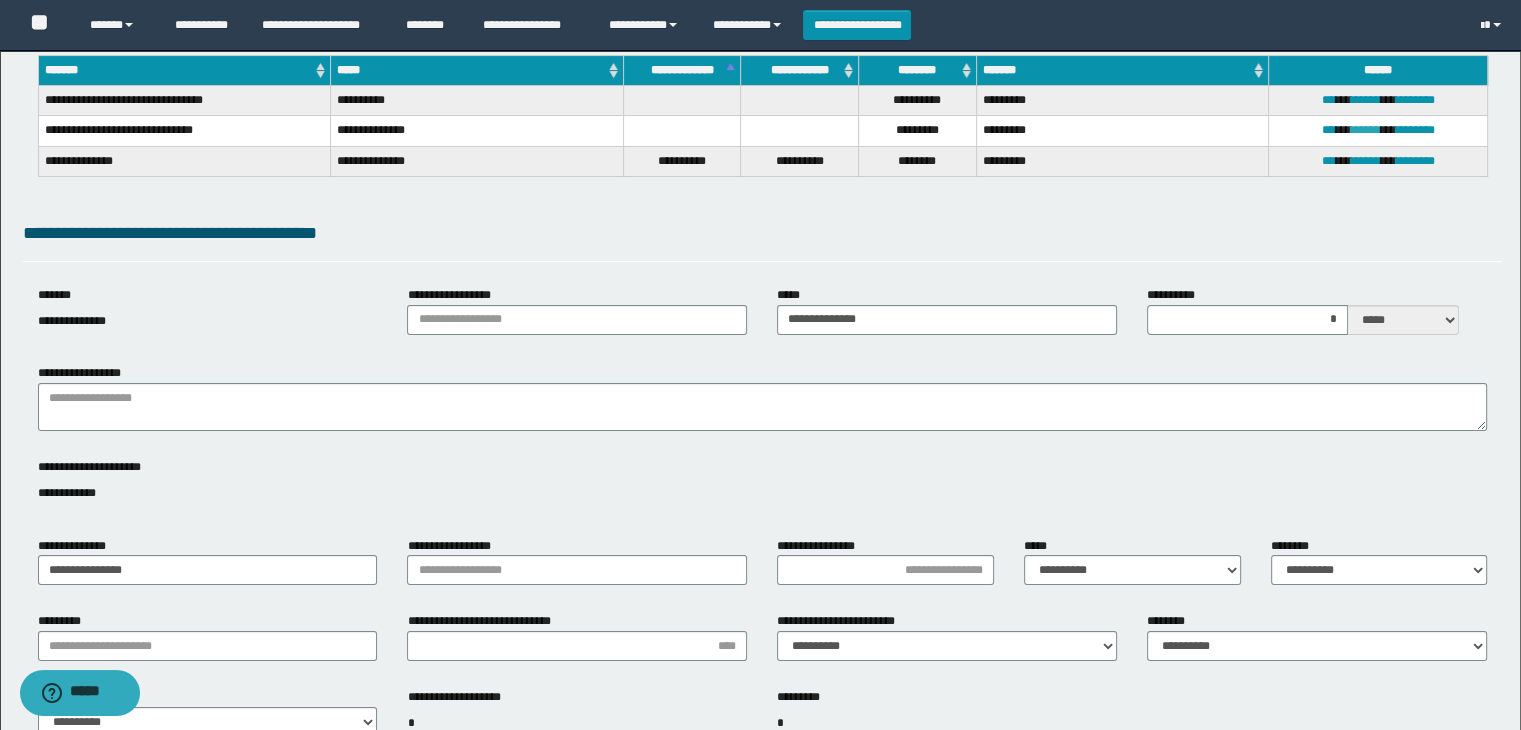 click on "******" at bounding box center (1366, 130) 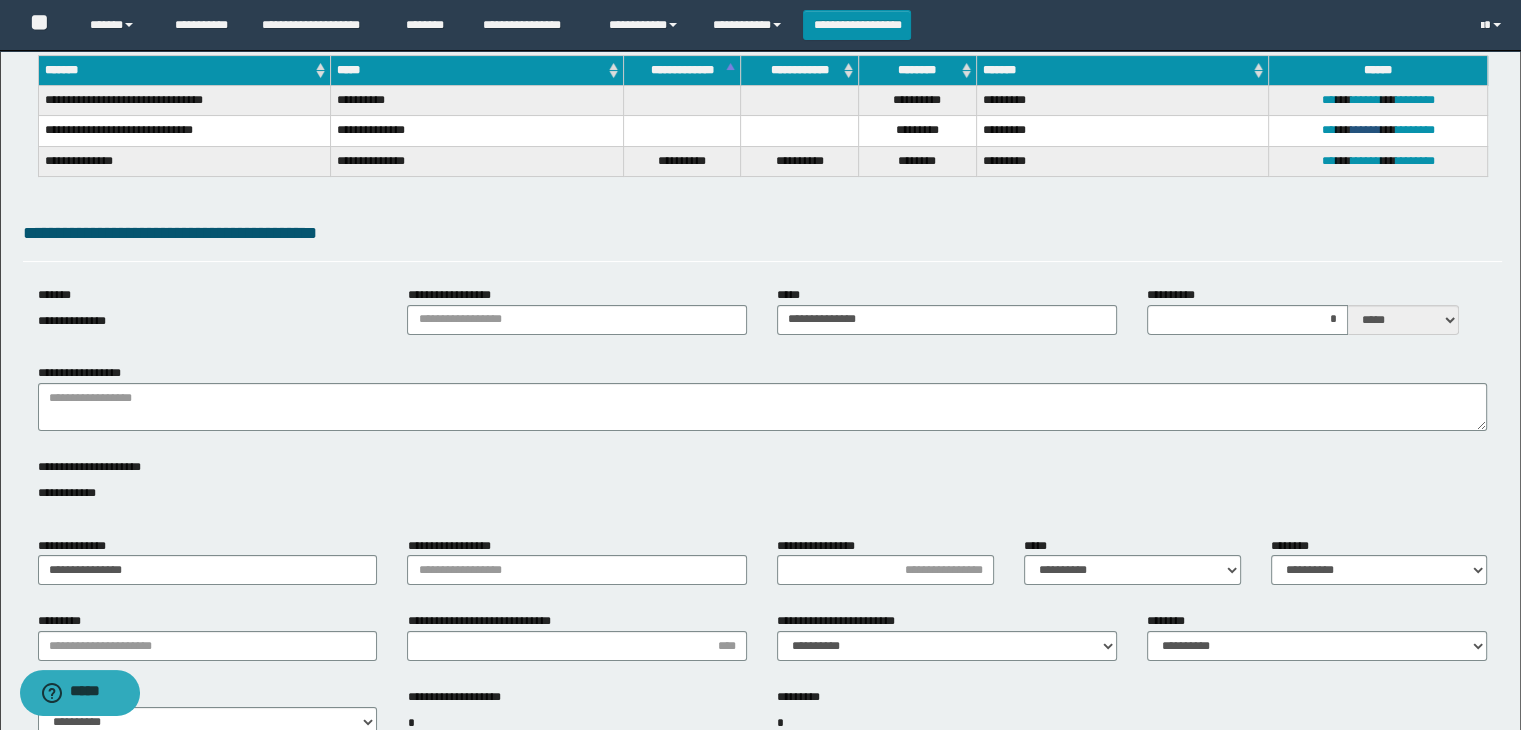 type on "**********" 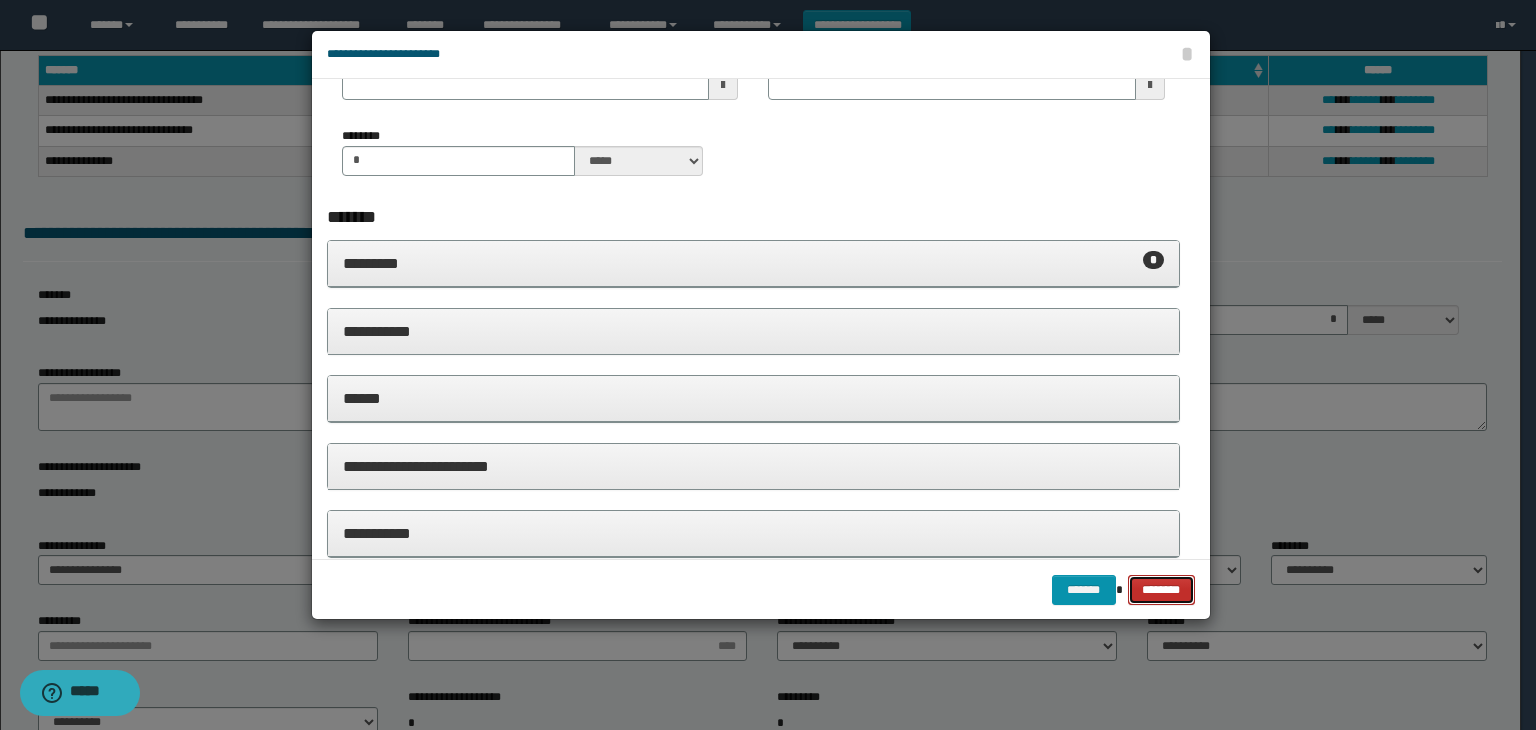 click on "********" at bounding box center [1161, 590] 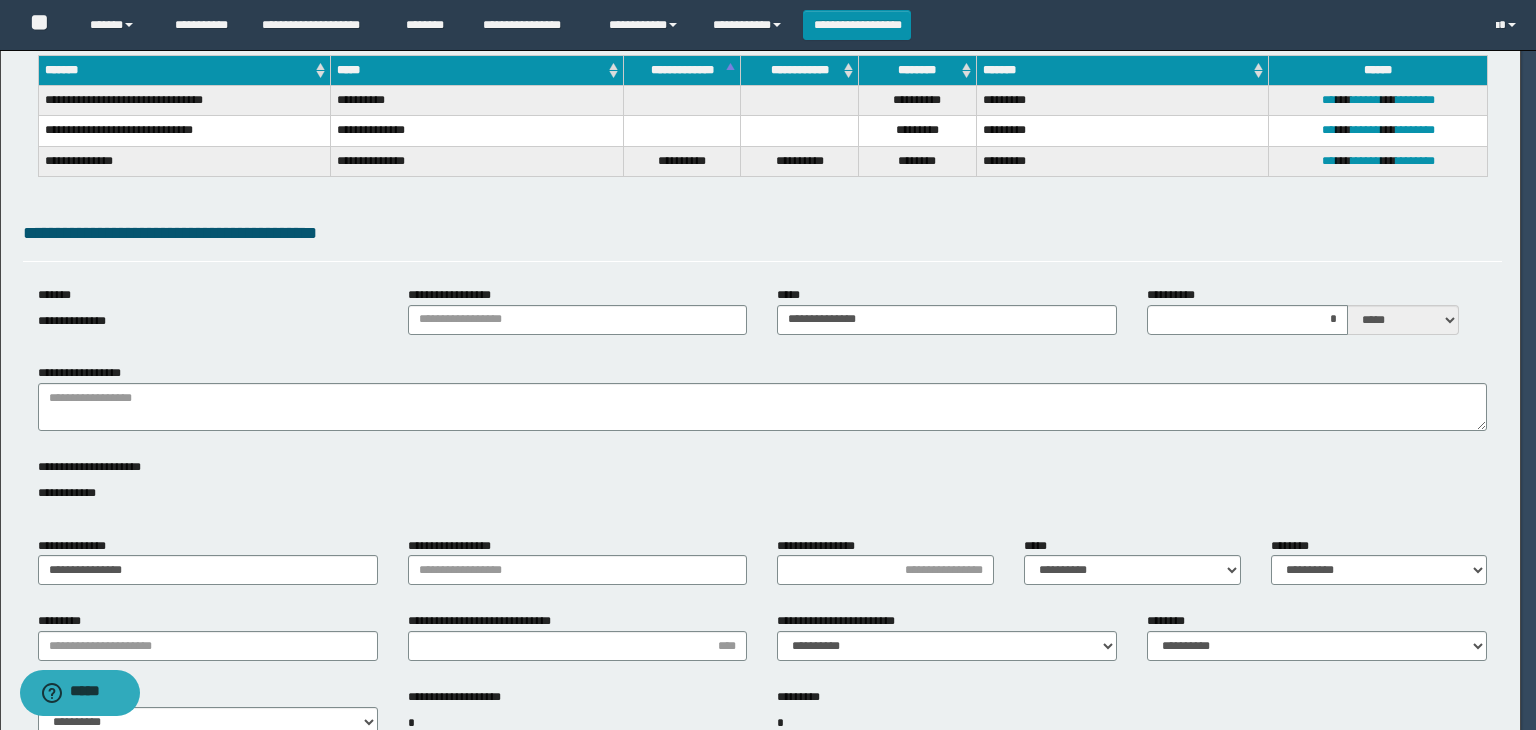 type 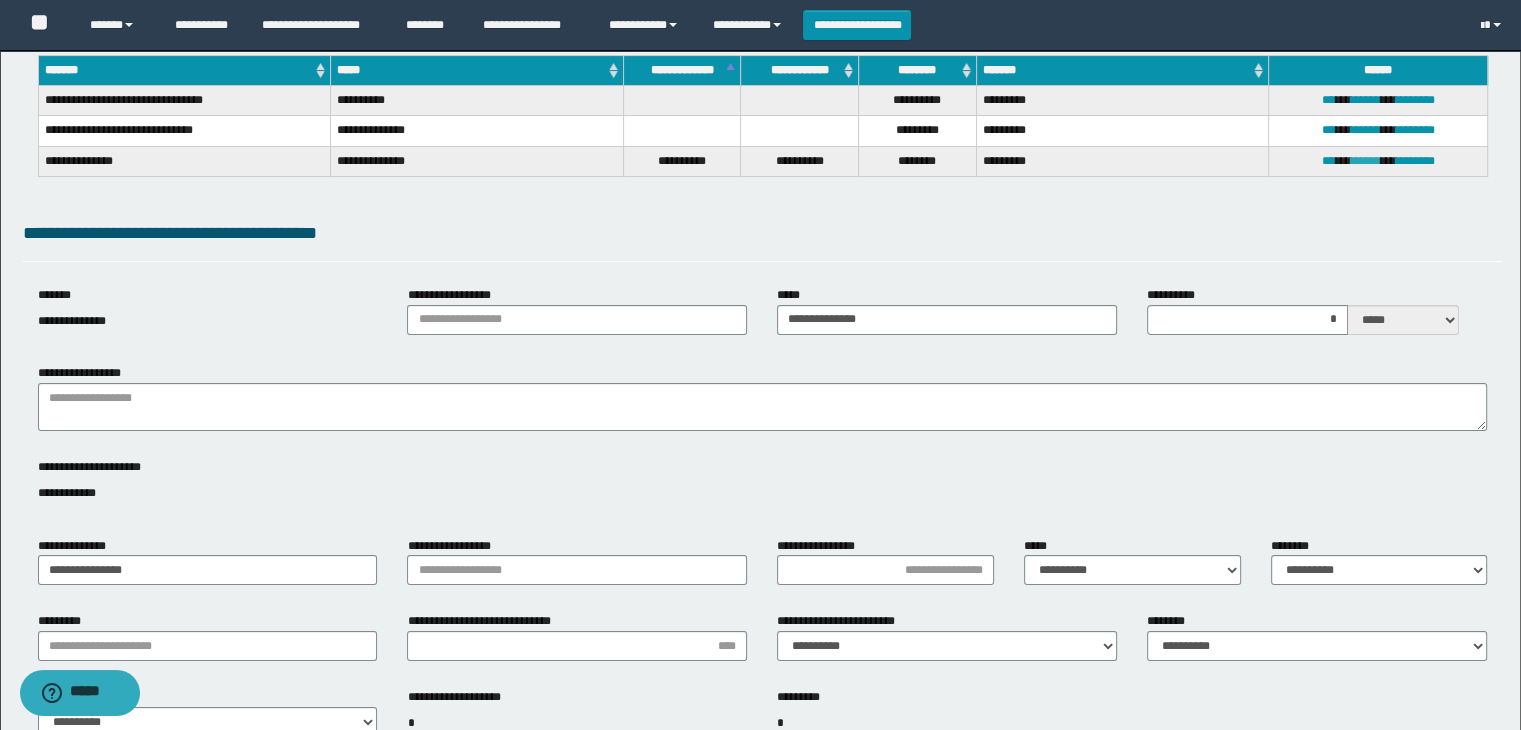 click on "******" at bounding box center (1366, 161) 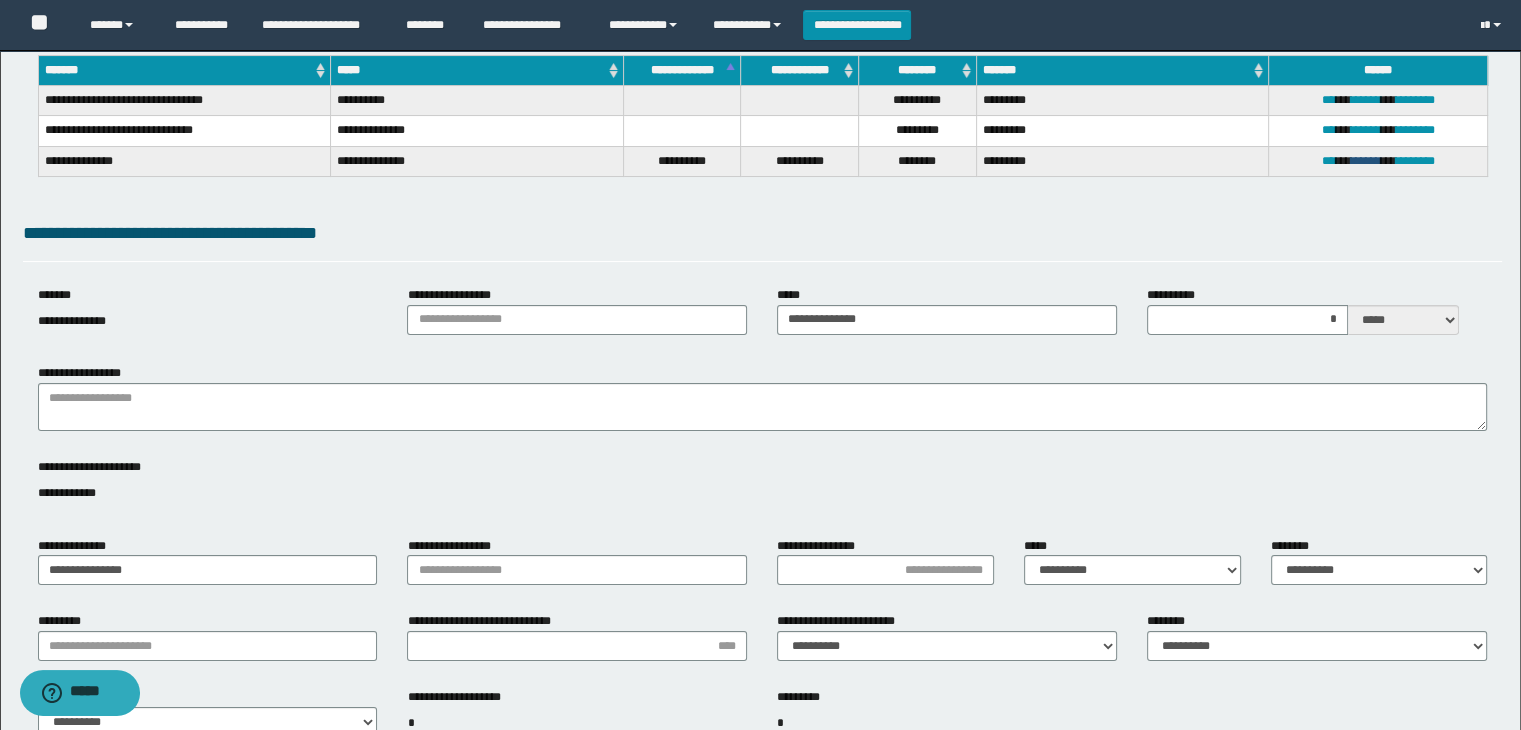 type on "**********" 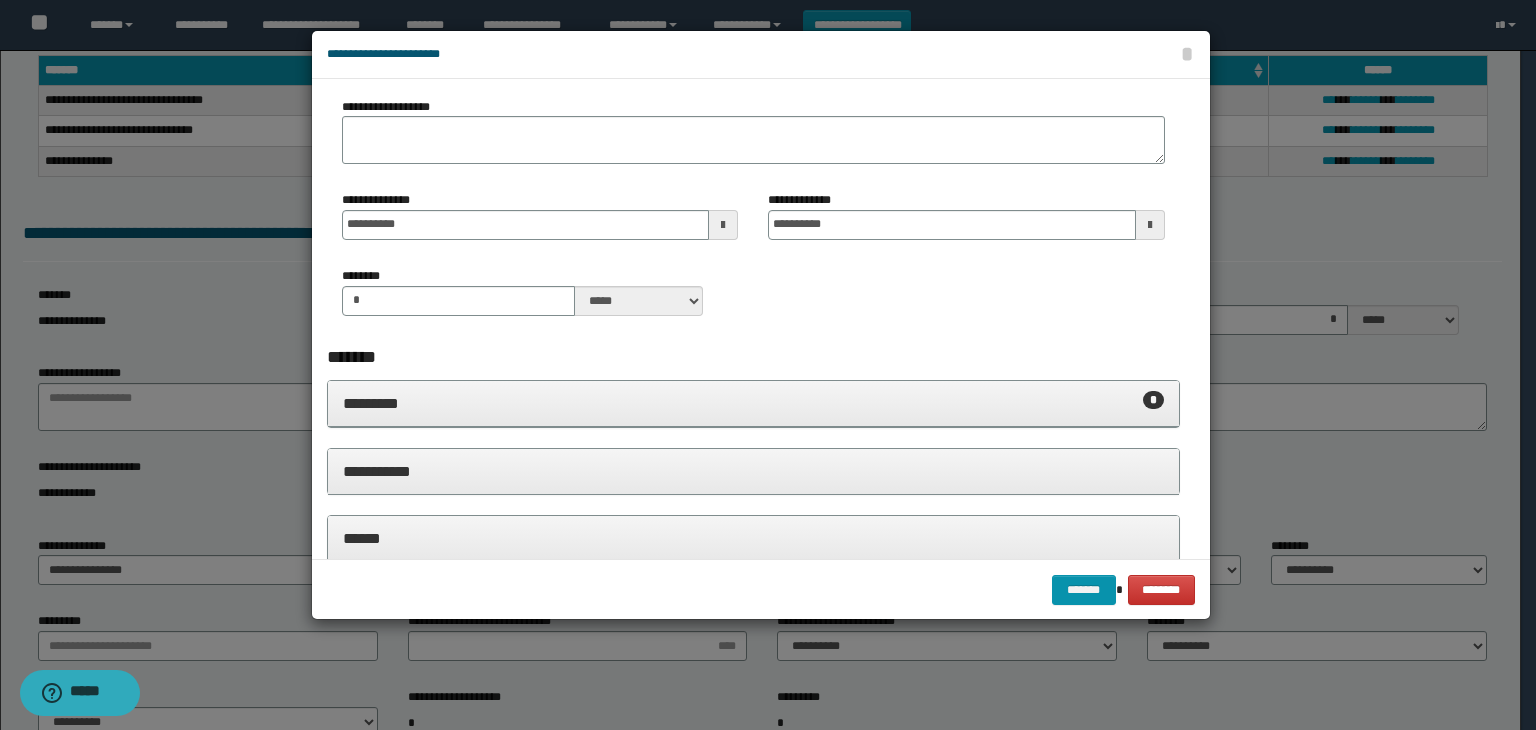 scroll, scrollTop: 0, scrollLeft: 0, axis: both 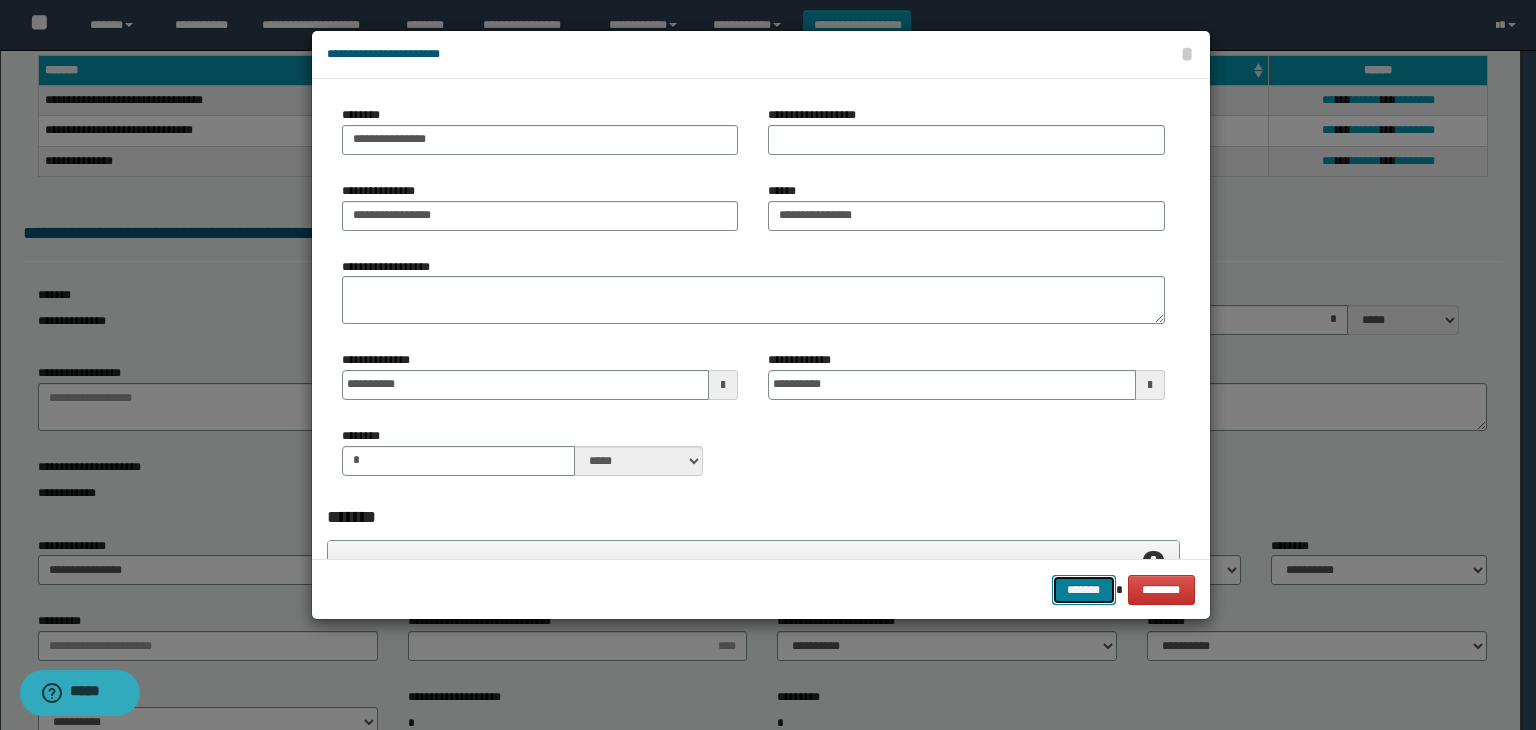 click on "*******" at bounding box center (1084, 590) 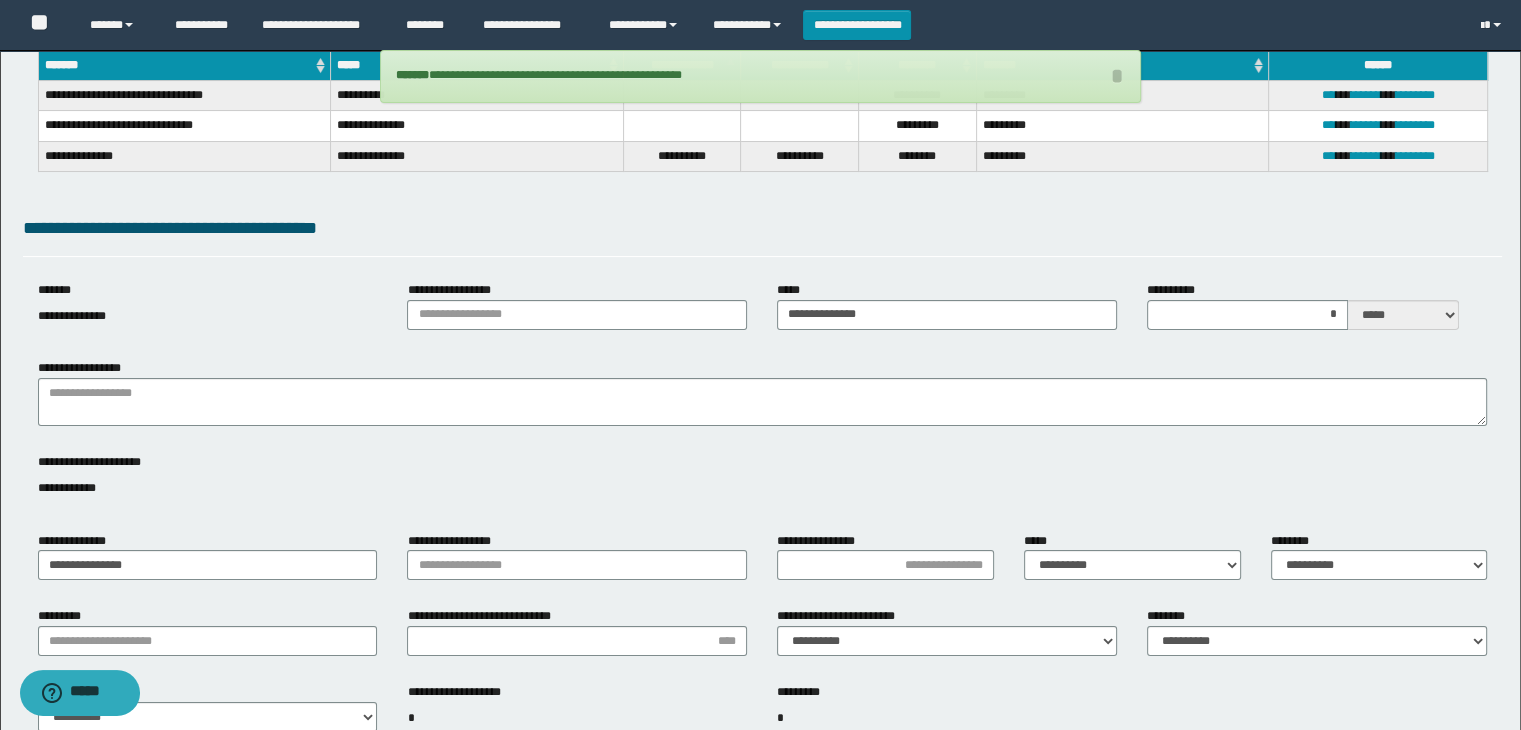 scroll, scrollTop: 400, scrollLeft: 0, axis: vertical 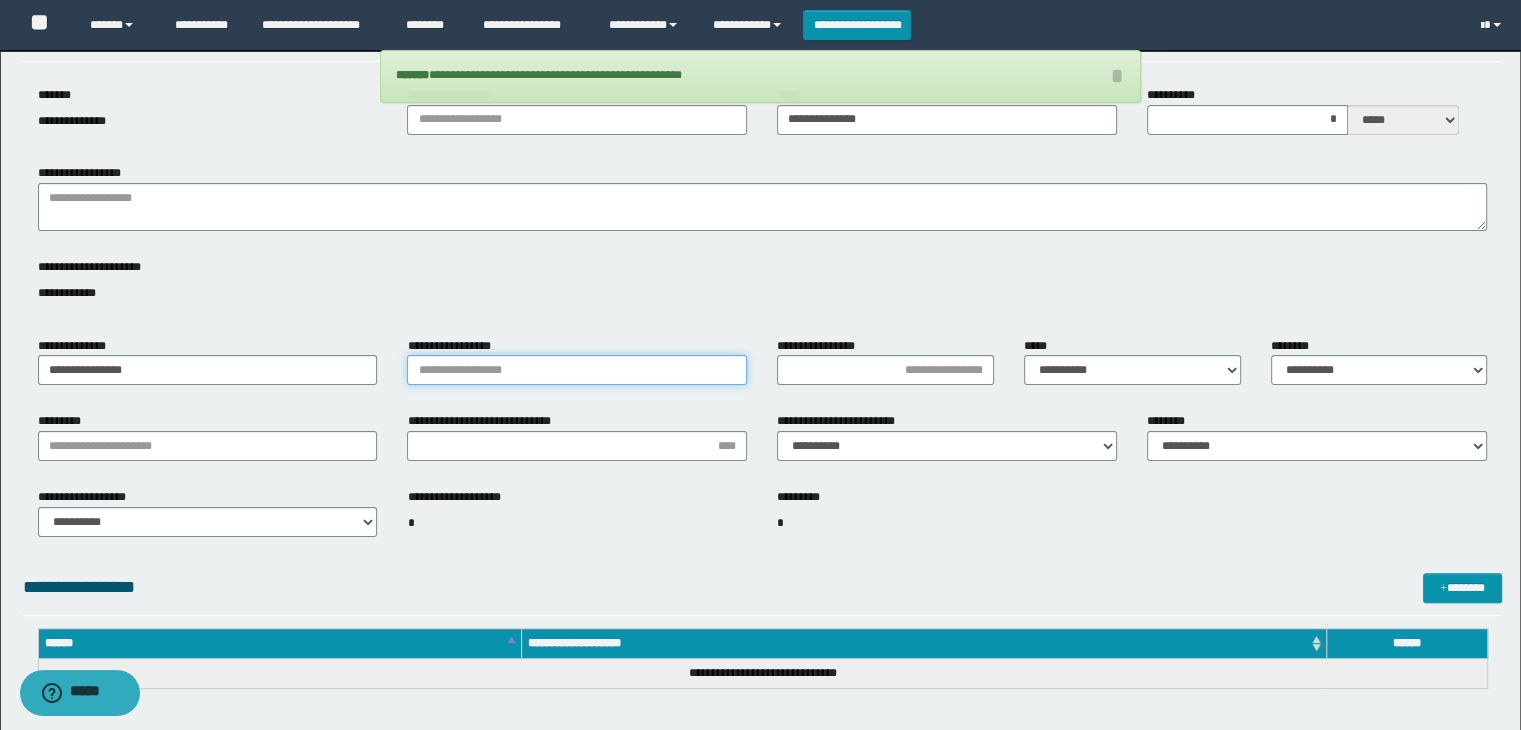 click on "**********" at bounding box center [577, 370] 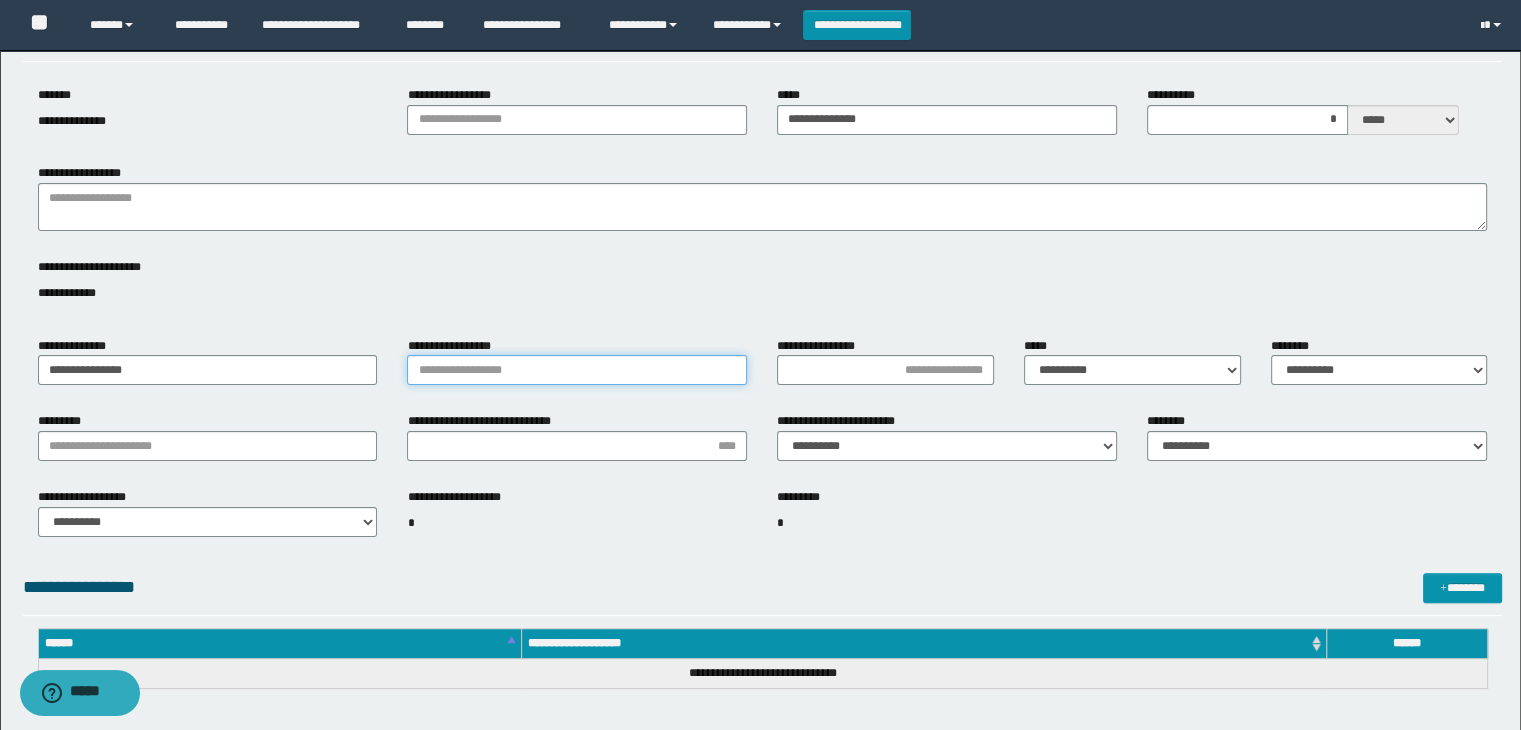 type on "**********" 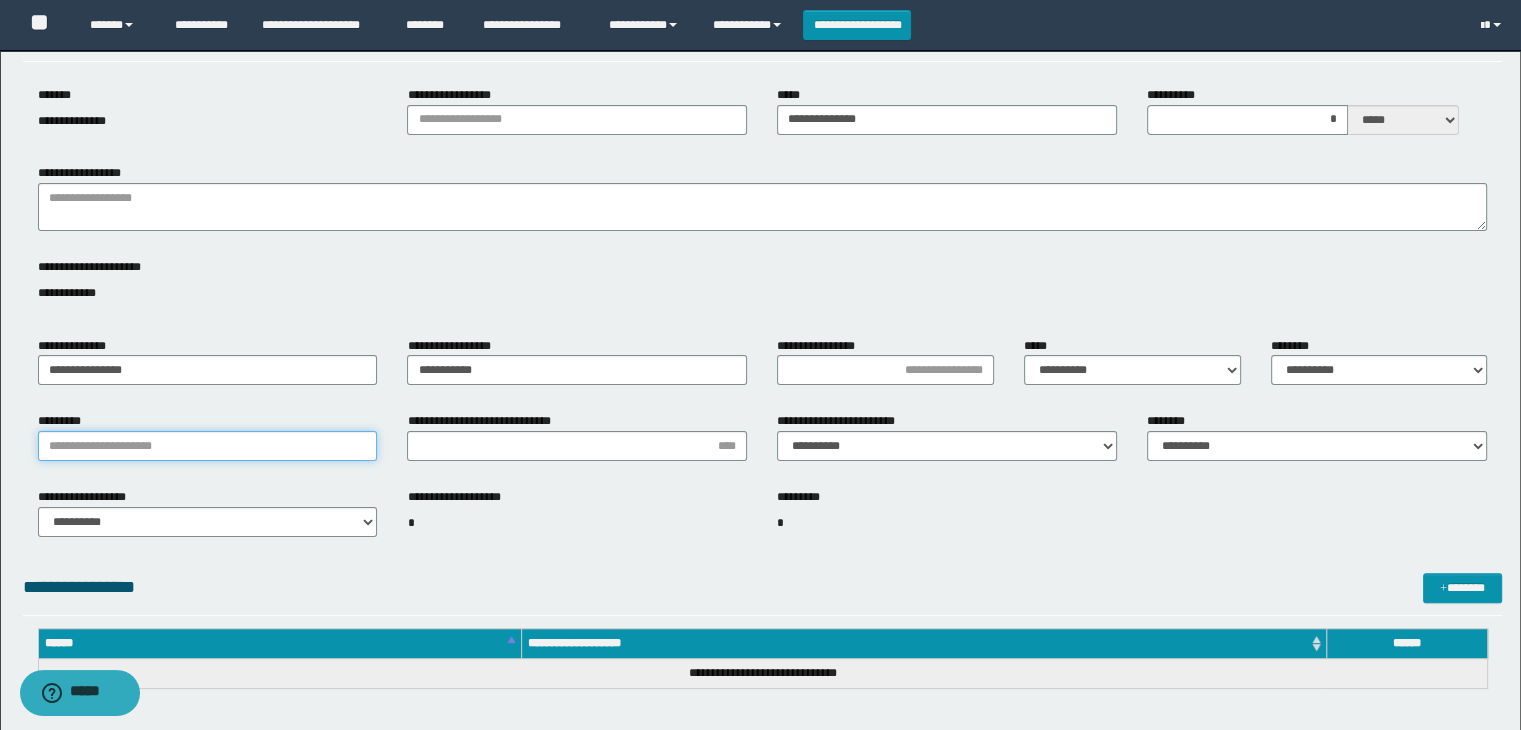 click on "*********" at bounding box center (208, 446) 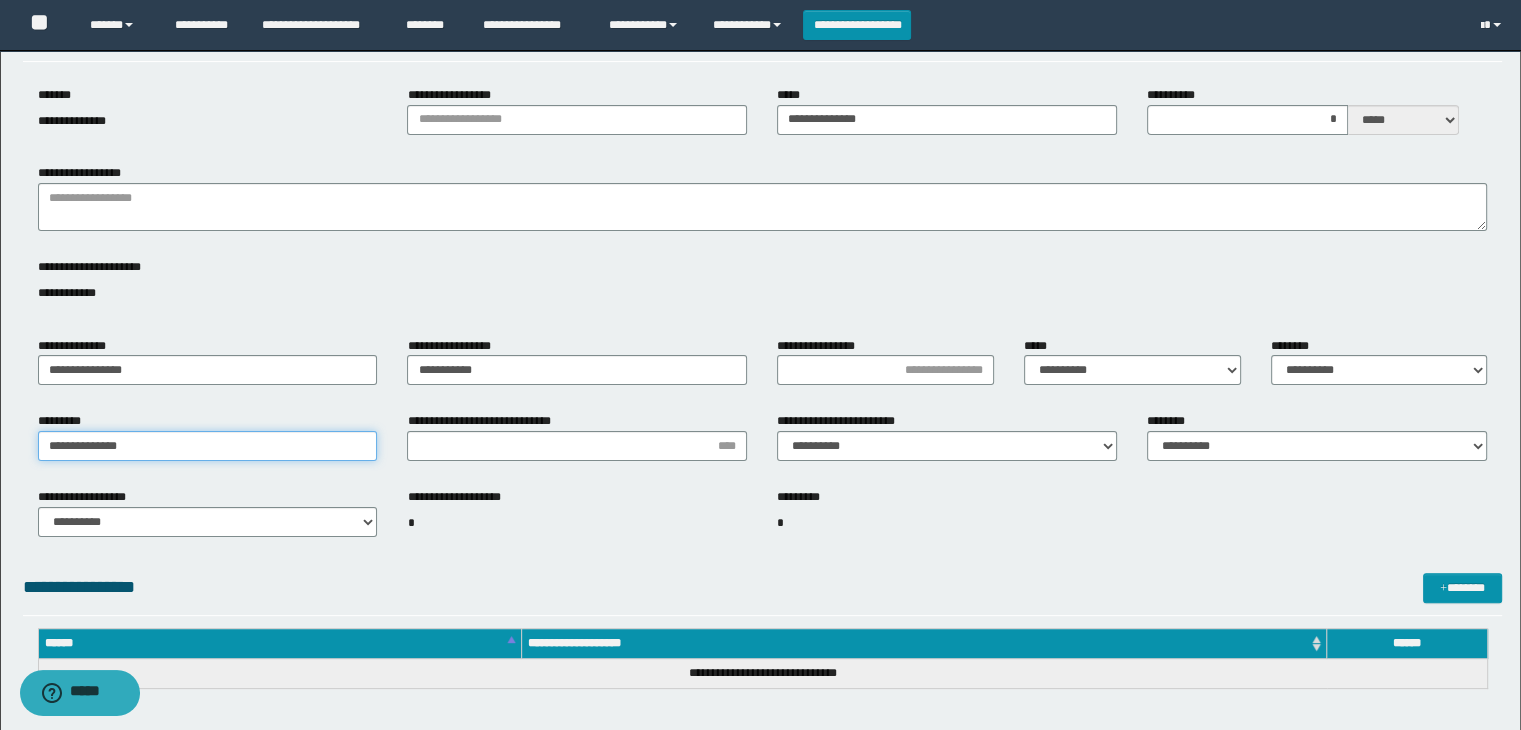 type on "**********" 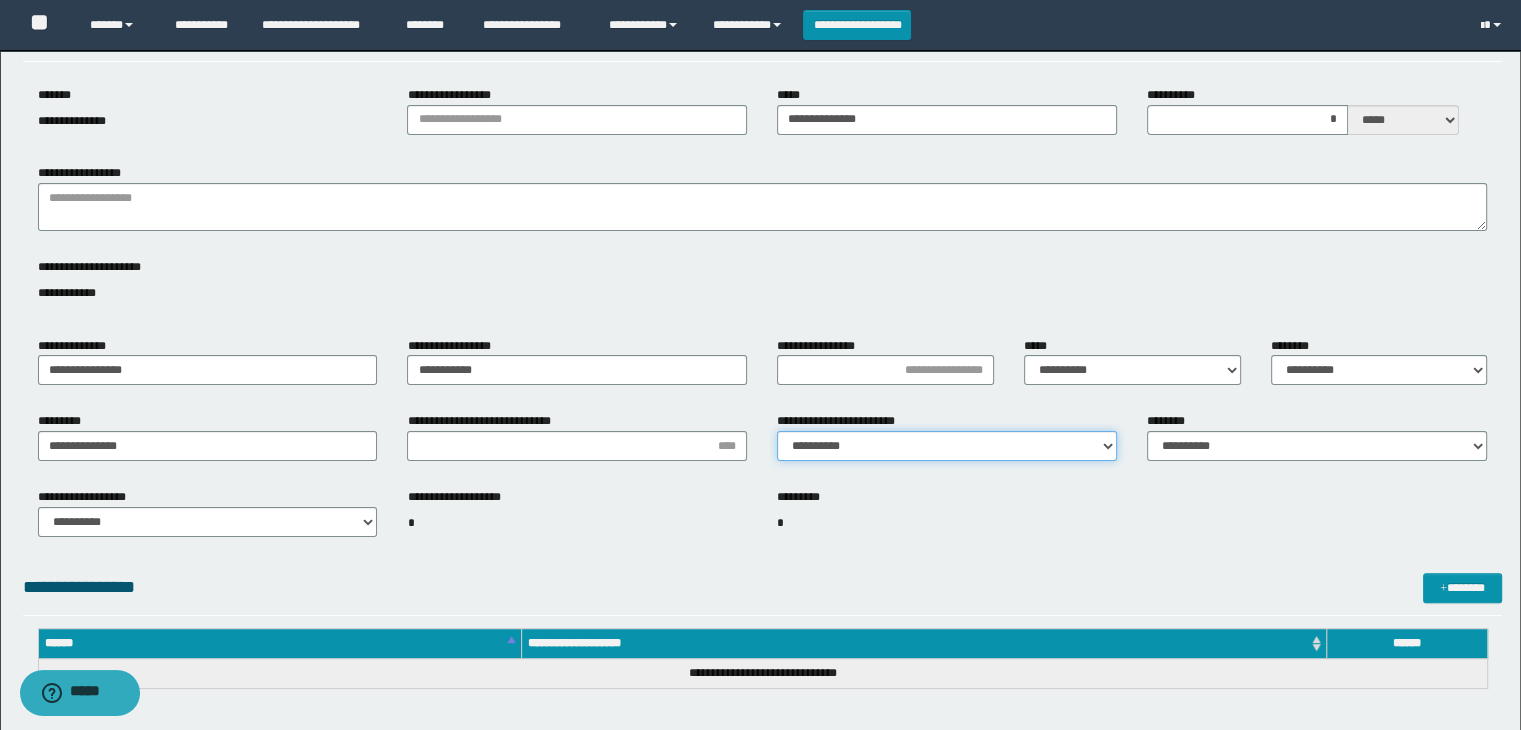 click on "**********" at bounding box center (947, 446) 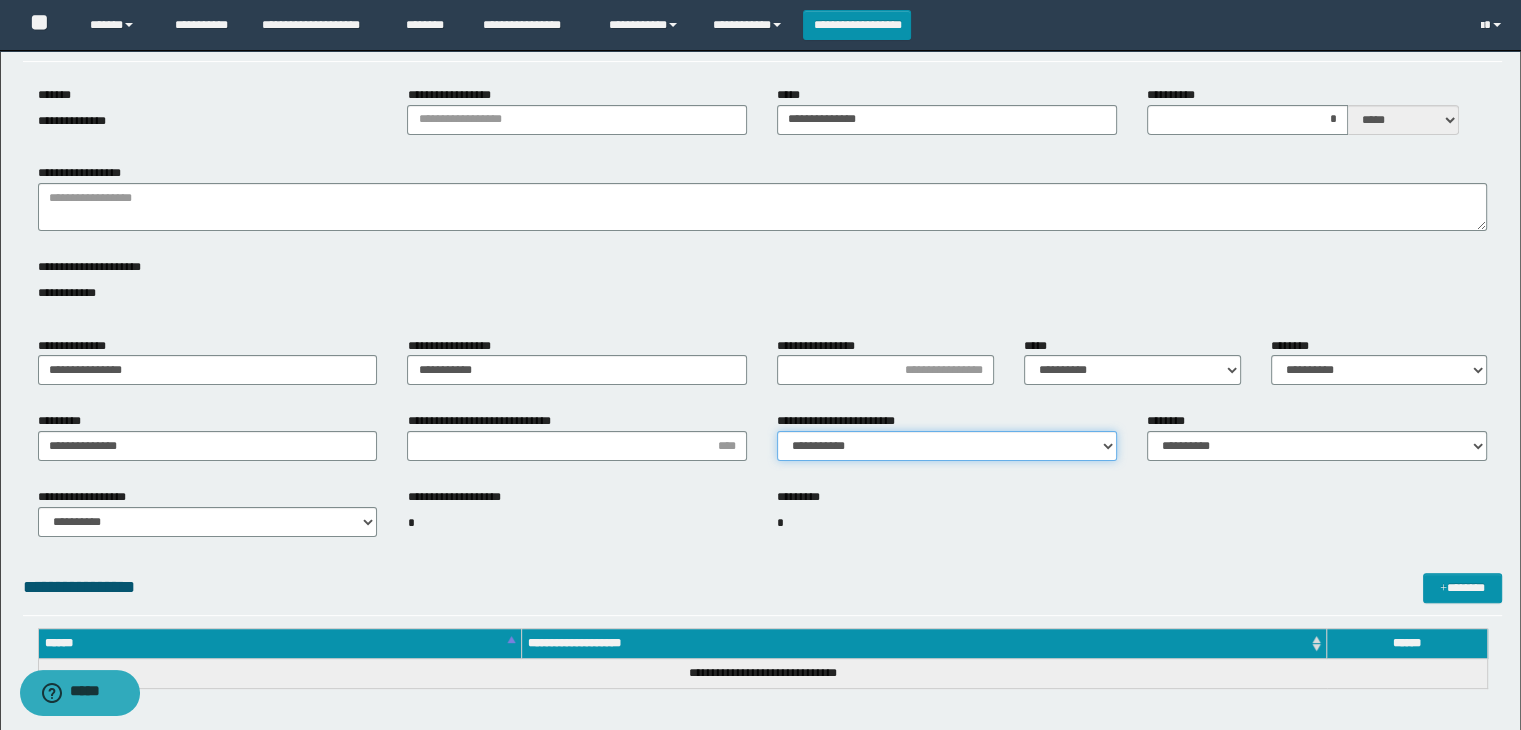 click on "**********" at bounding box center [947, 446] 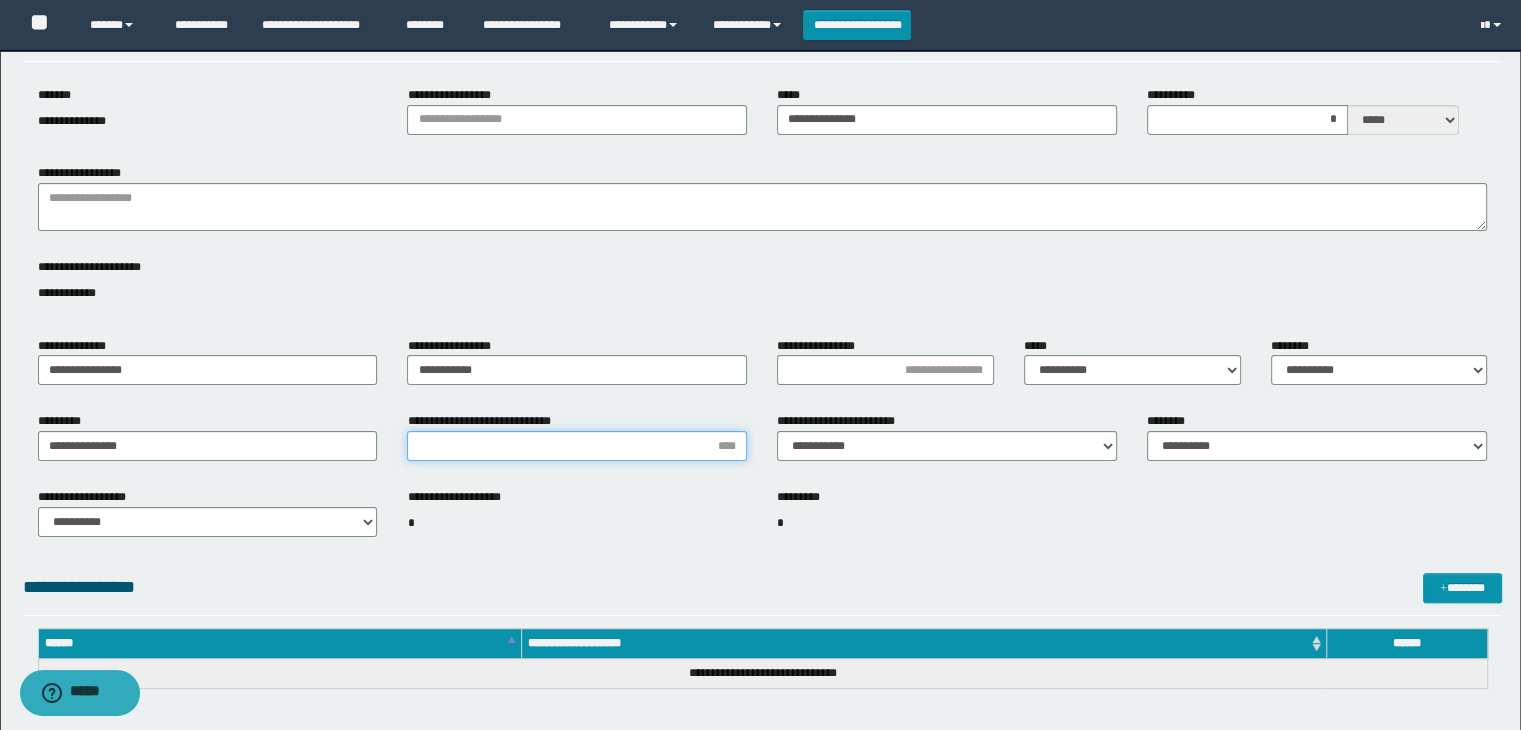 click on "**********" at bounding box center (577, 446) 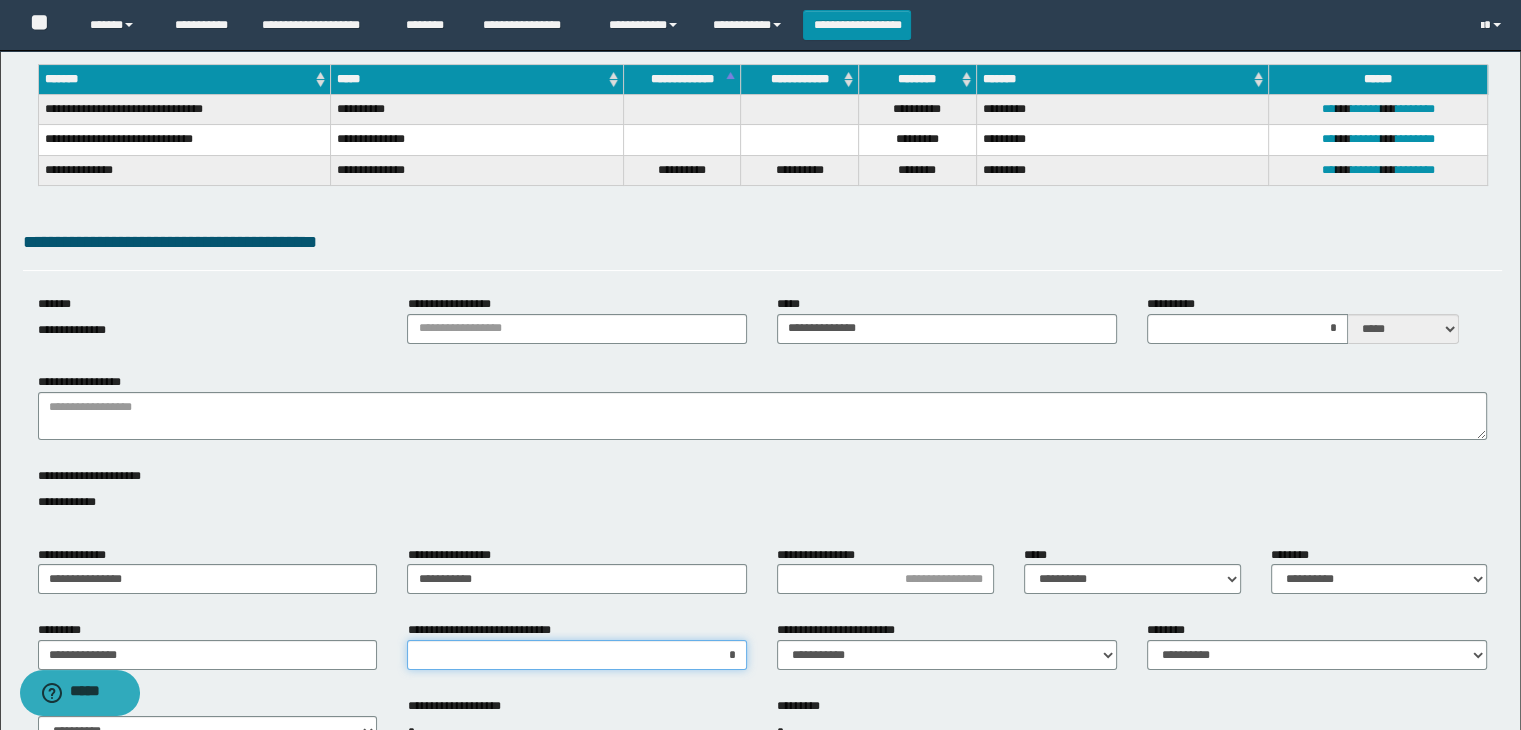 scroll, scrollTop: 300, scrollLeft: 0, axis: vertical 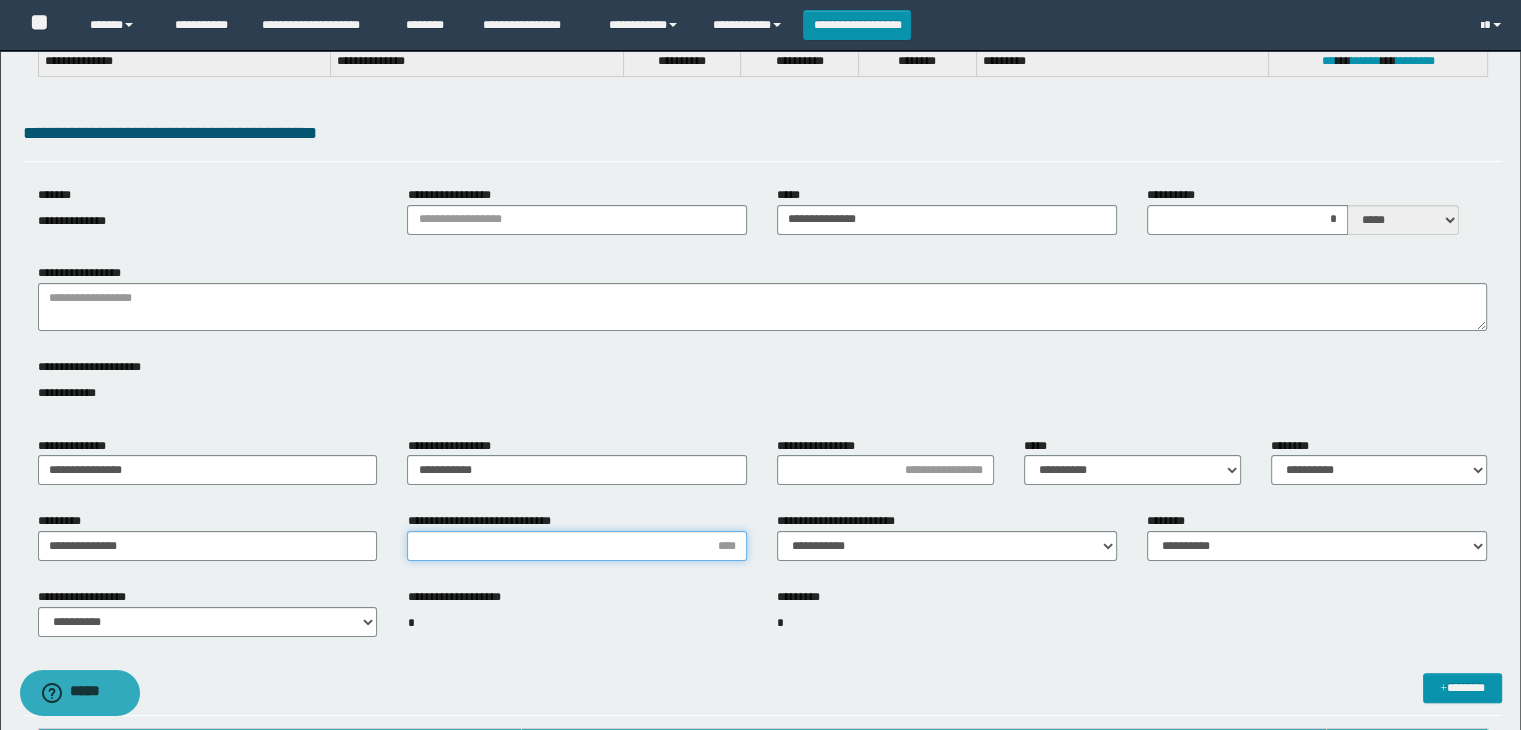 type on "*" 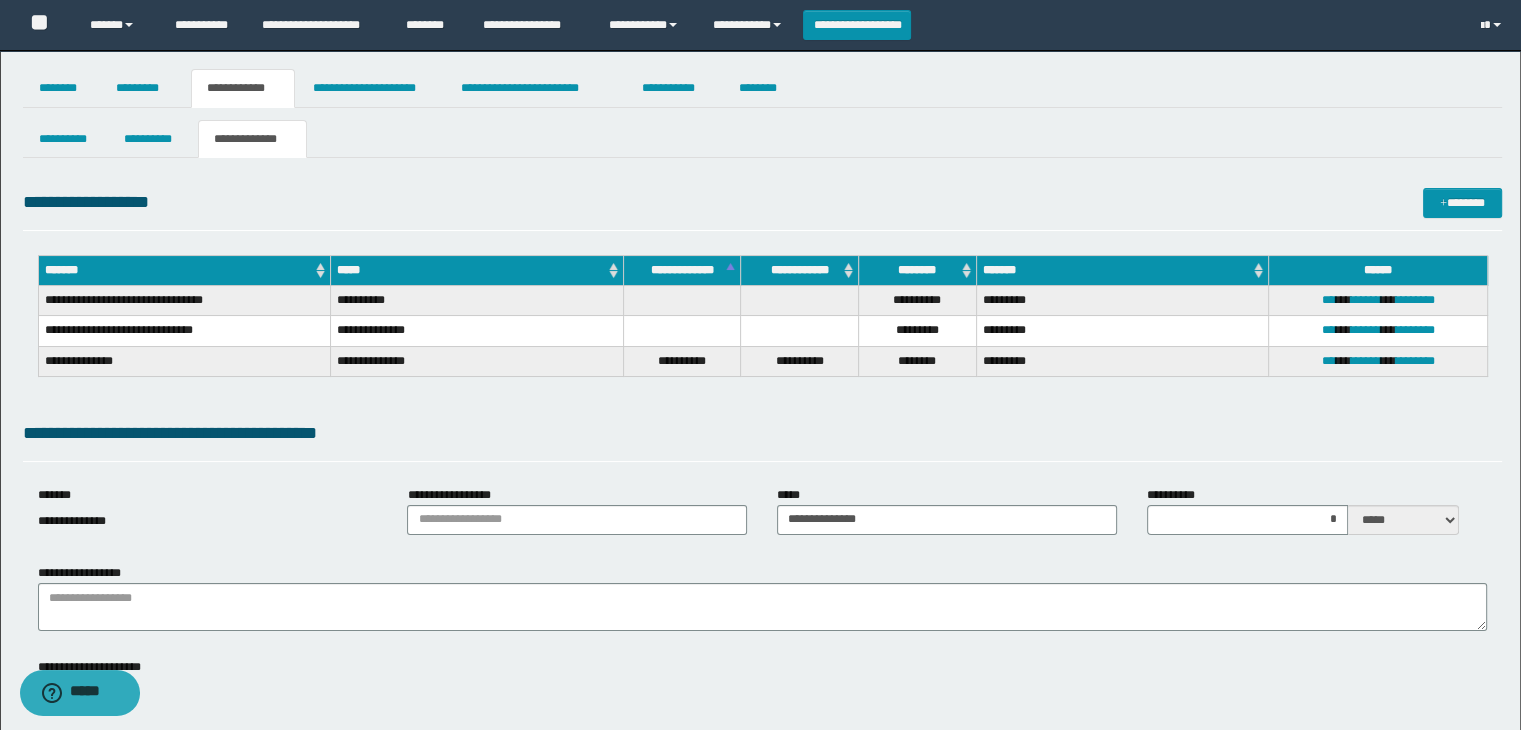scroll, scrollTop: 300, scrollLeft: 0, axis: vertical 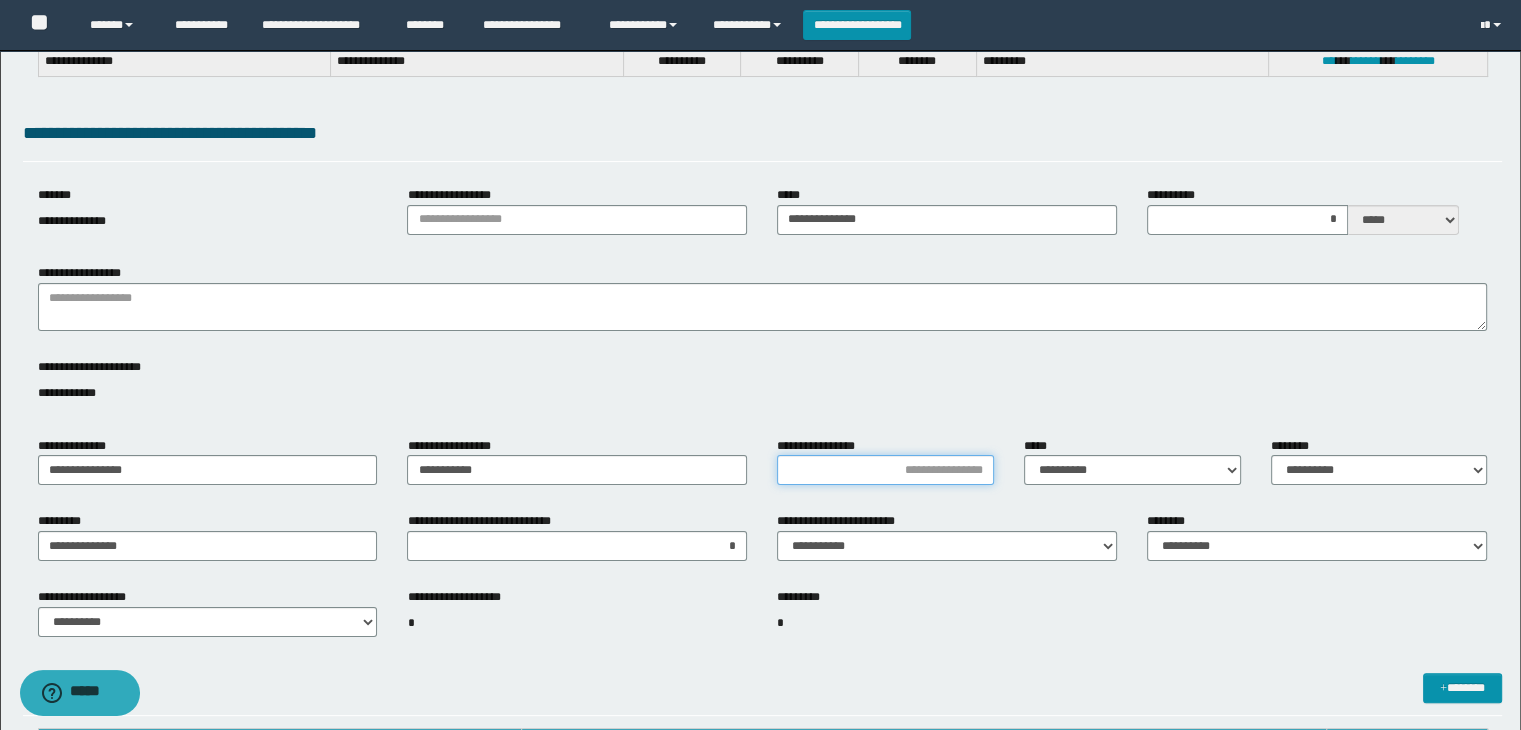 click on "**********" at bounding box center (885, 470) 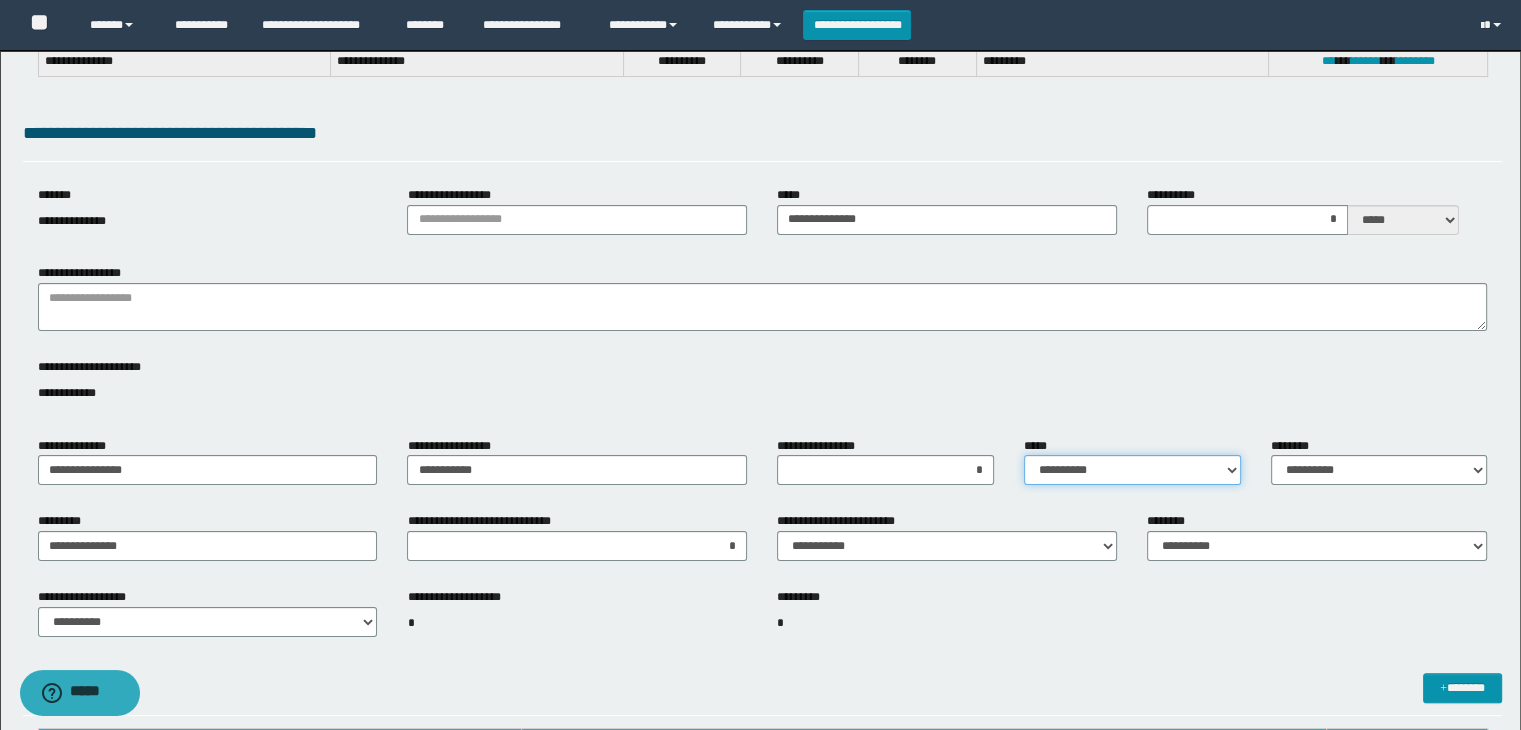 click on "**********" at bounding box center [1132, 470] 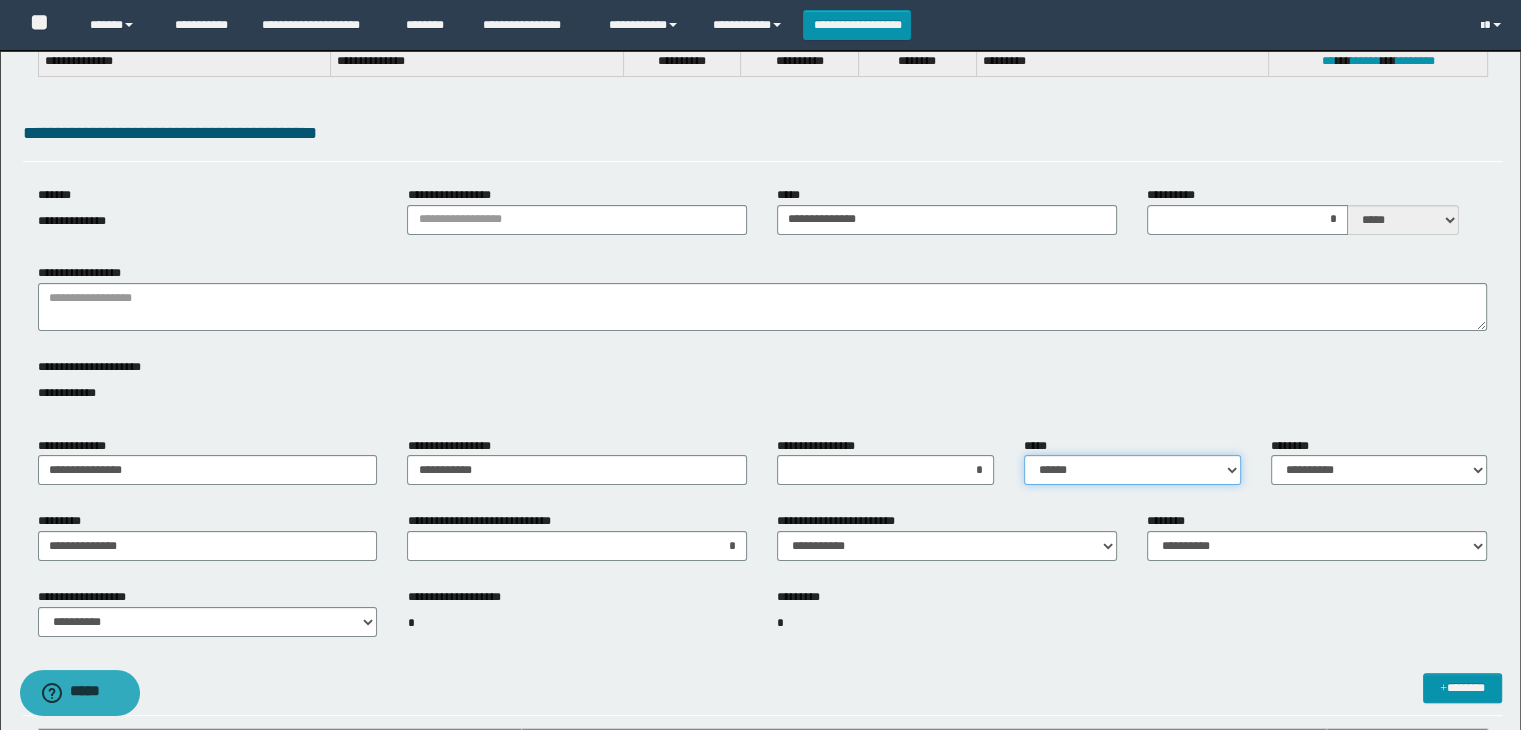 click on "**********" at bounding box center [1132, 470] 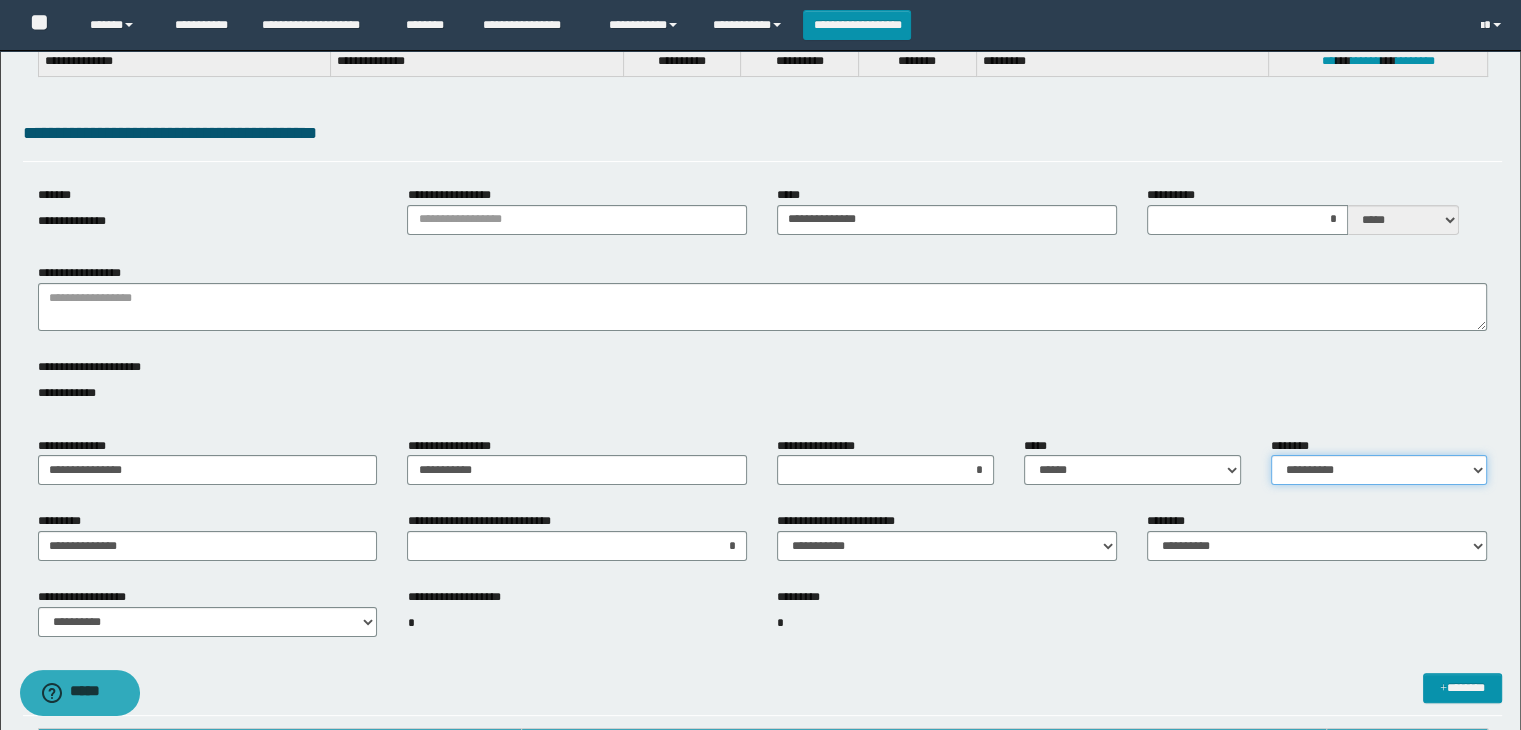 click on "**********" at bounding box center (1379, 470) 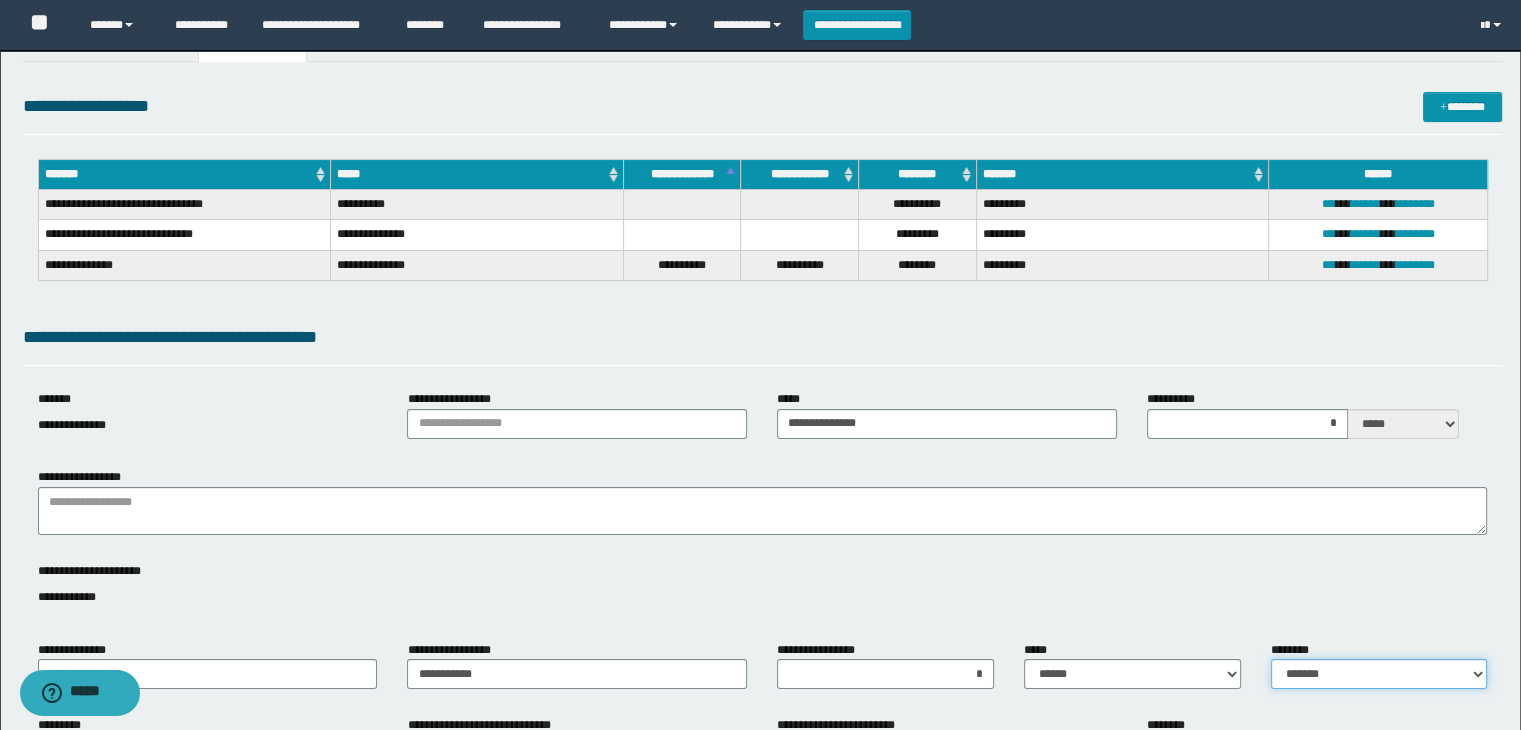 scroll, scrollTop: 0, scrollLeft: 0, axis: both 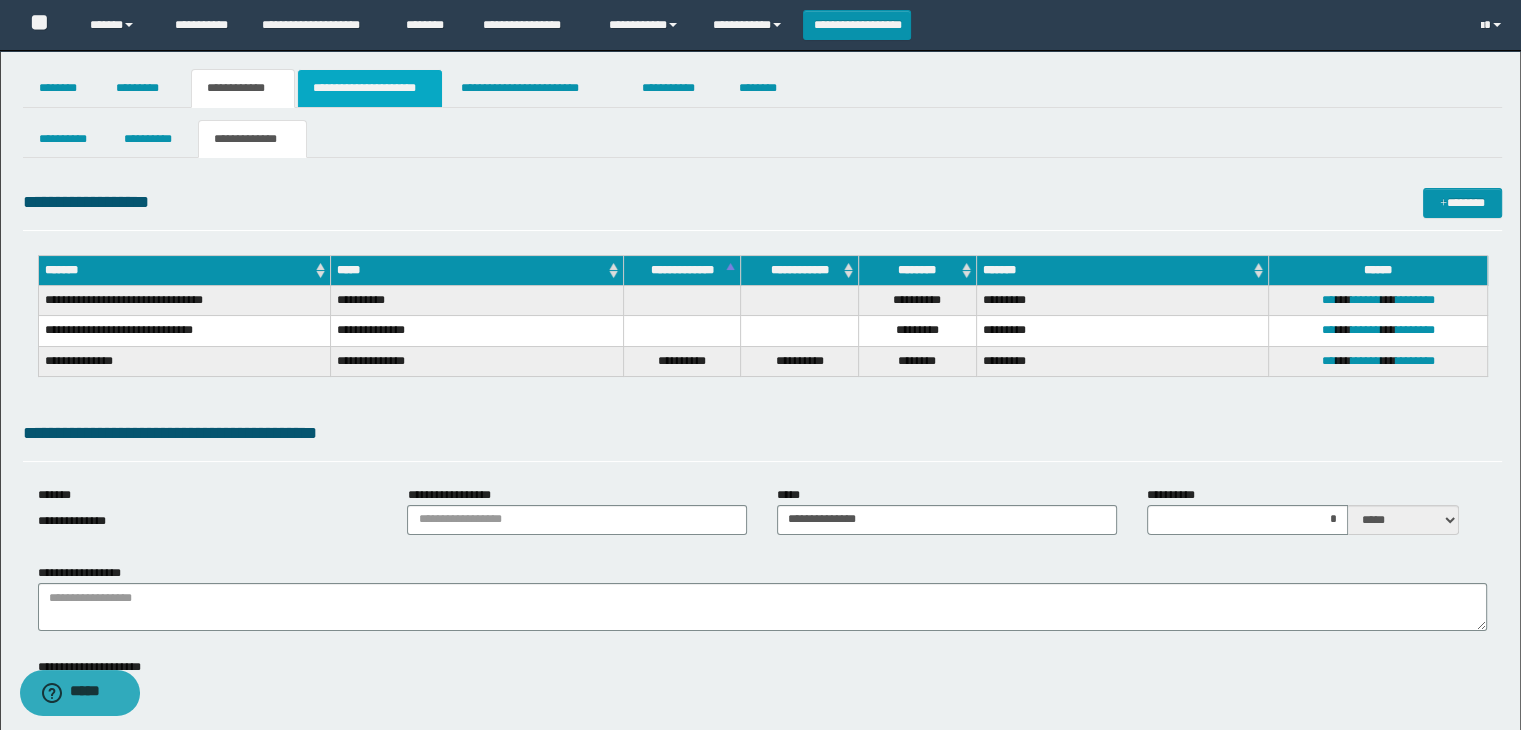 click on "**********" at bounding box center [370, 88] 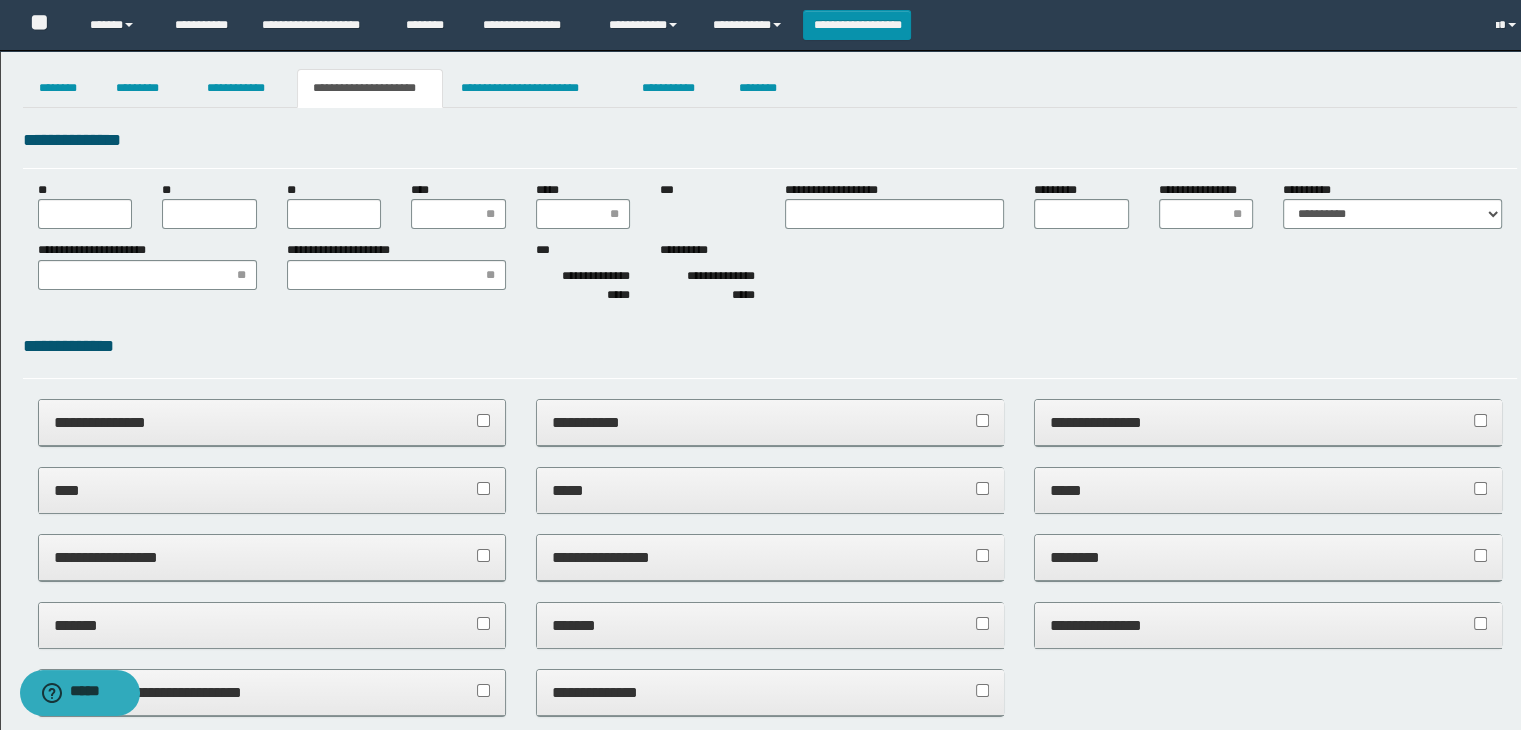 scroll, scrollTop: 0, scrollLeft: 0, axis: both 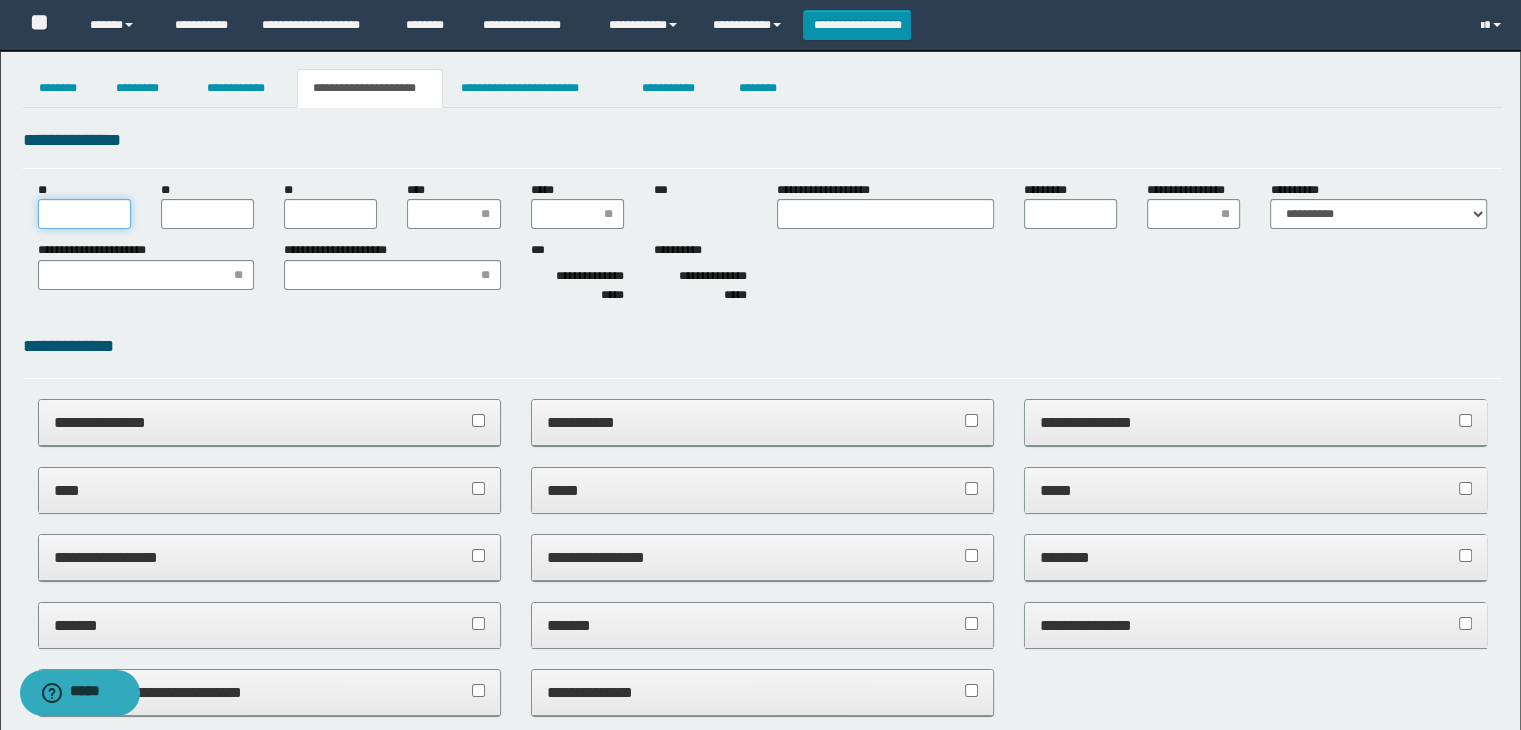 click on "**" at bounding box center [84, 214] 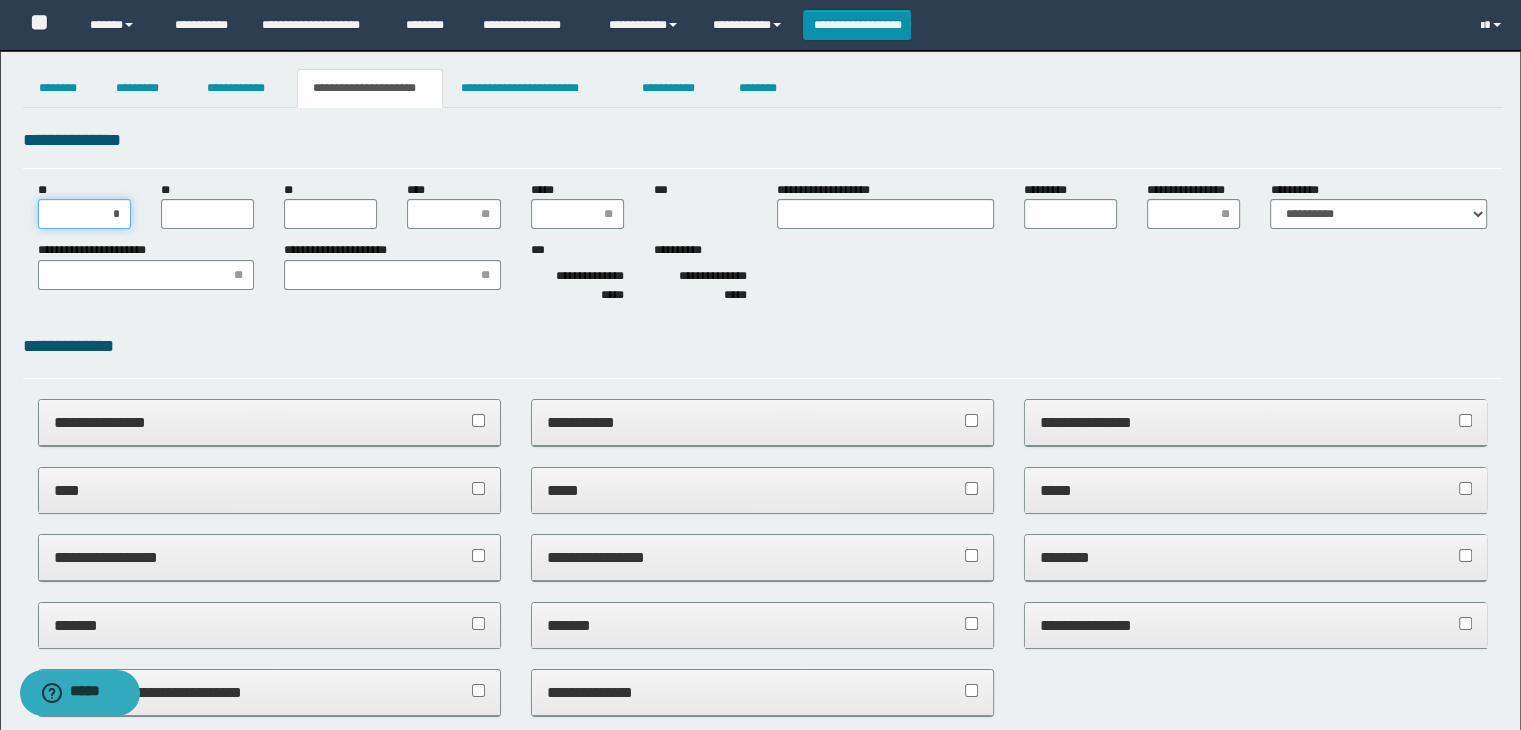 type on "**" 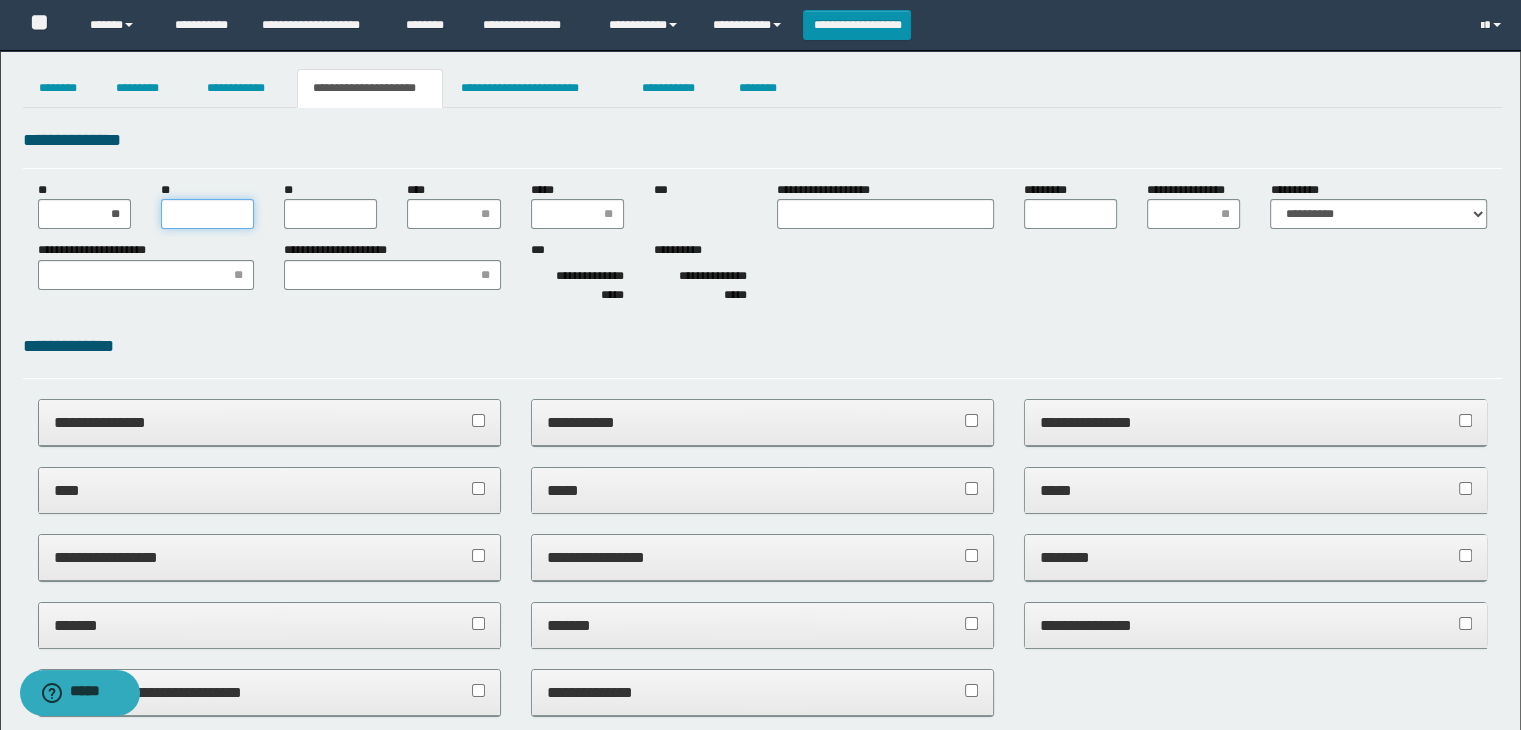 click on "**" at bounding box center [207, 214] 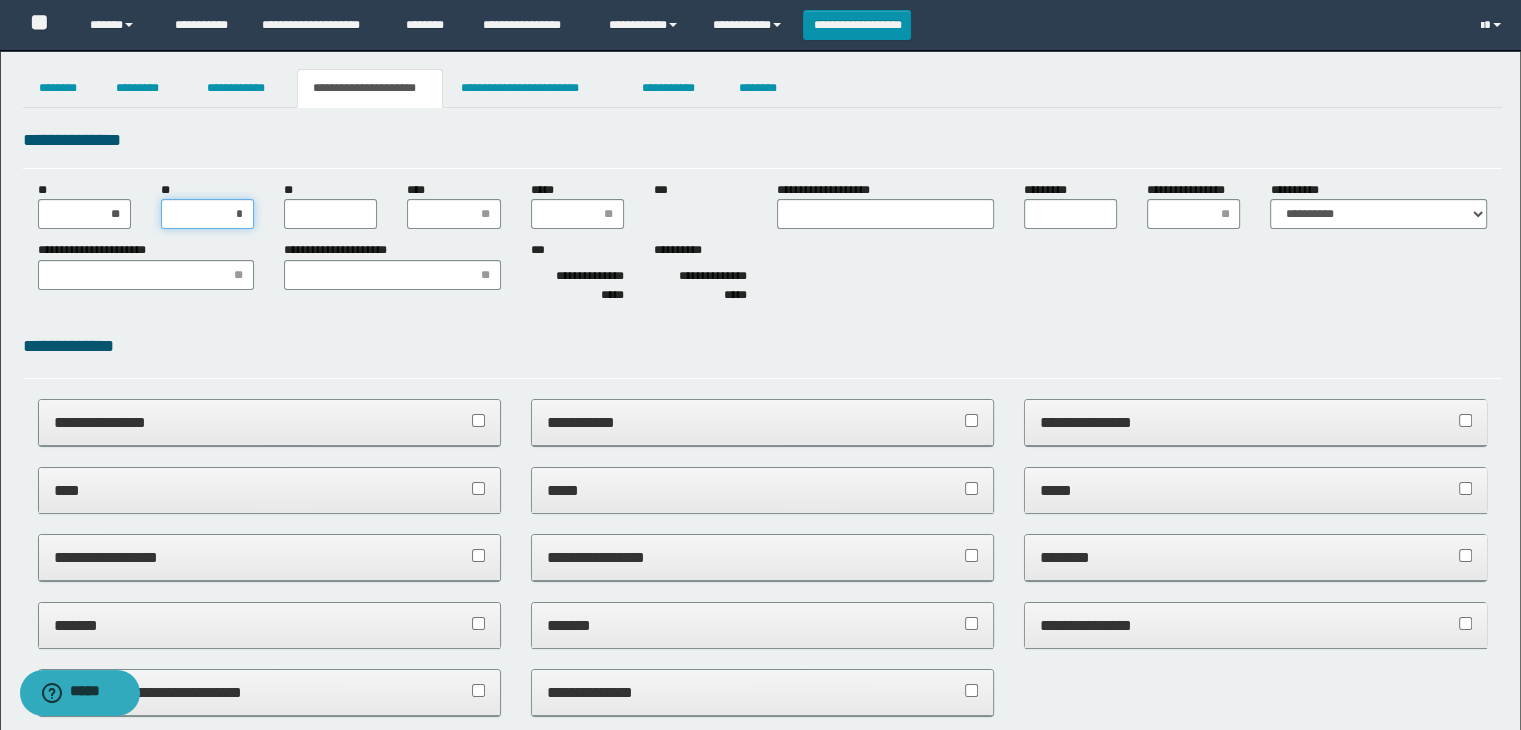 type on "**" 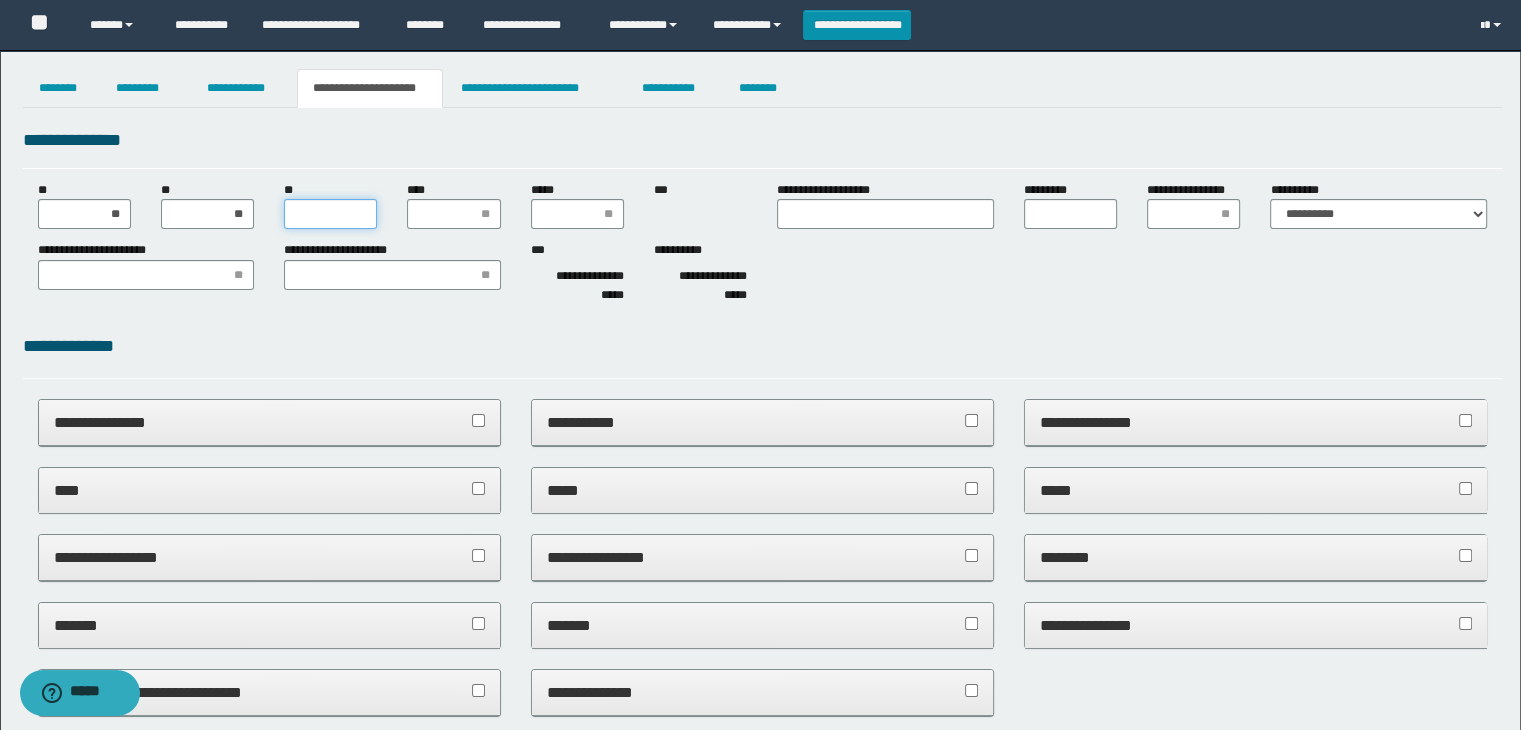 click on "**" at bounding box center (330, 214) 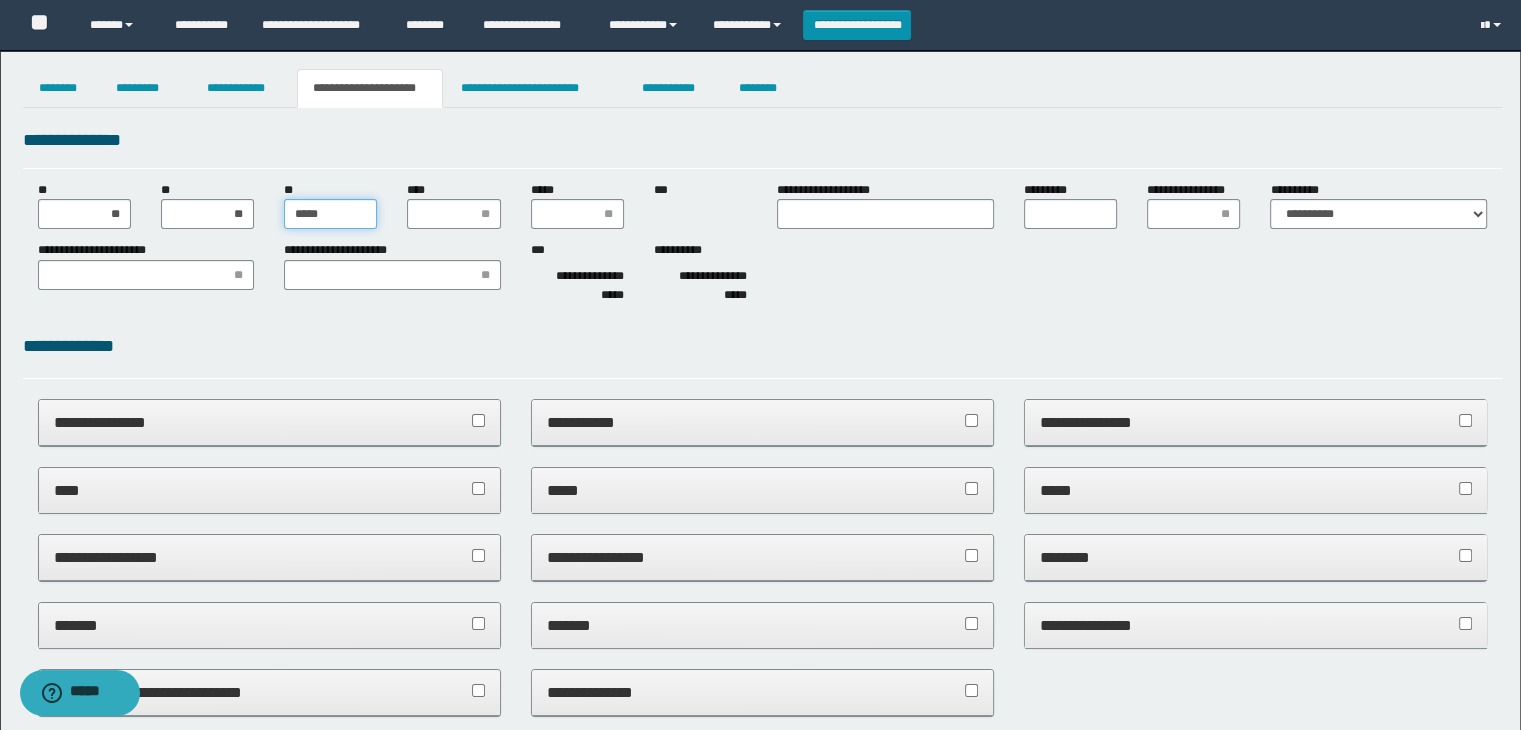 type on "******" 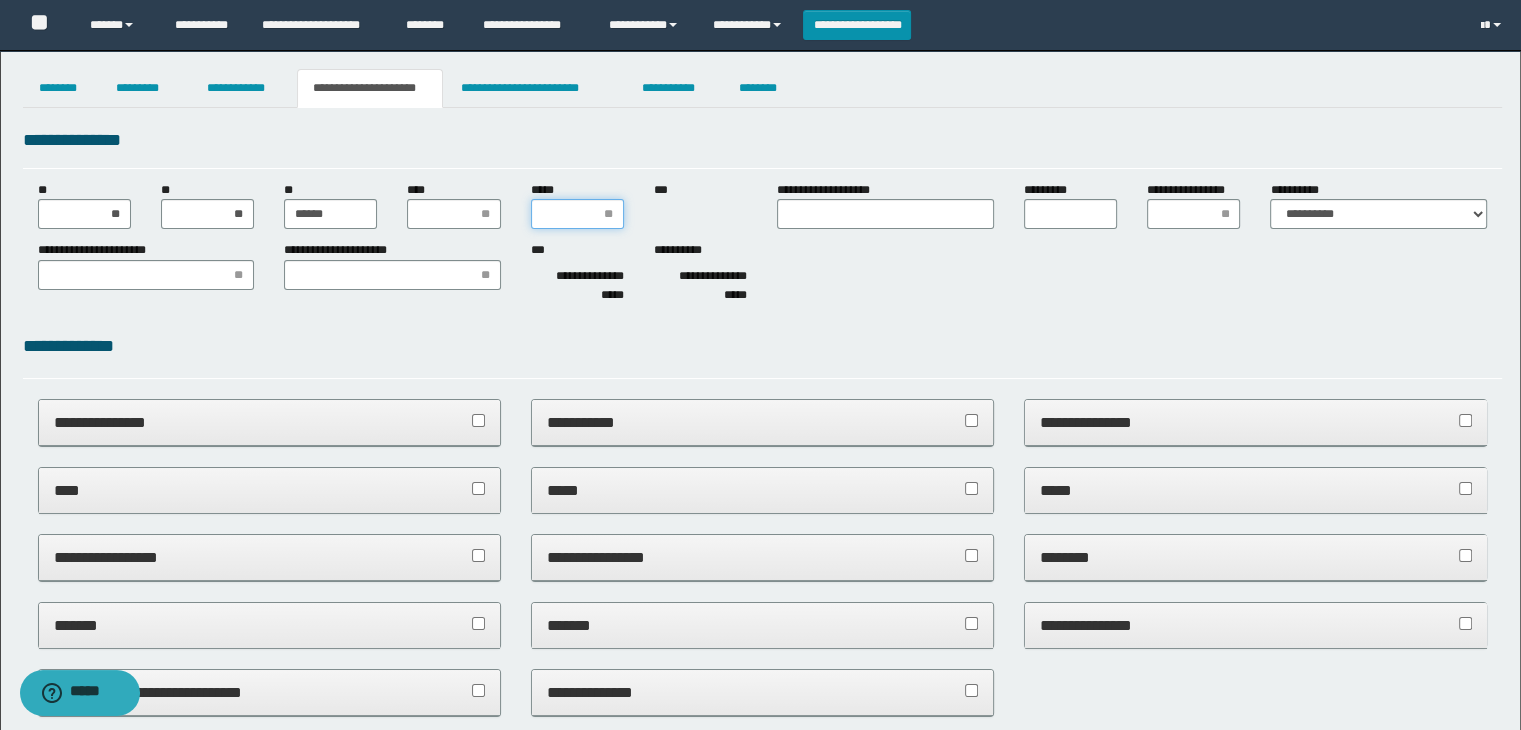 click on "*****" at bounding box center [577, 214] 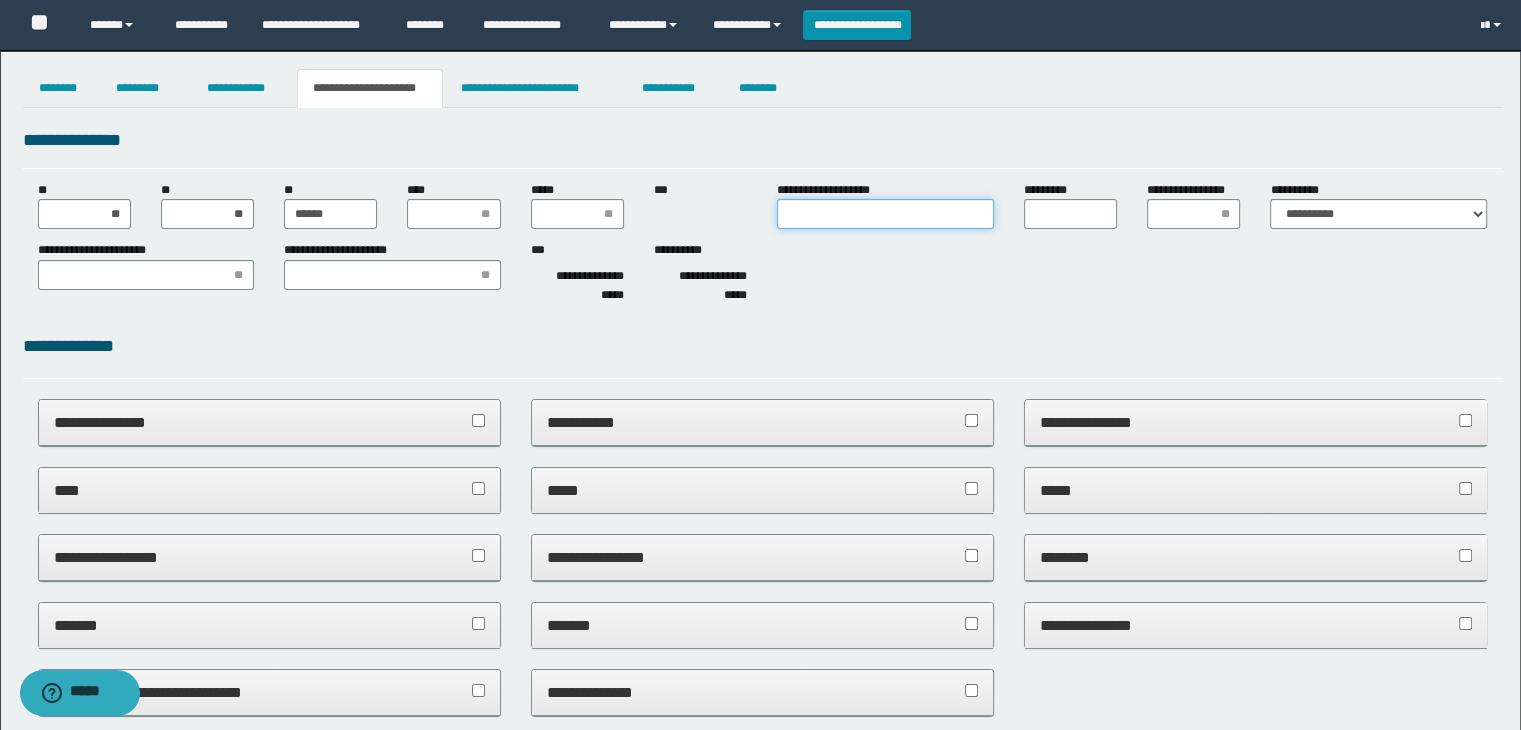 click on "**********" at bounding box center [885, 214] 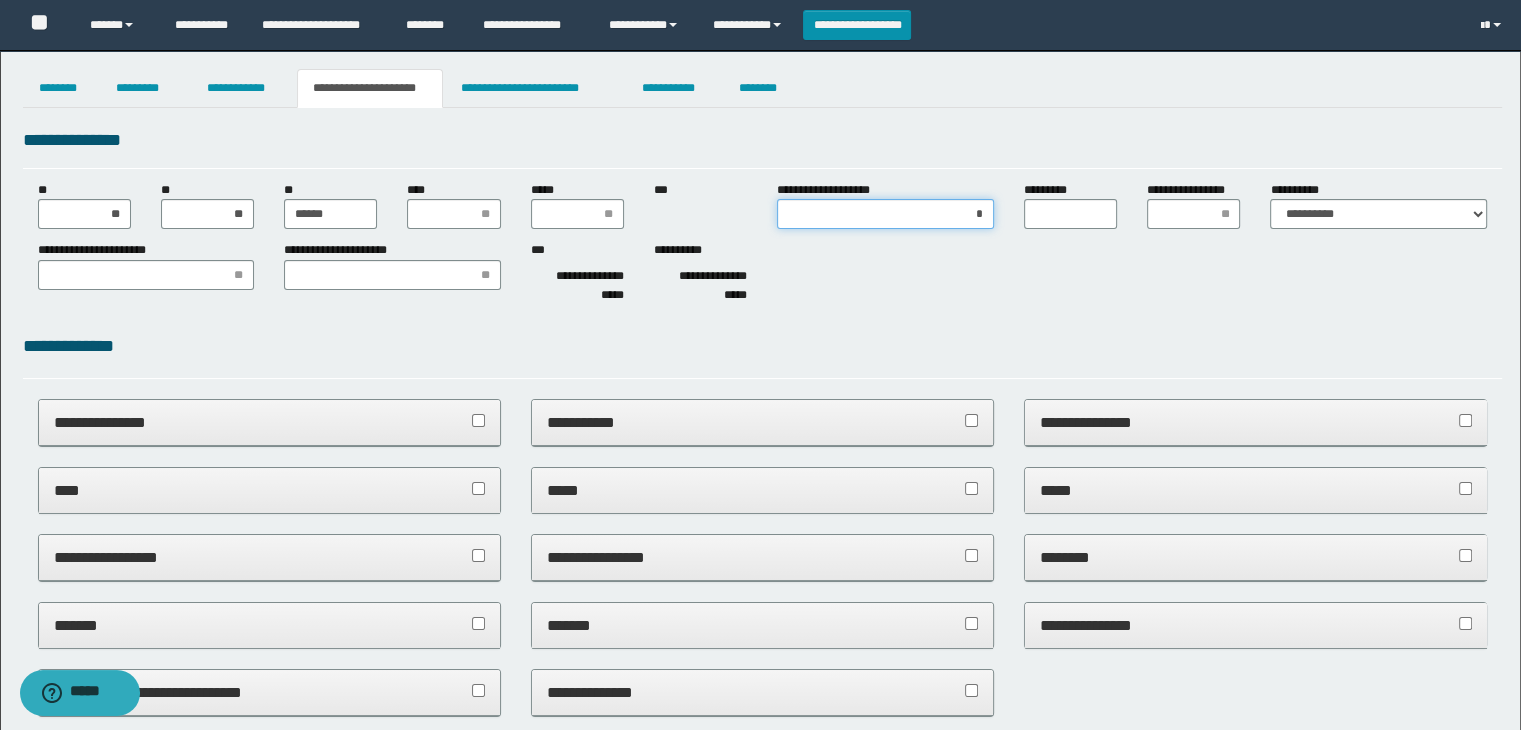 type on "**" 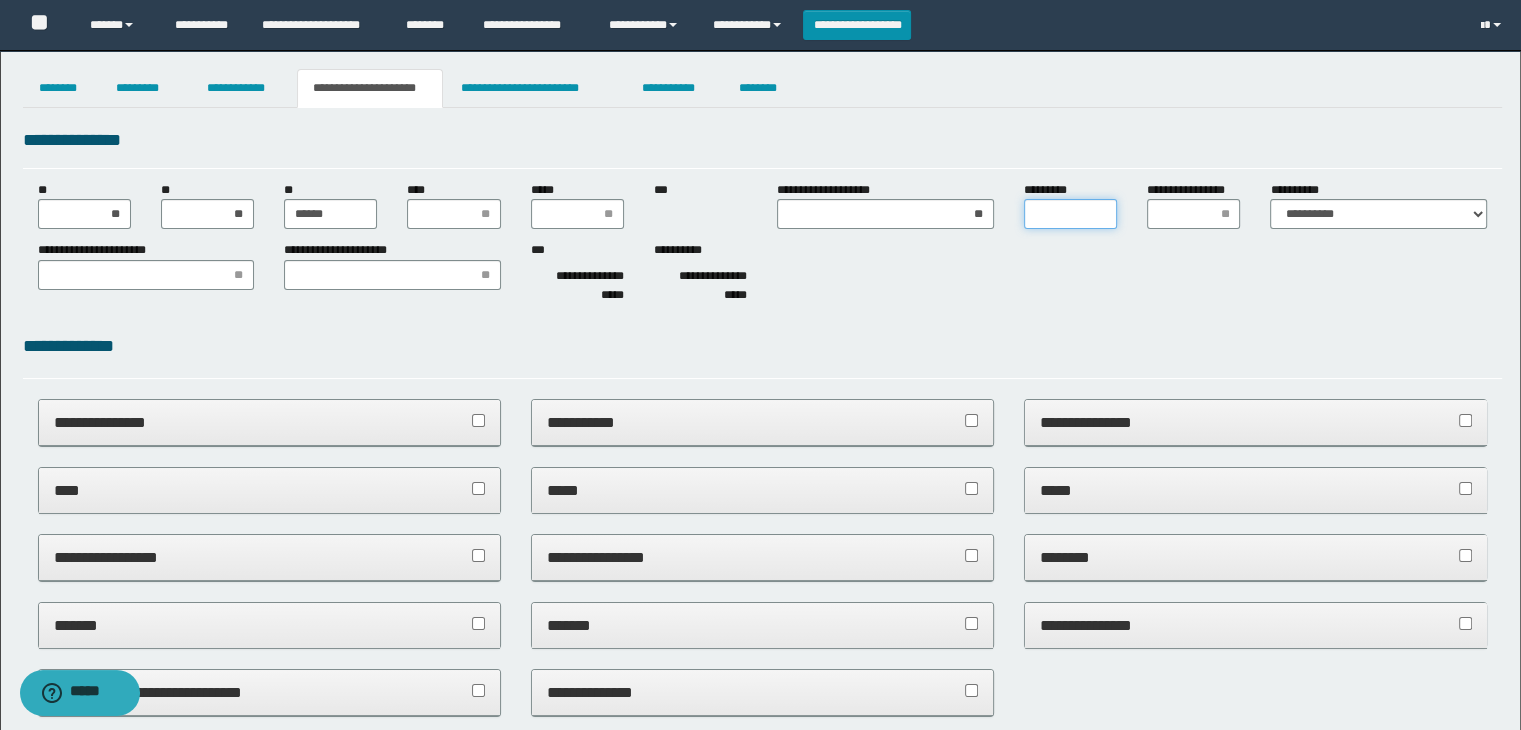 click on "*********" at bounding box center (1070, 214) 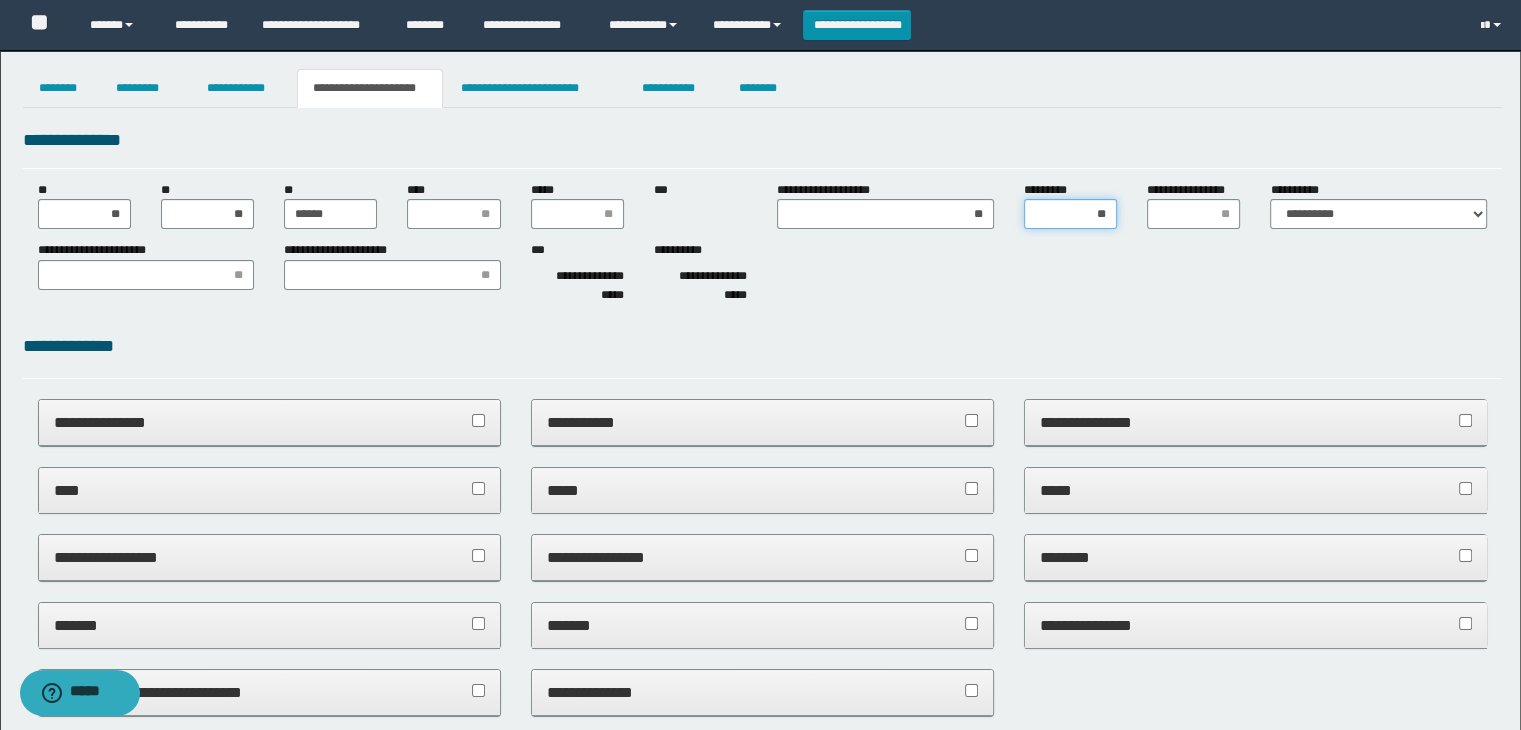 type on "***" 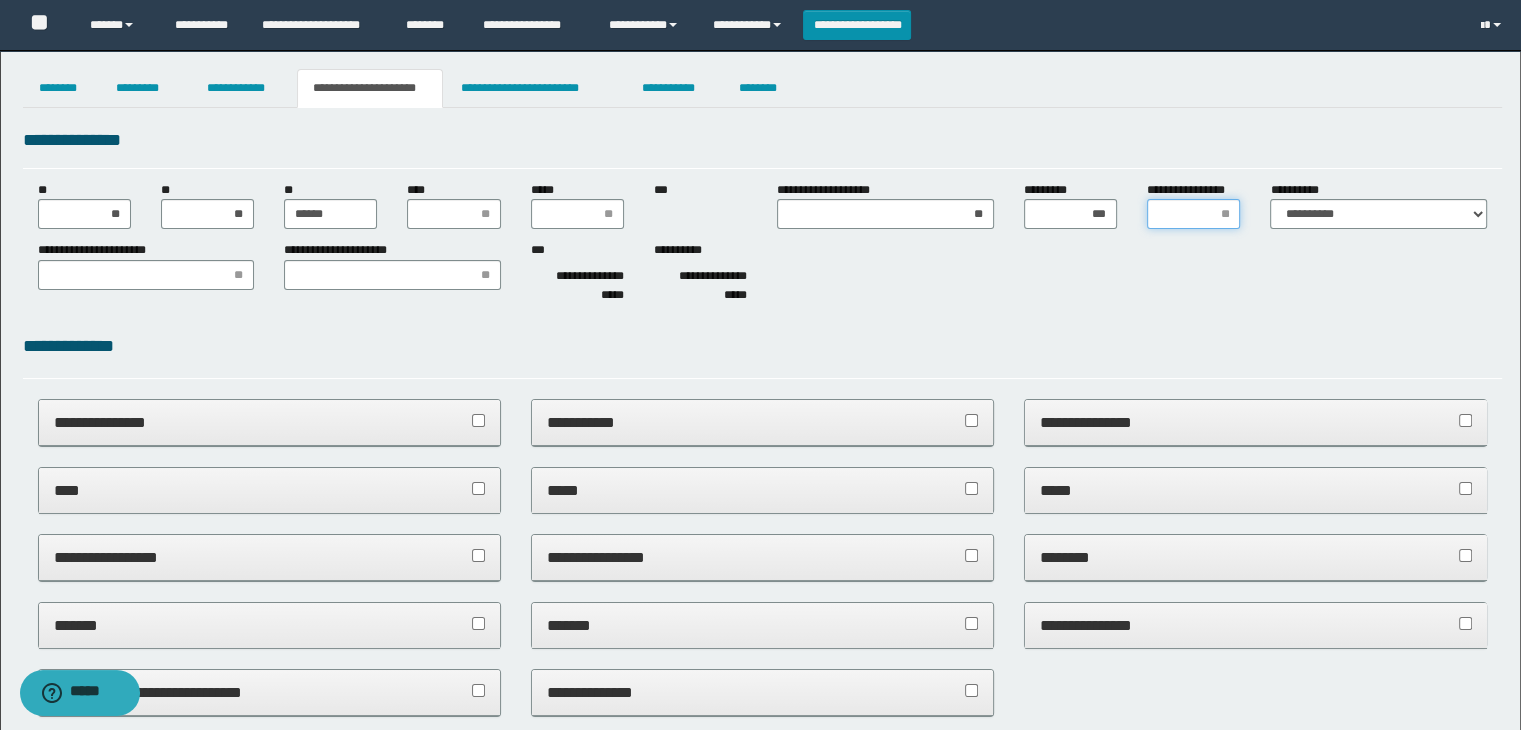 click on "**********" at bounding box center [1193, 214] 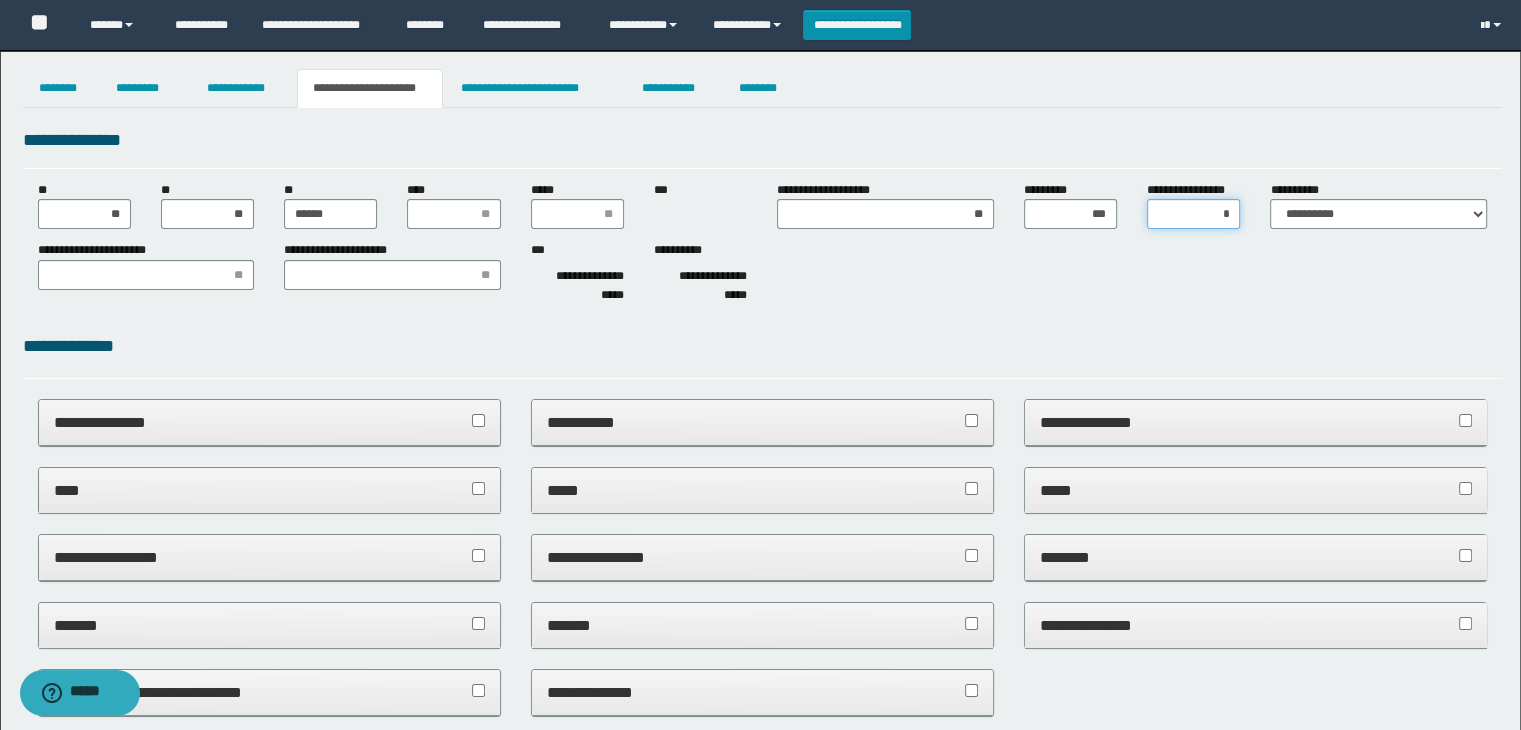 type on "**" 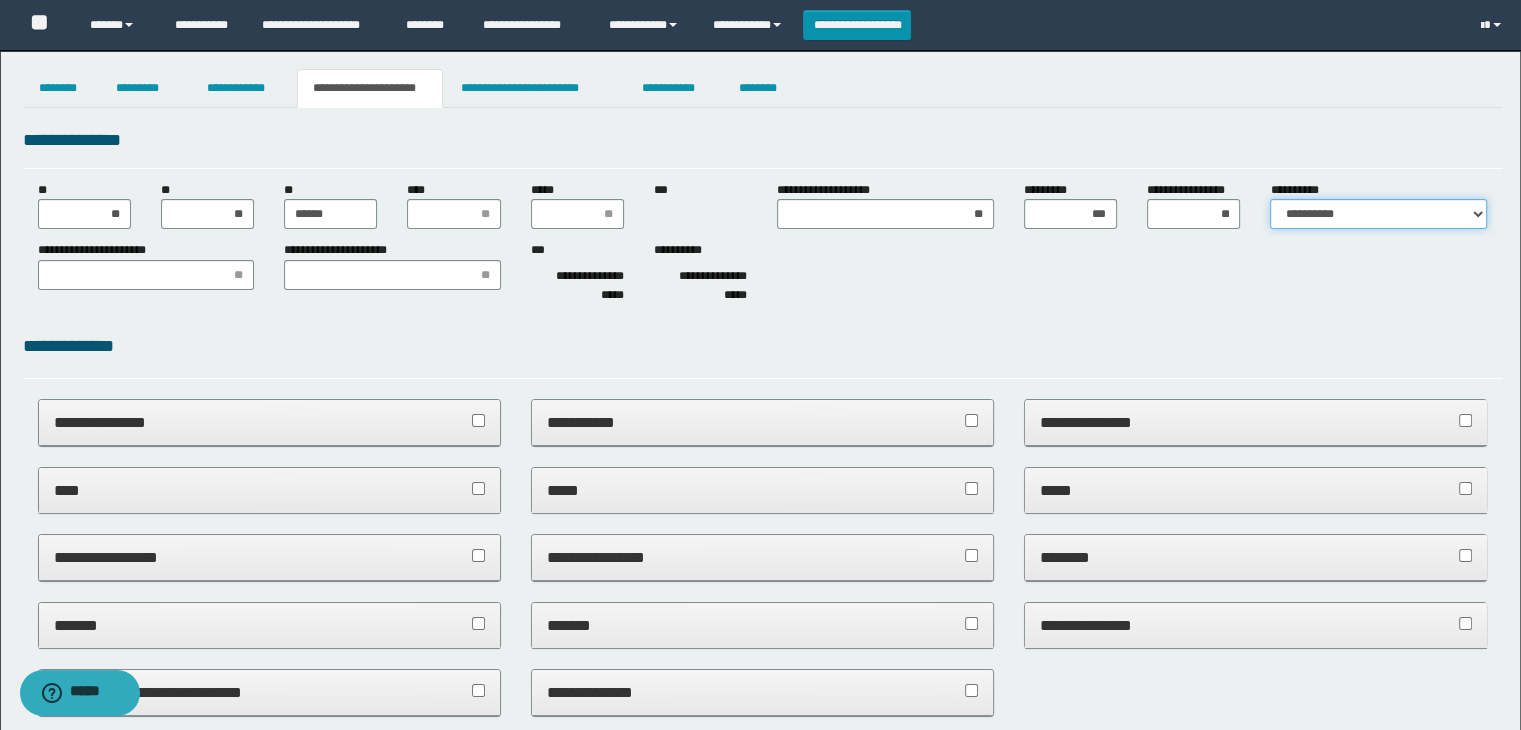 click on "**********" at bounding box center (1378, 214) 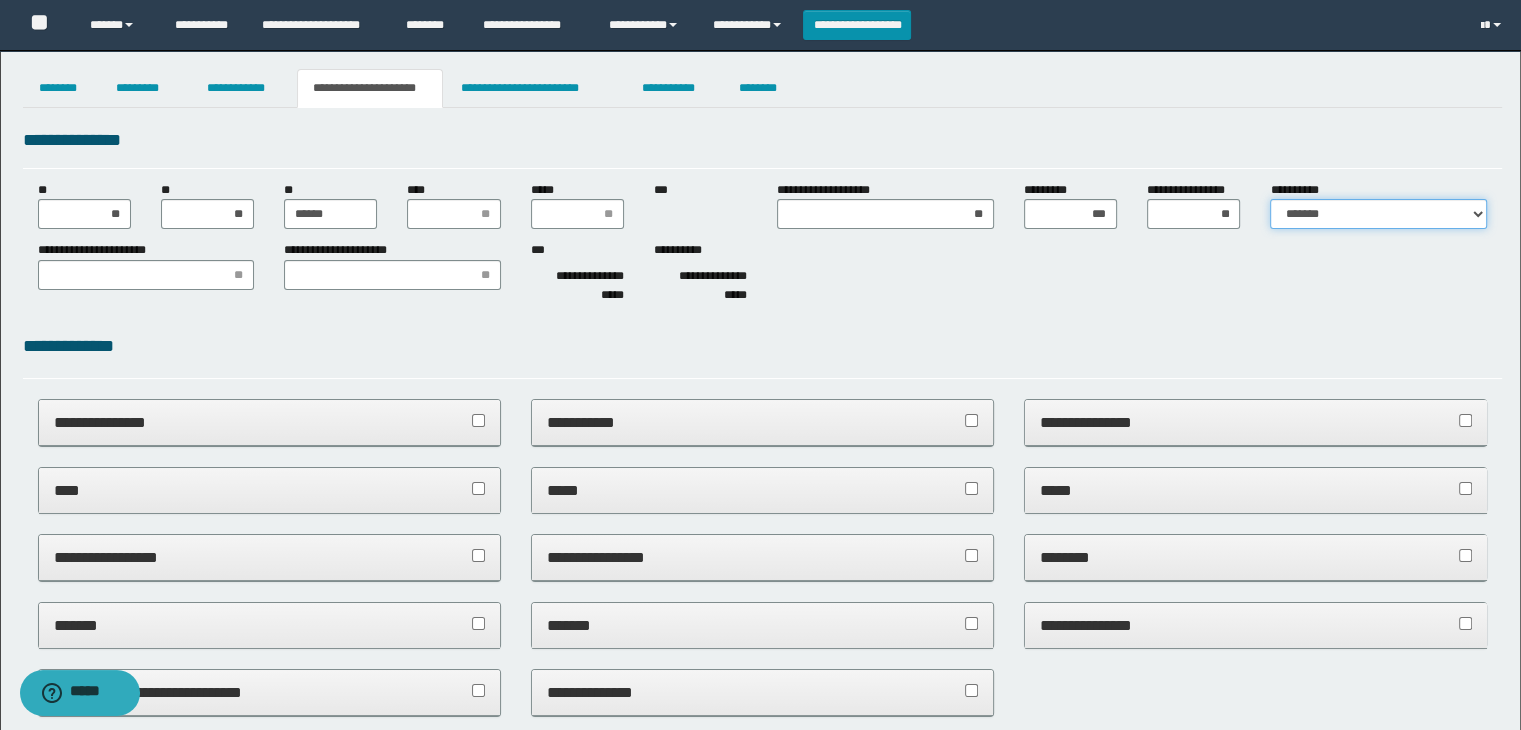 click on "**********" at bounding box center [1378, 214] 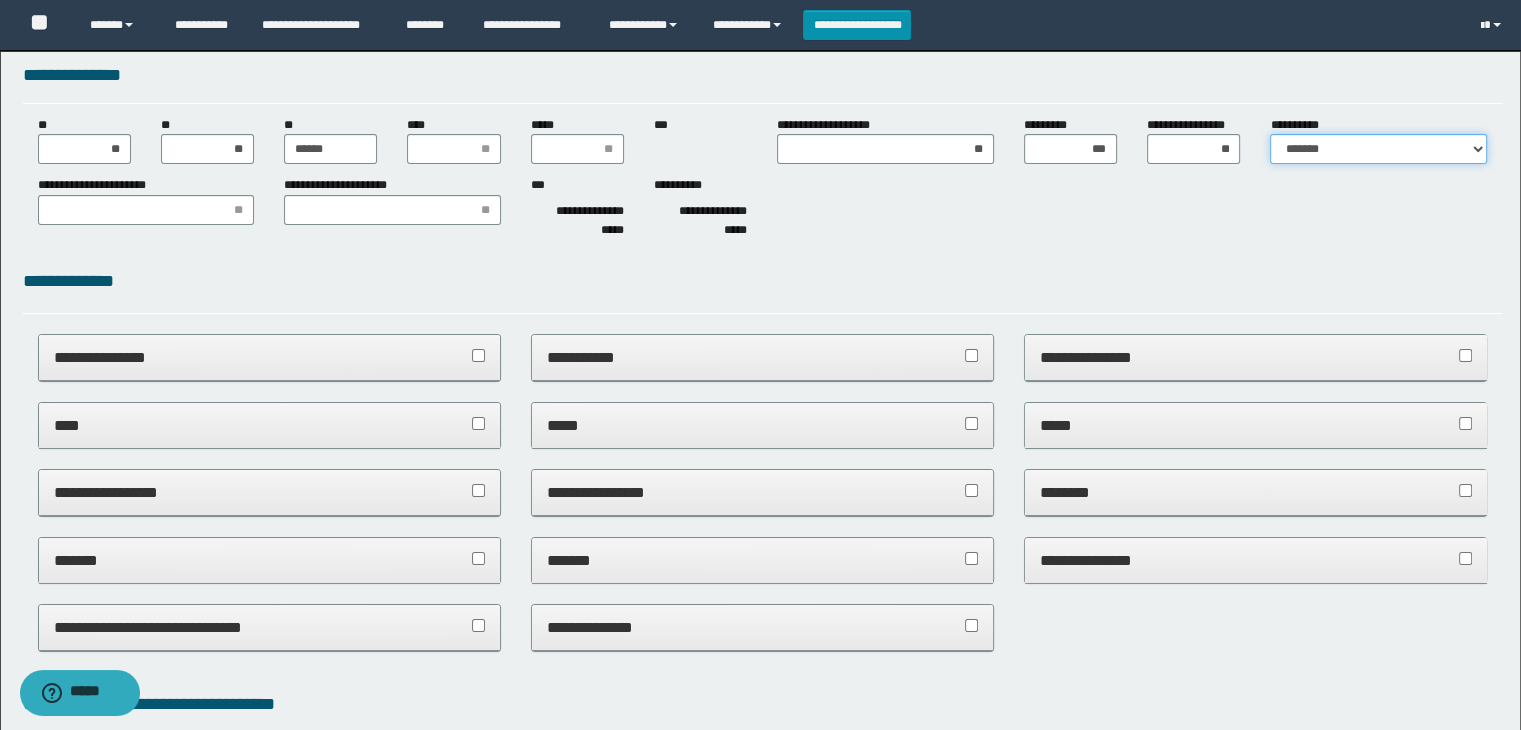scroll, scrollTop: 100, scrollLeft: 0, axis: vertical 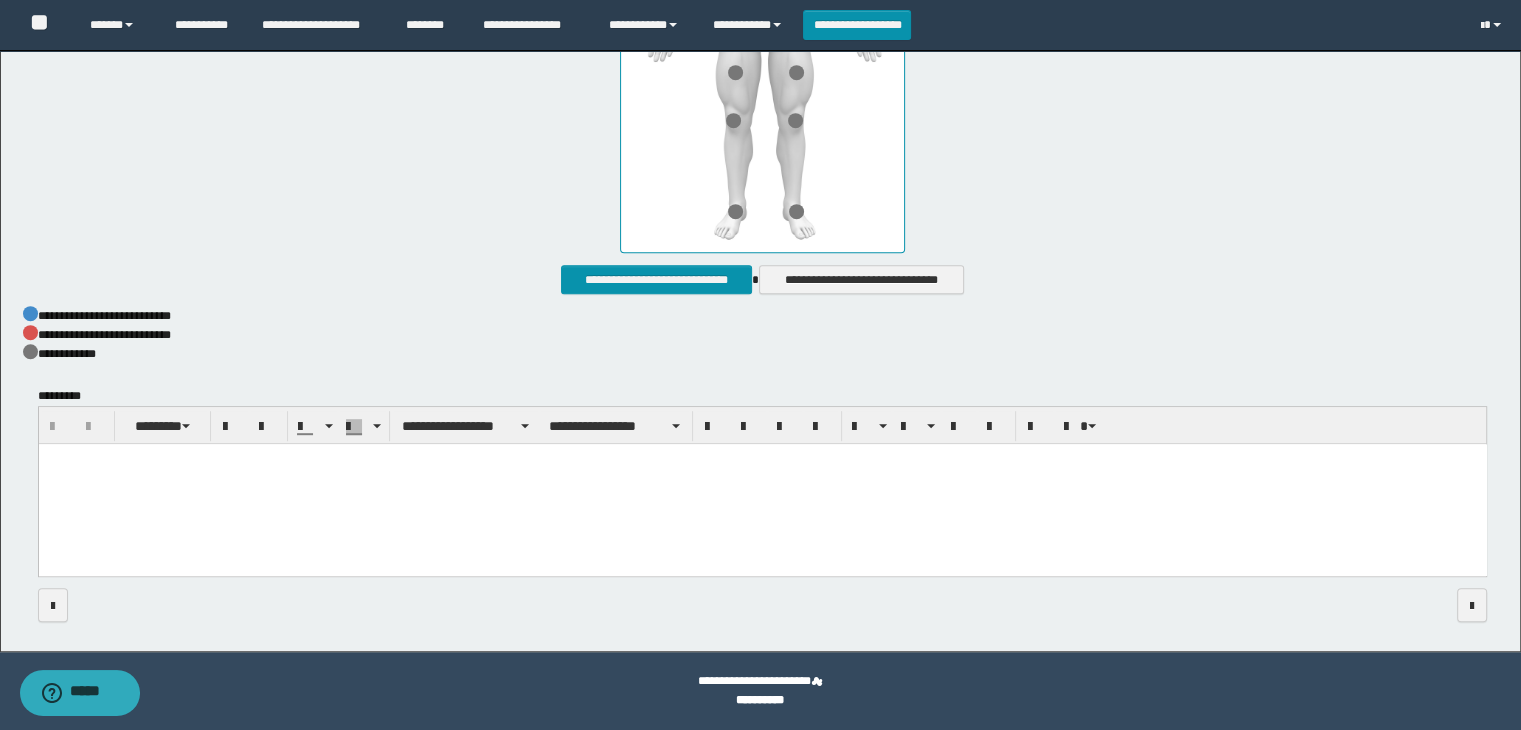 drag, startPoint x: 352, startPoint y: 524, endPoint x: 386, endPoint y: 452, distance: 79.624115 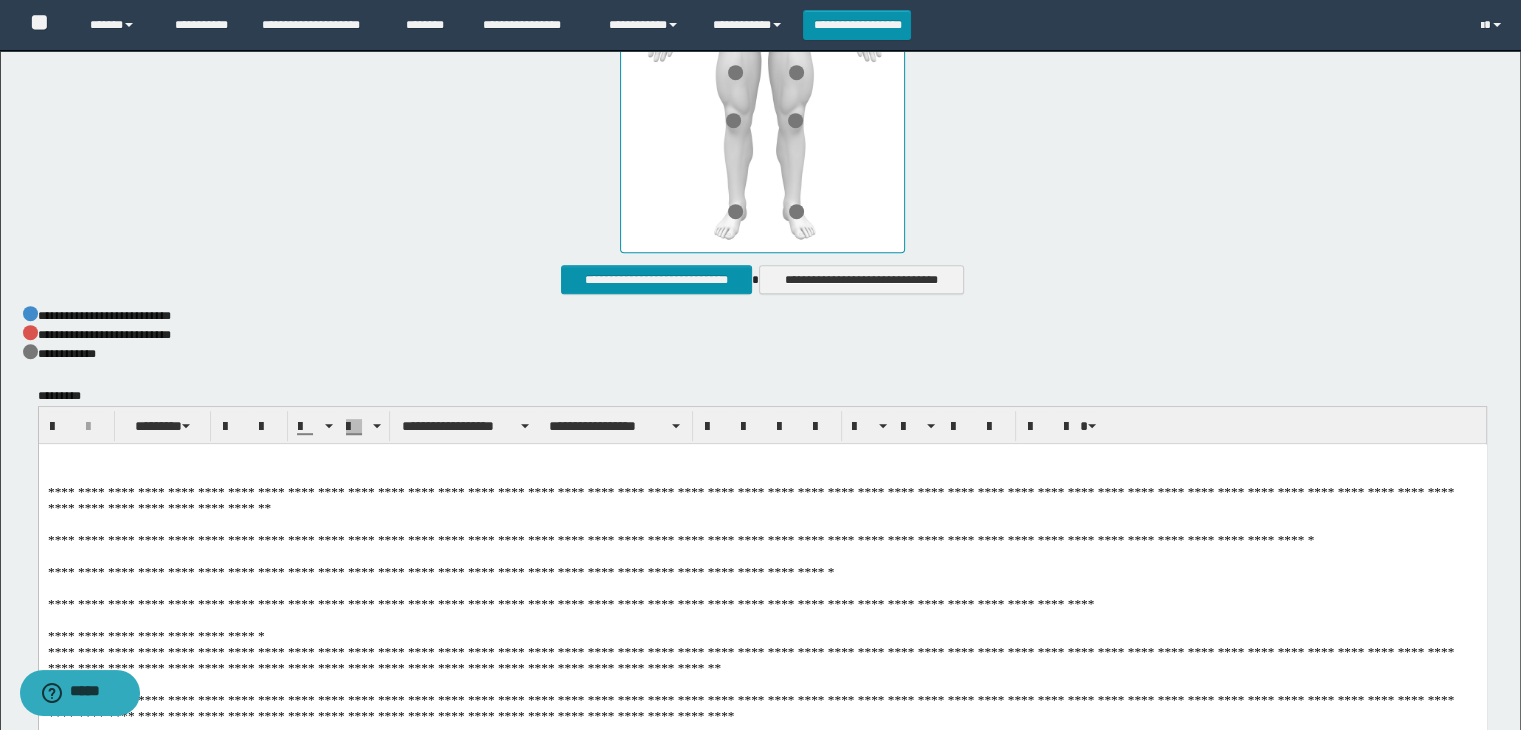 click on "**********" at bounding box center (762, 660) 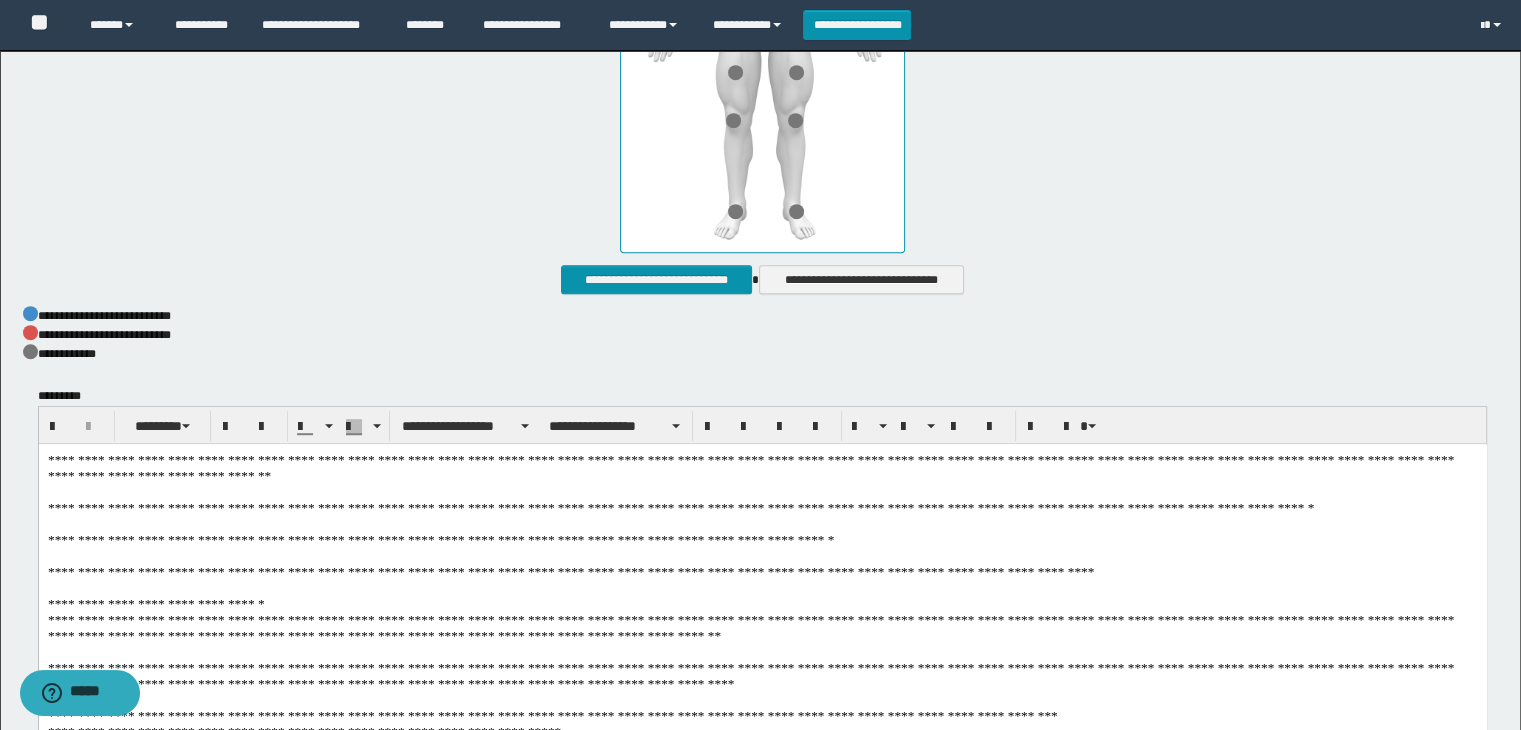 scroll, scrollTop: 1343, scrollLeft: 0, axis: vertical 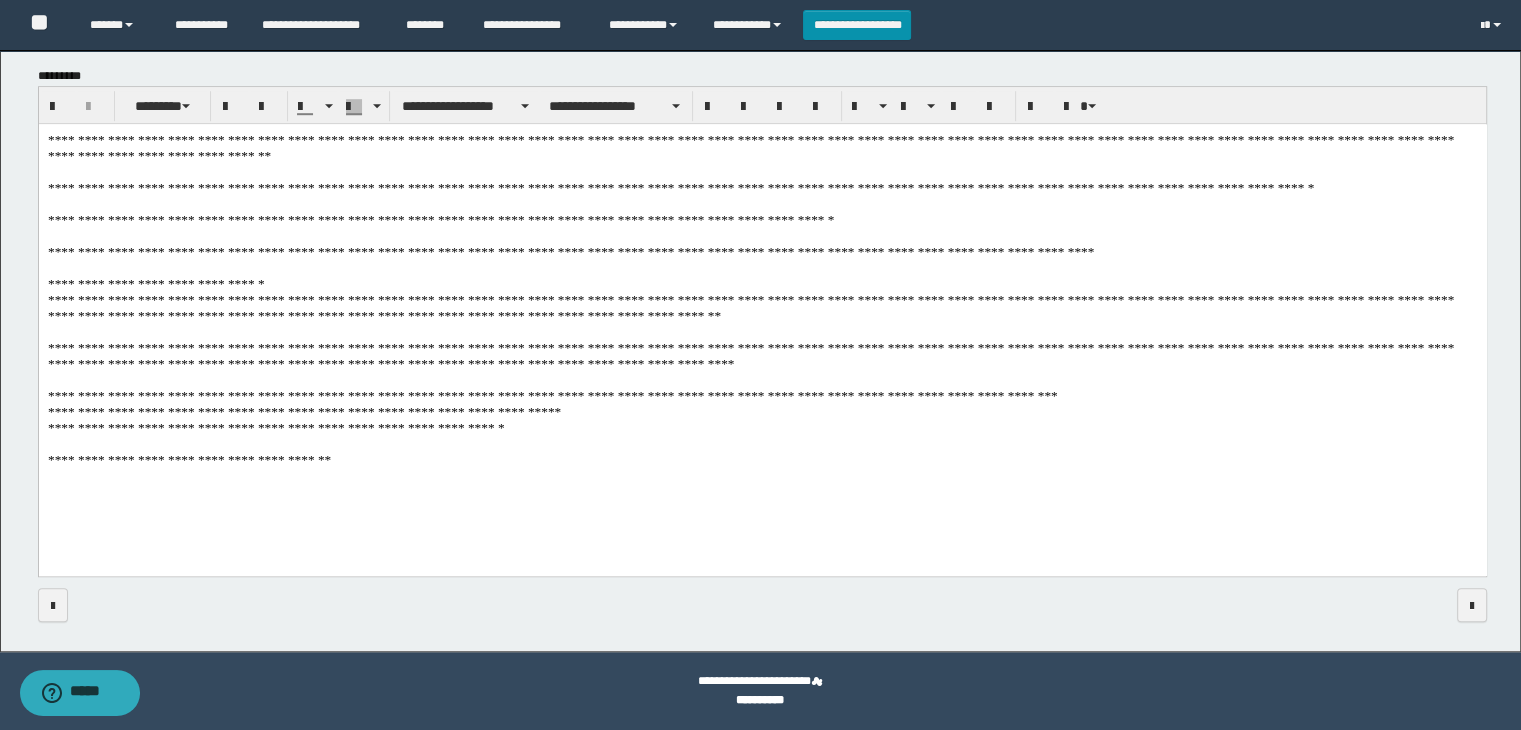 click on "**********" at bounding box center (762, 324) 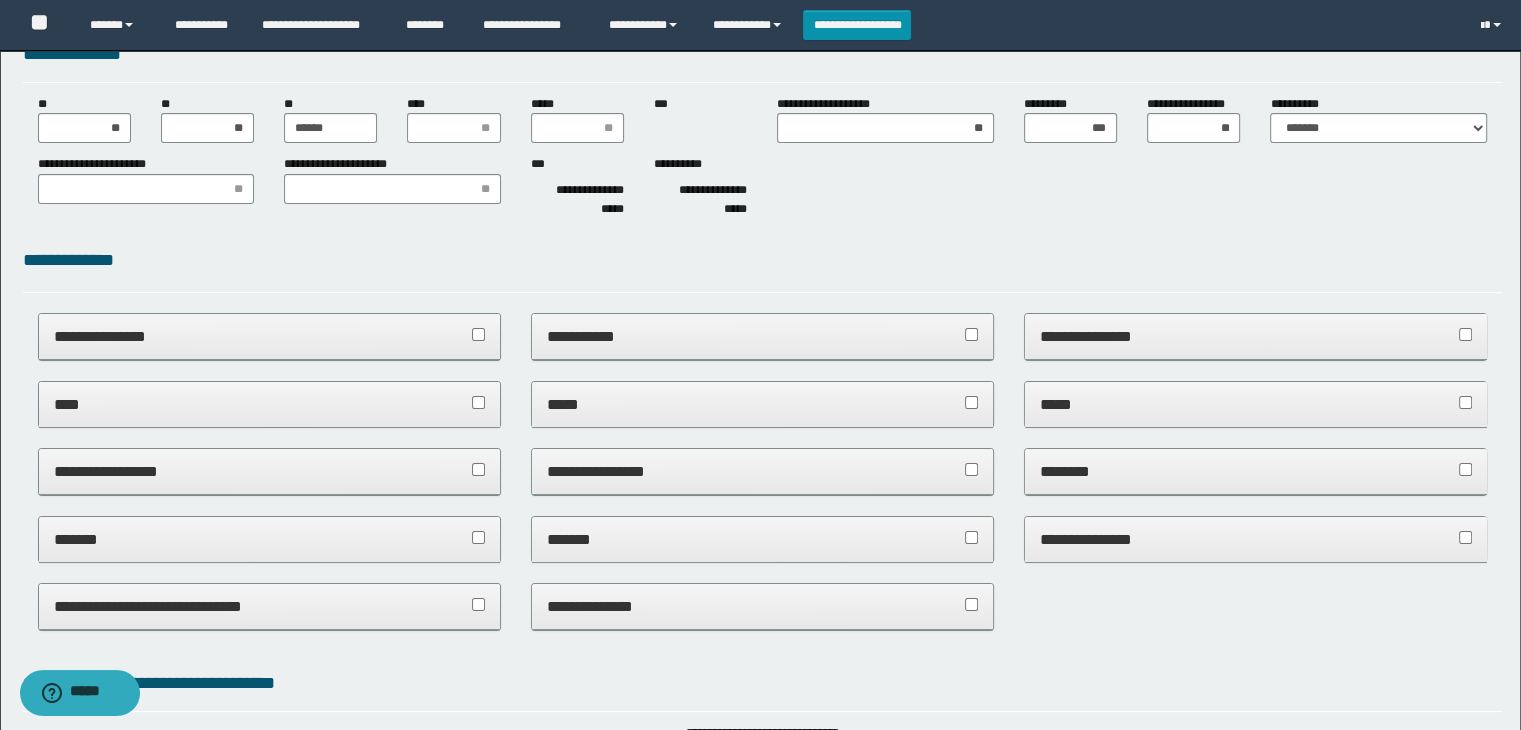 scroll, scrollTop: 0, scrollLeft: 0, axis: both 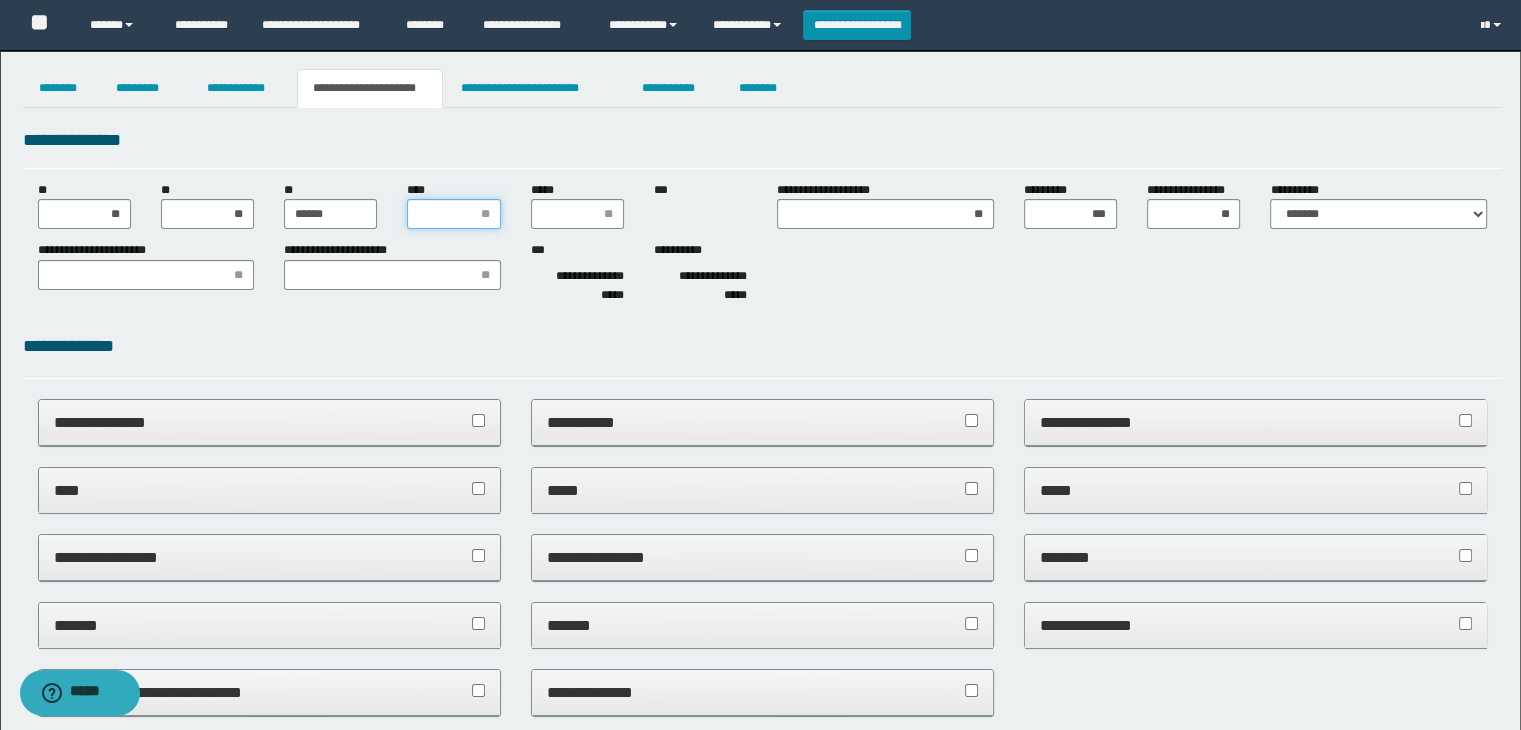 click on "****" at bounding box center [453, 214] 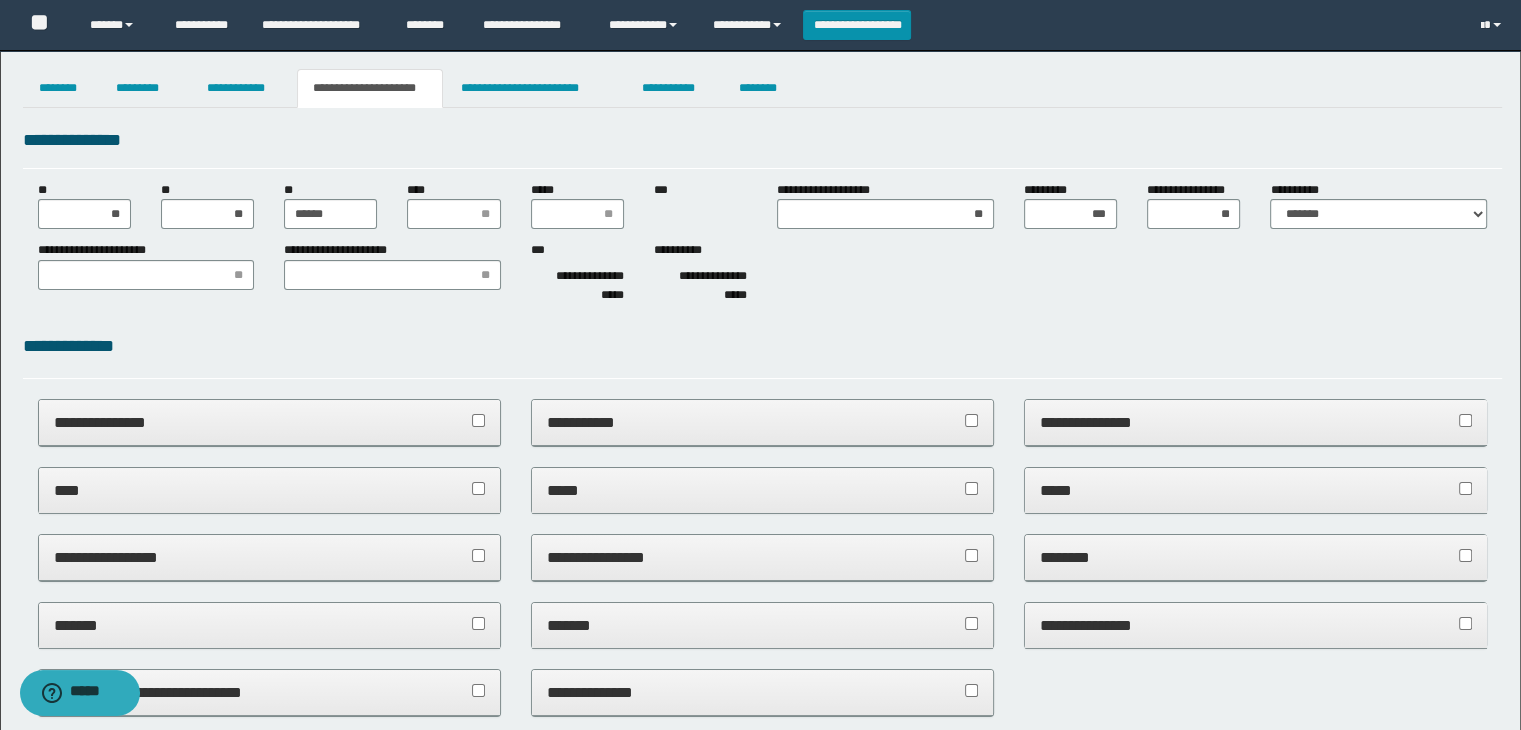 click on "*****" at bounding box center (577, 205) 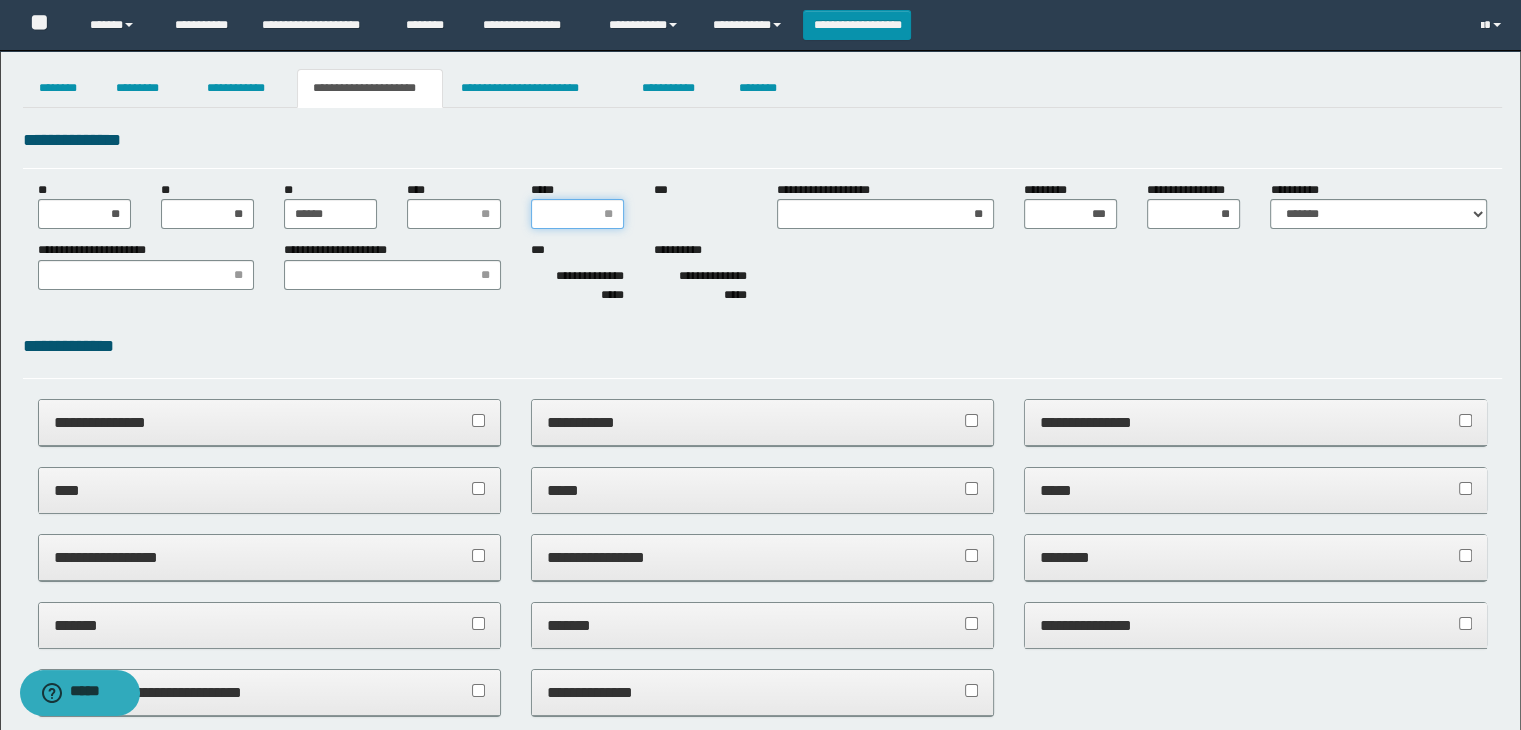 click on "*****" at bounding box center (577, 214) 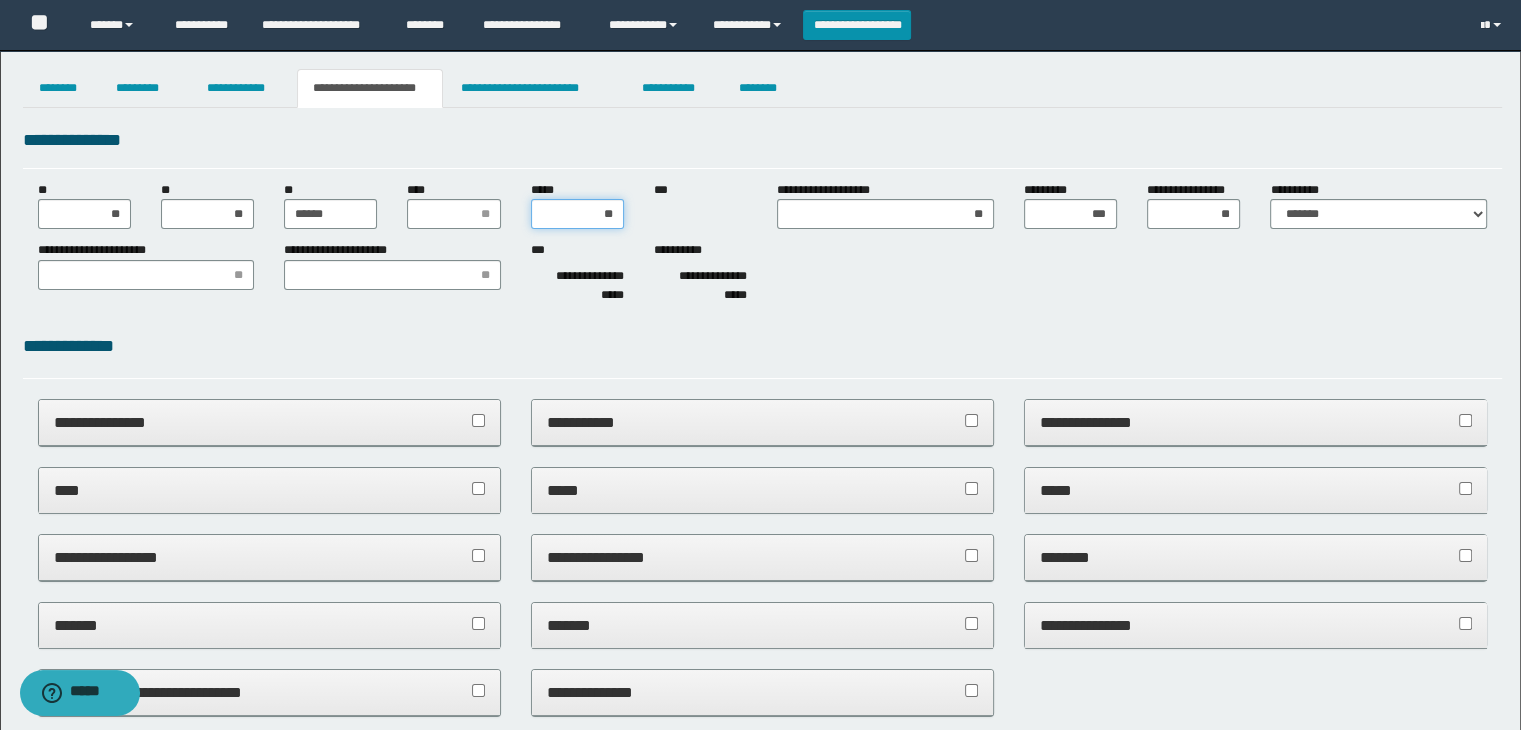 type on "***" 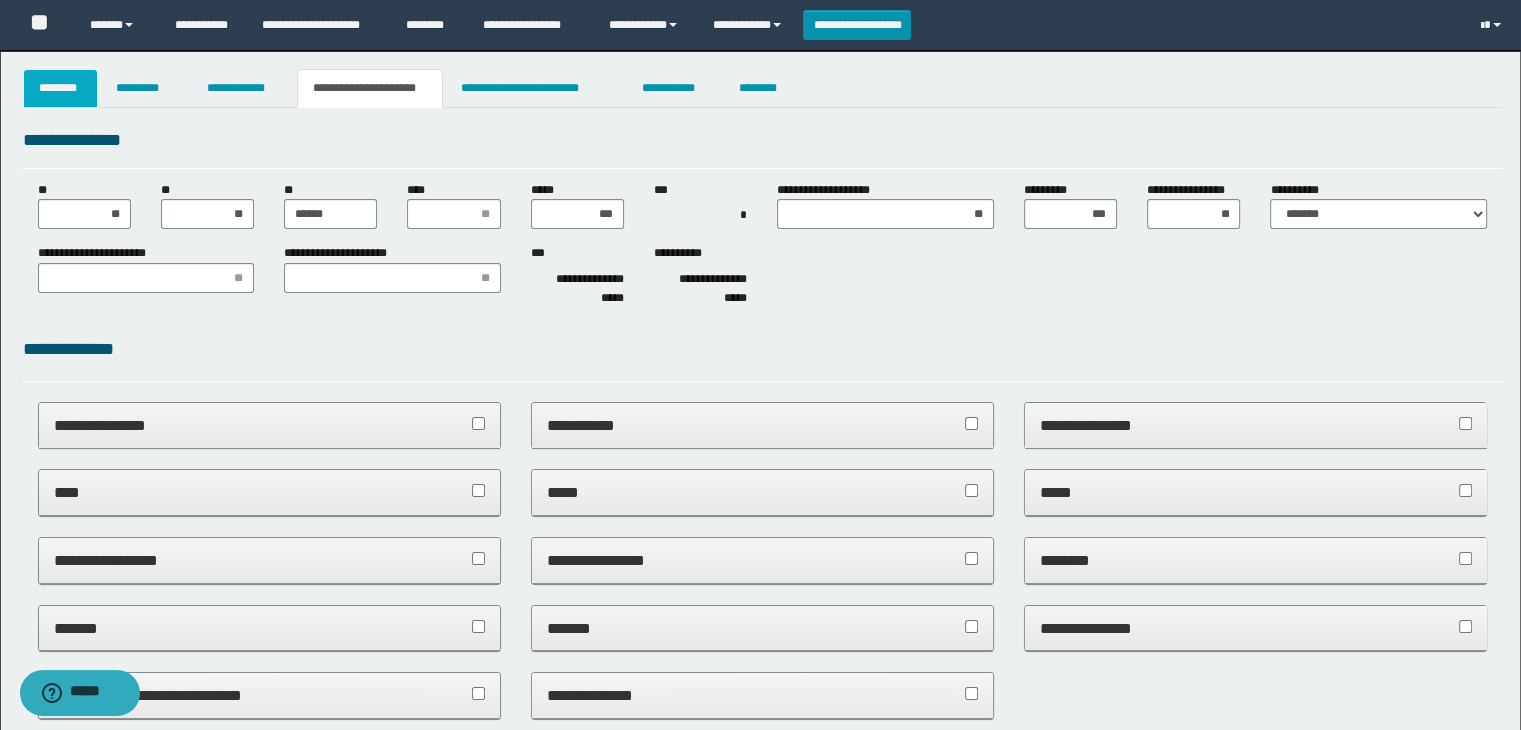 click on "********" at bounding box center [61, 88] 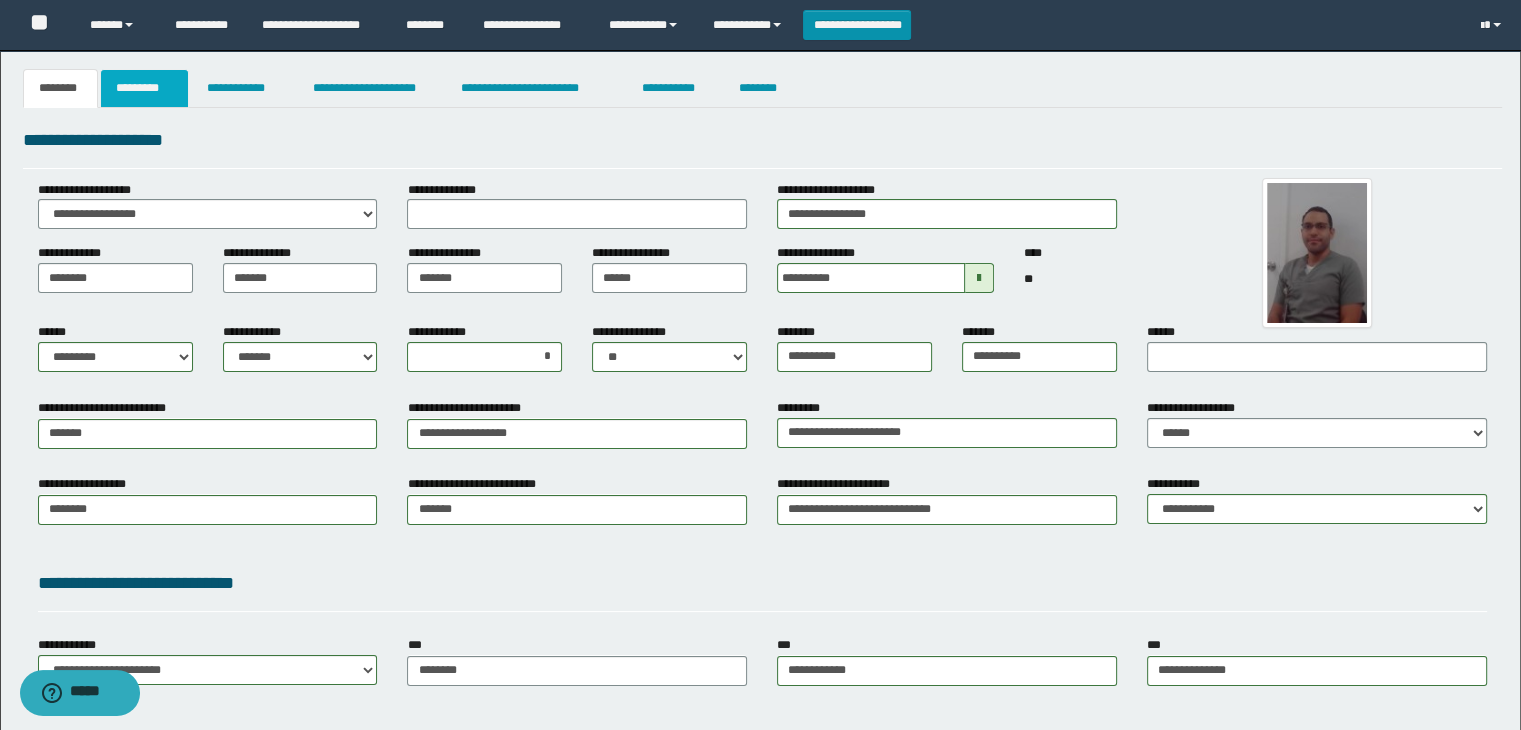 click on "*********" at bounding box center (144, 88) 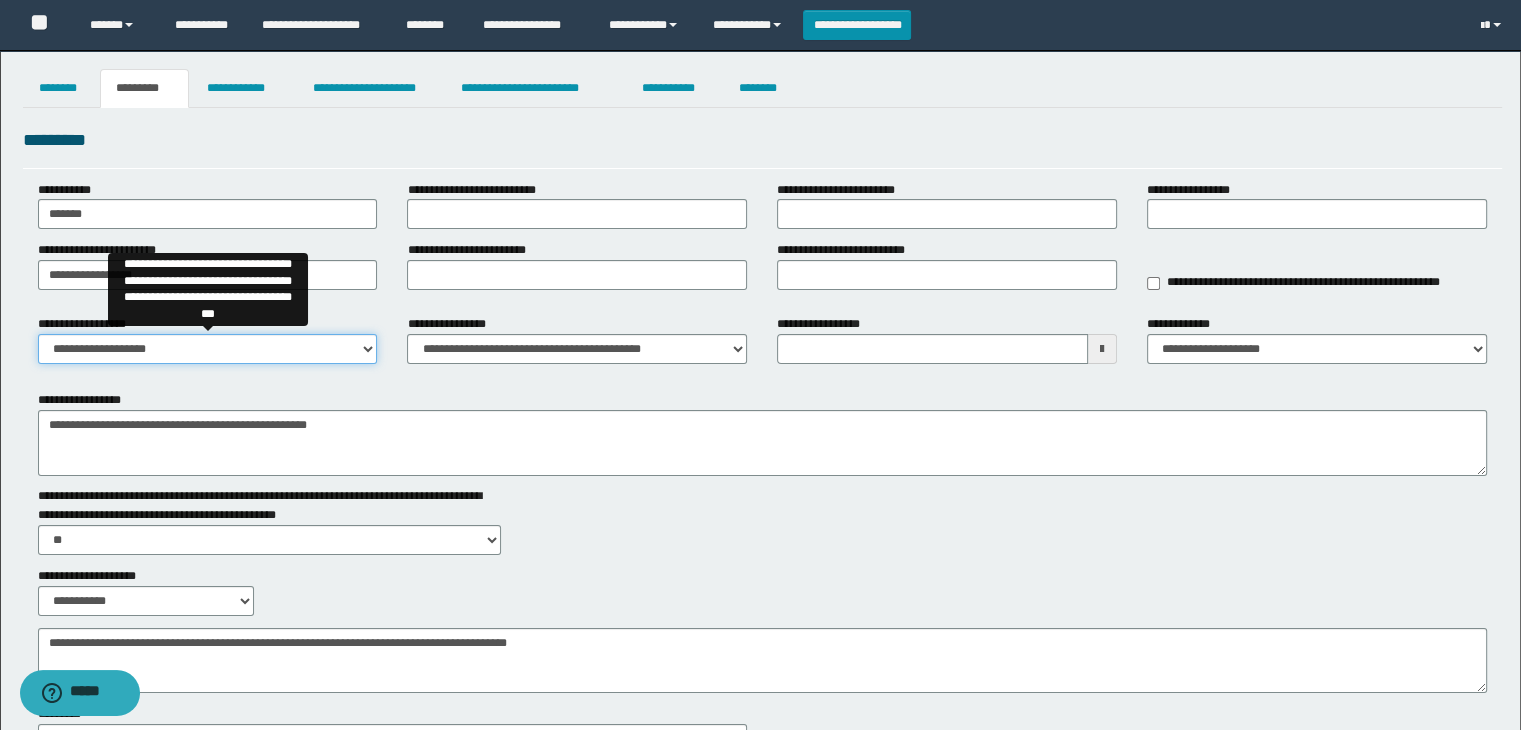 click on "**********" at bounding box center (208, 349) 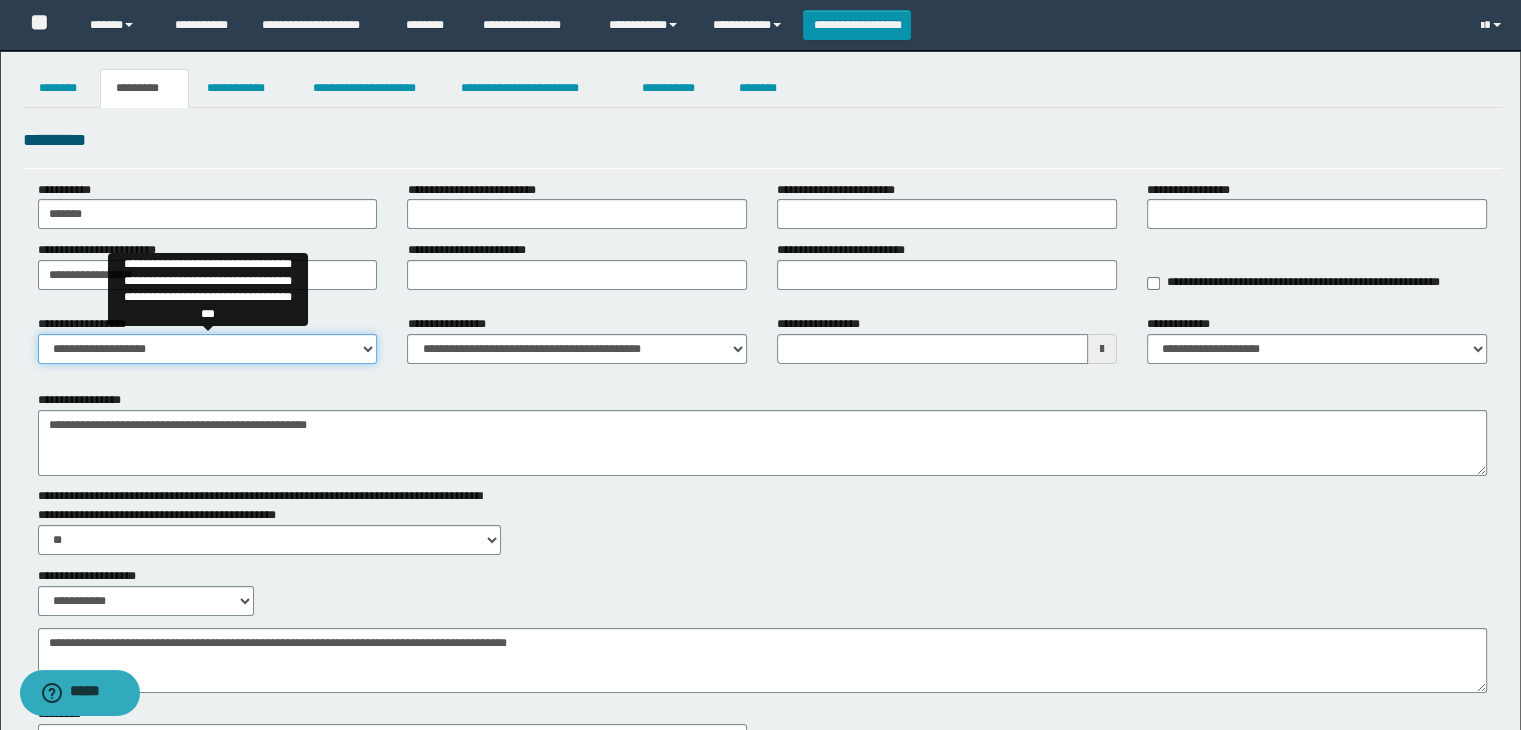 select on "****" 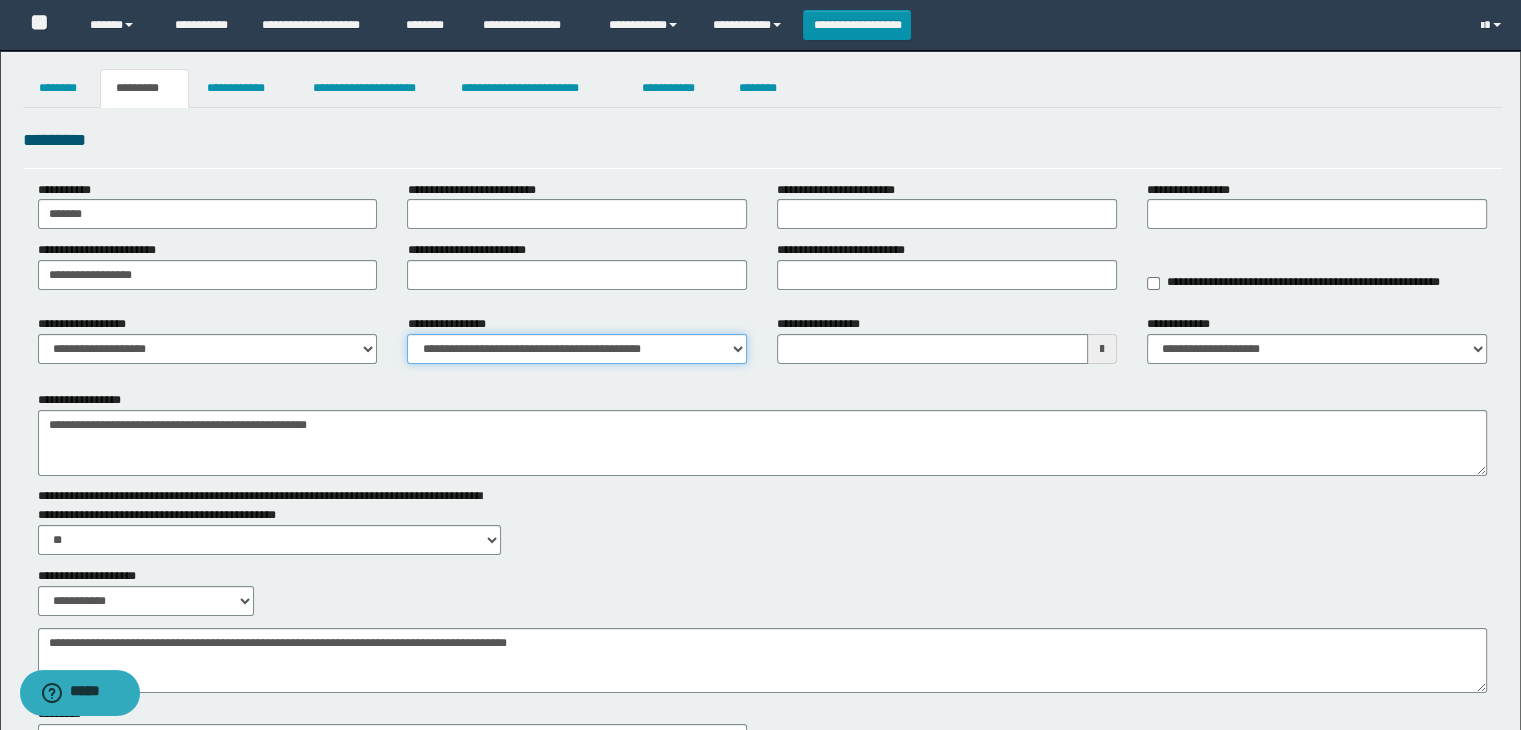 click on "**********" at bounding box center (577, 349) 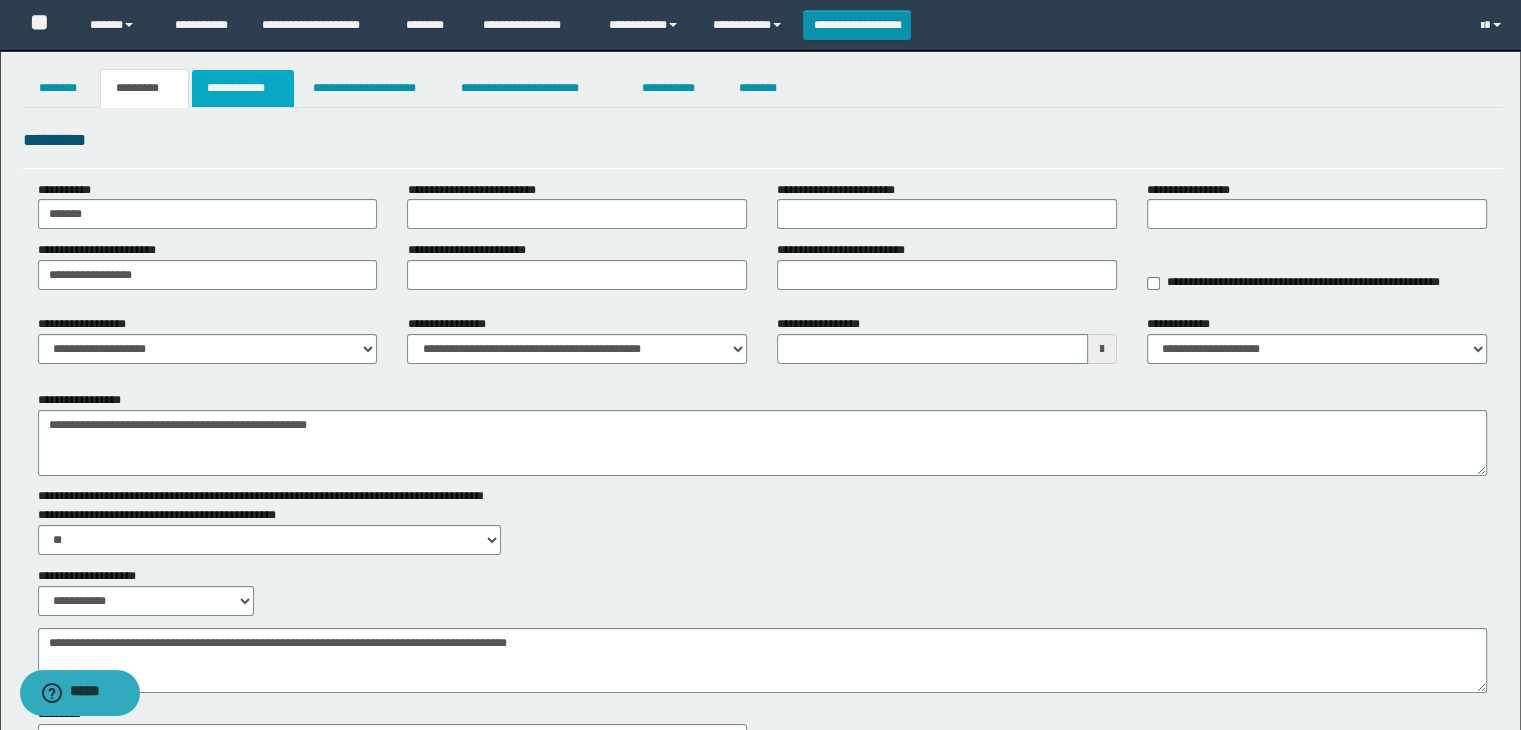 click on "**********" at bounding box center [243, 88] 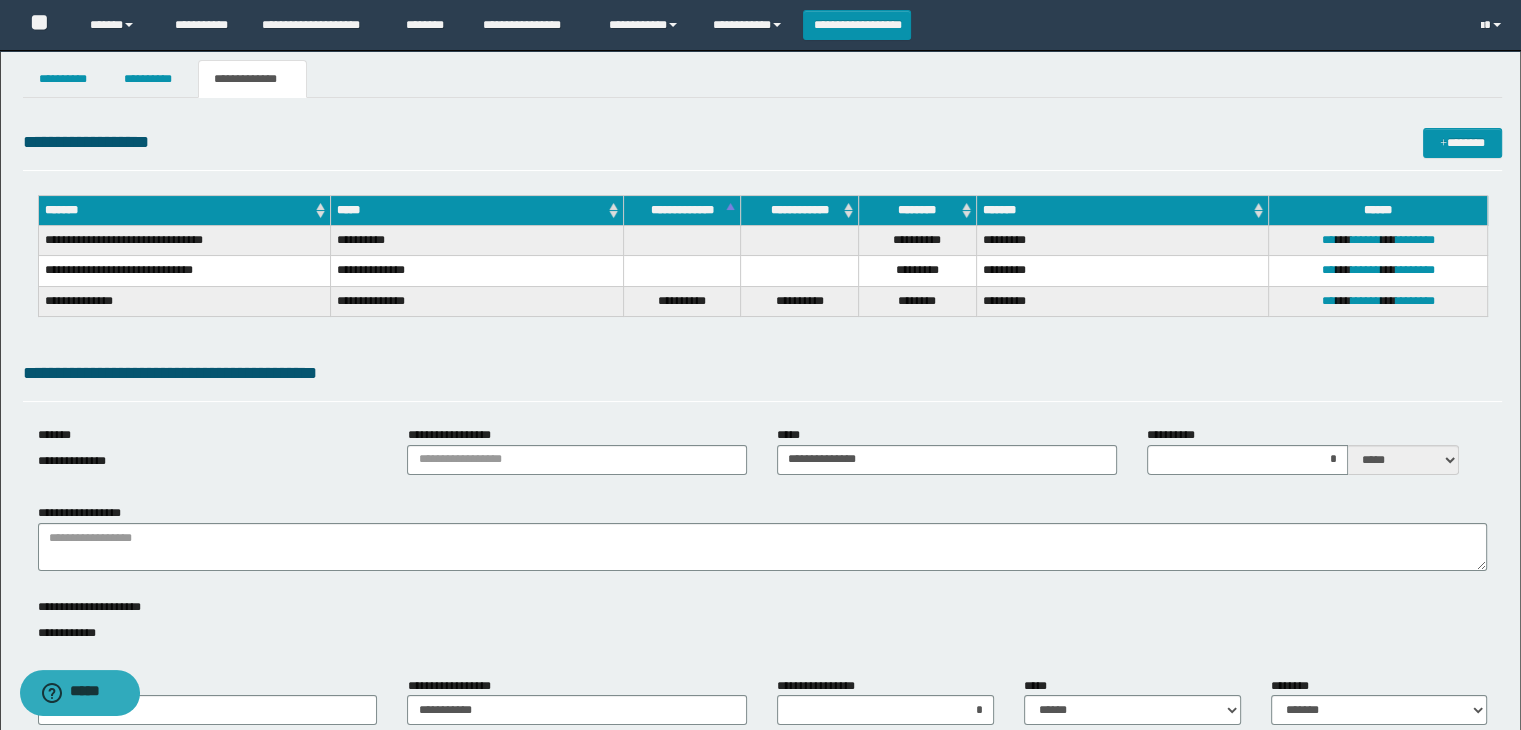 scroll, scrollTop: 0, scrollLeft: 0, axis: both 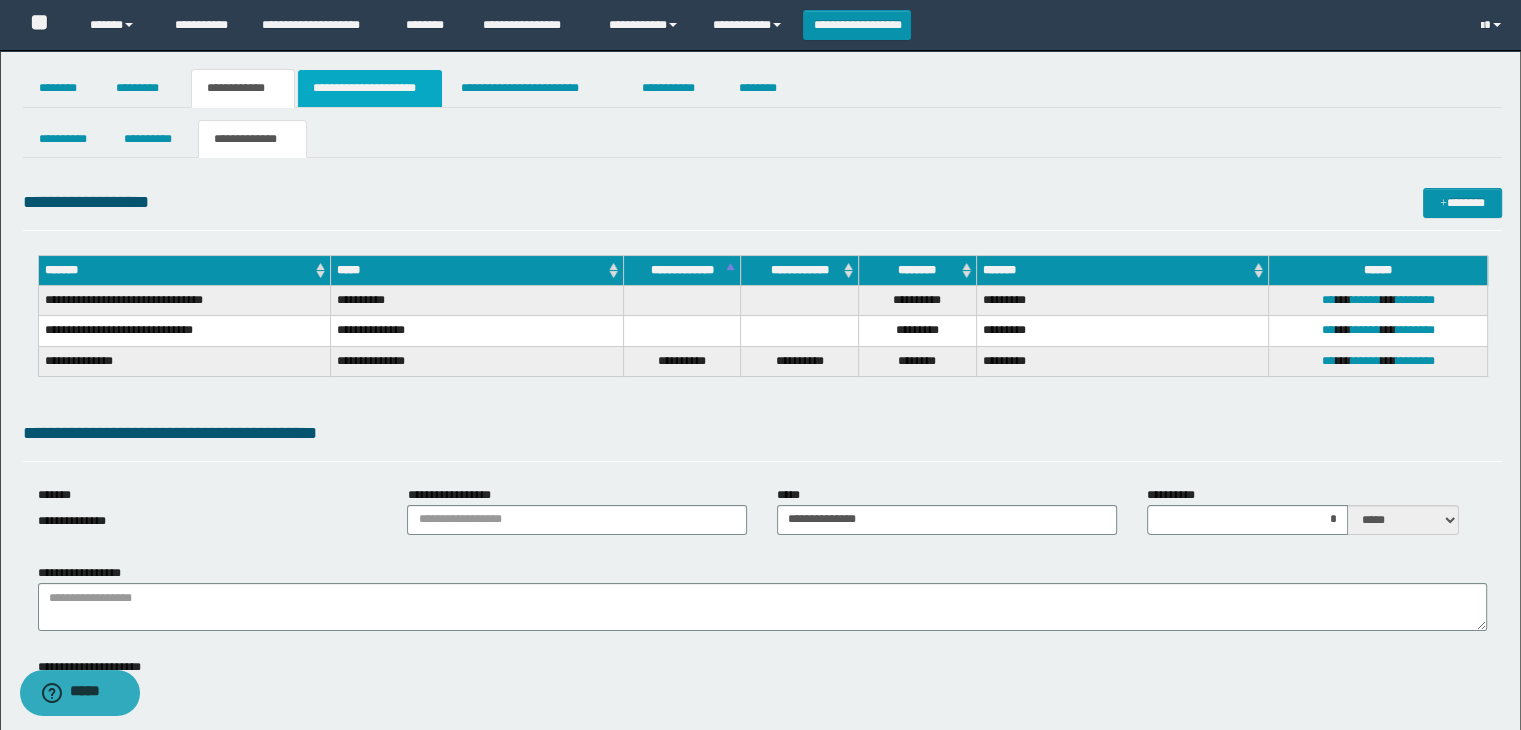 click on "**********" at bounding box center [370, 88] 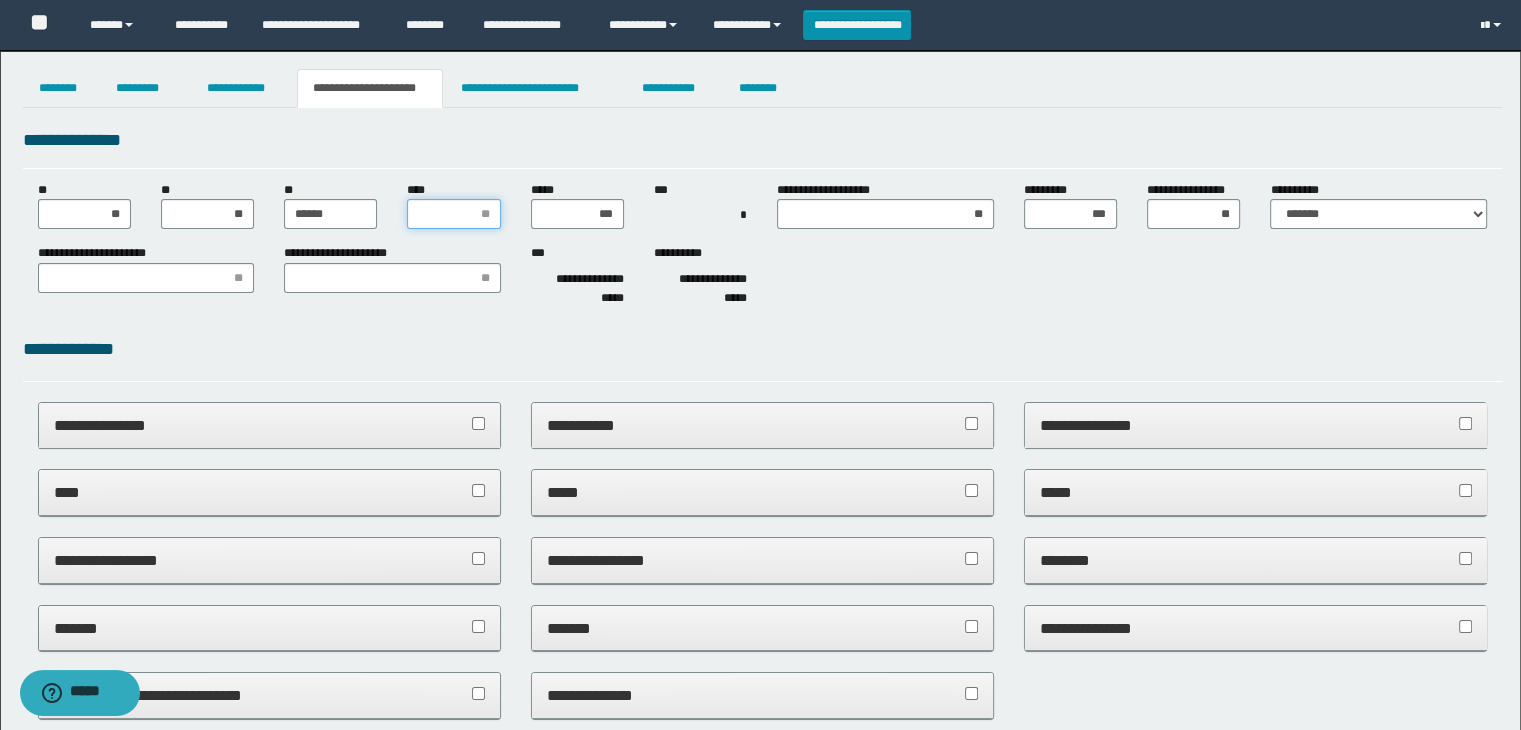 click on "****" at bounding box center [453, 214] 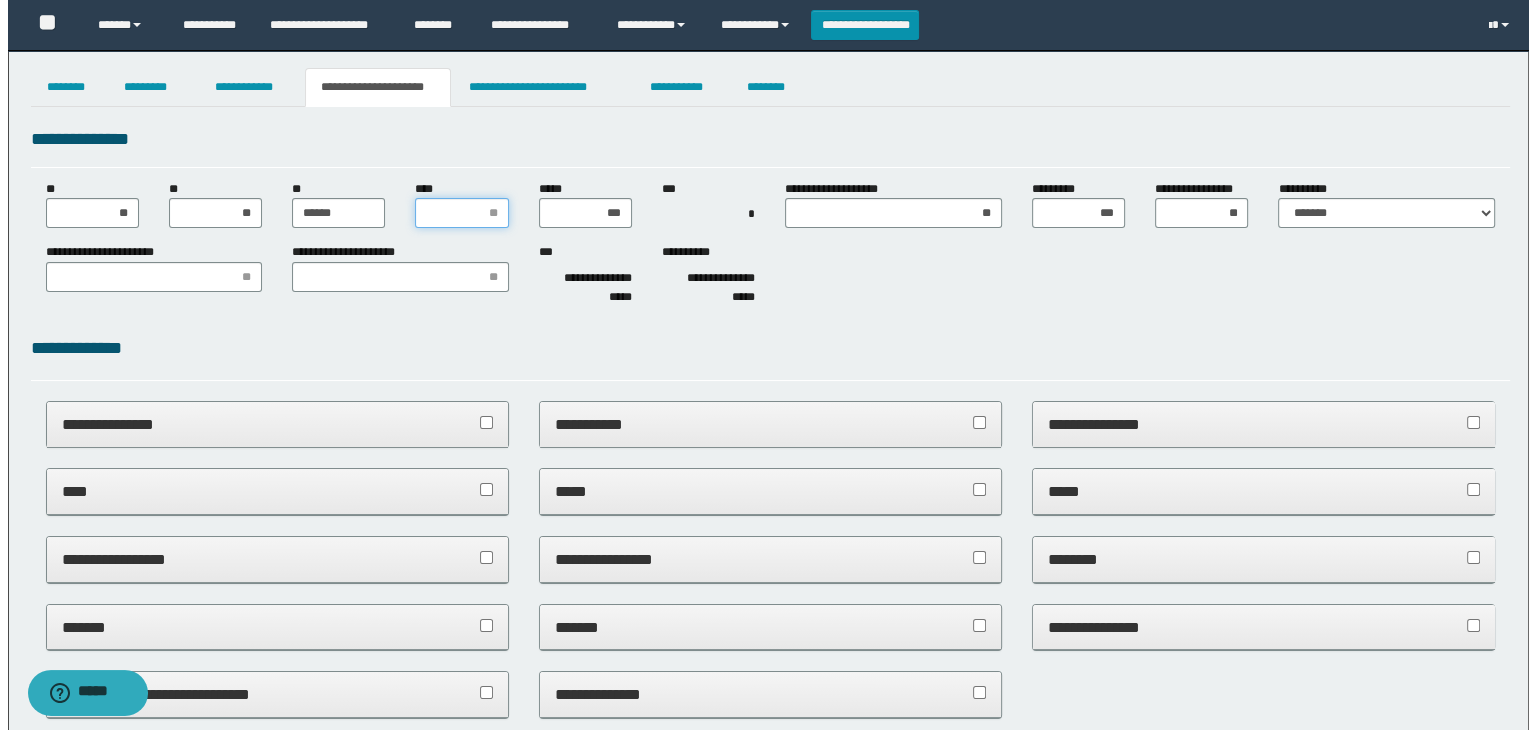 scroll, scrollTop: 0, scrollLeft: 0, axis: both 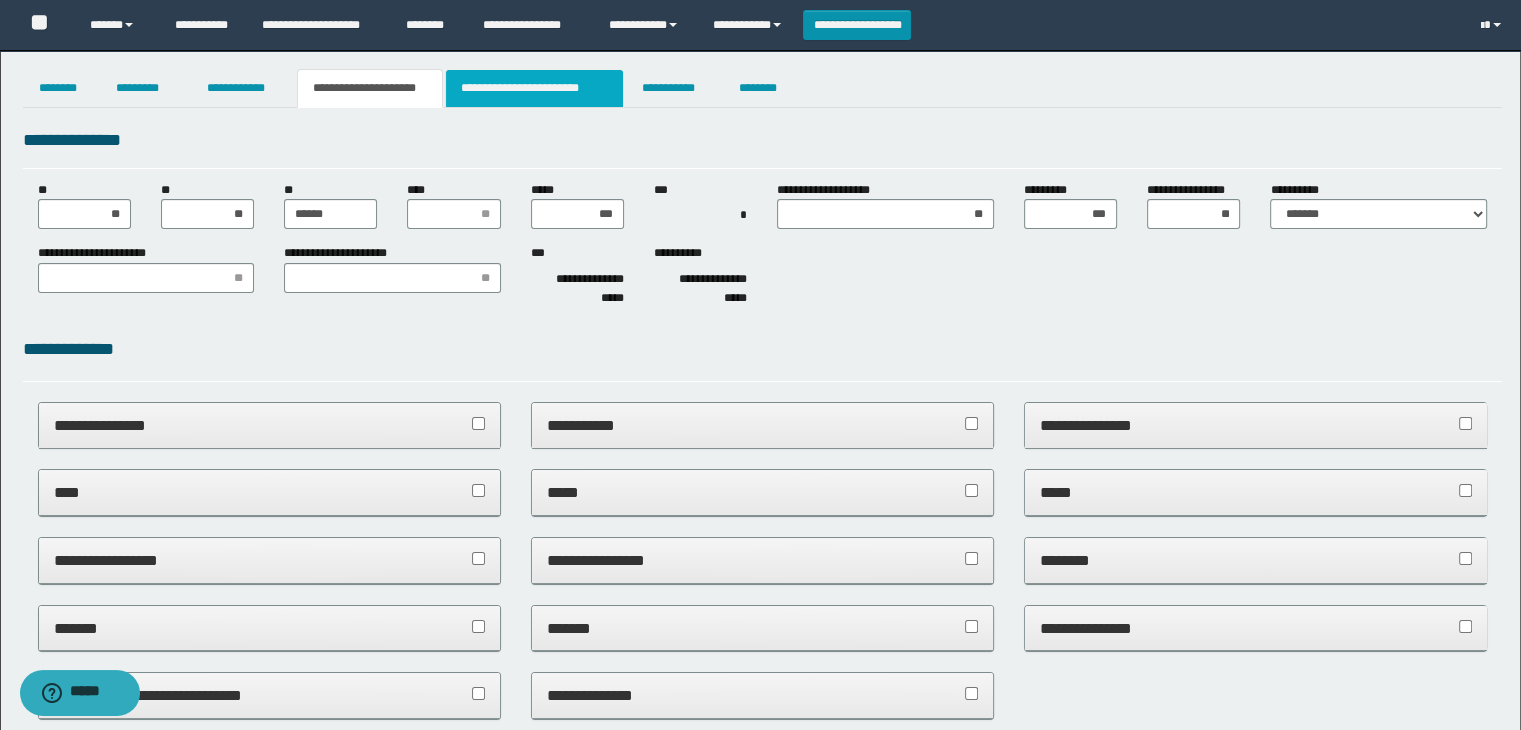 click on "**********" at bounding box center [534, 88] 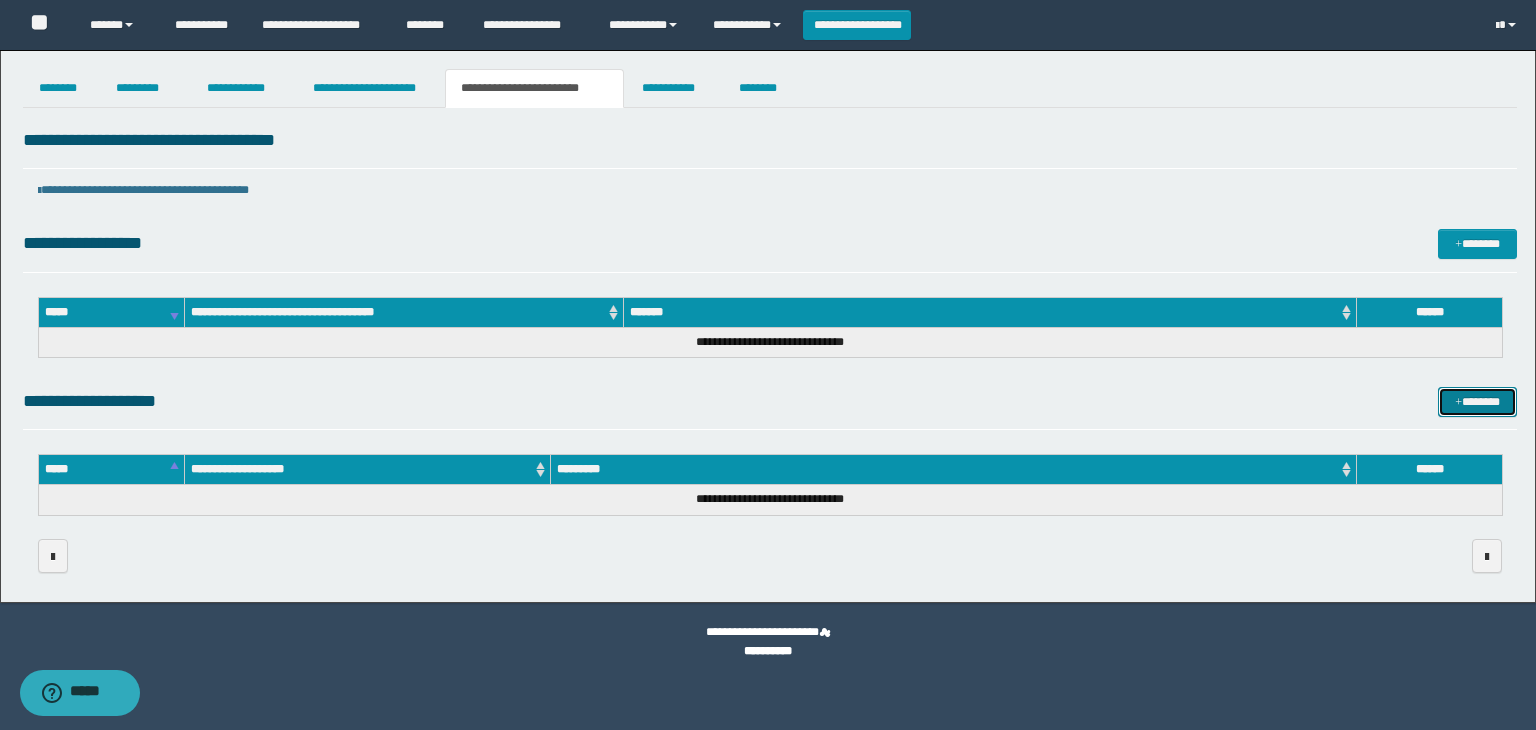 click on "*******" at bounding box center [1477, 402] 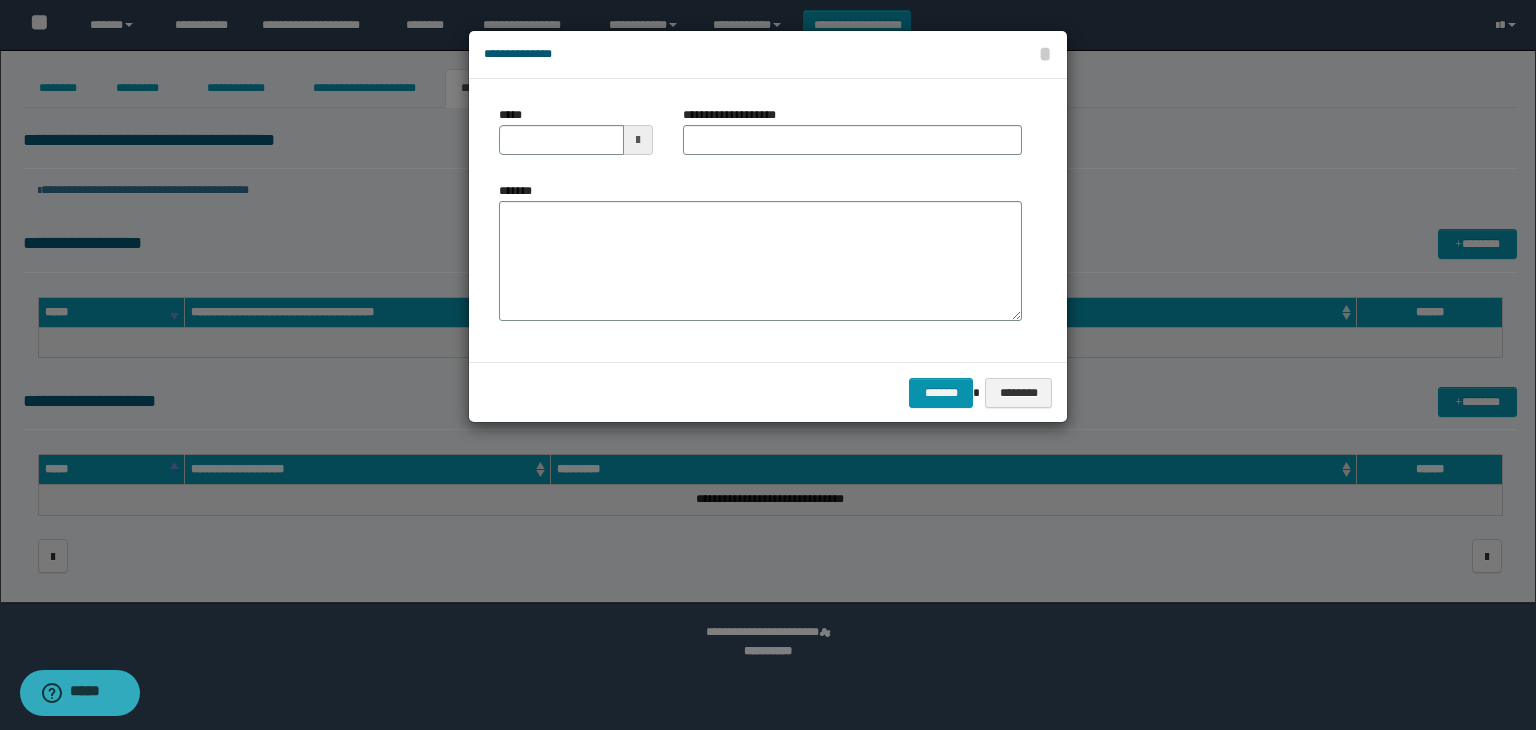 click on "**********" at bounding box center (852, 138) 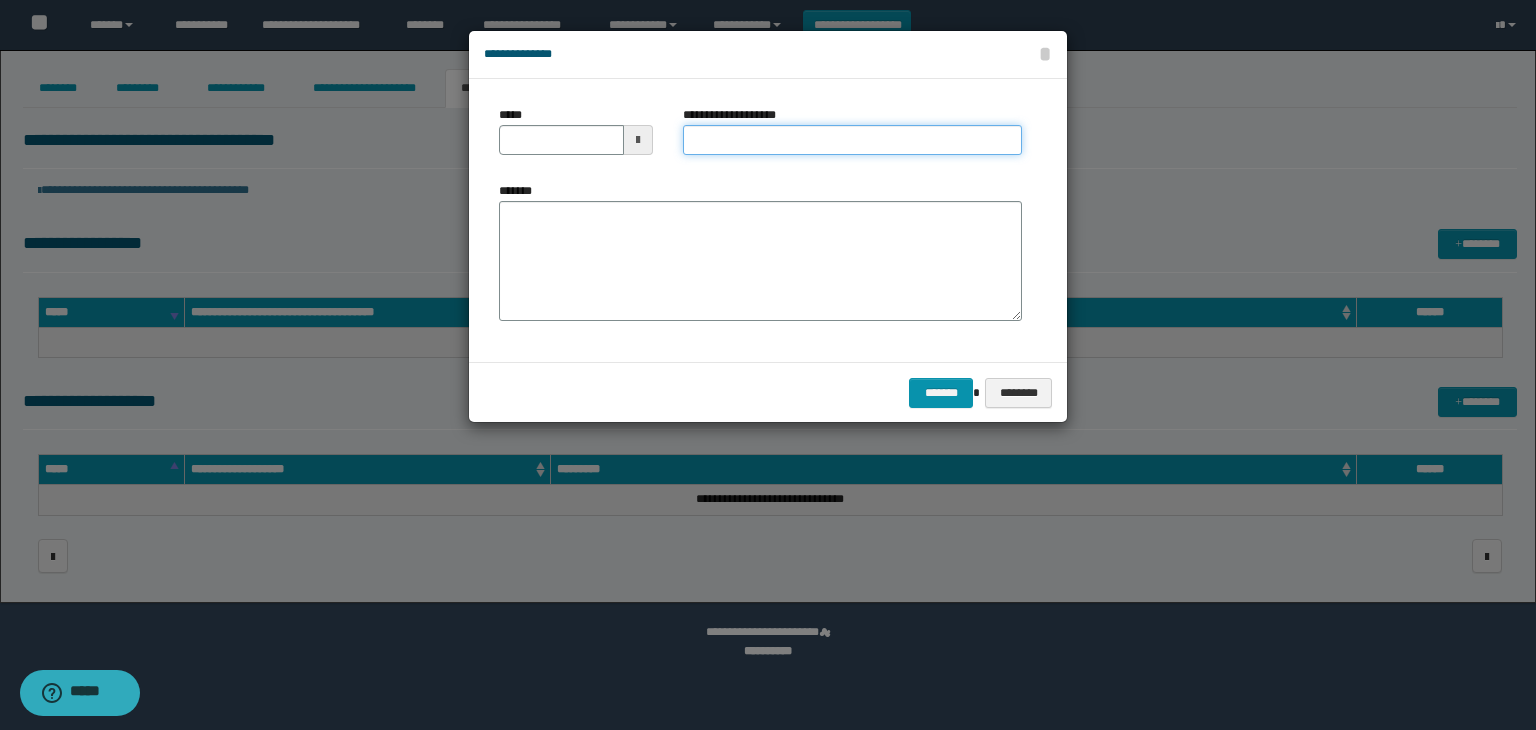 drag, startPoint x: 744, startPoint y: 137, endPoint x: 753, endPoint y: 153, distance: 18.35756 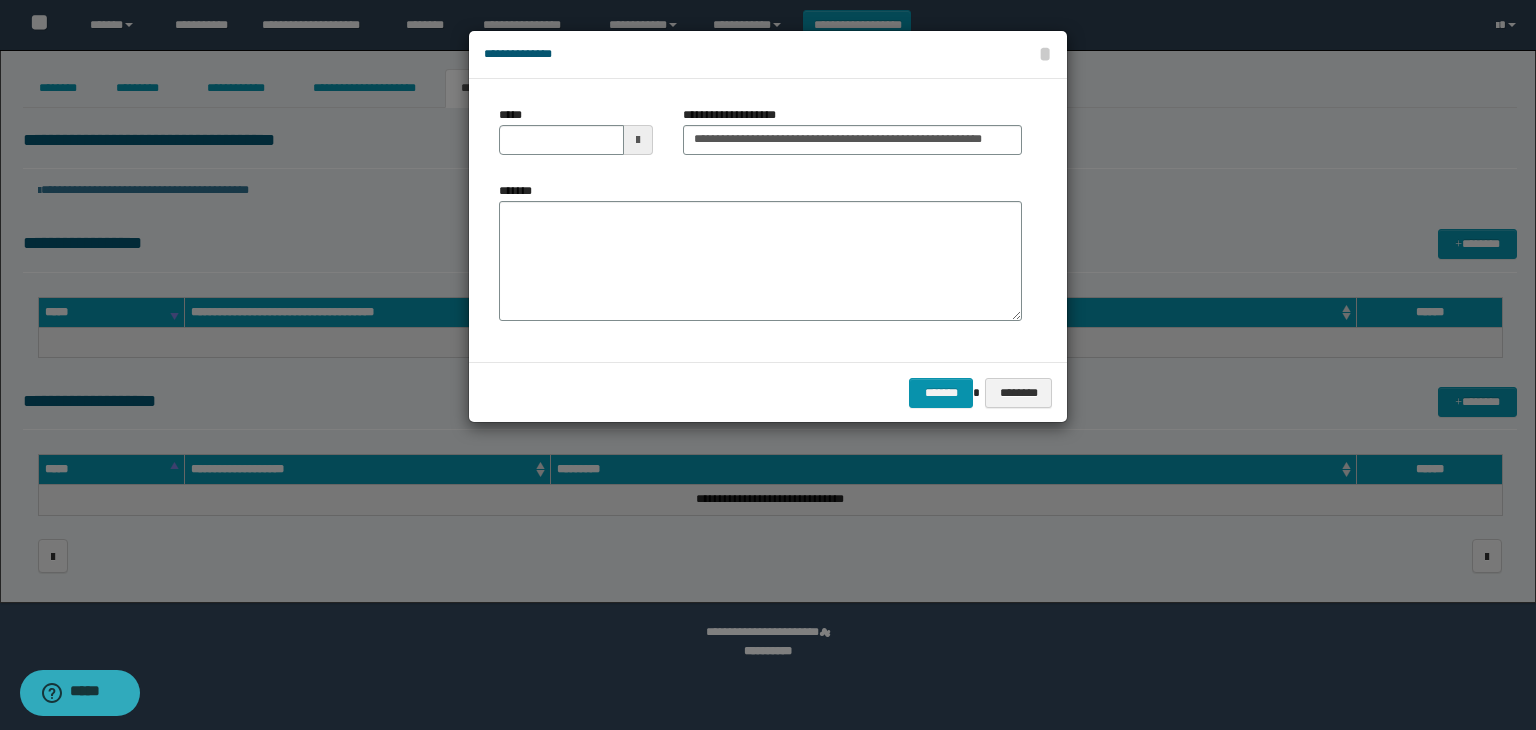 click at bounding box center (638, 140) 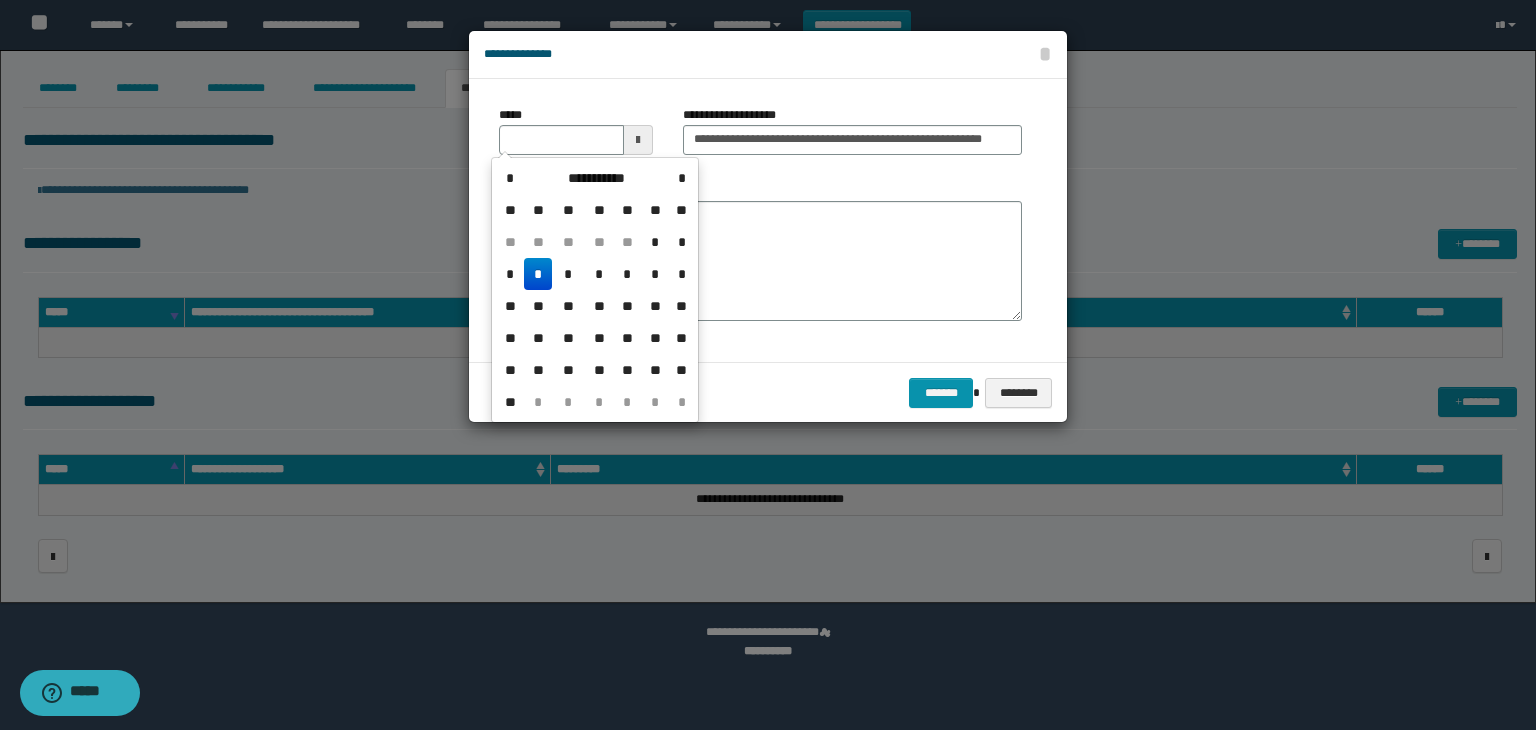 click on "*" at bounding box center (538, 274) 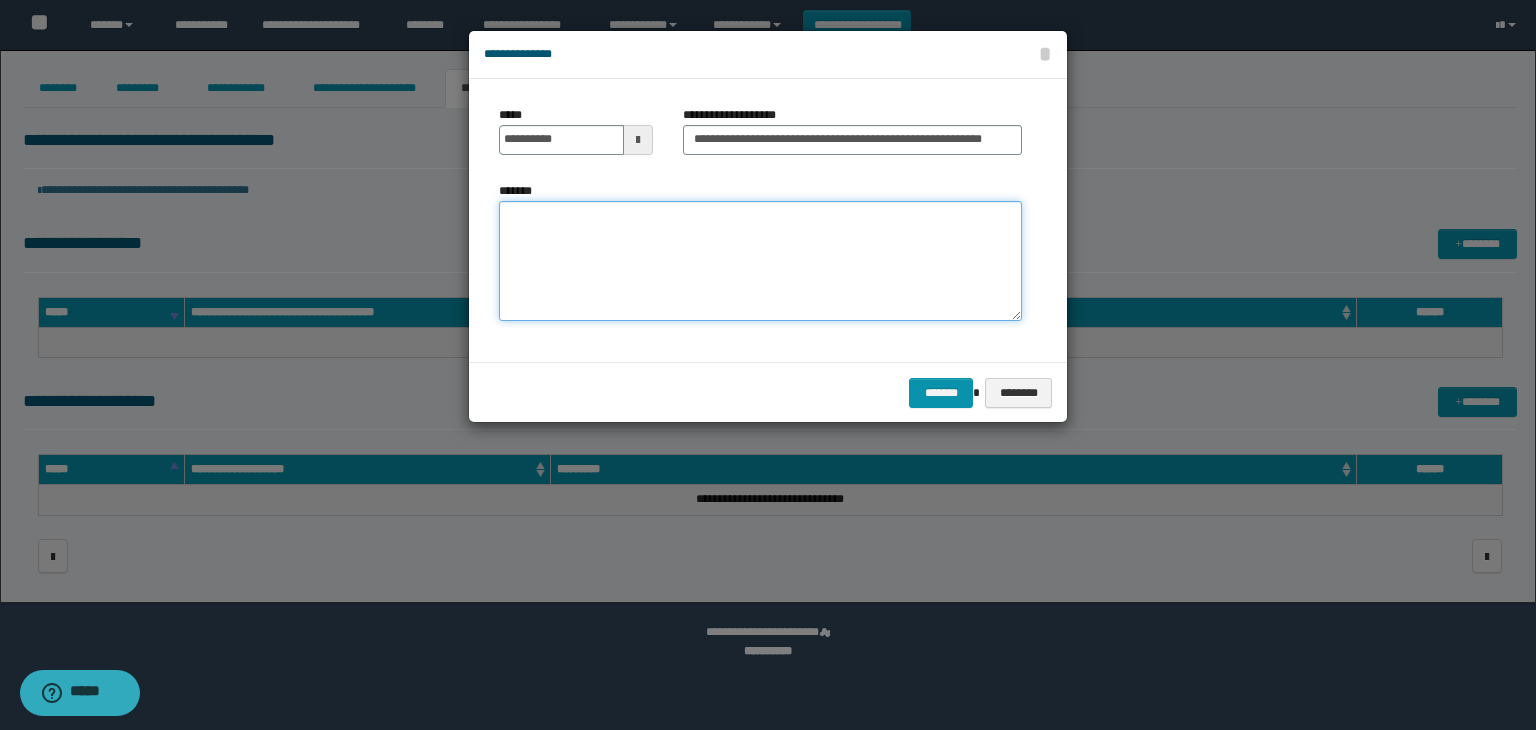 click on "*******" at bounding box center (760, 261) 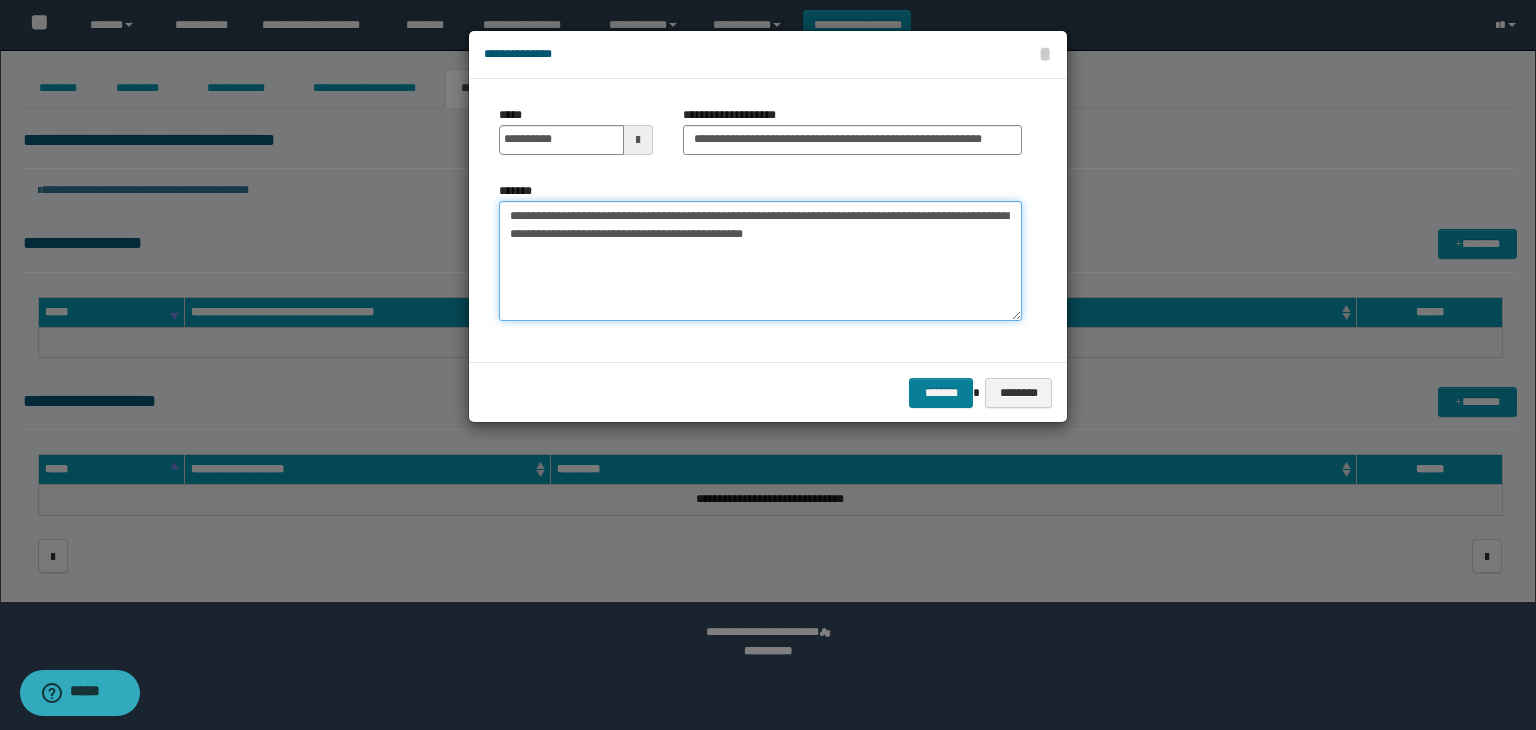 type on "**********" 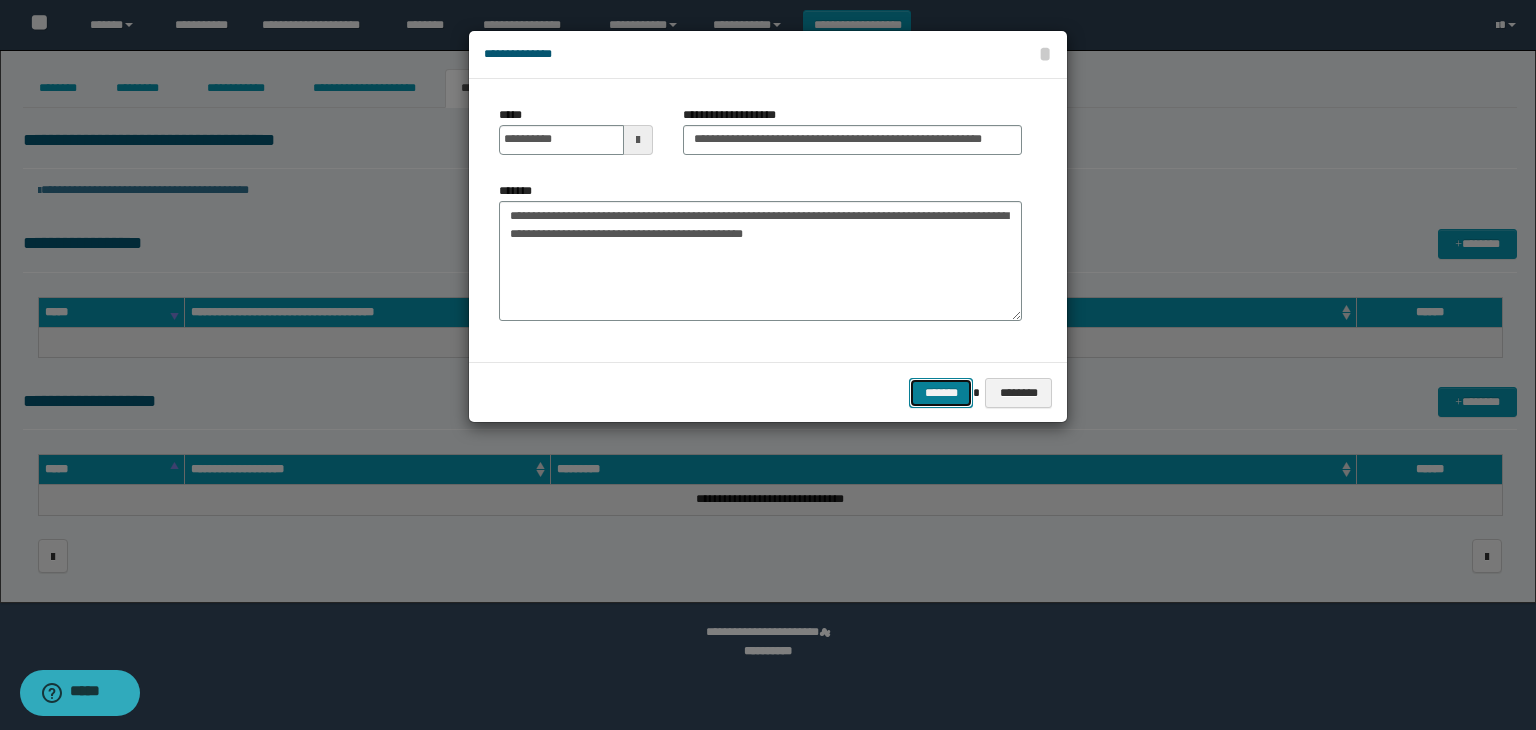 click on "*******" at bounding box center [941, 393] 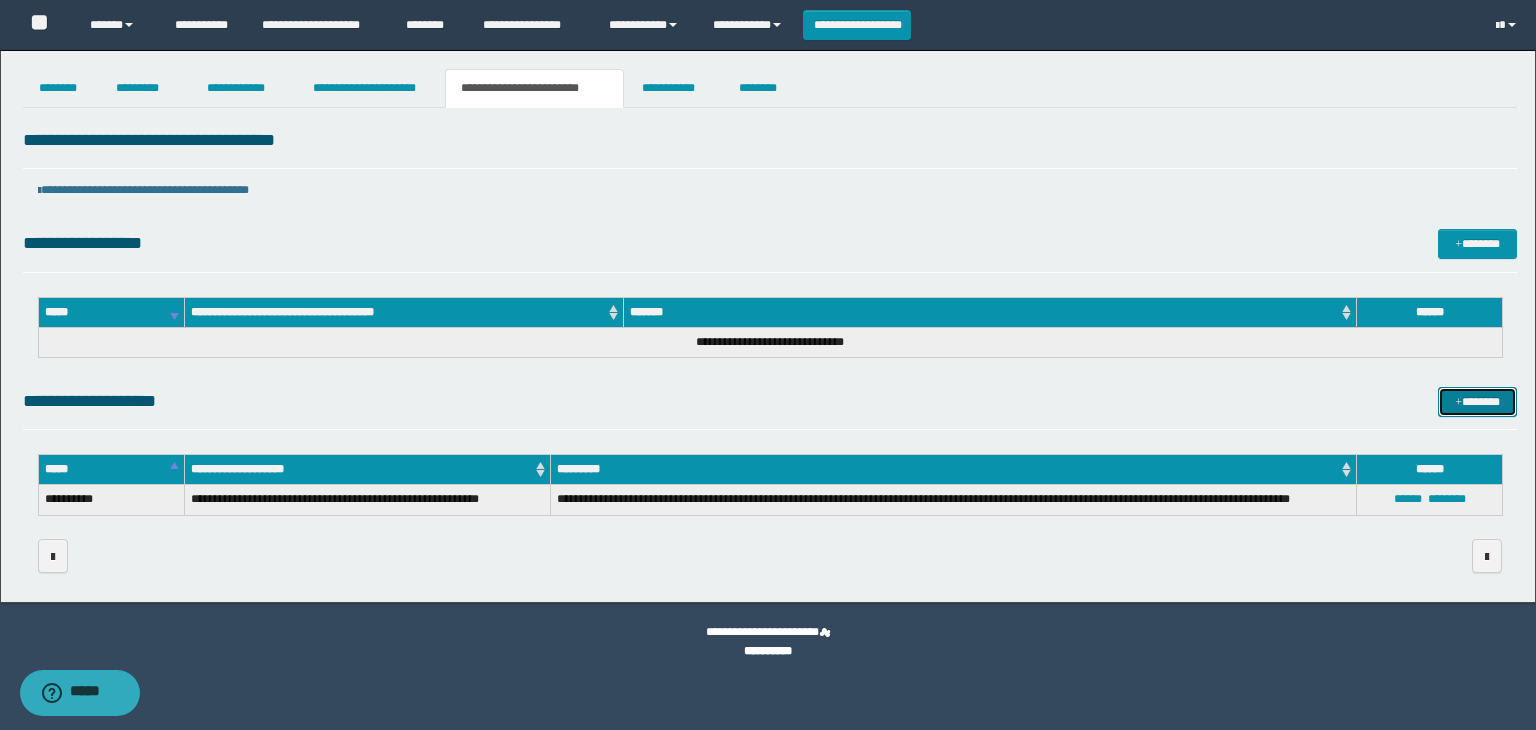 click on "*******" at bounding box center (1477, 402) 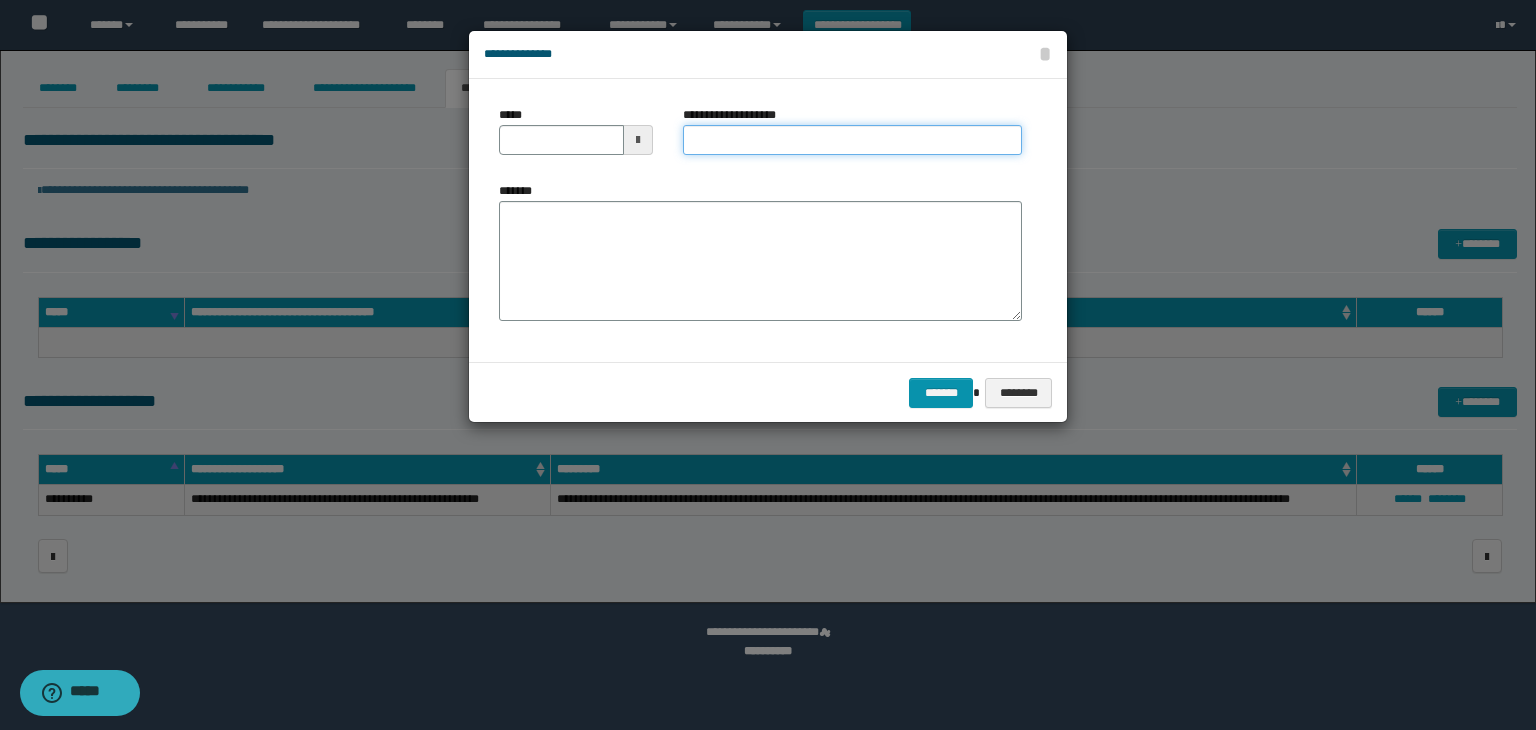 click on "**********" at bounding box center [852, 140] 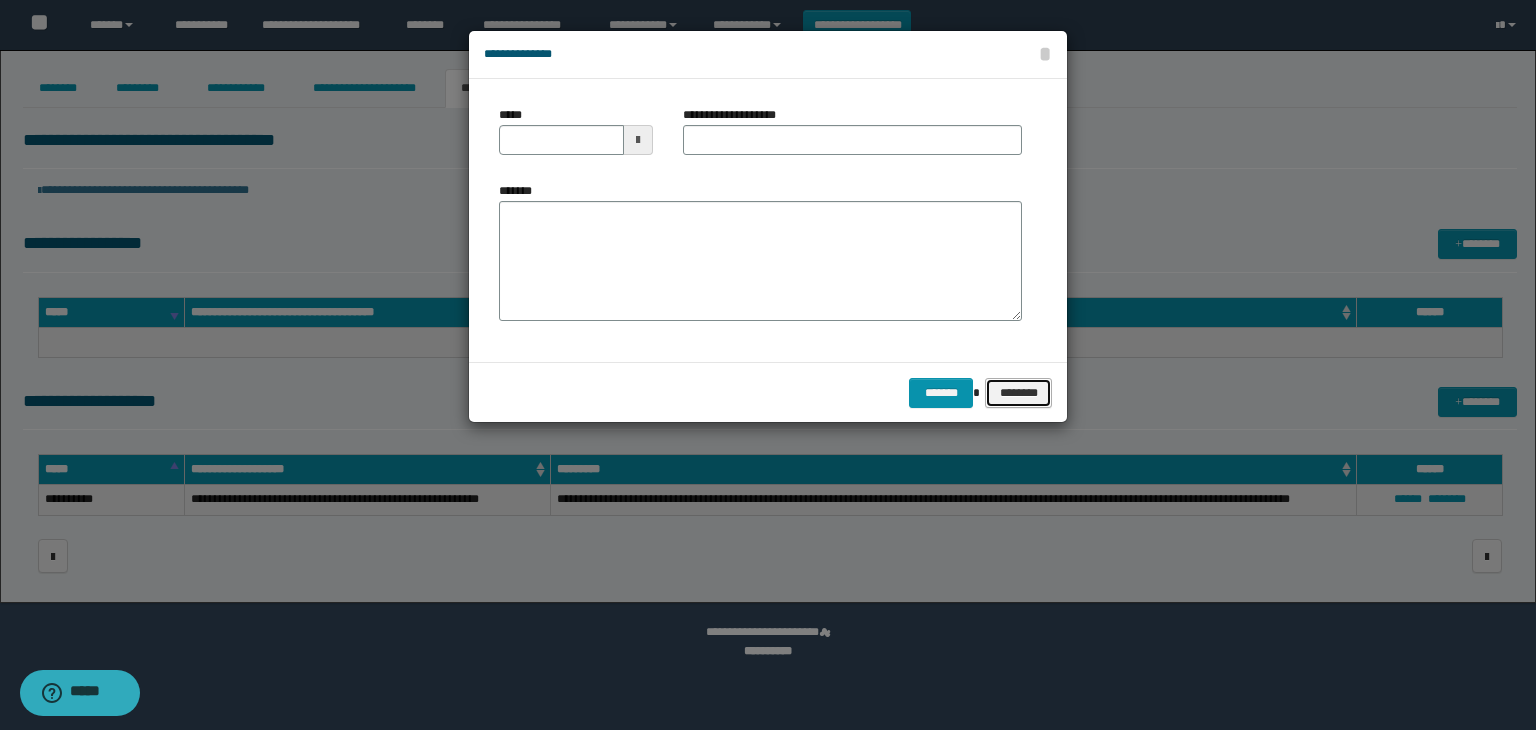click on "********" at bounding box center [1018, 393] 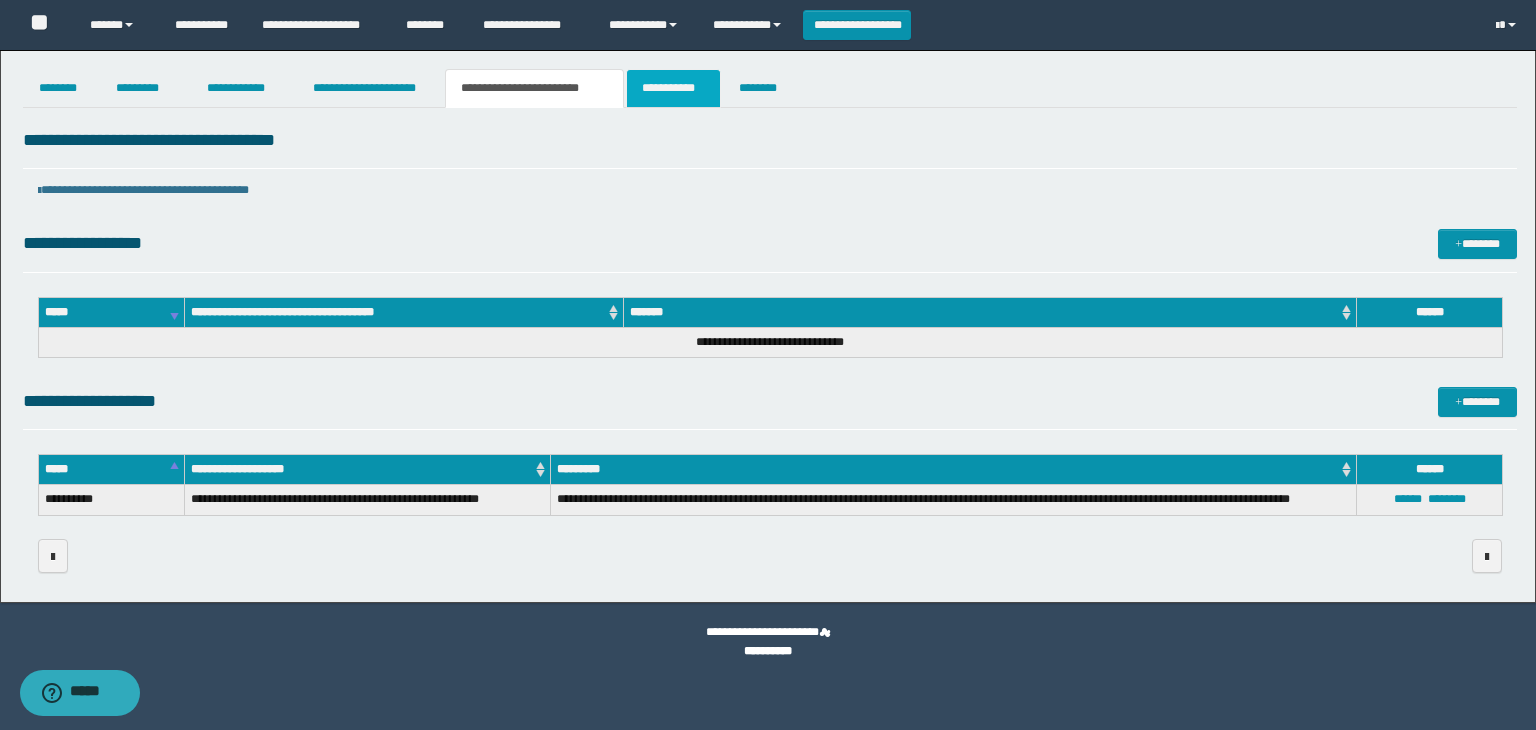 click on "**********" at bounding box center (673, 88) 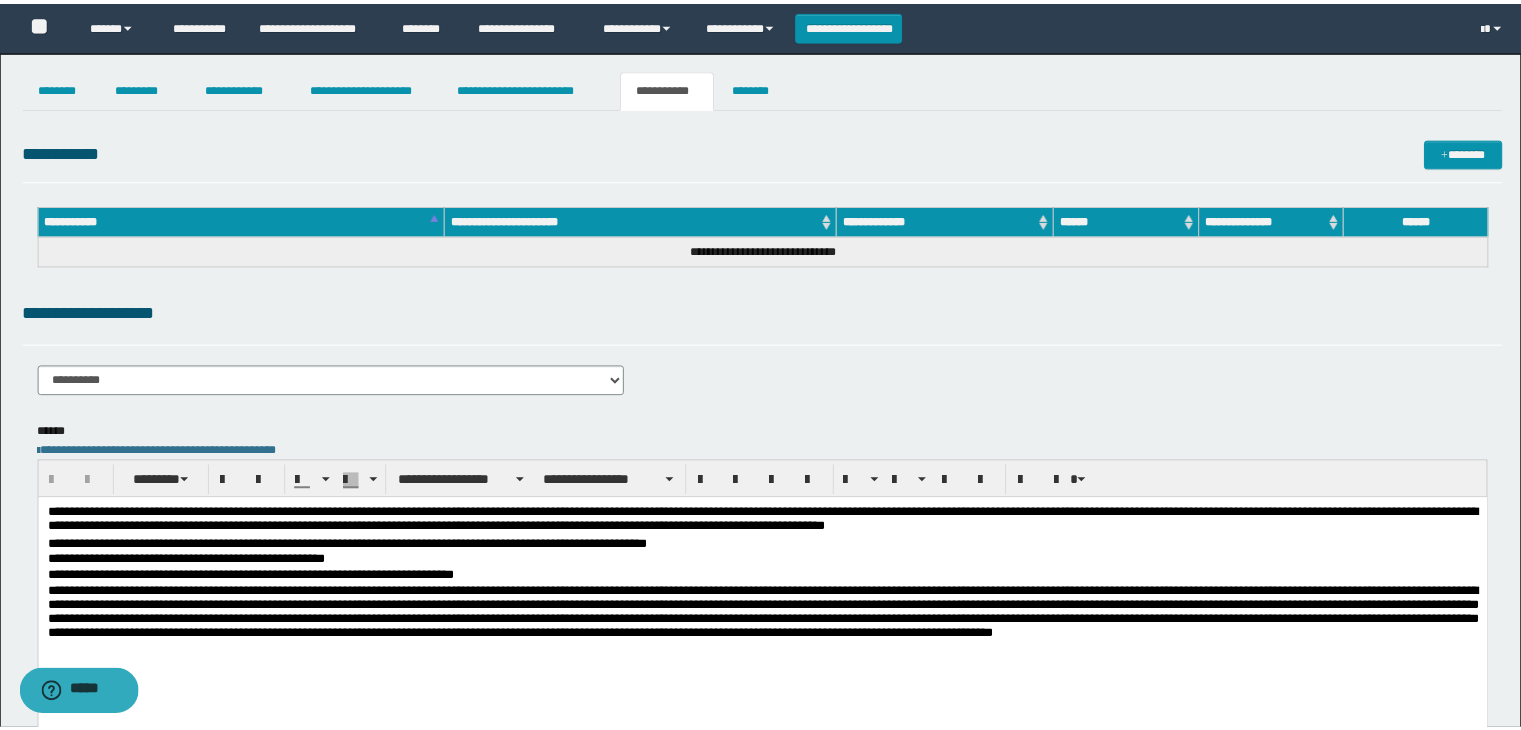 scroll, scrollTop: 0, scrollLeft: 0, axis: both 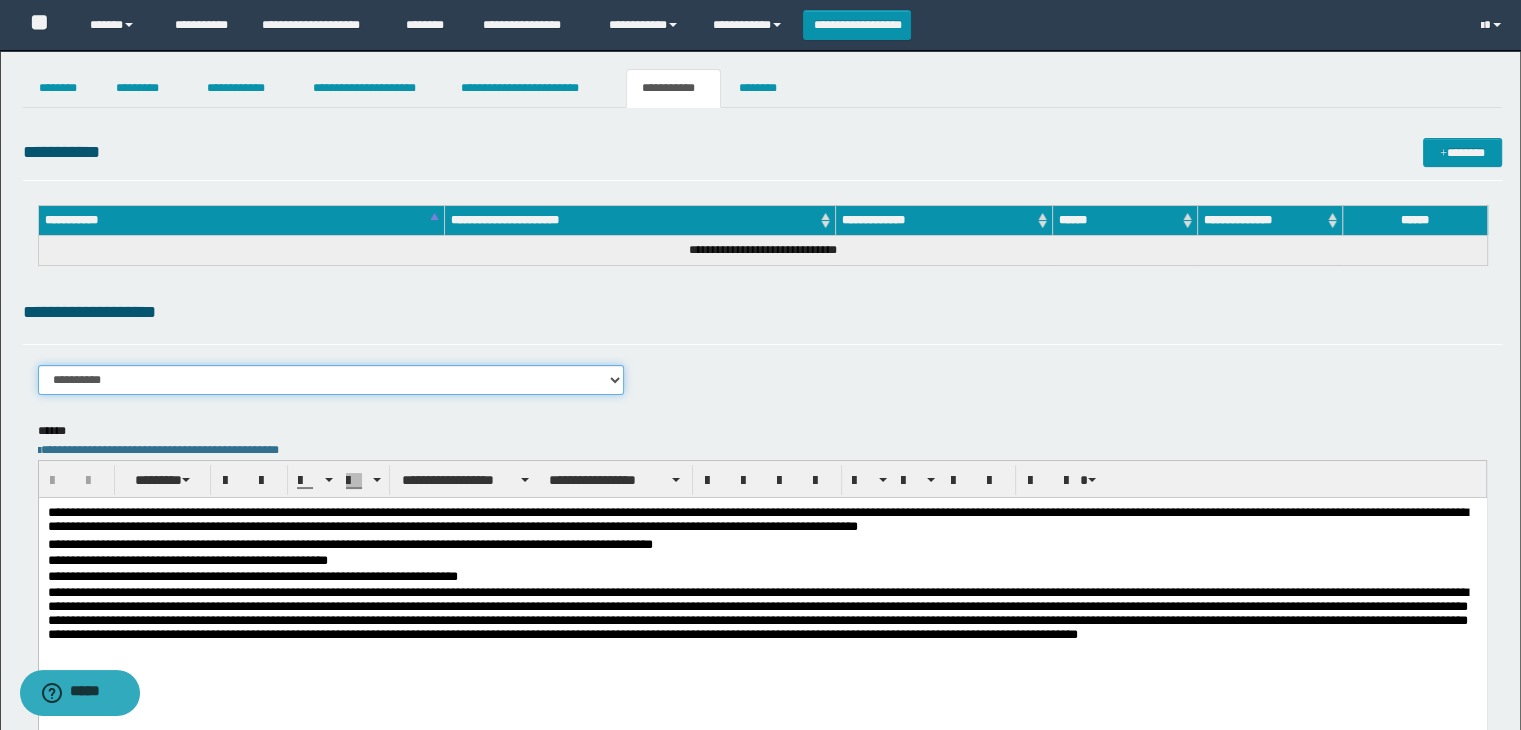 click on "**********" at bounding box center (331, 380) 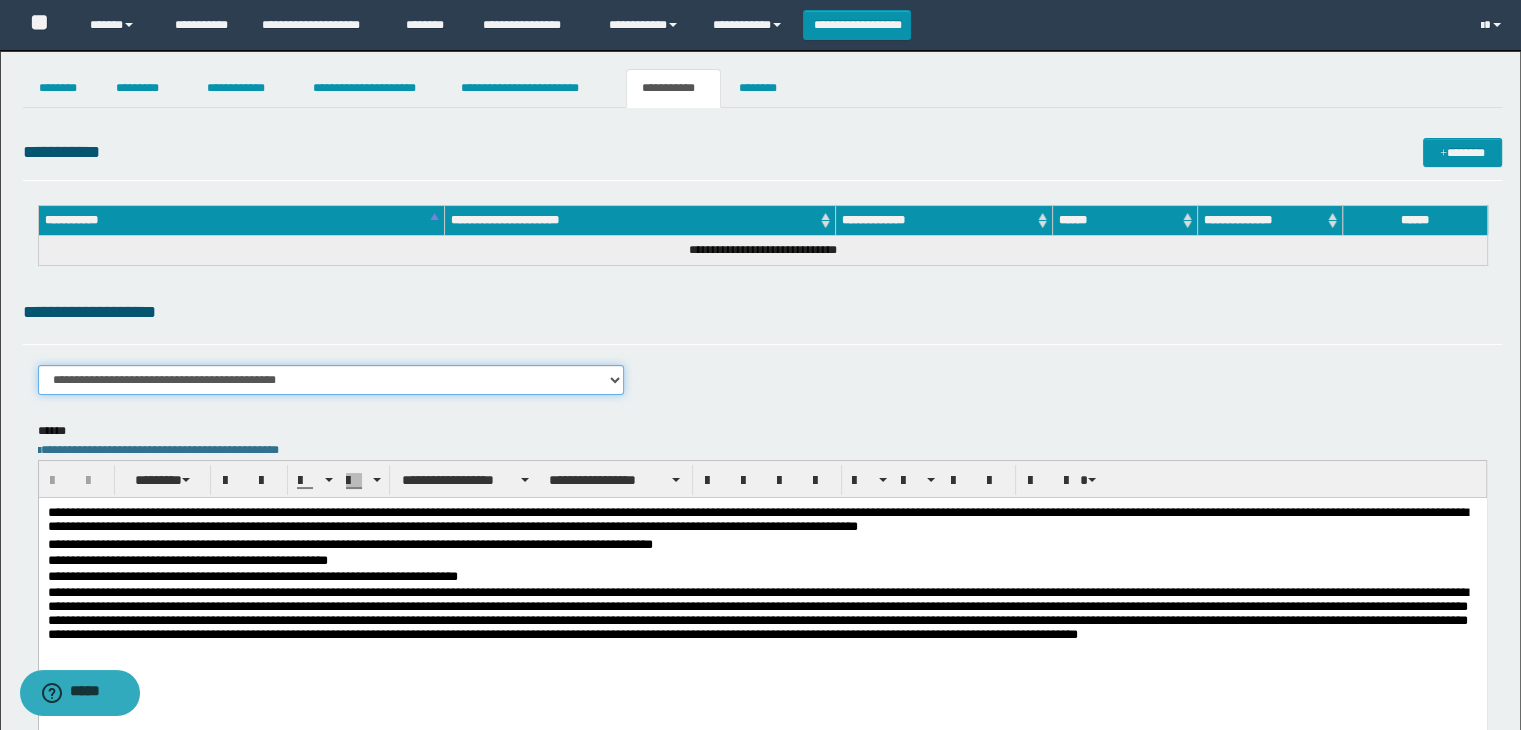click on "**********" at bounding box center (331, 380) 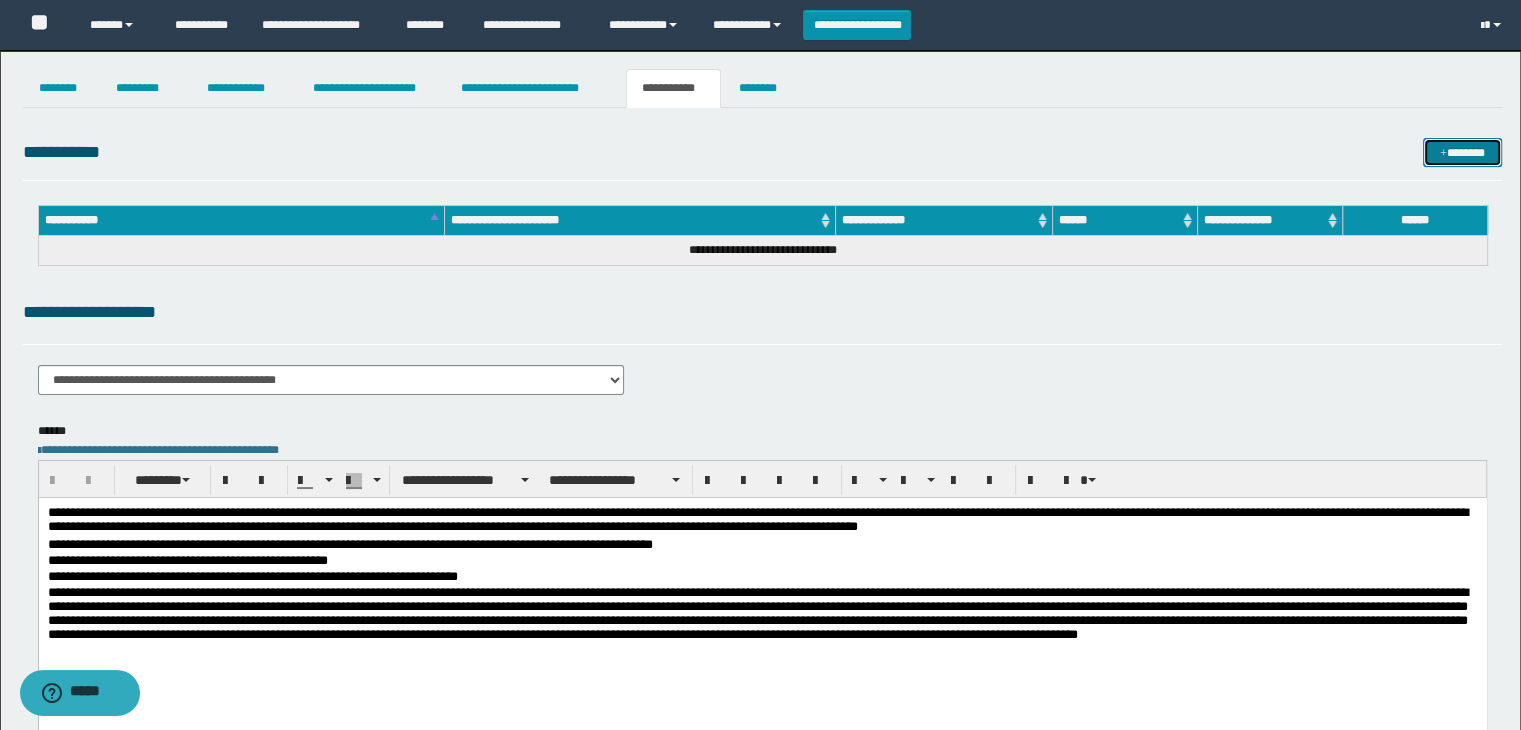 click on "*******" at bounding box center [1462, 153] 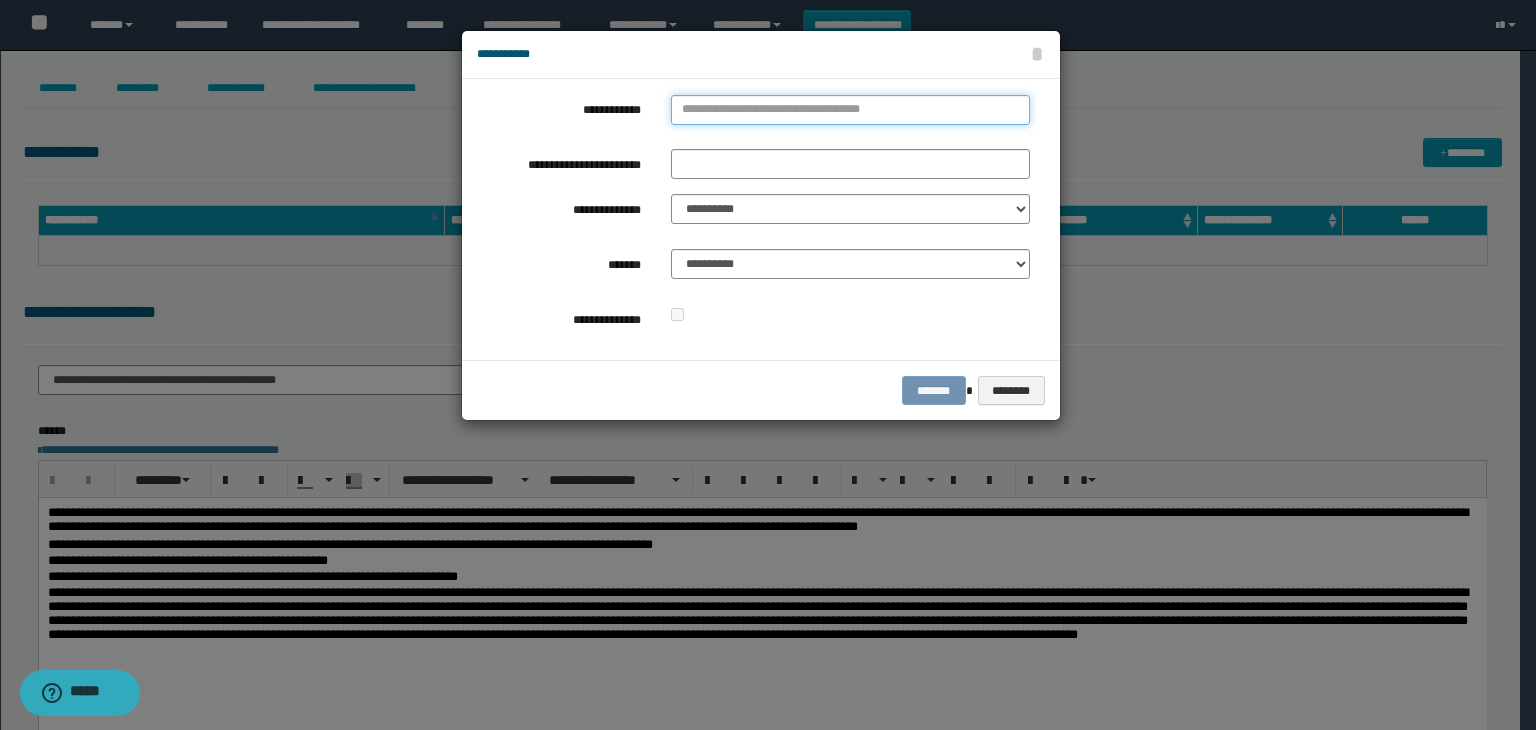 click on "**********" at bounding box center [850, 110] 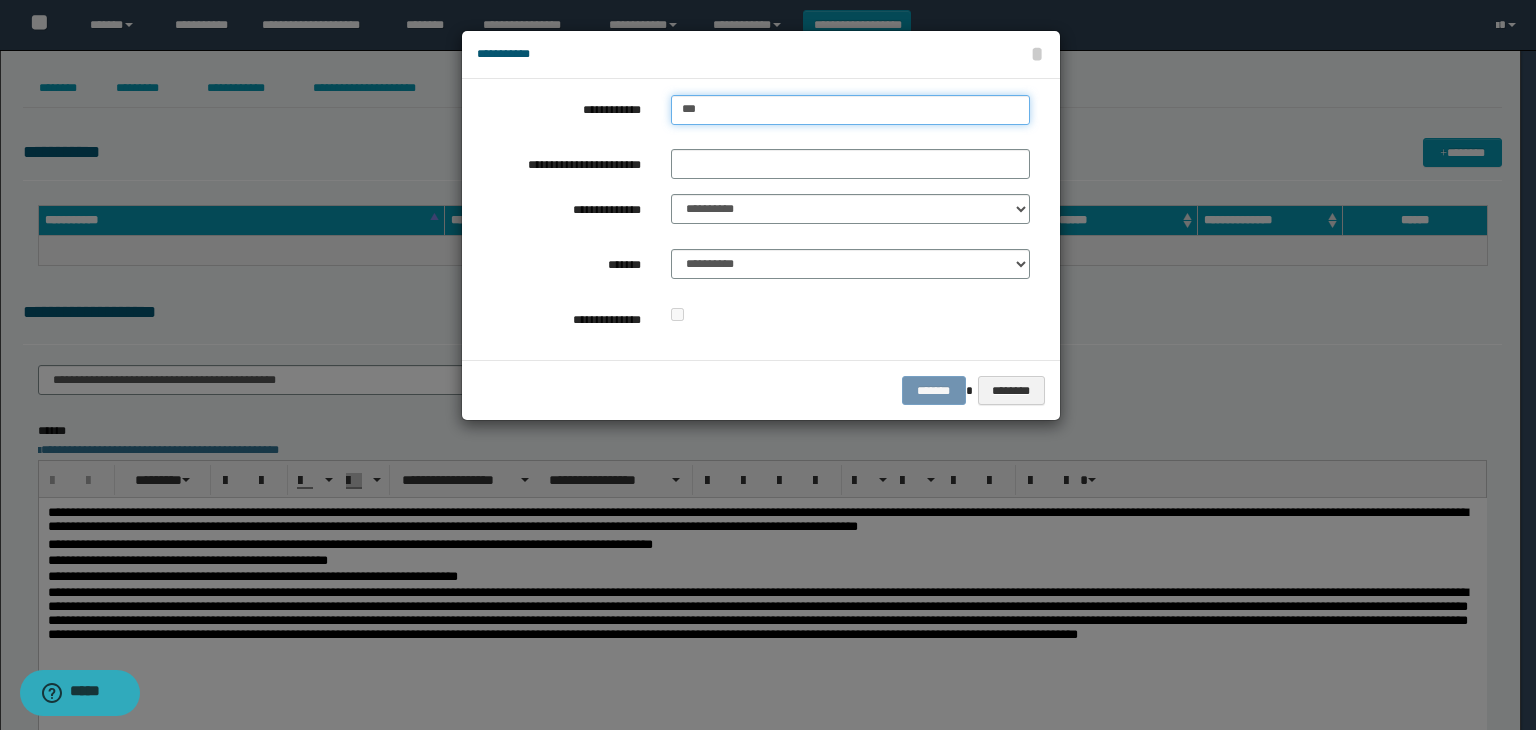 type on "****" 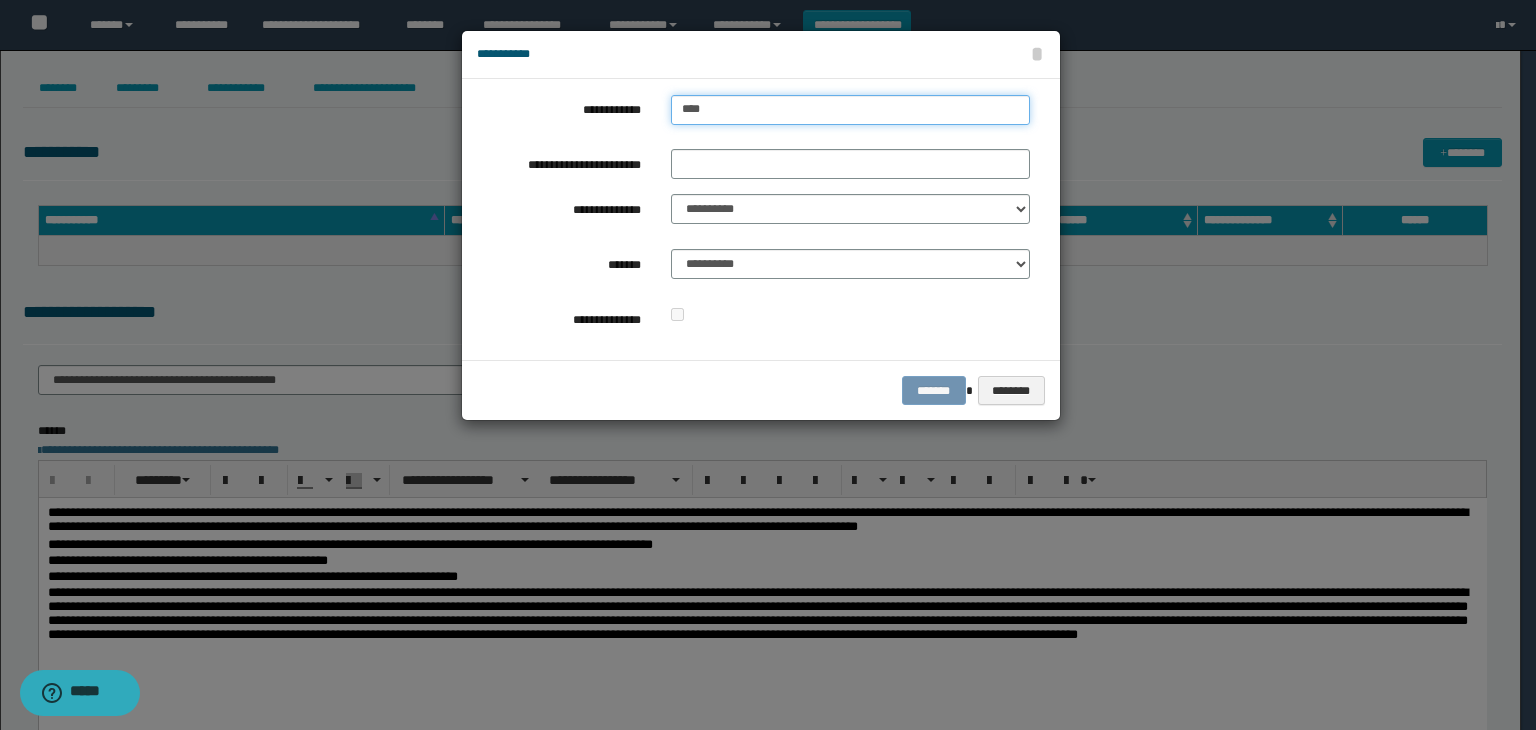 type on "****" 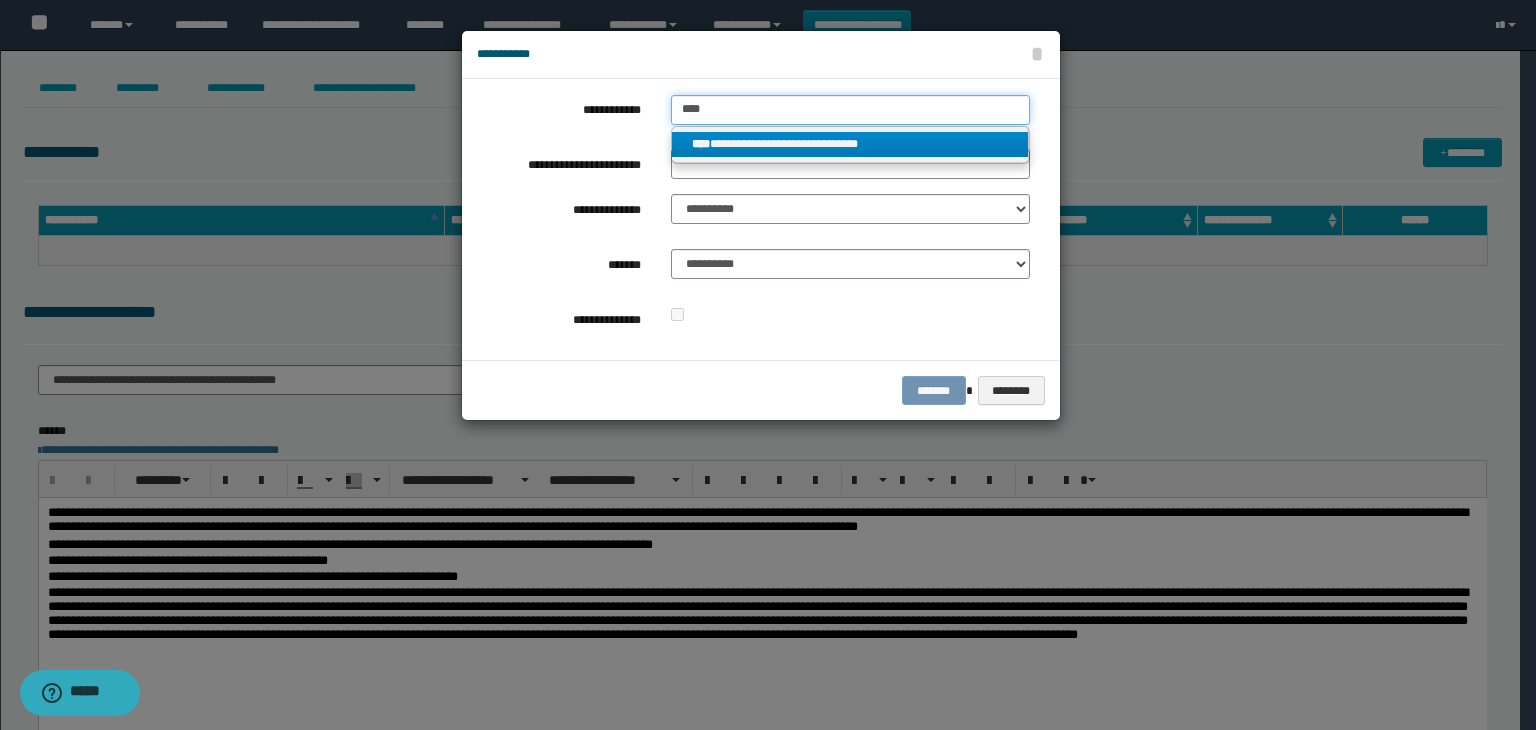 type on "****" 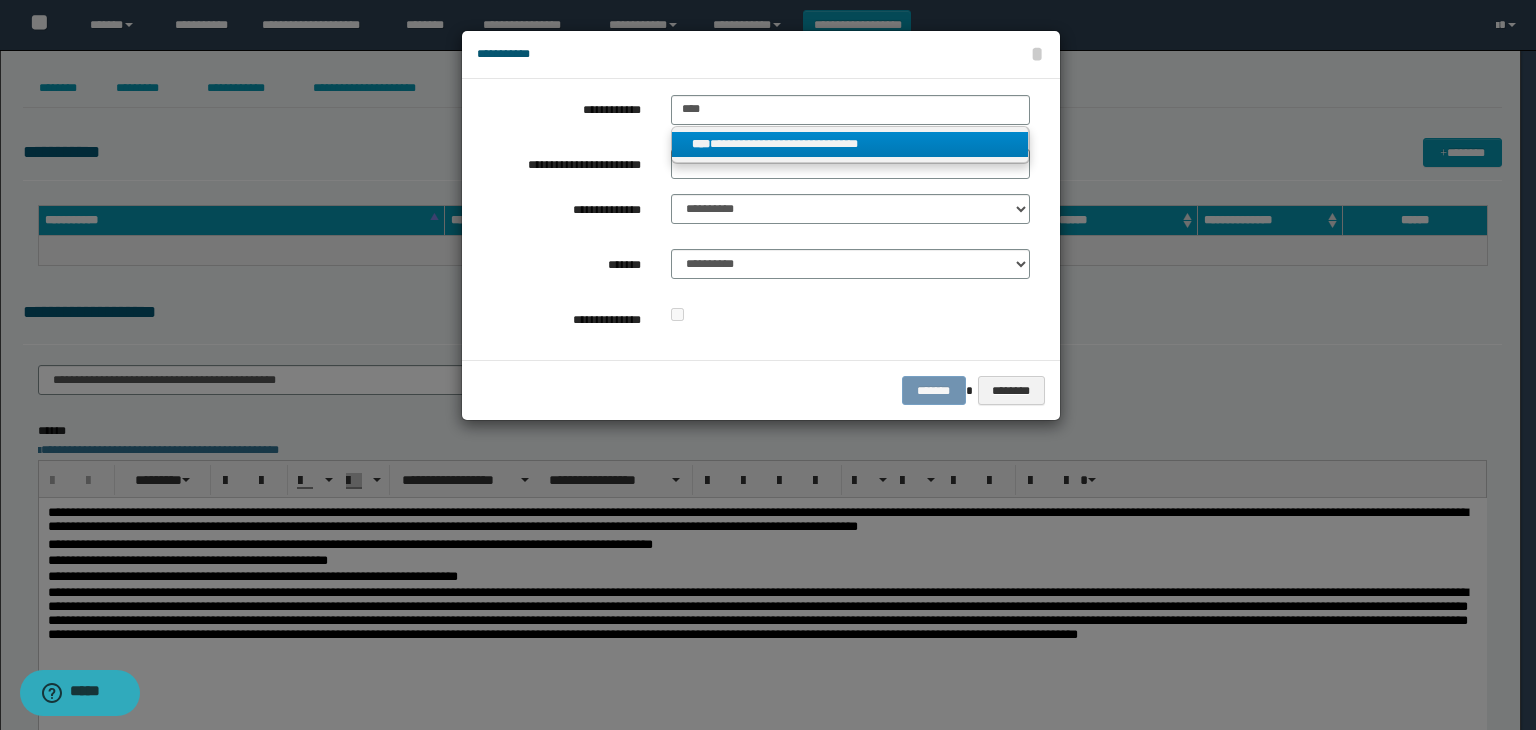 click on "**********" at bounding box center [850, 144] 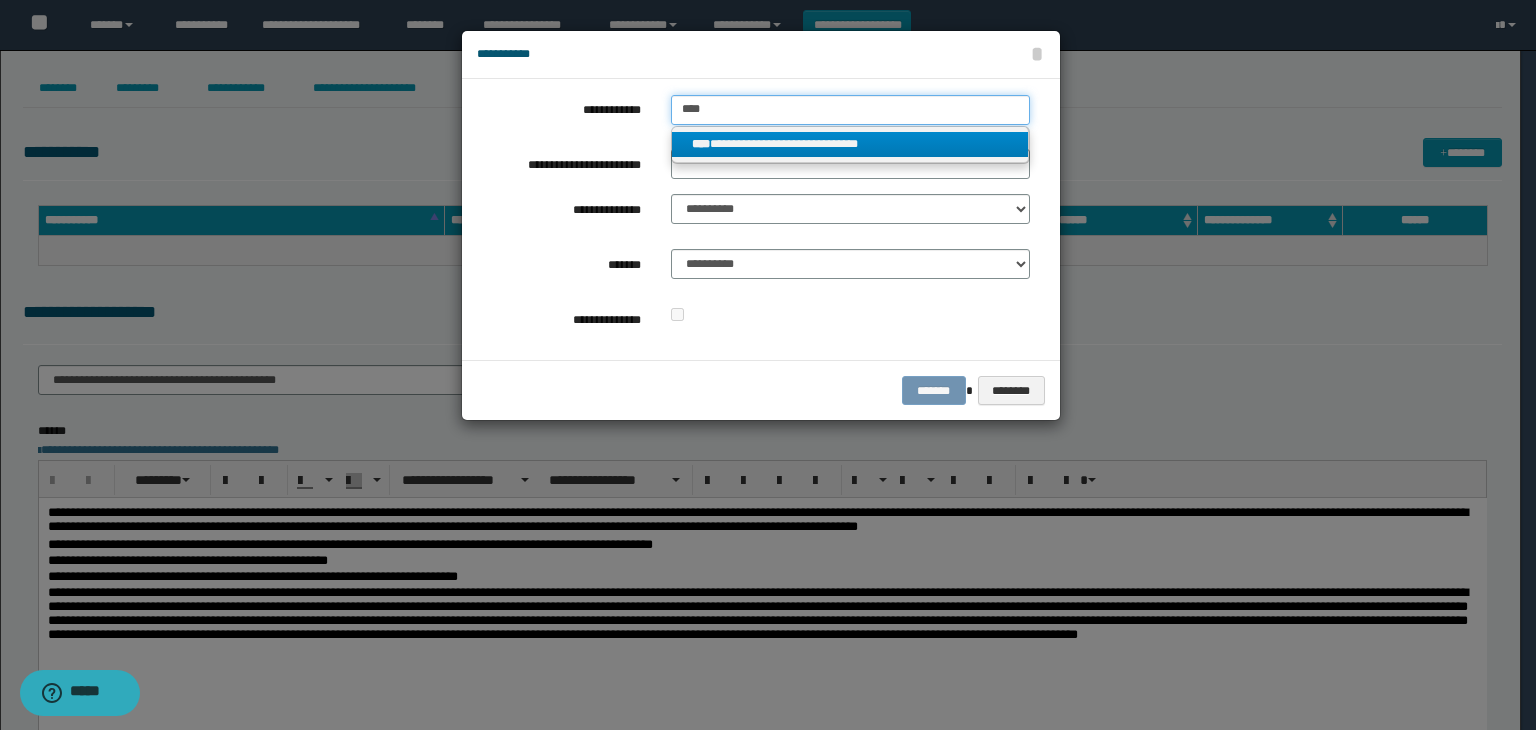 type 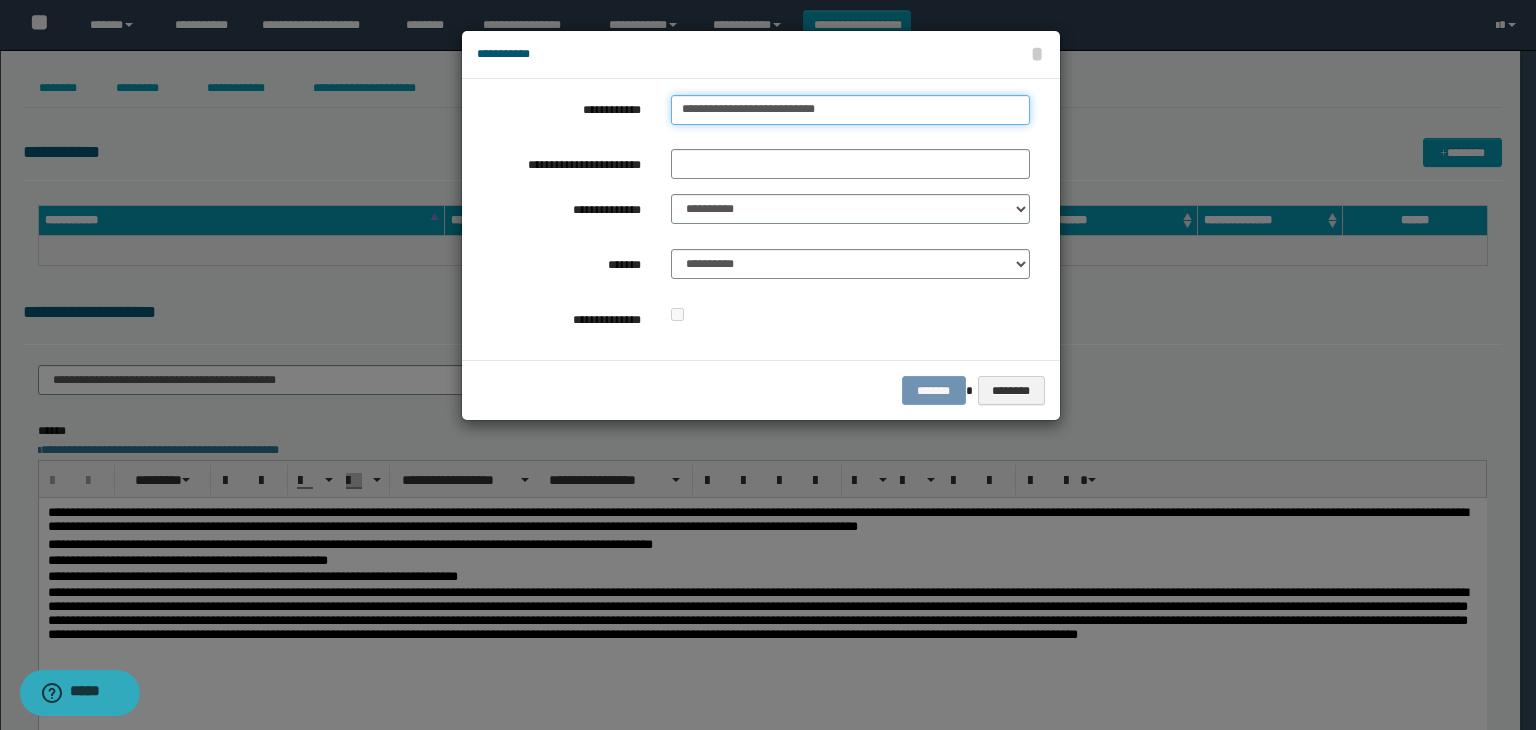 drag, startPoint x: 884, startPoint y: 113, endPoint x: 312, endPoint y: 99, distance: 572.1713 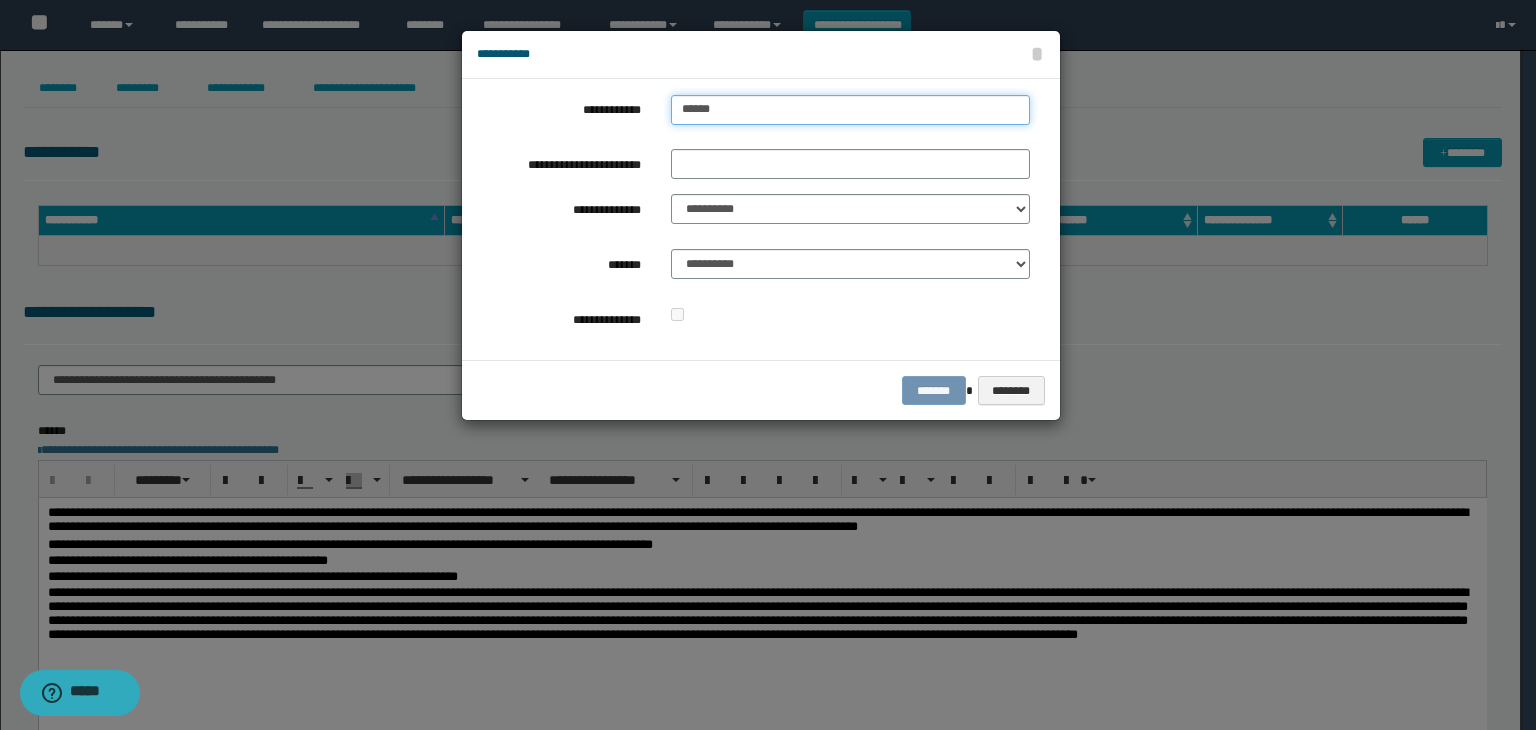 type on "*****" 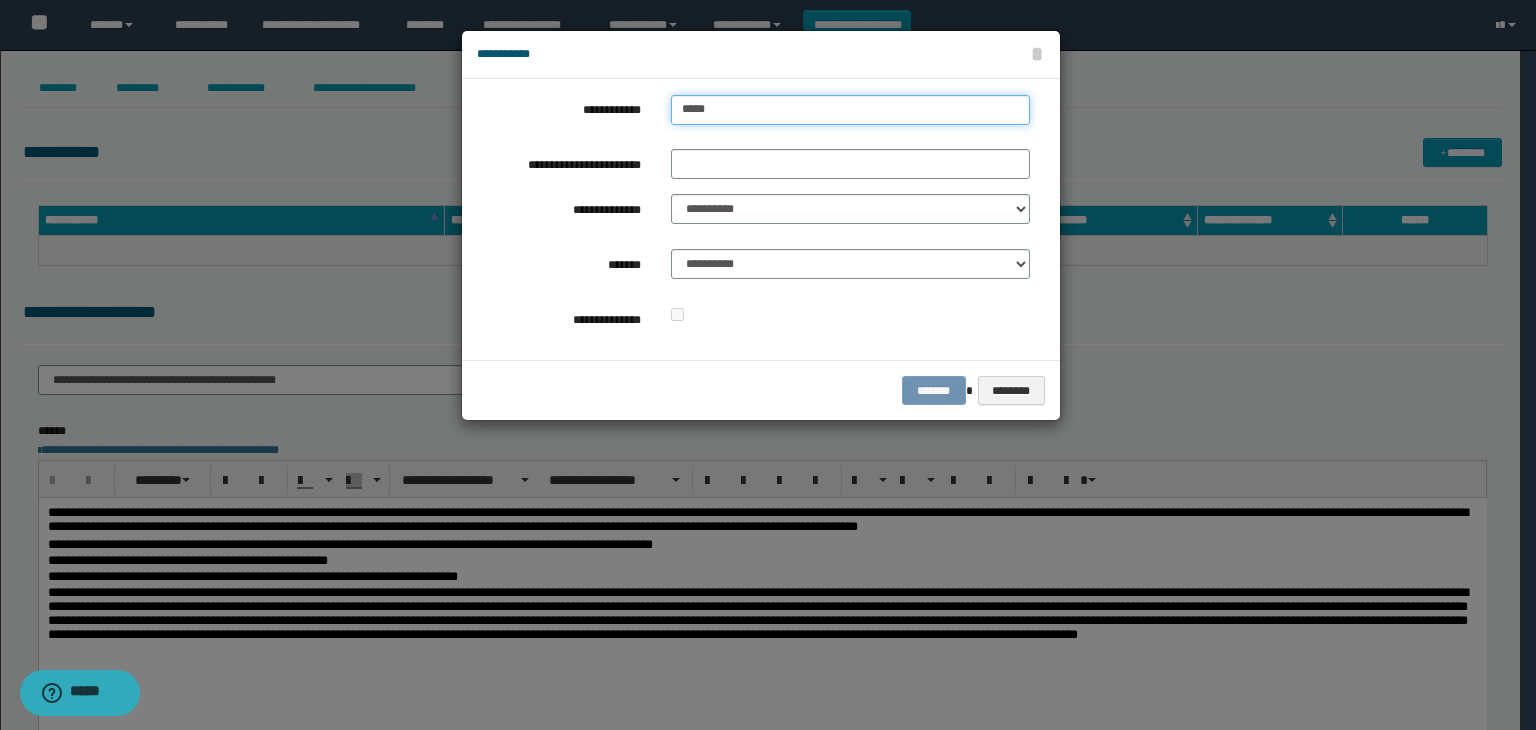 type on "*****" 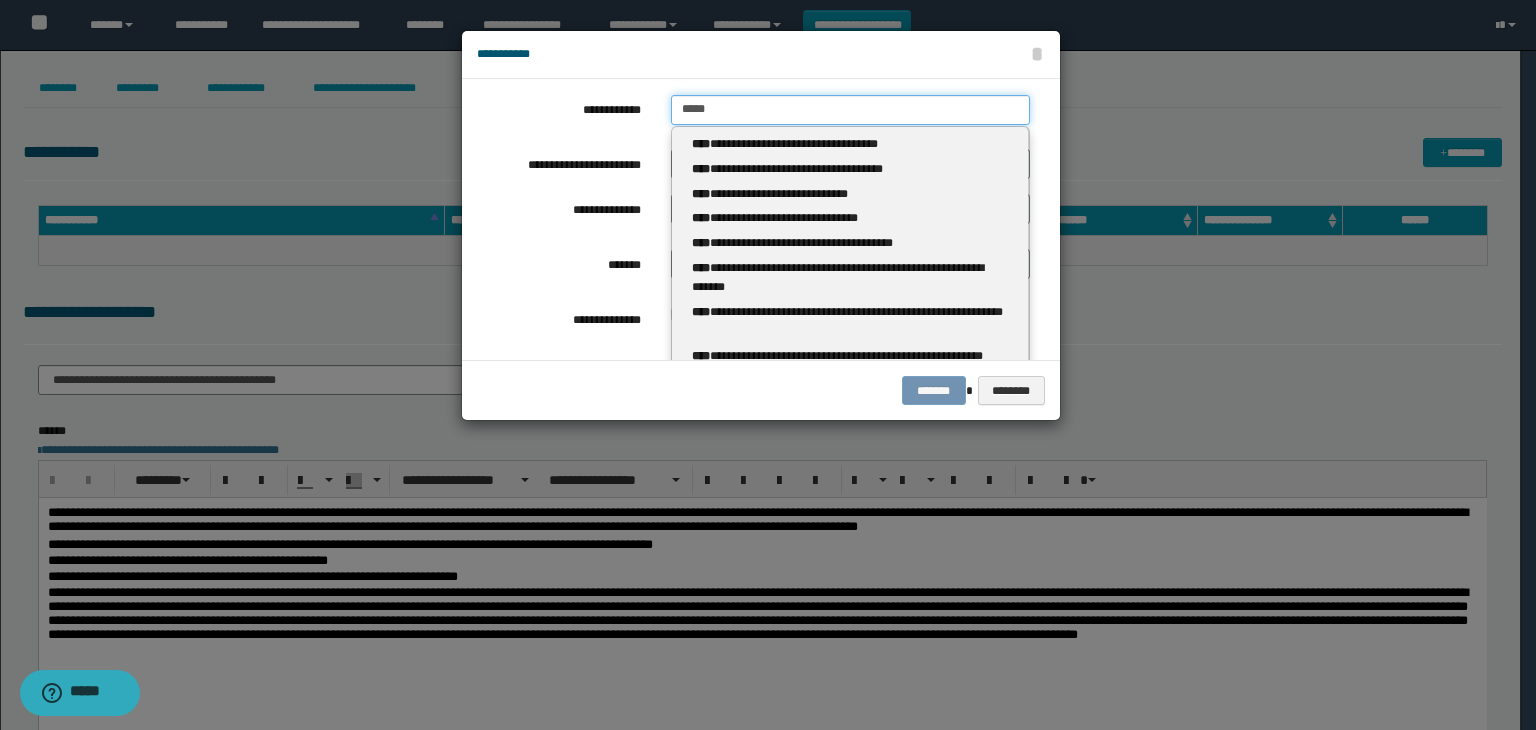 type 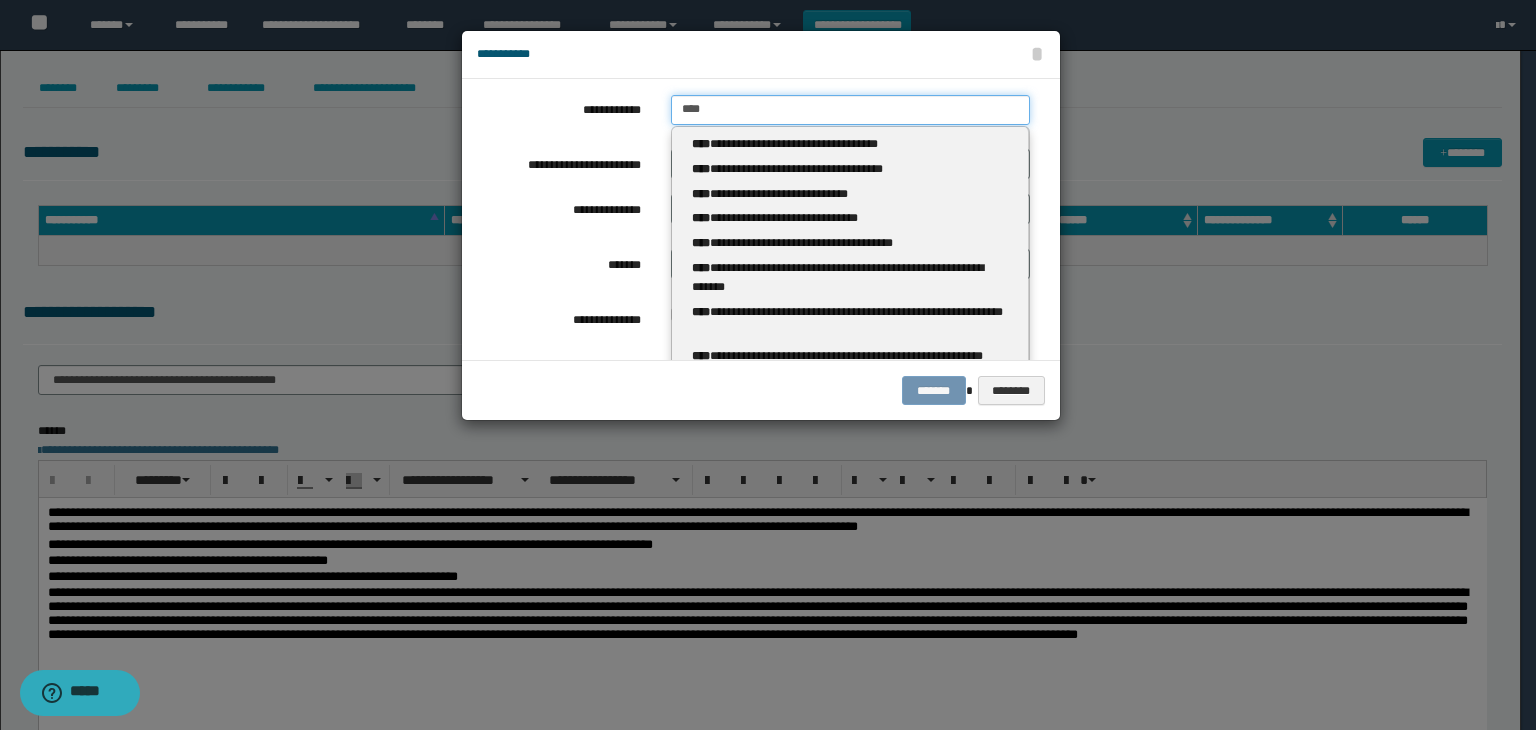 type on "****" 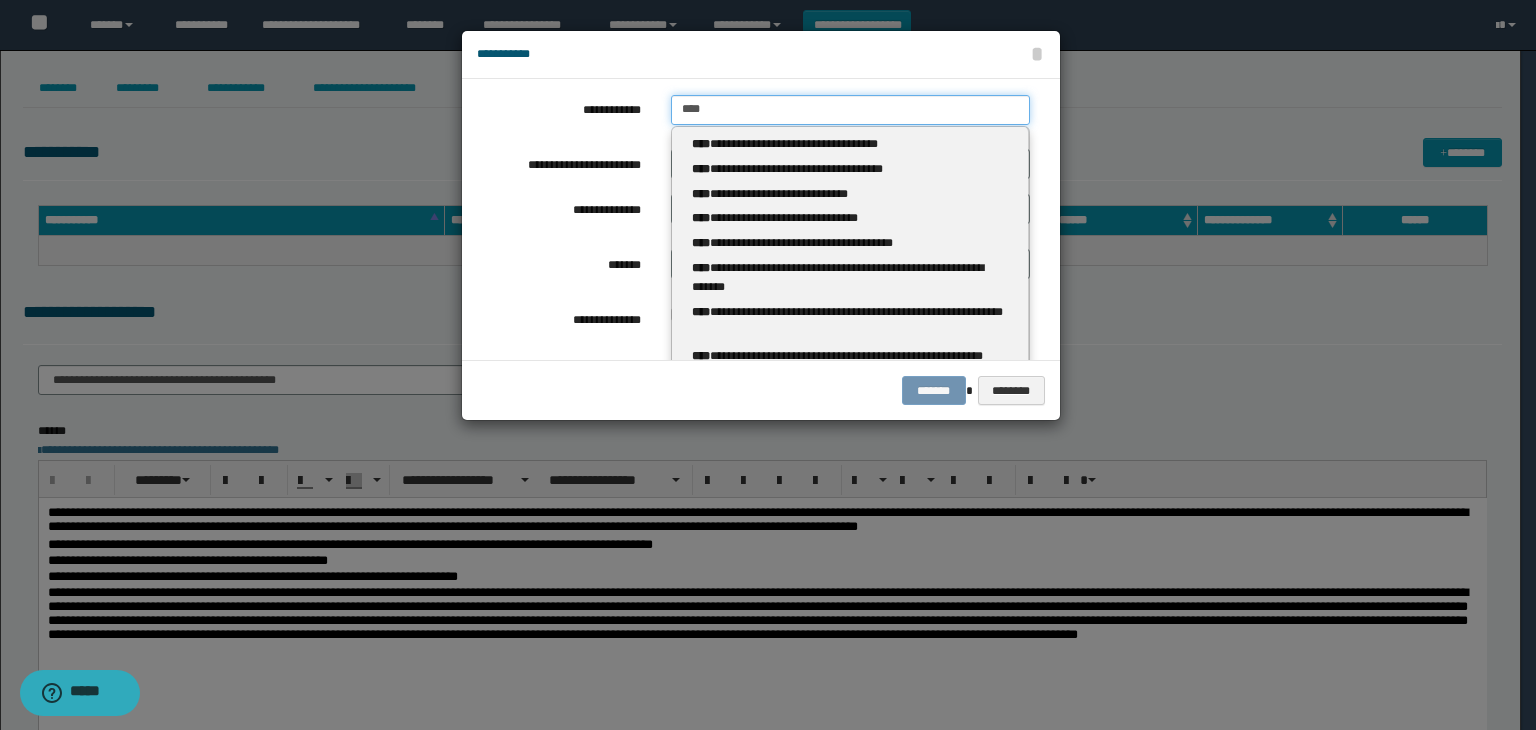 type 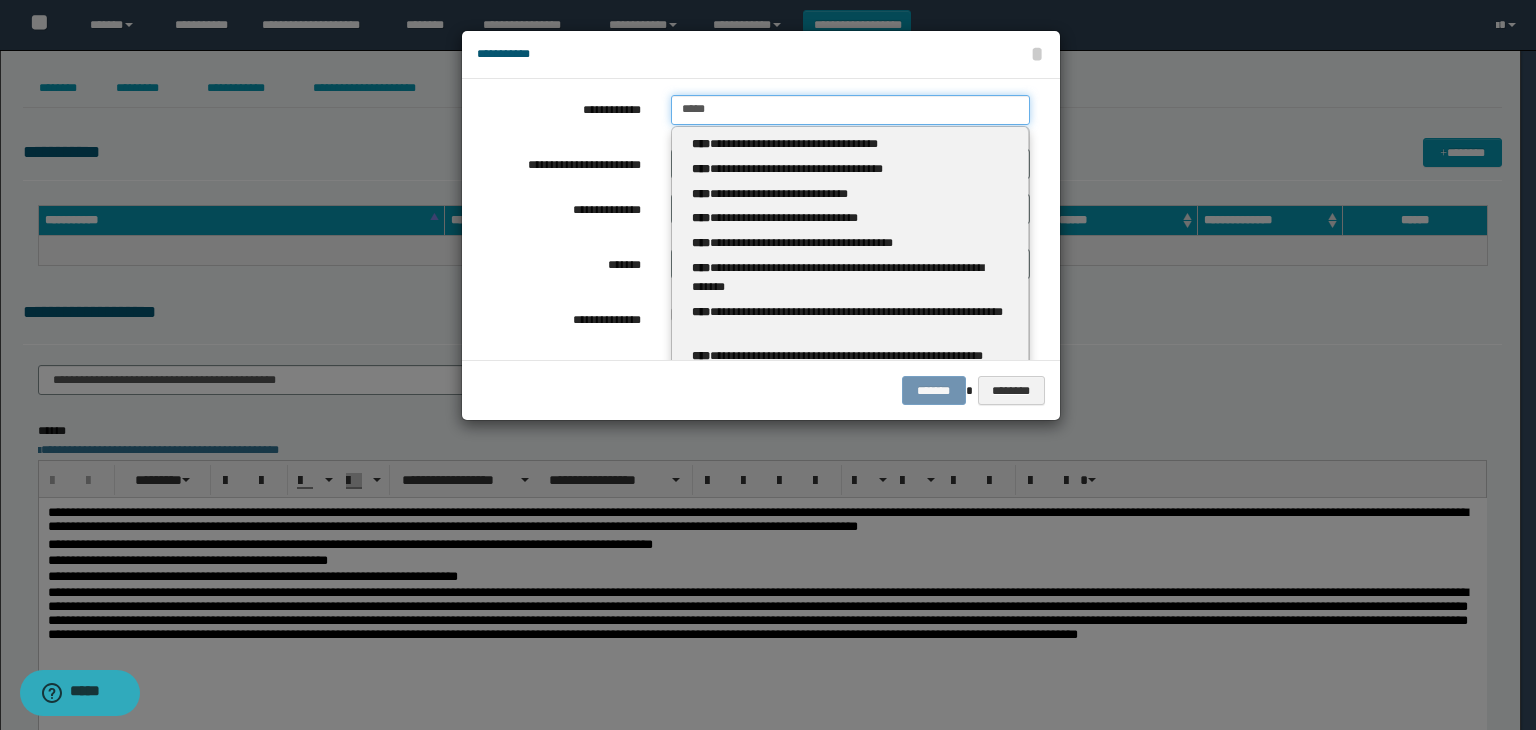 type on "*****" 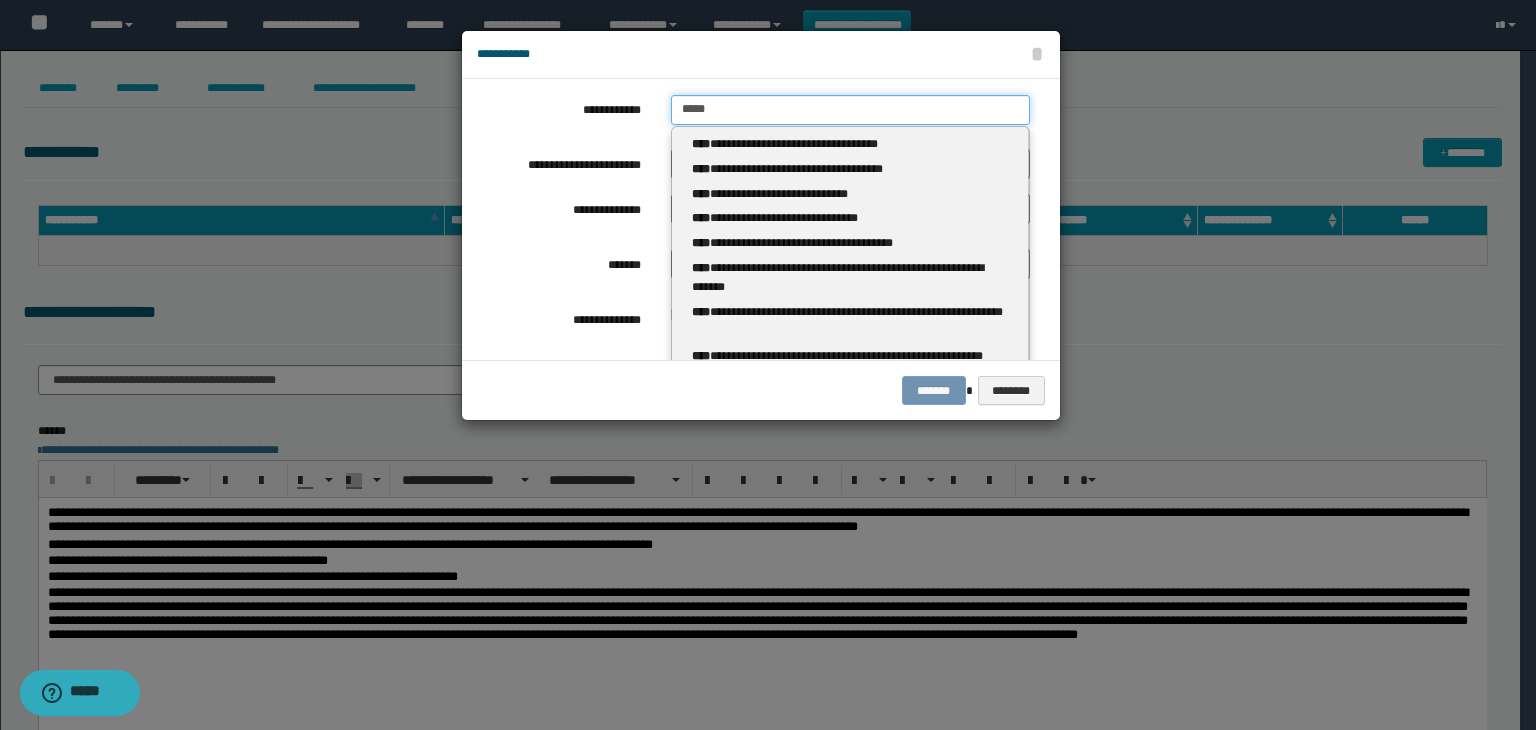 type 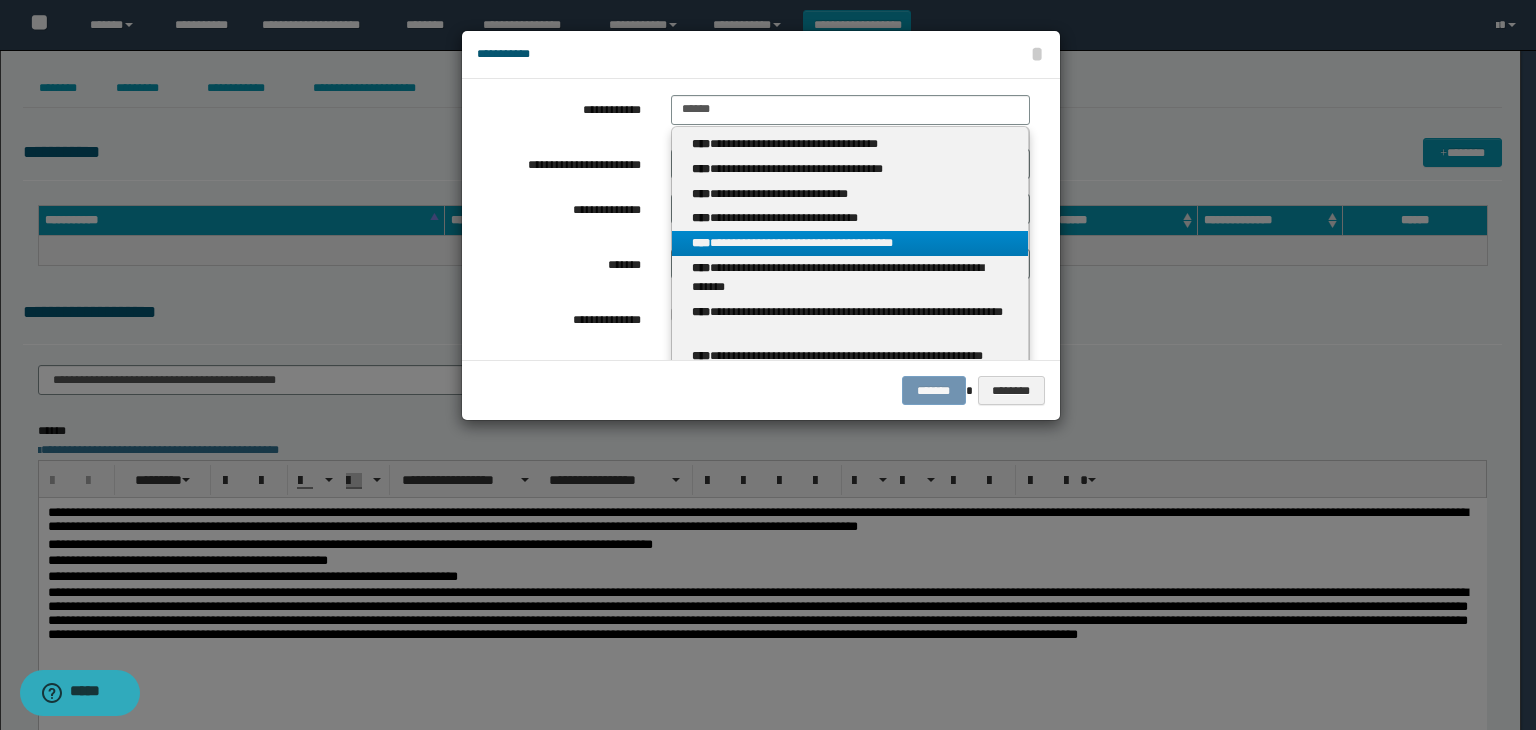 click on "**********" at bounding box center [850, 243] 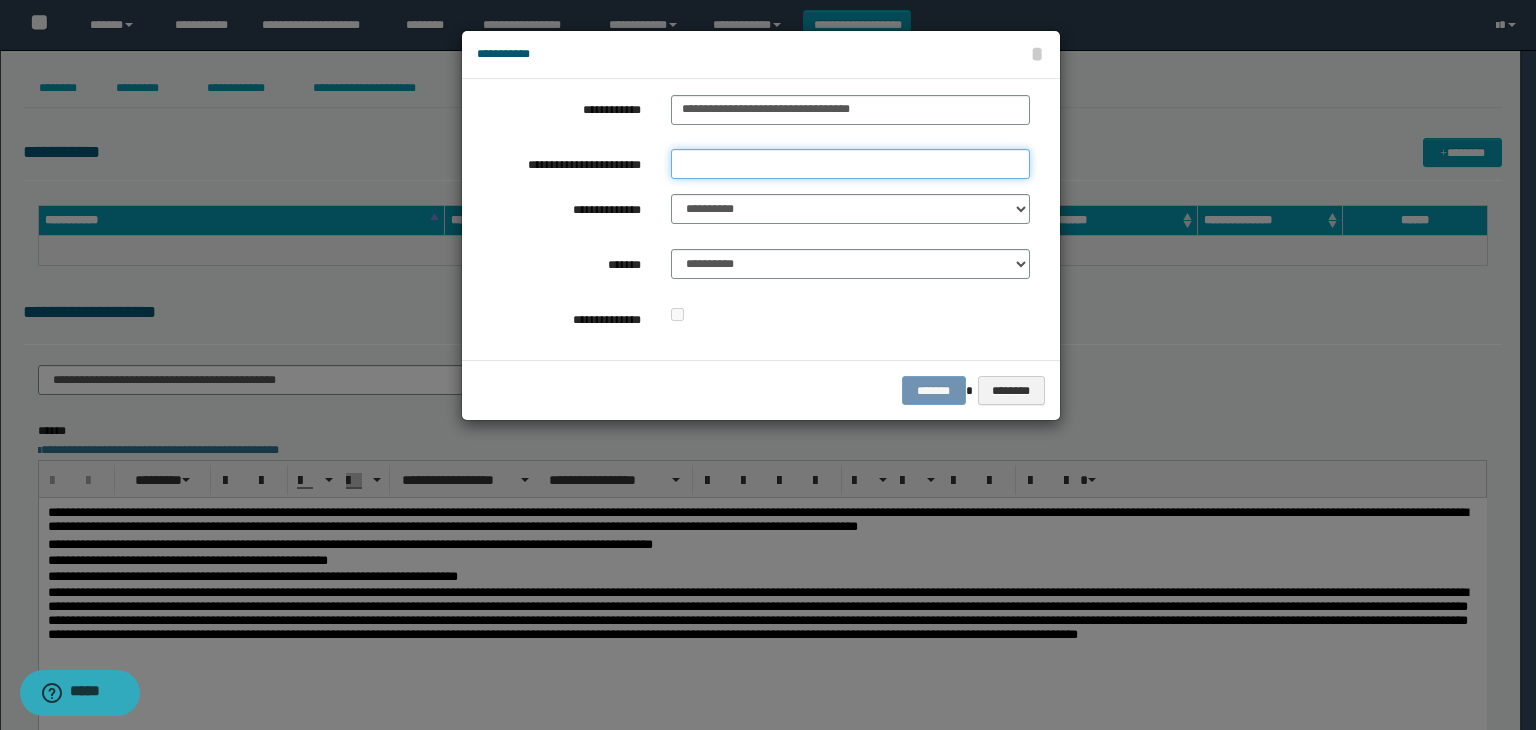 click on "**********" at bounding box center [850, 164] 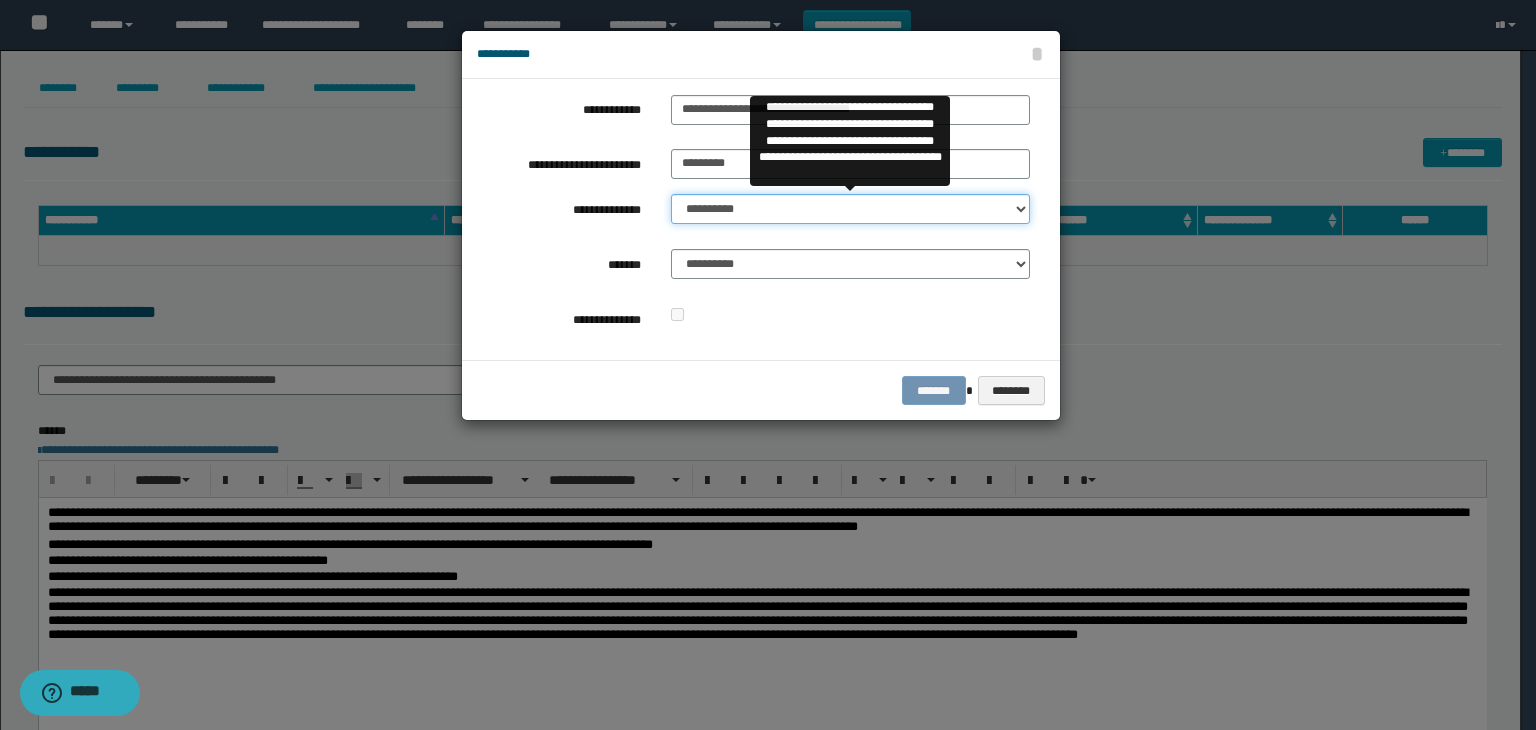 click on "**********" at bounding box center (850, 209) 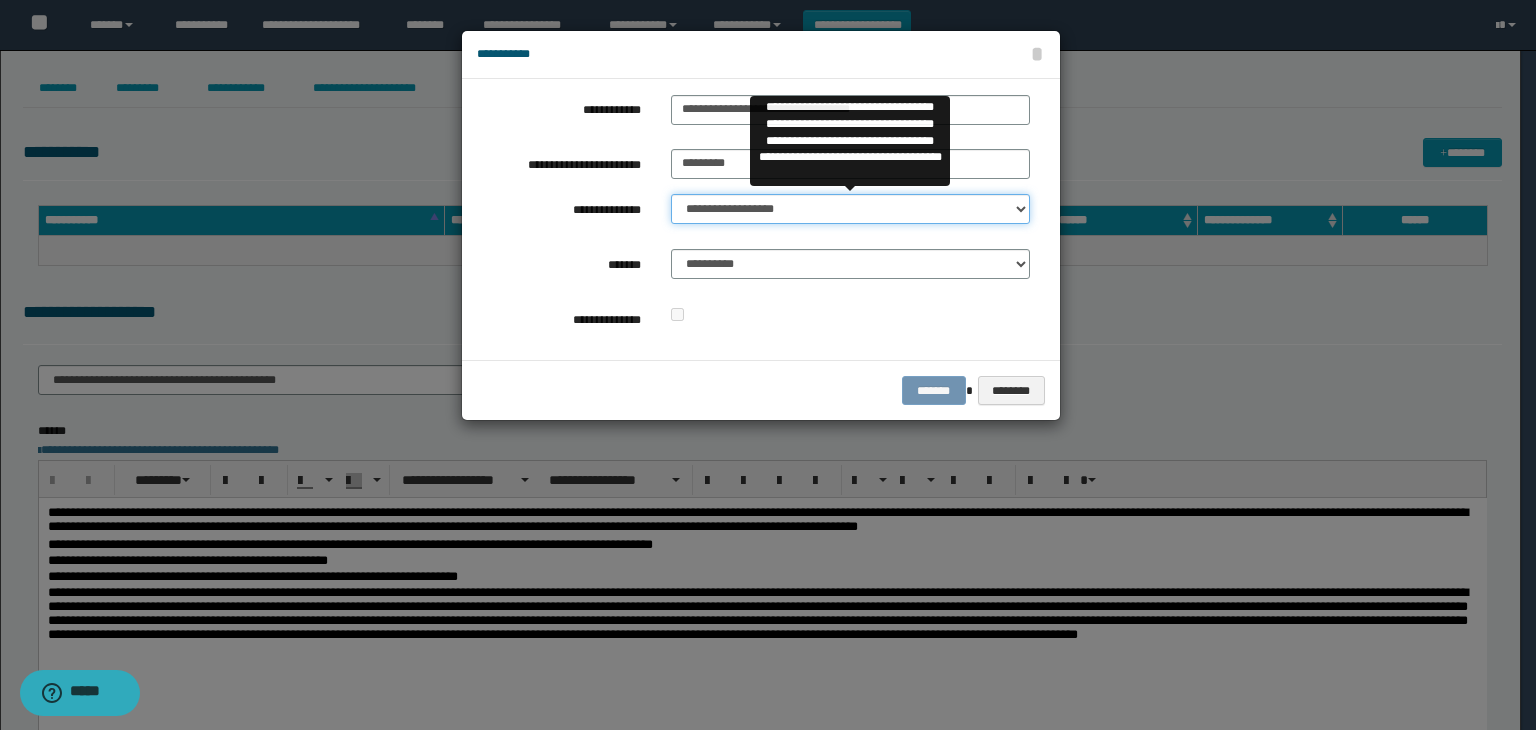click on "**********" at bounding box center [850, 209] 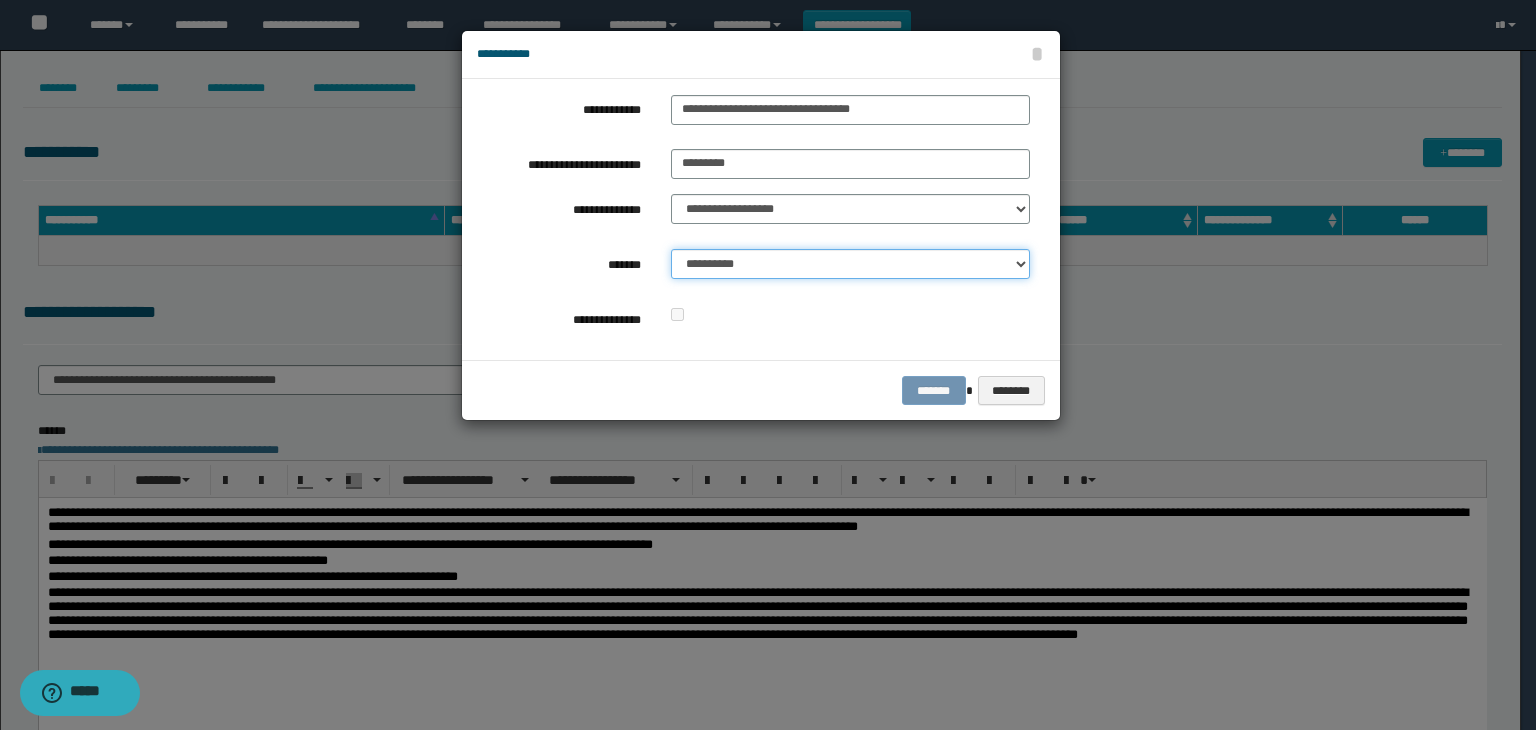 click on "**********" at bounding box center (850, 264) 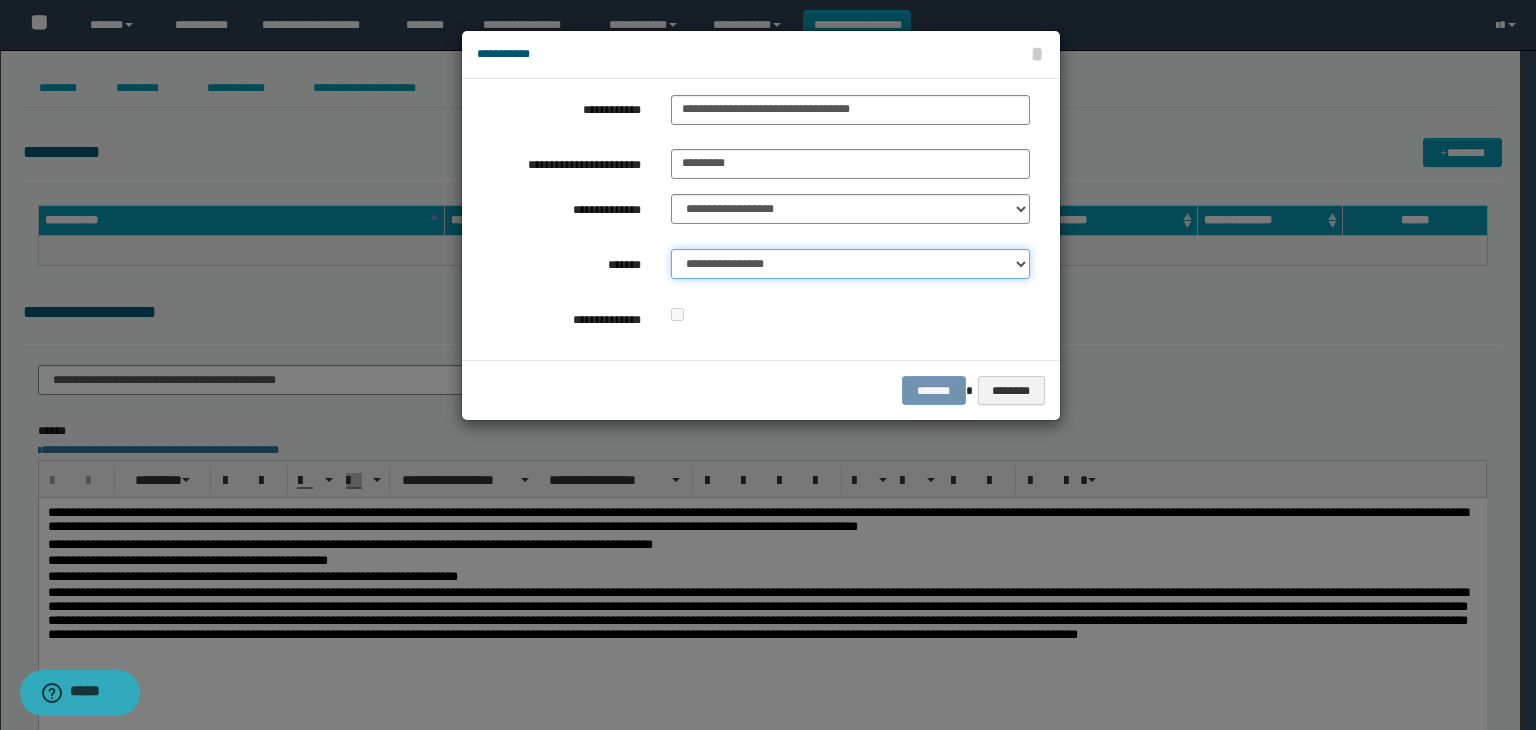 click on "**********" at bounding box center (850, 264) 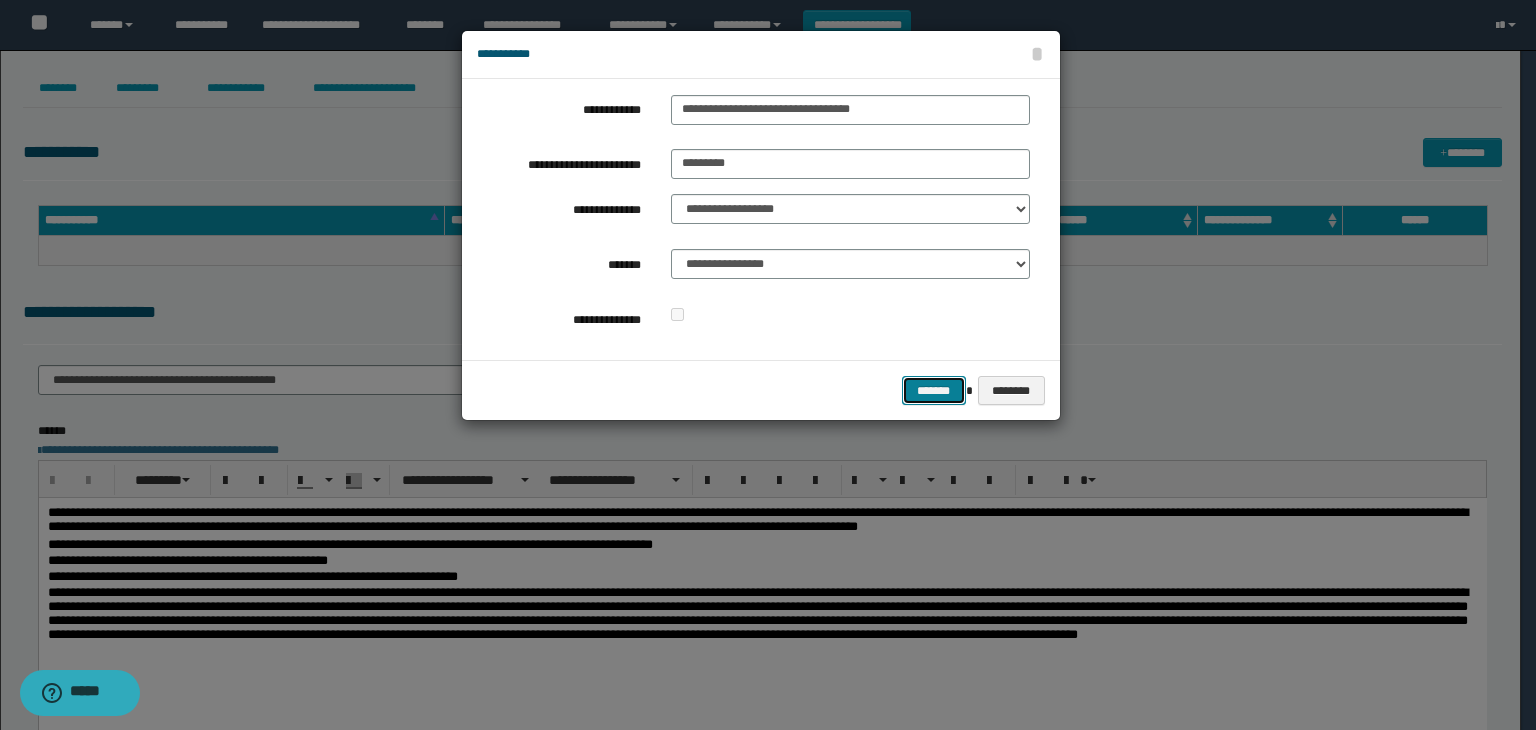 click on "*******" at bounding box center (934, 391) 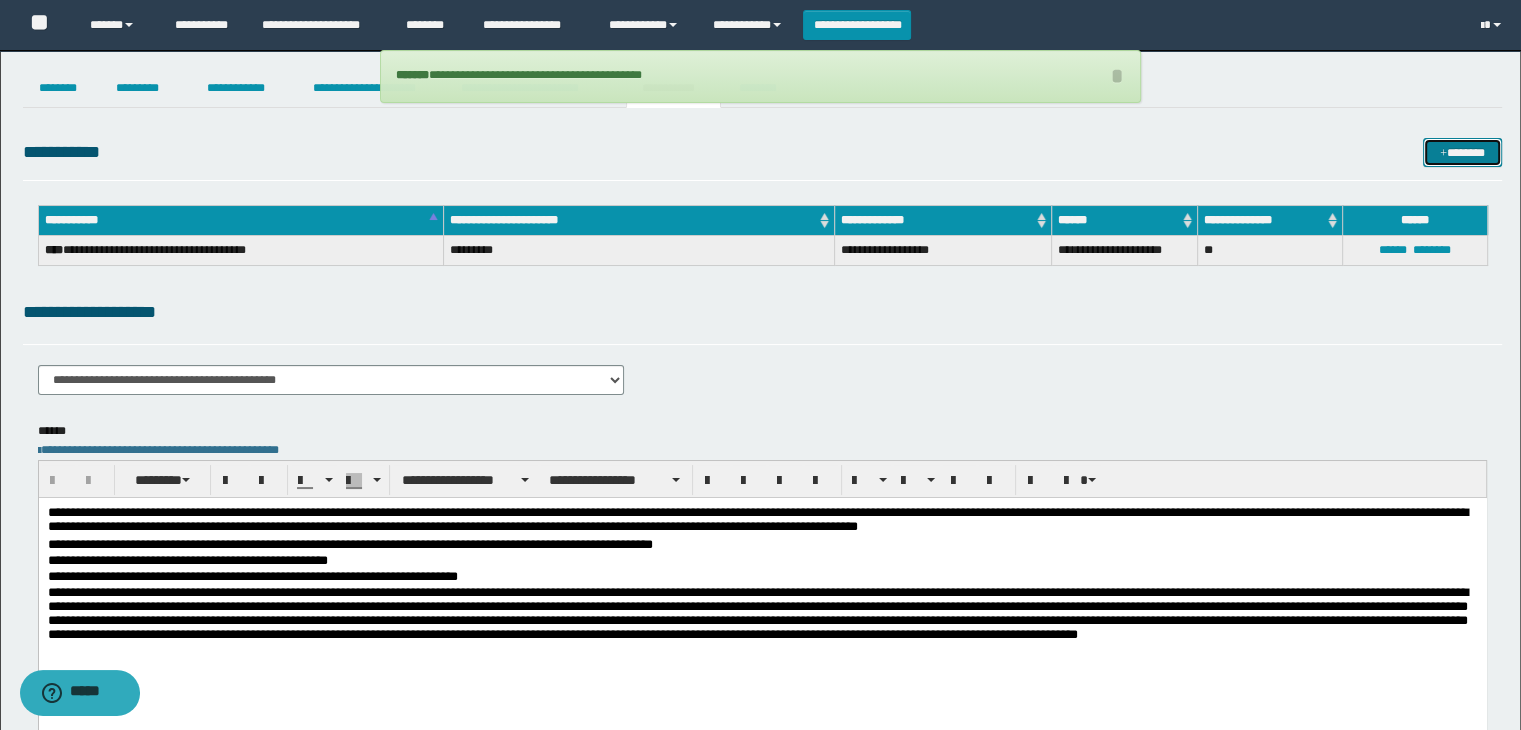 click at bounding box center (1443, 154) 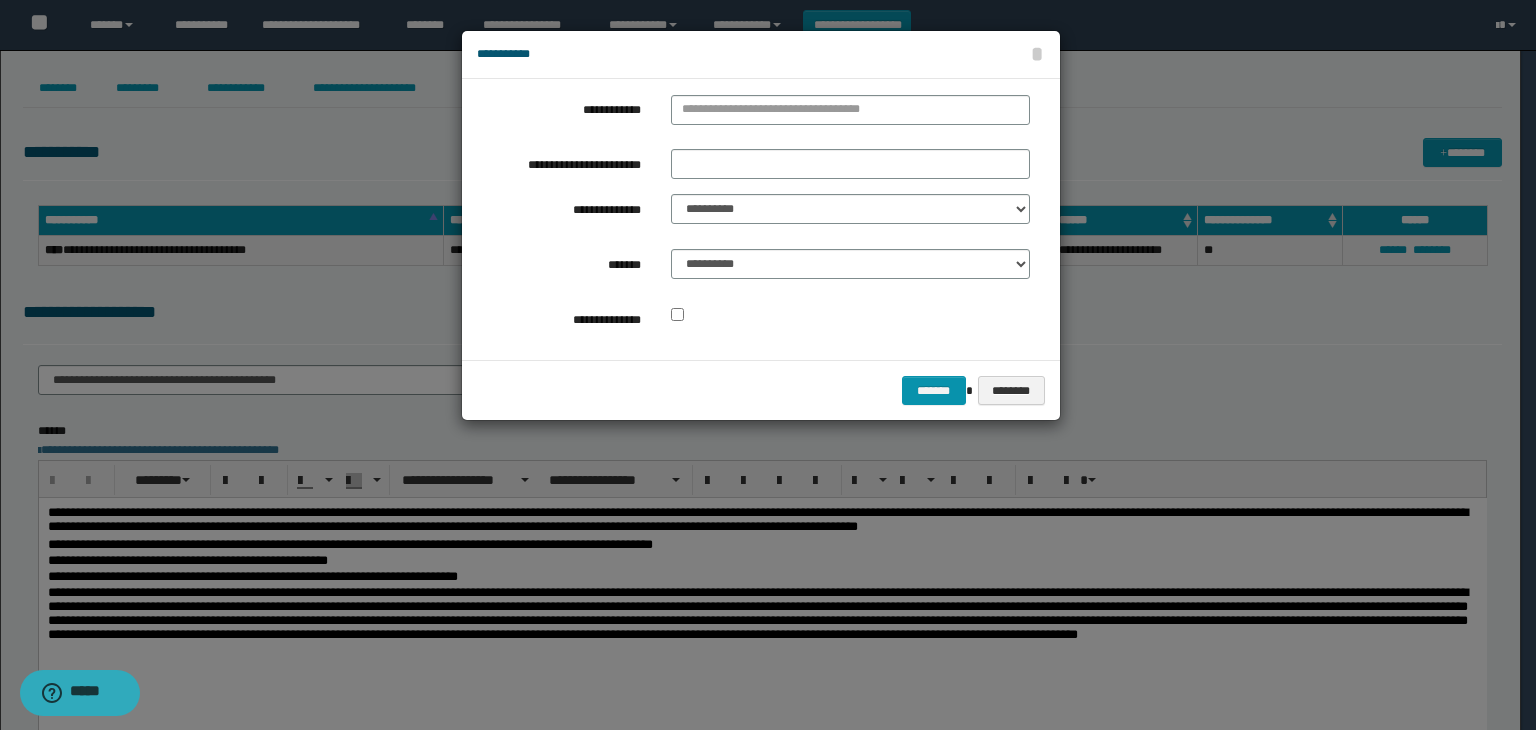click at bounding box center (768, 365) 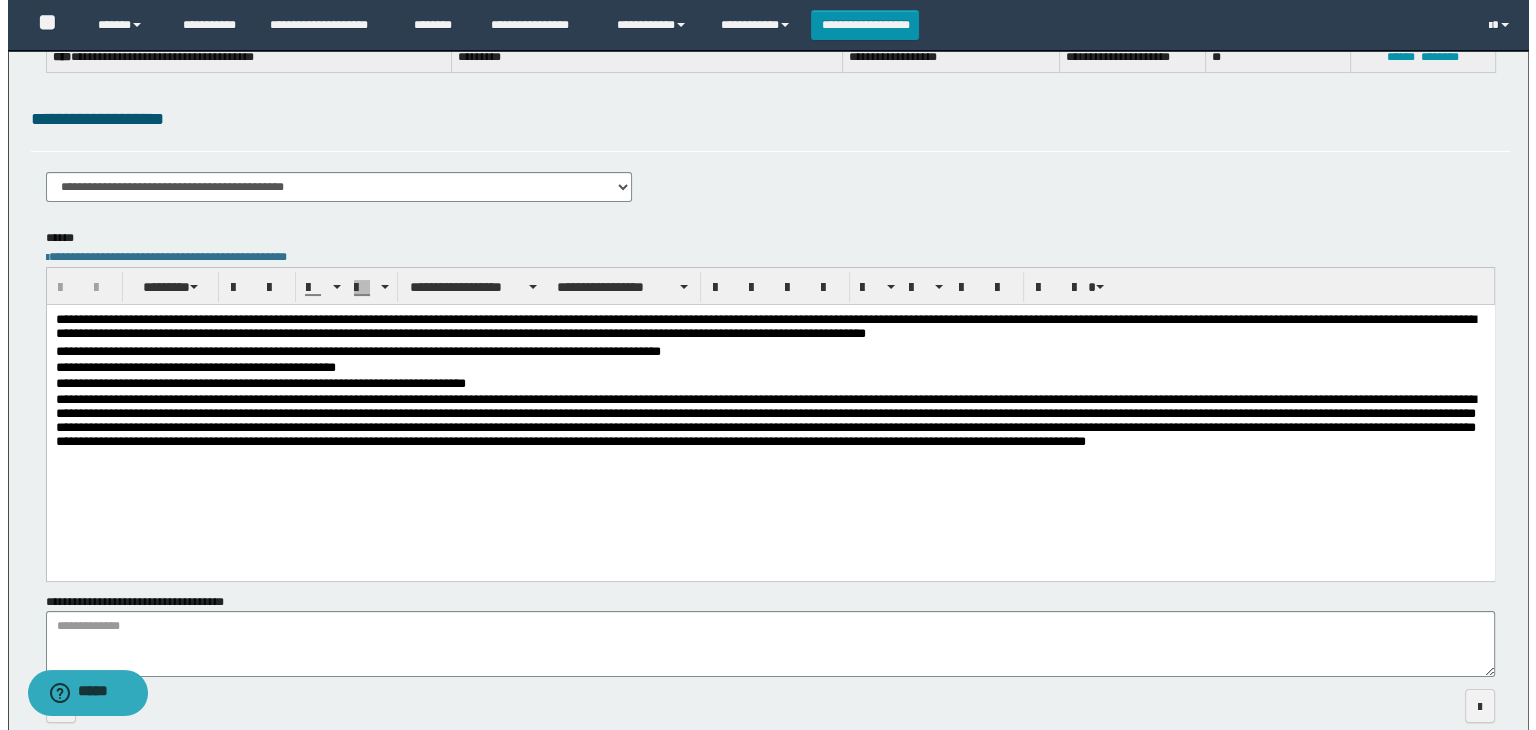 scroll, scrollTop: 0, scrollLeft: 0, axis: both 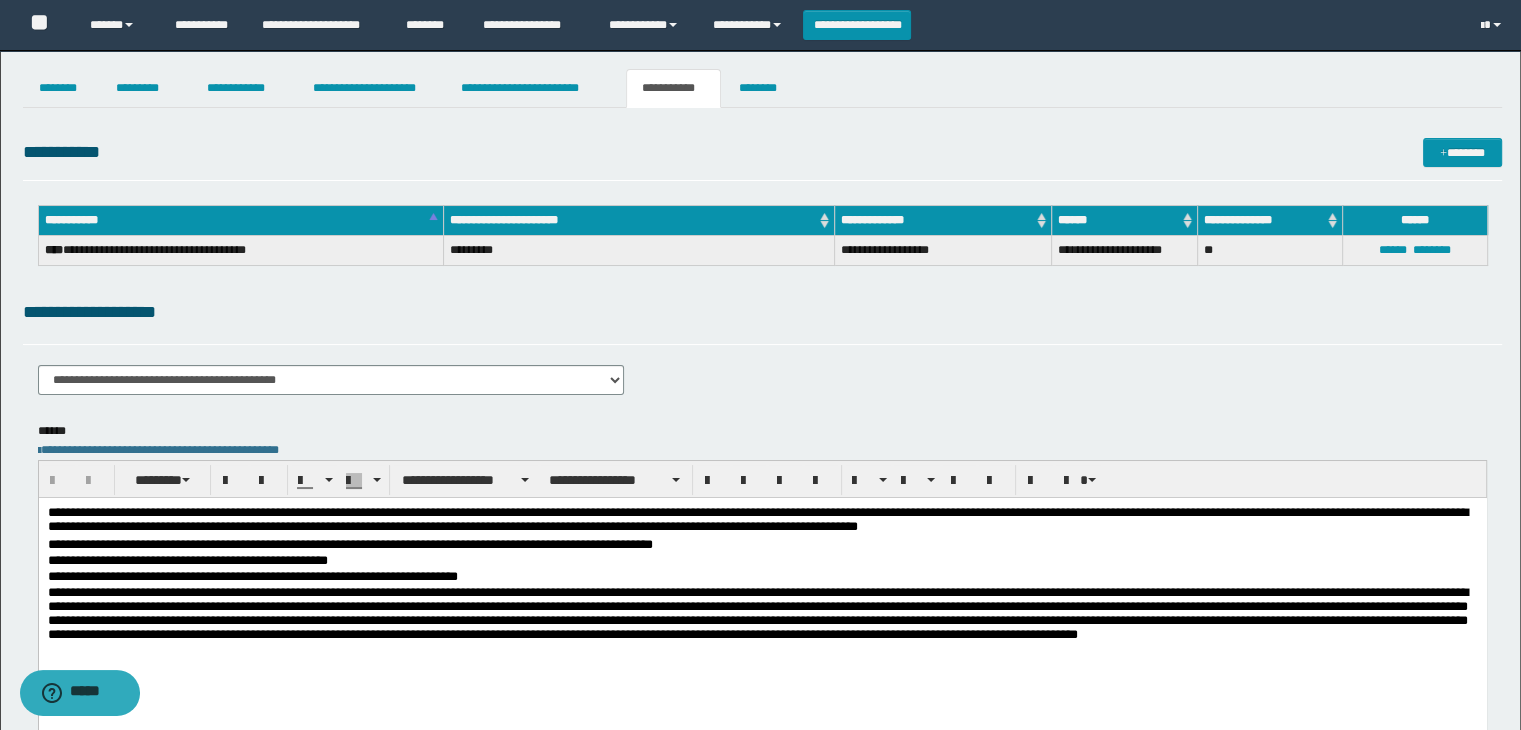 drag, startPoint x: 823, startPoint y: 526, endPoint x: 934, endPoint y: 527, distance: 111.0045 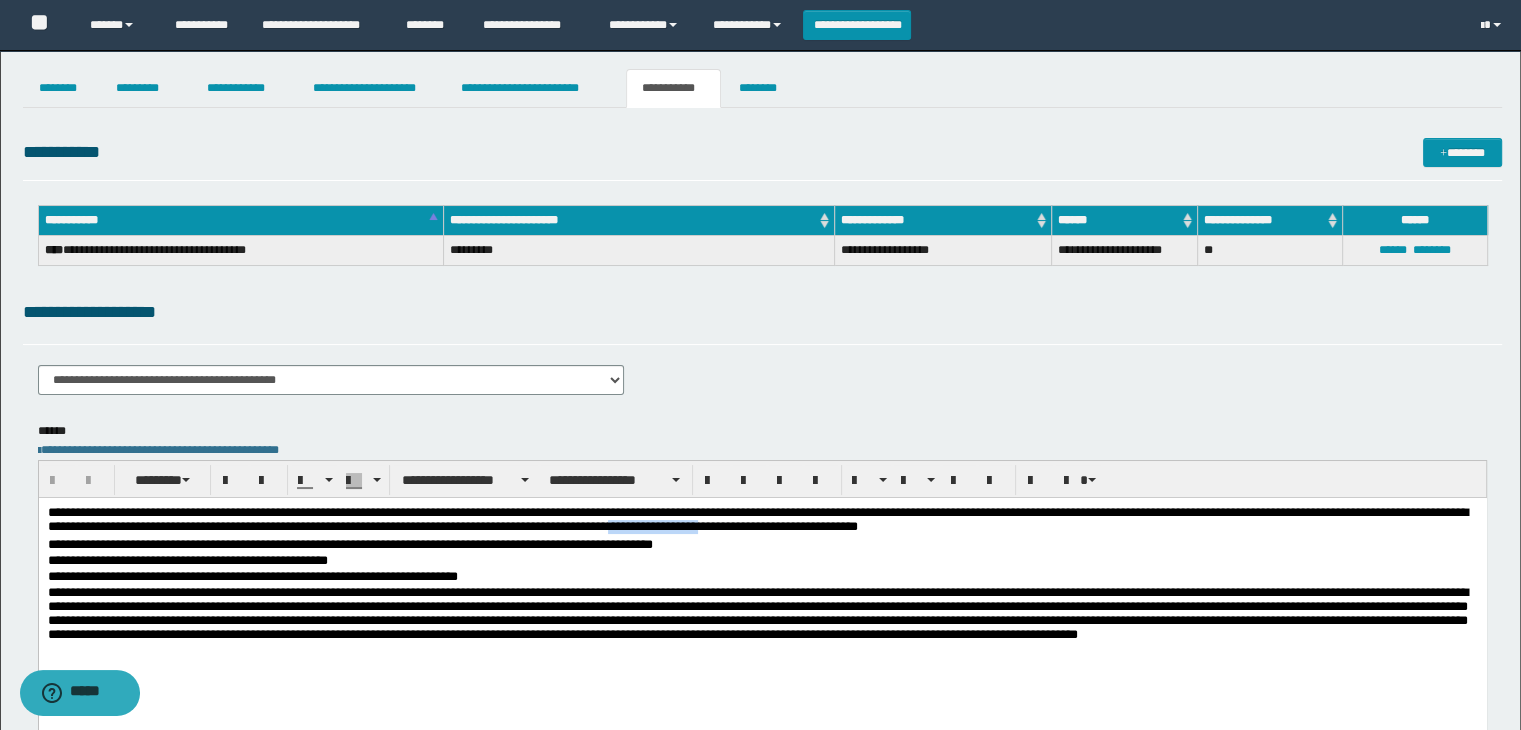 drag, startPoint x: 929, startPoint y: 531, endPoint x: 824, endPoint y: 523, distance: 105.30432 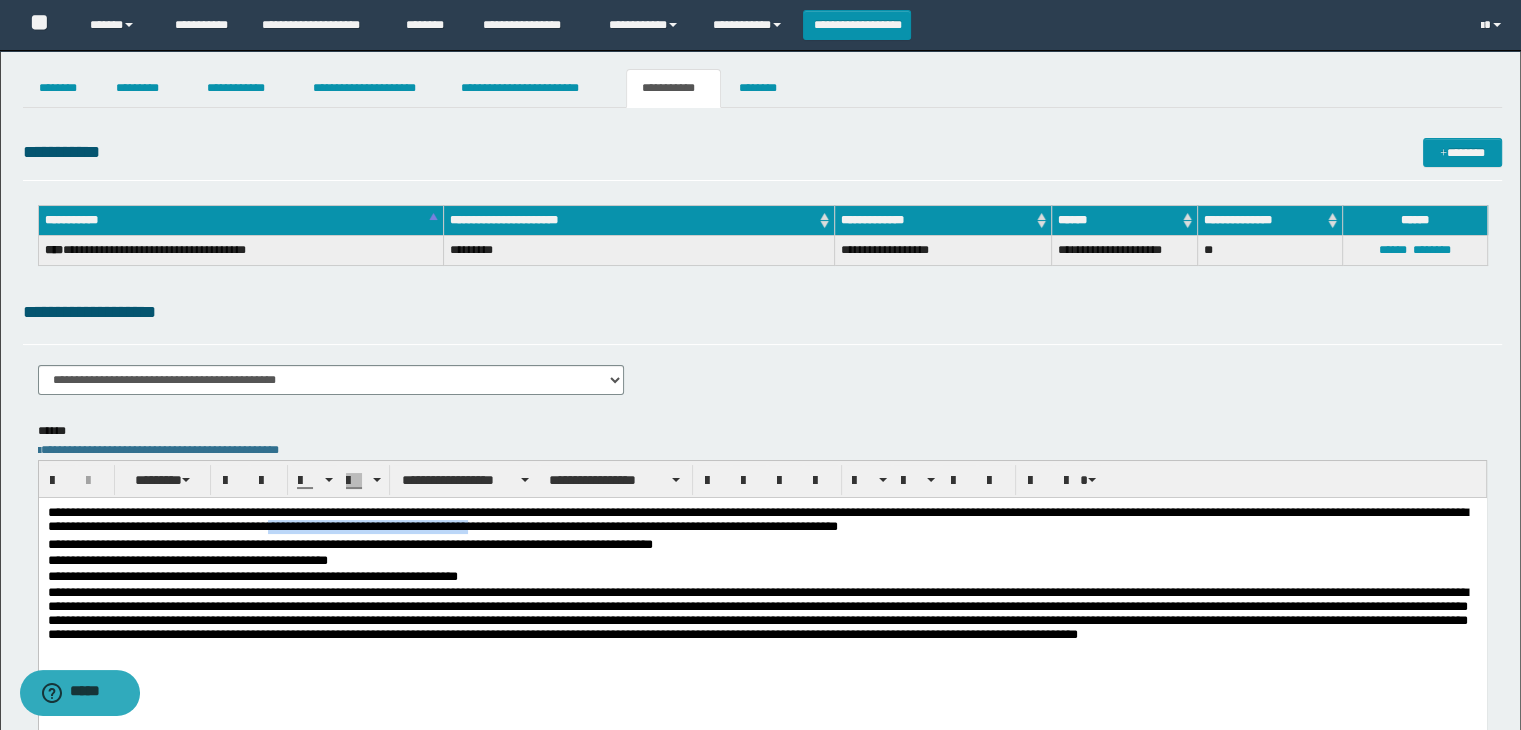 drag, startPoint x: 669, startPoint y: 526, endPoint x: 455, endPoint y: 528, distance: 214.00934 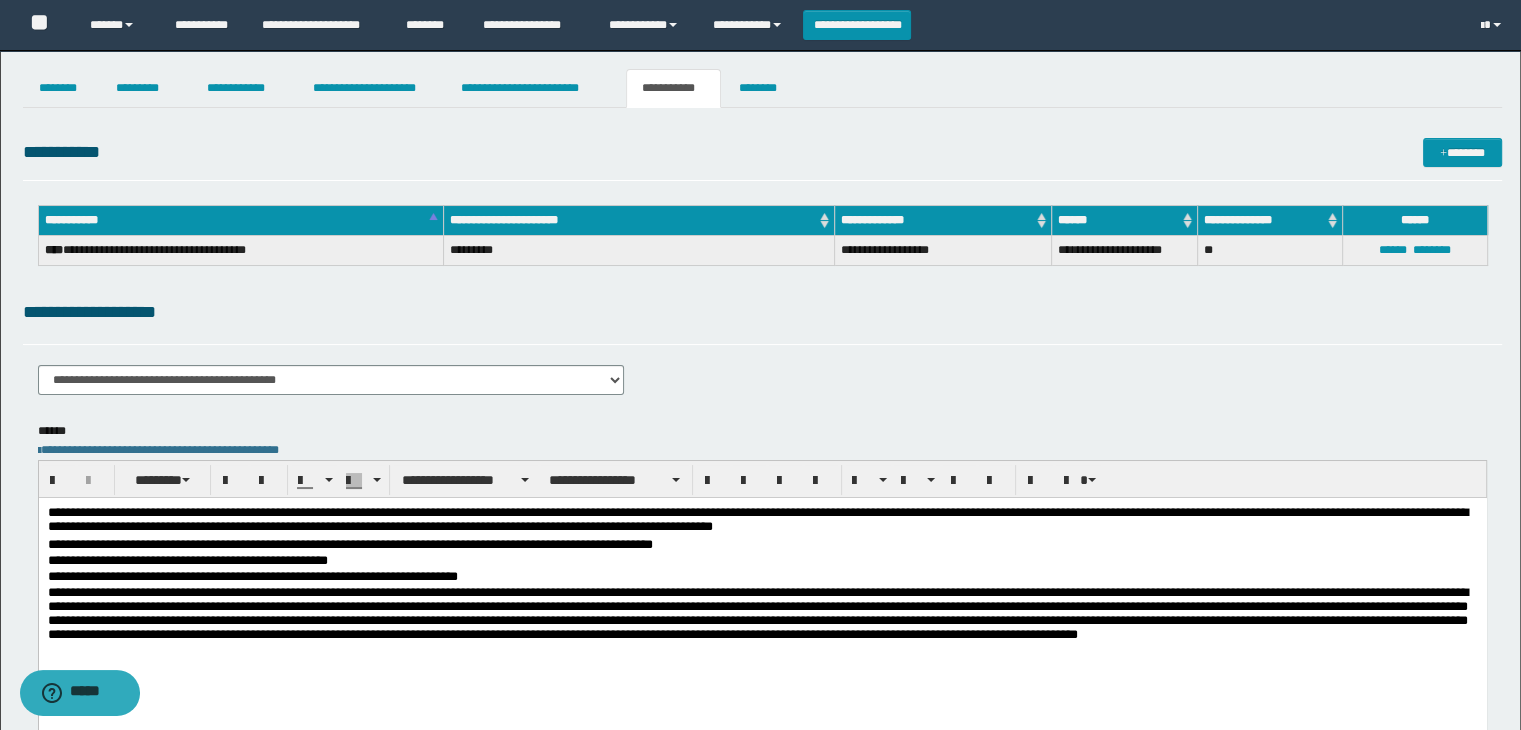 click on "**********" at bounding box center (762, 521) 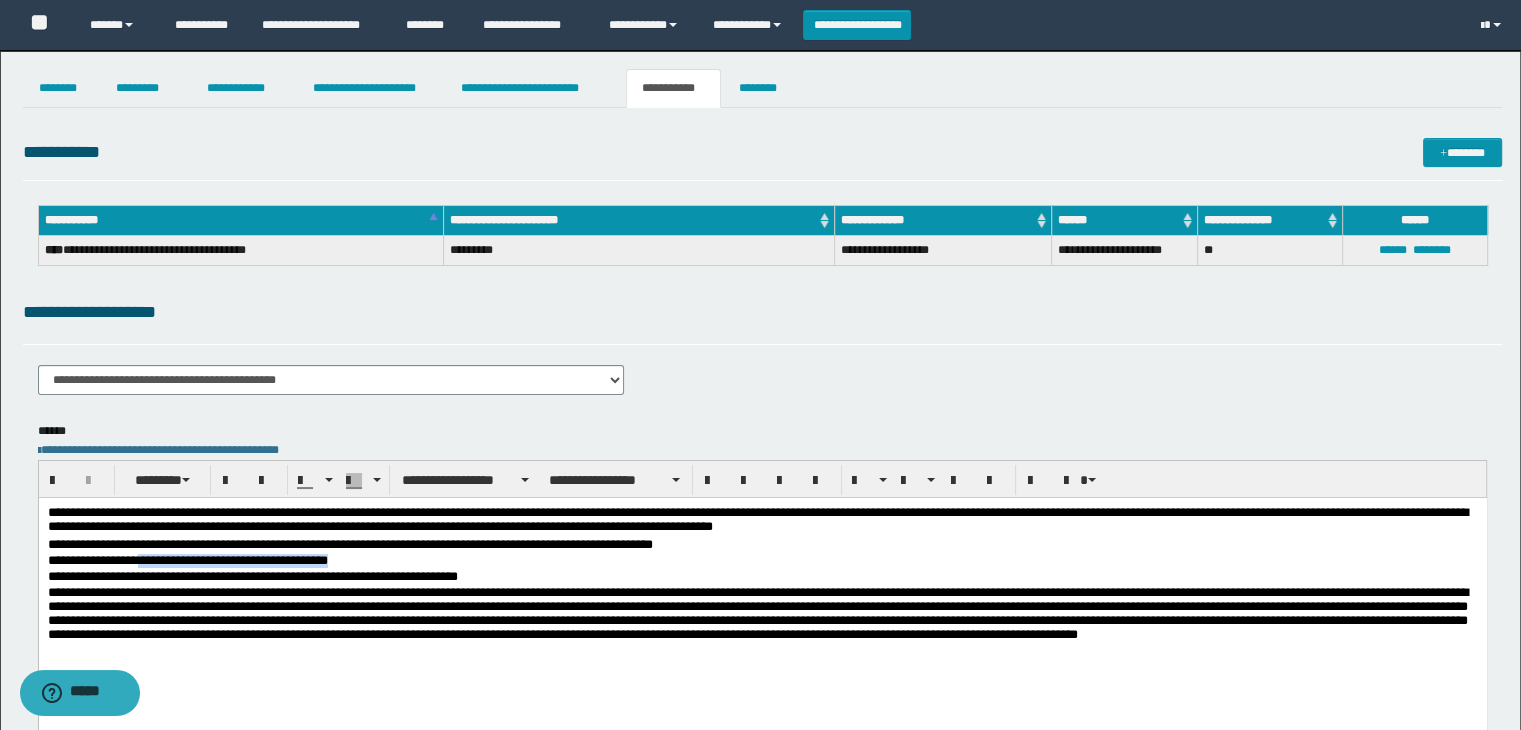 drag, startPoint x: 139, startPoint y: 562, endPoint x: 345, endPoint y: 560, distance: 206.0097 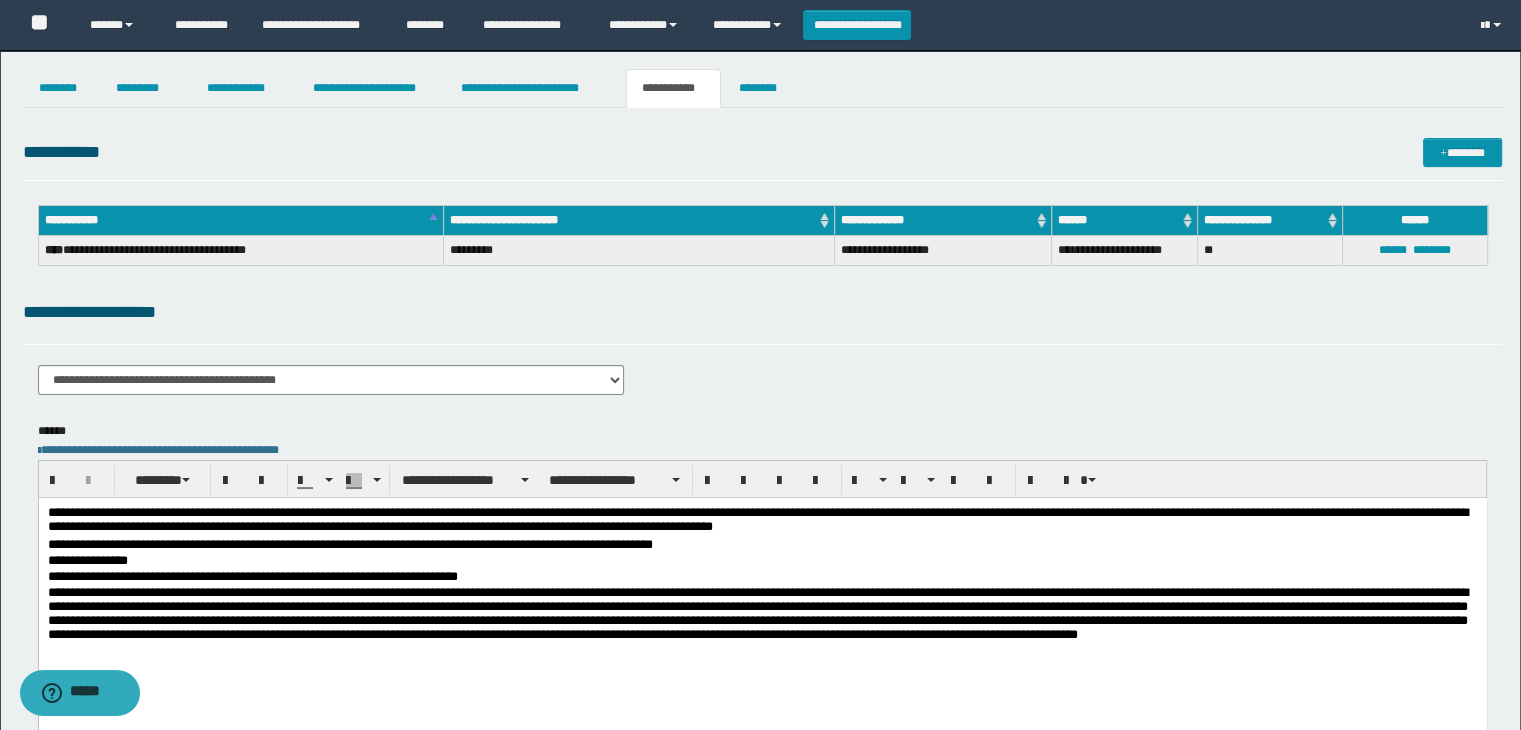 click on "**********" at bounding box center [762, 577] 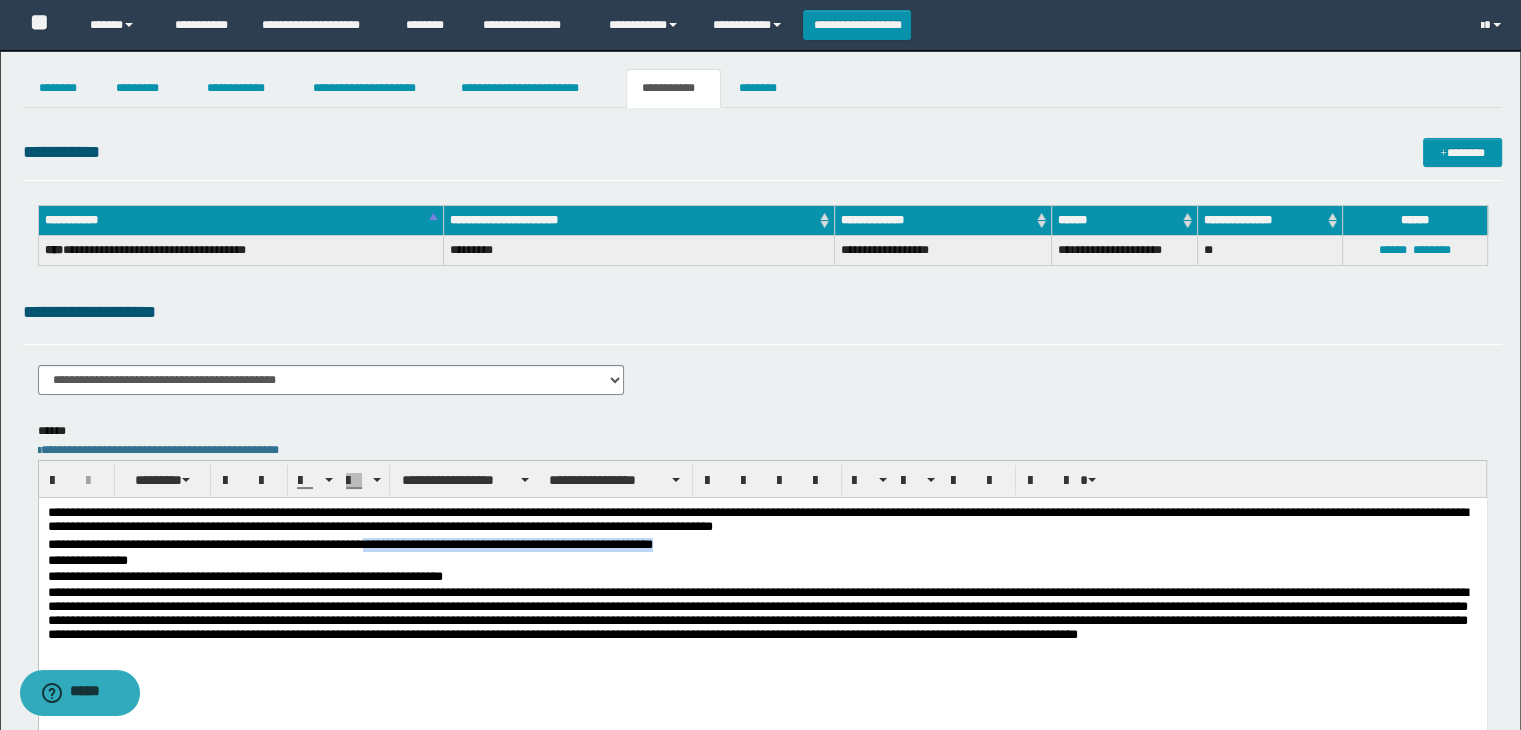 drag, startPoint x: 394, startPoint y: 541, endPoint x: 719, endPoint y: 541, distance: 325 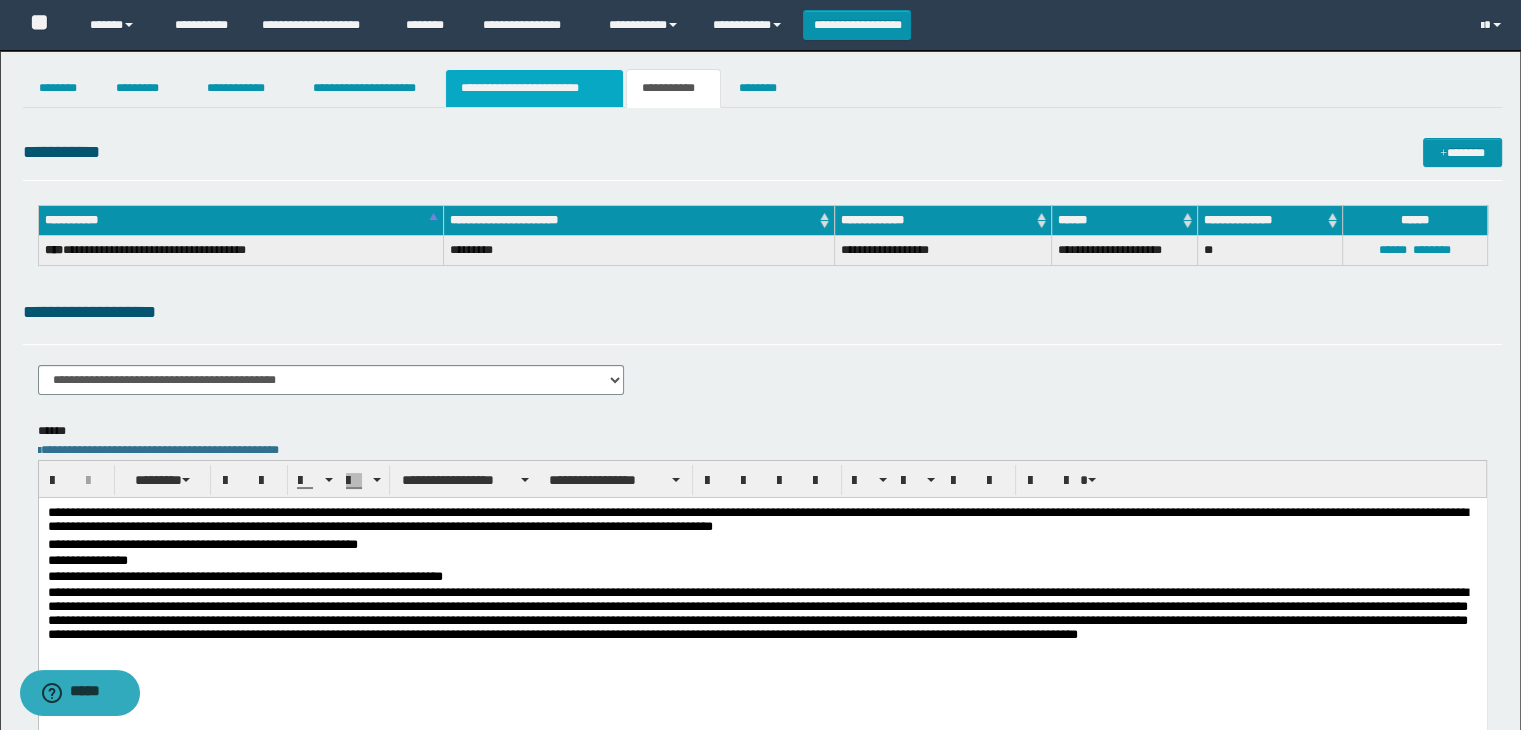 click on "**********" at bounding box center [534, 88] 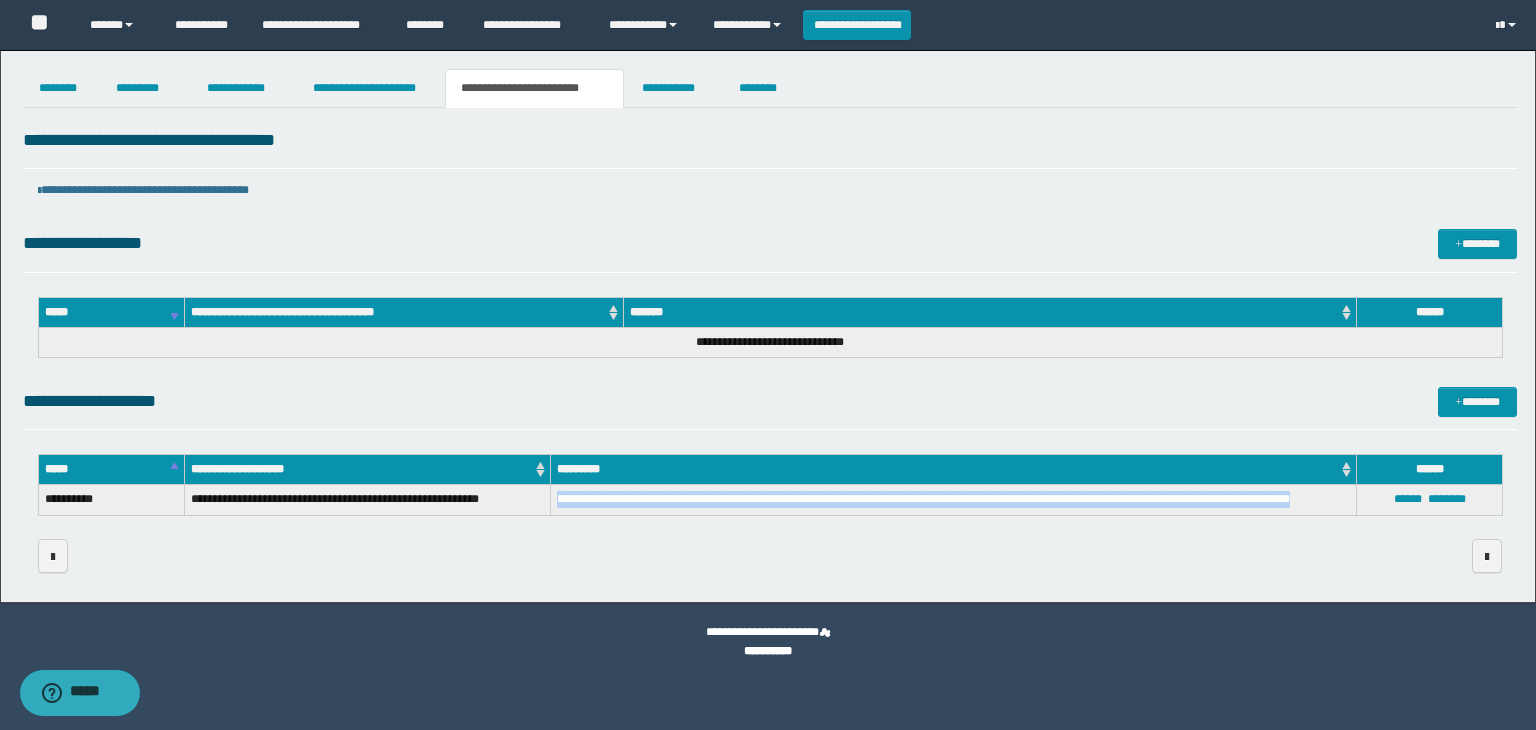drag, startPoint x: 1332, startPoint y: 499, endPoint x: 528, endPoint y: 489, distance: 804.0622 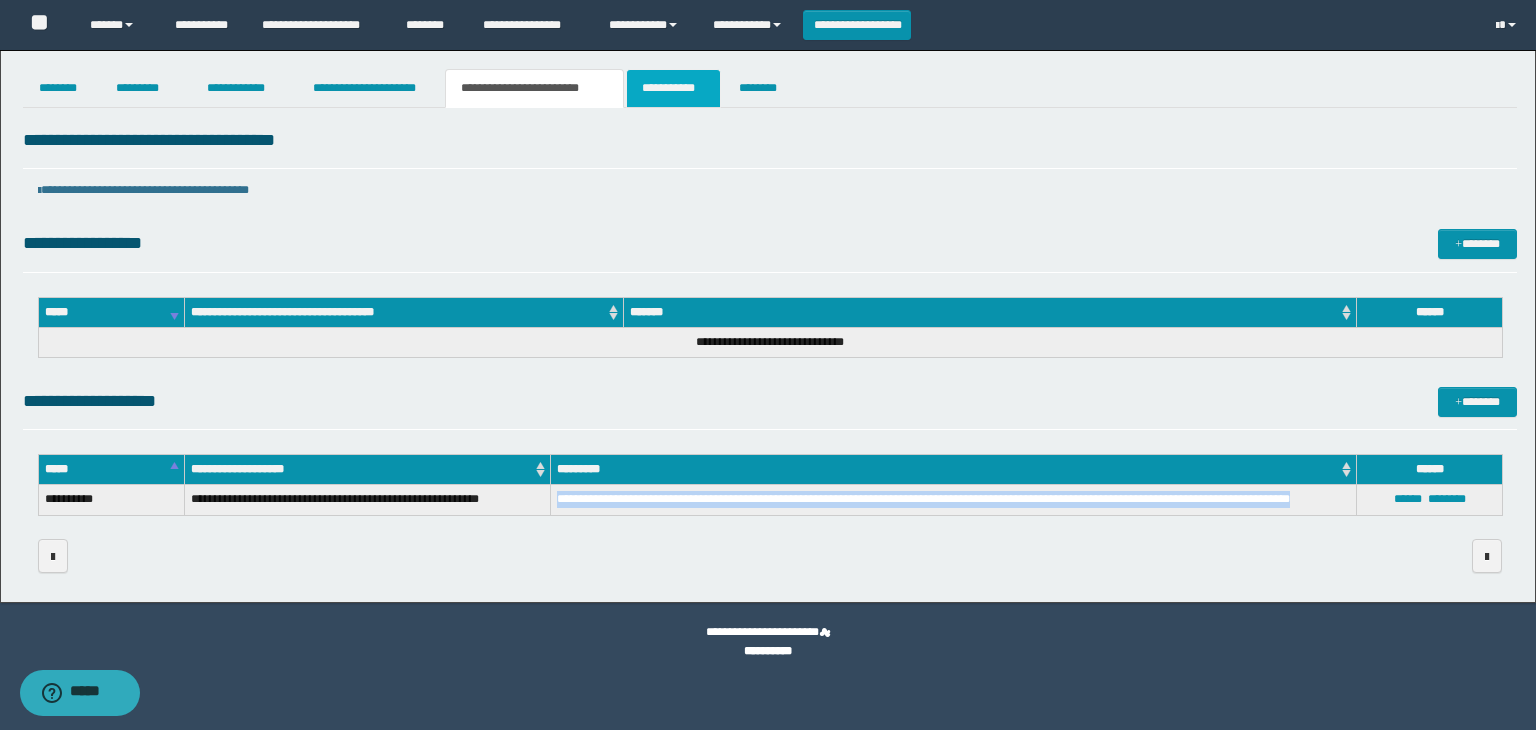 click on "**********" at bounding box center (673, 88) 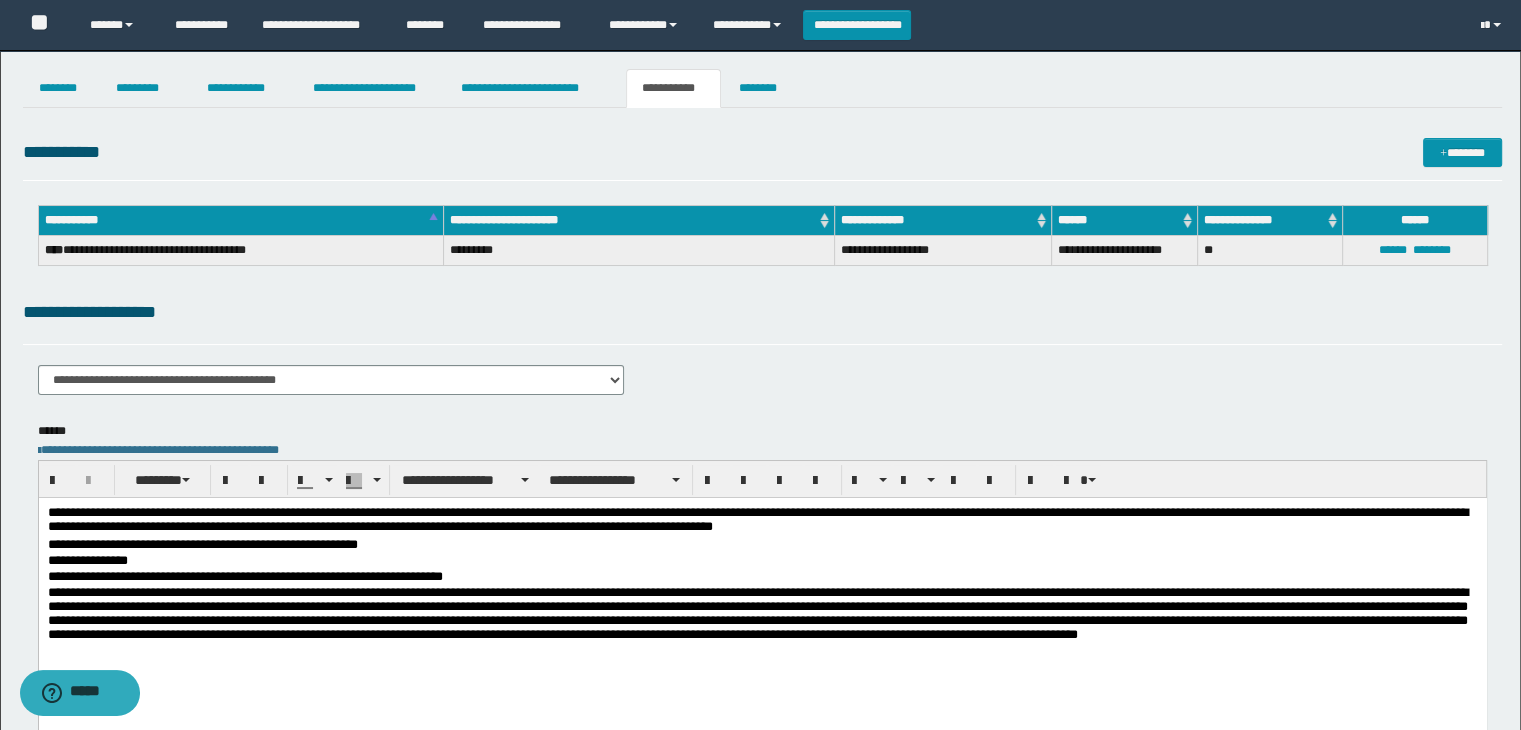 drag, startPoint x: 196, startPoint y: 555, endPoint x: 156, endPoint y: 554, distance: 40.012497 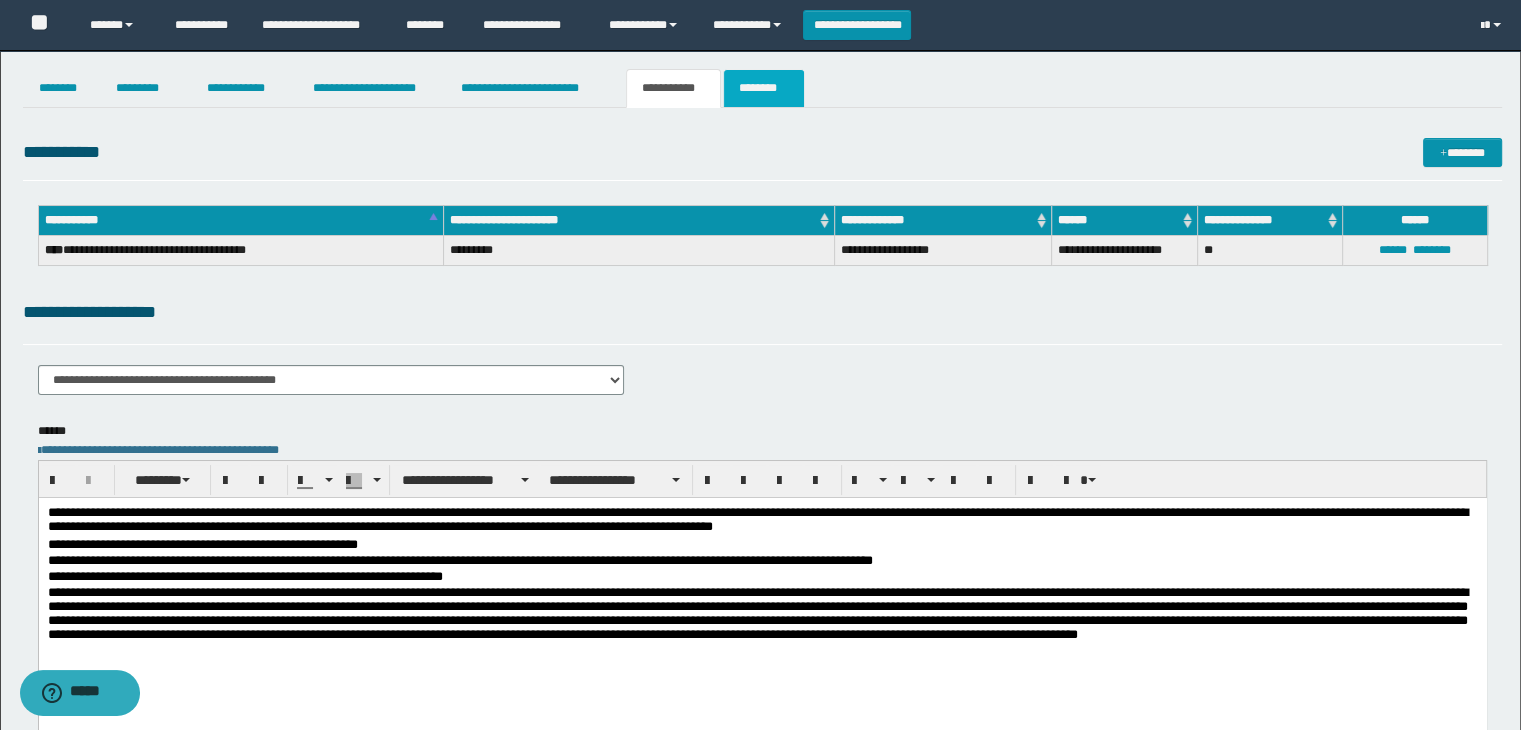click on "********" at bounding box center (764, 88) 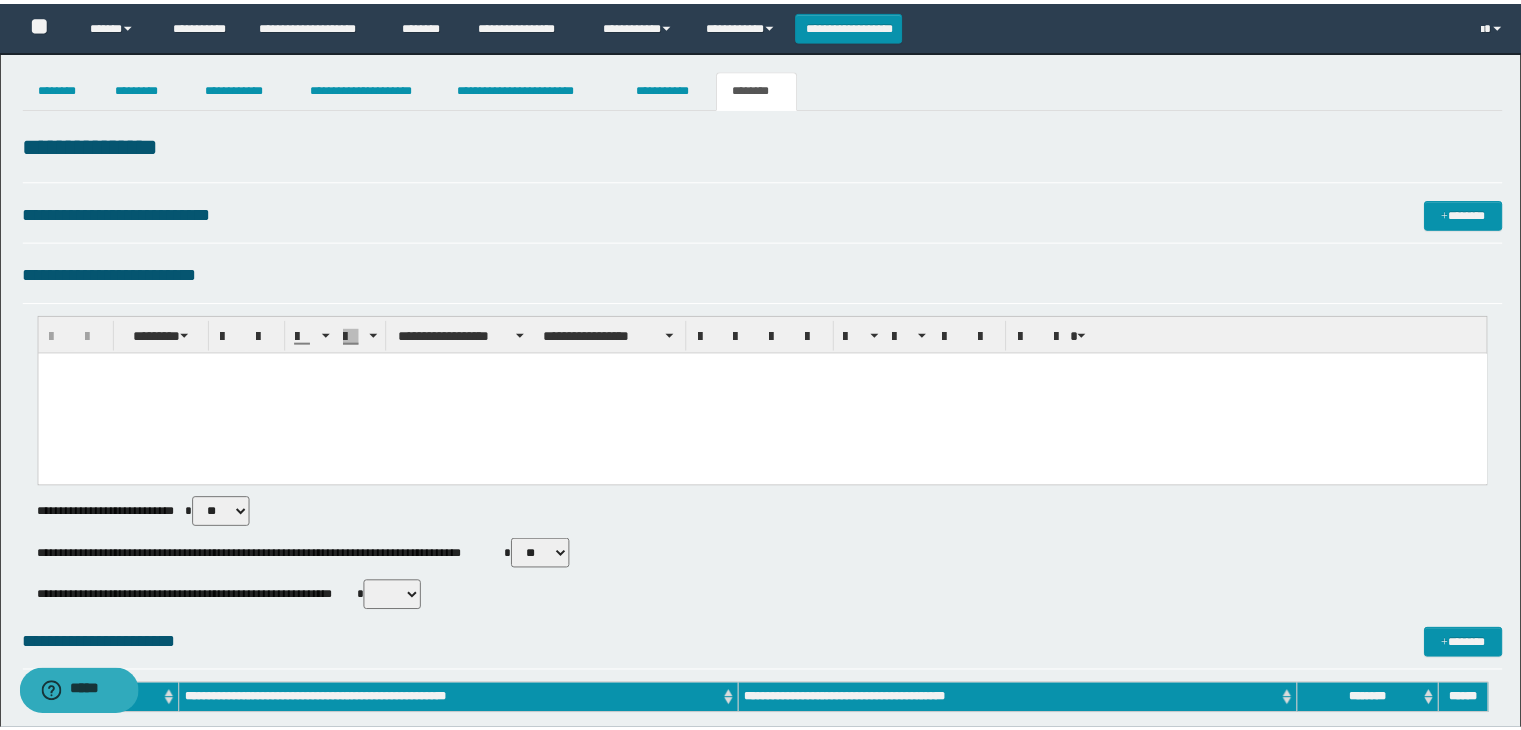 scroll, scrollTop: 0, scrollLeft: 0, axis: both 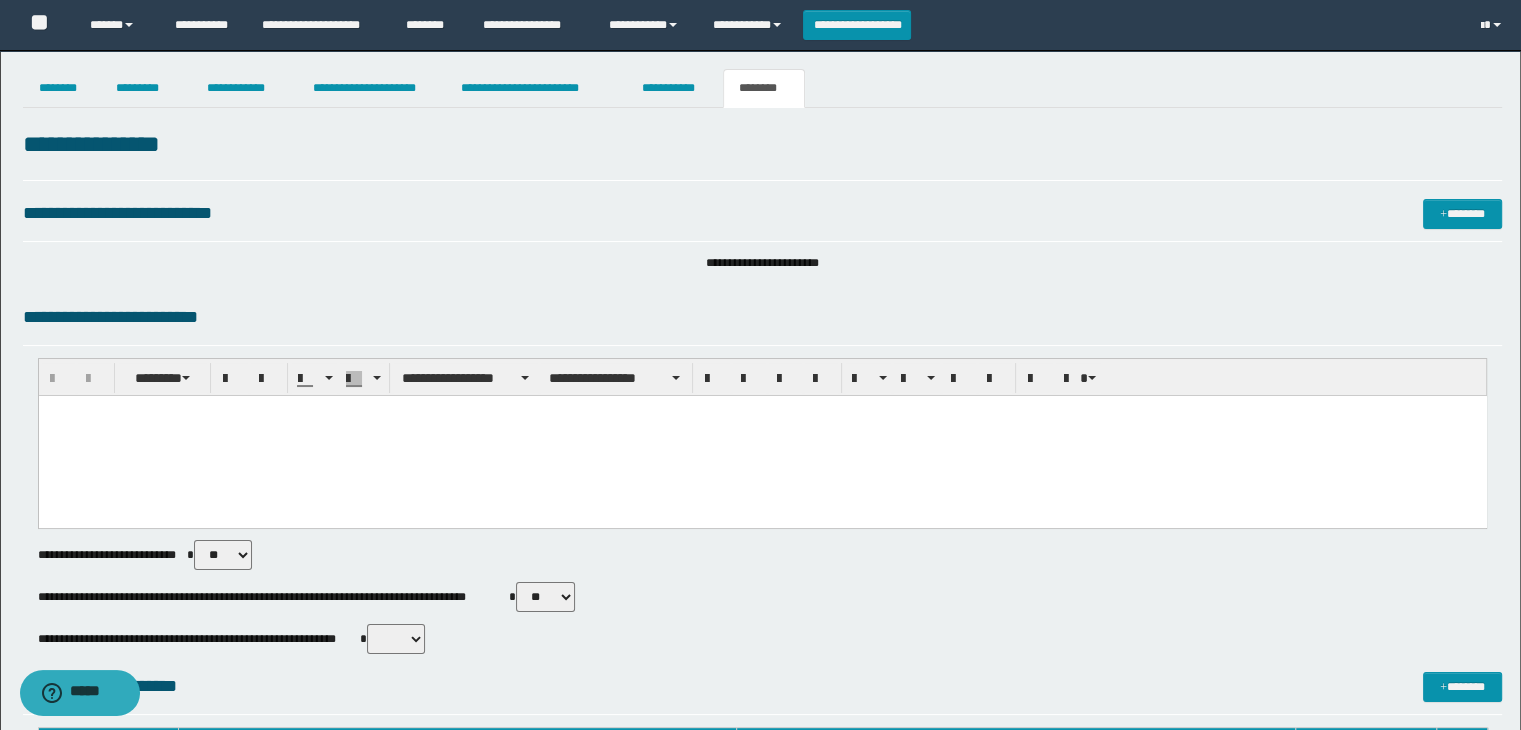 click on "**
**" at bounding box center [545, 597] 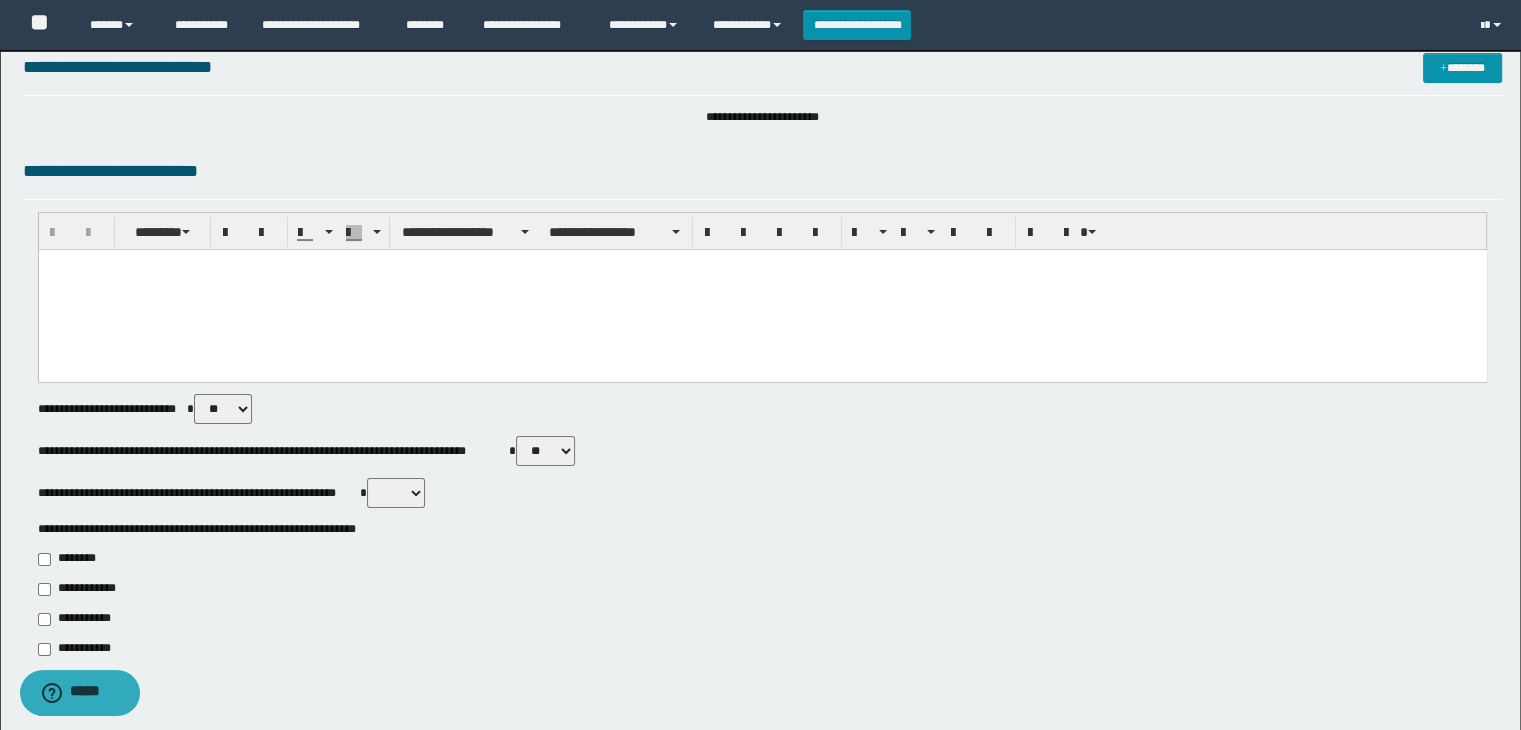 scroll, scrollTop: 300, scrollLeft: 0, axis: vertical 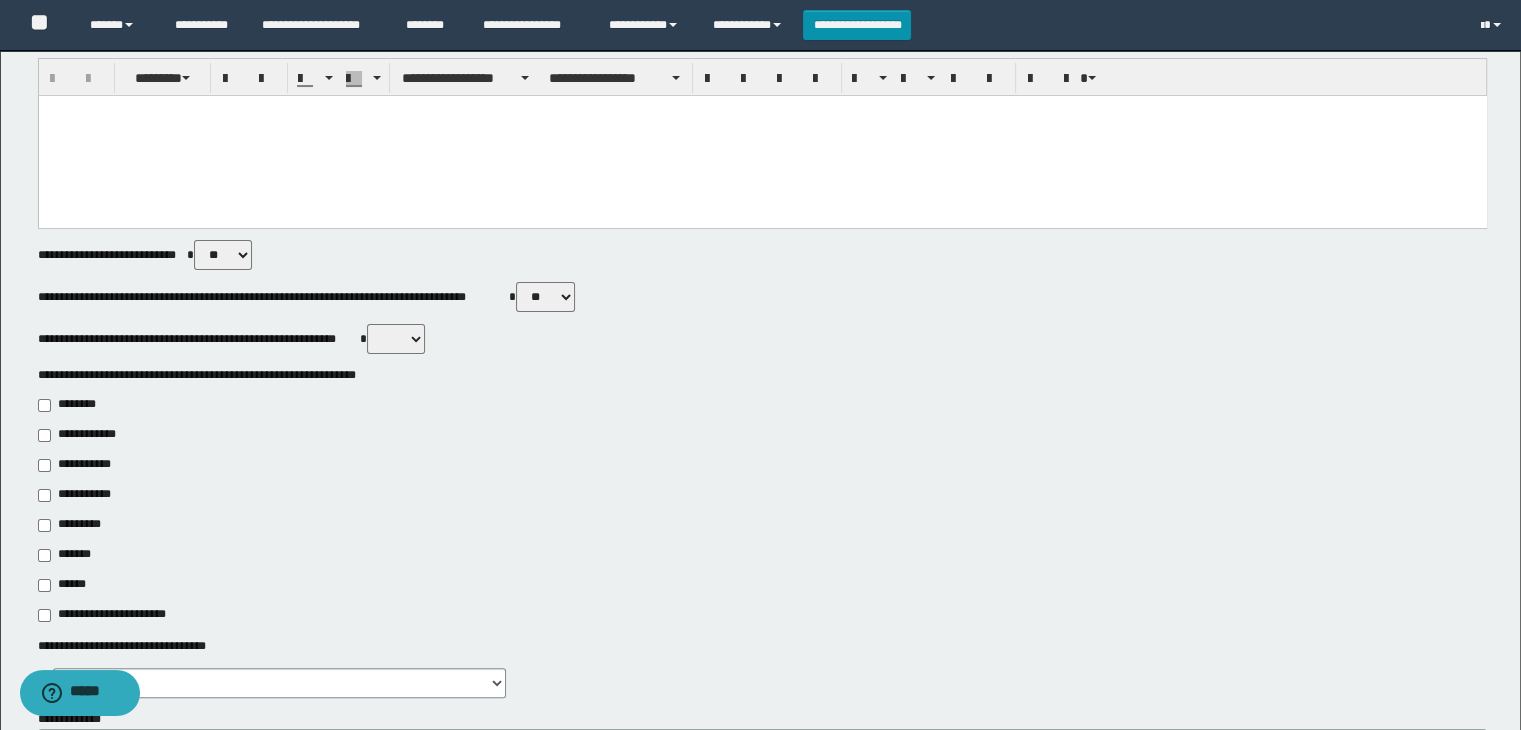 click on "**
**" at bounding box center (396, 339) 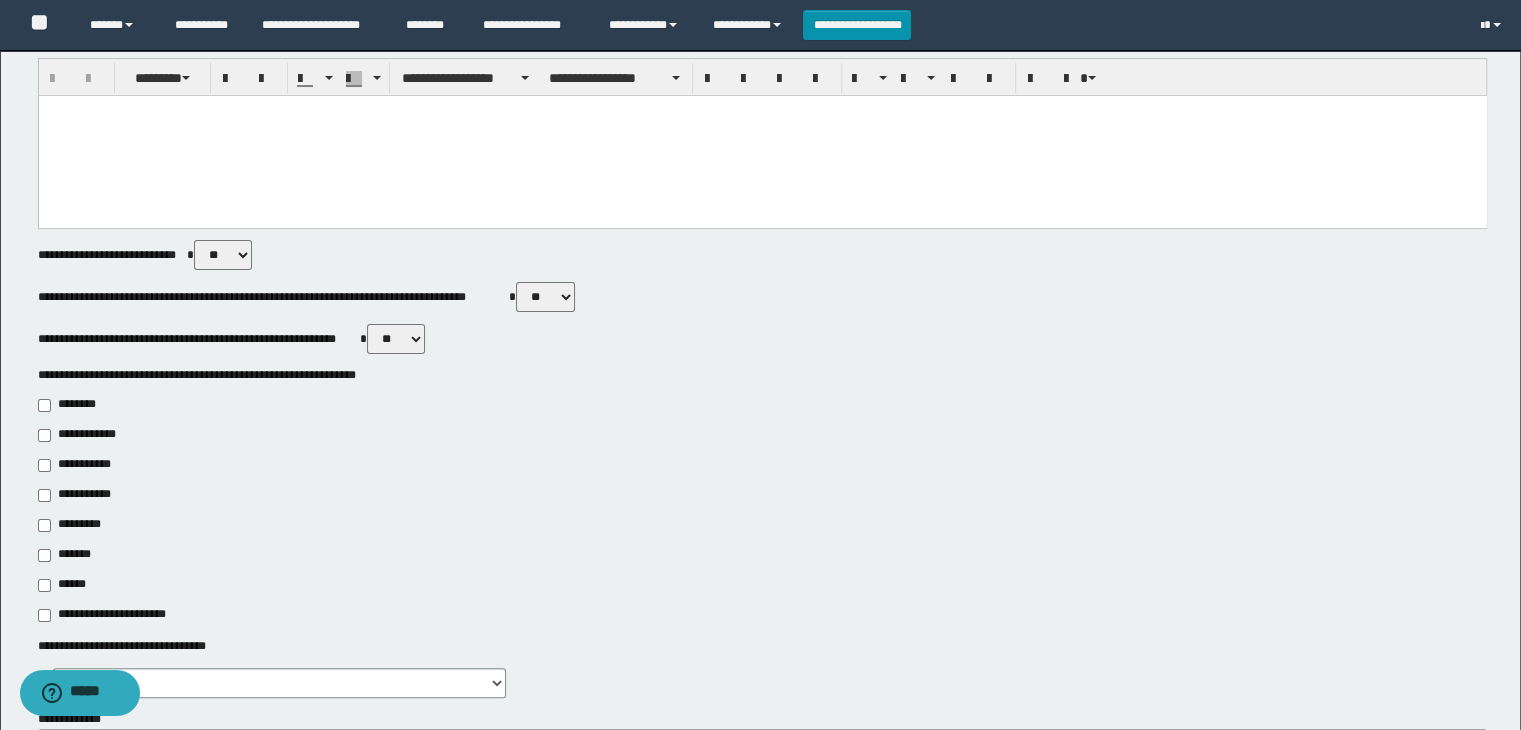 click on "**
**" at bounding box center (396, 339) 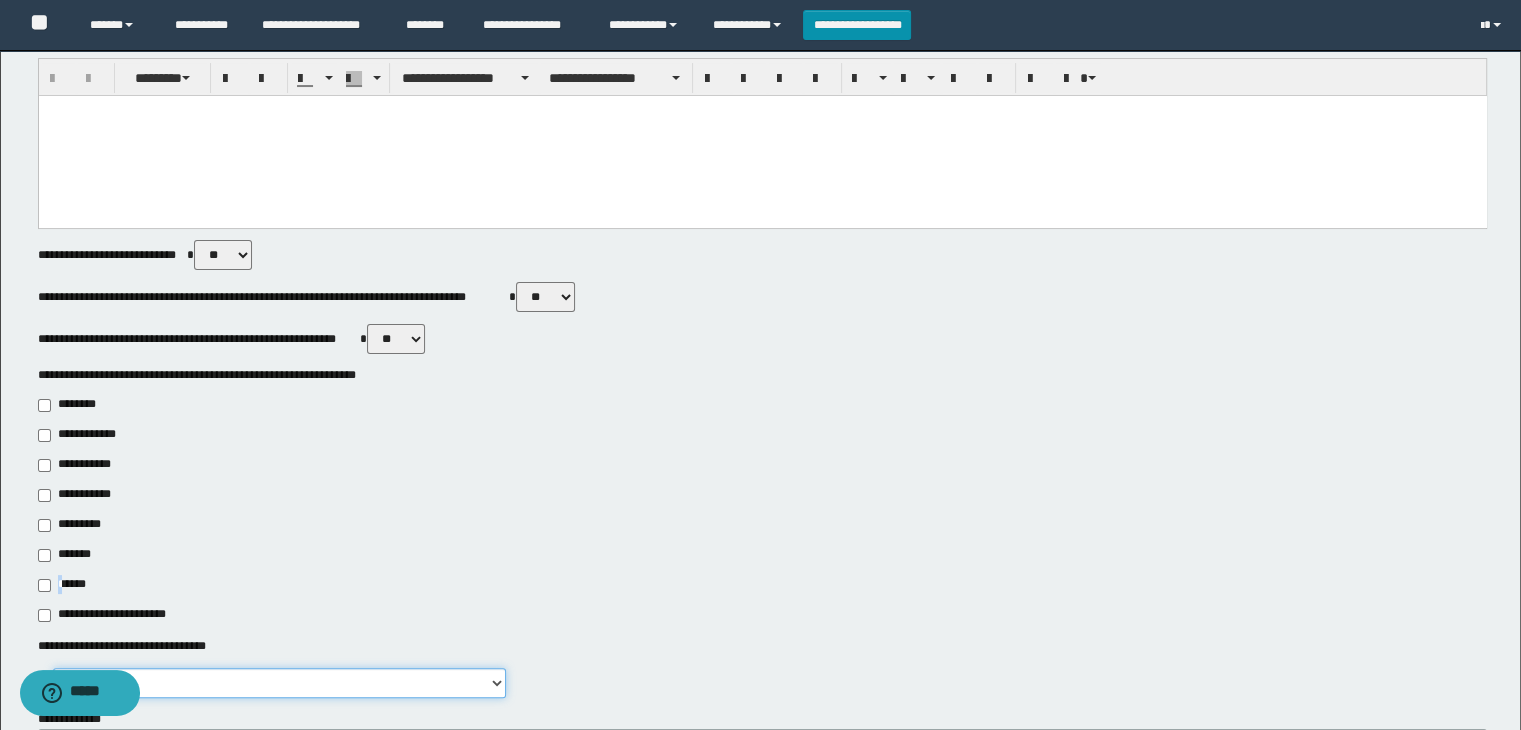 click on "**********" at bounding box center [279, 683] 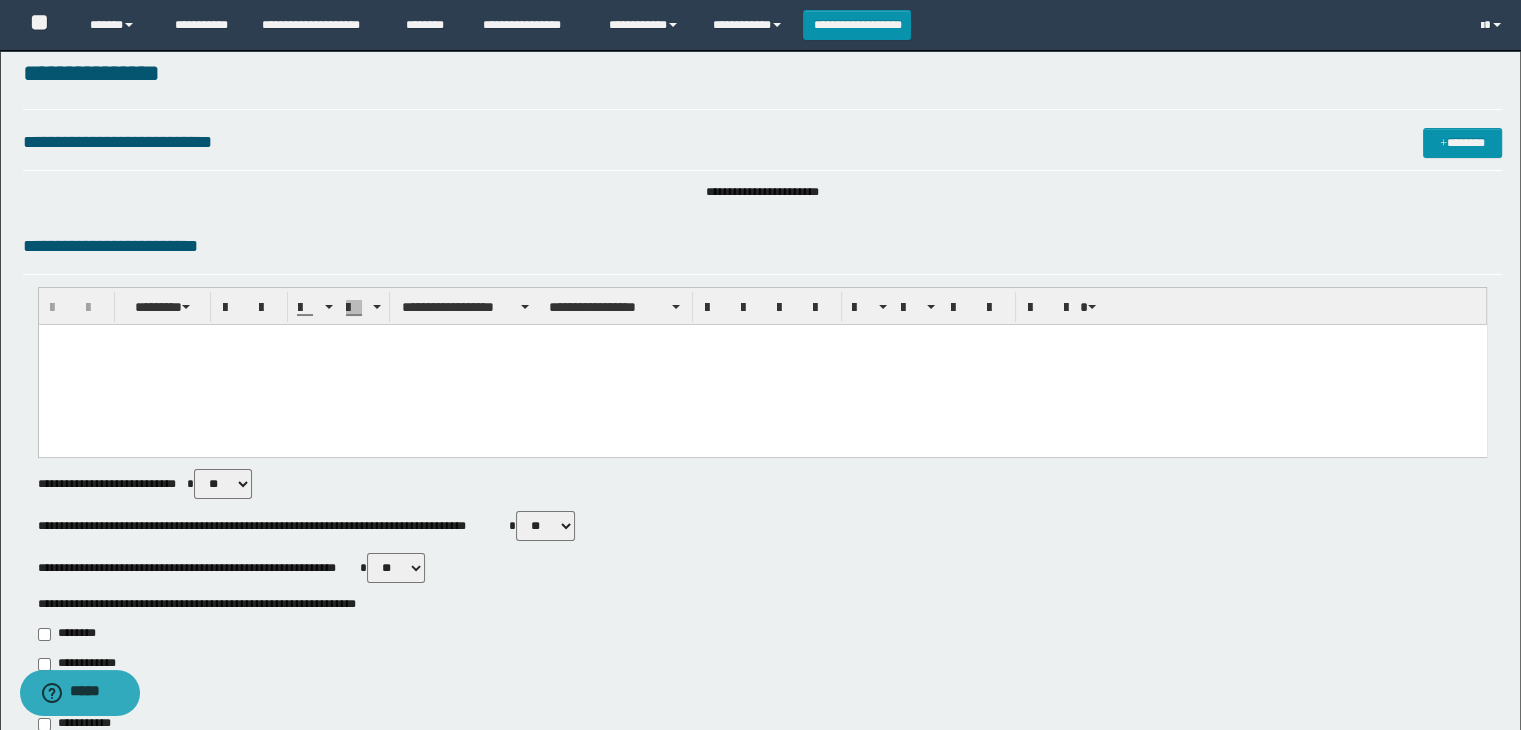 scroll, scrollTop: 0, scrollLeft: 0, axis: both 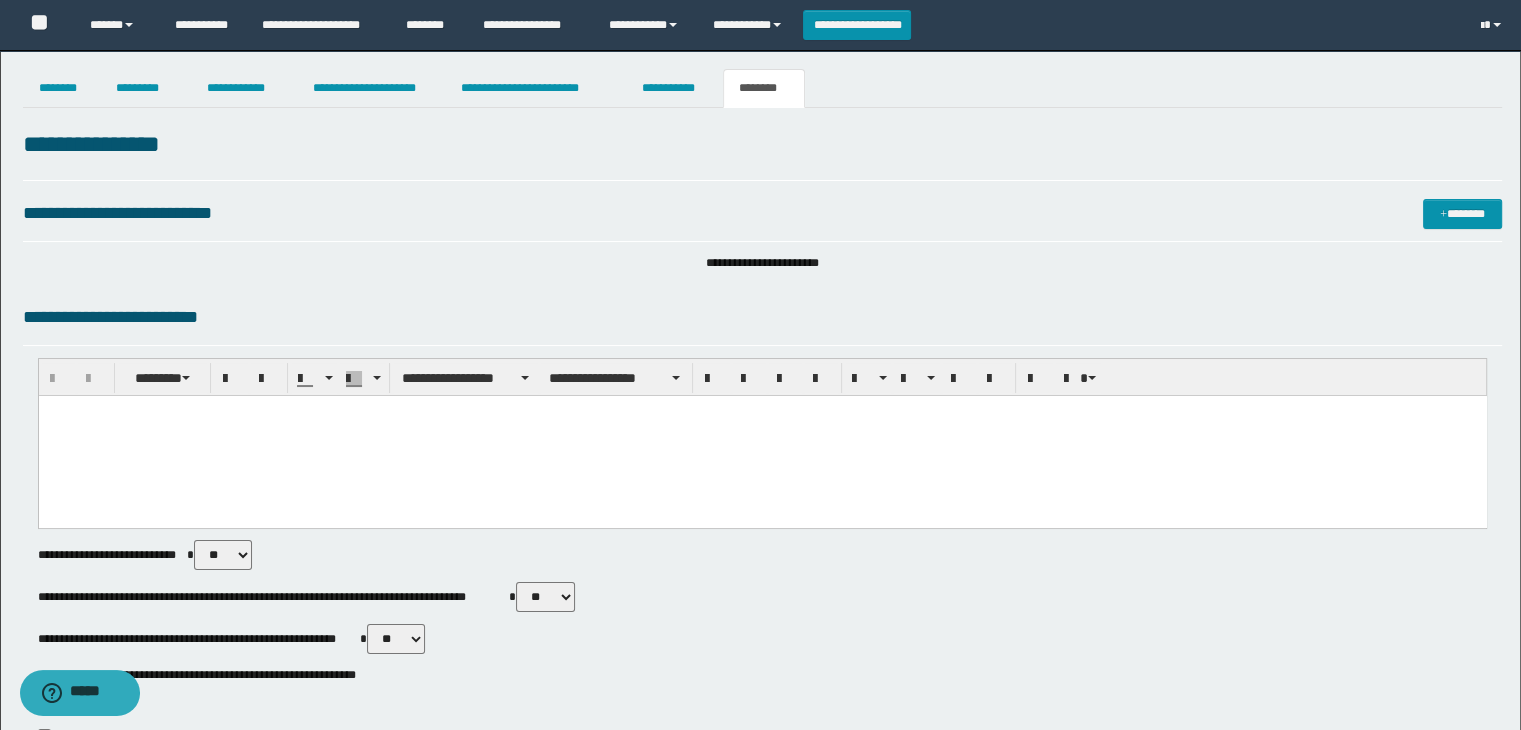 click at bounding box center [762, 436] 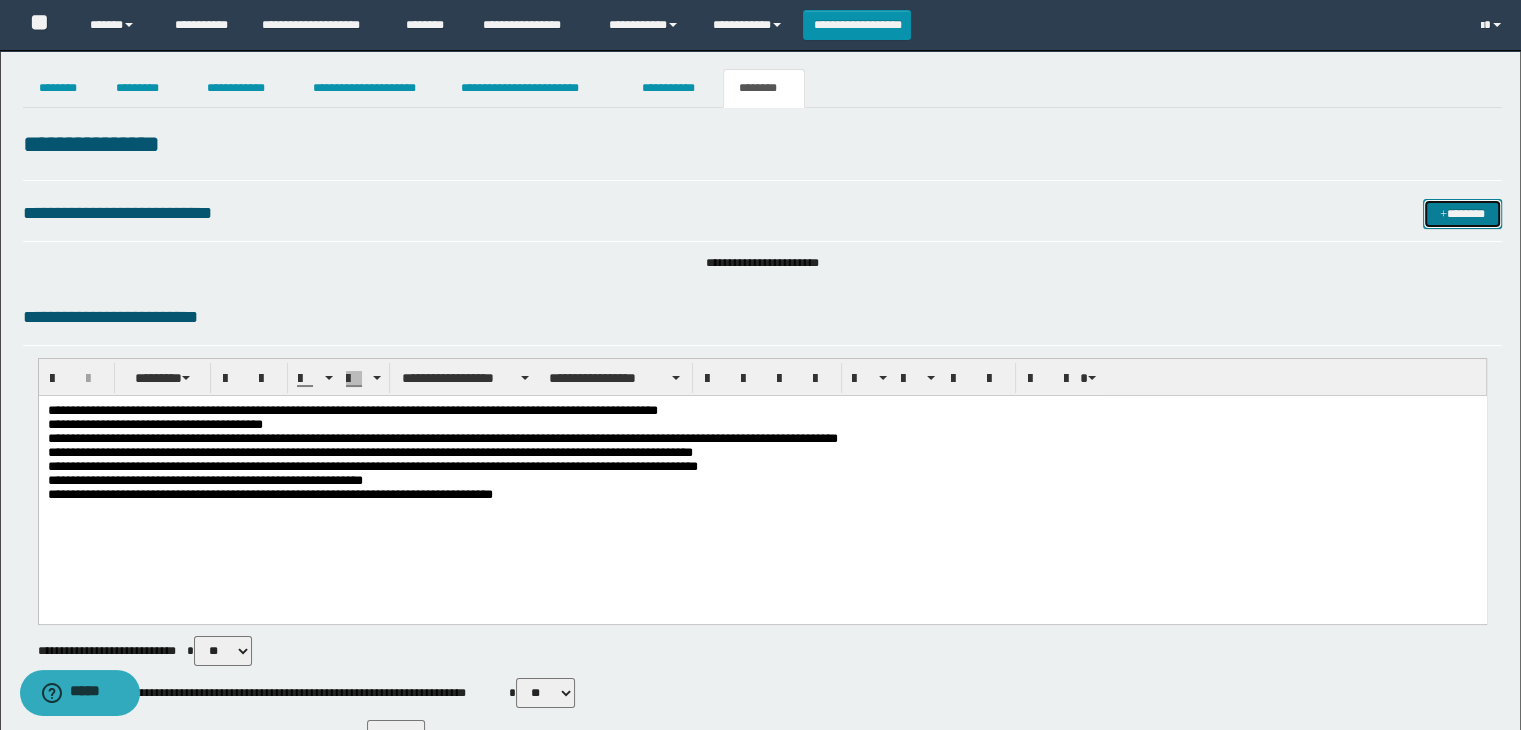 click on "*******" at bounding box center (1462, 214) 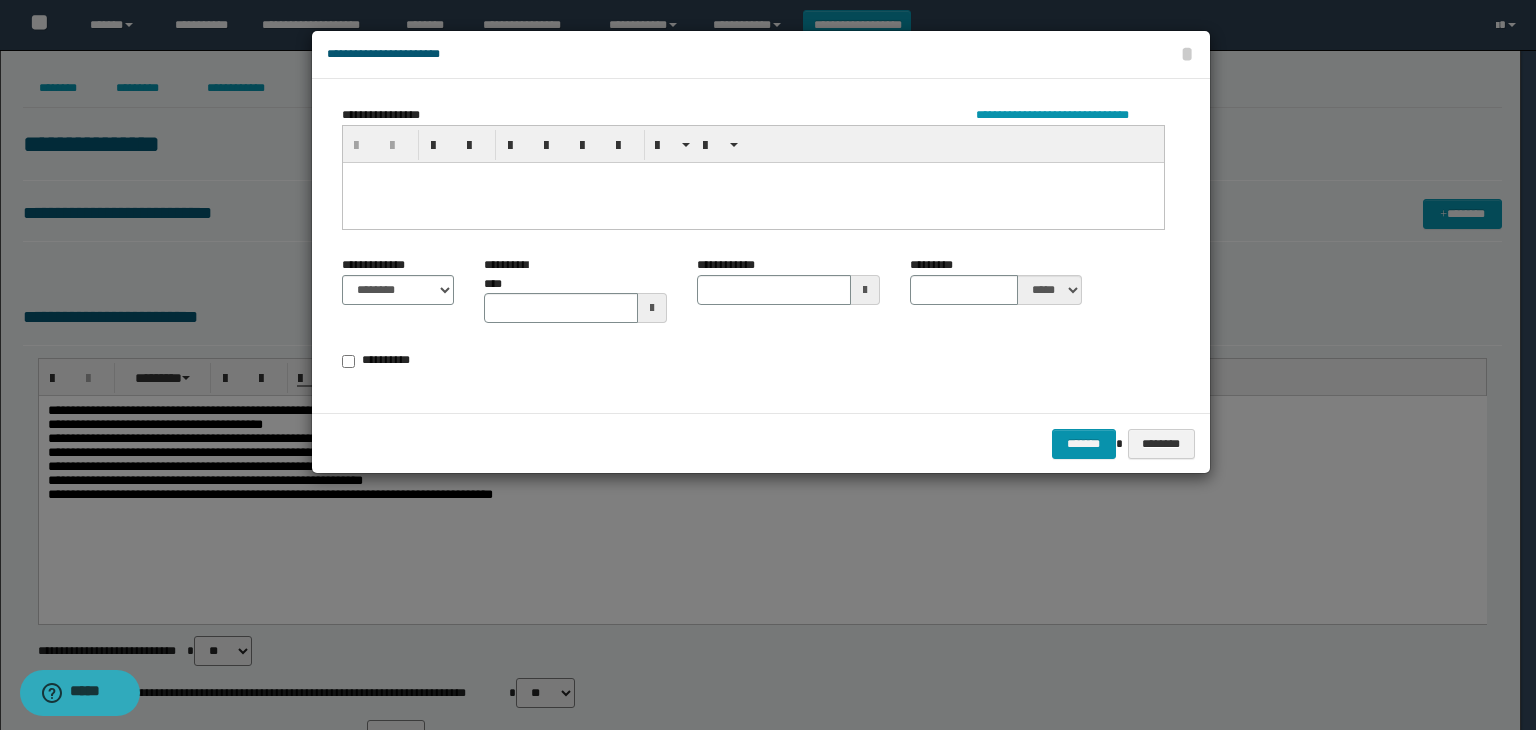 click at bounding box center (752, 202) 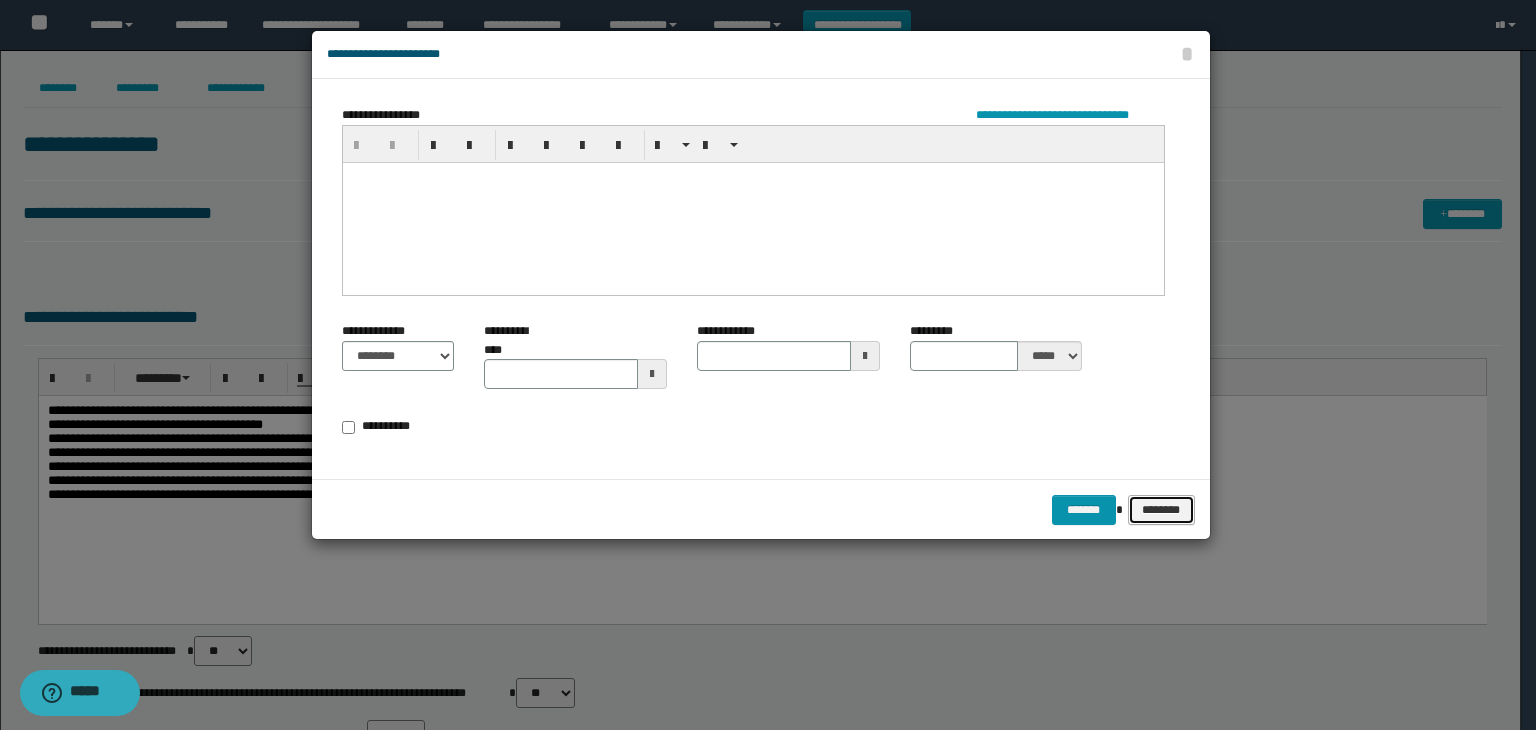 click on "********" at bounding box center (1161, 510) 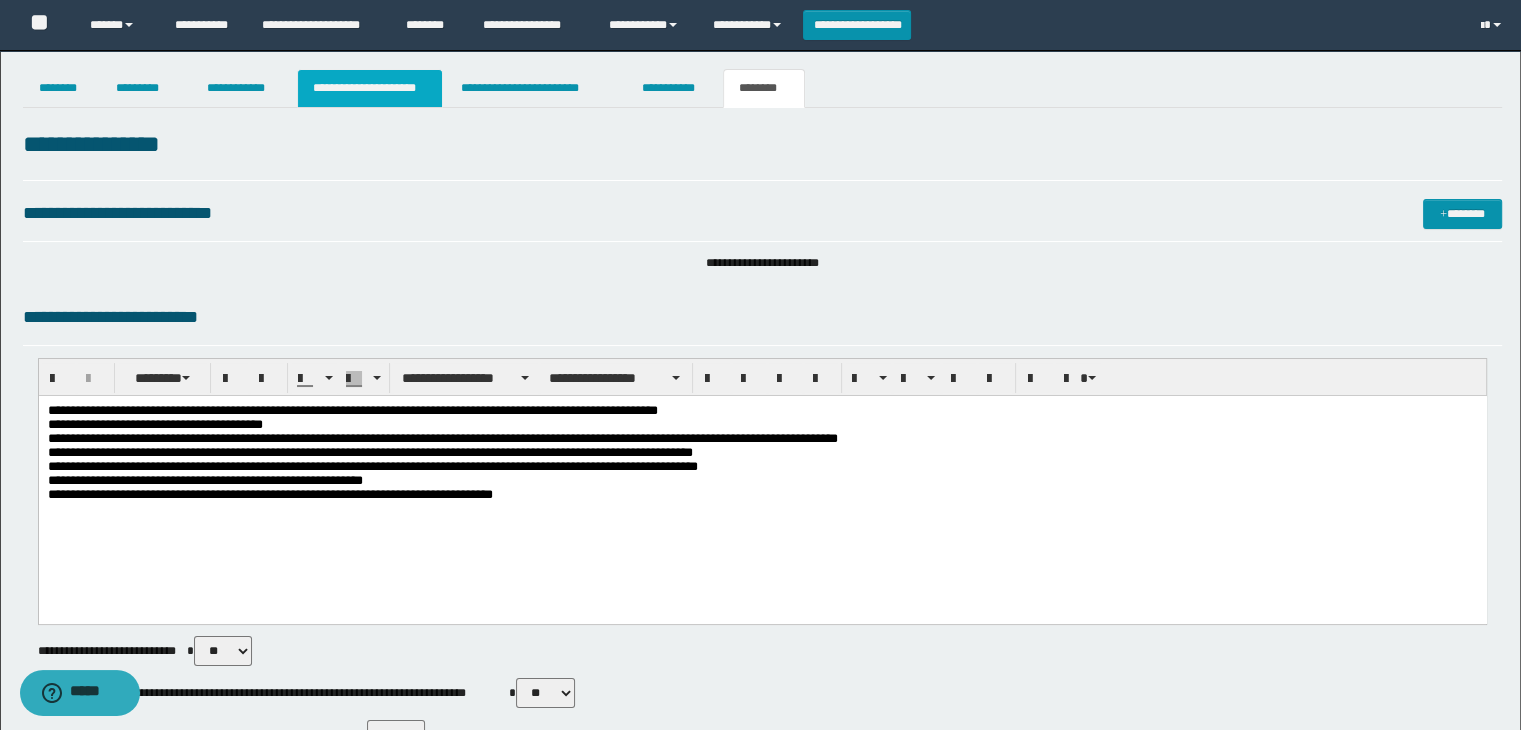 click on "**********" at bounding box center (370, 88) 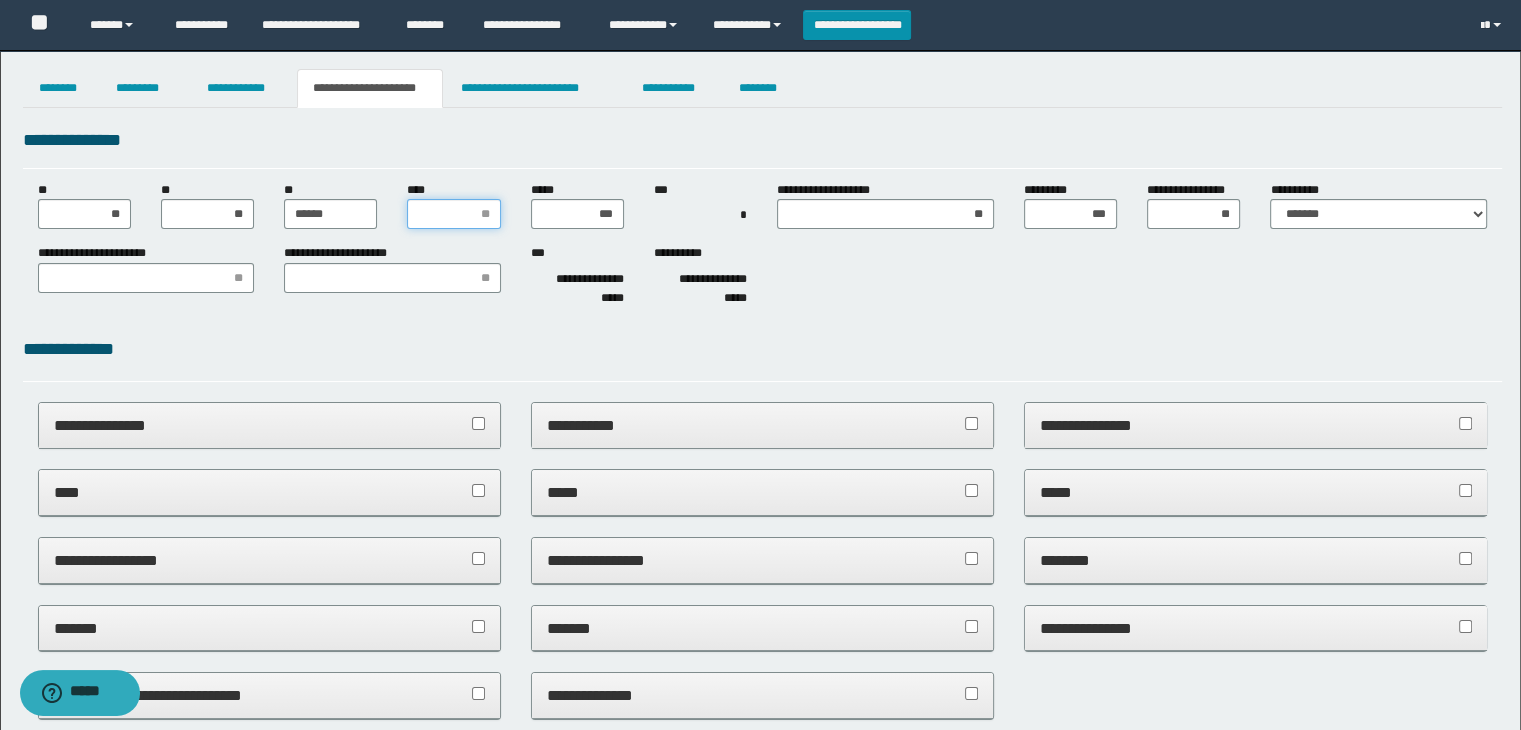 click on "****" at bounding box center [453, 214] 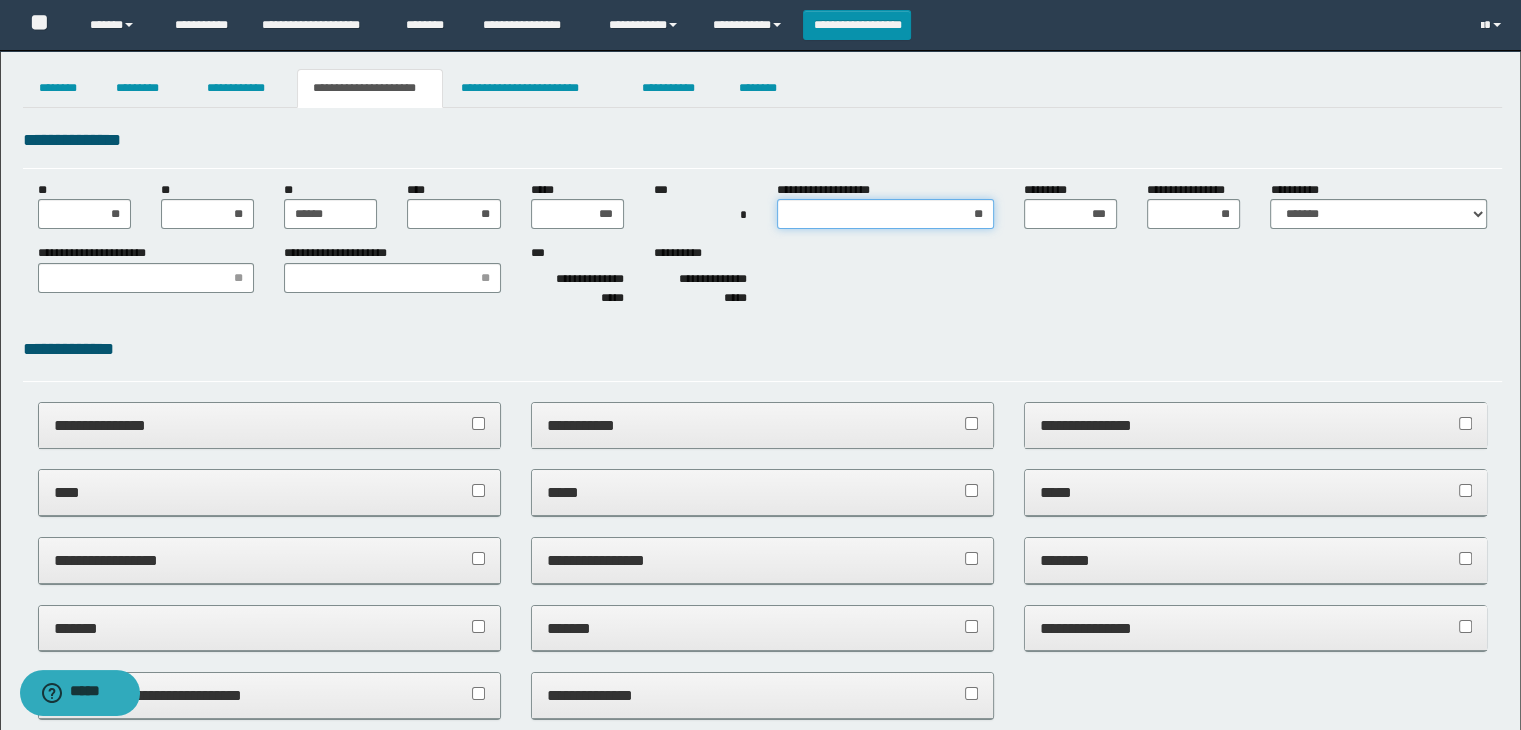 click on "**" at bounding box center (885, 214) 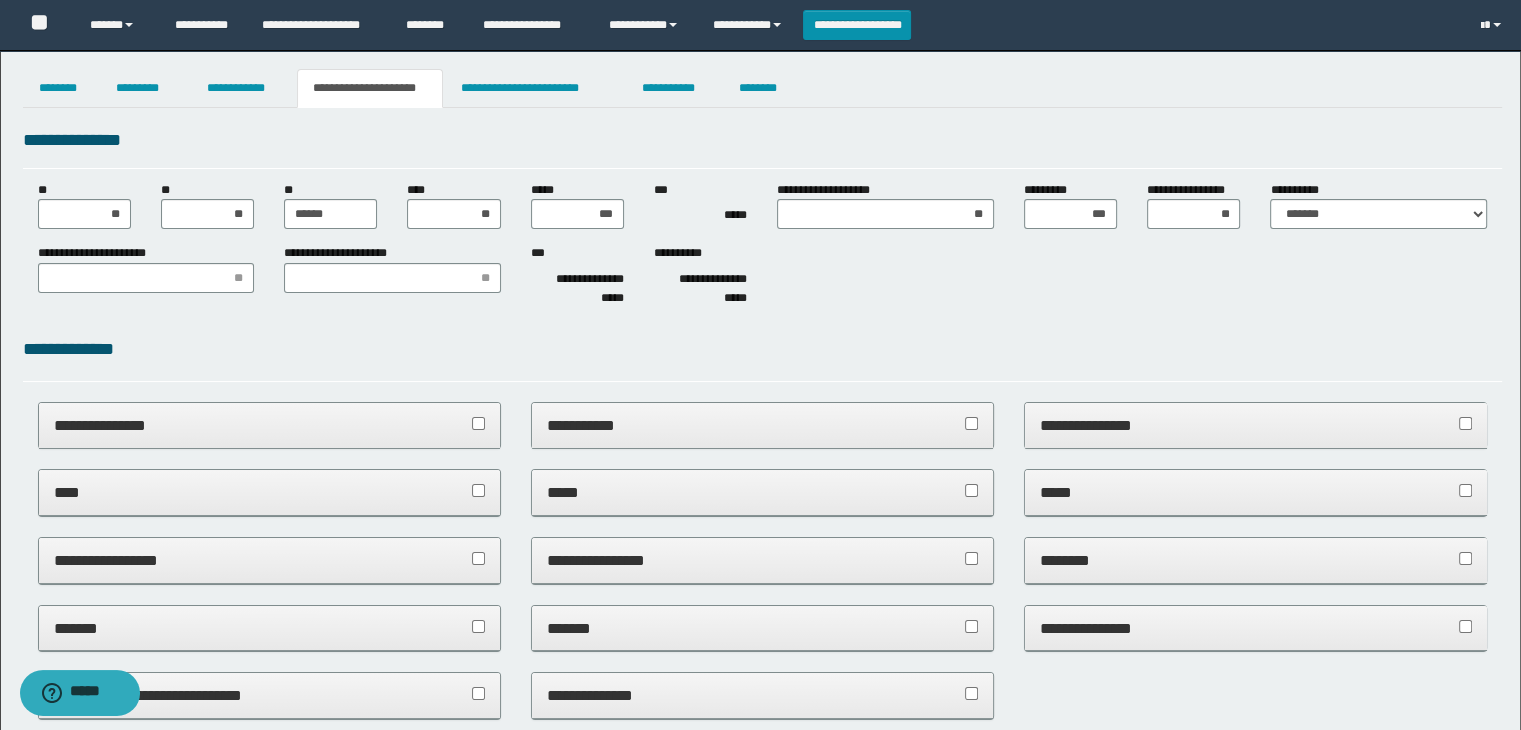 click on "**********" at bounding box center (763, 279) 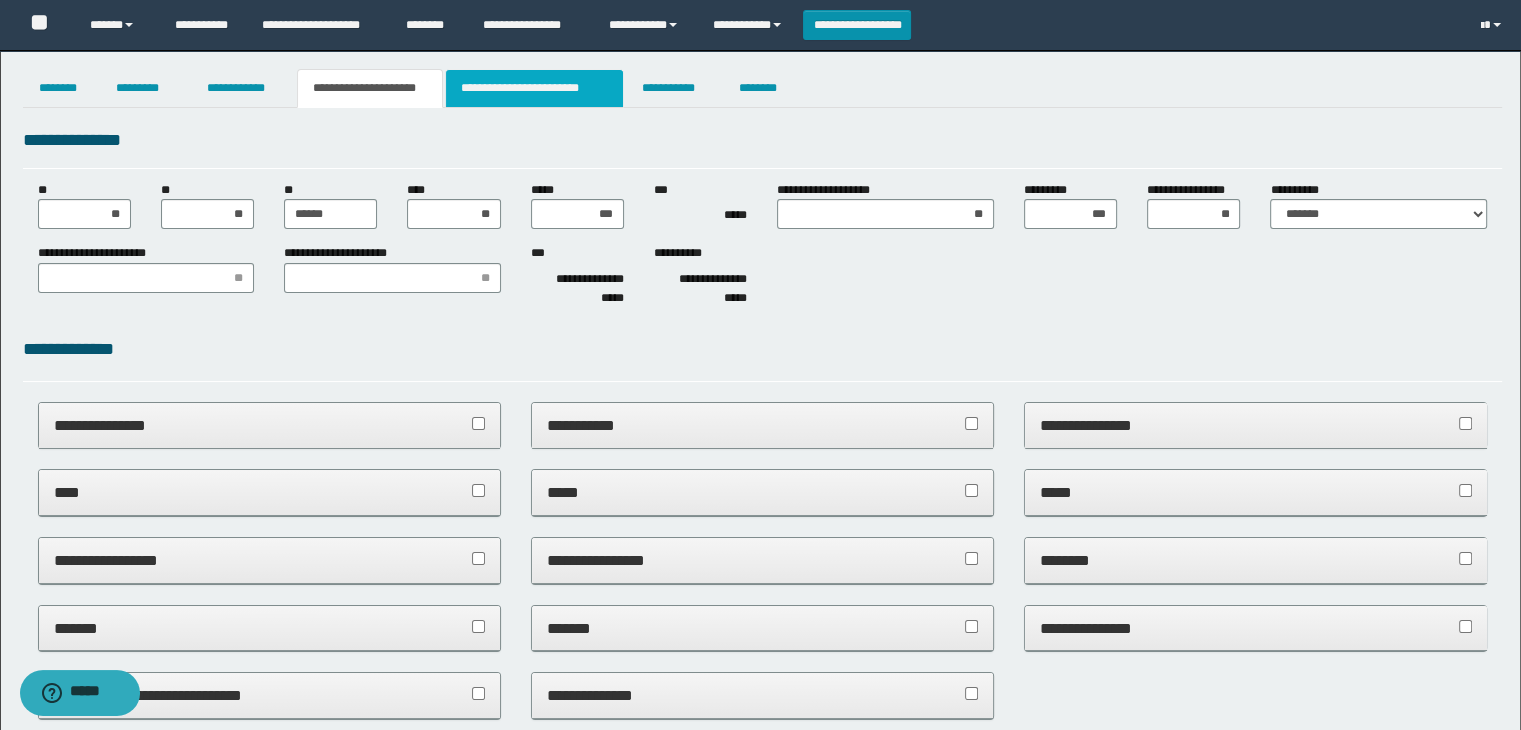 click on "**********" at bounding box center [534, 88] 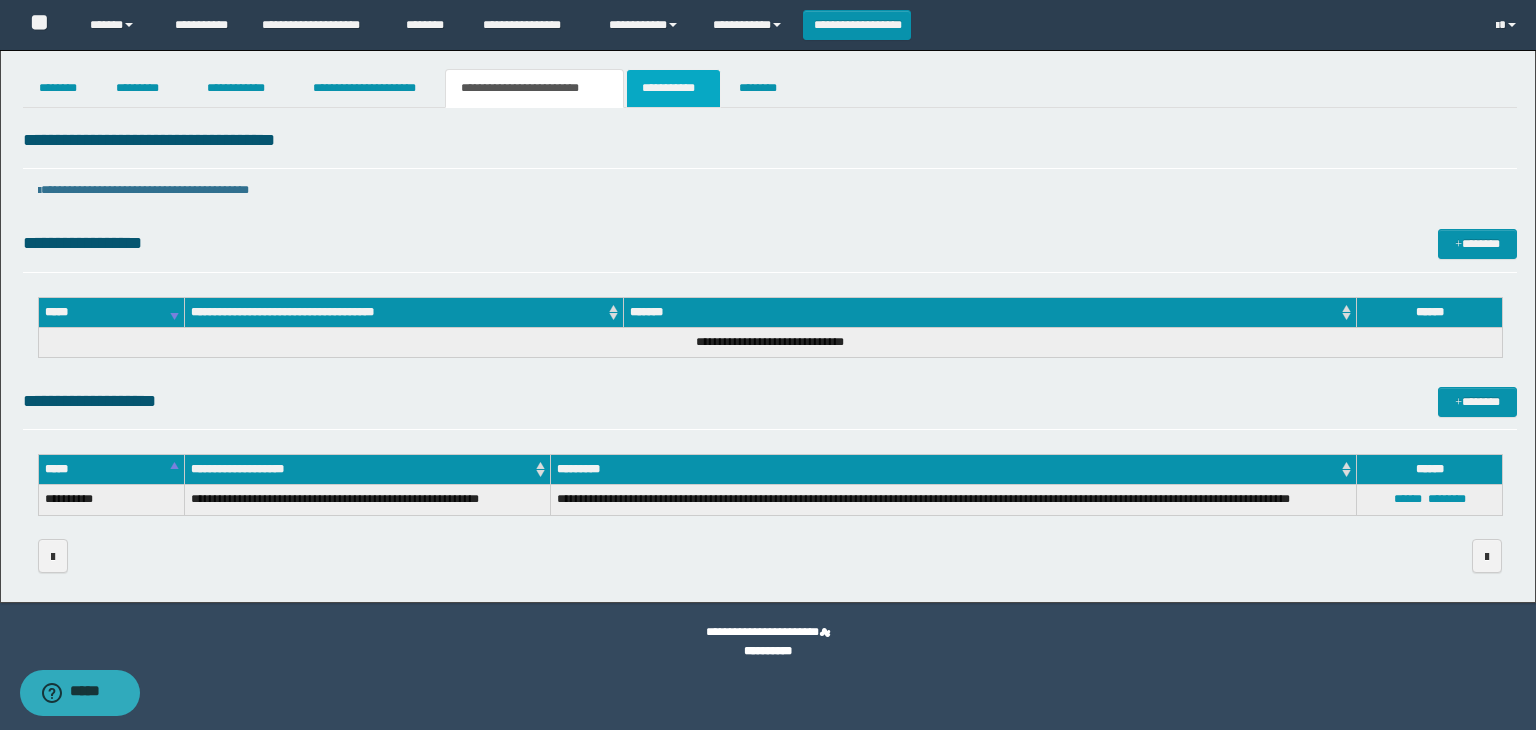 click on "**********" at bounding box center (673, 88) 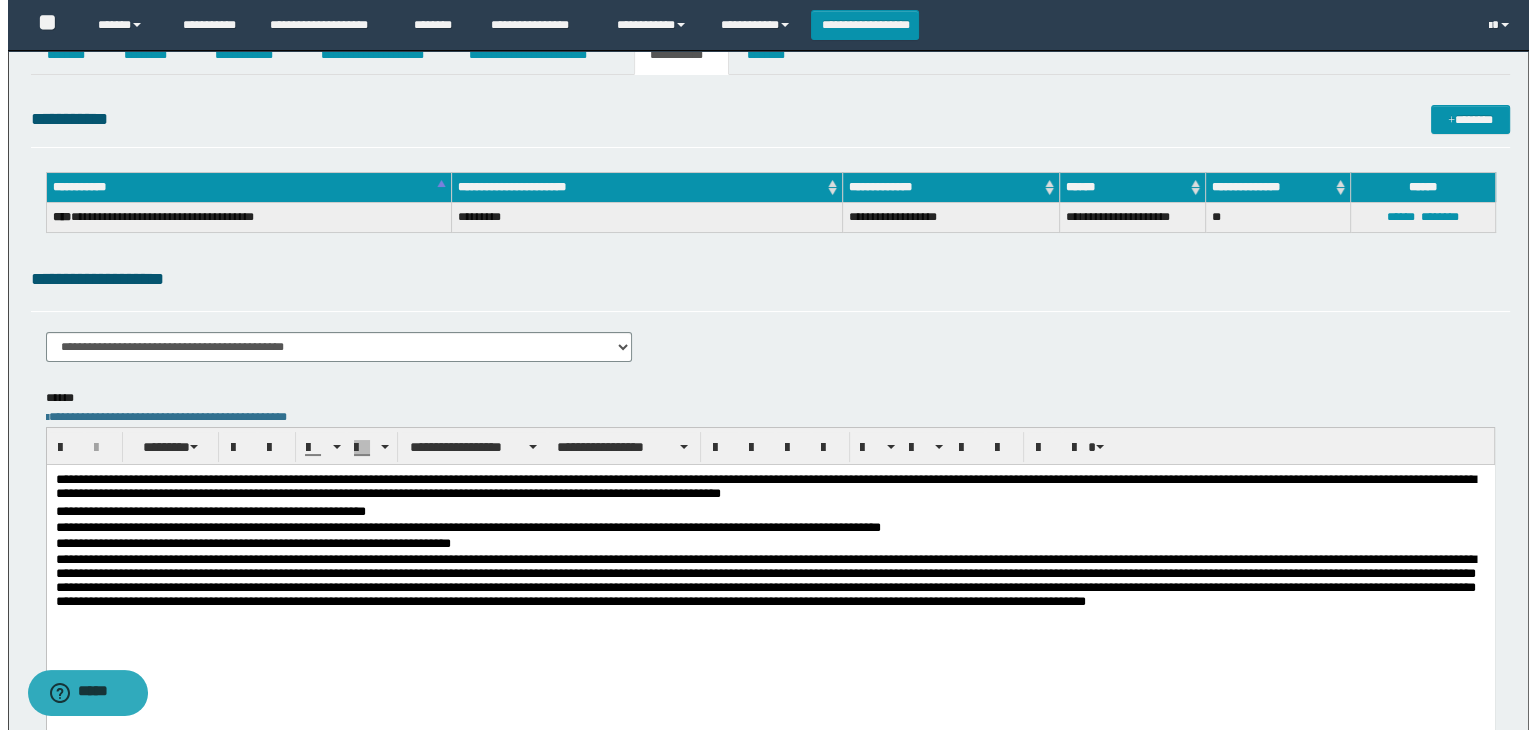 scroll, scrollTop: 0, scrollLeft: 0, axis: both 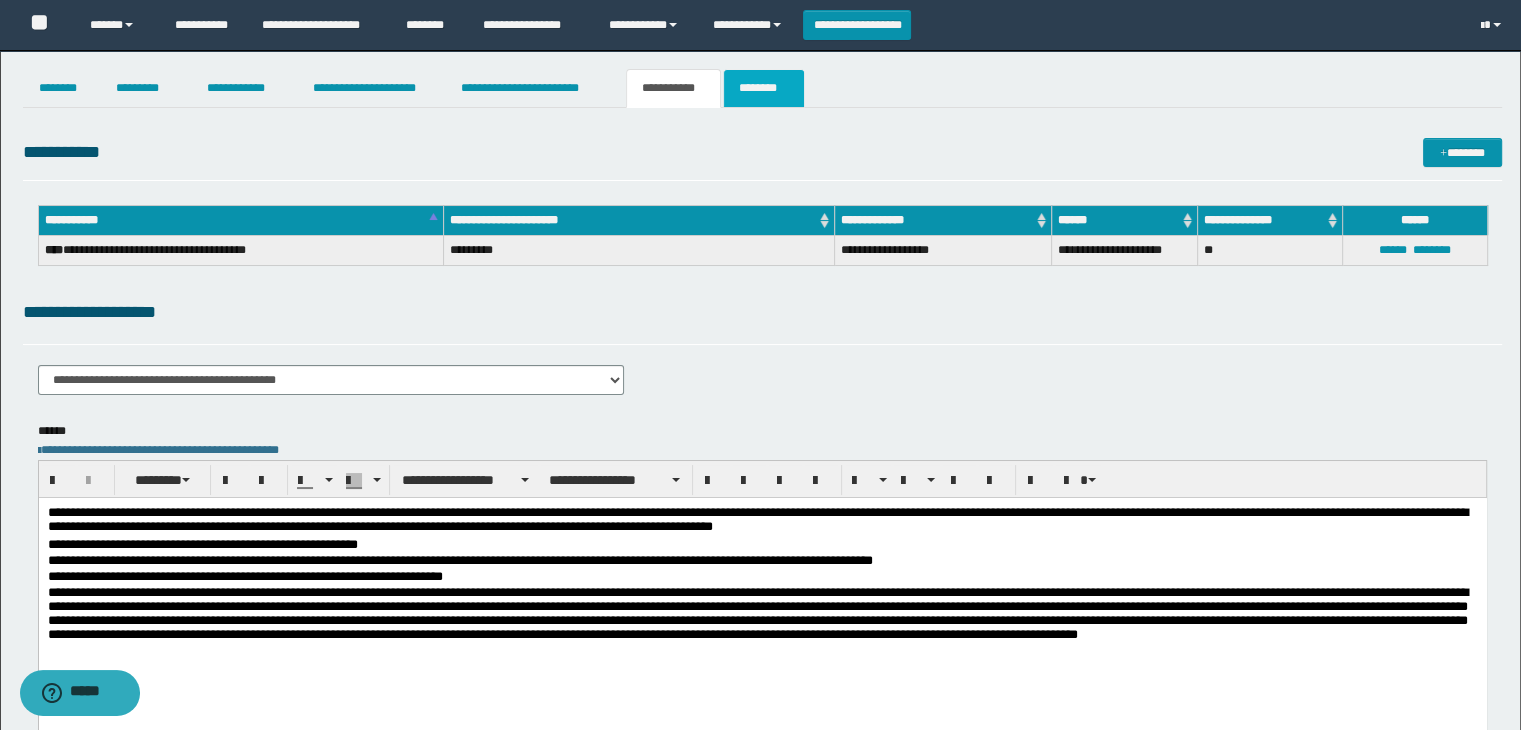 click on "********" at bounding box center [764, 88] 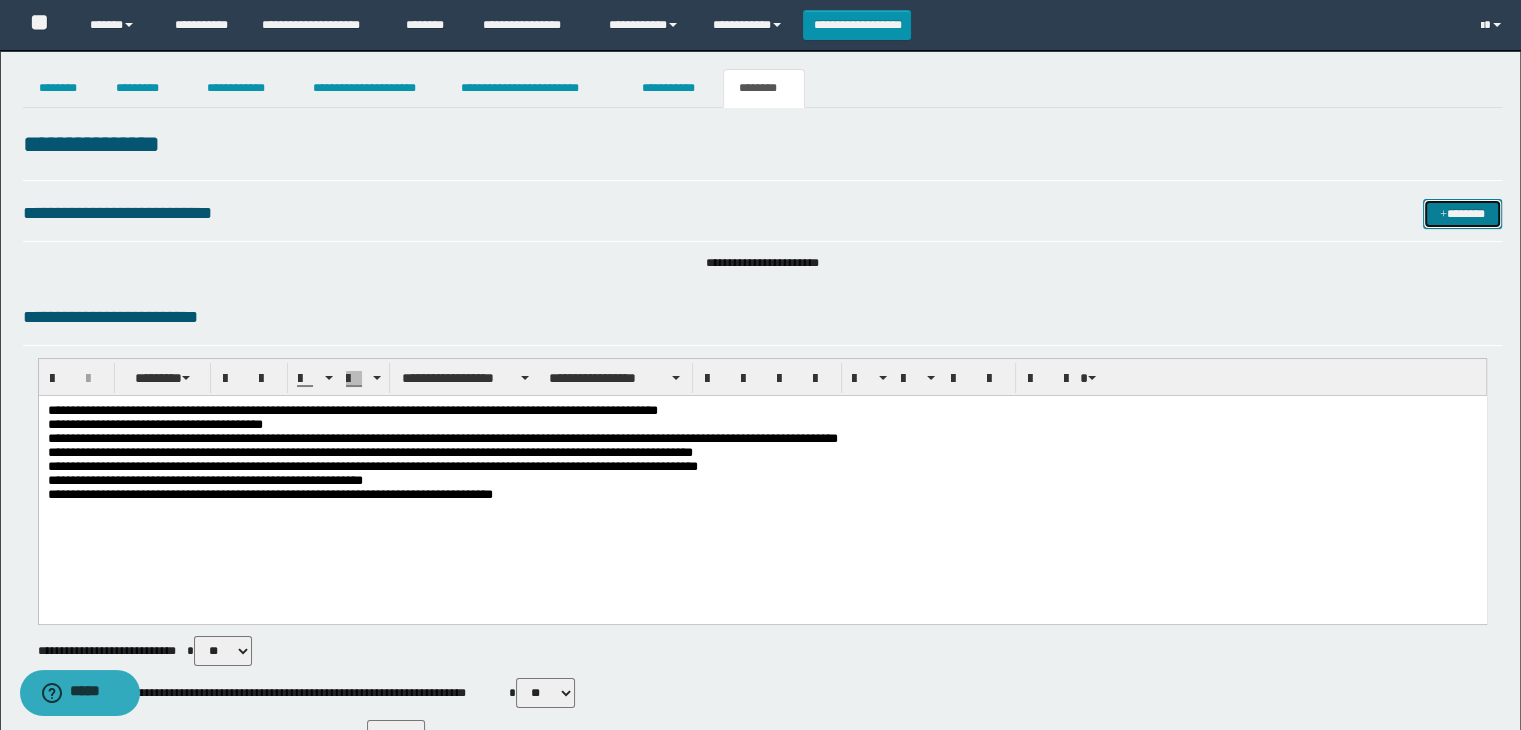 click on "*******" at bounding box center [1462, 214] 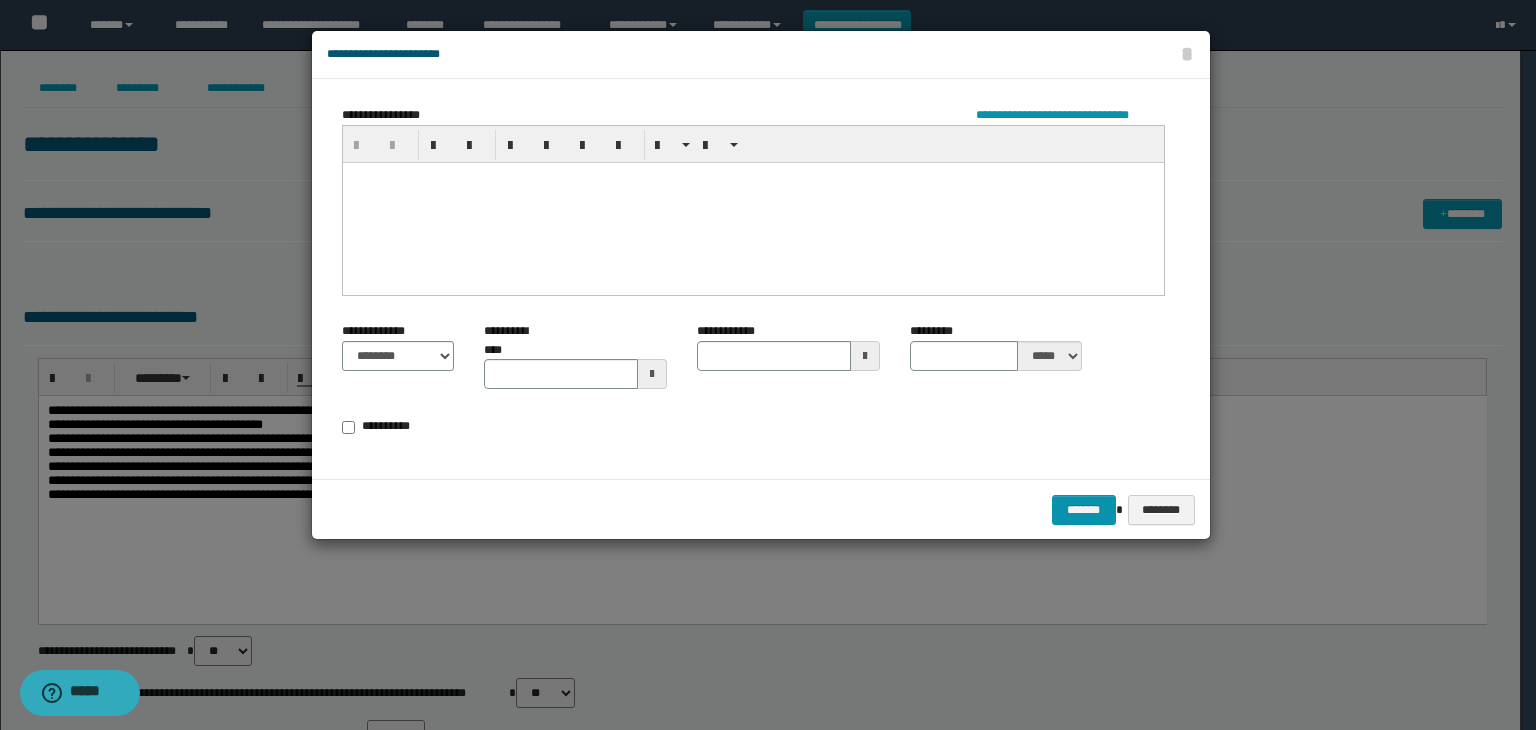 drag, startPoint x: 572, startPoint y: 190, endPoint x: 472, endPoint y: 270, distance: 128.06248 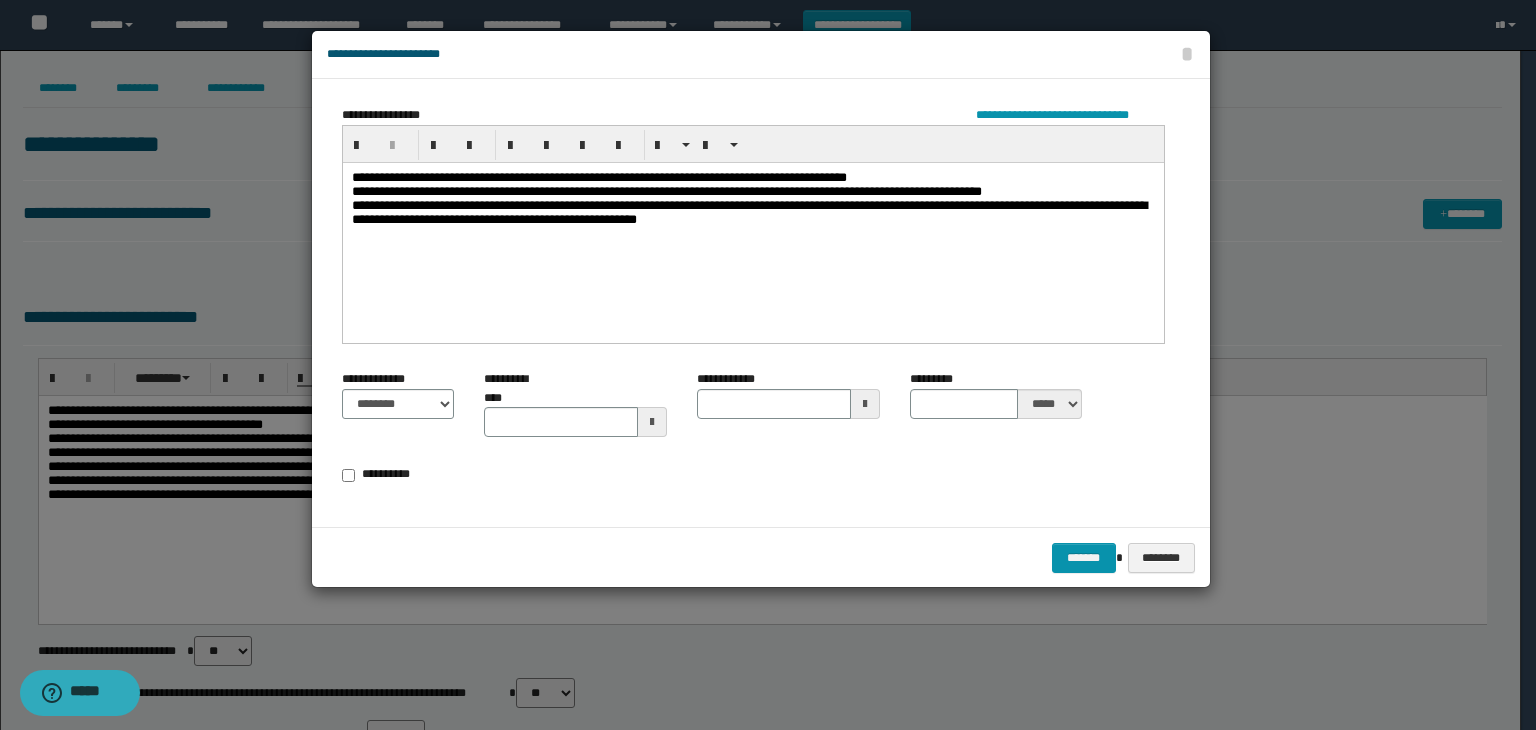 click on "**********" at bounding box center [753, 202] 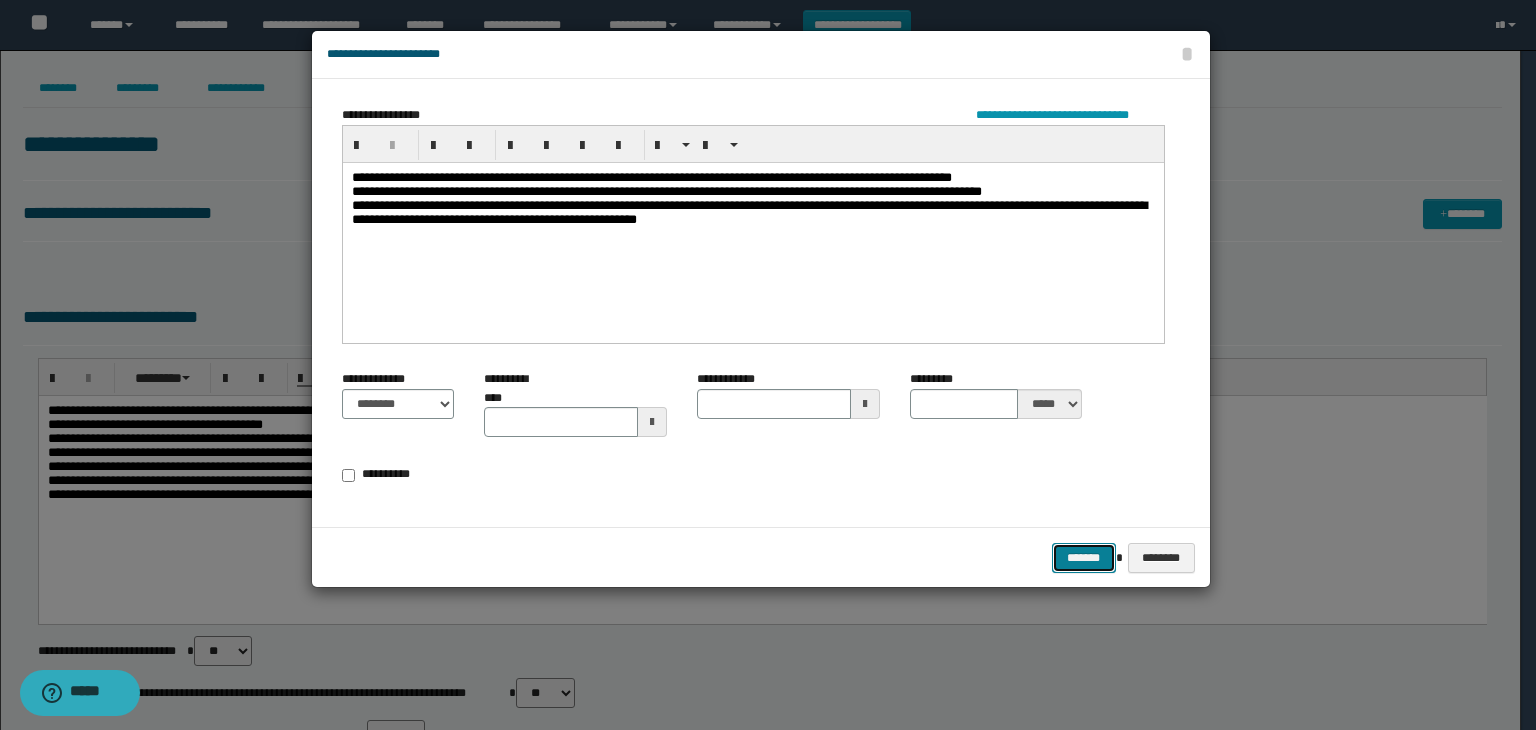 click on "*******" at bounding box center [1084, 558] 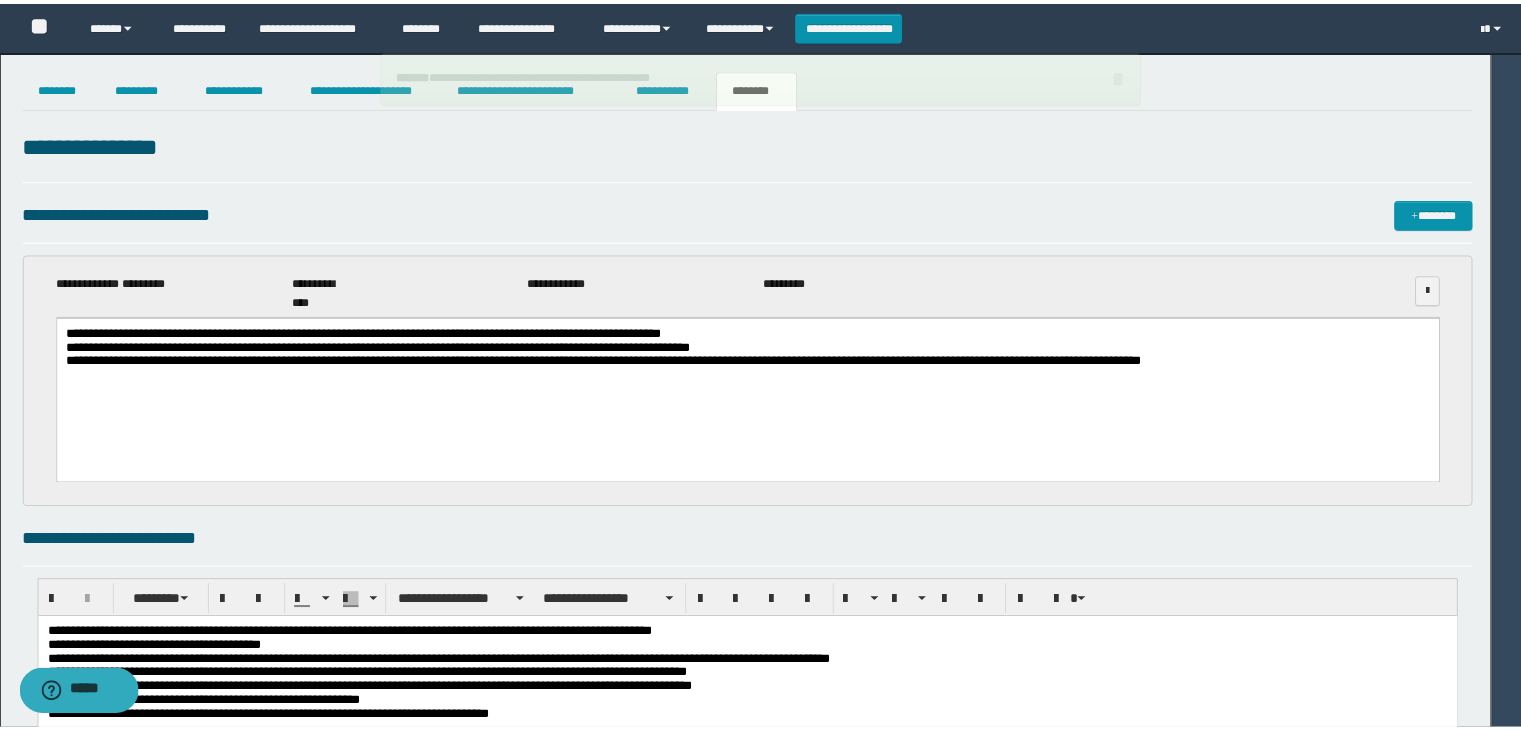 scroll, scrollTop: 0, scrollLeft: 0, axis: both 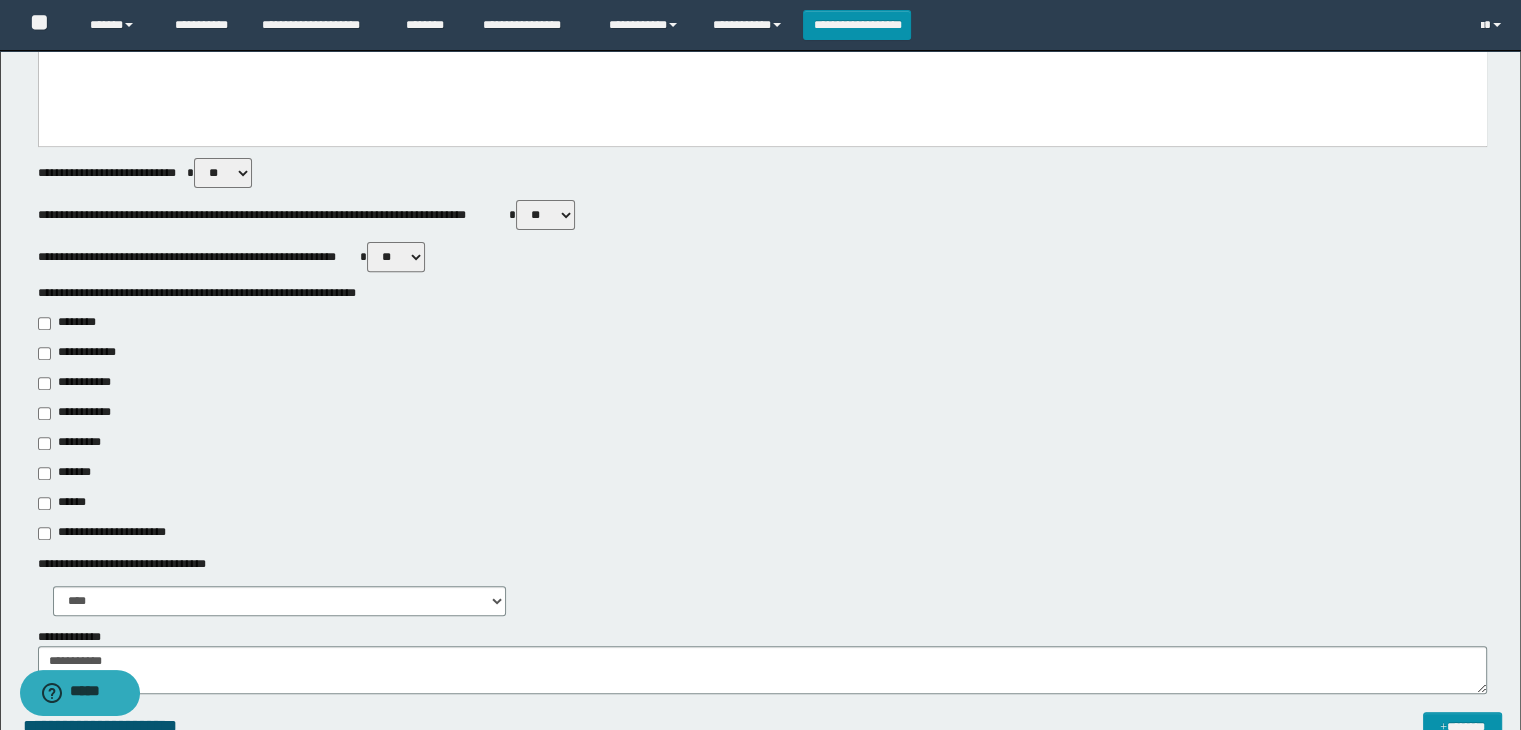 click on "******" at bounding box center (63, 503) 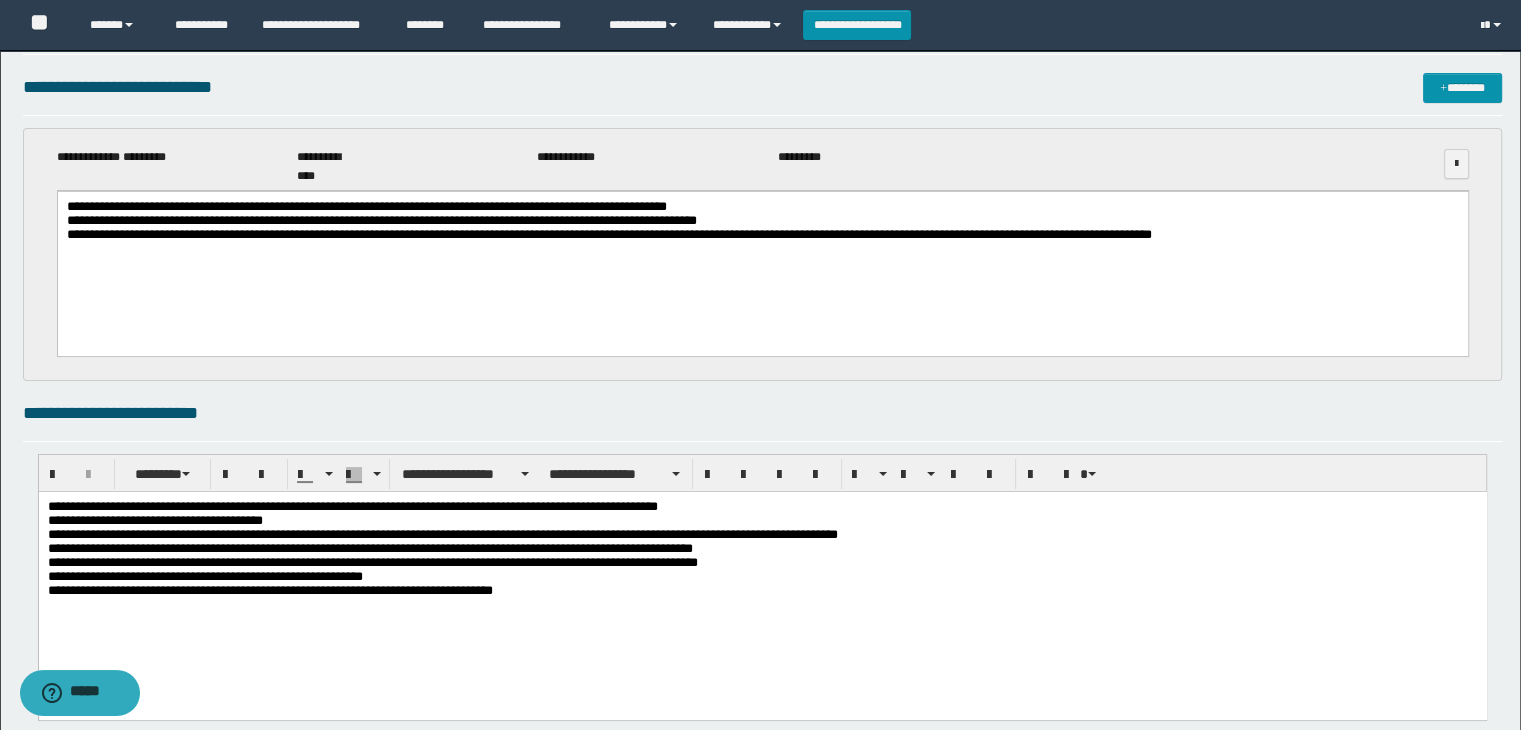 scroll, scrollTop: 0, scrollLeft: 0, axis: both 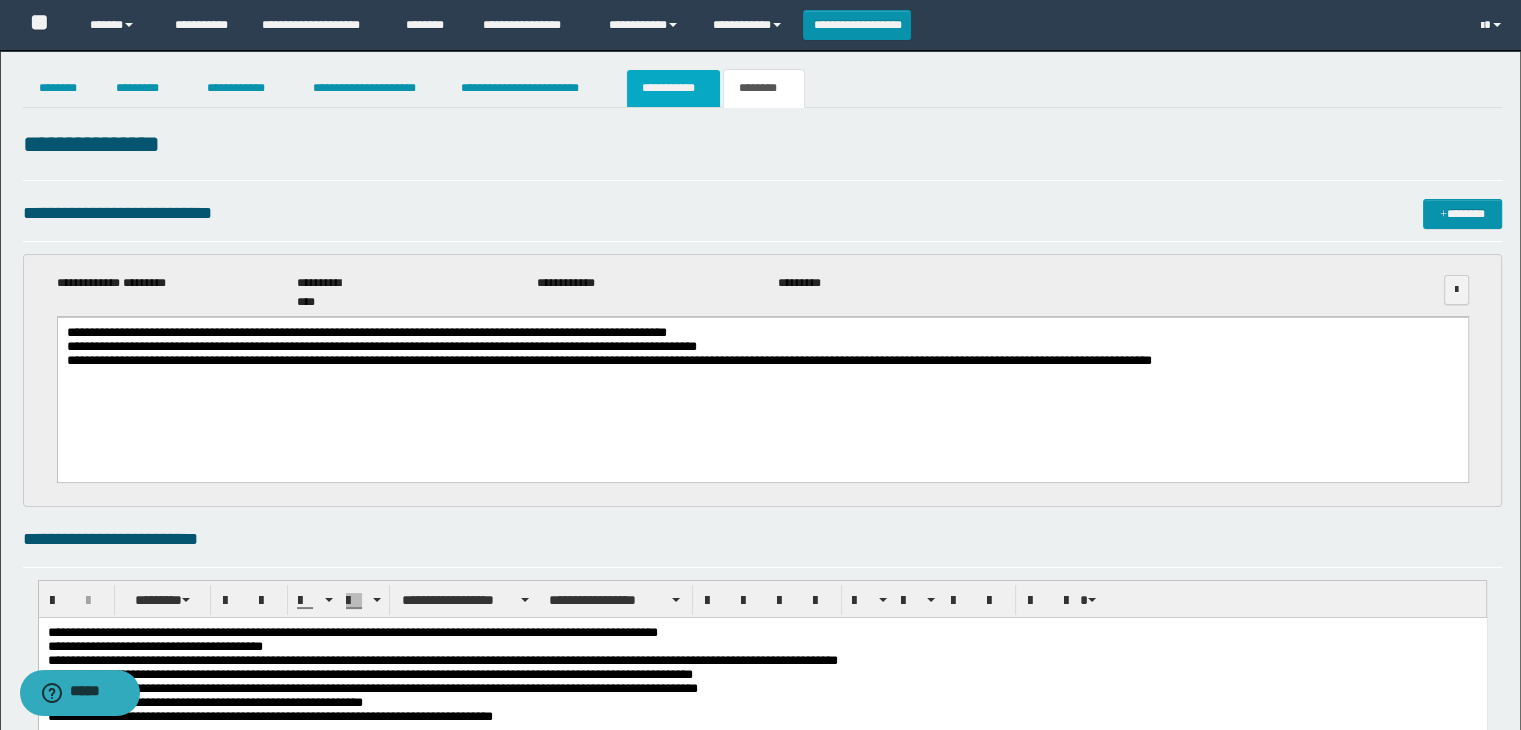 click on "**********" at bounding box center (673, 88) 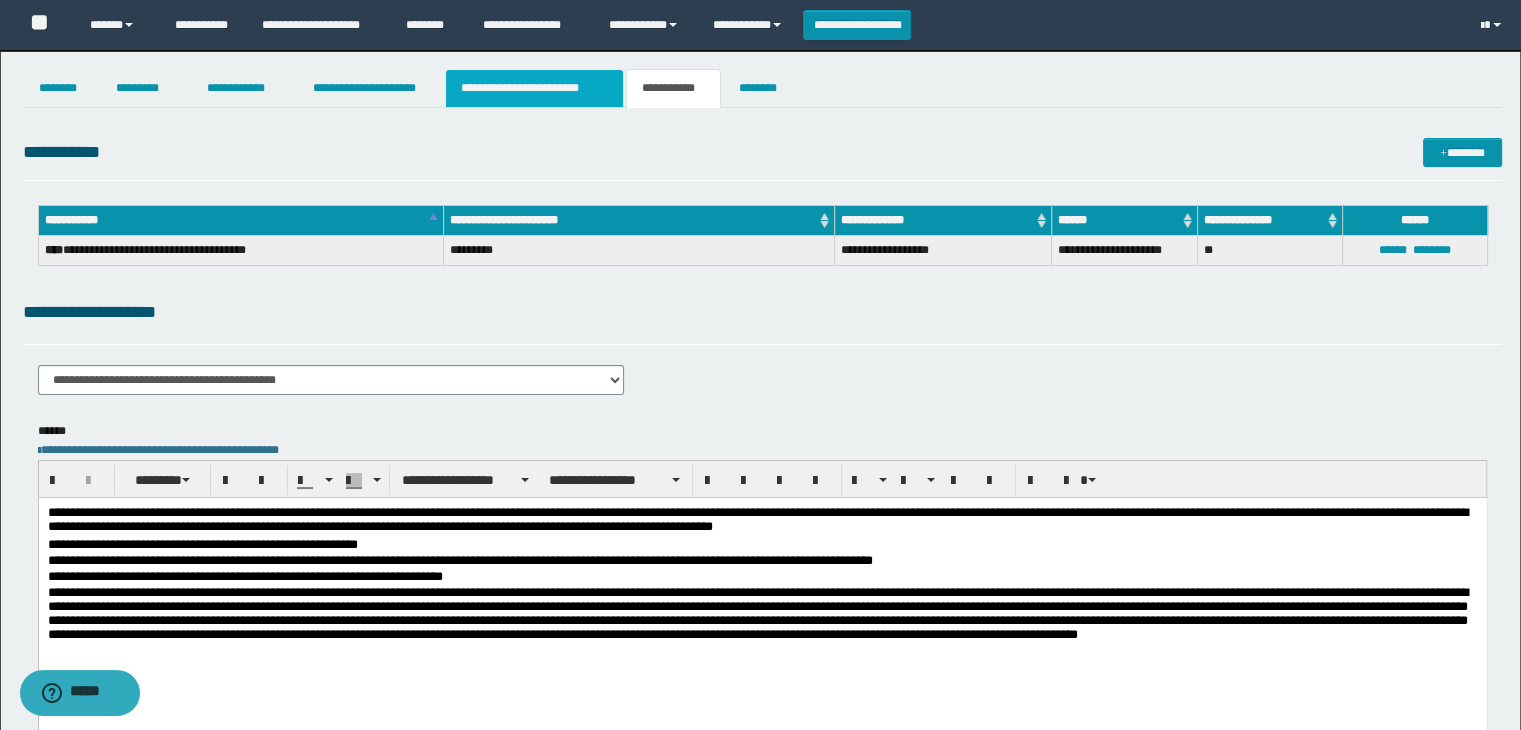 click on "**********" at bounding box center (534, 88) 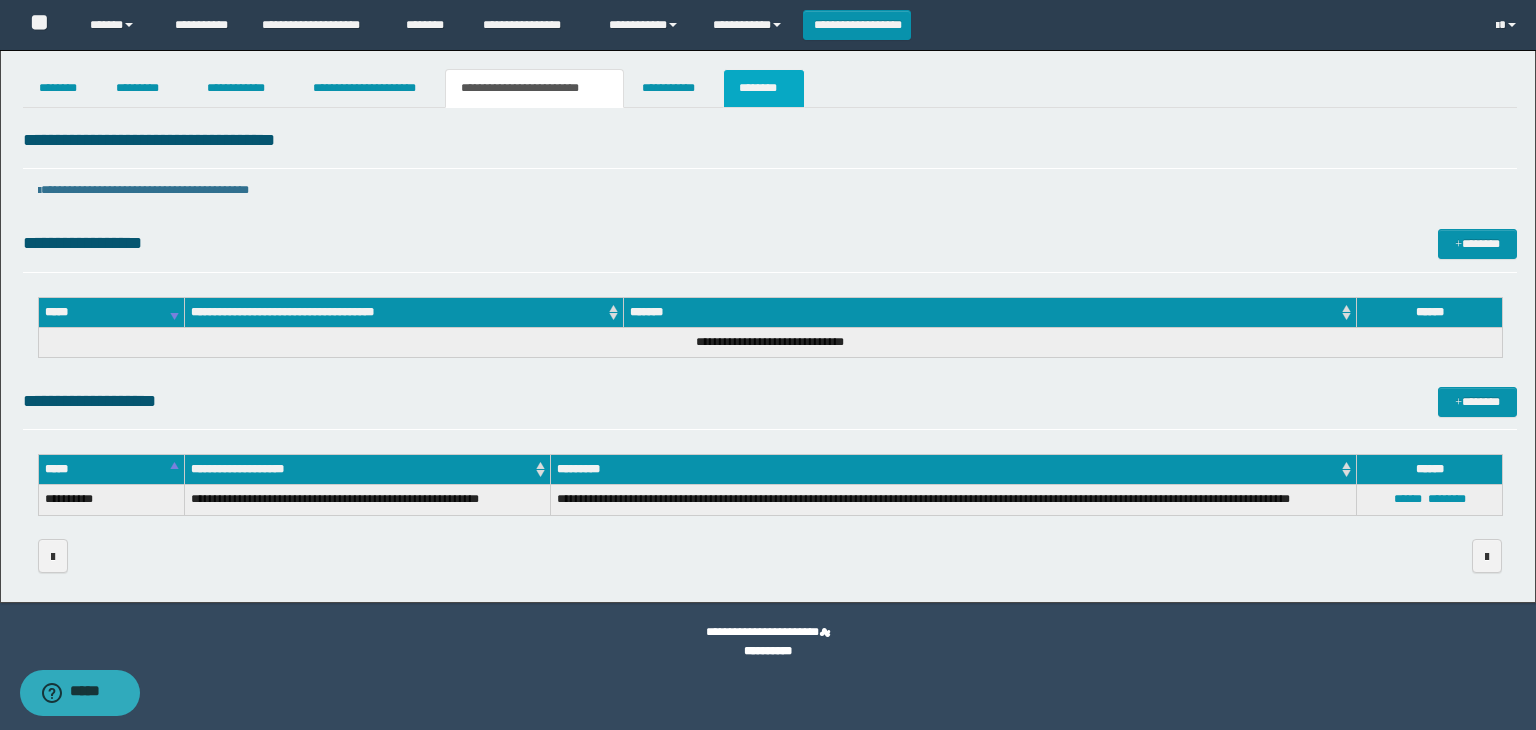 click on "********" at bounding box center (764, 88) 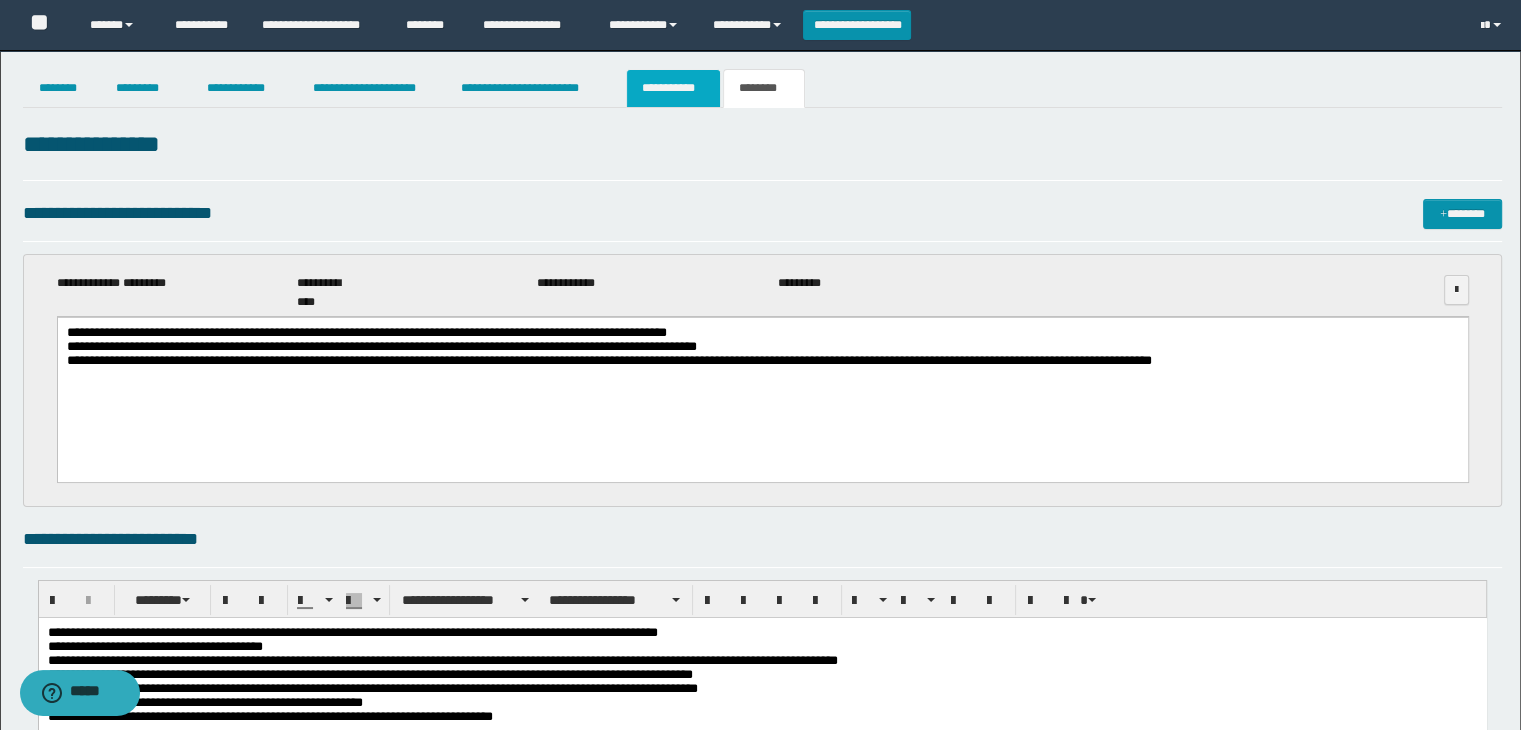 click on "**********" at bounding box center (673, 88) 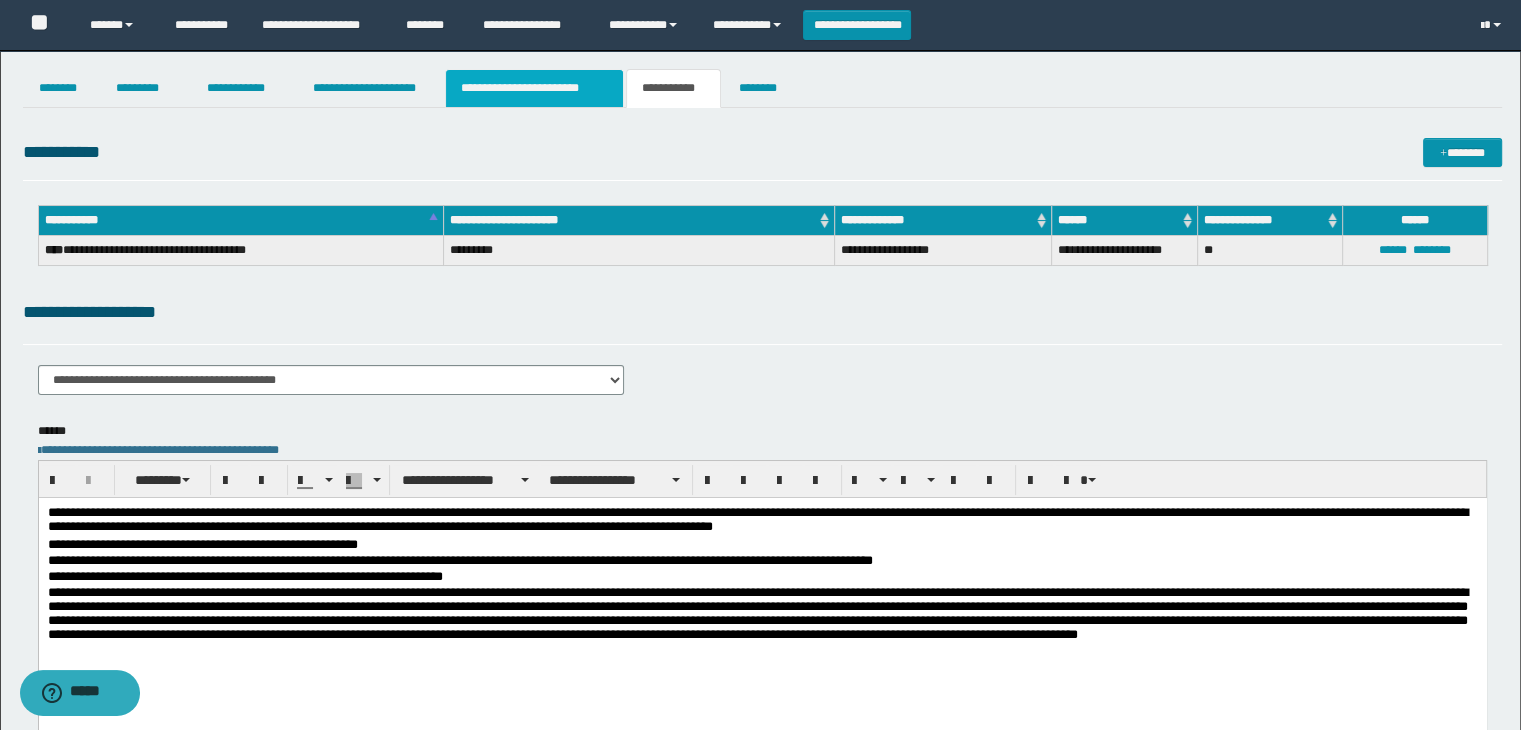 click on "**********" at bounding box center (534, 88) 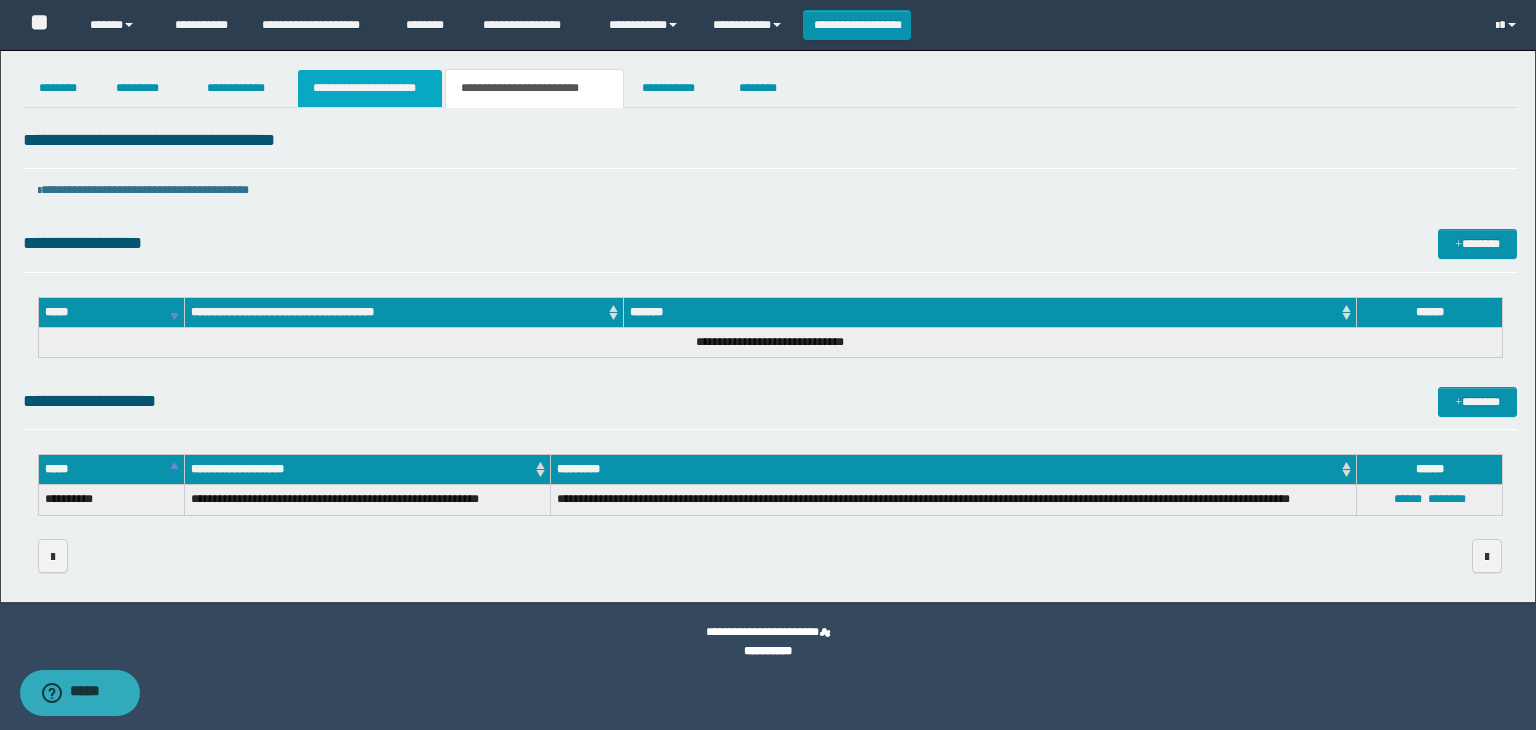 click on "**********" at bounding box center [370, 88] 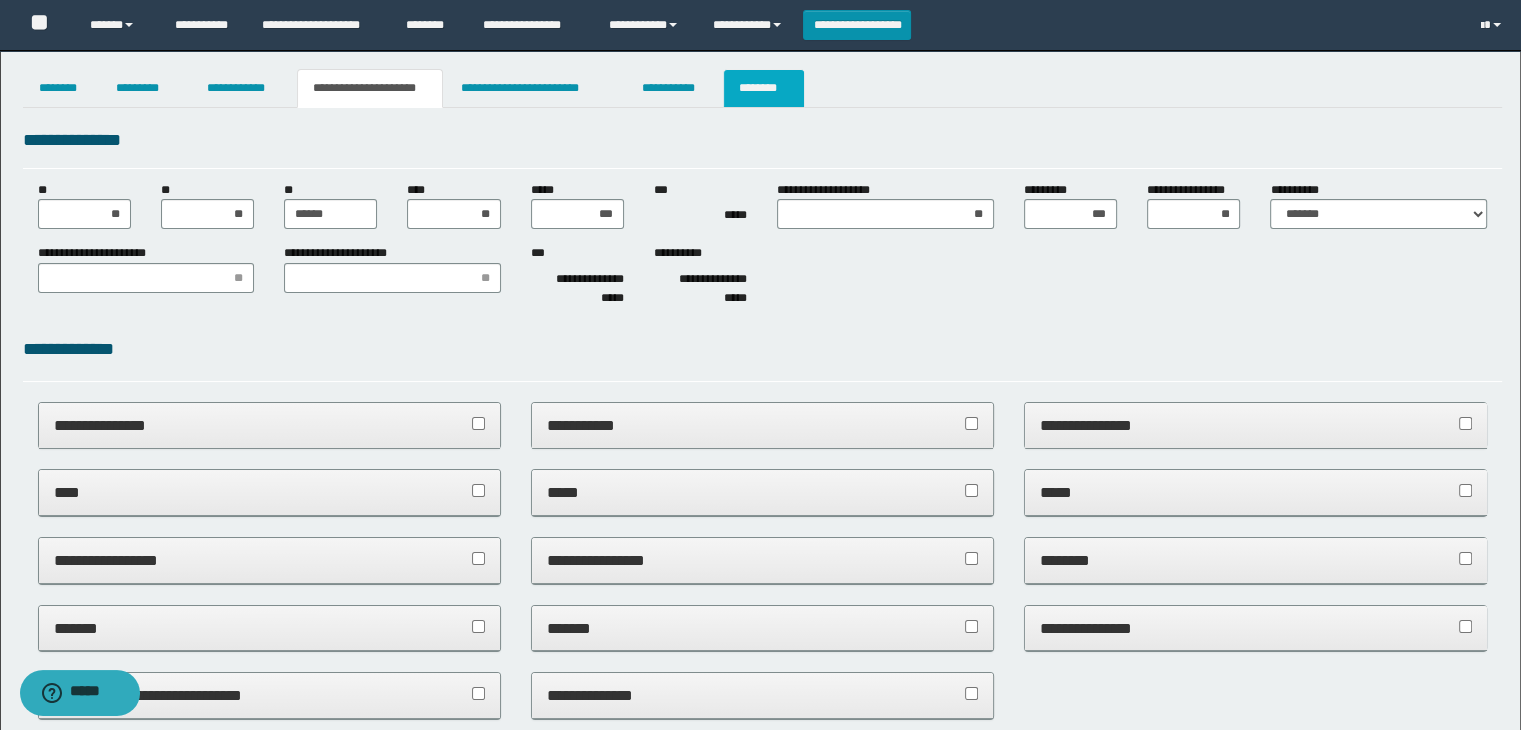 click on "********" at bounding box center (764, 88) 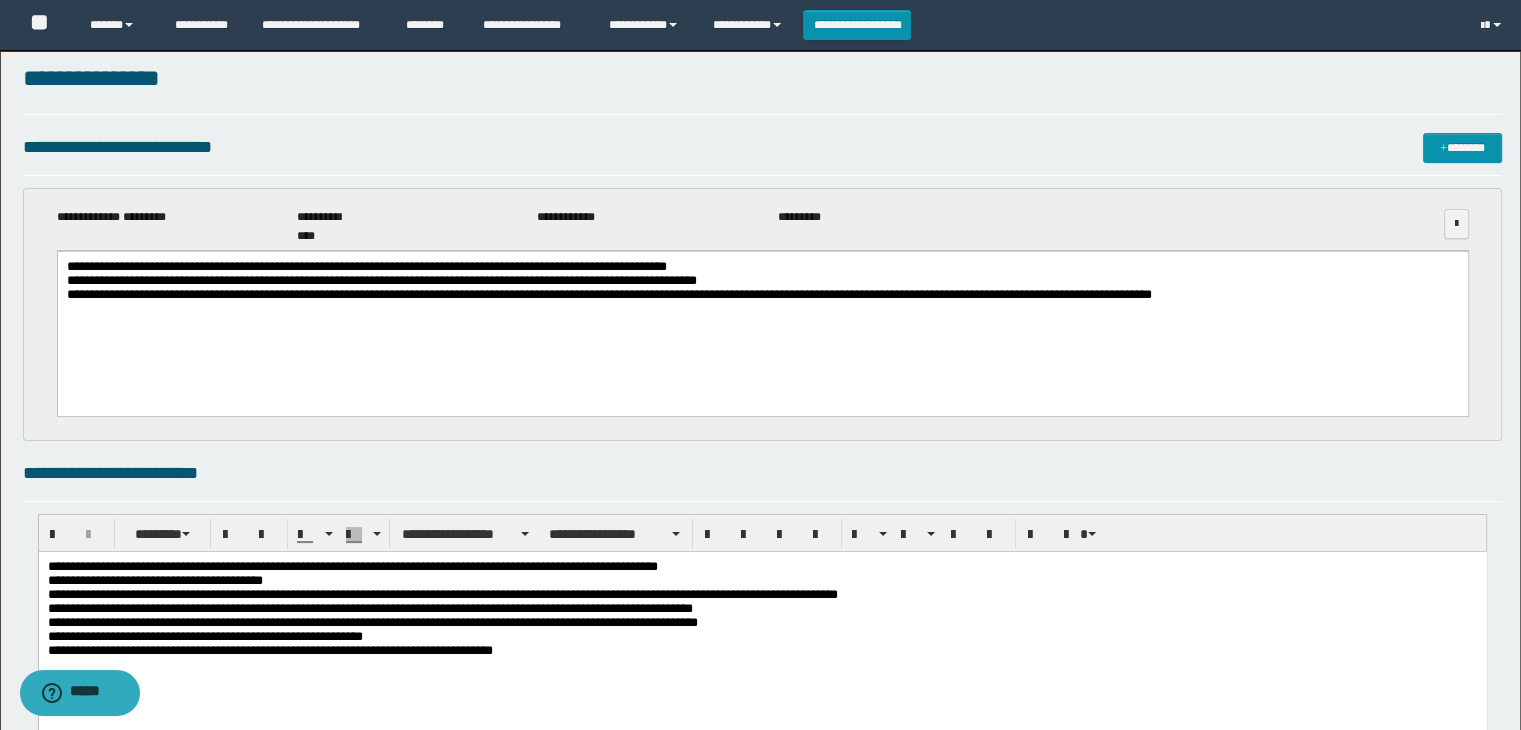 scroll, scrollTop: 0, scrollLeft: 0, axis: both 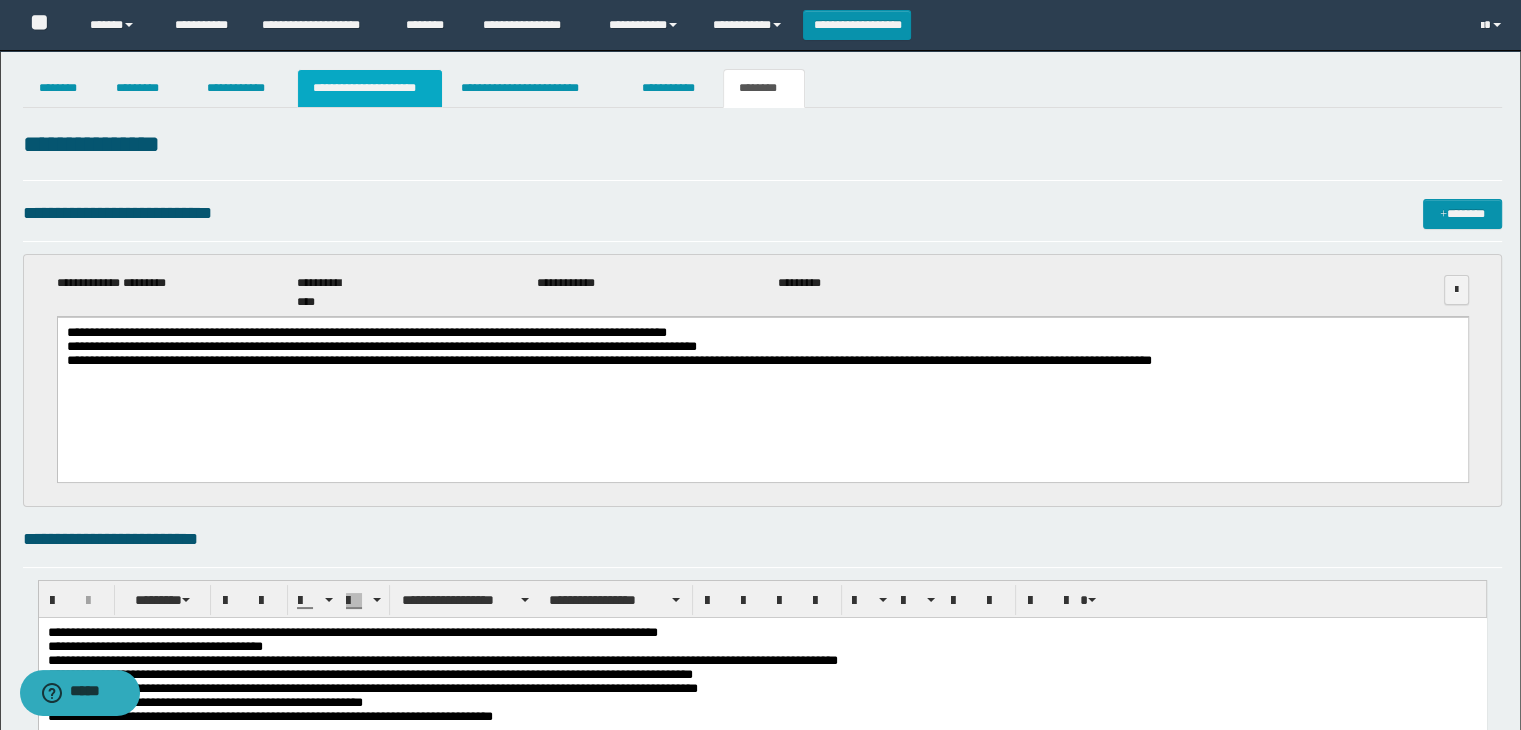 click on "**********" at bounding box center [370, 88] 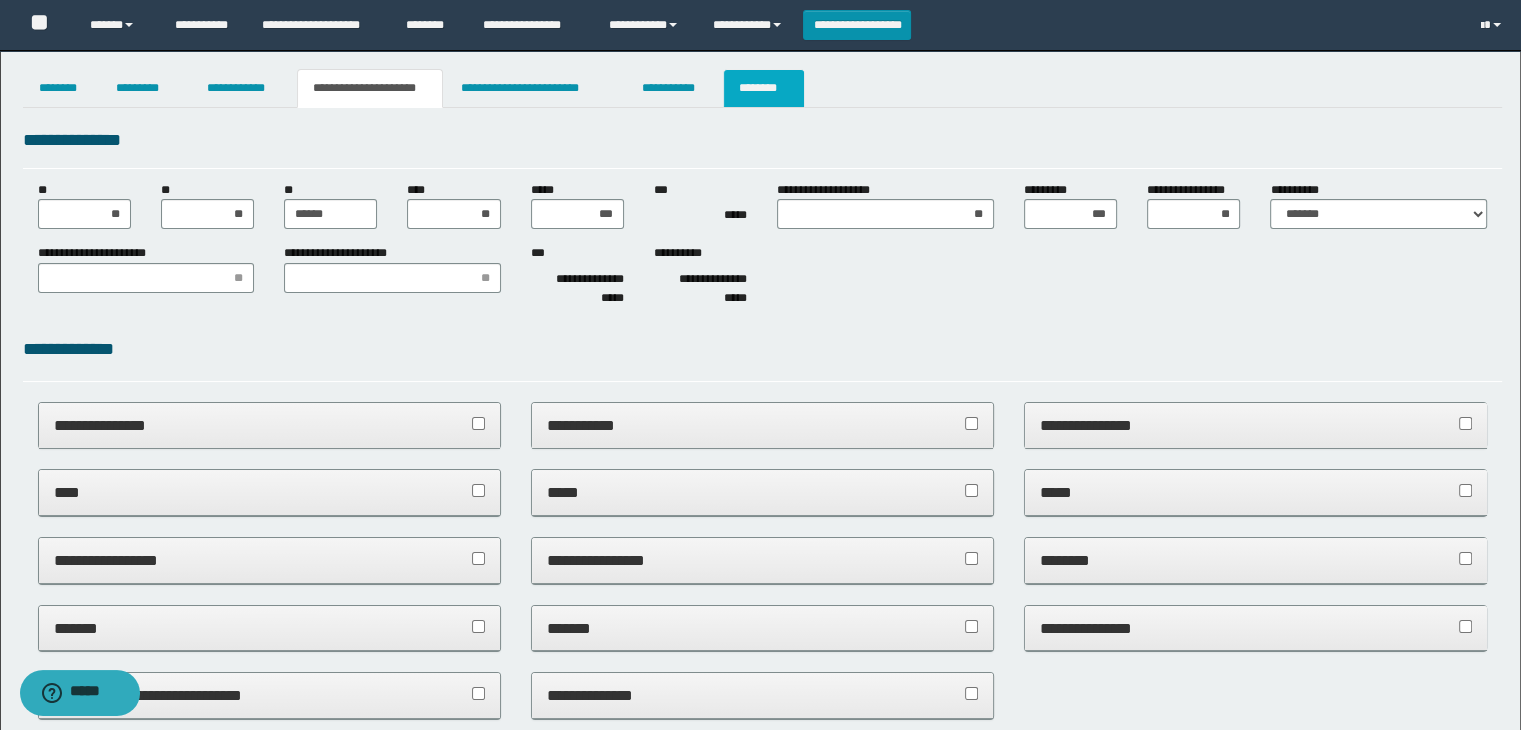 click on "********" at bounding box center [764, 88] 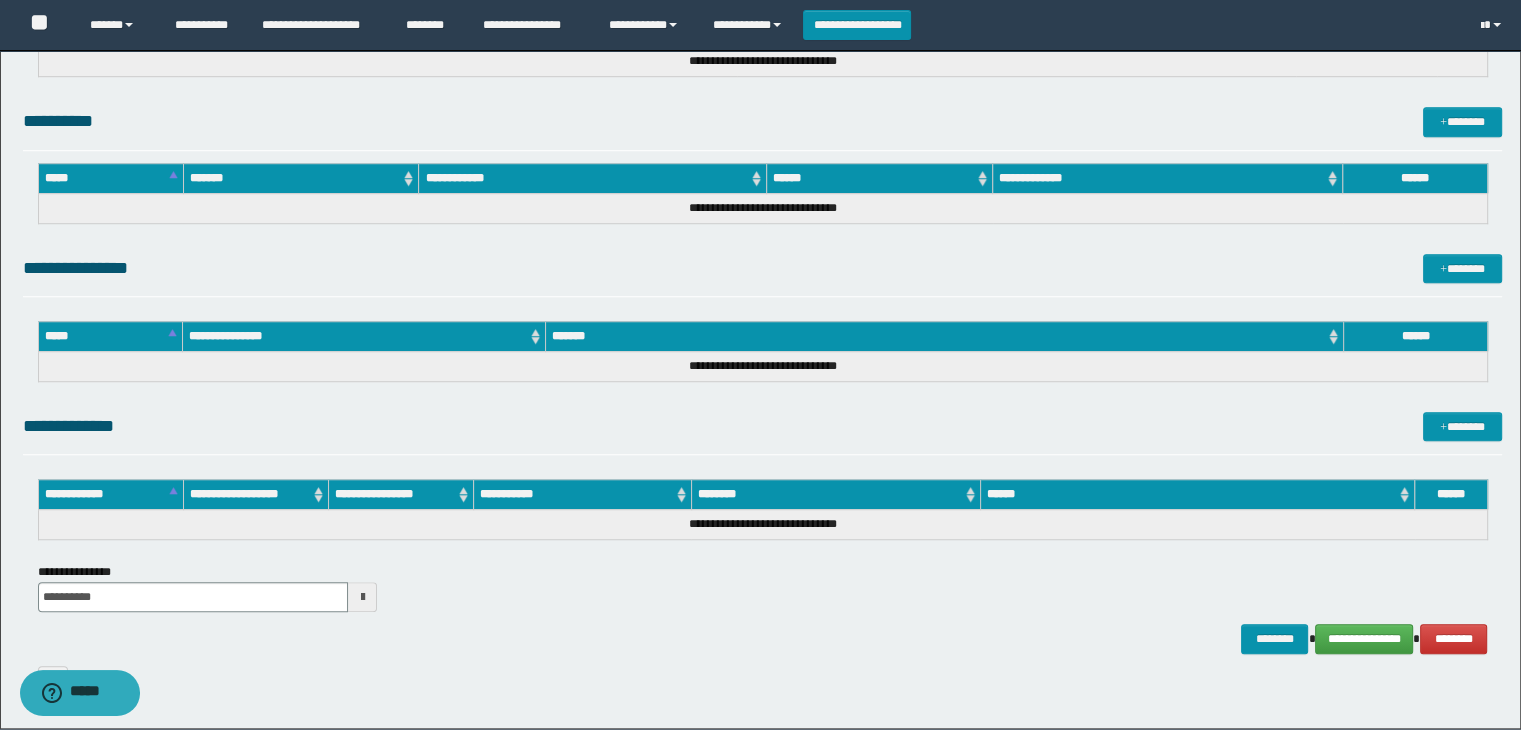 scroll, scrollTop: 1528, scrollLeft: 0, axis: vertical 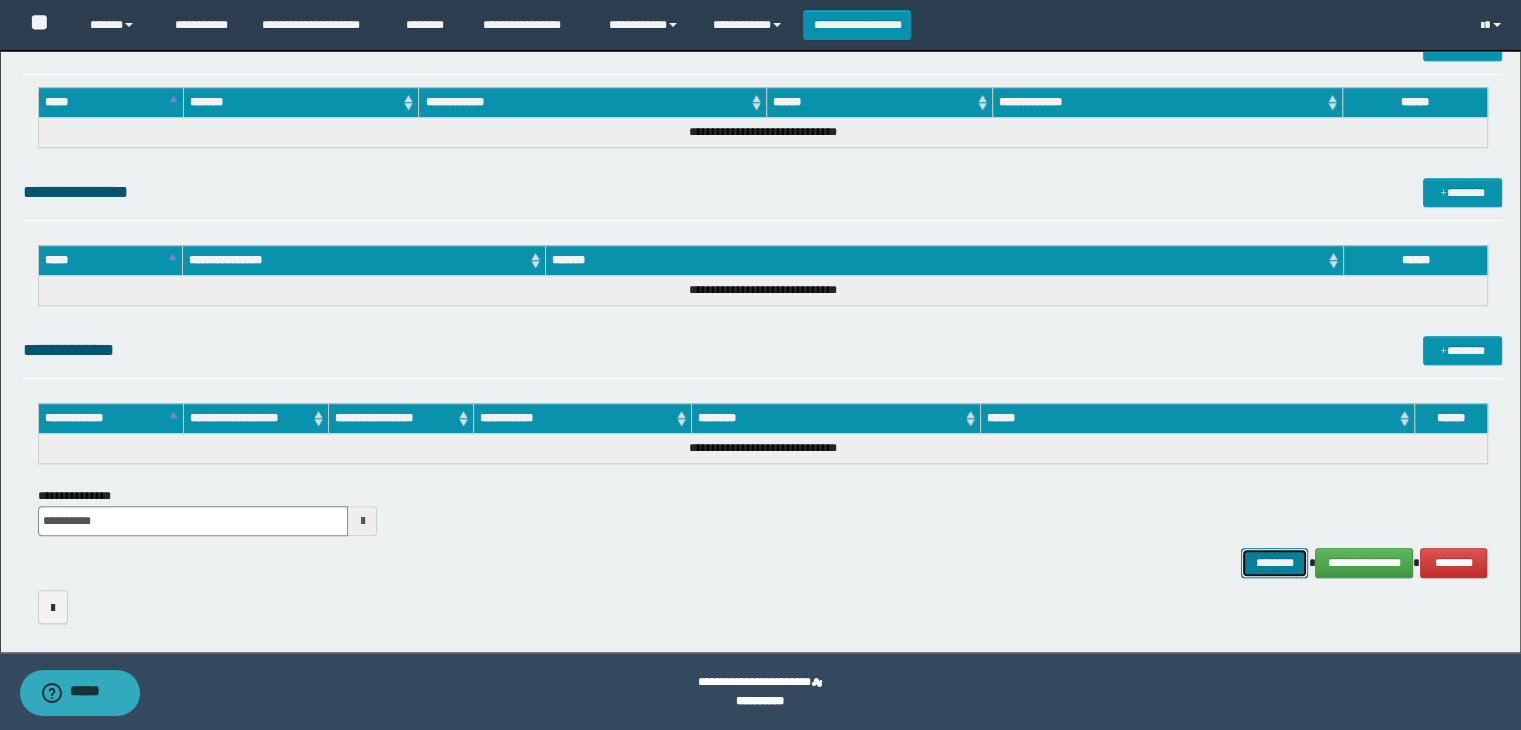 click on "********" at bounding box center [1274, 563] 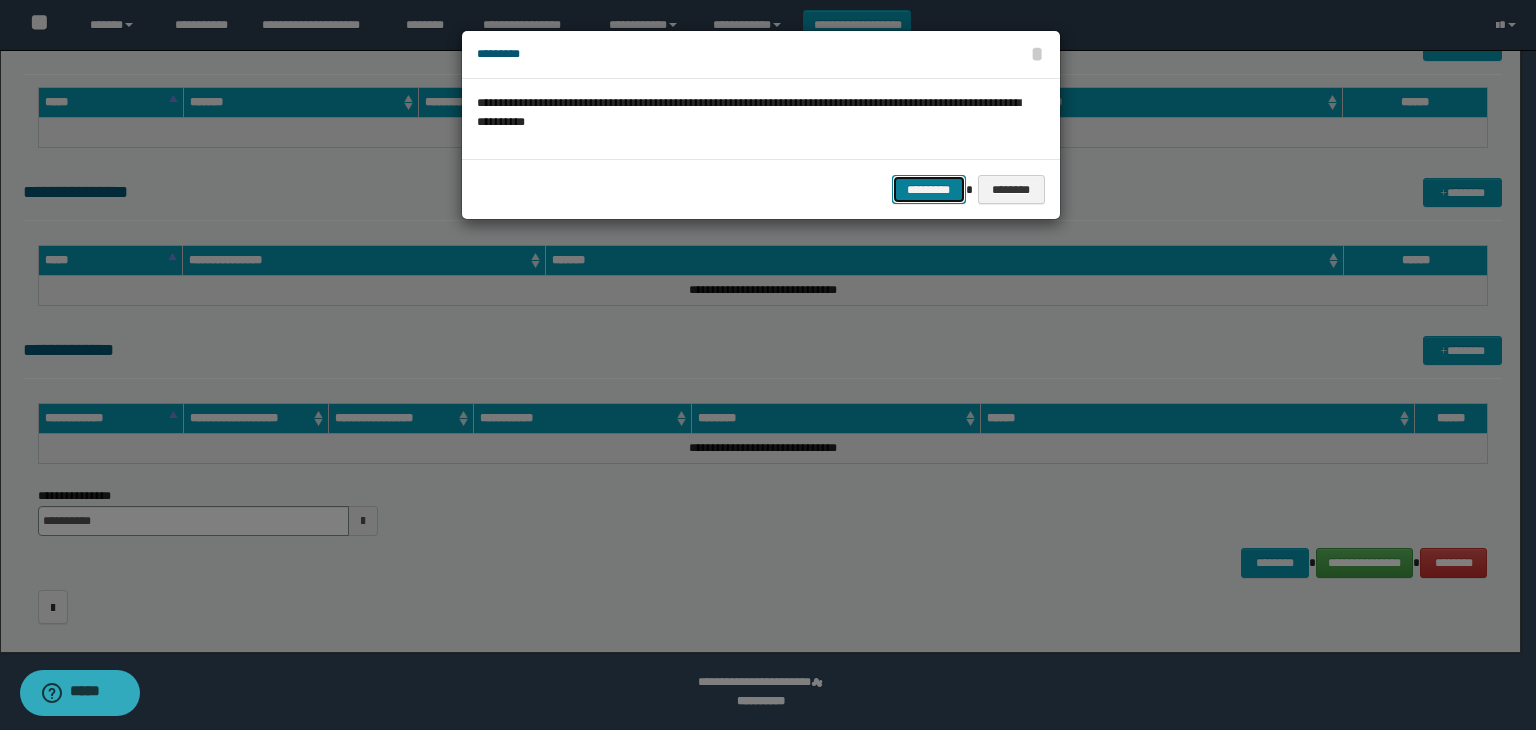 click on "*********" at bounding box center [929, 190] 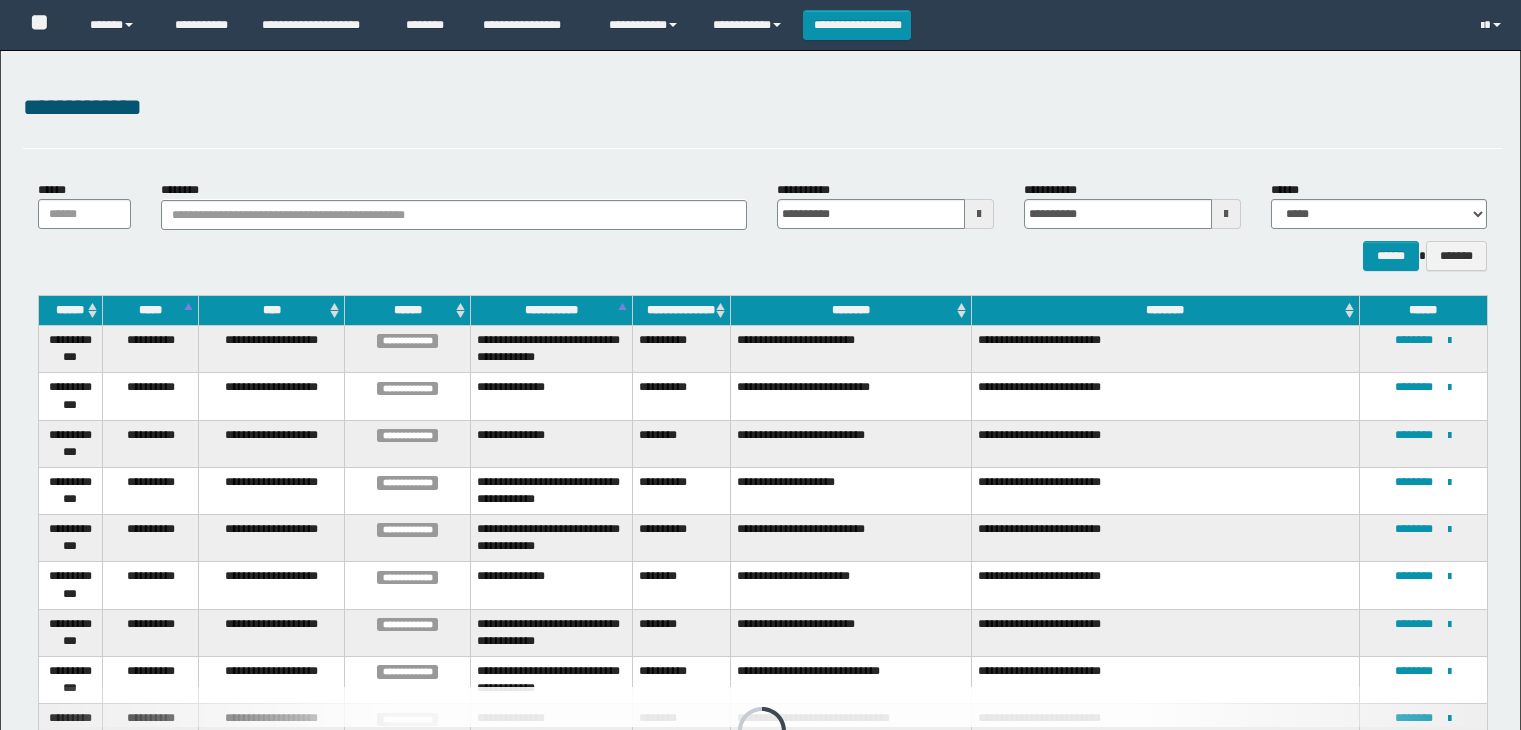 scroll, scrollTop: 552, scrollLeft: 0, axis: vertical 